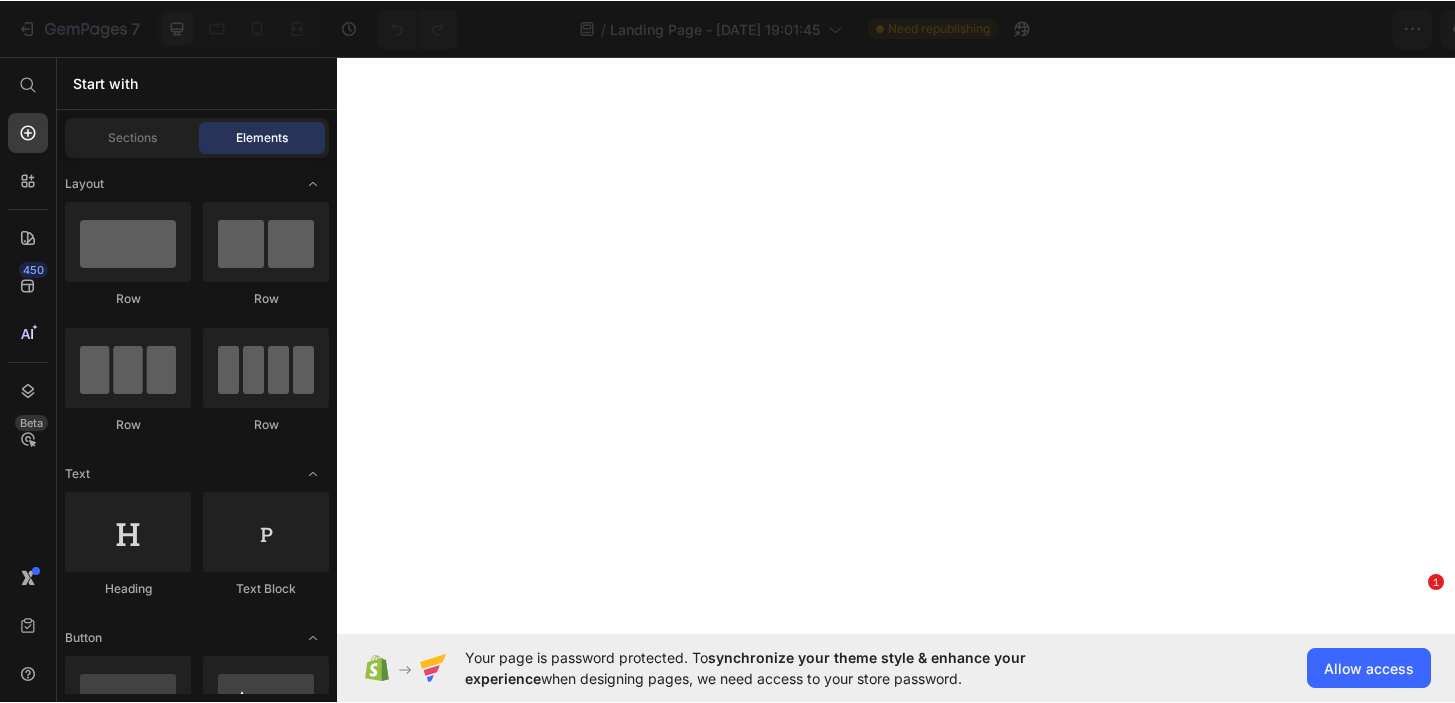 scroll, scrollTop: 0, scrollLeft: 0, axis: both 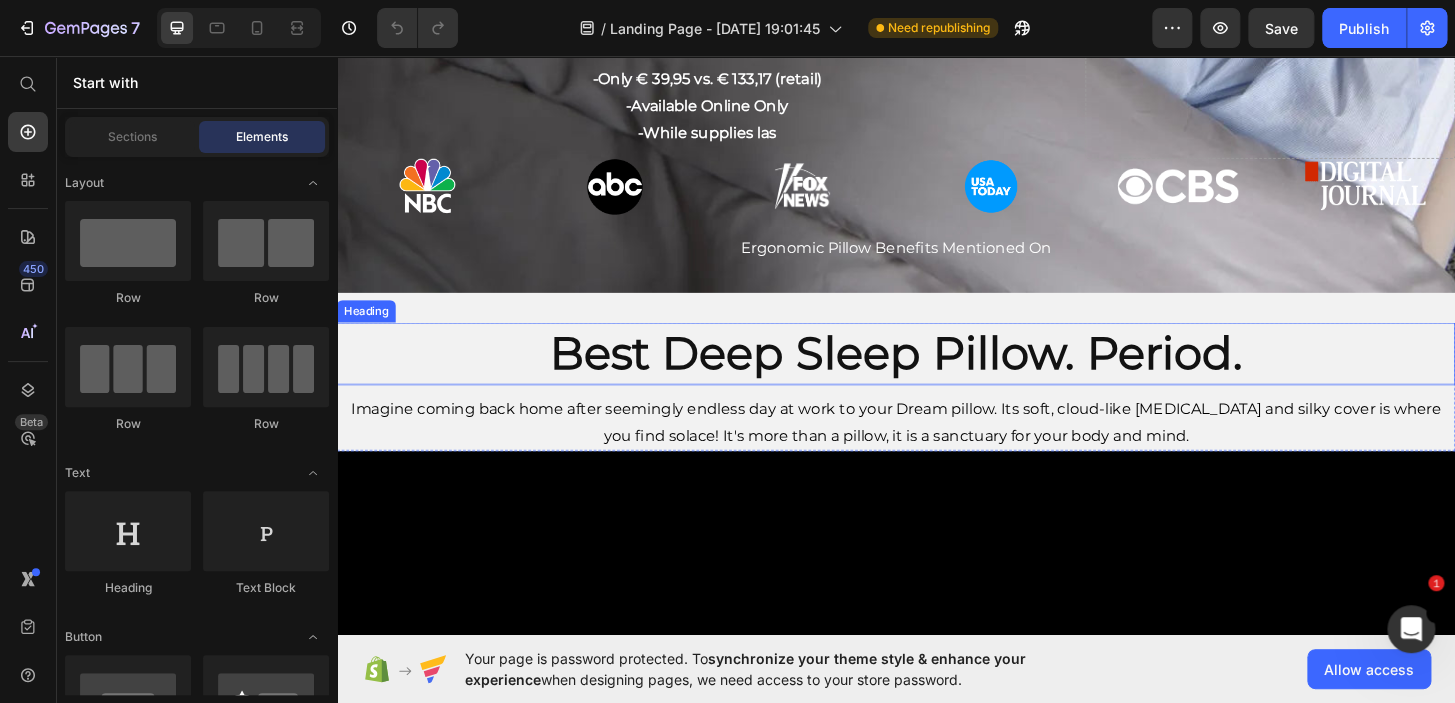 click on "Best Deep Sleep Pillow. Period." at bounding box center [937, 375] 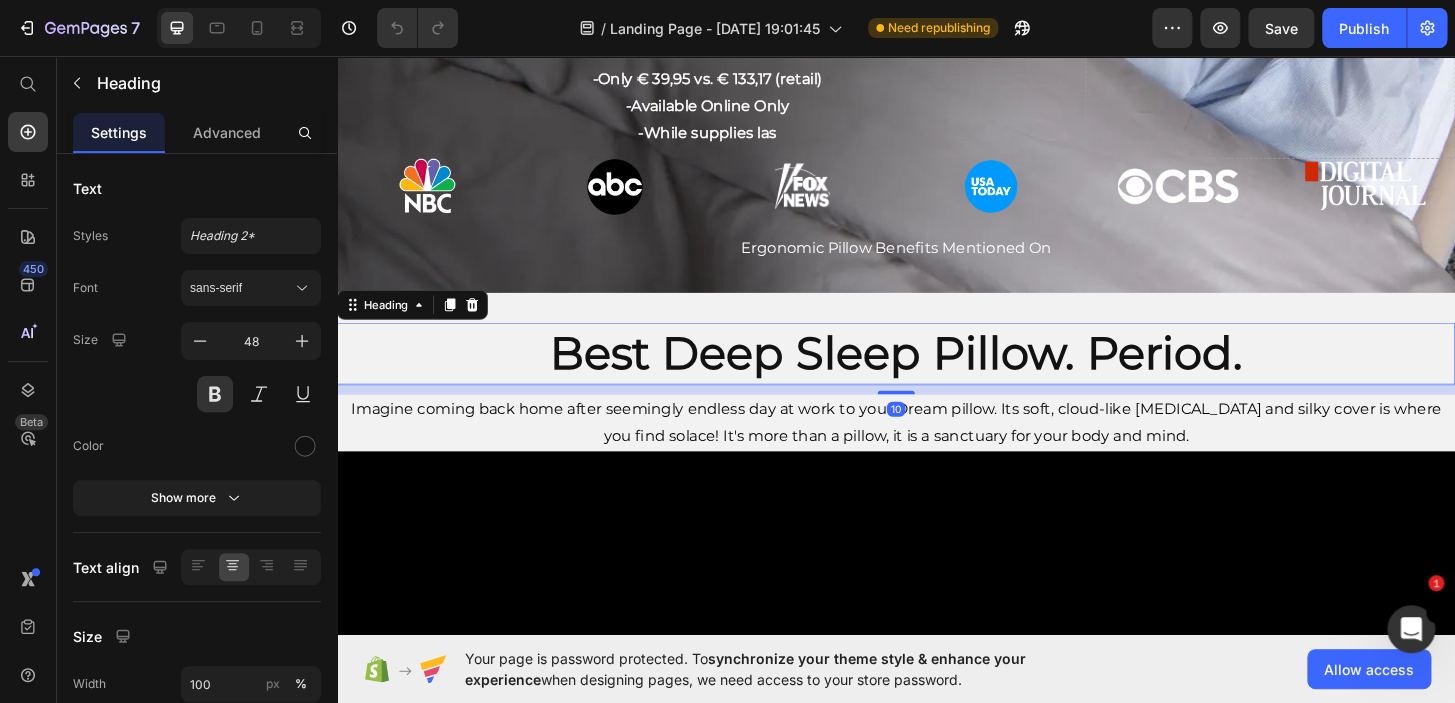 click on "10" at bounding box center [937, 414] 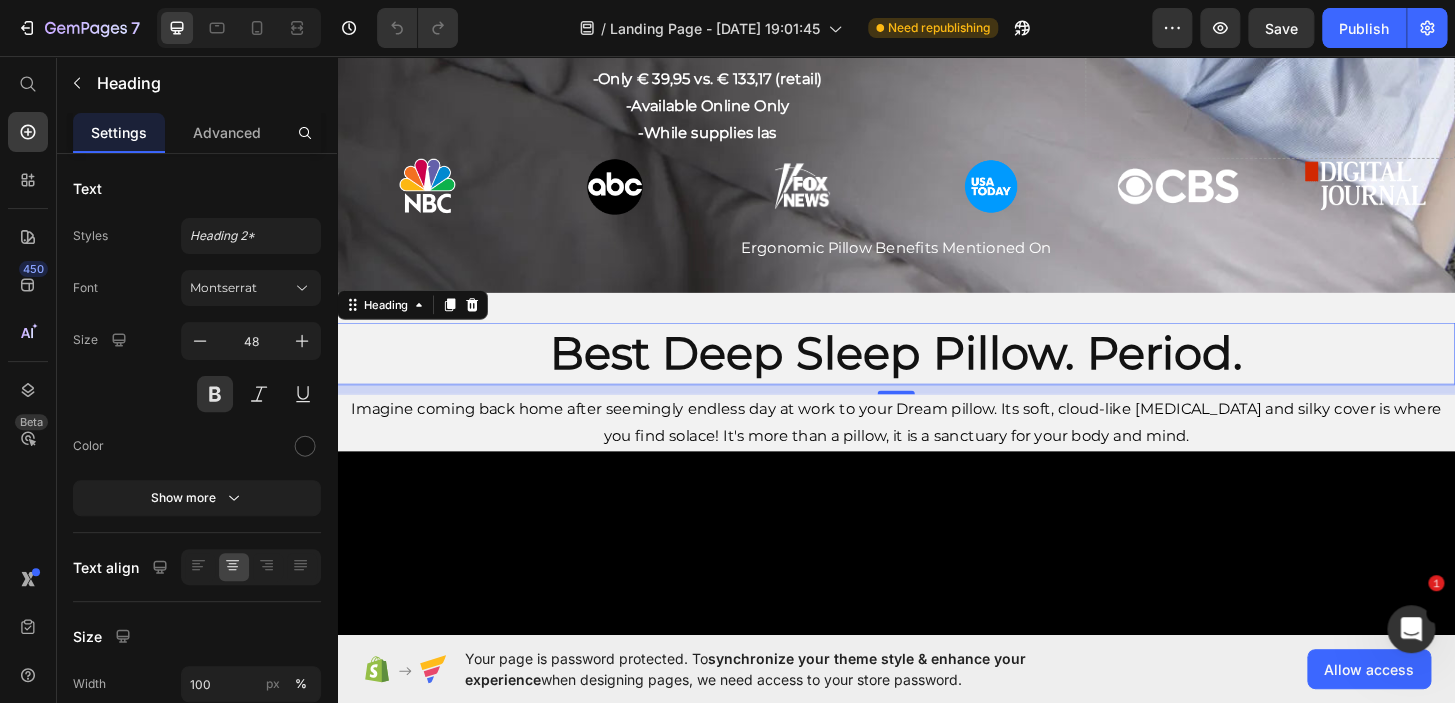 click on "10" at bounding box center [937, 414] 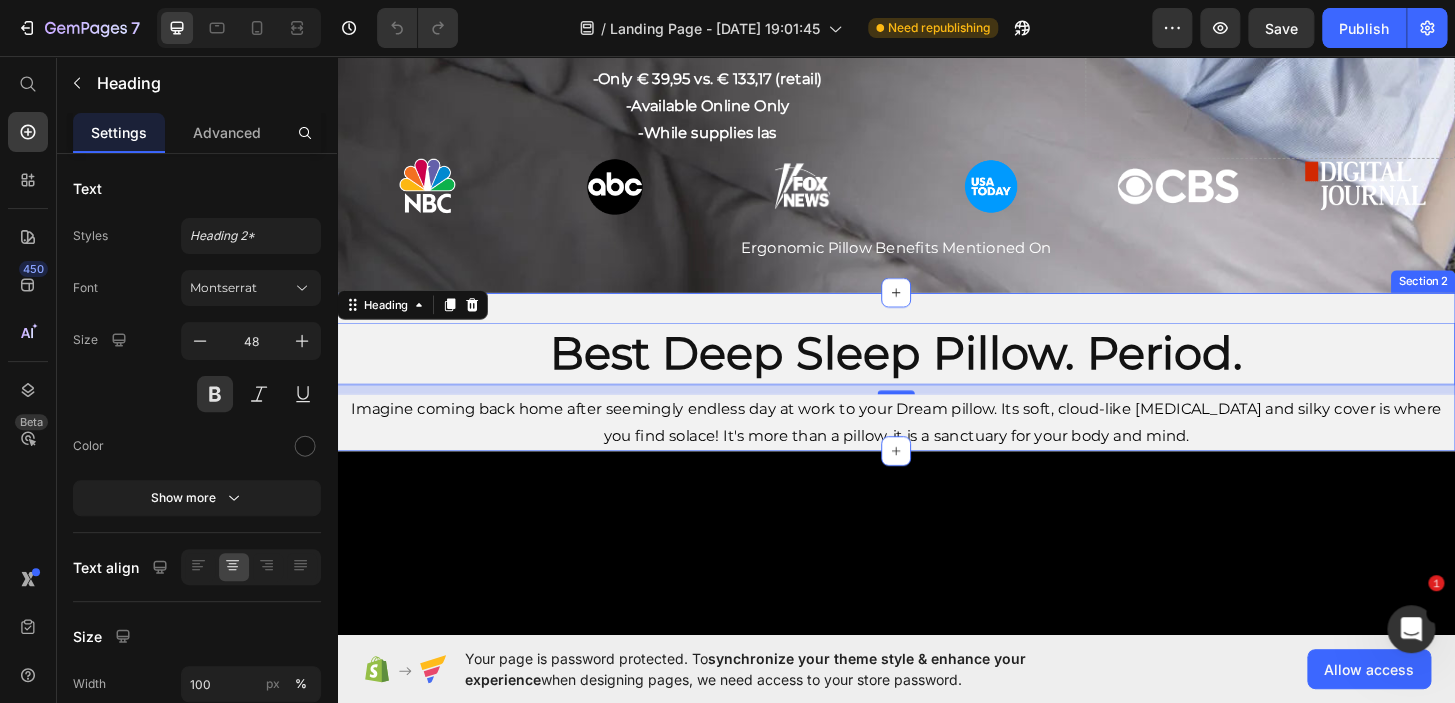 click on "Best Deep Sleep Pillow. Period. Heading   10 Imagine coming back home after seemingly endless day at work to your Dream pillow. Its soft, cloud-like memory foam and silky cover is where you find solace! It's more than a pillow, it is a sanctuary for your body and mind. Text Block Row Row Row Section 2" at bounding box center [937, 395] 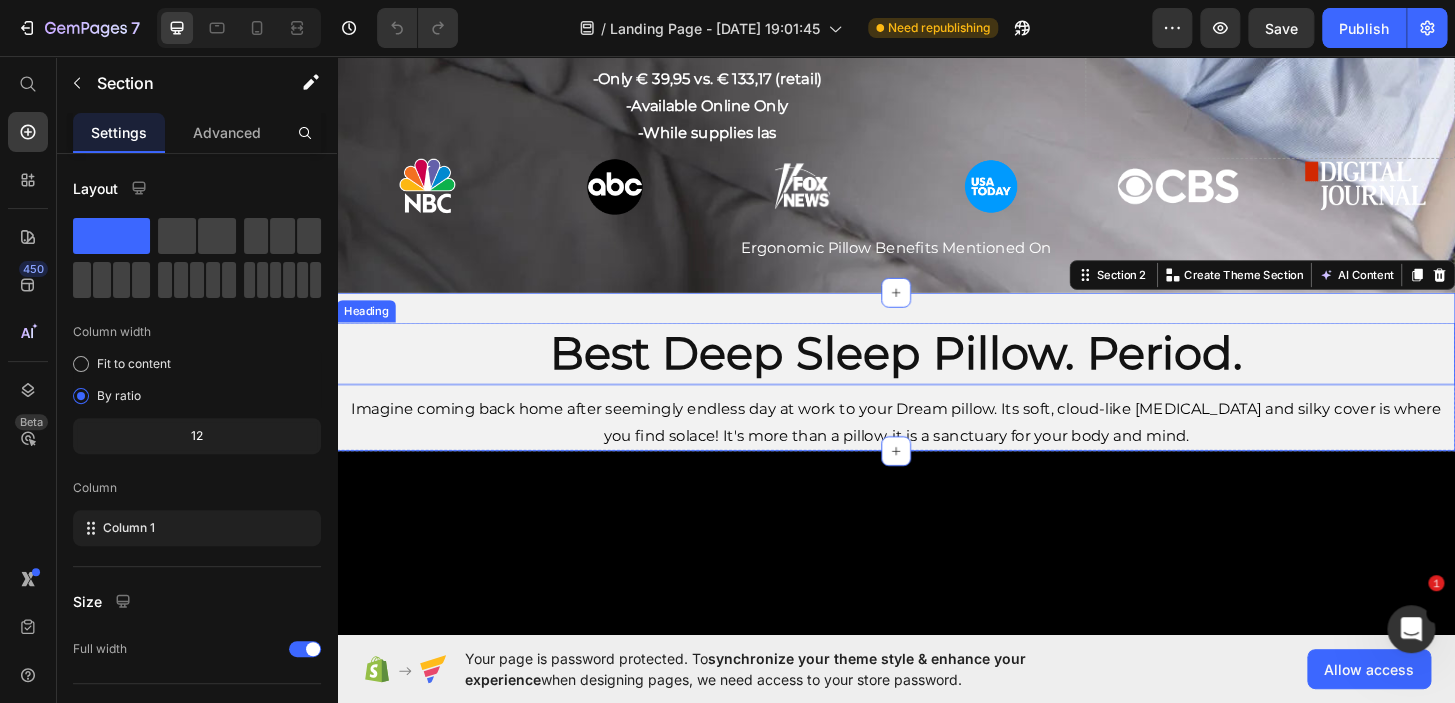 click on "Best Deep Sleep Pillow. Period." at bounding box center (937, 375) 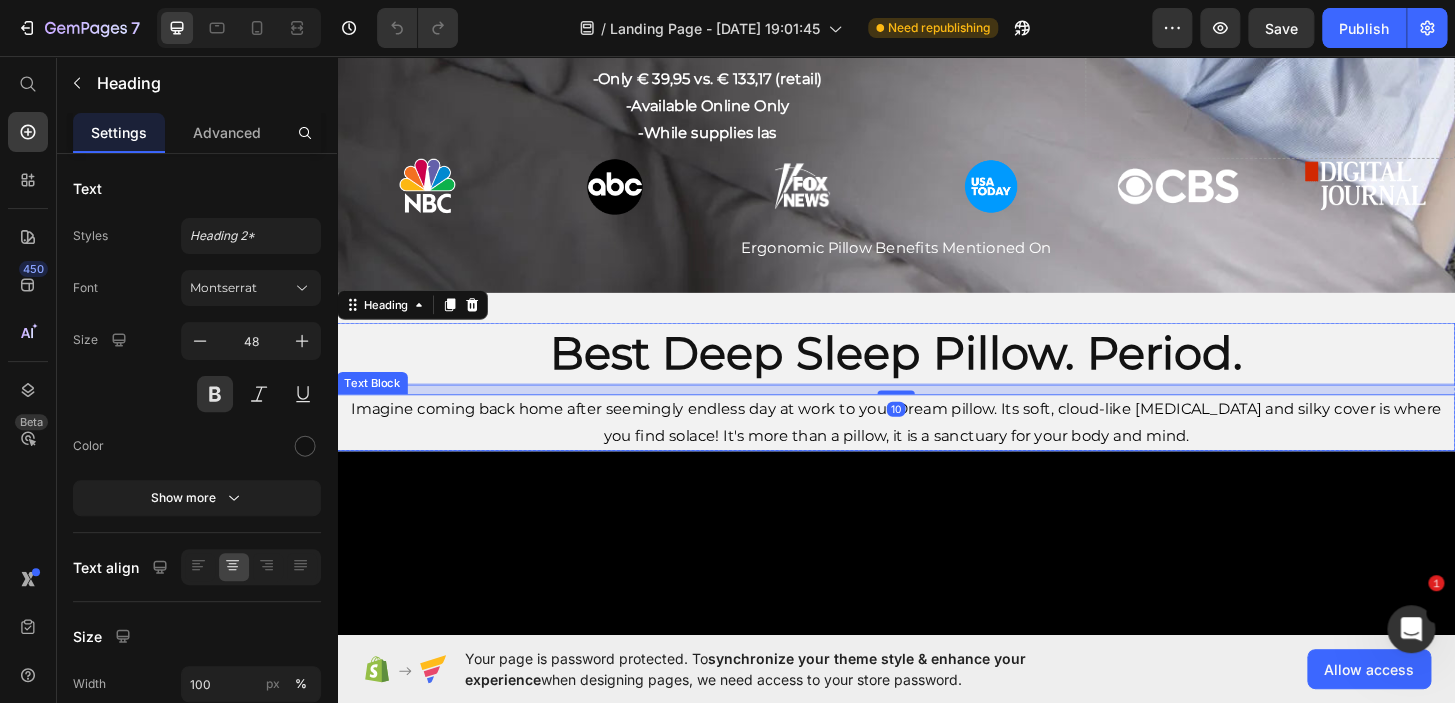 click on "Imagine coming back home after seemingly endless day at work to your Dream pillow. Its soft, cloud-like [MEDICAL_DATA] and silky cover is where you find solace! It's more than a pillow, it is a sanctuary for your body and mind." at bounding box center (937, 450) 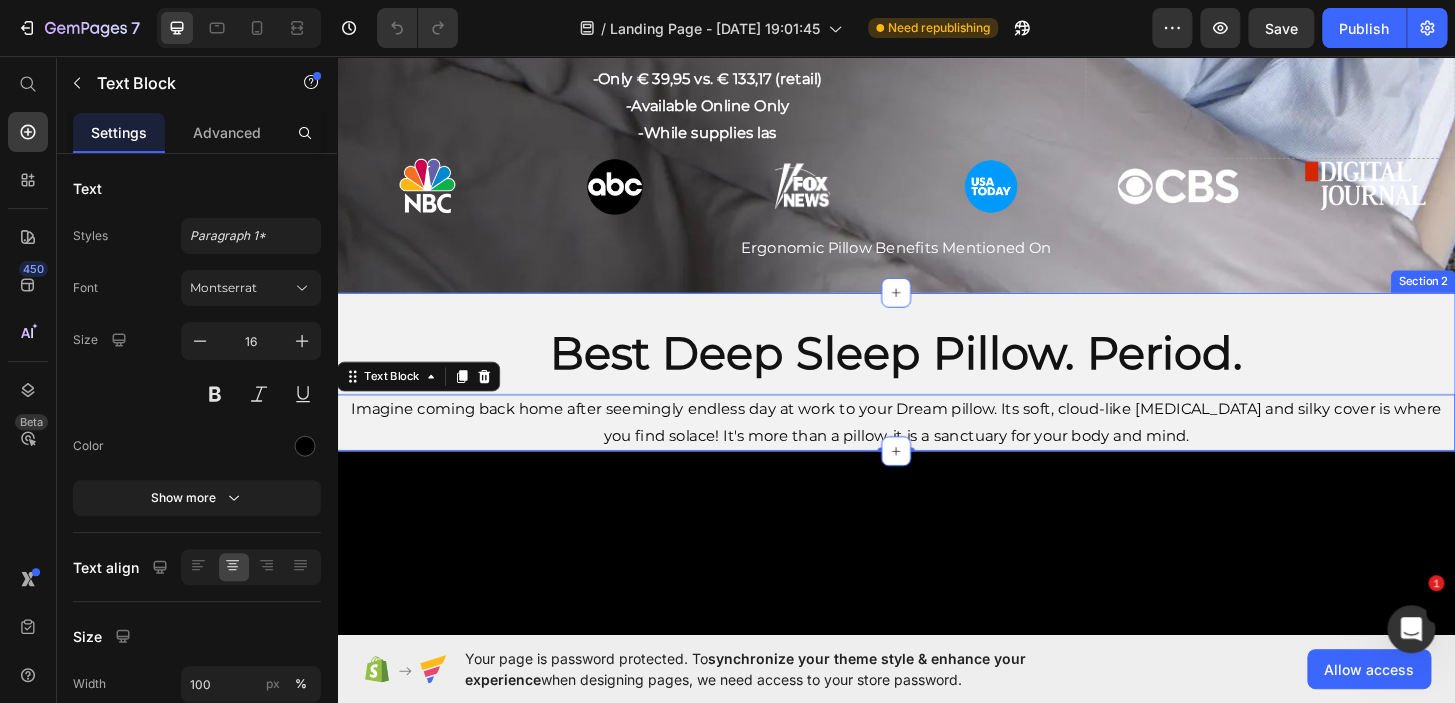 click on "Best Deep Sleep Pillow. Period. Heading Imagine coming back home after seemingly endless day at work to your Dream pillow. Its soft, cloud-like memory foam and silky cover is where you find solace! It's more than a pillow, it is a sanctuary for your body and mind. Text Block   0 Row Row Row Section 2" at bounding box center [937, 395] 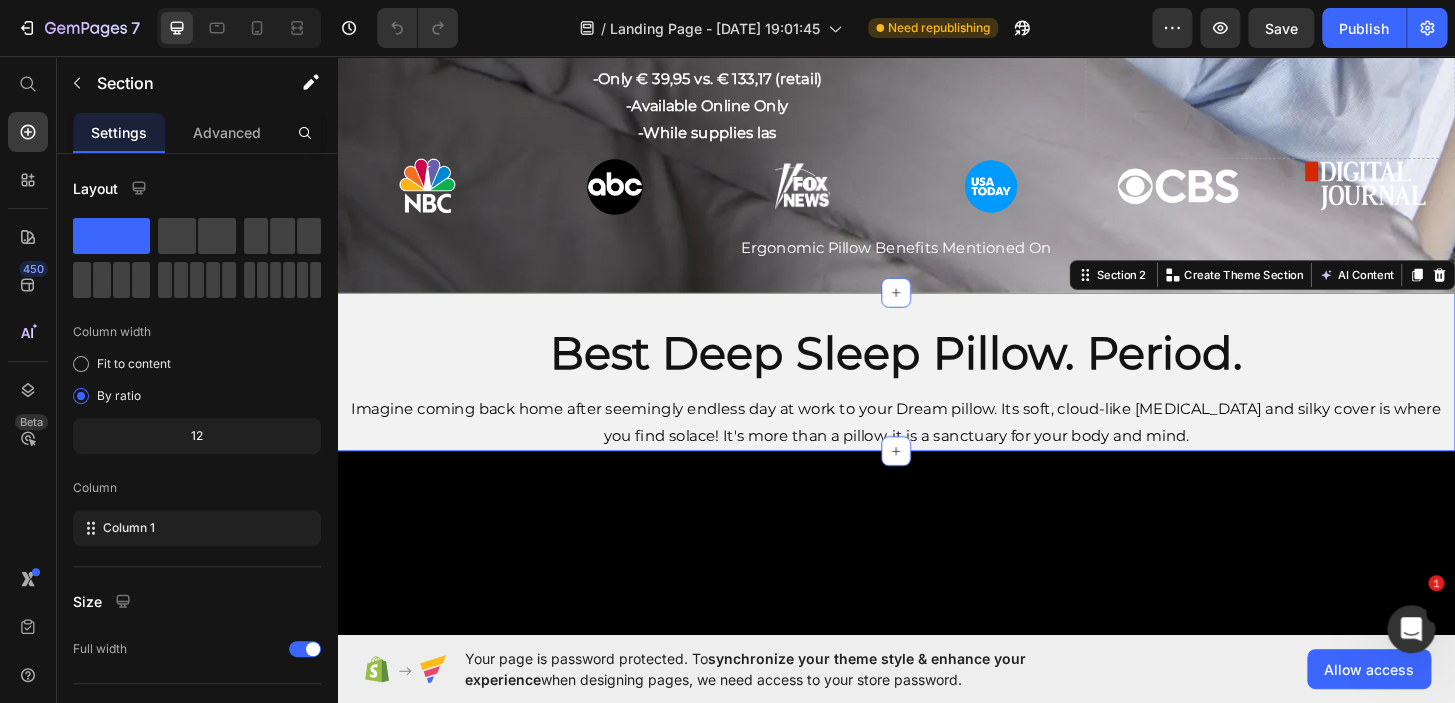 click on "Best Deep Sleep Pillow. Period. Heading Imagine coming back home after seemingly endless day at work to your Dream pillow. Its soft, cloud-like memory foam and silky cover is where you find solace! It's more than a pillow, it is a sanctuary for your body and mind. Text Block Row Row Row Section 2   You can create reusable sections Create Theme Section AI Content Write with GemAI What would you like to describe here? Tone and Voice Persuasive Product EarthSync Fitted Fitted Sheet Show more Generate" at bounding box center [937, 395] 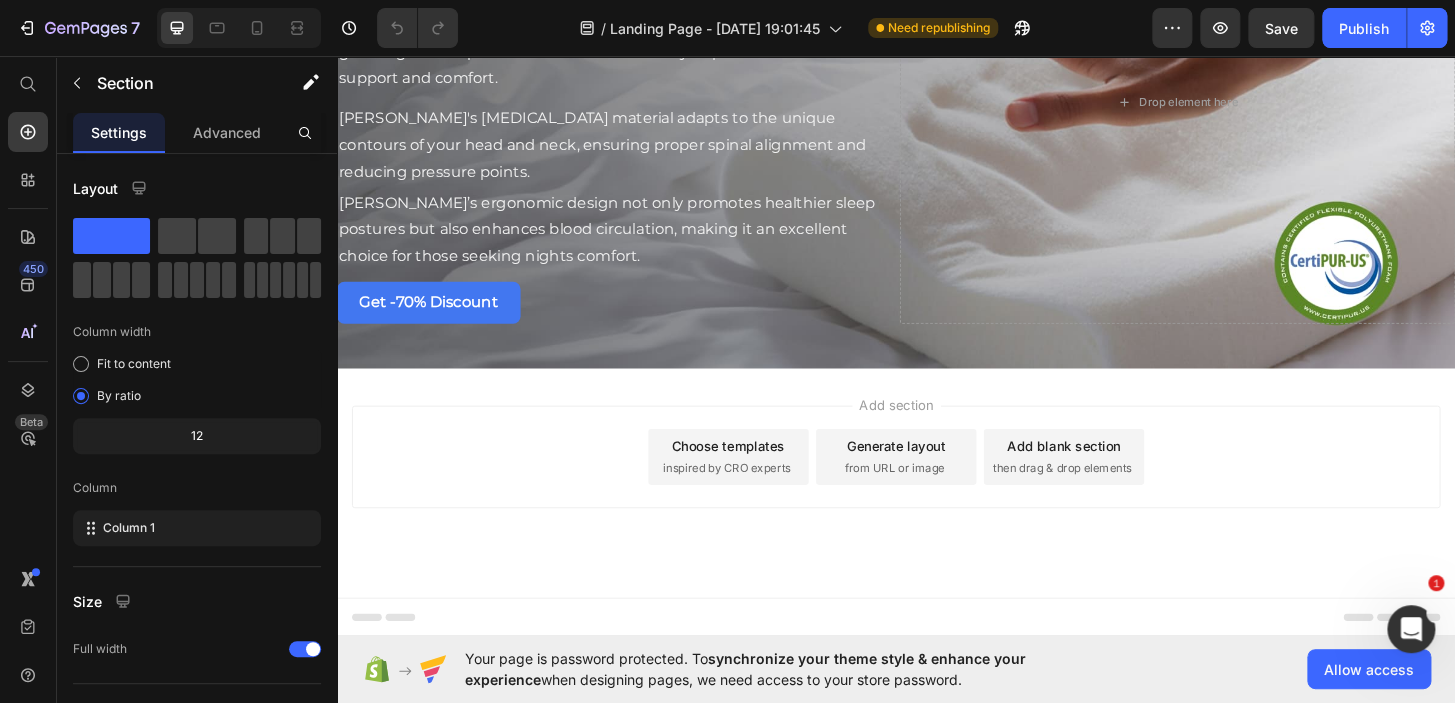 scroll, scrollTop: 5637, scrollLeft: 0, axis: vertical 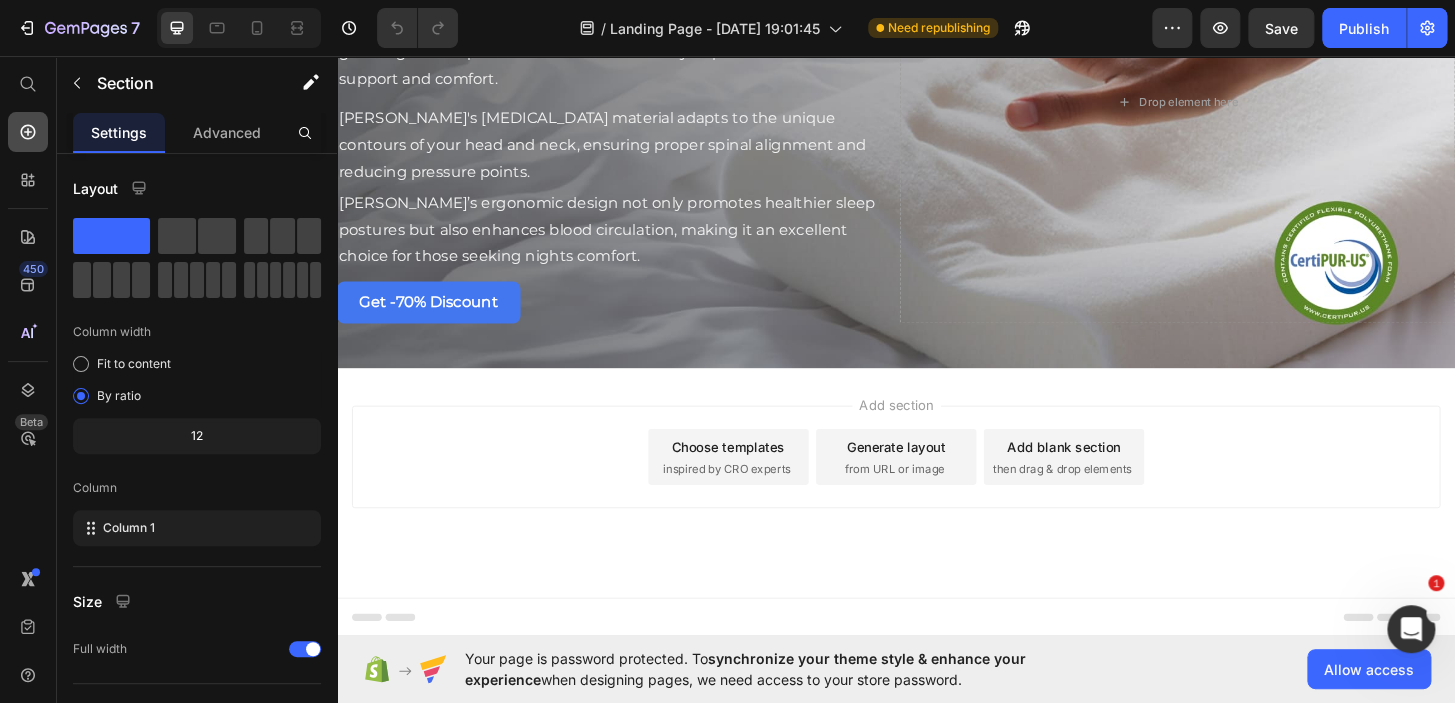 click 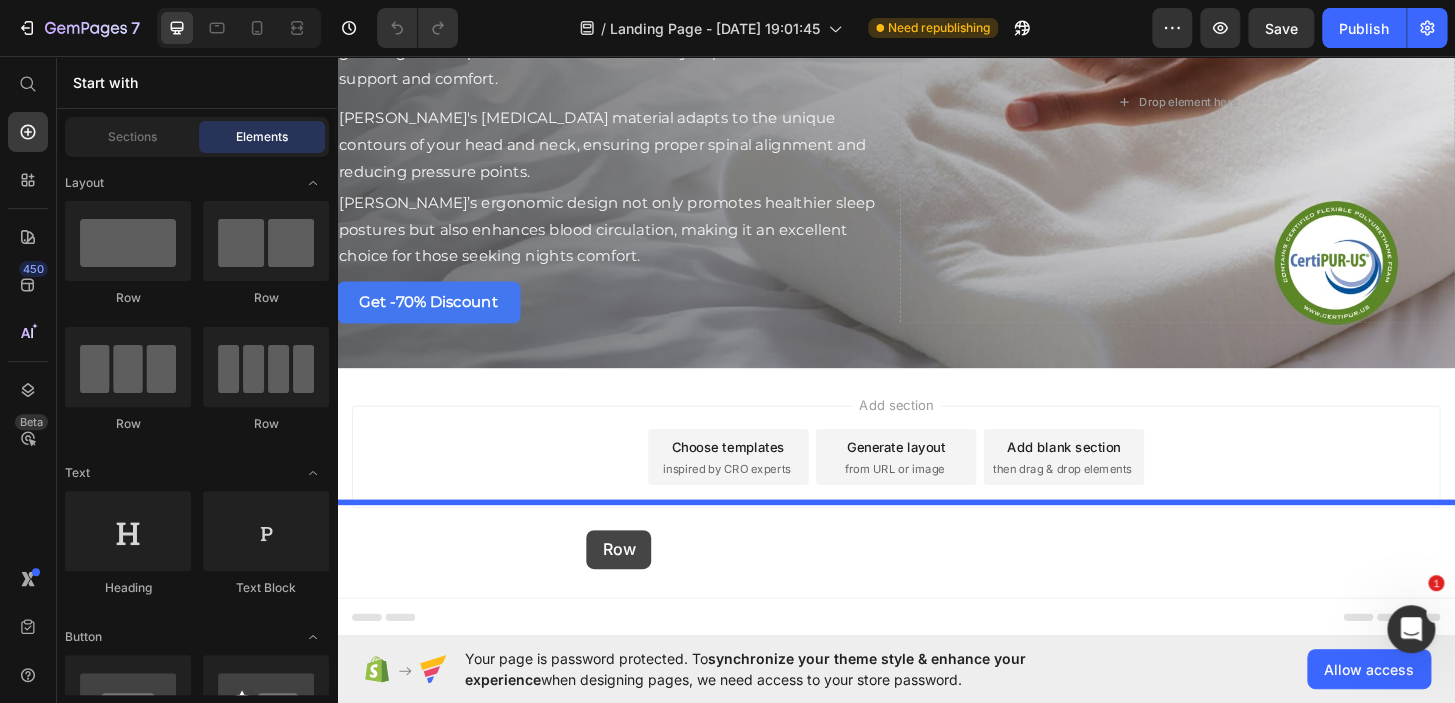 drag, startPoint x: 569, startPoint y: 289, endPoint x: 604, endPoint y: 595, distance: 307.99512 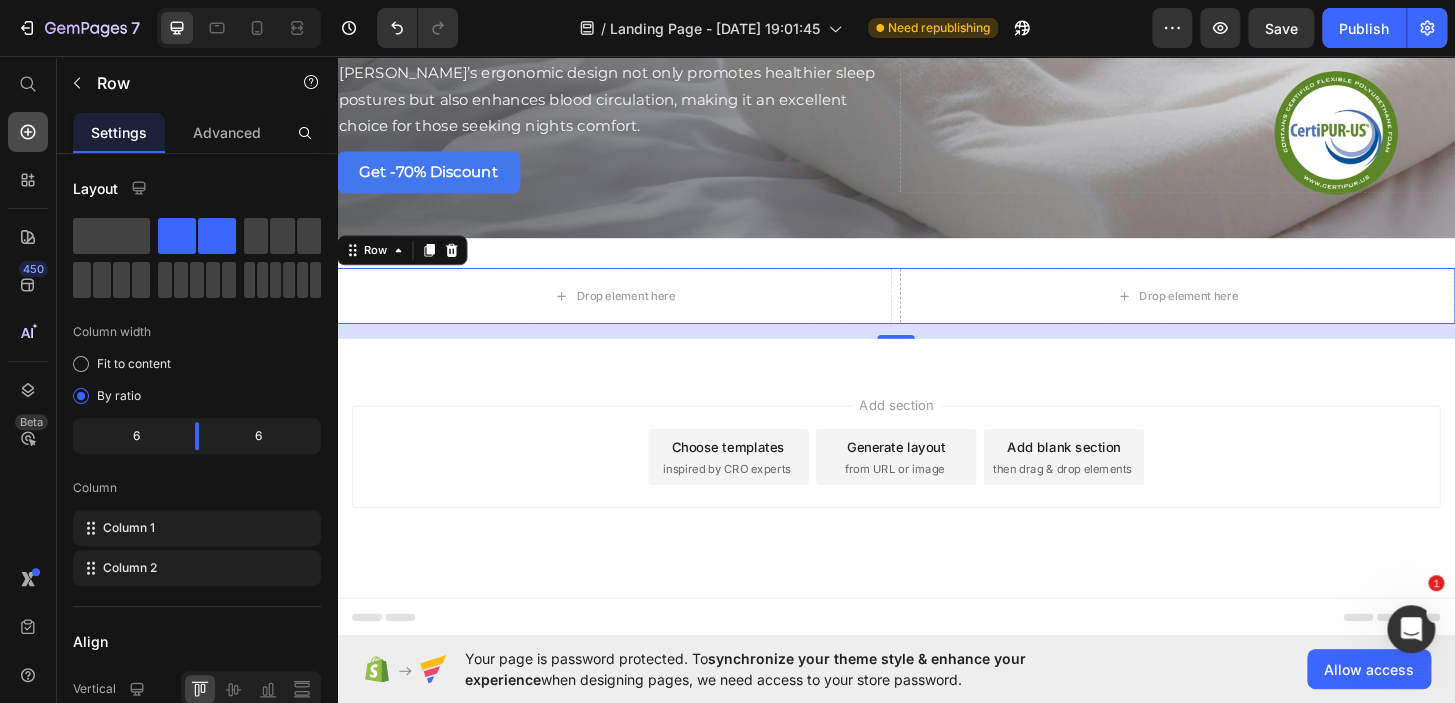 click 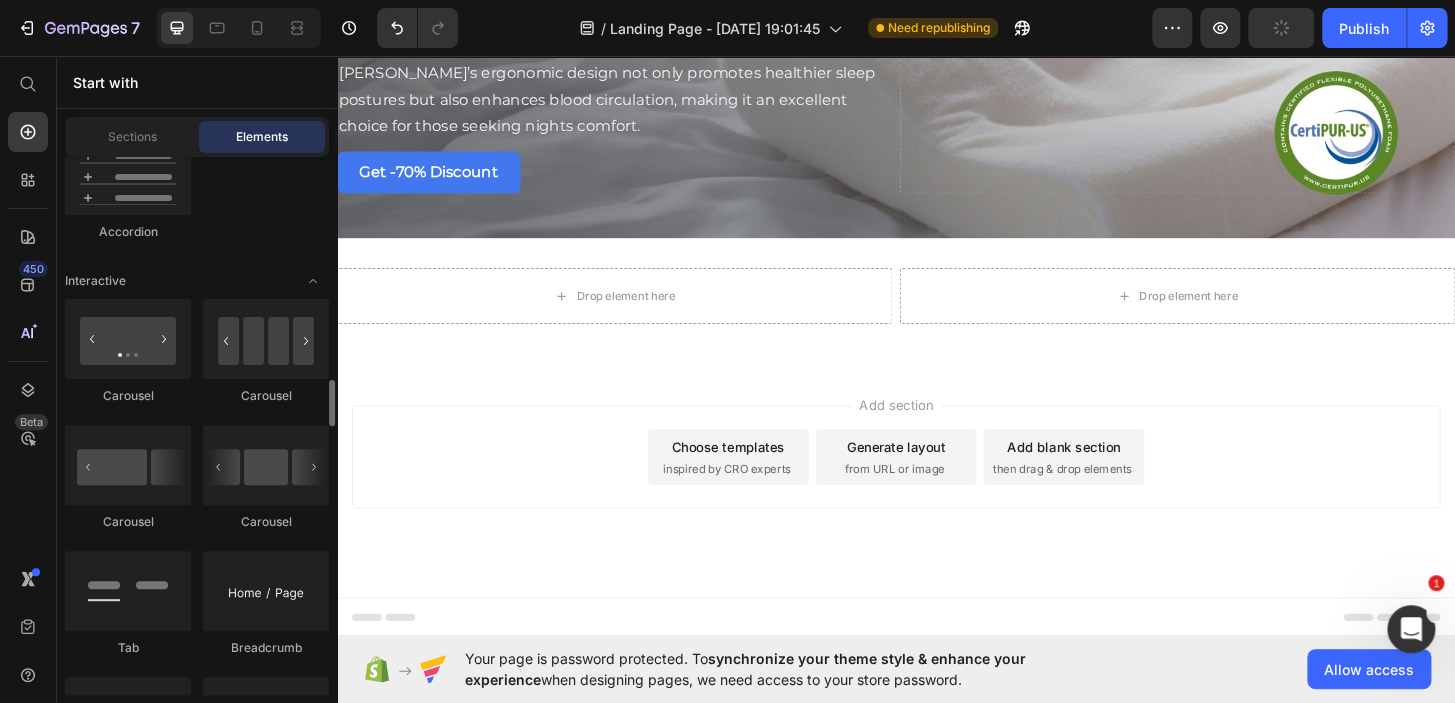 scroll, scrollTop: 2118, scrollLeft: 0, axis: vertical 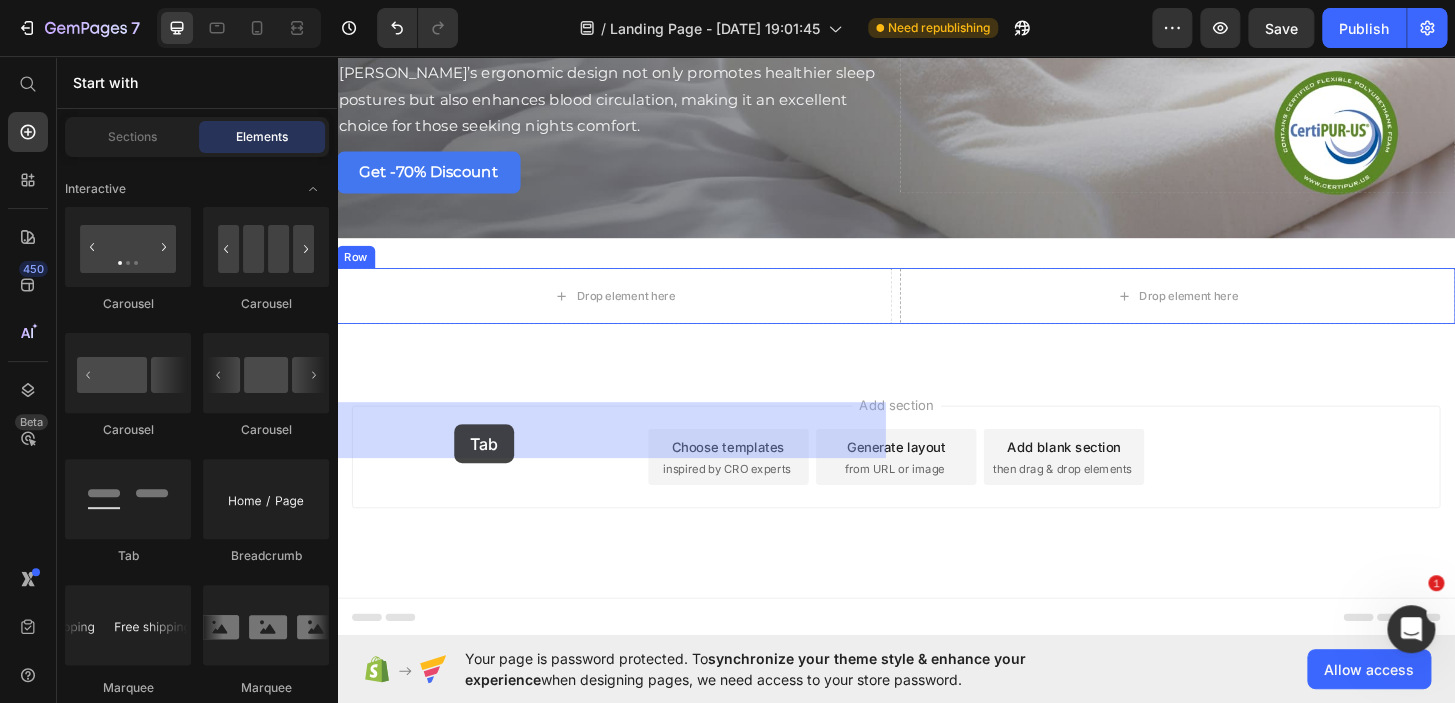 drag, startPoint x: 565, startPoint y: 562, endPoint x: 462, endPoint y: 450, distance: 152.1611 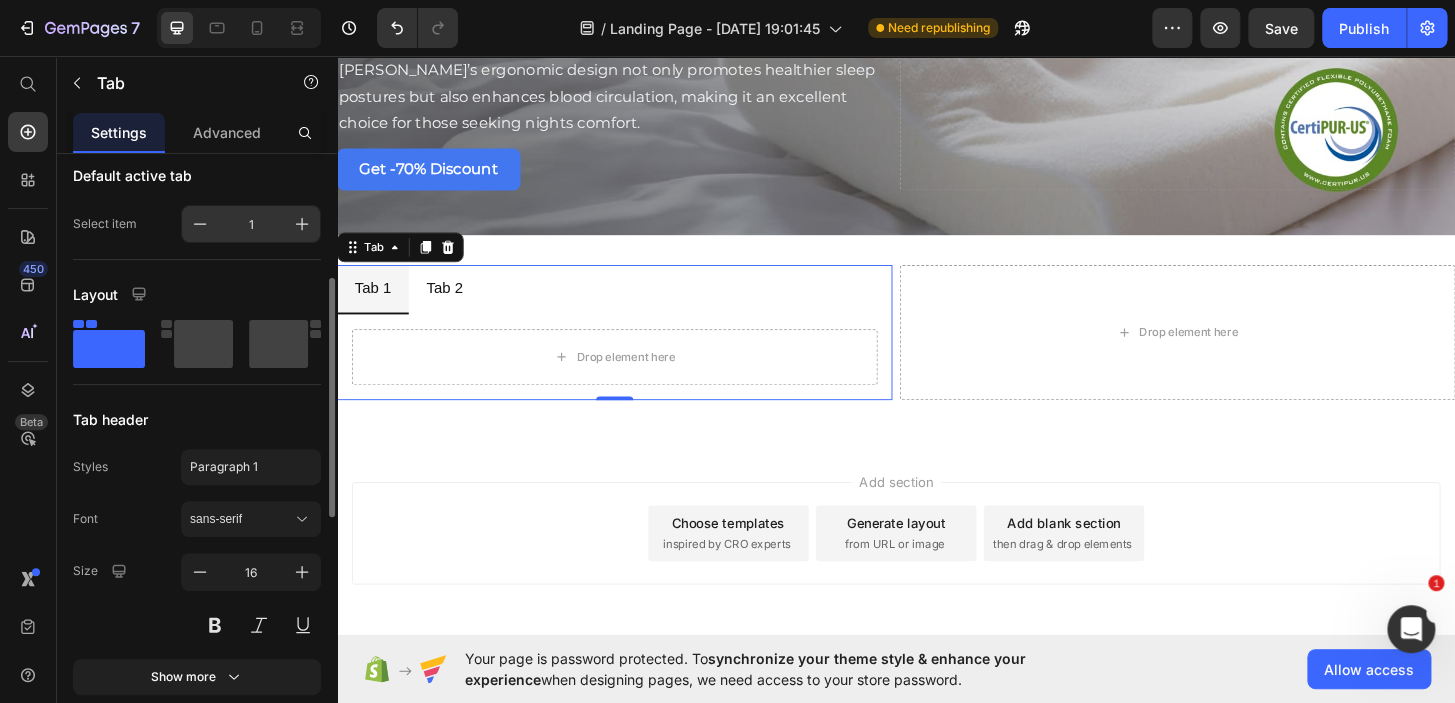 scroll, scrollTop: 258, scrollLeft: 0, axis: vertical 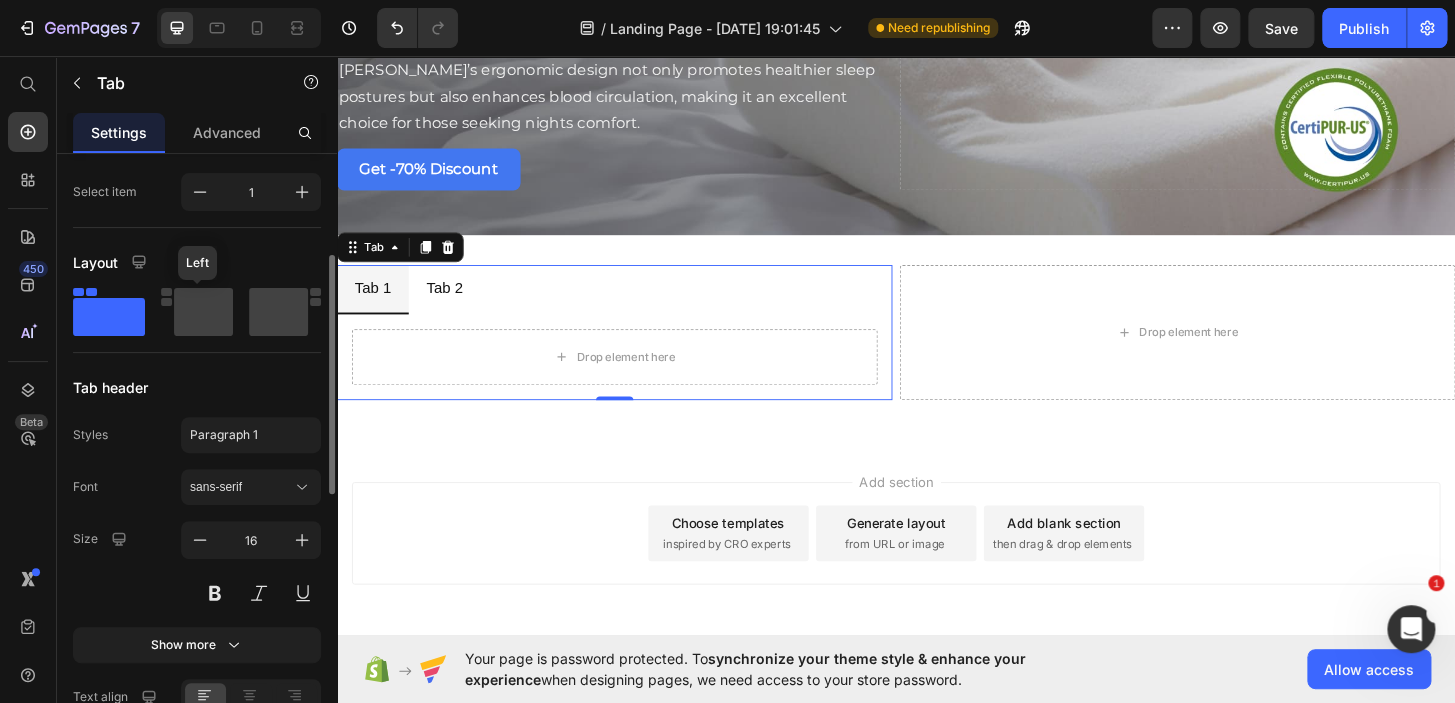 click 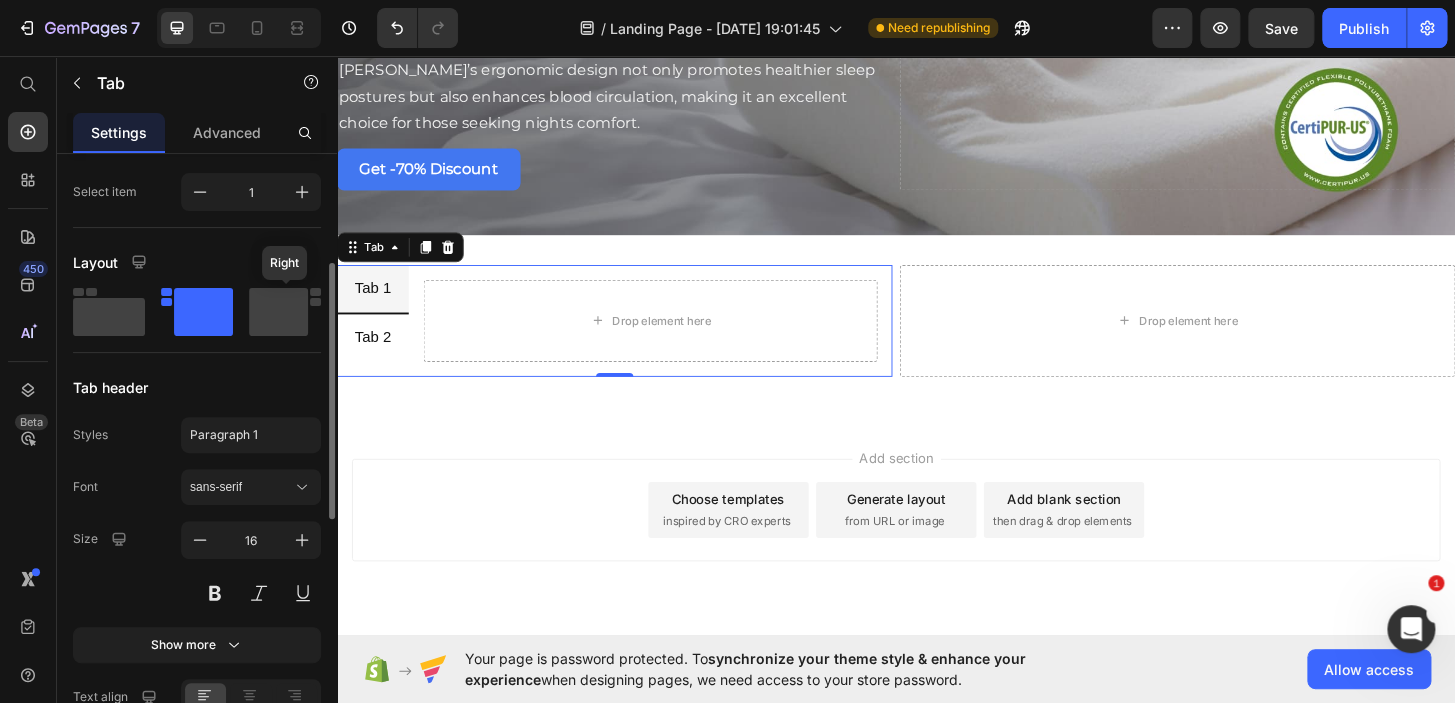 click 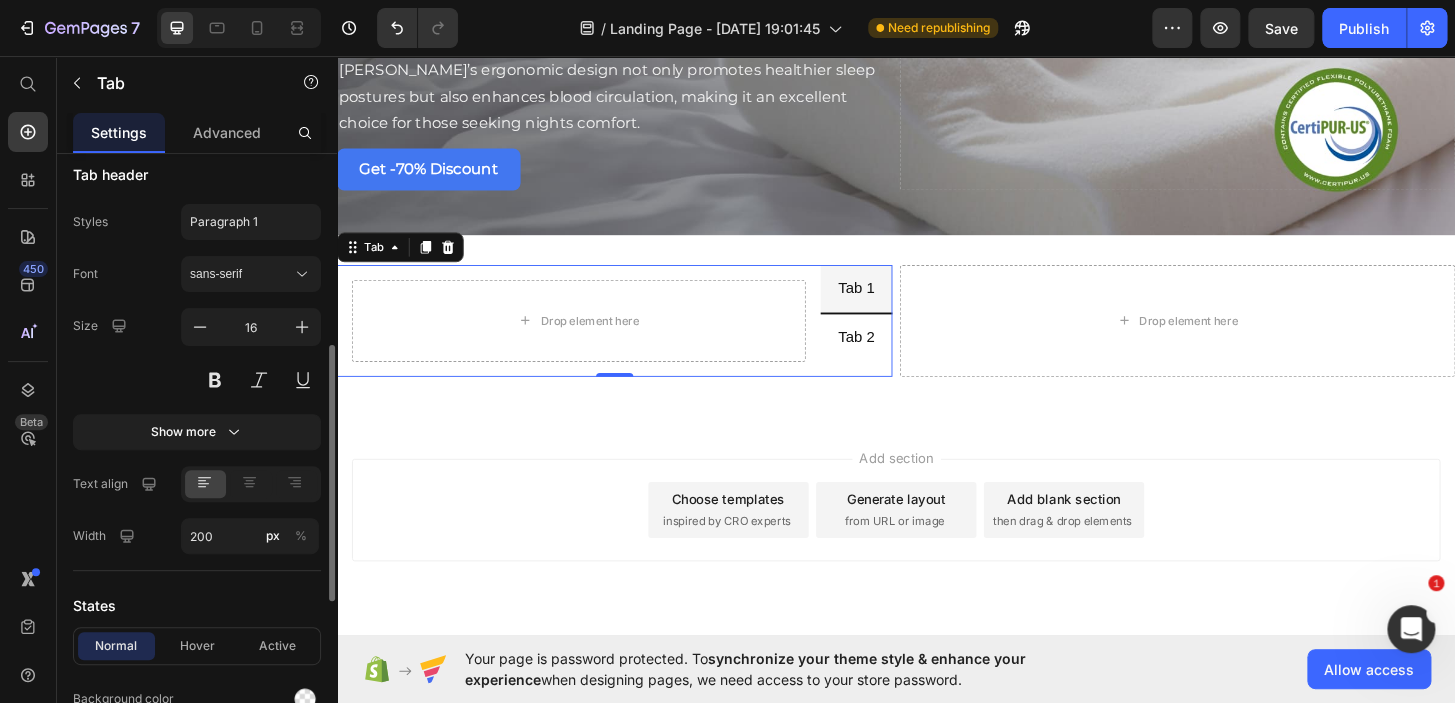scroll, scrollTop: 465, scrollLeft: 0, axis: vertical 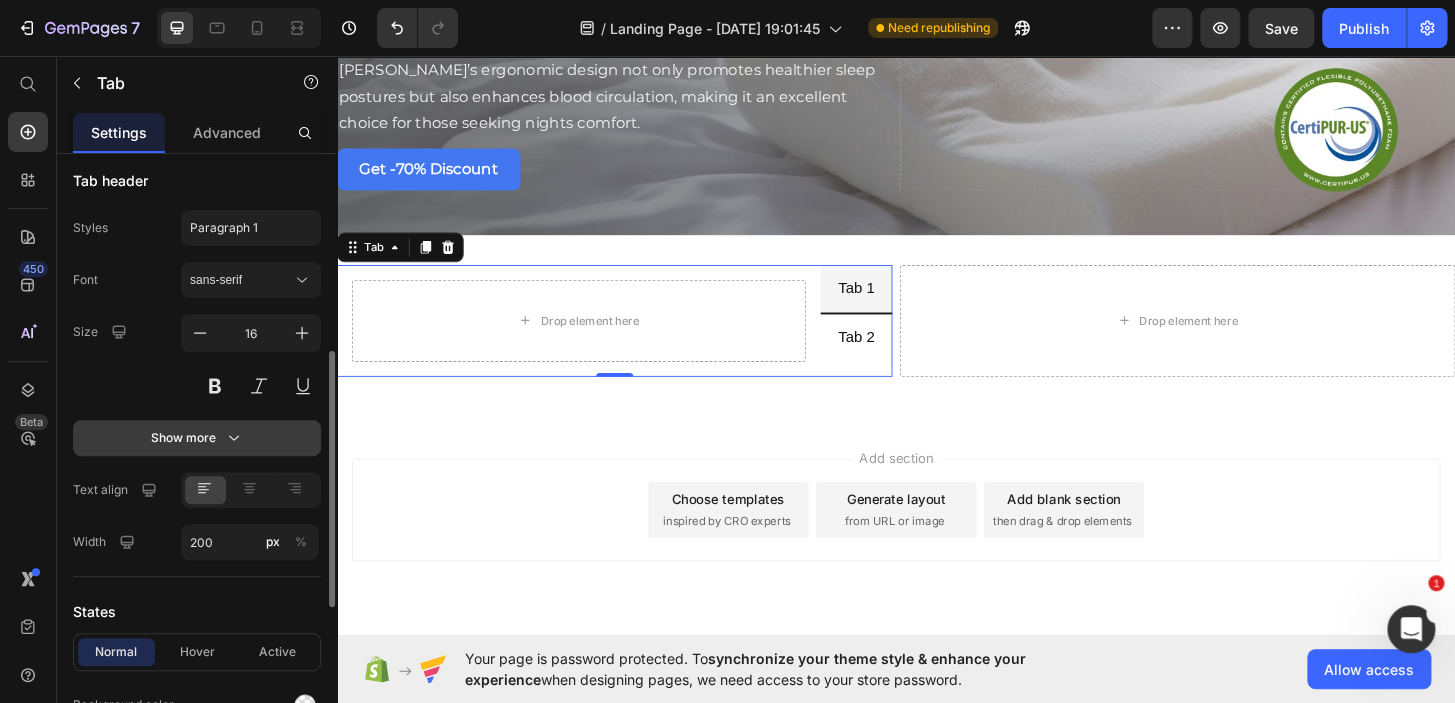 click on "Show more" at bounding box center (197, 438) 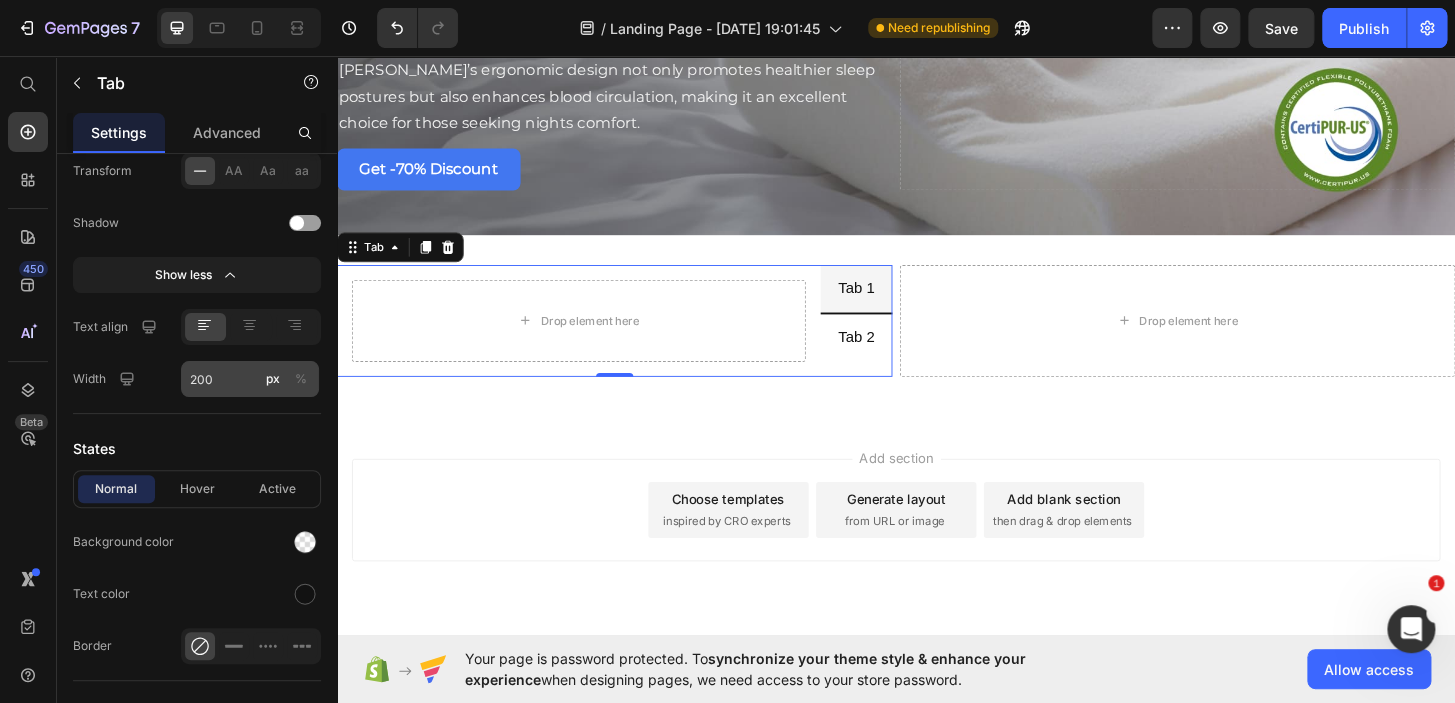 scroll, scrollTop: 0, scrollLeft: 0, axis: both 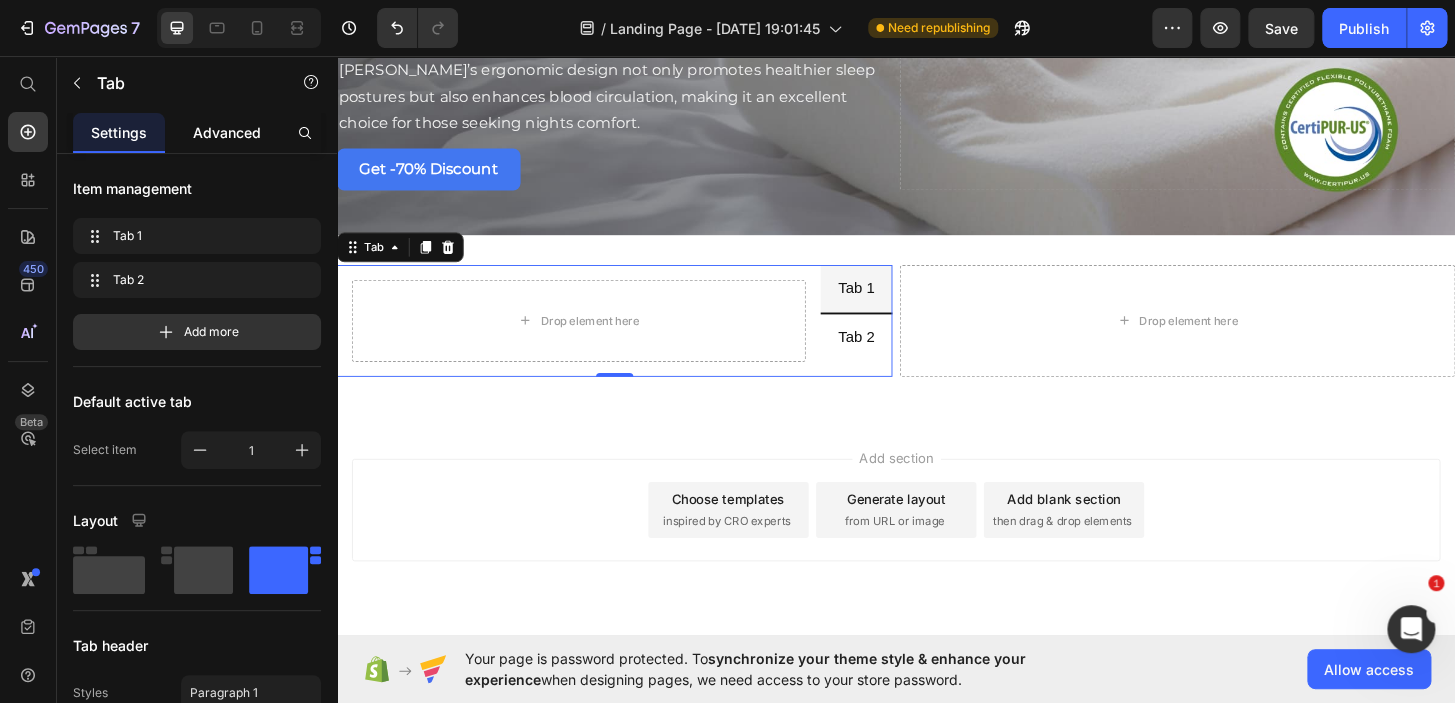 click on "Advanced" at bounding box center (227, 132) 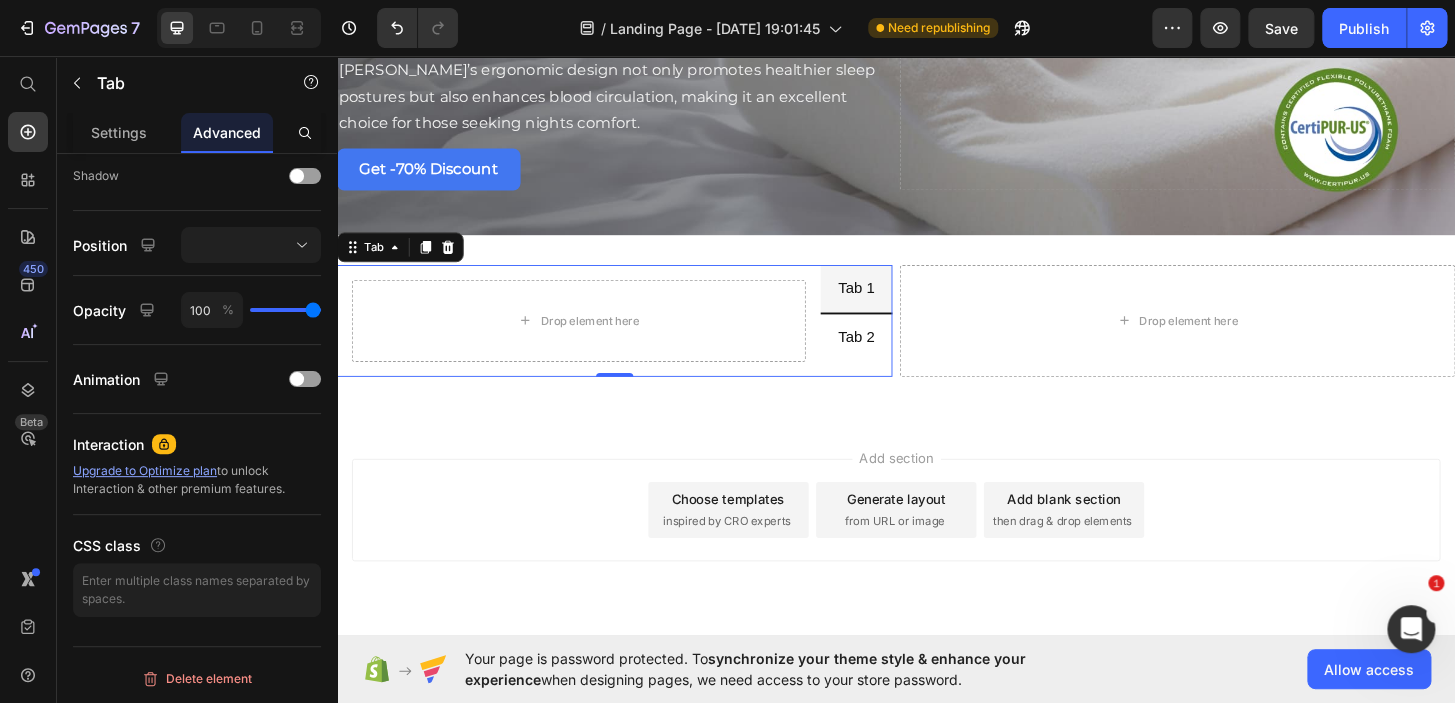 scroll, scrollTop: 123, scrollLeft: 0, axis: vertical 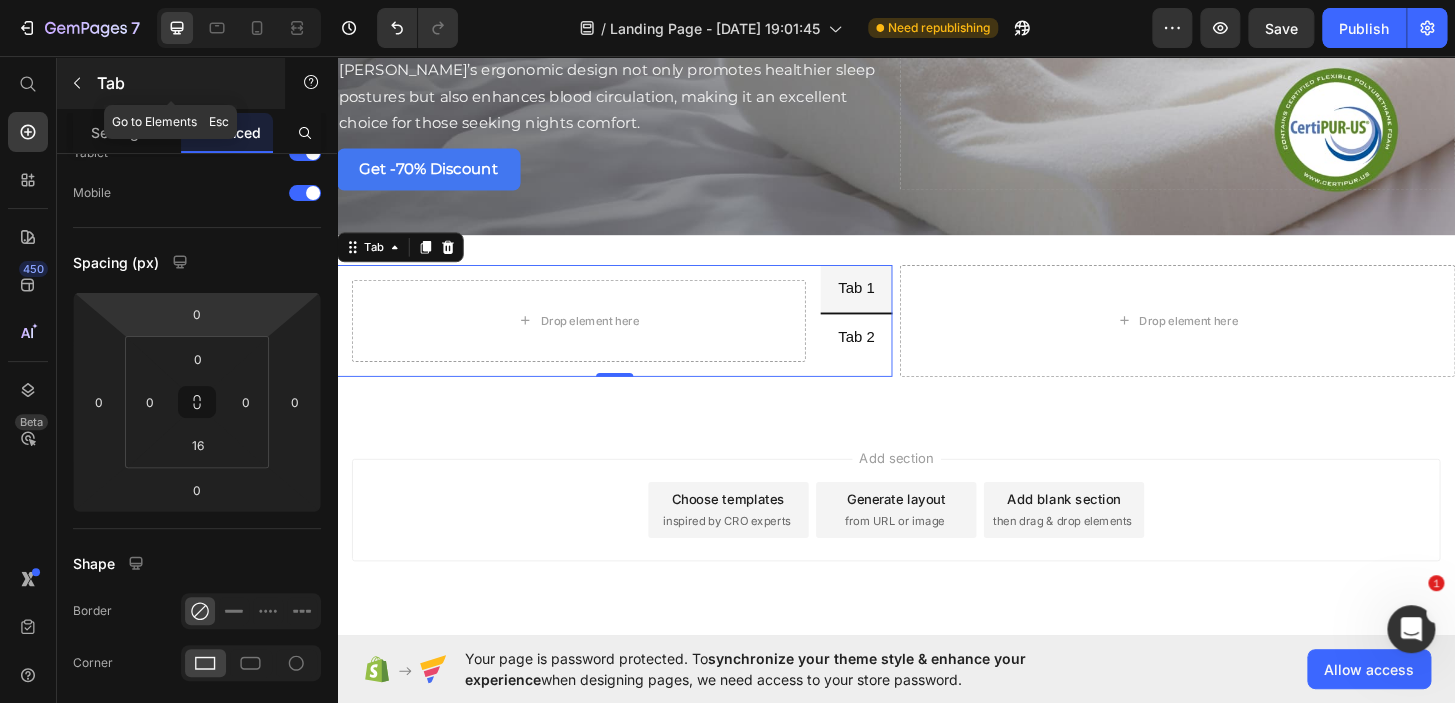 click on "Tab" at bounding box center [171, 83] 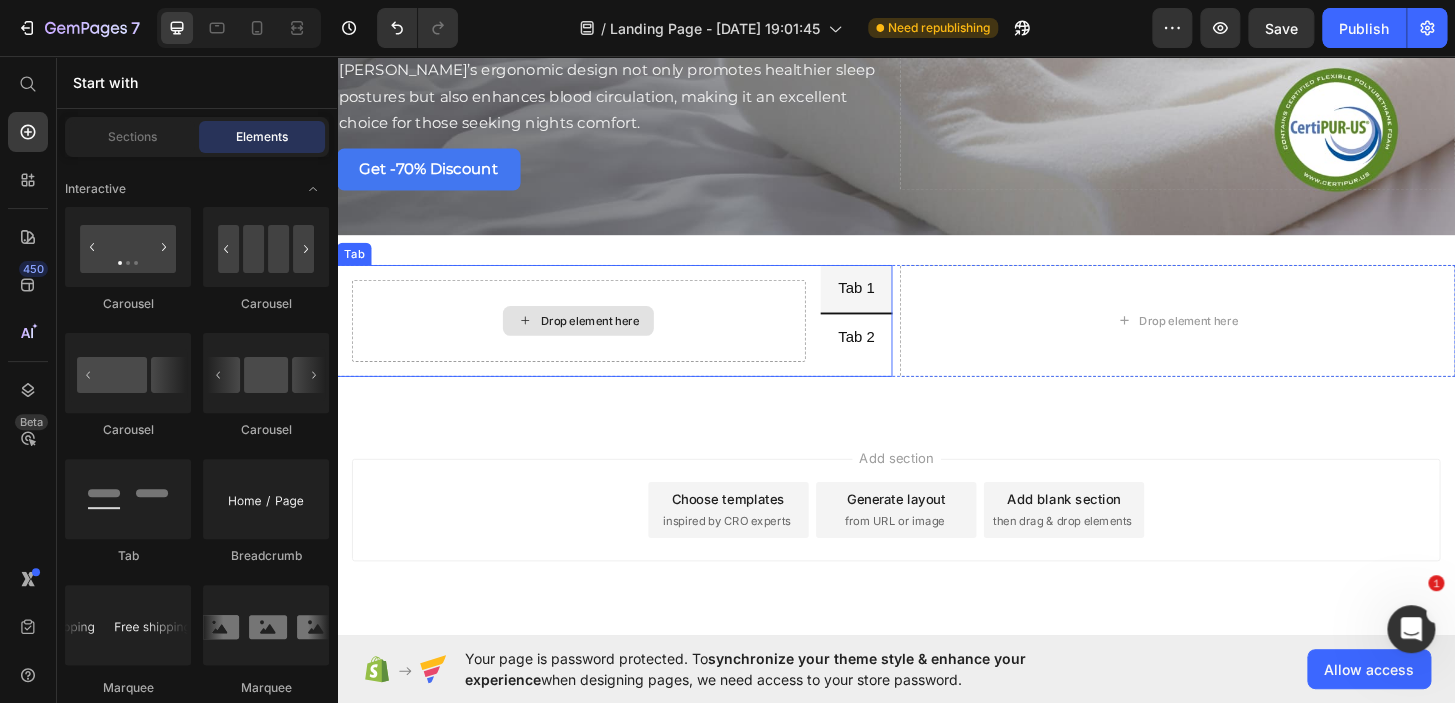 click on "Drop element here" at bounding box center (596, 340) 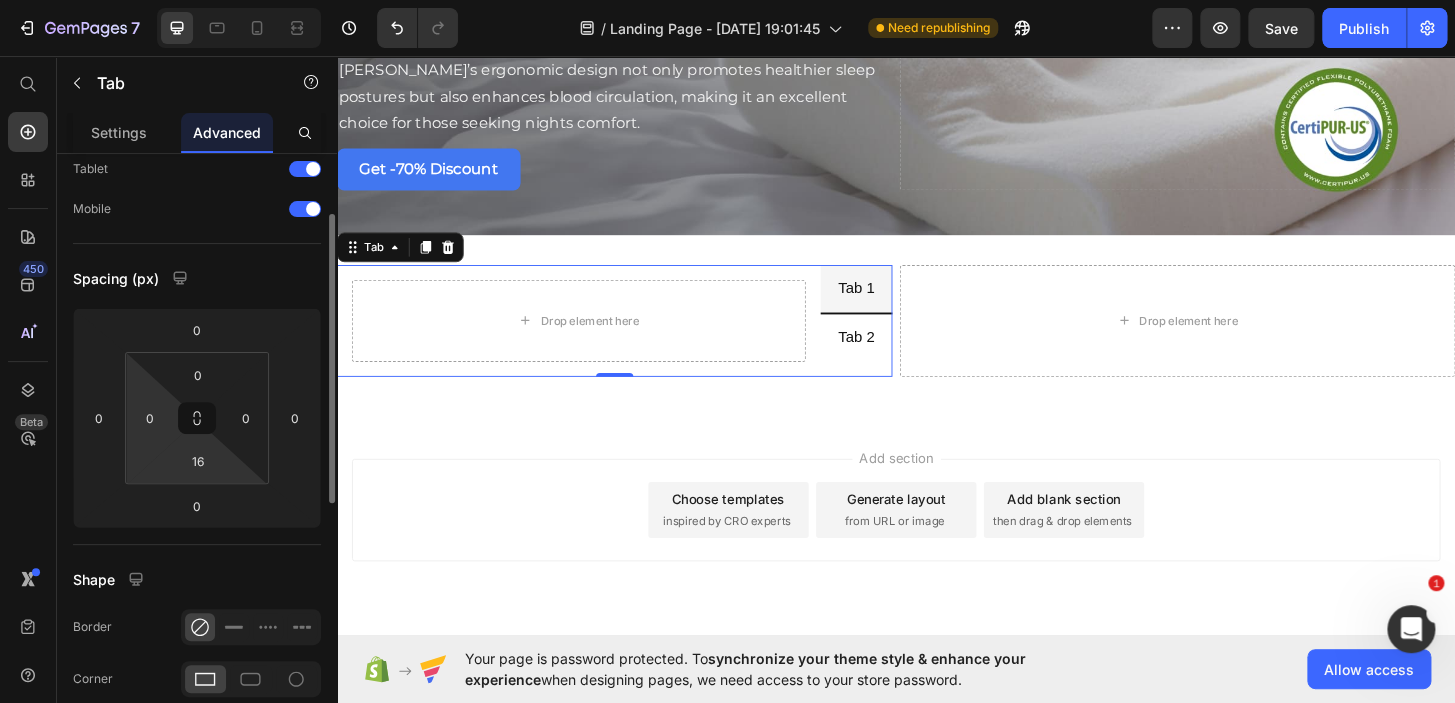 scroll, scrollTop: 89, scrollLeft: 0, axis: vertical 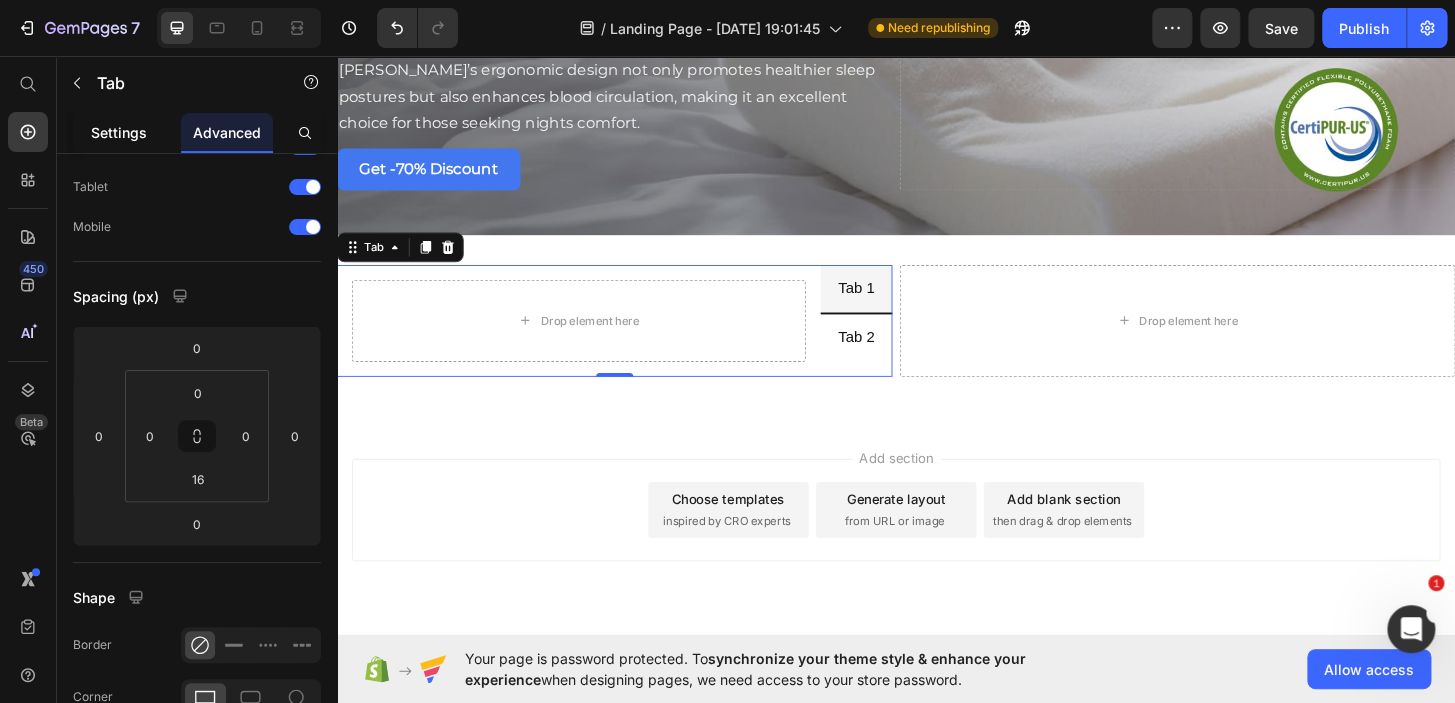 click on "Settings" 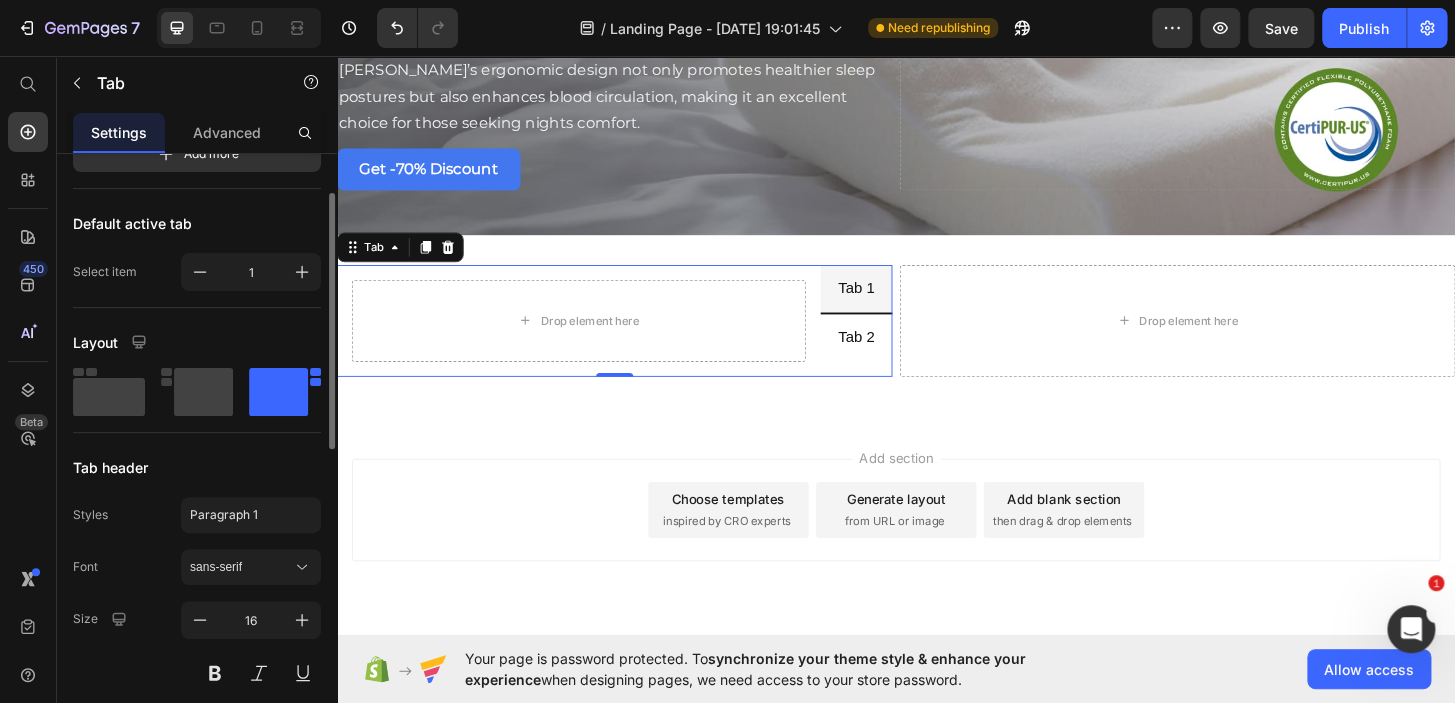 scroll, scrollTop: 153, scrollLeft: 0, axis: vertical 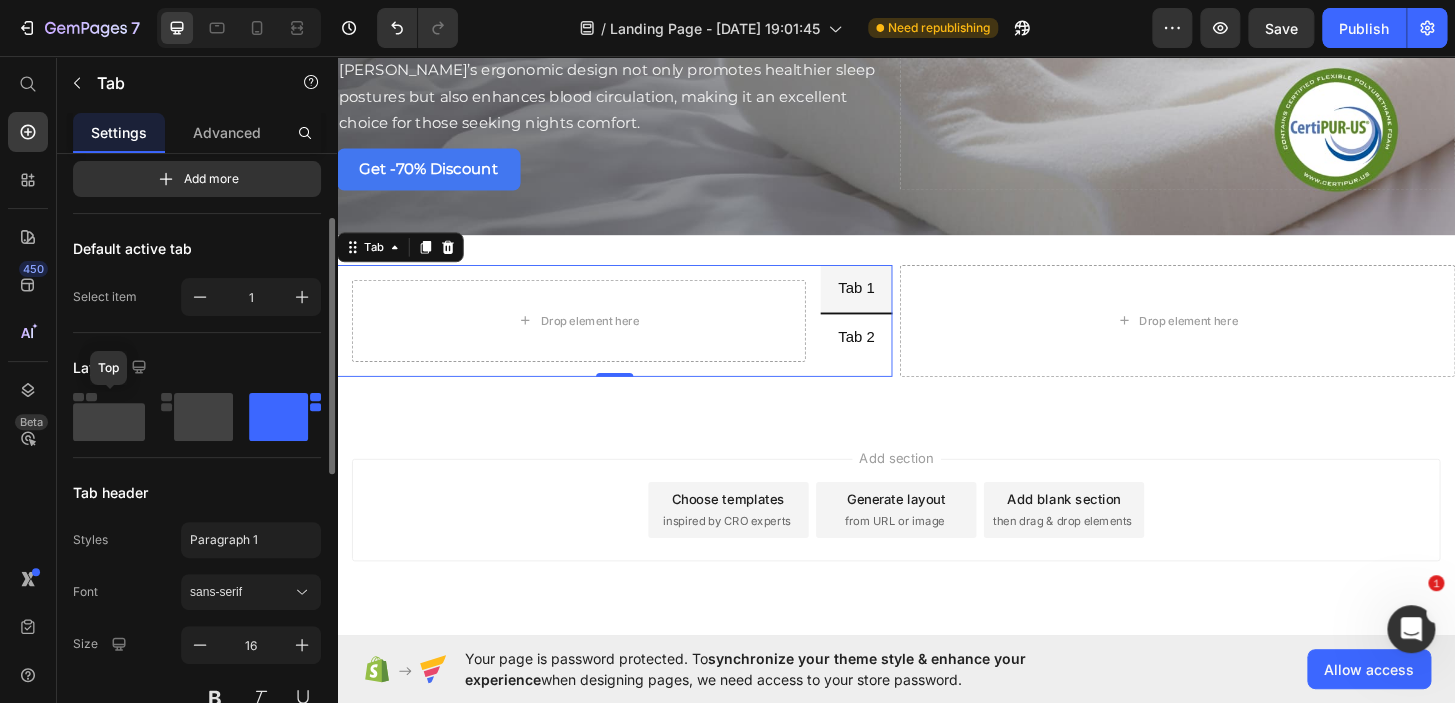 click 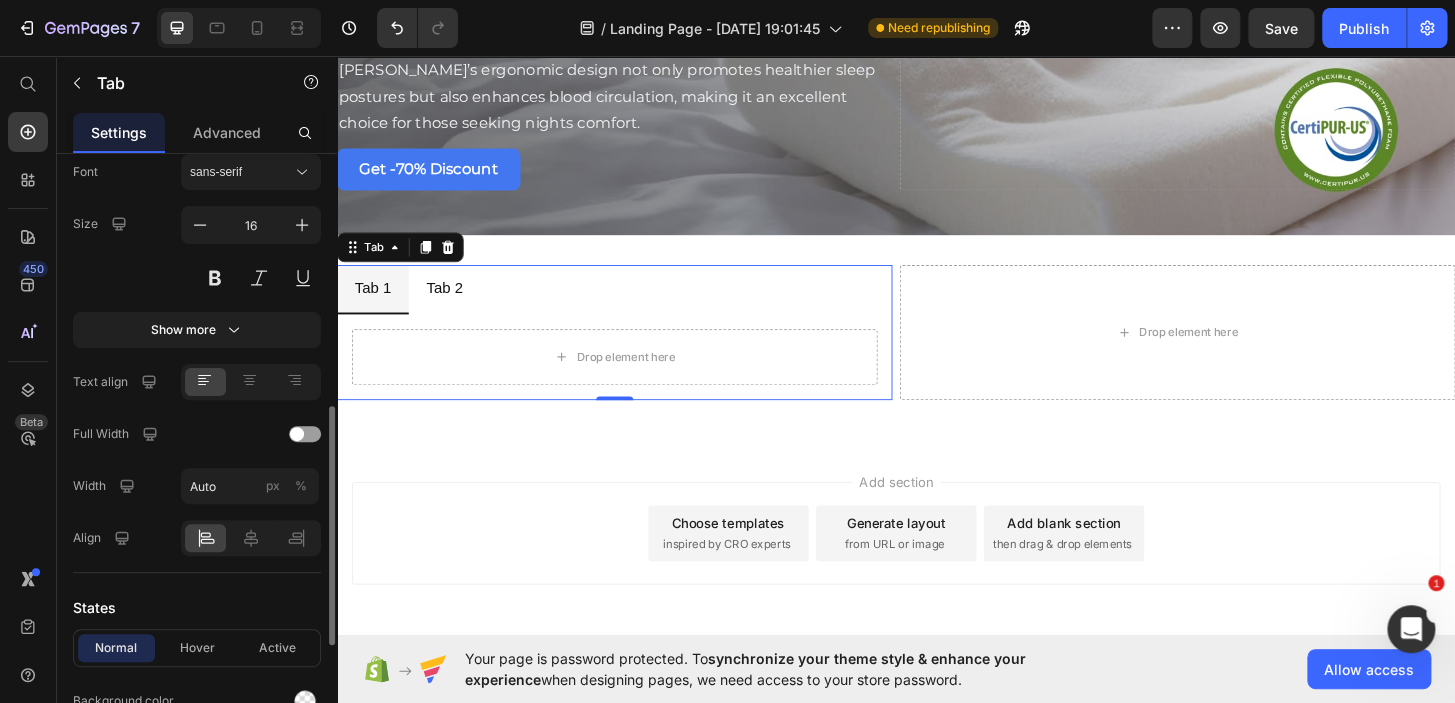 scroll, scrollTop: 611, scrollLeft: 0, axis: vertical 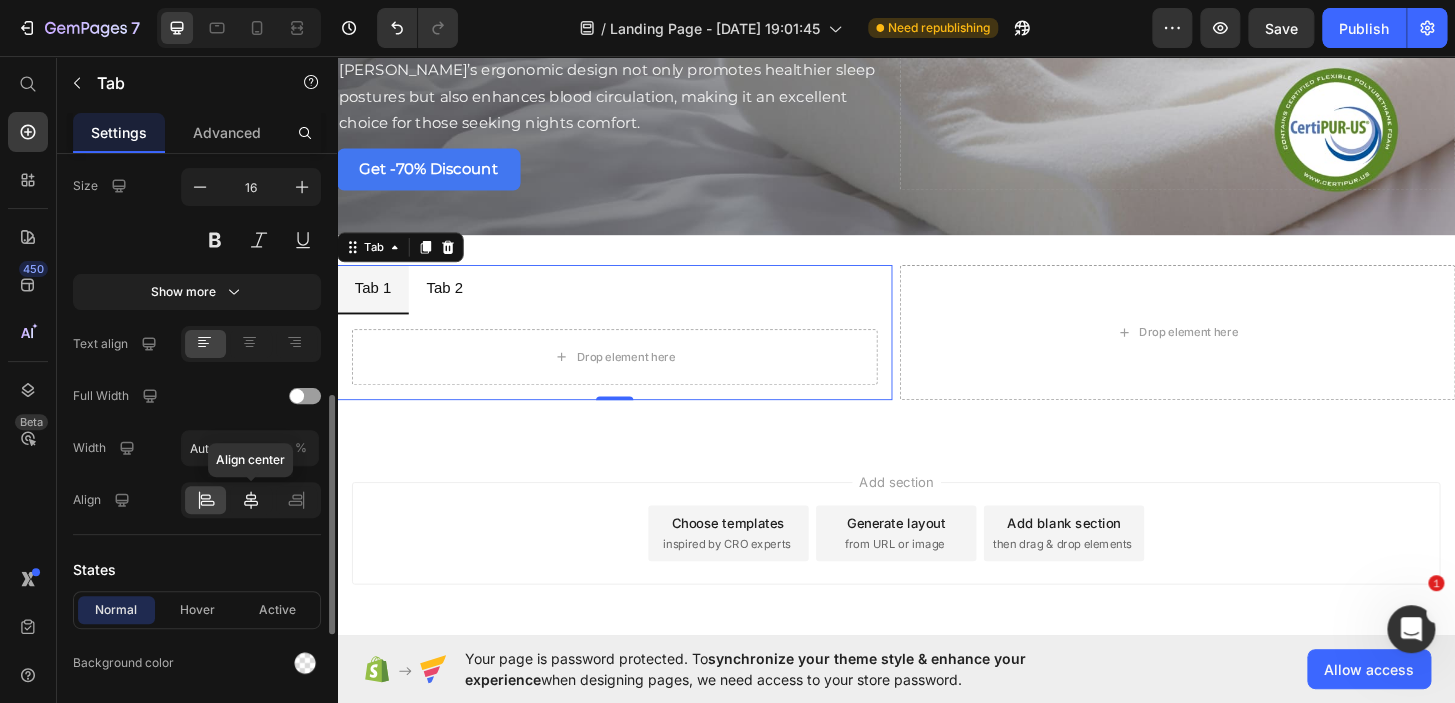 click 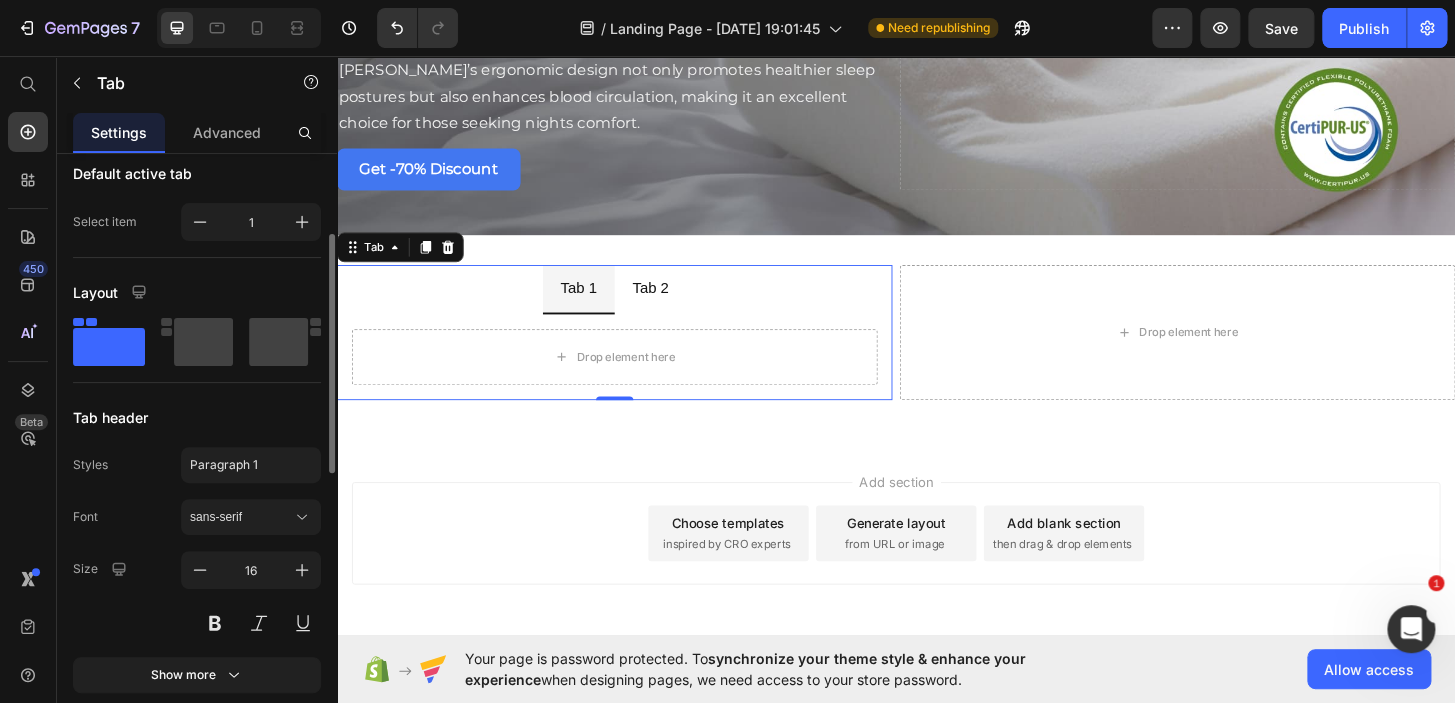 scroll, scrollTop: 221, scrollLeft: 0, axis: vertical 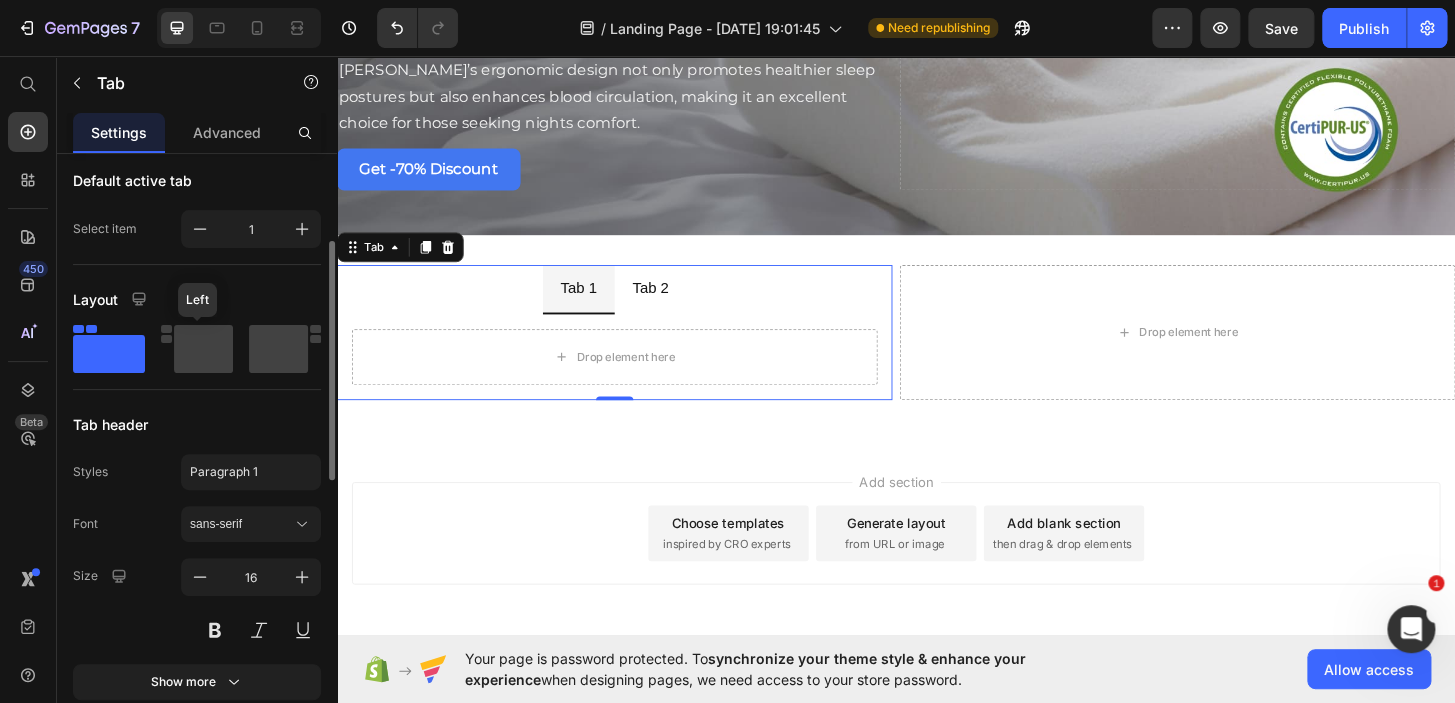 click 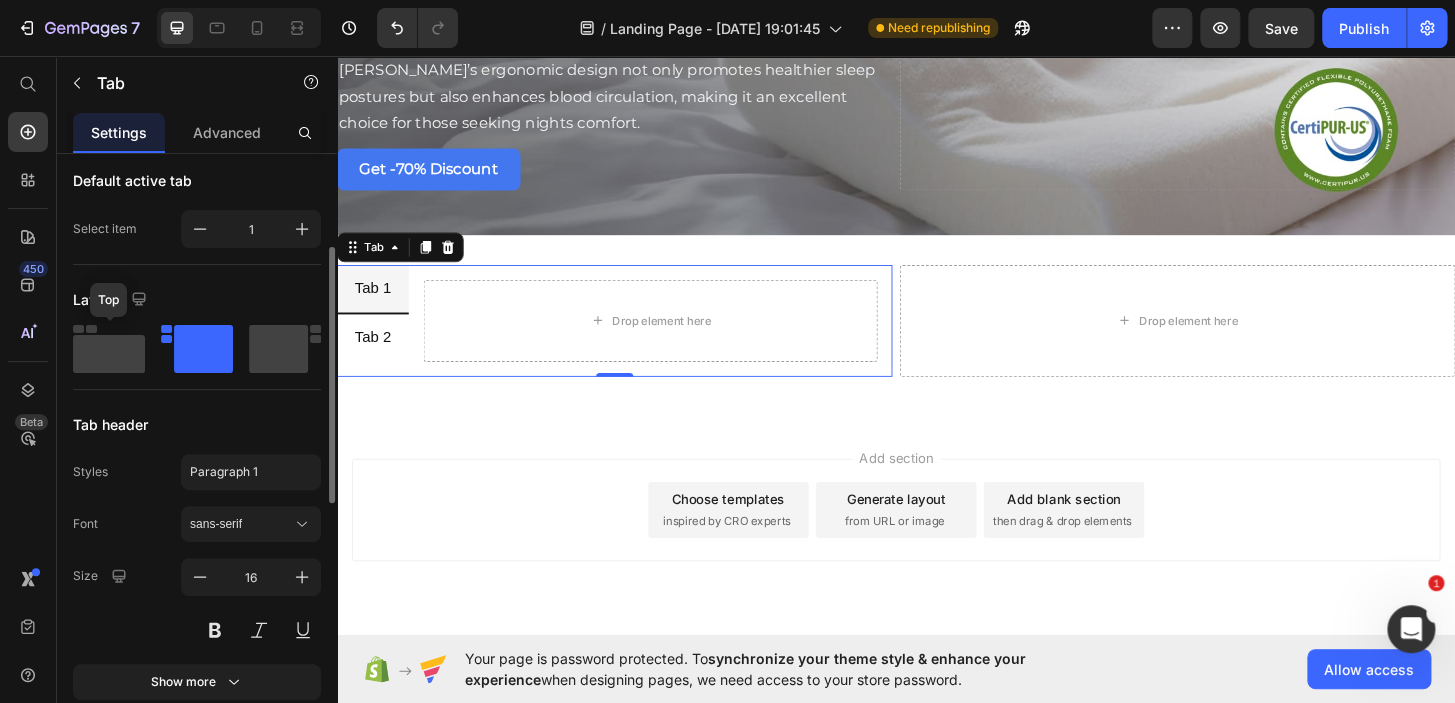 click 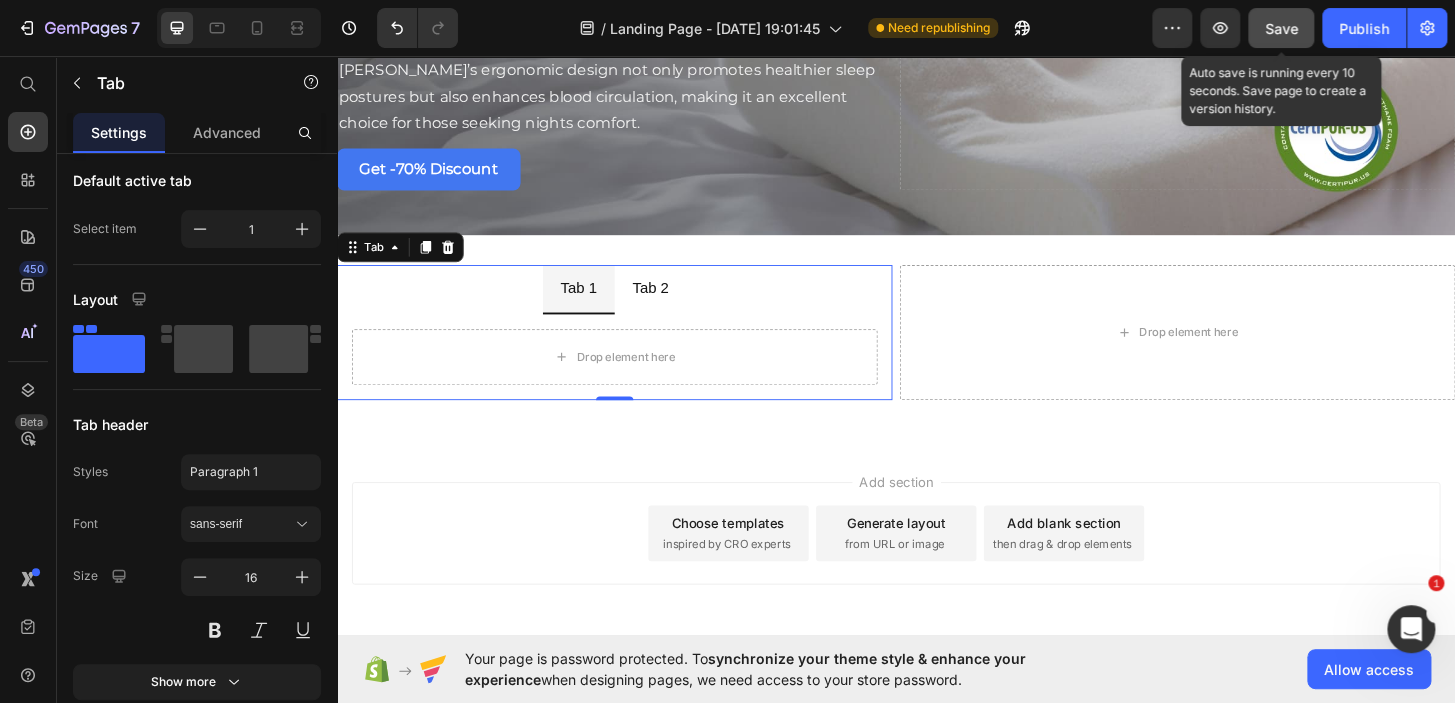 click on "Save" 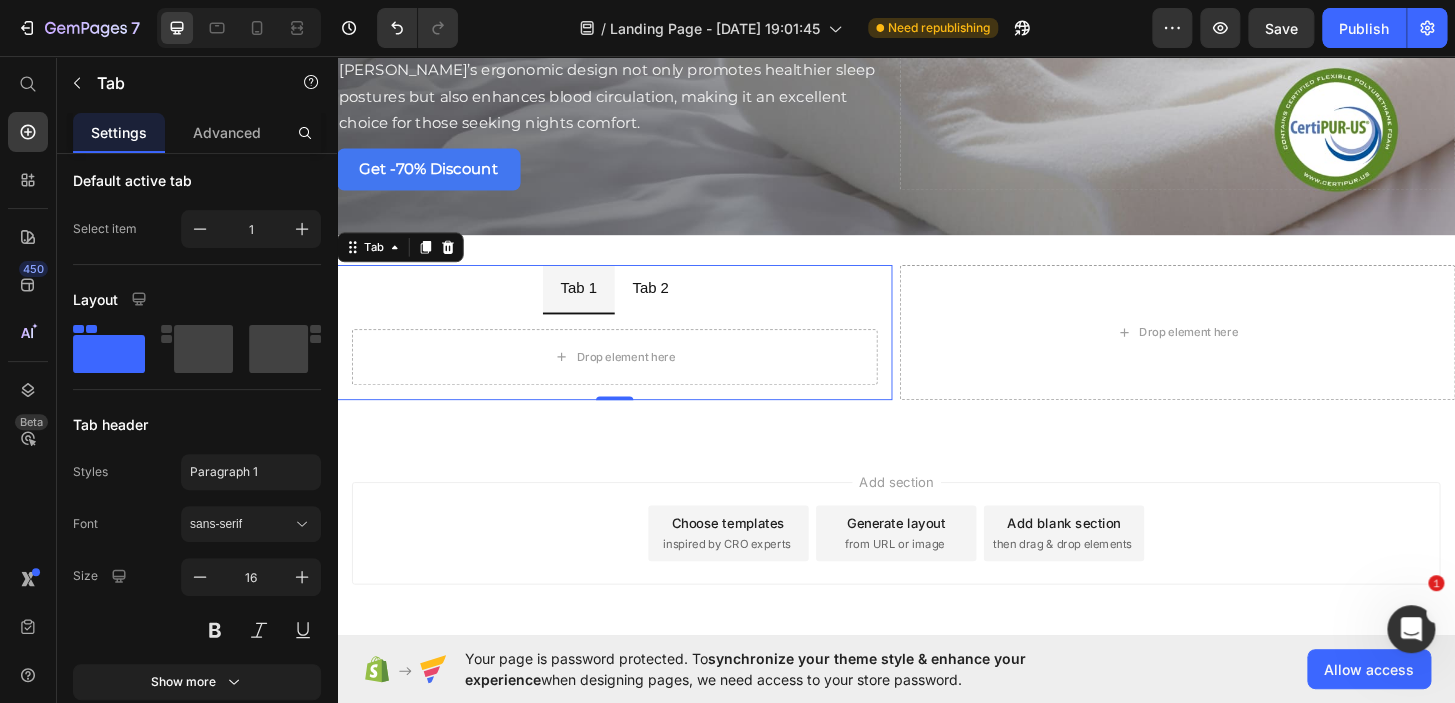 type 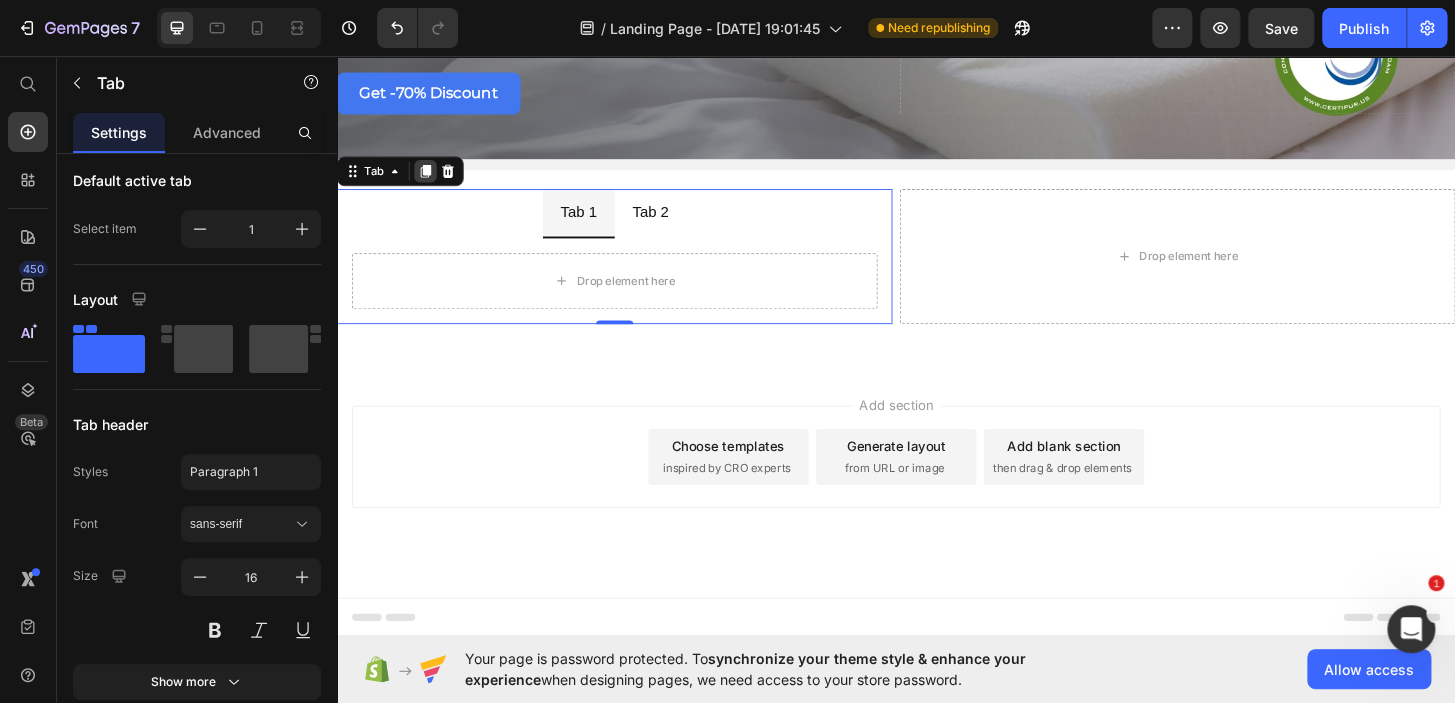 scroll, scrollTop: 5746, scrollLeft: 0, axis: vertical 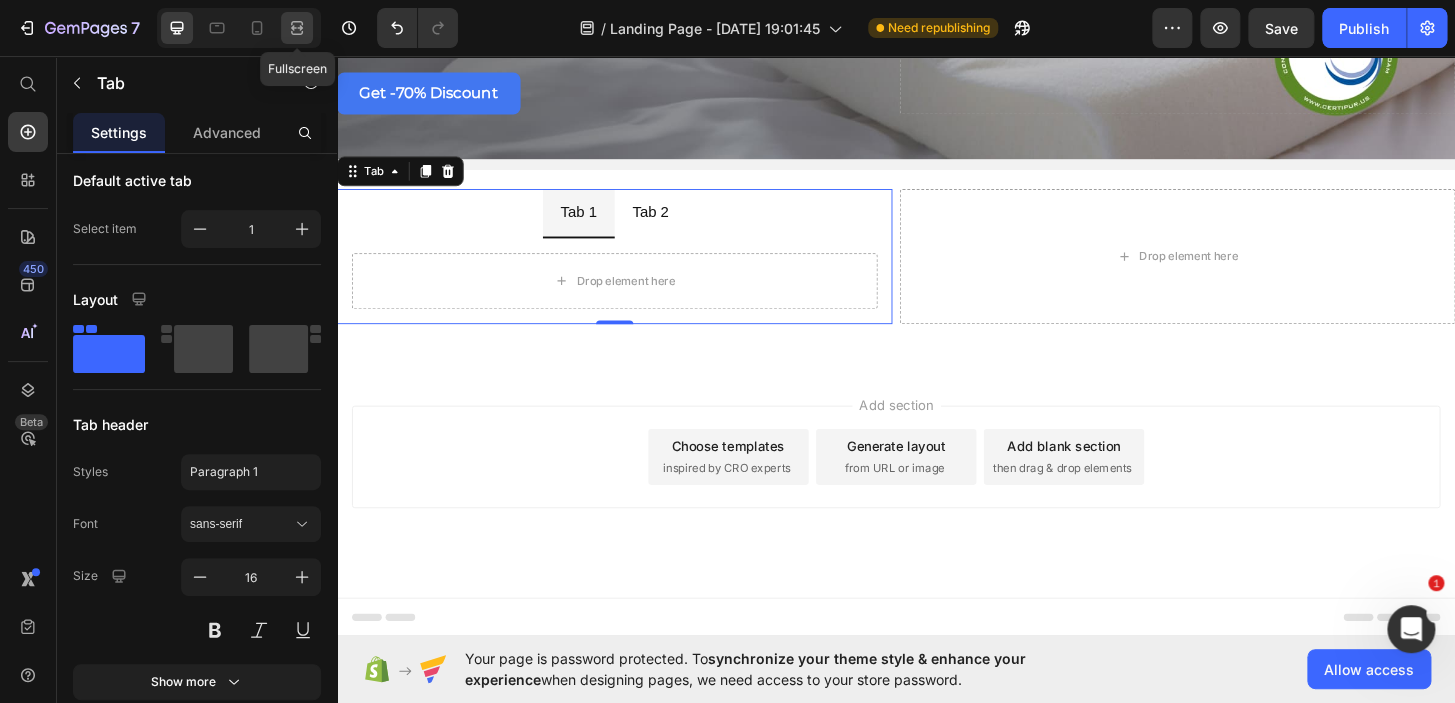 click 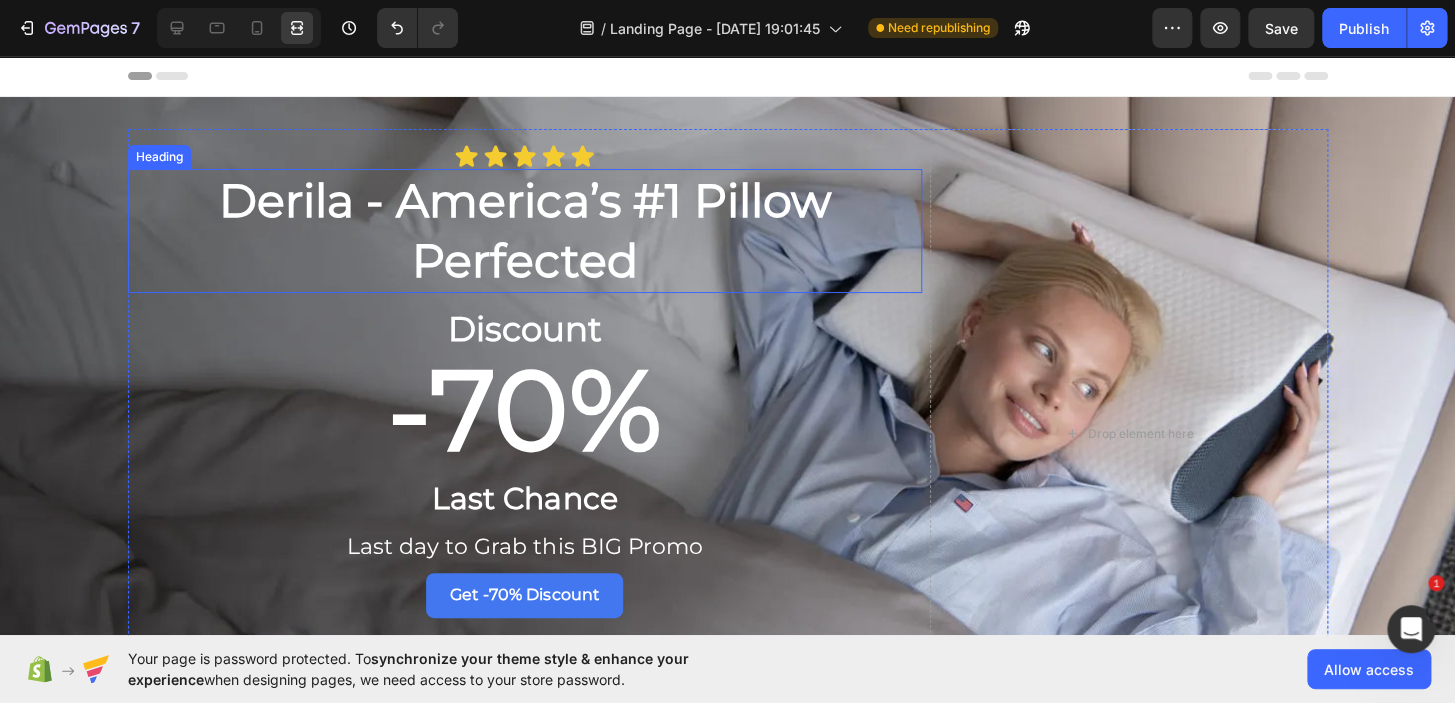 scroll, scrollTop: 484, scrollLeft: 0, axis: vertical 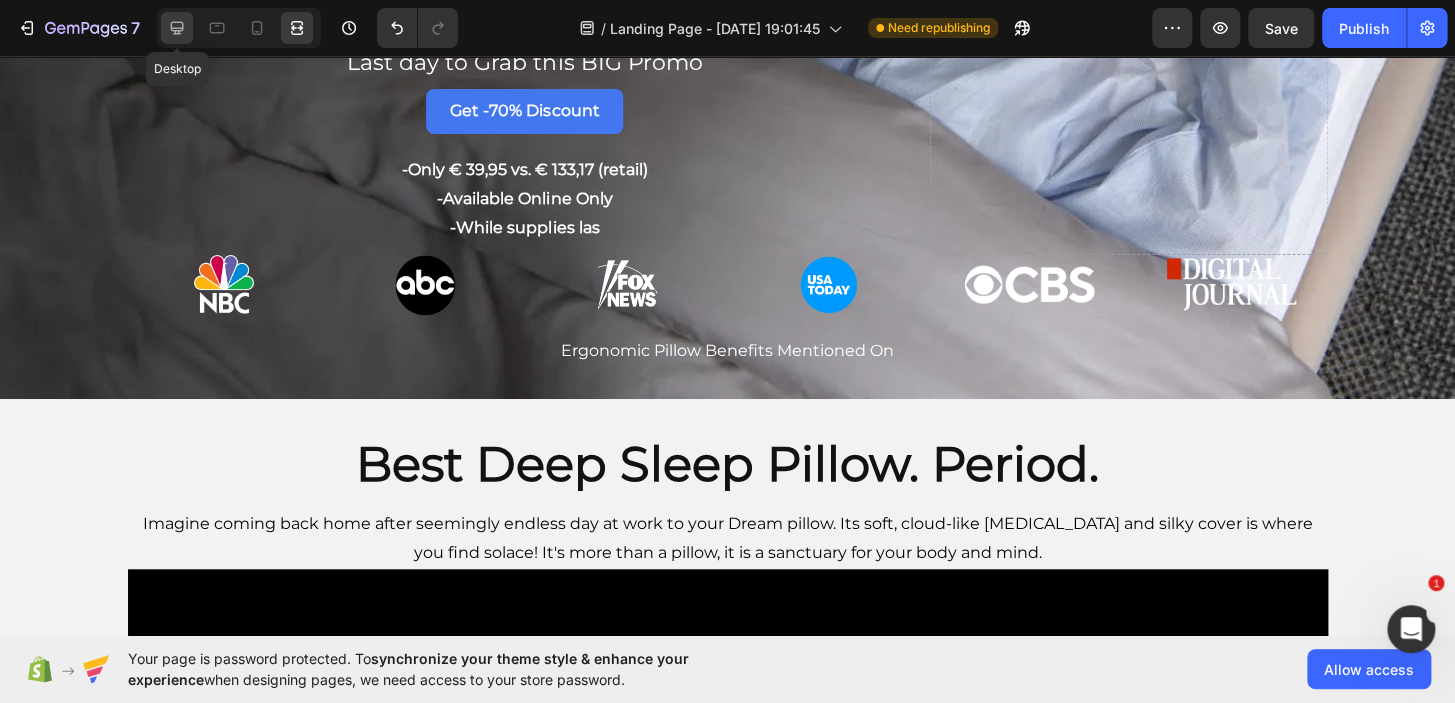 click 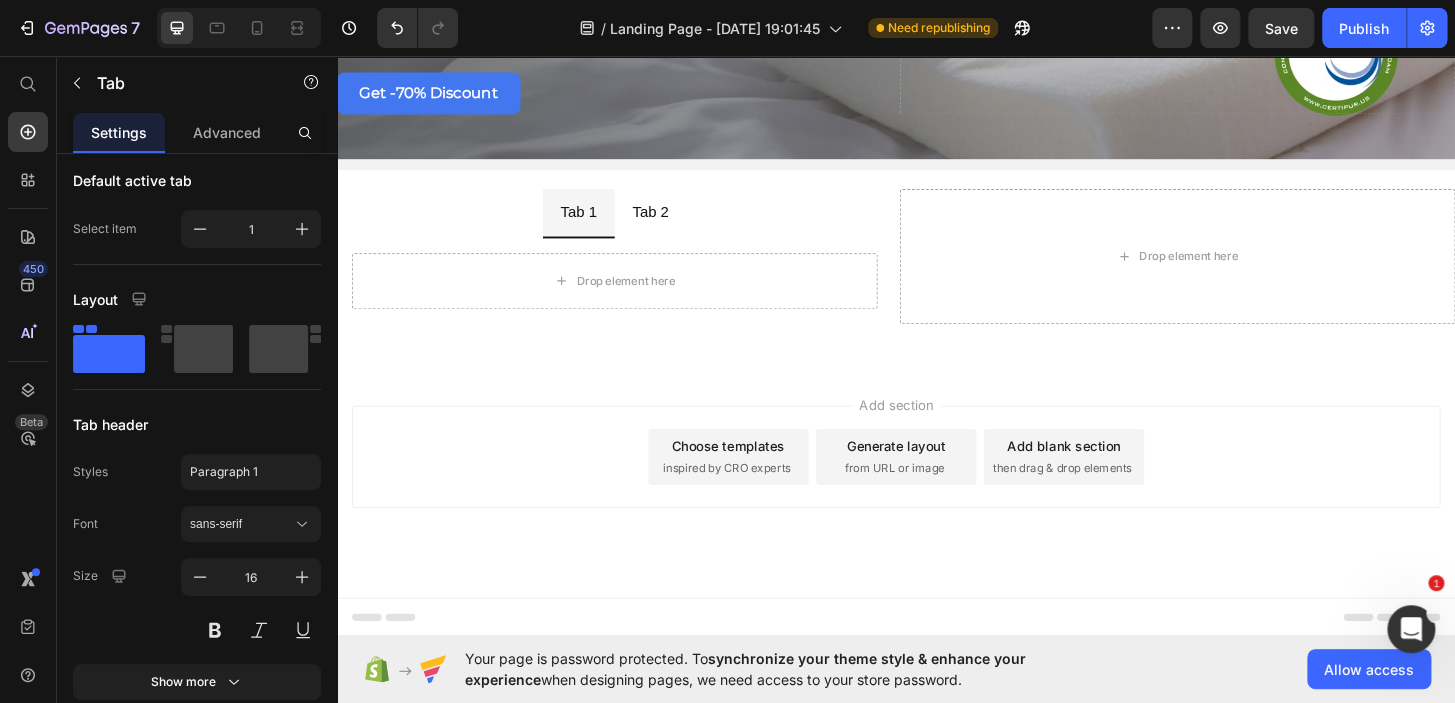scroll, scrollTop: 4363, scrollLeft: 0, axis: vertical 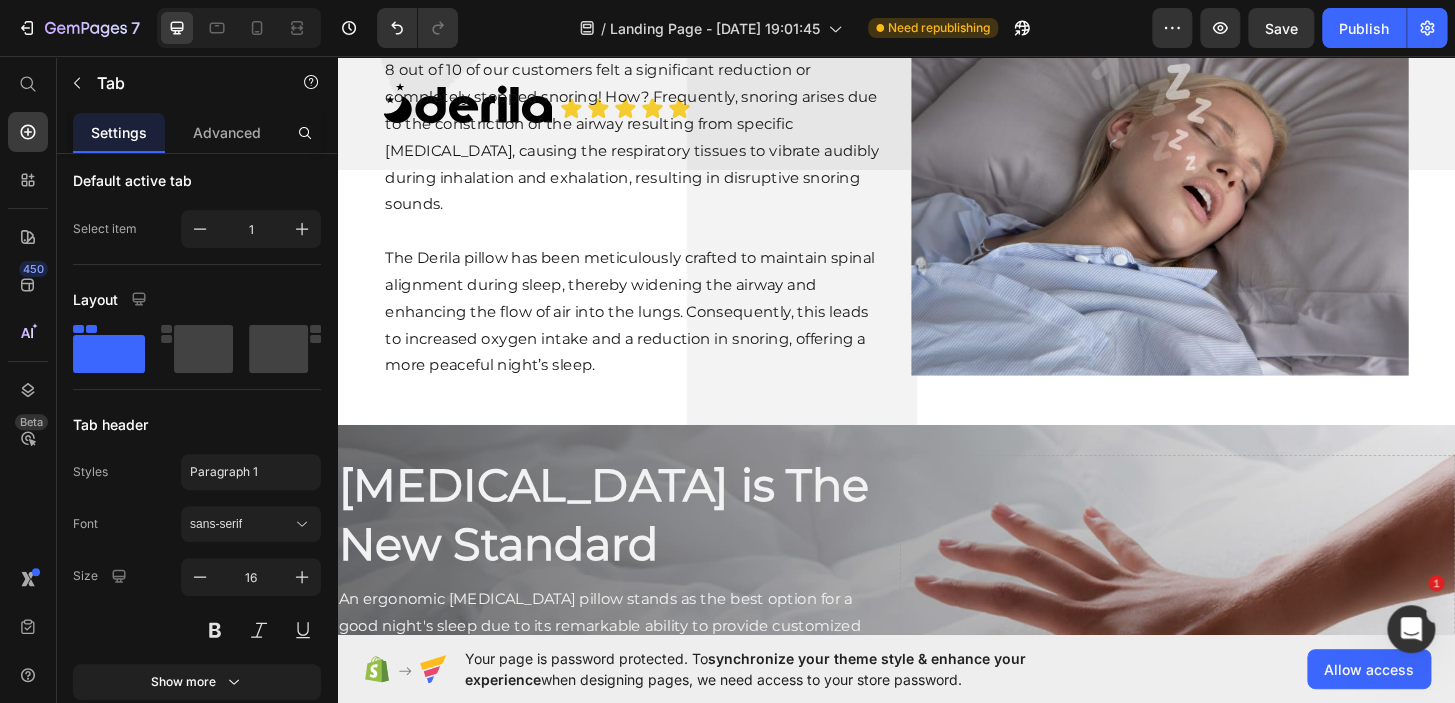 drag, startPoint x: 531, startPoint y: 260, endPoint x: 554, endPoint y: -89, distance: 349.75705 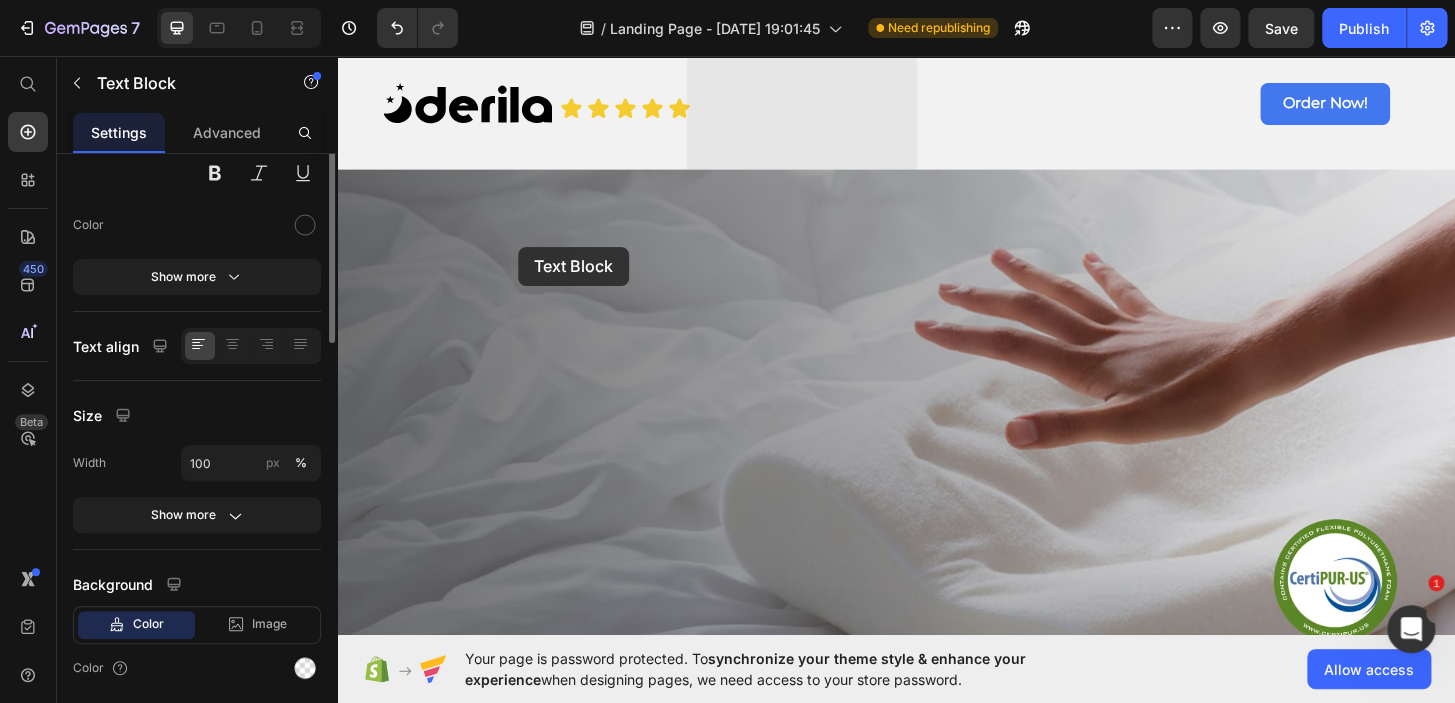 scroll, scrollTop: 3370, scrollLeft: 0, axis: vertical 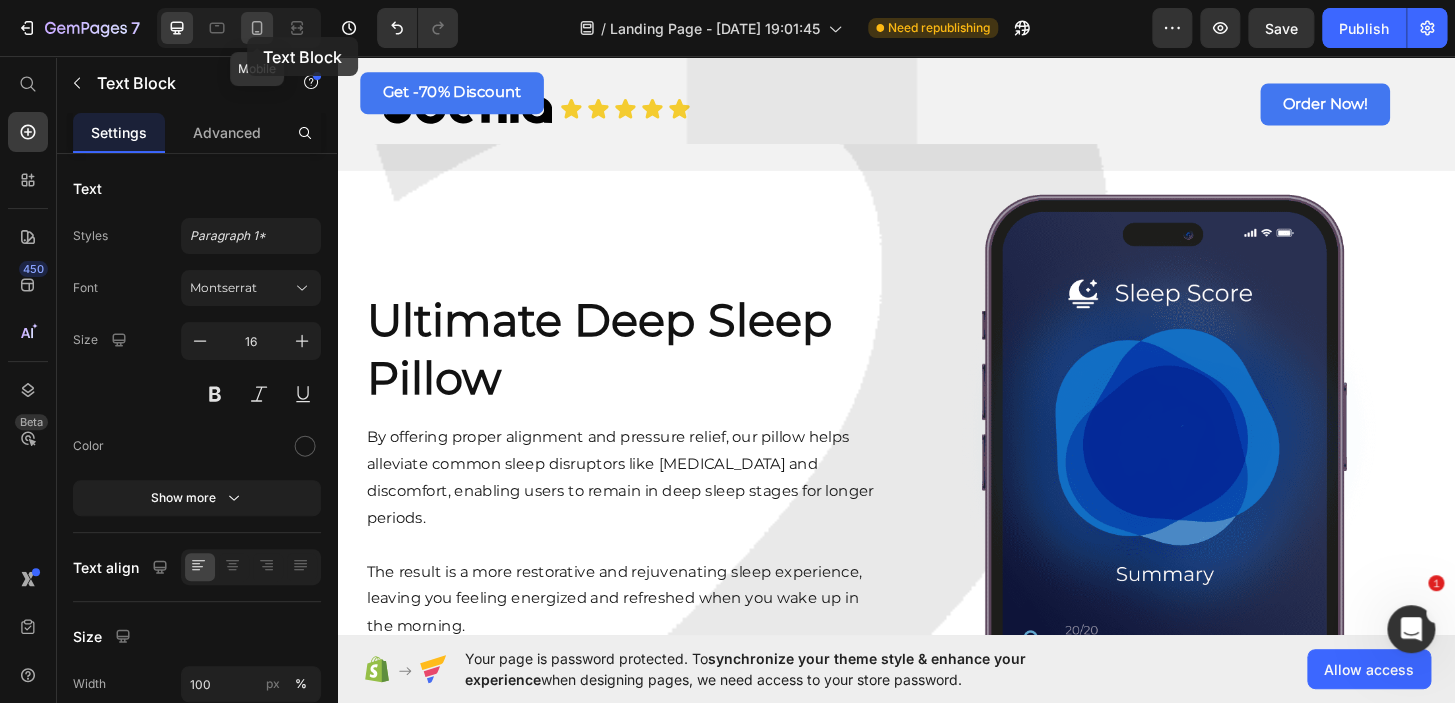 click 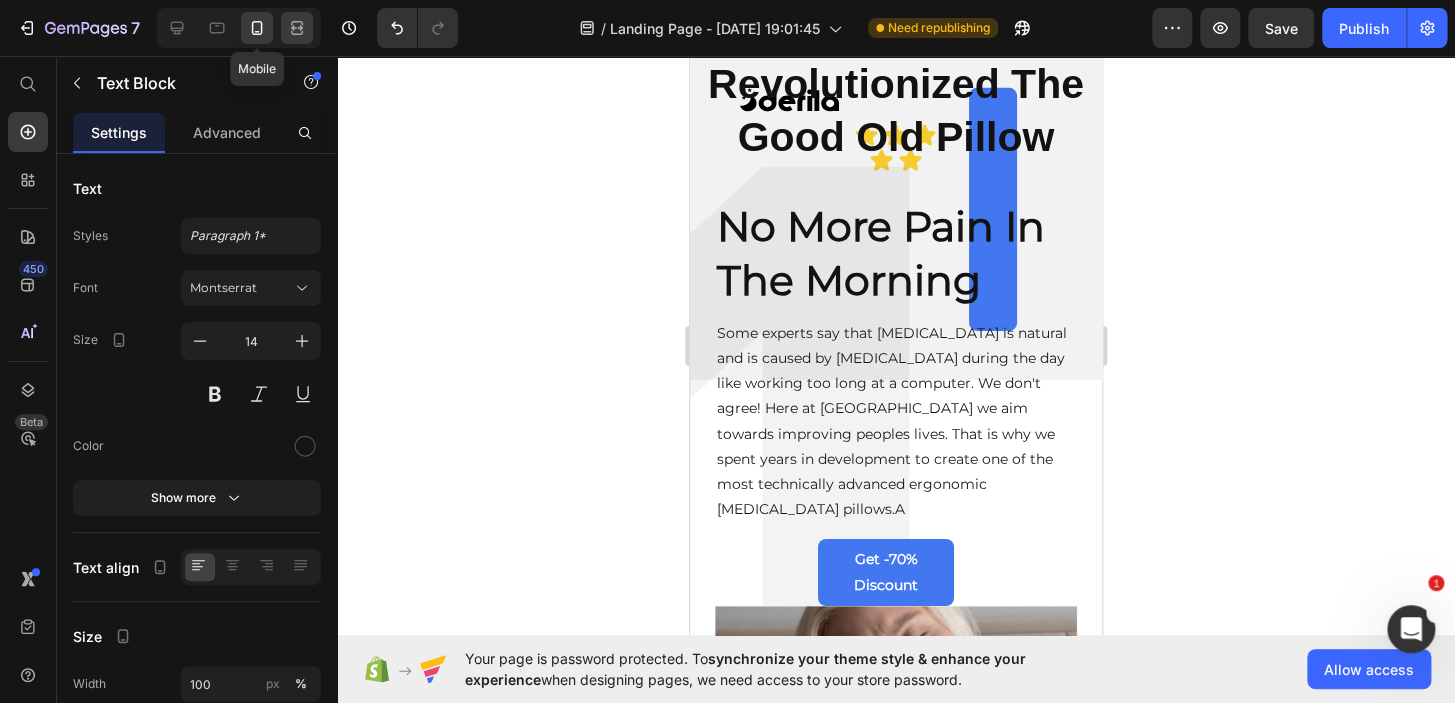 click 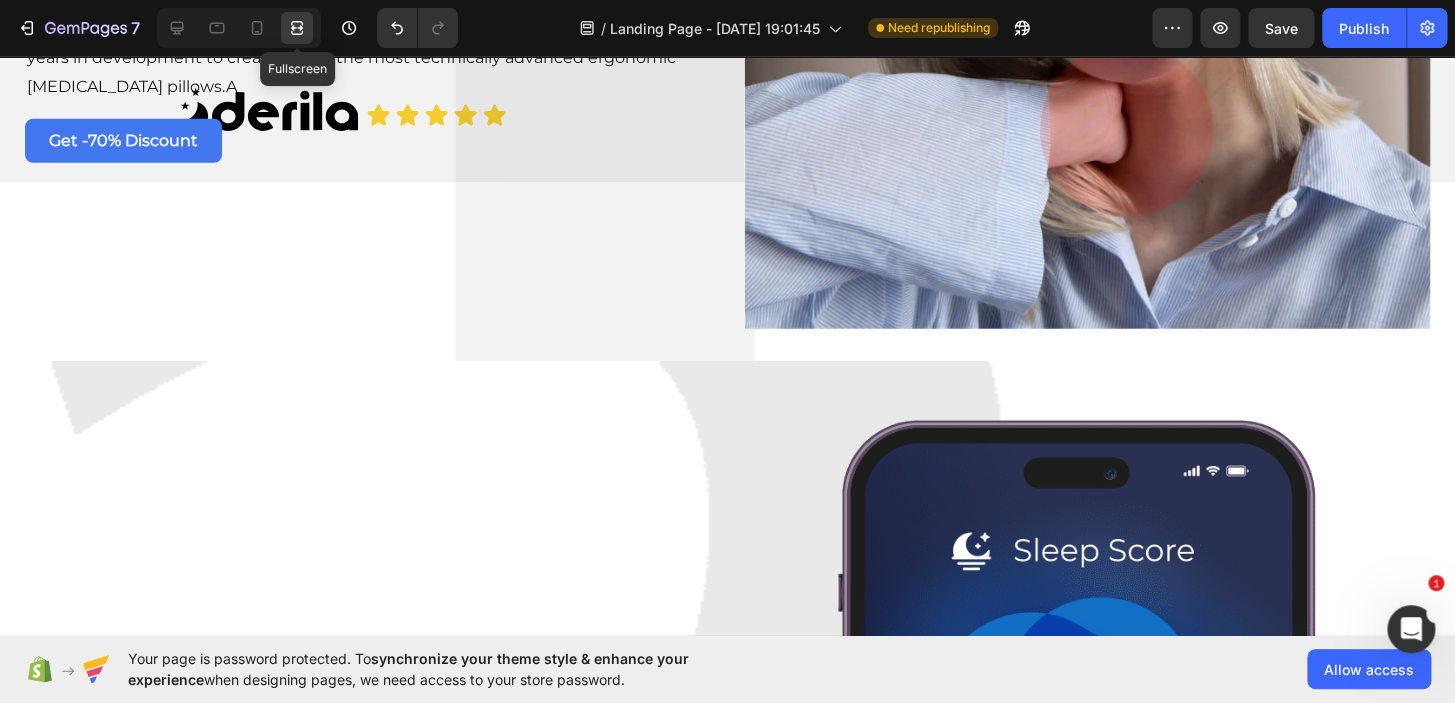 scroll, scrollTop: 2500, scrollLeft: 0, axis: vertical 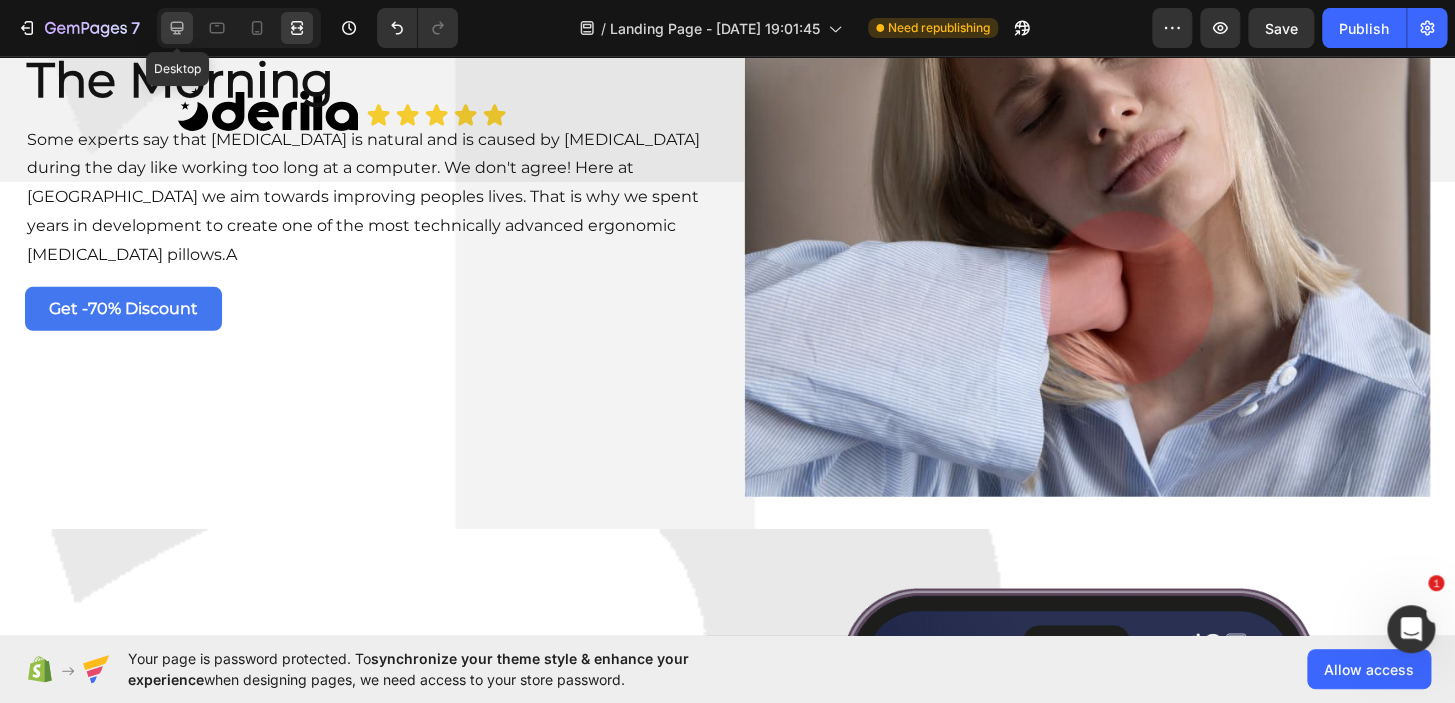 click 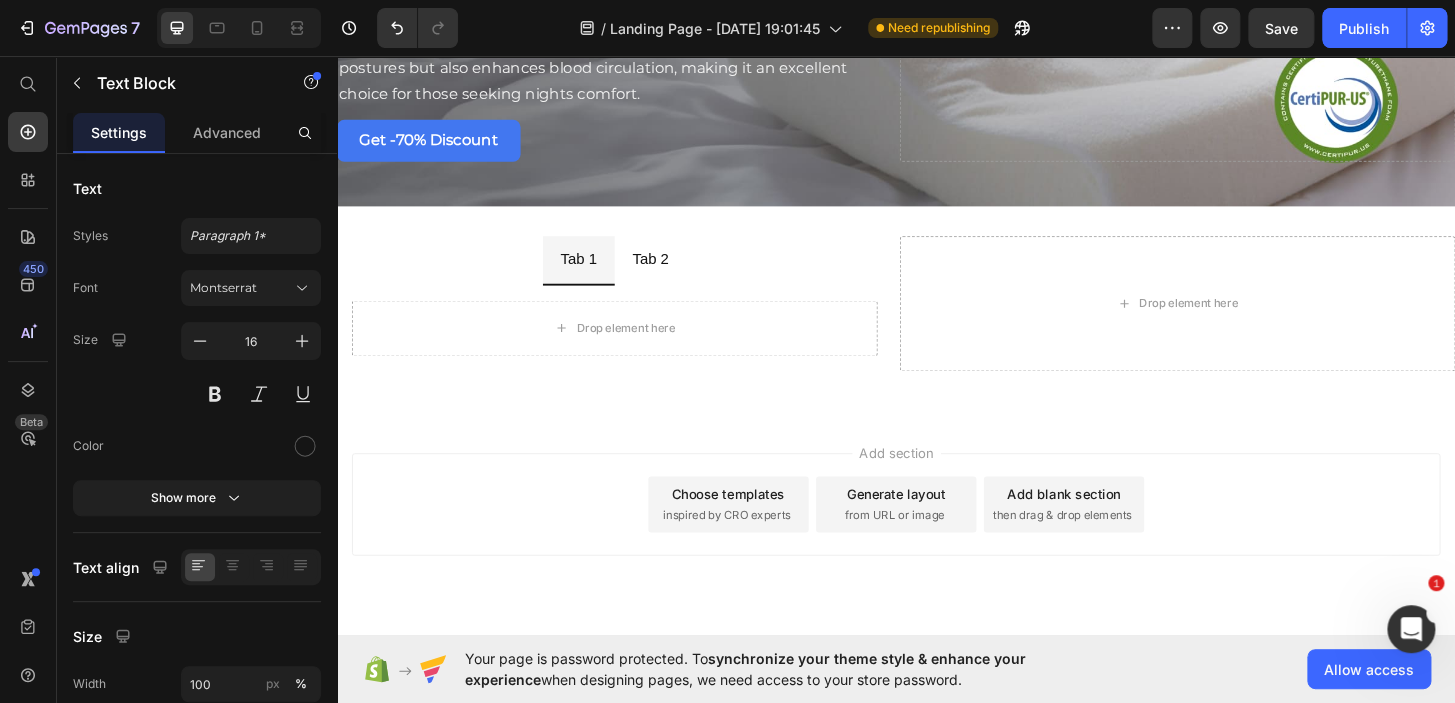 scroll, scrollTop: 5861, scrollLeft: 0, axis: vertical 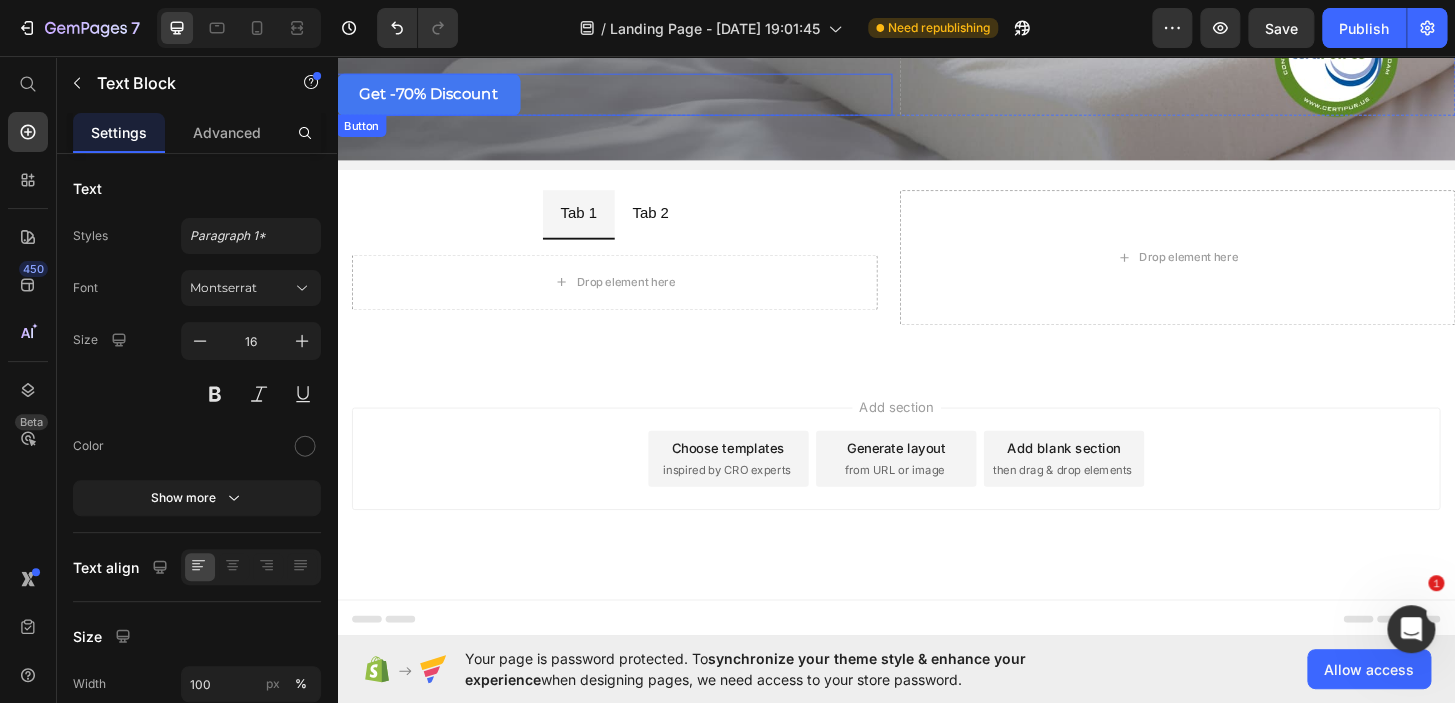 click on "Get -70% Discount Button" at bounding box center [635, 97] 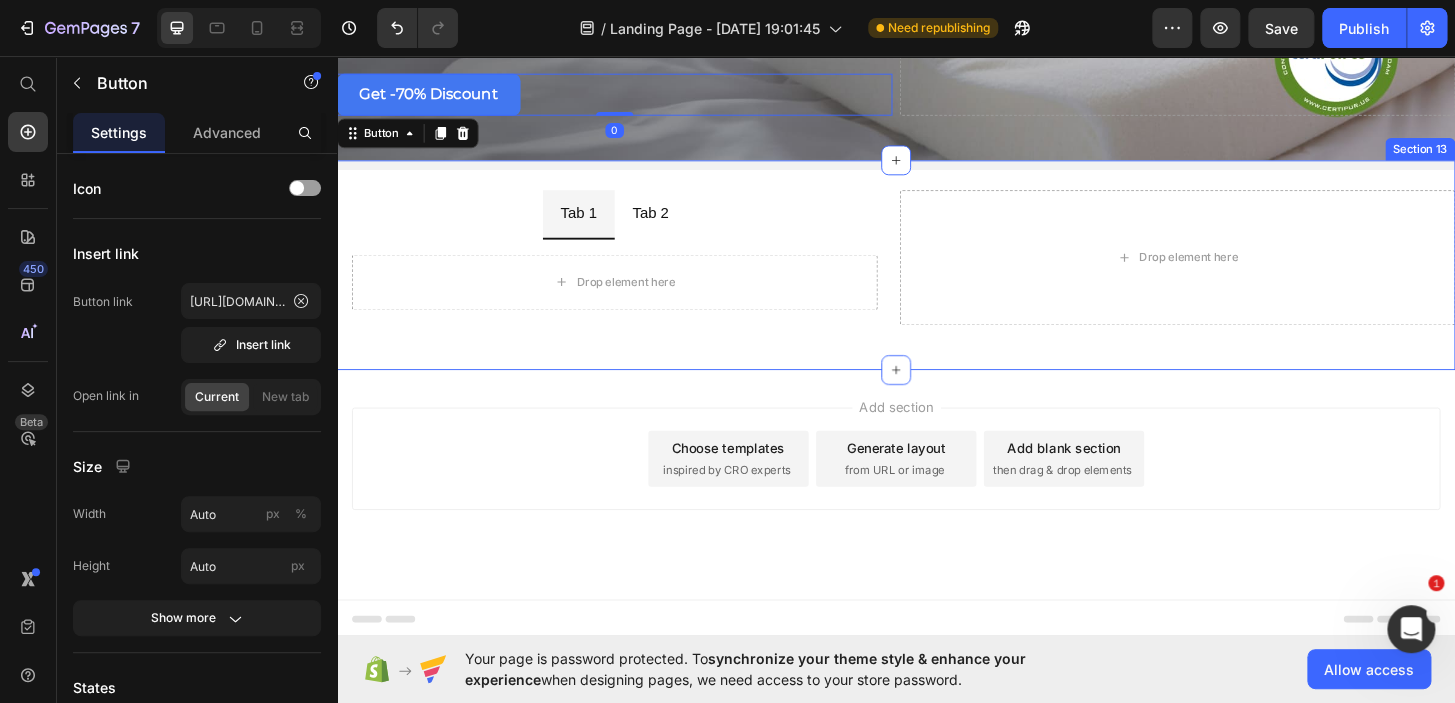 click on "Tab 1 Tab 2
Drop element here
Tab
Drop element here Row Section 13" at bounding box center [937, 280] 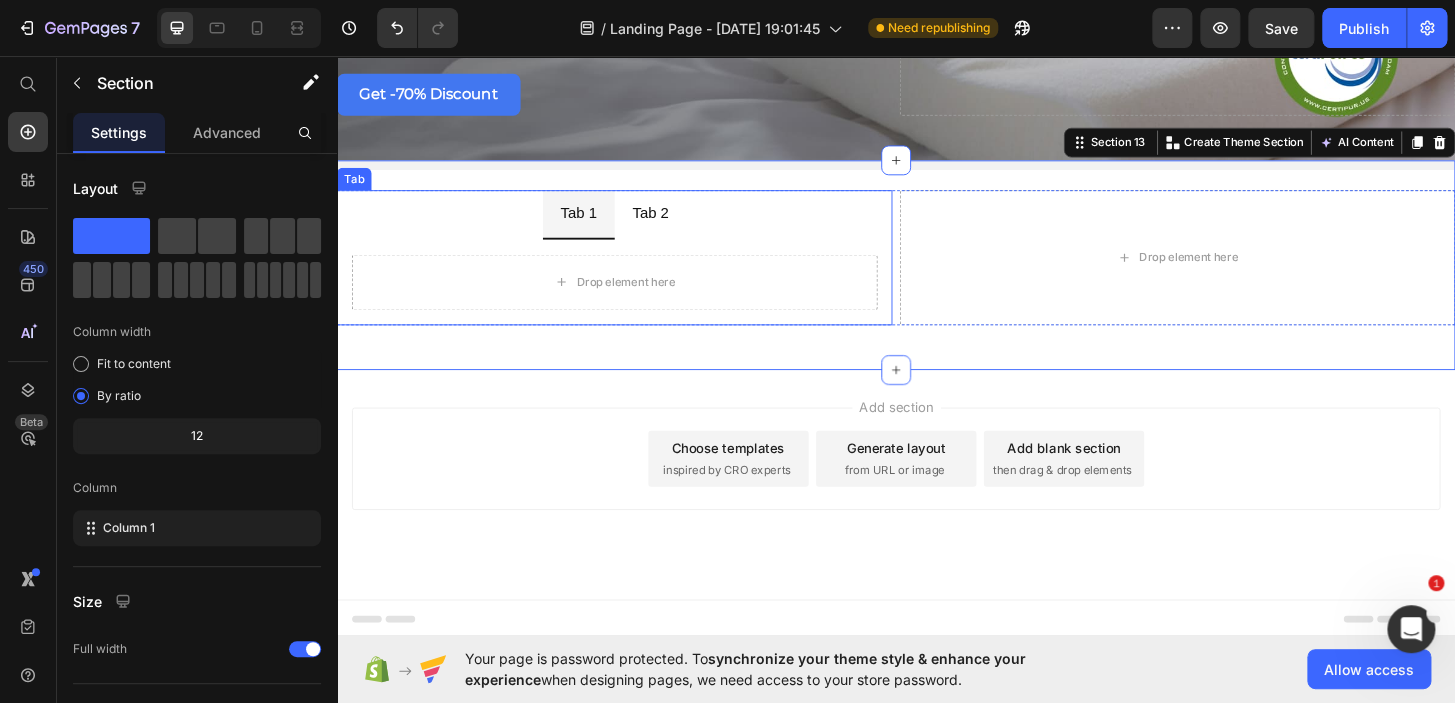 click on "Tab 1 Tab 2" at bounding box center [635, 226] 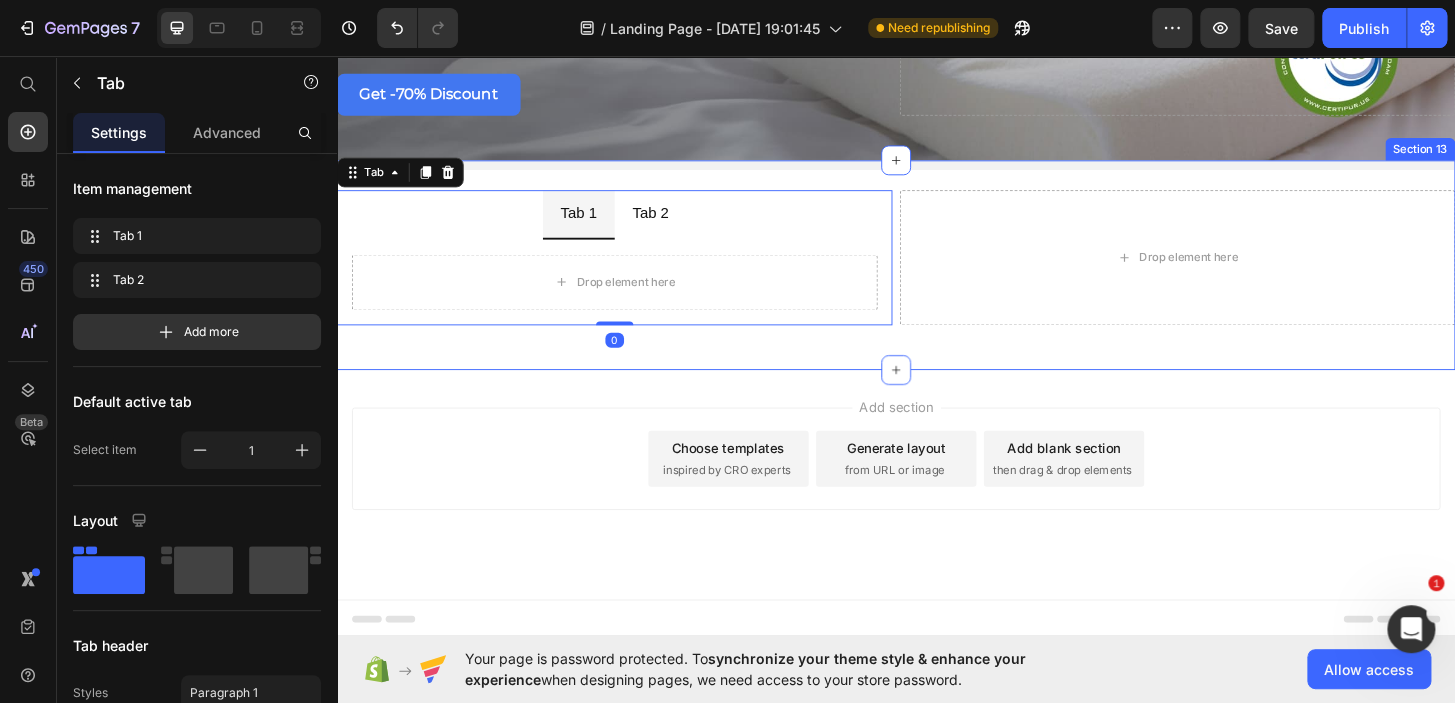 click on "Tab 1 Tab 2
Drop element here
Tab   0
Drop element here Row Section 13" at bounding box center [937, 280] 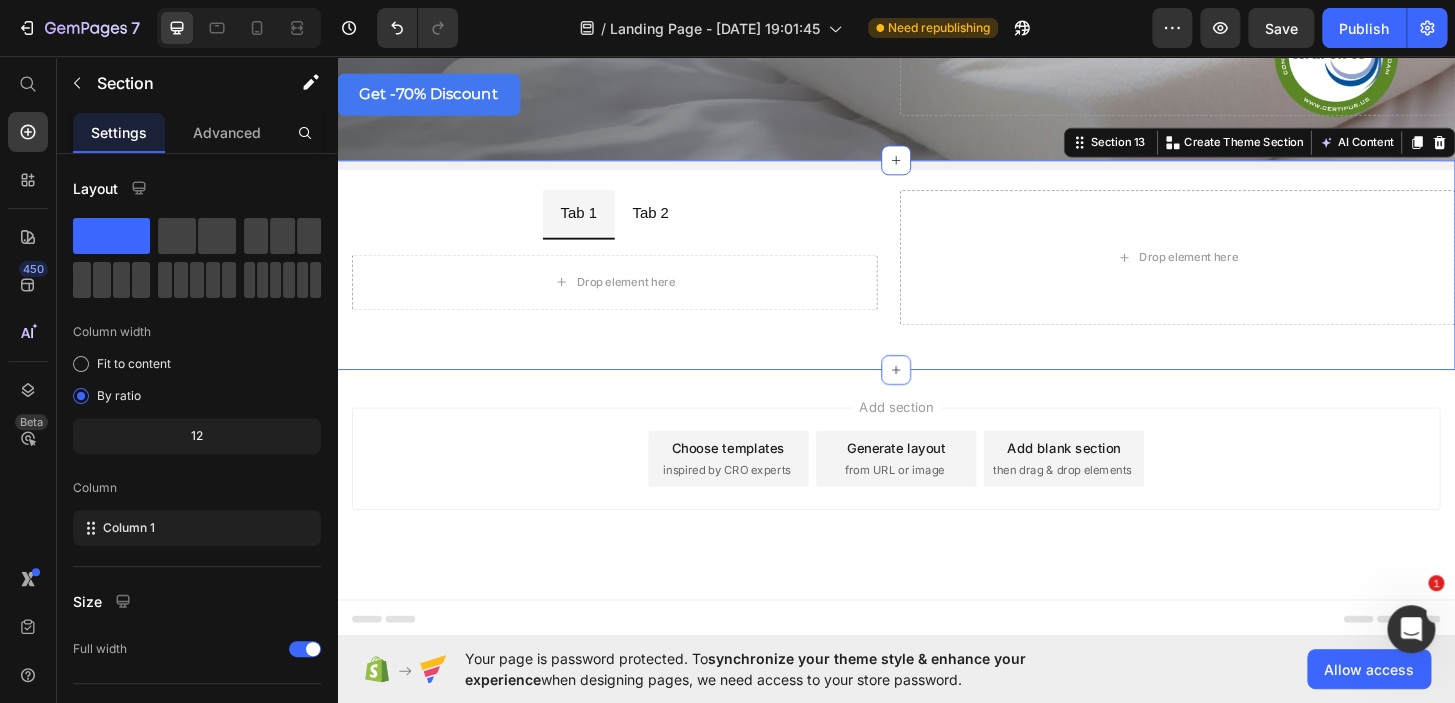 click on "Tab 1 Tab 2
Drop element here
Tab
Drop element here Row Section 13   You can create reusable sections Create Theme Section AI Content Write with GemAI What would you like to describe here? Tone and Voice Persuasive Product EarthSync Fitted Fitted Sheet Show more Generate" at bounding box center [937, 280] 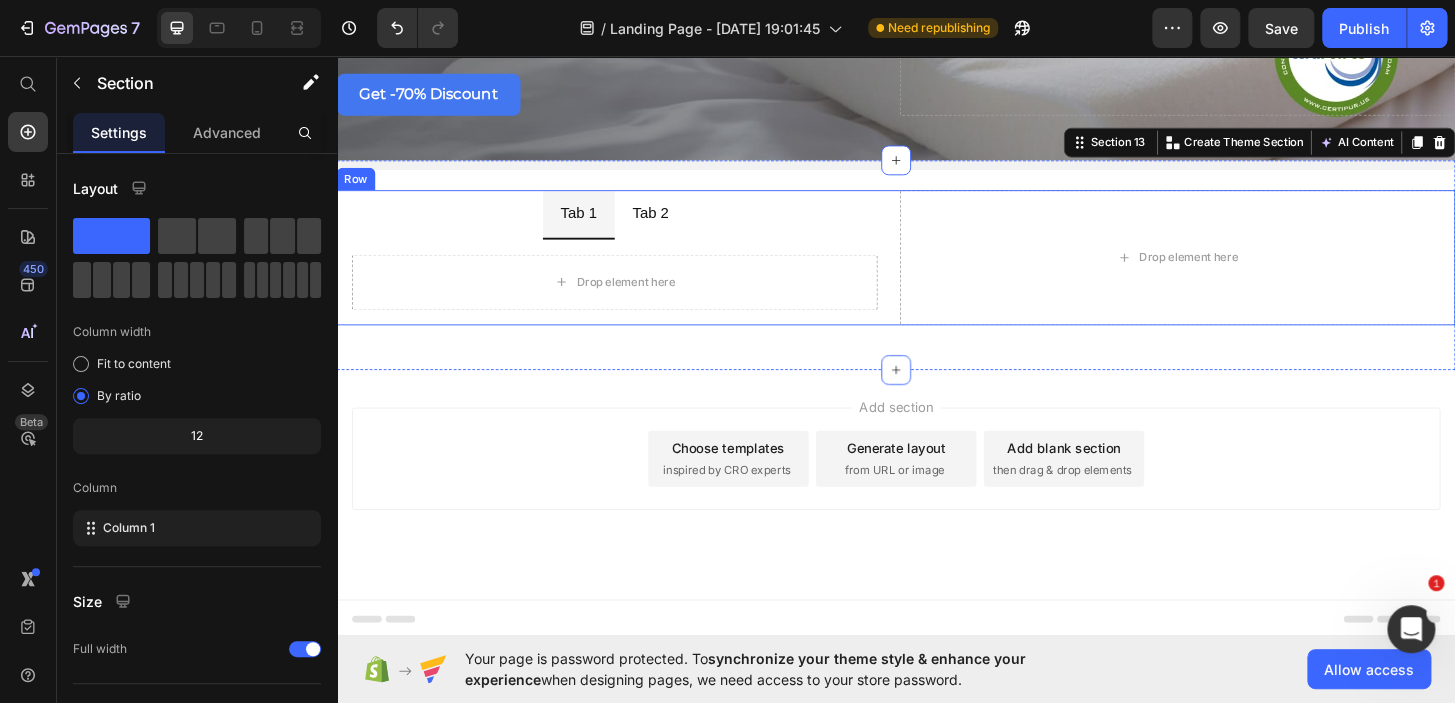 click on "Tab 1 Tab 2
Drop element here
Tab
Drop element here Row" at bounding box center [937, 272] 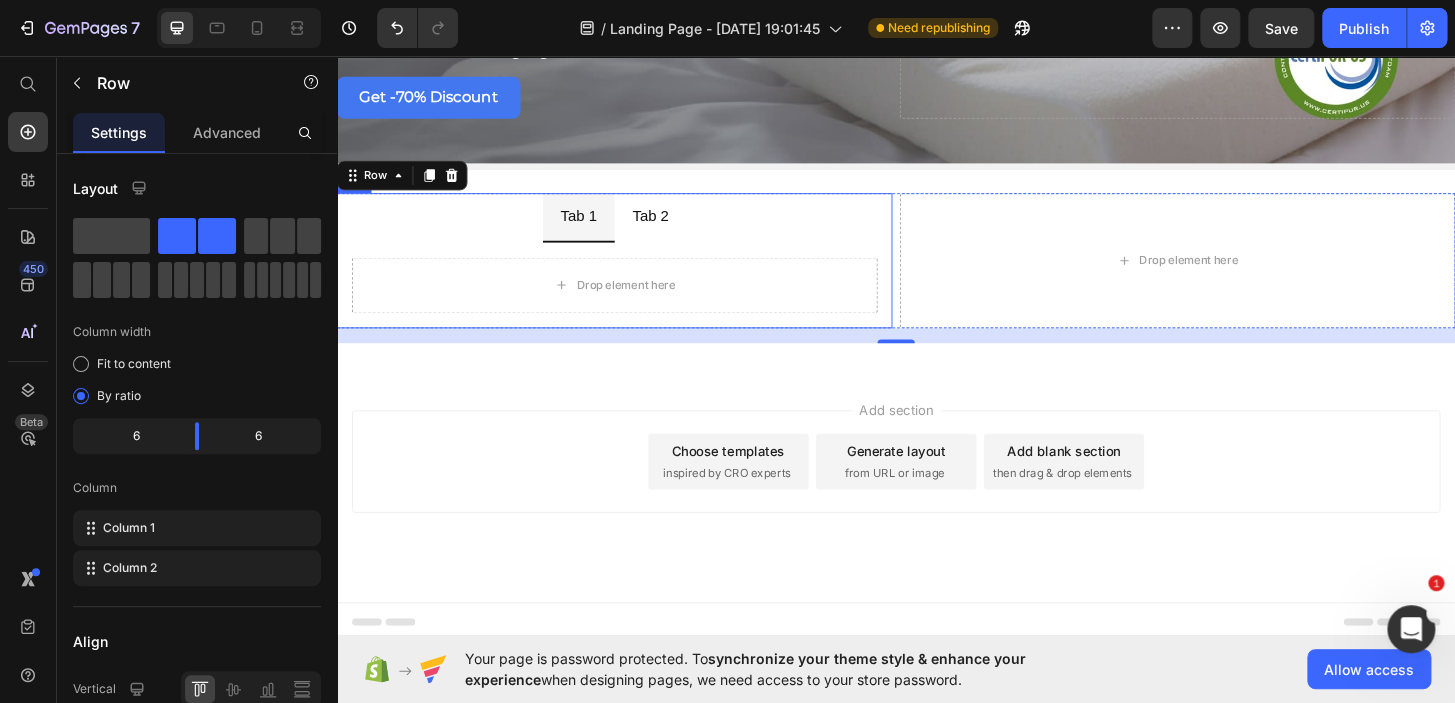 scroll, scrollTop: 5813, scrollLeft: 0, axis: vertical 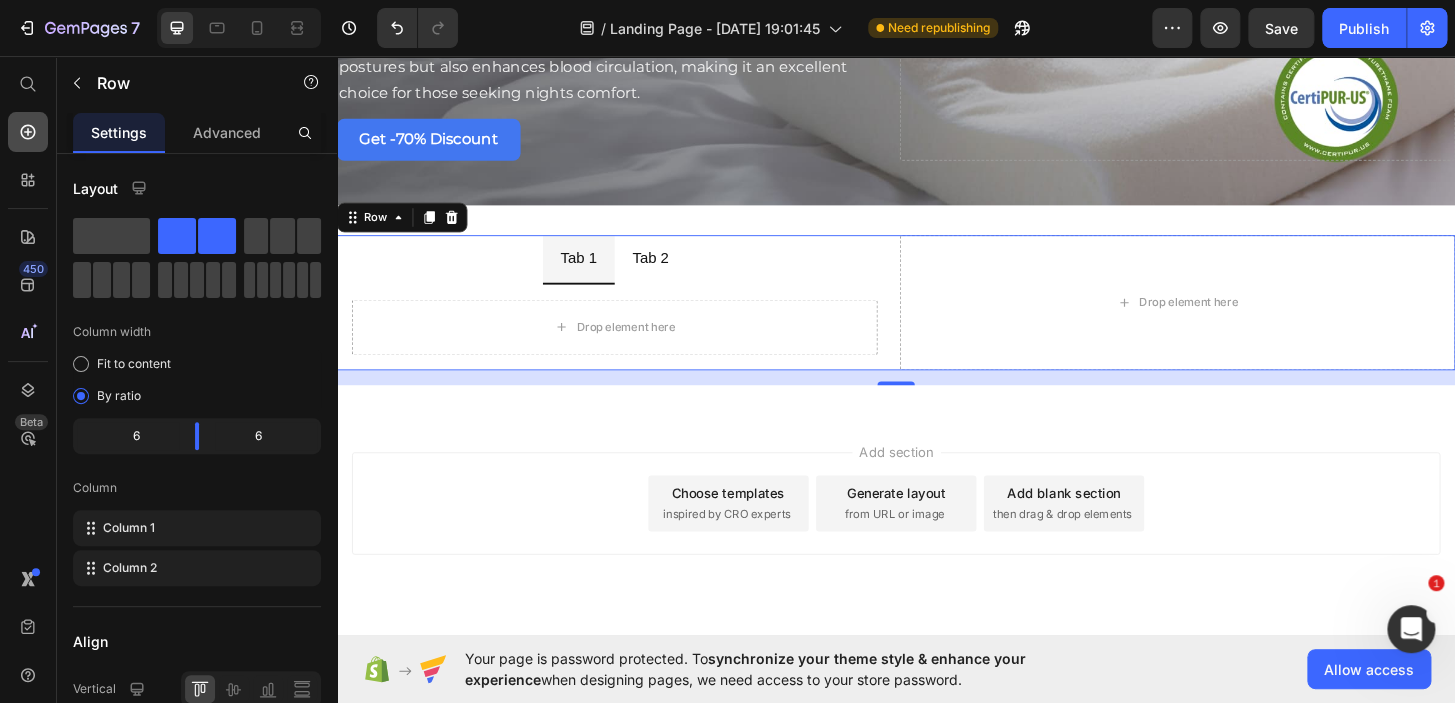 click 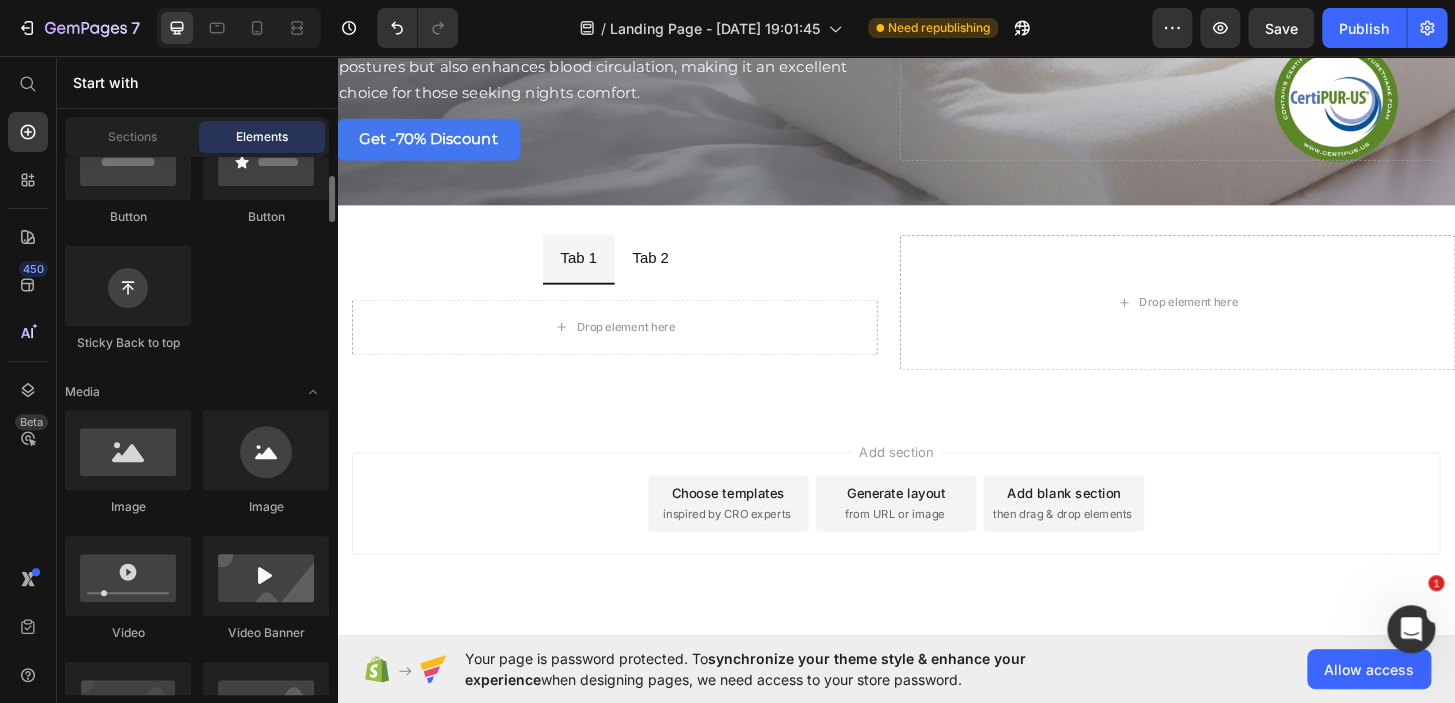 scroll, scrollTop: 478, scrollLeft: 0, axis: vertical 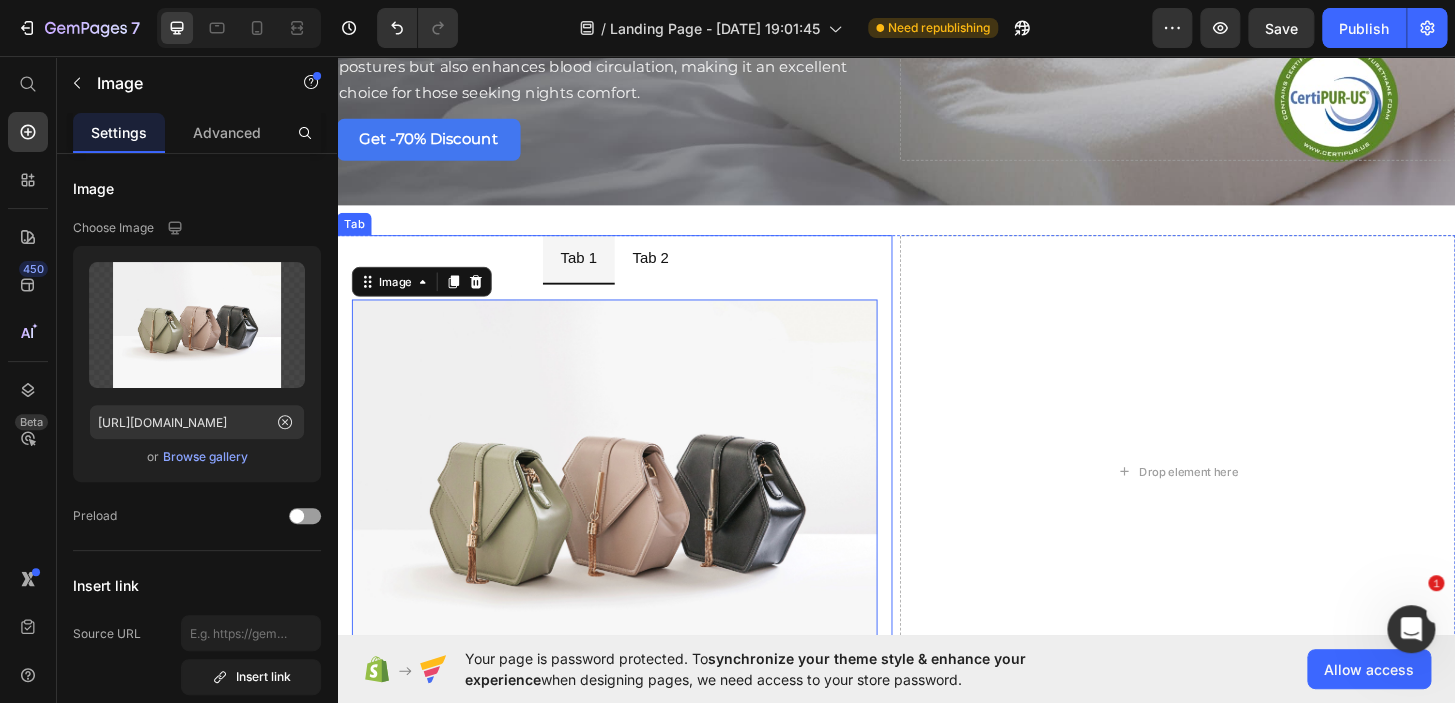 click on "Tab 2" at bounding box center (673, 273) 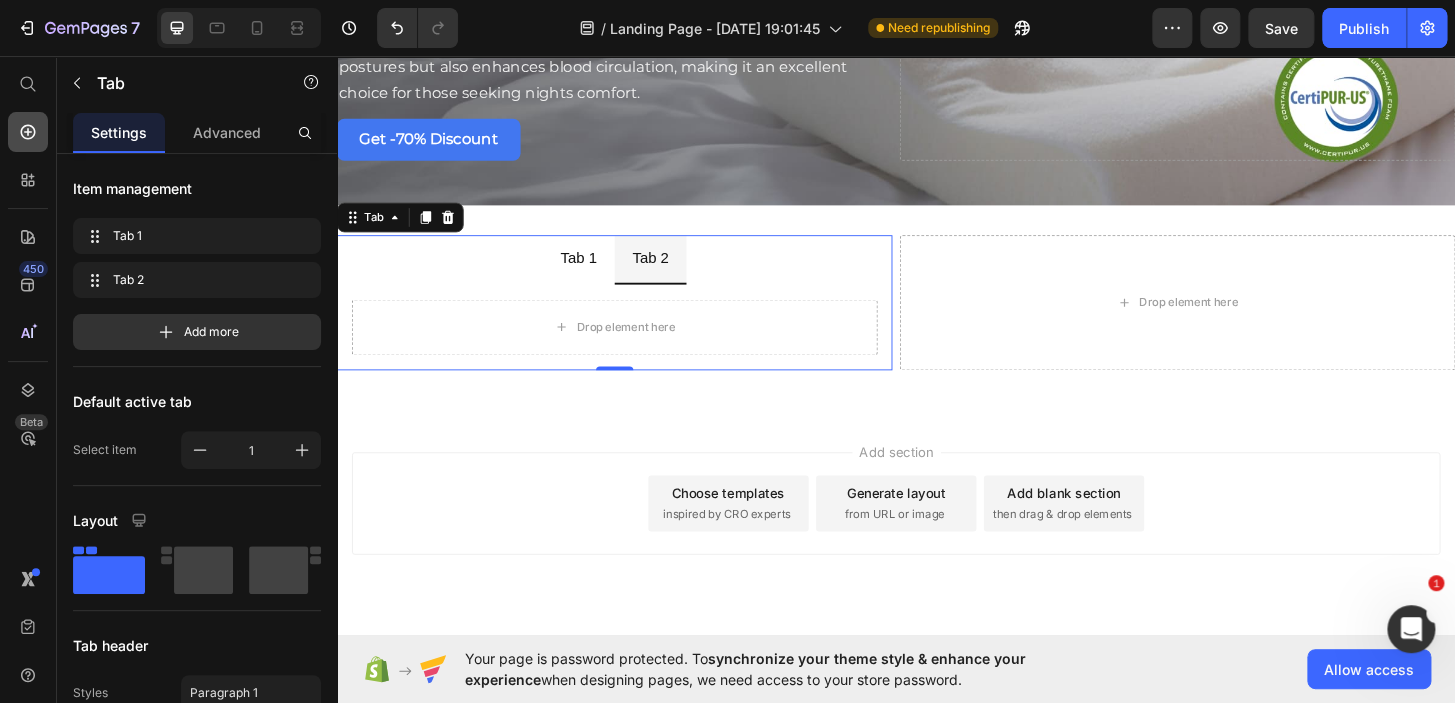 click 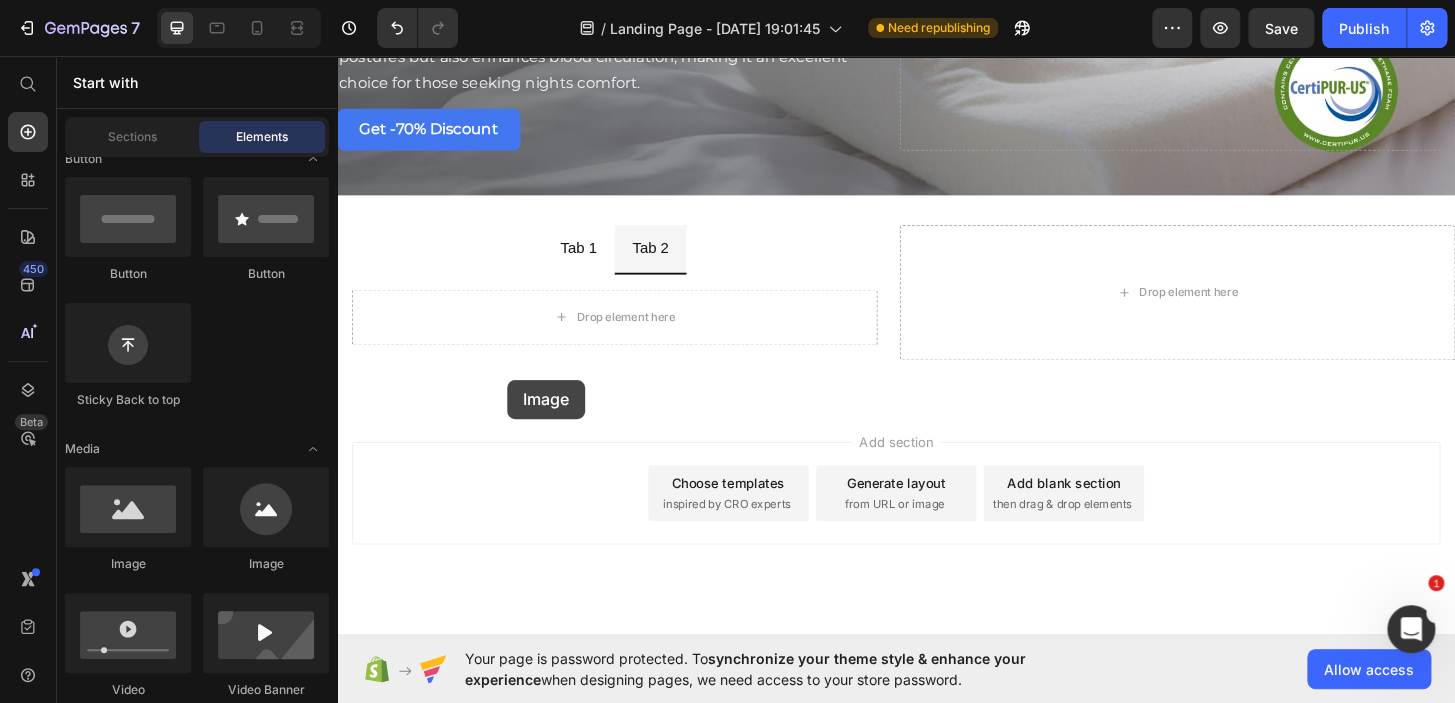 scroll, scrollTop: 5843, scrollLeft: 0, axis: vertical 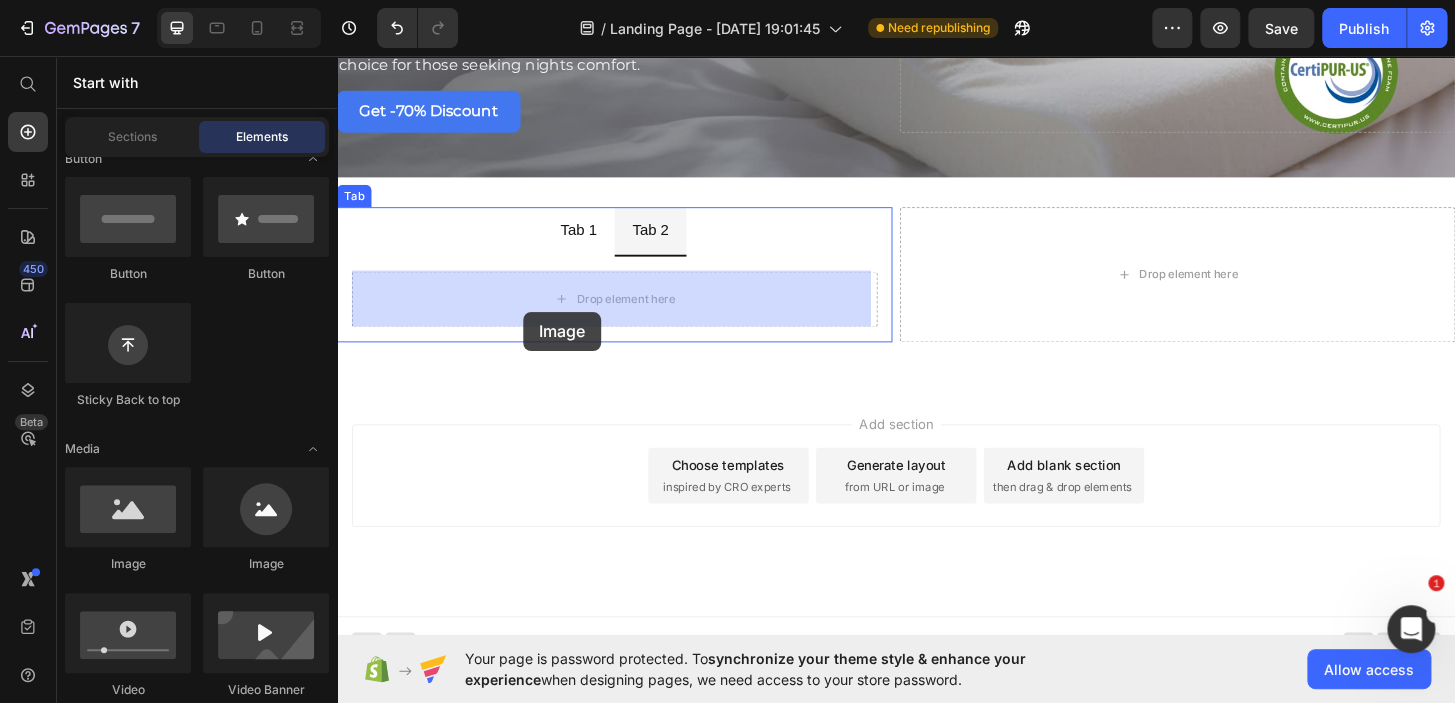 drag, startPoint x: 456, startPoint y: 594, endPoint x: 537, endPoint y: 330, distance: 276.1467 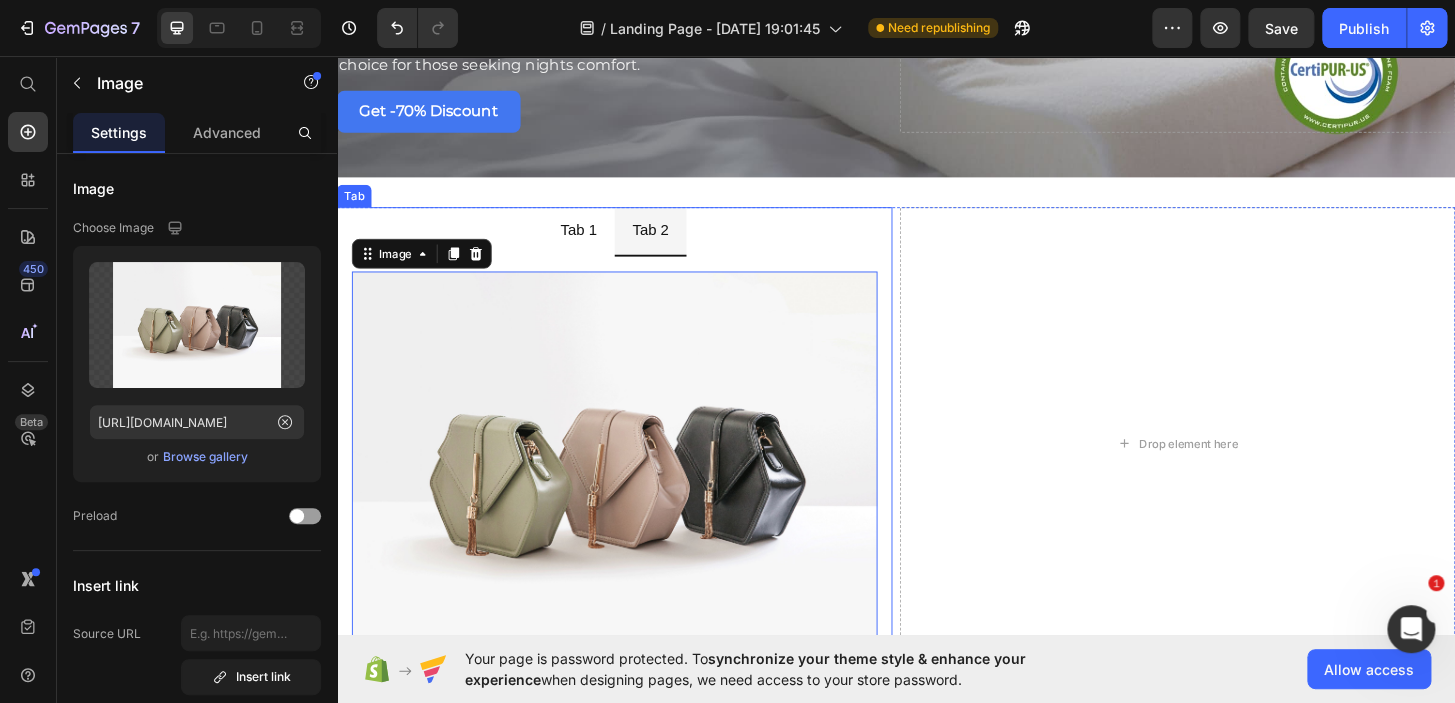 click on "Tab 1" at bounding box center (596, 243) 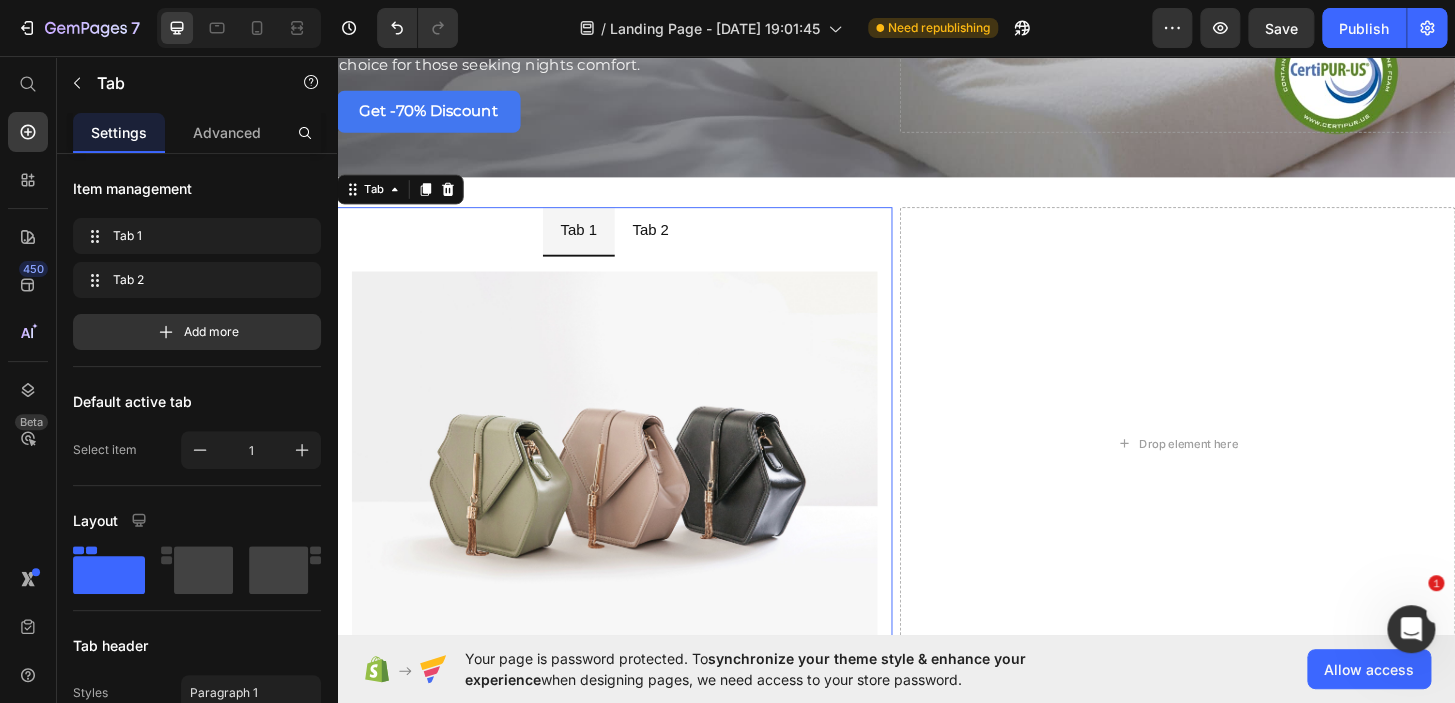 click on "Tab 1" at bounding box center [596, 243] 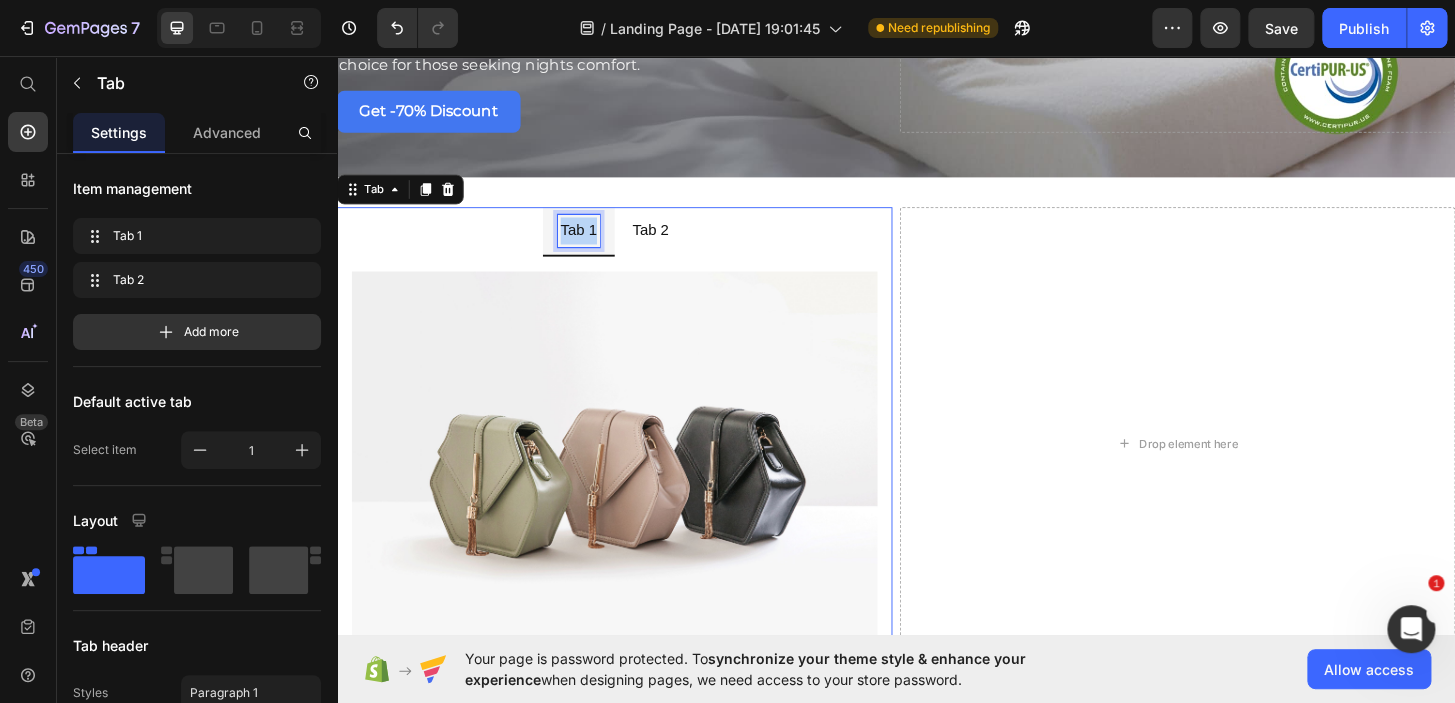 click on "Tab 1" at bounding box center (596, 243) 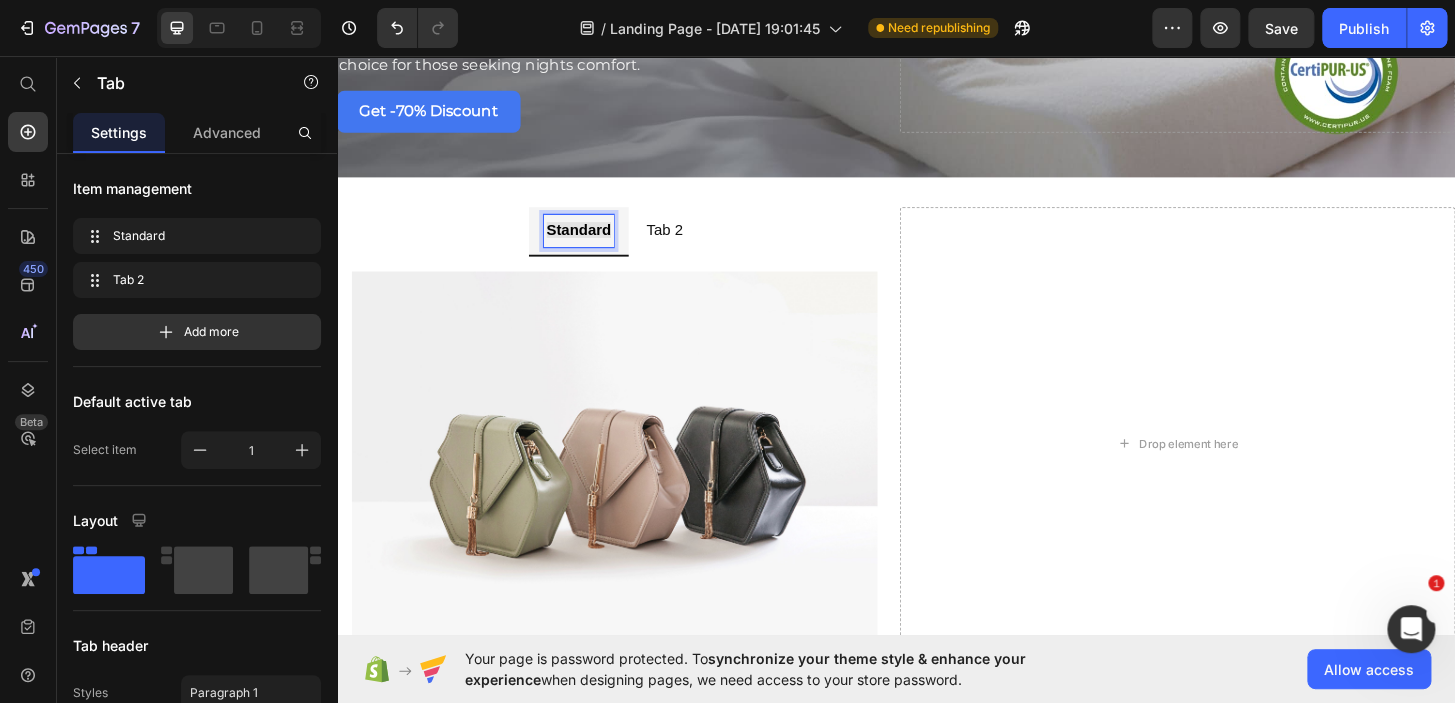 click on "Standard" at bounding box center [596, 242] 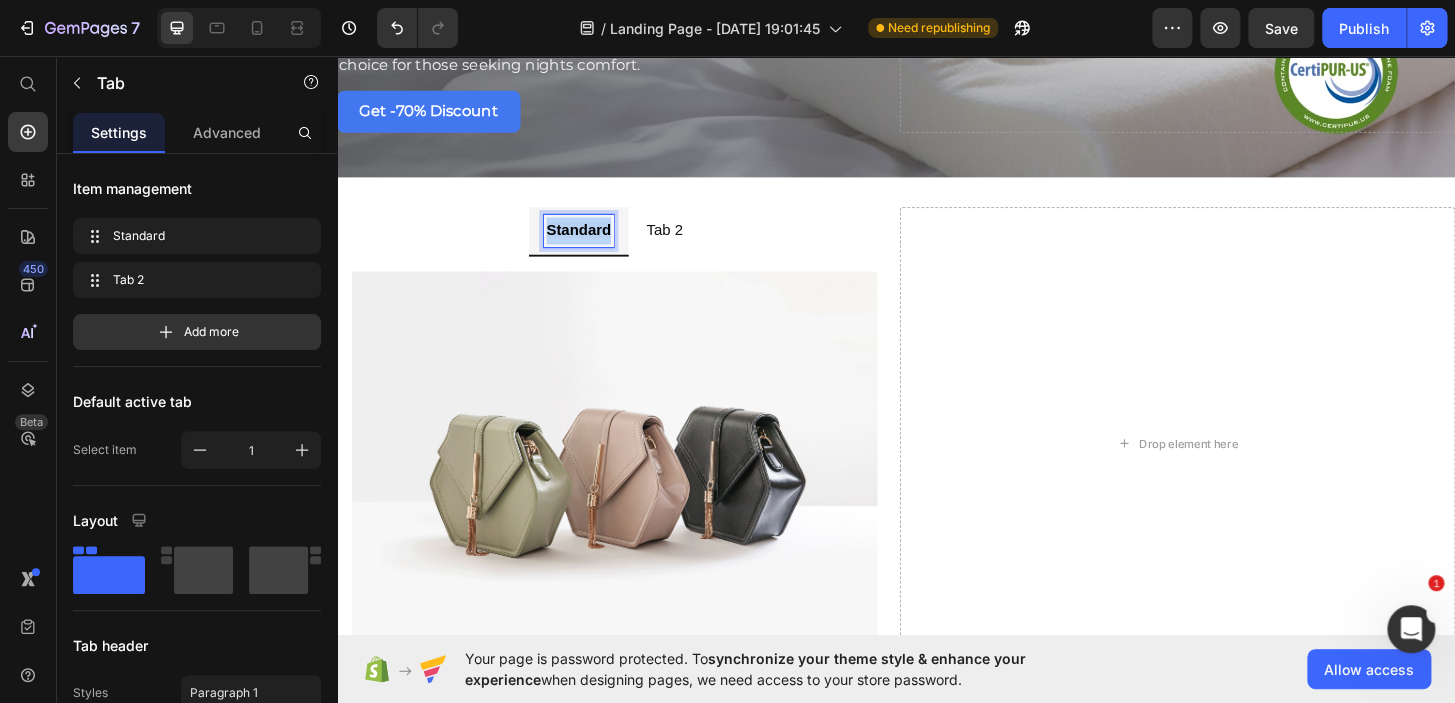 click on "Standard" at bounding box center [596, 242] 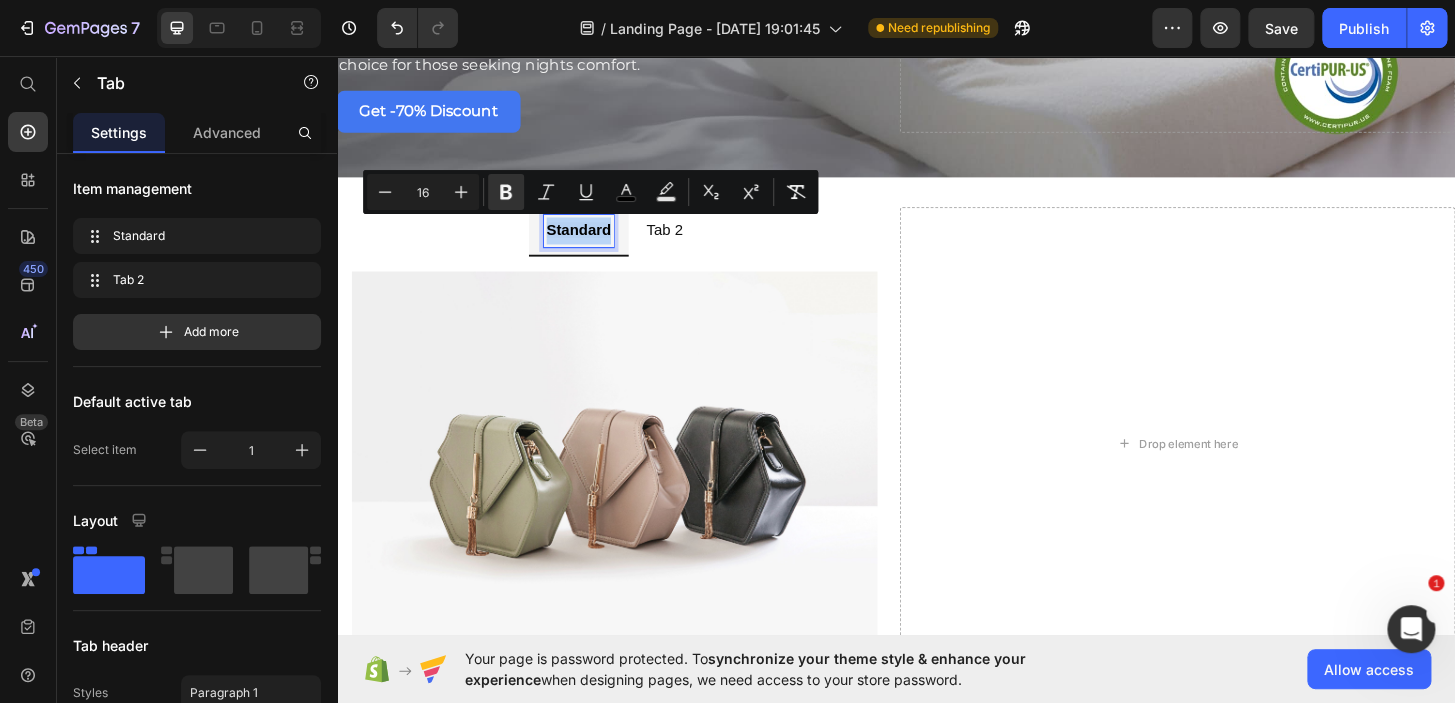 click on "Standard" at bounding box center (596, 242) 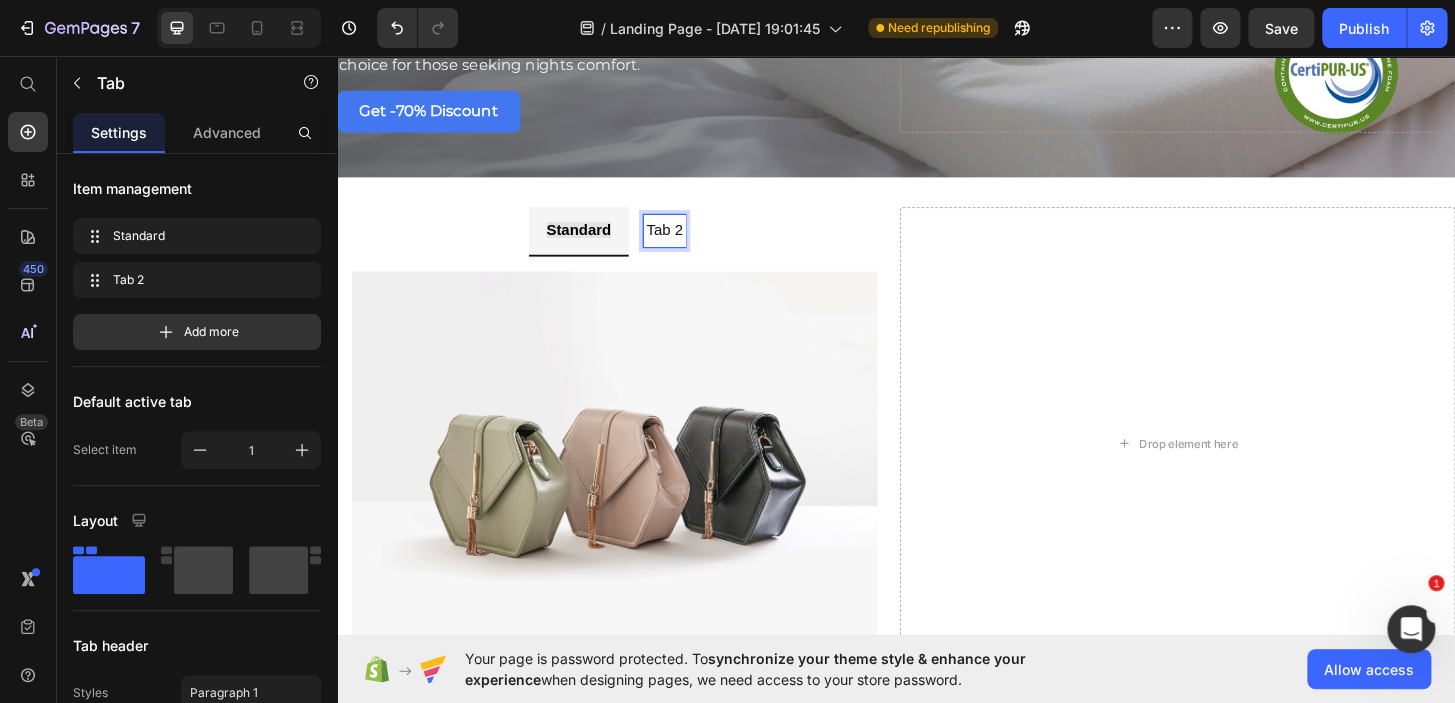 click on "Tab 2" at bounding box center (688, 243) 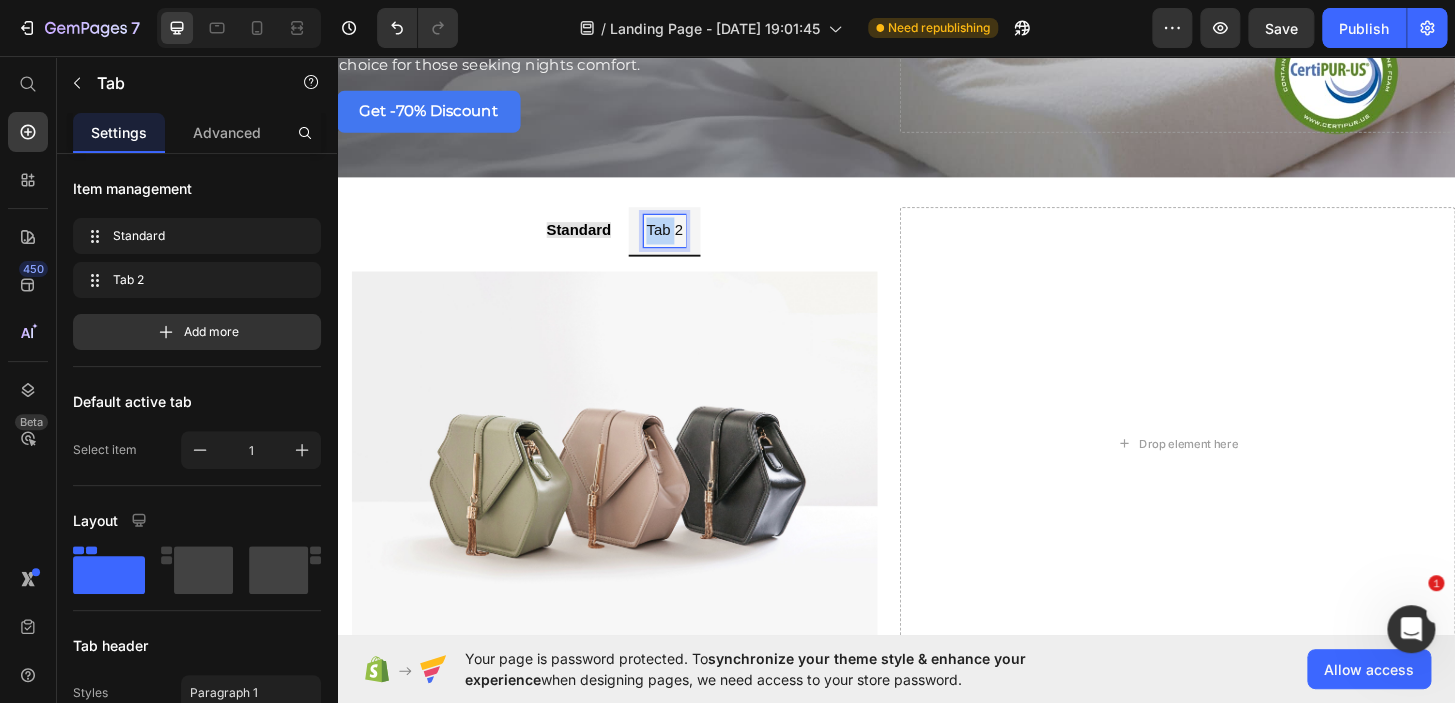 click on "Tab 2" at bounding box center [688, 243] 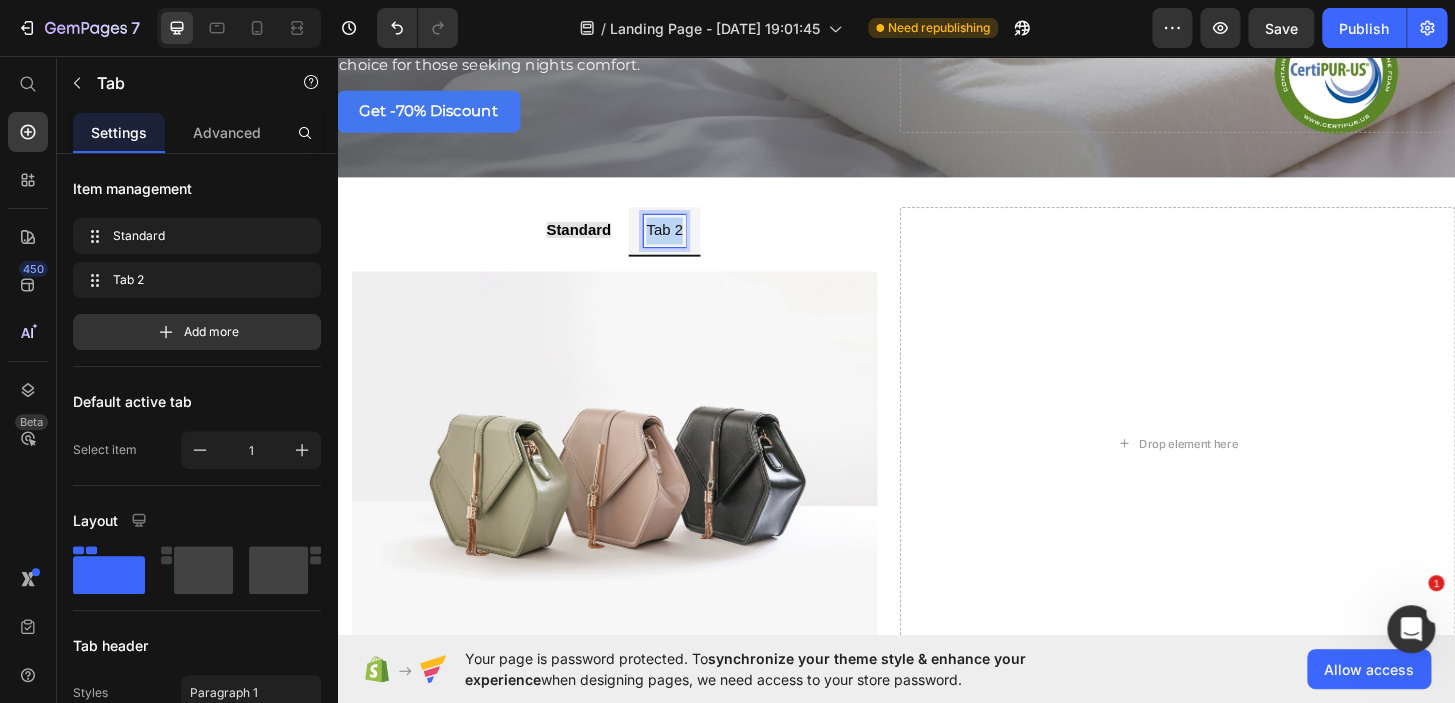 click on "Tab 2" at bounding box center (688, 243) 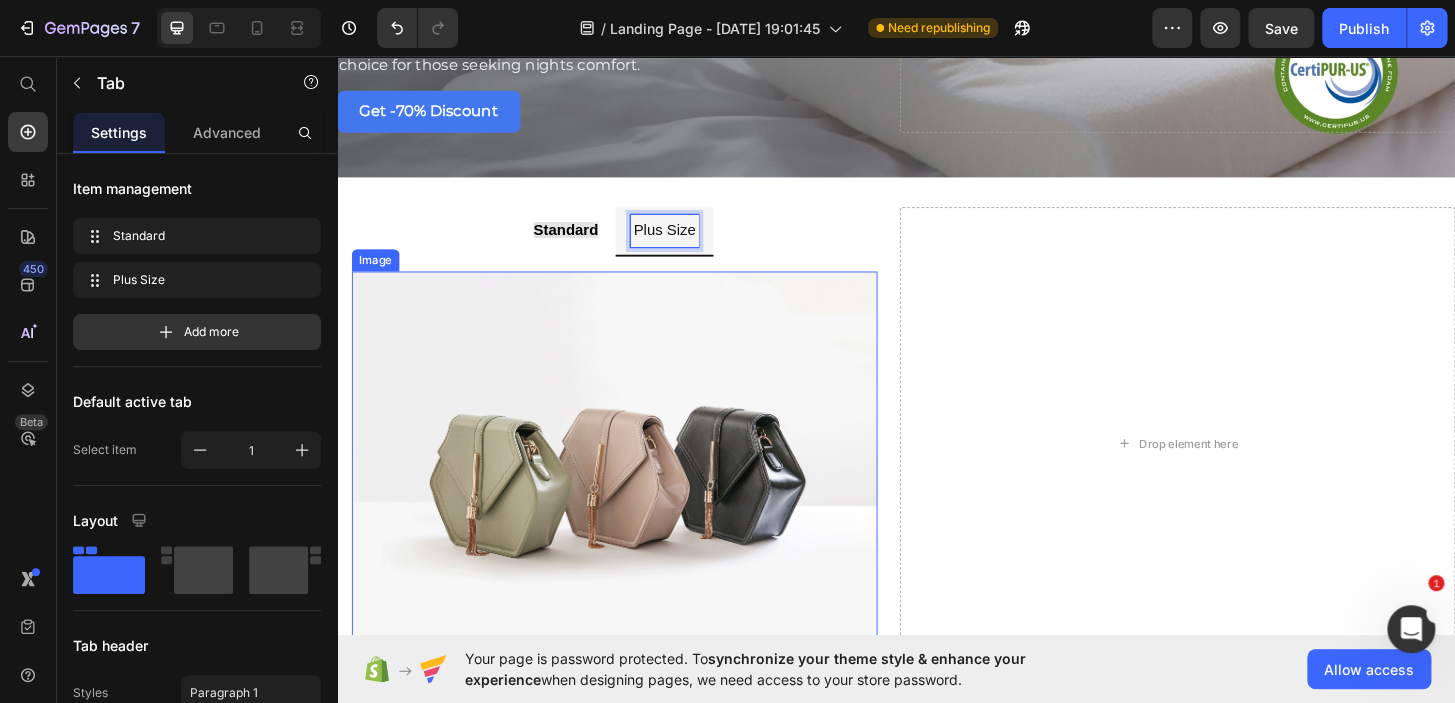 click at bounding box center [635, 498] 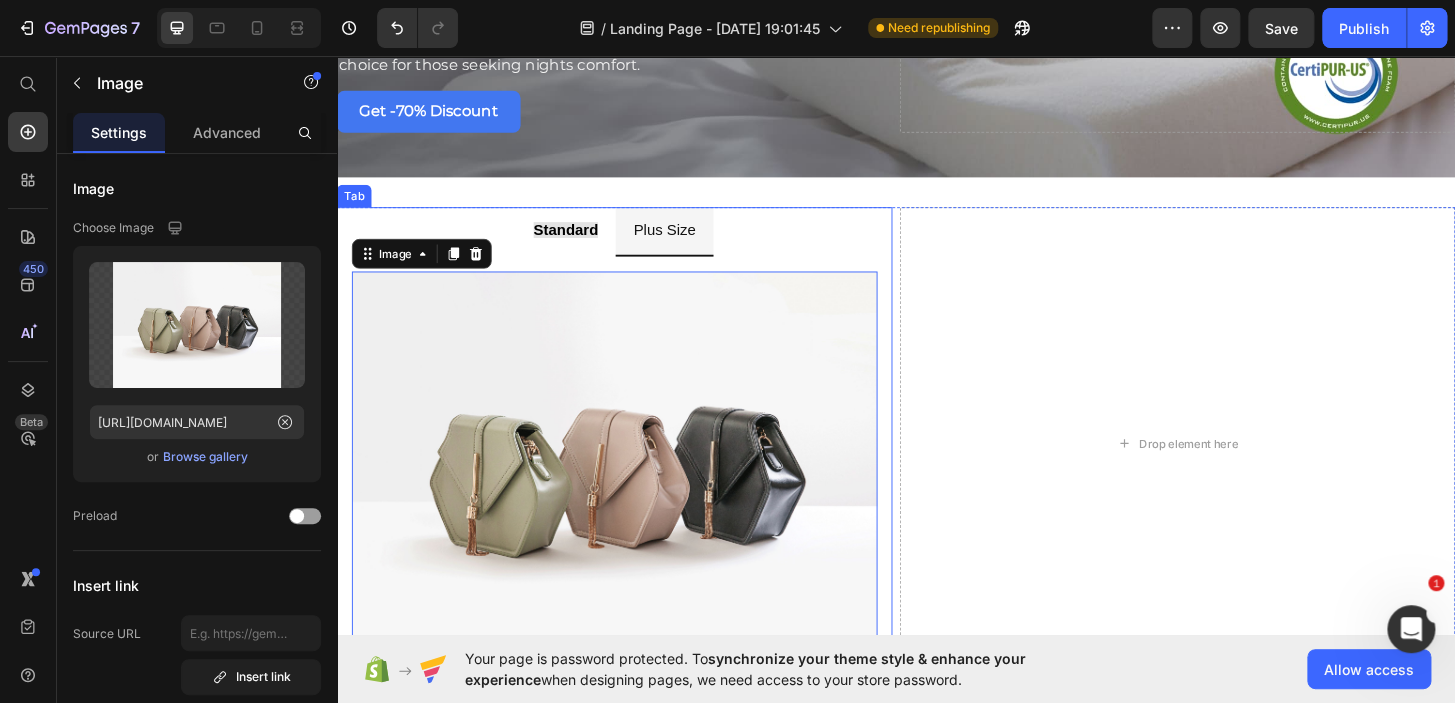 drag, startPoint x: 588, startPoint y: 253, endPoint x: 587, endPoint y: 286, distance: 33.01515 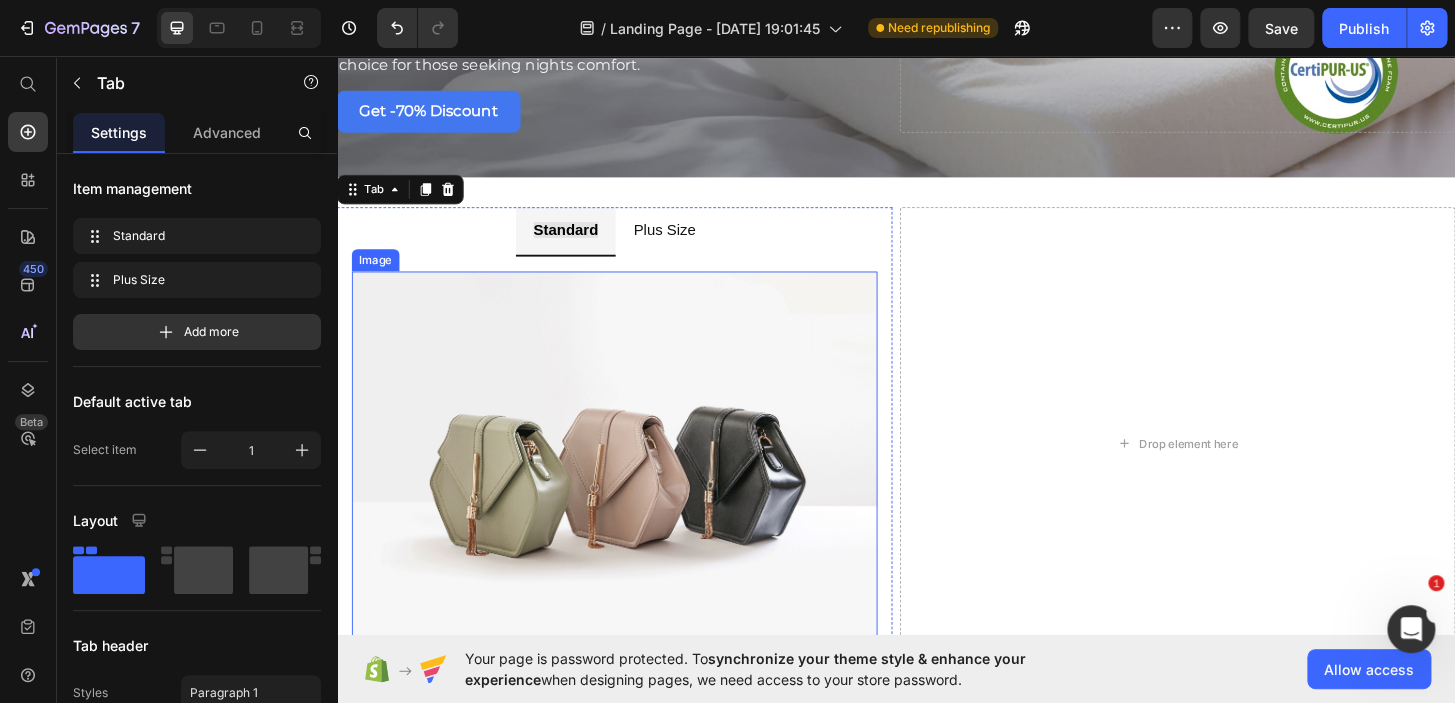 click at bounding box center (635, 498) 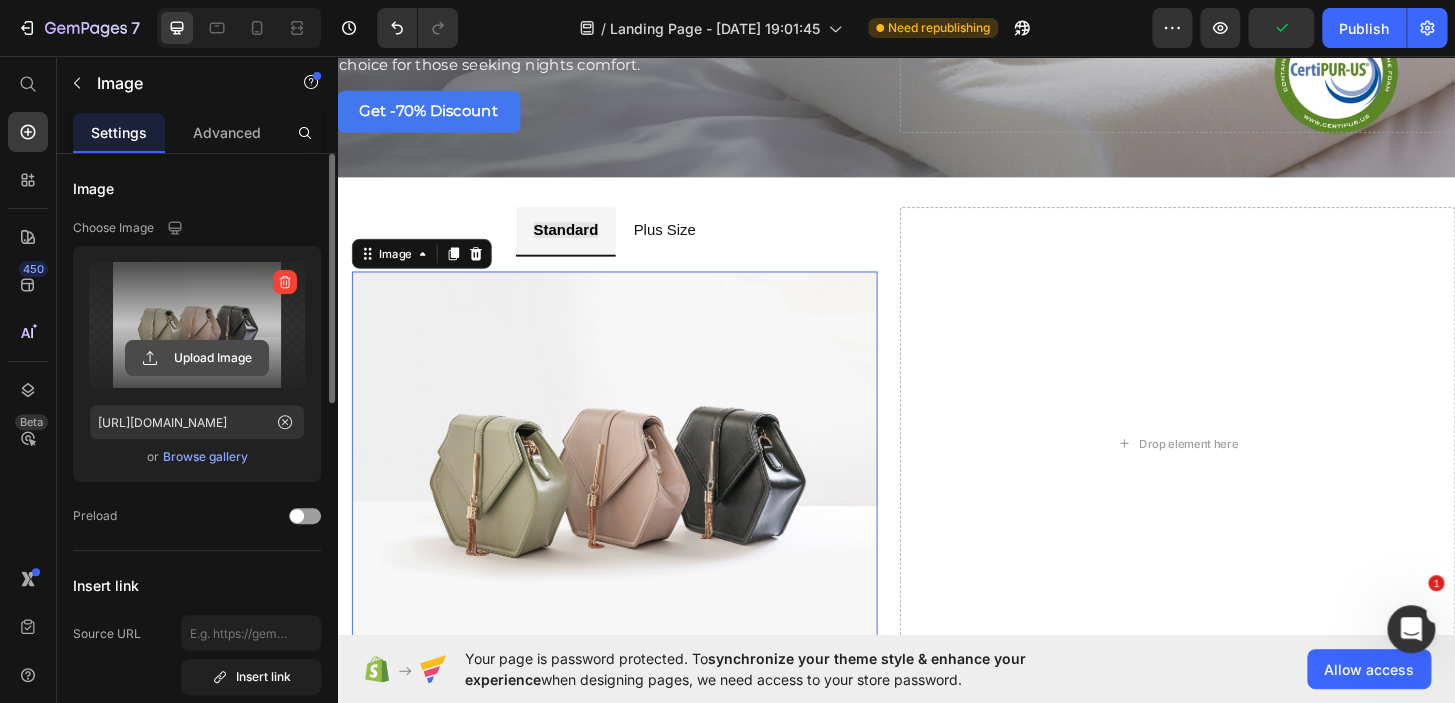 click 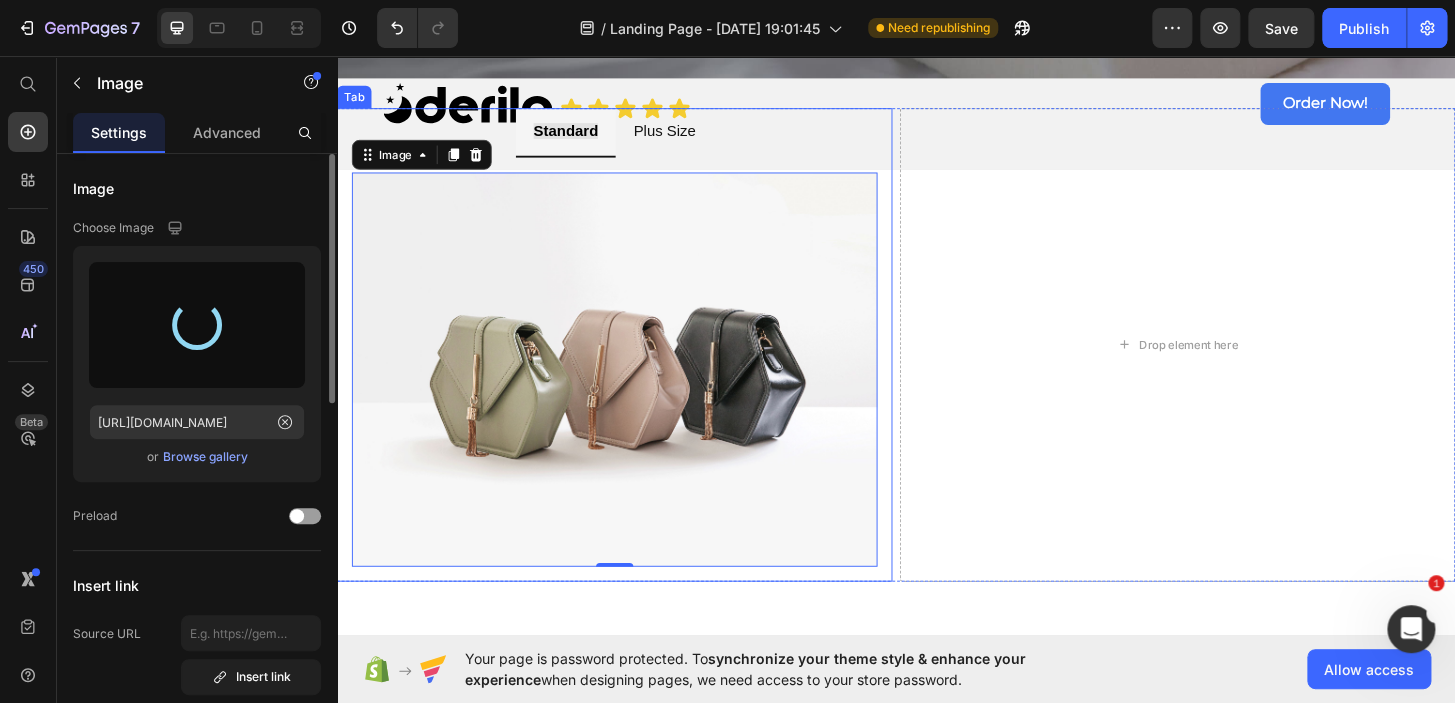 scroll, scrollTop: 5946, scrollLeft: 0, axis: vertical 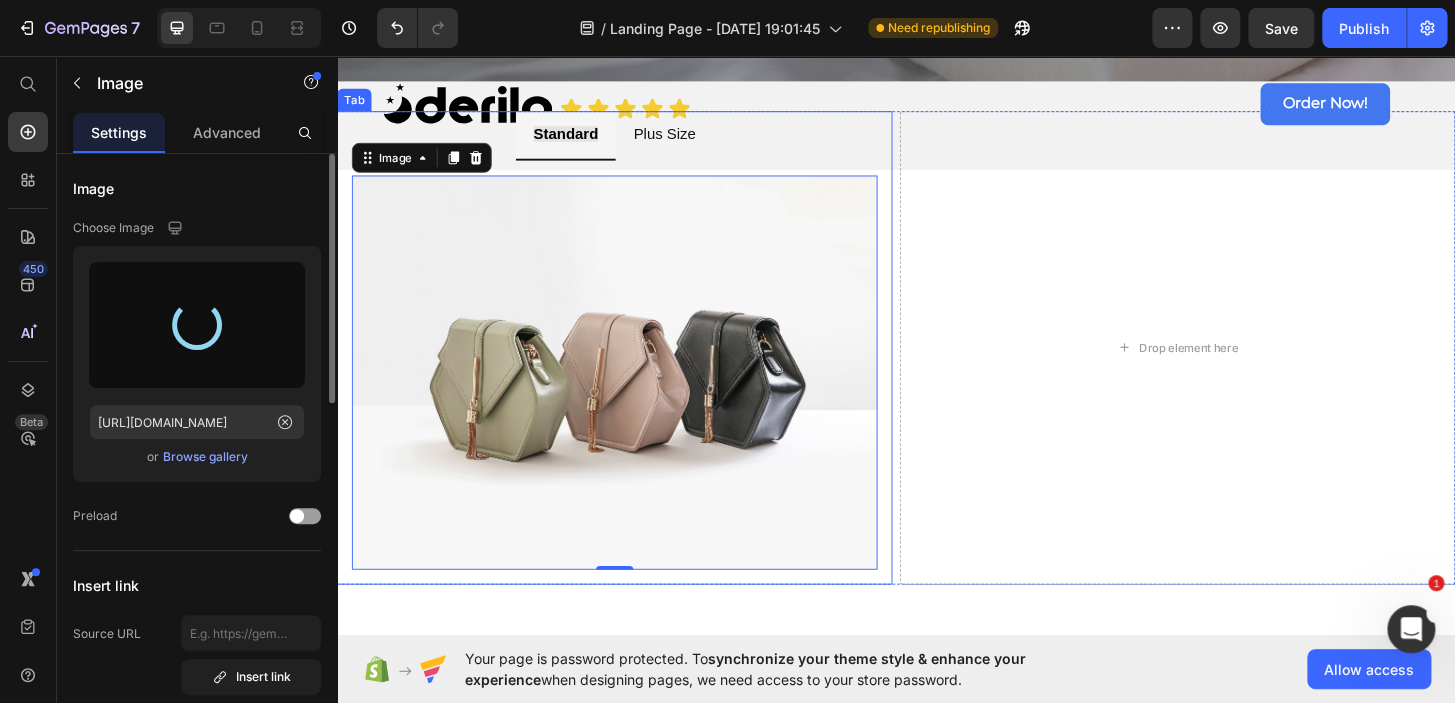 type on "https://cdn.shopify.com/s/files/1/0684/7745/2483/files/gempages_563242192240378675-26e8ec43-a35e-4d0a-a4e0-5995c49a8e76.png" 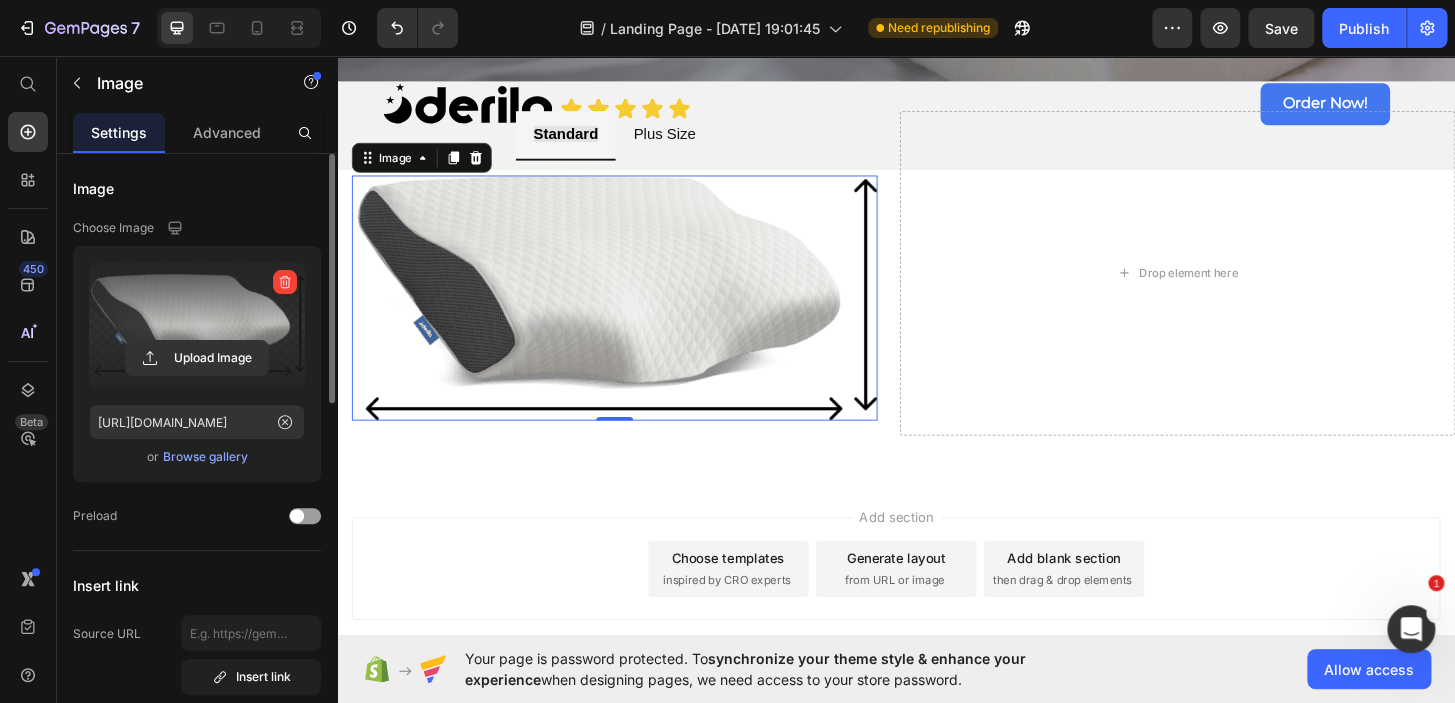 scroll, scrollTop: 5794, scrollLeft: 0, axis: vertical 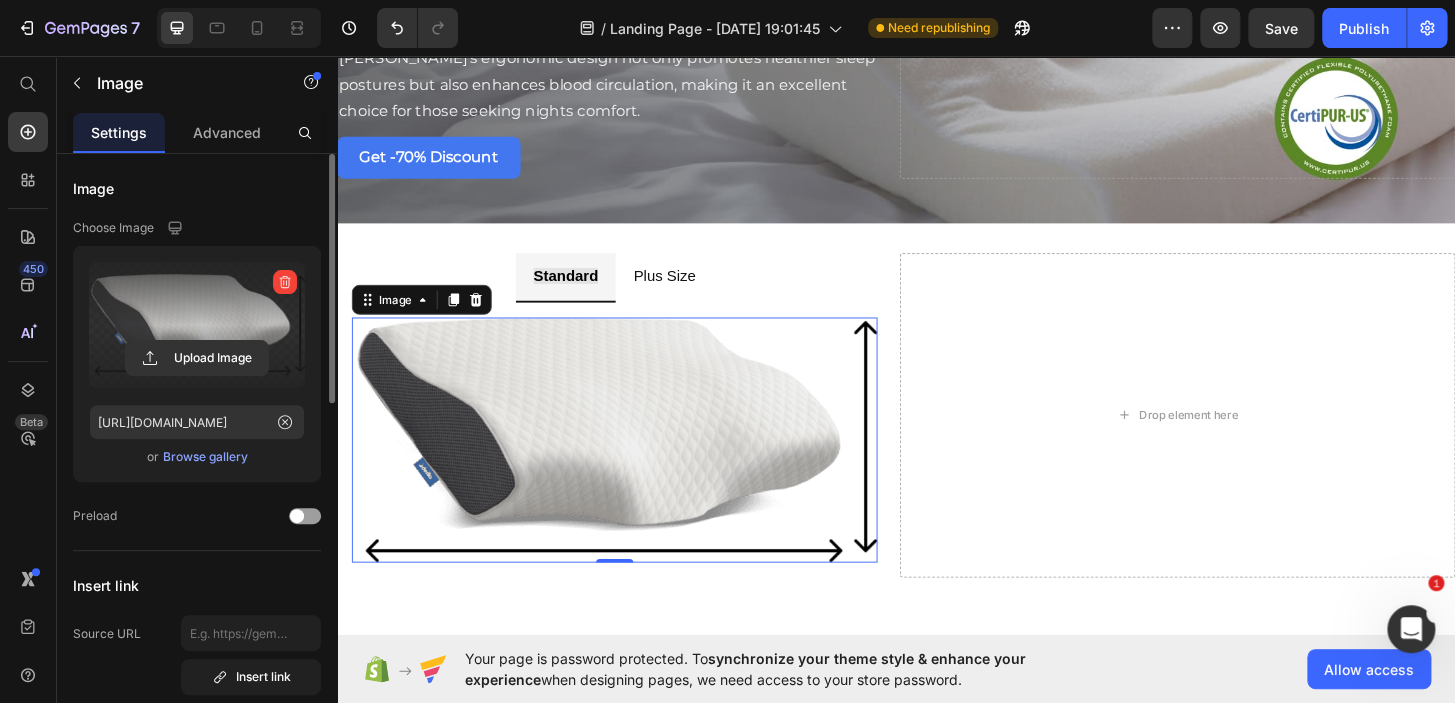 click at bounding box center [635, 467] 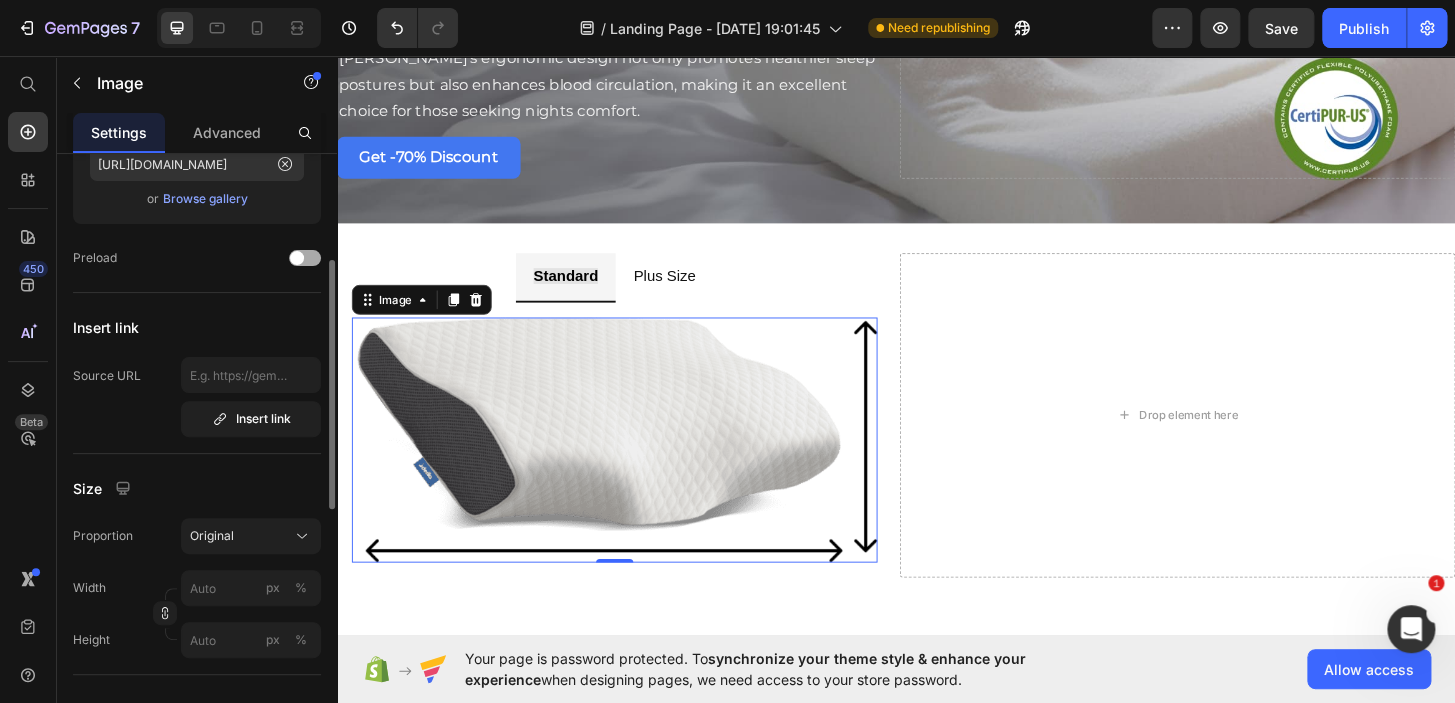 scroll, scrollTop: 264, scrollLeft: 0, axis: vertical 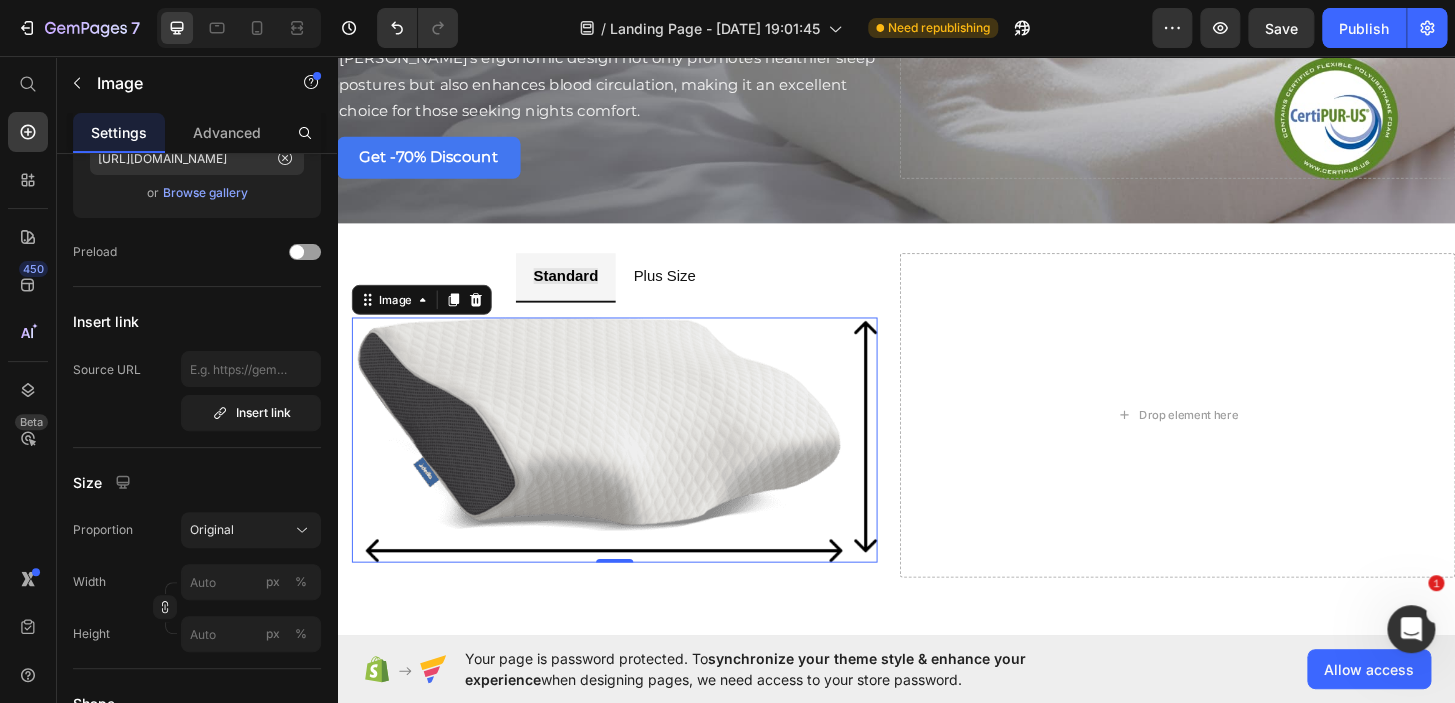 click at bounding box center [635, 467] 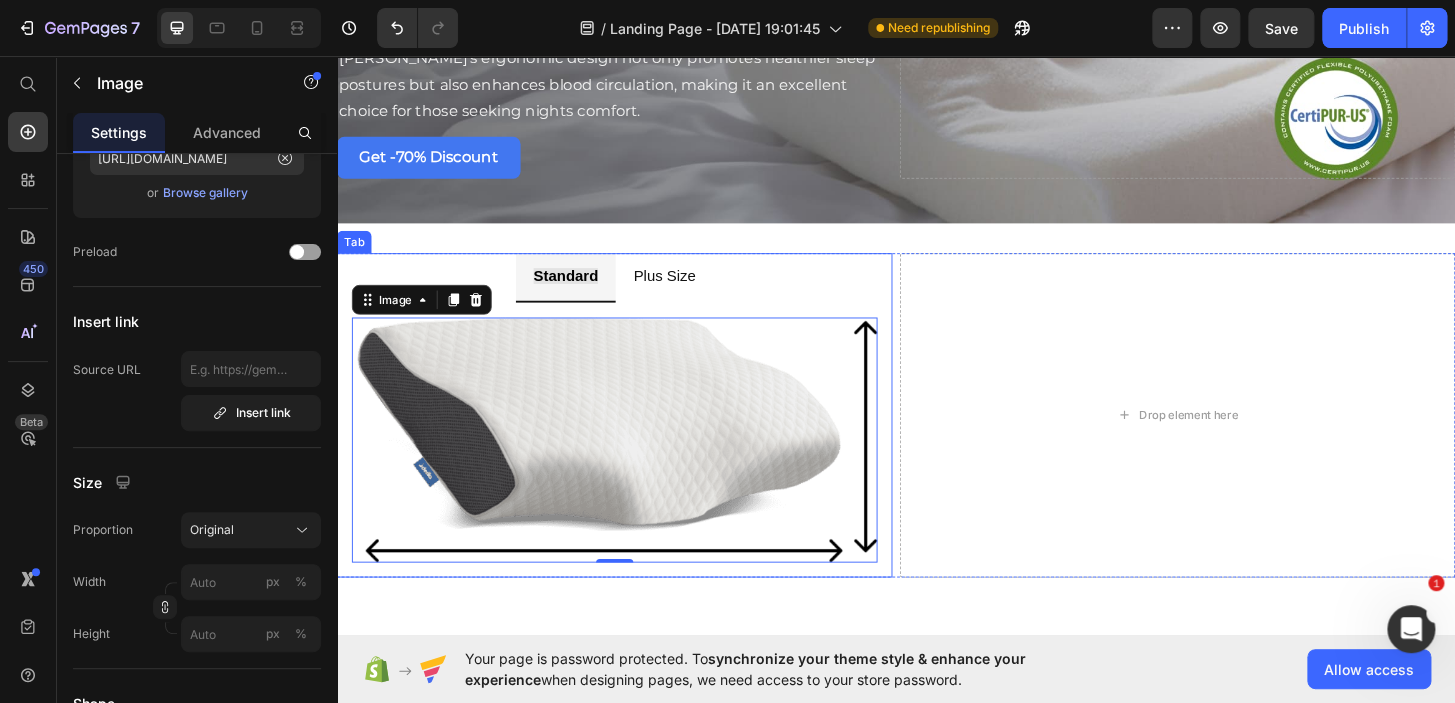 click on "Plus Size" at bounding box center [688, 293] 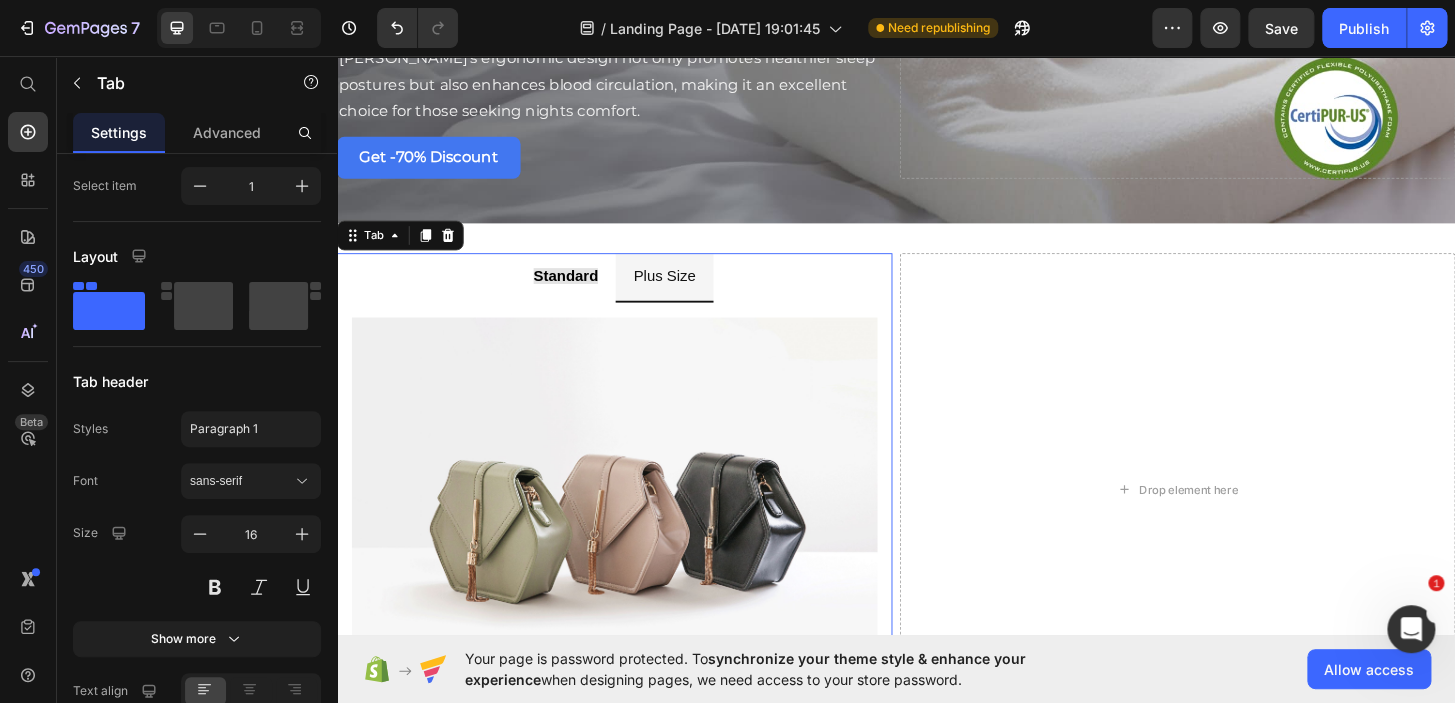 scroll, scrollTop: 0, scrollLeft: 0, axis: both 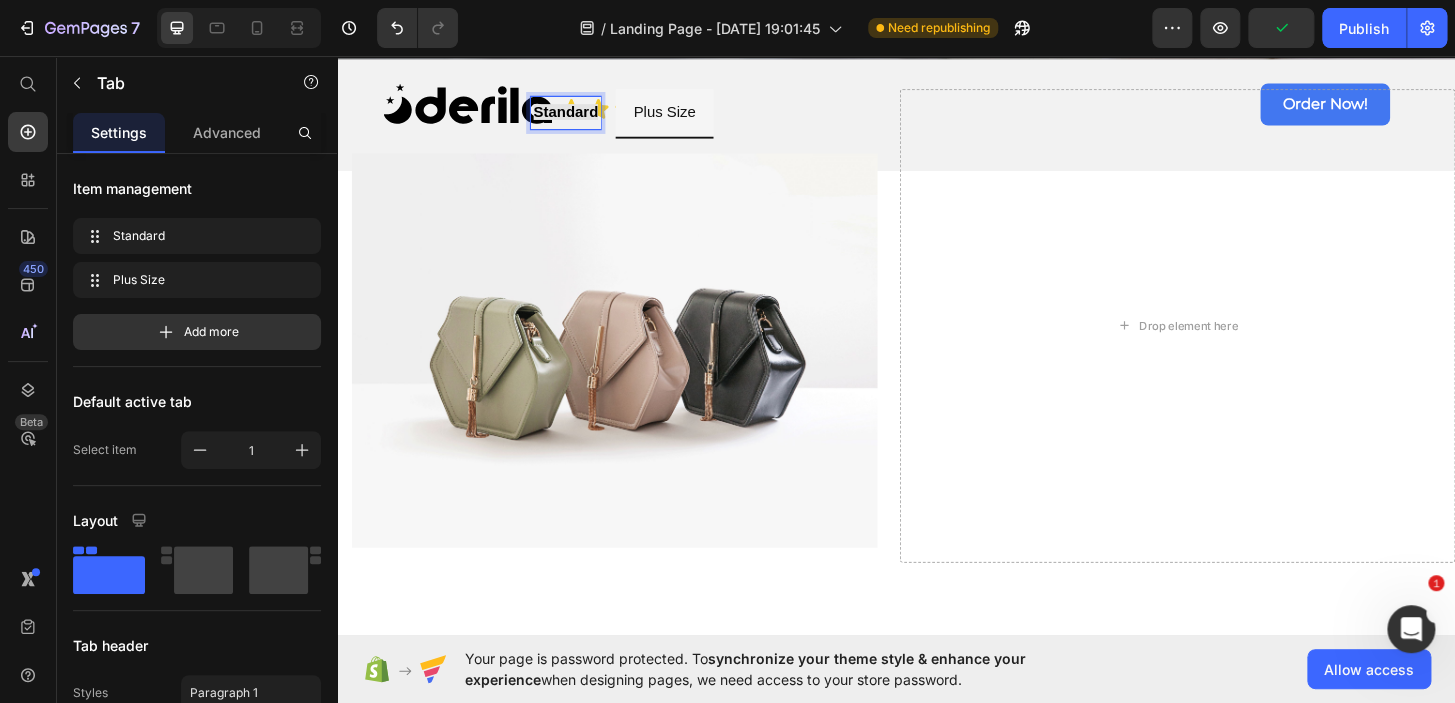 click on "Standard" at bounding box center [582, 116] 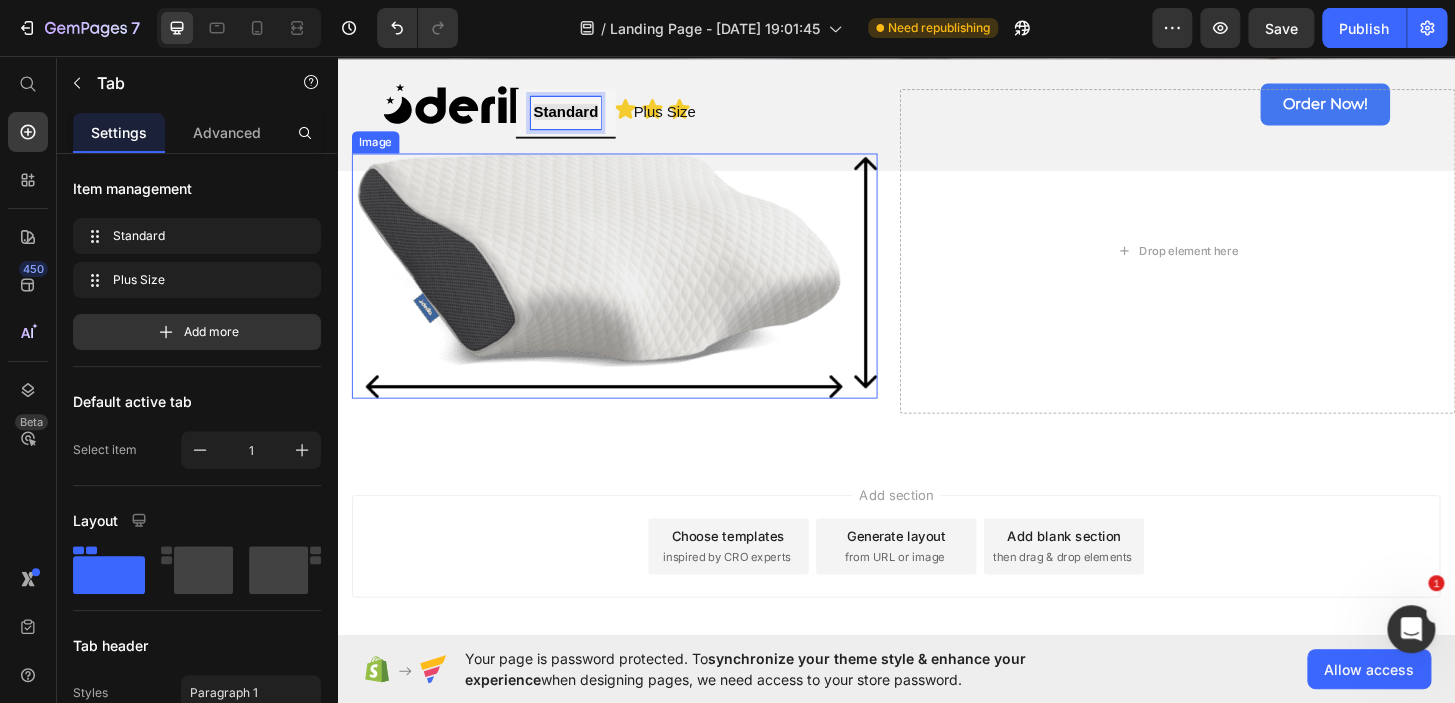 click at bounding box center (635, 291) 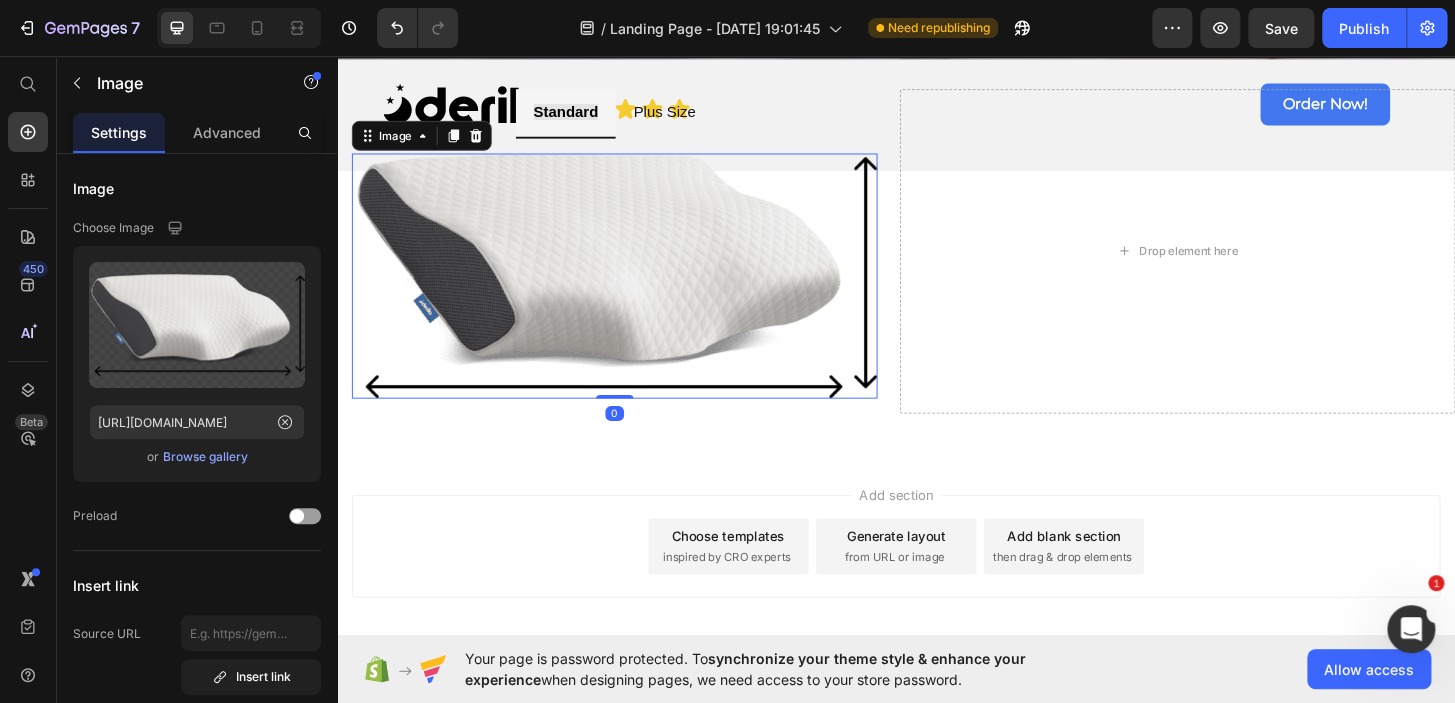 scroll, scrollTop: 205, scrollLeft: 0, axis: vertical 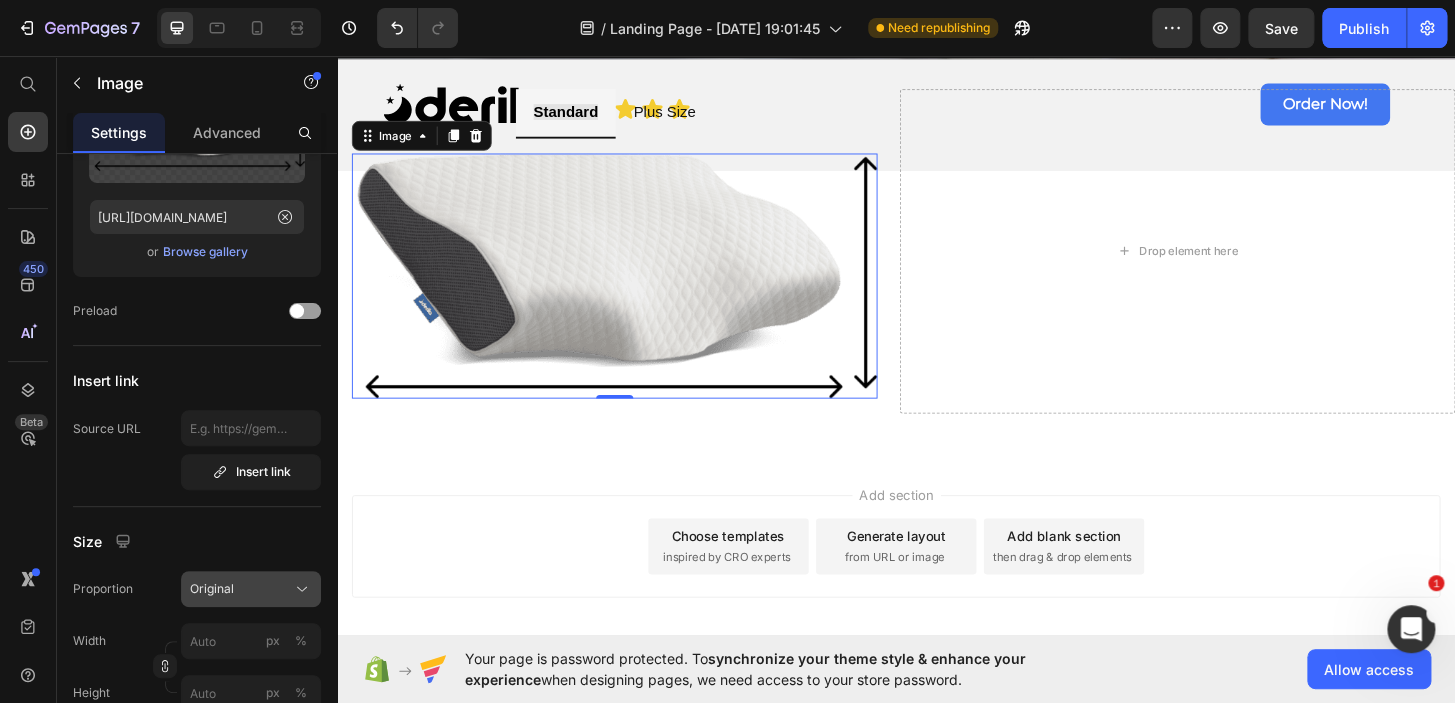 click on "Original" at bounding box center [212, 589] 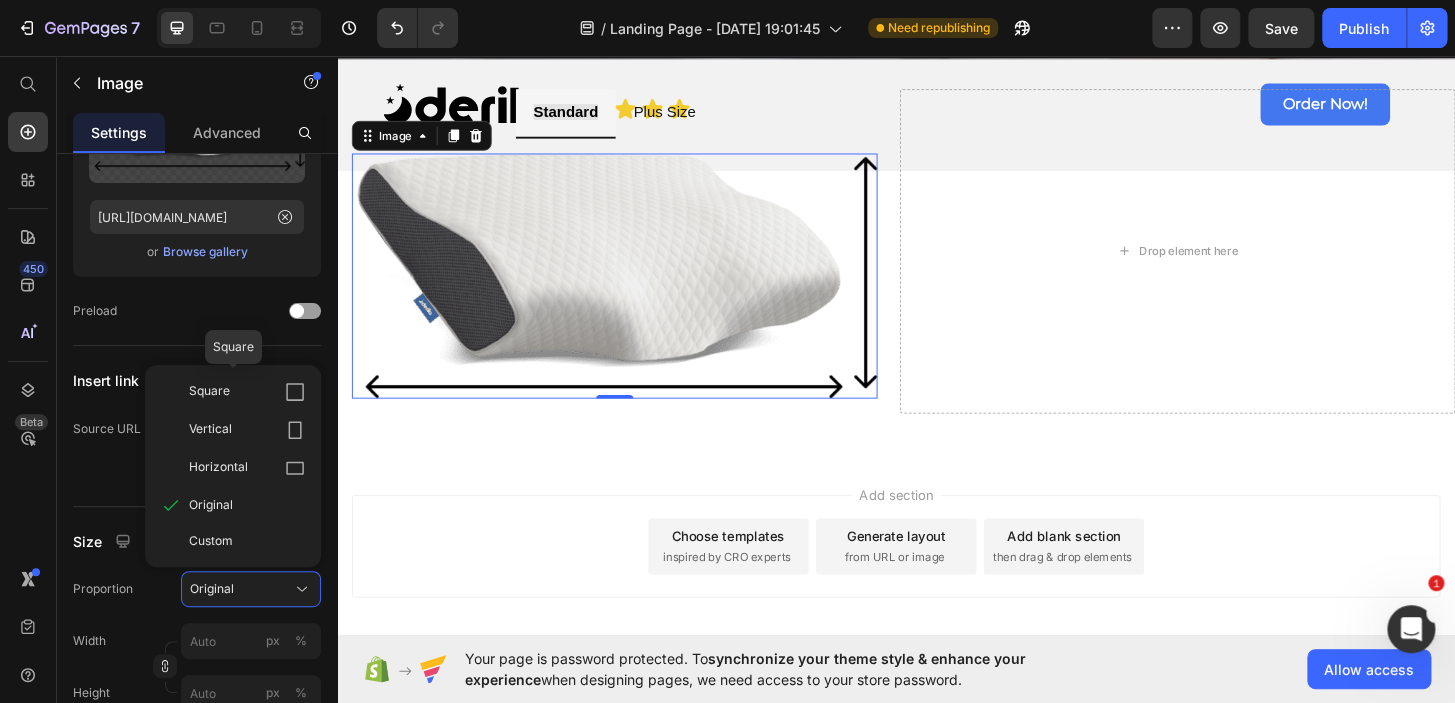 click on "Square" 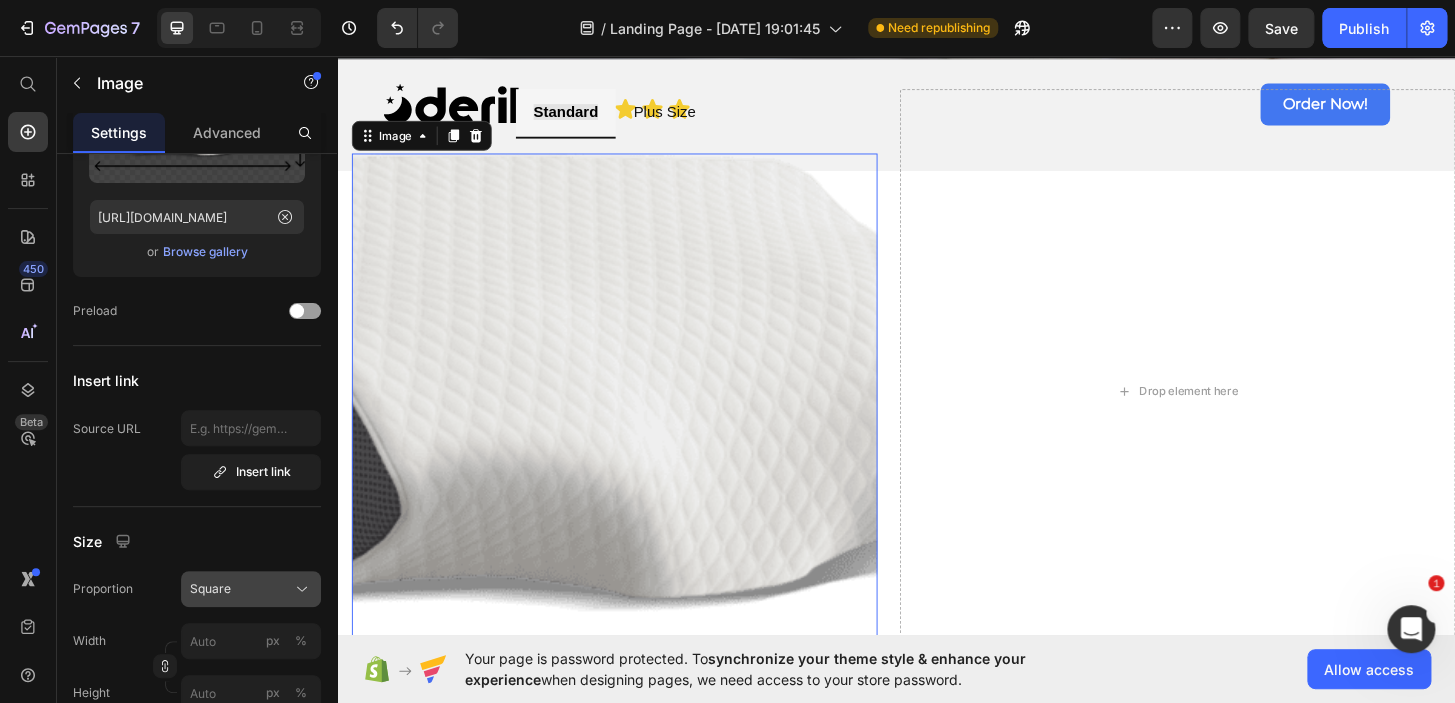 click on "Square" at bounding box center [210, 589] 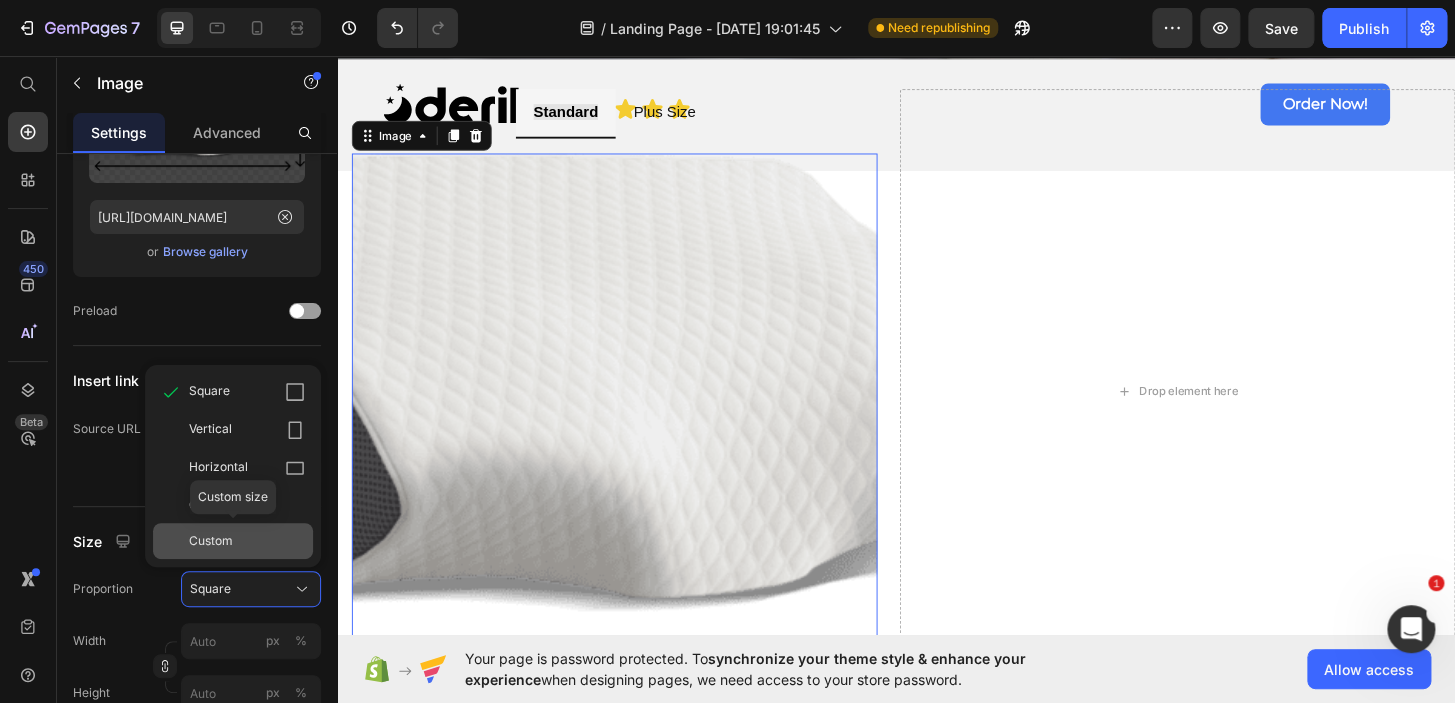 click on "Custom" at bounding box center [211, 541] 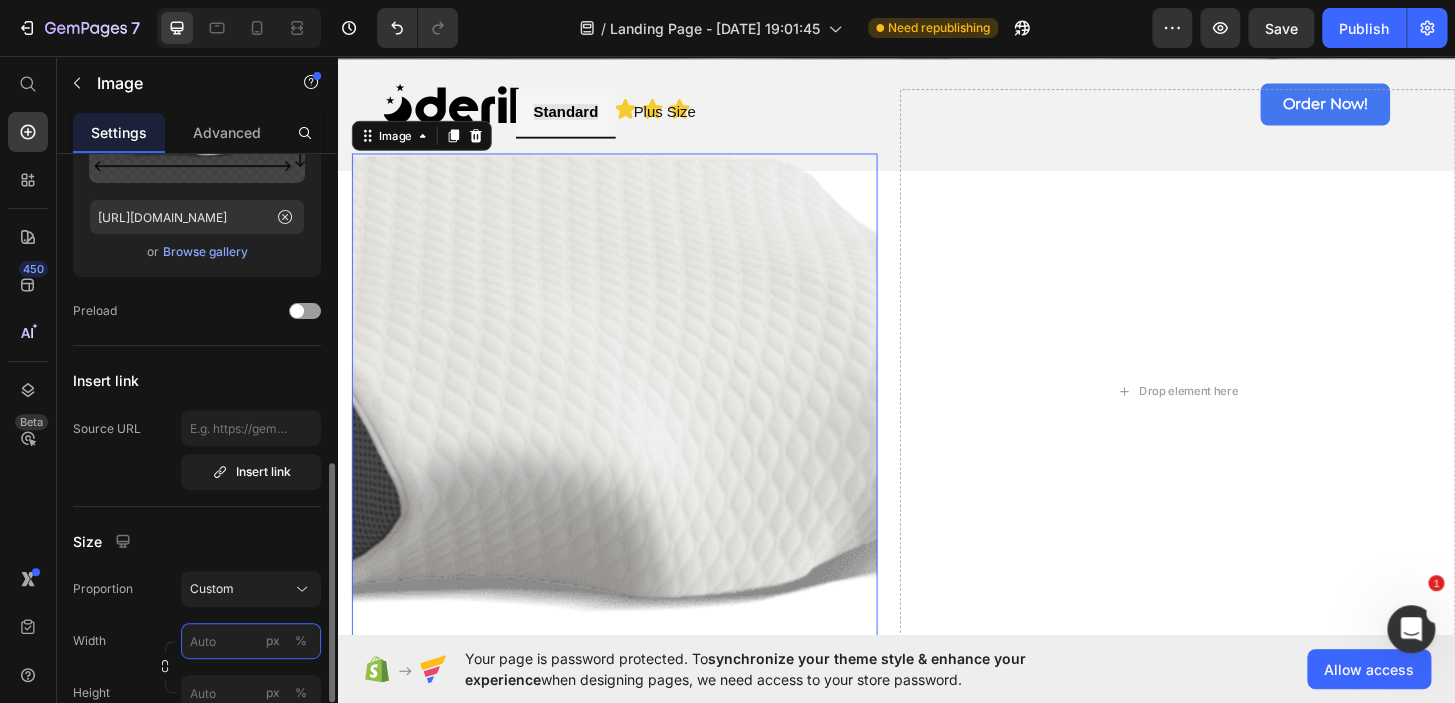 scroll, scrollTop: 375, scrollLeft: 0, axis: vertical 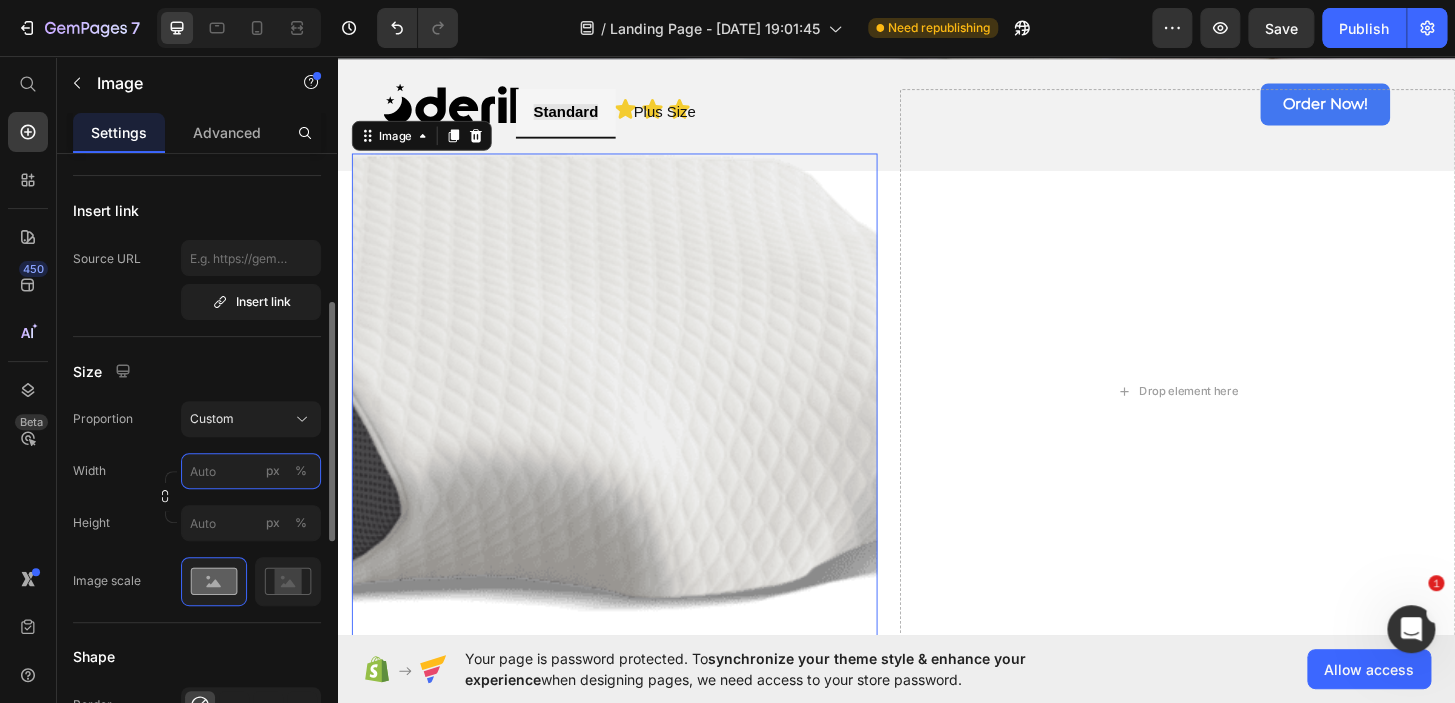 click on "px %" at bounding box center [251, 471] 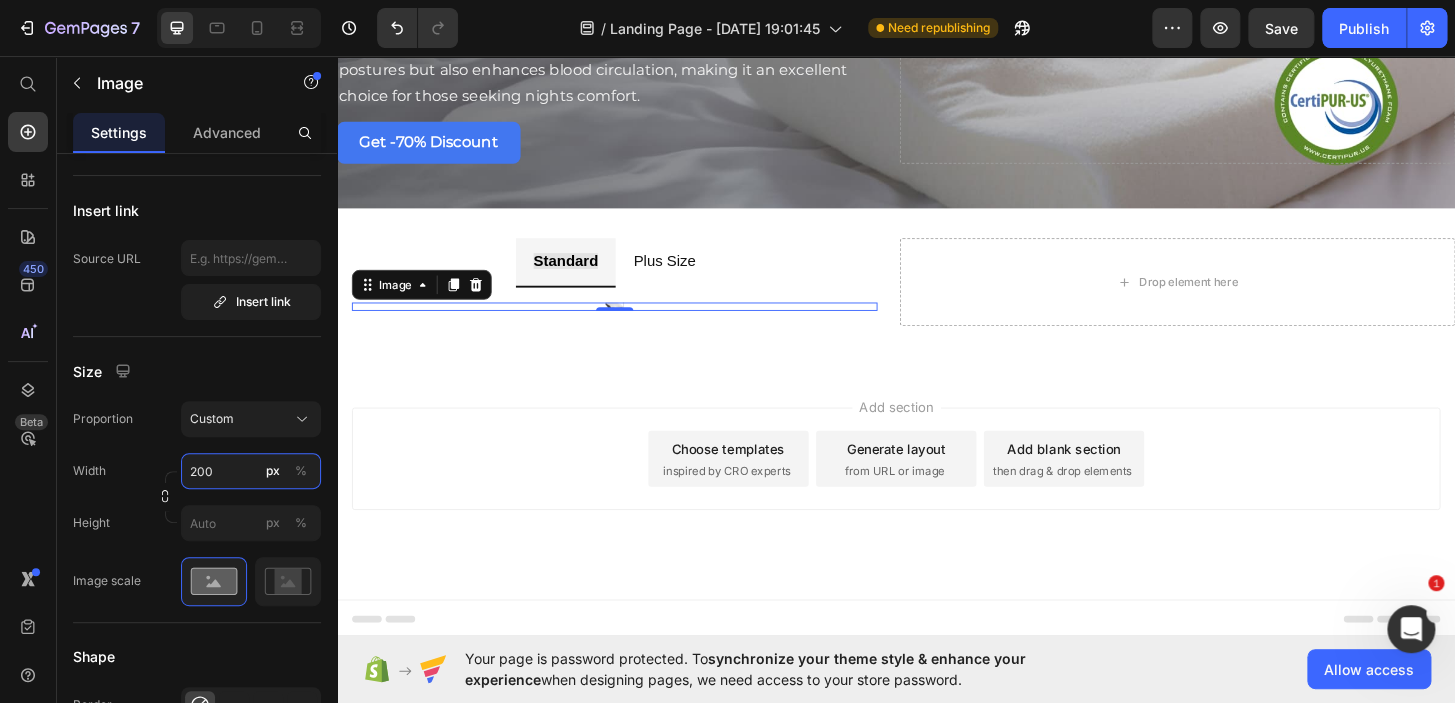 scroll, scrollTop: 5894, scrollLeft: 0, axis: vertical 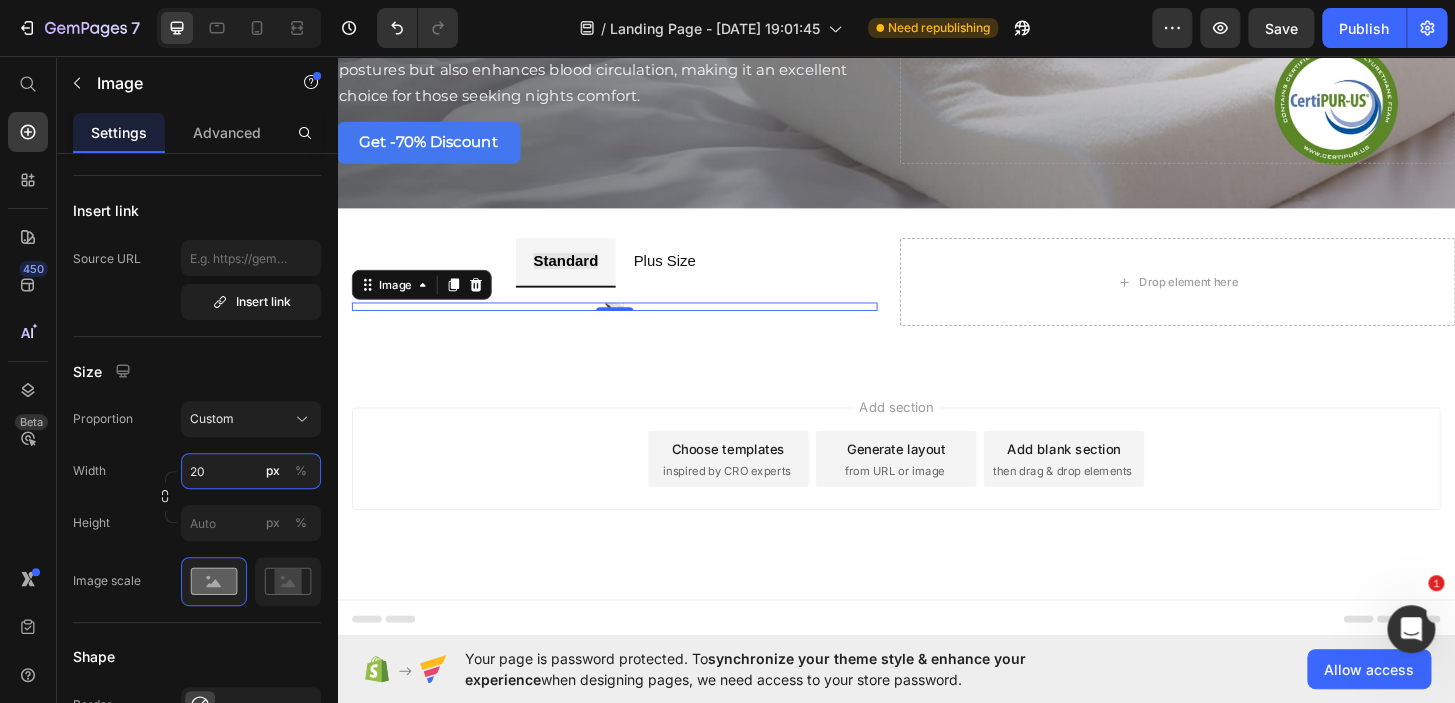 type on "2" 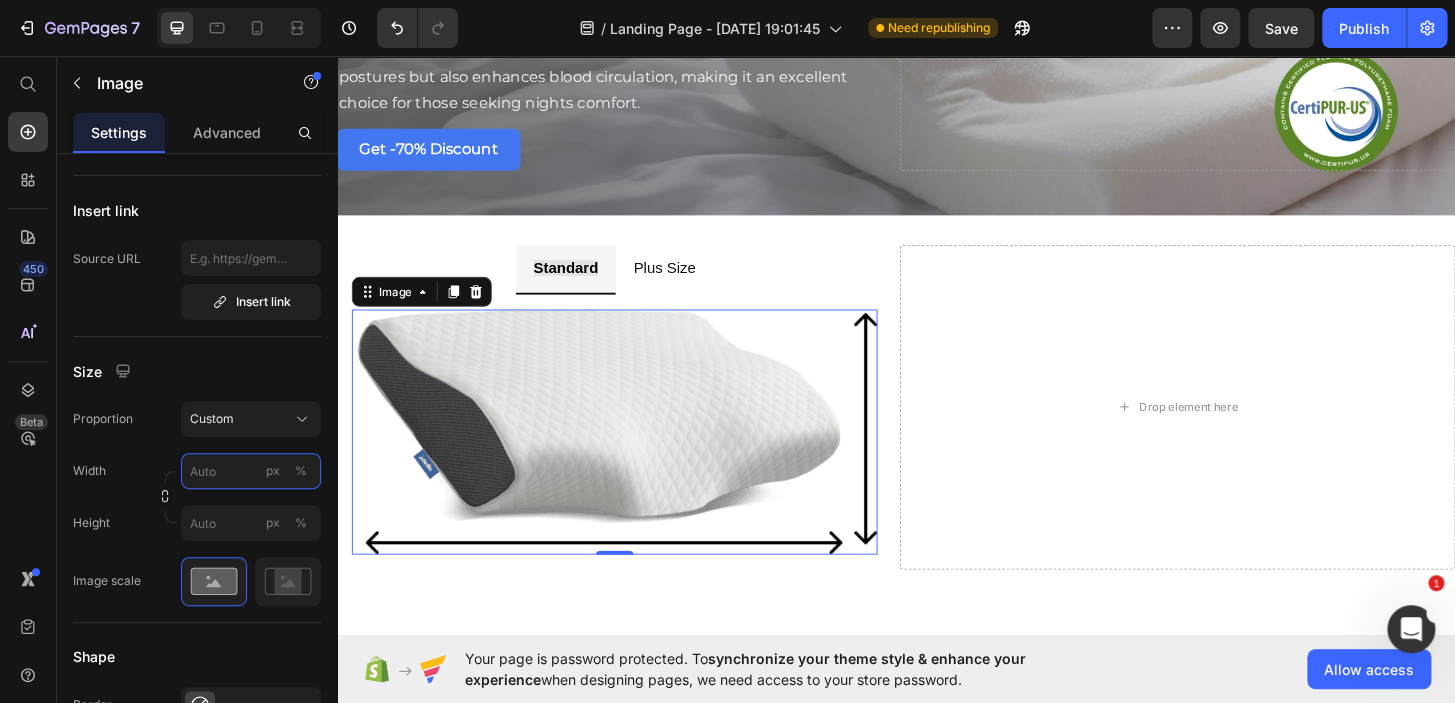scroll, scrollTop: 5970, scrollLeft: 0, axis: vertical 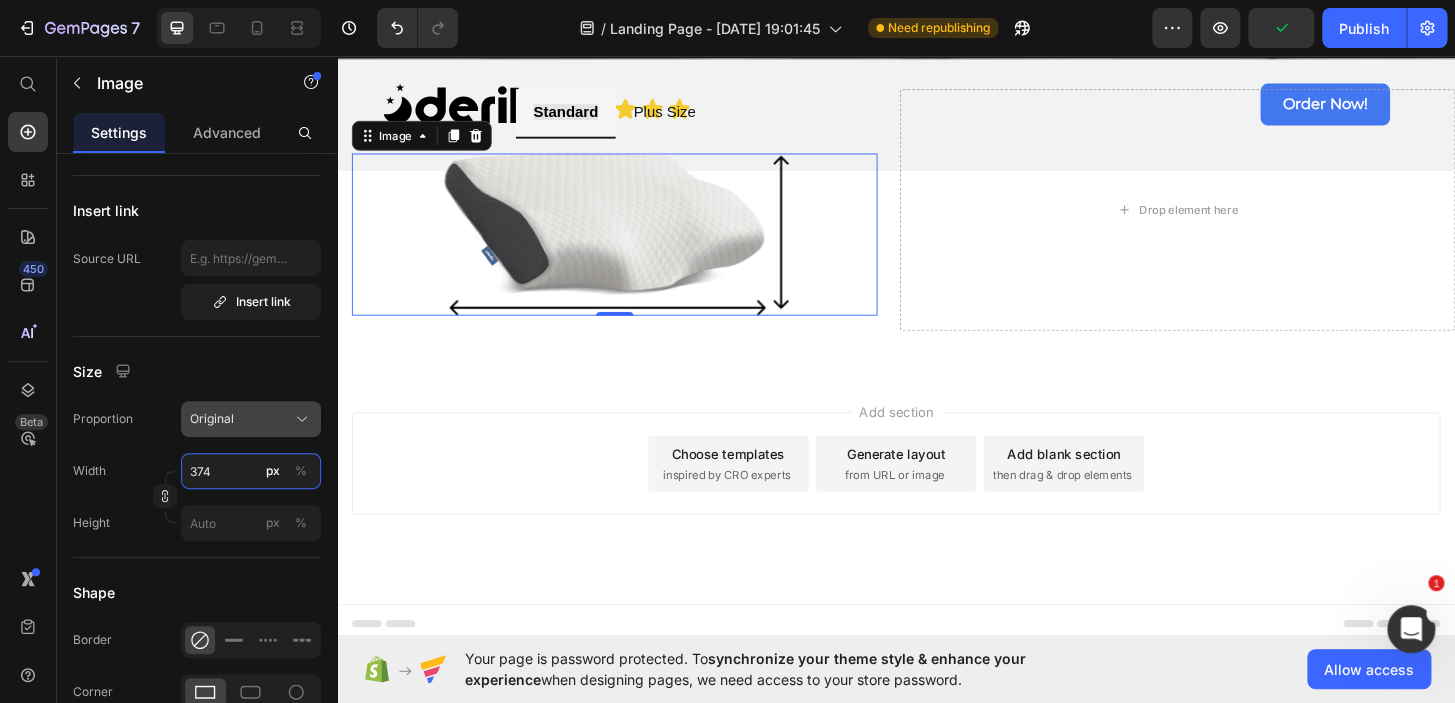 type on "374" 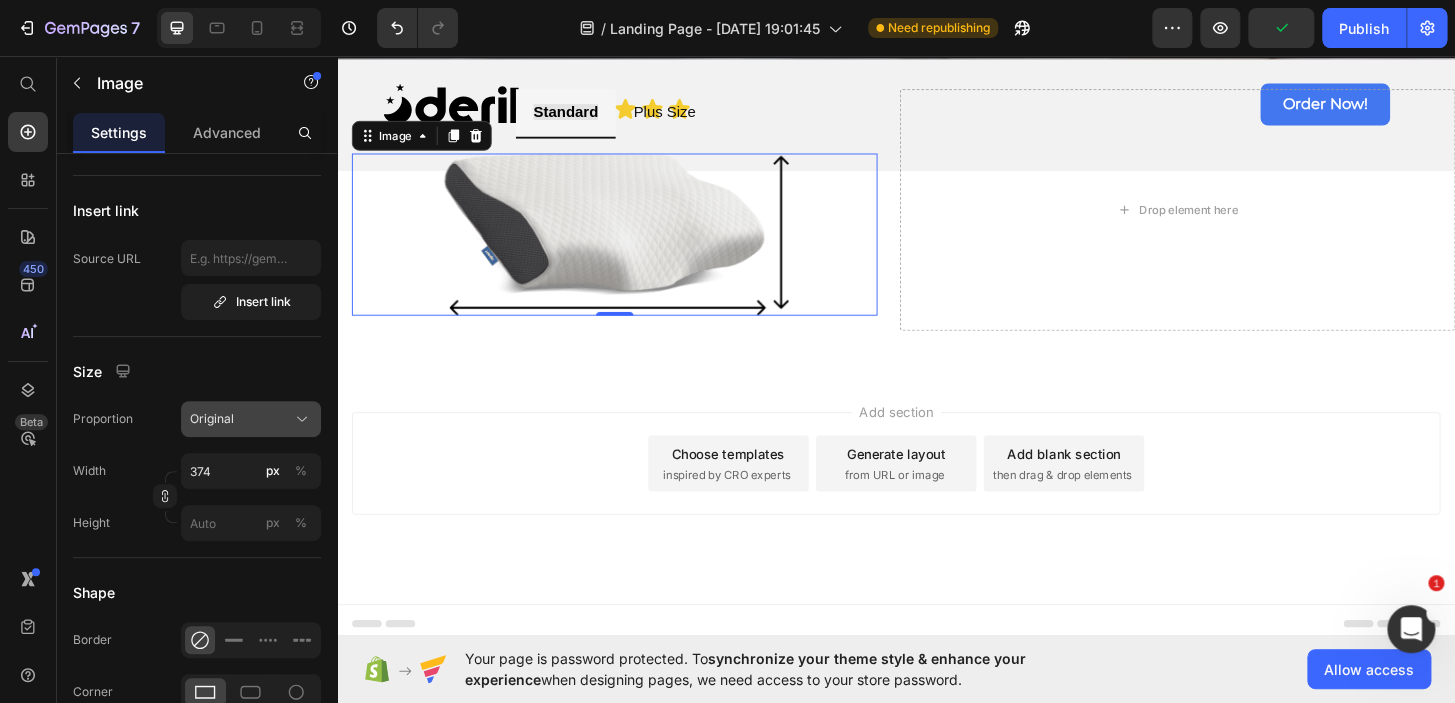 click on "Original" at bounding box center (251, 419) 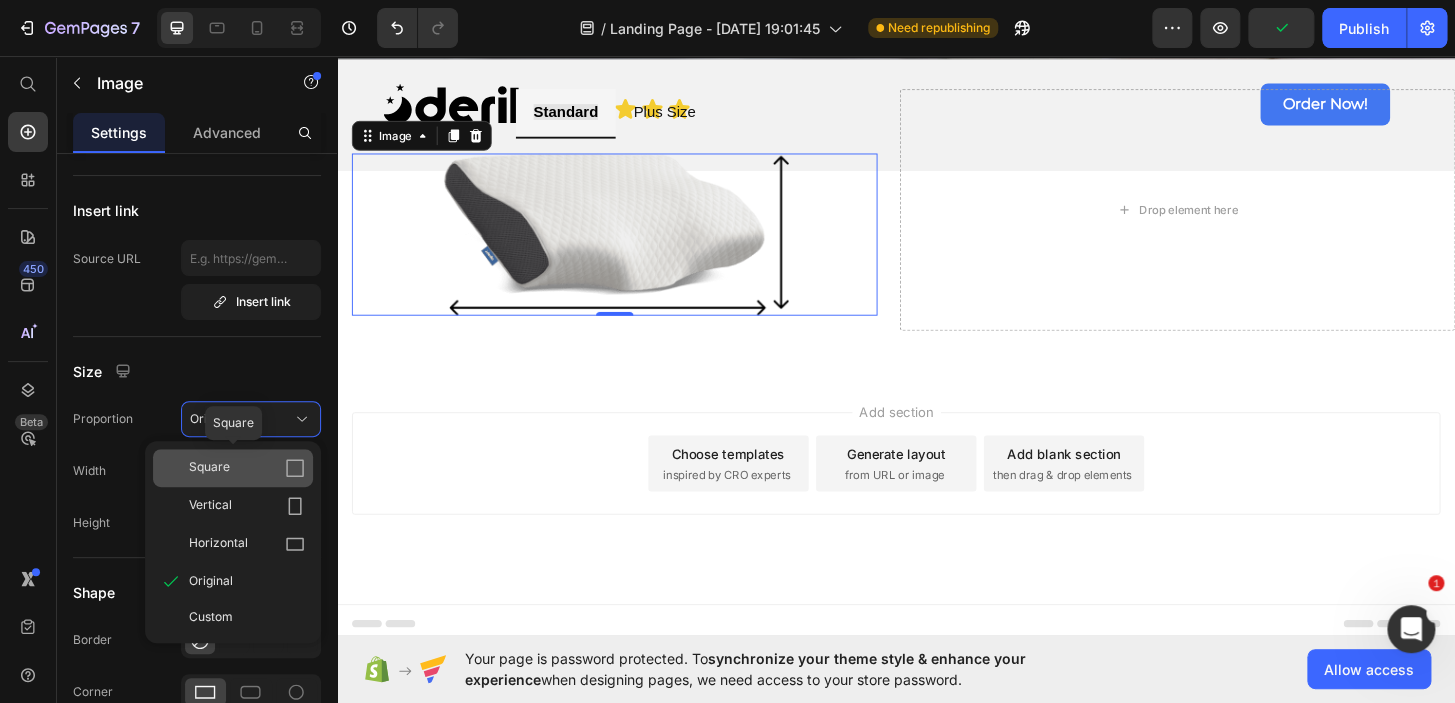 click on "Square" at bounding box center (247, 468) 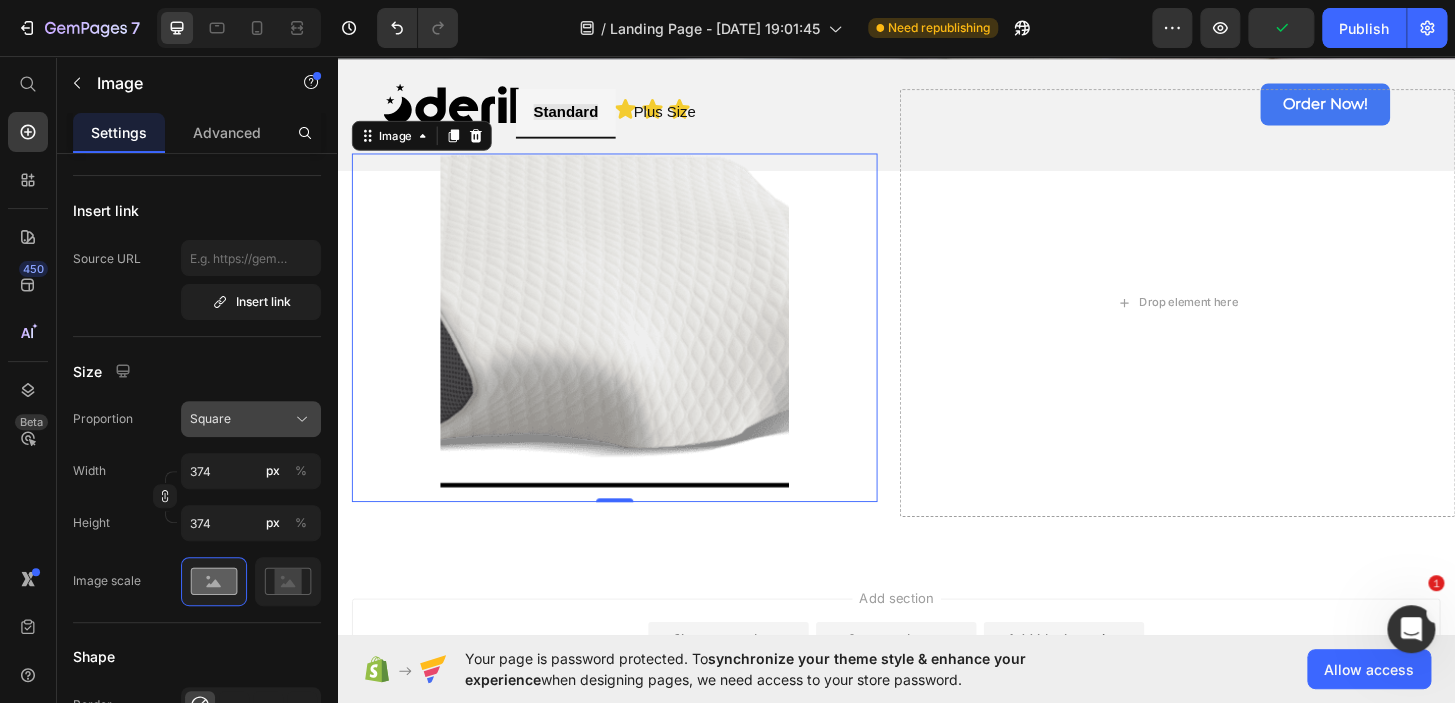 click on "Square" at bounding box center (251, 419) 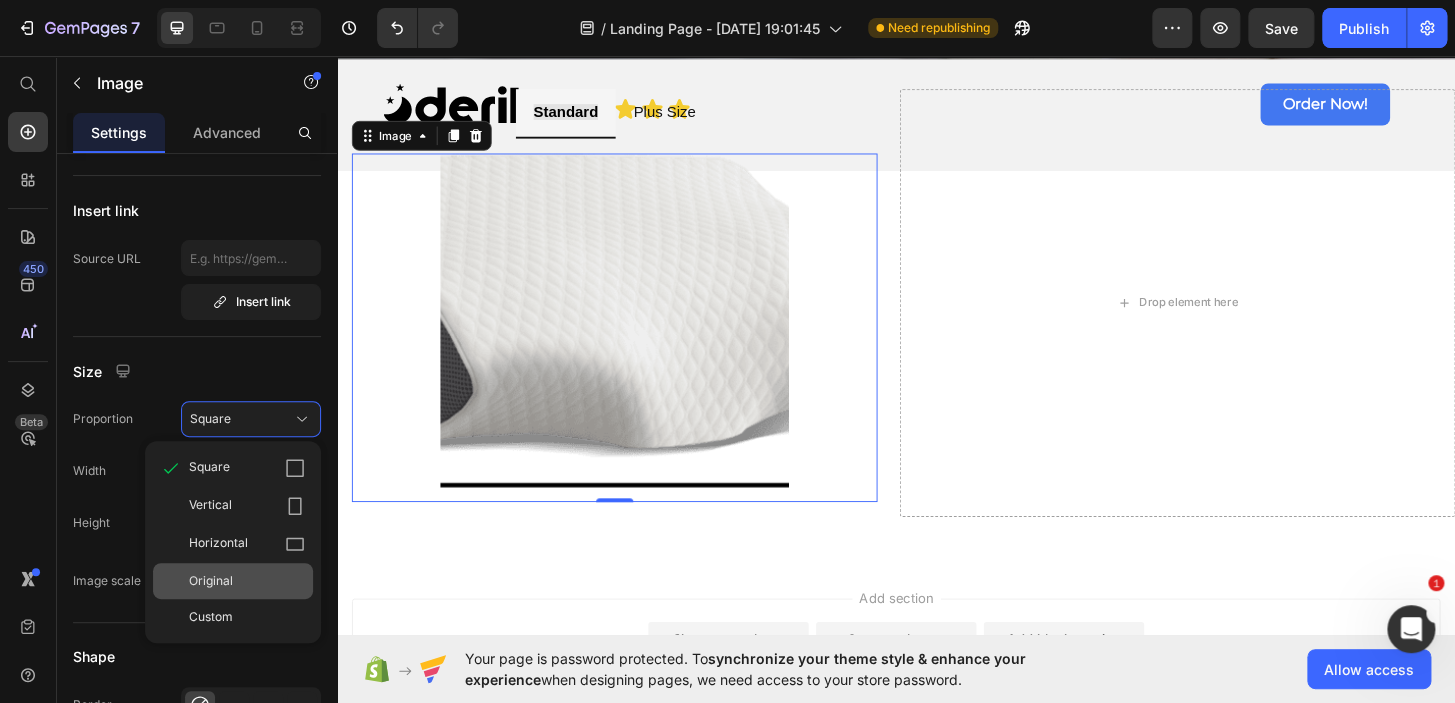 click on "Original" at bounding box center (247, 581) 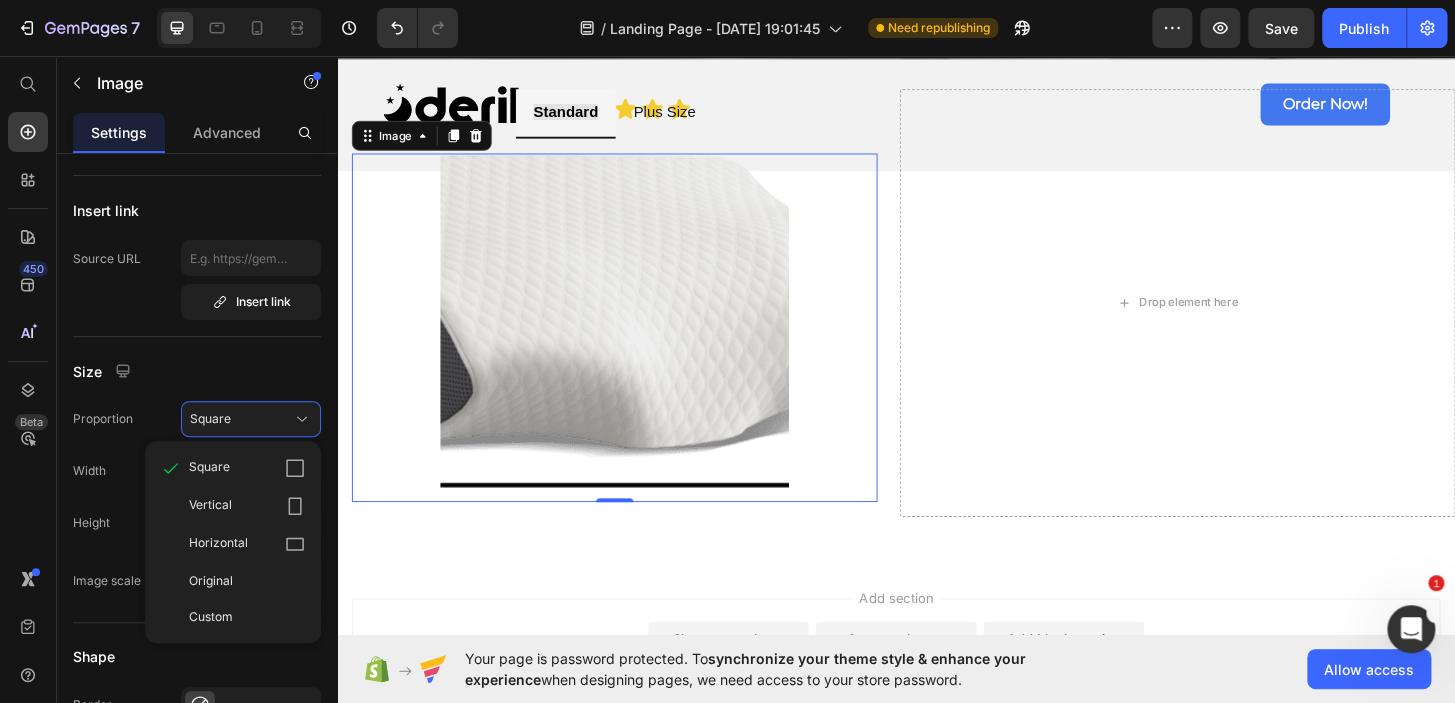 type 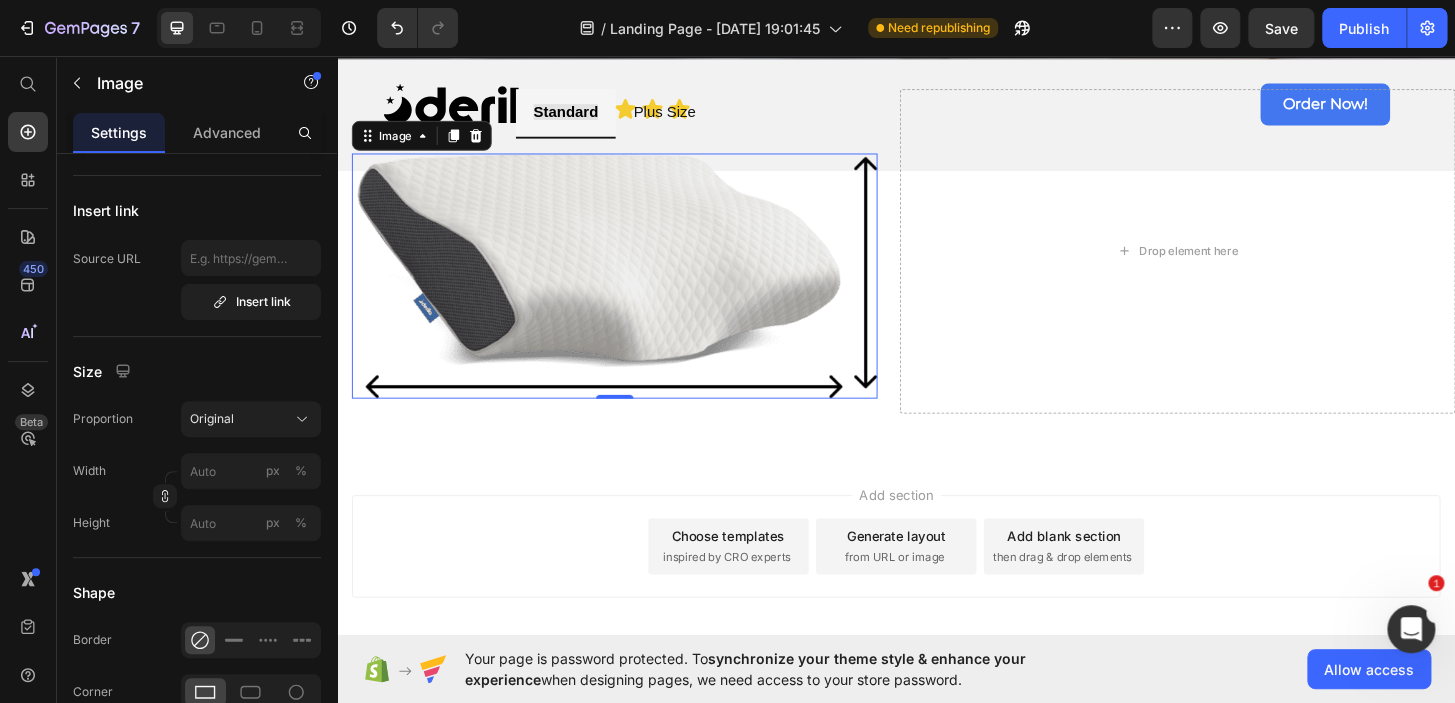click at bounding box center [635, 291] 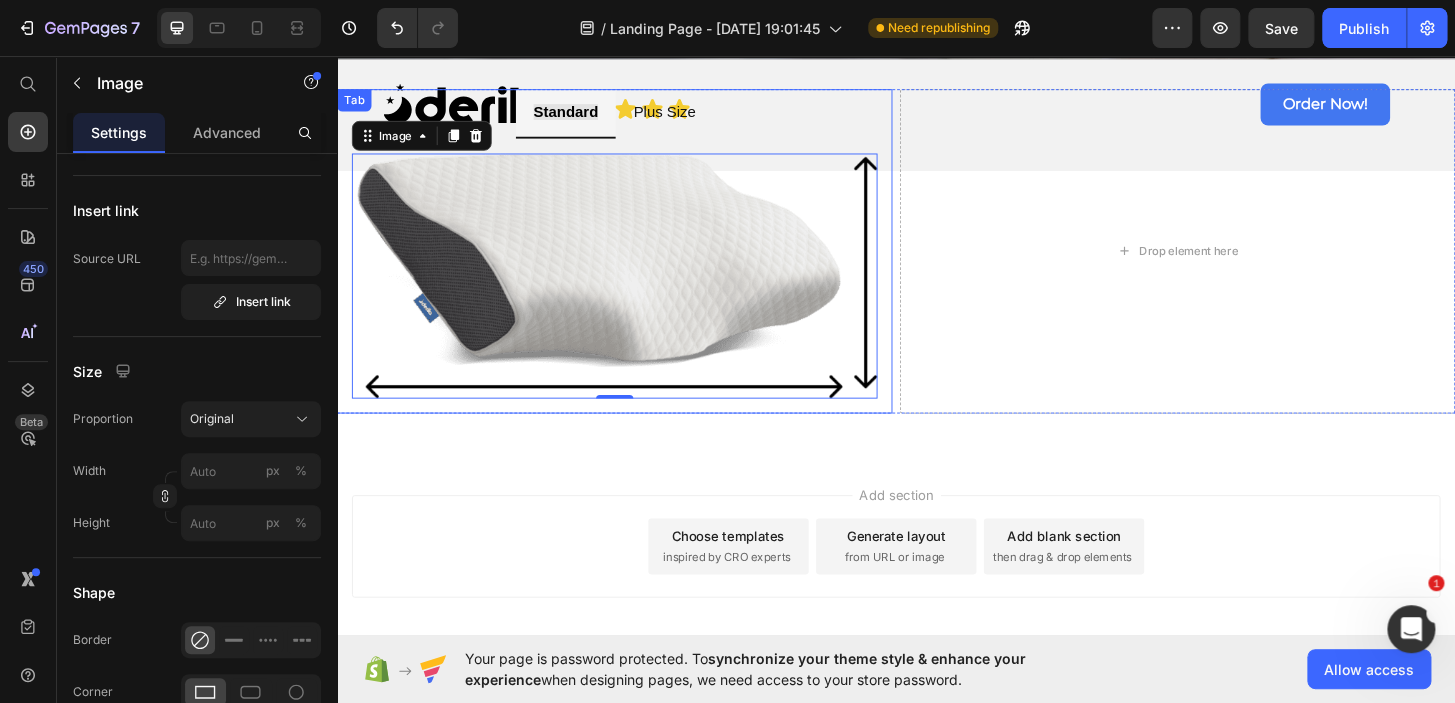 click on "Standard Plus Size" at bounding box center [635, 117] 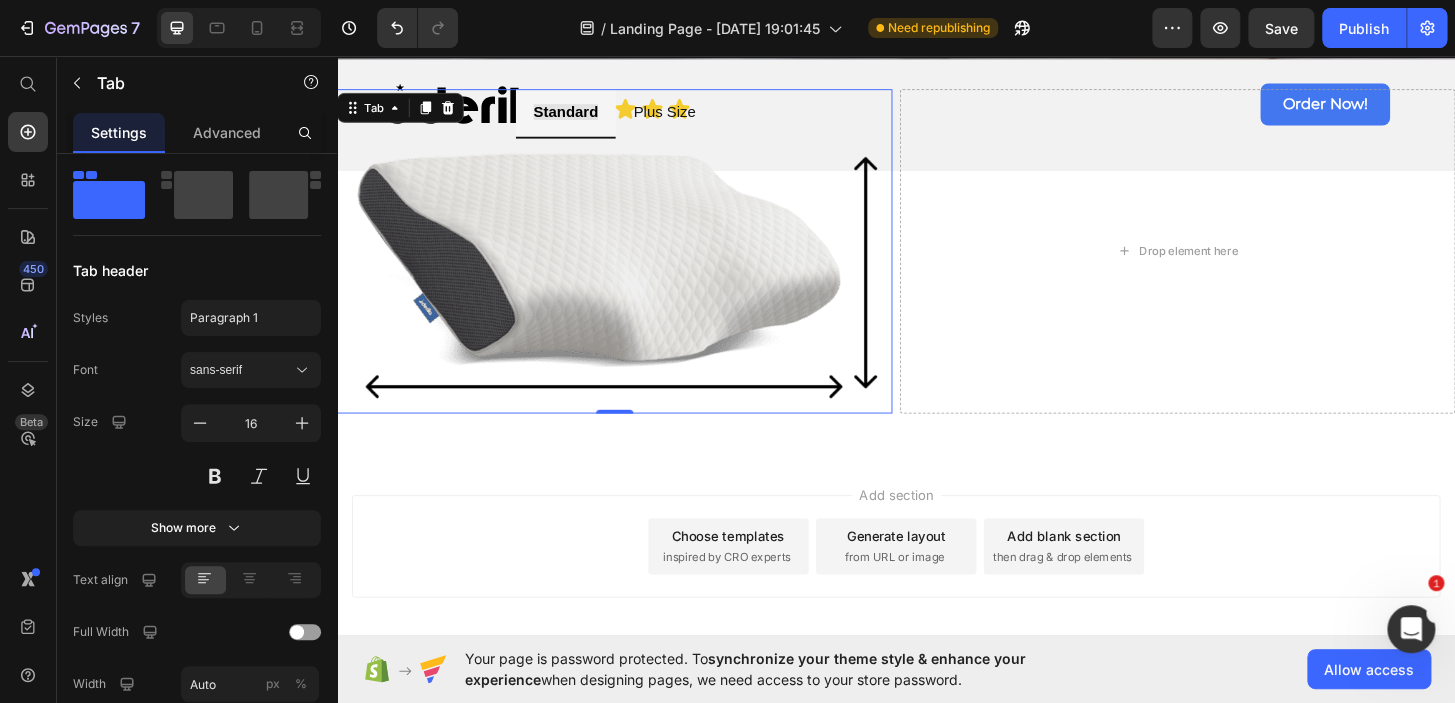 scroll, scrollTop: 0, scrollLeft: 0, axis: both 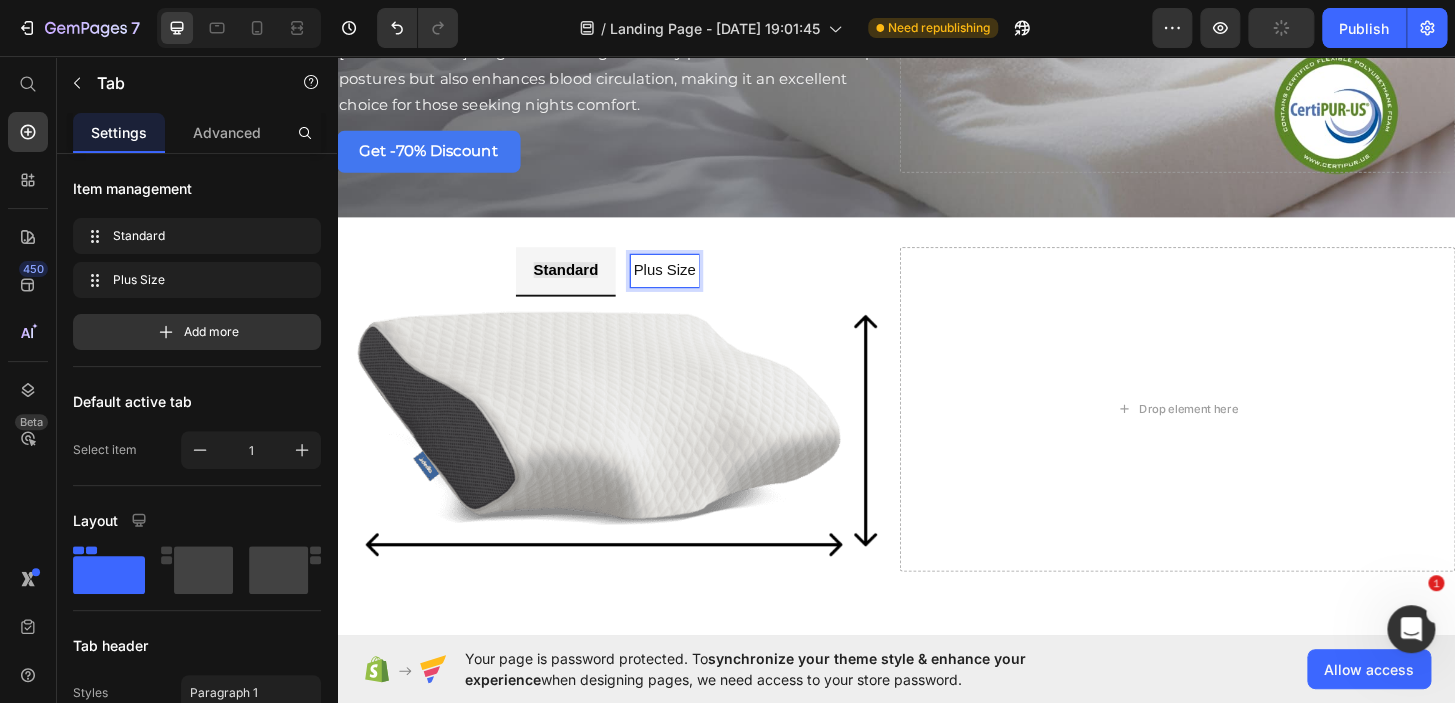 click on "Plus Size" at bounding box center [688, 287] 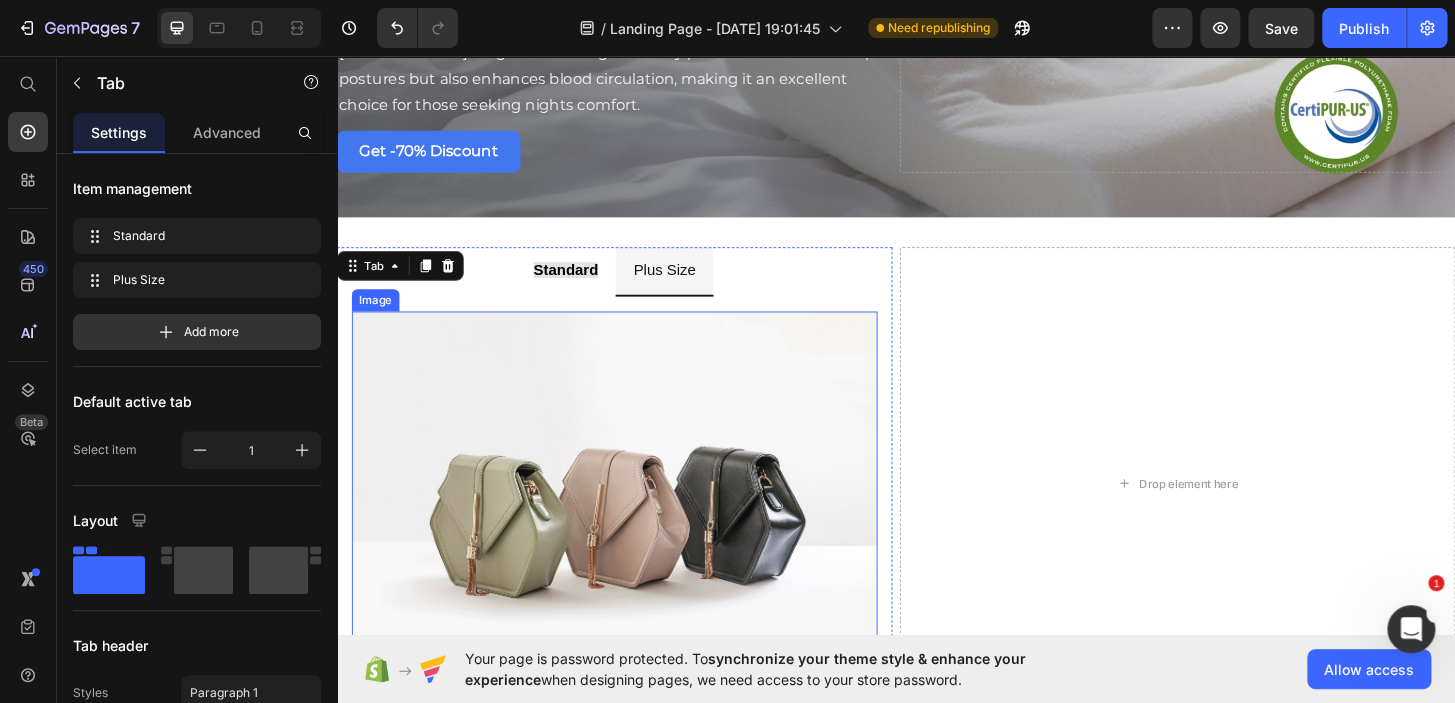 click at bounding box center (635, 541) 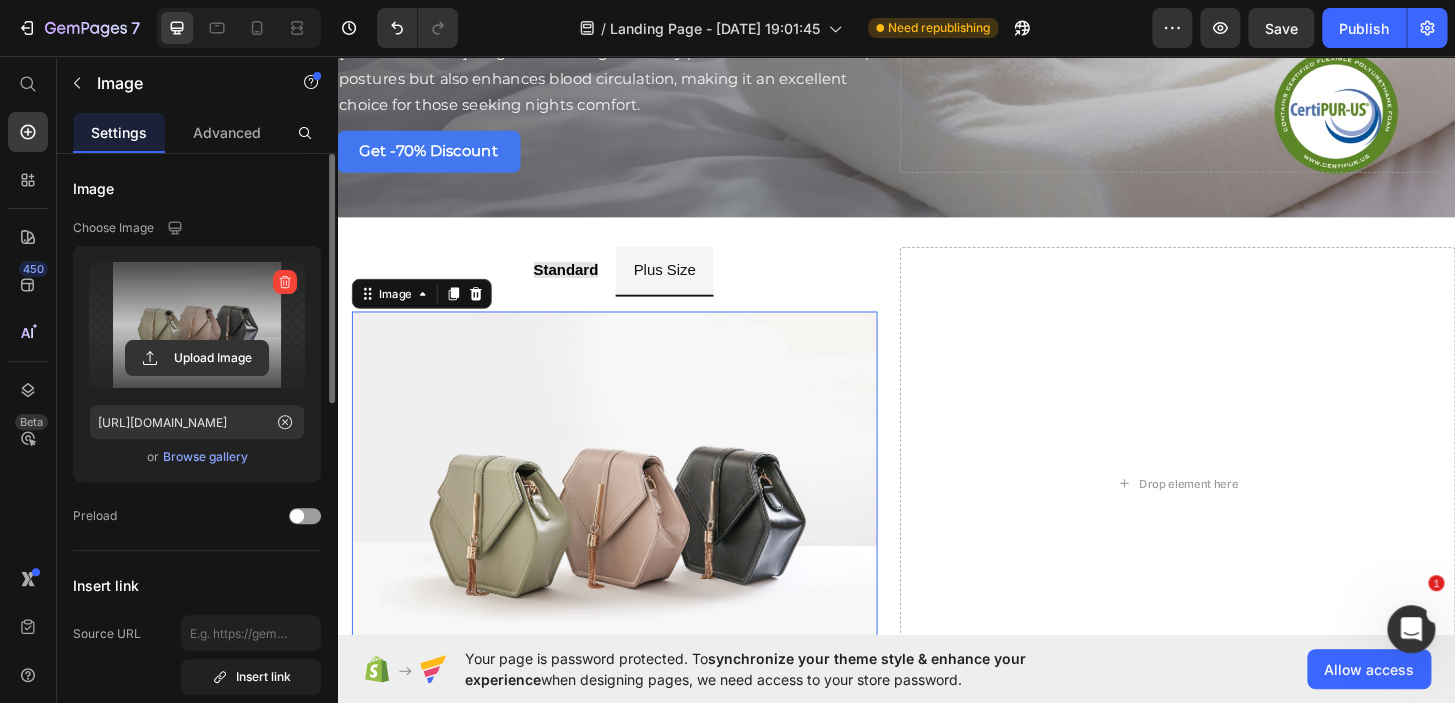 click at bounding box center [197, 325] 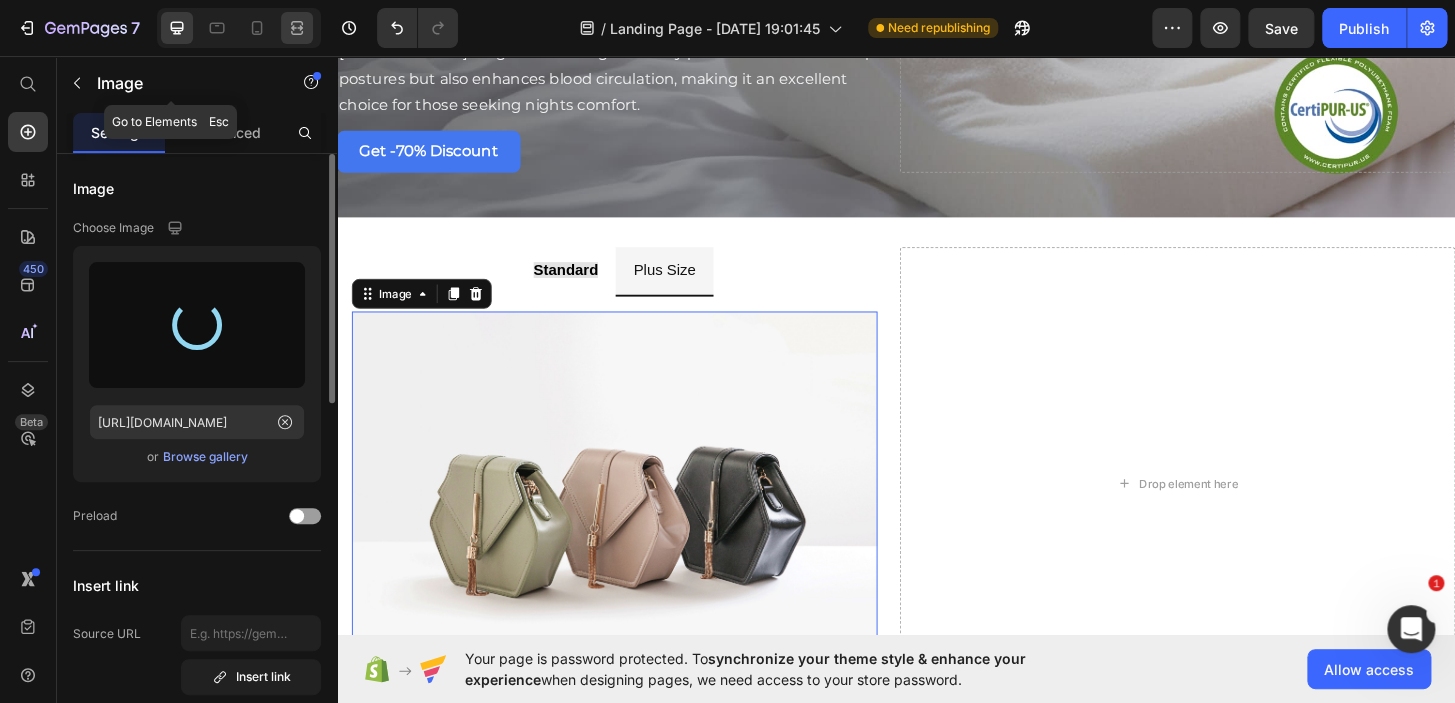 type on "https://cdn.shopify.com/s/files/1/0684/7745/2483/files/gempages_563242192240378675-26e8ec43-a35e-4d0a-a4e0-5995c49a8e76.png" 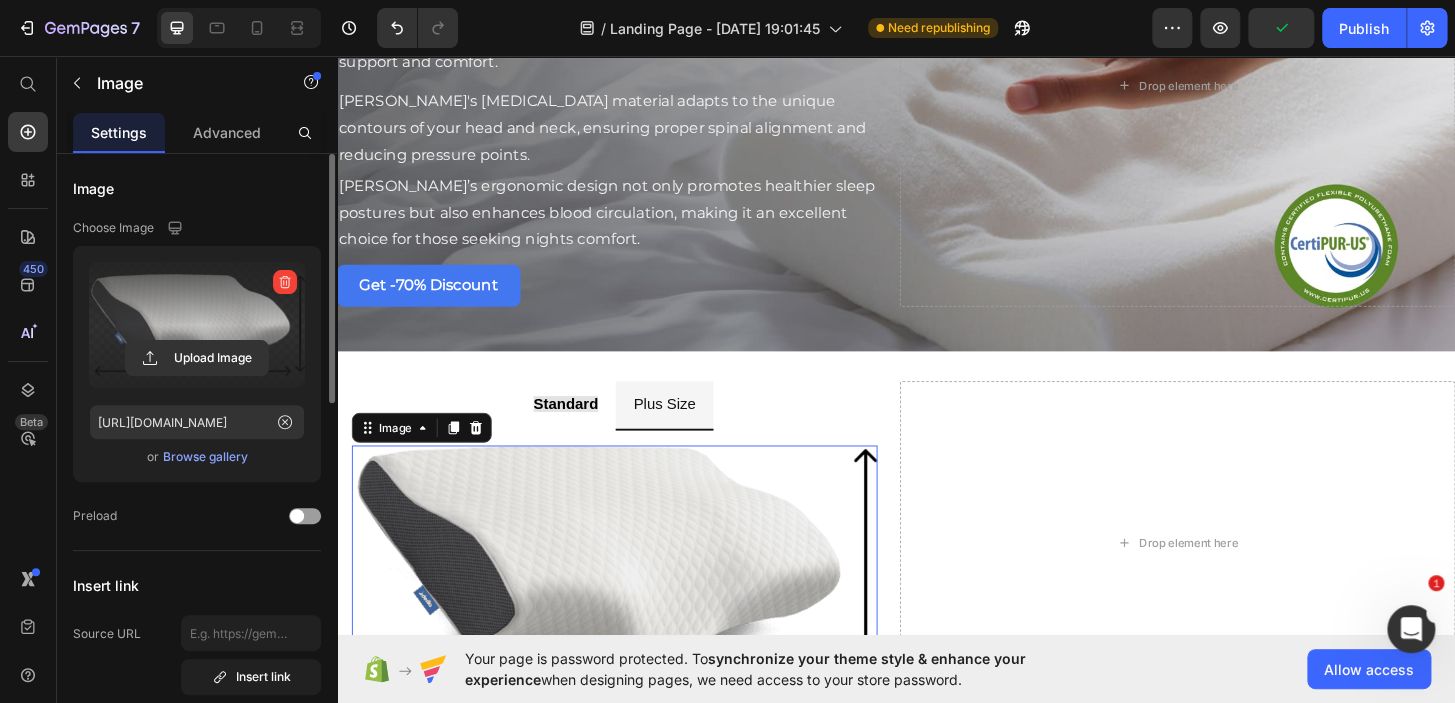 scroll, scrollTop: 5747, scrollLeft: 0, axis: vertical 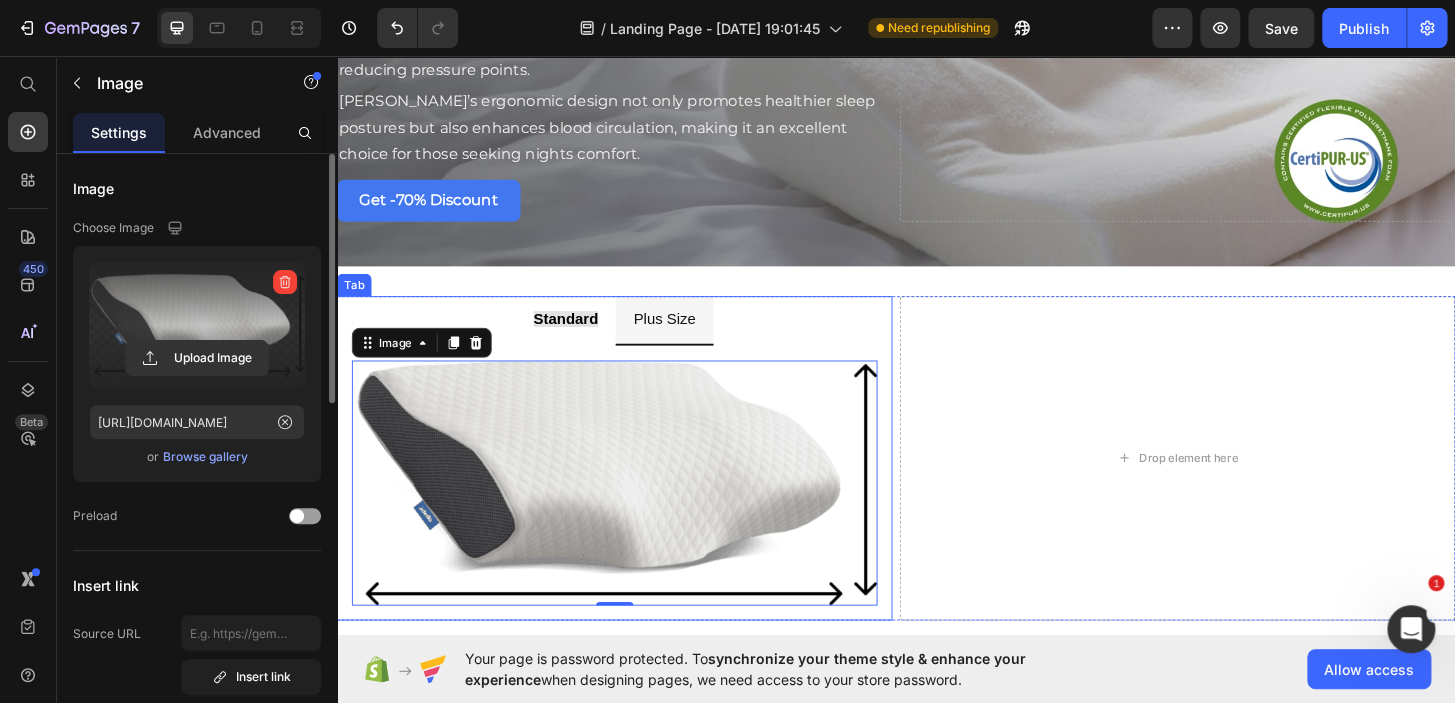 click on "Standard" at bounding box center (582, 338) 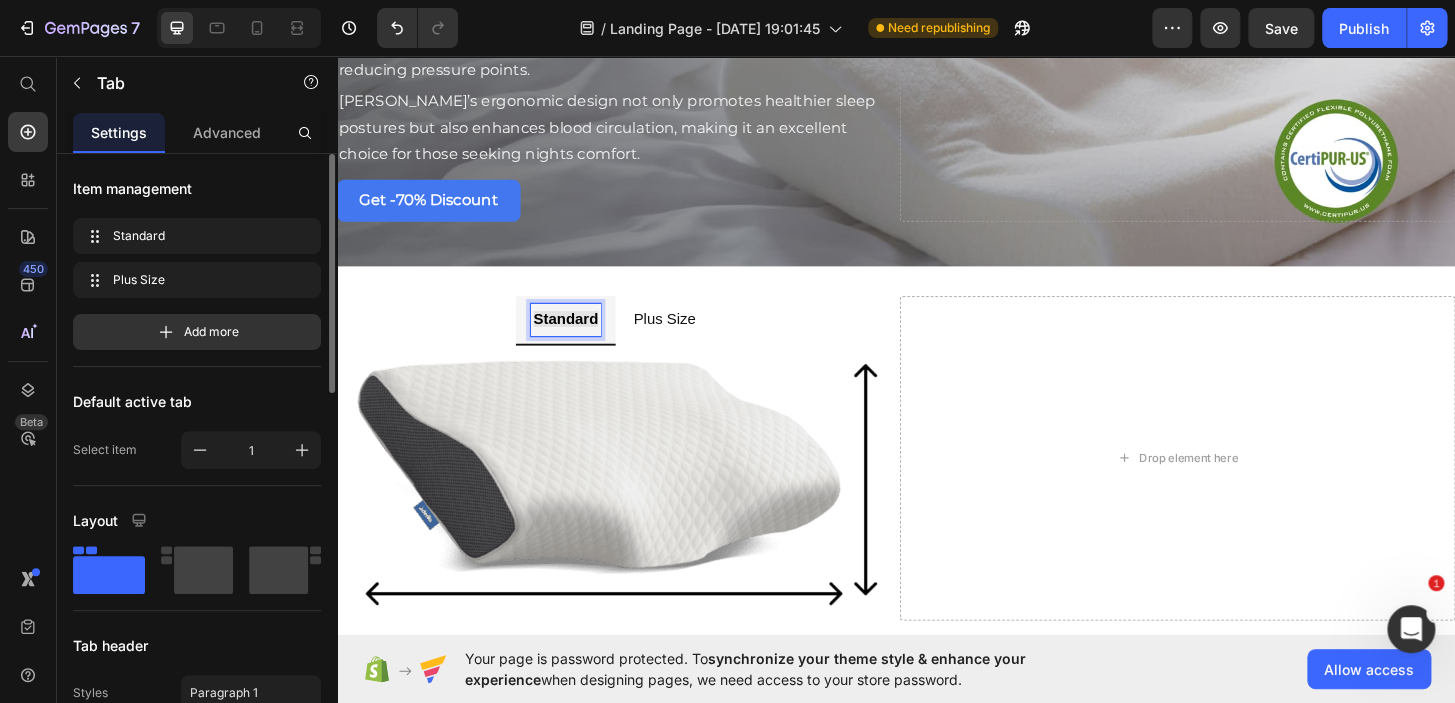 click on "Standard" at bounding box center [582, 338] 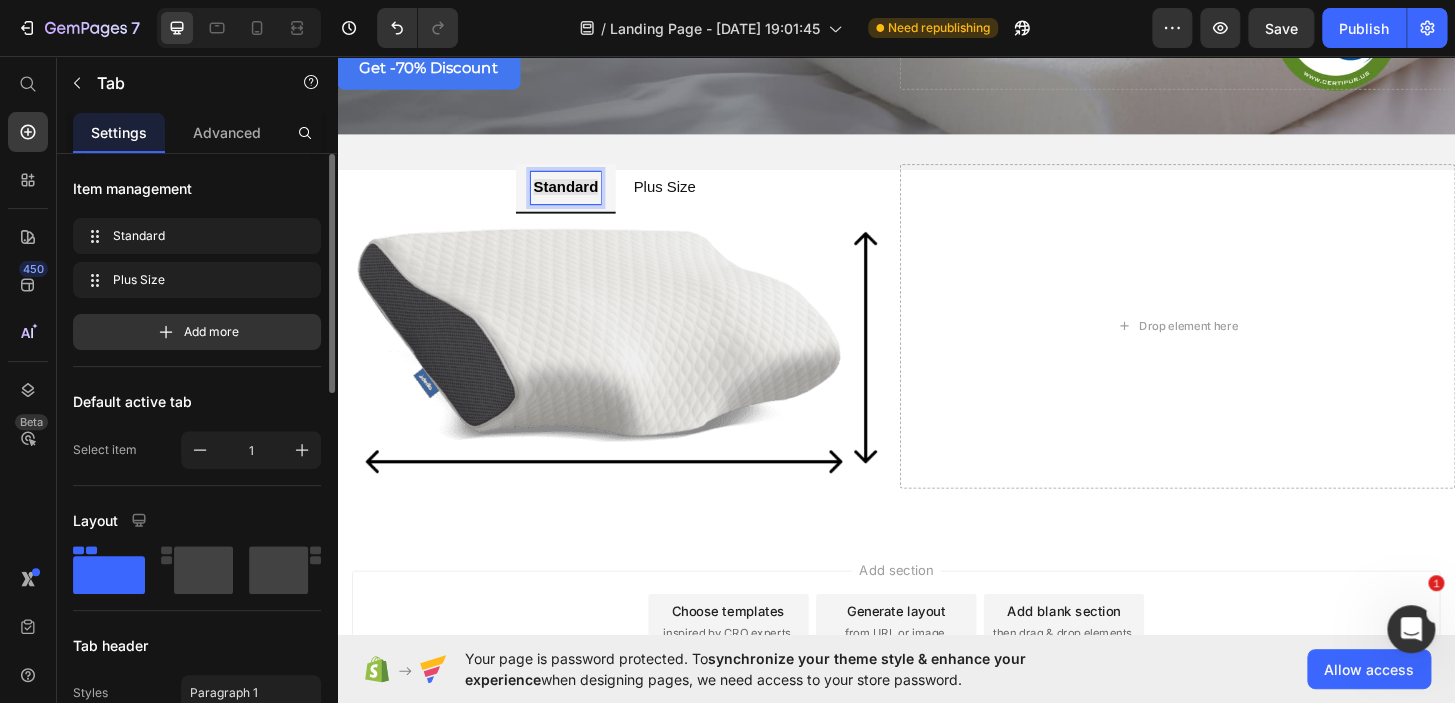 scroll, scrollTop: 5922, scrollLeft: 0, axis: vertical 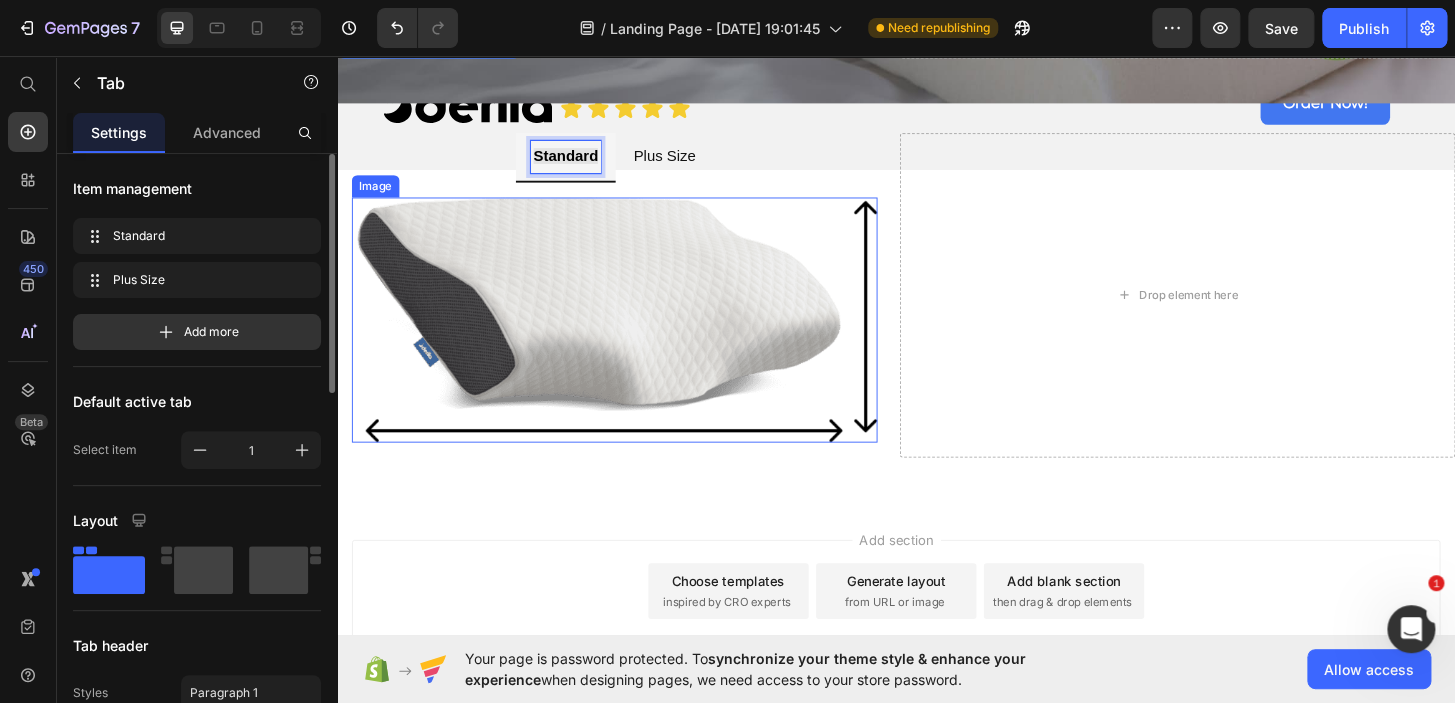 click at bounding box center [635, 339] 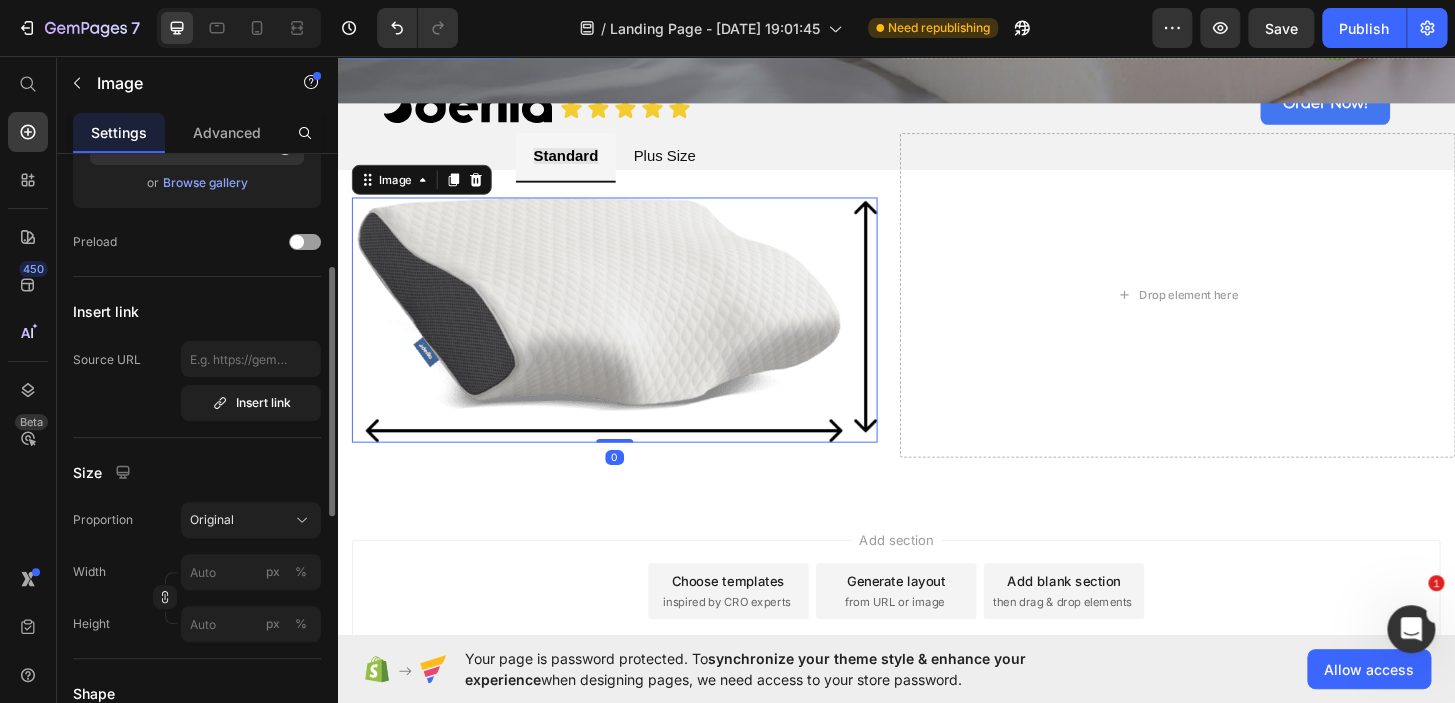 scroll, scrollTop: 280, scrollLeft: 0, axis: vertical 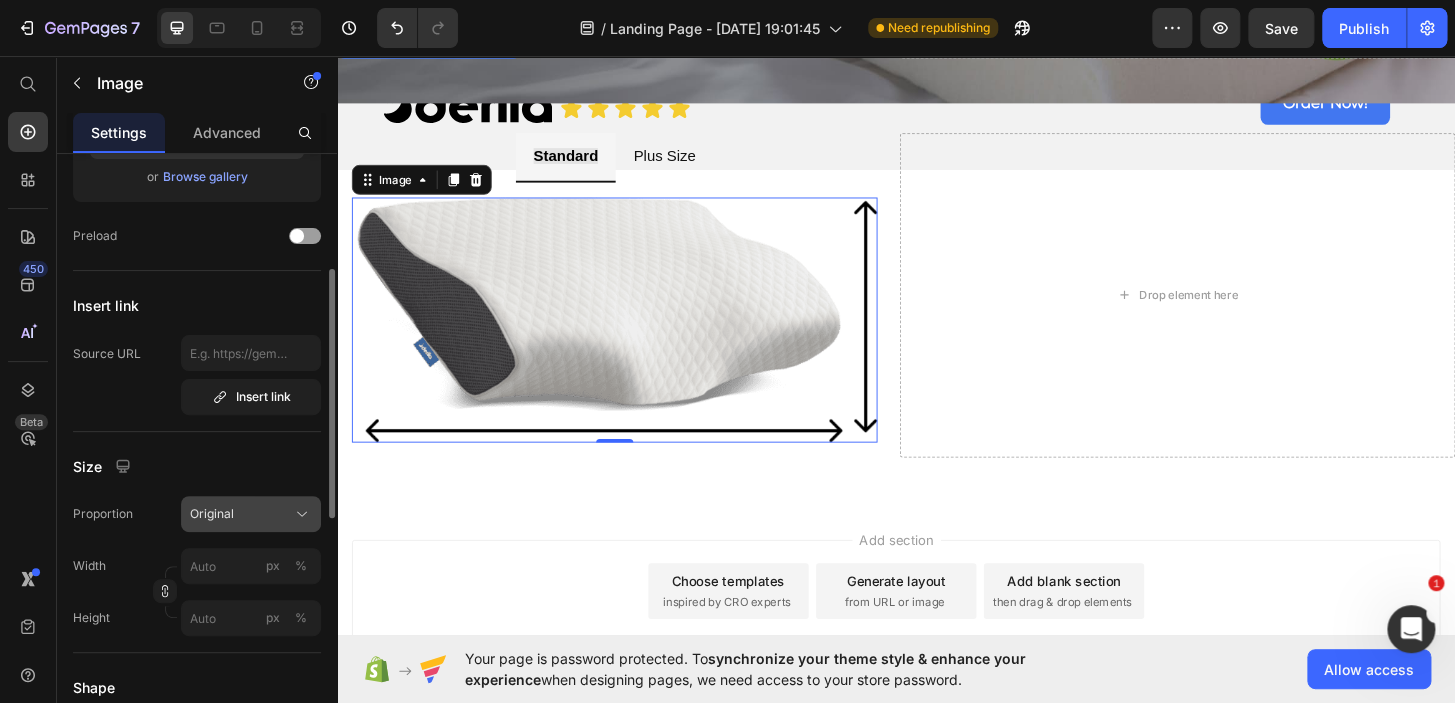 click on "Original" at bounding box center (251, 514) 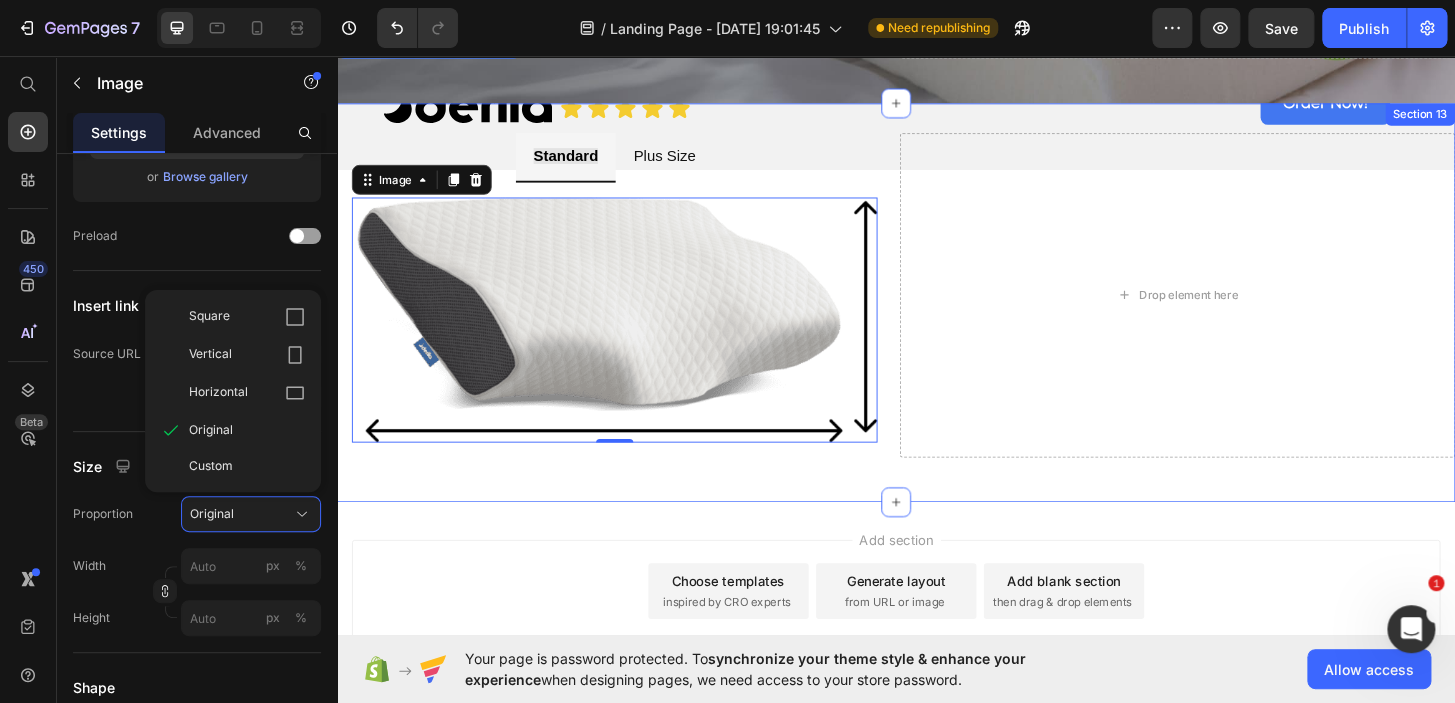 click on "Standard Plus Size Image   0 Image Tab
Drop element here Row Section 13" at bounding box center [937, 321] 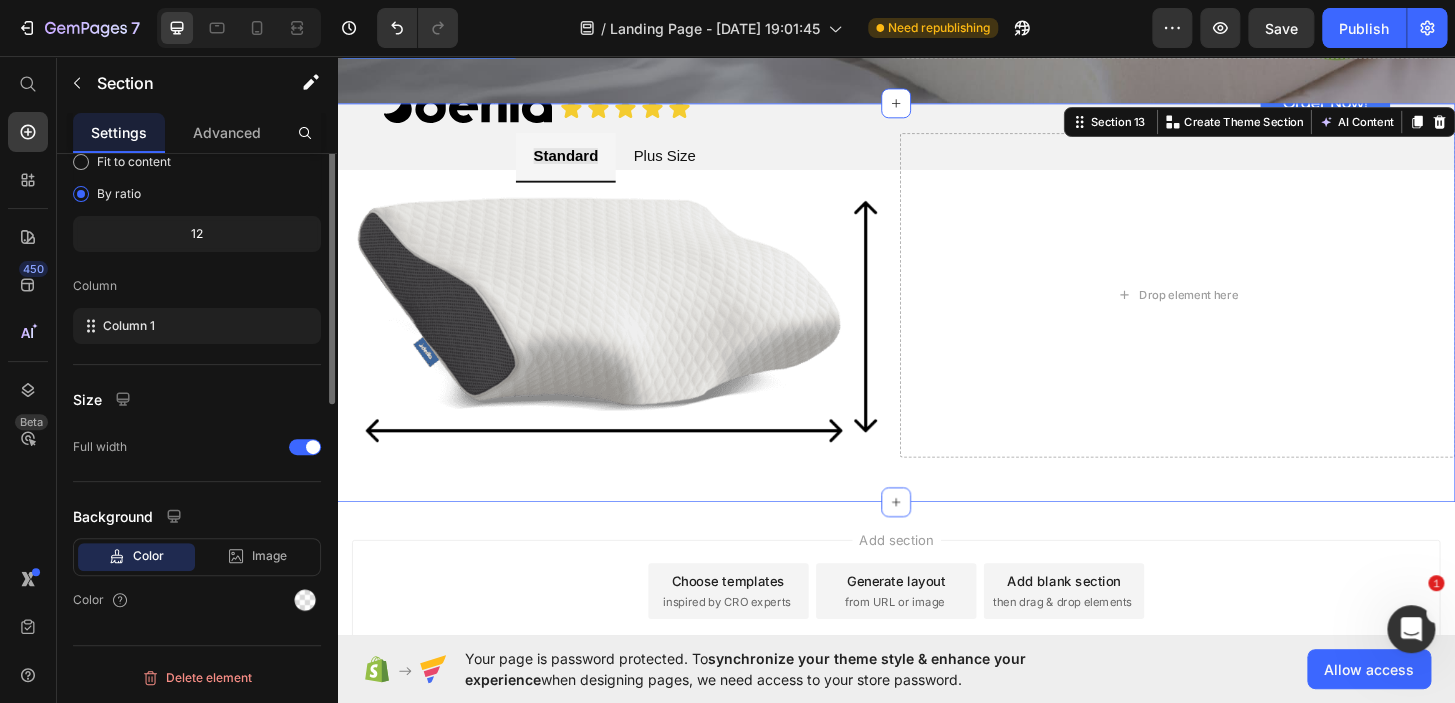 scroll, scrollTop: 0, scrollLeft: 0, axis: both 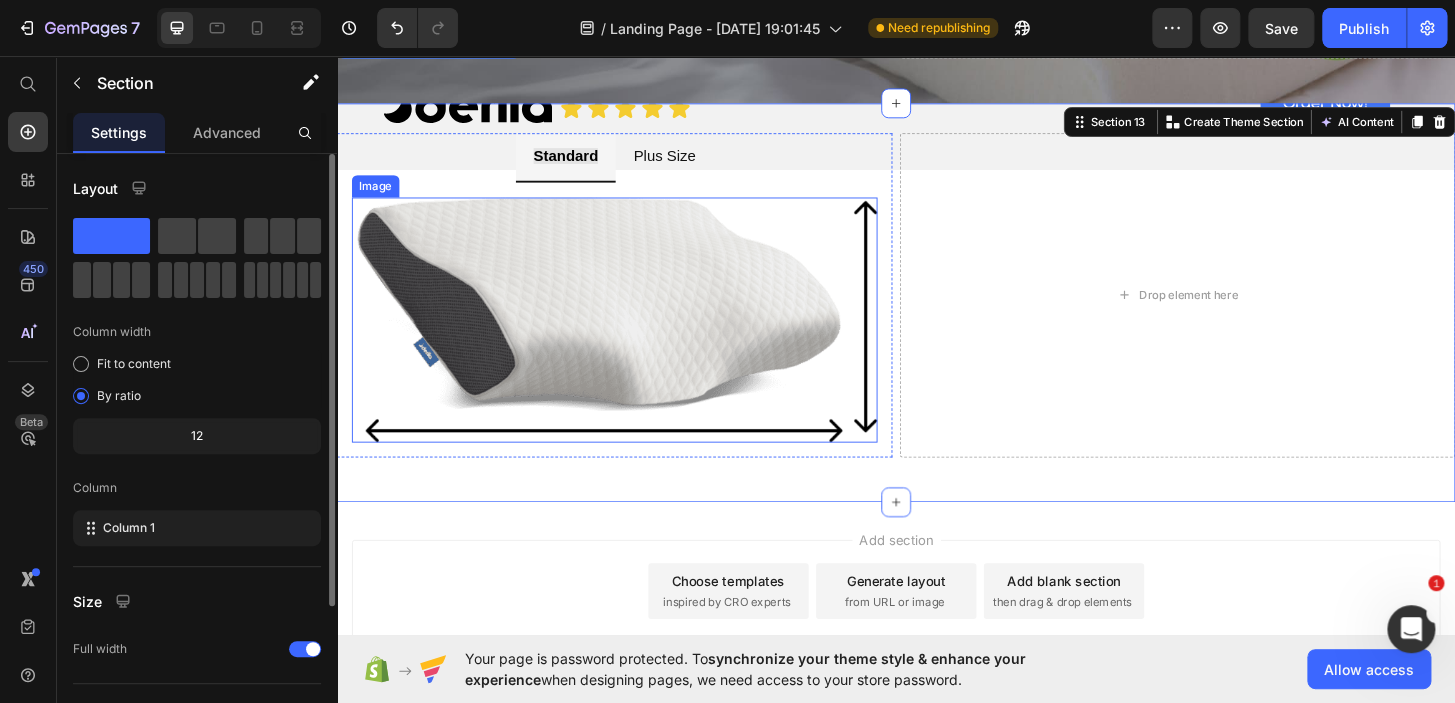 click at bounding box center [635, 339] 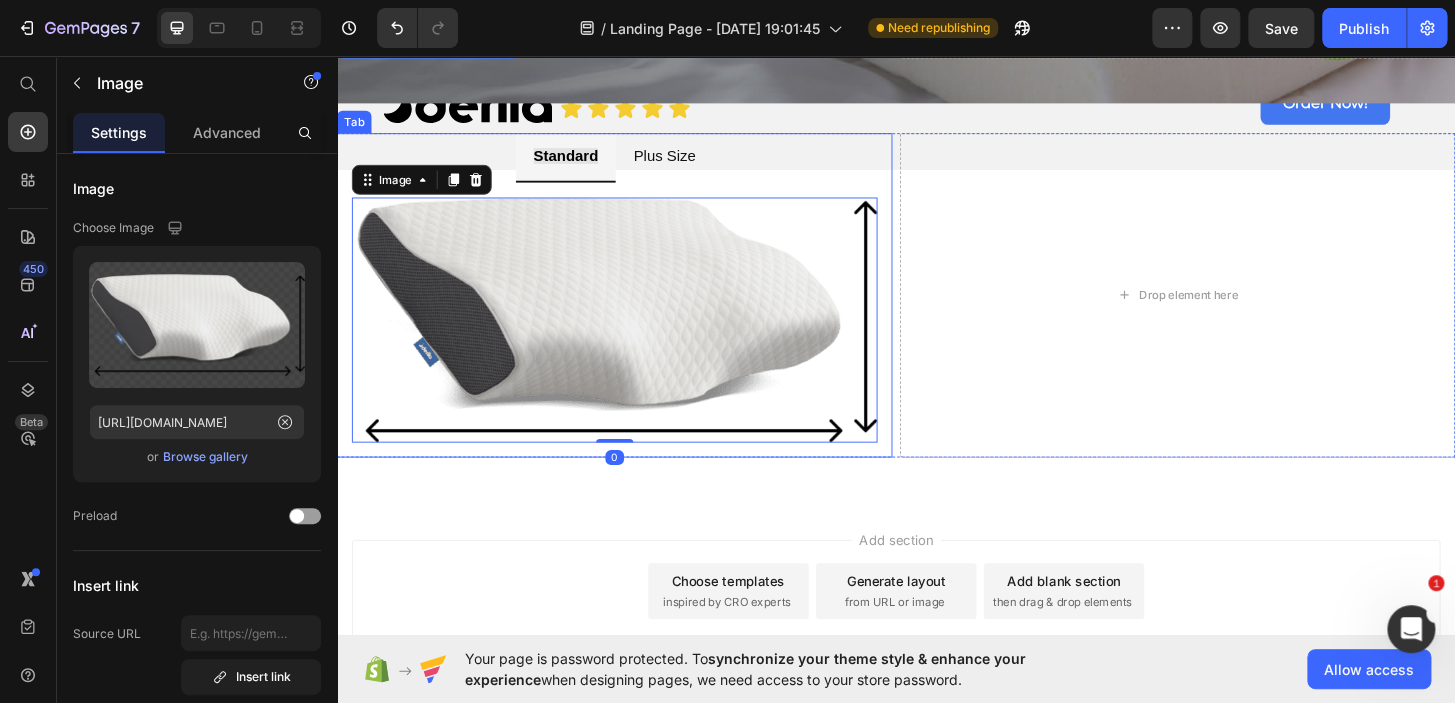 click on "Standard Plus Size" at bounding box center (635, 165) 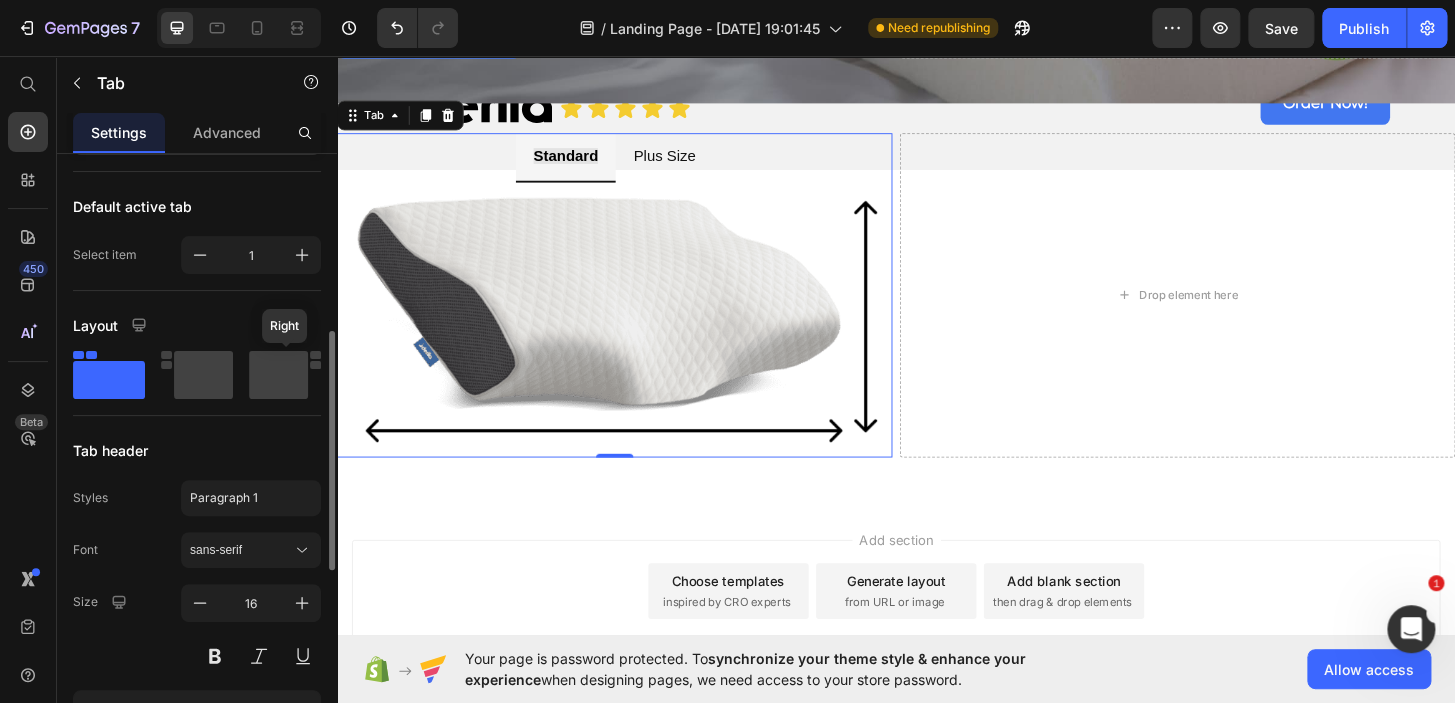 scroll, scrollTop: 286, scrollLeft: 0, axis: vertical 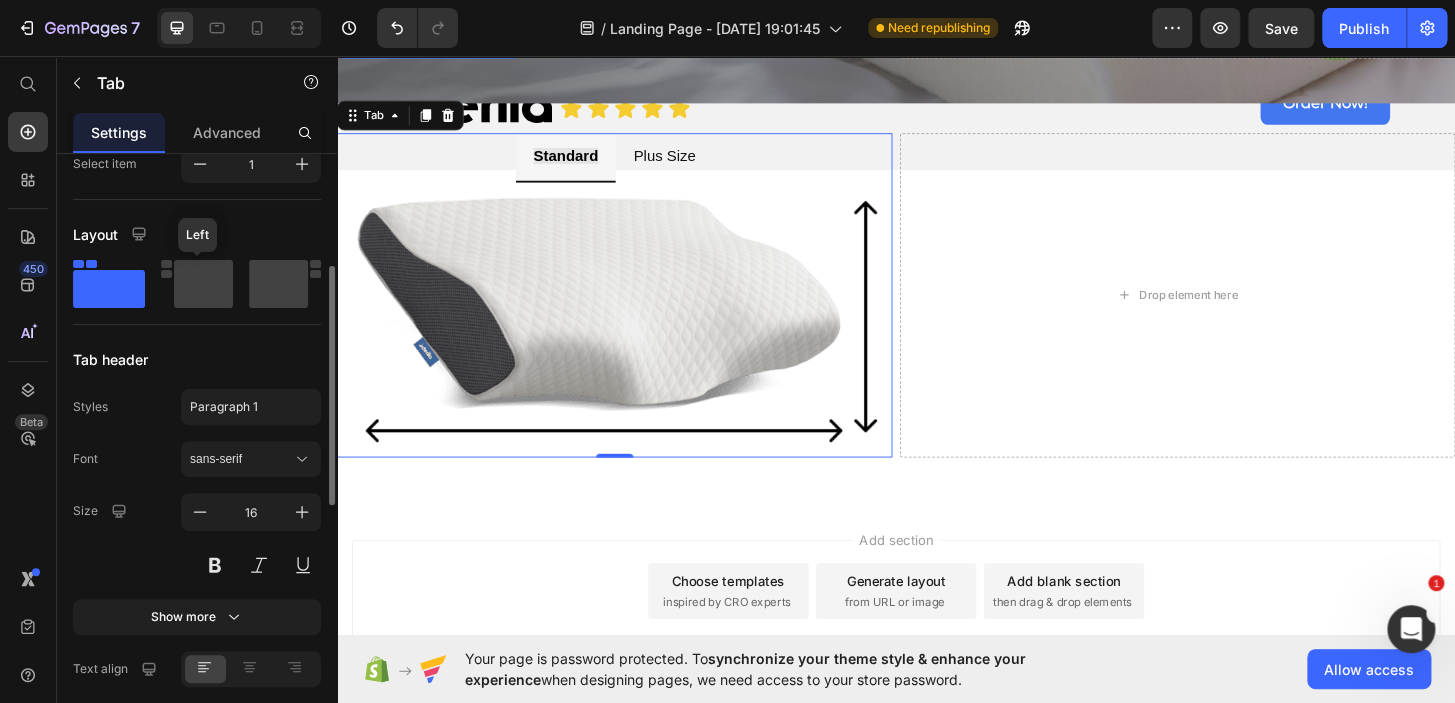 click 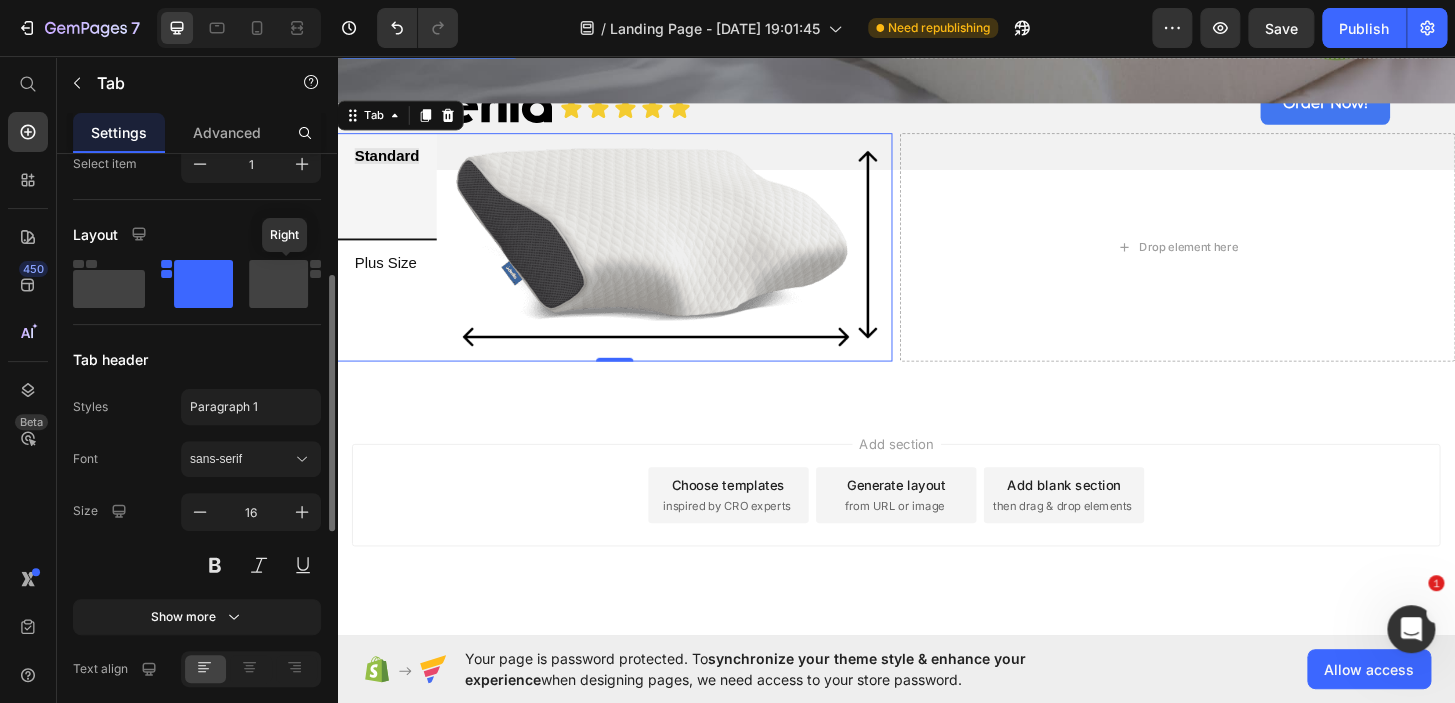 click 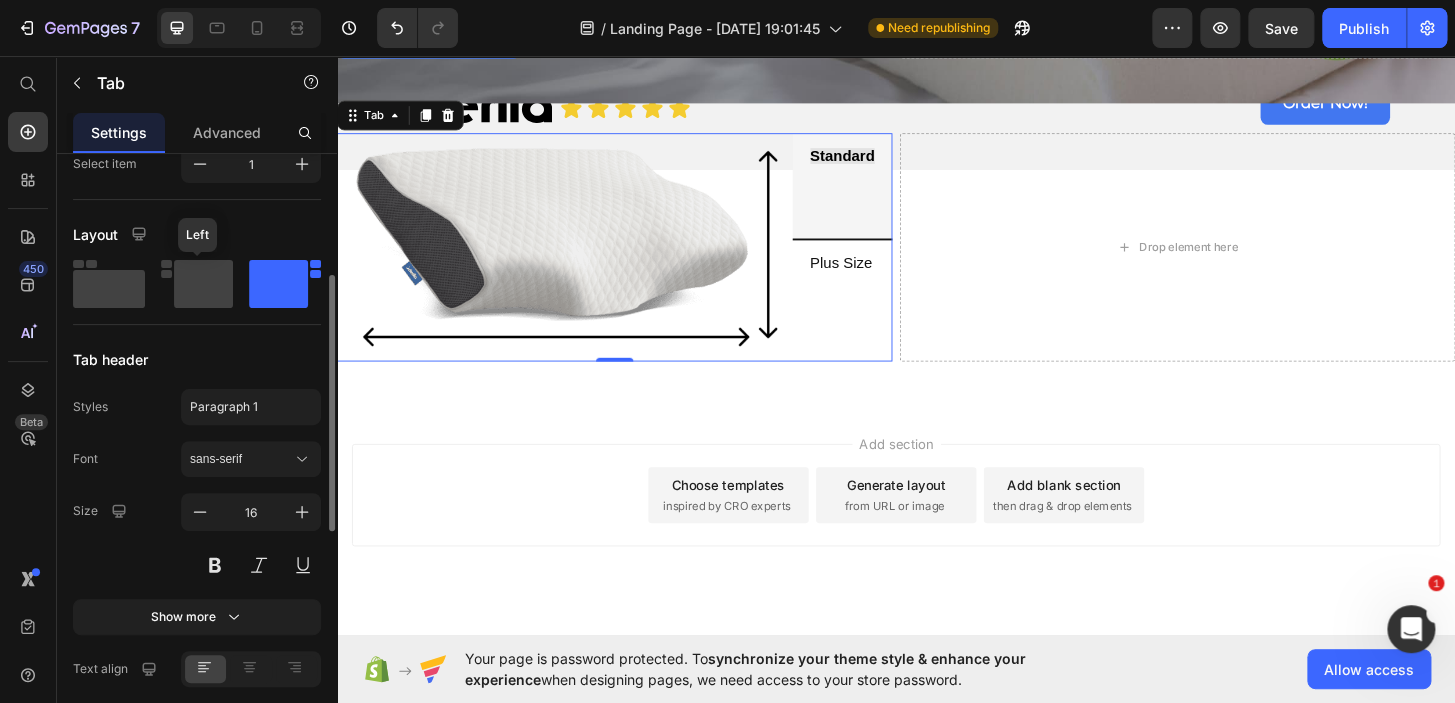 click 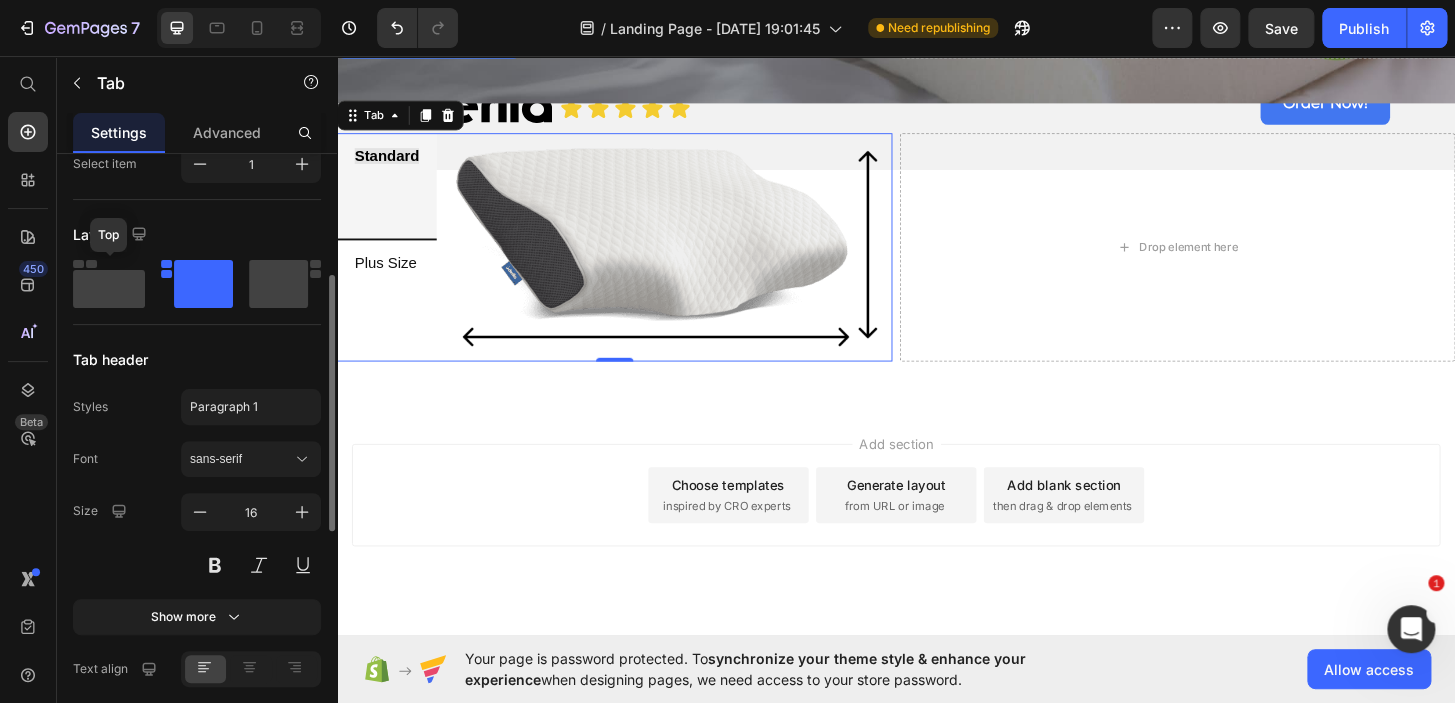 click 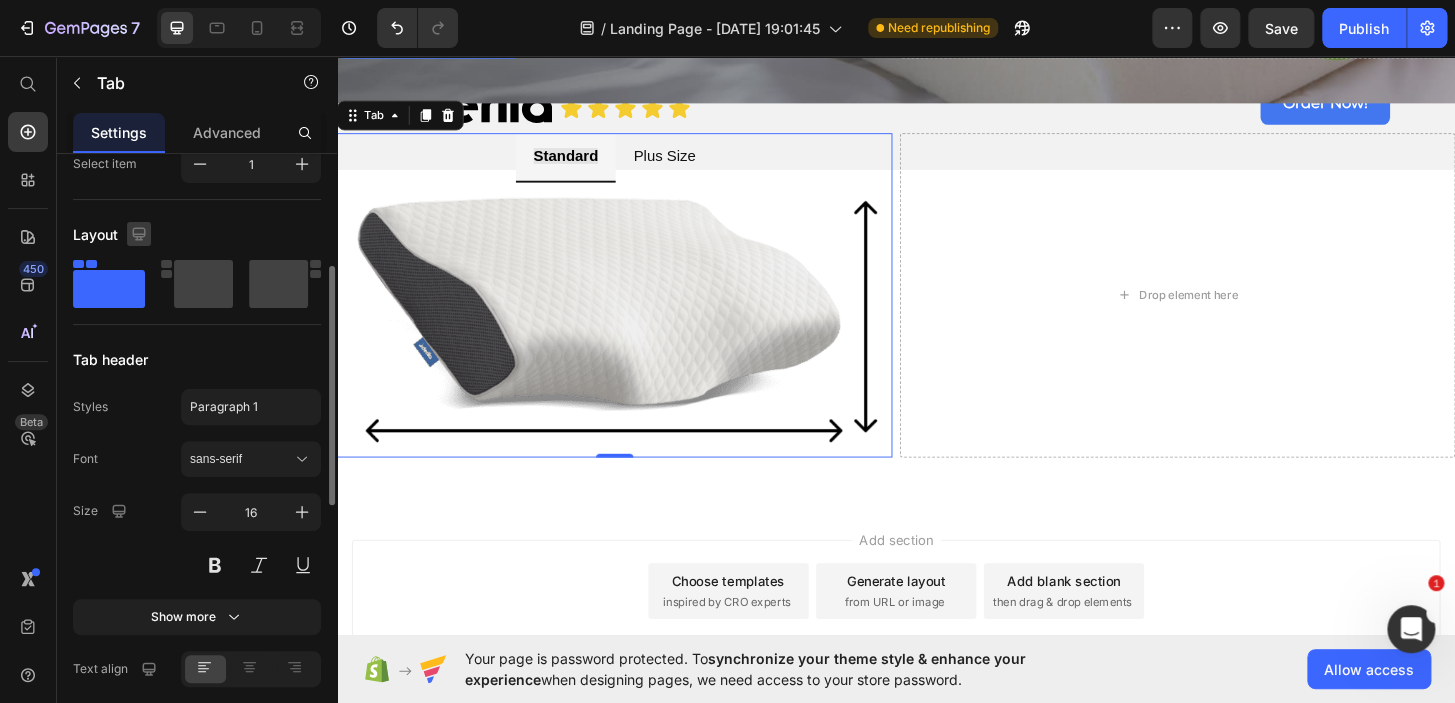 click 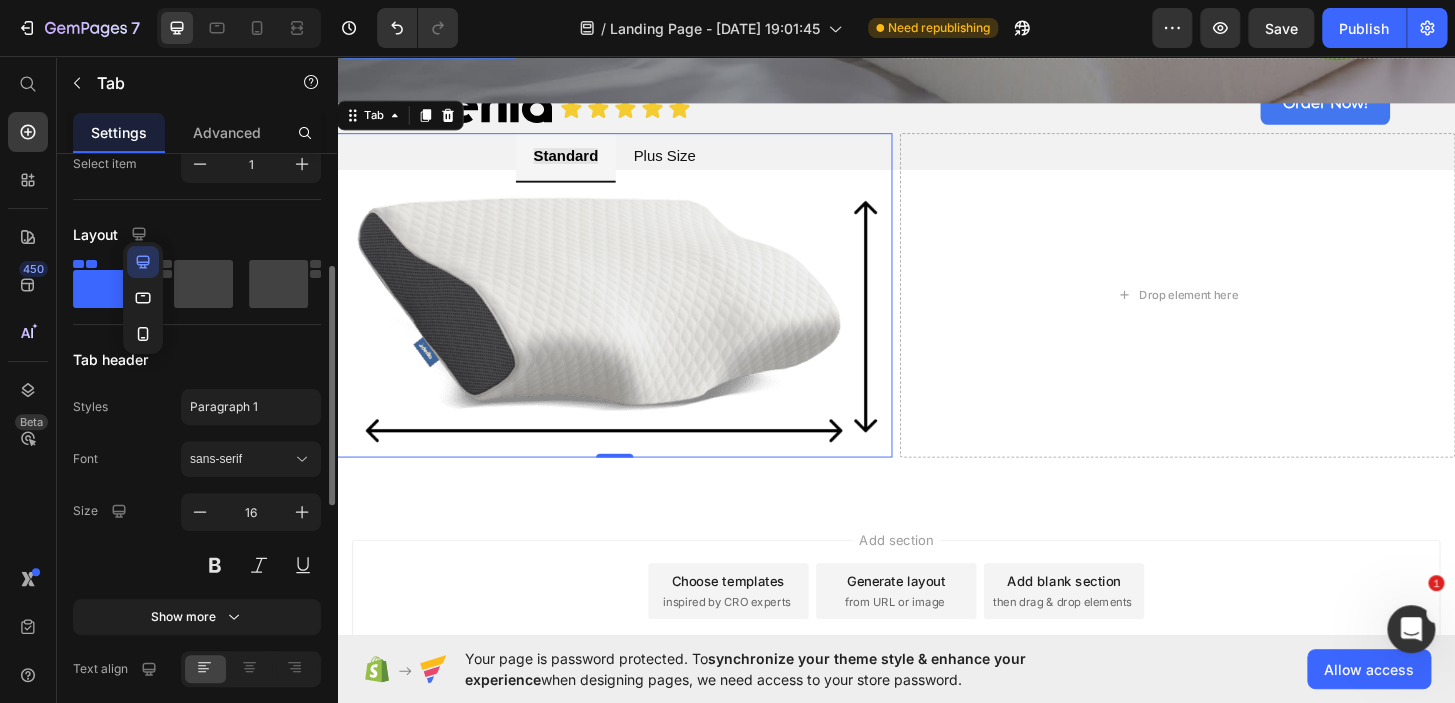 click on "Layout" at bounding box center [197, 234] 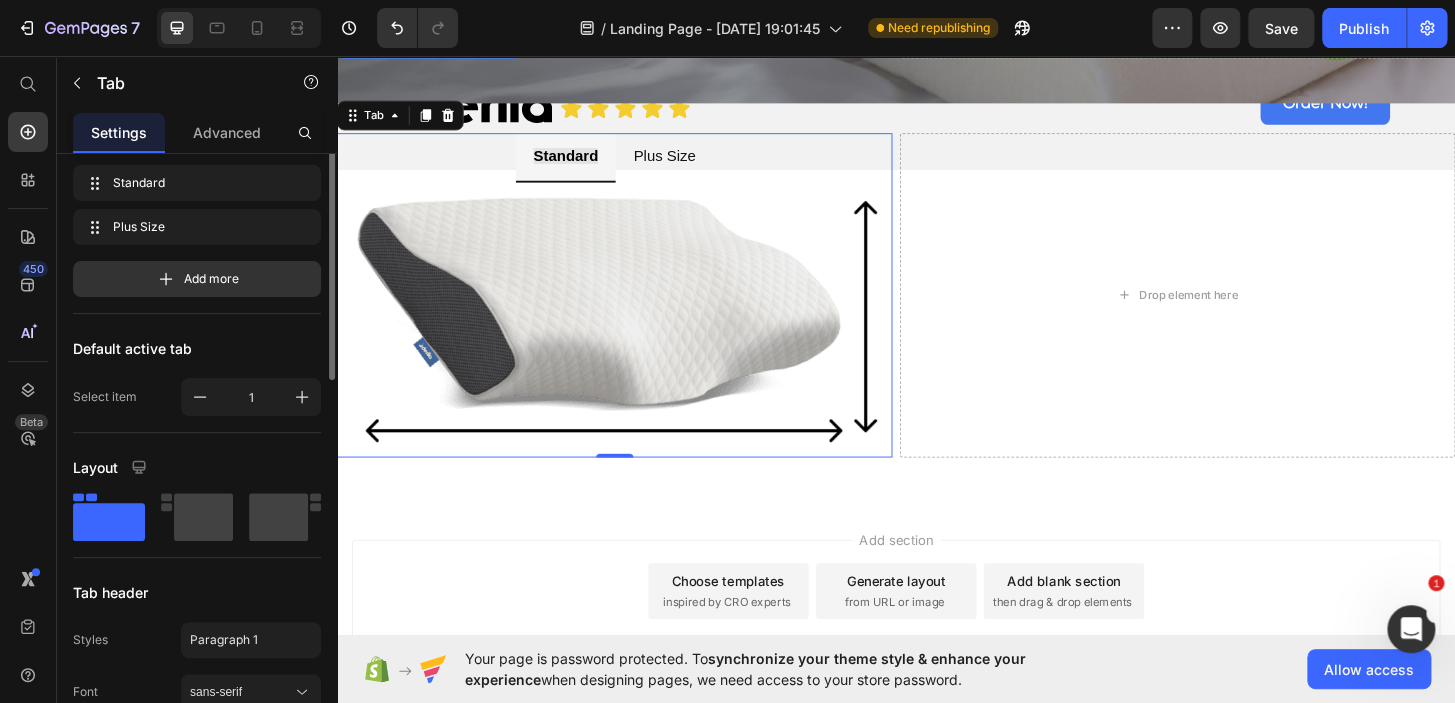 scroll, scrollTop: 22, scrollLeft: 0, axis: vertical 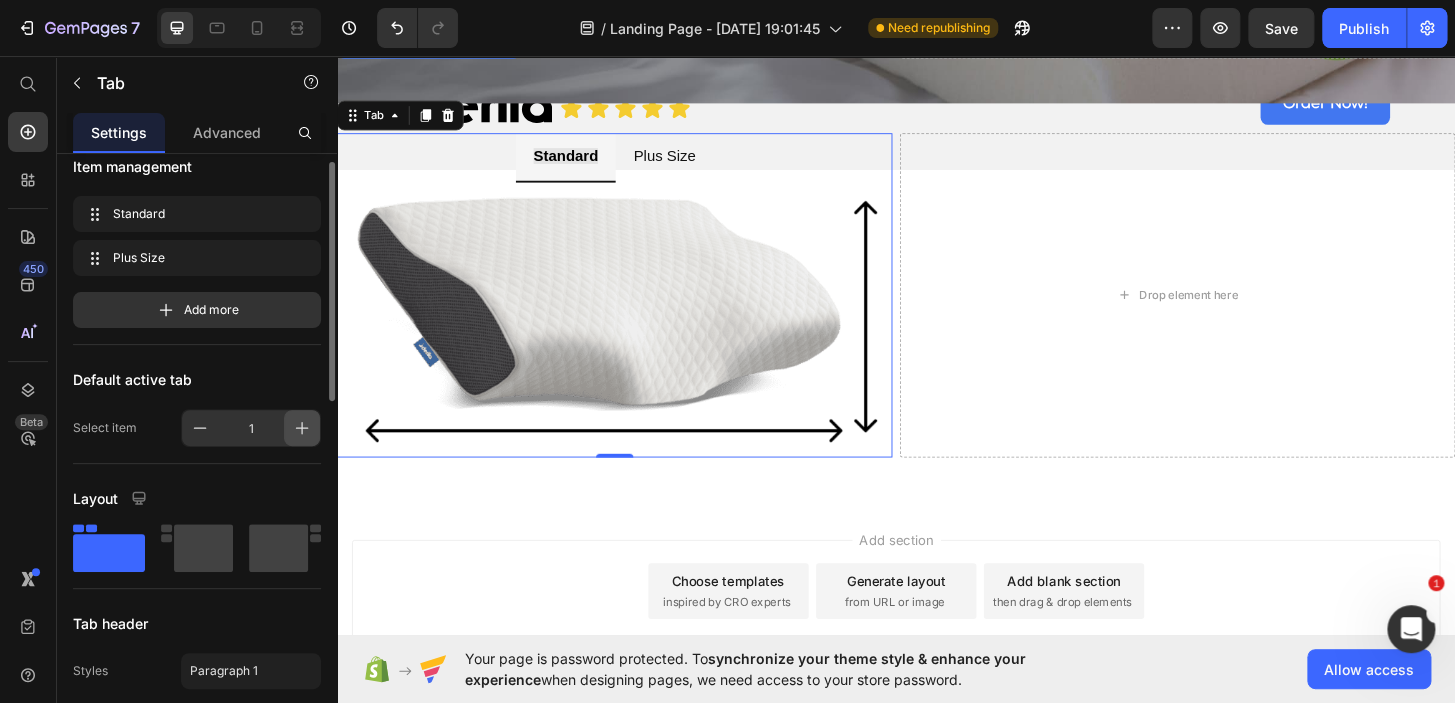 click 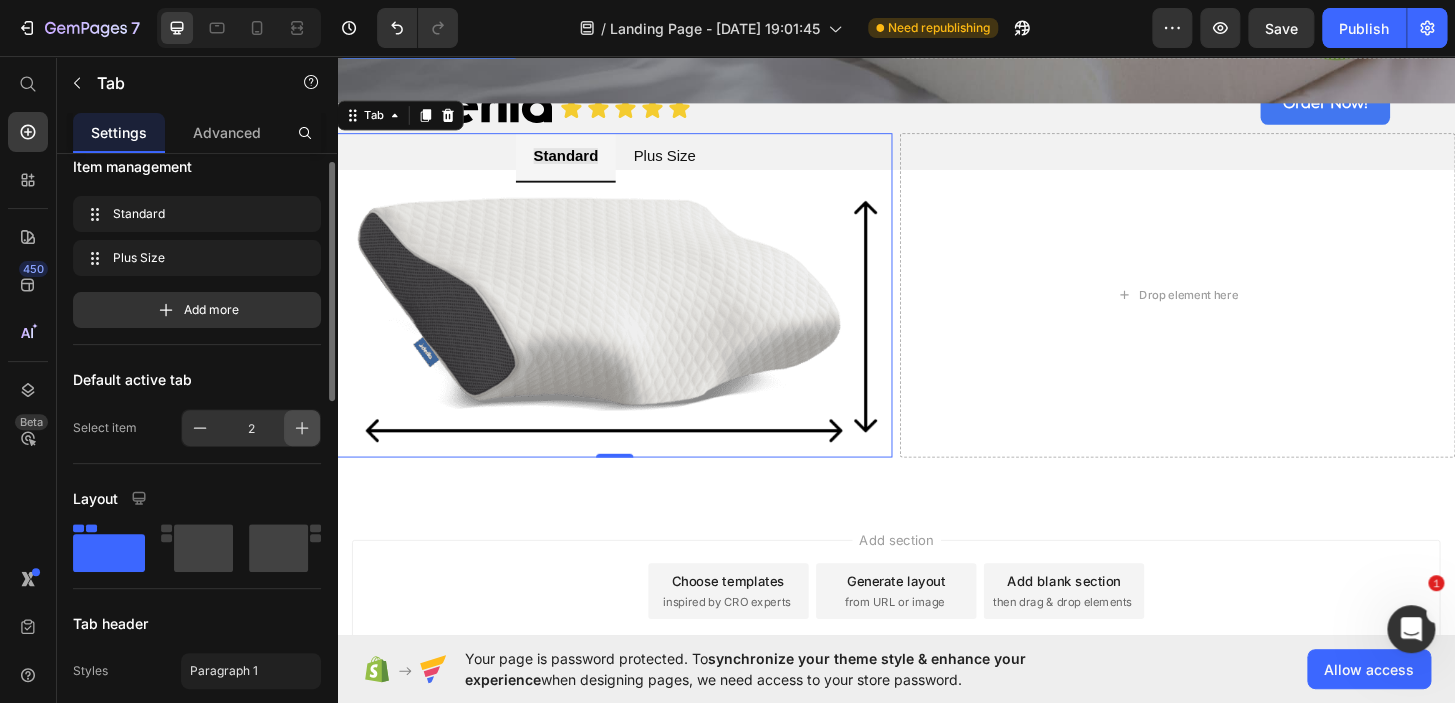 click 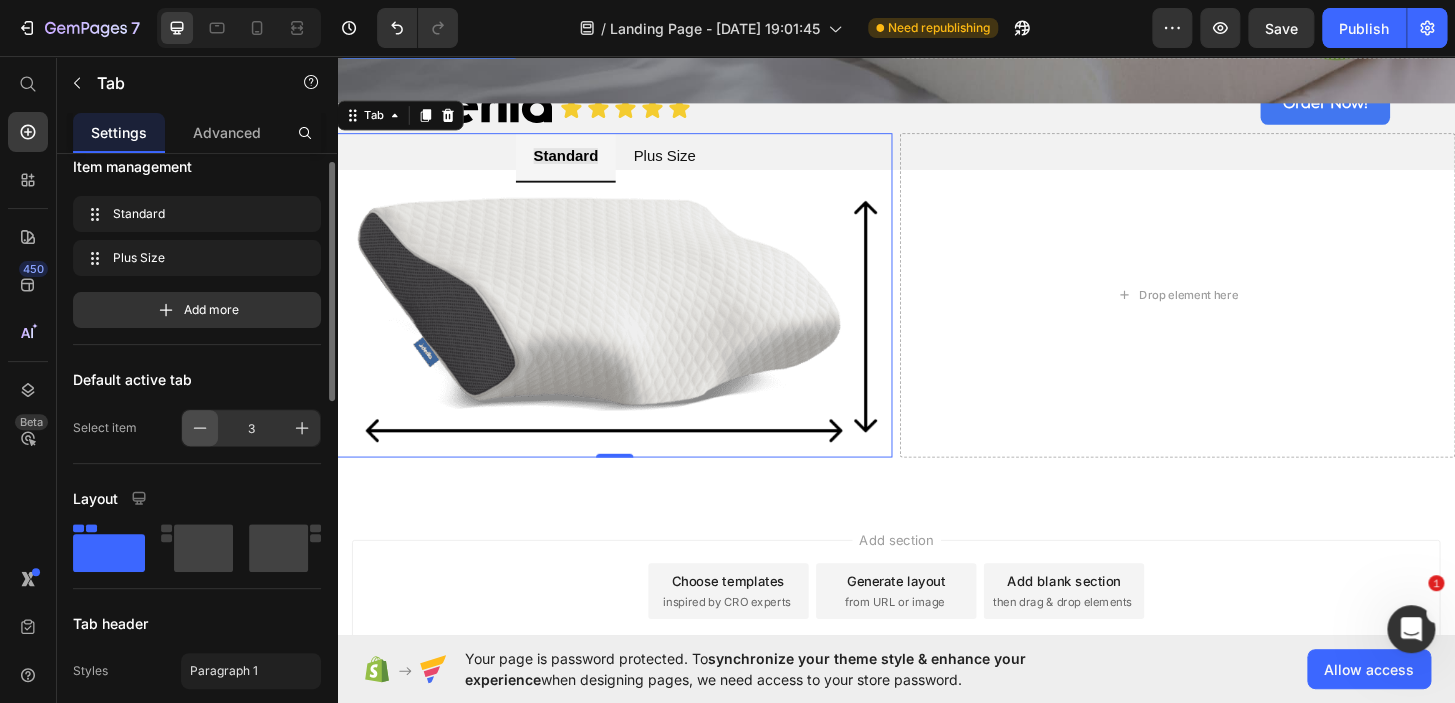click at bounding box center (200, 428) 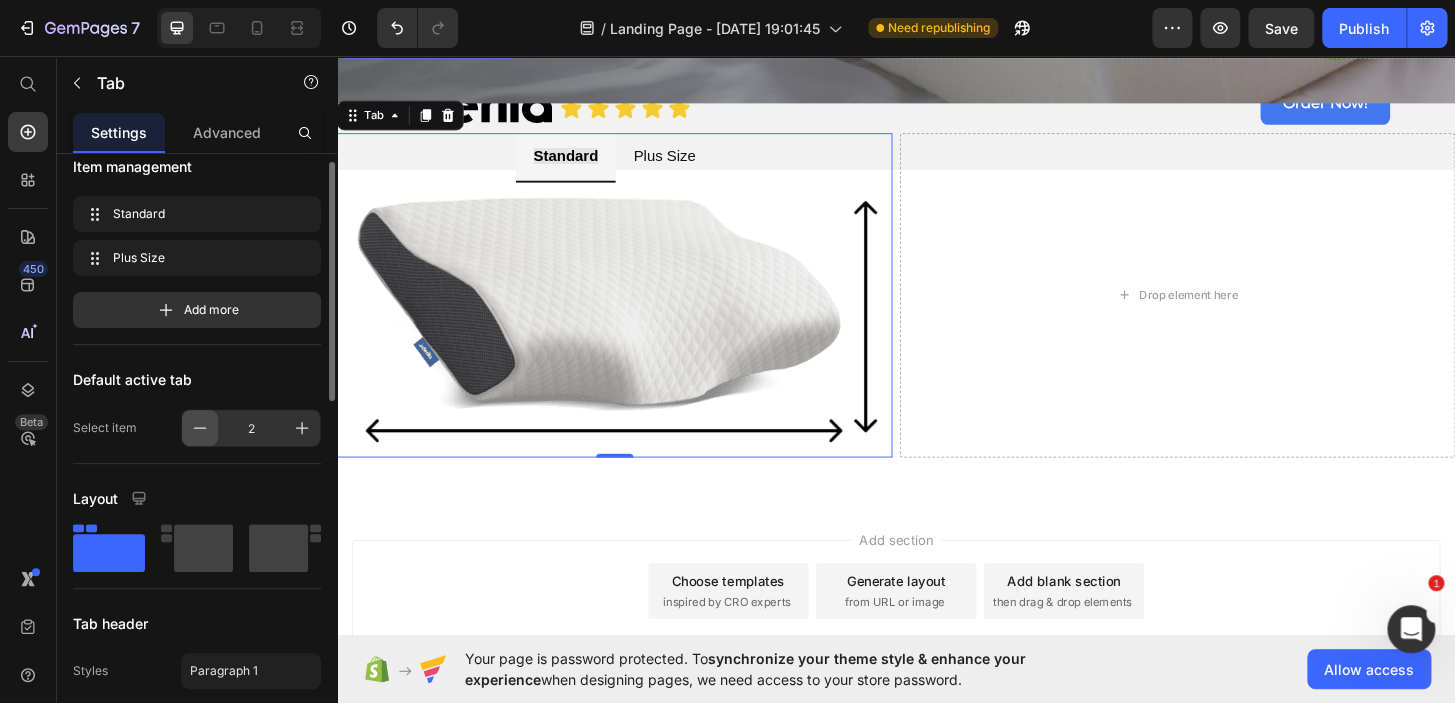 click at bounding box center (200, 428) 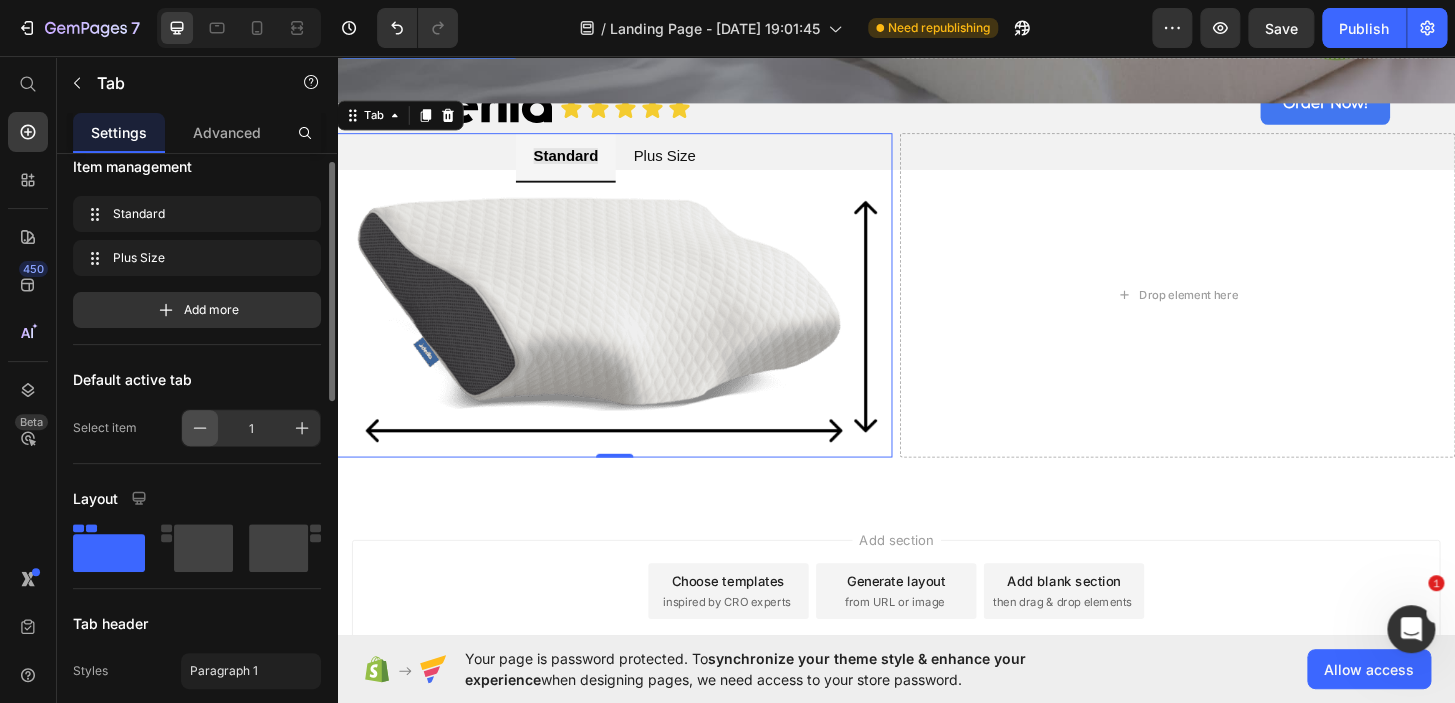 click at bounding box center [200, 428] 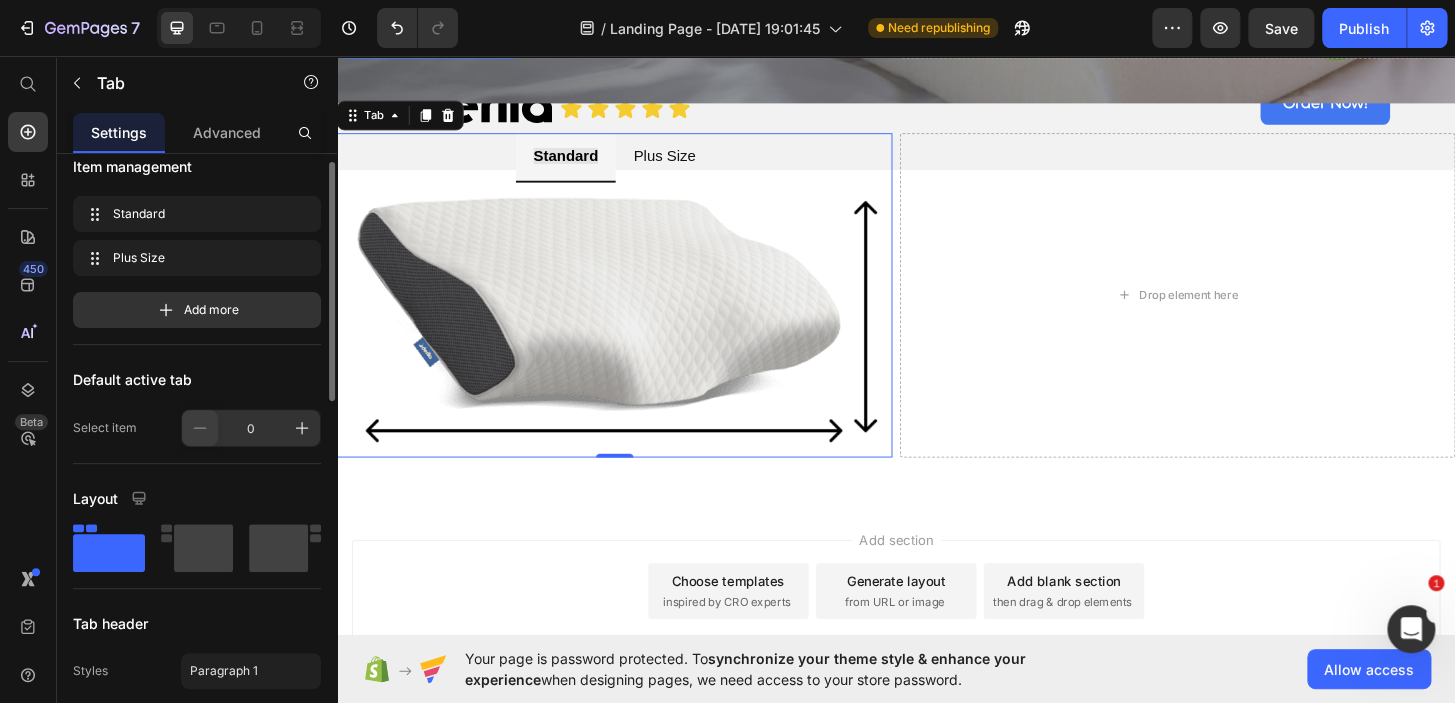 click at bounding box center (200, 428) 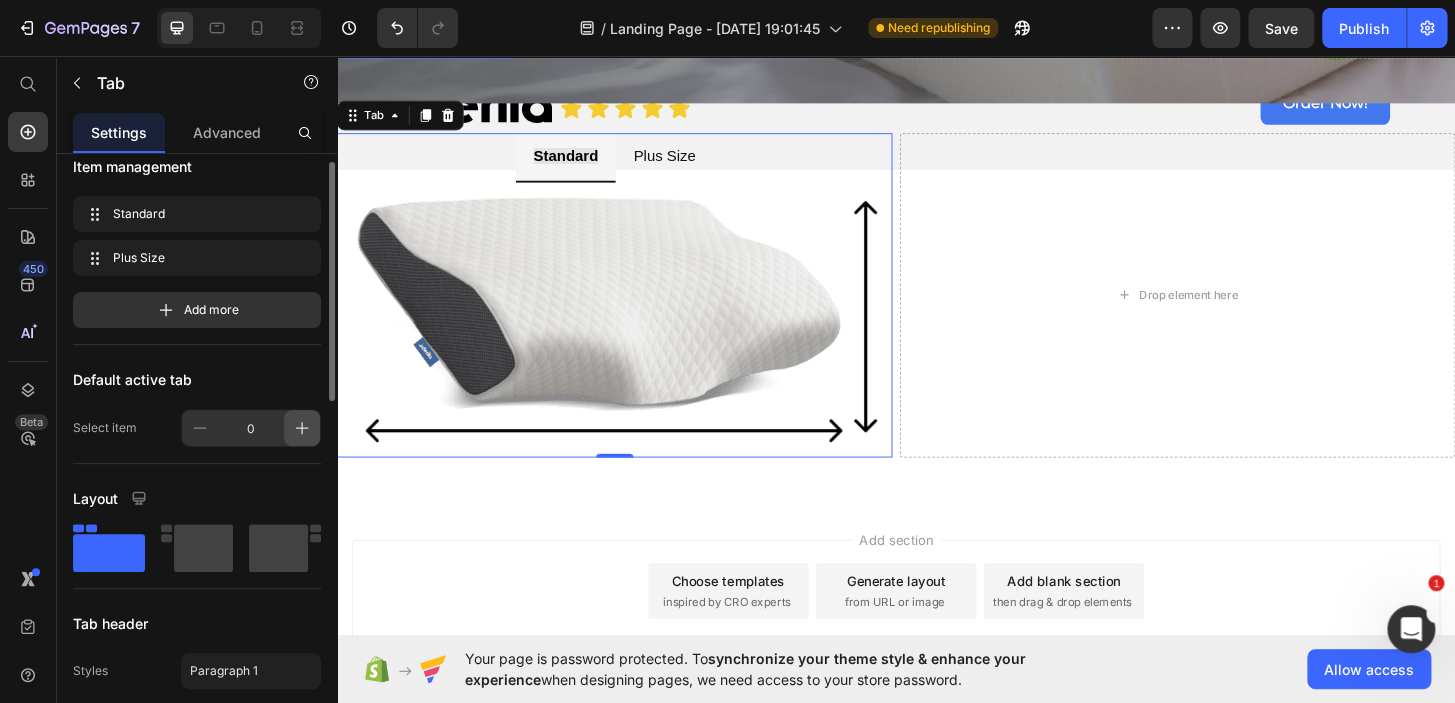 click at bounding box center (302, 428) 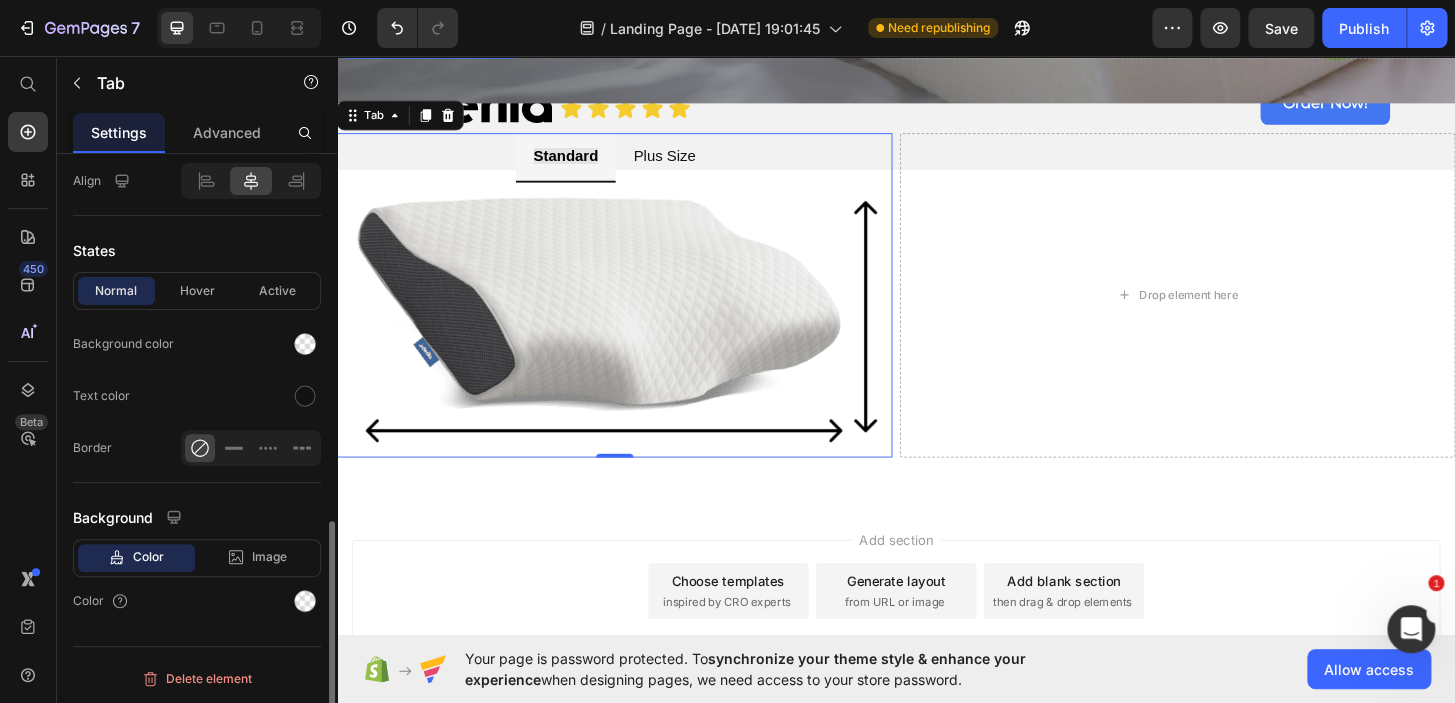 scroll, scrollTop: 930, scrollLeft: 0, axis: vertical 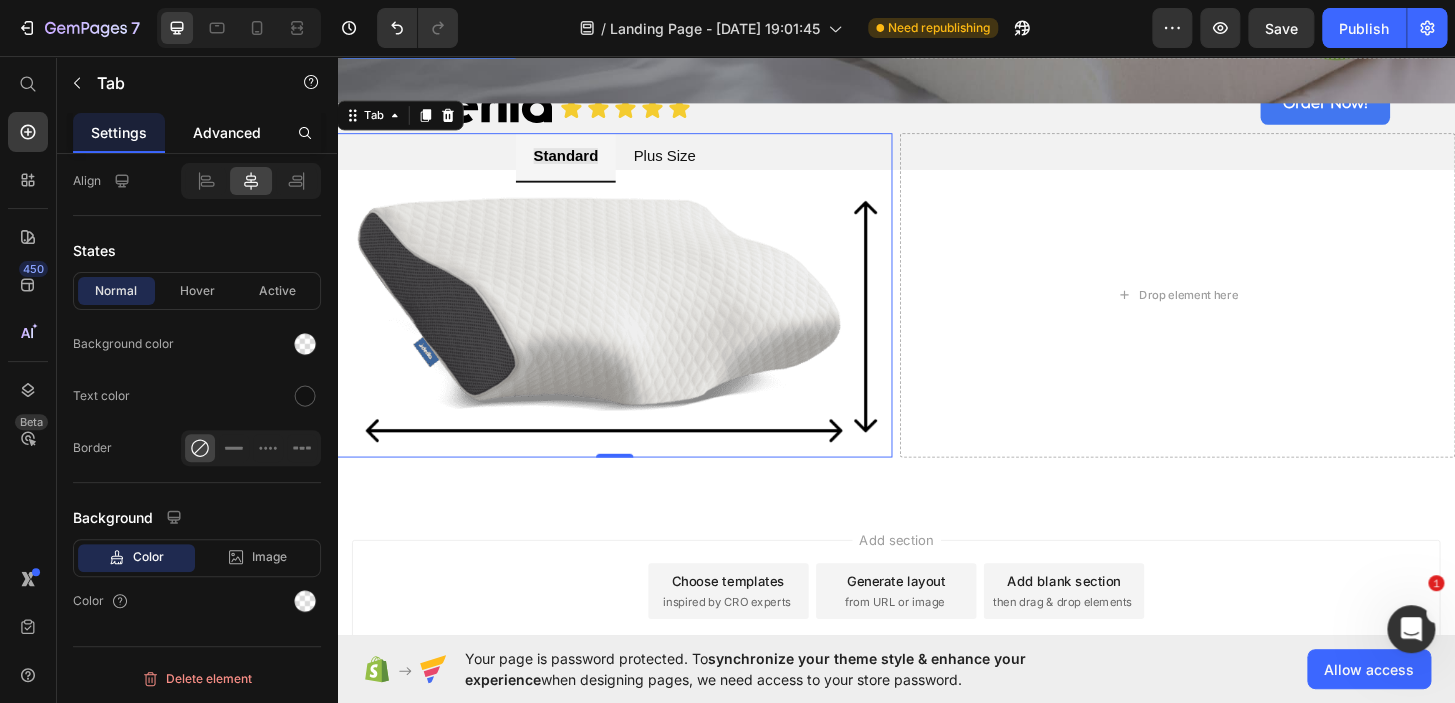 click on "Advanced" at bounding box center (227, 132) 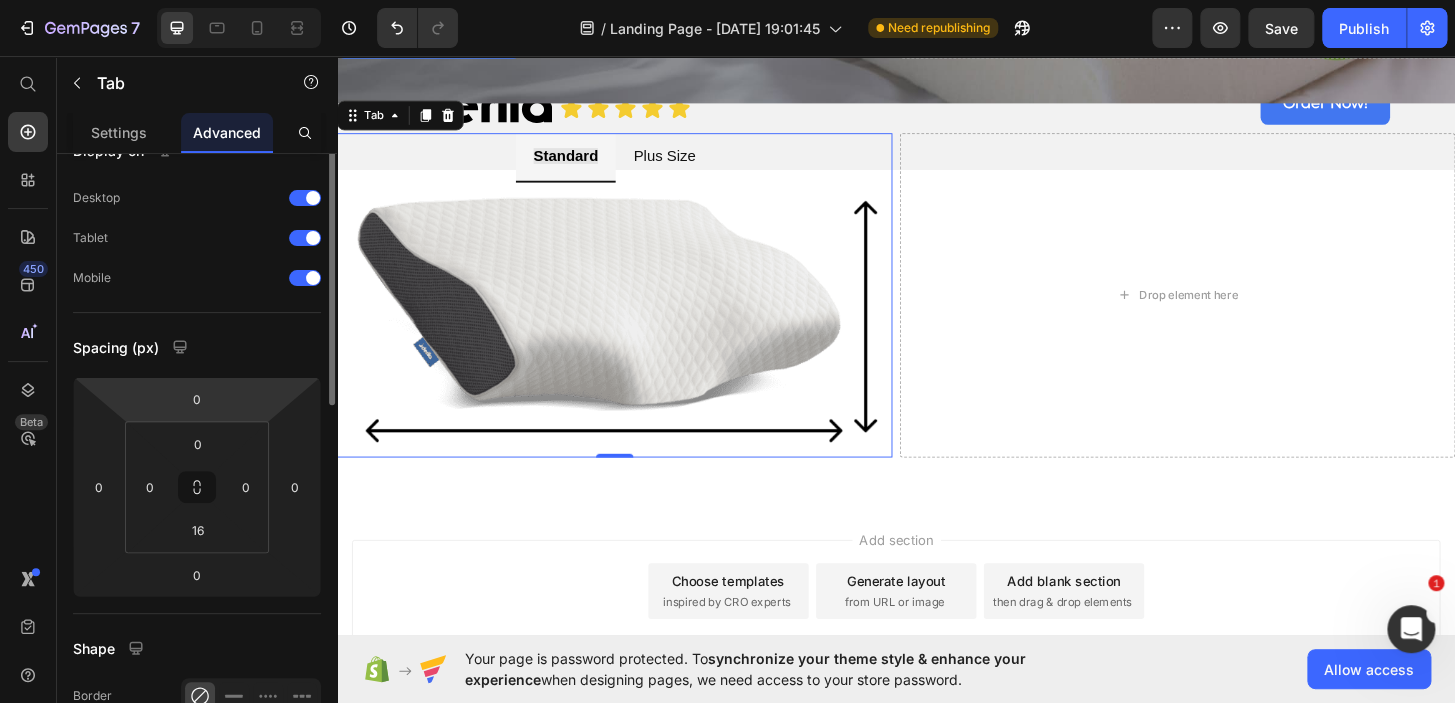 scroll, scrollTop: 0, scrollLeft: 0, axis: both 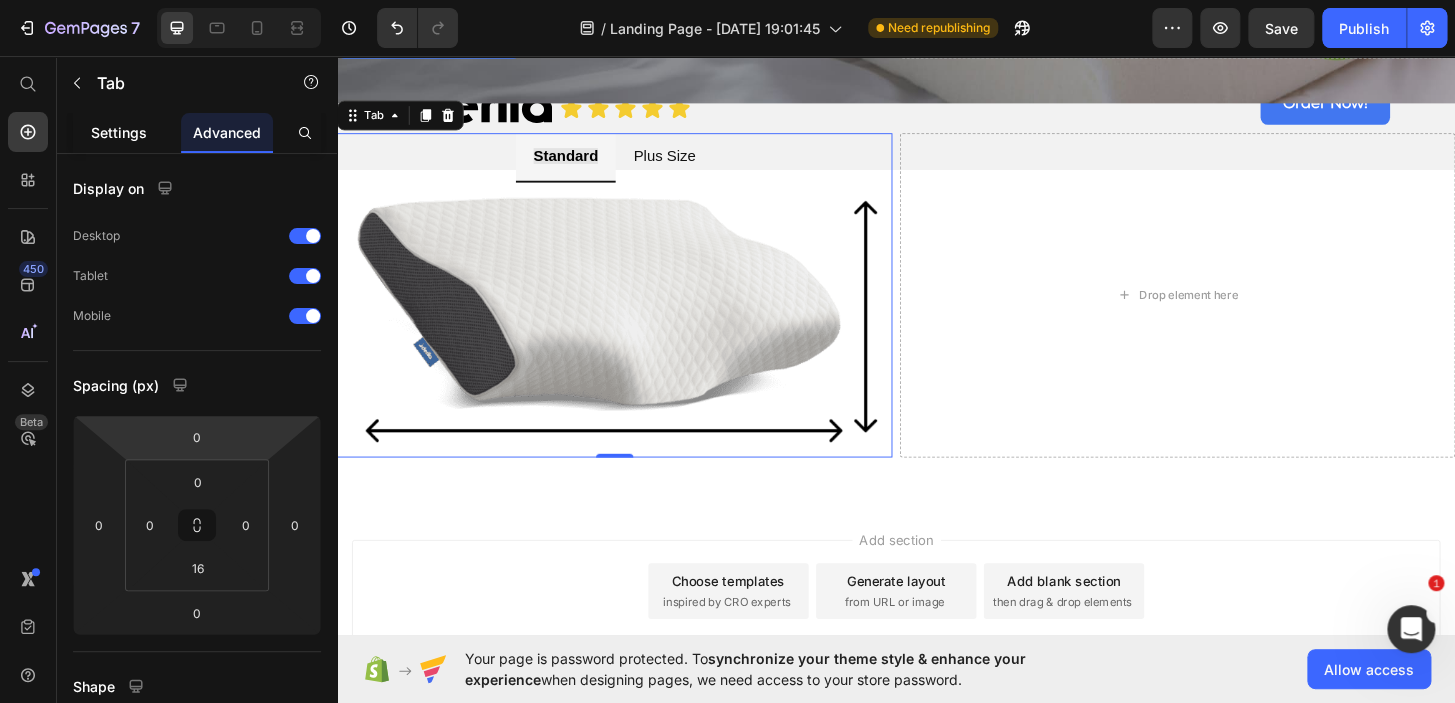 click on "Settings" at bounding box center [119, 132] 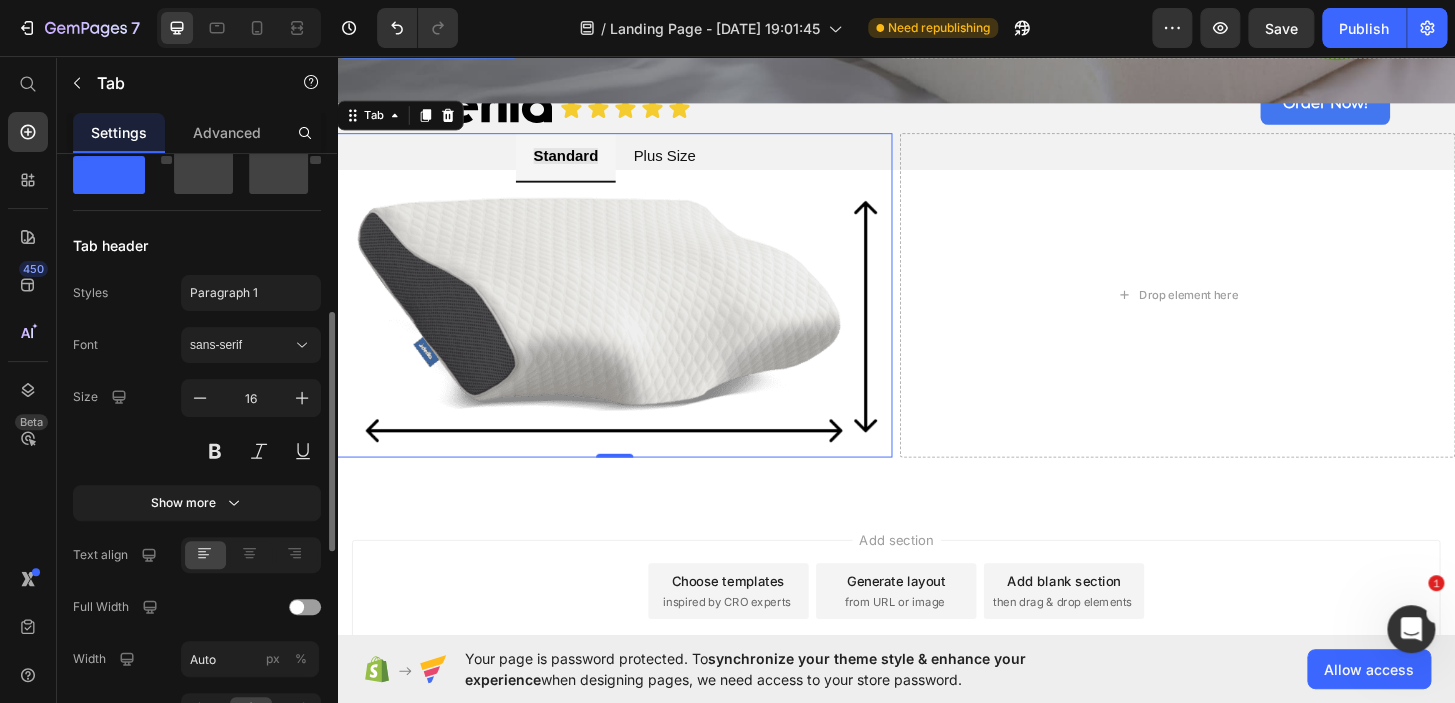 scroll, scrollTop: 419, scrollLeft: 0, axis: vertical 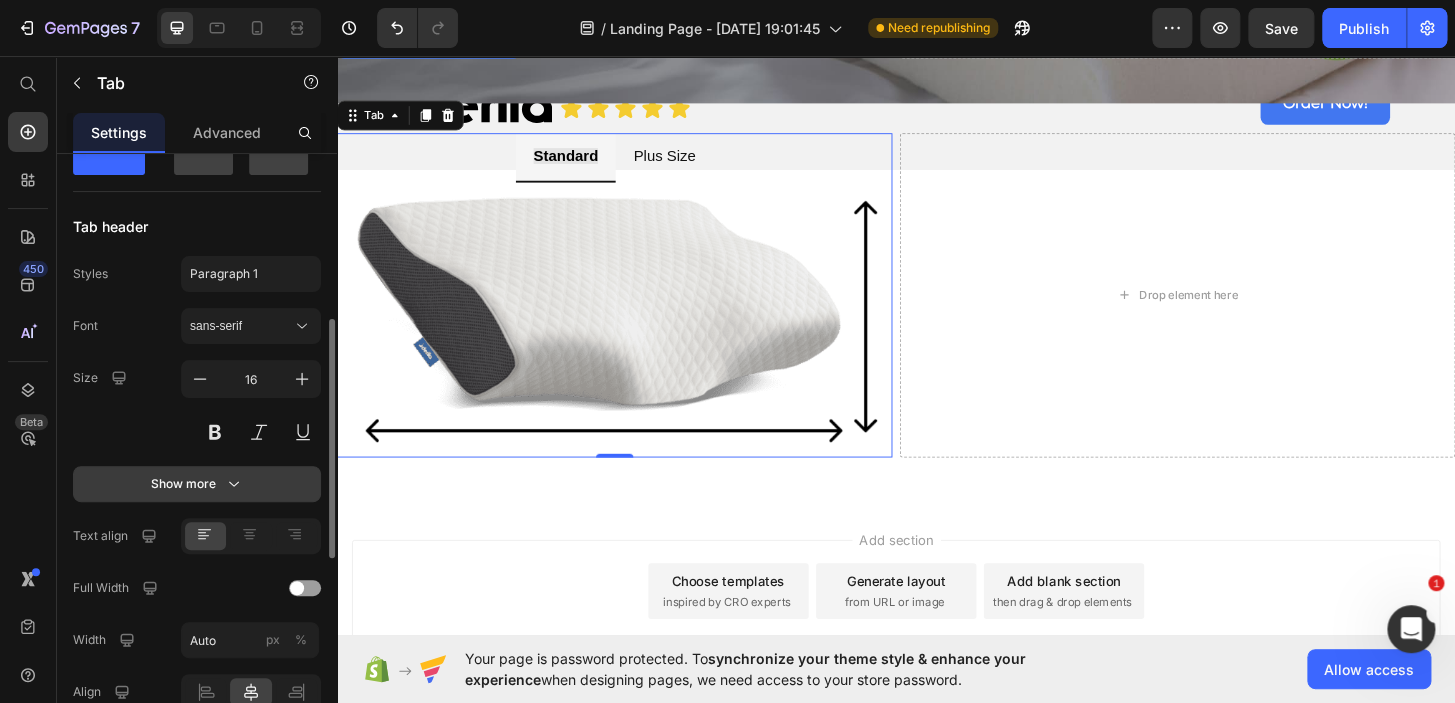 click on "Show more" at bounding box center (197, 484) 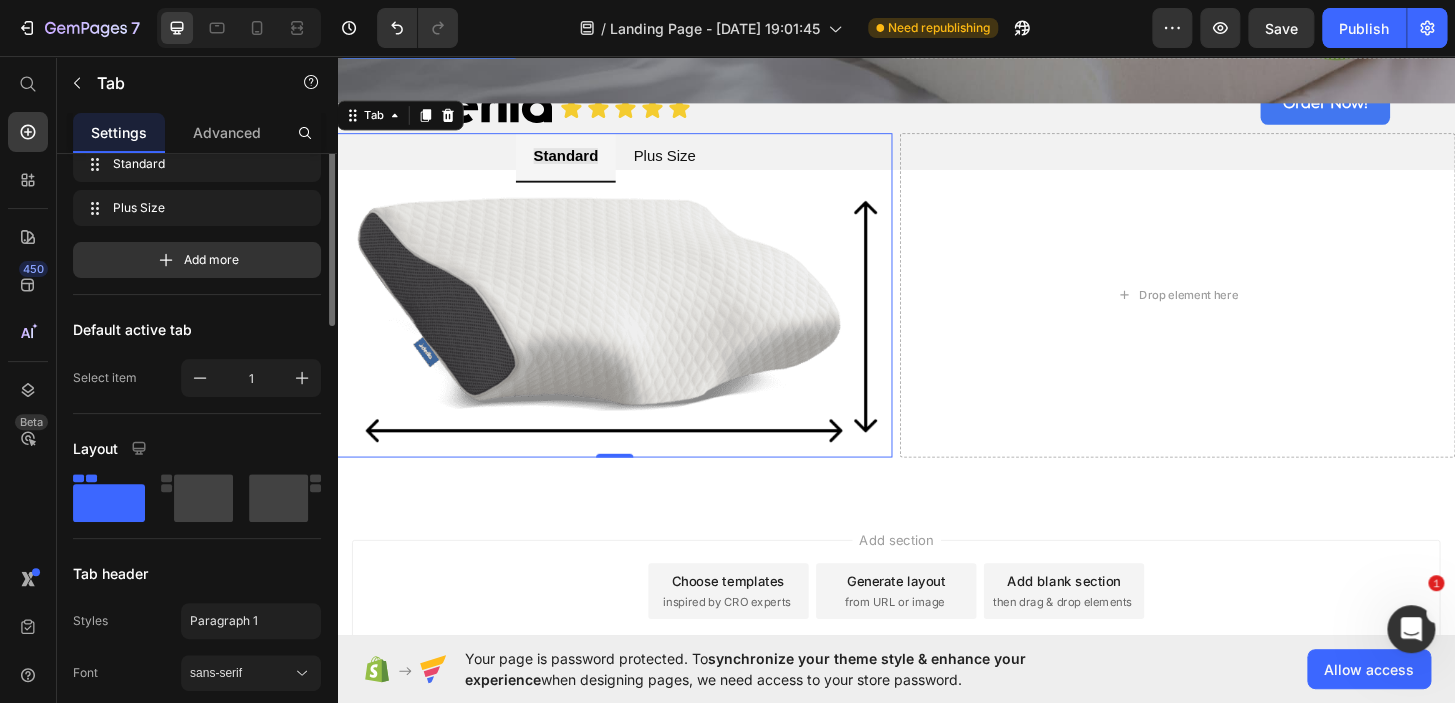 scroll, scrollTop: 0, scrollLeft: 0, axis: both 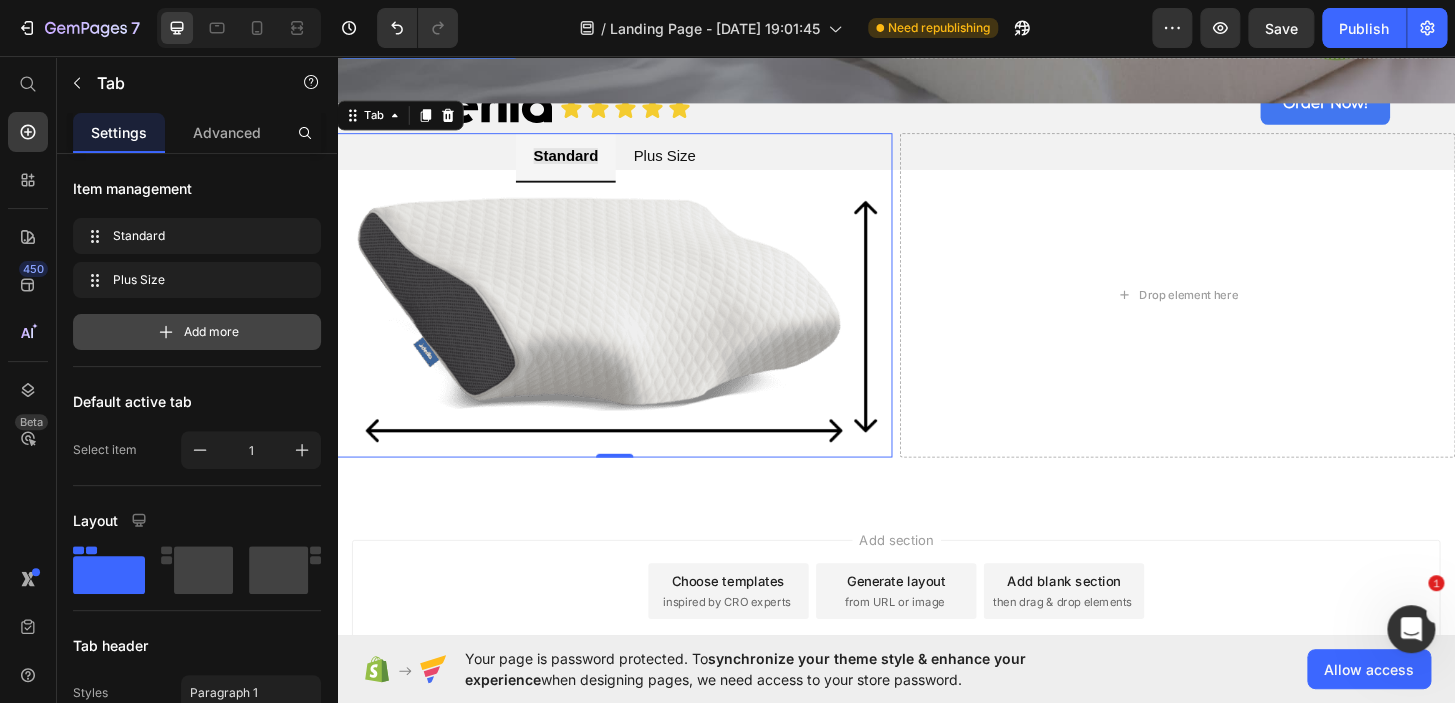 click on "Add more" at bounding box center (197, 332) 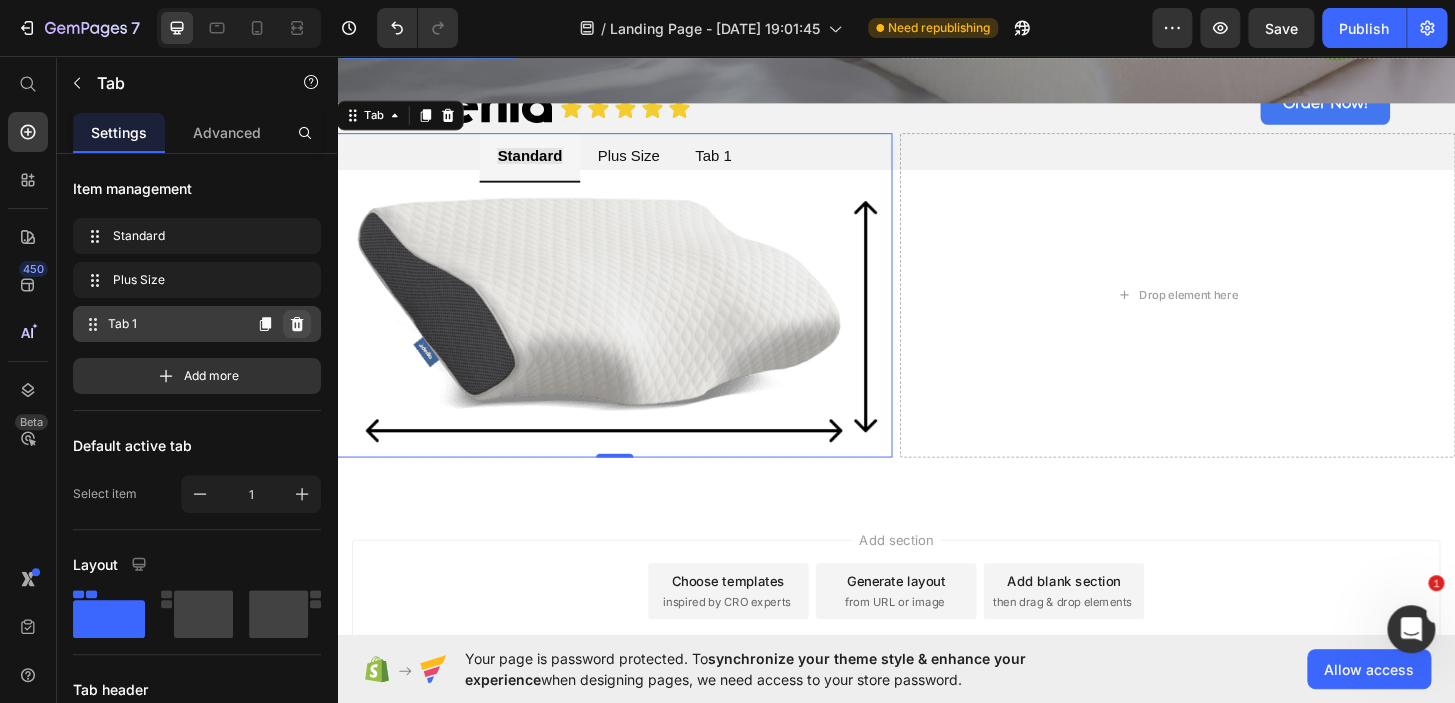 click 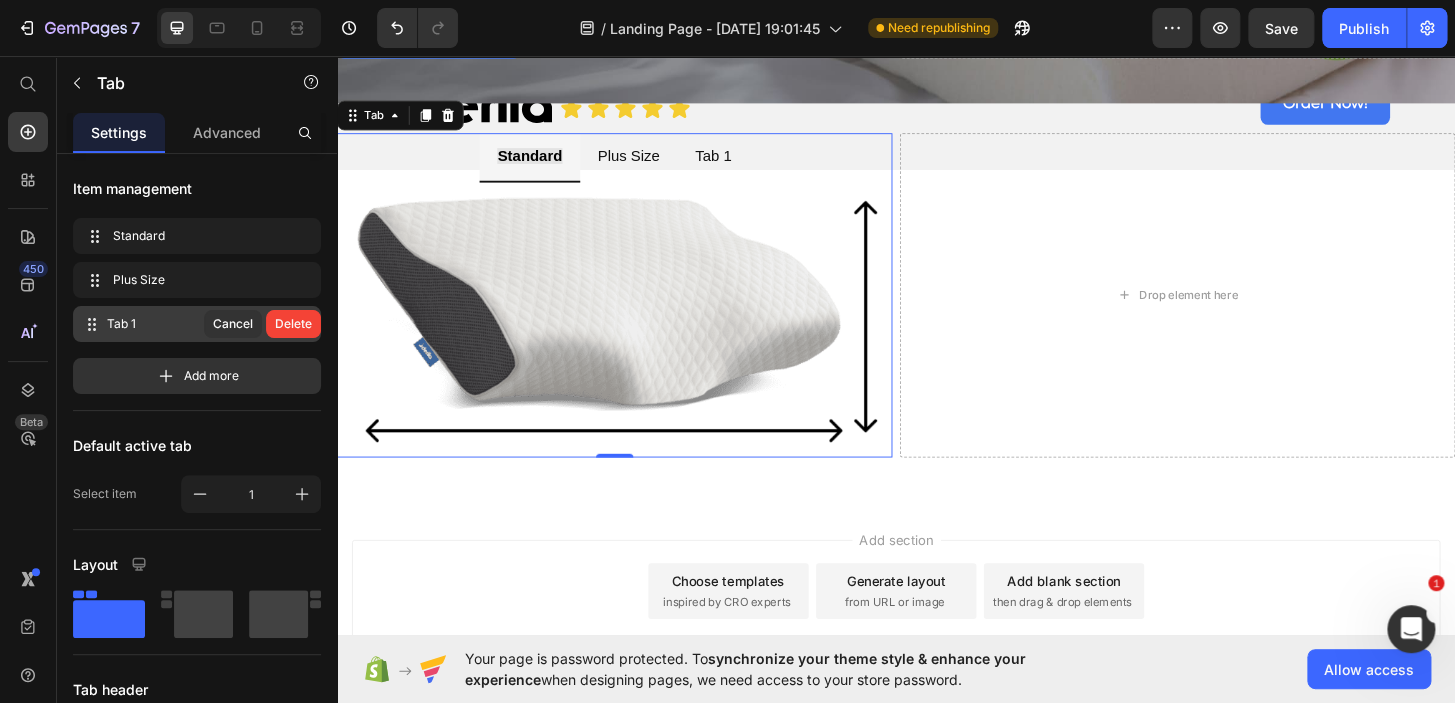 click on "Delete" at bounding box center [293, 324] 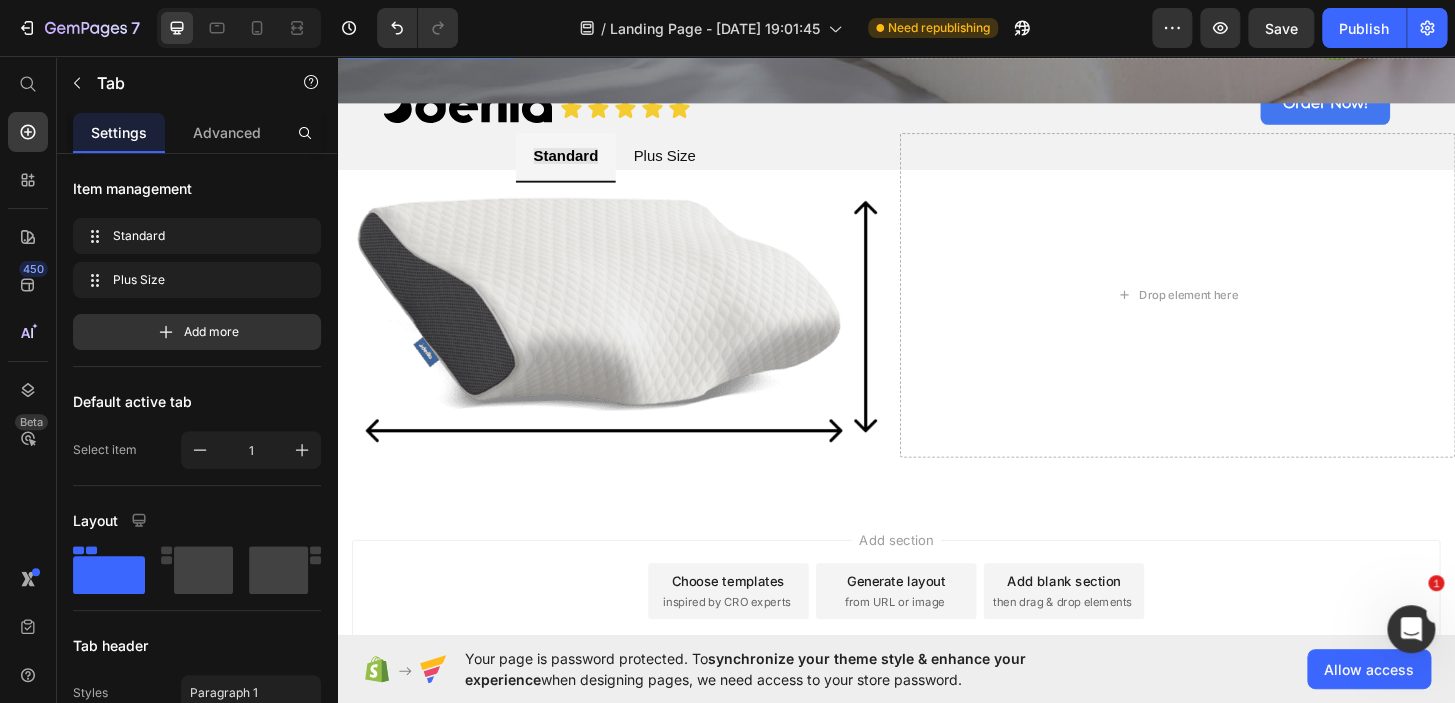 click on "Standard Plus Size" at bounding box center (635, 165) 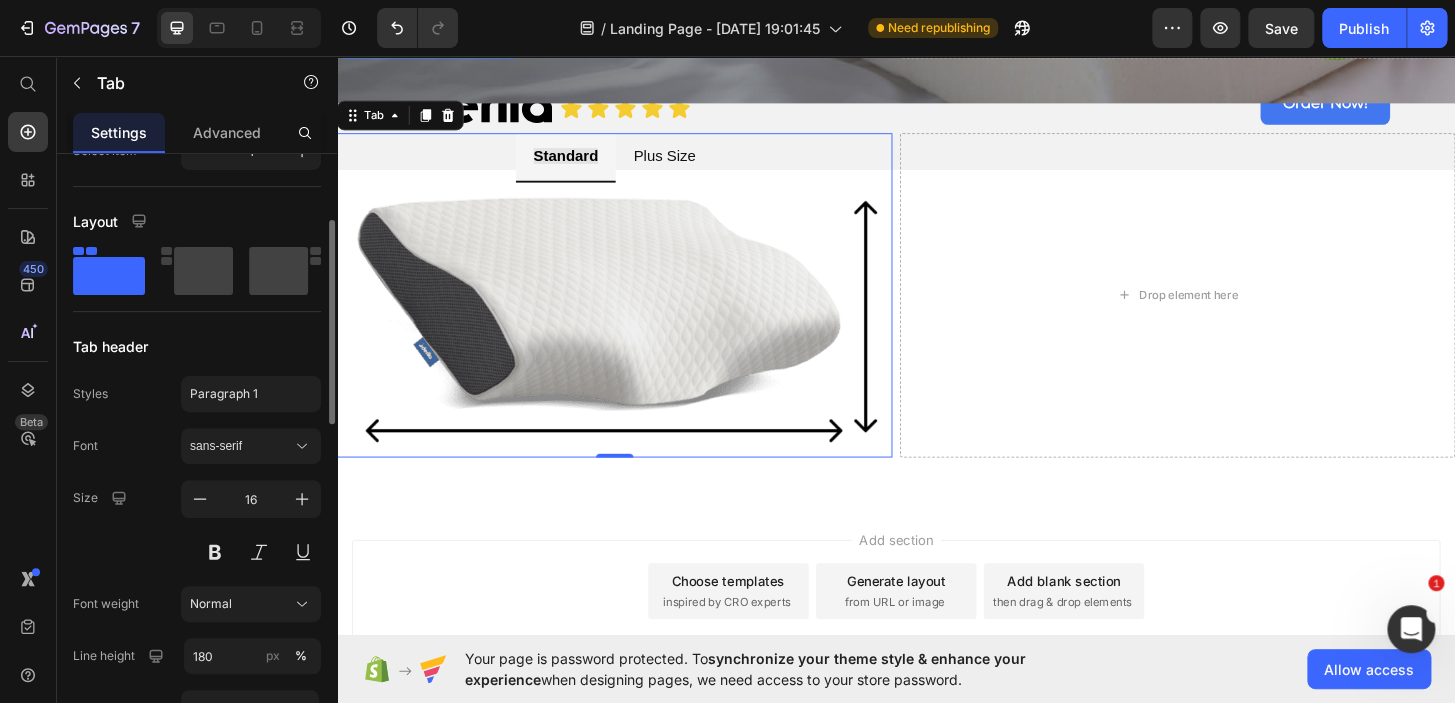 scroll, scrollTop: 273, scrollLeft: 0, axis: vertical 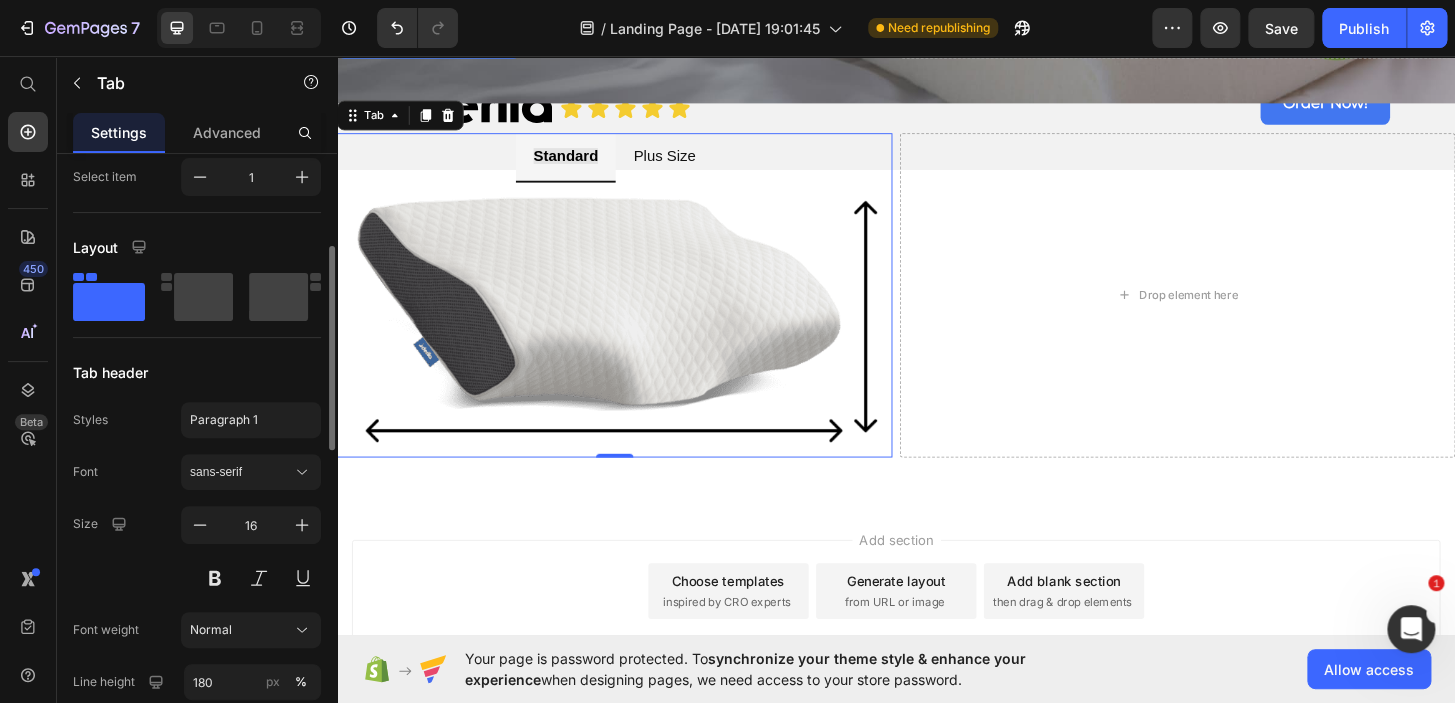 click on "Layout" 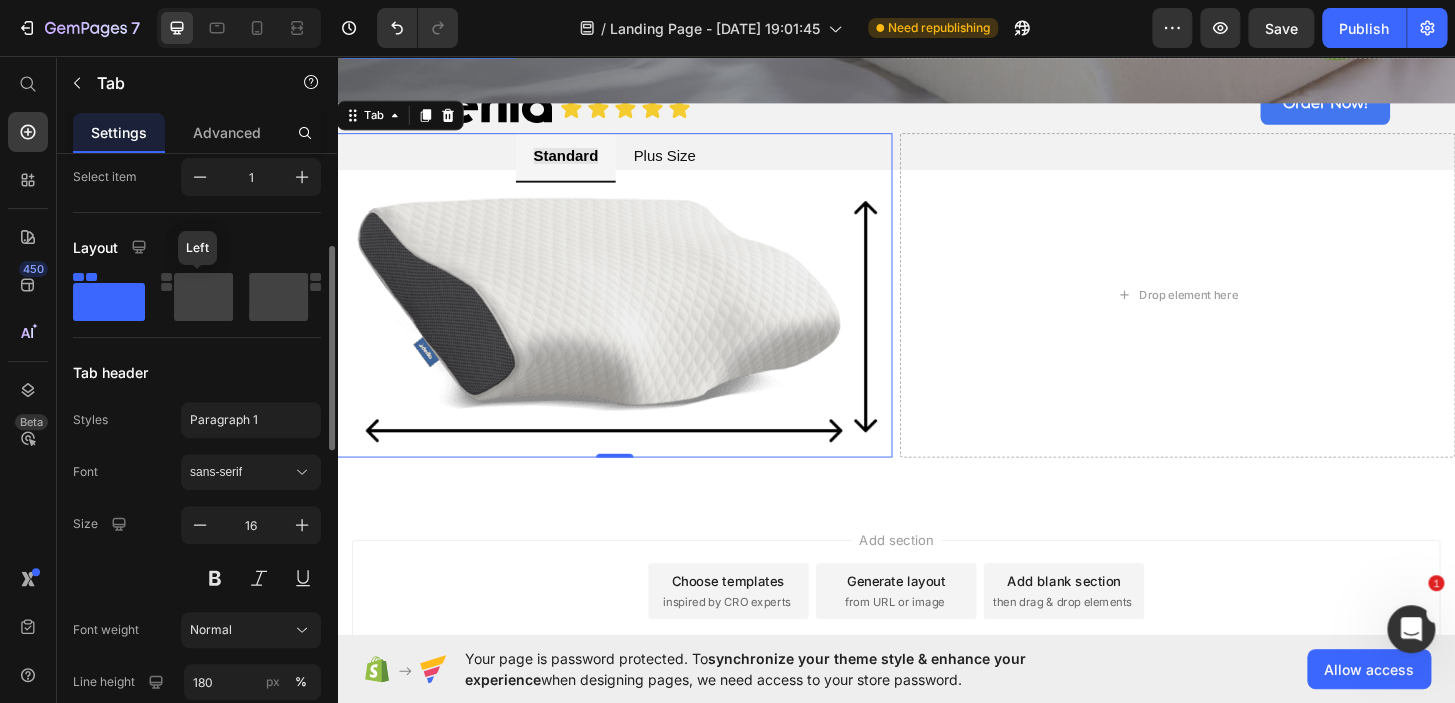 click 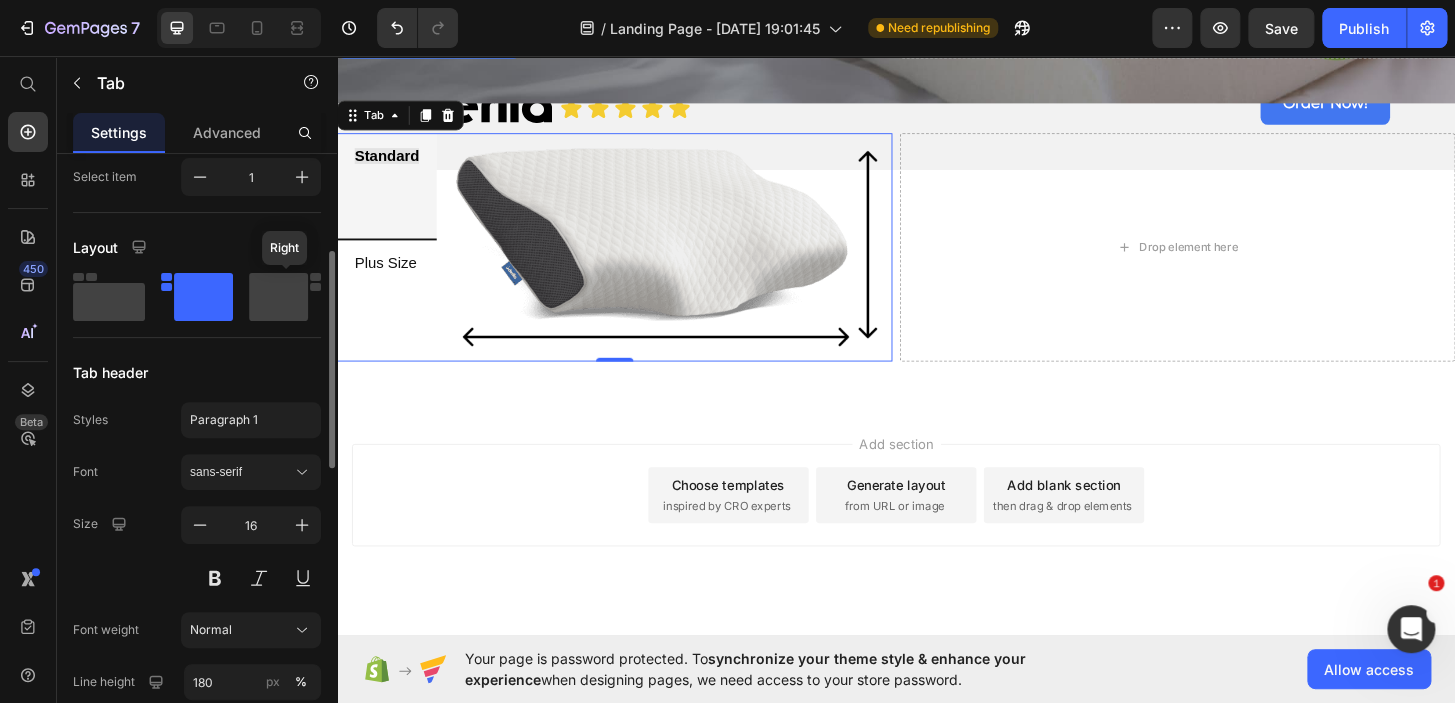 click 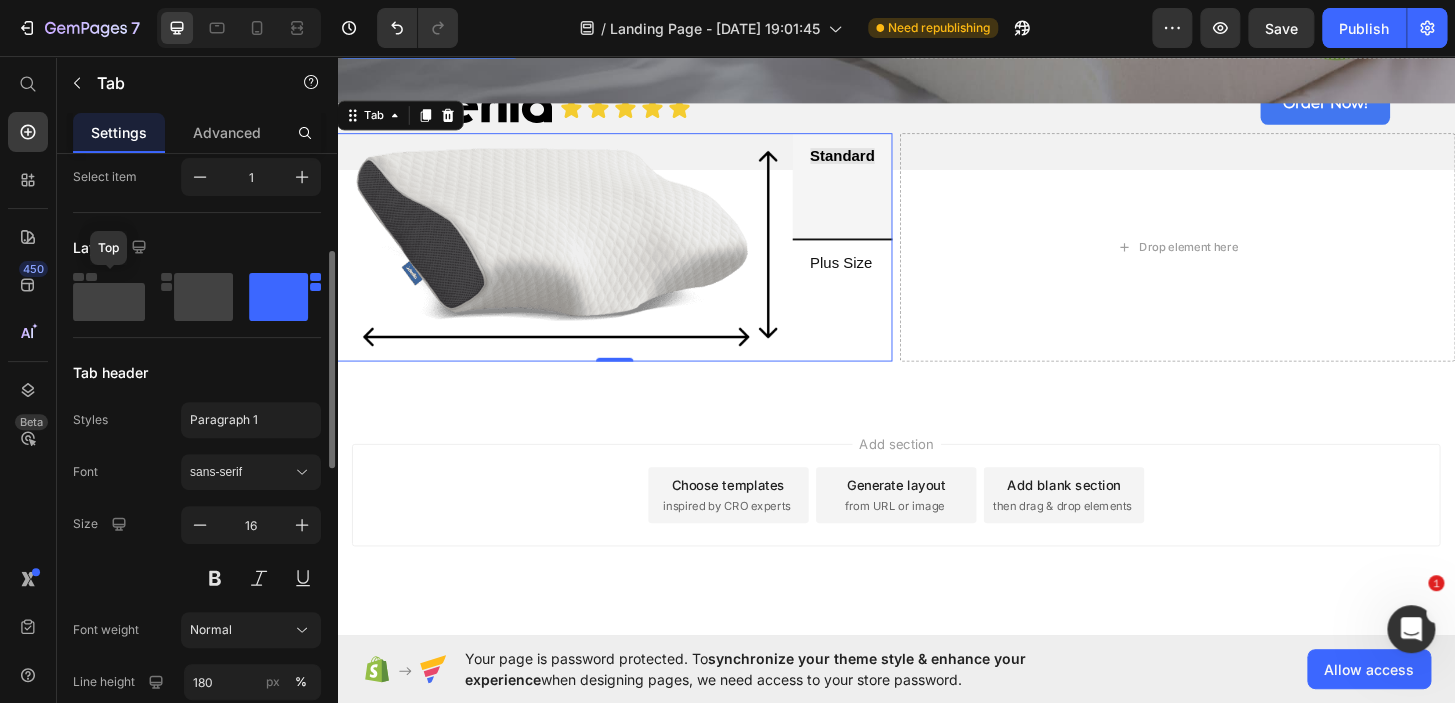 click 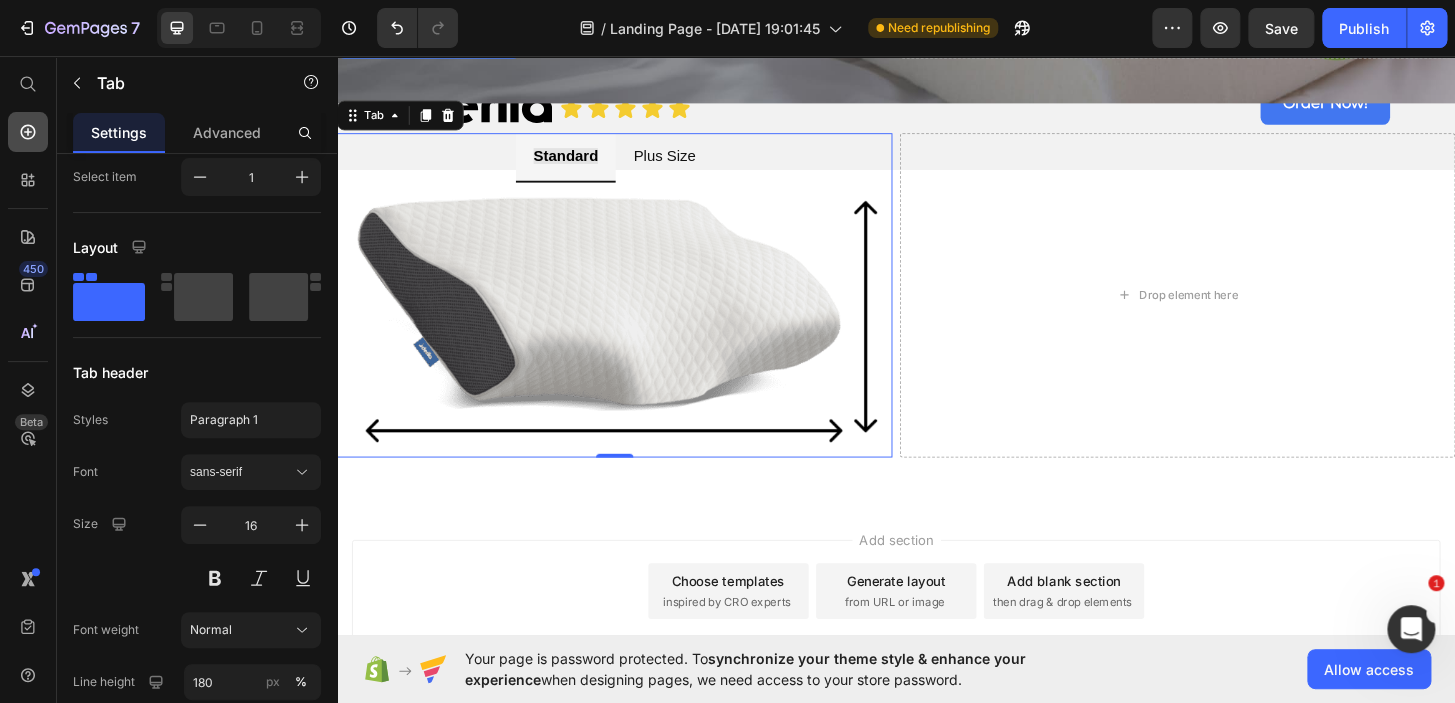 click 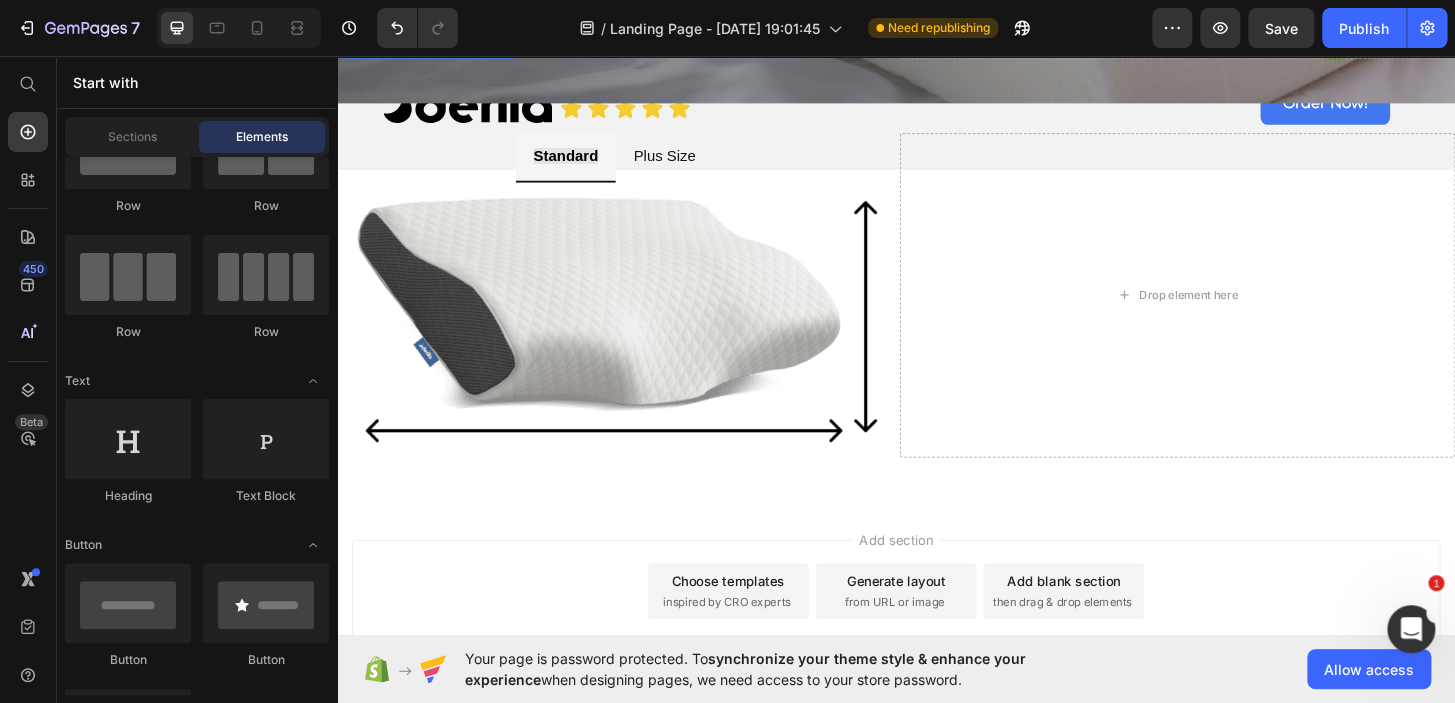 scroll, scrollTop: 0, scrollLeft: 0, axis: both 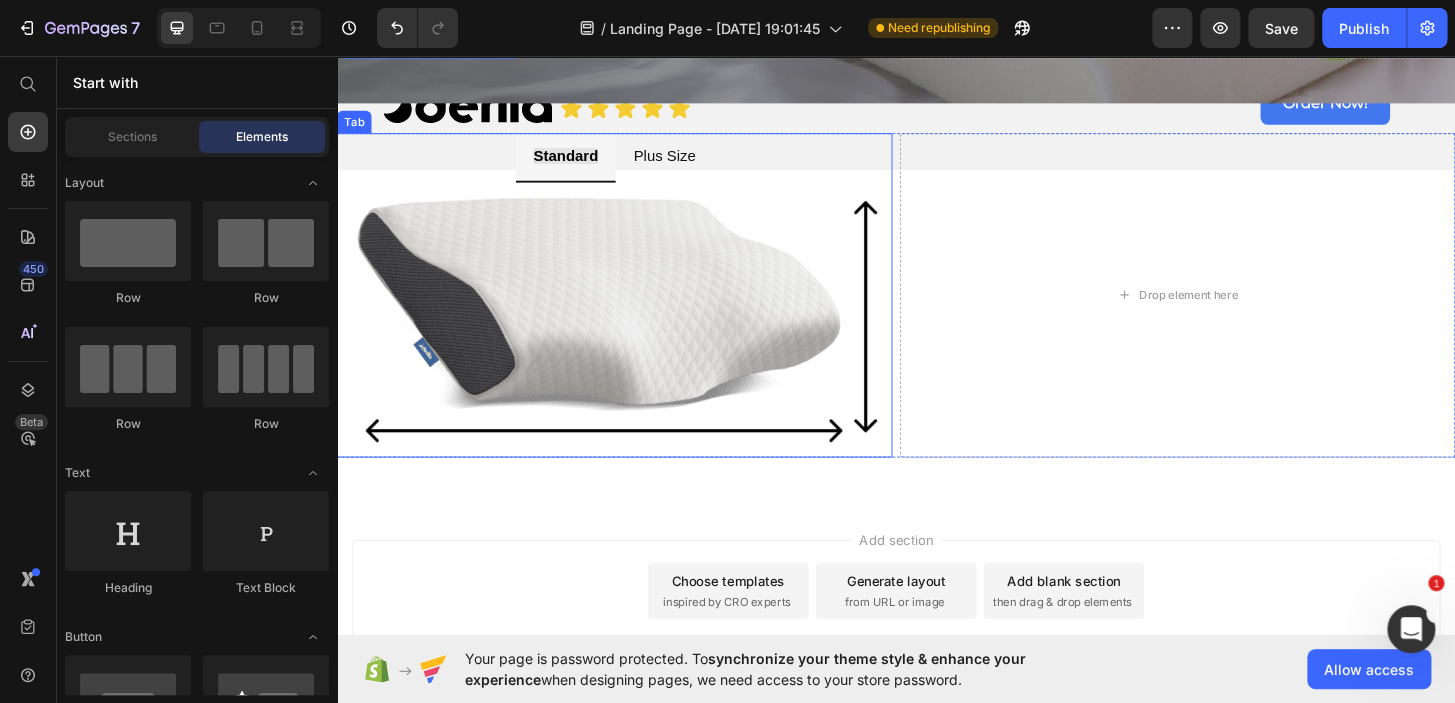 click on "Image Image" at bounding box center [635, 331] 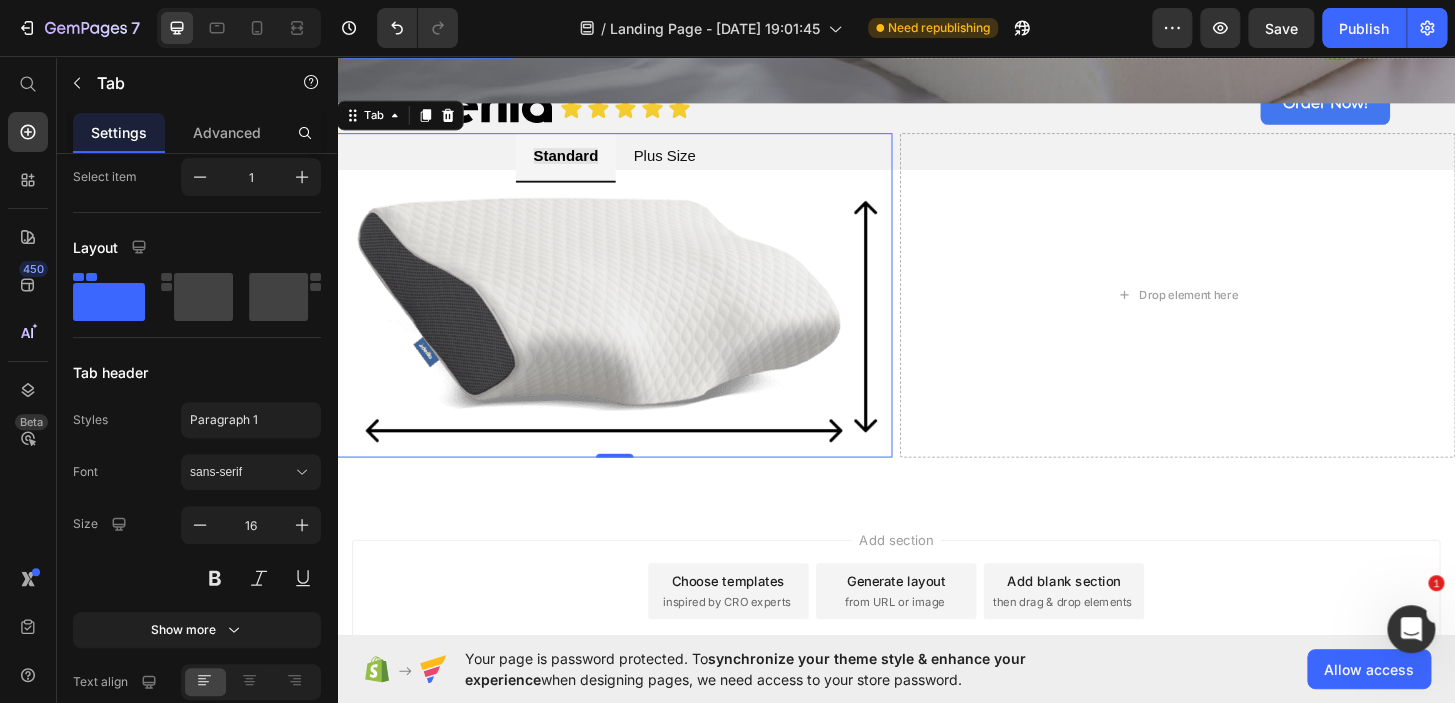 click on "Standard Plus Size Image Image Tab   0" at bounding box center (635, 313) 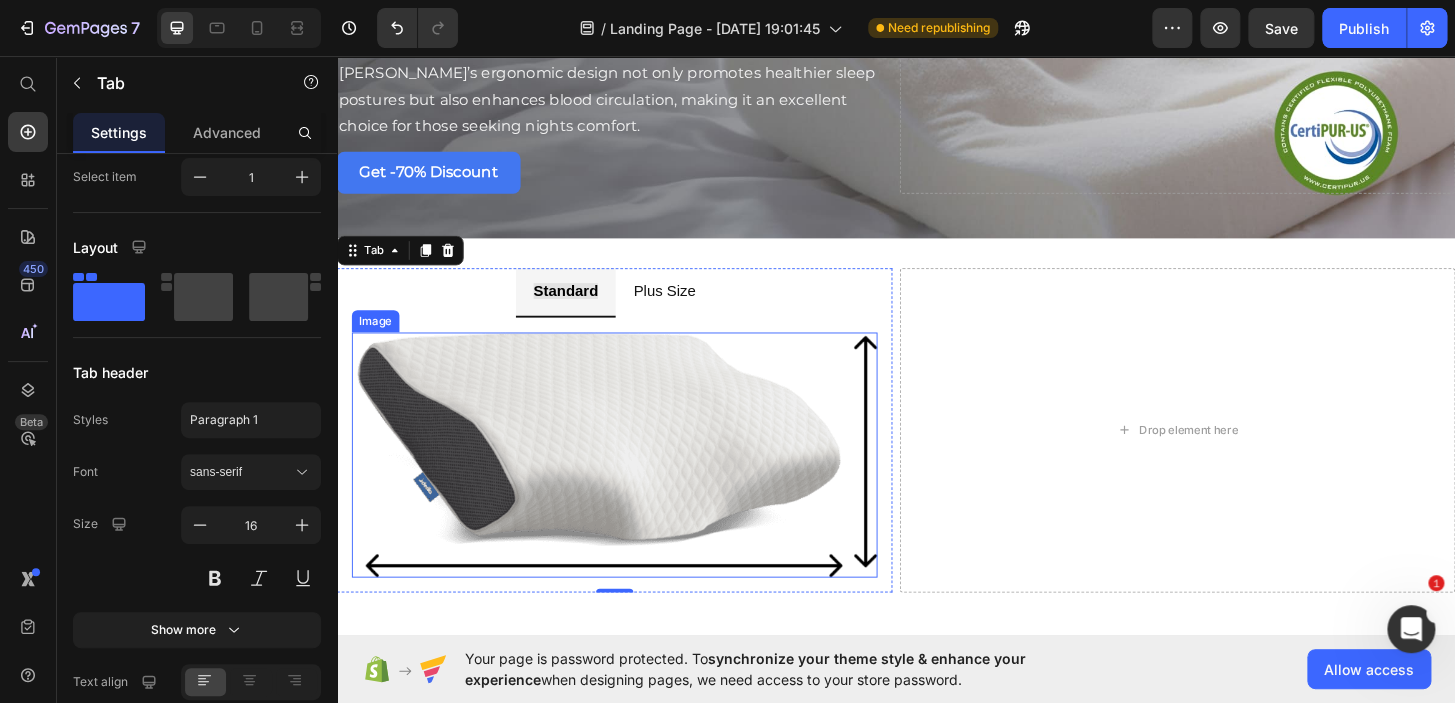scroll, scrollTop: 5777, scrollLeft: 0, axis: vertical 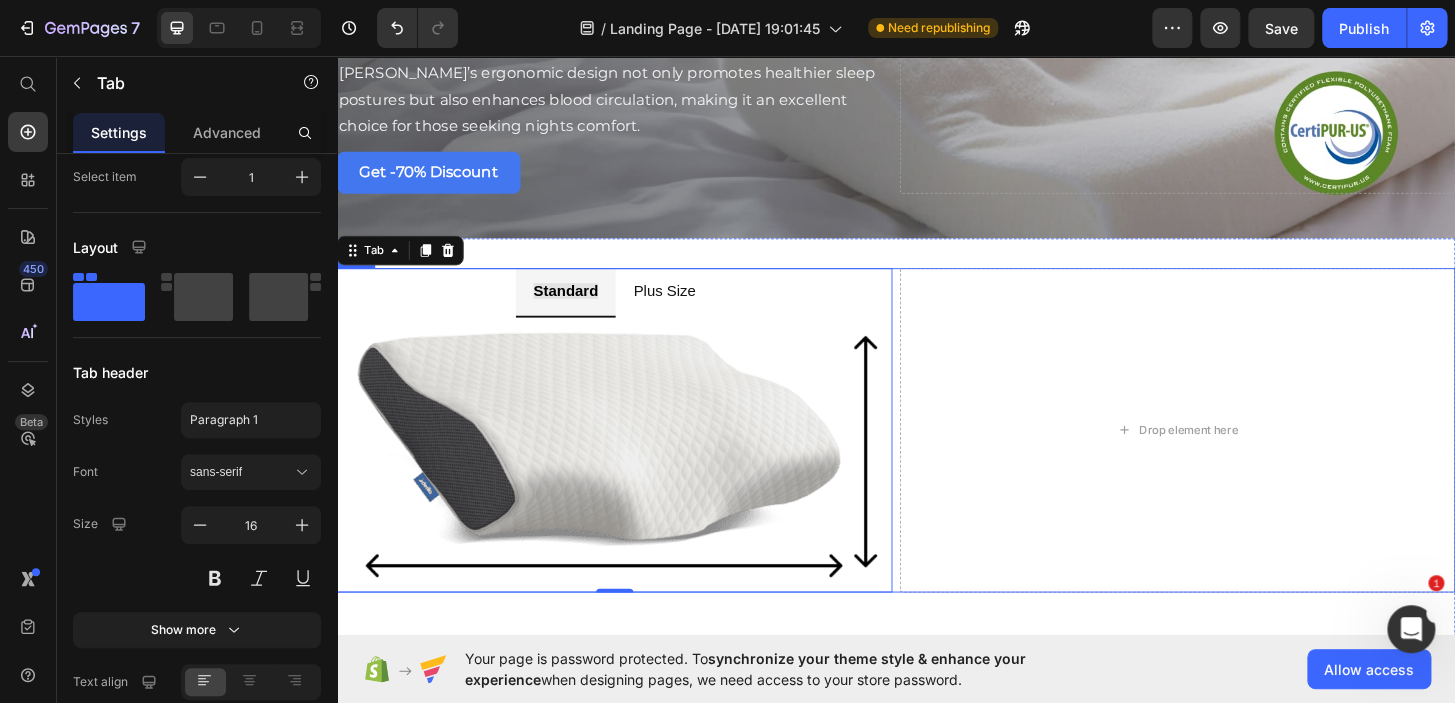 click on "Standard Plus Size Image Image Tab   0
Drop element here Row" at bounding box center [937, 458] 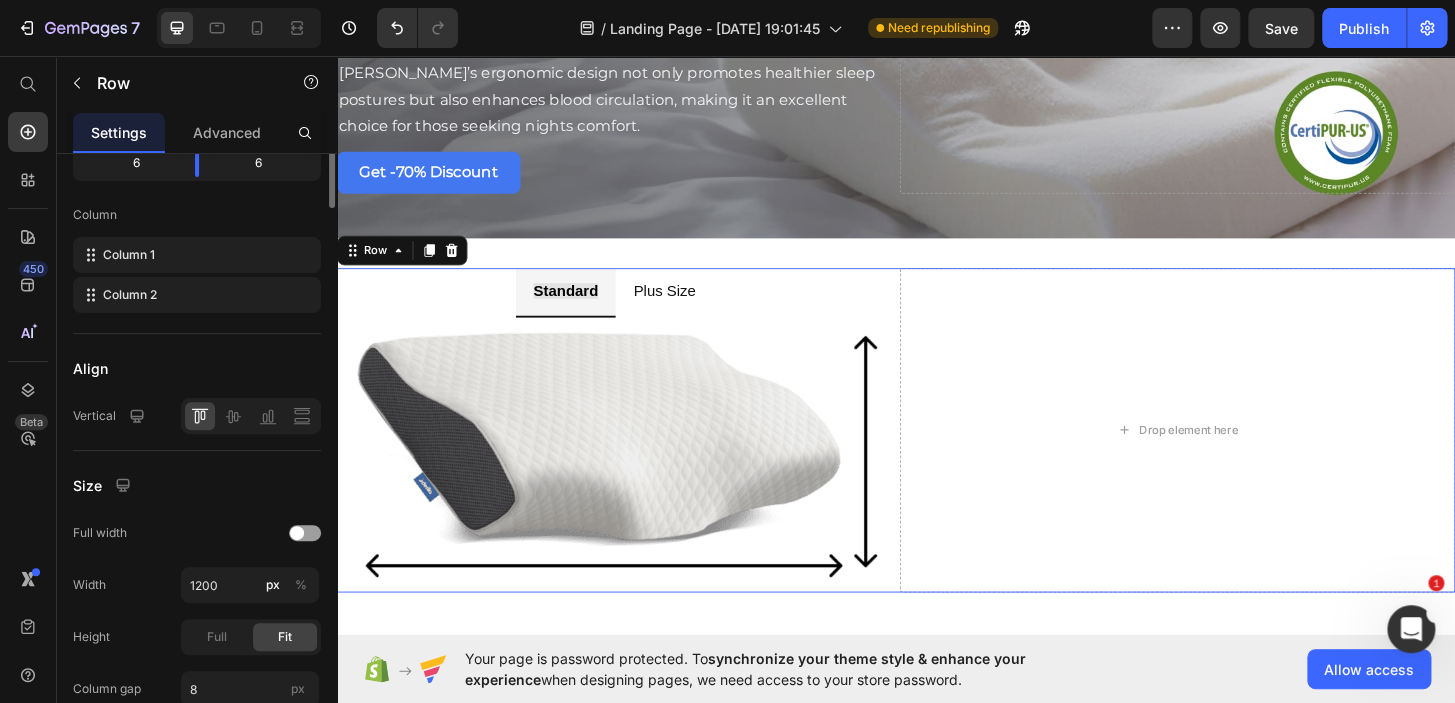 scroll, scrollTop: 0, scrollLeft: 0, axis: both 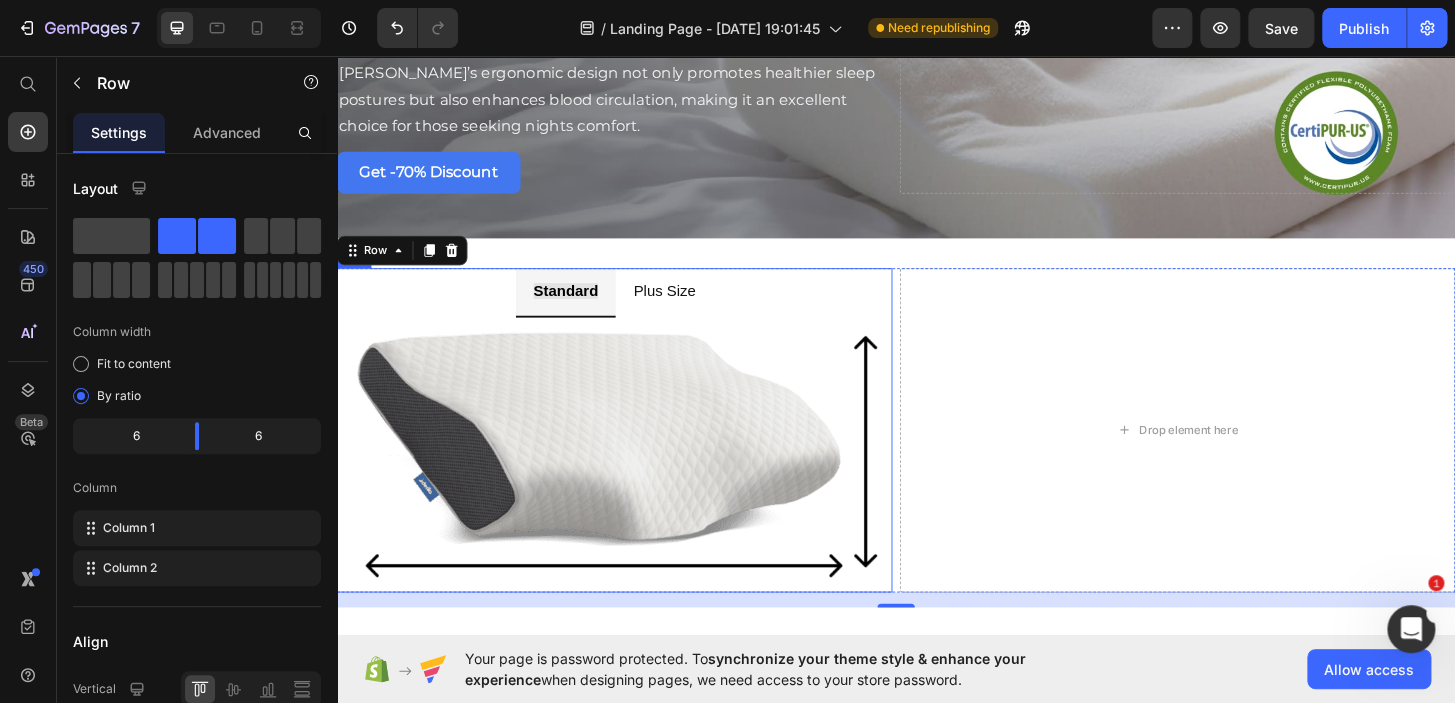 click on "Standard Plus Size" at bounding box center (635, 310) 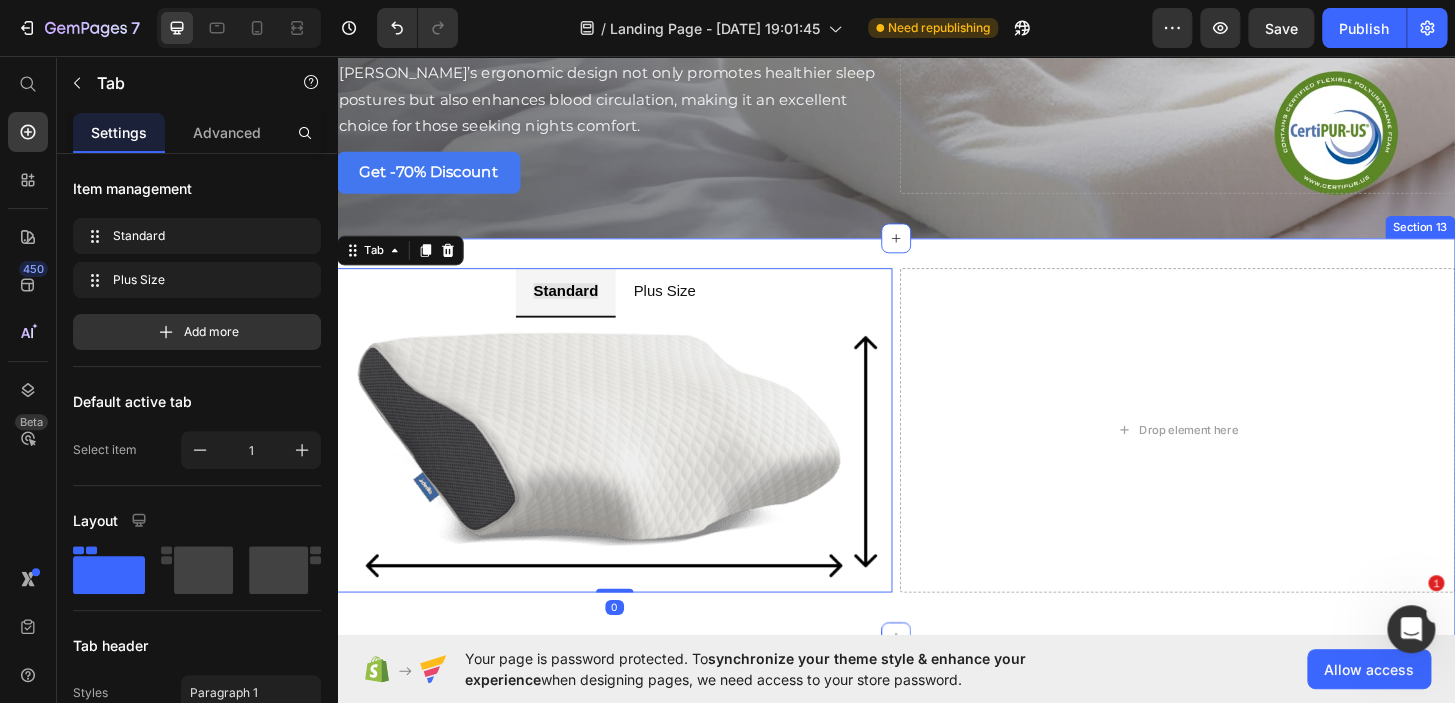 click on "Standard Plus Size Image Image Tab   0
Drop element here Row Section 13" at bounding box center [937, 466] 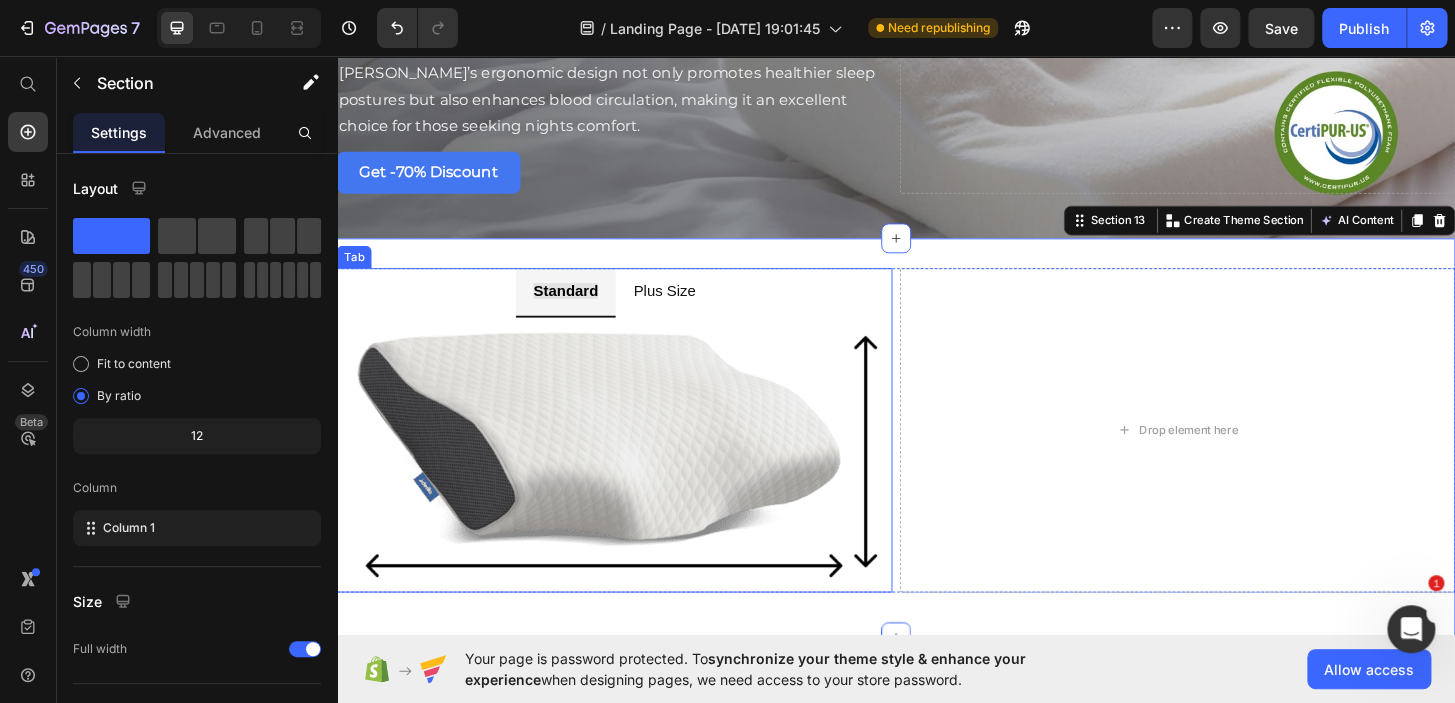 click on "Standard Plus Size" at bounding box center (635, 310) 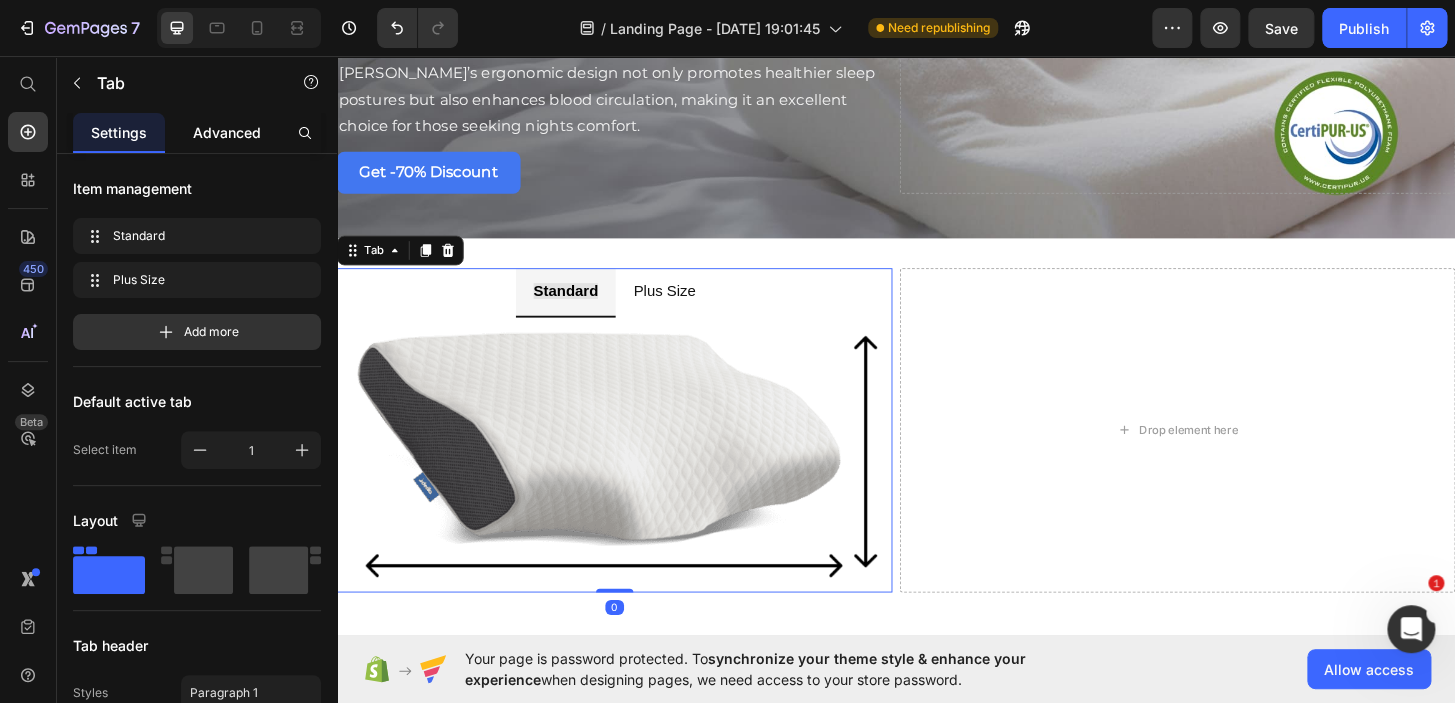 click on "Advanced" at bounding box center (227, 132) 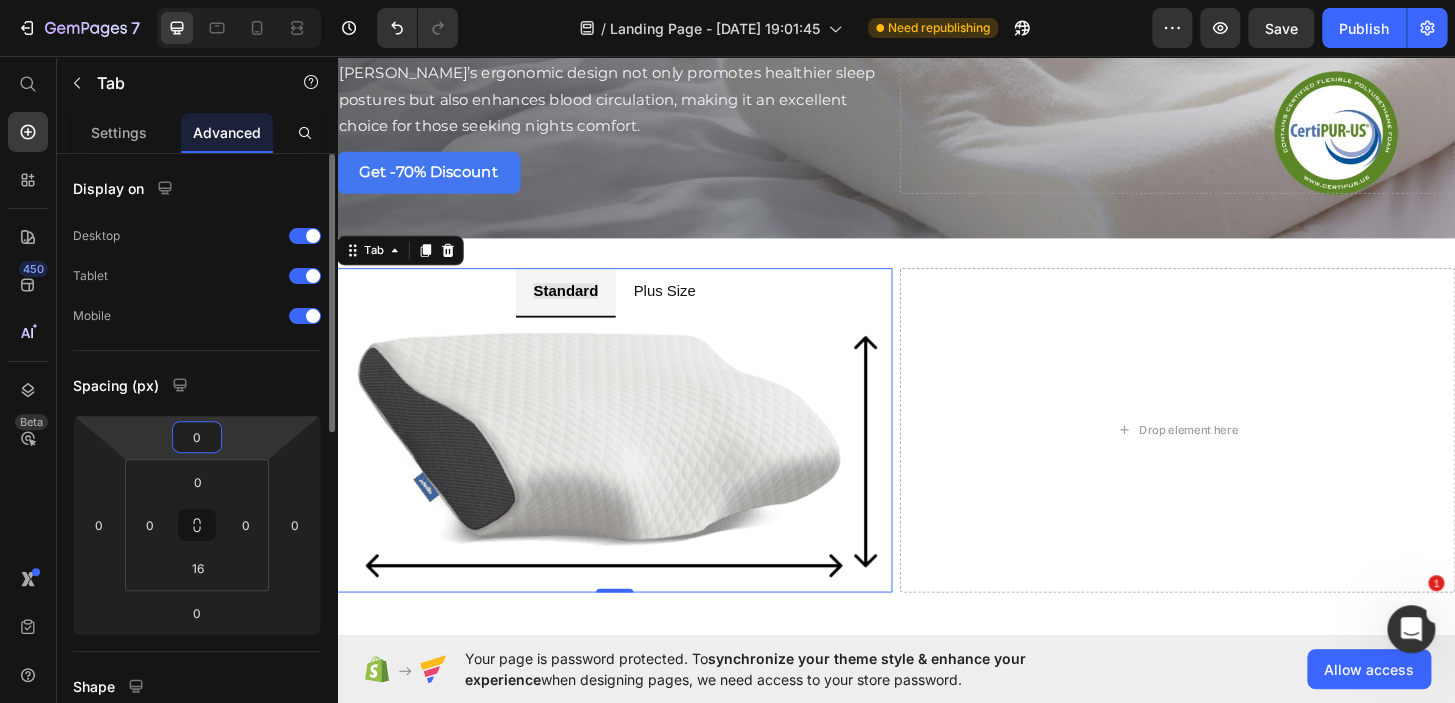 click on "0" at bounding box center [197, 437] 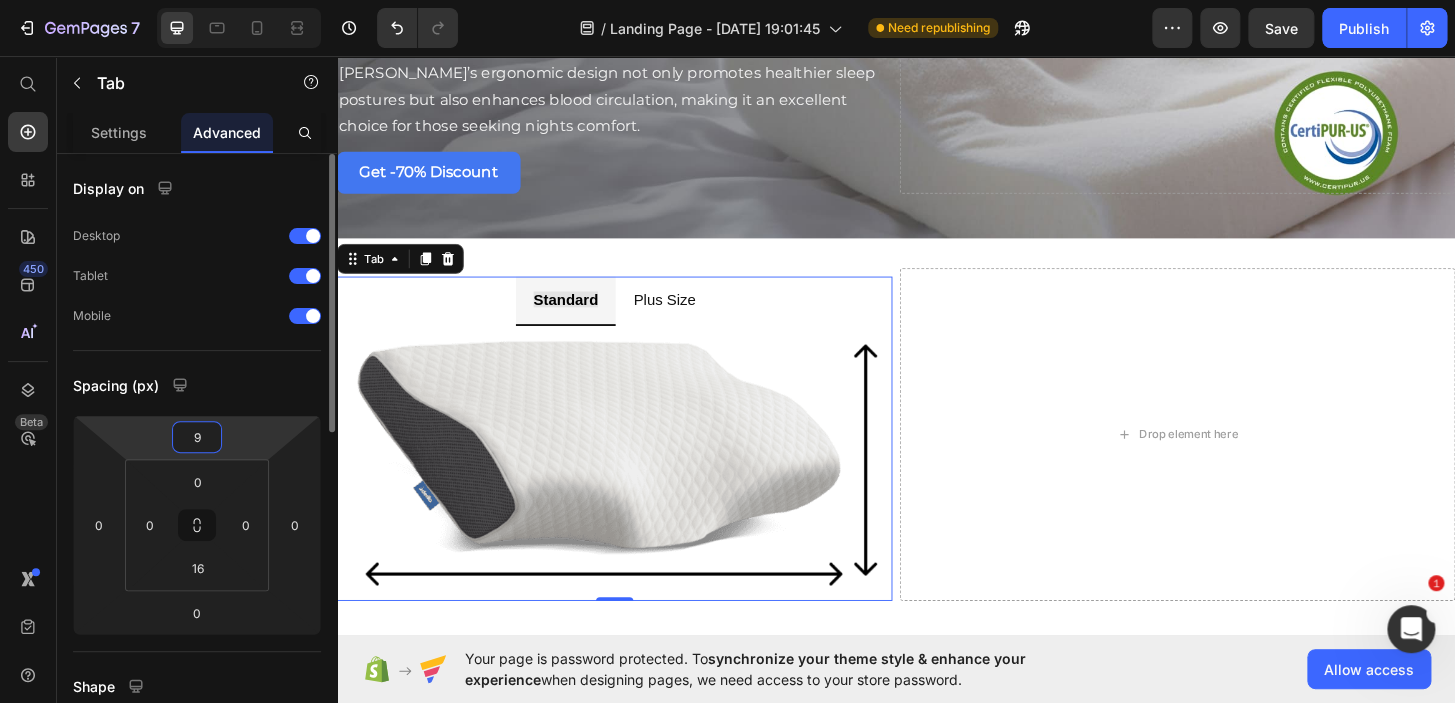 type on "10" 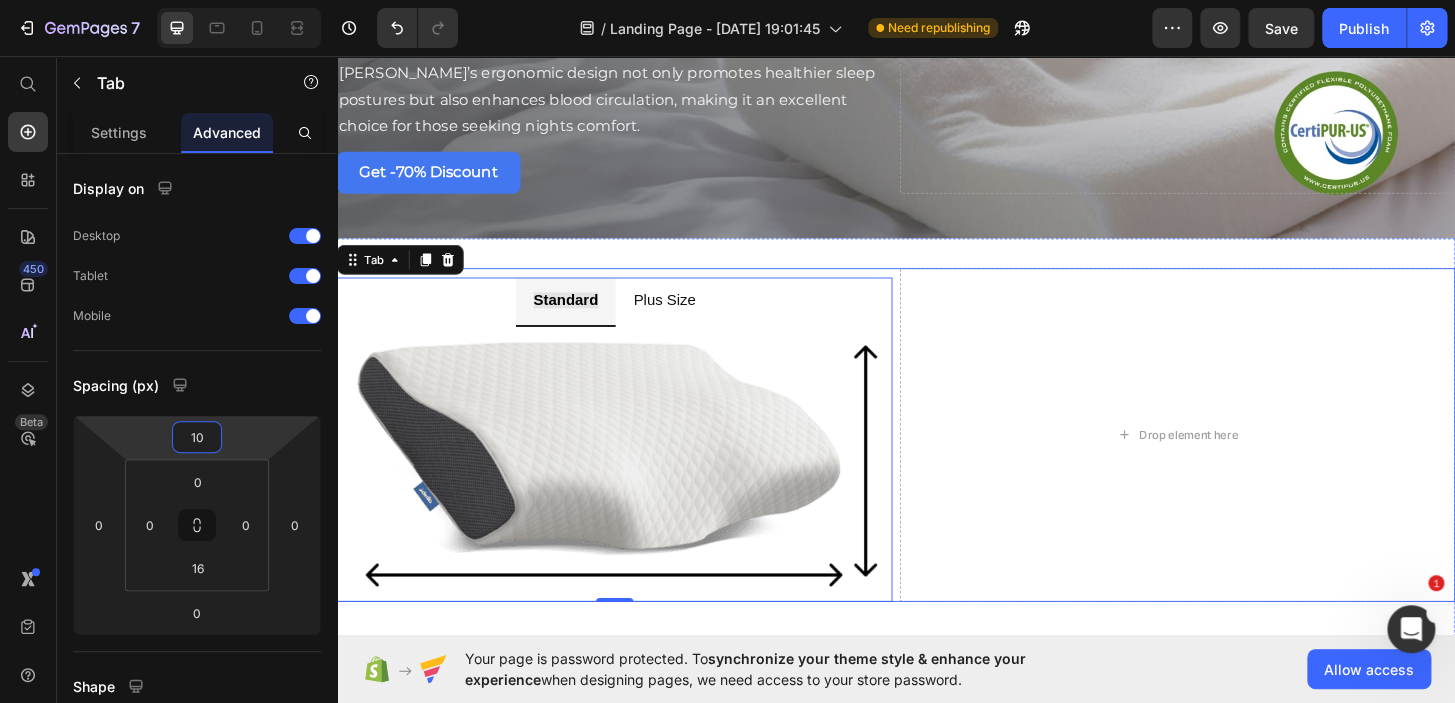 click on "Standard Plus Size Image Image Tab   0" at bounding box center [635, 463] 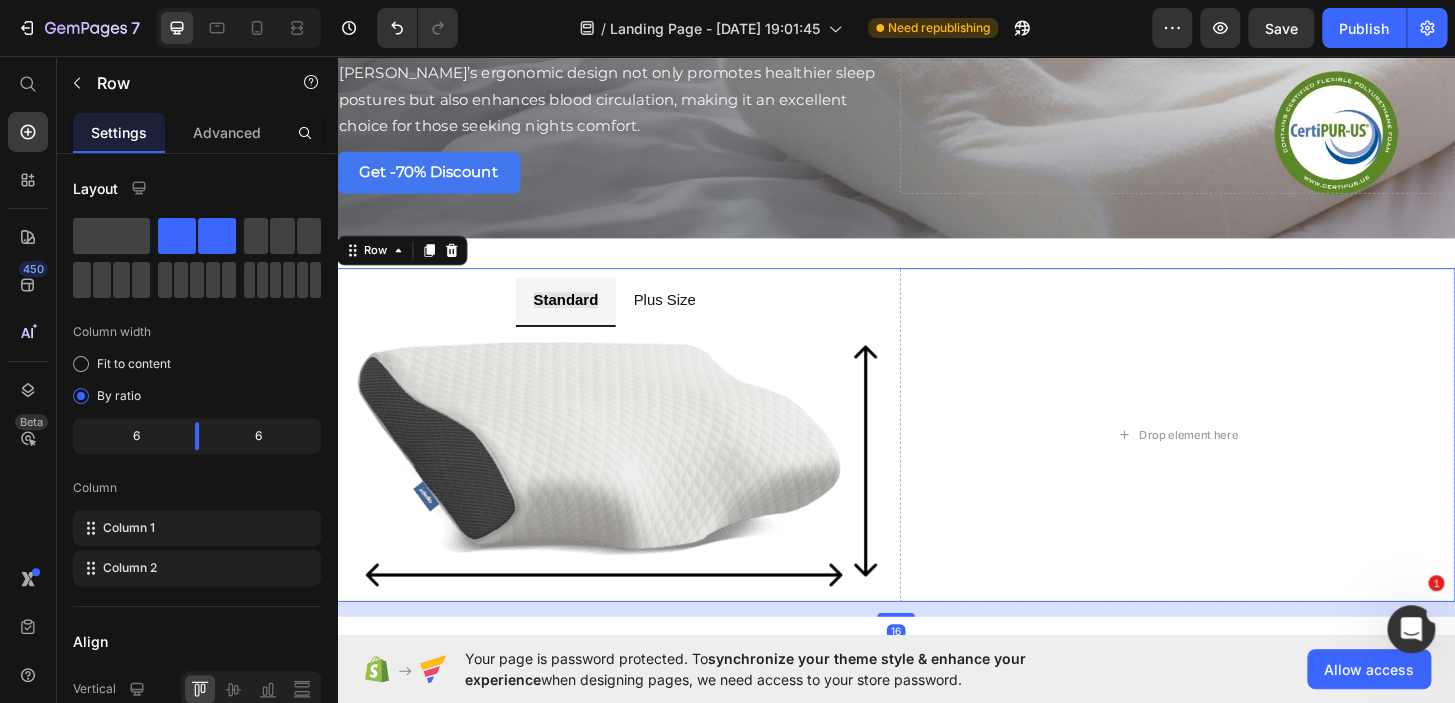 click on "Standard Plus Size Image Image Tab" at bounding box center (635, 463) 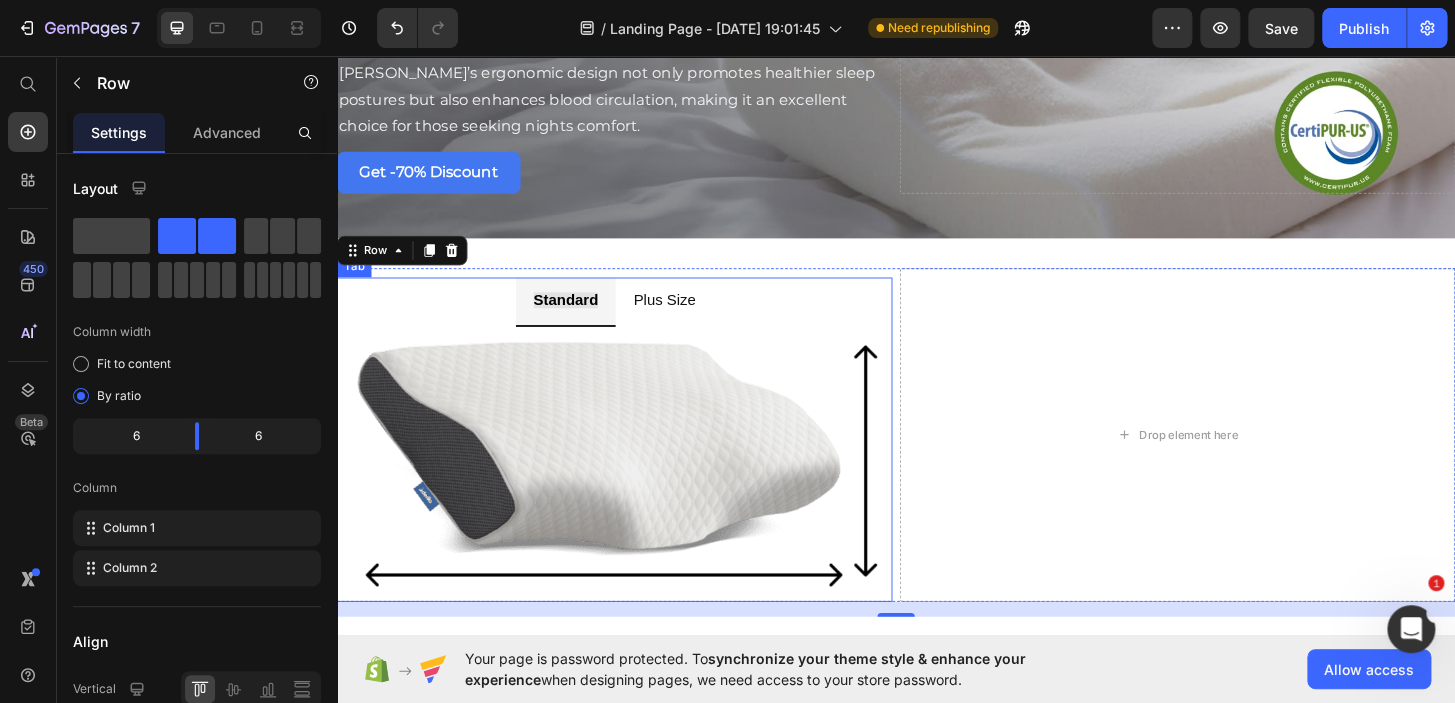 click on "Plus Size" at bounding box center [688, 319] 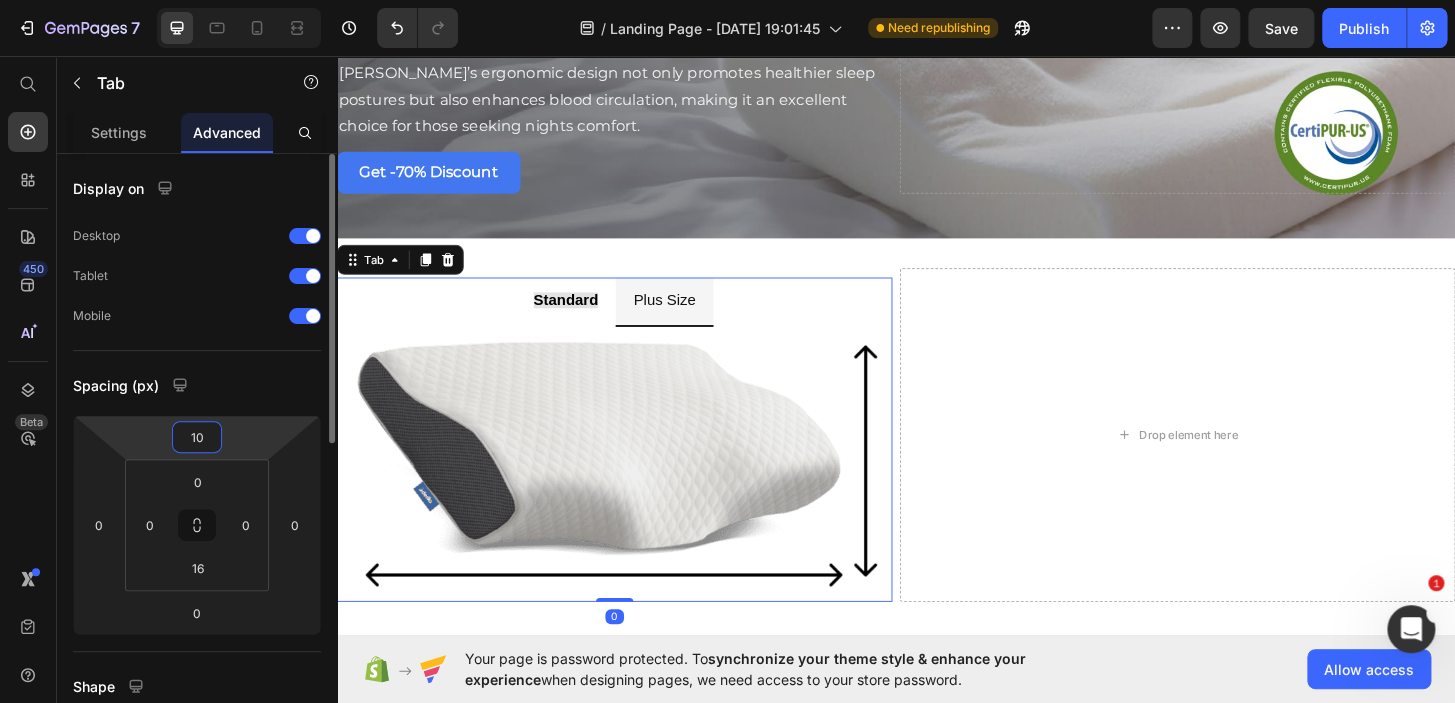 click on "10" at bounding box center (197, 437) 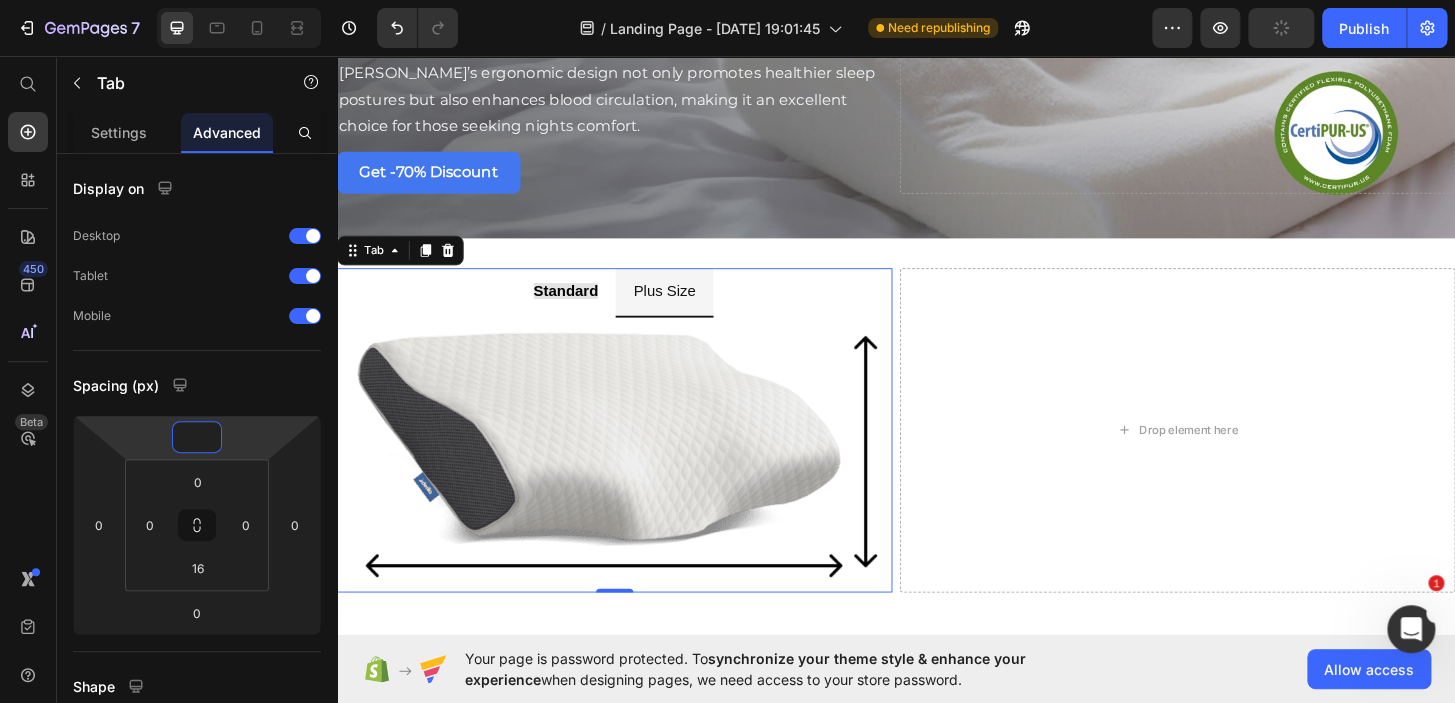click on "Image Image" at bounding box center (635, 476) 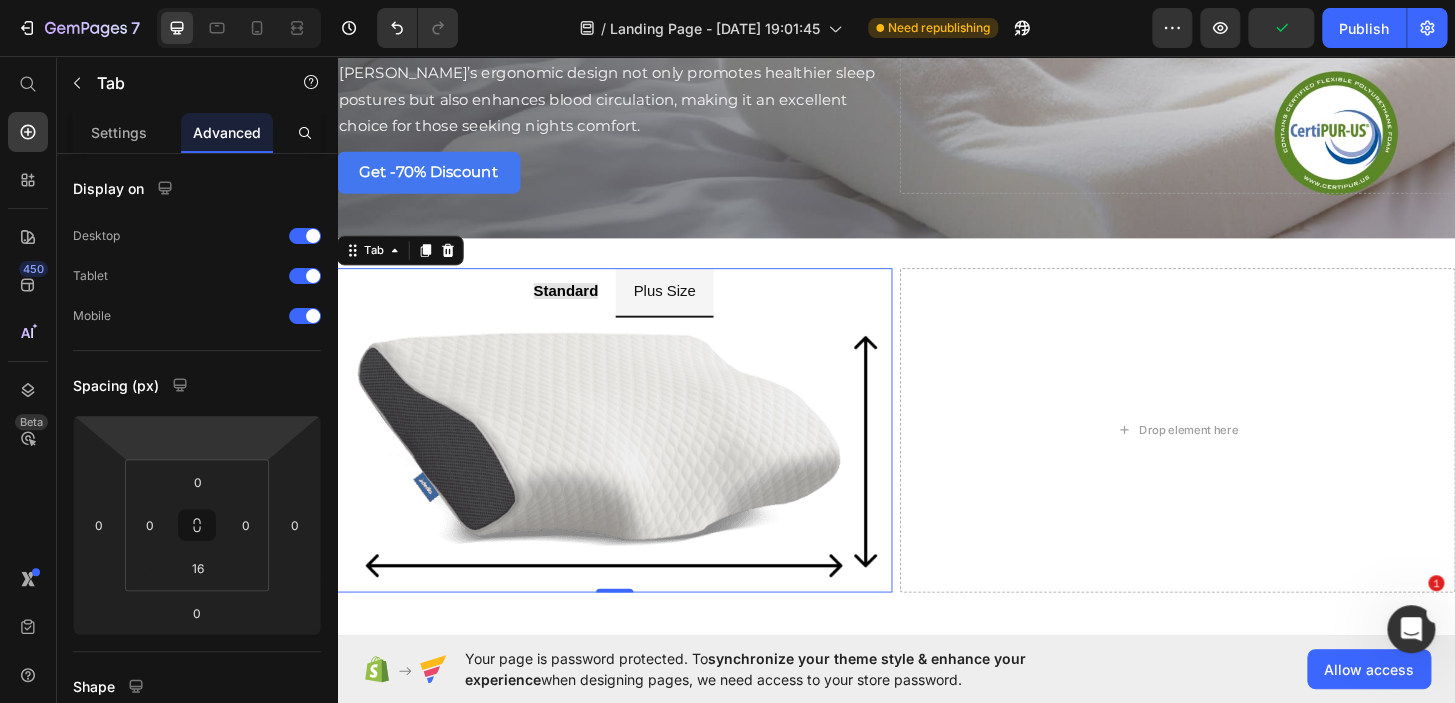 type on "0" 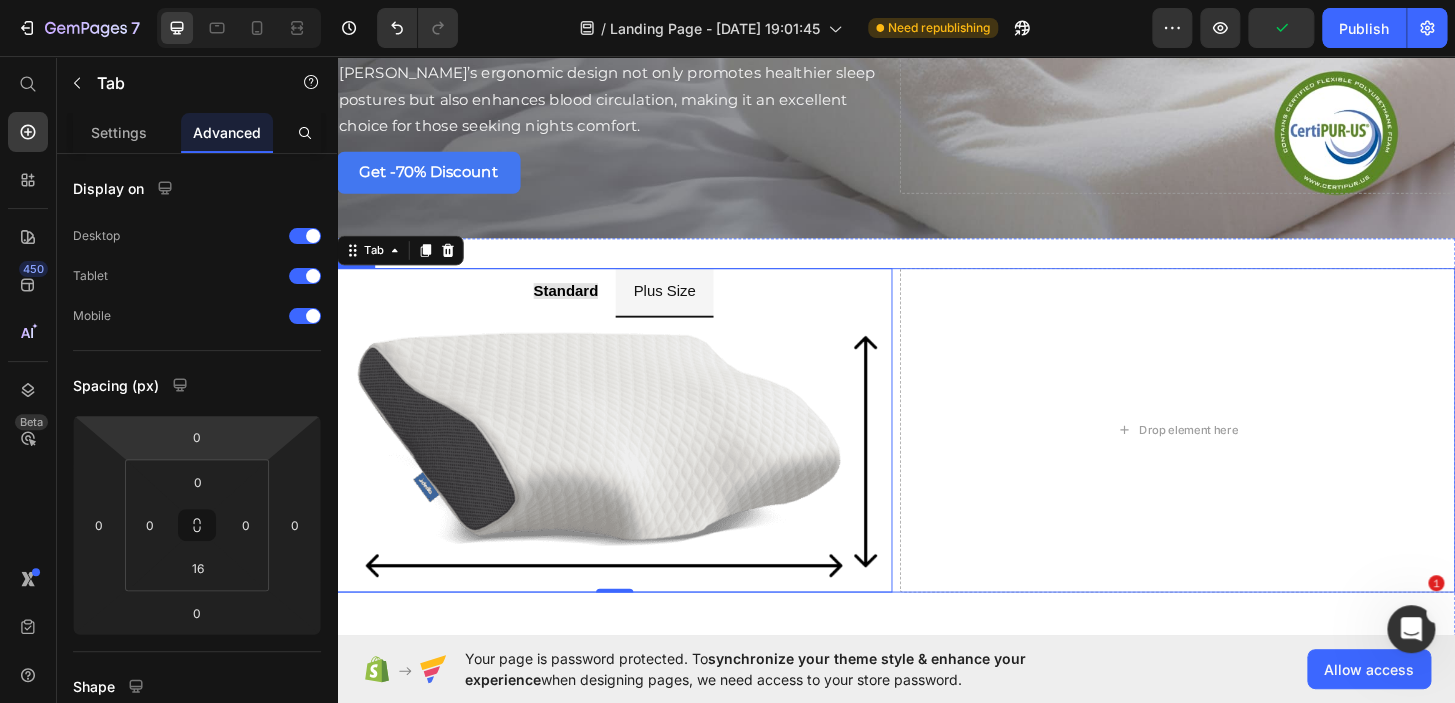 click on "Standard Plus Size Image Image Tab   0
Drop element here Row" at bounding box center (937, 458) 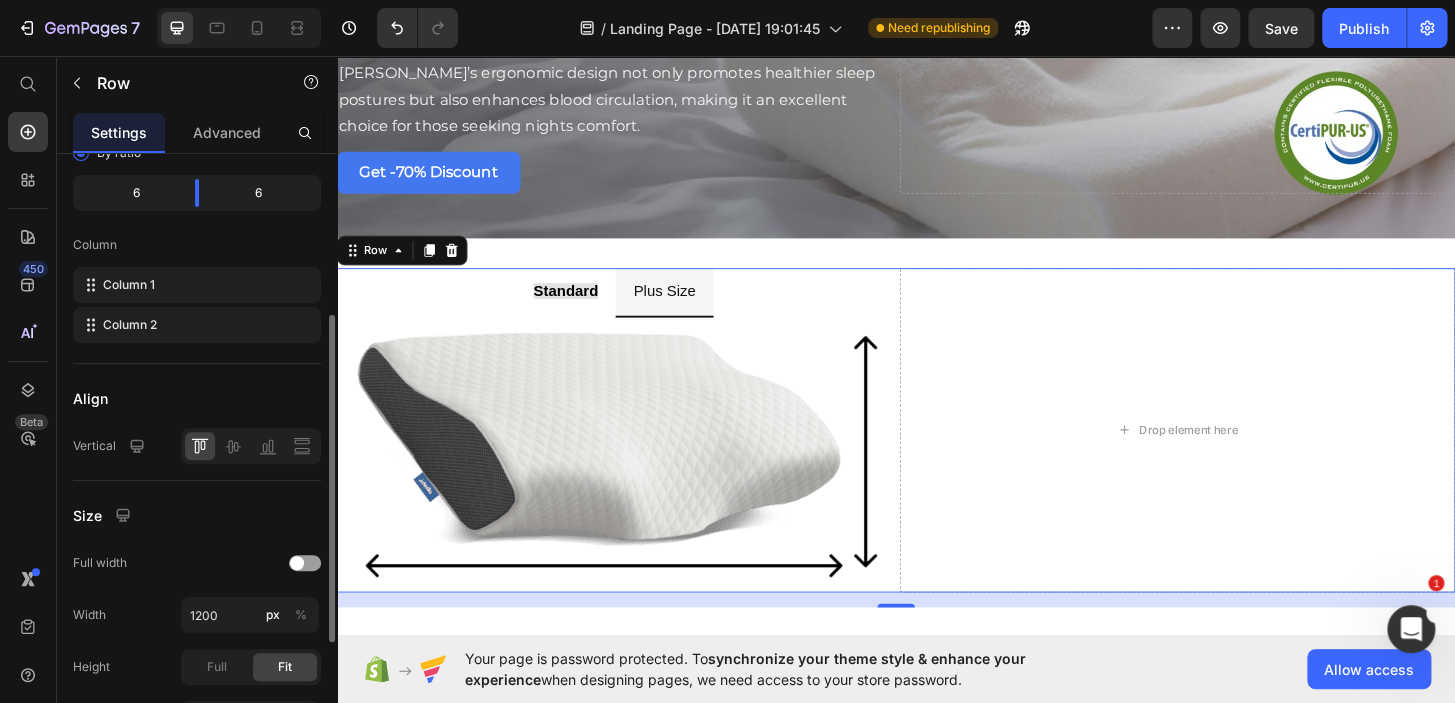 scroll, scrollTop: 262, scrollLeft: 0, axis: vertical 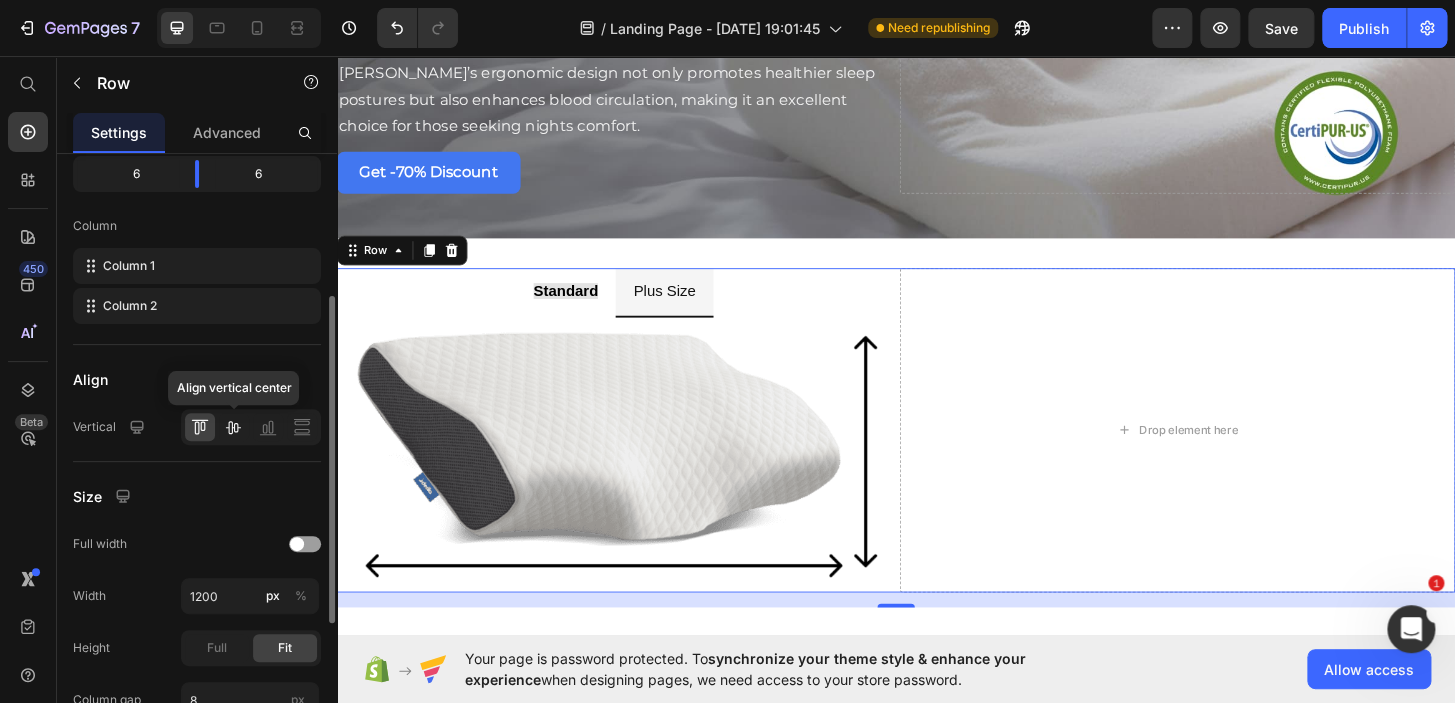click 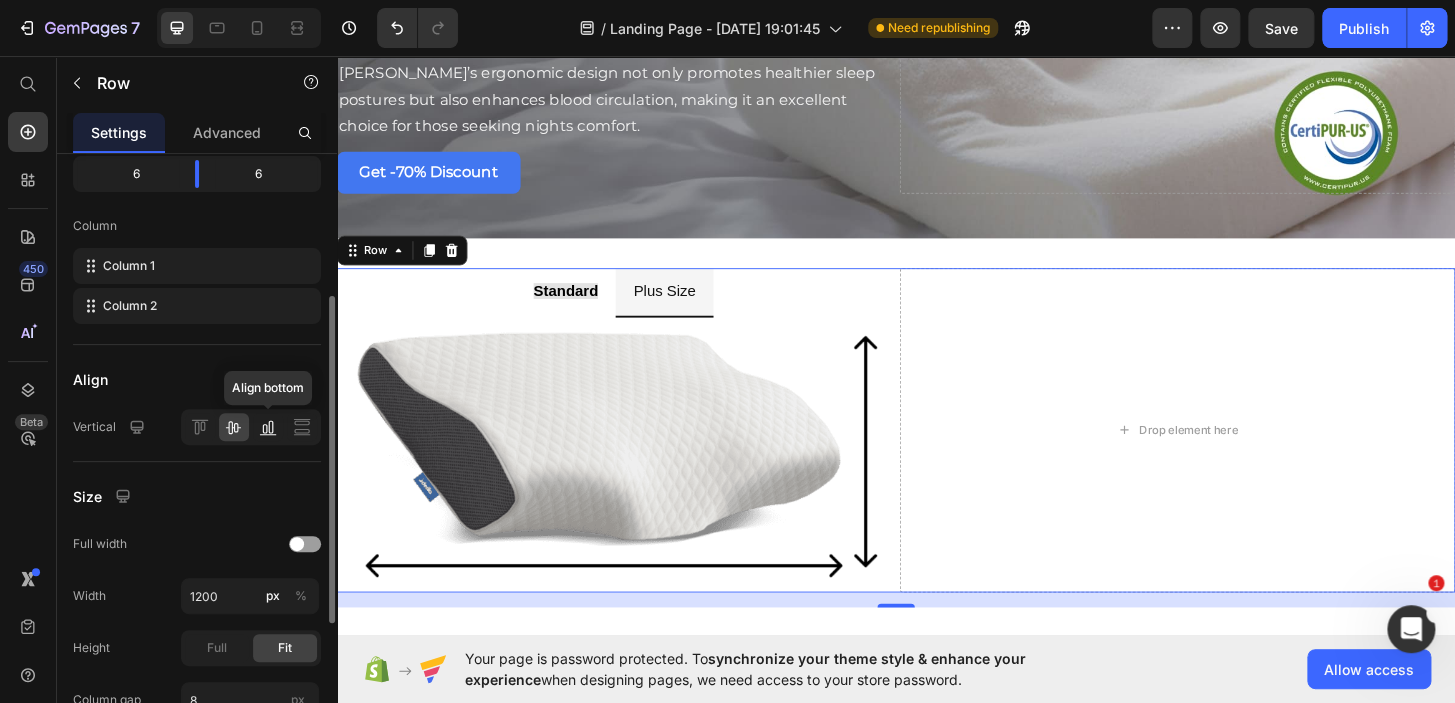 click 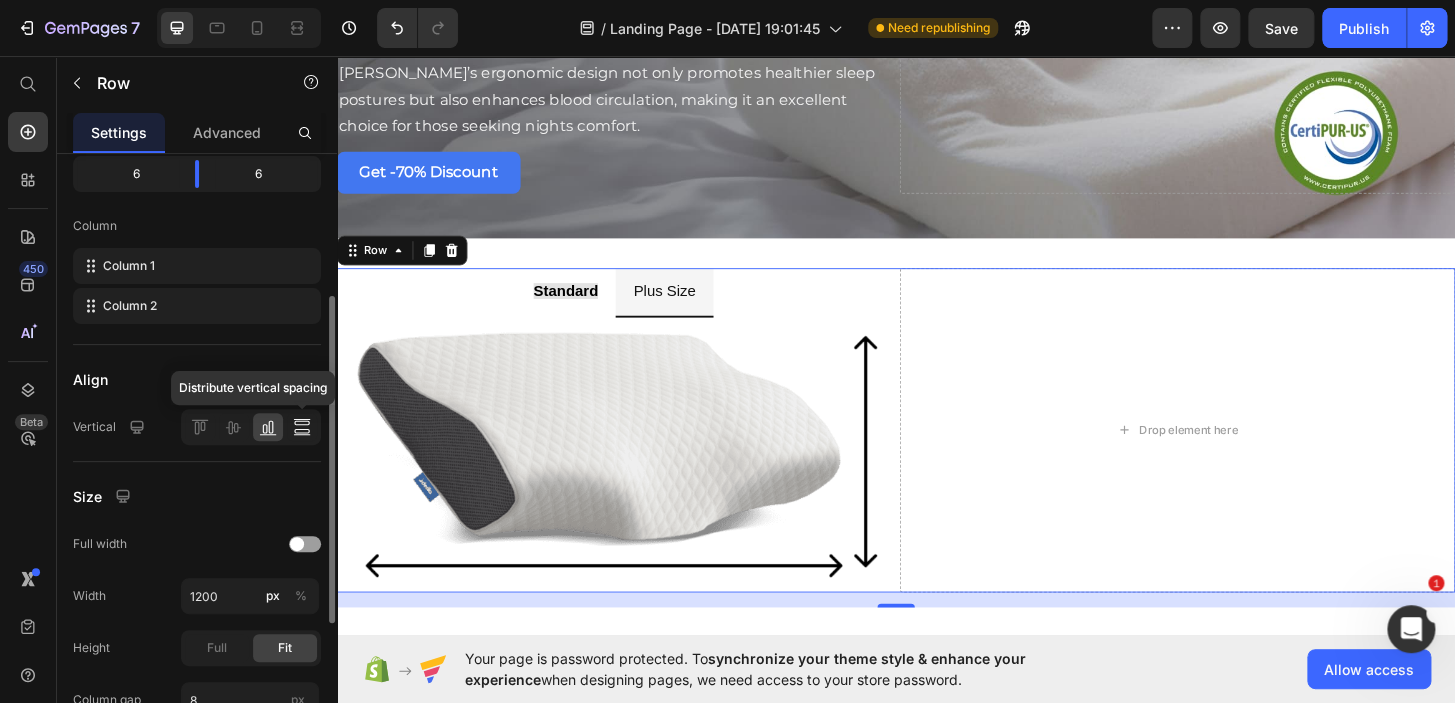 click 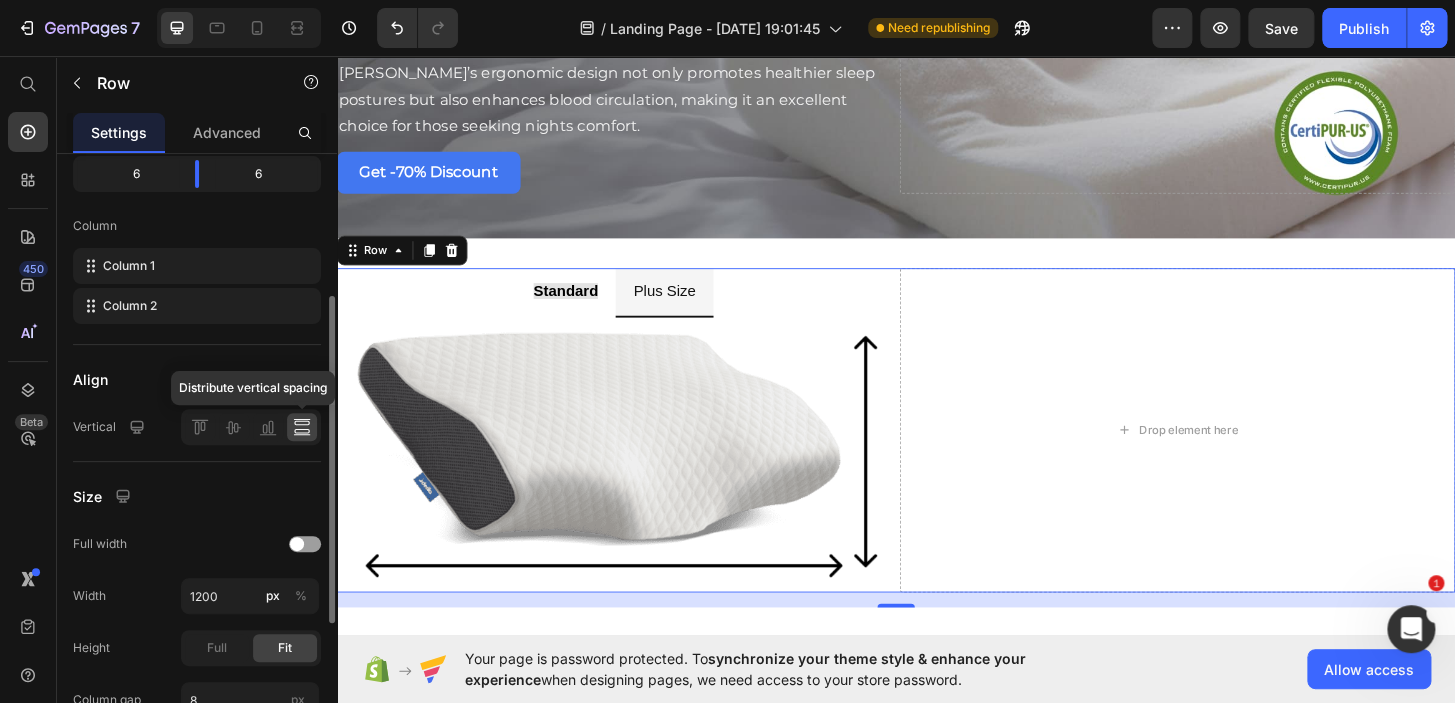 click 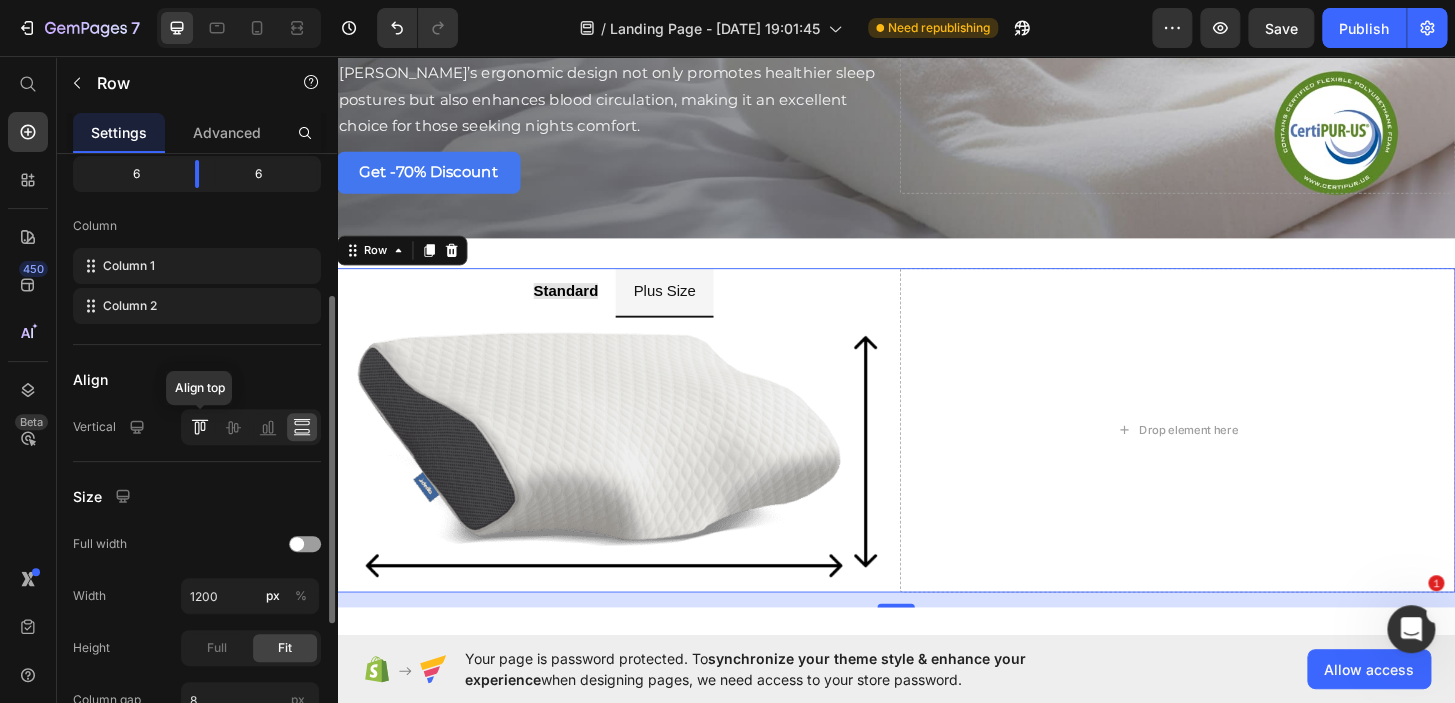 click 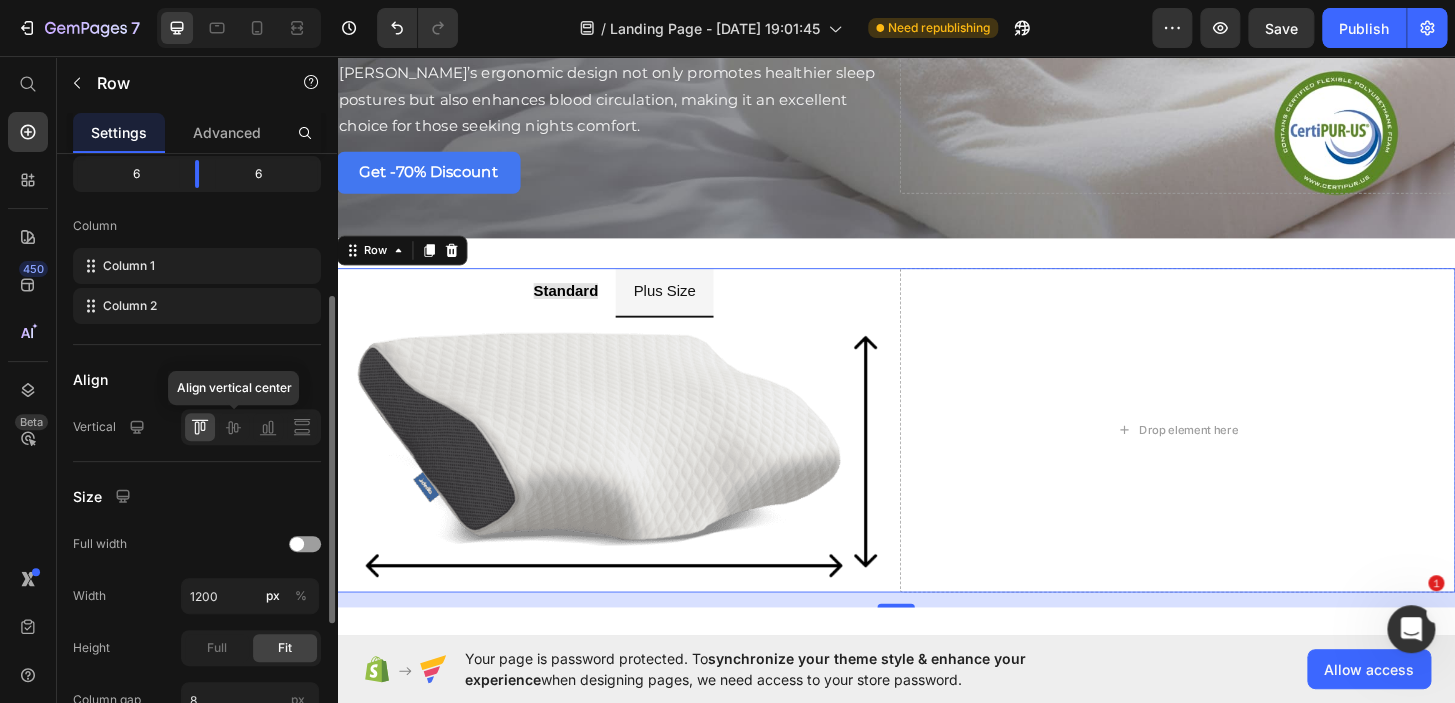 drag, startPoint x: 235, startPoint y: 422, endPoint x: 235, endPoint y: 486, distance: 64 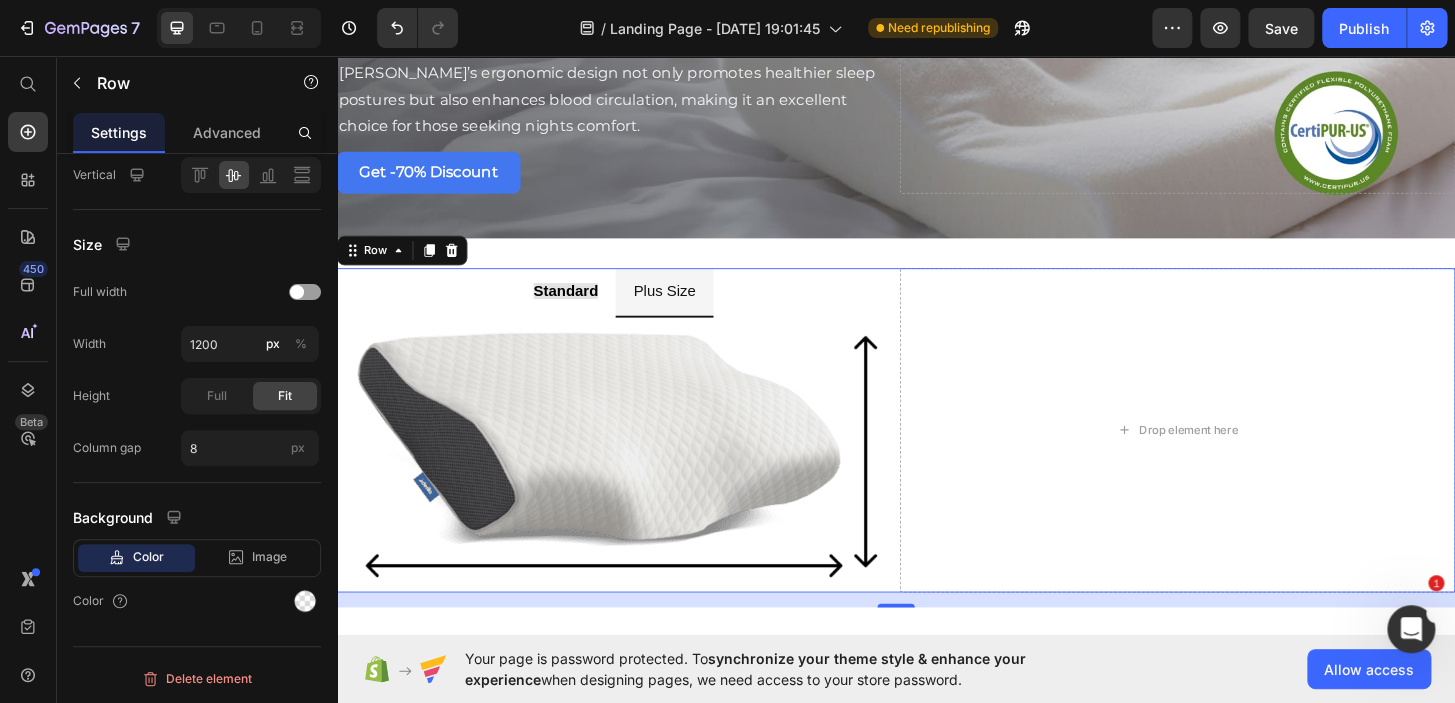 scroll, scrollTop: 0, scrollLeft: 0, axis: both 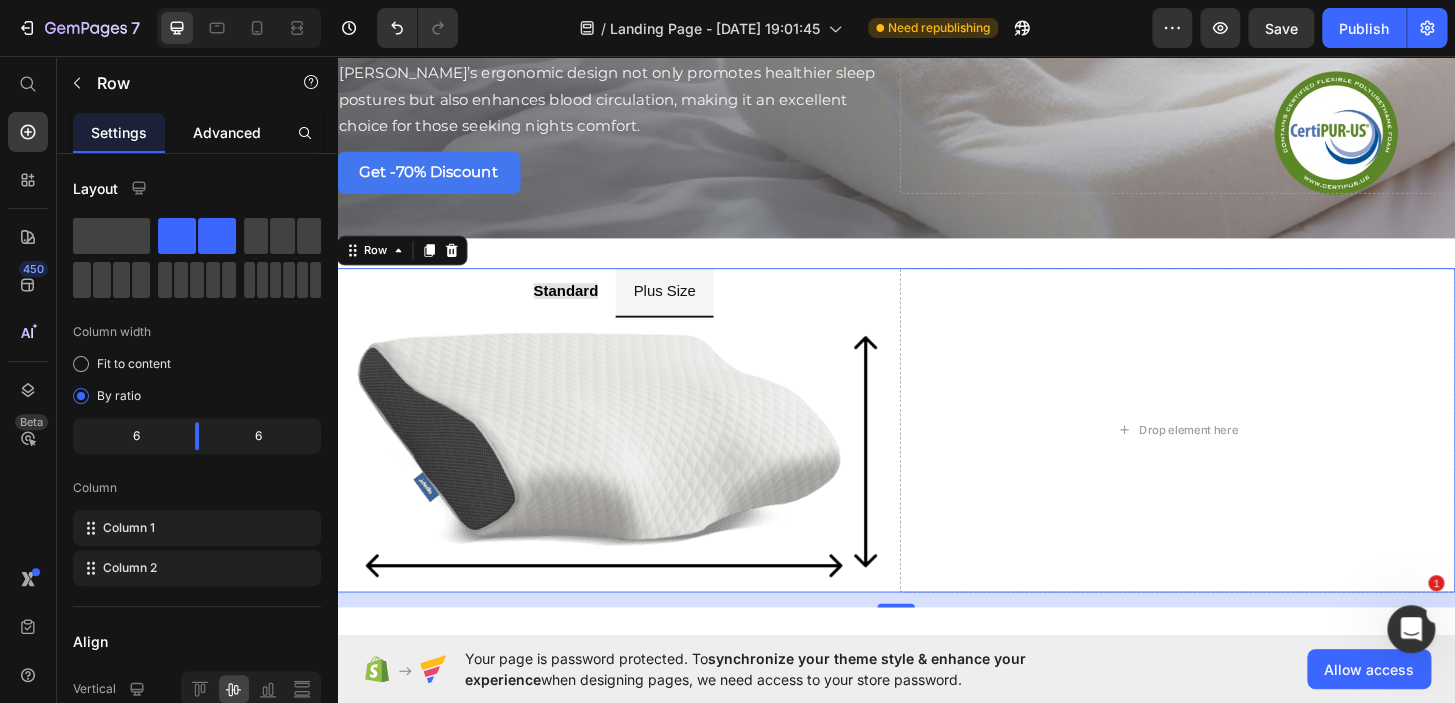 click on "Advanced" at bounding box center (227, 132) 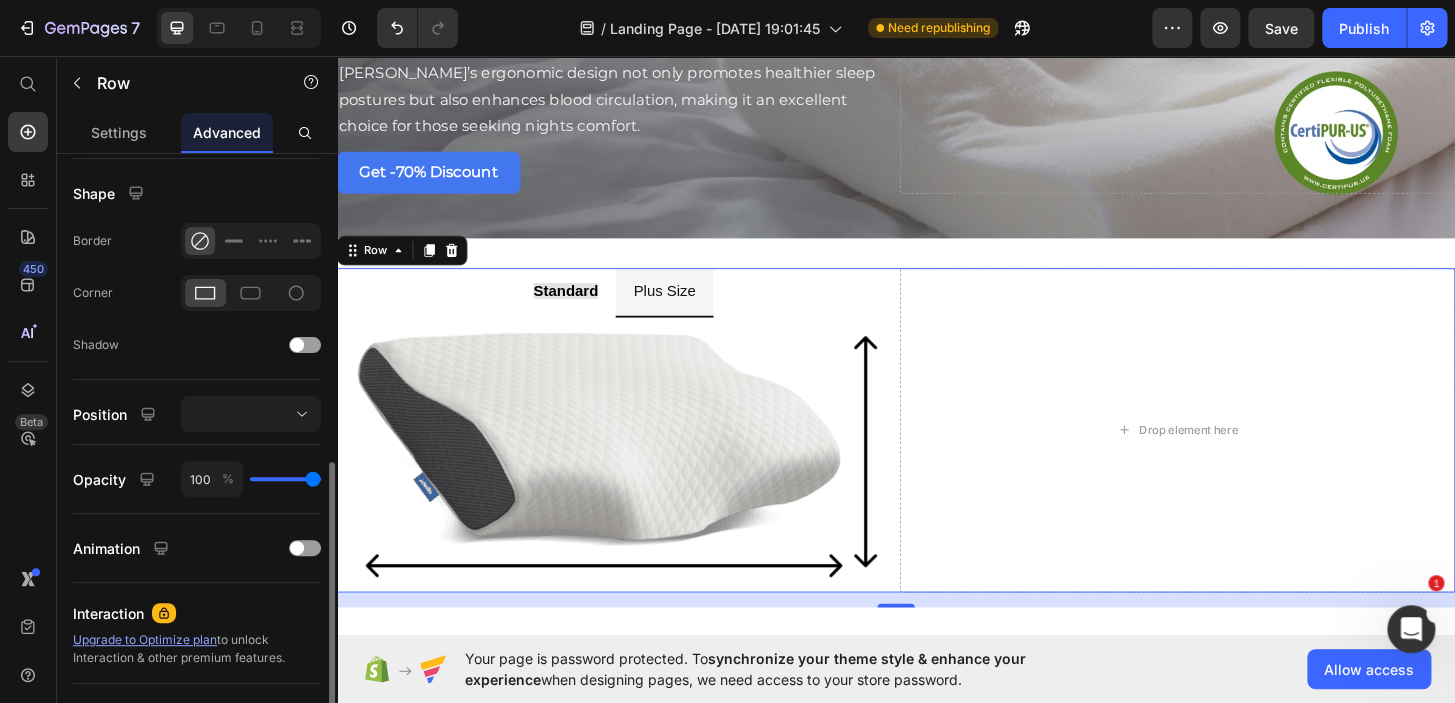 scroll, scrollTop: 549, scrollLeft: 0, axis: vertical 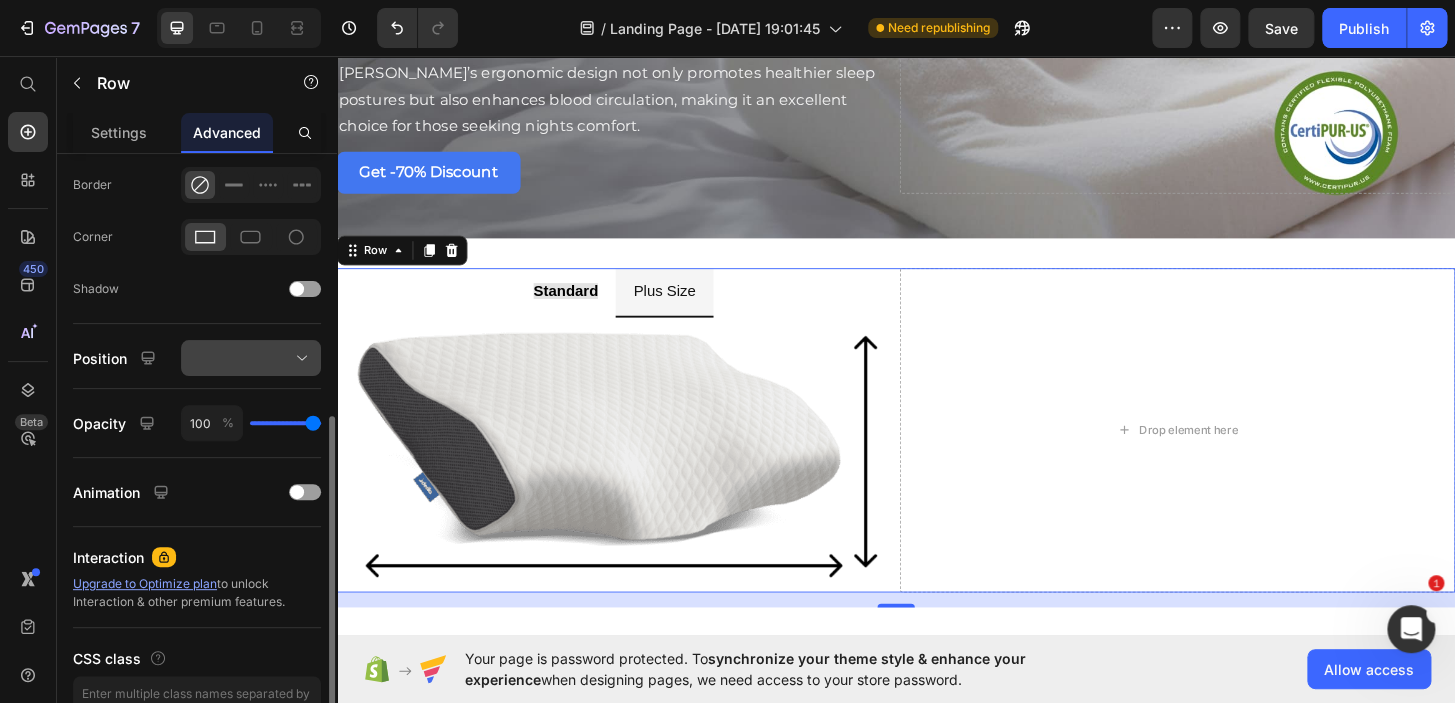 click at bounding box center (251, 358) 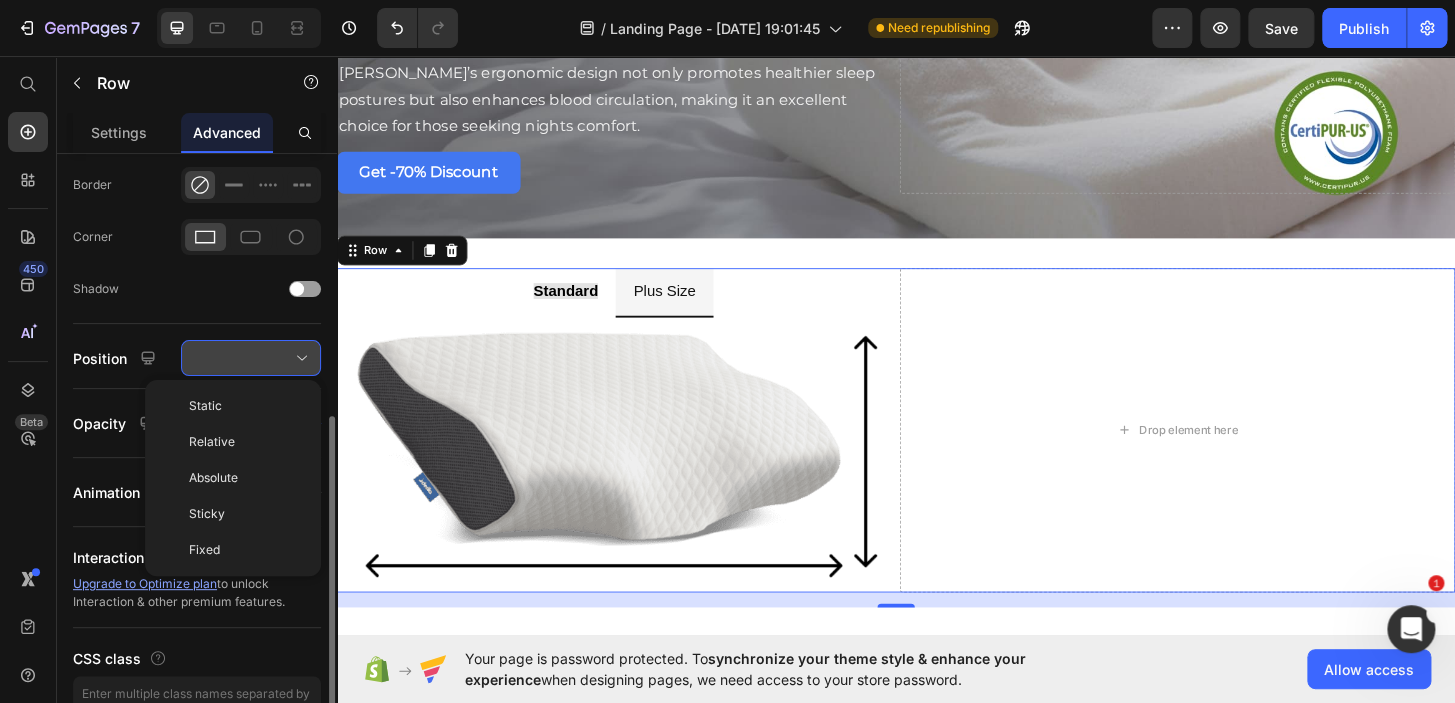 click at bounding box center [251, 358] 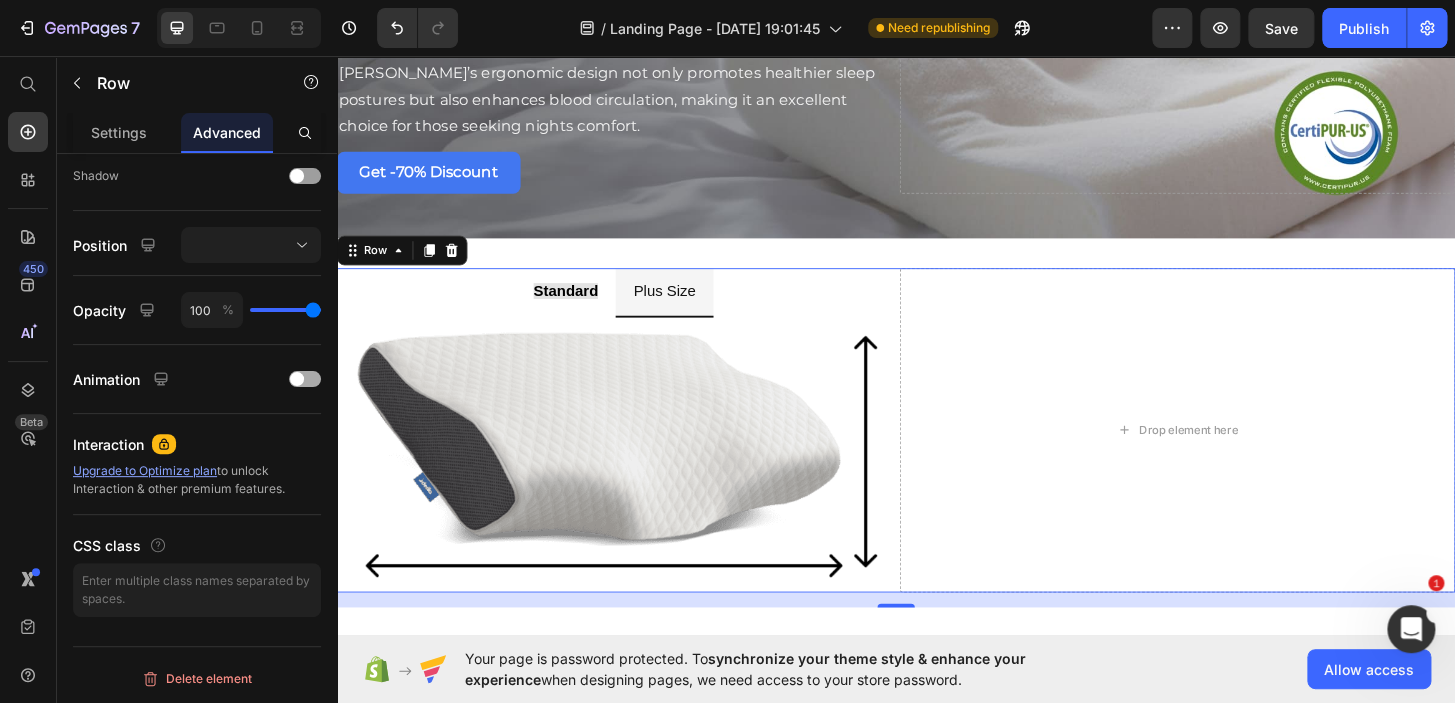 scroll, scrollTop: 0, scrollLeft: 0, axis: both 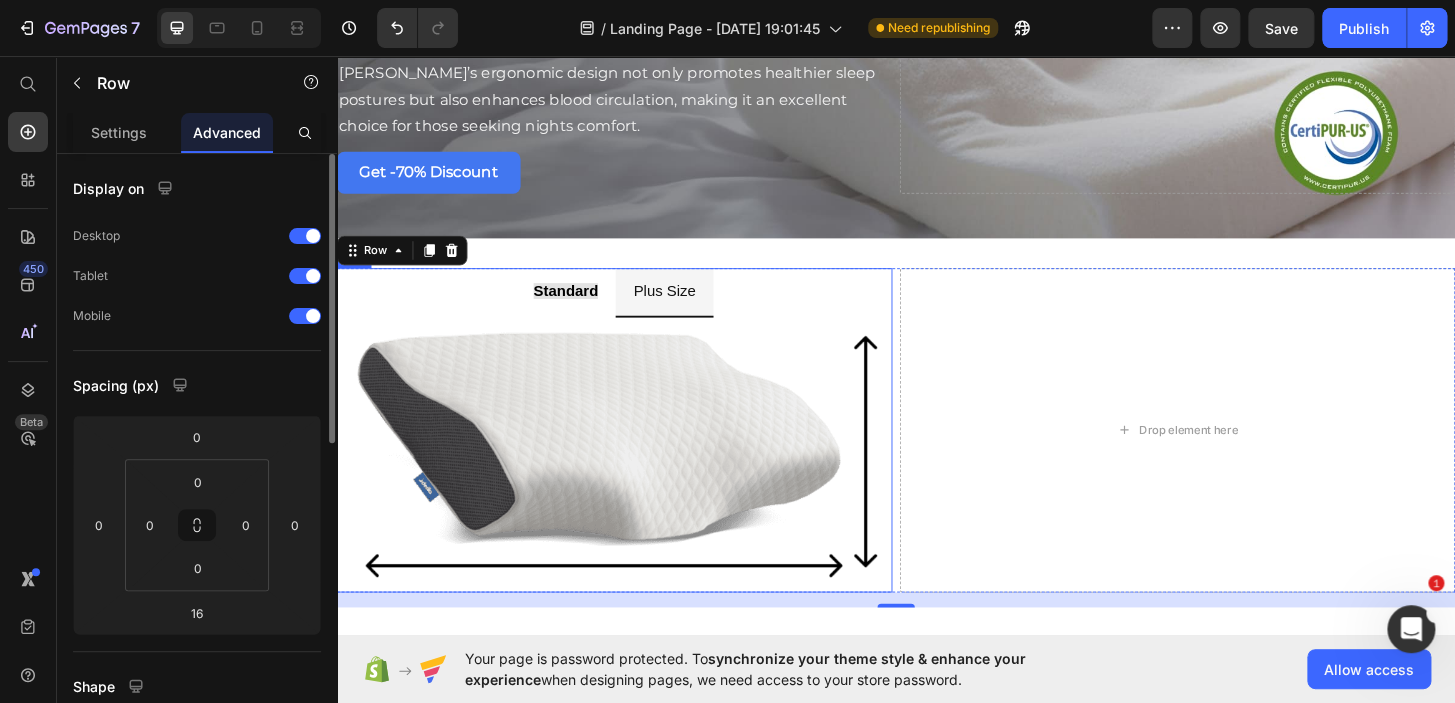 click on "Standard Plus Size" at bounding box center (635, 310) 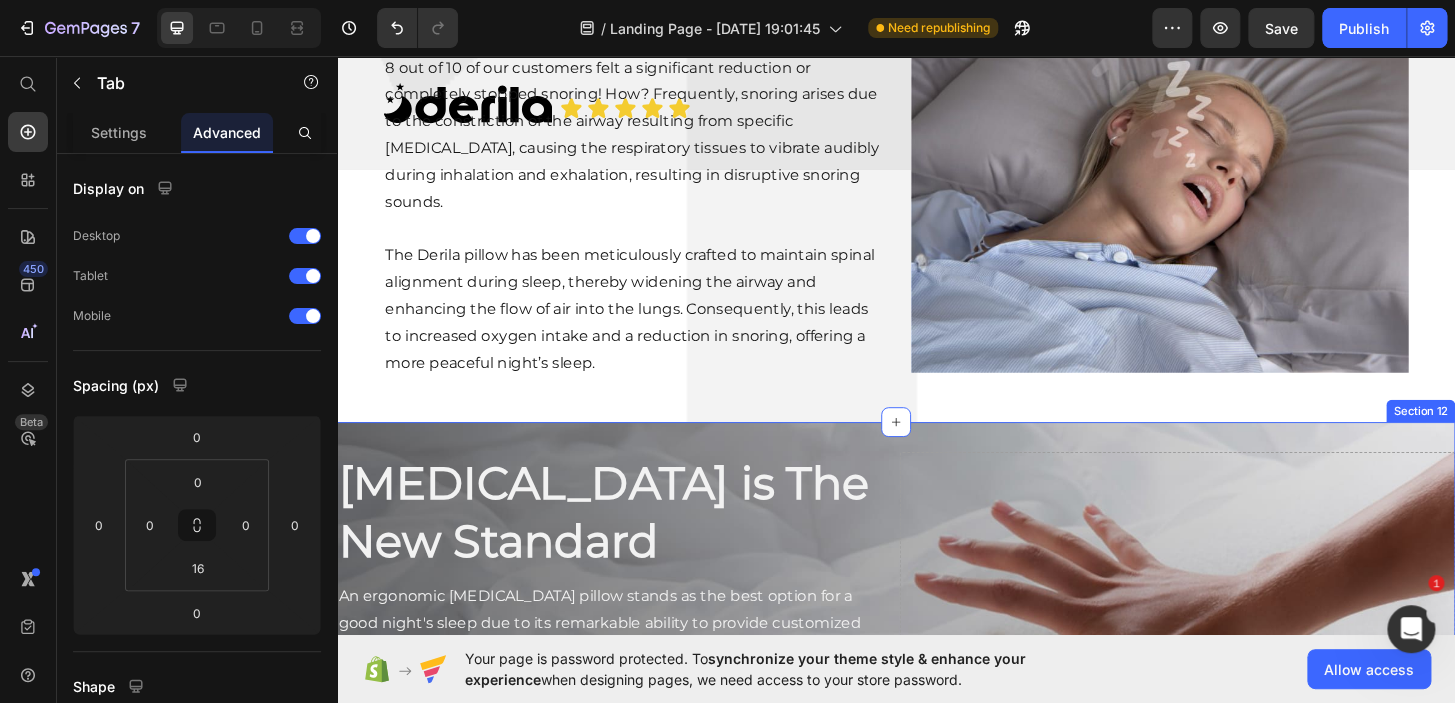 scroll, scrollTop: 5033, scrollLeft: 0, axis: vertical 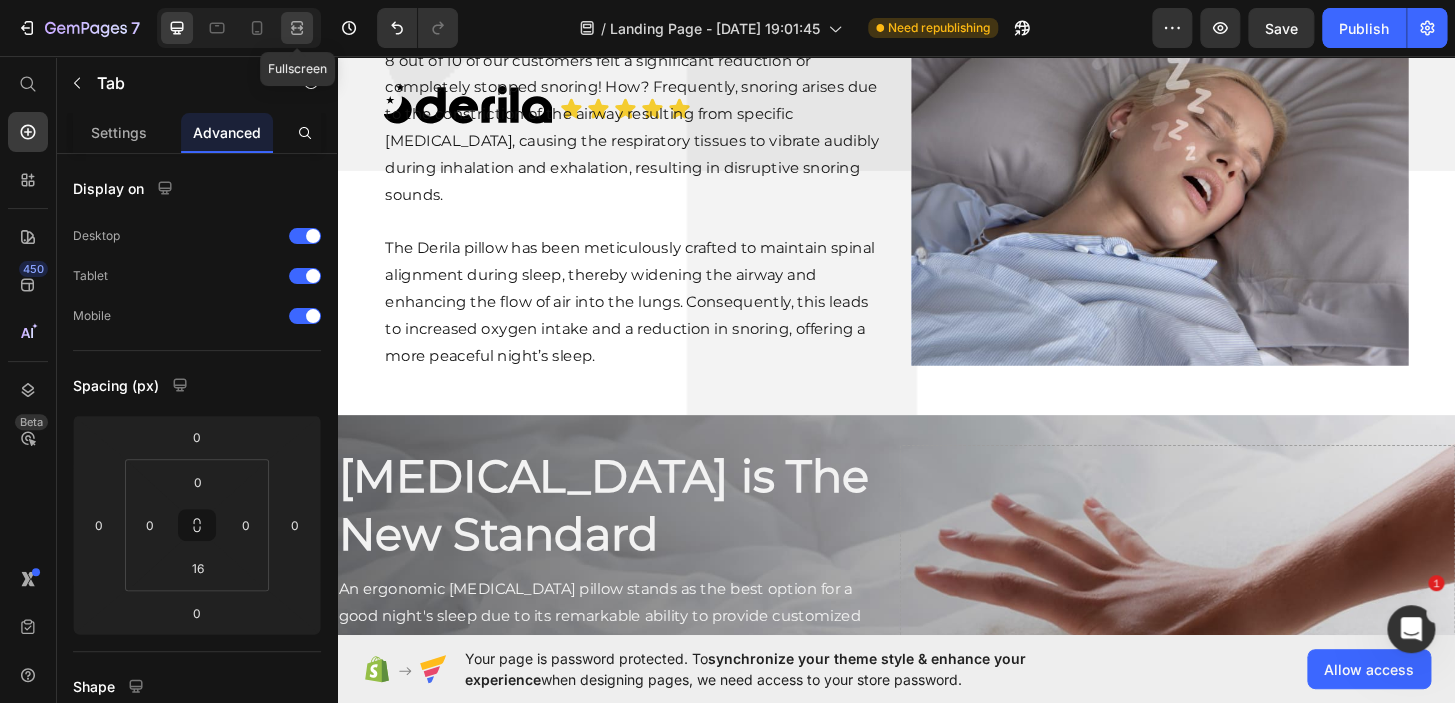click 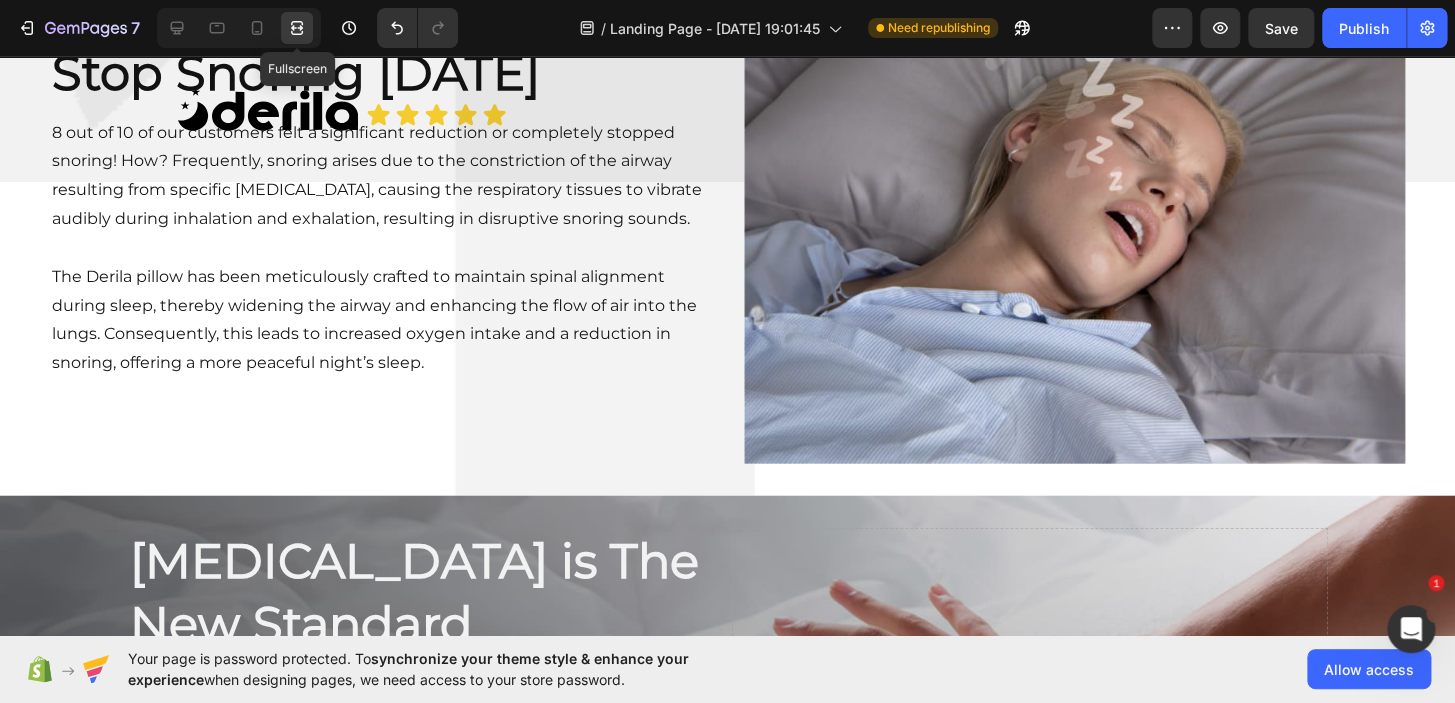 scroll, scrollTop: 5085, scrollLeft: 0, axis: vertical 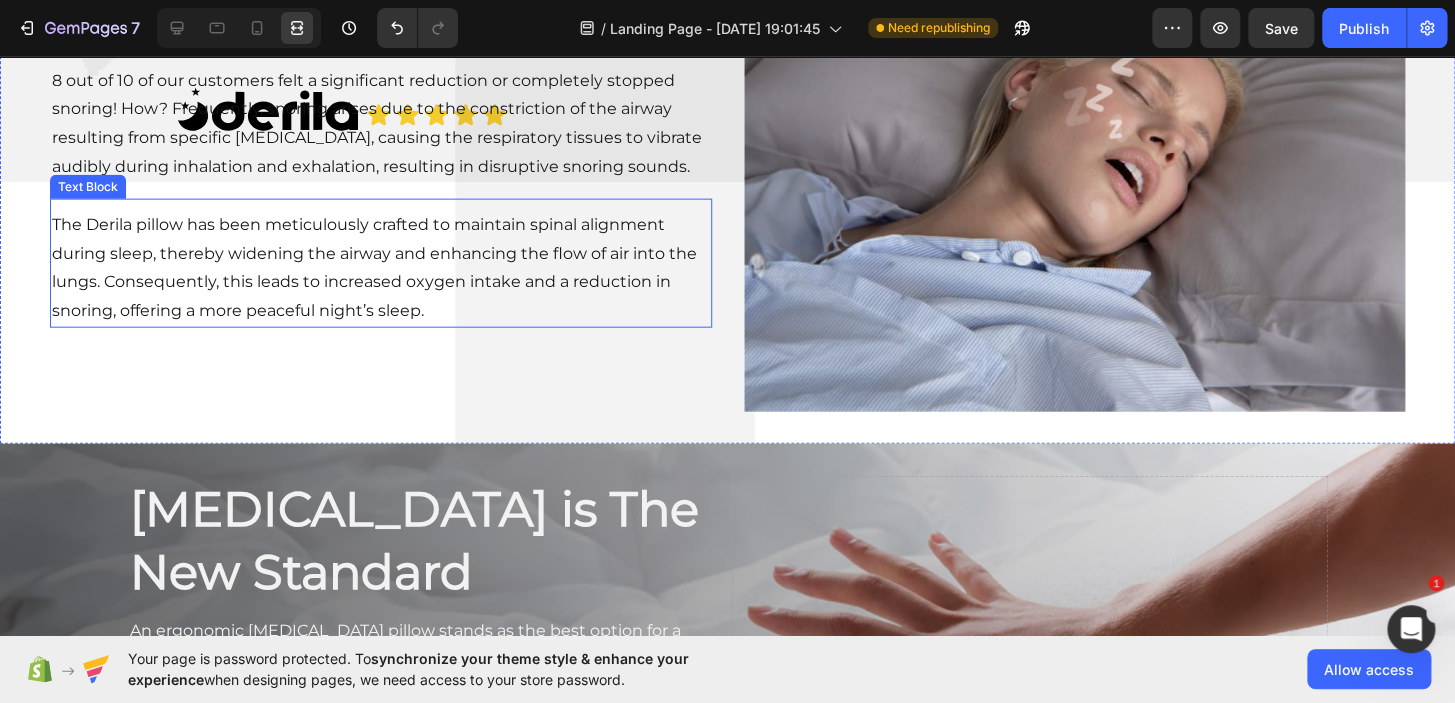 click on "The Derila pillow has been meticulously crafted to maintain spinal alignment during sleep, thereby widening the airway and enhancing the flow of air into the lungs. Consequently, this leads to increased oxygen intake and a reduction in snoring, offering a more peaceful night’s sleep." at bounding box center (381, 268) 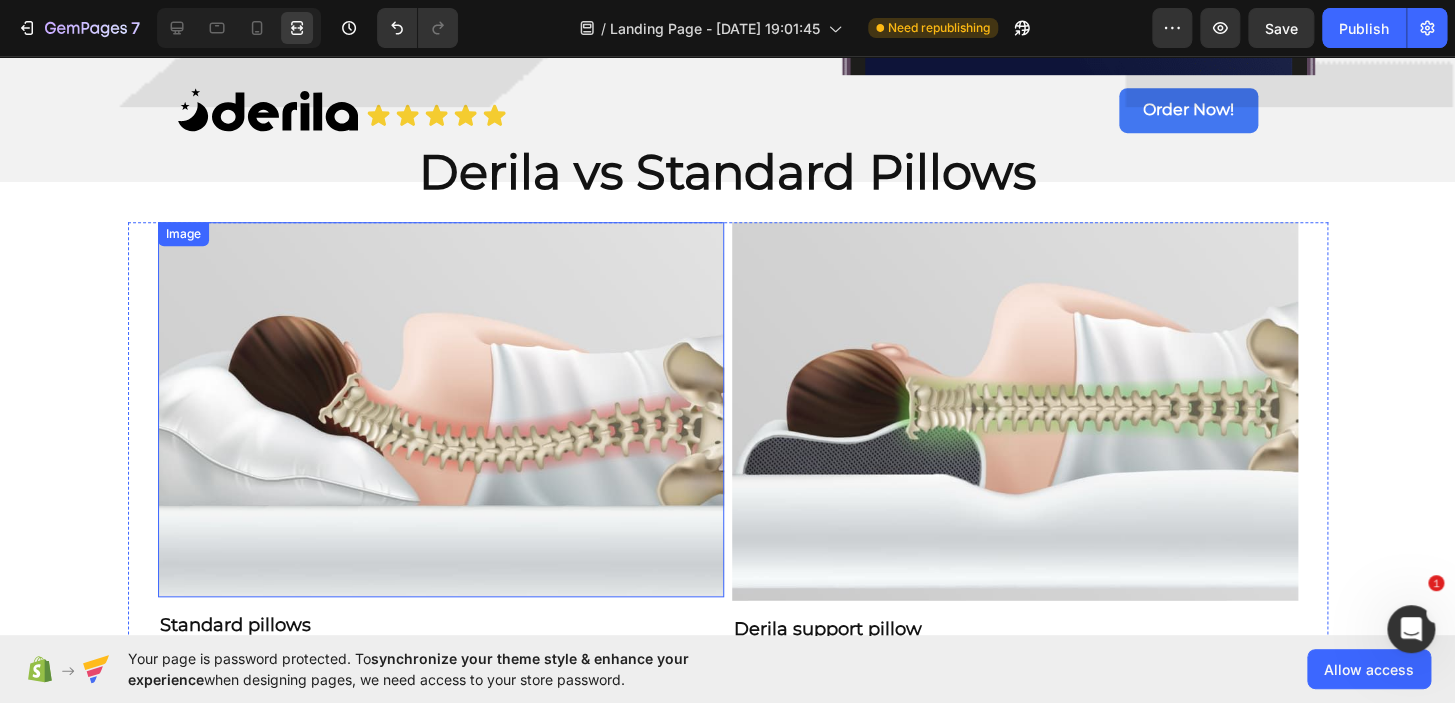 scroll, scrollTop: 3775, scrollLeft: 0, axis: vertical 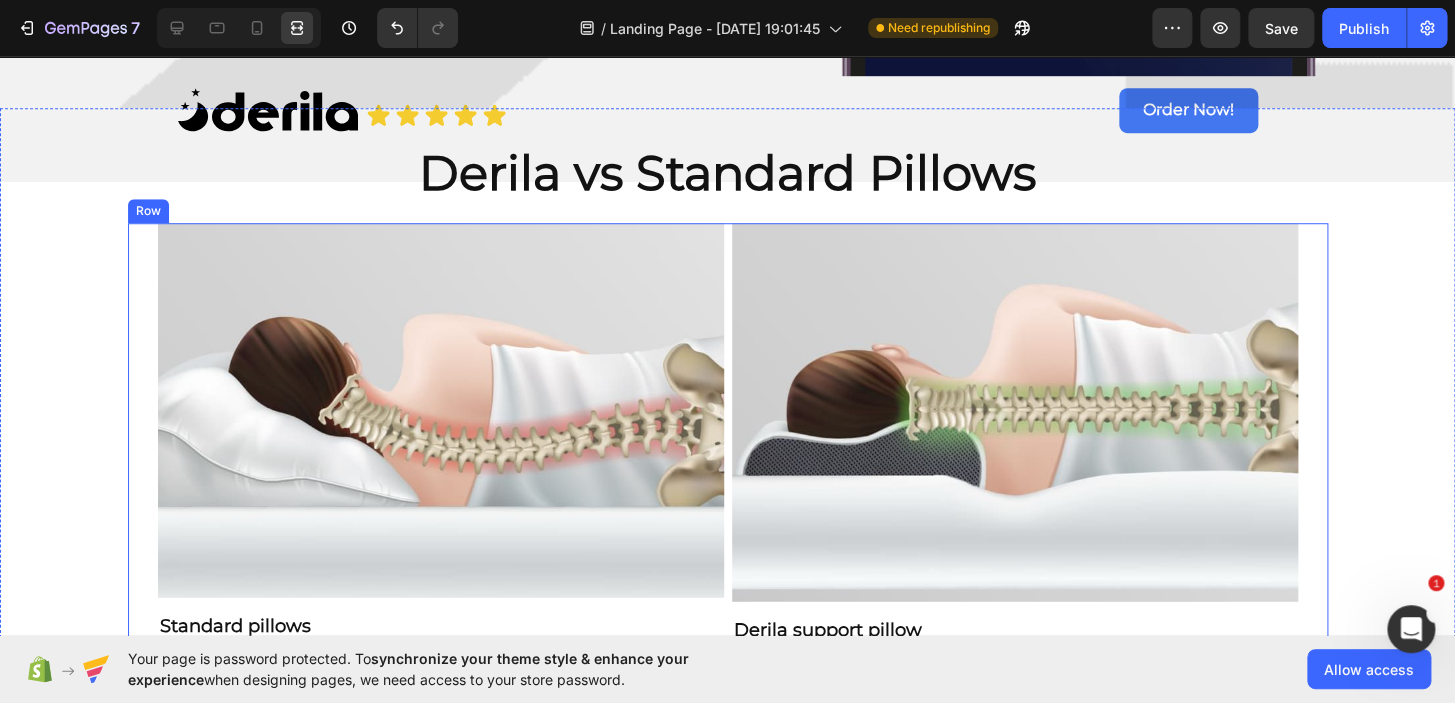 click on "Image Standard pillows Heading Traditional pillows aren't built for support, meaning your spine ends up in an unnatural curve – often resulting in pain, discomfort and poor-quality sleep. Text Block Image Derila support pillow Heading Derila uses advanced [MEDICAL_DATA] technology to straighten and support your spine in its natural position, reducing pain and improving sleep. Text Block Row" at bounding box center (728, 484) 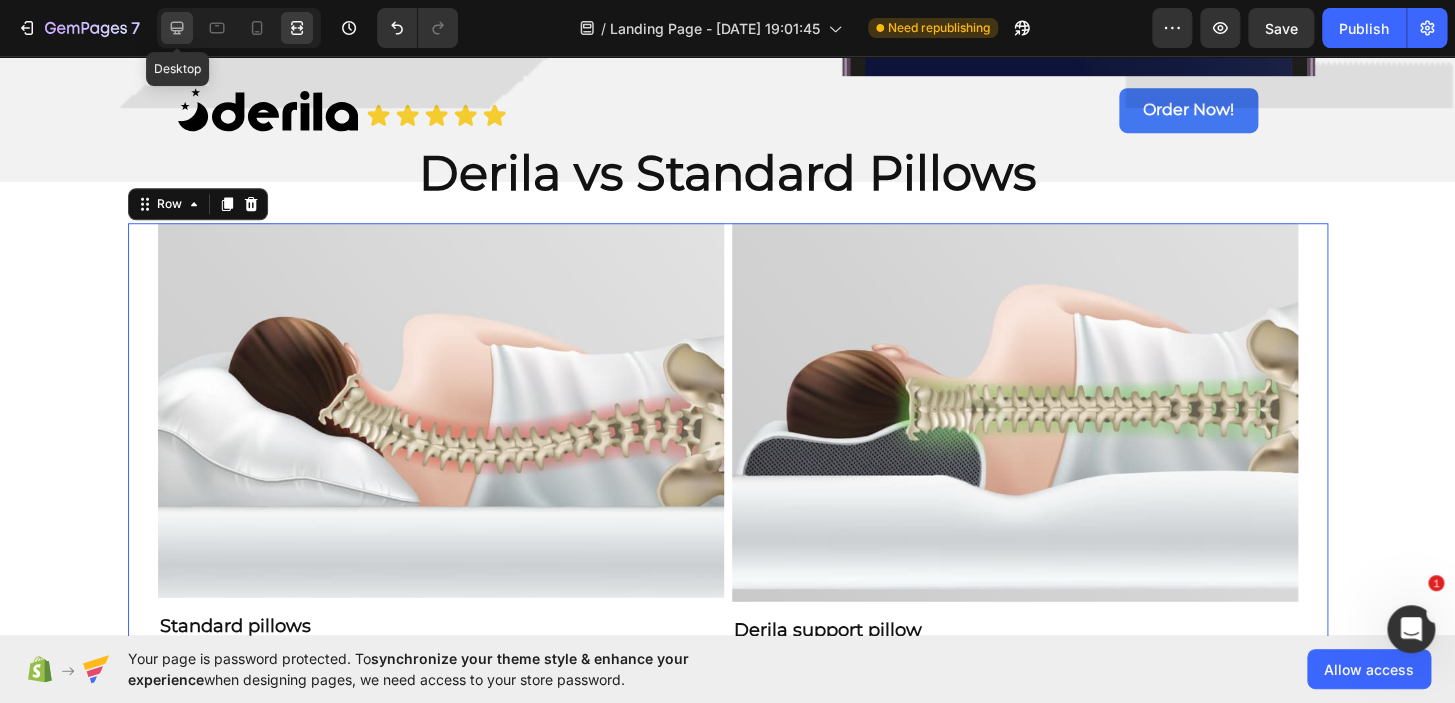 click 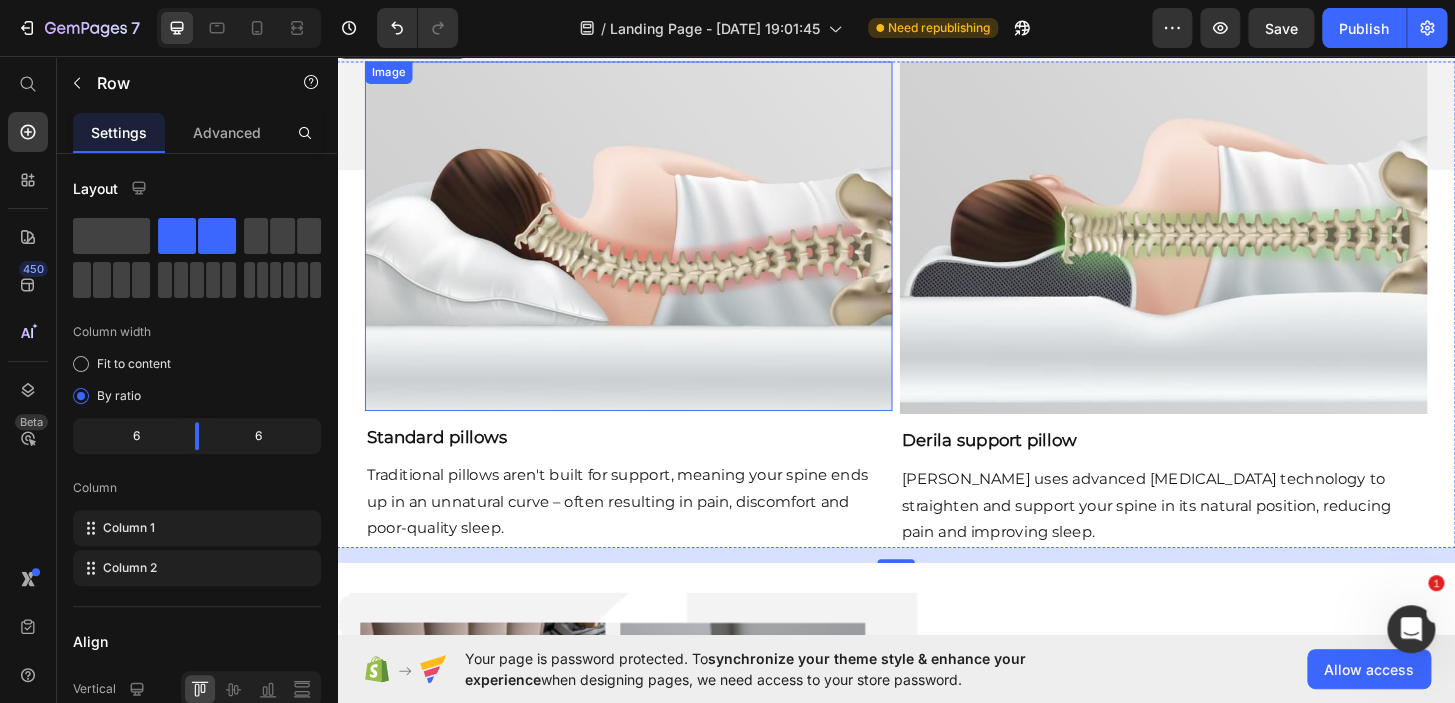 click at bounding box center [650, 249] 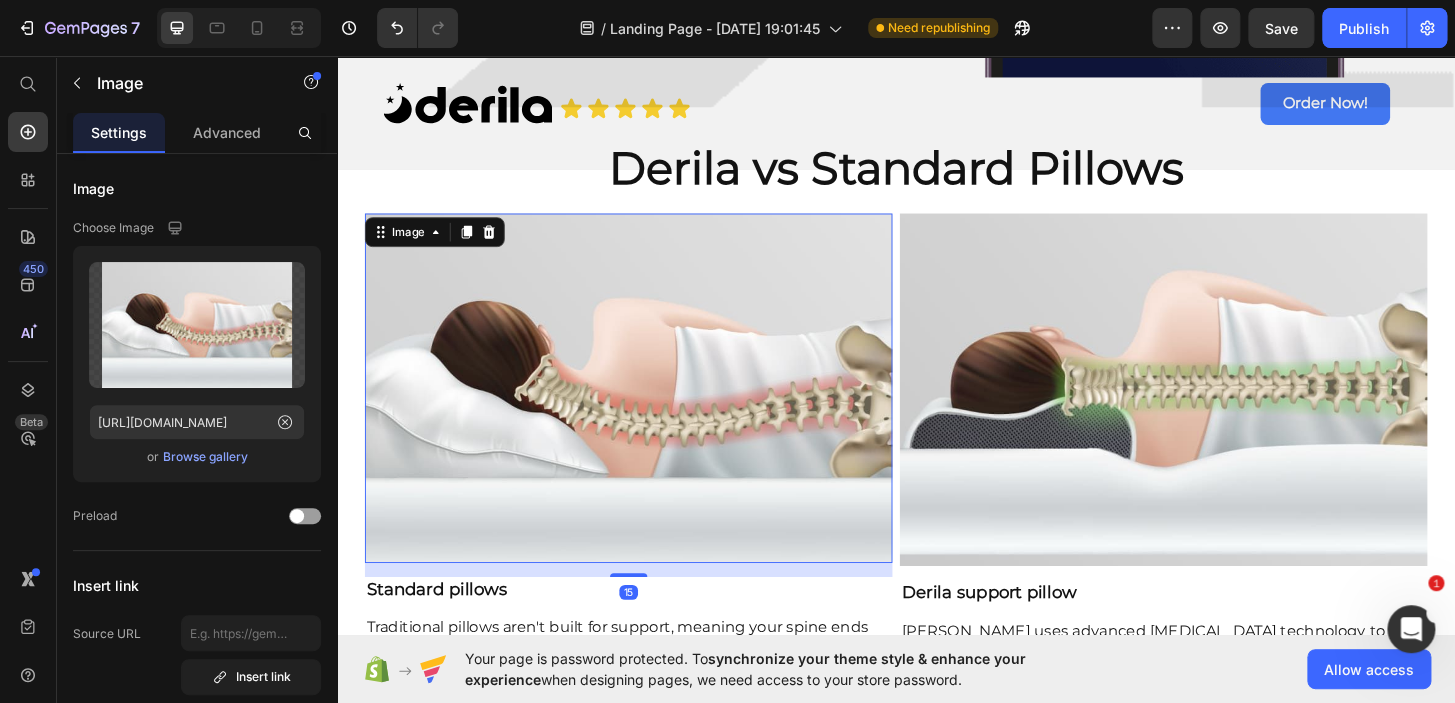 scroll, scrollTop: 3606, scrollLeft: 0, axis: vertical 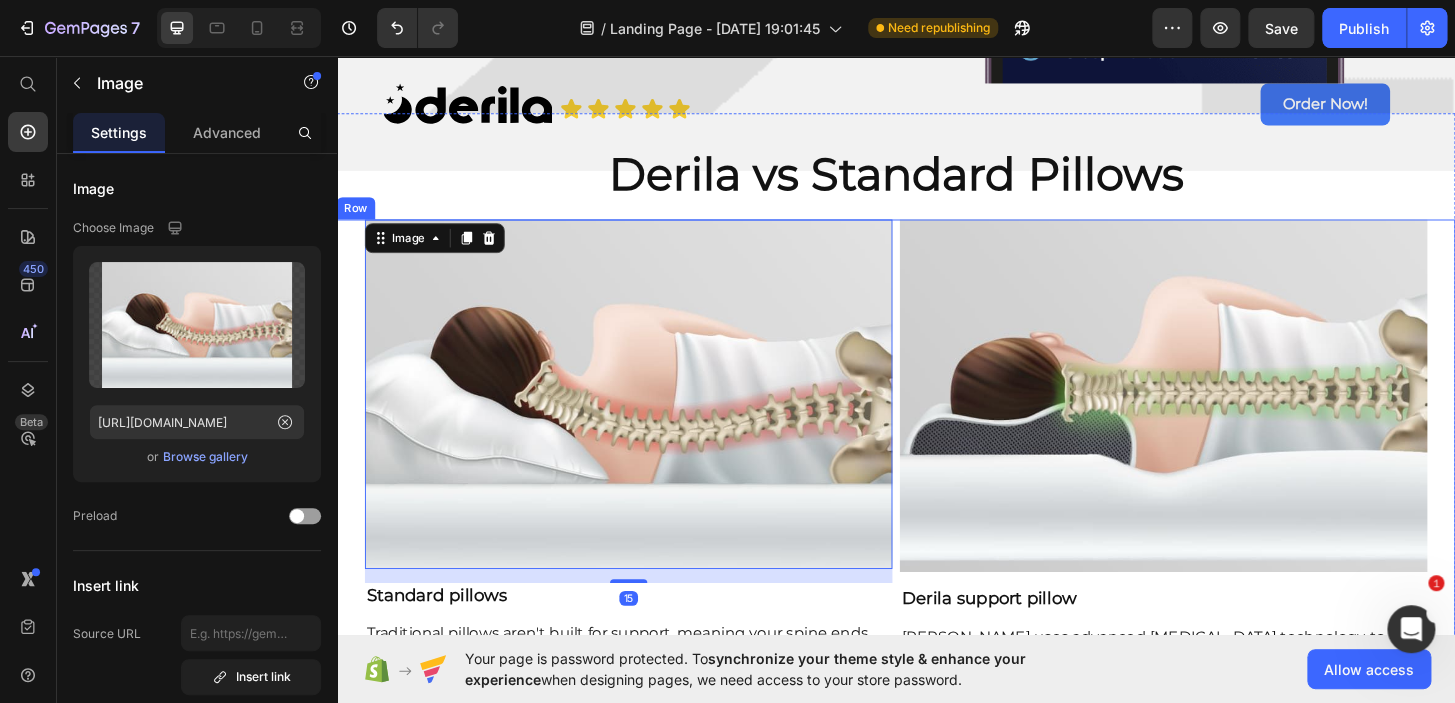 click on "Image   15 Standard pillows Heading Traditional pillows aren't built for support, meaning your spine ends up in an unnatural curve – often resulting in pain, discomfort and poor-quality sleep. Text Block Image Derila support pillow Heading Derila uses advanced memory foam technology to straighten and support your spine in its natural position, reducing pain and improving sleep. Text Block Row" at bounding box center (937, 492) 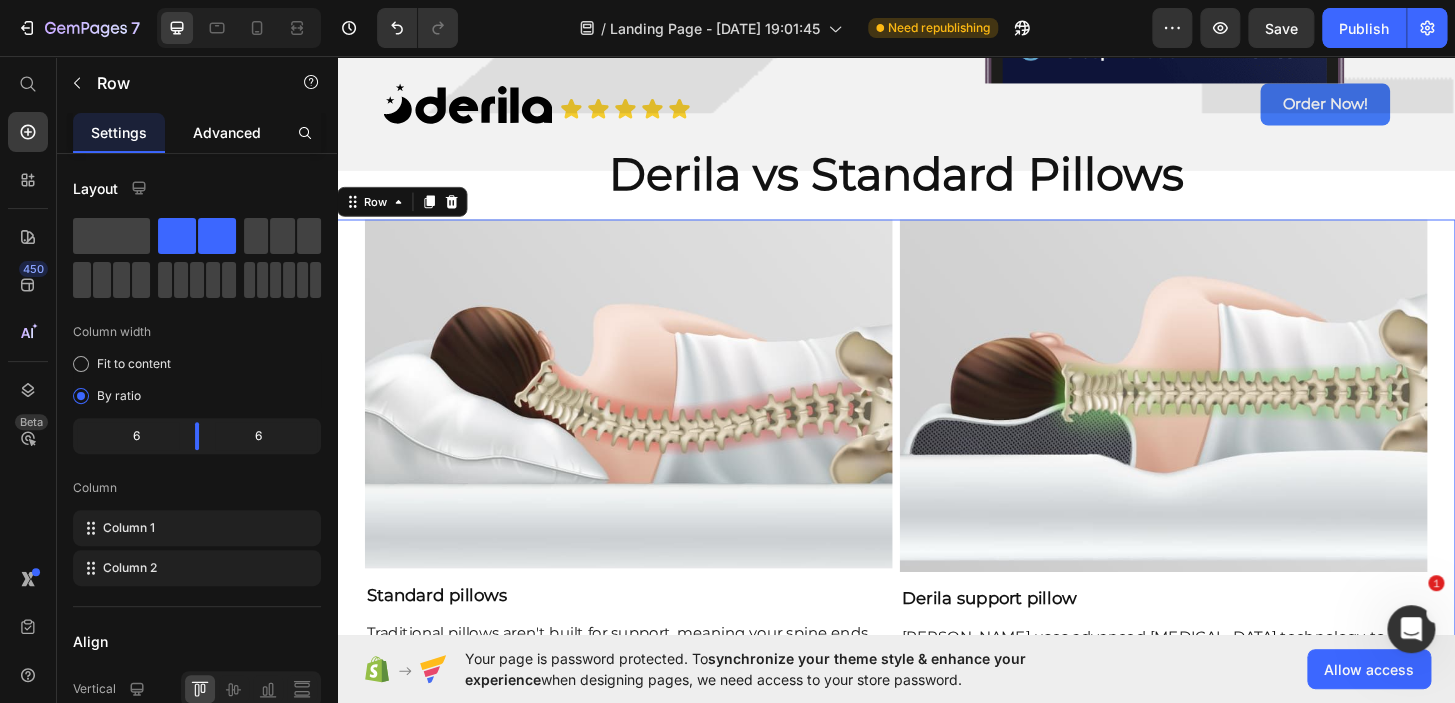 click on "Advanced" at bounding box center [227, 132] 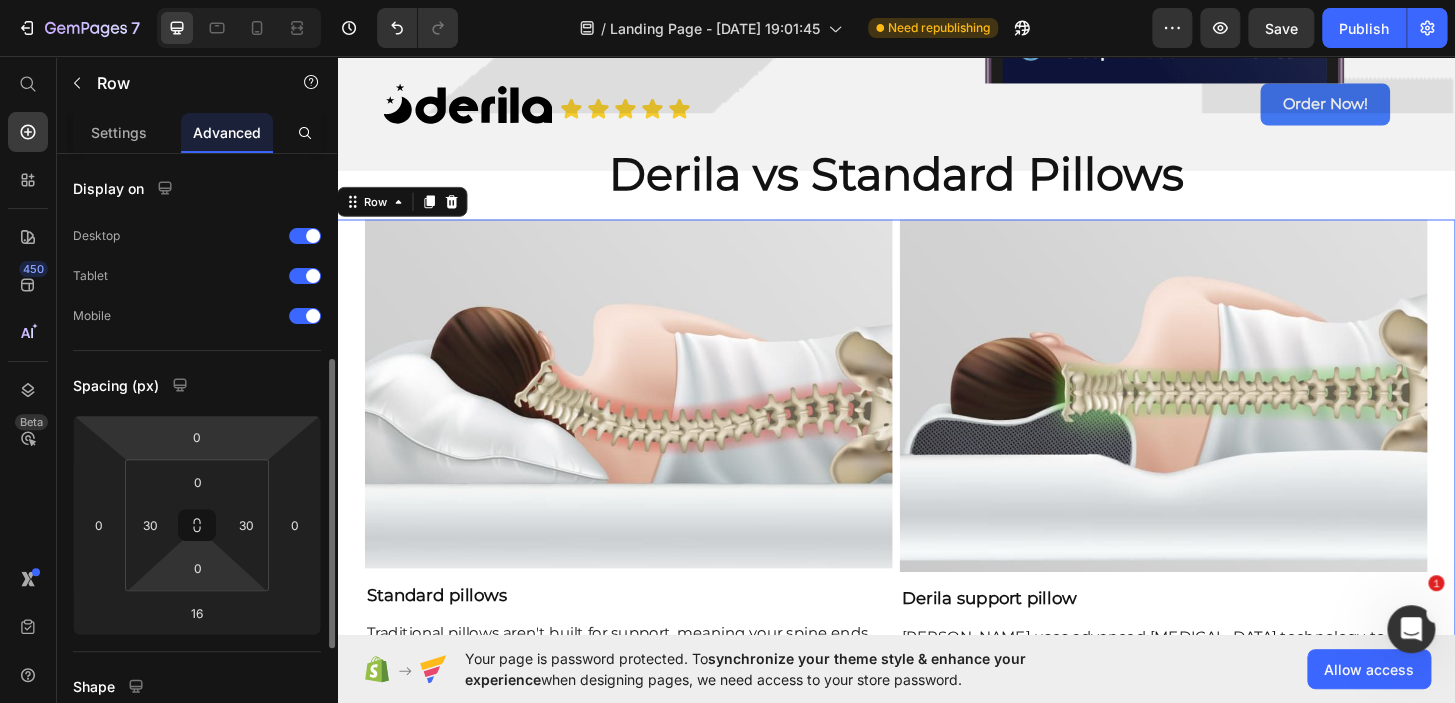 scroll, scrollTop: 139, scrollLeft: 0, axis: vertical 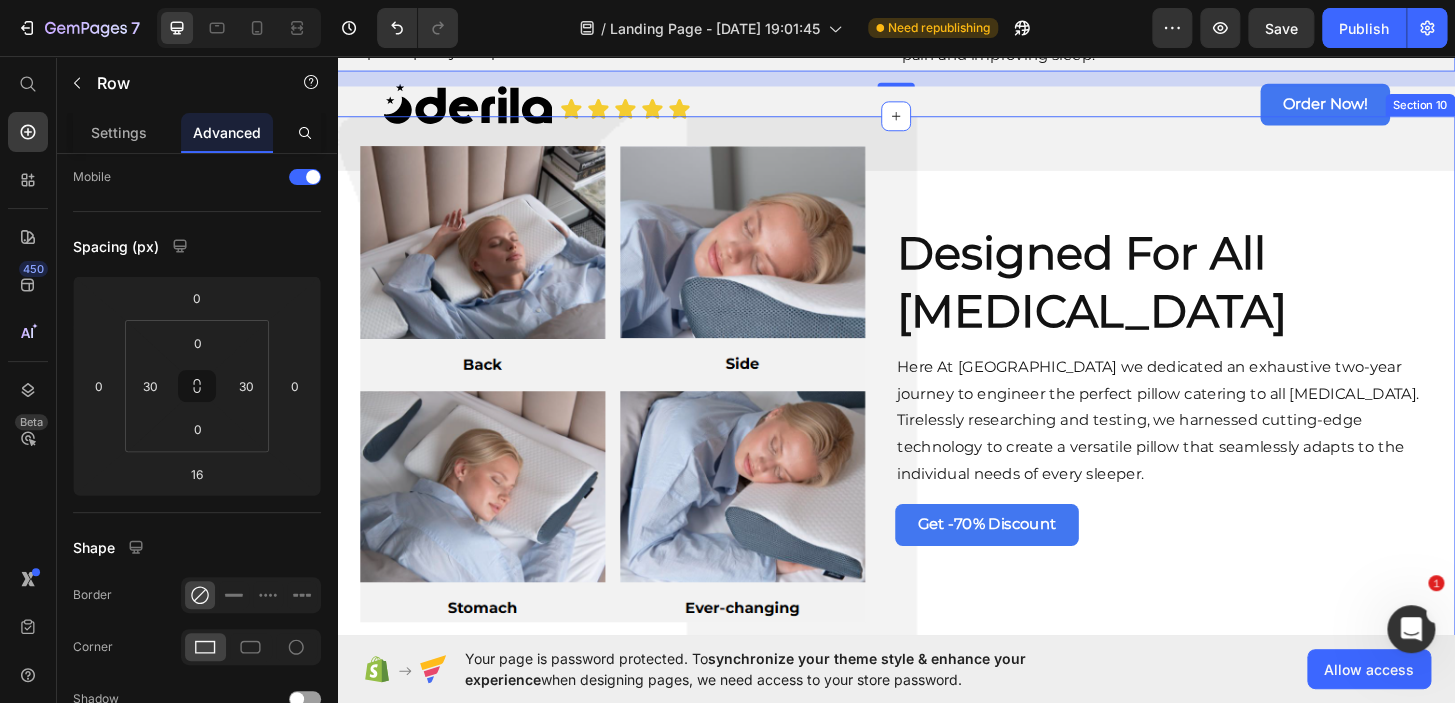 click on "Designed For All [MEDICAL_DATA] Heading Here At [GEOGRAPHIC_DATA] we dedicated an exhaustive two-year journey to engineer the perfect pillow catering to all [MEDICAL_DATA]. Tirelessly researching and testing, we harnessed cutting-edge technology to create a versatile pillow that seamlessly adapts to the individual needs of every sleeper. Text Block Get -70% Discount Button Image Section 10" at bounding box center (937, 407) 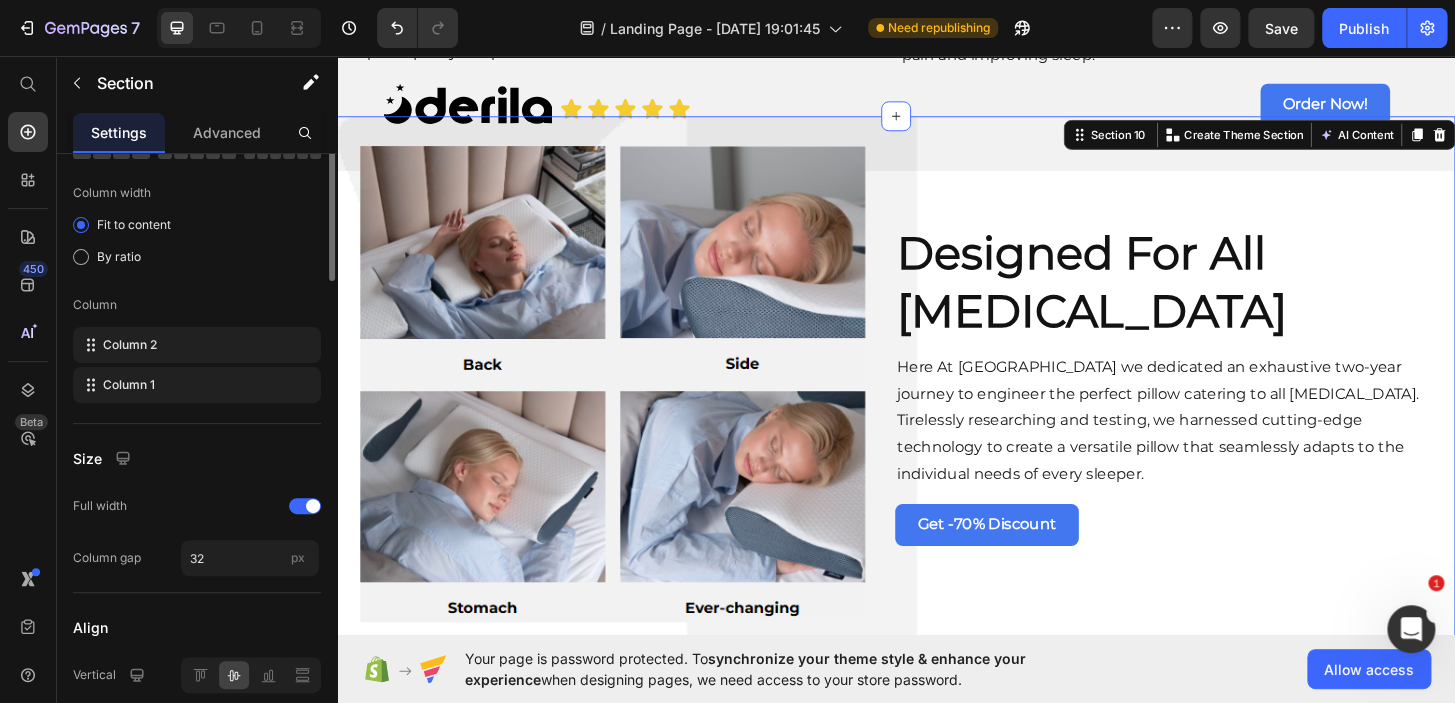 scroll, scrollTop: 0, scrollLeft: 0, axis: both 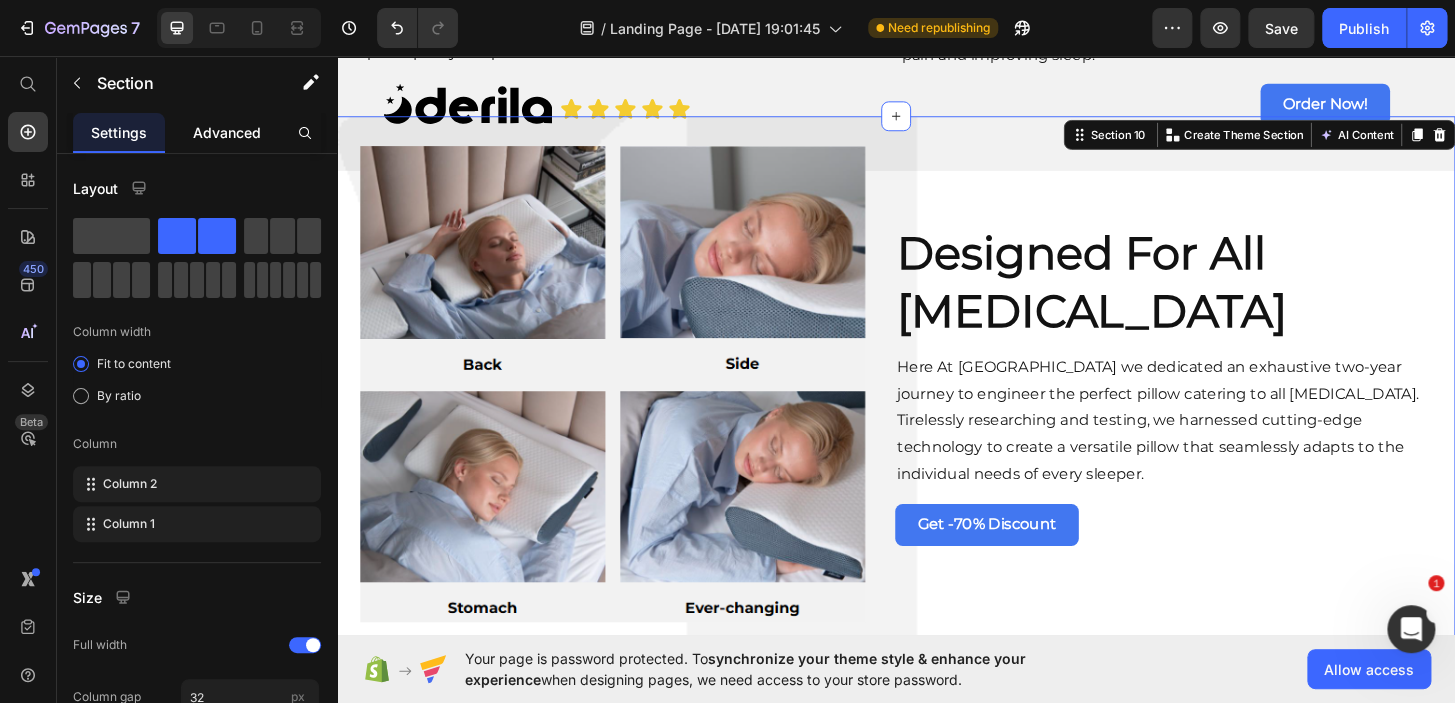 click on "Advanced" at bounding box center (227, 132) 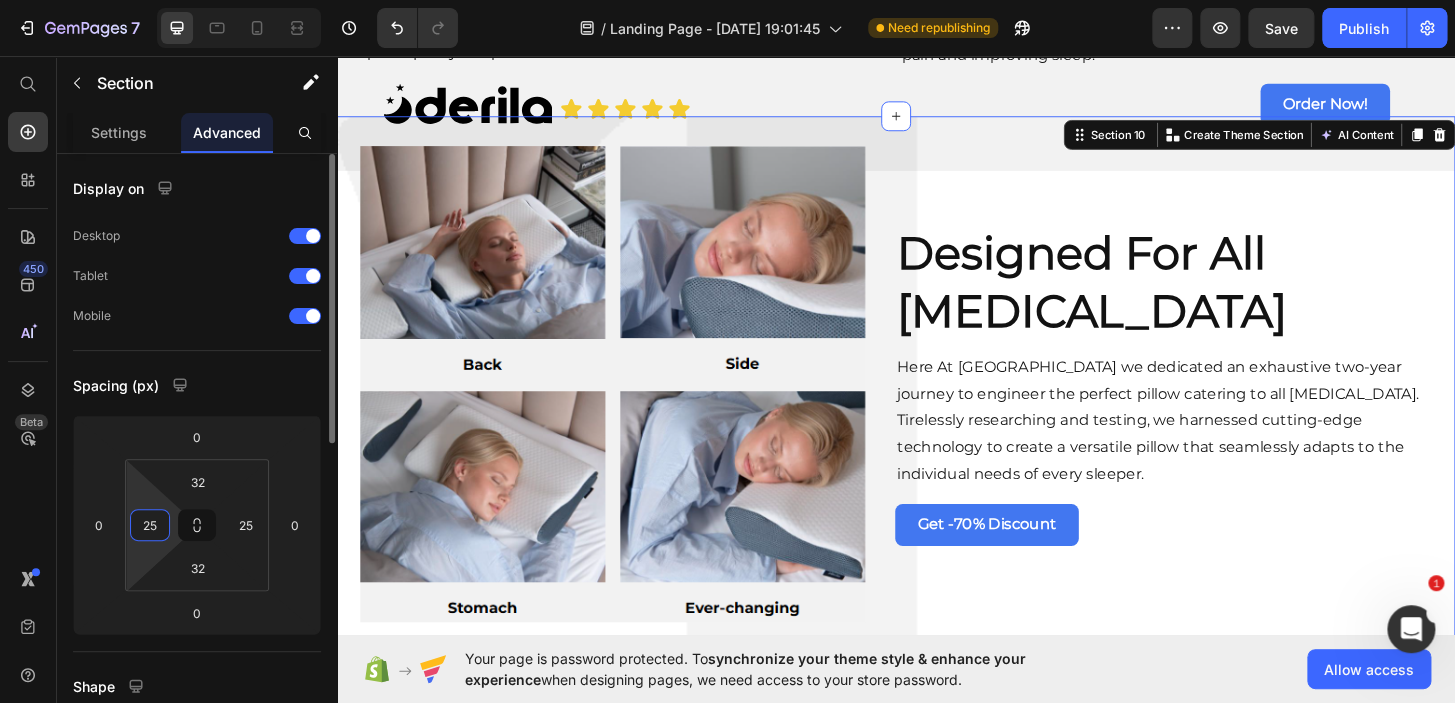 click on "25" at bounding box center (150, 525) 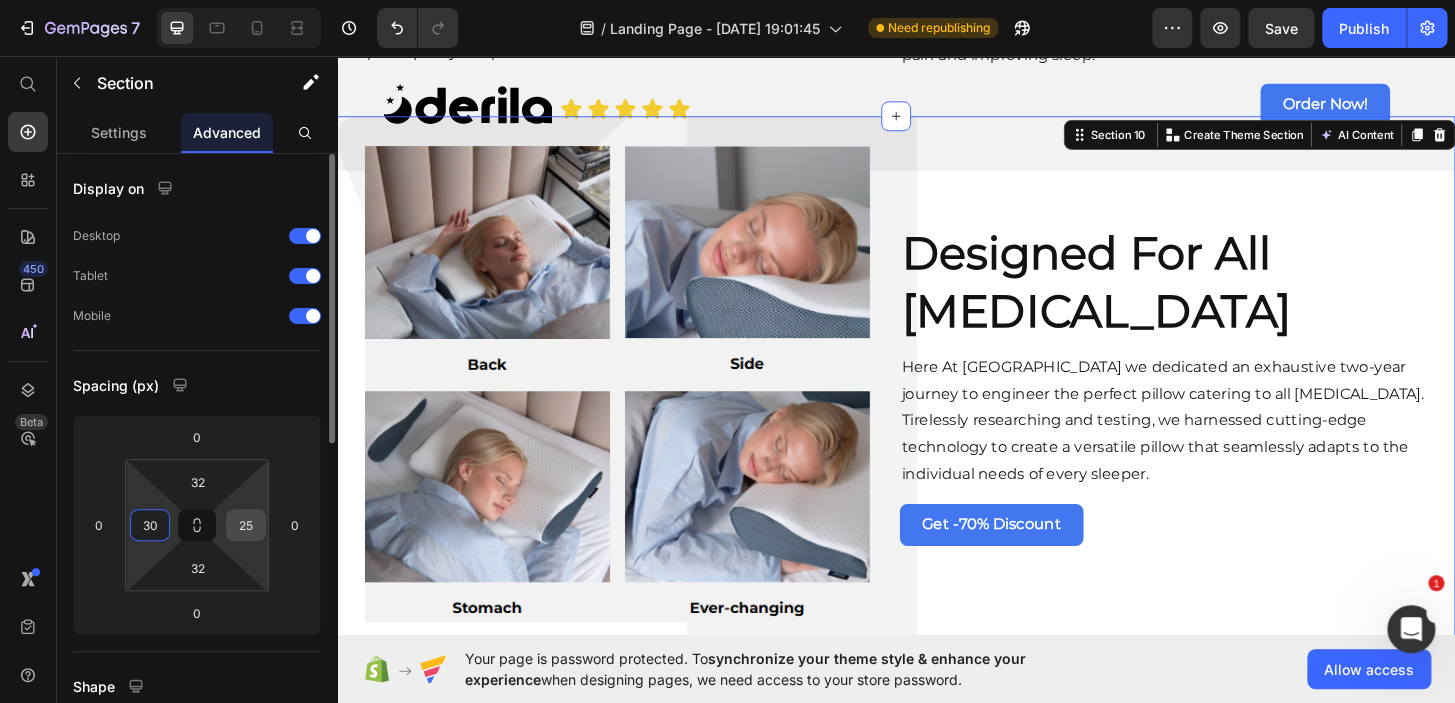 type on "30" 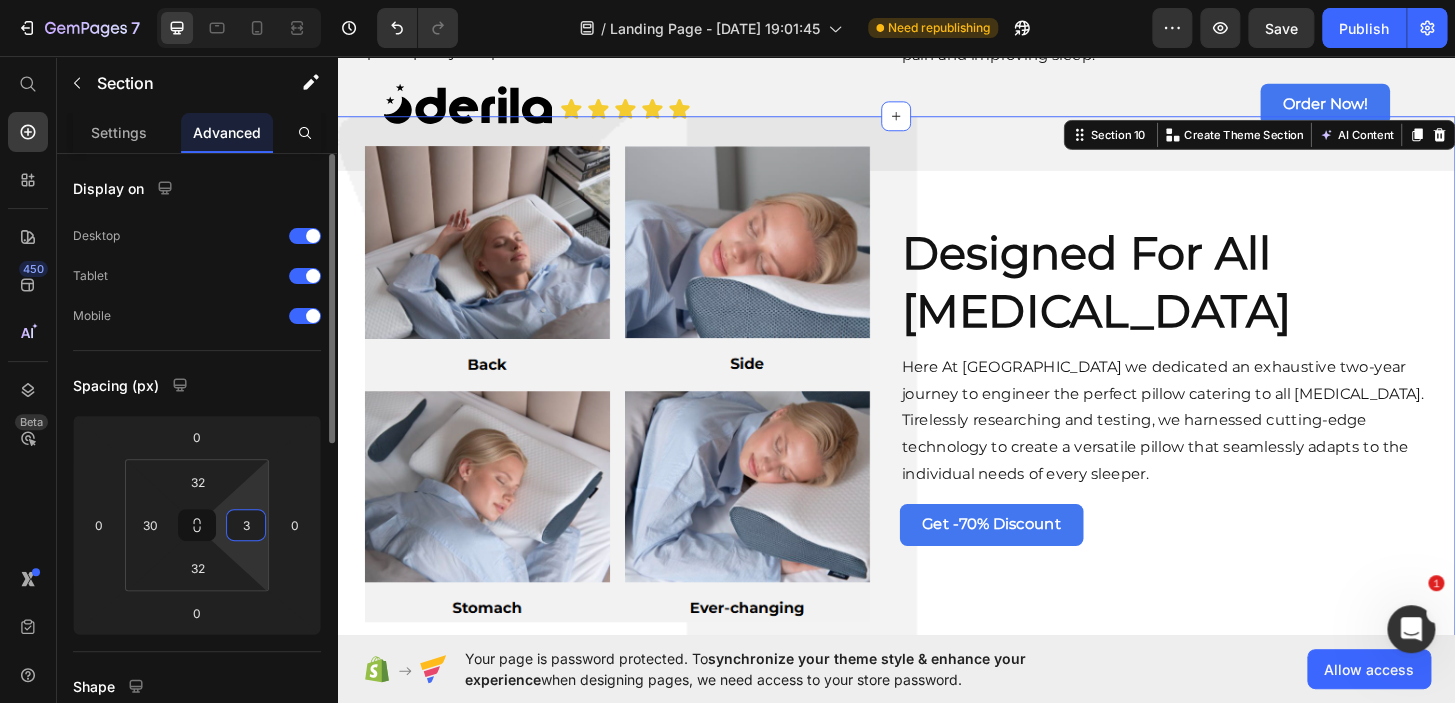 type on "30" 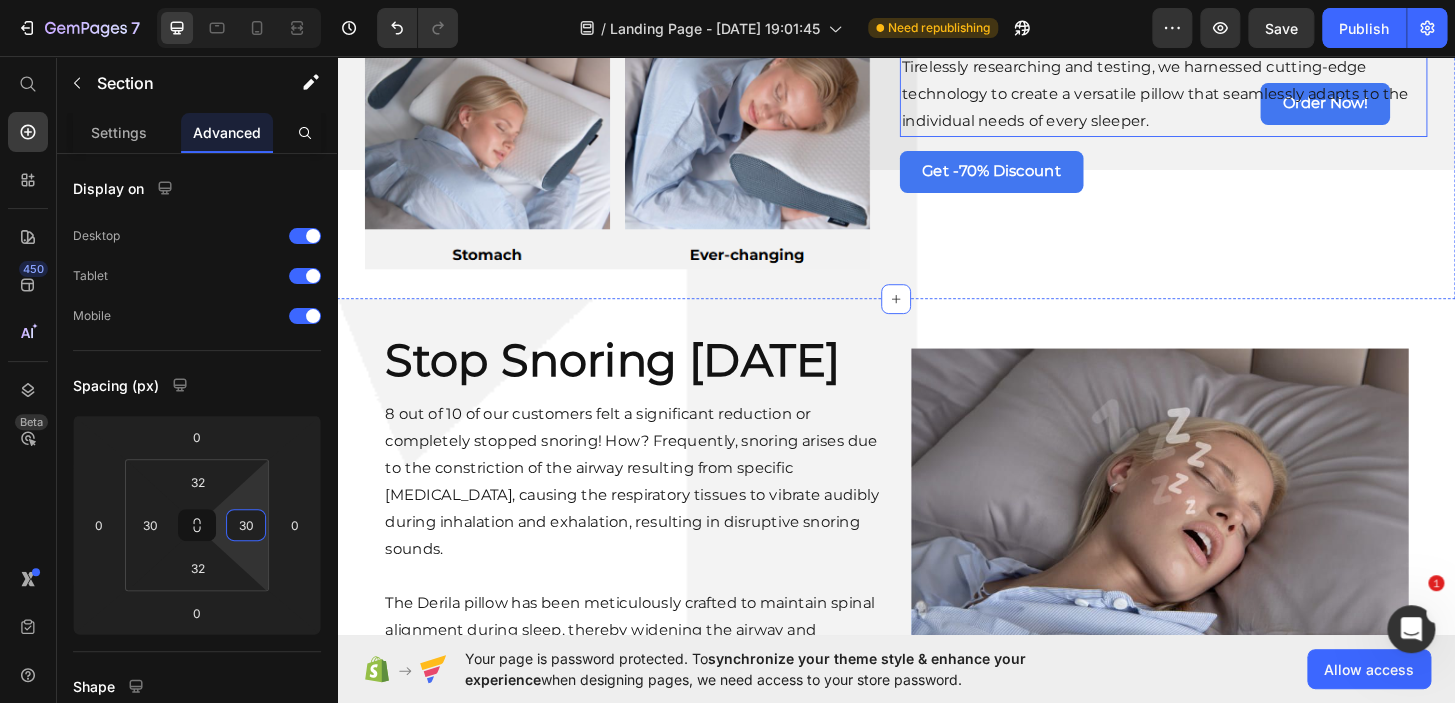 scroll, scrollTop: 4684, scrollLeft: 0, axis: vertical 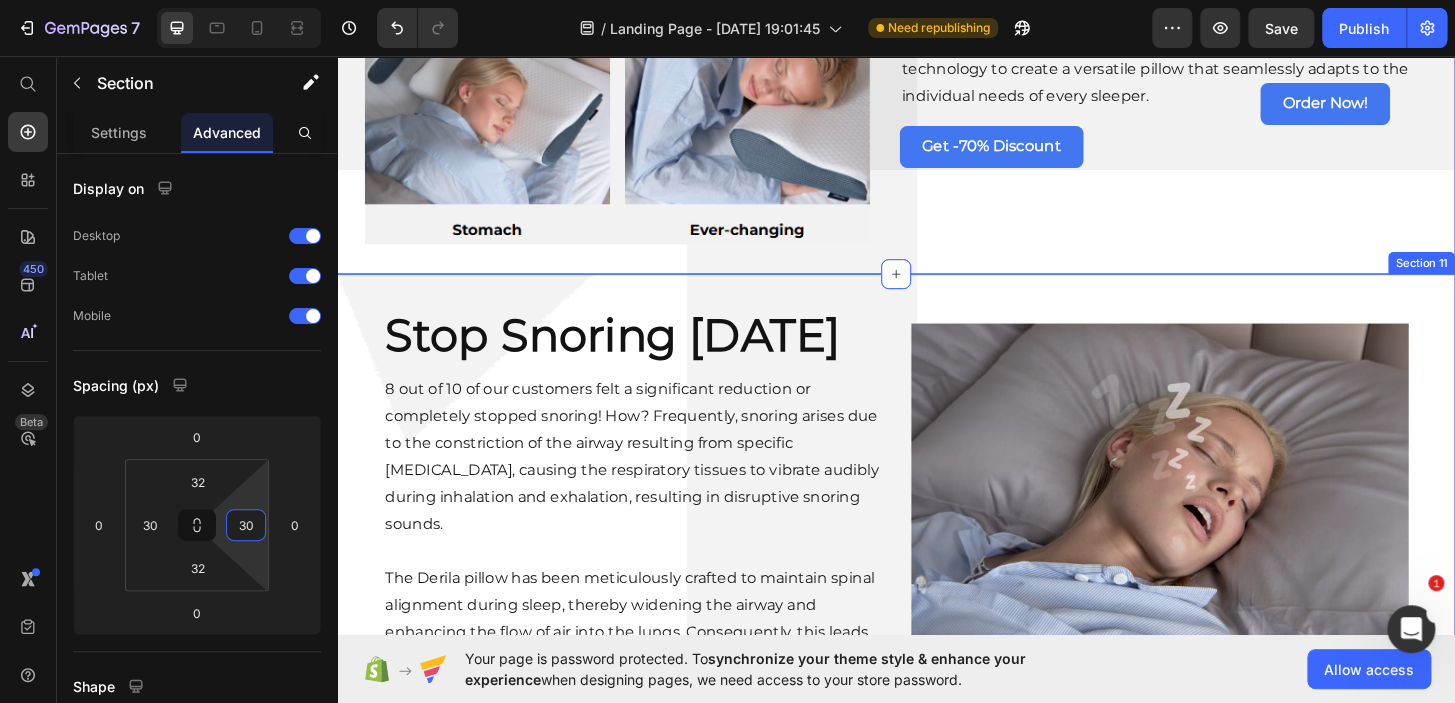 click on "Stop Snoring Today Heading 8 out of 10 of our customers felt a significant reduction or completely stopped snoring! How? Frequently, snoring arises due to the constriction of the airway resulting from specific sleeping positions, causing the respiratory tissues to vibrate audibly during inhalation and exhalation, resulting in disruptive snoring sounds. Text Block The Derila pillow has been meticulously crafted to maintain spinal alignment during sleep, thereby widening the airway and enhancing the flow of air into the lungs. Consequently, this leads to increased oxygen intake and a reduction in snoring, offering a more peaceful night’s sleep. Text Block Image Section 11" at bounding box center (937, 542) 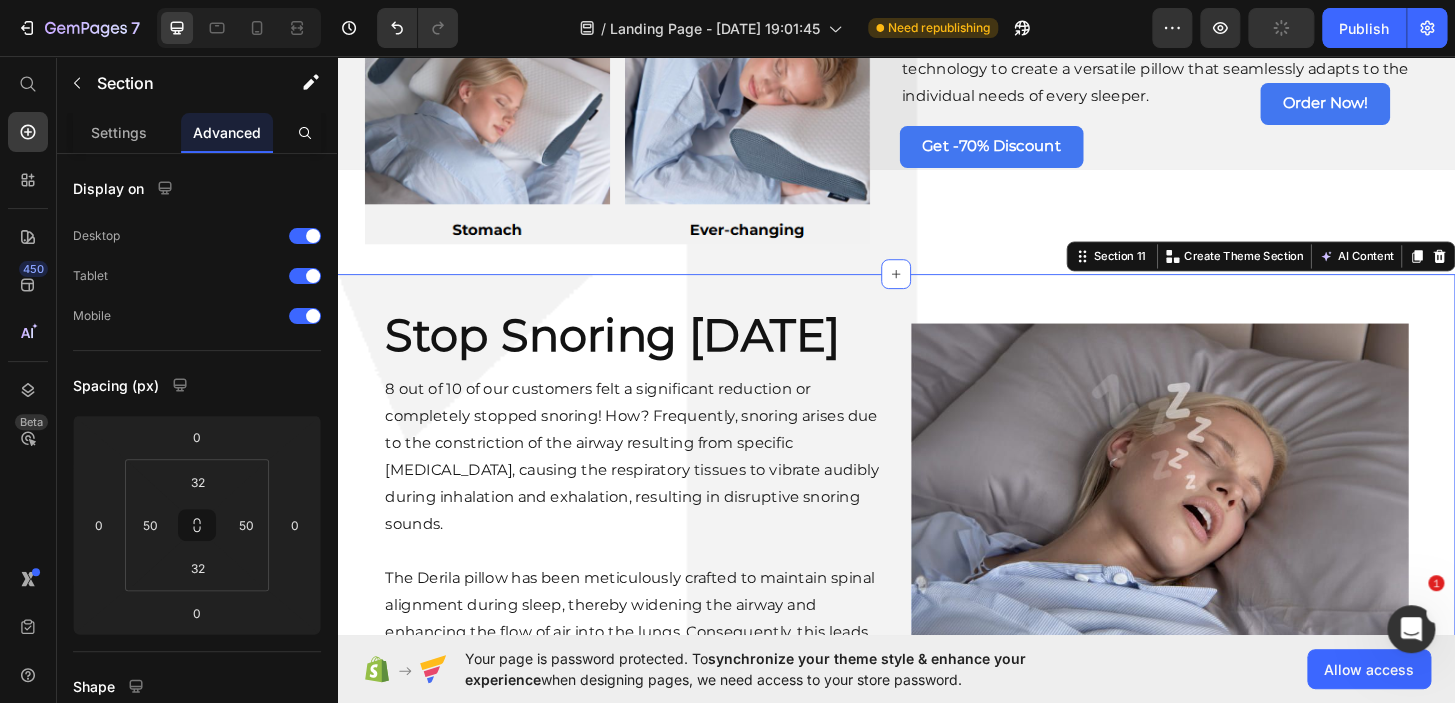 click on "Stop Snoring Today Heading 8 out of 10 of our customers felt a significant reduction or completely stopped snoring! How? Frequently, snoring arises due to the constriction of the airway resulting from specific sleeping positions, causing the respiratory tissues to vibrate audibly during inhalation and exhalation, resulting in disruptive snoring sounds. Text Block The Derila pillow has been meticulously crafted to maintain spinal alignment during sleep, thereby widening the airway and enhancing the flow of air into the lungs. Consequently, this leads to increased oxygen intake and a reduction in snoring, offering a more peaceful night’s sleep. Text Block Image Section 11   You can create reusable sections Create Theme Section AI Content Write with GemAI What would you like to describe here? Tone and Voice Persuasive Product EarthSync Fitted Fitted Sheet Show more Generate" at bounding box center (937, 542) 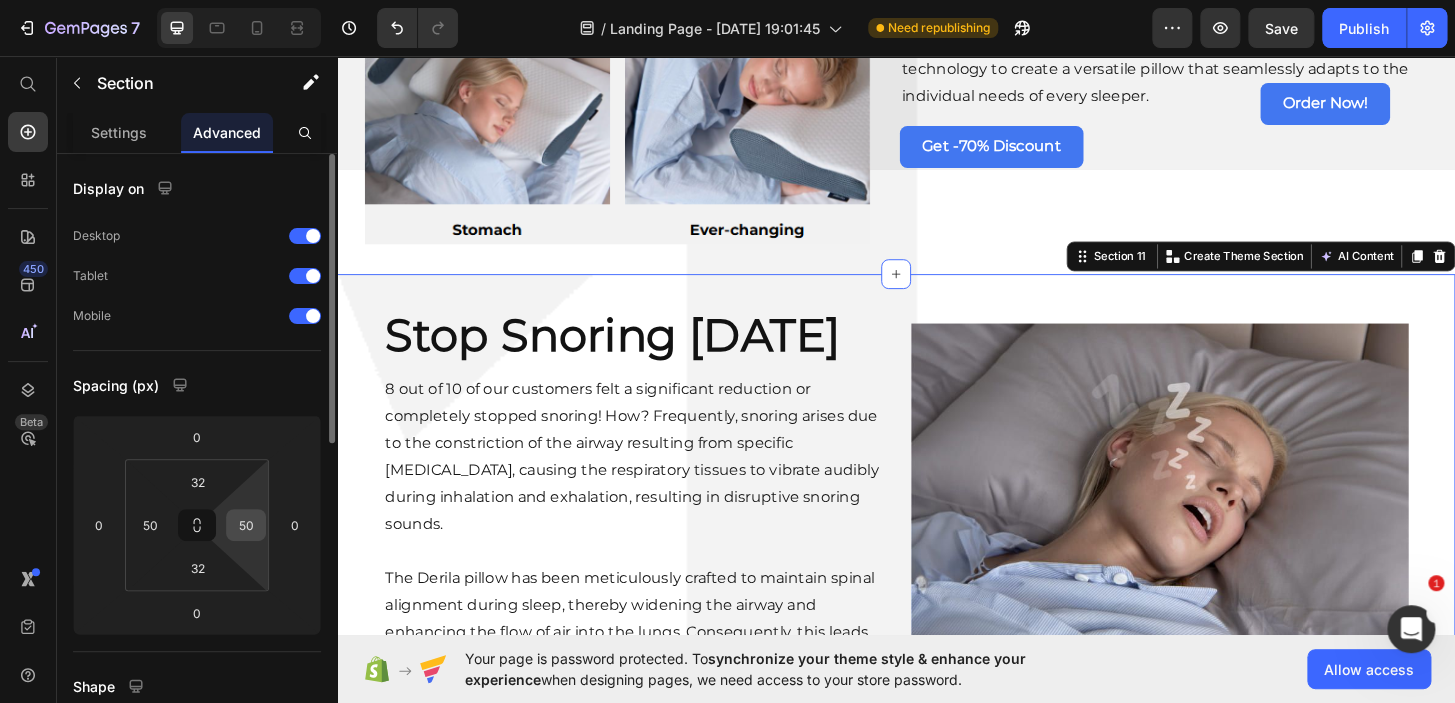 click on "50" at bounding box center [246, 525] 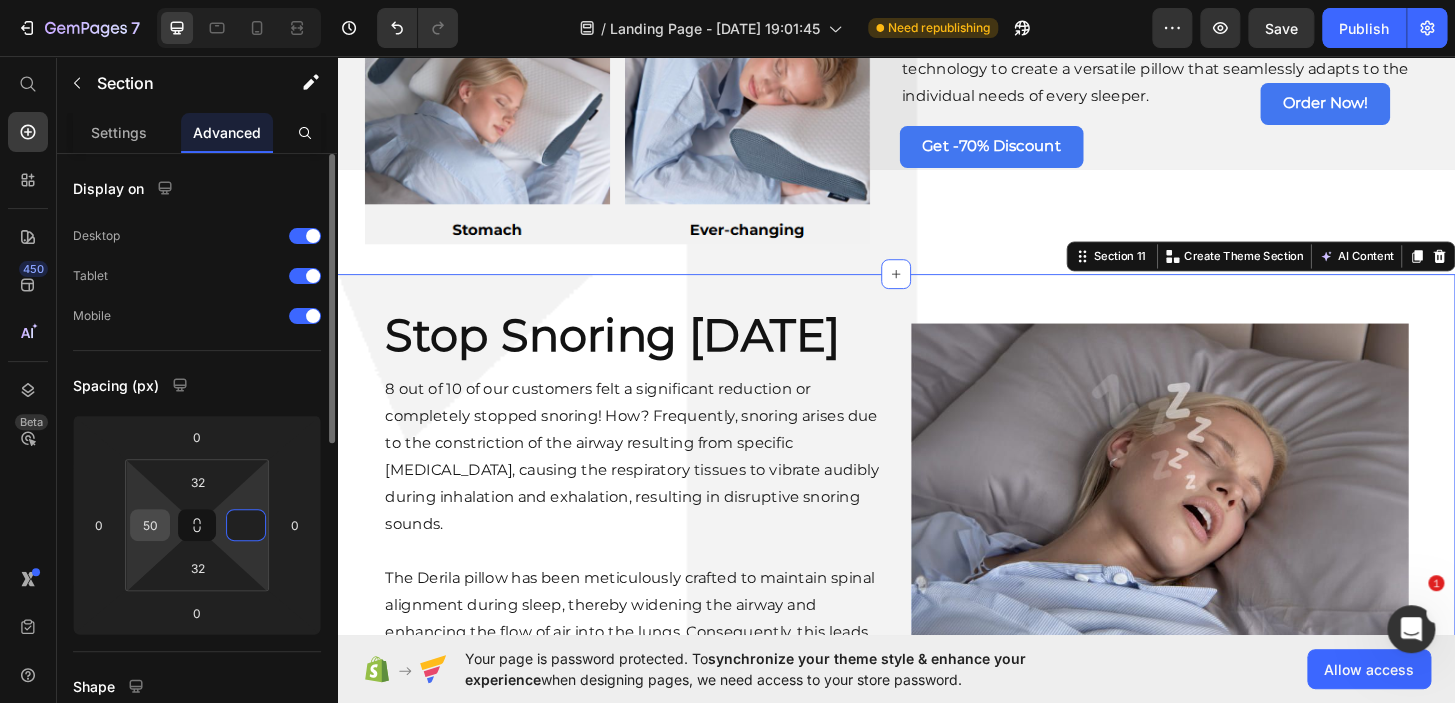 type on "0" 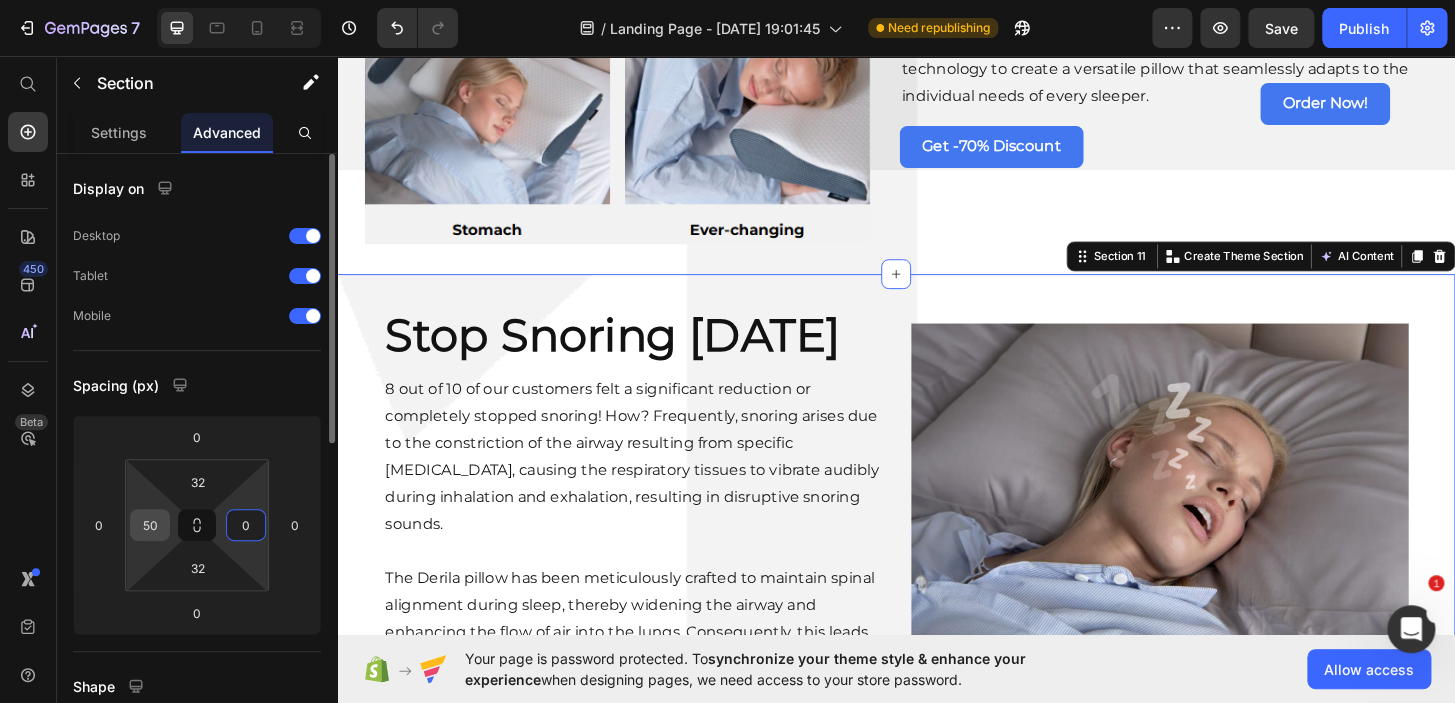 click on "50" at bounding box center (150, 525) 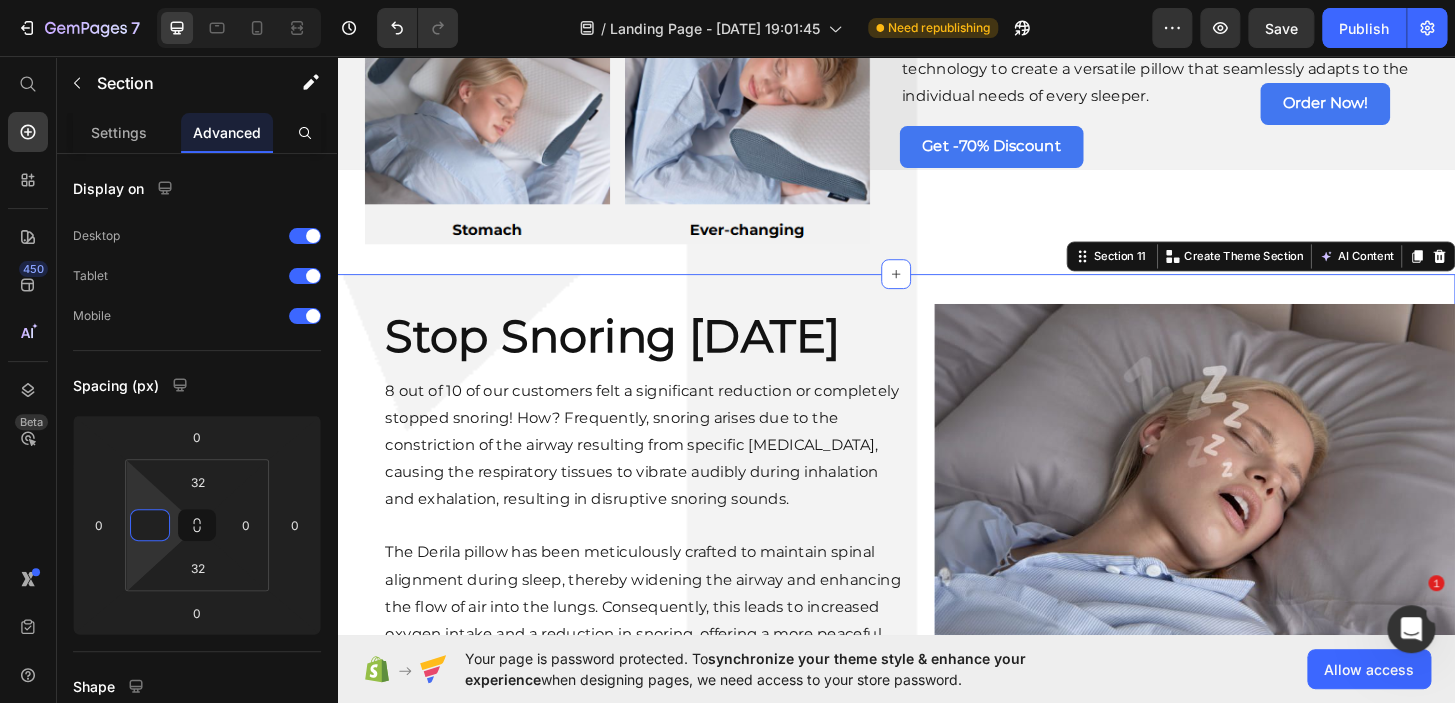 click on "Stop Snoring Today Heading 8 out of 10 of our customers felt a significant reduction or completely stopped snoring! How? Frequently, snoring arises due to the constriction of the airway resulting from specific sleeping positions, causing the respiratory tissues to vibrate audibly during inhalation and exhalation, resulting in disruptive snoring sounds. Text Block The Derila pillow has been meticulously crafted to maintain spinal alignment during sleep, thereby widening the airway and enhancing the flow of air into the lungs. Consequently, this leads to increased oxygen intake and a reduction in snoring, offering a more peaceful night’s sleep. Text Block Image Section 11   You can create reusable sections Create Theme Section AI Content Write with GemAI What would you like to describe here? Tone and Voice Persuasive Product EarthSync Fitted Fitted Sheet Show more Generate" at bounding box center (937, 530) 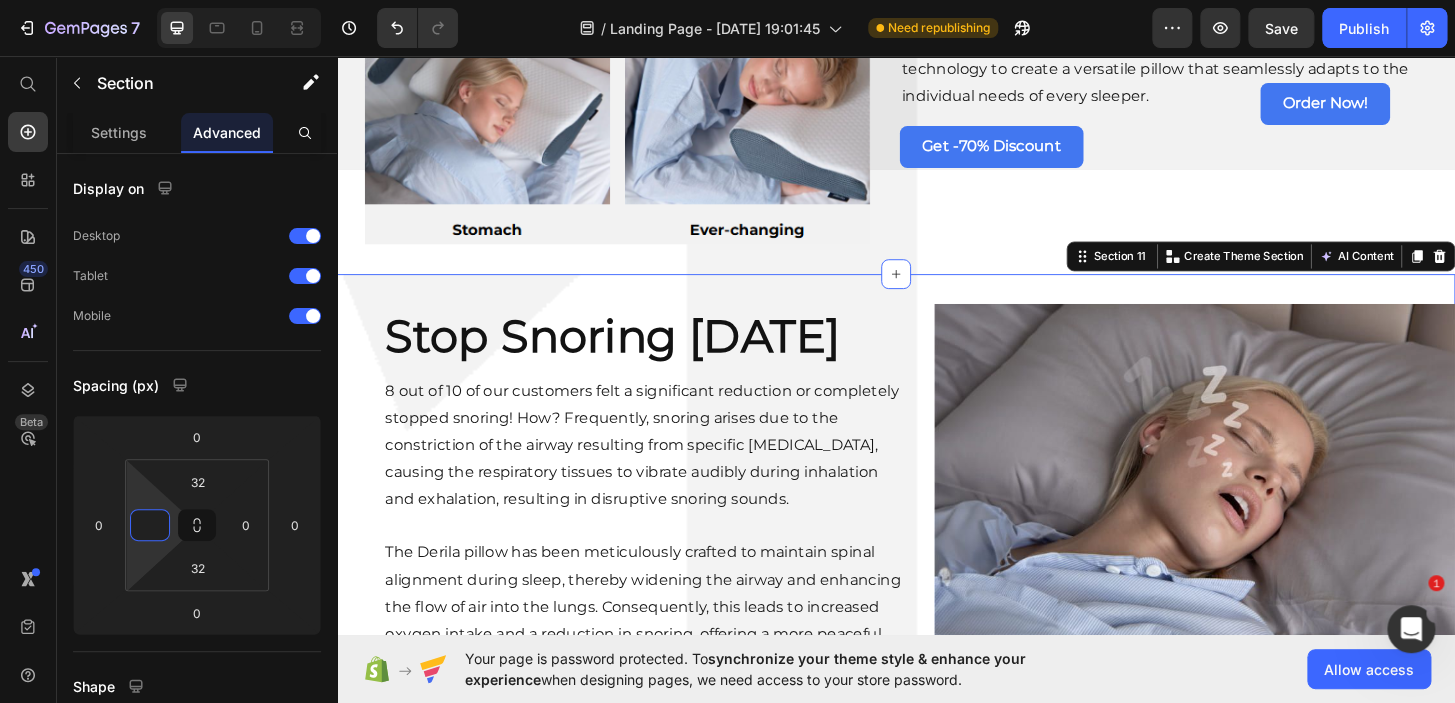 type on "0" 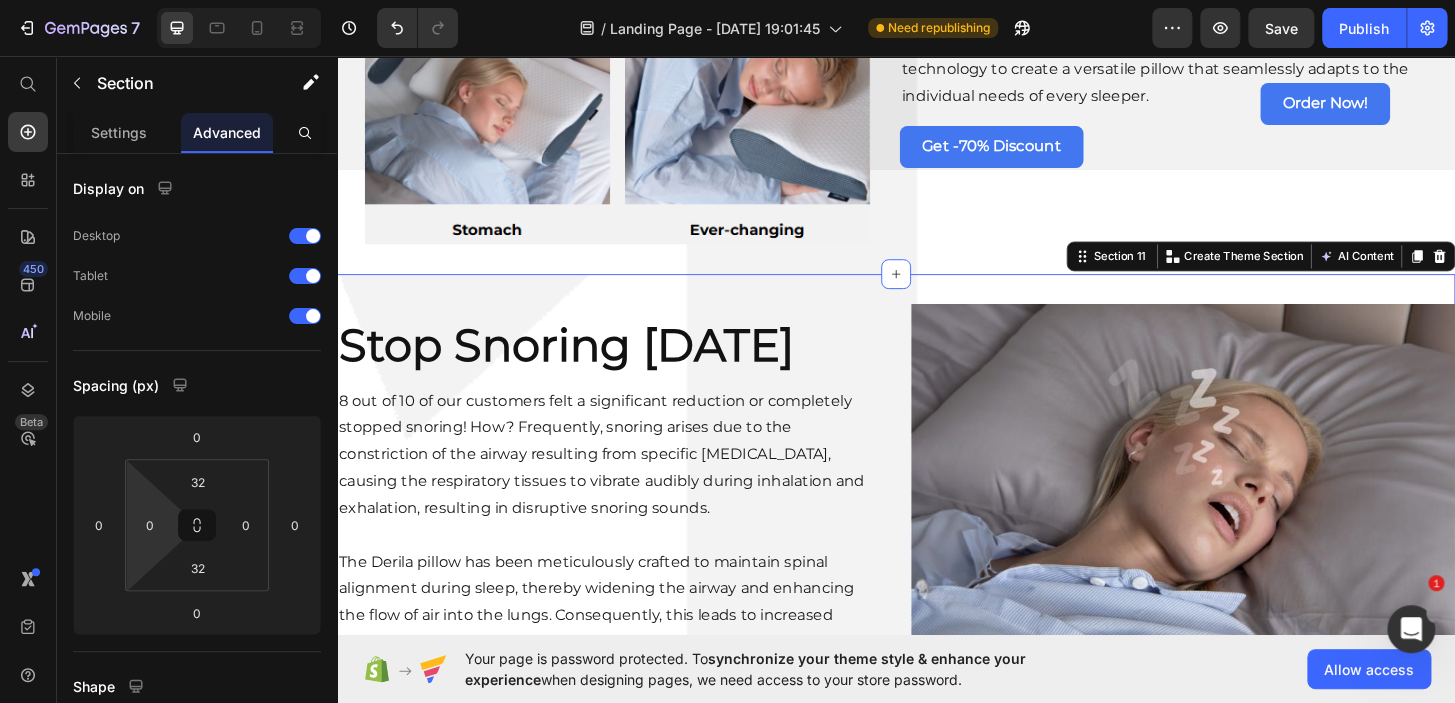 click on "Stop Snoring Today Heading 8 out of 10 of our customers felt a significant reduction or completely stopped snoring! How? Frequently, snoring arises due to the constriction of the airway resulting from specific sleeping positions, causing the respiratory tissues to vibrate audibly during inhalation and exhalation, resulting in disruptive snoring sounds. Text Block The Derila pillow has been meticulously crafted to maintain spinal alignment during sleep, thereby widening the airway and enhancing the flow of air into the lungs. Consequently, this leads to increased oxygen intake and a reduction in snoring, offering a more peaceful night’s sleep. Text Block Image Section 11   You can create reusable sections Create Theme Section AI Content Write with GemAI What would you like to describe here? Tone and Voice Persuasive Product EarthSync Fitted Fitted Sheet Show more Generate" at bounding box center (937, 539) 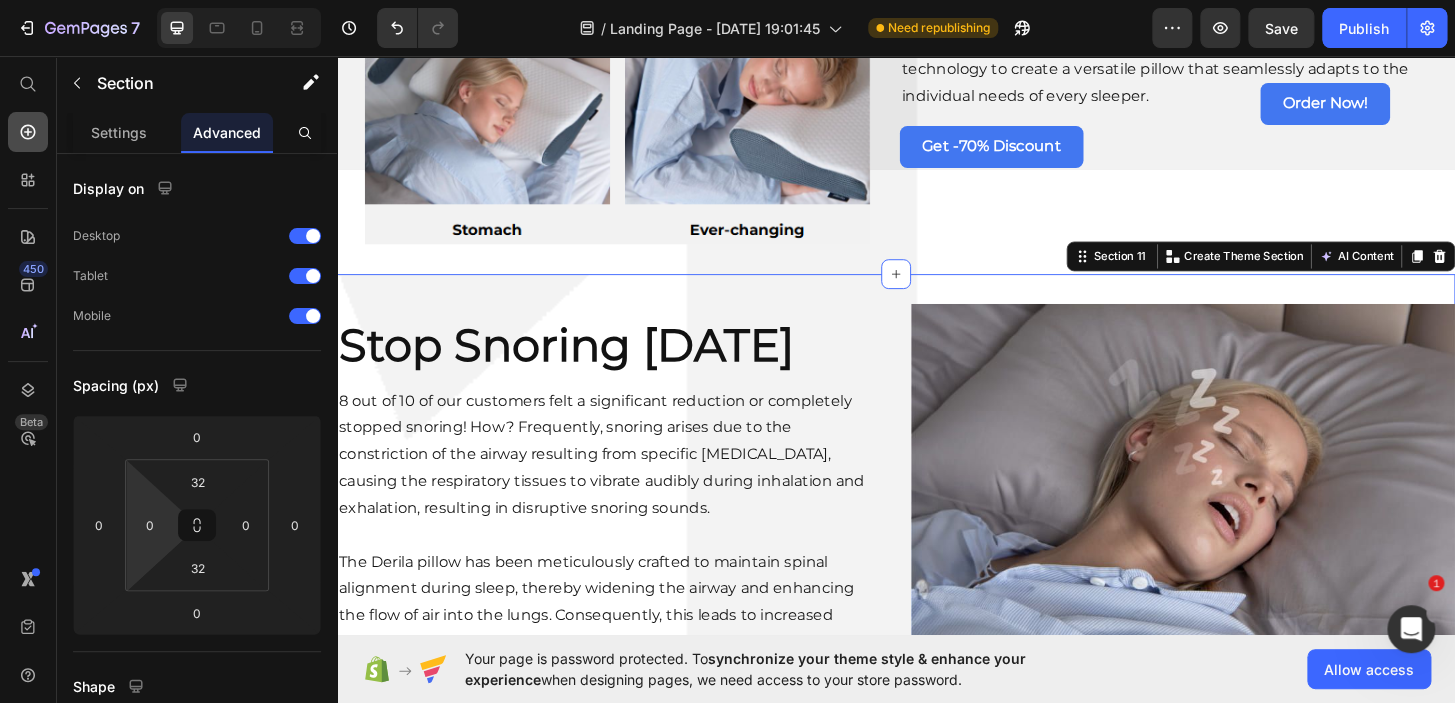 click 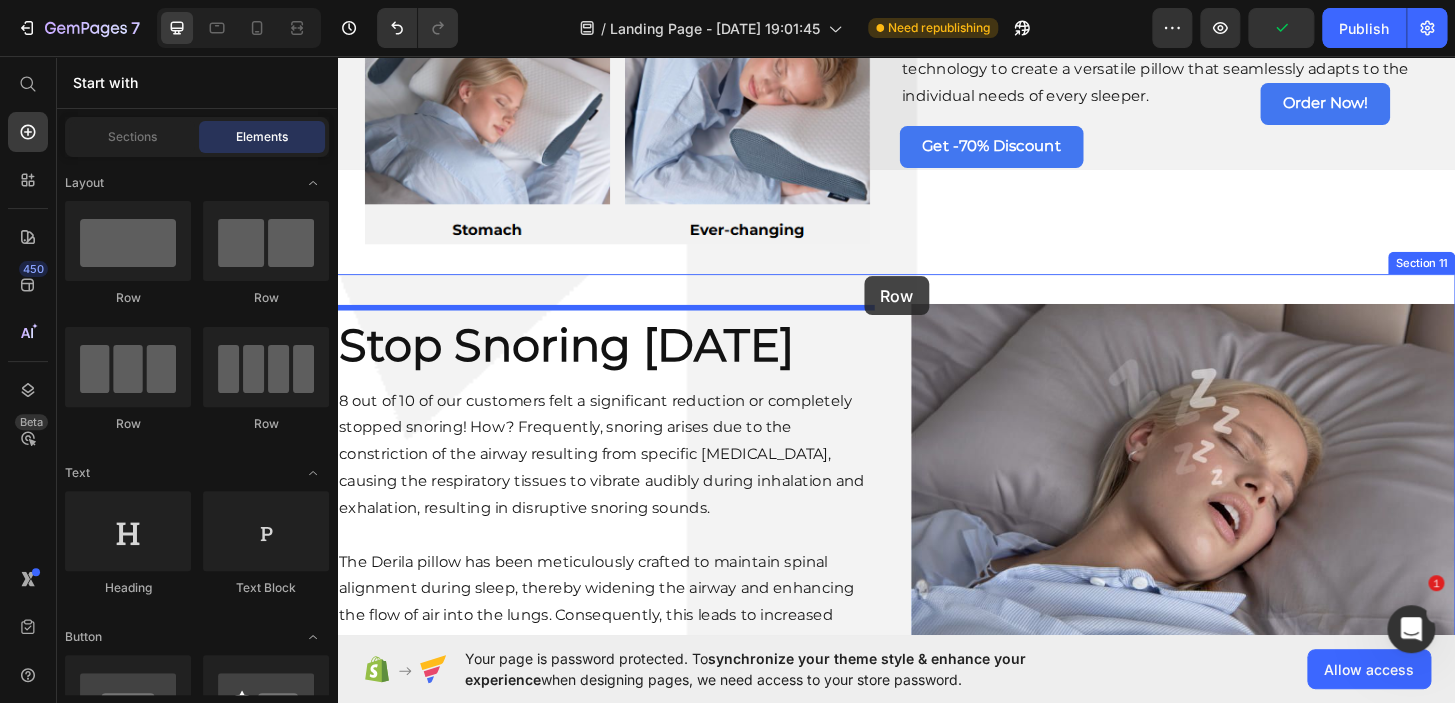drag, startPoint x: 594, startPoint y: 280, endPoint x: 903, endPoint y: 292, distance: 309.2329 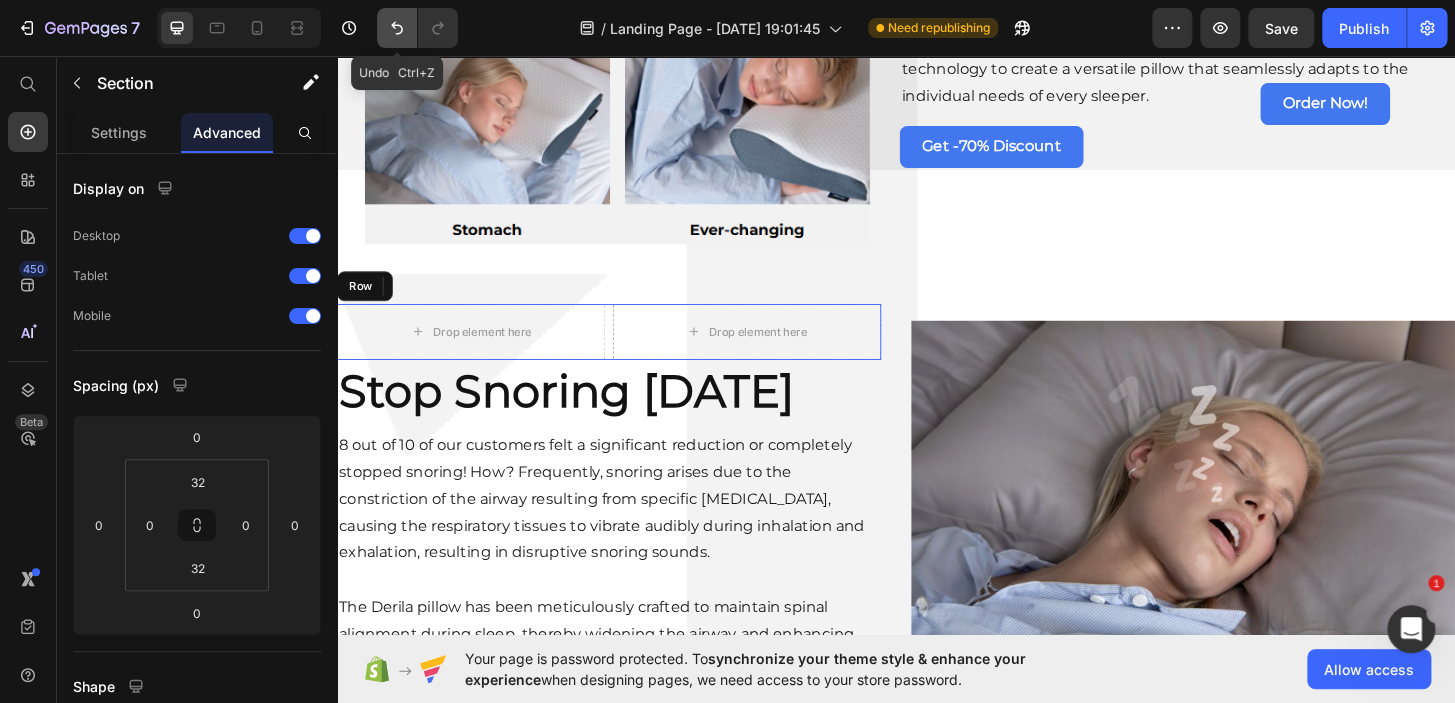 click 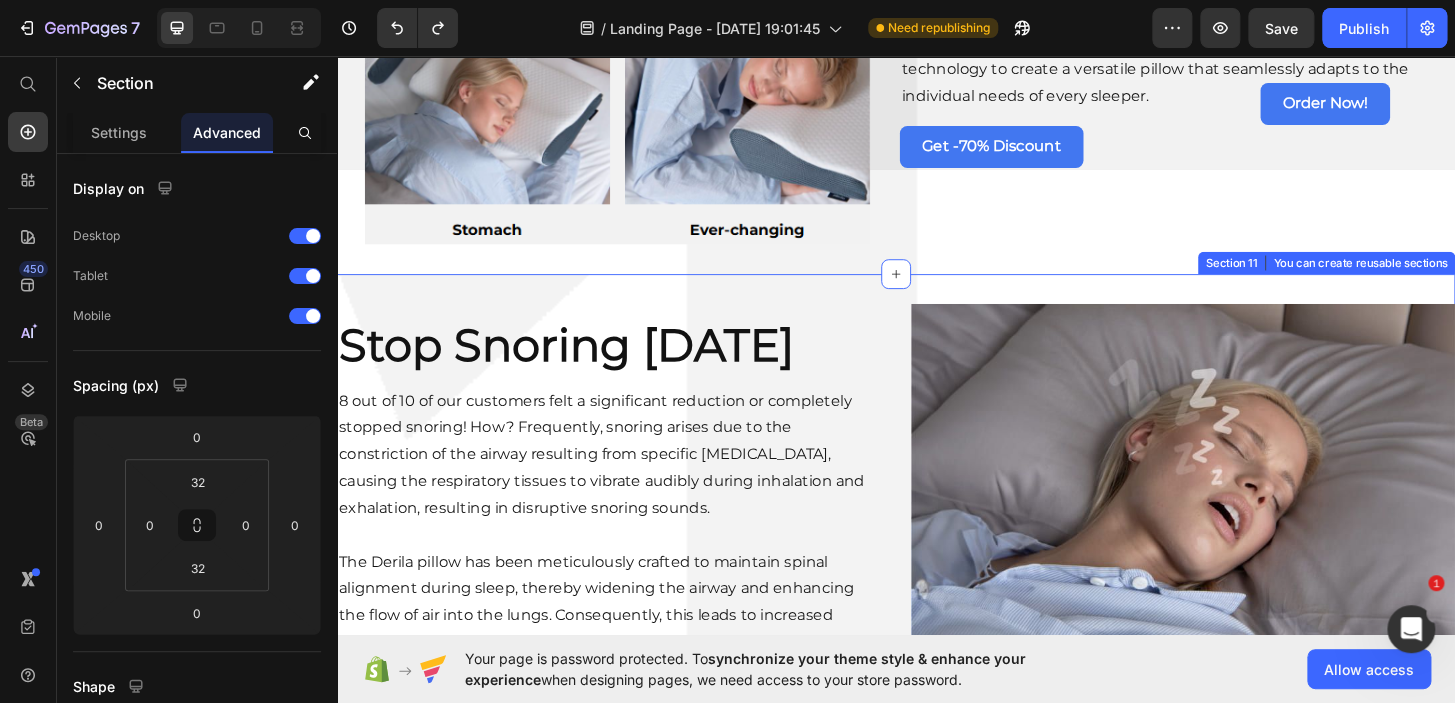 click on "Stop Snoring Today Heading 8 out of 10 of our customers felt a significant reduction or completely stopped snoring! How? Frequently, snoring arises due to the constriction of the airway resulting from specific sleeping positions, causing the respiratory tissues to vibrate audibly during inhalation and exhalation, resulting in disruptive snoring sounds. Text Block The Derila pillow has been meticulously crafted to maintain spinal alignment during sleep, thereby widening the airway and enhancing the flow of air into the lungs. Consequently, this leads to increased oxygen intake and a reduction in snoring, offering a more peaceful night’s sleep. Text Block Image Section 11   You can create reusable sections Create Theme Section AI Content Write with GemAI What would you like to describe here? Tone and Voice Persuasive Product EarthSync Fitted Fitted Sheet Show more Generate" at bounding box center [937, 539] 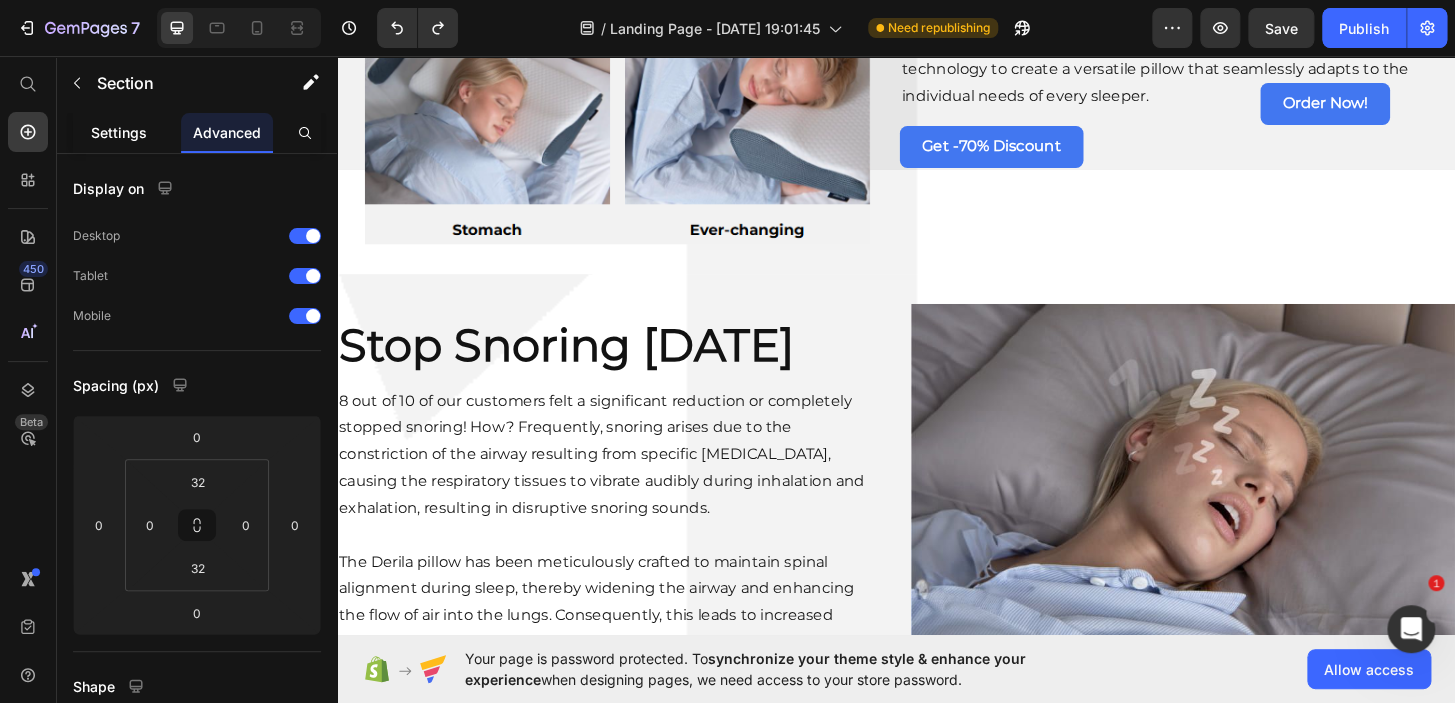 click on "Settings" at bounding box center (119, 132) 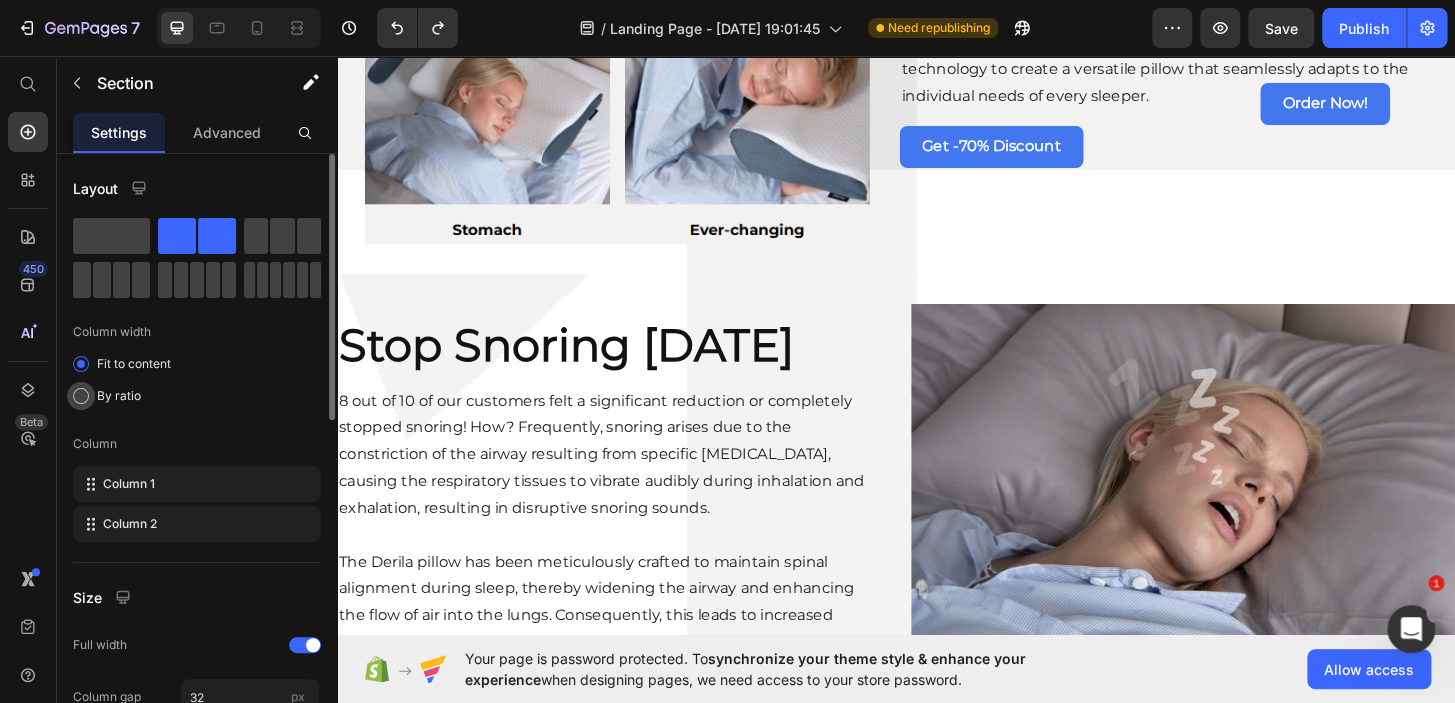 click on "By ratio" at bounding box center (119, 396) 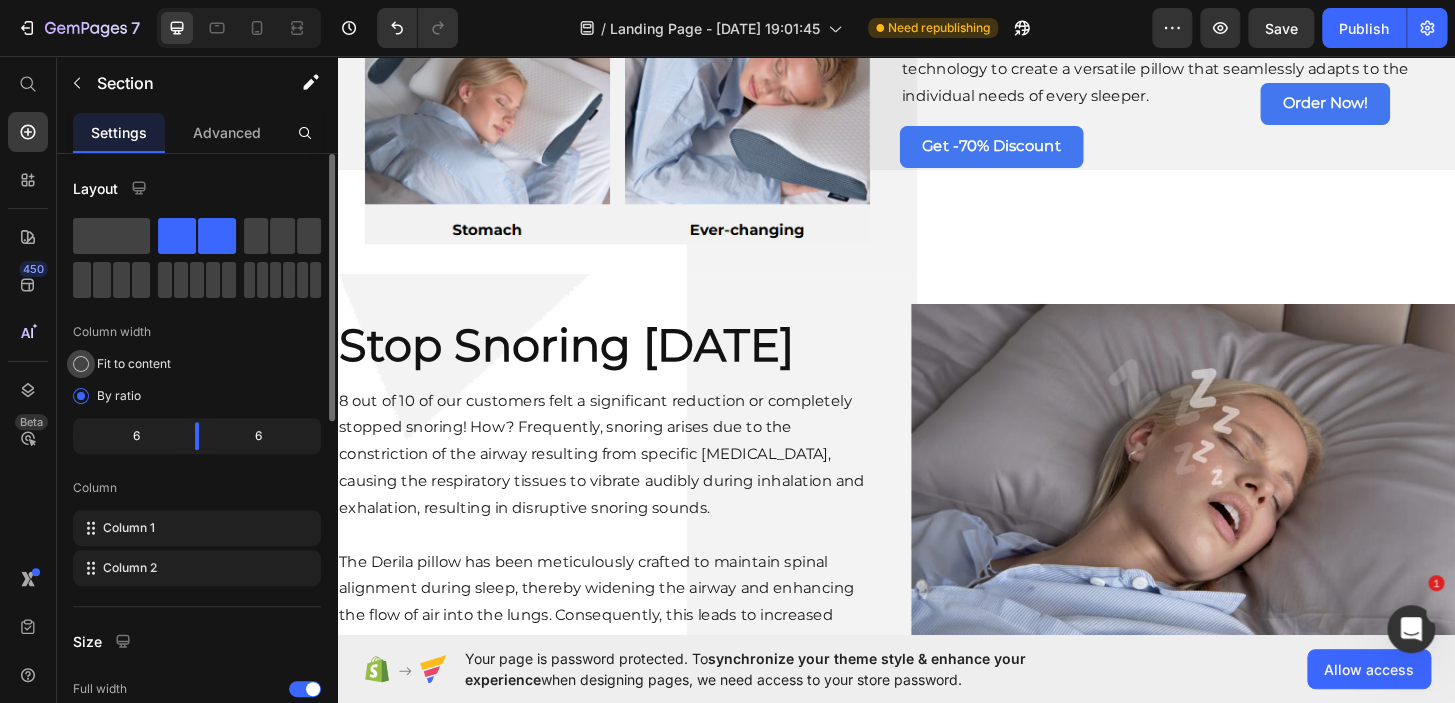 click on "Fit to content" at bounding box center [134, 364] 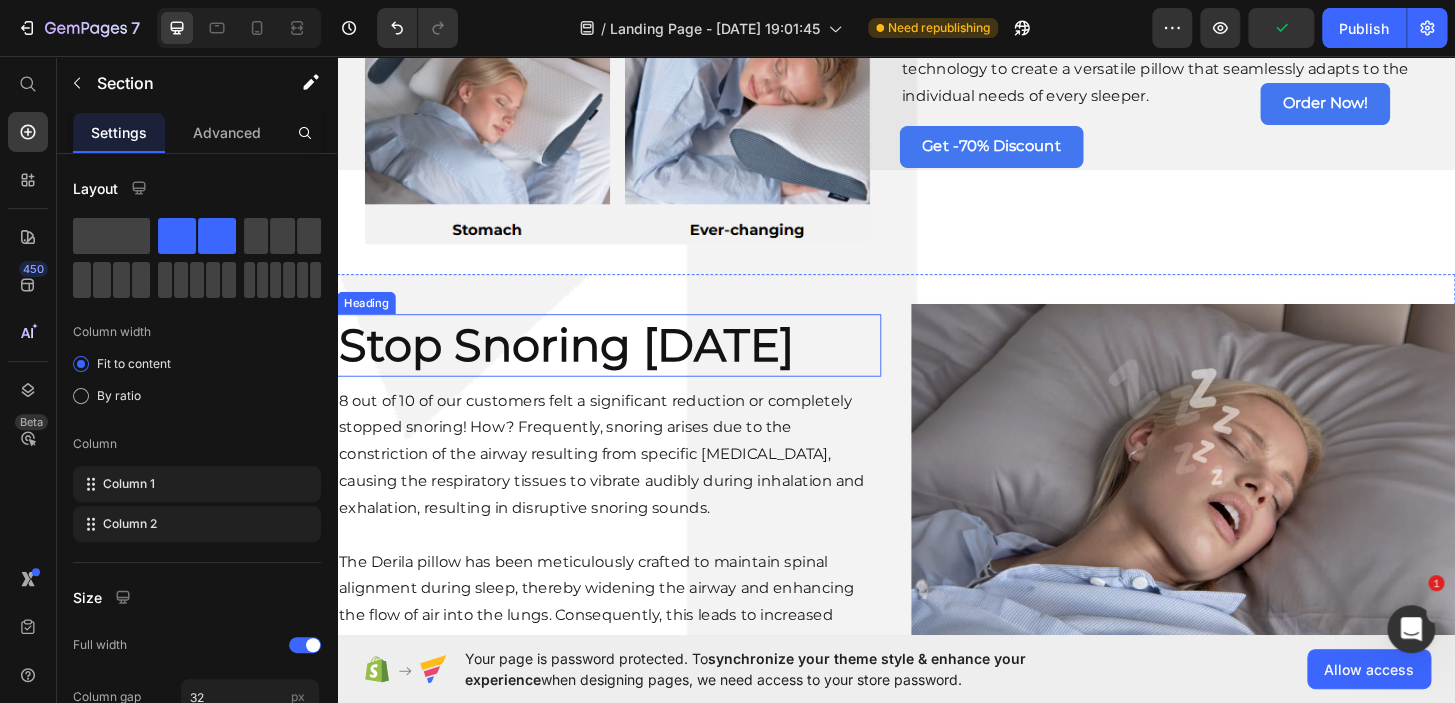 click on "Stop Snoring [DATE]" at bounding box center (629, 366) 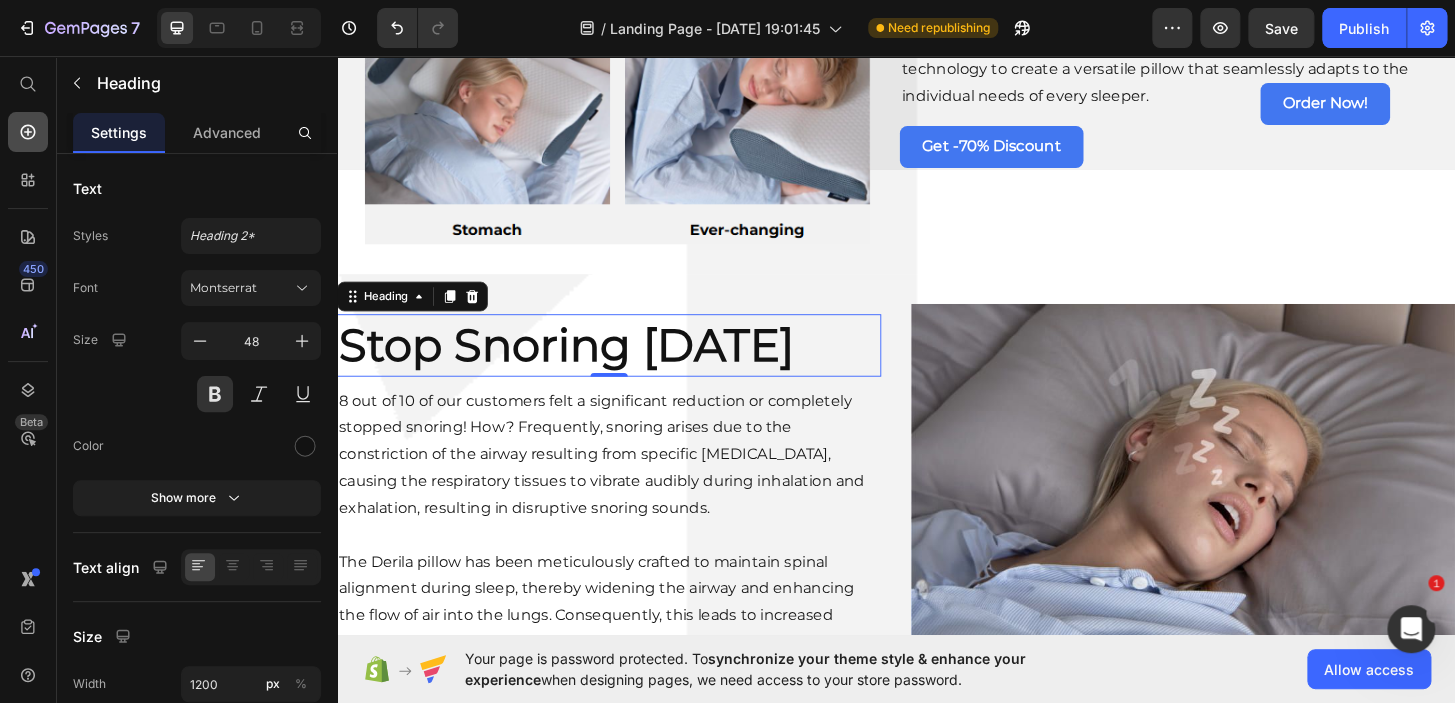 click 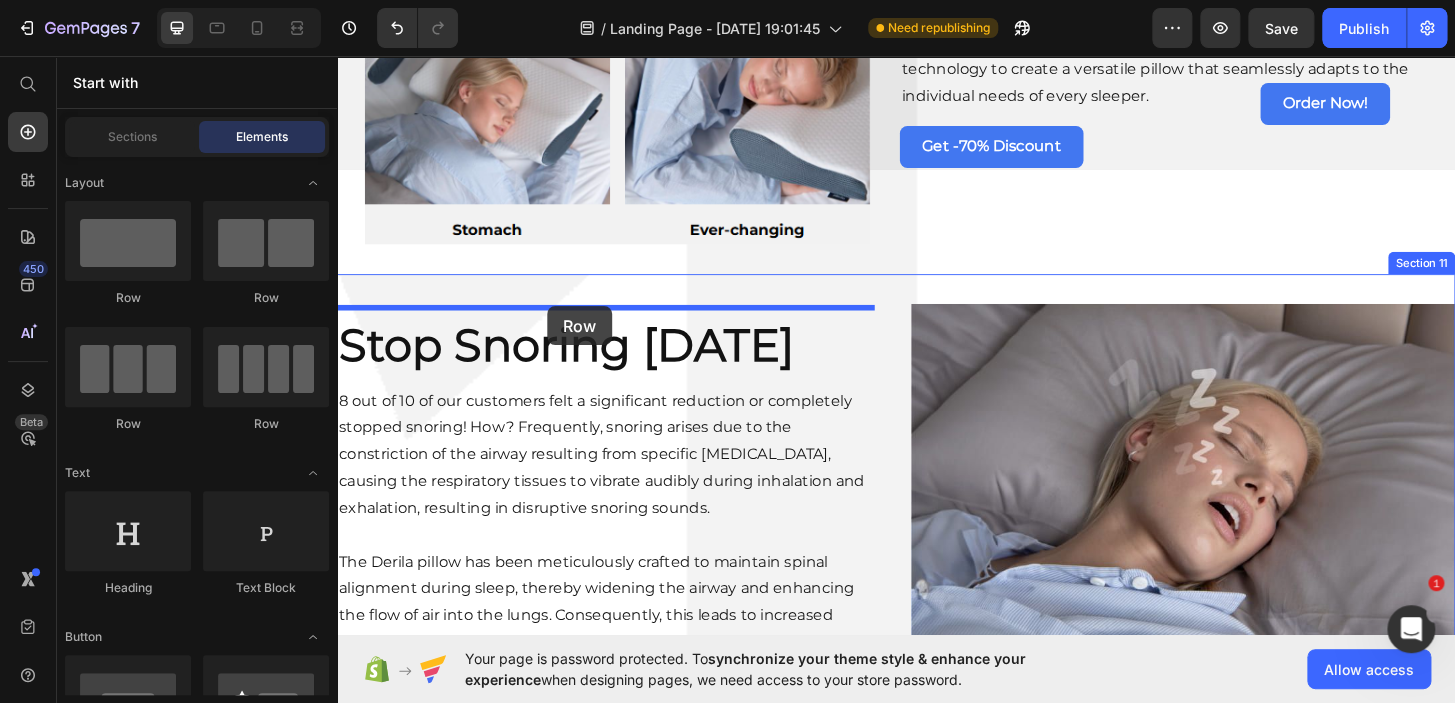 drag, startPoint x: 481, startPoint y: 270, endPoint x: 563, endPoint y: 324, distance: 98.1835 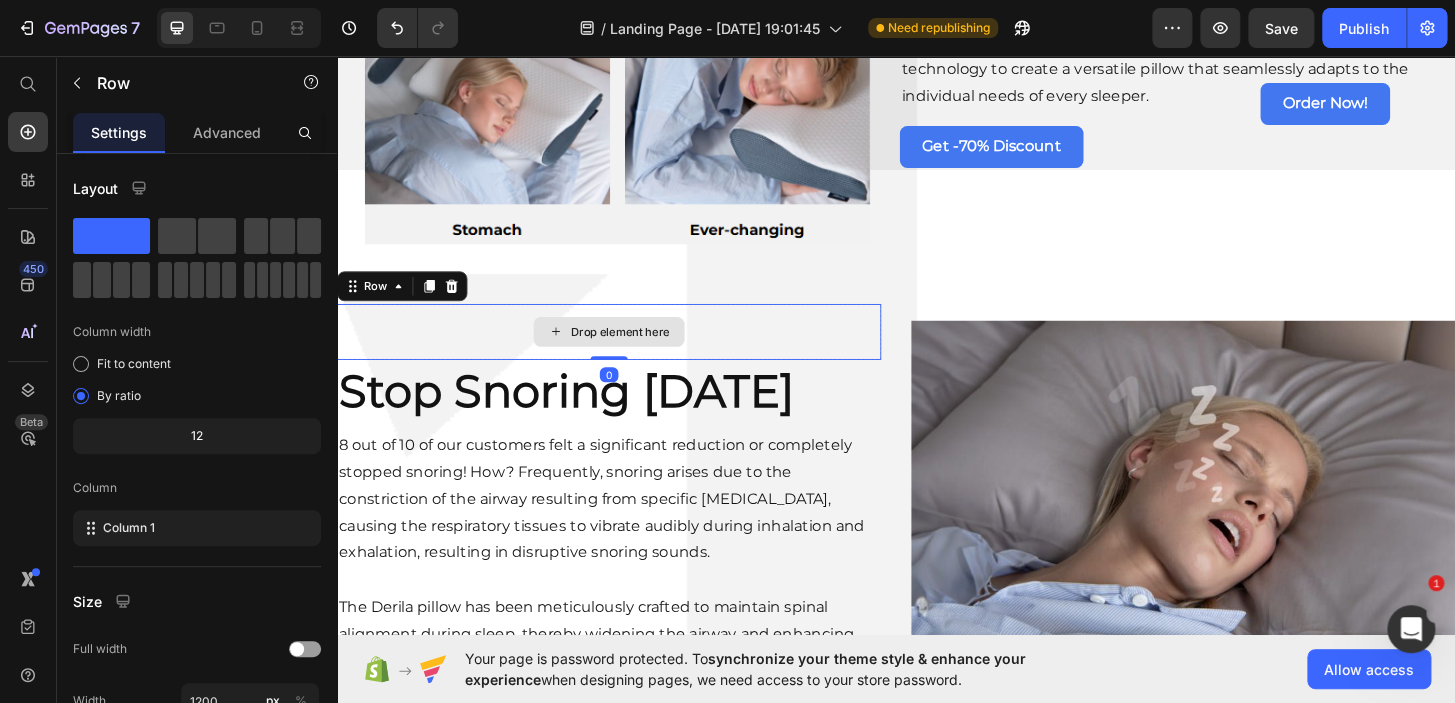 click on "Stop Snoring [DATE]" at bounding box center [629, 415] 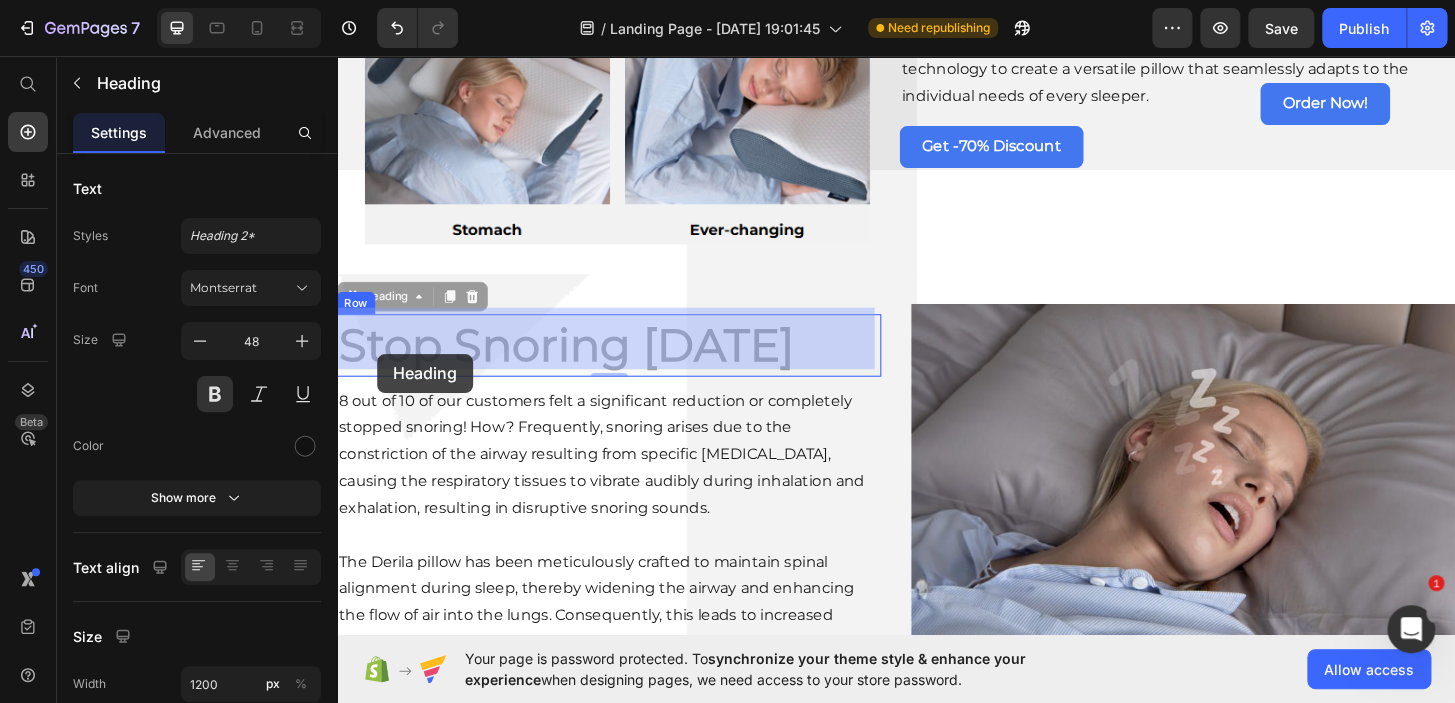drag, startPoint x: 385, startPoint y: 301, endPoint x: 380, endPoint y: 375, distance: 74.168724 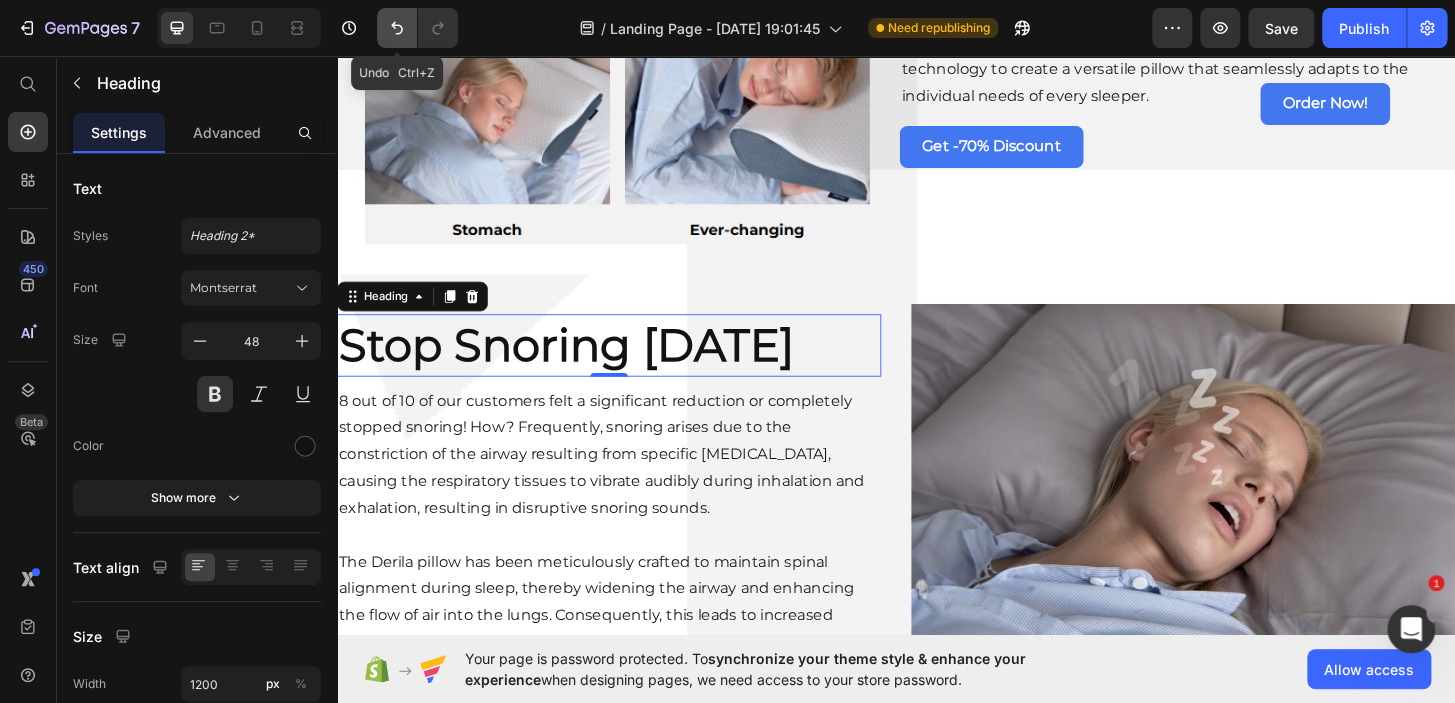 click 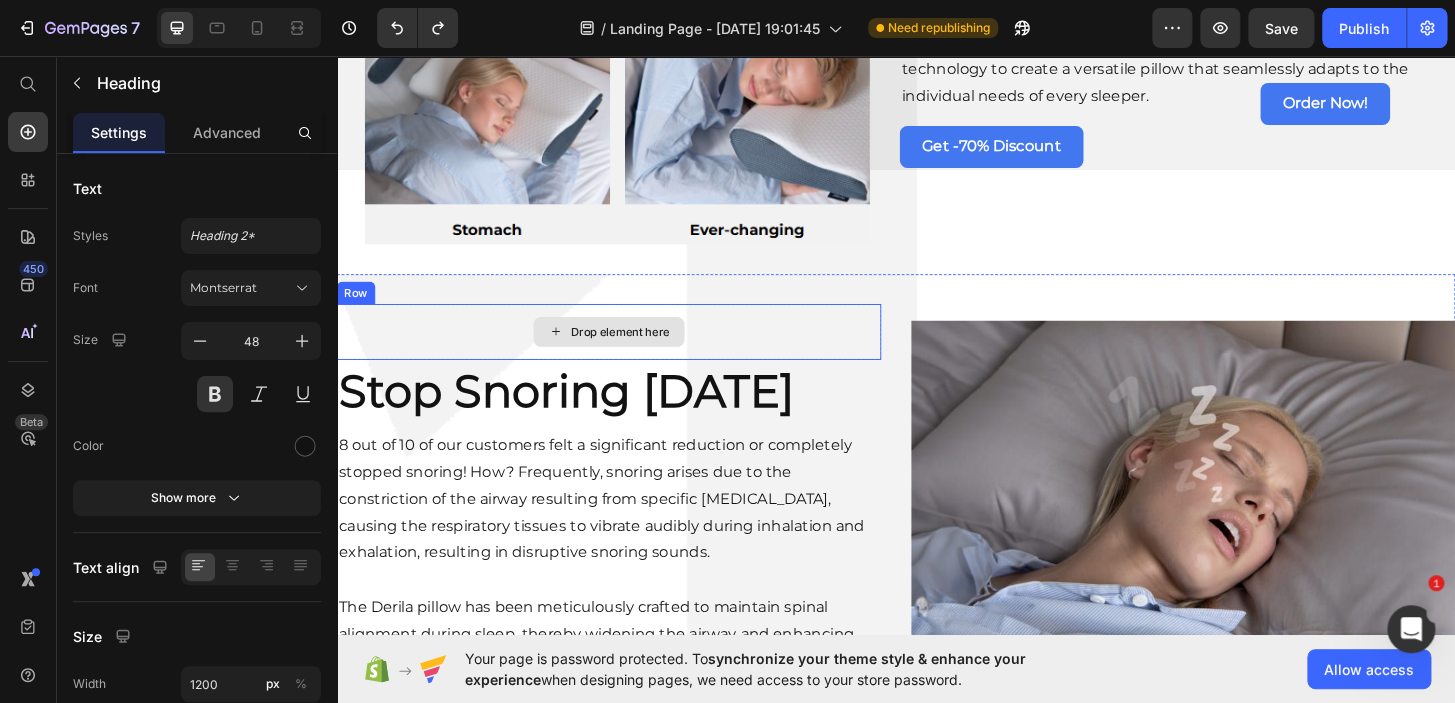 click on "Drop element here" at bounding box center [629, 352] 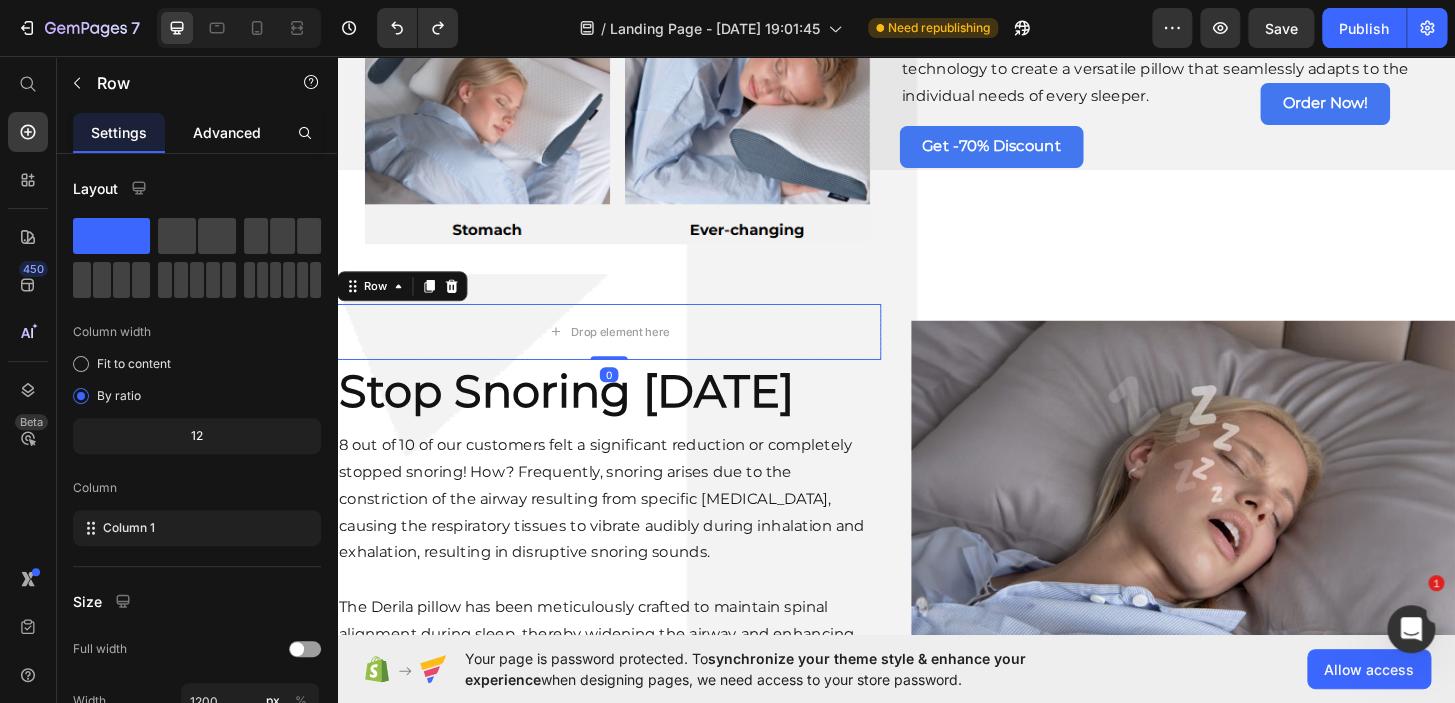 click on "Advanced" 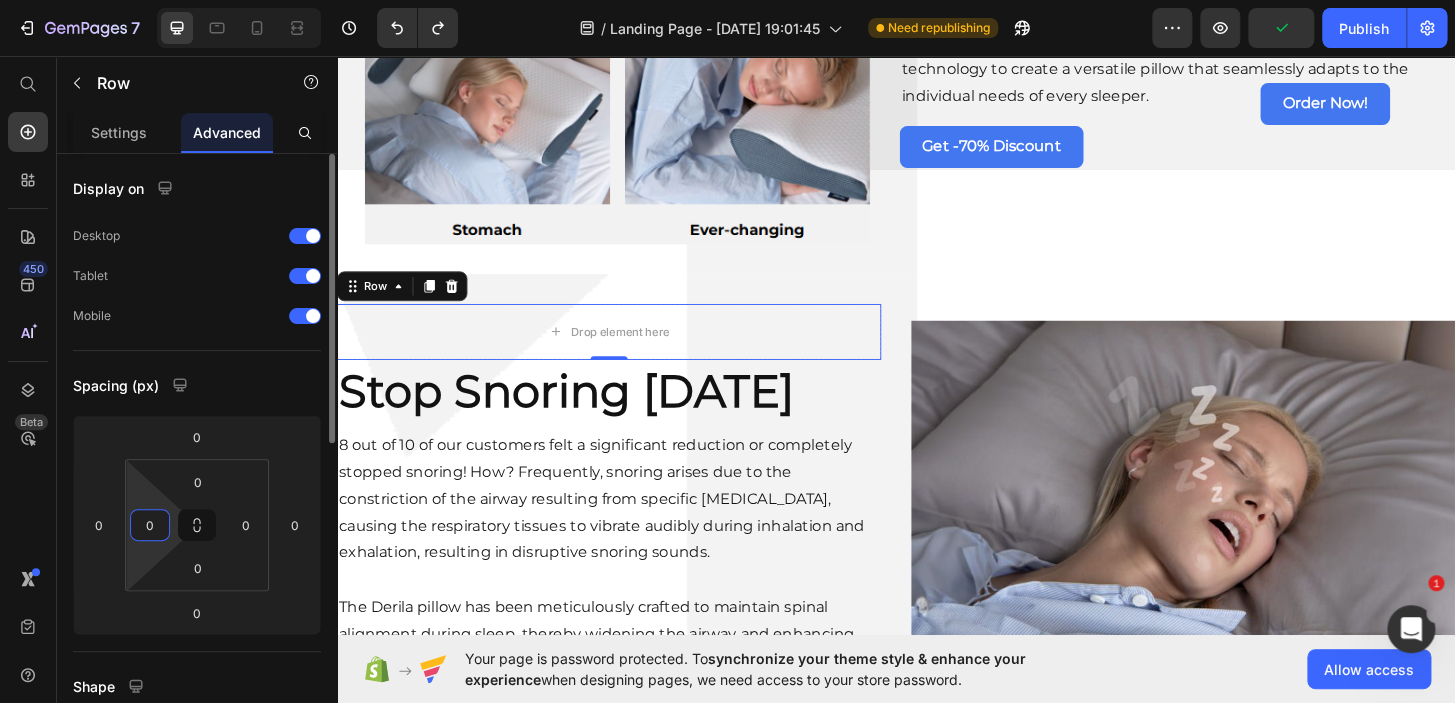 click on "0" at bounding box center [150, 525] 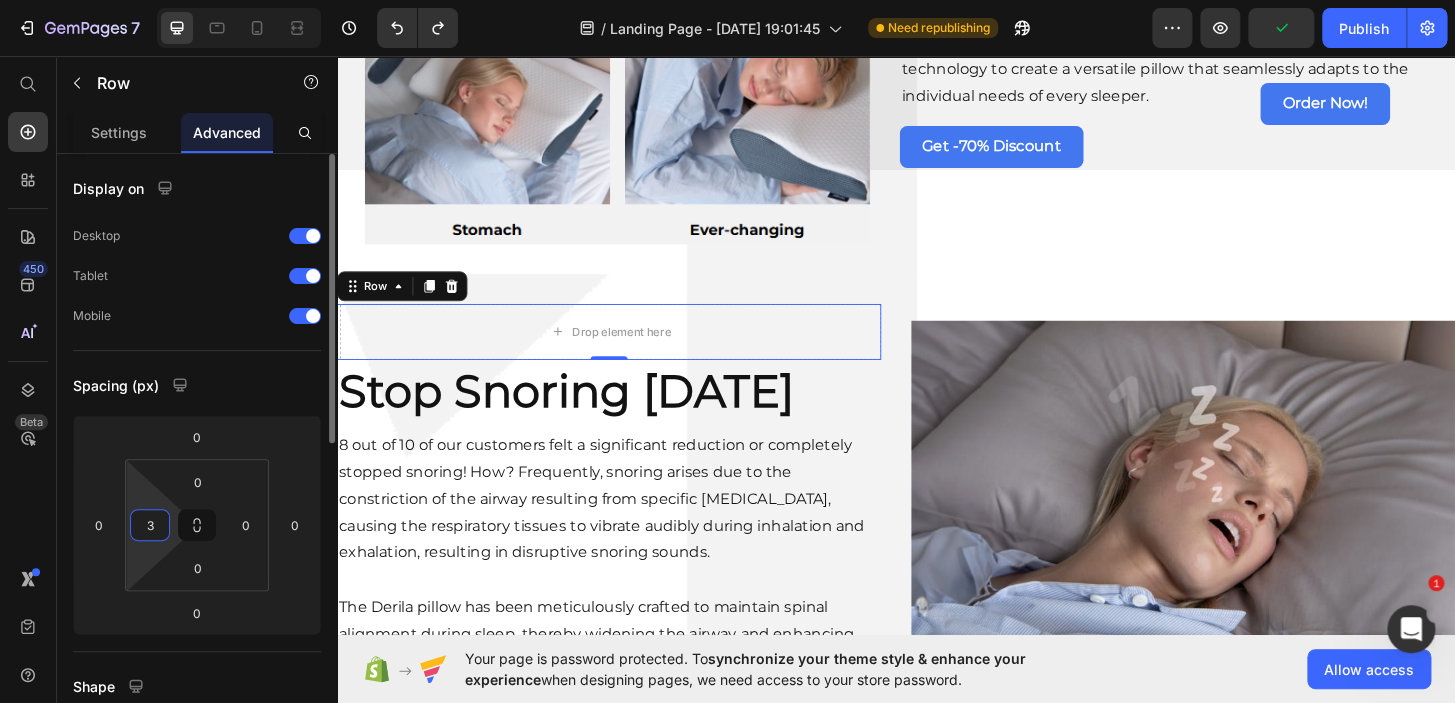 type on "30" 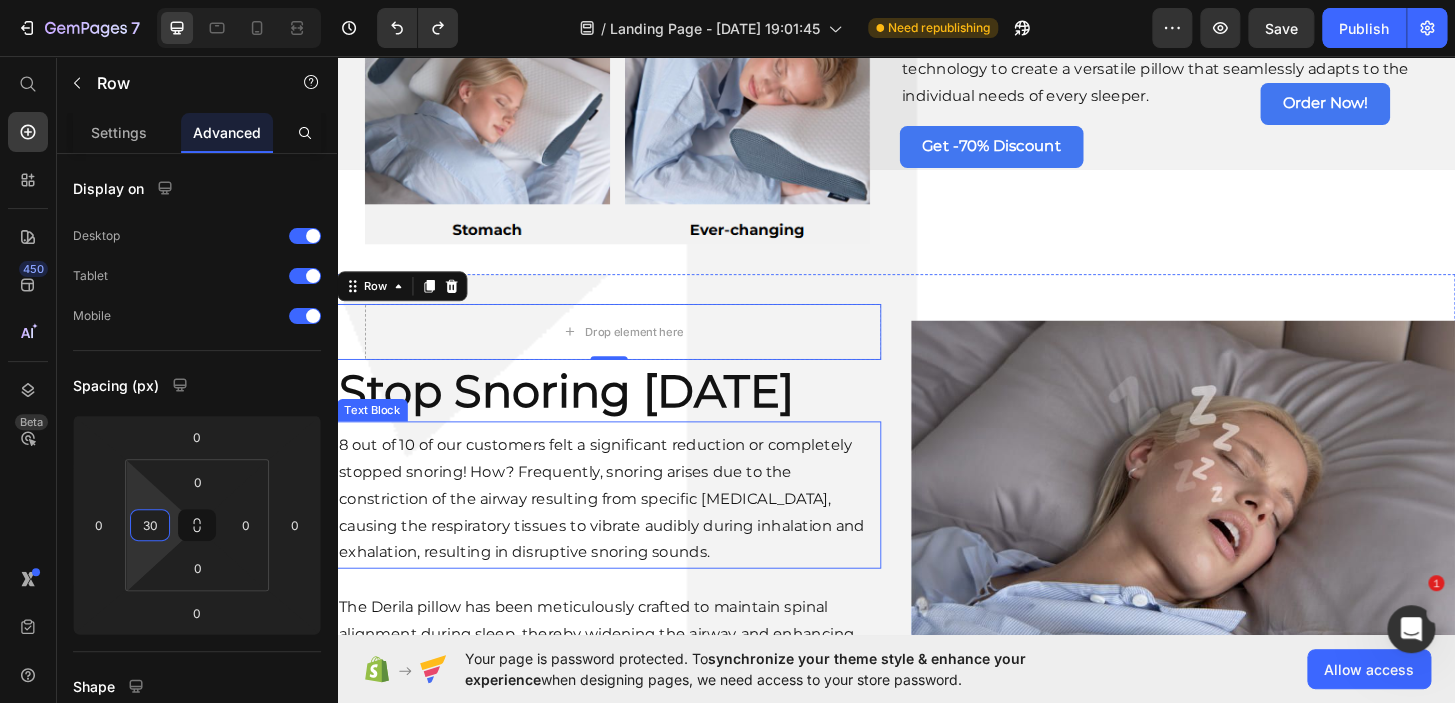 click on "8 out of 10 of our customers felt a significant reduction or completely stopped snoring! How? Frequently, snoring arises due to the constriction of the airway resulting from specific sleeping positions, causing the respiratory tissues to vibrate audibly during inhalation and exhalation, resulting in disruptive snoring sounds. Text Block" at bounding box center (629, 527) 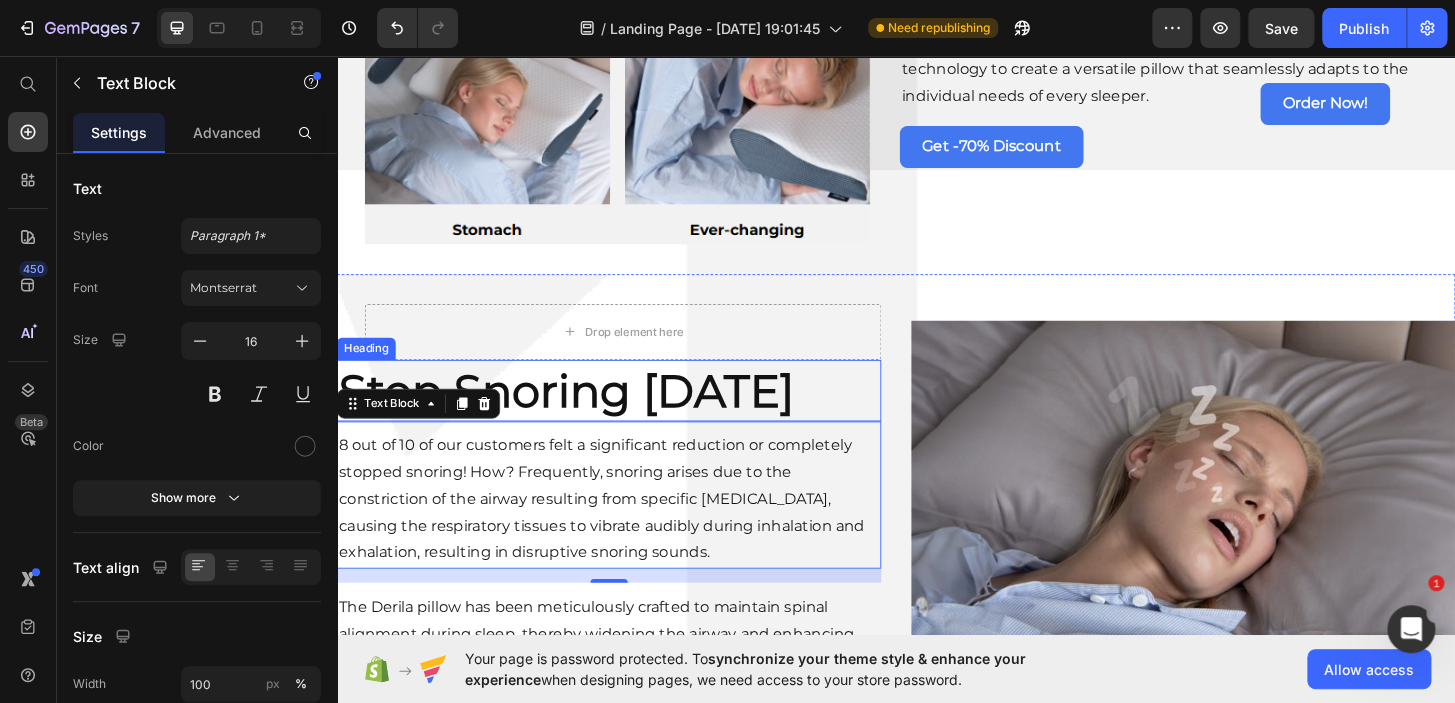 click on "Stop Snoring [DATE]" at bounding box center [629, 415] 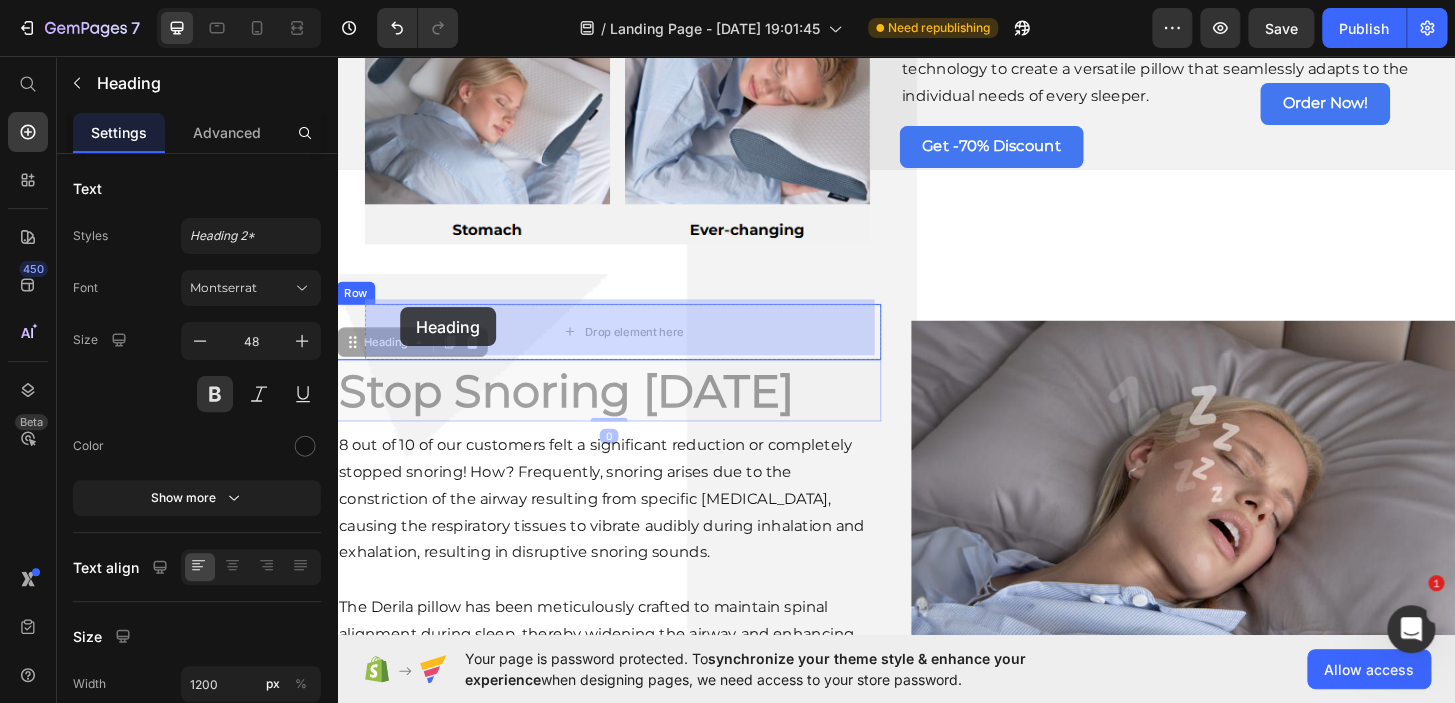 drag, startPoint x: 374, startPoint y: 356, endPoint x: 404, endPoint y: 325, distance: 43.13931 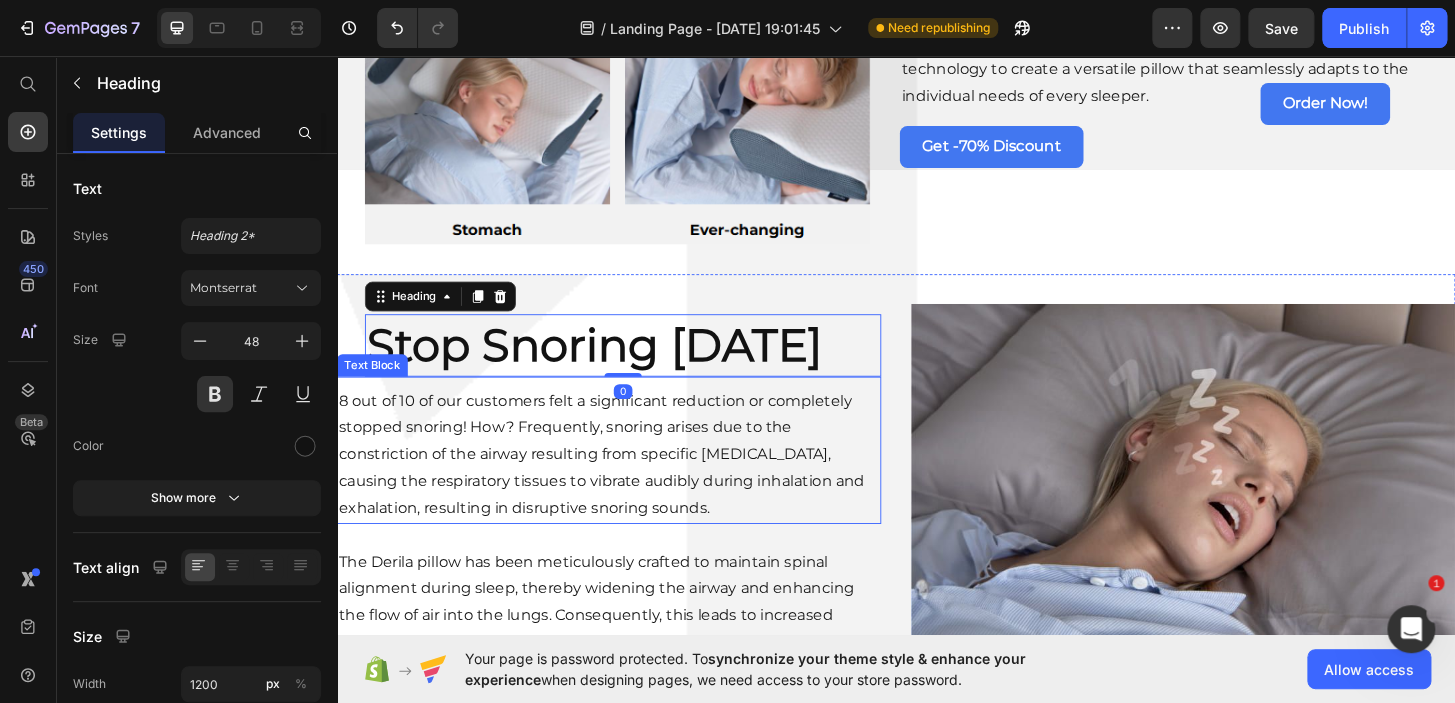 click on "8 out of 10 of our customers felt a significant reduction or completely stopped snoring! How? Frequently, snoring arises due to the constriction of the airway resulting from specific [MEDICAL_DATA], causing the respiratory tissues to vibrate audibly during inhalation and exhalation, resulting in disruptive snoring sounds." at bounding box center [629, 484] 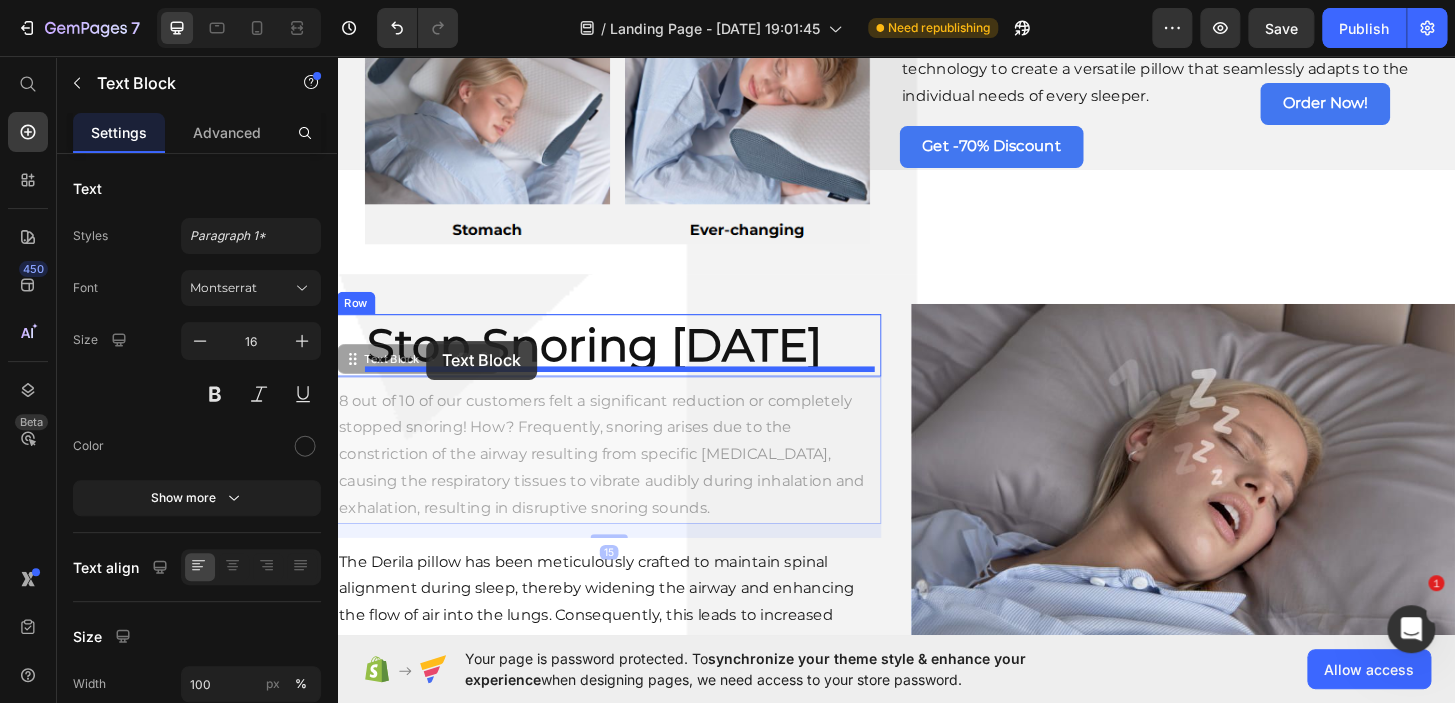 drag, startPoint x: 388, startPoint y: 374, endPoint x: 432, endPoint y: 362, distance: 45.607018 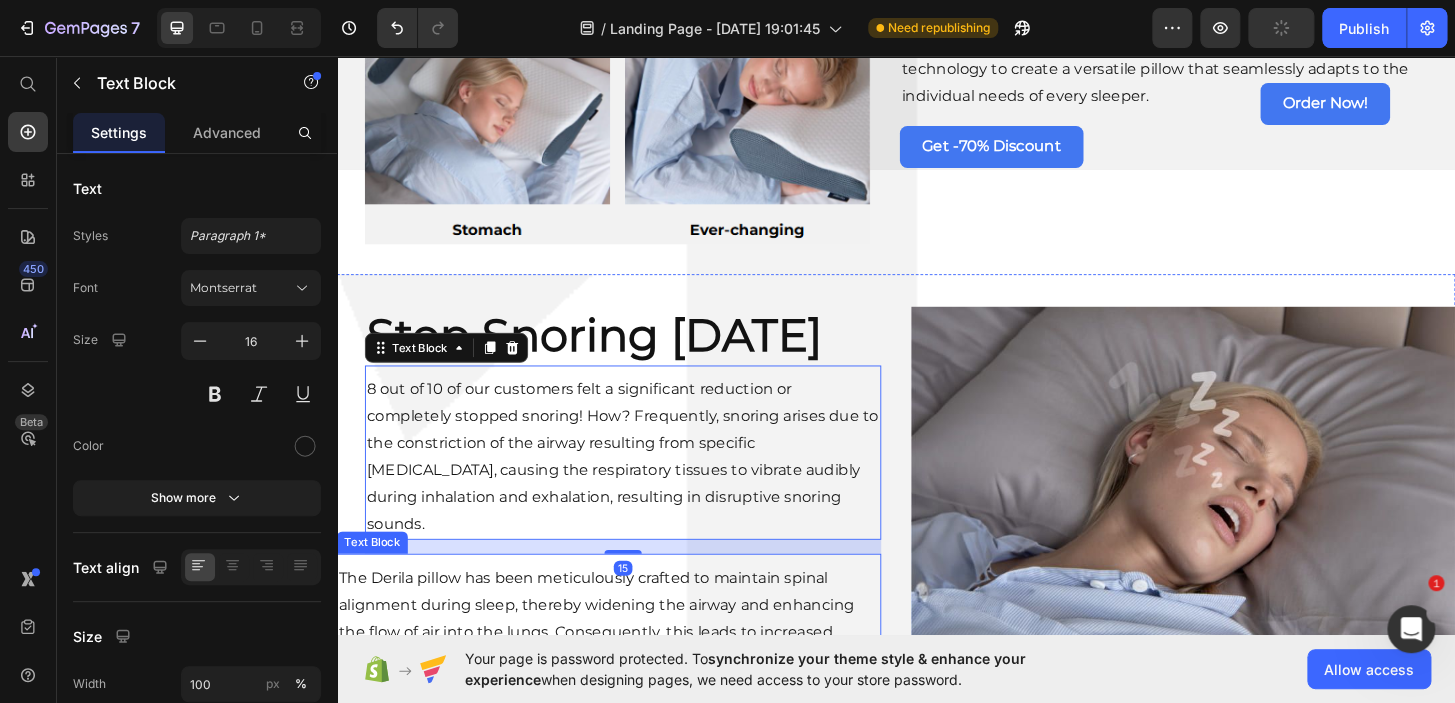 click on "The Derila pillow has been meticulously crafted to maintain spinal alignment during sleep, thereby widening the airway and enhancing the flow of air into the lungs. Consequently, this leads to increased oxygen intake and a reduction in snoring, offering a more peaceful night’s sleep." at bounding box center [629, 674] 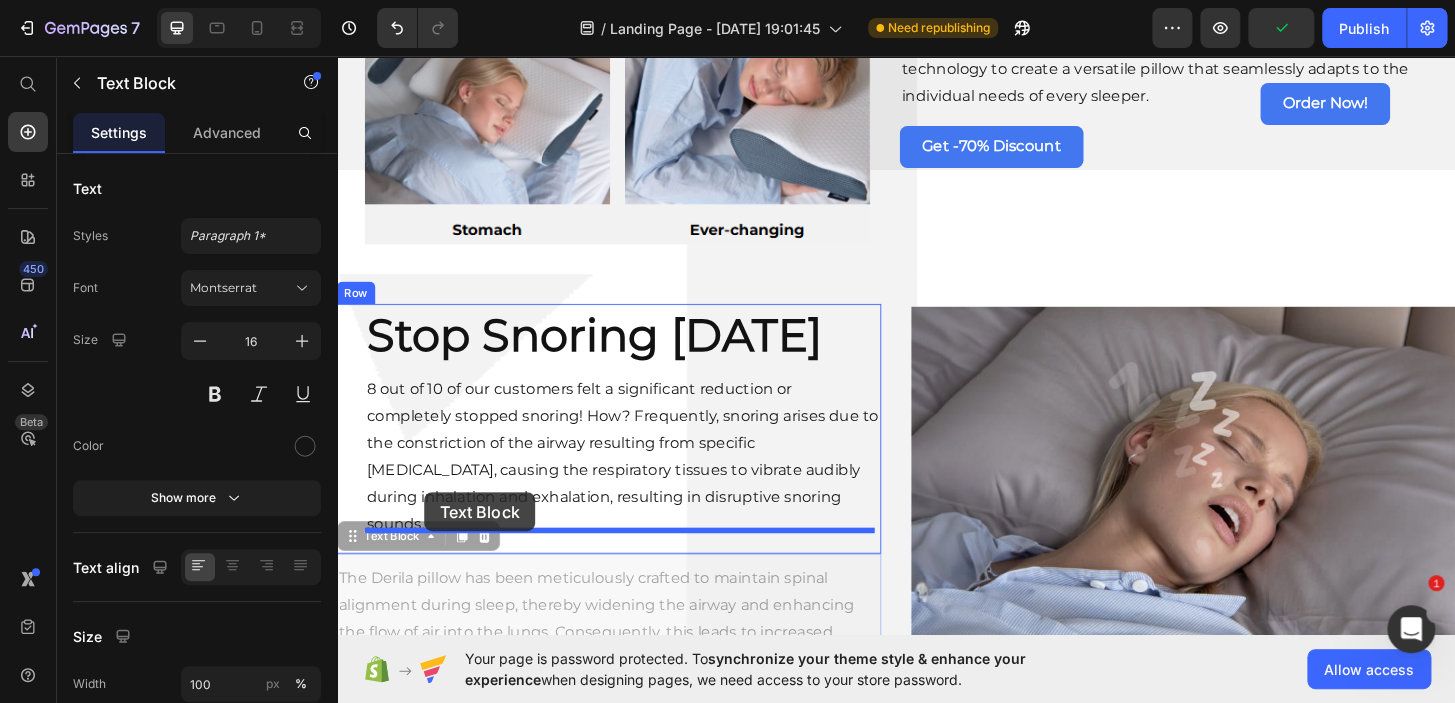 drag, startPoint x: 392, startPoint y: 544, endPoint x: 430, endPoint y: 525, distance: 42.48529 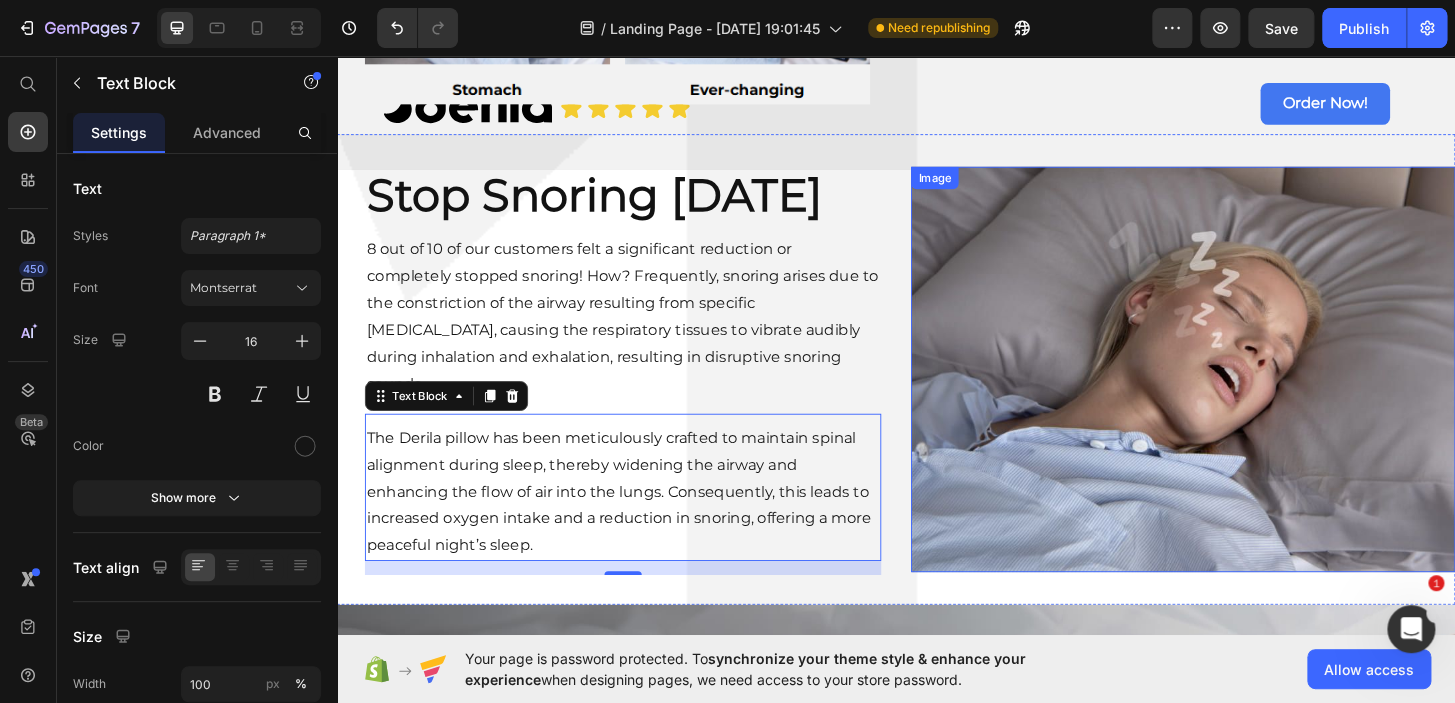 scroll, scrollTop: 4793, scrollLeft: 0, axis: vertical 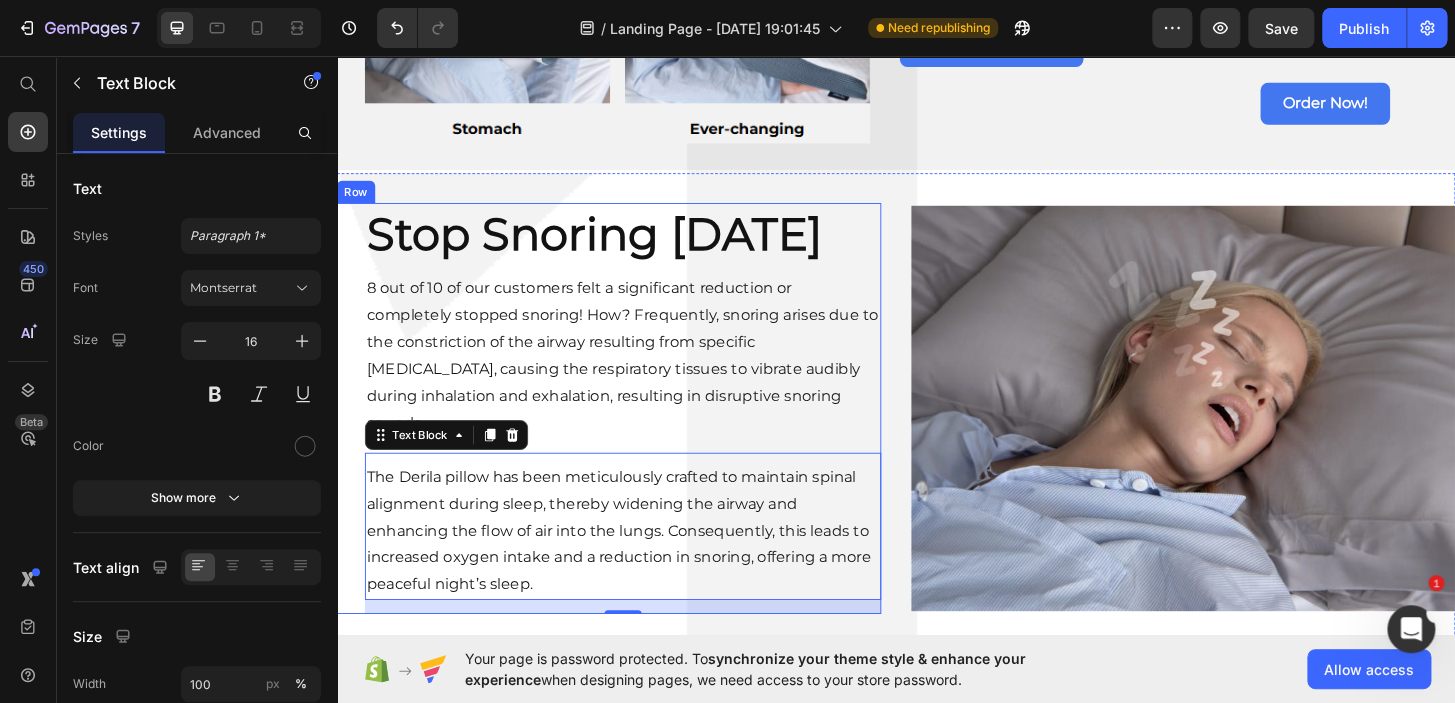 click on "Stop Snoring Today Heading 8 out of 10 of our customers felt a significant reduction or completely stopped snoring! How? Frequently, snoring arises due to the constriction of the airway resulting from specific sleeping positions, causing the respiratory tissues to vibrate audibly during inhalation and exhalation, resulting in disruptive snoring sounds. Text Block The Derila pillow has been meticulously crafted to maintain spinal alignment during sleep, thereby widening the airway and enhancing the flow of air into the lungs. Consequently, this leads to increased oxygen intake and a reduction in snoring, offering a more peaceful night’s sleep. Text Block   15" at bounding box center [644, 433] 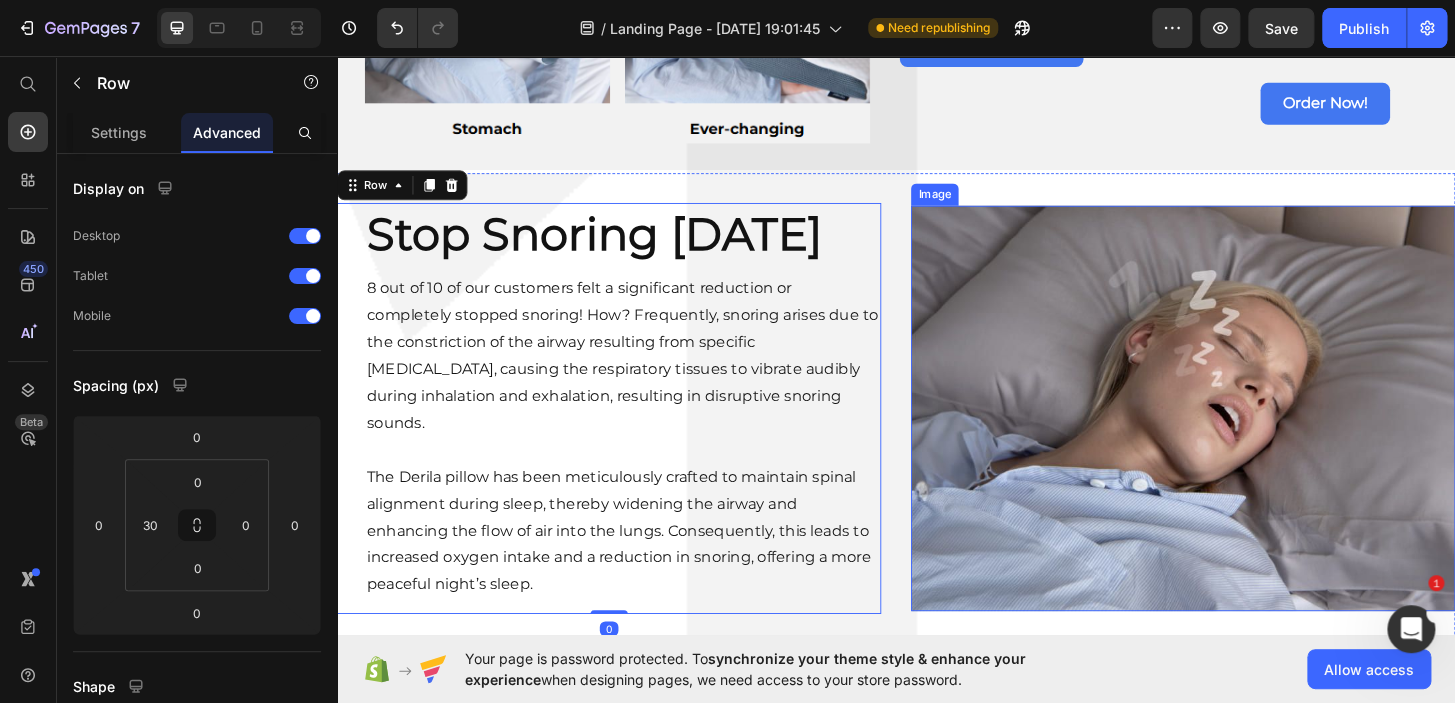 click at bounding box center [1245, 433] 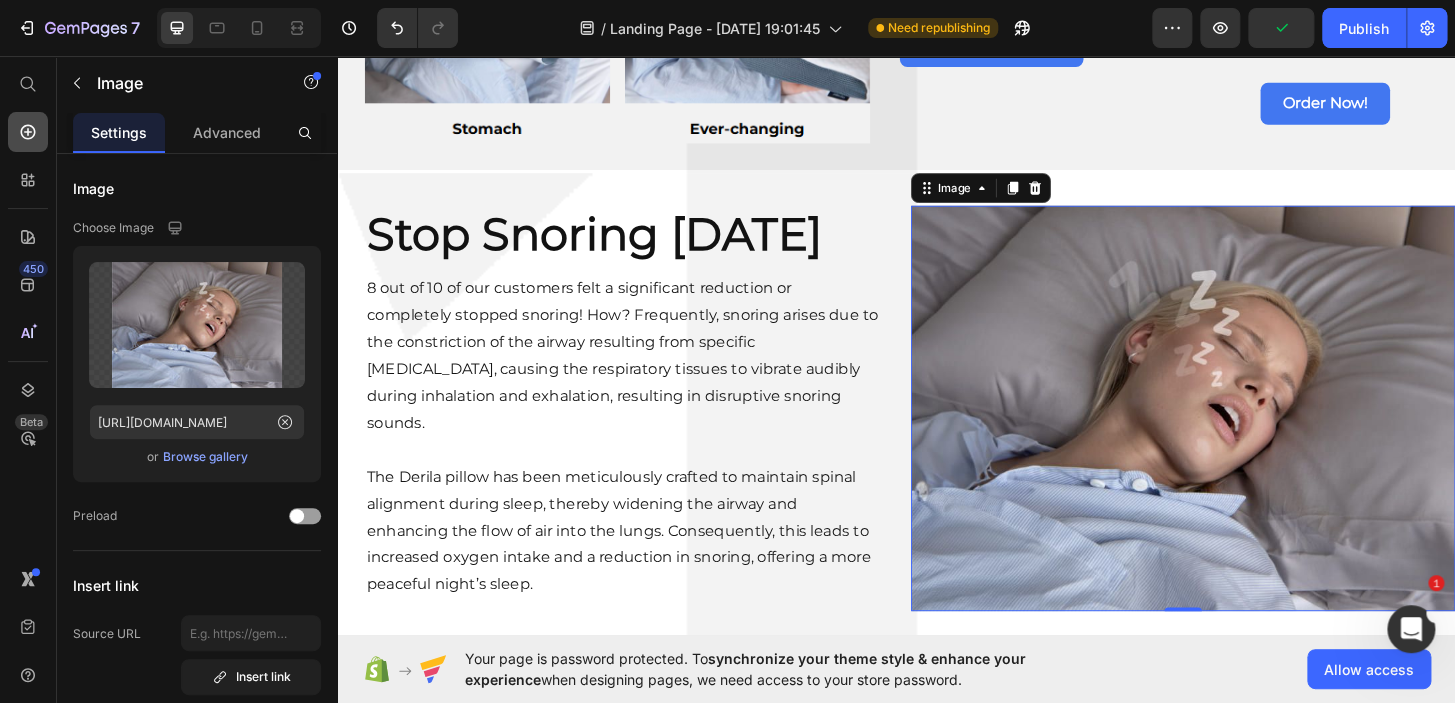click 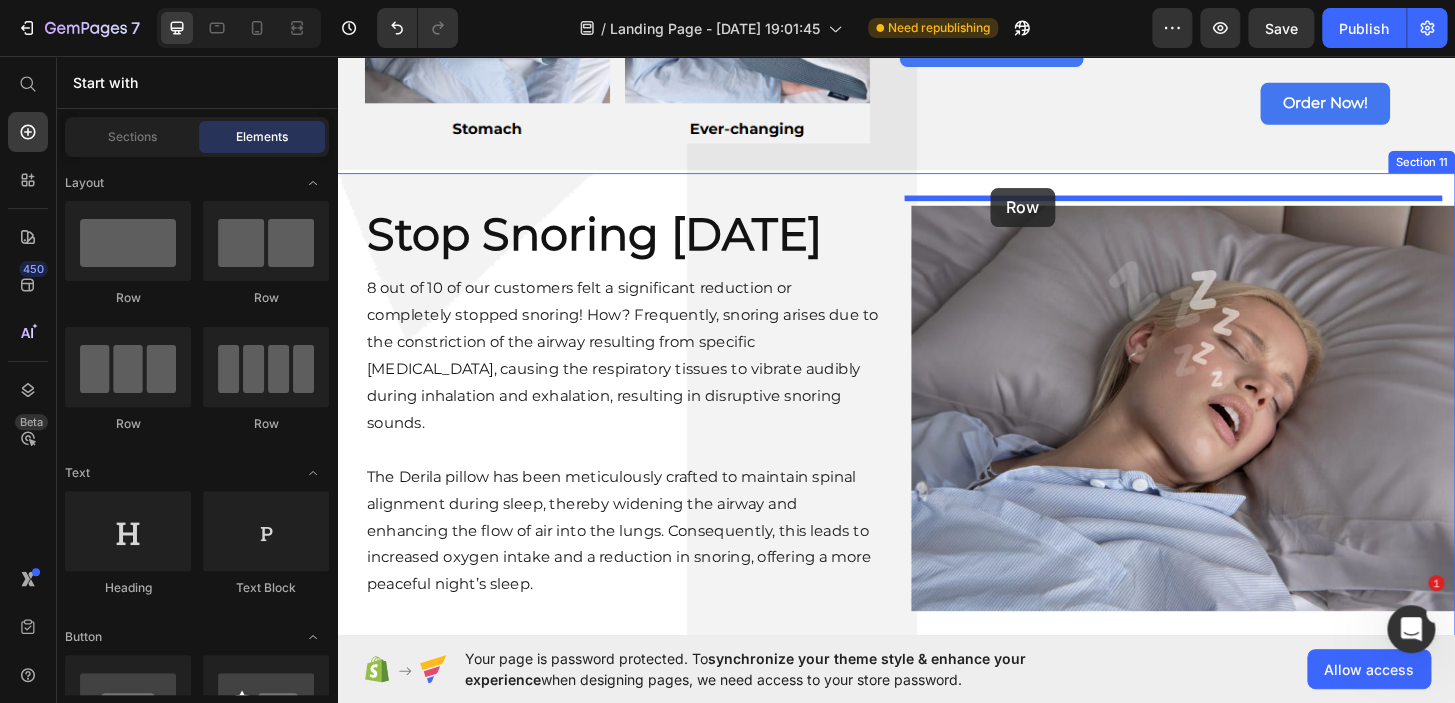 drag, startPoint x: 438, startPoint y: 310, endPoint x: 1040, endPoint y: 197, distance: 612.5137 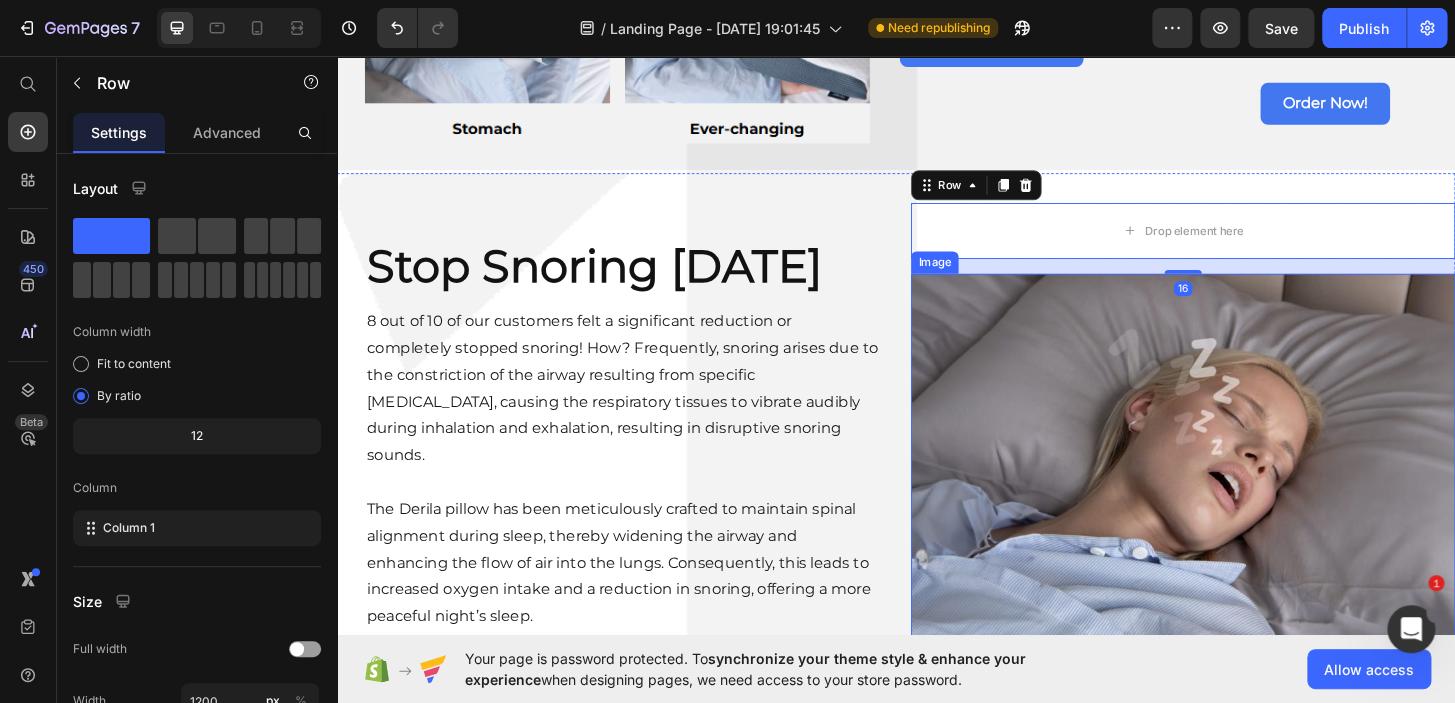 drag, startPoint x: 1027, startPoint y: 277, endPoint x: 1025, endPoint y: 288, distance: 11.18034 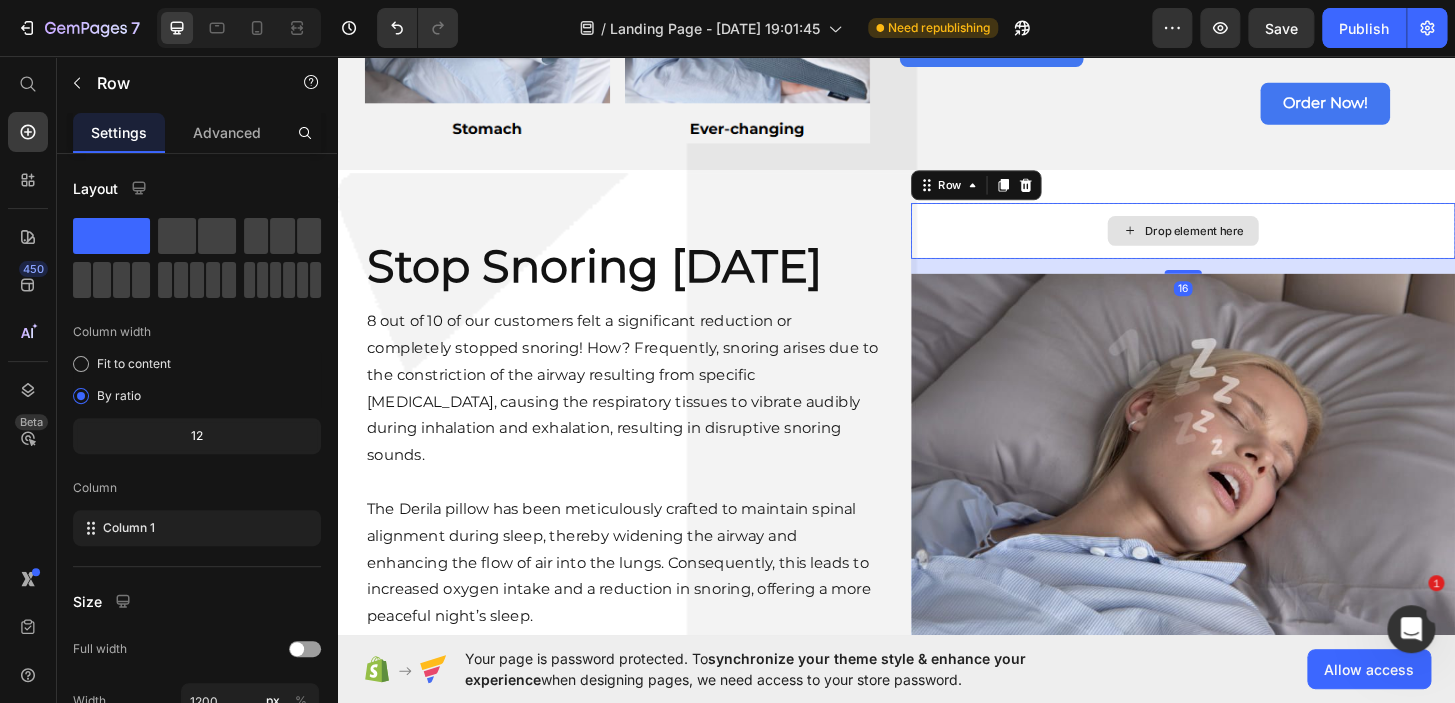 click on "Drop element here" at bounding box center (1245, 243) 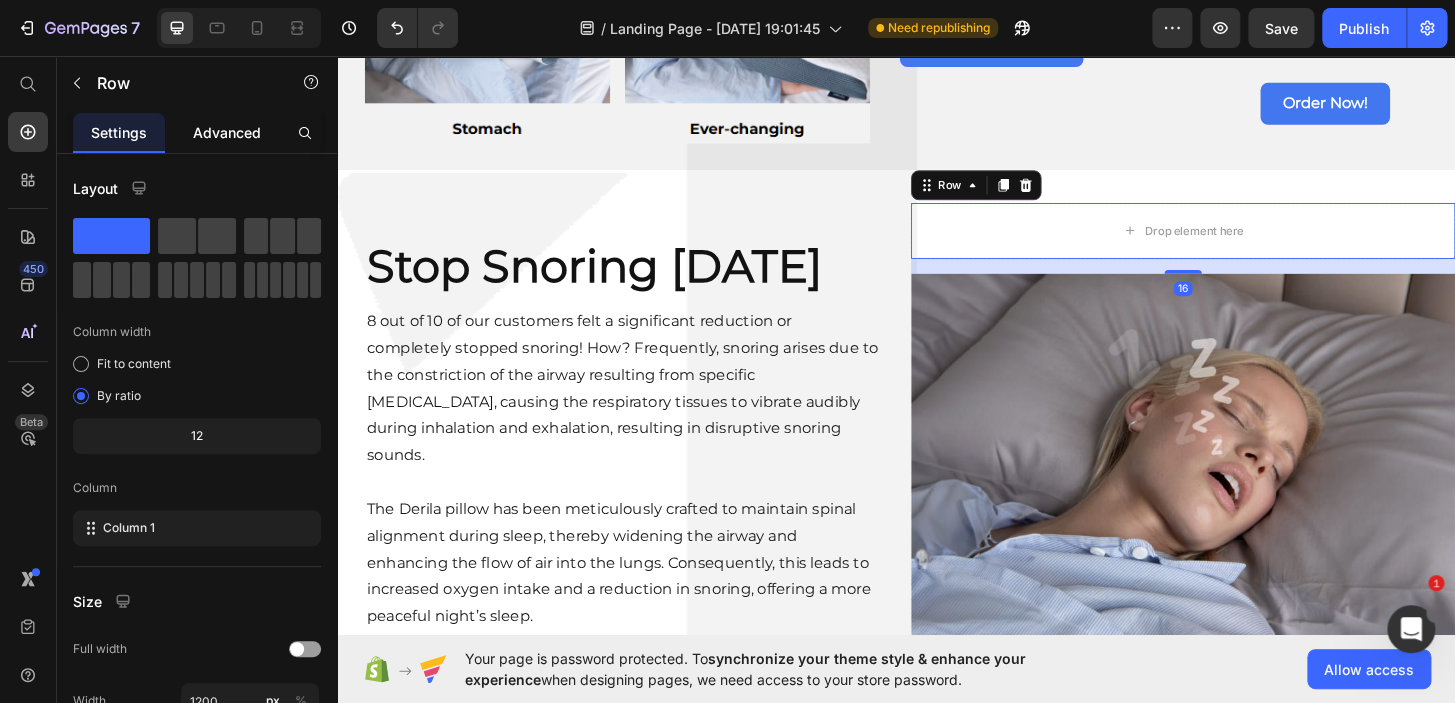 click on "Advanced" at bounding box center (227, 132) 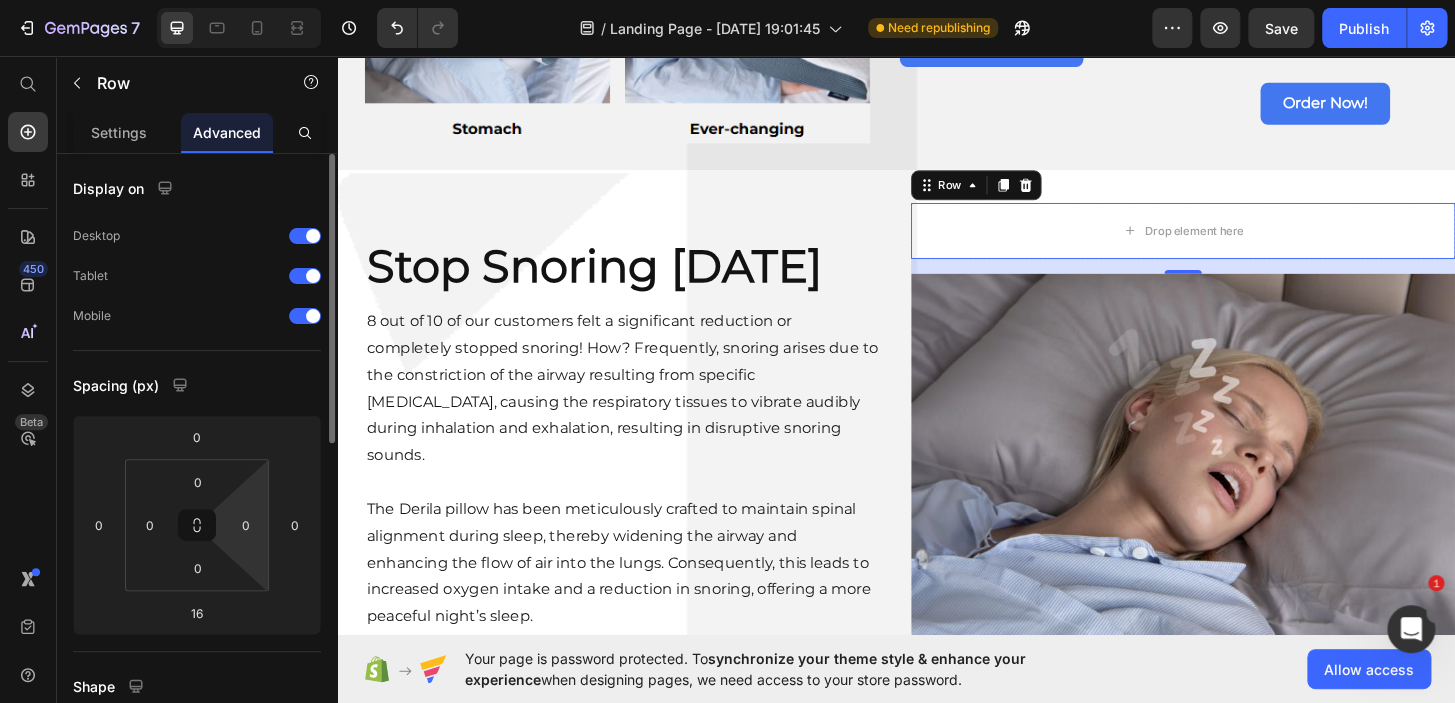 click on "7  Version history  /  Landing Page - [DATE] 19:01:45 Need republishing Preview  Save   Publish  450 Beta Start with Sections Elements Hero Section Product Detail Brands Trusted Badges Guarantee Product Breakdown How to use Testimonials Compare Bundle FAQs Social Proof Brand Story Product List Collection Blog List Contact Sticky Add to Cart Custom Footer Browse Library 450 Layout
Row
Row
Row
Row Text
Heading
Text Block Button
Button
Button
Sticky Back to top Media" at bounding box center [727, 0] 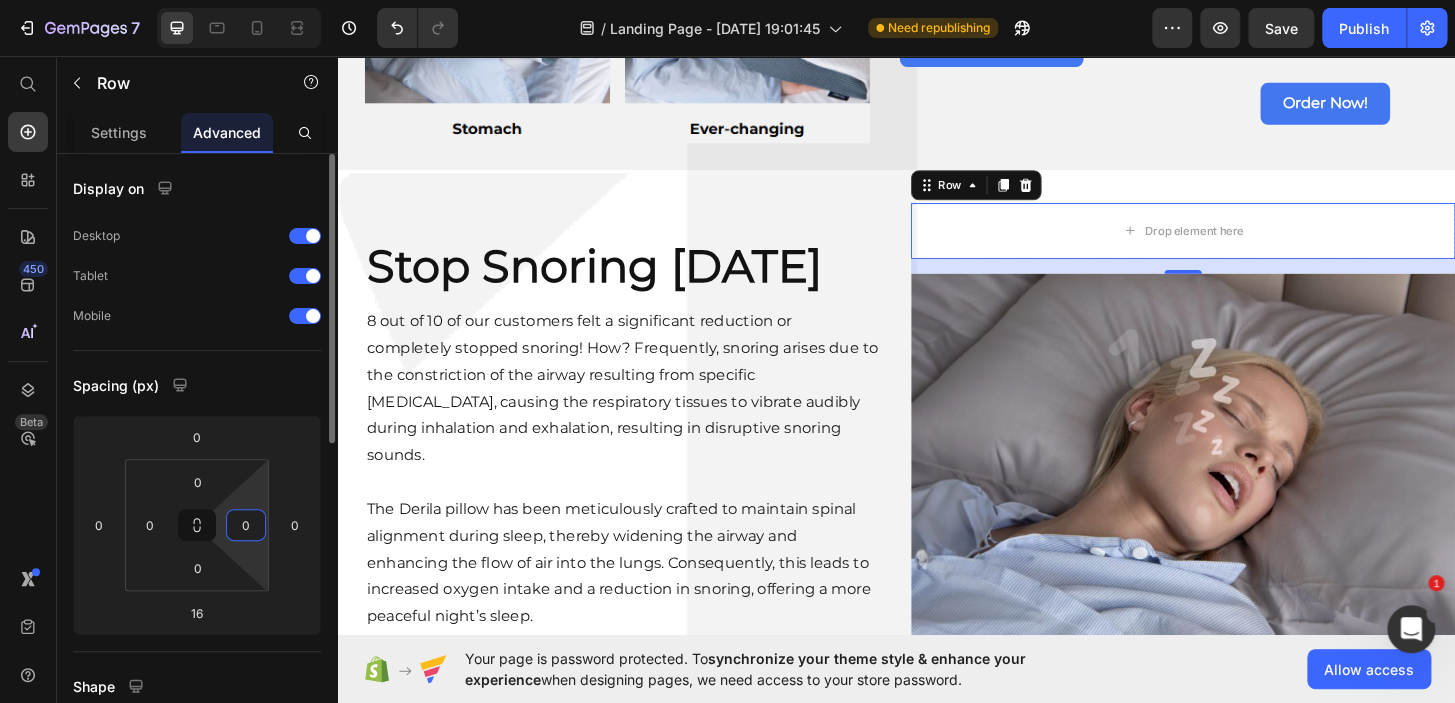 click on "0" at bounding box center (246, 525) 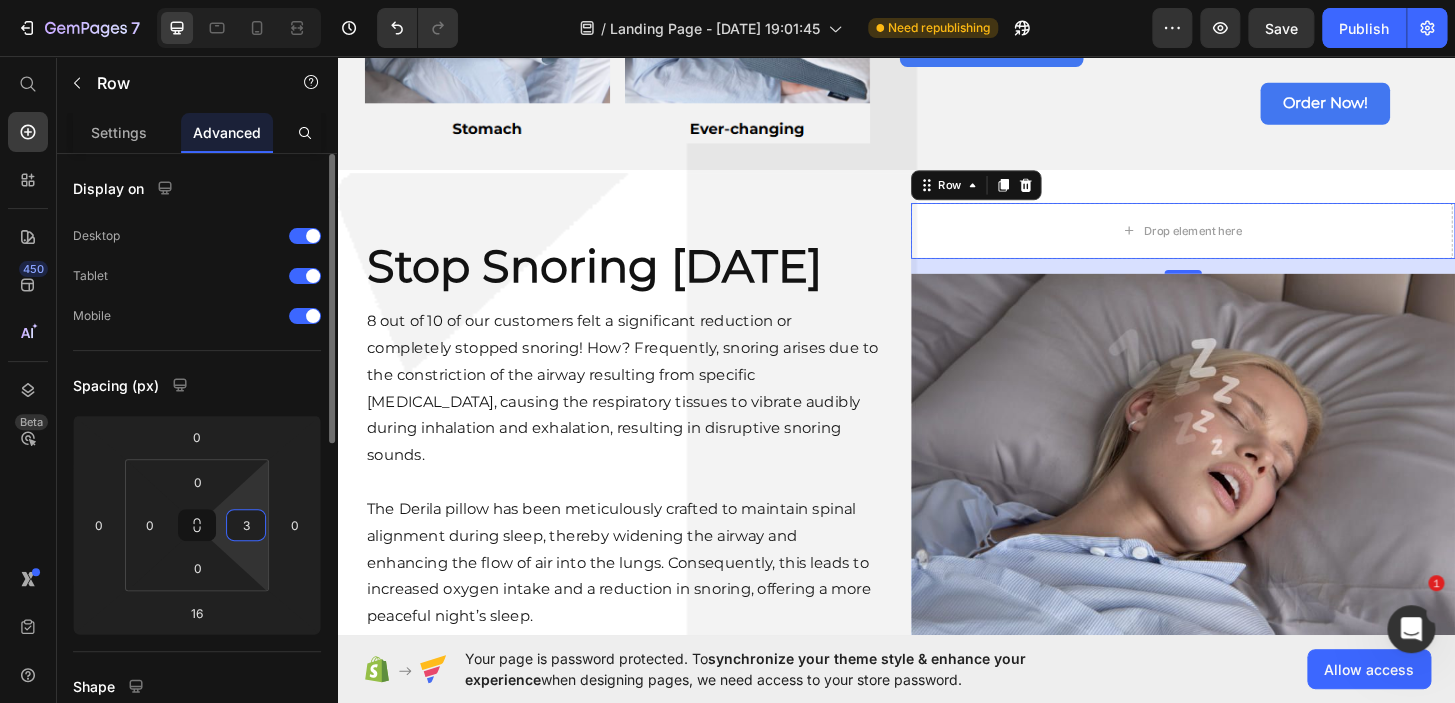type on "30" 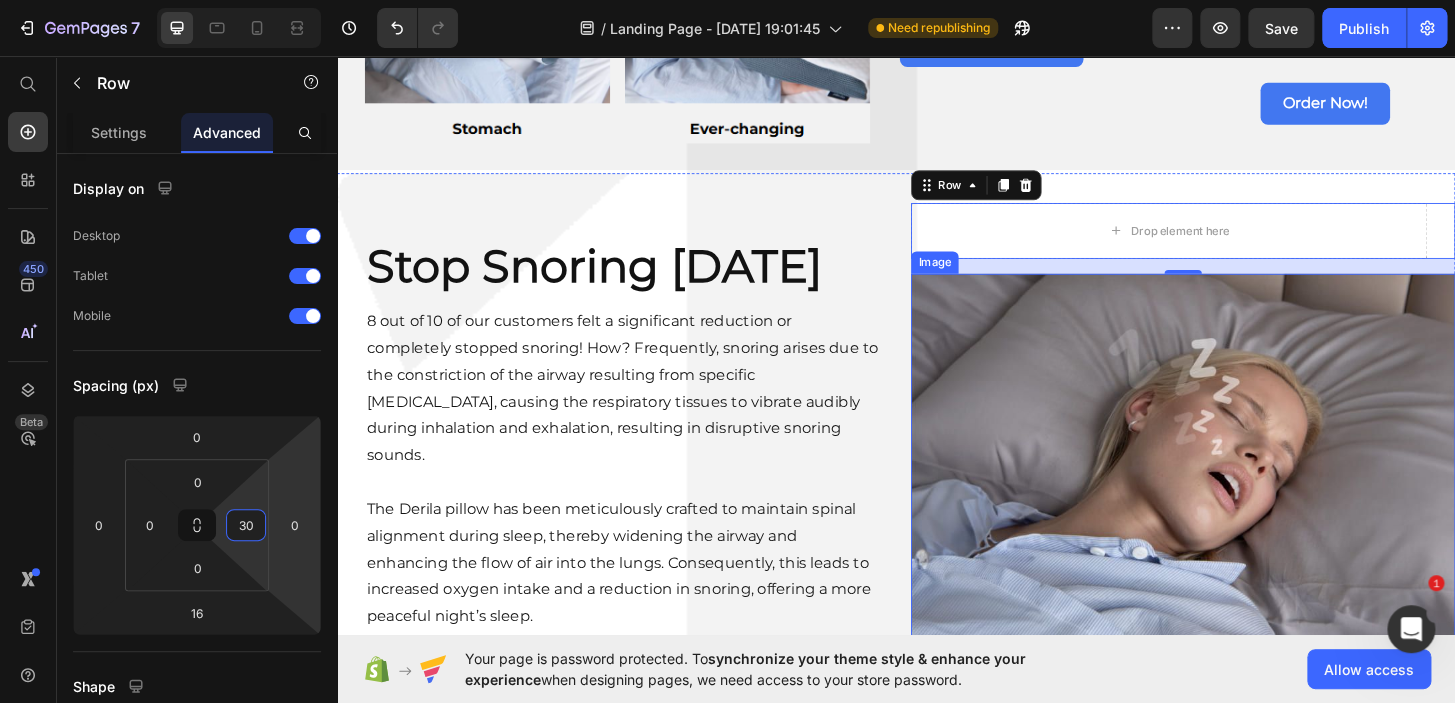 drag, startPoint x: 1013, startPoint y: 435, endPoint x: 1015, endPoint y: 376, distance: 59.03389 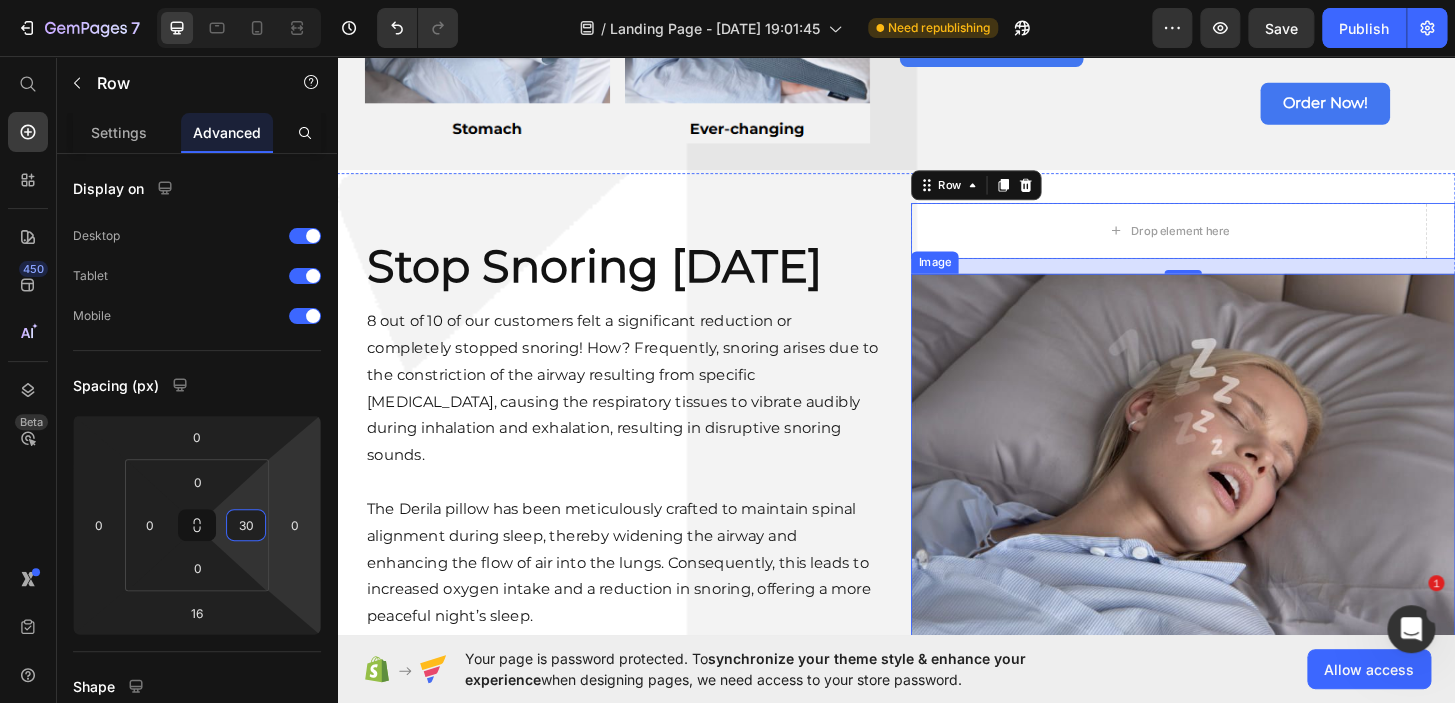 click at bounding box center (1245, 506) 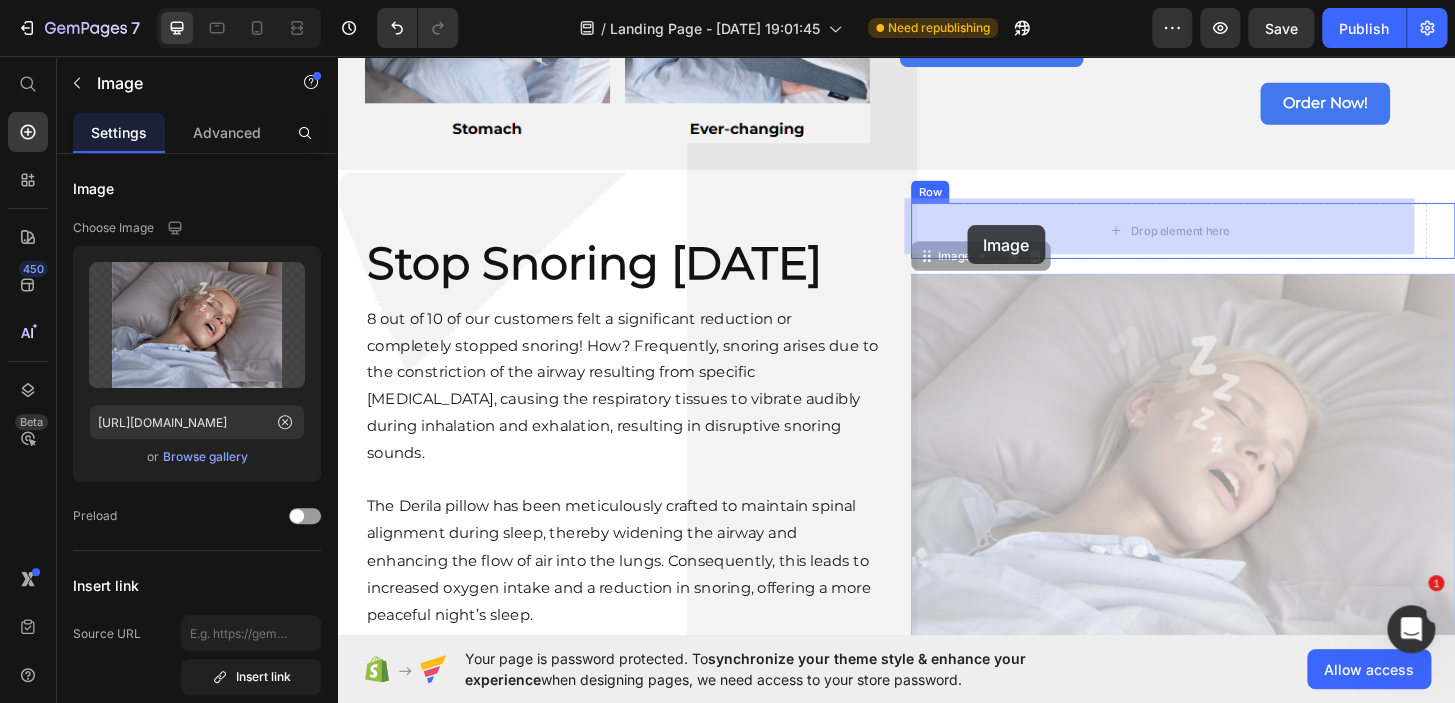 drag, startPoint x: 999, startPoint y: 269, endPoint x: 1013, endPoint y: 236, distance: 35.846897 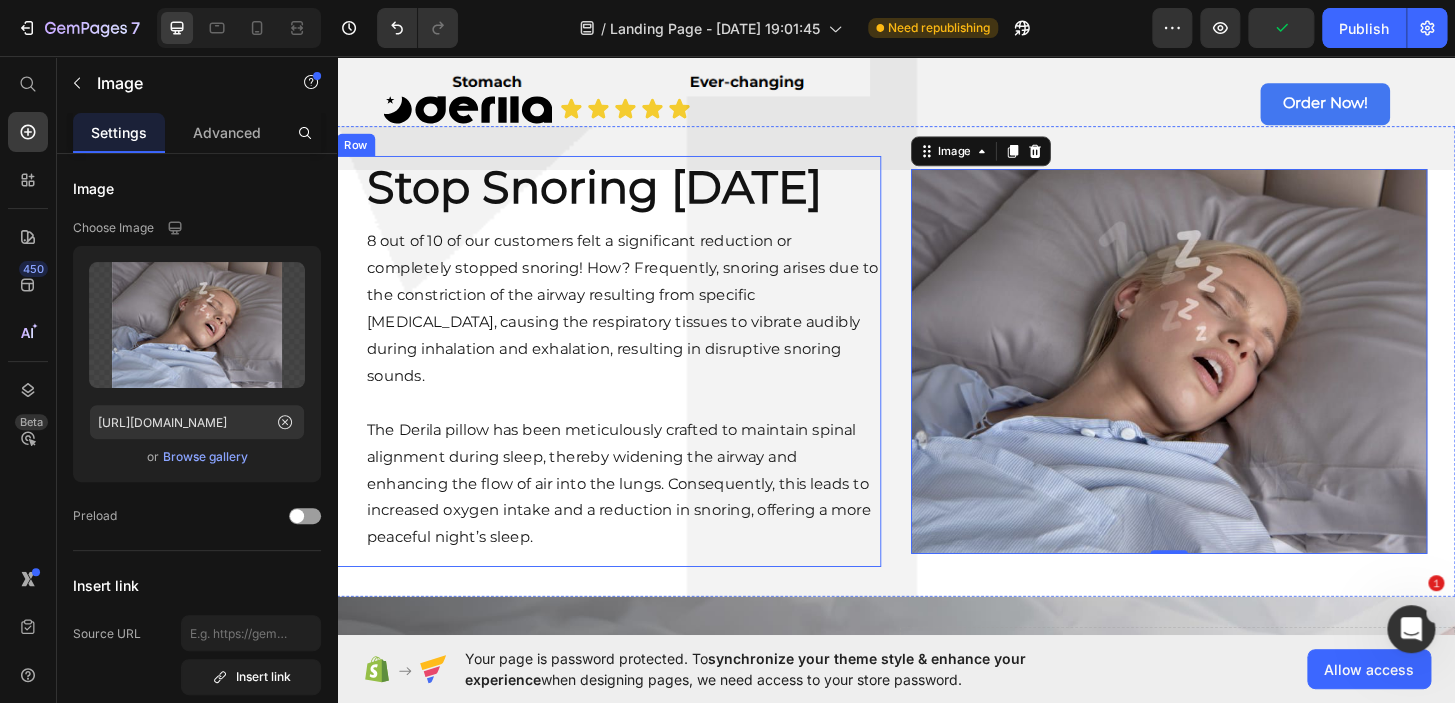 scroll, scrollTop: 4830, scrollLeft: 0, axis: vertical 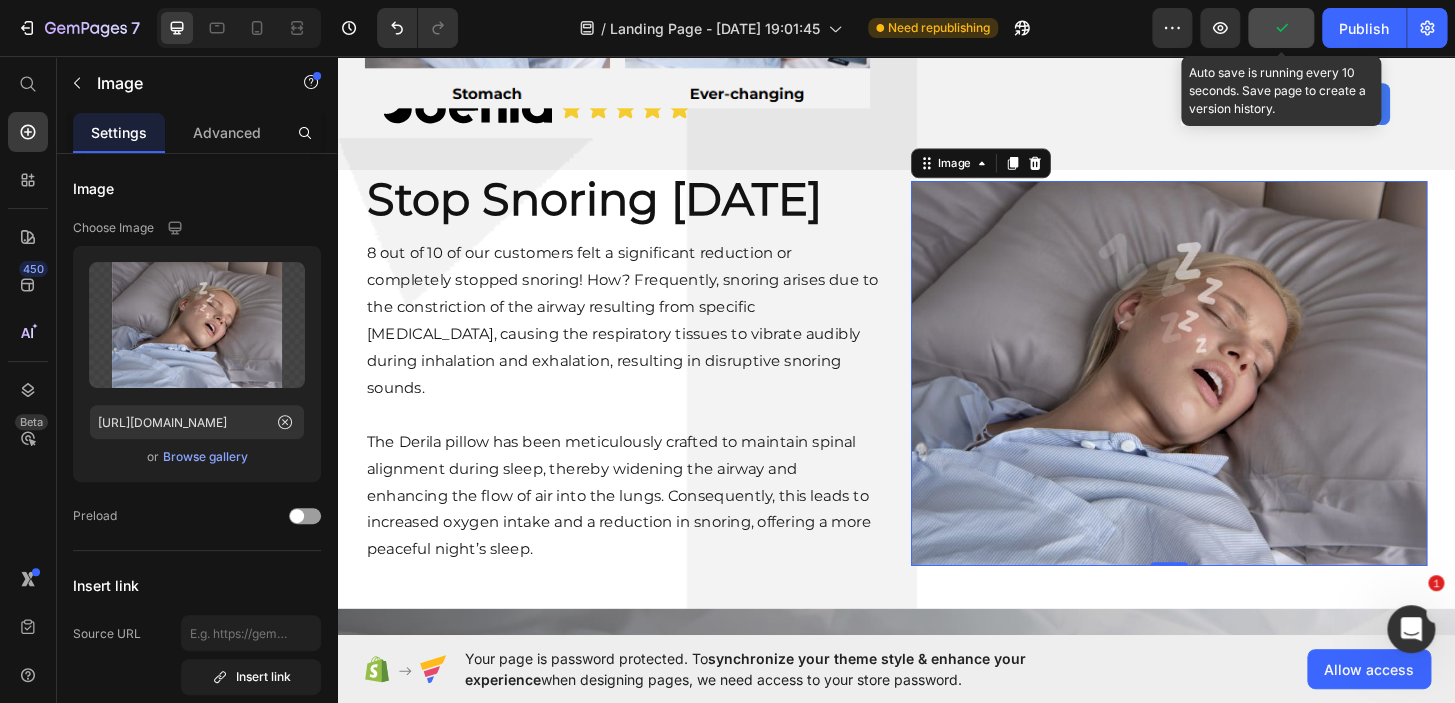 click 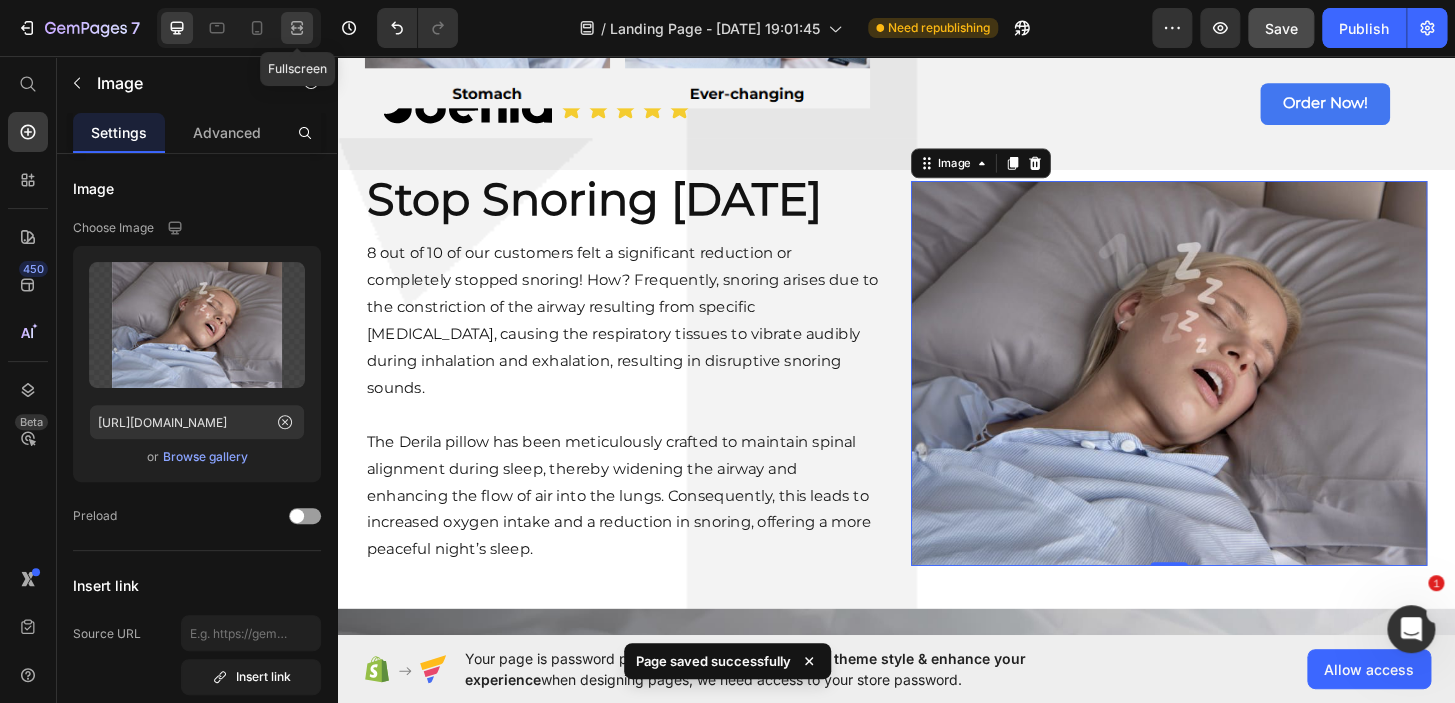 click 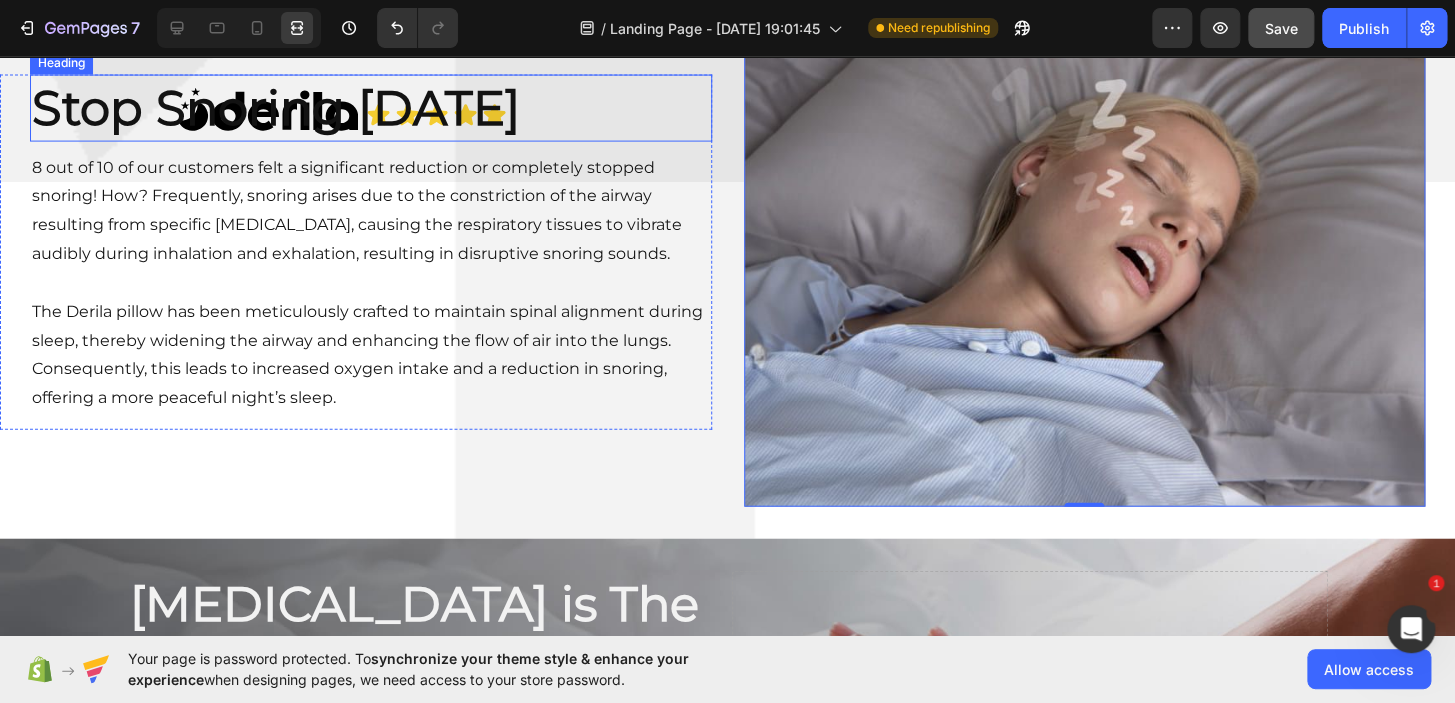 scroll, scrollTop: 5016, scrollLeft: 0, axis: vertical 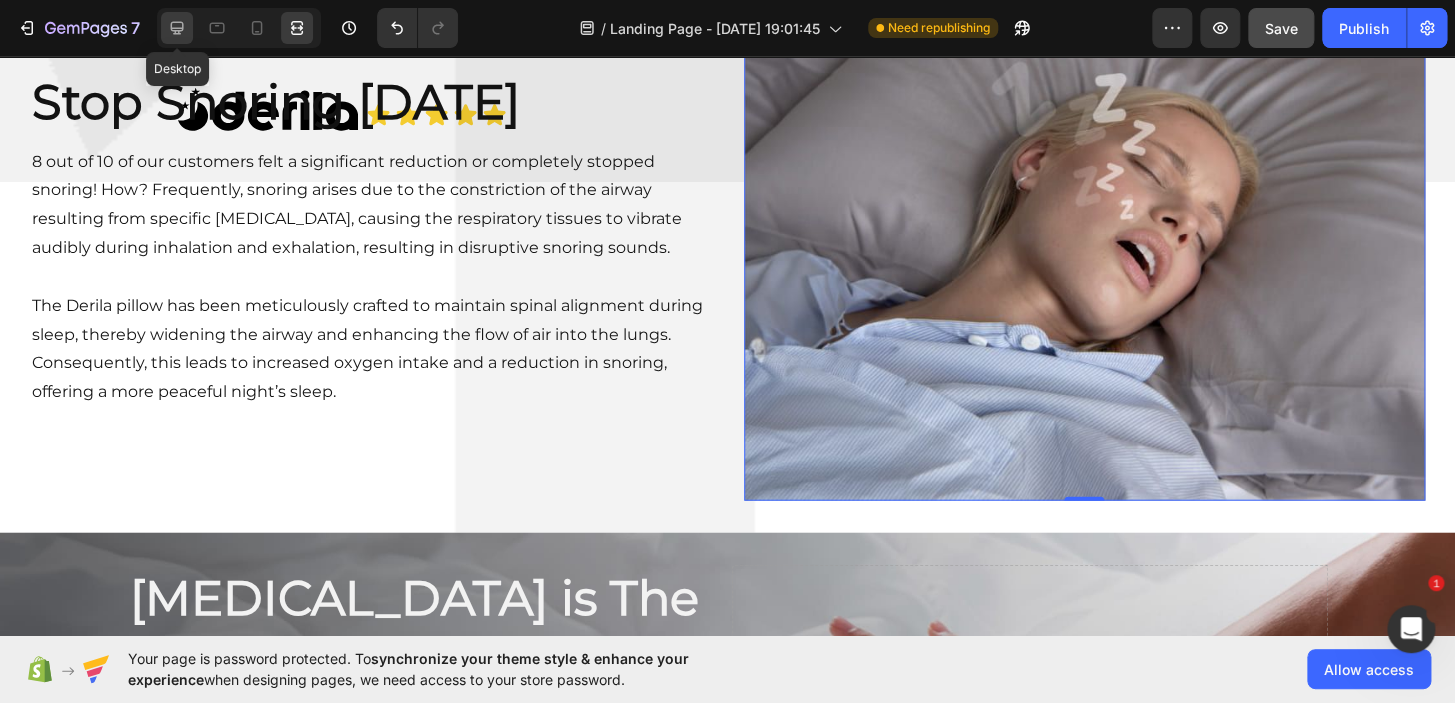 click 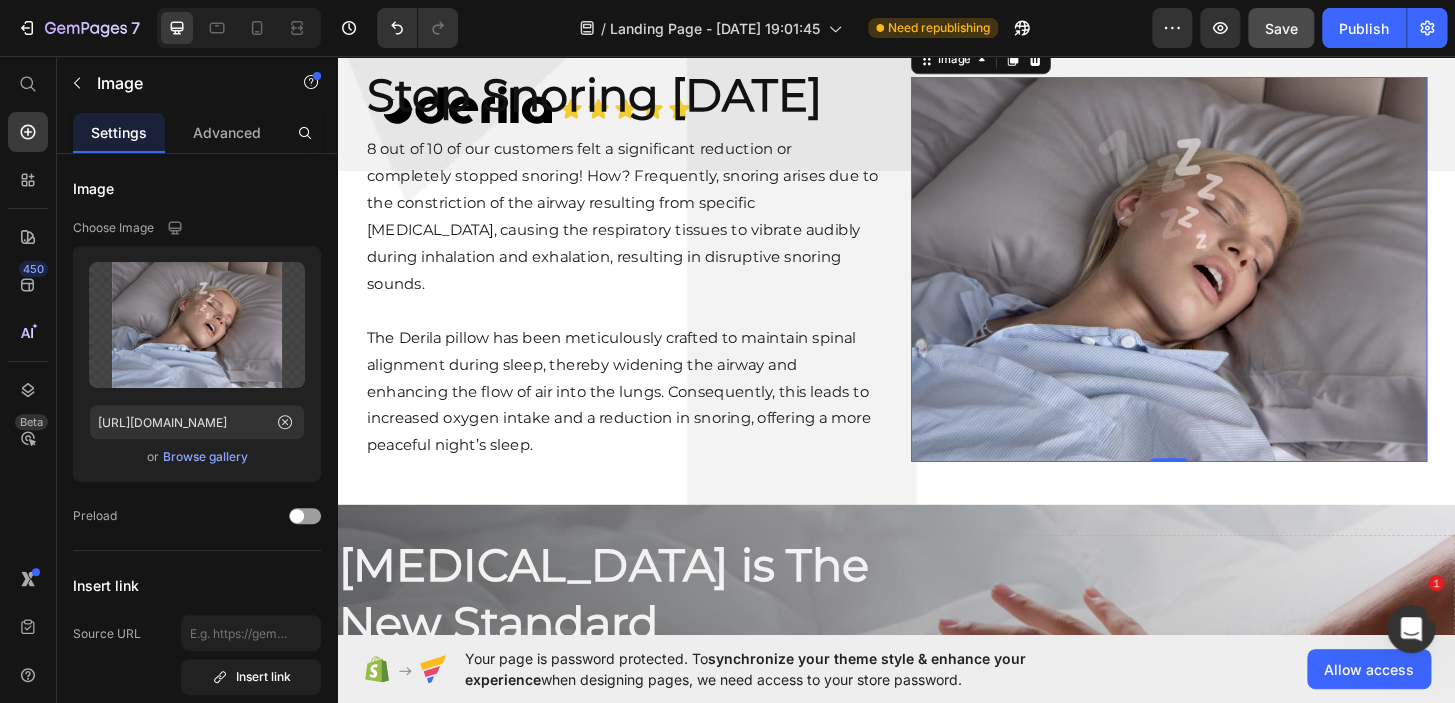 scroll, scrollTop: 4671, scrollLeft: 0, axis: vertical 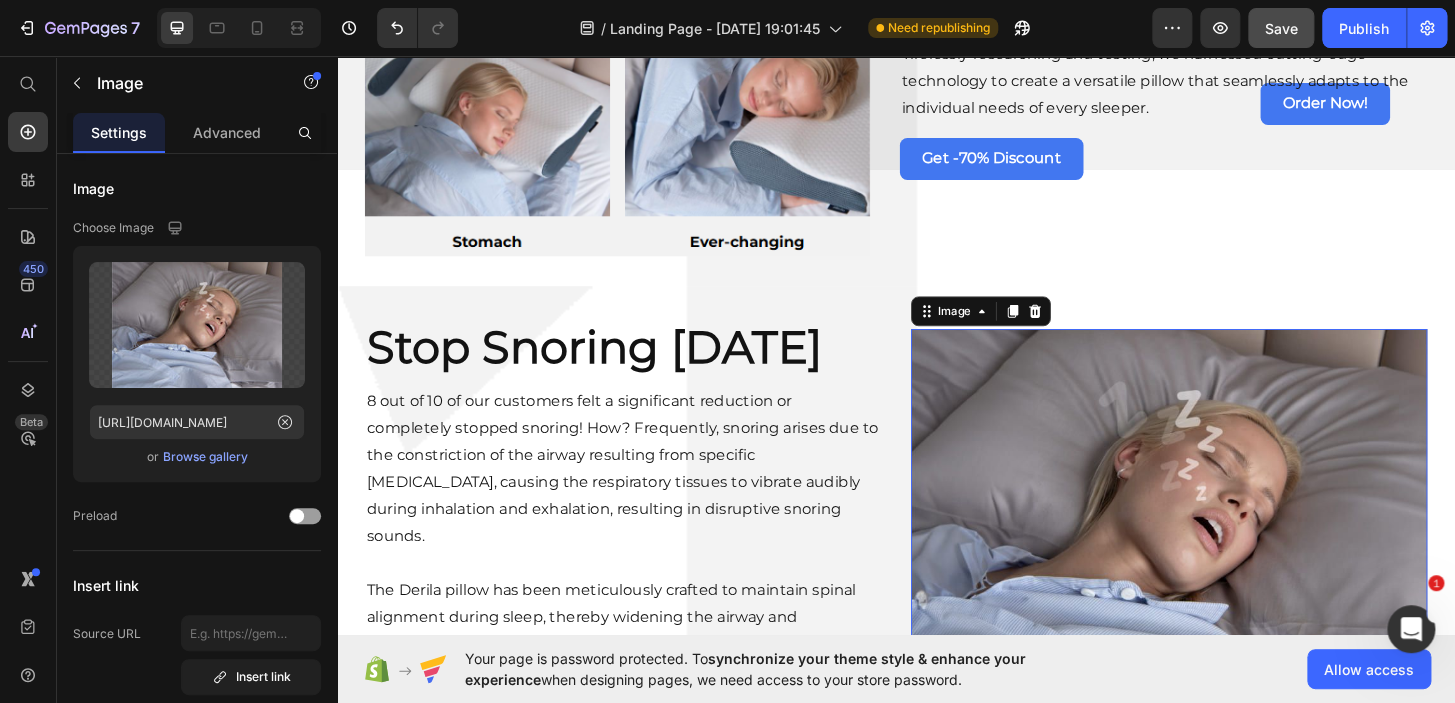 click at bounding box center [1230, 555] 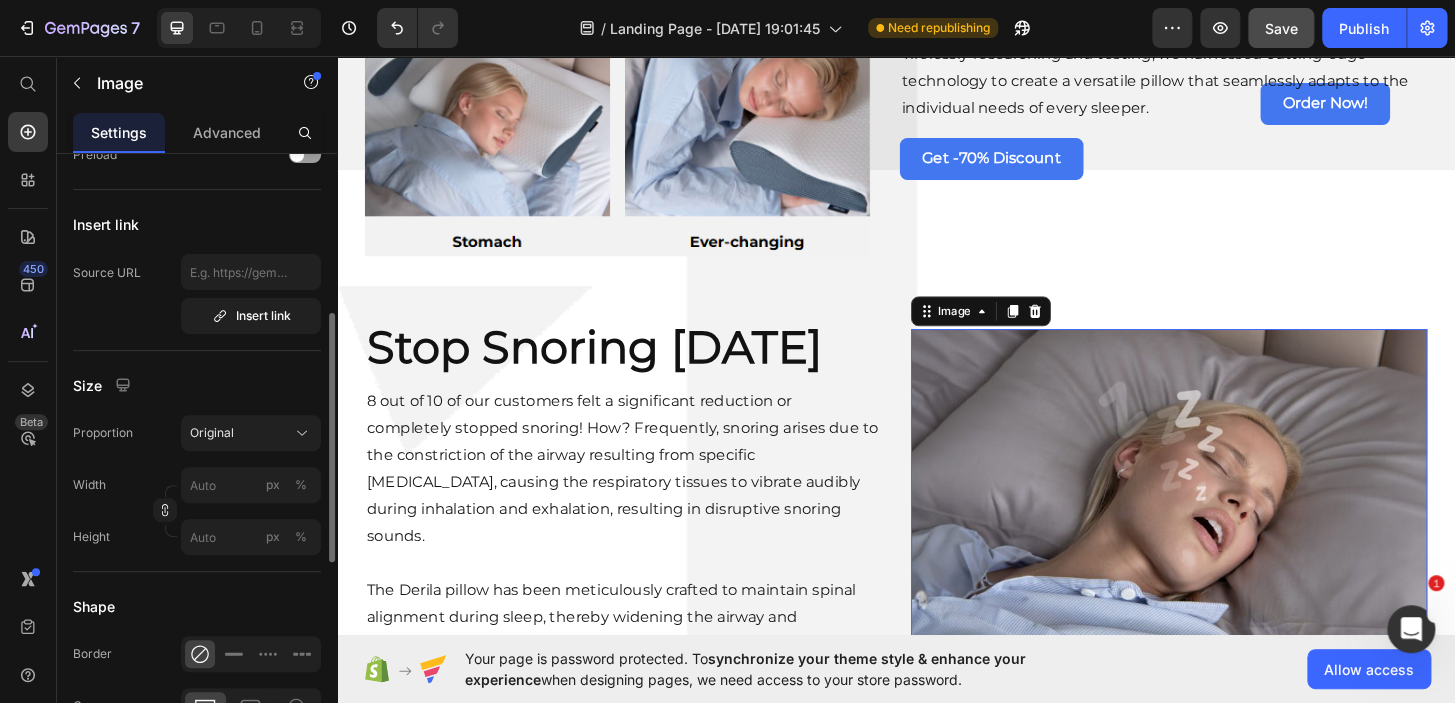 scroll, scrollTop: 368, scrollLeft: 0, axis: vertical 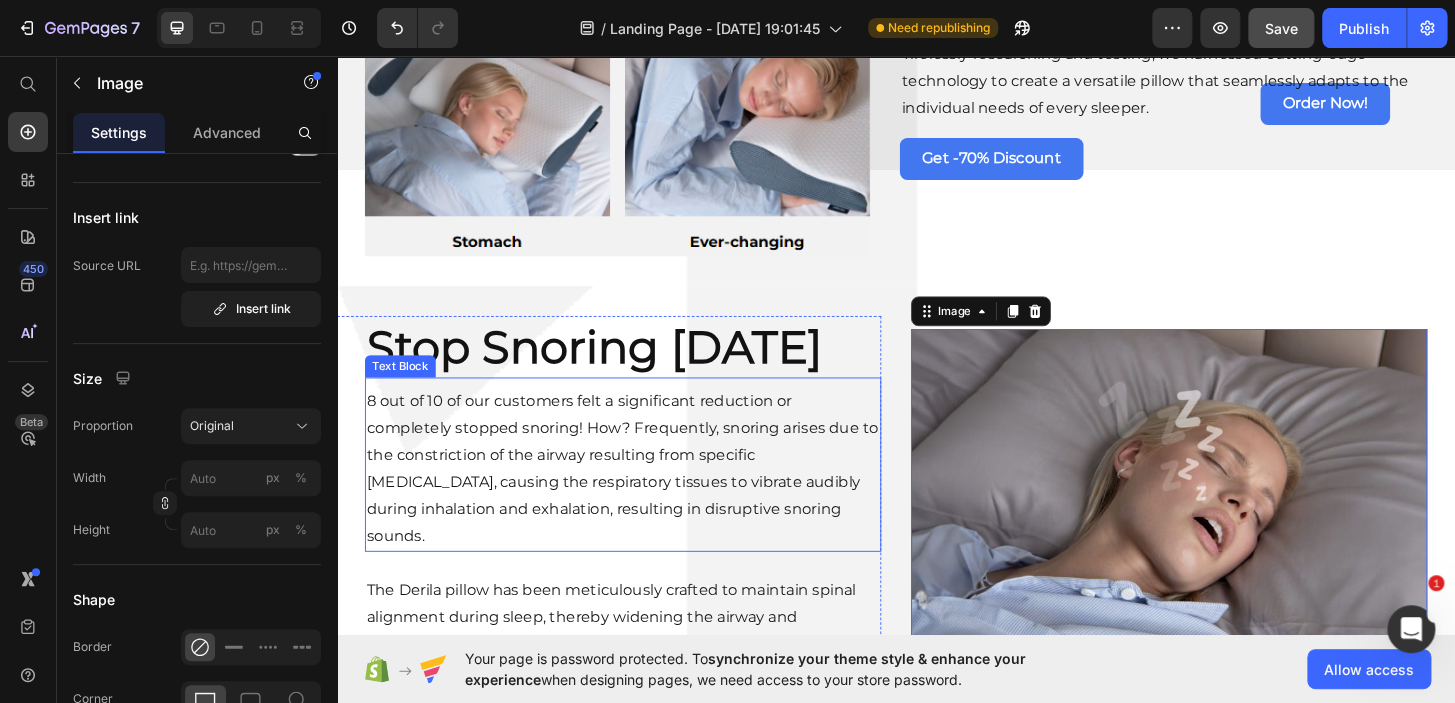 click on "8 out of 10 of our customers felt a significant reduction or completely stopped snoring! How? Frequently, snoring arises due to the constriction of the airway resulting from specific [MEDICAL_DATA], causing the respiratory tissues to vibrate audibly during inhalation and exhalation, resulting in disruptive snoring sounds." at bounding box center [644, 499] 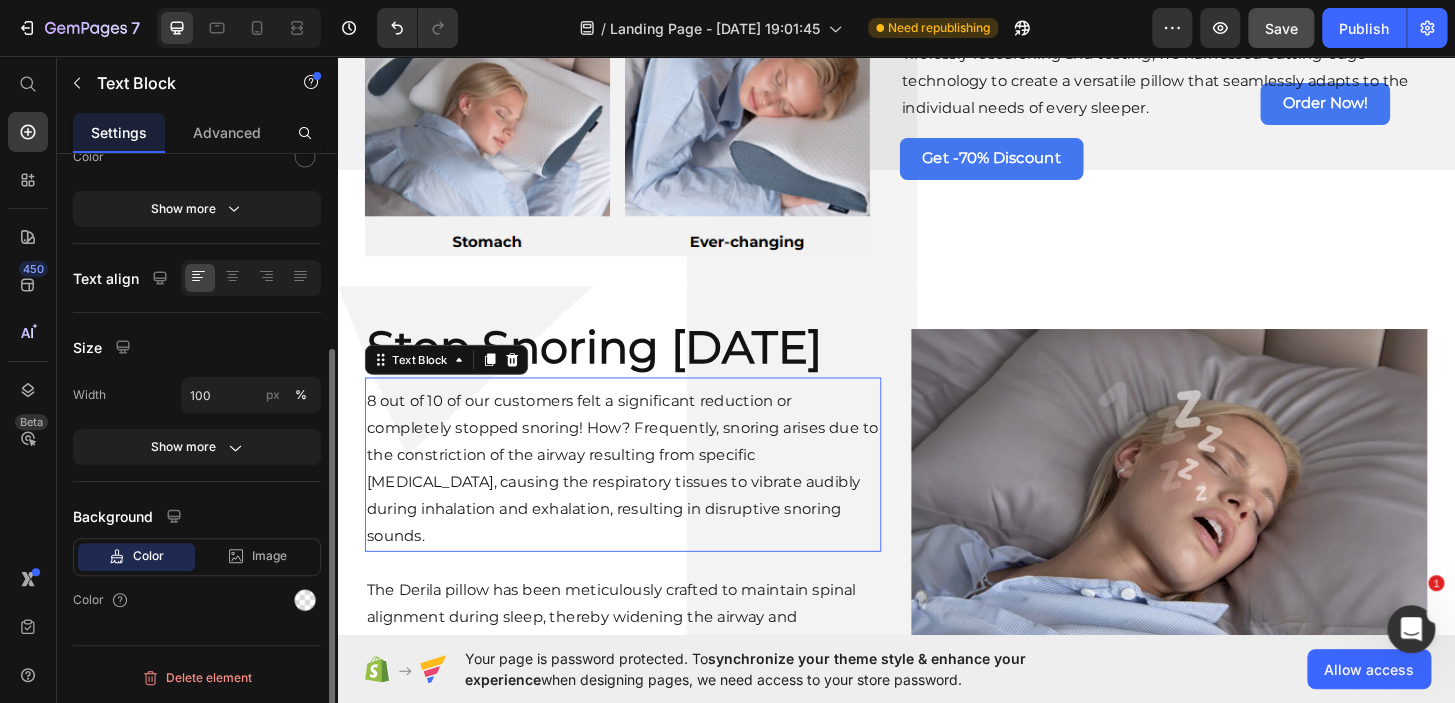 scroll, scrollTop: 0, scrollLeft: 0, axis: both 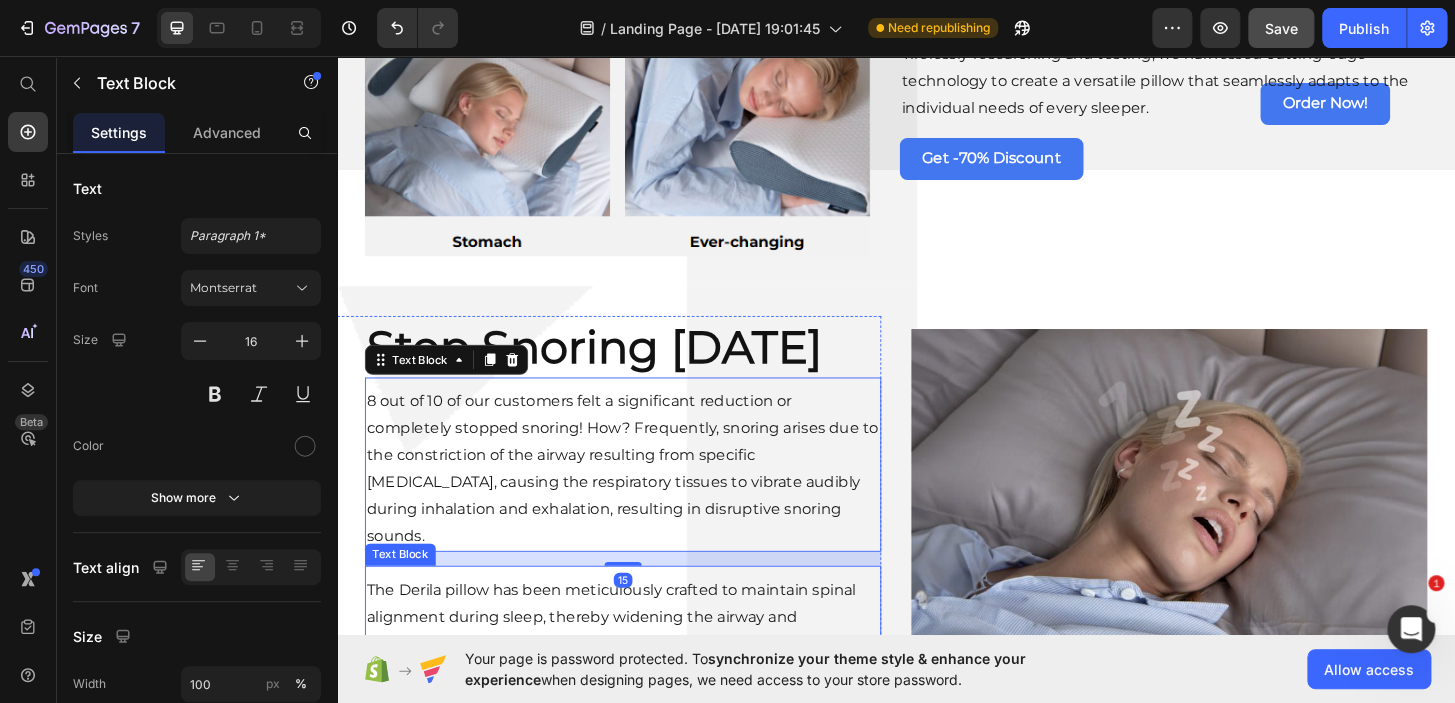 click on "The Derila pillow has been meticulously crafted to maintain spinal alignment during sleep, thereby widening the airway and enhancing the flow of air into the lungs. Consequently, this leads to increased oxygen intake and a reduction in snoring, offering a more peaceful night’s sleep." at bounding box center (644, 687) 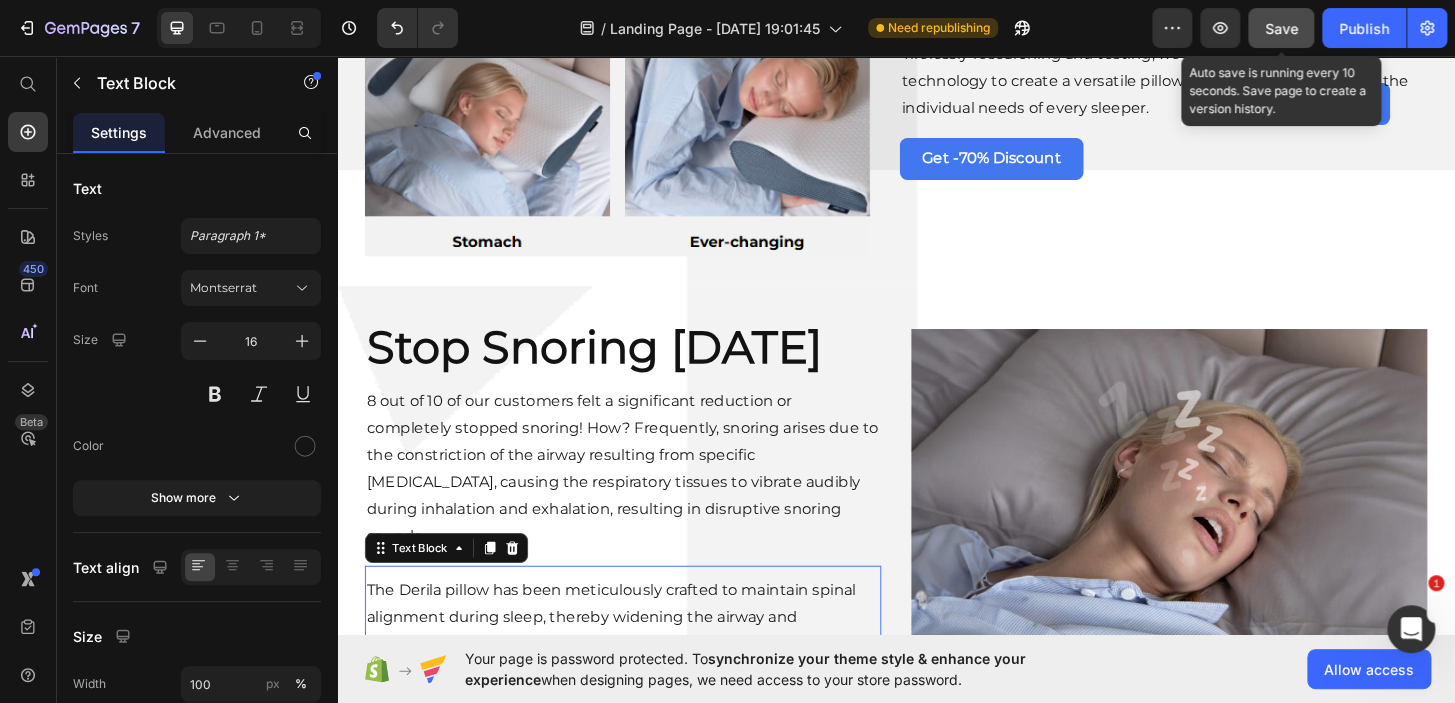 click on "Save" at bounding box center [1281, 28] 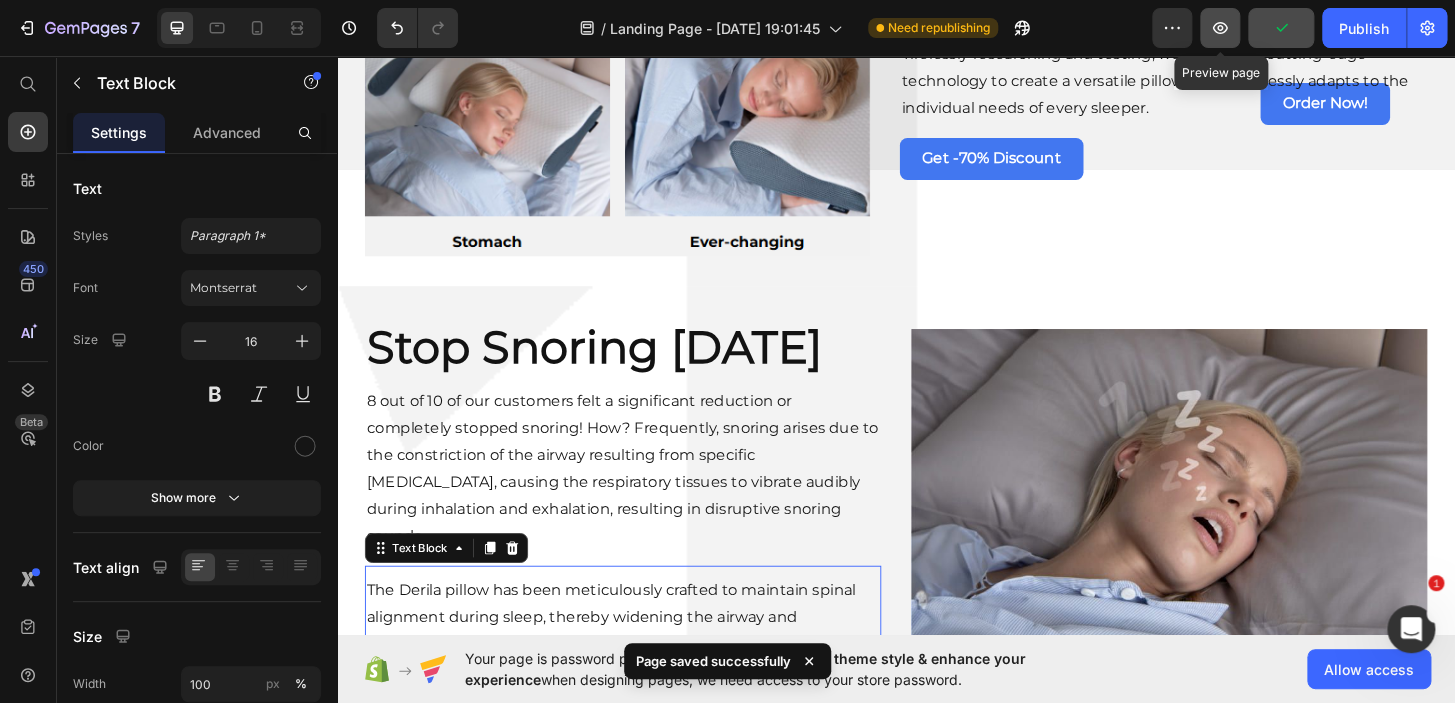 click 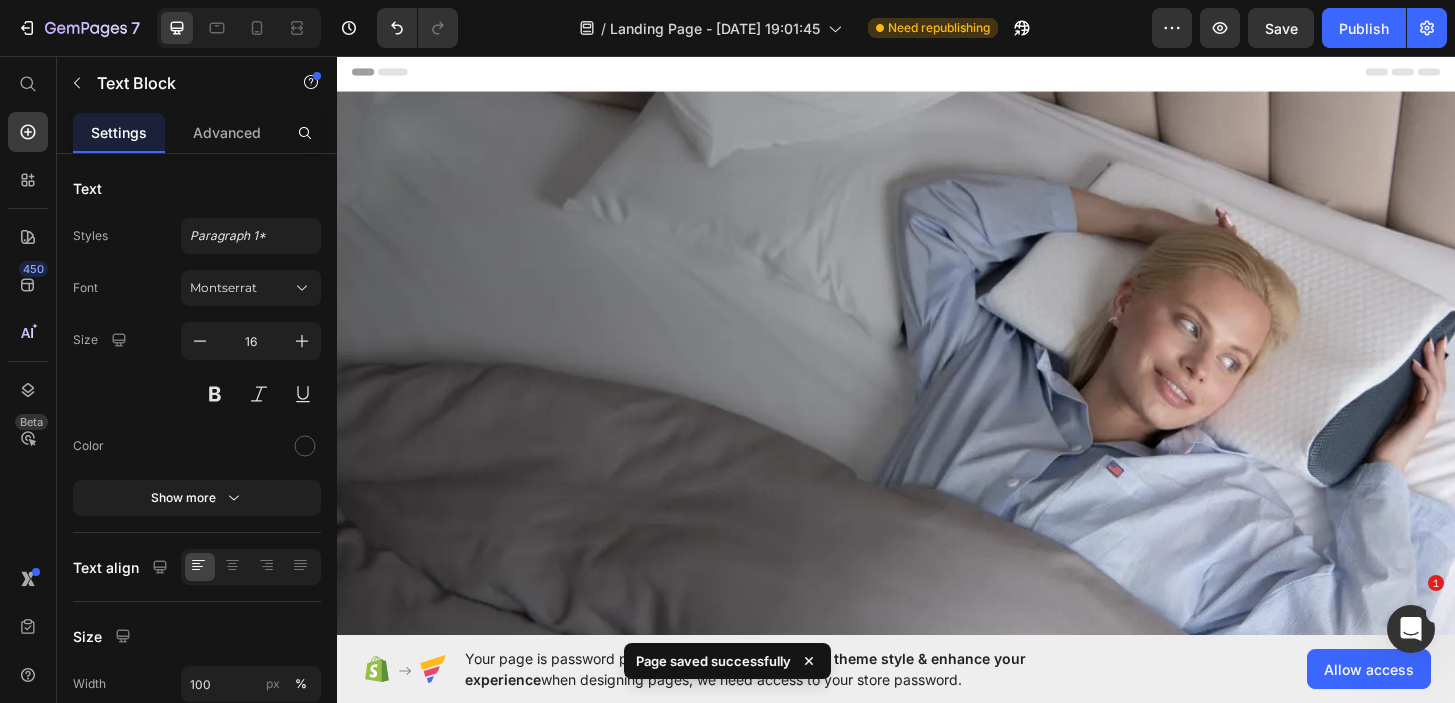 scroll, scrollTop: 0, scrollLeft: 0, axis: both 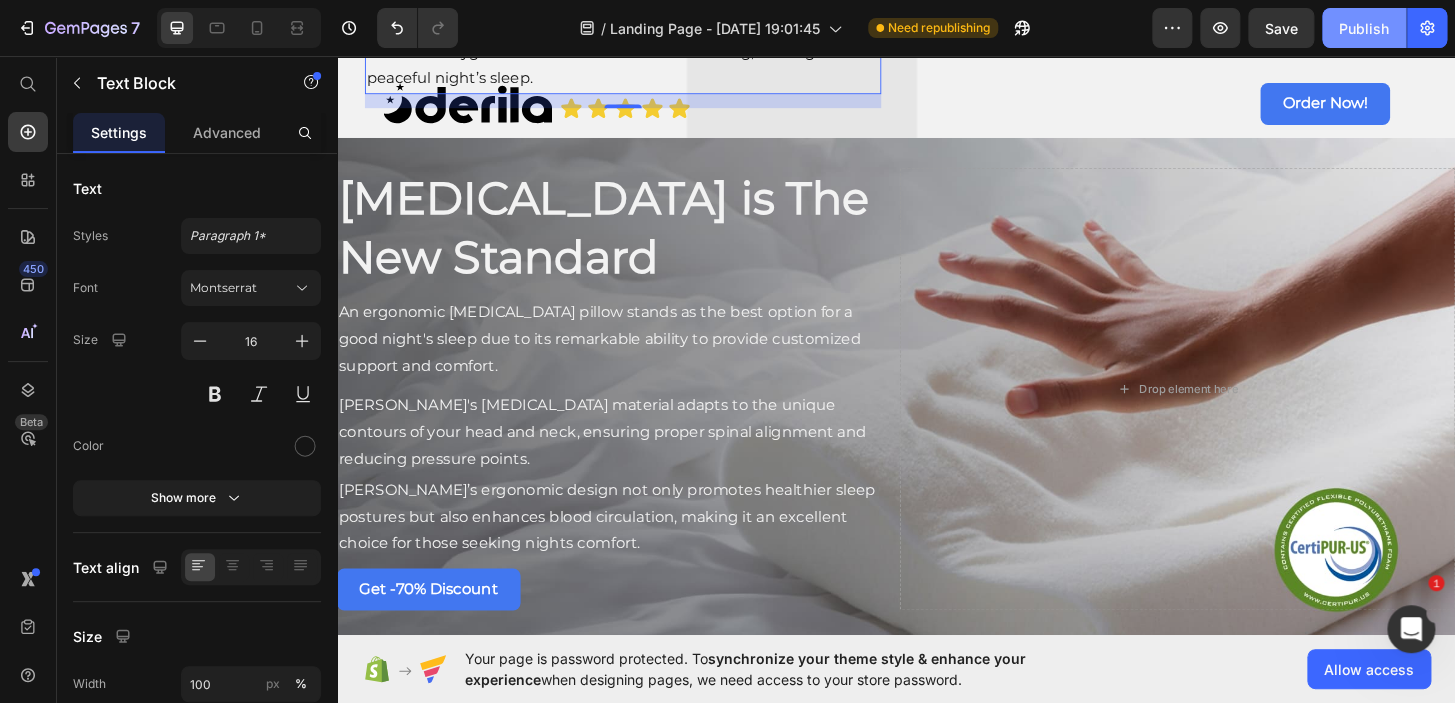 click on "Publish" at bounding box center [1364, 28] 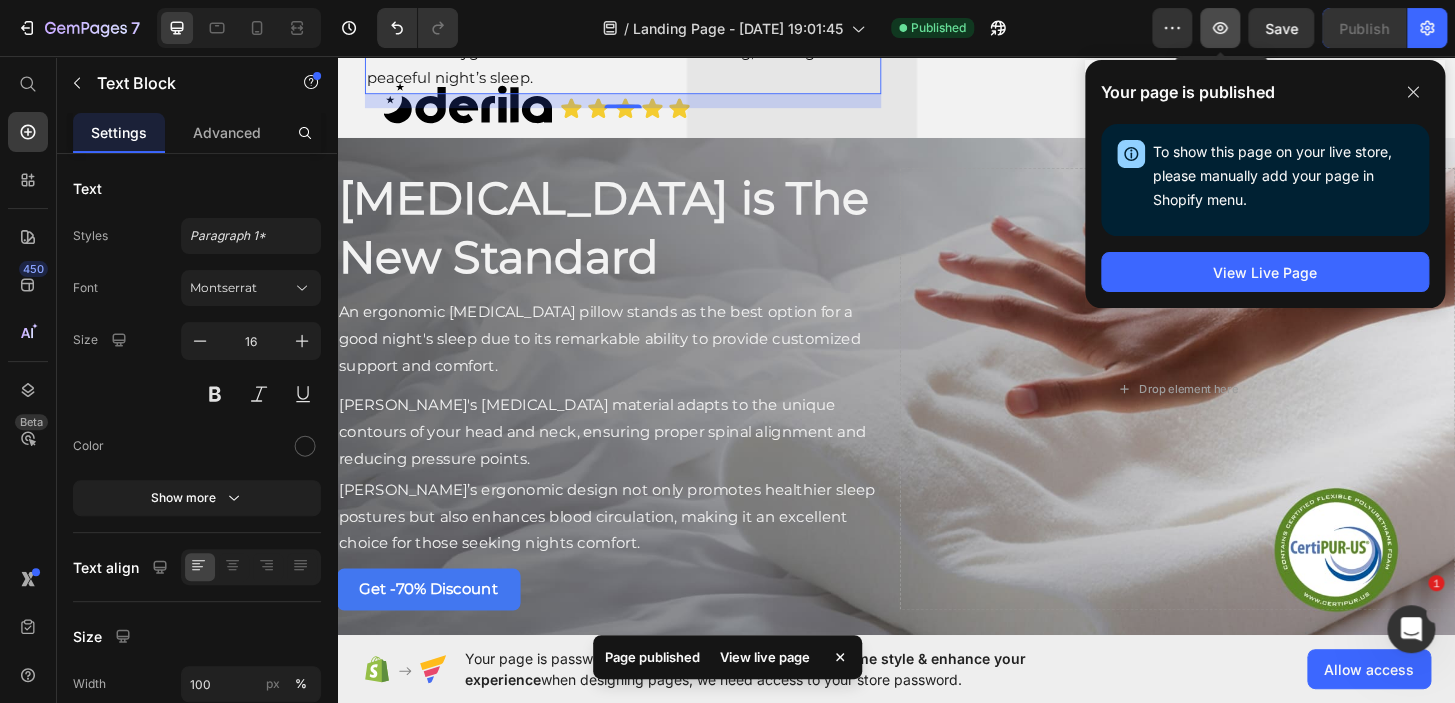 click 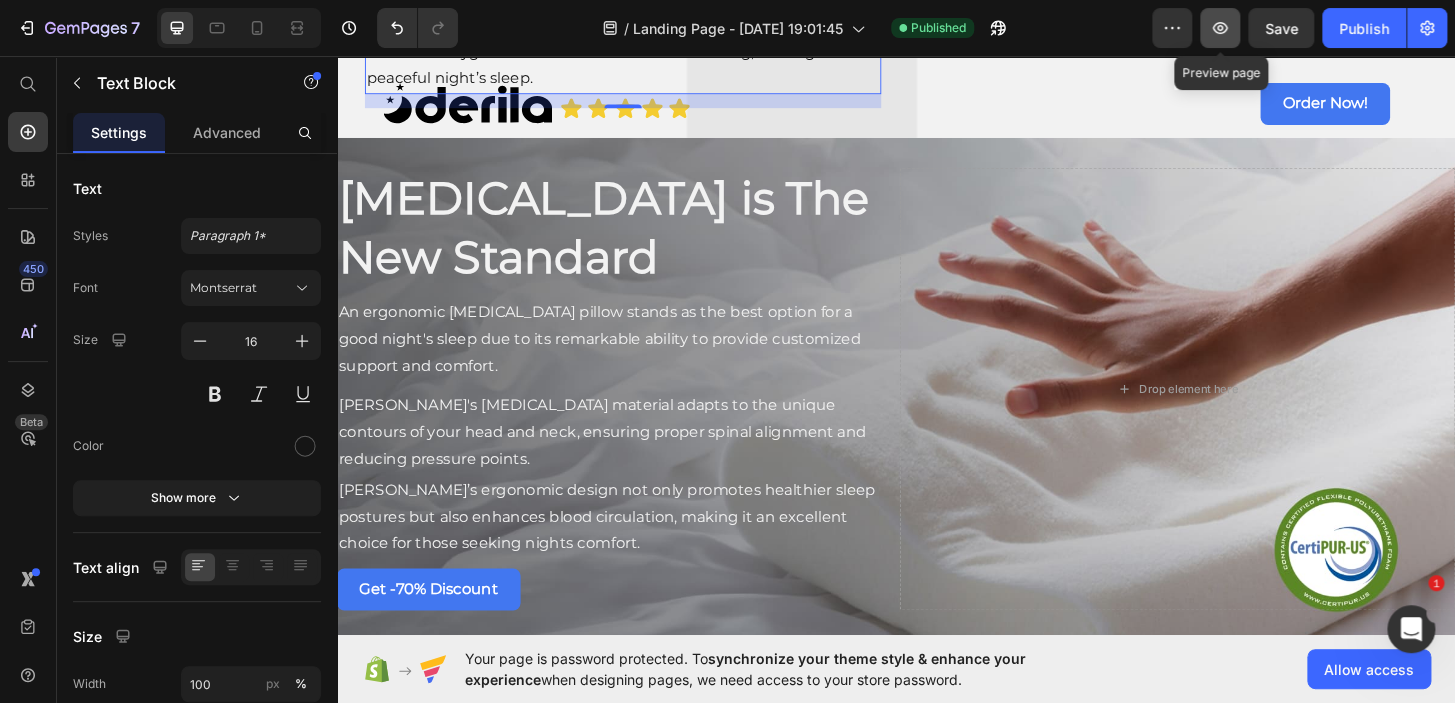 click 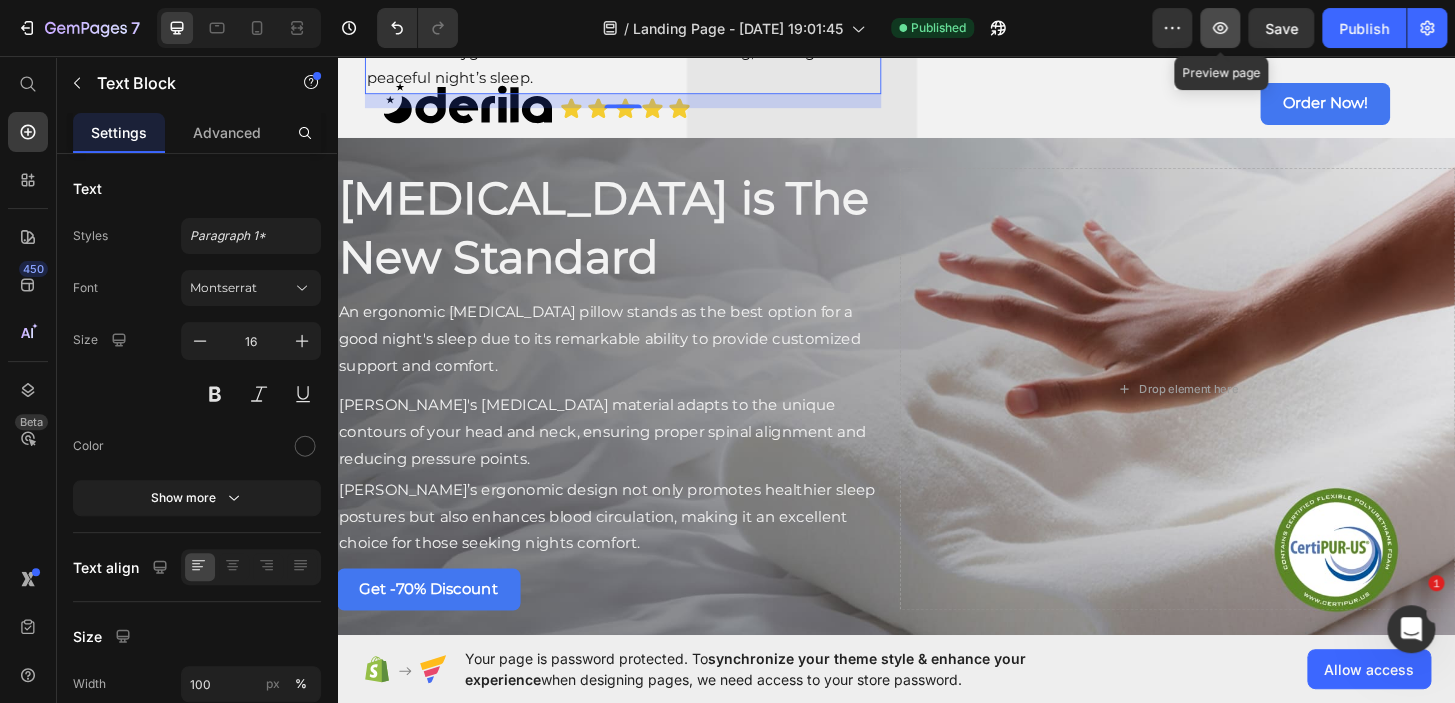 click 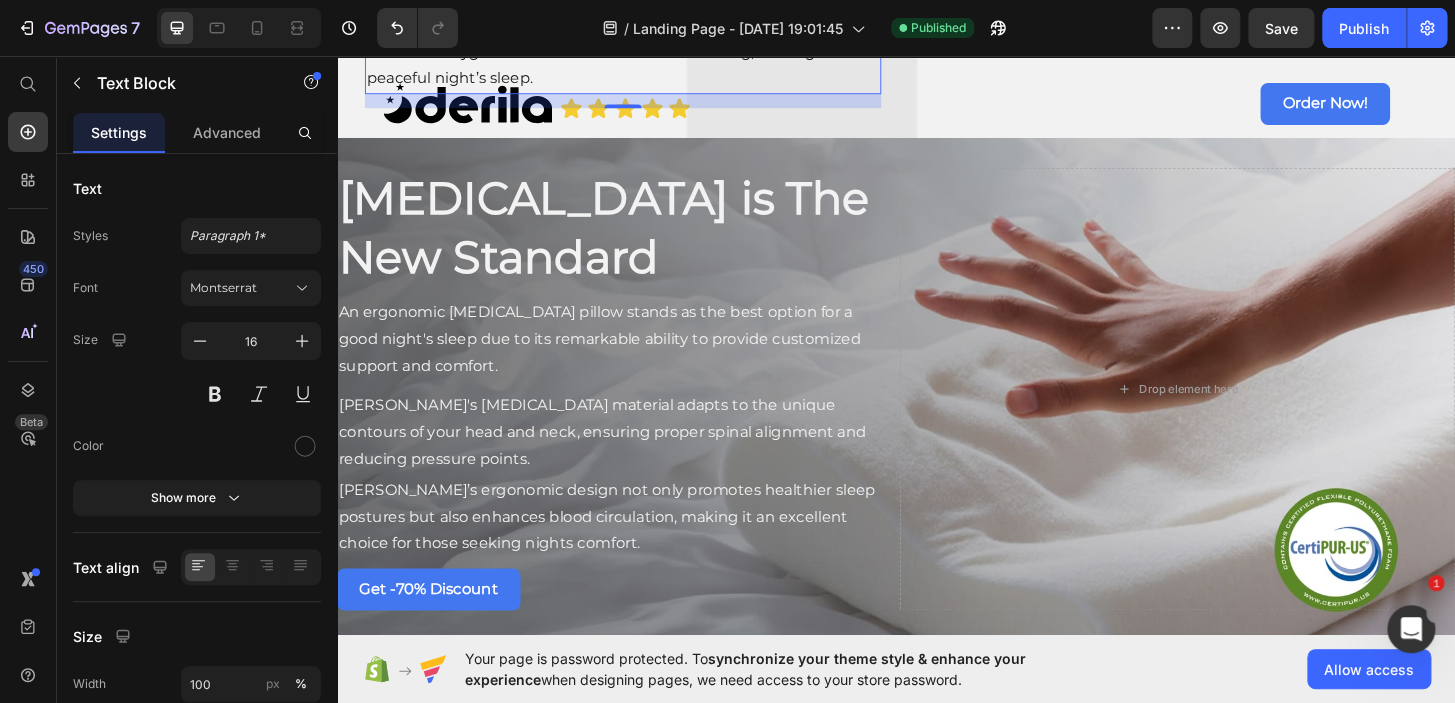 click on "Designed For All [MEDICAL_DATA] Heading Here At [GEOGRAPHIC_DATA] we dedicated an exhaustive two-year journey to engineer the perfect pillow catering to all [MEDICAL_DATA]. Tirelessly researching and testing, we harnessed cutting-edge technology to create a versatile pillow that seamlessly adapts to the individual needs of every sleeper. Text Block Get -70% Discount Button Image Section 10" at bounding box center [937, -507] 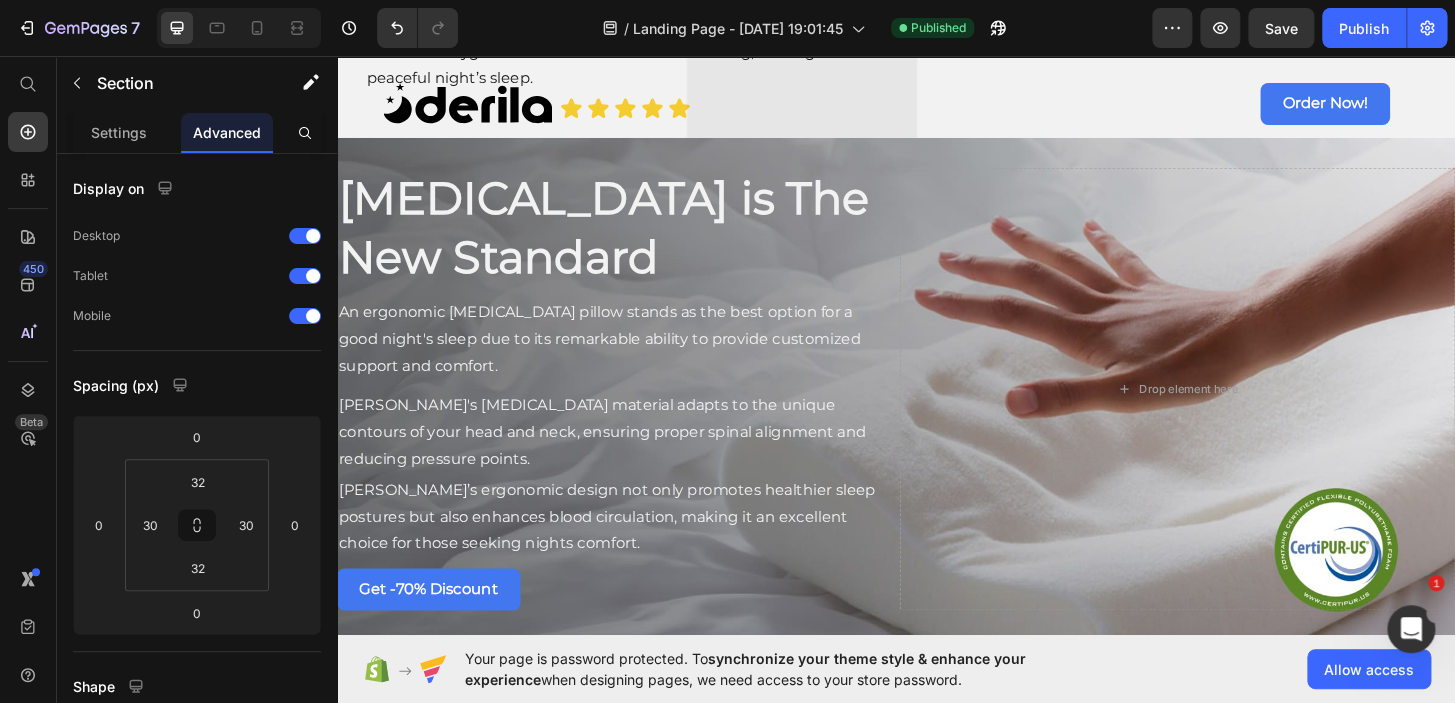click at bounding box center (367, -506) 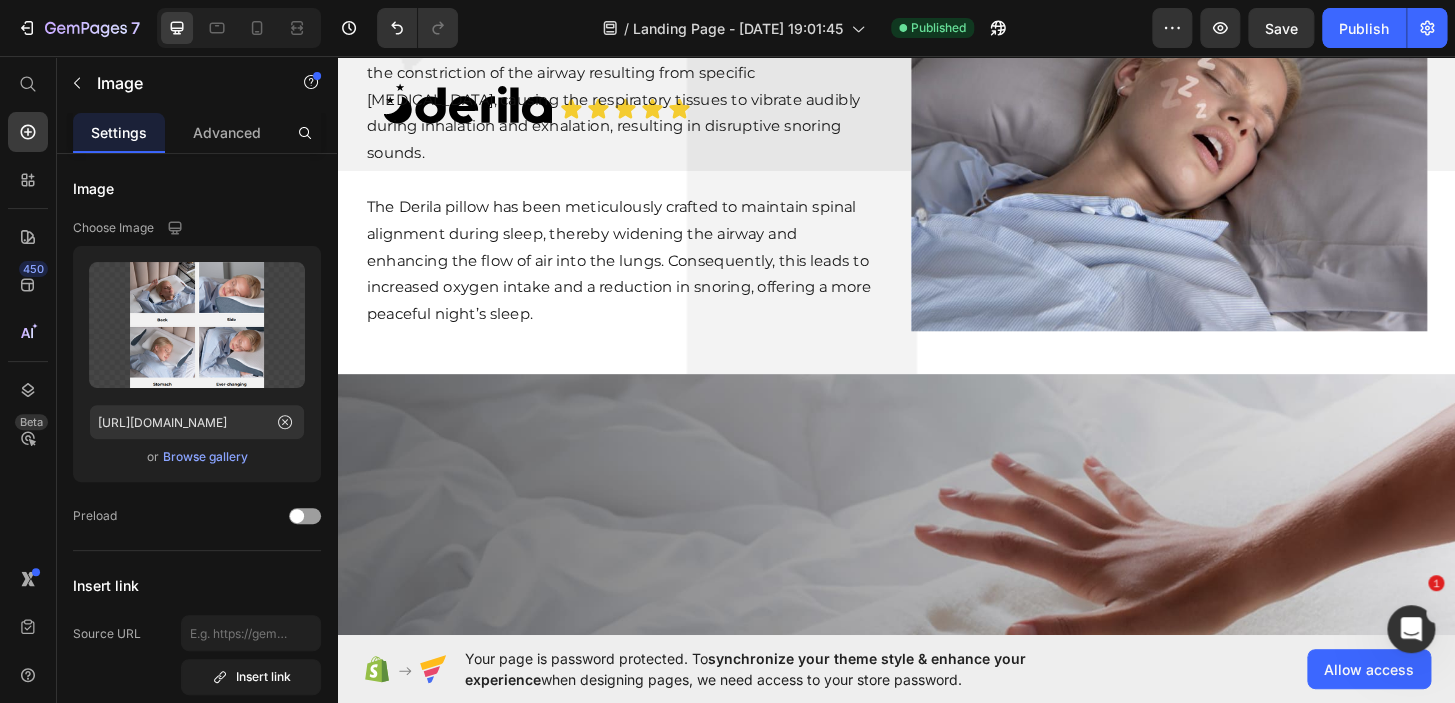 scroll, scrollTop: 4078, scrollLeft: 0, axis: vertical 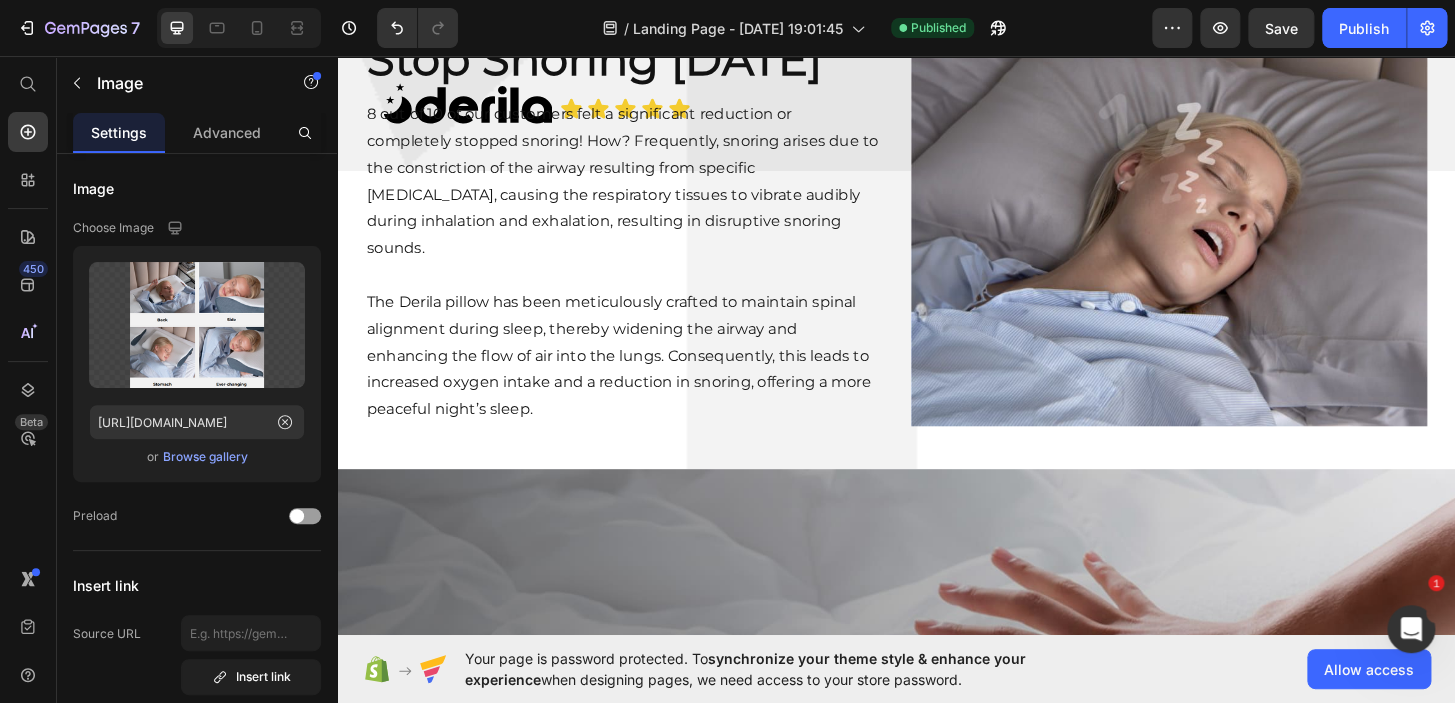 click on "Designed For All [MEDICAL_DATA] Heading Here At [GEOGRAPHIC_DATA] we dedicated an exhaustive two-year journey to engineer the perfect pillow catering to all [MEDICAL_DATA]. Tirelessly researching and testing, we harnessed cutting-edge technology to create a versatile pillow that seamlessly adapts to the individual needs of every sleeper. Text Block Get -70% Discount Button Image   0 Section 10" at bounding box center [937, -152] 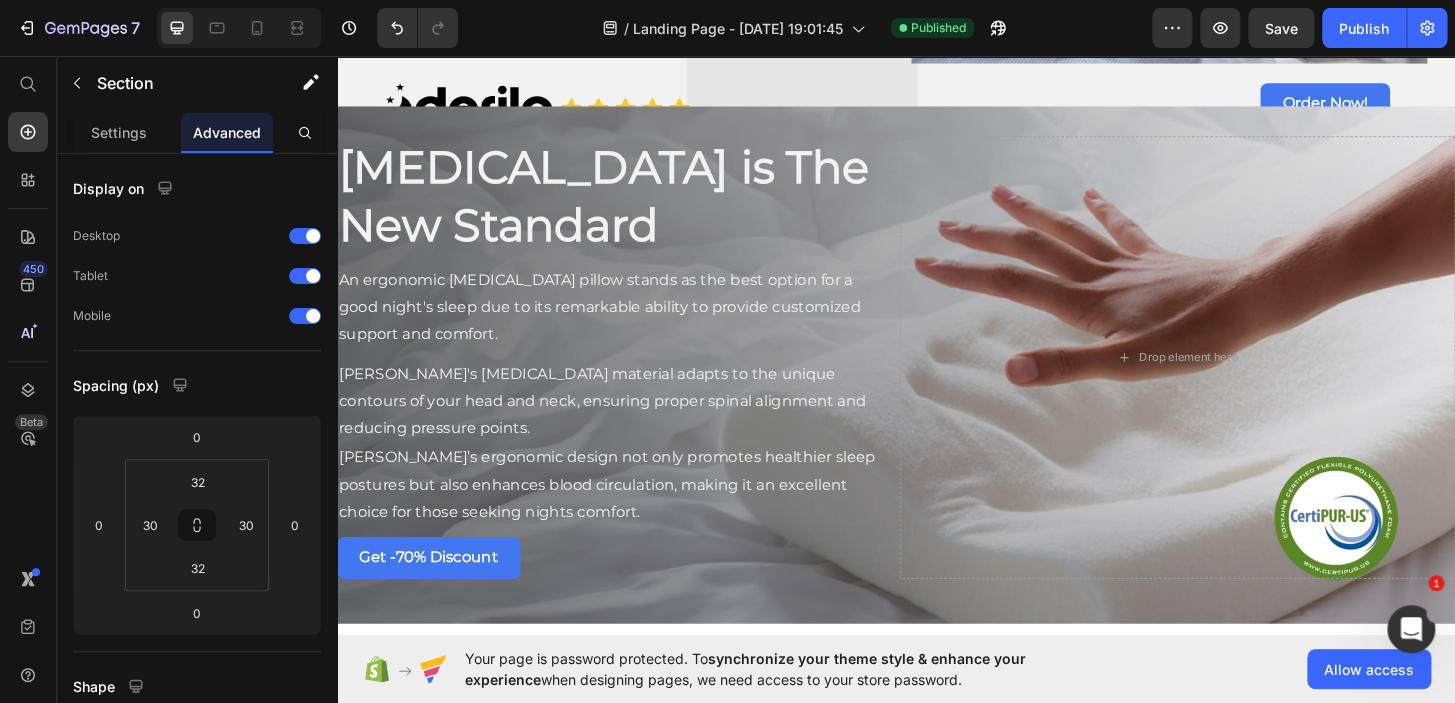 scroll, scrollTop: 5083, scrollLeft: 0, axis: vertical 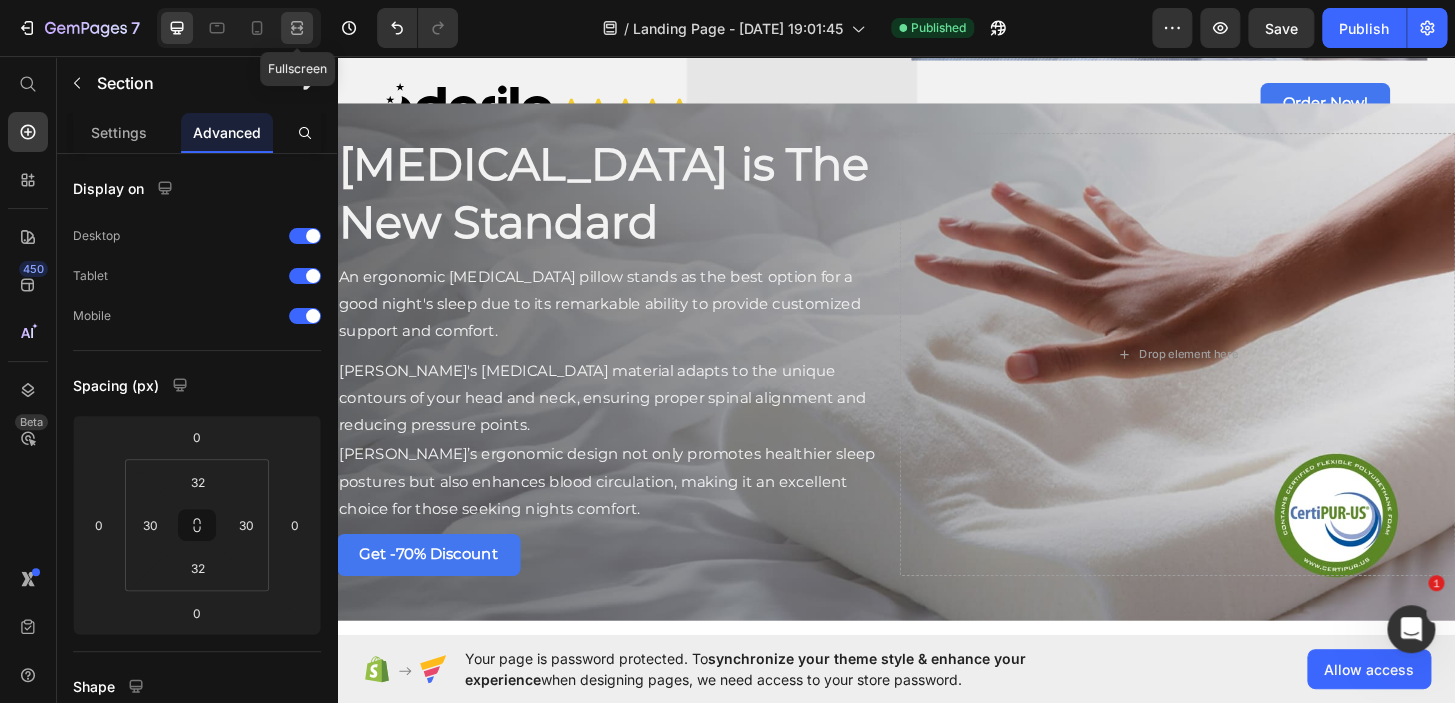 click 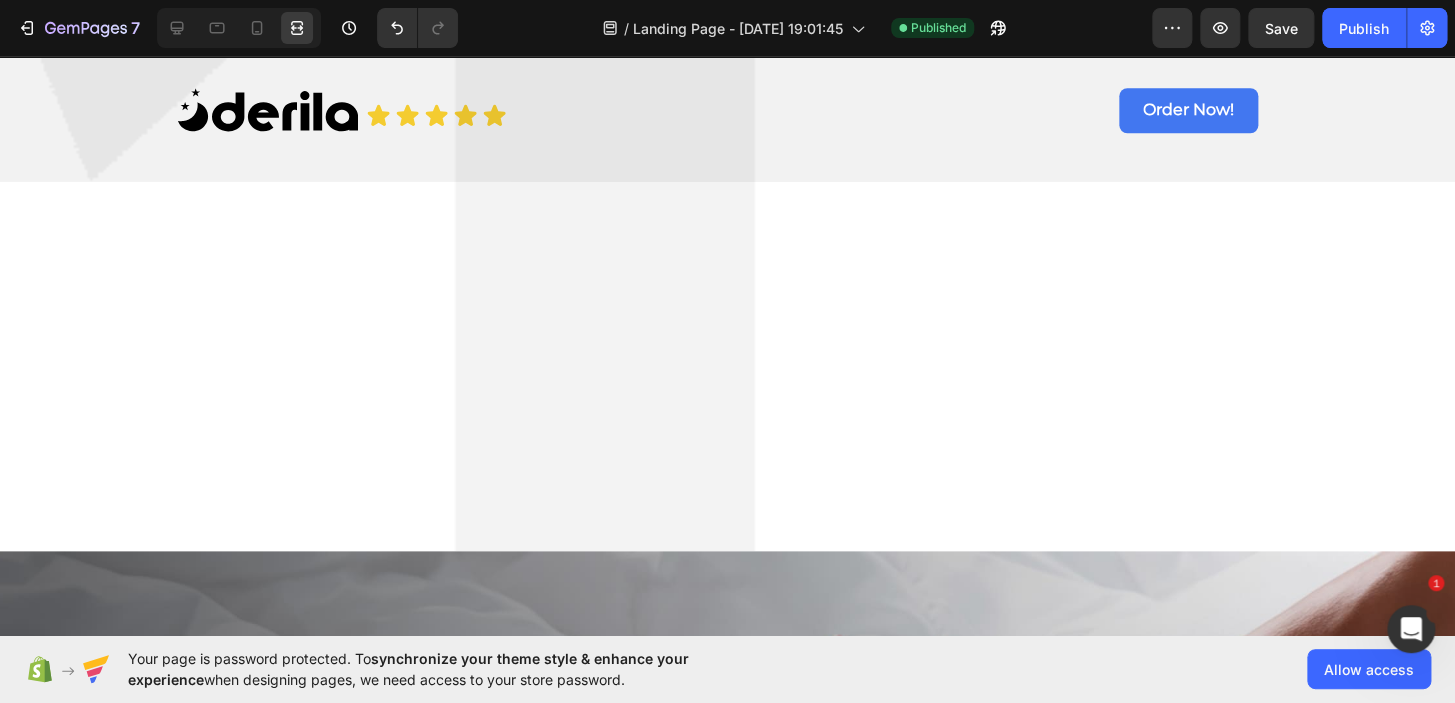 scroll, scrollTop: 3936, scrollLeft: 0, axis: vertical 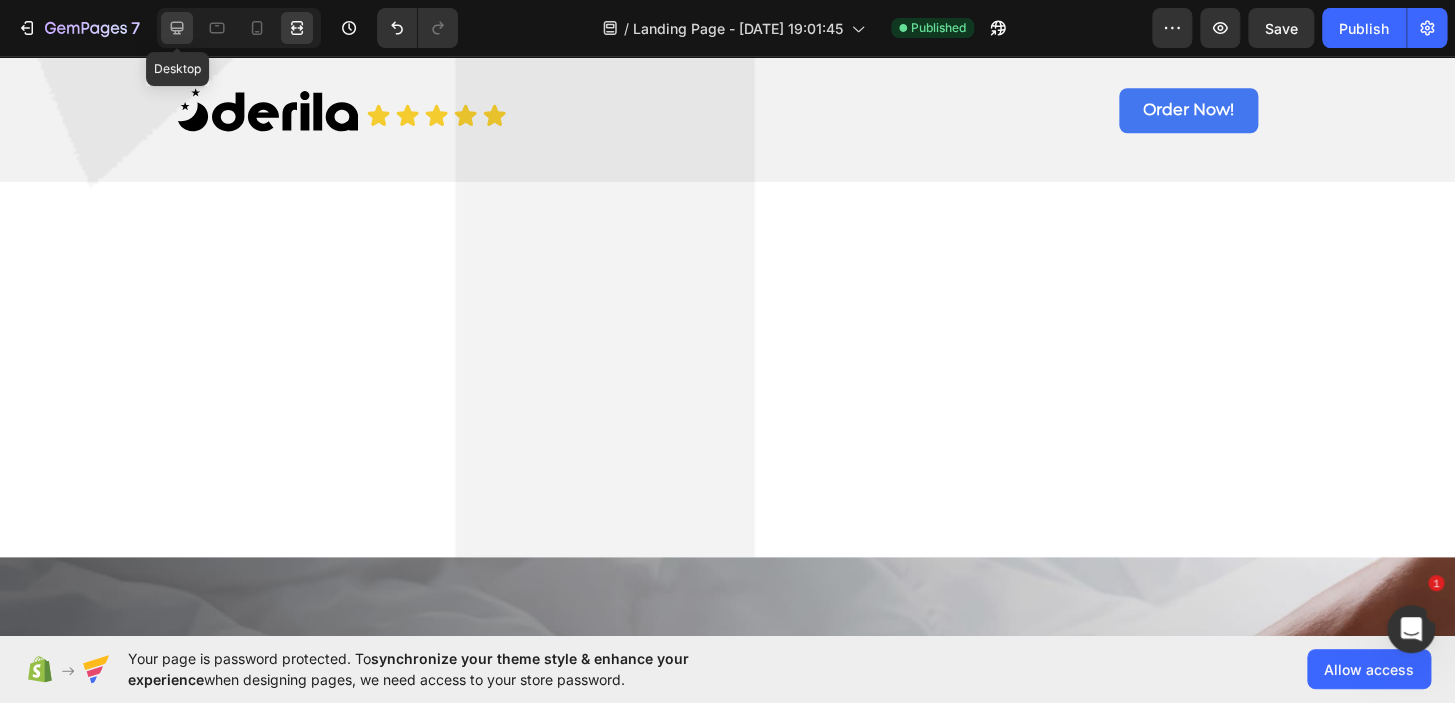 click 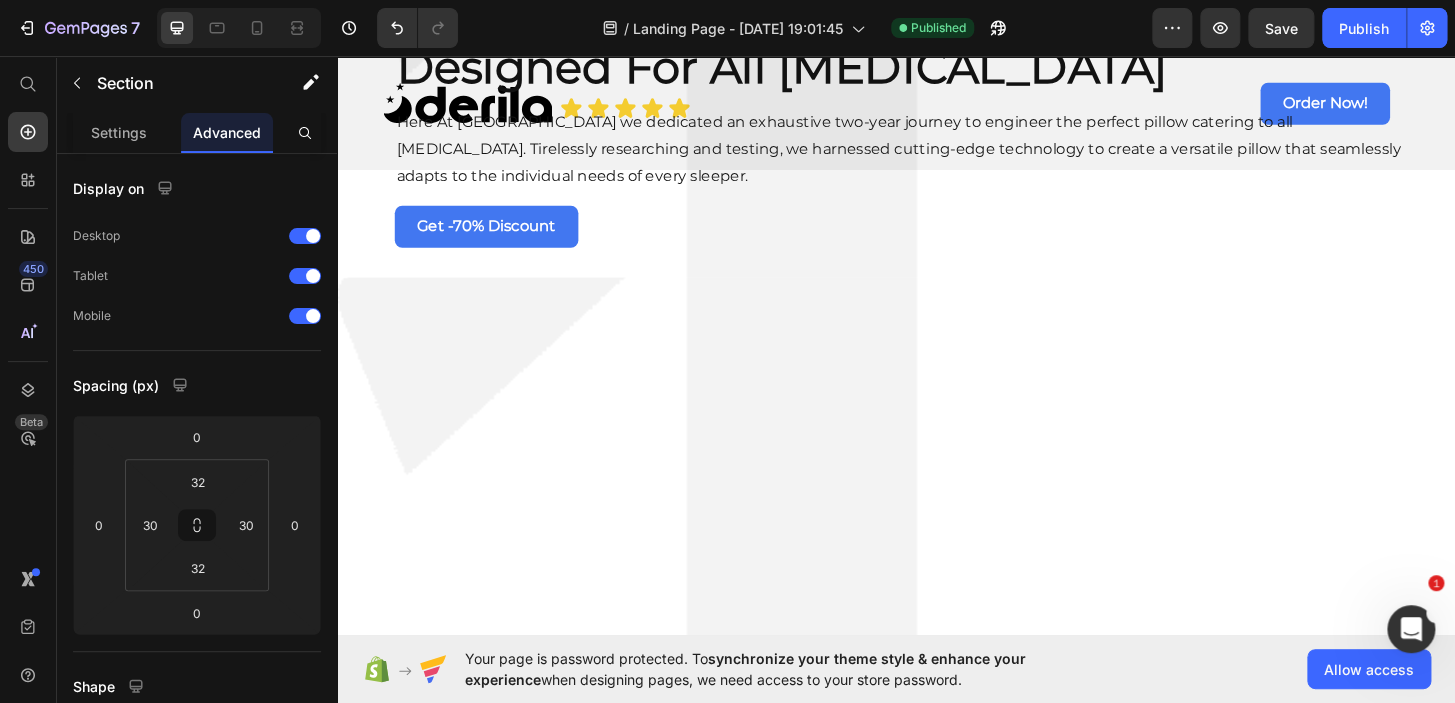 scroll, scrollTop: 3530, scrollLeft: 0, axis: vertical 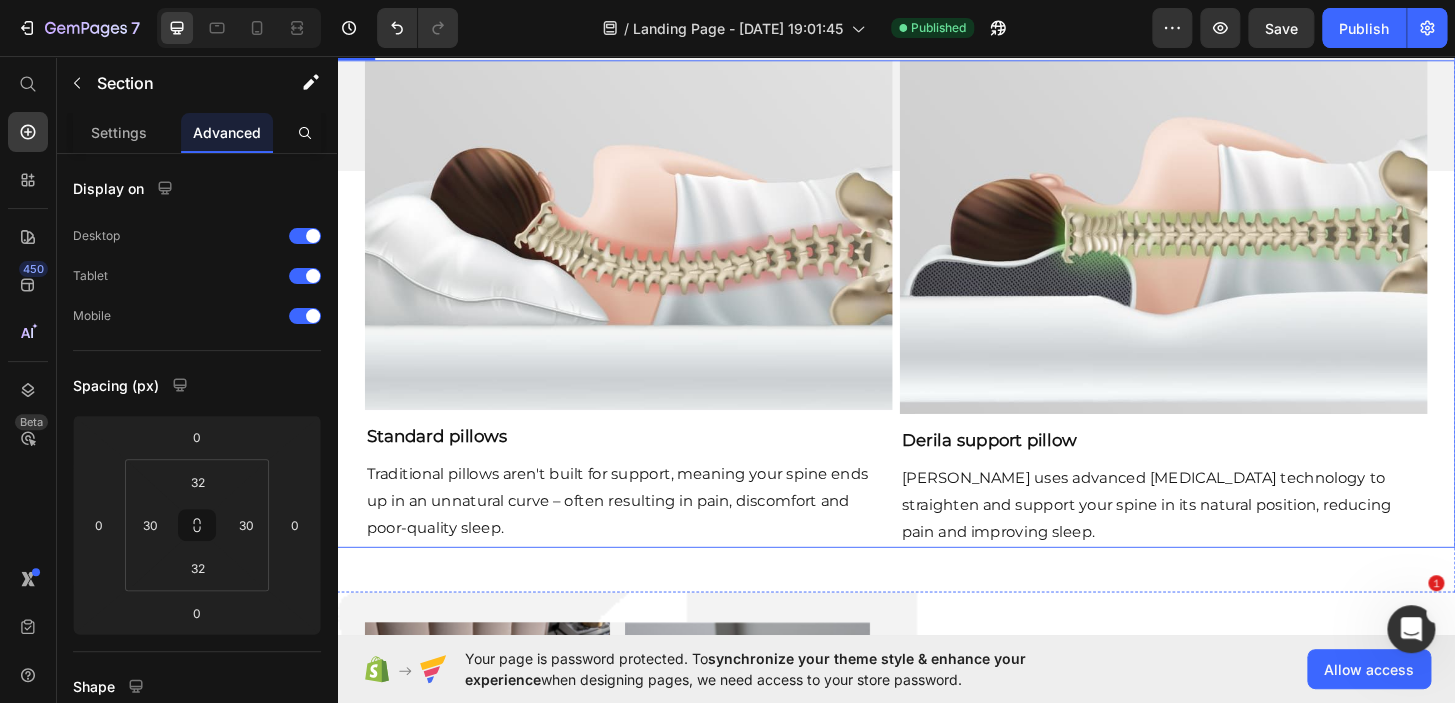 click on "Image Standard pillows Heading Traditional pillows aren't built for support, meaning your spine ends up in an unnatural curve – often resulting in pain, discomfort and poor-quality sleep. Text Block Image Derila support pillow Heading Derila uses advanced [MEDICAL_DATA] technology to straighten and support your spine in its natural position, reducing pain and improving sleep. Text Block Row" at bounding box center [937, 321] 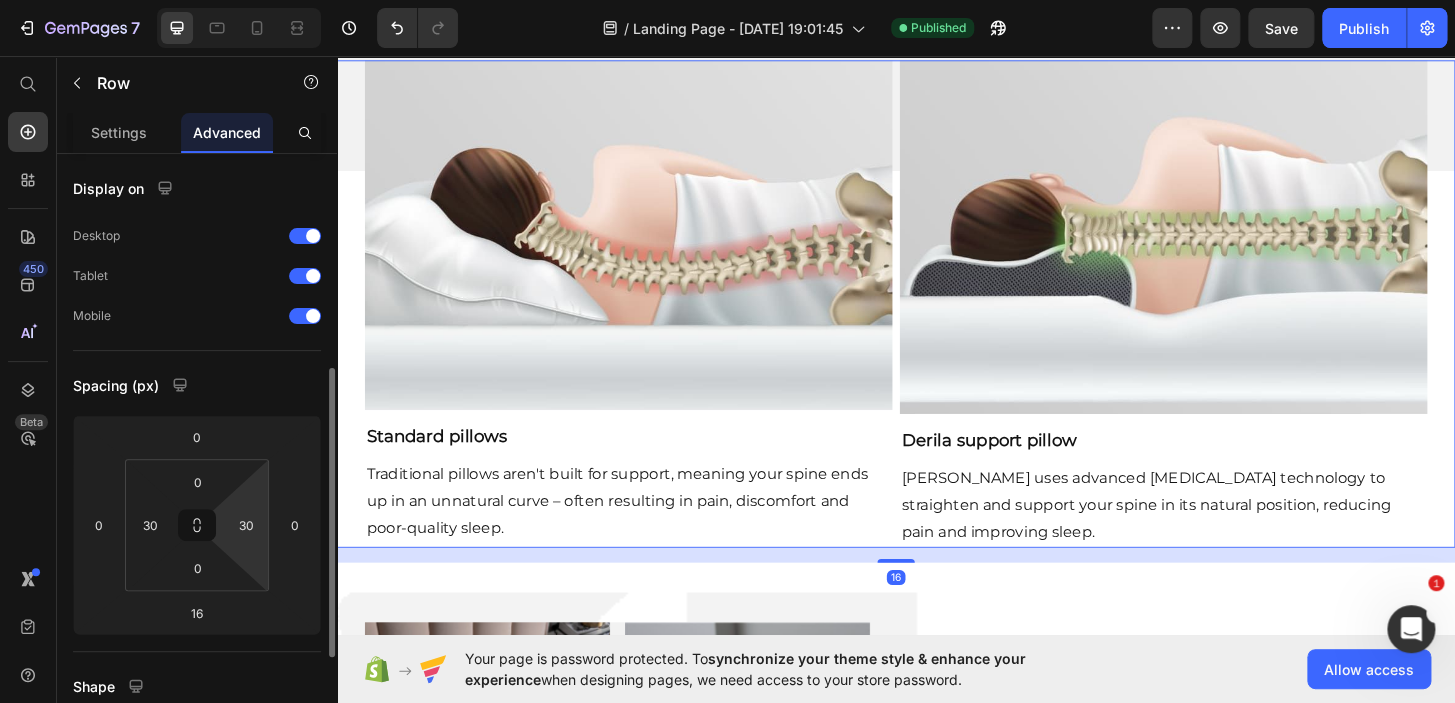 scroll, scrollTop: 200, scrollLeft: 0, axis: vertical 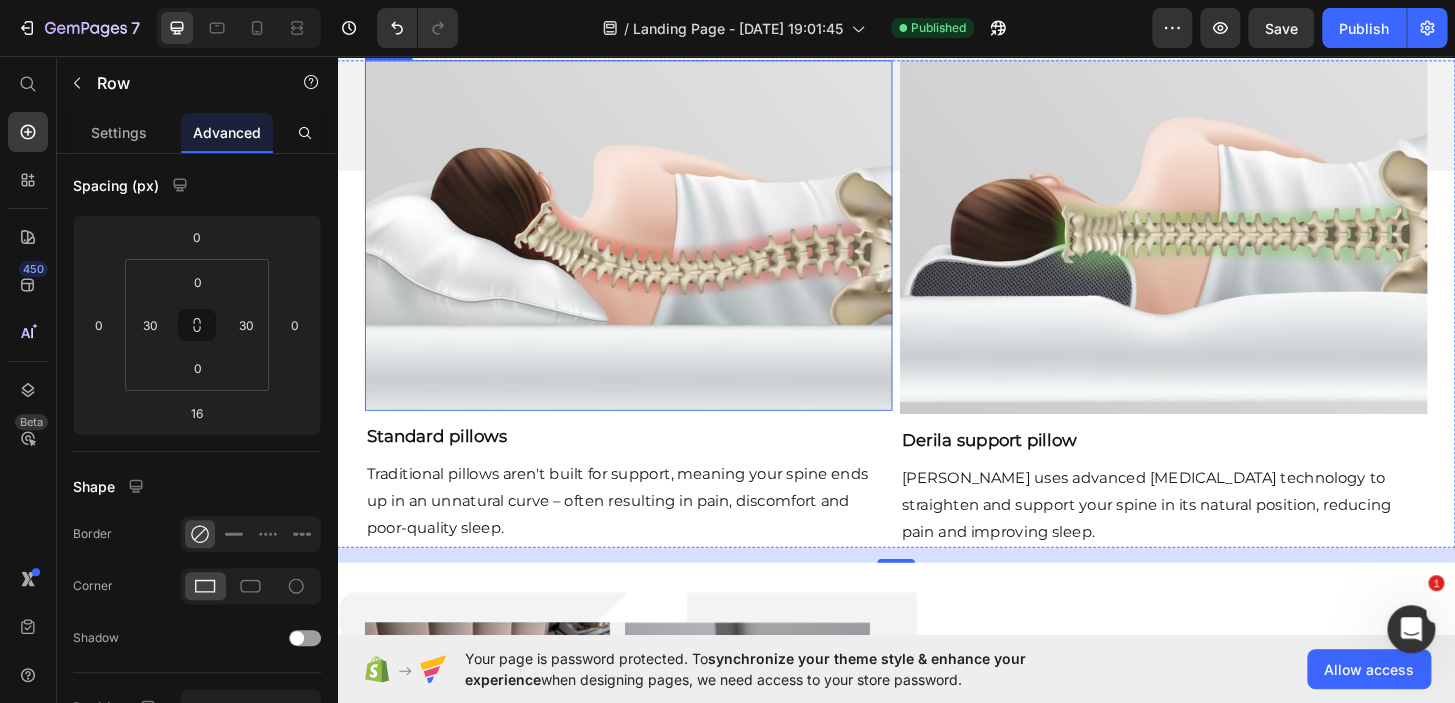 click at bounding box center [650, 247] 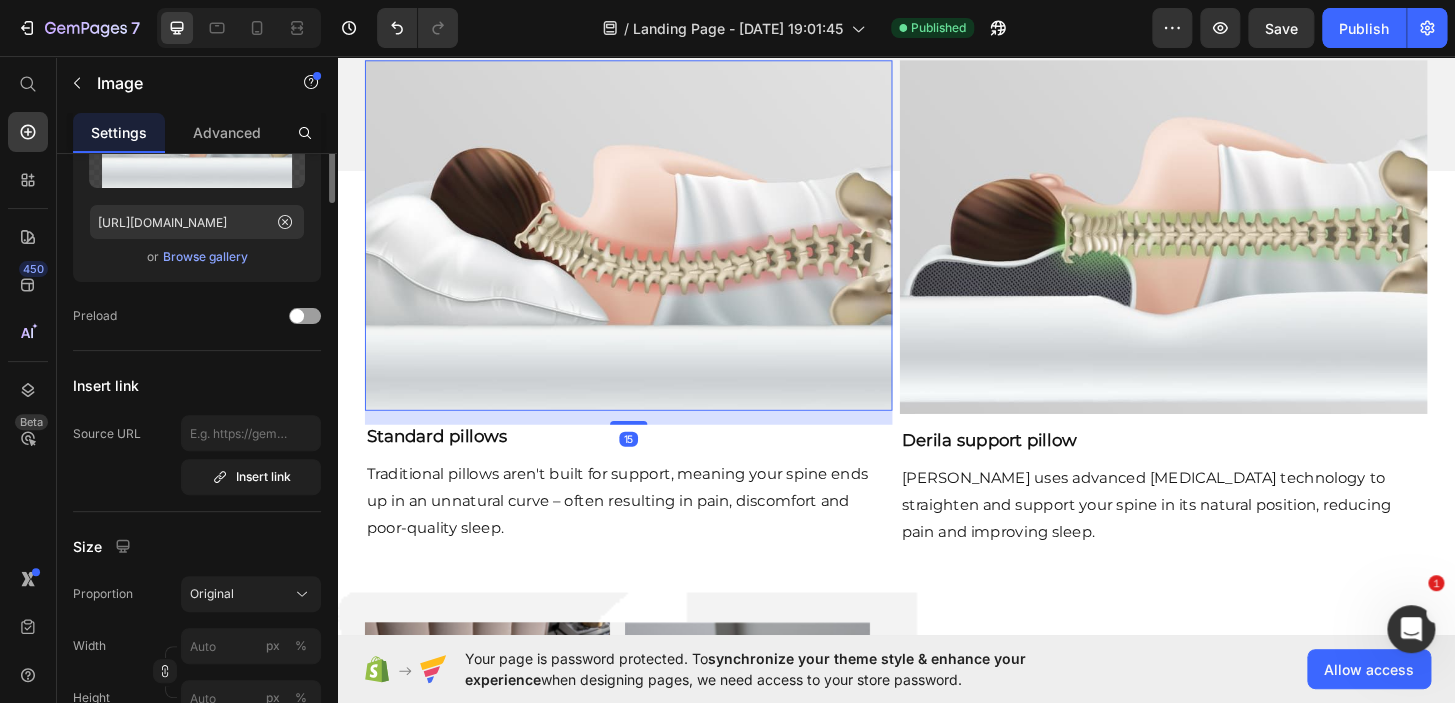scroll, scrollTop: 0, scrollLeft: 0, axis: both 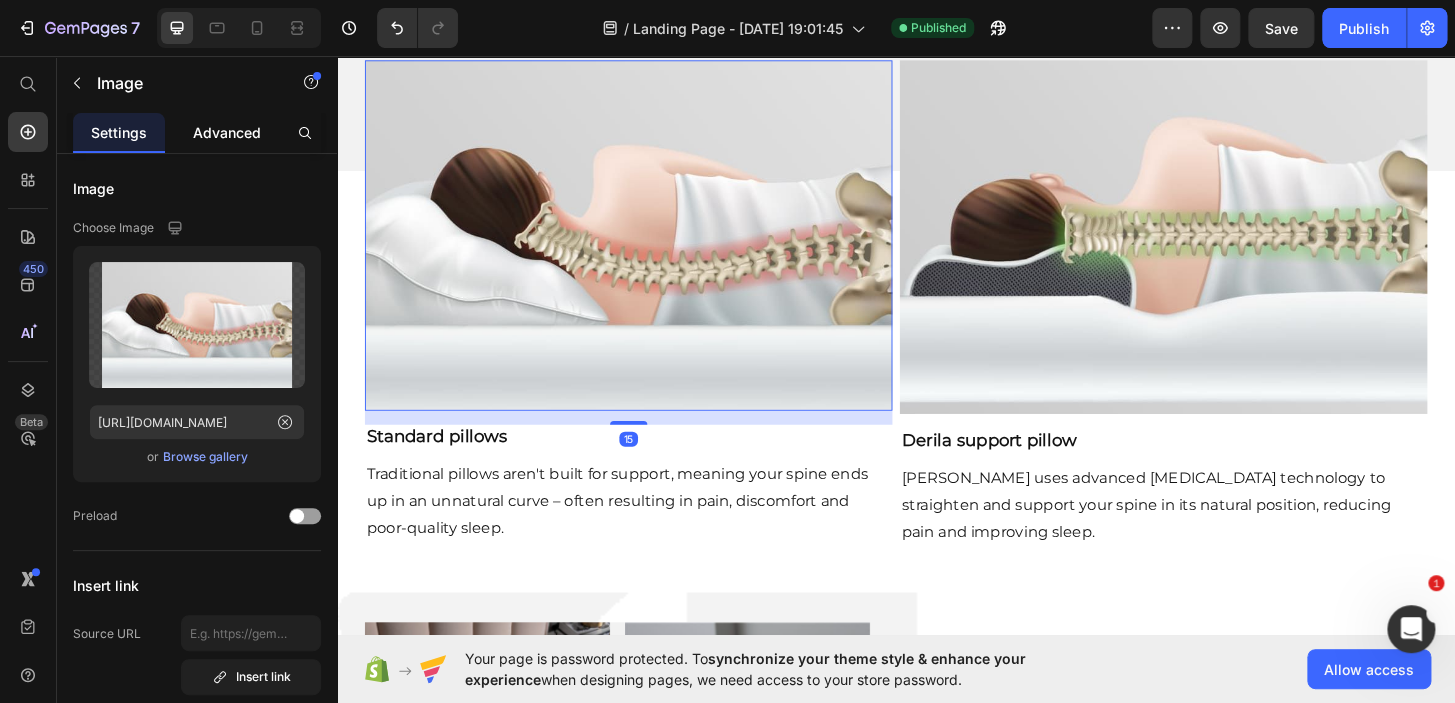 click on "Advanced" at bounding box center [227, 132] 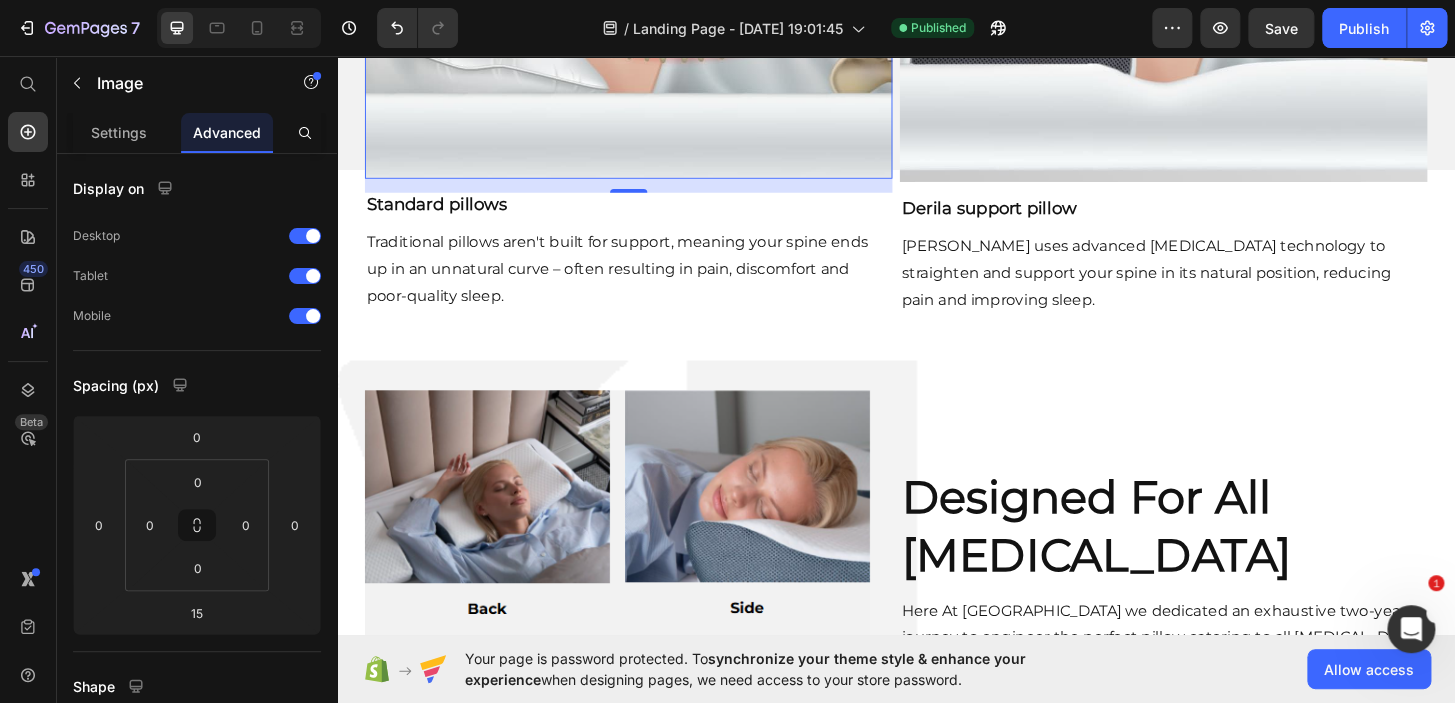 scroll, scrollTop: 3784, scrollLeft: 0, axis: vertical 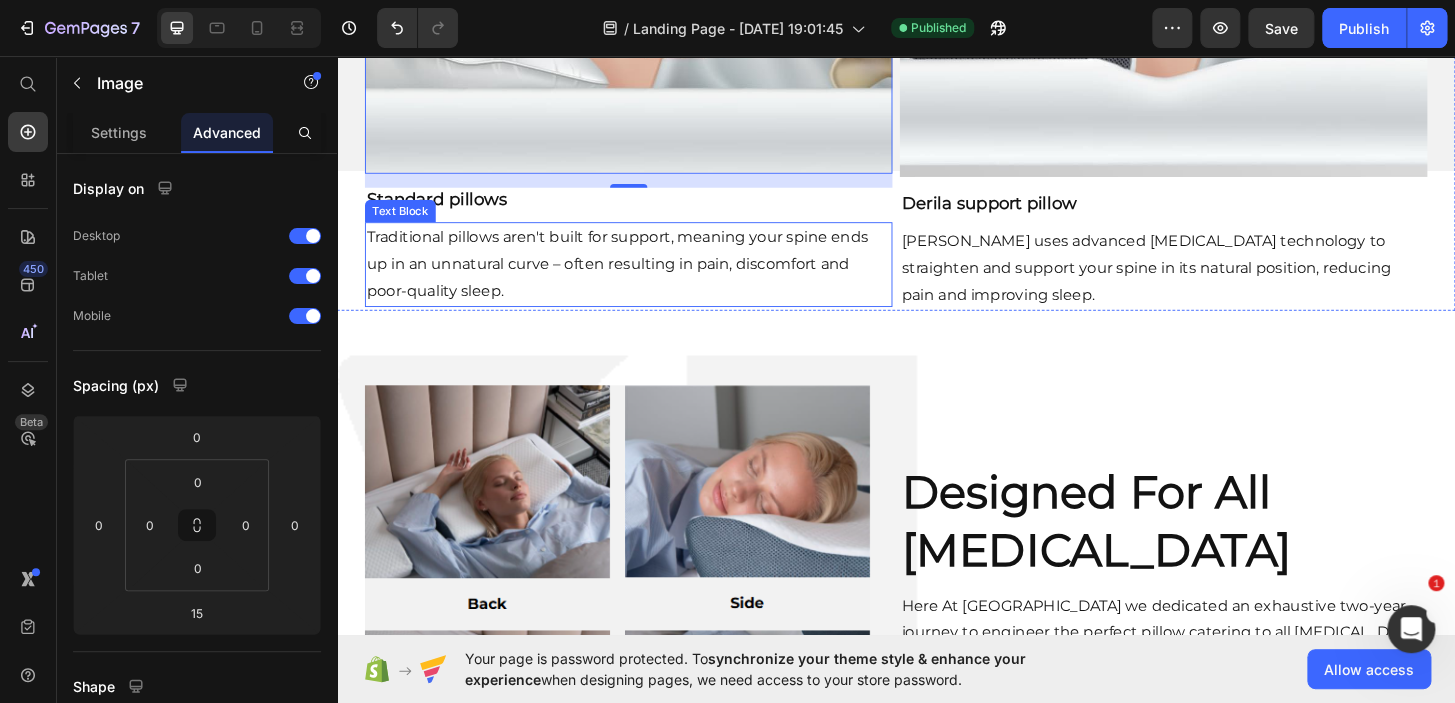 click on "Text Block" at bounding box center [405, 222] 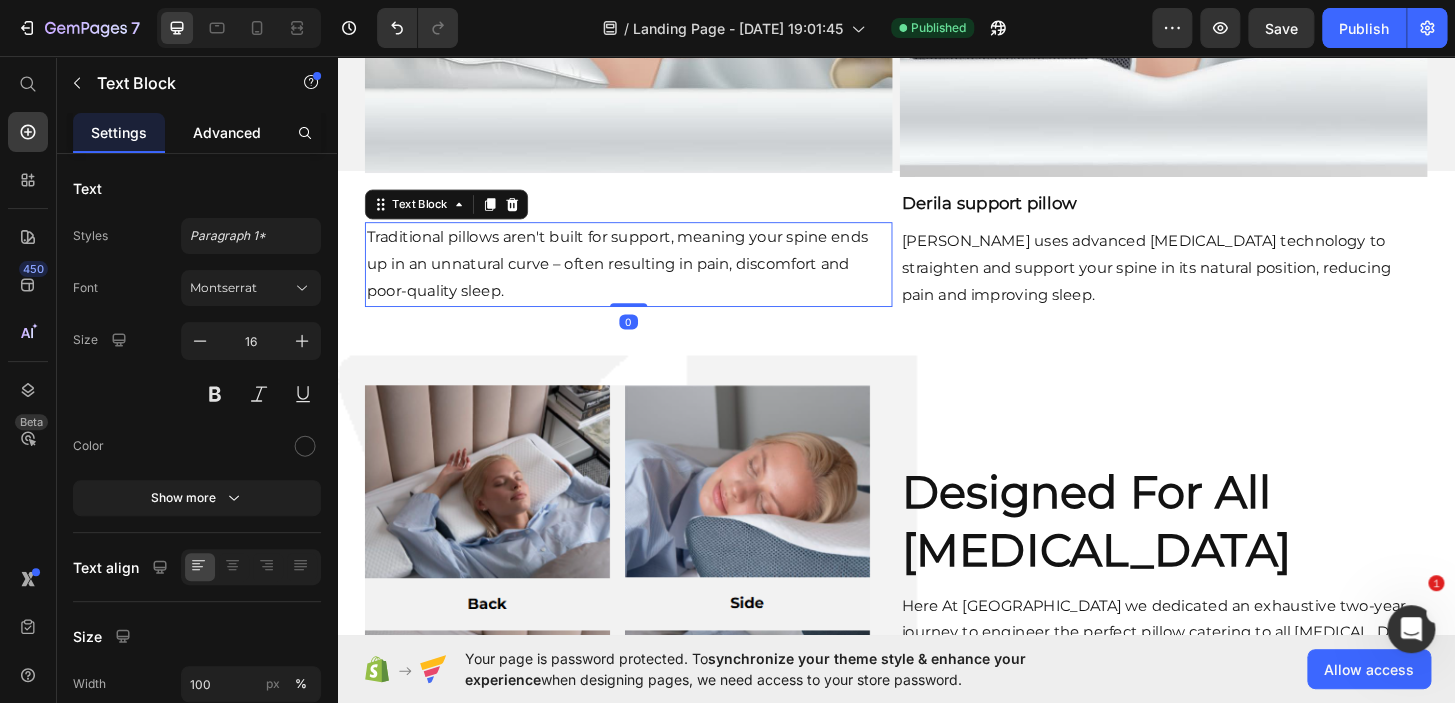 click on "Advanced" at bounding box center (227, 132) 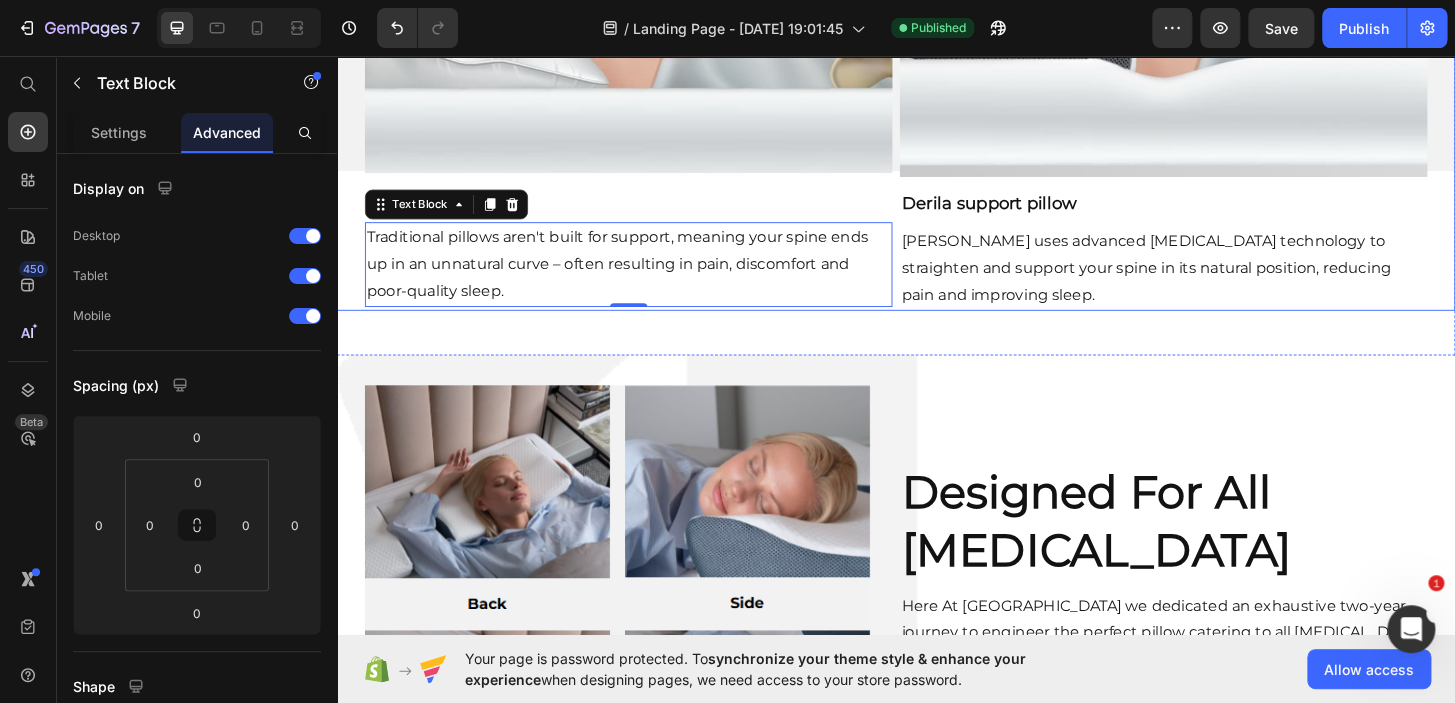 click on "Image Standard pillows Heading Traditional pillows aren't built for support, meaning your spine ends up in an unnatural curve – often resulting in pain, discomfort and poor-quality sleep. Text Block   0 Image Derila support pillow Heading Derila uses advanced [MEDICAL_DATA] technology to straighten and support your spine in its natural position, reducing pain and improving sleep. Text Block Row" at bounding box center [937, 67] 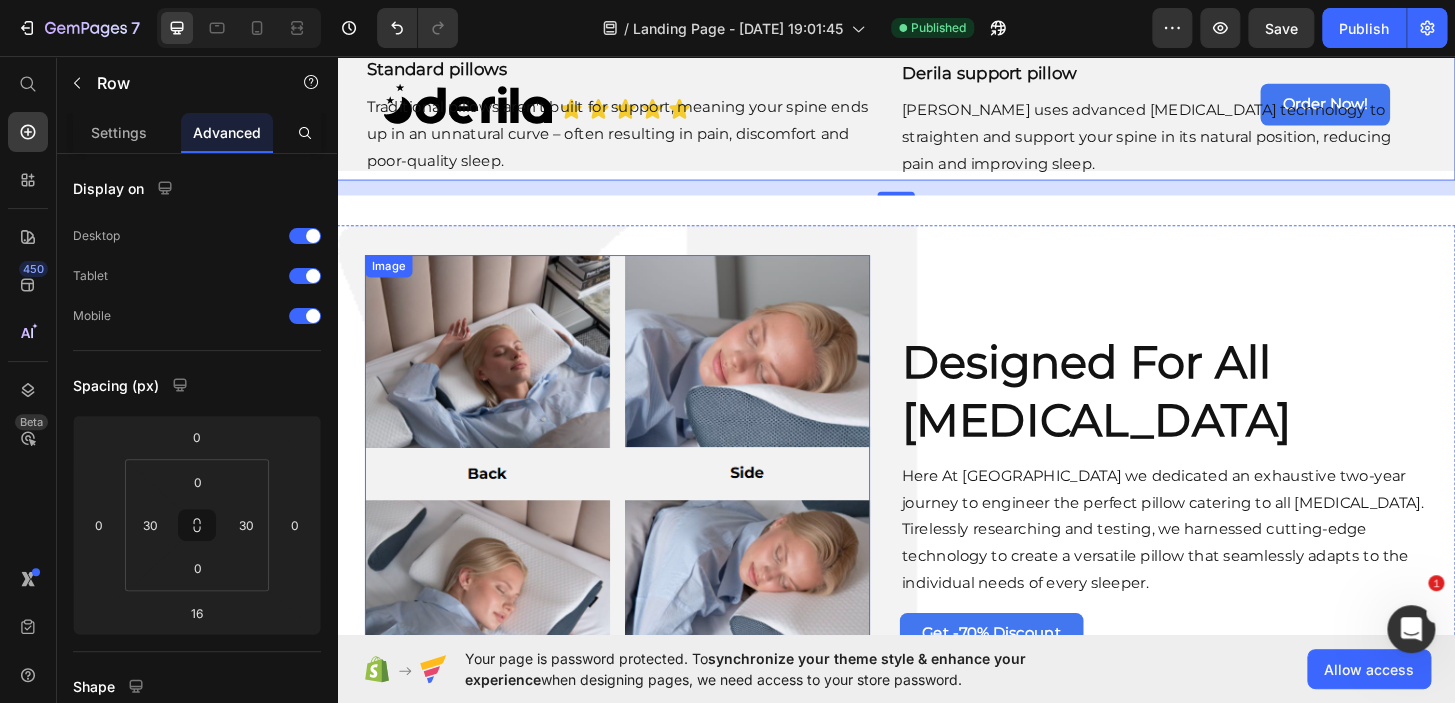 scroll, scrollTop: 4160, scrollLeft: 0, axis: vertical 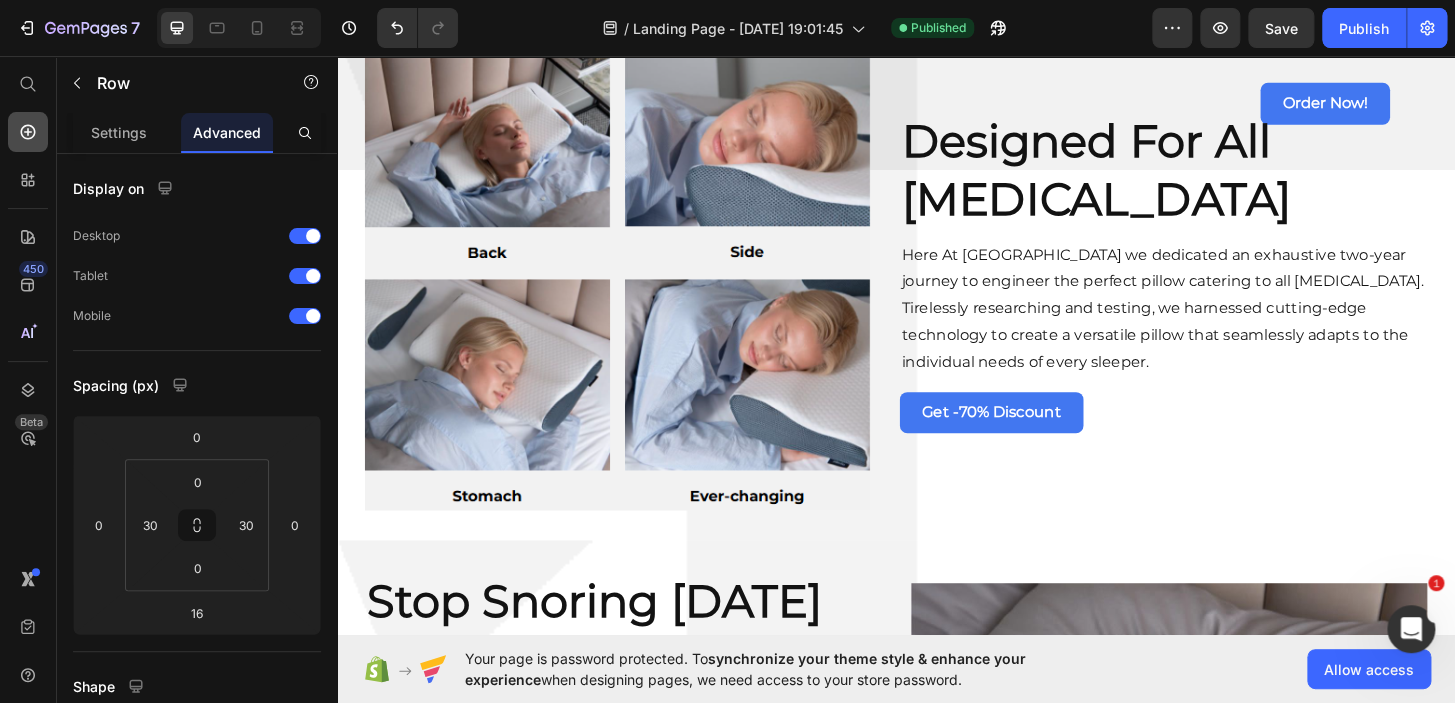 click 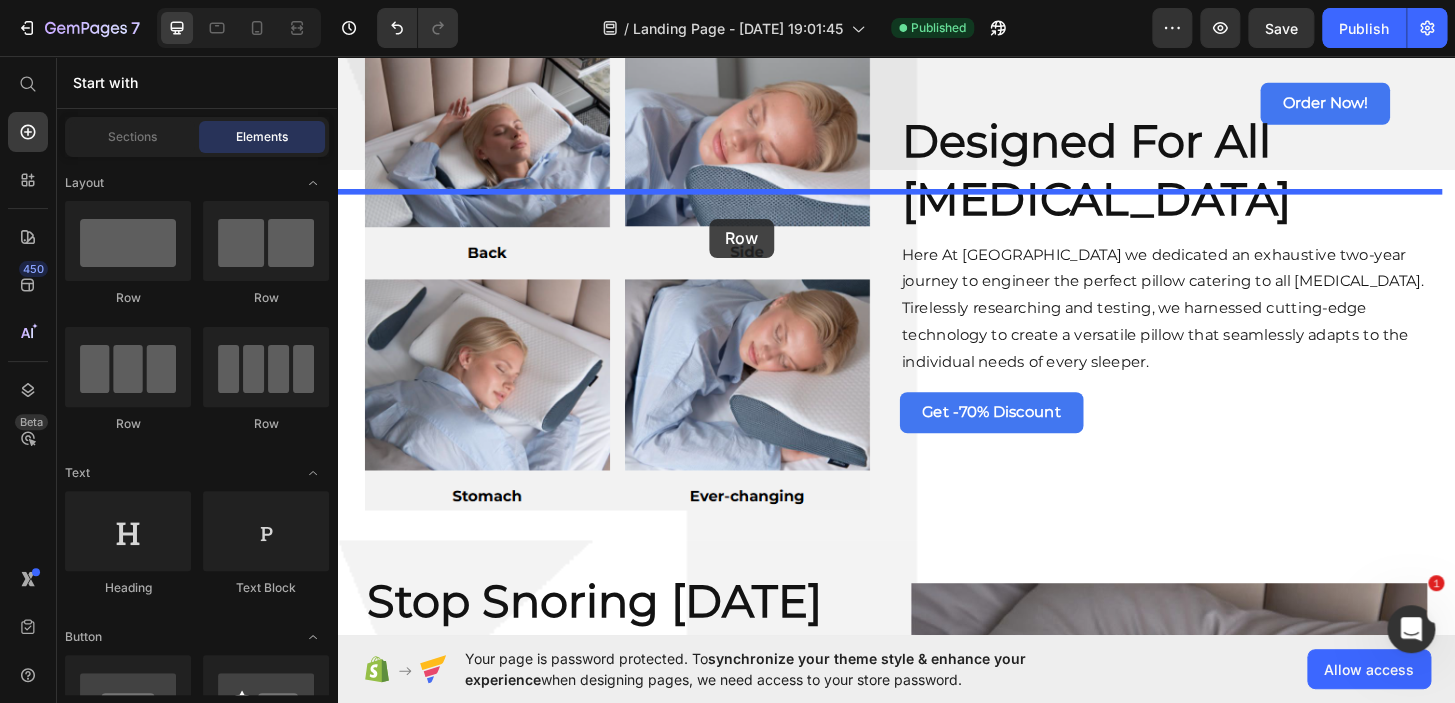 drag, startPoint x: 646, startPoint y: 302, endPoint x: 736, endPoint y: 230, distance: 115.25623 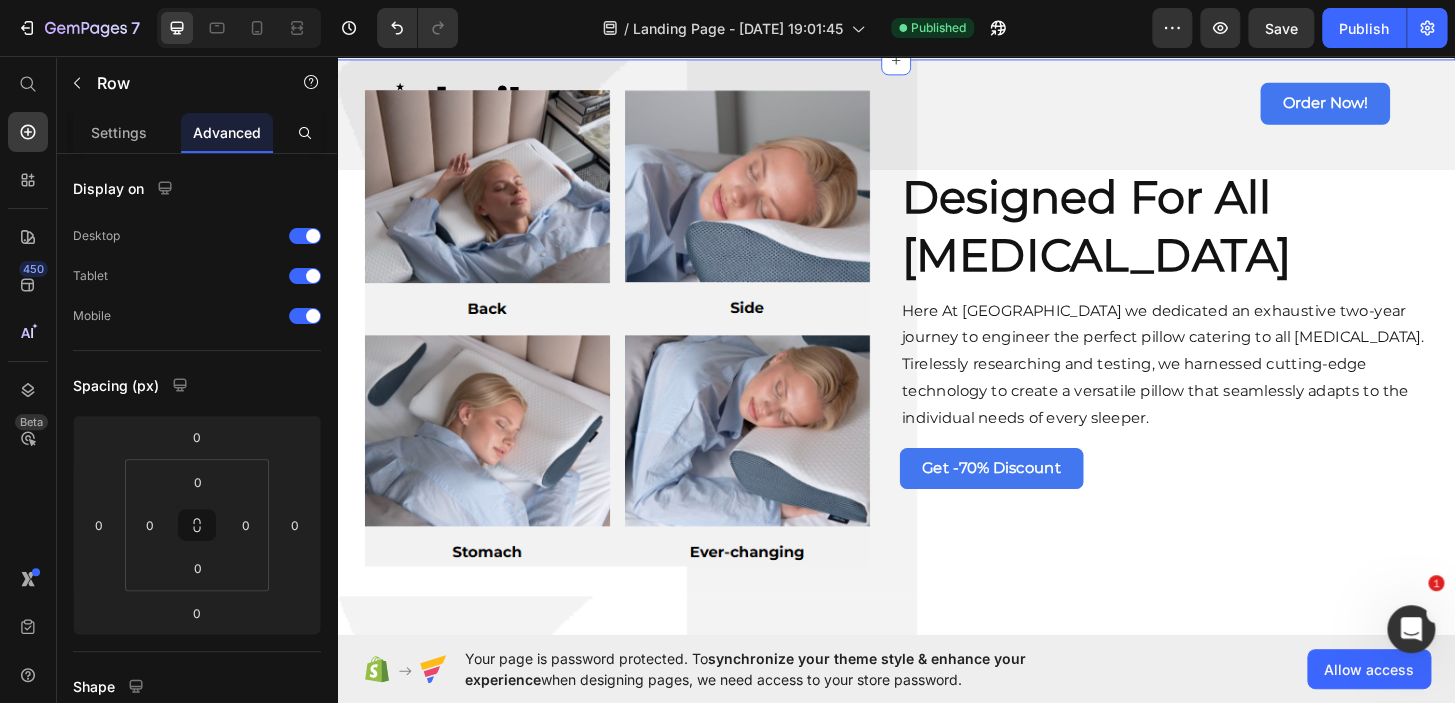 click on "Derila vs Standard Pillows Heading Image Standard pillows Heading Traditional pillows aren't built for support, meaning your spine ends up in an unnatural curve – often resulting in pain, discomfort and poor-quality sleep. Text Block Image Derila support pillow Heading Derila uses advanced [MEDICAL_DATA] technology to straighten and support your spine in its natural position, reducing pain and improving sleep. Text Block Row
Drop element here
Drop element here Row   0 Section 9" at bounding box center [937, -312] 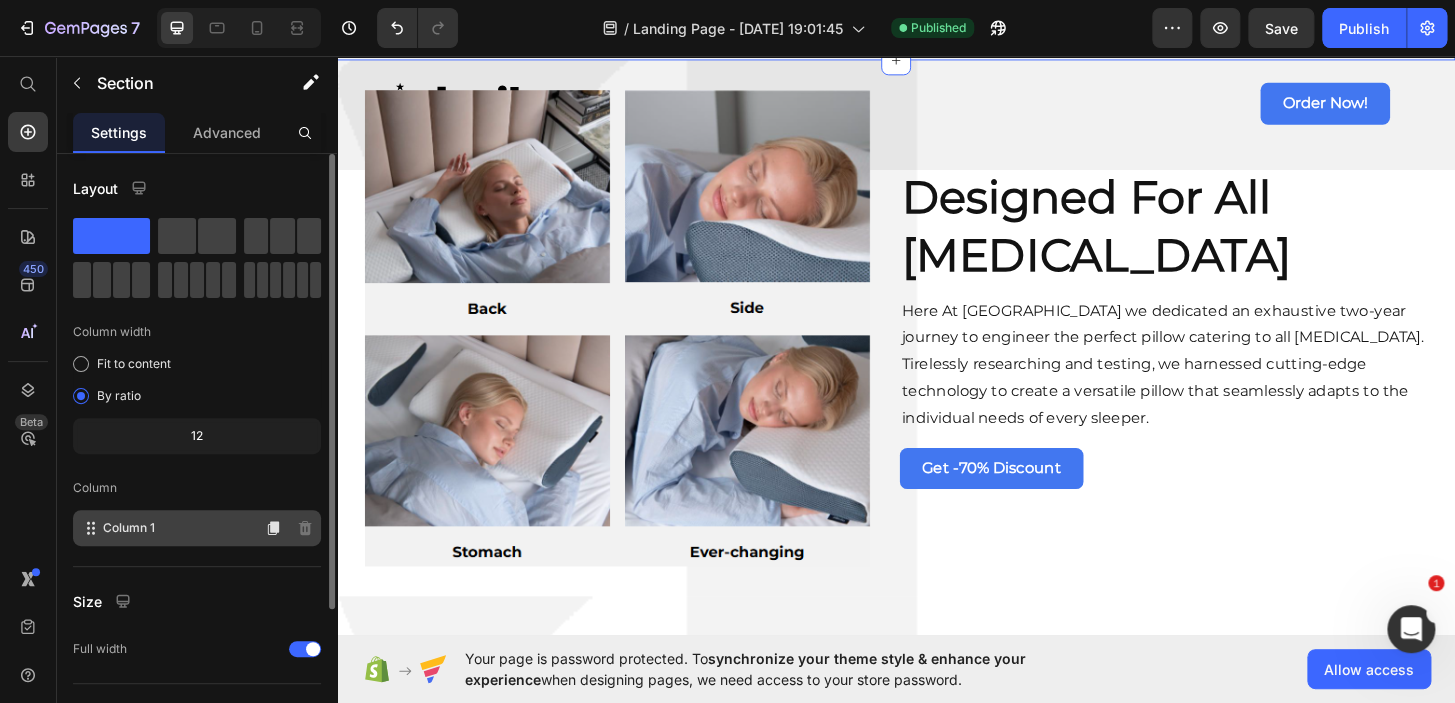 scroll, scrollTop: 201, scrollLeft: 0, axis: vertical 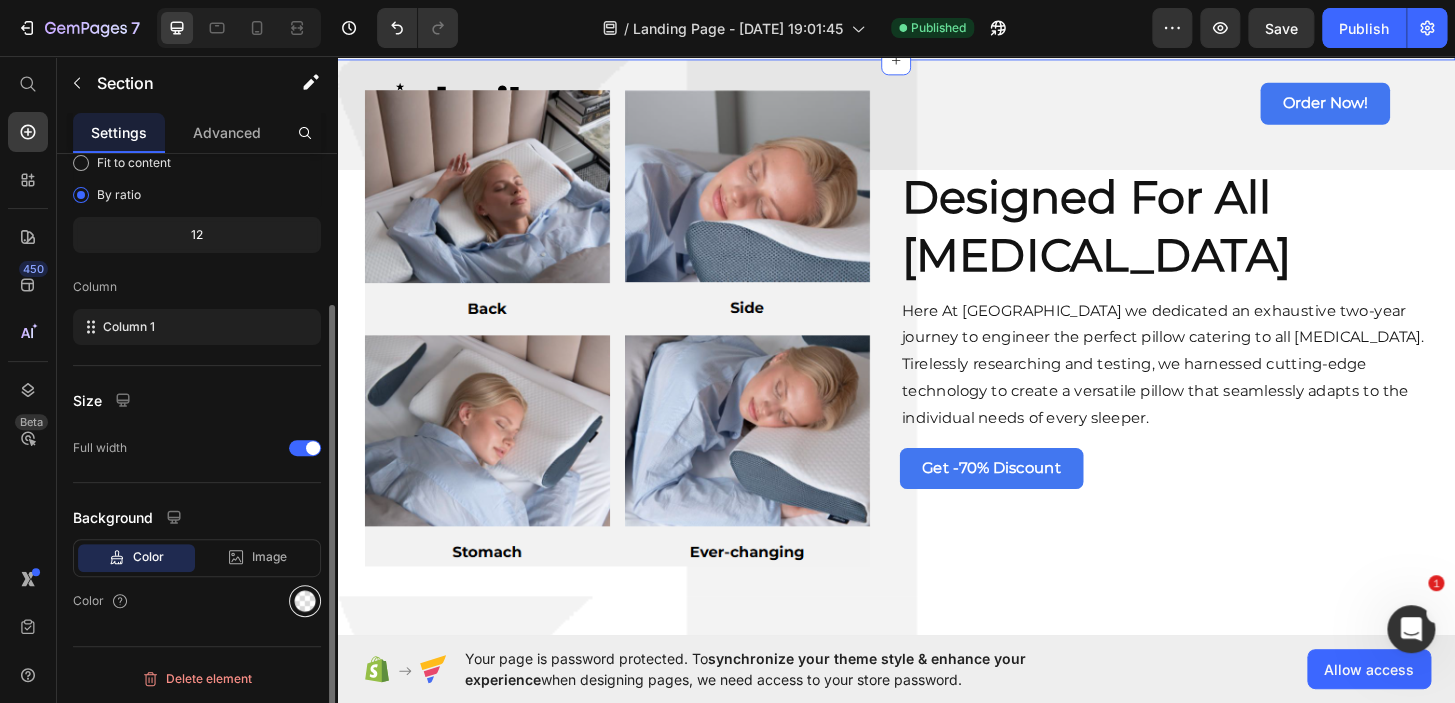 click at bounding box center [305, 601] 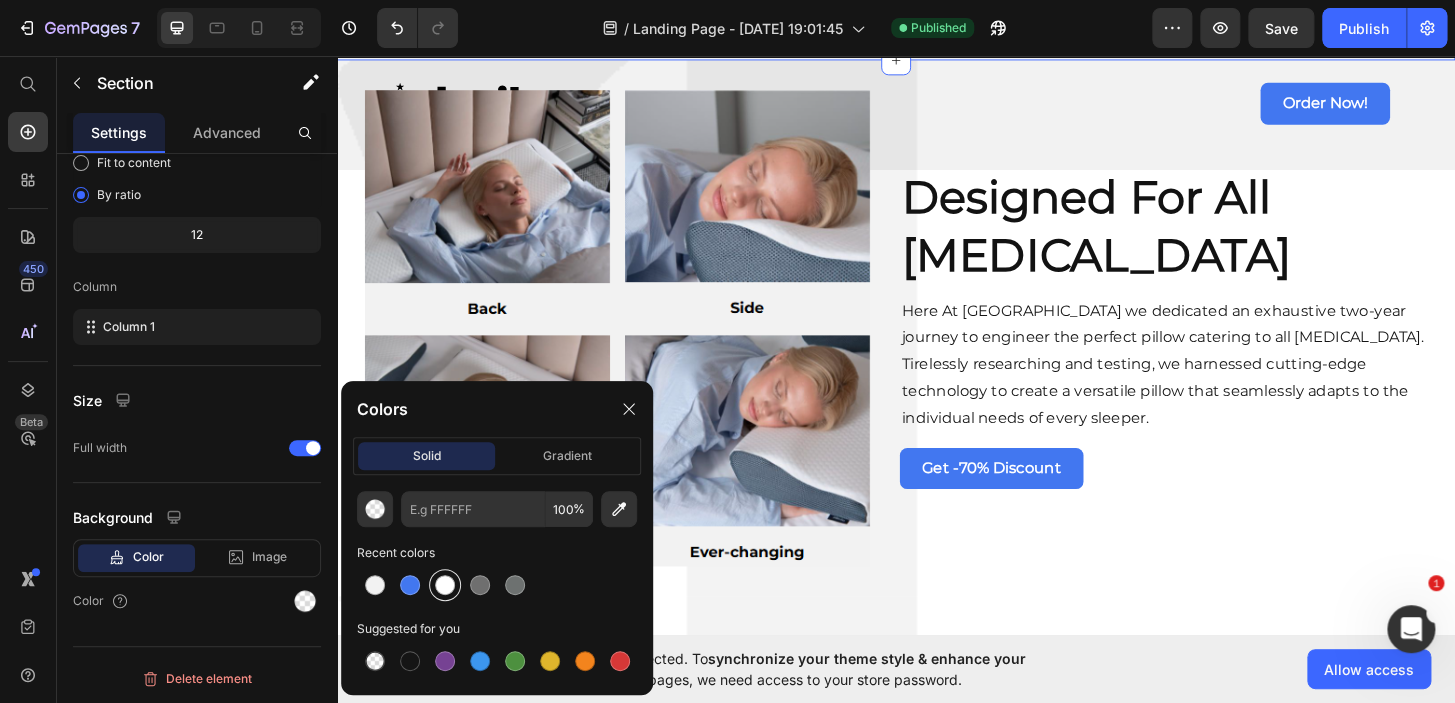 click at bounding box center [445, 585] 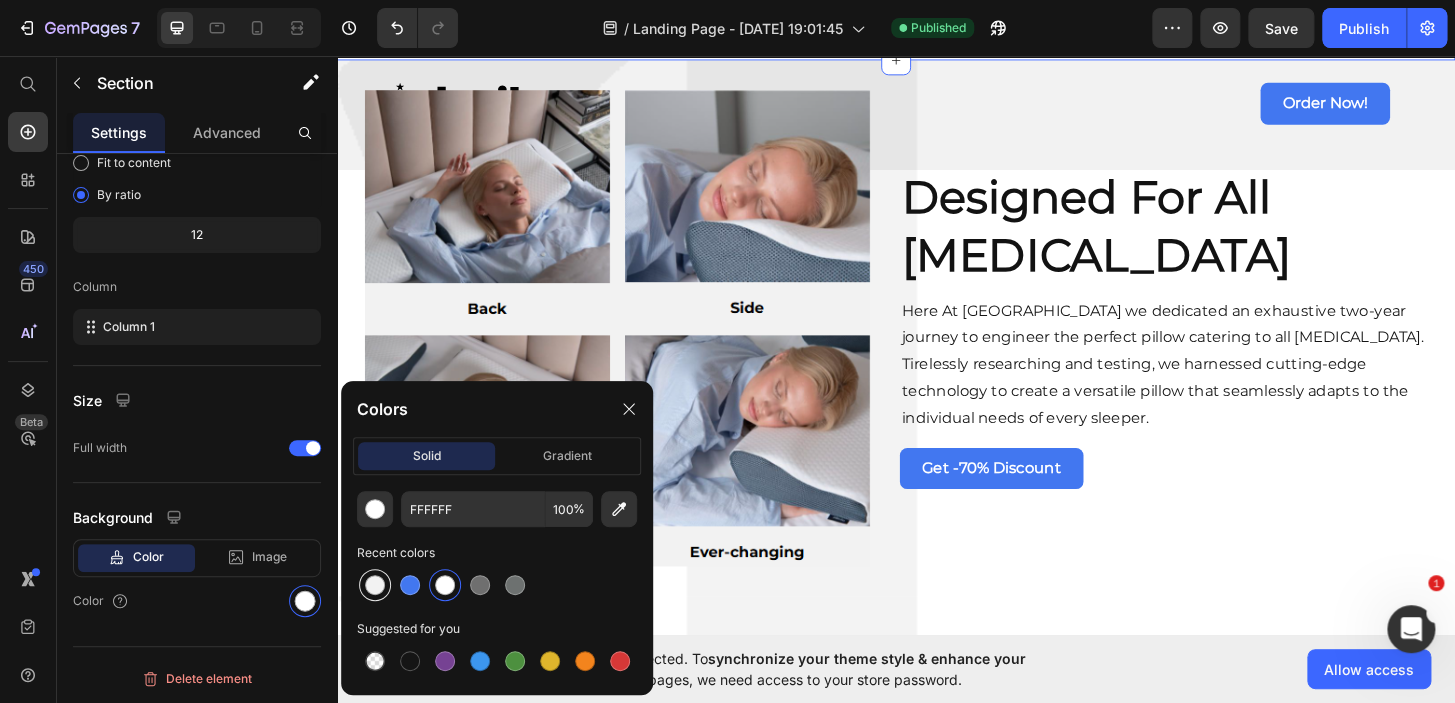click at bounding box center [375, 585] 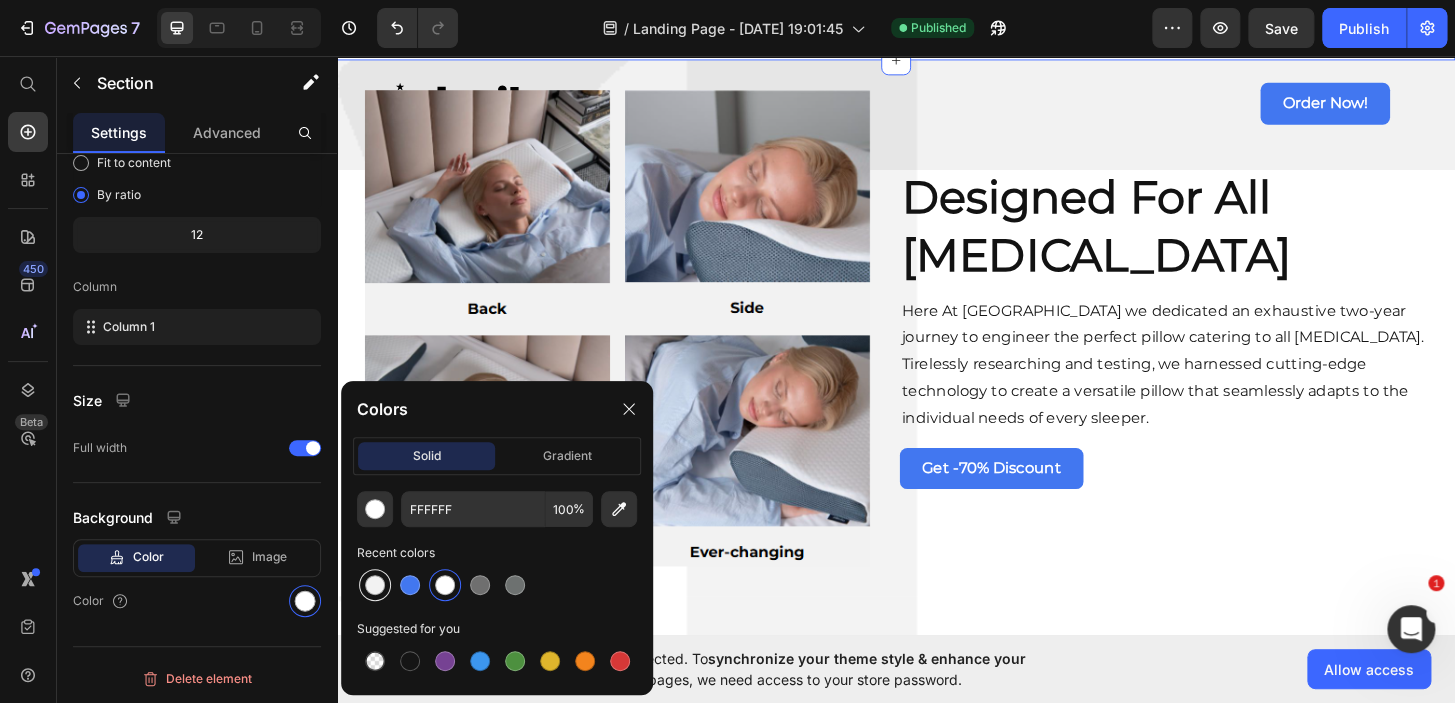 type on "F2F2F2" 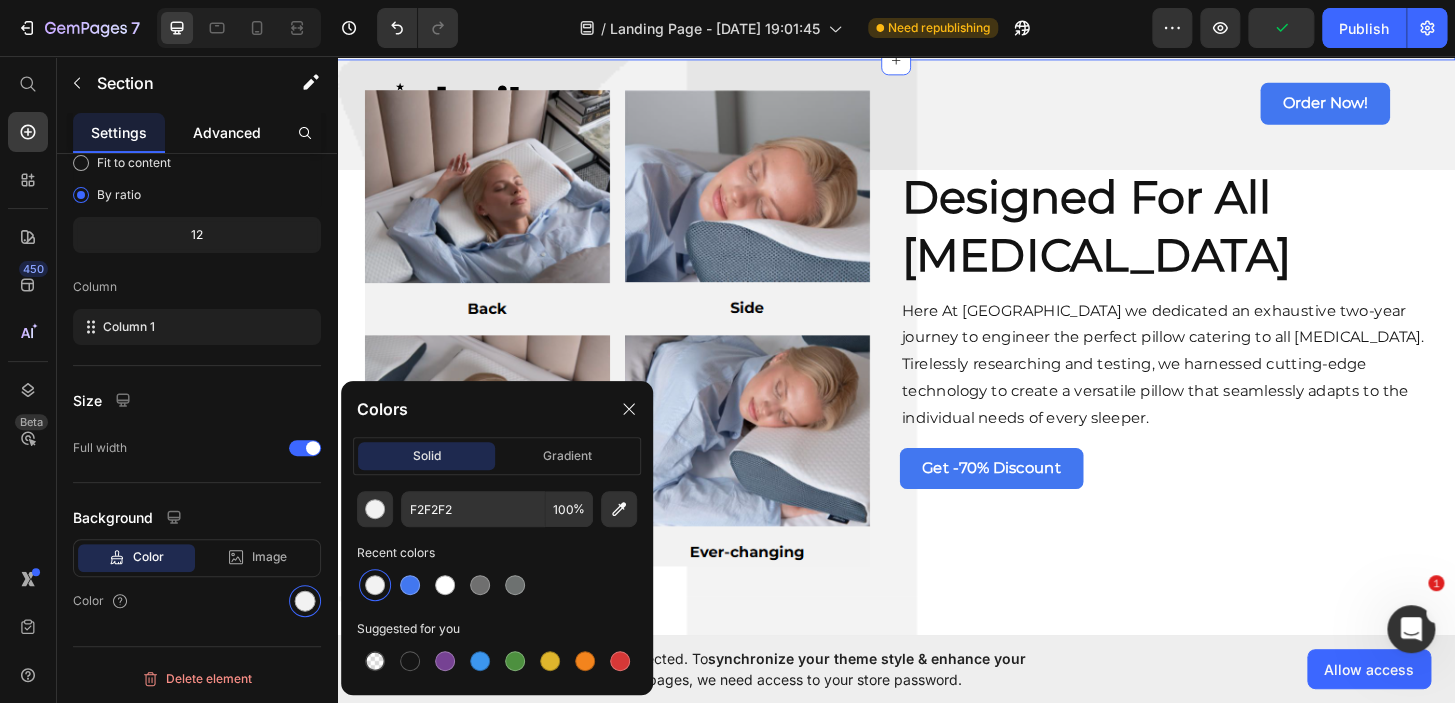 click on "Advanced" at bounding box center (227, 132) 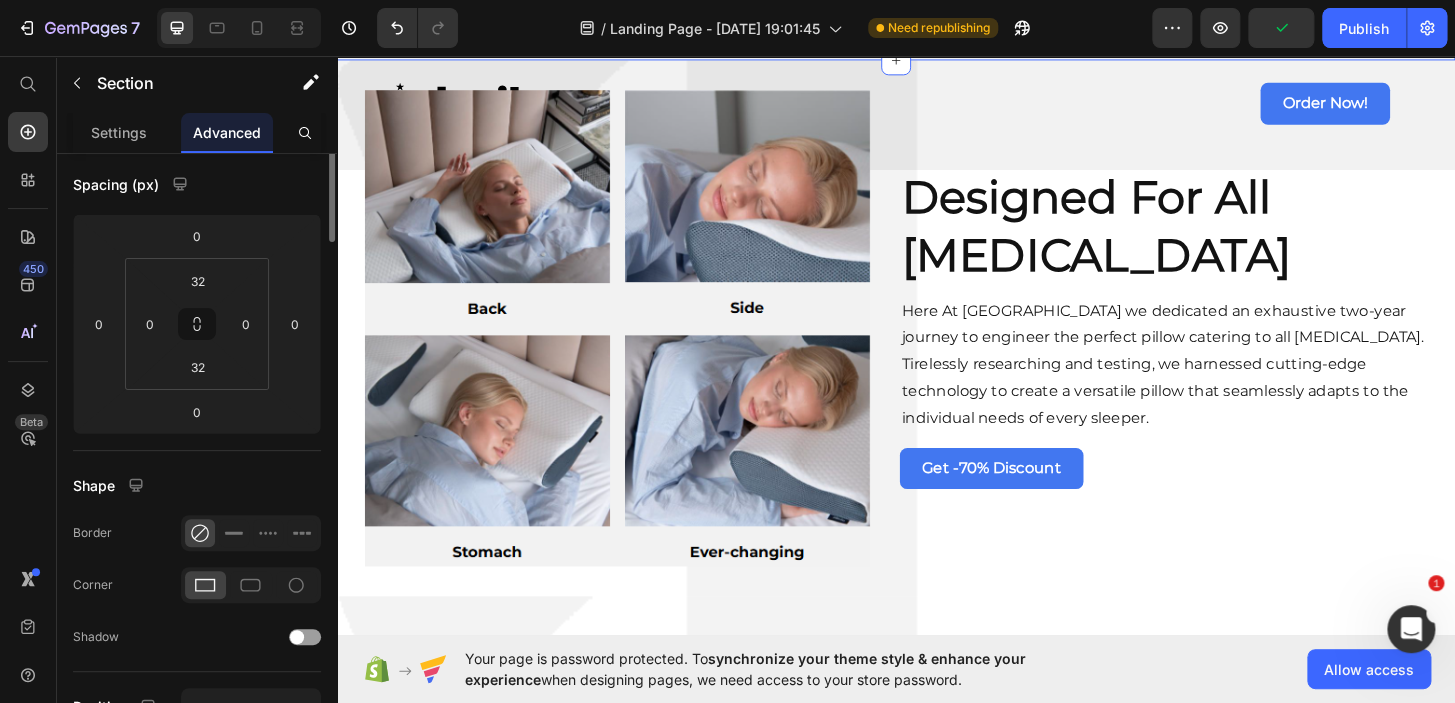scroll, scrollTop: 0, scrollLeft: 0, axis: both 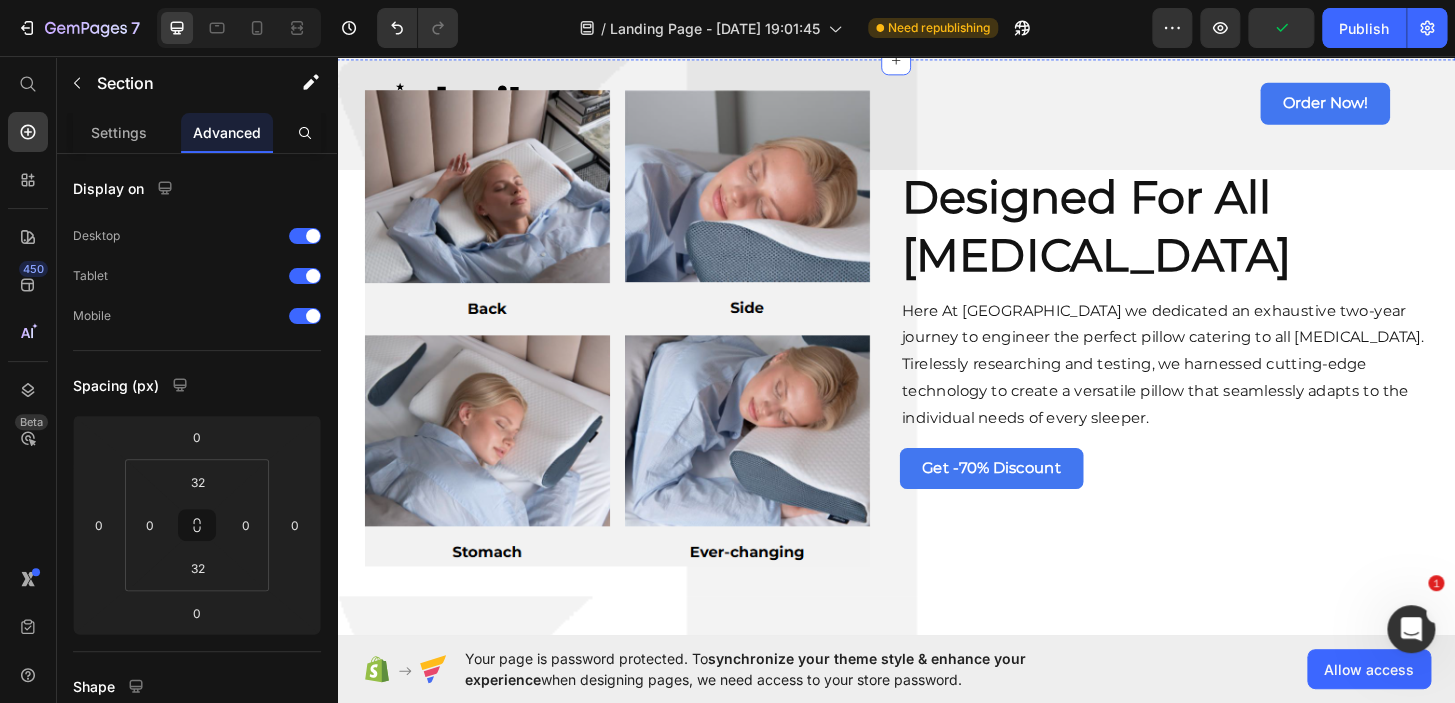 click on "Drop element here" at bounding box center [635, -1] 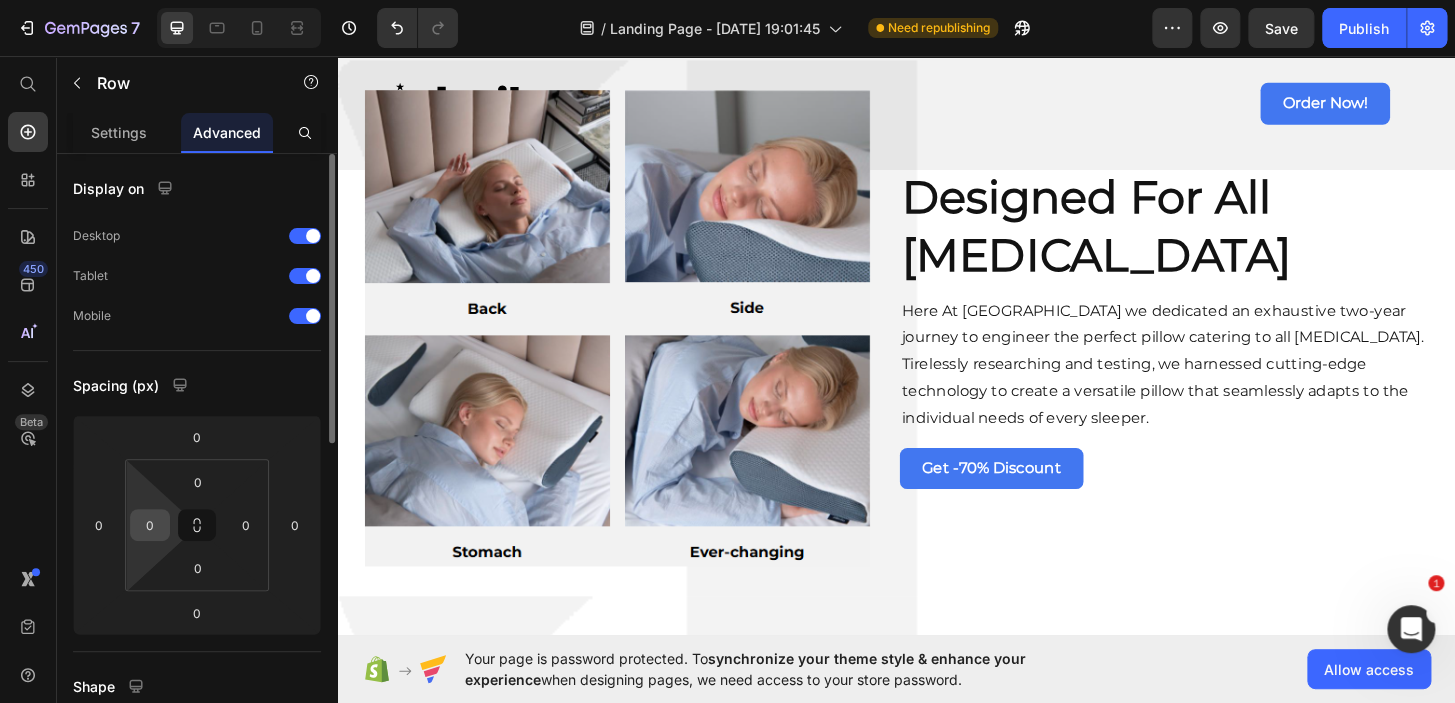 click on "0" at bounding box center [150, 525] 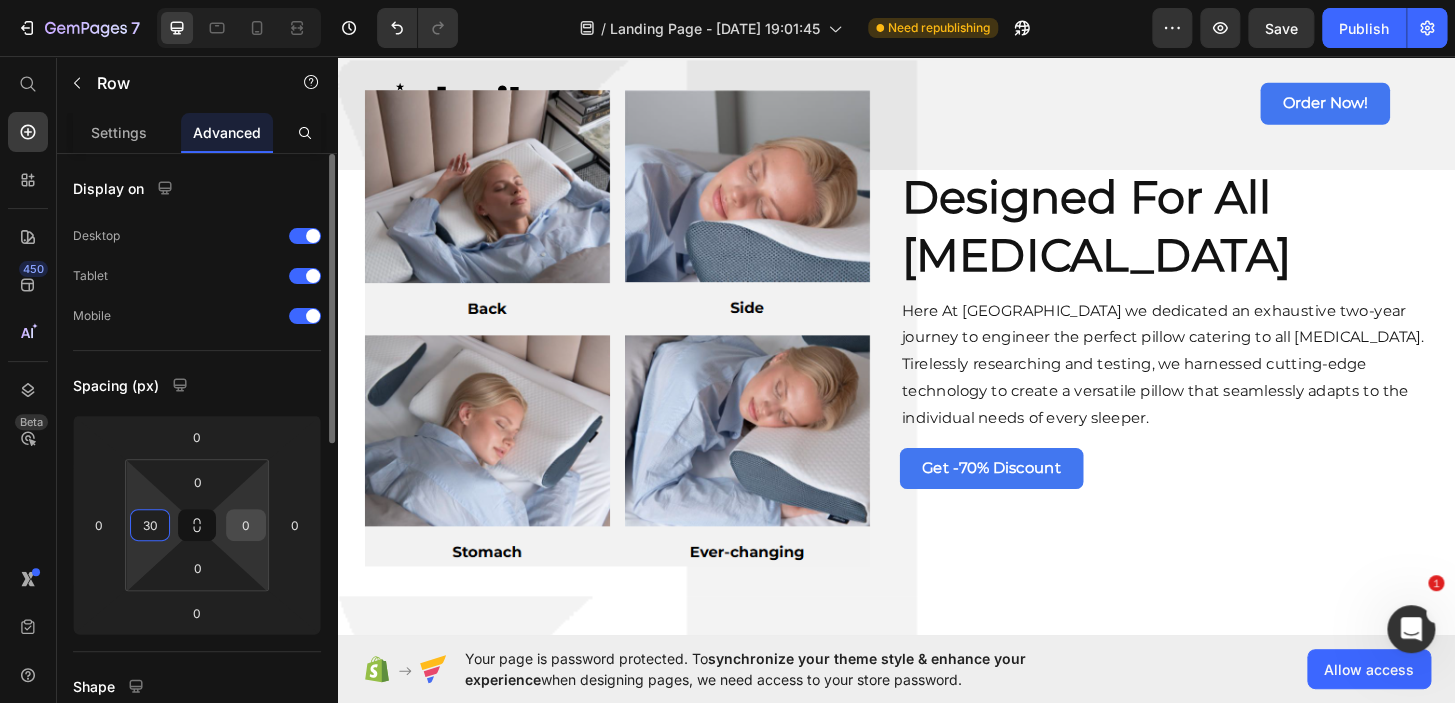 type on "30" 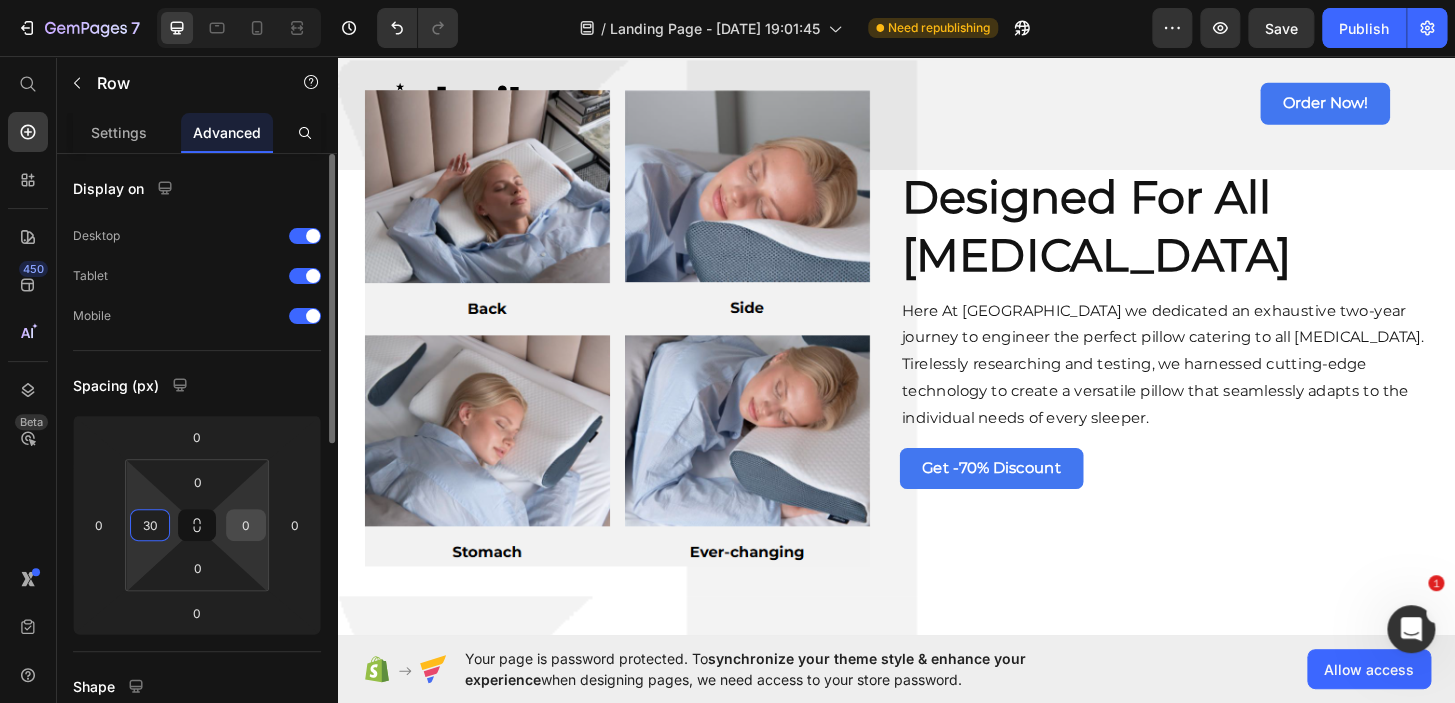 click on "0" at bounding box center [246, 525] 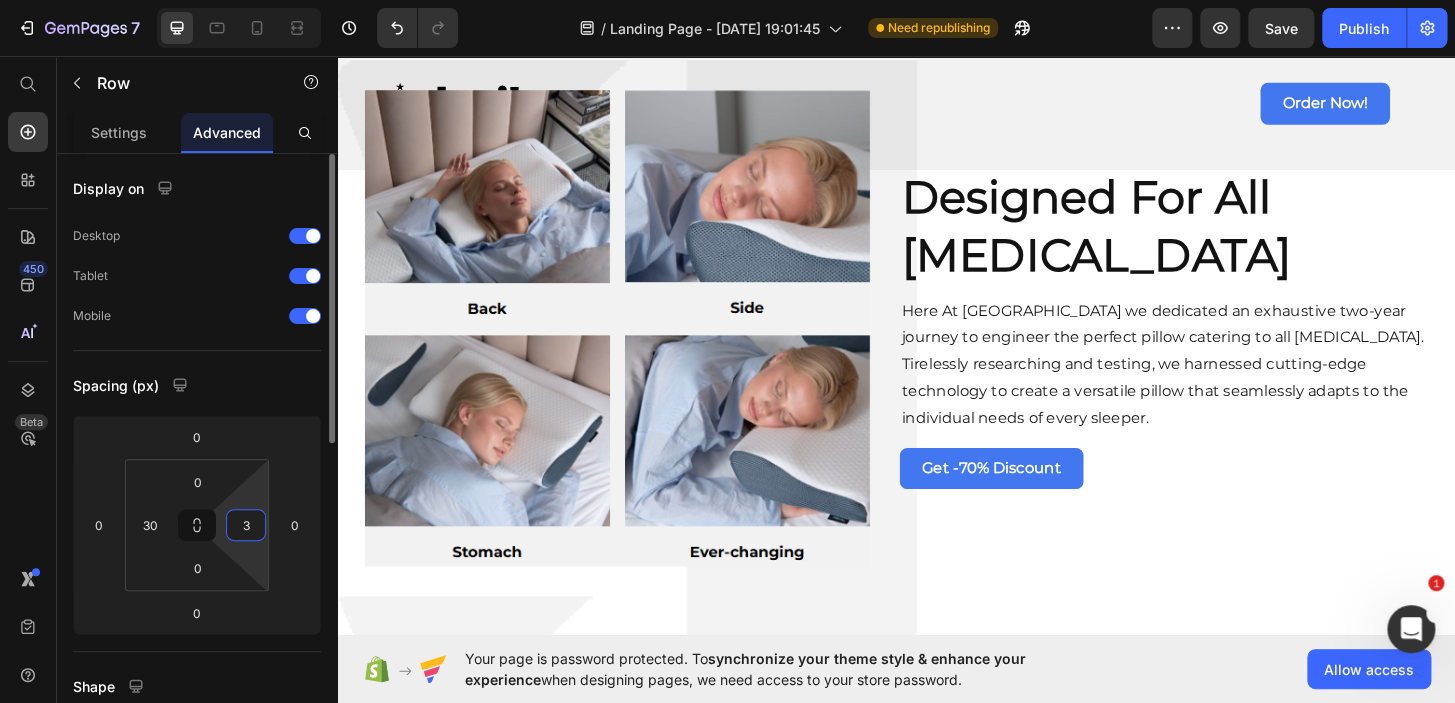 type on "30" 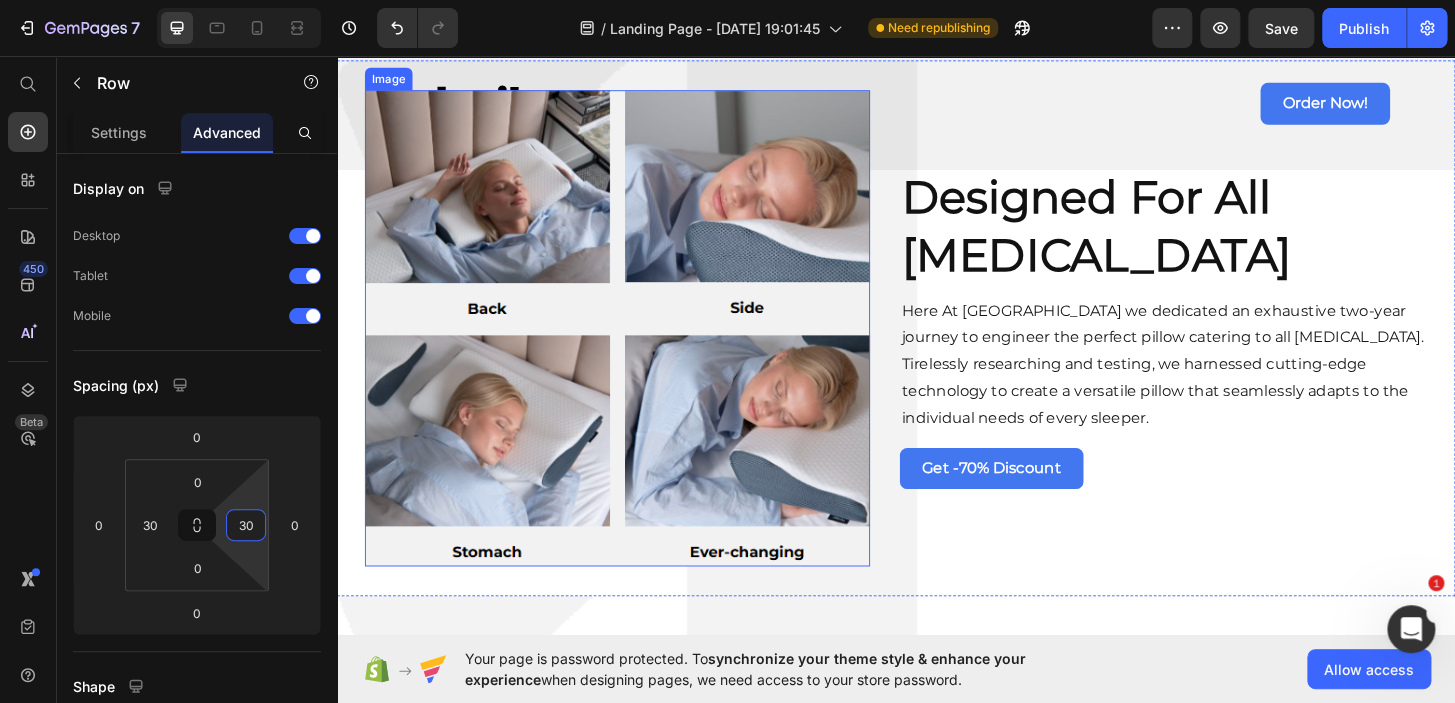 click at bounding box center [638, 348] 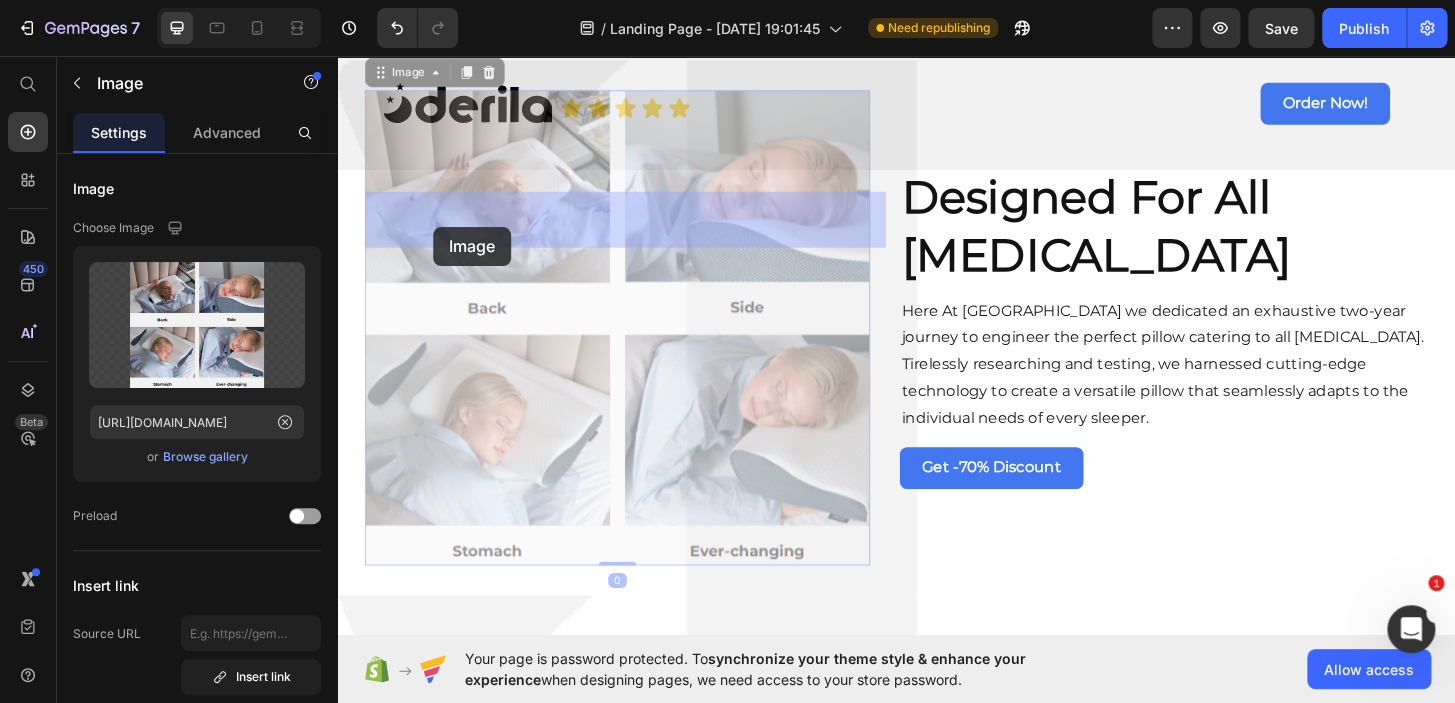drag, startPoint x: 421, startPoint y: 307, endPoint x: 440, endPoint y: 240, distance: 69.641945 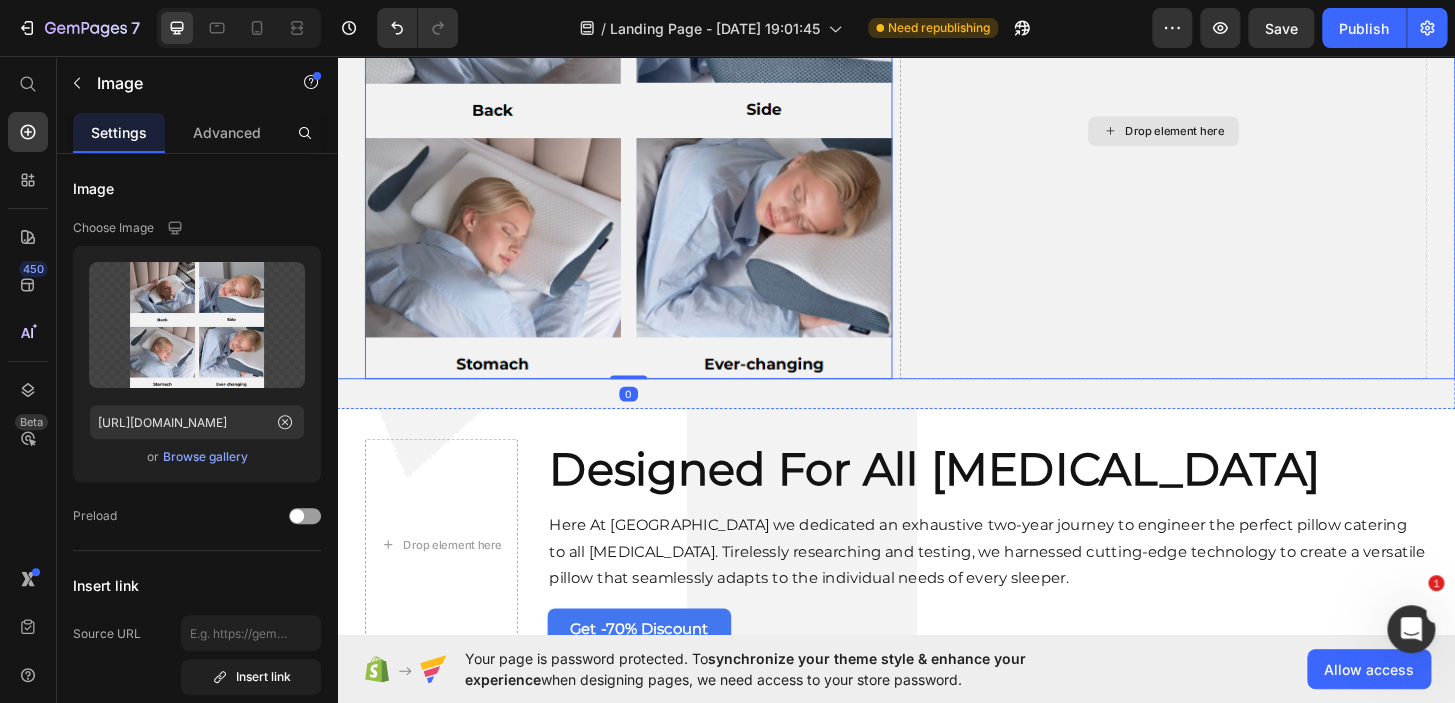 scroll, scrollTop: 4499, scrollLeft: 0, axis: vertical 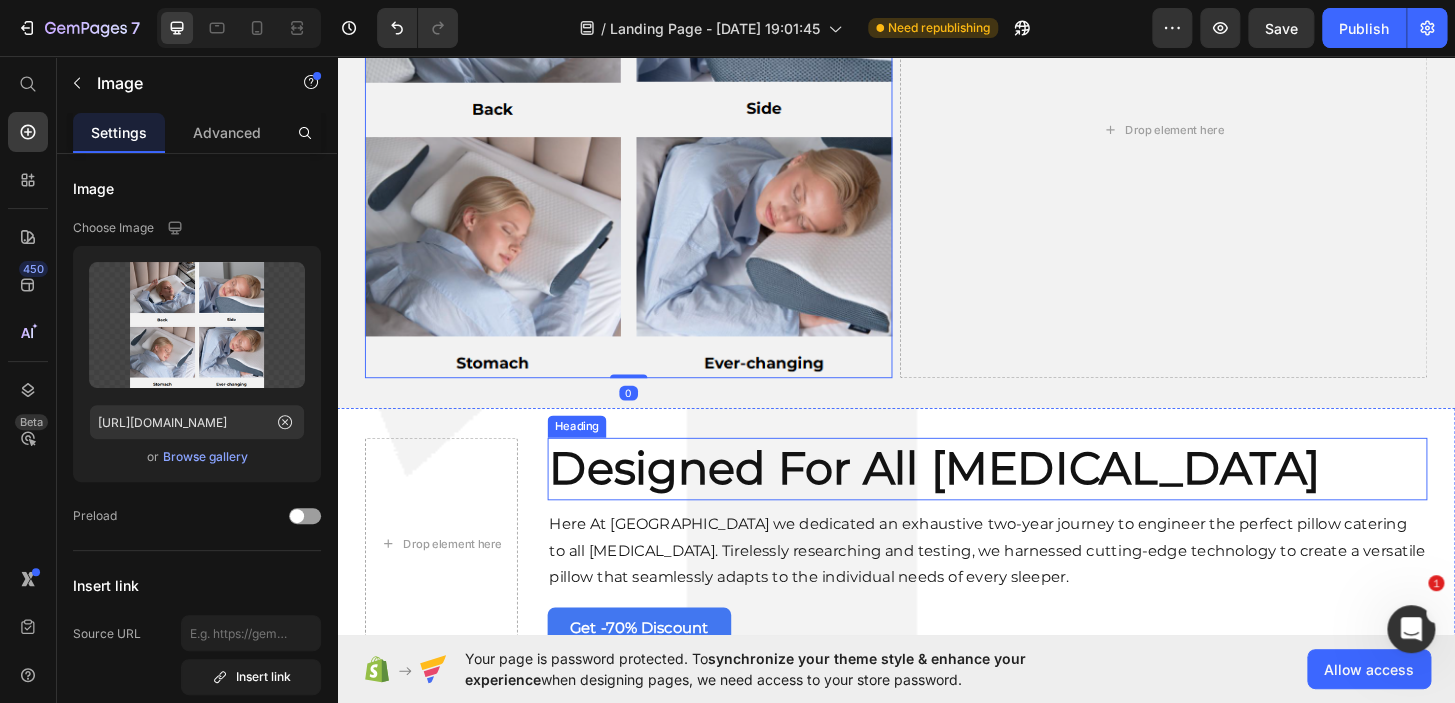 click on "Designed For All [MEDICAL_DATA]" at bounding box center (1035, 498) 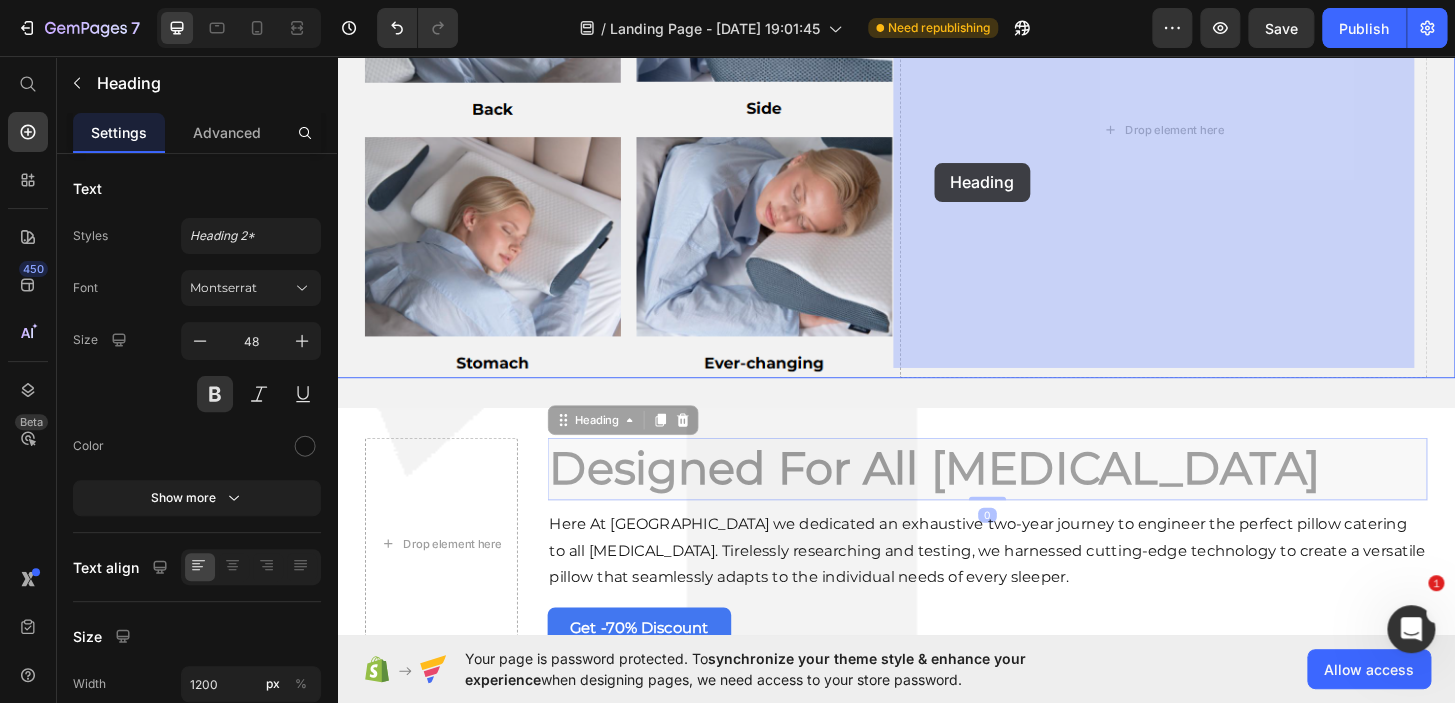 drag, startPoint x: 610, startPoint y: 438, endPoint x: 951, endPoint y: 200, distance: 415.84253 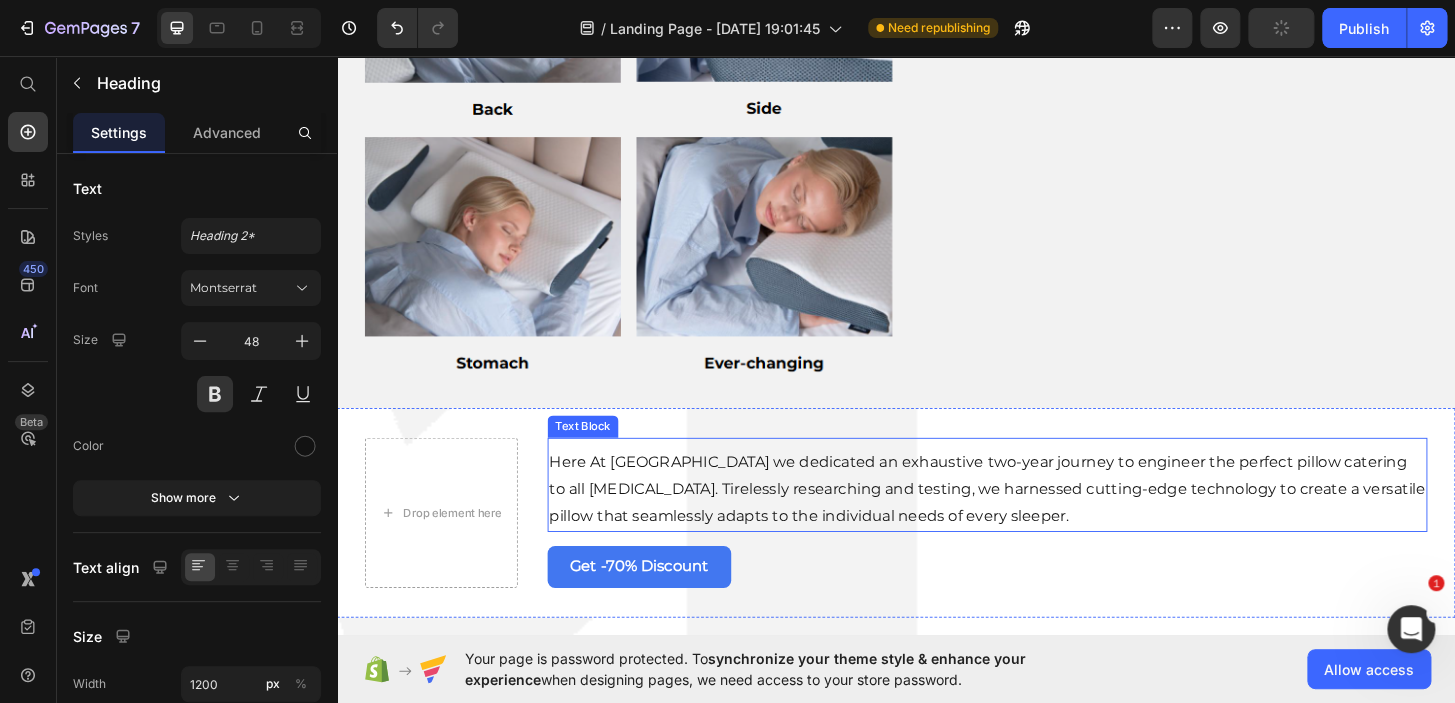 click on "Here At [GEOGRAPHIC_DATA] we dedicated an exhaustive two-year journey to engineer the perfect pillow catering to all [MEDICAL_DATA]. Tirelessly researching and testing, we harnessed cutting-edge technology to create a versatile pillow that seamlessly adapts to the individual needs of every sleeper." at bounding box center [1035, 520] 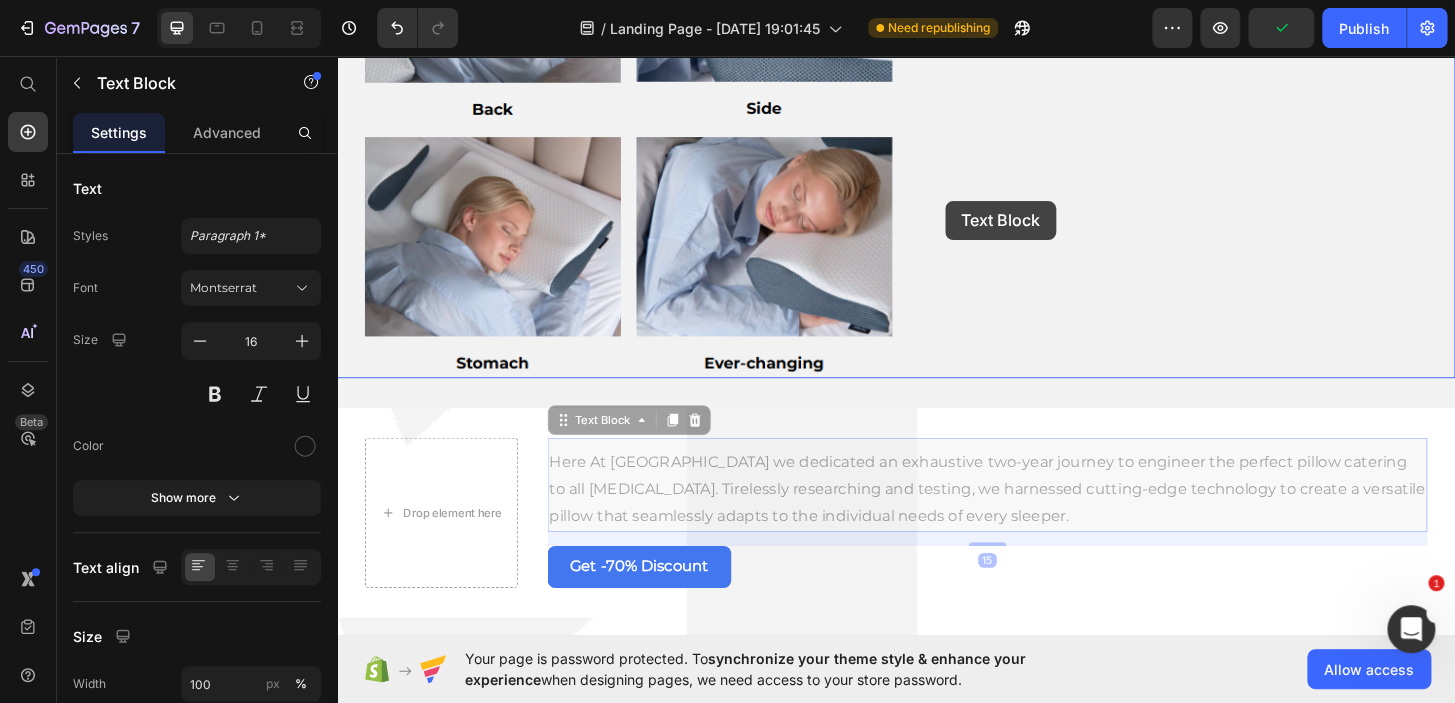 drag, startPoint x: 626, startPoint y: 438, endPoint x: 1018, endPoint y: 170, distance: 474.85577 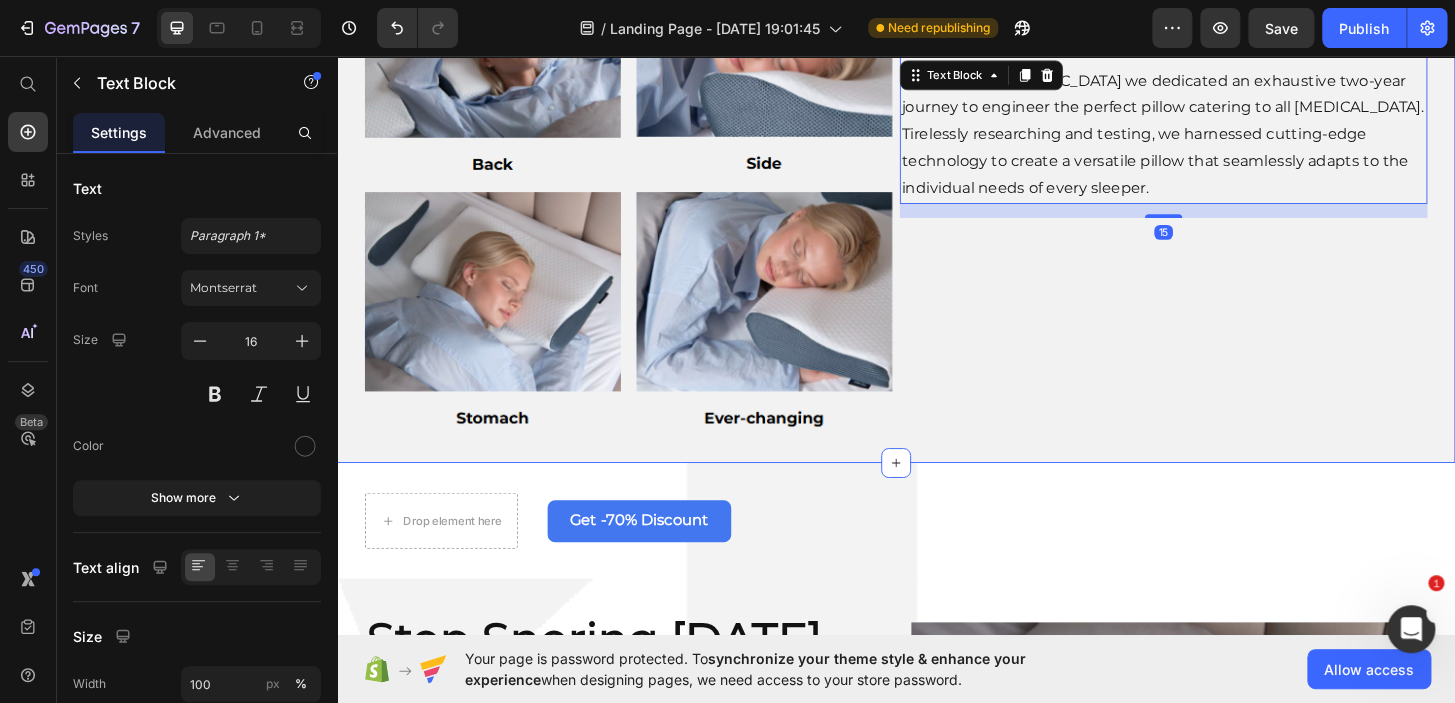 scroll, scrollTop: 4493, scrollLeft: 0, axis: vertical 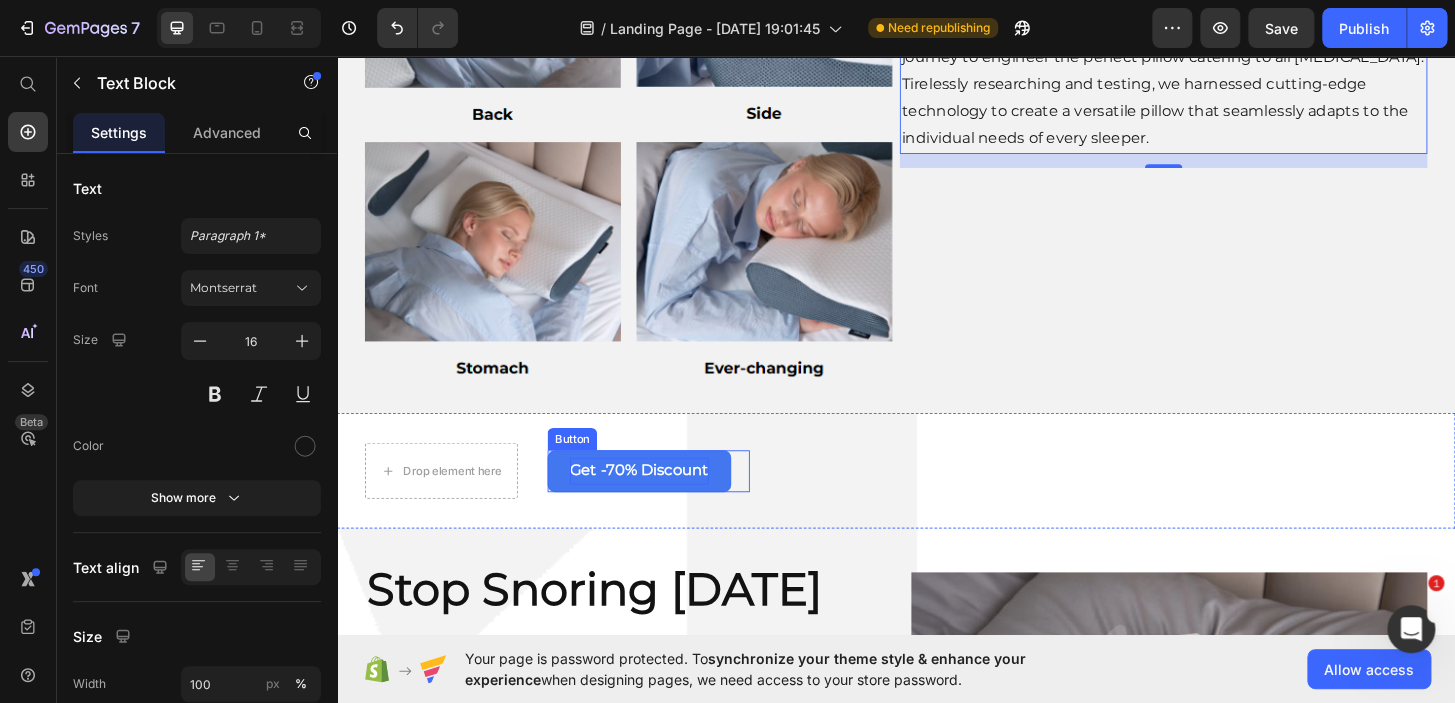 click on "Get -70% Discount" at bounding box center (661, 501) 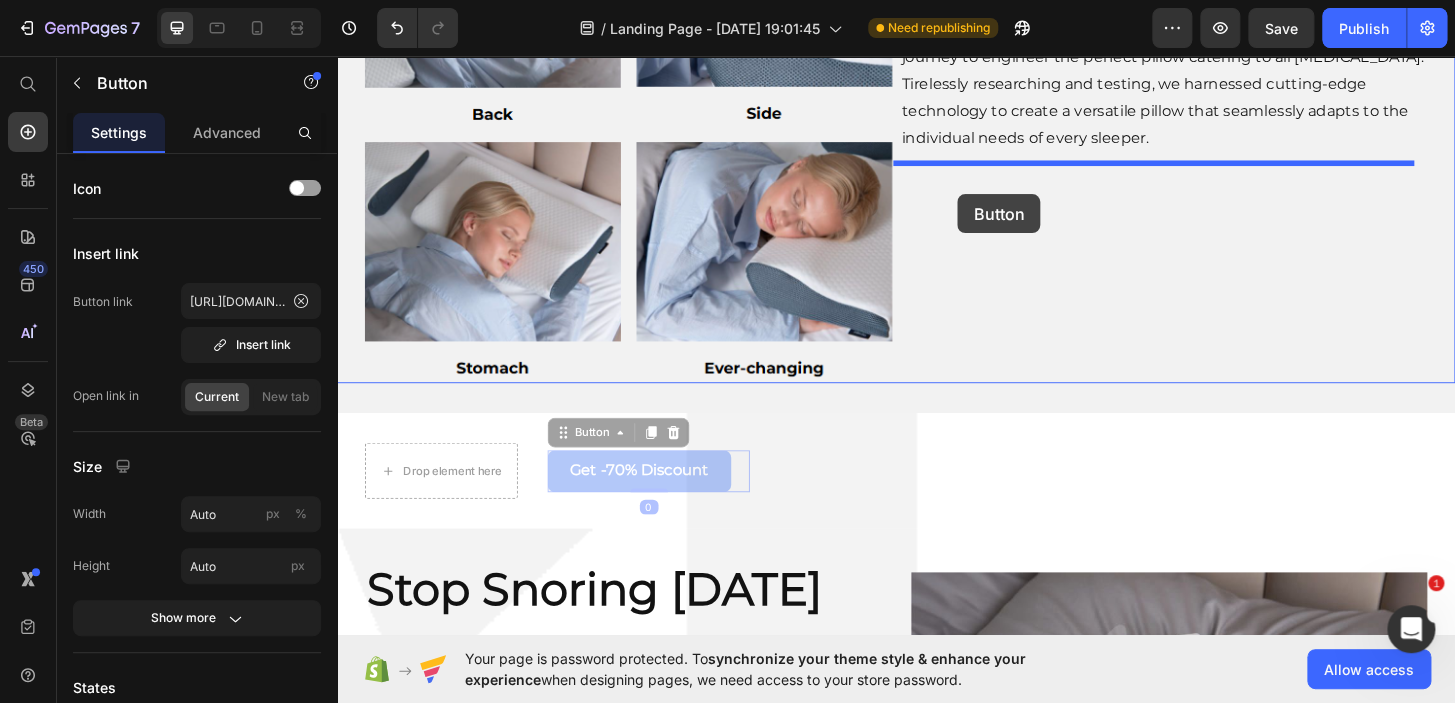 drag, startPoint x: 605, startPoint y: 440, endPoint x: 1003, endPoint y: 204, distance: 462.7094 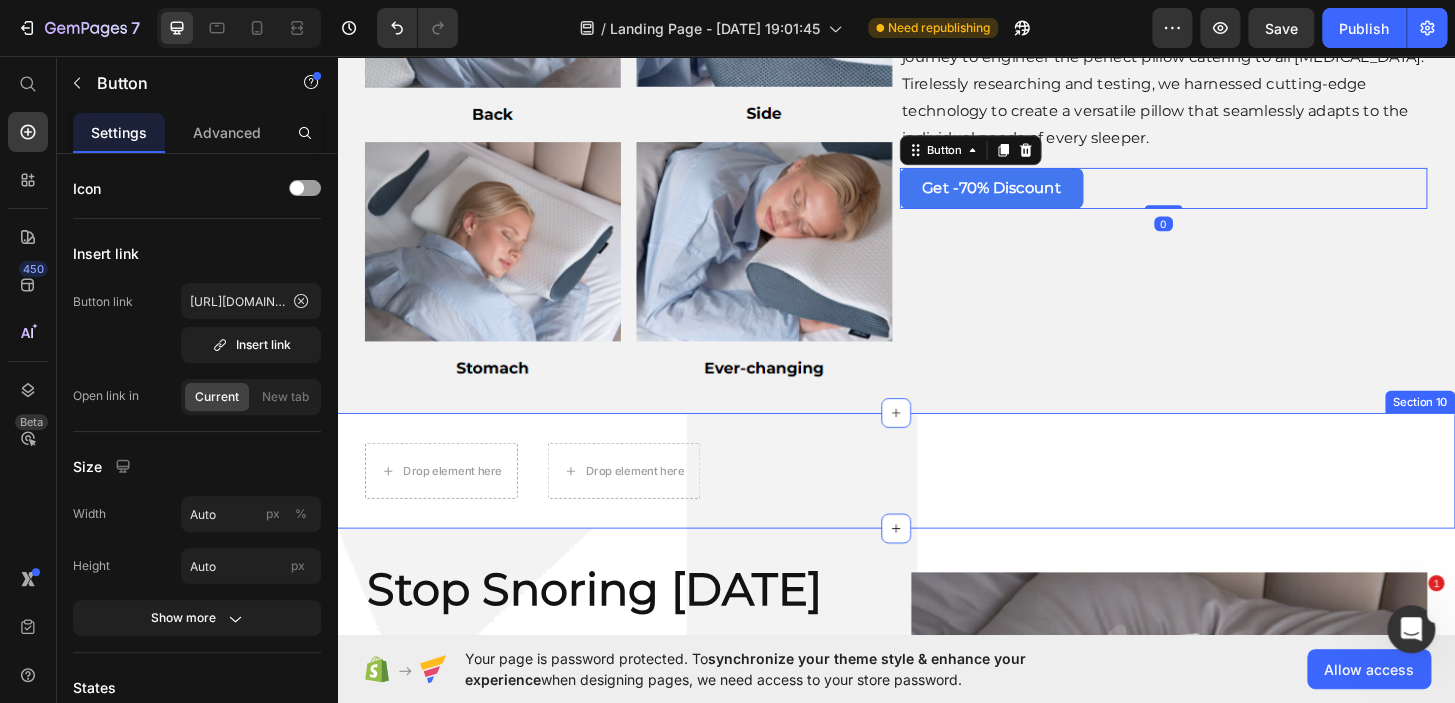 click on "Drop element here
Drop element here Section 10" at bounding box center [937, 501] 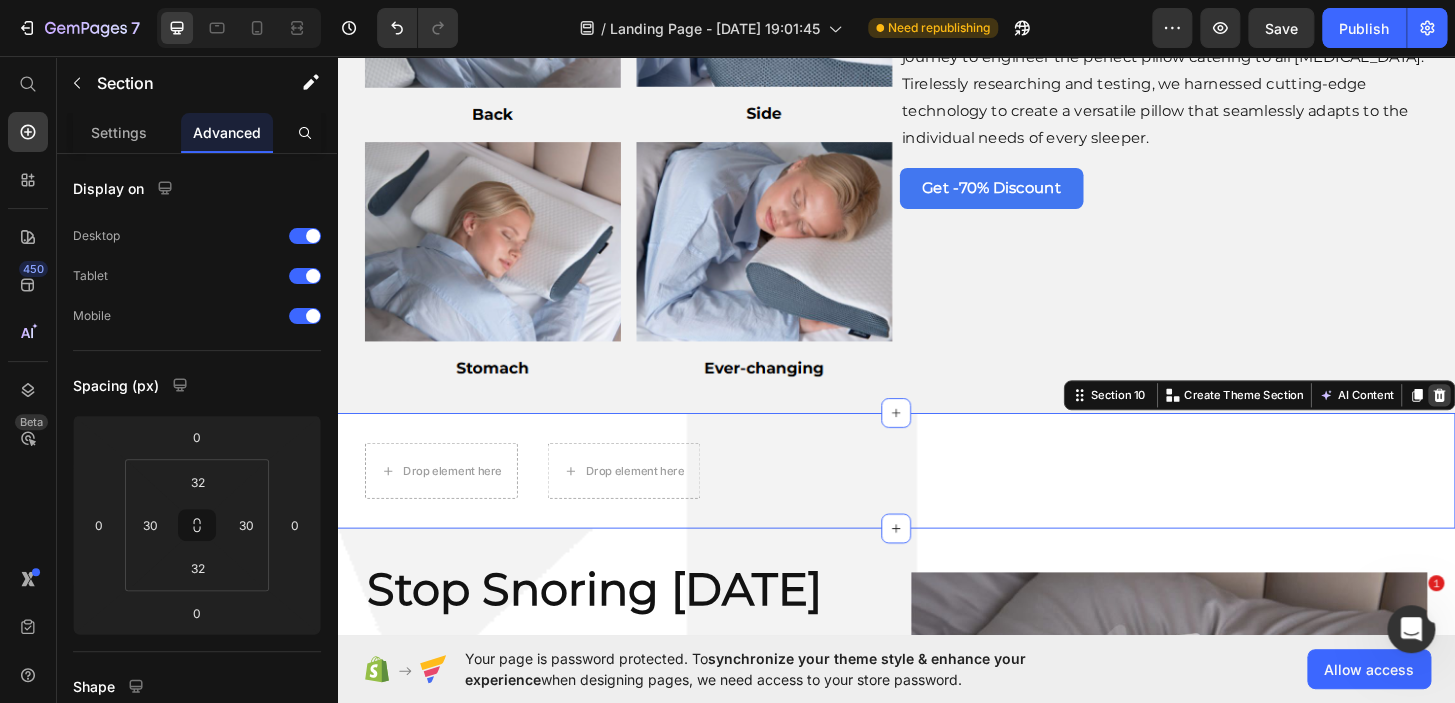 click 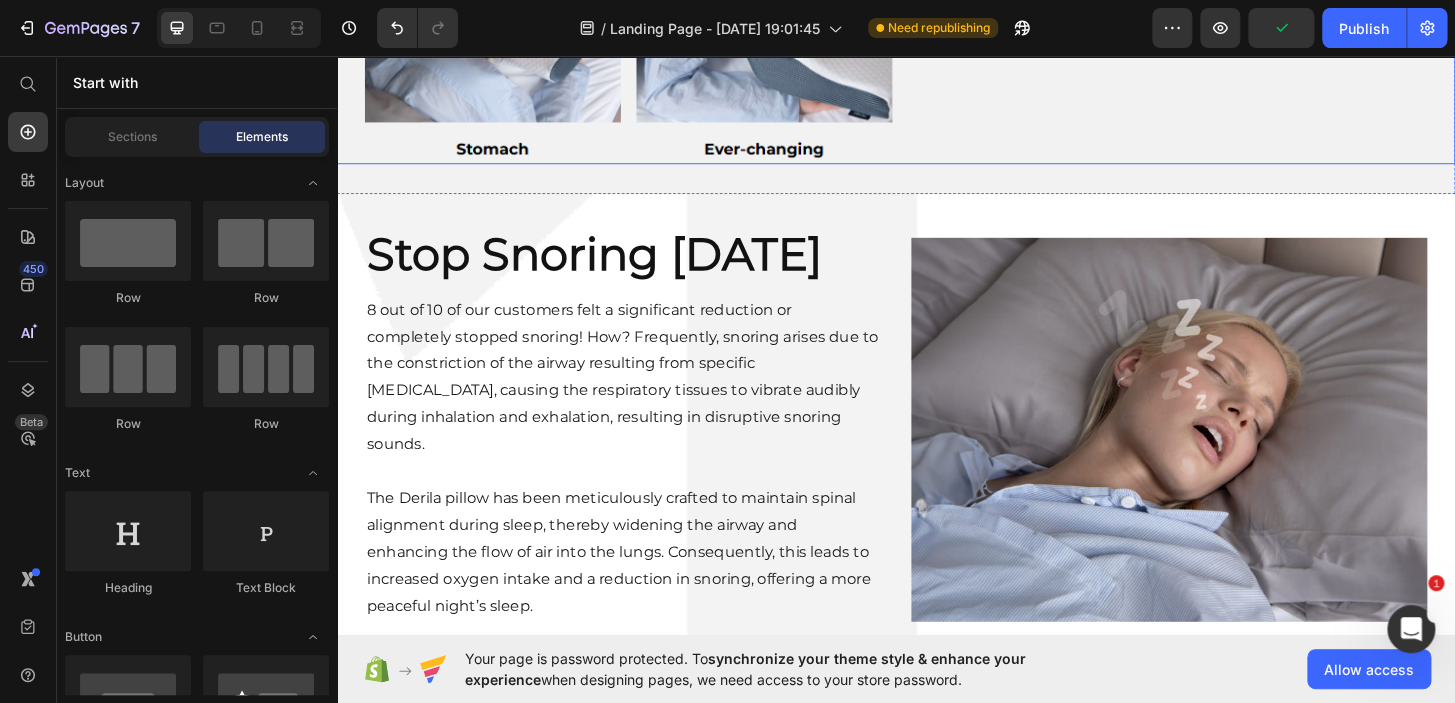 scroll, scrollTop: 4734, scrollLeft: 0, axis: vertical 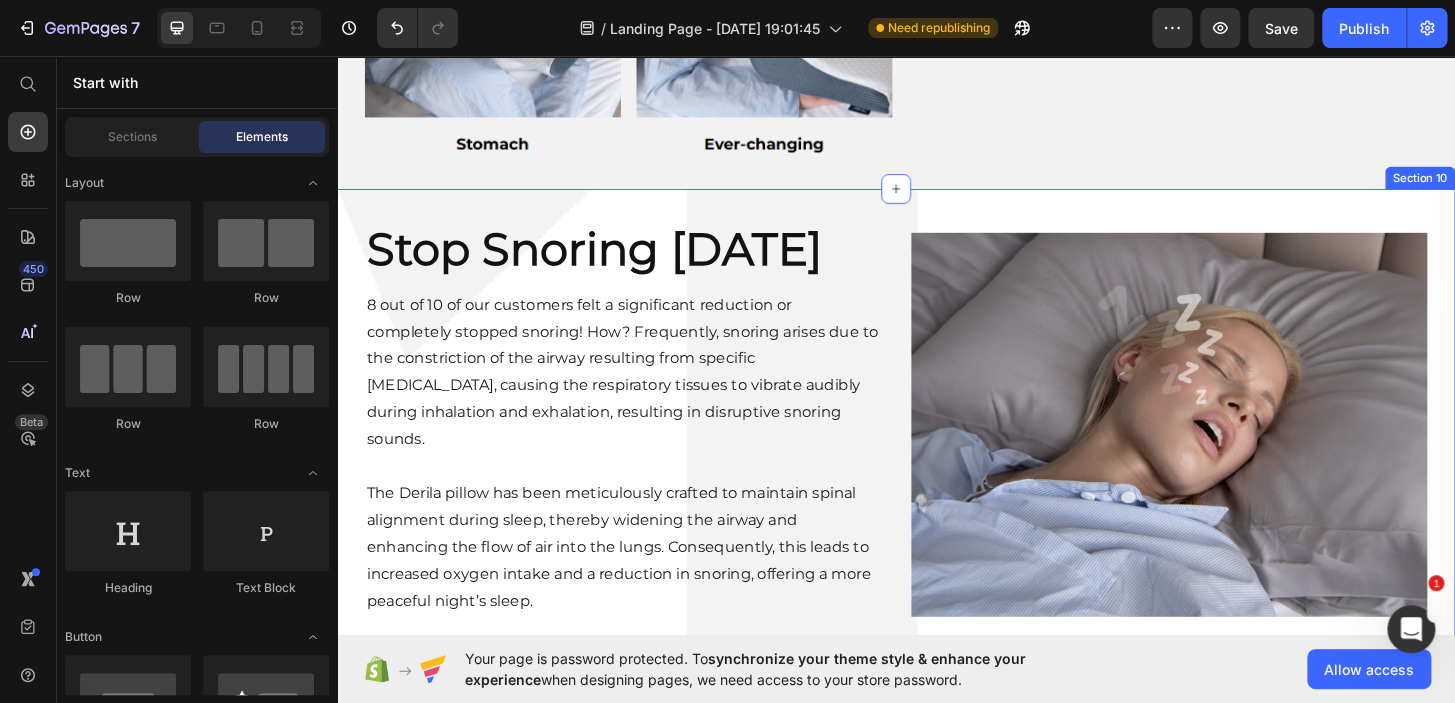 click on "Stop Snoring [DATE] Heading 8 out of 10 of our customers felt a significant reduction or completely stopped snoring! How? Frequently, snoring arises due to the constriction of the airway resulting from specific [MEDICAL_DATA], causing the respiratory tissues to vibrate audibly during inhalation and exhalation, resulting in disruptive snoring sounds. Text Block The Derila pillow has been meticulously crafted to maintain spinal alignment during sleep, thereby widening the airway and enhancing the flow of air into the lungs. Consequently, this leads to increased oxygen intake and a reduction in snoring, offering a more peaceful night’s sleep. Text Block Row Image Row Section 10" at bounding box center [937, 450] 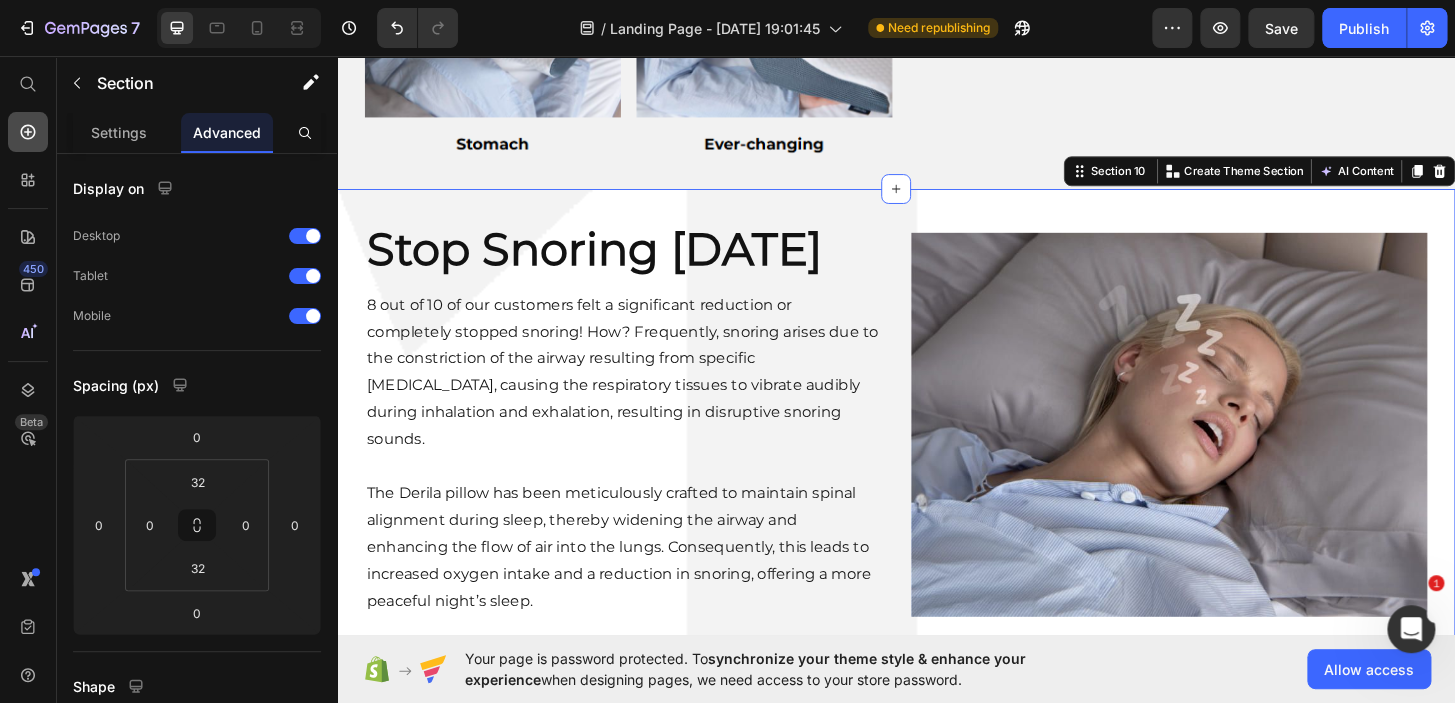click 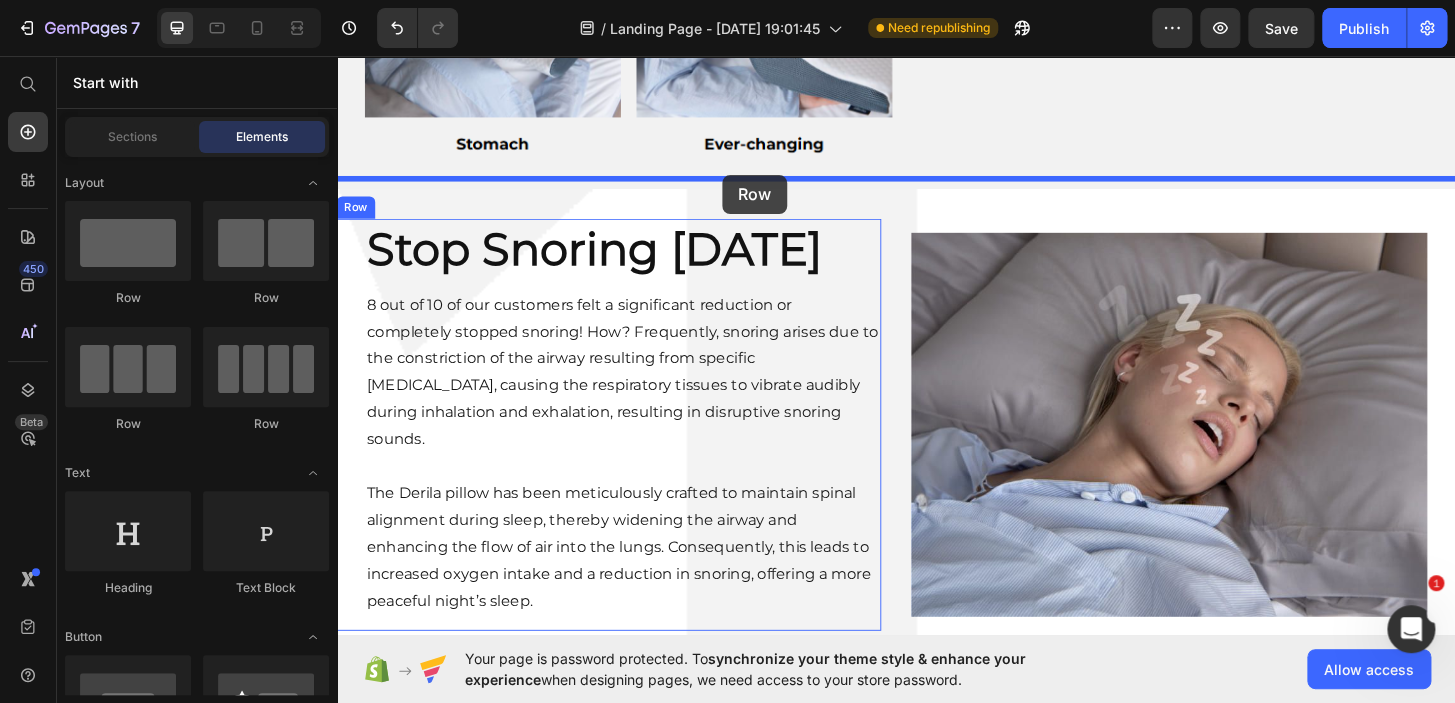 drag, startPoint x: 562, startPoint y: 272, endPoint x: 750, endPoint y: 183, distance: 208.00241 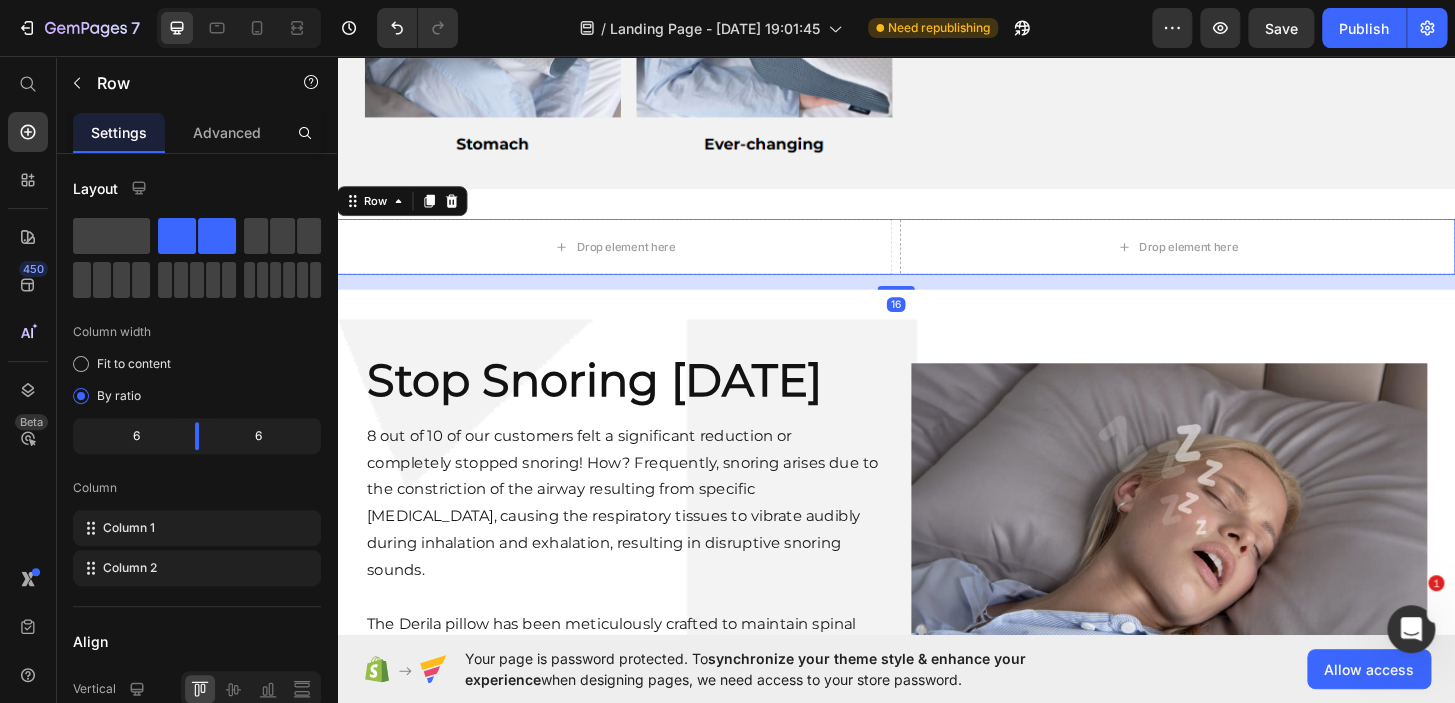 click on "Drop element here
Drop element here Row   16 Section 10" at bounding box center (937, 268) 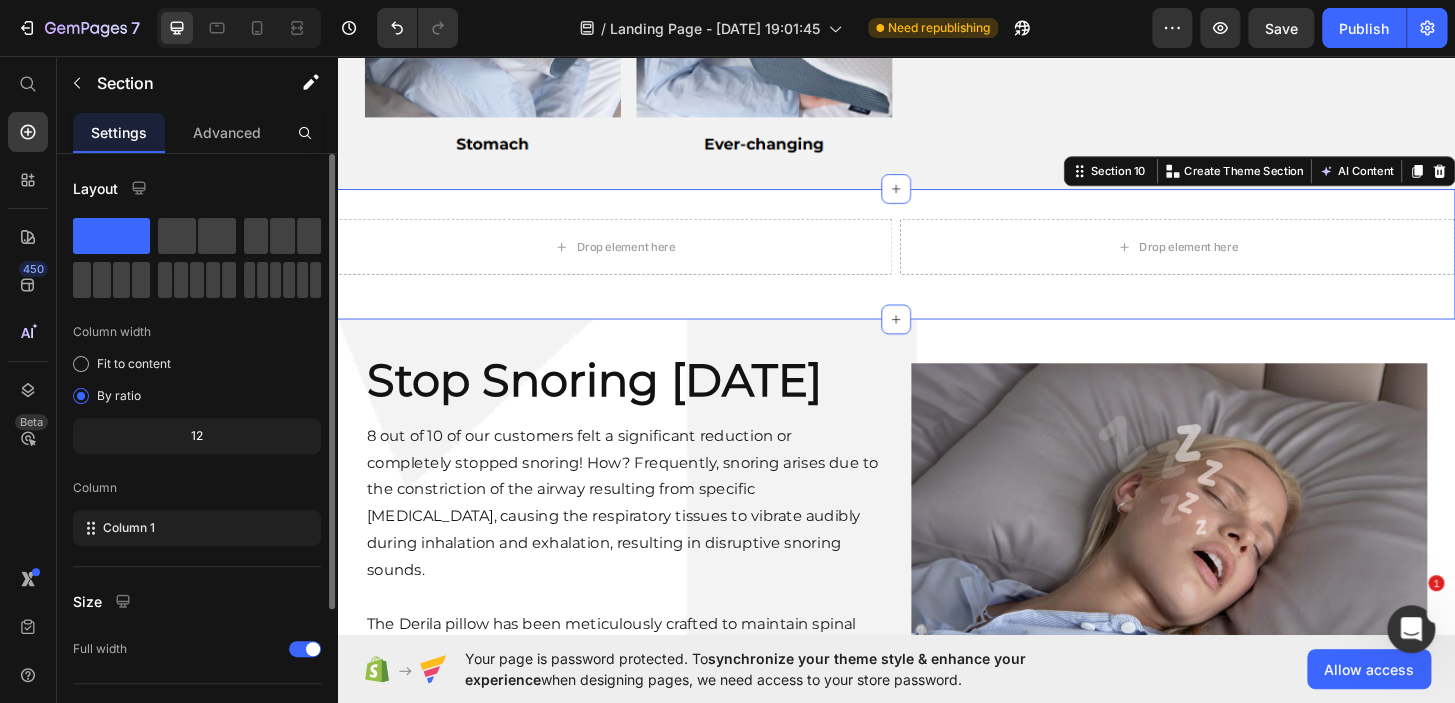 scroll, scrollTop: 201, scrollLeft: 0, axis: vertical 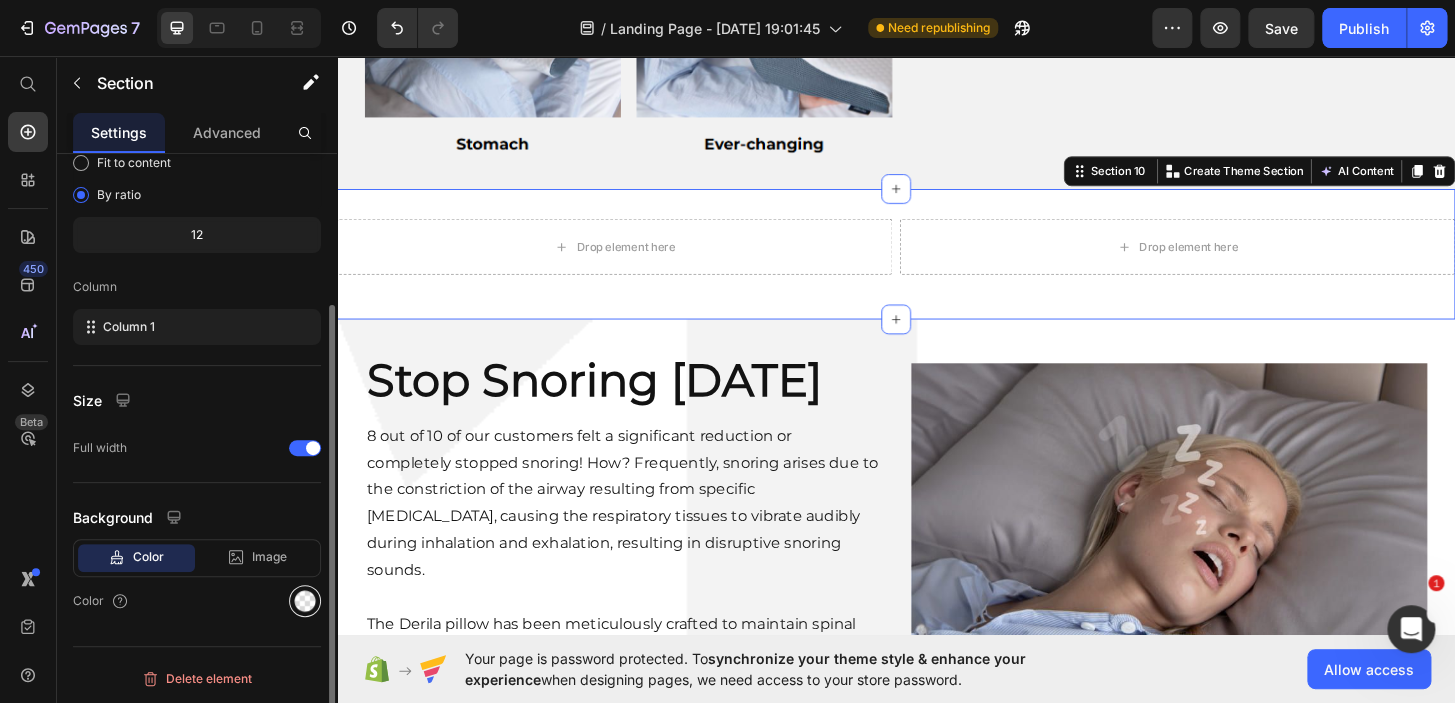 click at bounding box center [305, 601] 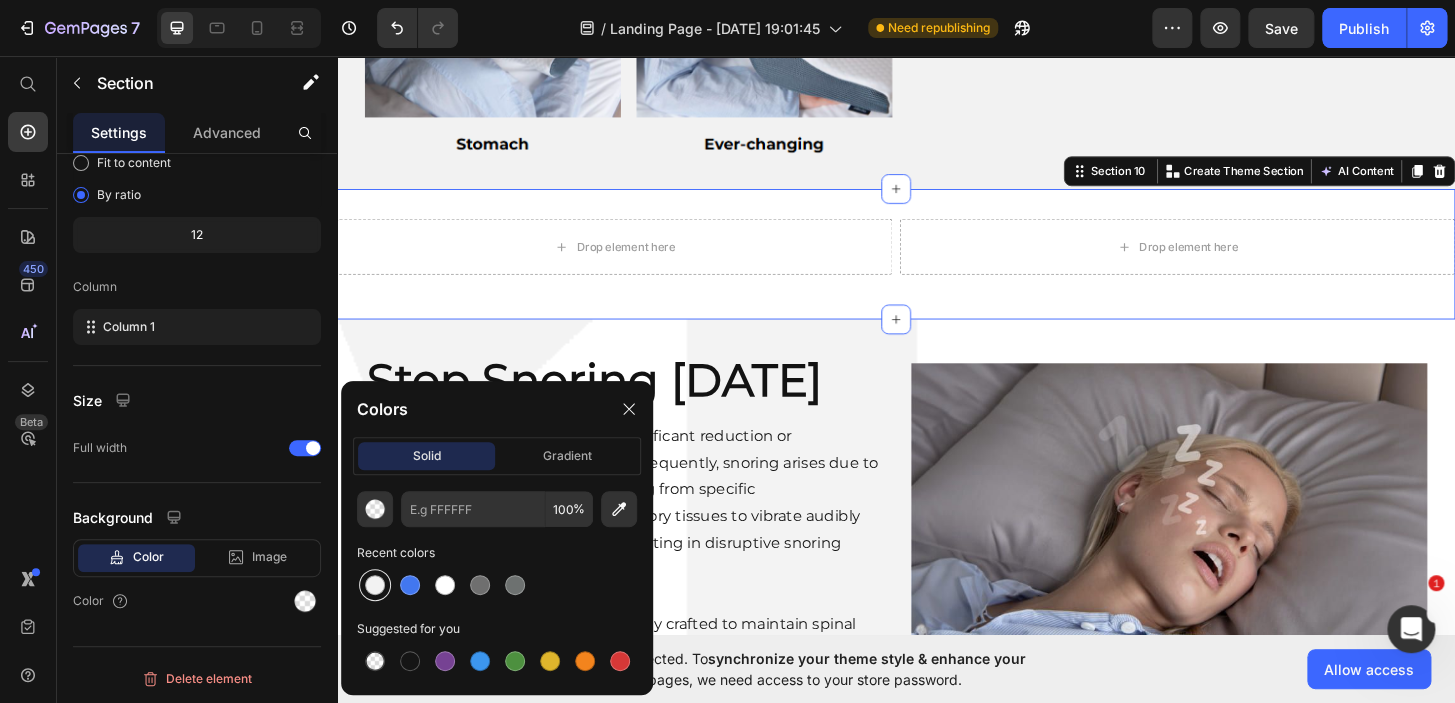click at bounding box center (375, 585) 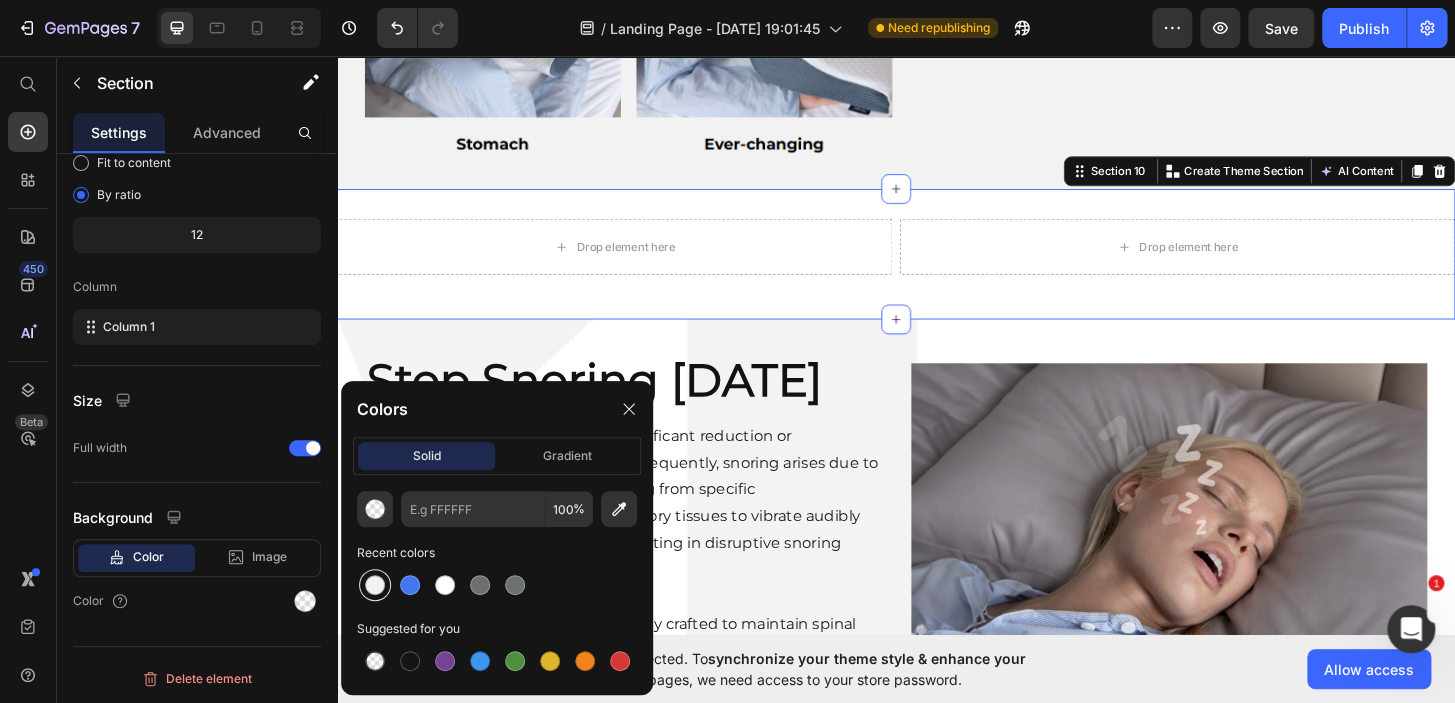 type on "F2F2F2" 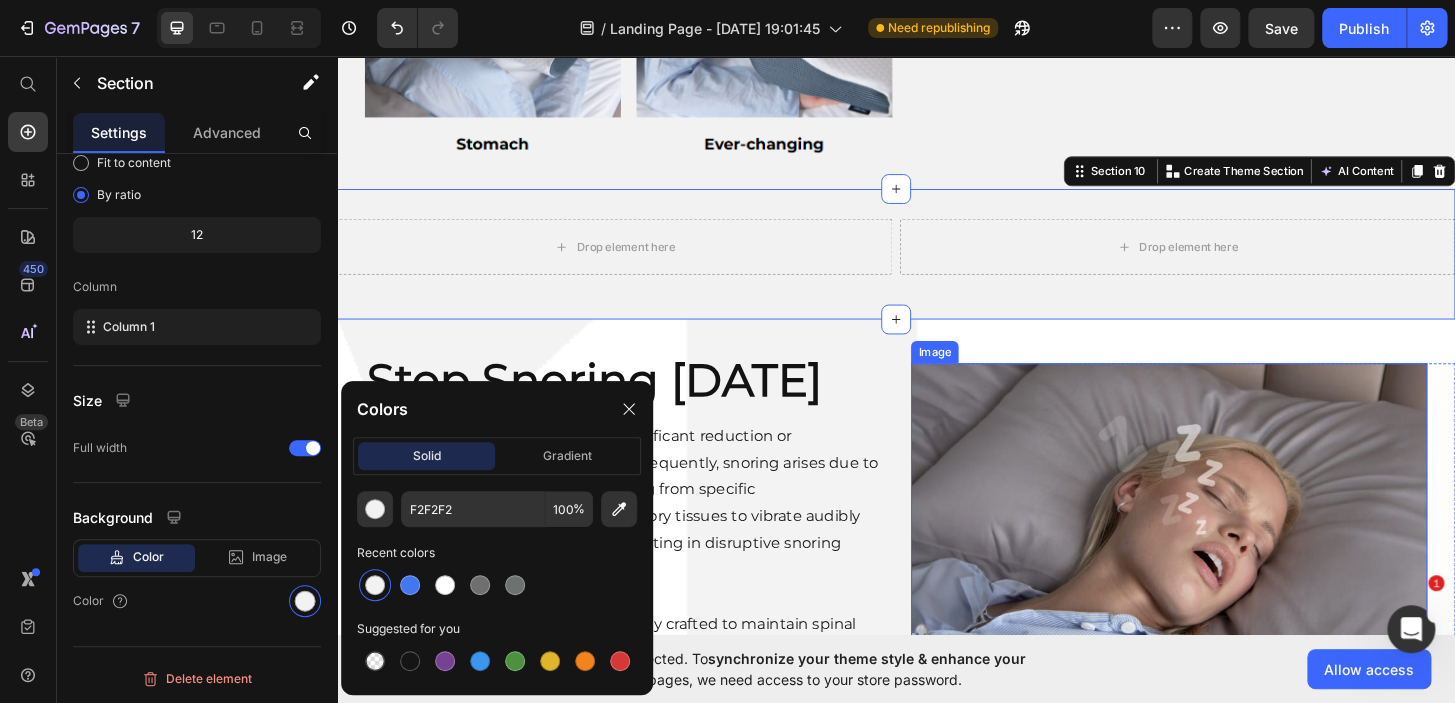 click at bounding box center (1230, 591) 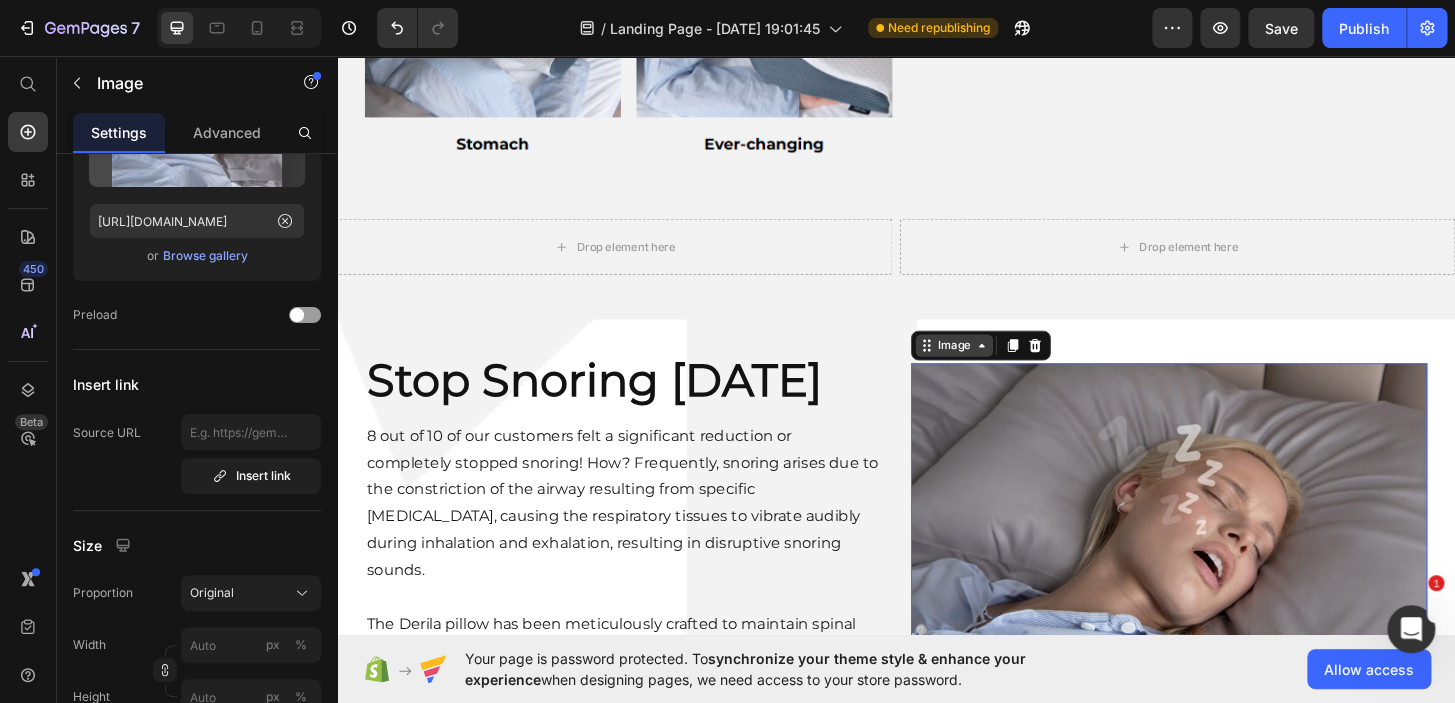 scroll, scrollTop: 0, scrollLeft: 0, axis: both 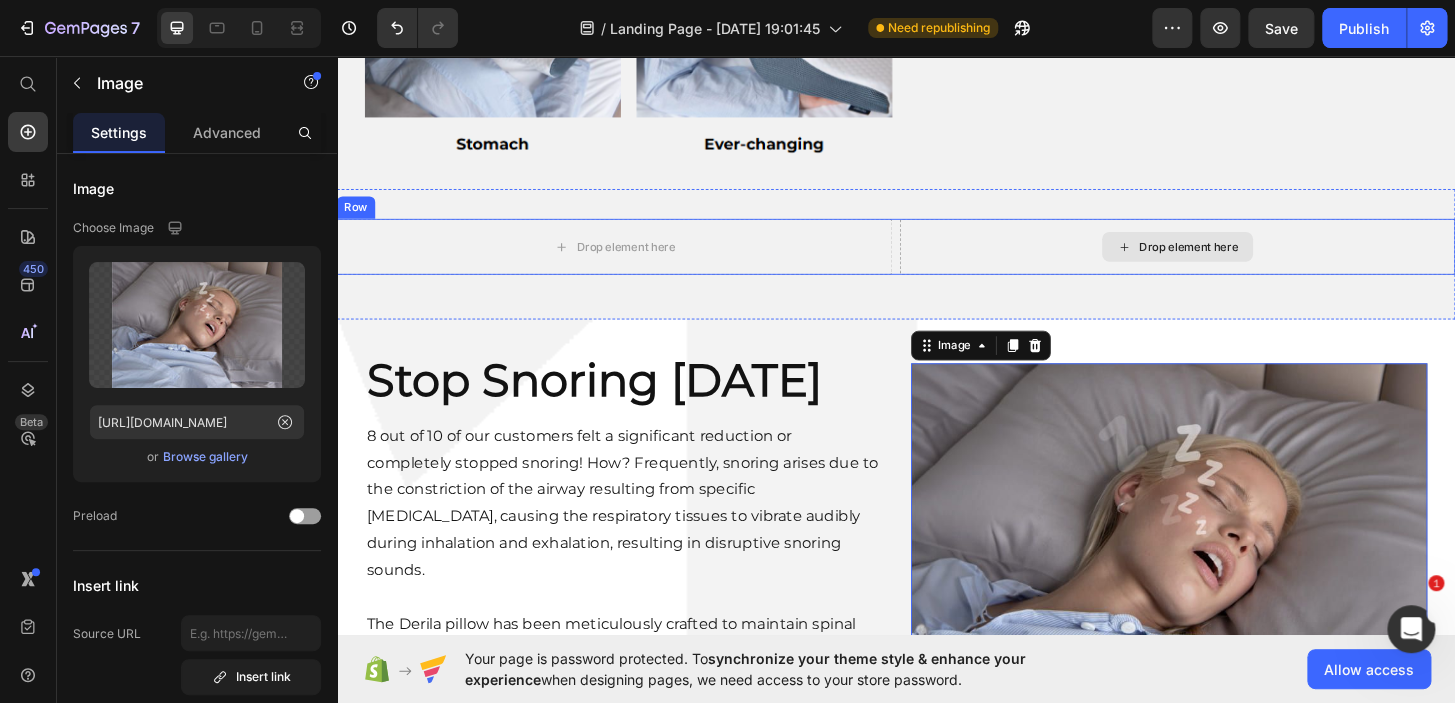 click on "Drop element here" at bounding box center [1239, 260] 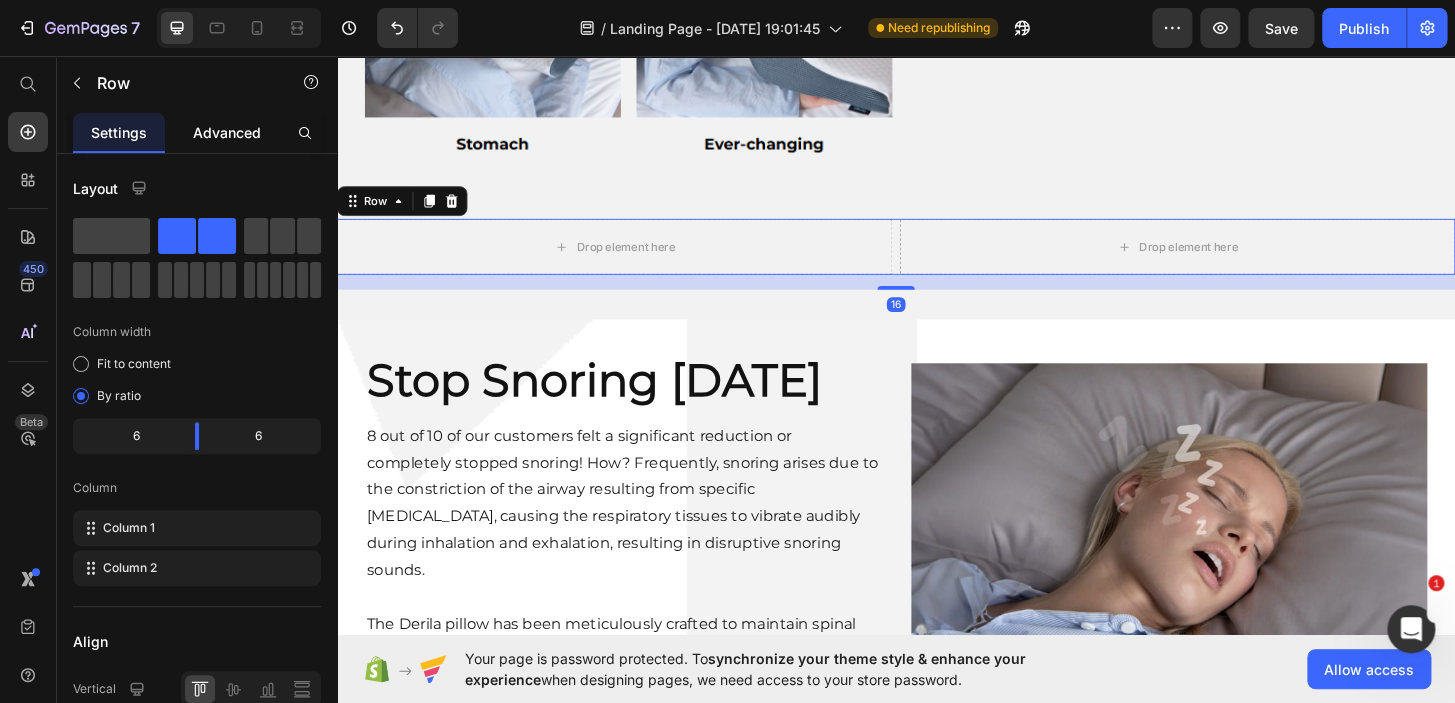 click on "Row Settings Advanced Layout Column width Fit to content By ratio 6 6 Column Column 1 Column 2 Align Vertical
Size Full width Width 1200 px % Height Full Fit Column gap 8 px Background Color Image Video  Color   Delete element" at bounding box center [197, 379] 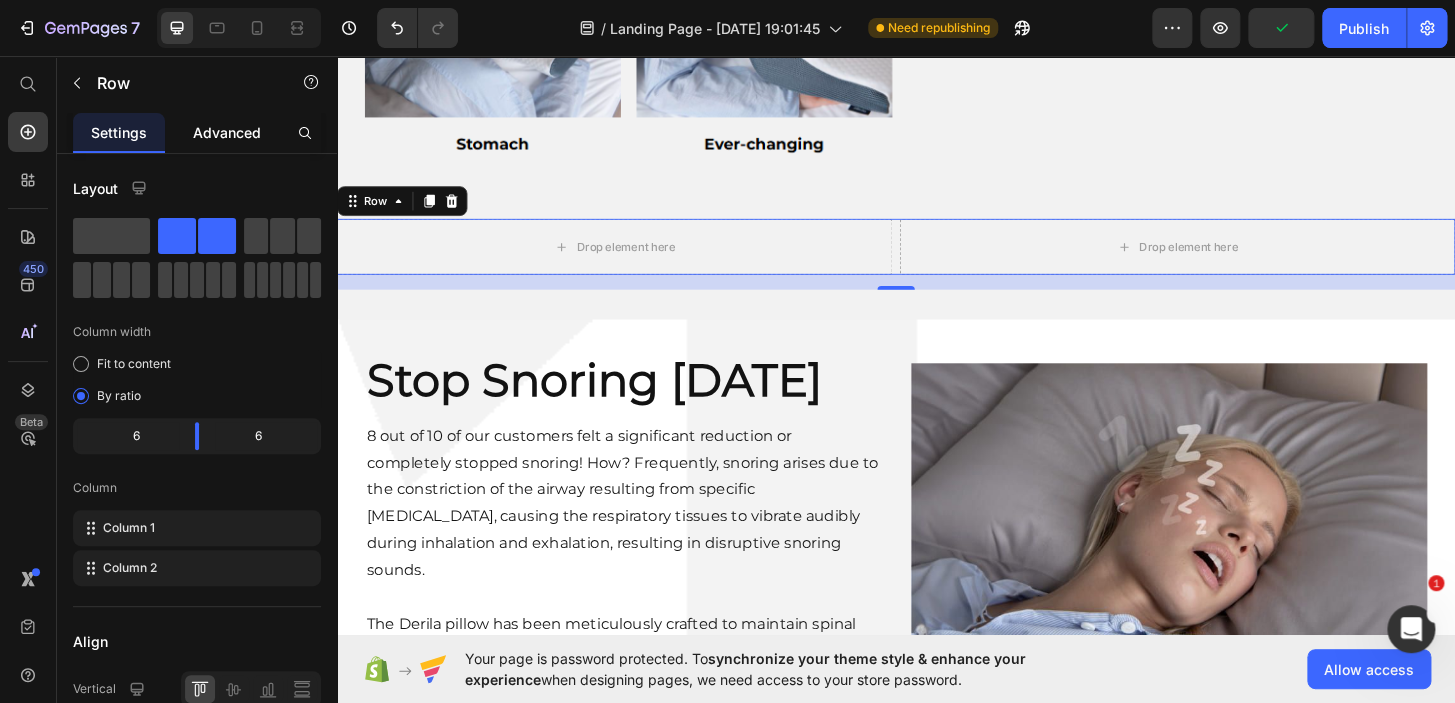 click on "Advanced" at bounding box center (227, 132) 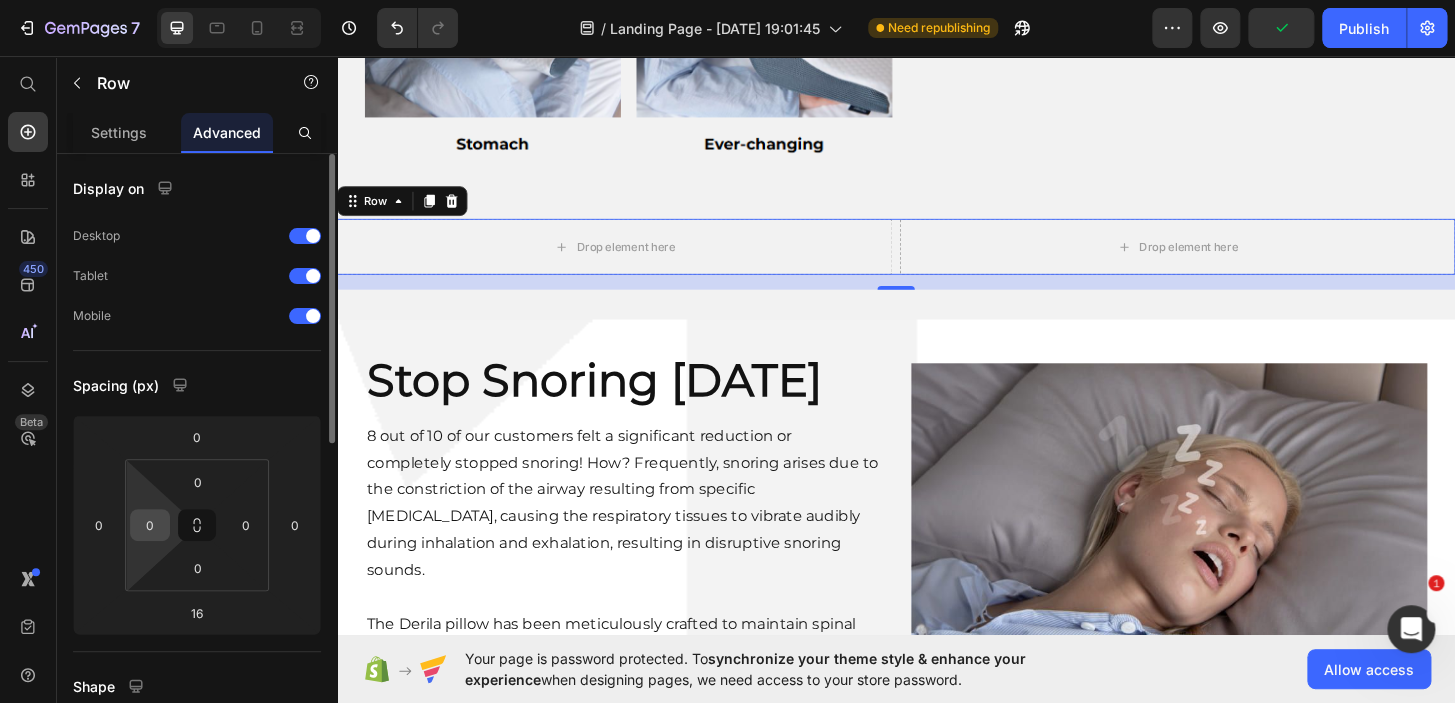 click on "0" at bounding box center [150, 525] 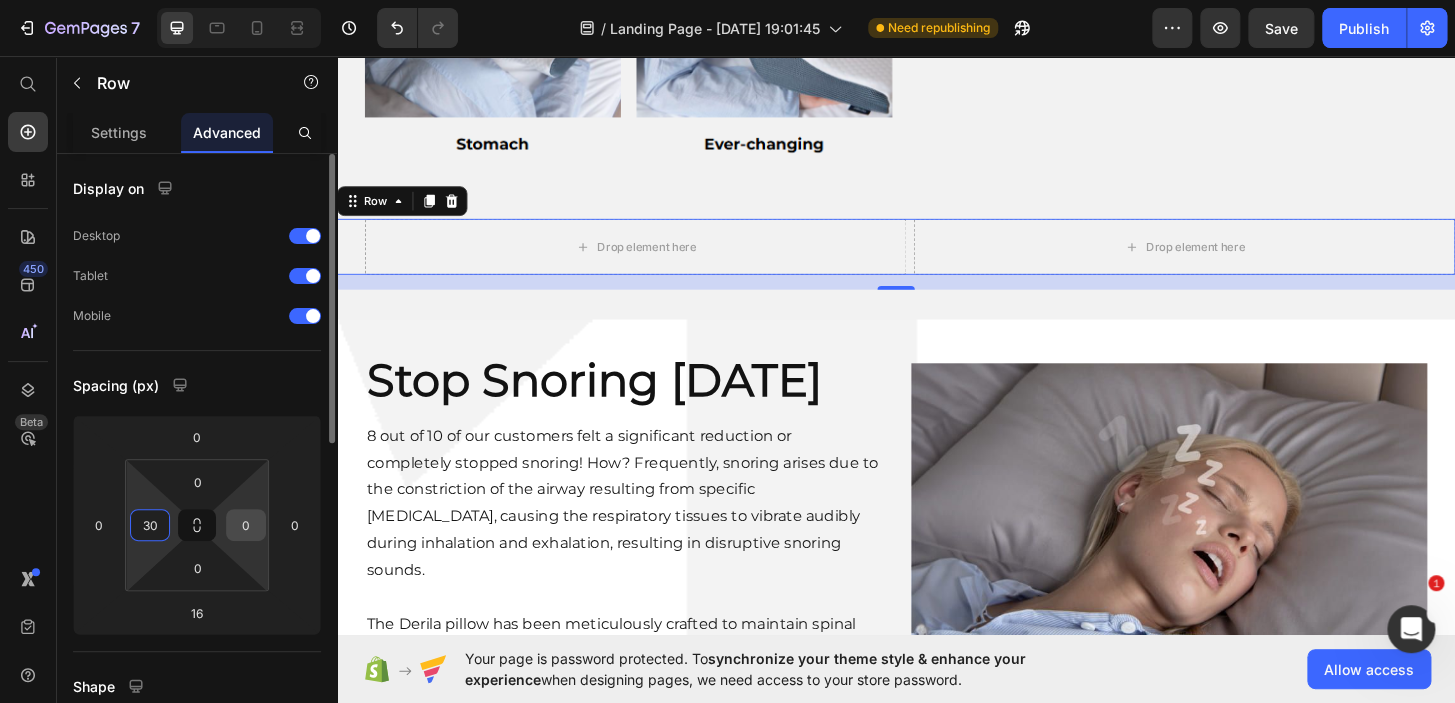 type on "30" 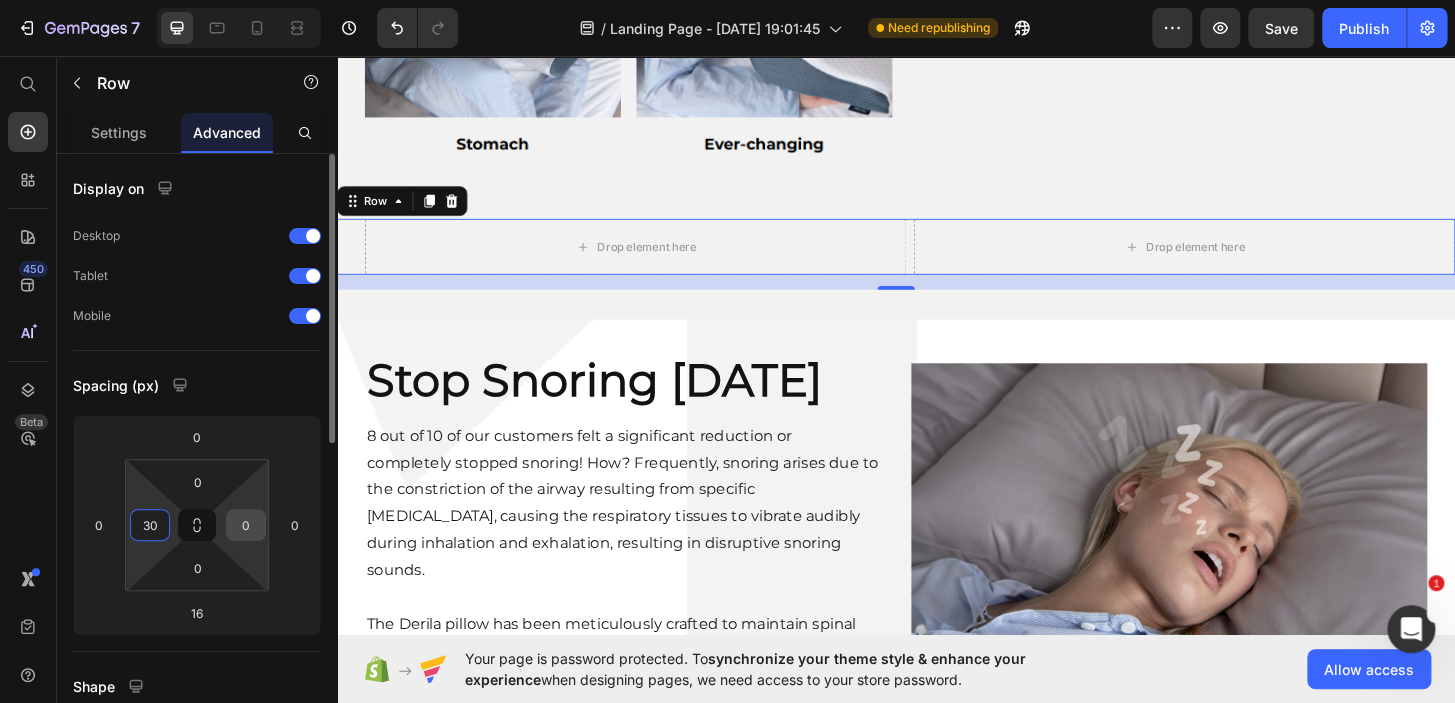 click on "0" at bounding box center (246, 525) 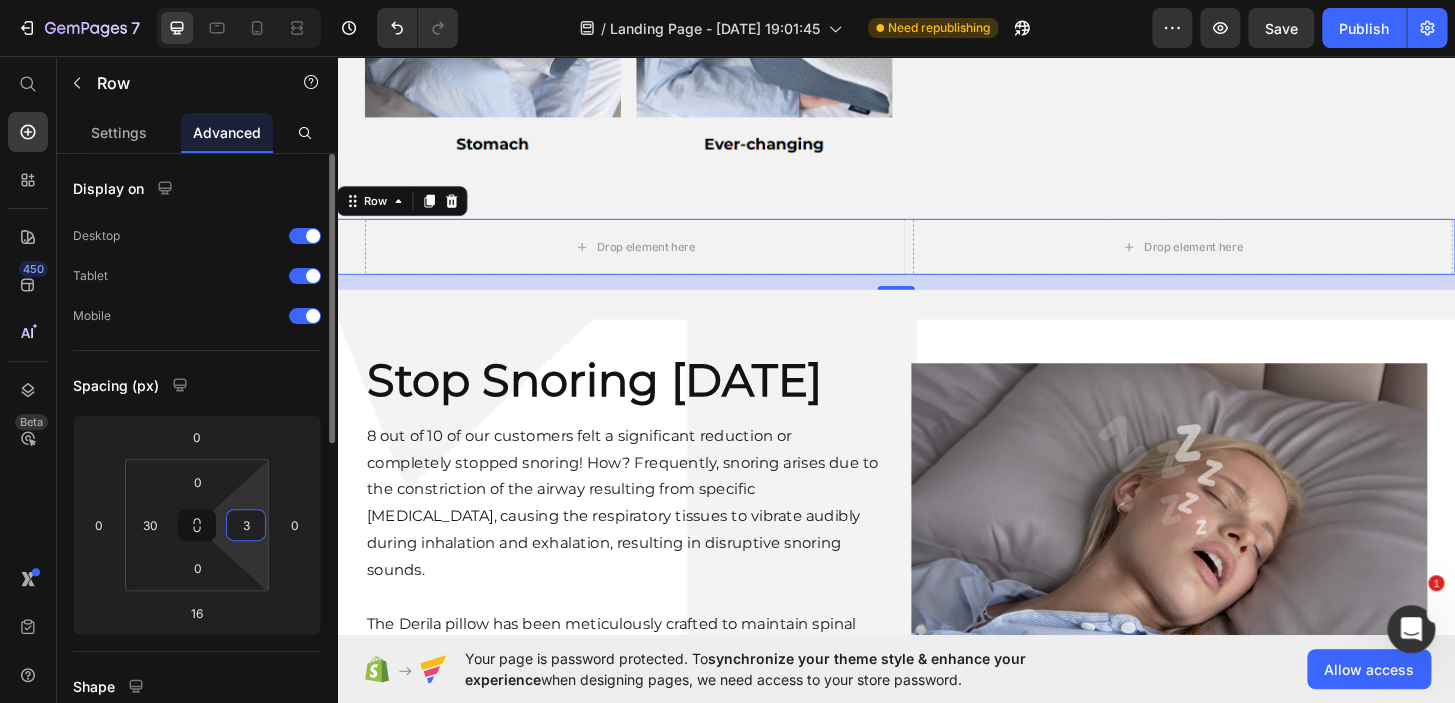 type on "30" 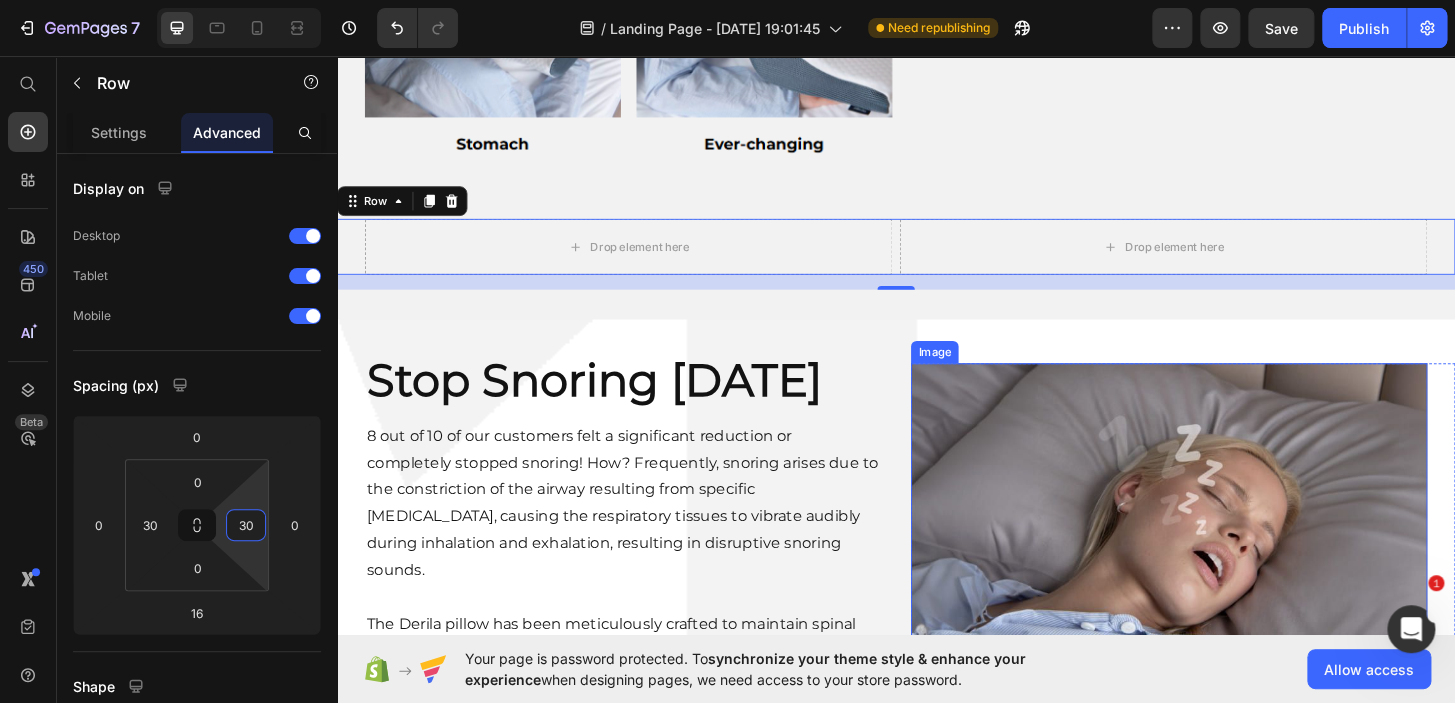 click at bounding box center [1230, 591] 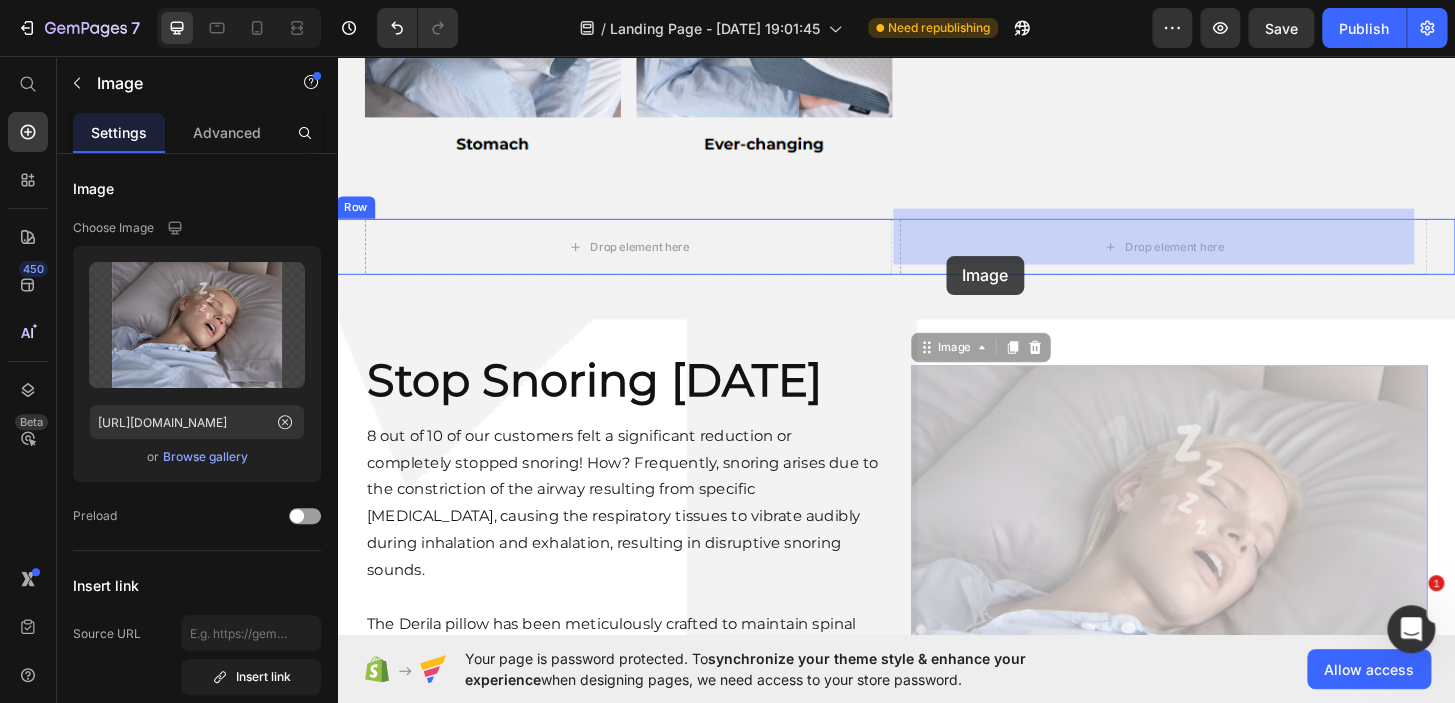 drag, startPoint x: 978, startPoint y: 341, endPoint x: 991, endPoint y: 275, distance: 67.26812 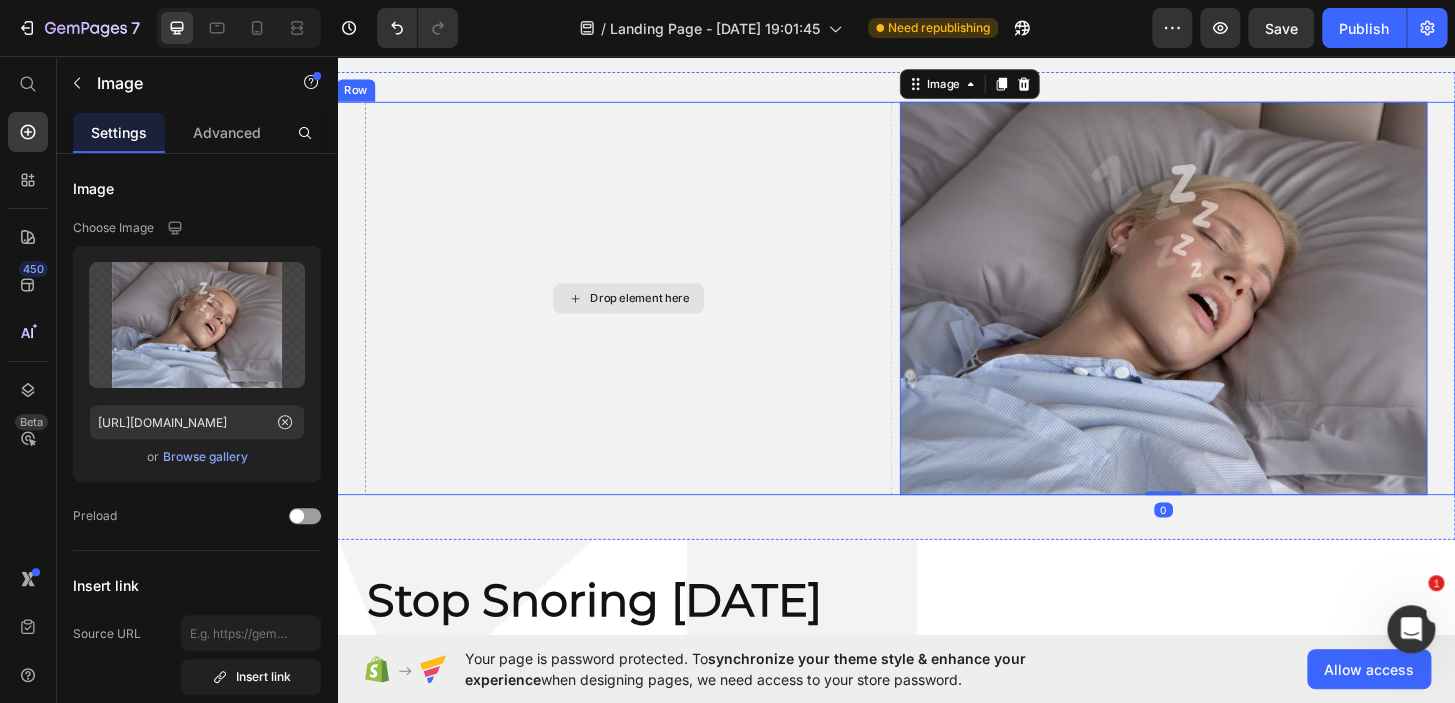 scroll, scrollTop: 4995, scrollLeft: 0, axis: vertical 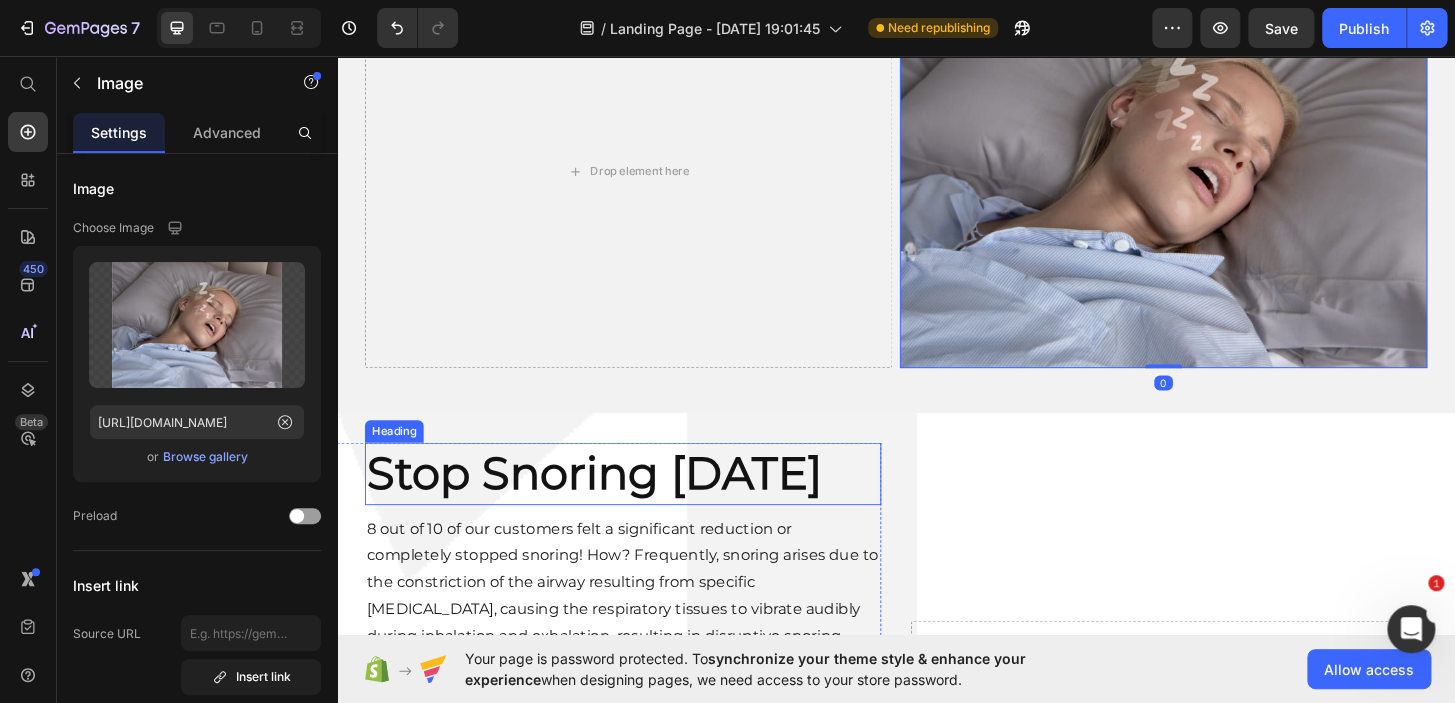 click on "Stop Snoring [DATE]" at bounding box center (644, 504) 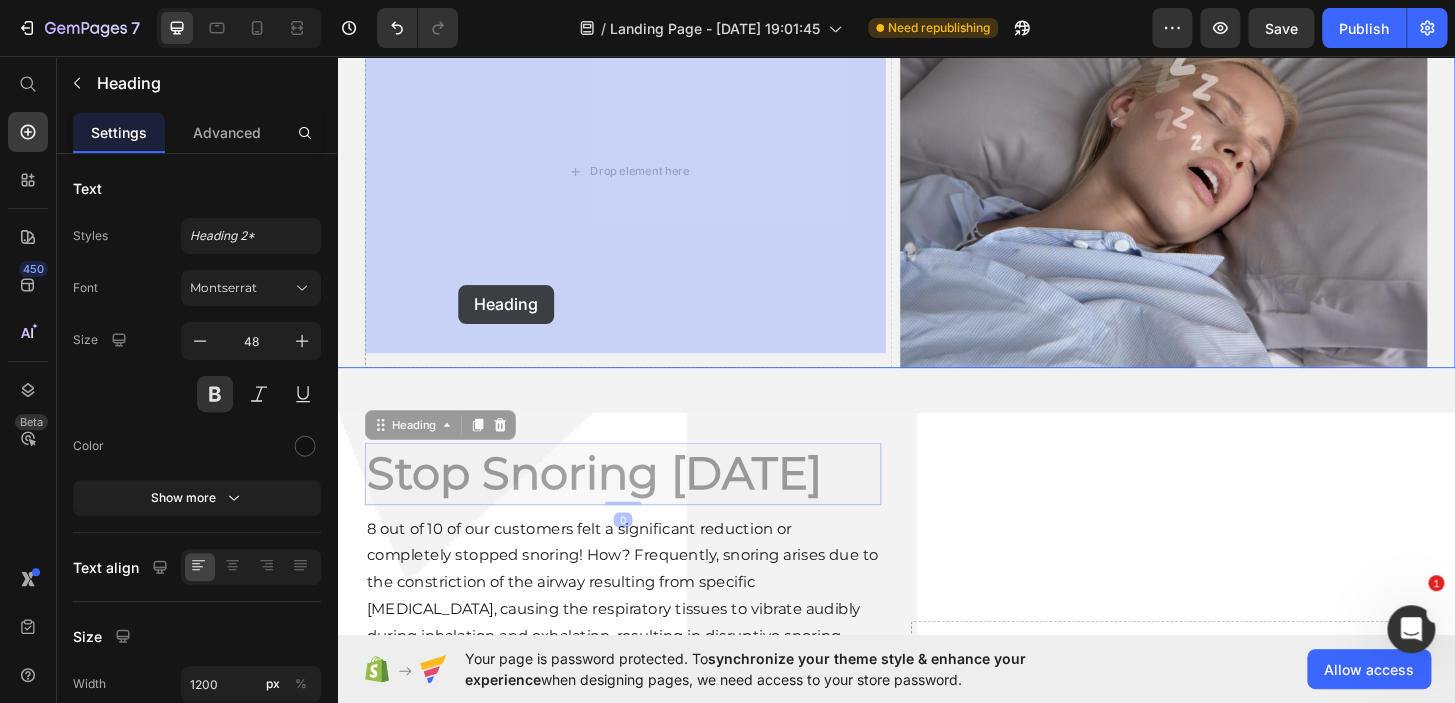 drag, startPoint x: 418, startPoint y: 437, endPoint x: 467, endPoint y: 305, distance: 140.80128 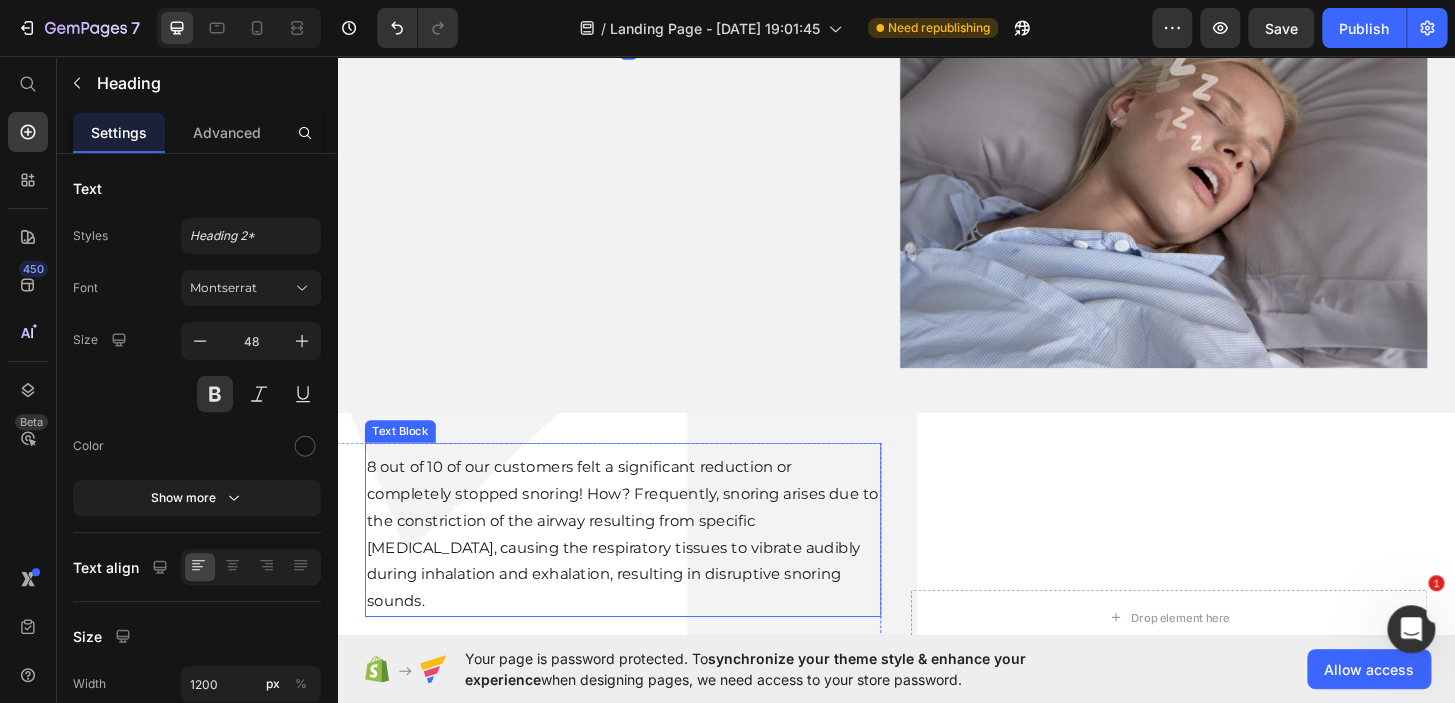 click on "8 out of 10 of our customers felt a significant reduction or completely stopped snoring! How? Frequently, snoring arises due to the constriction of the airway resulting from specific [MEDICAL_DATA], causing the respiratory tissues to vibrate audibly during inhalation and exhalation, resulting in disruptive snoring sounds." at bounding box center (644, 569) 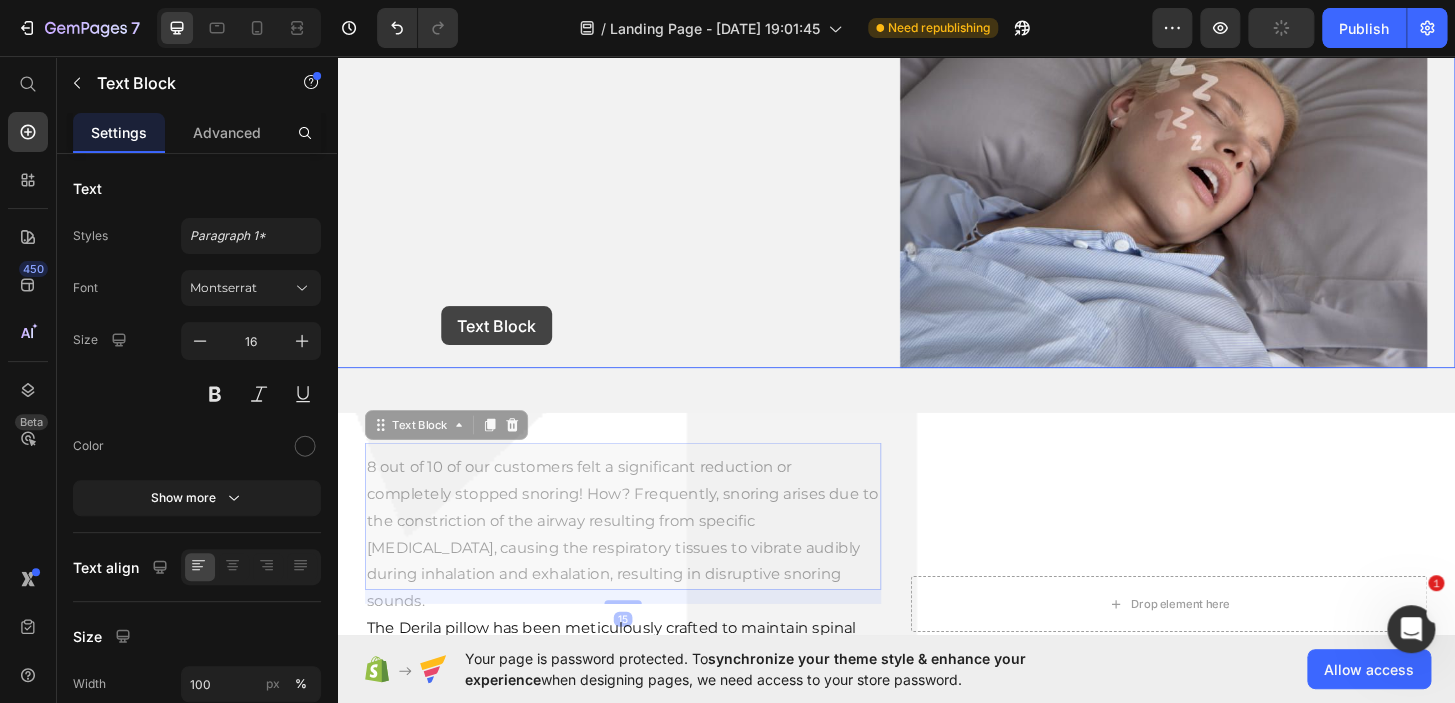 drag, startPoint x: 420, startPoint y: 441, endPoint x: 449, endPoint y: 325, distance: 119.57006 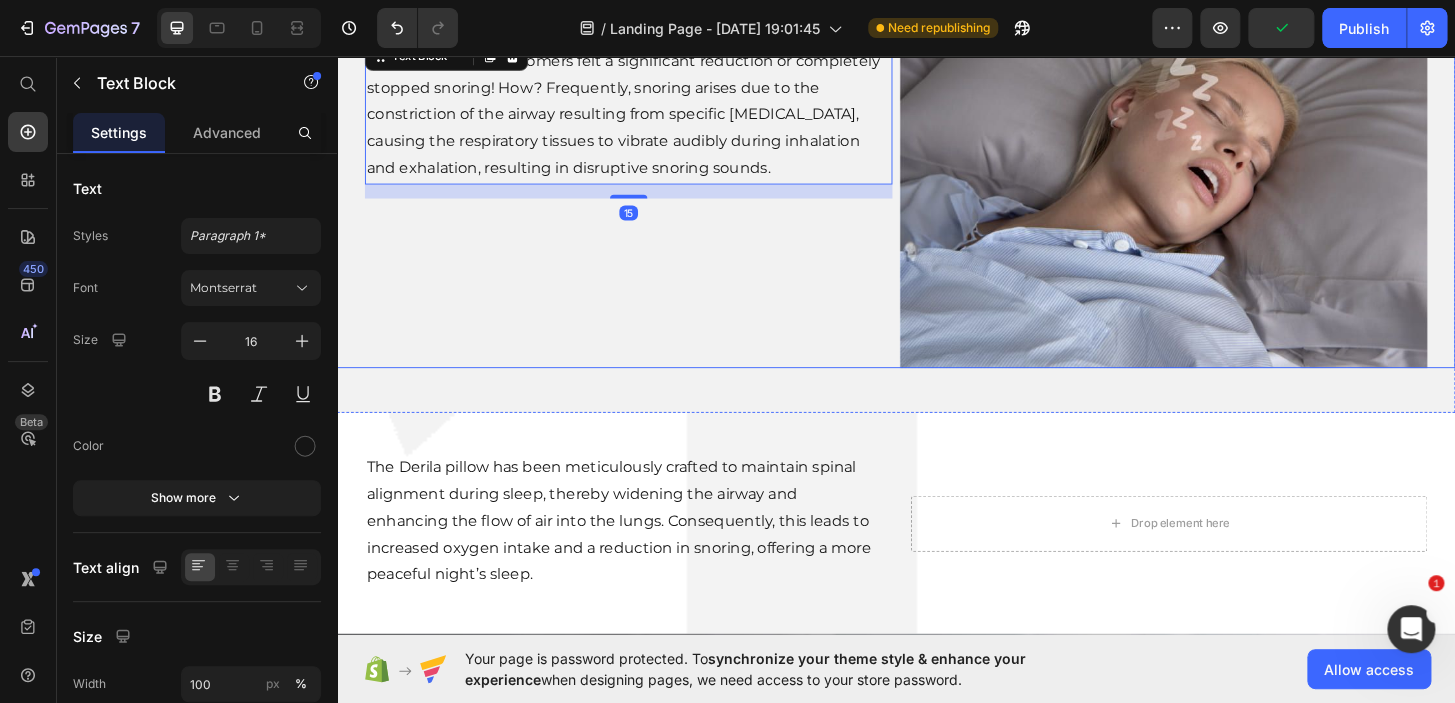 scroll, scrollTop: 4977, scrollLeft: 0, axis: vertical 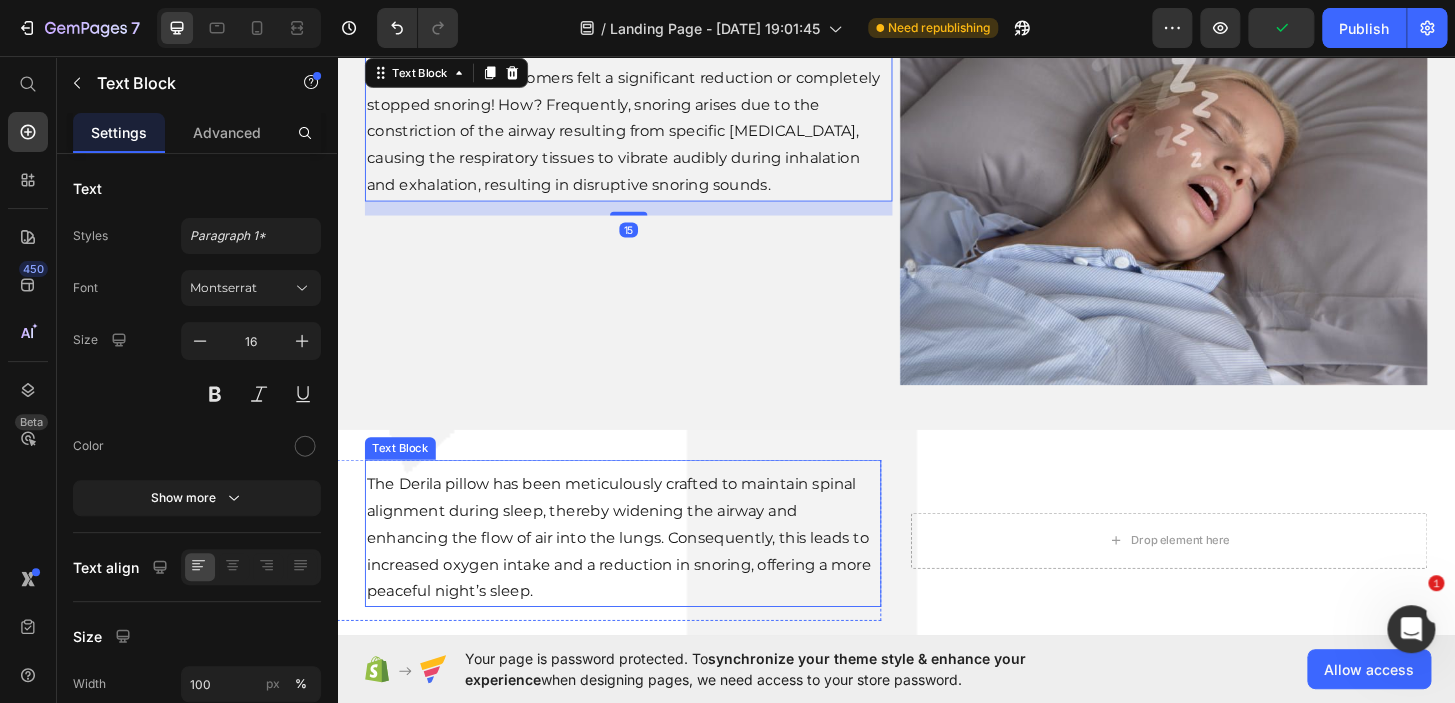 click on "The Derila pillow has been meticulously crafted to maintain spinal alignment during sleep, thereby widening the airway and enhancing the flow of air into the lungs. Consequently, this leads to increased oxygen intake and a reduction in snoring, offering a more peaceful night’s sleep." at bounding box center [644, 573] 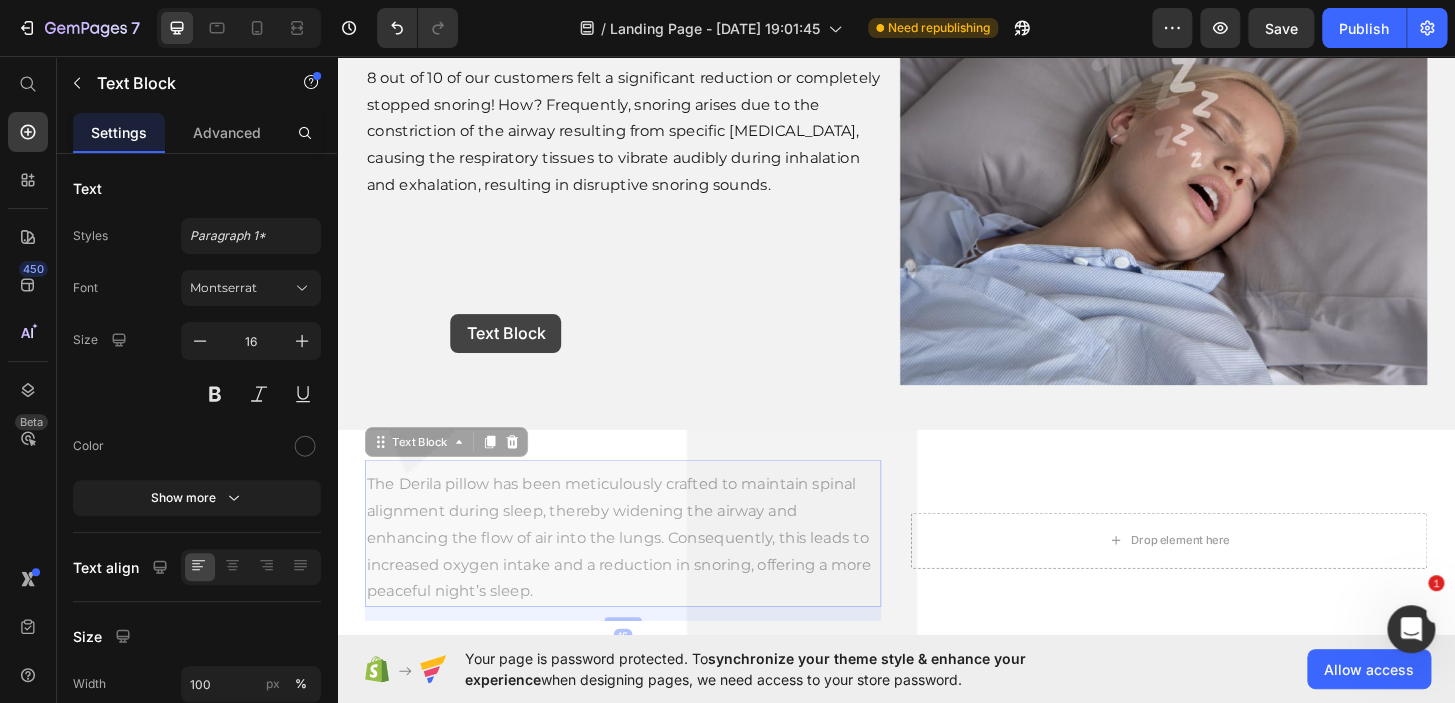 drag, startPoint x: 420, startPoint y: 456, endPoint x: 459, endPoint y: 332, distance: 129.98846 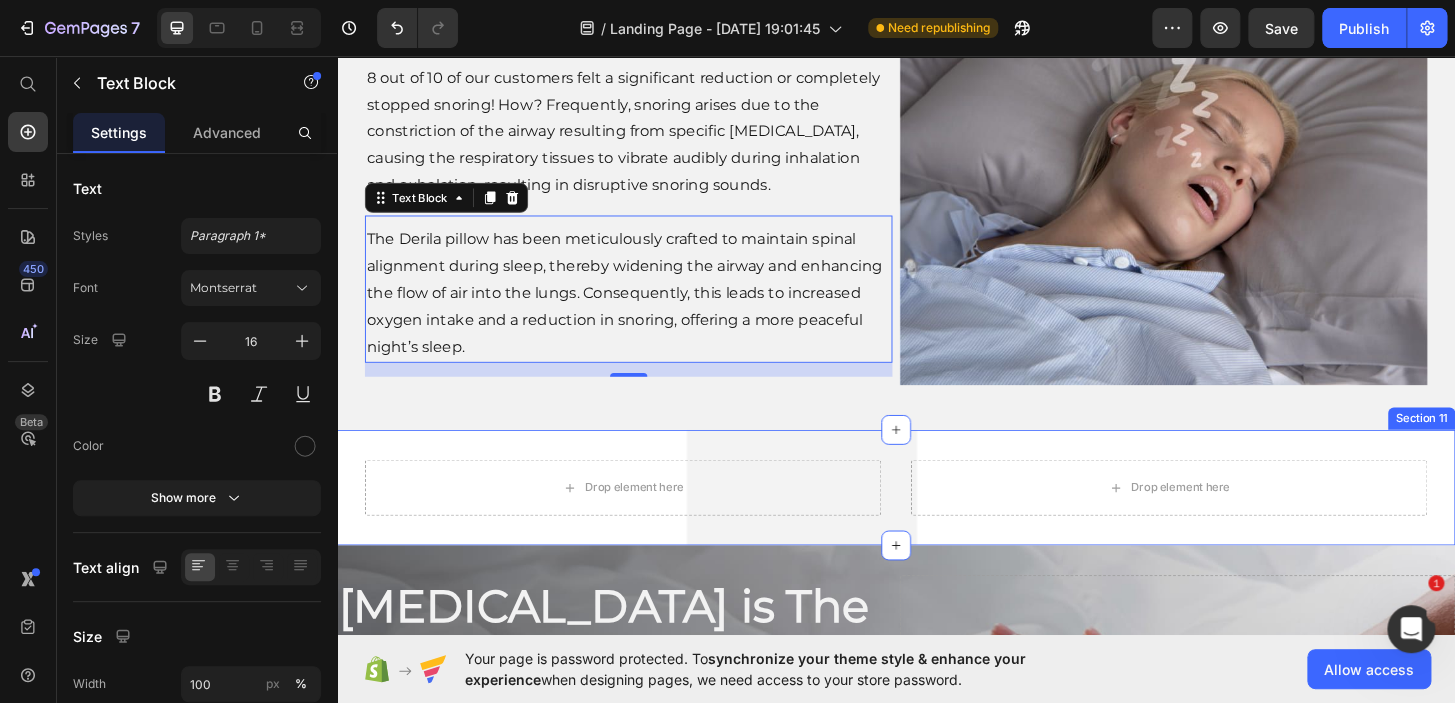 click on "Drop element here Row
Drop element here Row Section 11" at bounding box center [937, 519] 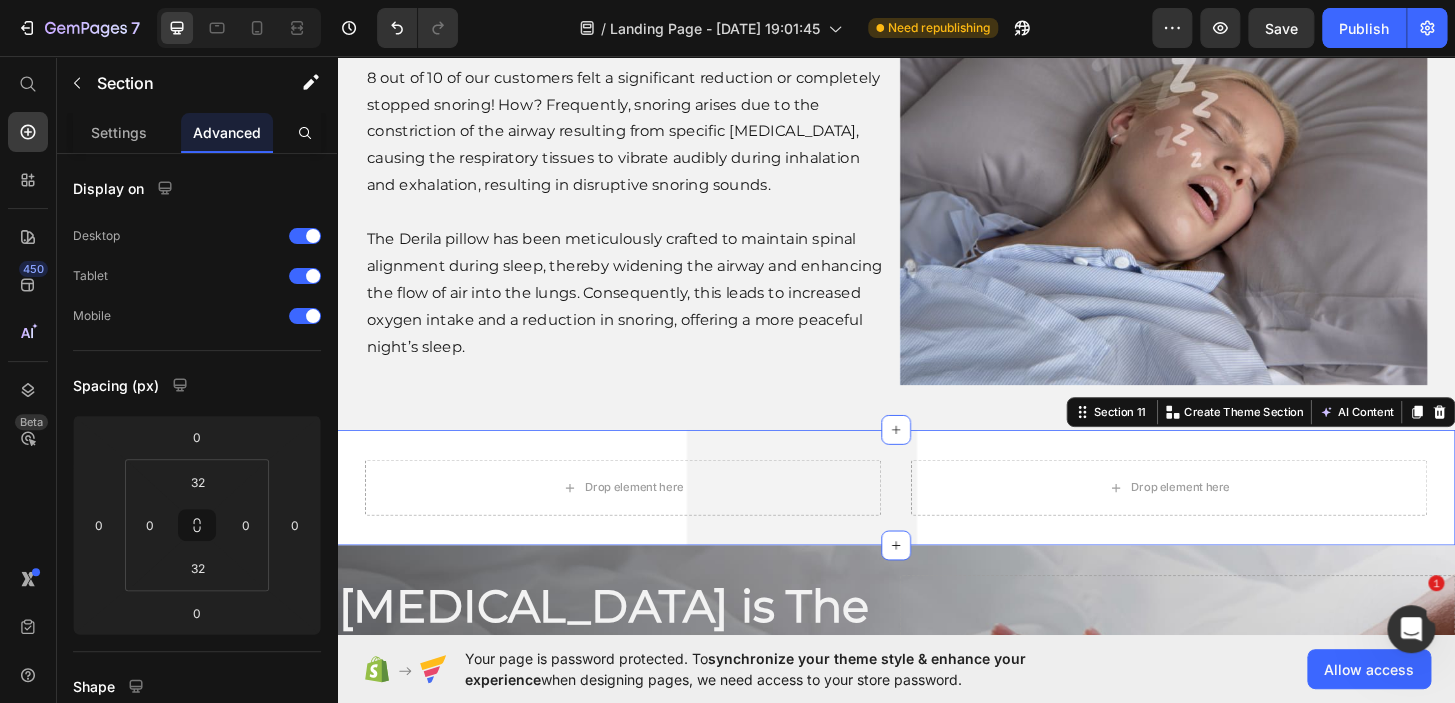 click 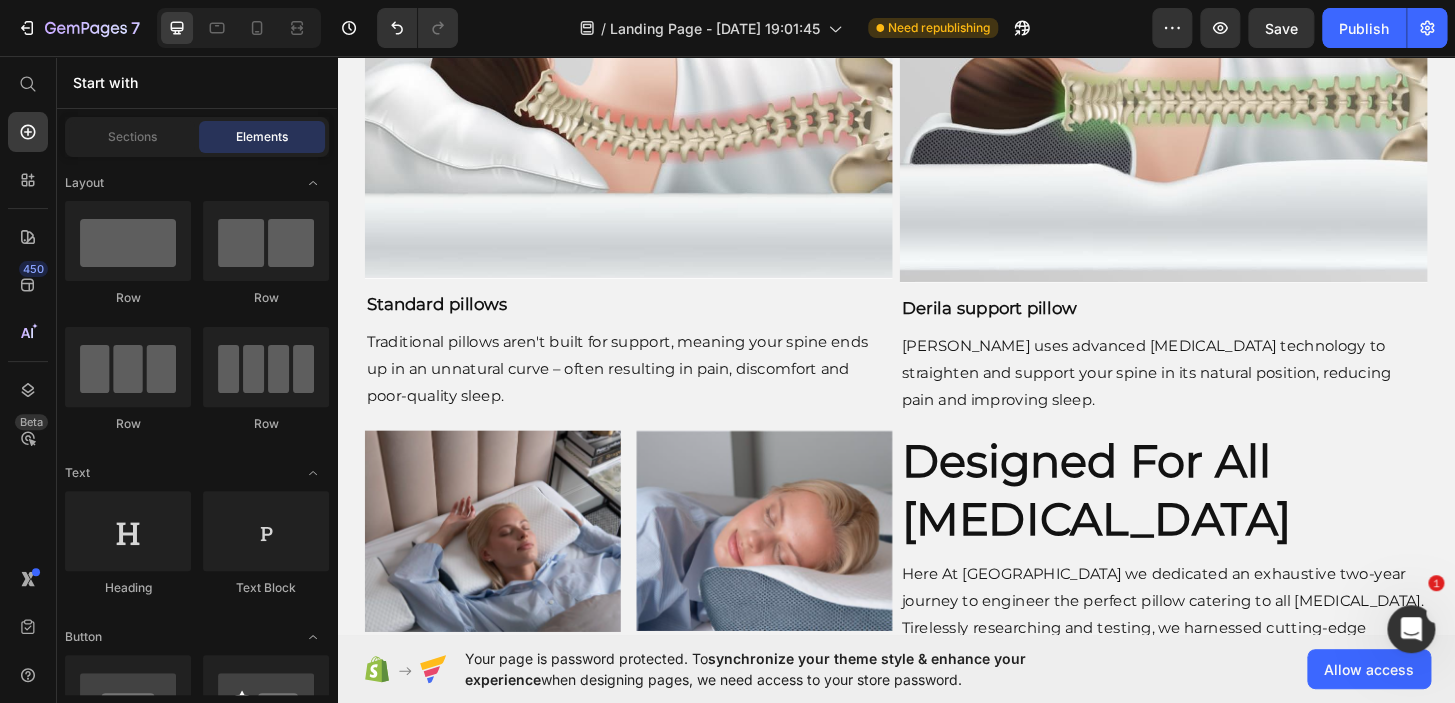 scroll, scrollTop: 3607, scrollLeft: 0, axis: vertical 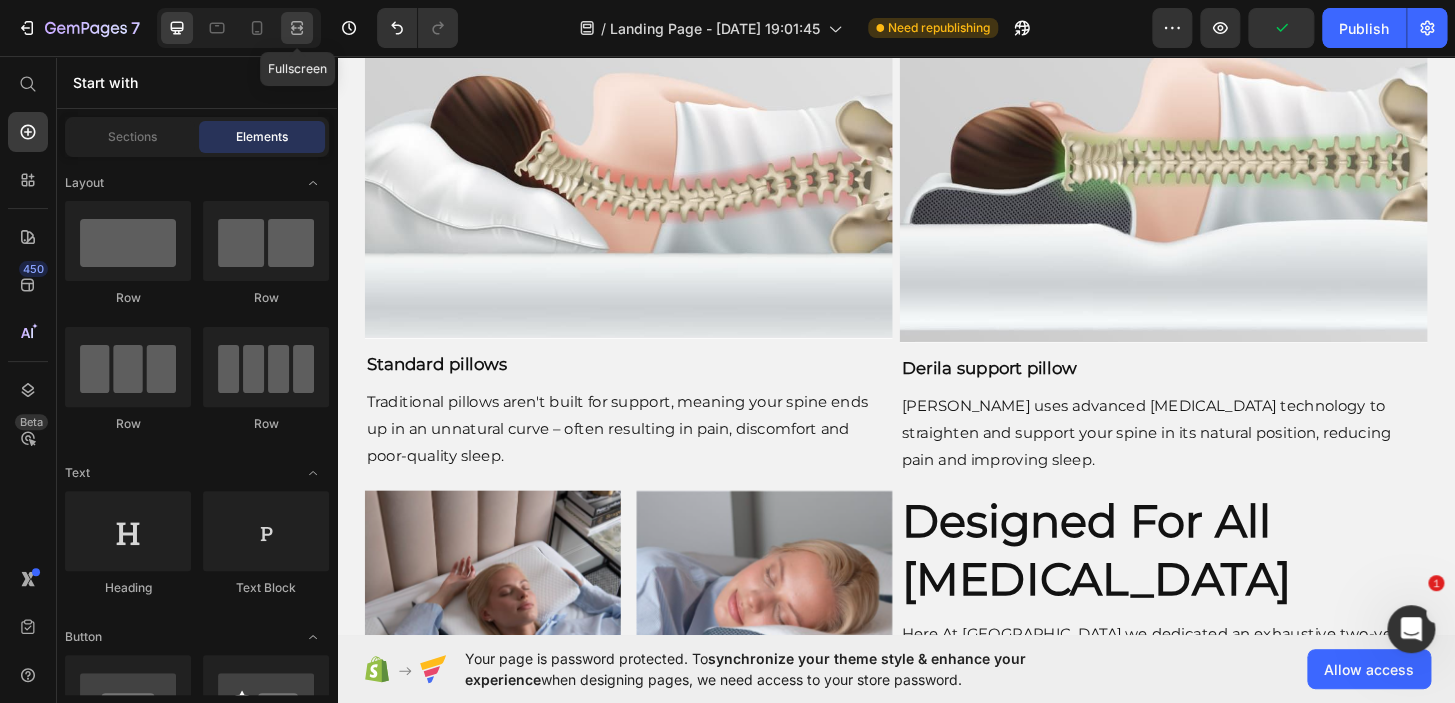 click 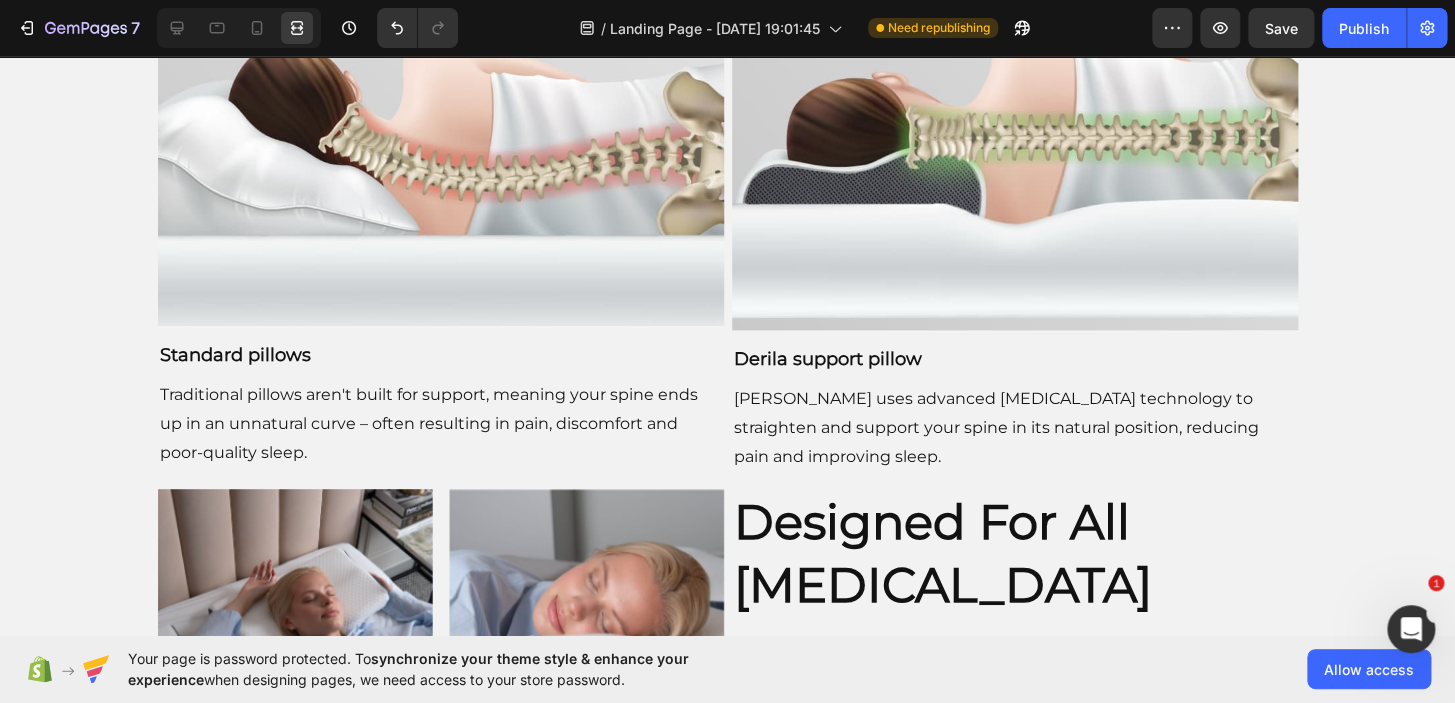 scroll, scrollTop: 3460, scrollLeft: 0, axis: vertical 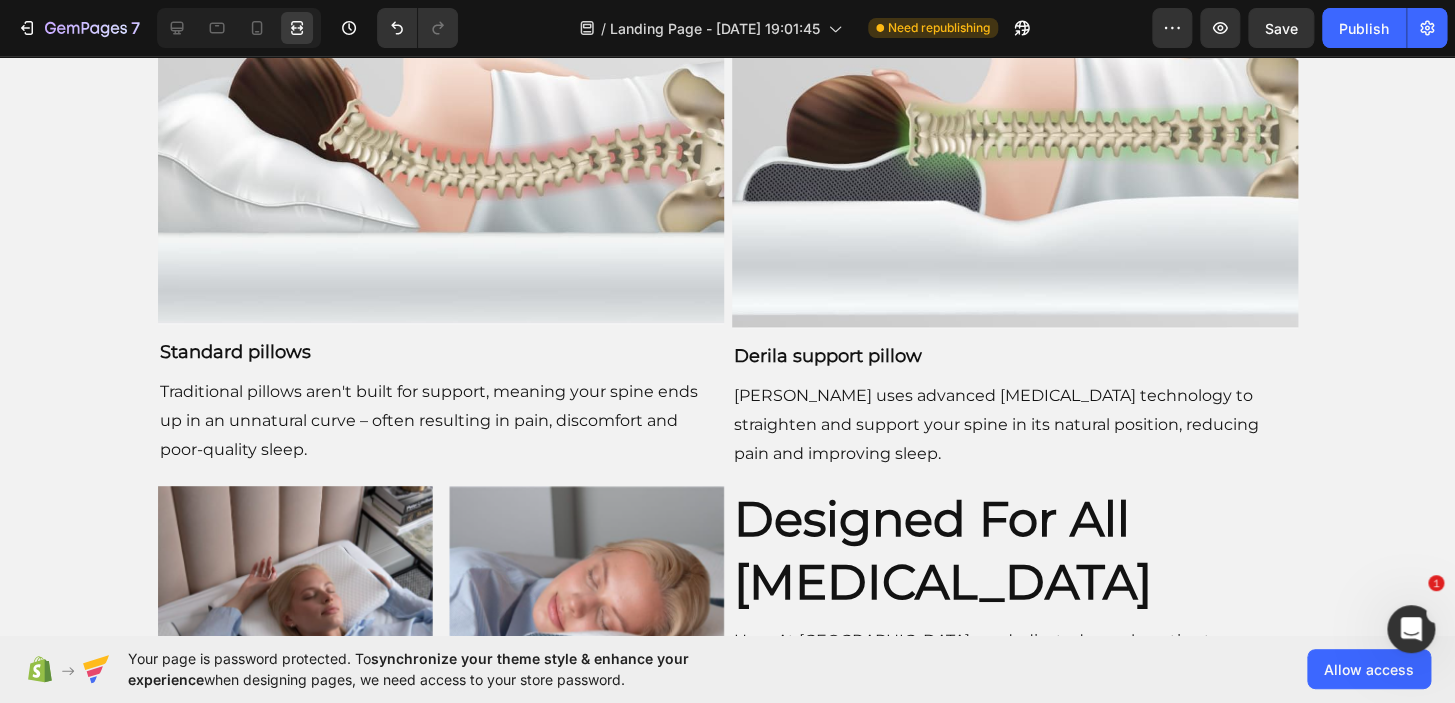 click on "Ultimate Deep Sleep Pillow Heading By offering proper alignment and pressure relief, our pillow helps alleviate common sleep disruptors like [MEDICAL_DATA] and discomfort, enabling users to remain in deep sleep stages for longer periods. Text Block The result is a more restorative and rejuvenating sleep experience, leaving you feeling energized and refreshed when you wake up in the morning. Text Block Get -70% Discount Button" at bounding box center [371, -357] 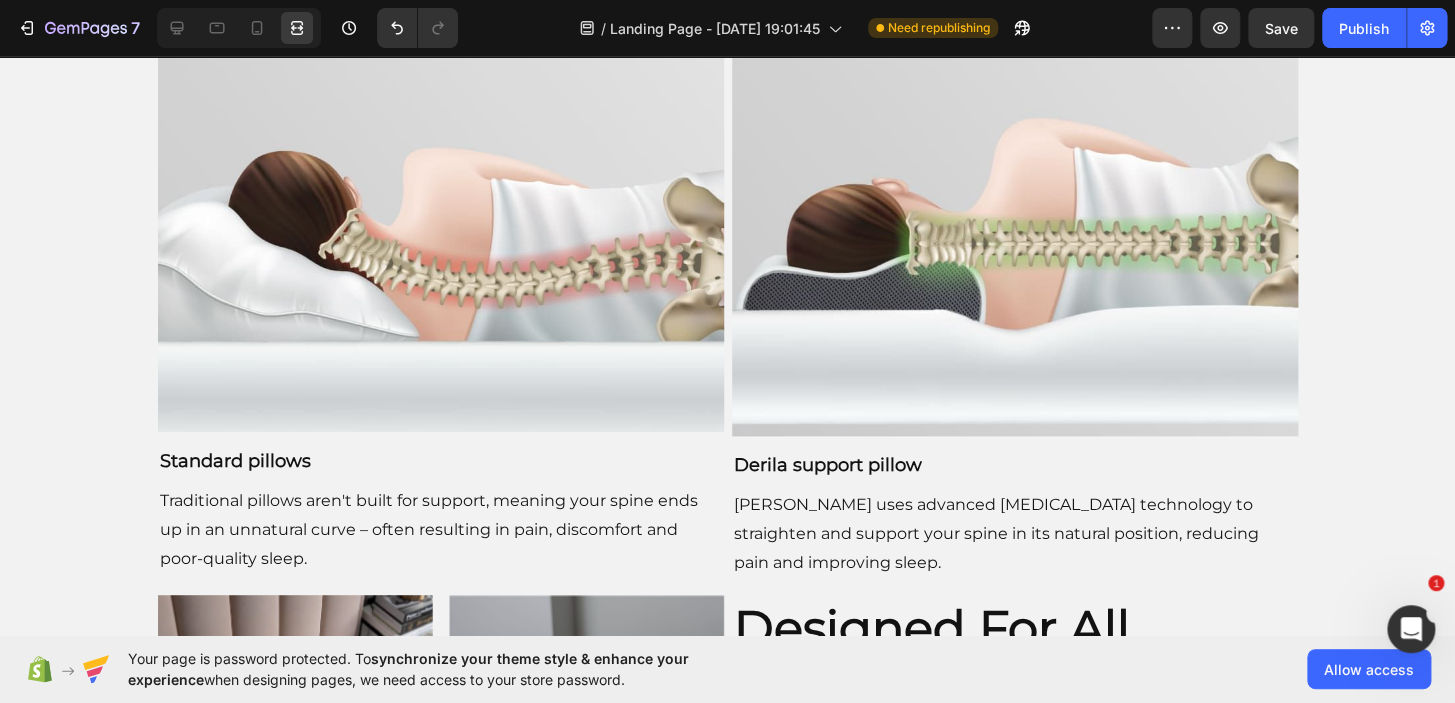 click at bounding box center [239, 28] 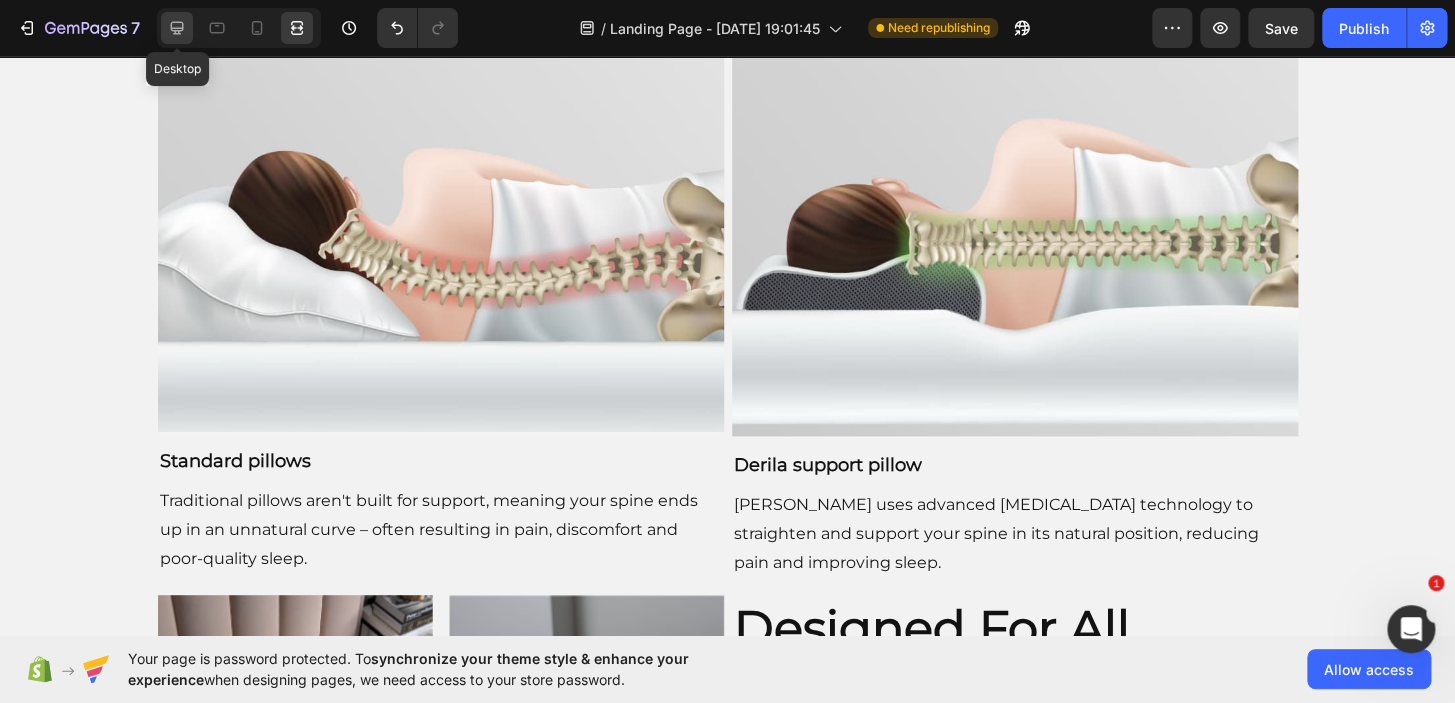 click 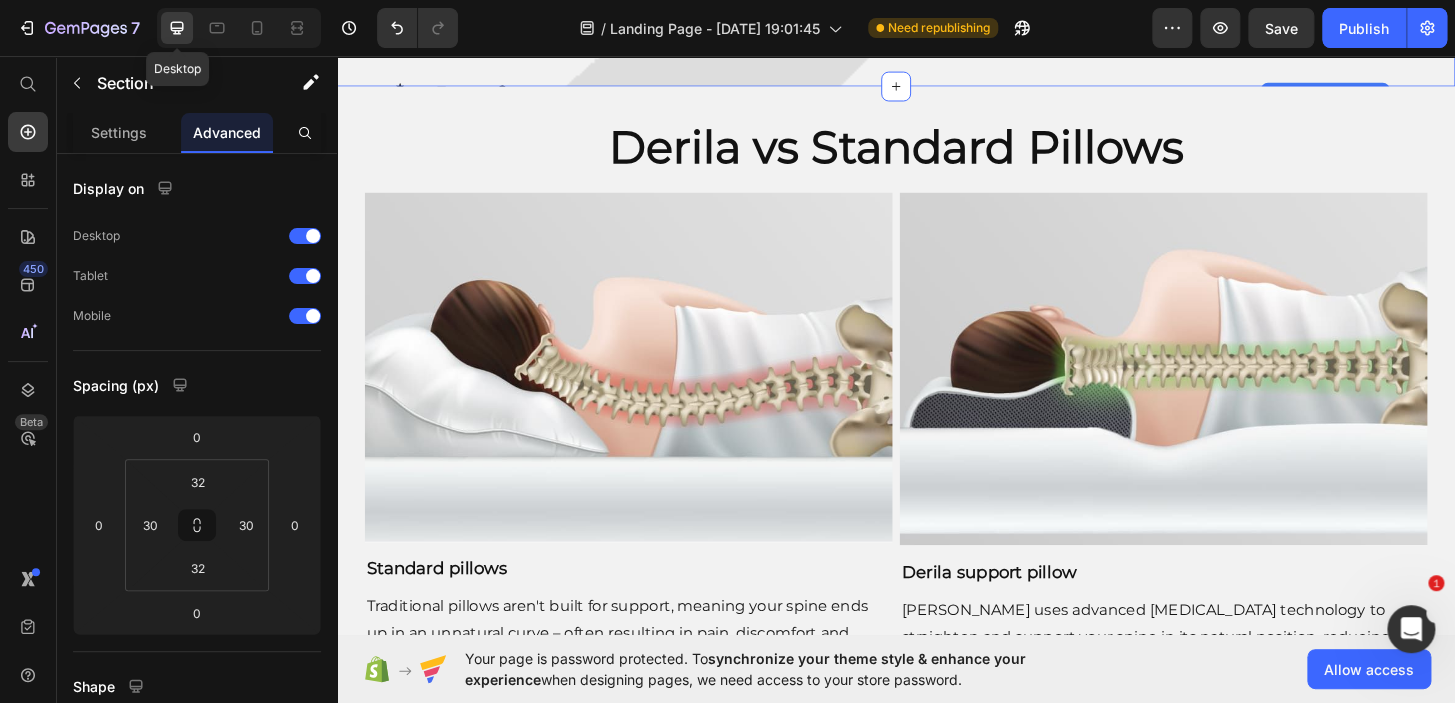 scroll, scrollTop: 3131, scrollLeft: 0, axis: vertical 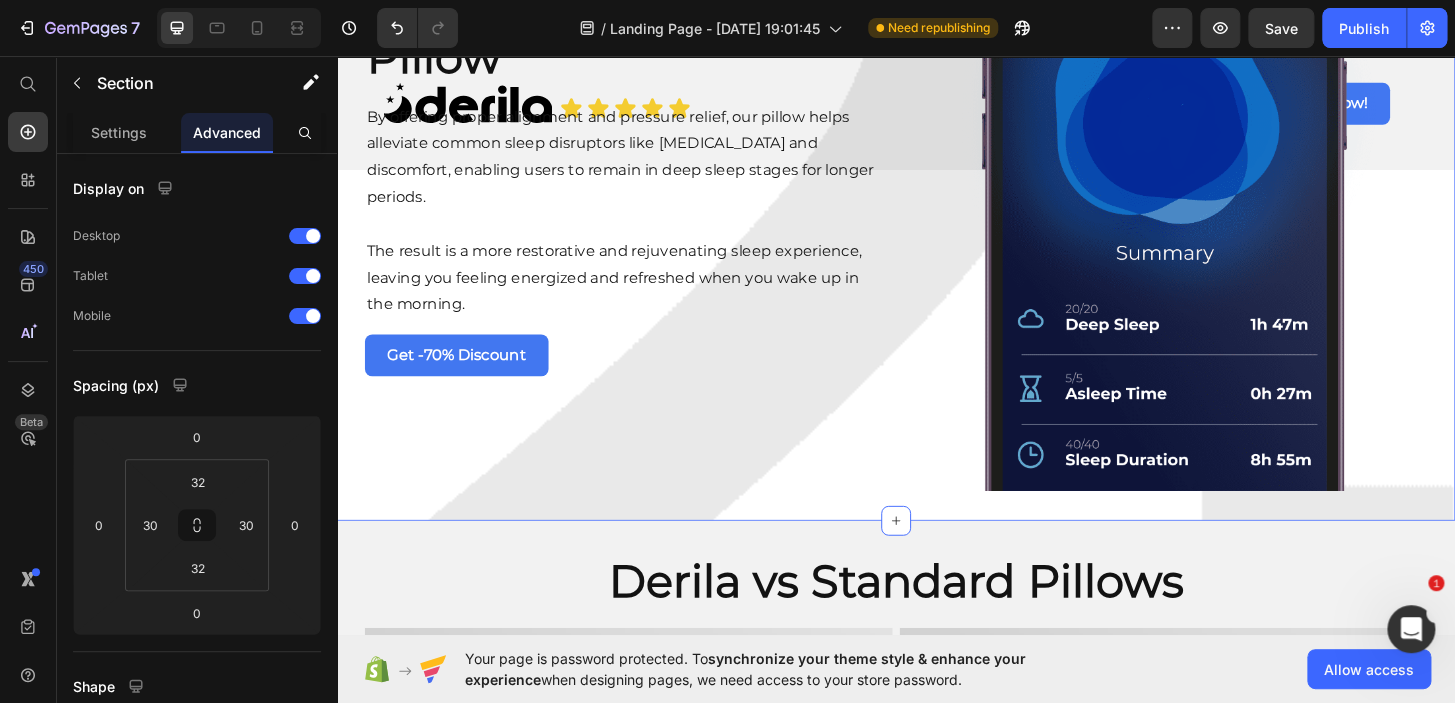 click on "Ultimate Deep Sleep Pillow Heading By offering proper alignment and pressure relief, our pillow helps alleviate common sleep disruptors like [MEDICAL_DATA] and discomfort, enabling users to remain in deep sleep stages for longer periods. Text Block The result is a more restorative and rejuvenating sleep experience, leaving you feeling energized and refreshed when you wake up in the morning. Text Block Get -70% Discount Button" at bounding box center (644, 180) 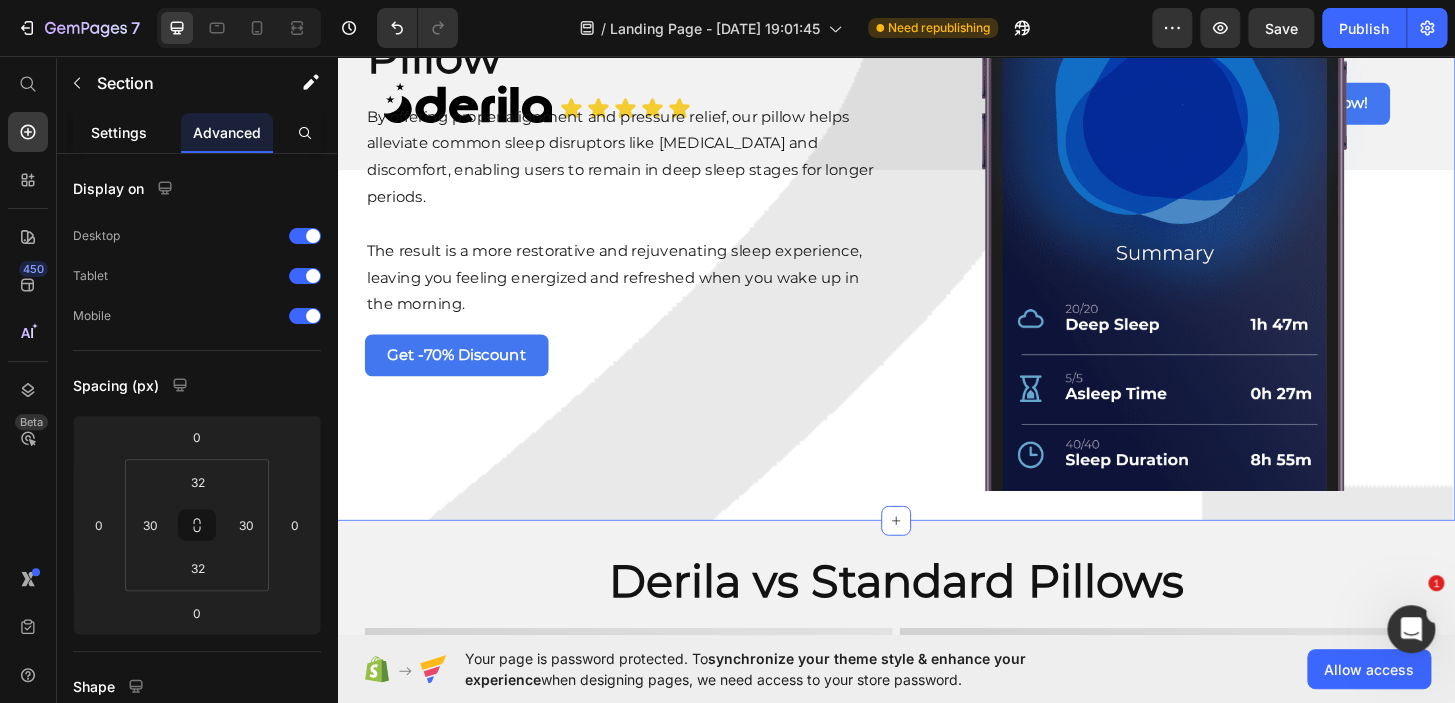 click on "Settings" 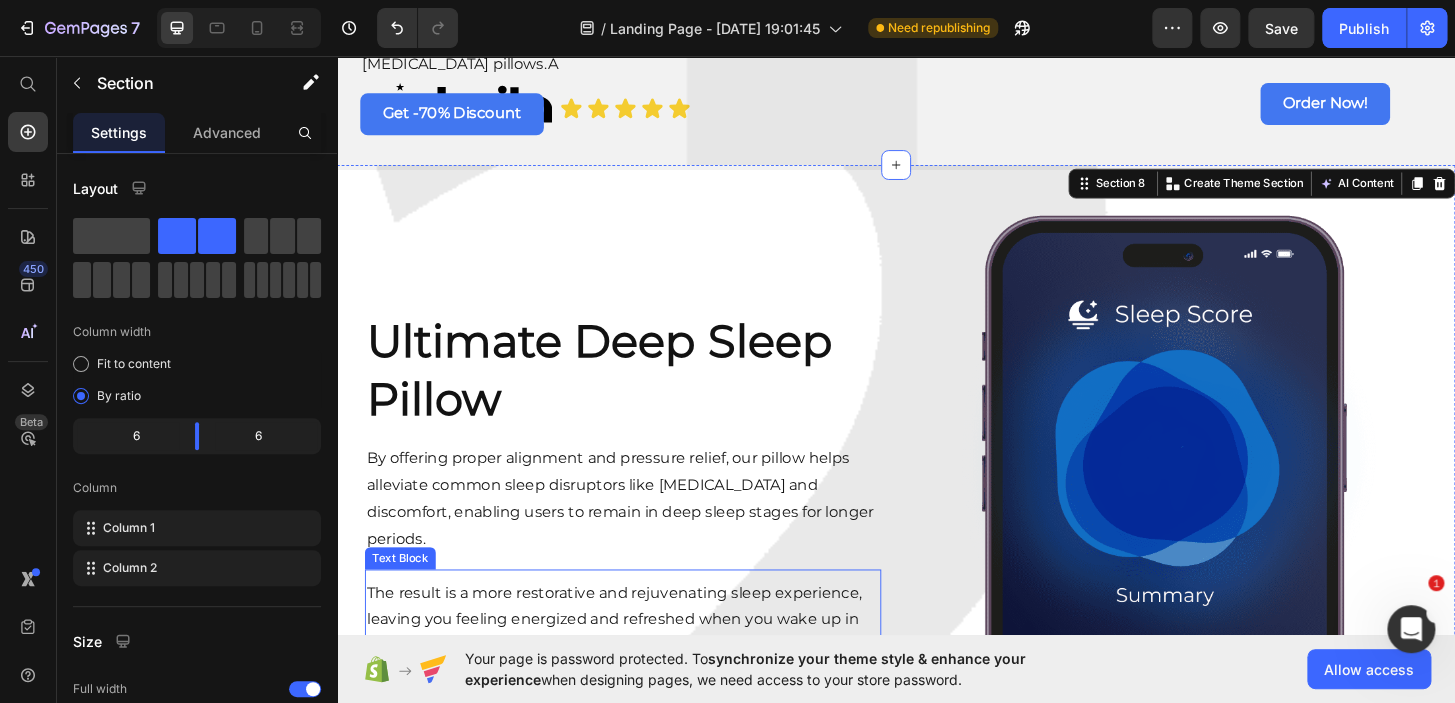scroll, scrollTop: 2713, scrollLeft: 0, axis: vertical 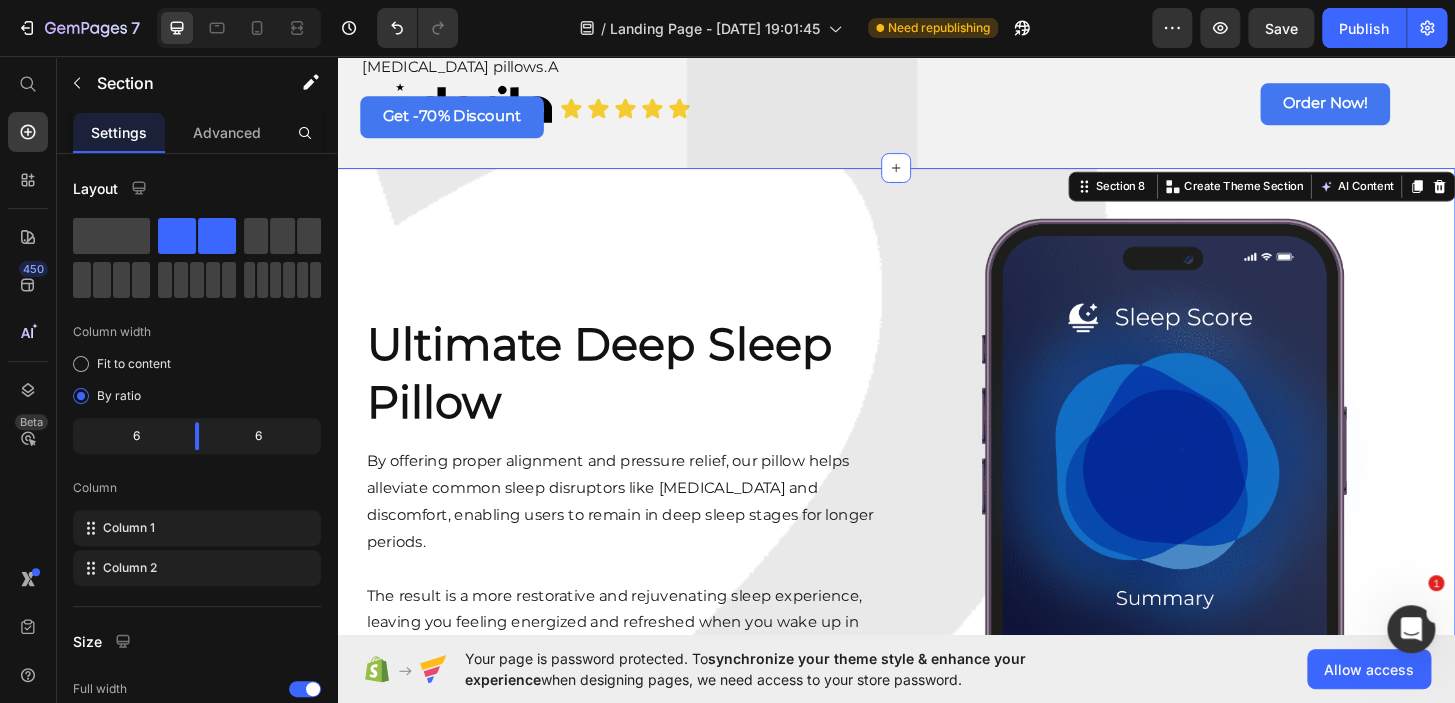 click on "Ultimate Deep Sleep Pillow Heading By offering proper alignment and pressure relief, our pillow helps alleviate common sleep disruptors like [MEDICAL_DATA] and discomfort, enabling users to remain in deep sleep stages for longer periods. Text Block The result is a more restorative and rejuvenating sleep experience, leaving you feeling energized and refreshed when you wake up in the morning. Text Block Get -70% Discount Button Image Section 8   You can create reusable sections Create Theme Section AI Content Write with GemAI What would you like to describe here? Tone and Voice Persuasive Product EarthSync Fitted Fitted Sheet Show more Generate" at bounding box center (937, 550) 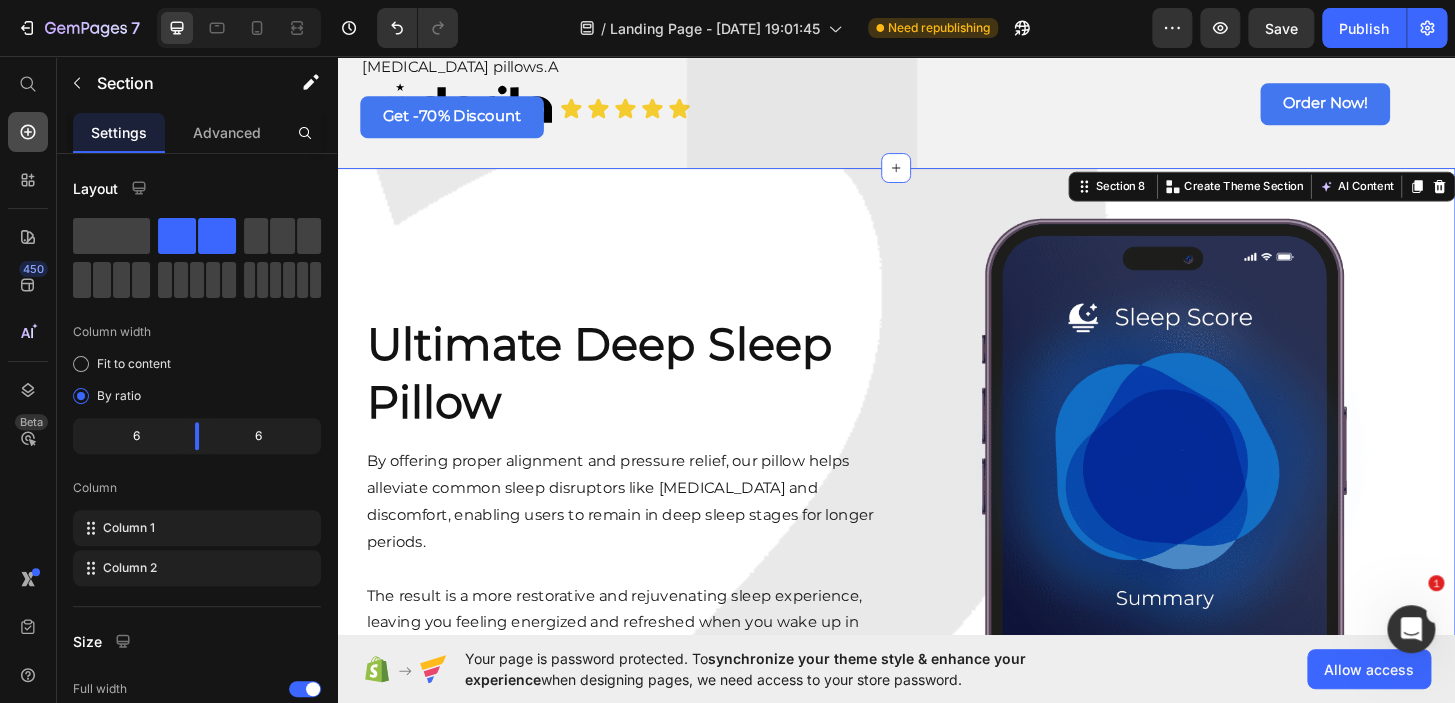 click 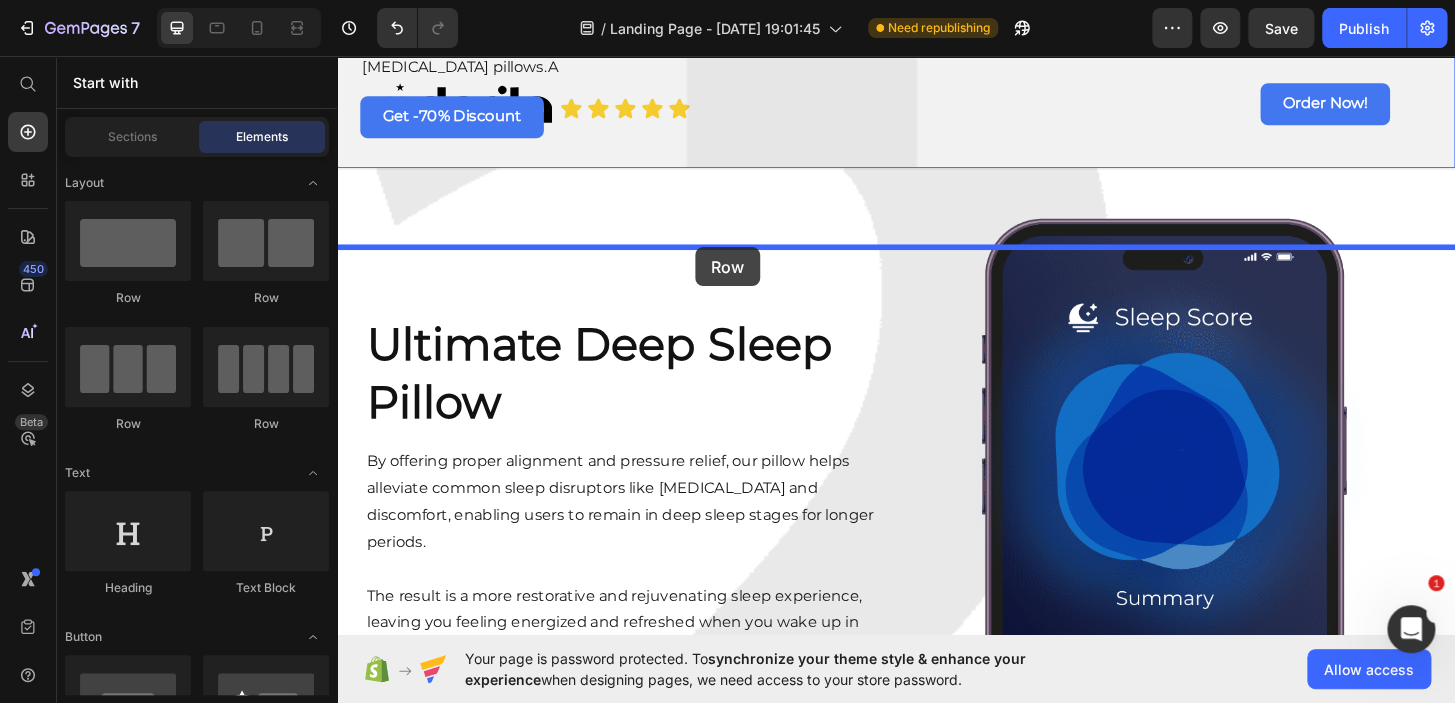 drag, startPoint x: 607, startPoint y: 290, endPoint x: 721, endPoint y: 261, distance: 117.630775 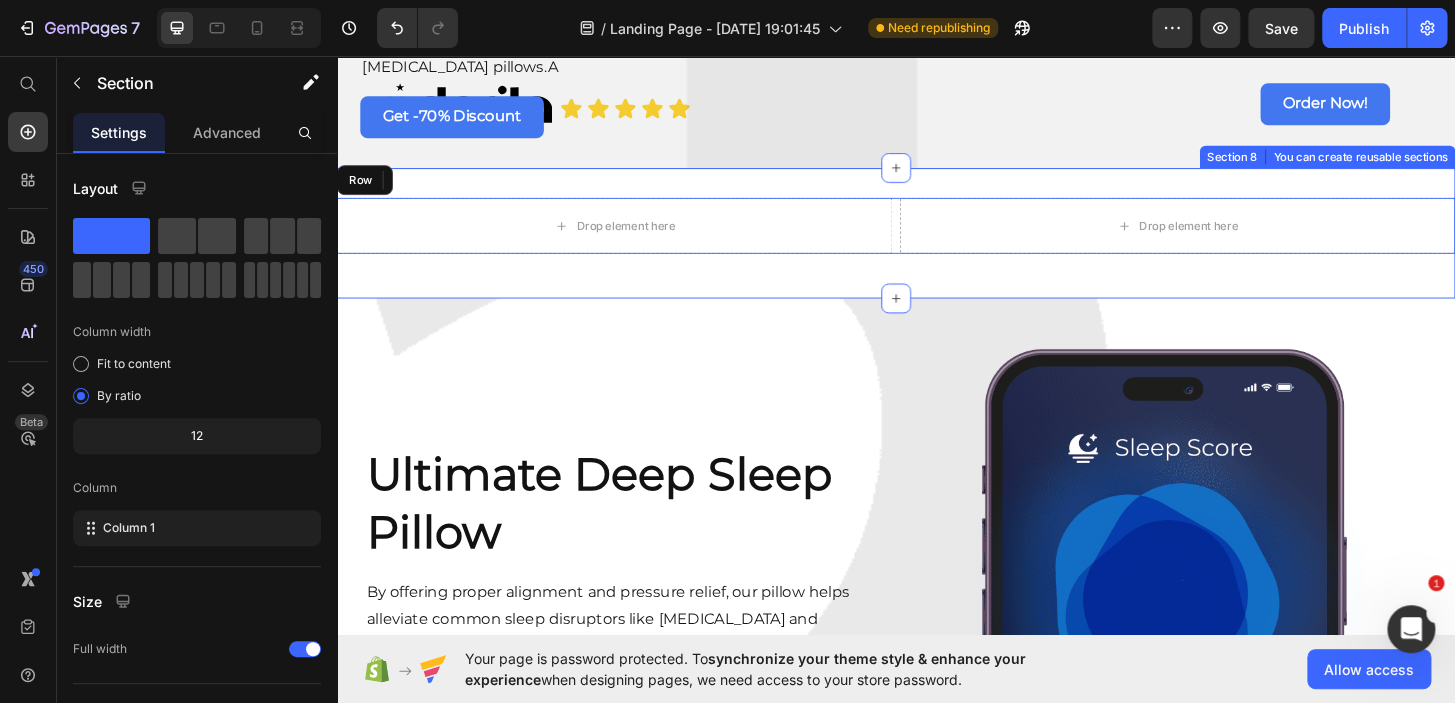 click on "Drop element here
Drop element here Row Section 8   You can create reusable sections Create Theme Section AI Content Write with GemAI What would you like to describe here? Tone and Voice Persuasive Product EarthSync Fitted Fitted Sheet Show more Generate" at bounding box center (937, 246) 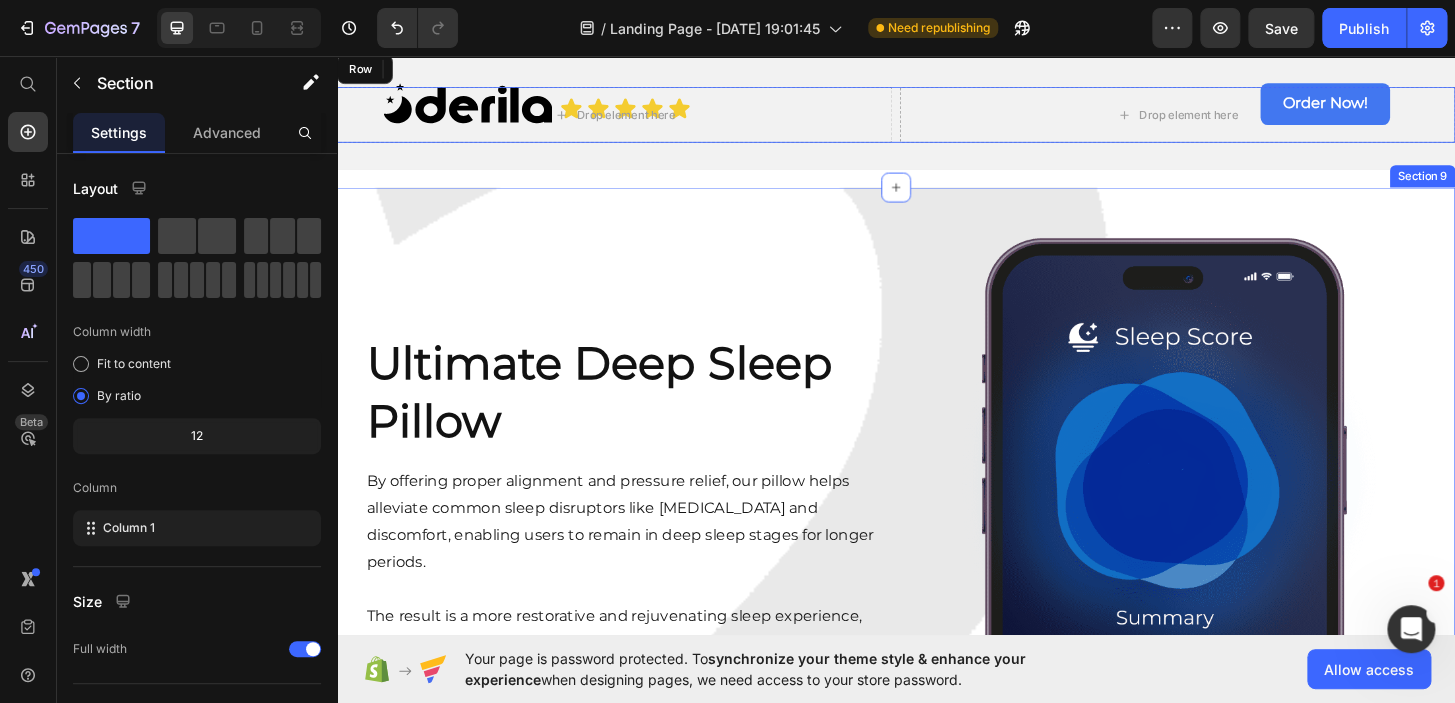 scroll, scrollTop: 2750, scrollLeft: 0, axis: vertical 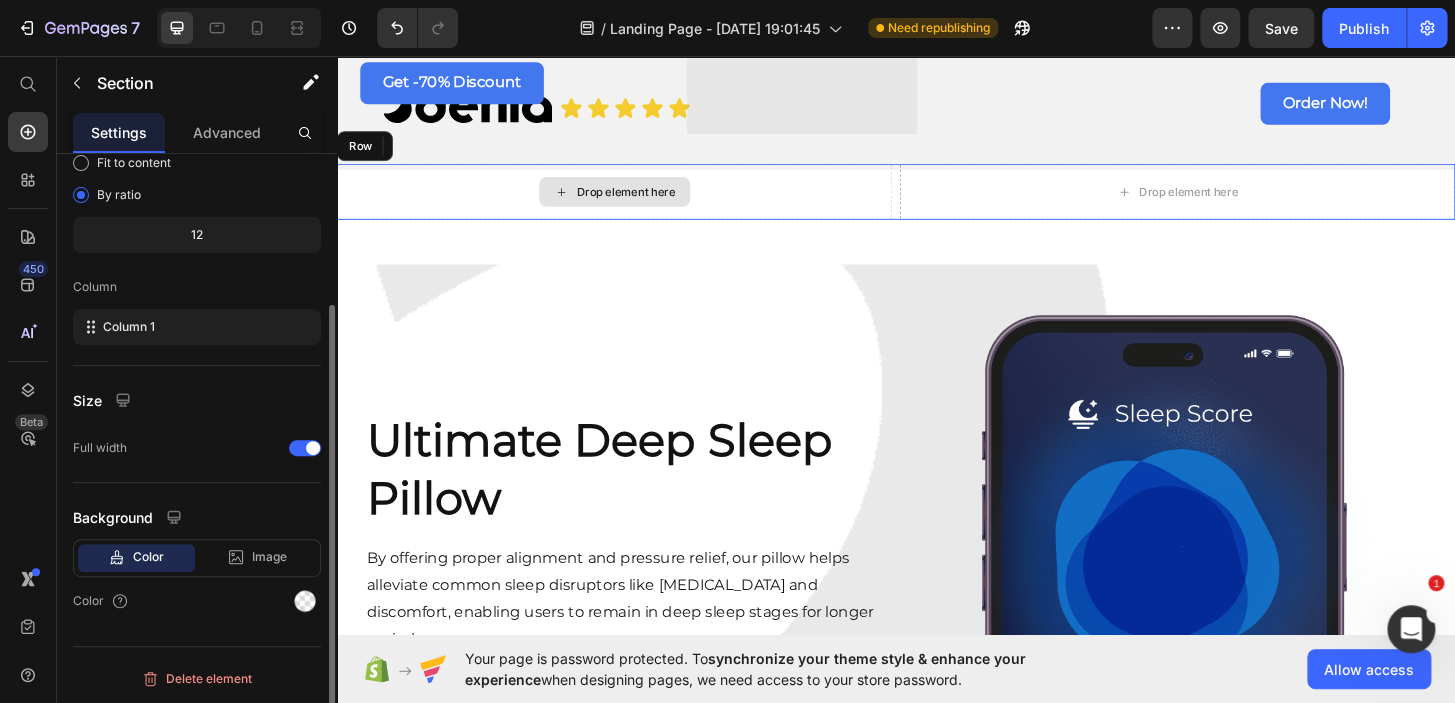 click on "Drop element here" at bounding box center (635, 201) 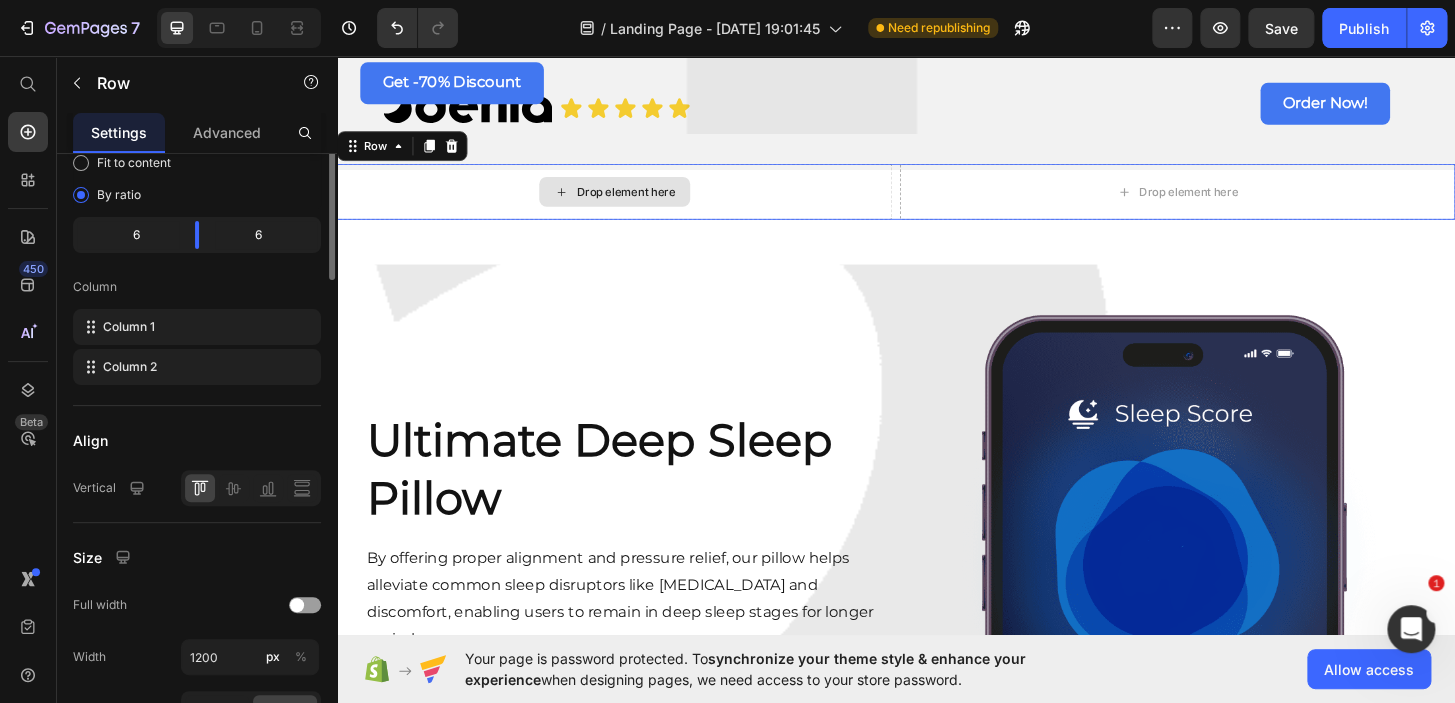 scroll, scrollTop: 0, scrollLeft: 0, axis: both 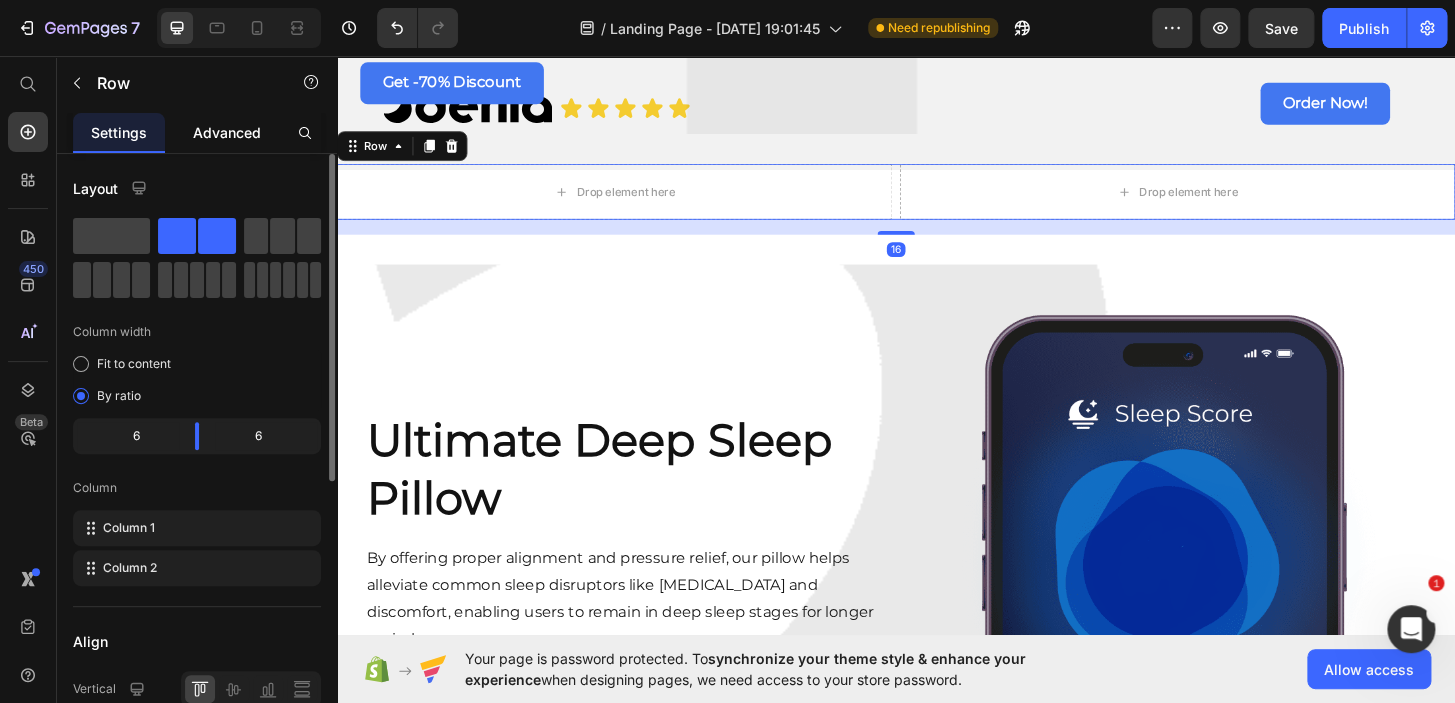 click on "Advanced" 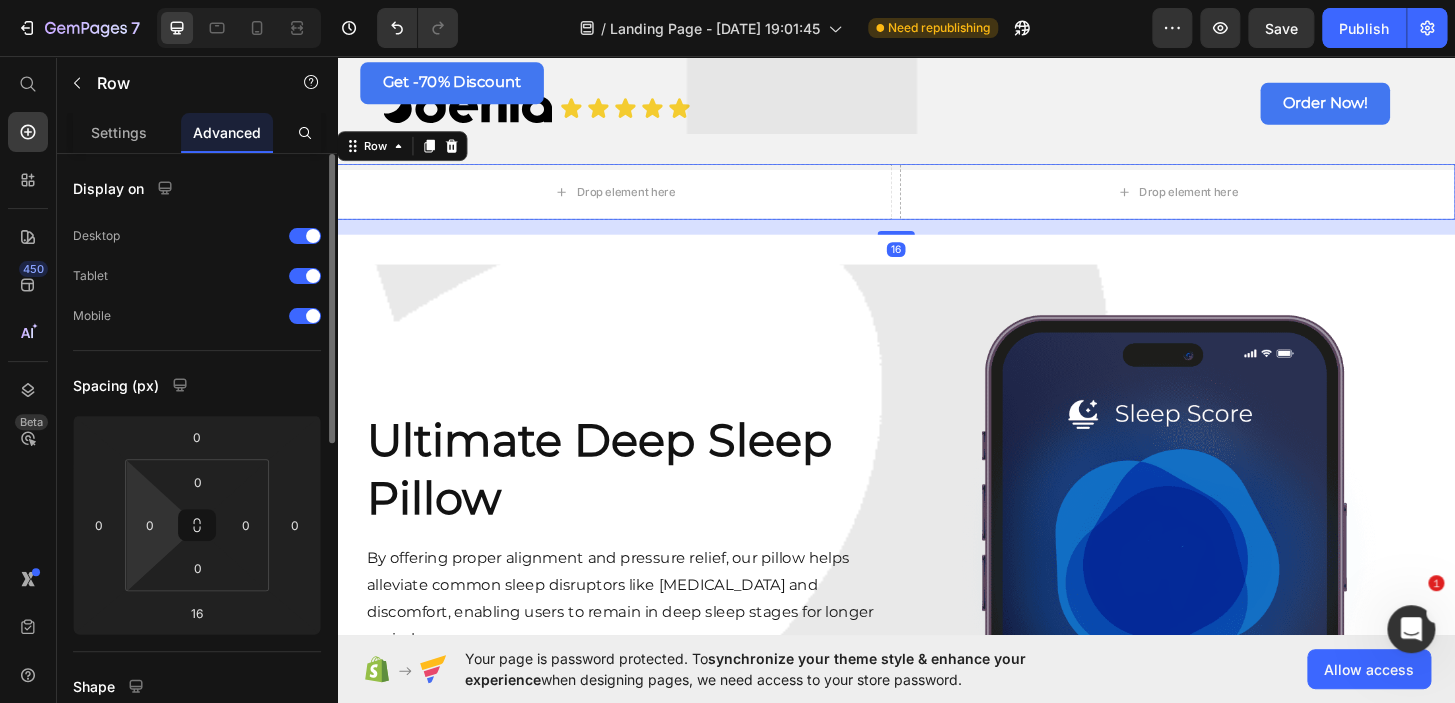 click on "7  Version history  /  Landing Page - [DATE] 19:01:45 Need republishing Preview  Save   Publish  450 Beta Start with Sections Elements Hero Section Product Detail Brands Trusted Badges Guarantee Product Breakdown How to use Testimonials Compare Bundle FAQs Social Proof Brand Story Product List Collection Blog List Contact Sticky Add to Cart Custom Footer Browse Library 450 Layout
Row
Row
Row
Row Text
Heading
Text Block Button
Button
Button
Sticky Back to top Media" at bounding box center (727, 0) 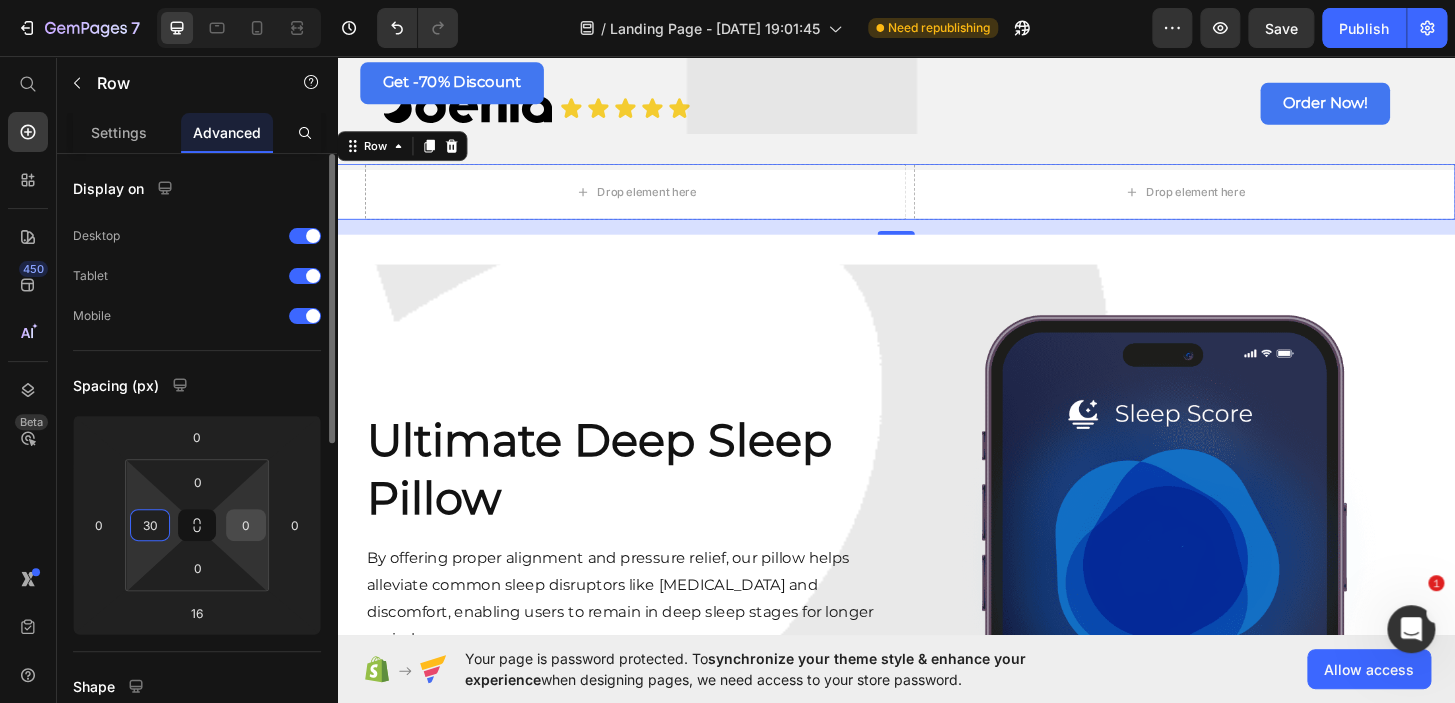 type on "30" 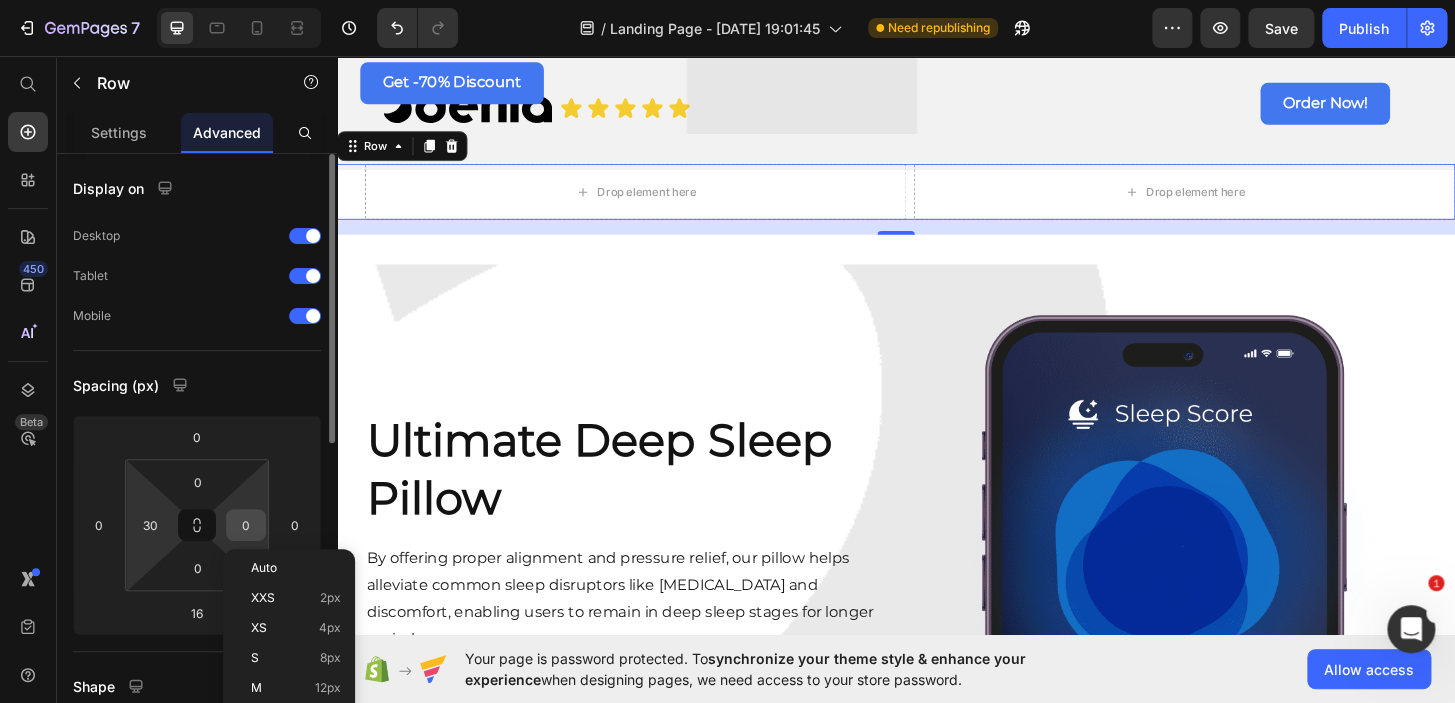 click on "0" at bounding box center [246, 525] 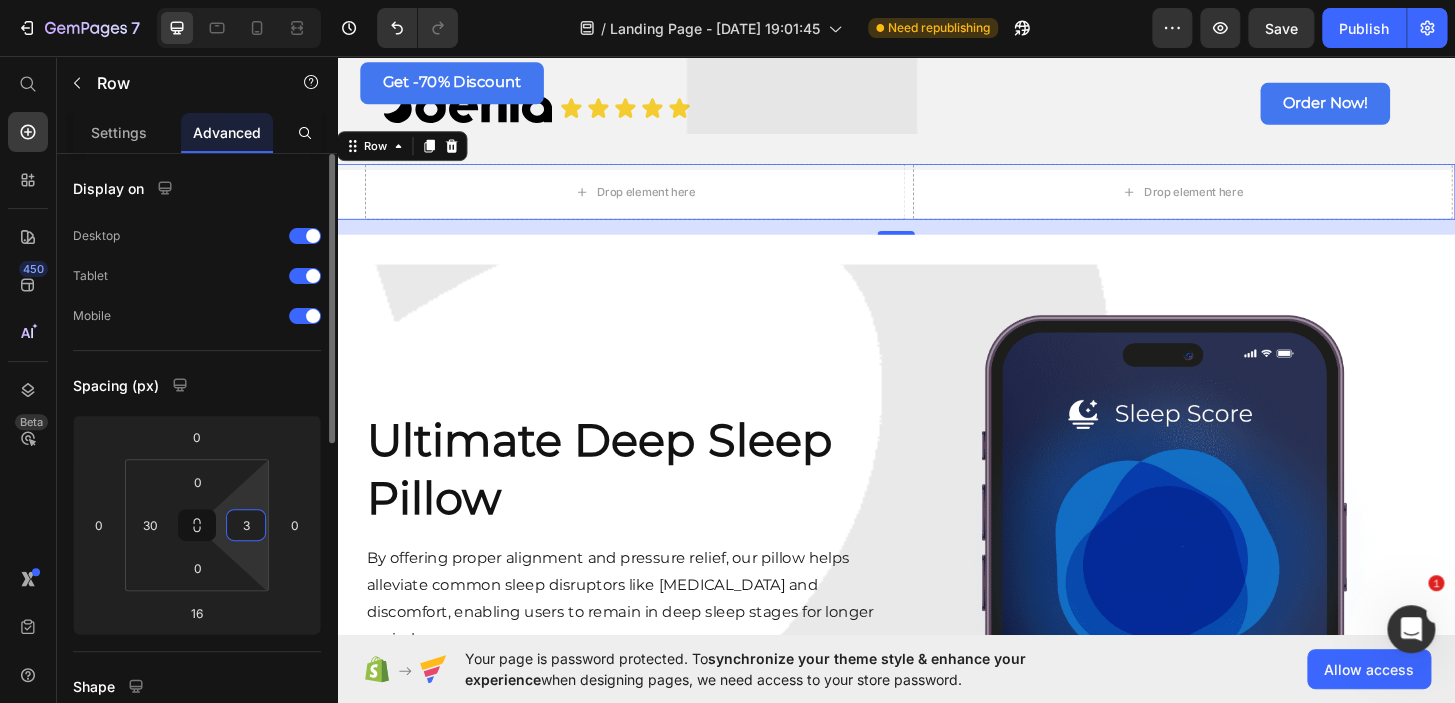 type on "30" 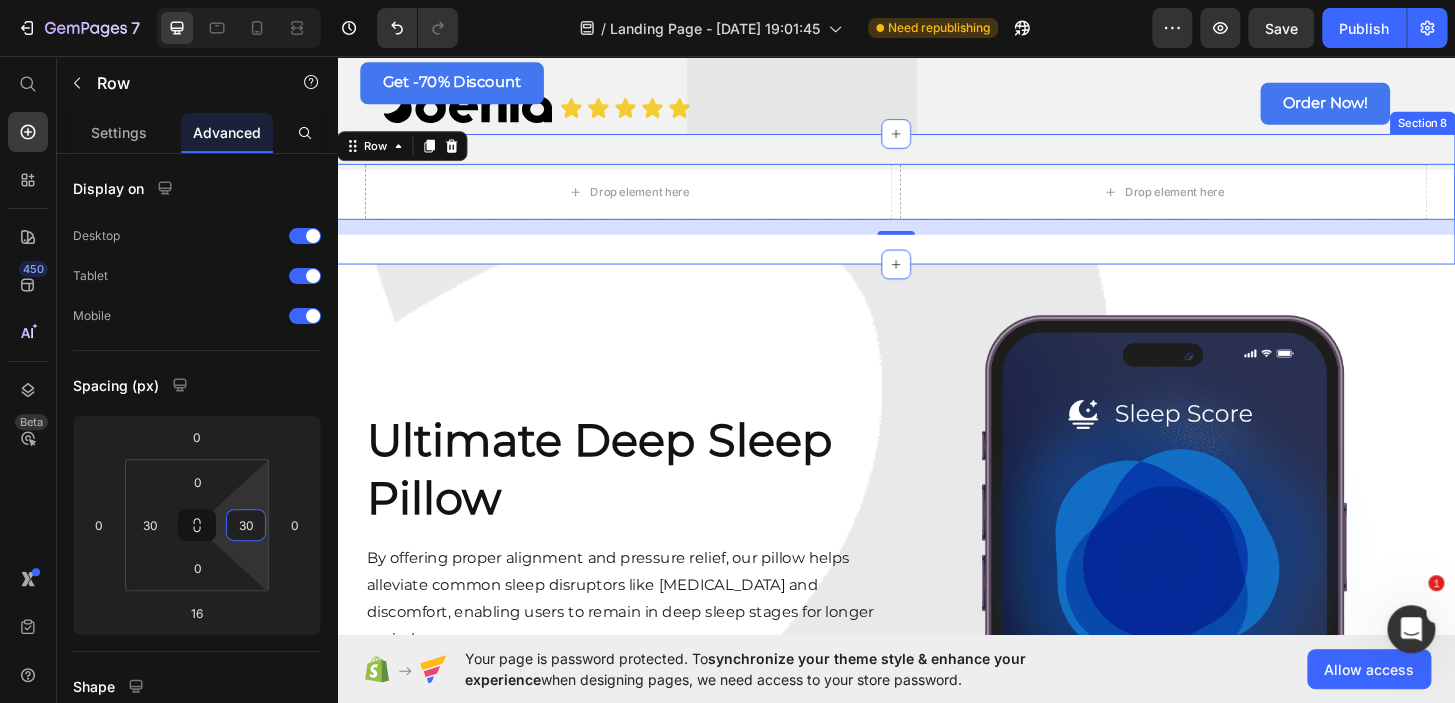 click on "Drop element here
Drop element here Row   16 Section 8" at bounding box center [937, 209] 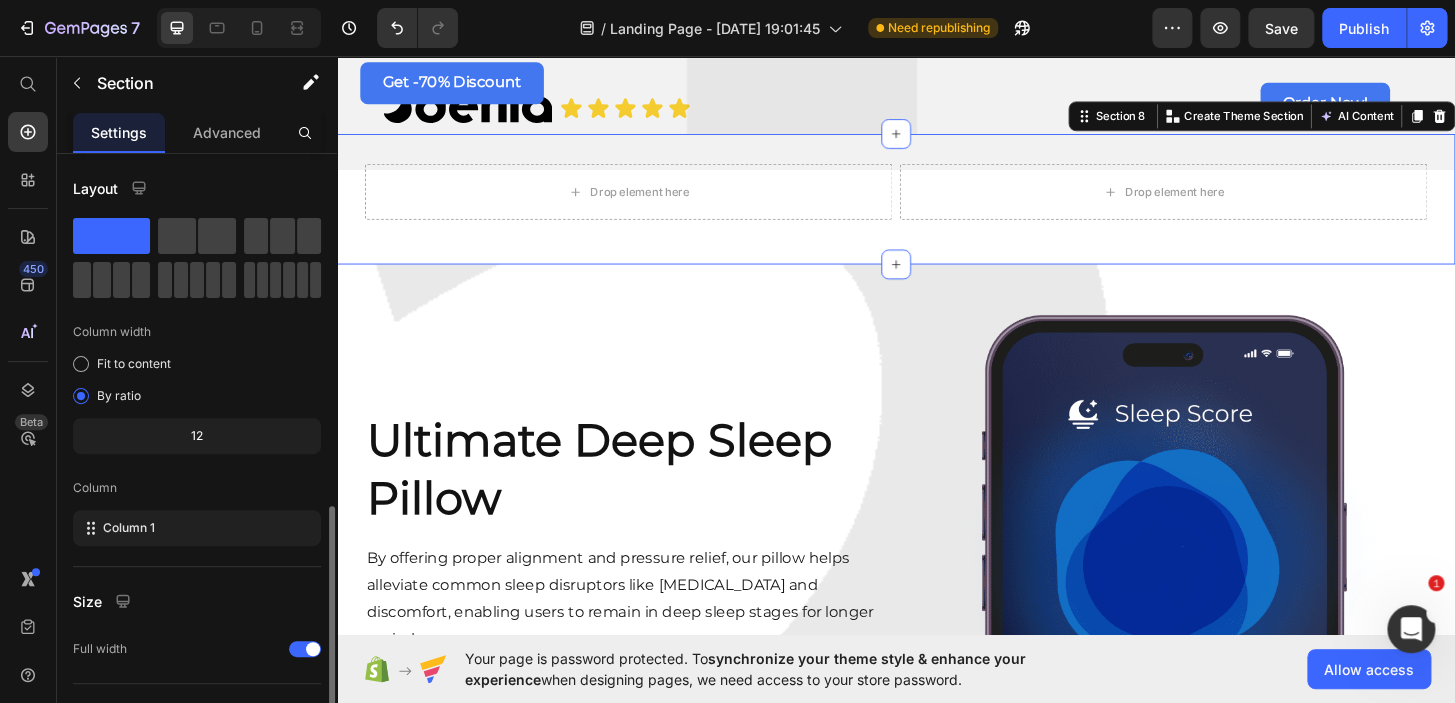 scroll, scrollTop: 201, scrollLeft: 0, axis: vertical 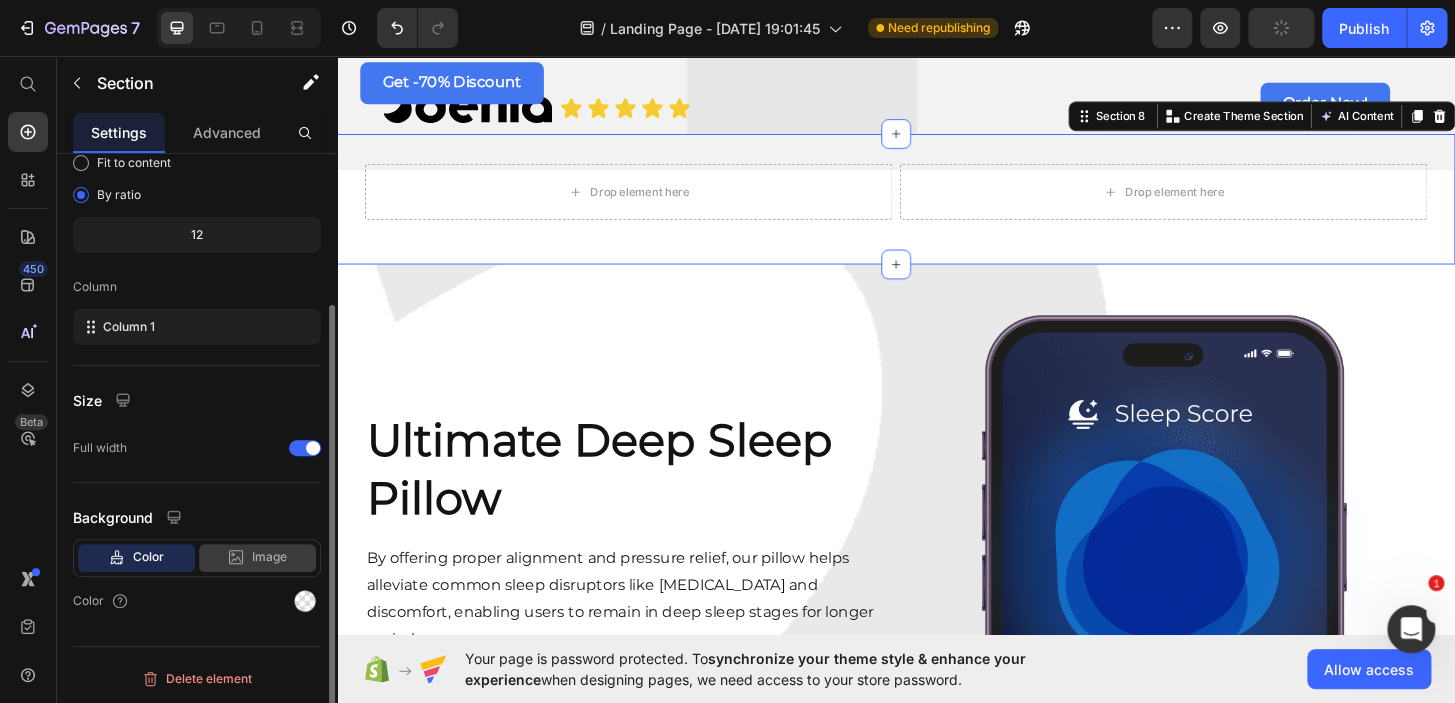 click on "Image" 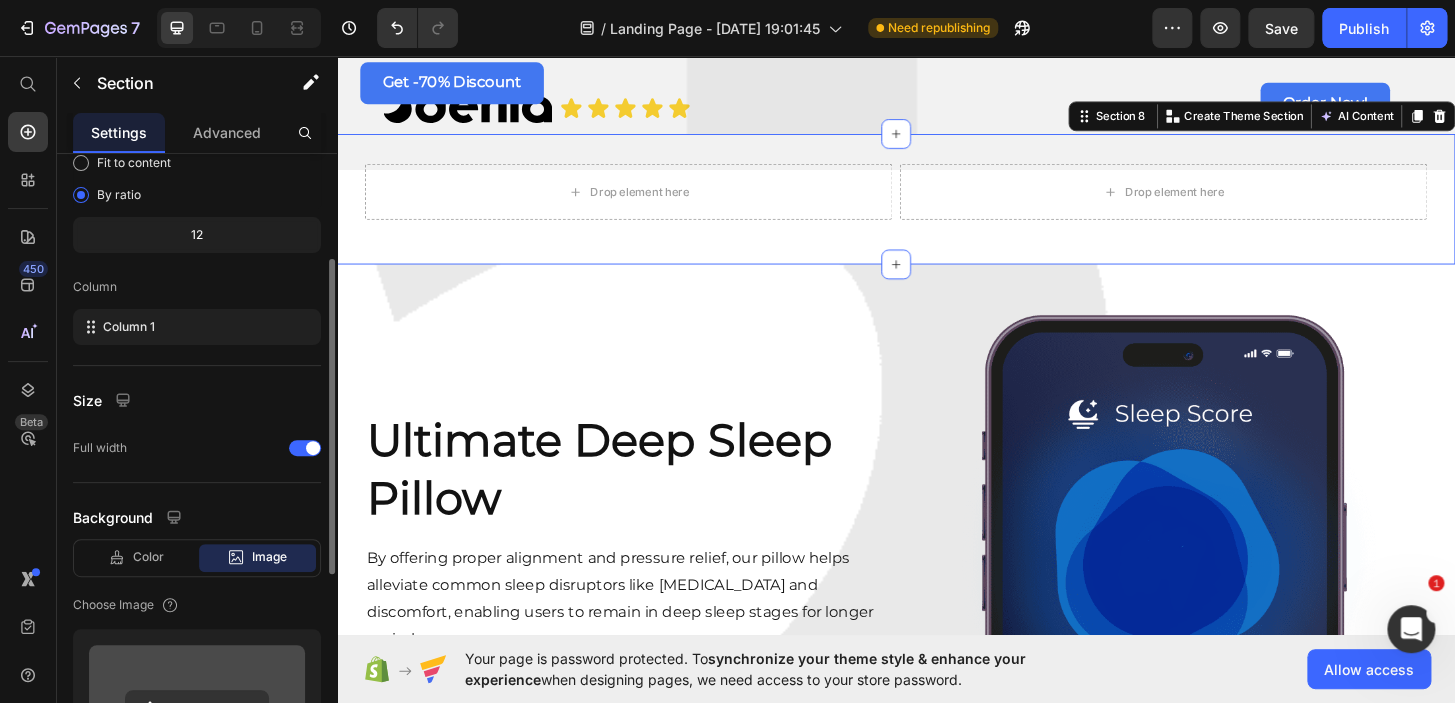 click at bounding box center (197, 708) 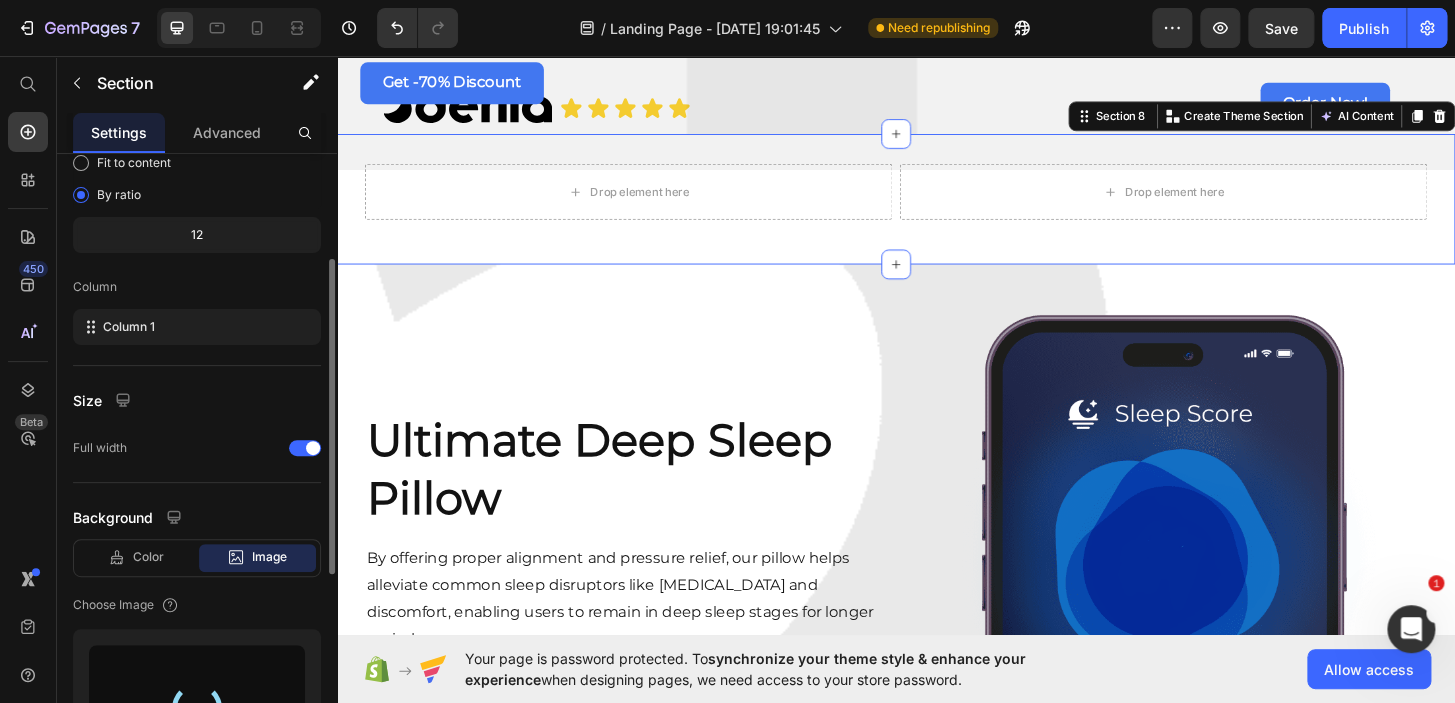 type on "[URL][DOMAIN_NAME]" 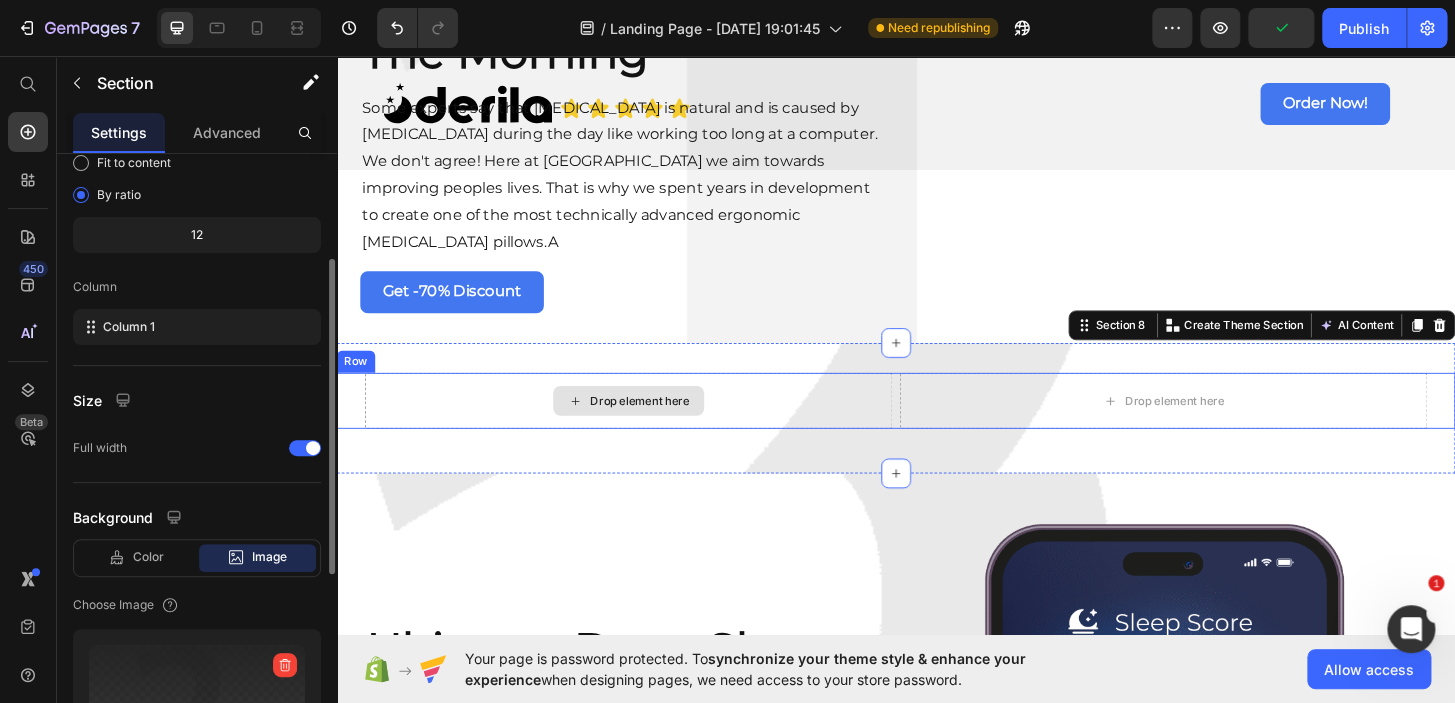 scroll, scrollTop: 2846, scrollLeft: 0, axis: vertical 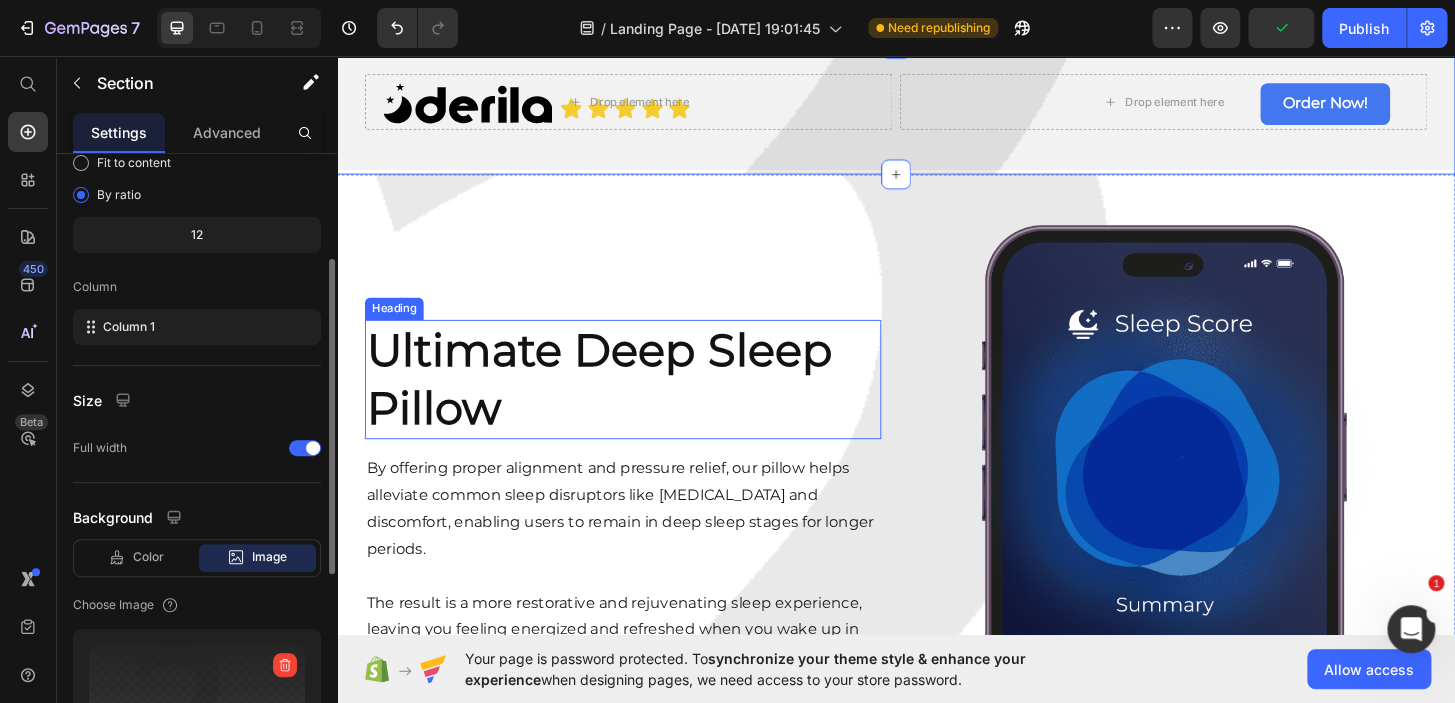 click on "Ultimate Deep Sleep Pillow" at bounding box center (644, 403) 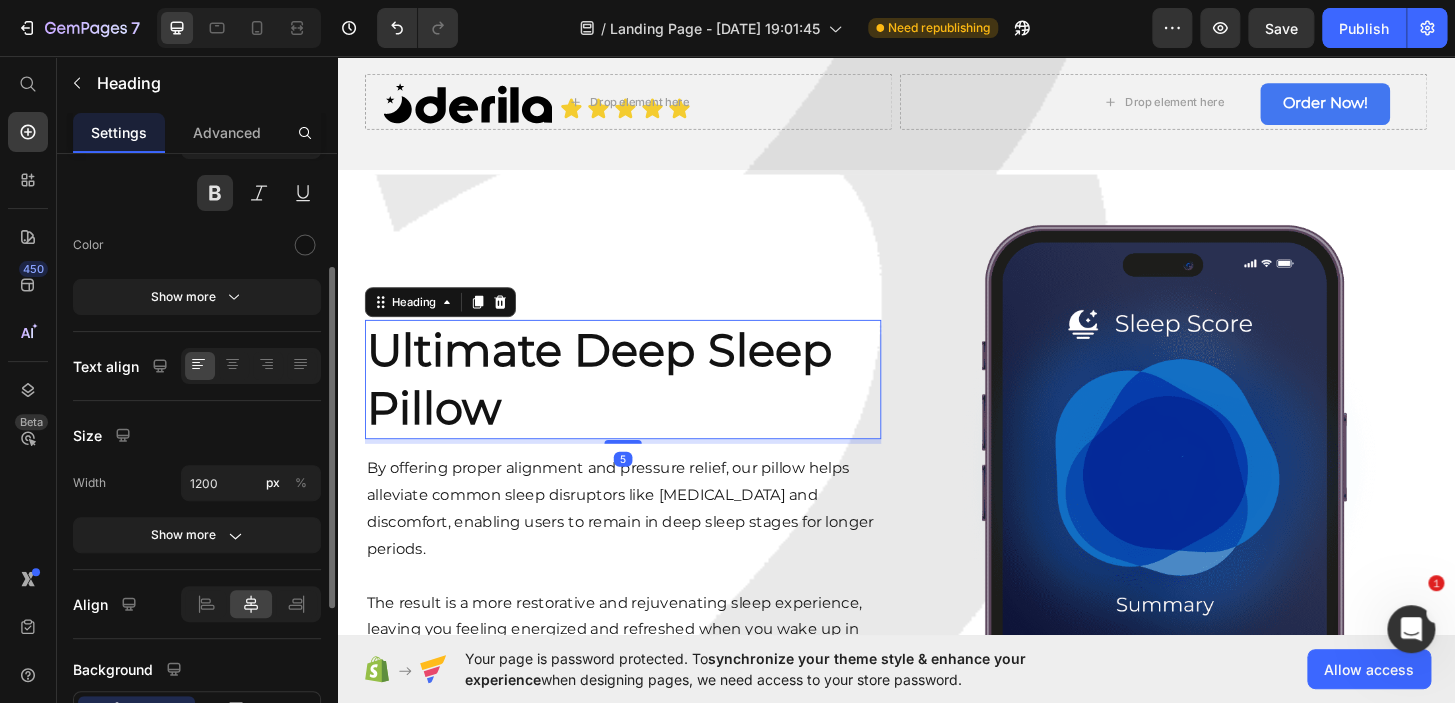 scroll, scrollTop: 0, scrollLeft: 0, axis: both 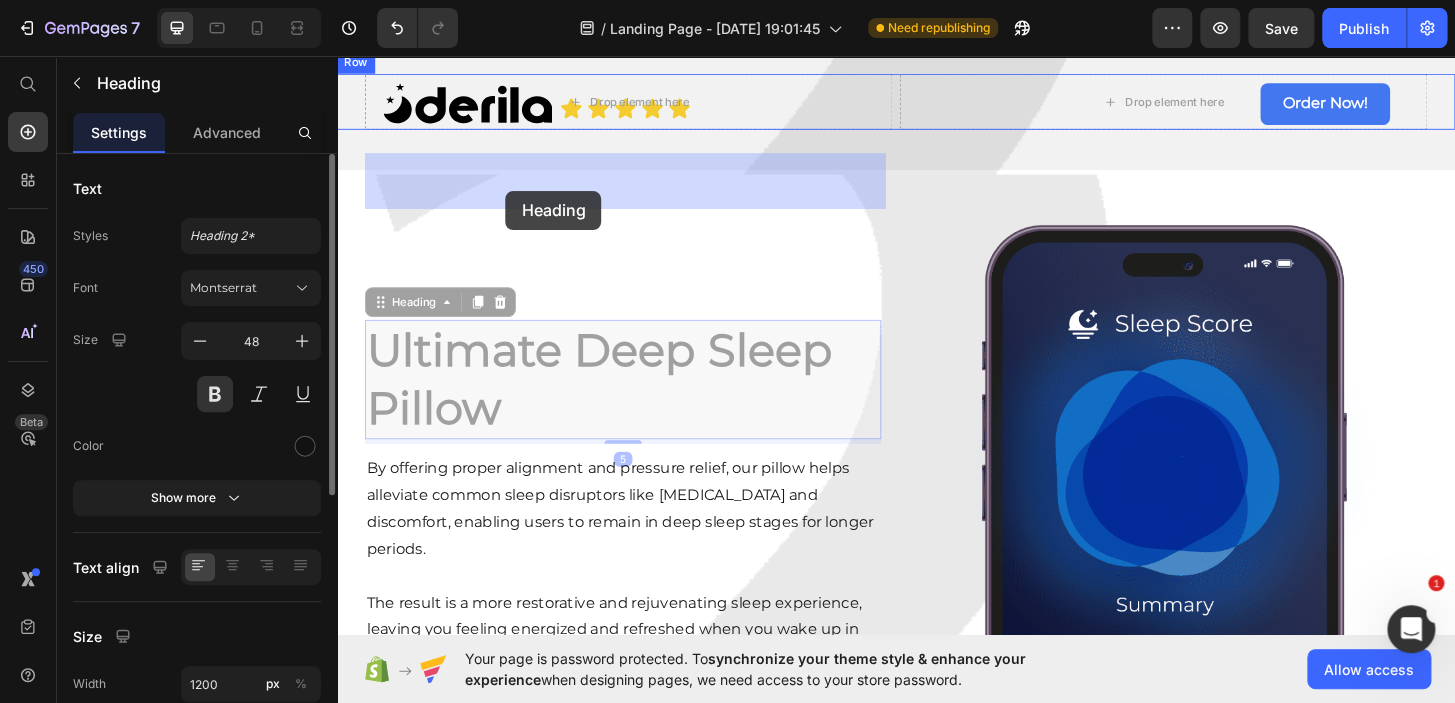 drag, startPoint x: 438, startPoint y: 417, endPoint x: 518, endPoint y: 200, distance: 231.27689 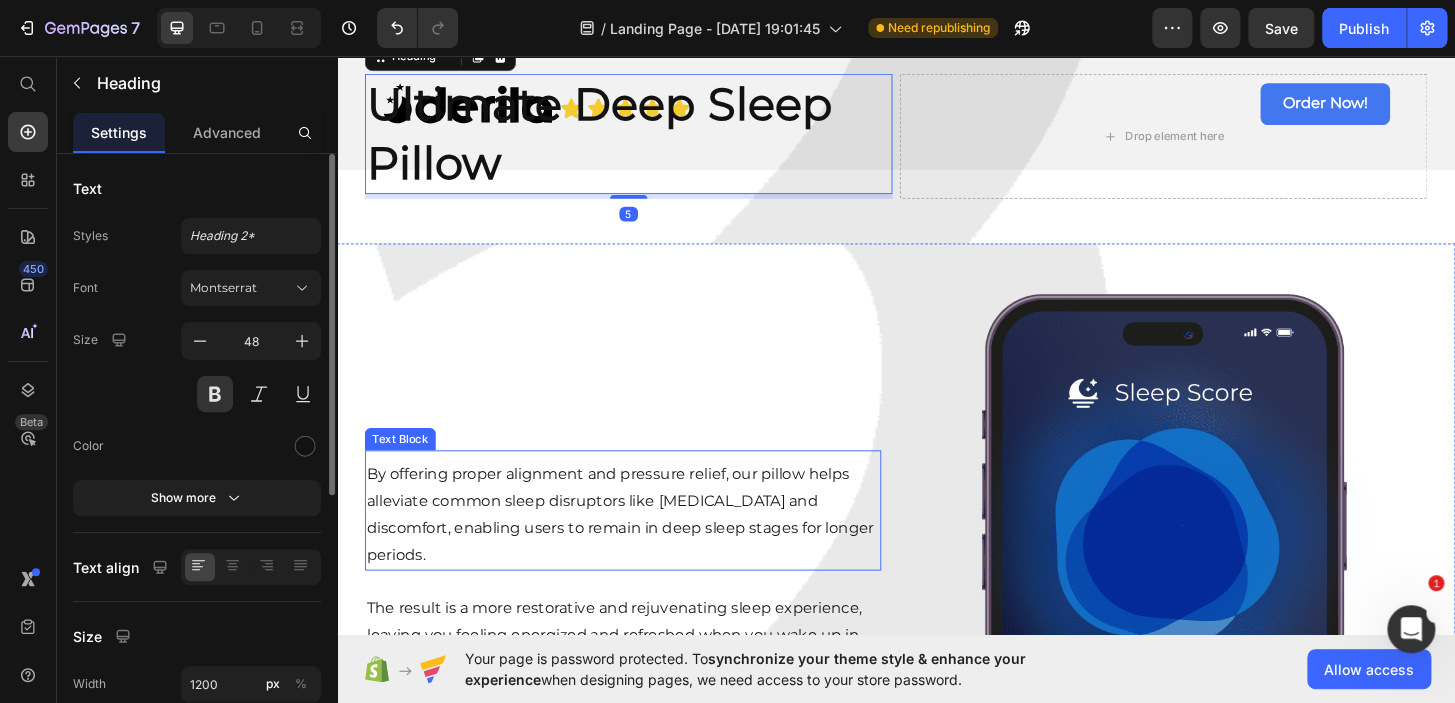 click on "By offering proper alignment and pressure relief, our pillow helps alleviate common sleep disruptors like [MEDICAL_DATA] and discomfort, enabling users to remain in deep sleep stages for longer periods." at bounding box center [644, 548] 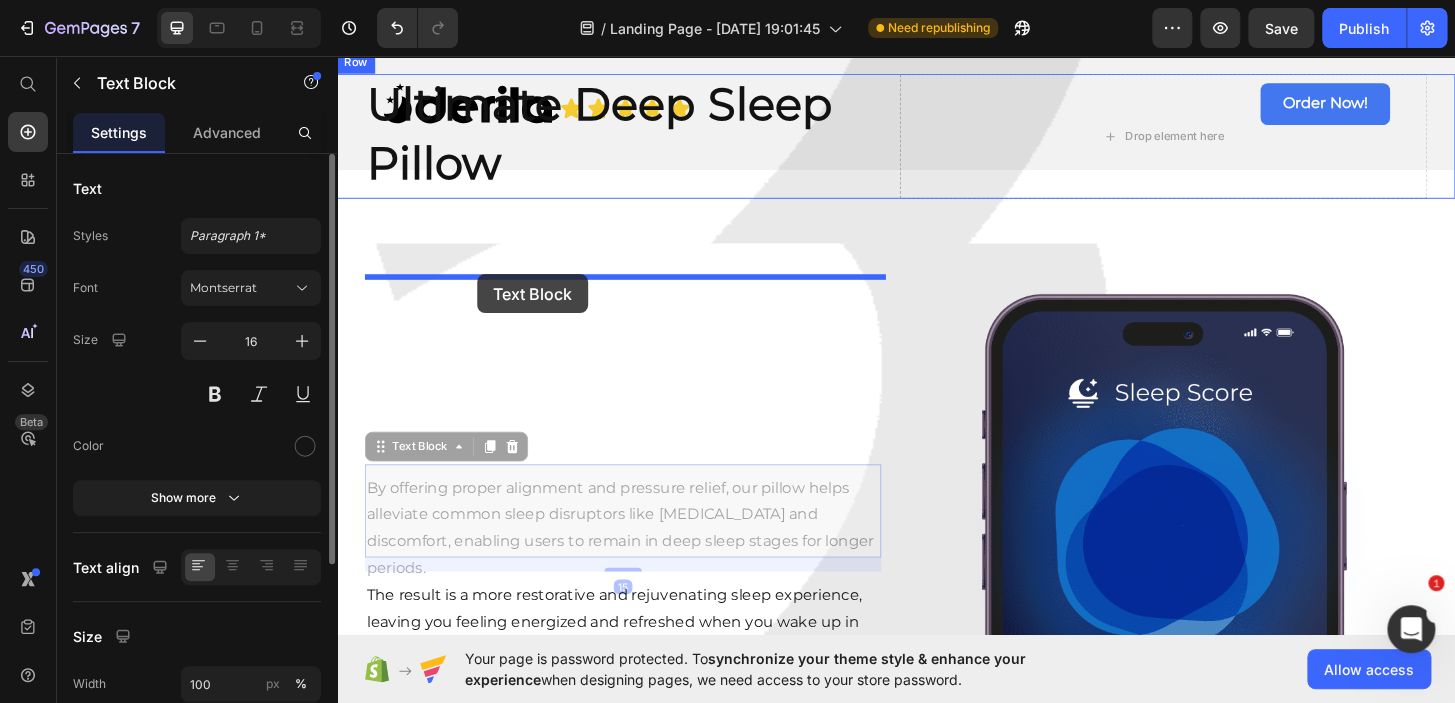 drag, startPoint x: 433, startPoint y: 550, endPoint x: 487, endPoint y: 290, distance: 265.5485 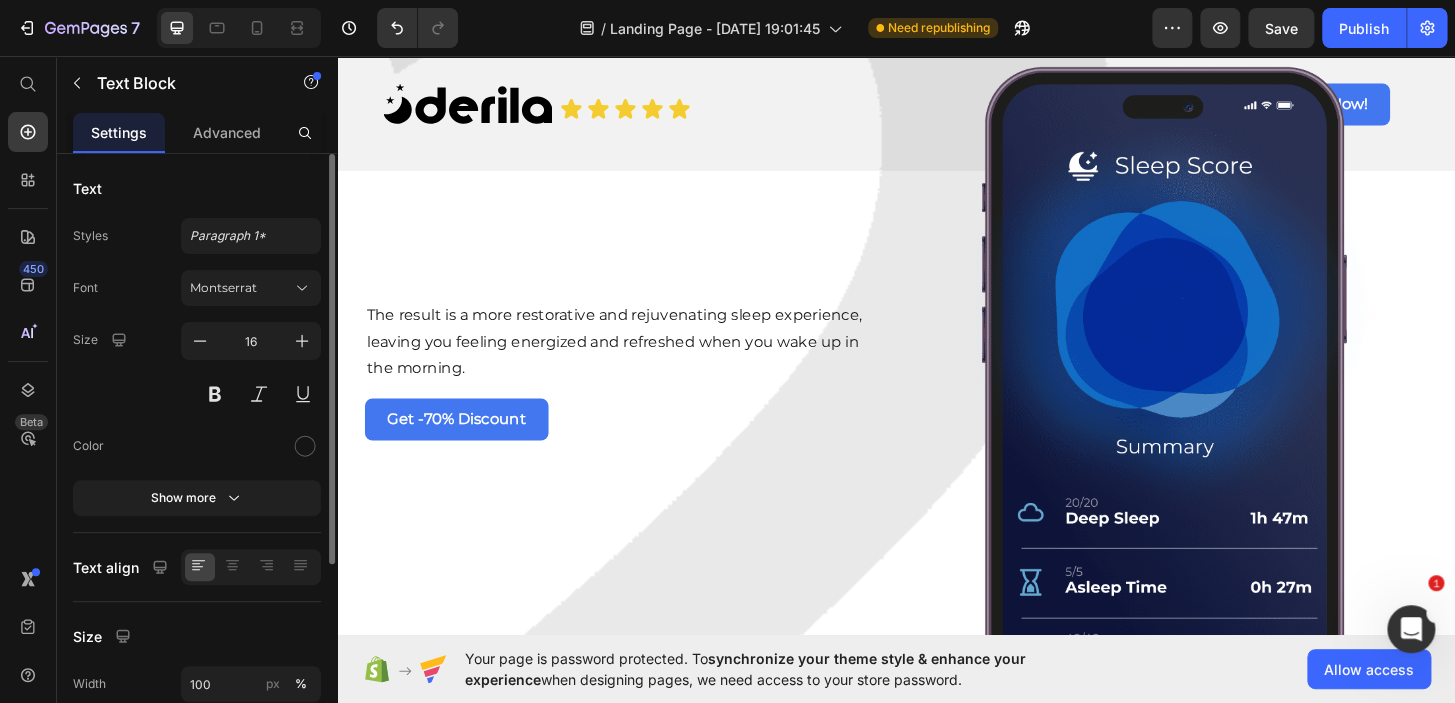 scroll, scrollTop: 3300, scrollLeft: 0, axis: vertical 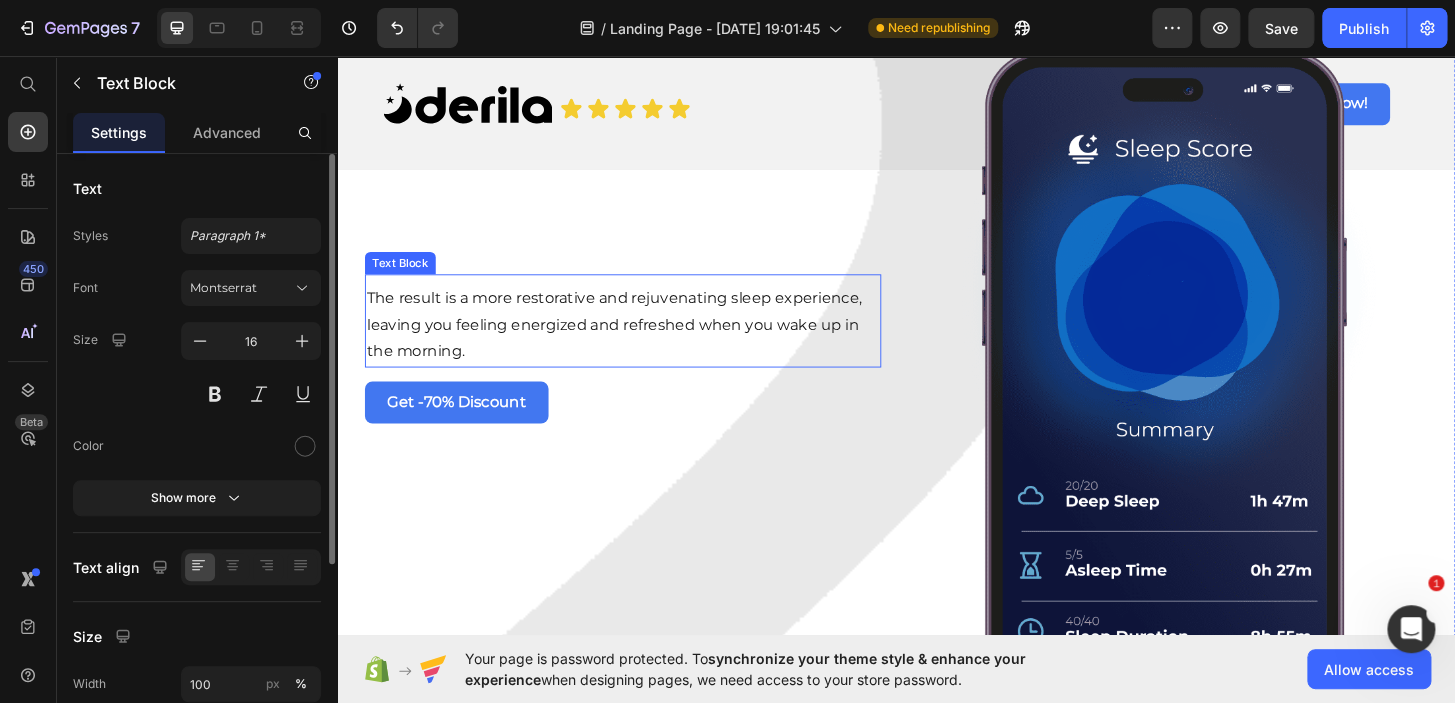 click on "The result is a more restorative and rejuvenating sleep experience, leaving you feeling energized and refreshed when you wake up in the morning." at bounding box center (644, 345) 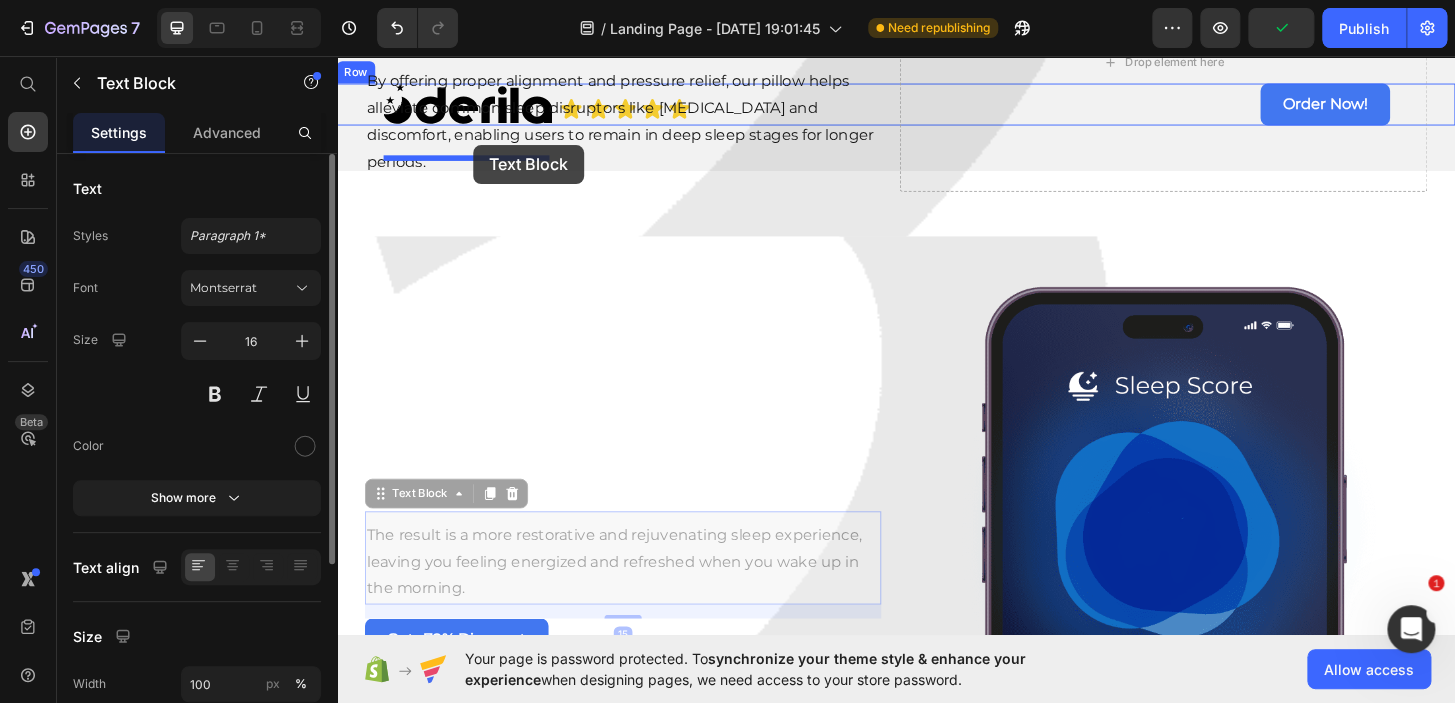 scroll, scrollTop: 3038, scrollLeft: 0, axis: vertical 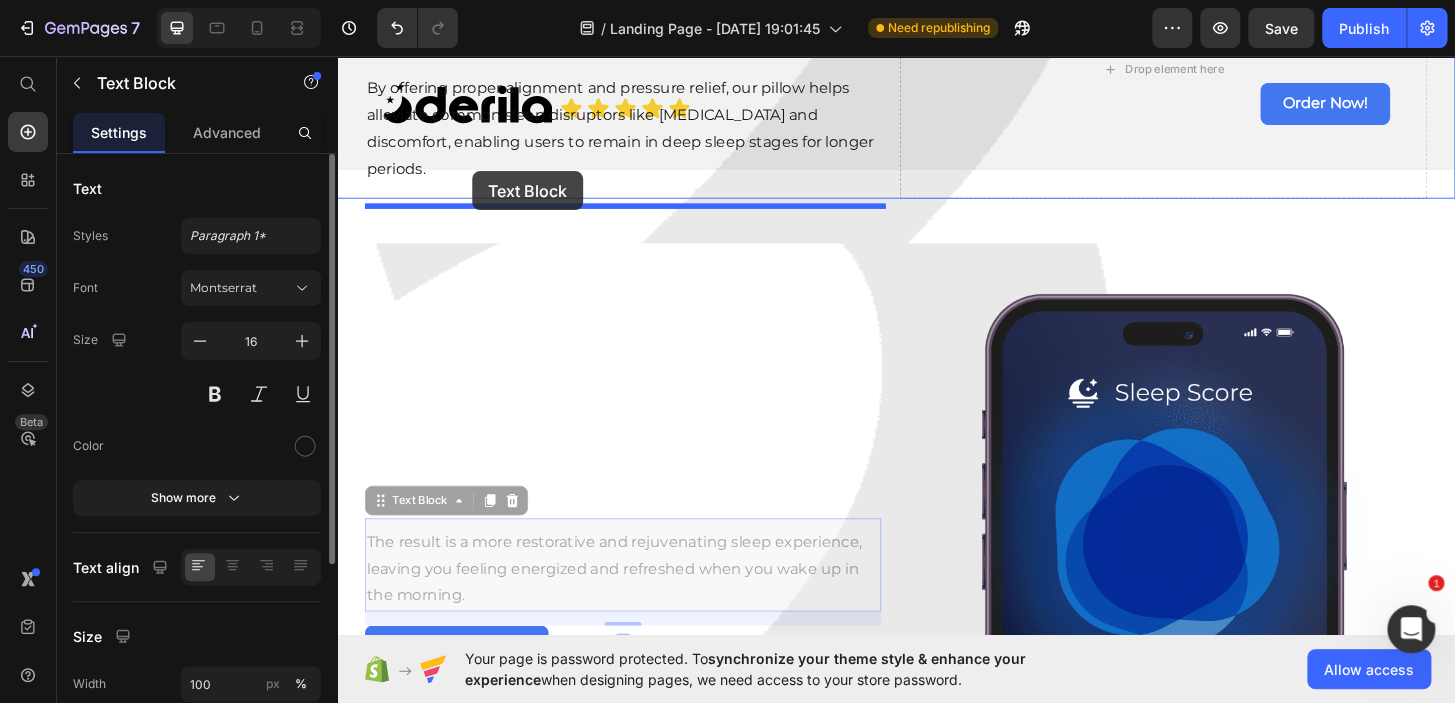 drag, startPoint x: 428, startPoint y: 279, endPoint x: 482, endPoint y: 179, distance: 113.64858 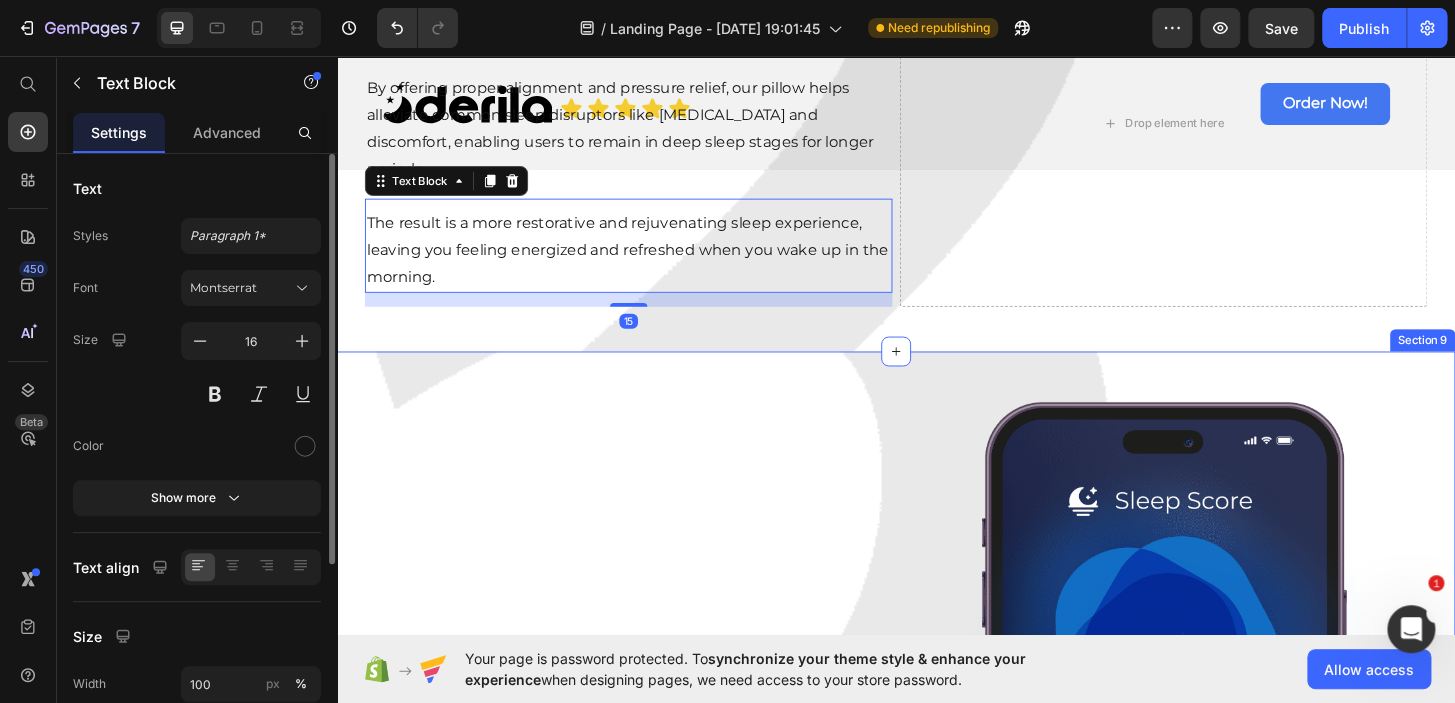 scroll, scrollTop: 3480, scrollLeft: 0, axis: vertical 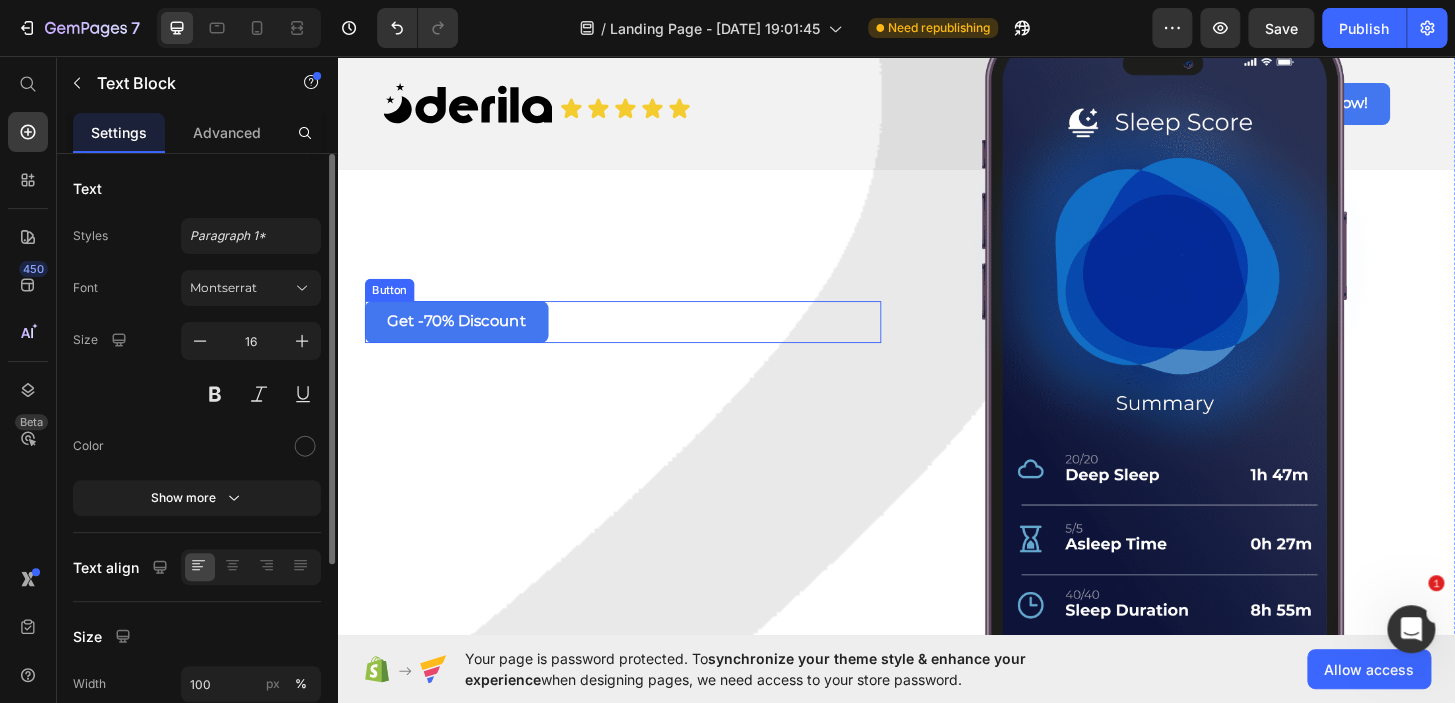 click on "Get -70% Discount Button" at bounding box center [644, 341] 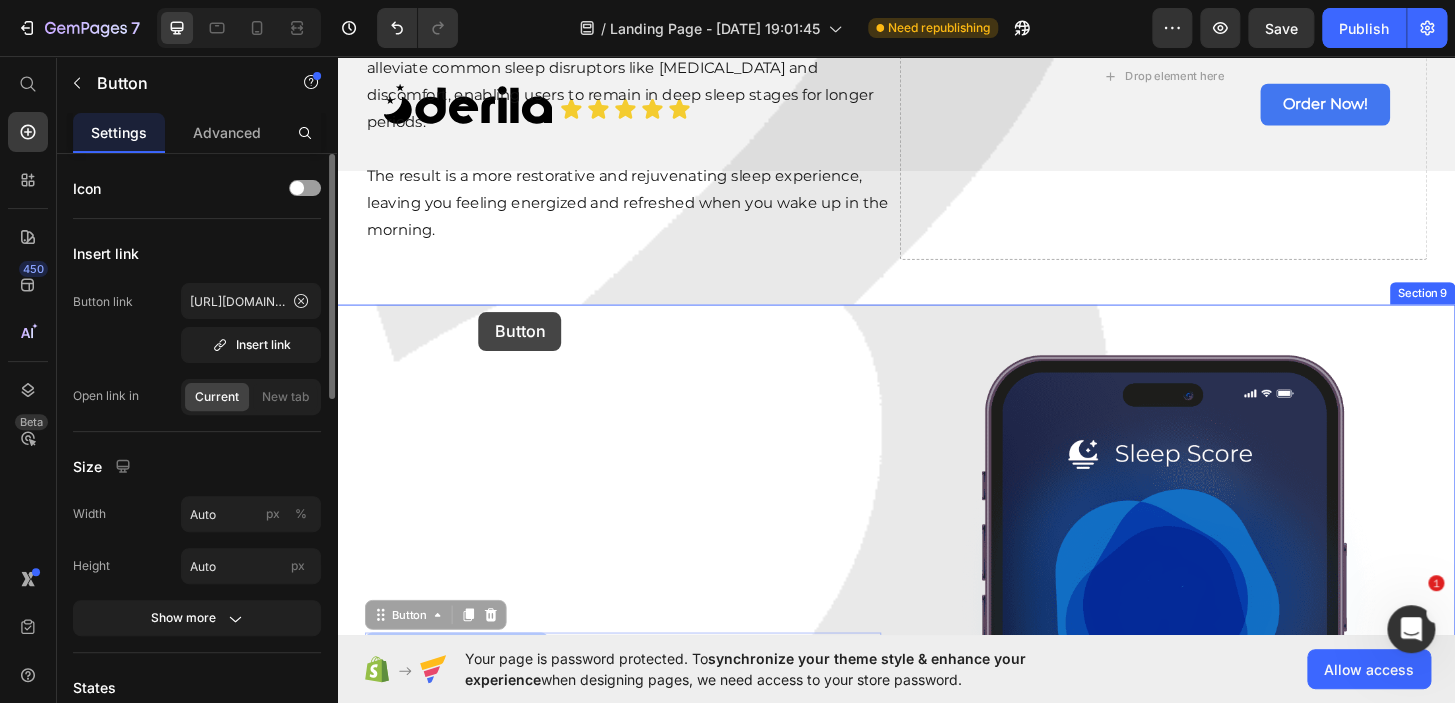 scroll, scrollTop: 2985, scrollLeft: 0, axis: vertical 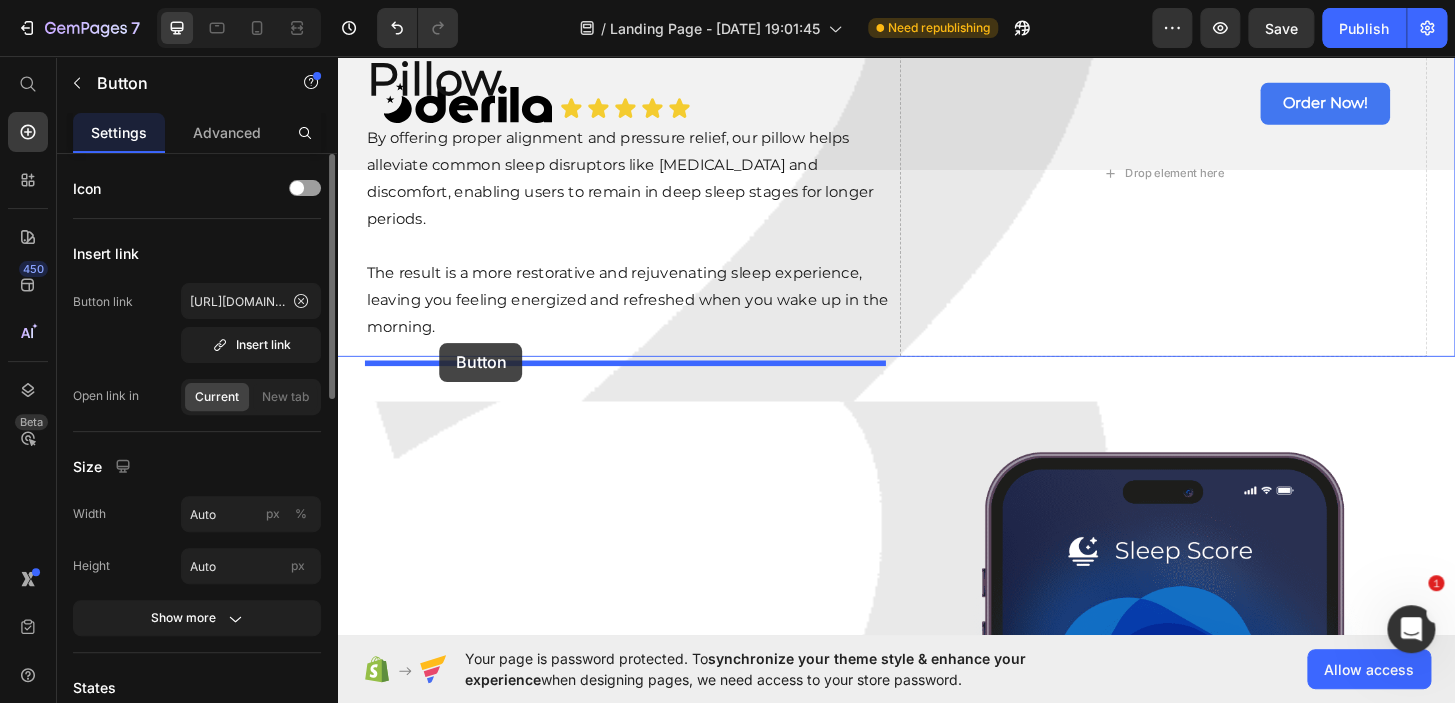 drag, startPoint x: 408, startPoint y: 270, endPoint x: 446, endPoint y: 364, distance: 101.390335 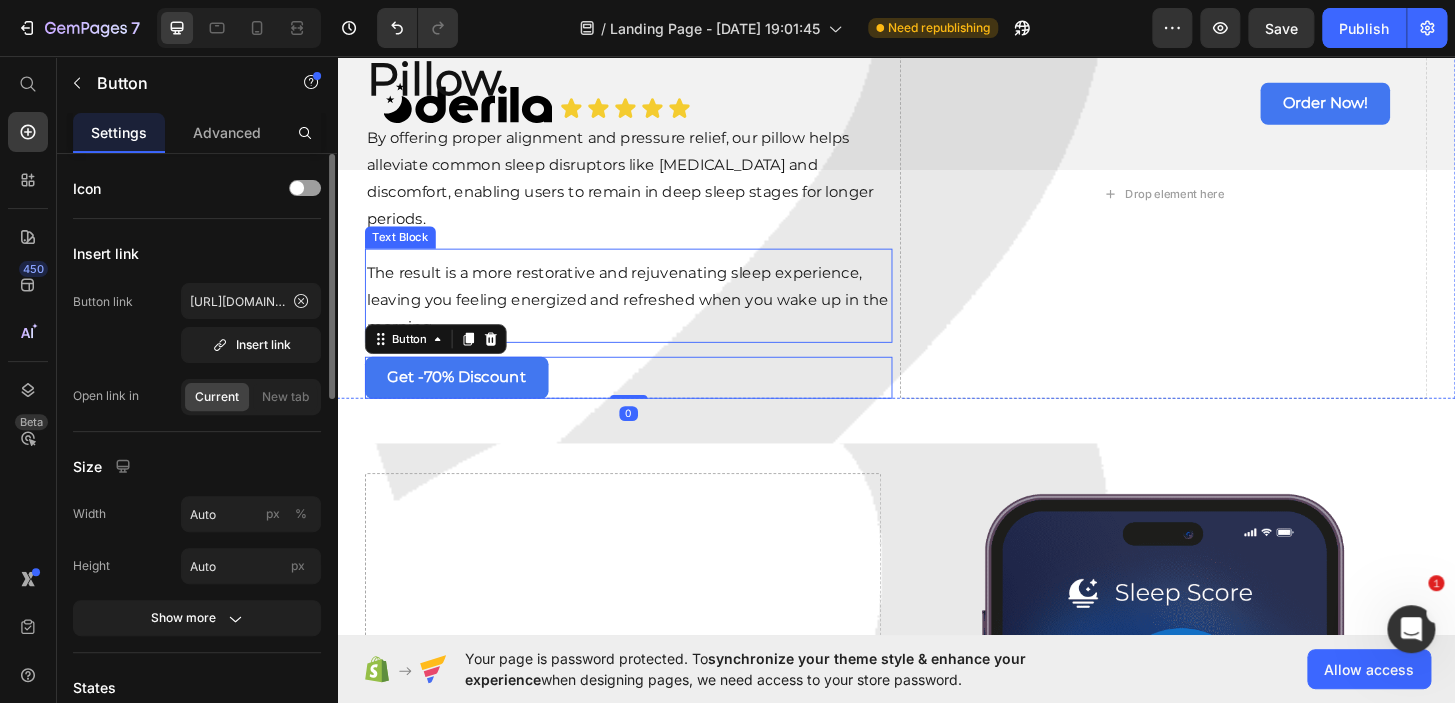 click on "The result is a more restorative and rejuvenating sleep experience, leaving you feeling energized and refreshed when you wake up in the morning." at bounding box center (650, 317) 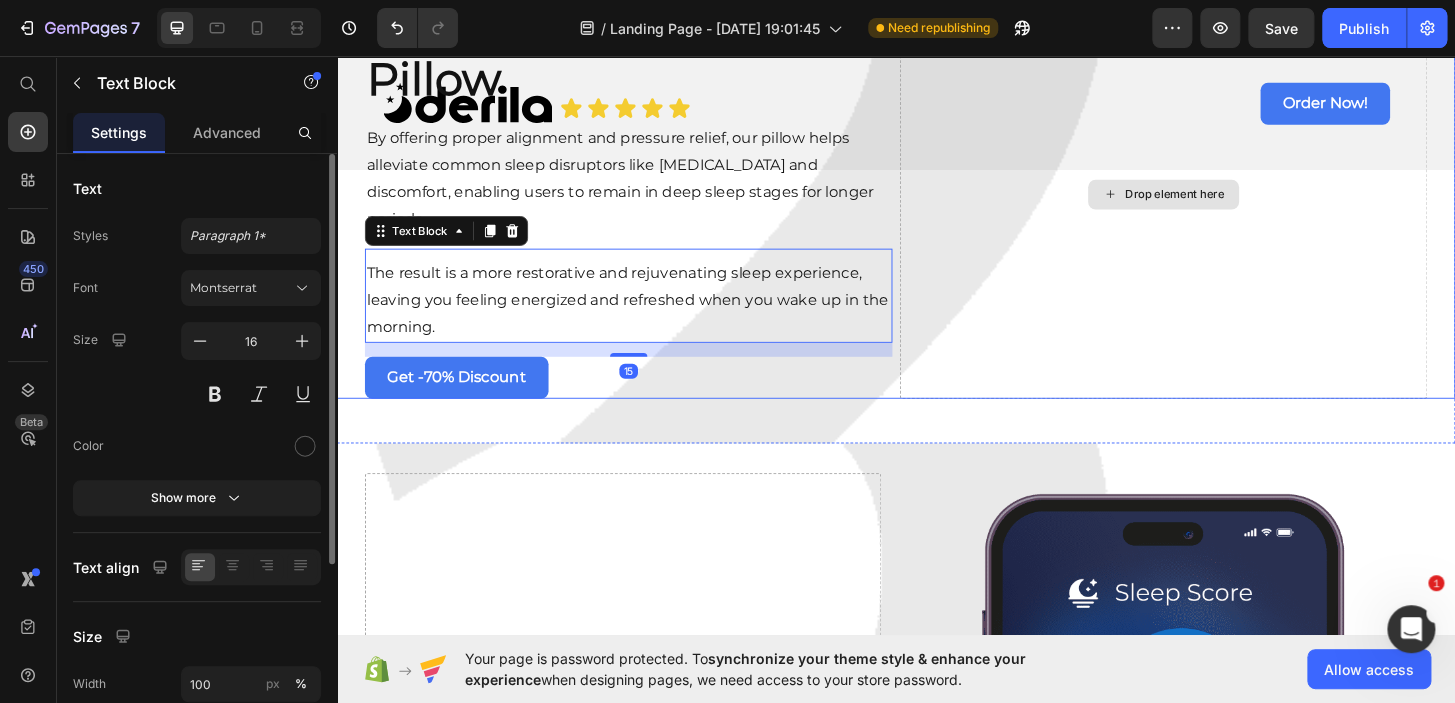 click on "Drop element here" at bounding box center [1224, 203] 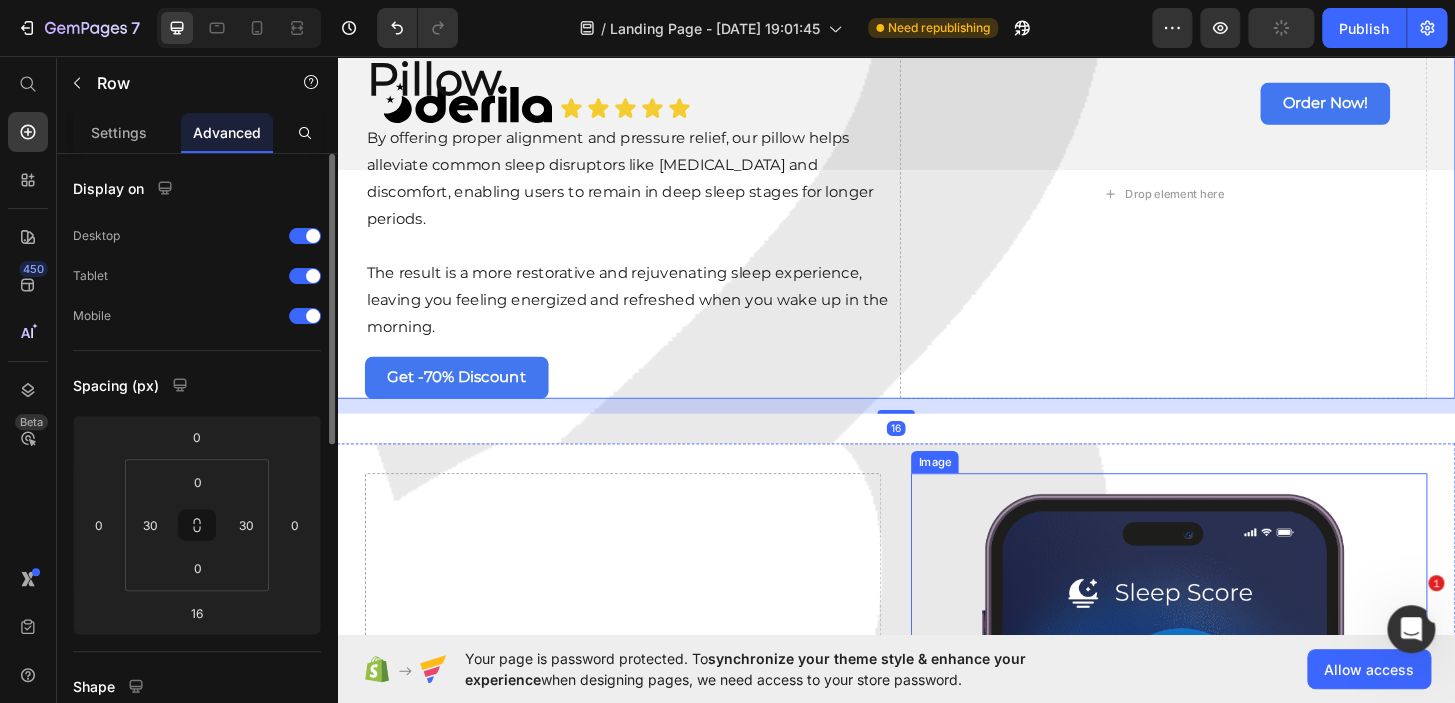 click at bounding box center (1230, 845) 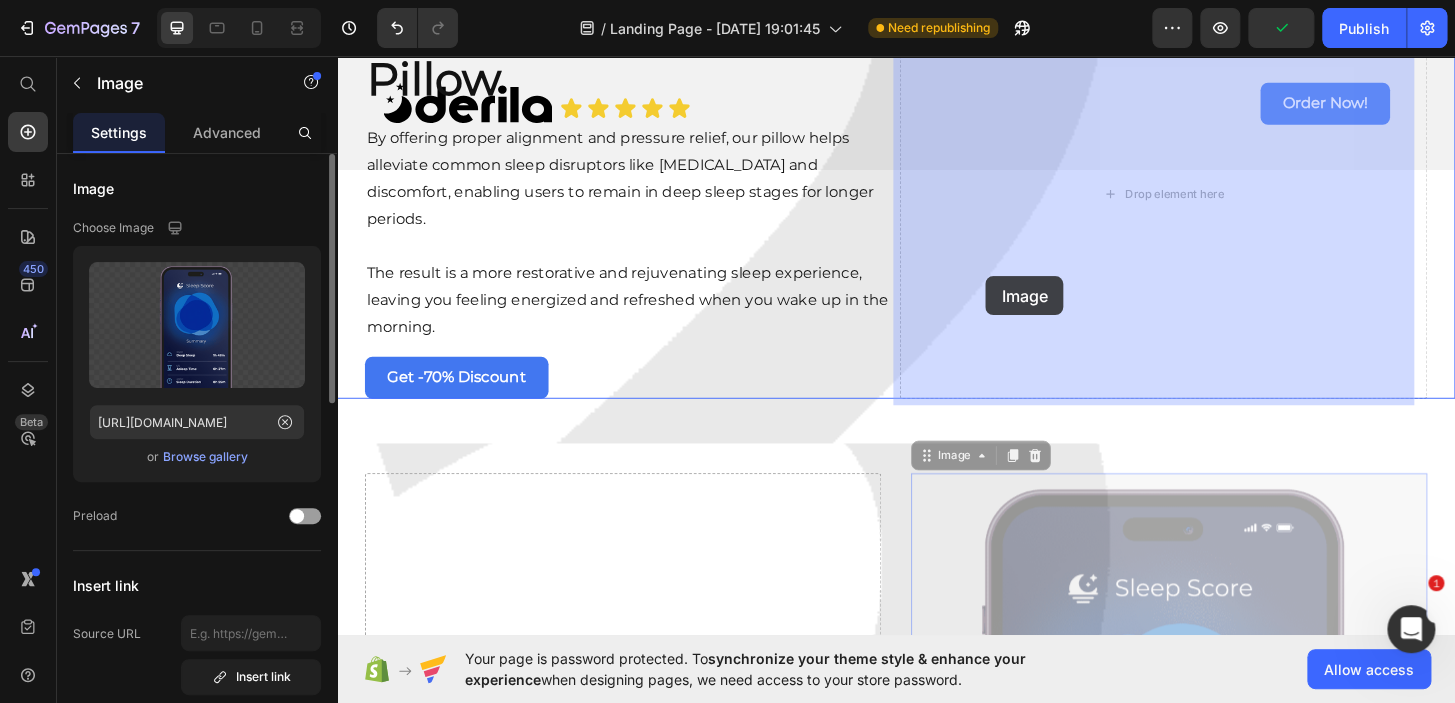 drag, startPoint x: 991, startPoint y: 494, endPoint x: 1033, endPoint y: 292, distance: 206.32014 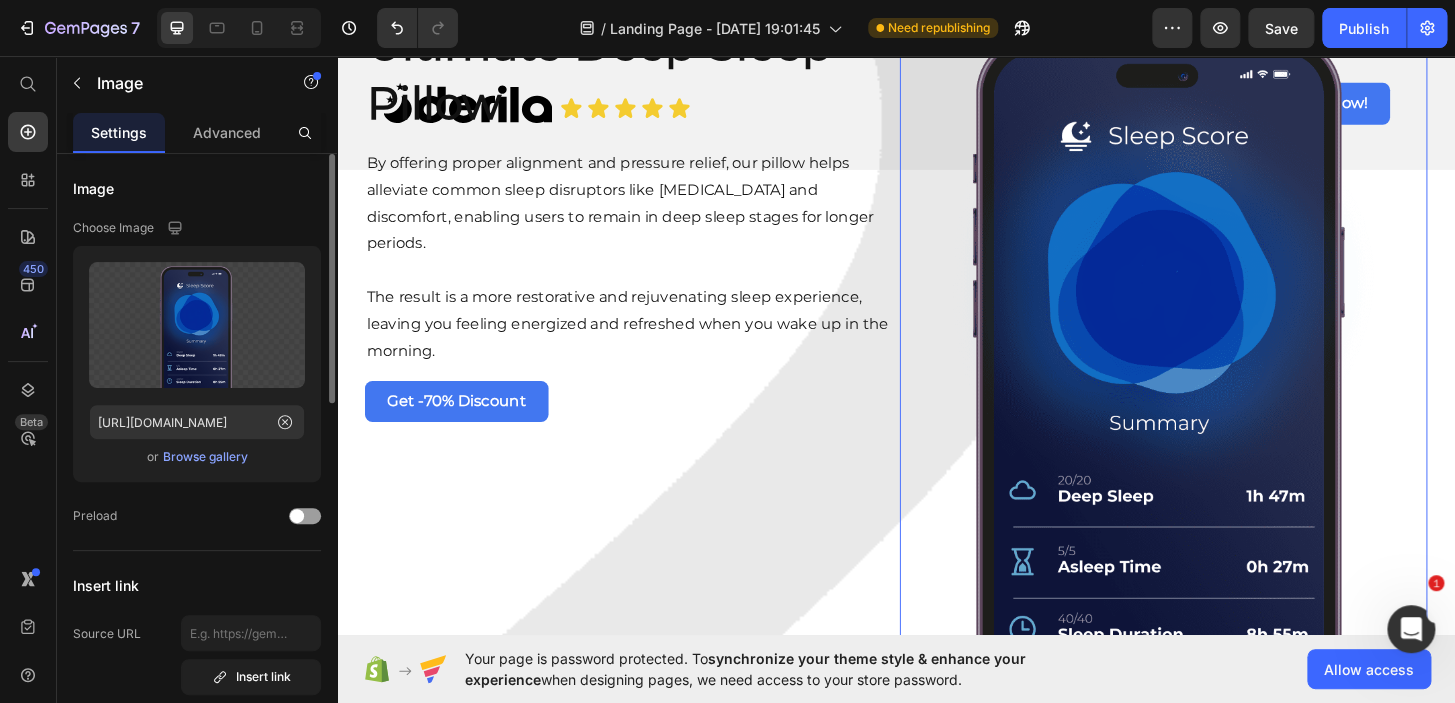 click at bounding box center (1224, 361) 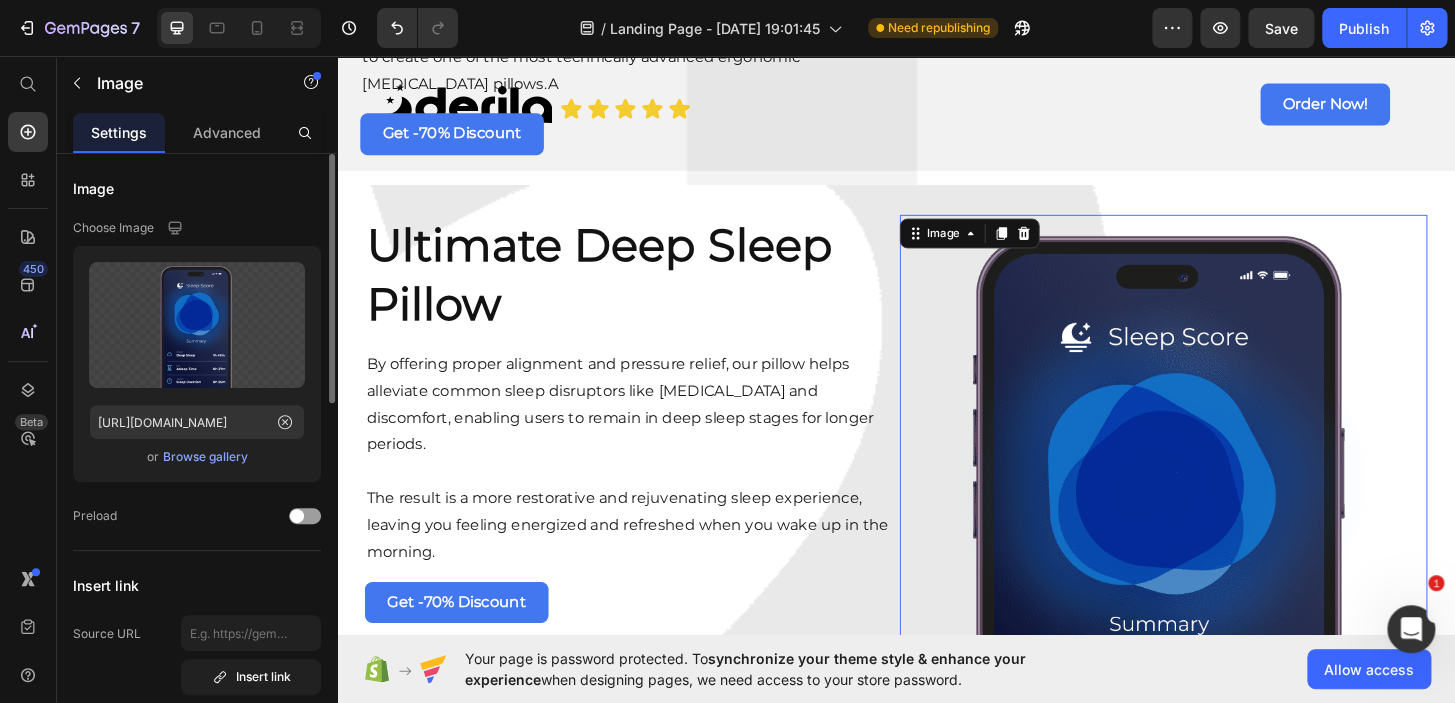 scroll, scrollTop: 2694, scrollLeft: 0, axis: vertical 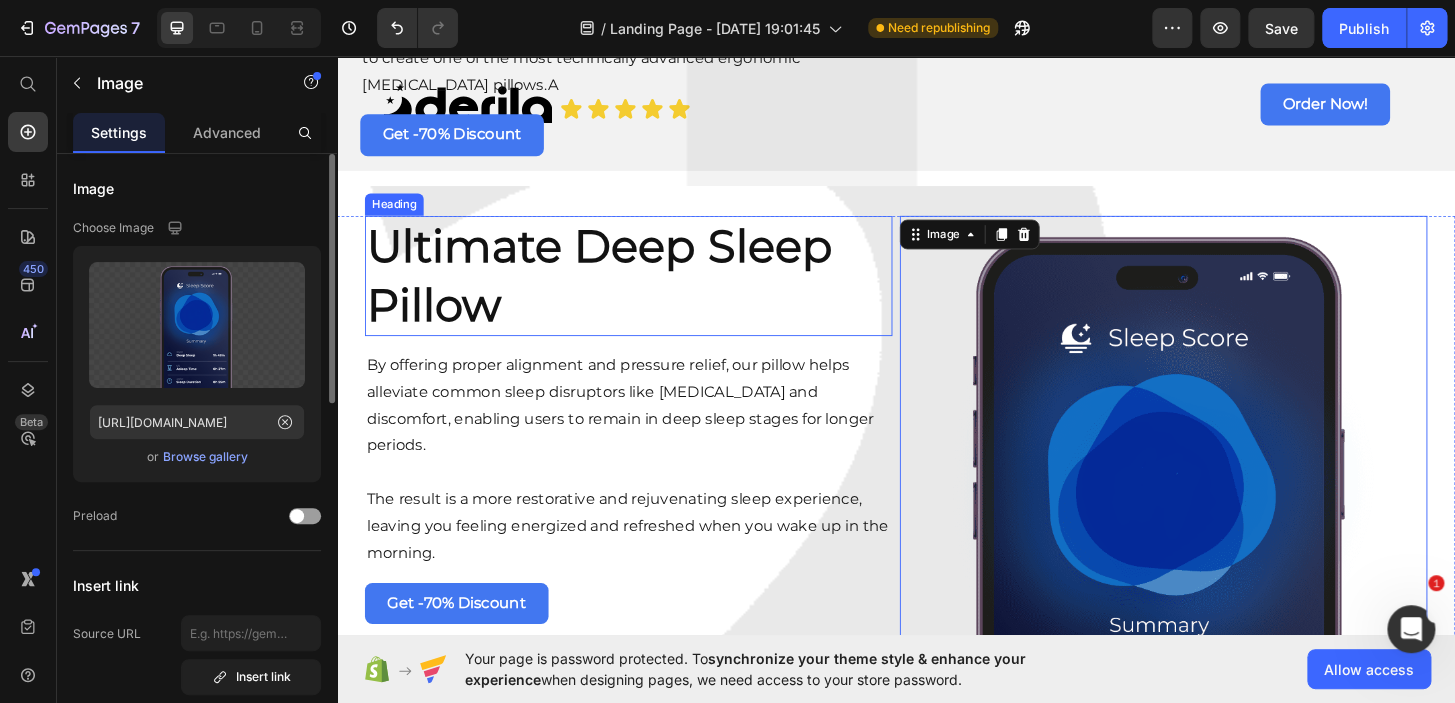 click on "Ultimate Deep Sleep Pillow Heading By offering proper alignment and pressure relief, our pillow helps alleviate common sleep disruptors like [MEDICAL_DATA] and discomfort, enabling users to remain in deep sleep stages for longer periods. Text Block The result is a more restorative and rejuvenating sleep experience, leaving you feeling energized and refreshed when you wake up in the morning. Text Block Get -70% Discount Button Image   0 Row" at bounding box center (937, 577) 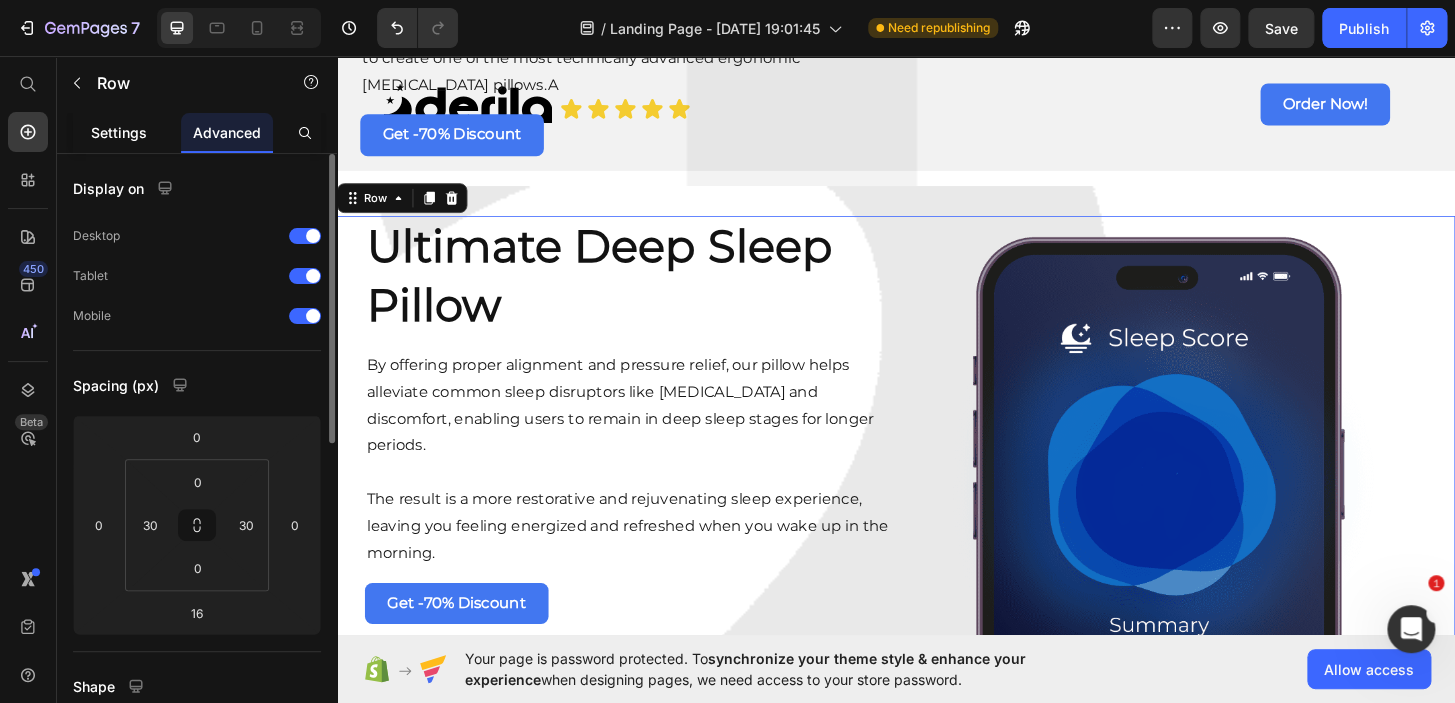 click on "Settings" at bounding box center [119, 132] 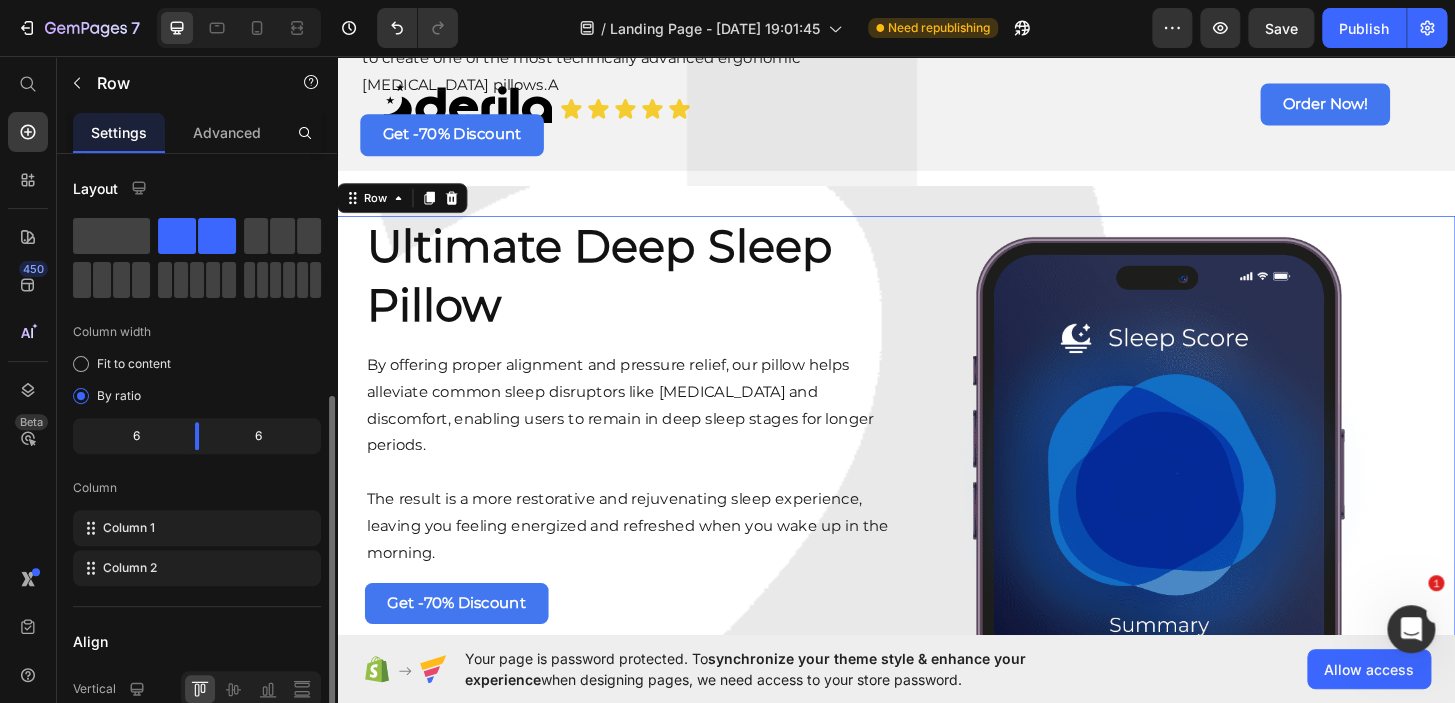 scroll, scrollTop: 212, scrollLeft: 0, axis: vertical 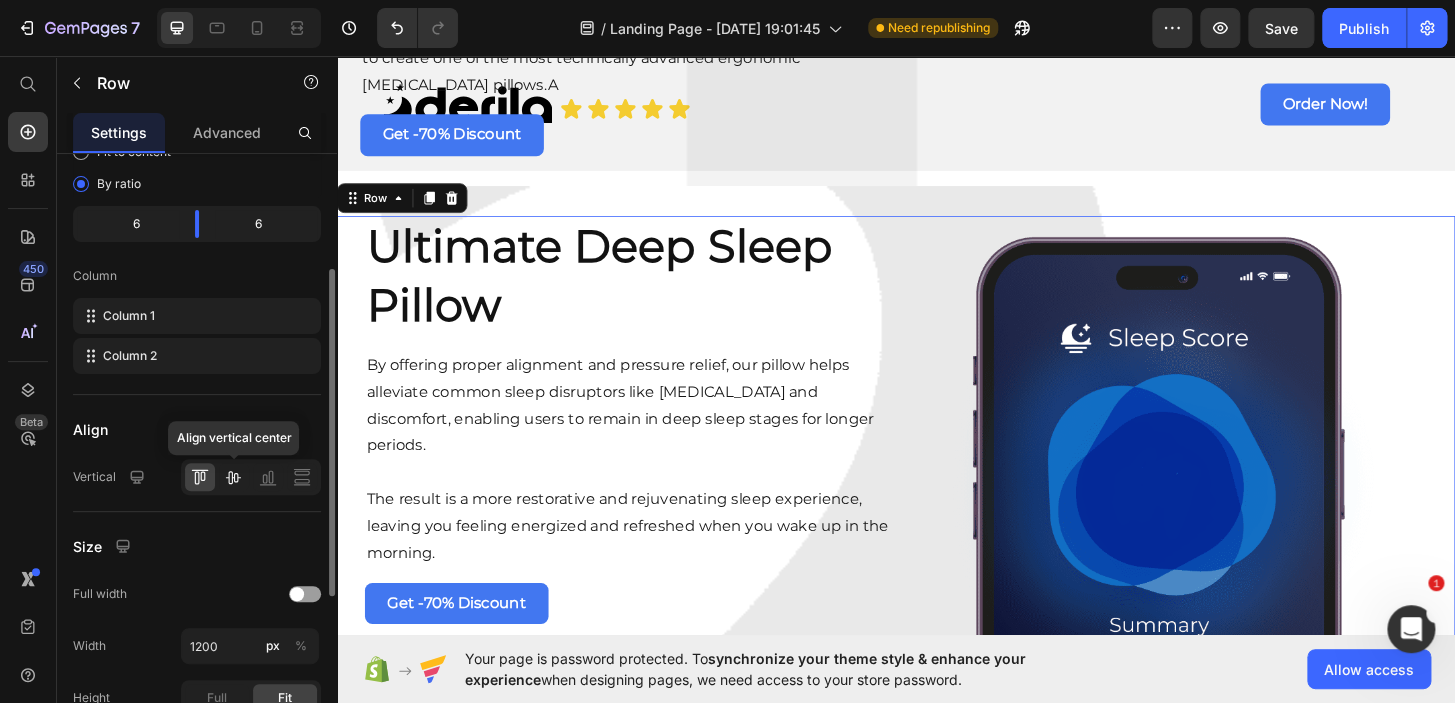 click 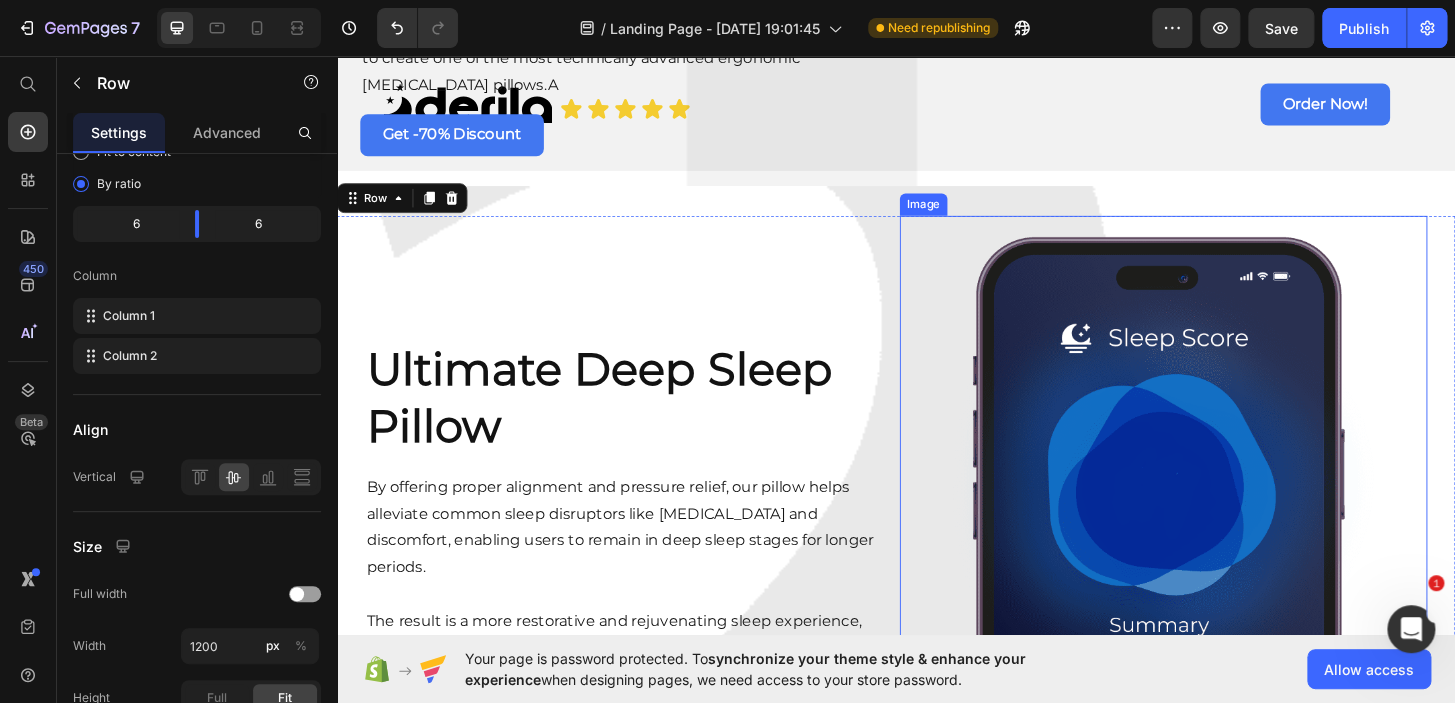 click at bounding box center (1224, 577) 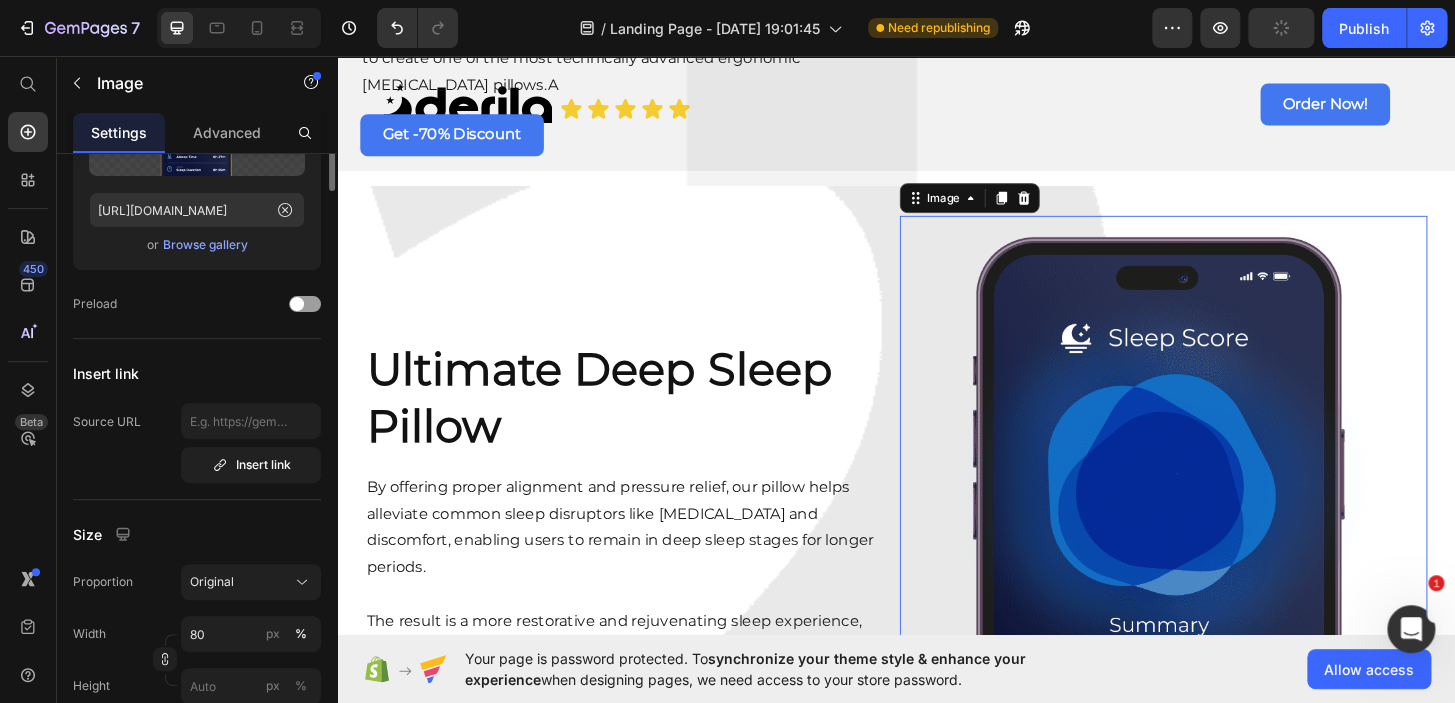 scroll, scrollTop: 3024, scrollLeft: 0, axis: vertical 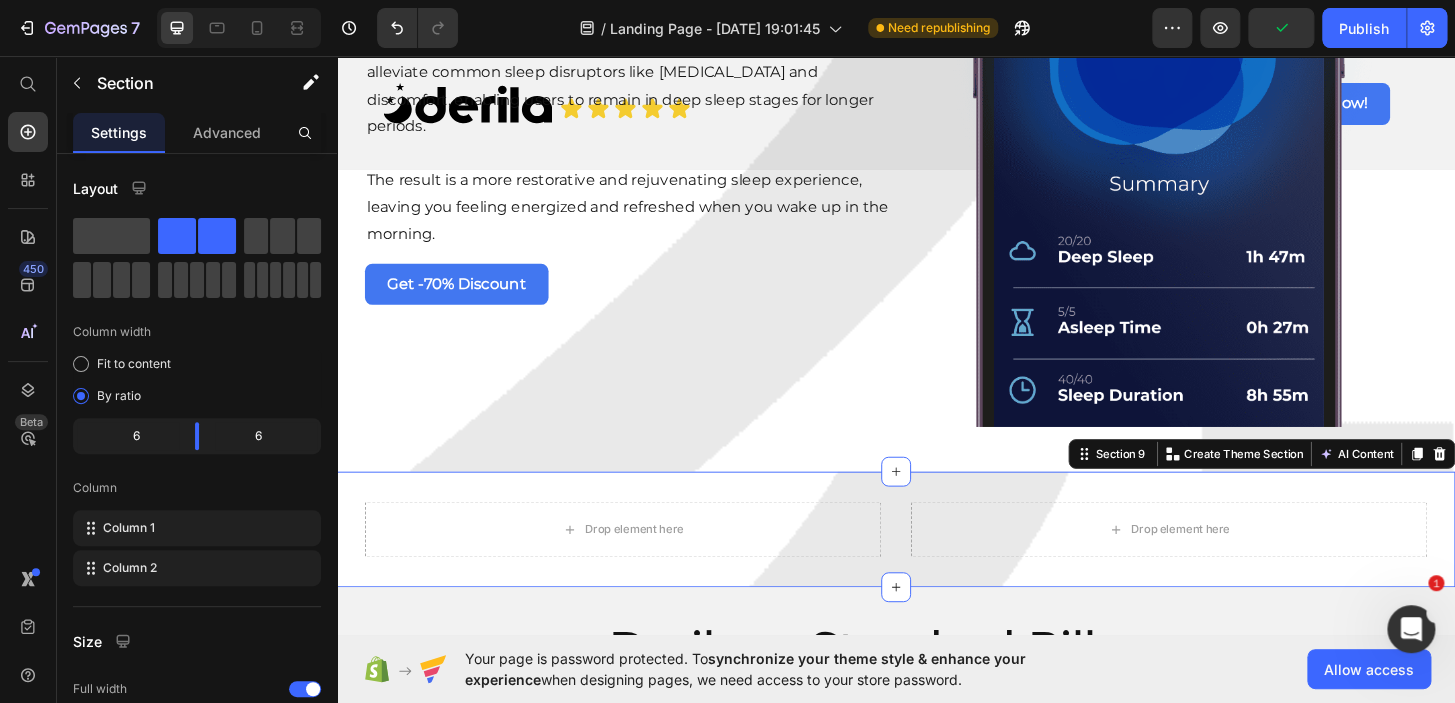 drag, startPoint x: 1161, startPoint y: 530, endPoint x: 213, endPoint y: 550, distance: 948.21094 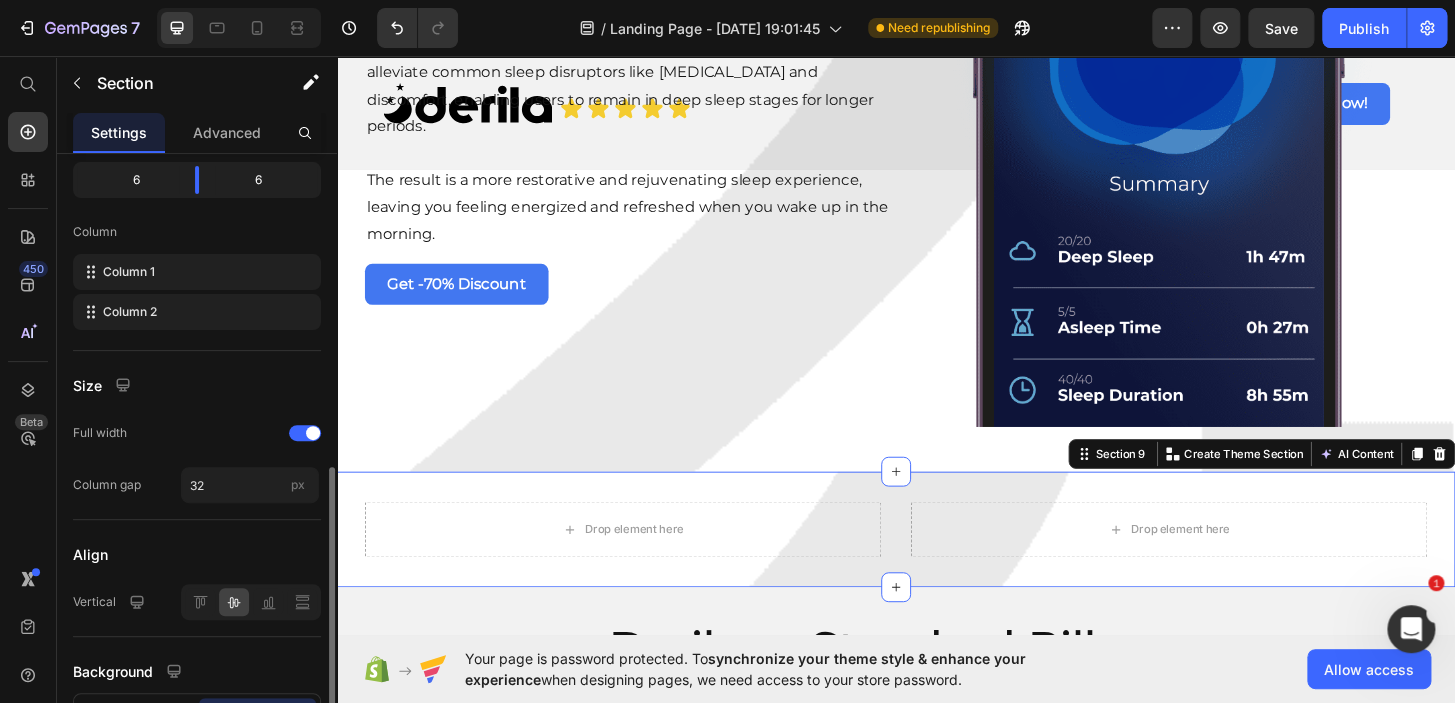 scroll, scrollTop: 395, scrollLeft: 0, axis: vertical 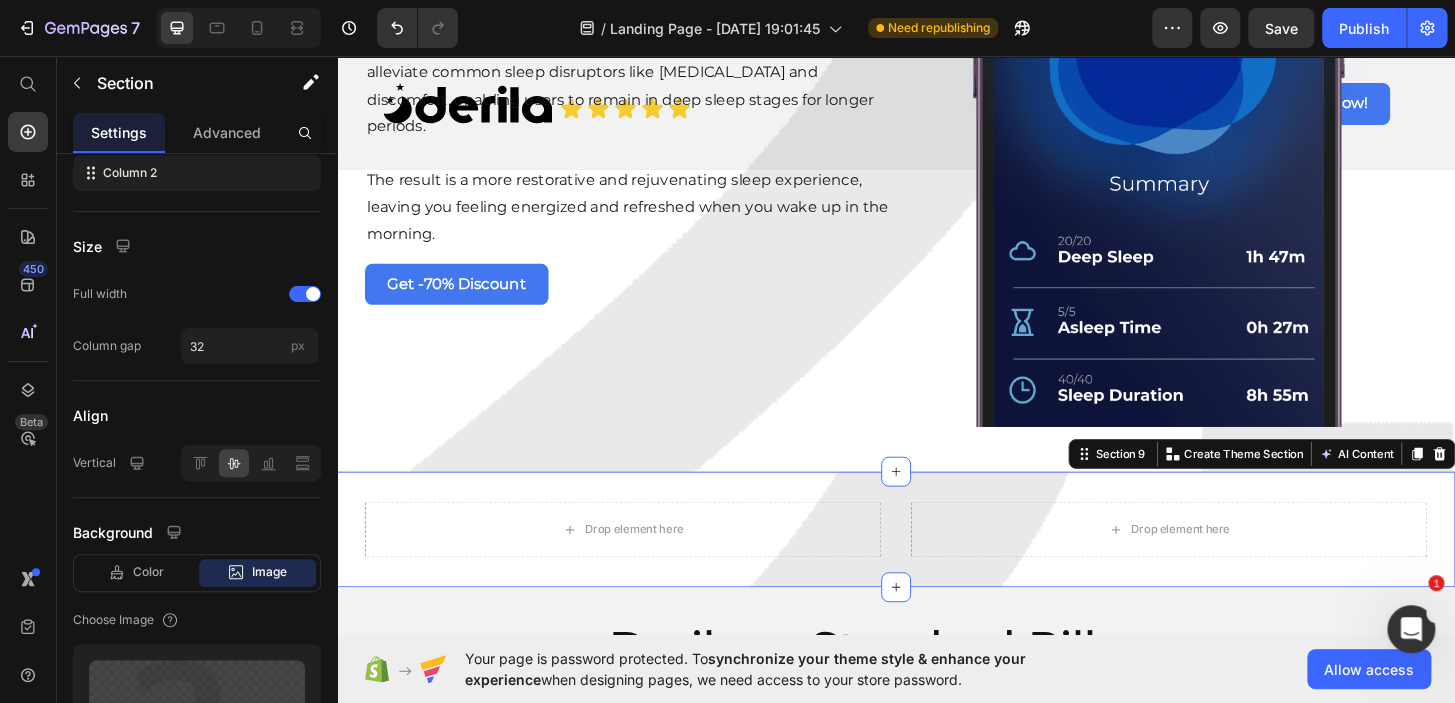 click on "Drop element here
Drop element here Section 9   You can create reusable sections Create Theme Section AI Content Write with GemAI What would you like to describe here? Tone and Voice Persuasive Product EarthSync Fitted Fitted Sheet Show more Generate" at bounding box center (937, 564) 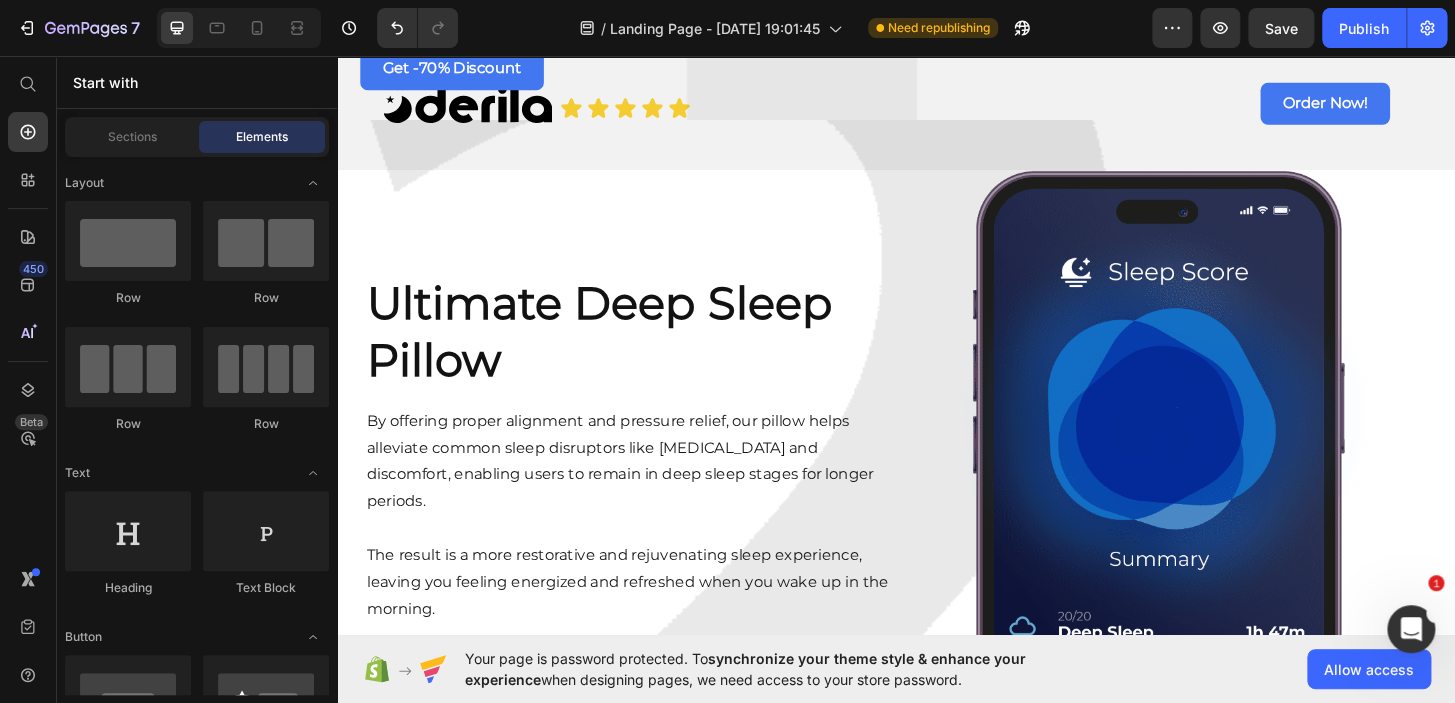scroll, scrollTop: 2772, scrollLeft: 0, axis: vertical 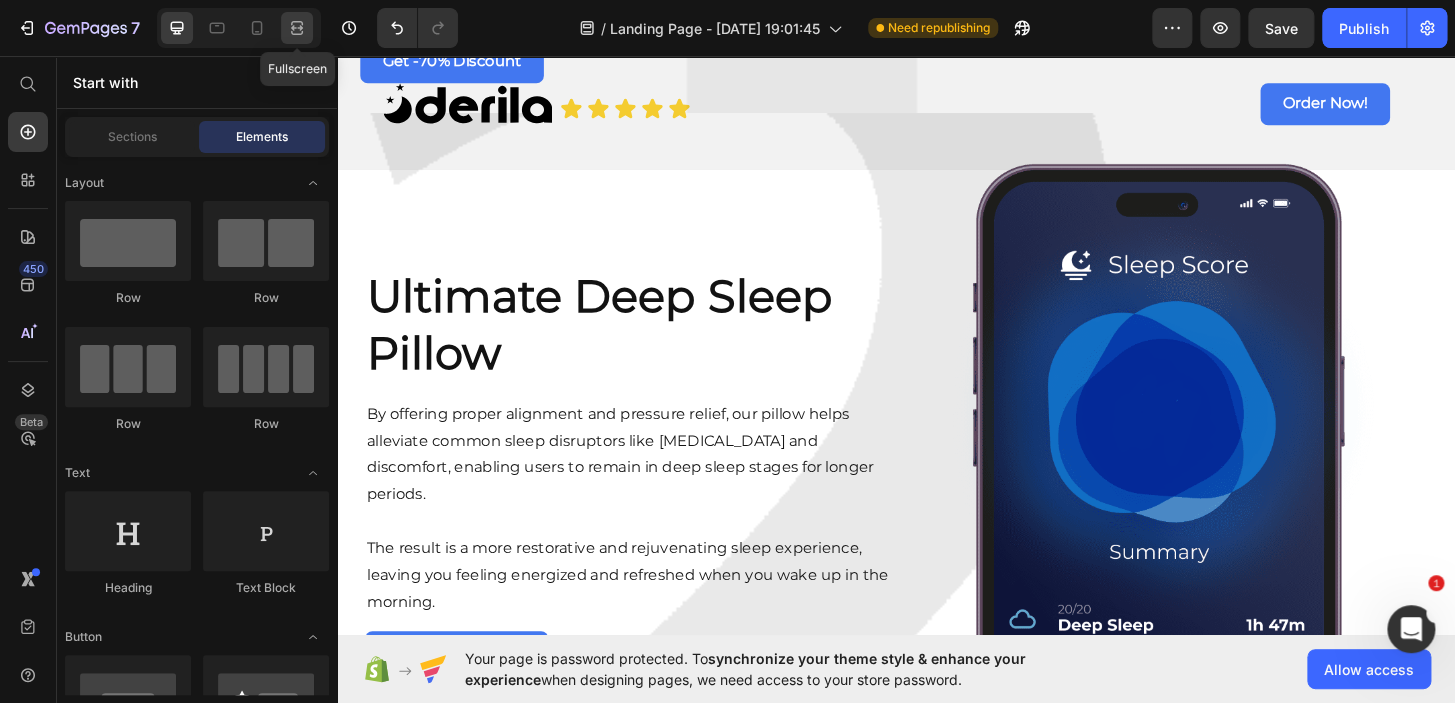 click 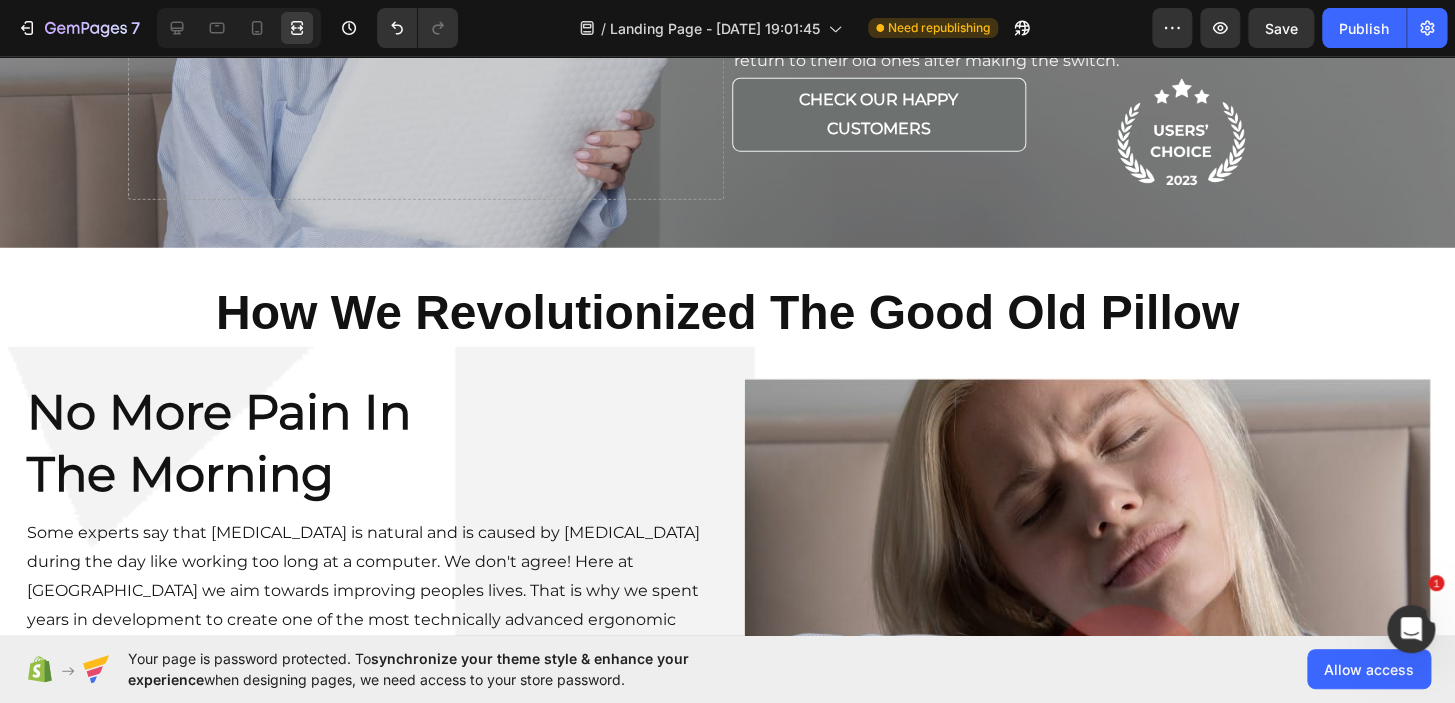 scroll, scrollTop: 2144, scrollLeft: 0, axis: vertical 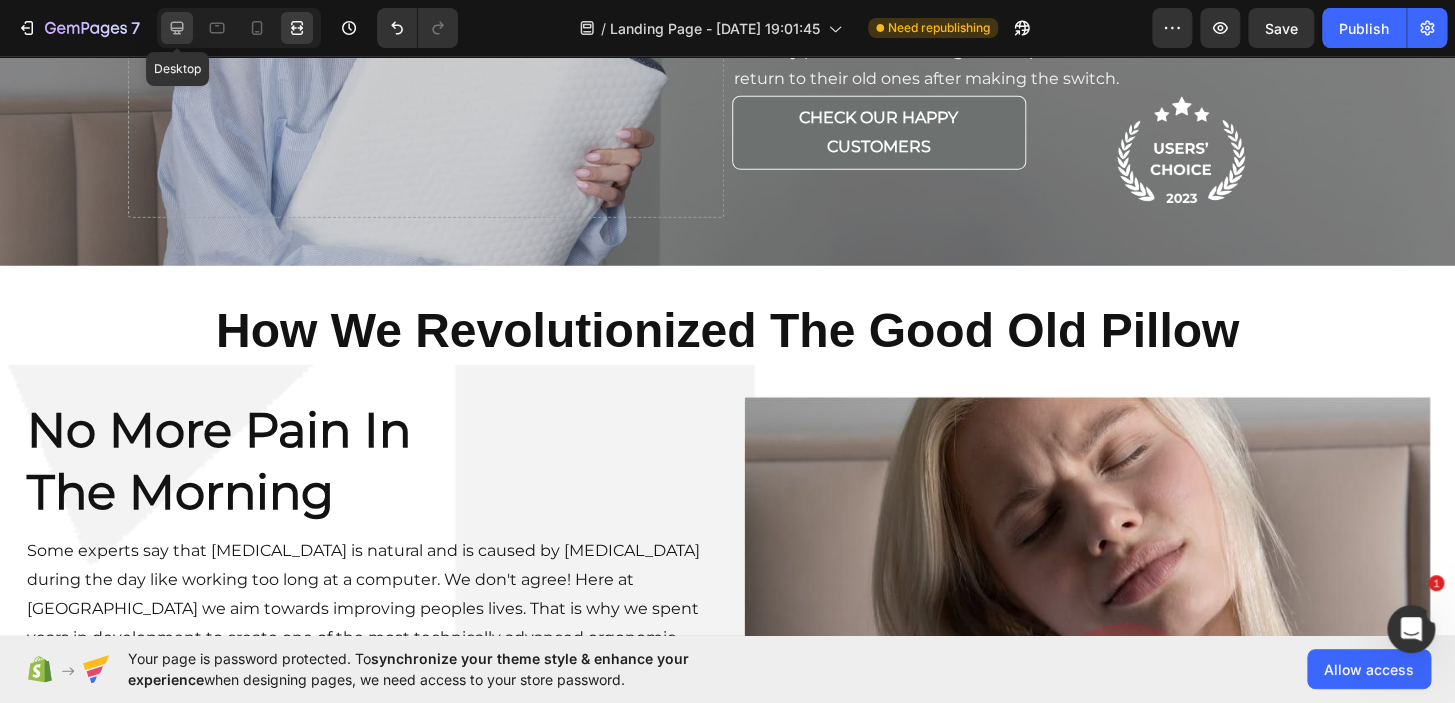 click 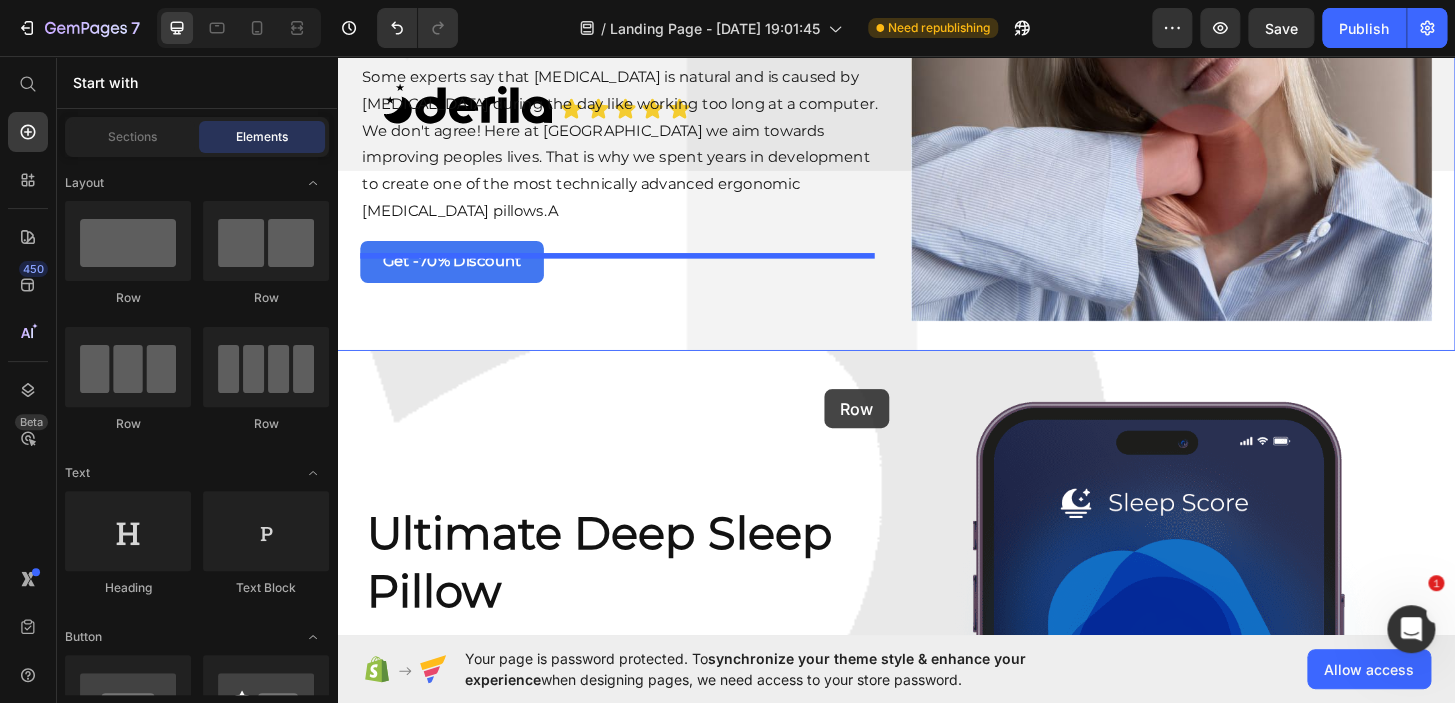 scroll, scrollTop: 2667, scrollLeft: 0, axis: vertical 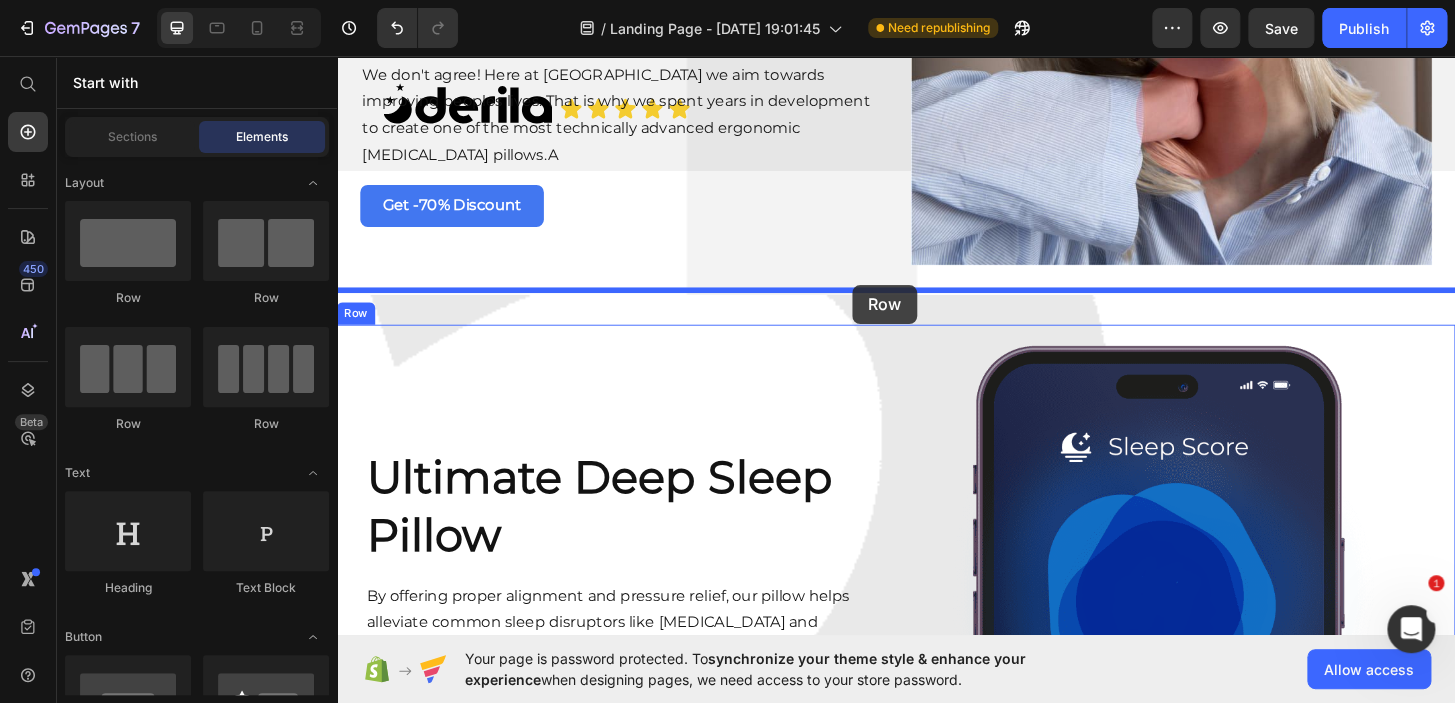 drag, startPoint x: 525, startPoint y: 246, endPoint x: 890, endPoint y: 301, distance: 369.12057 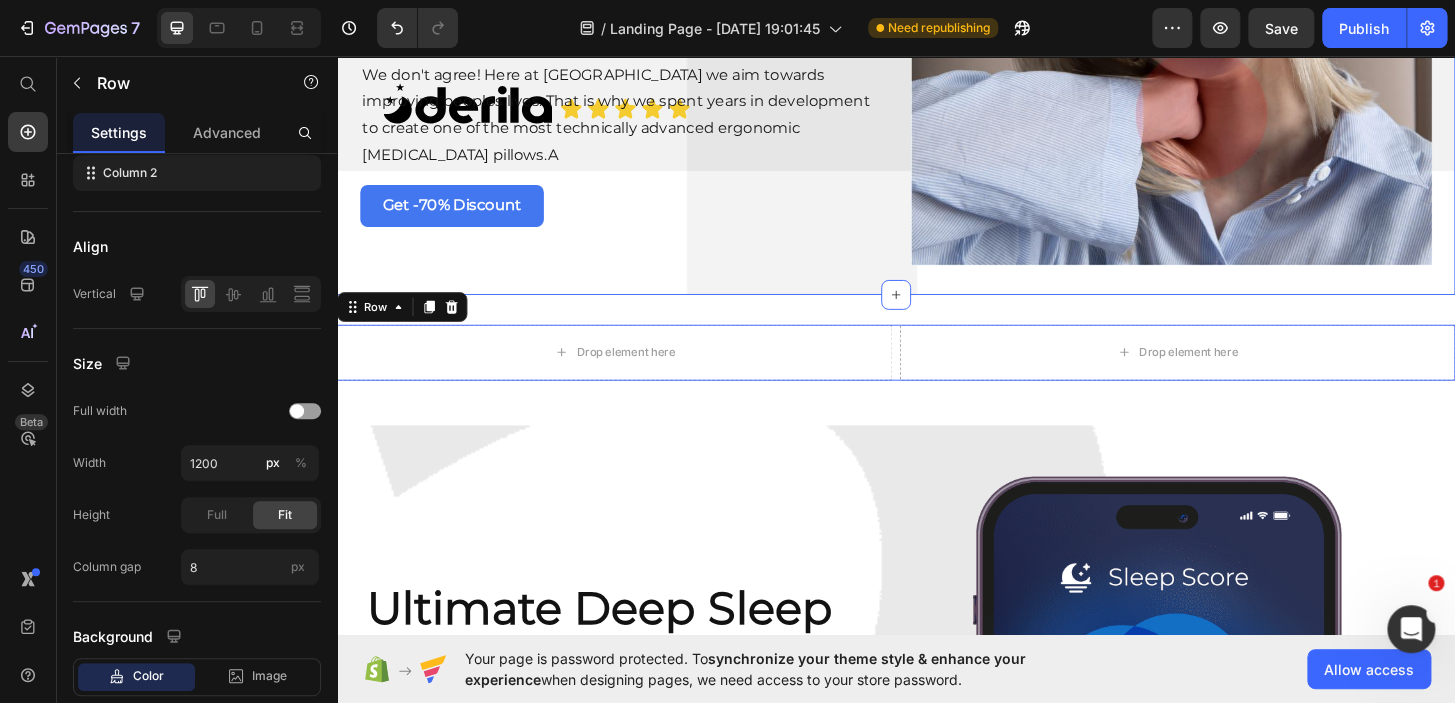 scroll, scrollTop: 0, scrollLeft: 0, axis: both 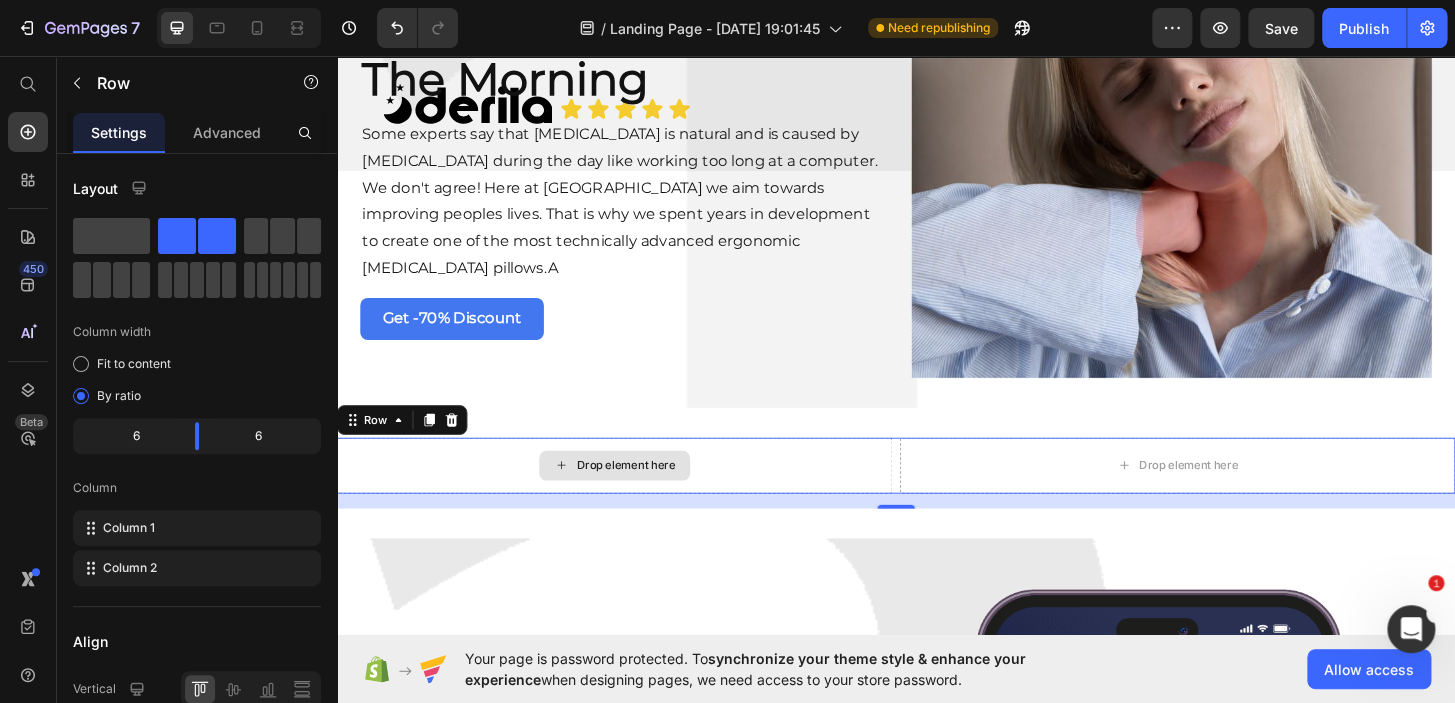 click on "Drop element here" at bounding box center (635, 495) 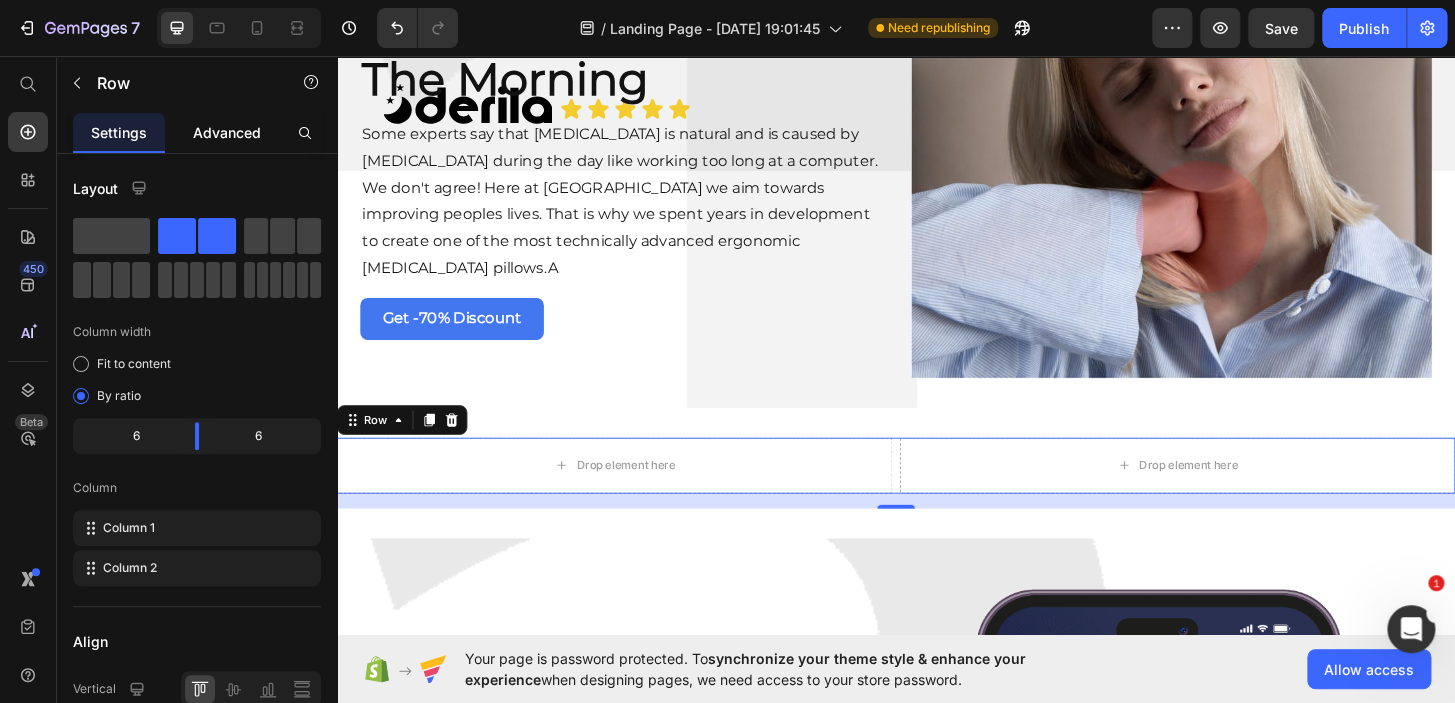 click on "Advanced" 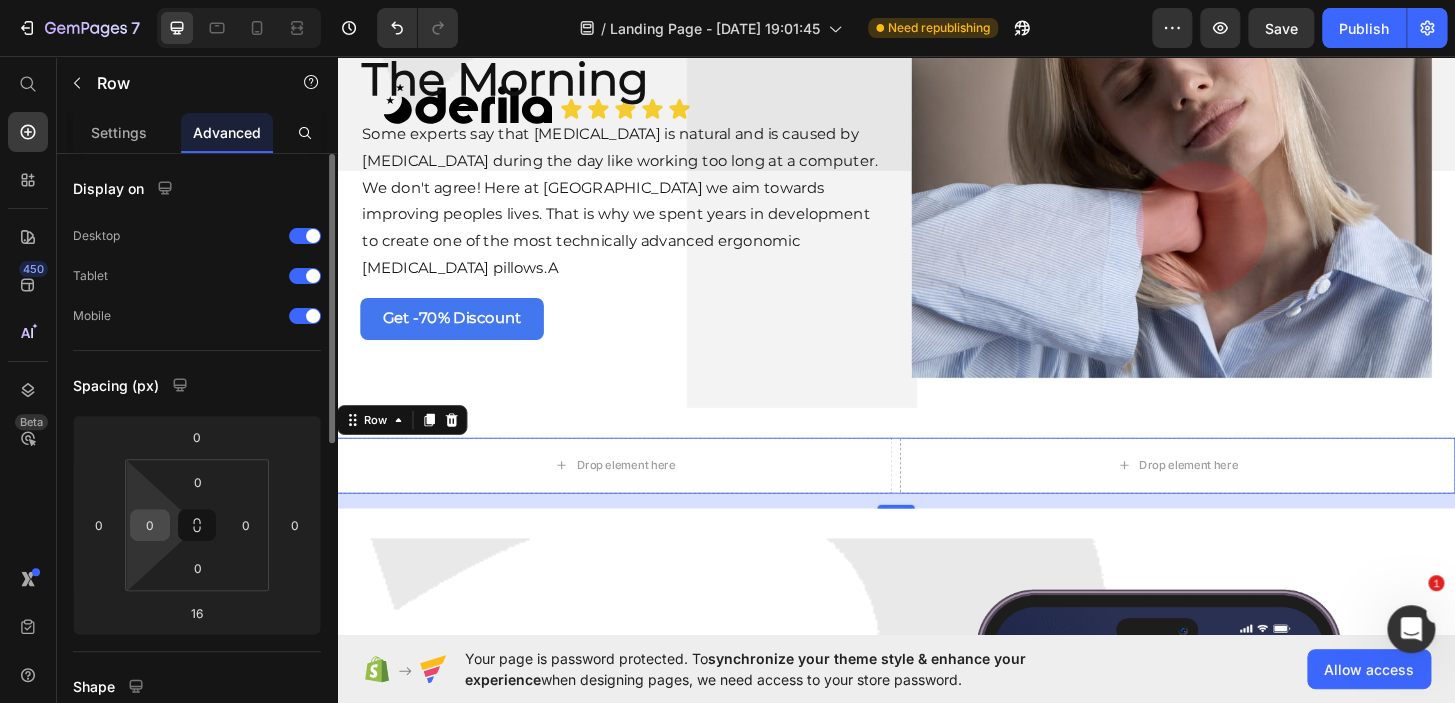 click on "0" at bounding box center [150, 525] 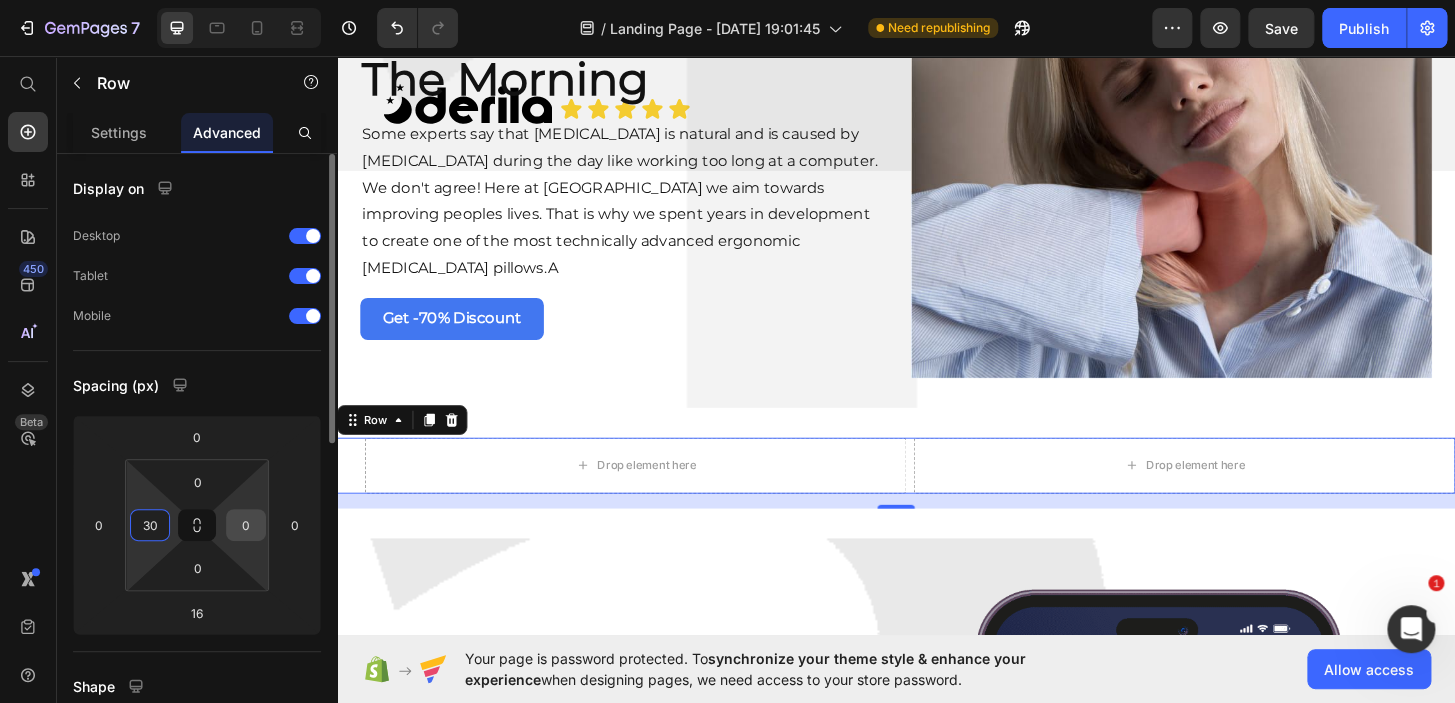 type on "30" 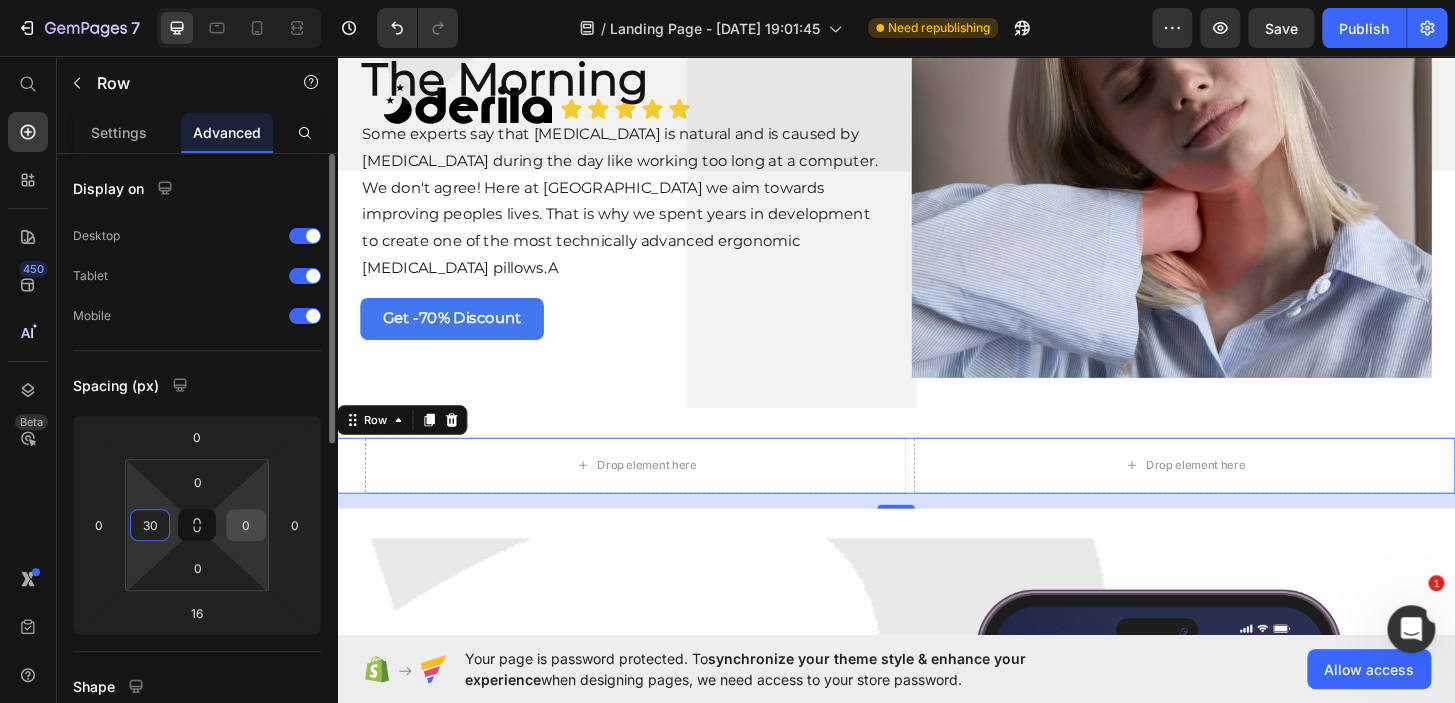 click on "0" at bounding box center [246, 525] 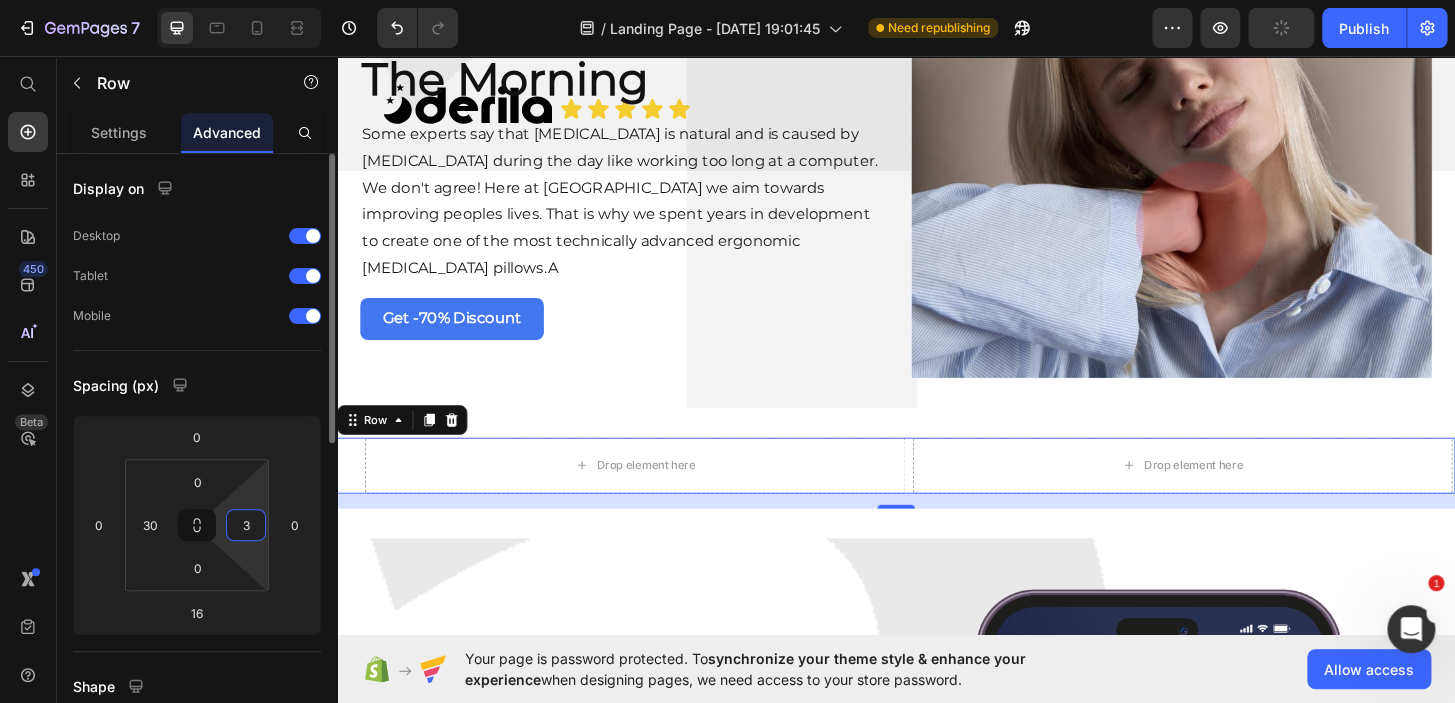type on "30" 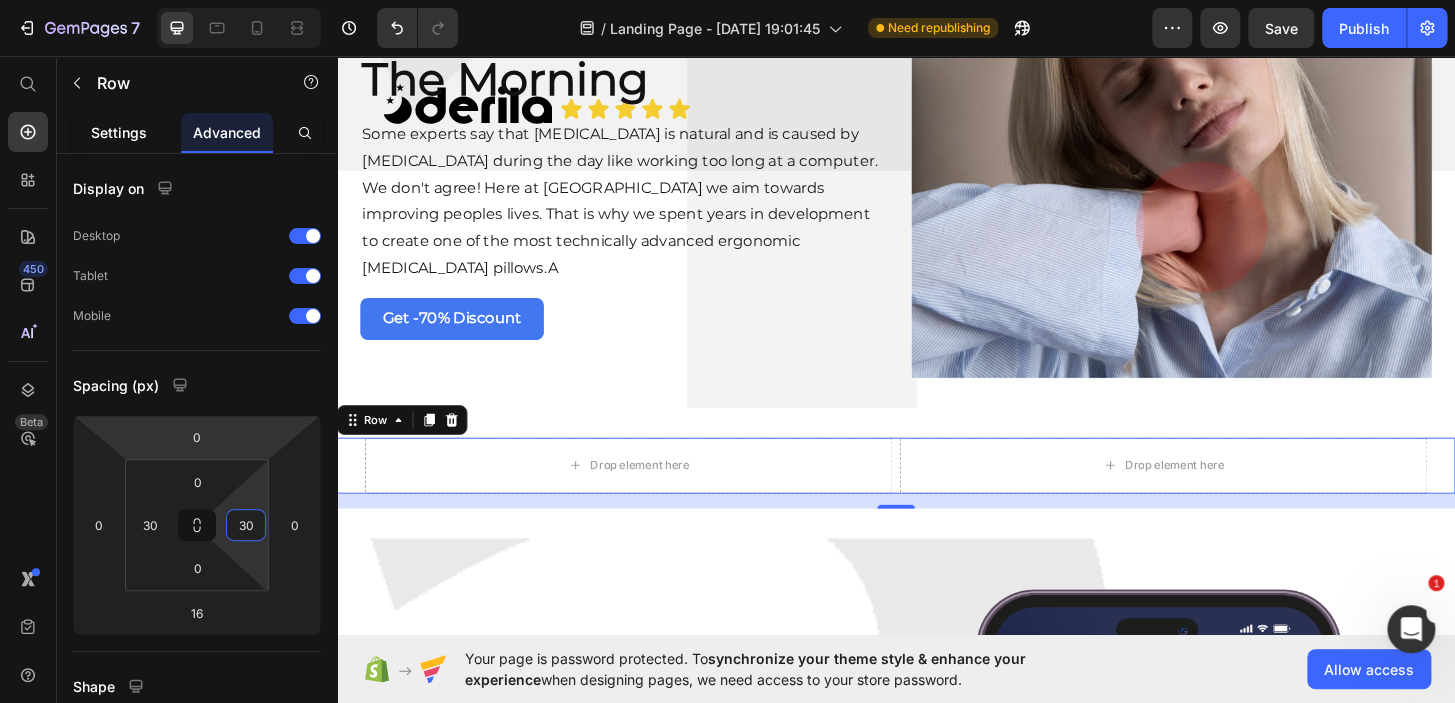 click on "Settings" 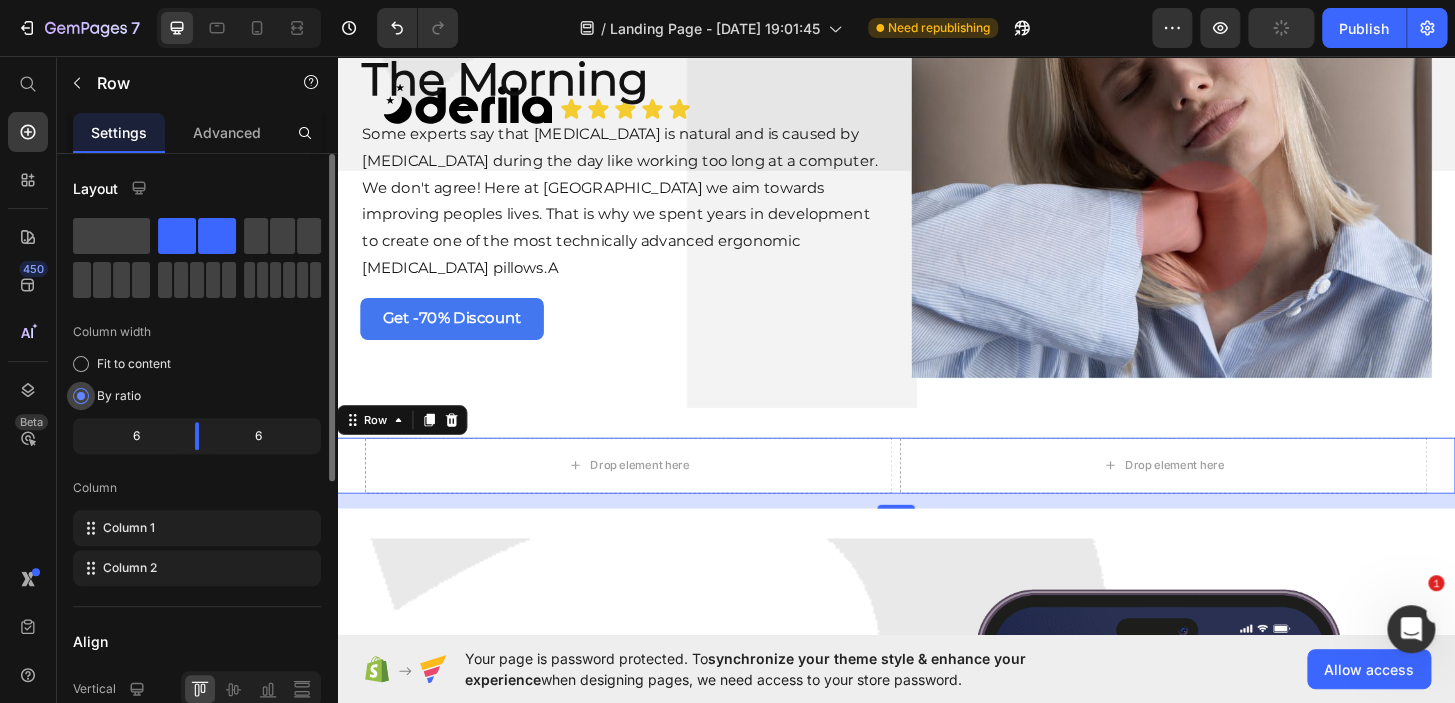 scroll, scrollTop: 514, scrollLeft: 0, axis: vertical 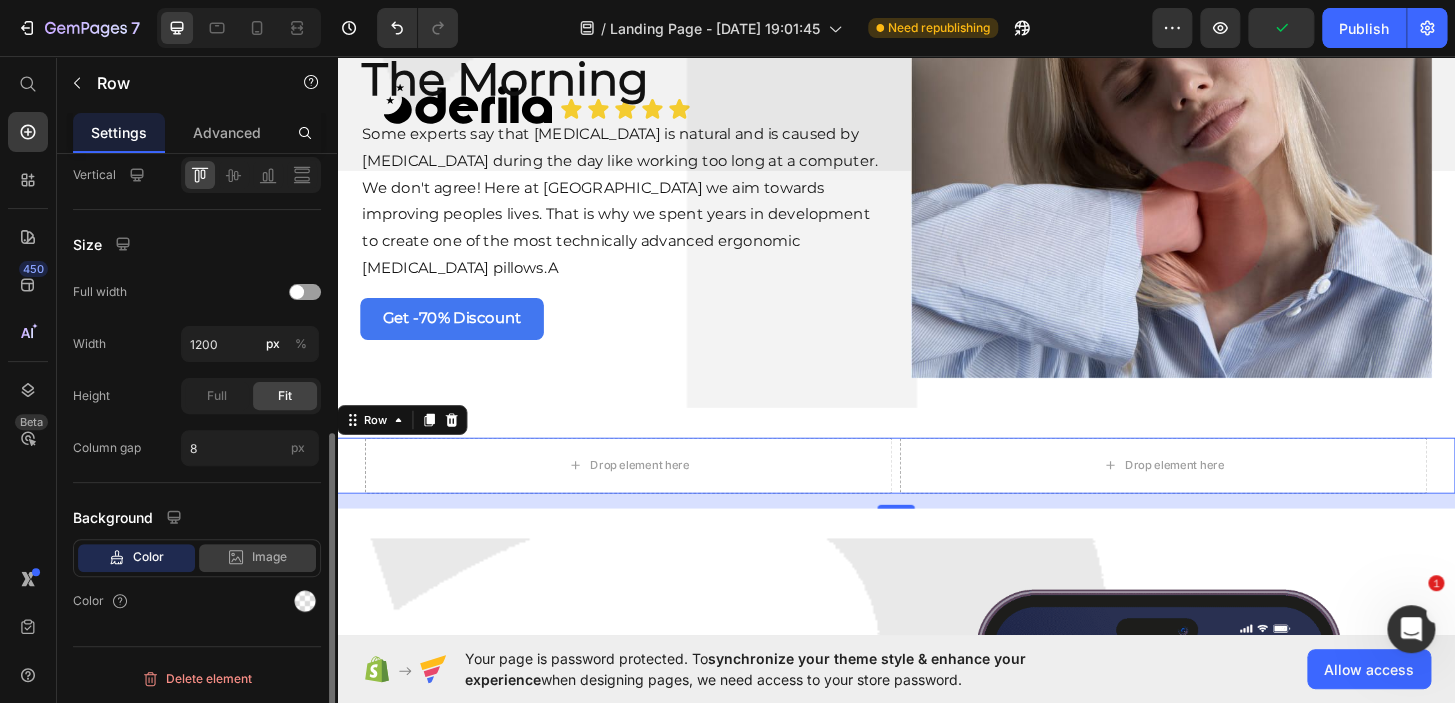 click on "Image" at bounding box center (269, 557) 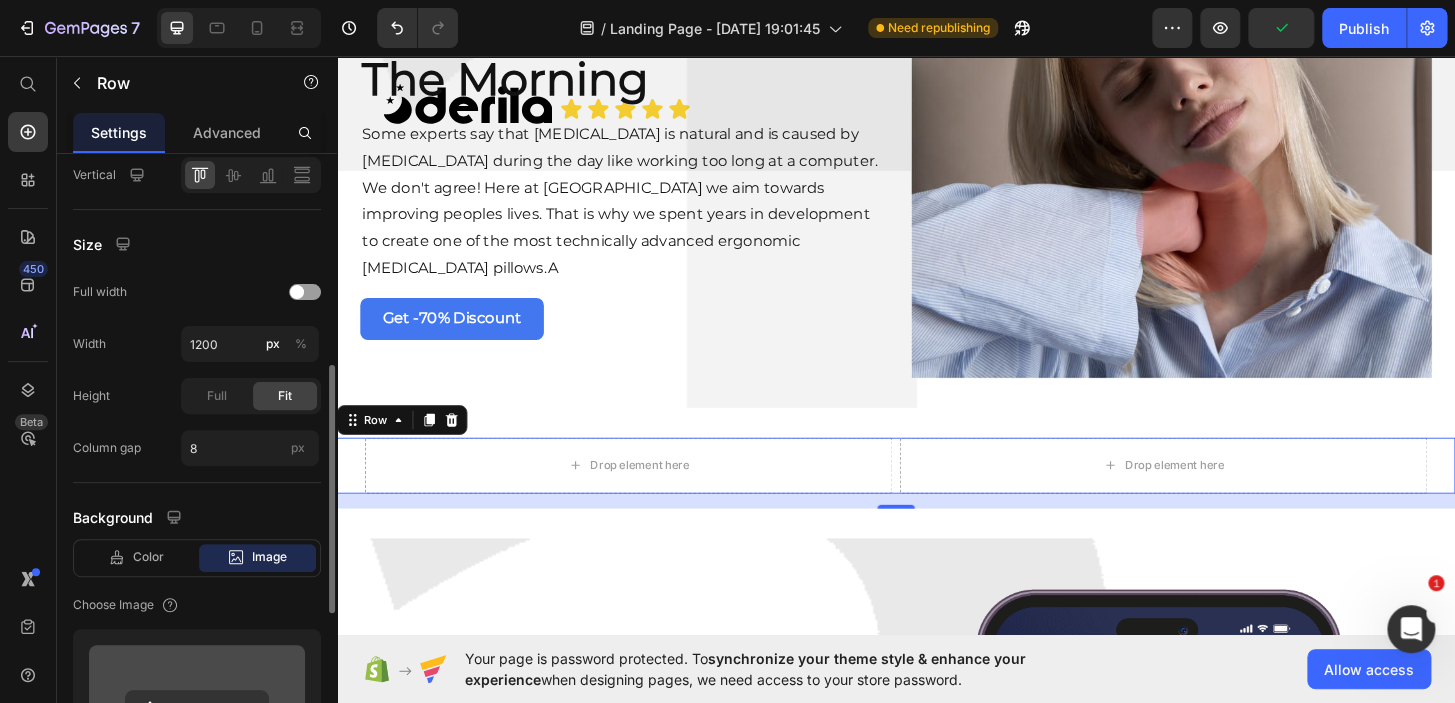 click at bounding box center (197, 708) 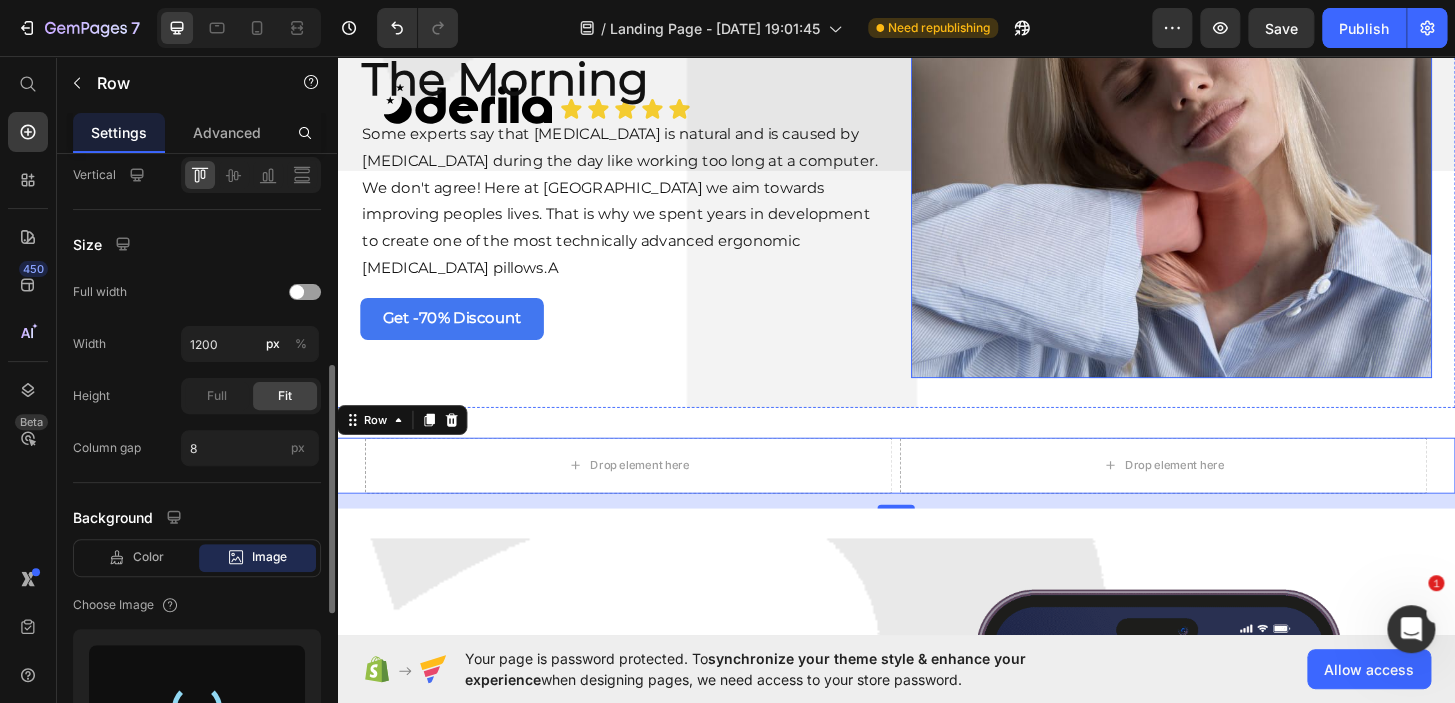 type on "[URL][DOMAIN_NAME]" 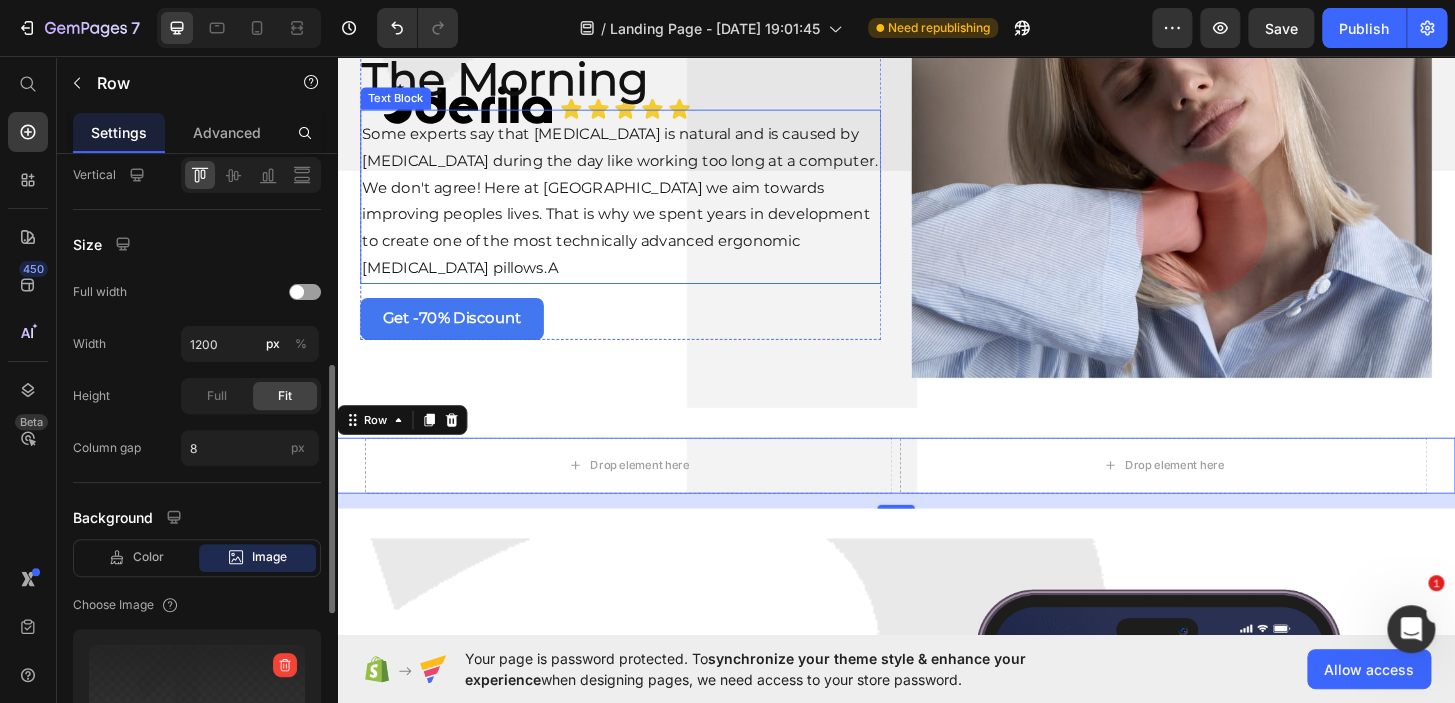 click on "Some experts say that [MEDICAL_DATA] is natural and is caused by [MEDICAL_DATA] during the day like working too long at a computer. We don't agree! Here at [GEOGRAPHIC_DATA] we aim towards improving peoples lives. That is why we spent years in development to create one of the most technically advanced ergonomic [MEDICAL_DATA] pillows.A" at bounding box center (641, 211) 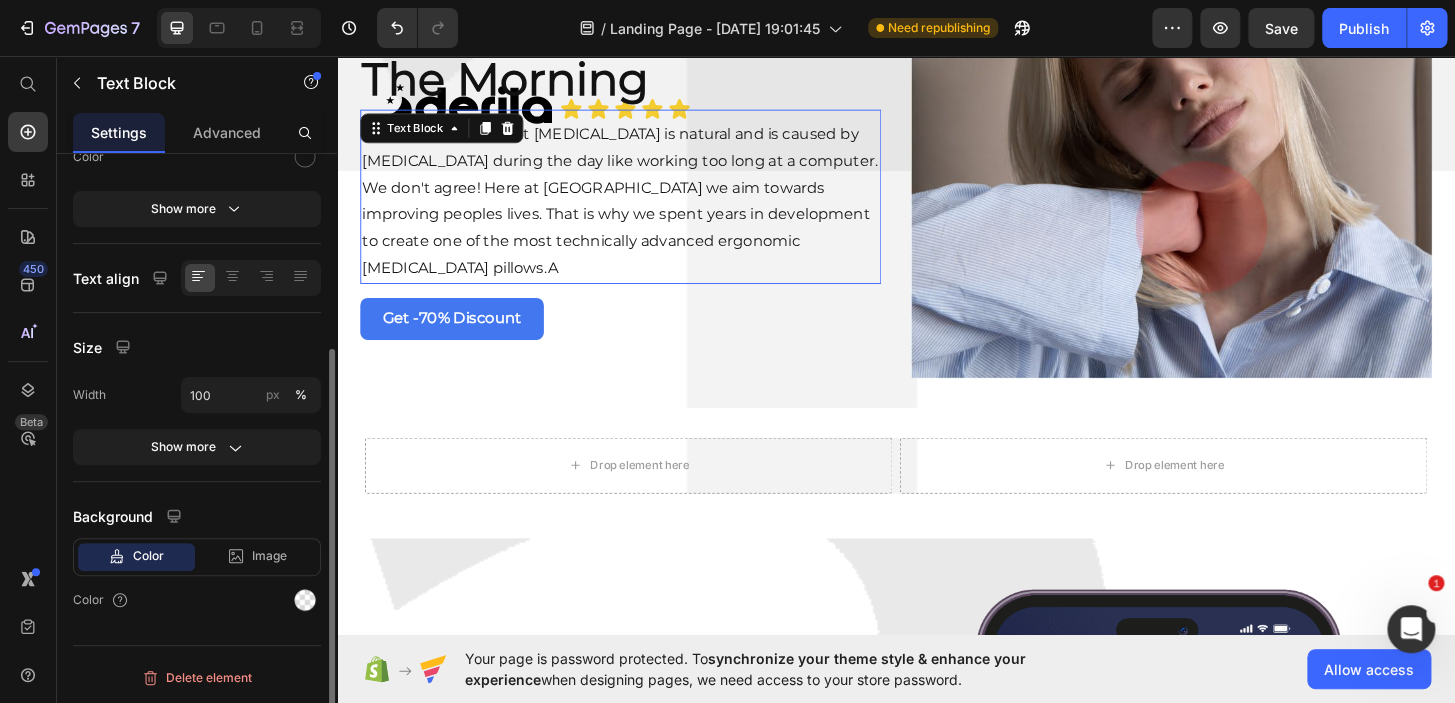 scroll, scrollTop: 0, scrollLeft: 0, axis: both 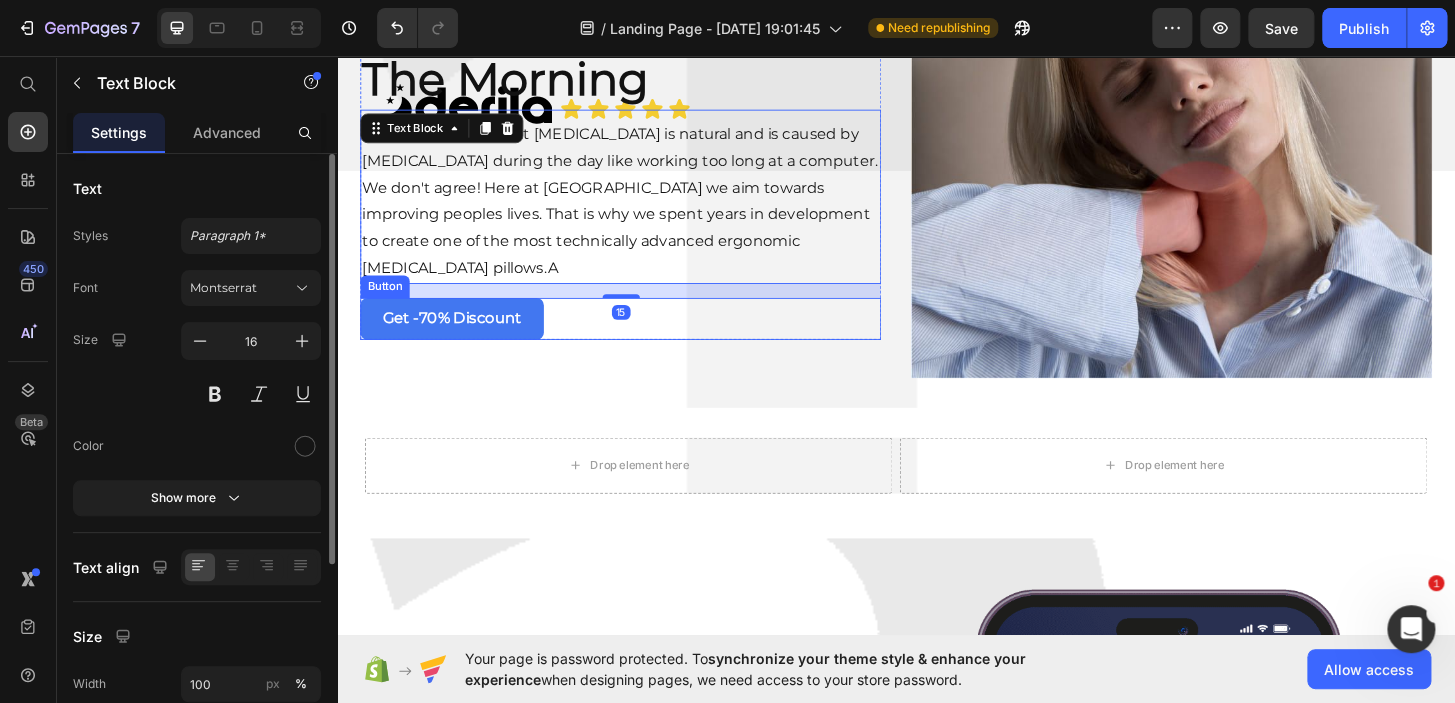 click on "Get -70% Discount Button" at bounding box center [641, 337] 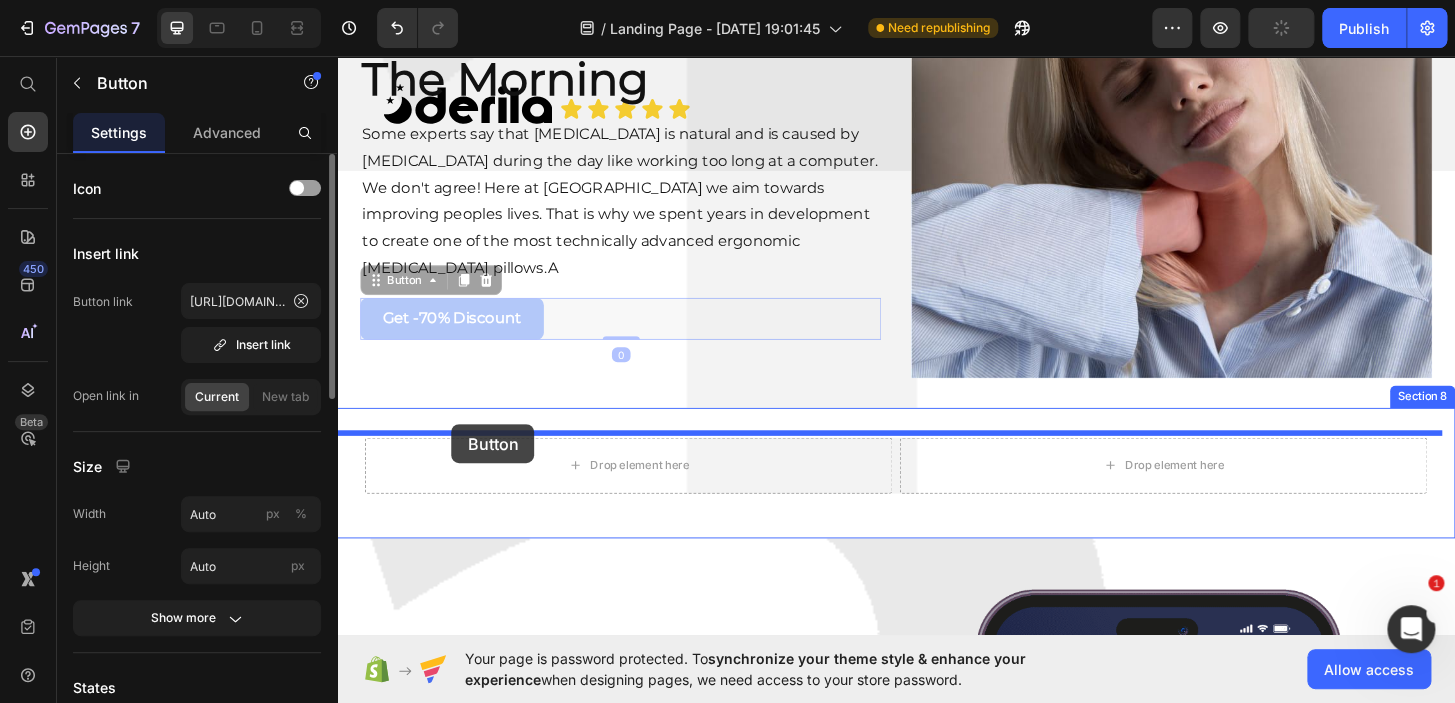 drag, startPoint x: 411, startPoint y: 264, endPoint x: 460, endPoint y: 451, distance: 193.31322 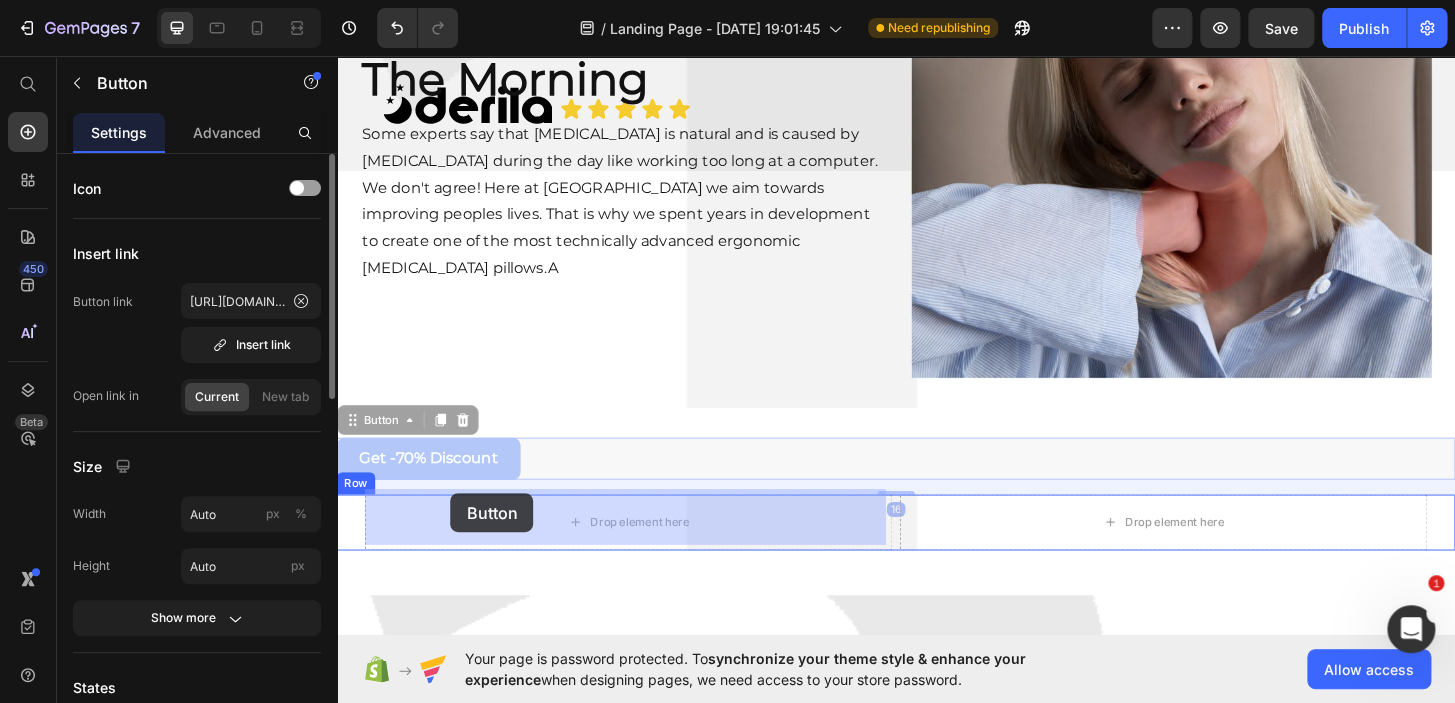 drag, startPoint x: 383, startPoint y: 437, endPoint x: 459, endPoint y: 525, distance: 116.275536 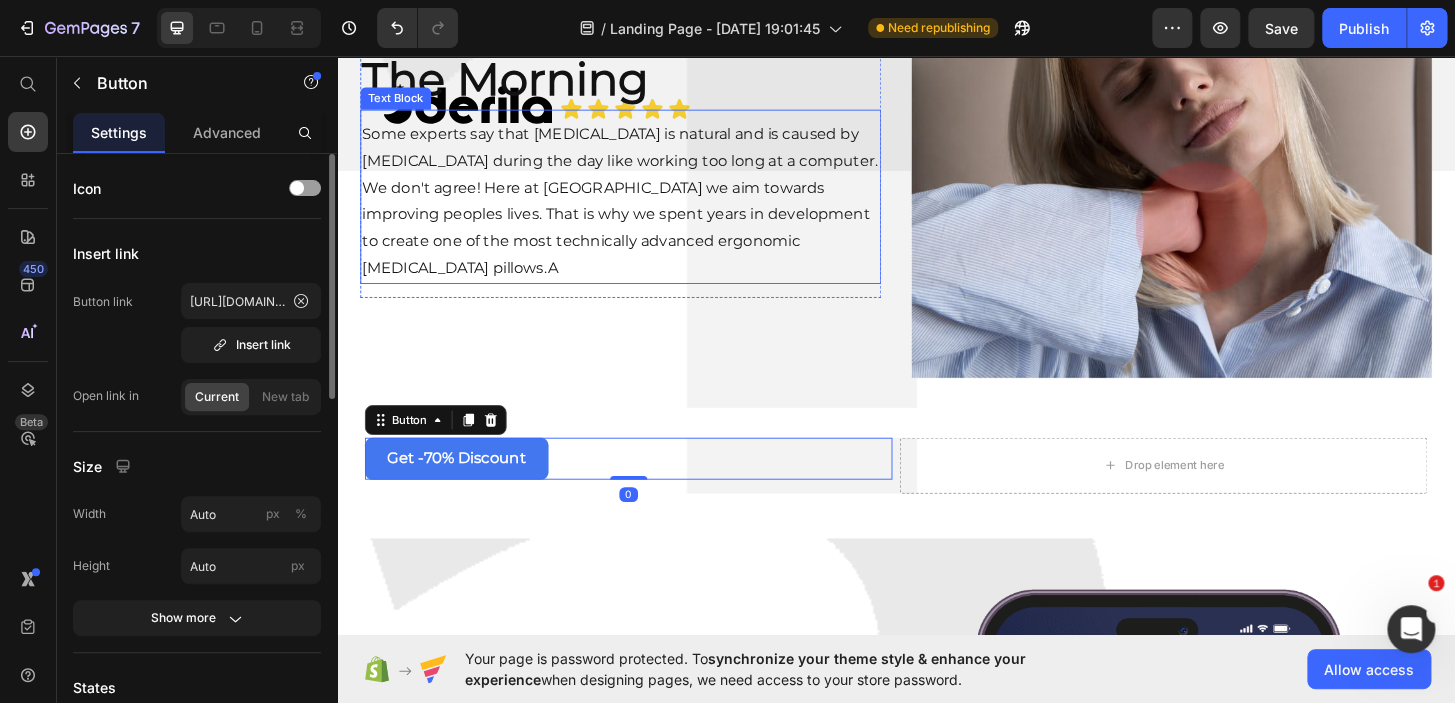 click on "Some experts say that [MEDICAL_DATA] is natural and is caused by [MEDICAL_DATA] during the day like working too long at a computer. We don't agree! Here at [GEOGRAPHIC_DATA] we aim towards improving peoples lives. That is why we spent years in development to create one of the most technically advanced ergonomic [MEDICAL_DATA] pillows.A" at bounding box center (641, 211) 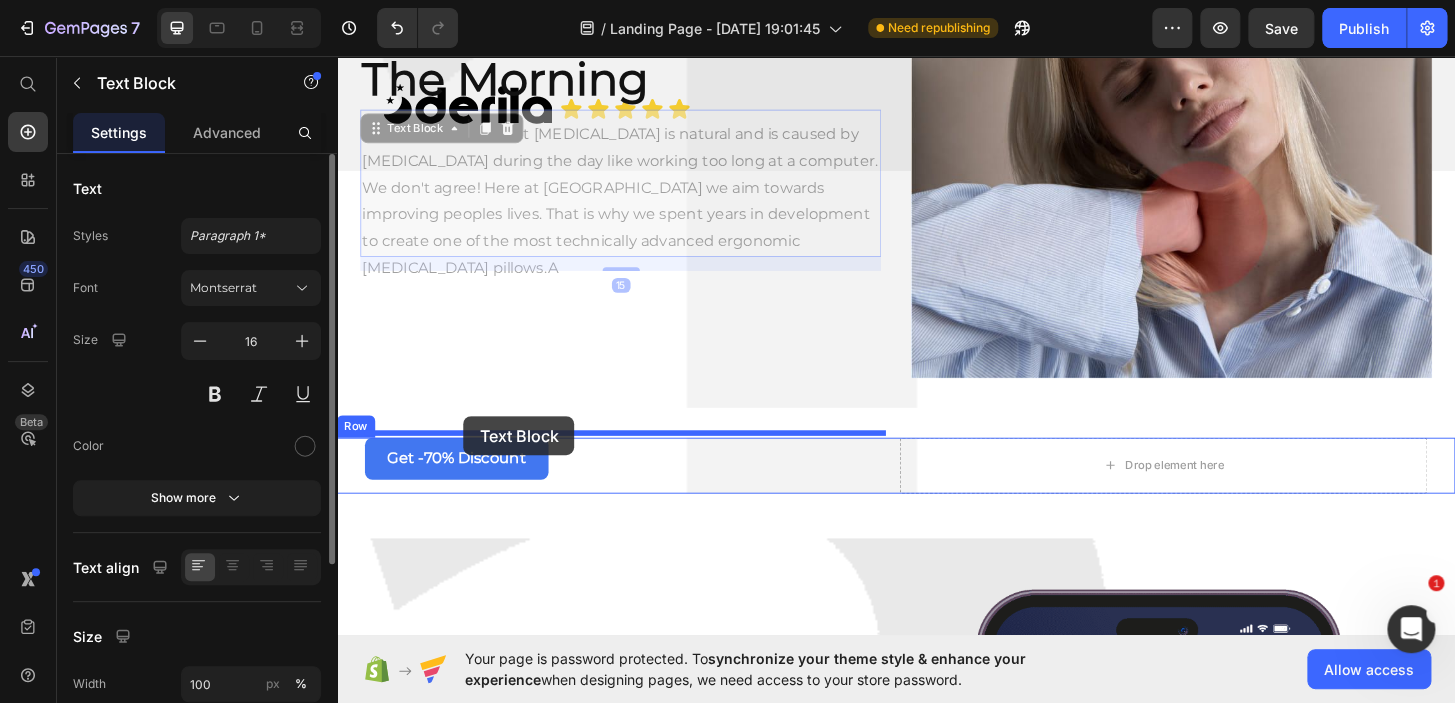 drag, startPoint x: 401, startPoint y: 125, endPoint x: 473, endPoint y: 442, distance: 325.07385 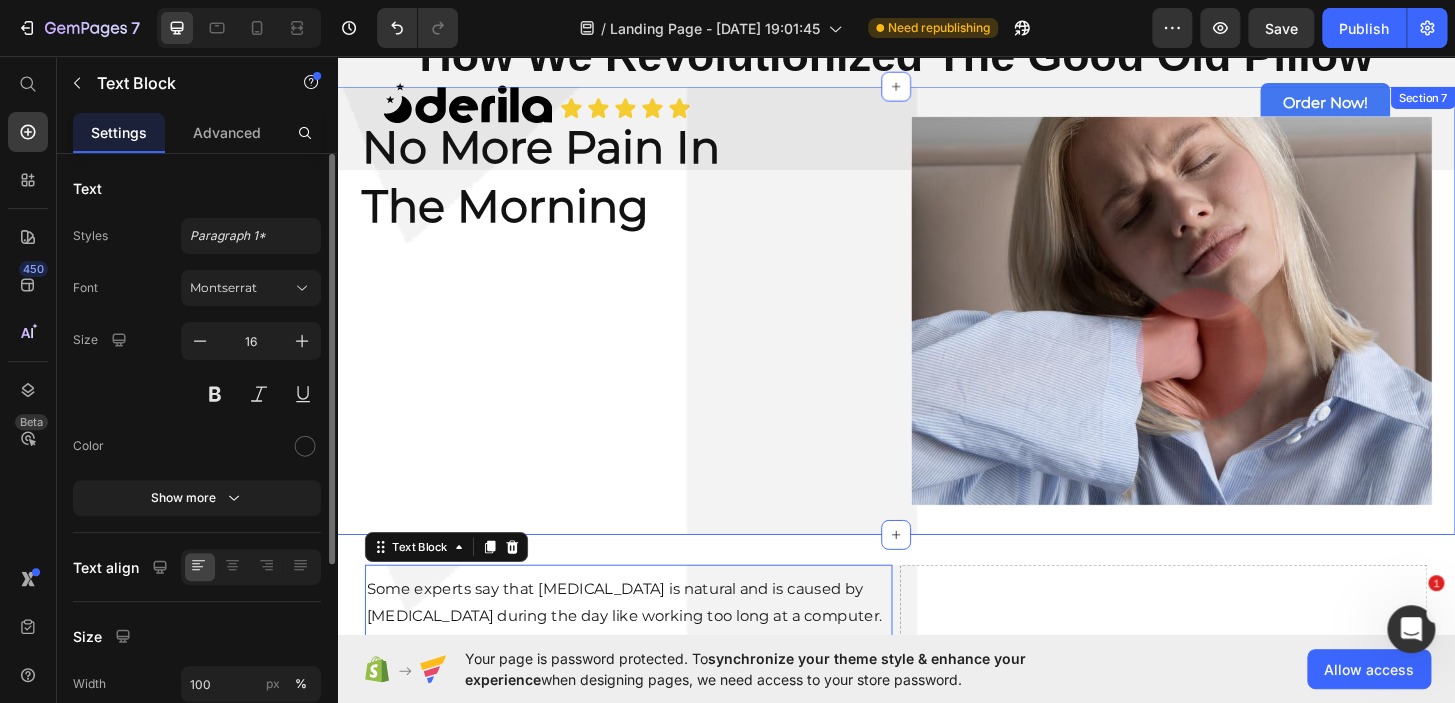 scroll, scrollTop: 2376, scrollLeft: 0, axis: vertical 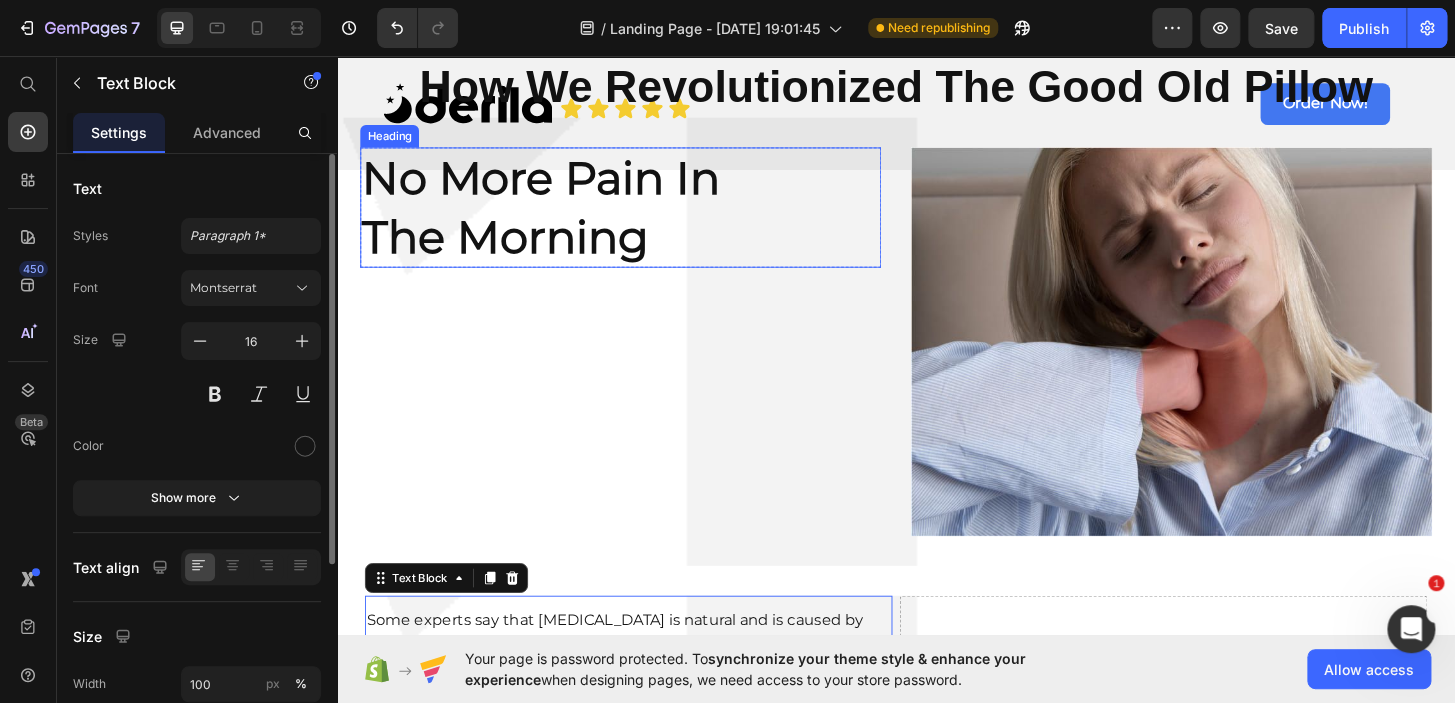 click on "No More Pain In  The Morning" at bounding box center (641, 218) 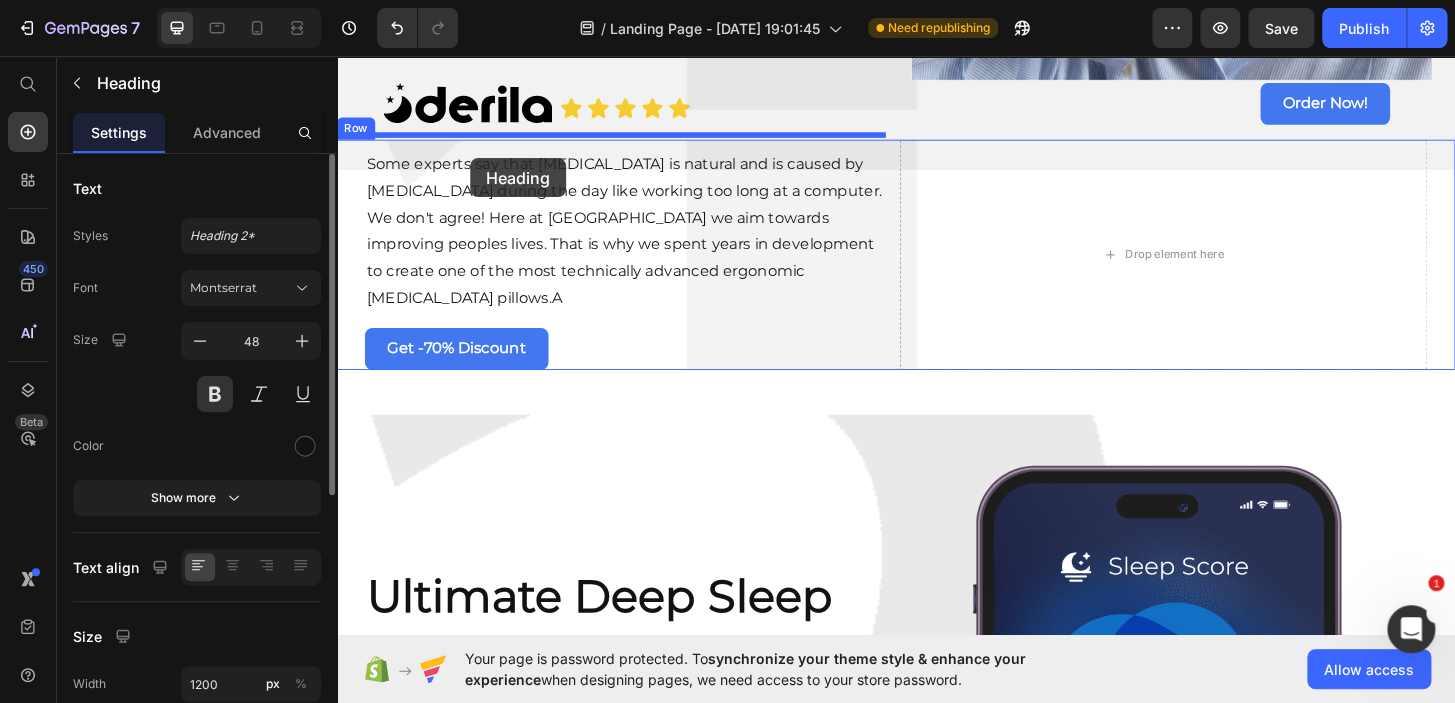 scroll, scrollTop: 2821, scrollLeft: 0, axis: vertical 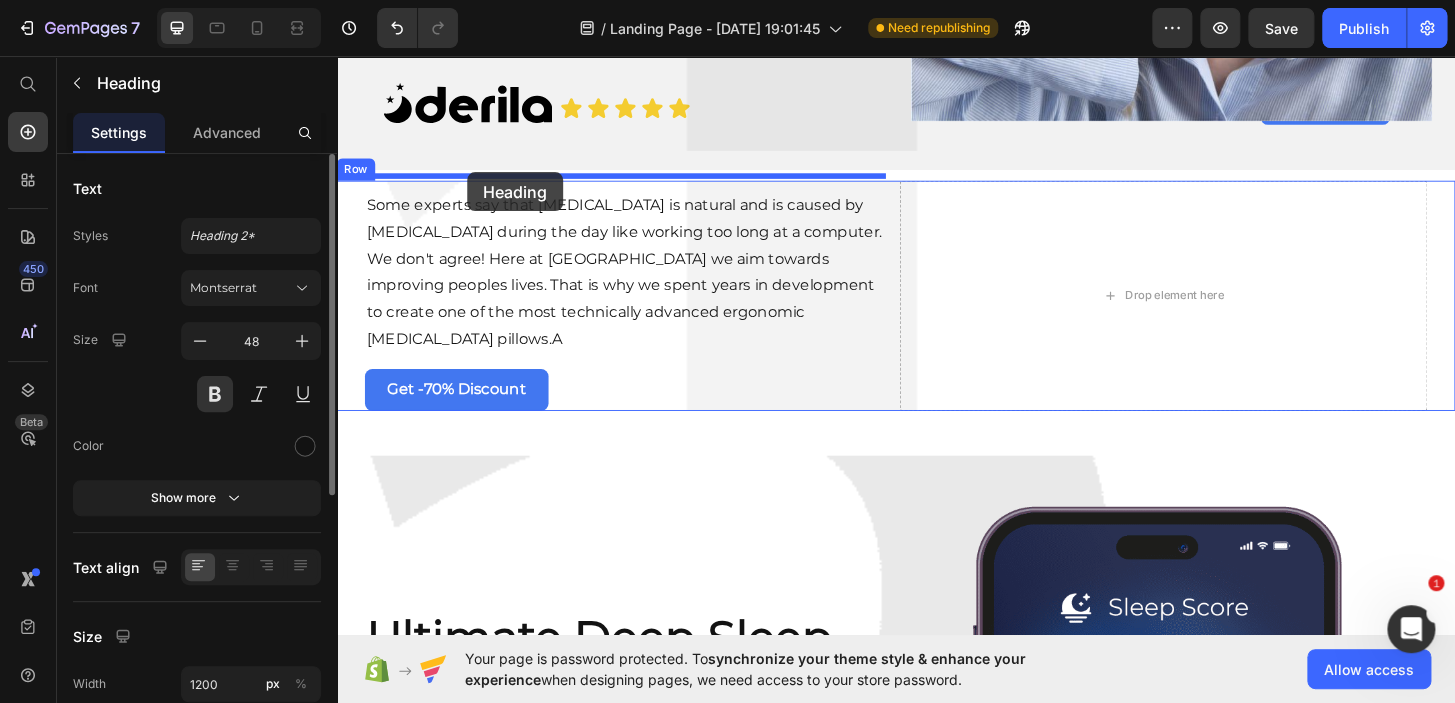 drag, startPoint x: 423, startPoint y: 139, endPoint x: 477, endPoint y: 180, distance: 67.80118 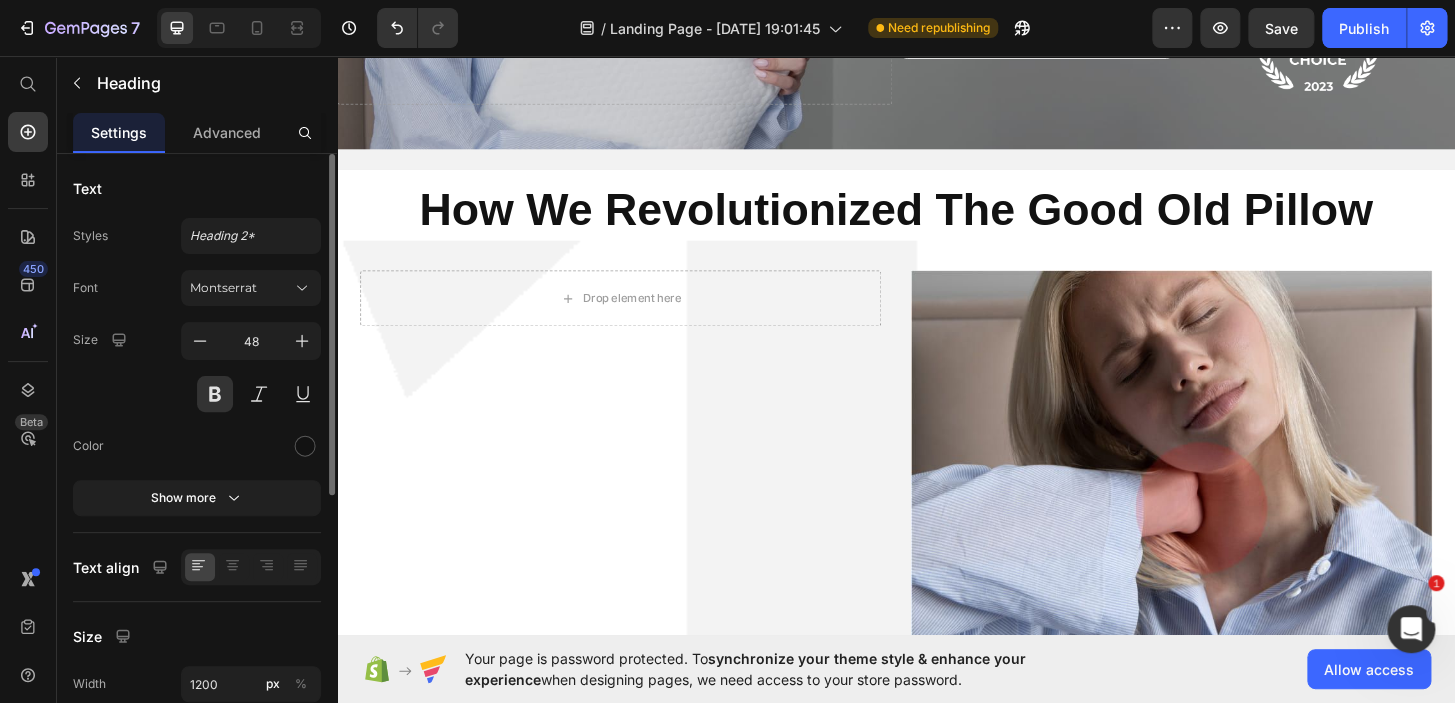 scroll, scrollTop: 2240, scrollLeft: 0, axis: vertical 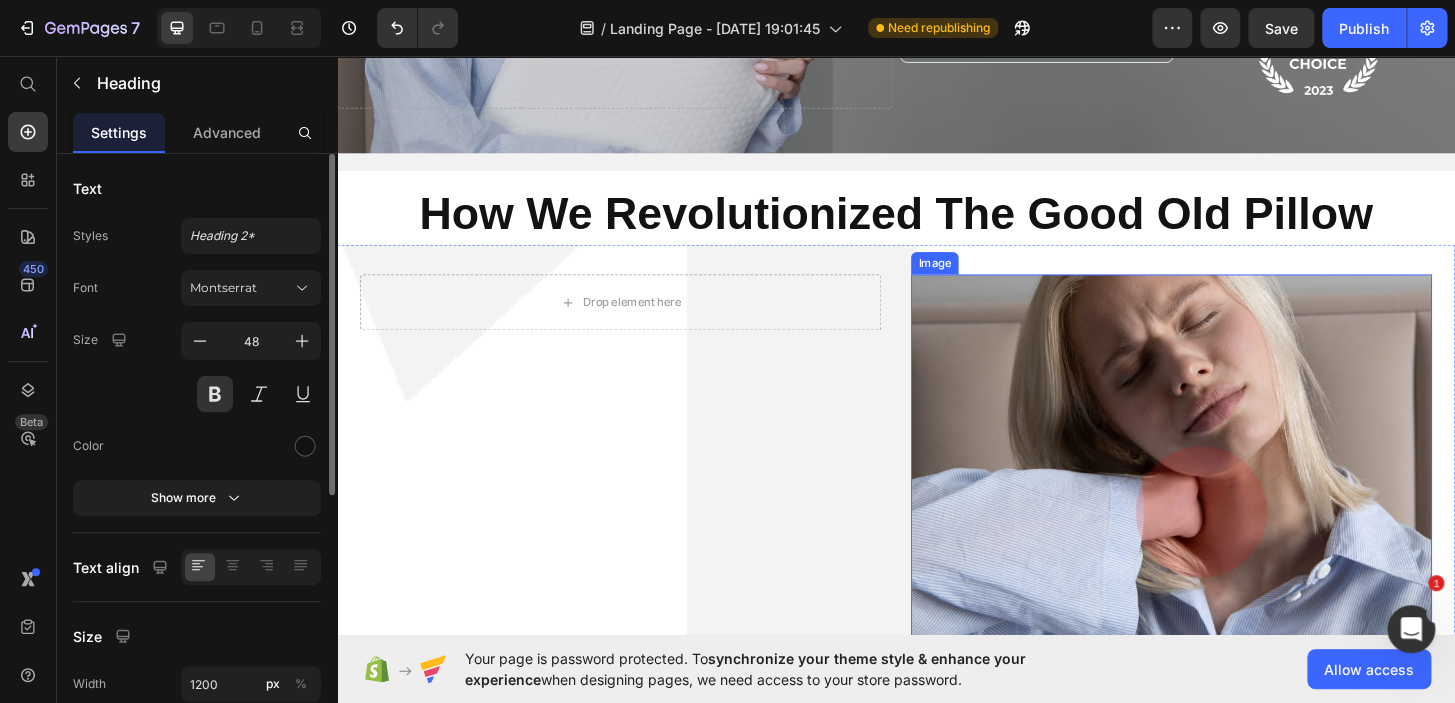 click at bounding box center (1232, 498) 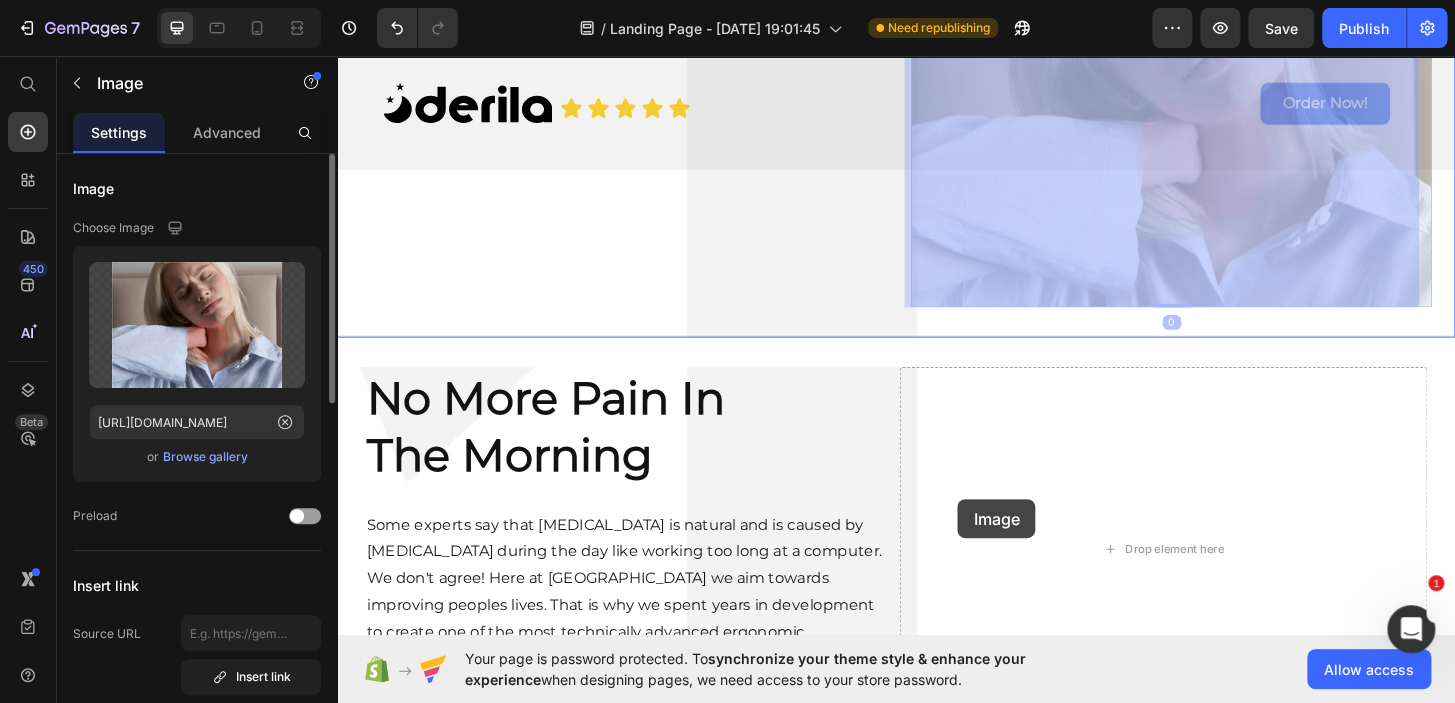 scroll, scrollTop: 2692, scrollLeft: 0, axis: vertical 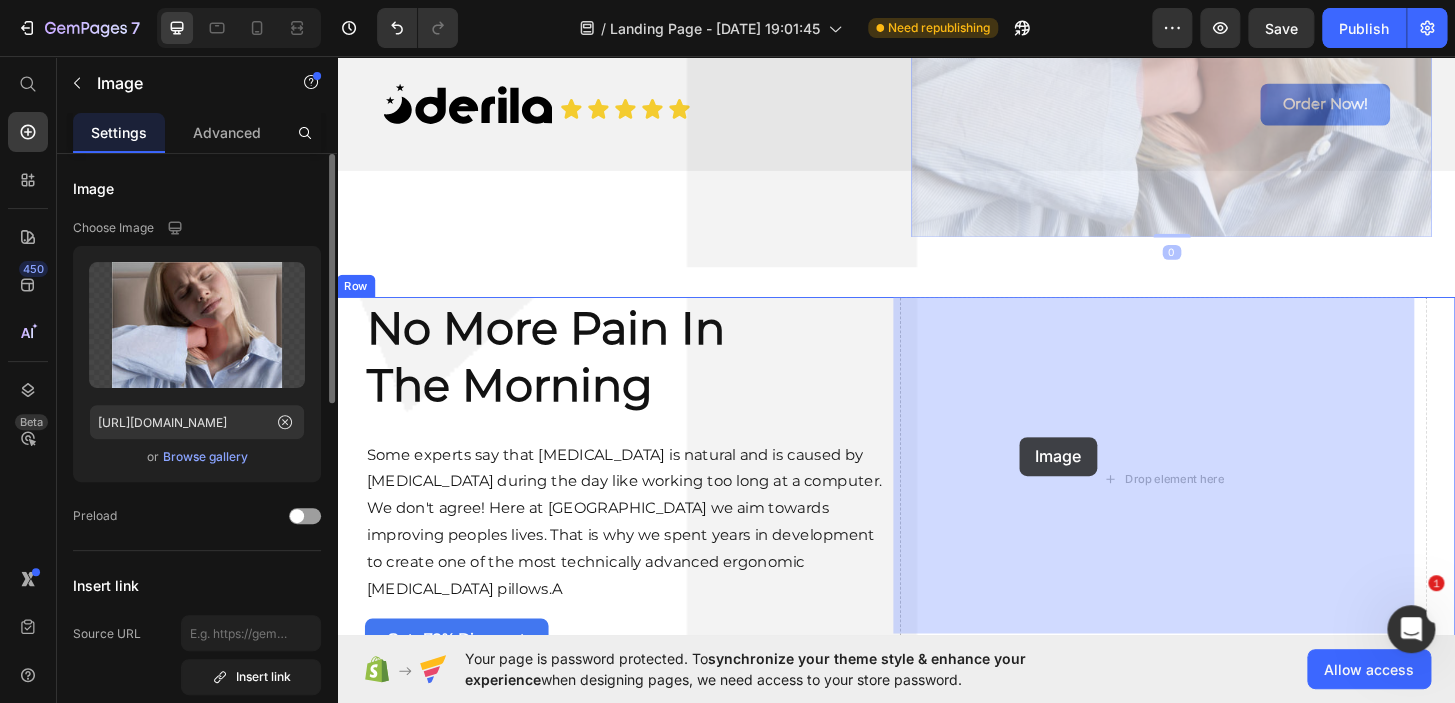 drag, startPoint x: 972, startPoint y: 264, endPoint x: 1068, endPoint y: 466, distance: 223.65152 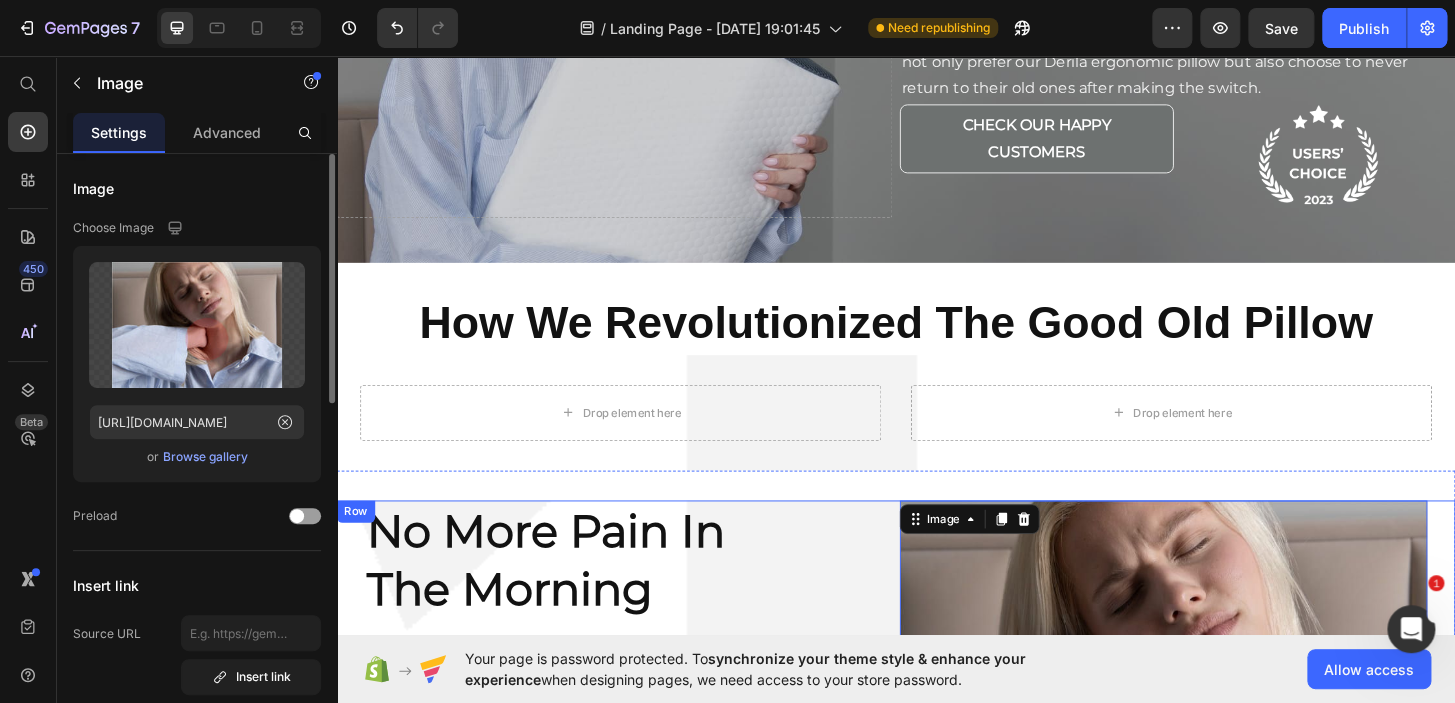 scroll, scrollTop: 2135, scrollLeft: 0, axis: vertical 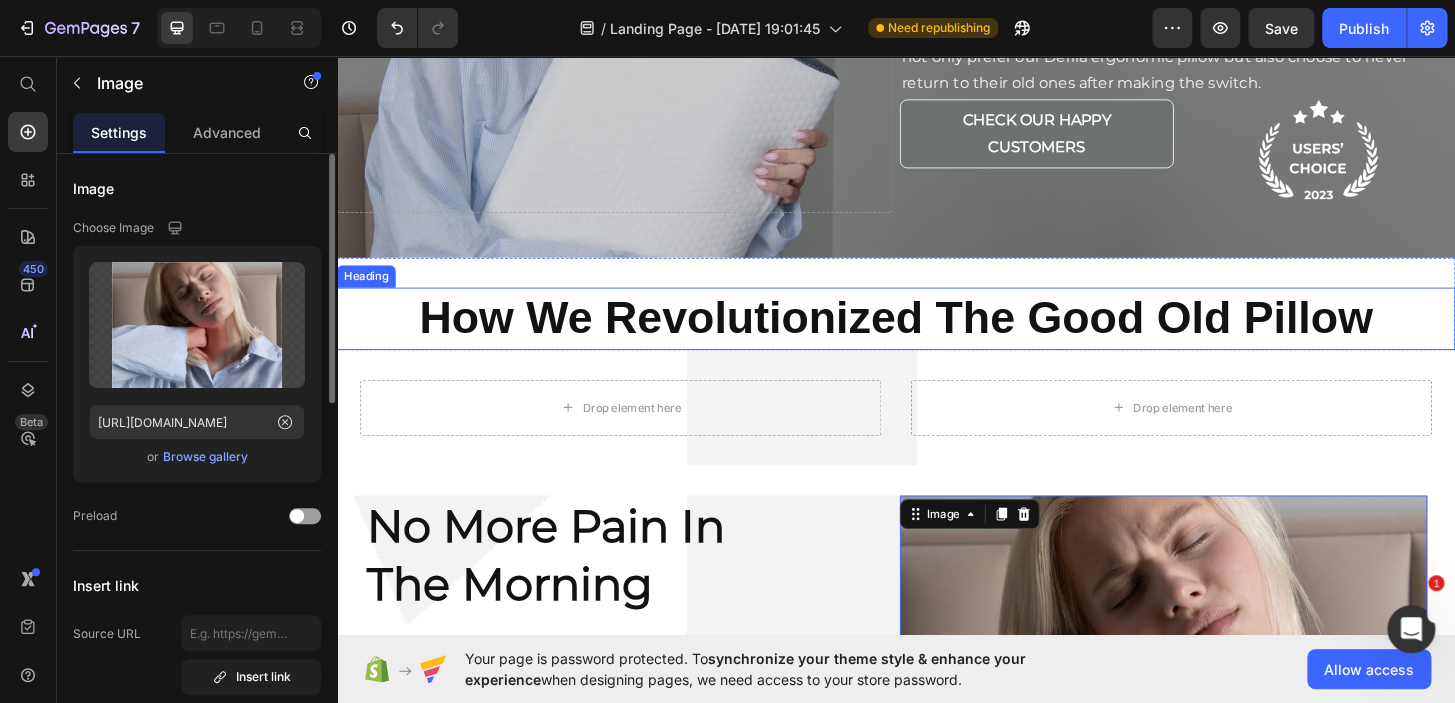 click on "How We Revolutionized The Good Old Pillow" at bounding box center [937, 337] 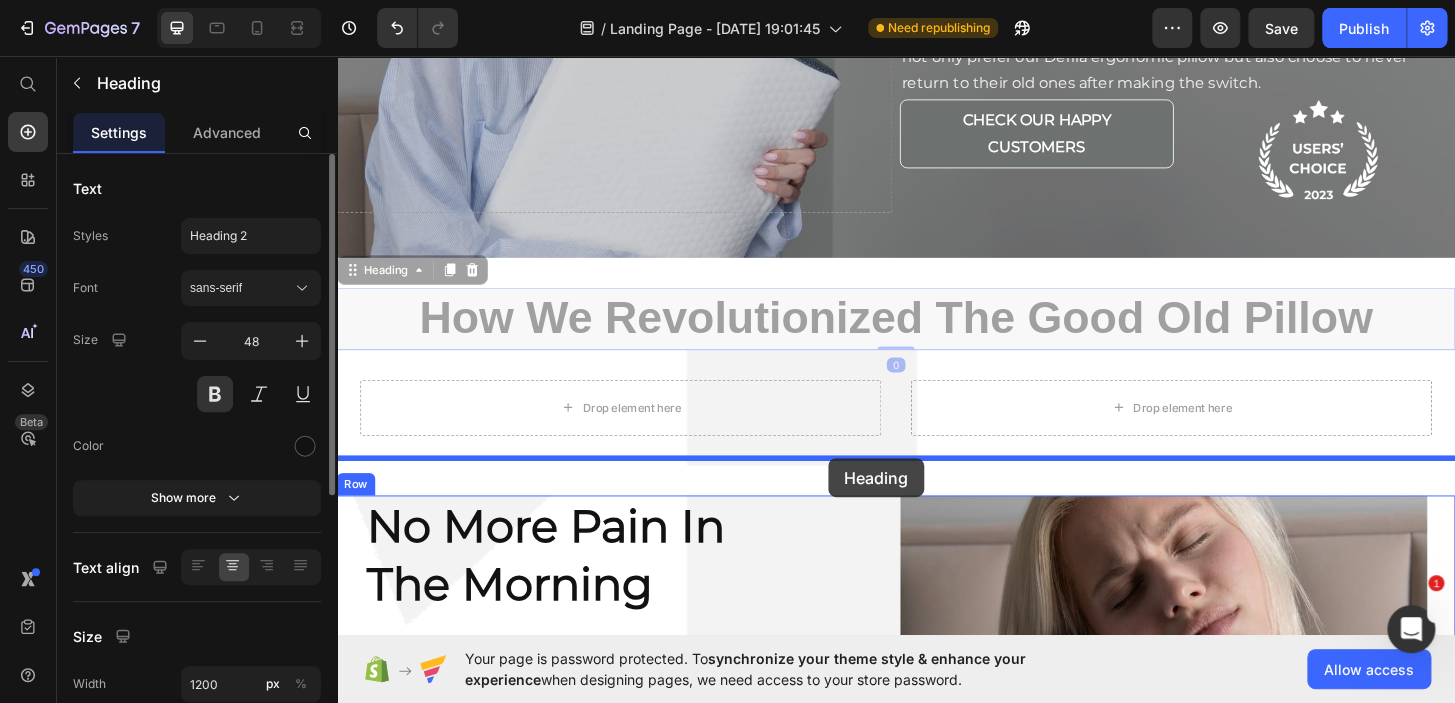 drag, startPoint x: 392, startPoint y: 278, endPoint x: 864, endPoint y: 487, distance: 516.20245 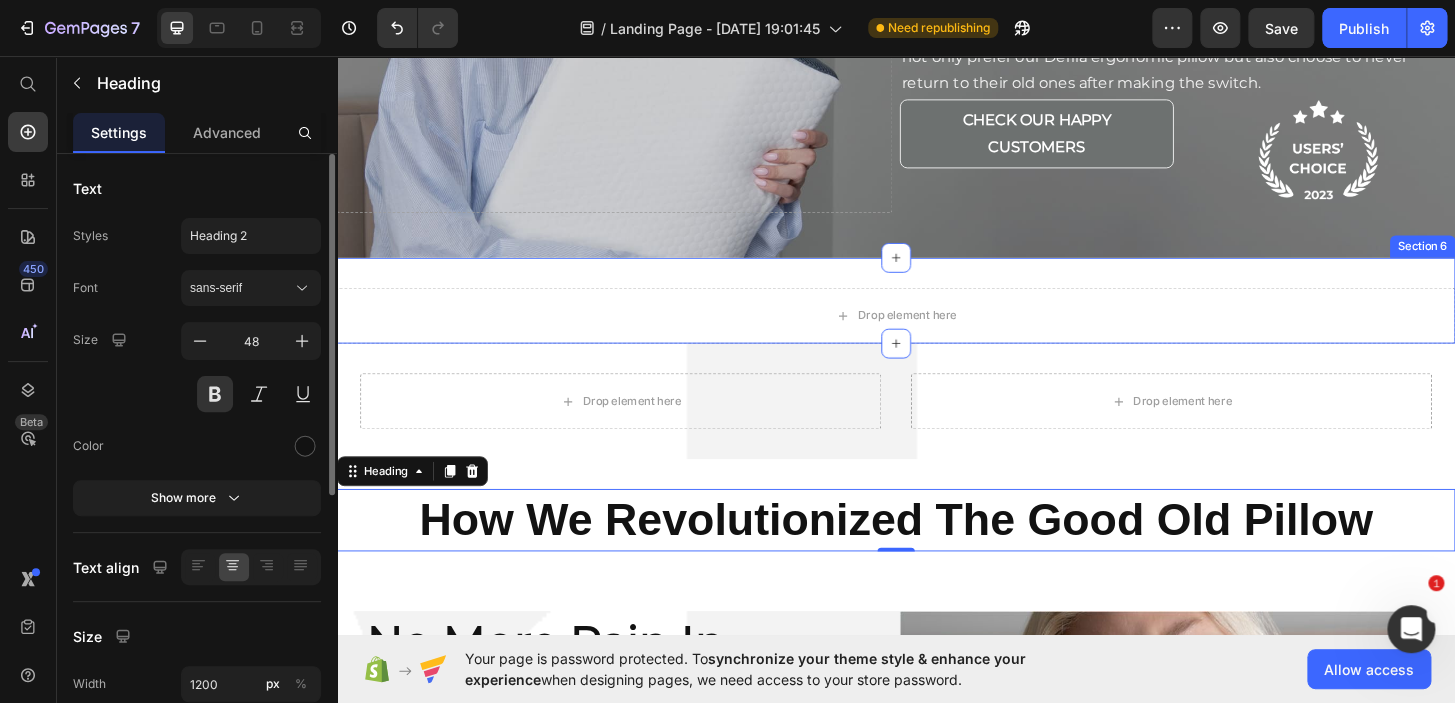 click on "Drop element here Section 6" at bounding box center [937, 318] 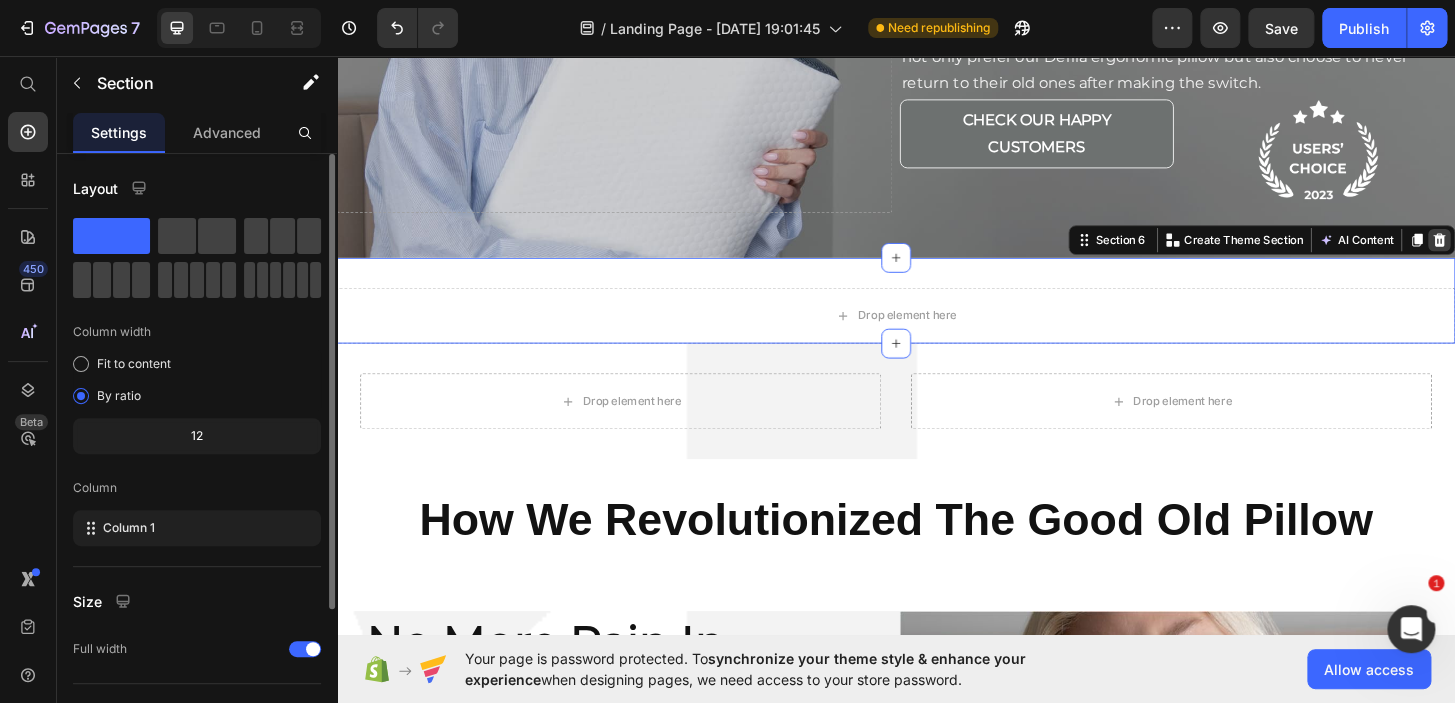 click 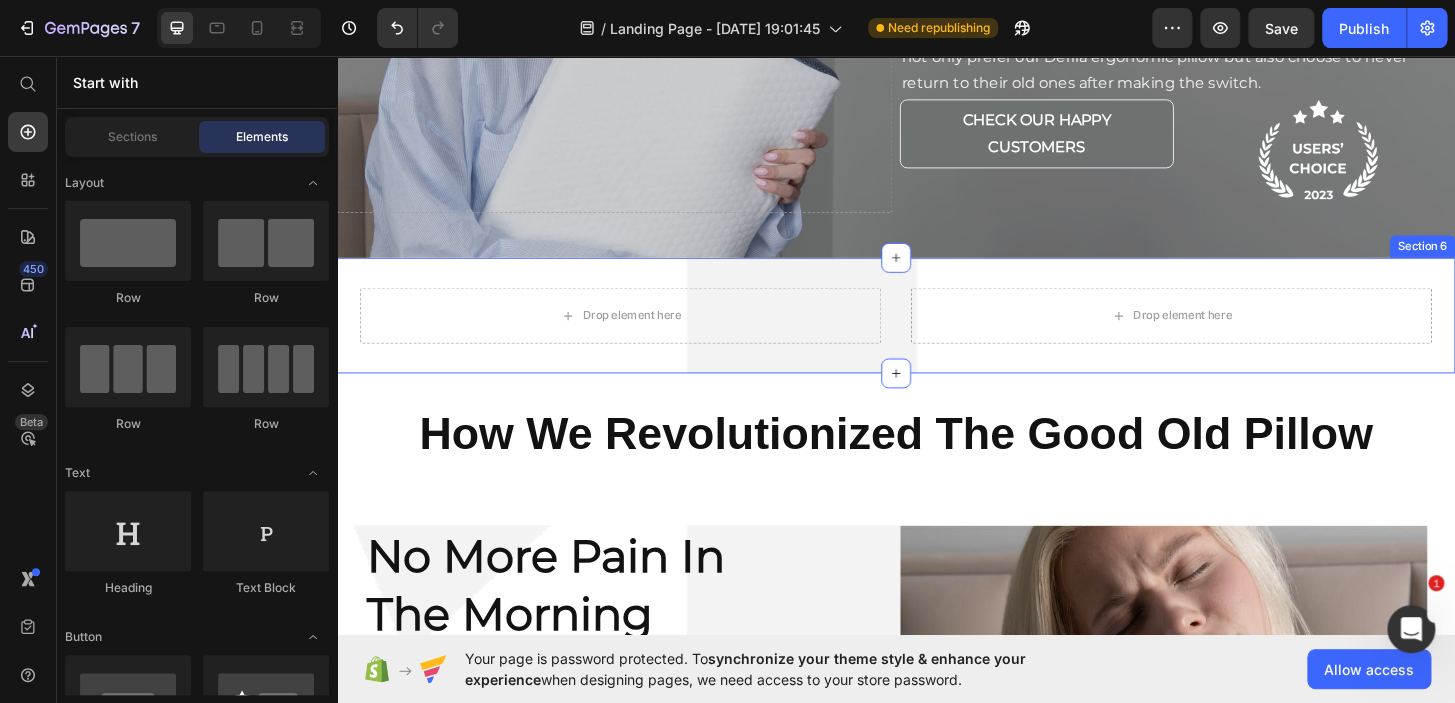 click on "Drop element here Row
Drop element here Section 6" at bounding box center [937, 334] 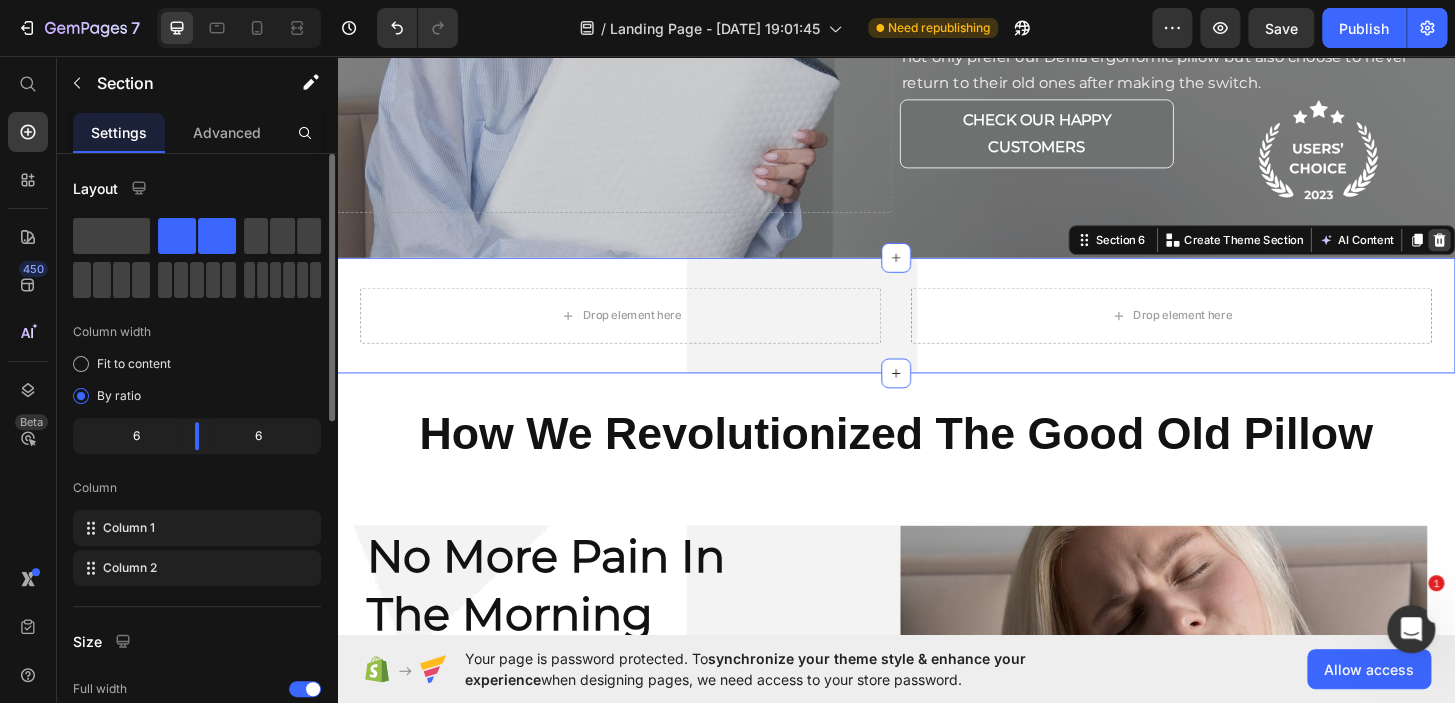 click 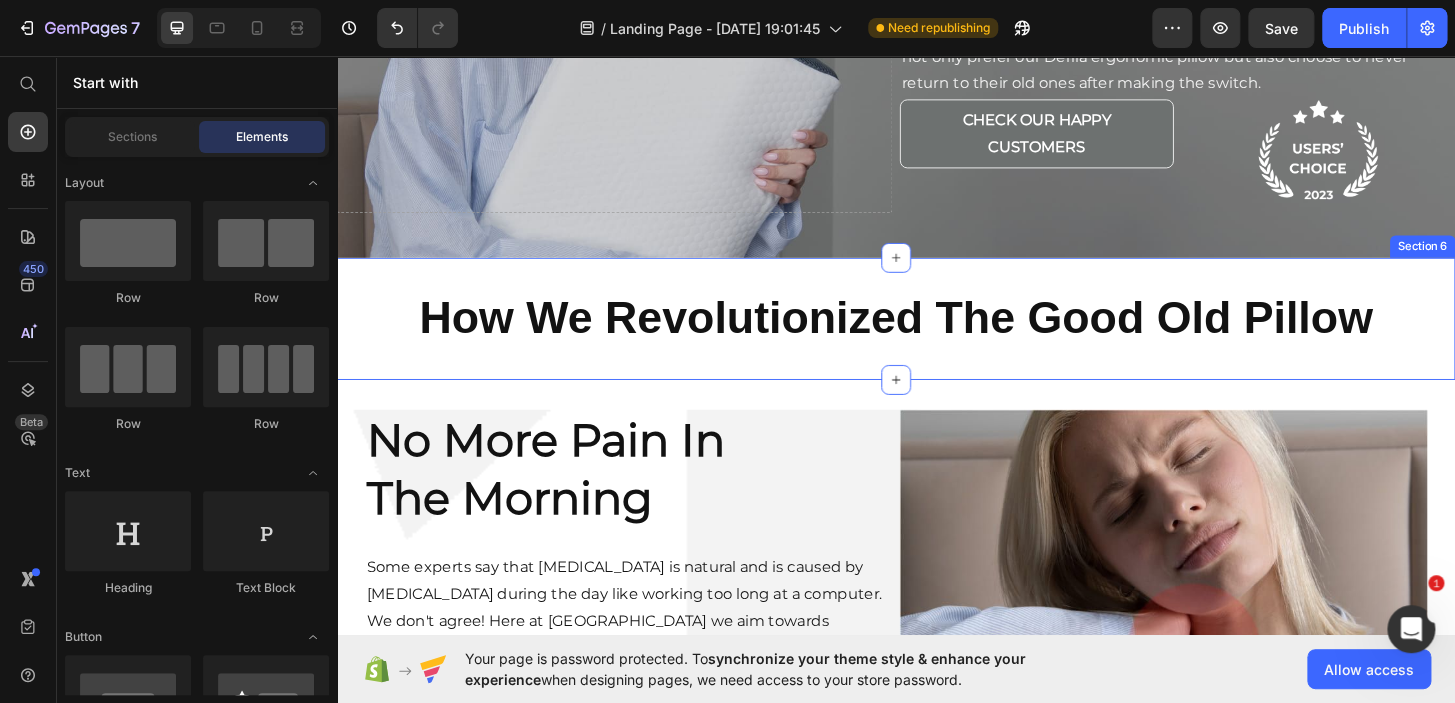 click on "How We Revolutionized The Good Old Pillow Heading Section 6" at bounding box center (937, 337) 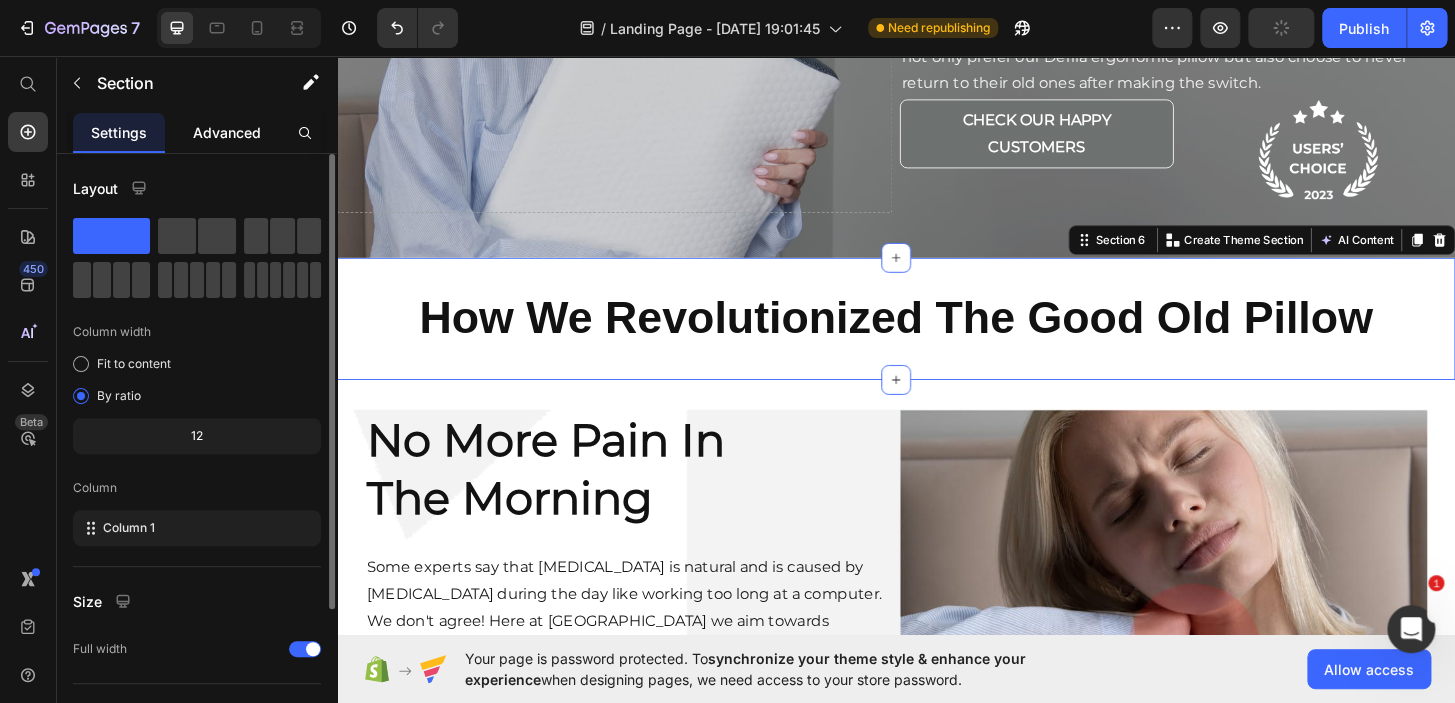 click on "Advanced" 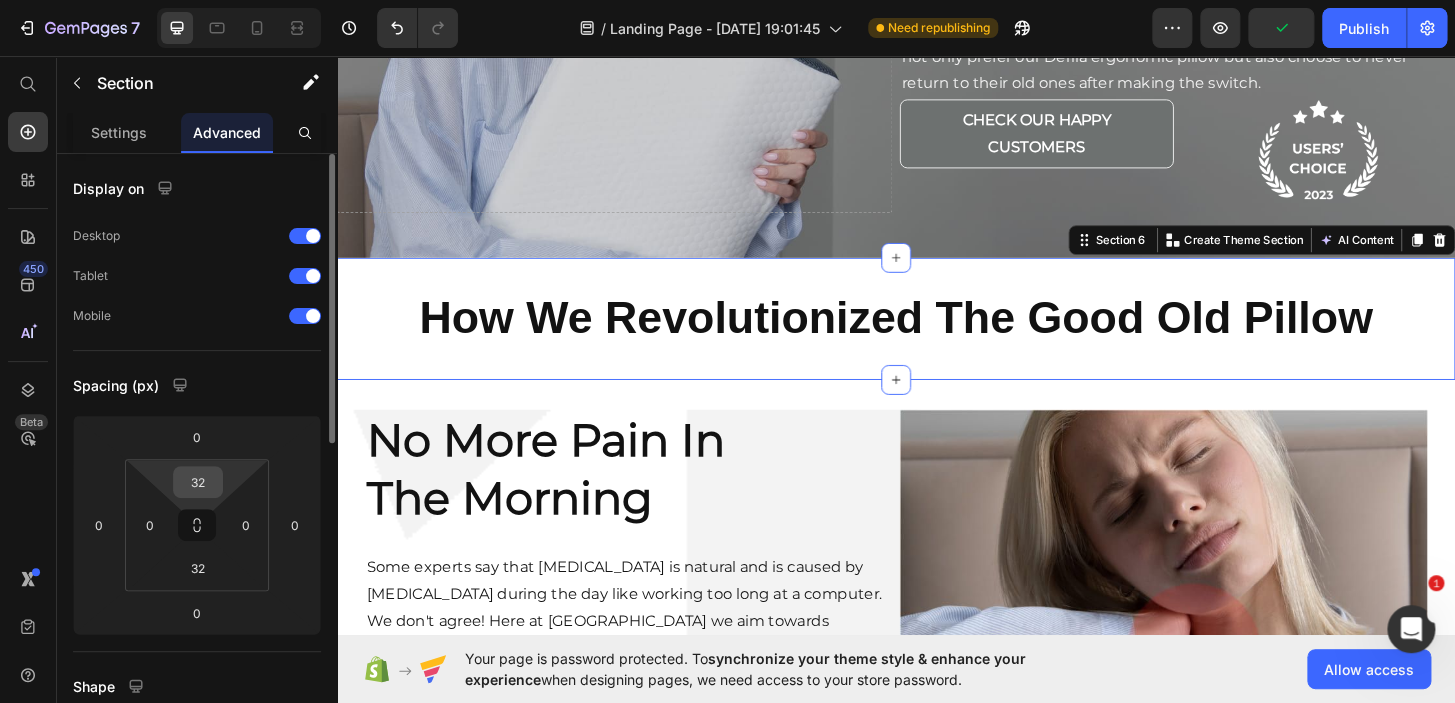 click on "32" at bounding box center (198, 482) 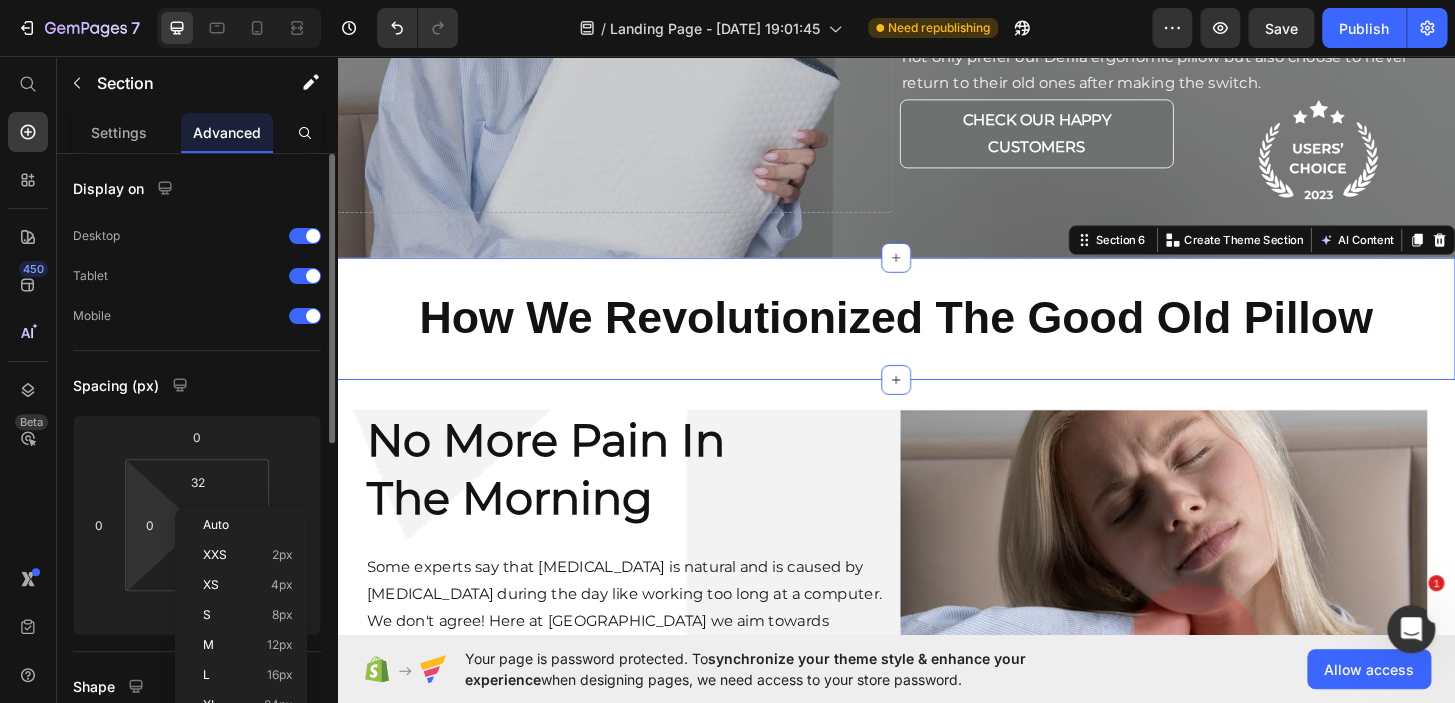 click on "7  Version history  /  Landing Page - [DATE] 19:01:45 Need republishing Preview  Save   Publish  450 Beta Start with Sections Elements Hero Section Product Detail Brands Trusted Badges Guarantee Product Breakdown How to use Testimonials Compare Bundle FAQs Social Proof Brand Story Product List Collection Blog List Contact Sticky Add to Cart Custom Footer Browse Library 450 Layout
Row
Row
Row
Row Text
Heading
Text Block Button
Button
Button
Sticky Back to top Media" at bounding box center (727, 0) 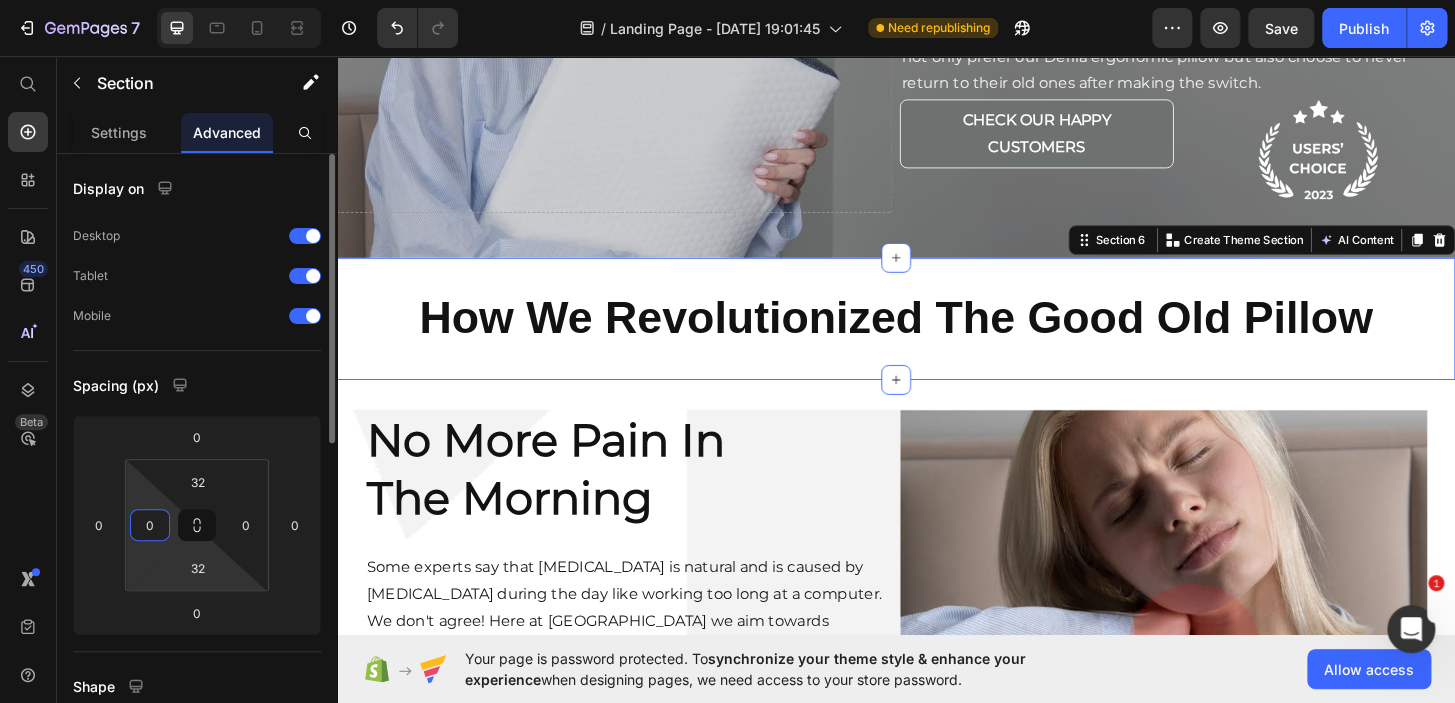 click on "7  Version history  /  Landing Page - [DATE] 19:01:45 Need republishing Preview  Save   Publish  450 Beta Start with Sections Elements Hero Section Product Detail Brands Trusted Badges Guarantee Product Breakdown How to use Testimonials Compare Bundle FAQs Social Proof Brand Story Product List Collection Blog List Contact Sticky Add to Cart Custom Footer Browse Library 450 Layout
Row
Row
Row
Row Text
Heading
Text Block Button
Button
Button
Sticky Back to top Media" at bounding box center (727, 0) 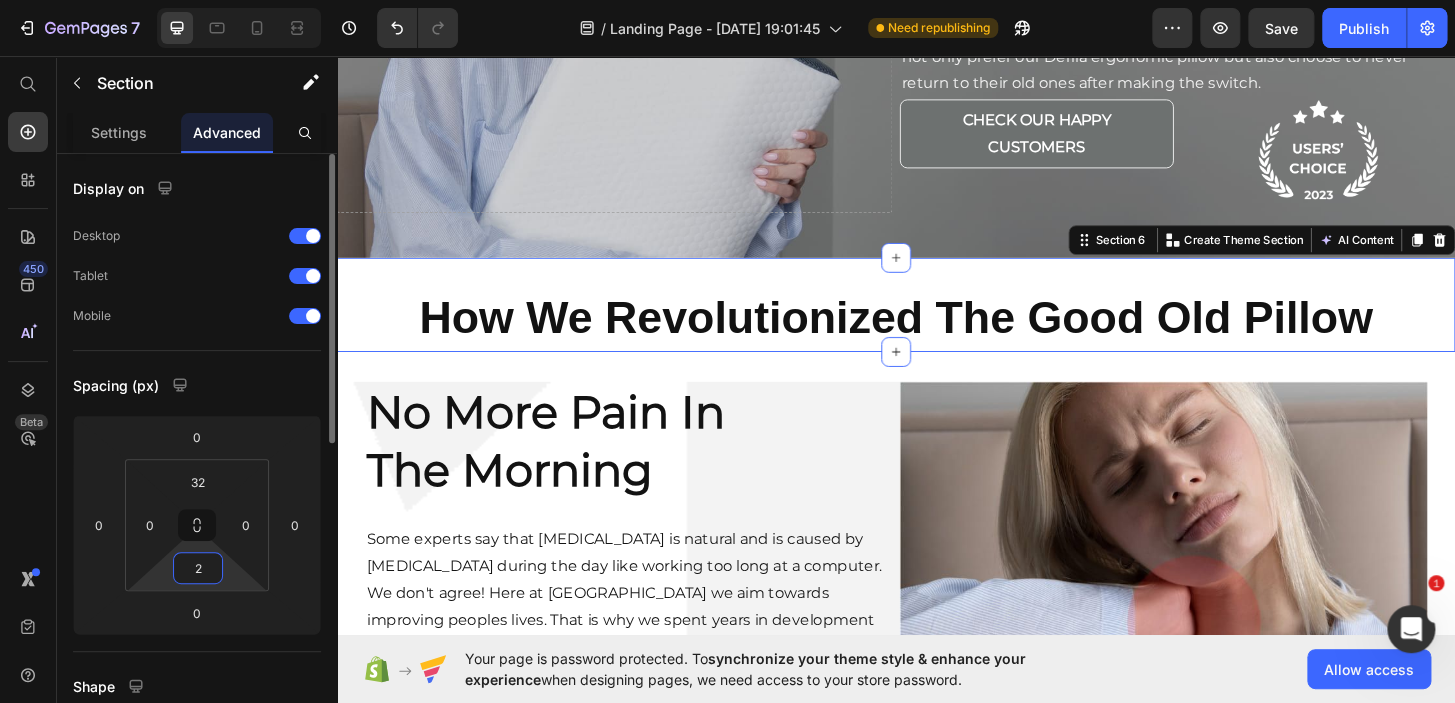 click on "2" at bounding box center [198, 568] 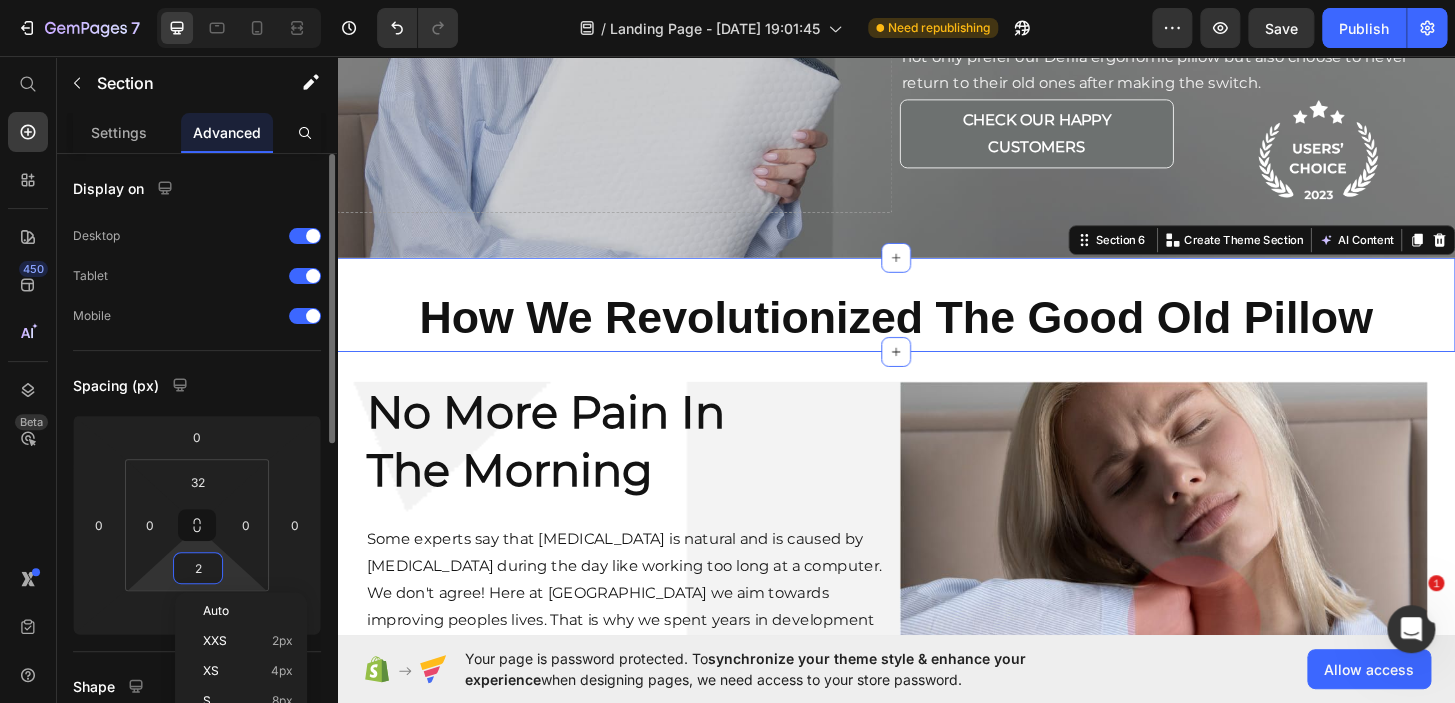 type 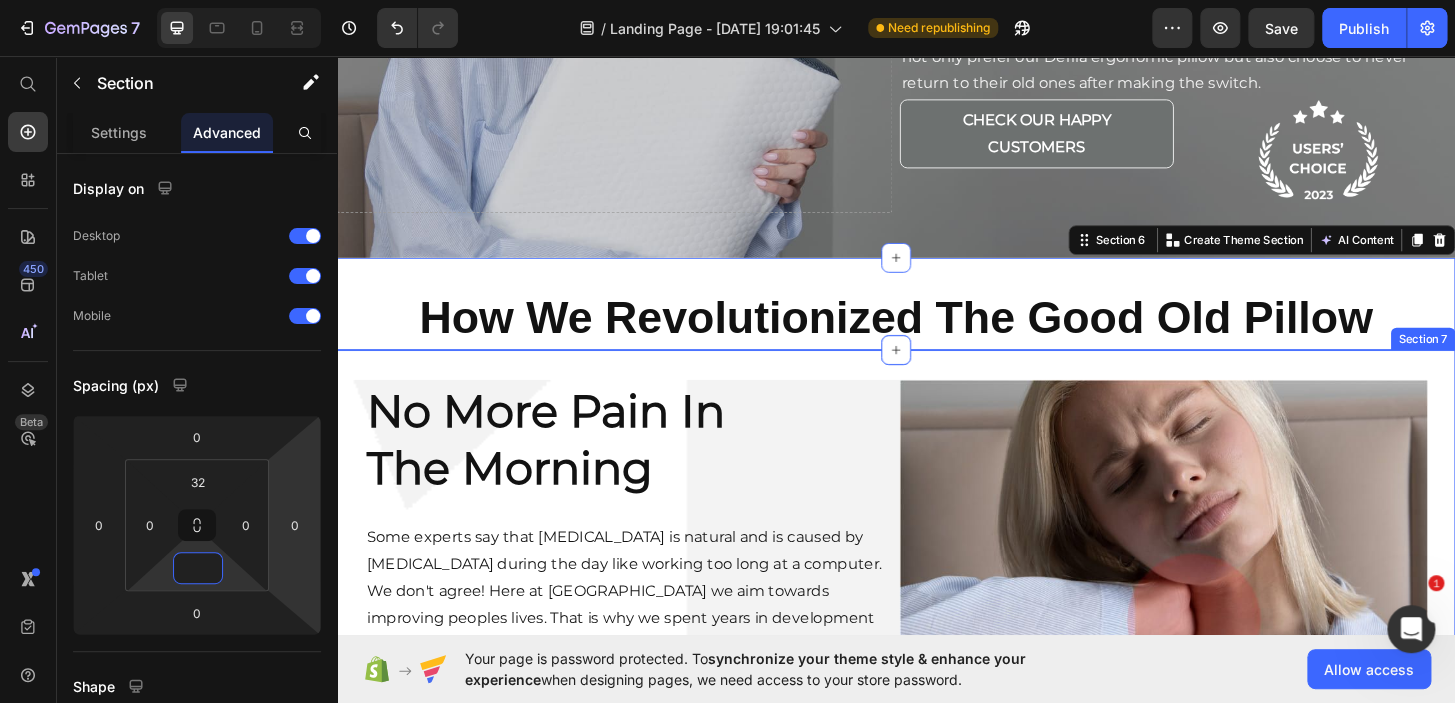 click on "No More Pain In  The Morning Heading Some experts say that [MEDICAL_DATA] is natural and is caused by [MEDICAL_DATA] during the day like working too long at a computer. We don't agree! Here at [GEOGRAPHIC_DATA] we aim towards improving peoples lives. That is why we spent years in development to create one of the most technically advanced ergonomic [MEDICAL_DATA] pillows.A Text Block Get -70% Discount Button Image Row Section 7" at bounding box center [937, 622] 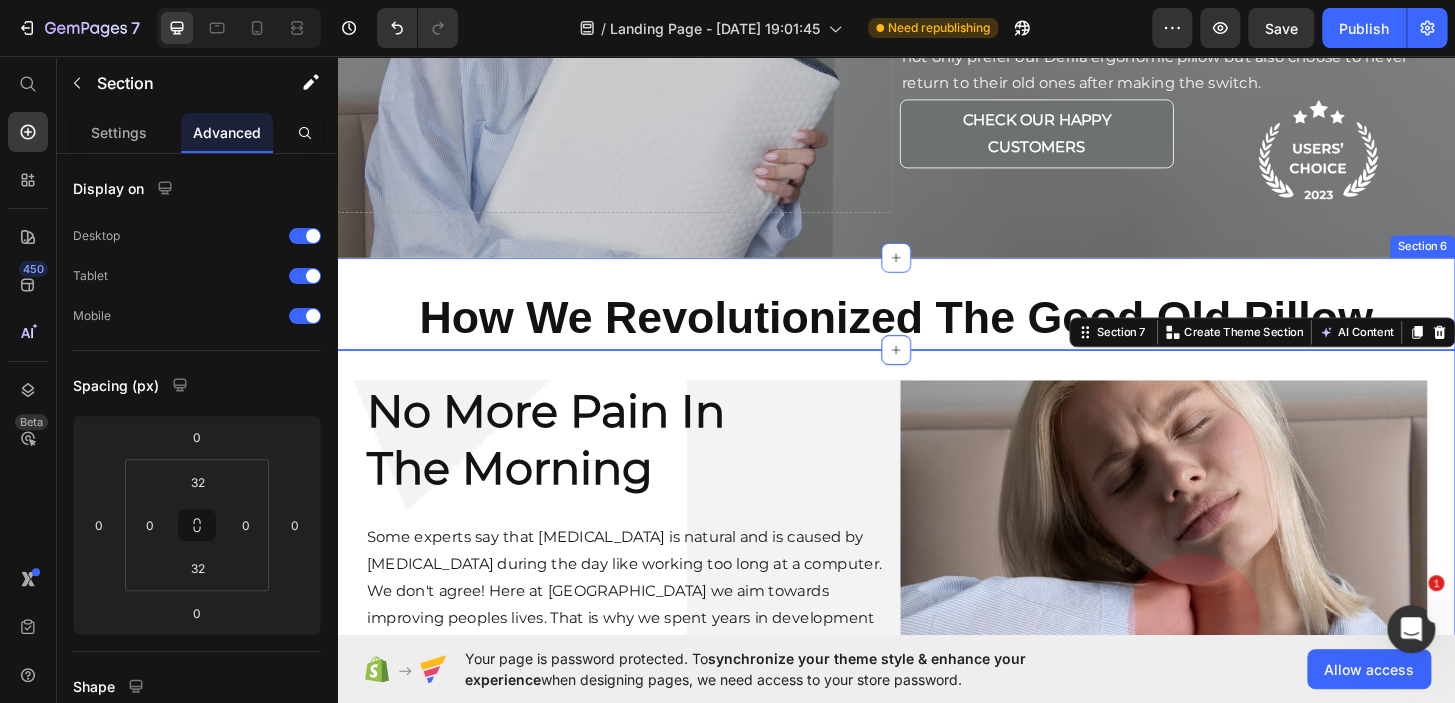 click on "How We Revolutionized The Good Old Pillow Heading Section 6" at bounding box center [937, 321] 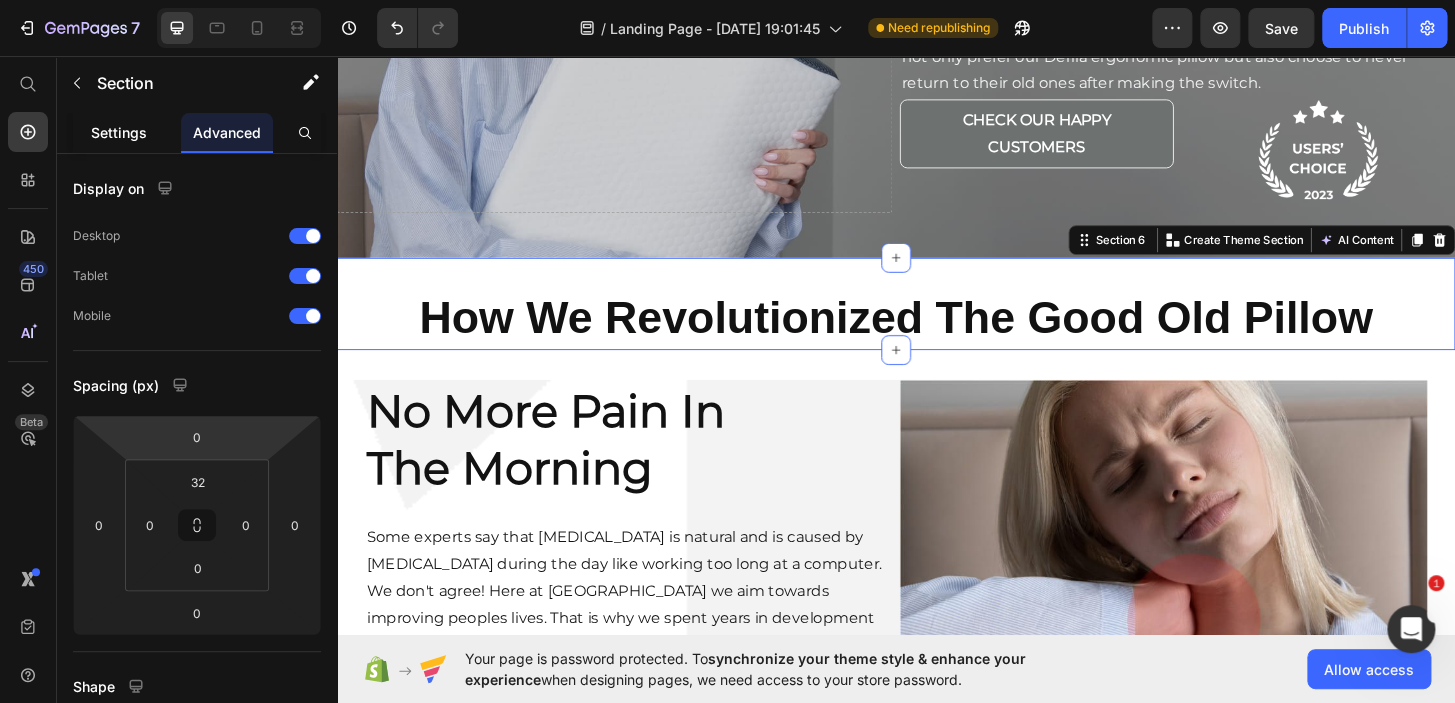 click on "Settings" at bounding box center [119, 132] 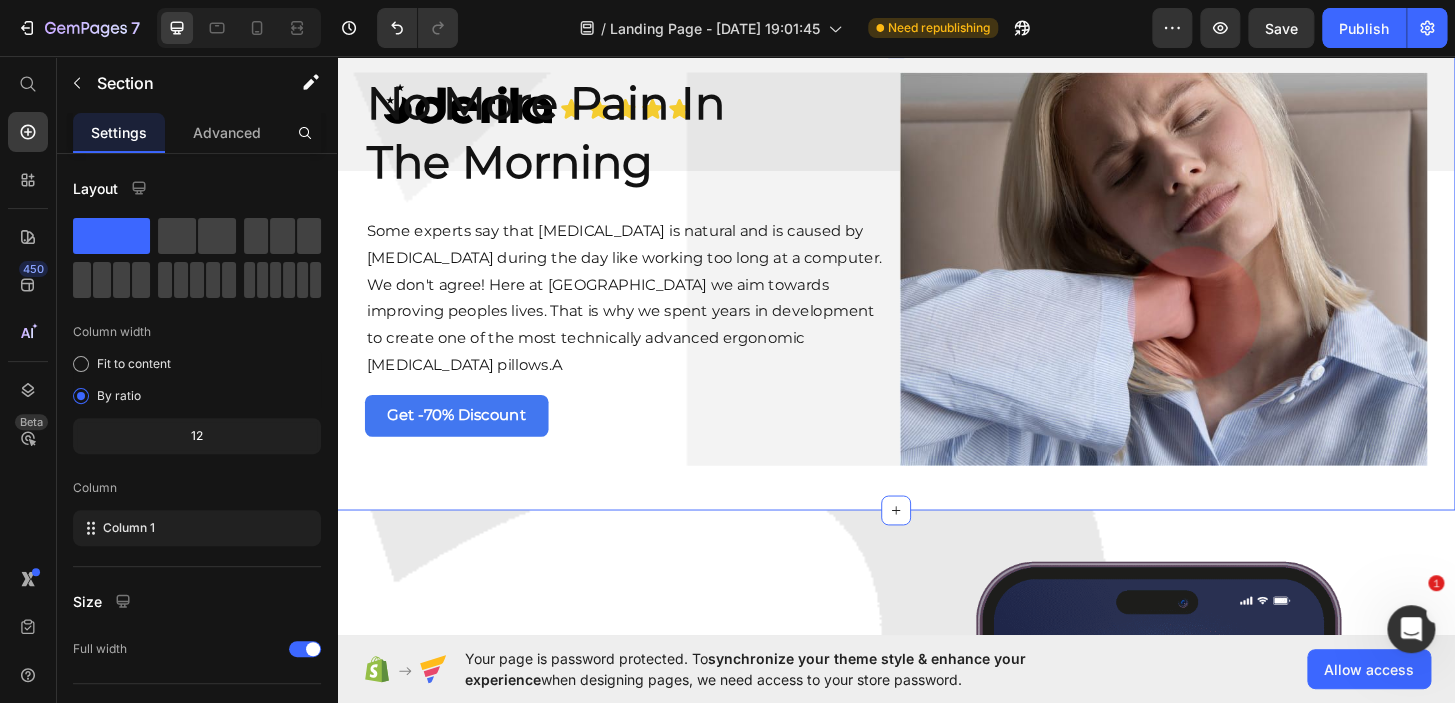 scroll, scrollTop: 2462, scrollLeft: 0, axis: vertical 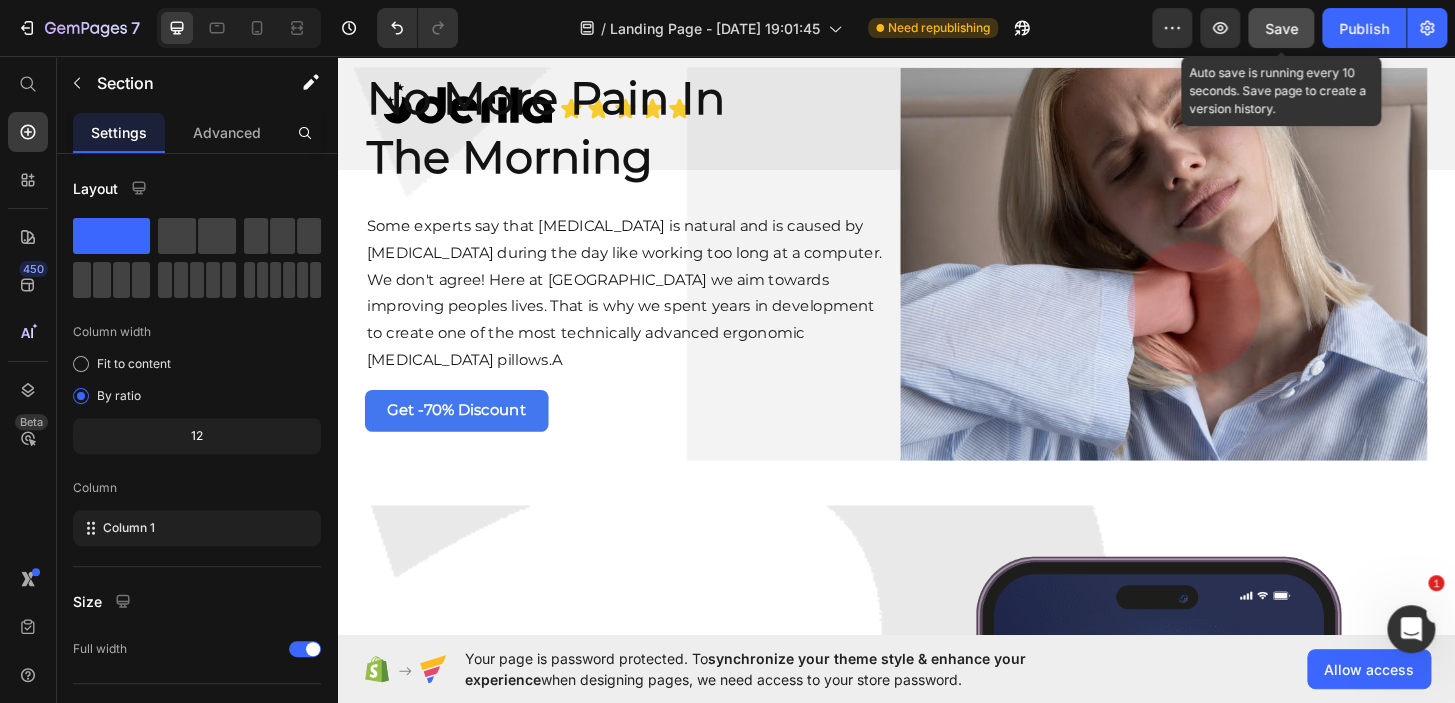 click on "Save" 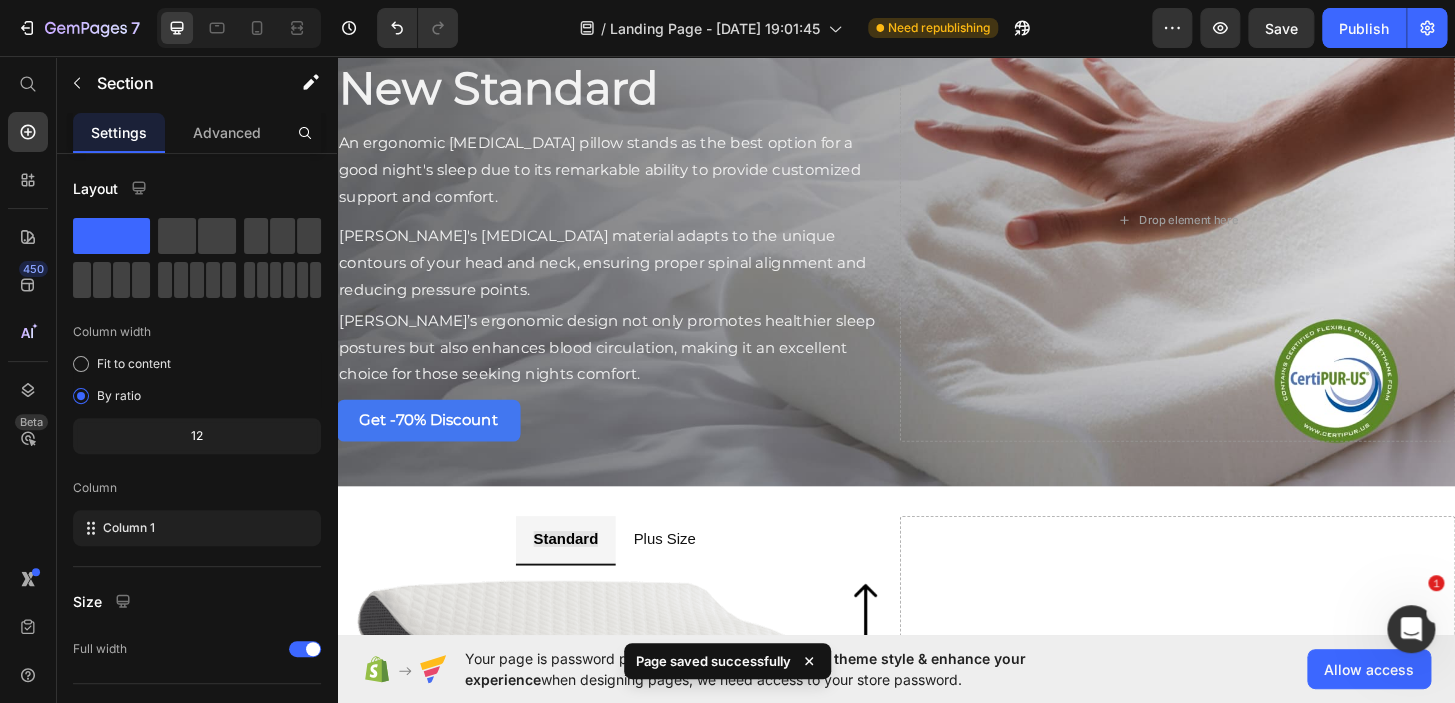 scroll, scrollTop: 5474, scrollLeft: 0, axis: vertical 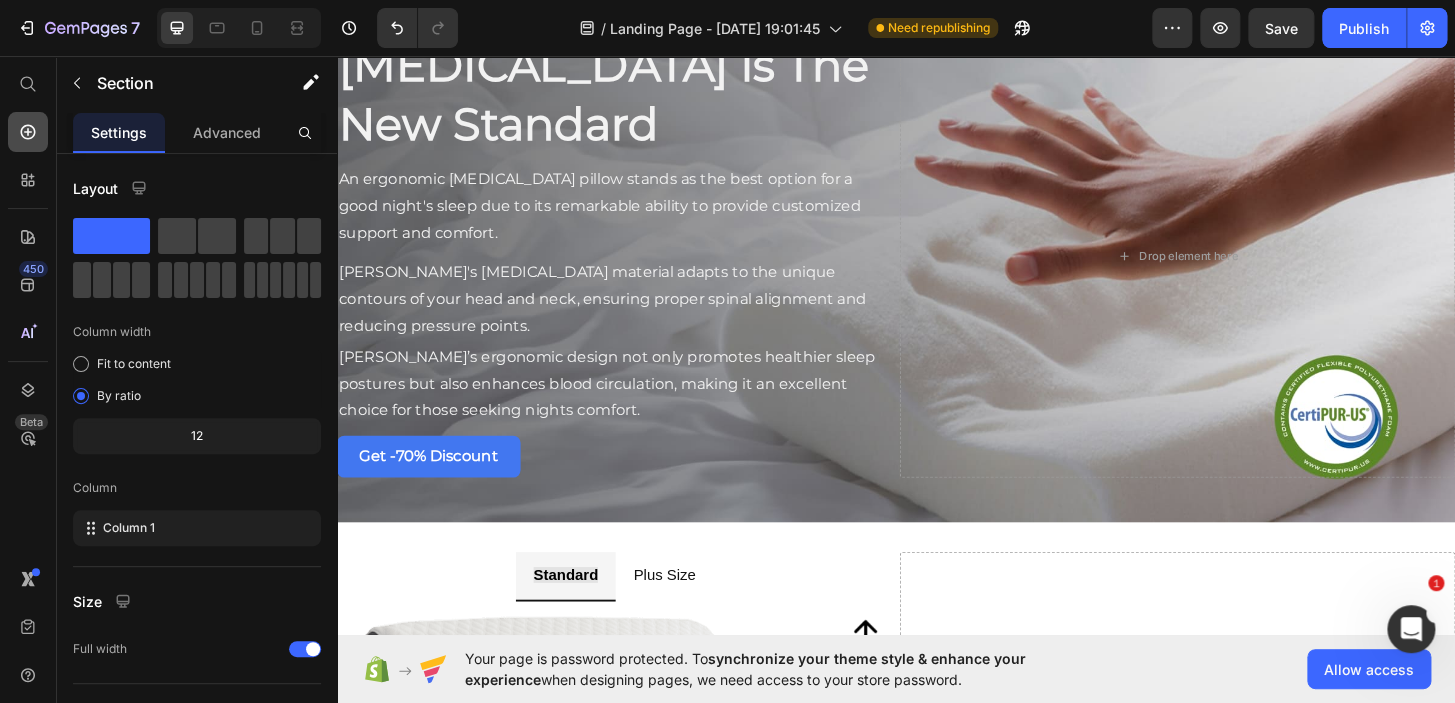 click 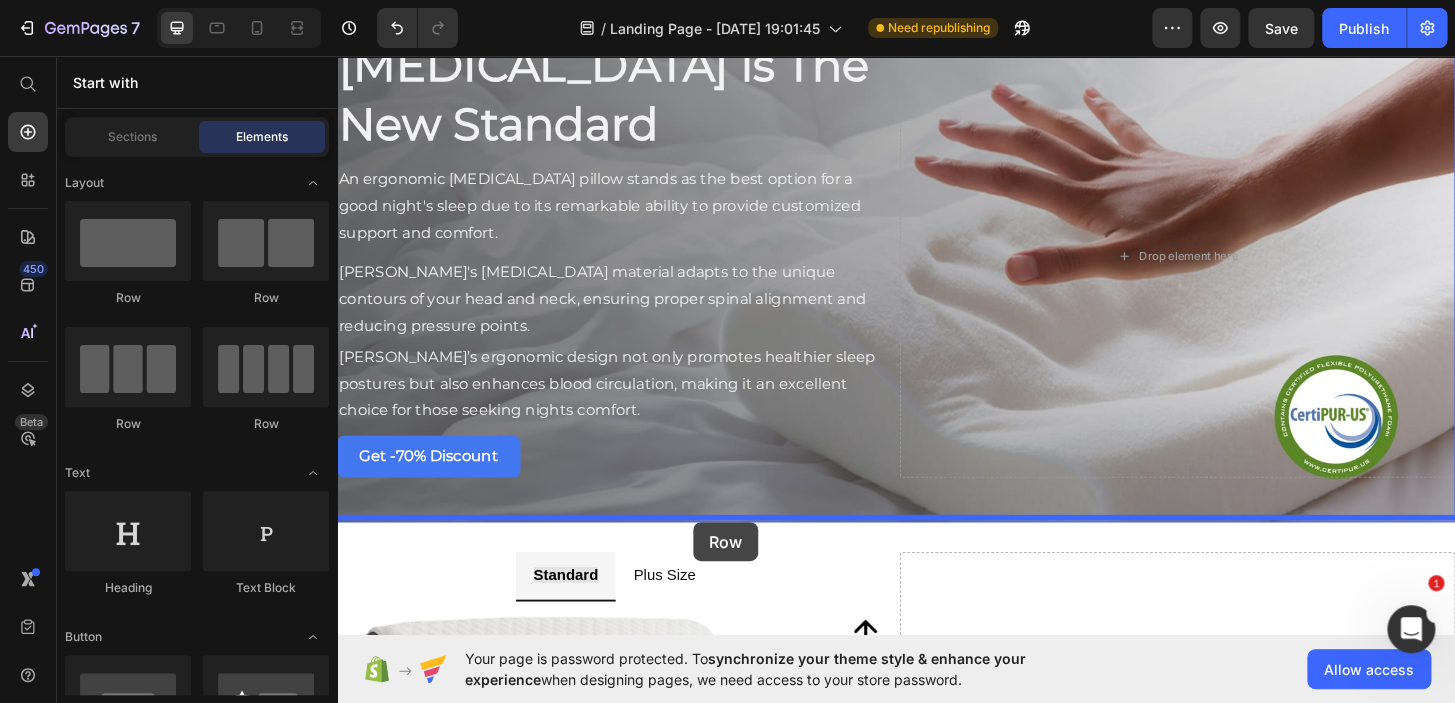 drag, startPoint x: 587, startPoint y: 274, endPoint x: 719, endPoint y: 556, distance: 311.36475 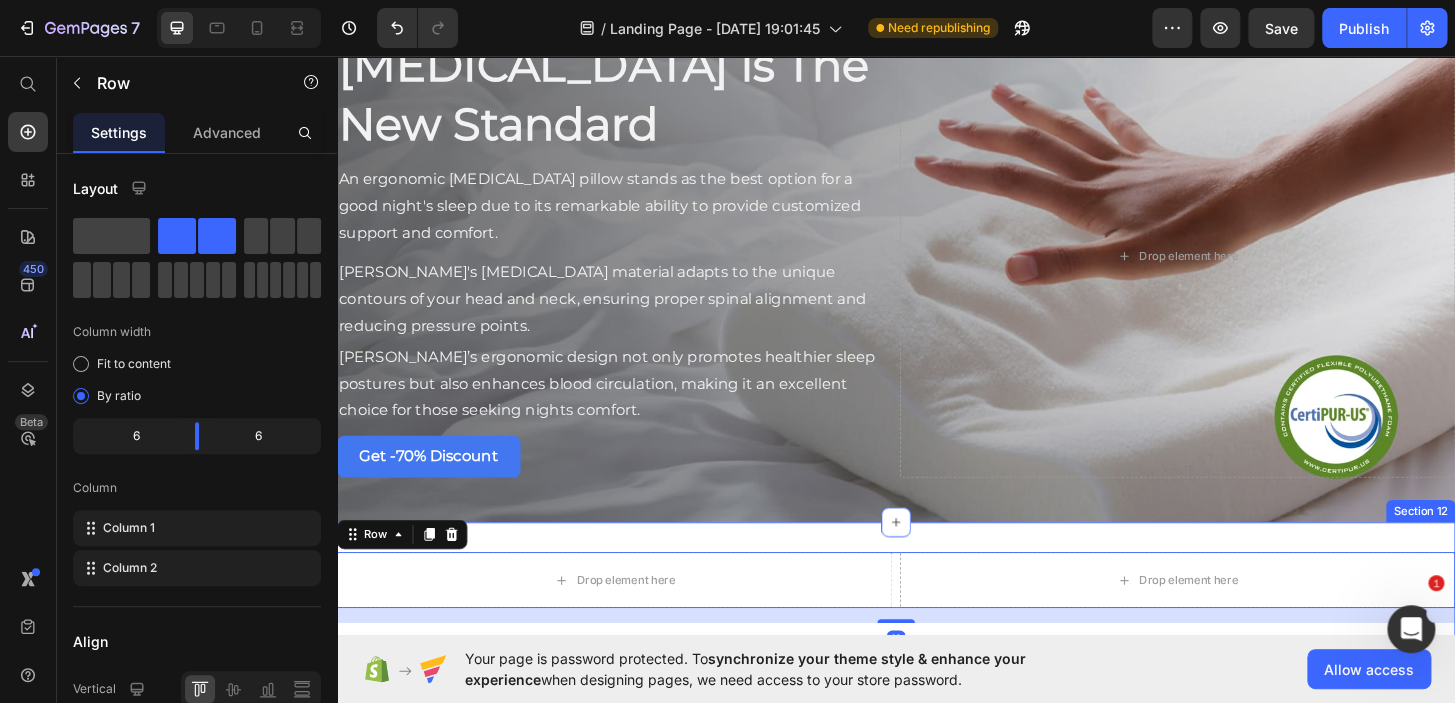 click on "Drop element here
Drop element here Row   16 Section 12" at bounding box center (937, 626) 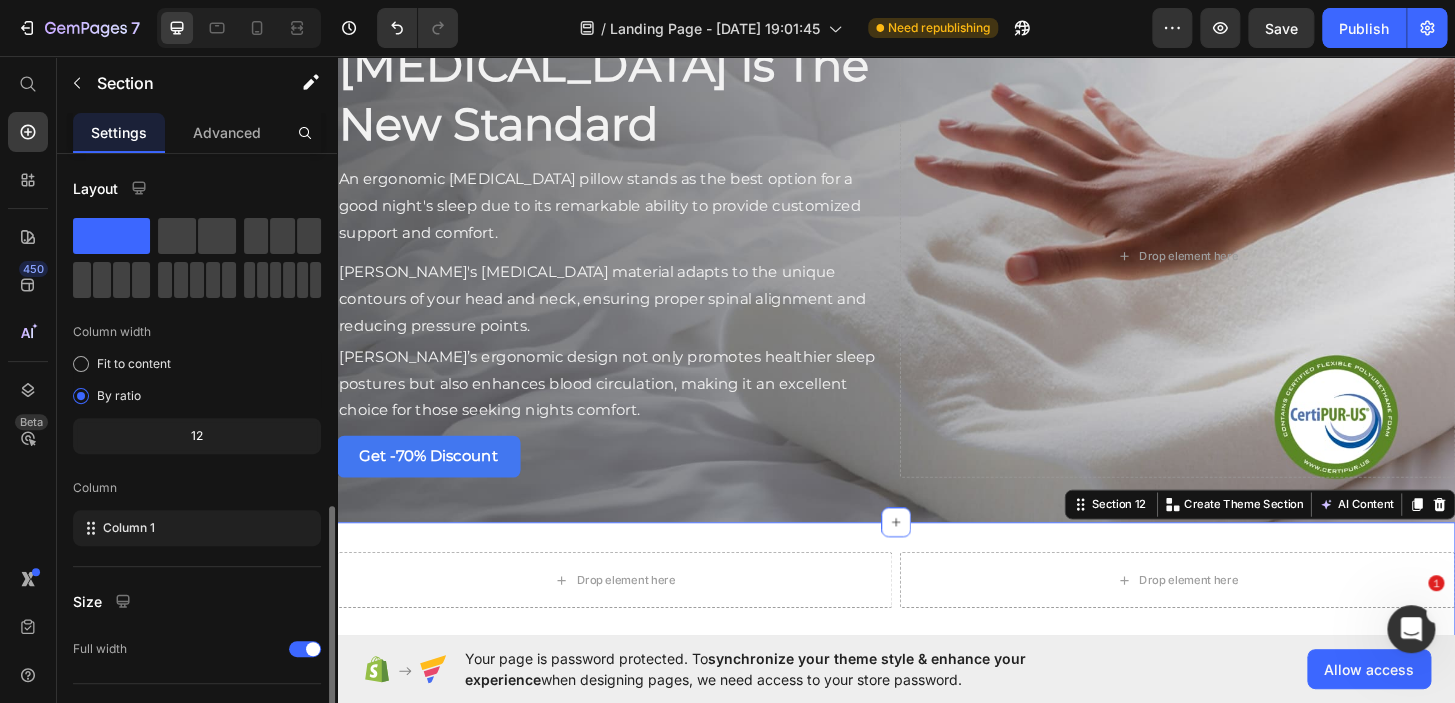 scroll, scrollTop: 201, scrollLeft: 0, axis: vertical 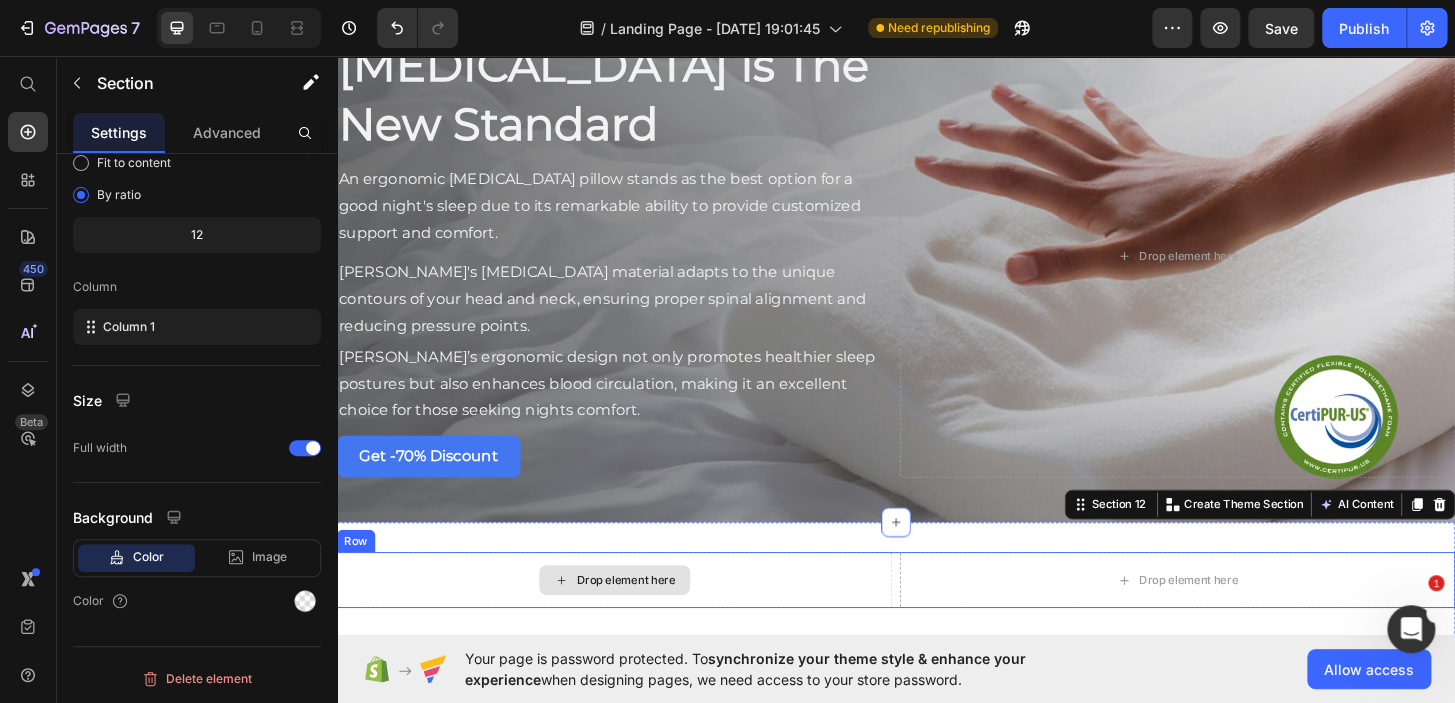 click on "Drop element here" at bounding box center (635, 618) 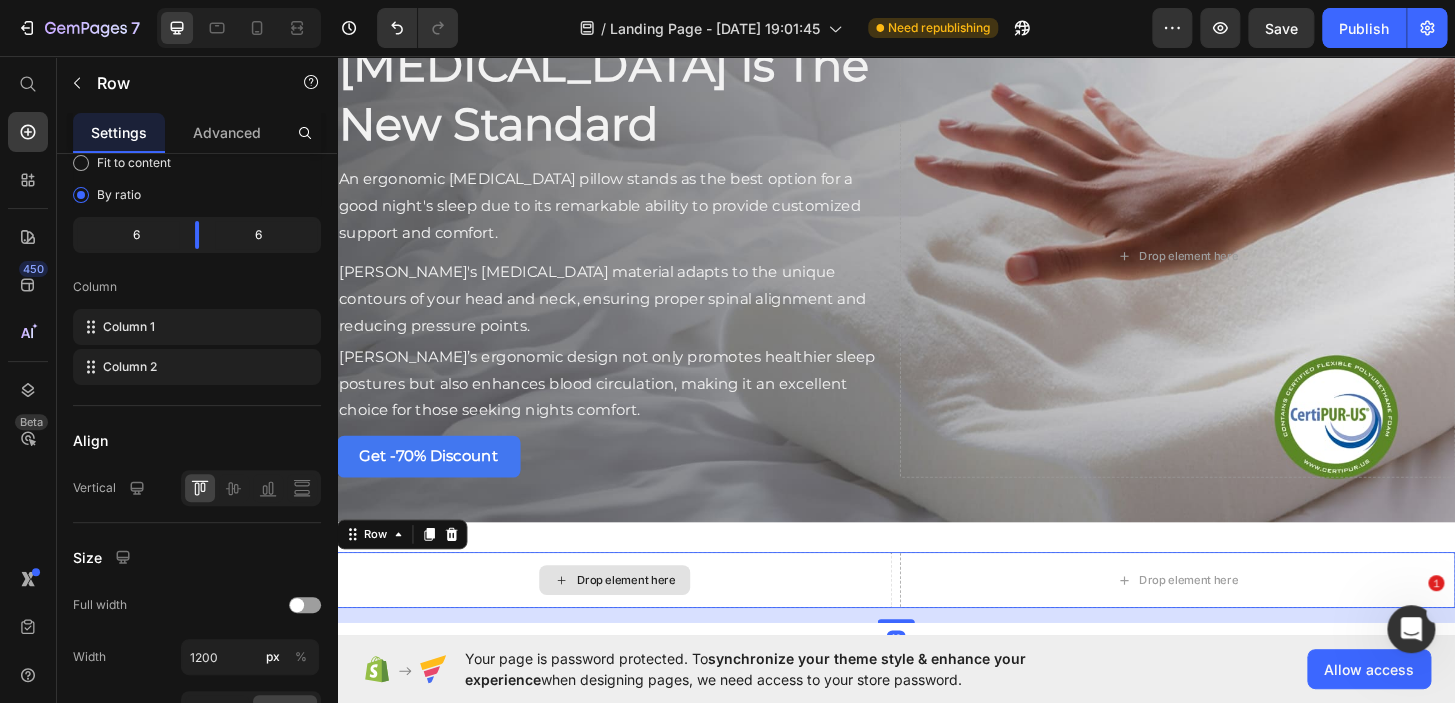 scroll, scrollTop: 0, scrollLeft: 0, axis: both 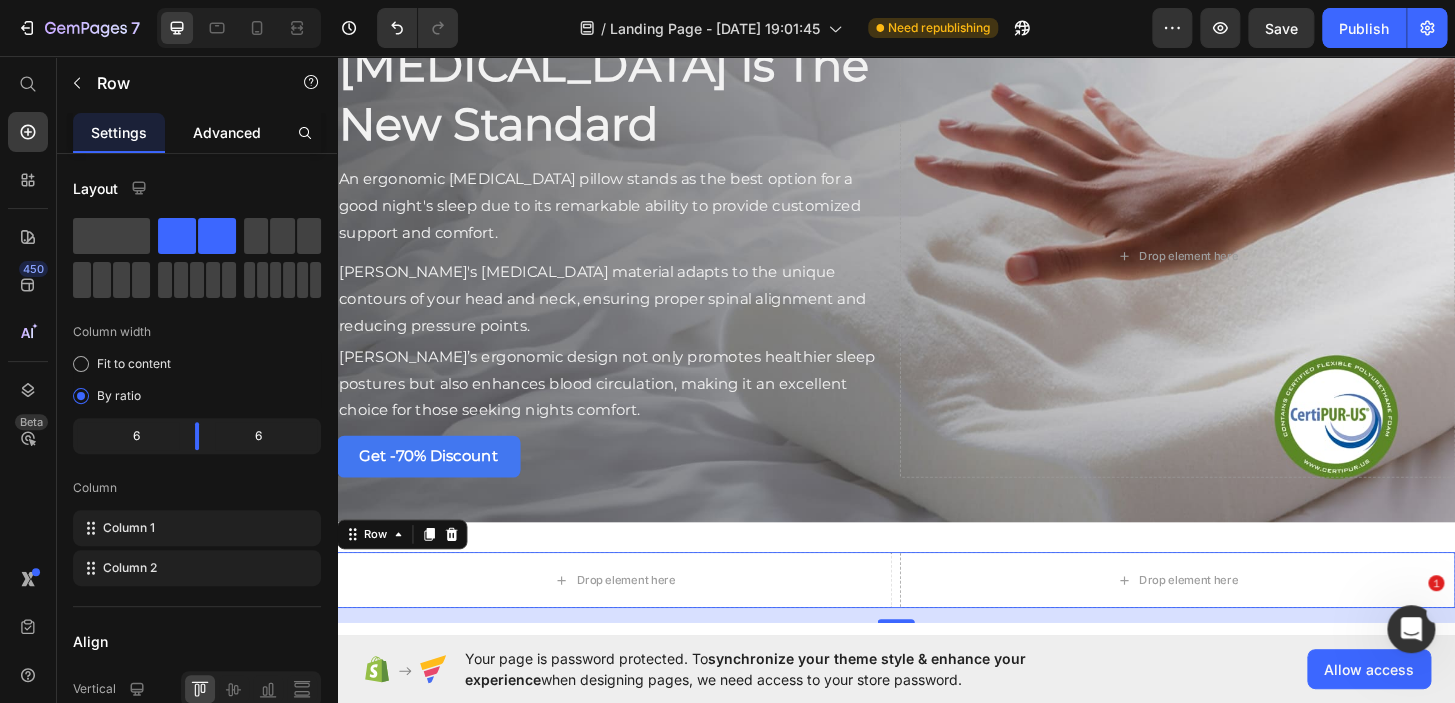 click on "Advanced" 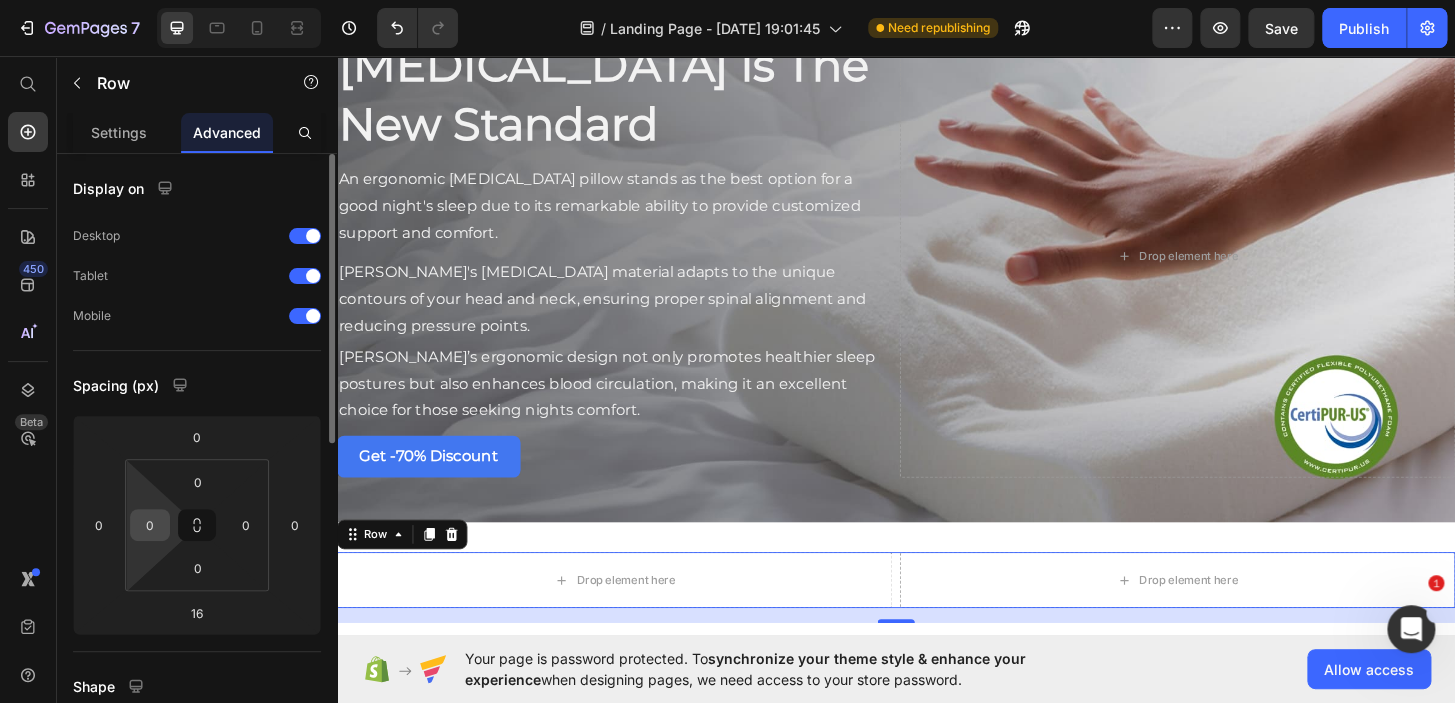 click on "0" at bounding box center (150, 525) 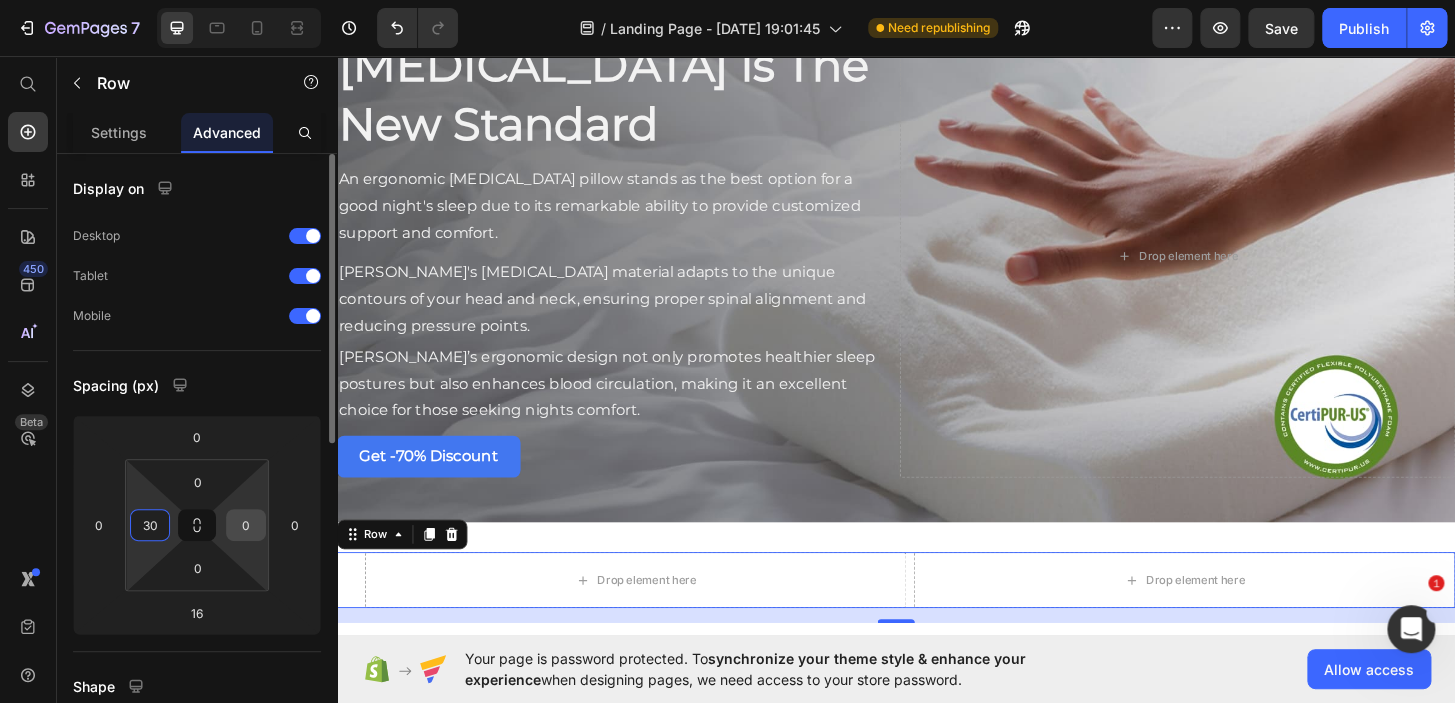 type on "30" 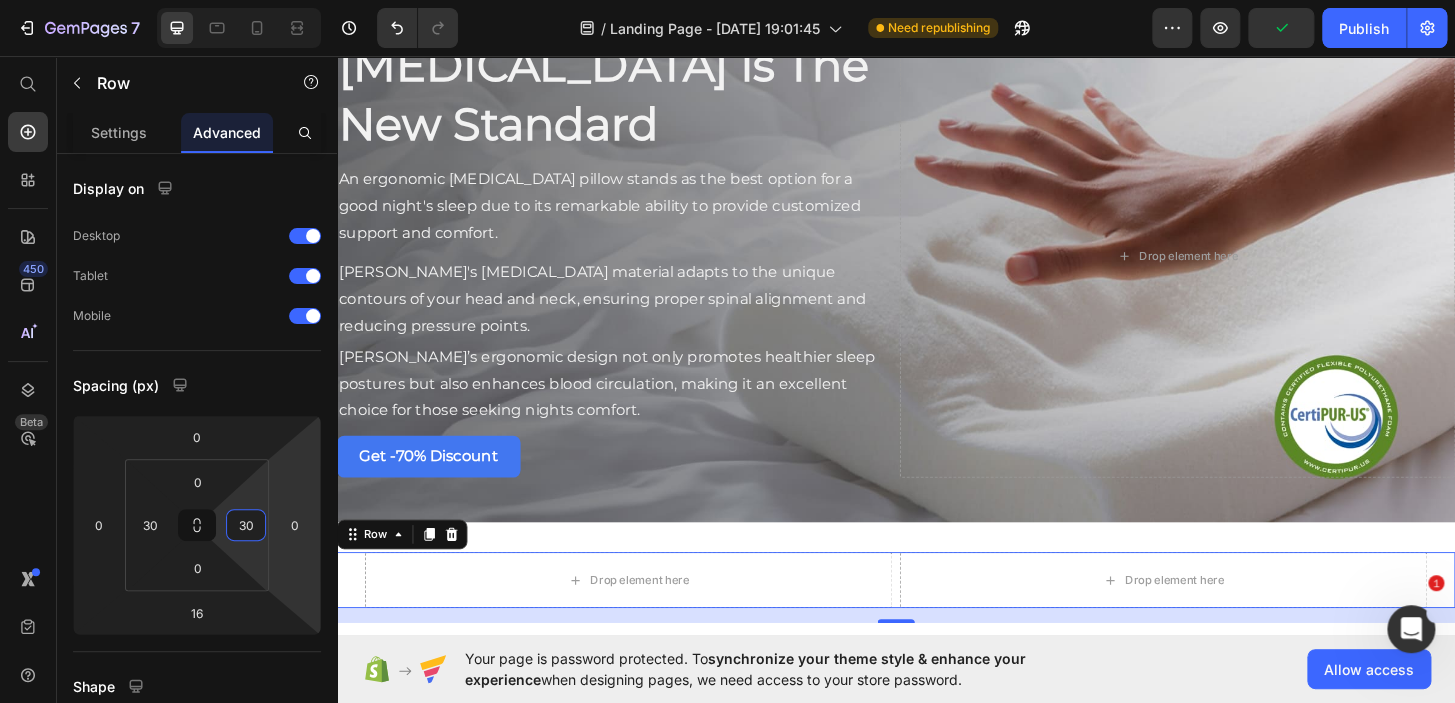 type on "30" 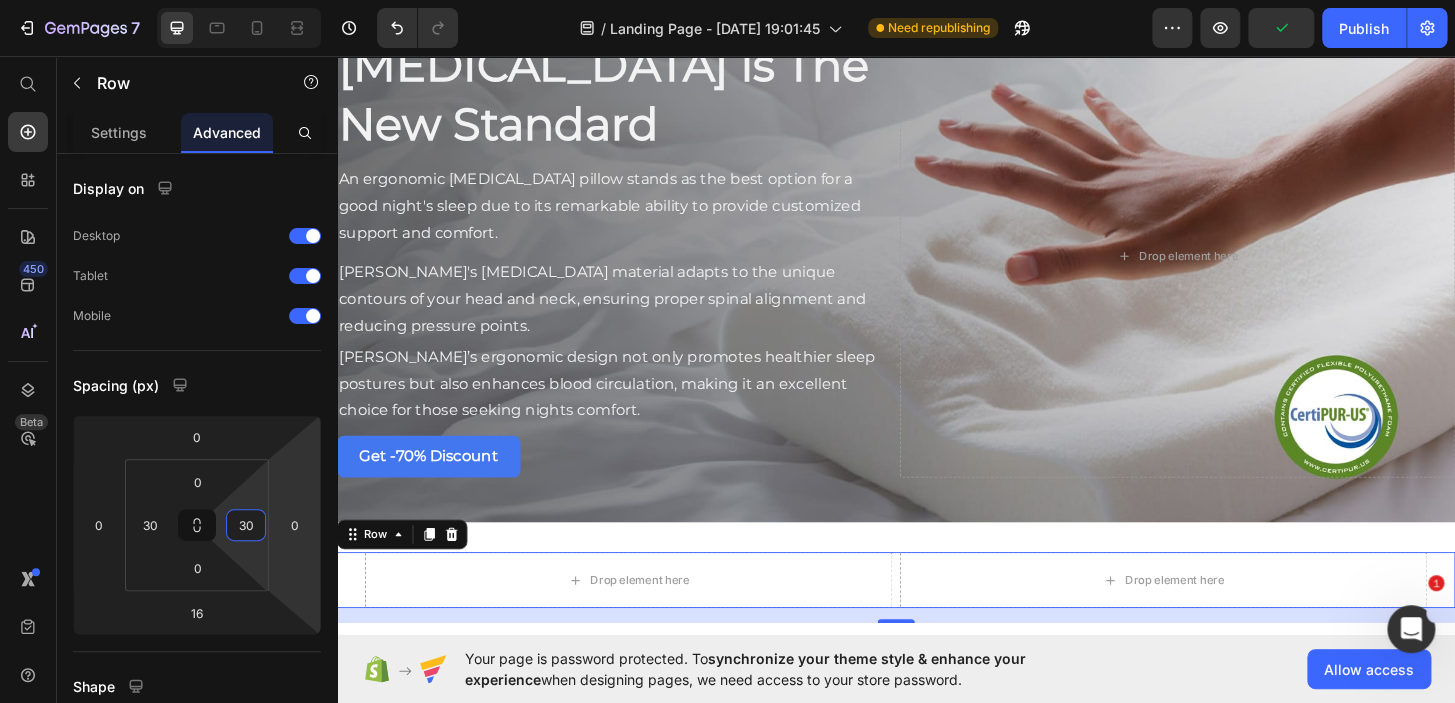 click on "16" at bounding box center (937, 656) 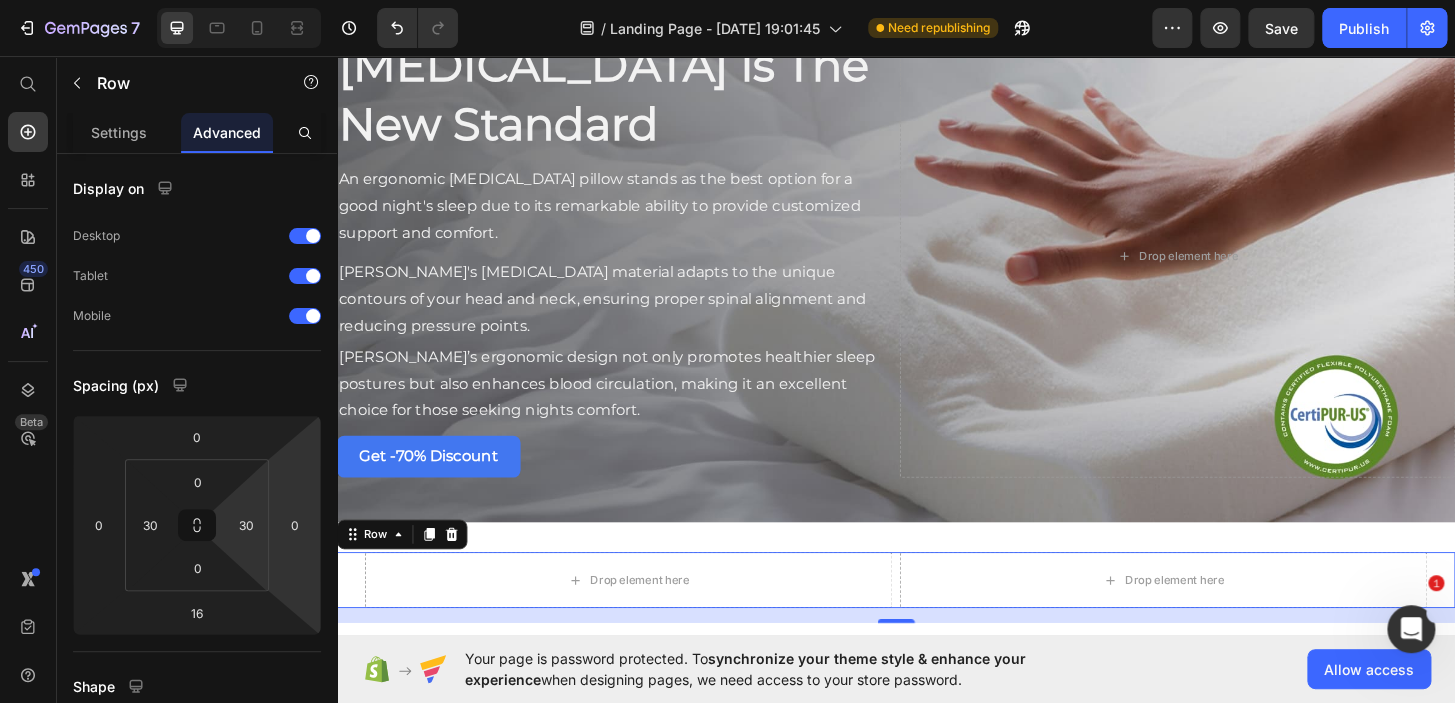 click on "Your page is password protected. To  synchronize your theme style & enhance your experience  when designing pages, we need access to your store password.  Allow access" 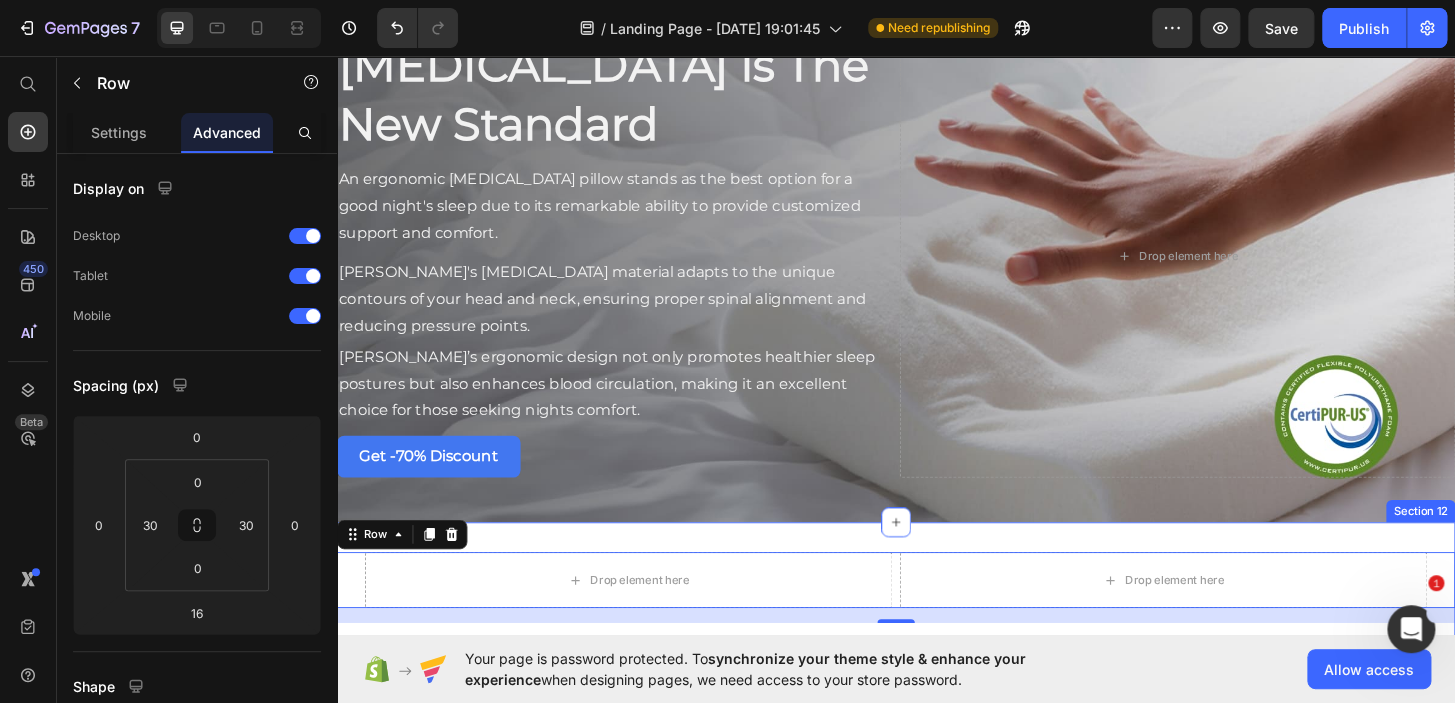 click on "Drop element here
Drop element here Row   16 Section 12" at bounding box center (937, 626) 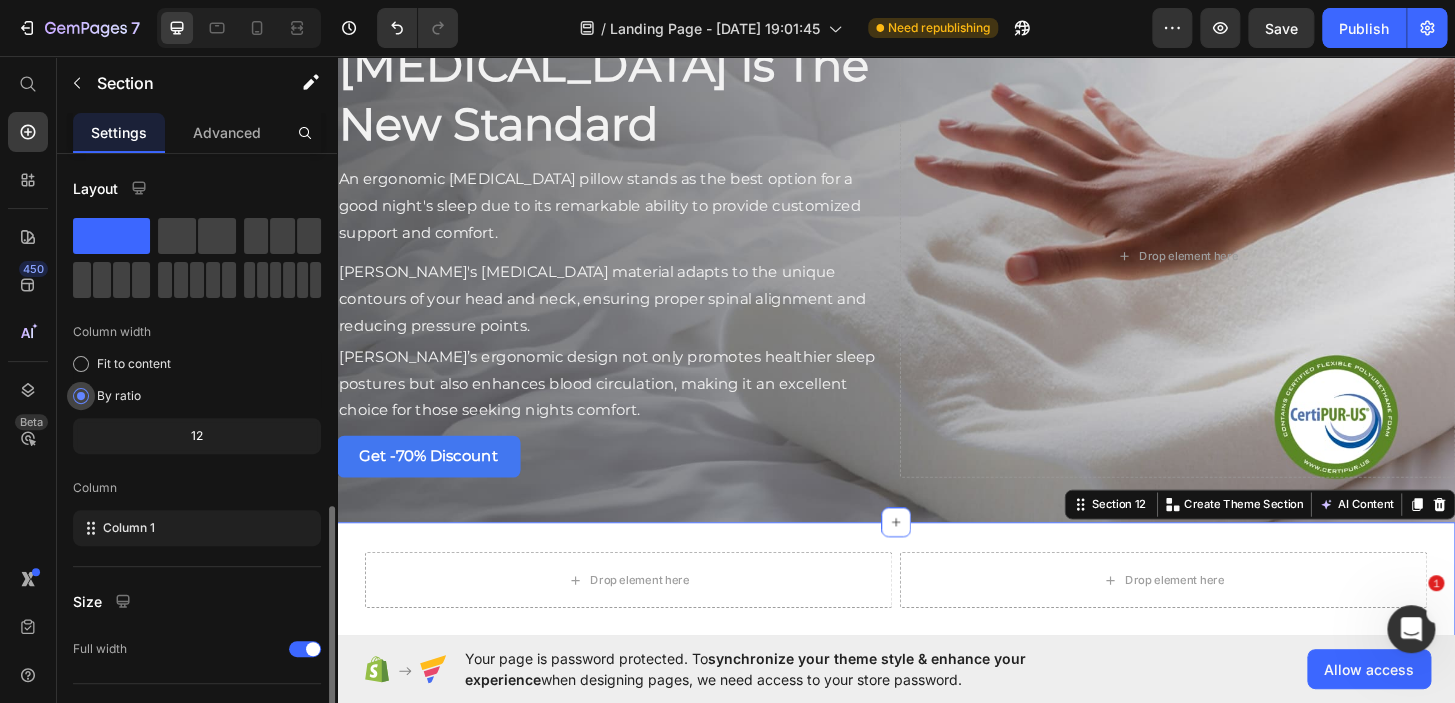scroll, scrollTop: 201, scrollLeft: 0, axis: vertical 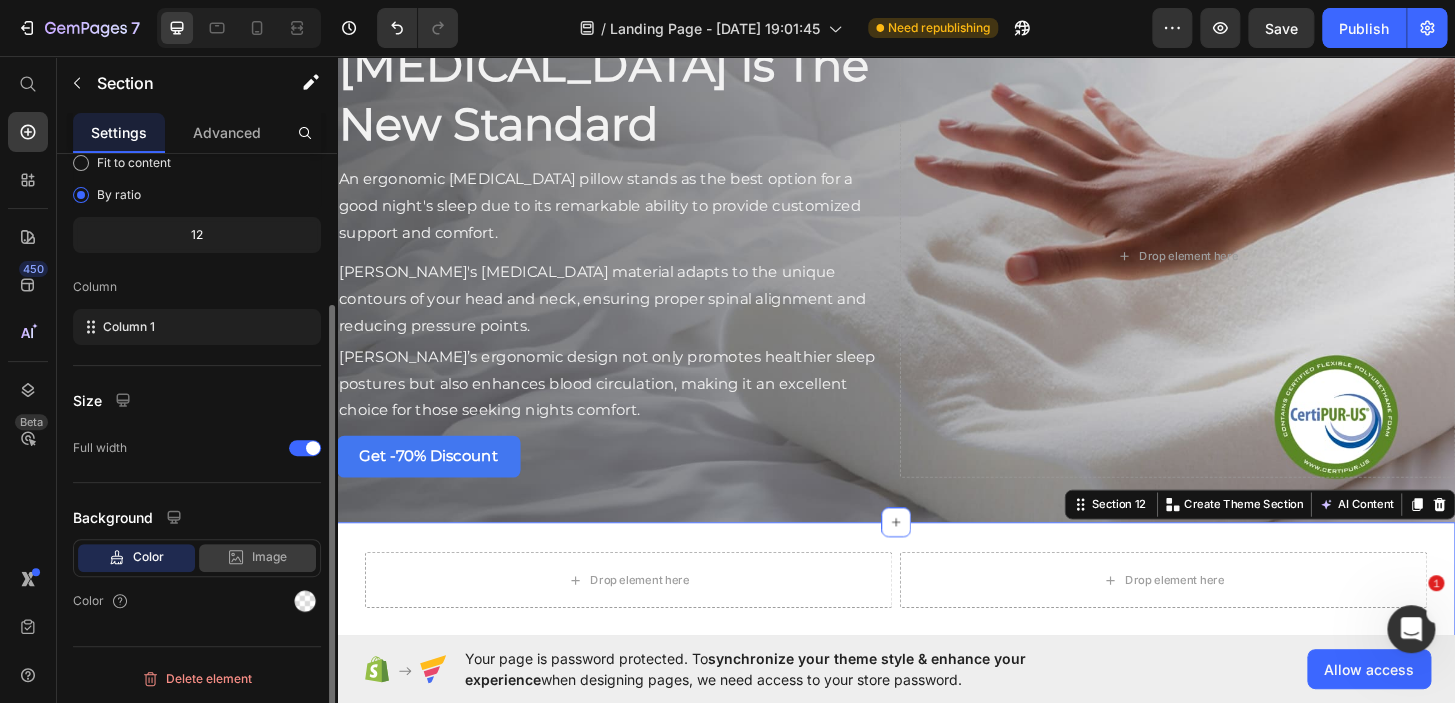 click on "Image" 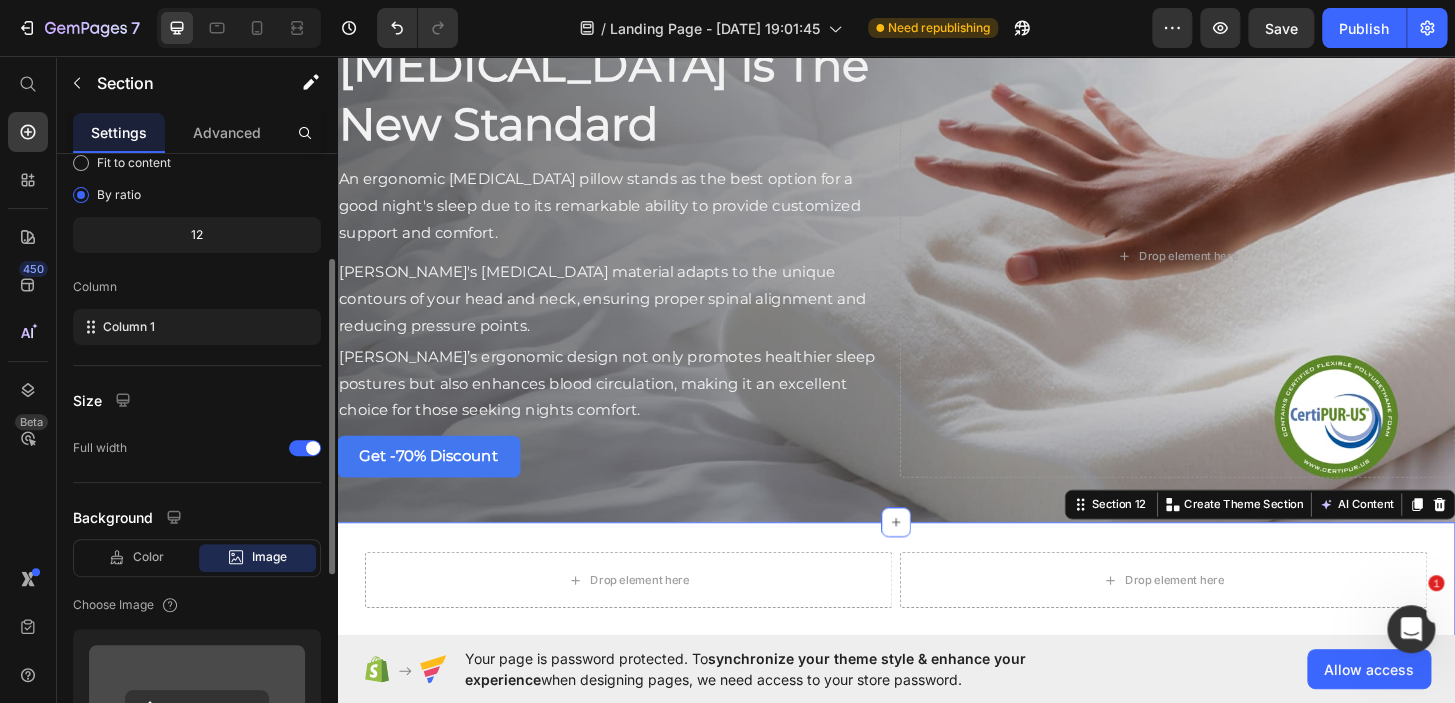 click at bounding box center (197, 708) 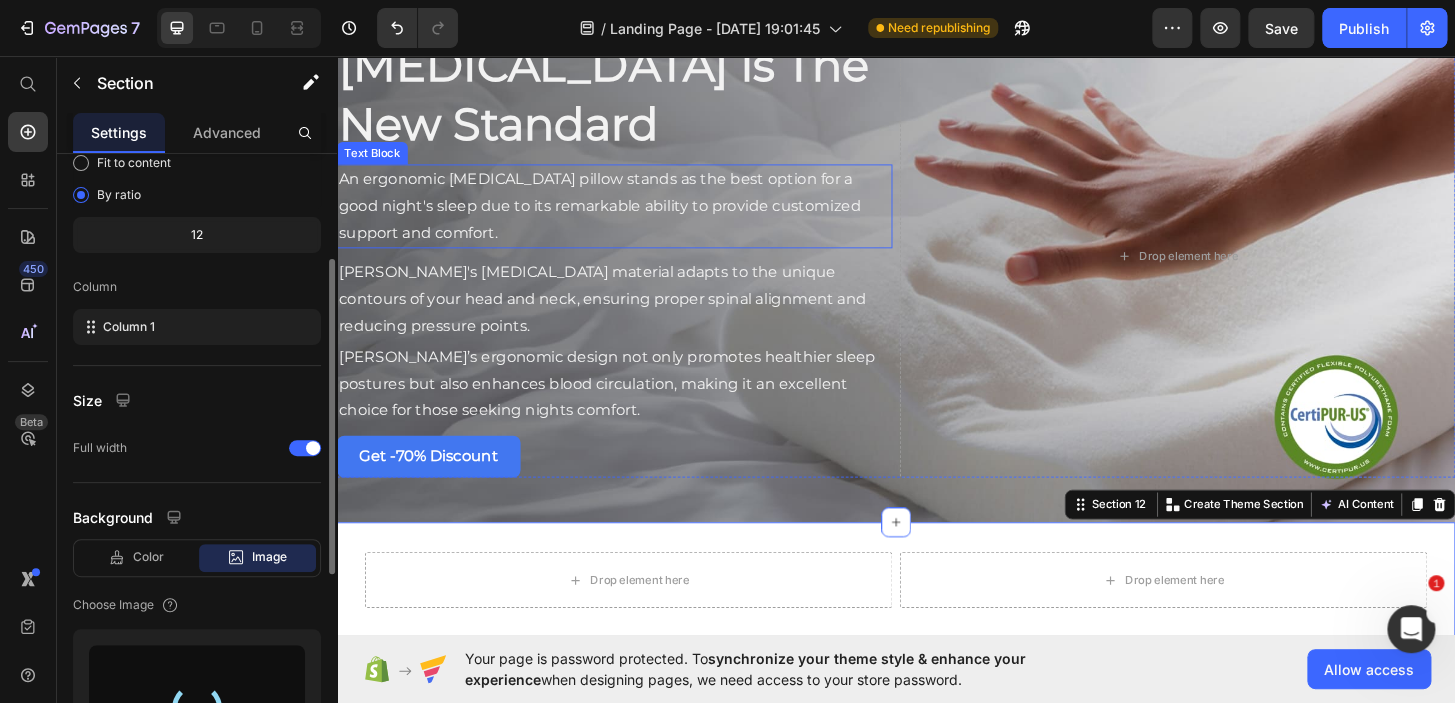 type on "[URL][DOMAIN_NAME]" 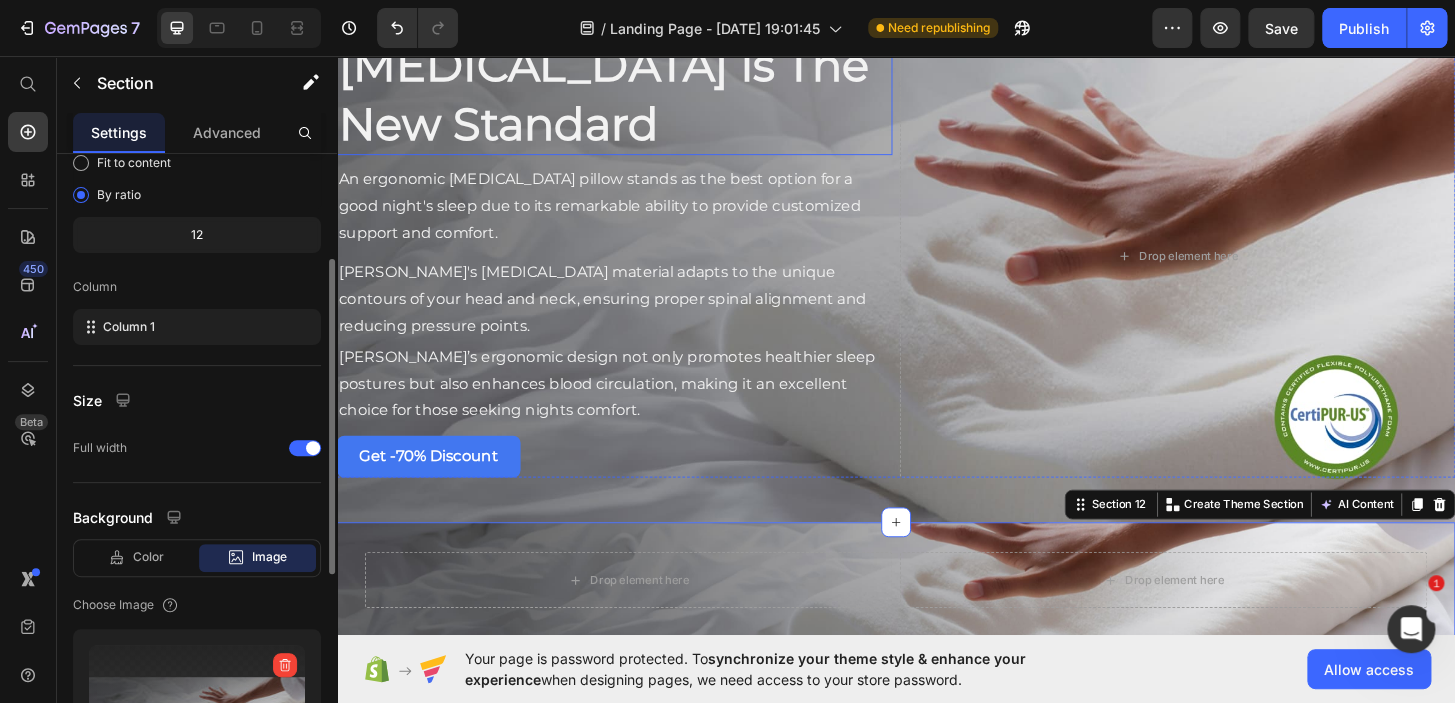 click on "[MEDICAL_DATA] is The  New Standard" at bounding box center [635, 97] 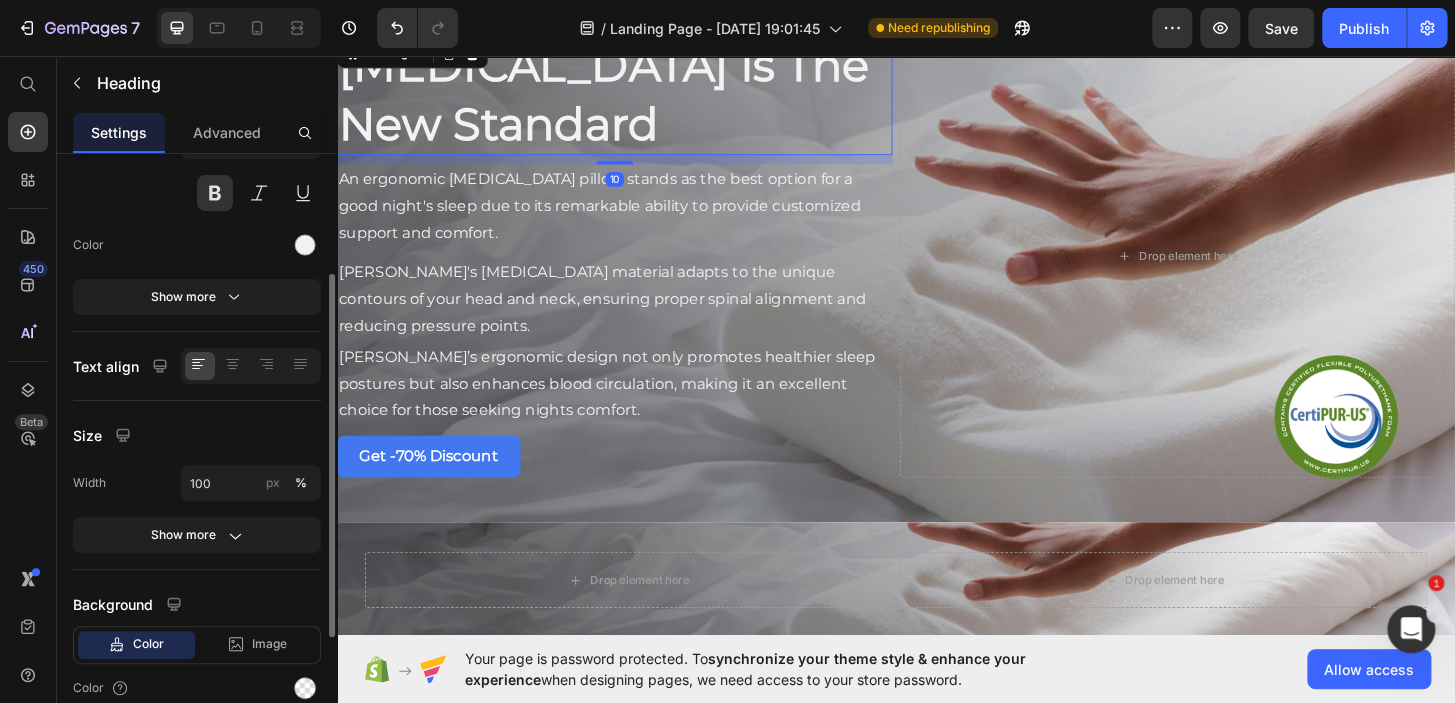 scroll, scrollTop: 0, scrollLeft: 0, axis: both 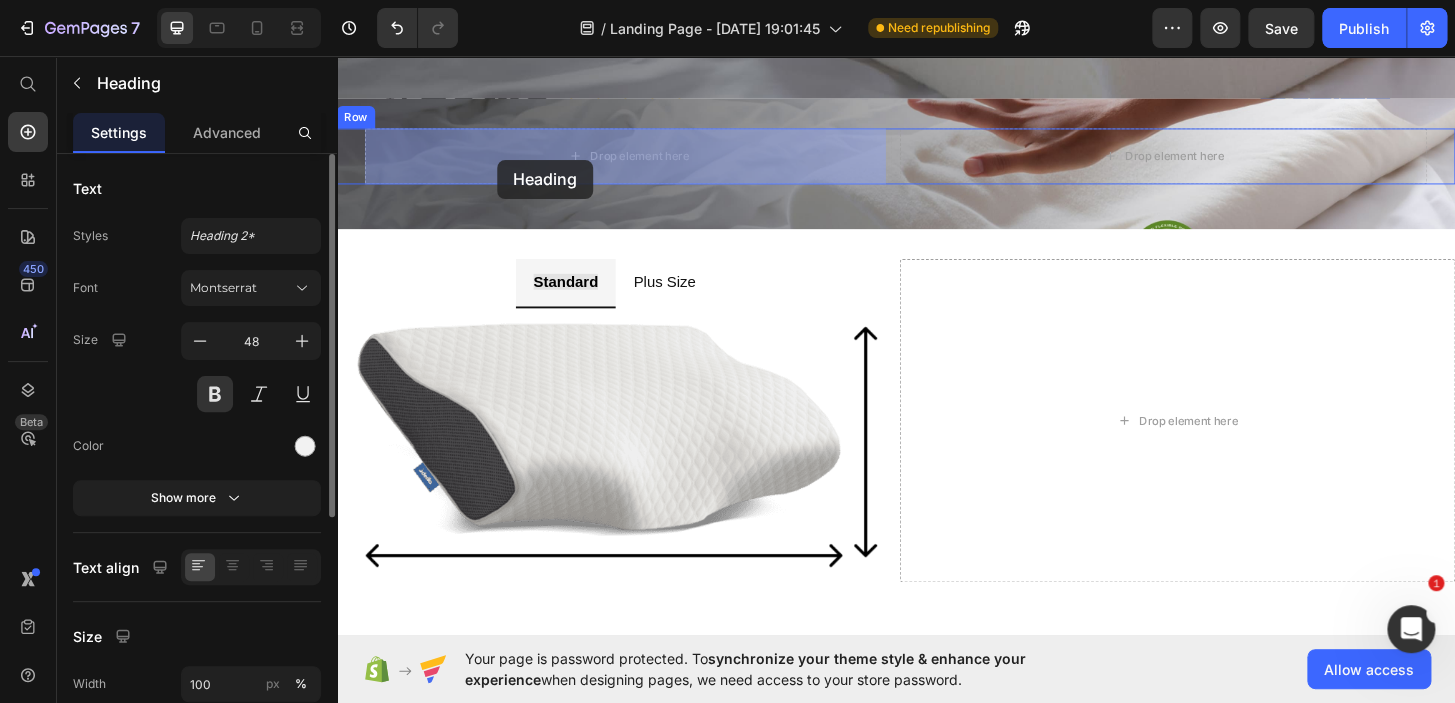 drag, startPoint x: 425, startPoint y: 59, endPoint x: 509, endPoint y: 167, distance: 136.82104 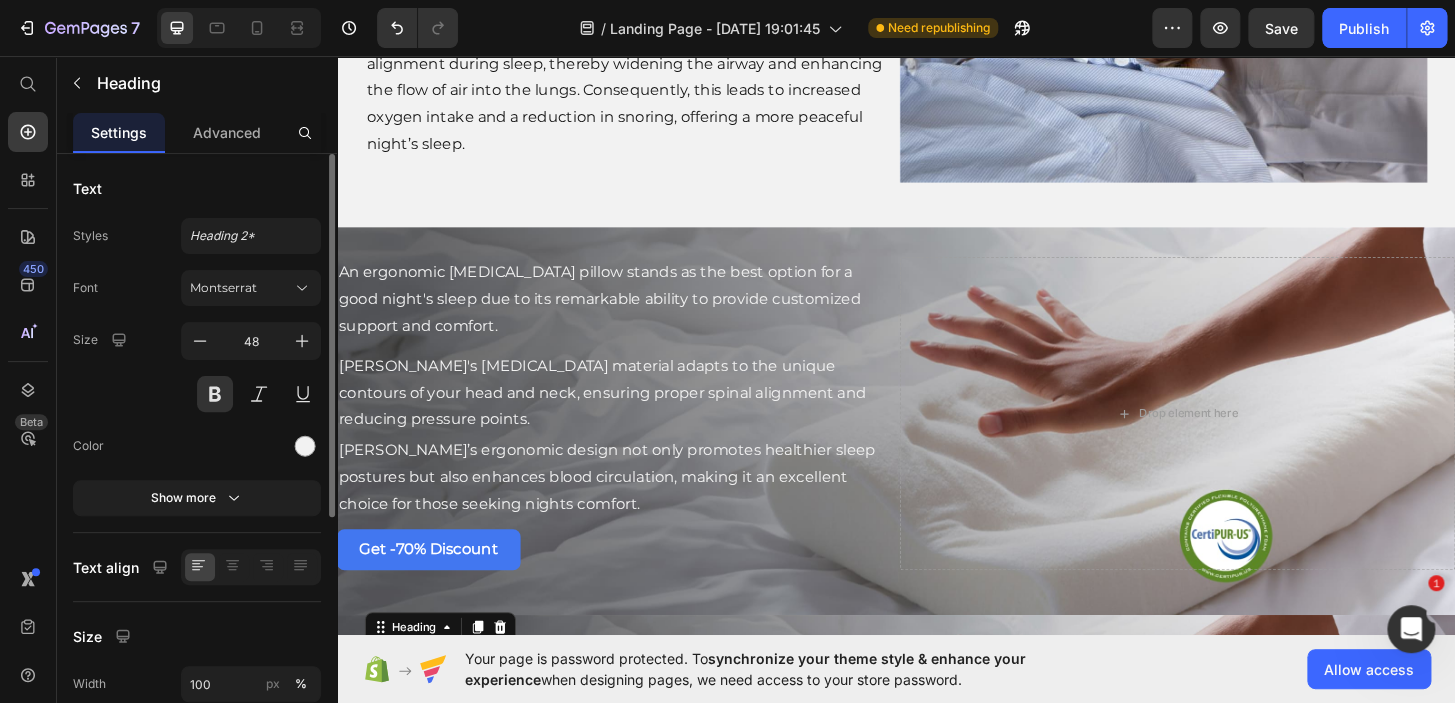 scroll, scrollTop: 5245, scrollLeft: 0, axis: vertical 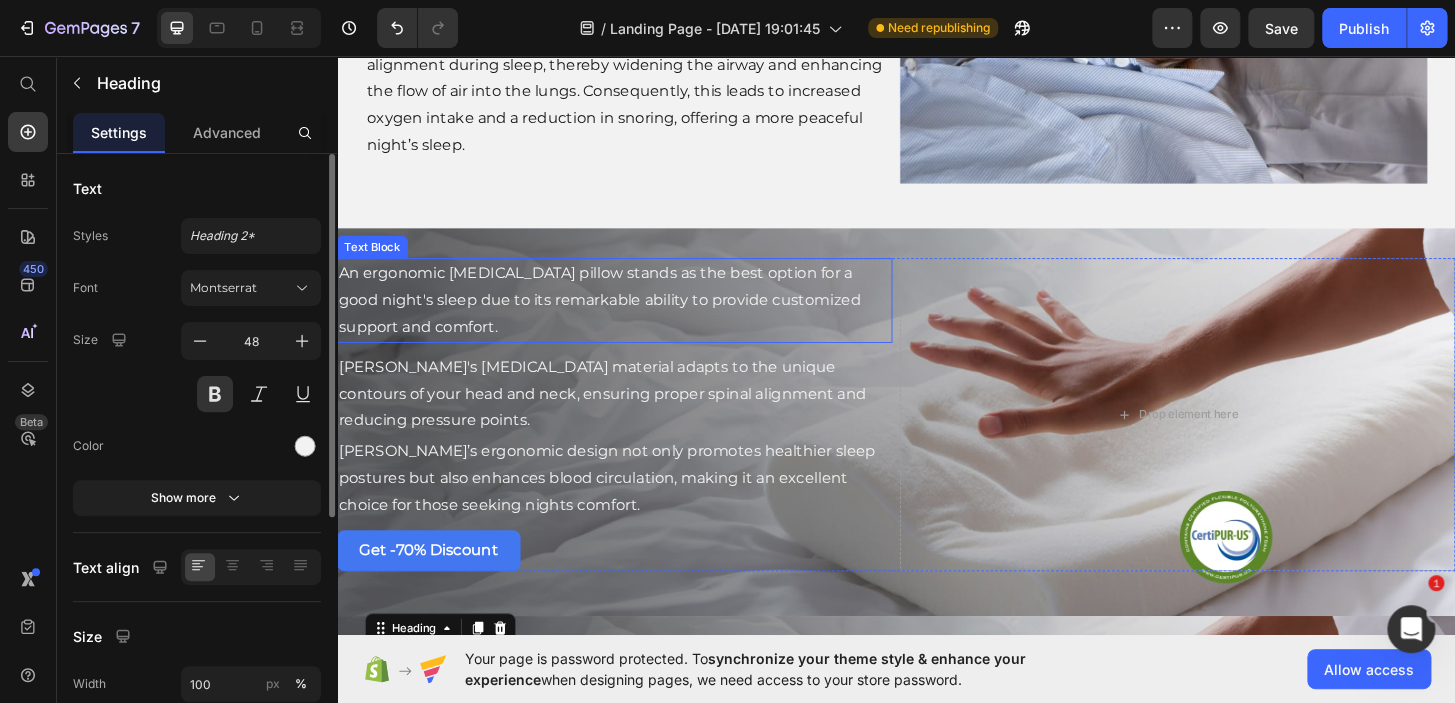 click on "An ergonomic [MEDICAL_DATA] pillow stands as the best option for a good night's sleep due to its remarkable ability to provide customized support and comfort." at bounding box center [635, 318] 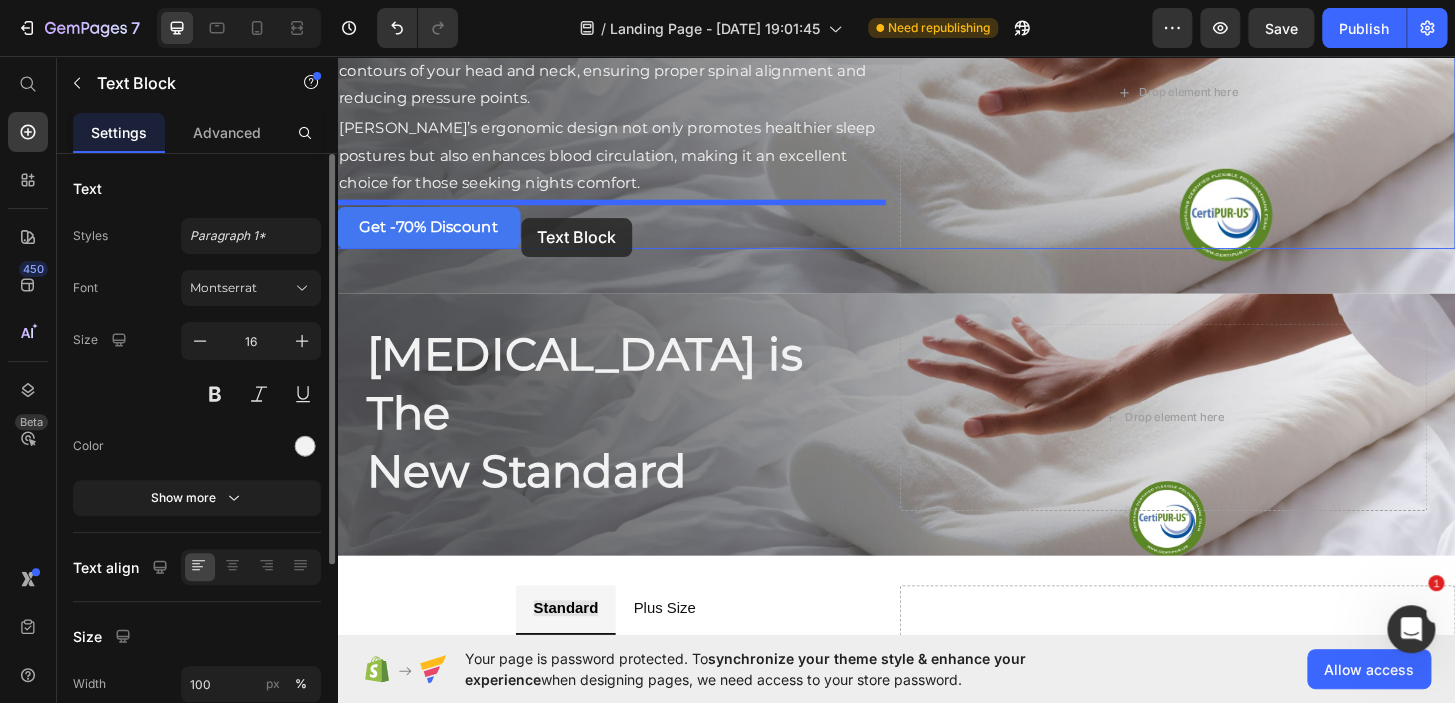 scroll, scrollTop: 5540, scrollLeft: 0, axis: vertical 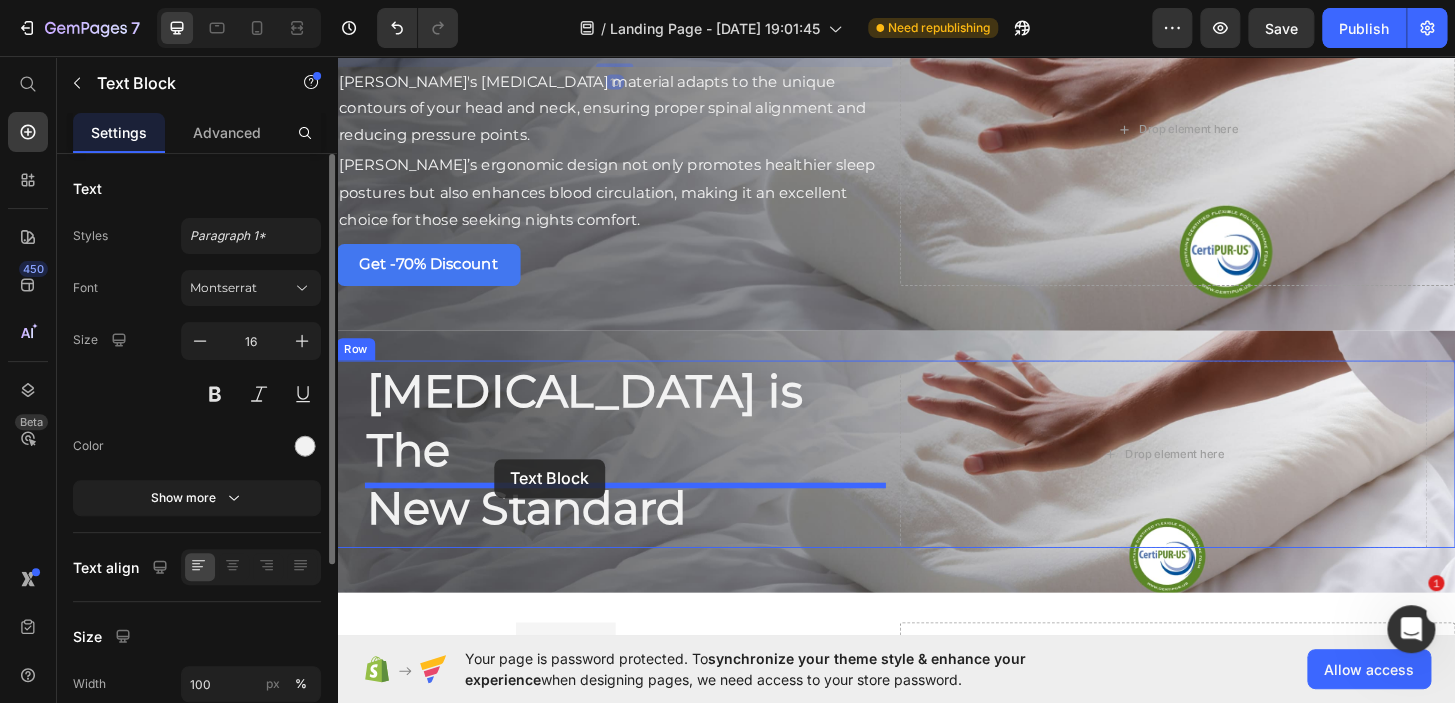 drag, startPoint x: 420, startPoint y: 236, endPoint x: 506, endPoint y: 488, distance: 266.27054 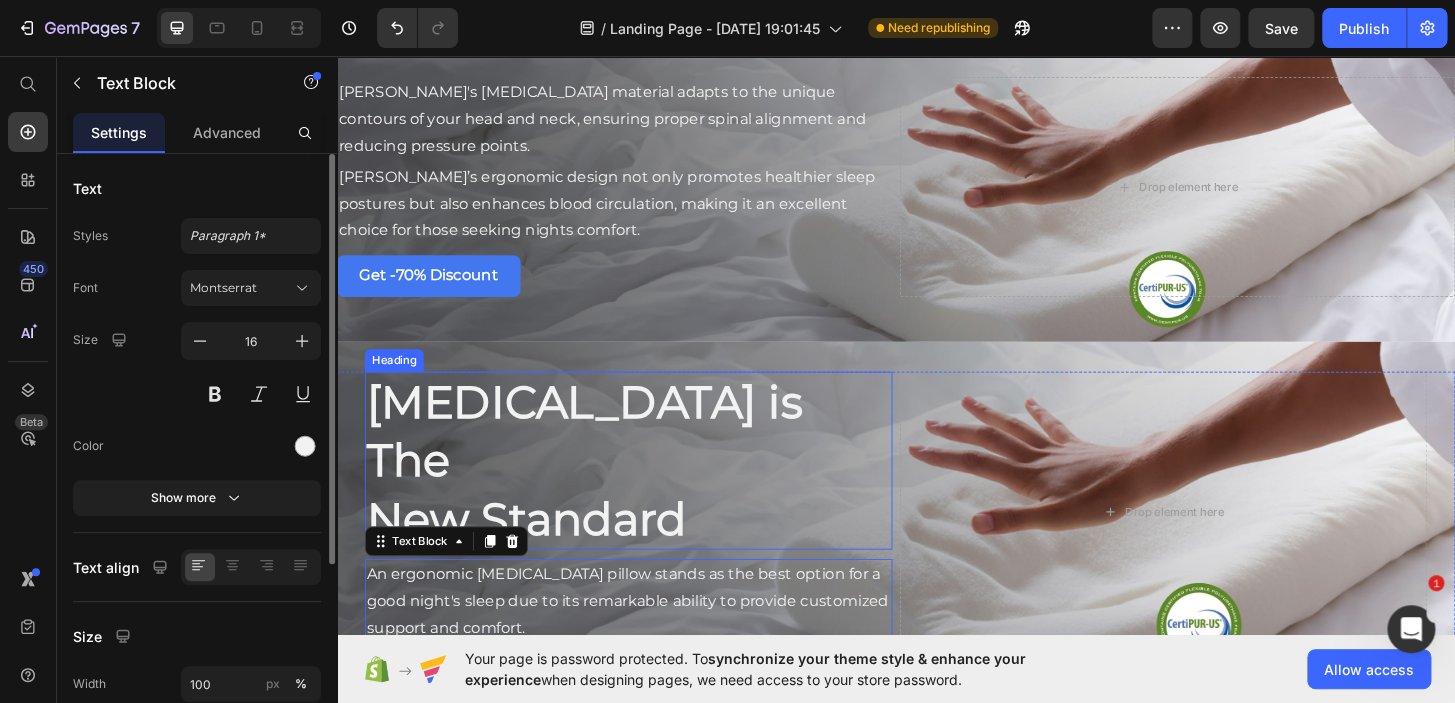 scroll, scrollTop: 5258, scrollLeft: 0, axis: vertical 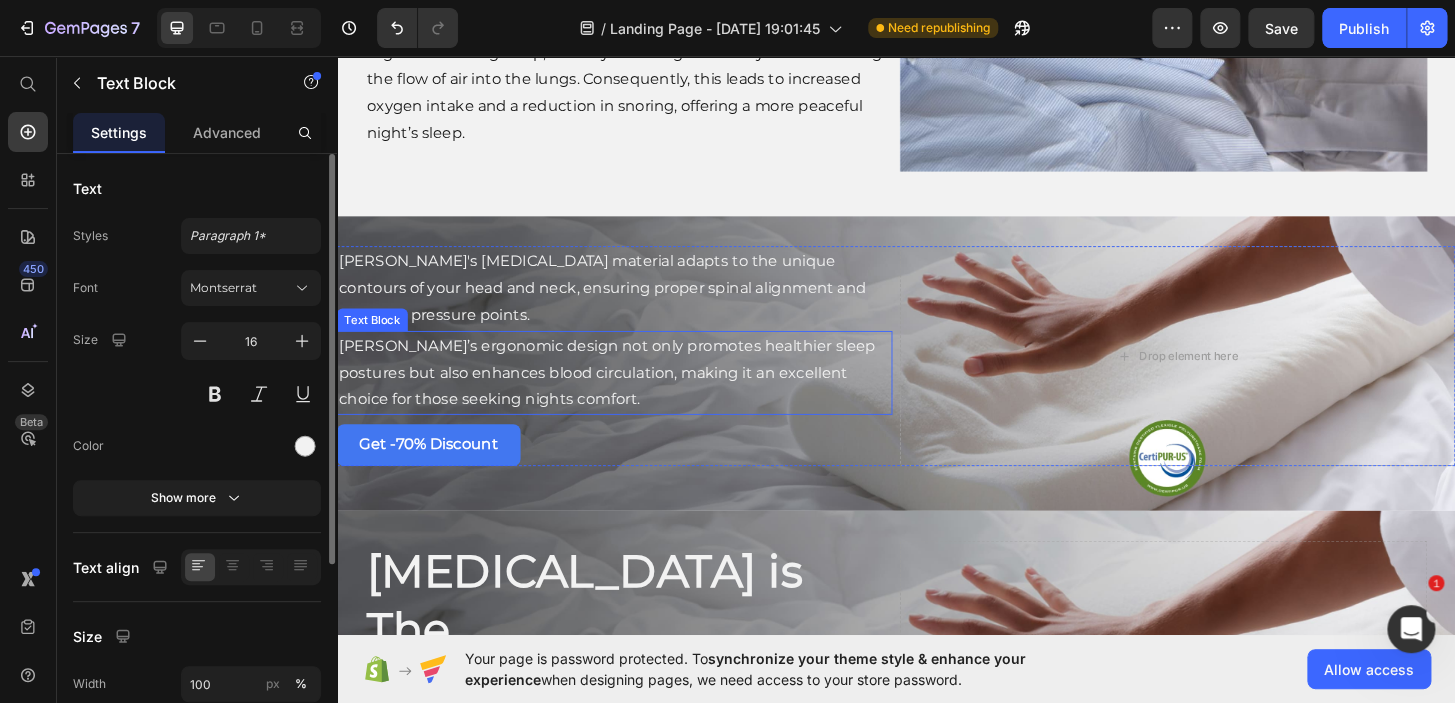 click on "[PERSON_NAME]'s [MEDICAL_DATA] material adapts to the unique contours of your head and neck, ensuring proper spinal alignment and reducing pressure points." at bounding box center [635, 305] 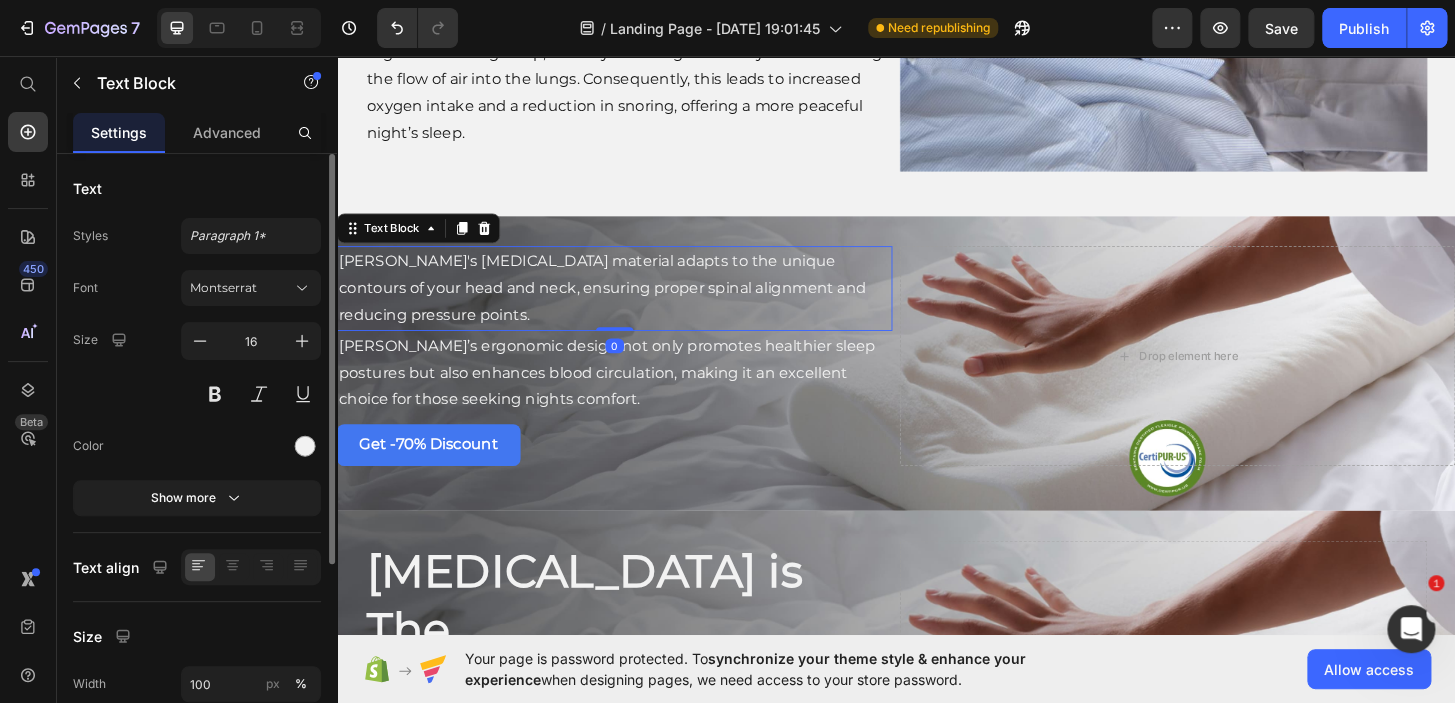 click on "[PERSON_NAME]'s [MEDICAL_DATA] material adapts to the unique contours of your head and neck, ensuring proper spinal alignment and reducing pressure points." at bounding box center [635, 305] 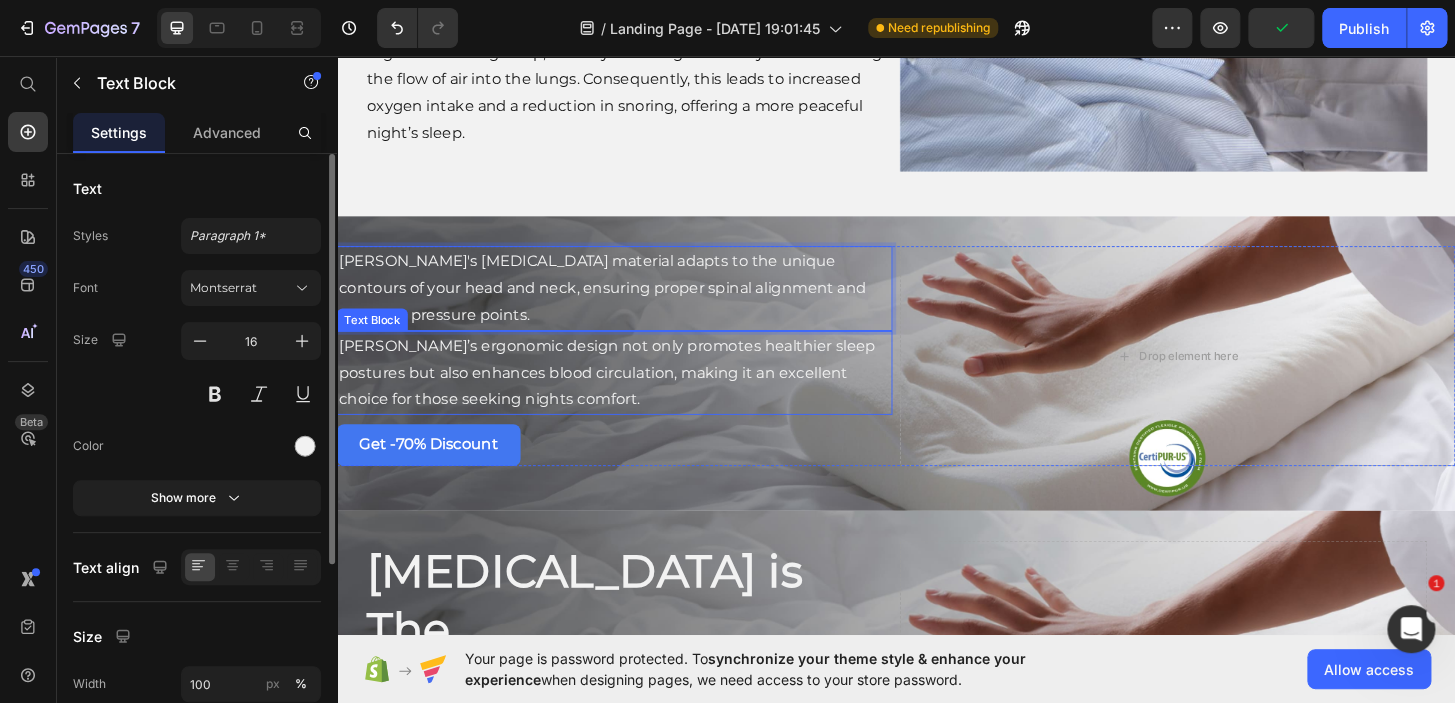 click on "[PERSON_NAME]’s ergonomic design not only promotes healthier sleep postures but also enhances blood circulation, making it an excellent choice for those seeking nights comfort." at bounding box center [635, 396] 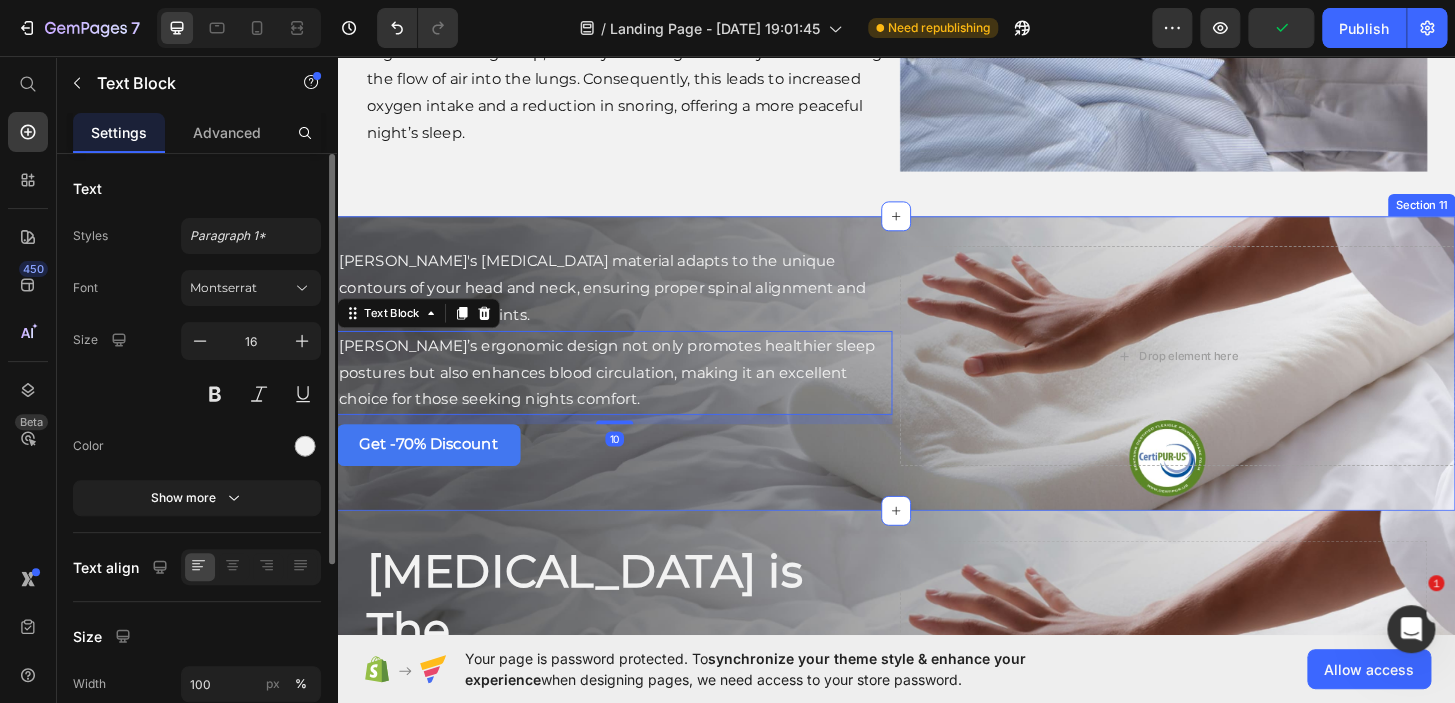 click on "[PERSON_NAME]'s [MEDICAL_DATA] material adapts to the unique contours of your head and neck, ensuring proper spinal alignment and reducing pressure points. Text Block [PERSON_NAME]’s ergonomic design not only promotes healthier sleep postures but also enhances blood circulation, making it an excellent choice for those seeking nights comfort. Text Block   10 Get -70% Discount Button
Drop element here Row Section 11" at bounding box center (937, 386) 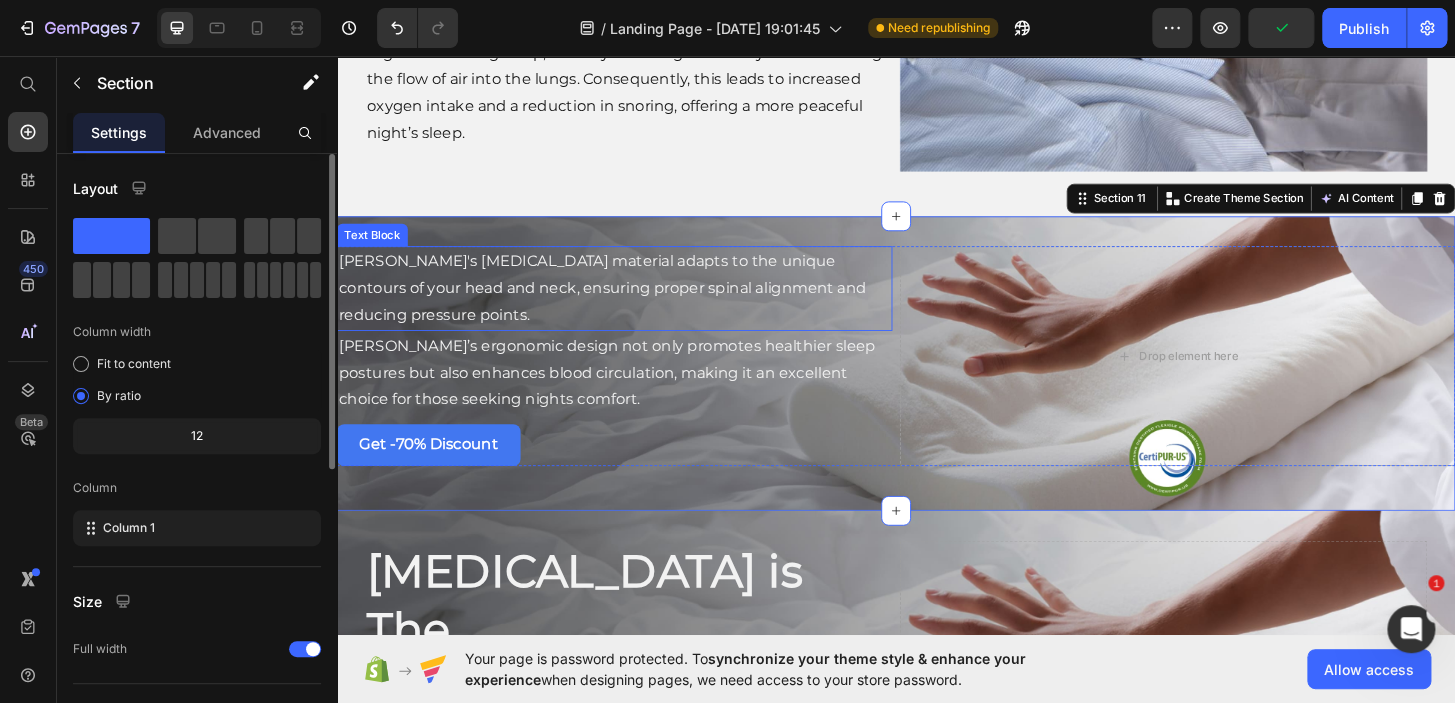 click on "[PERSON_NAME]'s [MEDICAL_DATA] material adapts to the unique contours of your head and neck, ensuring proper spinal alignment and reducing pressure points." at bounding box center [635, 305] 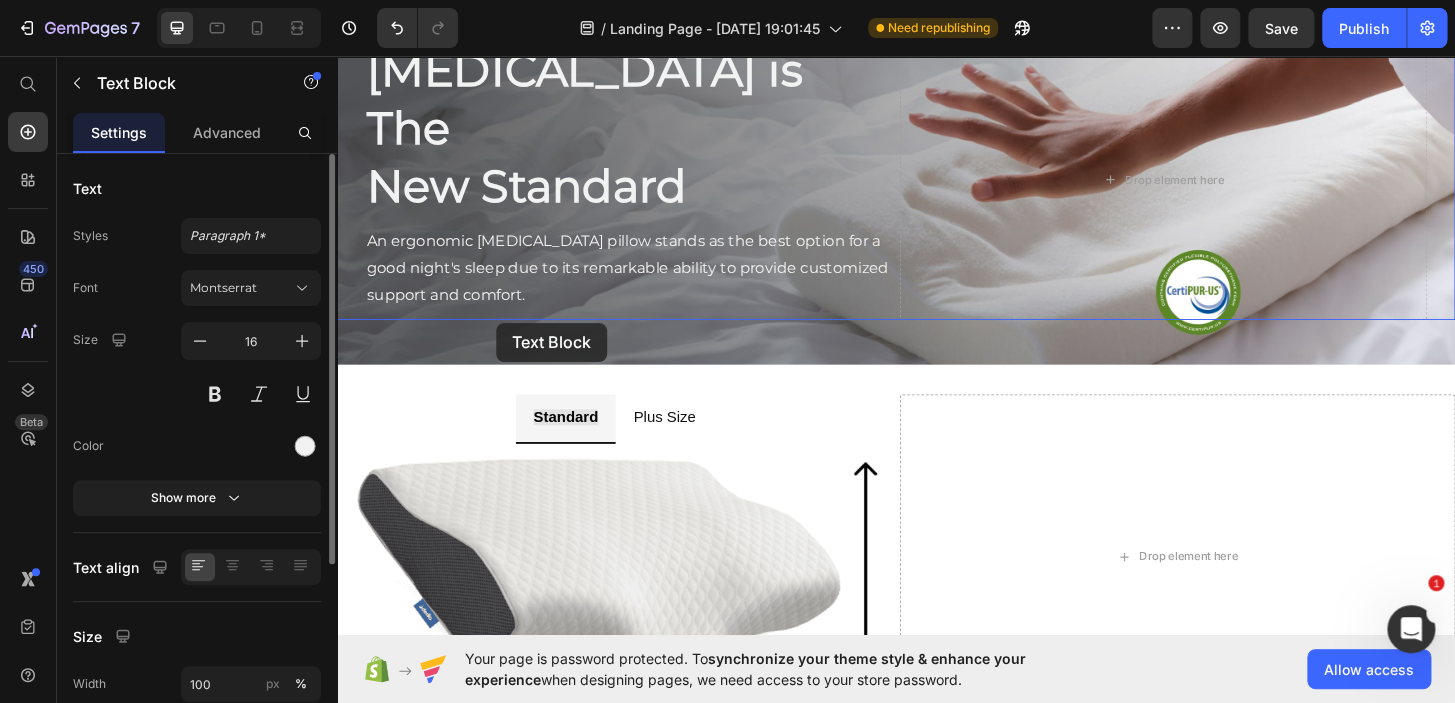 scroll, scrollTop: 5840, scrollLeft: 0, axis: vertical 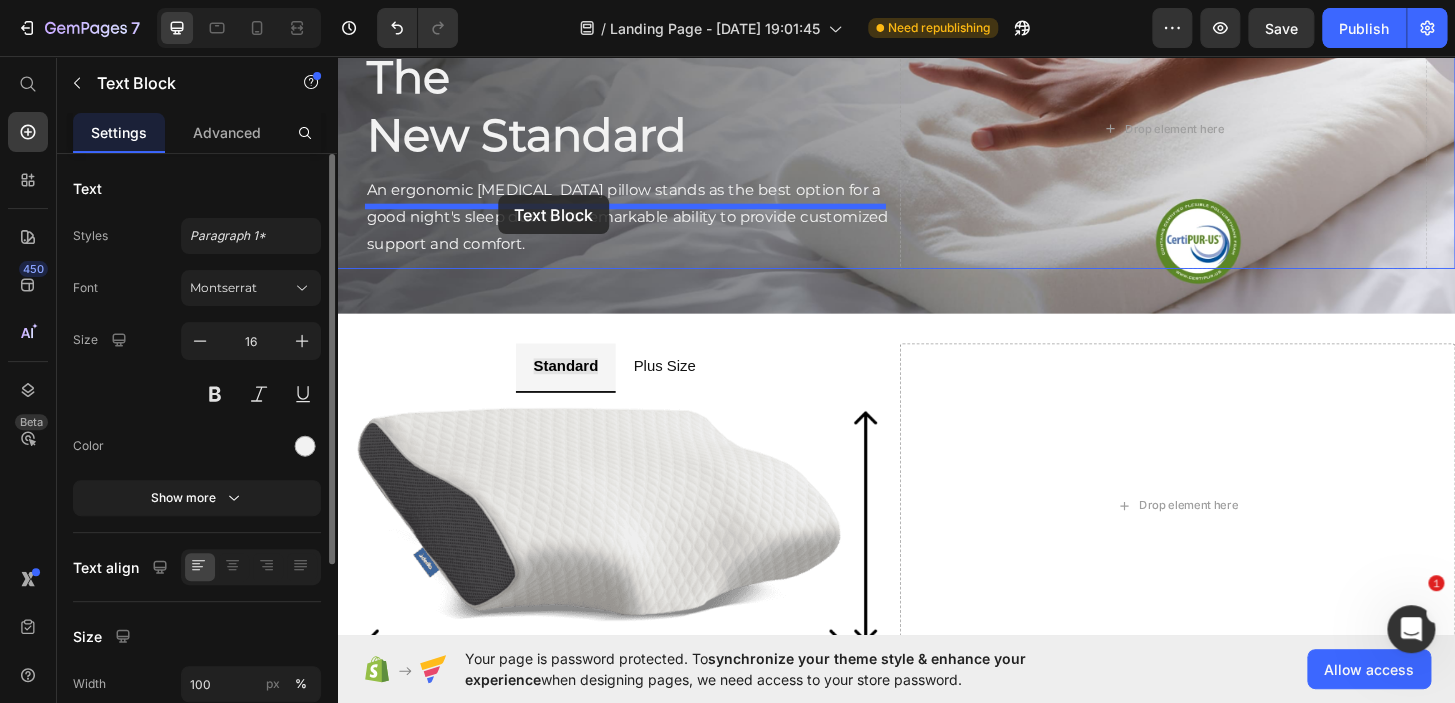 drag, startPoint x: 396, startPoint y: 234, endPoint x: 510, endPoint y: 205, distance: 117.630775 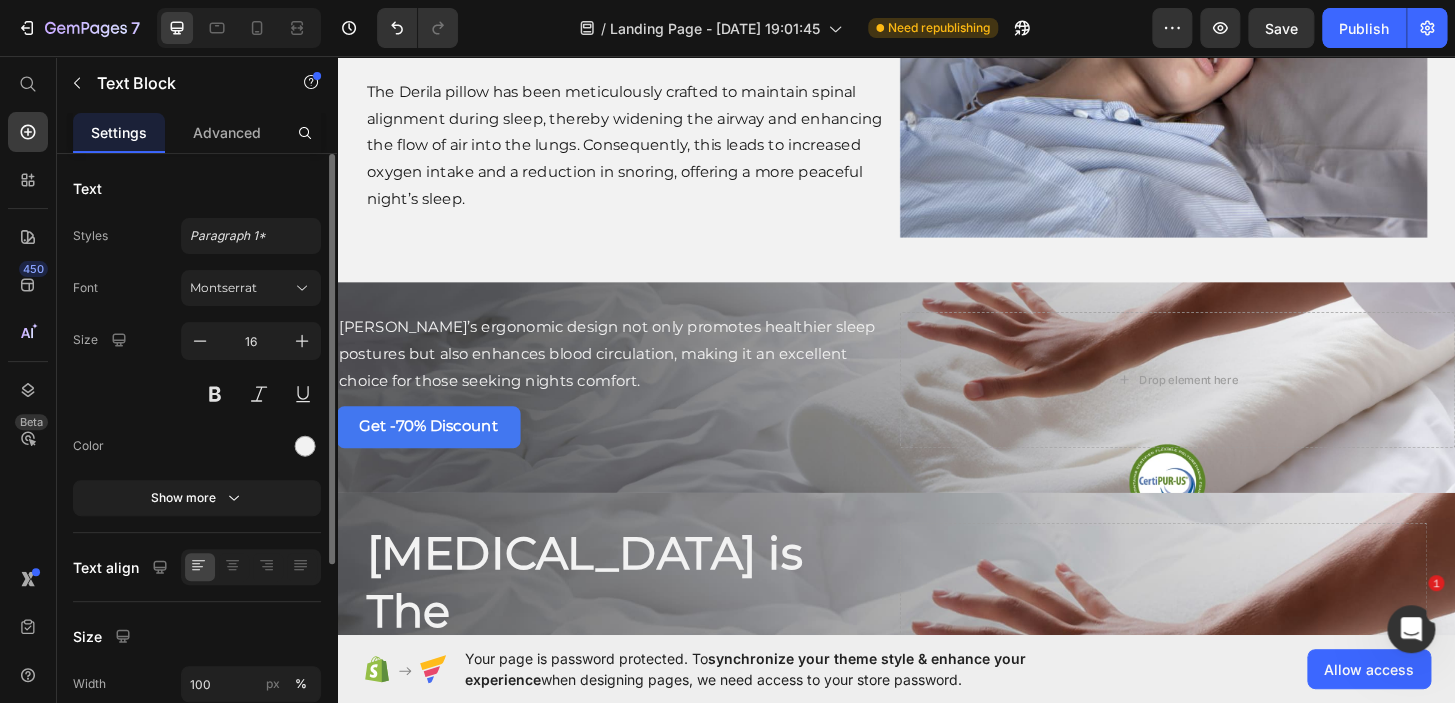 scroll, scrollTop: 5185, scrollLeft: 0, axis: vertical 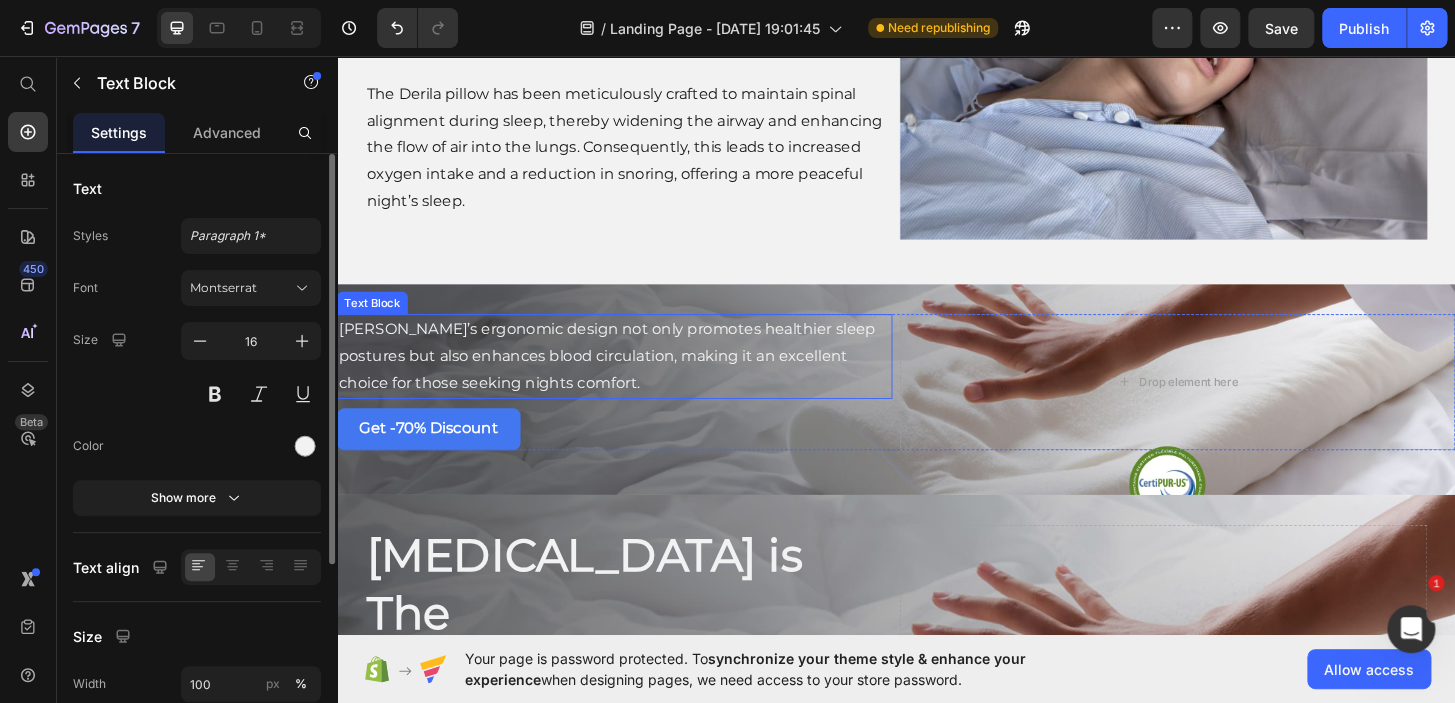 click on "[PERSON_NAME]’s ergonomic design not only promotes healthier sleep postures but also enhances blood circulation, making it an excellent choice for those seeking nights comfort." at bounding box center (635, 378) 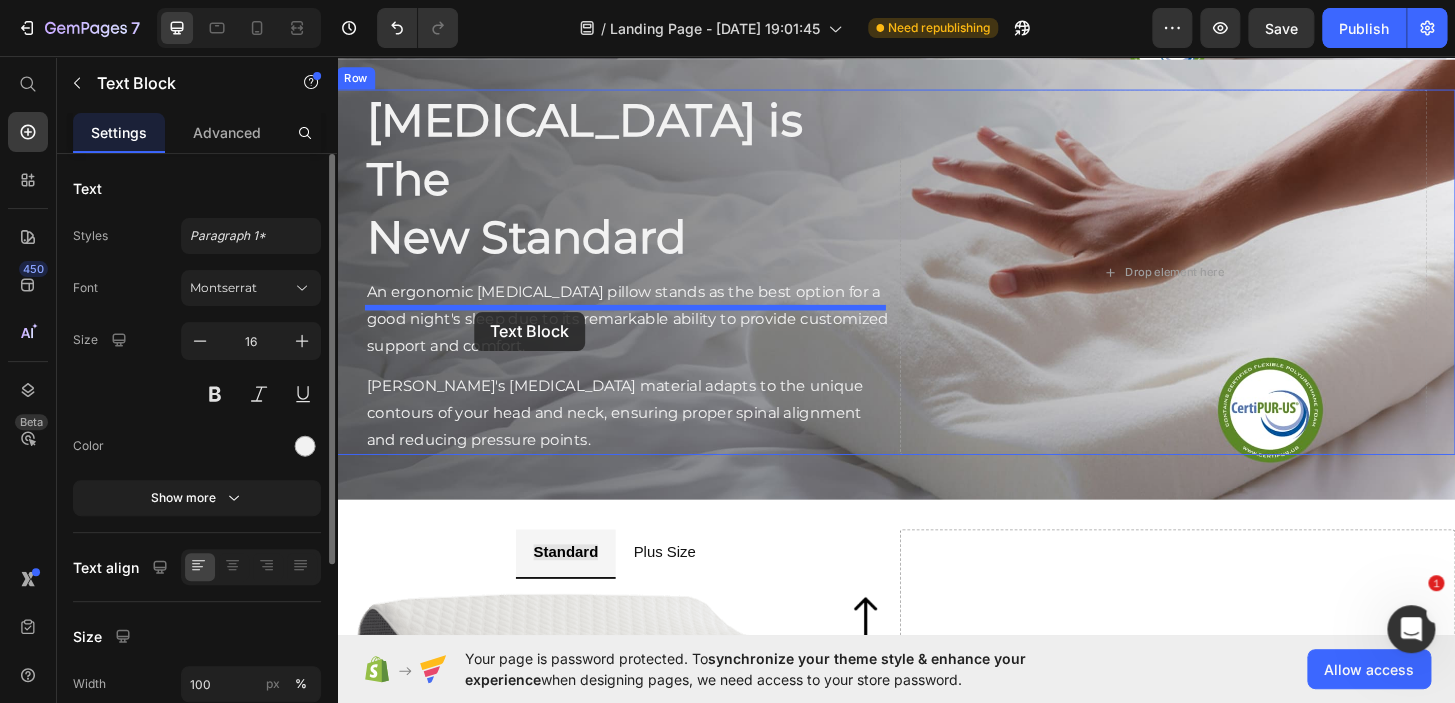 scroll, scrollTop: 5582, scrollLeft: 0, axis: vertical 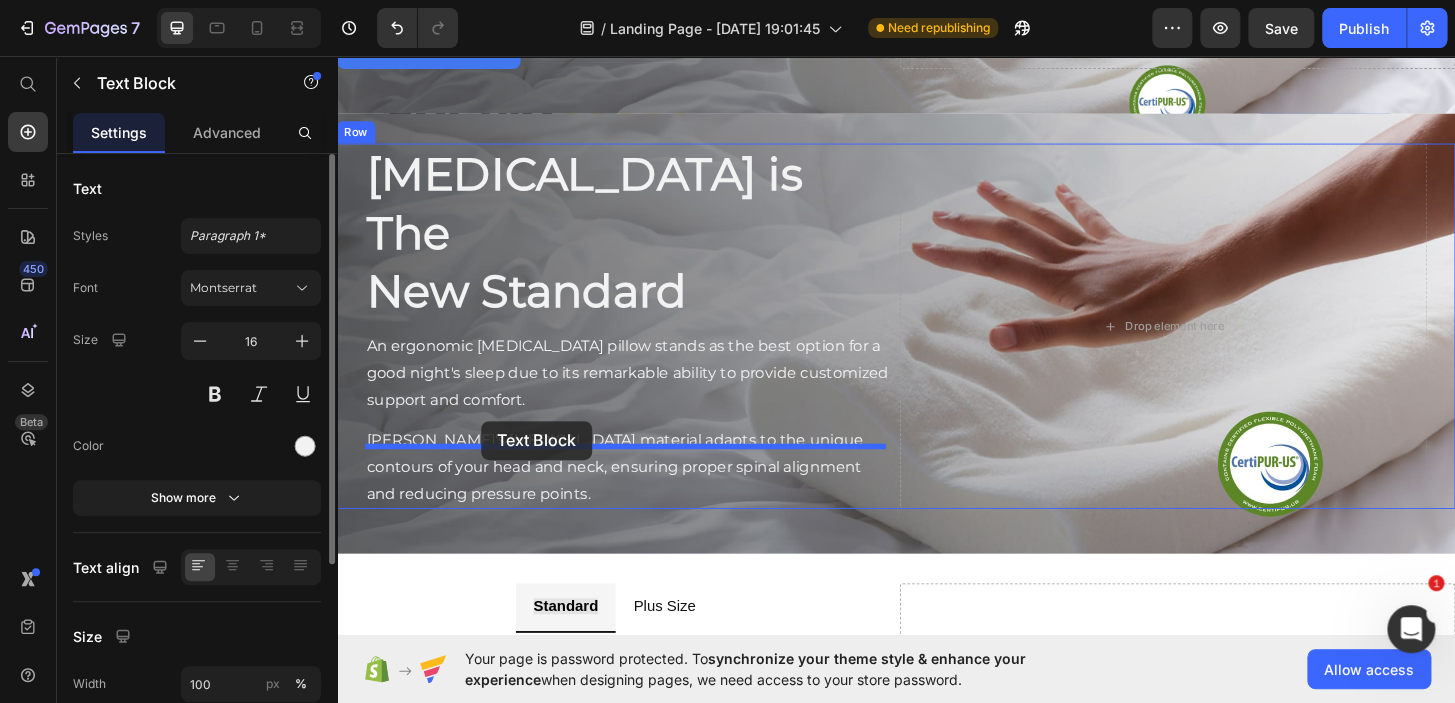 drag, startPoint x: 367, startPoint y: 296, endPoint x: 492, endPoint y: 447, distance: 196.02551 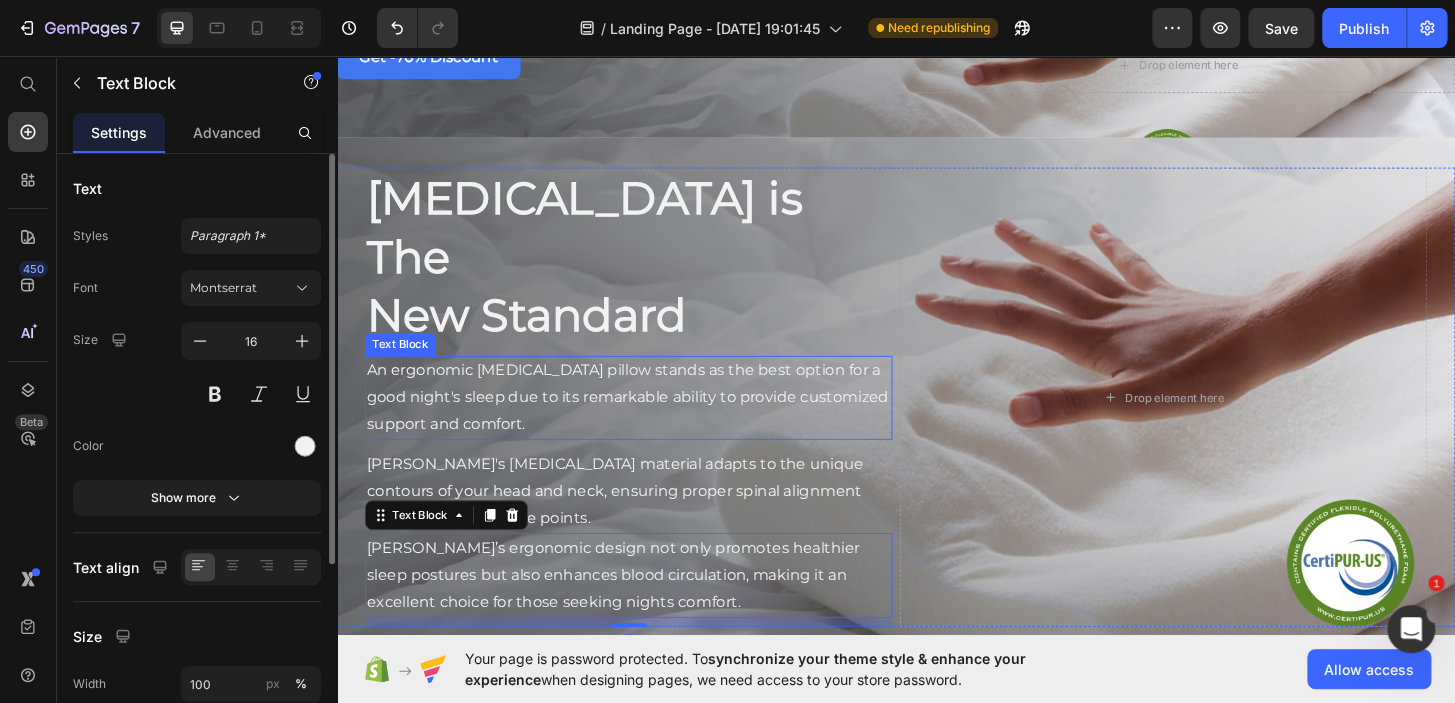 scroll, scrollTop: 5276, scrollLeft: 0, axis: vertical 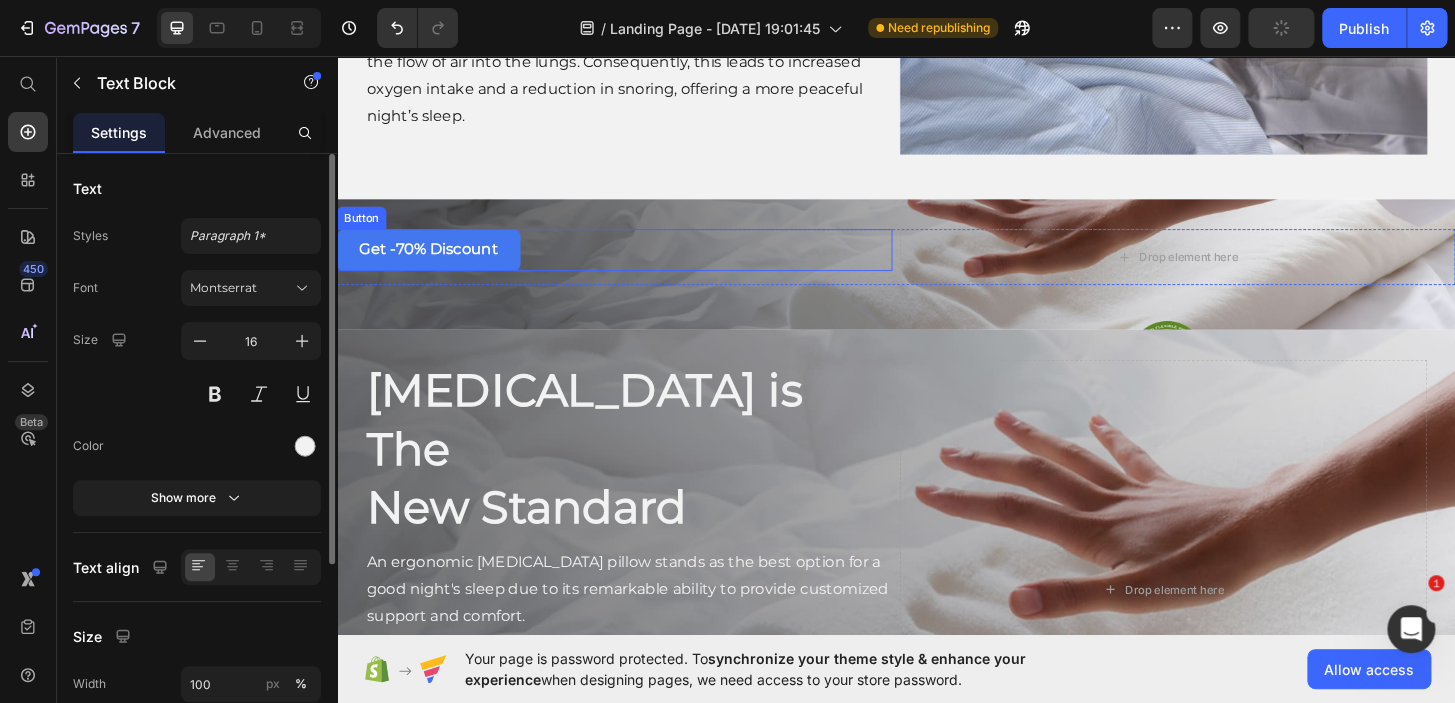 click on "Get -70% Discount Button" at bounding box center [635, 264] 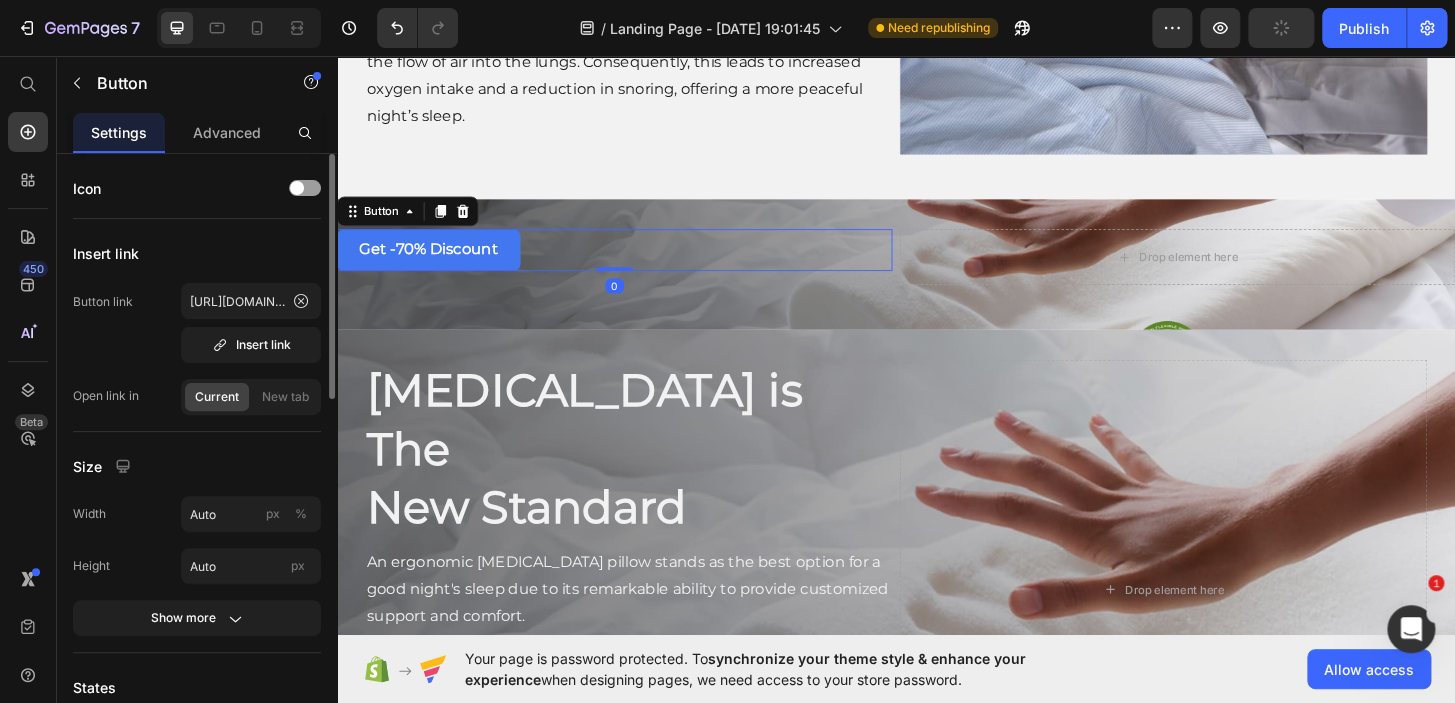 click on "Get -70% Discount Button   0" at bounding box center (635, 264) 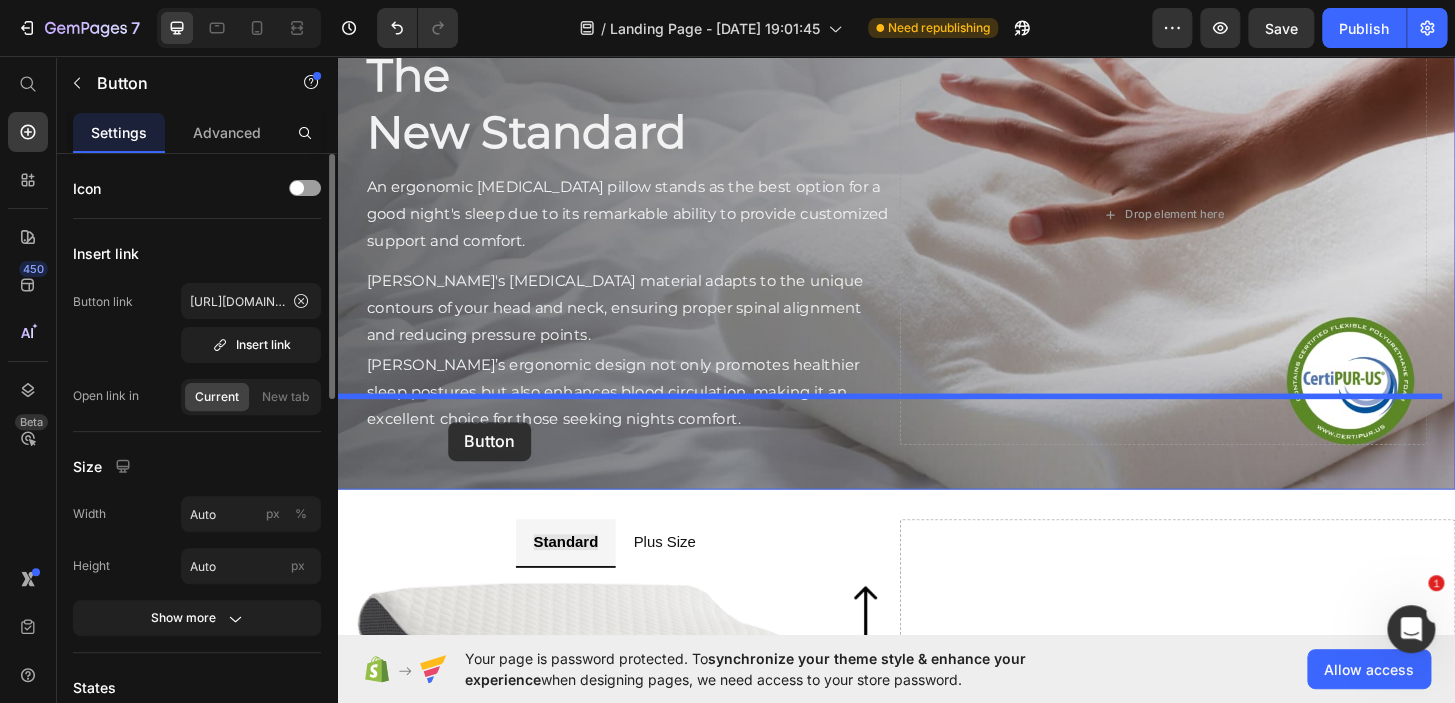scroll, scrollTop: 5685, scrollLeft: 0, axis: vertical 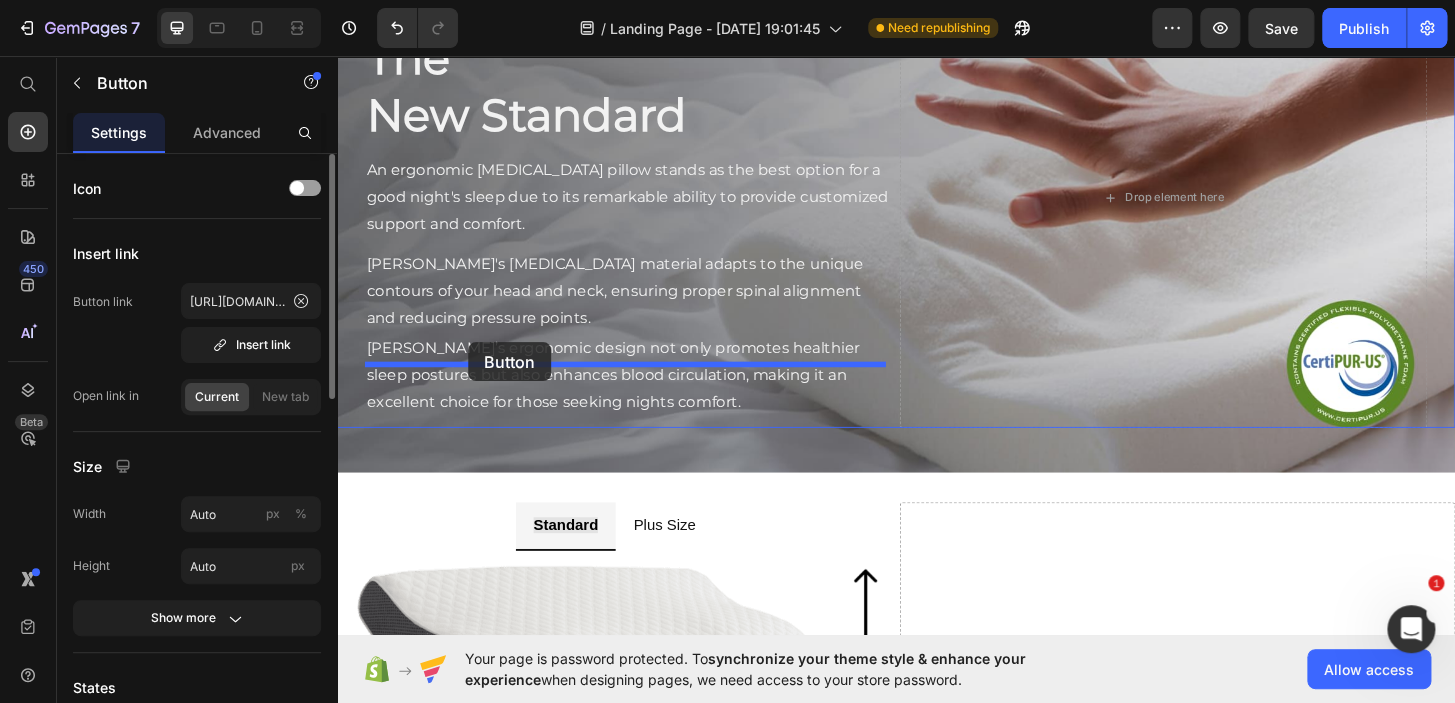 drag, startPoint x: 403, startPoint y: 198, endPoint x: 476, endPoint y: 363, distance: 180.42728 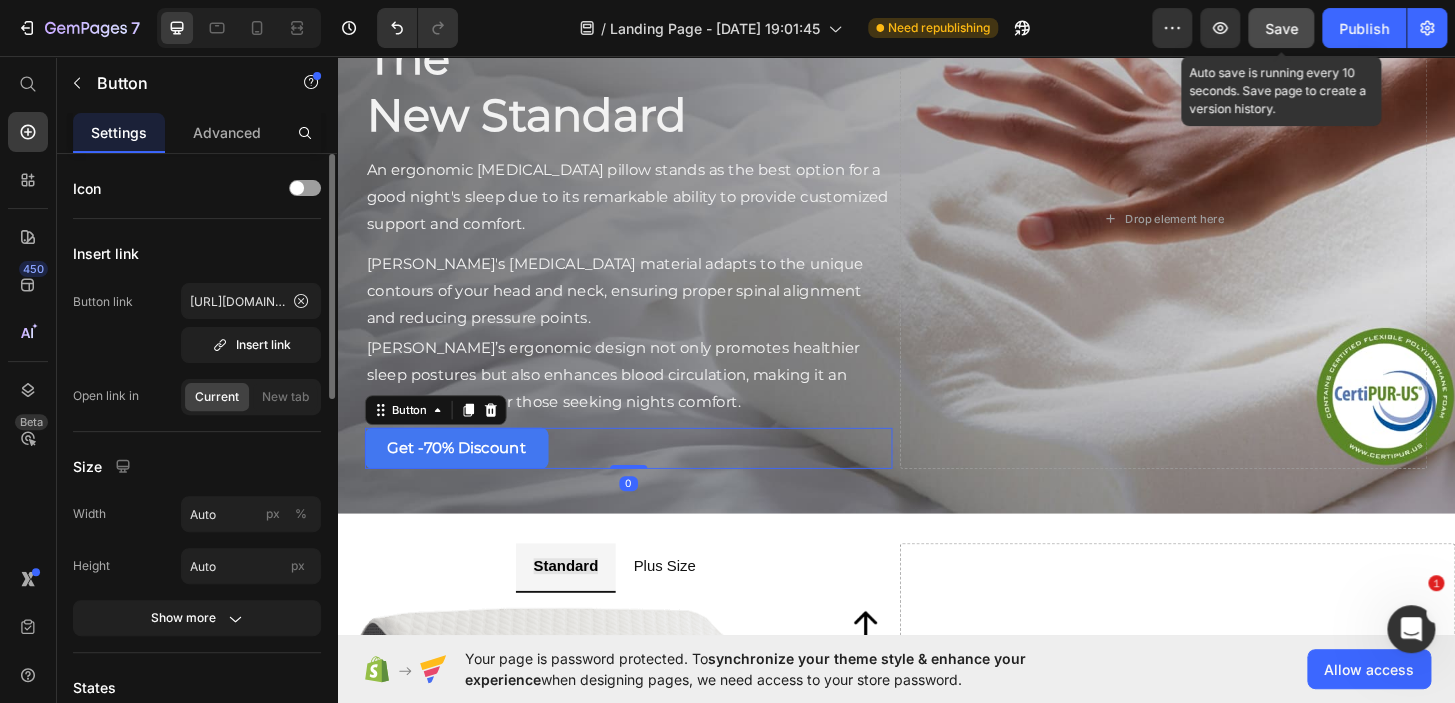 drag, startPoint x: 1303, startPoint y: 19, endPoint x: 768, endPoint y: 179, distance: 558.4129 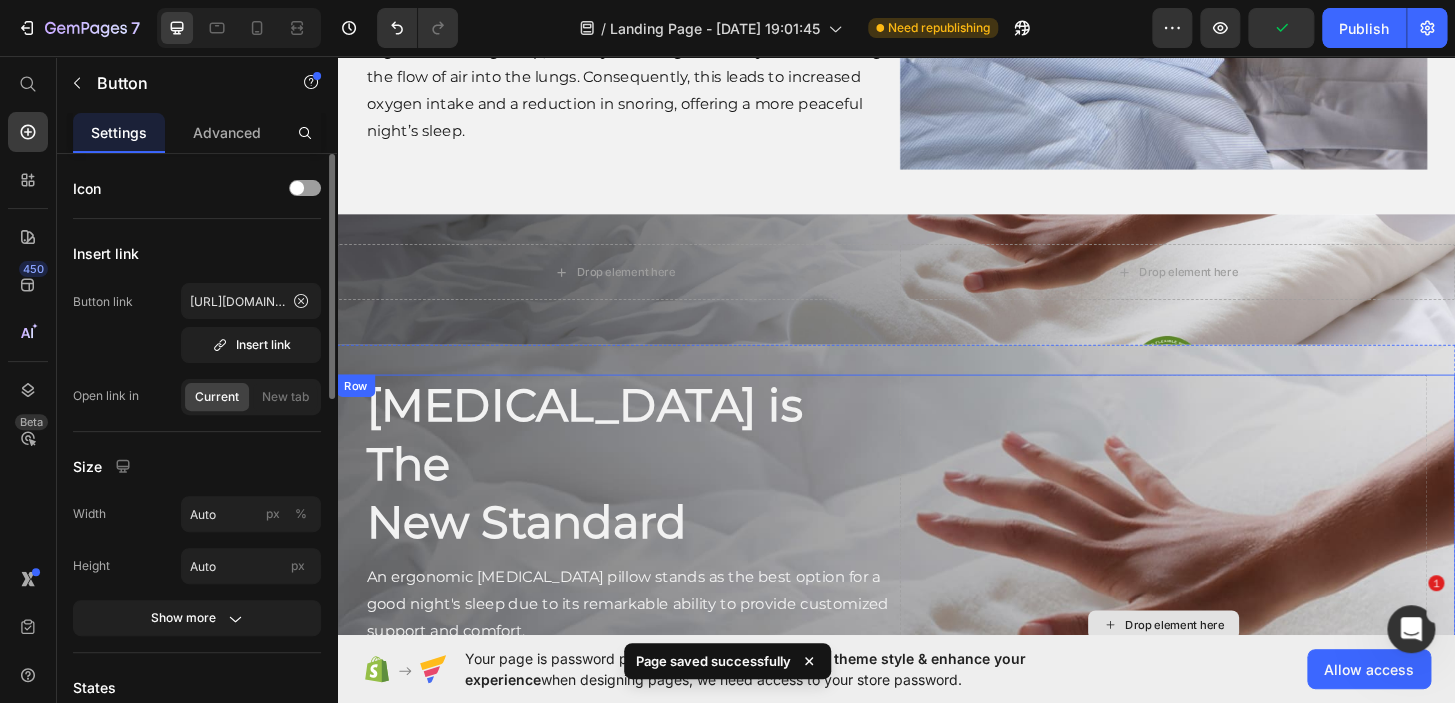 scroll, scrollTop: 5237, scrollLeft: 0, axis: vertical 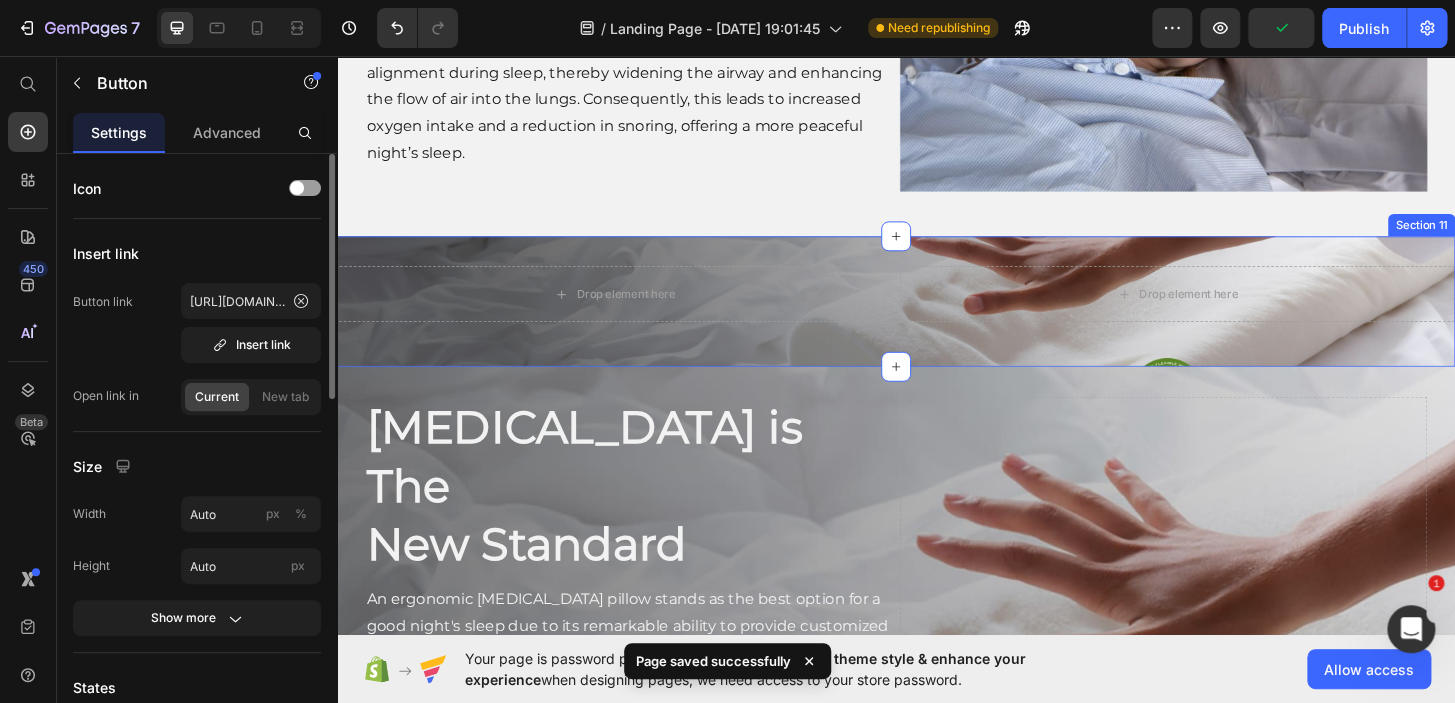 click on "Drop element here
Drop element here Row Section 11" at bounding box center [937, 319] 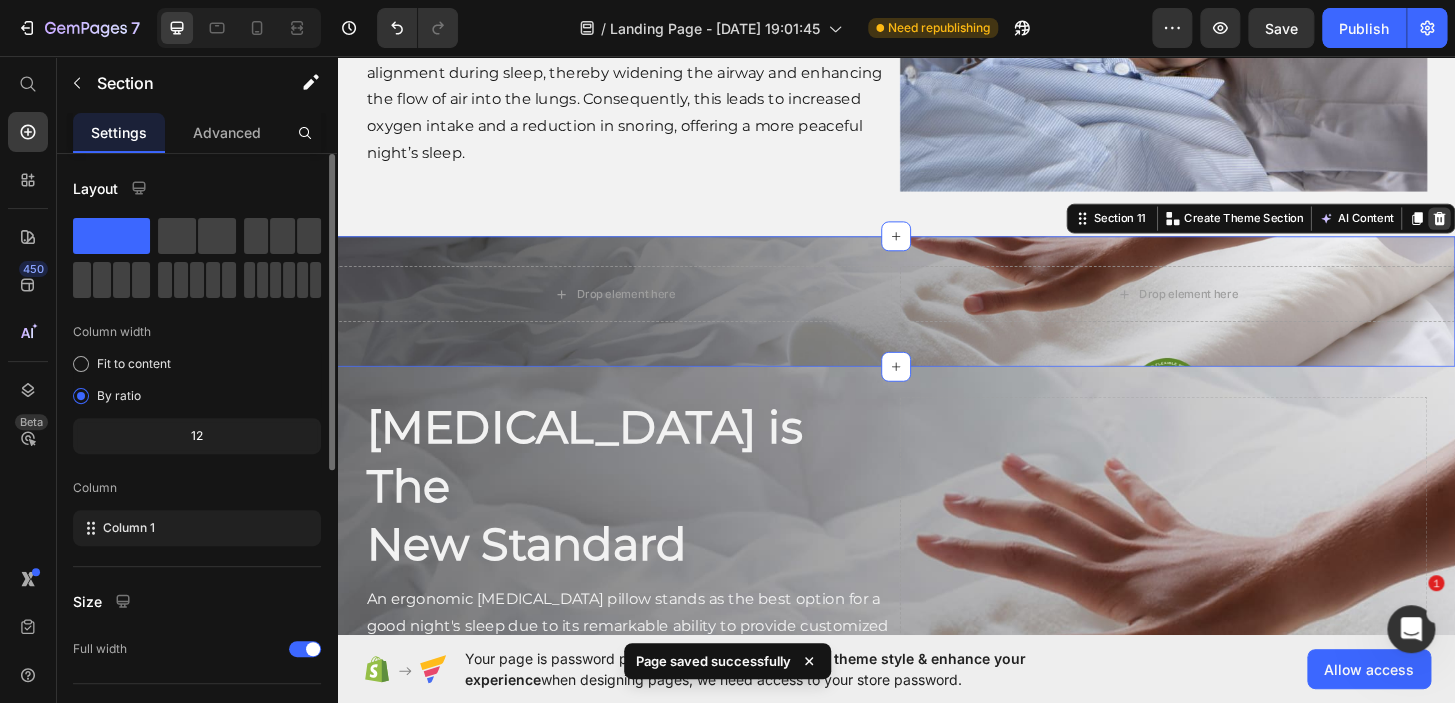 click 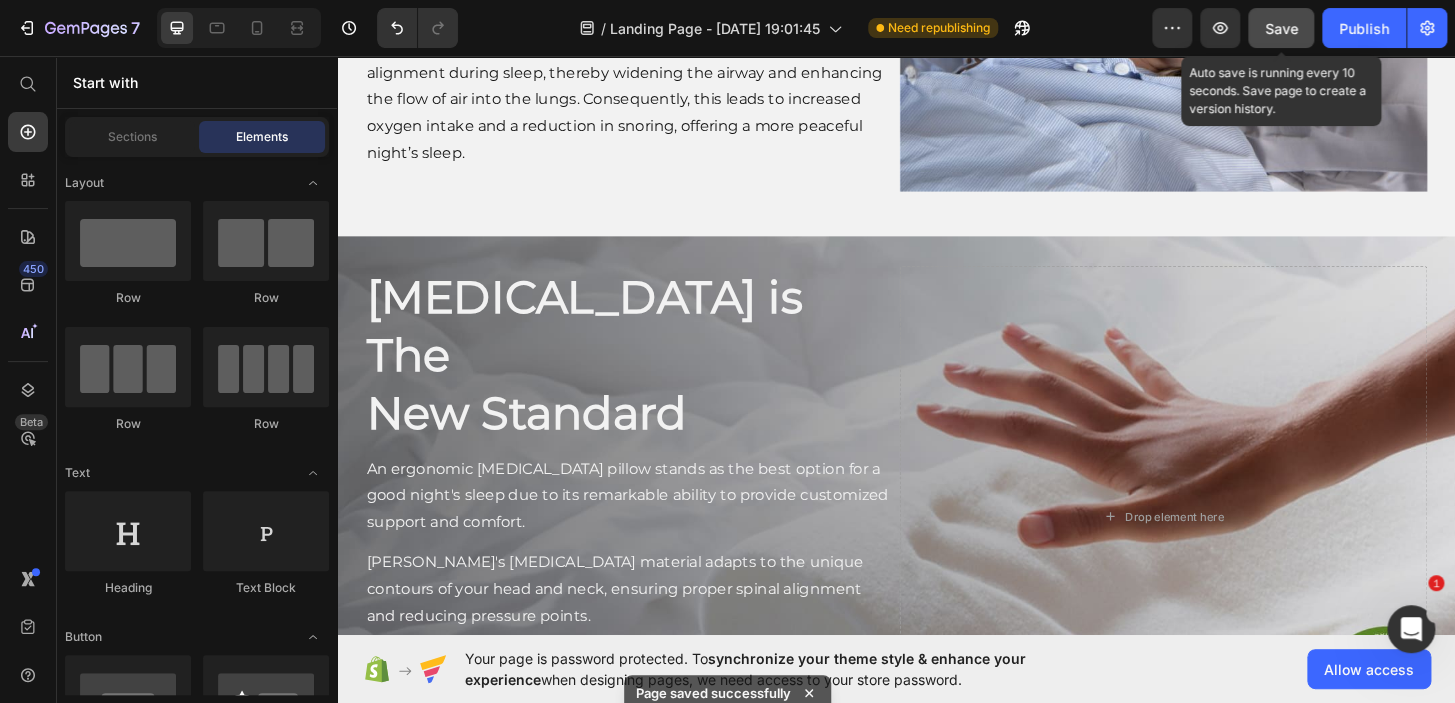 click on "Save" 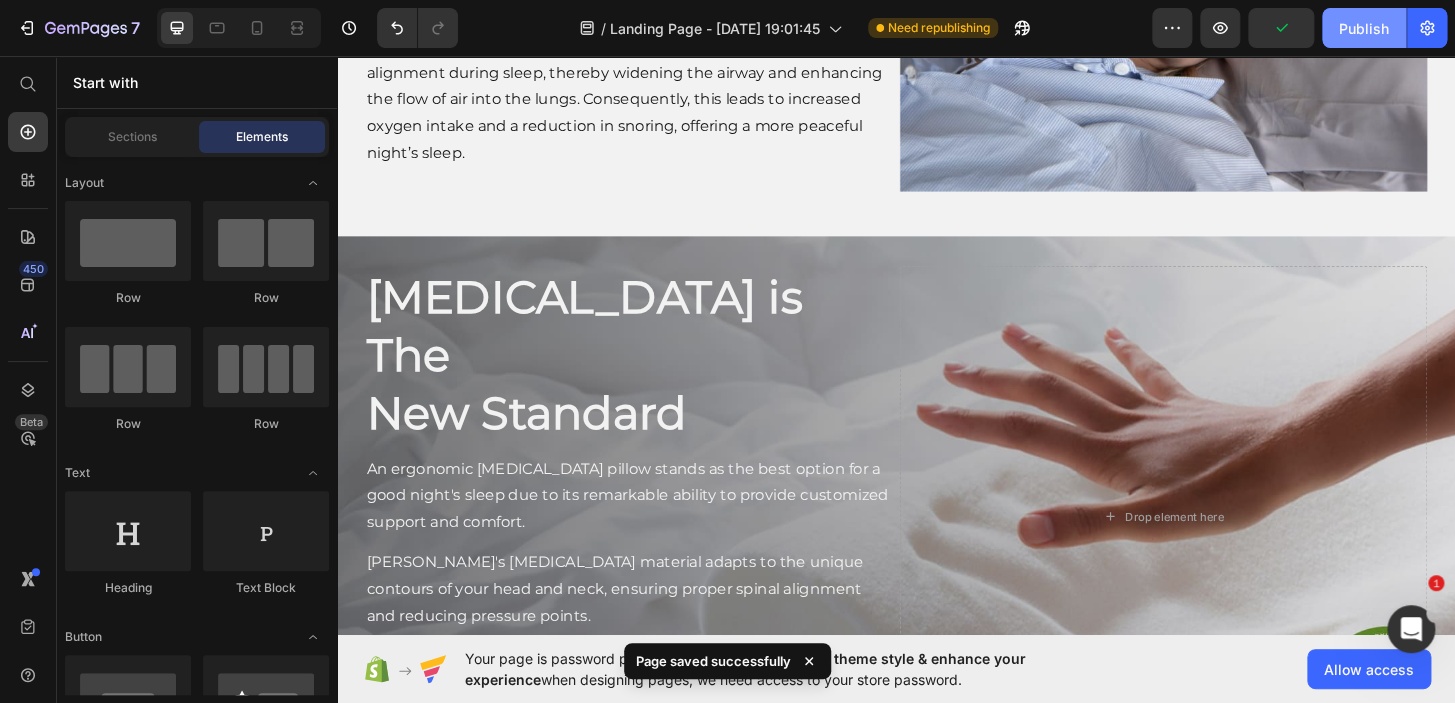 drag, startPoint x: 1061, startPoint y: 4, endPoint x: 792, endPoint y: 156, distance: 308.97412 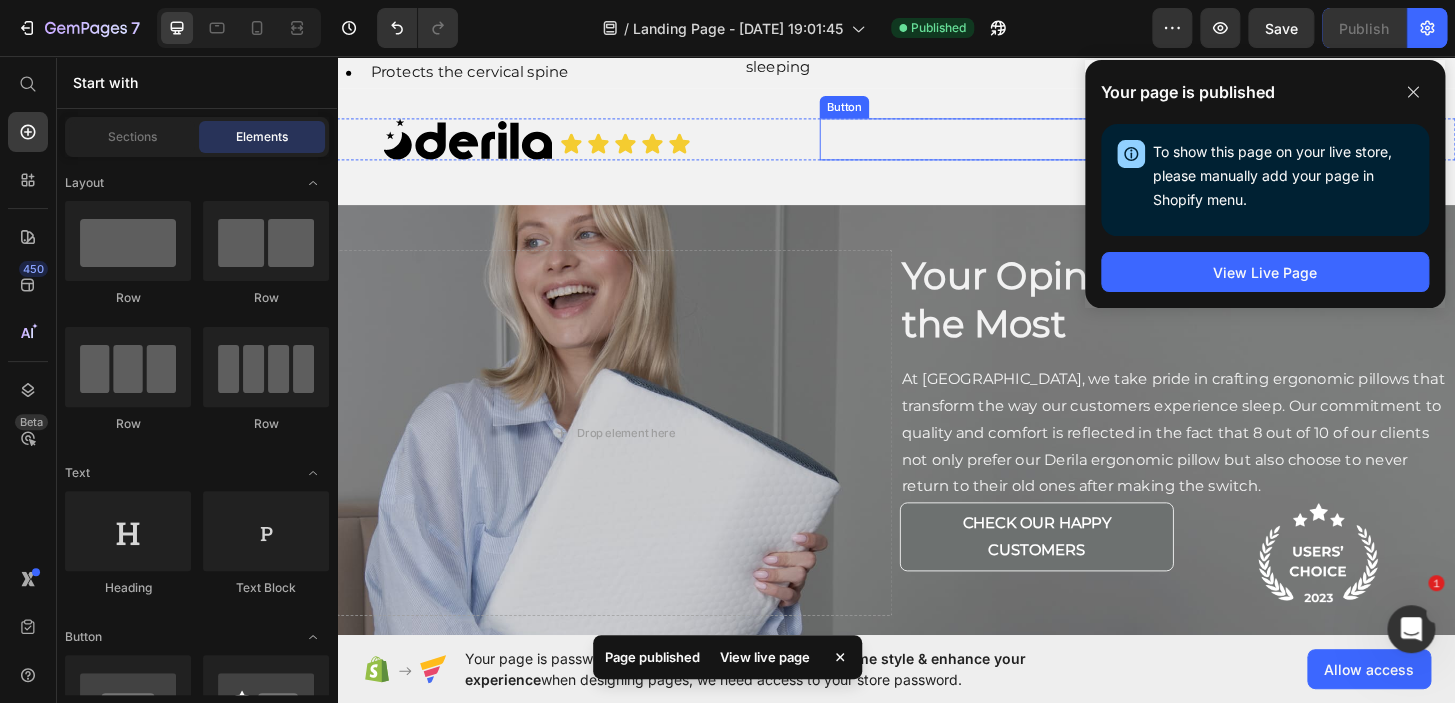 scroll, scrollTop: 2072, scrollLeft: 0, axis: vertical 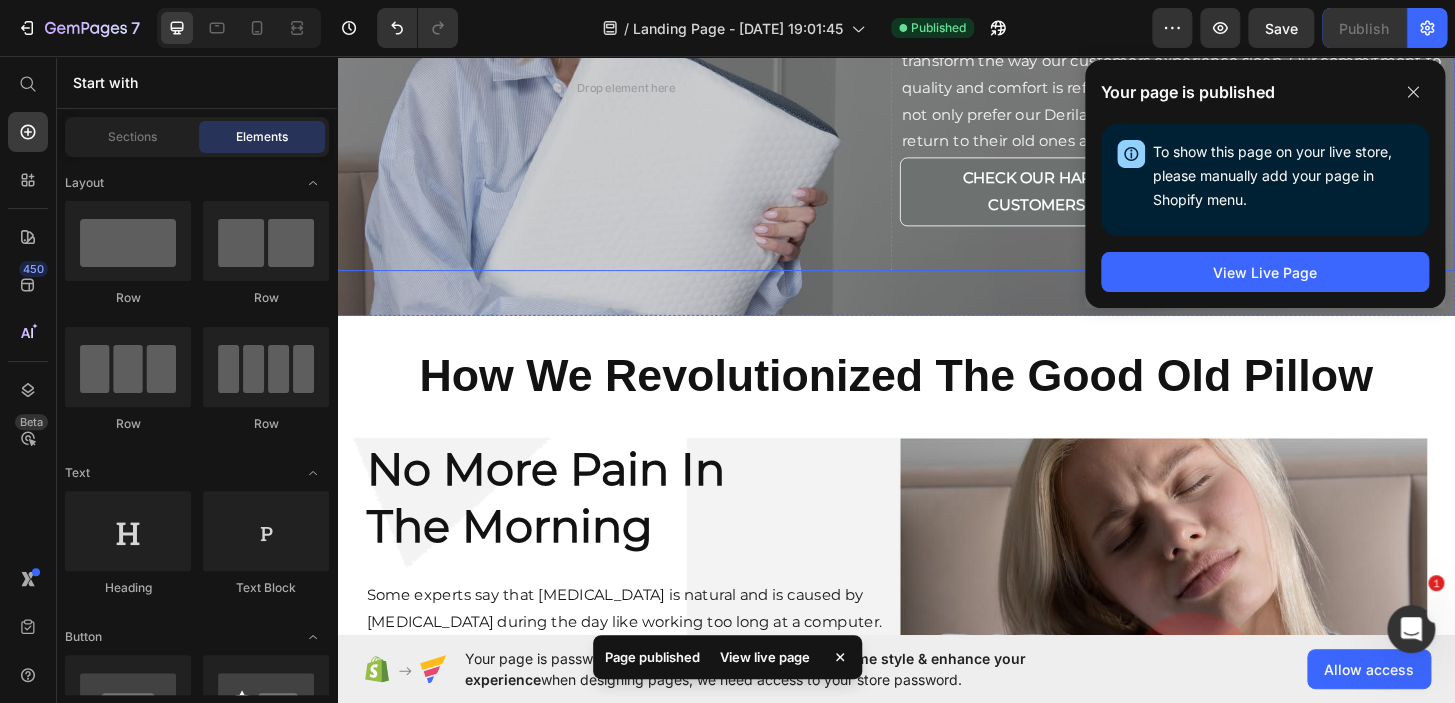 click on "Drop element here Your Opinion Matters  the Most Heading At [GEOGRAPHIC_DATA], we take pride in crafting ergonomic pillows that transform the way our customers experience sleep. Our commitment to quality and comfort is reflected in the fact that 8 out of 10 of our clients not only prefer our Derila ergonomic pillow but also choose to never return to their old ones after making the switch. Text Block    CHECK OUR HAPPY CUSTOMERS Button Image Row Row" at bounding box center [937, 90] 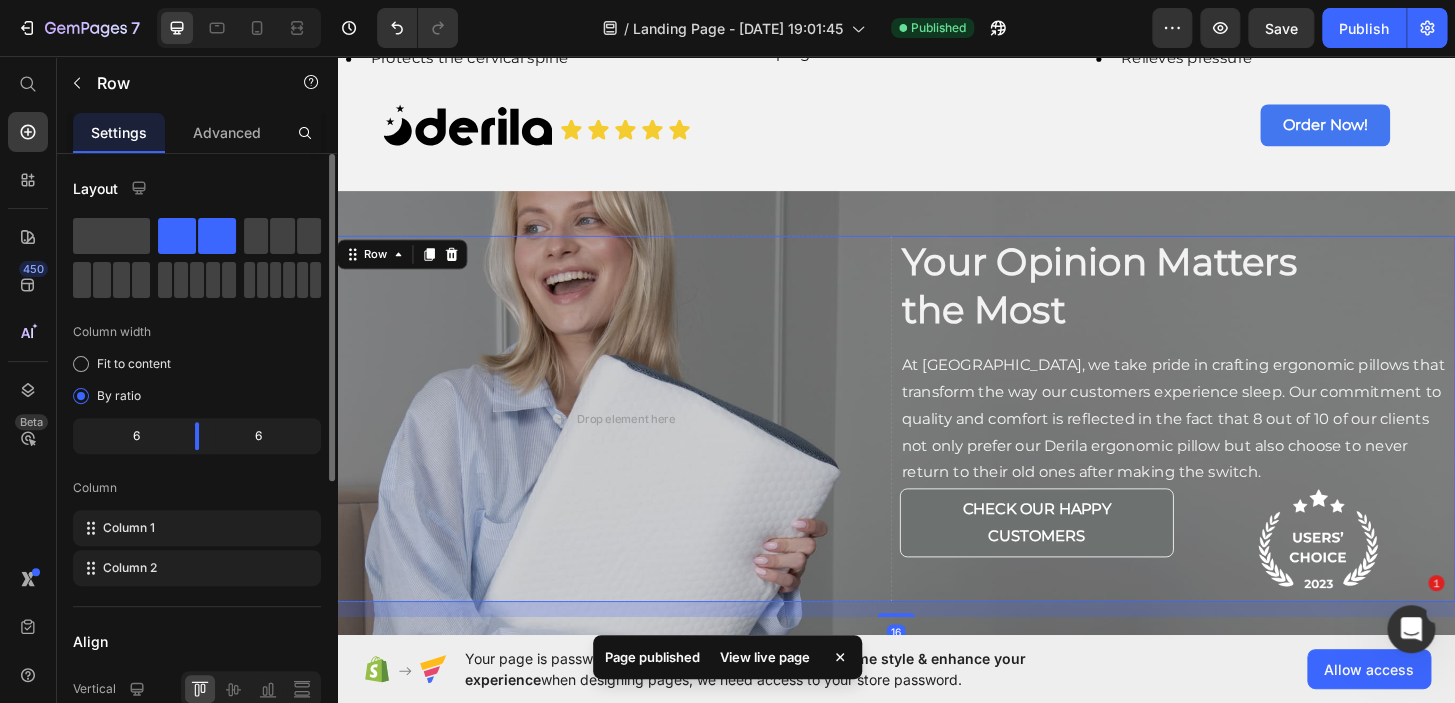 scroll, scrollTop: 1709, scrollLeft: 0, axis: vertical 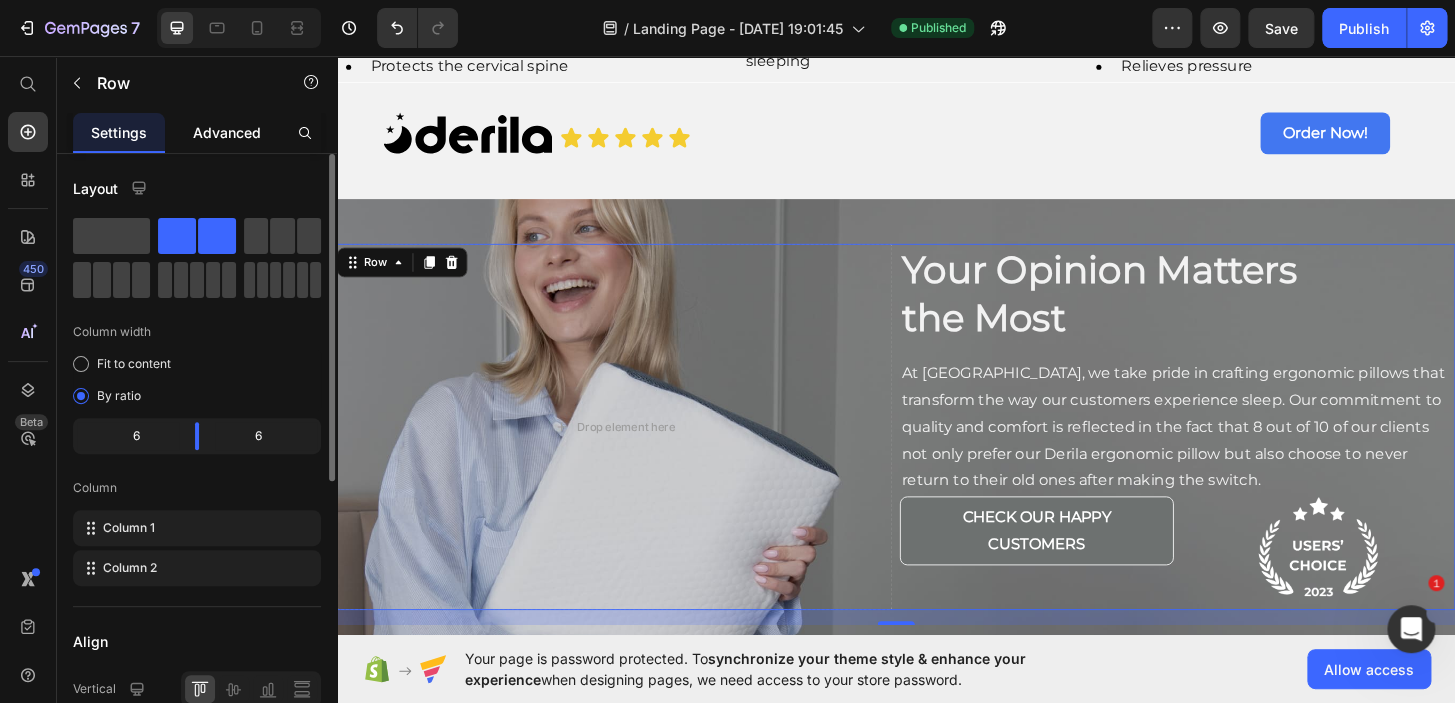 click on "Advanced" at bounding box center (227, 132) 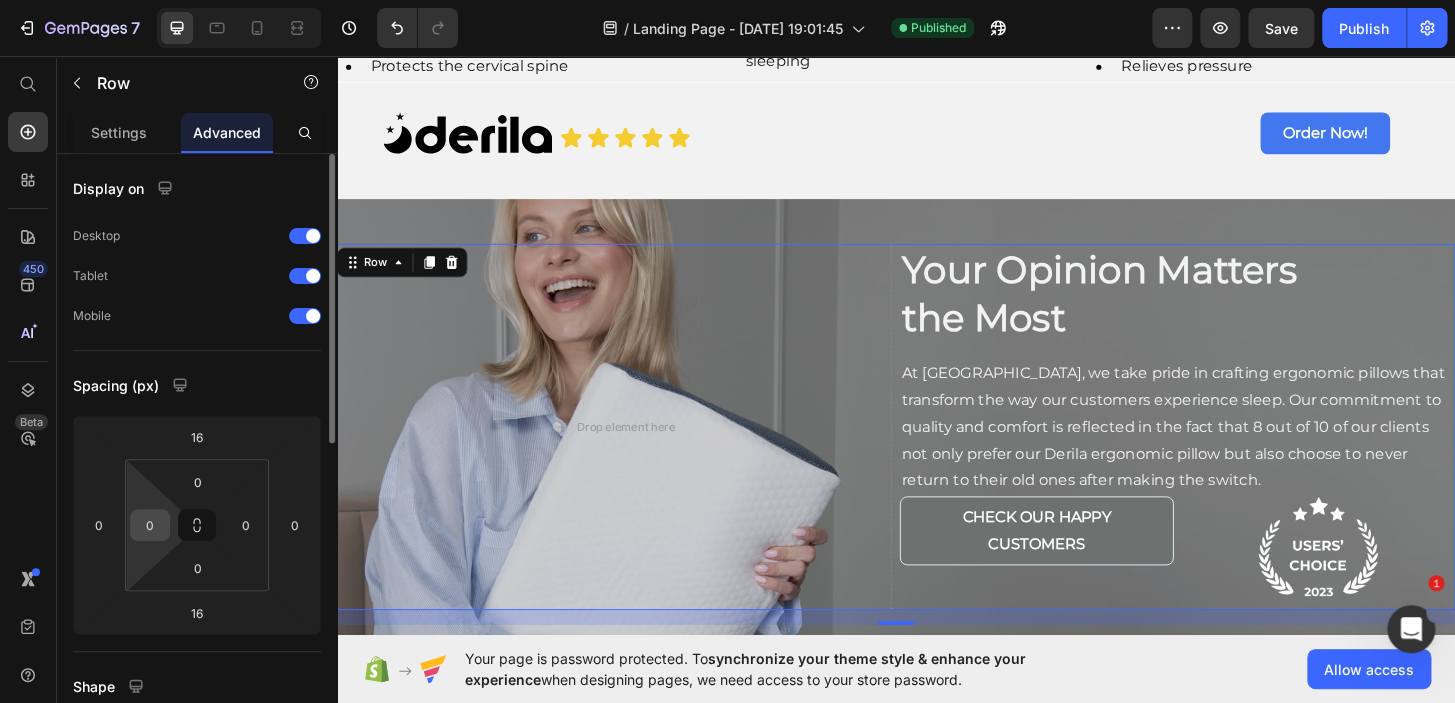 click on "0" at bounding box center (150, 525) 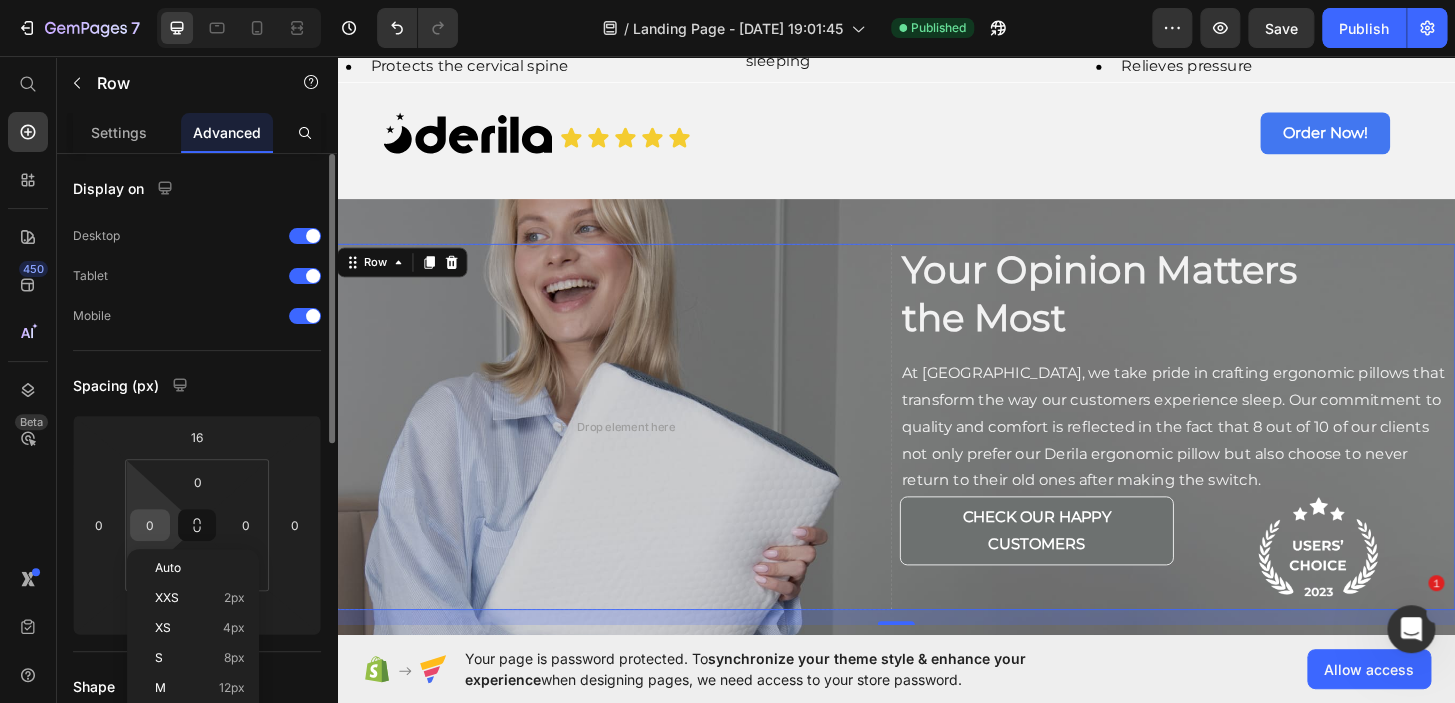 click on "0" at bounding box center (150, 525) 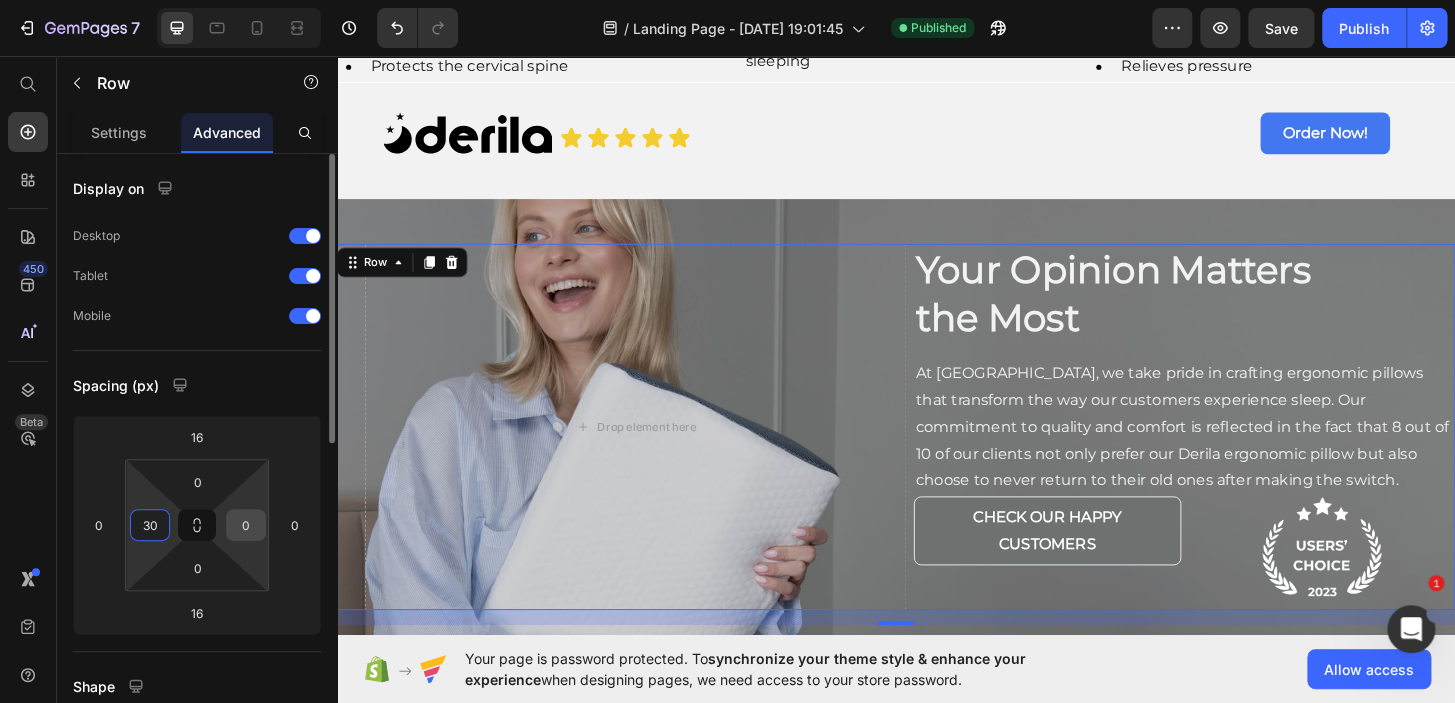 type on "30" 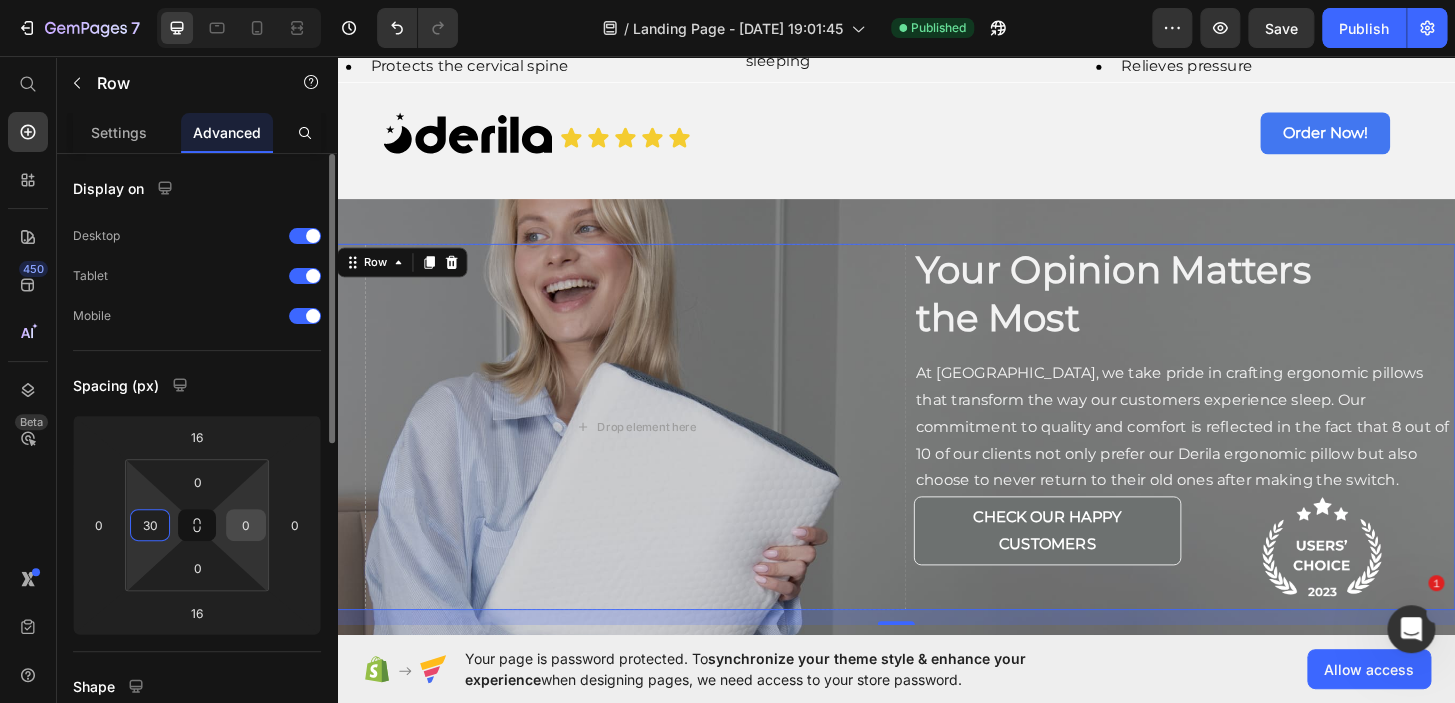 click on "0" at bounding box center (246, 525) 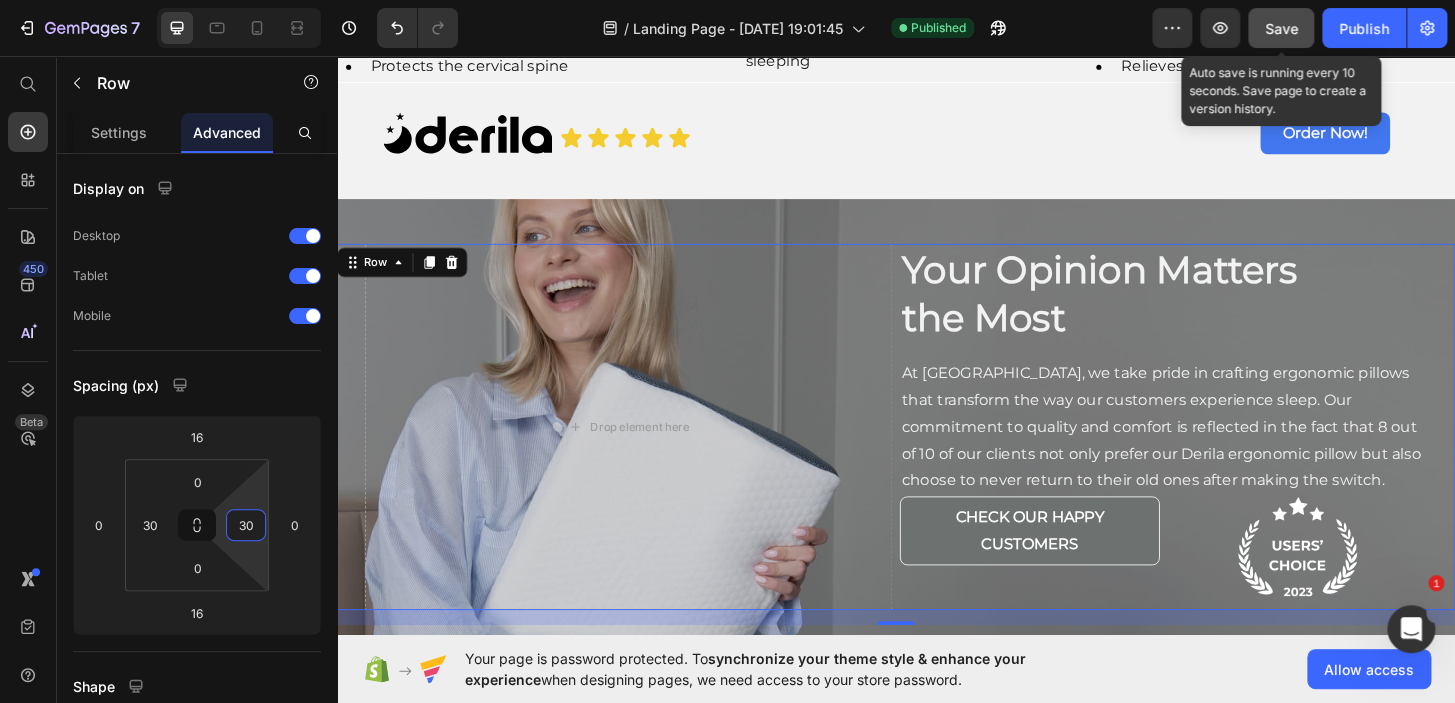 type on "30" 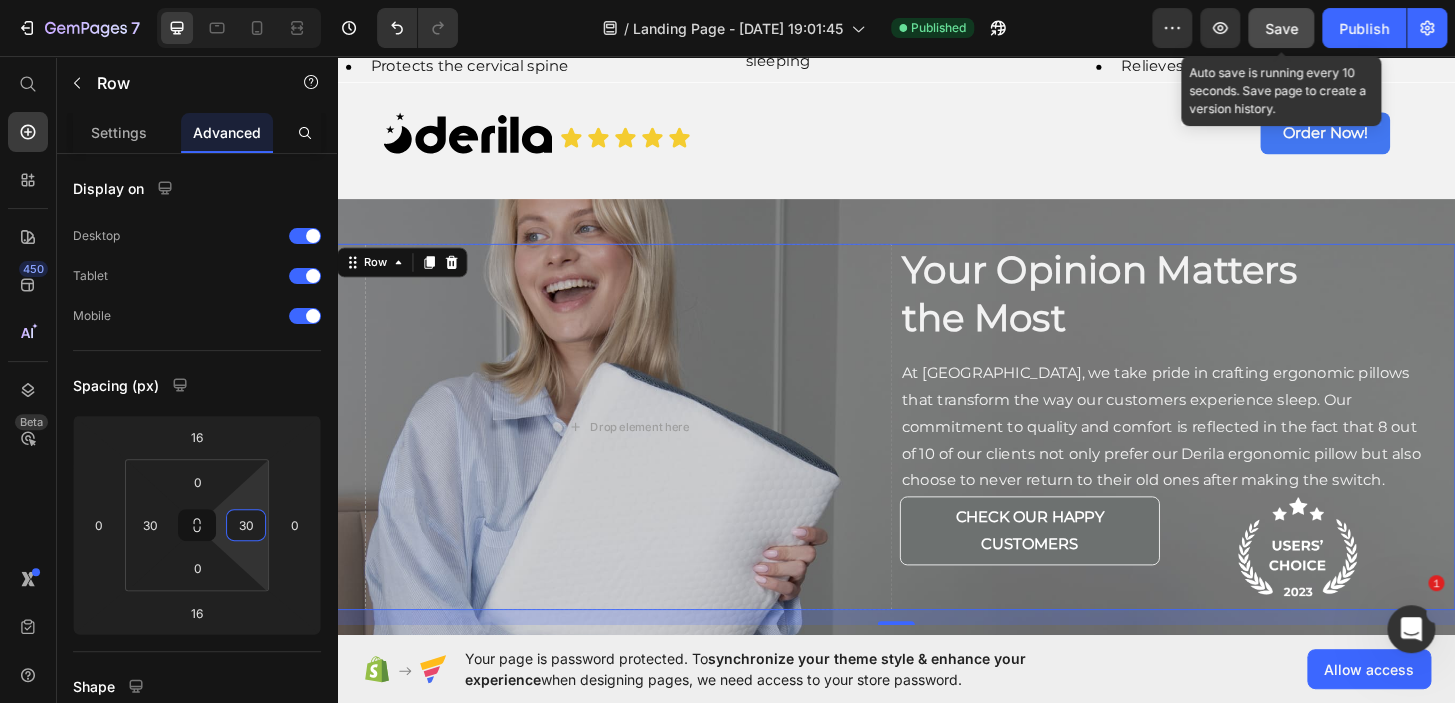 click on "Save" at bounding box center [1281, 28] 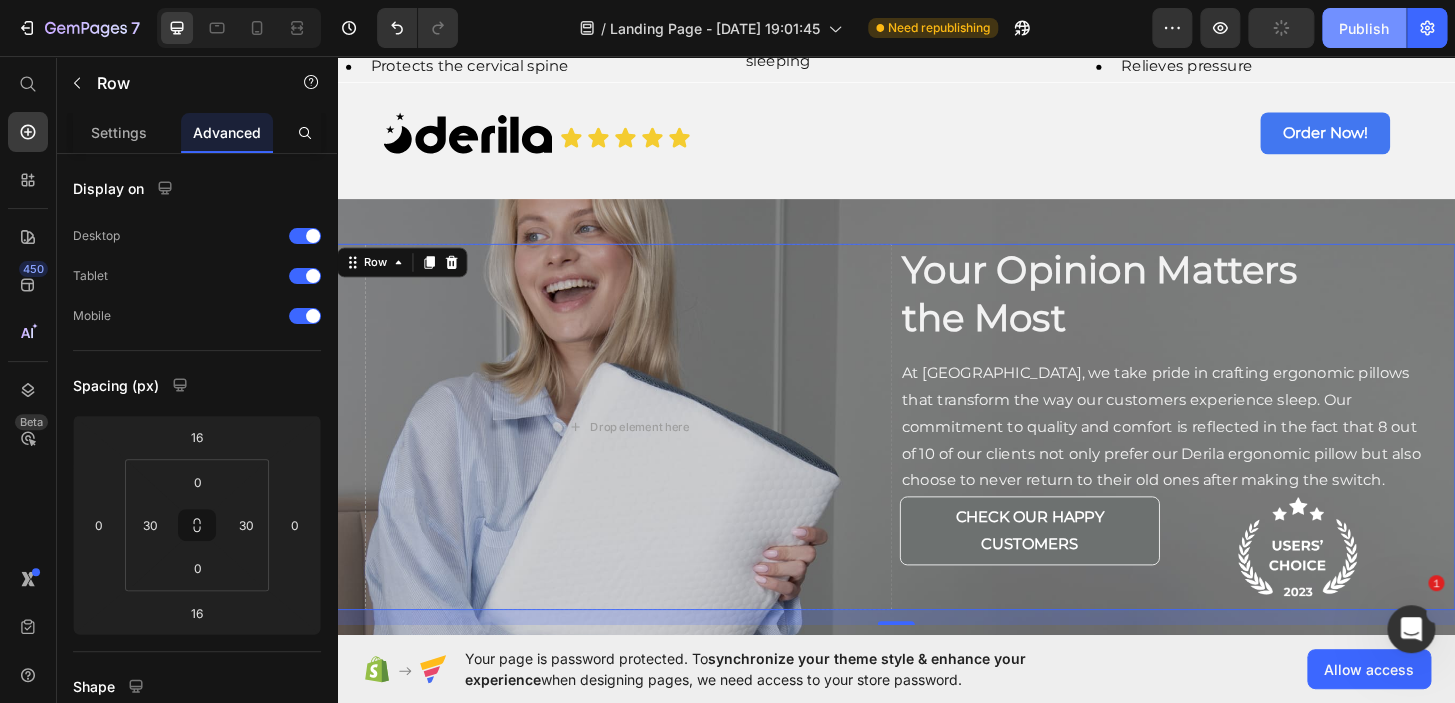 click on "Publish" at bounding box center [1364, 28] 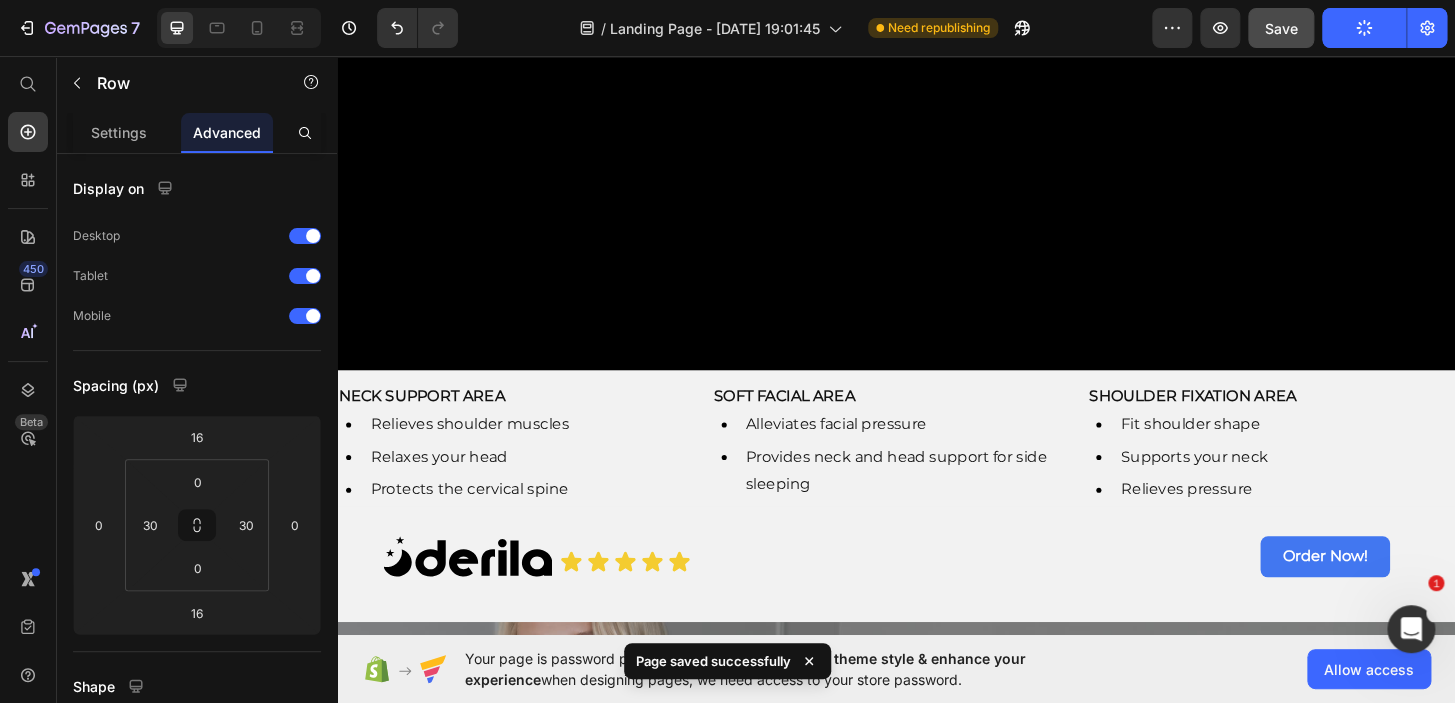 scroll, scrollTop: 1175, scrollLeft: 0, axis: vertical 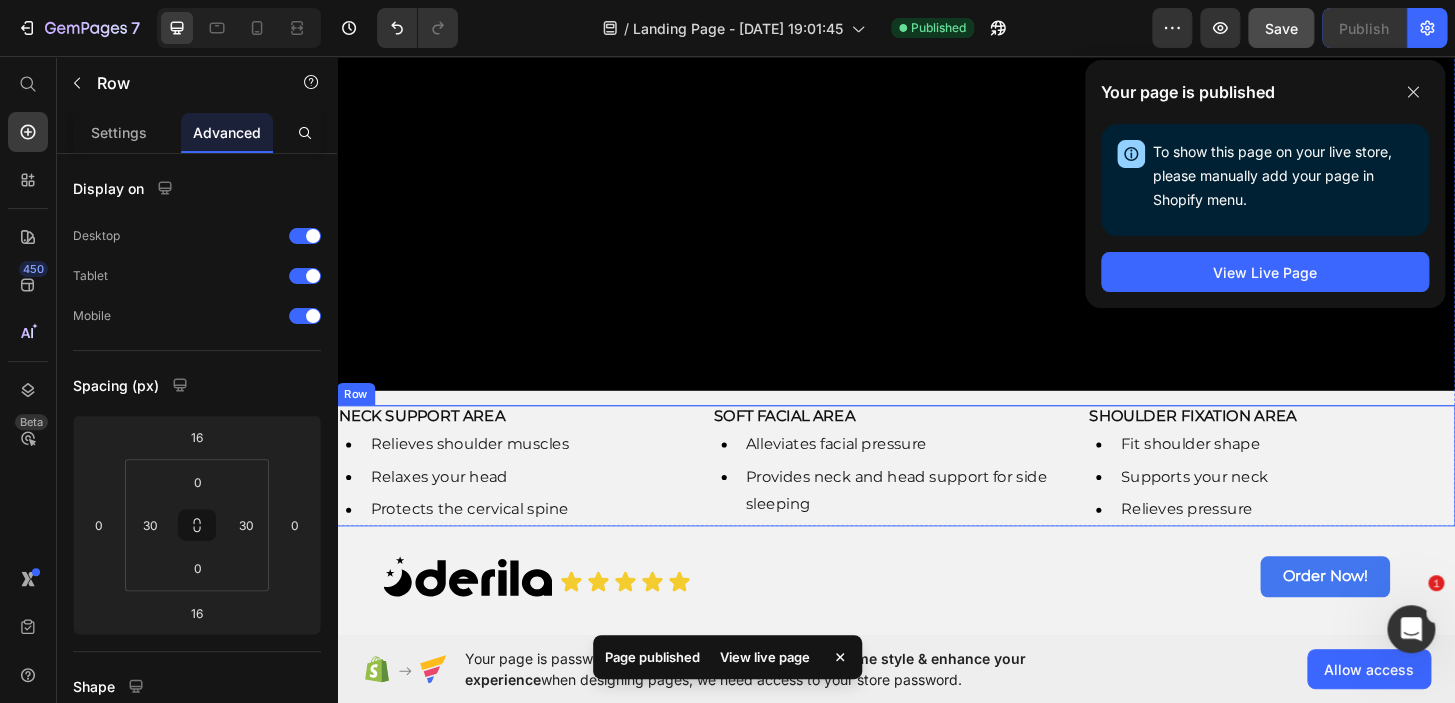 click on "NECK SUPPORT AREA Heading
Relieves shoulder muscles
Relaxes your head
Protects the cervical spine Item List SOFT FACIAL AREA Heading
Alleviates facial pressure
Provides neck and head support for side sleeping Item List SHOULDER FIXATION AREA Heading
Fit shoulder shape
Supports your neck
Relieves pressure Item List Row" at bounding box center [937, 495] 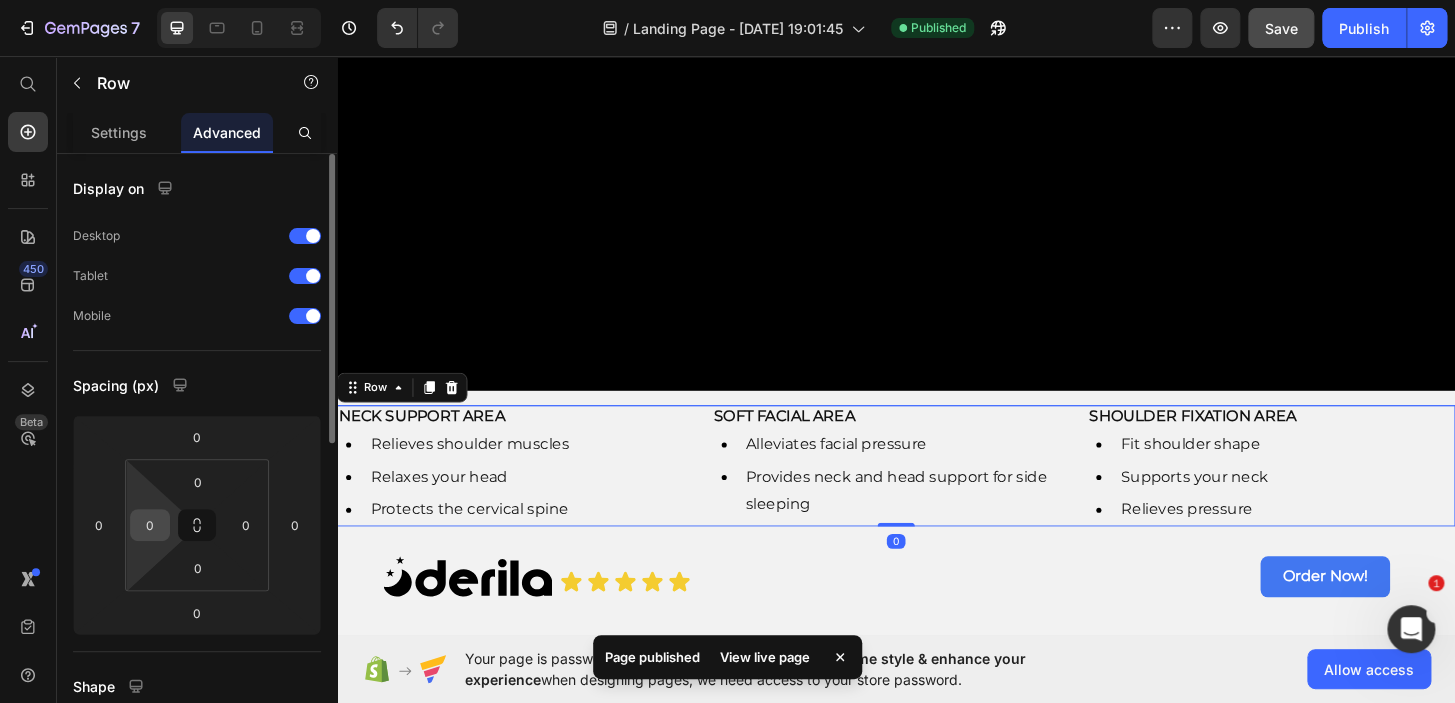 click on "0" at bounding box center (150, 525) 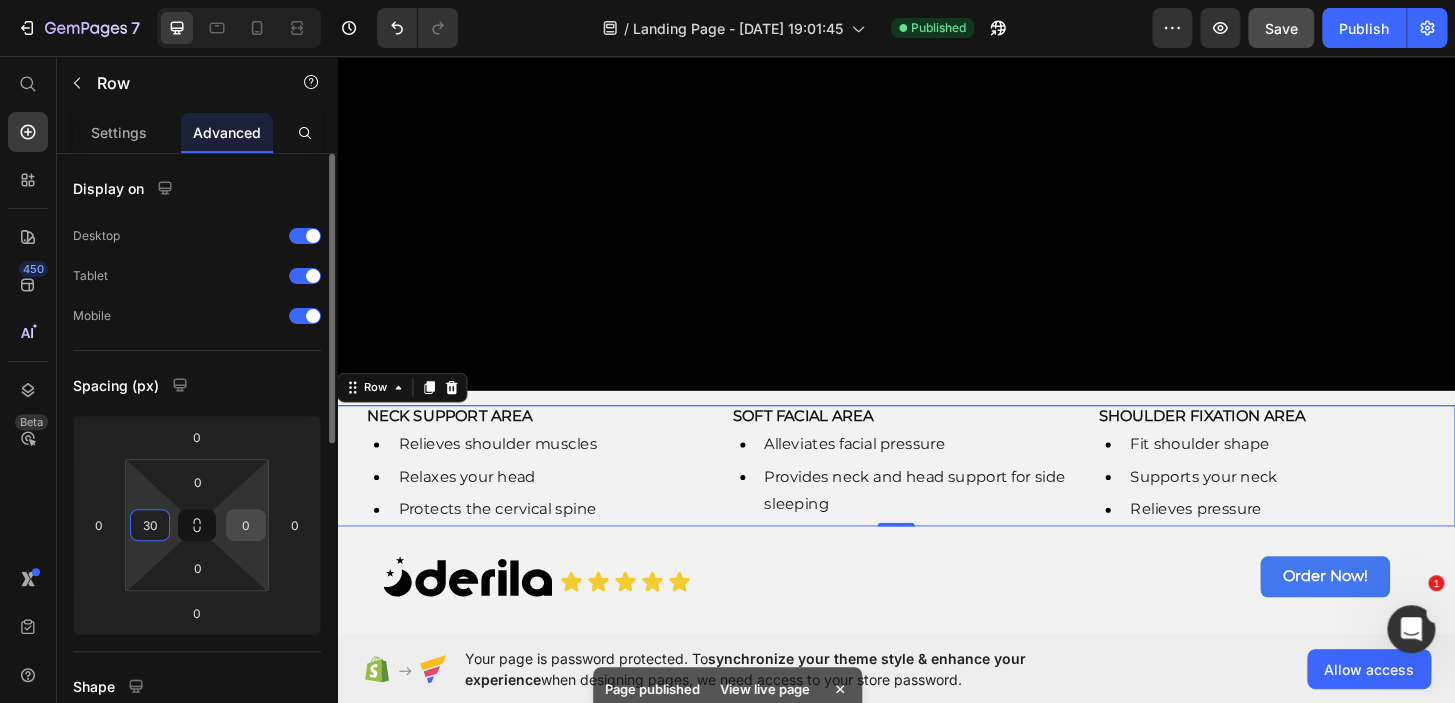 type on "30" 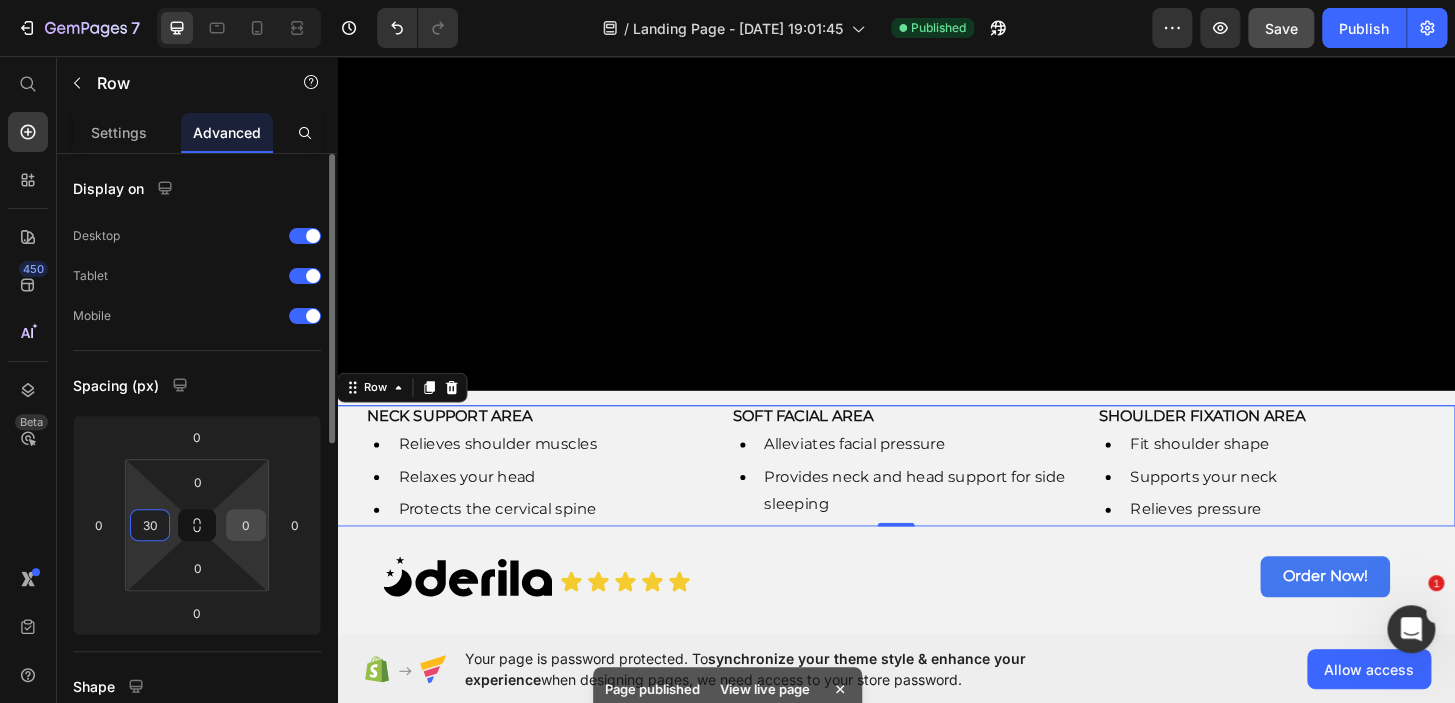 click on "0" at bounding box center (246, 525) 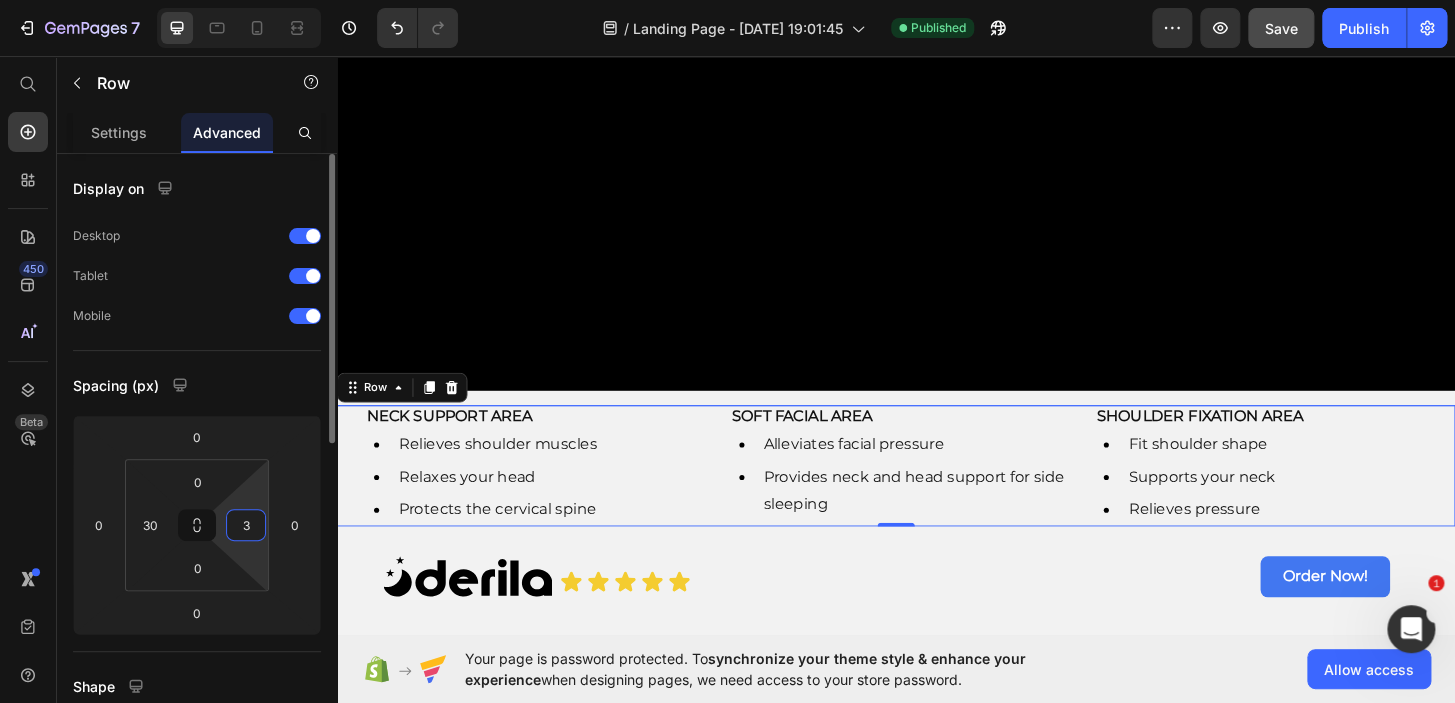 type on "30" 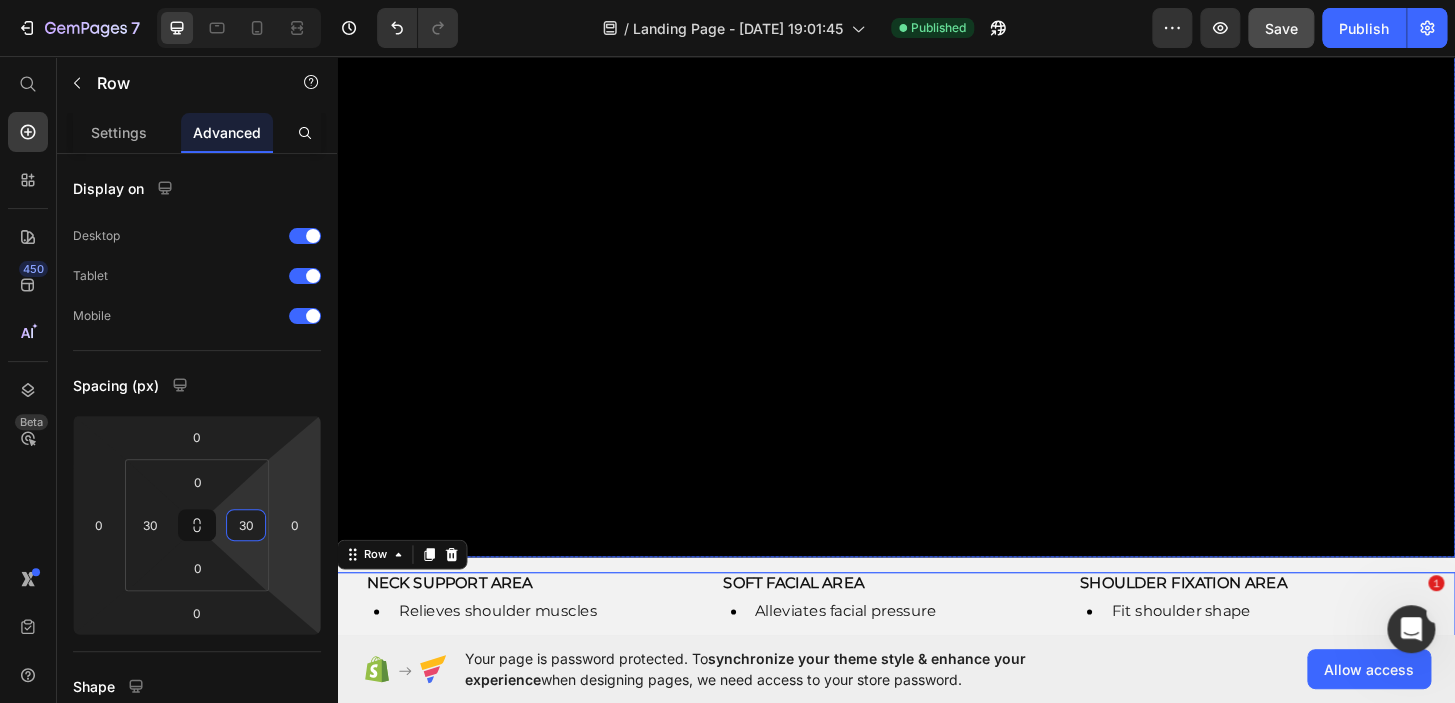 scroll, scrollTop: 988, scrollLeft: 0, axis: vertical 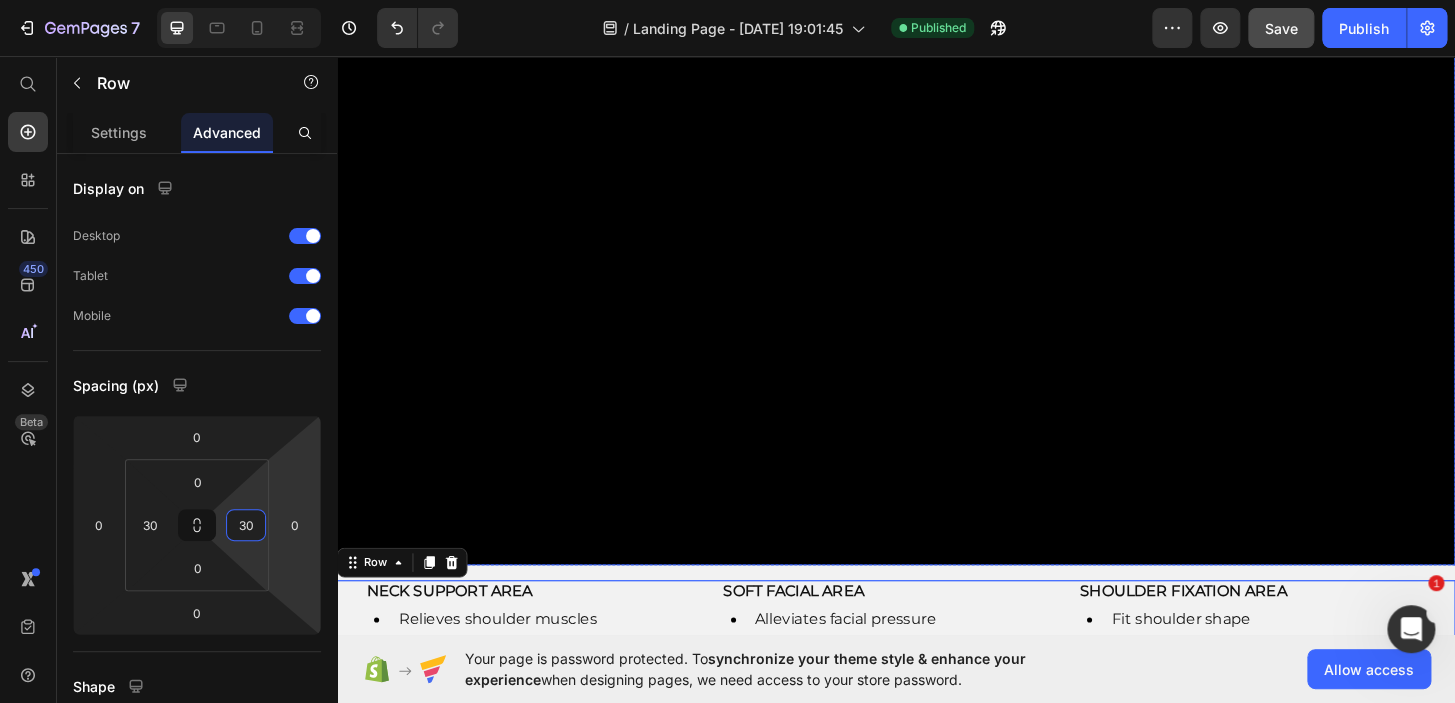 click at bounding box center [937, 302] 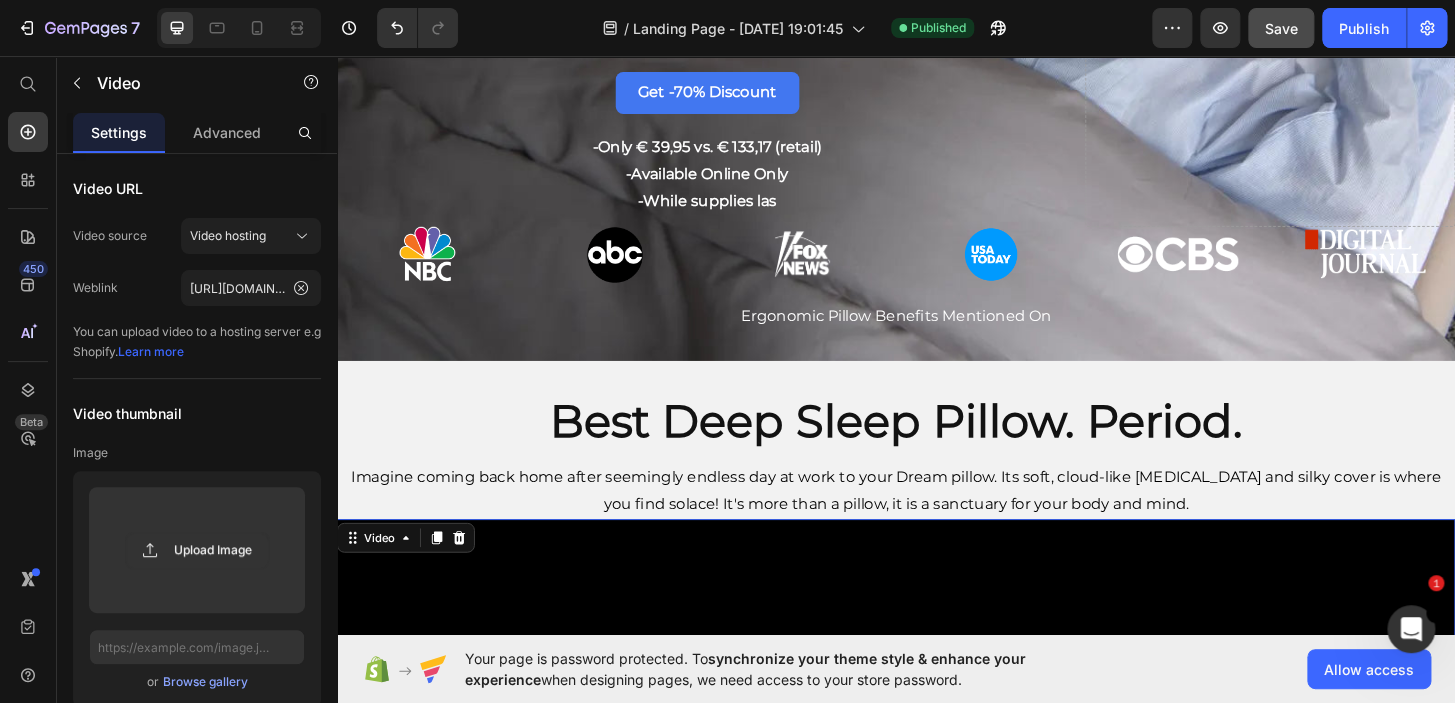 scroll, scrollTop: 660, scrollLeft: 0, axis: vertical 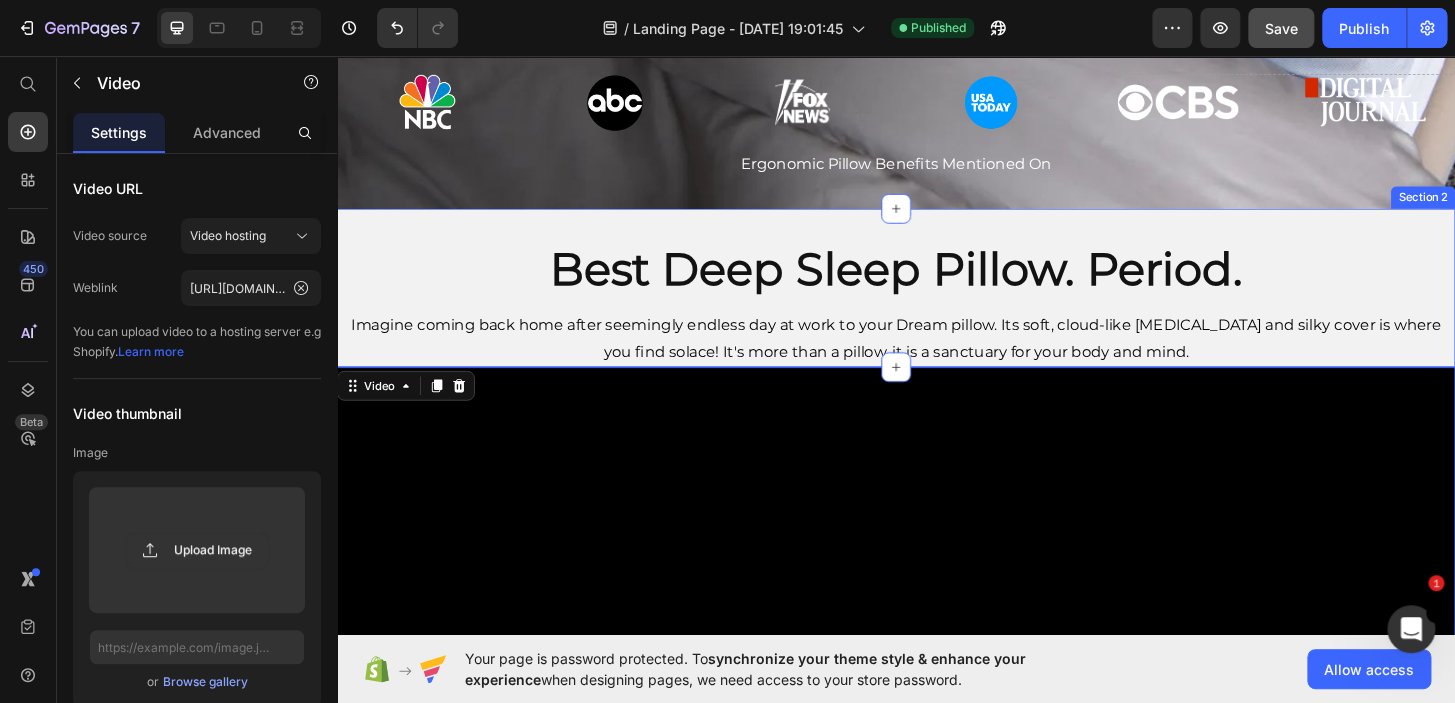 click on "Best Deep Sleep Pillow. Period. Heading Imagine coming back home after seemingly endless day at work to your Dream pillow. Its soft, cloud-like [MEDICAL_DATA] and silky cover is where you find solace! It's more than a pillow, it is a sanctuary for your body and mind. Text Block Row Row Row Section 2" at bounding box center [937, 305] 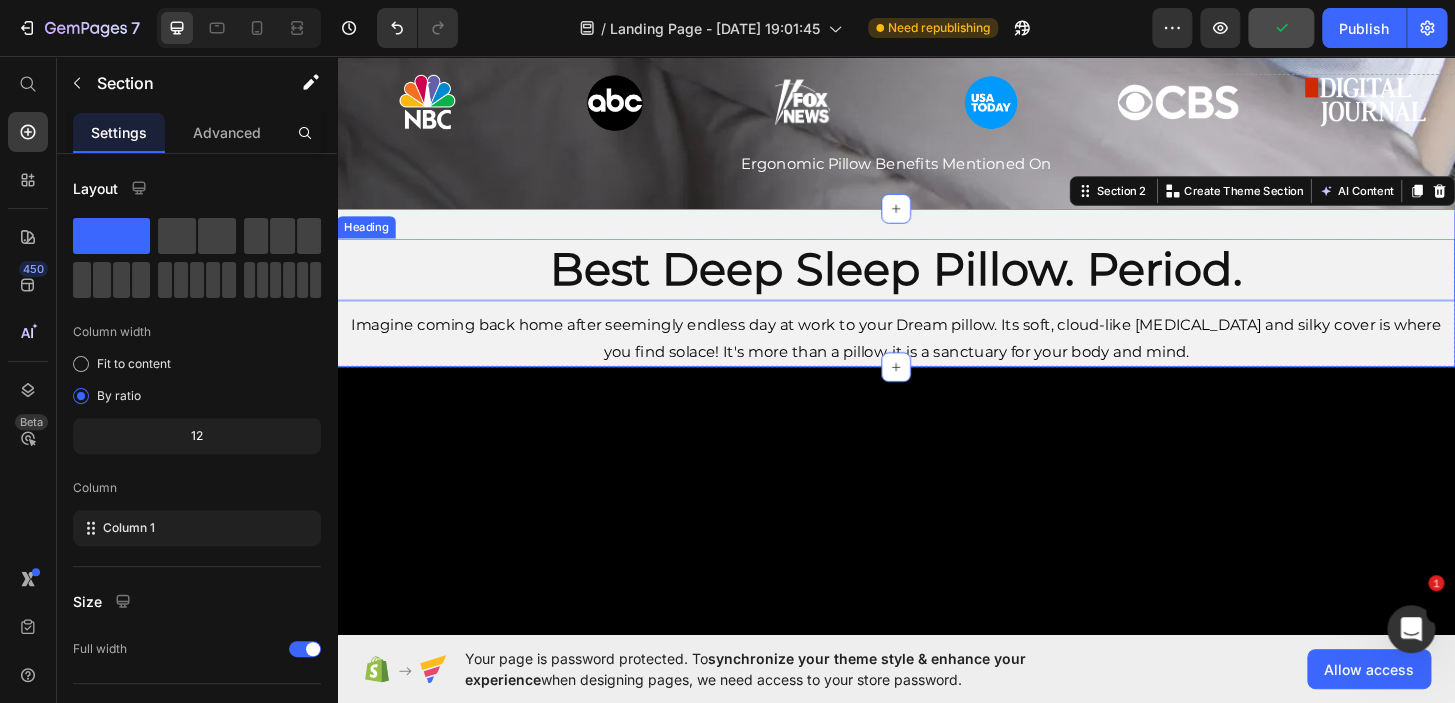 click on "Best Deep Sleep Pillow. Period." at bounding box center (937, 285) 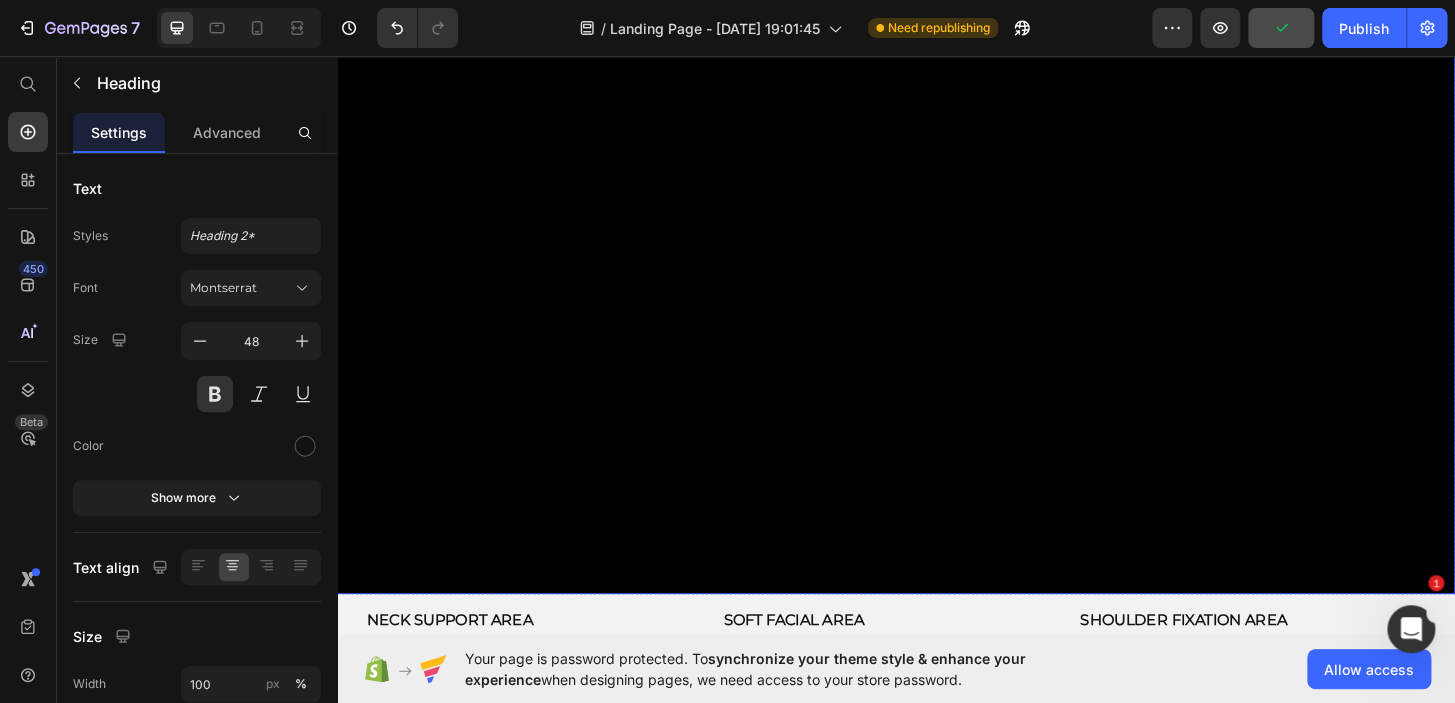 scroll, scrollTop: 1018, scrollLeft: 0, axis: vertical 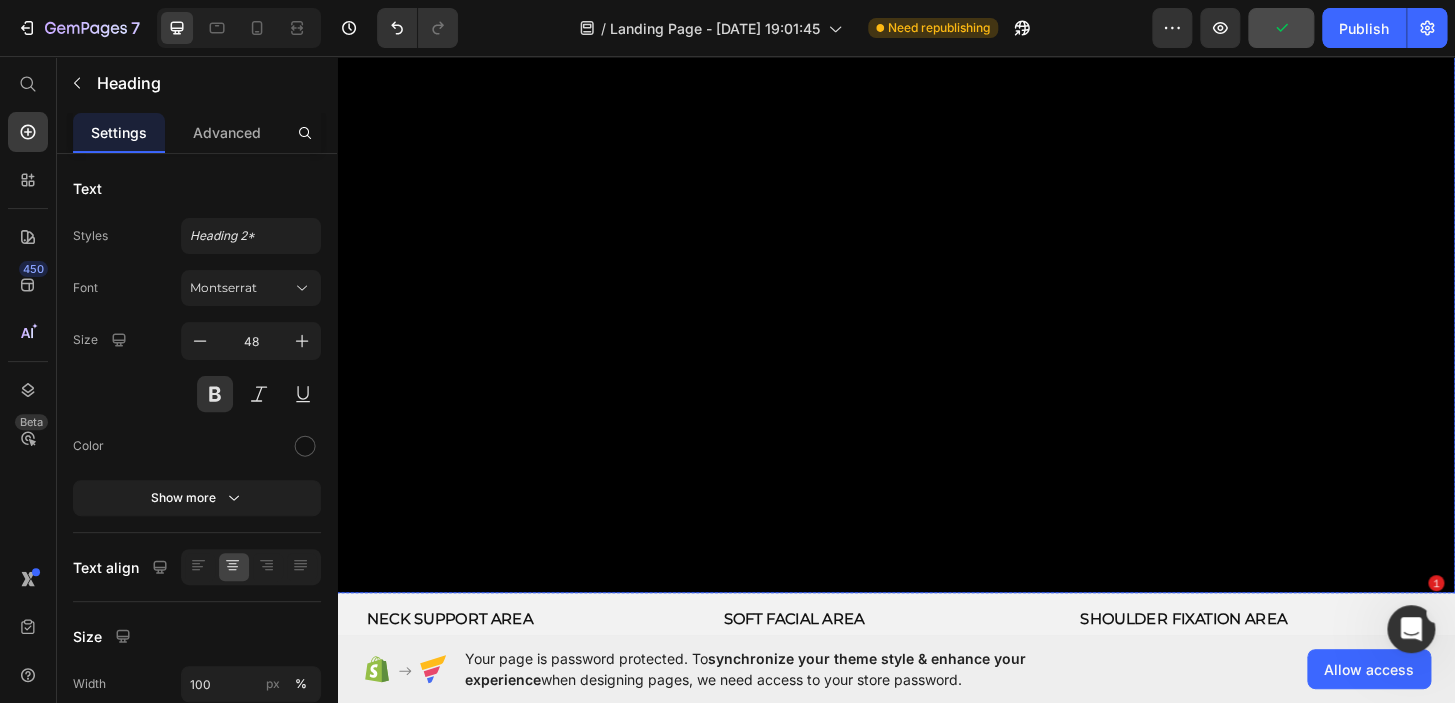 click at bounding box center [937, 332] 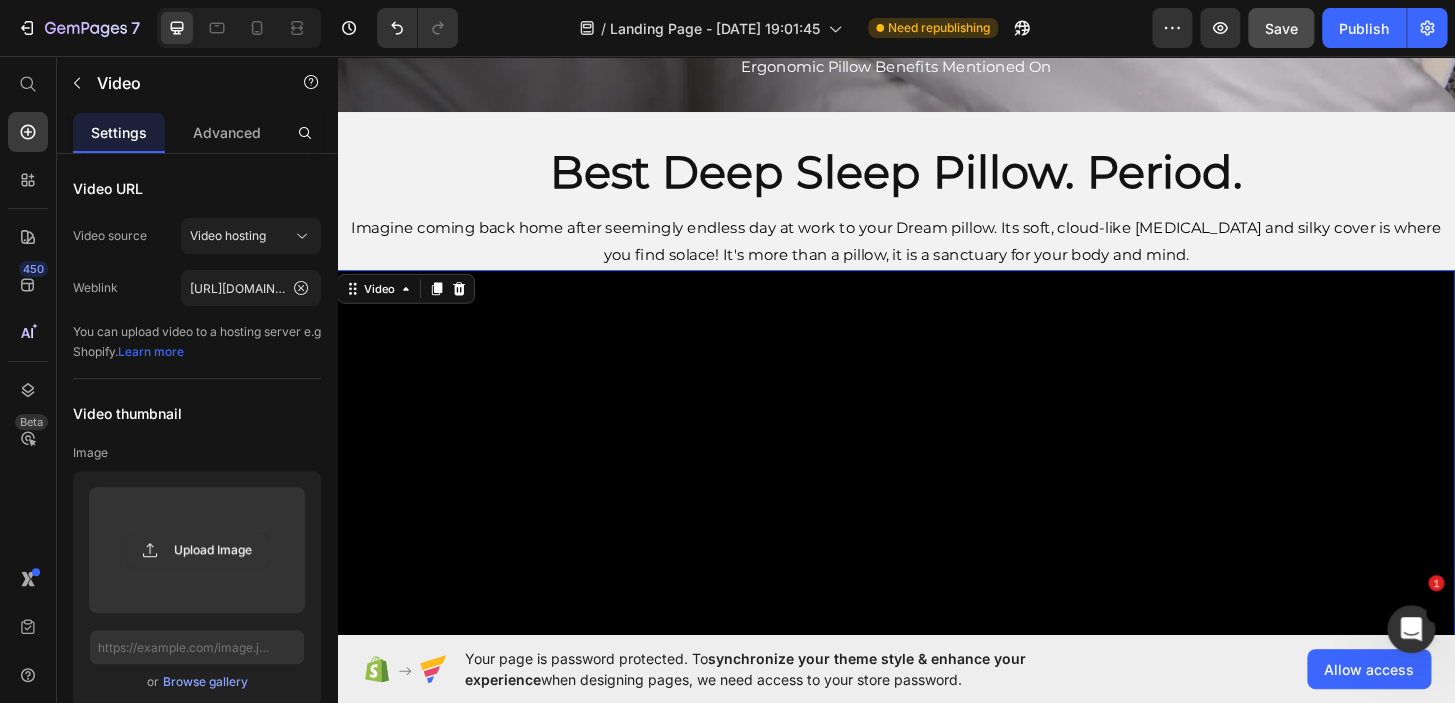 scroll, scrollTop: 757, scrollLeft: 0, axis: vertical 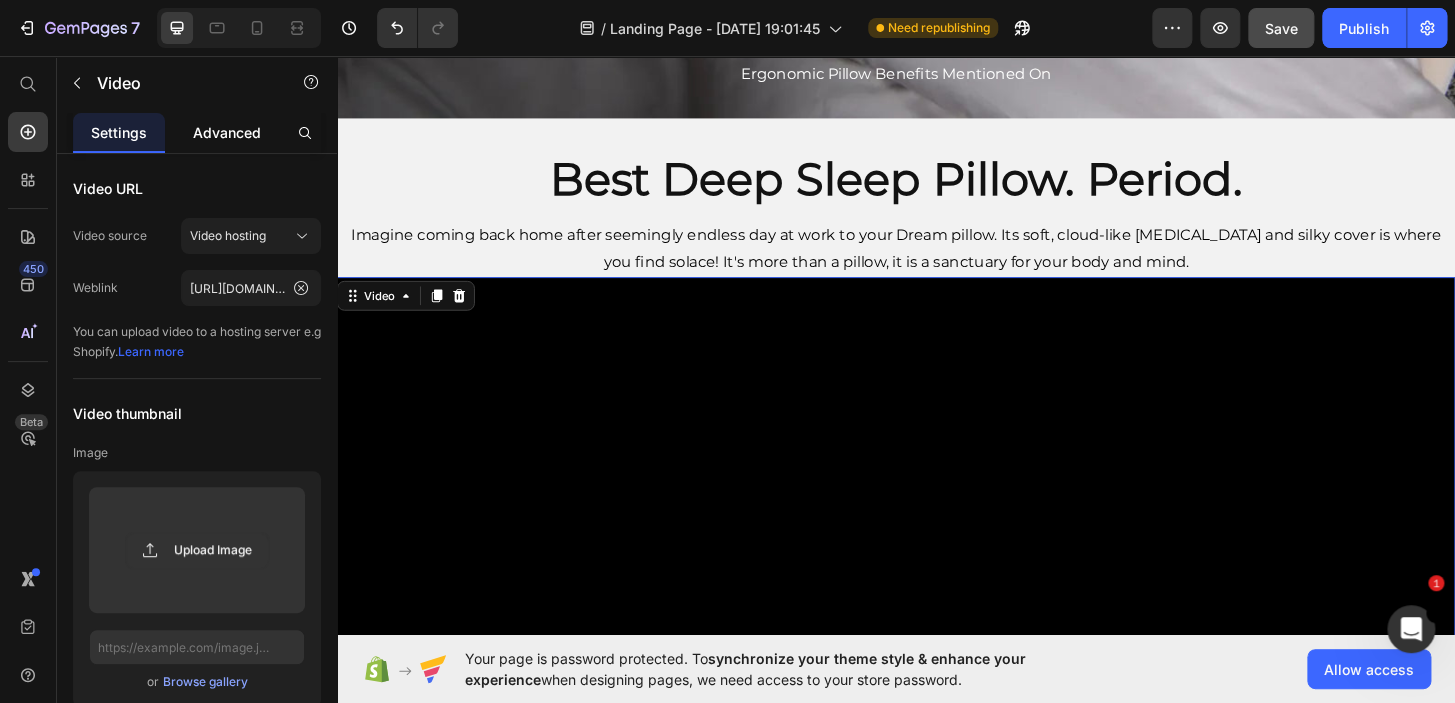 click on "Advanced" at bounding box center (227, 132) 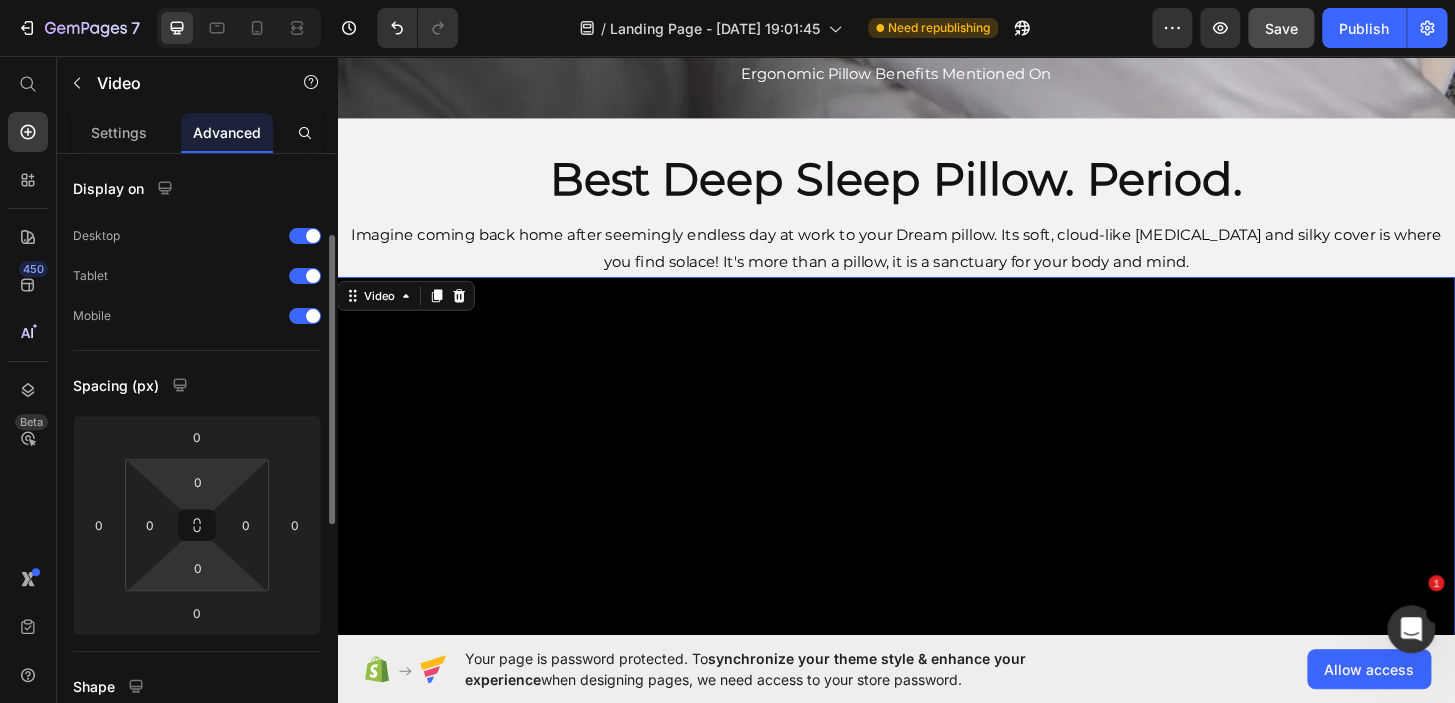 scroll, scrollTop: 110, scrollLeft: 0, axis: vertical 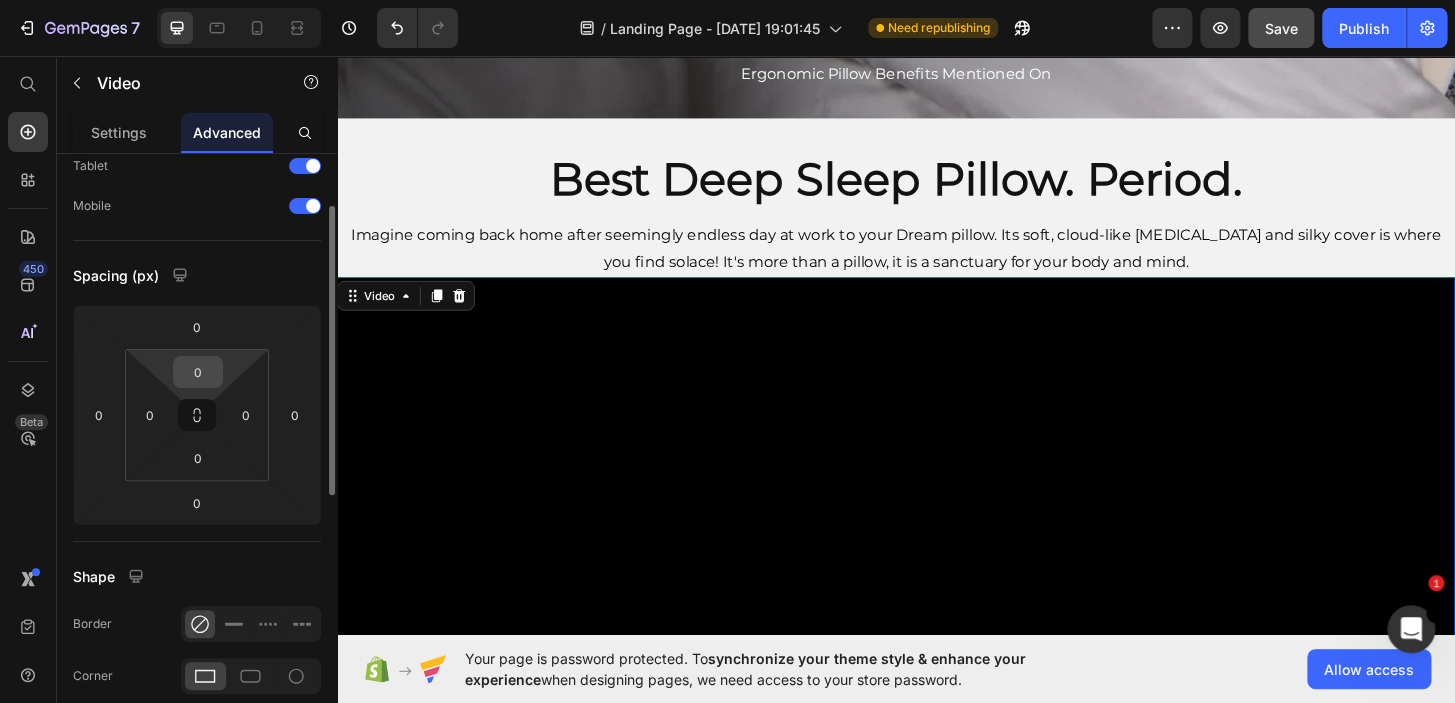 click on "0" at bounding box center [198, 372] 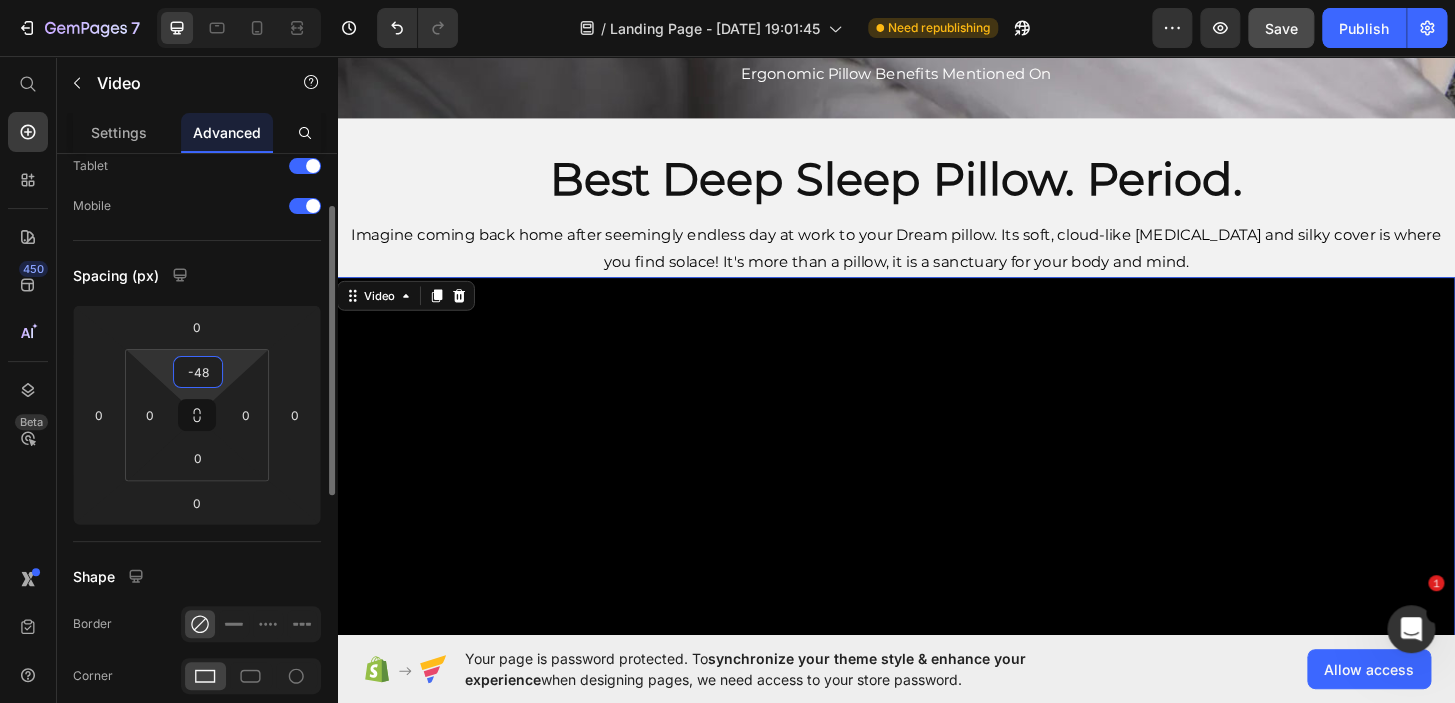 type on "-4" 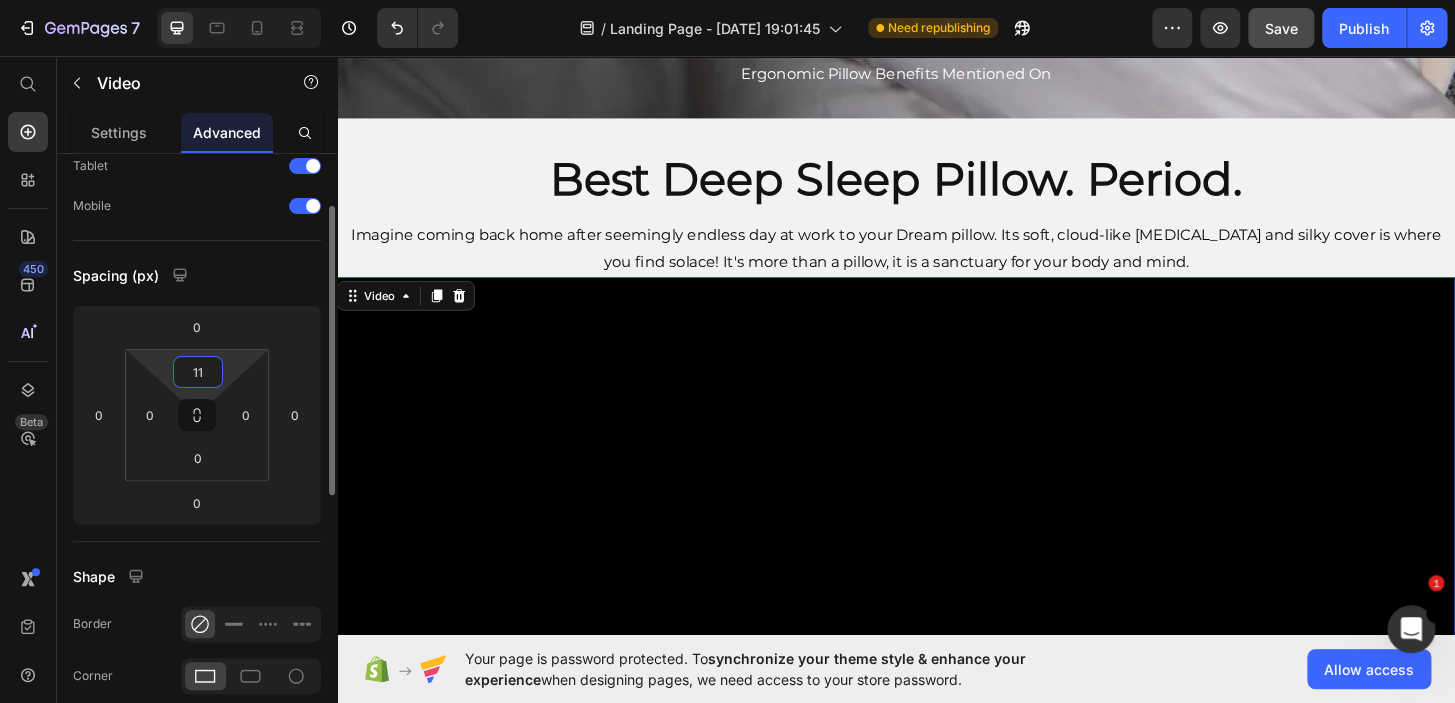type on "1" 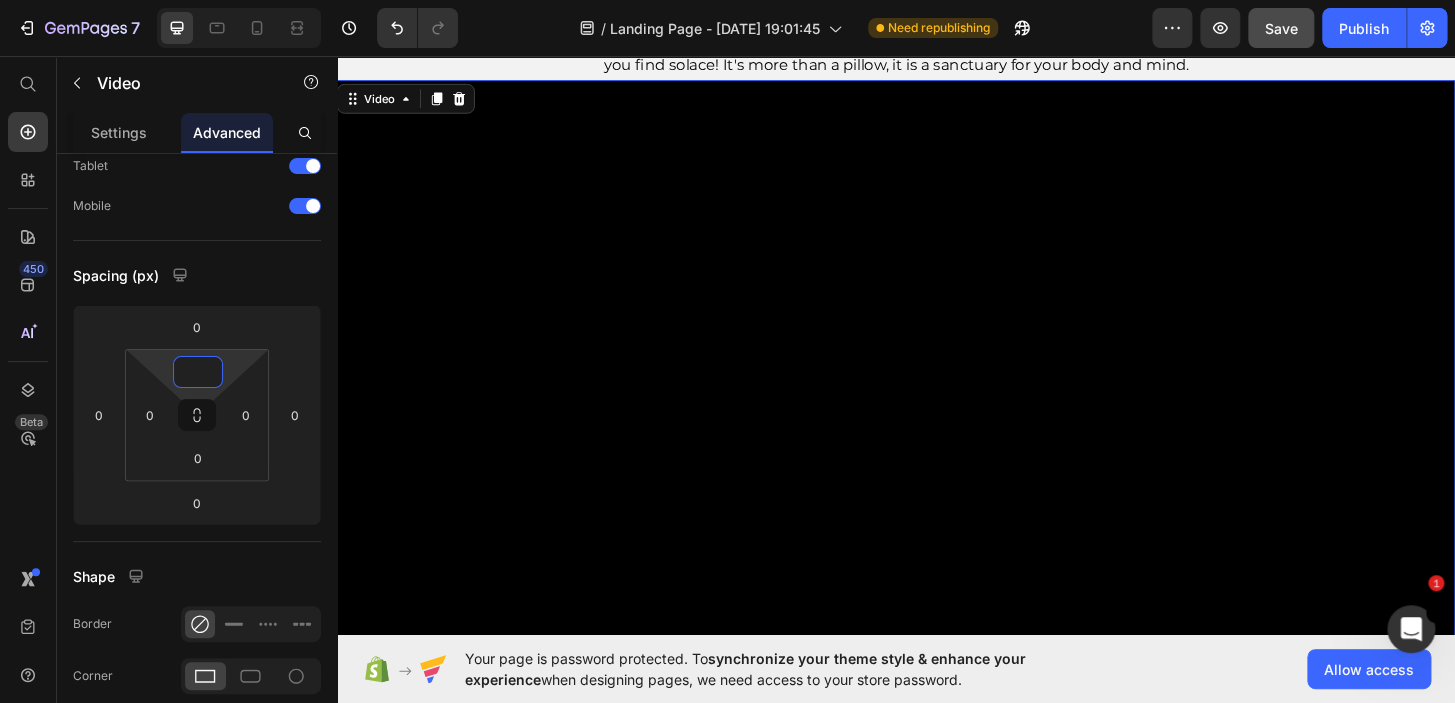 scroll, scrollTop: 957, scrollLeft: 0, axis: vertical 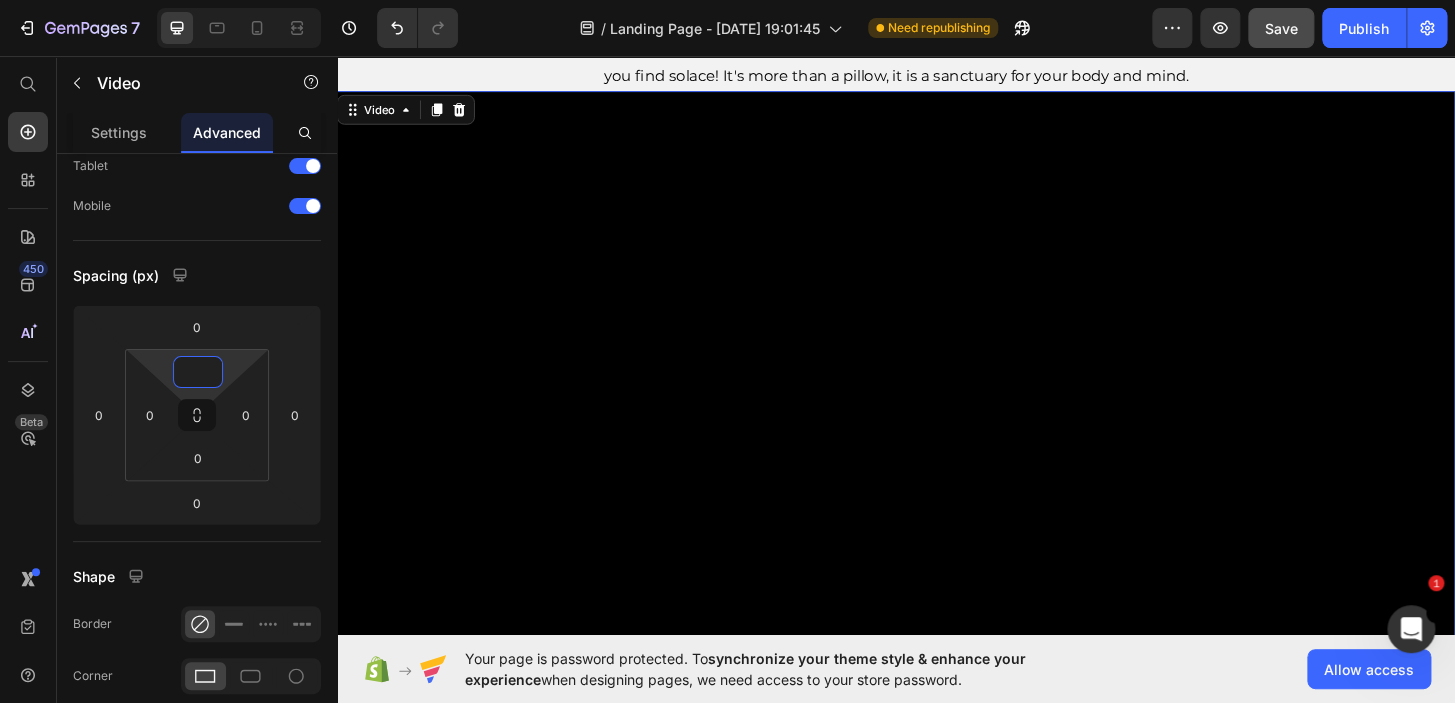 click at bounding box center [937, 393] 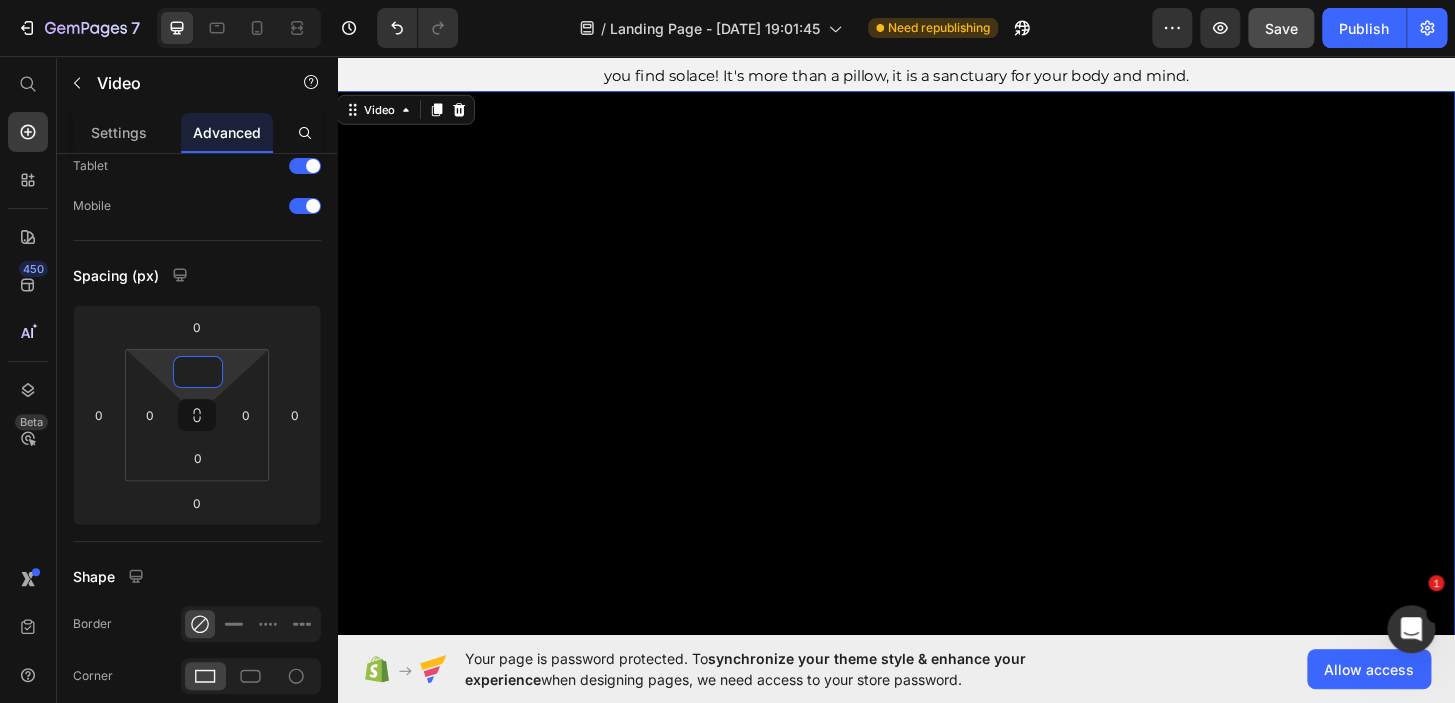 type on "0" 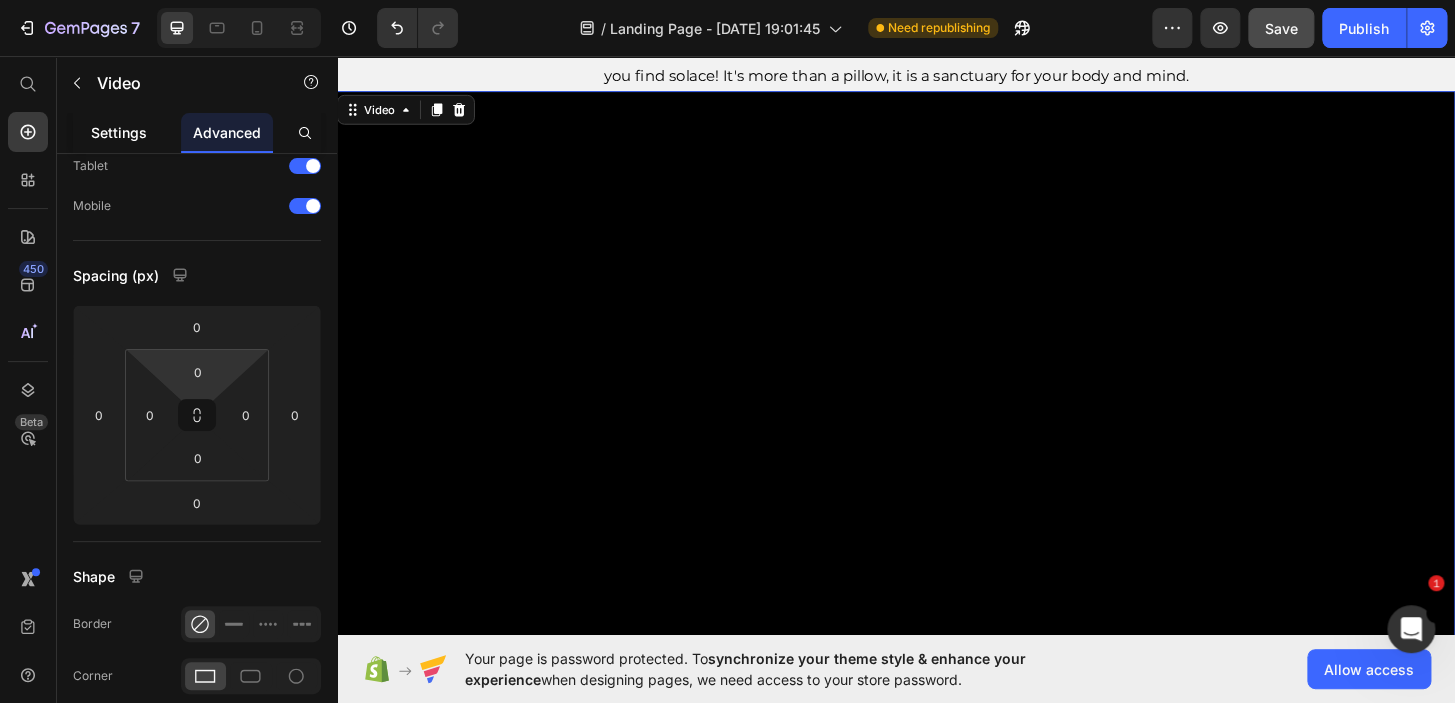 click on "Settings" 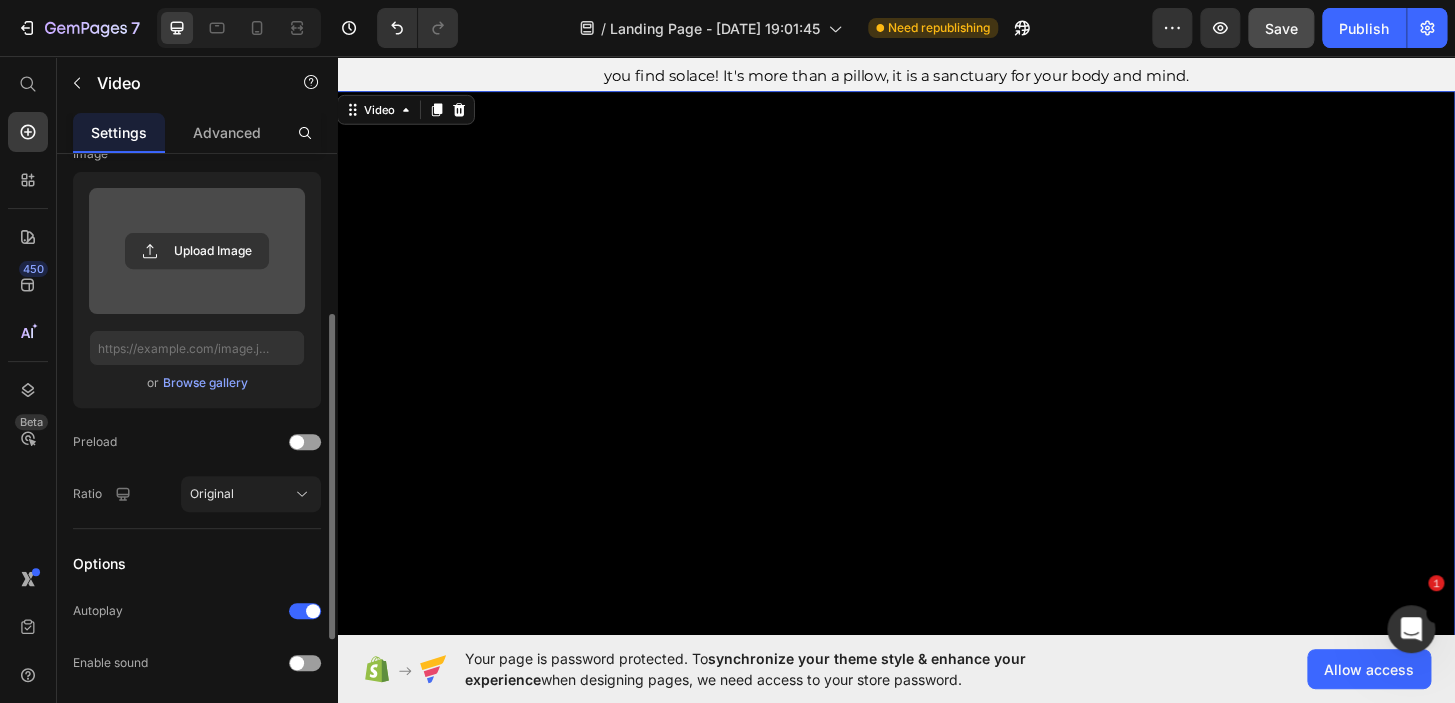 scroll, scrollTop: 305, scrollLeft: 0, axis: vertical 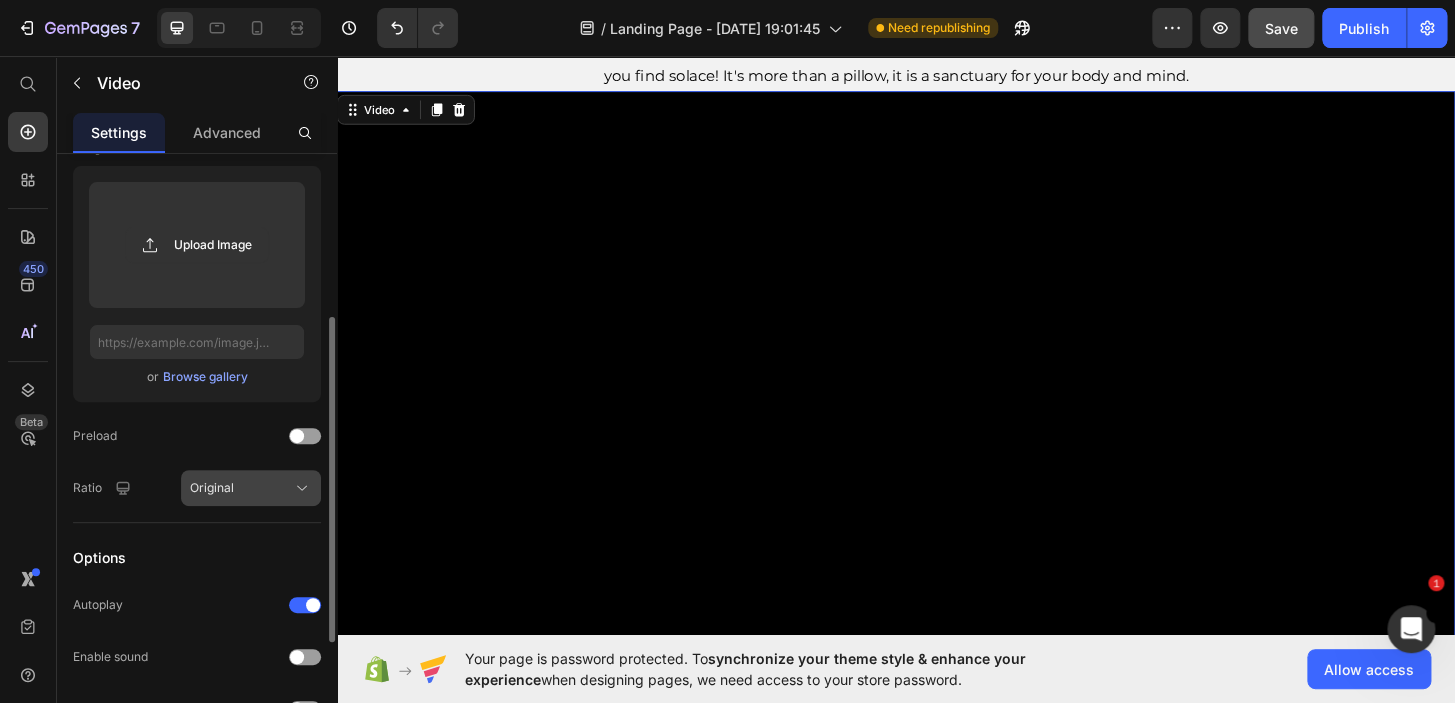 click on "Original" at bounding box center [251, 488] 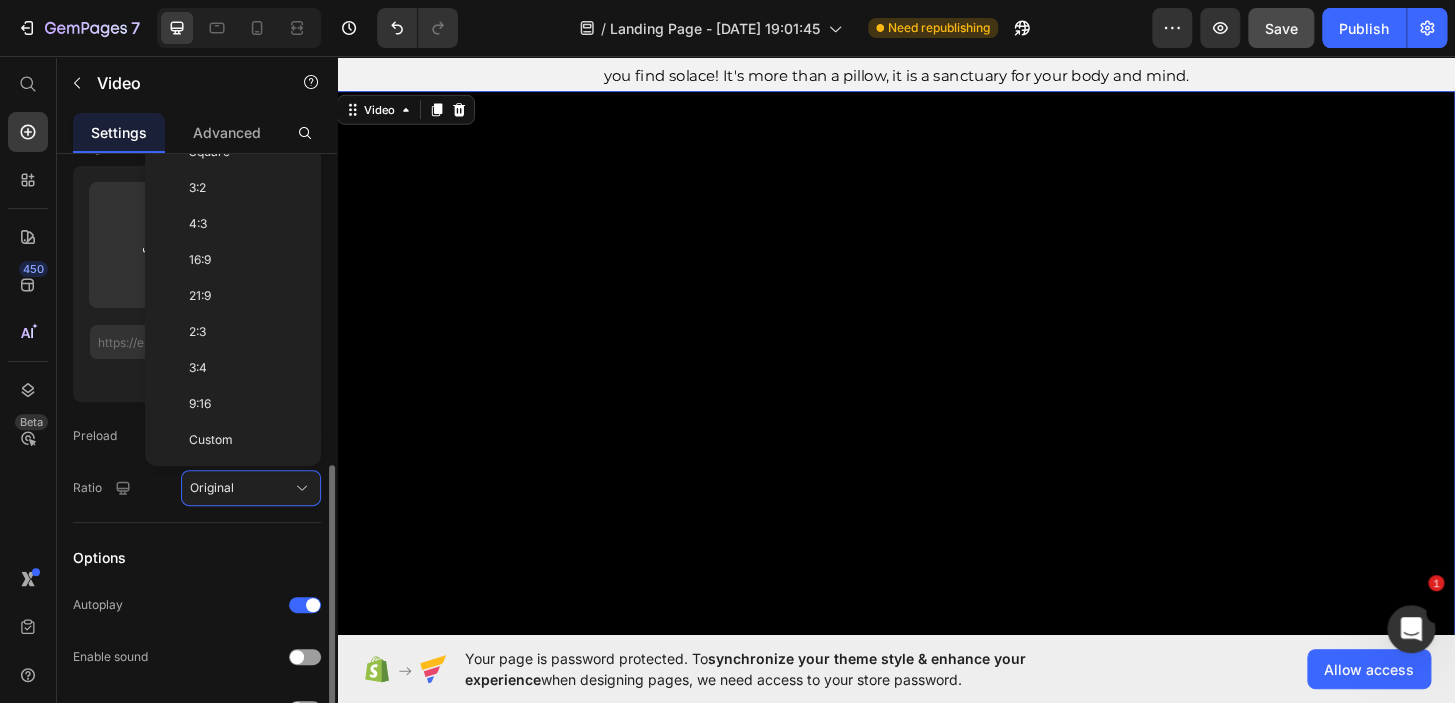 scroll, scrollTop: 408, scrollLeft: 0, axis: vertical 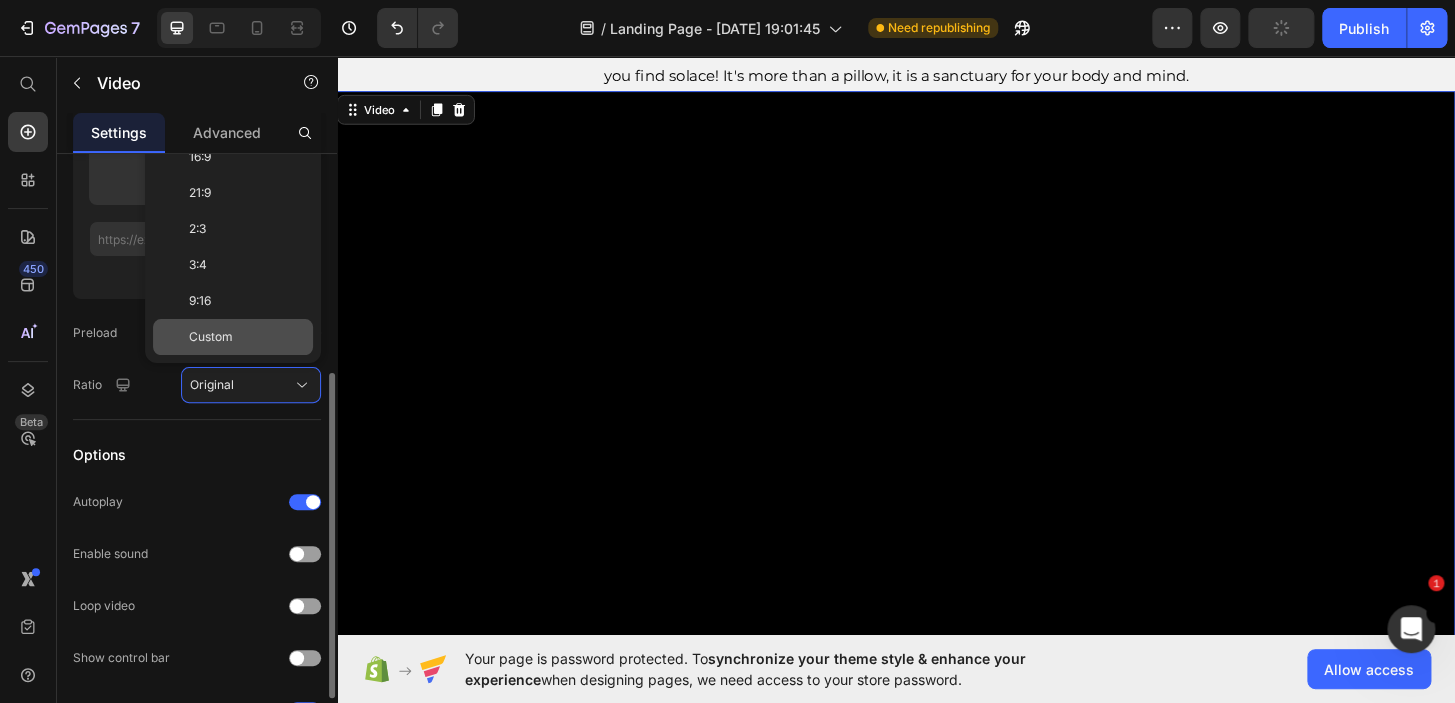 click on "Custom" 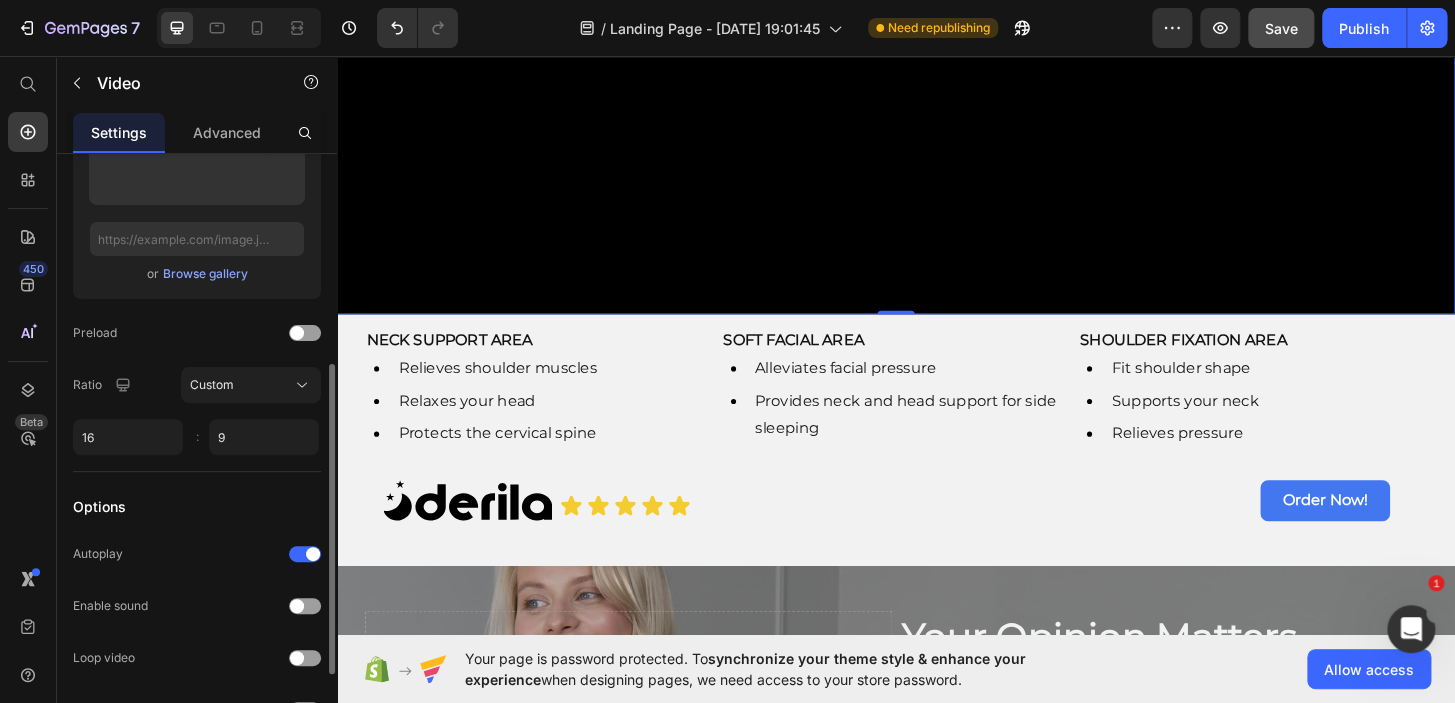 scroll, scrollTop: 1266, scrollLeft: 0, axis: vertical 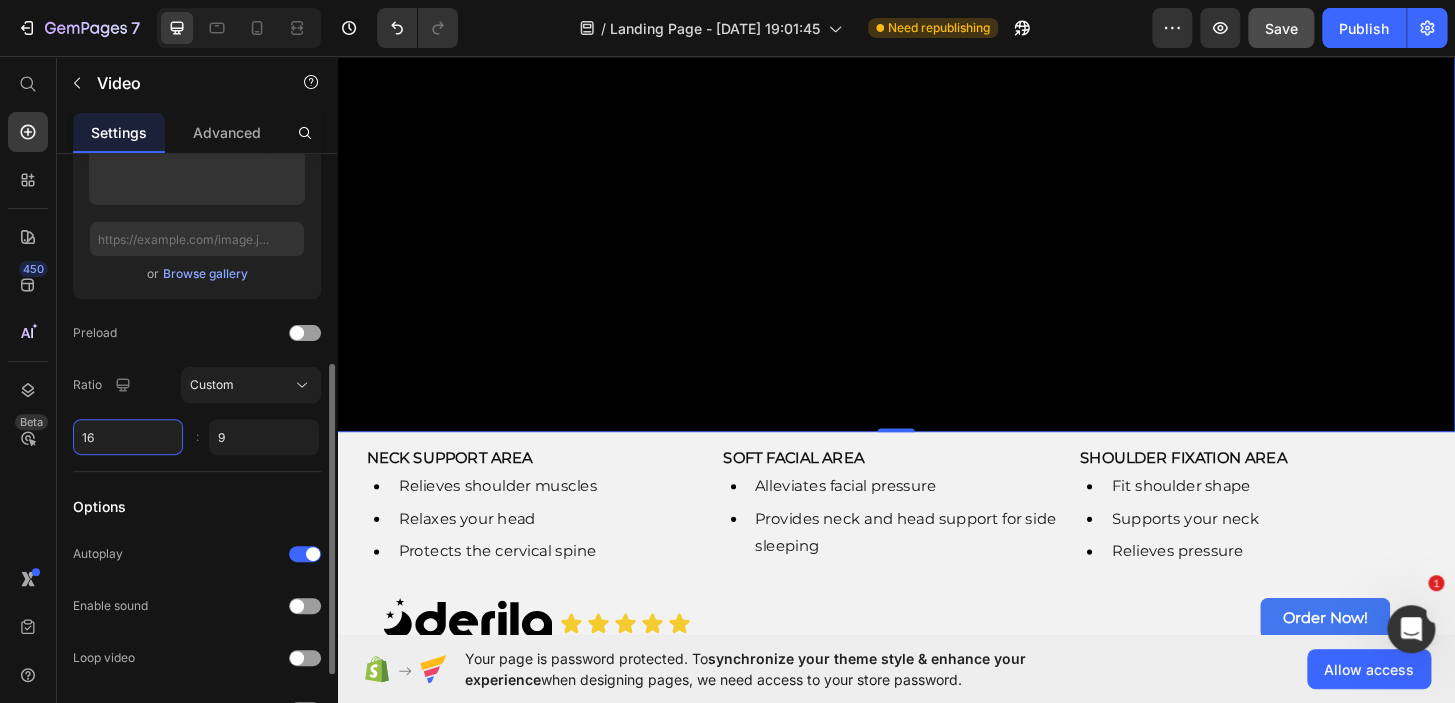 click on "16" at bounding box center (128, 437) 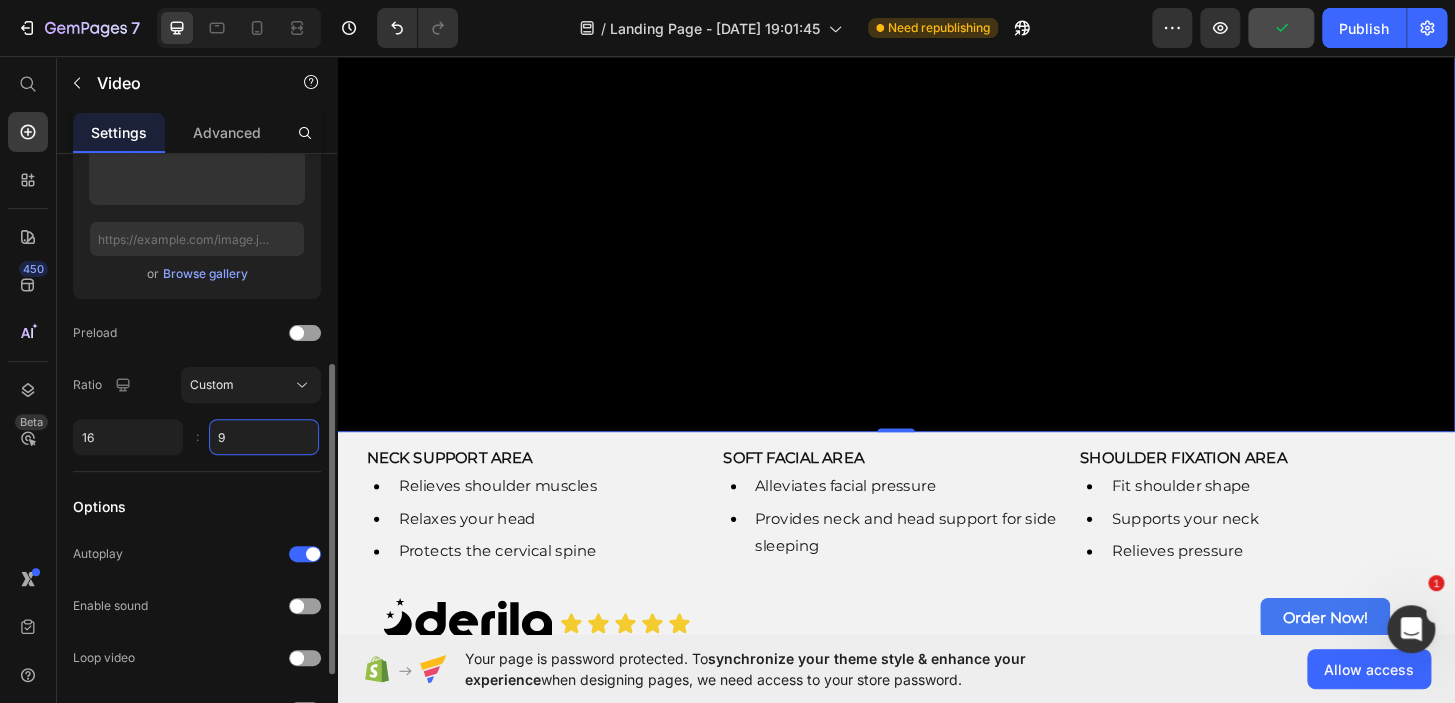 click on "9" at bounding box center (264, 437) 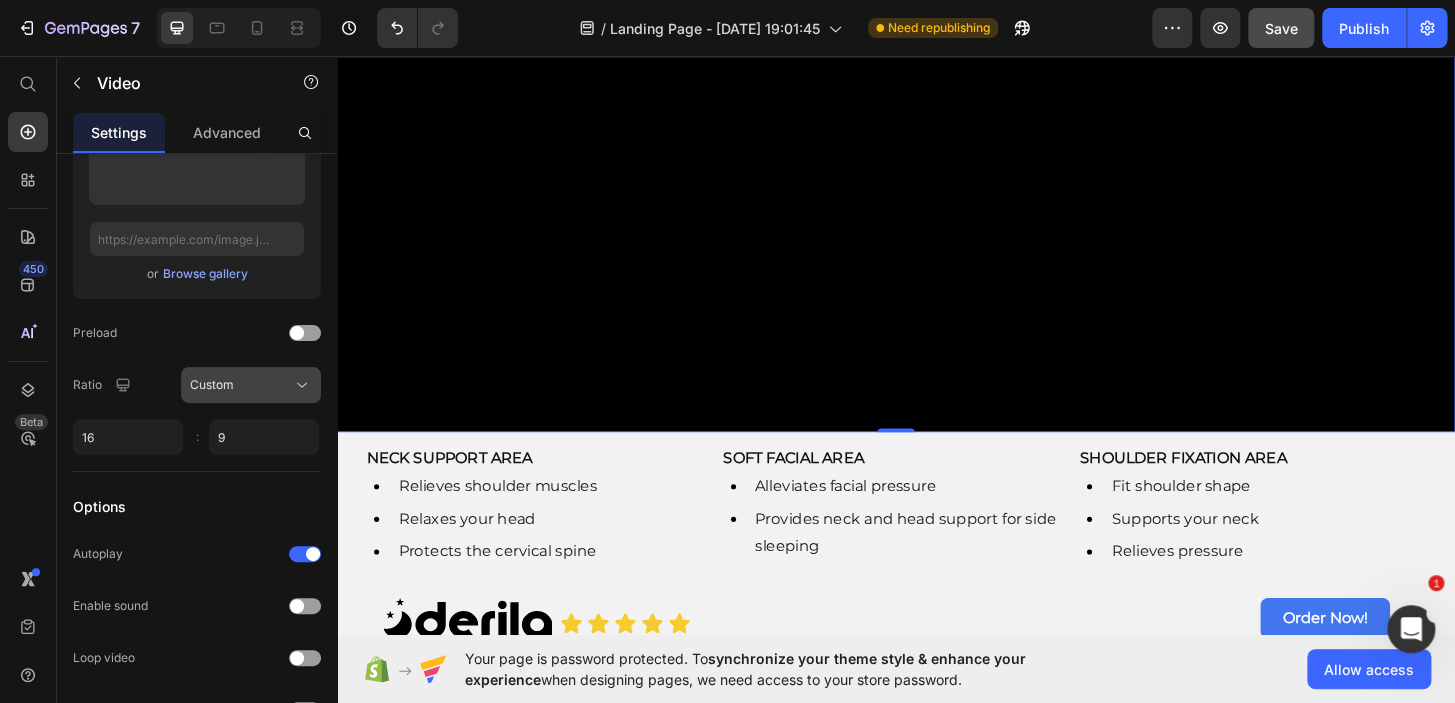 click on "Custom" at bounding box center [251, 385] 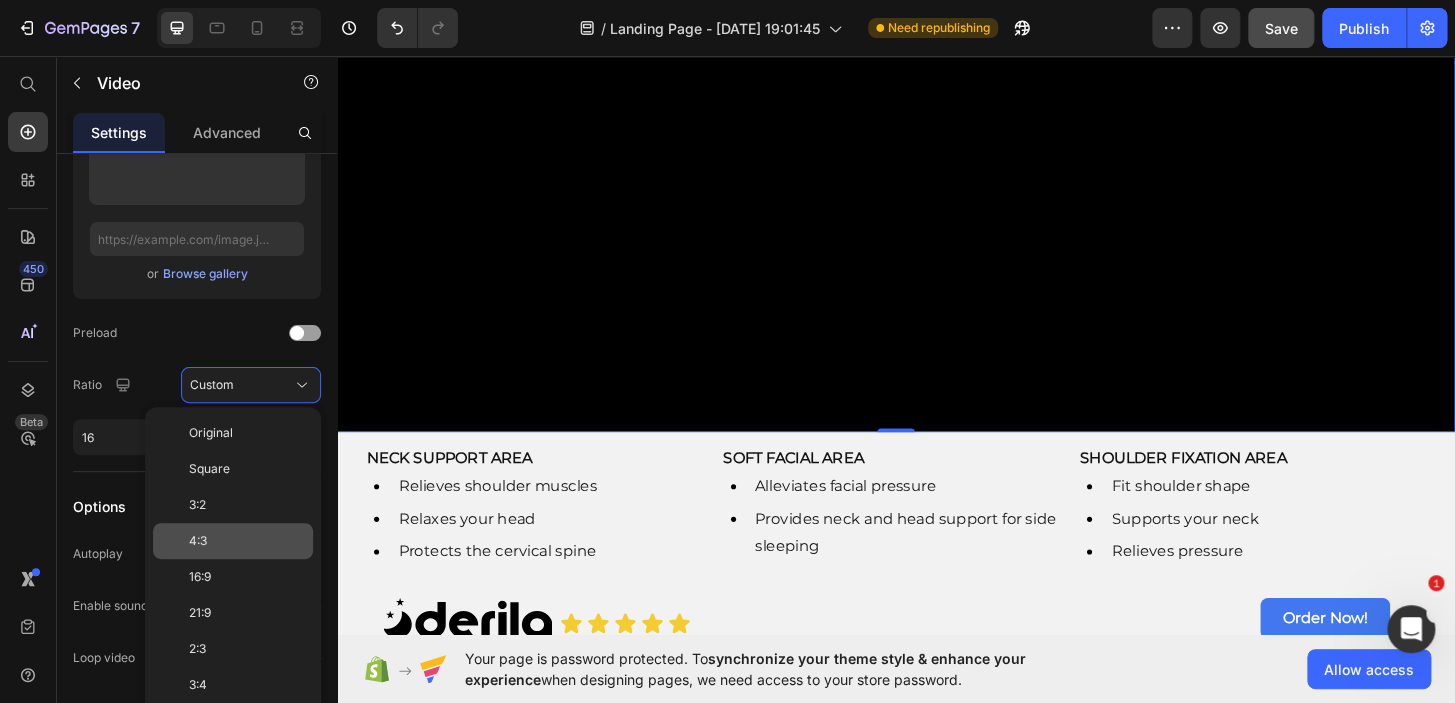 click on "4:3" 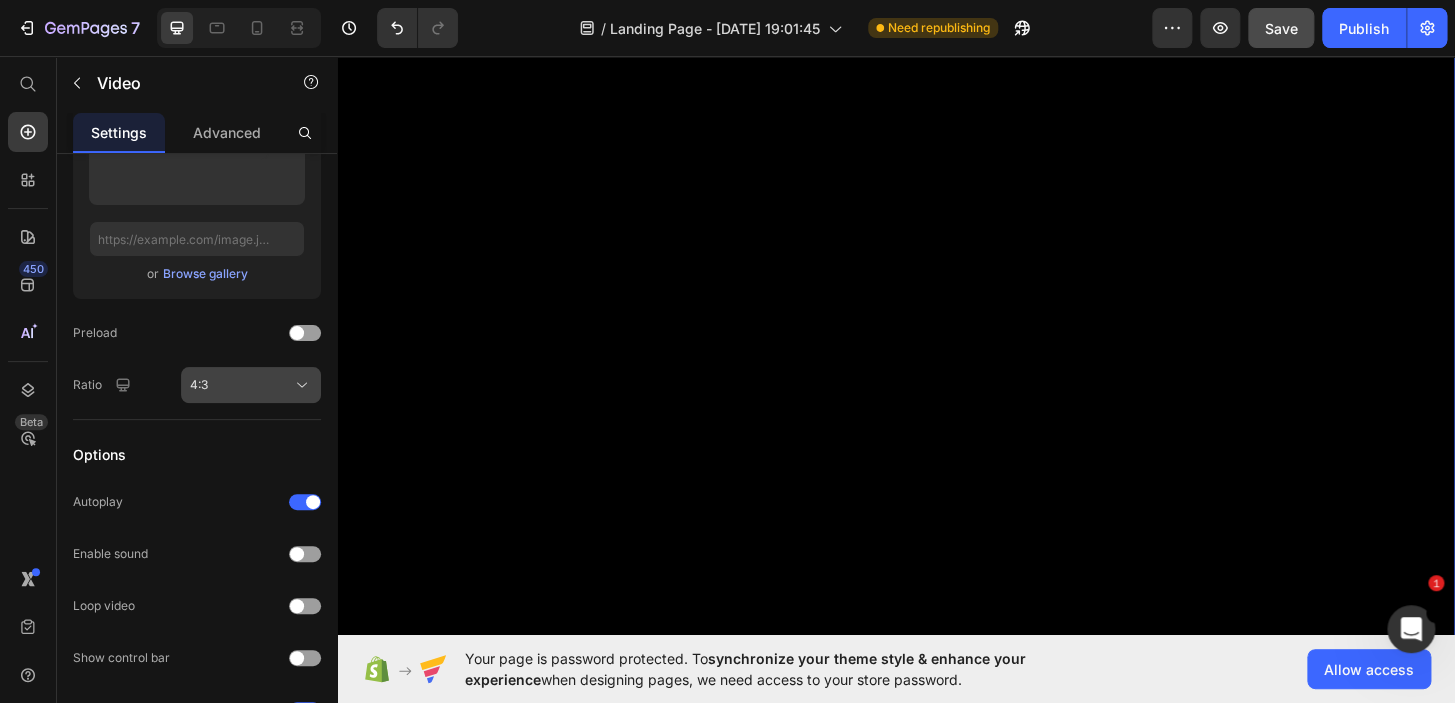 click on "4:3" 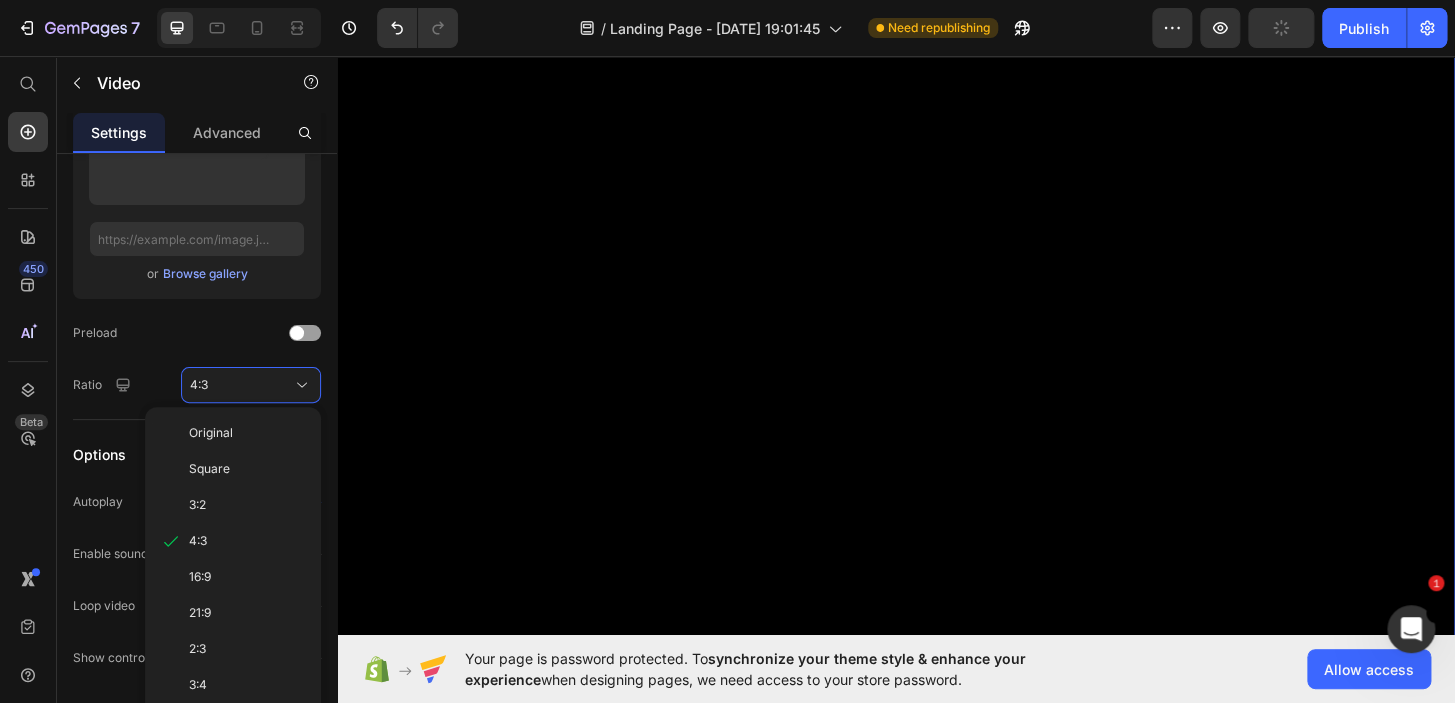 click on "Original" at bounding box center [247, 433] 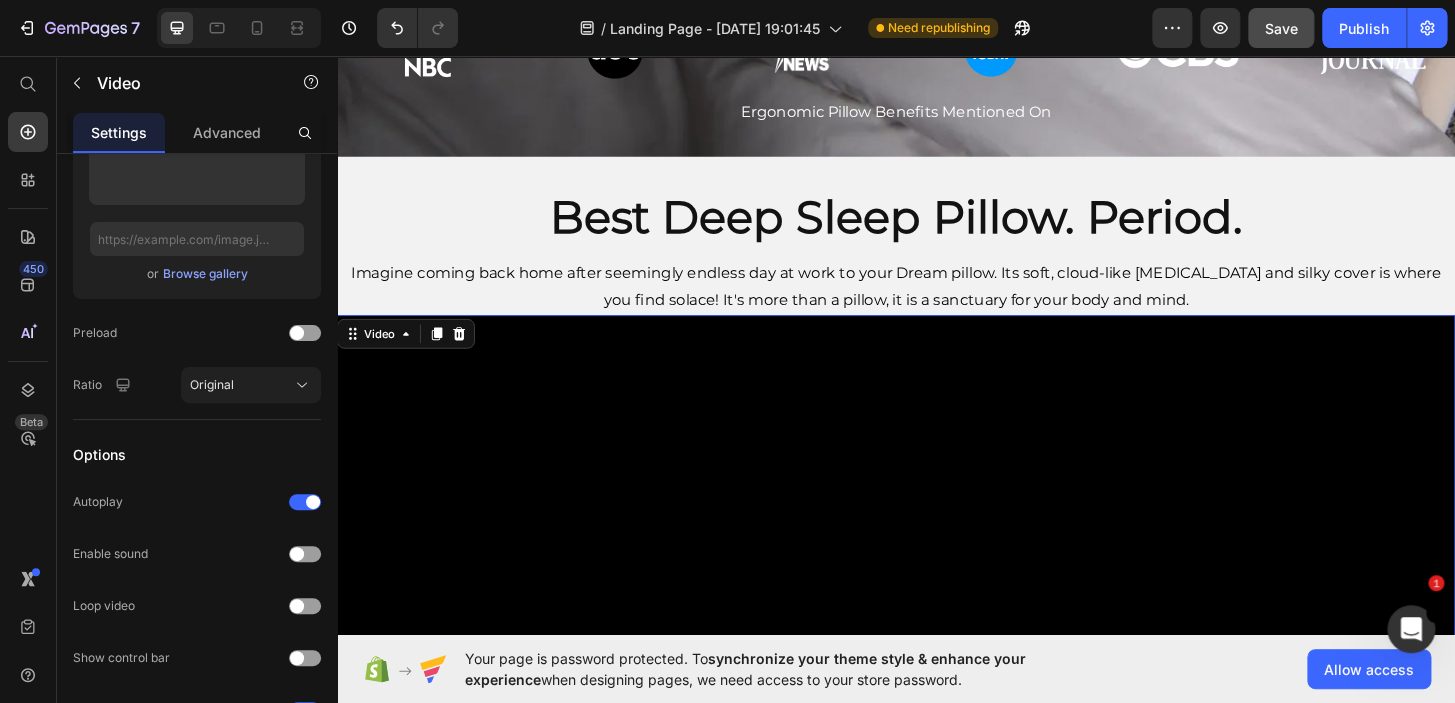 scroll, scrollTop: 770, scrollLeft: 0, axis: vertical 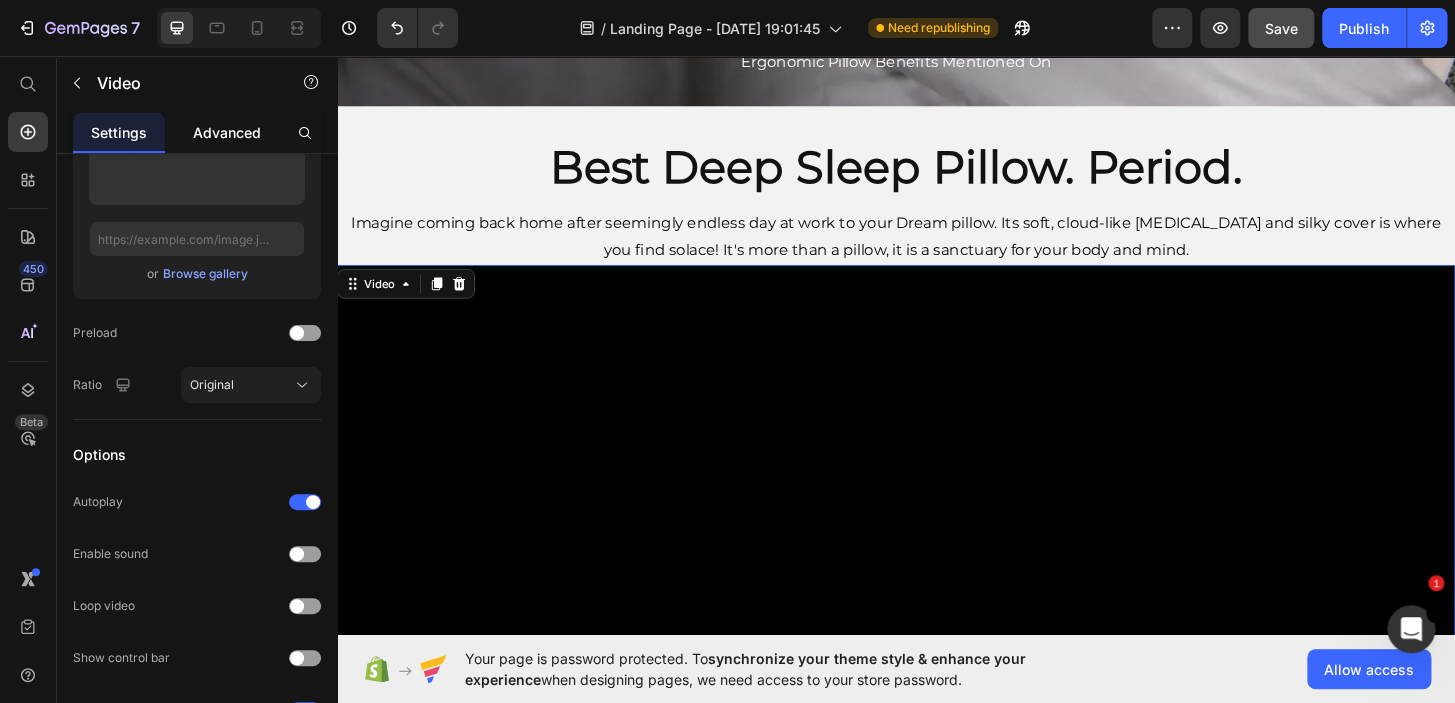 click on "Advanced" 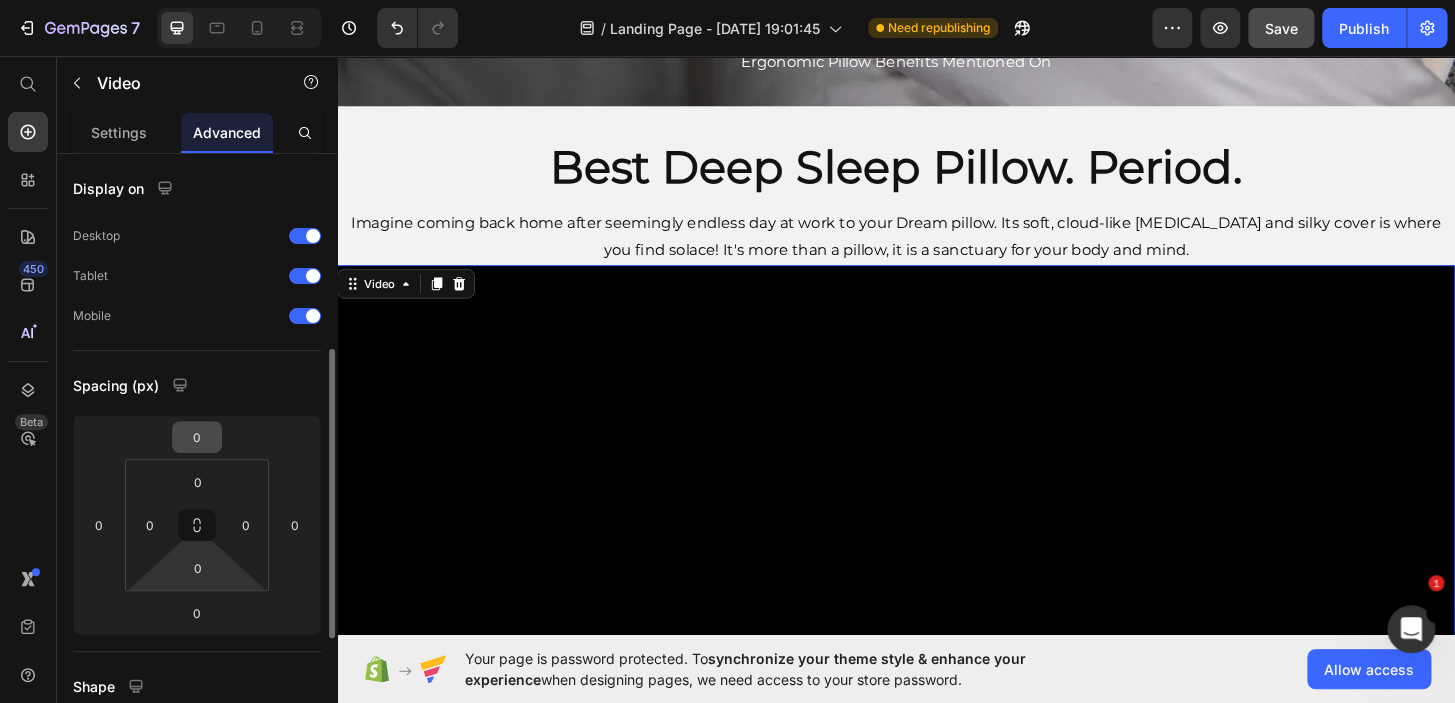 scroll, scrollTop: 132, scrollLeft: 0, axis: vertical 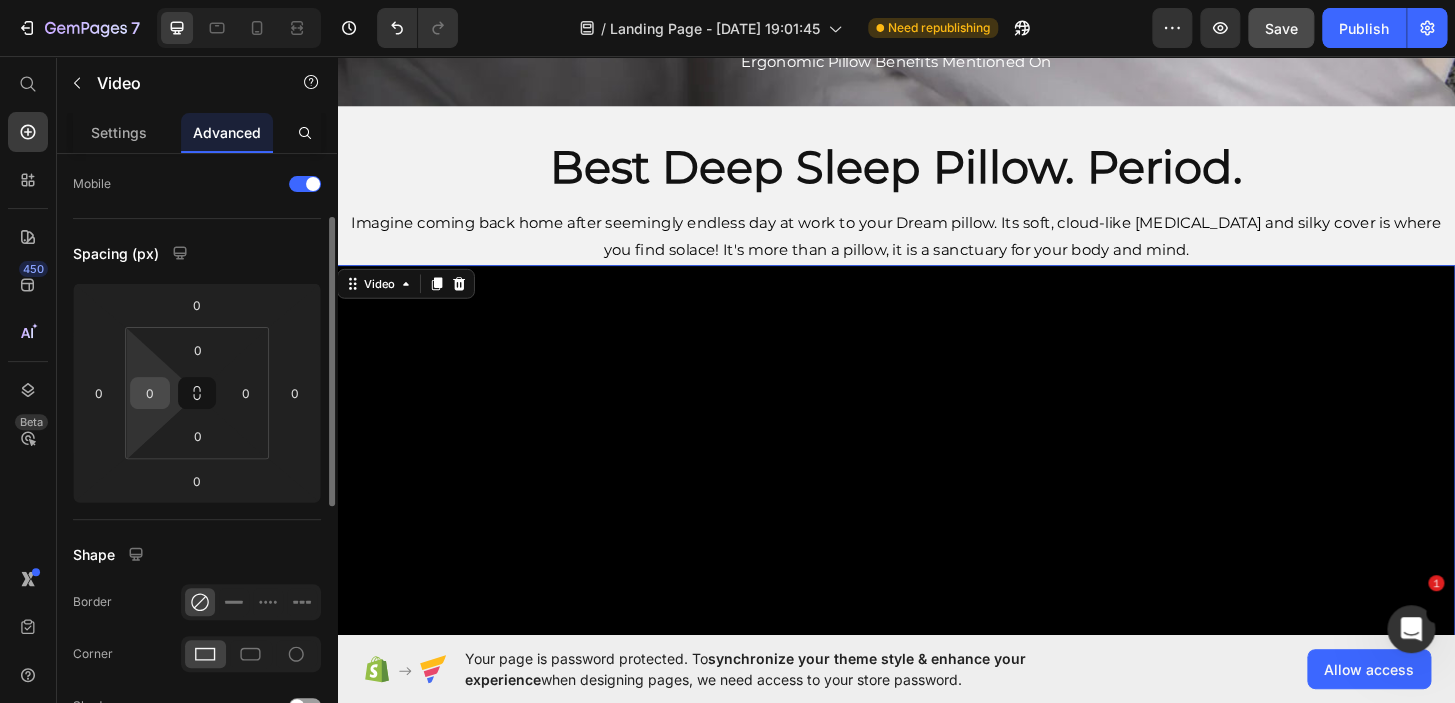 click on "0" at bounding box center (150, 393) 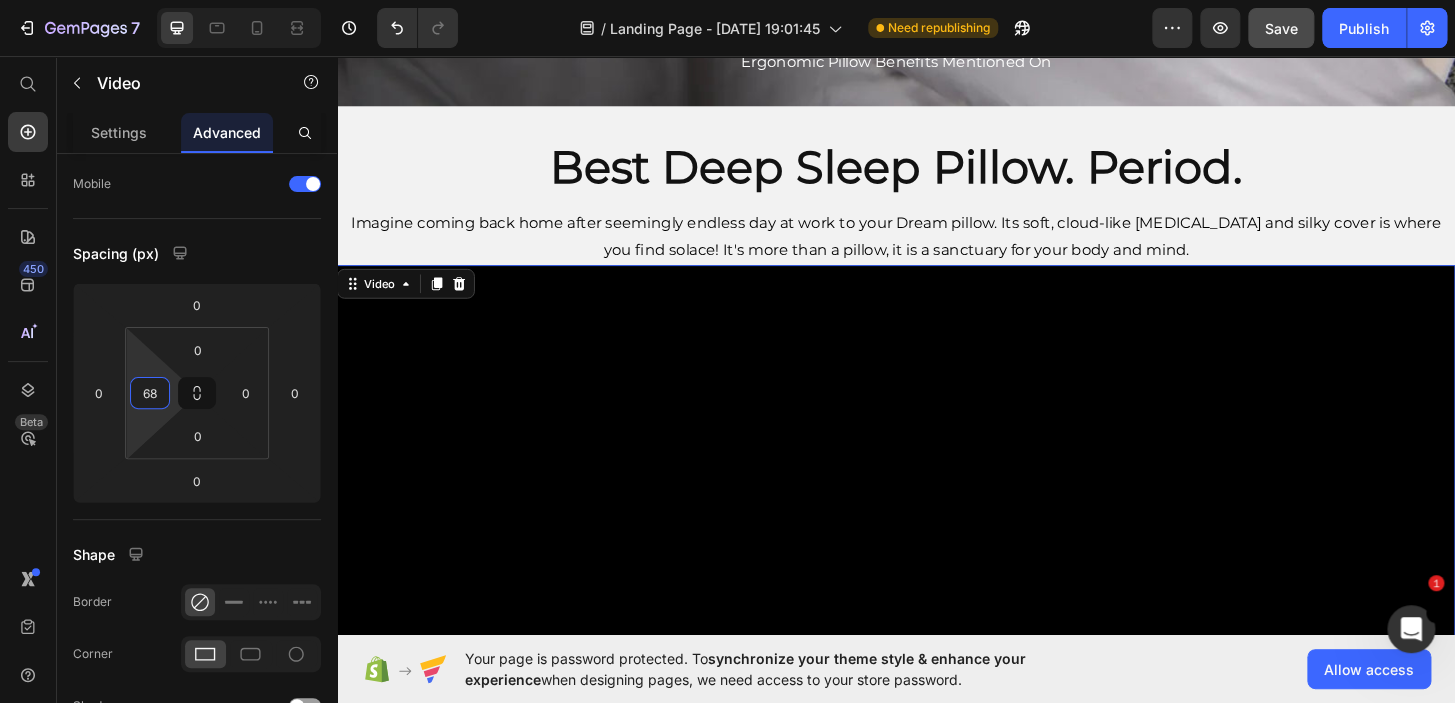 click on "Video   0" at bounding box center [937, 563] 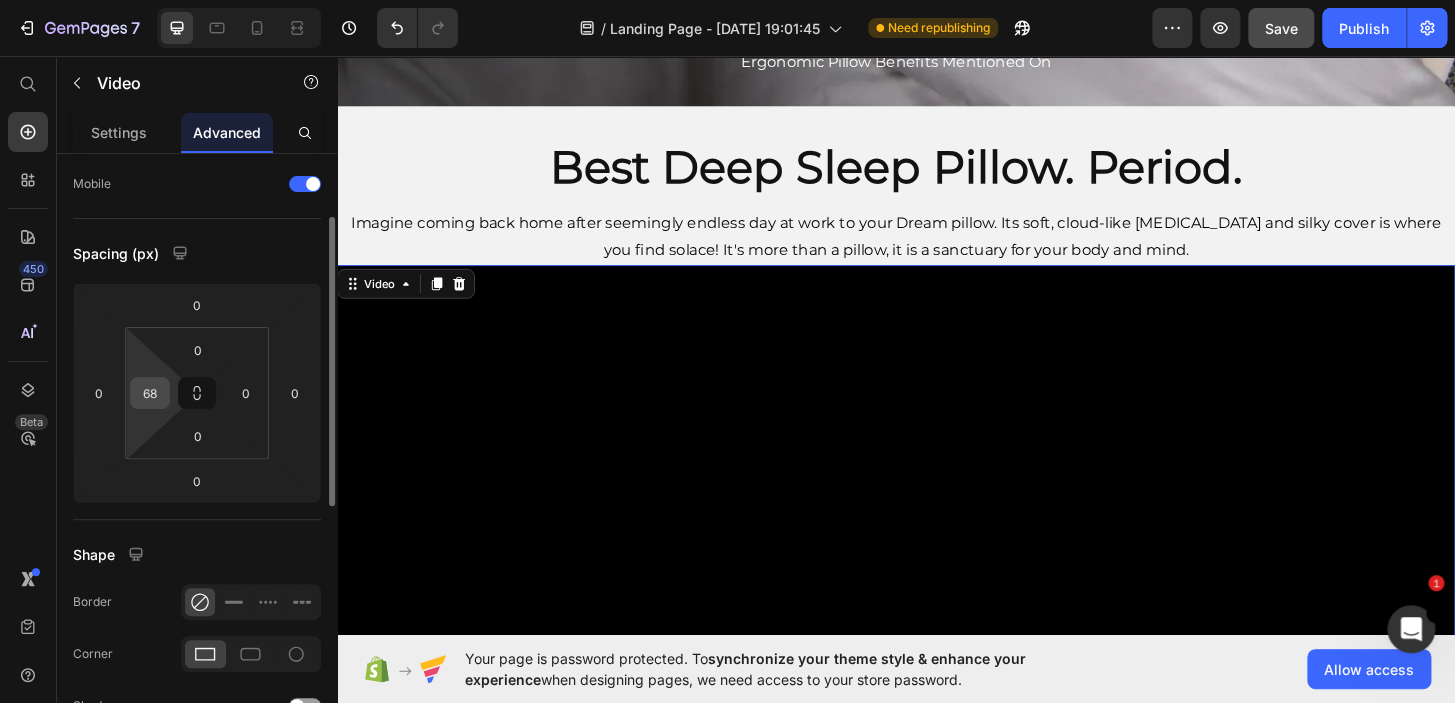 click on "68" at bounding box center (150, 393) 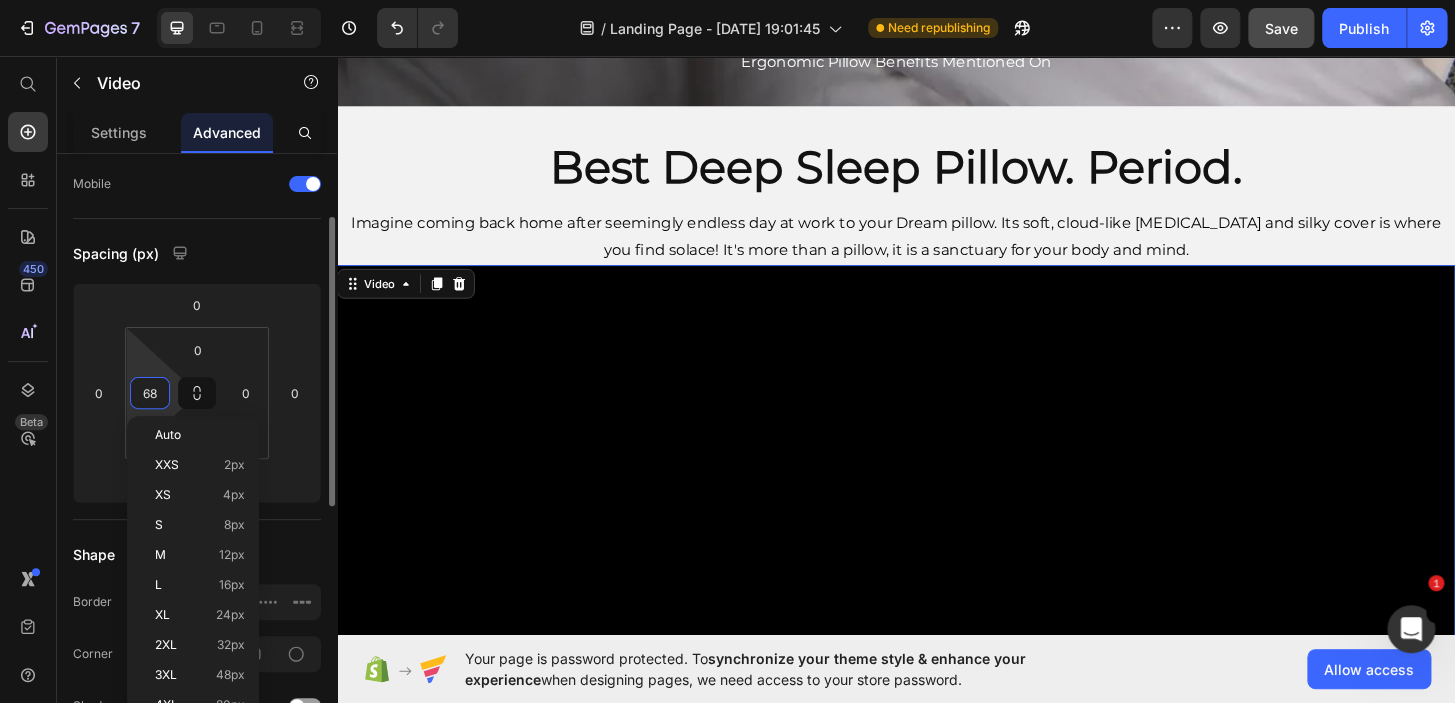 type on "6" 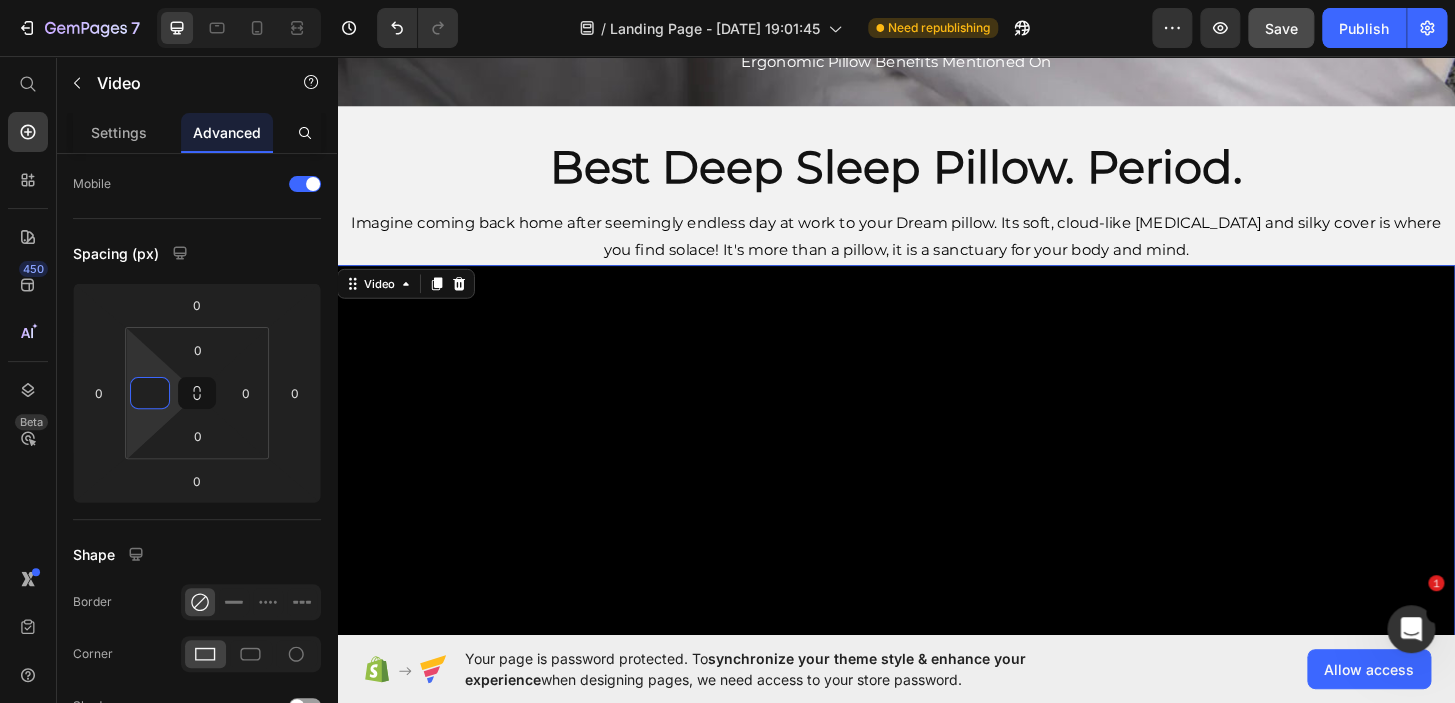 click at bounding box center [940, 578] 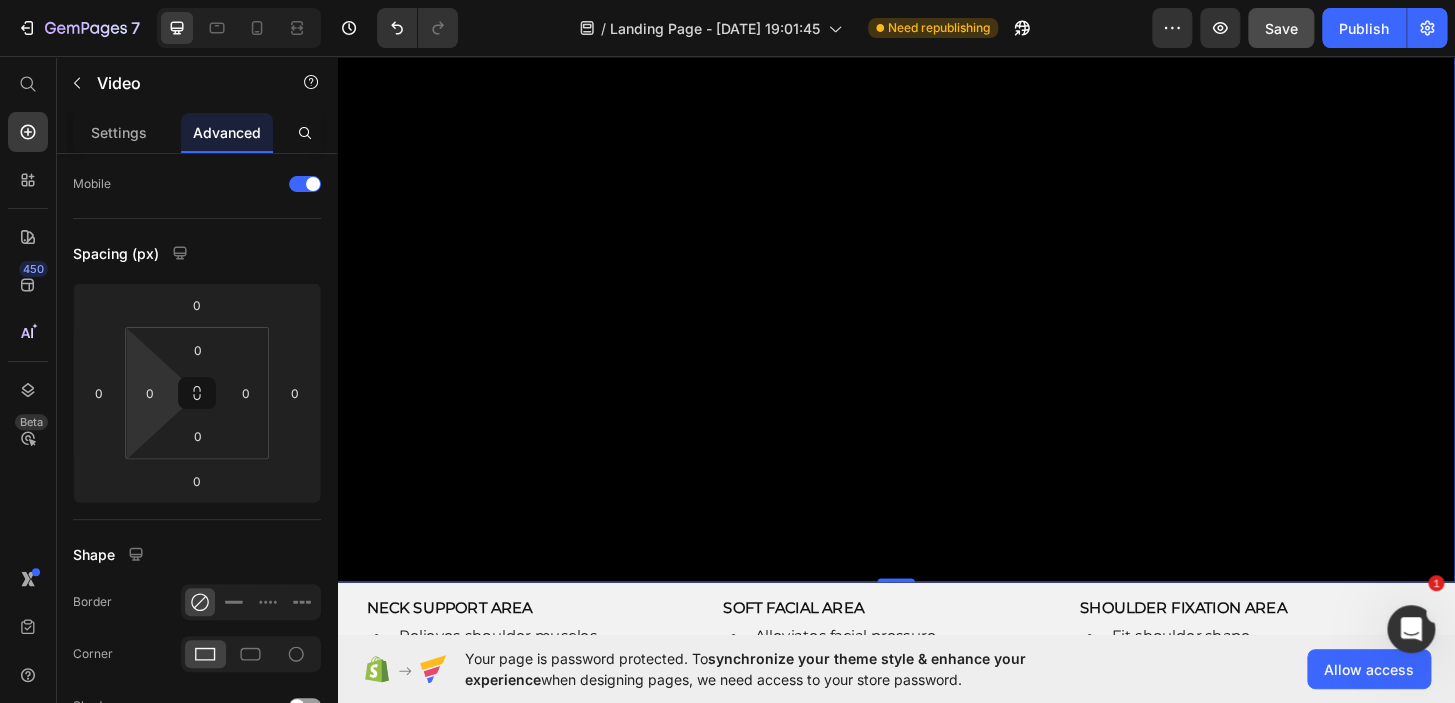 scroll, scrollTop: 1030, scrollLeft: 0, axis: vertical 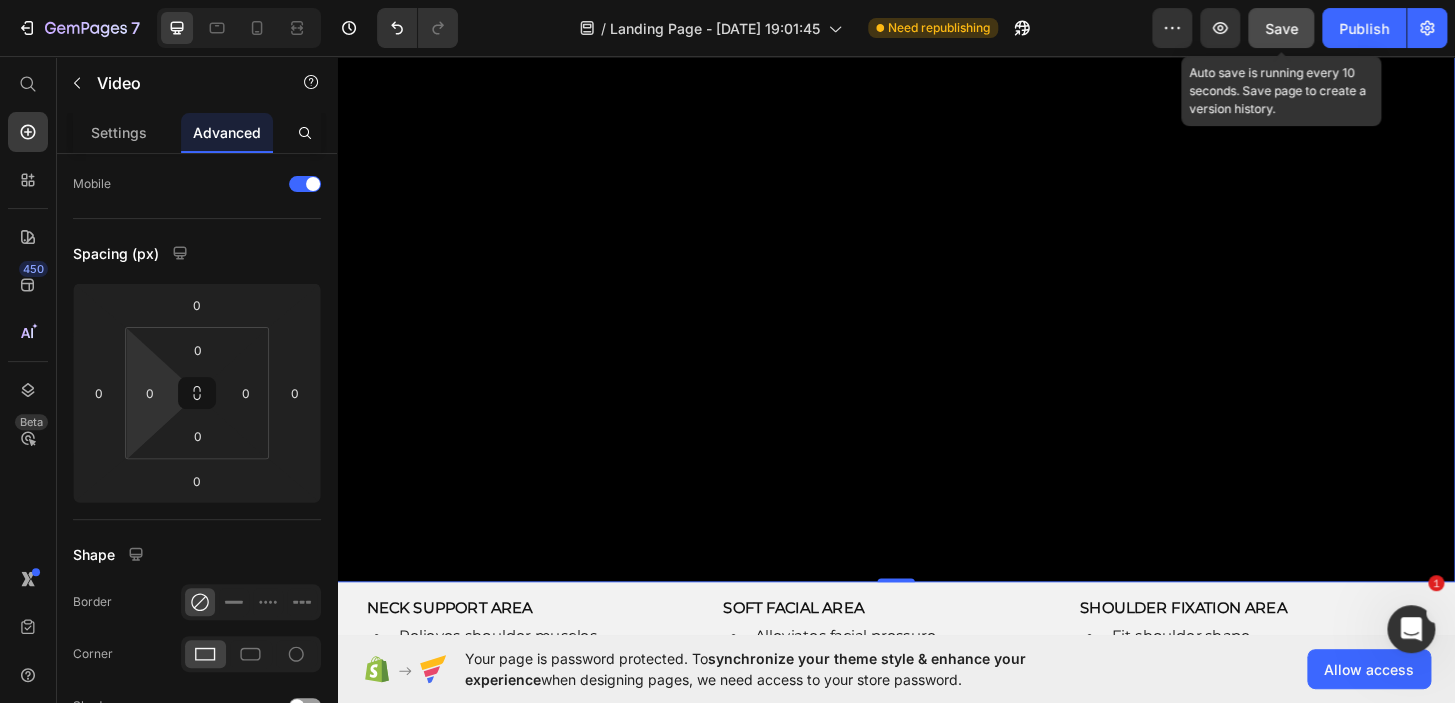click on "Save" 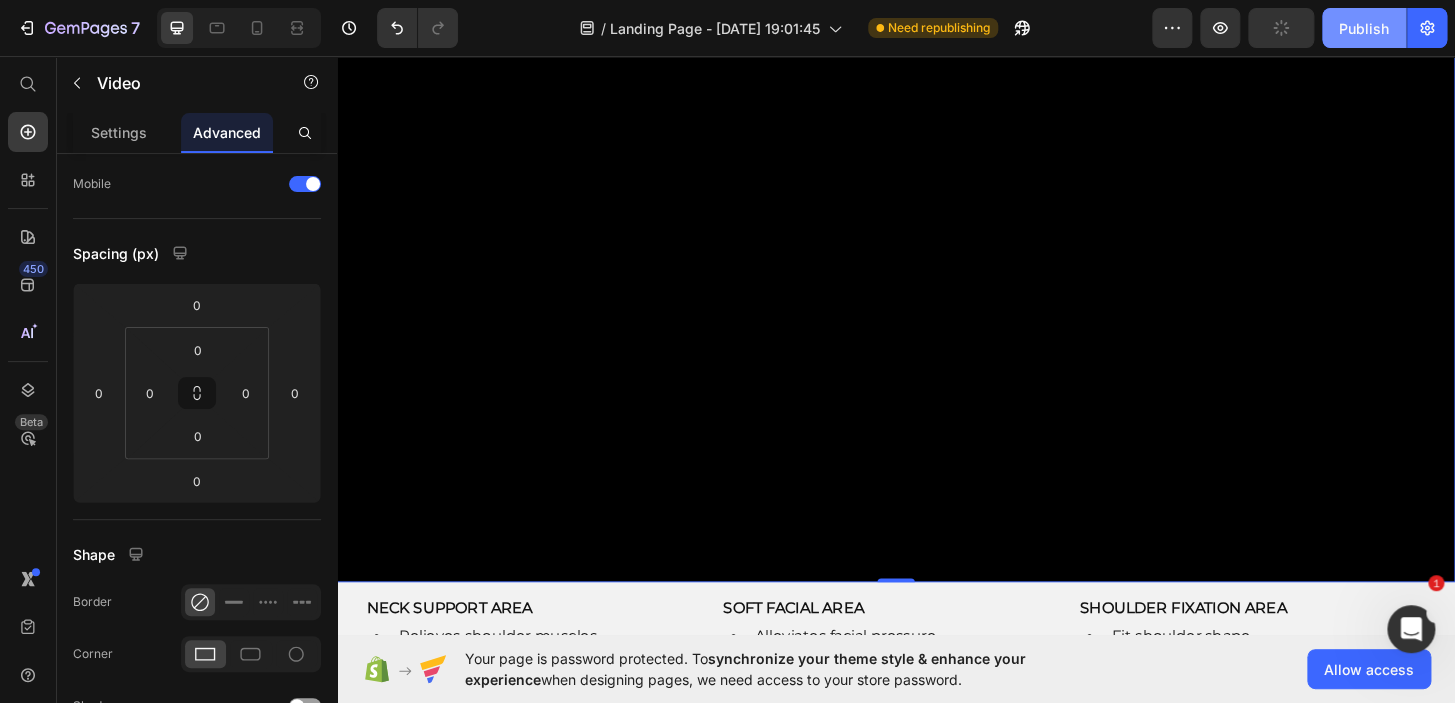 click on "Publish" 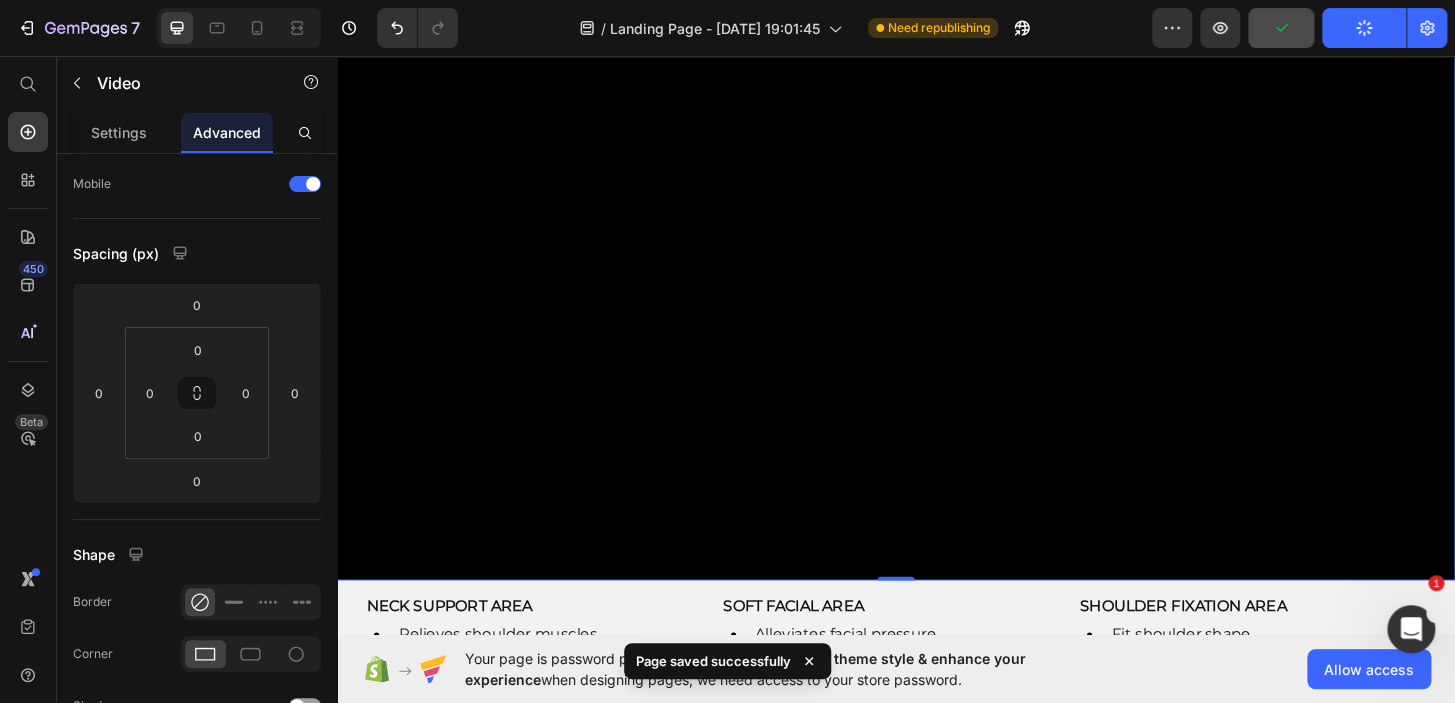 scroll, scrollTop: 1539, scrollLeft: 0, axis: vertical 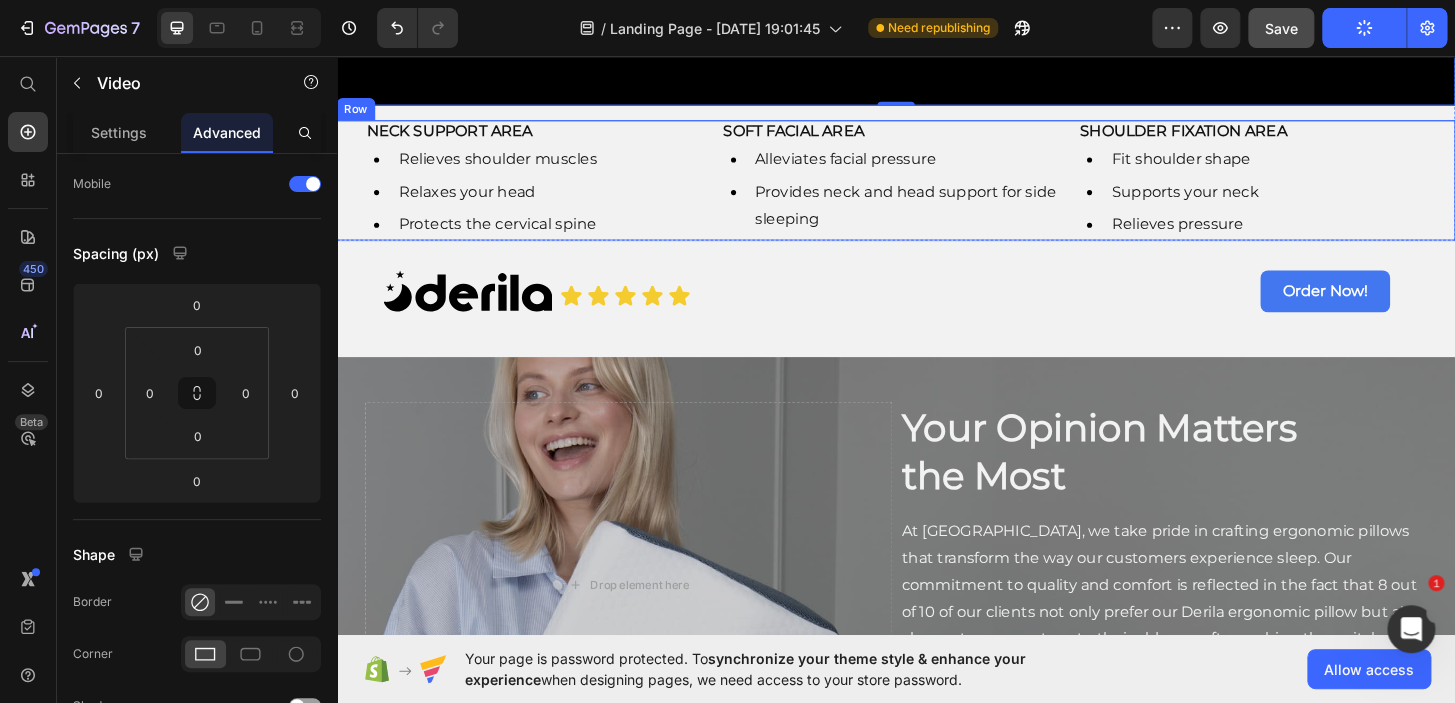 click on "NECK SUPPORT AREA Heading
Relieves shoulder muscles
Relaxes your head
Protects the cervical spine Item List SOFT FACIAL AREA Heading
Alleviates facial pressure
Provides neck and head support for side sleeping Item List SHOULDER FIXATION AREA Heading
Fit shoulder shape
Supports your neck
Relieves pressure Item List Row" at bounding box center (937, 189) 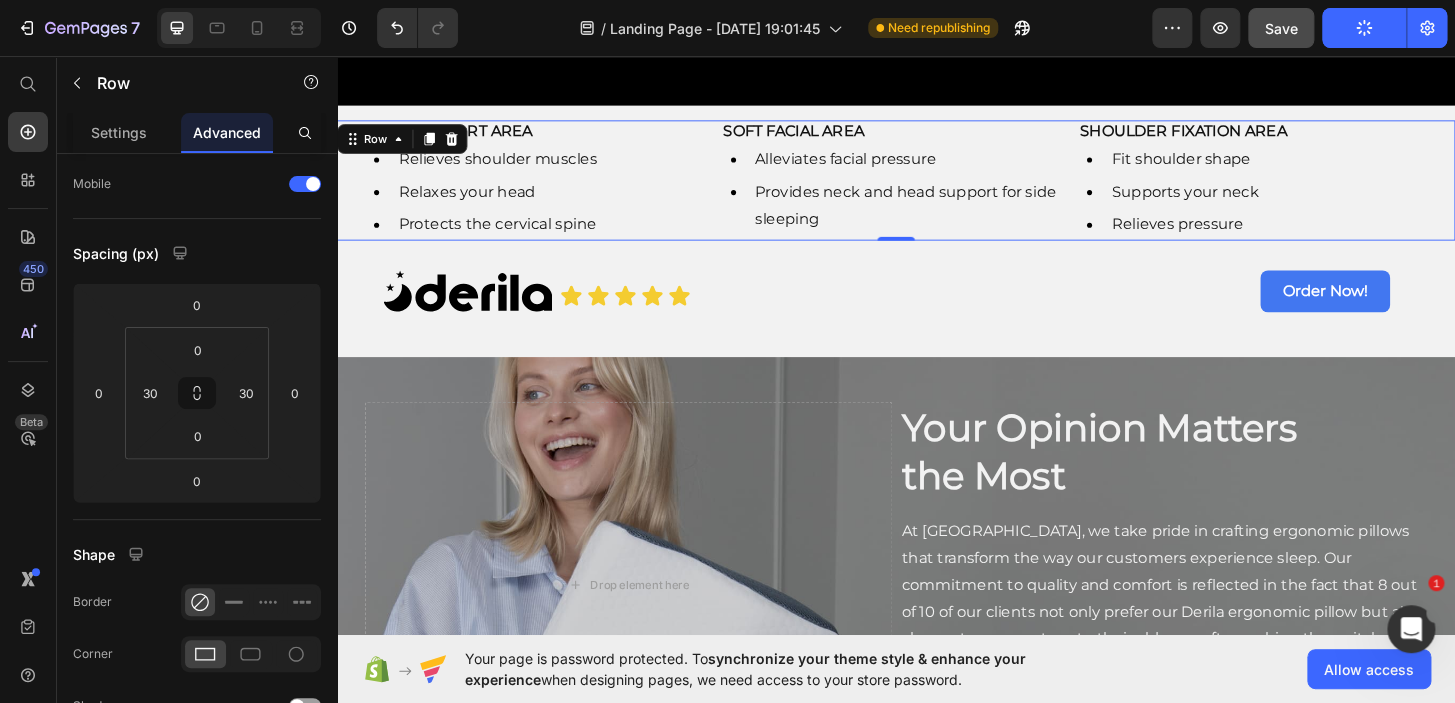 scroll, scrollTop: 0, scrollLeft: 0, axis: both 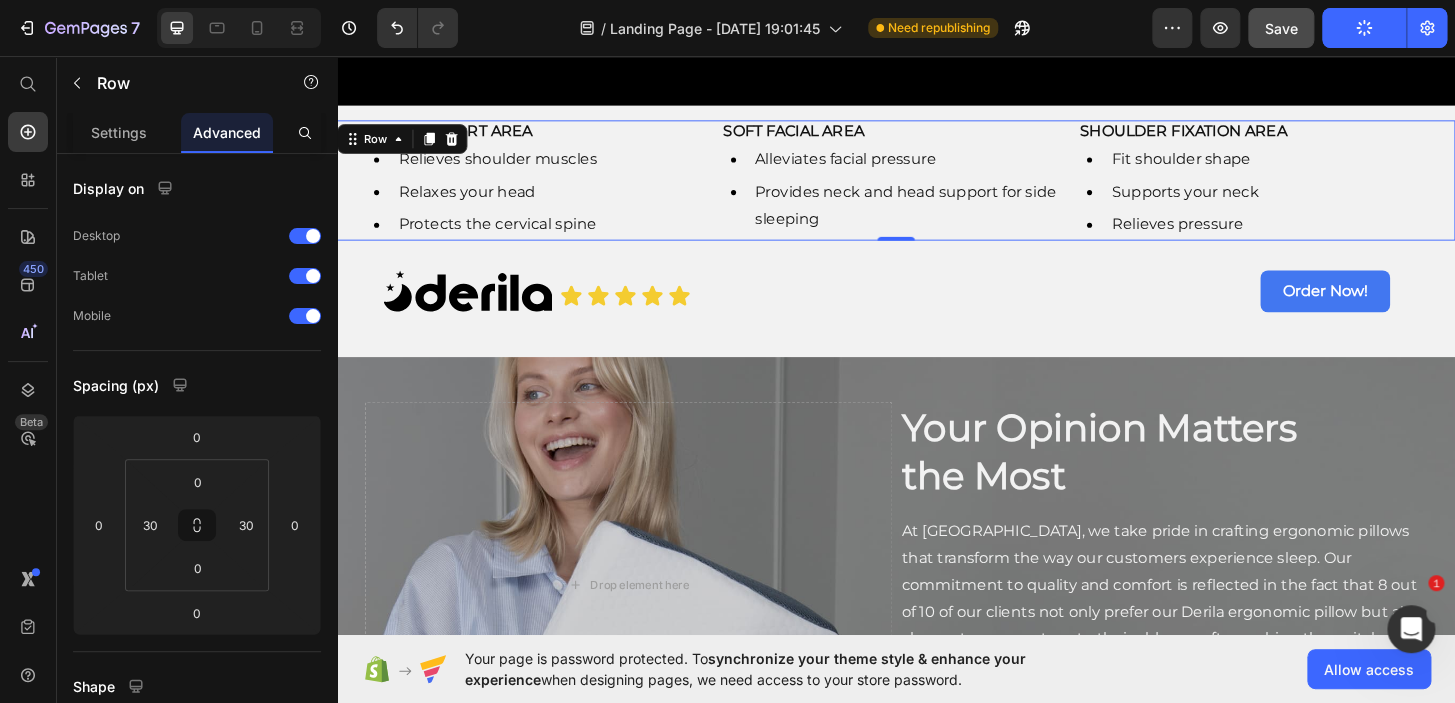 click on "NECK SUPPORT AREA Heading
Relieves shoulder muscles
Relaxes your head
Protects the cervical spine Item List SOFT FACIAL AREA Heading
Alleviates facial pressure
Provides neck and head support for side sleeping Item List SHOULDER FIXATION AREA Heading
Fit shoulder shape
Supports your neck
Relieves pressure Item List Row   0" at bounding box center [937, 189] 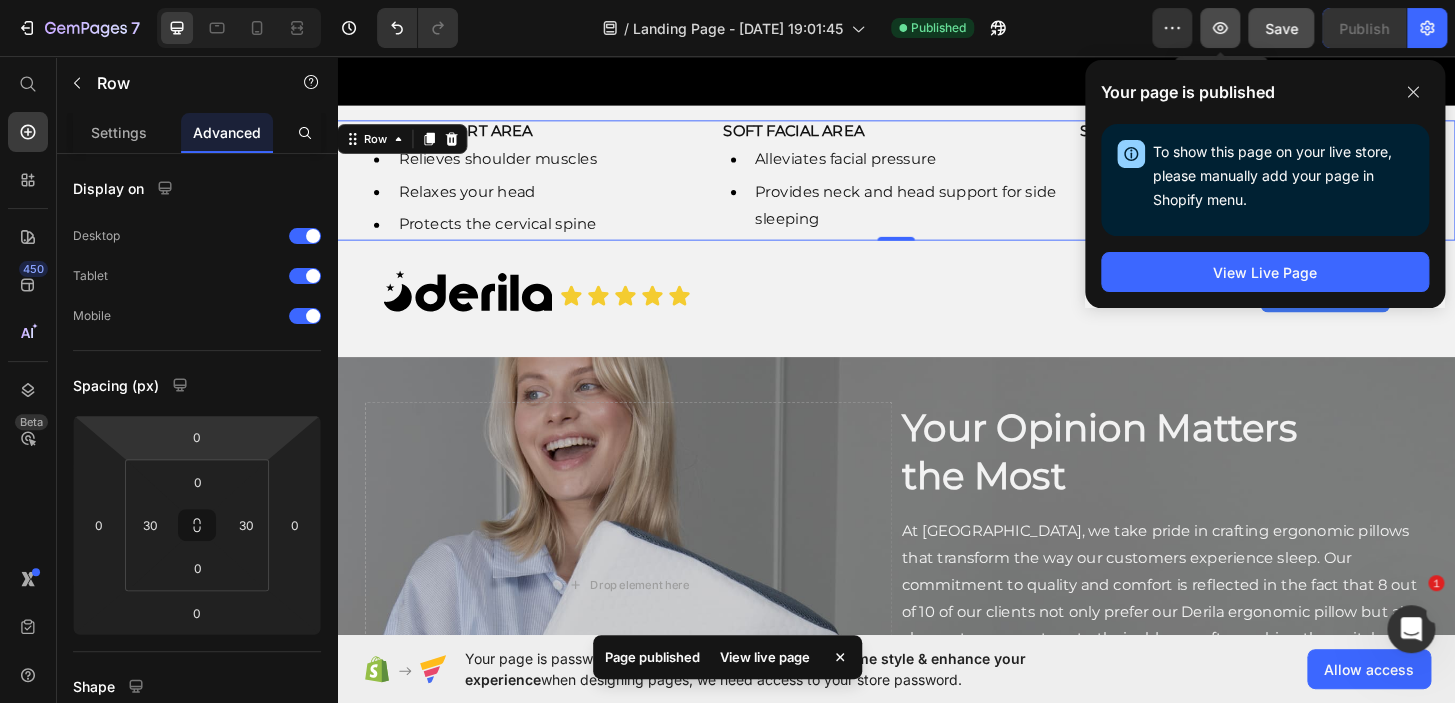 click 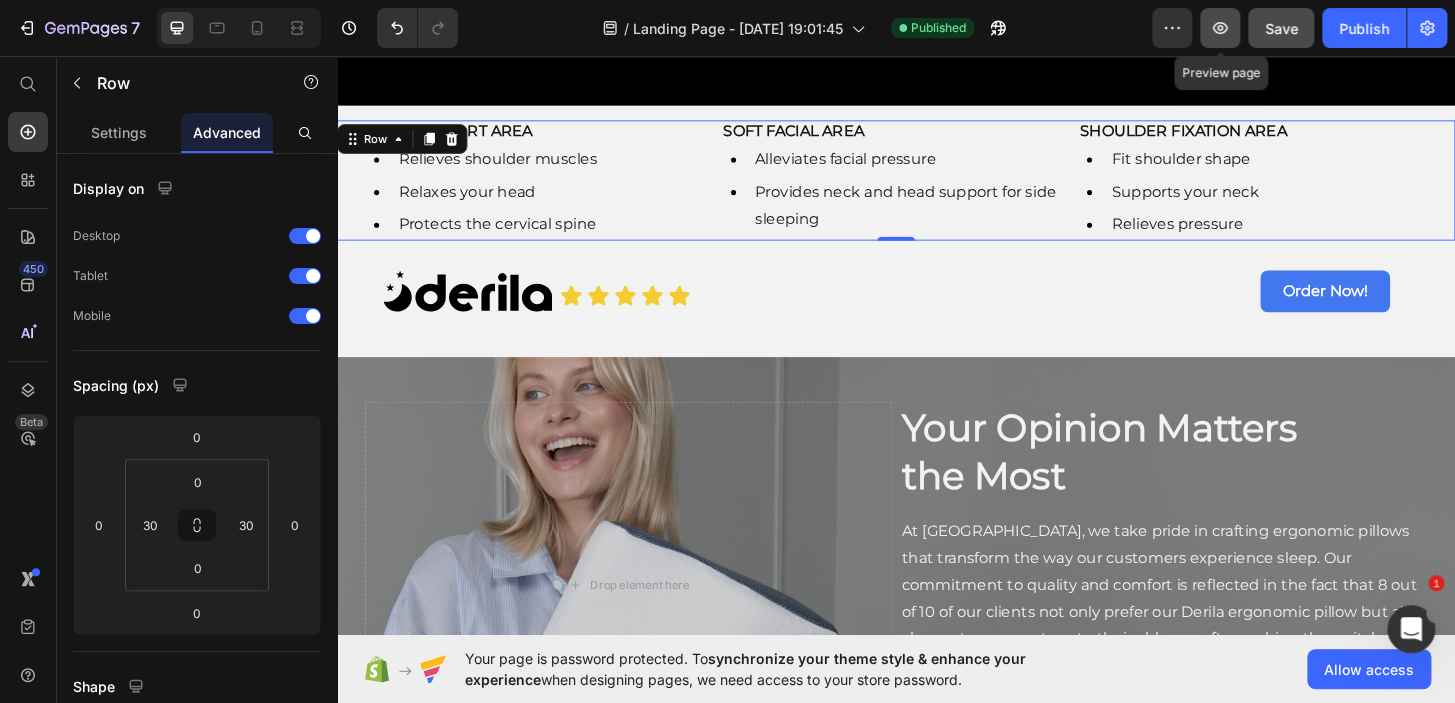 click 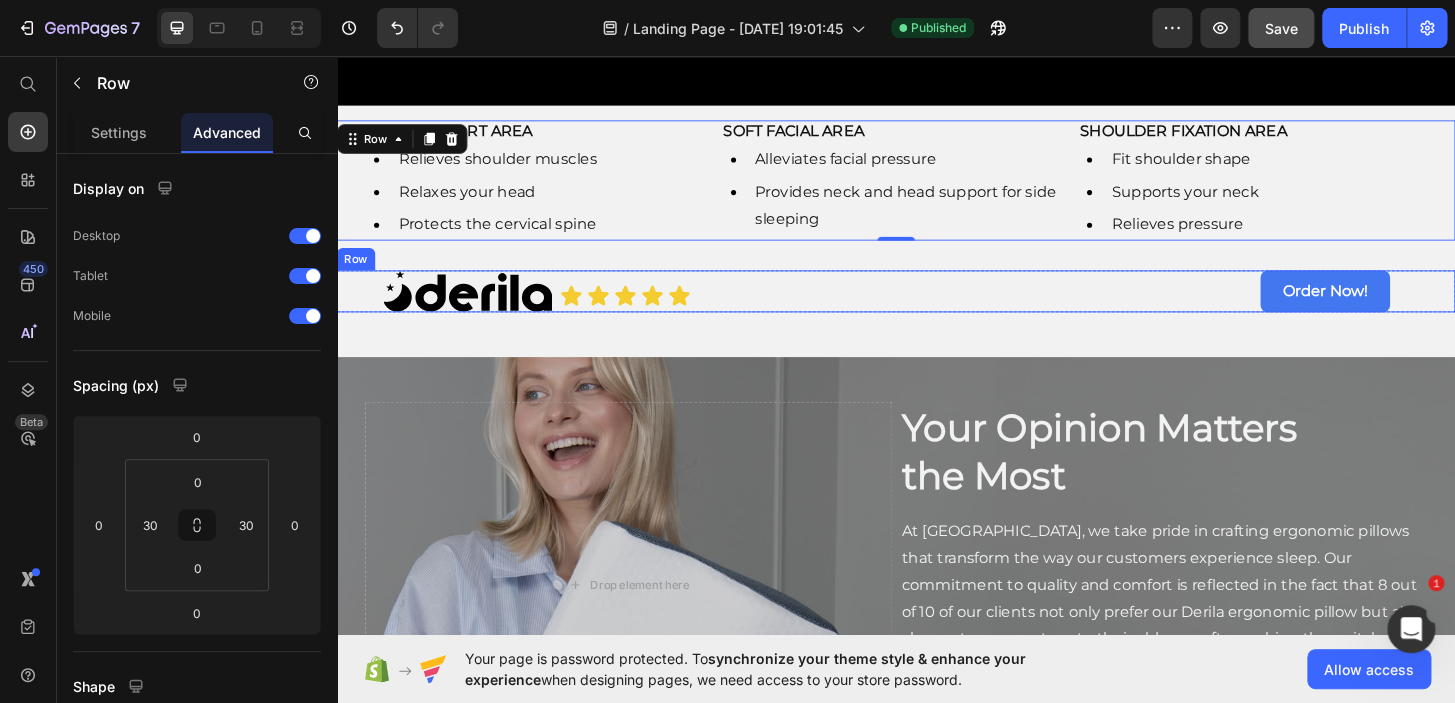 click on "Icon Icon Icon Icon Icon Icon List" at bounding box center (711, 308) 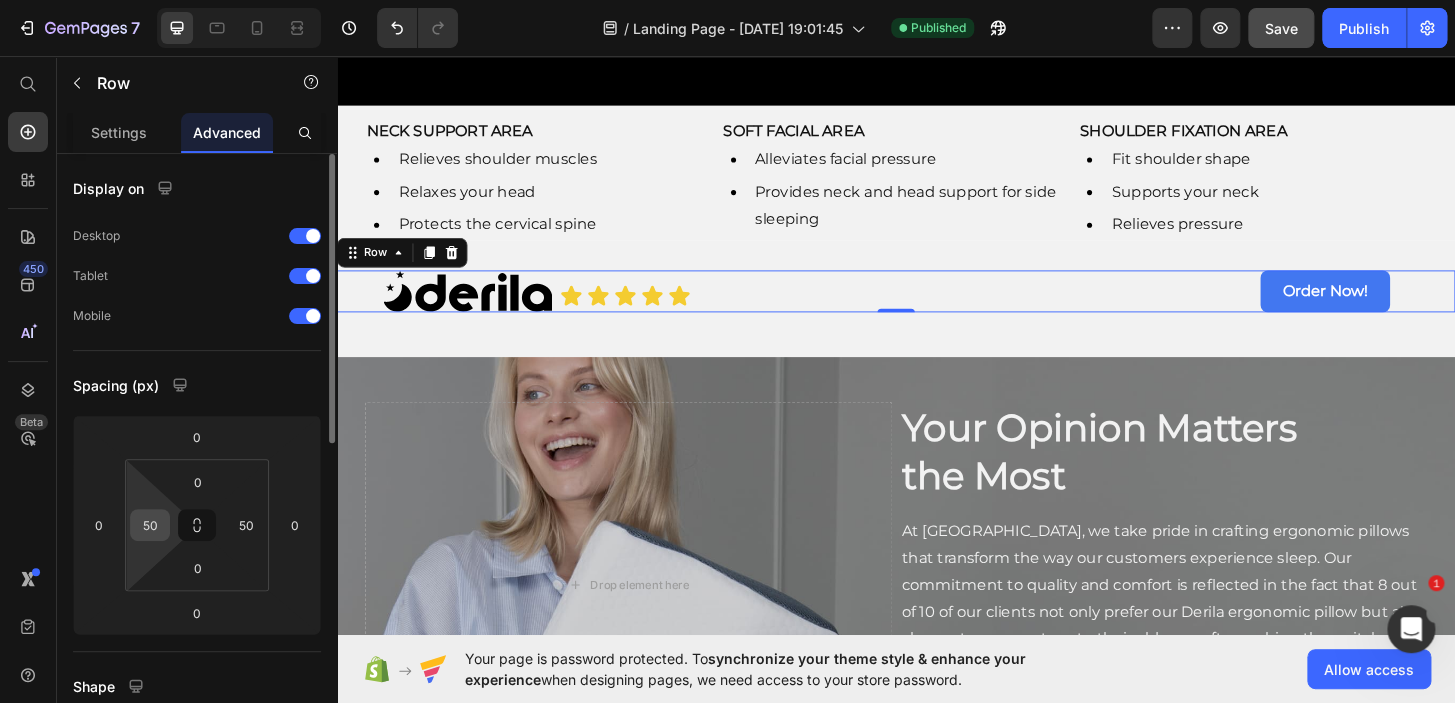 click on "50" at bounding box center (150, 525) 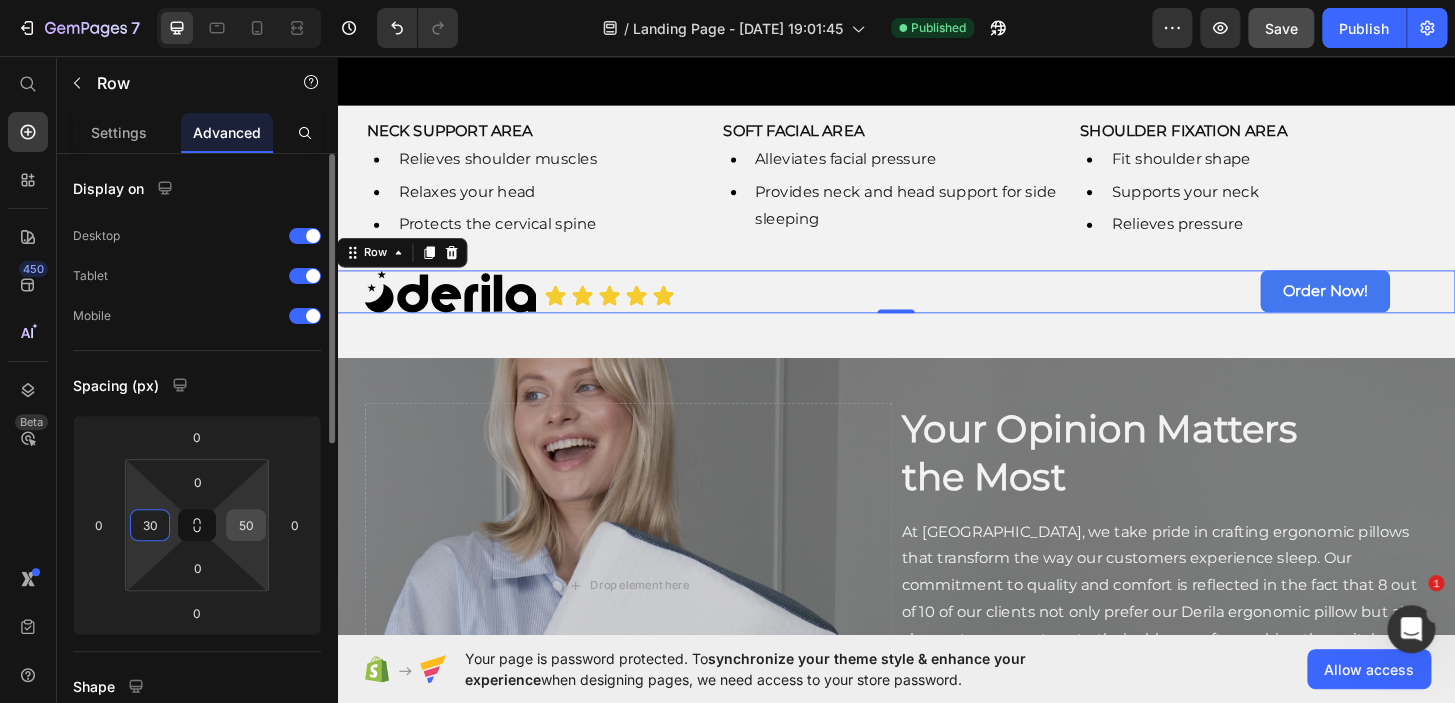 type on "30" 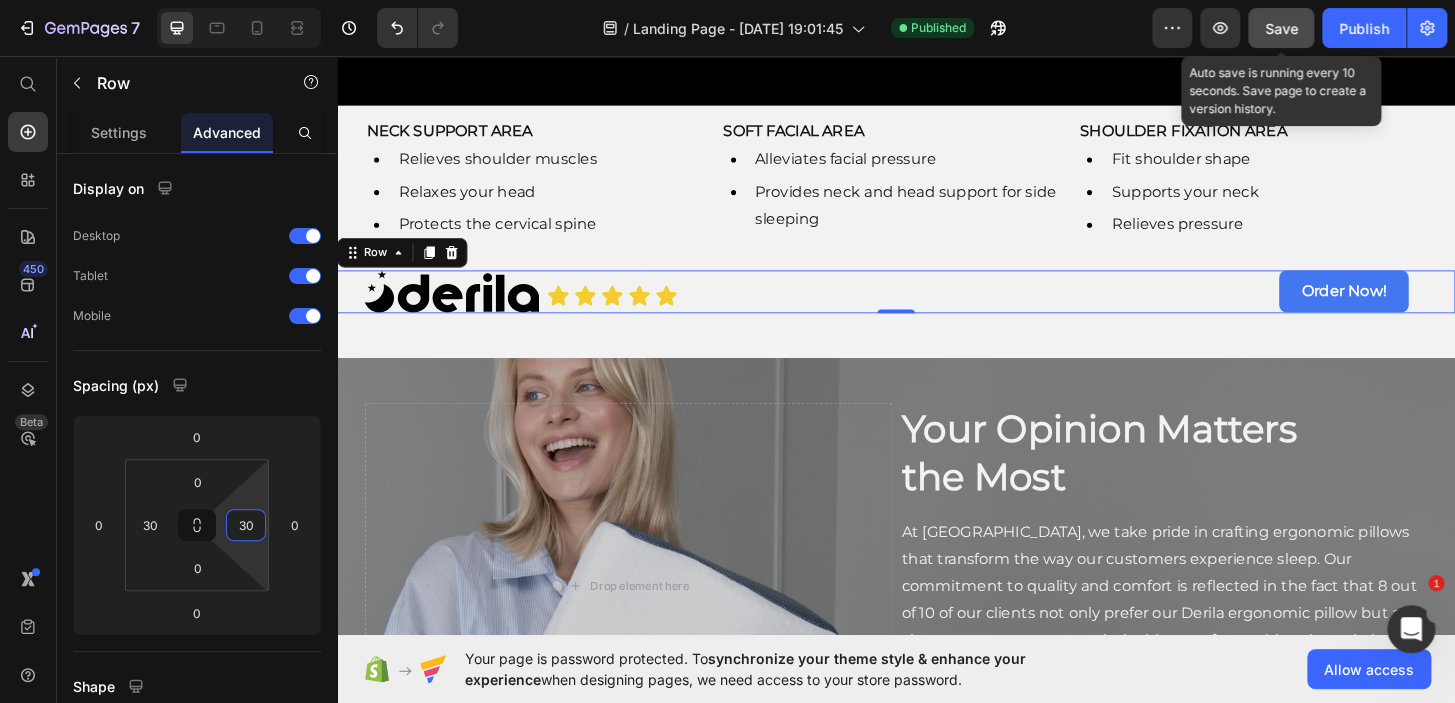 type on "30" 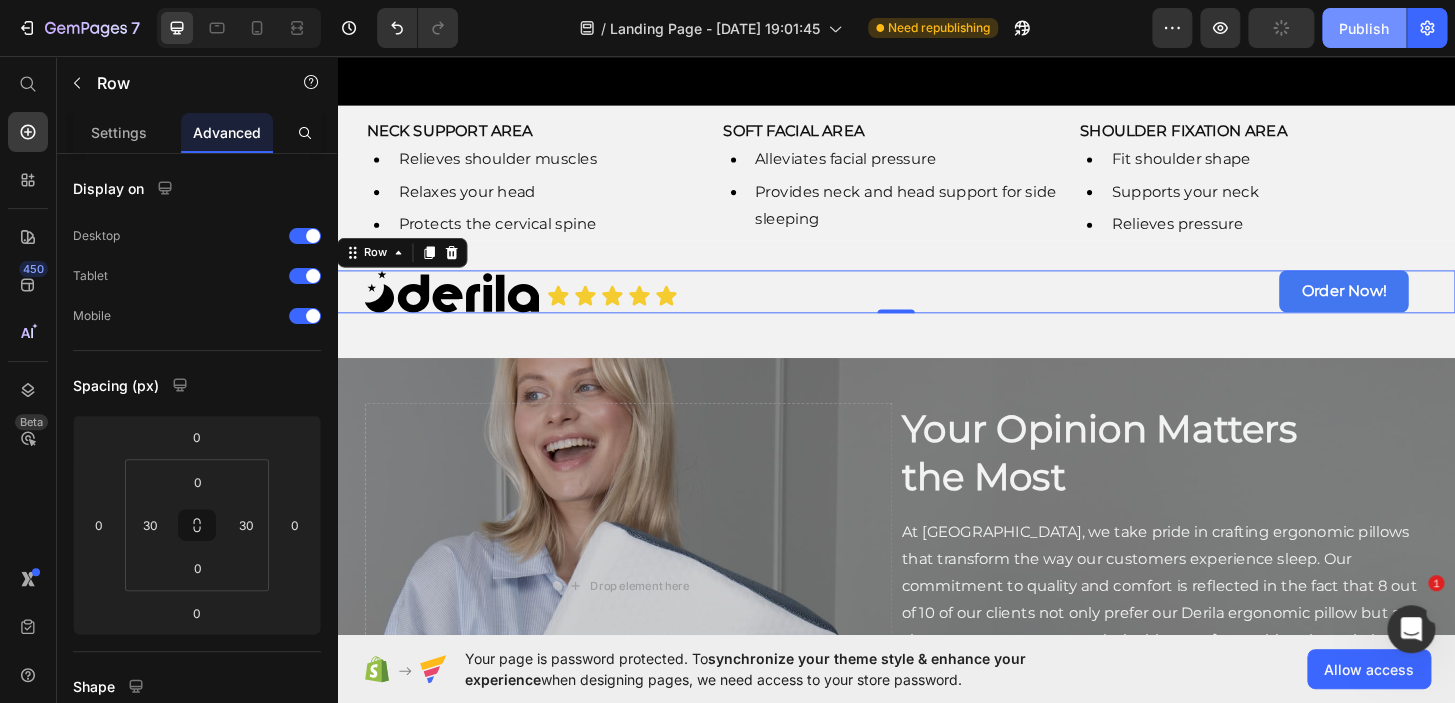 click on "Publish" at bounding box center [1364, 28] 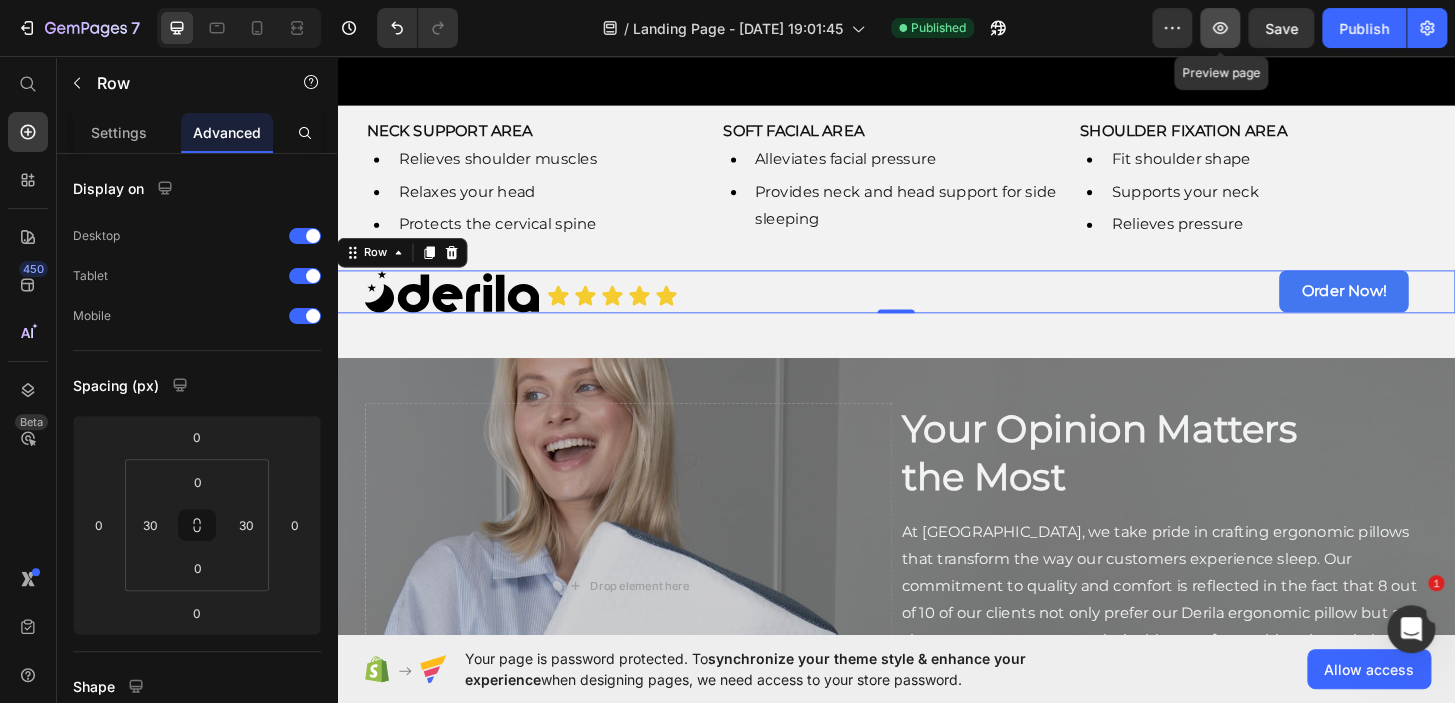 click 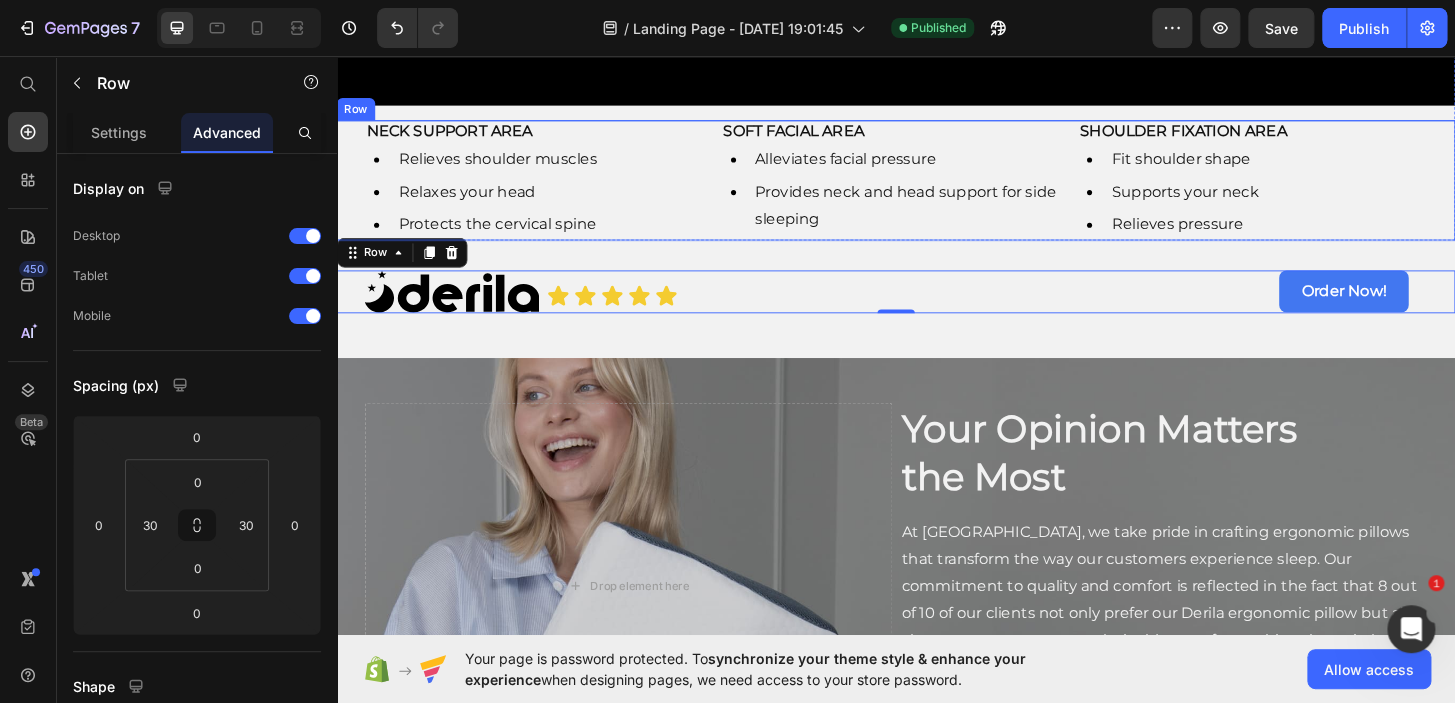 click on "NECK SUPPORT AREA Heading
Relieves shoulder muscles
Relaxes your head
Protects the cervical spine Item List SOFT FACIAL AREA Heading
Alleviates facial pressure
Provides neck and head support for side sleeping Item List SHOULDER FIXATION AREA Heading
Fit shoulder shape
Supports your neck
Relieves pressure Item List Row" at bounding box center (937, 189) 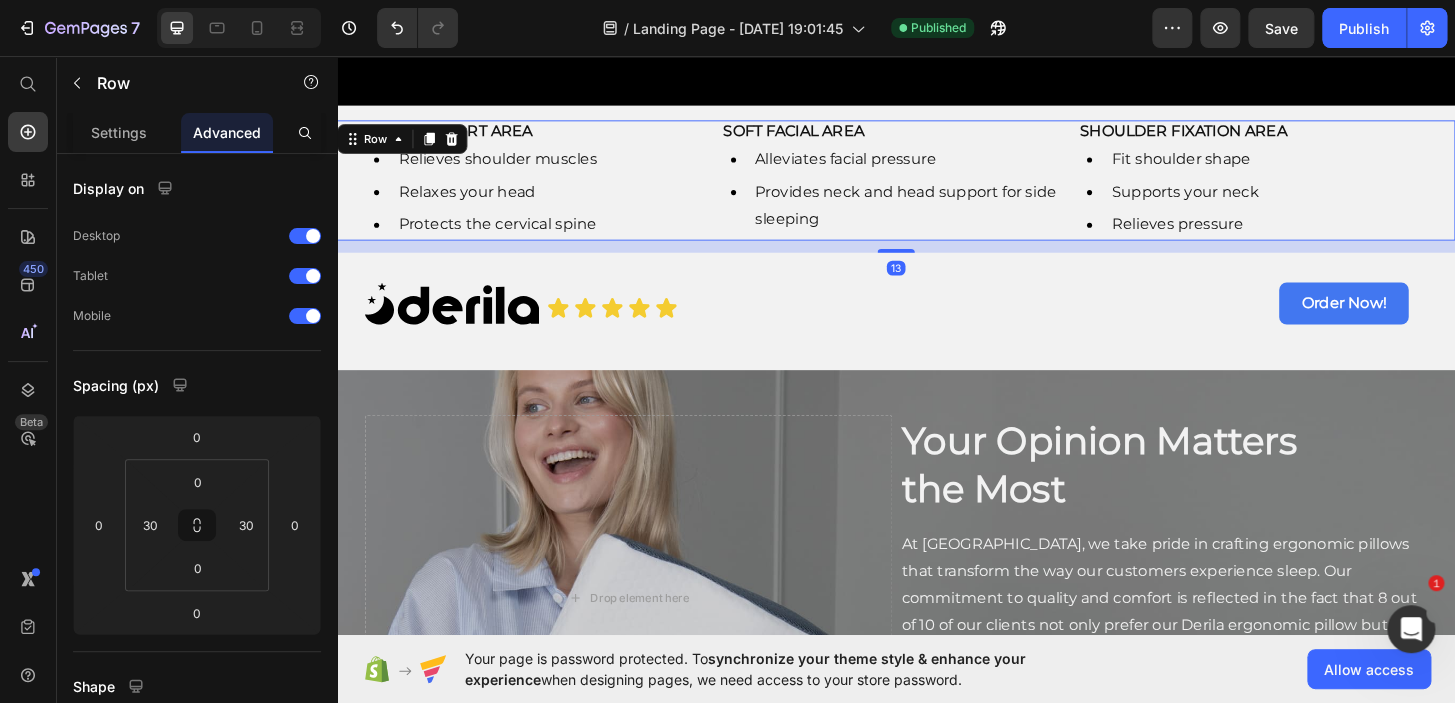 drag, startPoint x: 923, startPoint y: 246, endPoint x: 926, endPoint y: 259, distance: 13.341664 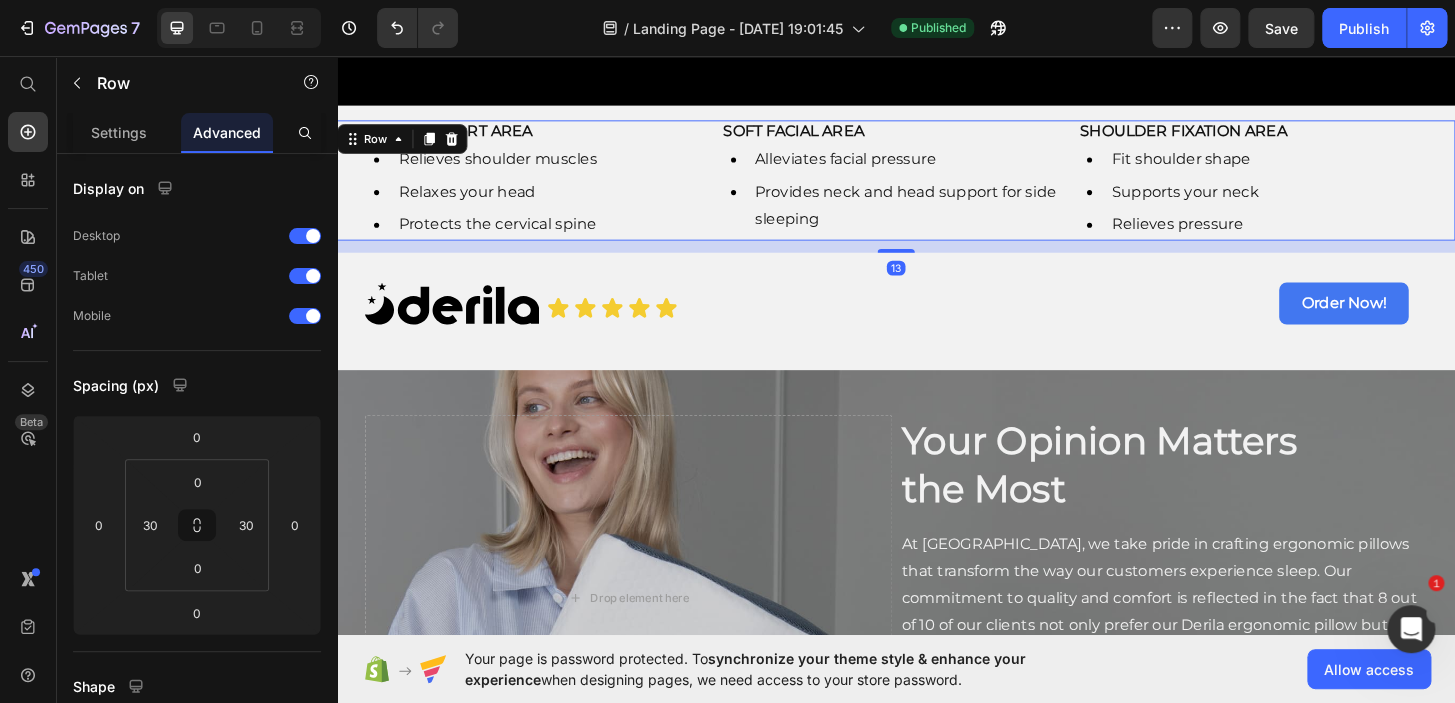 click on "Video Row NECK SUPPORT AREA Heading
Relieves shoulder muscles
Relaxes your head
Protects the cervical spine Item List SOFT FACIAL AREA Heading
Alleviates facial pressure
Provides neck and head support for side sleeping Item List SHOULDER FIXATION AREA Heading
Fit shoulder shape
Supports your neck
Relieves pressure Item List Row   13 Section 3 Image Icon Icon Icon Icon Icon Icon List Order Now! Button Row Row Section 4
Drop element here Your Opinion Matters  the Most Heading At [GEOGRAPHIC_DATA], we take pride in crafting ergonomic pillows that transform the way our customers experience sleep. Our commitment to quality and comfort is reflected in the fact that 8 out of 10 of our clients not only prefer our Derila ergonomic pillow but also choose to never return to their old ones after making the switch. Text Block    CHECK OUR HAPPY CUSTOMERS Button Image Row Row Section 5 Row" at bounding box center [937, 1746] 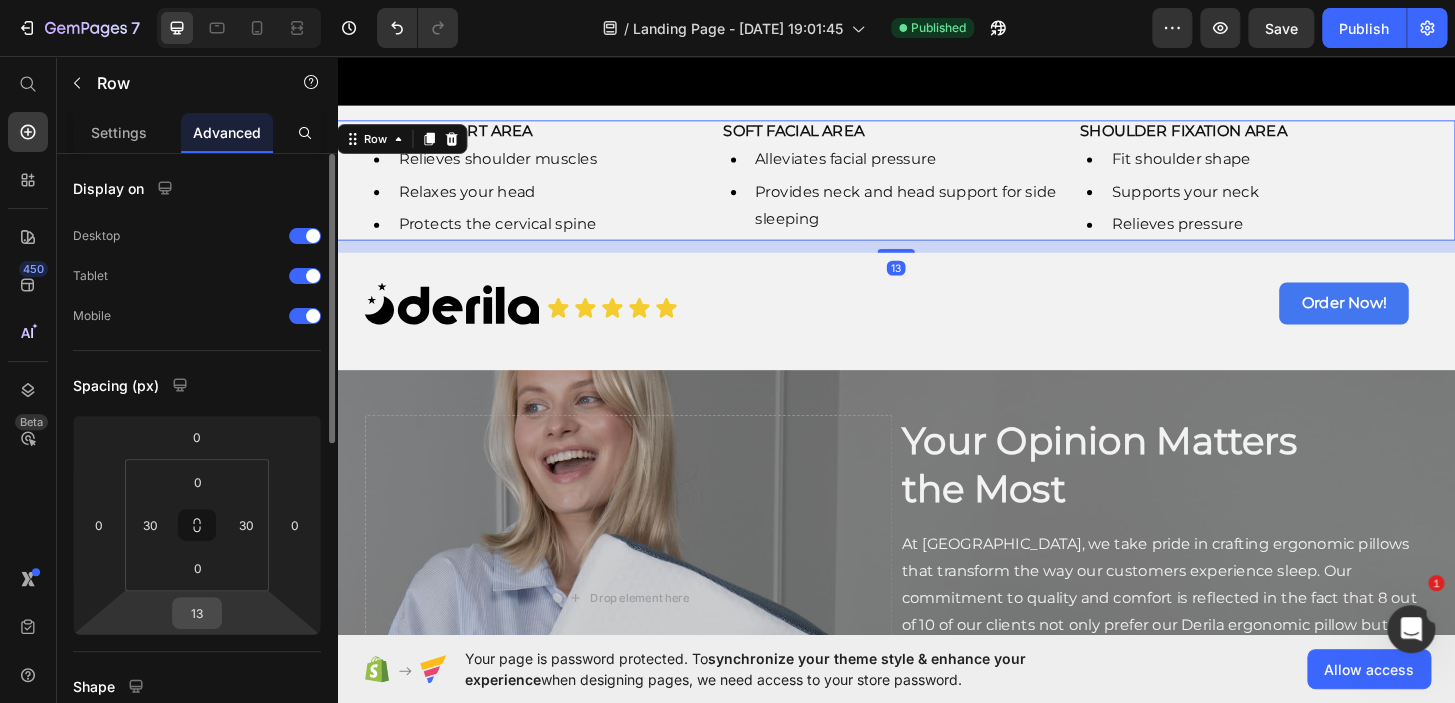 click on "13" at bounding box center [197, 613] 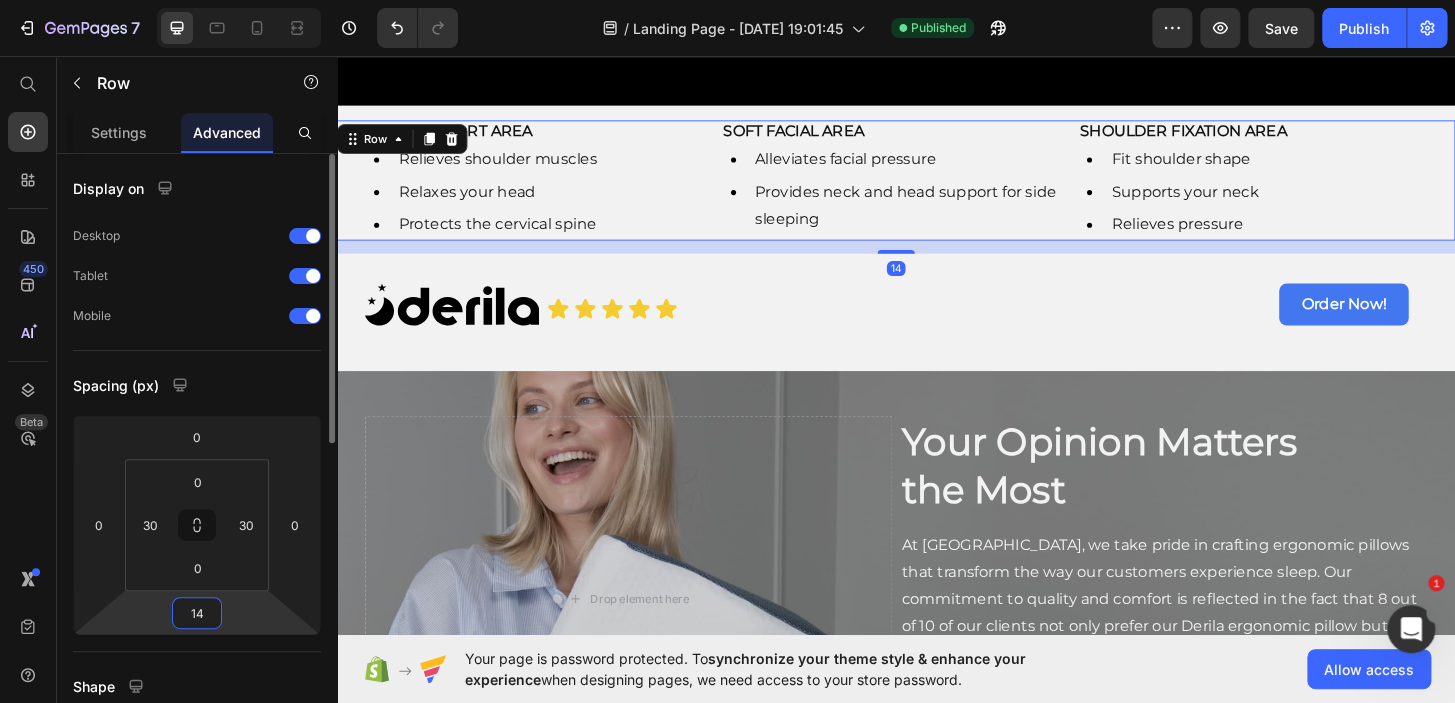 type on "15" 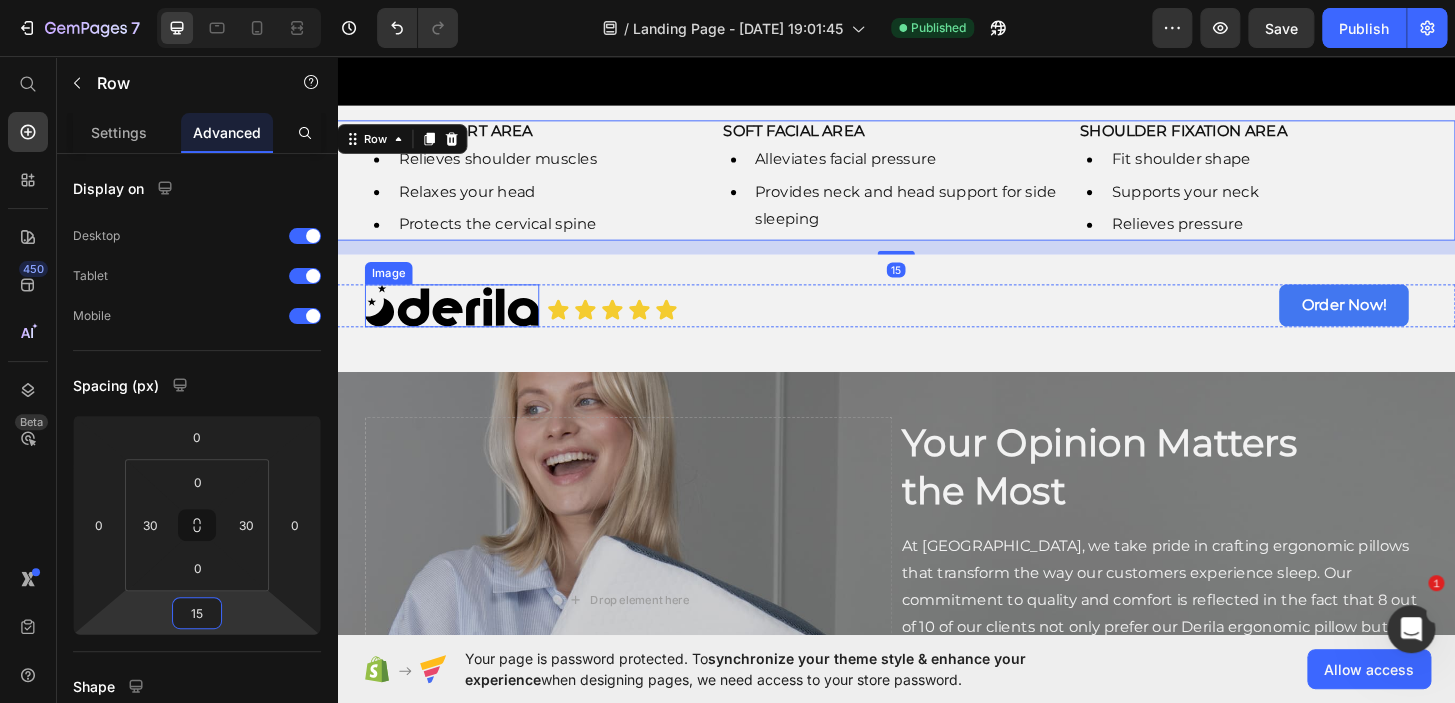 click at bounding box center [460, 324] 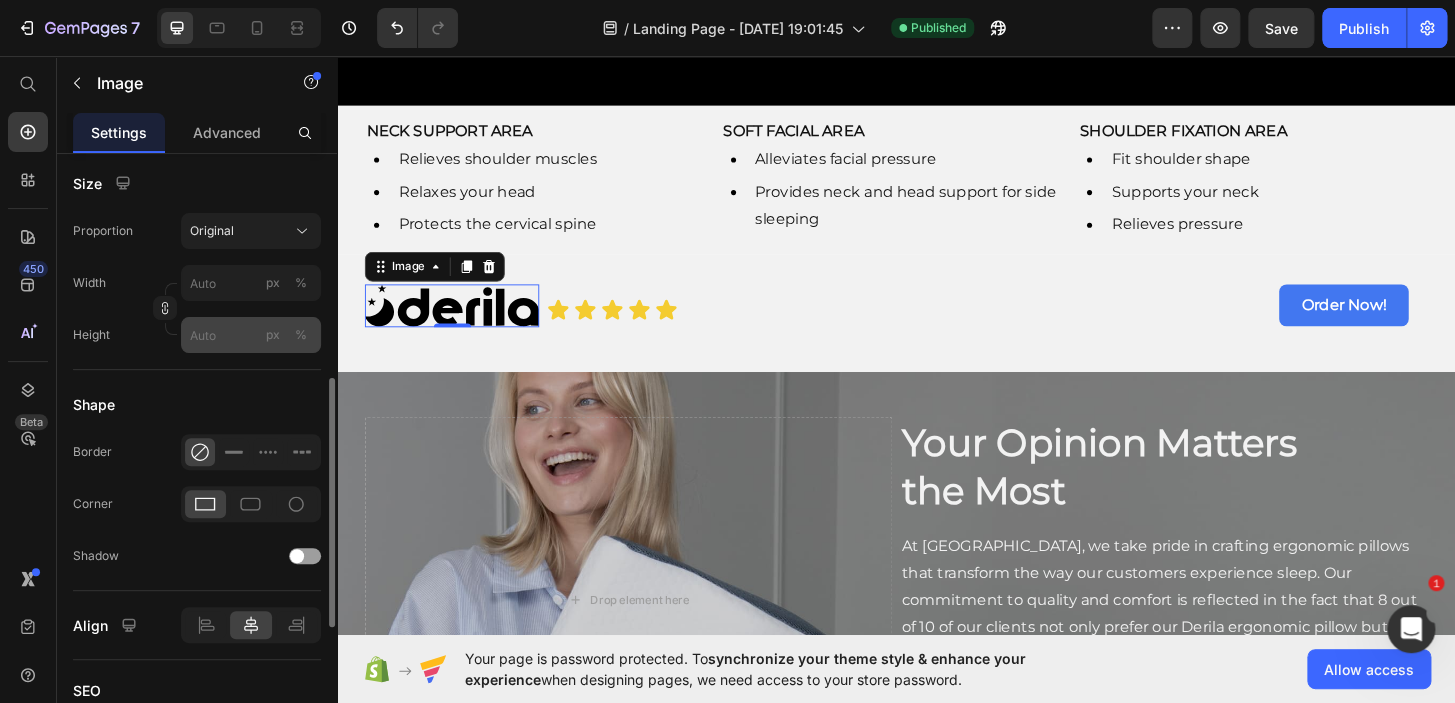scroll, scrollTop: 506, scrollLeft: 0, axis: vertical 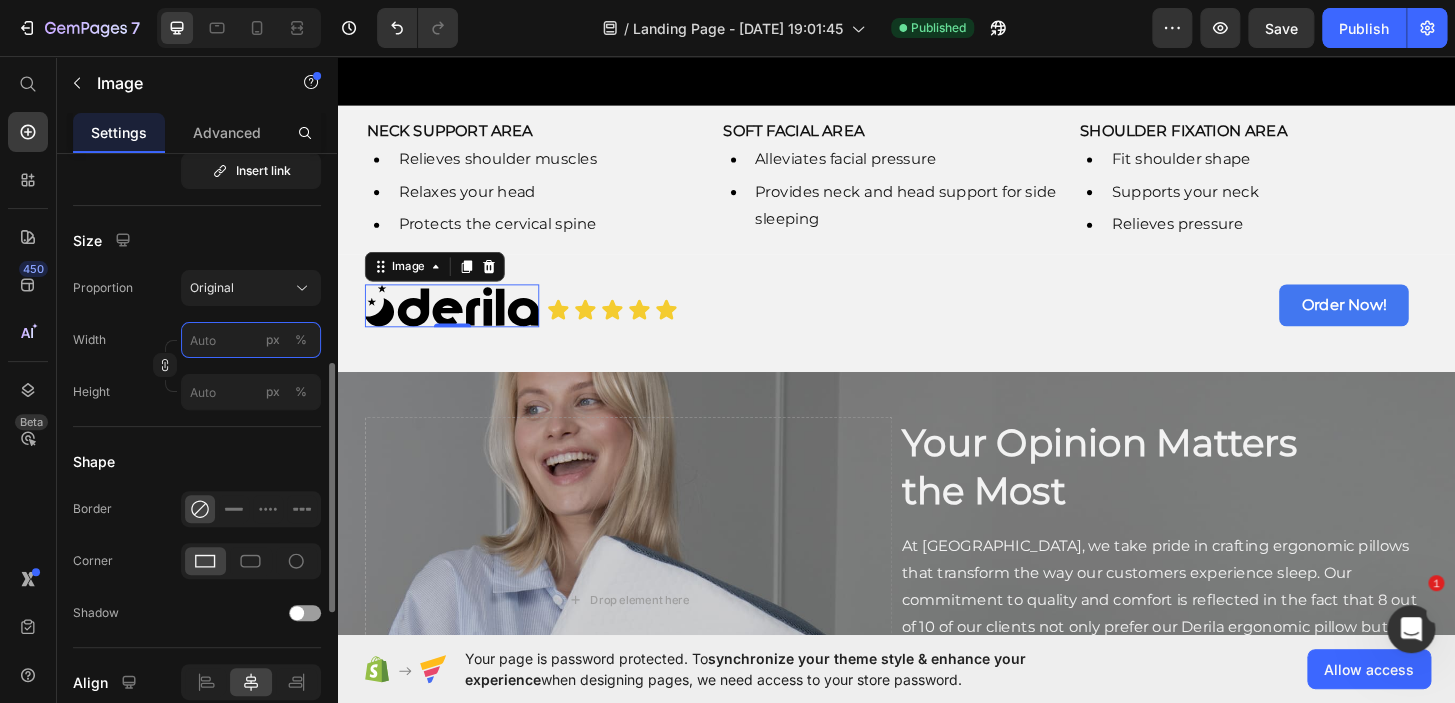 click on "px %" at bounding box center [251, 340] 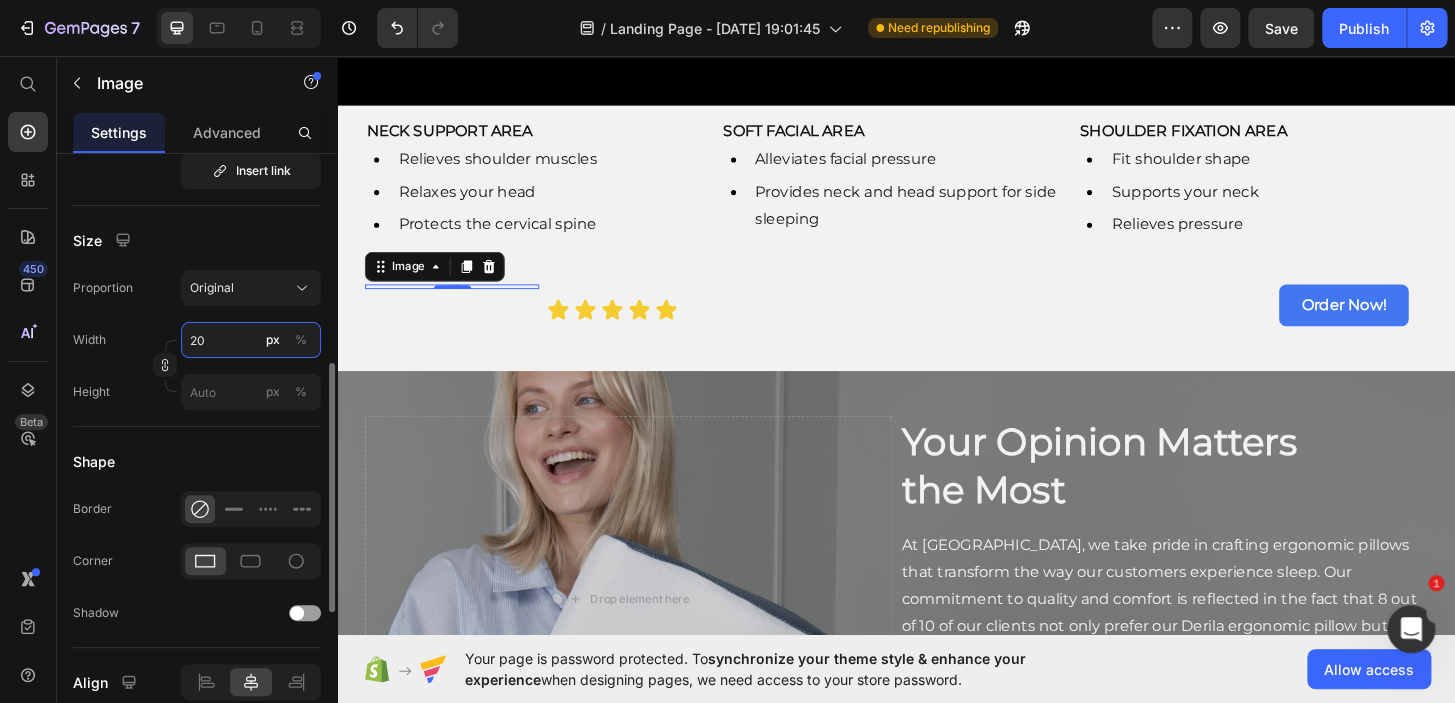 type on "2" 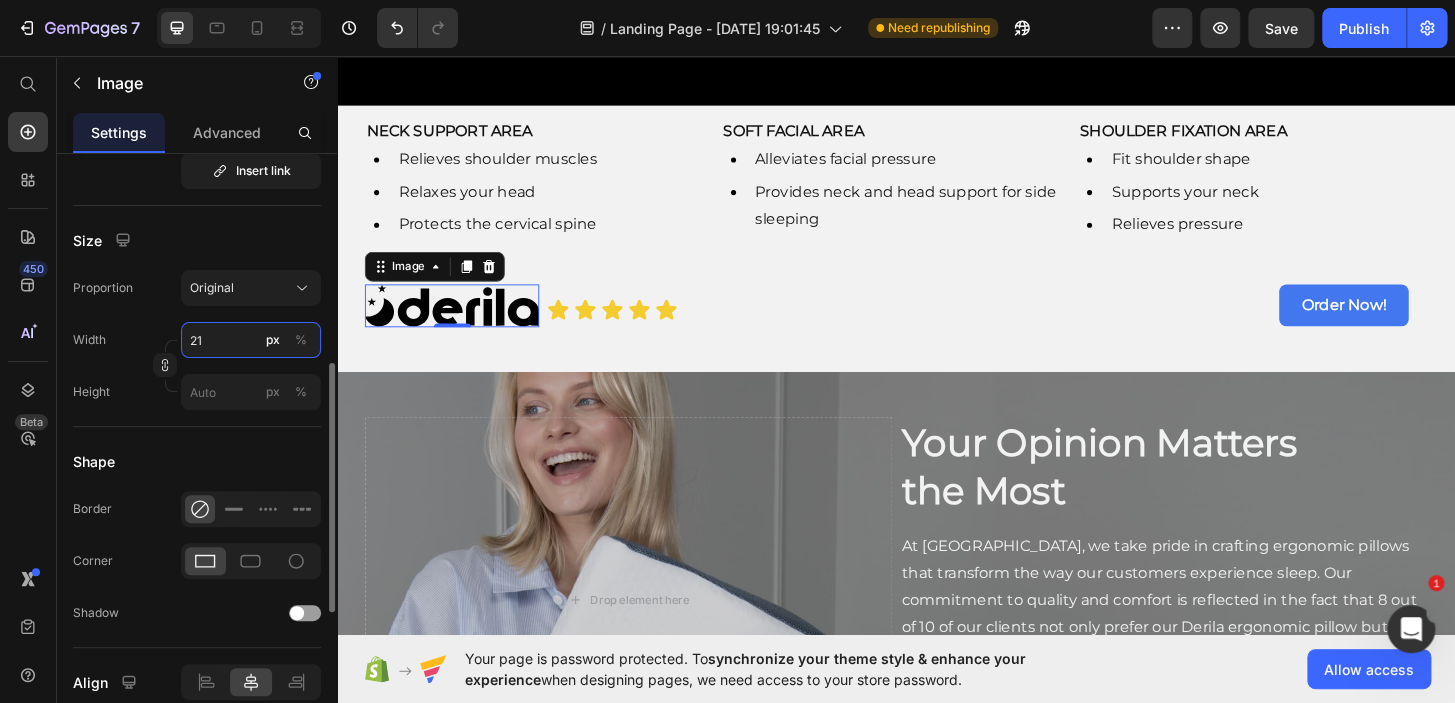 type on "2" 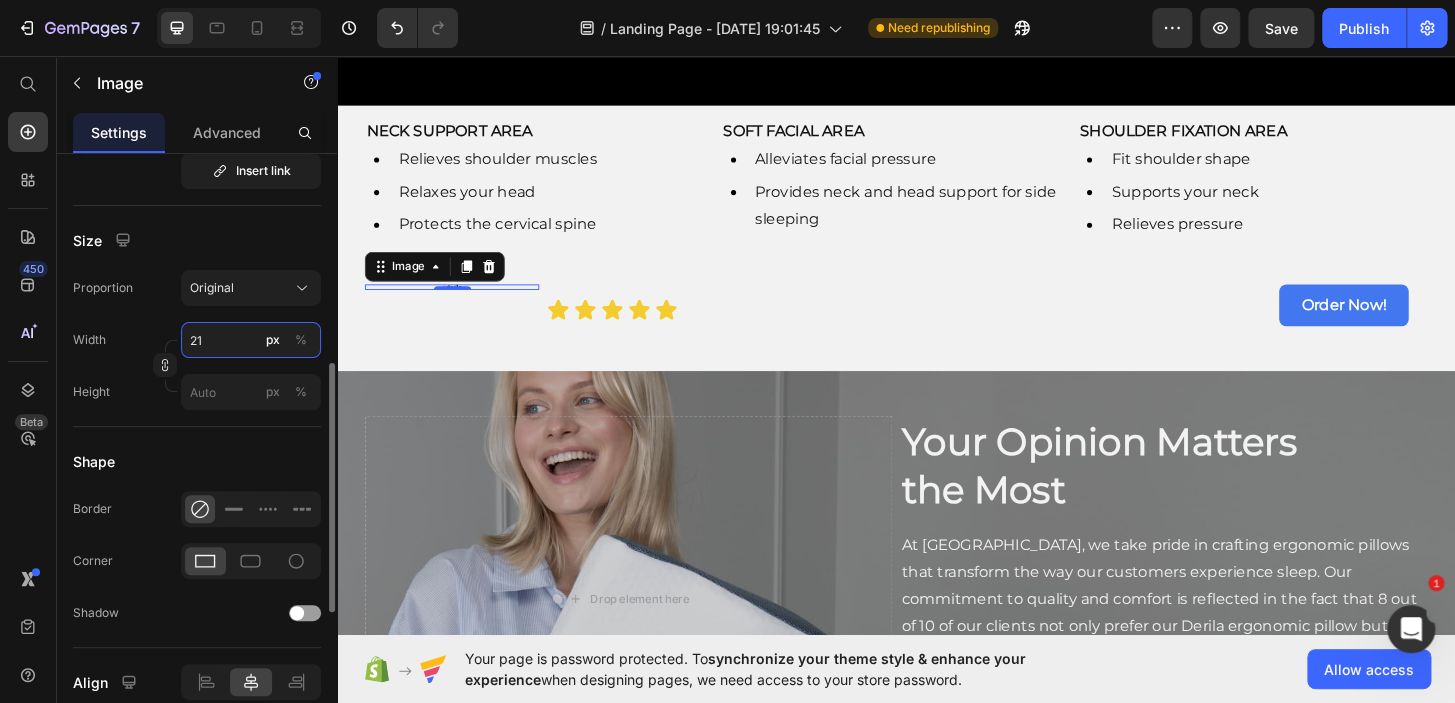 type on "2" 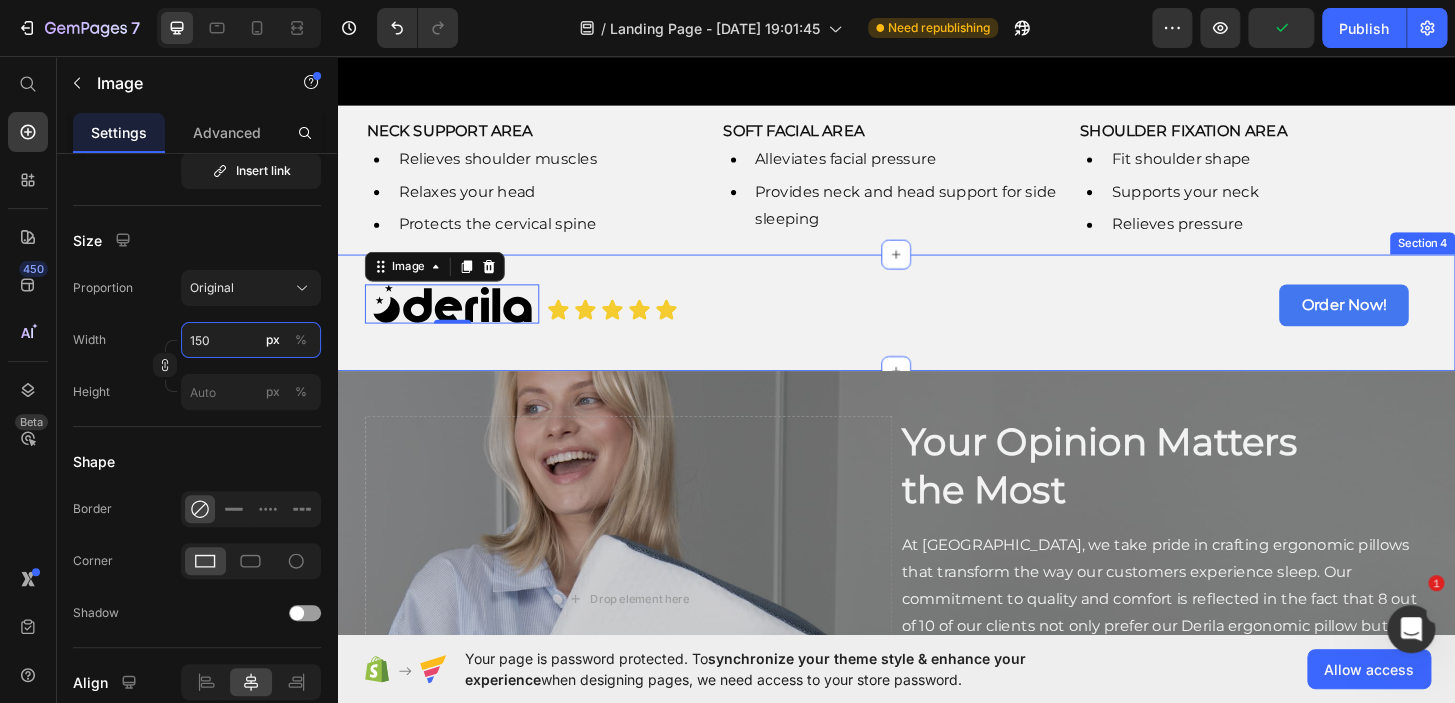 type on "170" 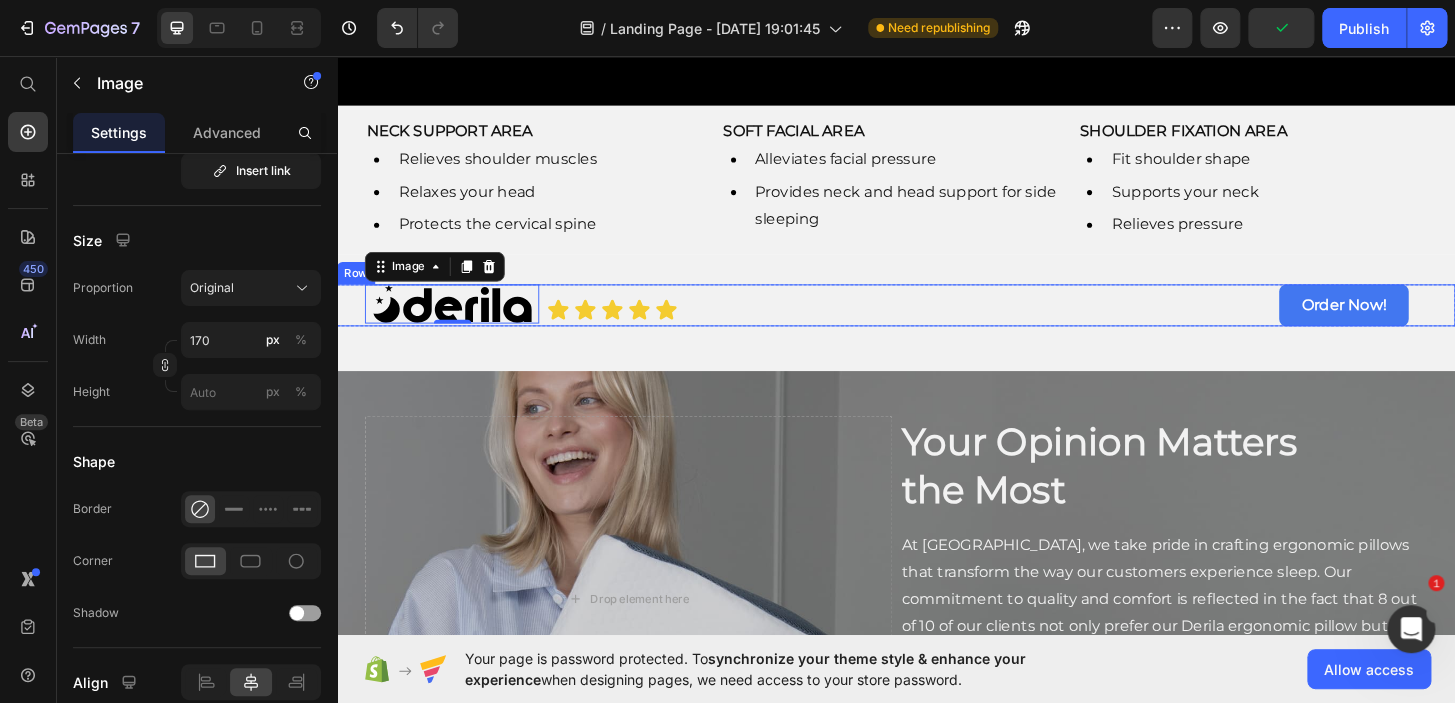 click on "Image   0 Icon Icon Icon Icon Icon Icon List Order Now! [GEOGRAPHIC_DATA]" at bounding box center (937, 323) 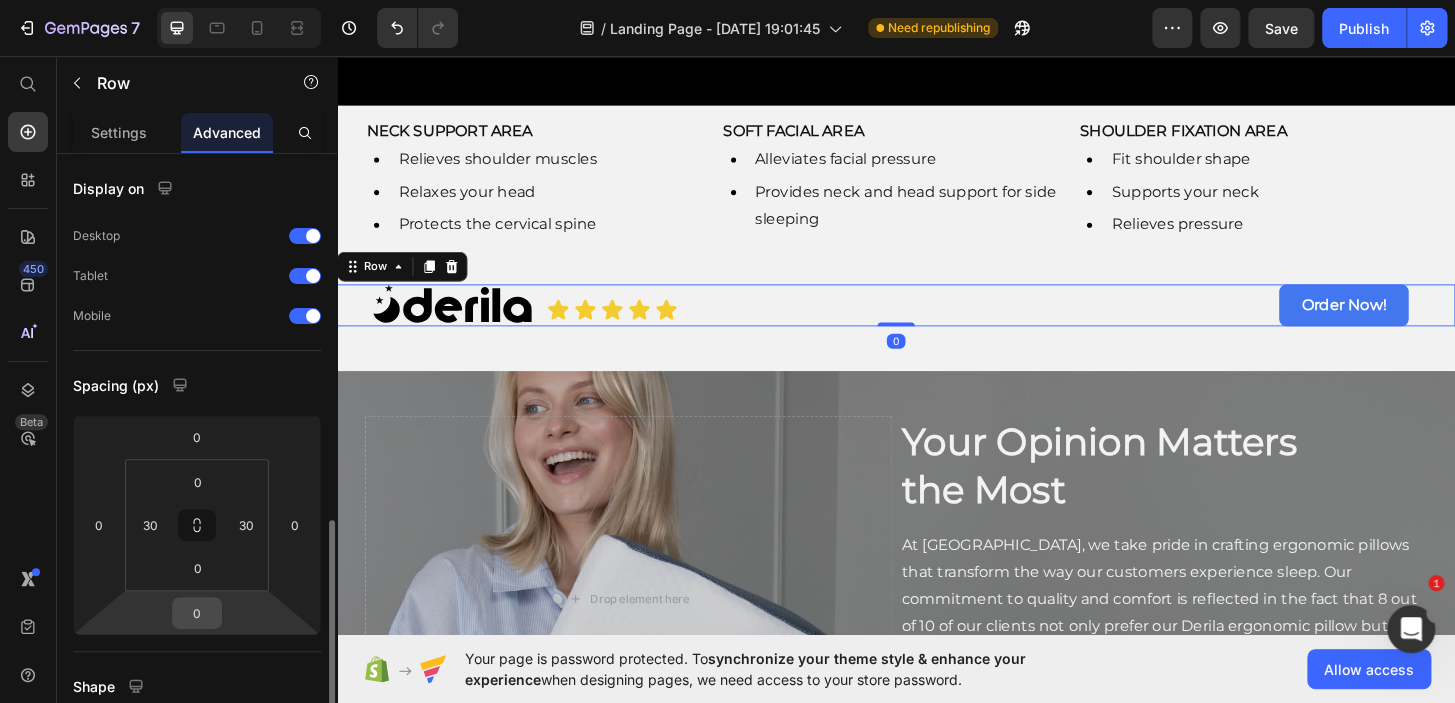 scroll, scrollTop: 272, scrollLeft: 0, axis: vertical 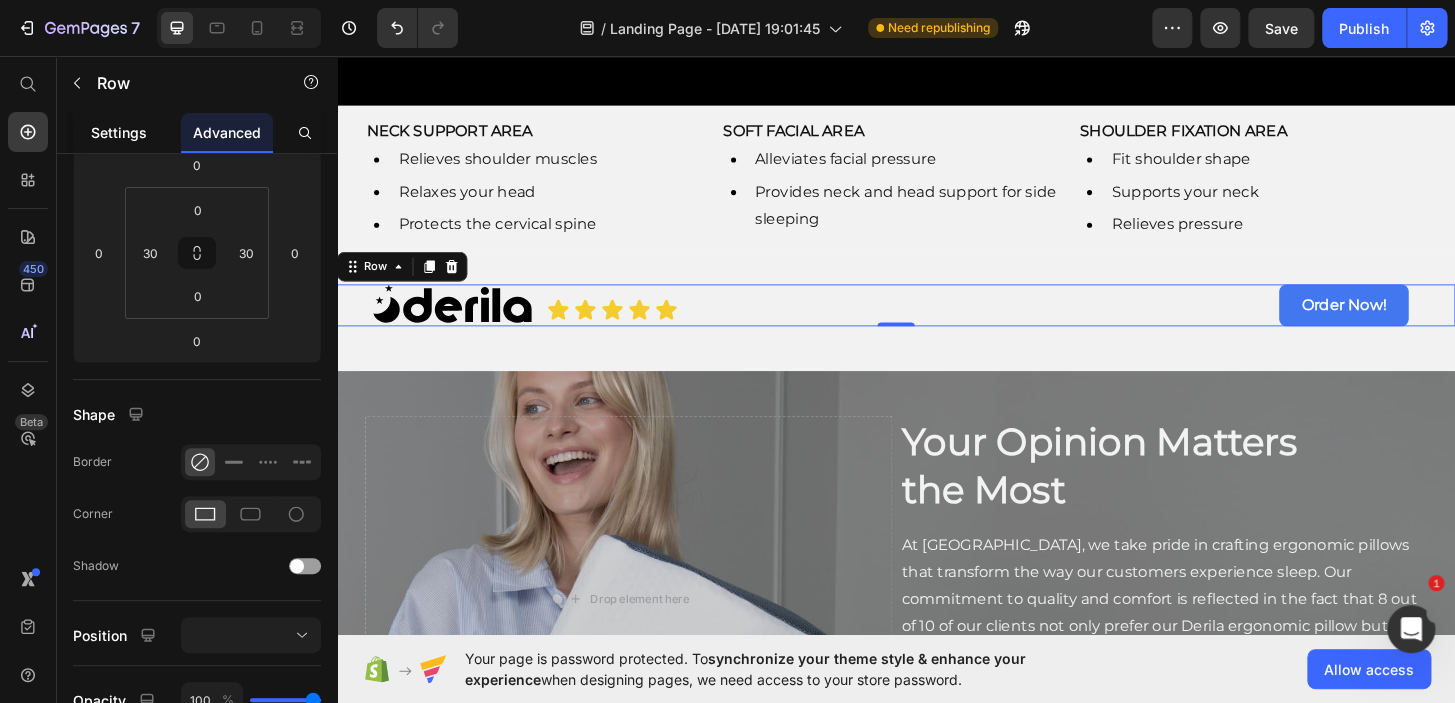 click on "Settings" at bounding box center [119, 132] 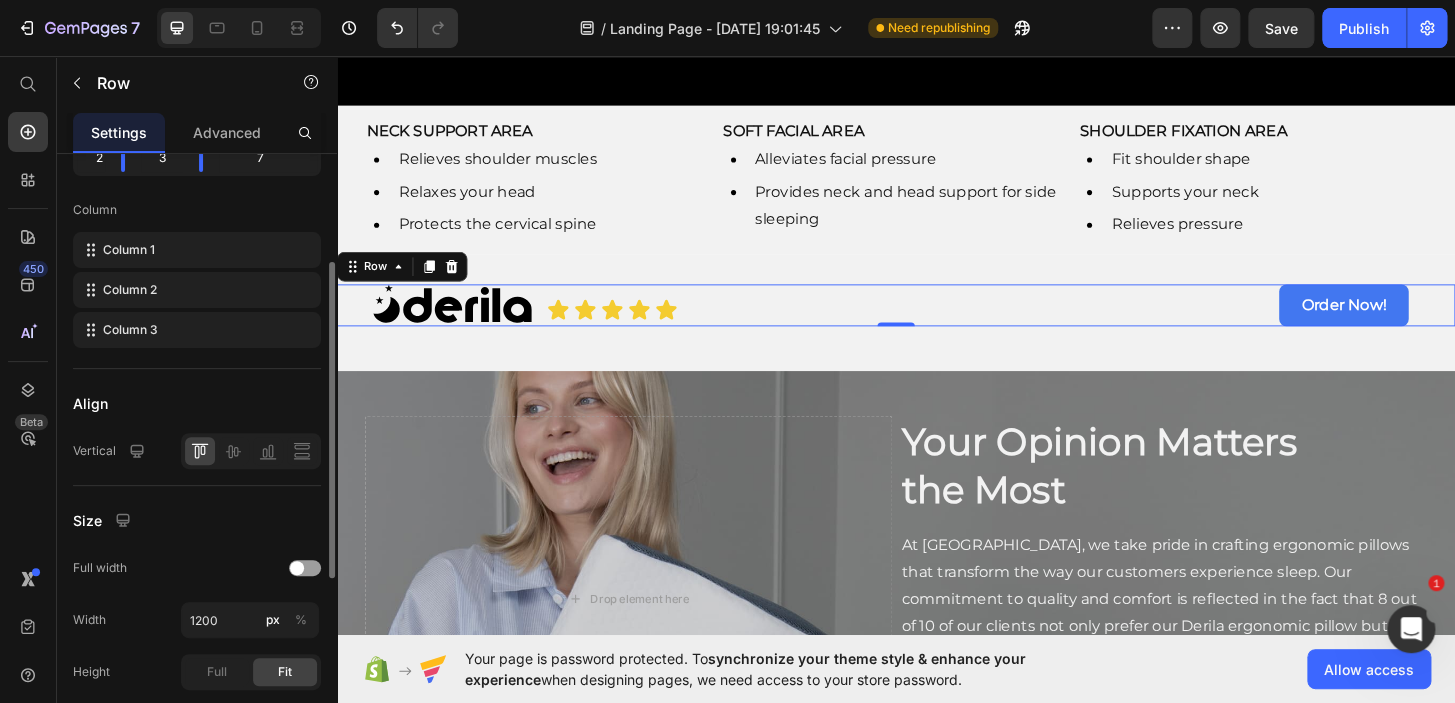 scroll, scrollTop: 327, scrollLeft: 0, axis: vertical 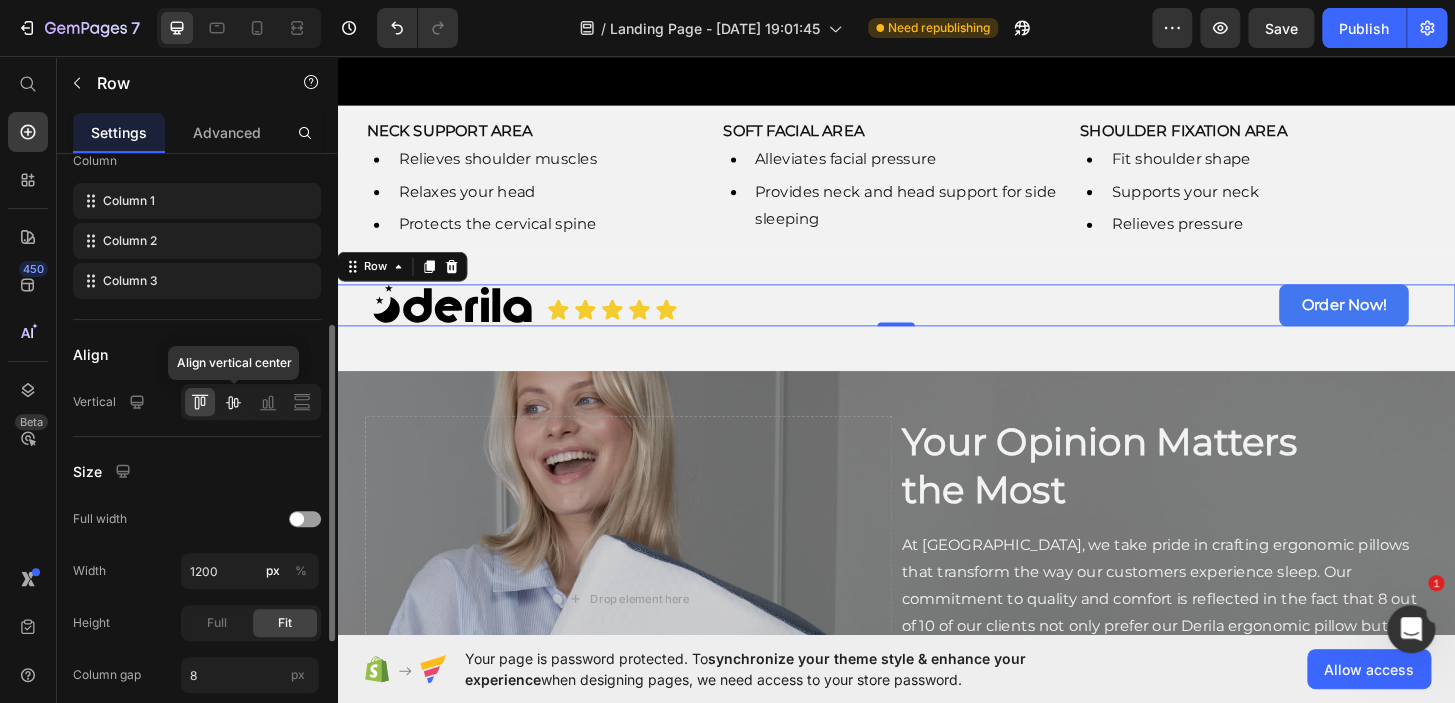 click 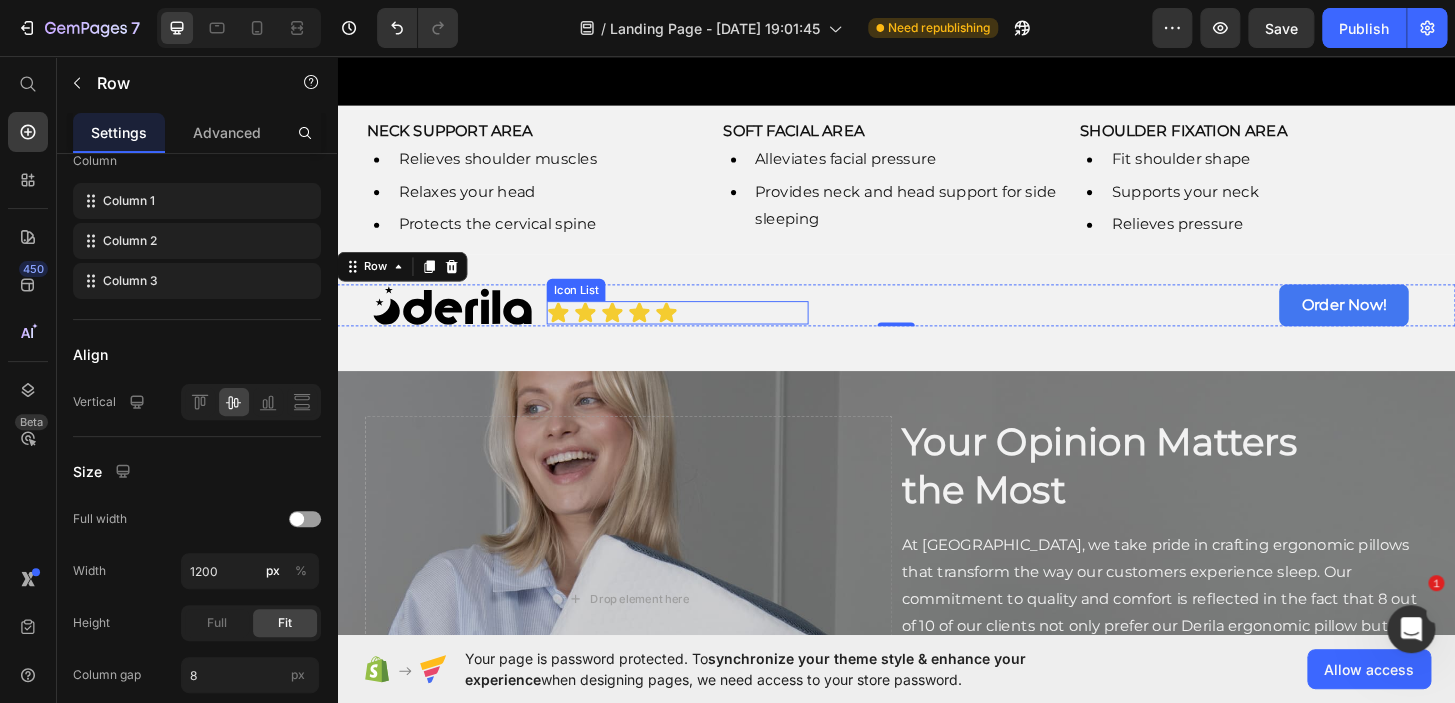 click on "Icon Icon Icon Icon Icon" at bounding box center (702, 331) 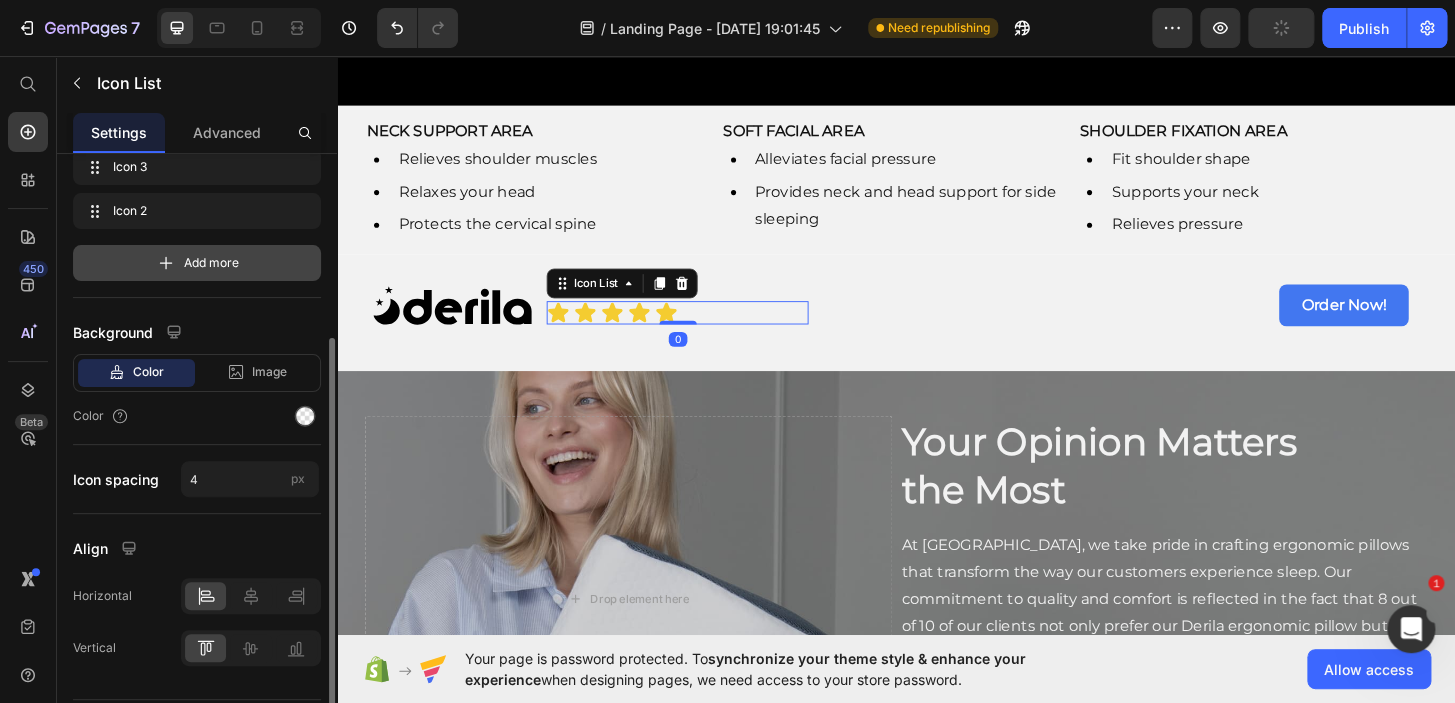 scroll, scrollTop: 226, scrollLeft: 0, axis: vertical 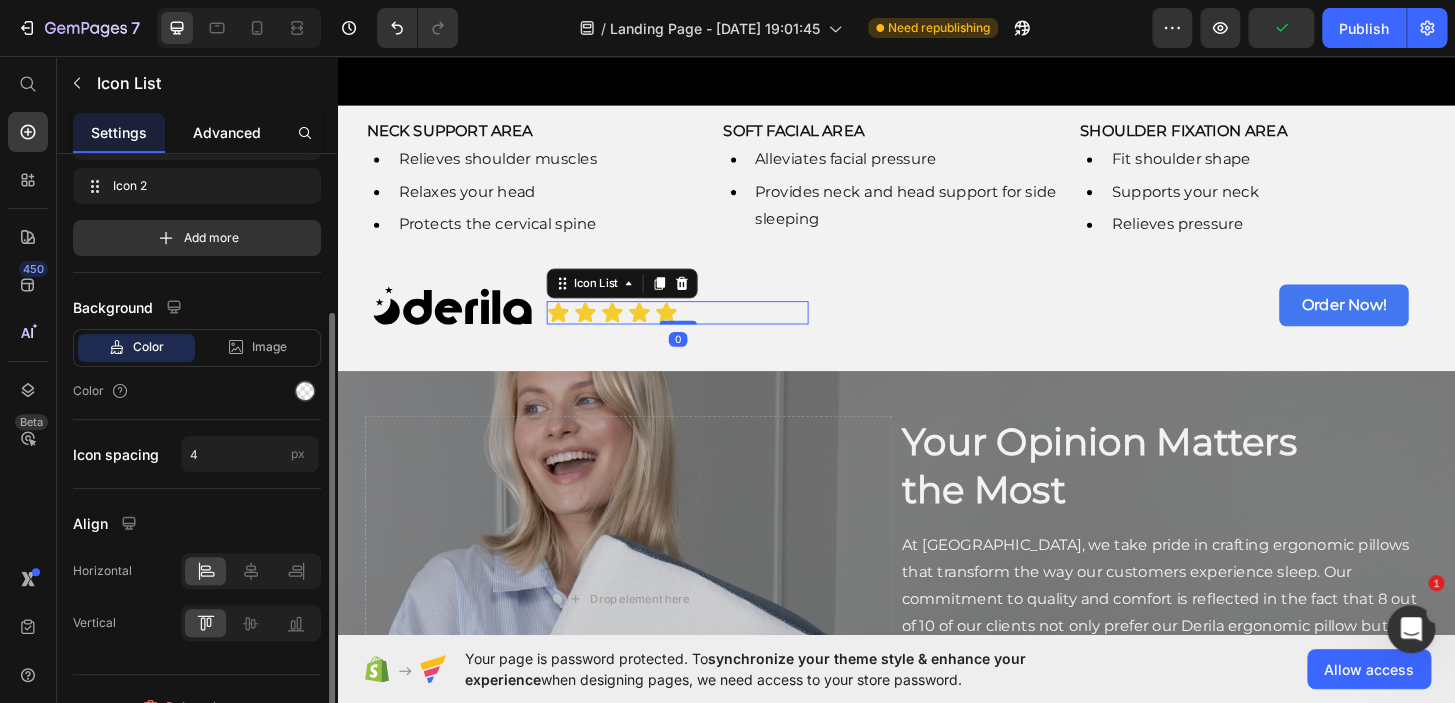 click on "Advanced" at bounding box center [227, 132] 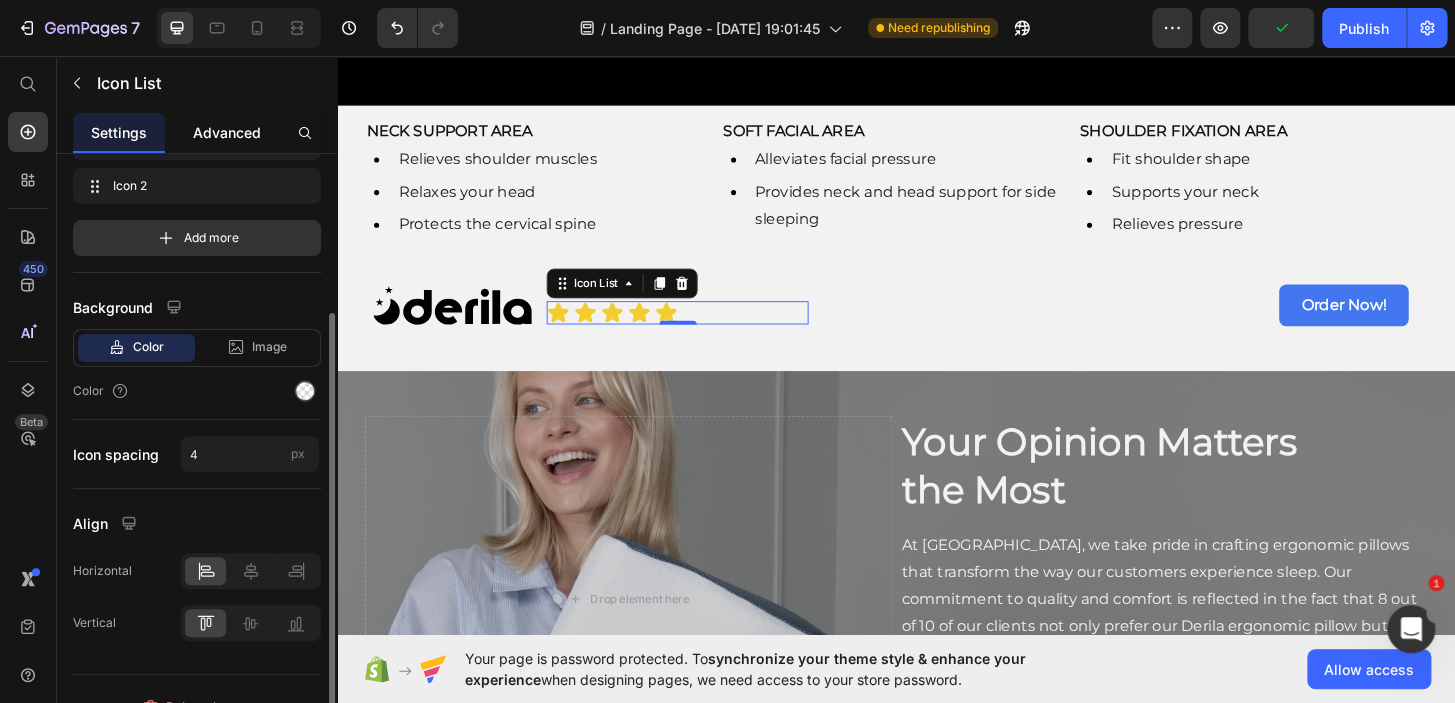 scroll, scrollTop: 0, scrollLeft: 0, axis: both 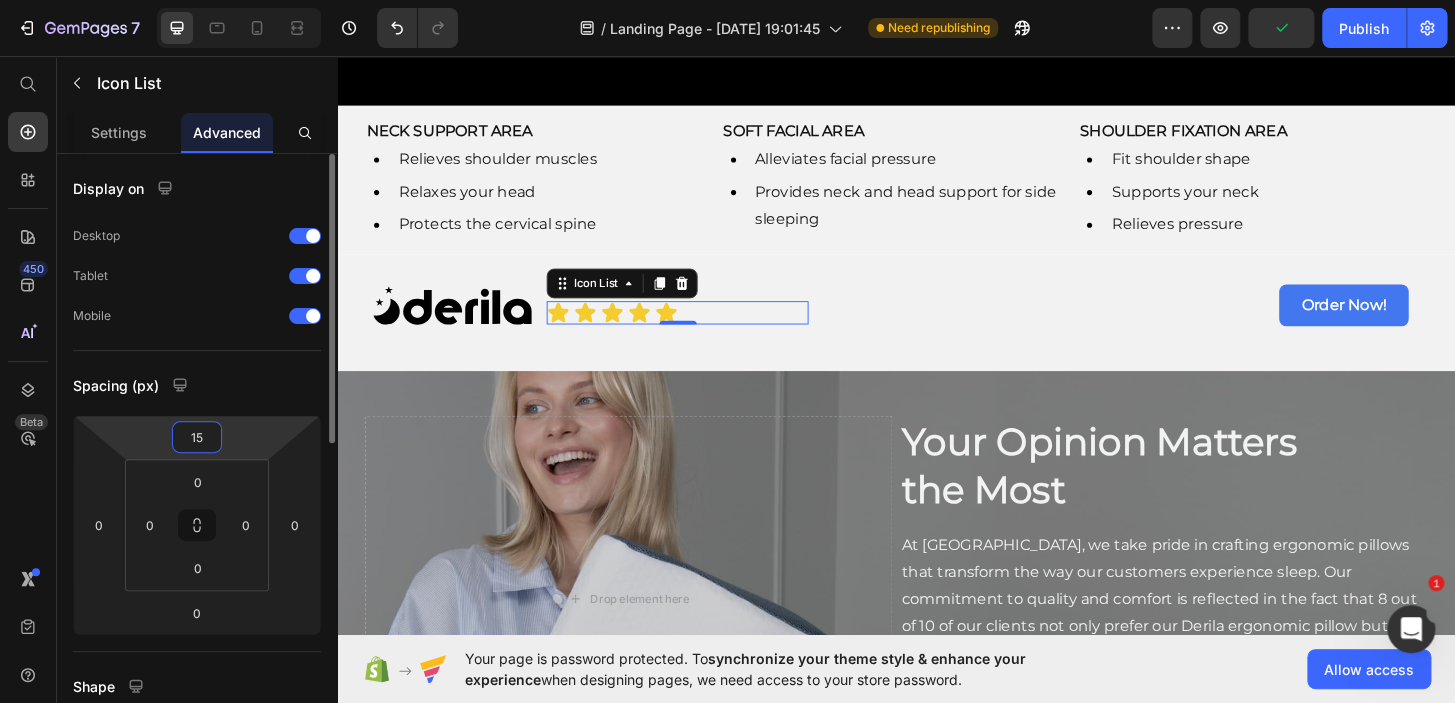 click on "15" at bounding box center [197, 437] 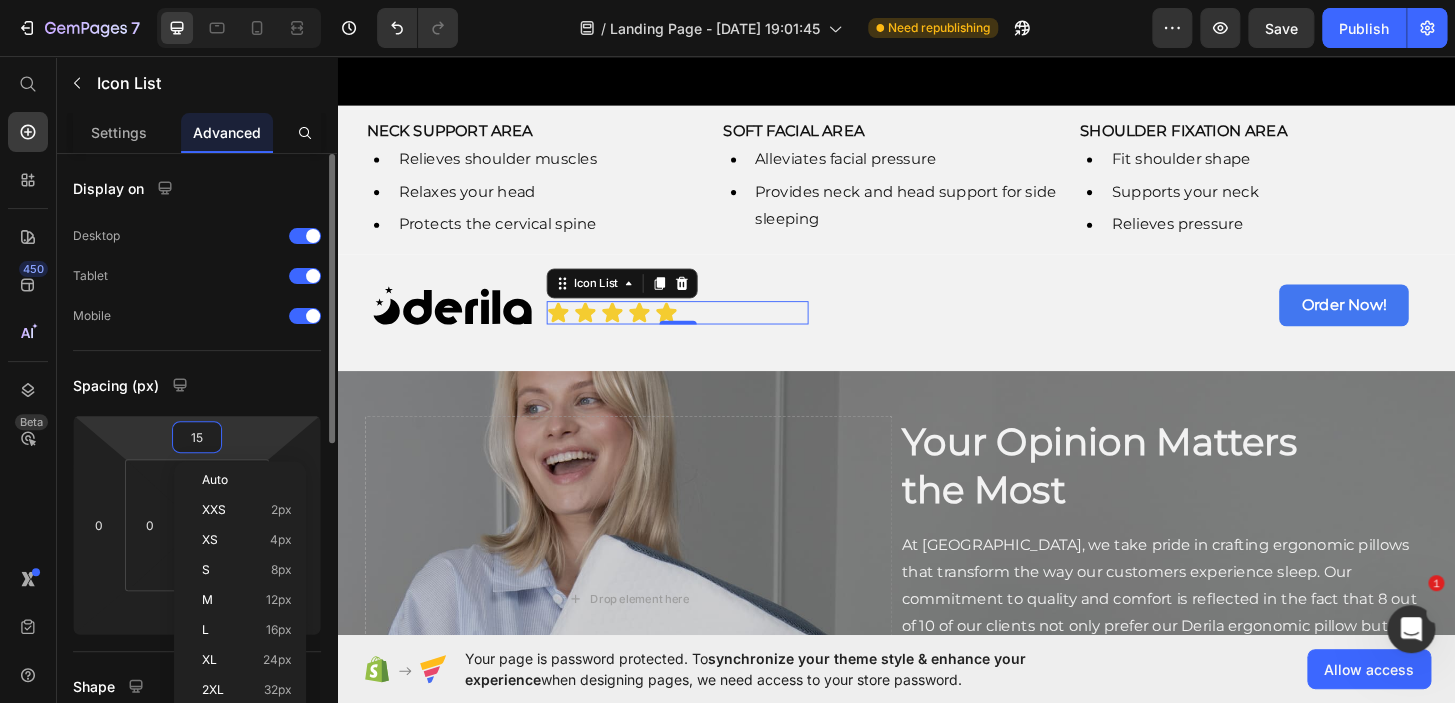 type 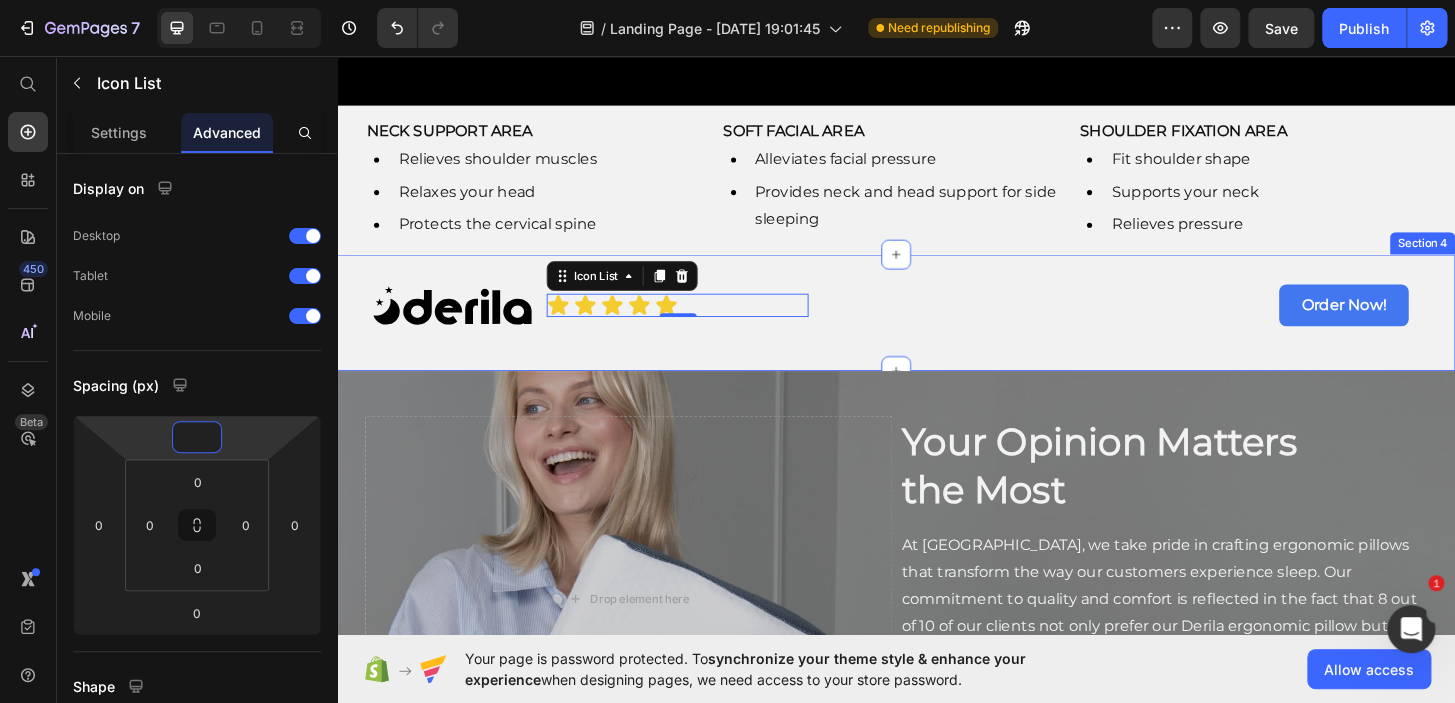 click on "Image Icon Icon Icon Icon Icon Icon List   0 Order Now! [GEOGRAPHIC_DATA]" at bounding box center (937, 331) 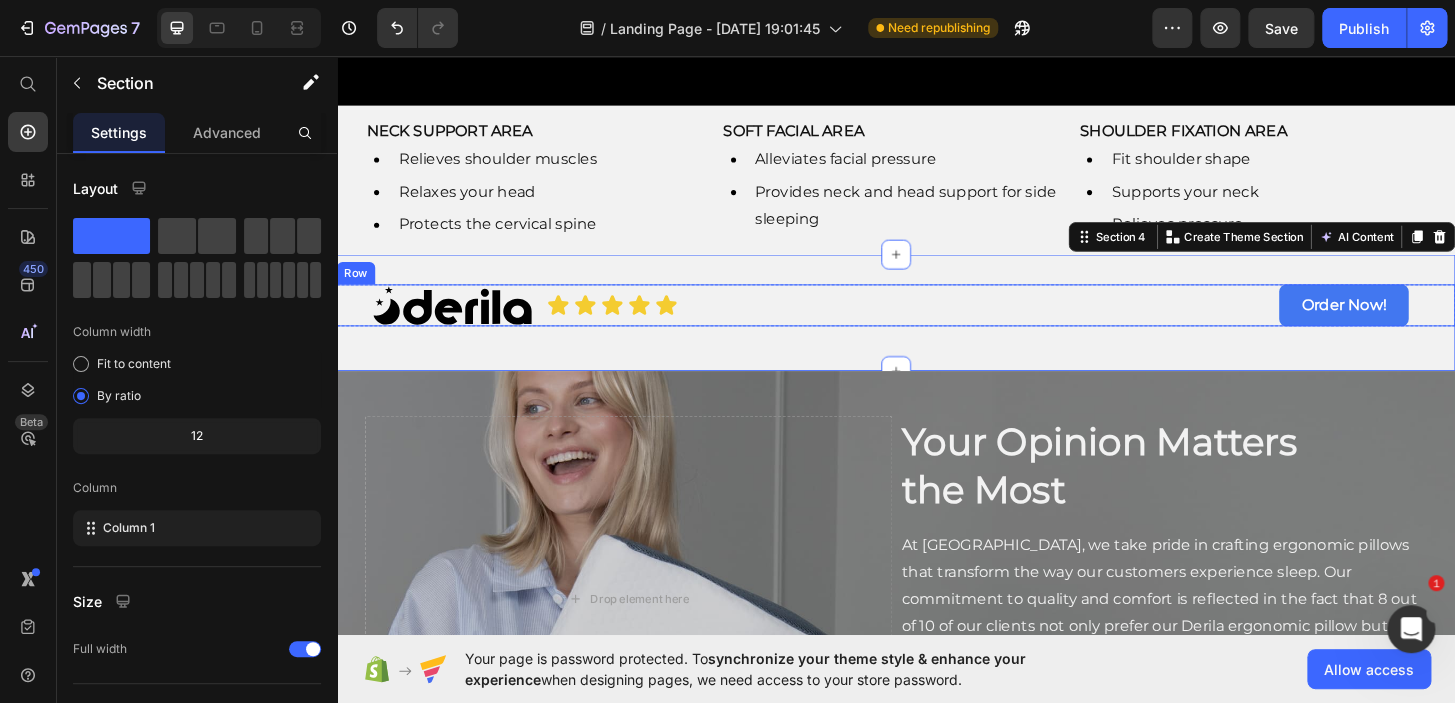 click on "Image Icon Icon Icon Icon Icon Icon List Order Now! [GEOGRAPHIC_DATA]" at bounding box center (937, 323) 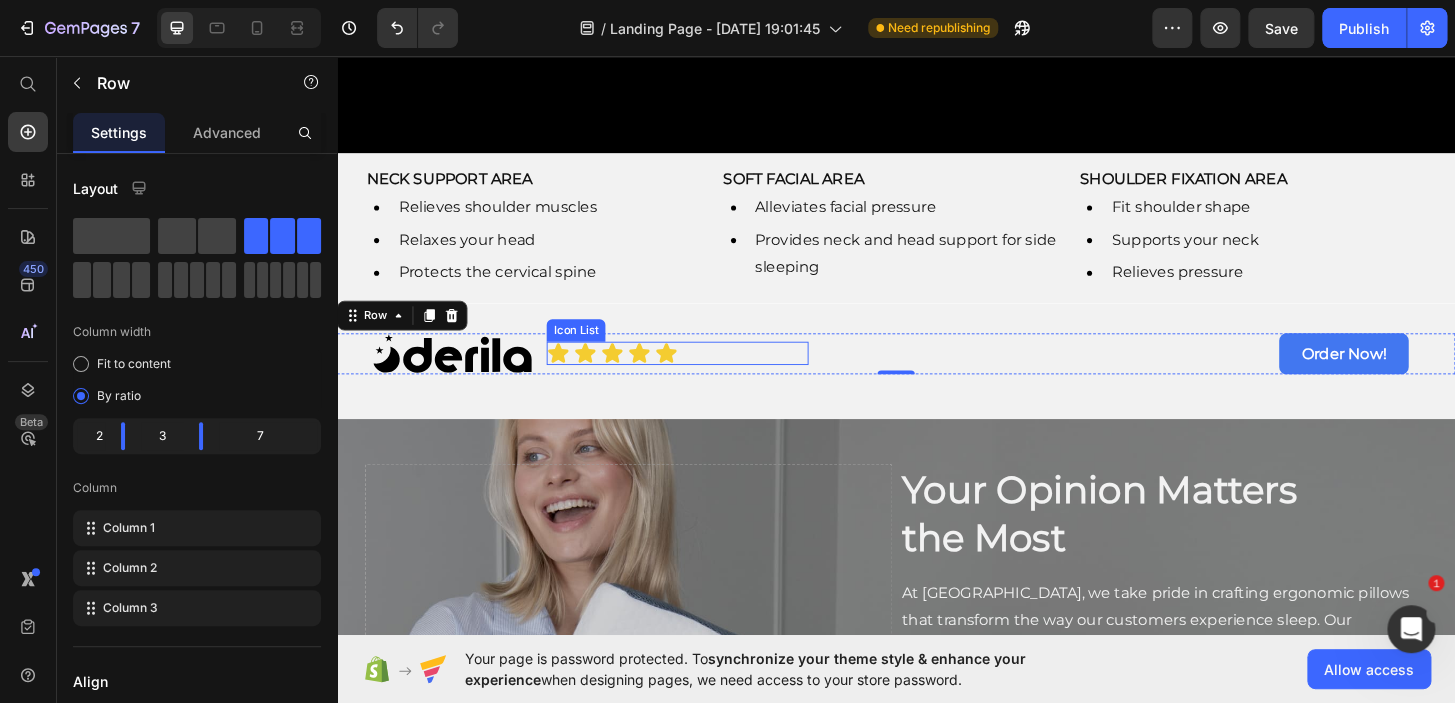 scroll, scrollTop: 1466, scrollLeft: 0, axis: vertical 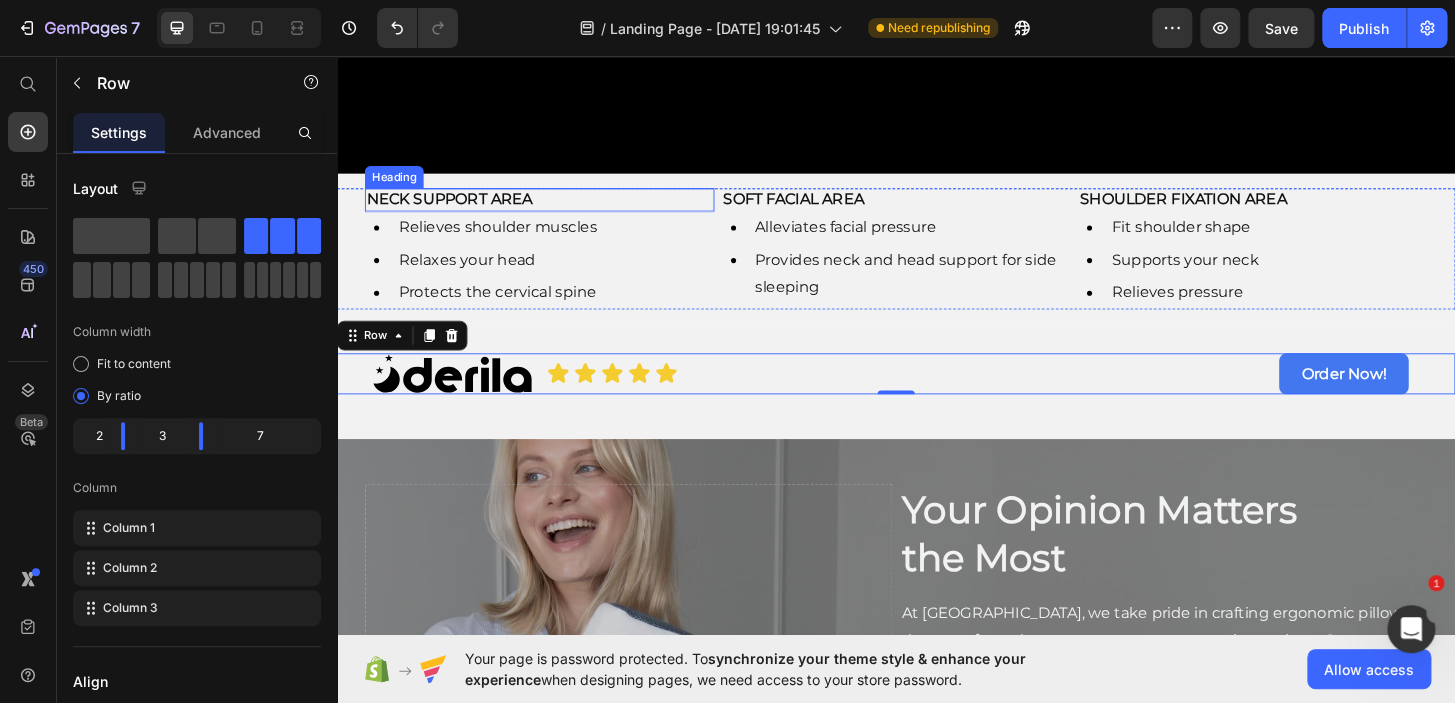 click on "NECK SUPPORT AREA" at bounding box center [458, 209] 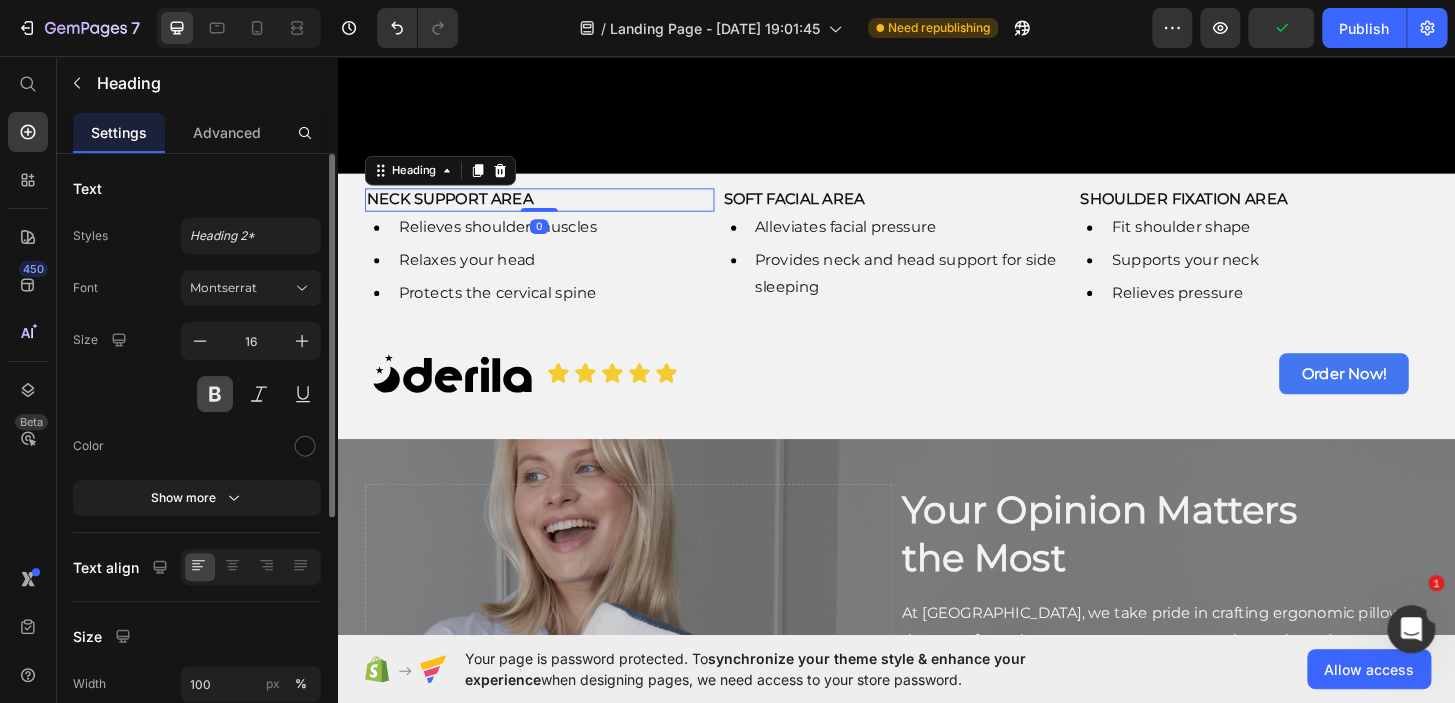click at bounding box center [215, 394] 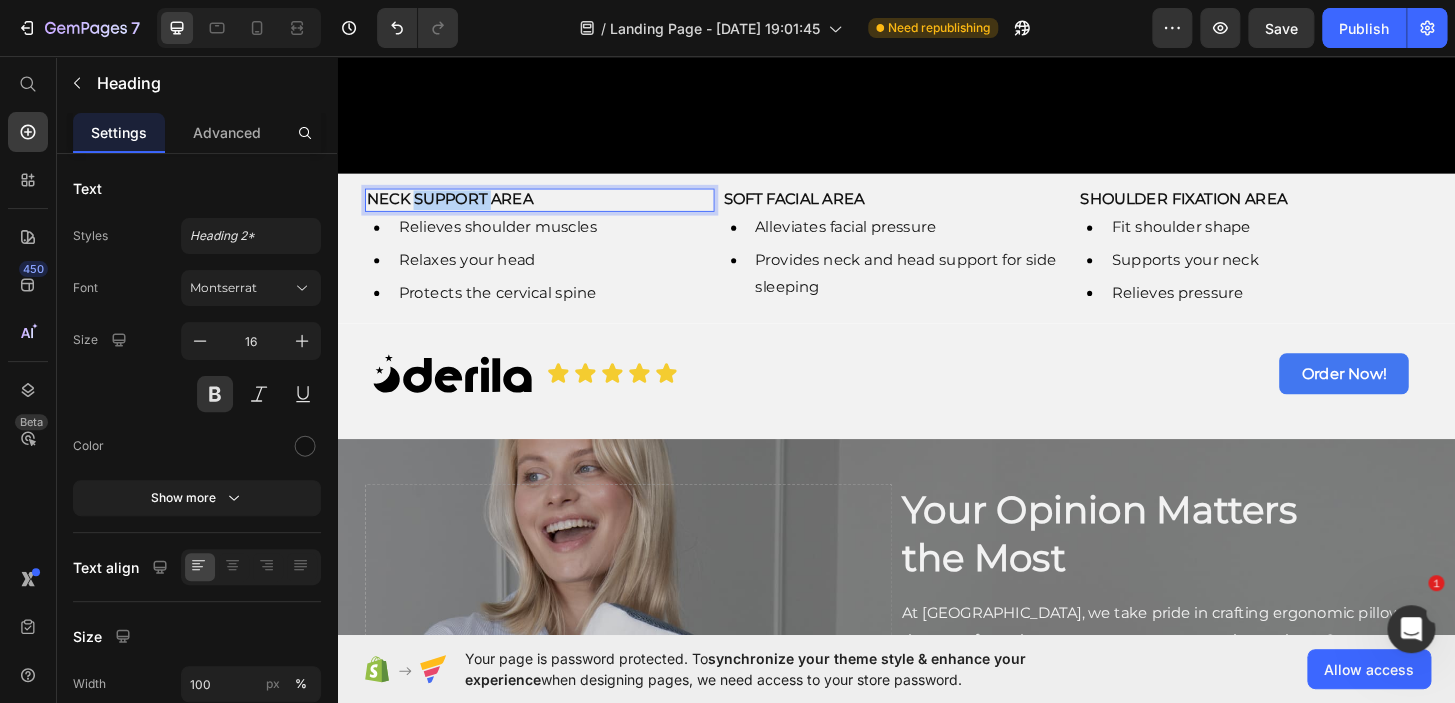 click on "NECK SUPPORT AREA" at bounding box center (458, 209) 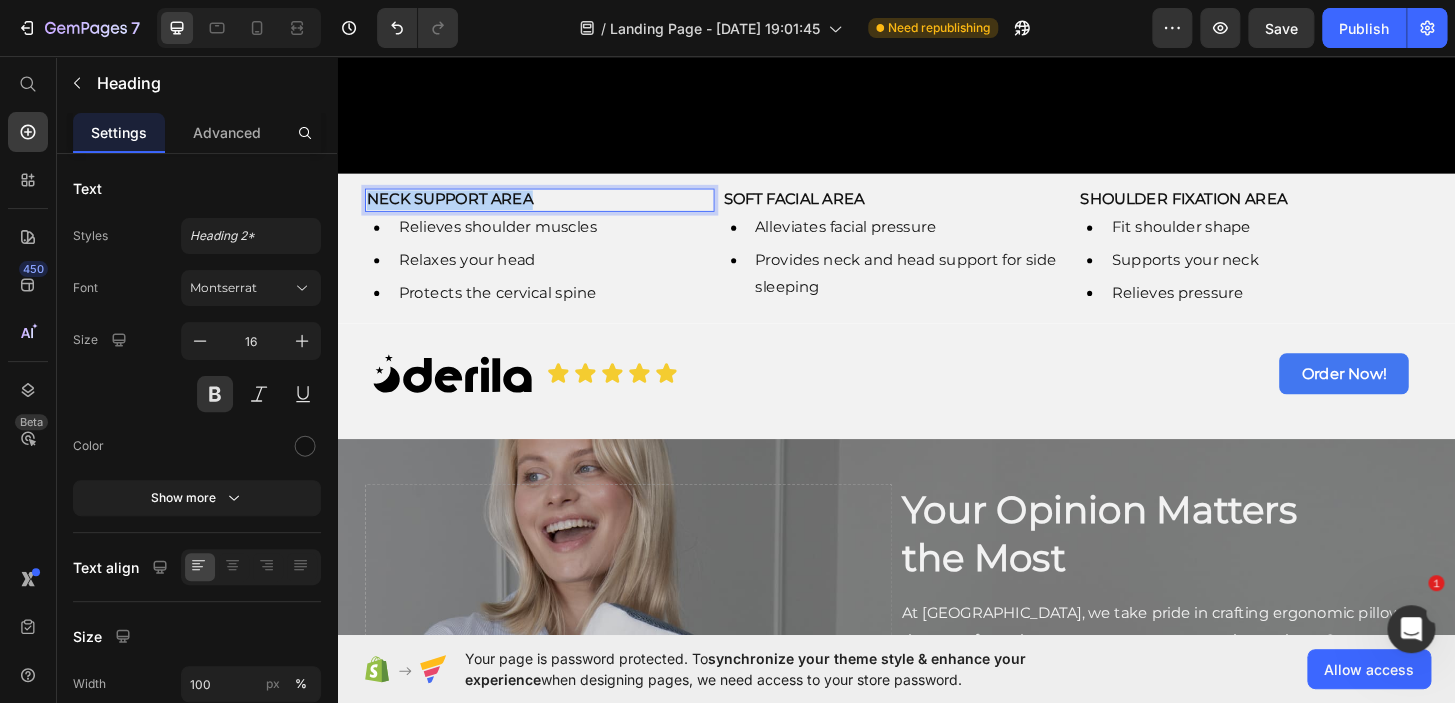 click on "NECK SUPPORT AREA" at bounding box center [458, 209] 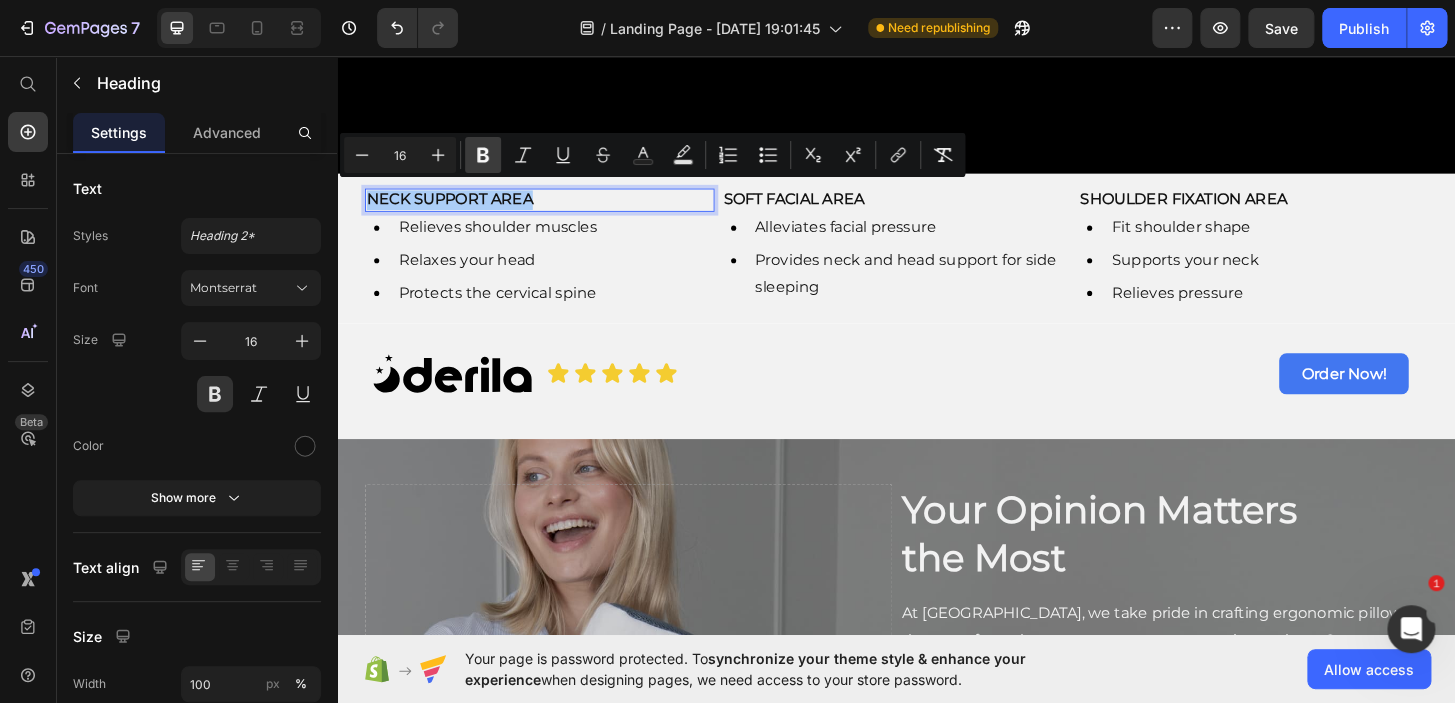 click 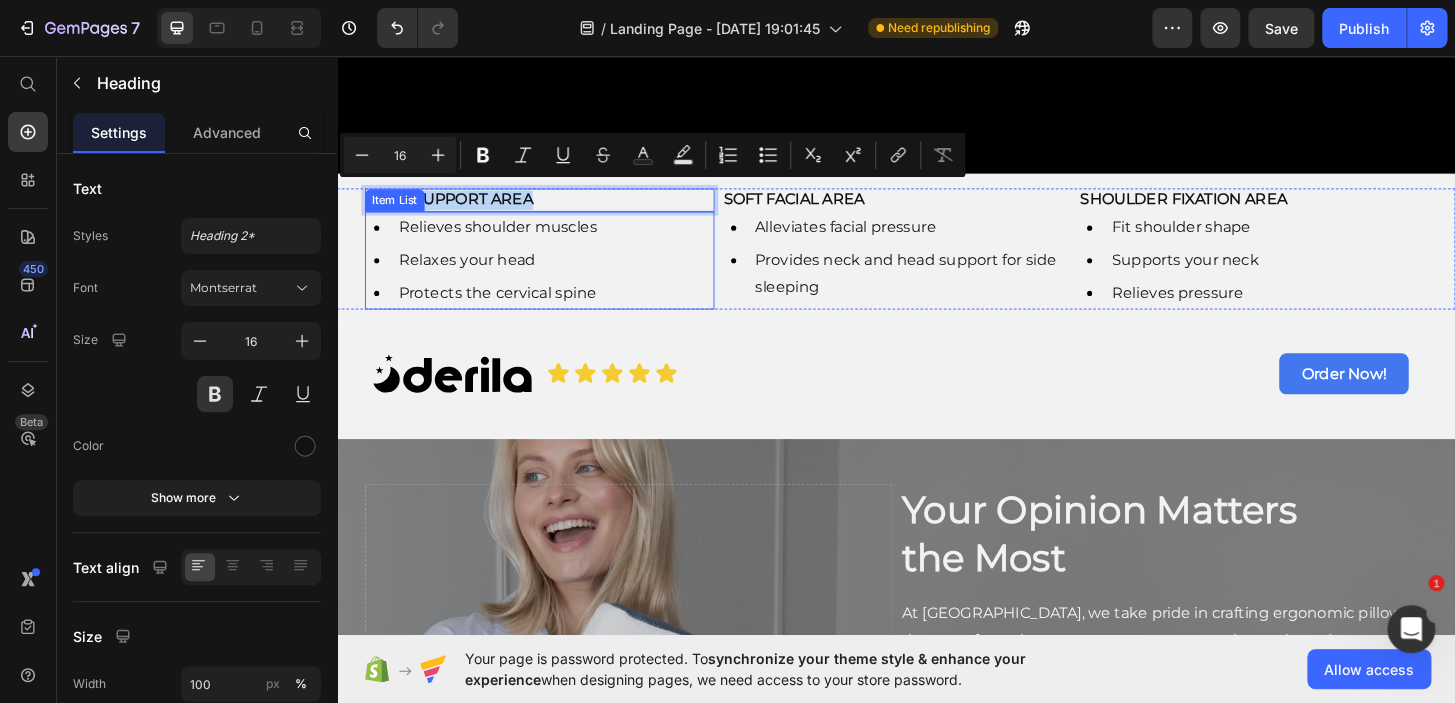 click on "Relaxes your head" at bounding box center (509, 275) 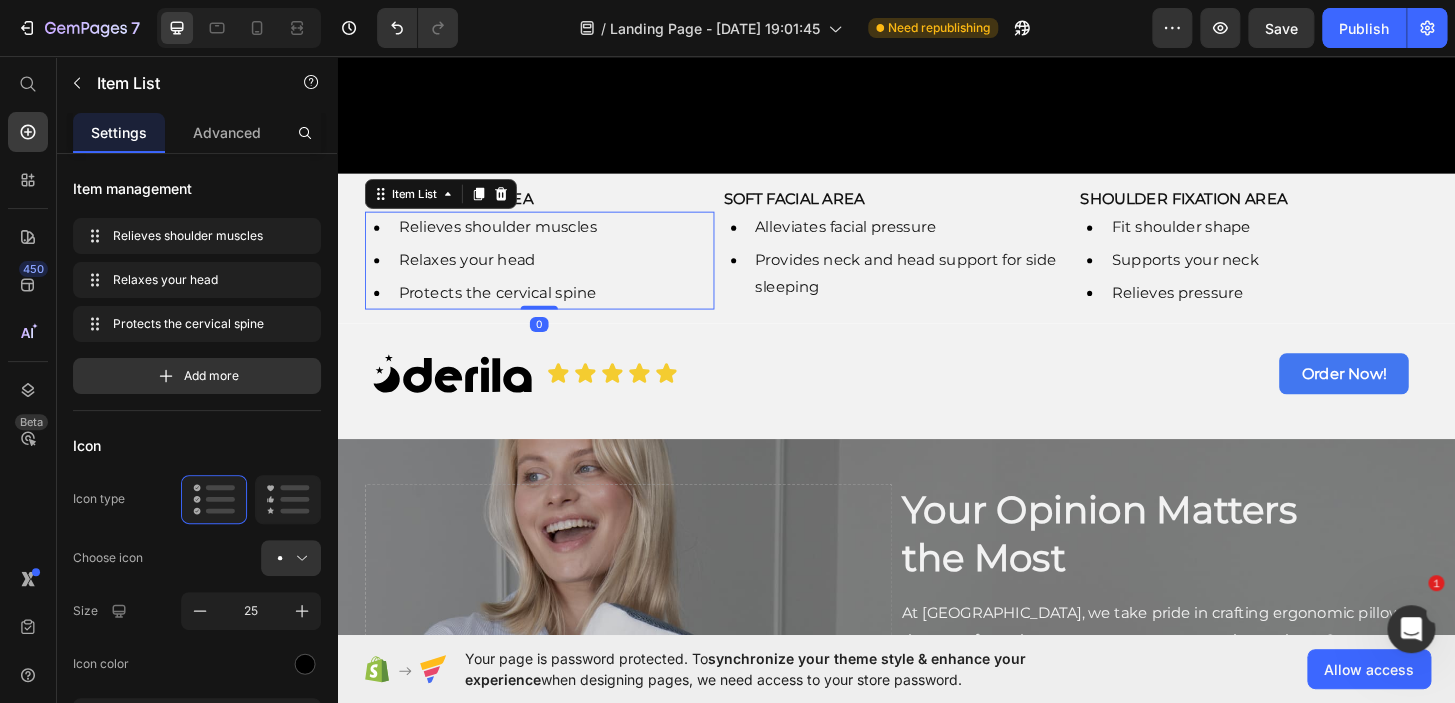 click on "Relieves shoulder muscles
Relaxes your head
Protects the cervical spine" at bounding box center (554, 275) 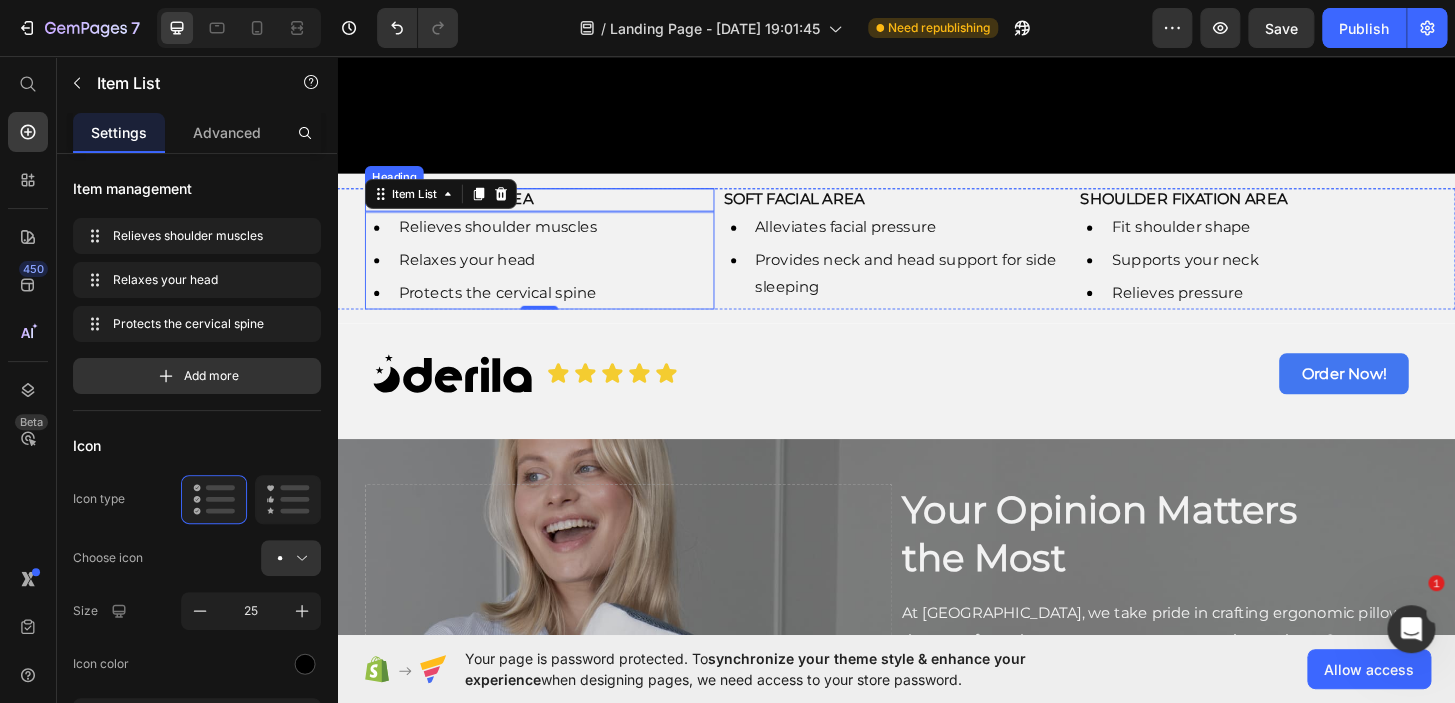 click on "NECK SUPPORT AREA" at bounding box center (554, 210) 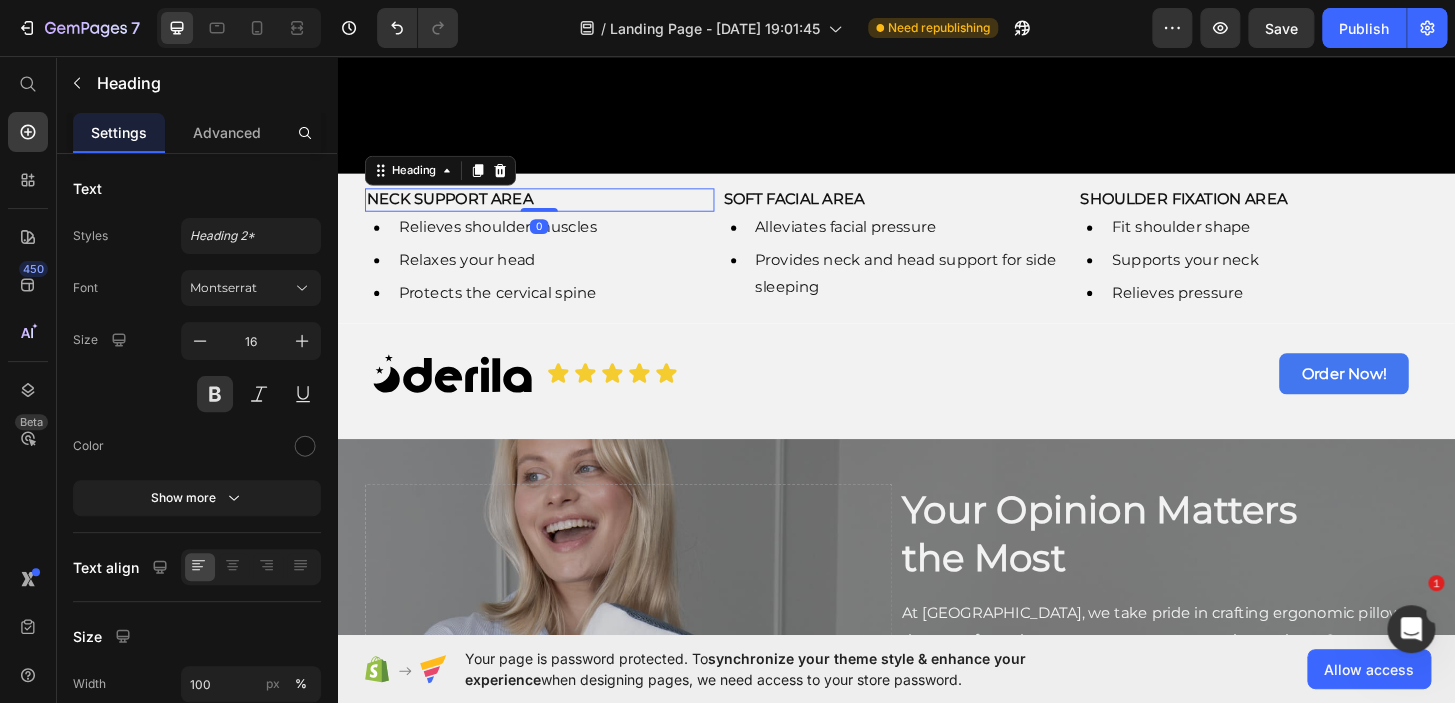 click on "NECK SUPPORT AREA" at bounding box center (554, 210) 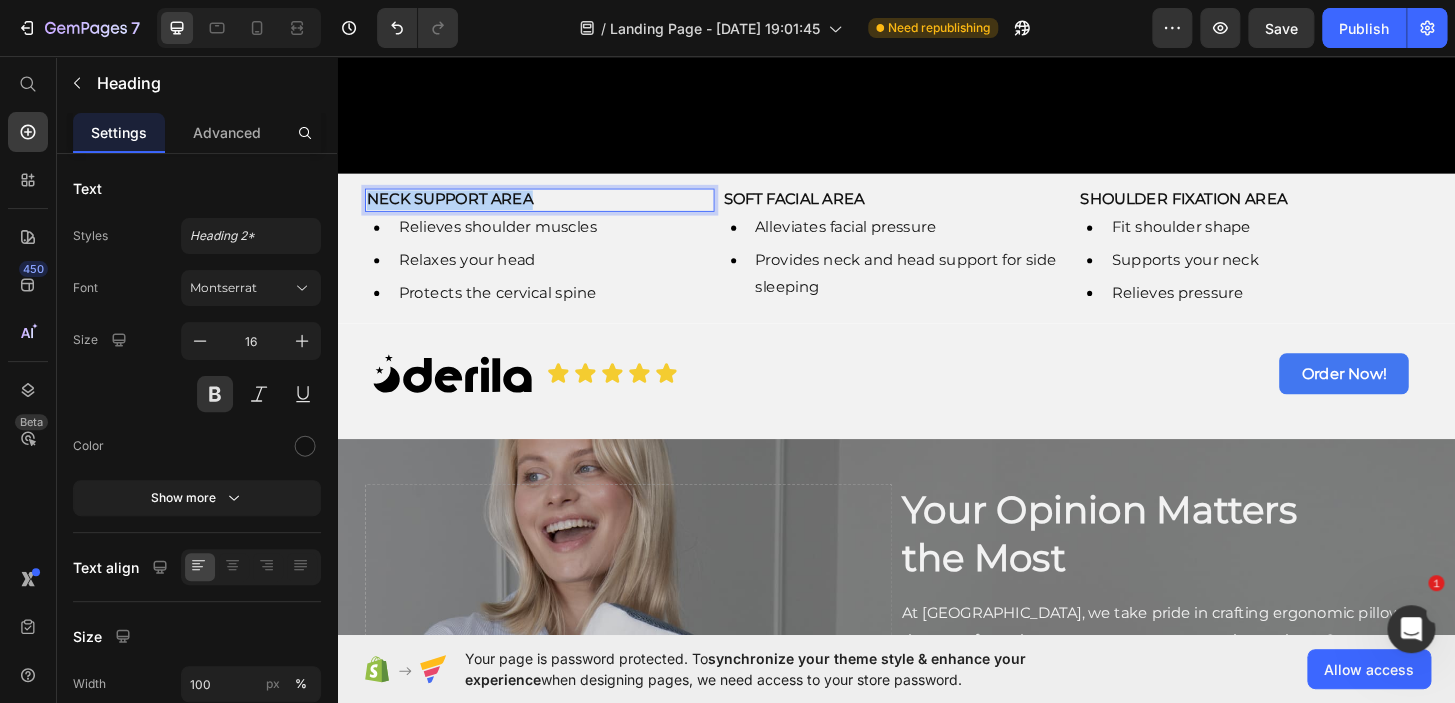 click on "NECK SUPPORT AREA" at bounding box center [554, 210] 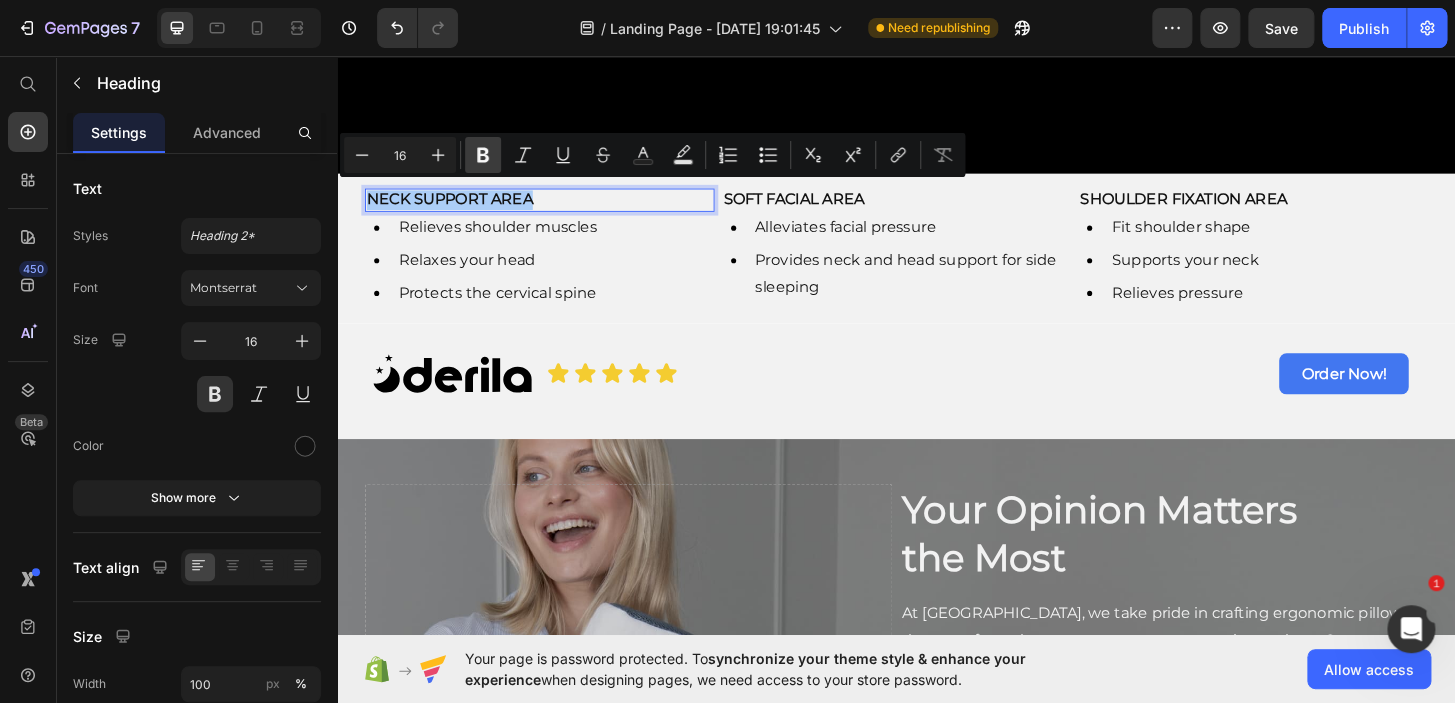 click on "Bold" at bounding box center (483, 155) 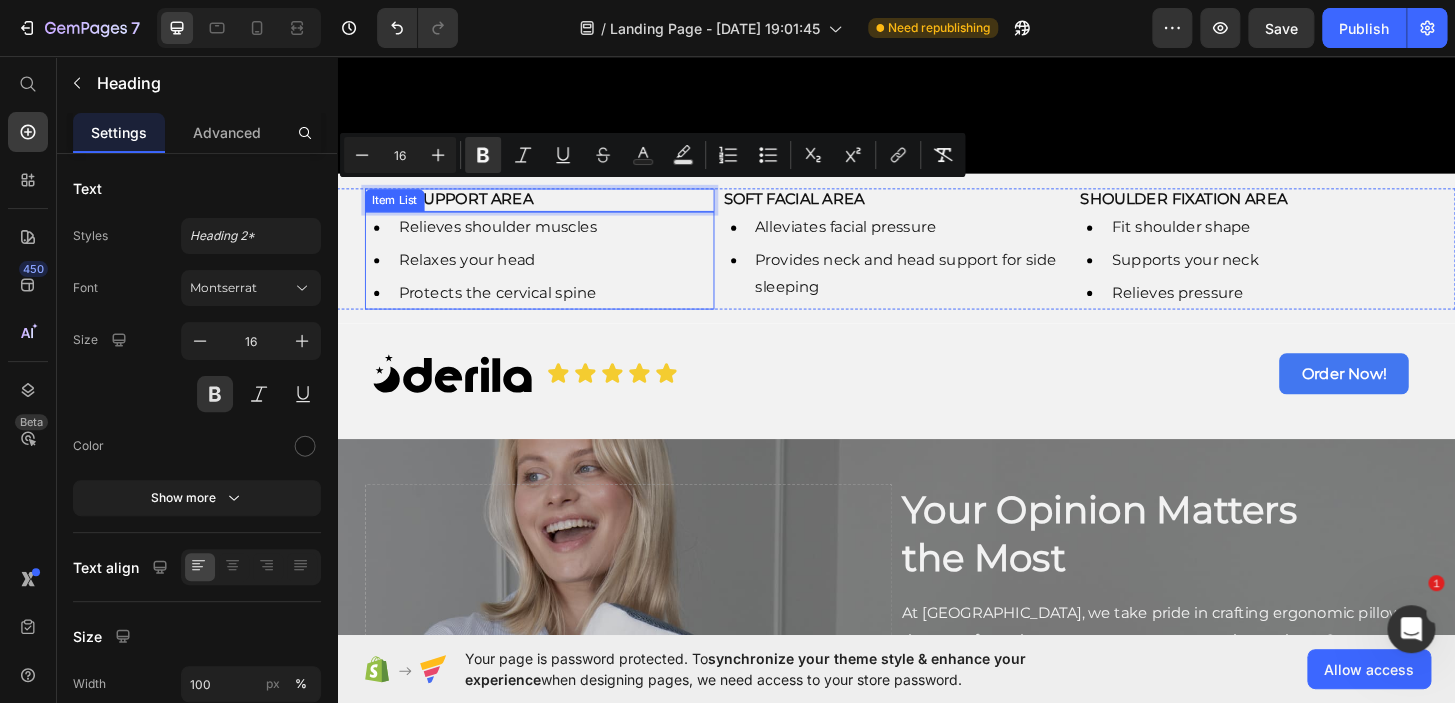 click on "Relaxes your head" at bounding box center (509, 275) 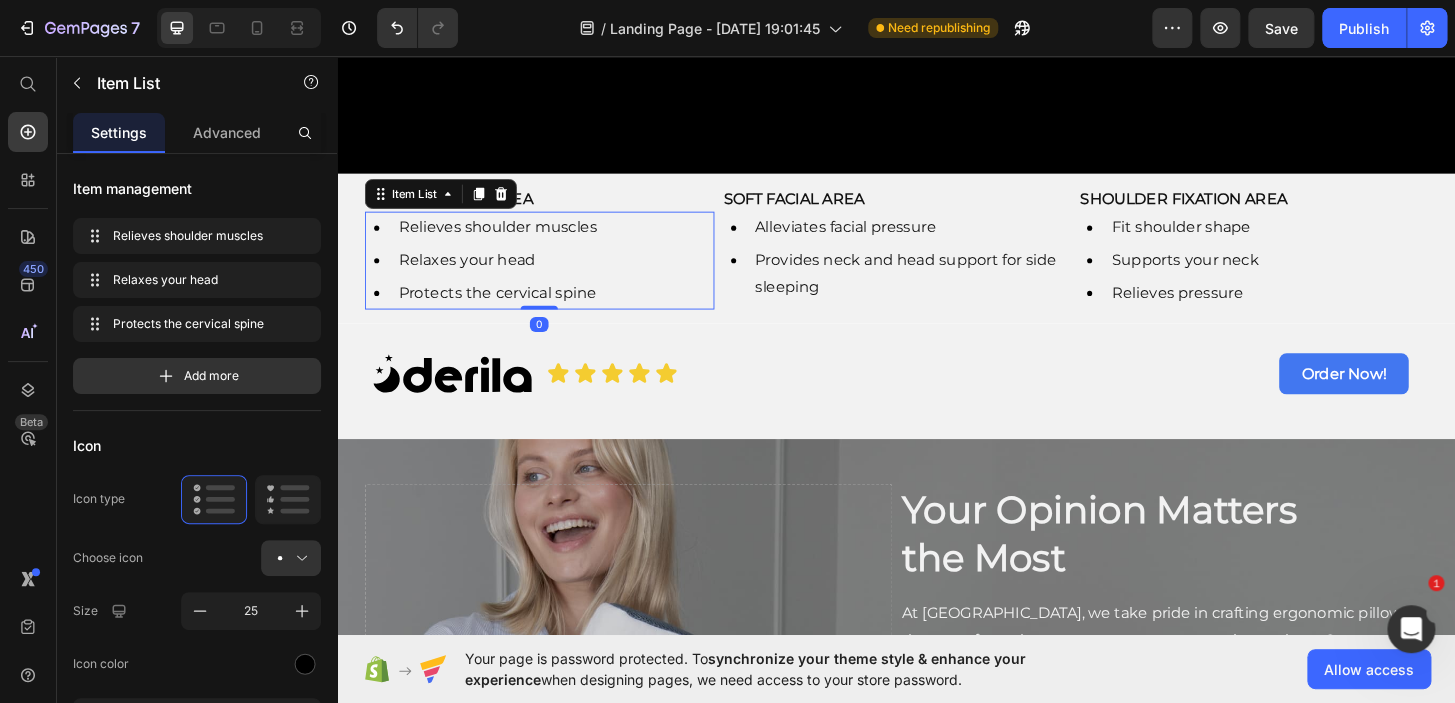 click on "Relieves shoulder muscles
Relaxes your head
Protects the cervical spine" at bounding box center (554, 275) 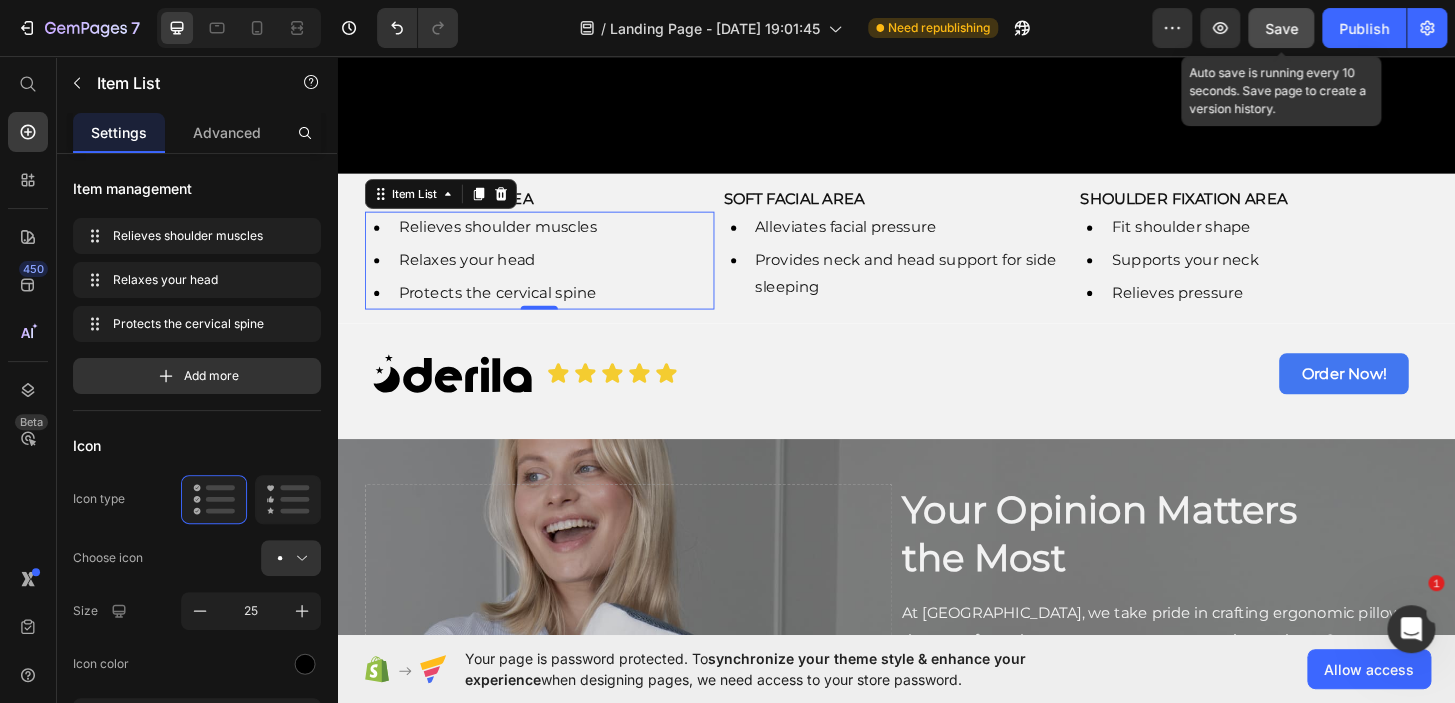 click on "Save" 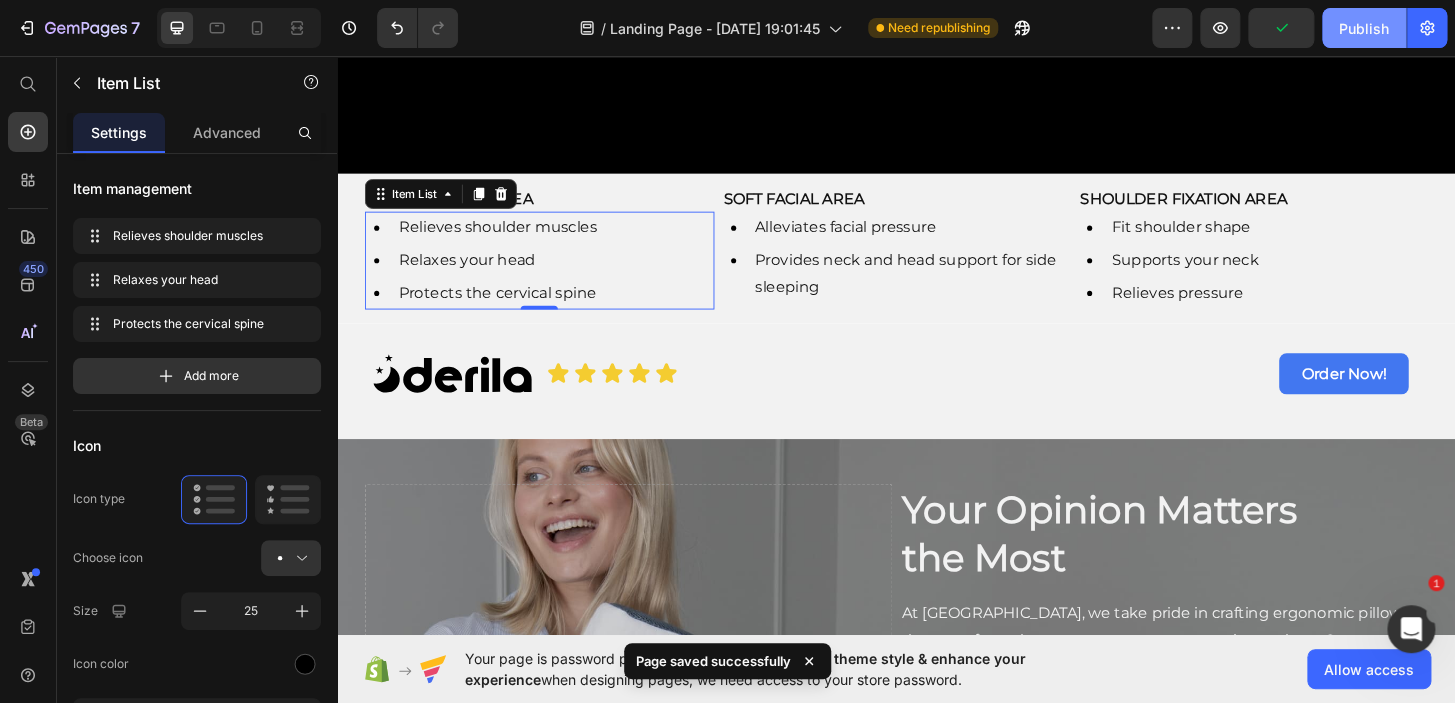 click on "Publish" at bounding box center (1364, 28) 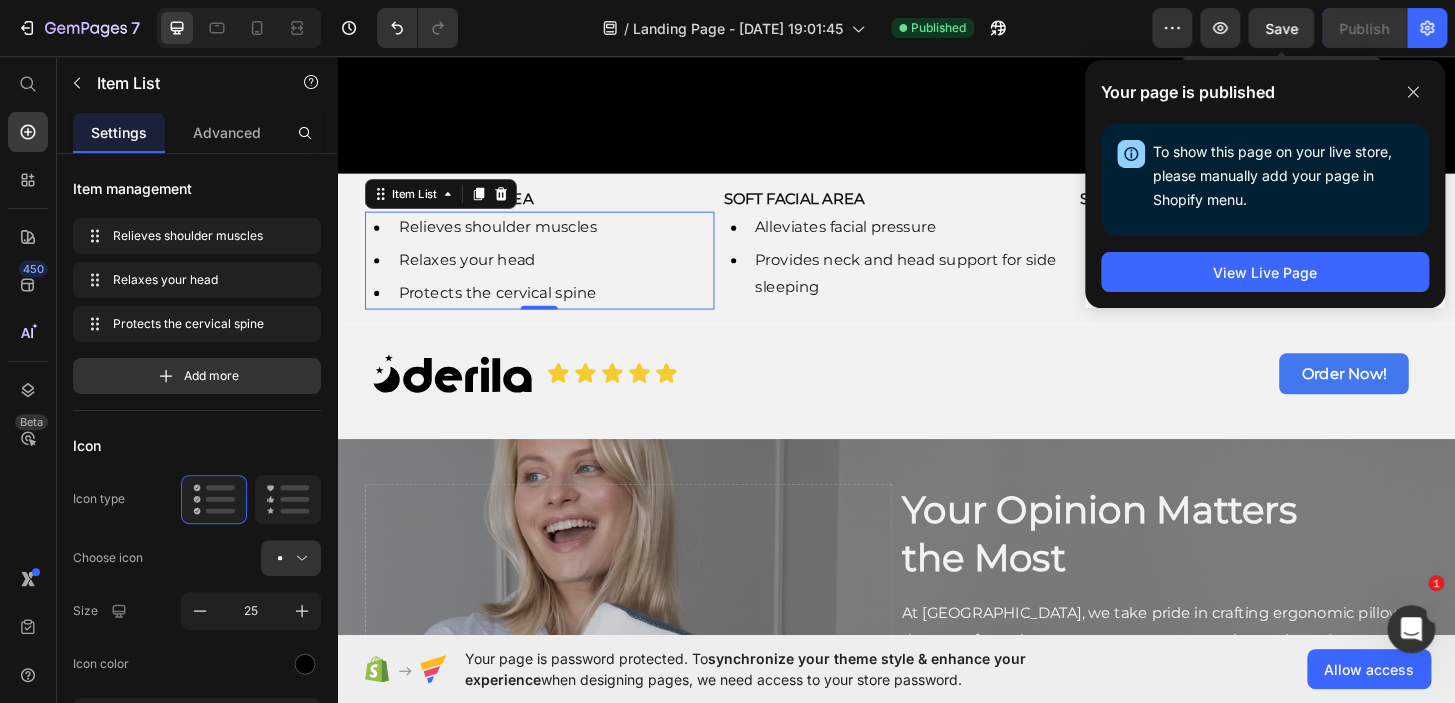 click on "Save" at bounding box center [1281, 28] 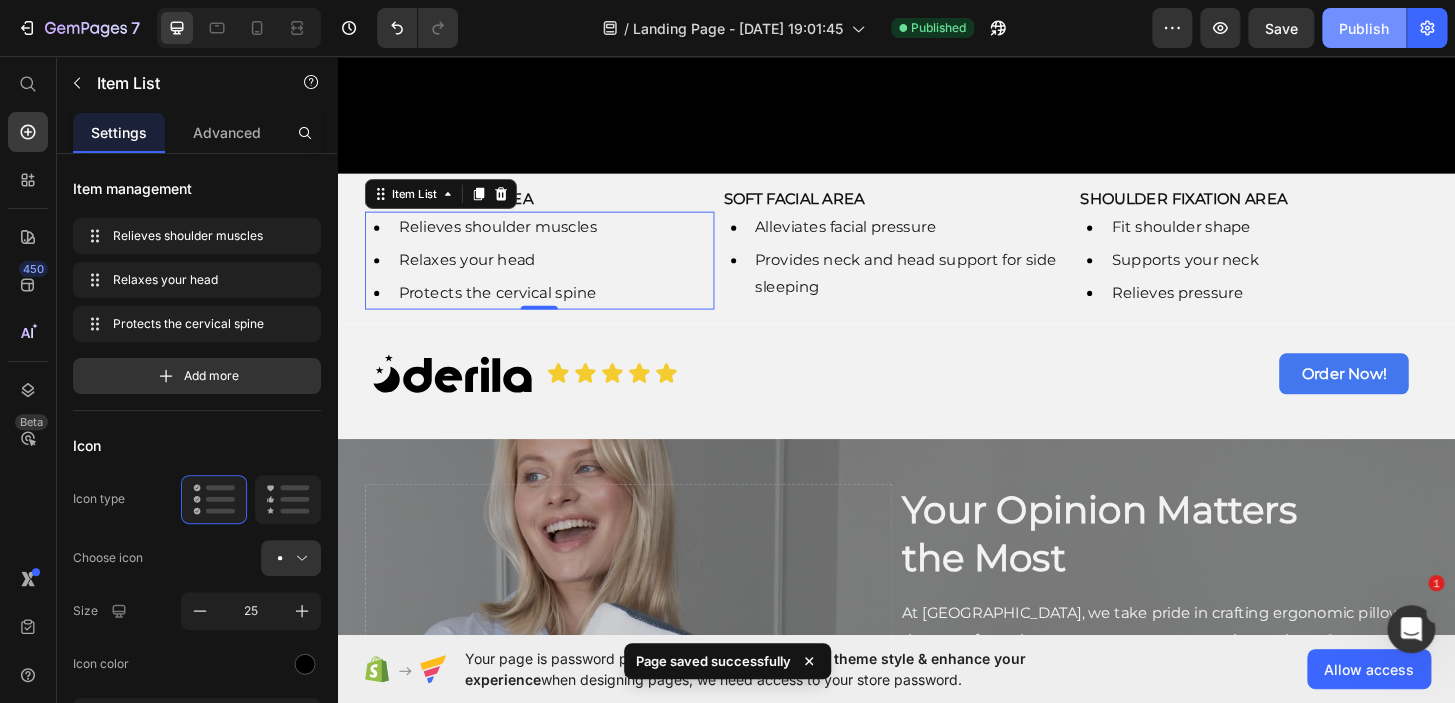 click on "Publish" at bounding box center (1364, 28) 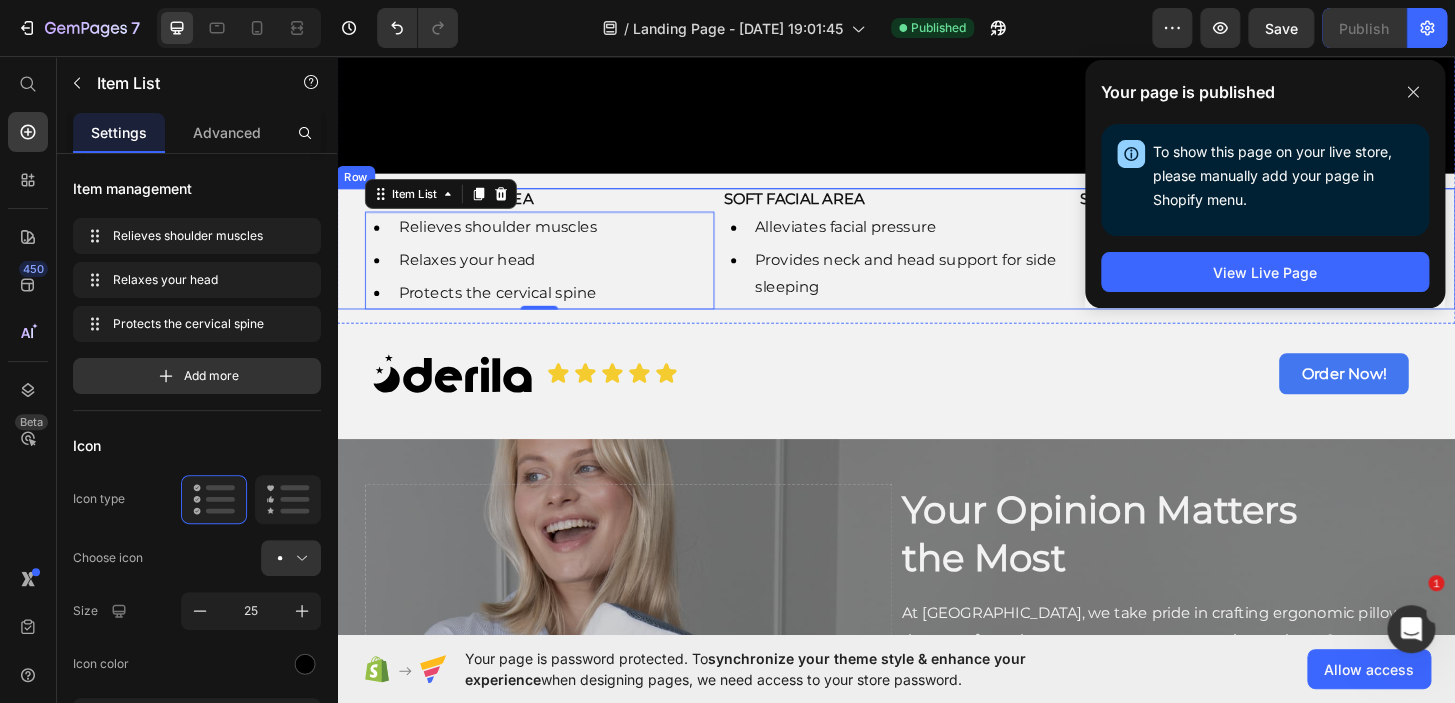 click on "⁠⁠⁠⁠⁠⁠⁠ NECK SUPPORT AREA Heading
Relieves shoulder muscles
Relaxes your head
Protects the cervical spine Item List   0 SOFT FACIAL AREA Heading
Alleviates facial pressure
Provides neck and head support for side sleeping Item List SHOULDER FIXATION AREA Heading
Fit shoulder shape
Supports your neck
Relieves pressure Item List Row" at bounding box center [937, 262] 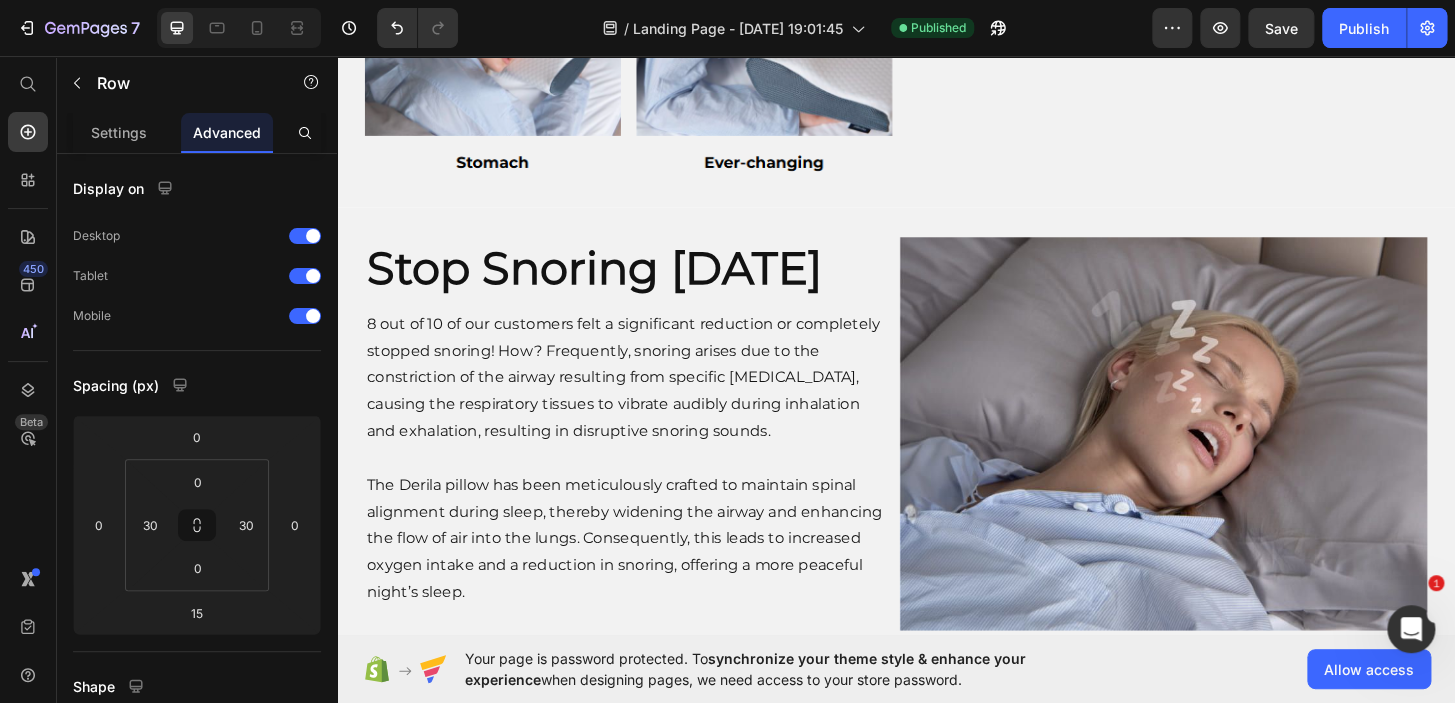 scroll, scrollTop: 4266, scrollLeft: 0, axis: vertical 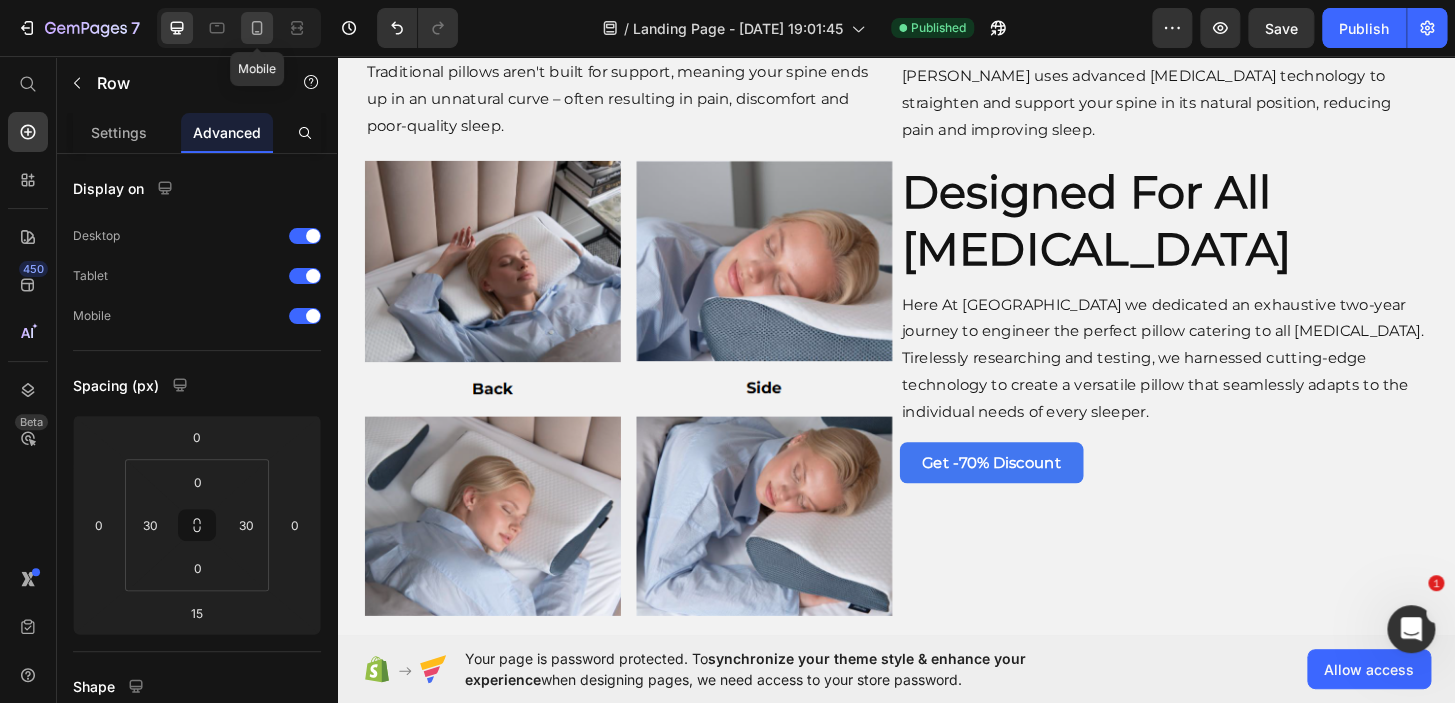click 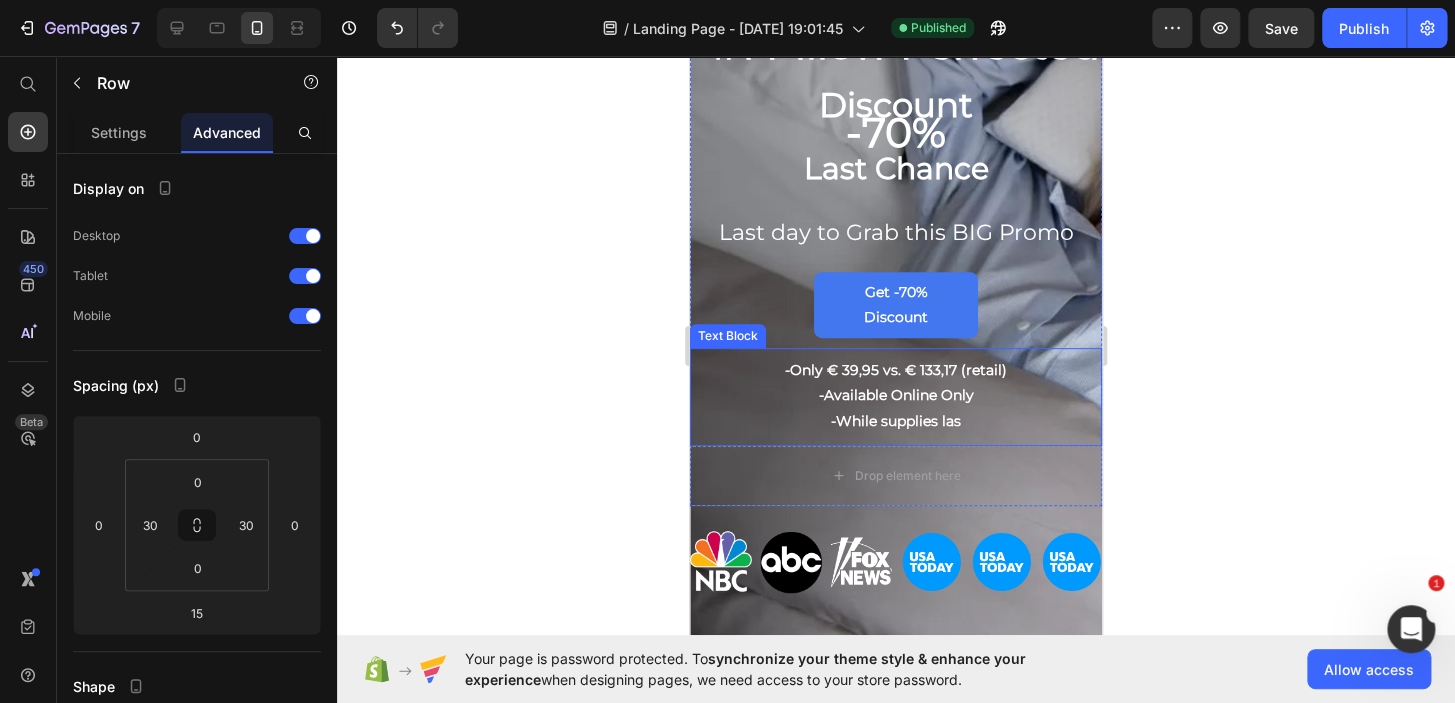 scroll, scrollTop: 0, scrollLeft: 0, axis: both 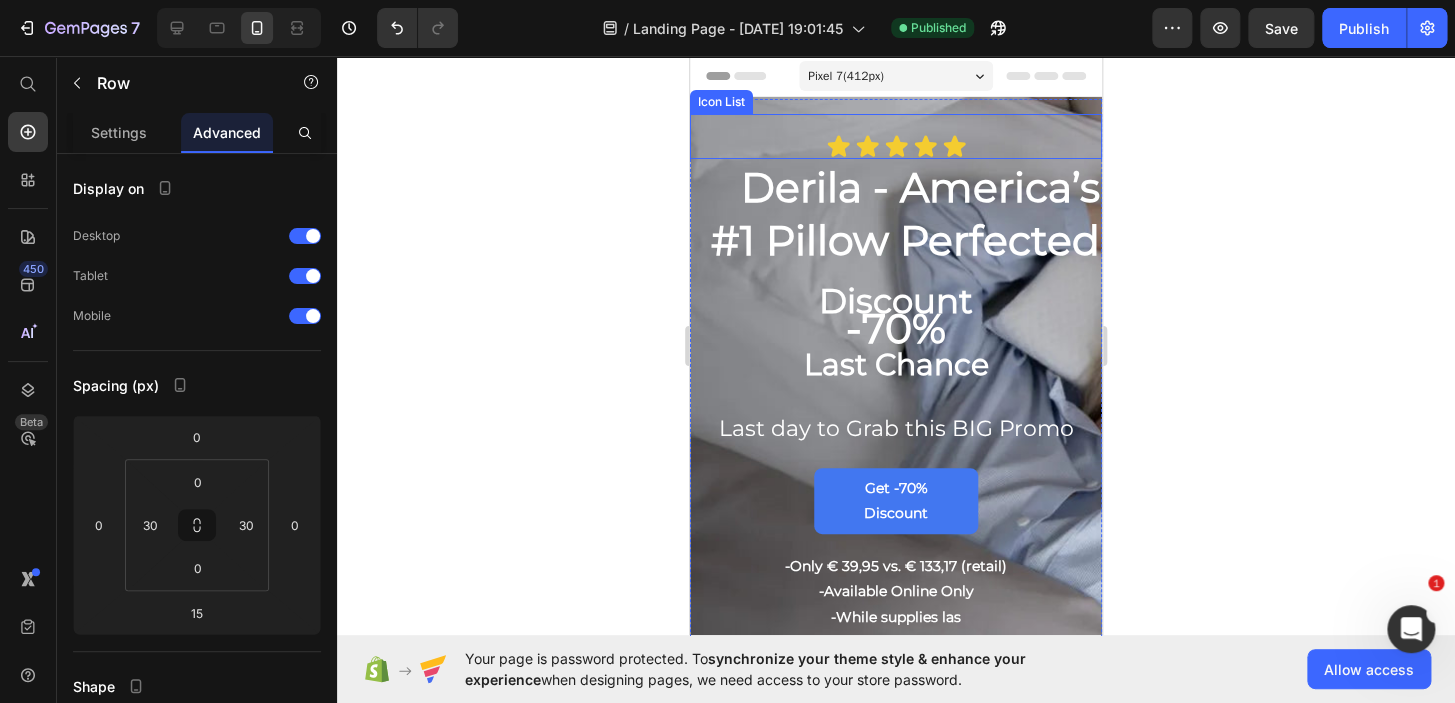 click on "Icon Icon Icon Icon Icon Icon List" at bounding box center (896, 136) 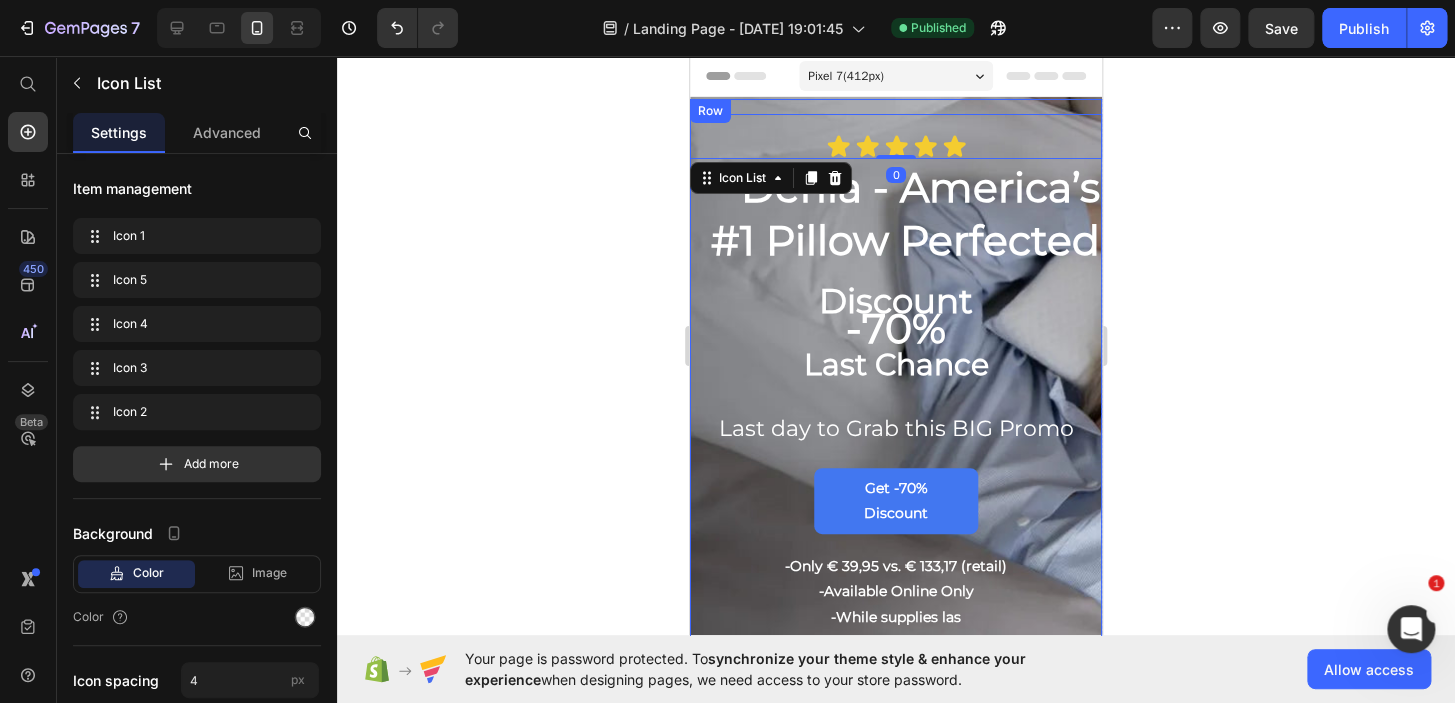 click on "Icon Icon Icon Icon Icon Icon List   0 Derila - America’s #1 Pillow Perfected Heading Discount Heading -70% Heading Last Chance Heading Last day to Grab this BIG Promo Heading Get -70% Discount Button -Only € 39,95 vs. € 133,17 (retail)   -Available Online Only   -While supplies las Text Block" at bounding box center (896, 370) 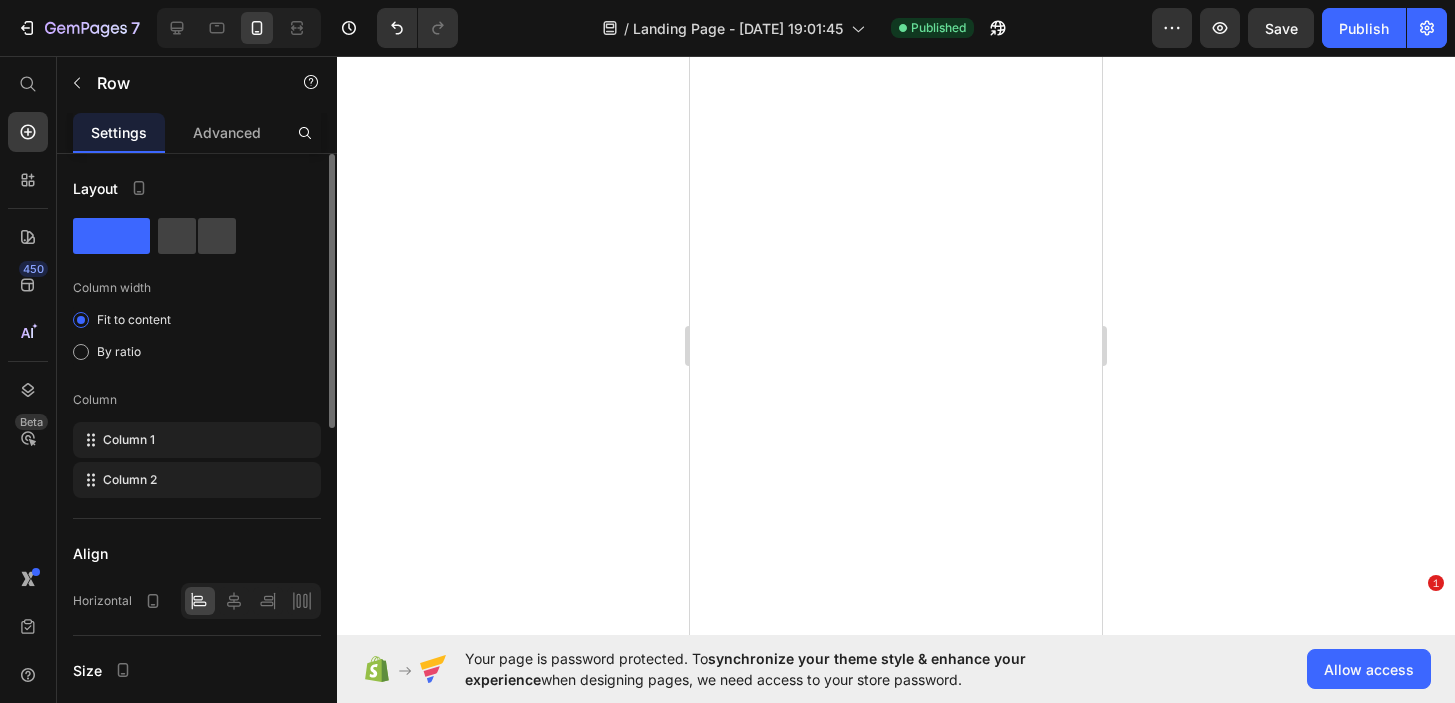 scroll, scrollTop: 0, scrollLeft: 0, axis: both 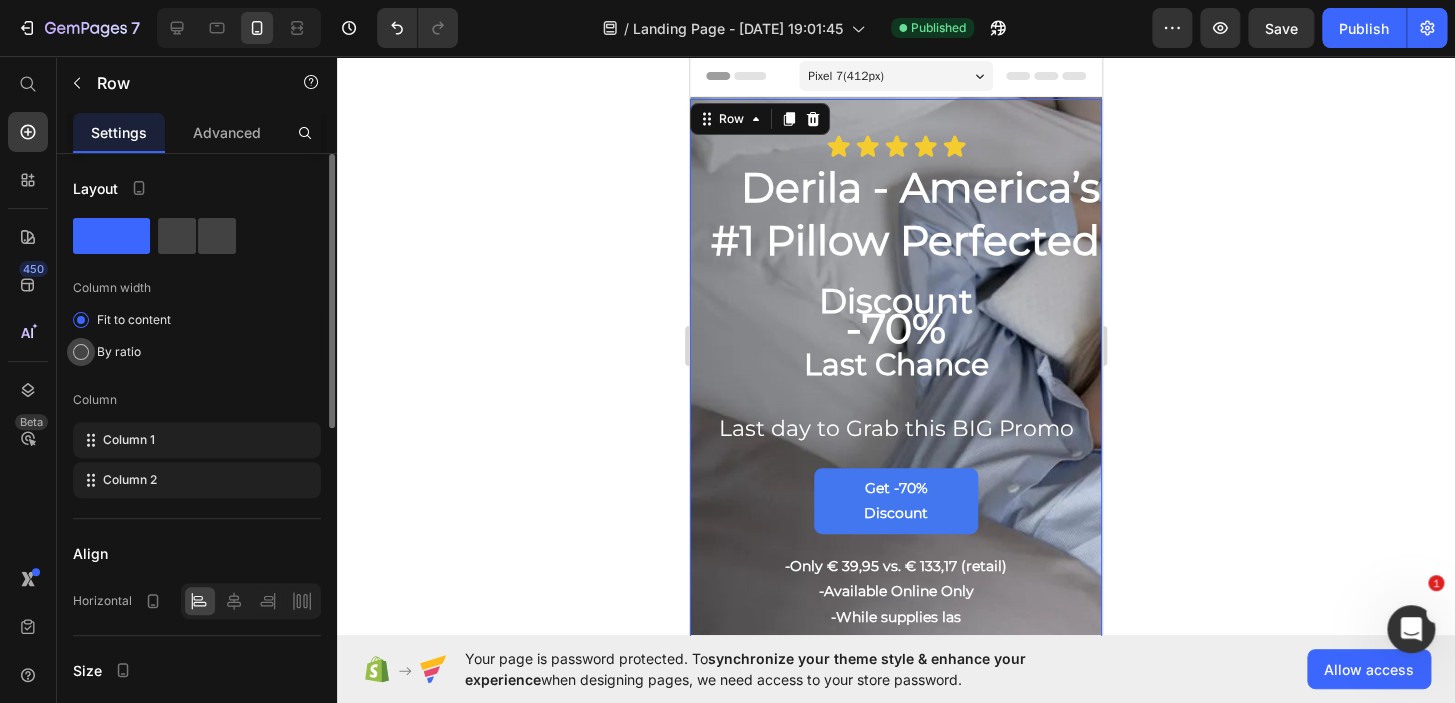 click on "By ratio" at bounding box center [119, 352] 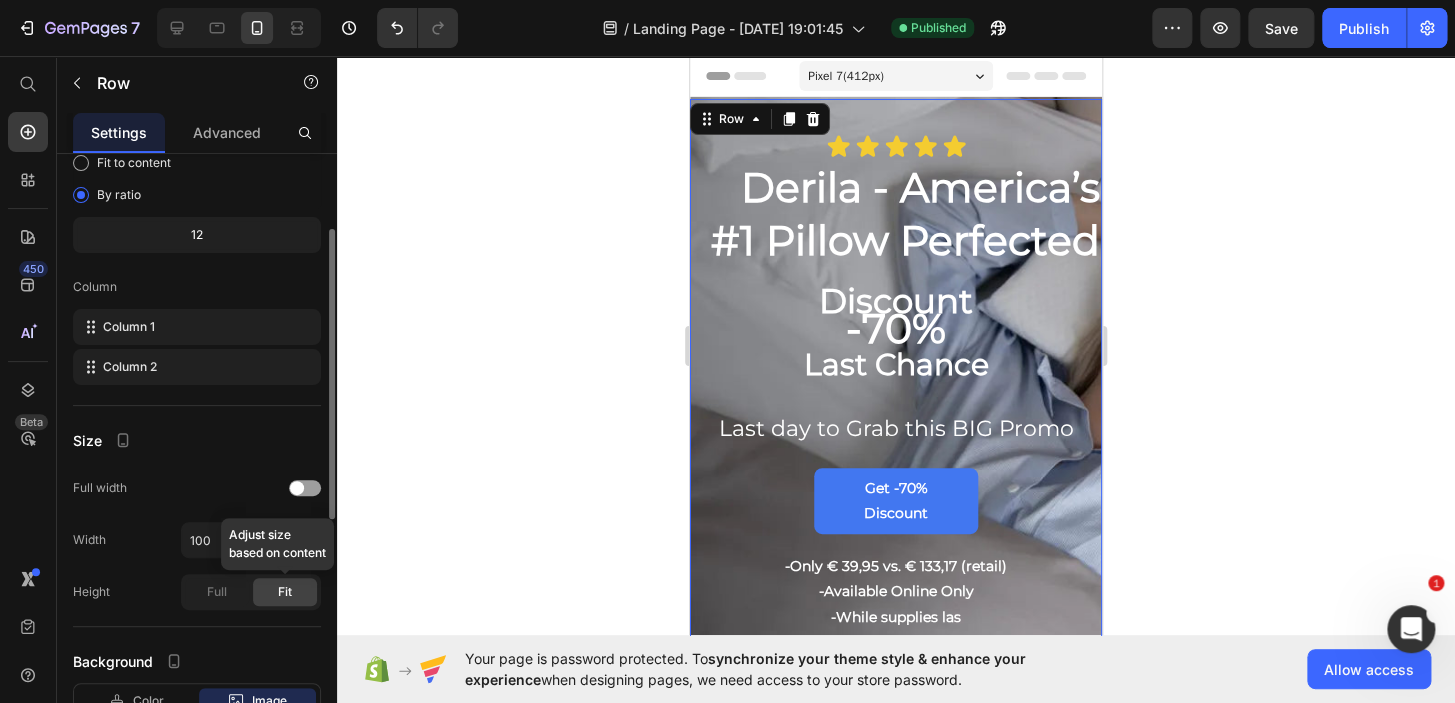 scroll, scrollTop: 163, scrollLeft: 0, axis: vertical 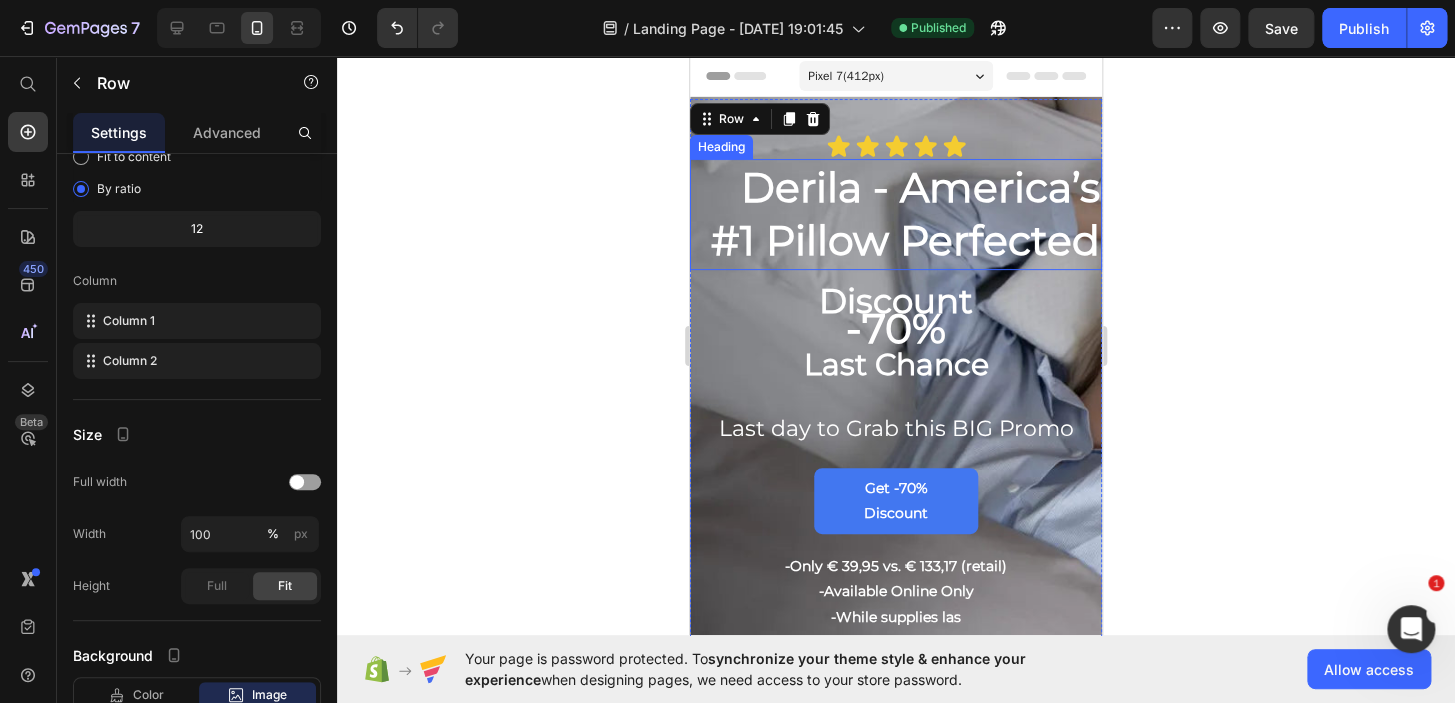 click on "Derila - America’s #1 Pillow Perfected" at bounding box center (905, 213) 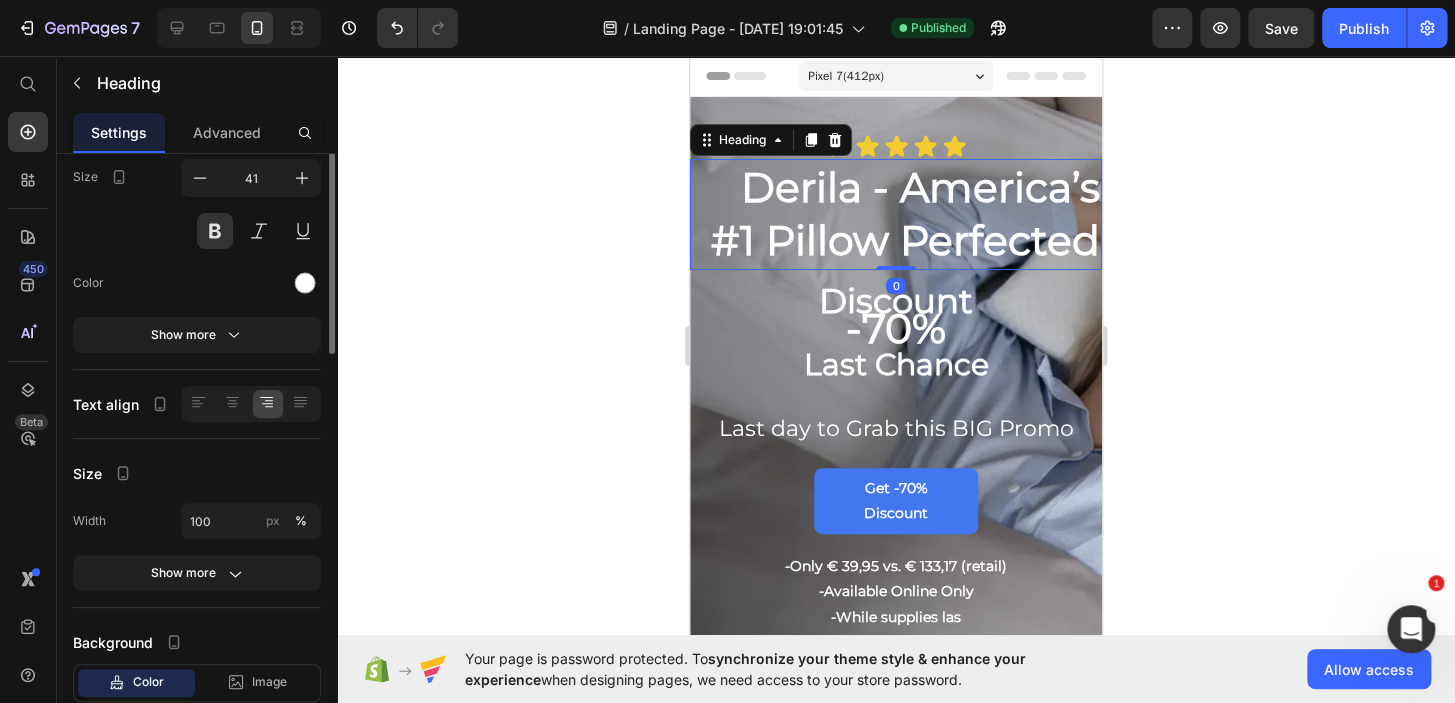 scroll, scrollTop: 0, scrollLeft: 0, axis: both 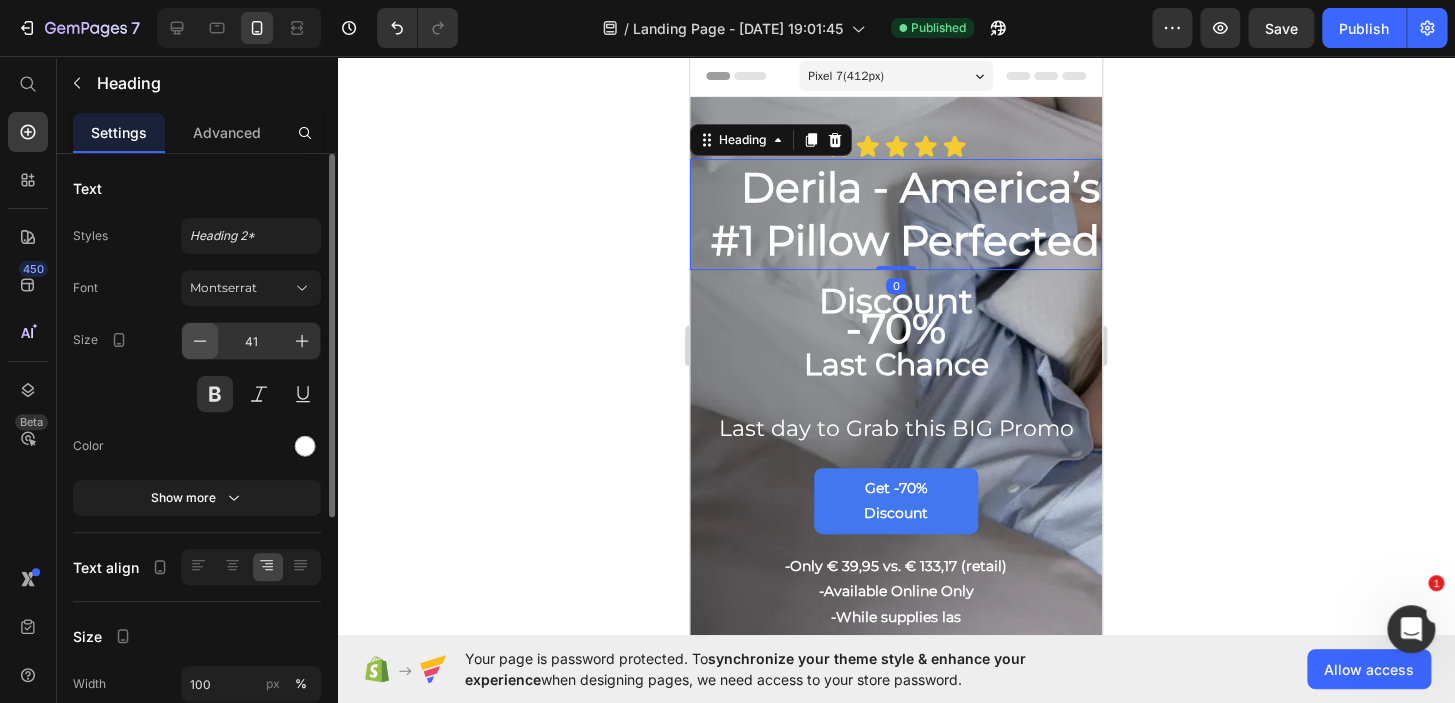 click at bounding box center (200, 341) 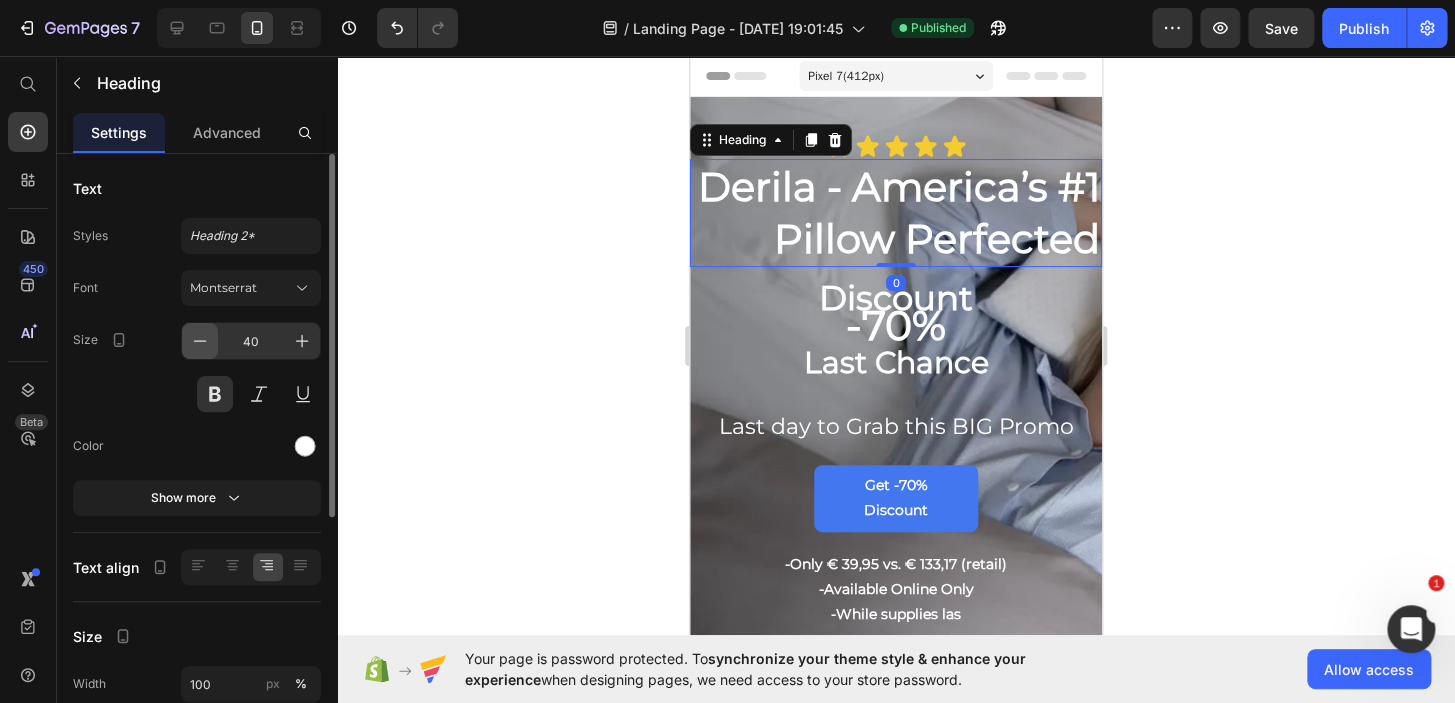 click at bounding box center [200, 341] 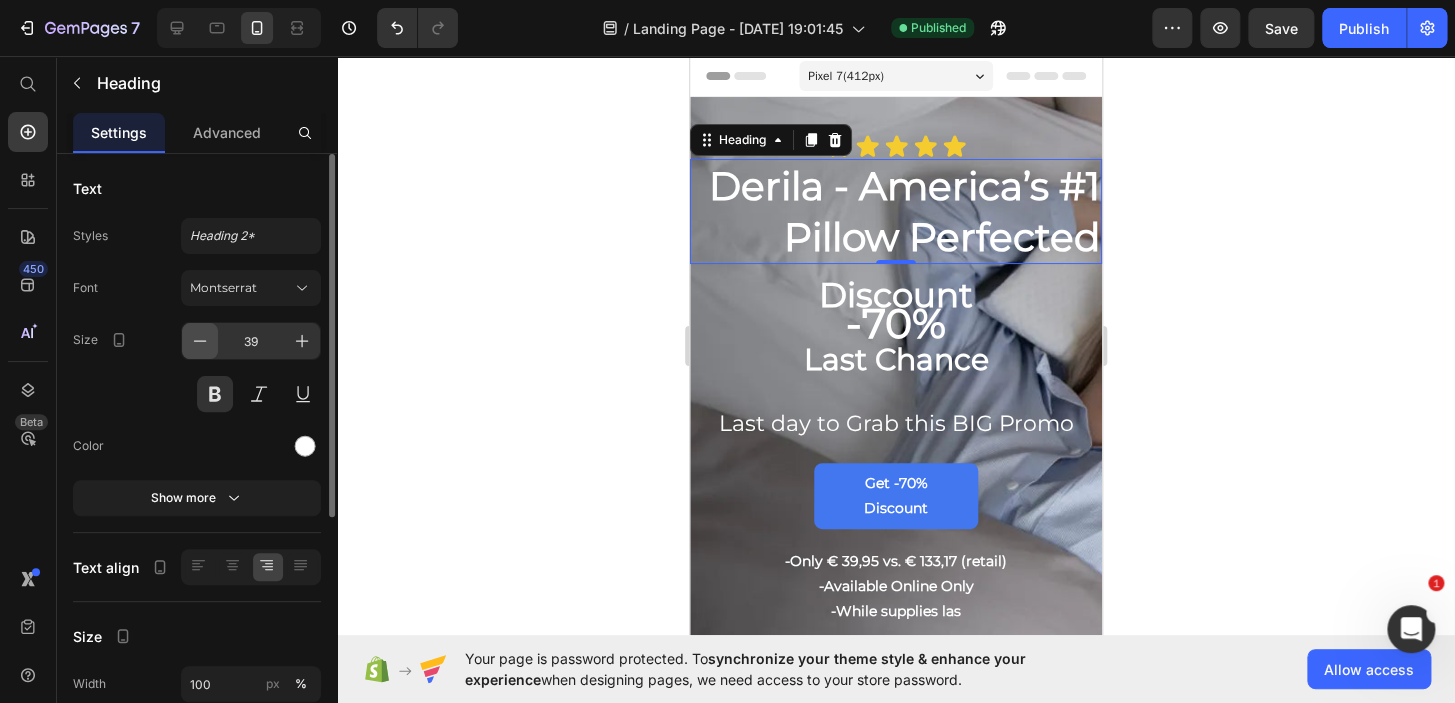 click at bounding box center [200, 341] 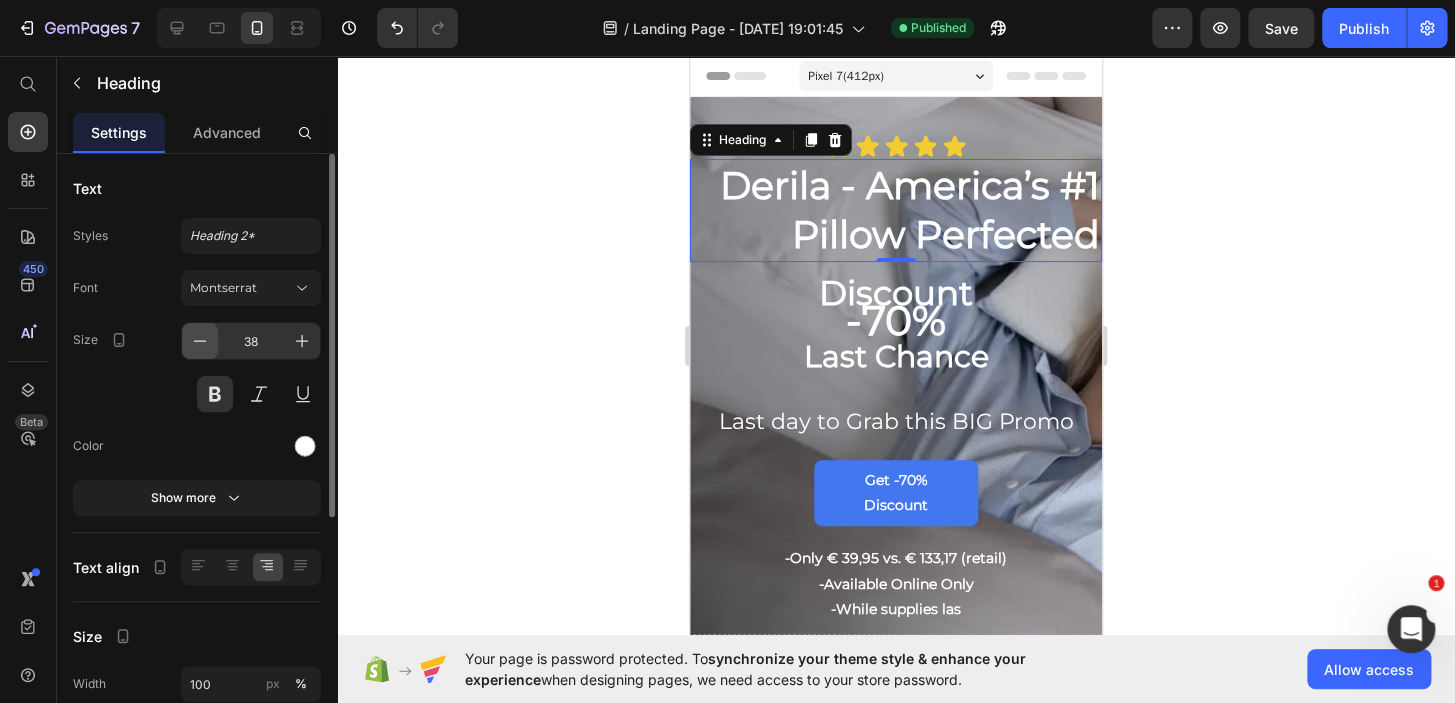 click at bounding box center [200, 341] 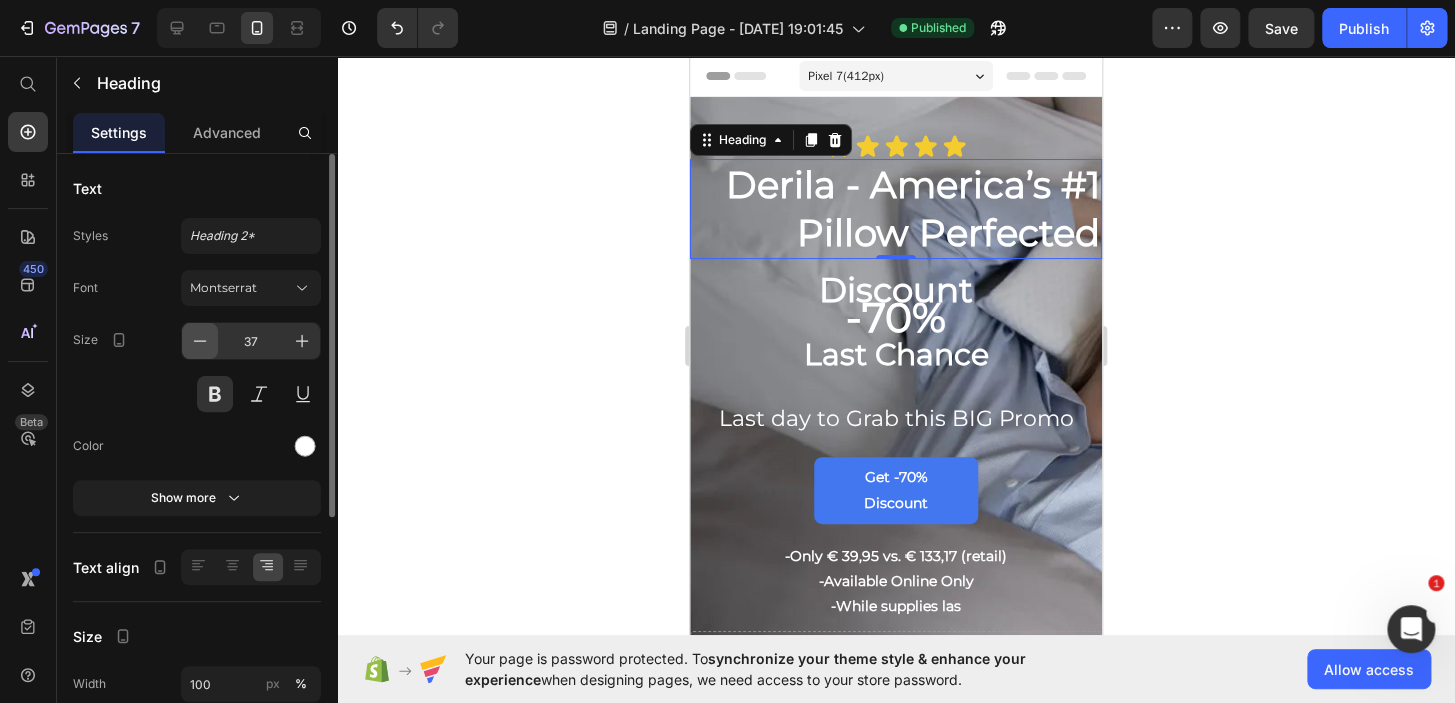 click at bounding box center [200, 341] 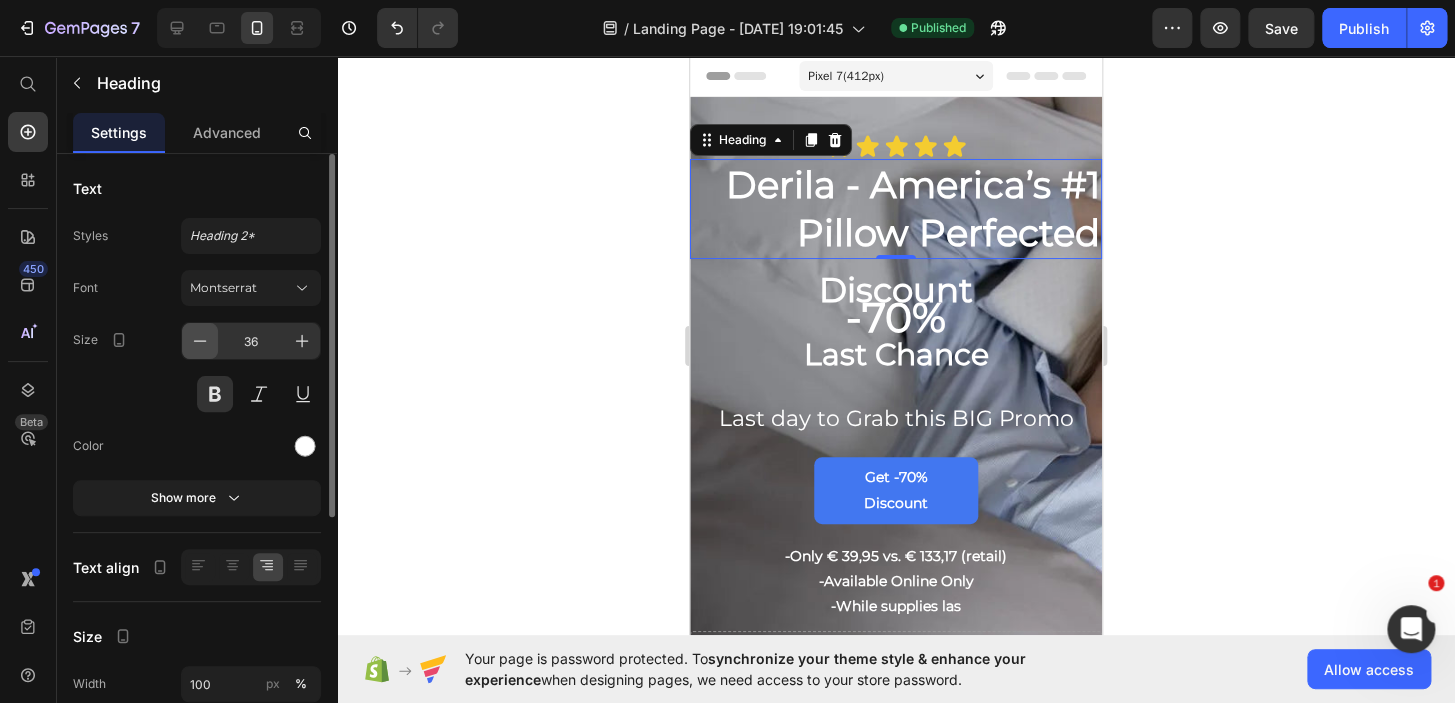 click at bounding box center (200, 341) 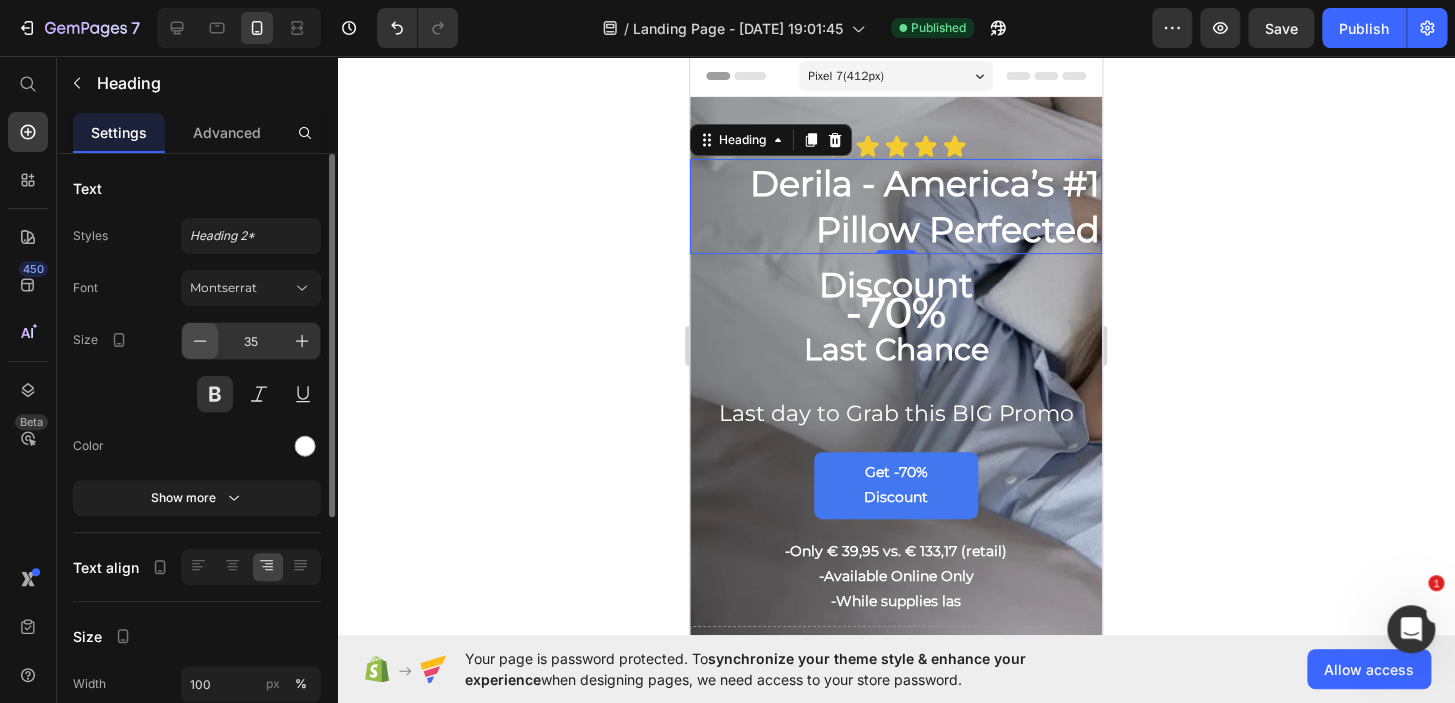 click at bounding box center (200, 341) 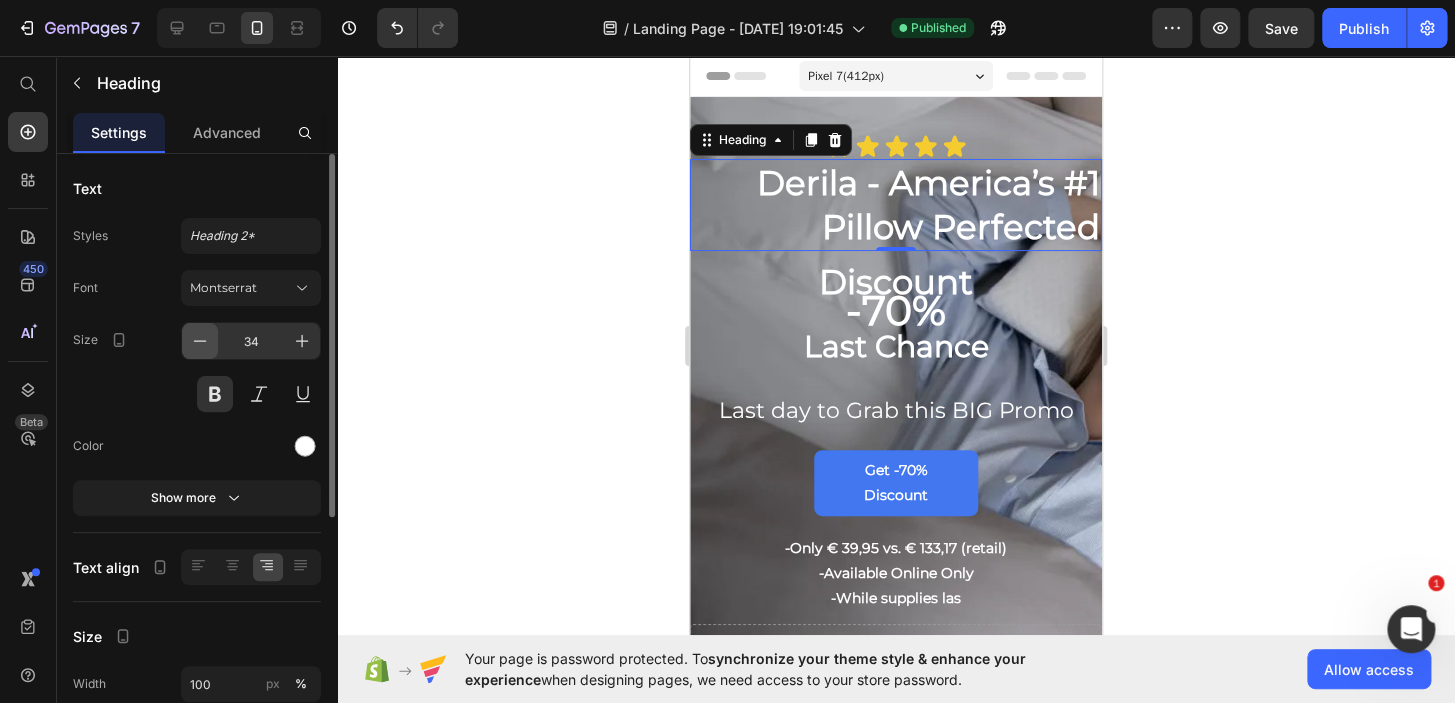 click at bounding box center (200, 341) 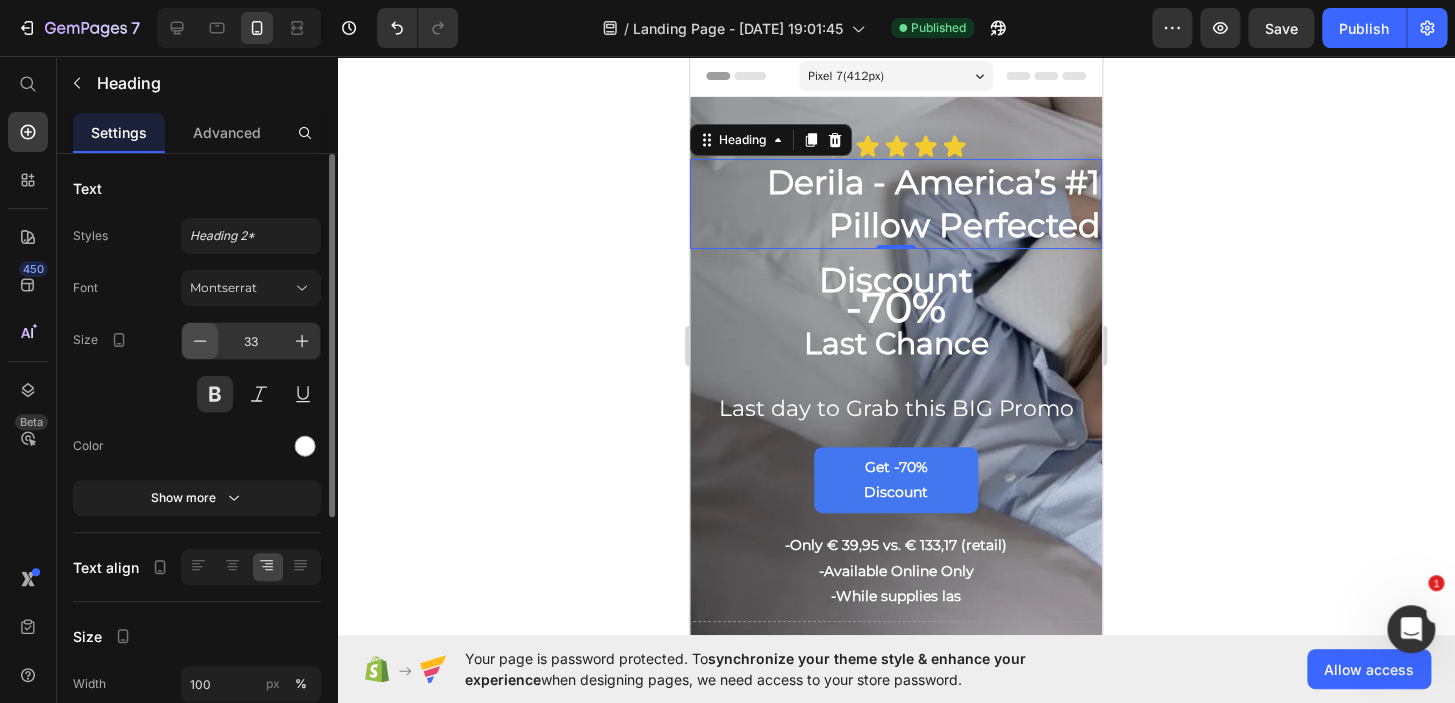 click at bounding box center (200, 341) 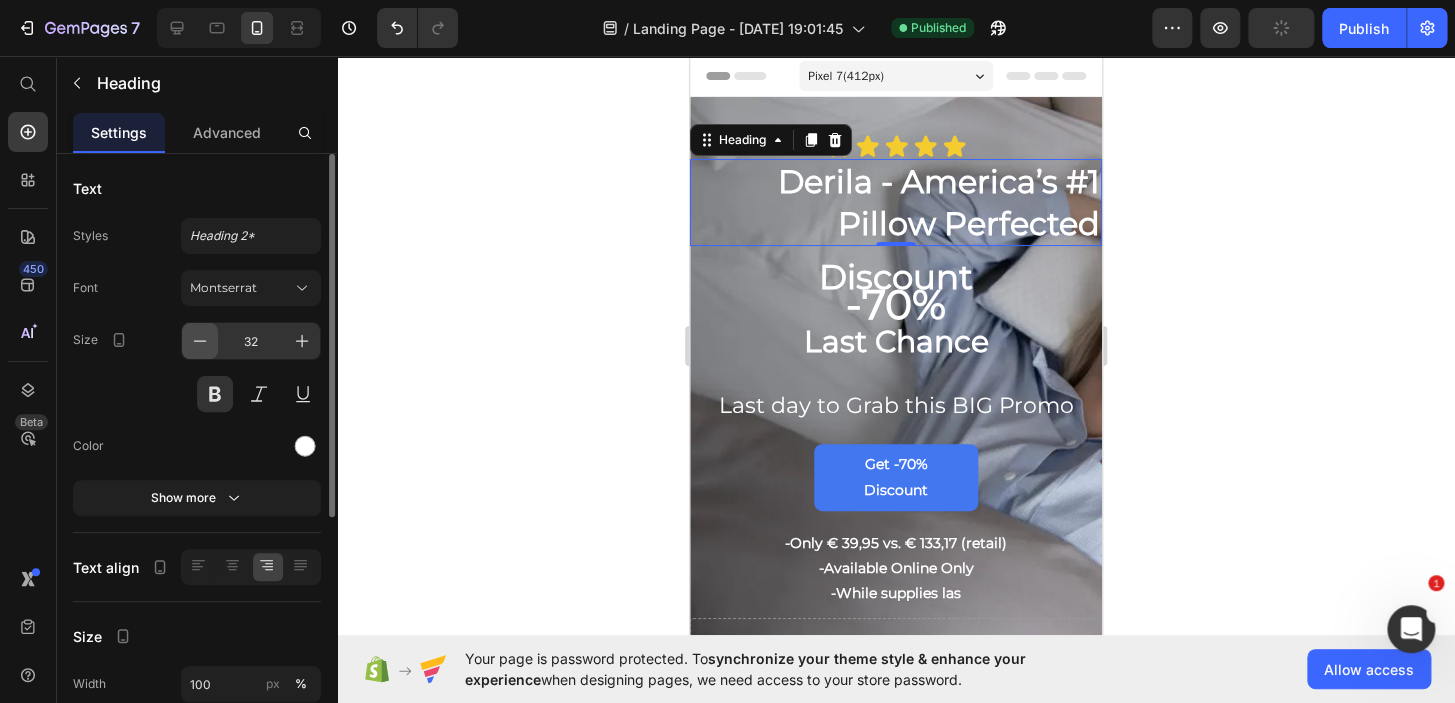 click at bounding box center (200, 341) 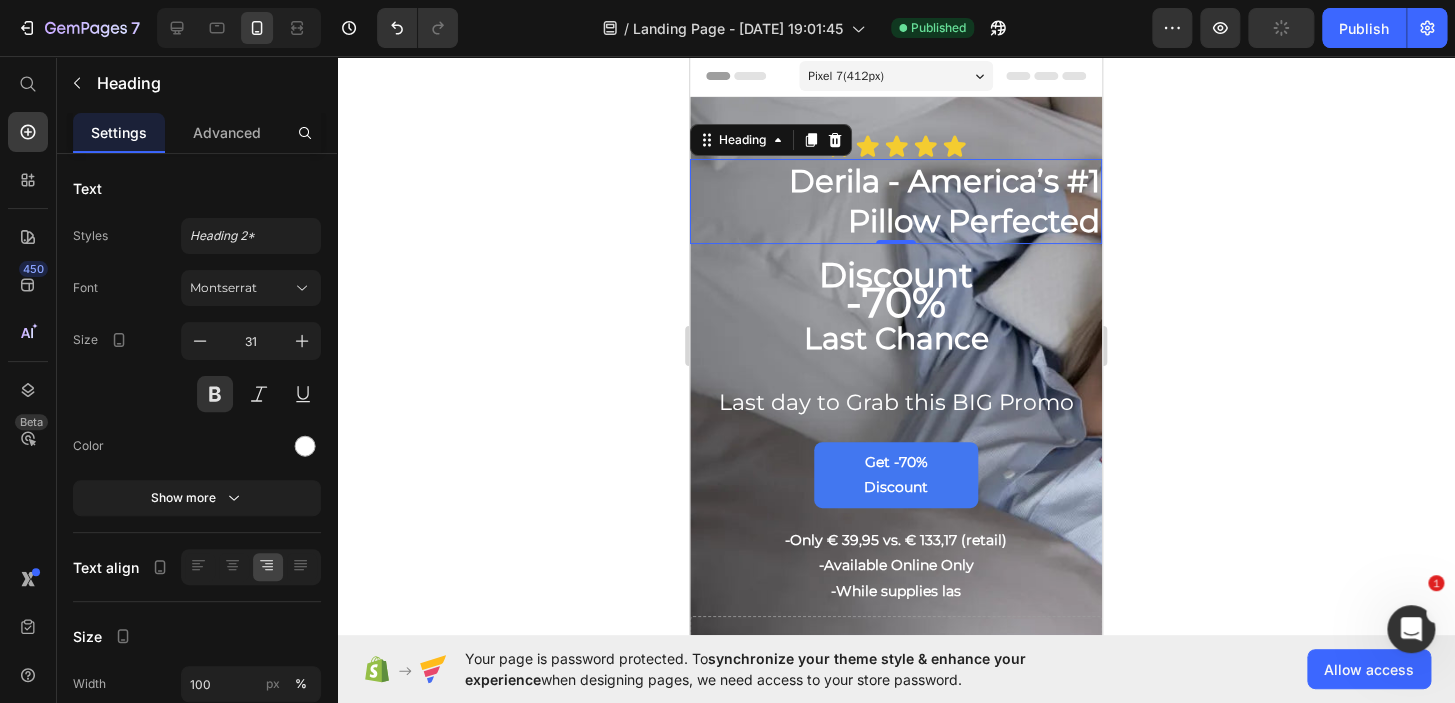 click on "Heading" at bounding box center [771, 140] 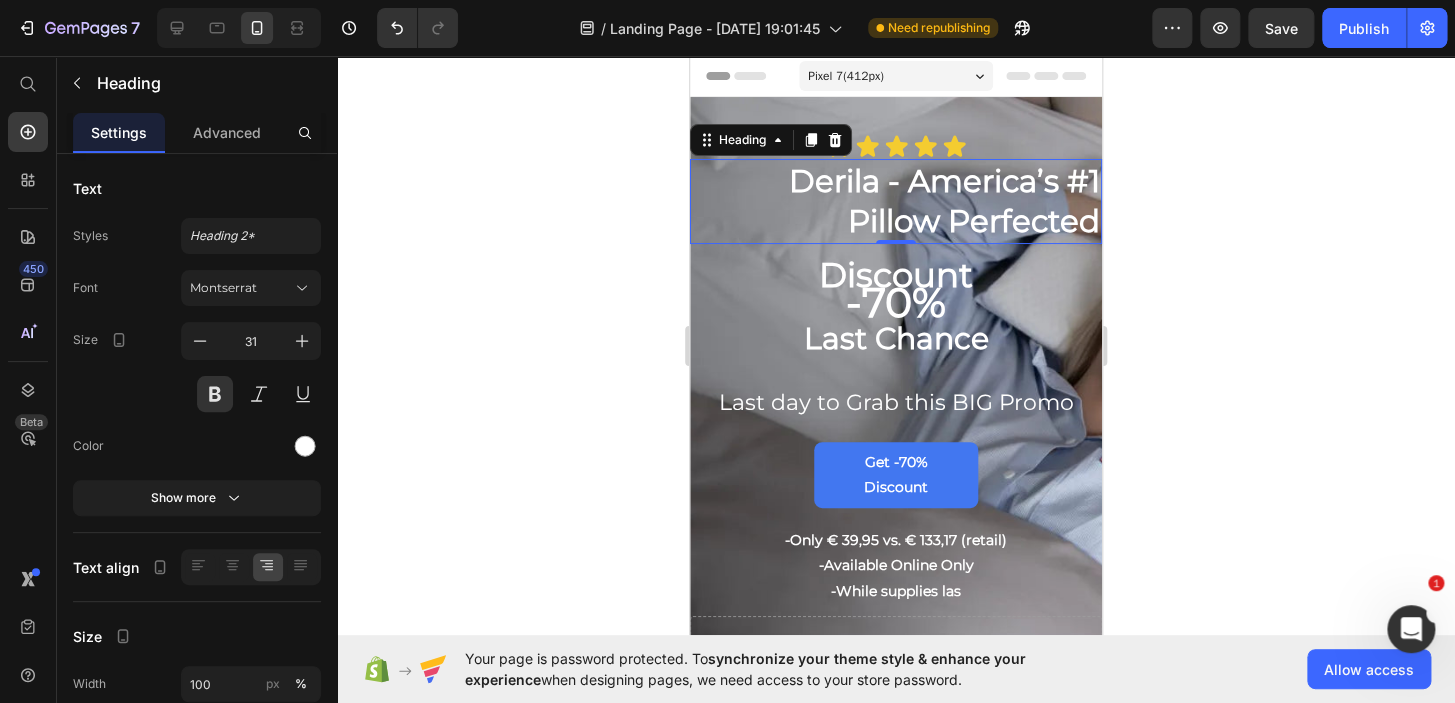 click on "Derila - America’s #1 Pillow Perfected" at bounding box center (896, 201) 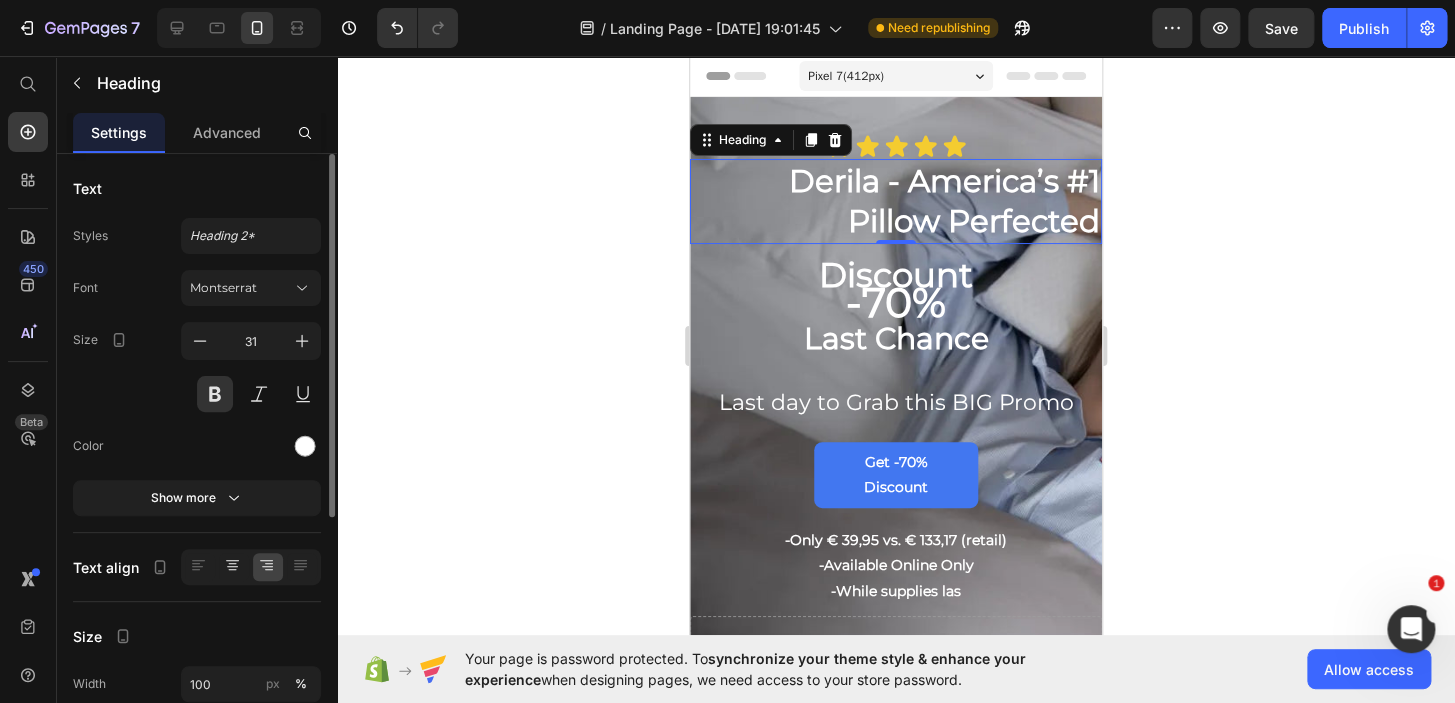 click 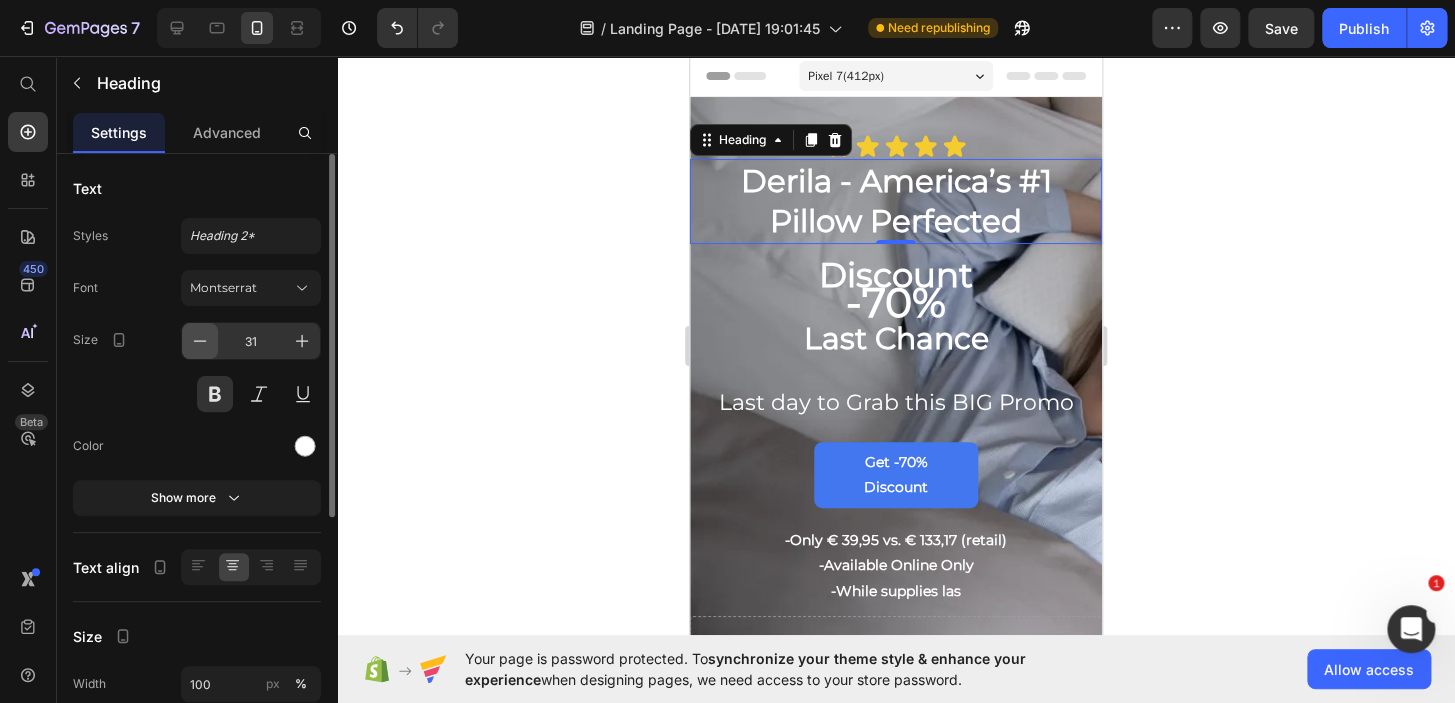 click 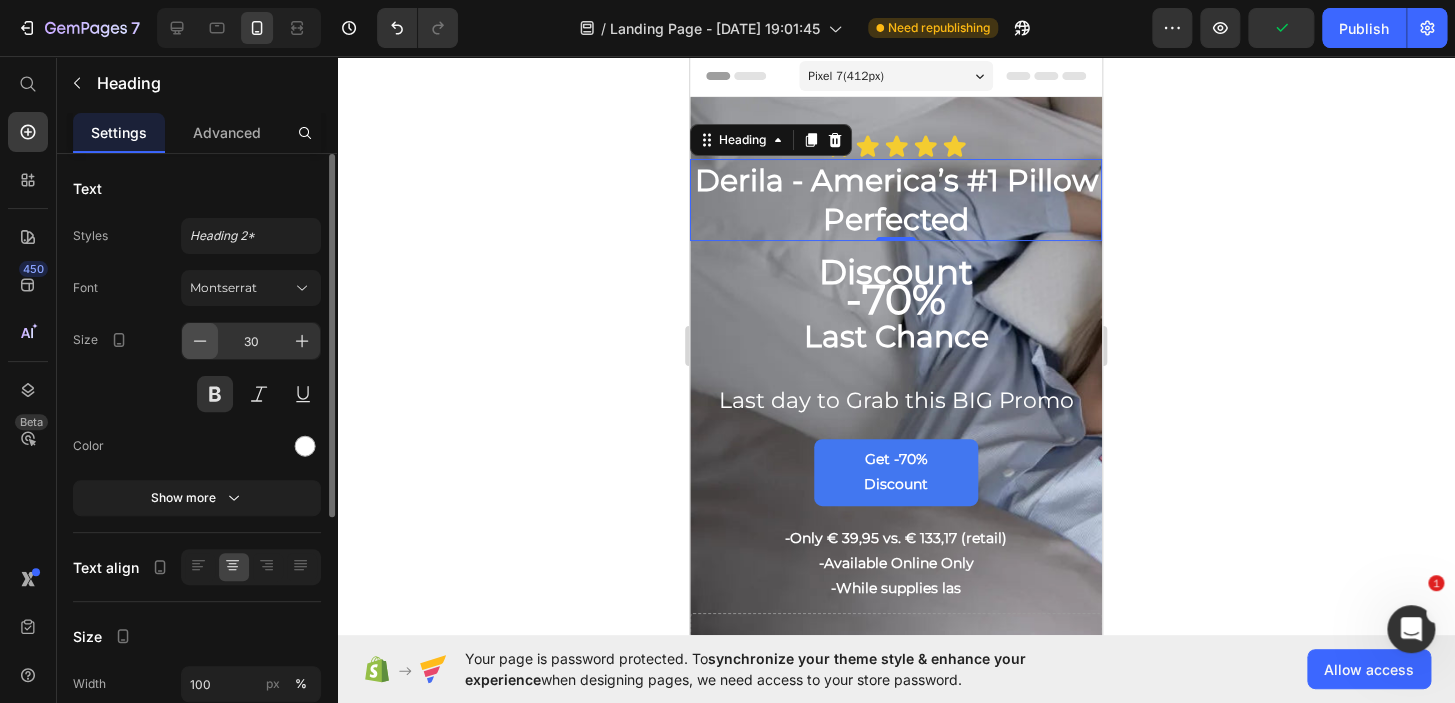 click at bounding box center [200, 341] 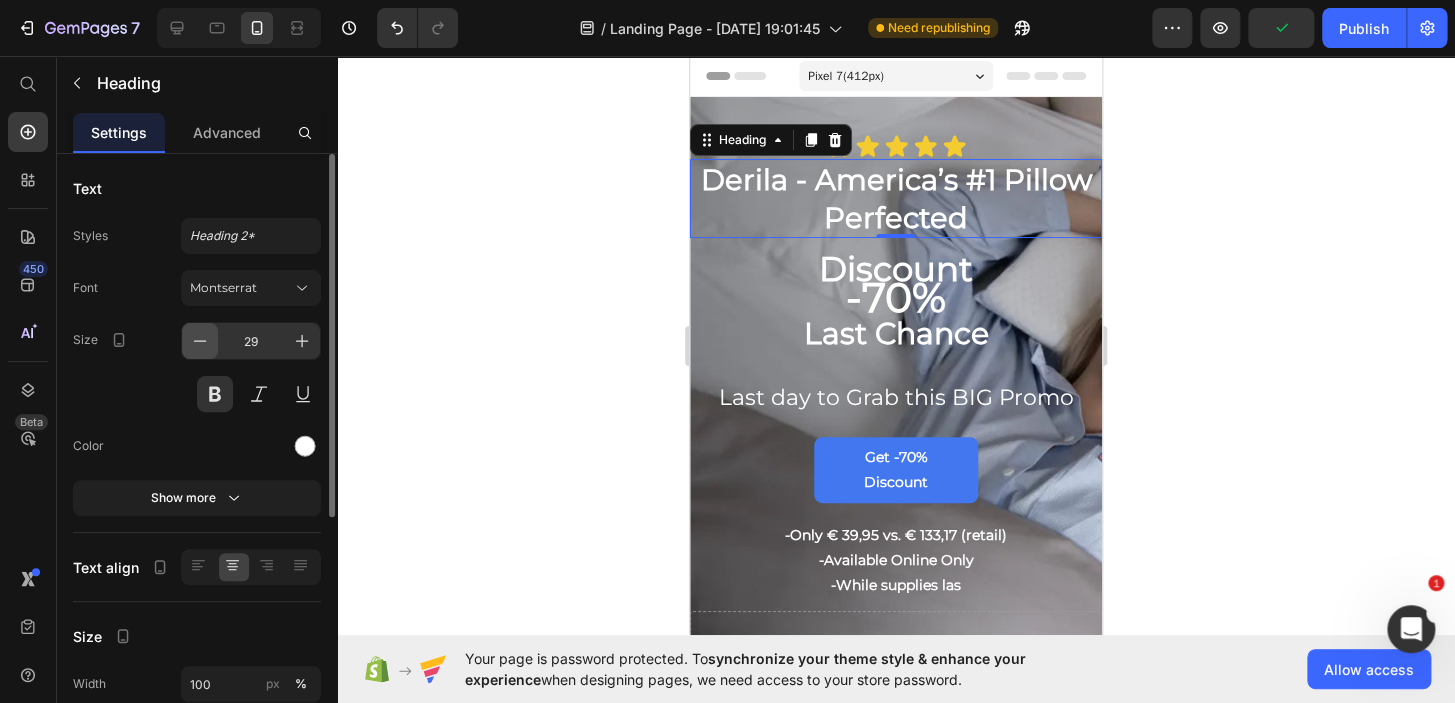 click at bounding box center (200, 341) 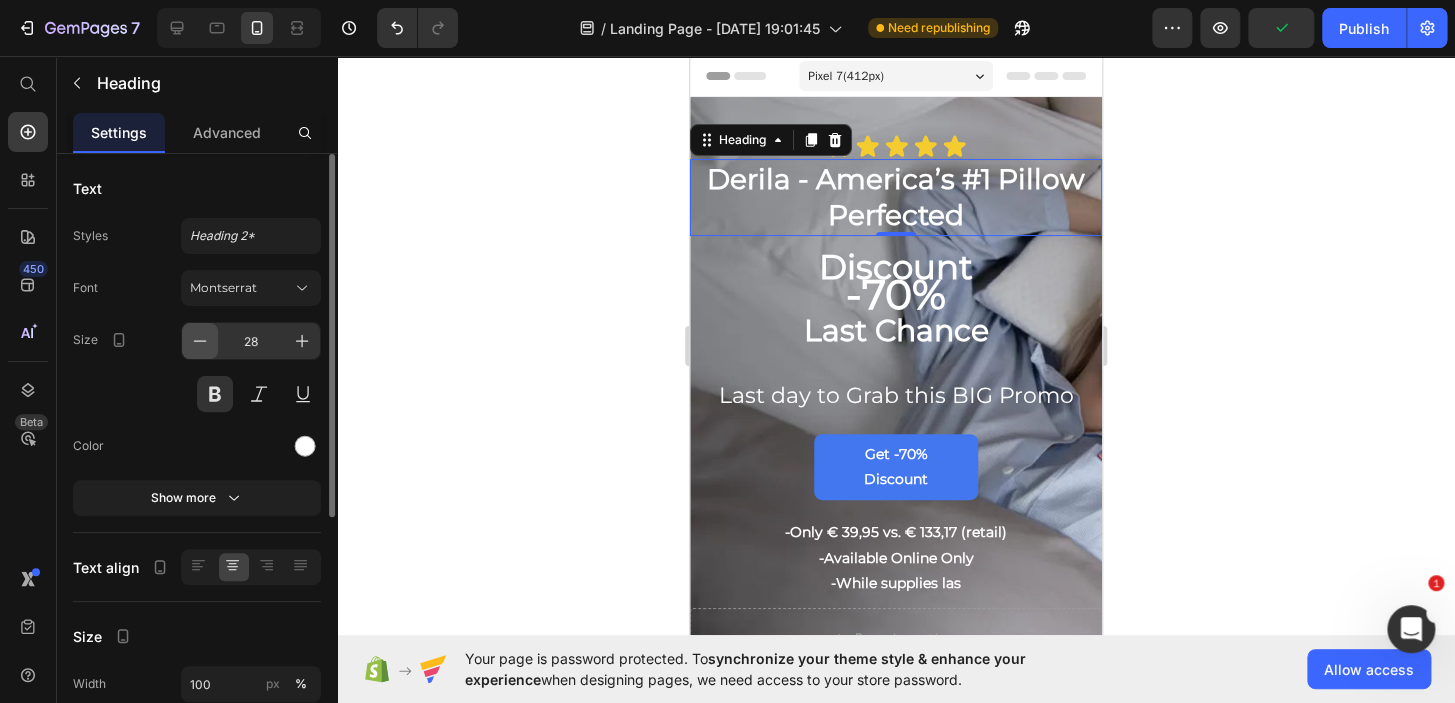 click at bounding box center (200, 341) 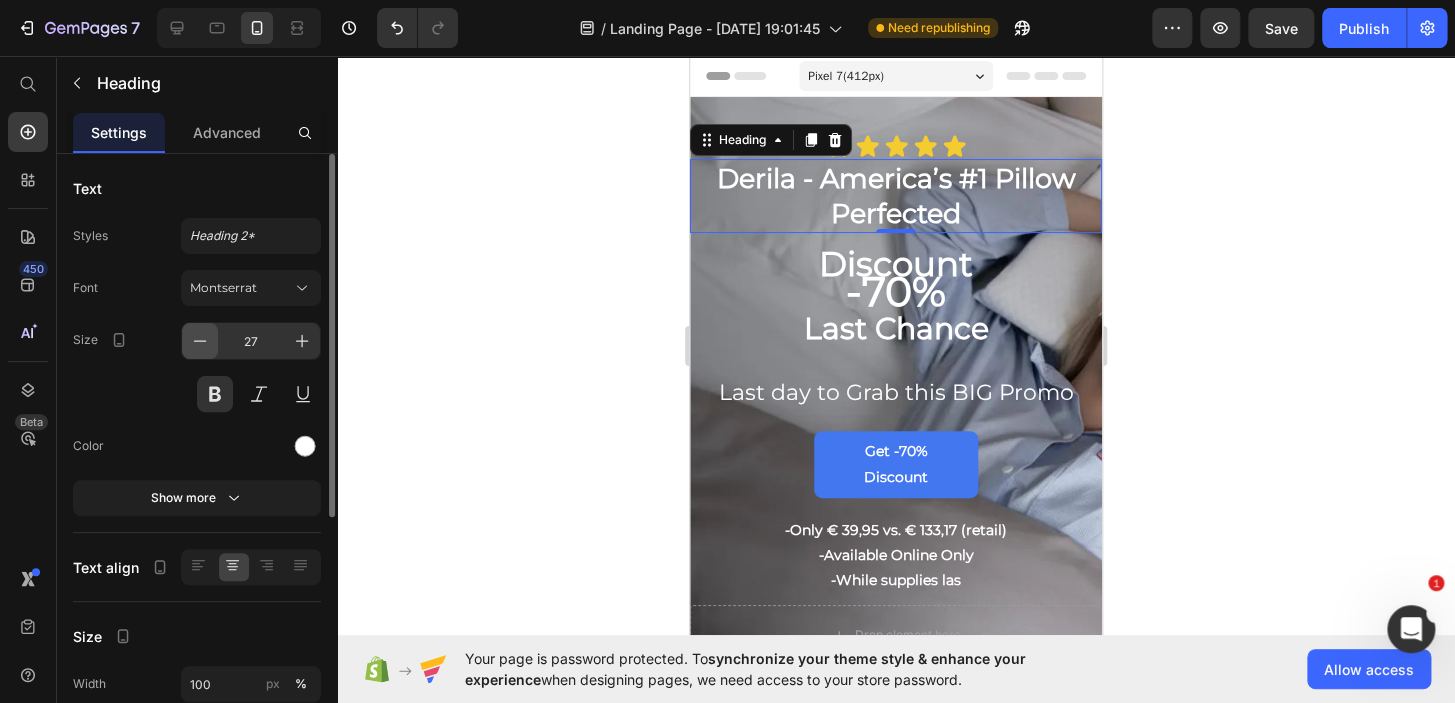 click at bounding box center [200, 341] 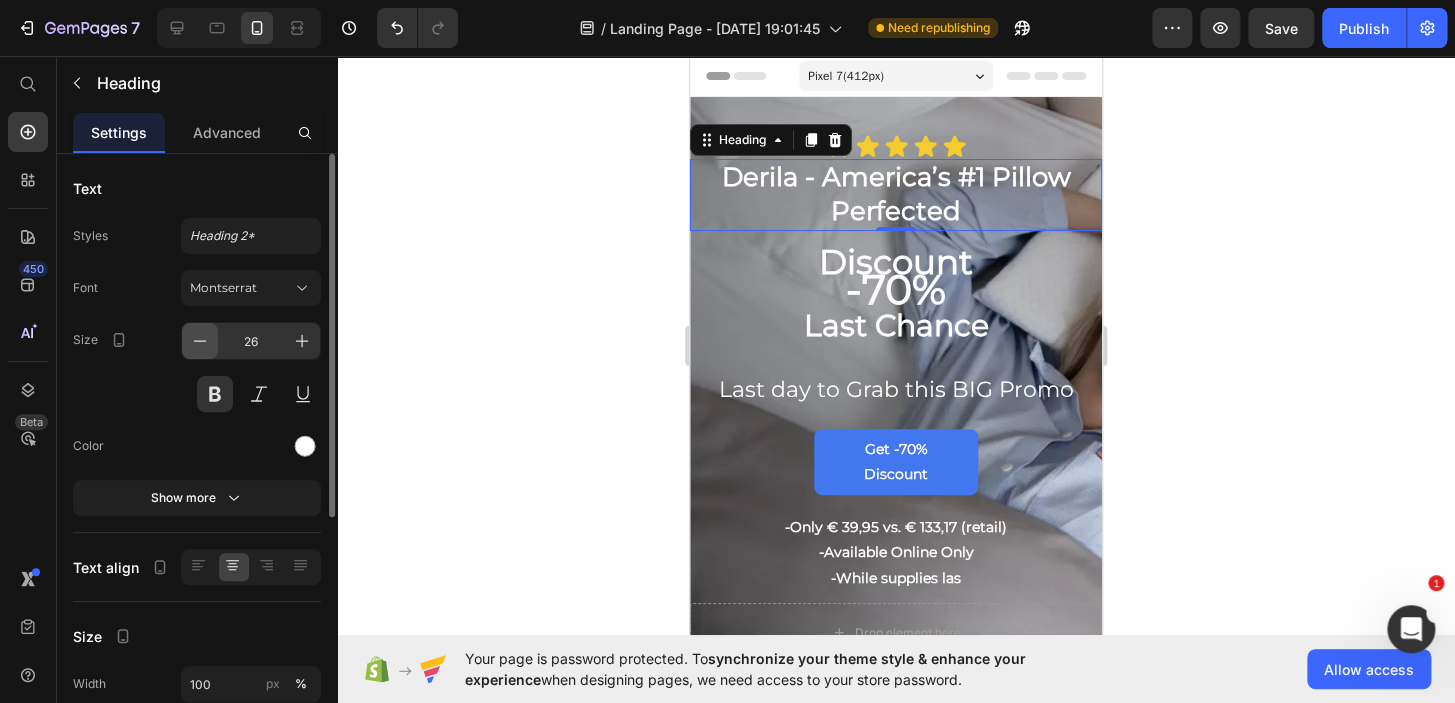 click at bounding box center (200, 341) 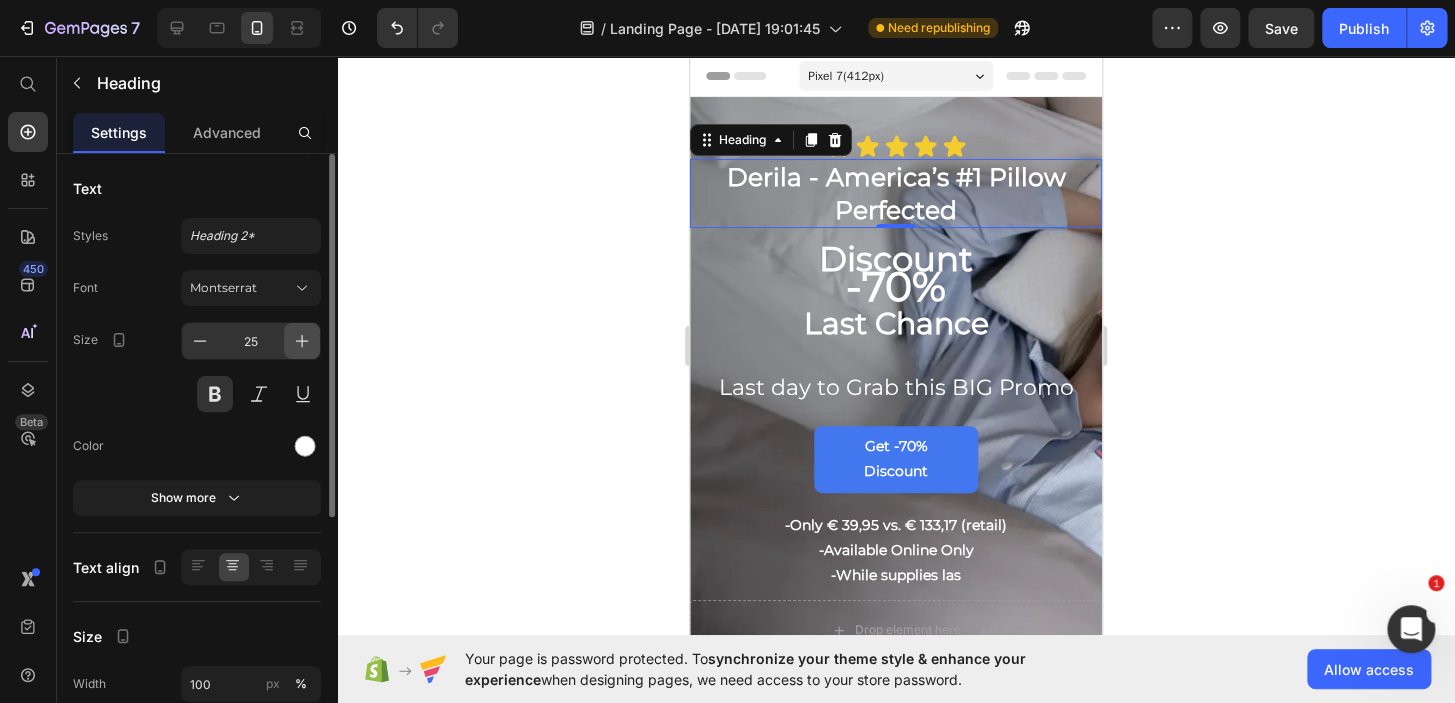 click 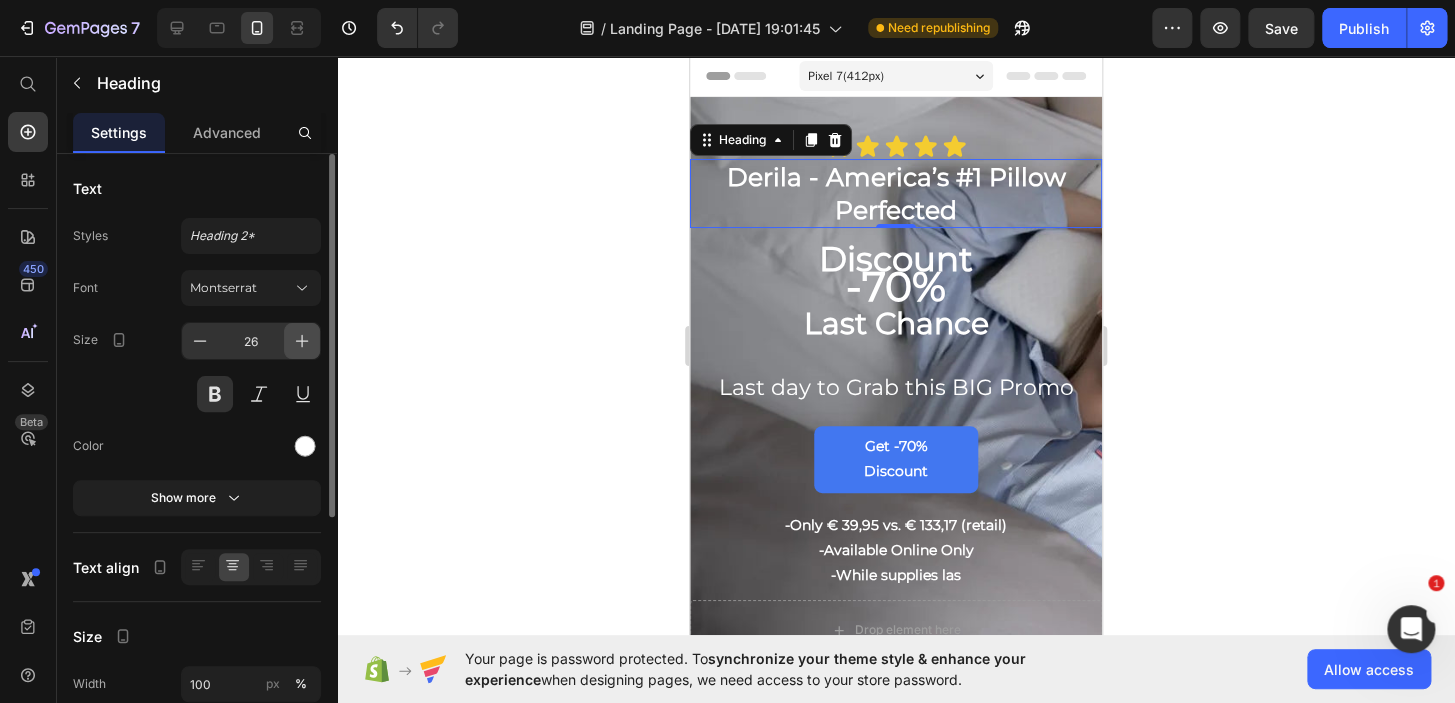 click 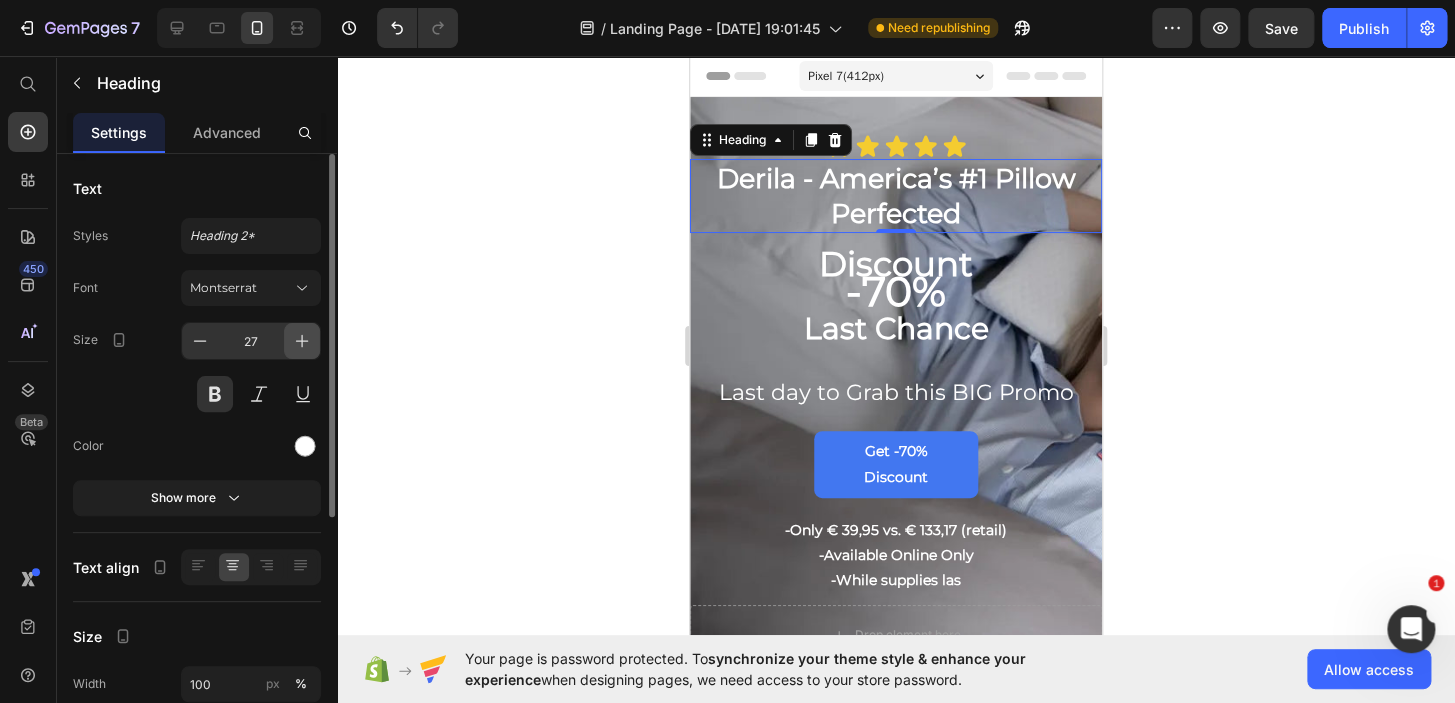click 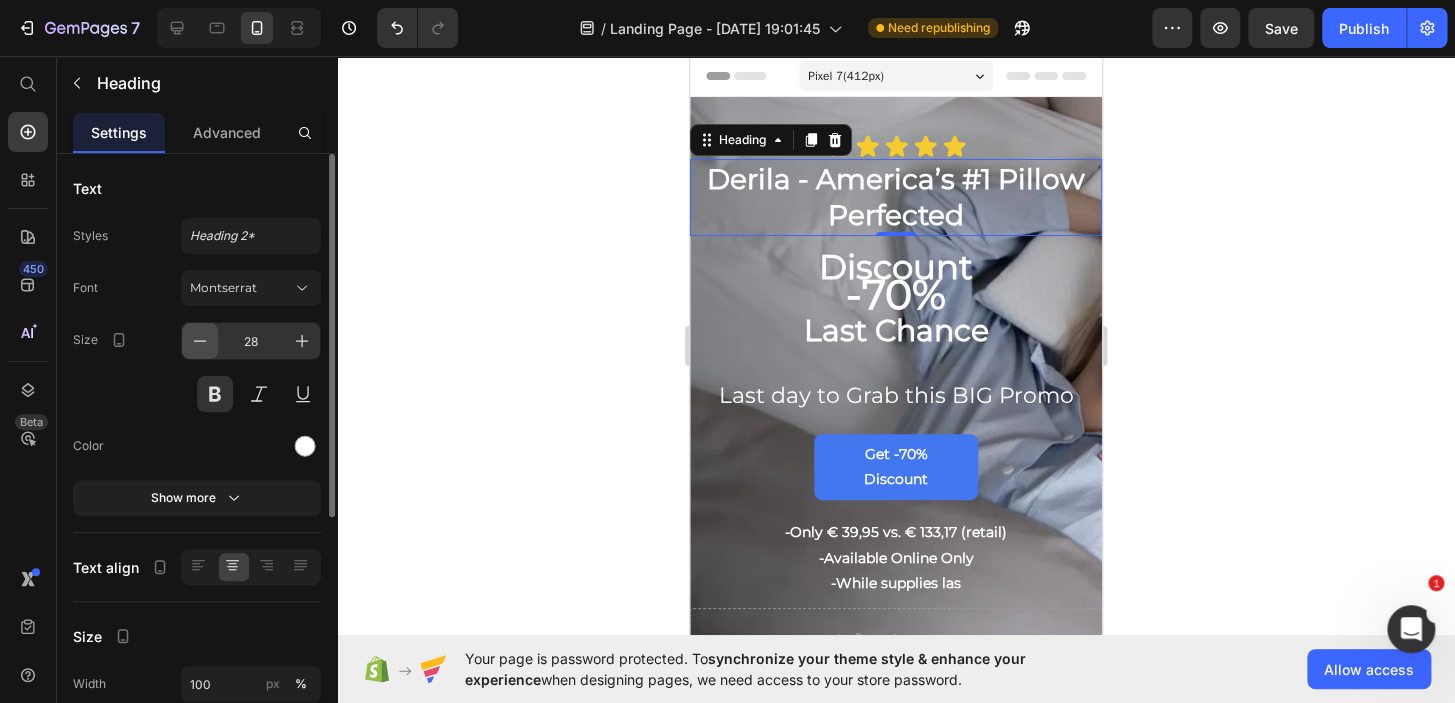 click 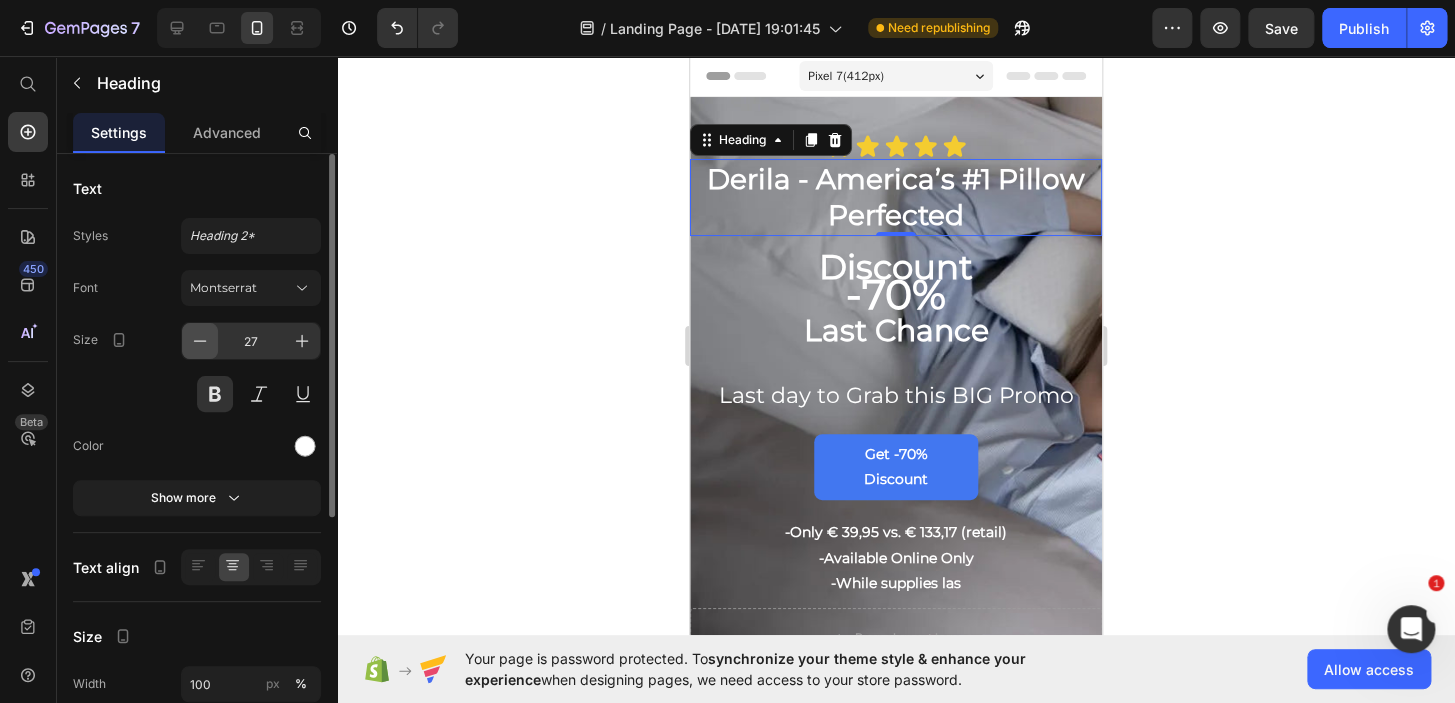 click 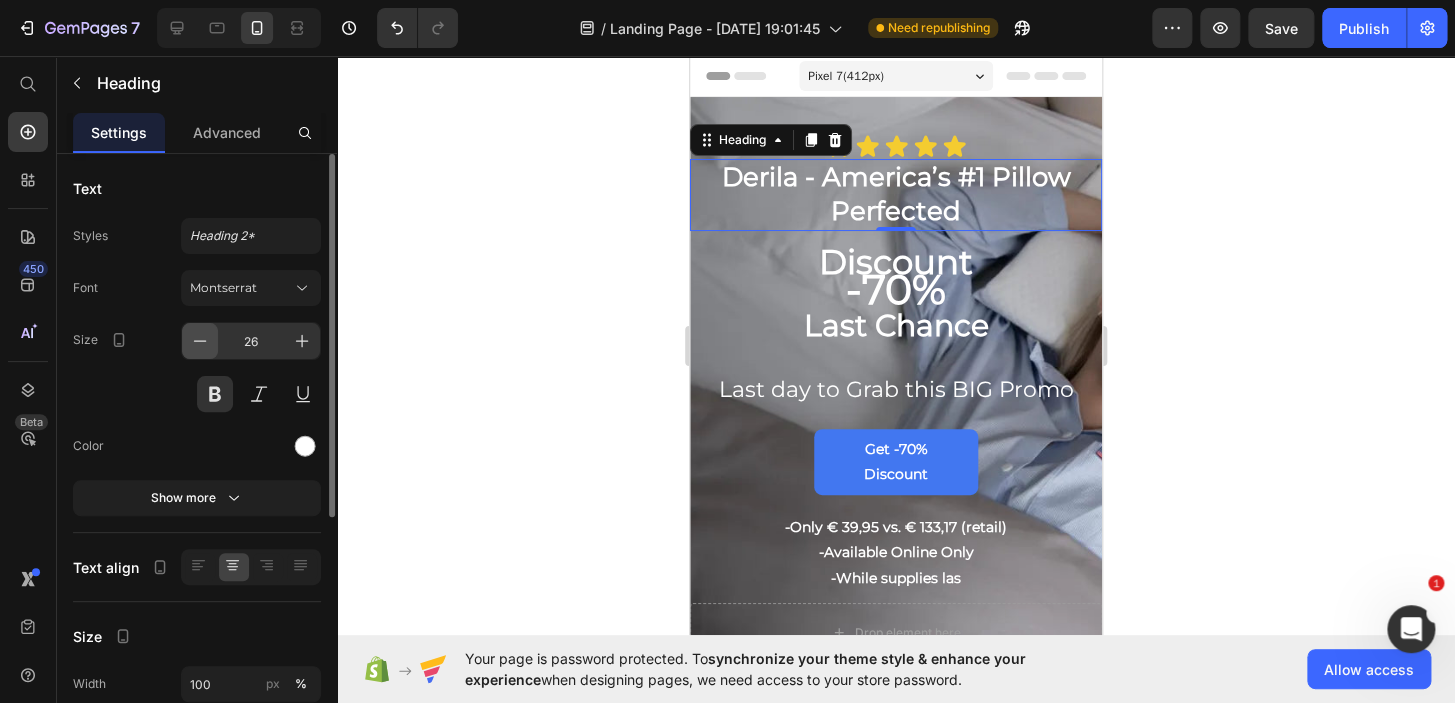click 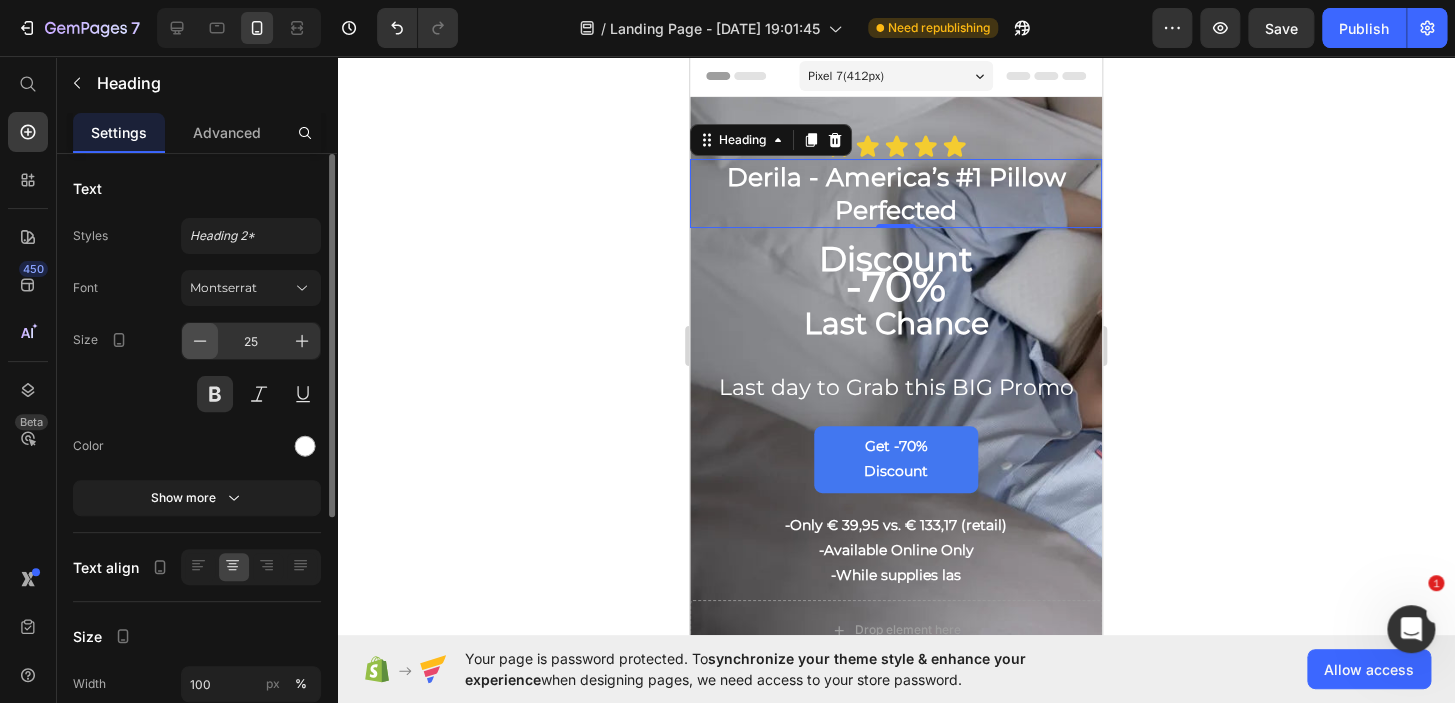 click 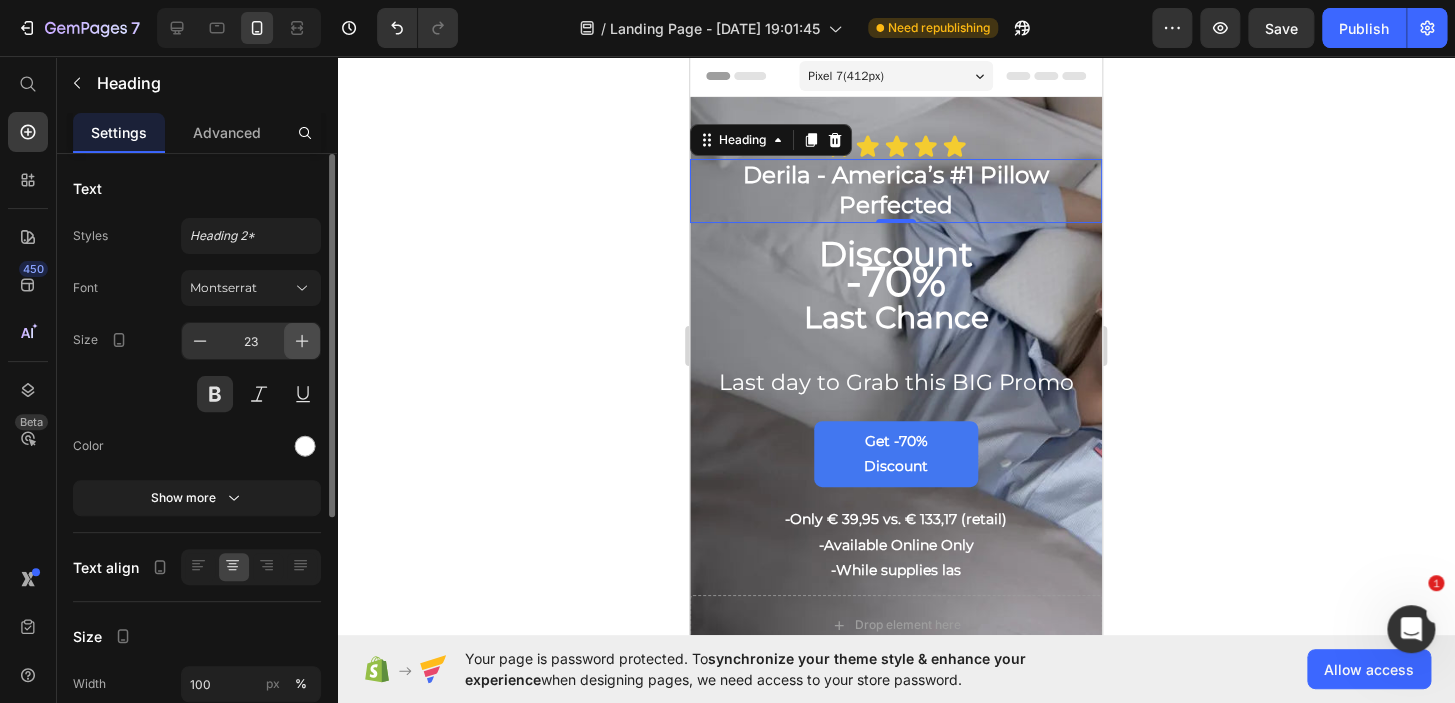 click 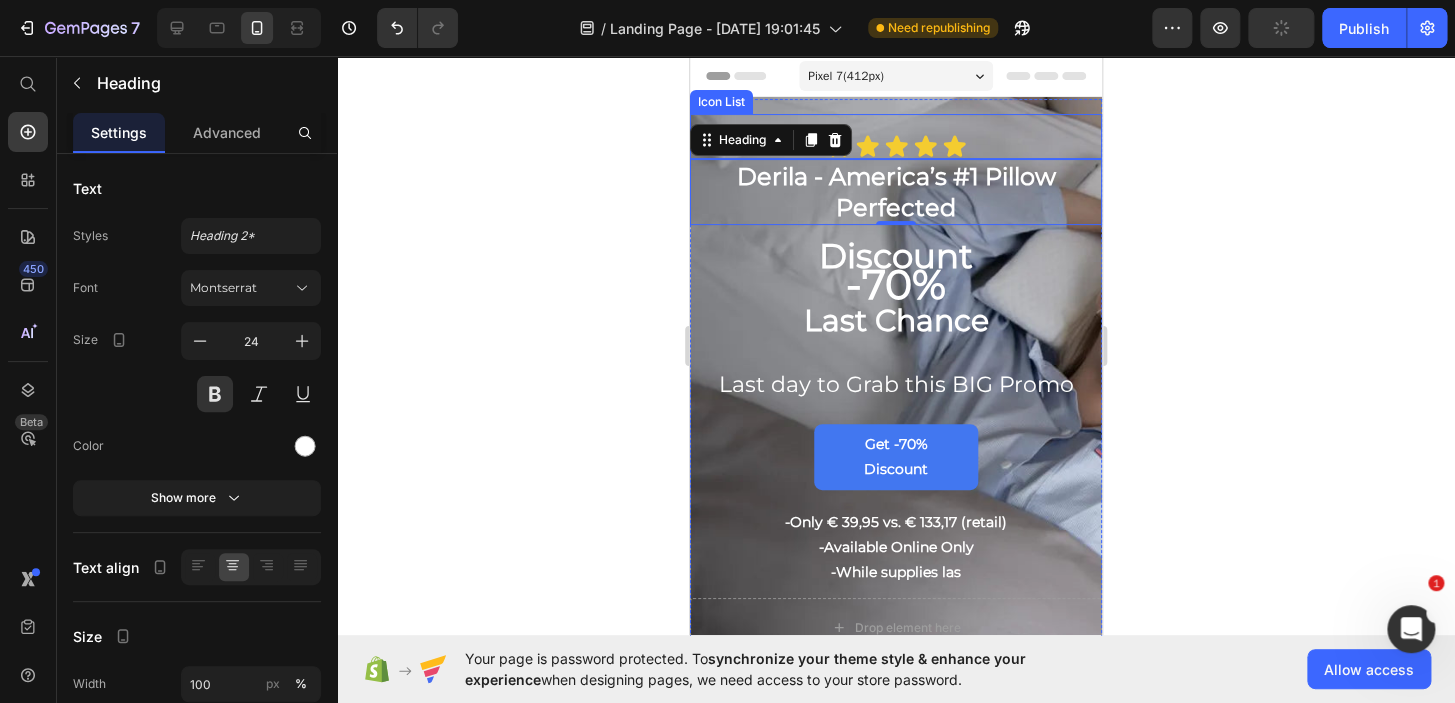 click on "Icon Icon Icon Icon Icon" at bounding box center (896, 146) 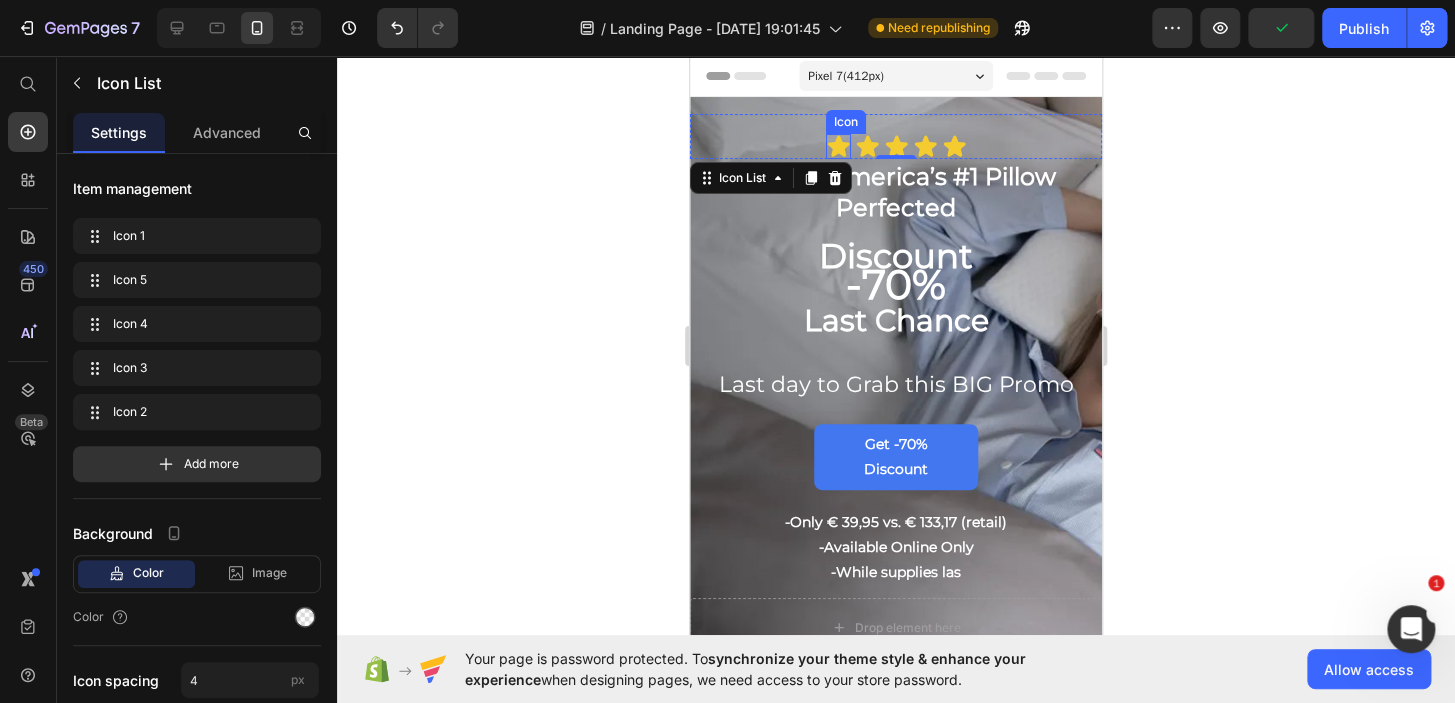 click 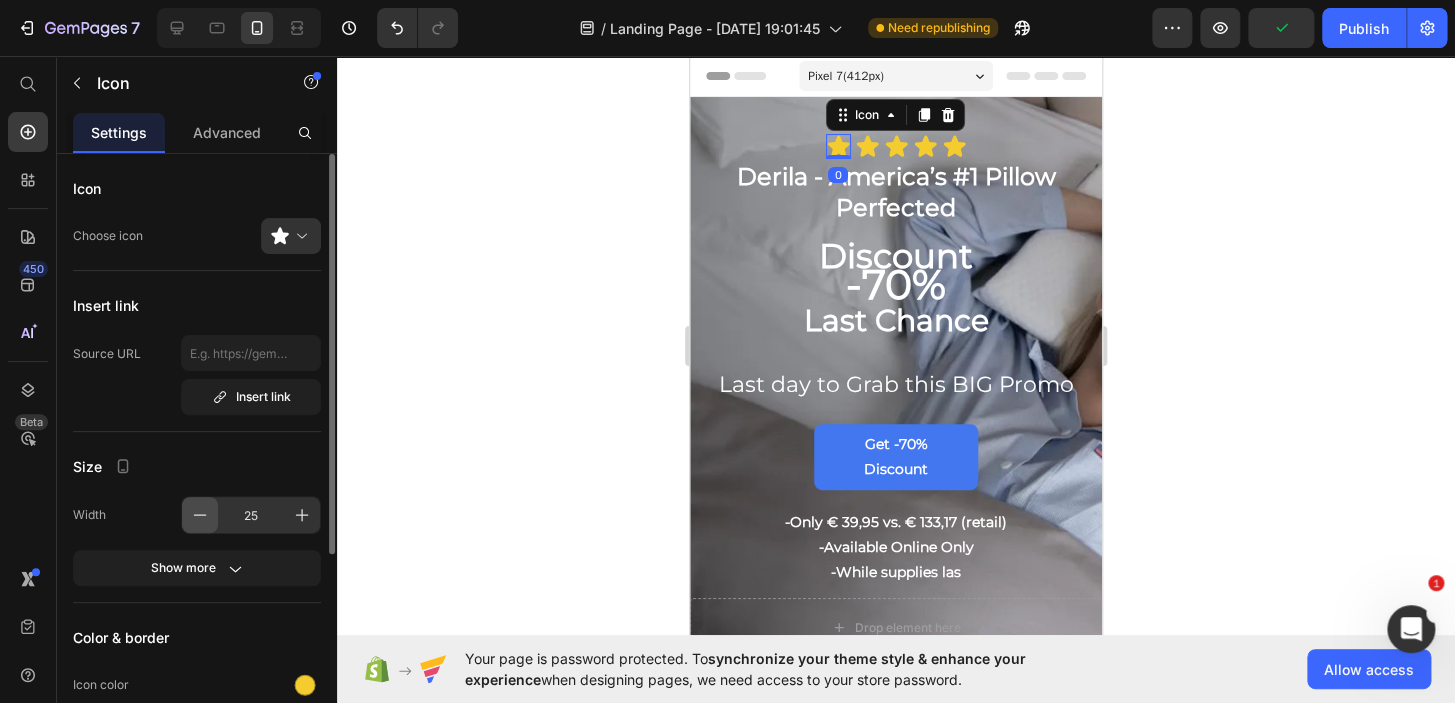 click at bounding box center (200, 515) 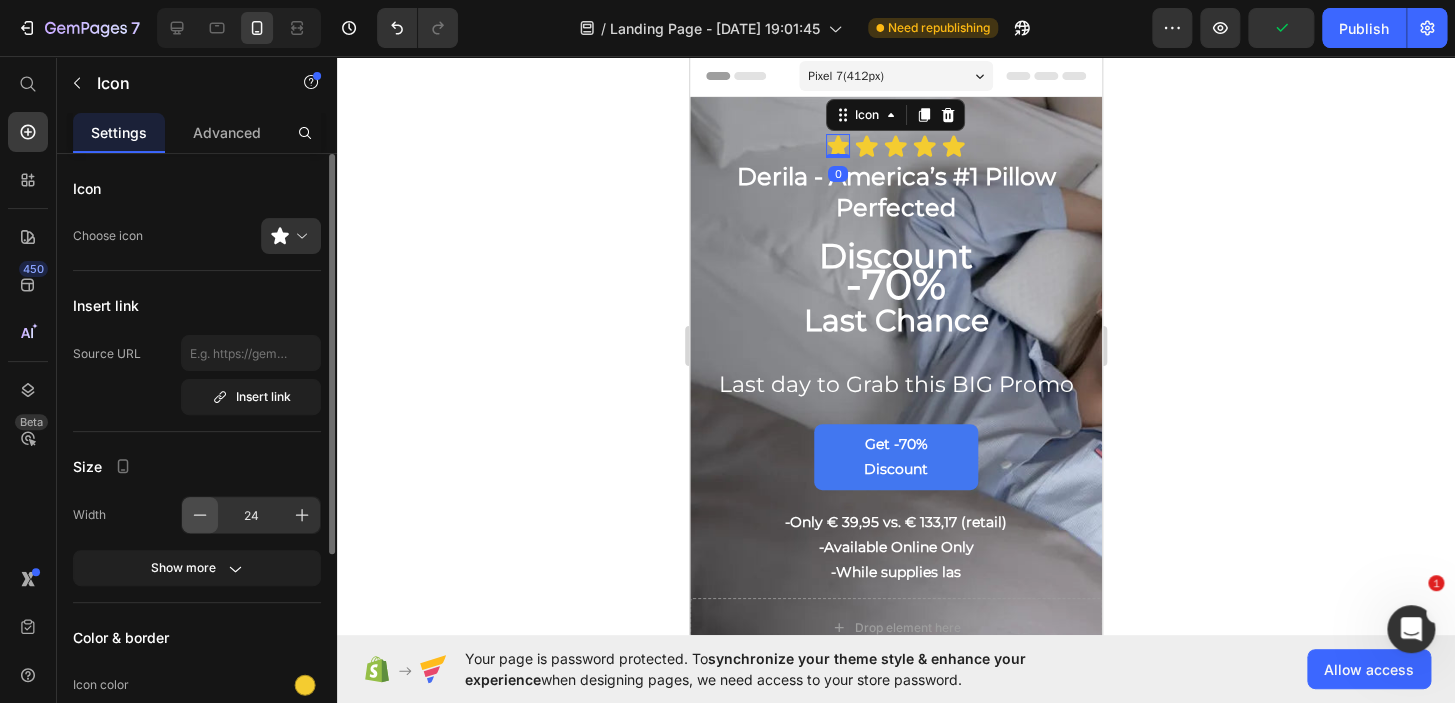 click at bounding box center (200, 515) 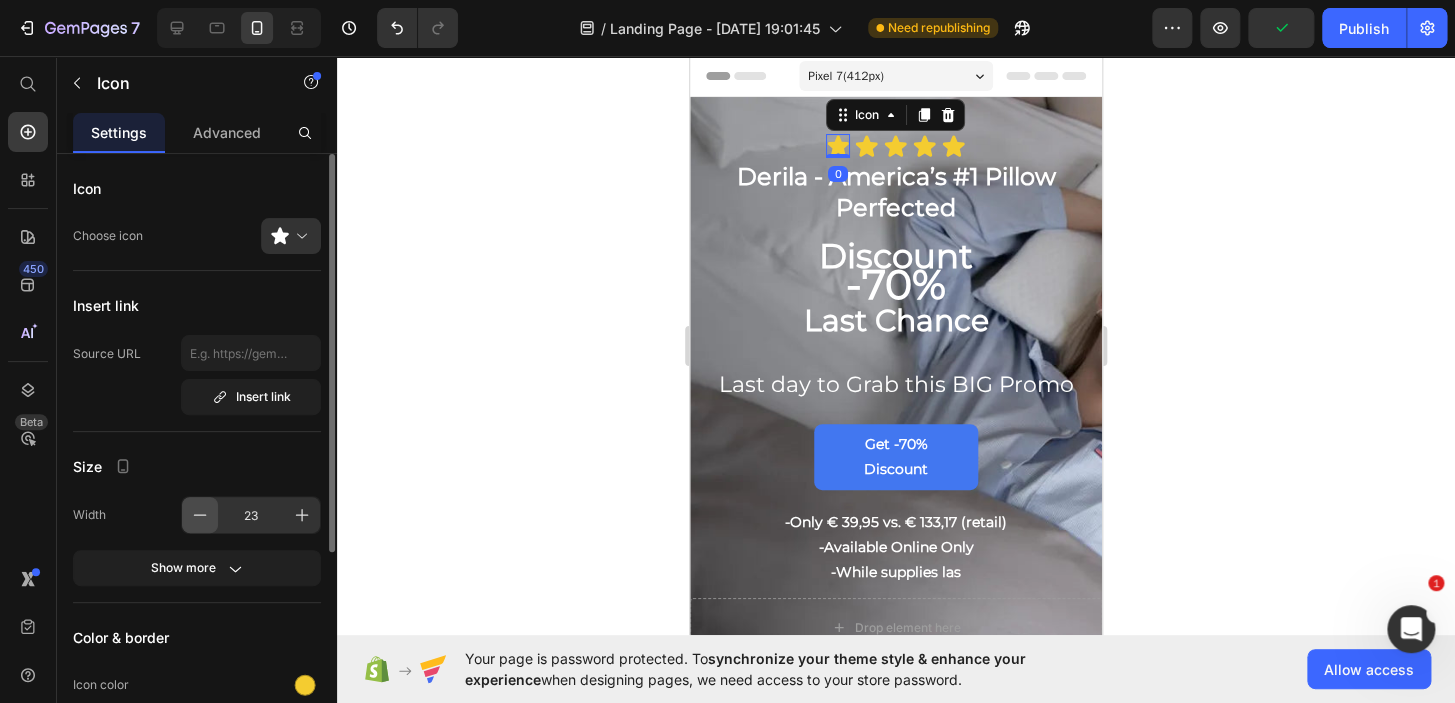click at bounding box center [200, 515] 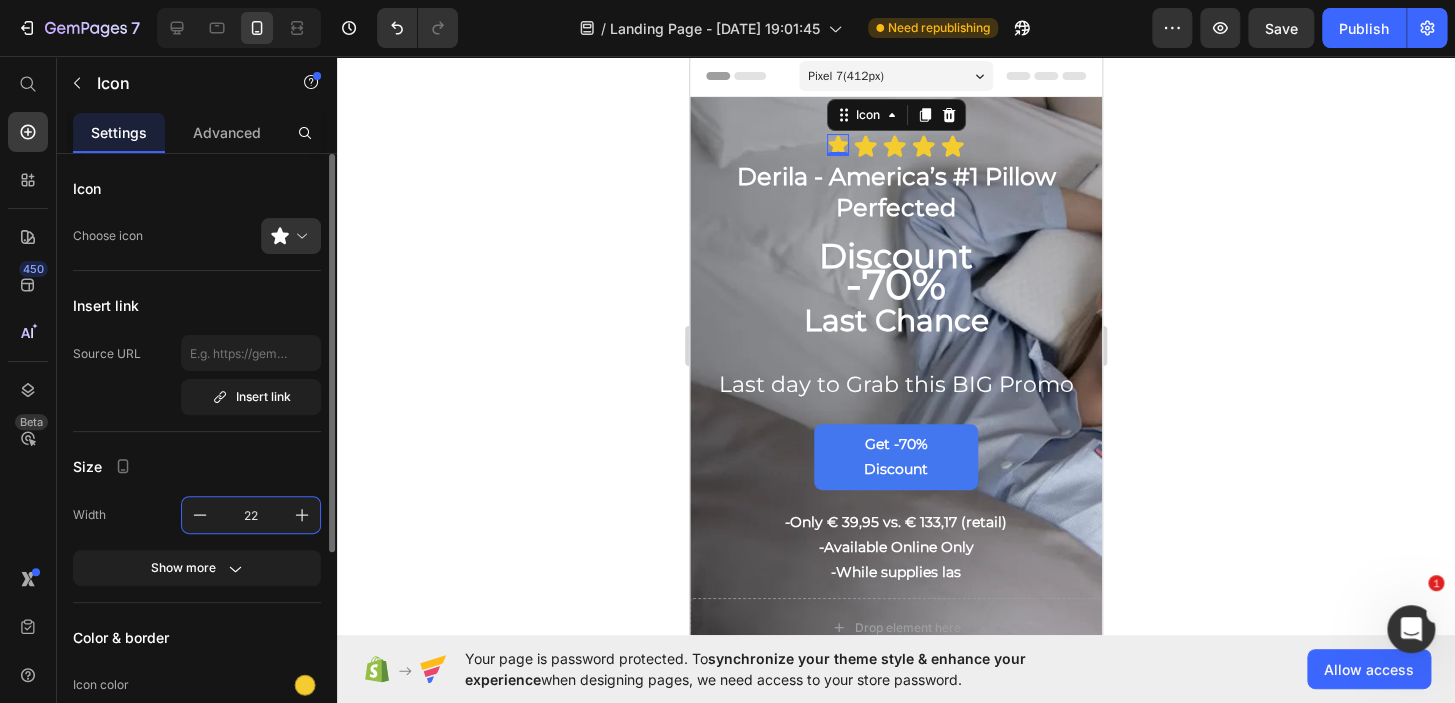 click on "22" at bounding box center [251, 515] 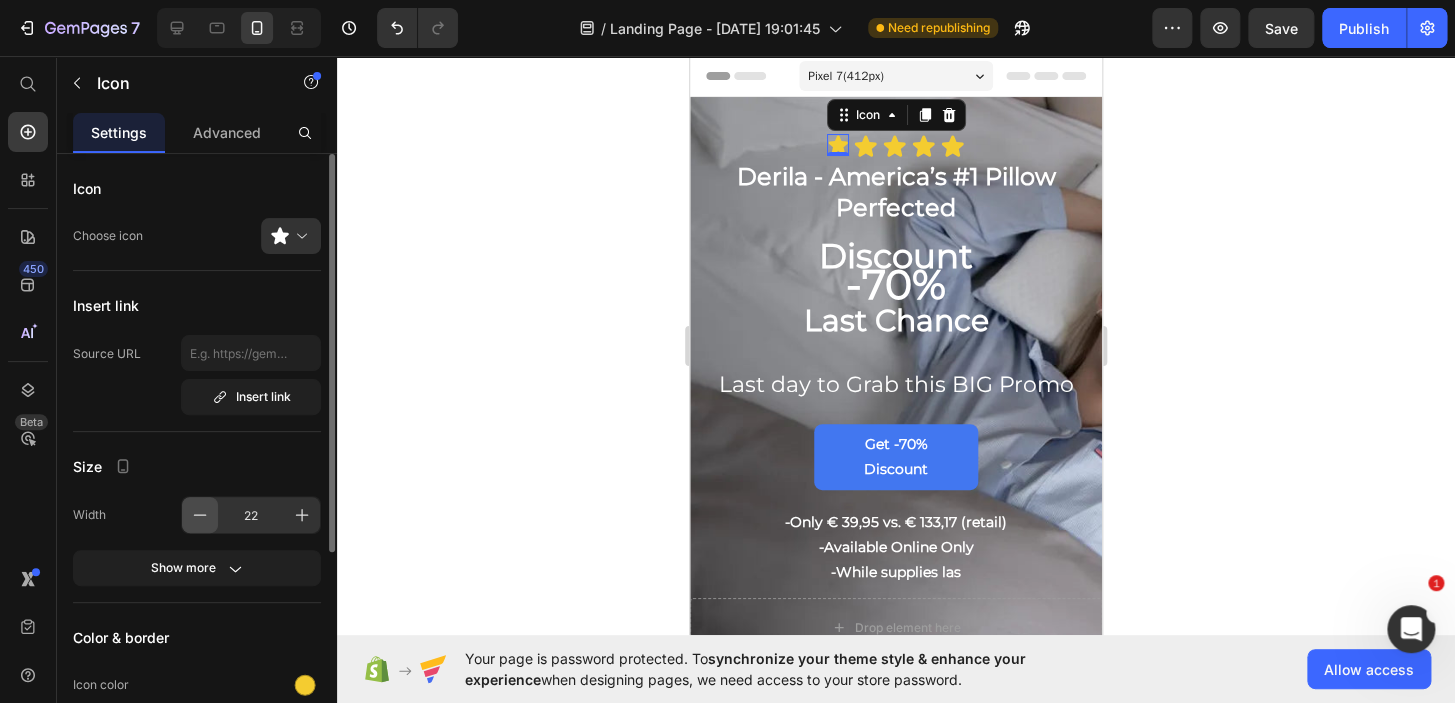 click 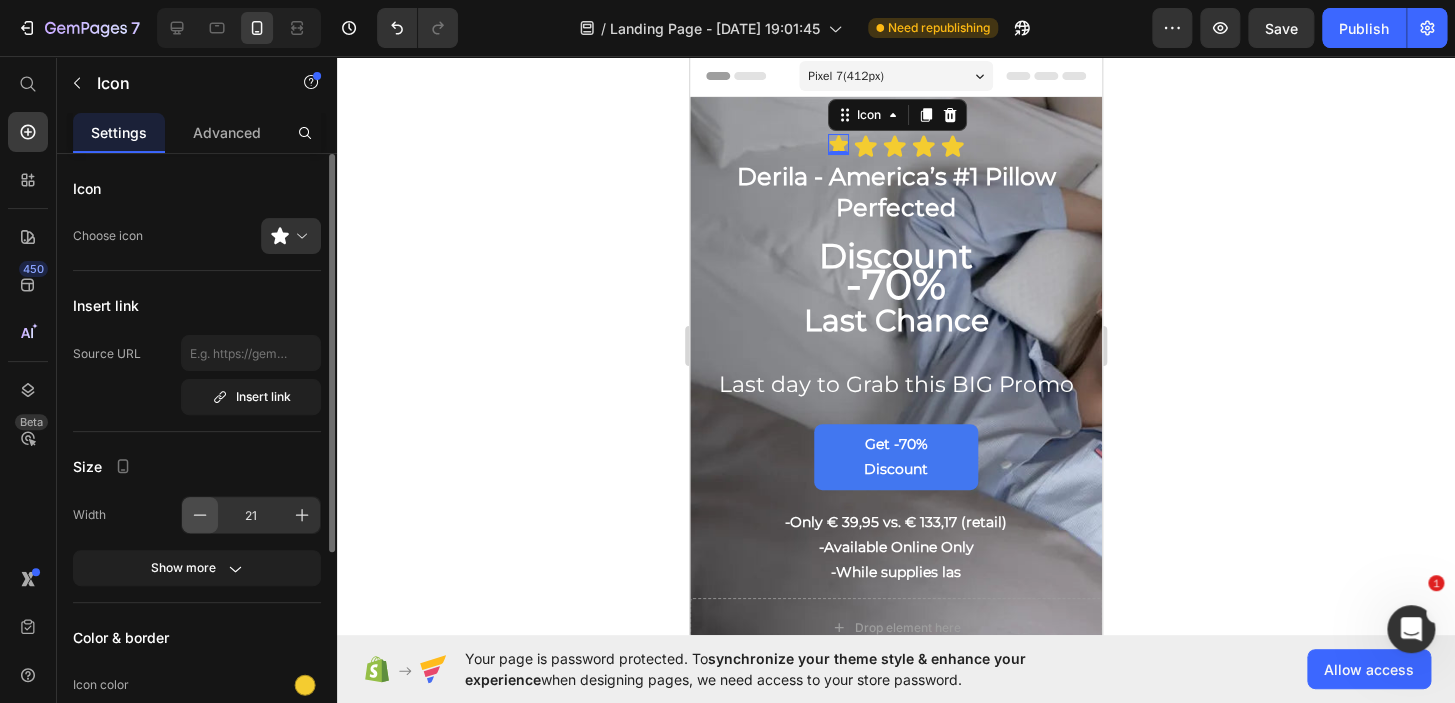 click 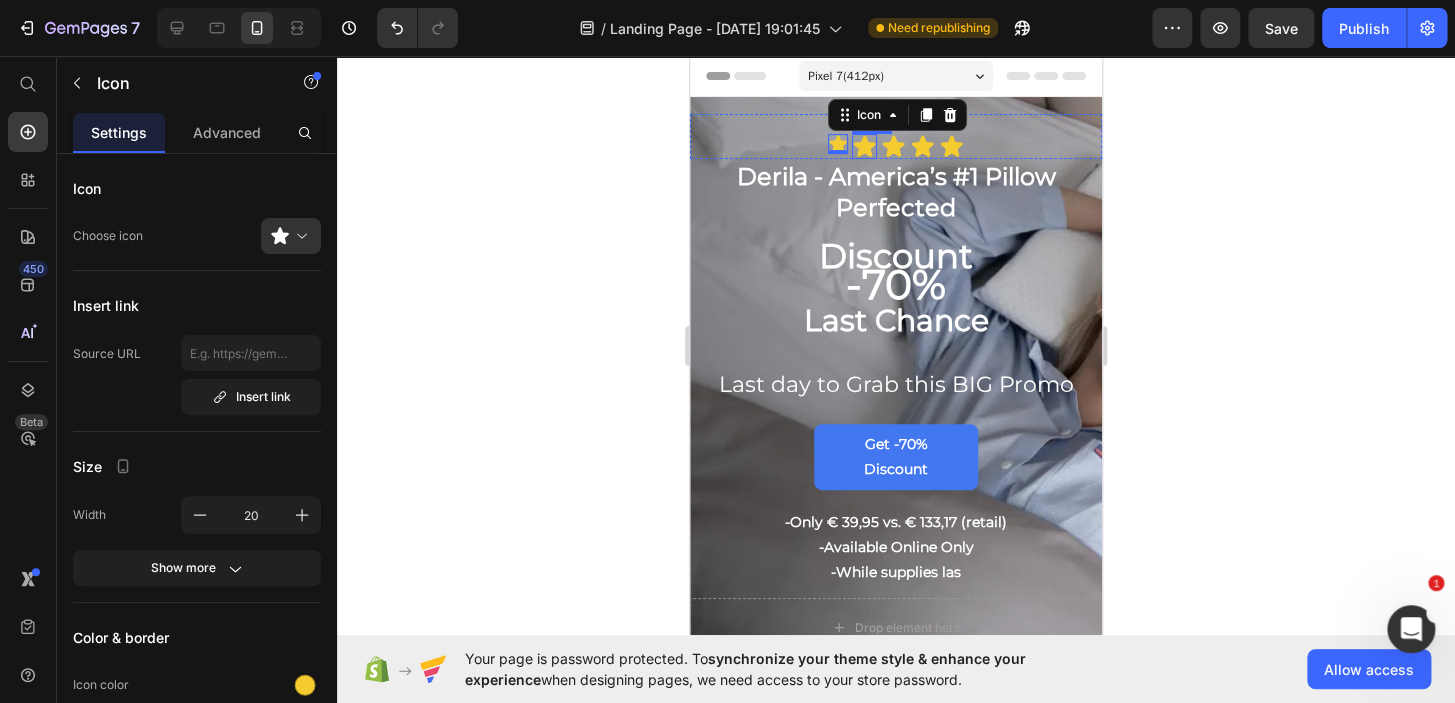 click 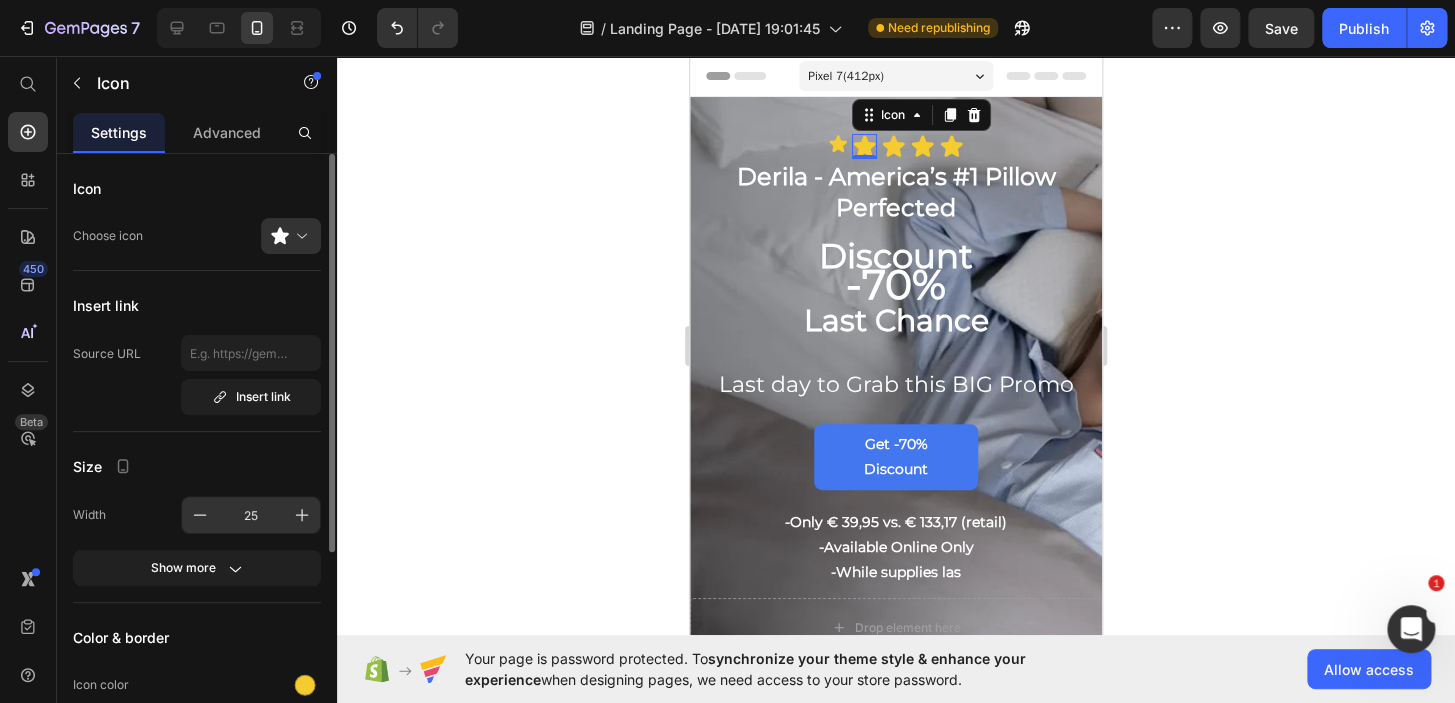 click on "25" at bounding box center (251, 515) 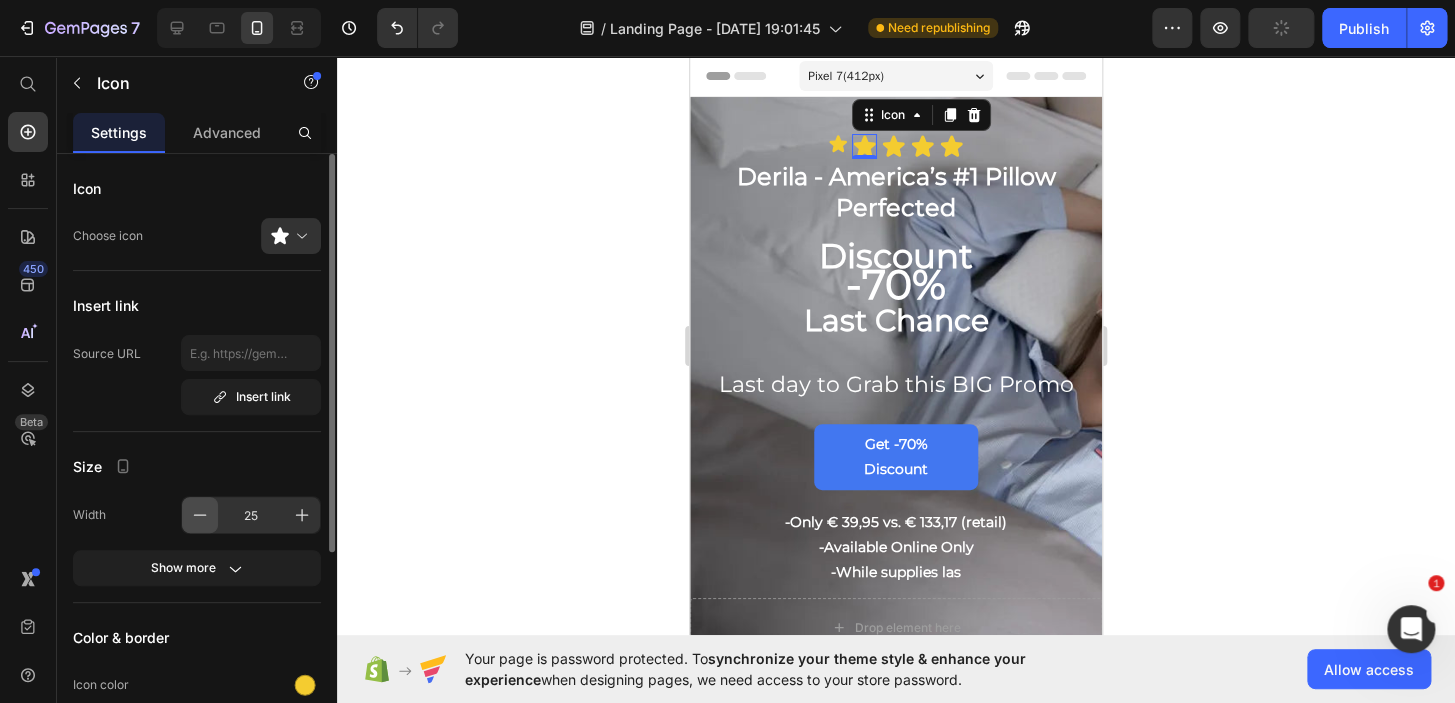 click 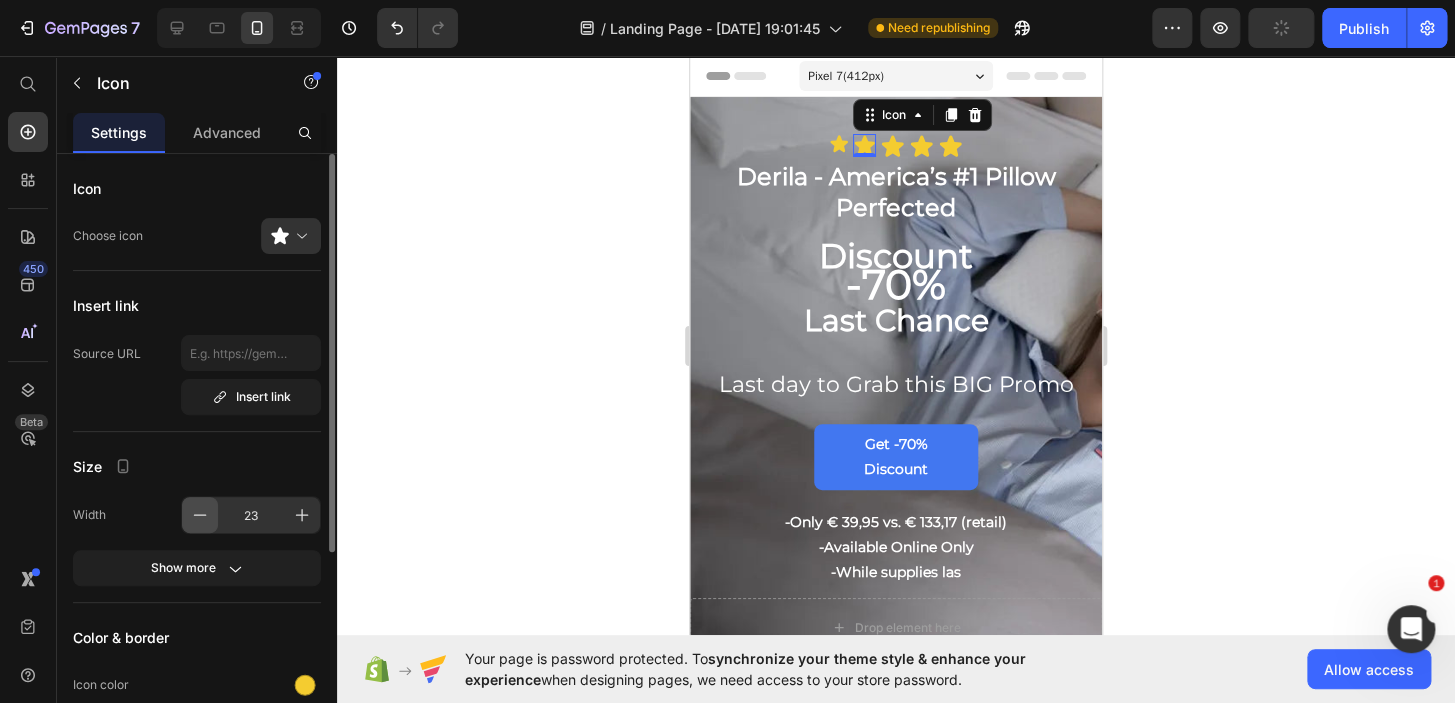 click 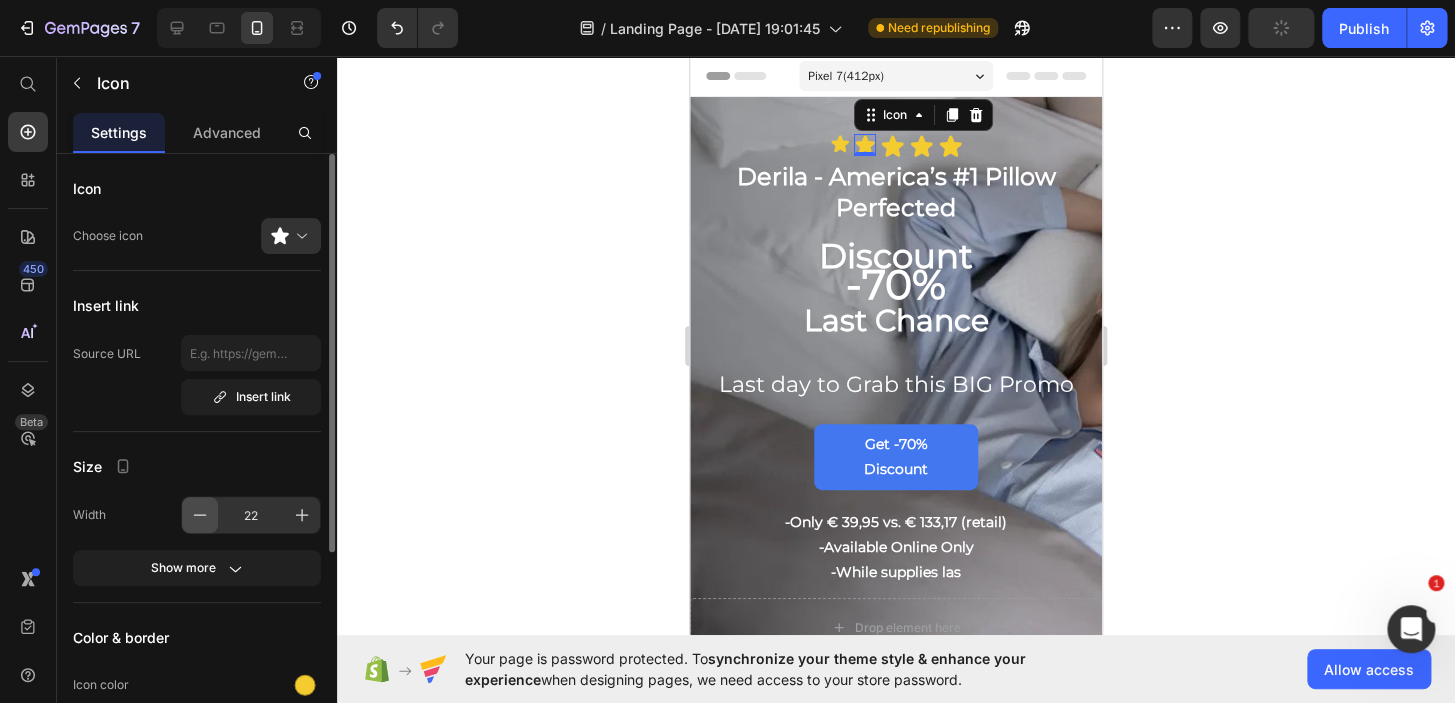 click 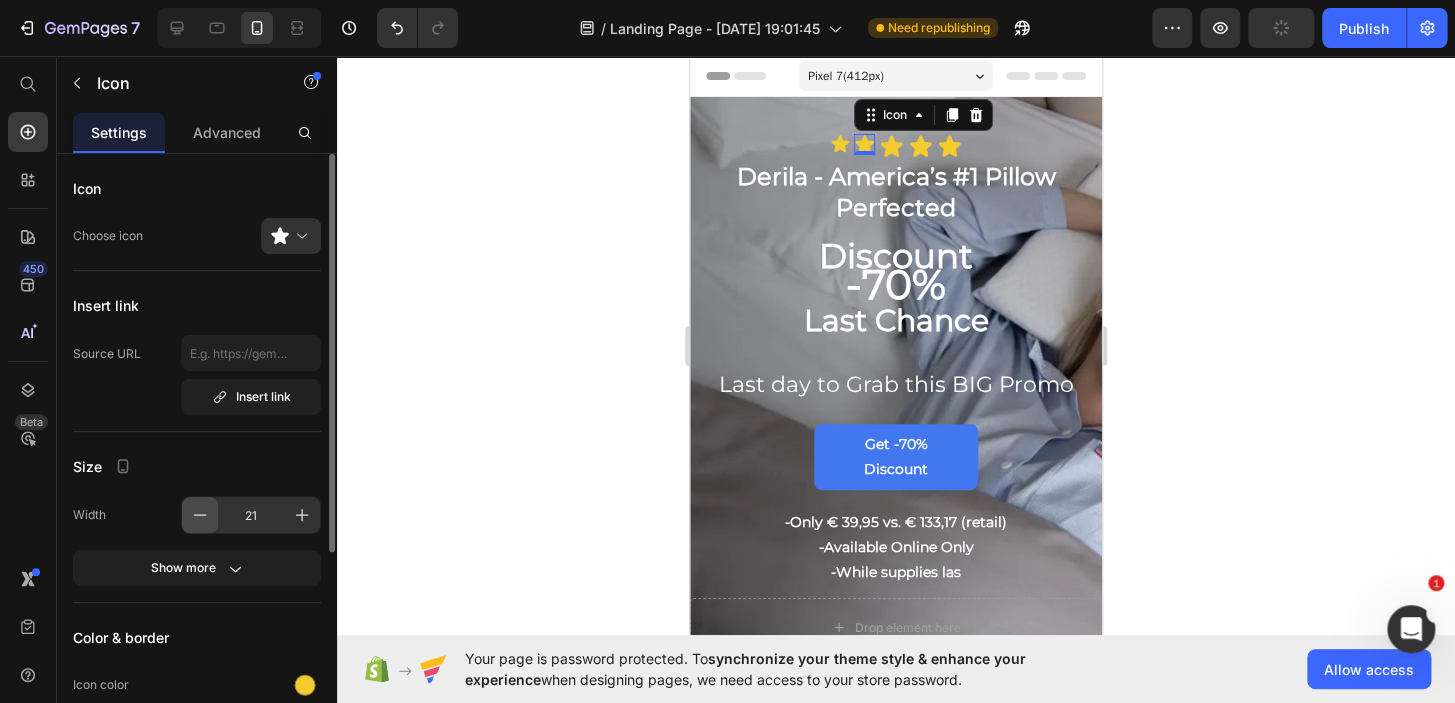click 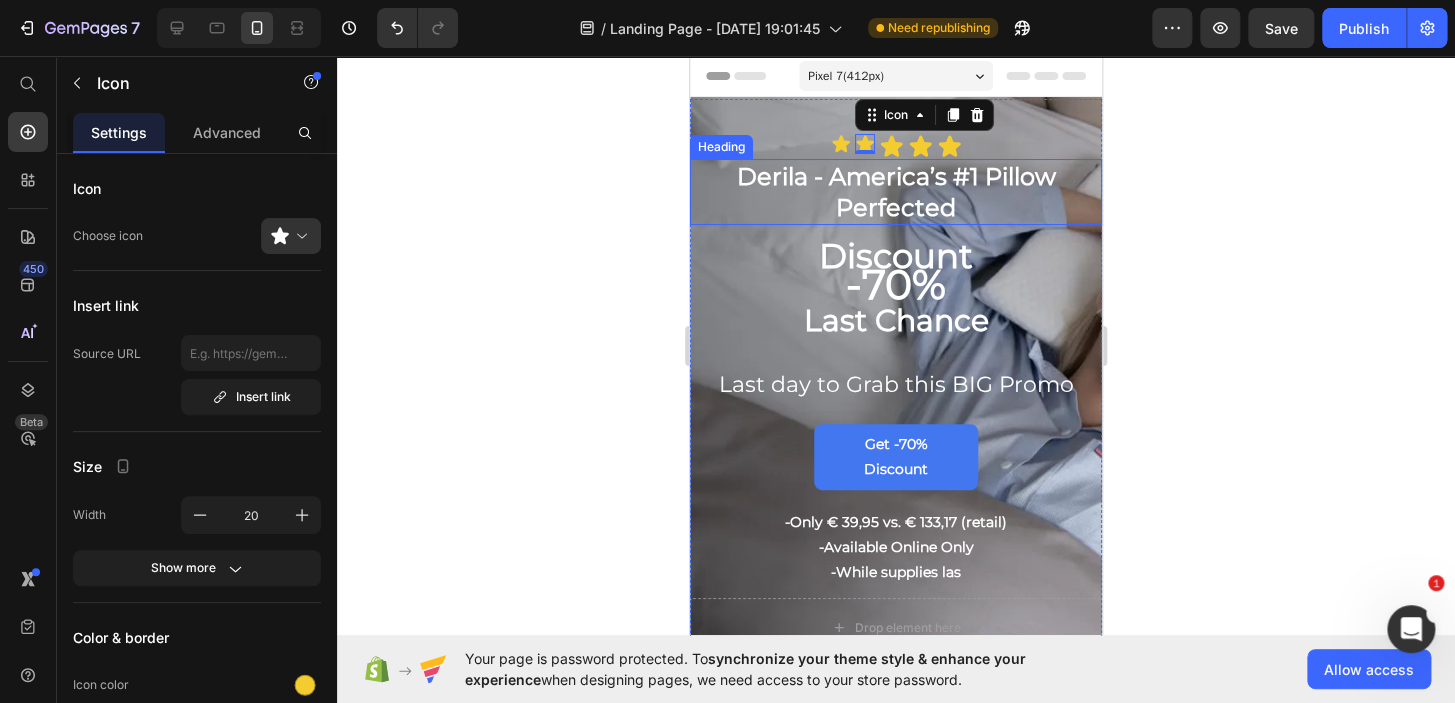 click on "Heading" at bounding box center (721, 147) 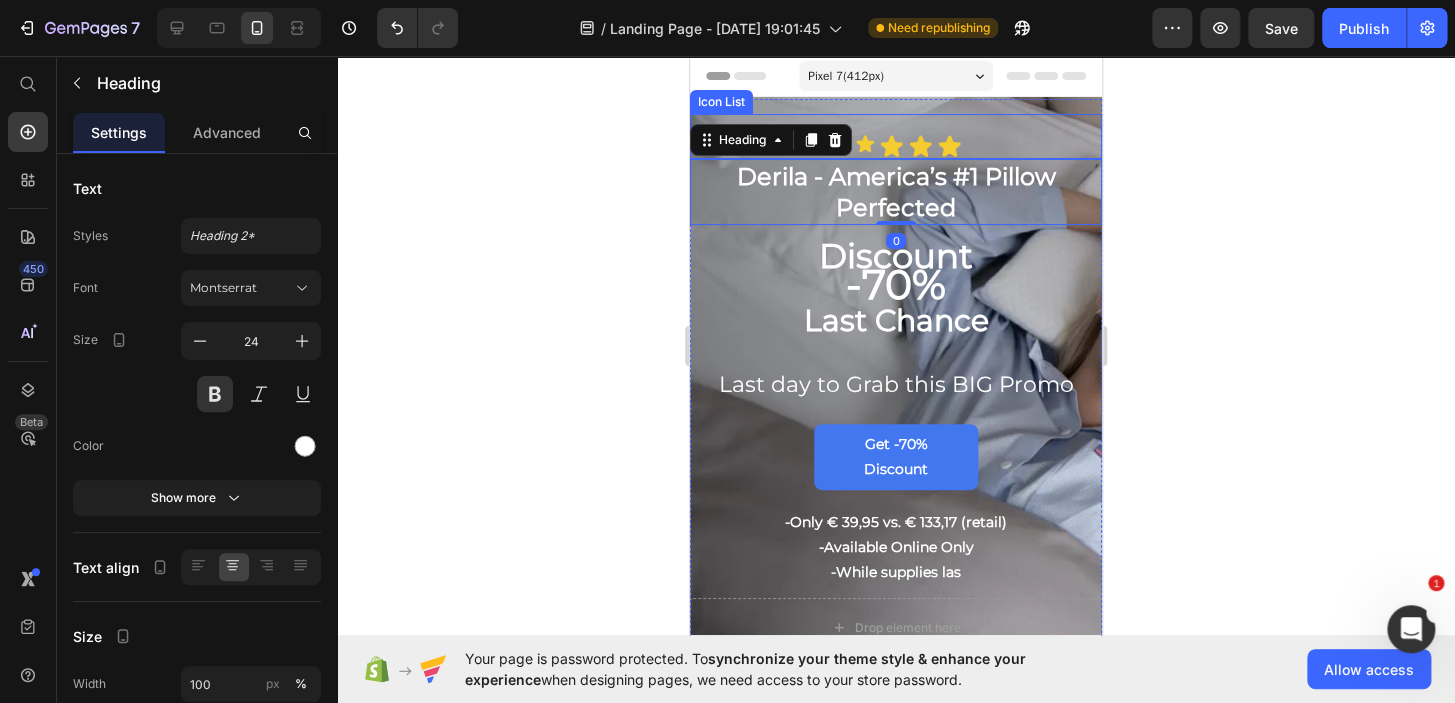 click on "Icon Icon Icon Icon Icon" at bounding box center (896, 146) 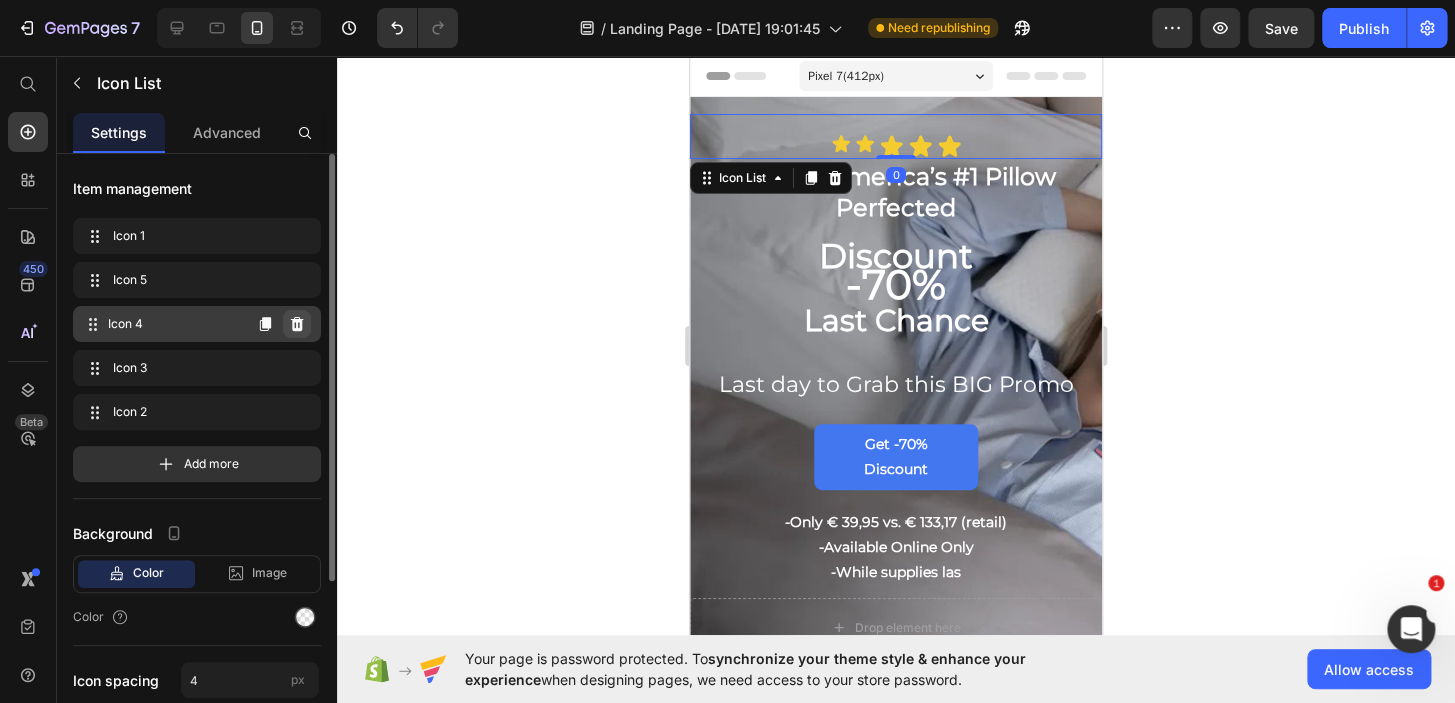 click 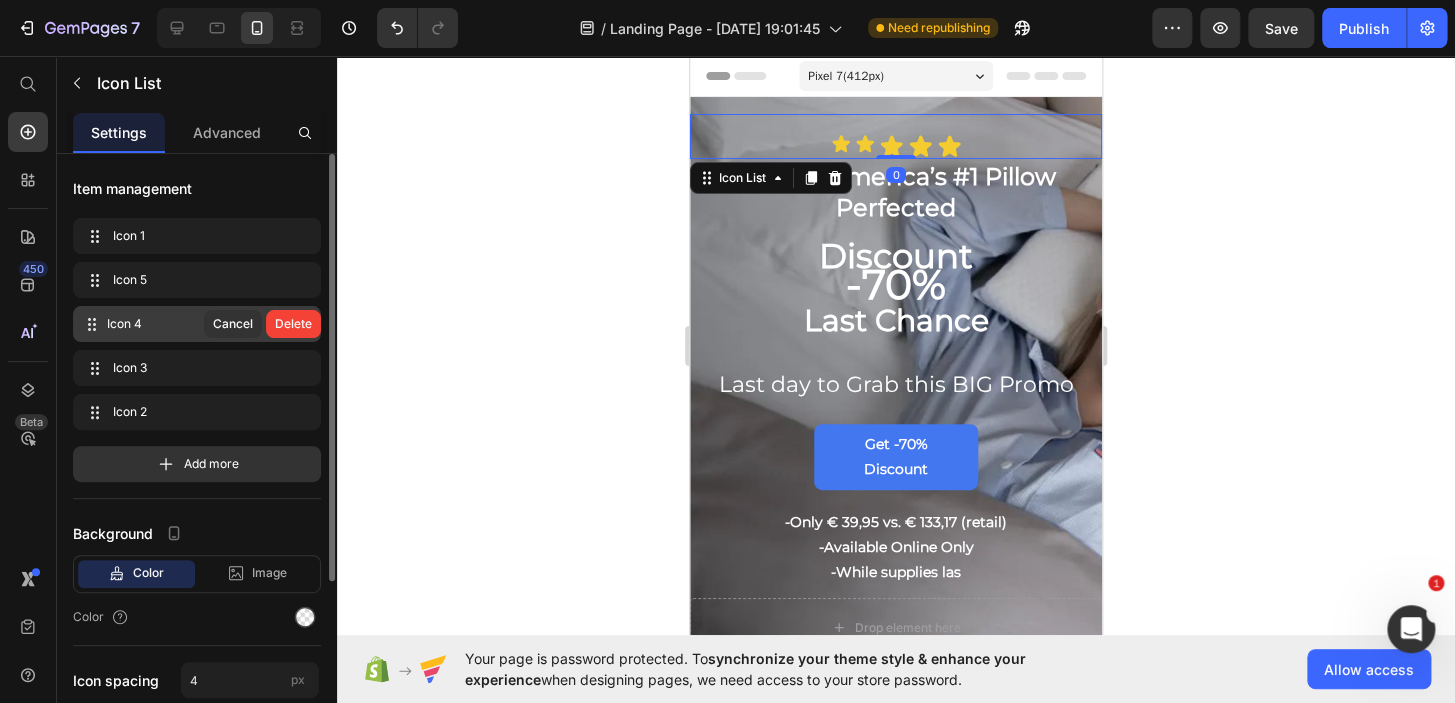 click on "Delete" at bounding box center [293, 324] 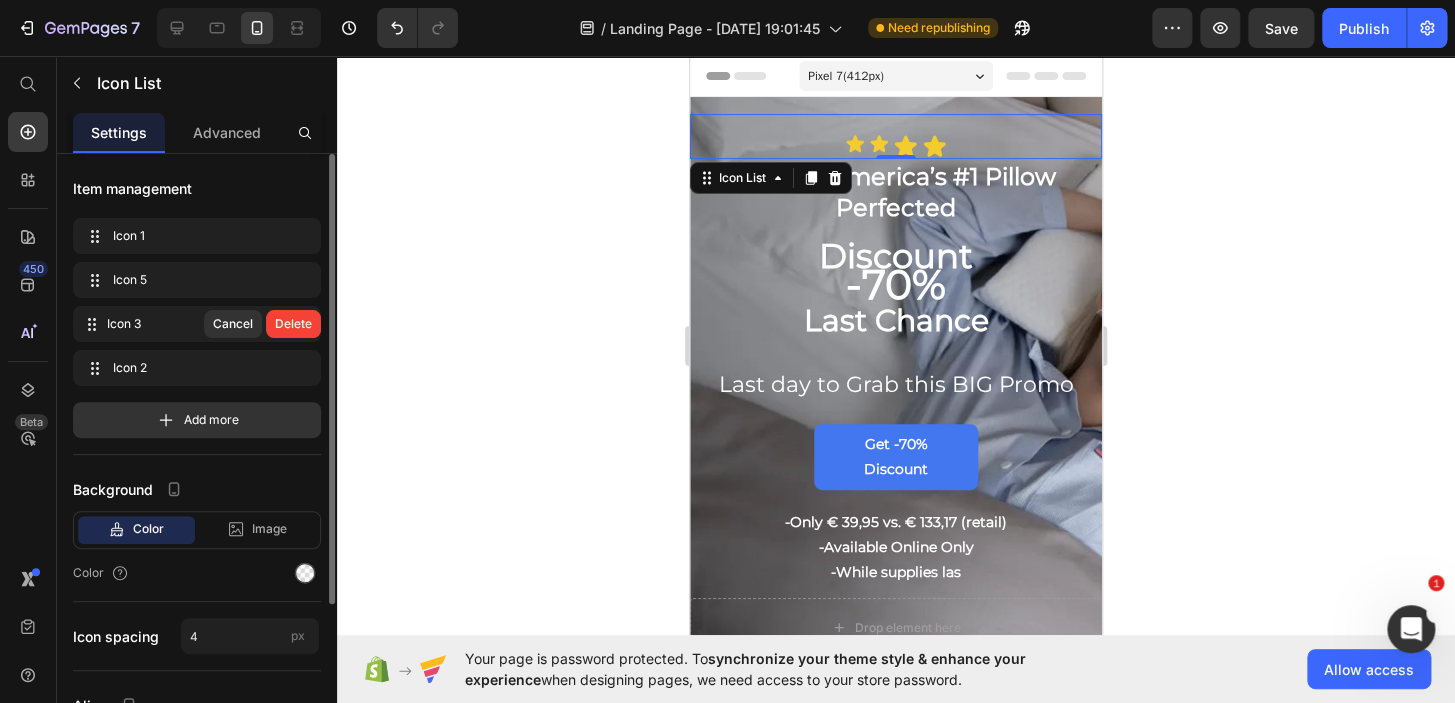 click on "Delete" at bounding box center [293, 324] 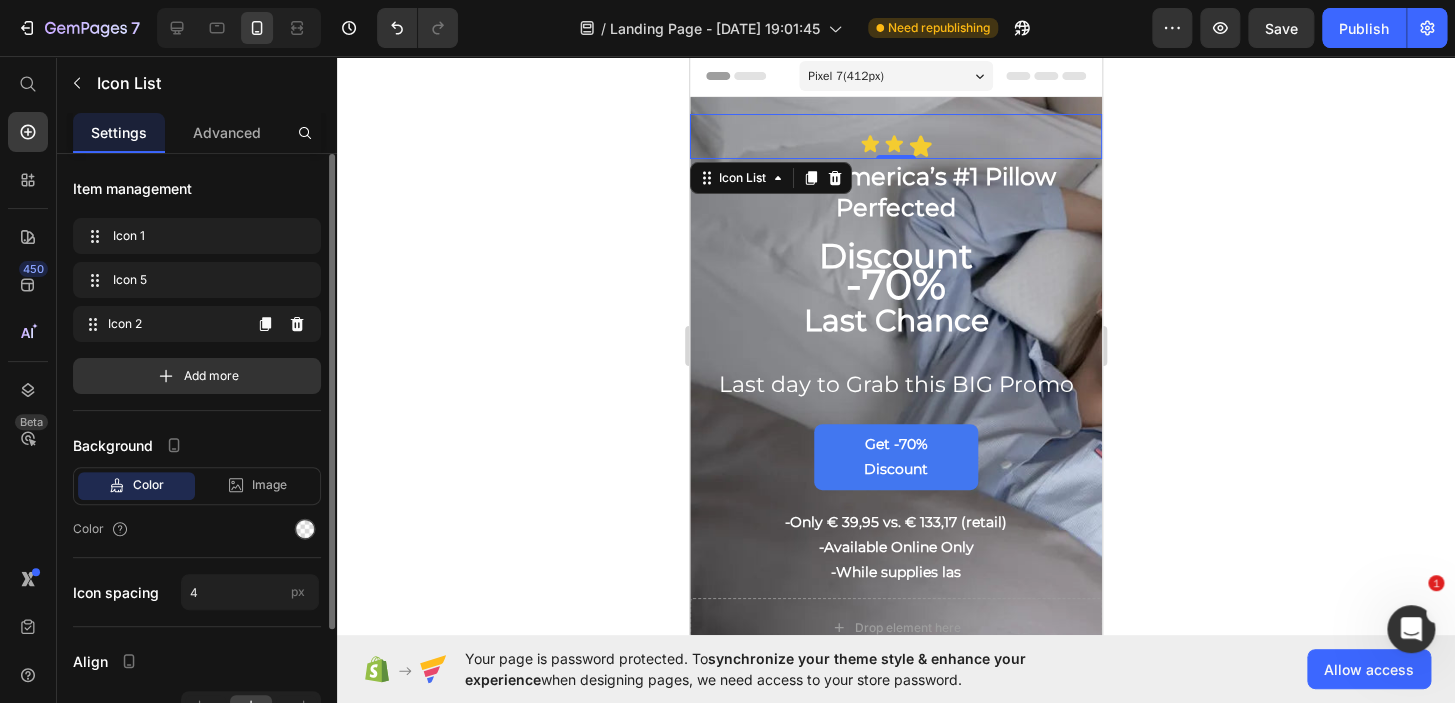 click 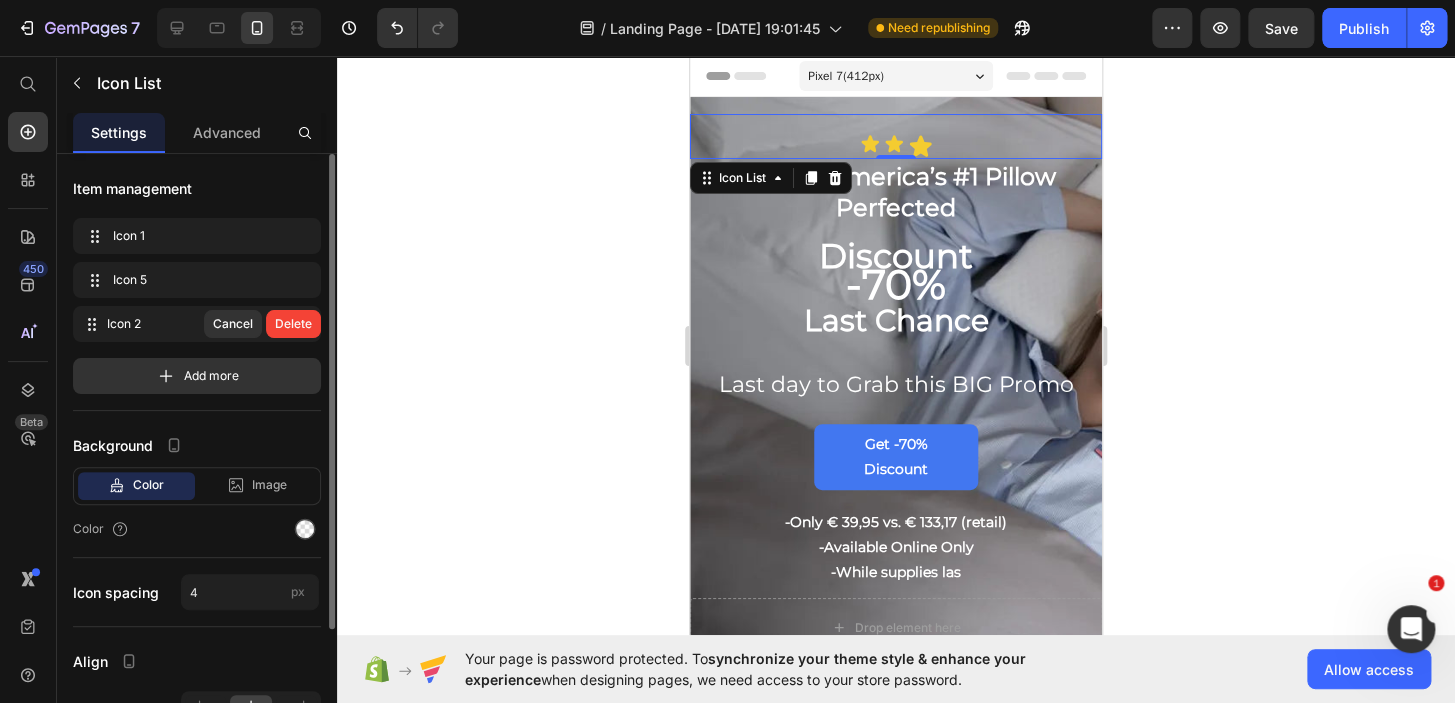 click on "Delete" at bounding box center (293, 324) 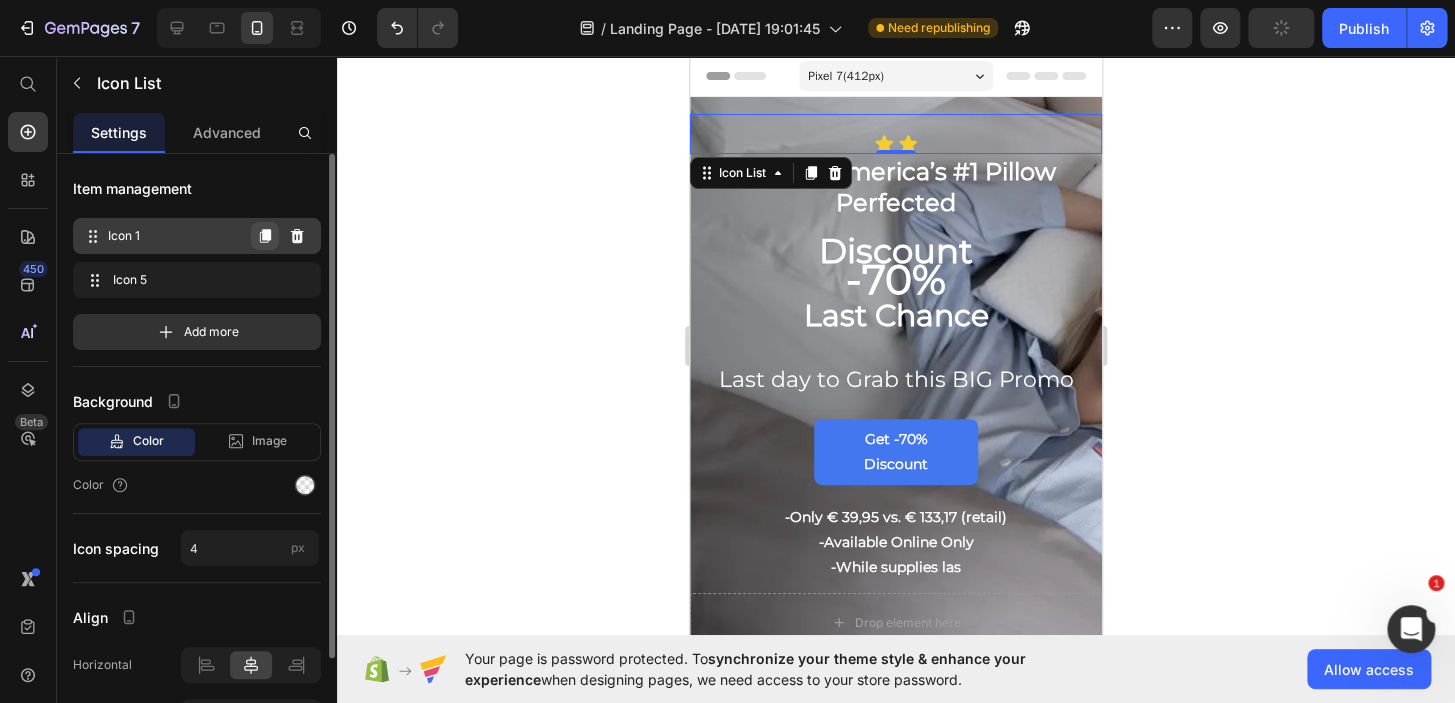 click 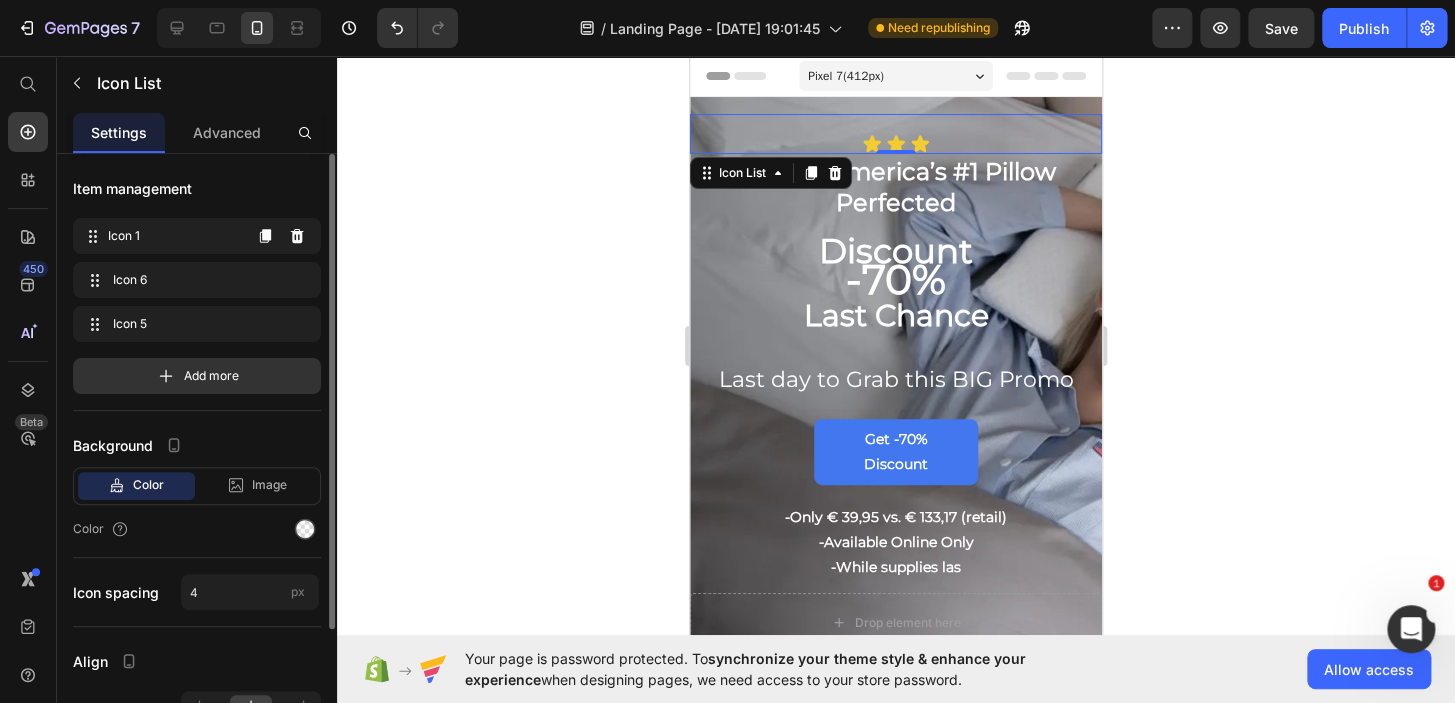 click 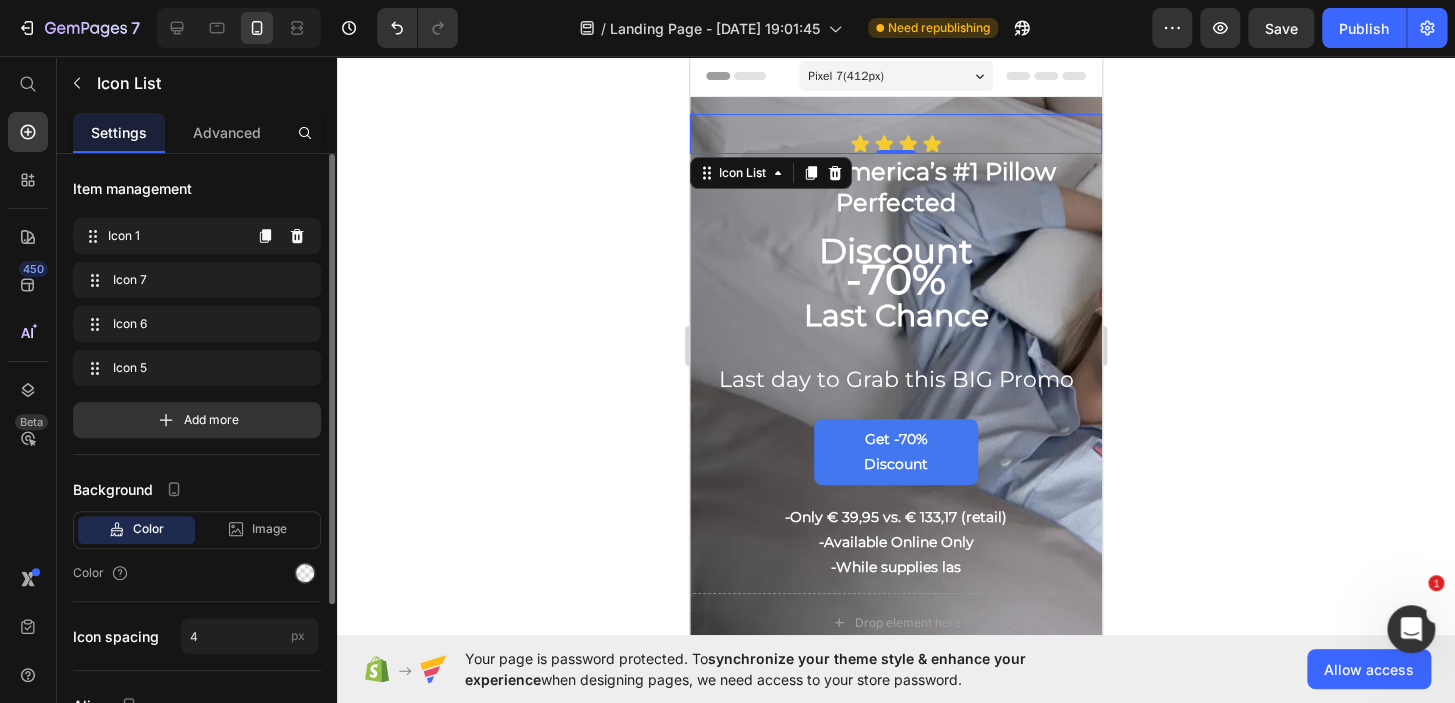 click 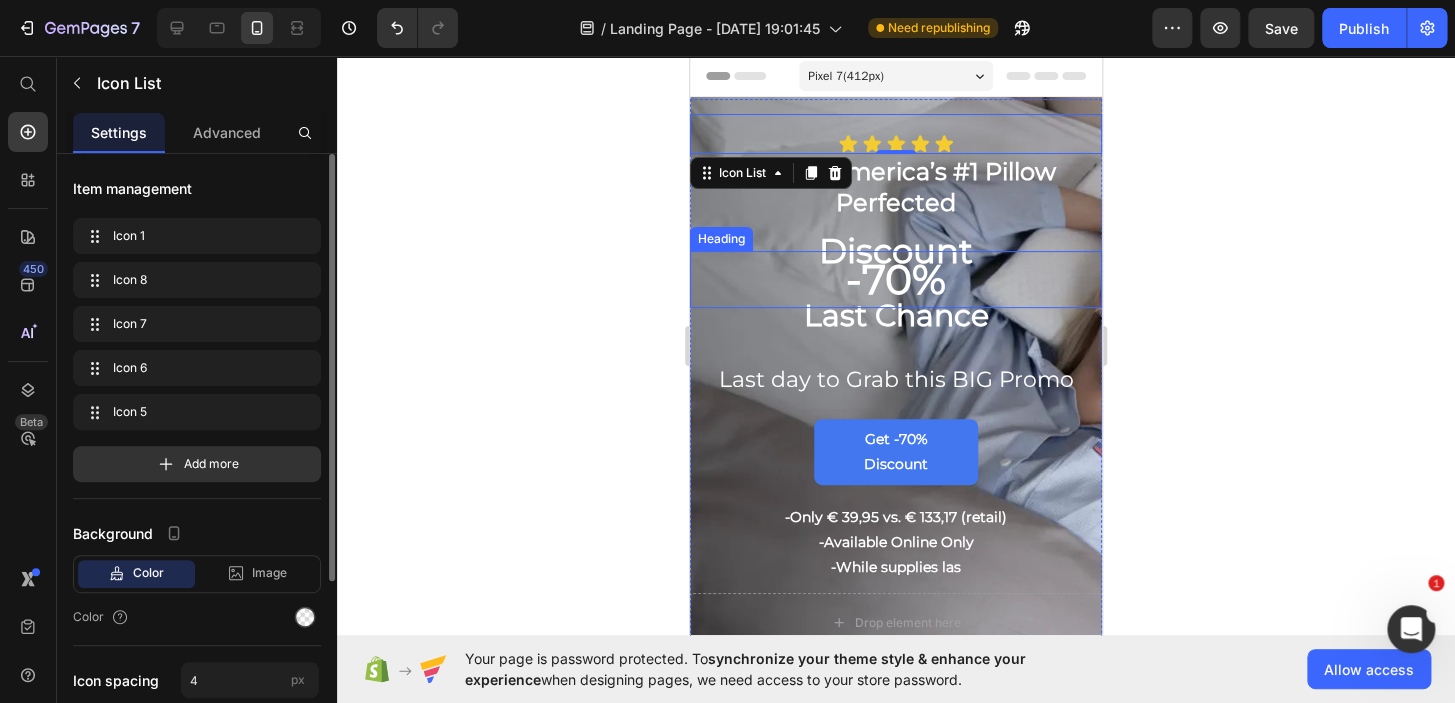 click on "-70%" at bounding box center [896, 279] 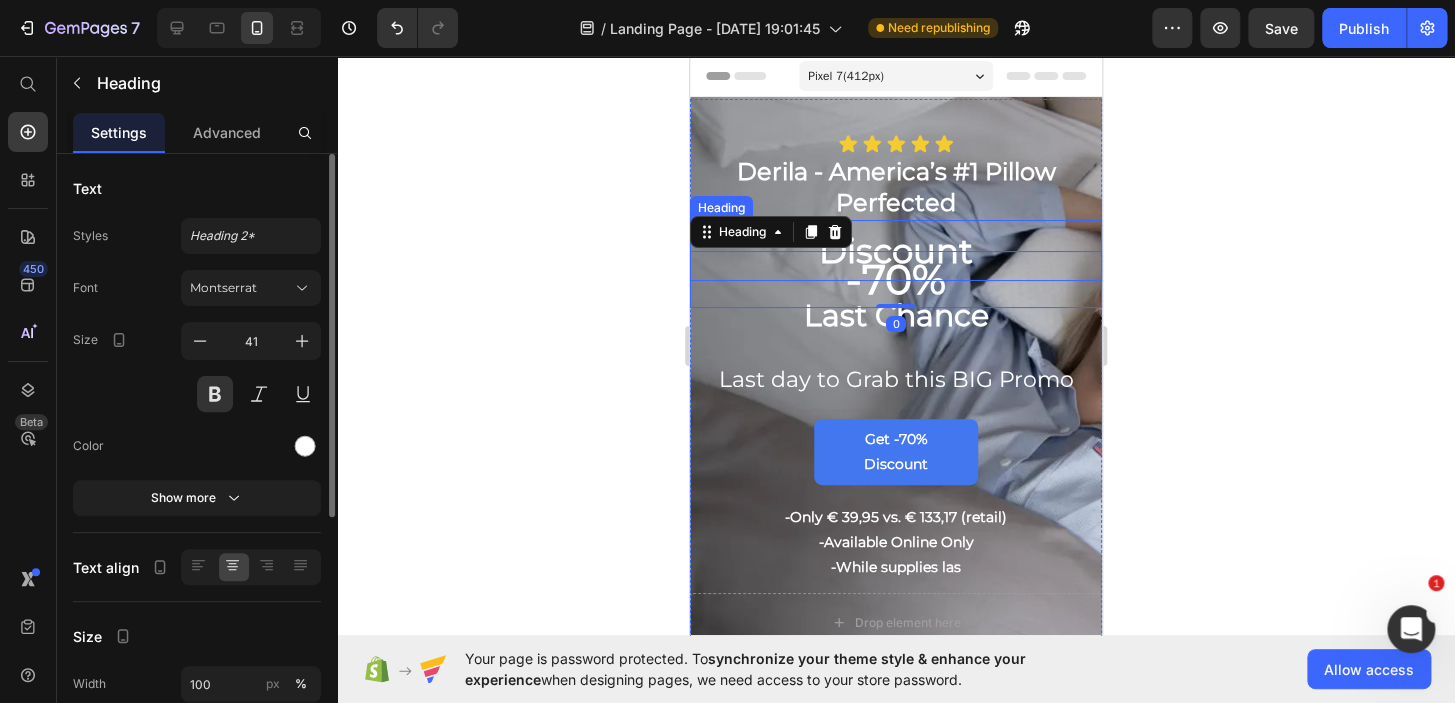 click on "Discount" at bounding box center (896, 251) 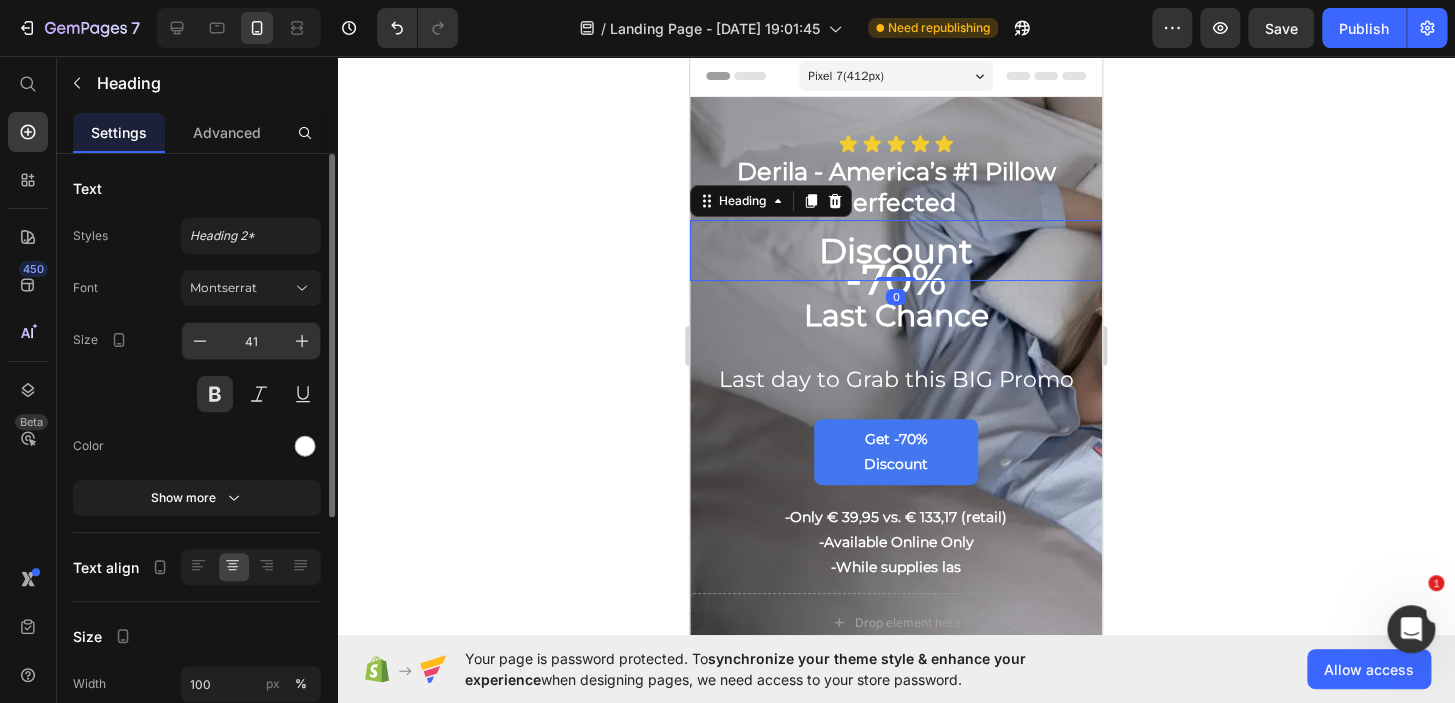 click on "41" at bounding box center [251, 341] 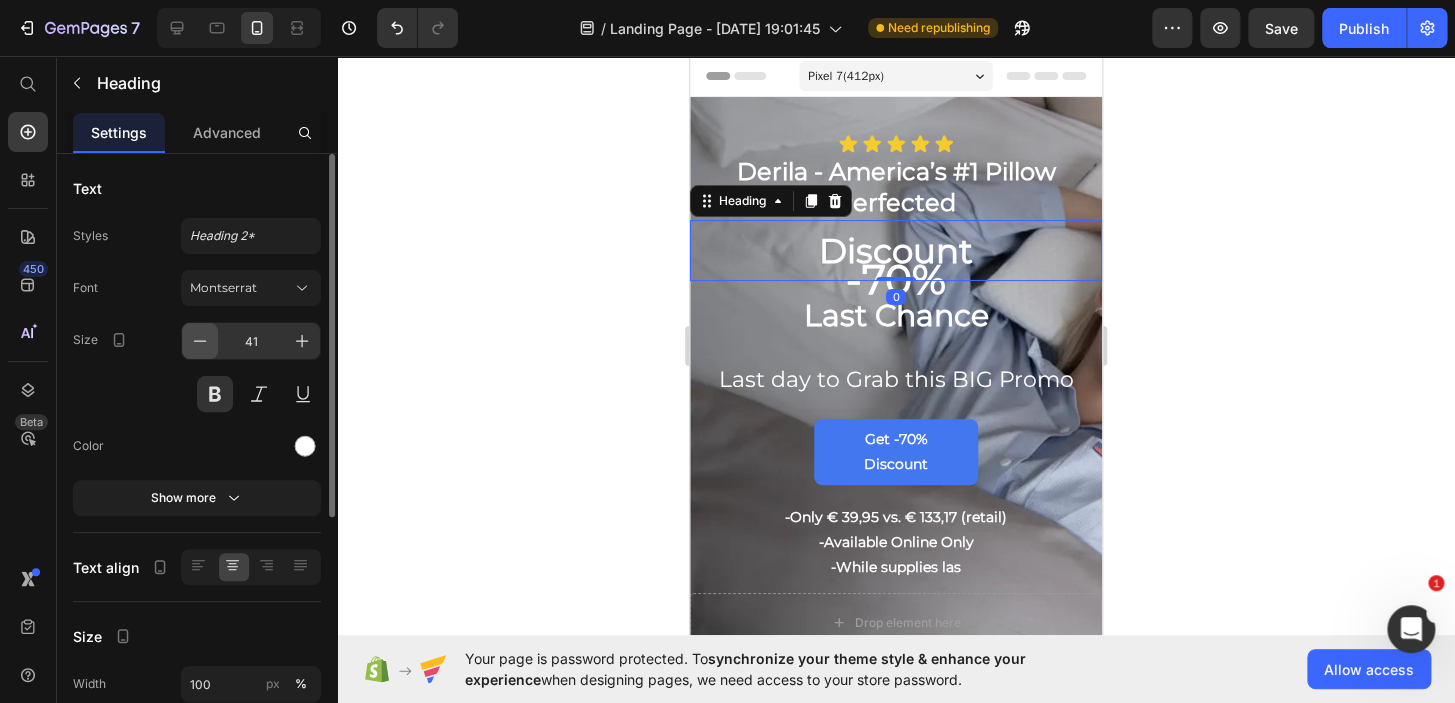click at bounding box center [200, 341] 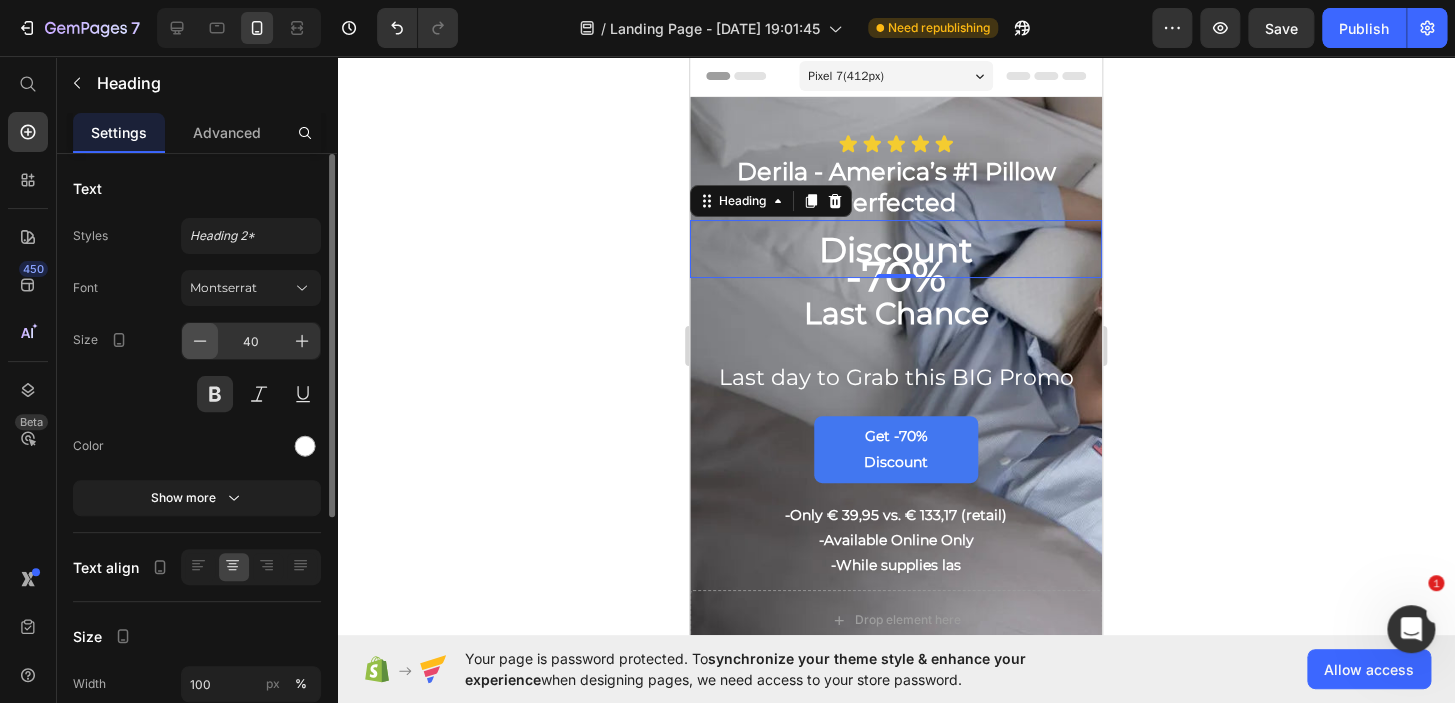 click 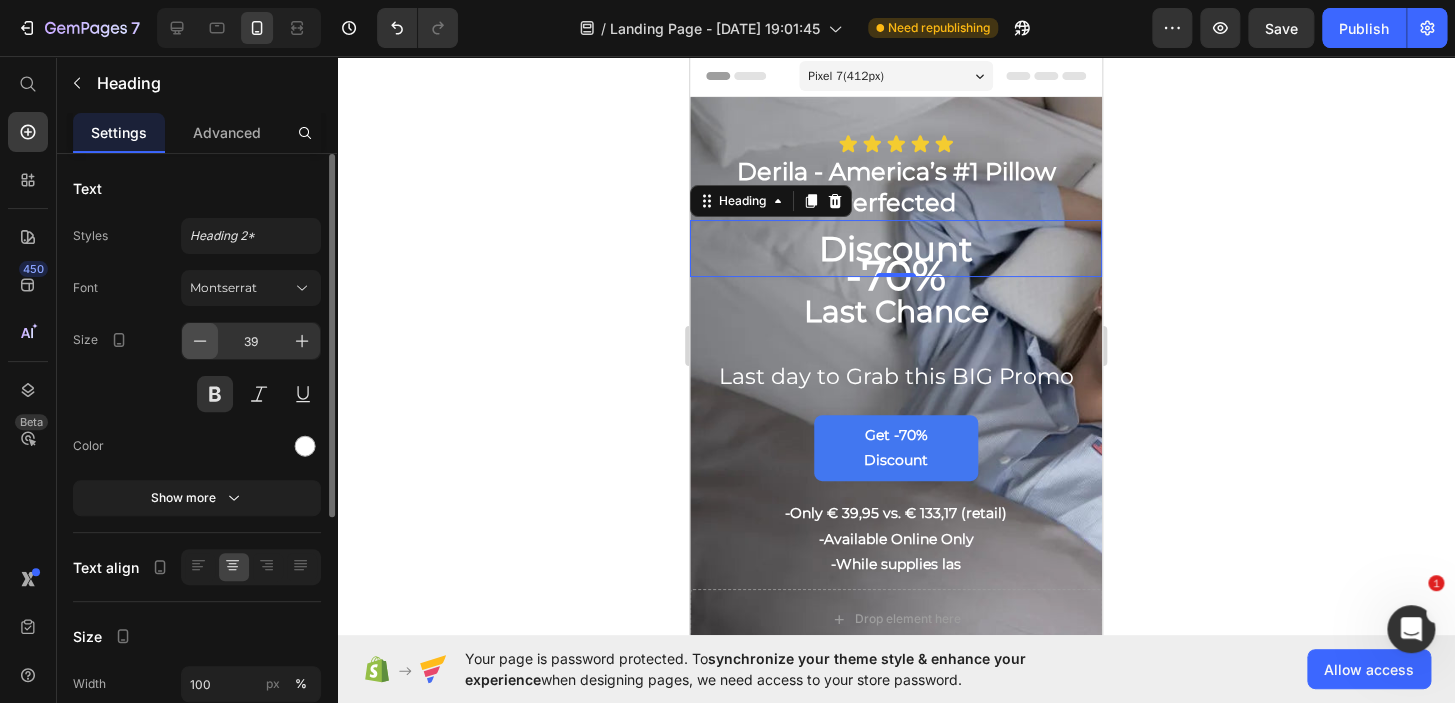 click 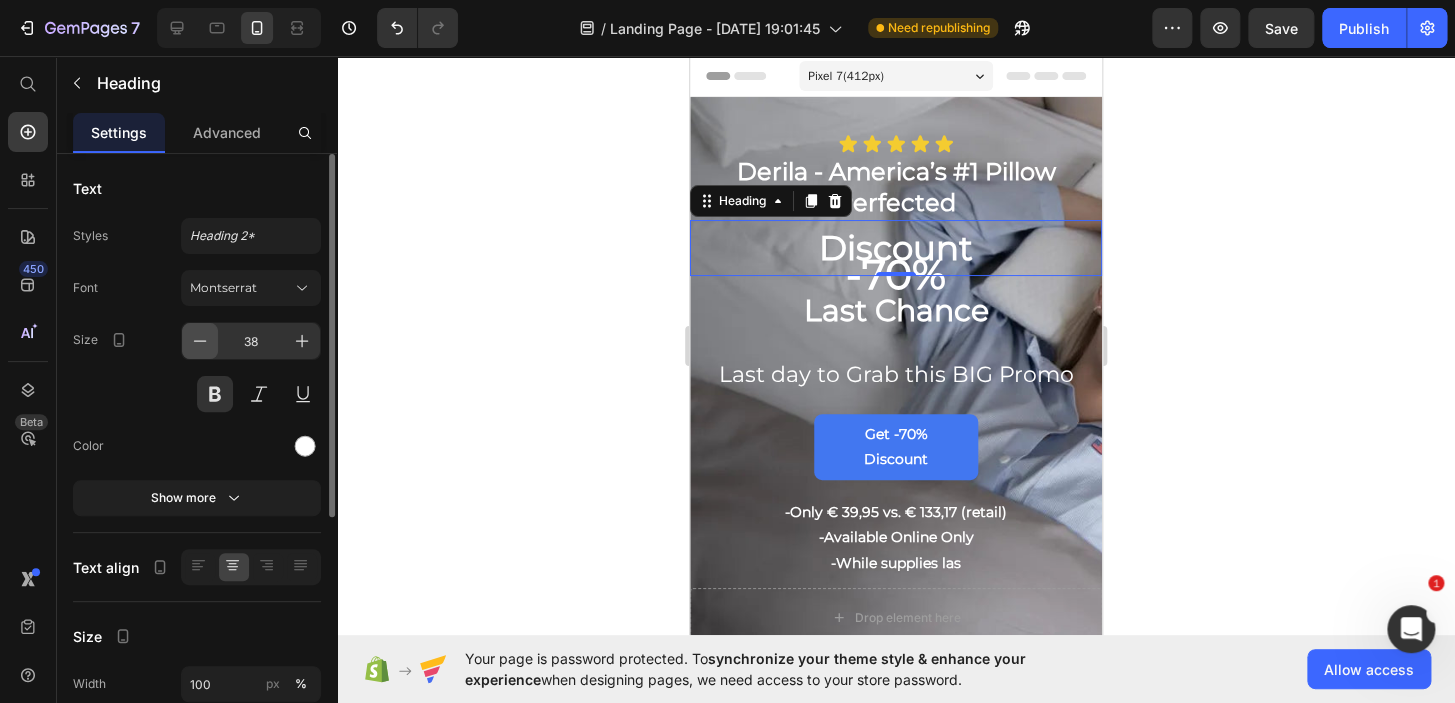 click 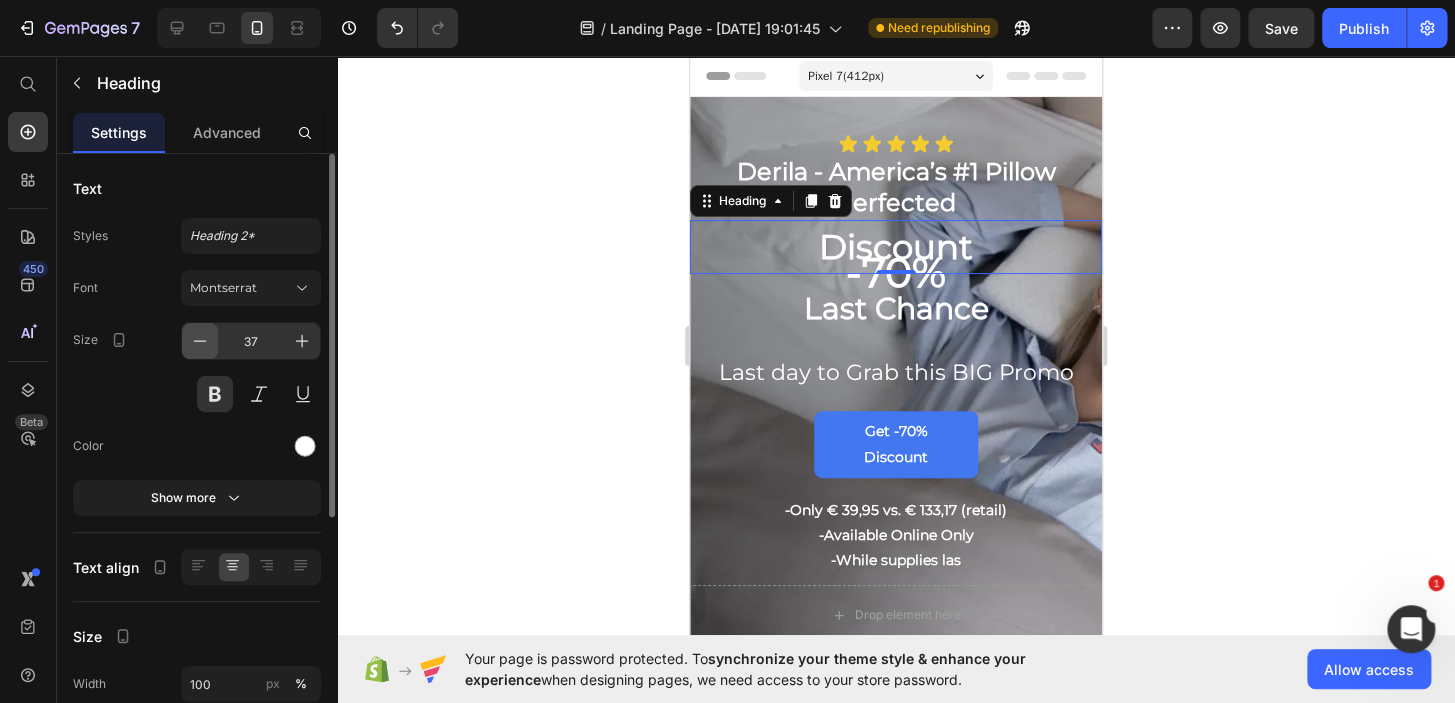click 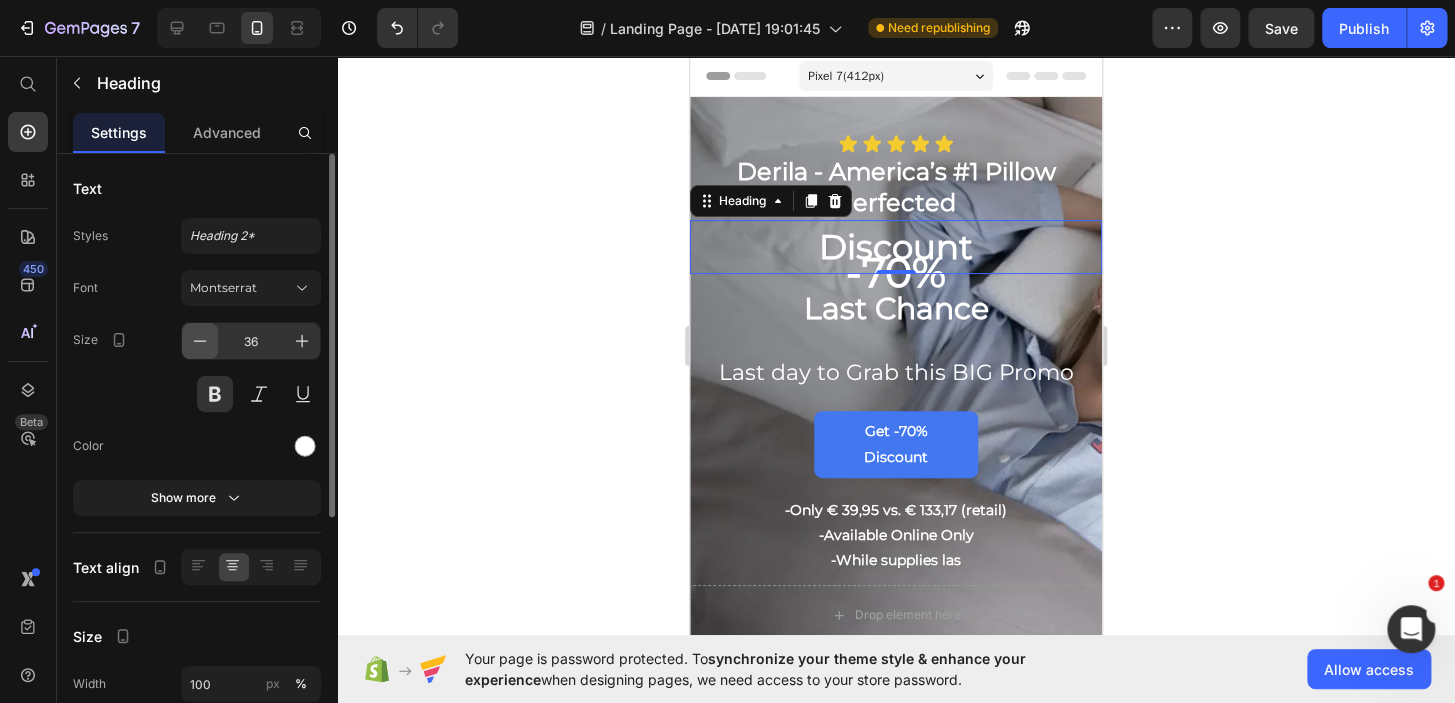 click 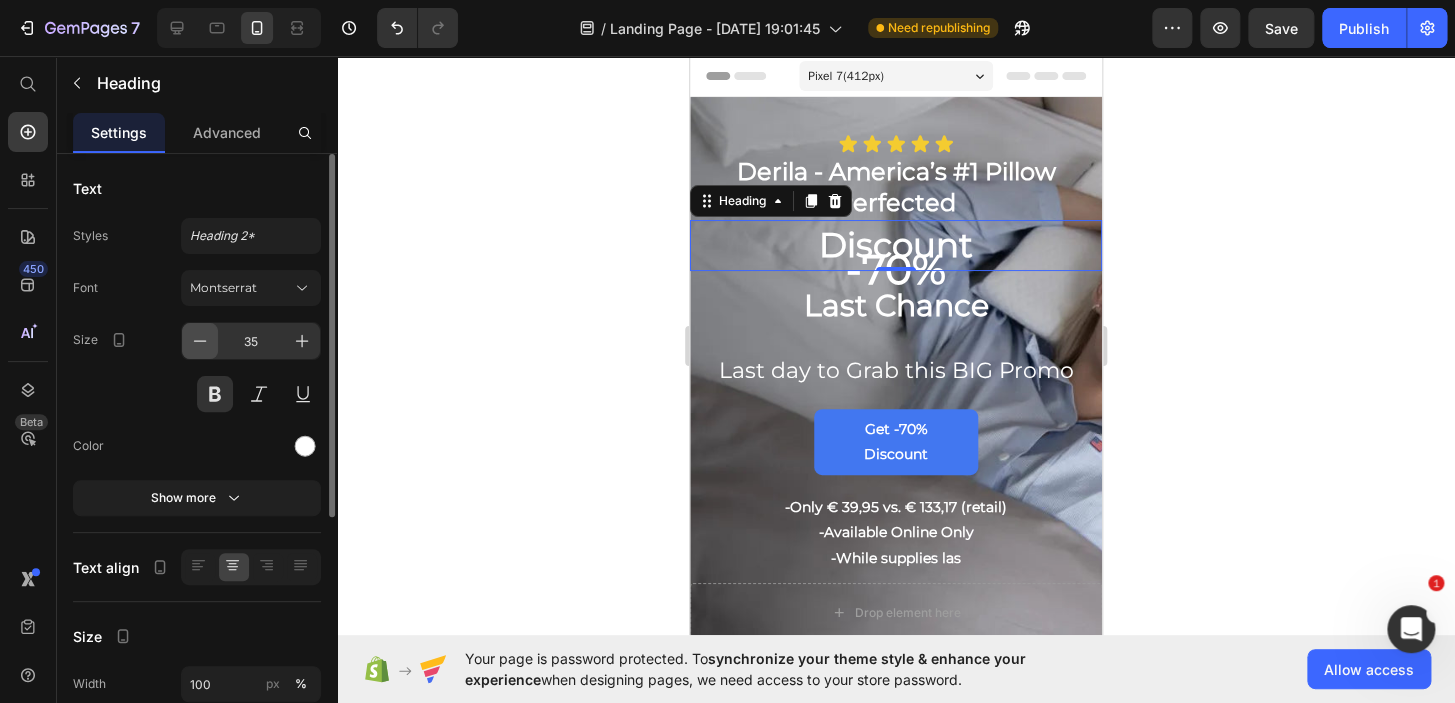 click 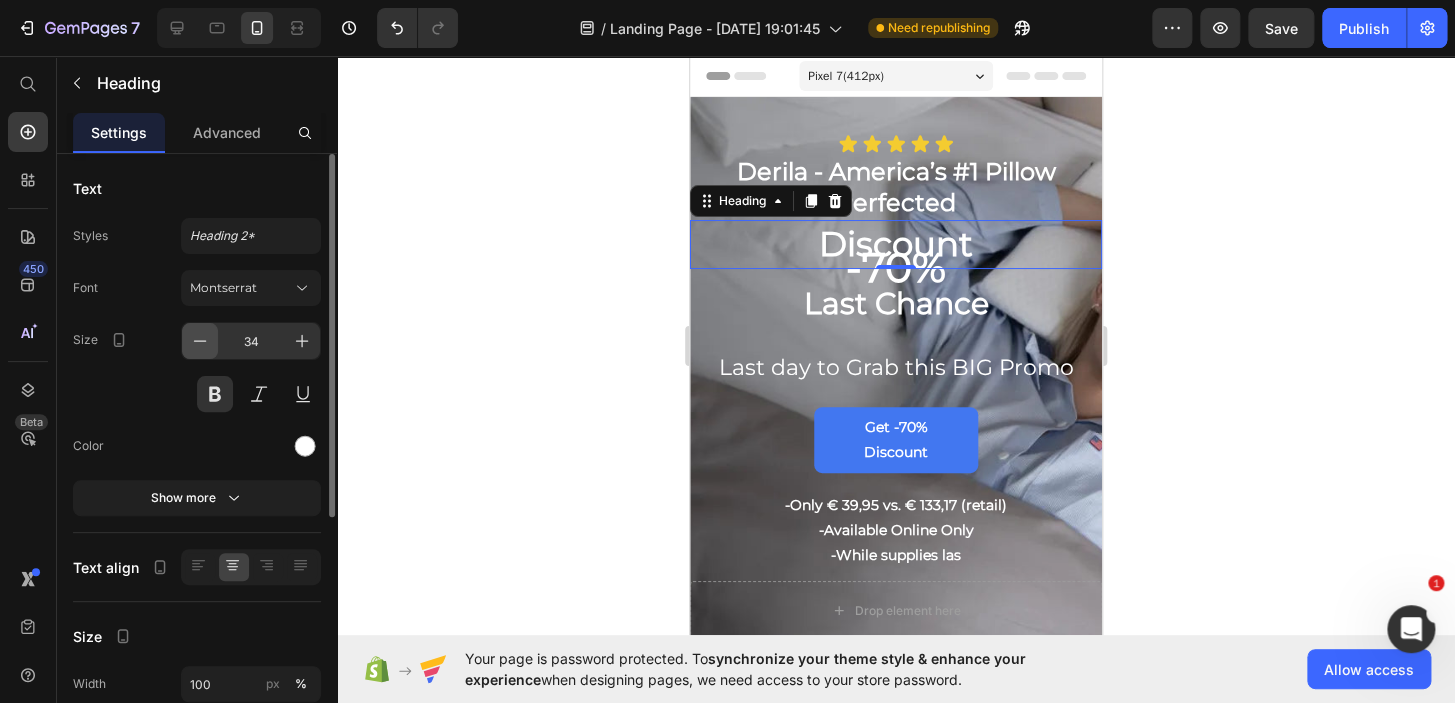 click 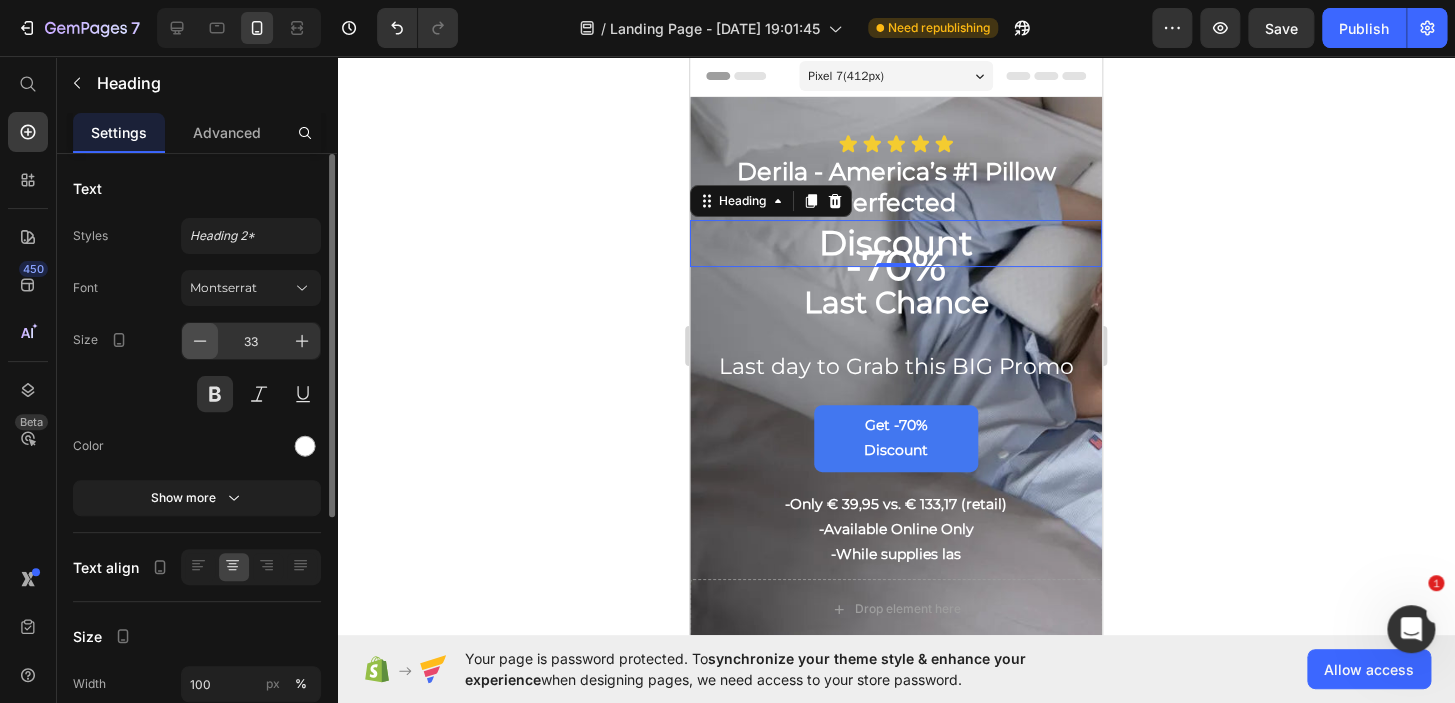 click 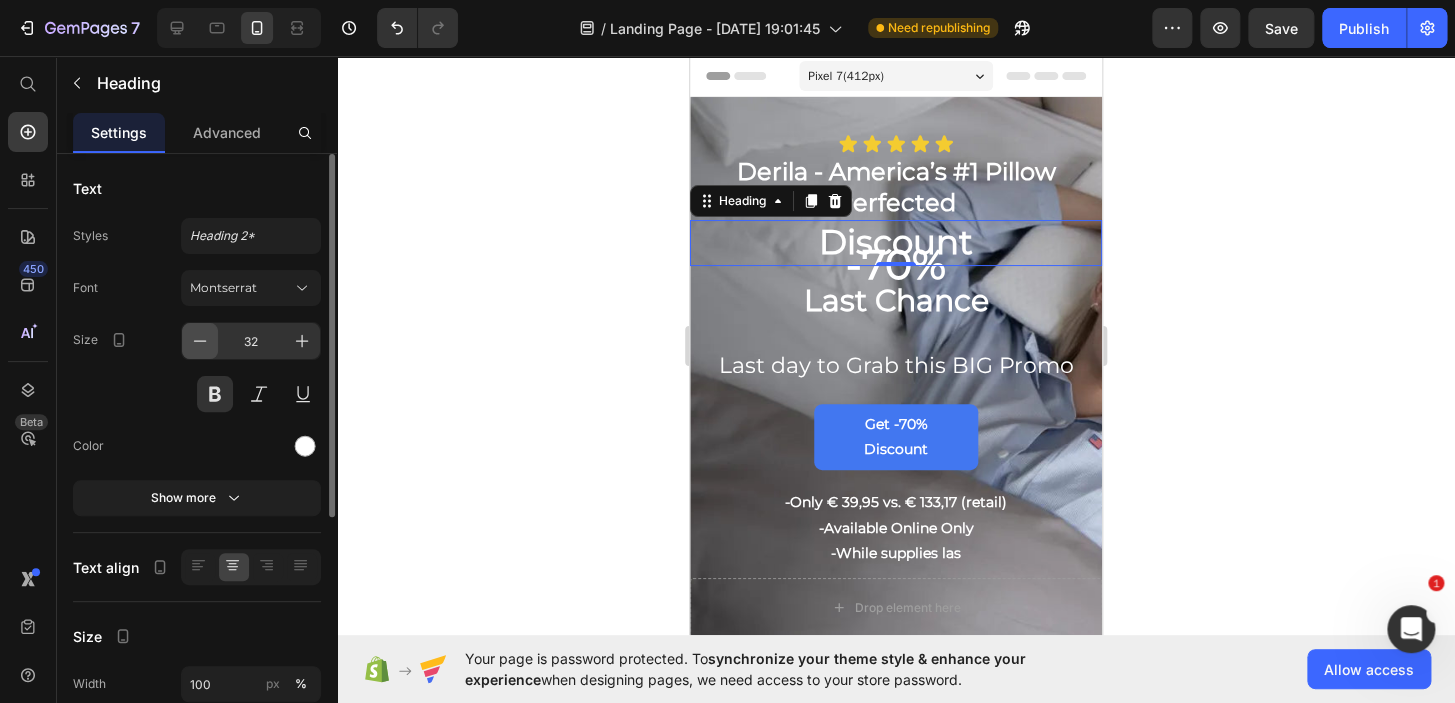 click 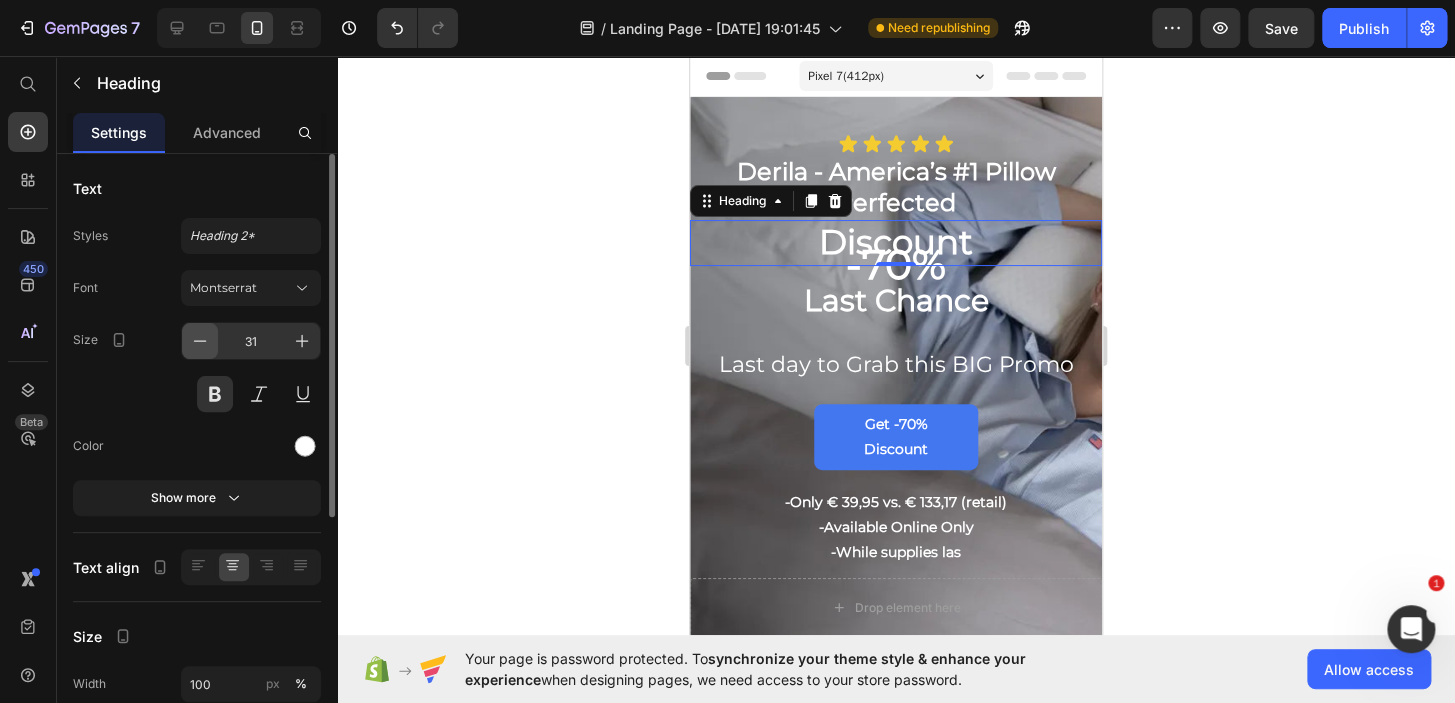 click 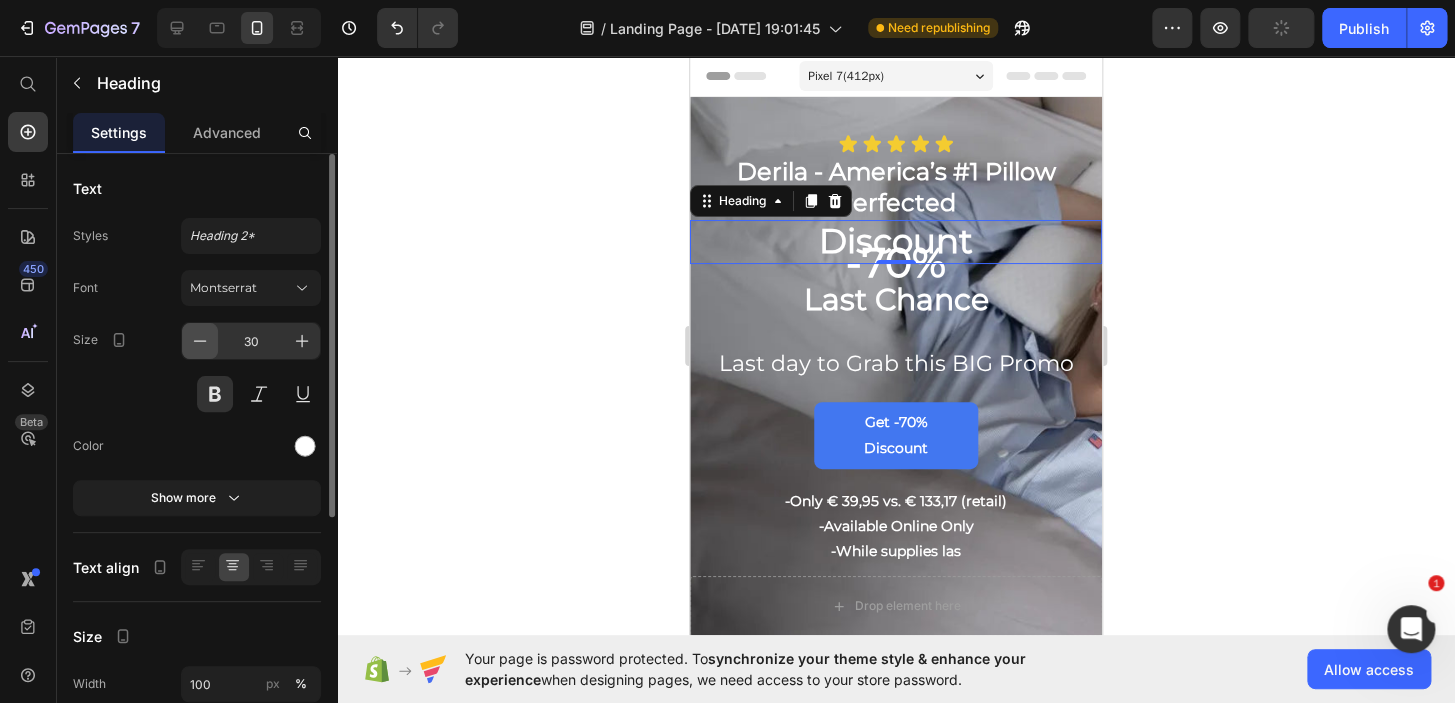 click 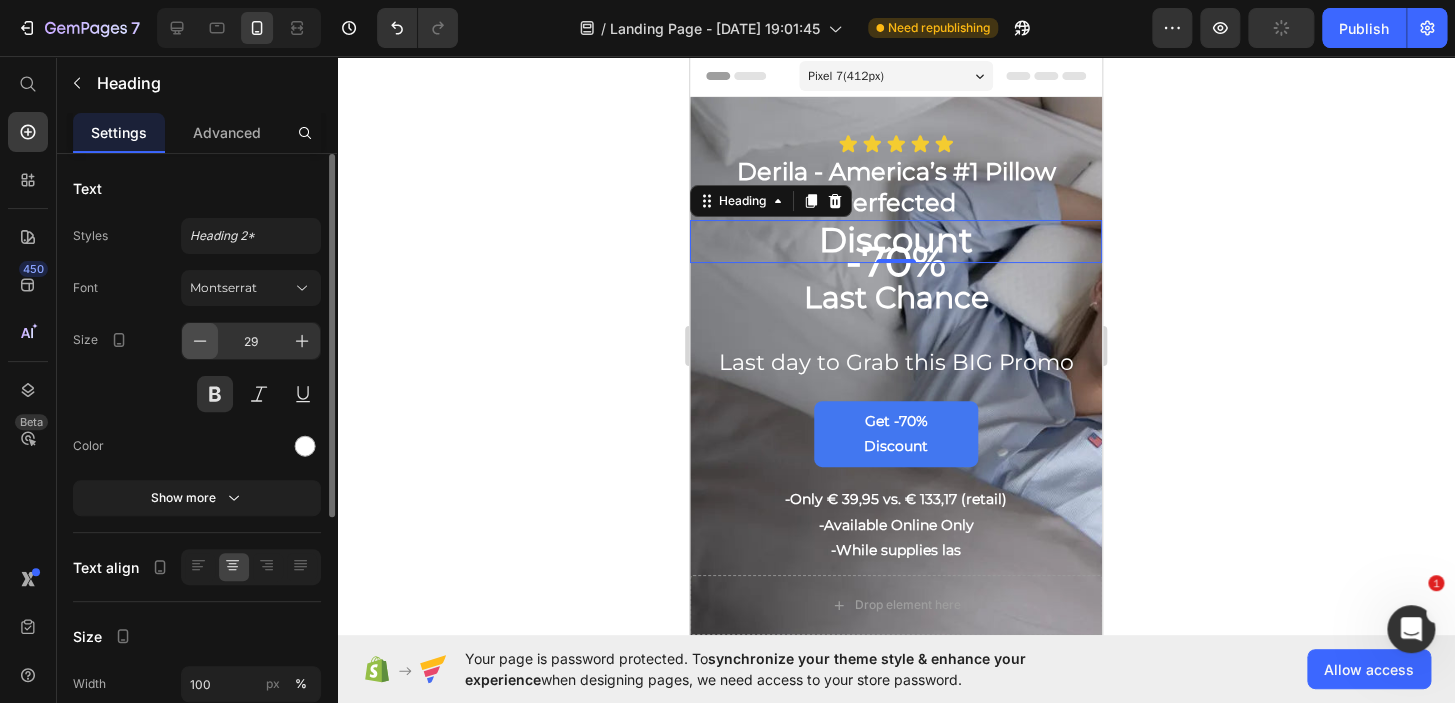 click 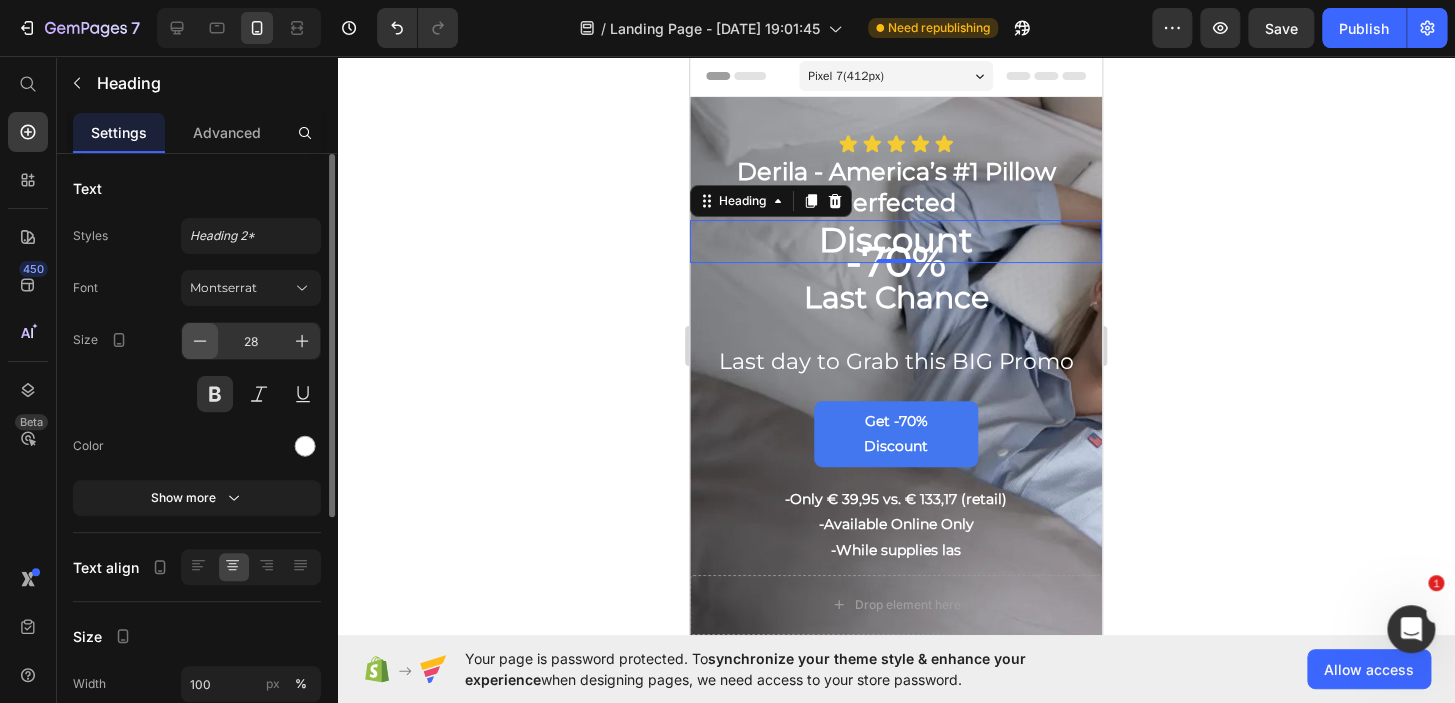 click 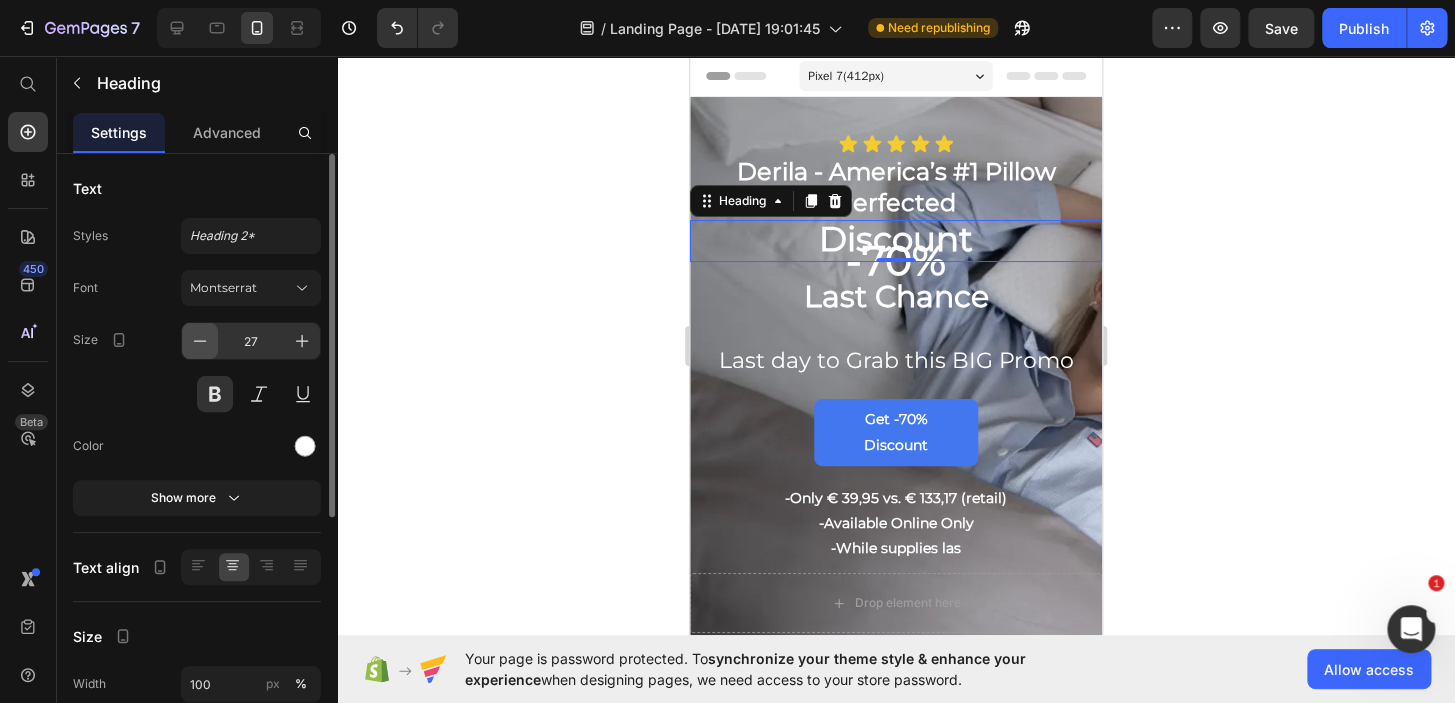 click 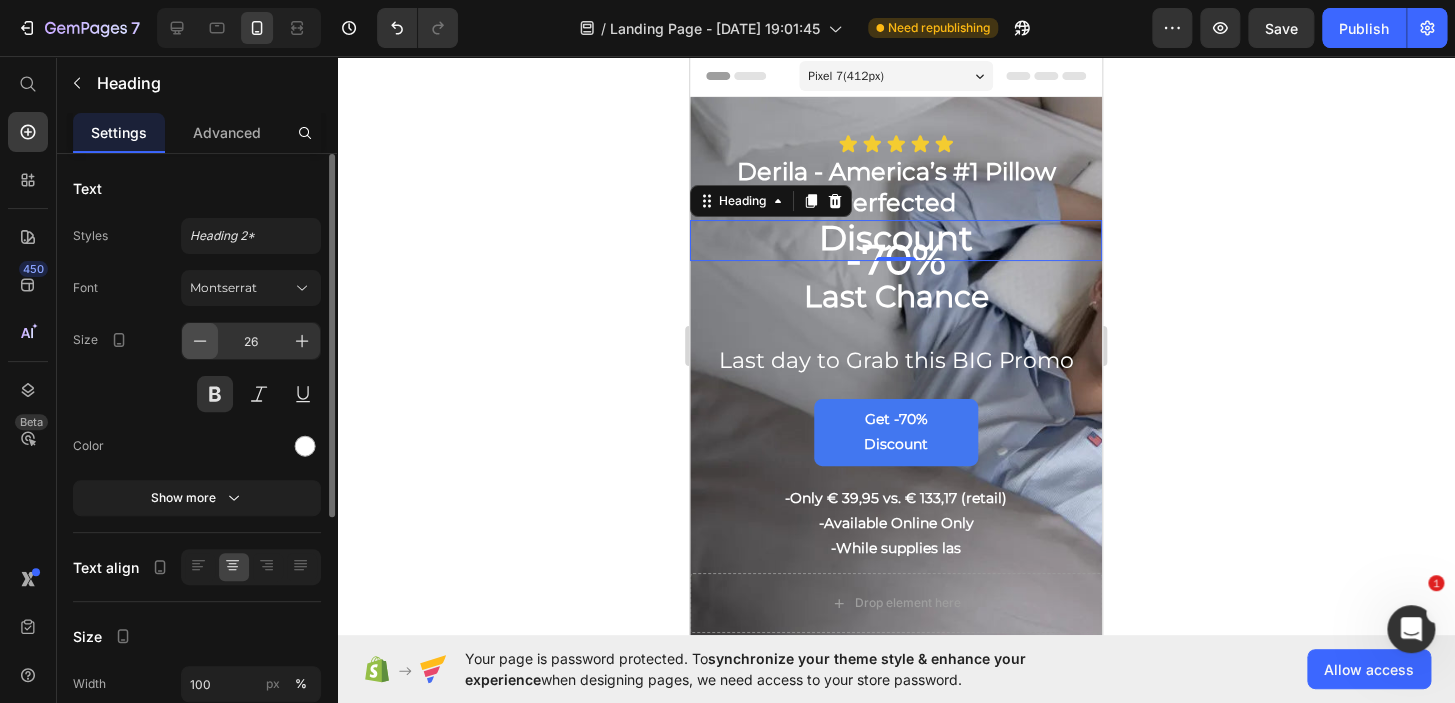 click 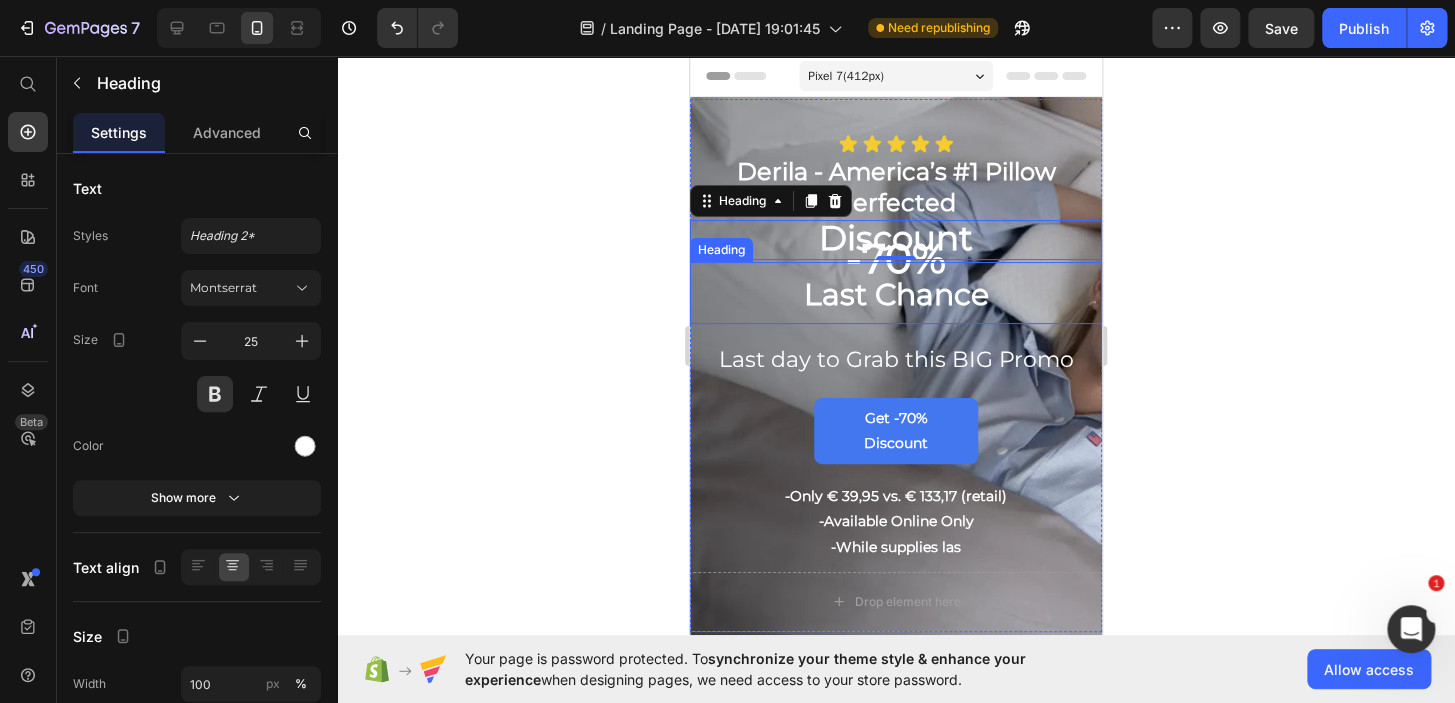 click on "Last Chance" at bounding box center (896, 292) 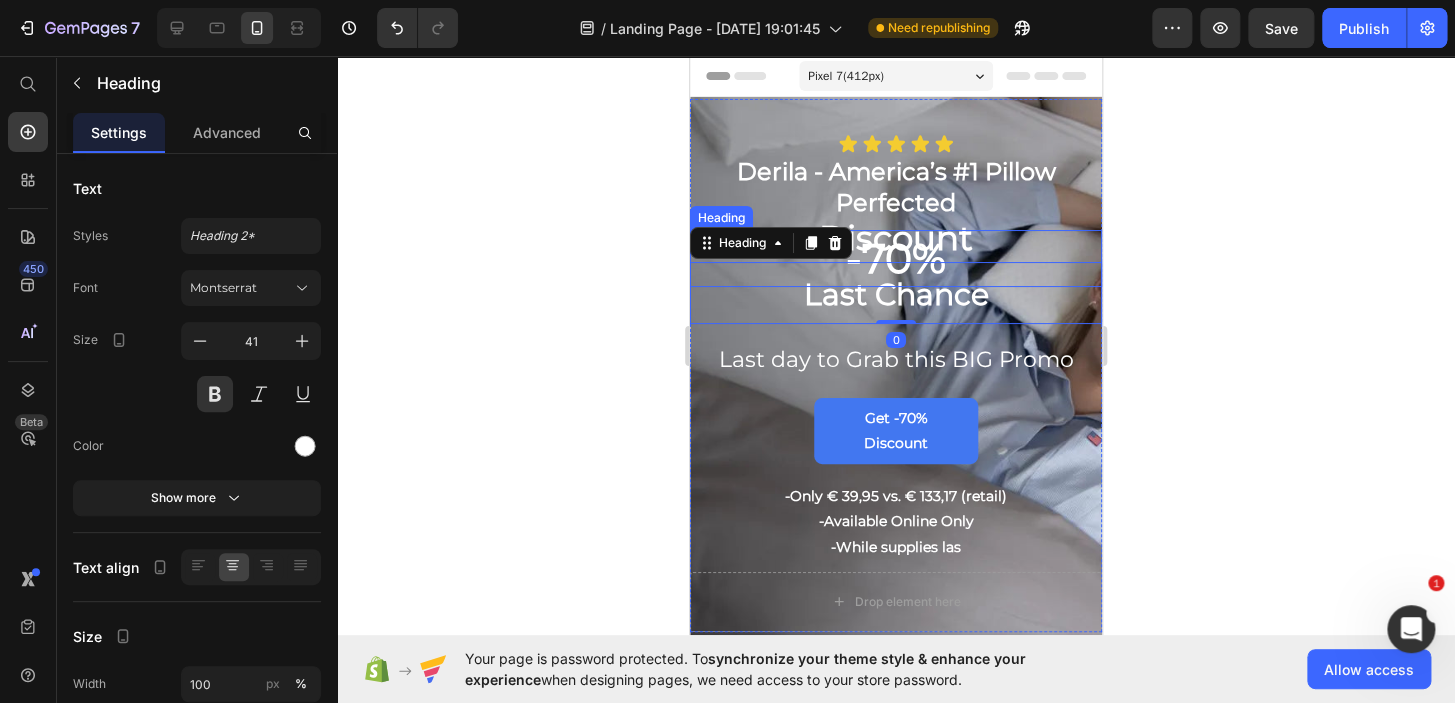 click on "-70%" at bounding box center [896, 258] 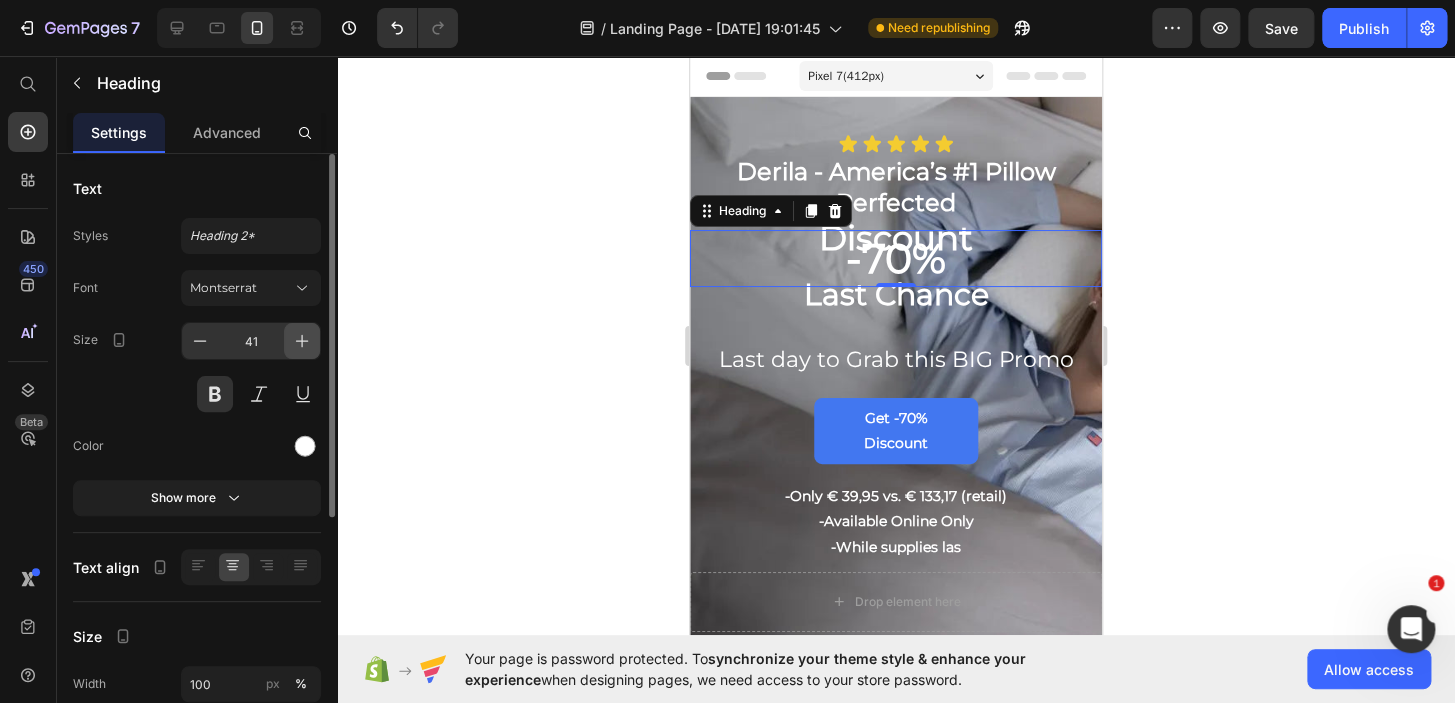 click 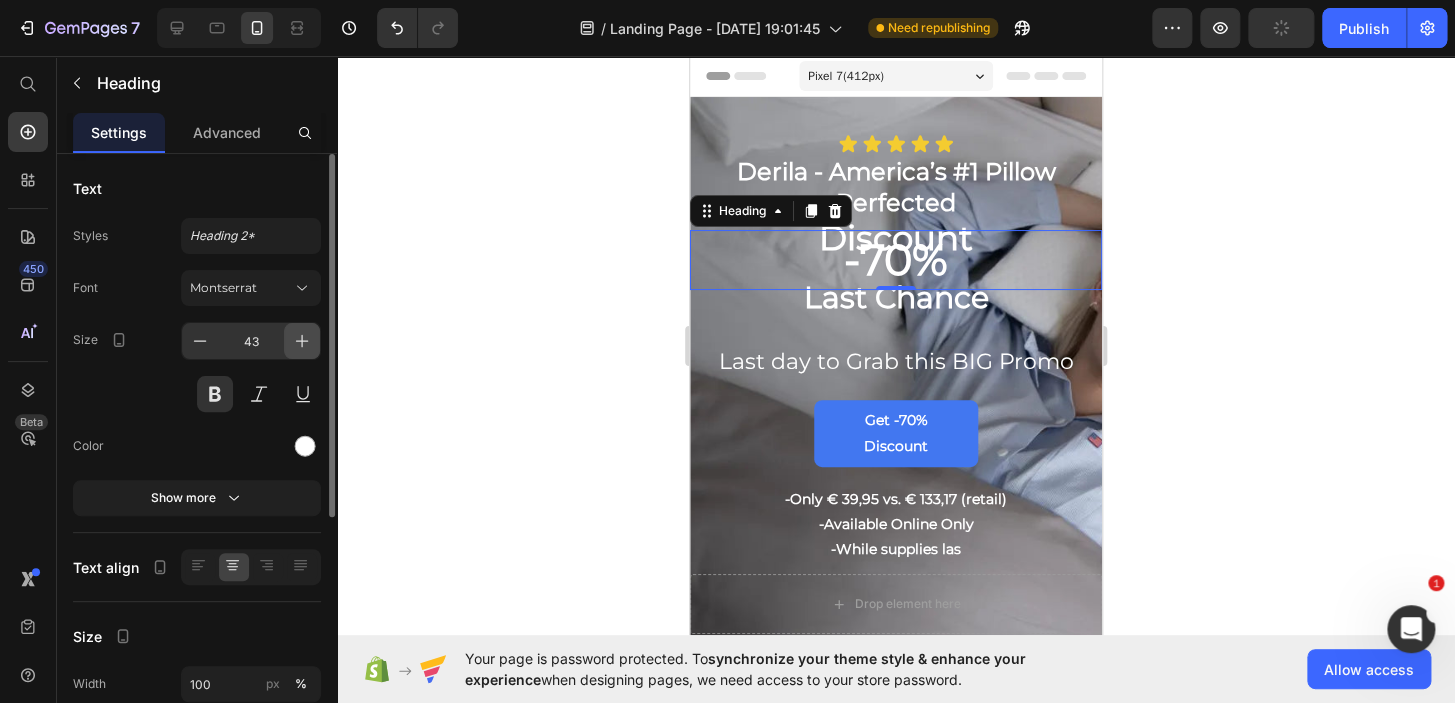 click 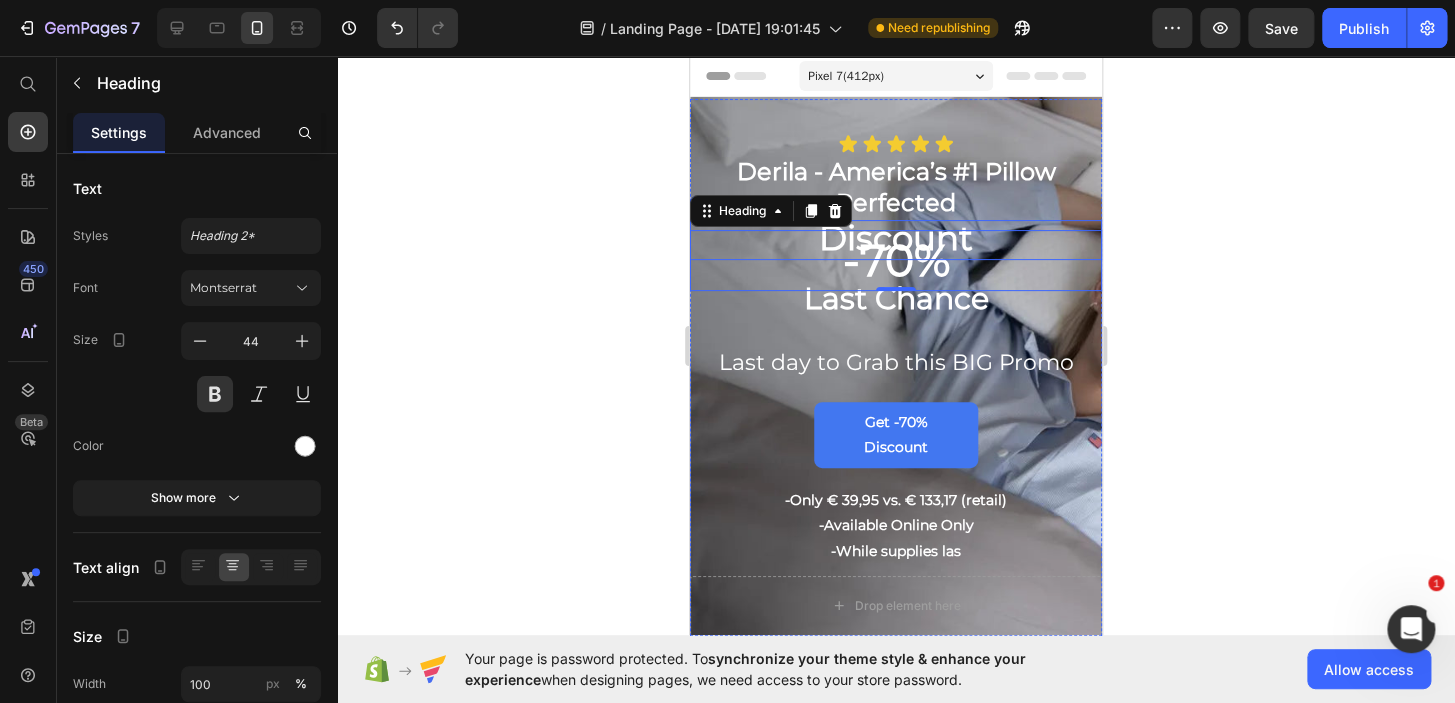 click on "Discount" at bounding box center [896, 238] 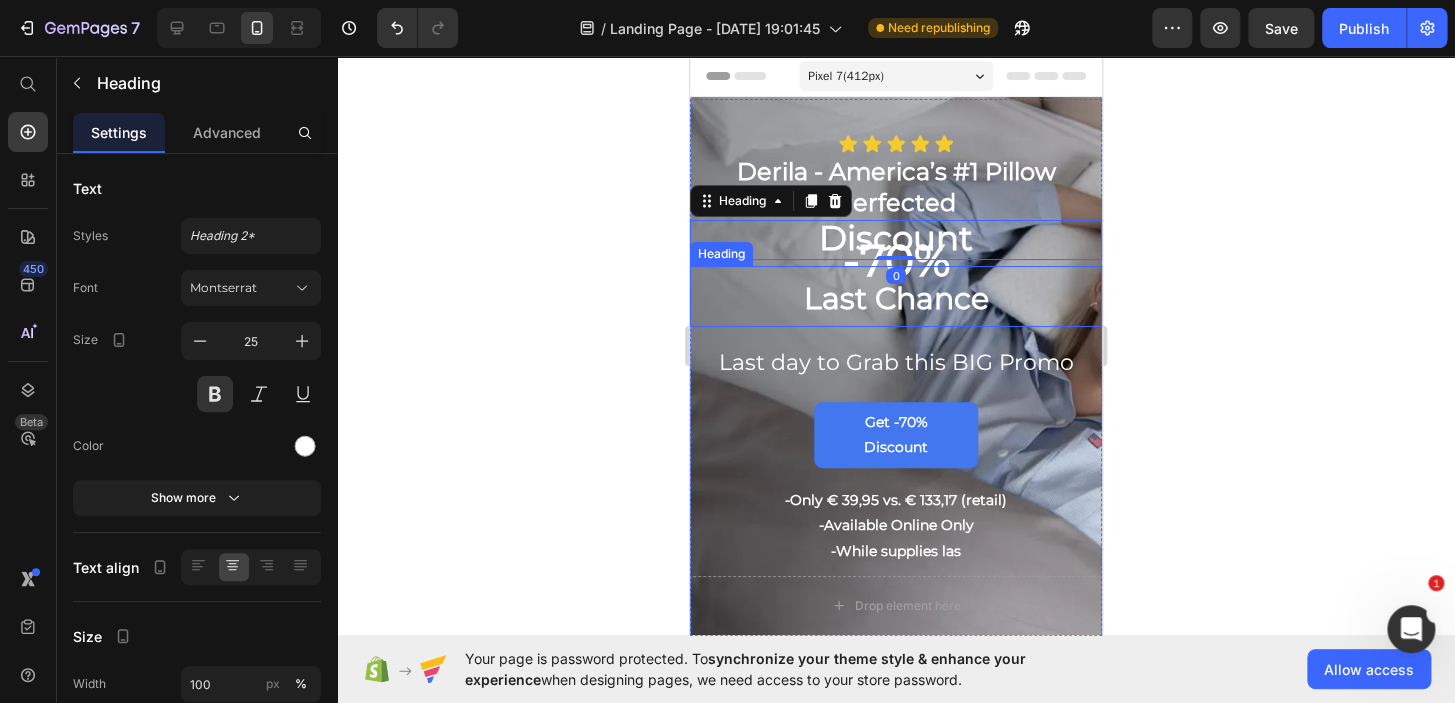 click on "Last Chance" at bounding box center (896, 298) 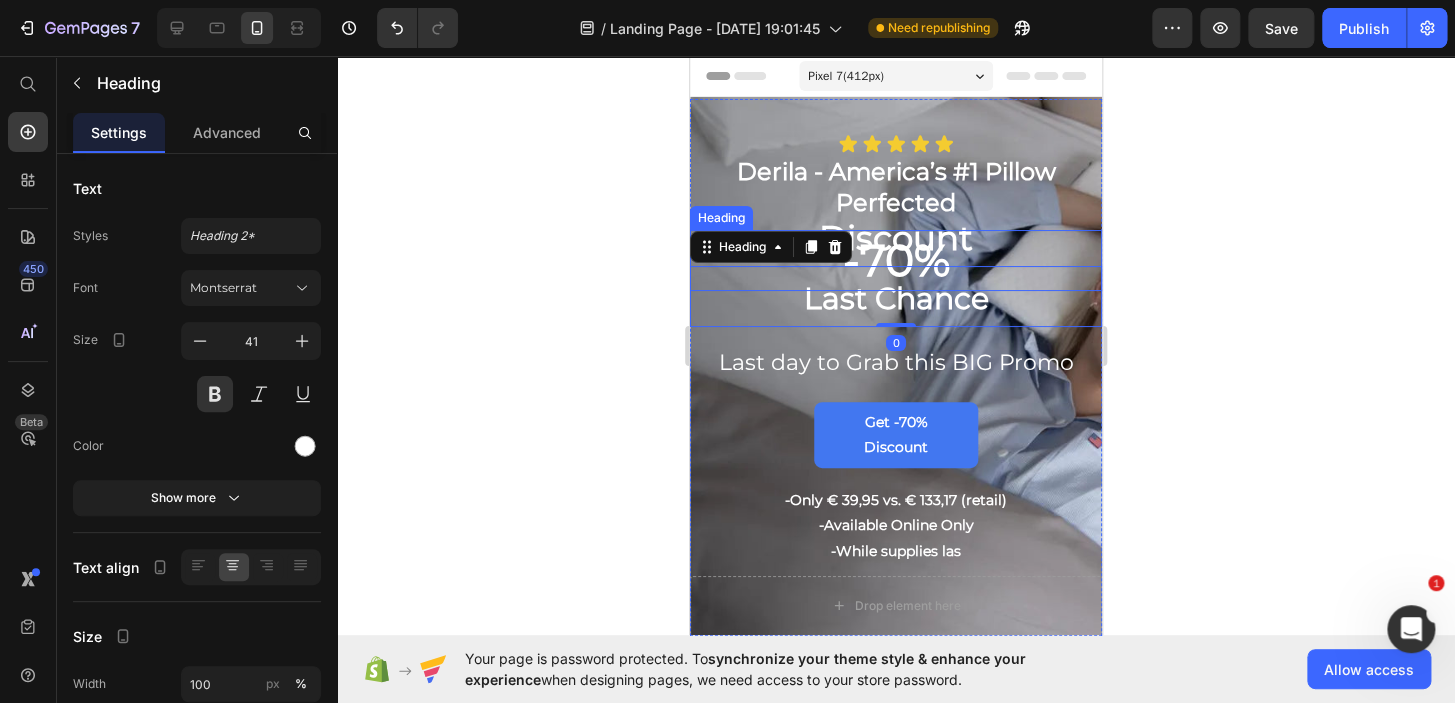 click on "-70%" at bounding box center (896, 260) 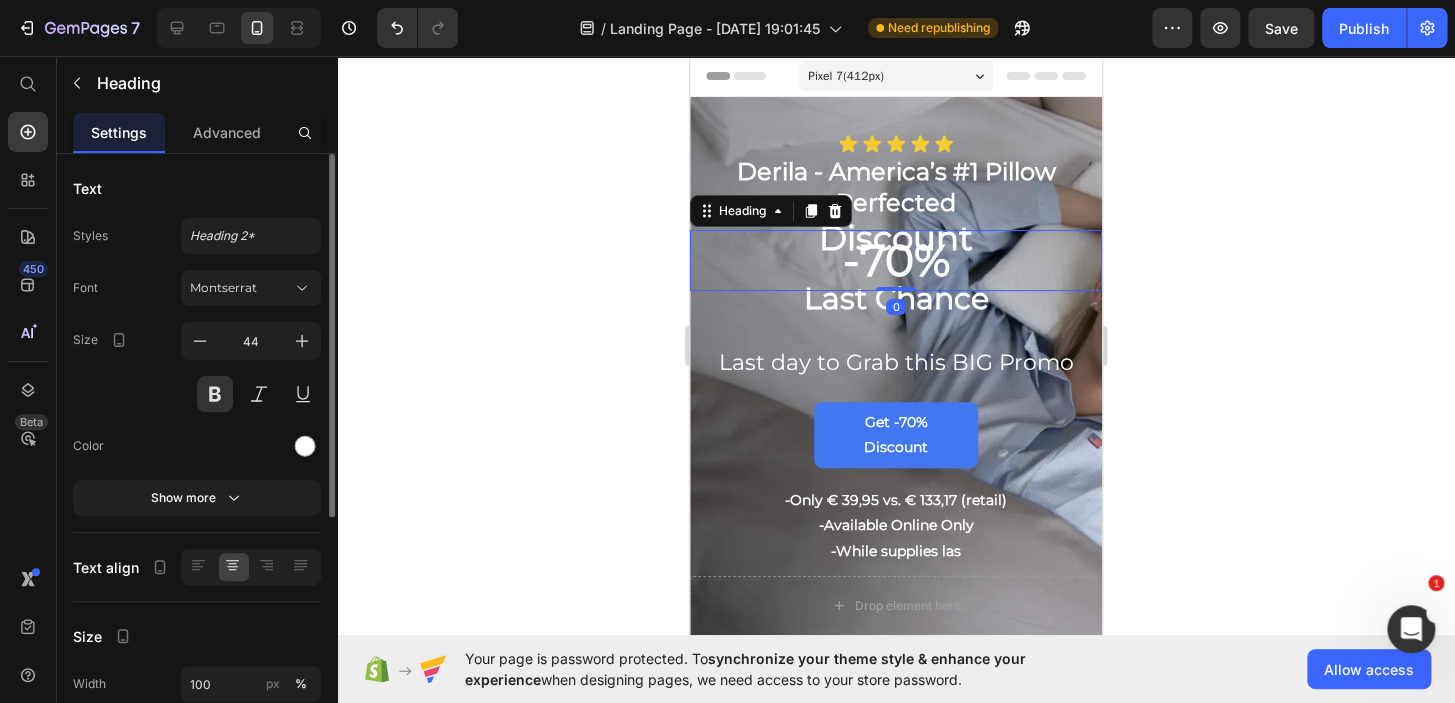 click on "Text Styles Heading 2* Font Montserrat Size 44 Color Show more Text align Size Width 100 px % Show more Background Color Image Video  Color  SEO HTML tag H2  Delete element" at bounding box center [197, 660] 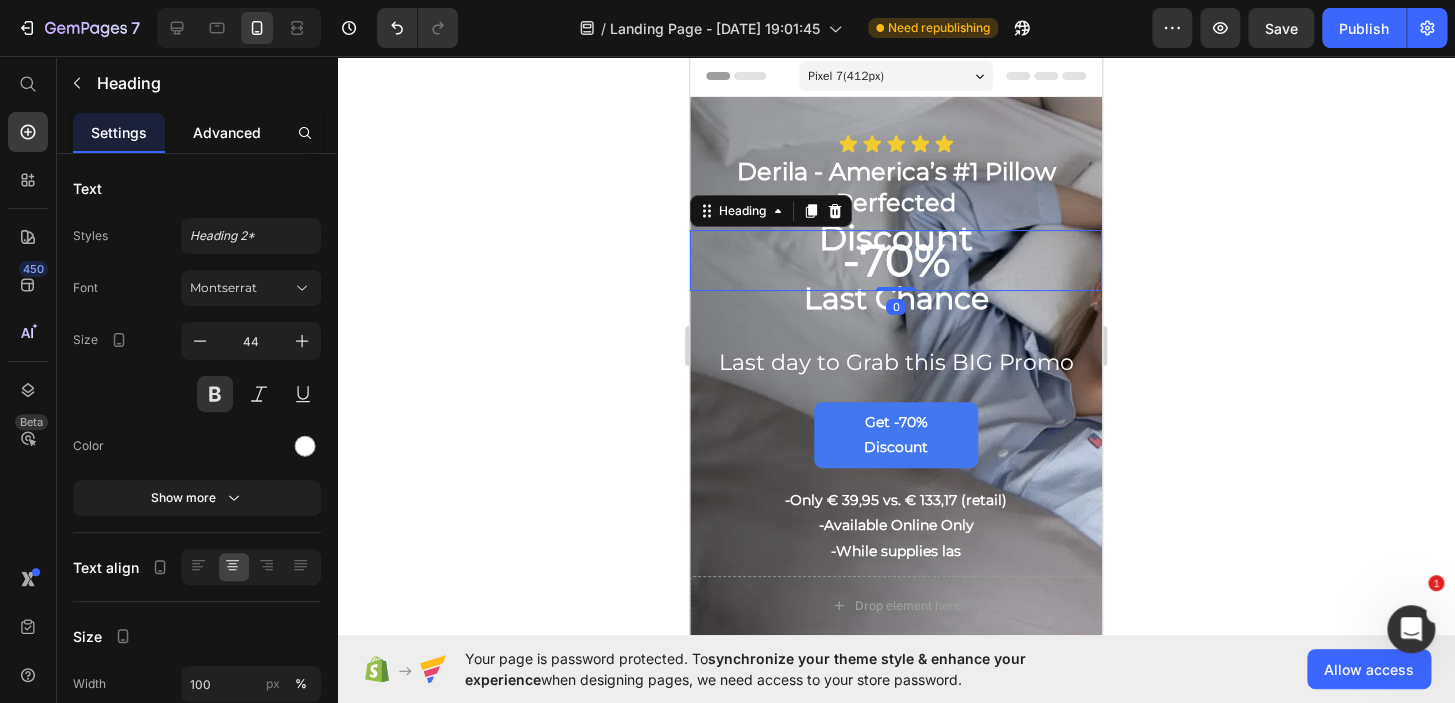 click on "Advanced" at bounding box center (227, 132) 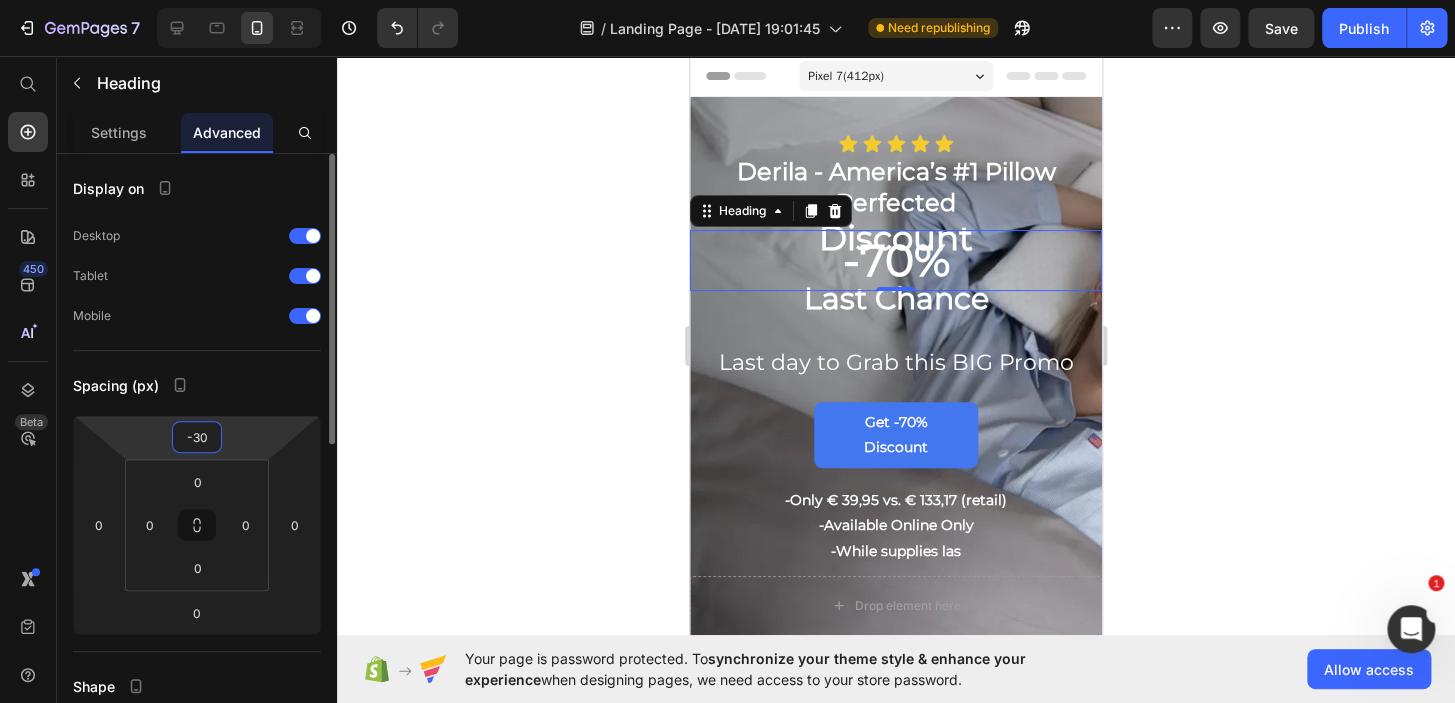 click on "-30" at bounding box center (197, 437) 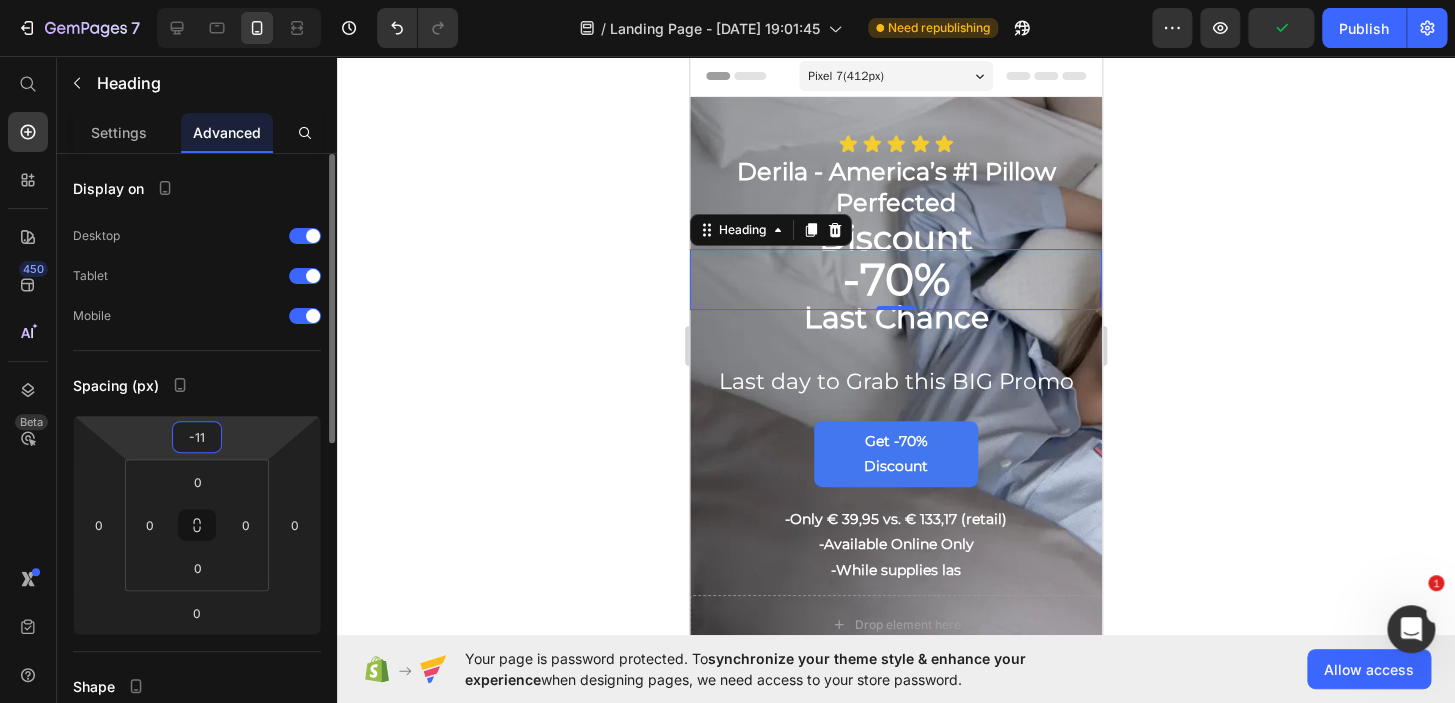 type on "-12" 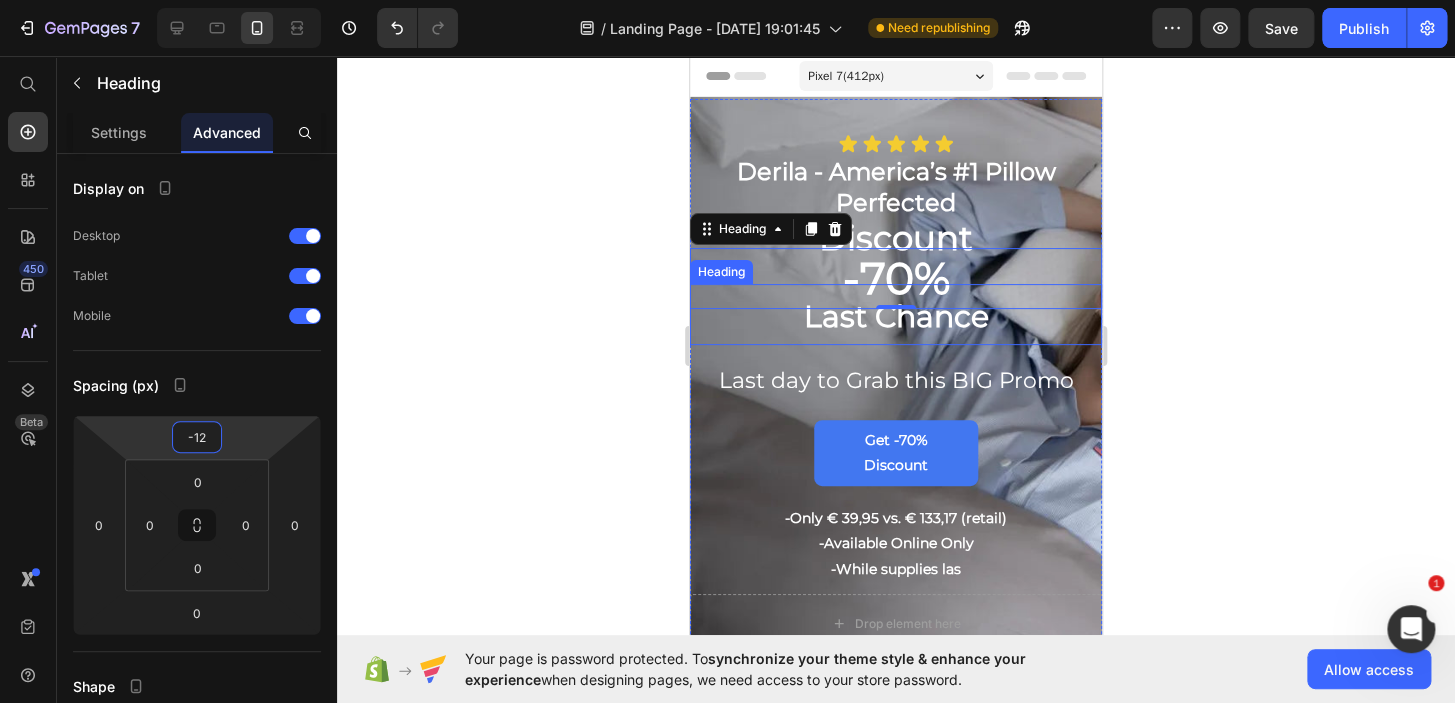 click on "Last Chance" at bounding box center (896, 316) 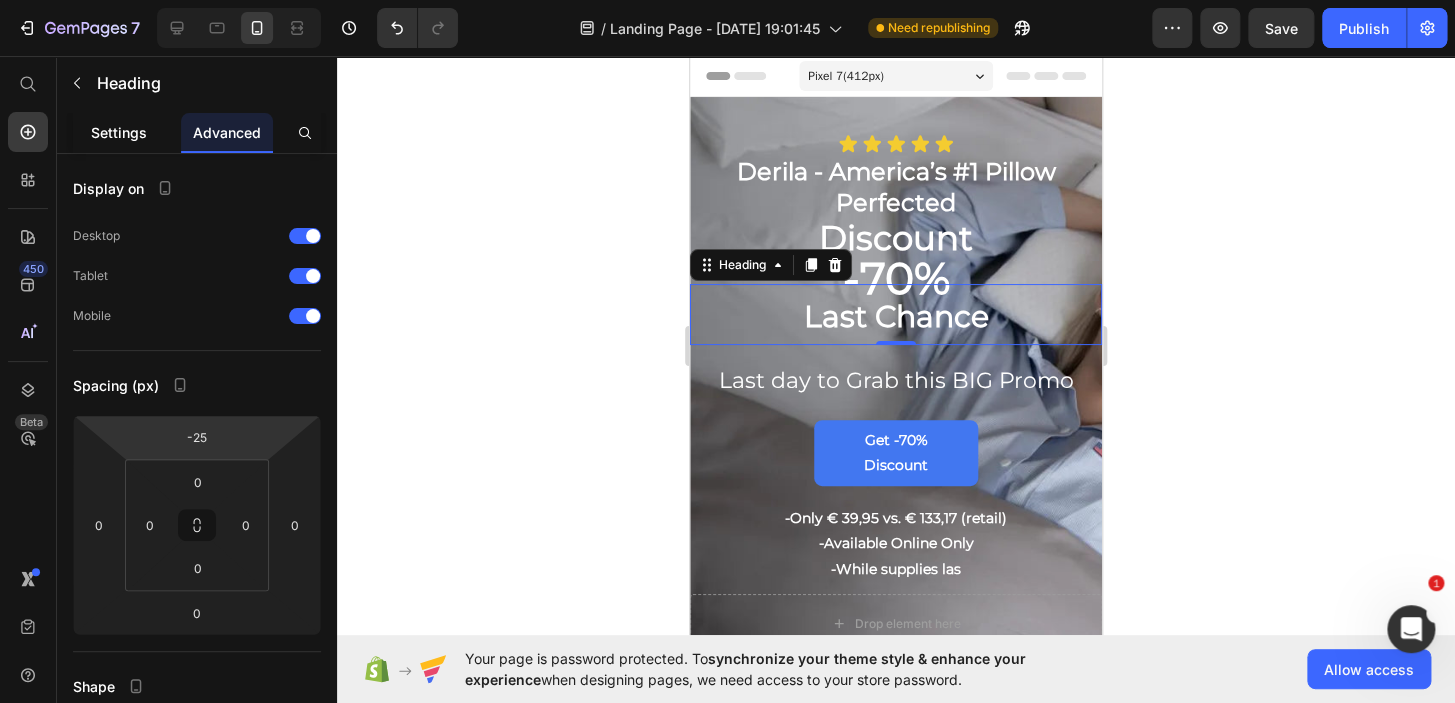 click on "Settings" 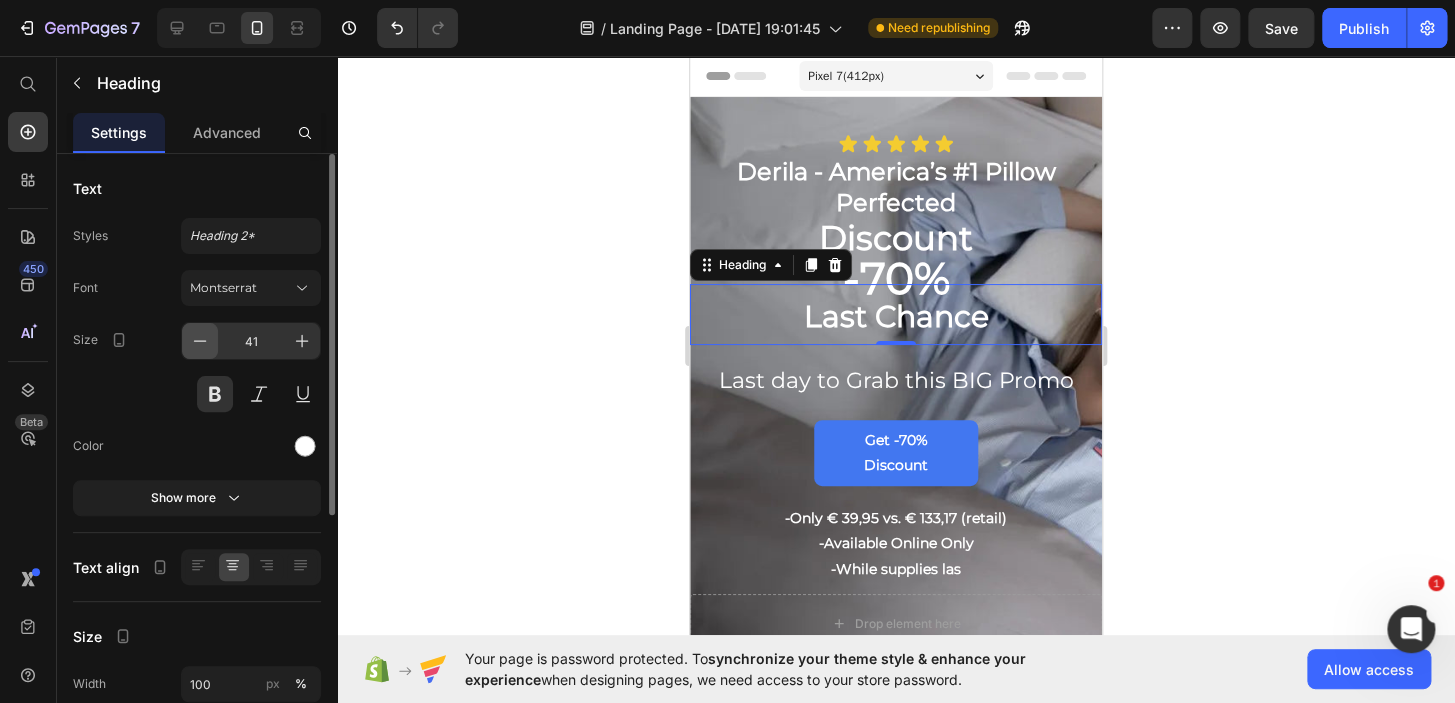 click 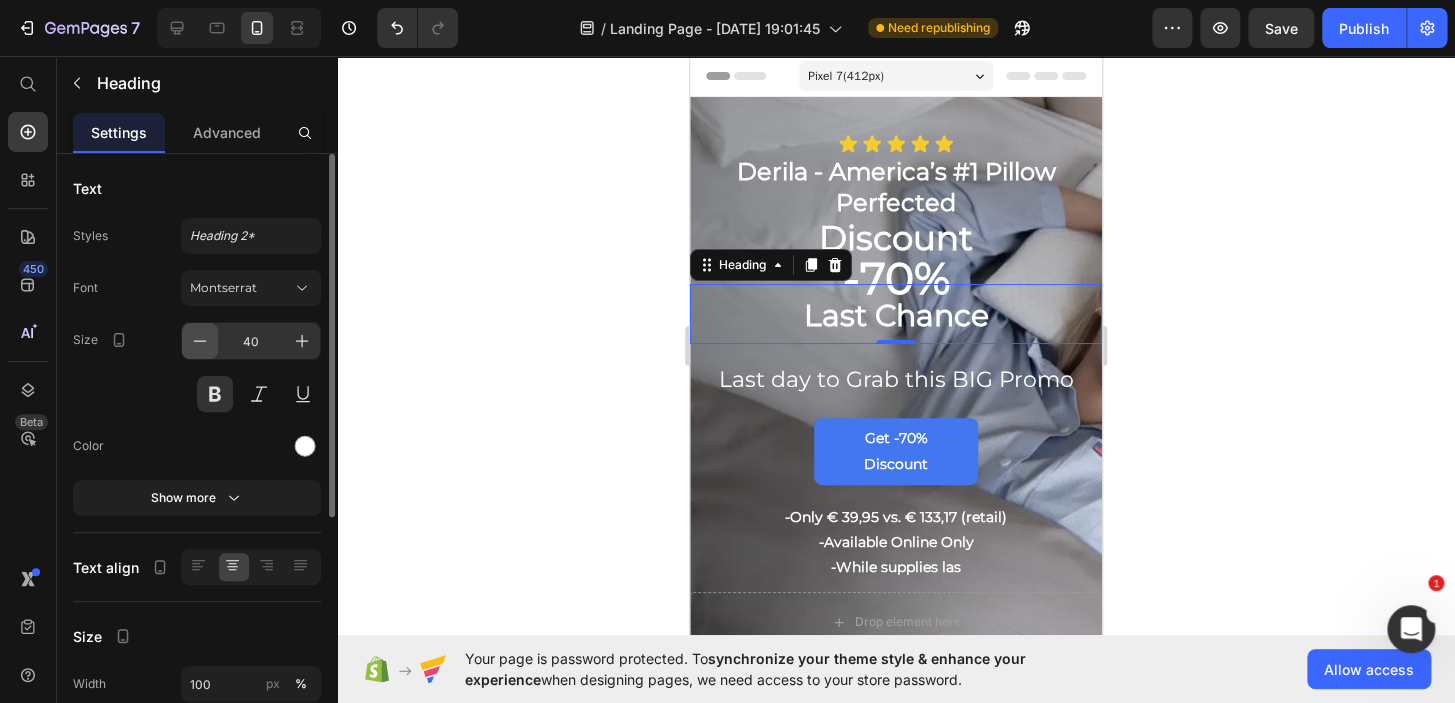 click 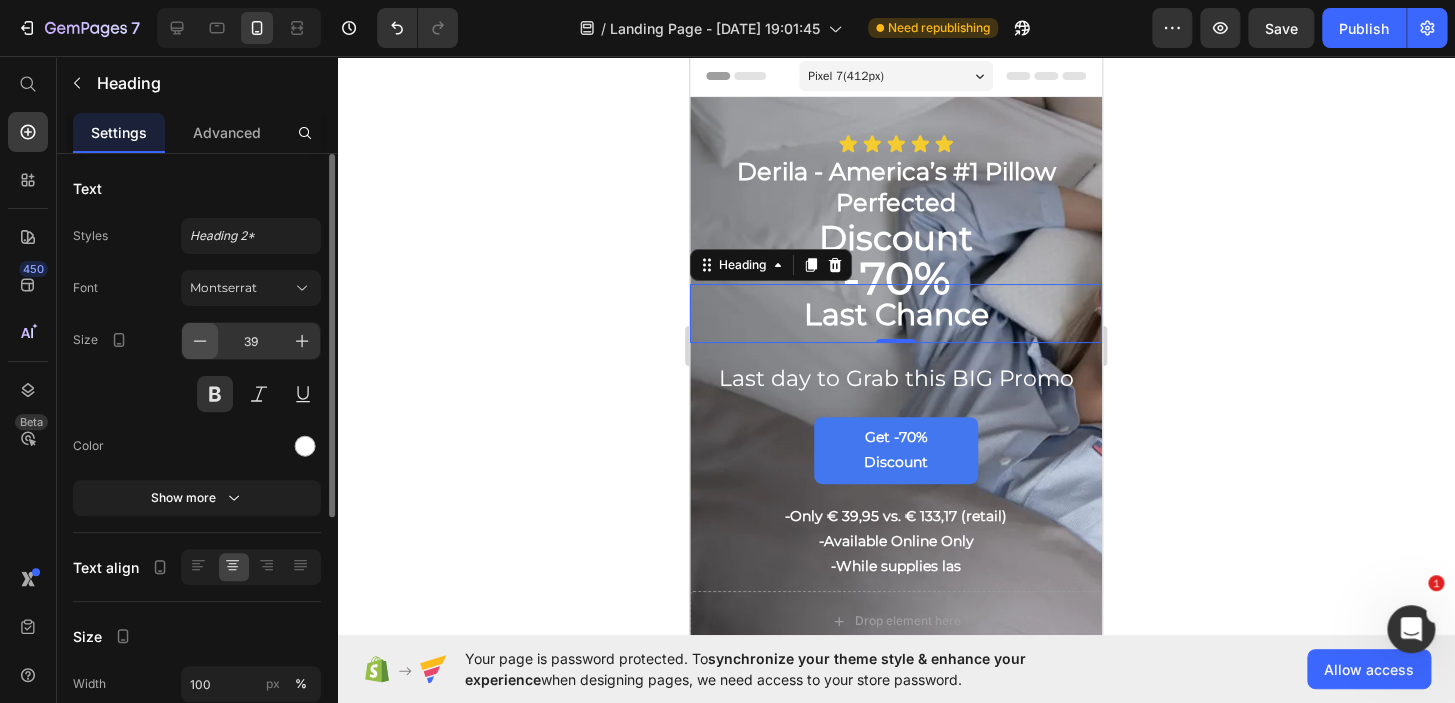 click 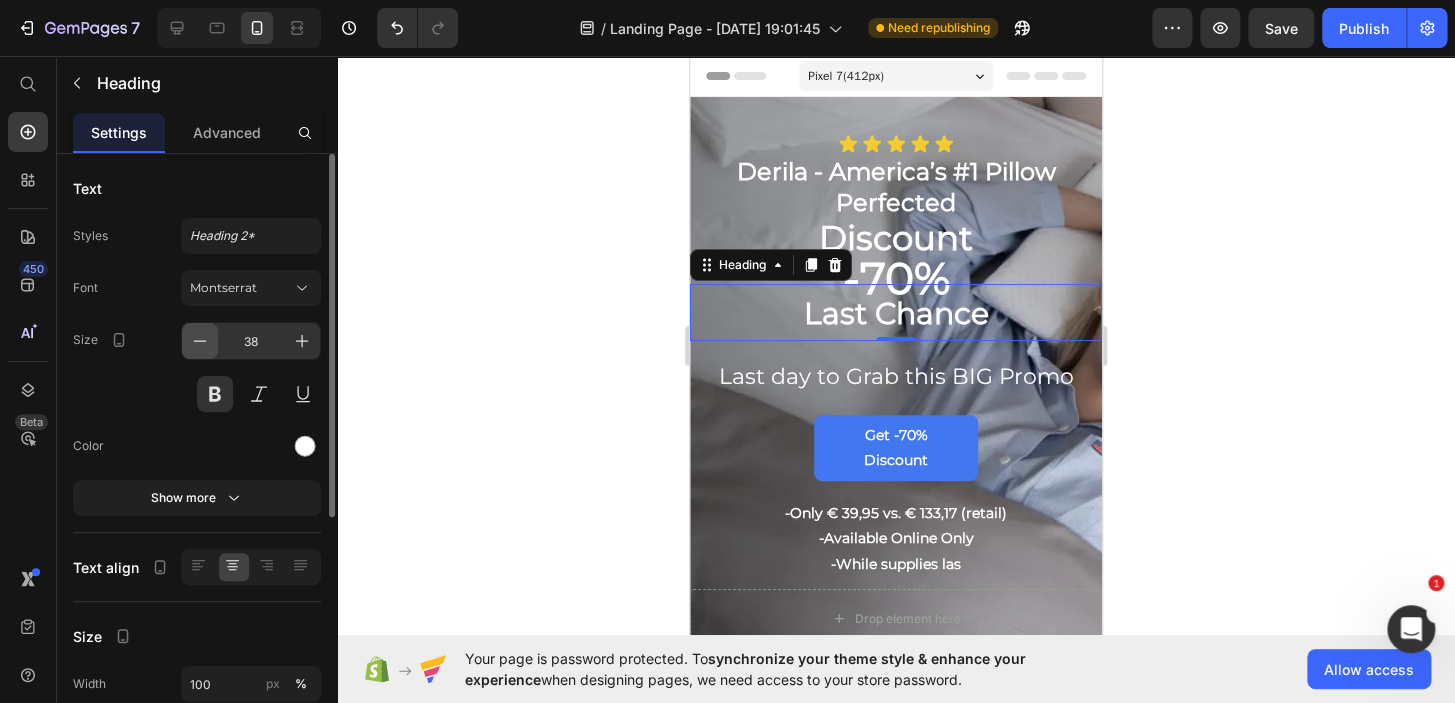 click 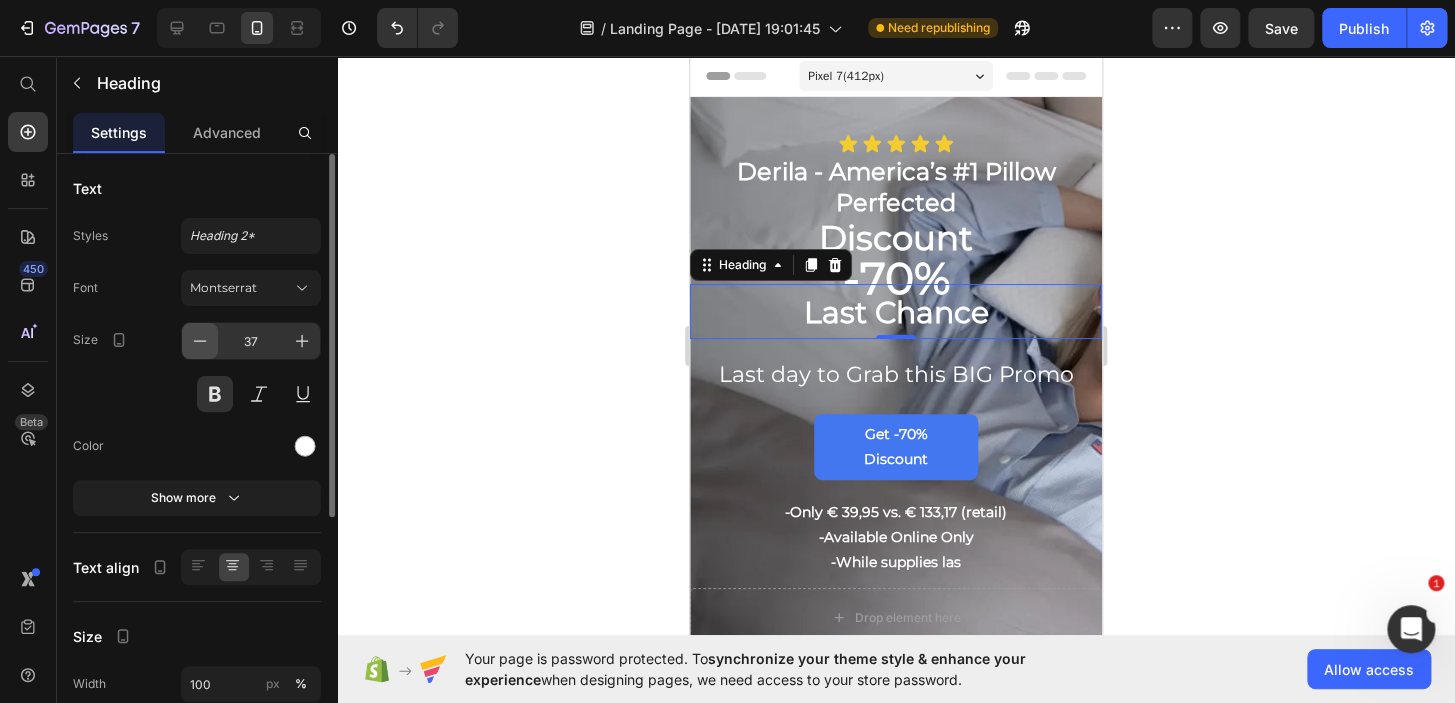 click 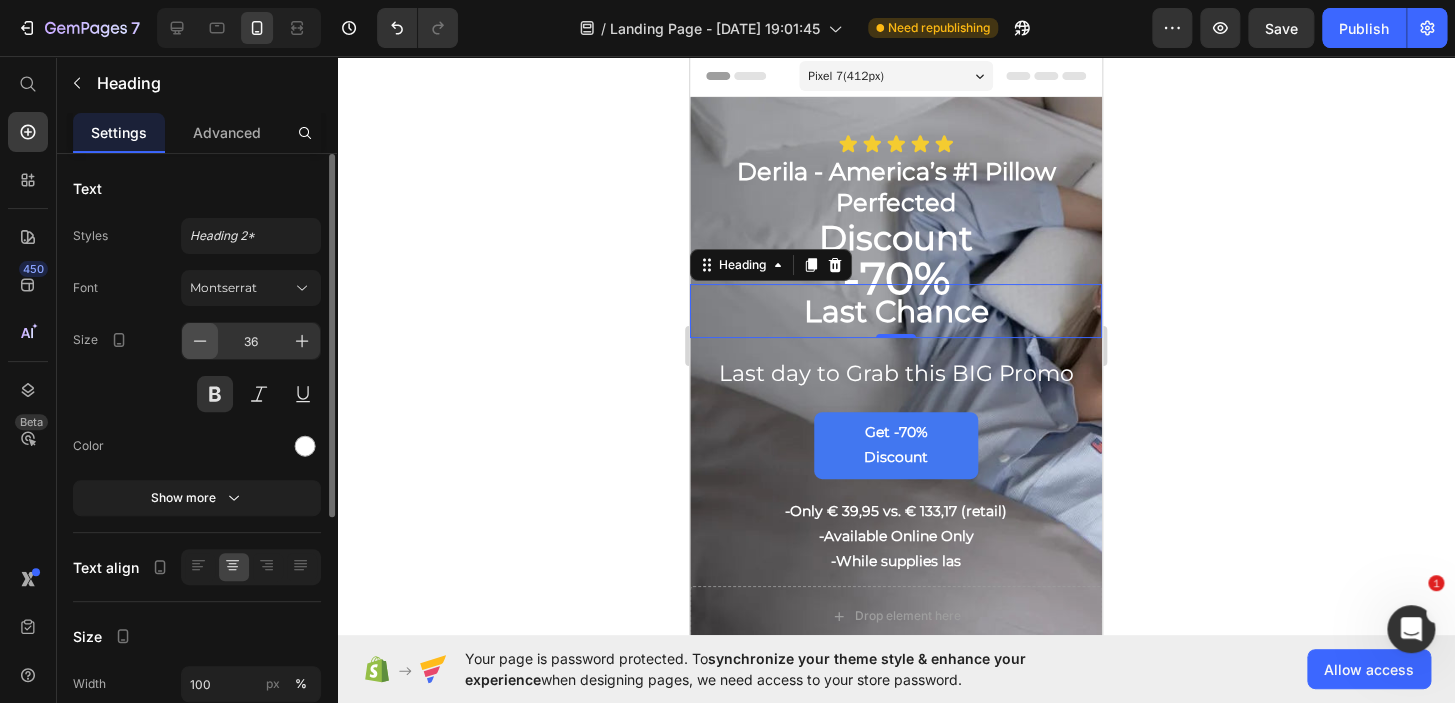 click 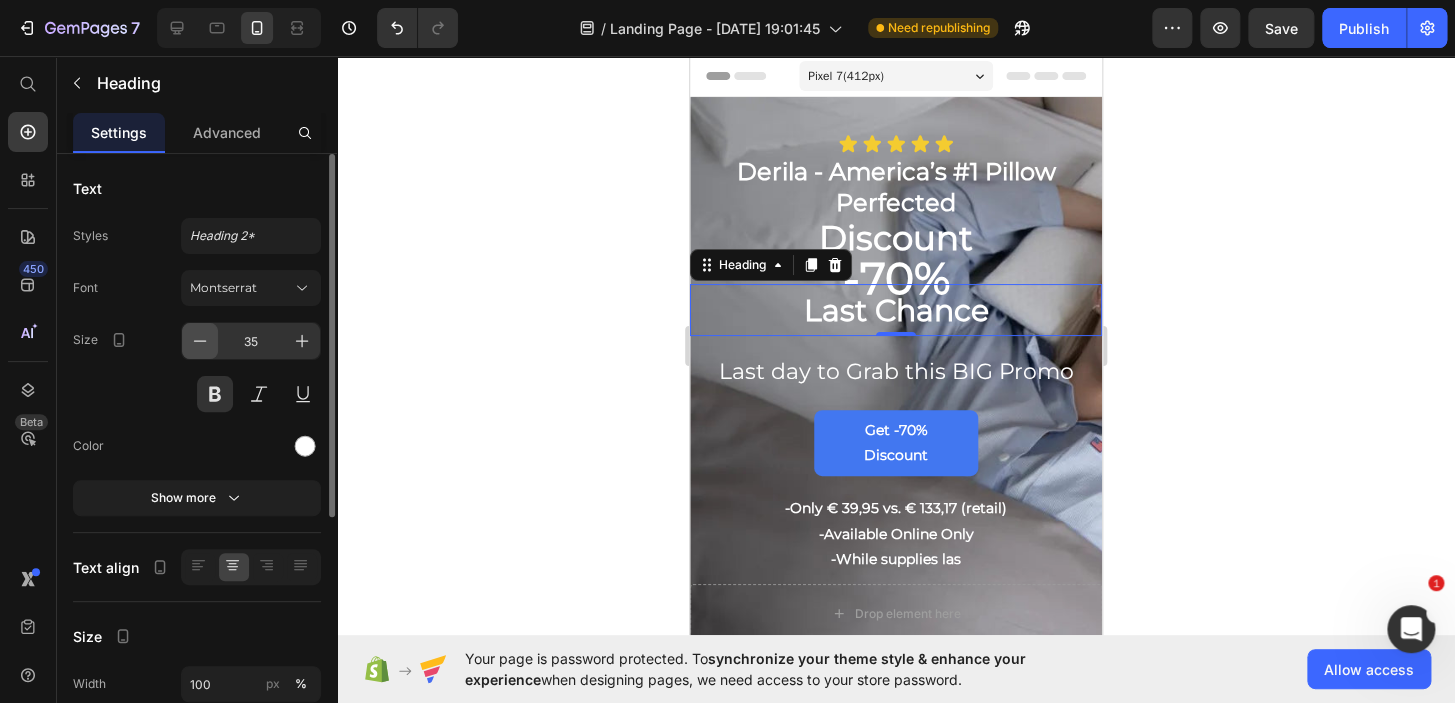 click 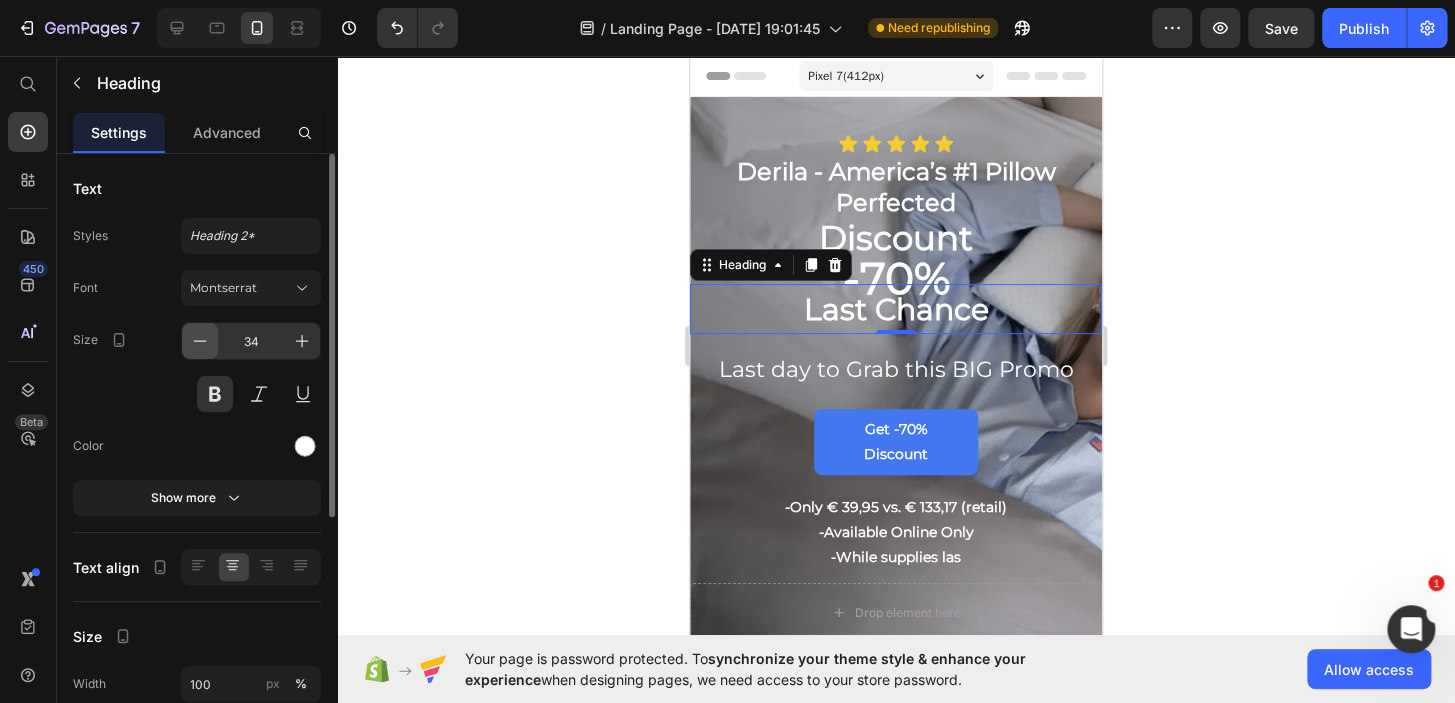 click 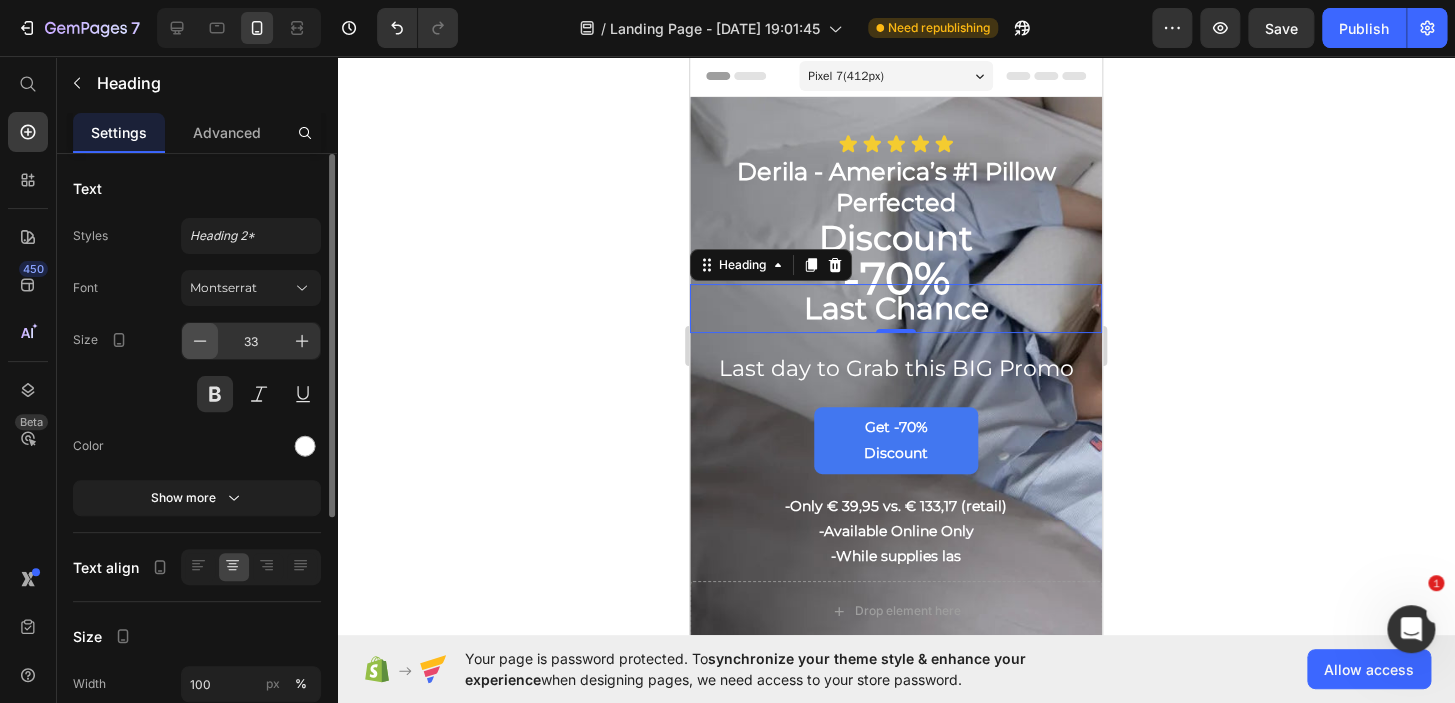 click 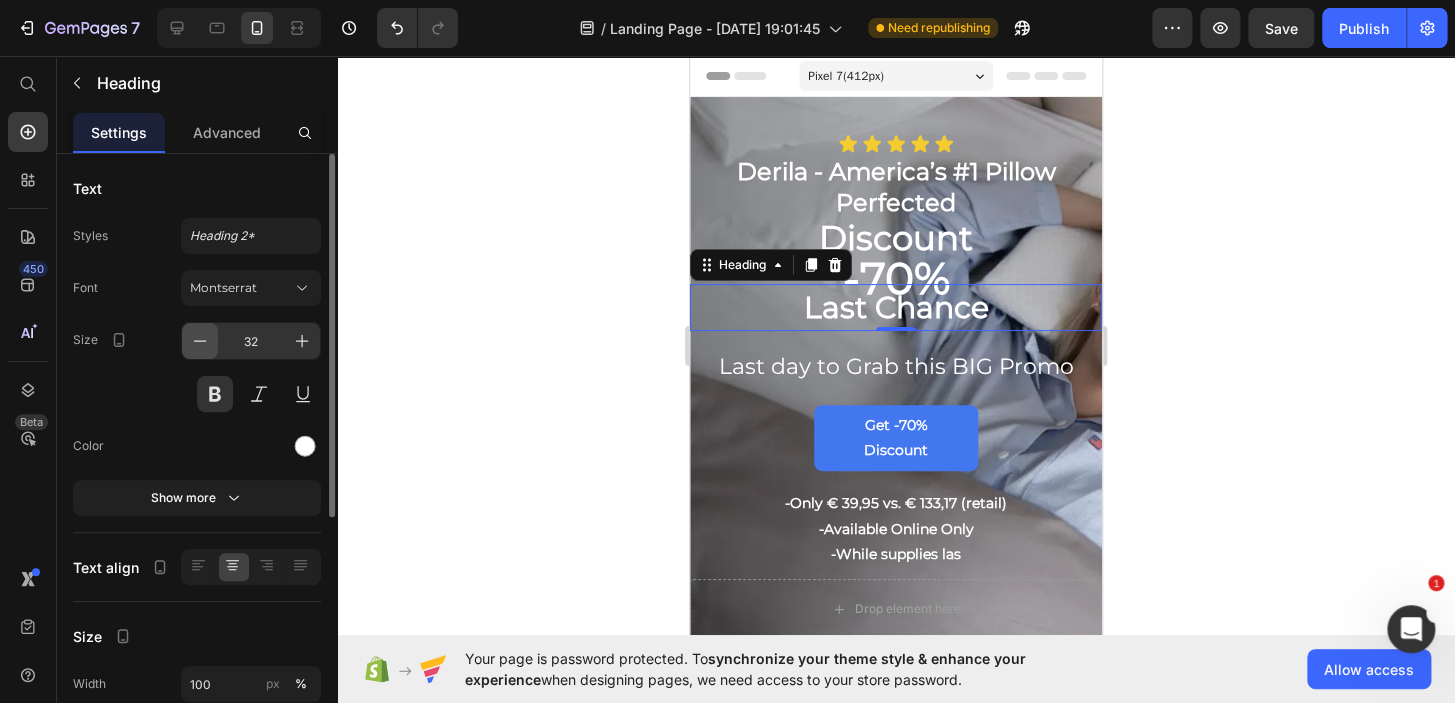 click 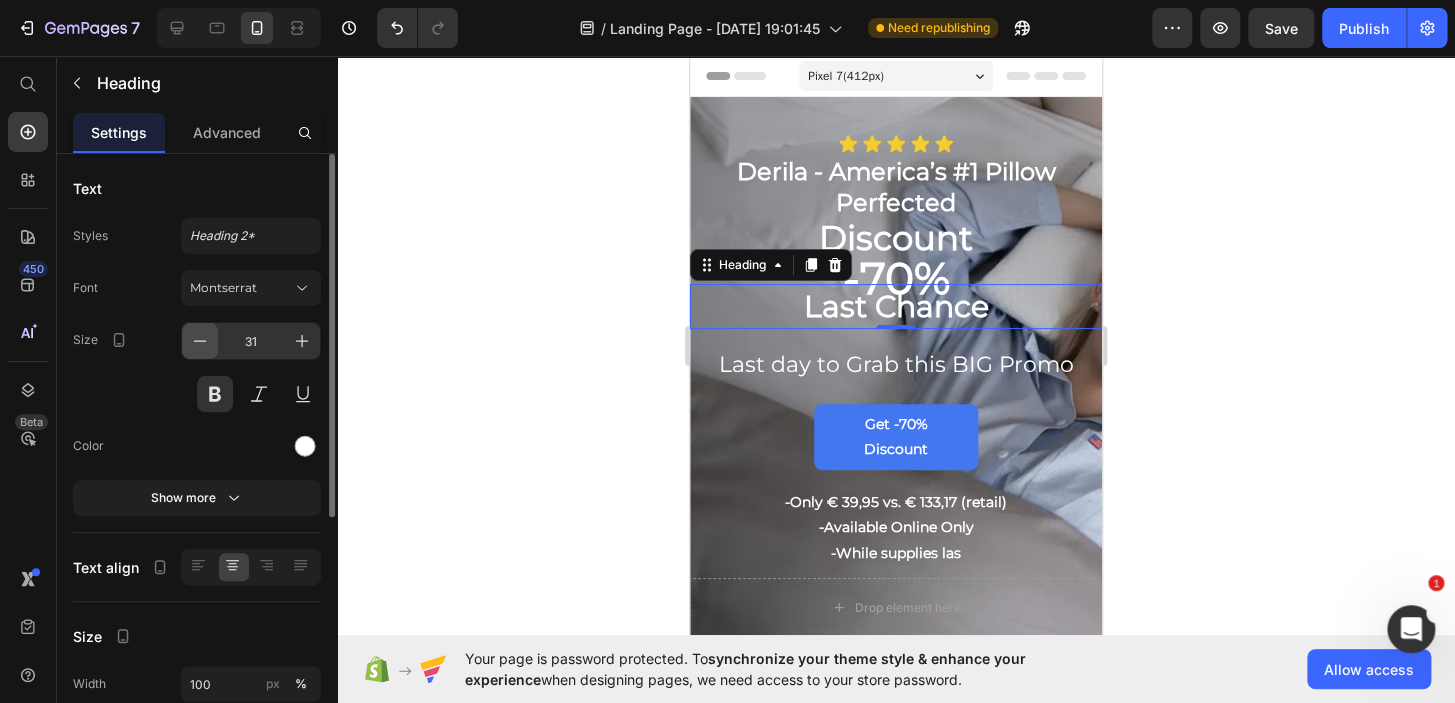 click 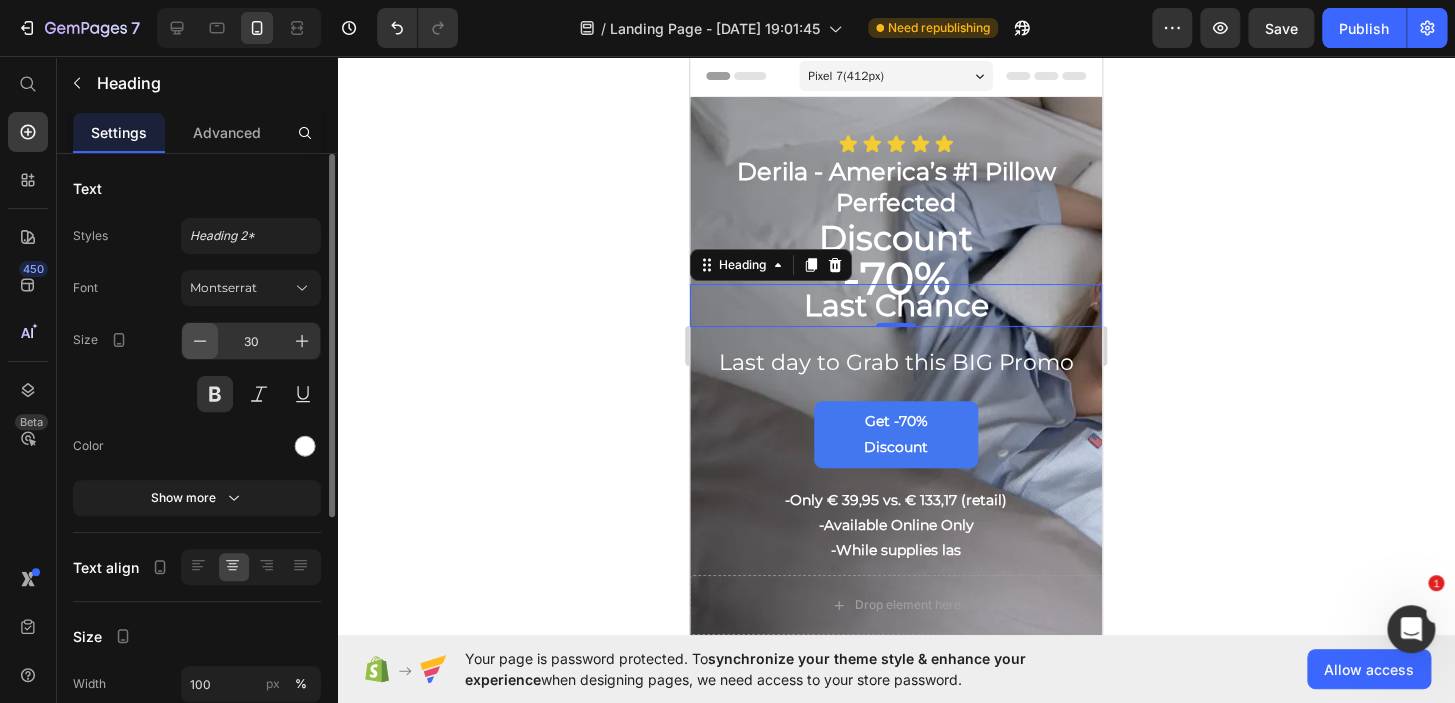 click 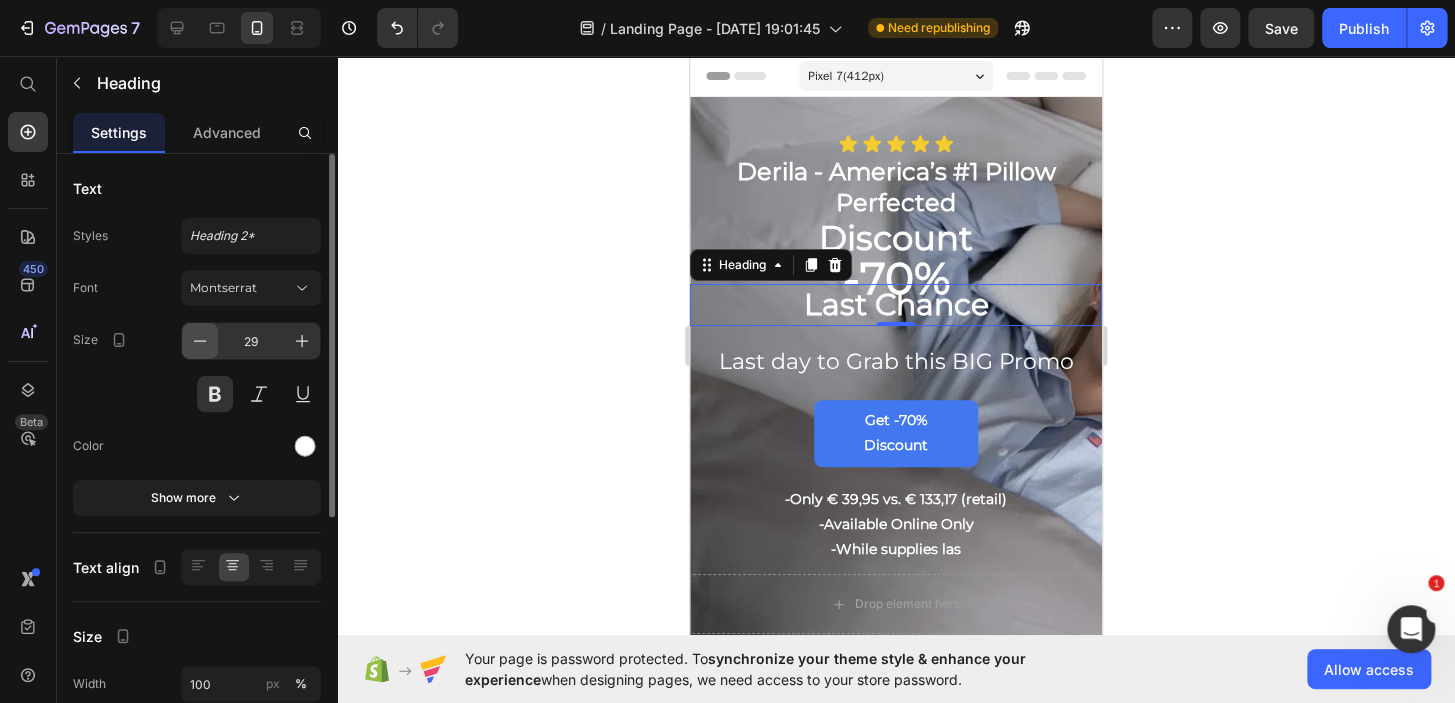 click 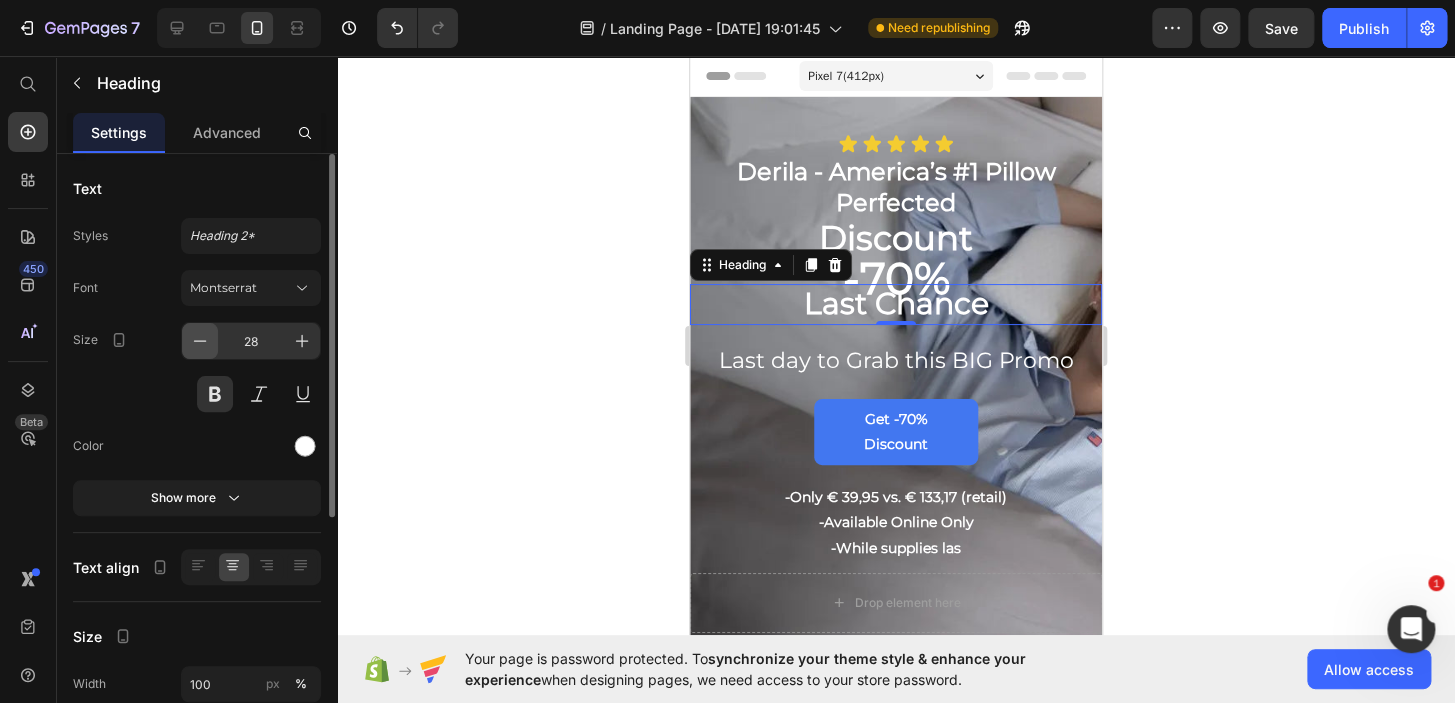 click 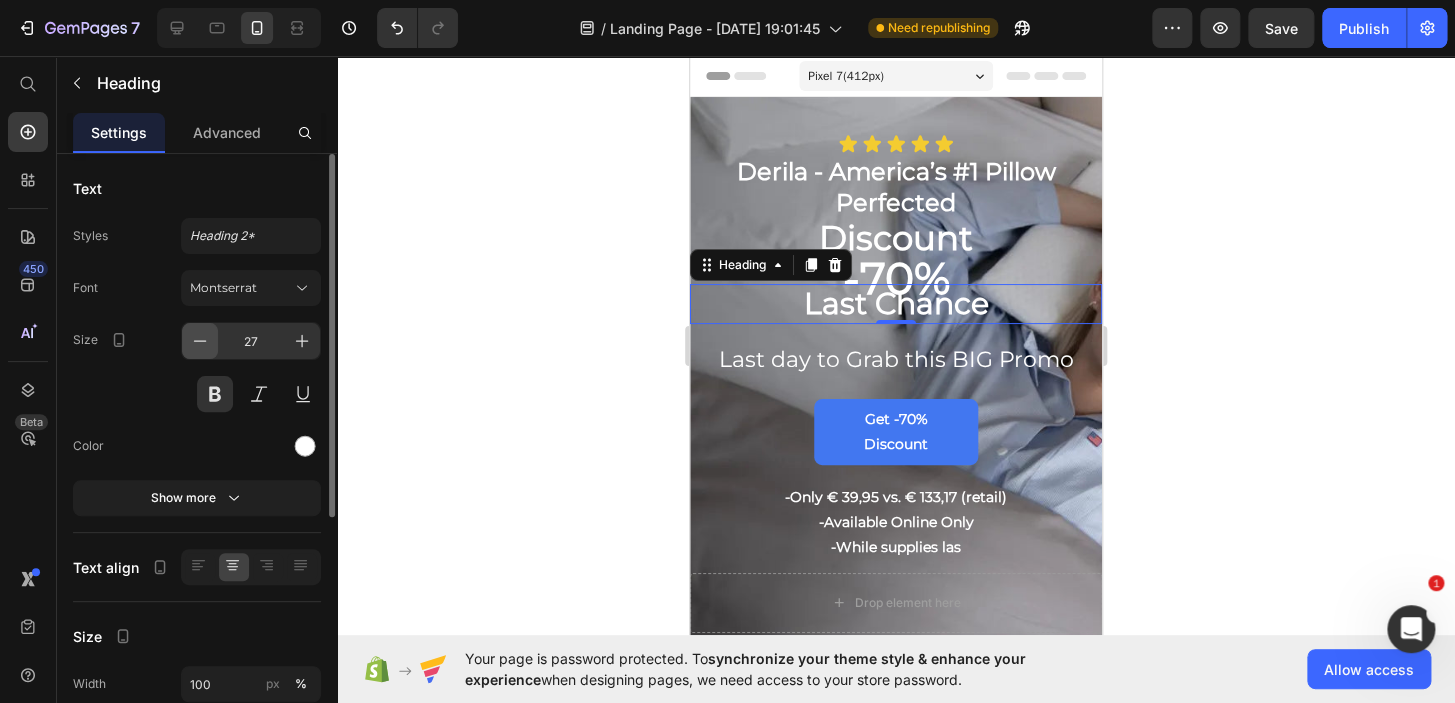 click 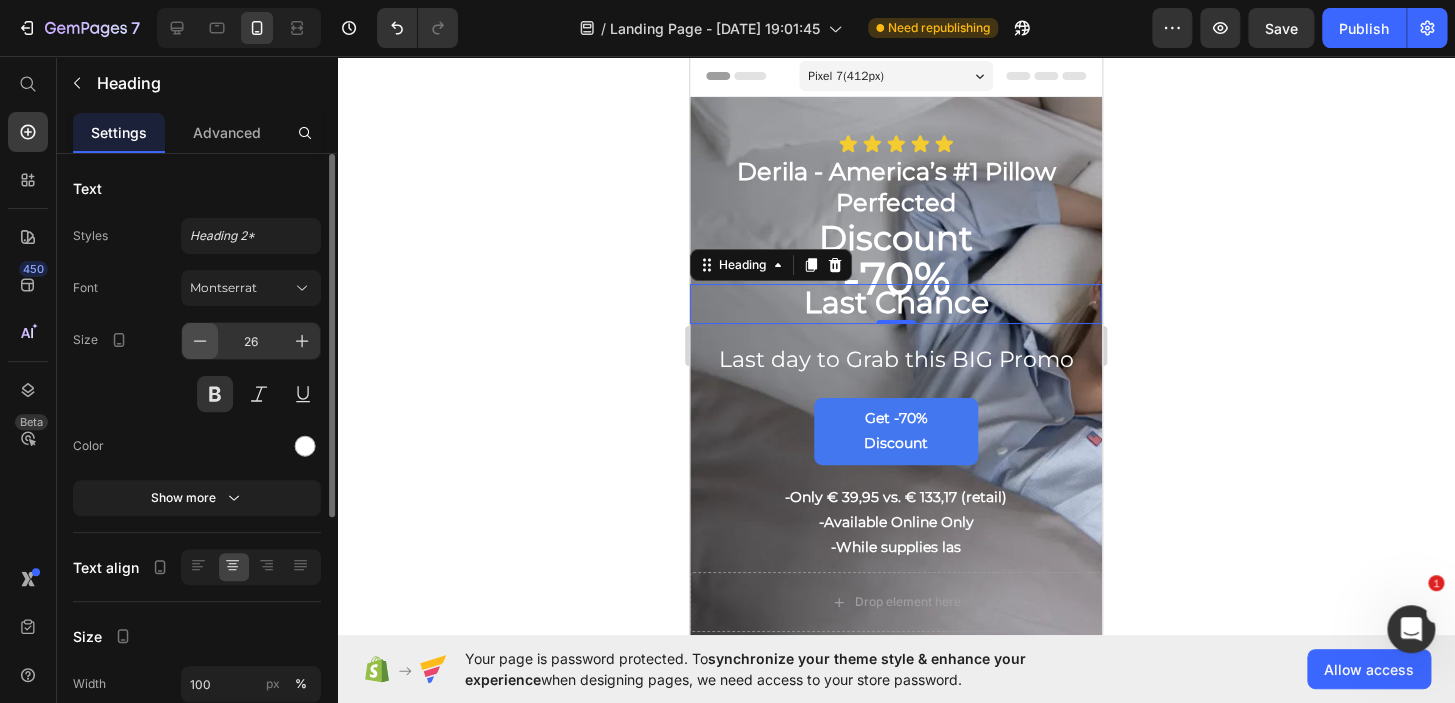click 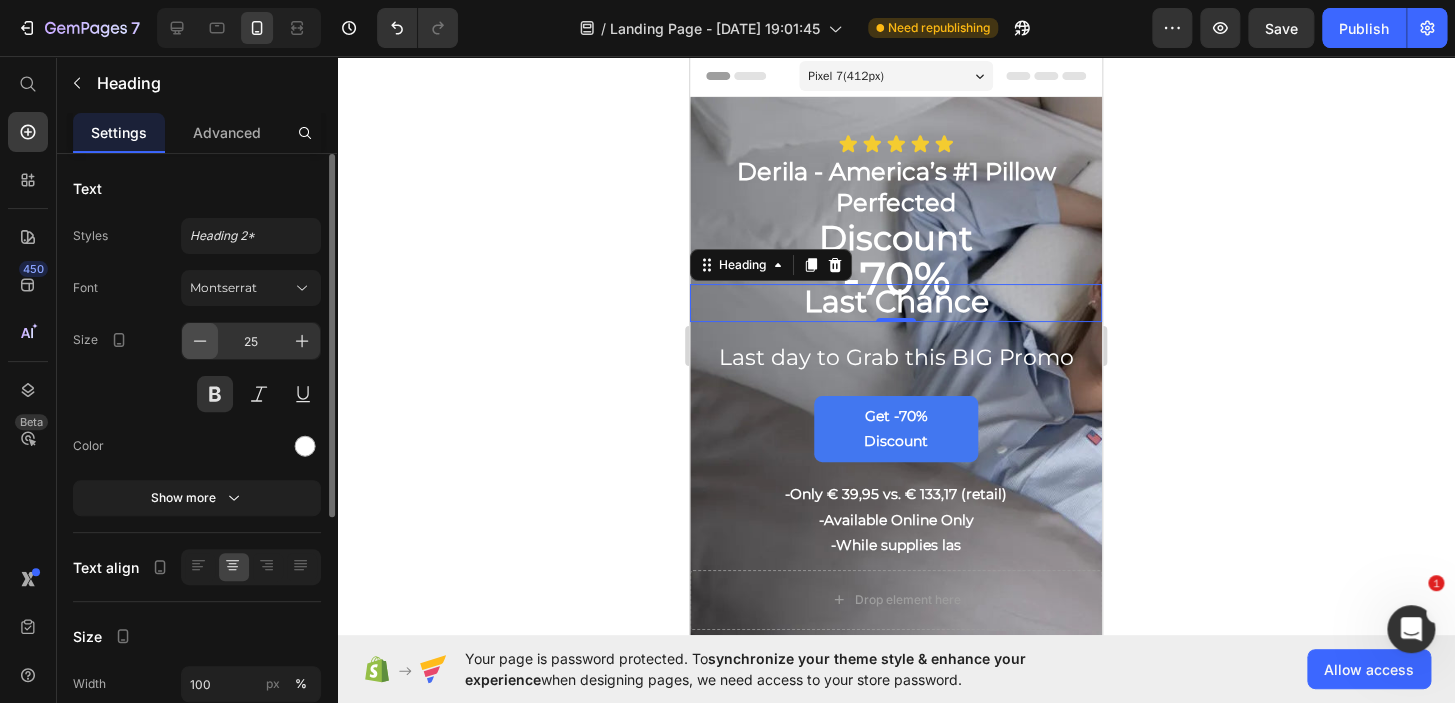 click 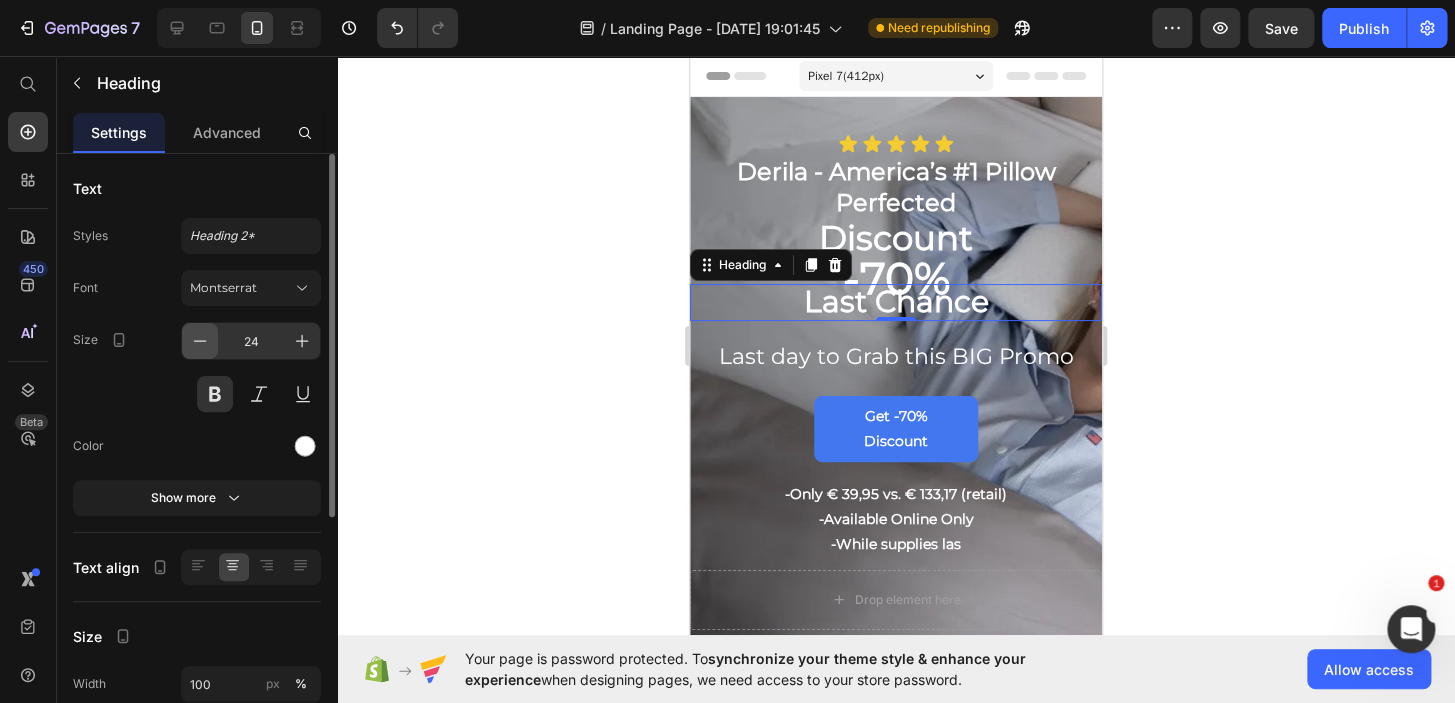 click 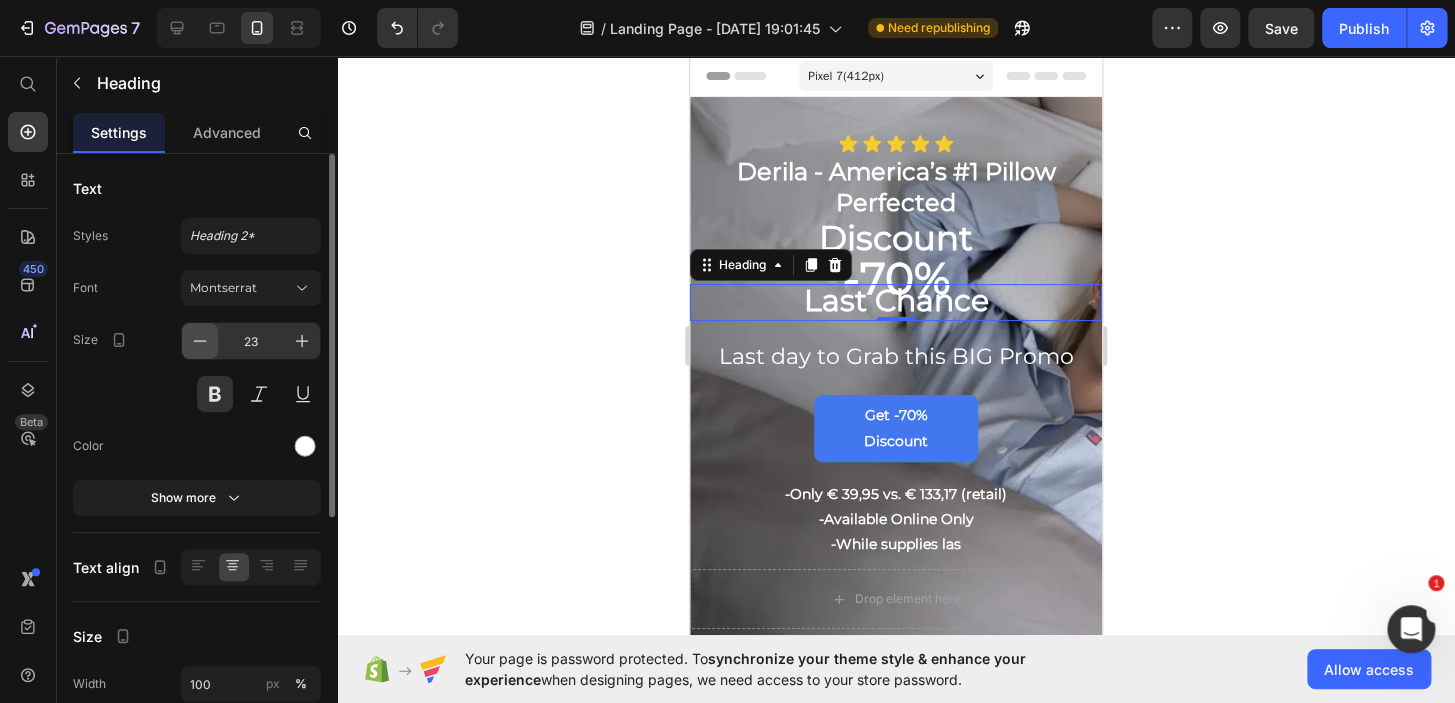 click 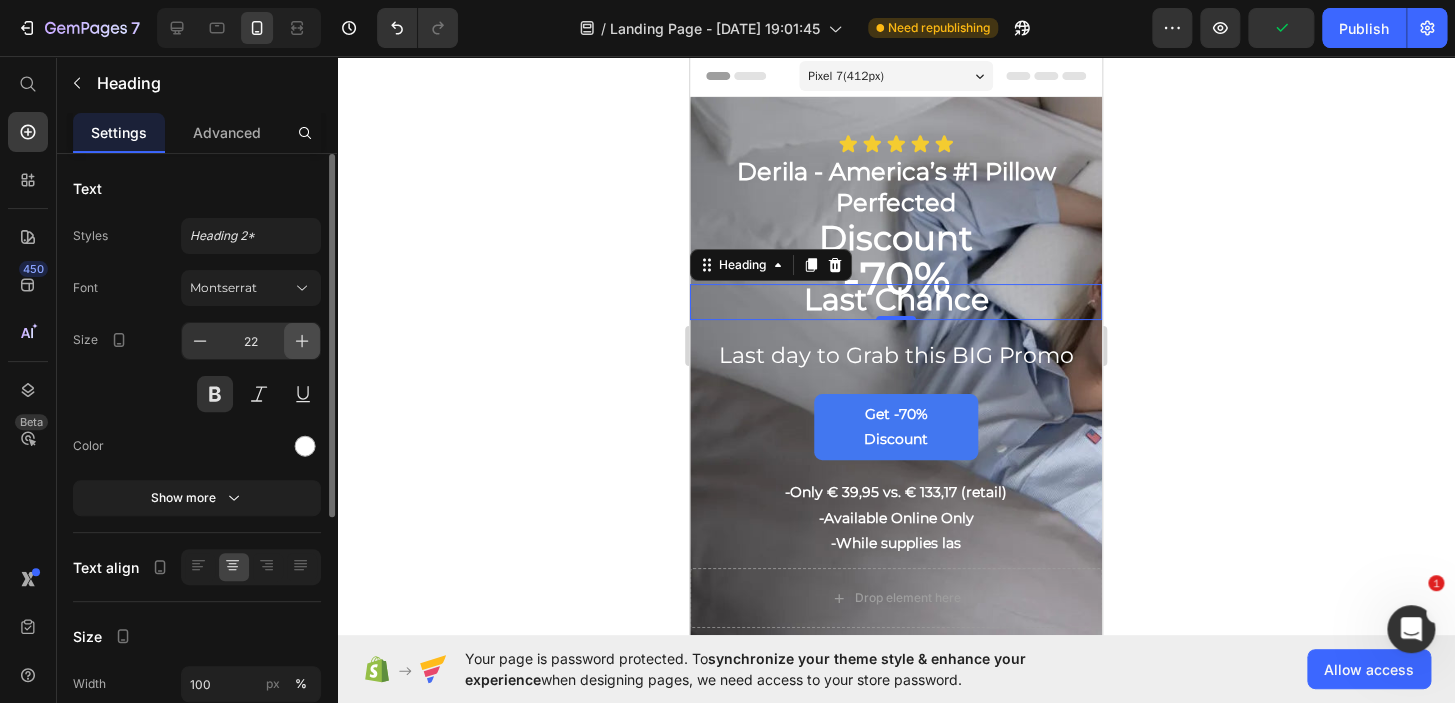 click at bounding box center [302, 341] 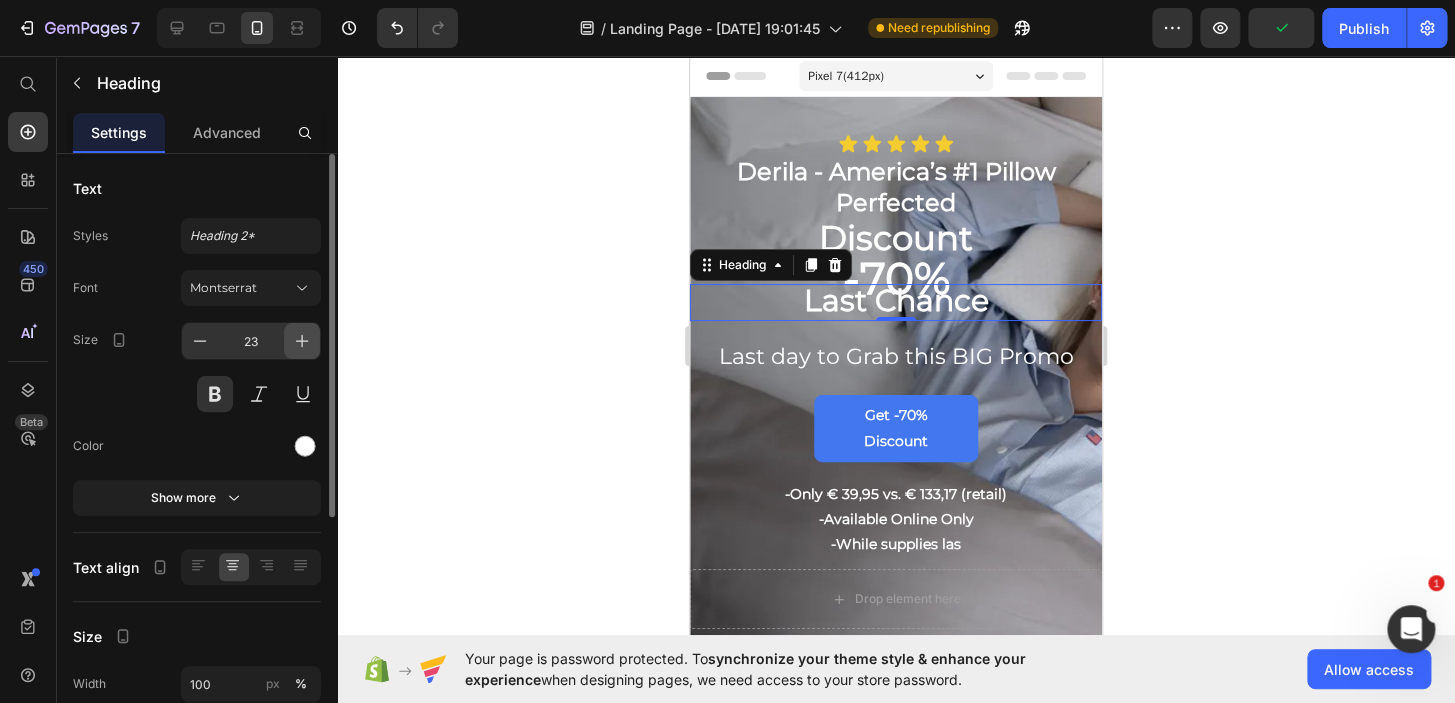 click at bounding box center (302, 341) 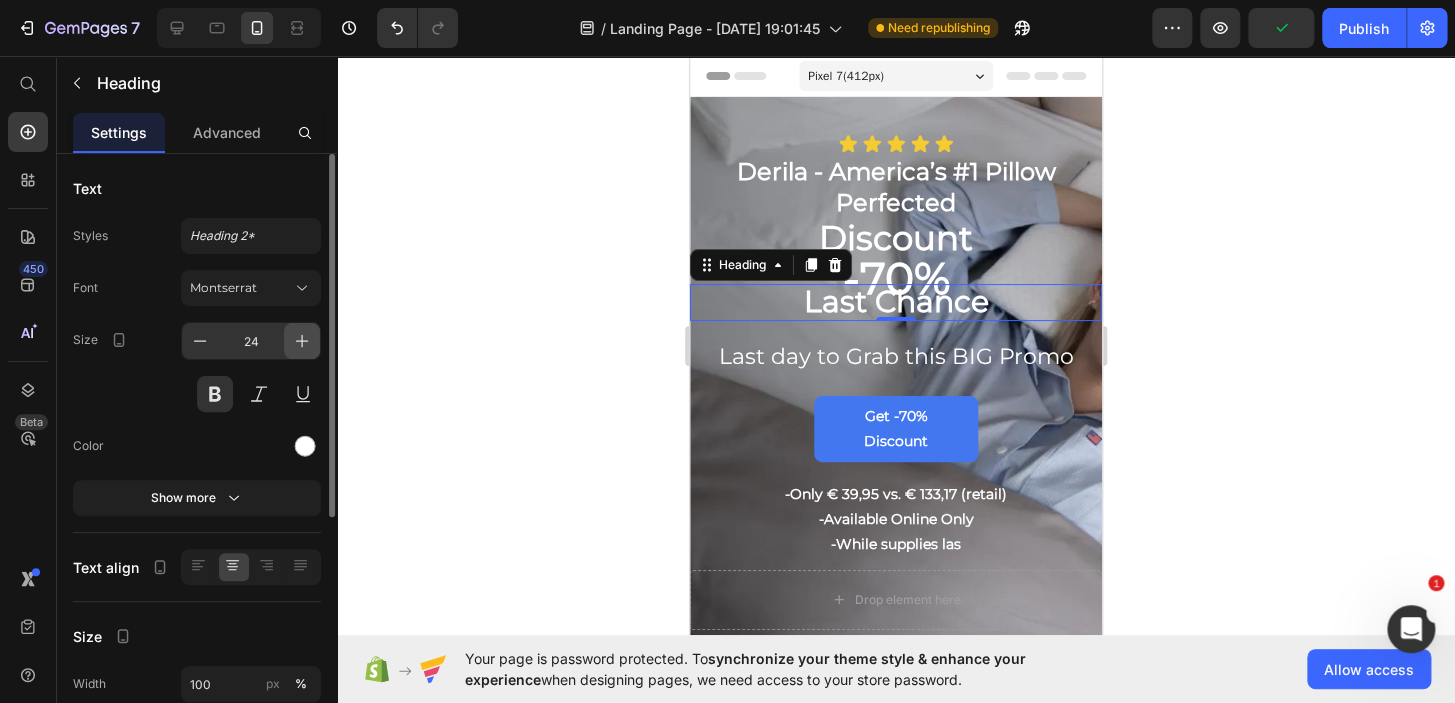 click at bounding box center (302, 341) 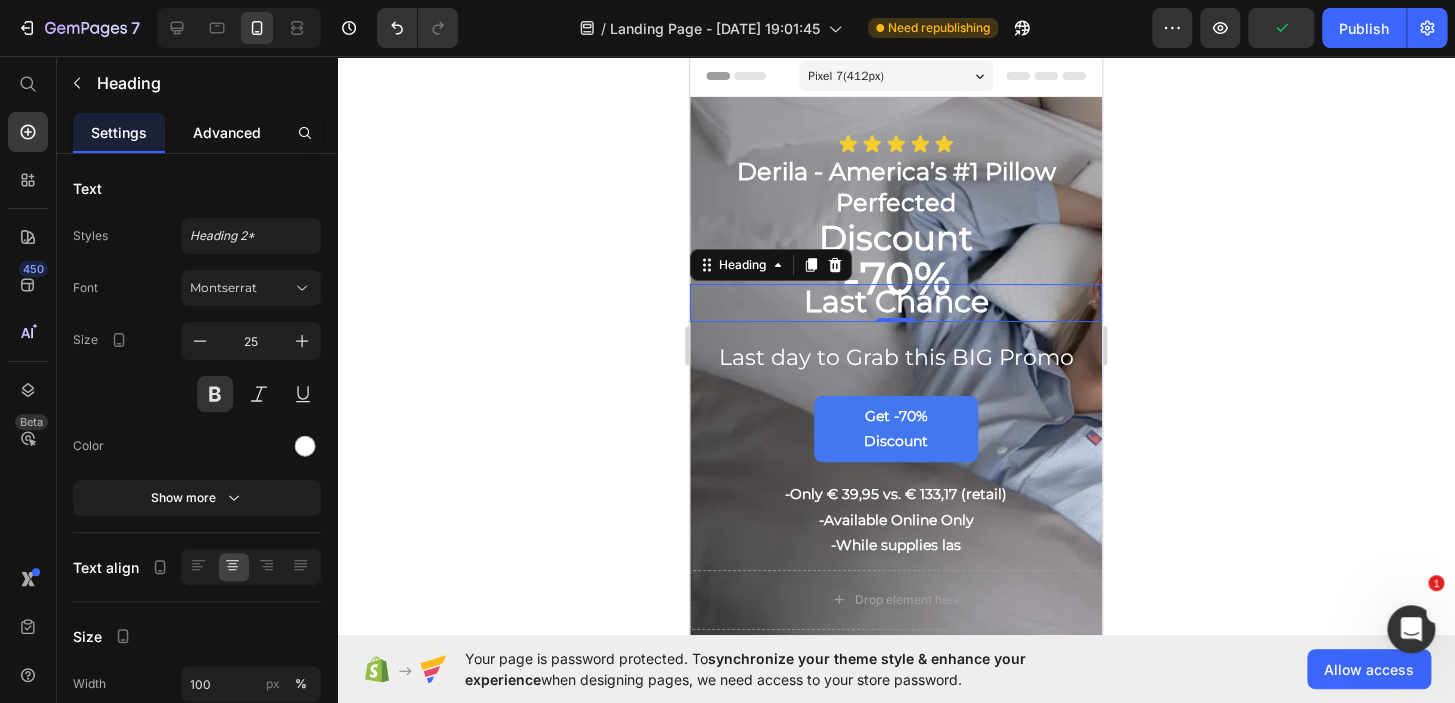 click on "Advanced" at bounding box center (227, 132) 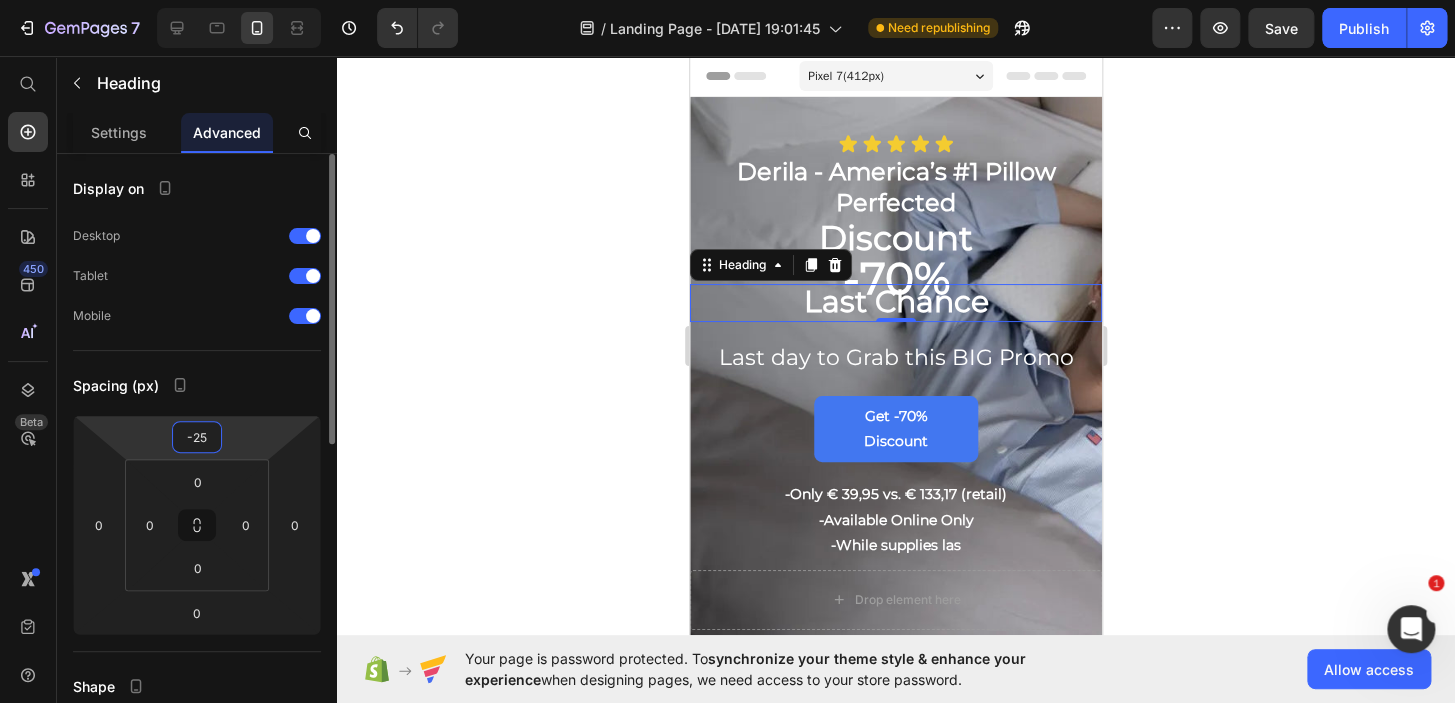 click on "-25" at bounding box center (197, 437) 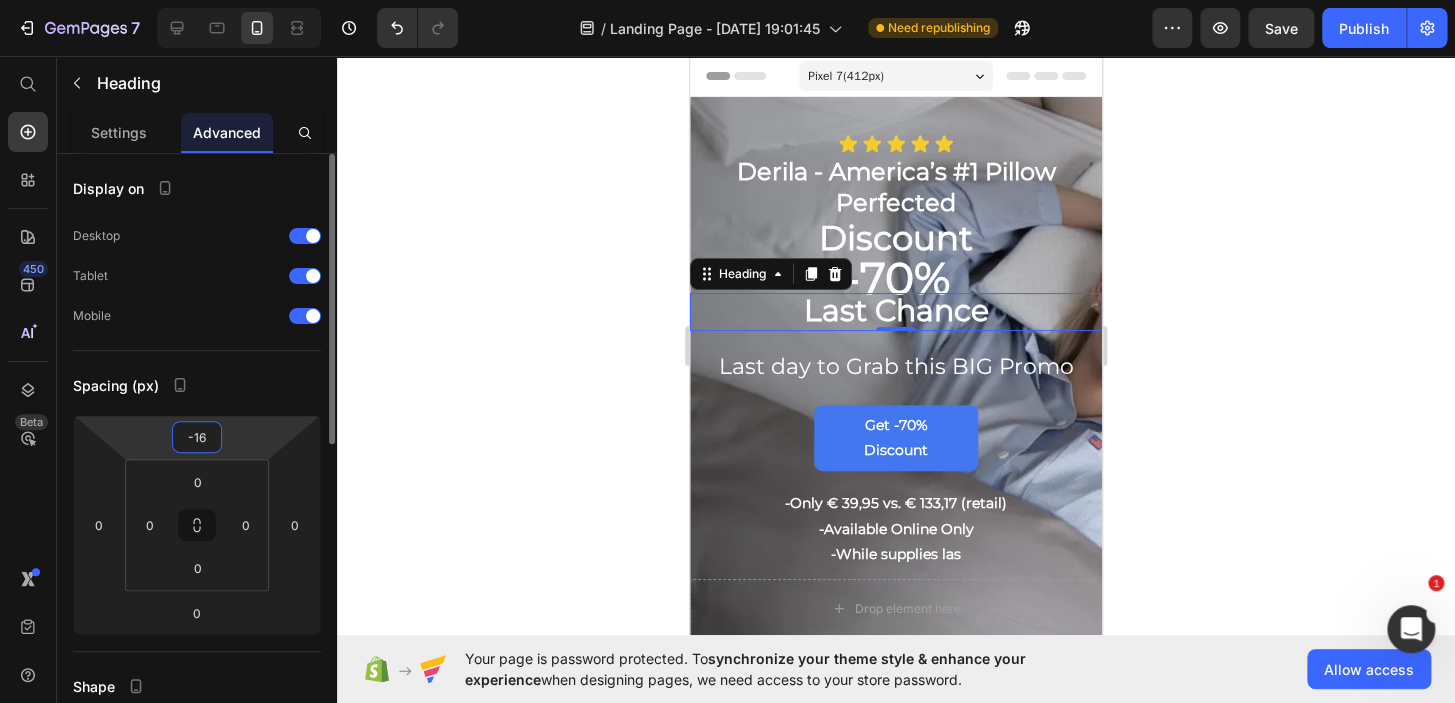 type on "-15" 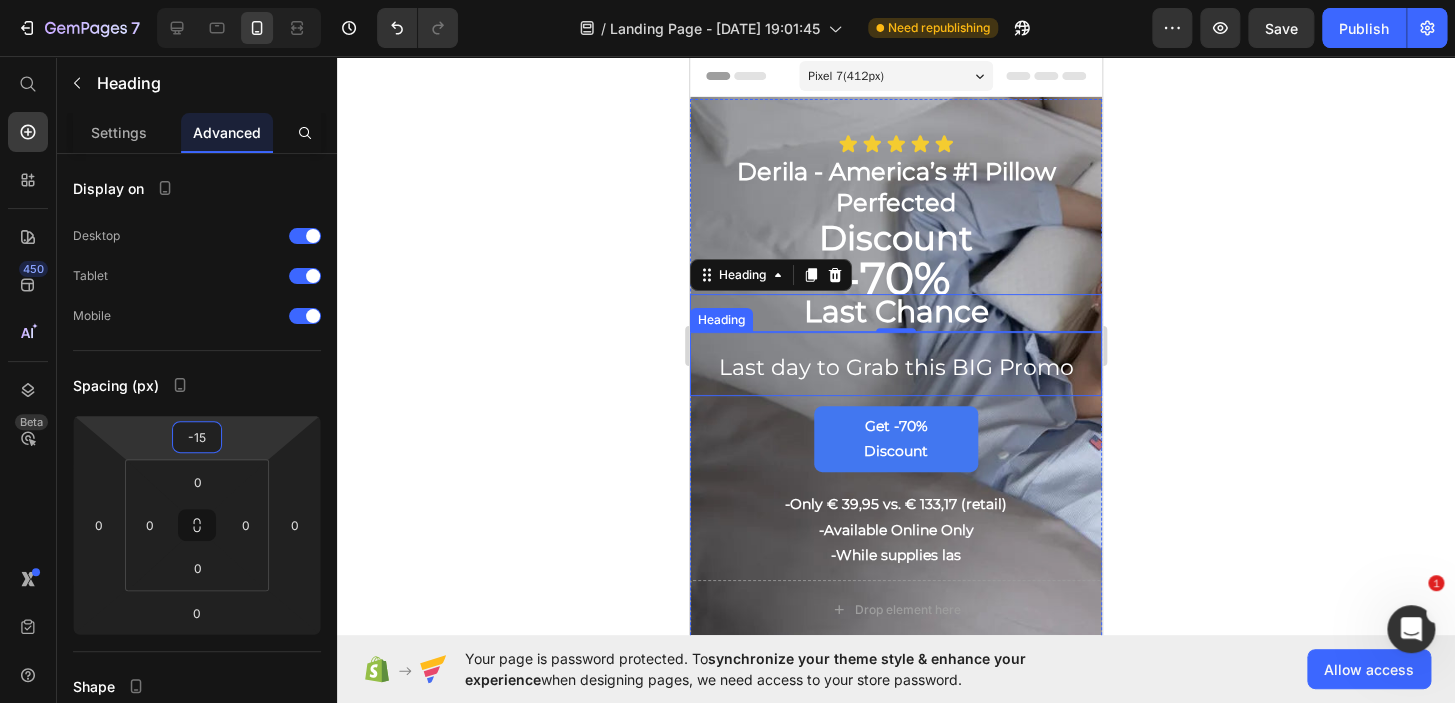 click on "Last day to Grab this BIG Promo" at bounding box center [896, 367] 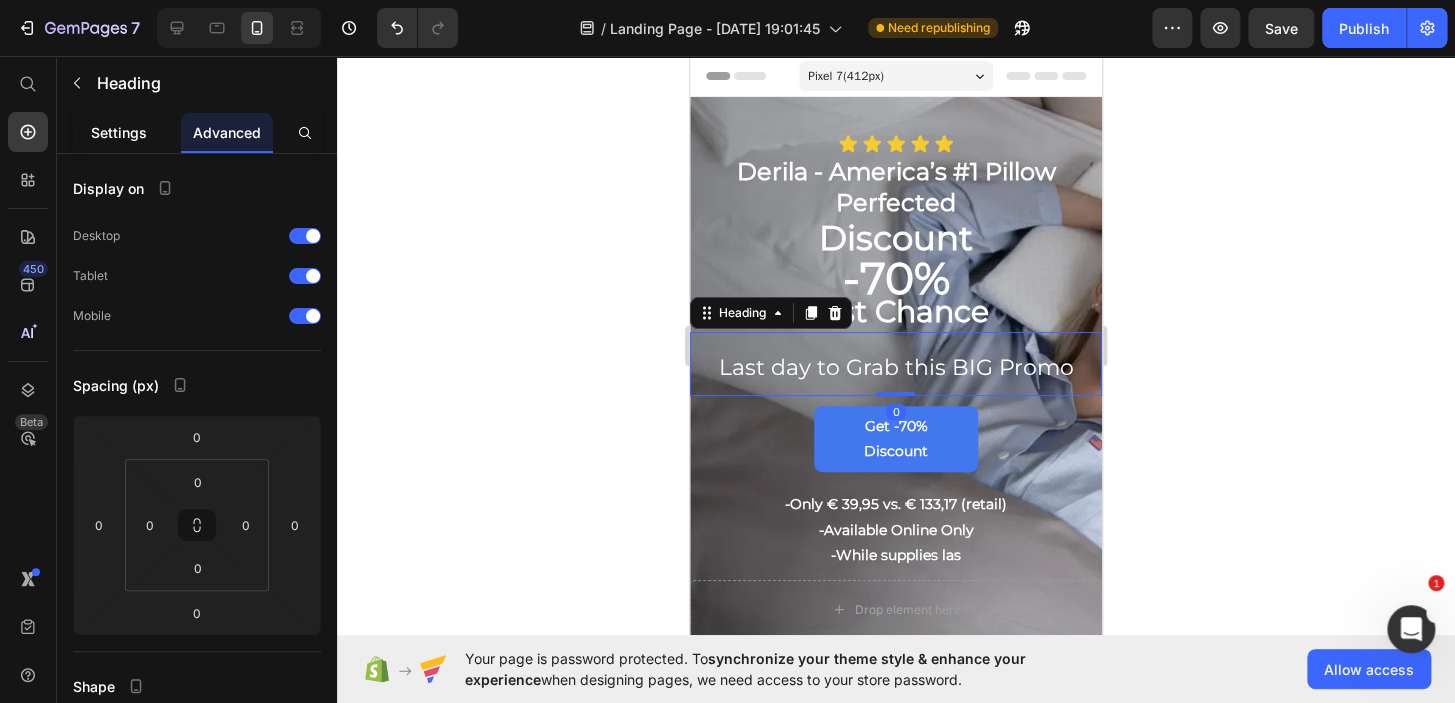 click on "Settings" at bounding box center (119, 132) 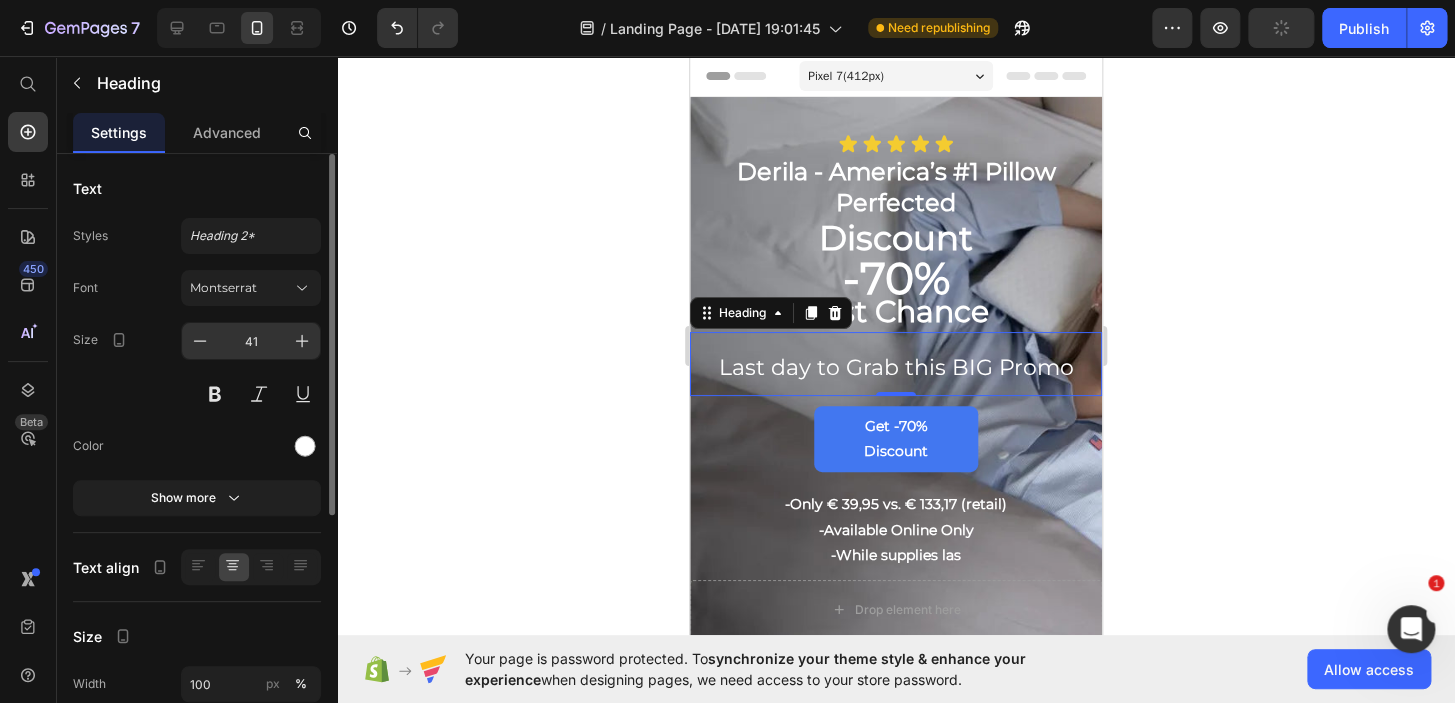 click on "41" at bounding box center [251, 341] 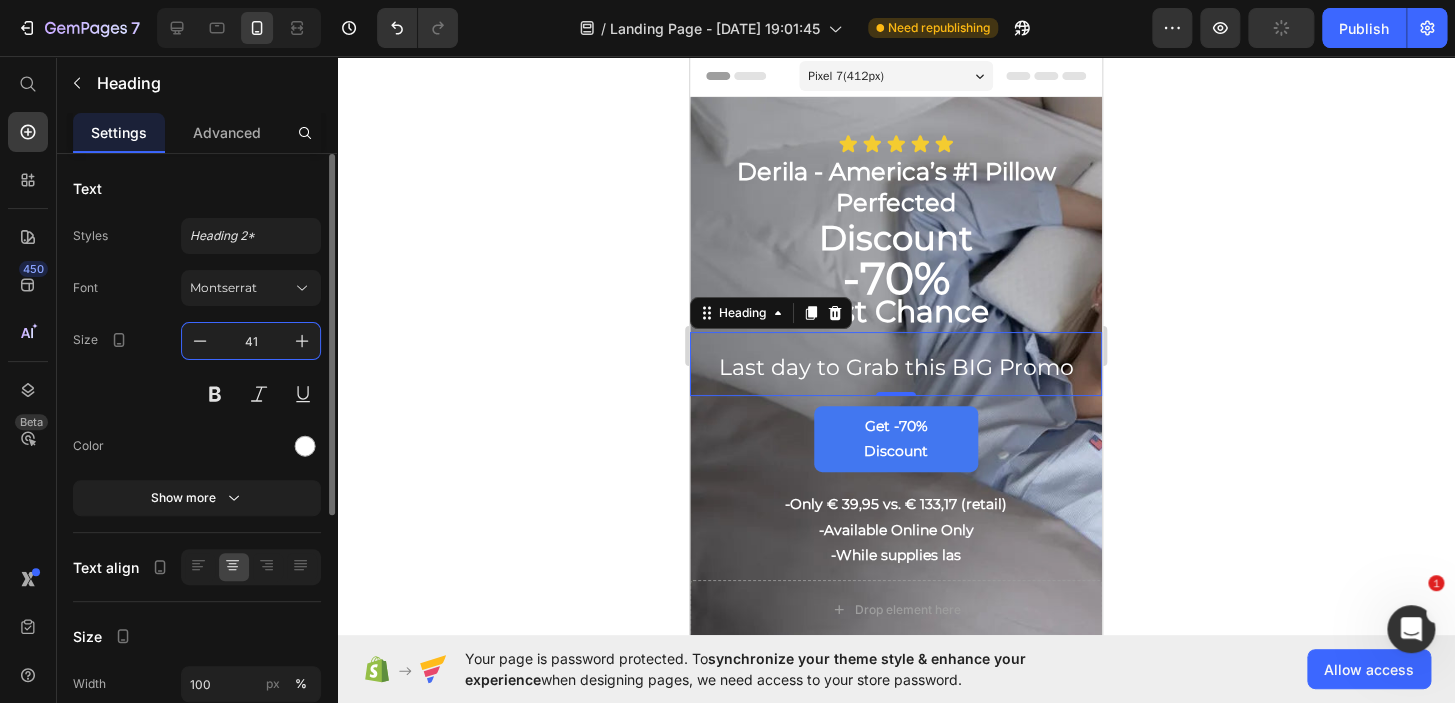 click on "41" at bounding box center [251, 341] 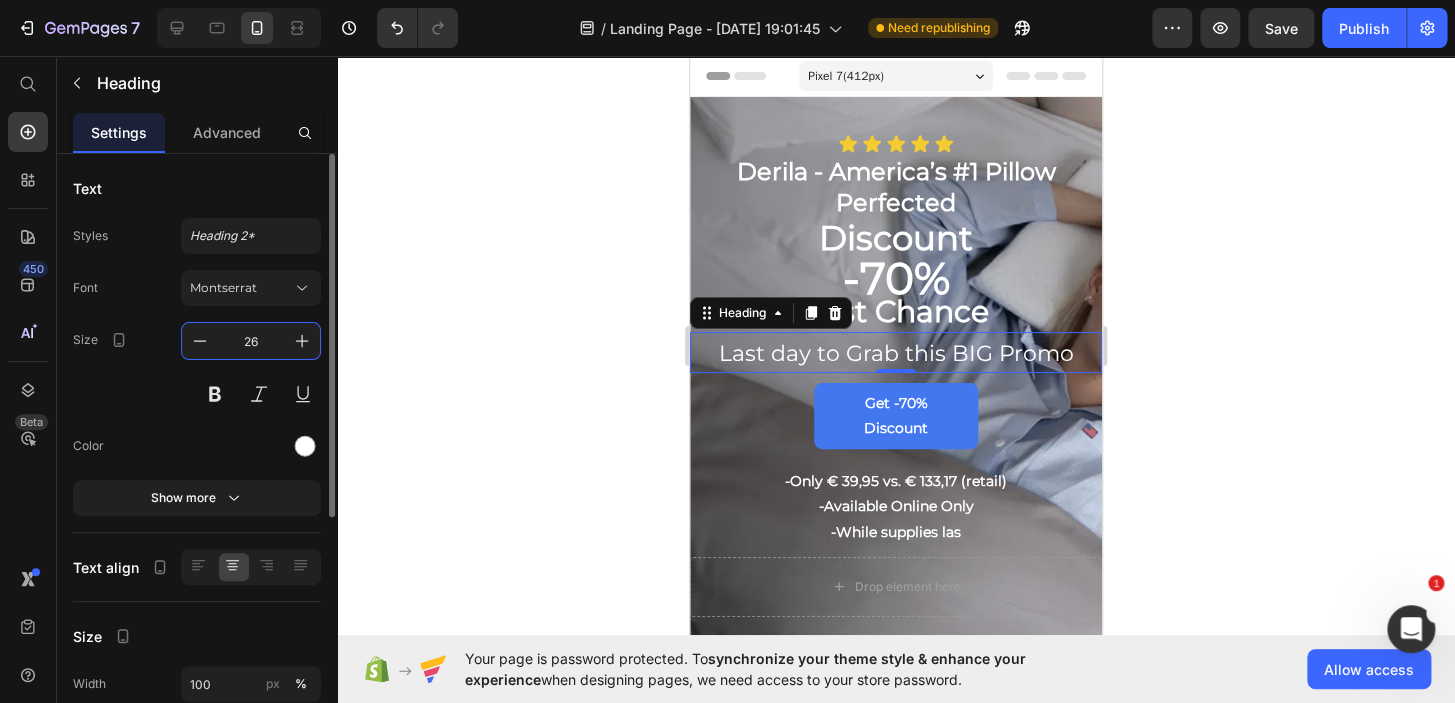type on "25" 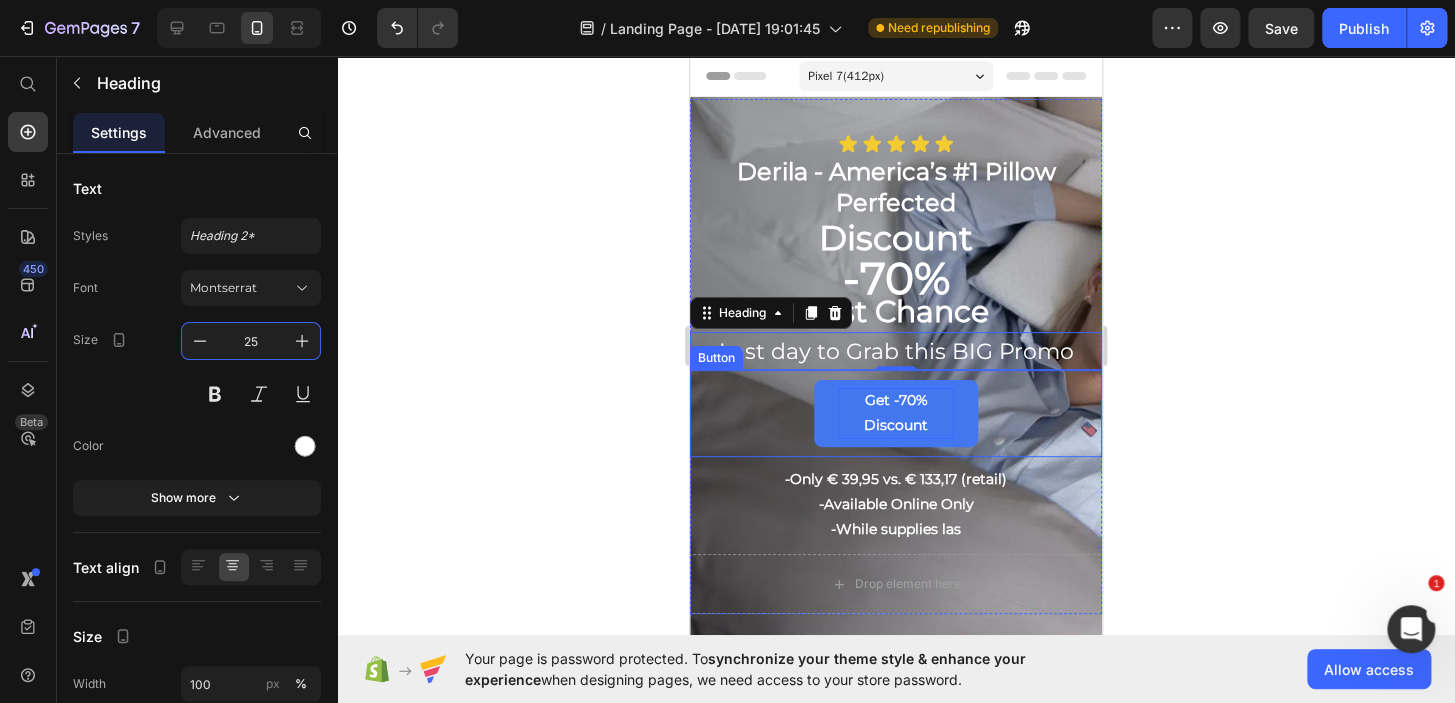 click on "Get -70% Discount" at bounding box center [896, 413] 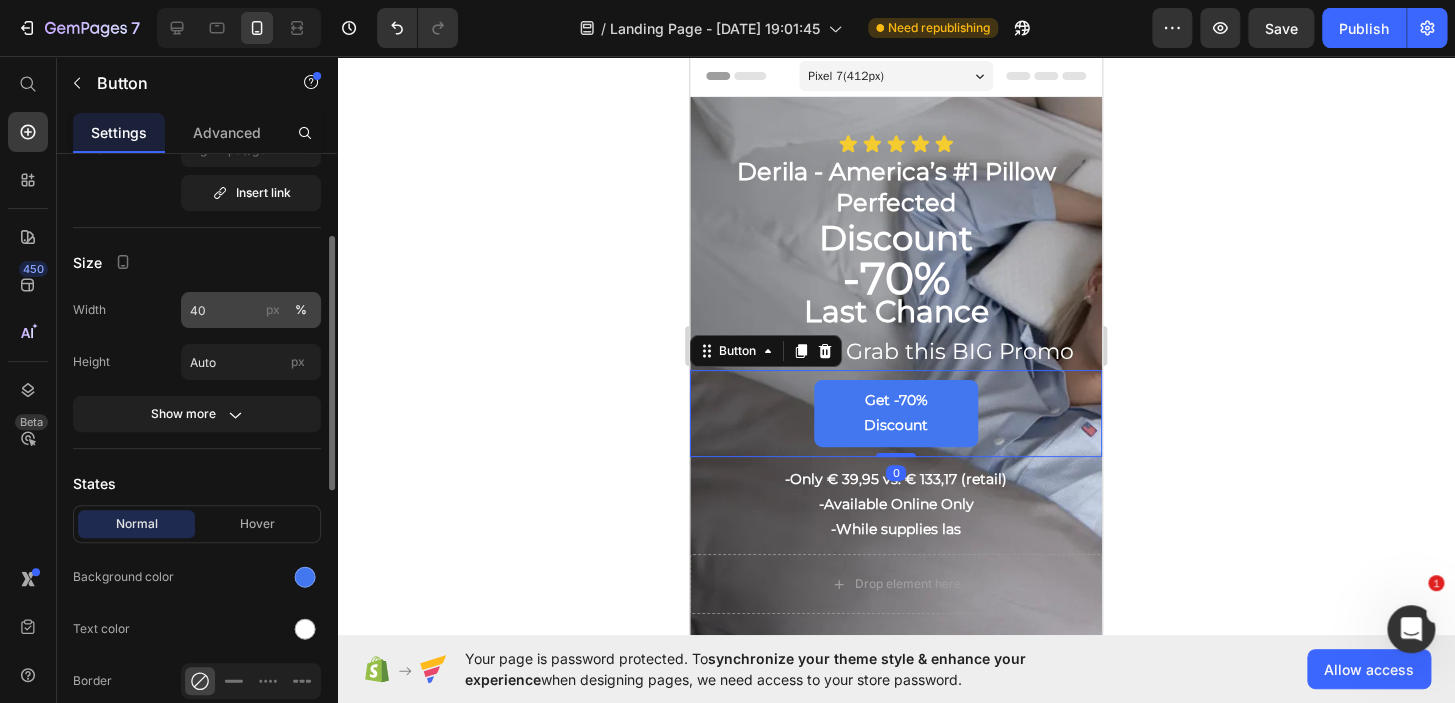 scroll, scrollTop: 171, scrollLeft: 0, axis: vertical 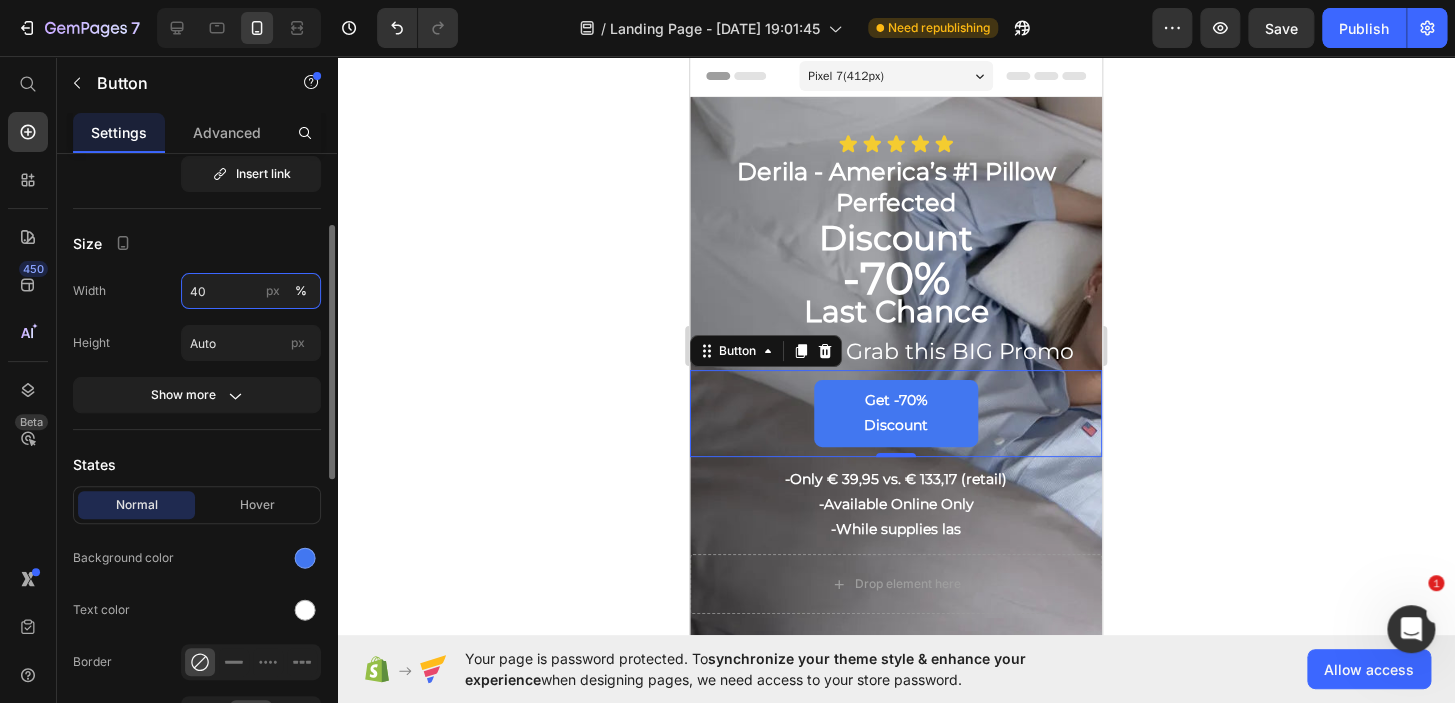 click on "40" at bounding box center (251, 291) 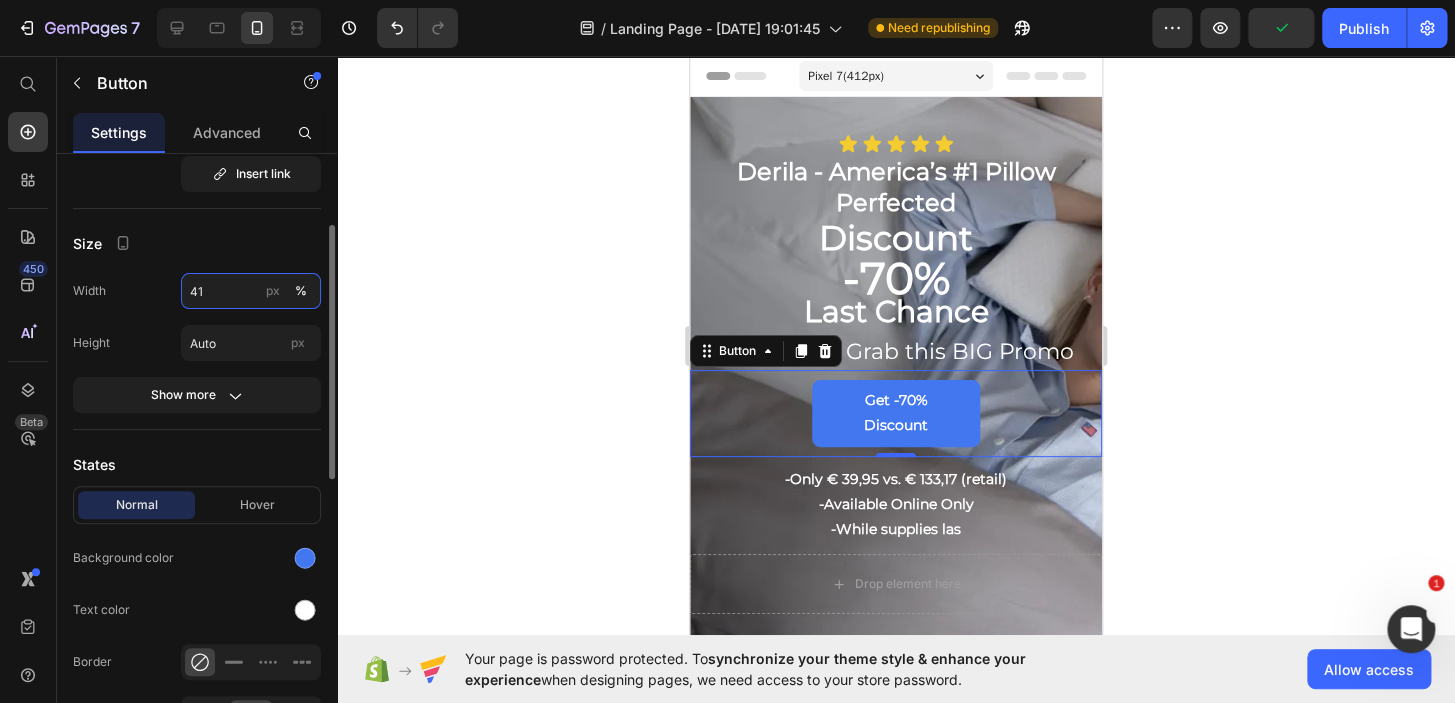 type on "40" 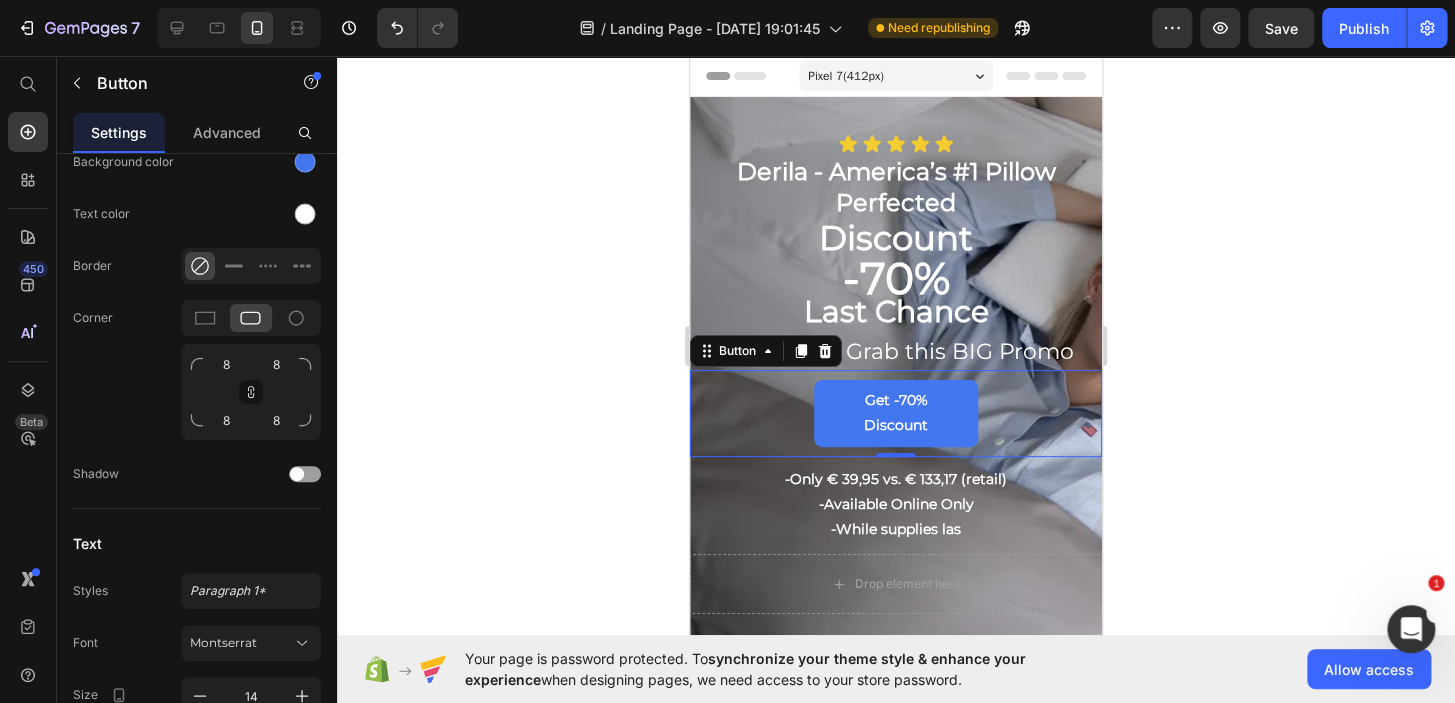 scroll, scrollTop: 838, scrollLeft: 0, axis: vertical 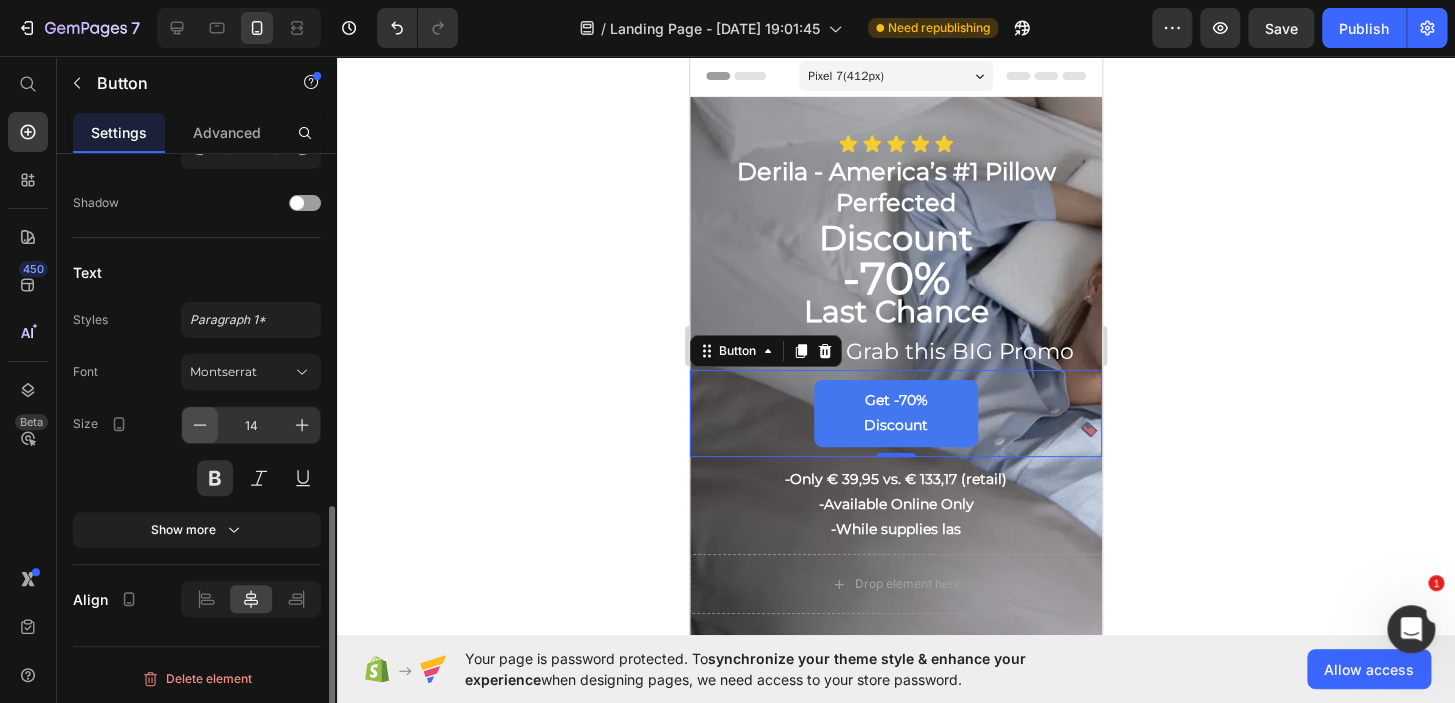 click at bounding box center [200, 425] 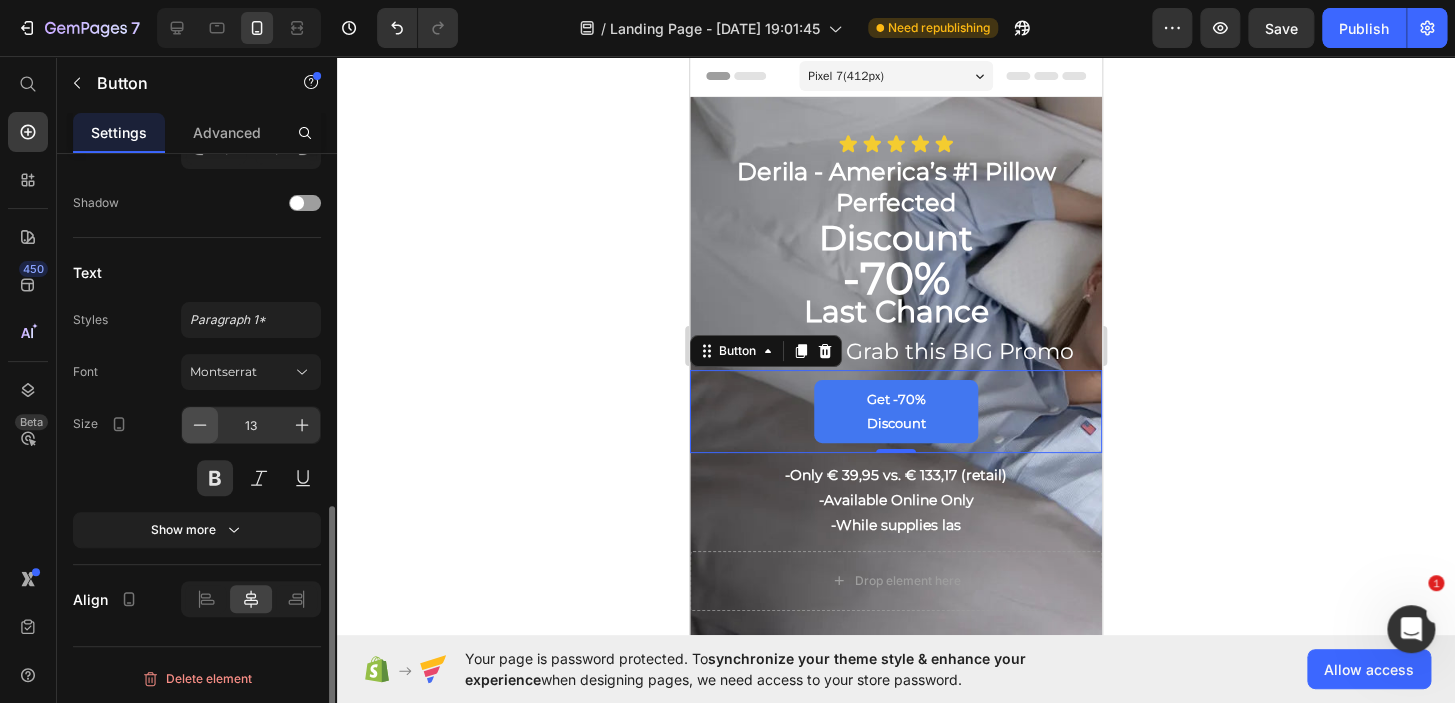 click at bounding box center (200, 425) 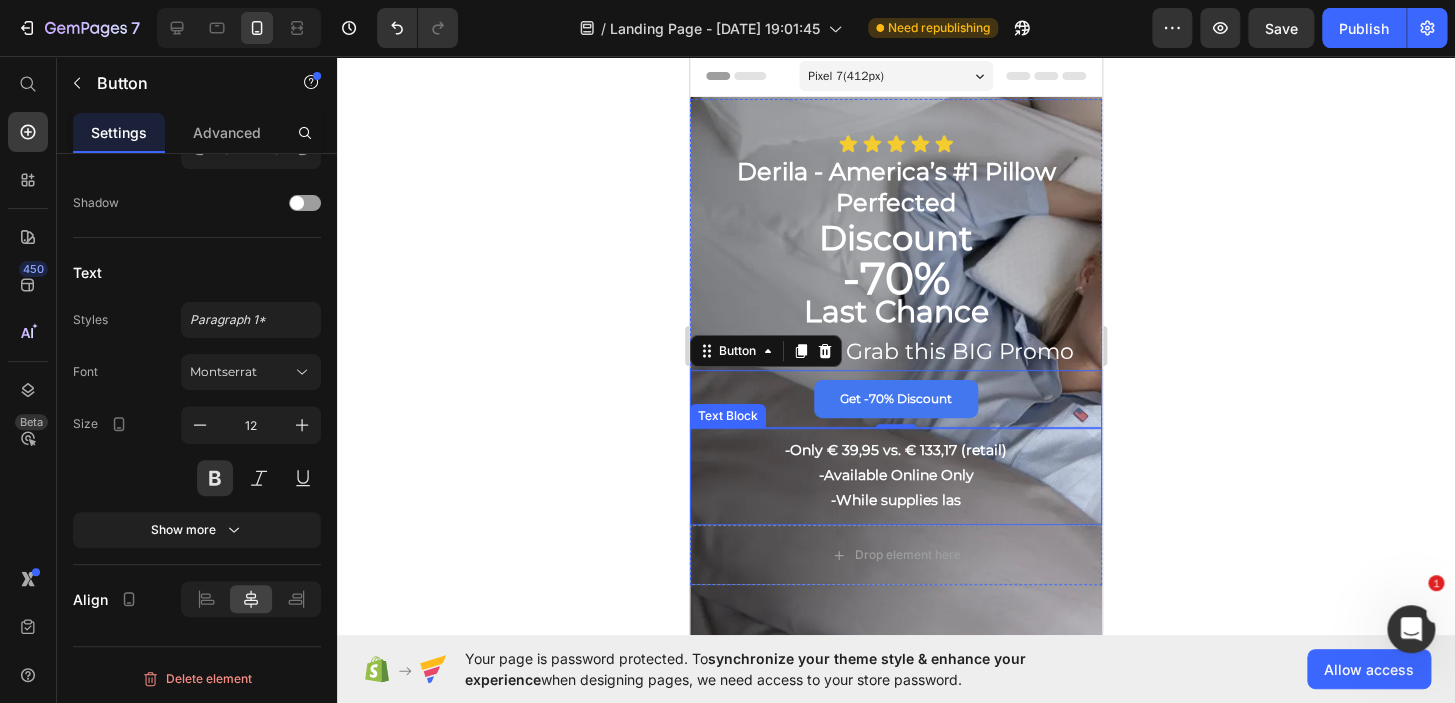 click on "-Available Online Only" at bounding box center [896, 475] 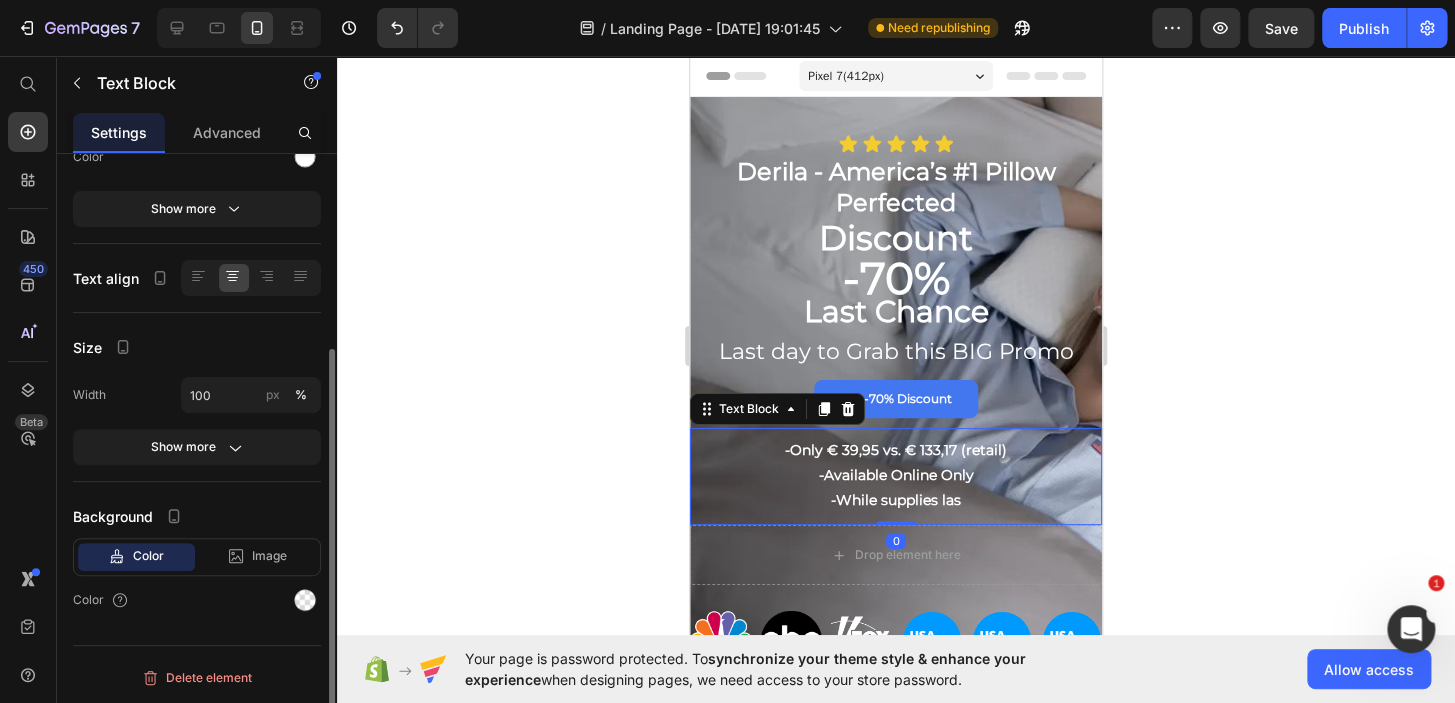 scroll, scrollTop: 0, scrollLeft: 0, axis: both 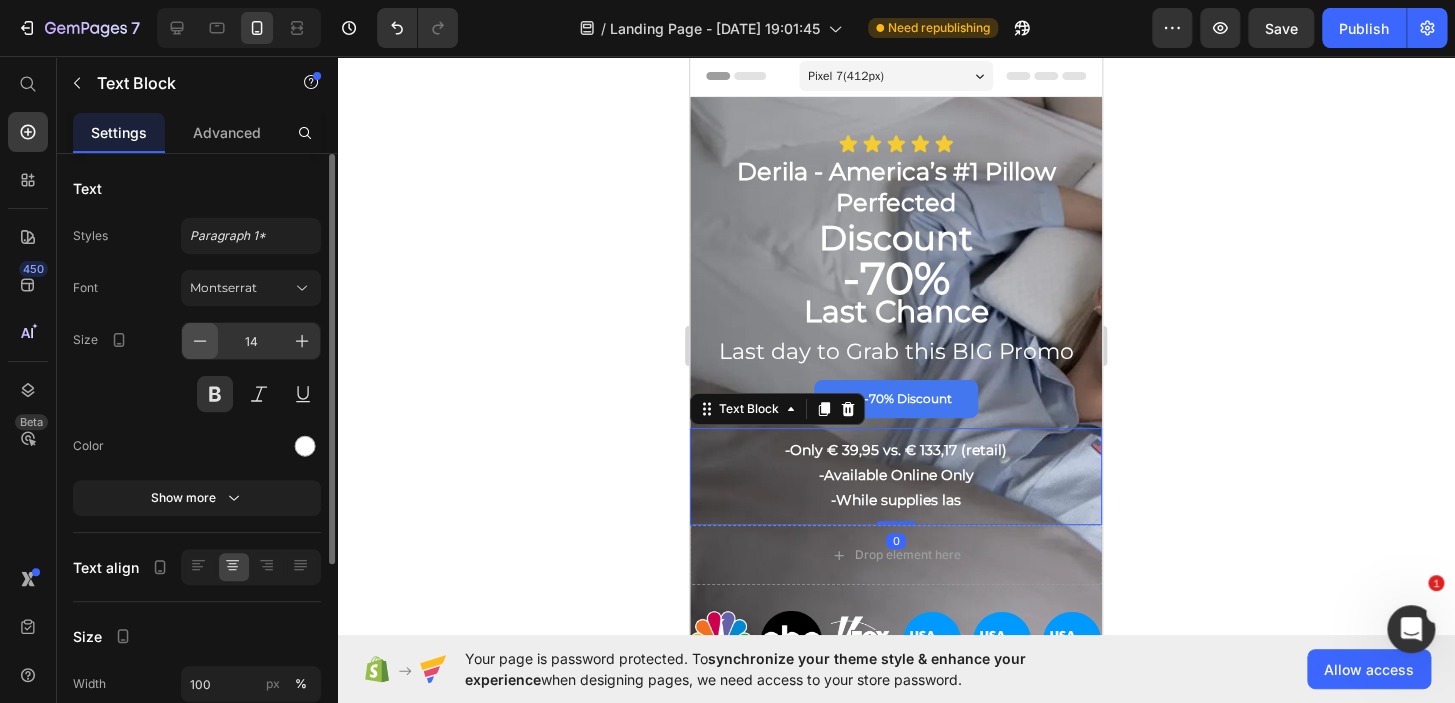 click at bounding box center (200, 341) 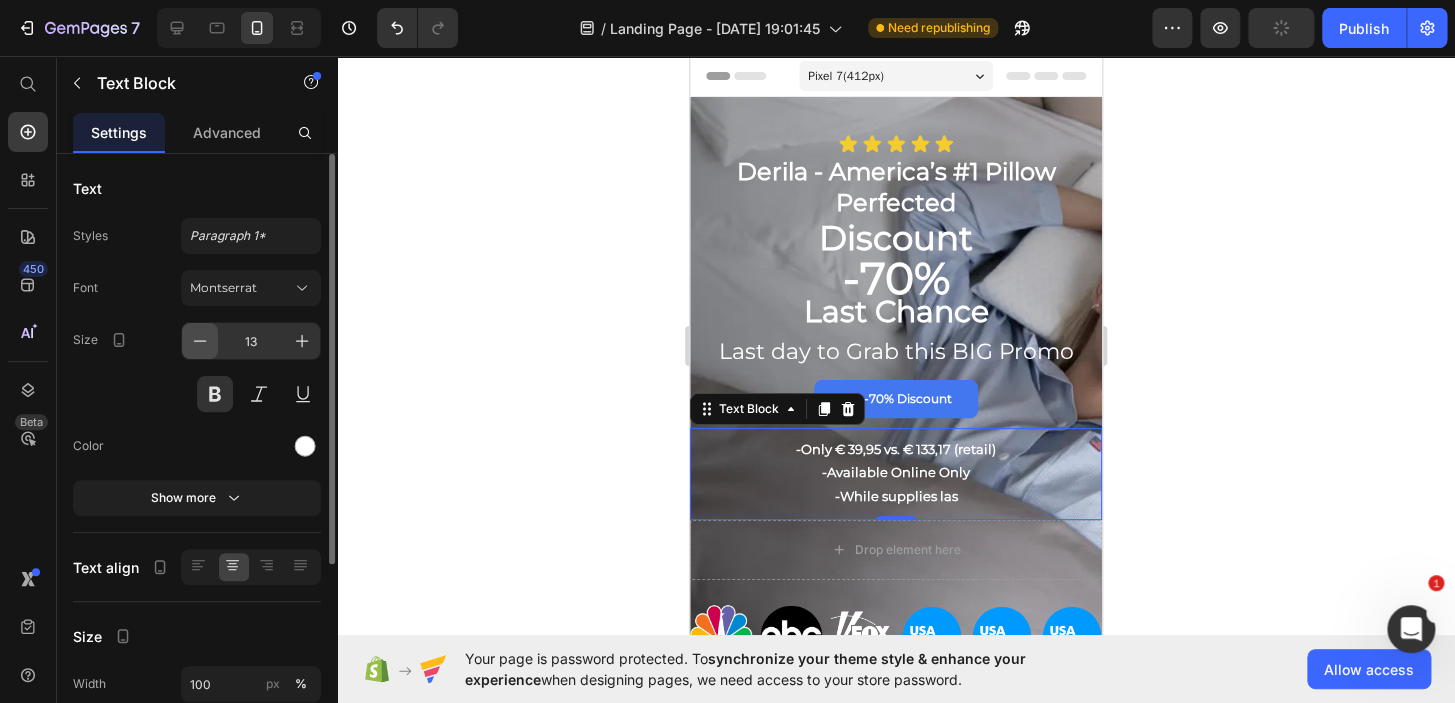 click 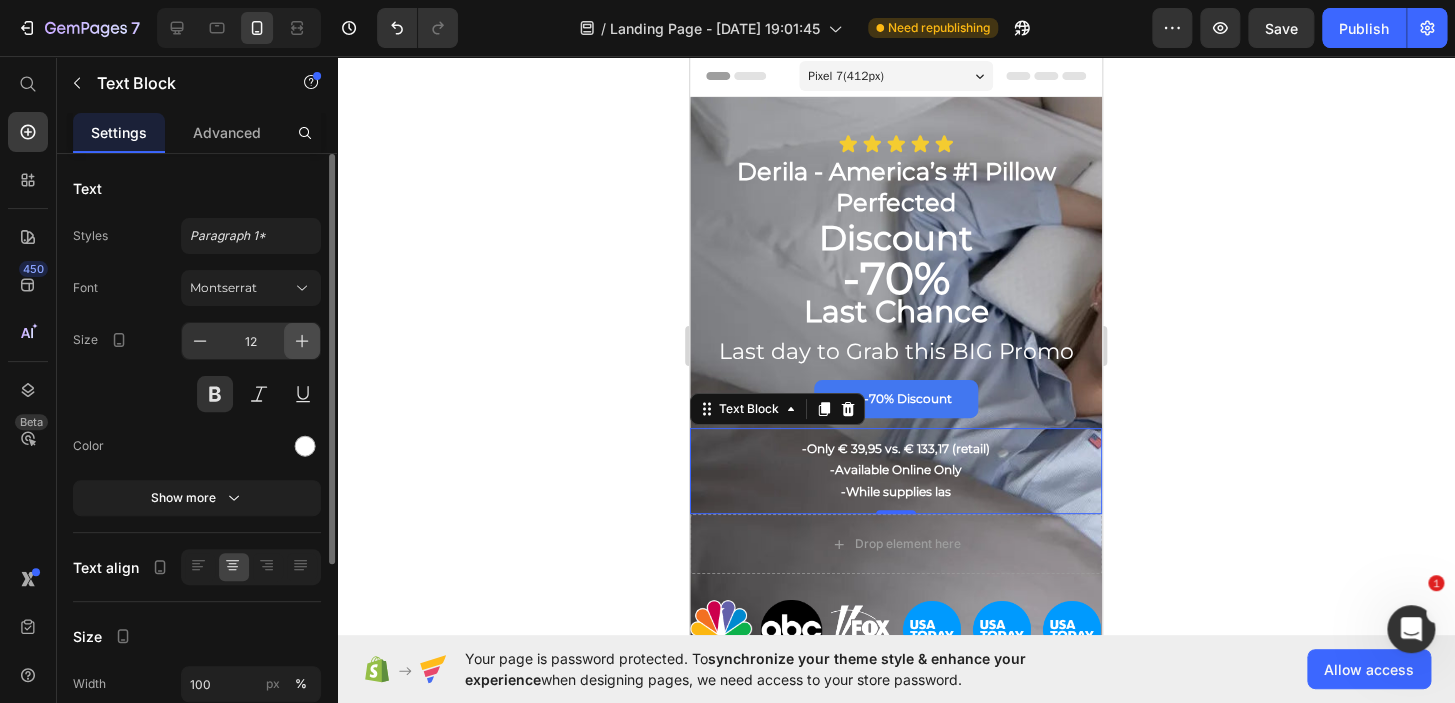click 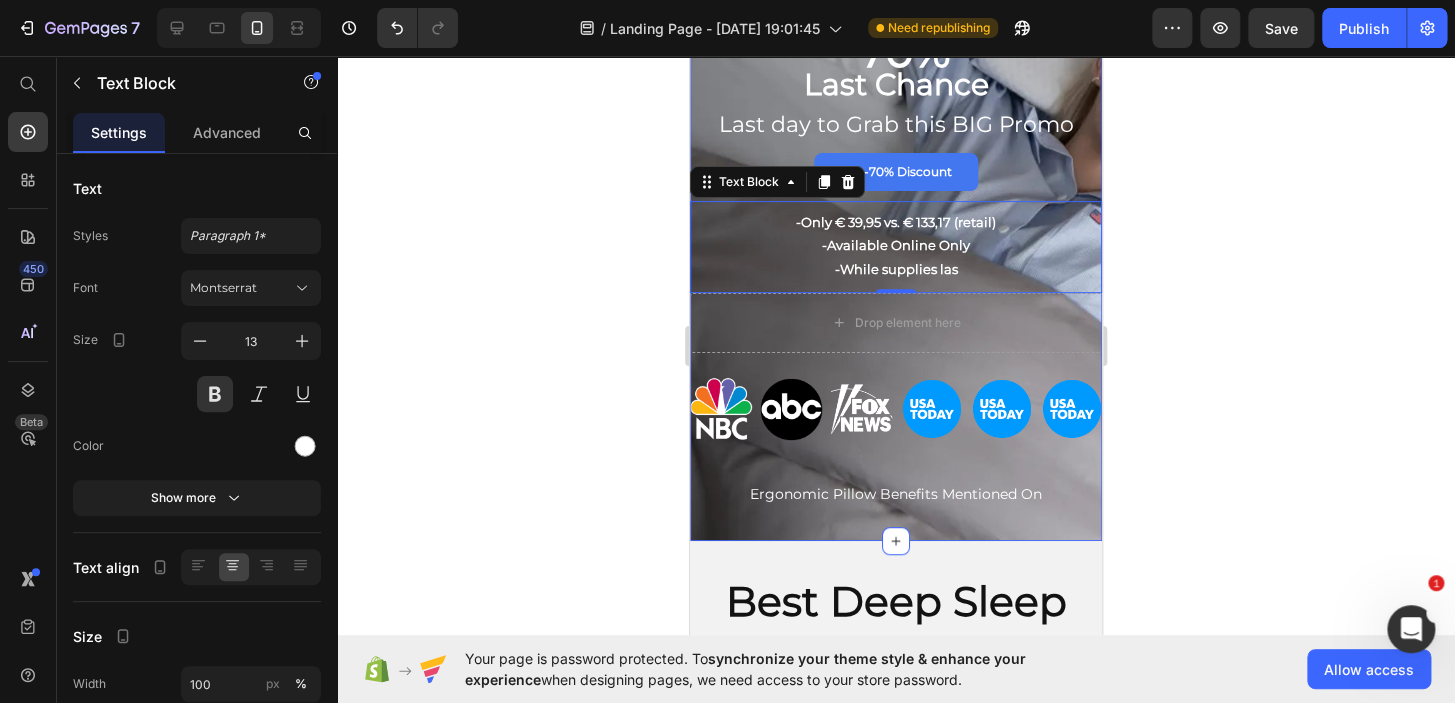 scroll, scrollTop: 224, scrollLeft: 0, axis: vertical 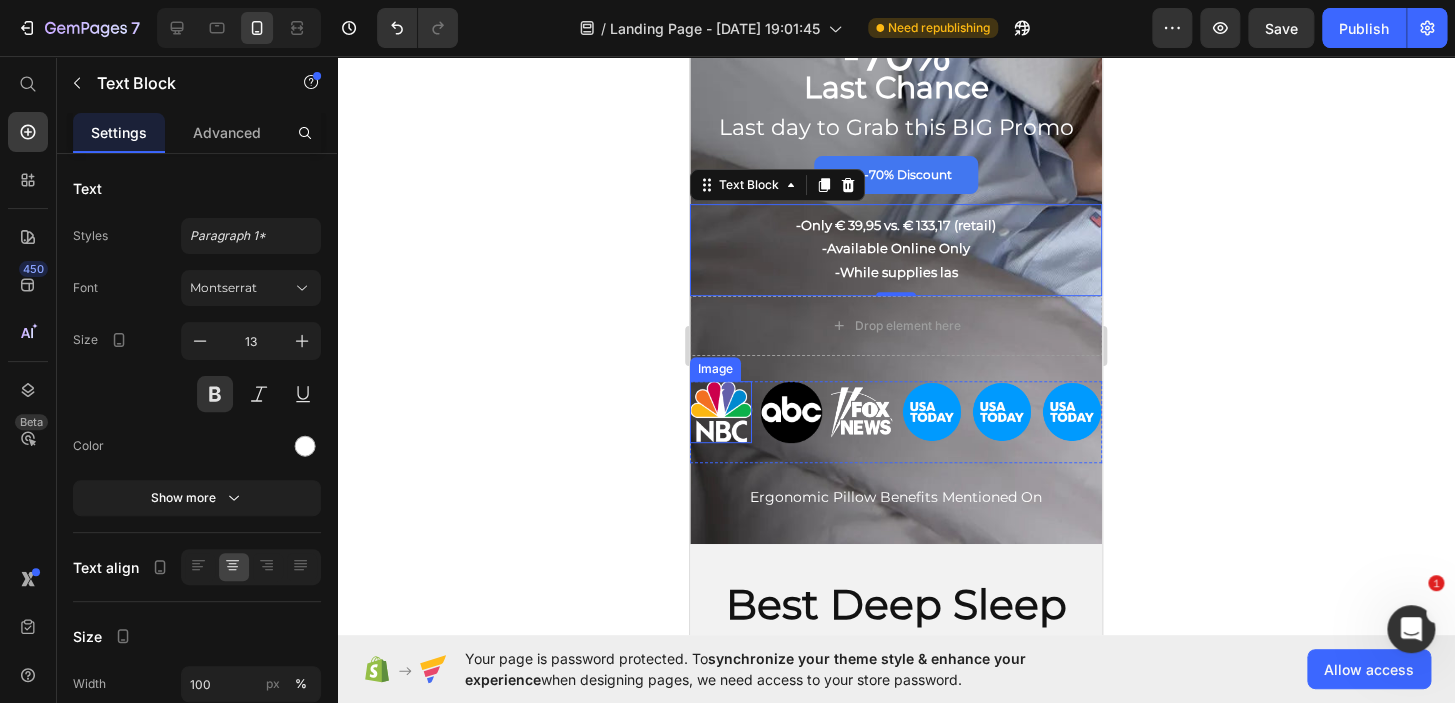 click at bounding box center [721, 411] 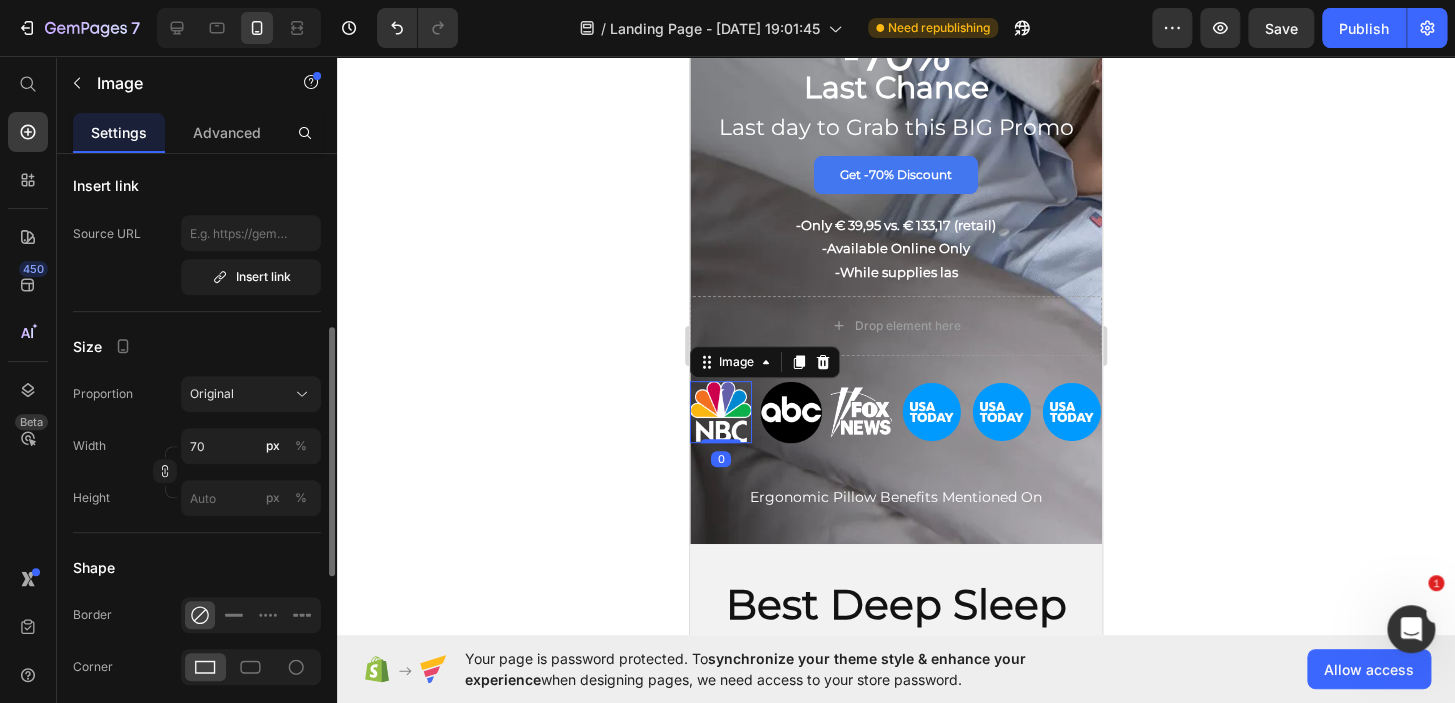 scroll, scrollTop: 419, scrollLeft: 0, axis: vertical 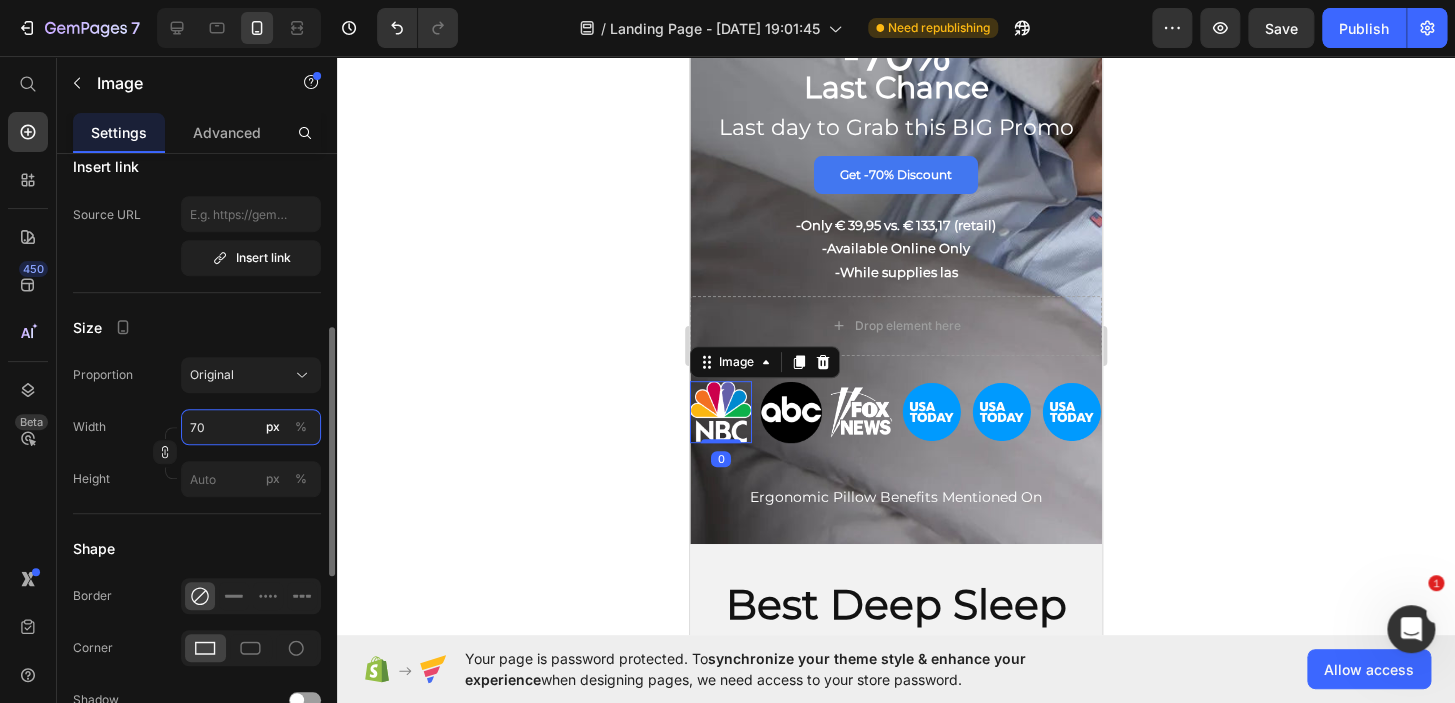 click on "70" at bounding box center [251, 427] 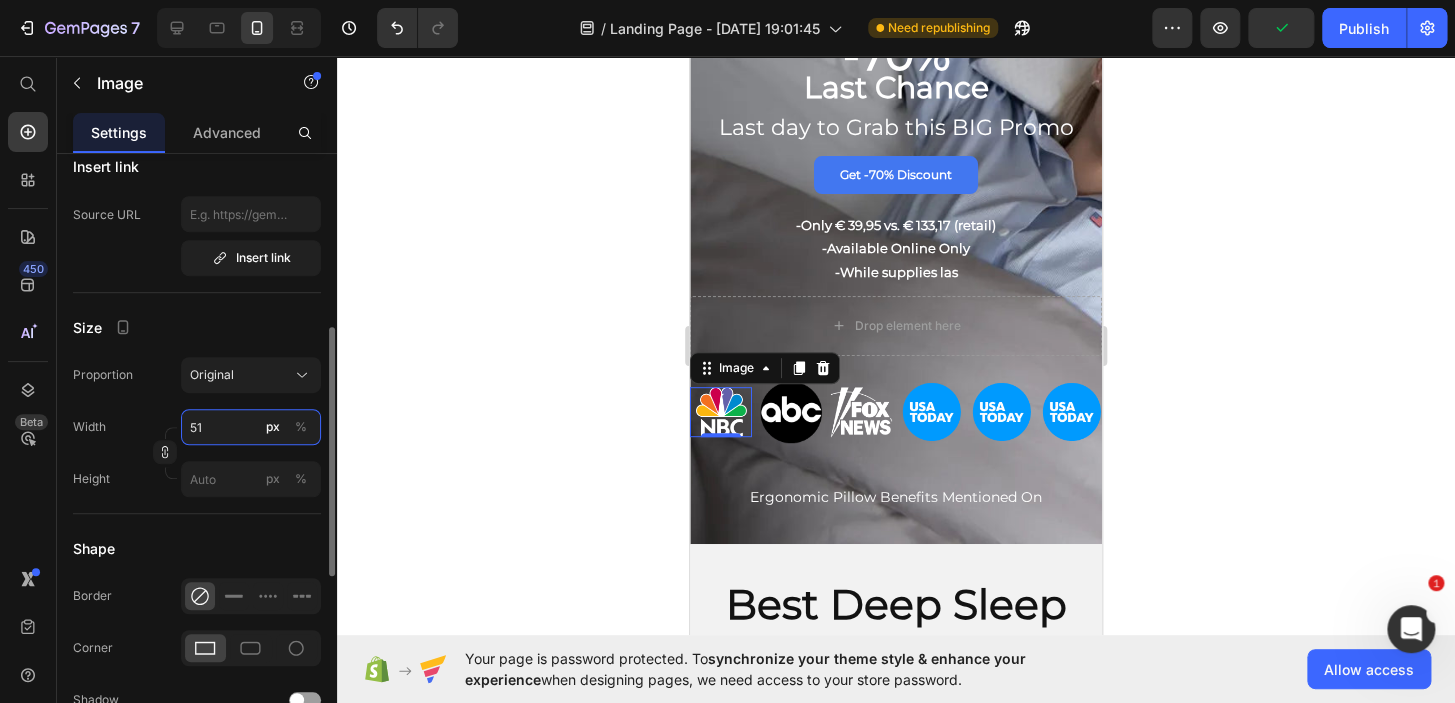 type on "50" 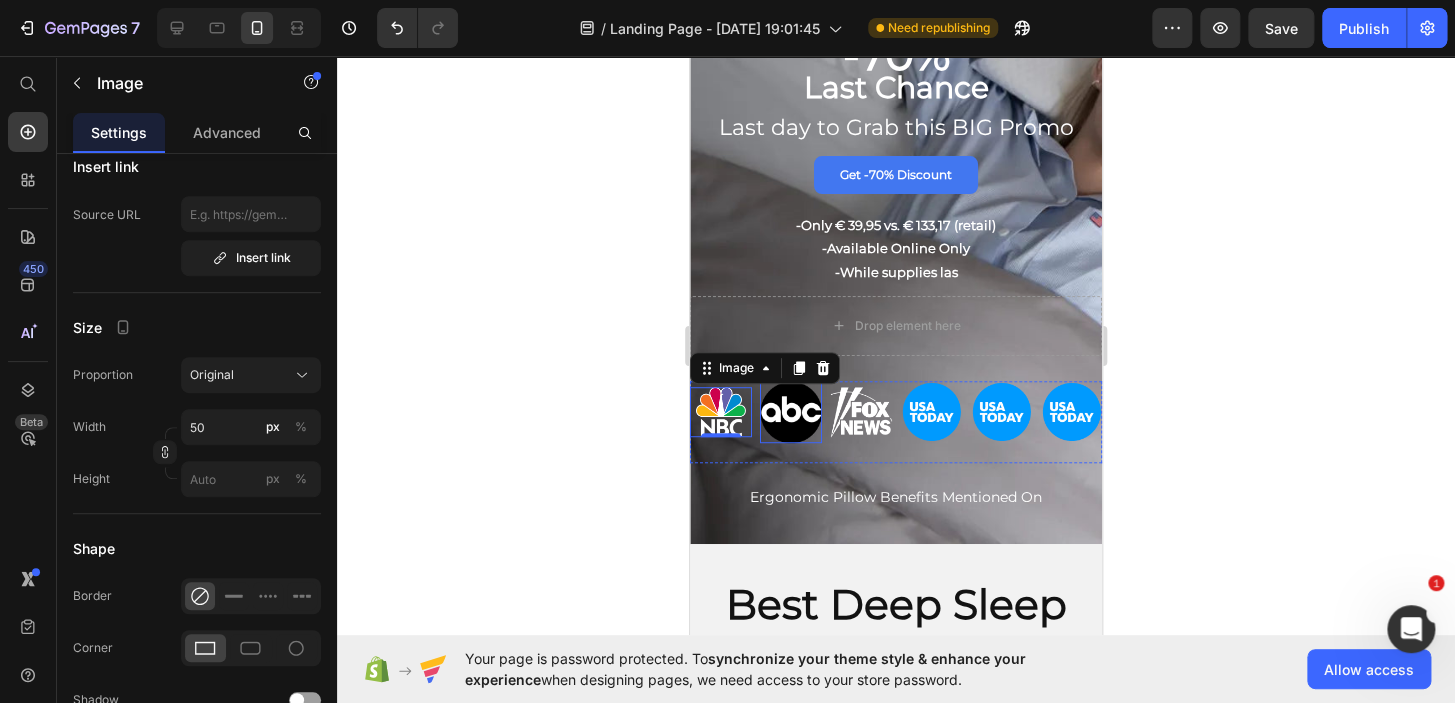 click at bounding box center [791, 412] 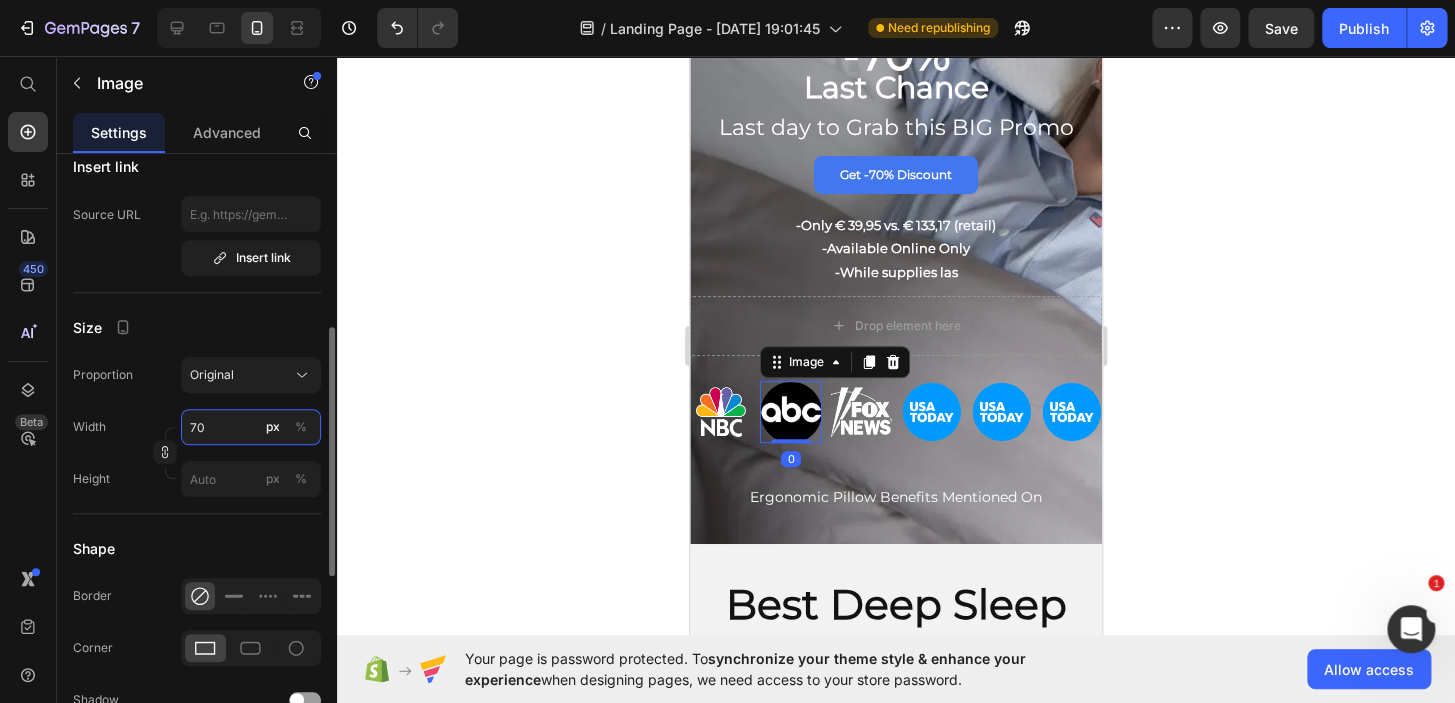 click on "70" at bounding box center (251, 427) 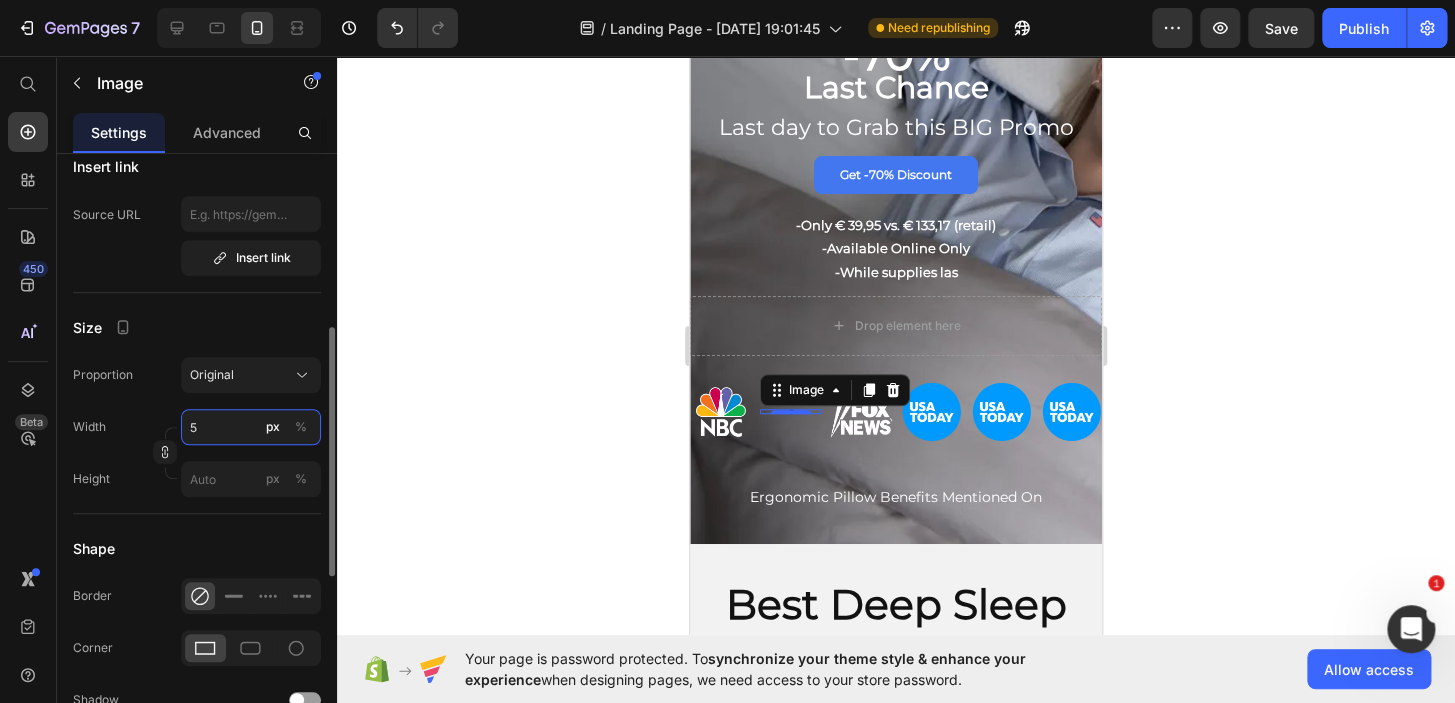 type on "50" 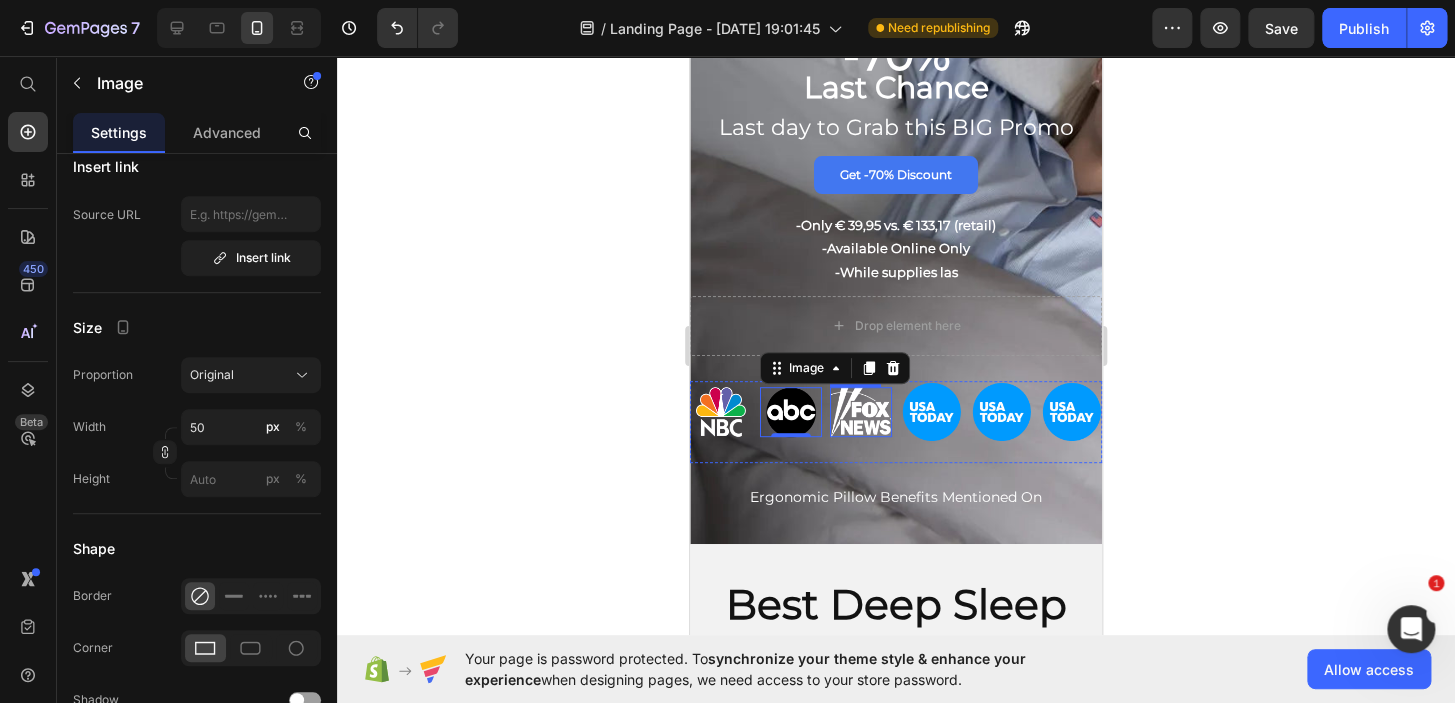 click at bounding box center (861, 412) 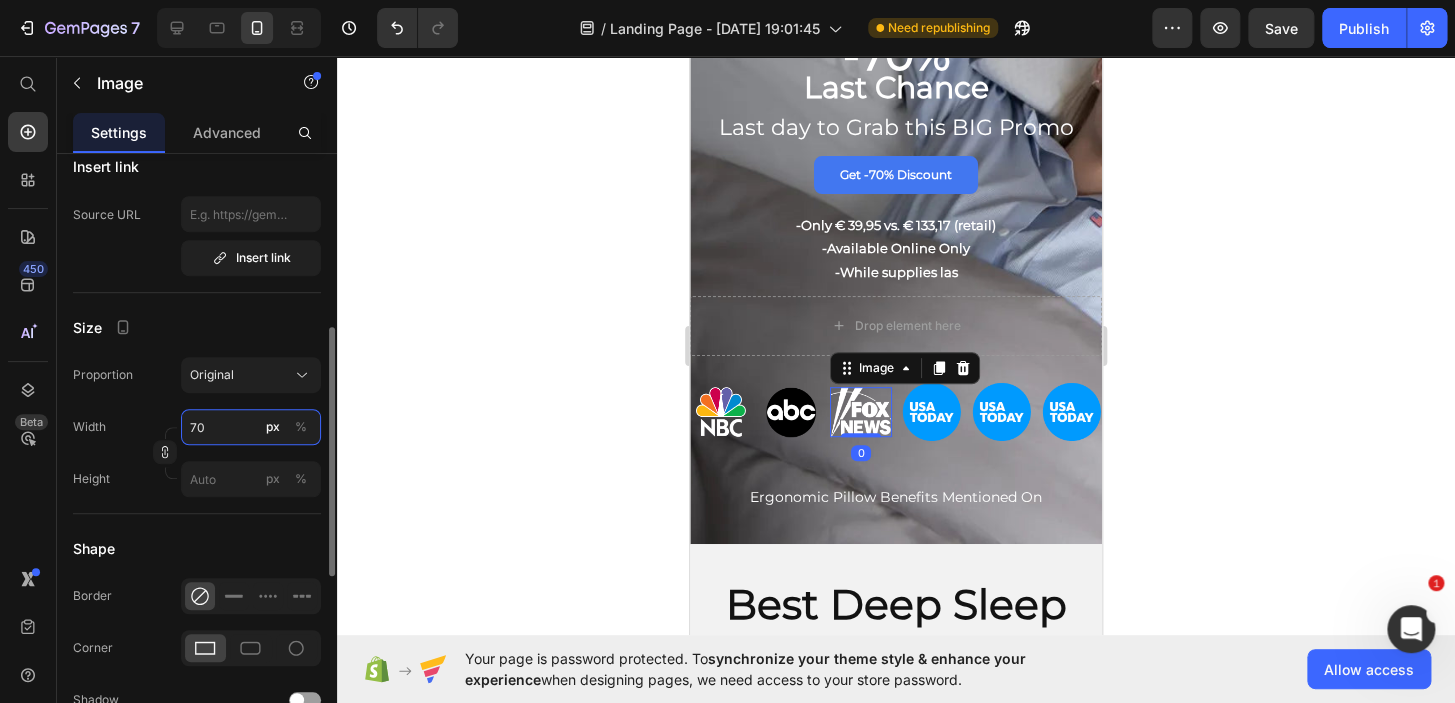 click on "70" at bounding box center (251, 427) 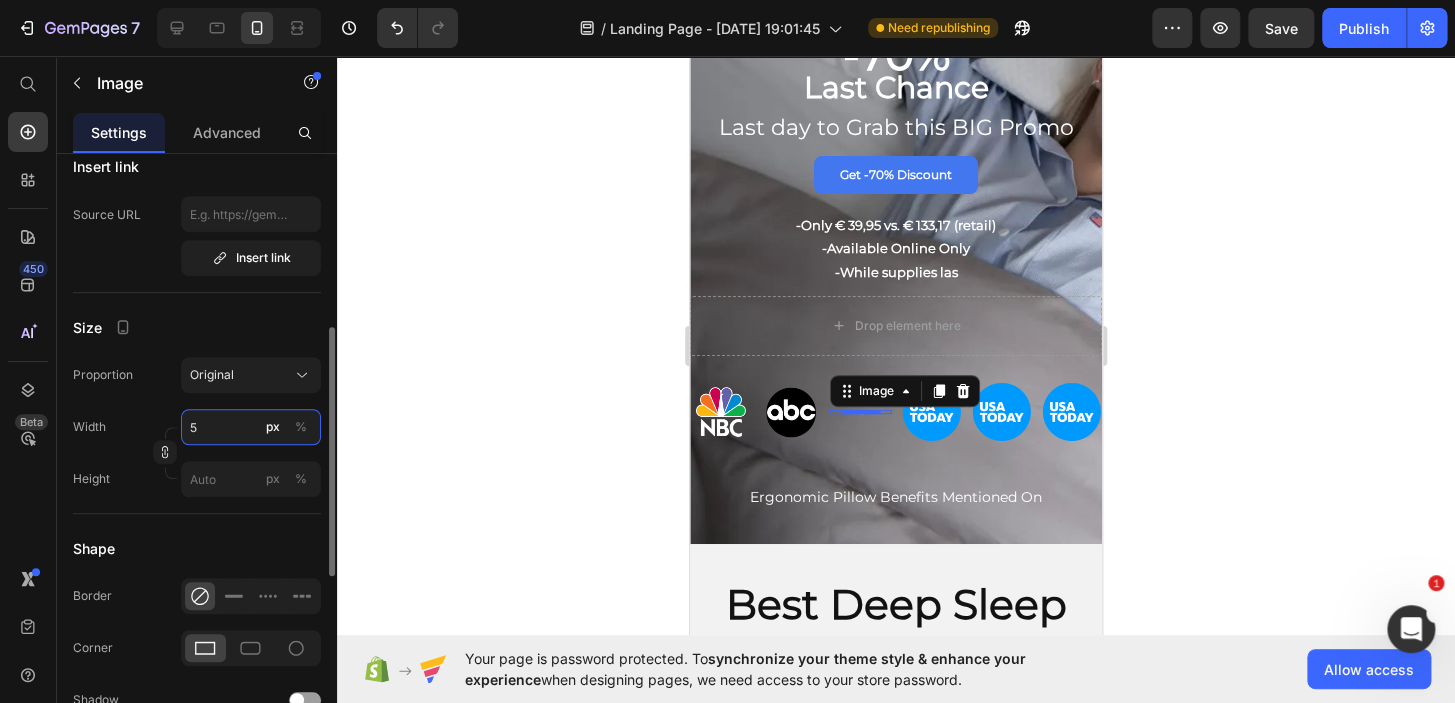 type on "50" 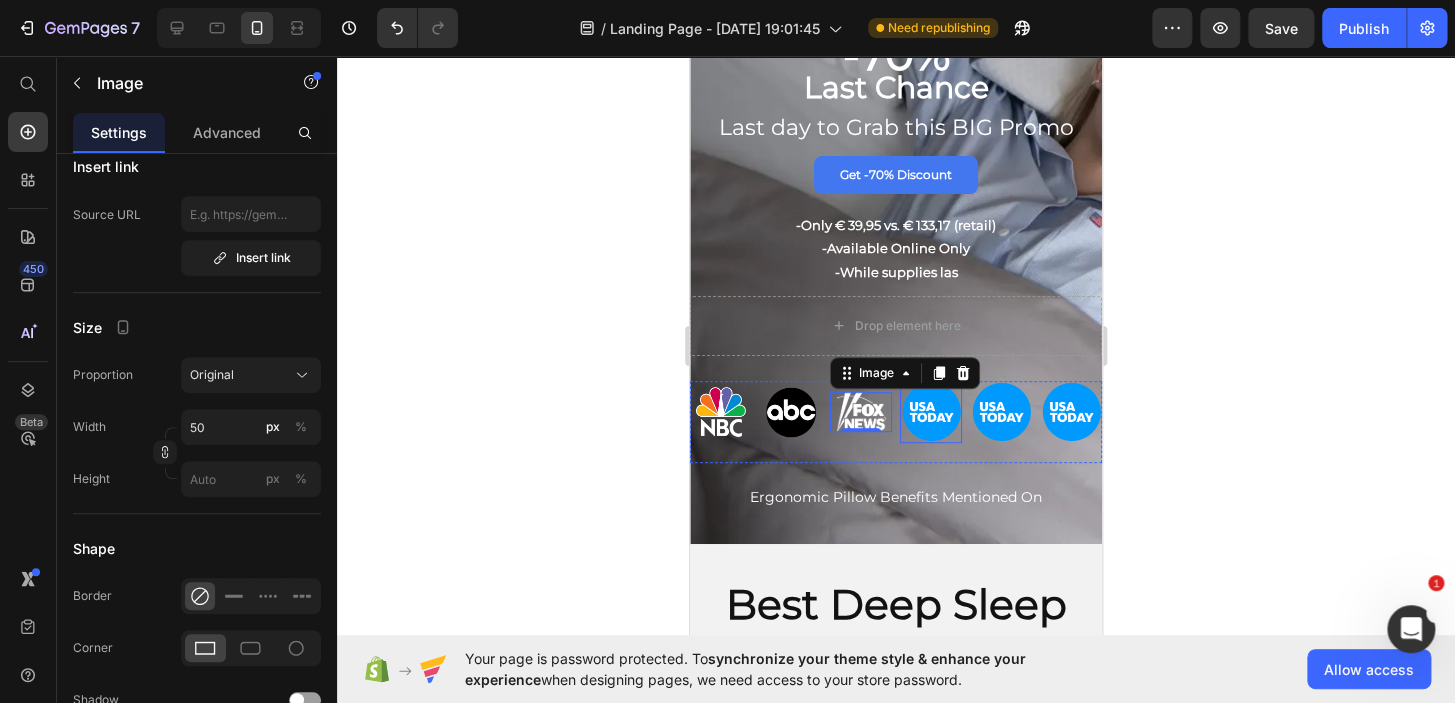 click at bounding box center (931, 412) 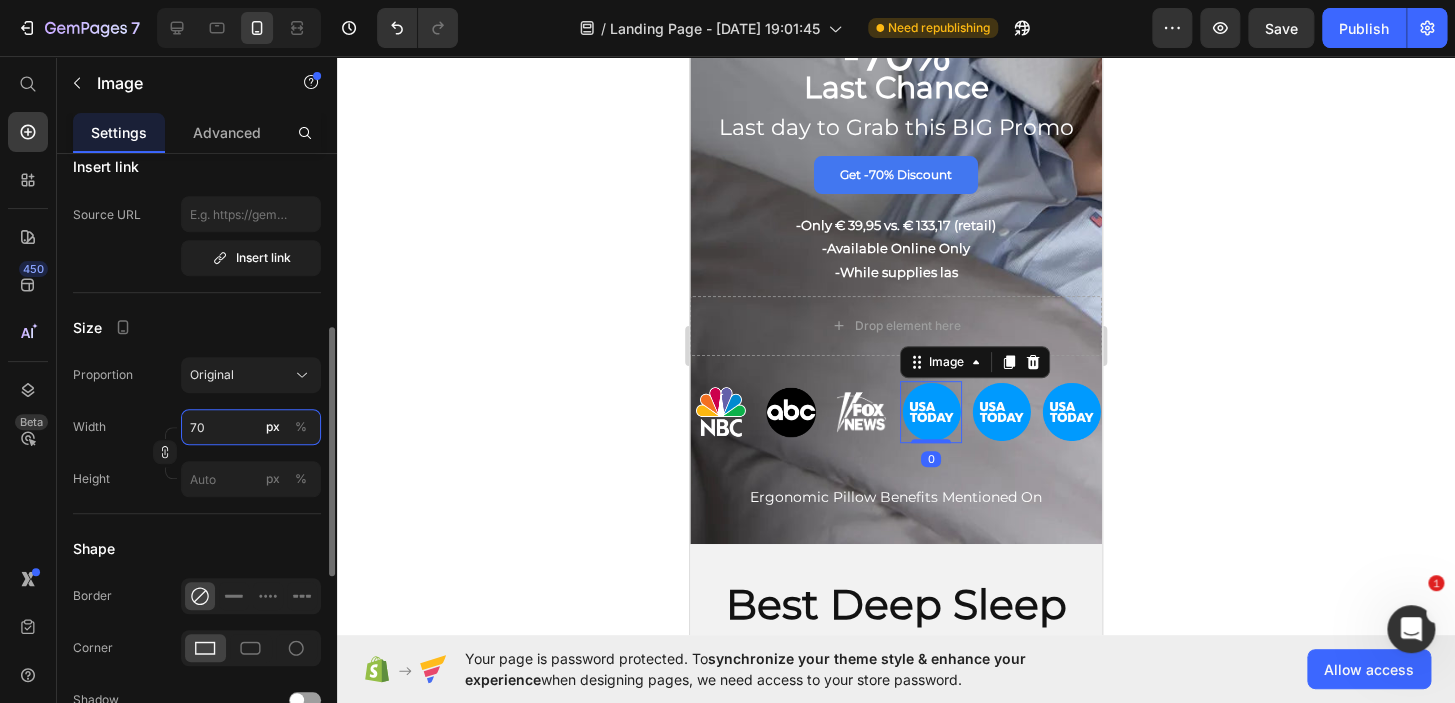 click on "70" at bounding box center (251, 427) 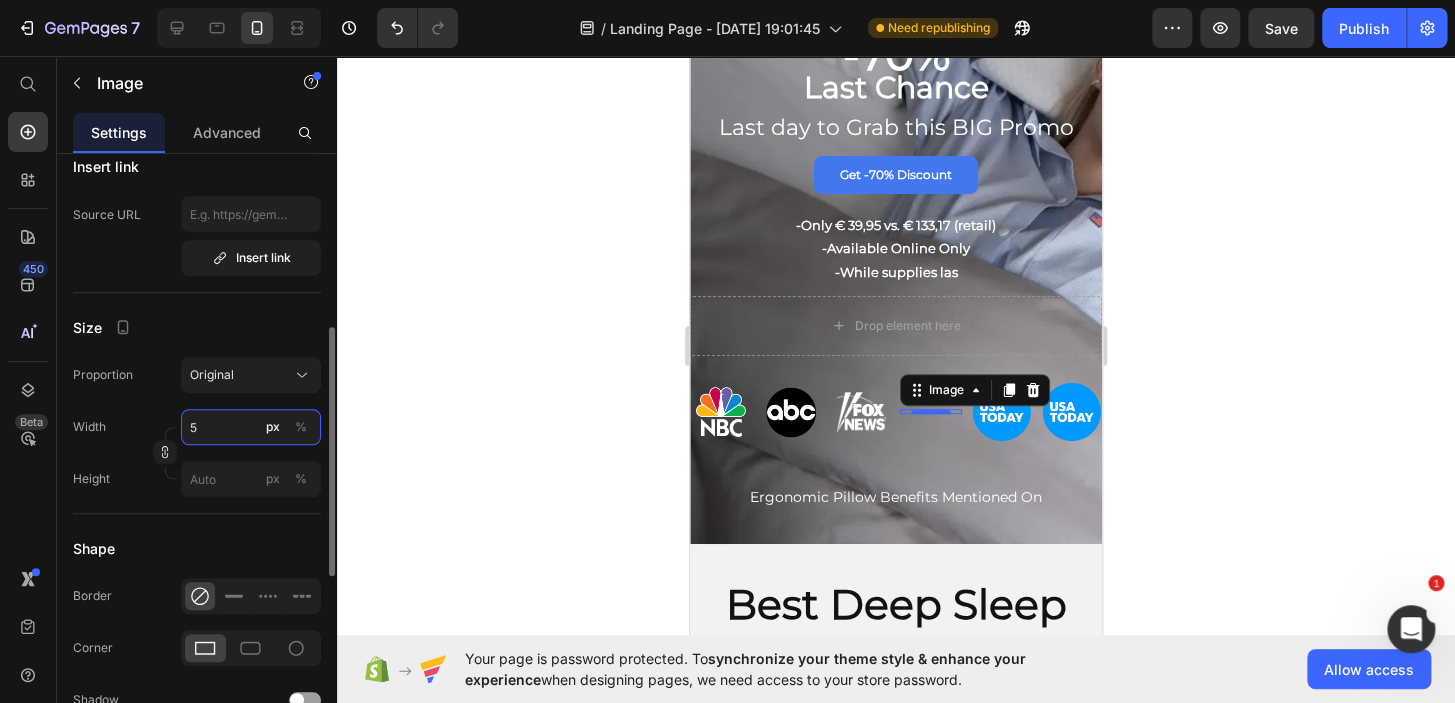 type on "50" 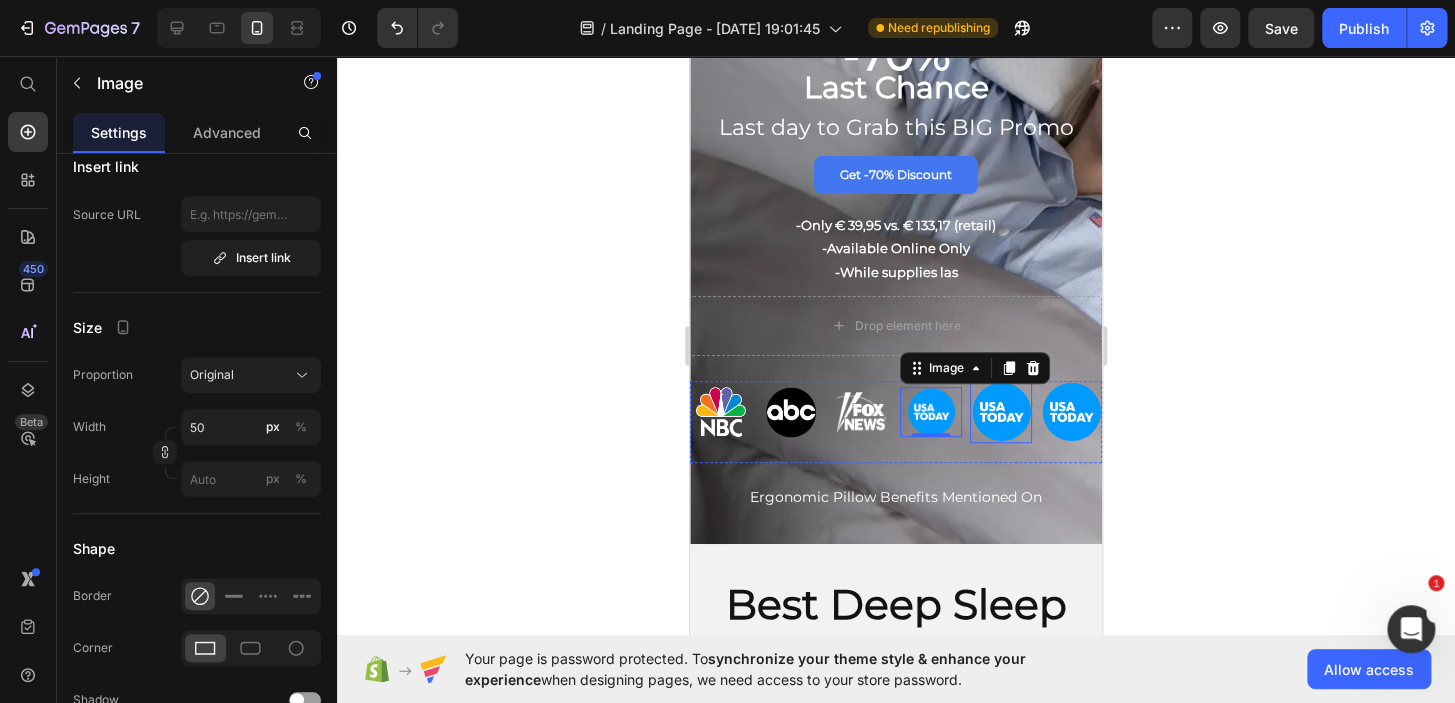 click at bounding box center [1001, 412] 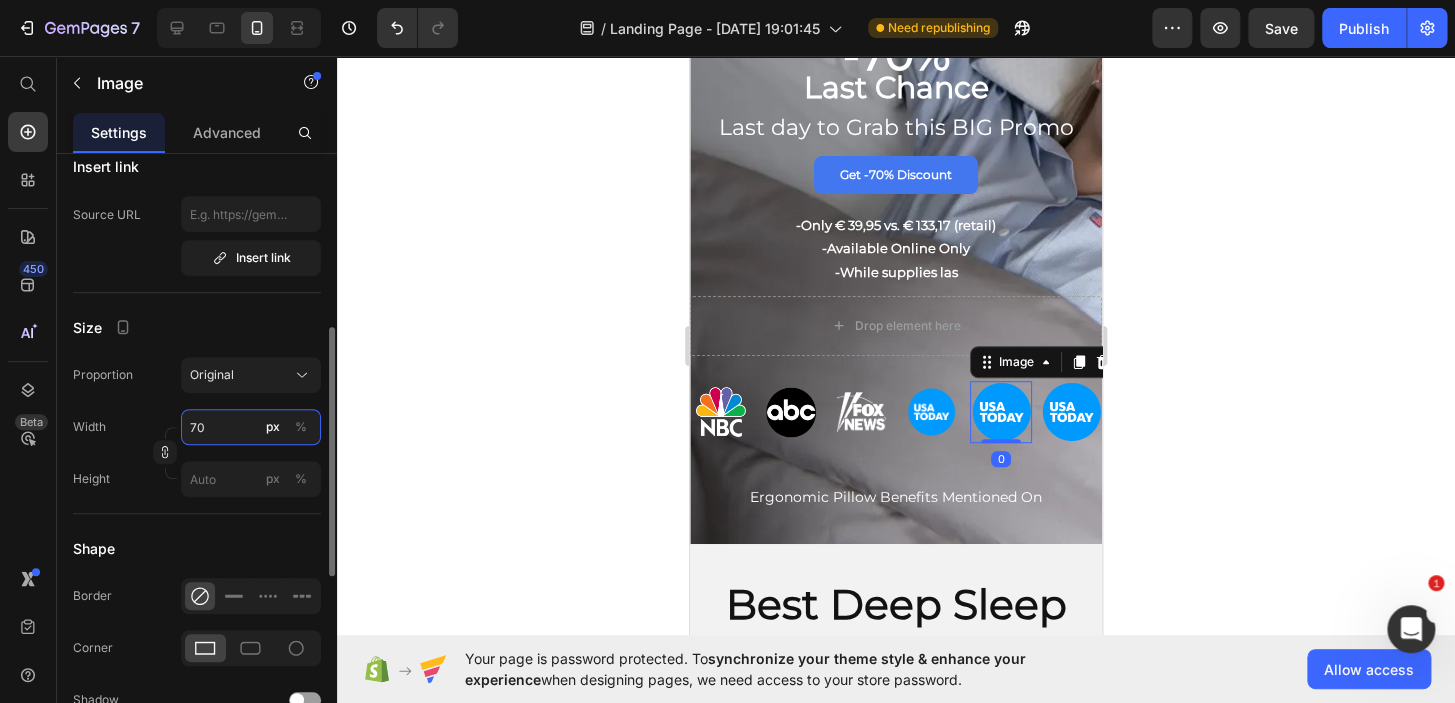 click on "70" at bounding box center [251, 427] 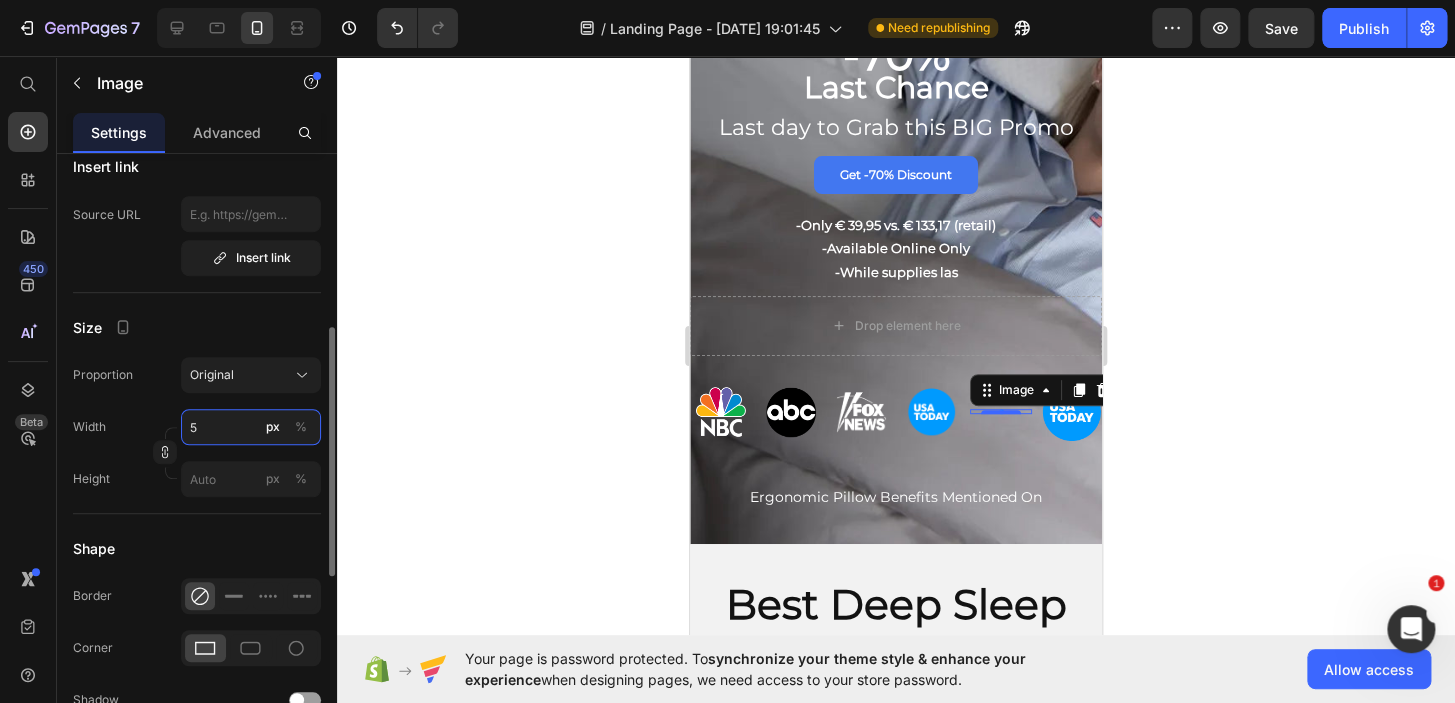 type on "50" 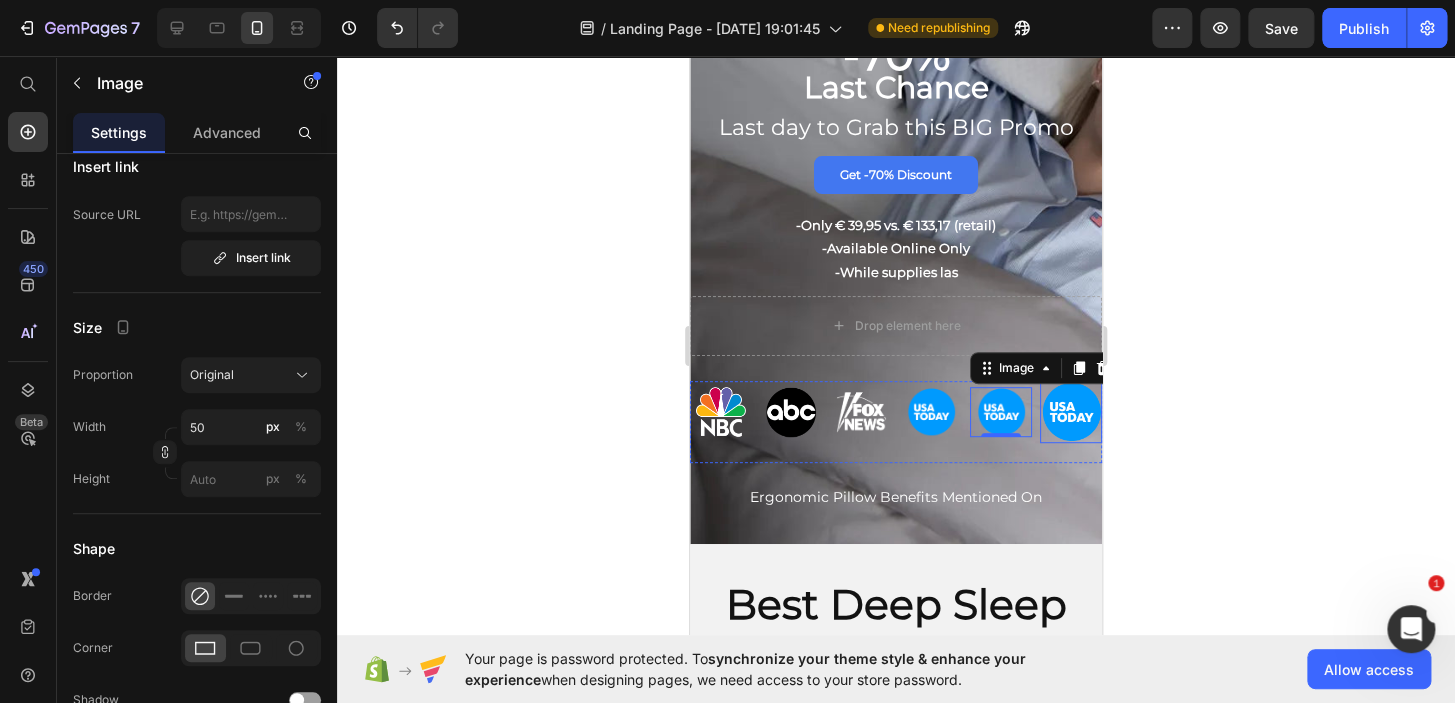 click at bounding box center [1071, 412] 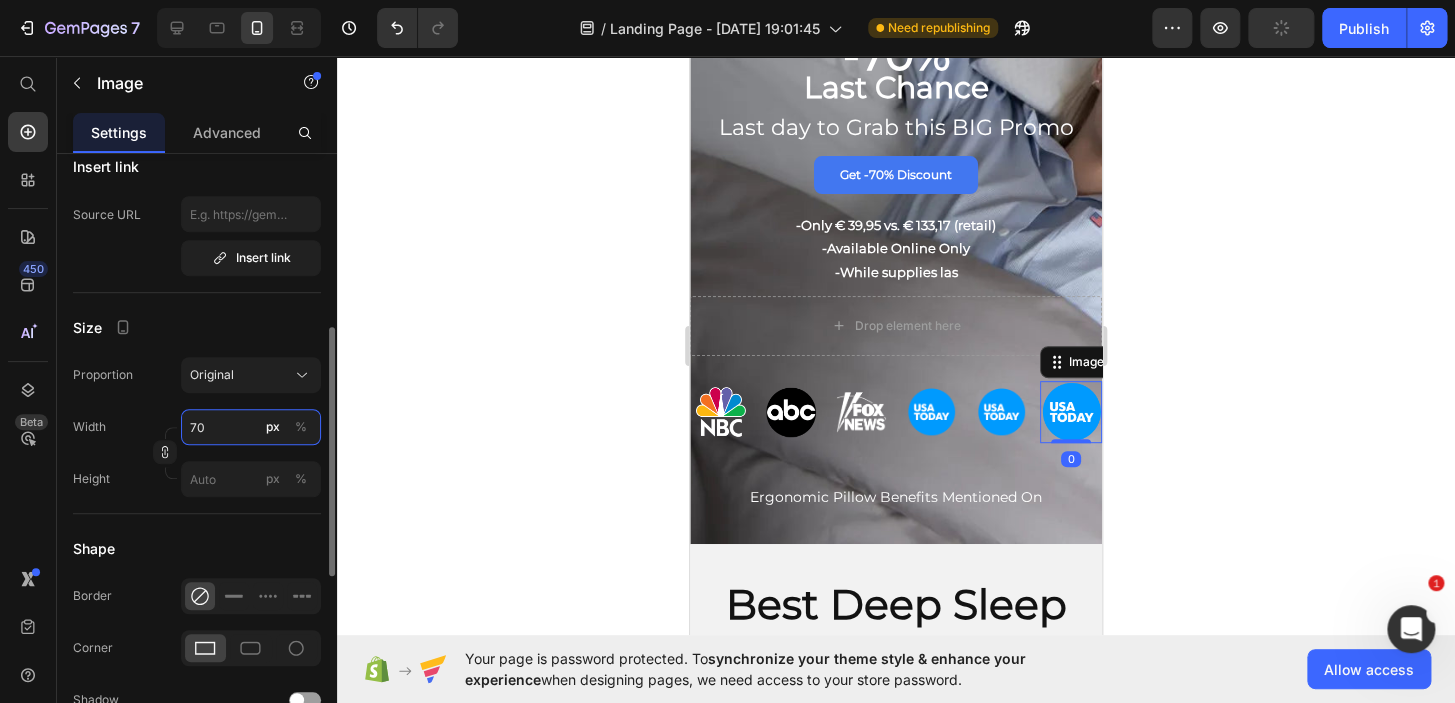 click on "70" at bounding box center (251, 427) 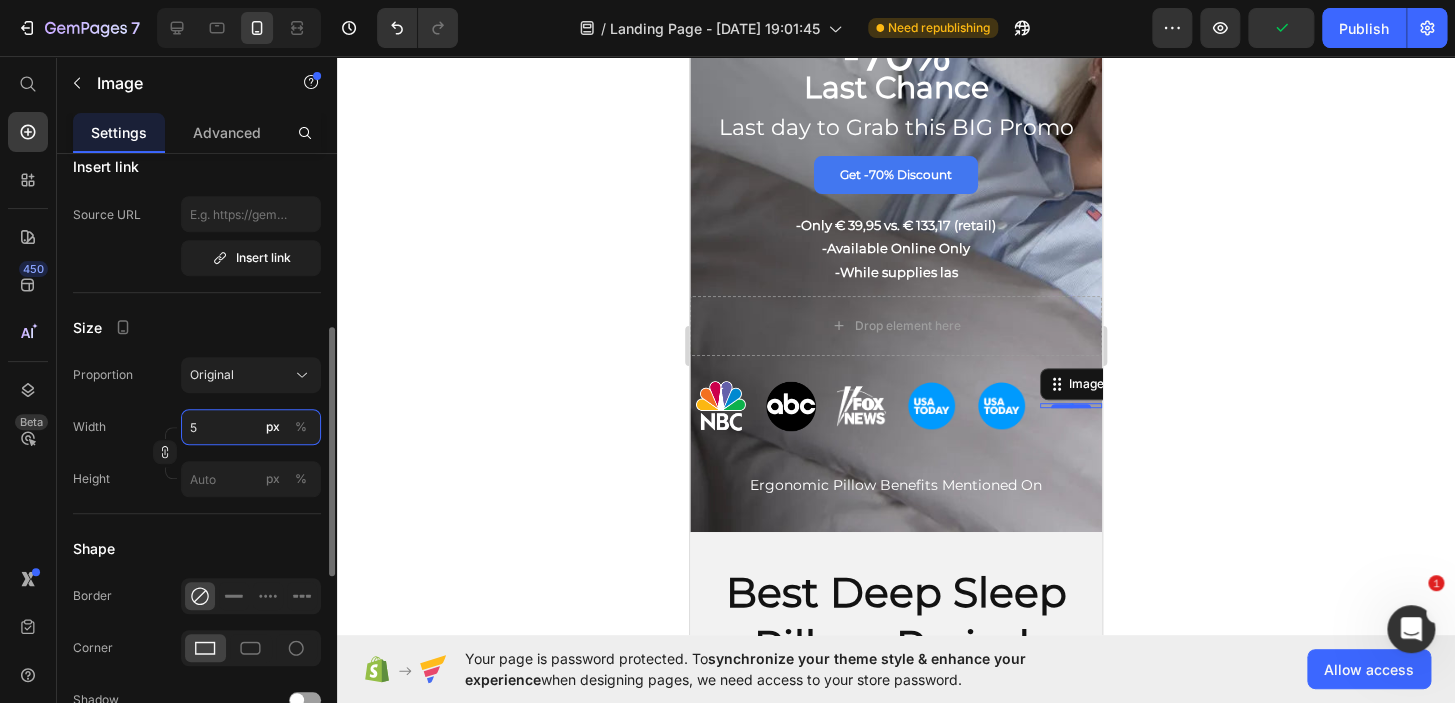 type on "50" 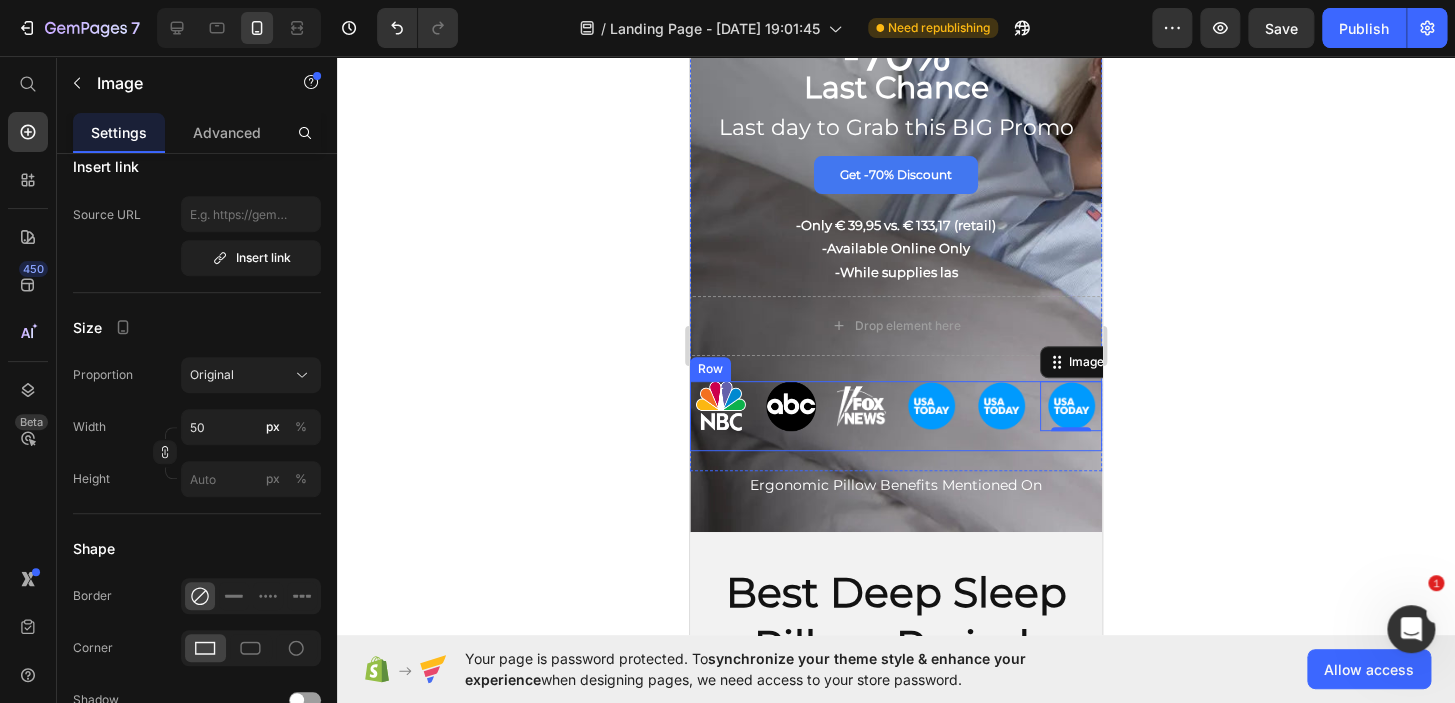 click on "Image Image Image Image Image Image   0 Row" at bounding box center [896, 416] 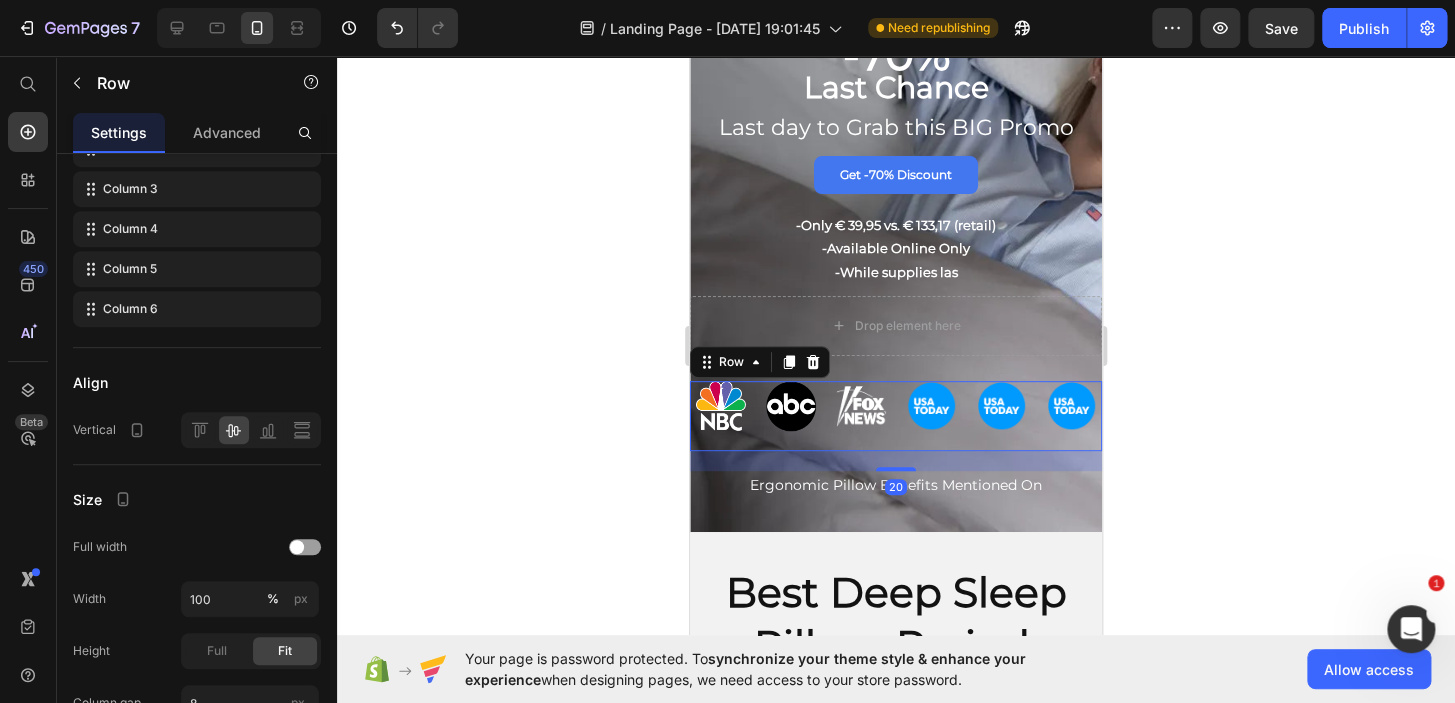scroll, scrollTop: 0, scrollLeft: 0, axis: both 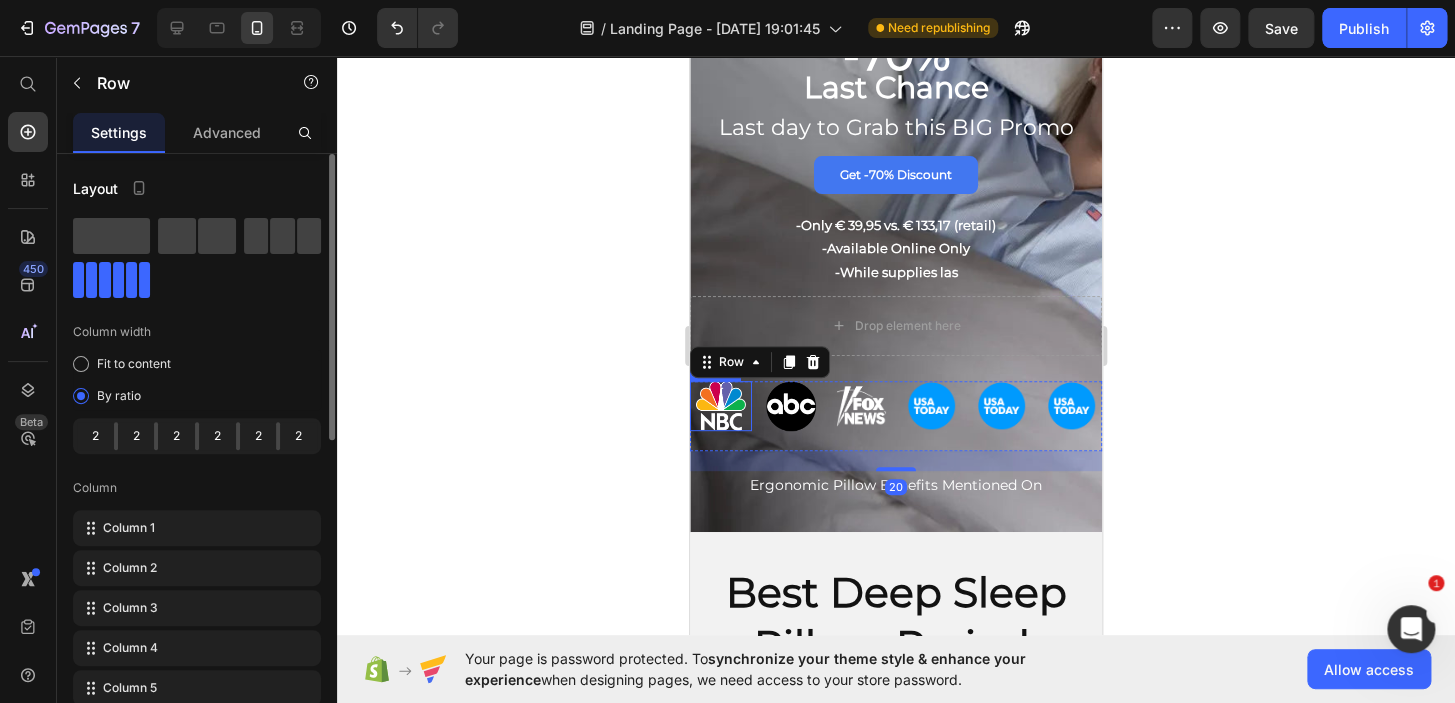 click at bounding box center (721, 405) 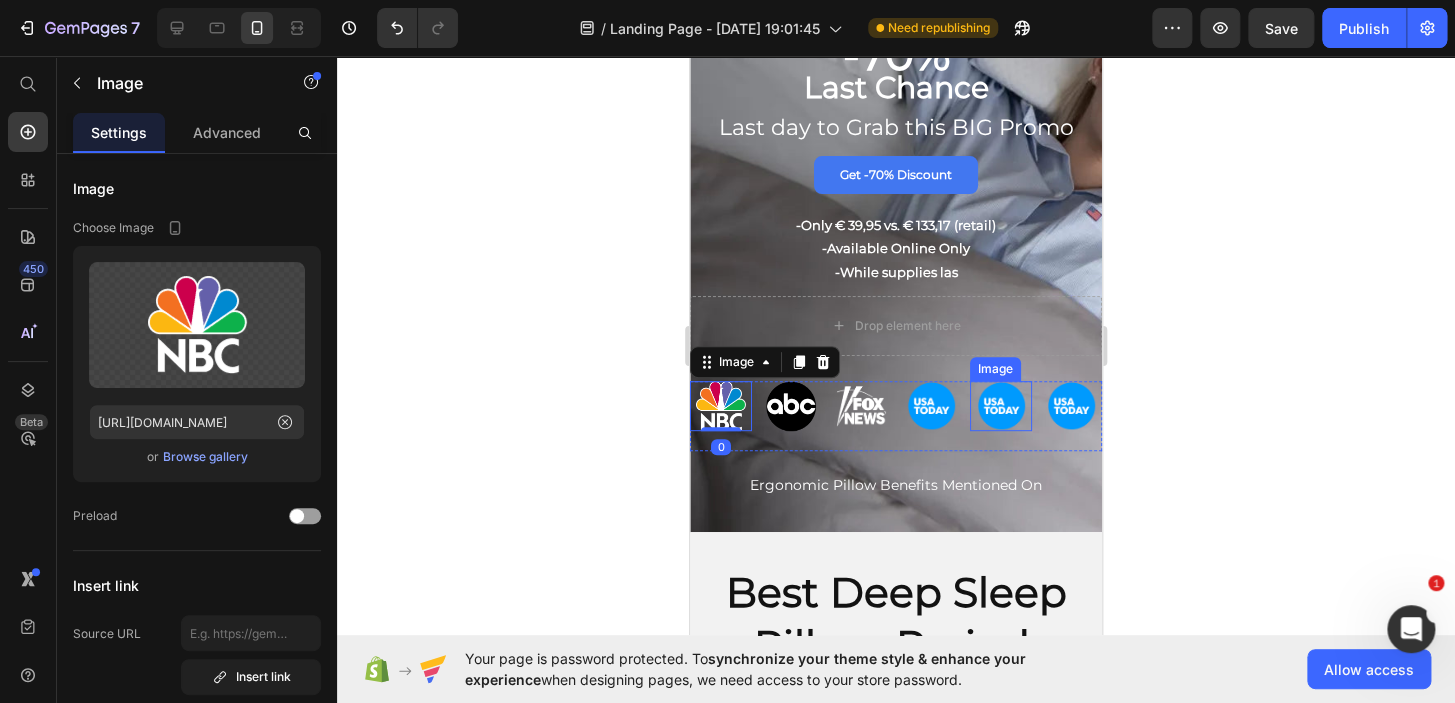 click at bounding box center (1001, 406) 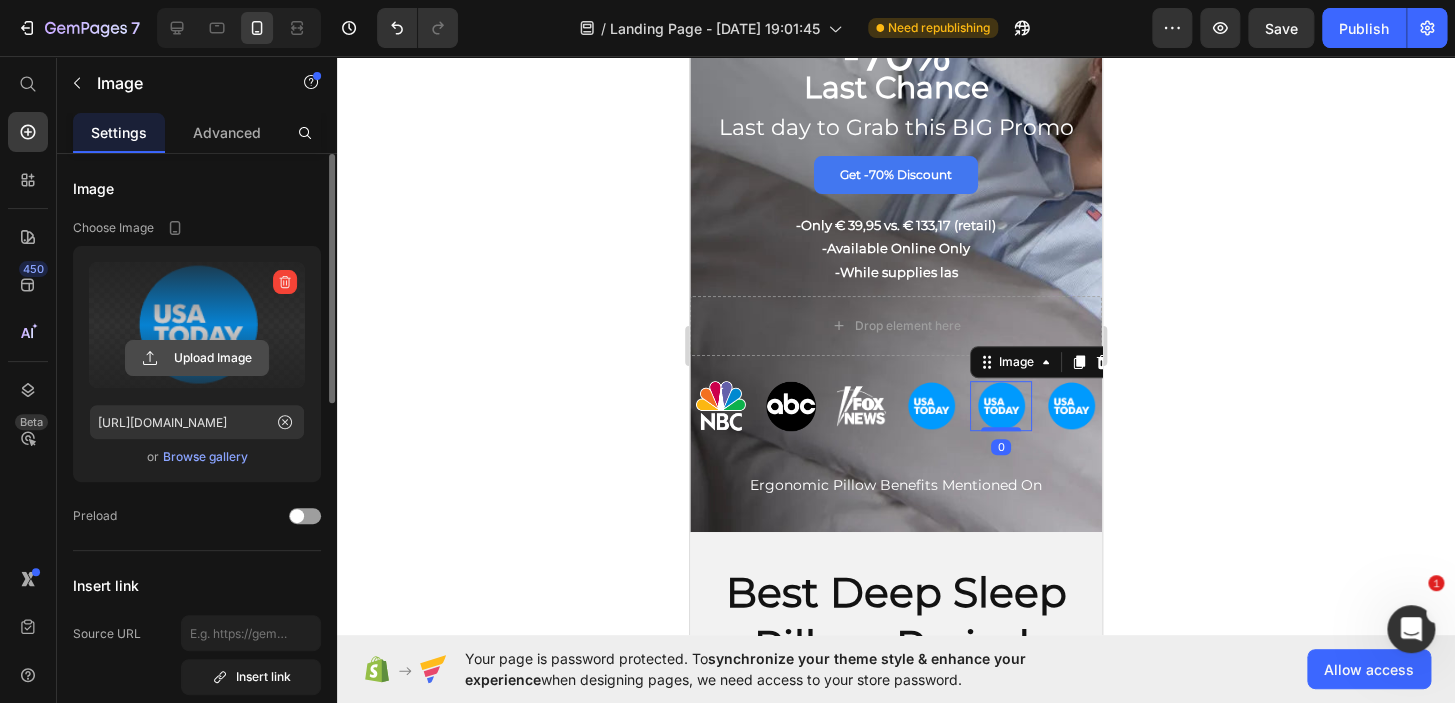 click 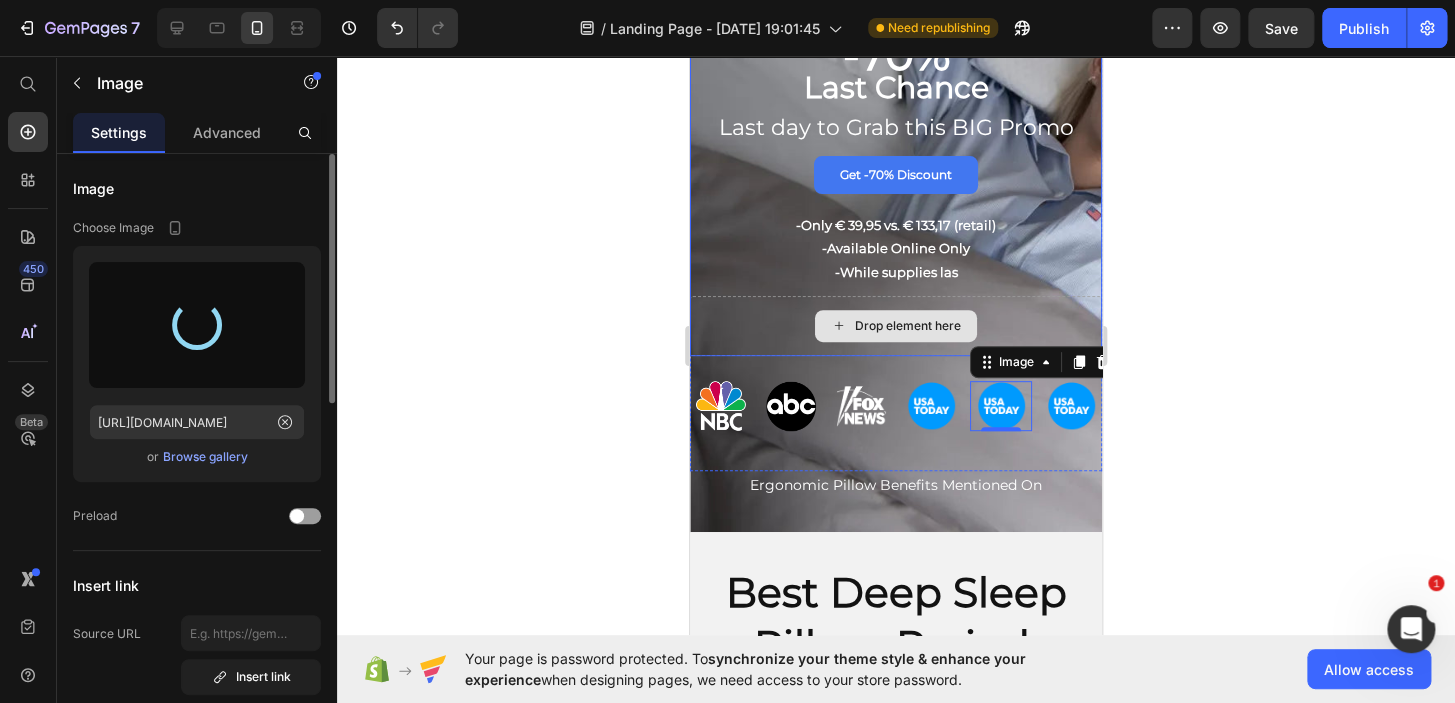 type on "https://cdn.shopify.com/s/files/1/0684/7745/2483/files/gempages_563242192240378675-c761e0c1-c28a-41e1-ab01-753dc15dad7c.png" 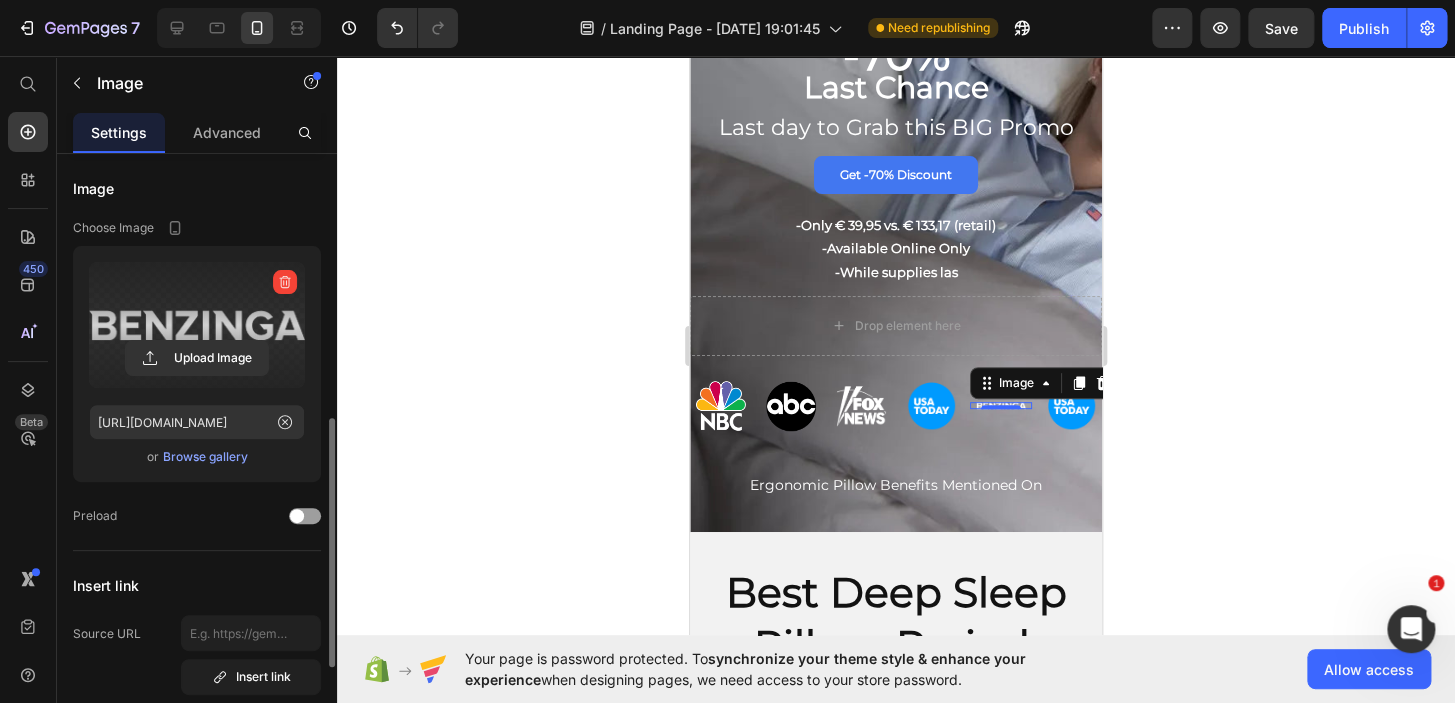 scroll, scrollTop: 193, scrollLeft: 0, axis: vertical 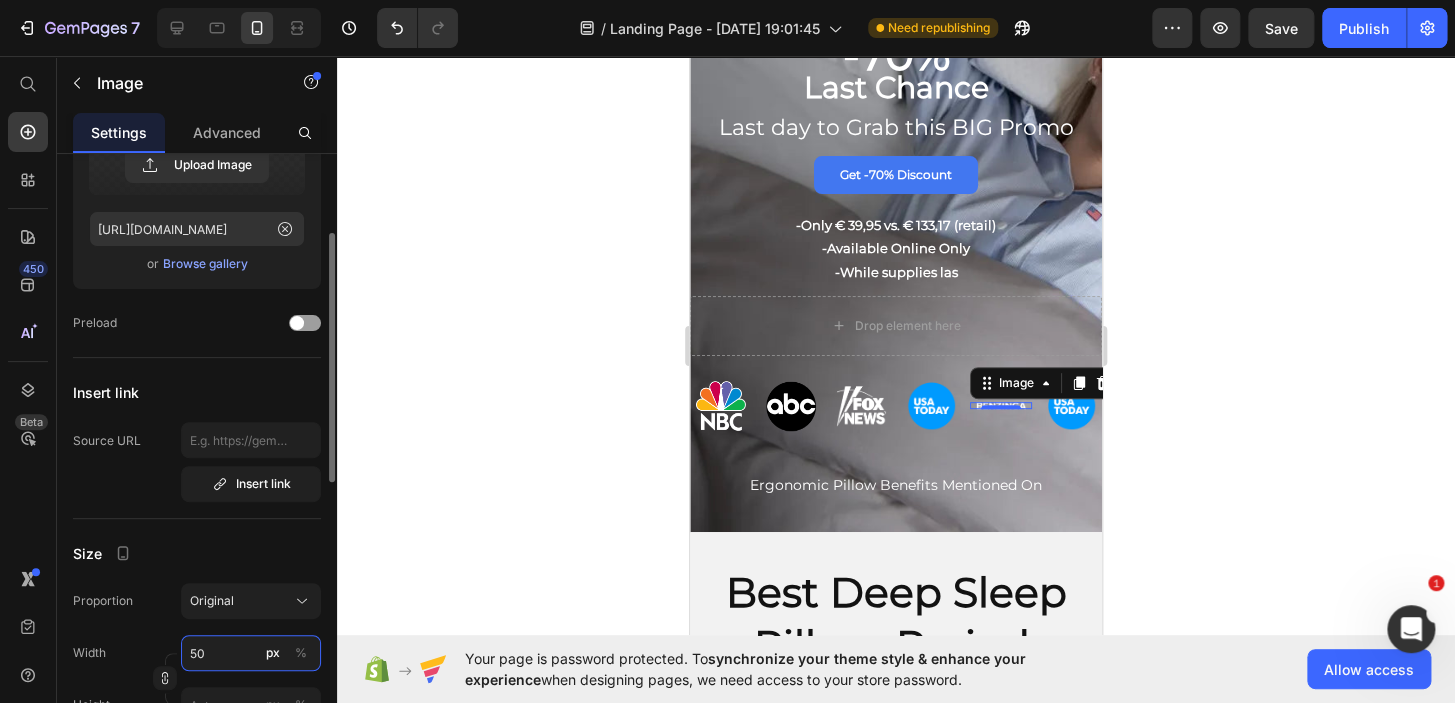 click on "50" at bounding box center [251, 653] 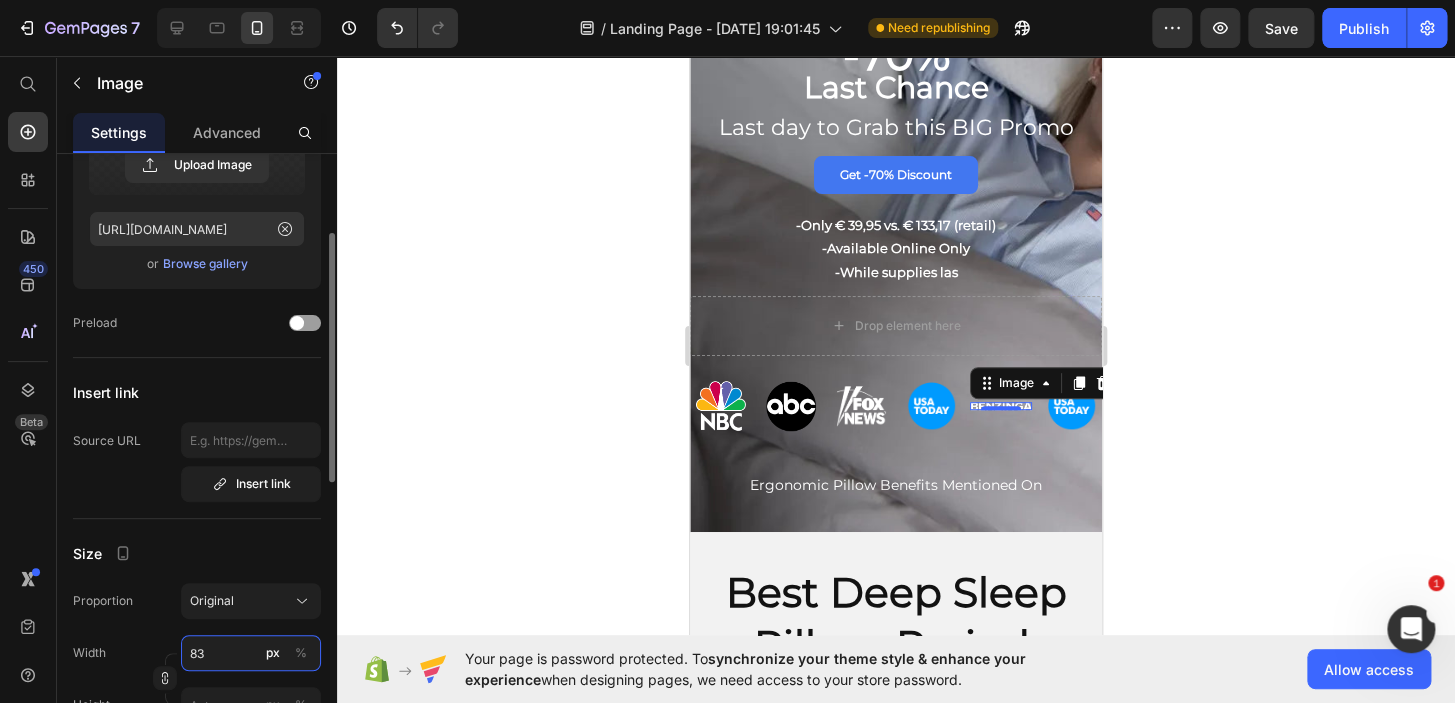 click on "83" at bounding box center [251, 653] 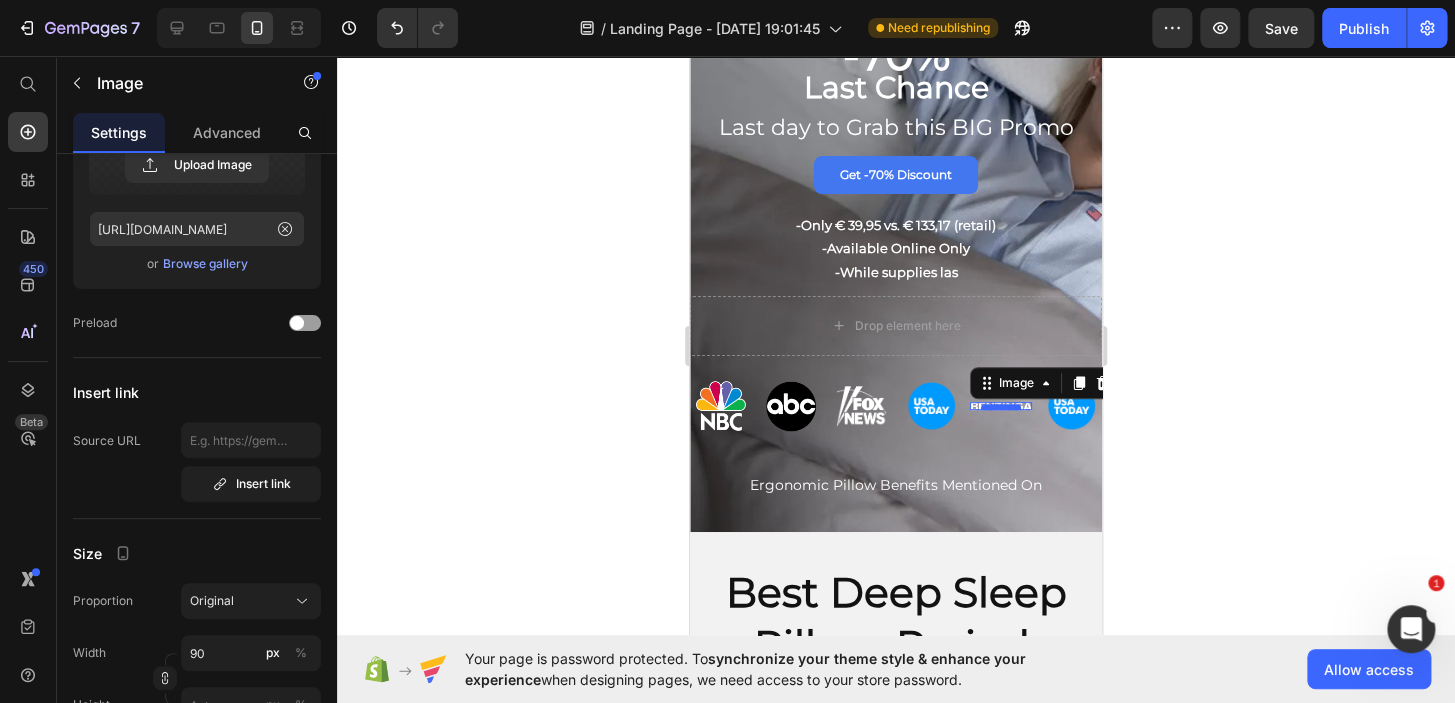 click at bounding box center [1001, 407] 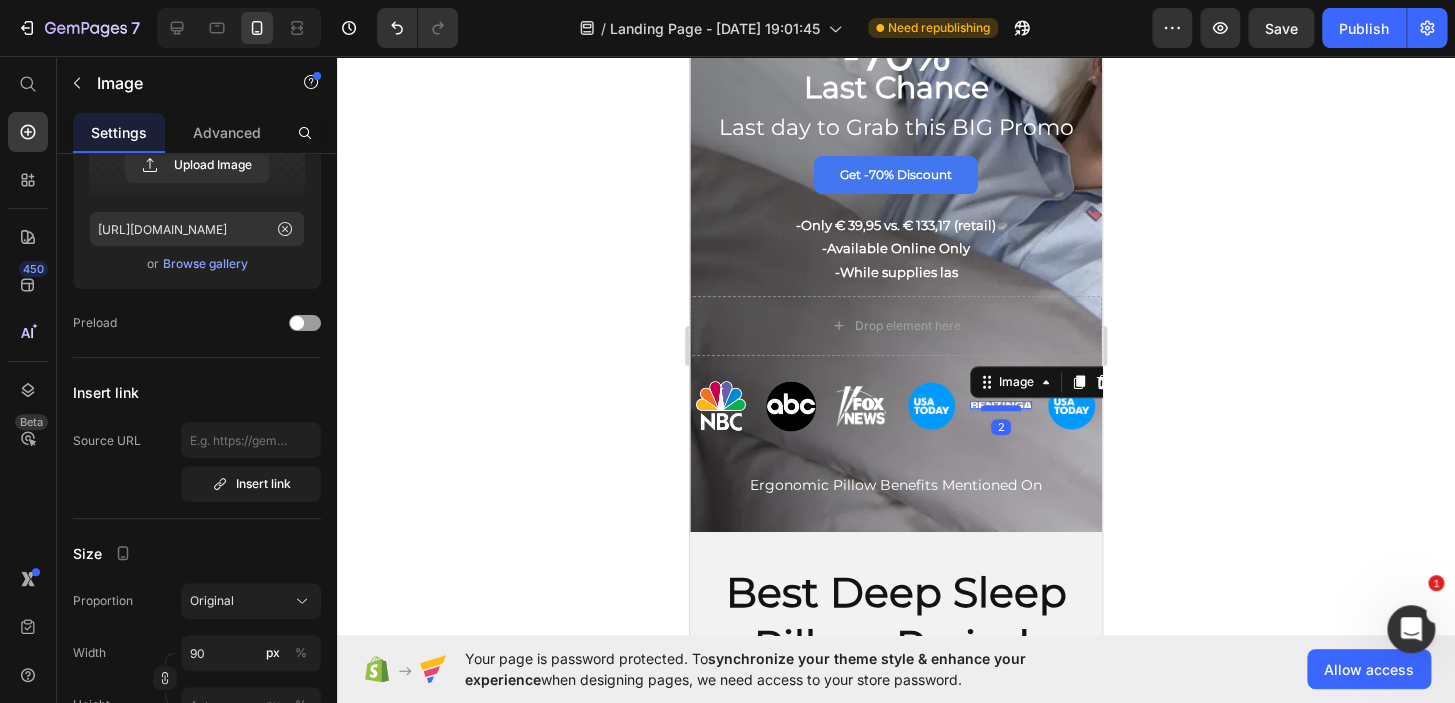 click at bounding box center [1001, 408] 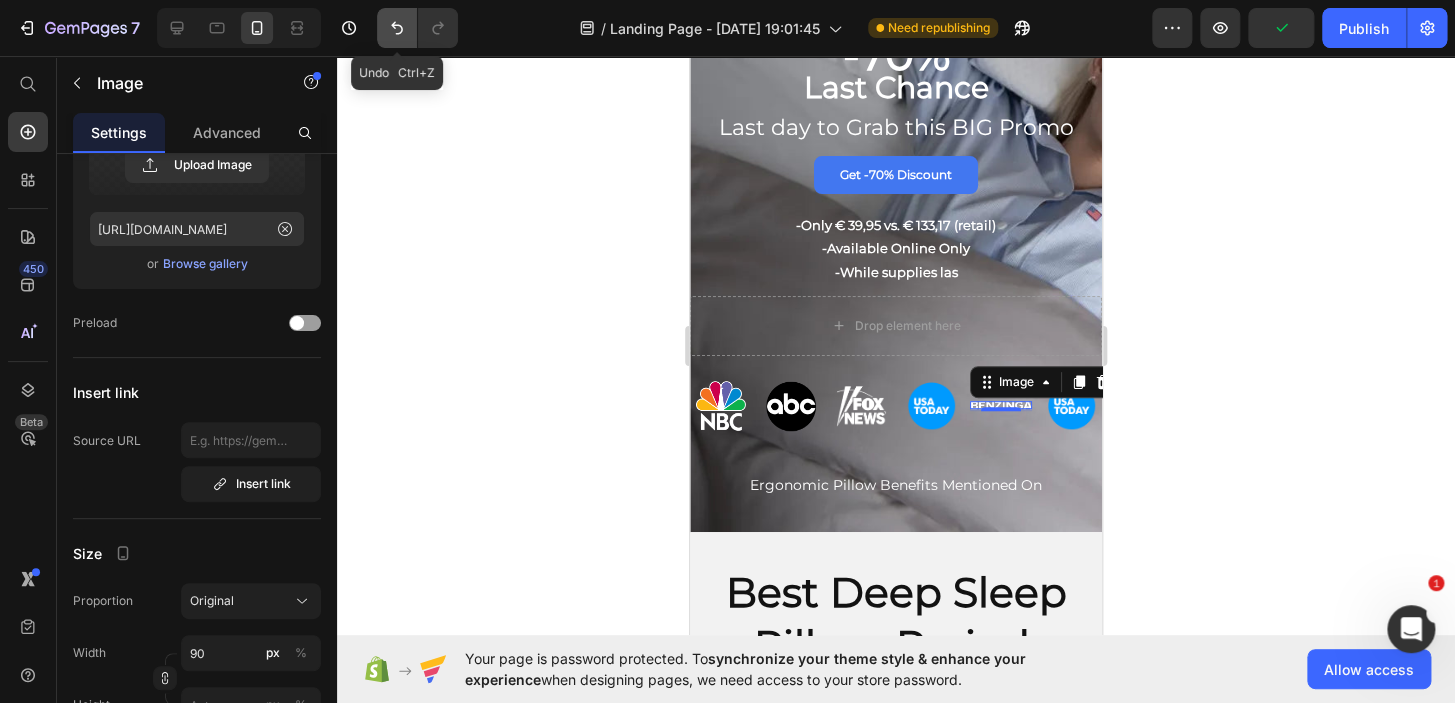 click 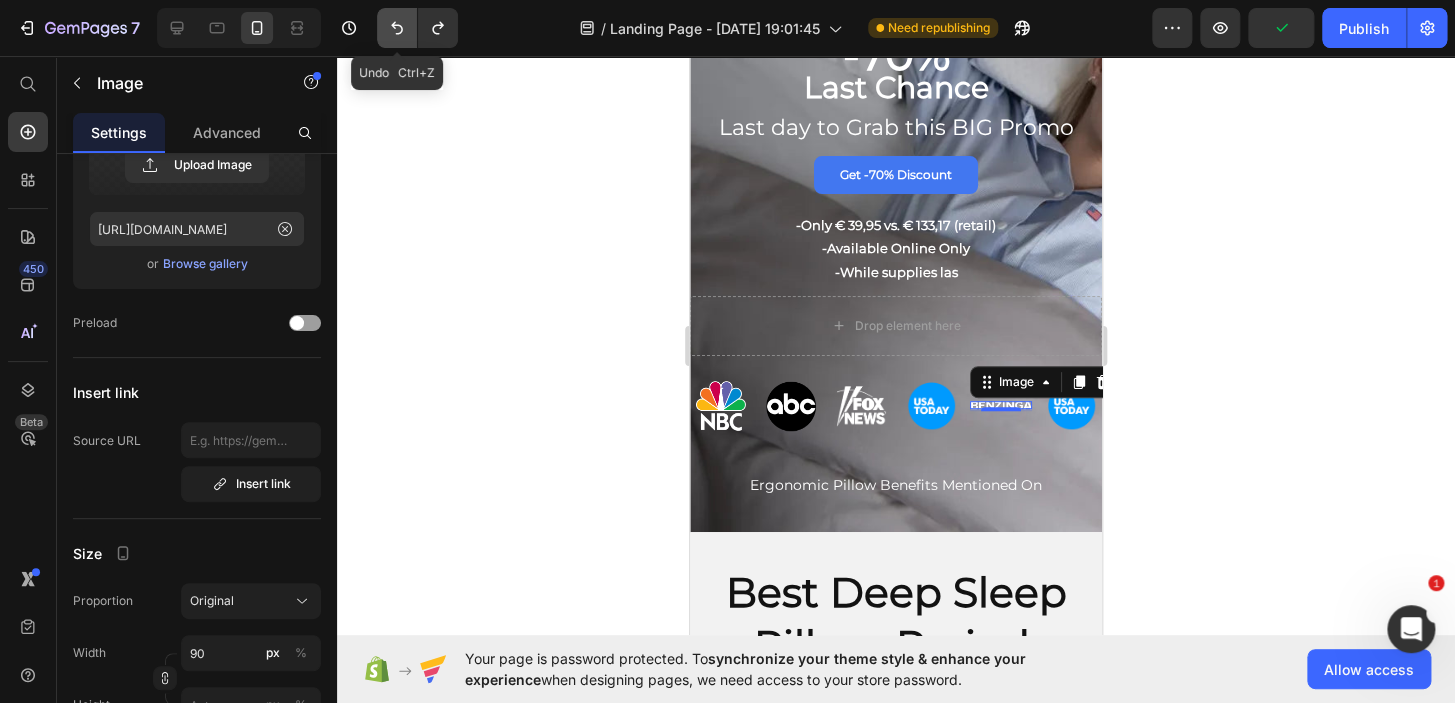 click 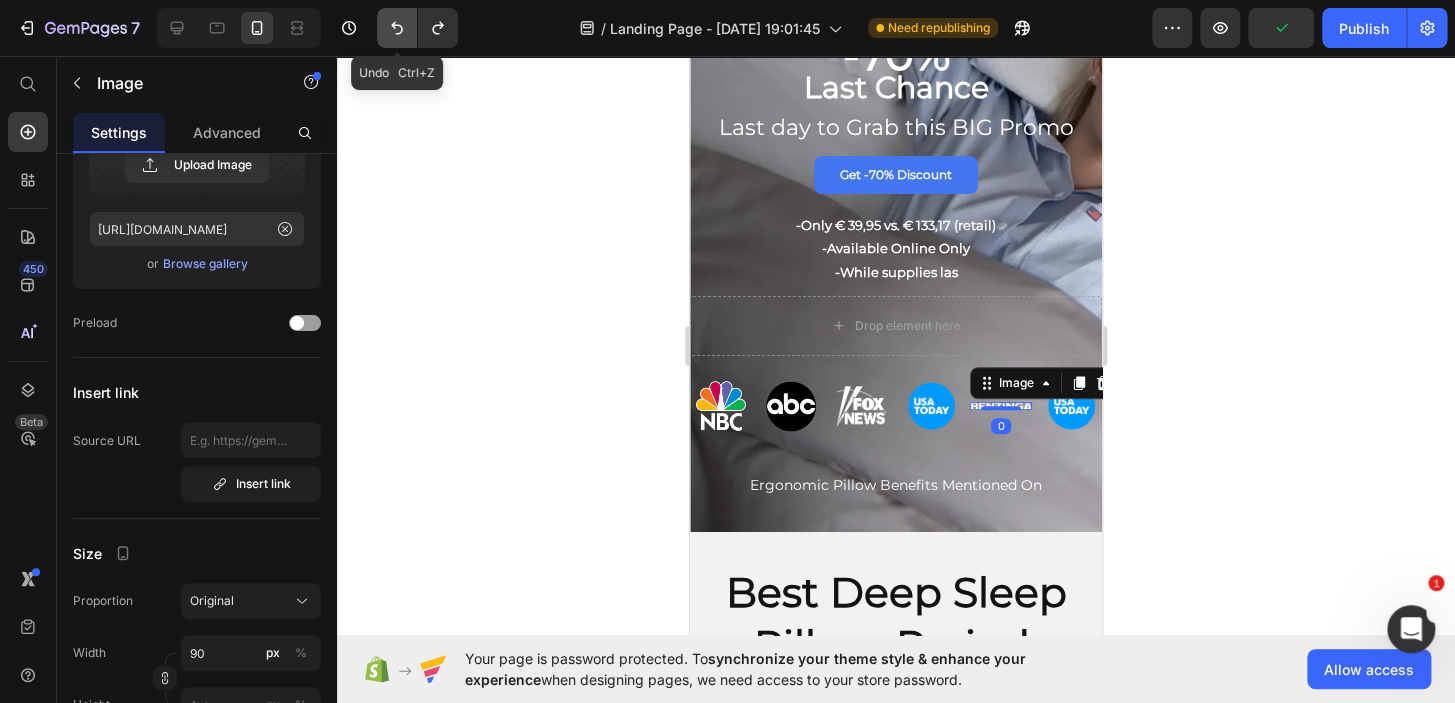 click 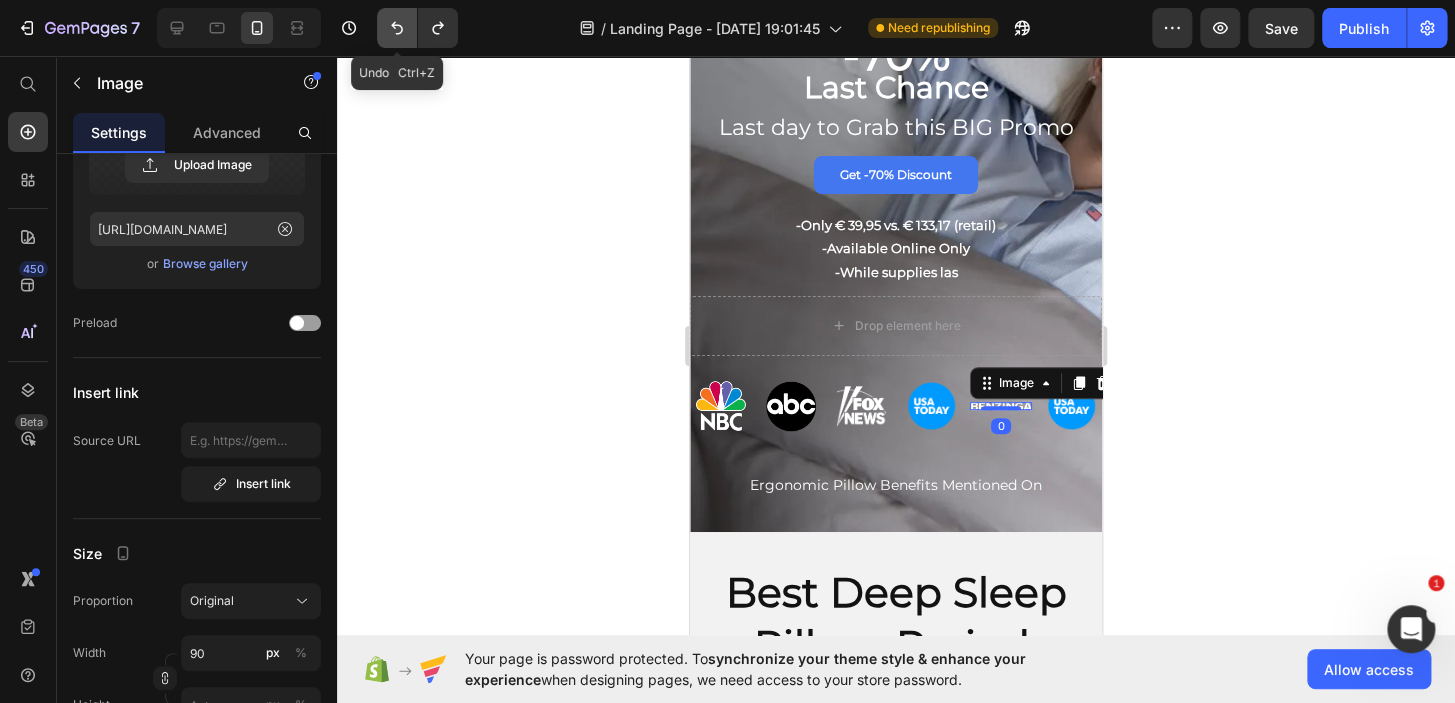 click 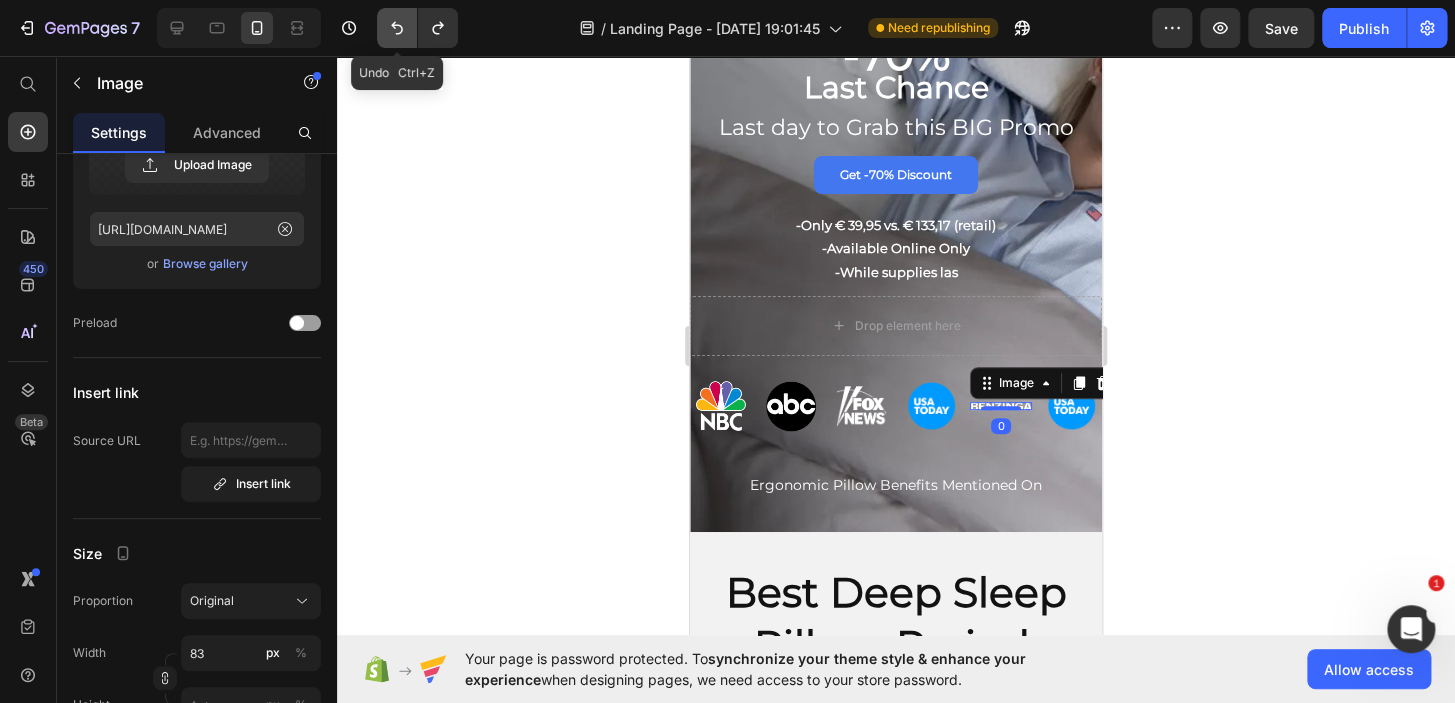click 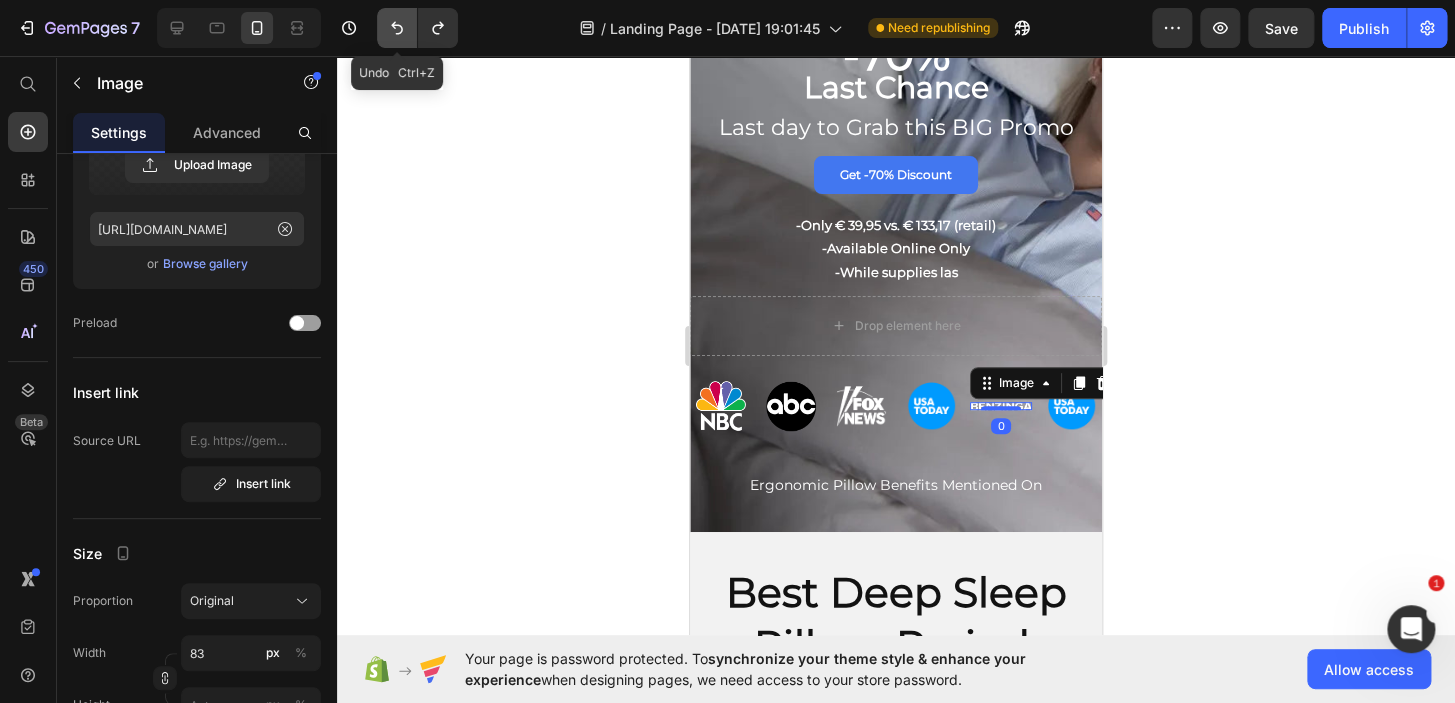 type on "50" 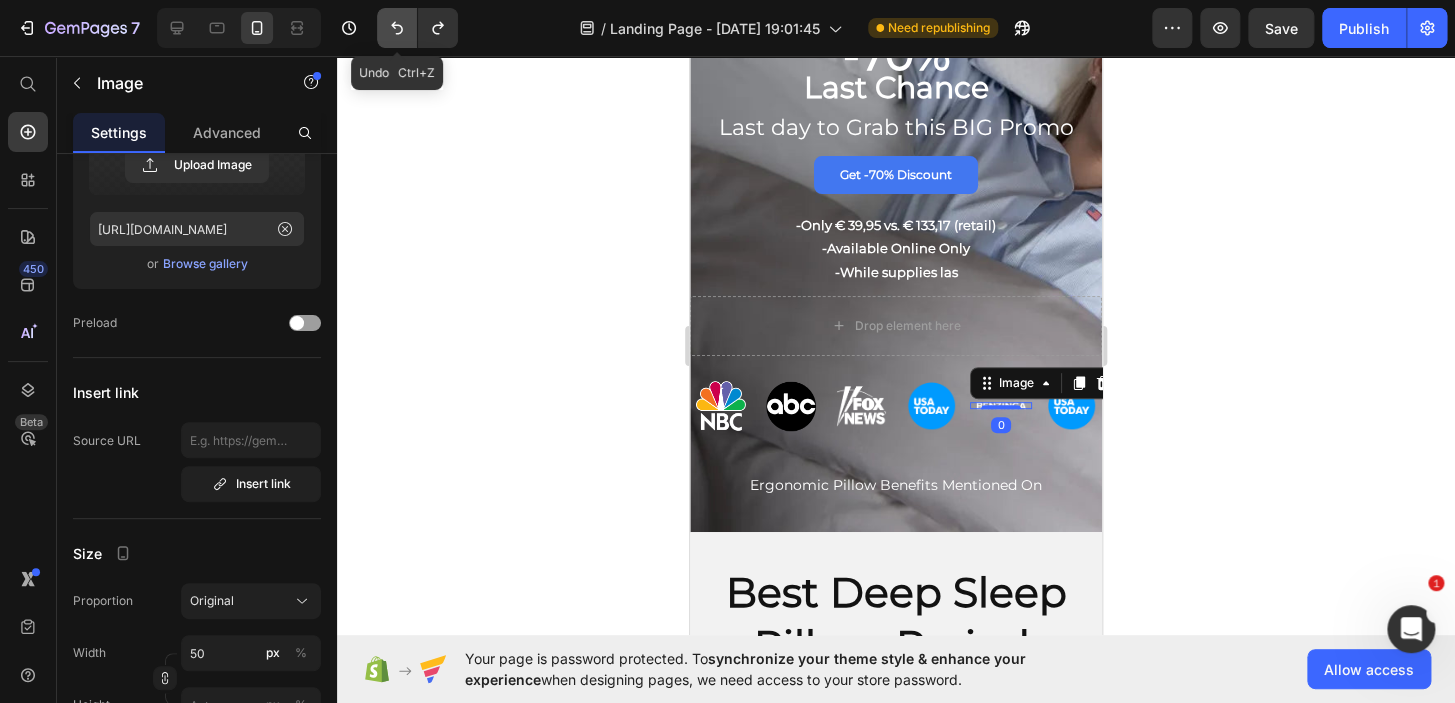 click 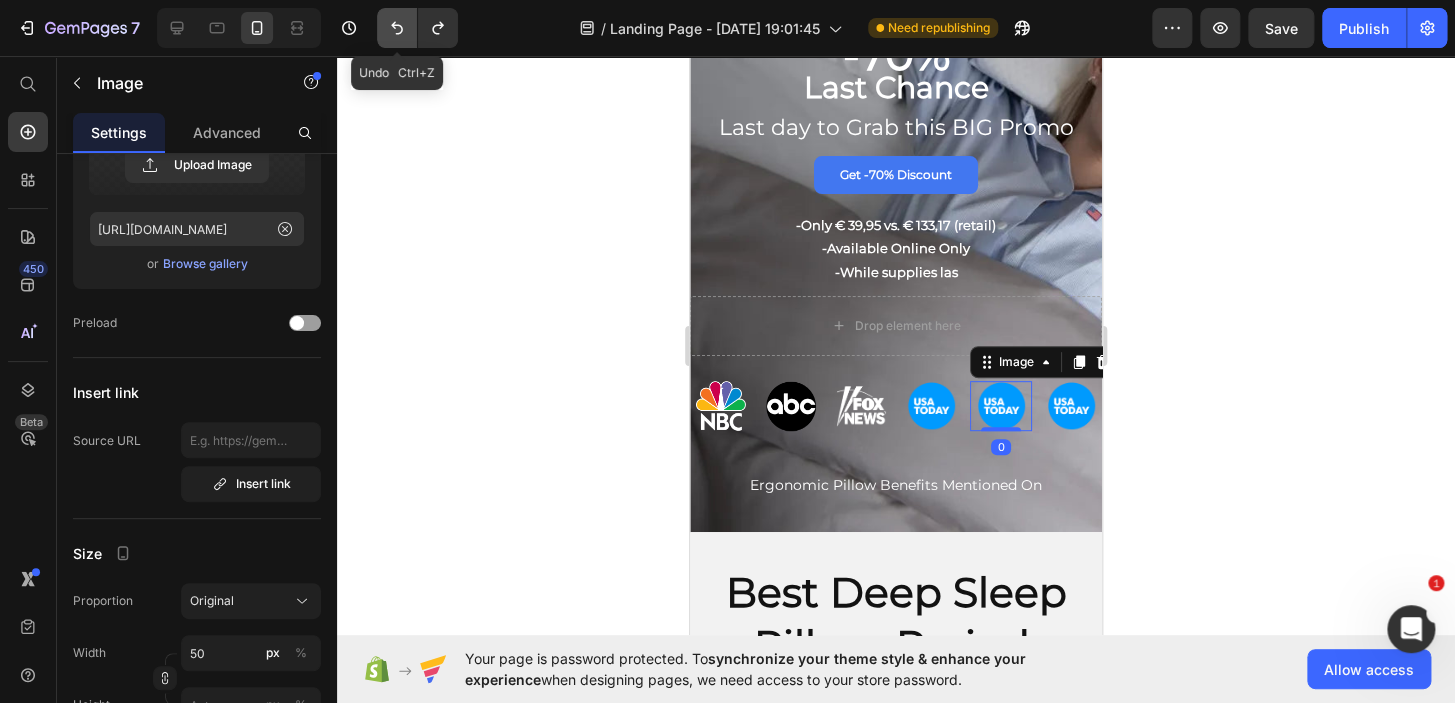 click 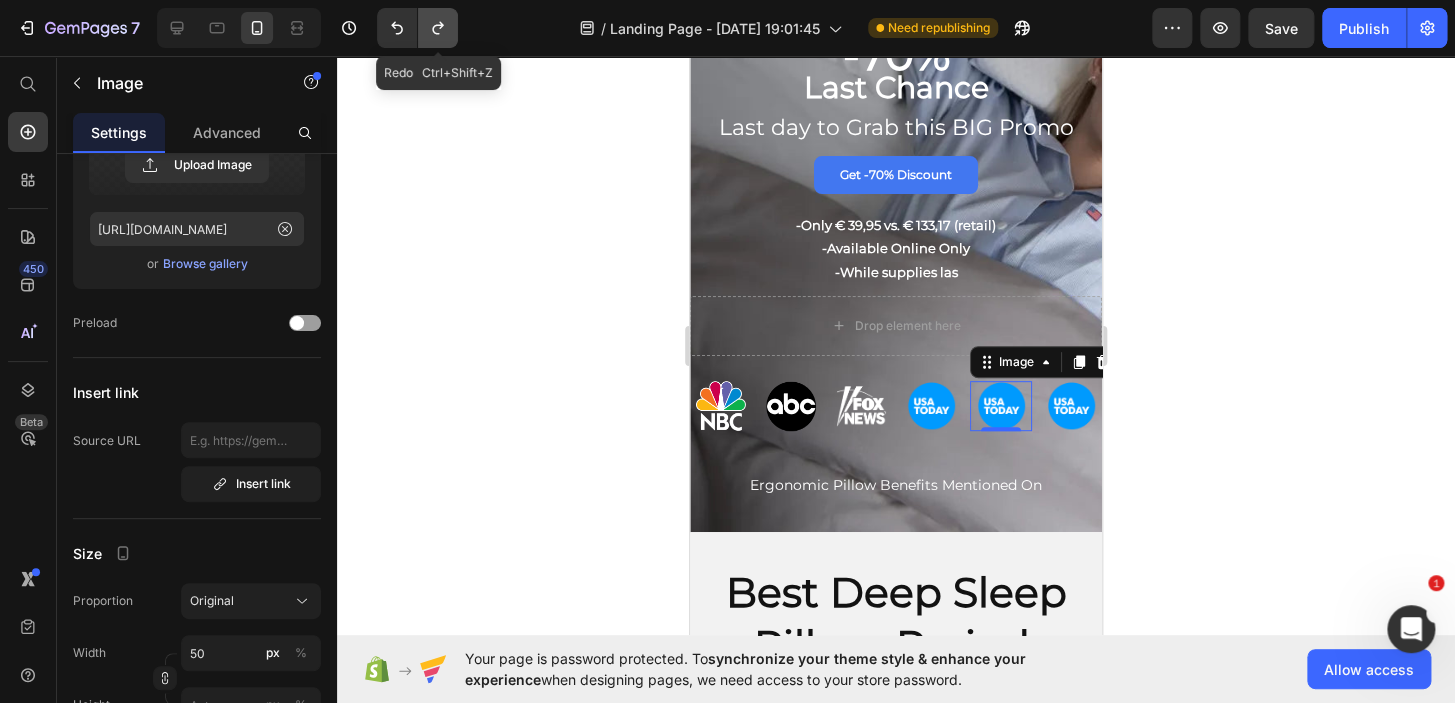 click 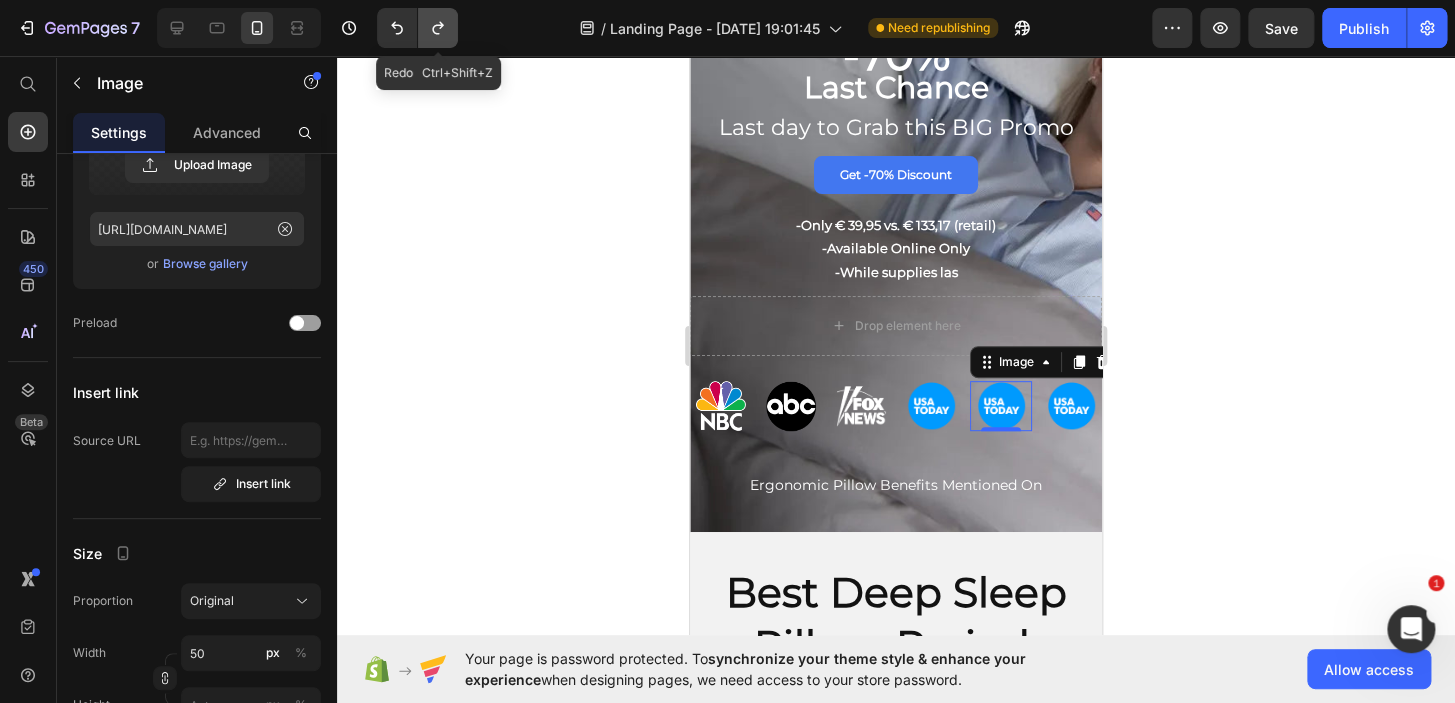 click 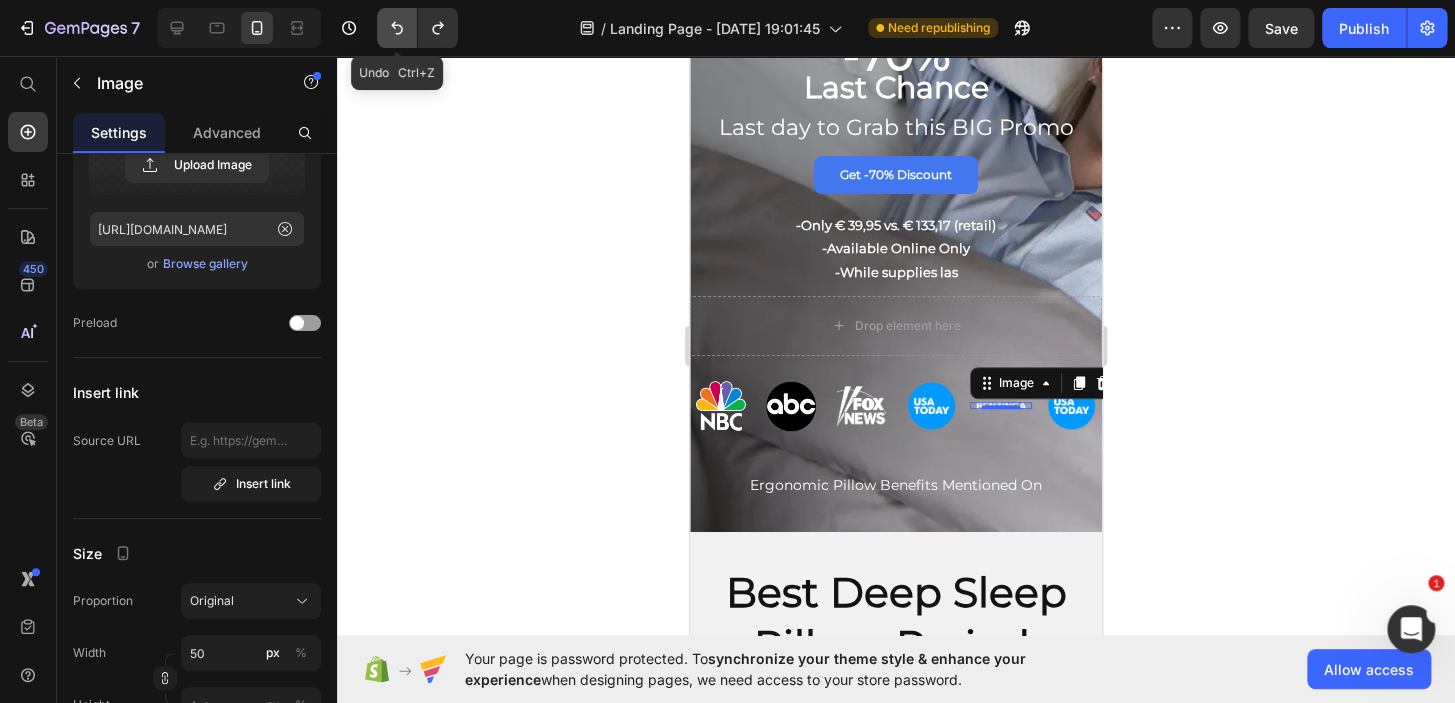 click 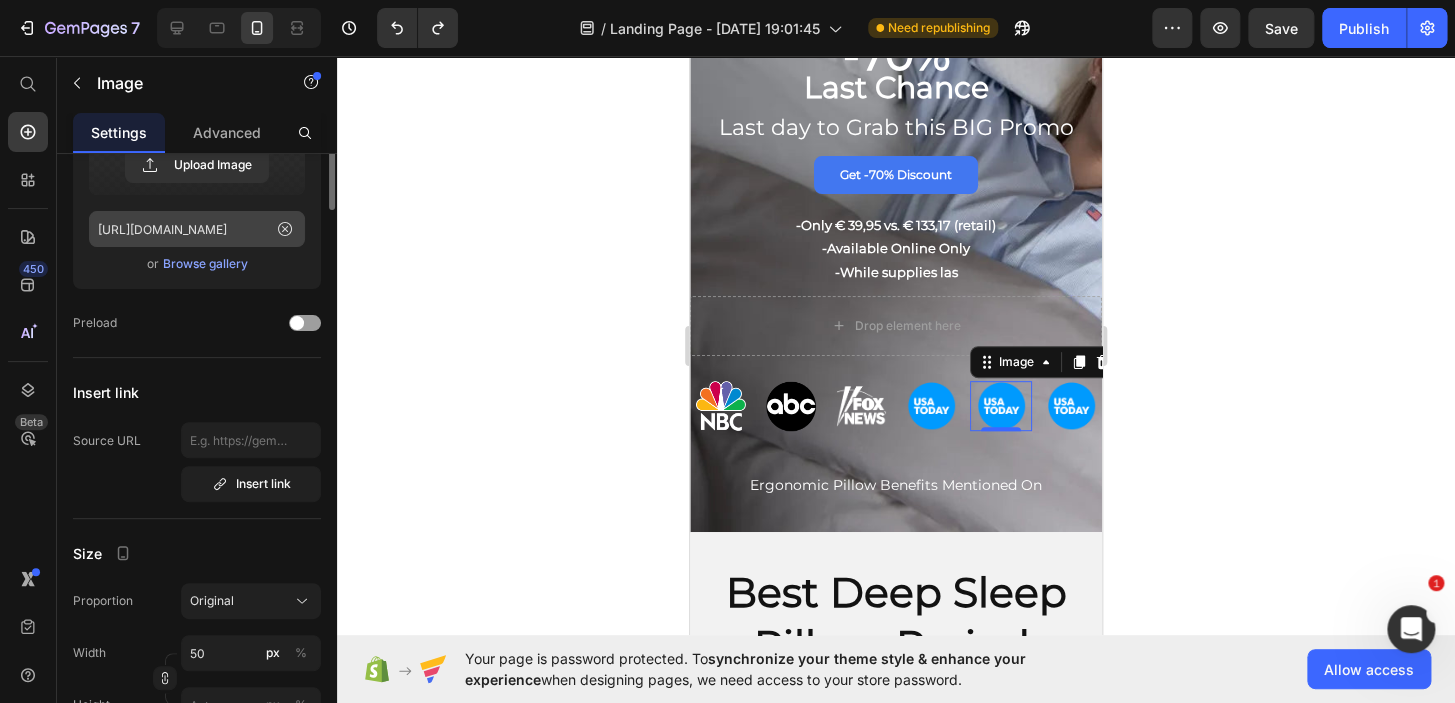 scroll, scrollTop: 0, scrollLeft: 0, axis: both 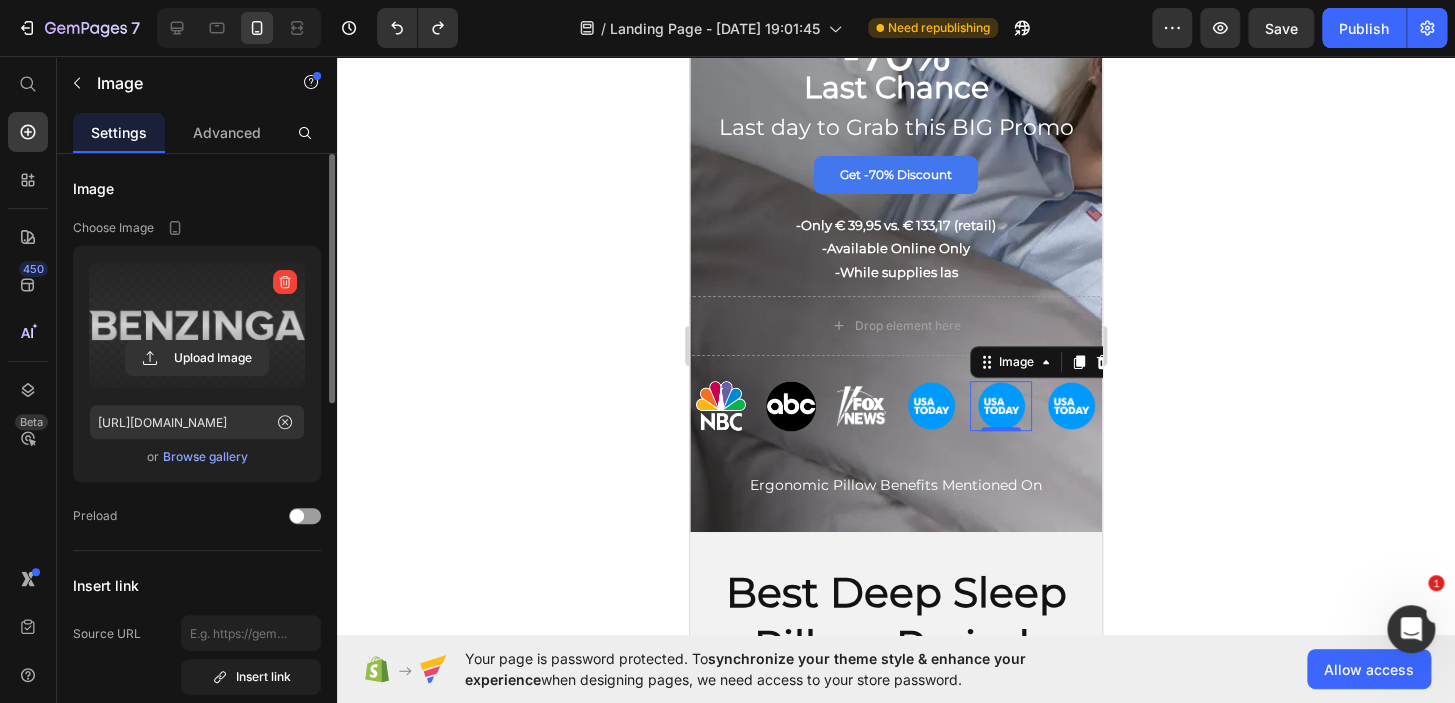 click at bounding box center (197, 325) 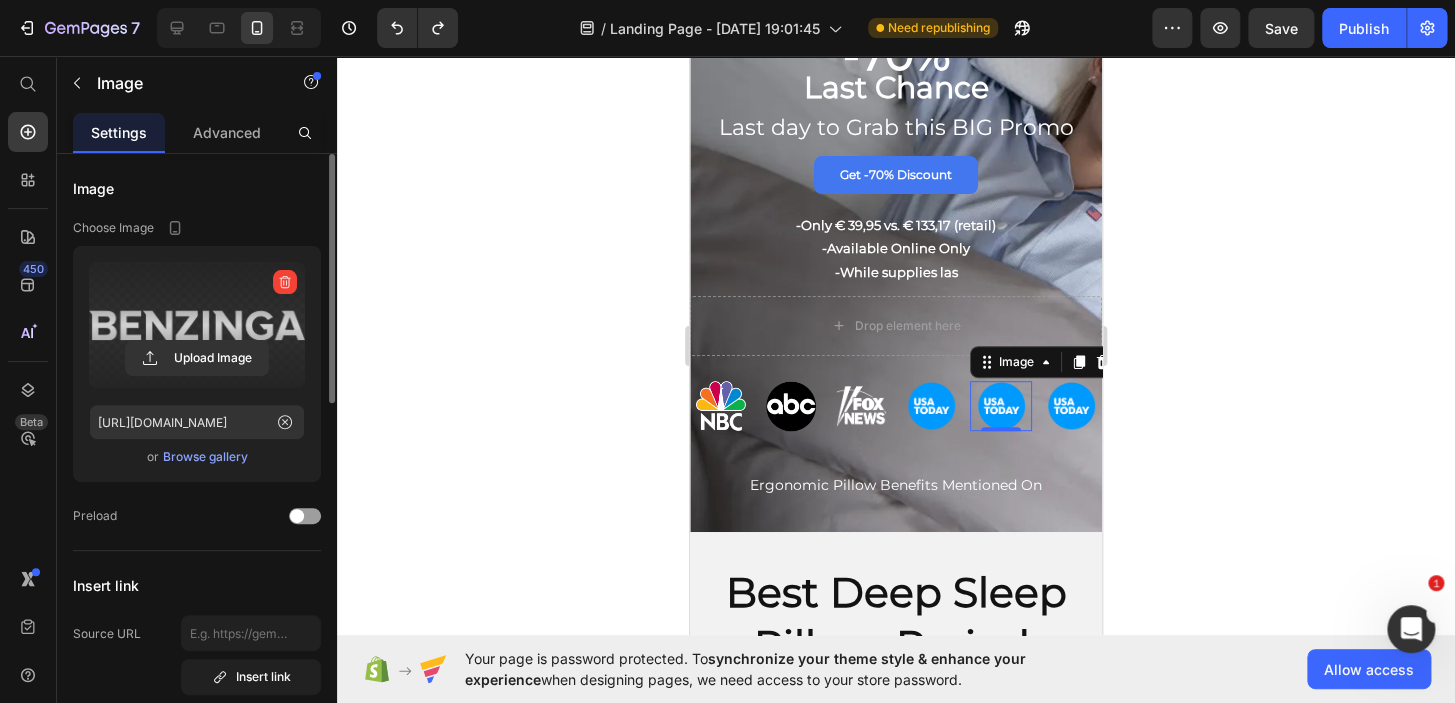 click 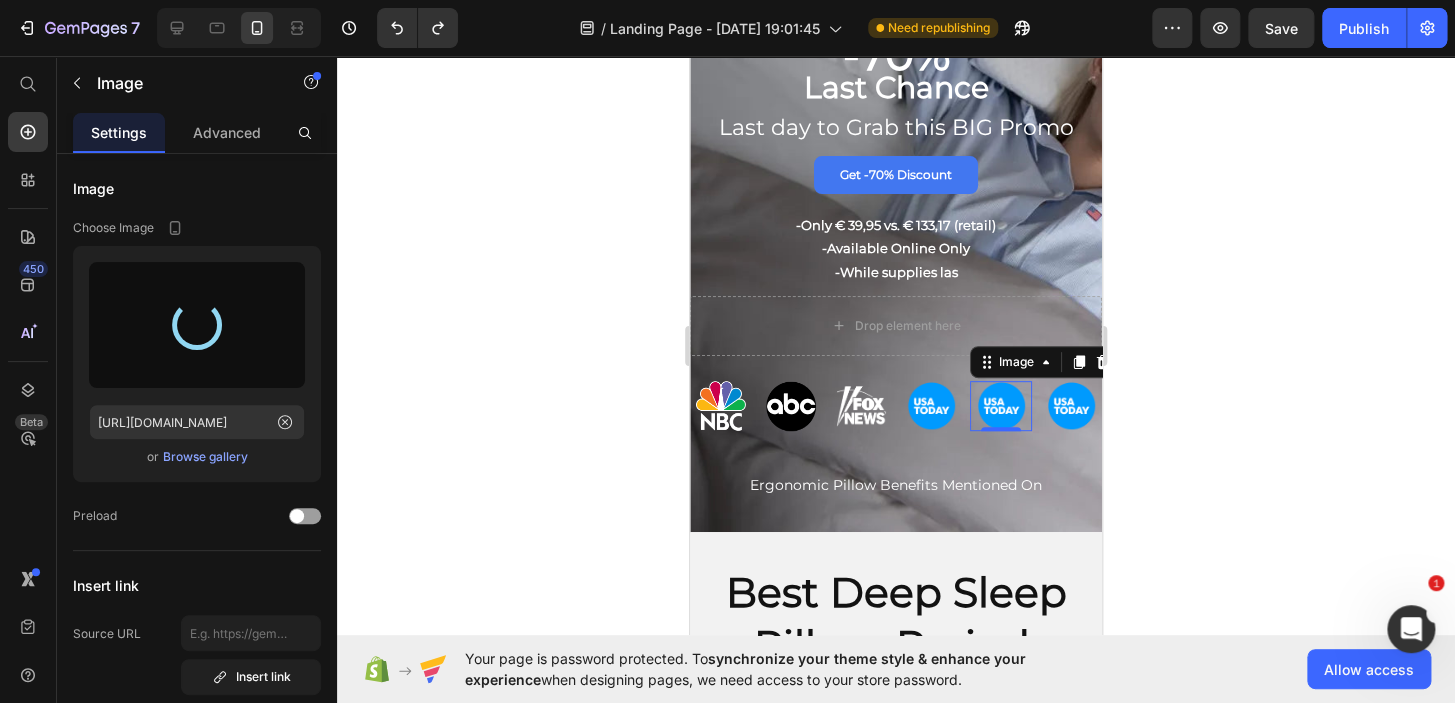 type on "https://cdn.shopify.com/s/files/1/0684/7745/2483/files/gempages_563242192240378675-b45e0227-2fdf-4943-9ed9-07ab0b204837.png" 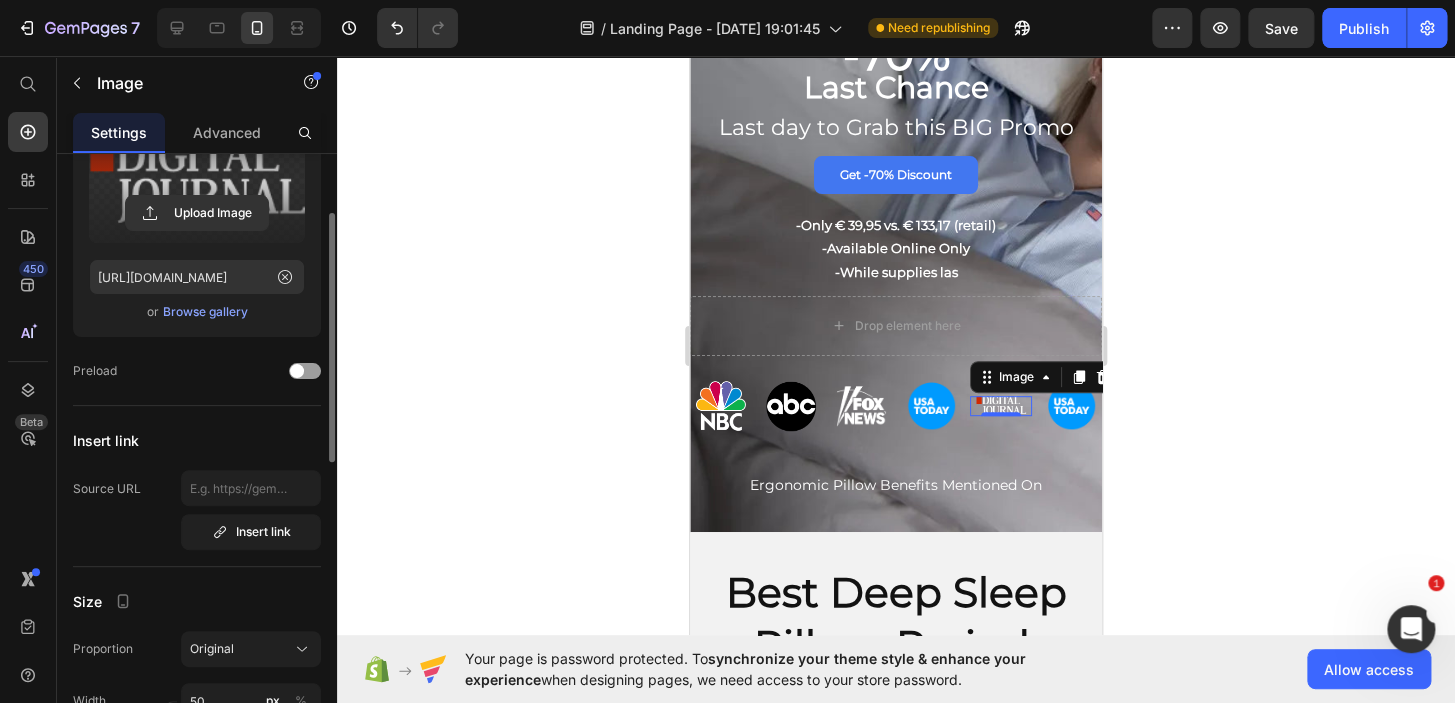 scroll, scrollTop: 269, scrollLeft: 0, axis: vertical 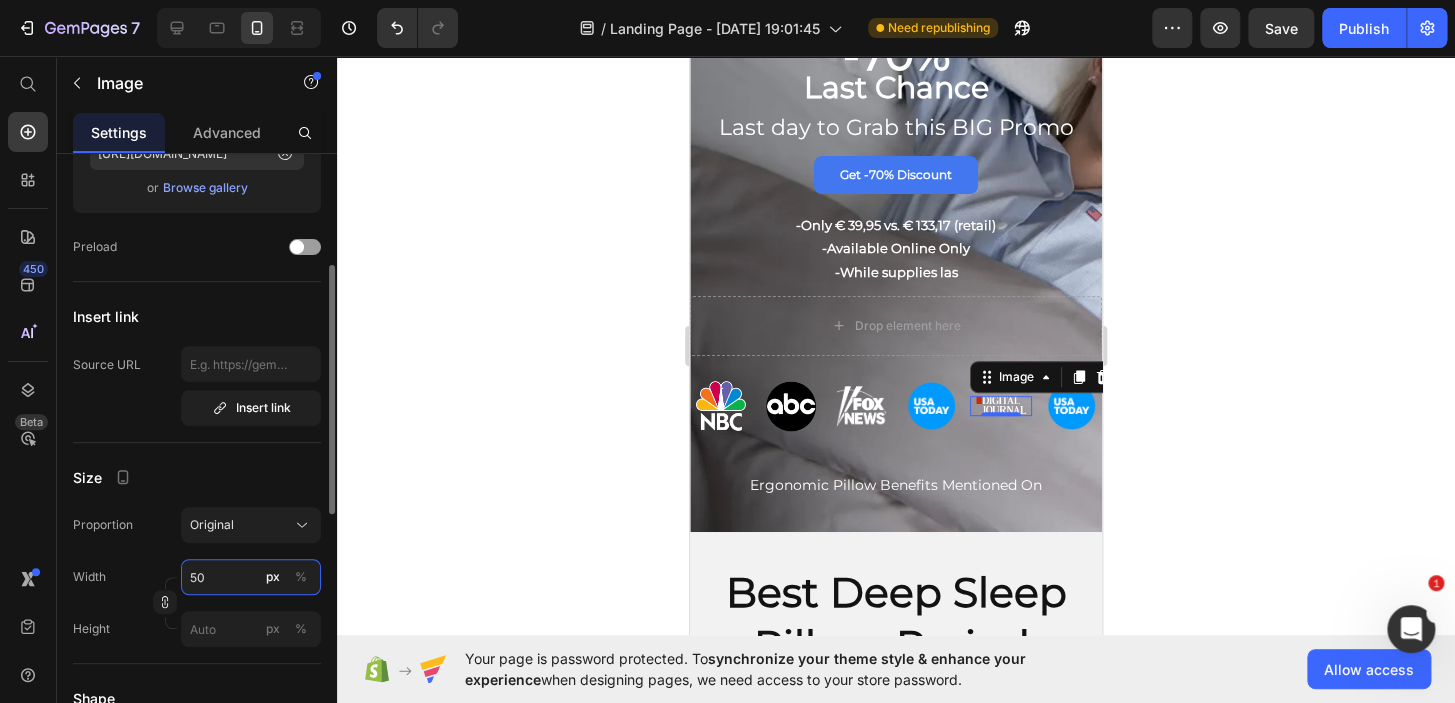 click on "50" at bounding box center [251, 577] 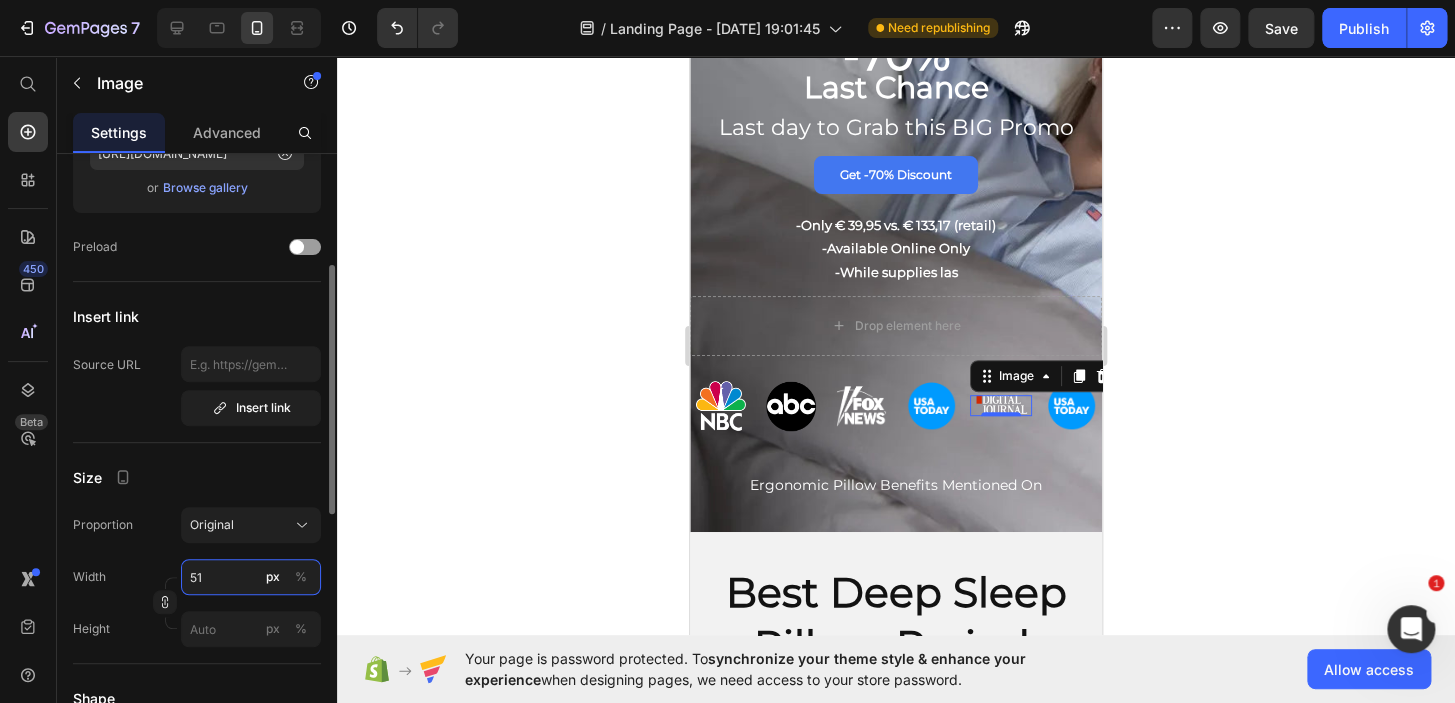 click on "51" at bounding box center (251, 577) 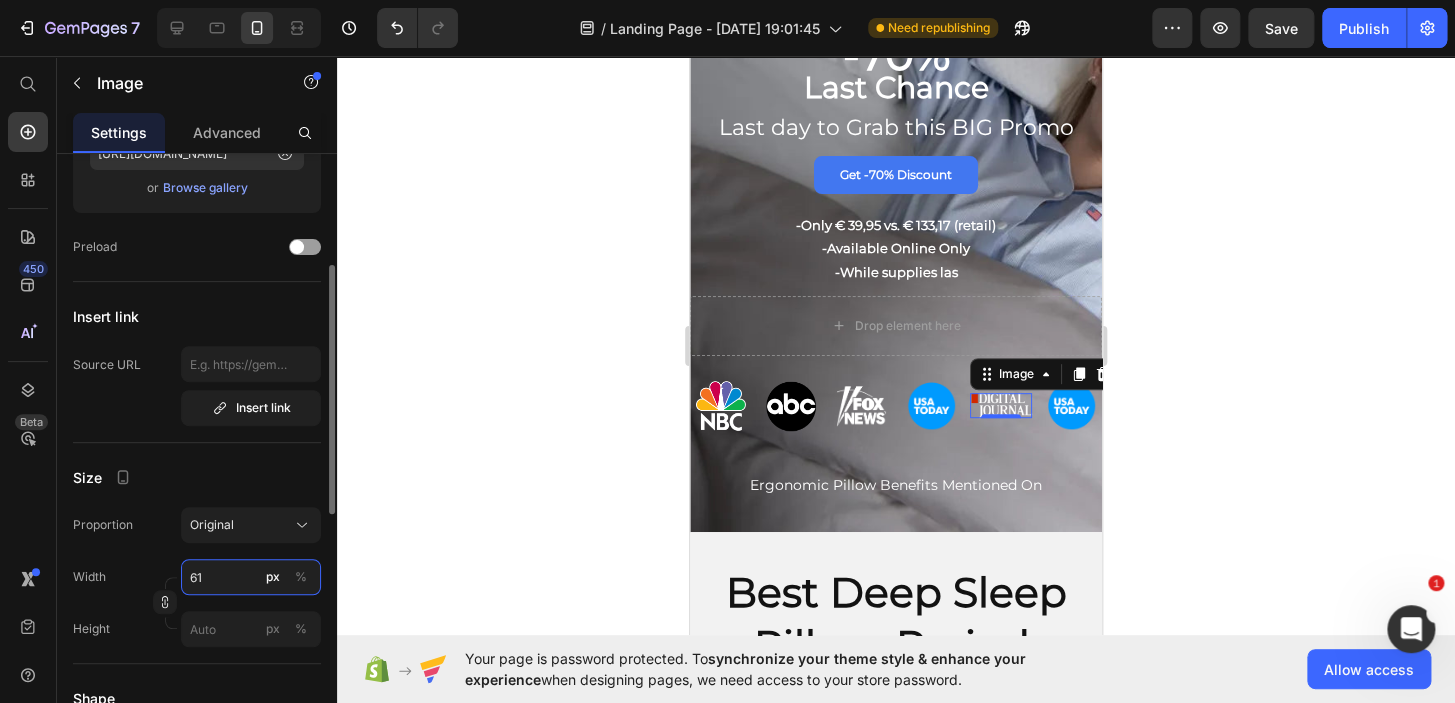 type on "60" 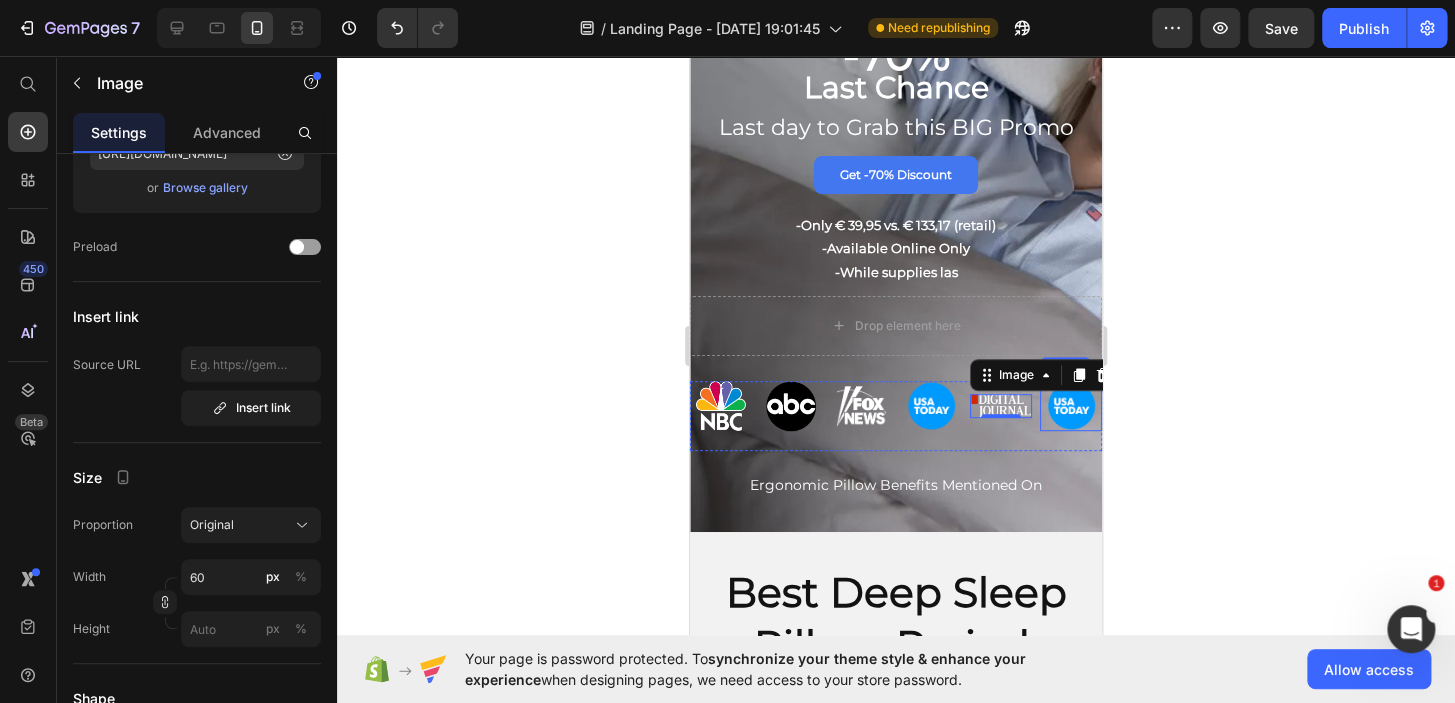 click at bounding box center (1071, 406) 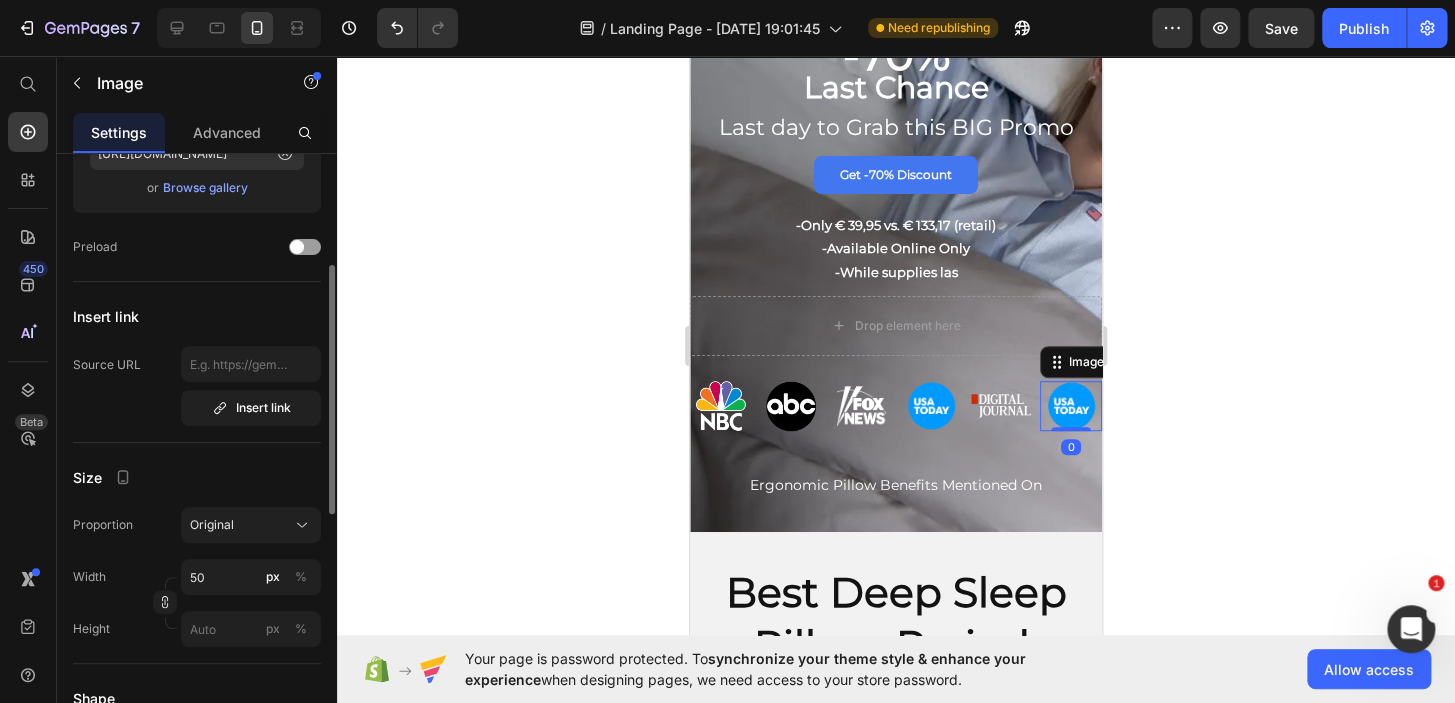scroll, scrollTop: 0, scrollLeft: 0, axis: both 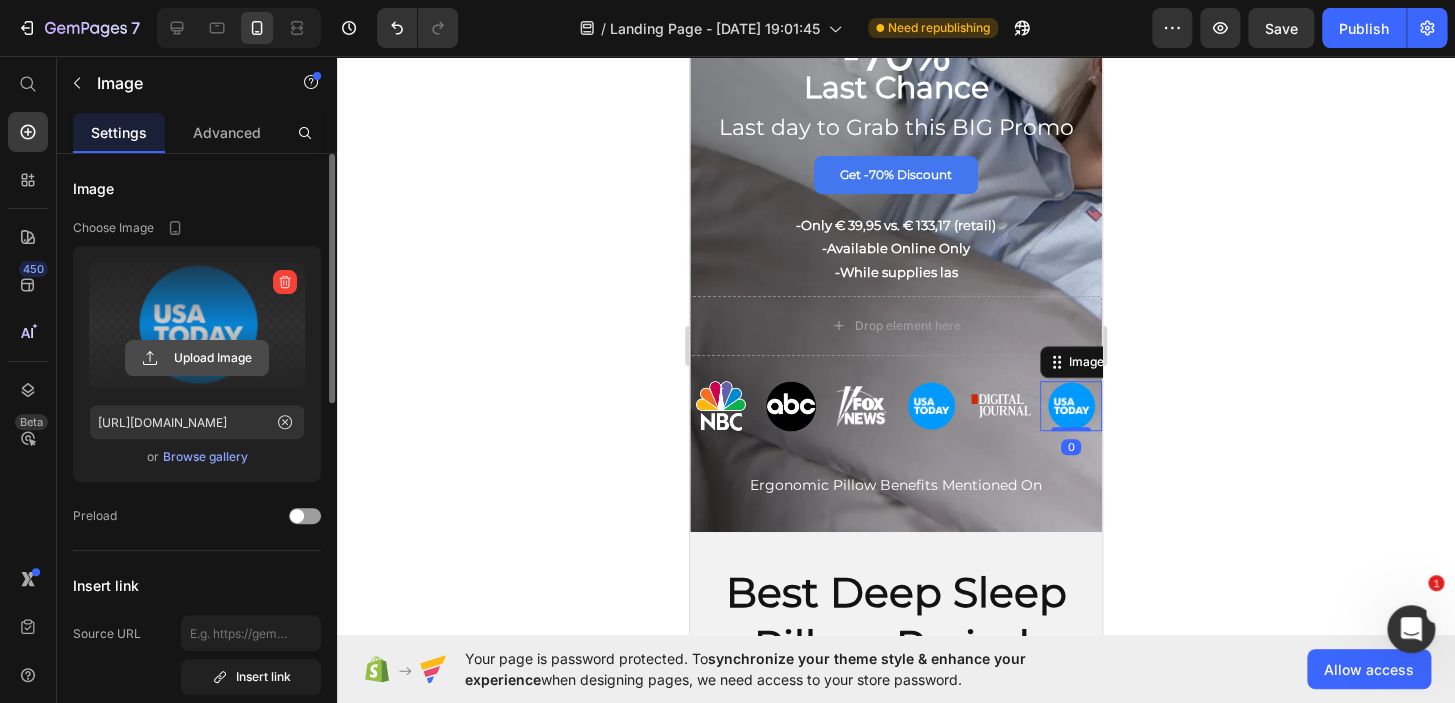 click on "Upload Image" at bounding box center [197, 358] 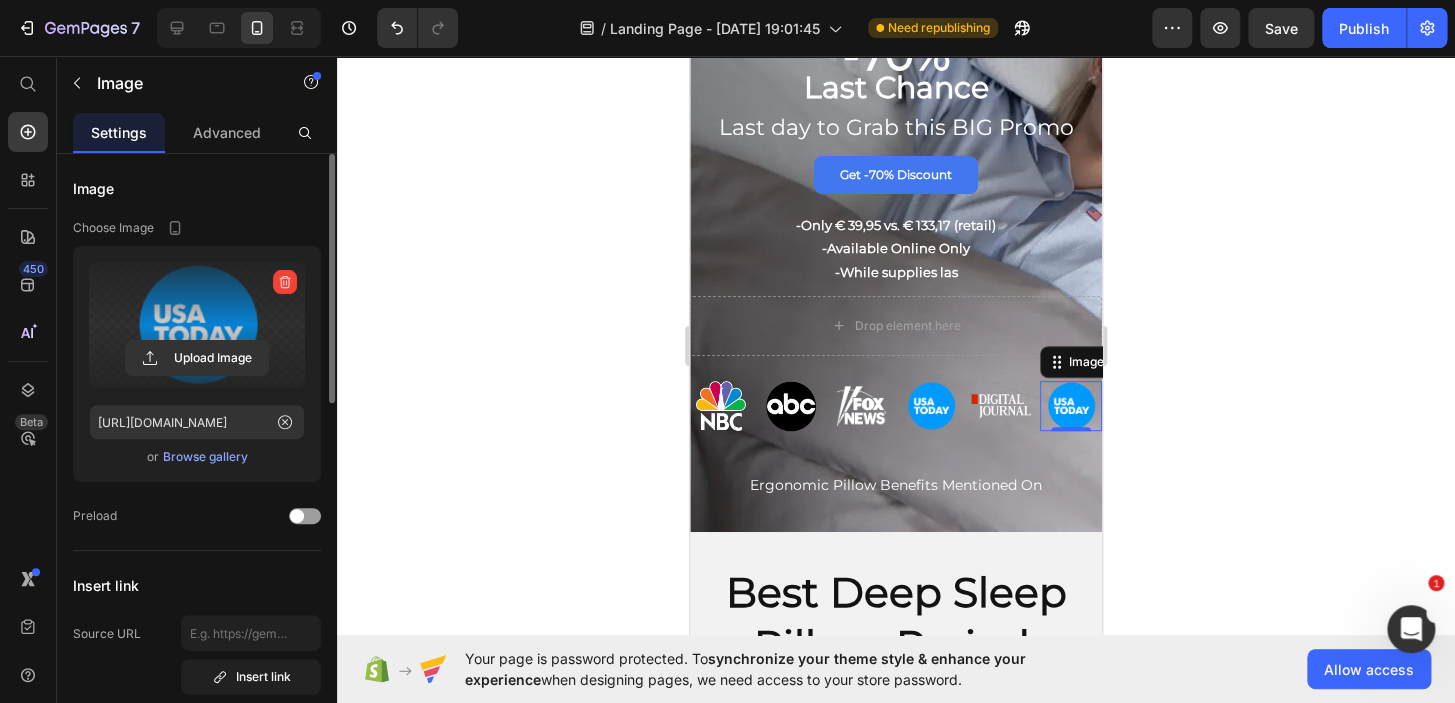click at bounding box center [197, 325] 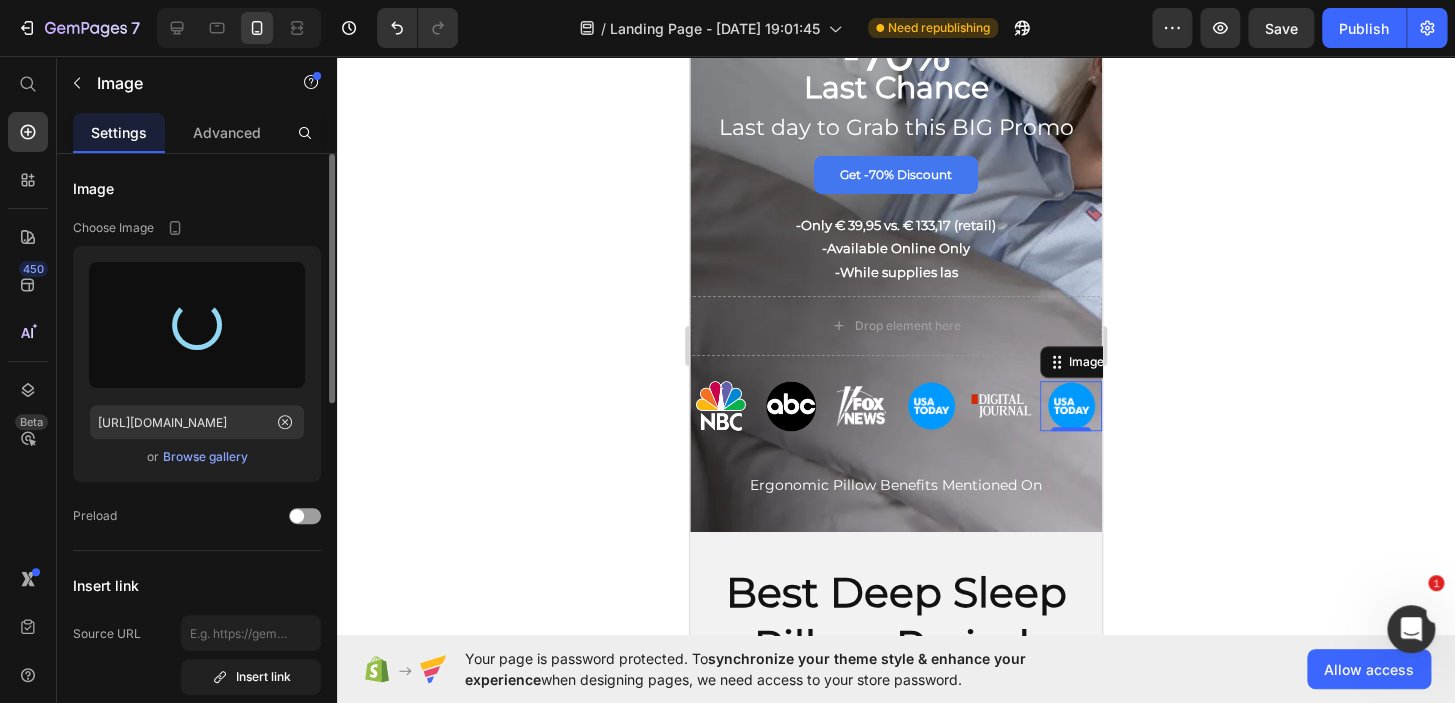 type on "https://cdn.shopify.com/s/files/1/0684/7745/2483/files/gempages_563242192240378675-4cc7982a-312c-418a-9fa4-533f17dd710b.png" 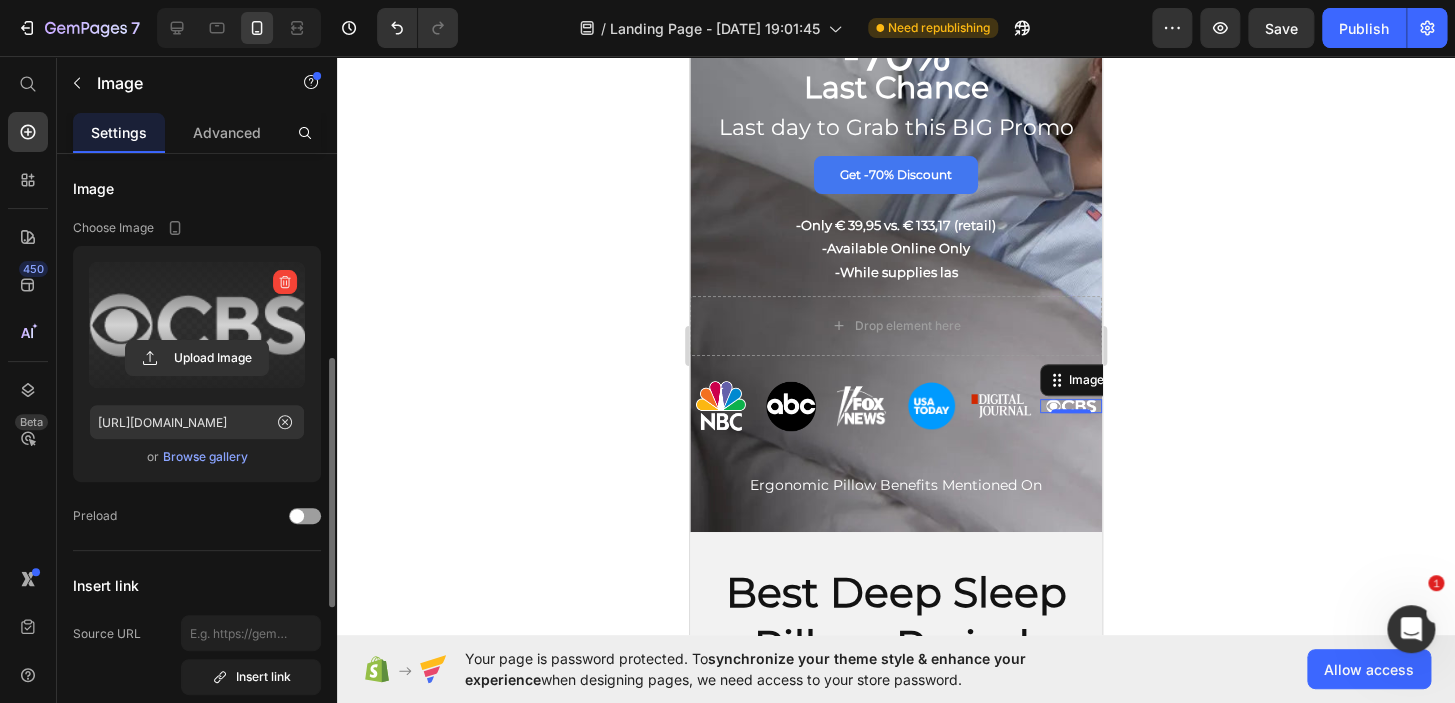 scroll, scrollTop: 145, scrollLeft: 0, axis: vertical 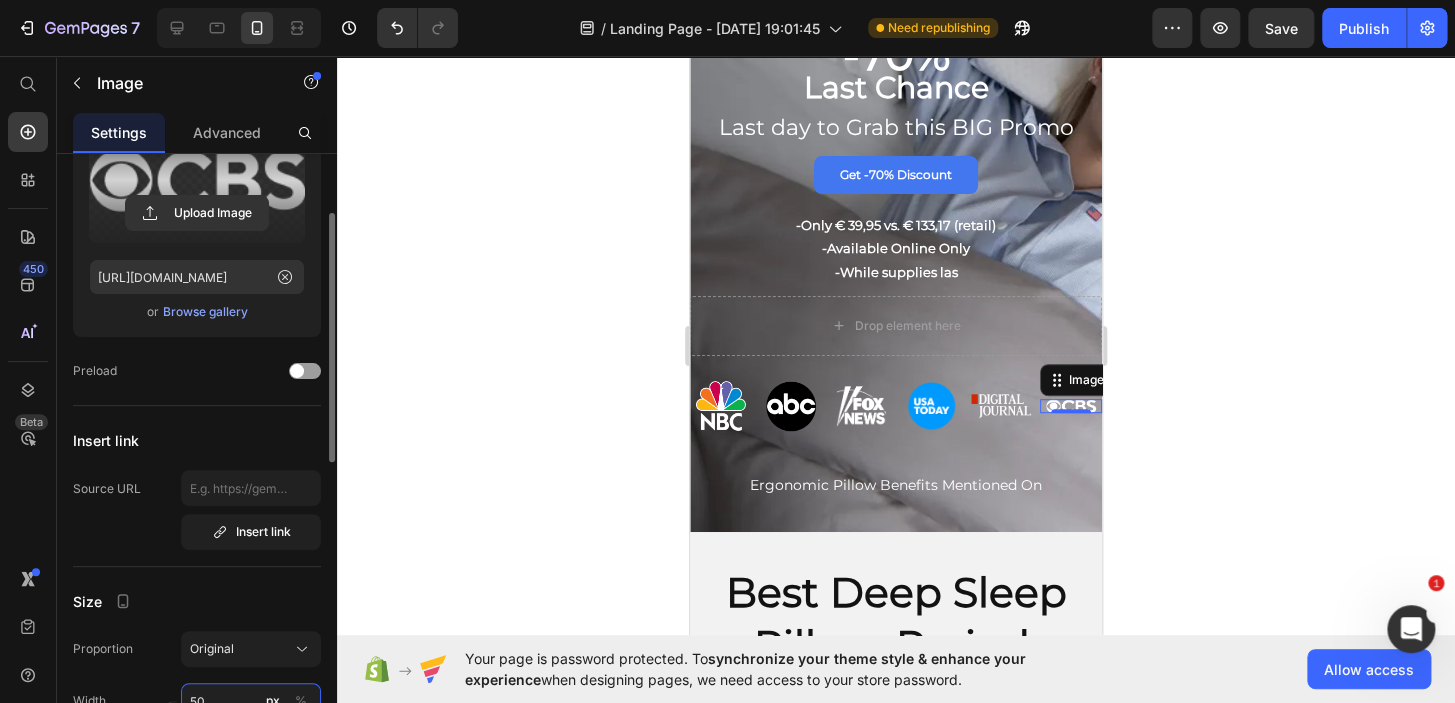 click on "50" at bounding box center (251, 701) 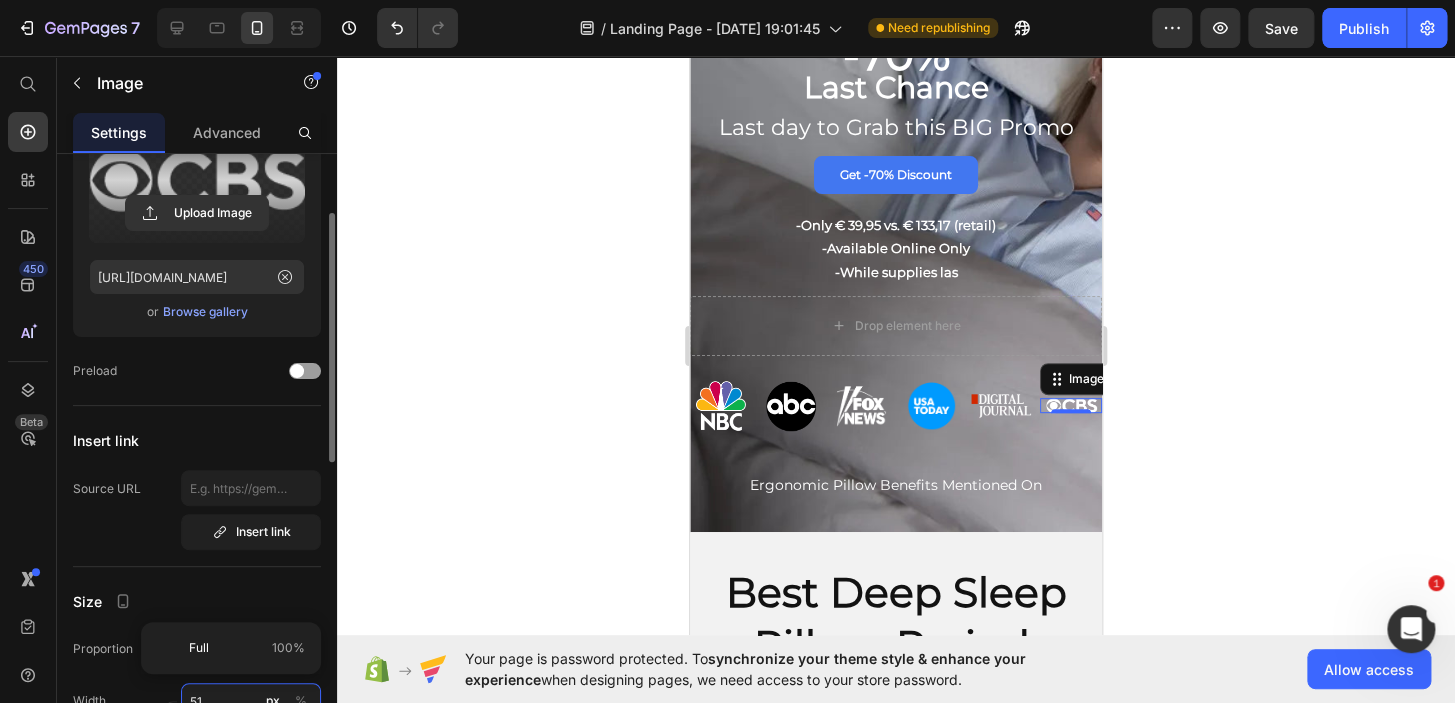 scroll, scrollTop: 4, scrollLeft: 0, axis: vertical 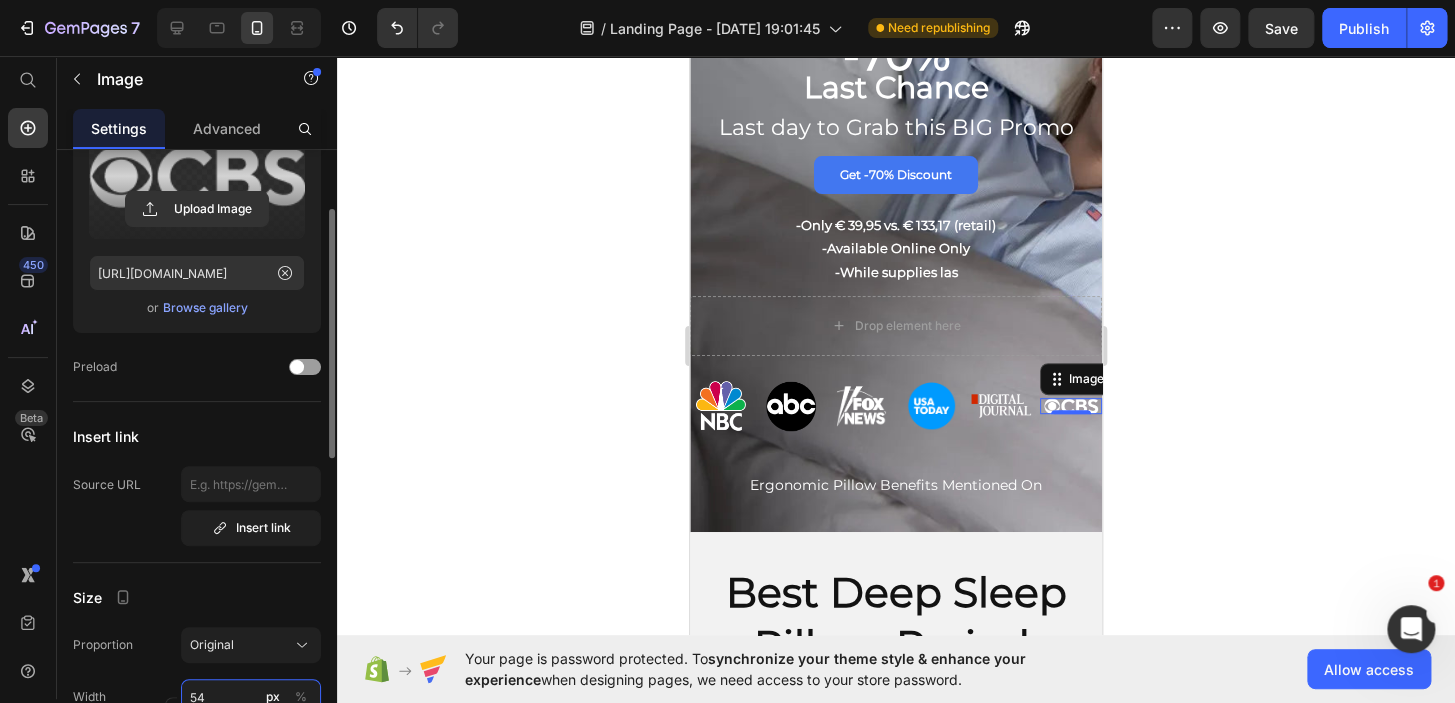 type on "55" 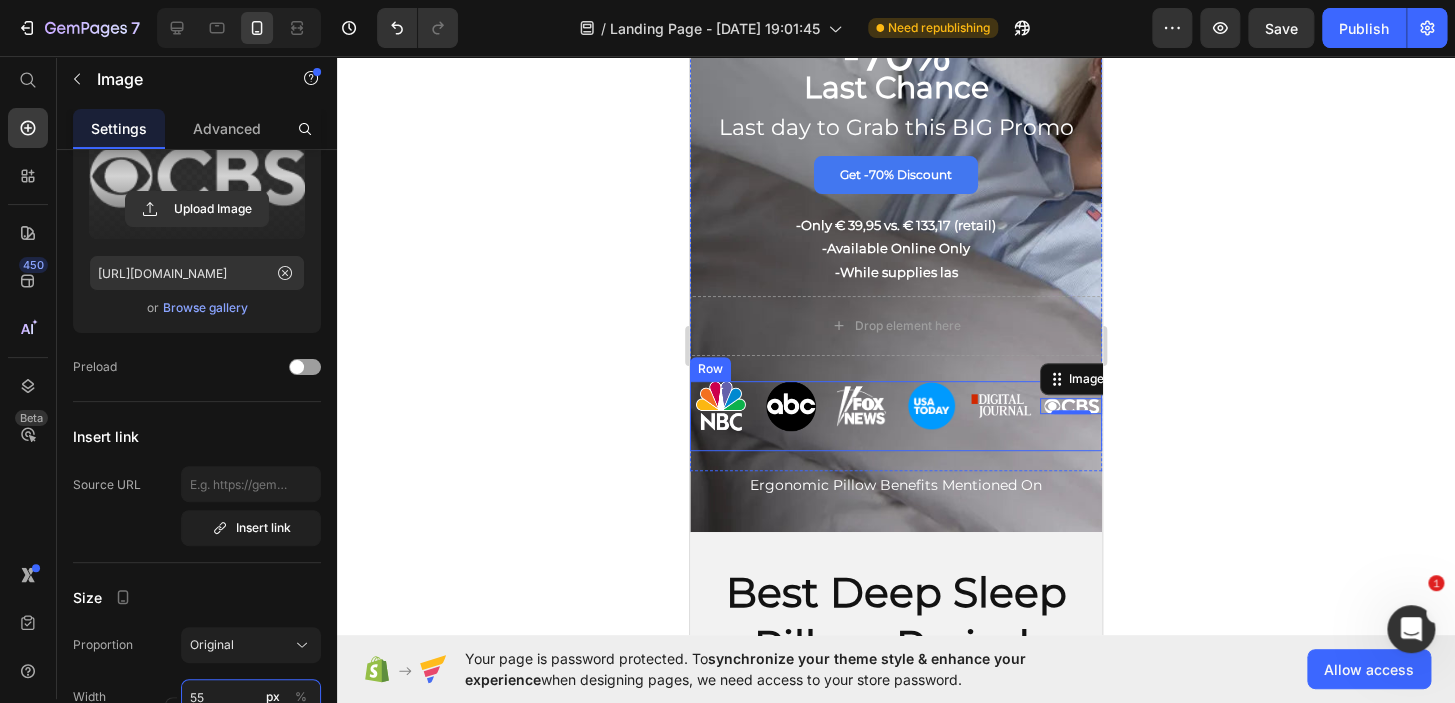 scroll, scrollTop: 0, scrollLeft: 0, axis: both 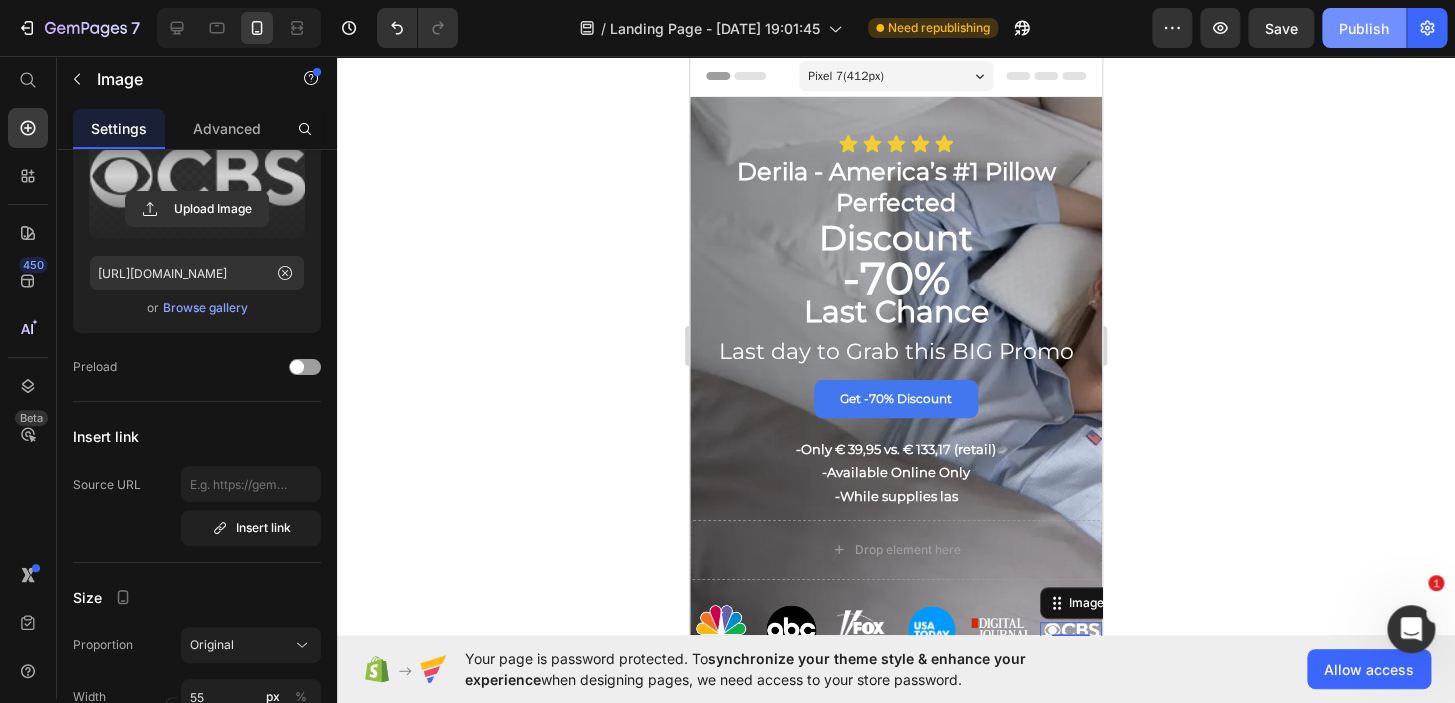 click on "Publish" 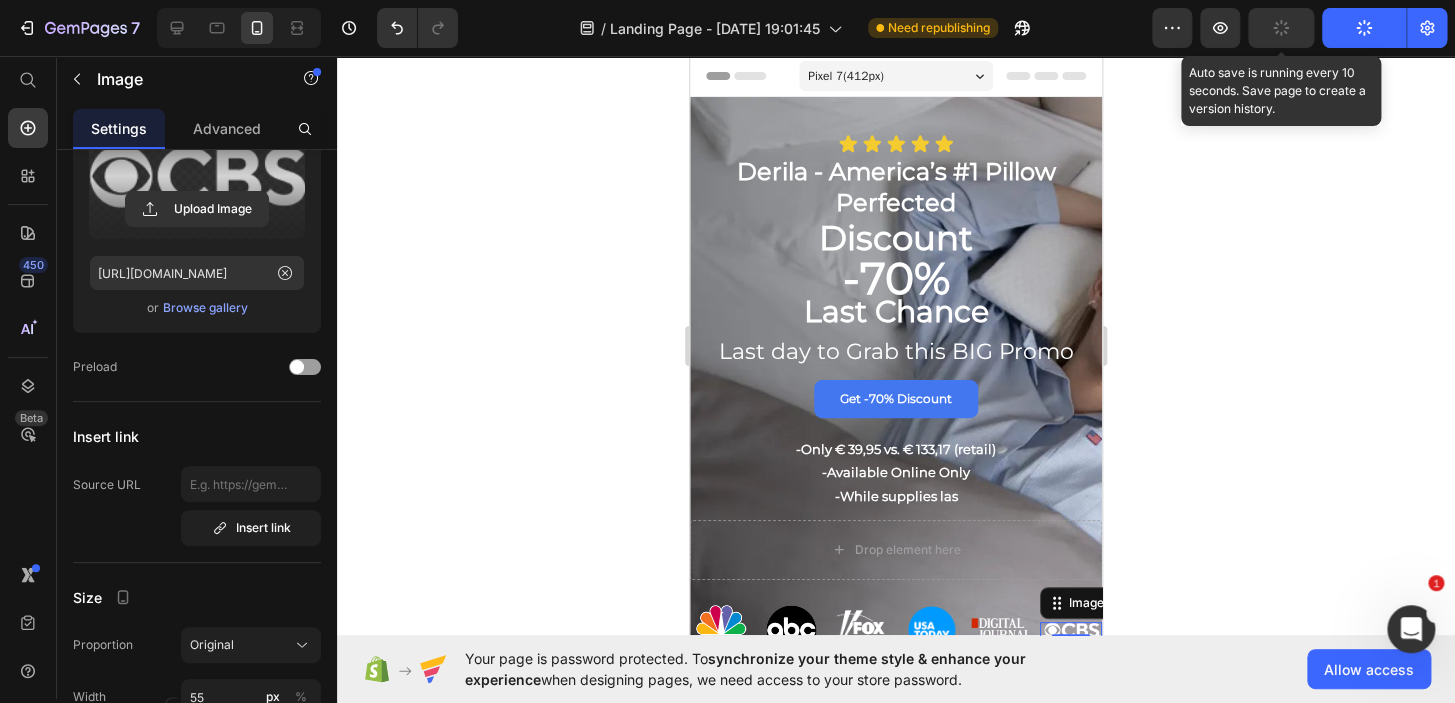 click 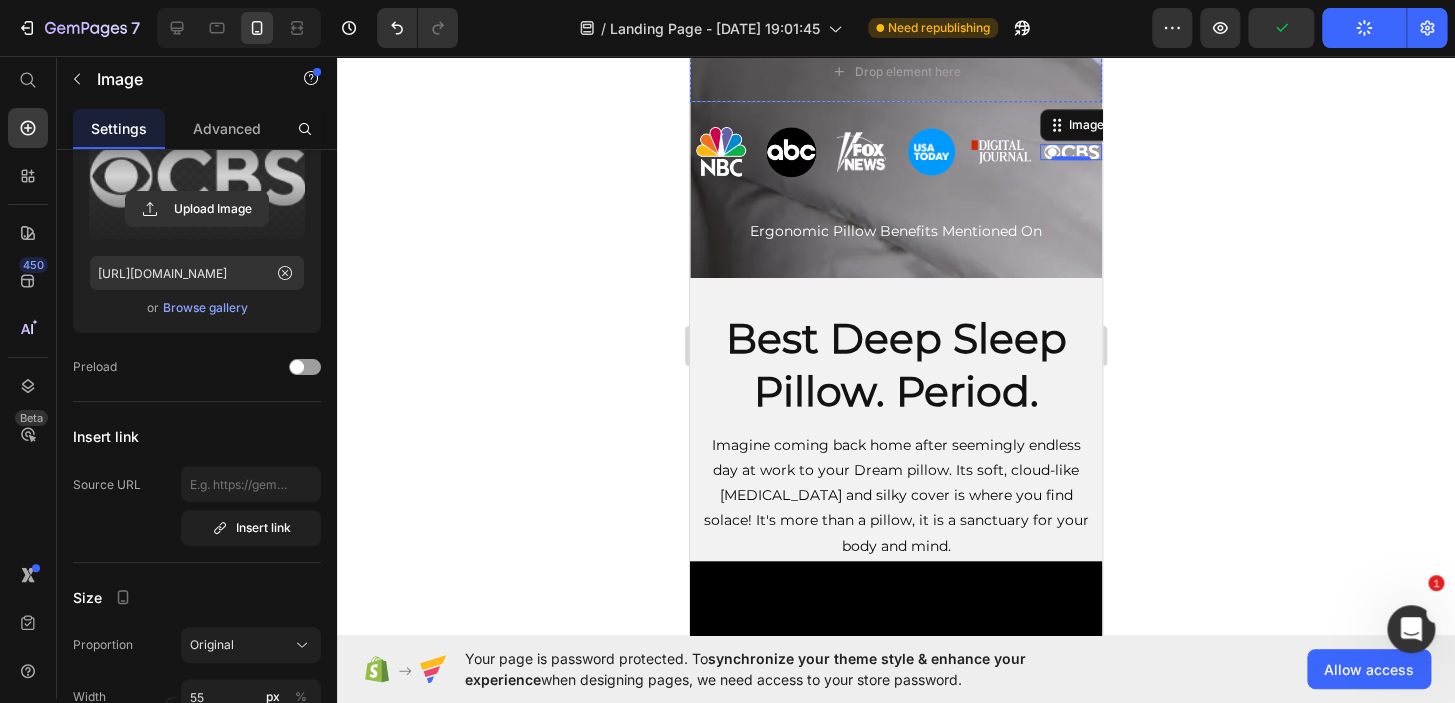 scroll, scrollTop: 479, scrollLeft: 0, axis: vertical 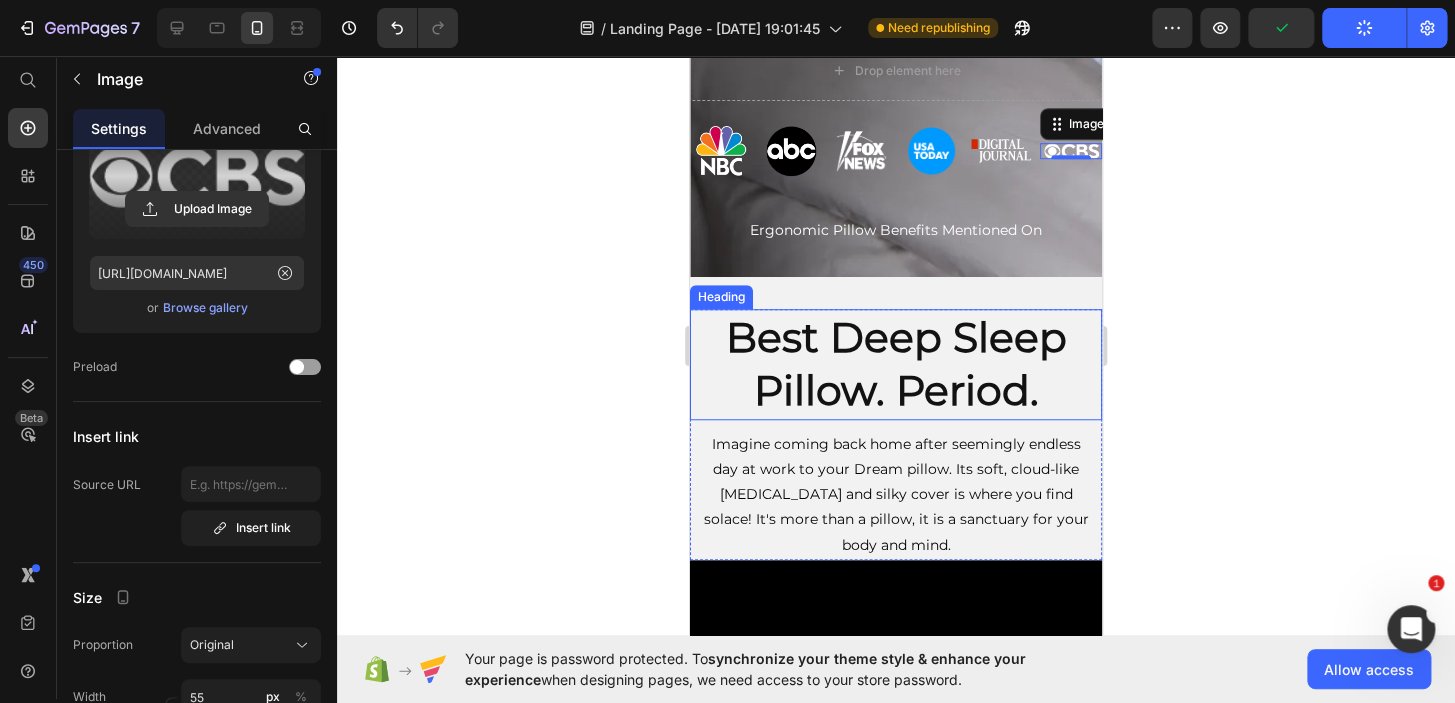 click on "Best Deep Sleep Pillow. Period." at bounding box center [896, 364] 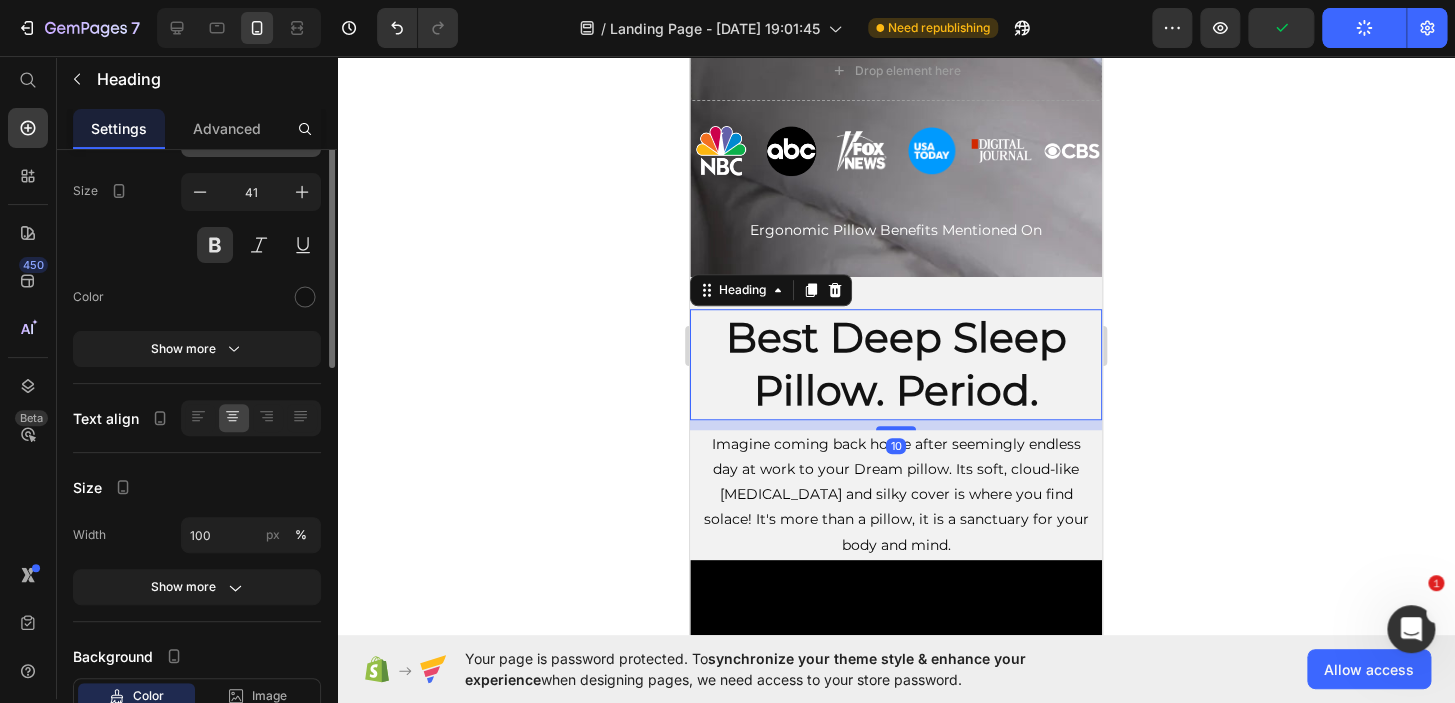 scroll, scrollTop: 0, scrollLeft: 0, axis: both 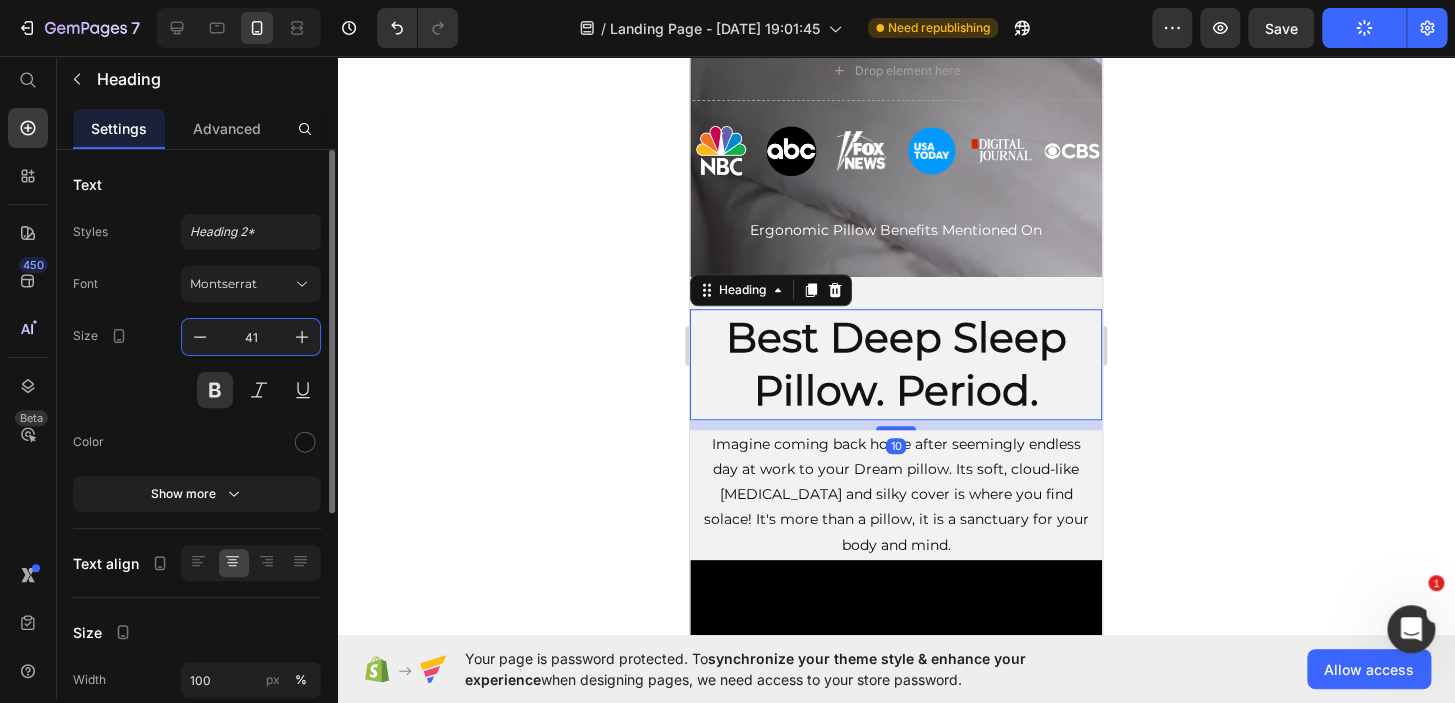 click on "41" at bounding box center [251, 337] 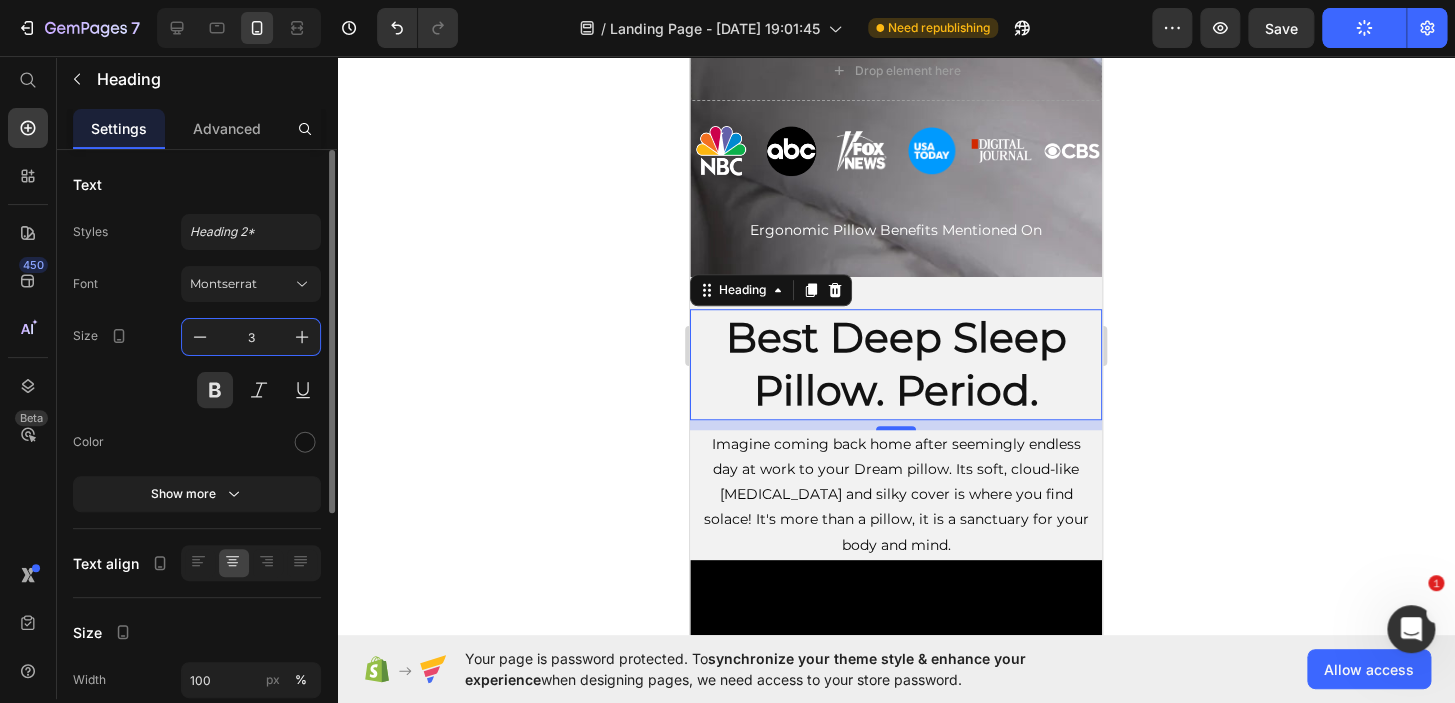 type on "30" 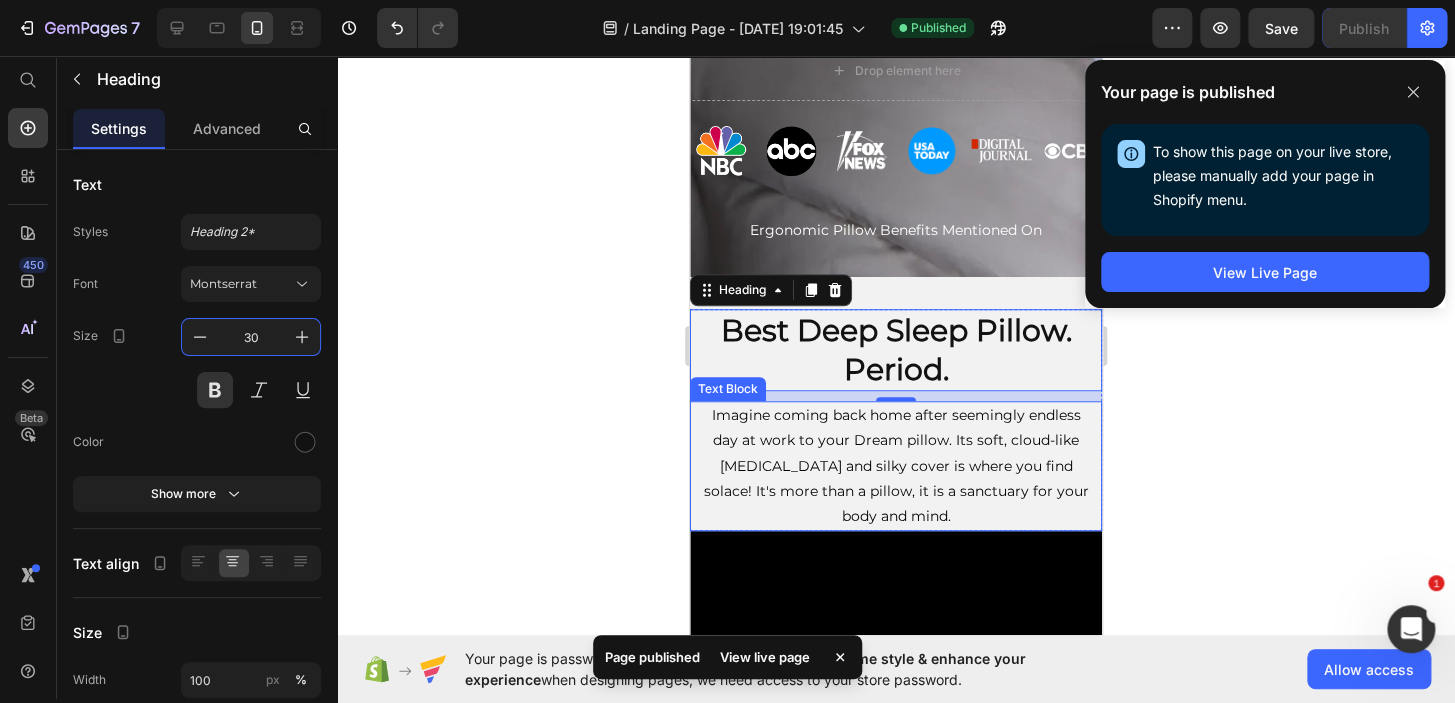 click on "Imagine coming back home after seemingly endless day at work to your Dream pillow. Its soft, cloud-like [MEDICAL_DATA] and silky cover is where you find solace! It's more than a pillow, it is a sanctuary for your body and mind." at bounding box center [896, 466] 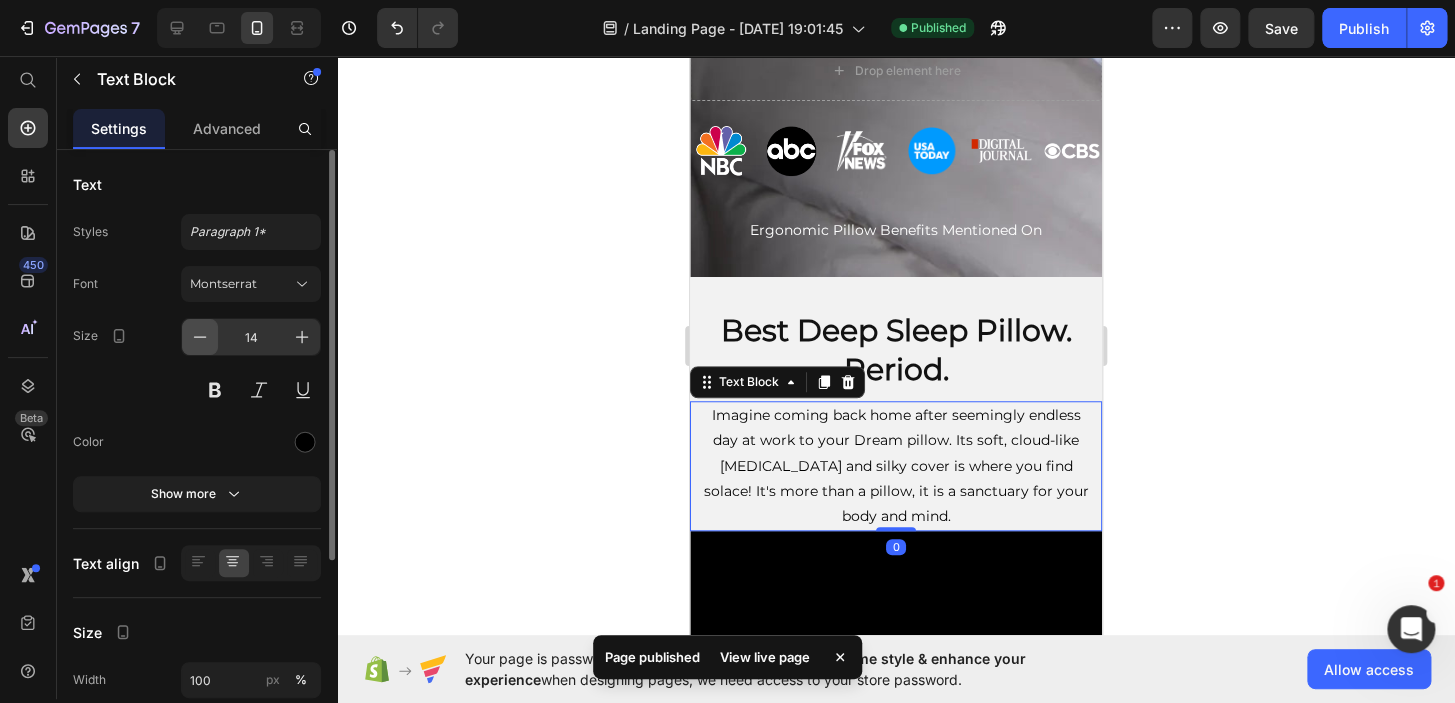 click 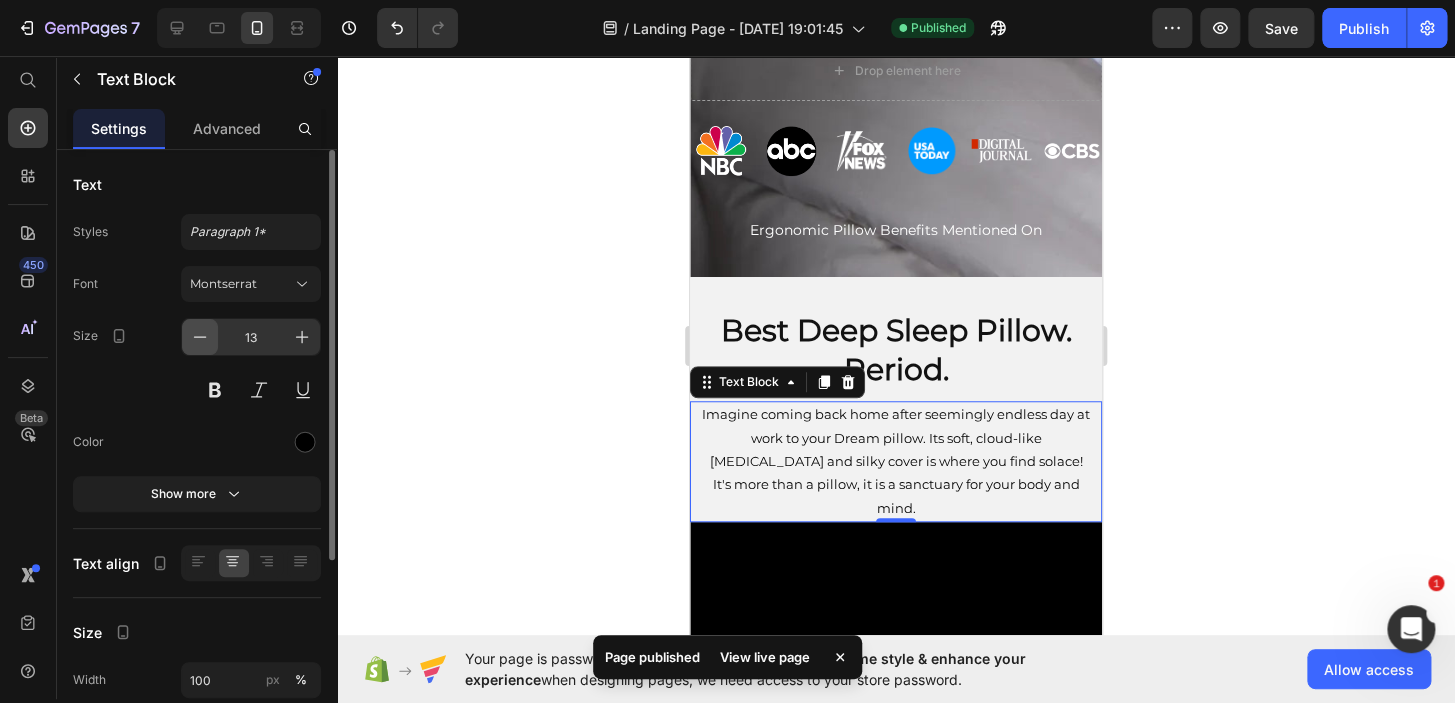 click 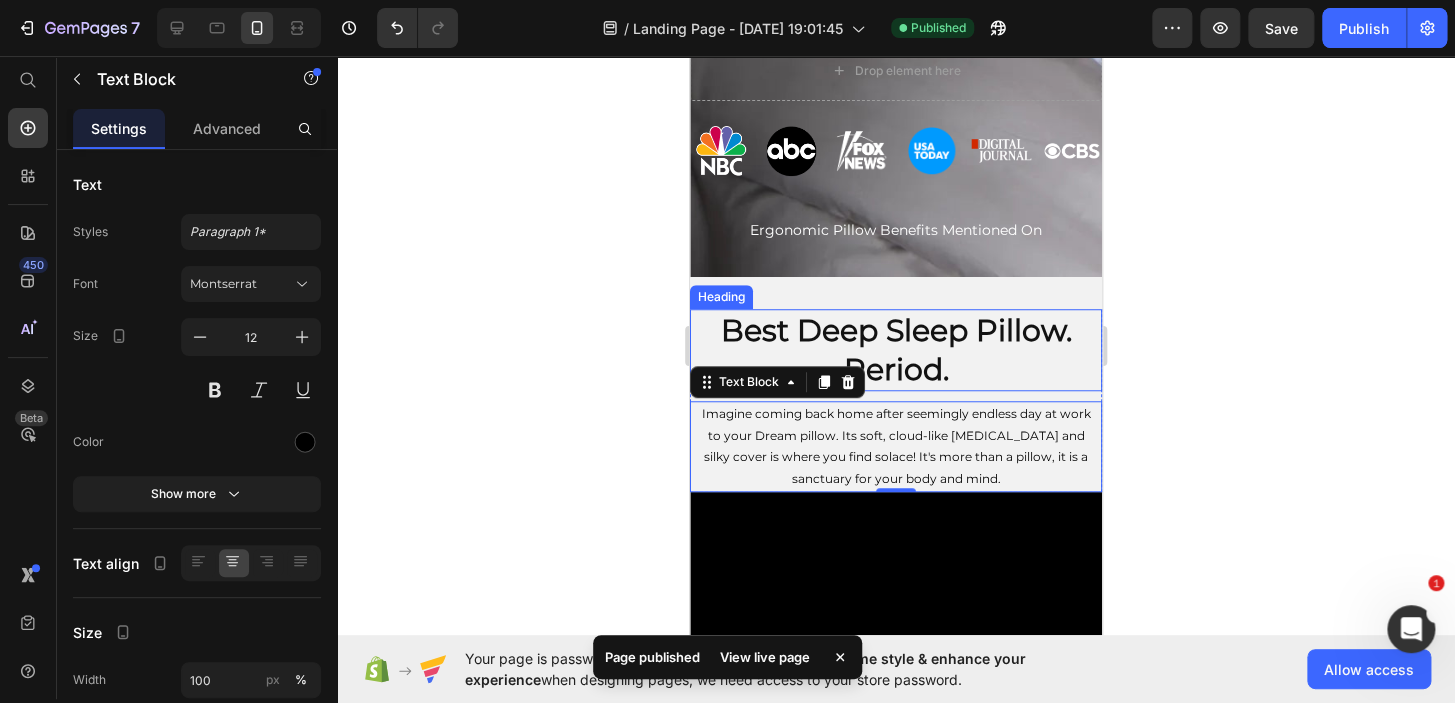 click on "Best Deep Sleep Pillow. Period." at bounding box center (896, 350) 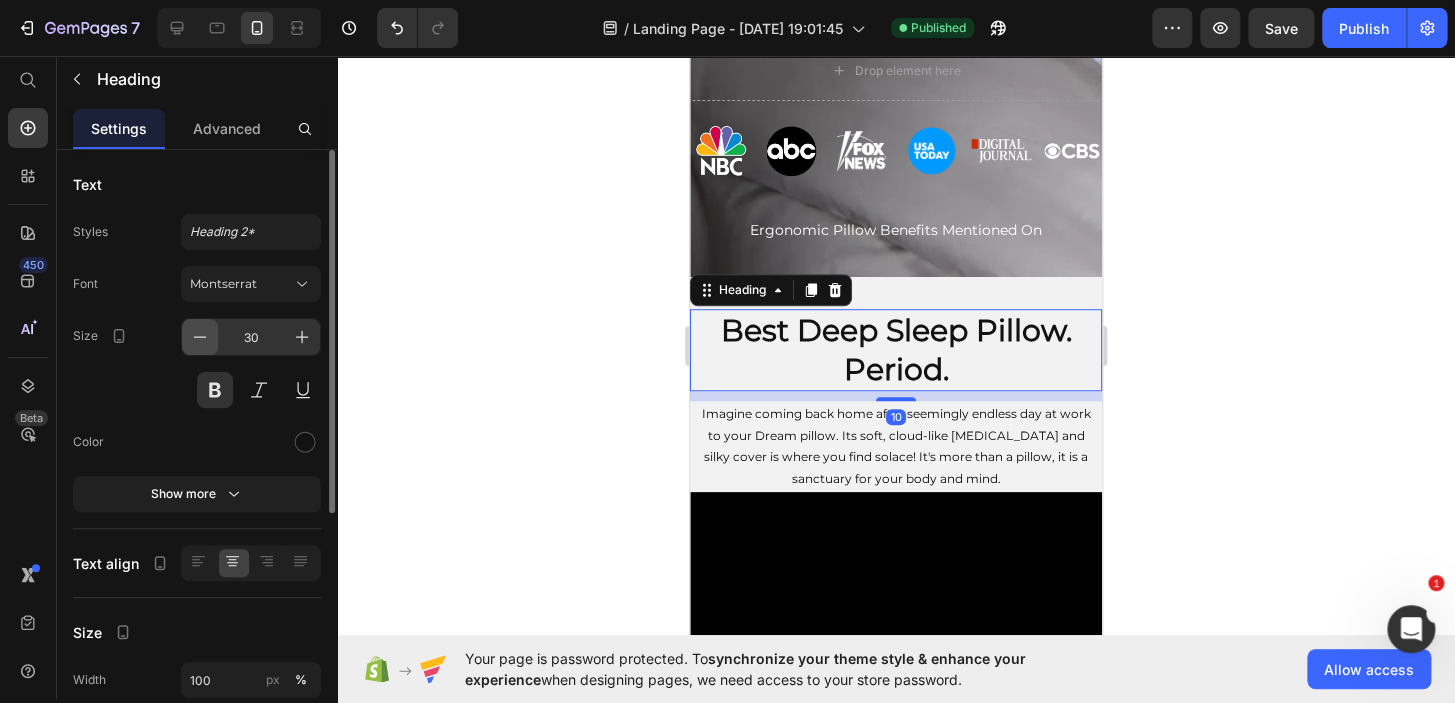 click at bounding box center [200, 337] 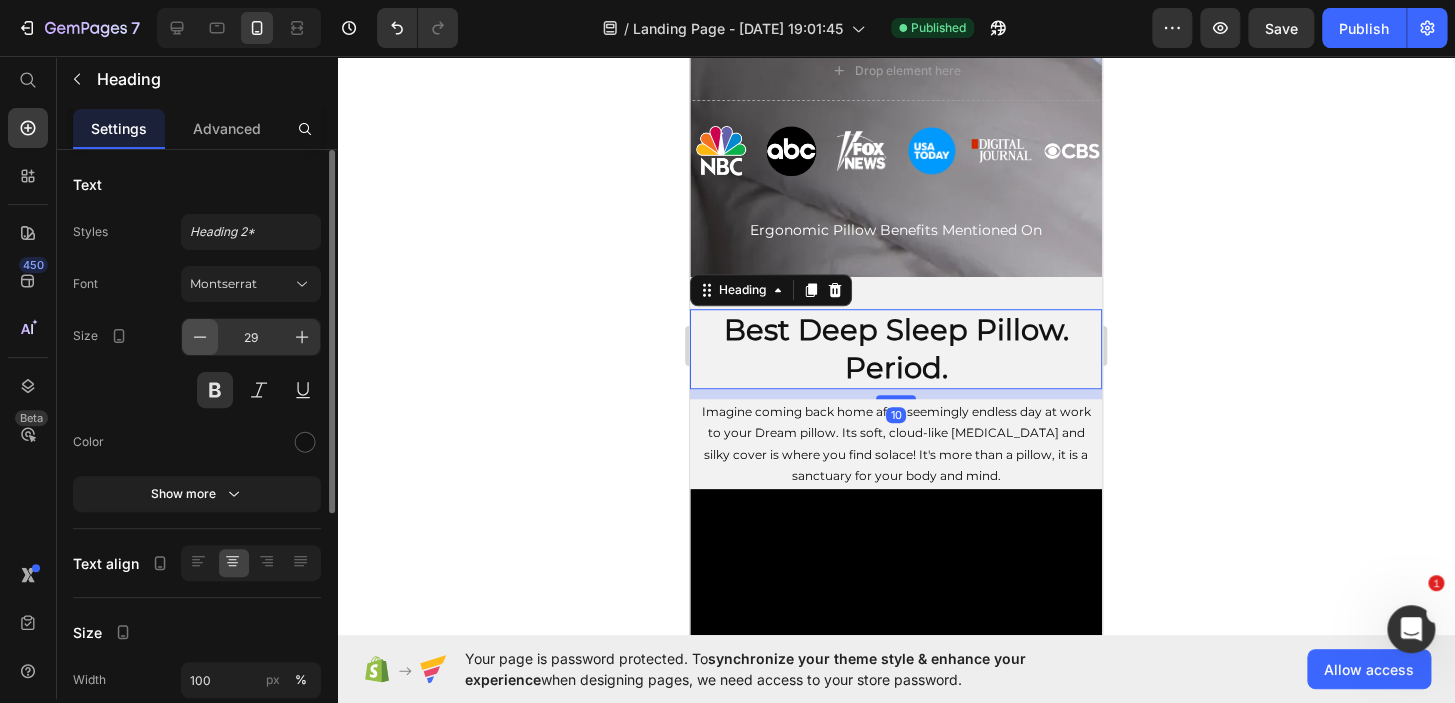 click at bounding box center (200, 337) 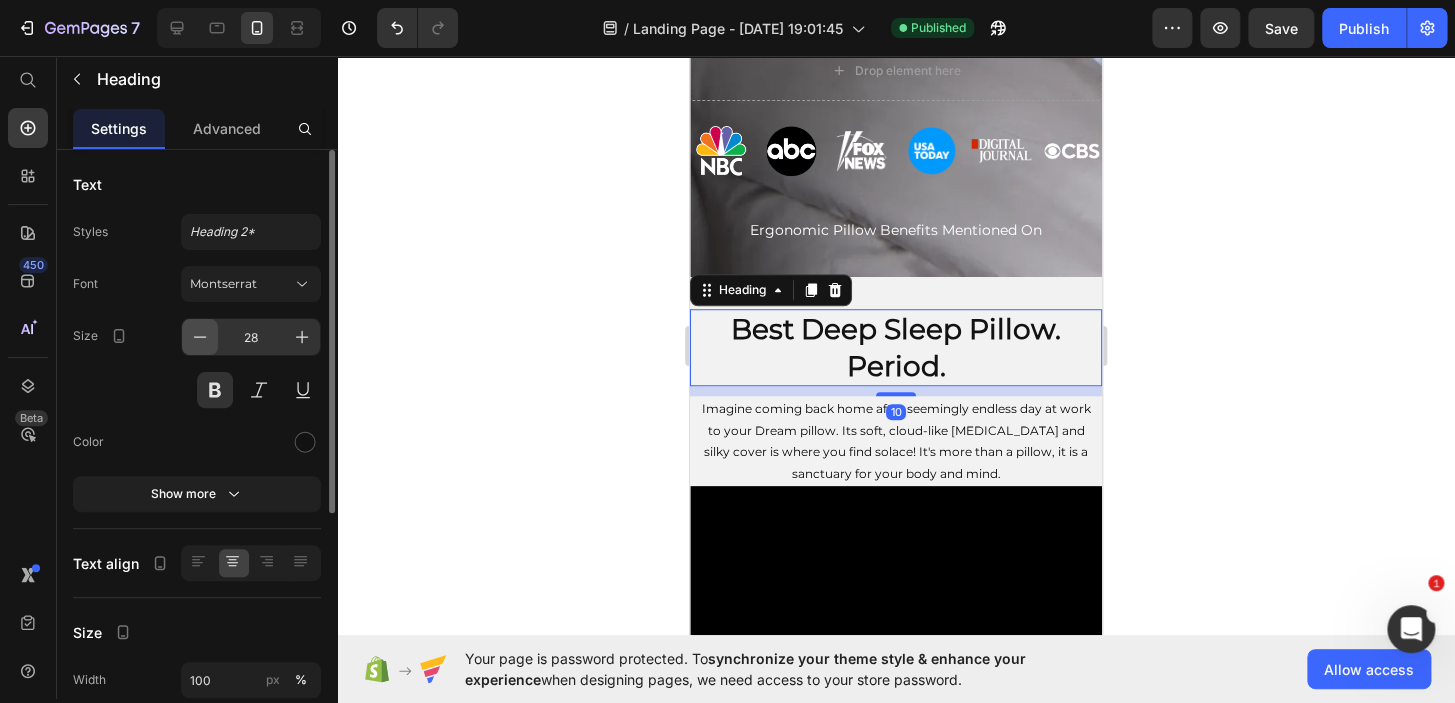 click at bounding box center [200, 337] 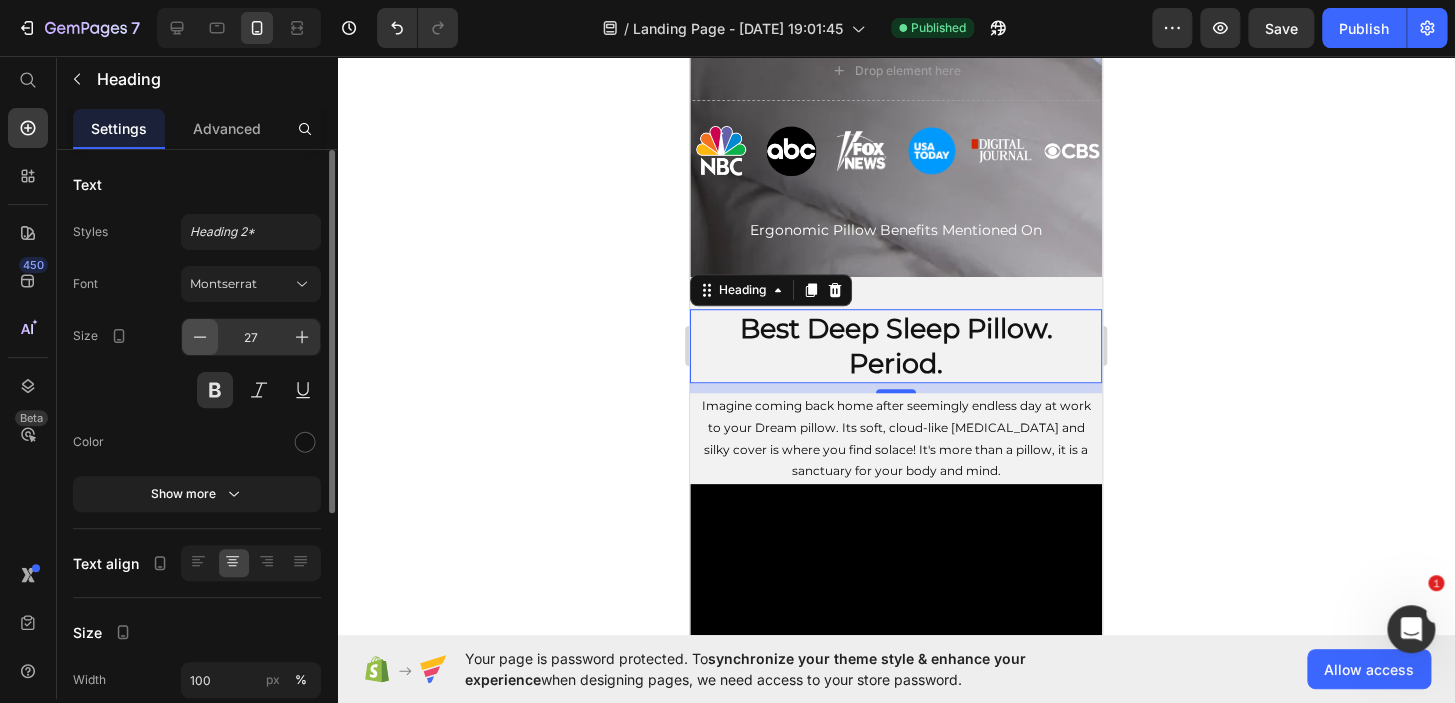 click at bounding box center [200, 337] 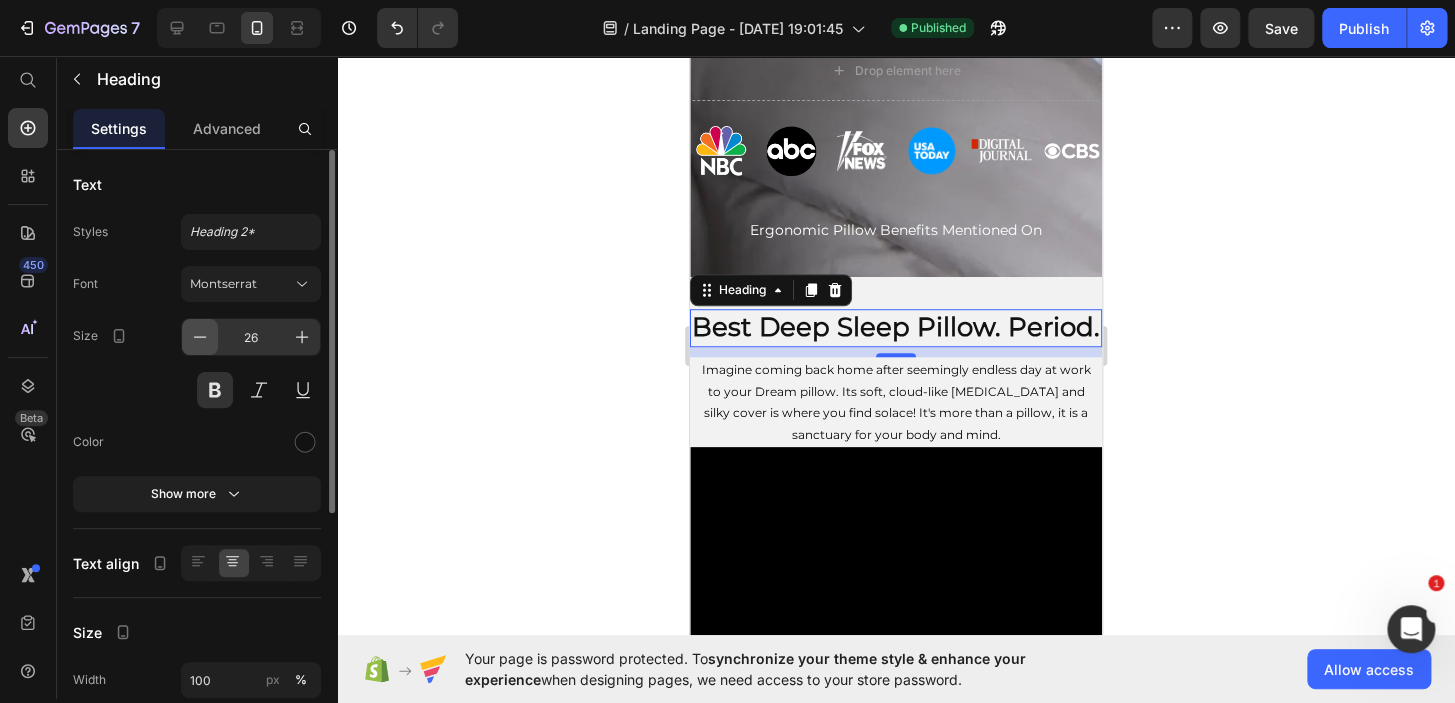 click at bounding box center [200, 337] 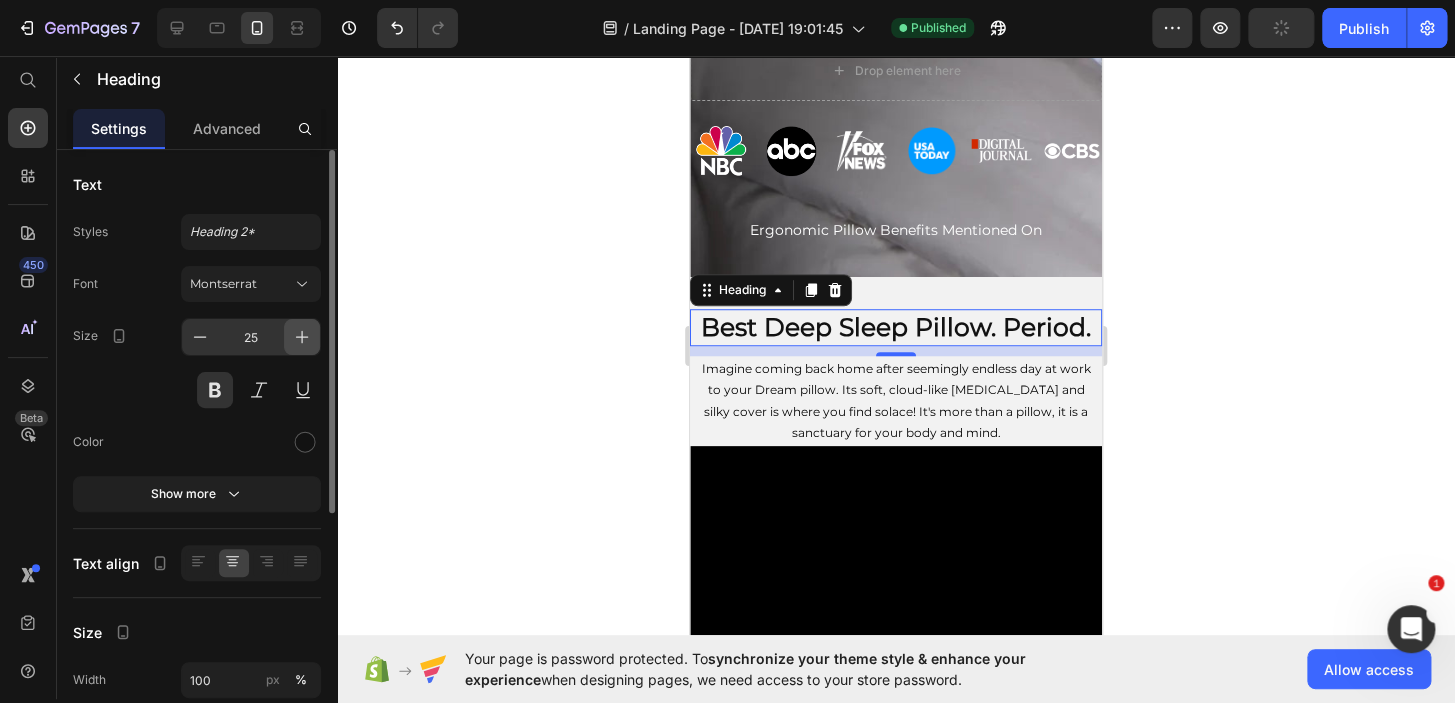 click 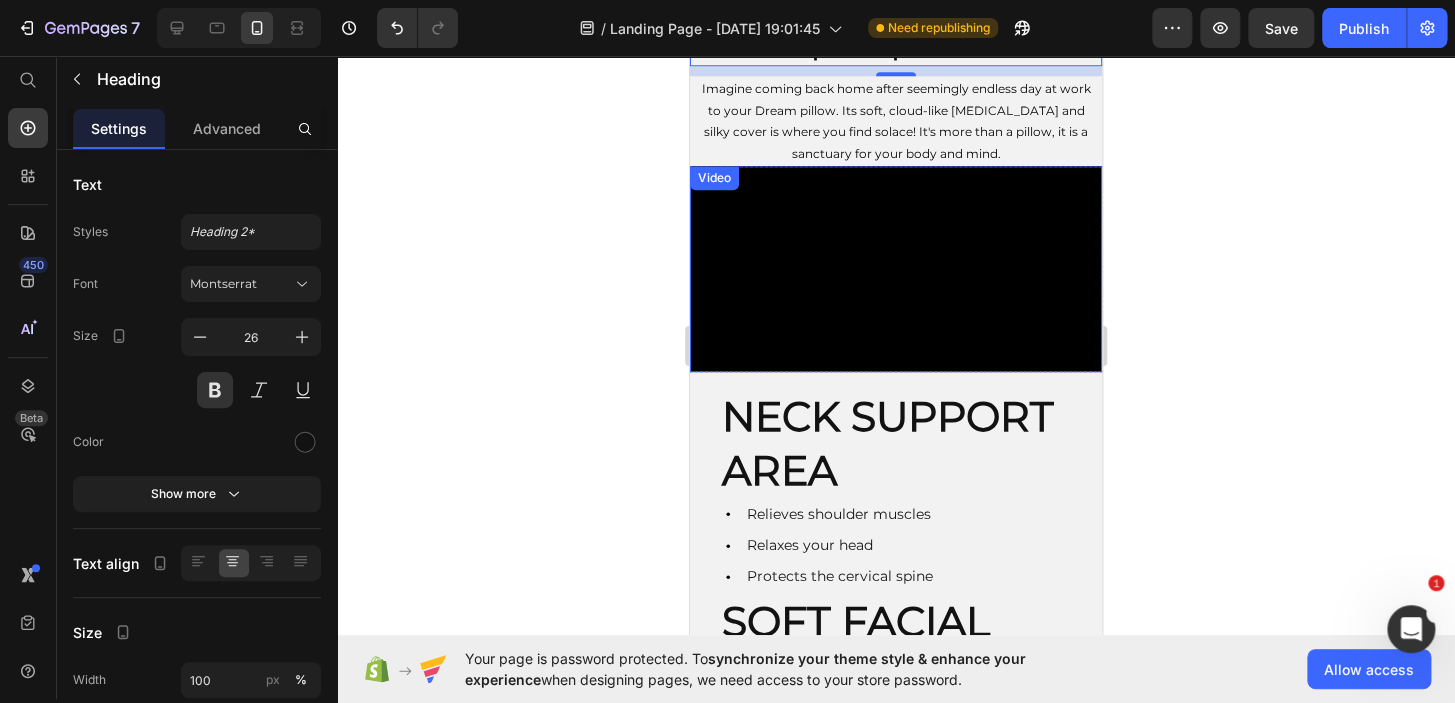 scroll, scrollTop: 800, scrollLeft: 0, axis: vertical 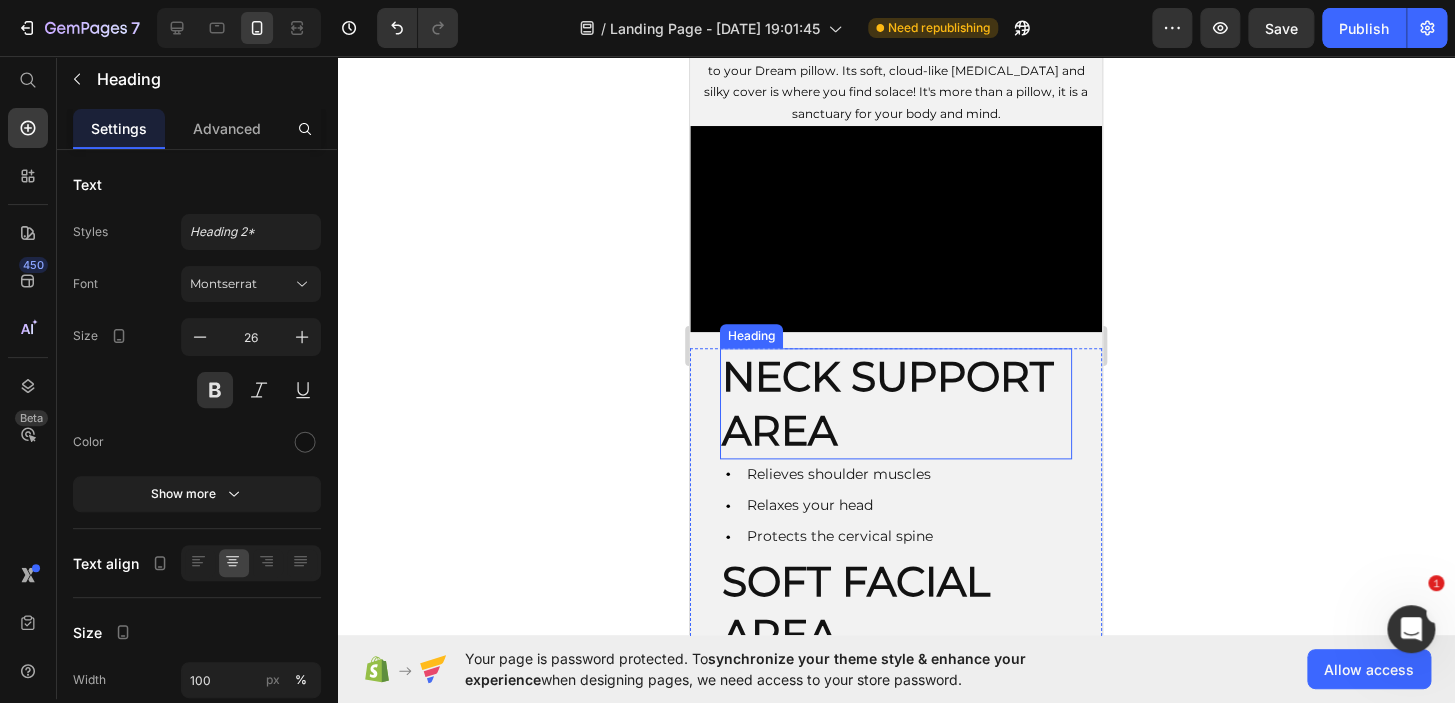 click on "NECK SUPPORT AREA" at bounding box center [888, 402] 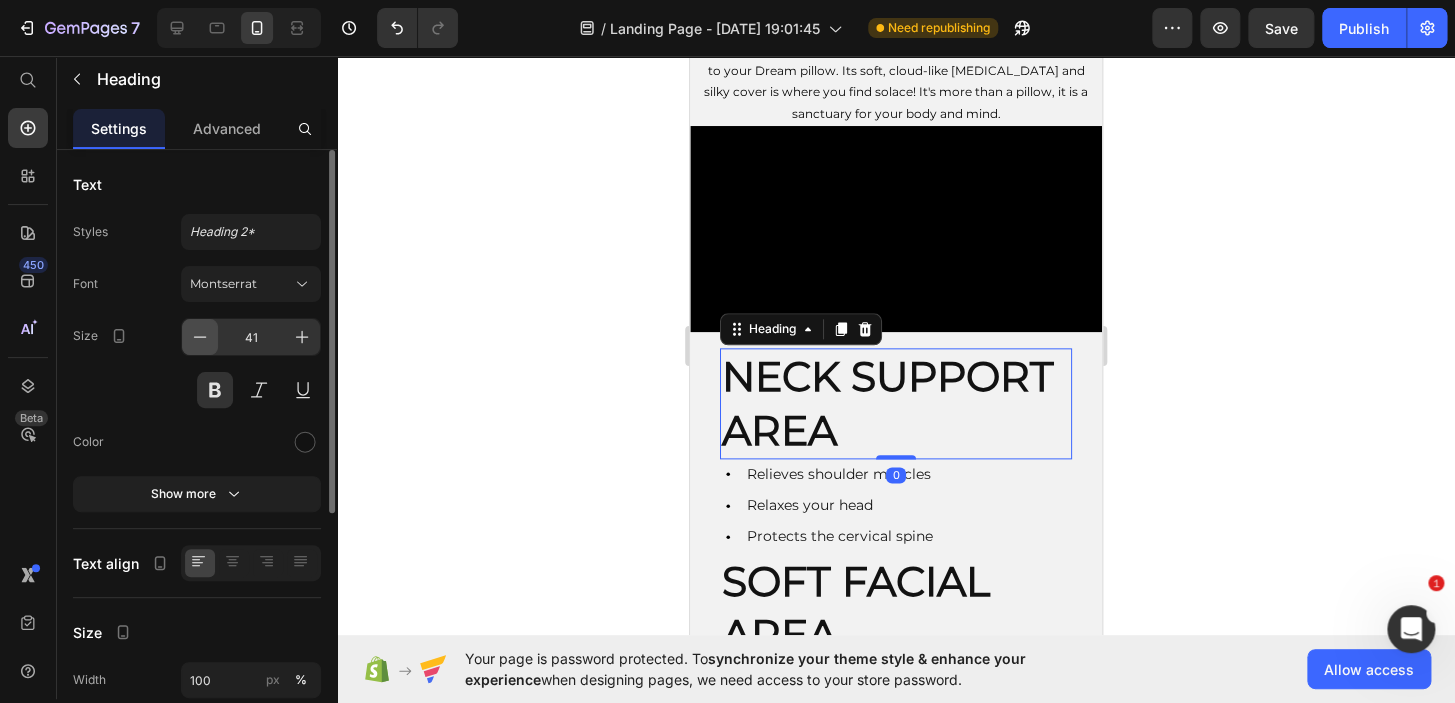 click 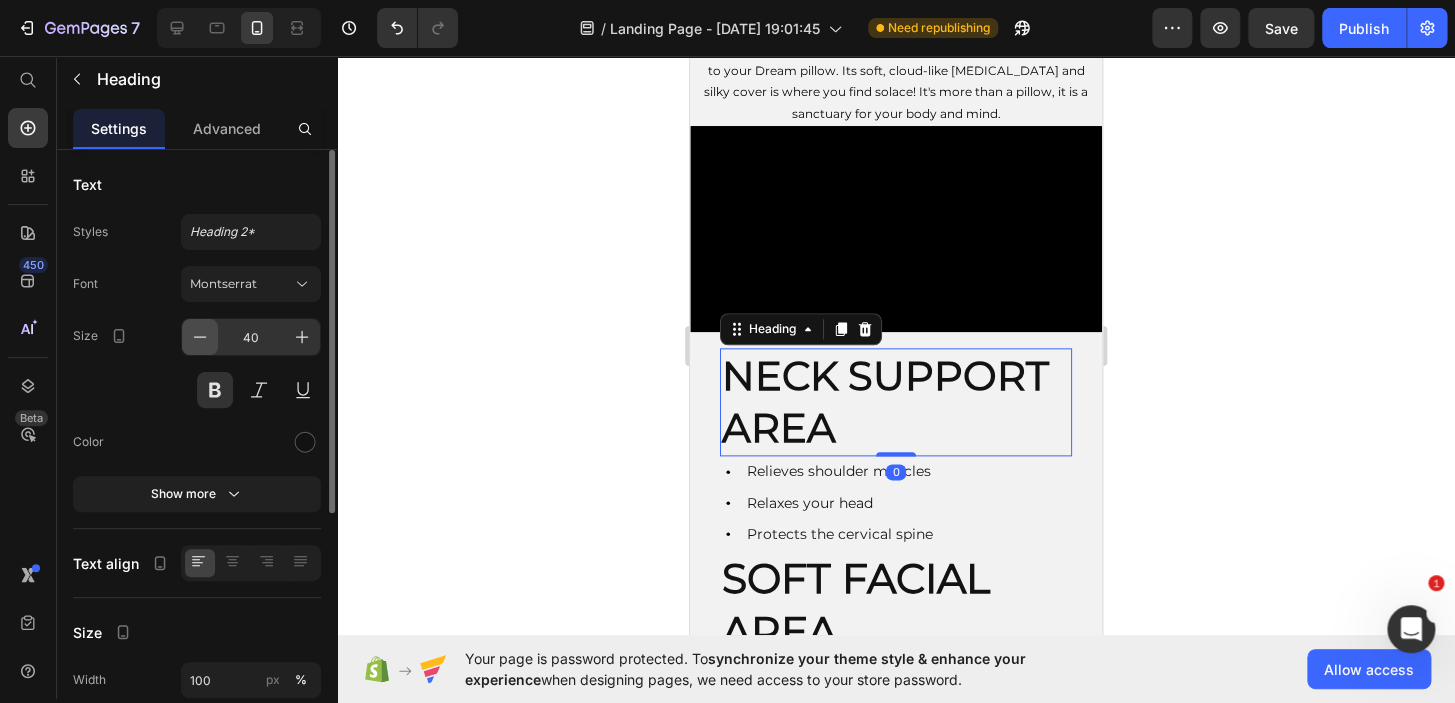 click 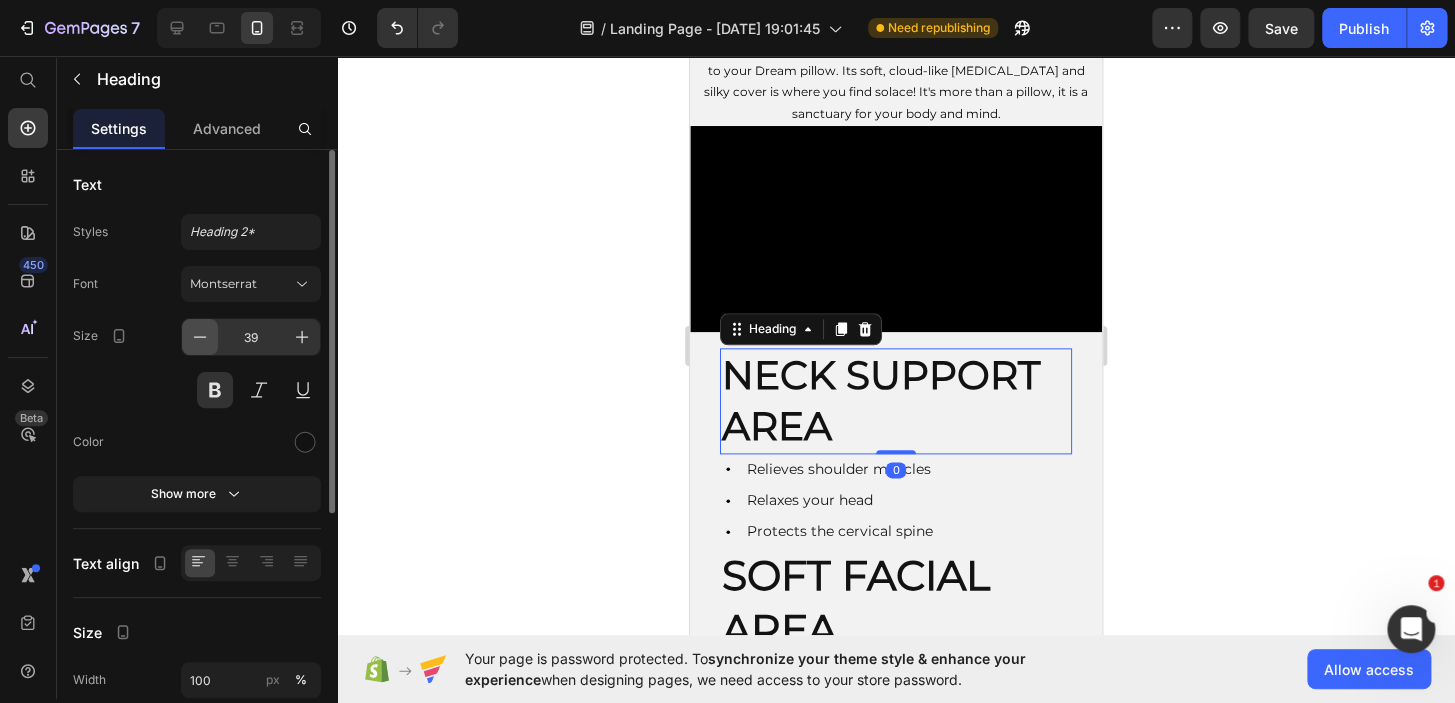 click 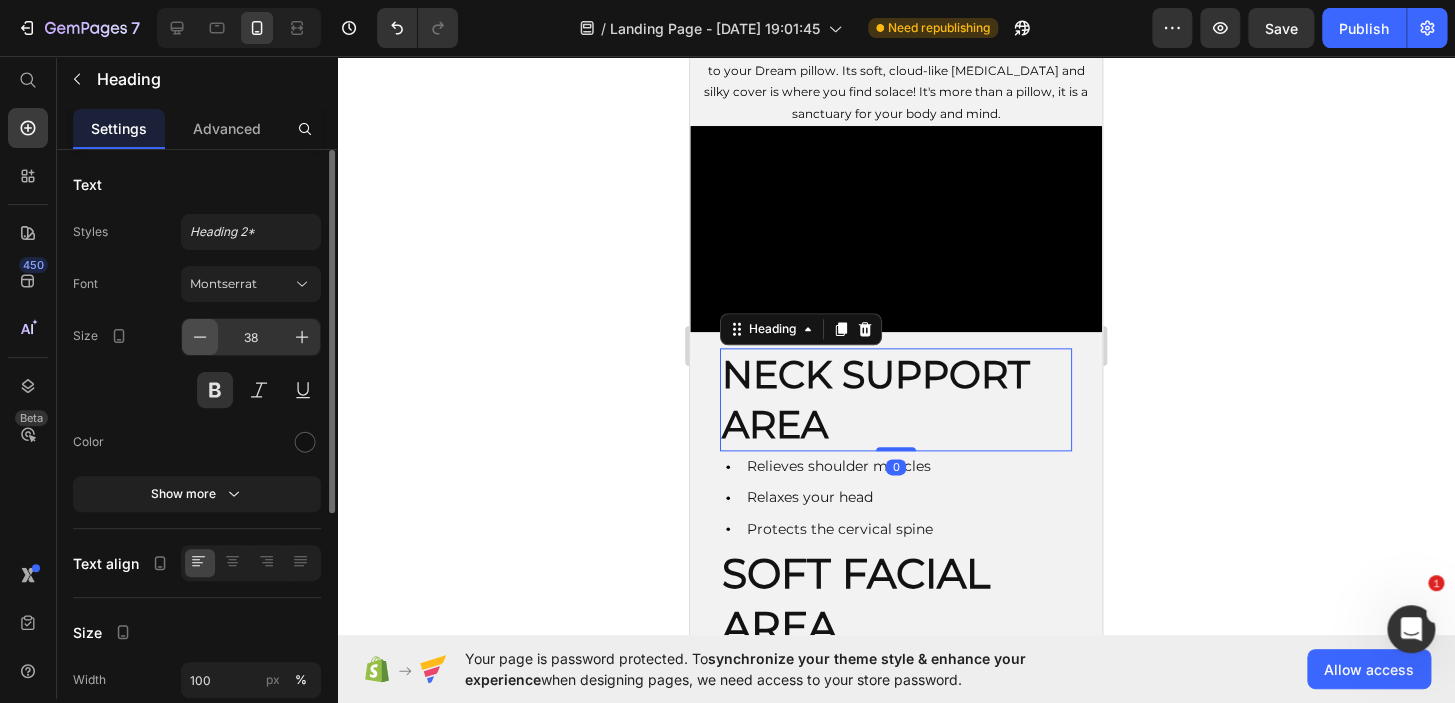click 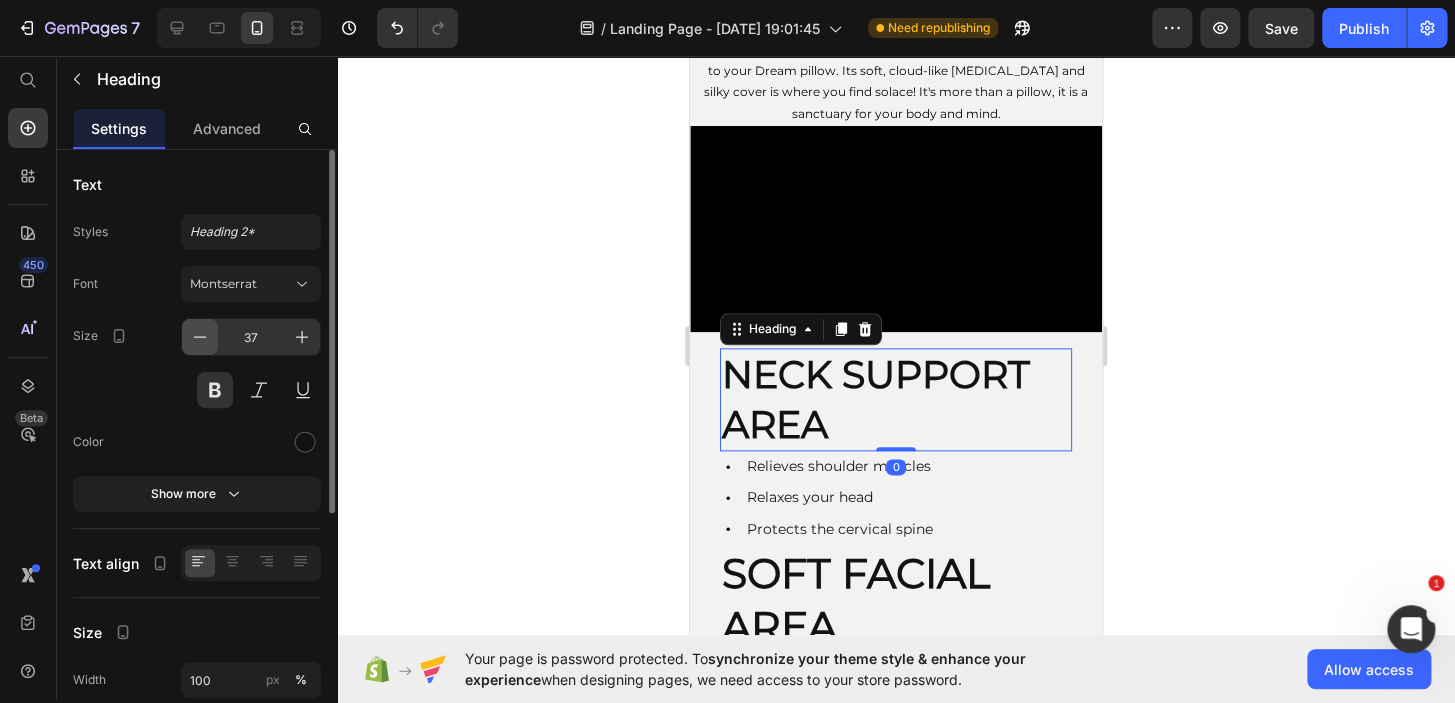 click 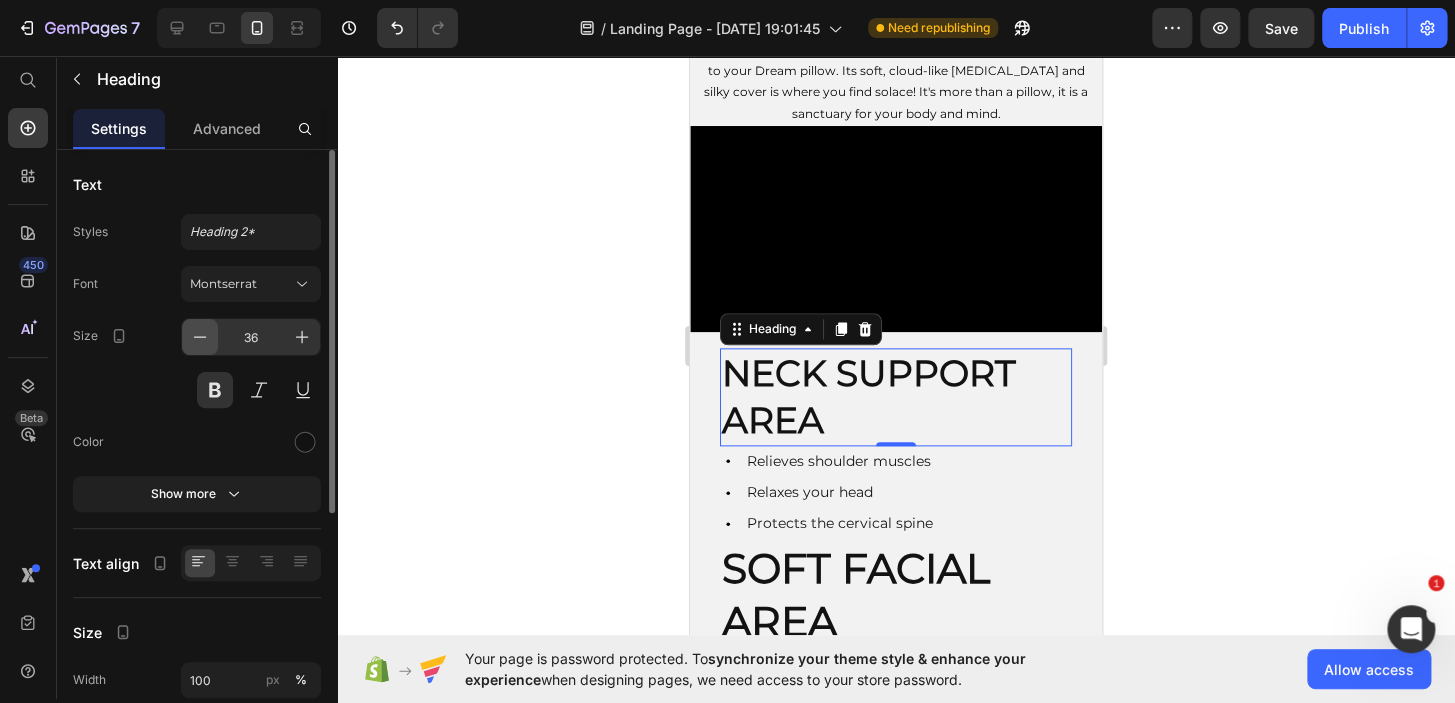 click 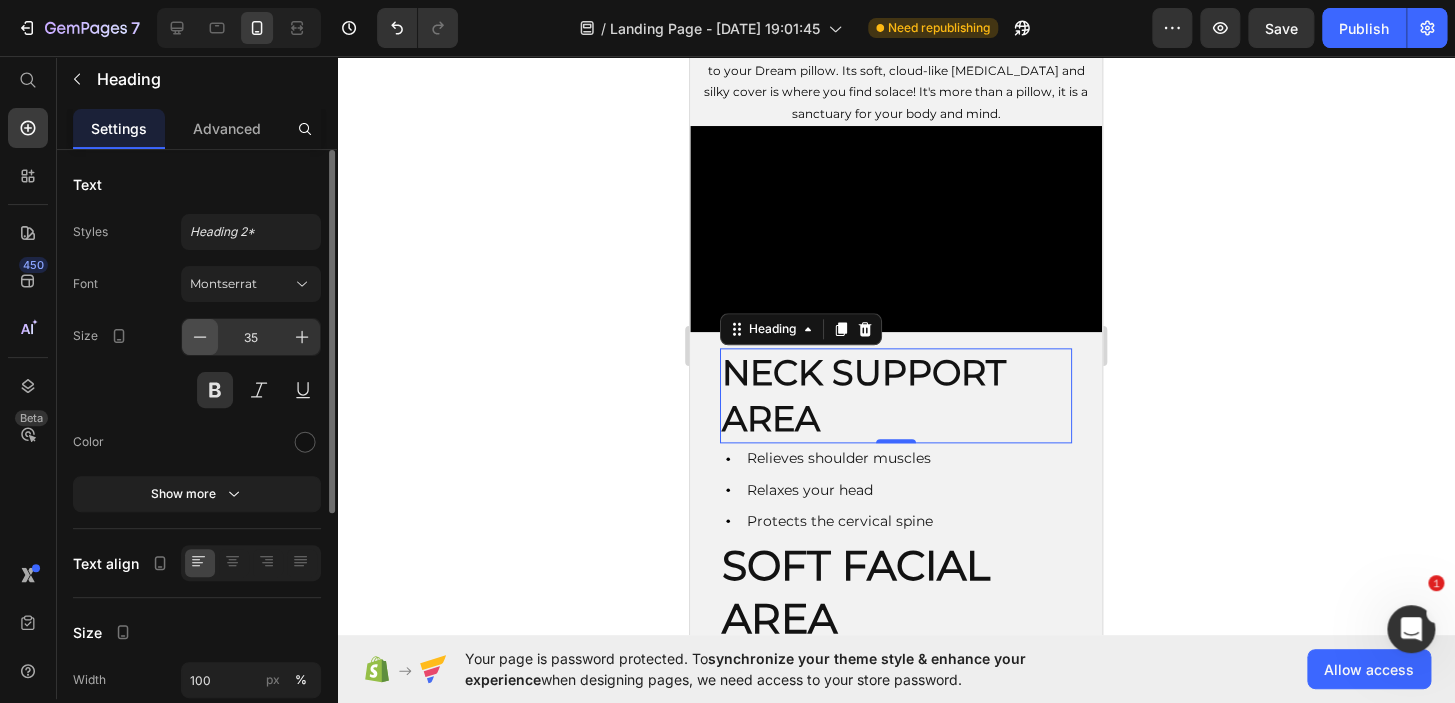 click 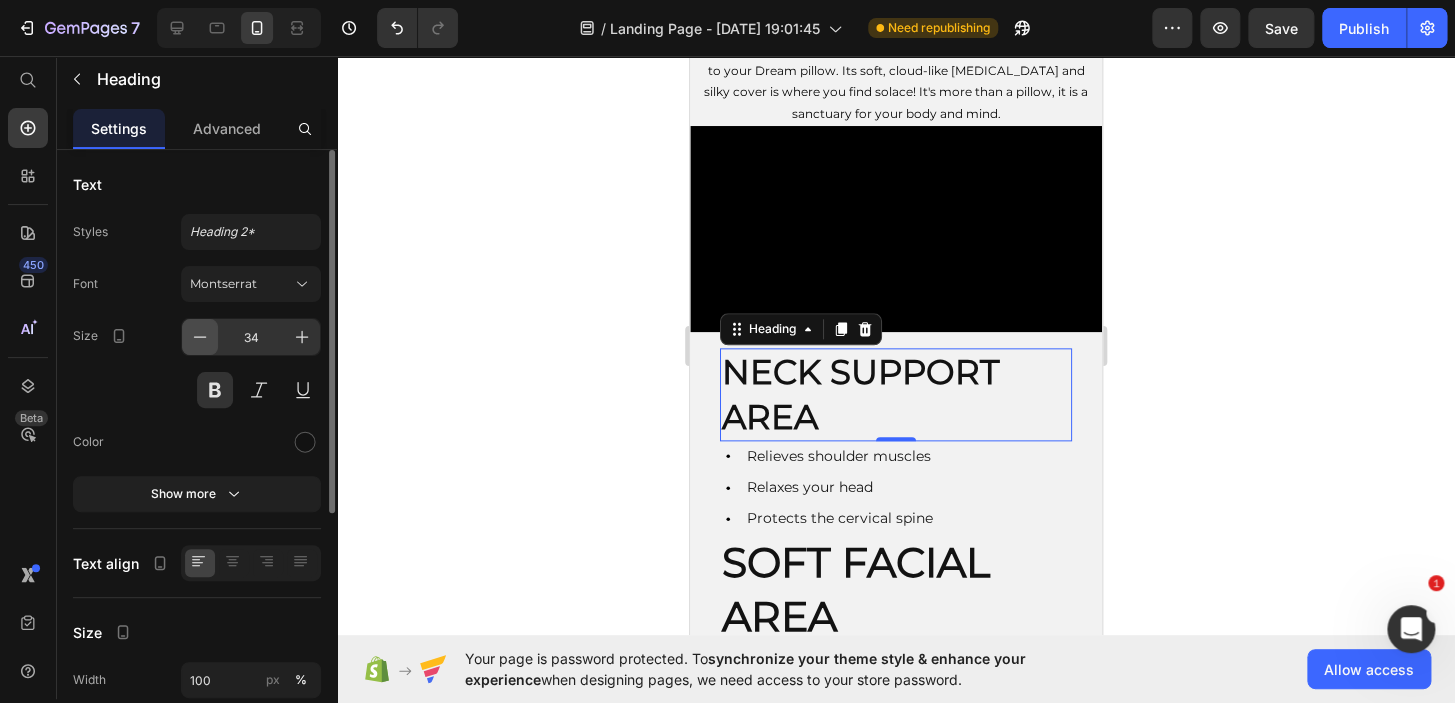 click 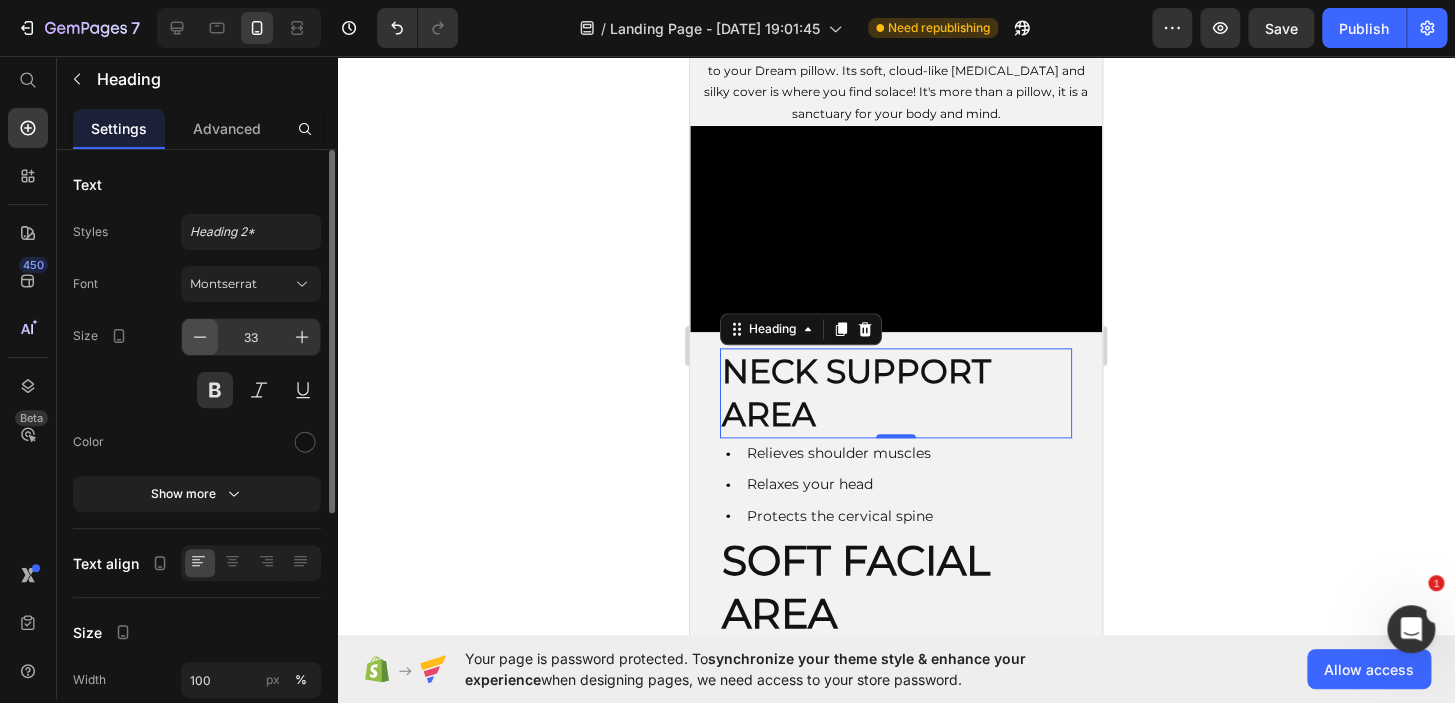 click 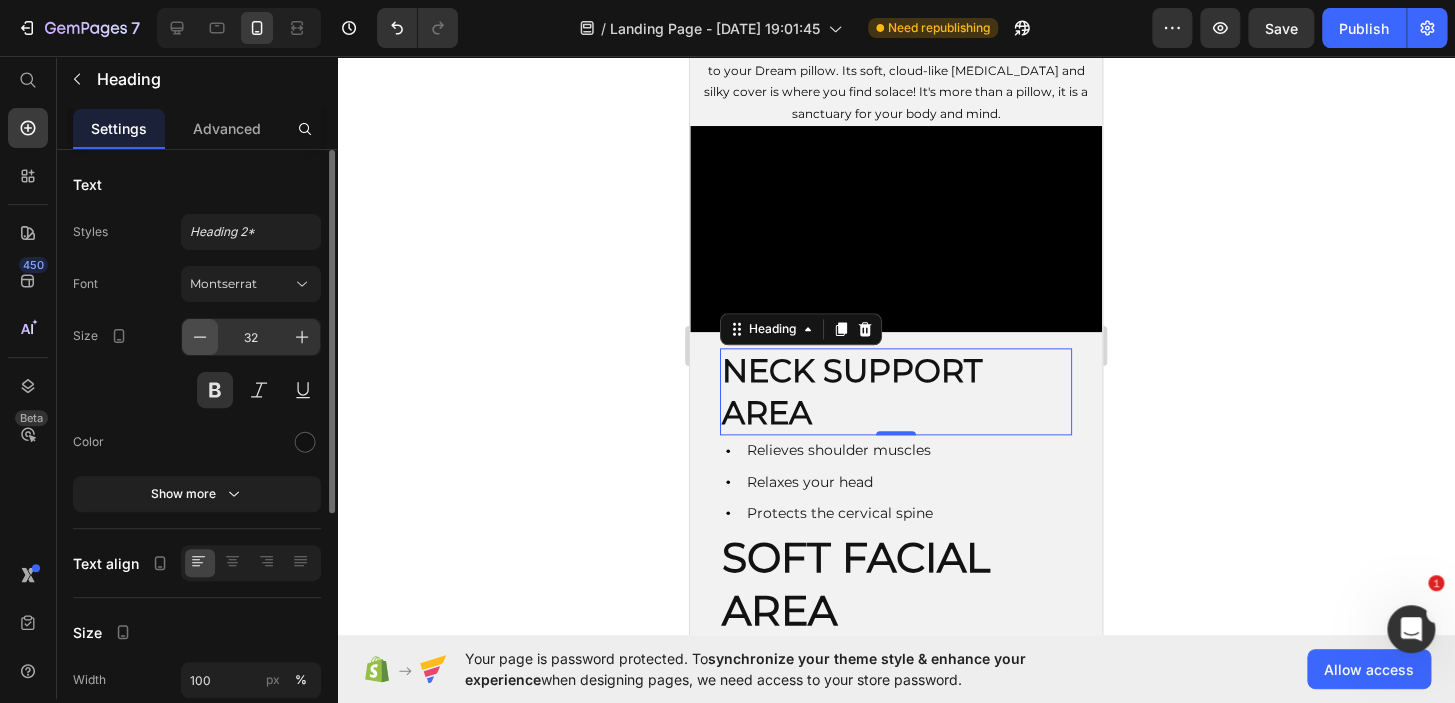 click 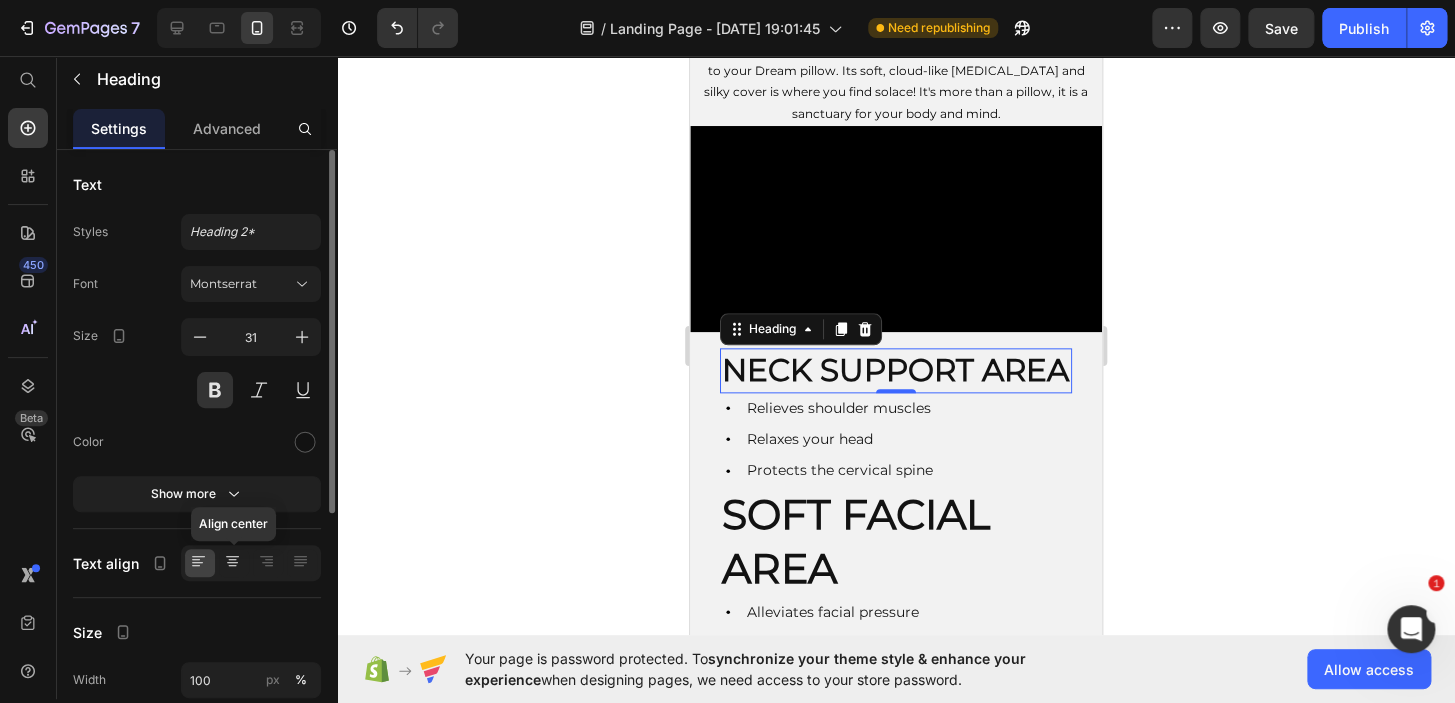 click 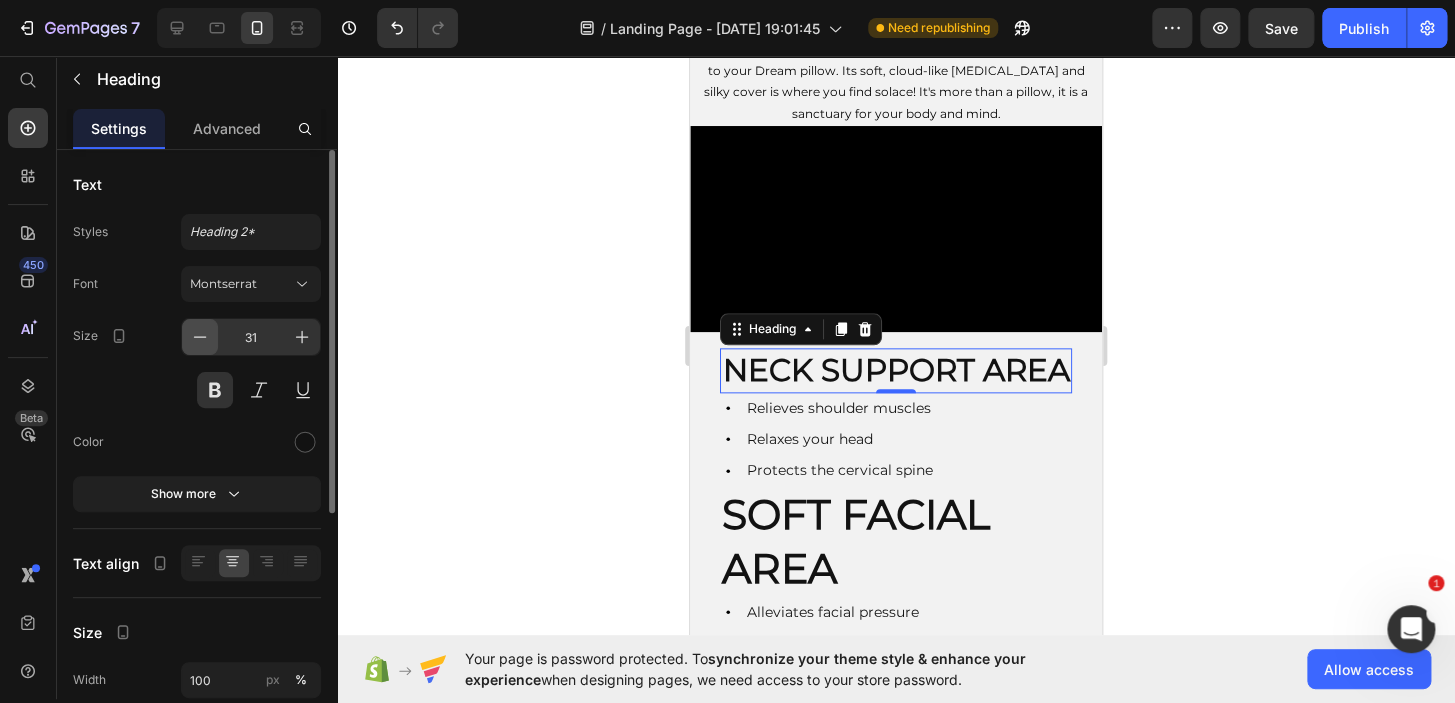 click 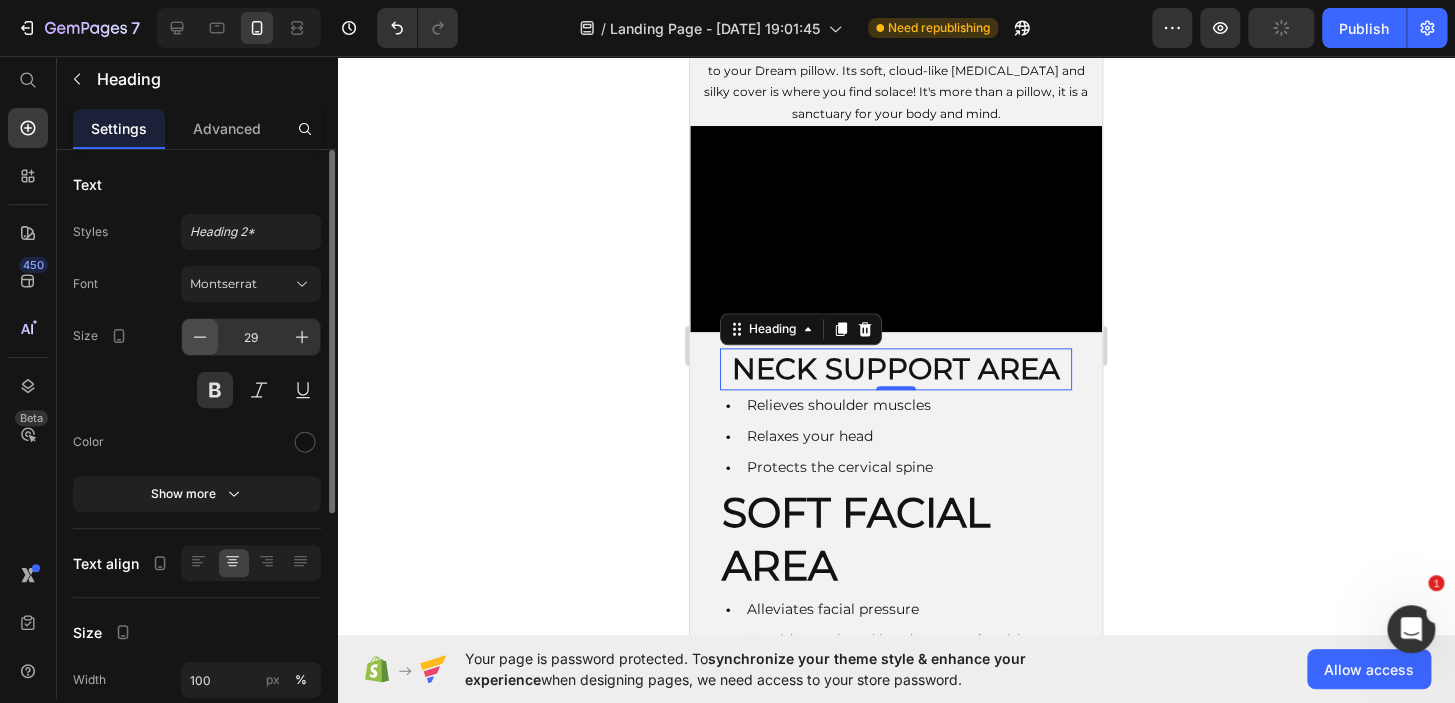 click 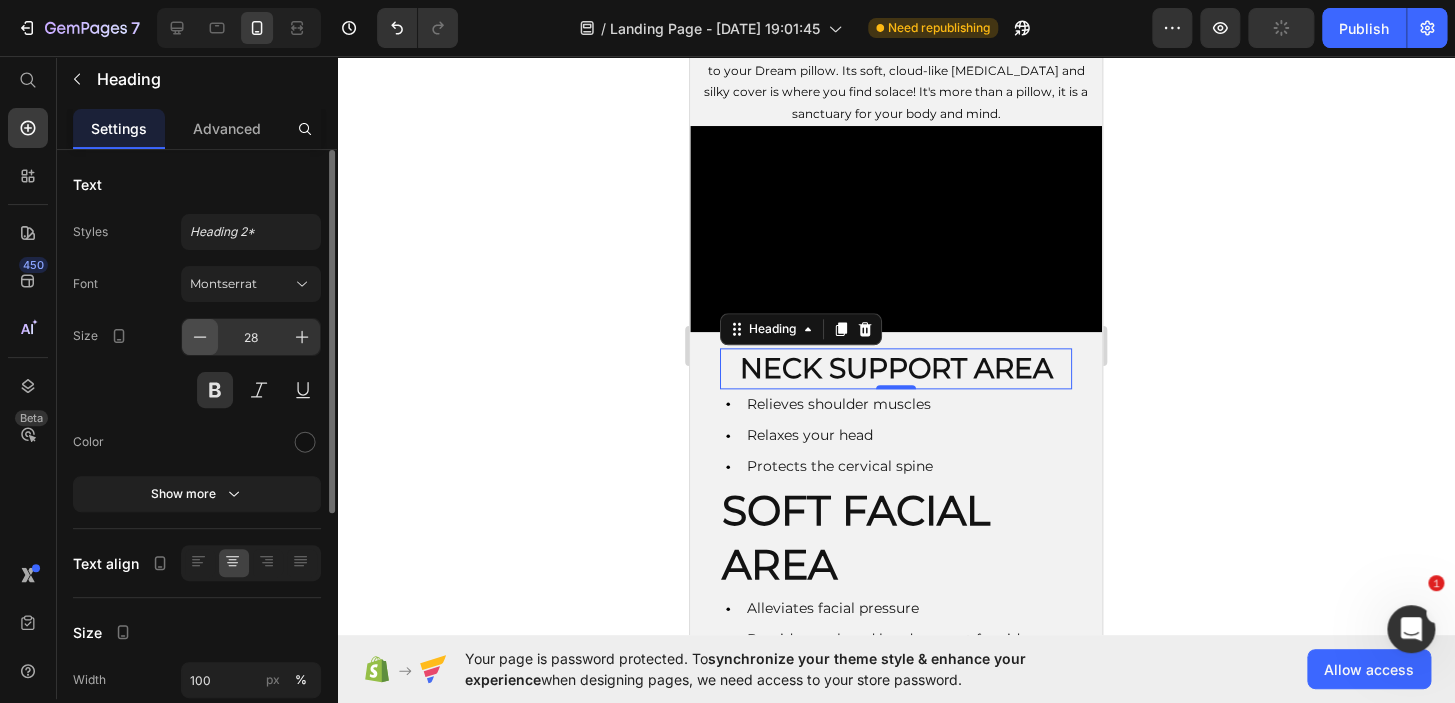 click 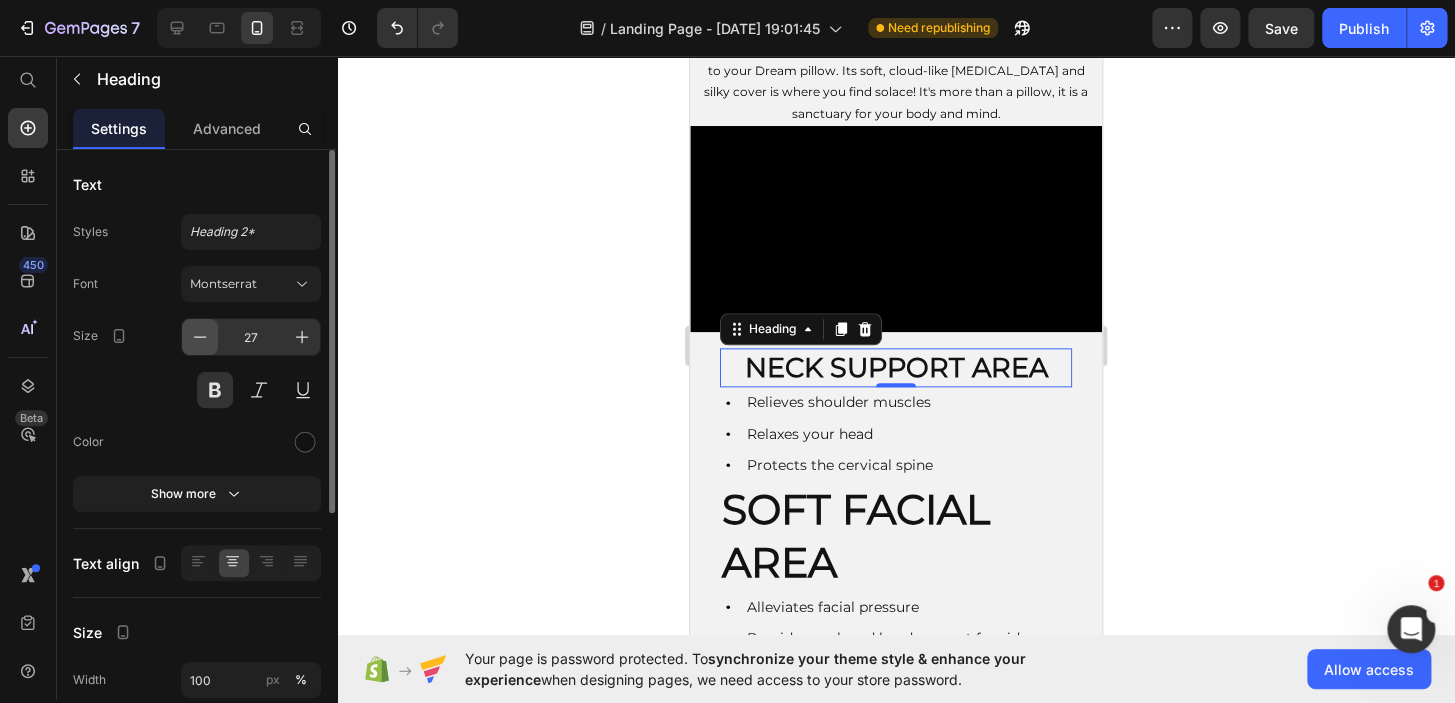 click 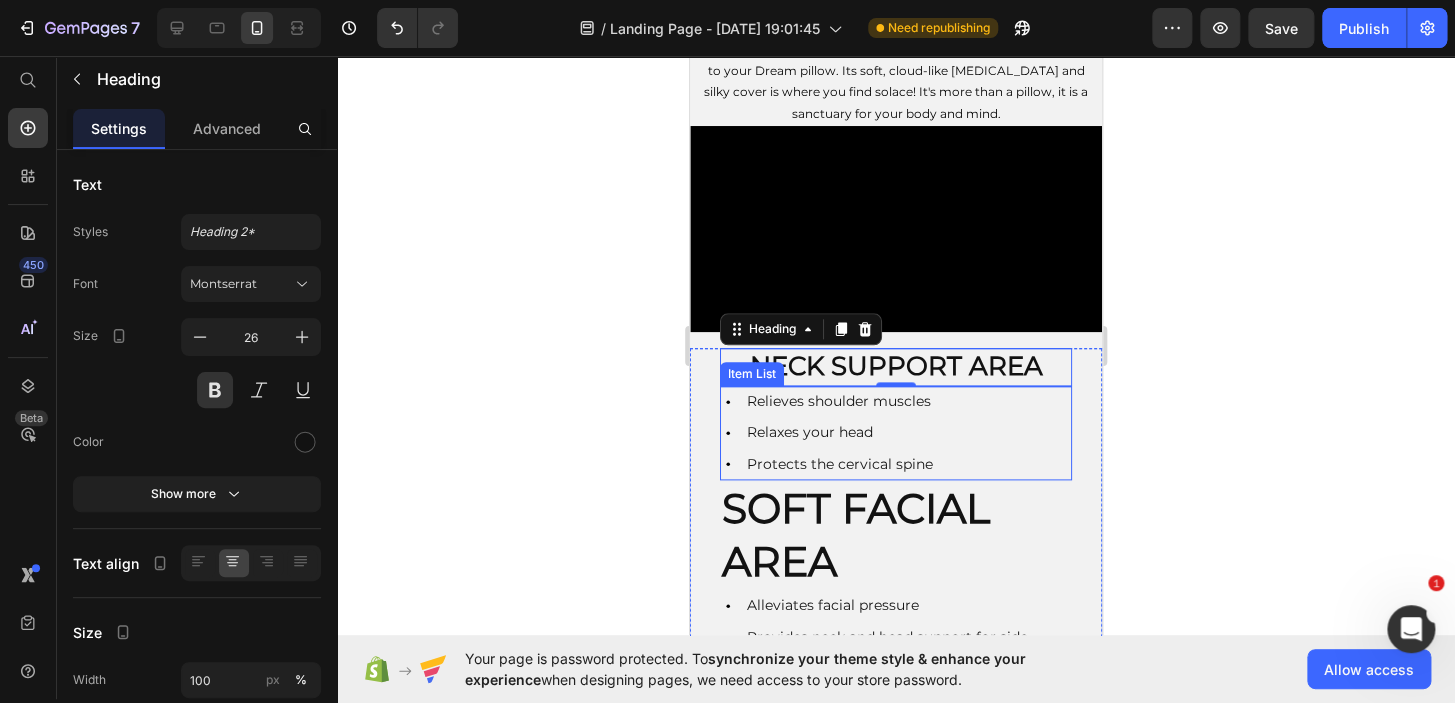 scroll, scrollTop: 970, scrollLeft: 0, axis: vertical 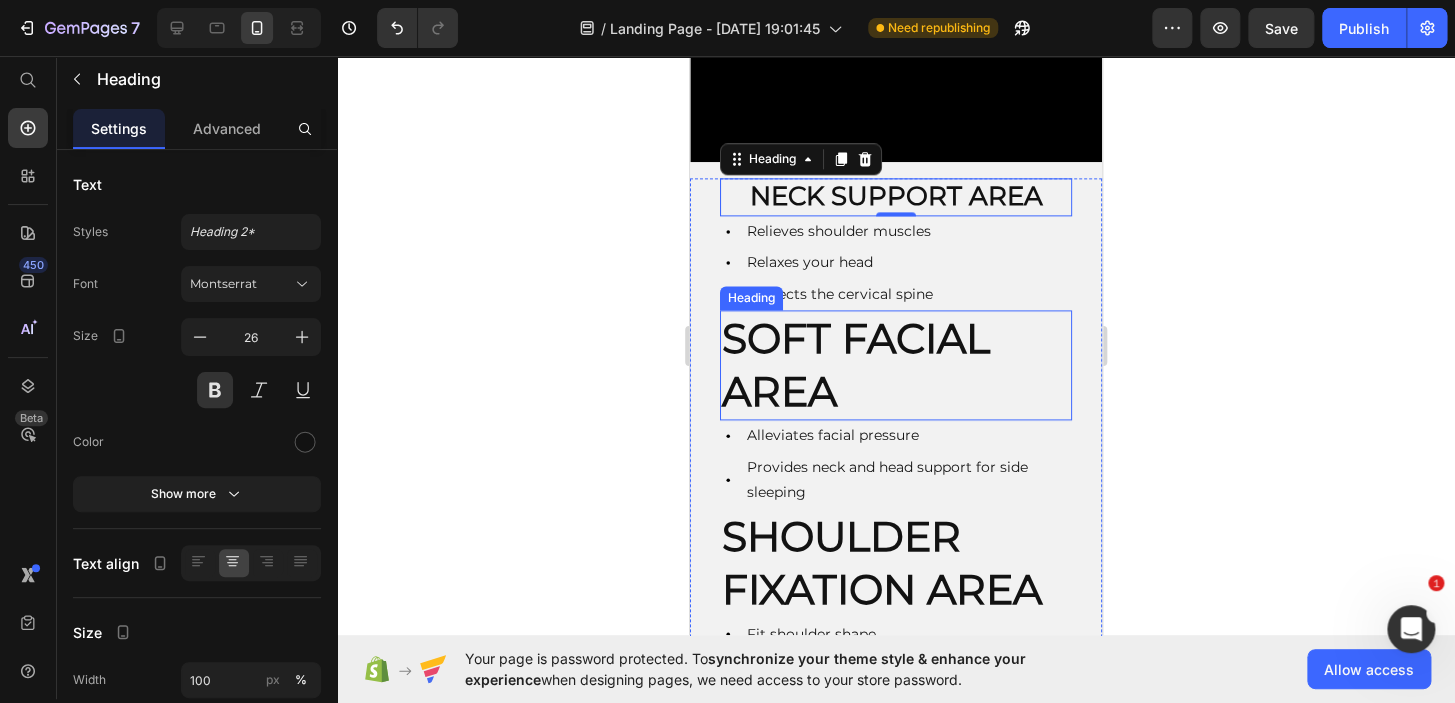 click on "SOFT FACIAL AREA" at bounding box center (896, 365) 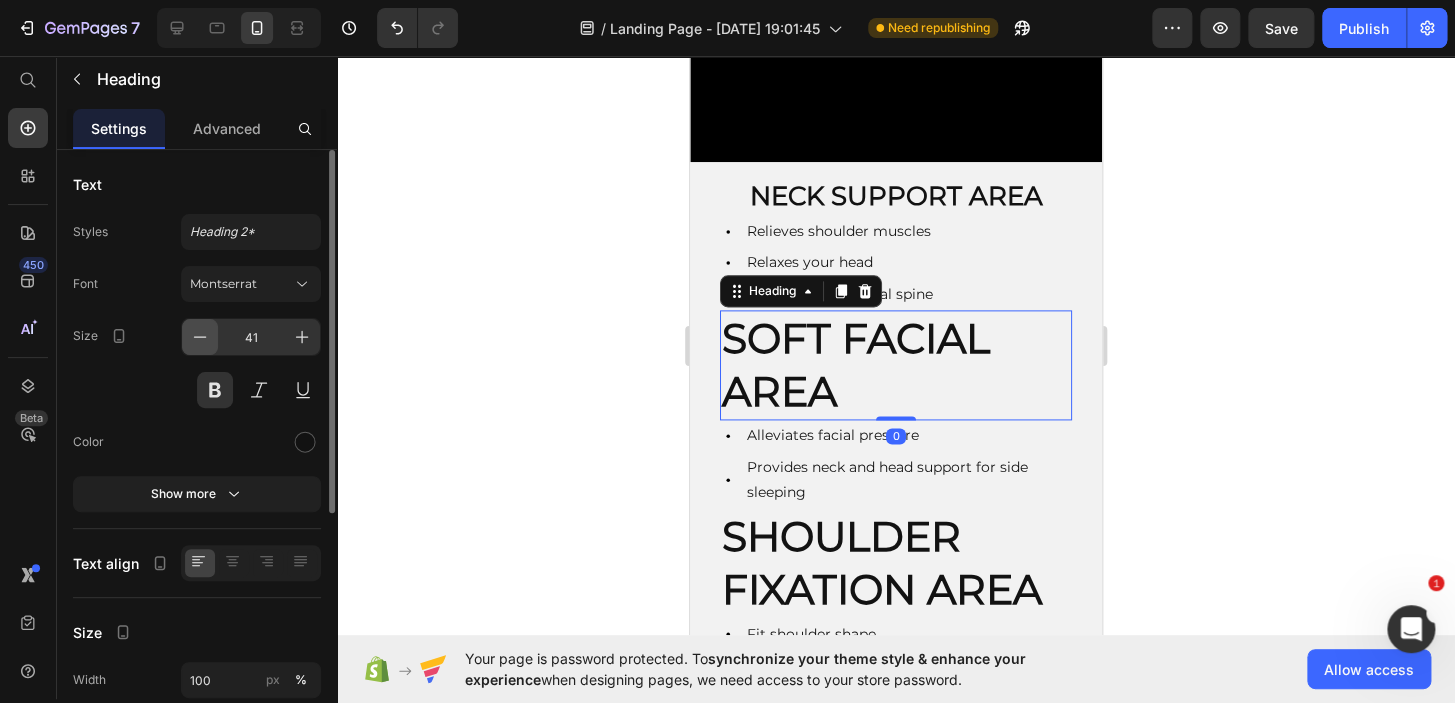 click 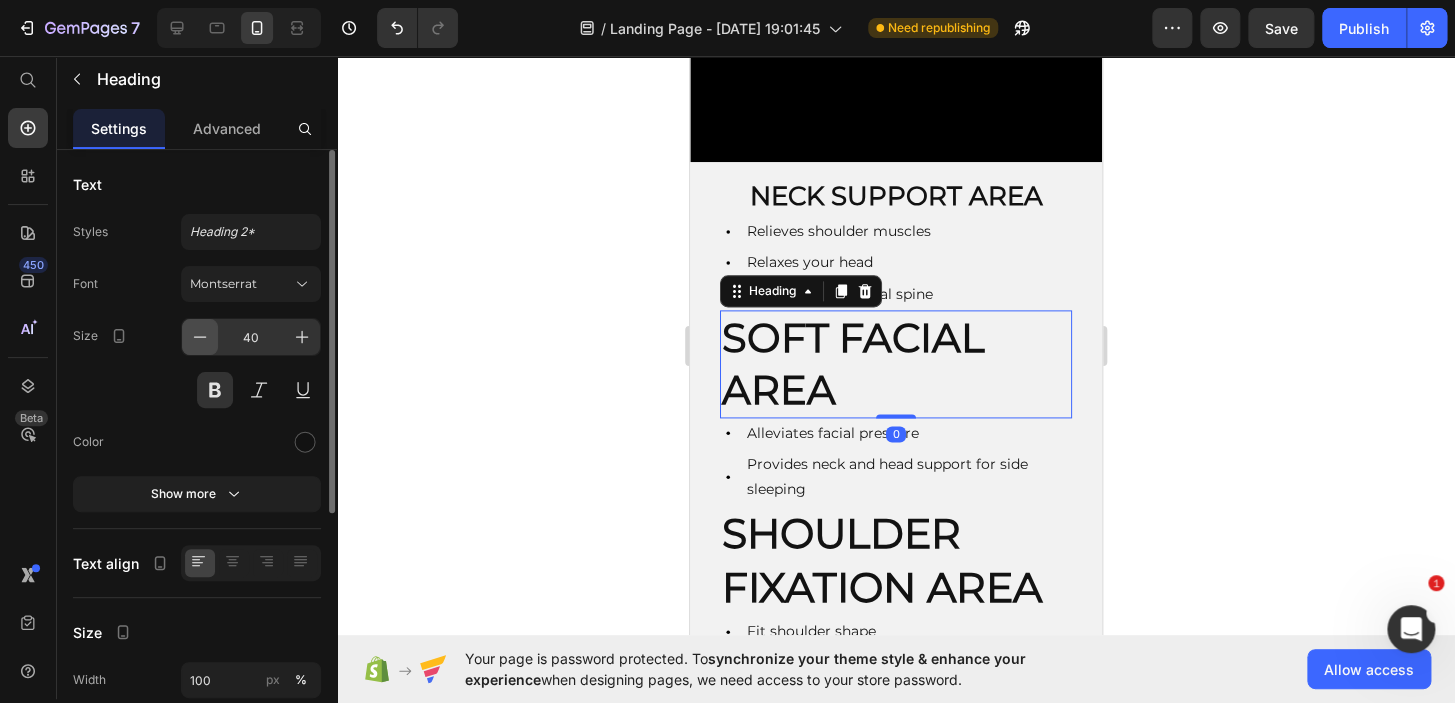 click 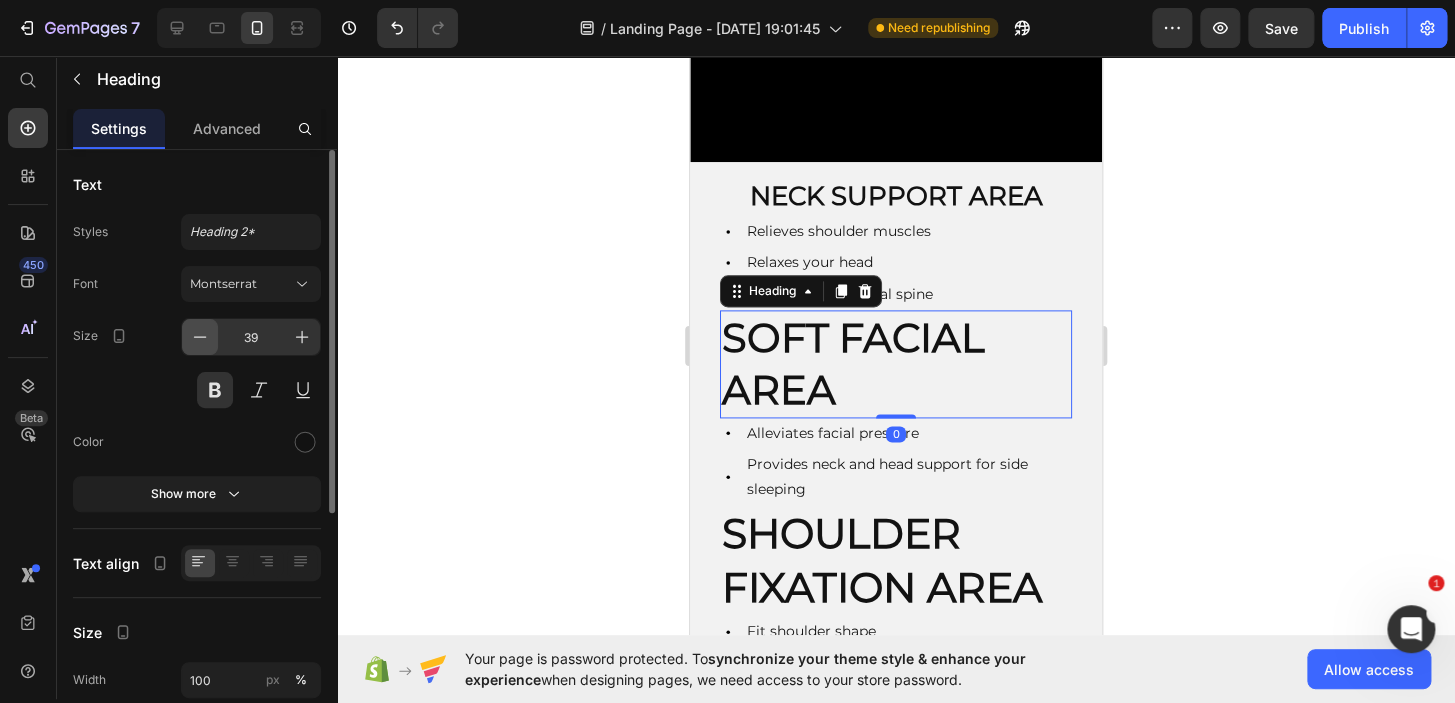 click 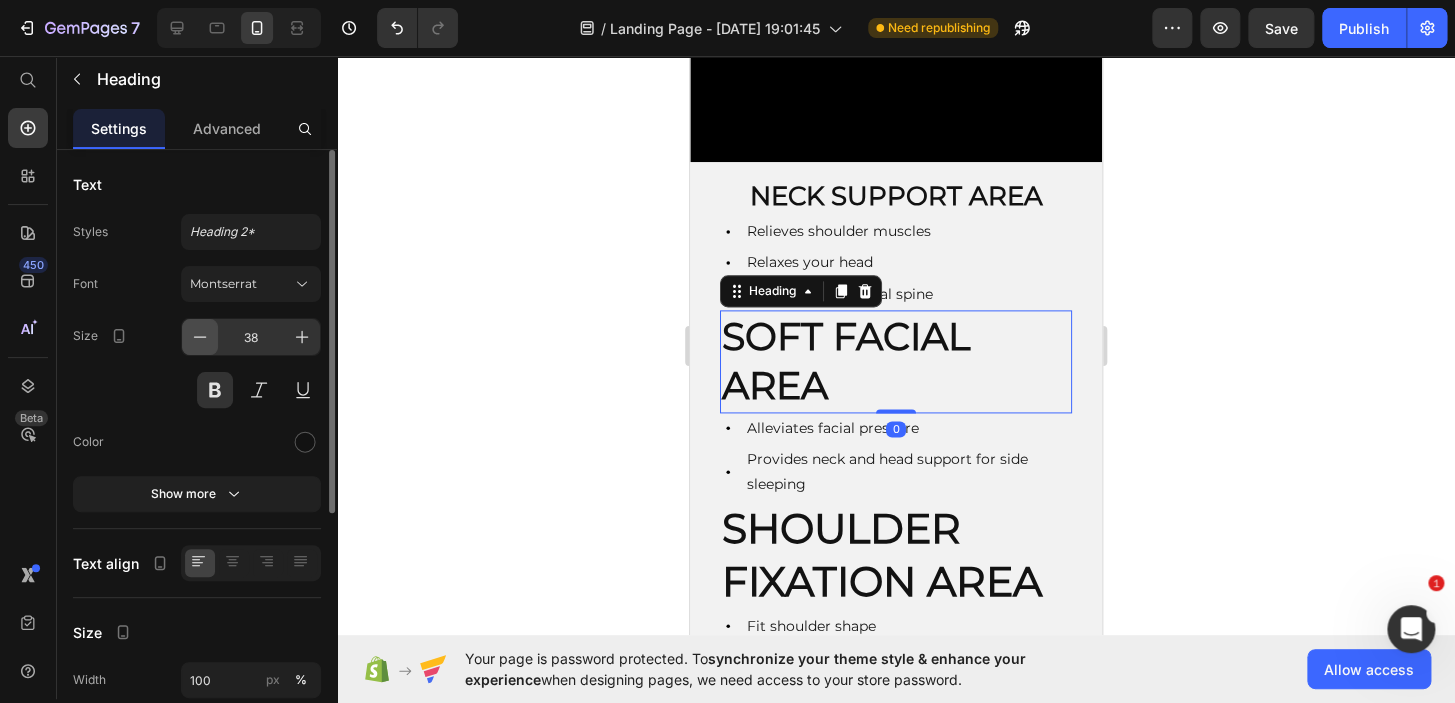 click 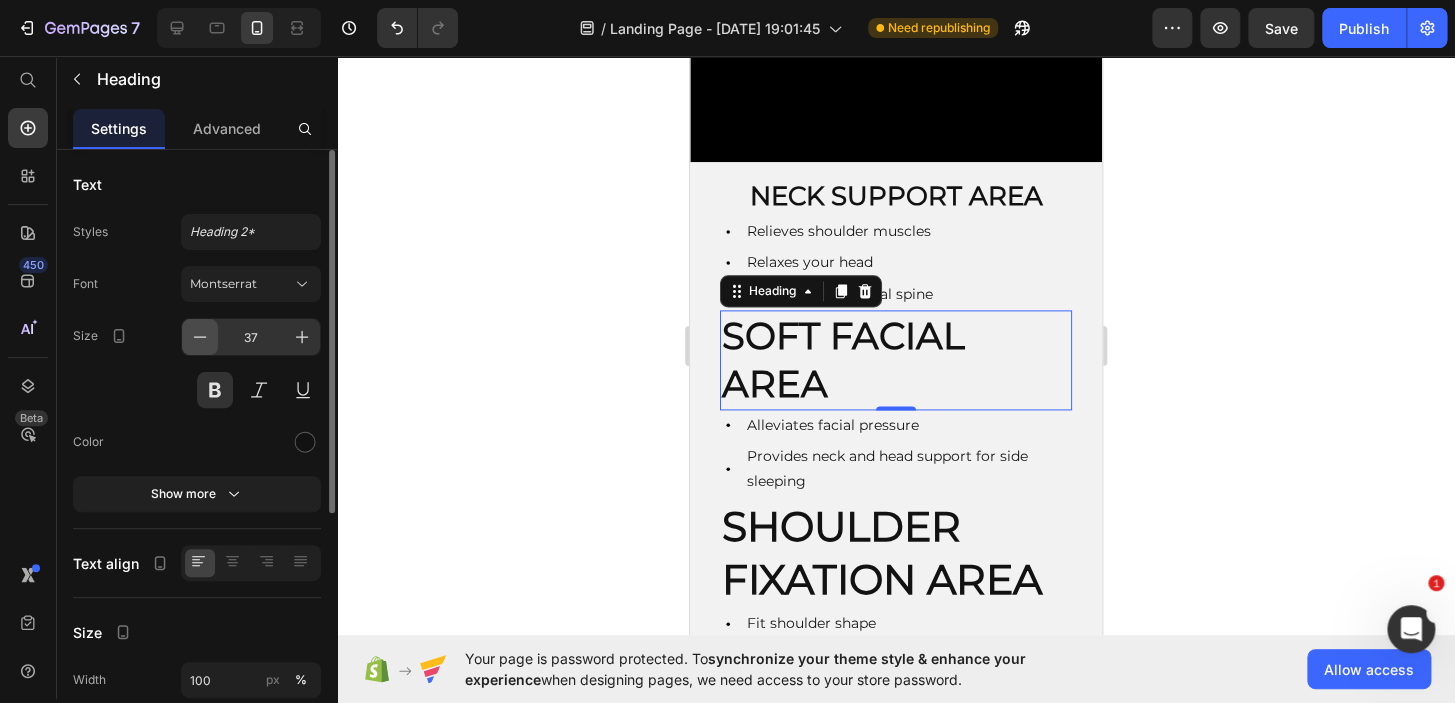 click 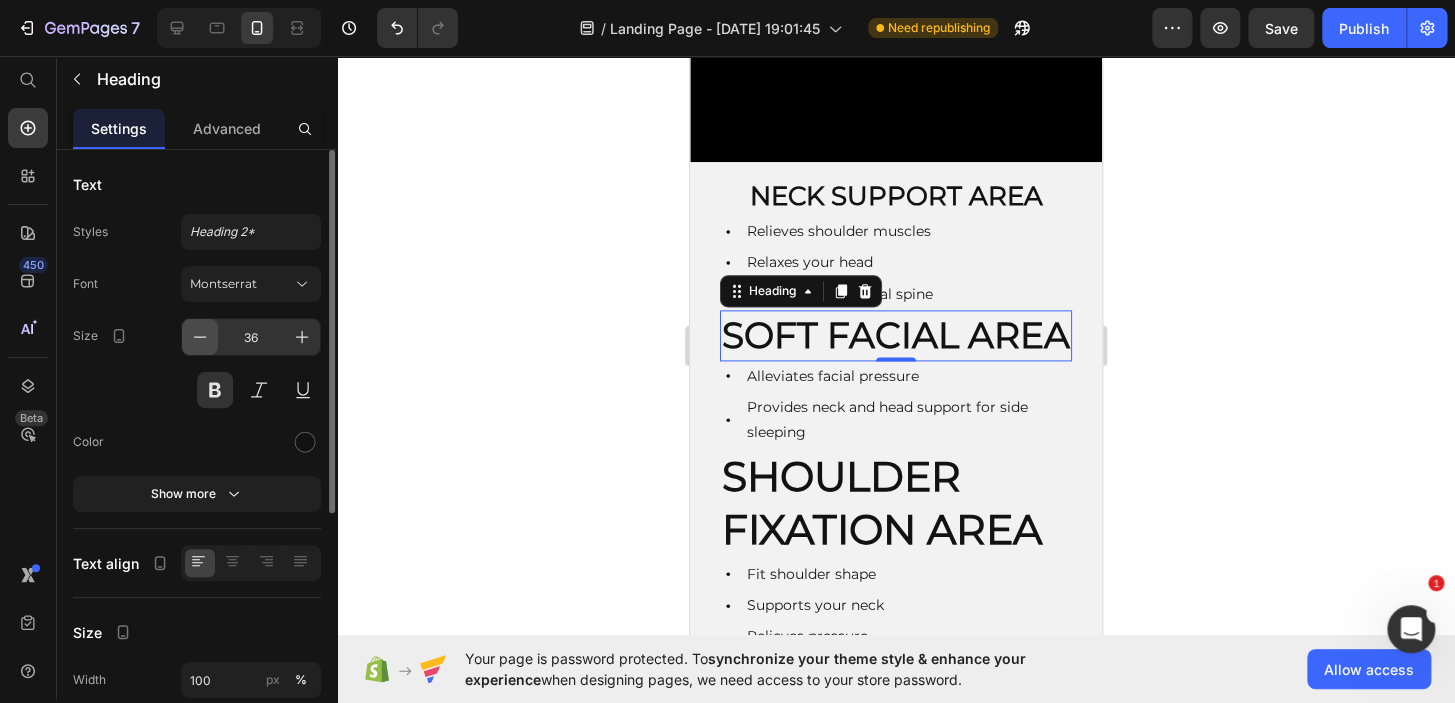 click 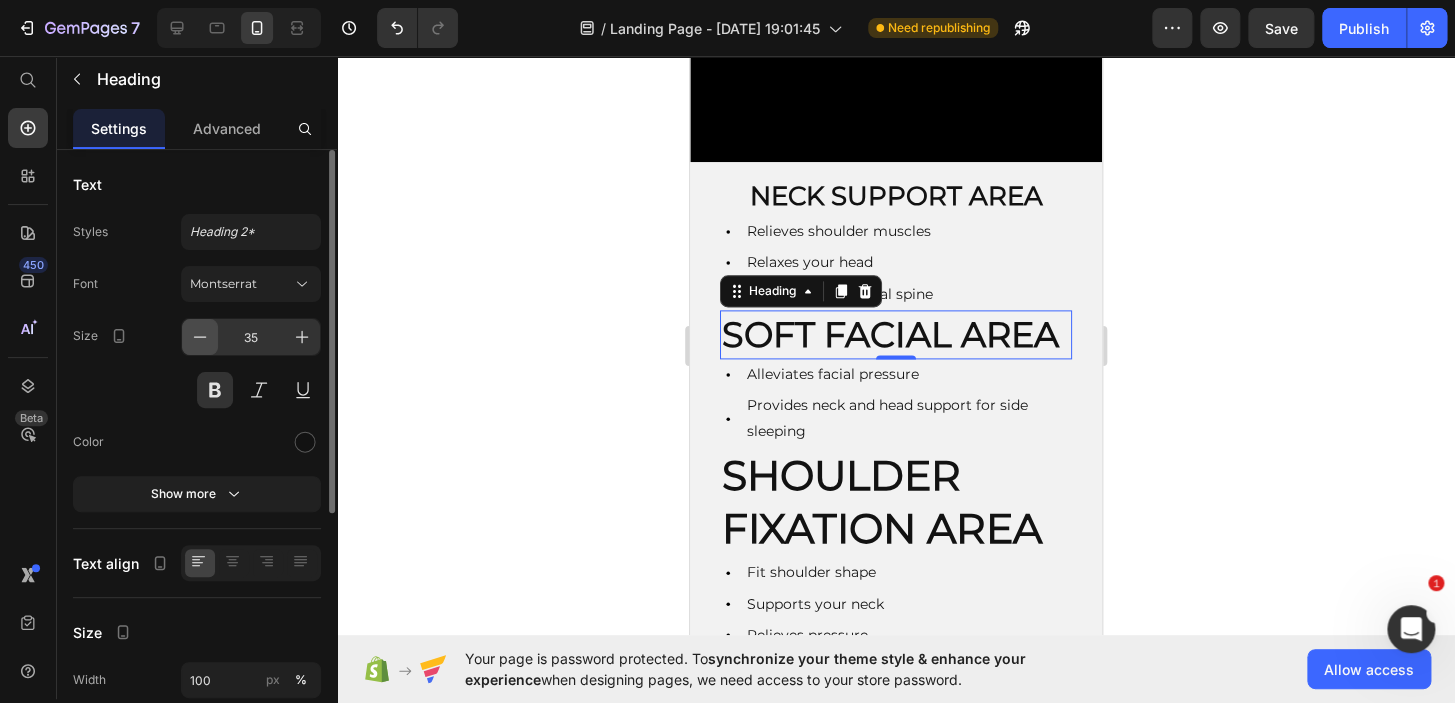 click 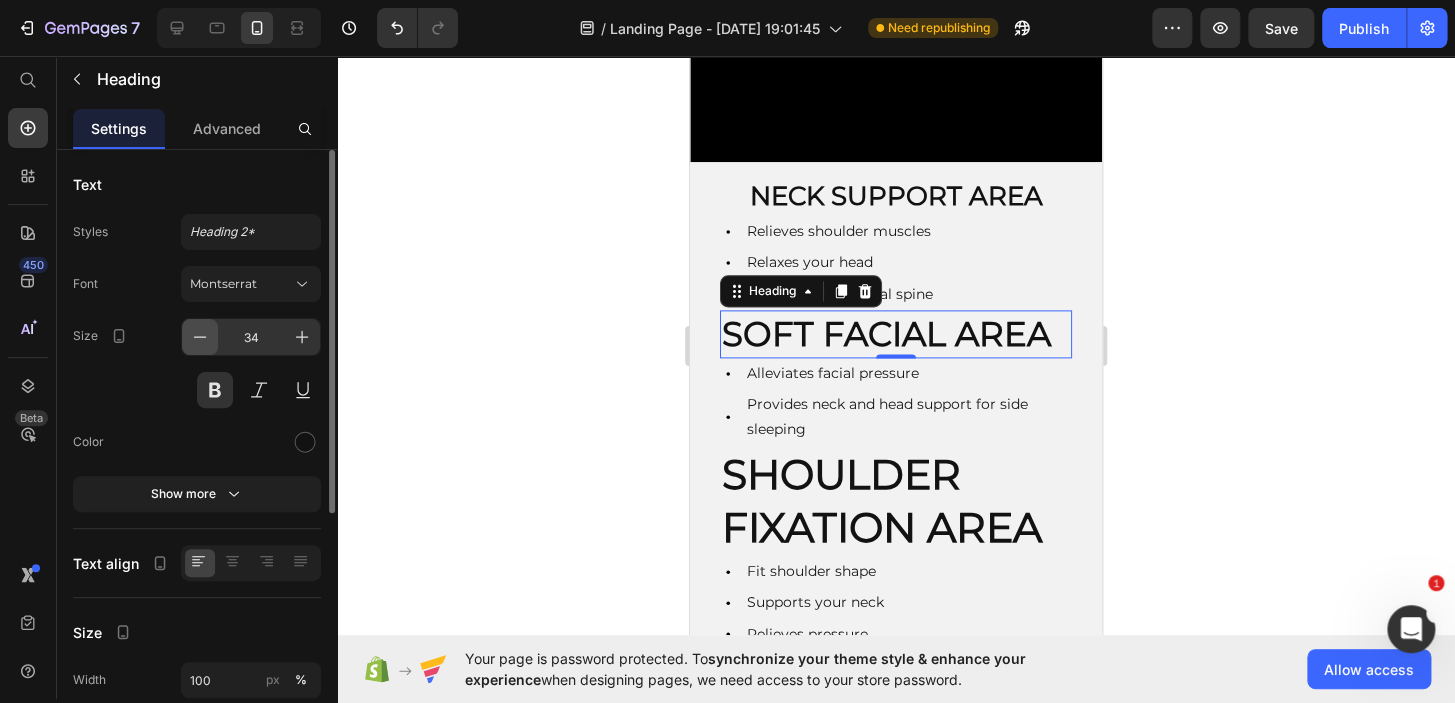 click 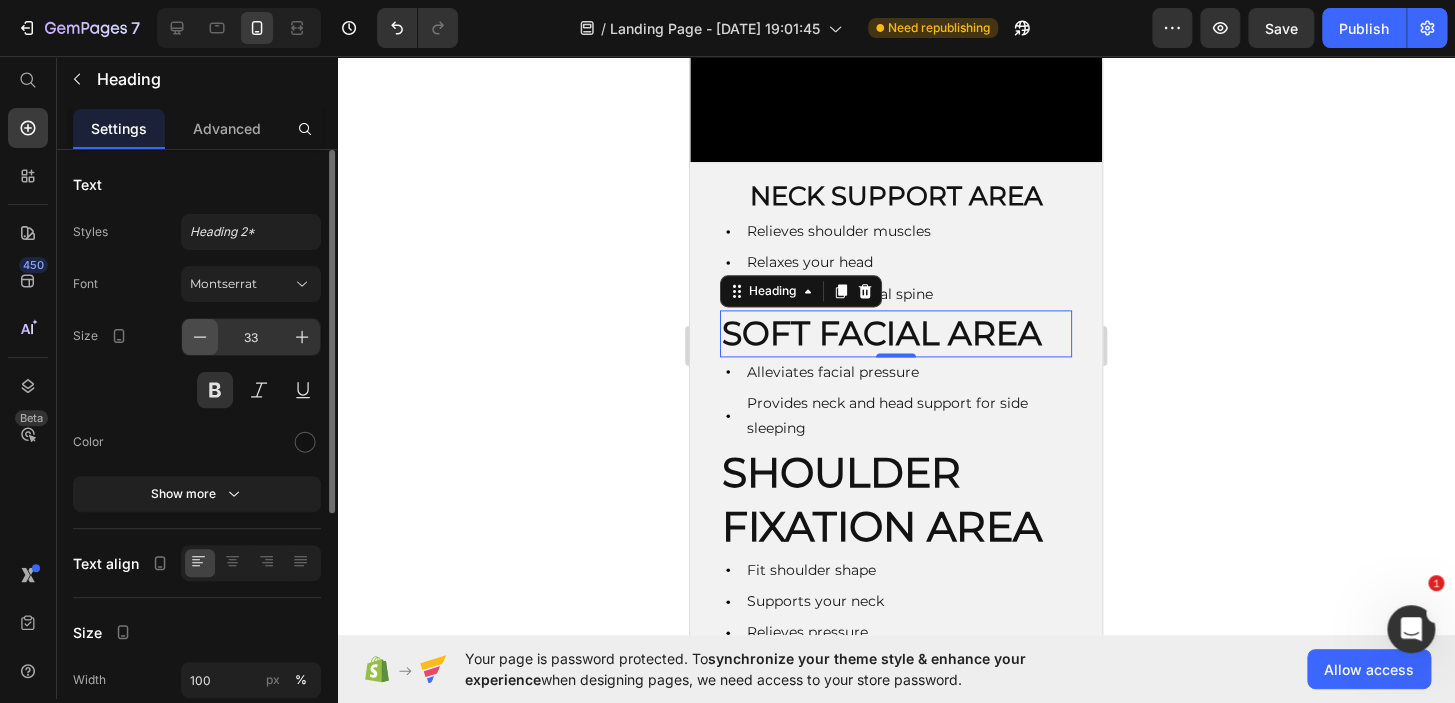 click 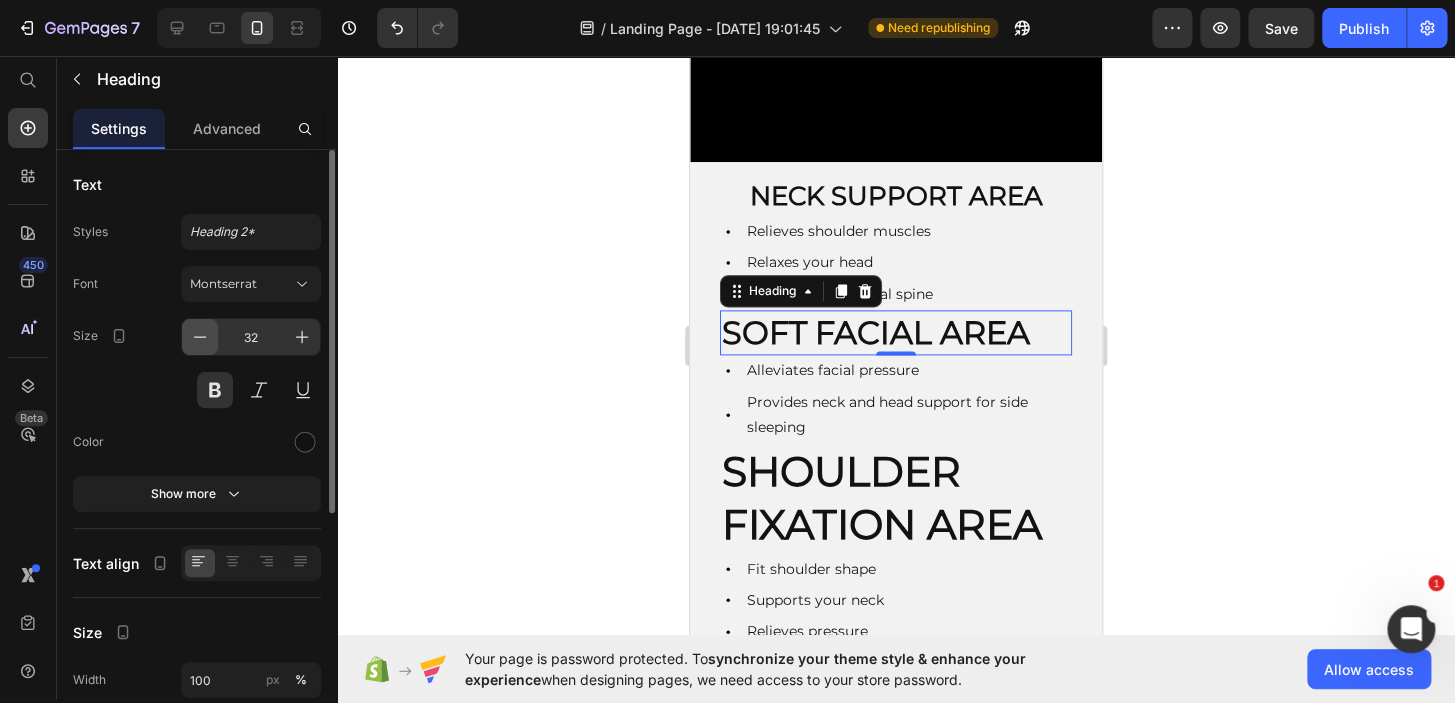click 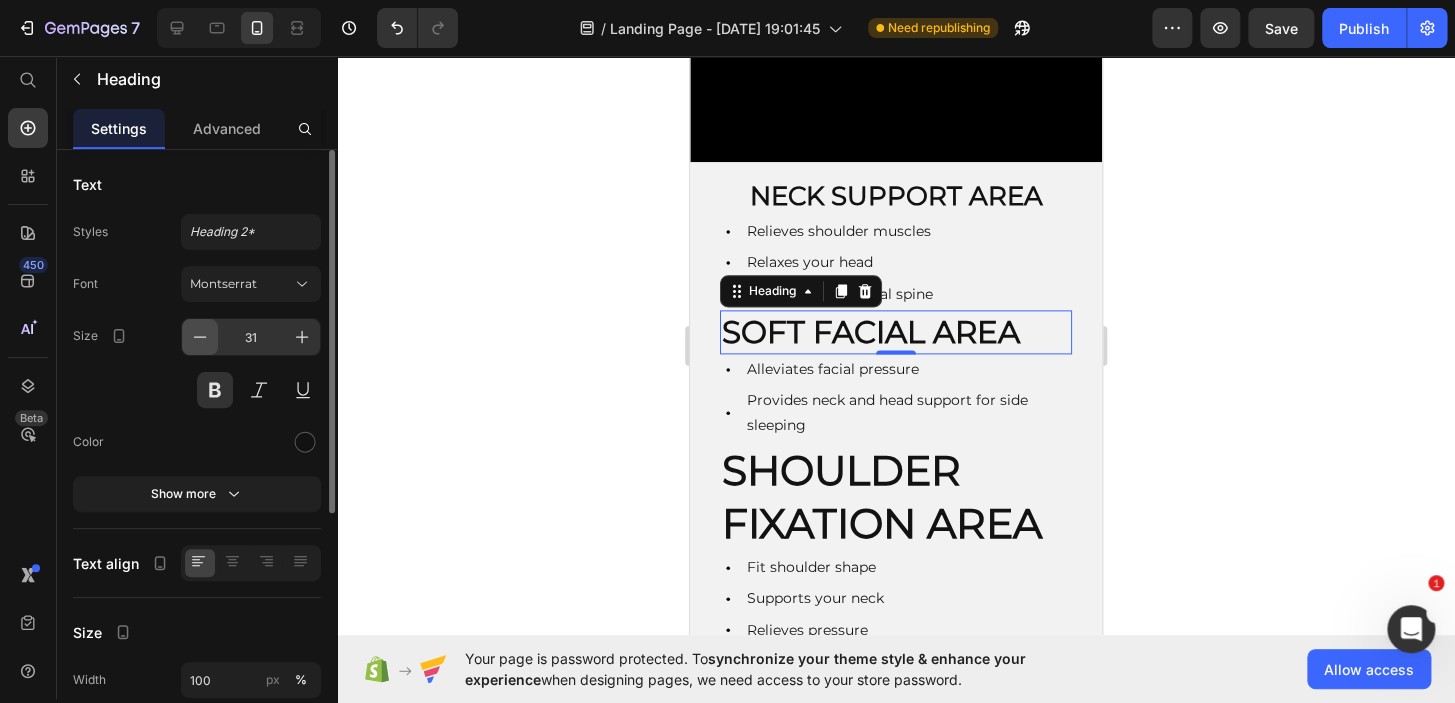 click 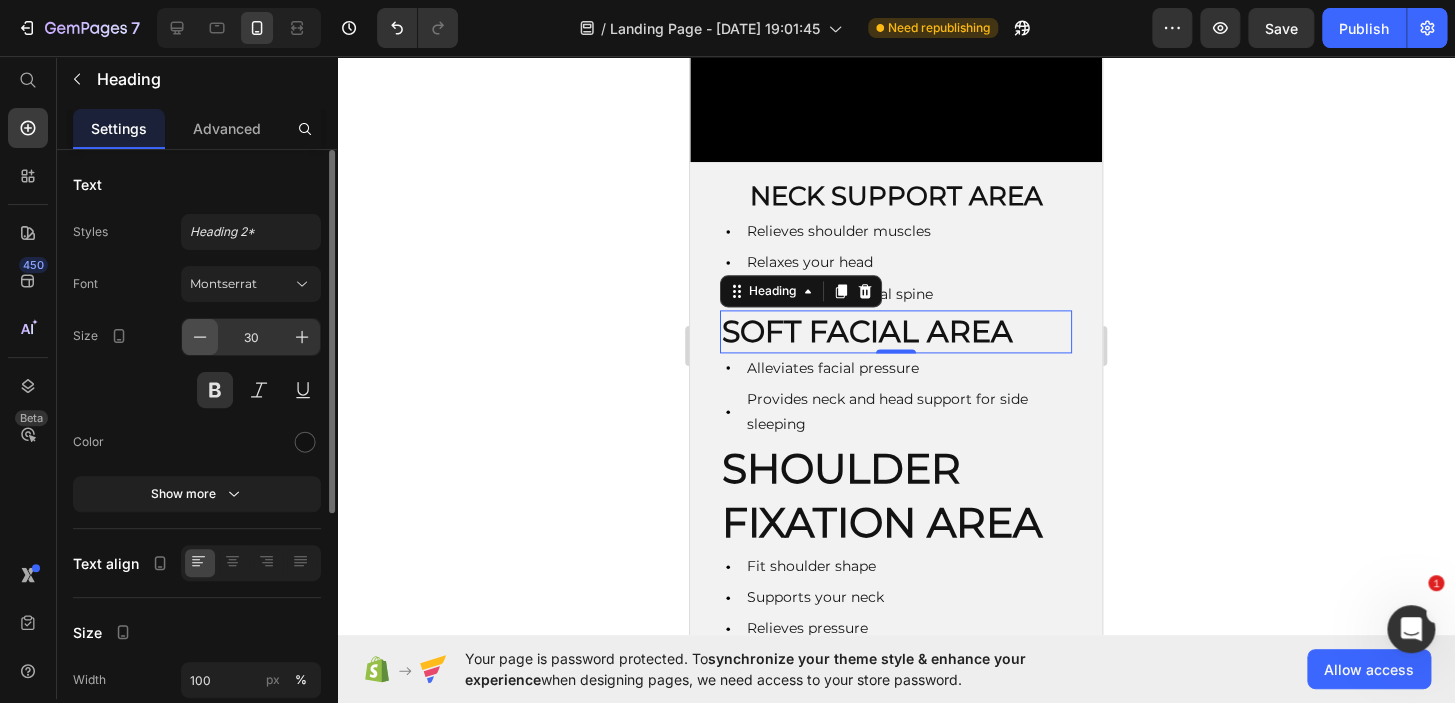 click 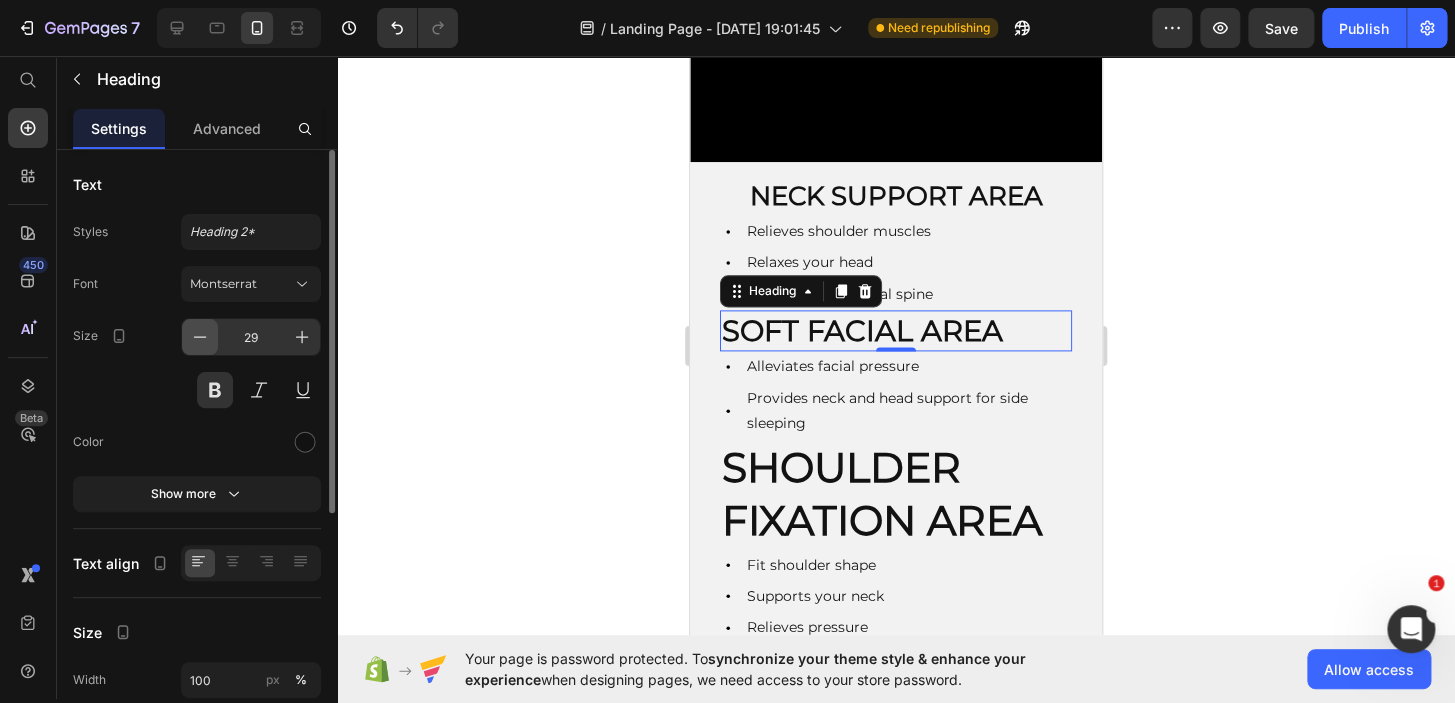 click 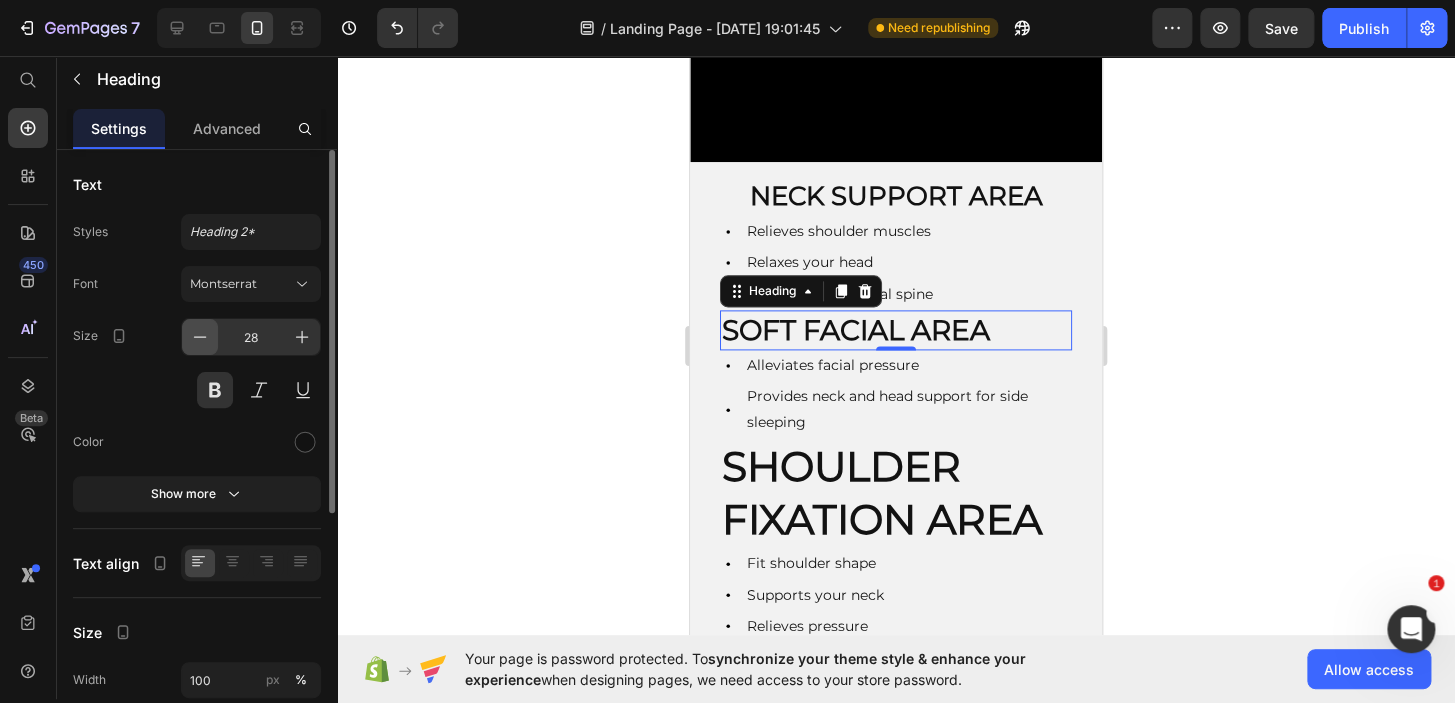 click 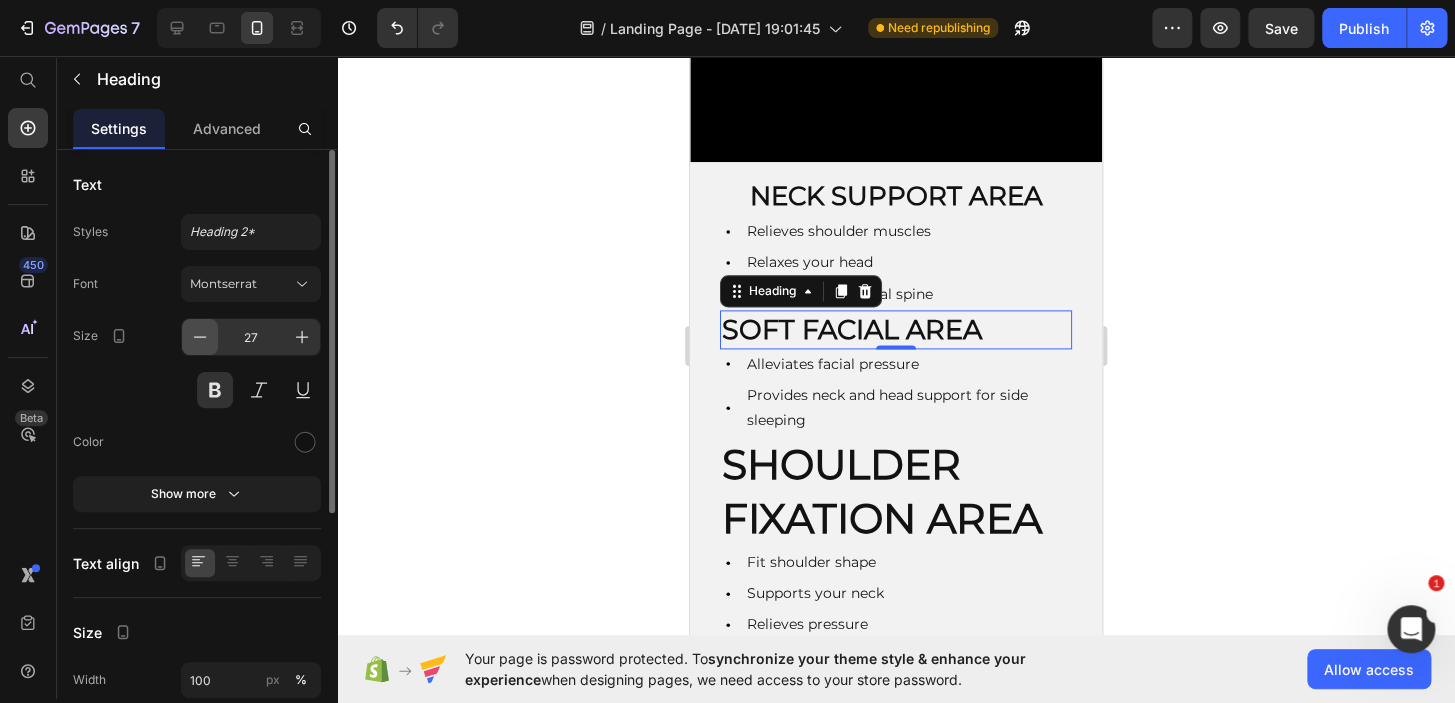 click 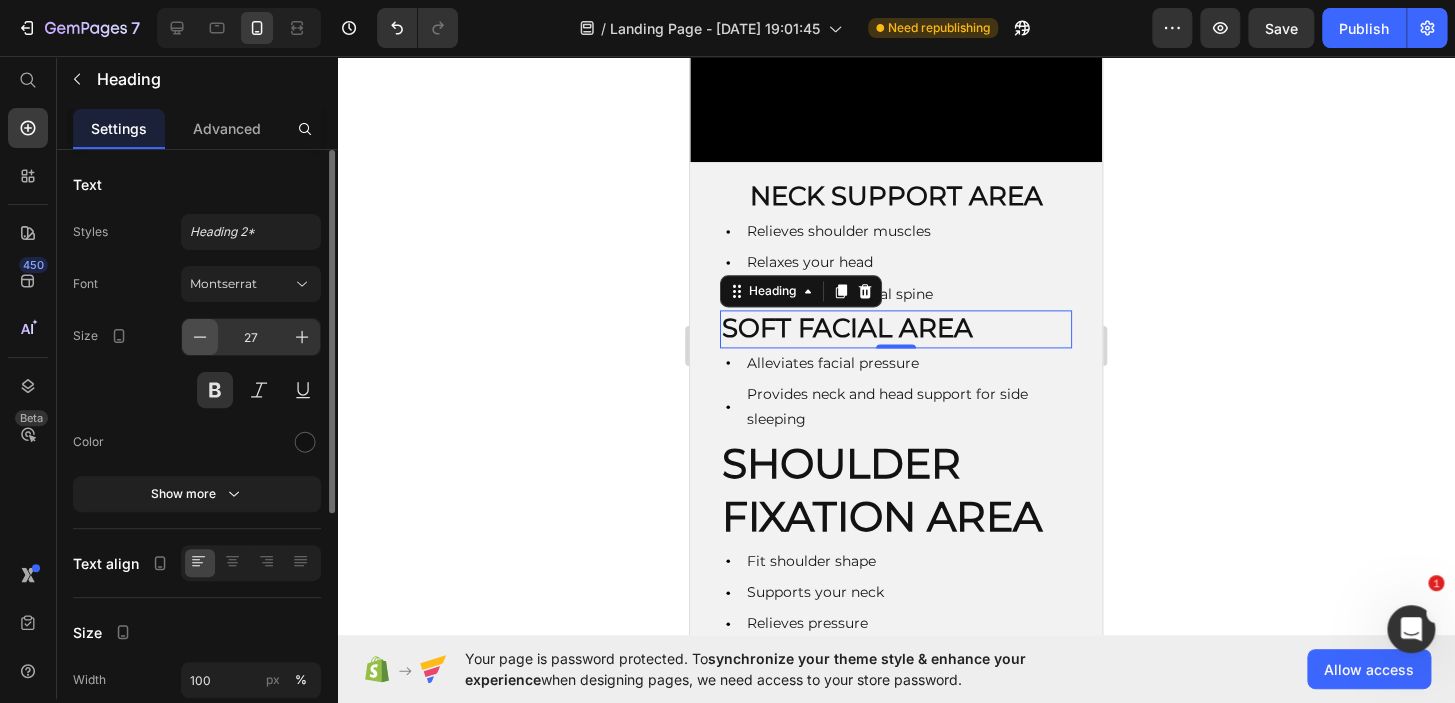 type on "26" 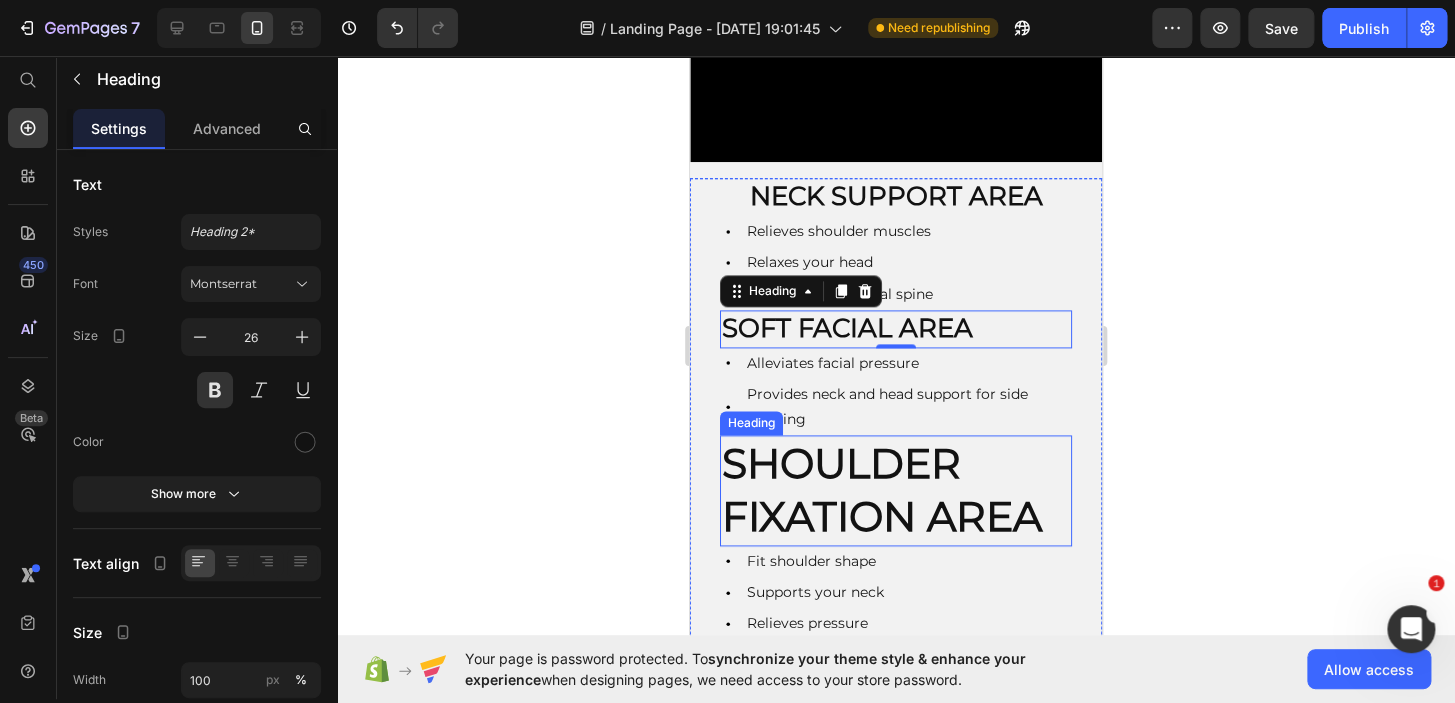 click on "SHOULDER FIXATION AREA" at bounding box center (896, 490) 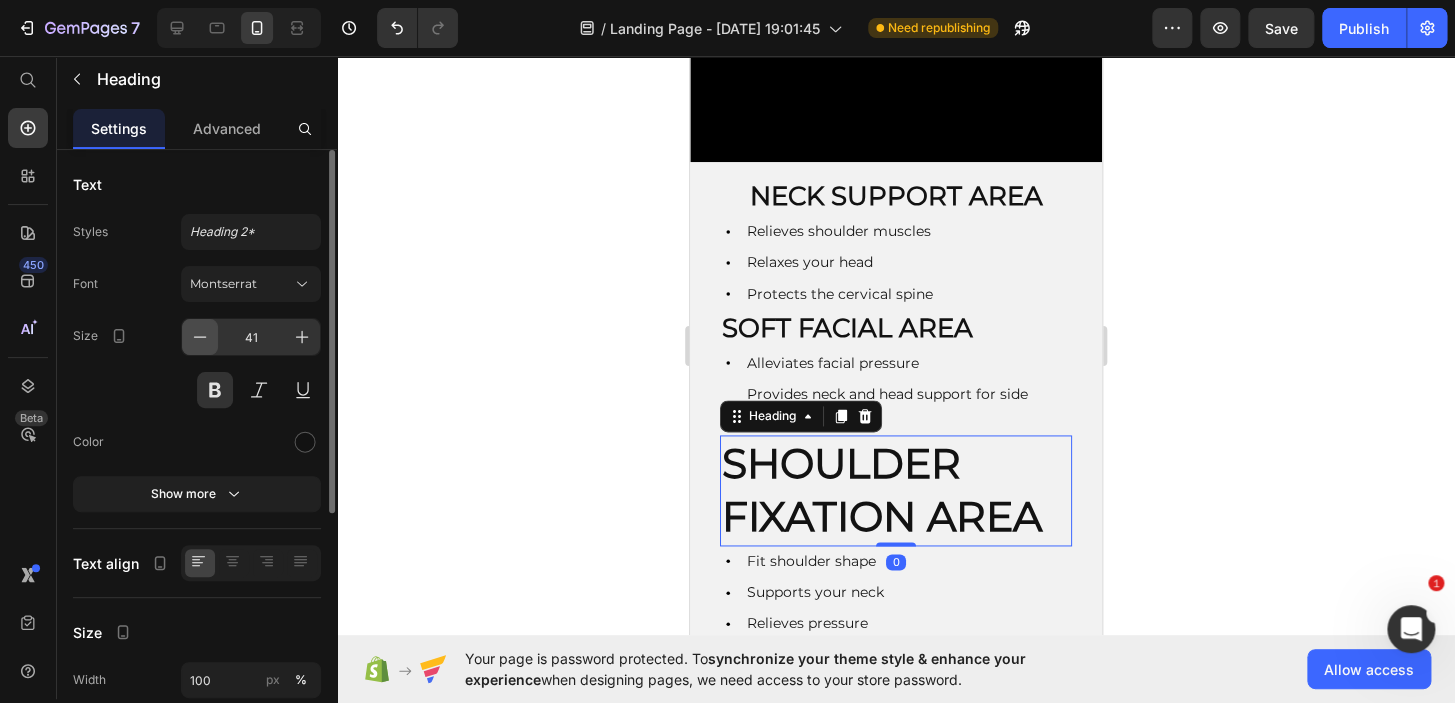 click at bounding box center (200, 337) 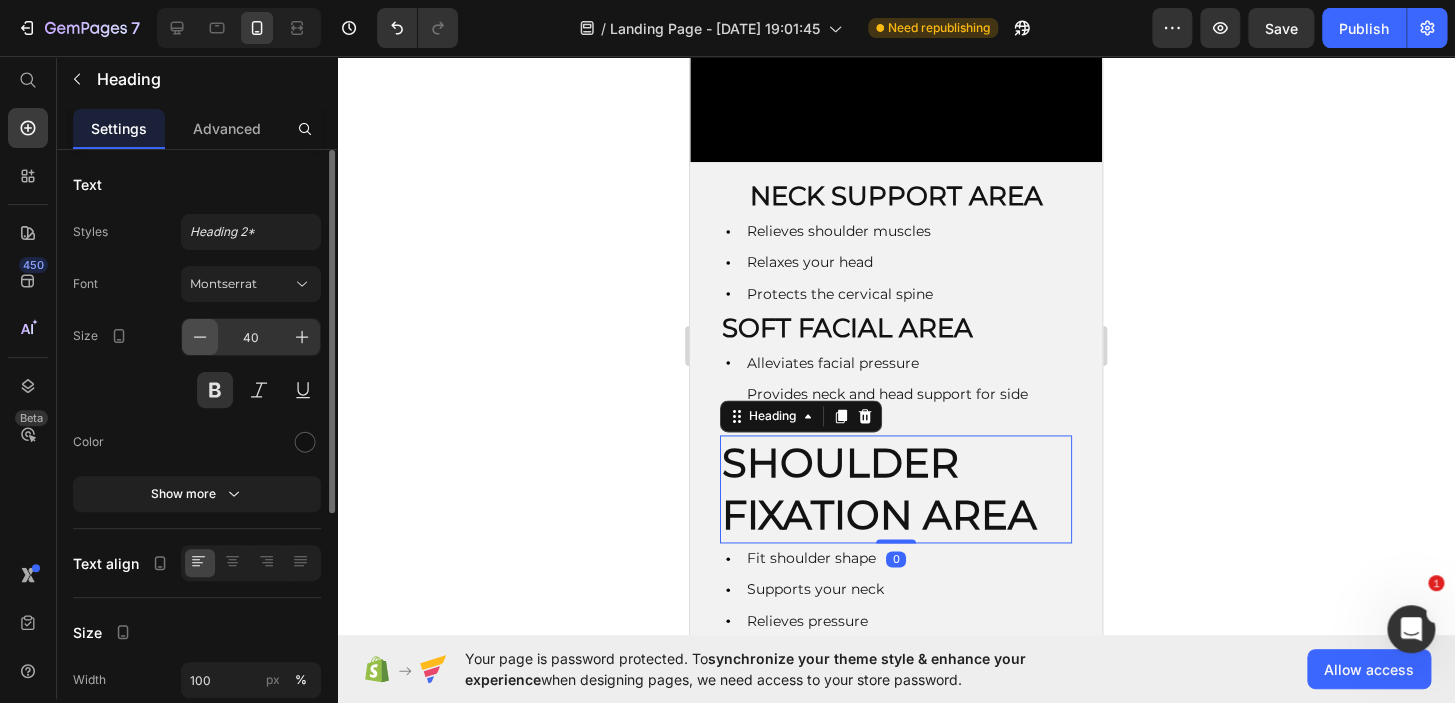 click at bounding box center [200, 337] 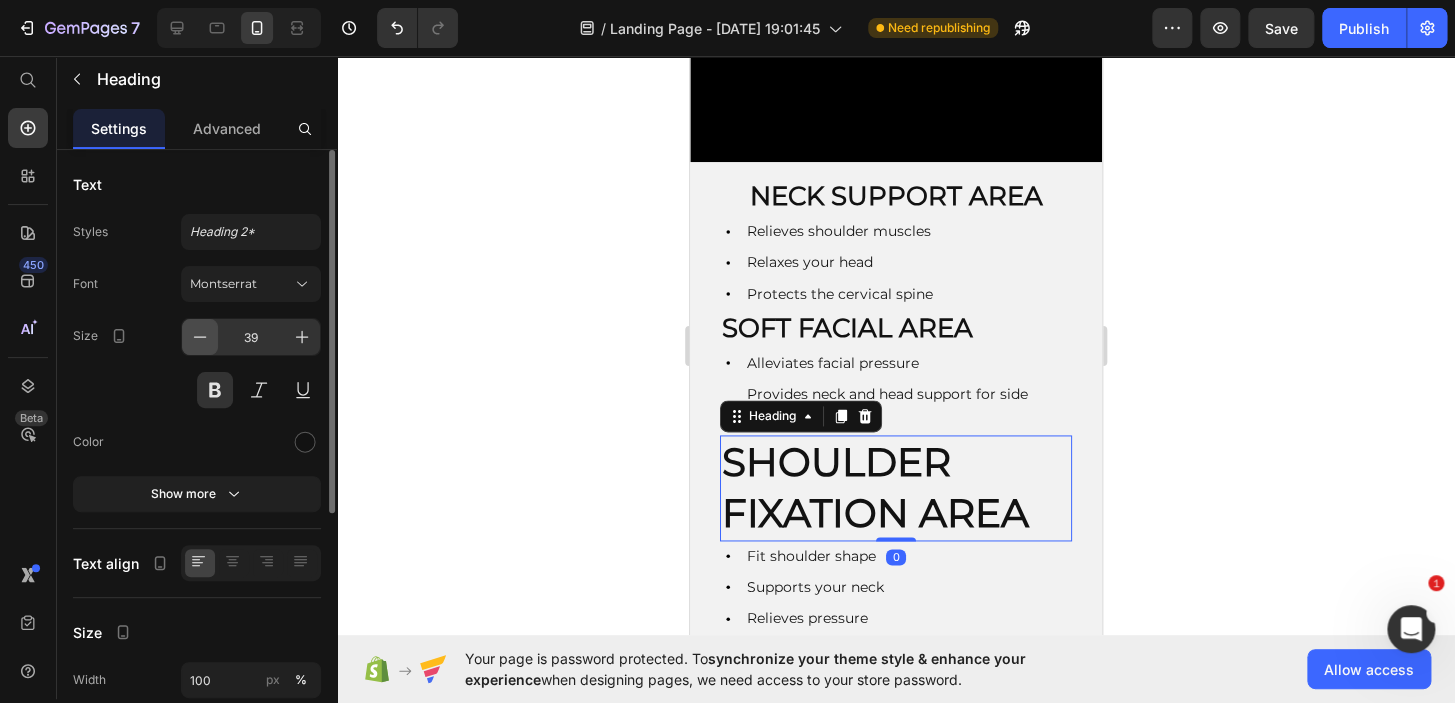 click at bounding box center (200, 337) 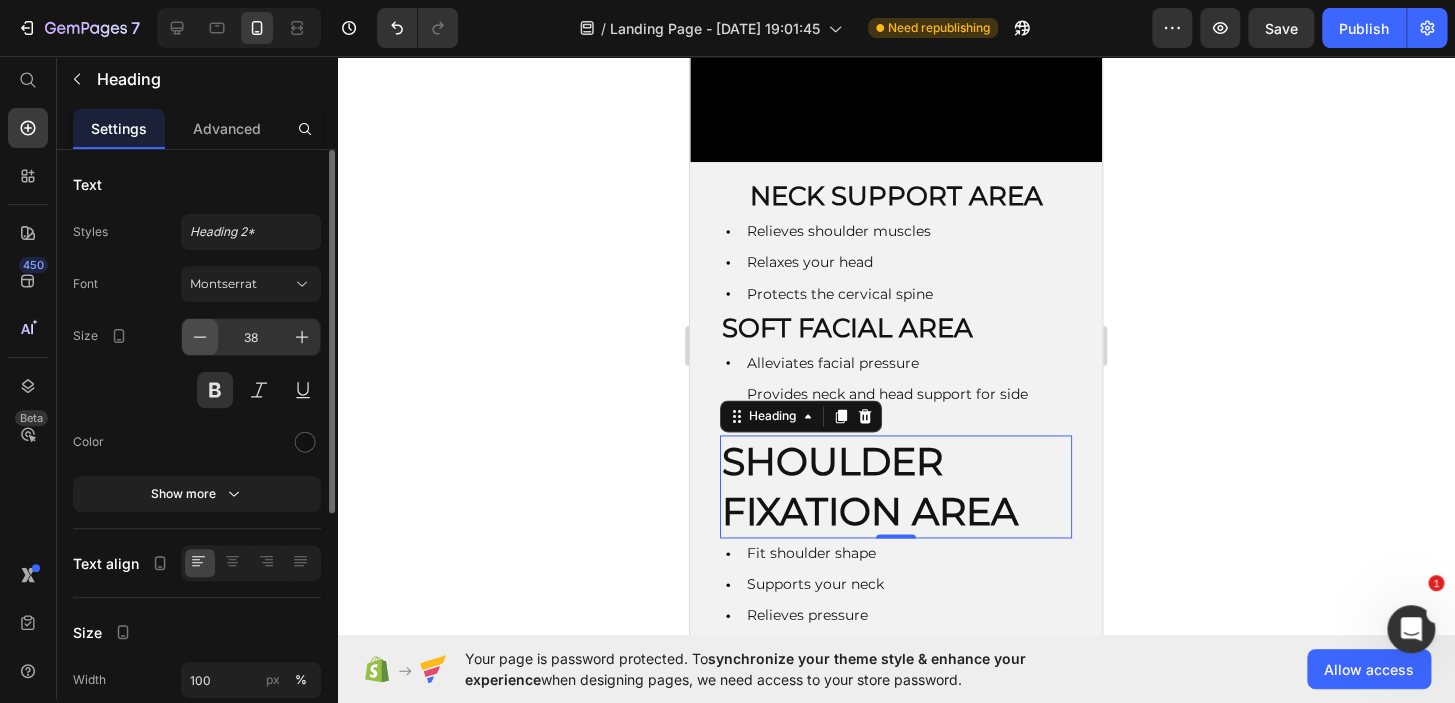 click at bounding box center (200, 337) 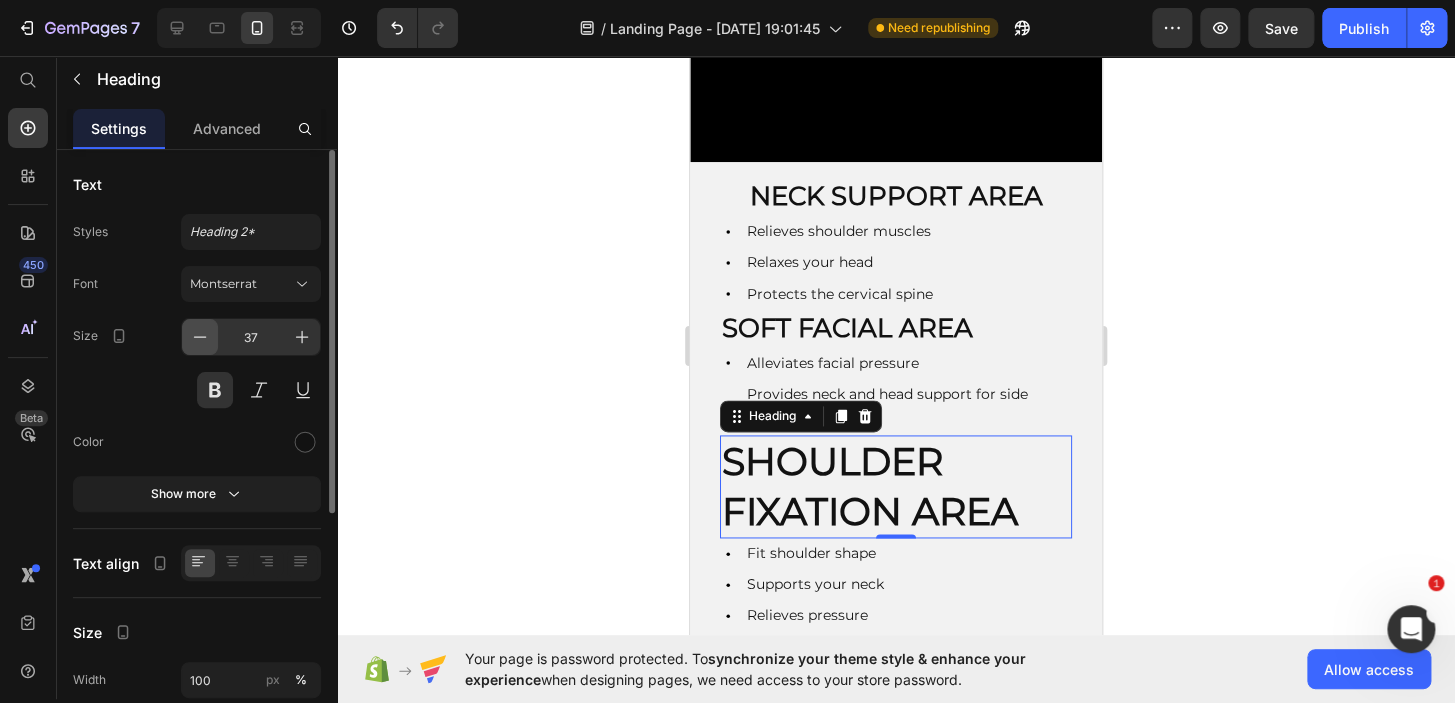 click at bounding box center [200, 337] 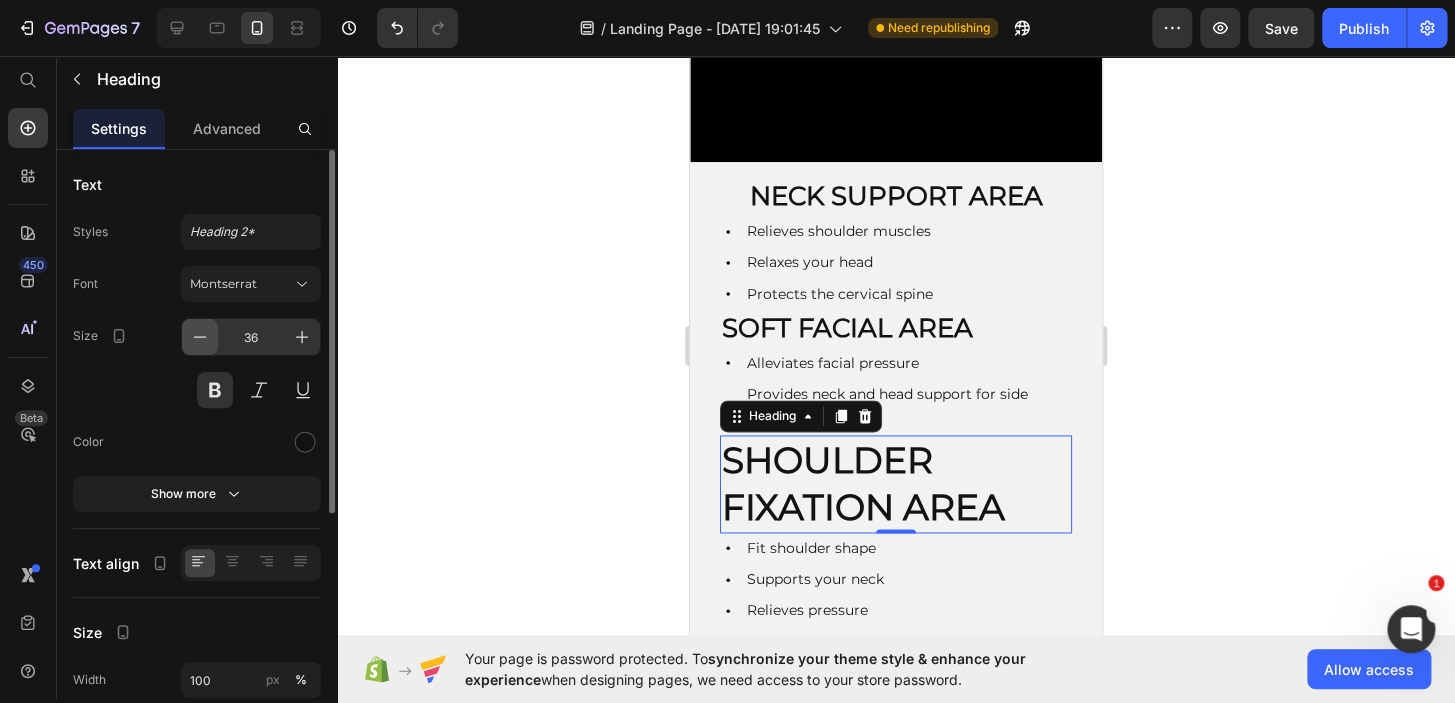 click at bounding box center (200, 337) 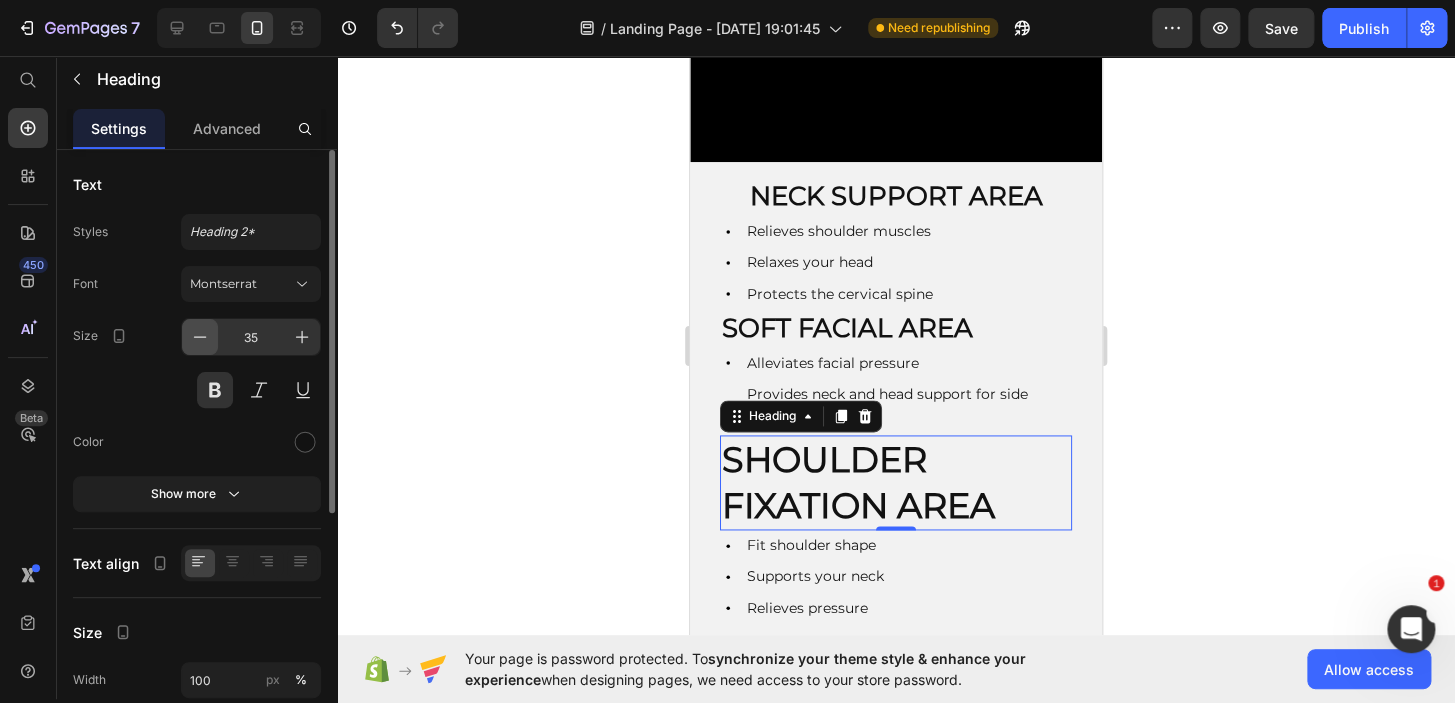 click at bounding box center [200, 337] 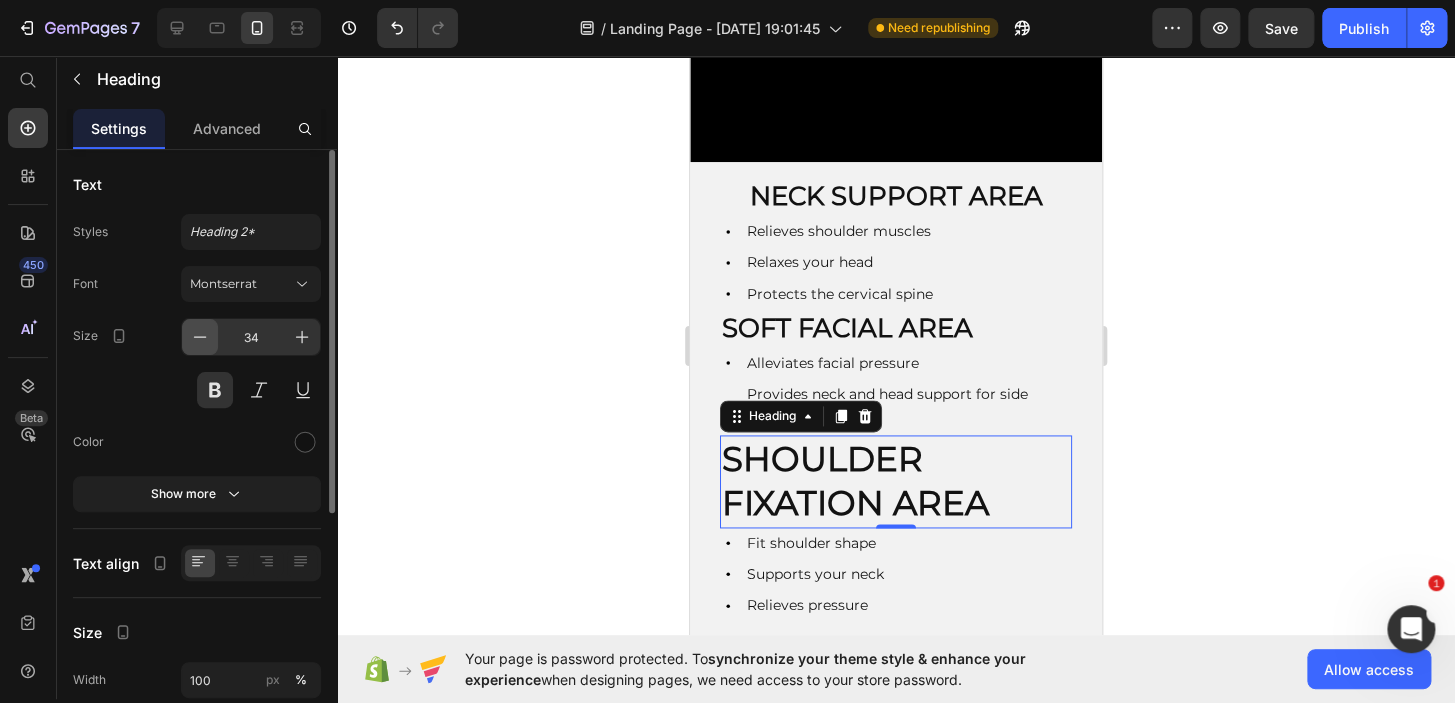 click at bounding box center (200, 337) 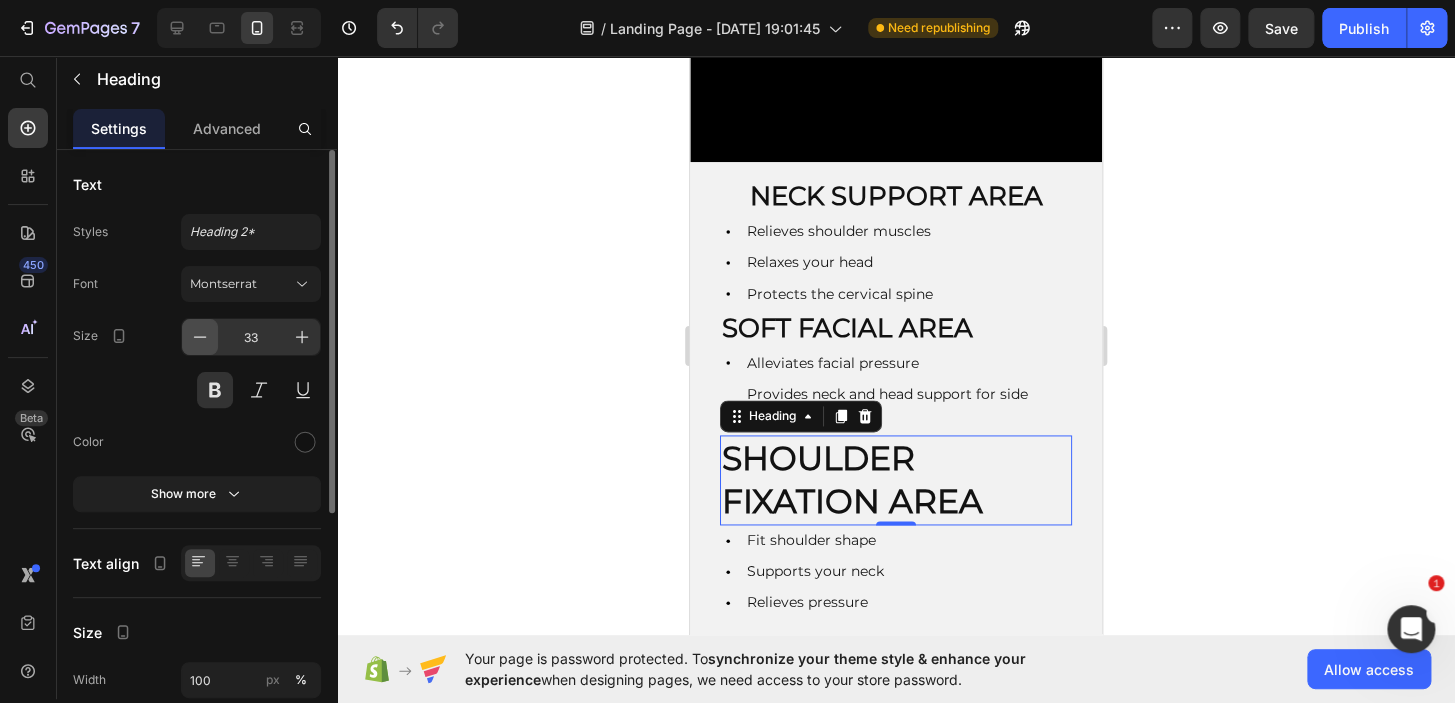 click at bounding box center (200, 337) 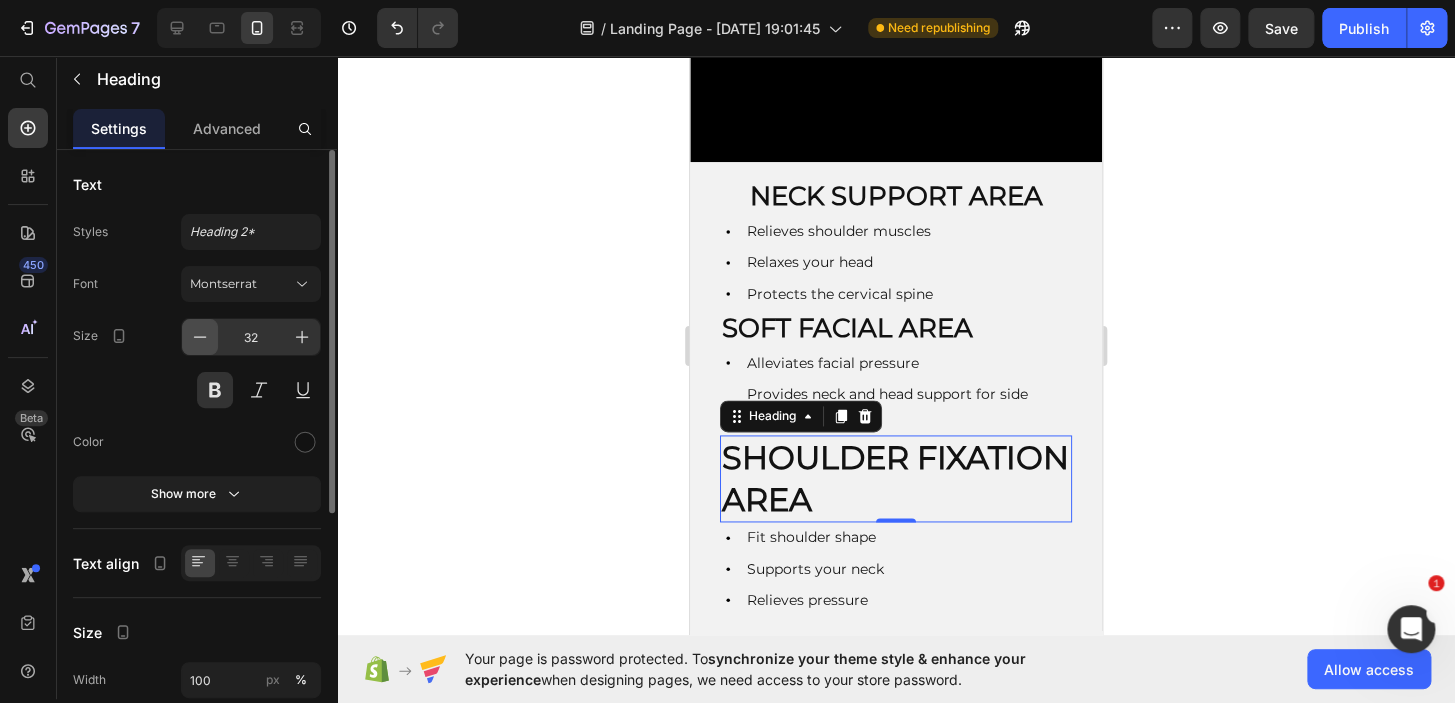 click at bounding box center (200, 337) 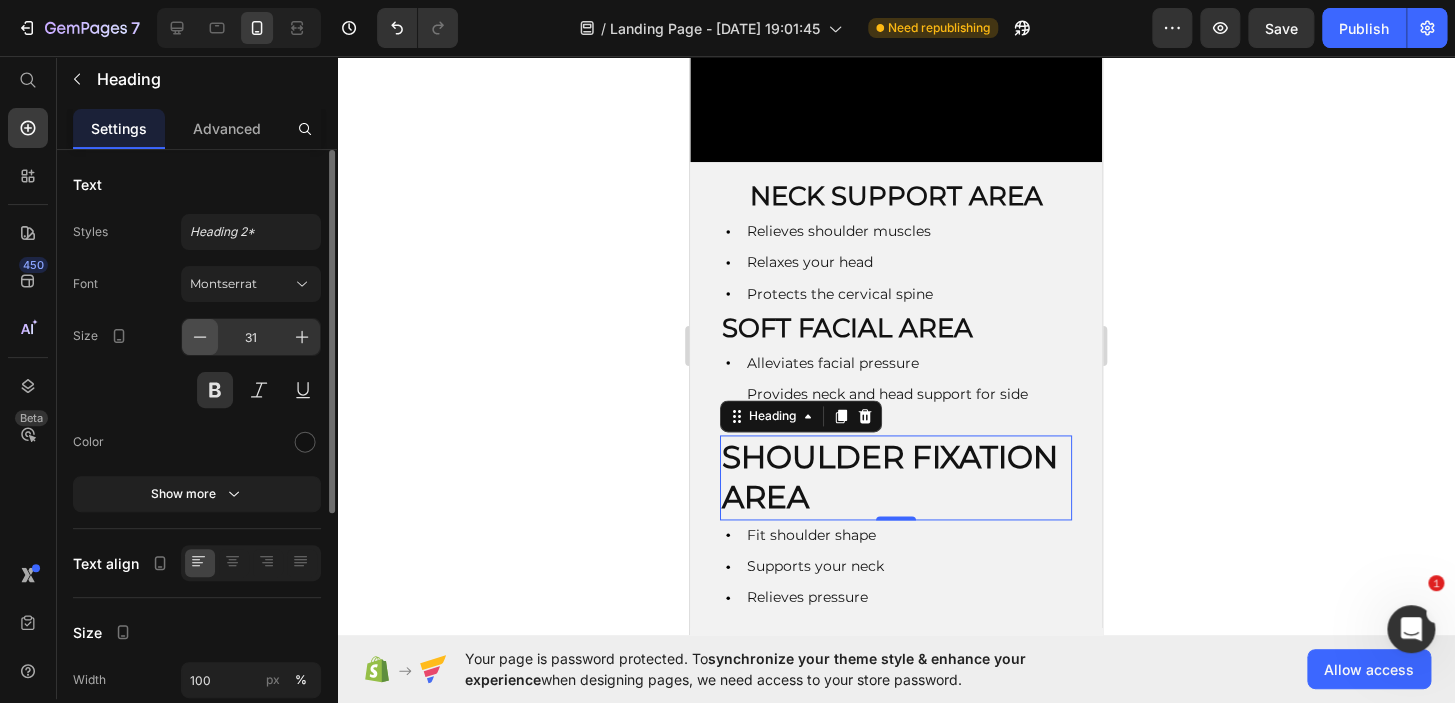 click at bounding box center [200, 337] 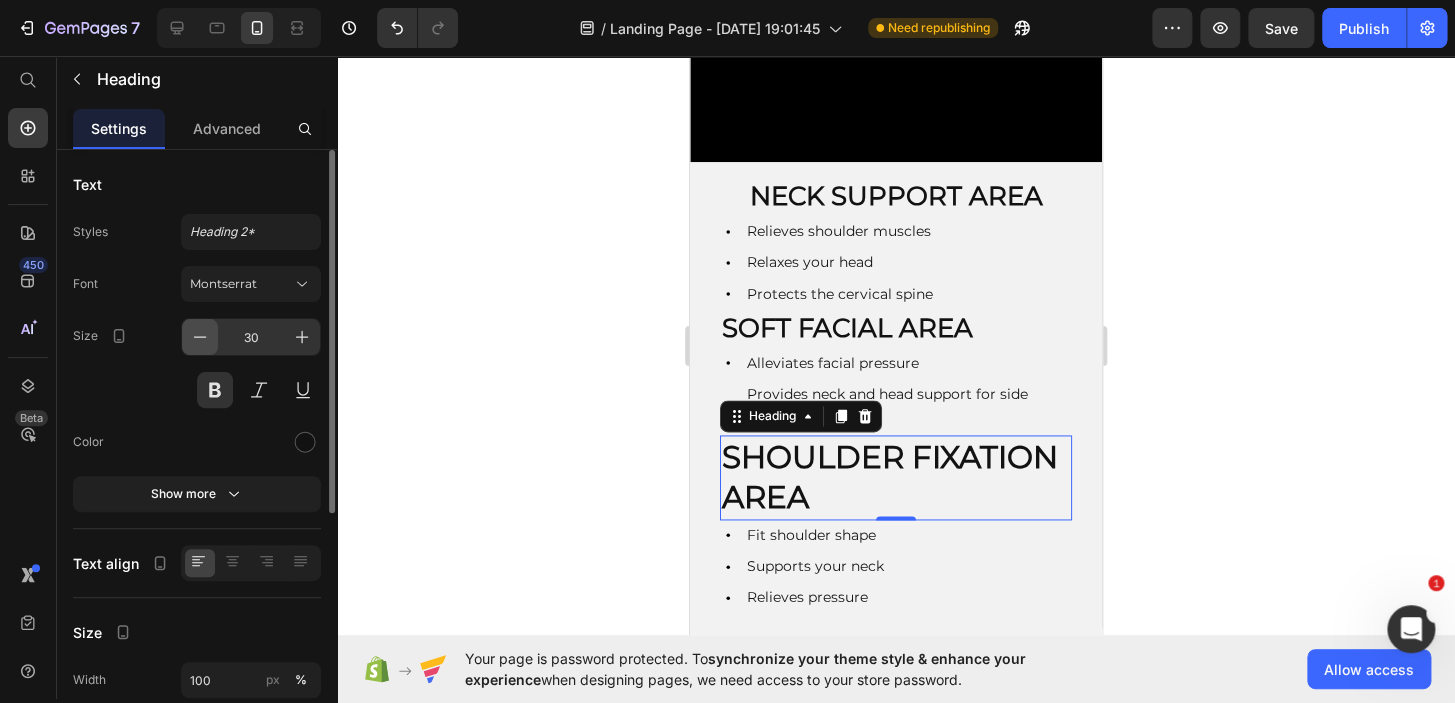 click at bounding box center [200, 337] 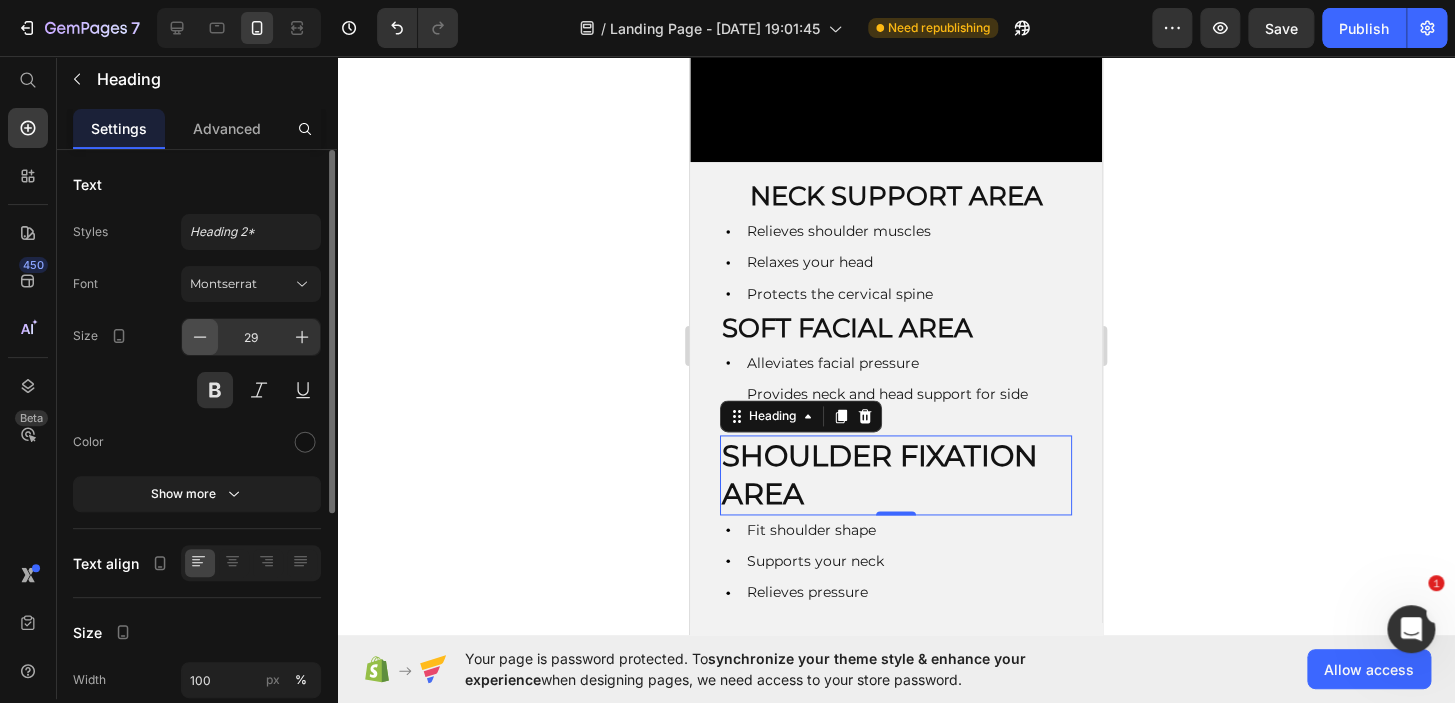 click at bounding box center [200, 337] 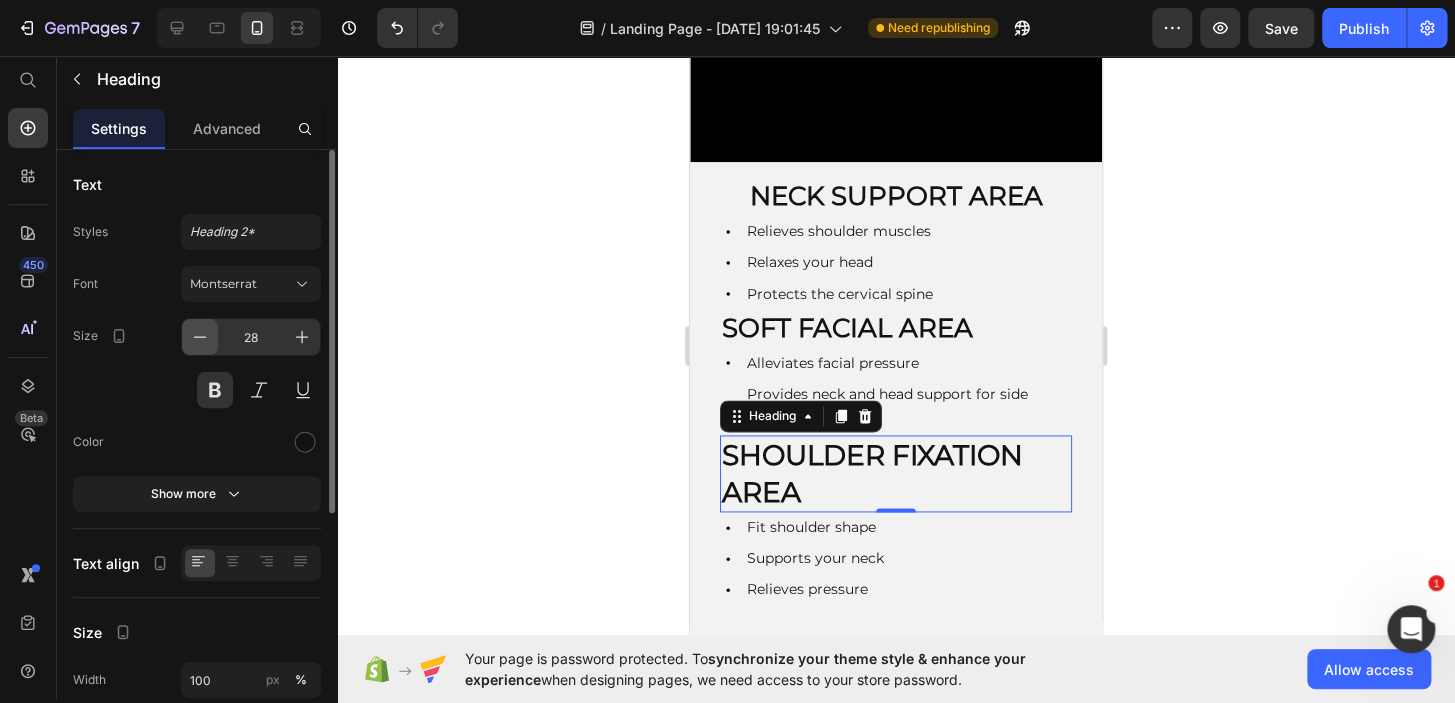 click at bounding box center (200, 337) 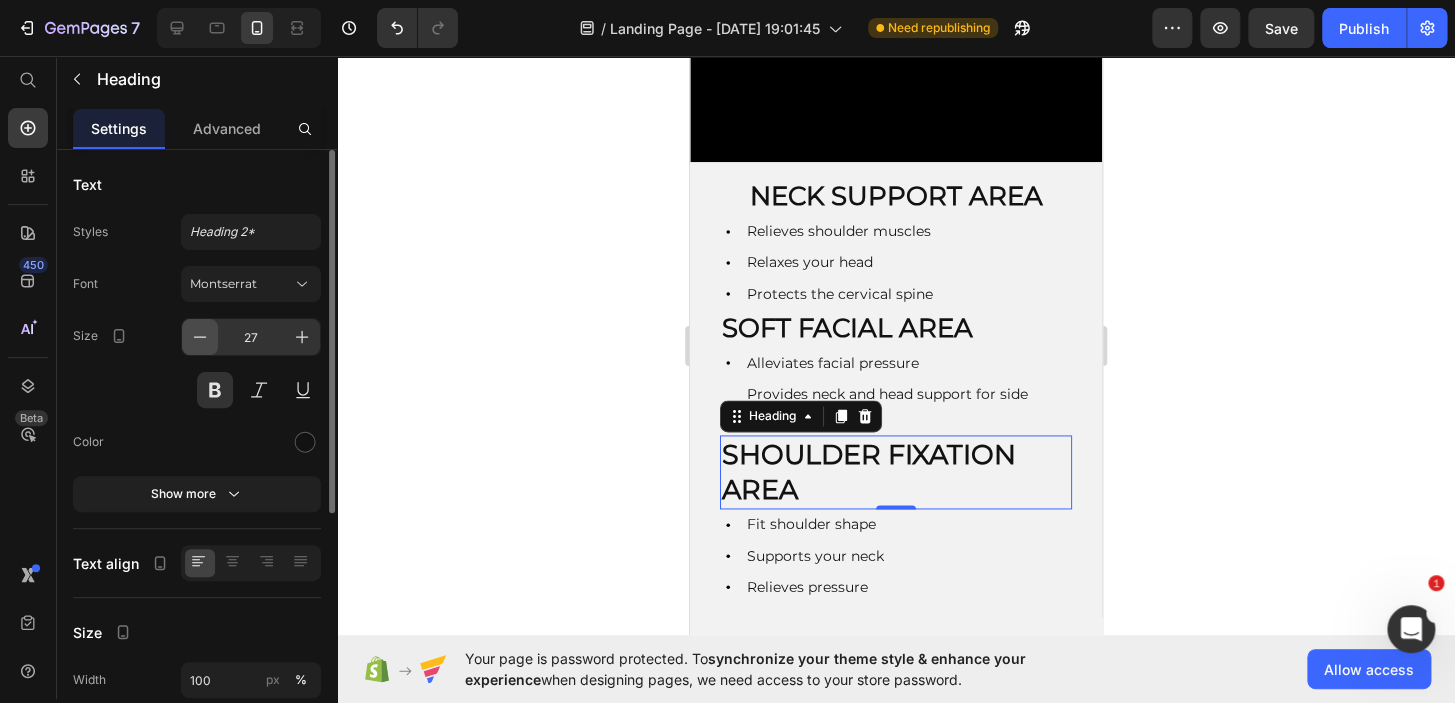 click at bounding box center [200, 337] 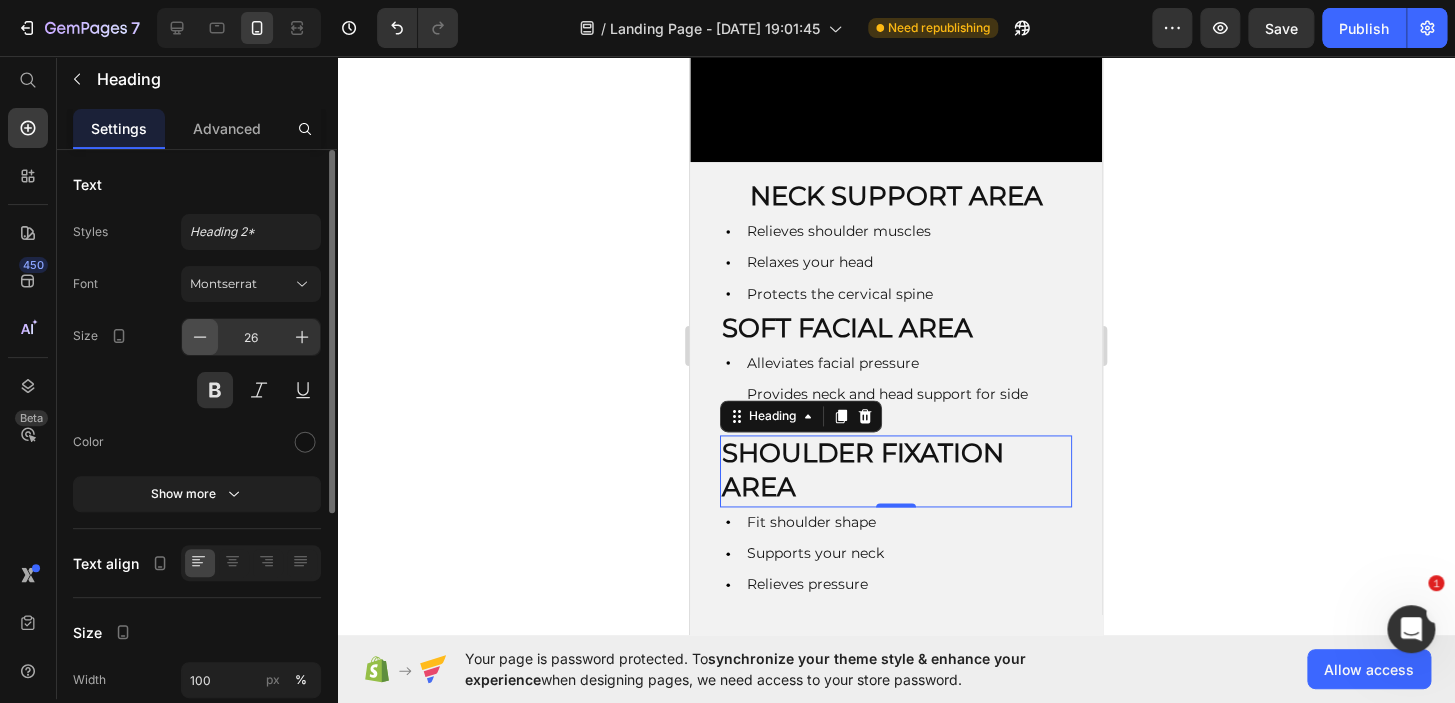 click at bounding box center [200, 337] 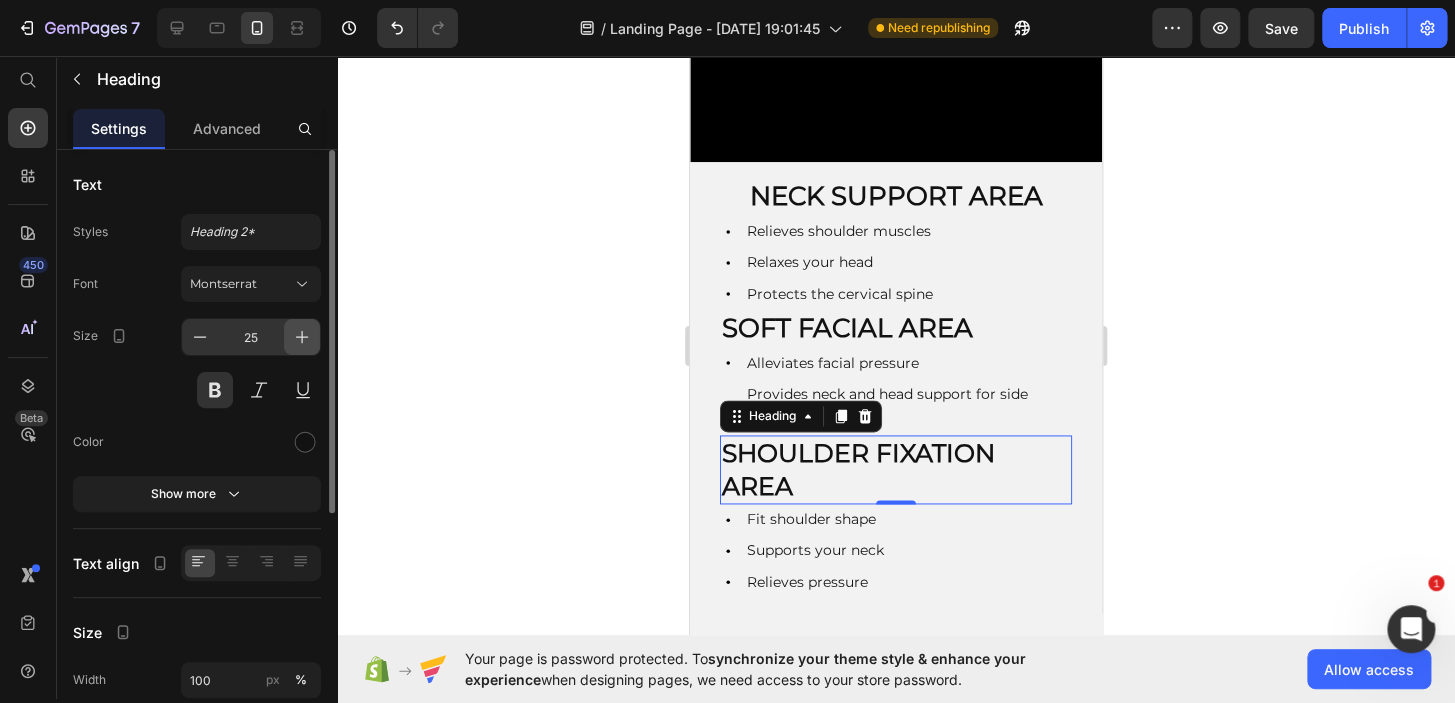 click at bounding box center [302, 337] 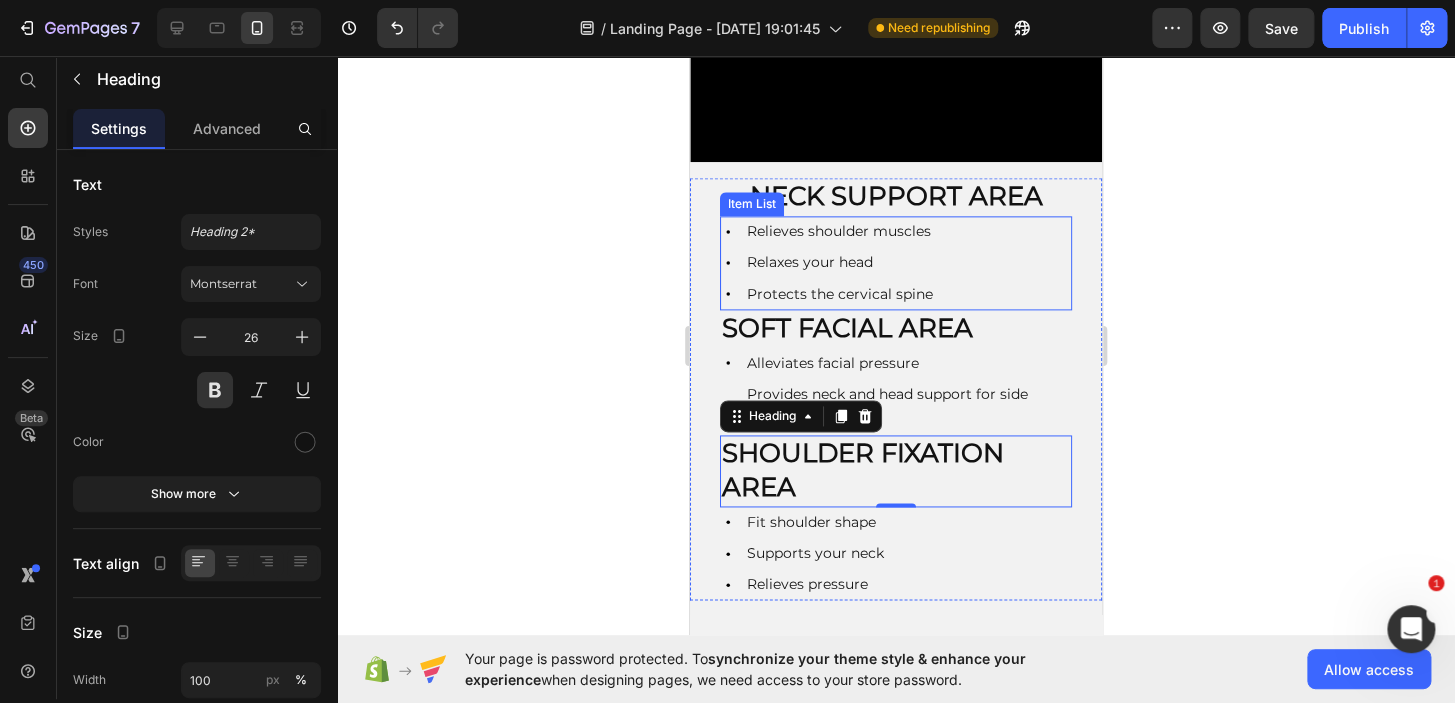 click on "Relieves shoulder muscles
Relaxes your head
Protects the cervical spine" at bounding box center (896, 263) 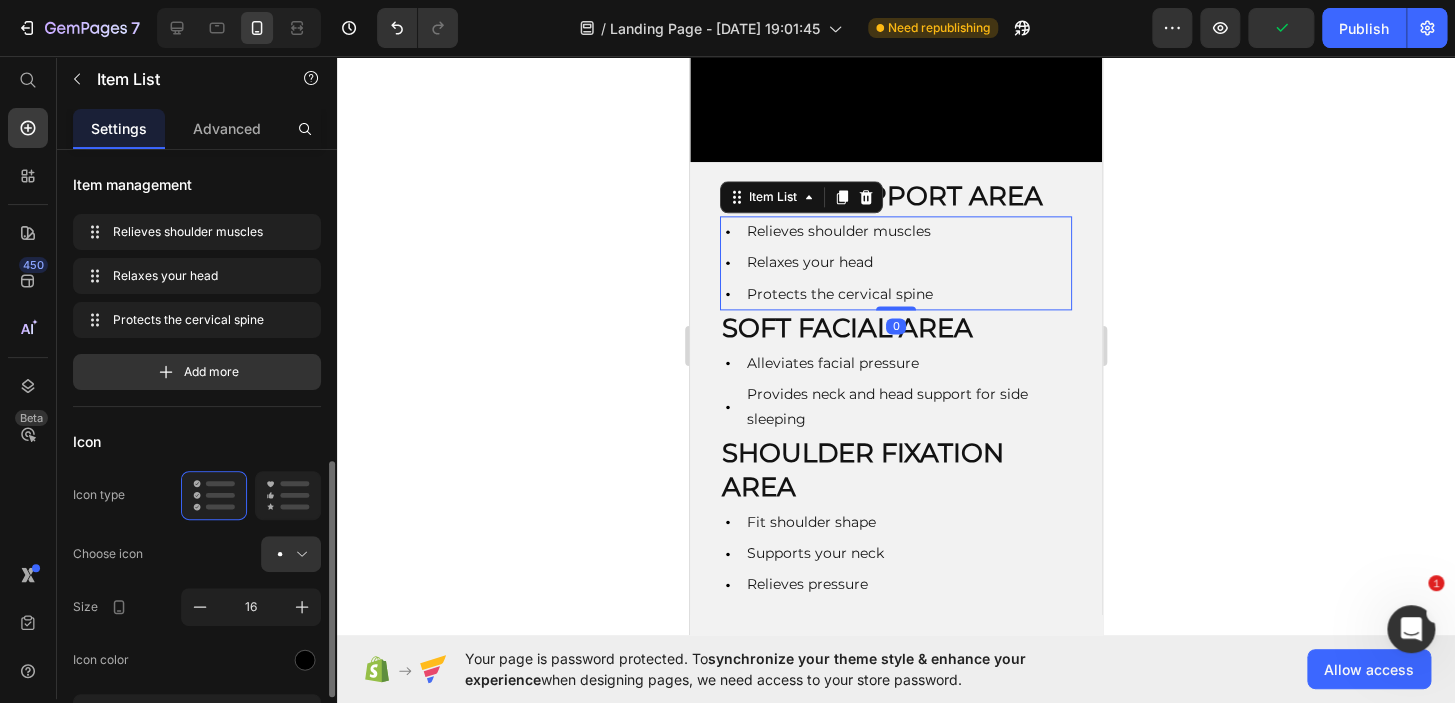 scroll, scrollTop: 224, scrollLeft: 0, axis: vertical 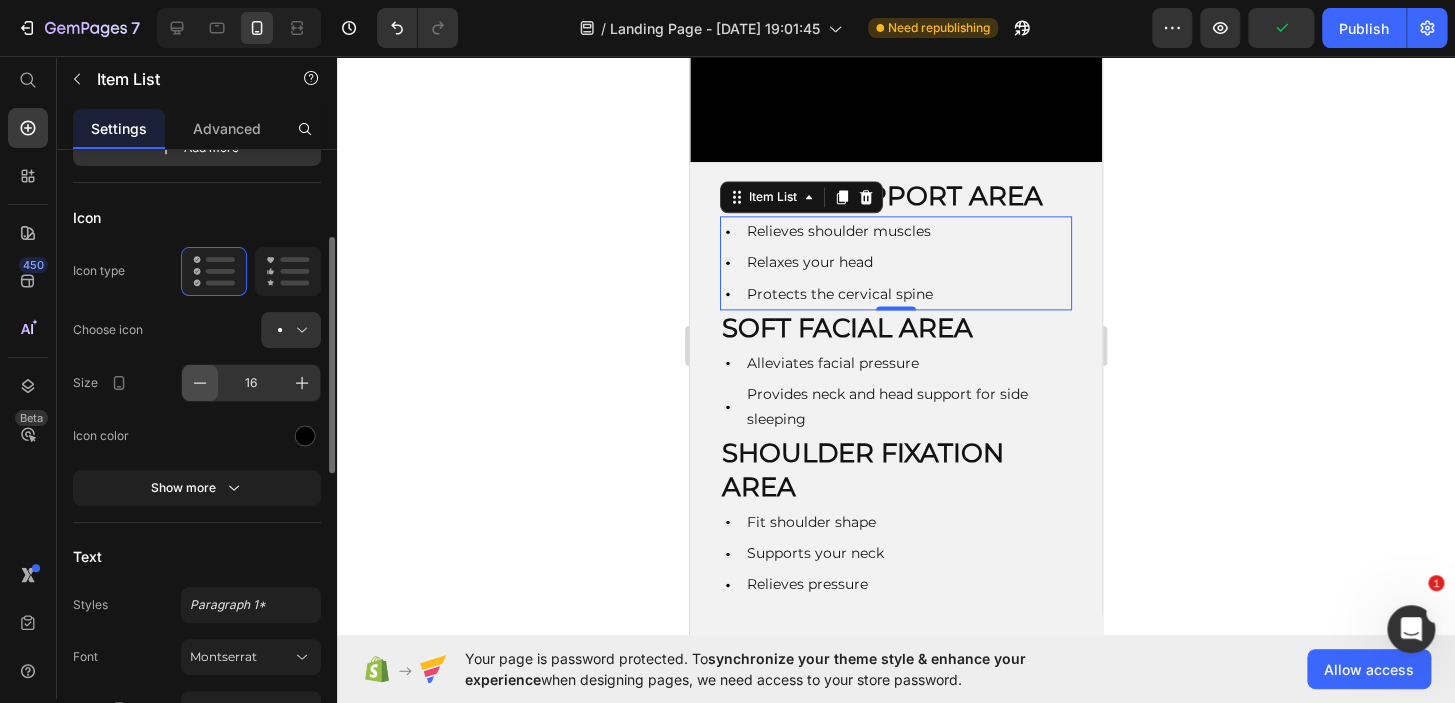 click at bounding box center (200, 383) 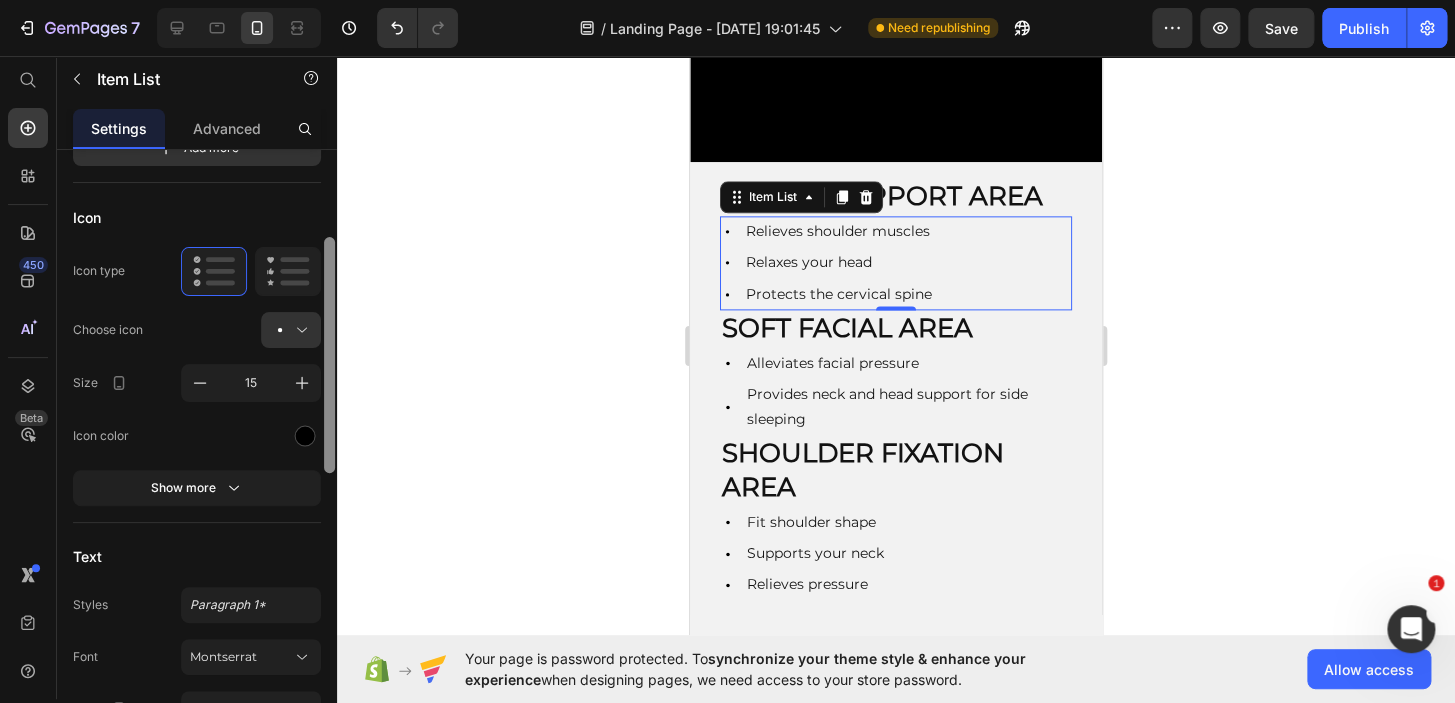 click at bounding box center (329, 355) 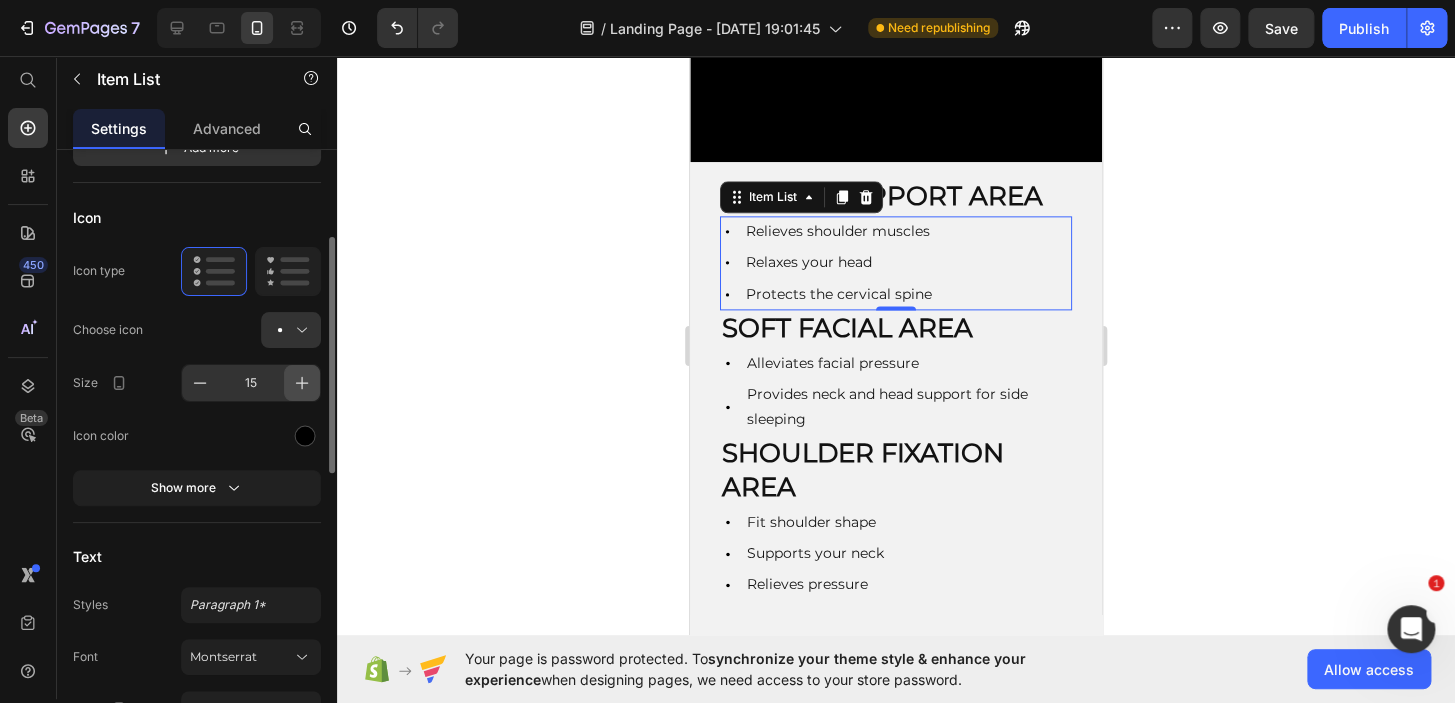 click 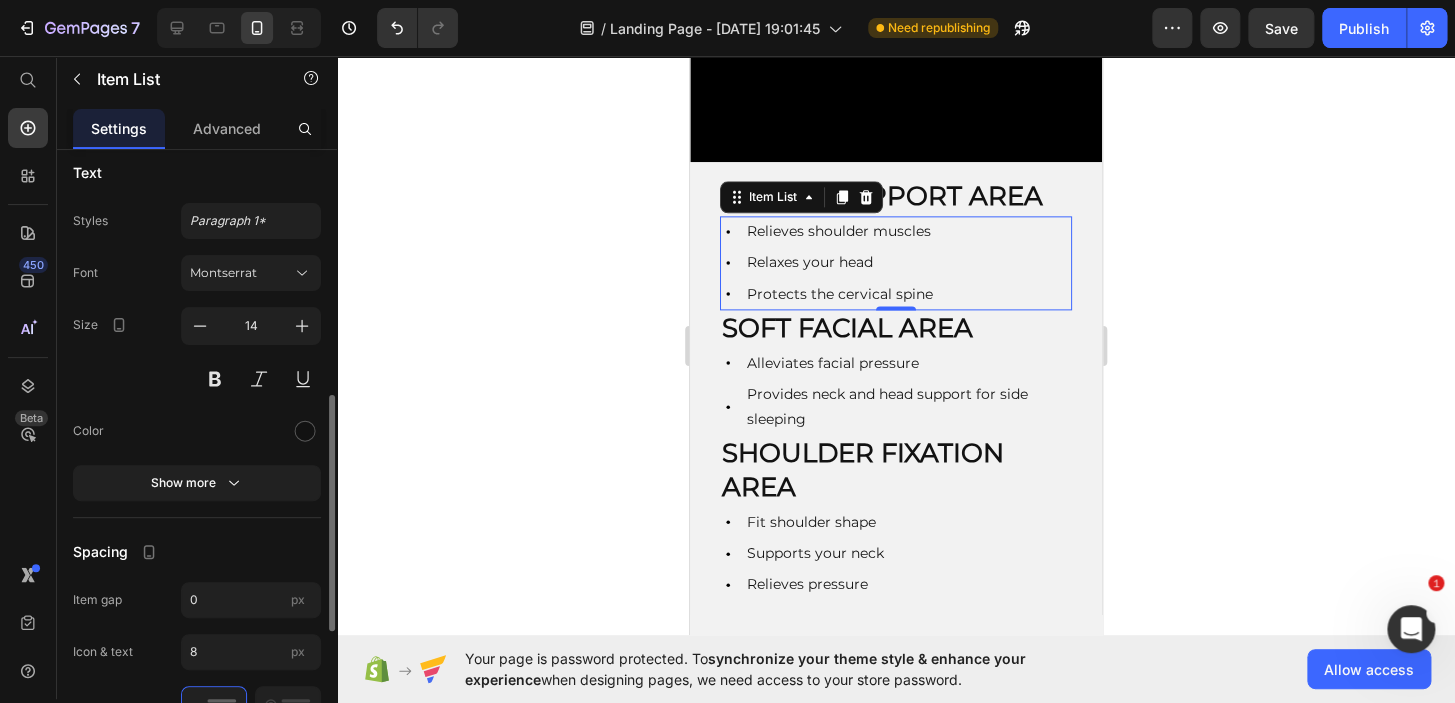 scroll, scrollTop: 614, scrollLeft: 0, axis: vertical 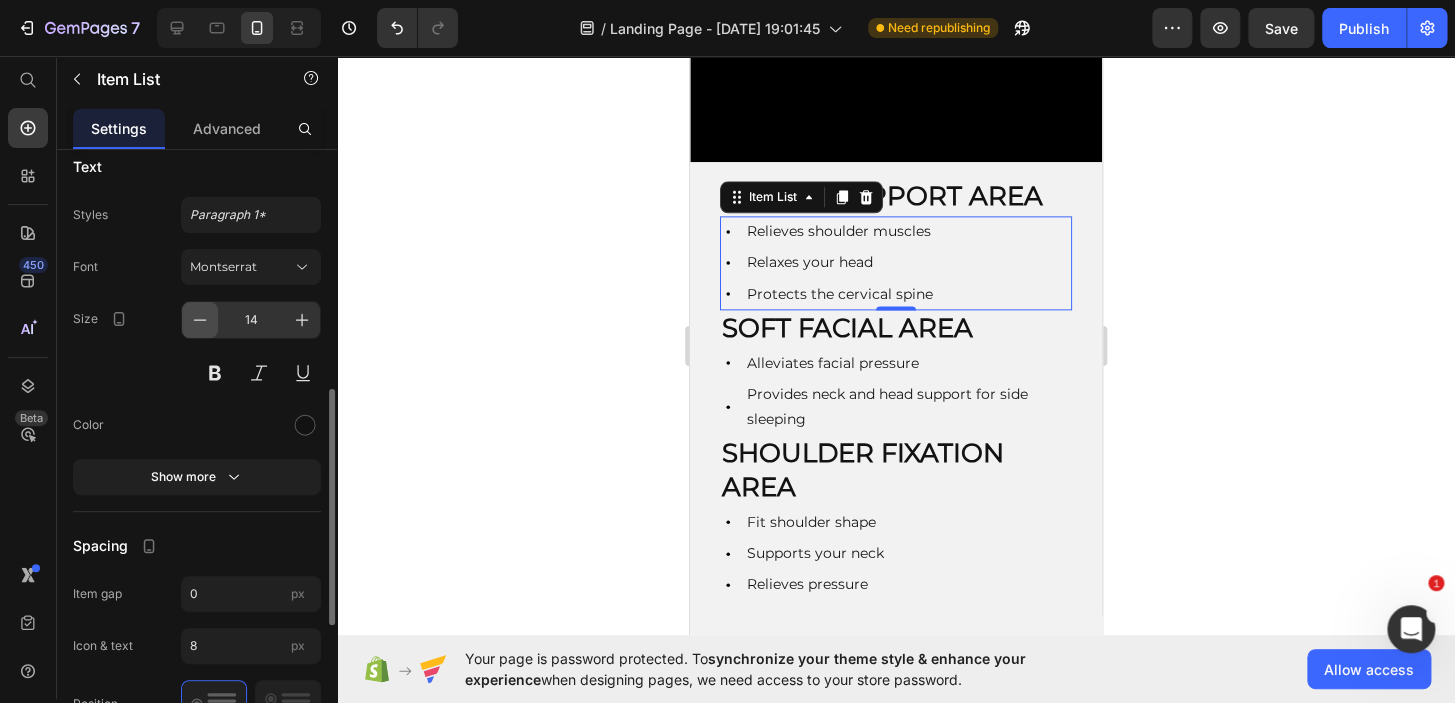 click 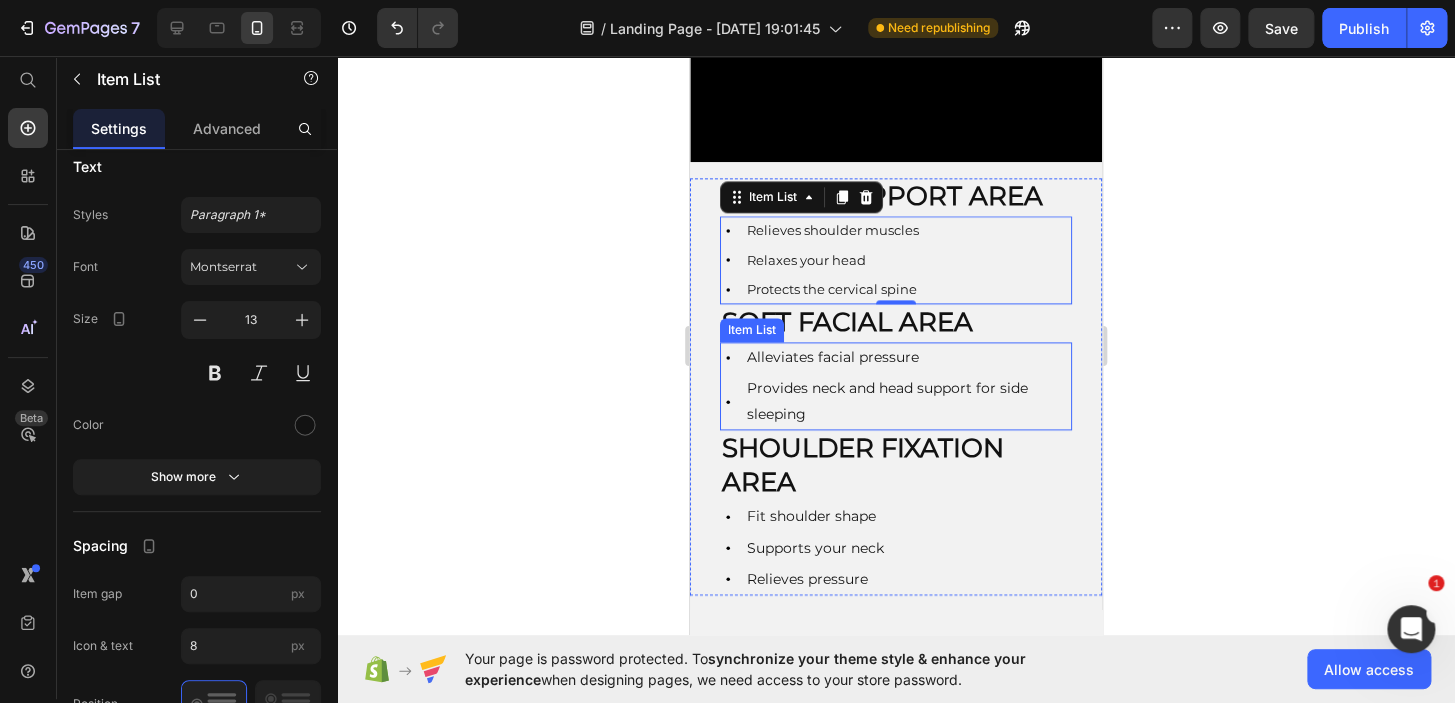 click 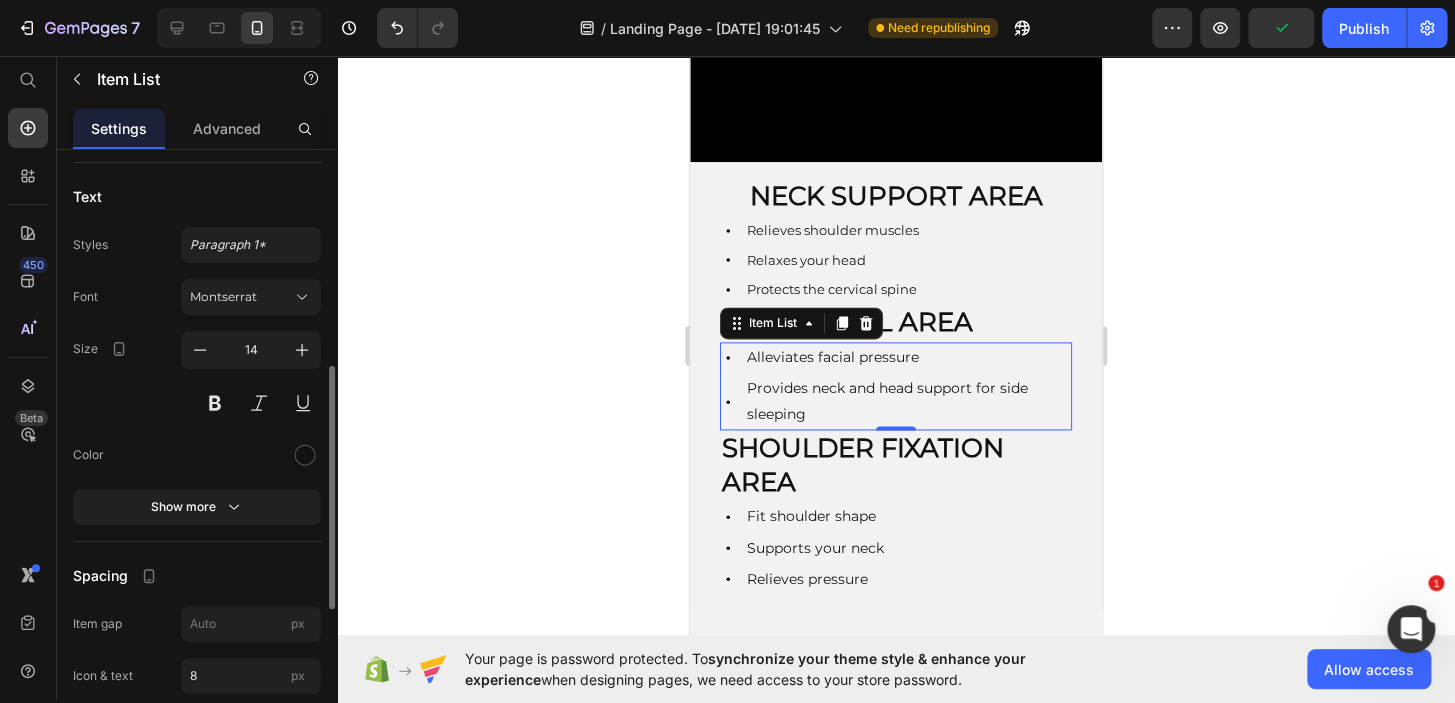 scroll, scrollTop: 533, scrollLeft: 0, axis: vertical 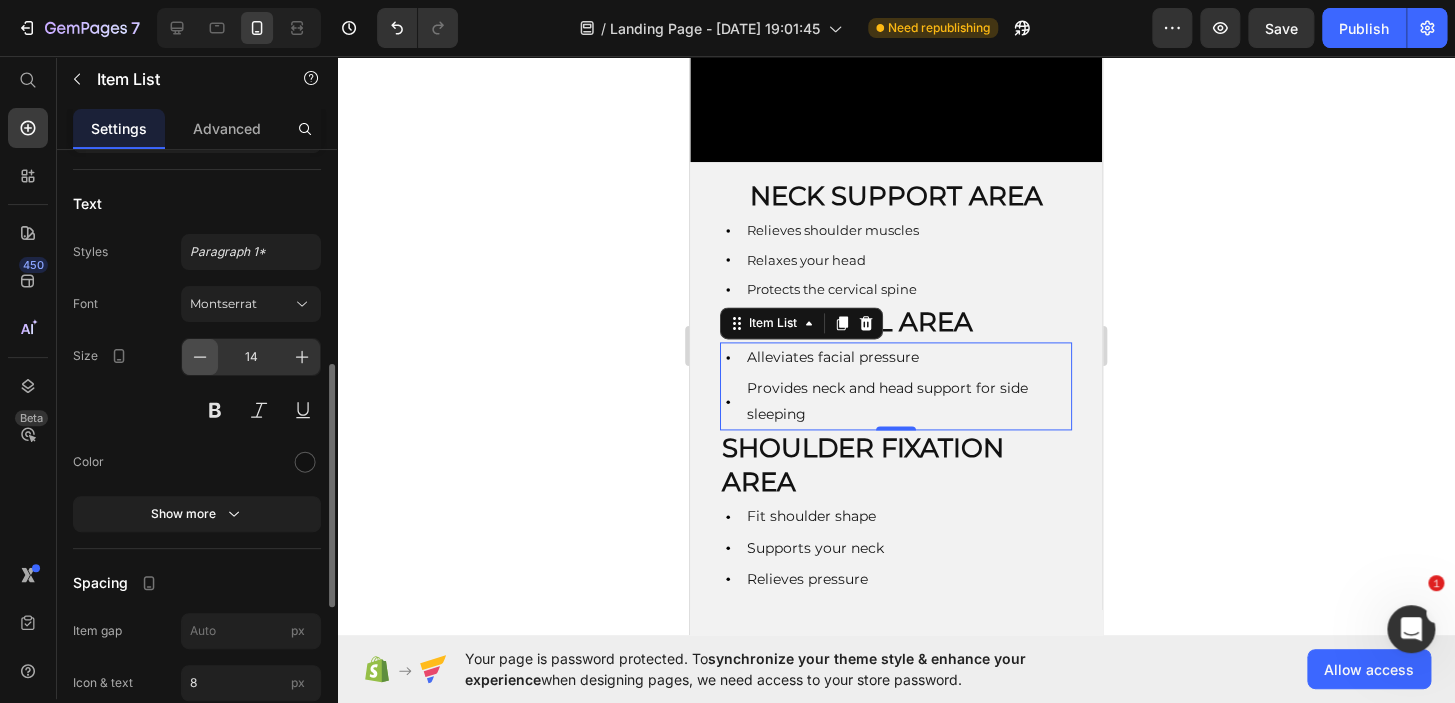 click 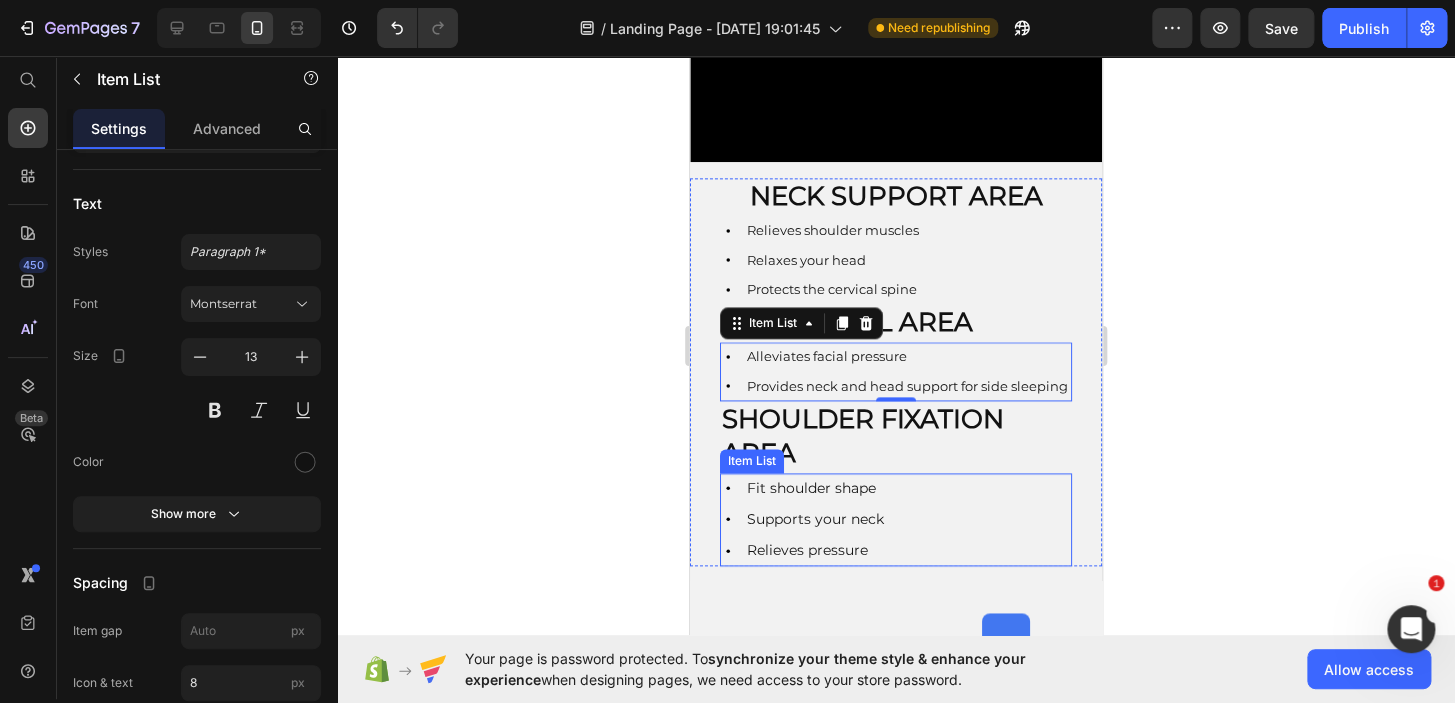 click on "Supports your neck" at bounding box center [815, 519] 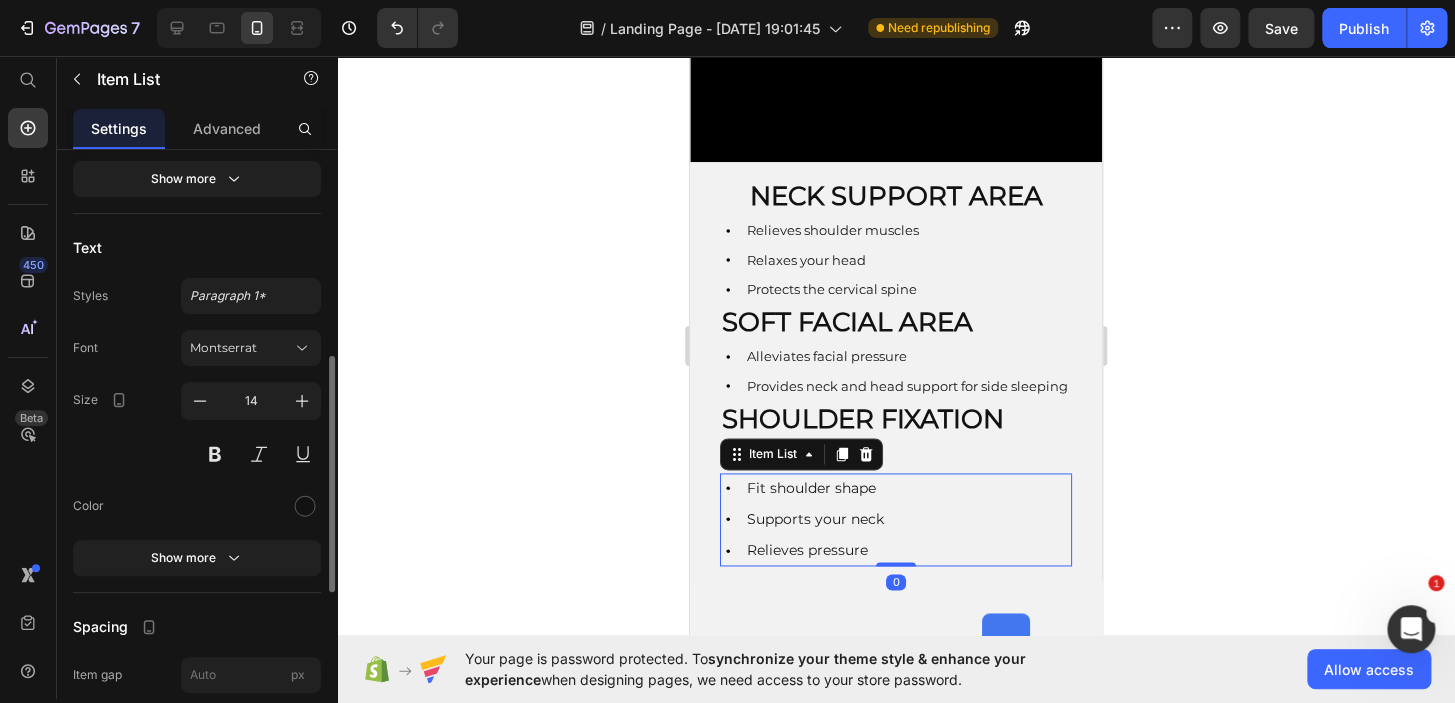 scroll, scrollTop: 532, scrollLeft: 0, axis: vertical 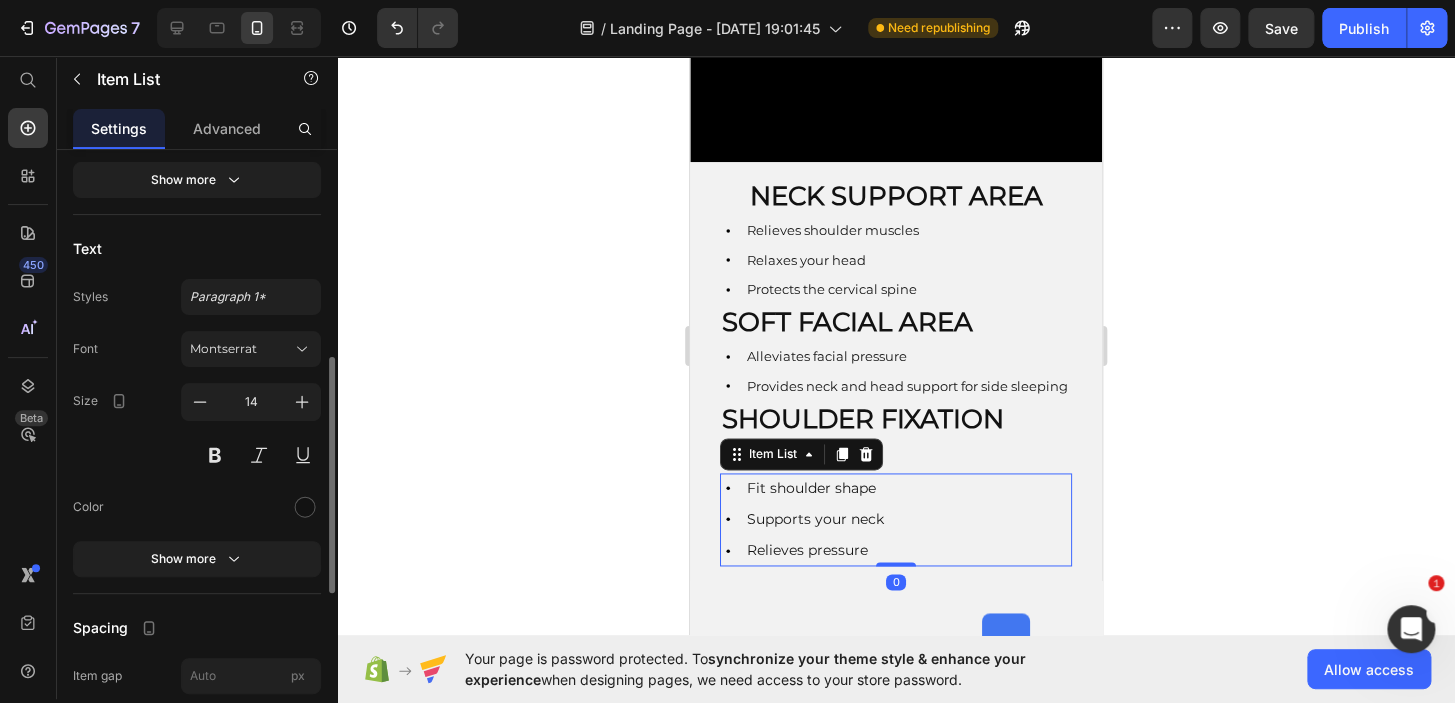 click 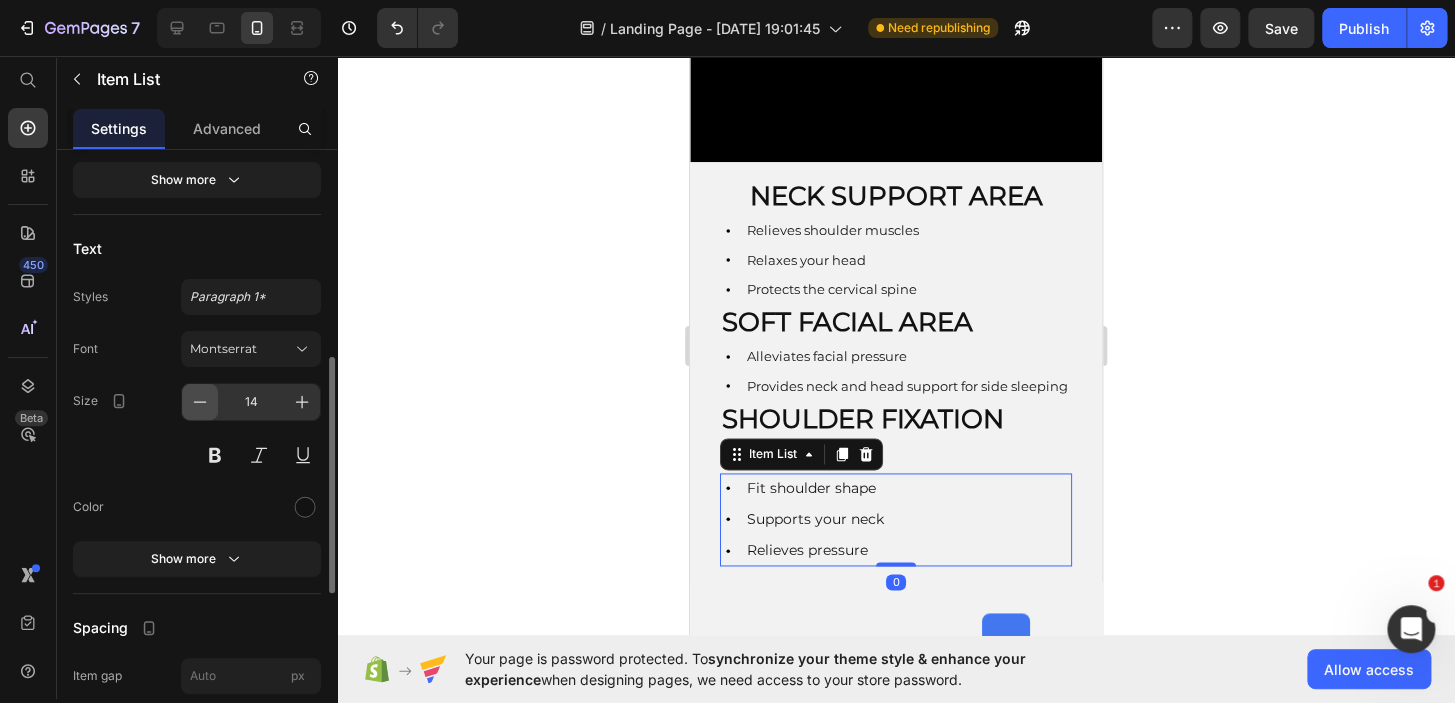 click 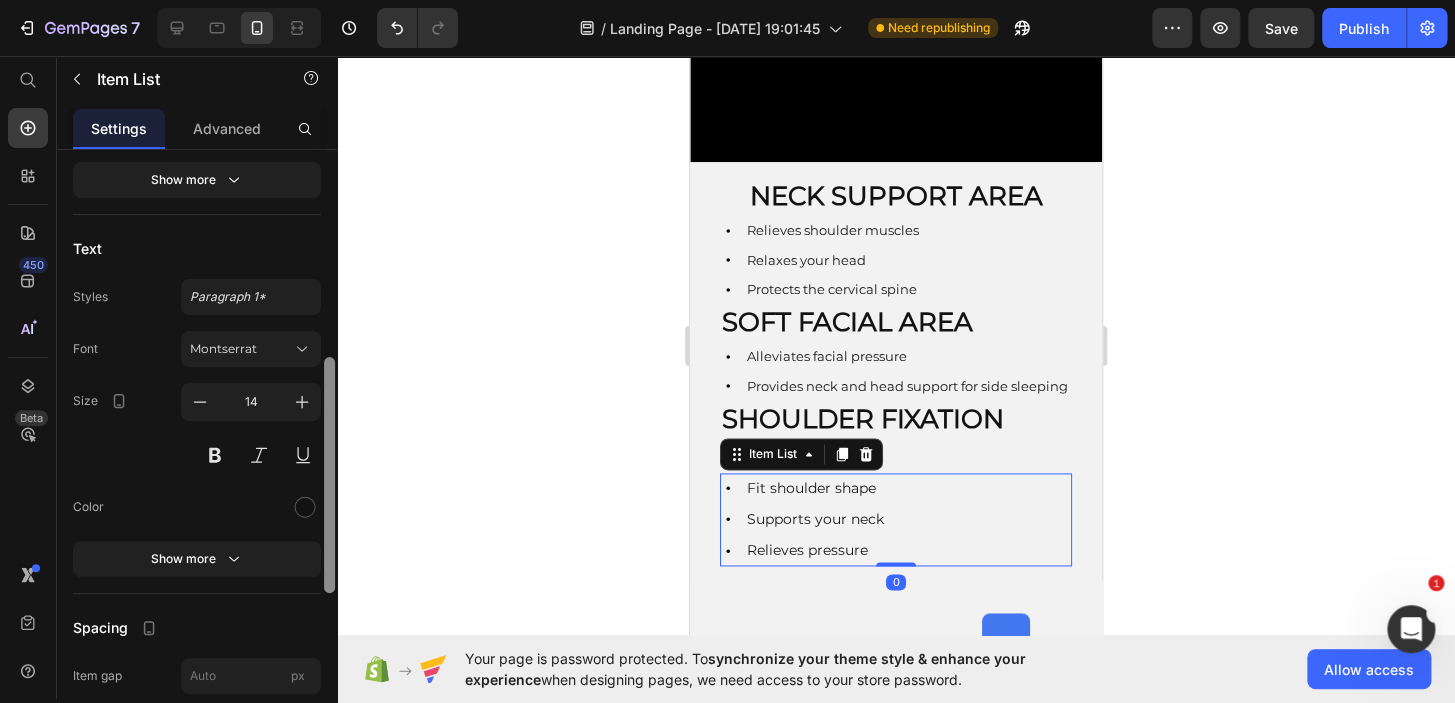 type on "13" 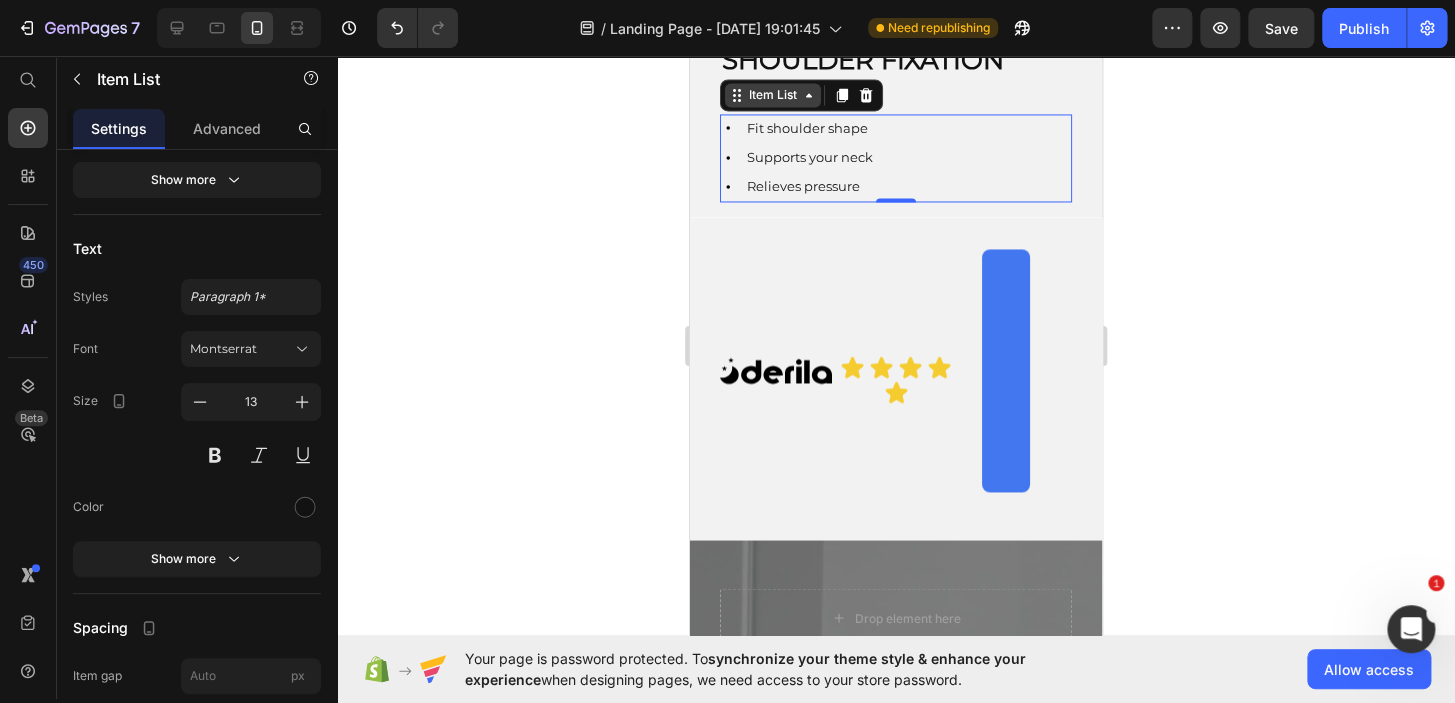 scroll, scrollTop: 1333, scrollLeft: 0, axis: vertical 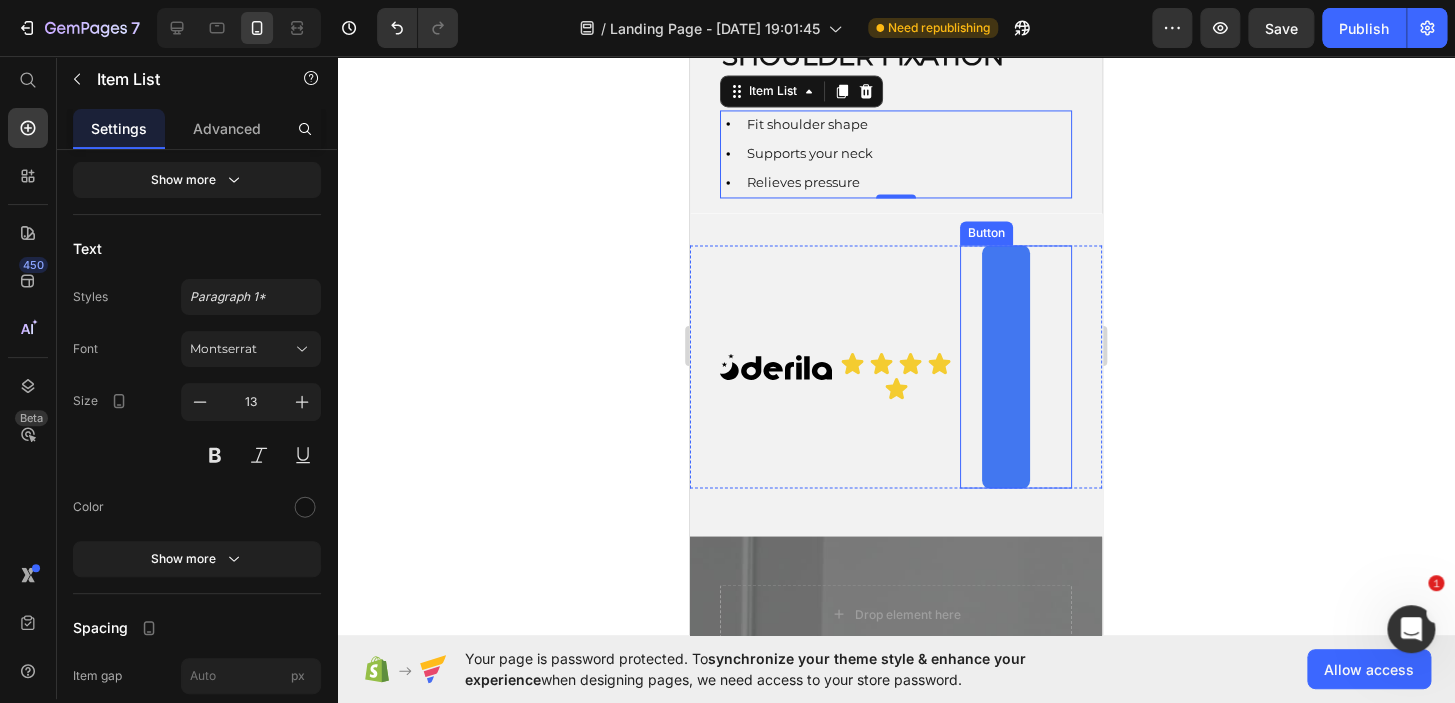 click on "Order Now!" at bounding box center (1006, 366) 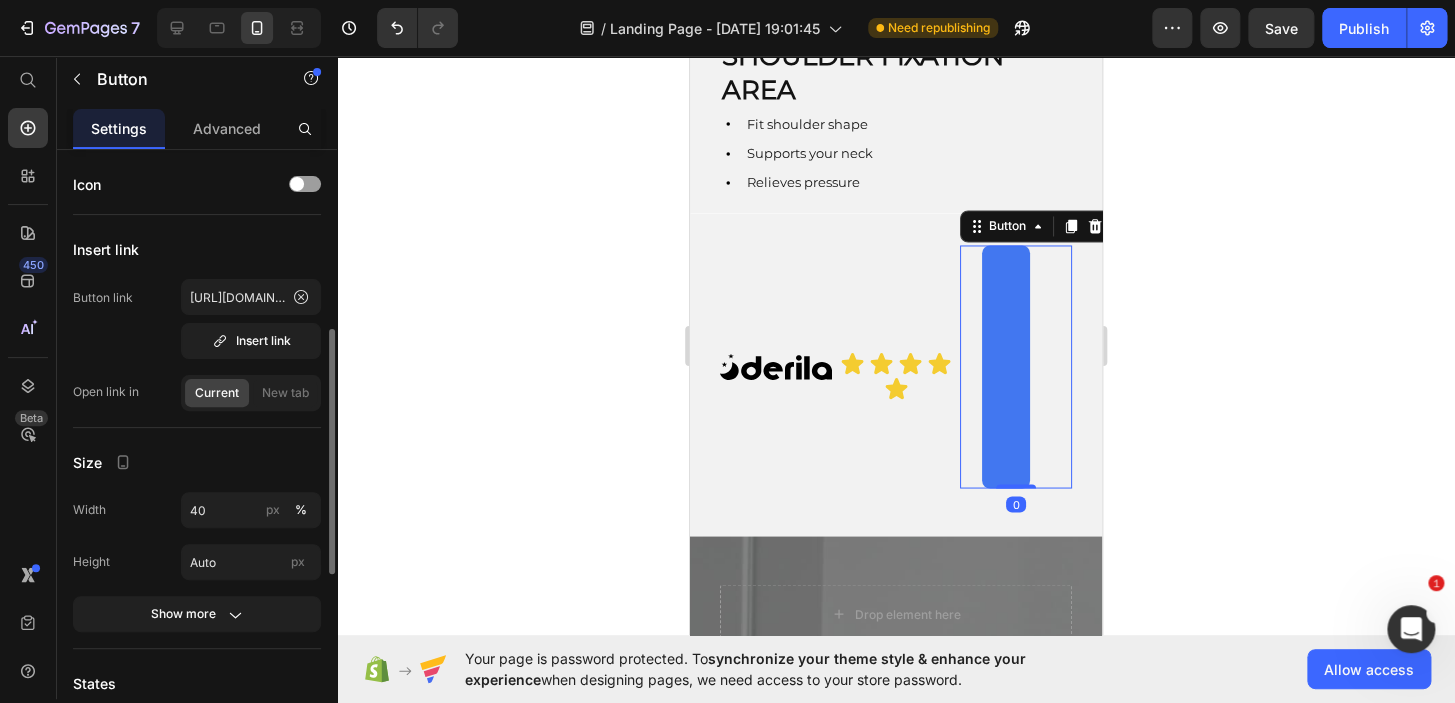 scroll, scrollTop: 128, scrollLeft: 0, axis: vertical 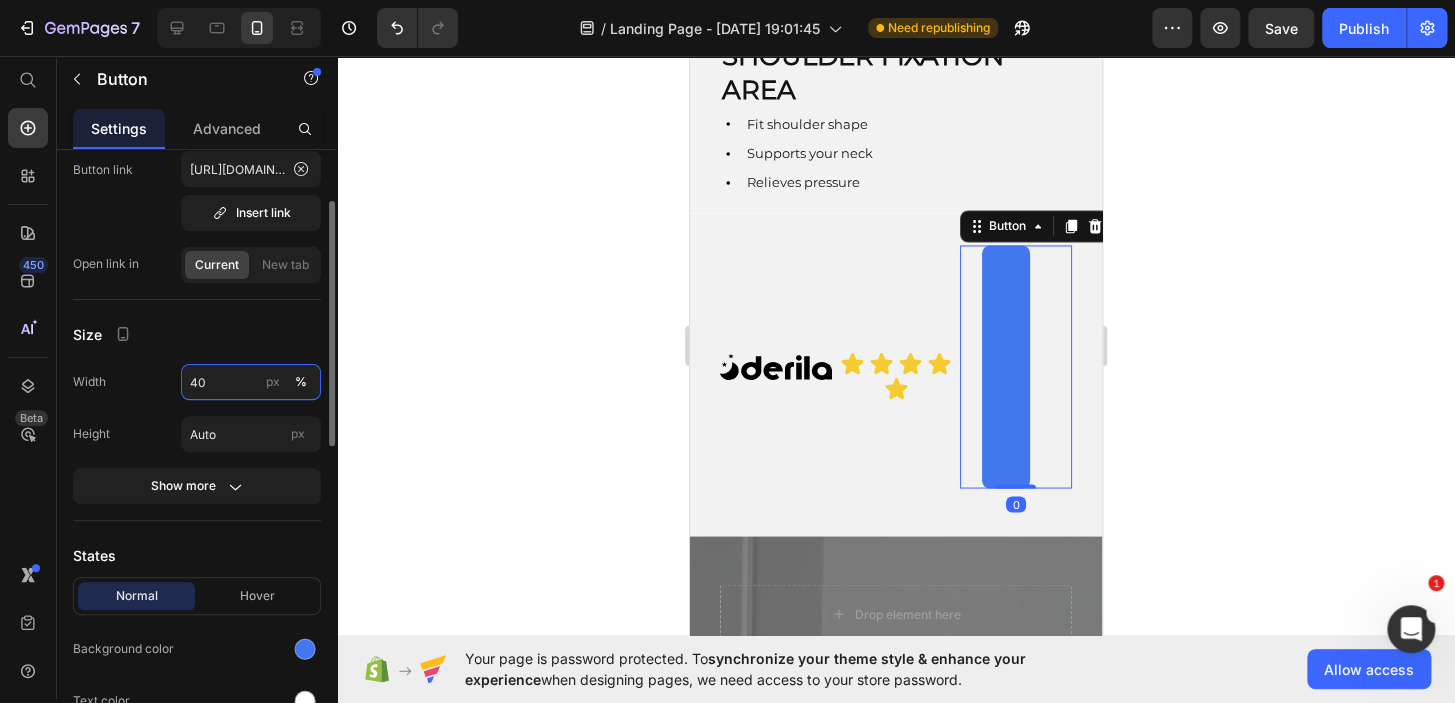 click on "40" at bounding box center (251, 382) 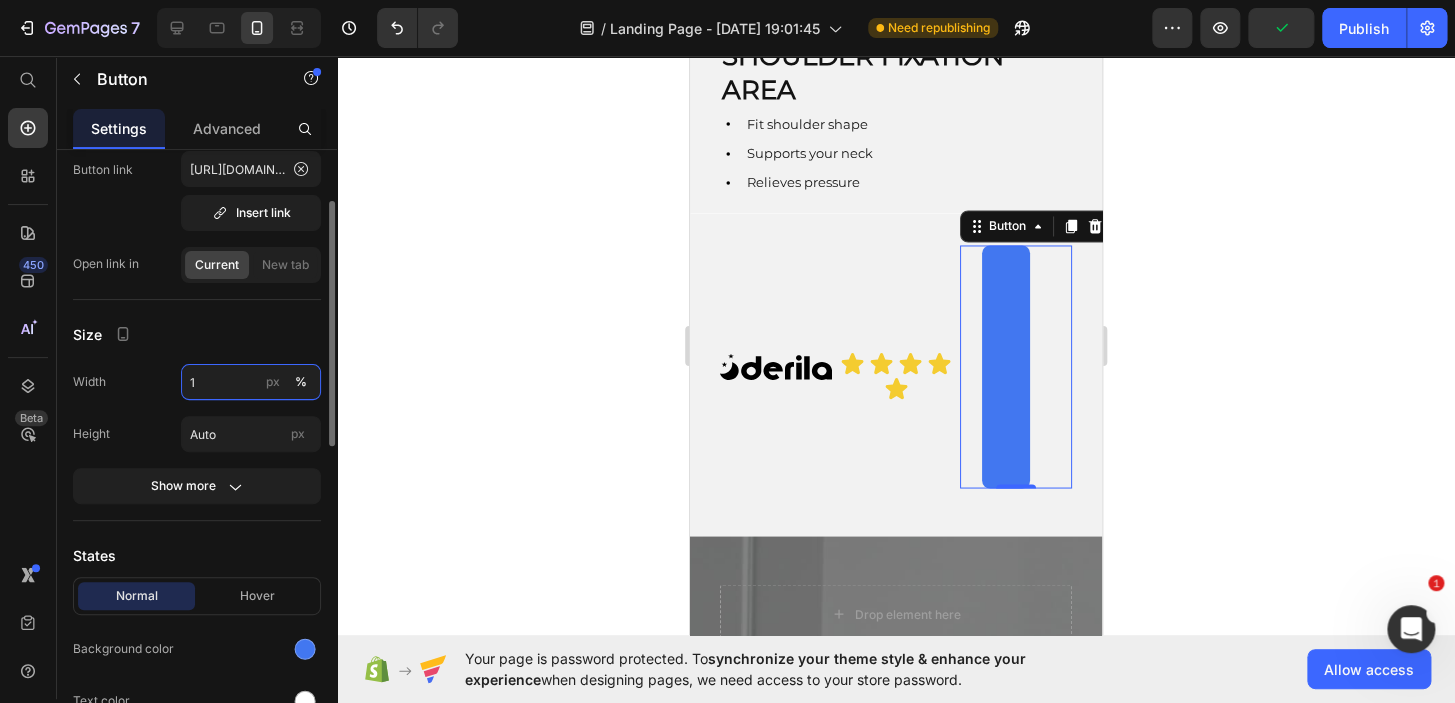 type on "0" 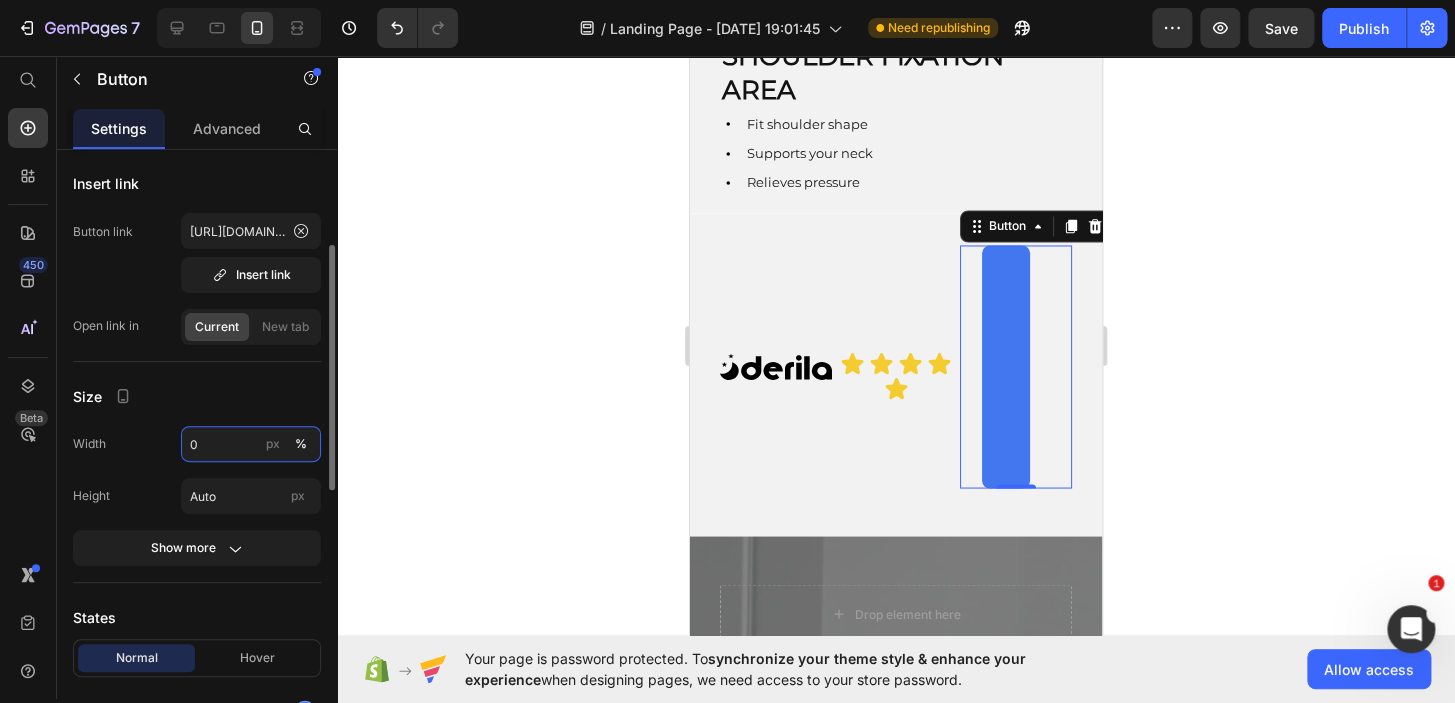 scroll, scrollTop: 127, scrollLeft: 0, axis: vertical 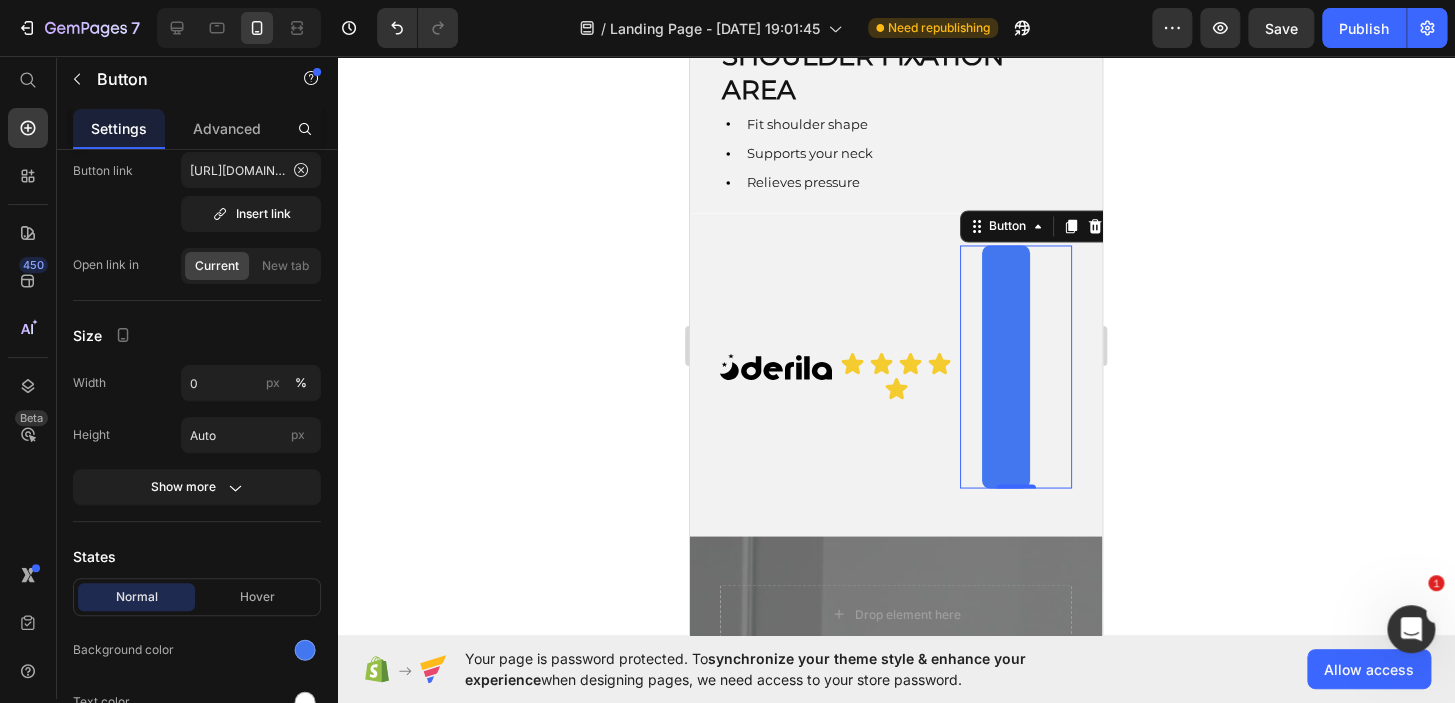 click on "Order Now! Button   0" at bounding box center [1016, 366] 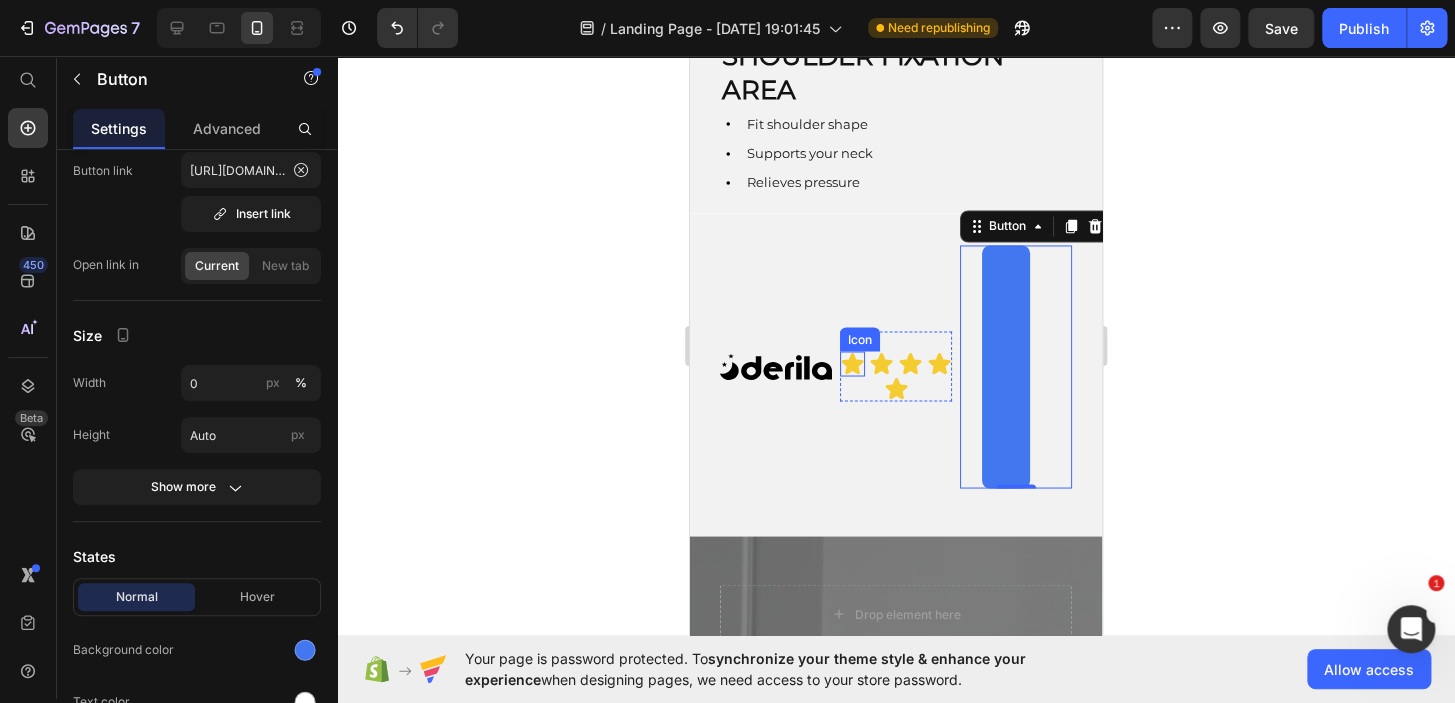 click on "Icon Icon Icon Icon Icon" at bounding box center [896, 376] 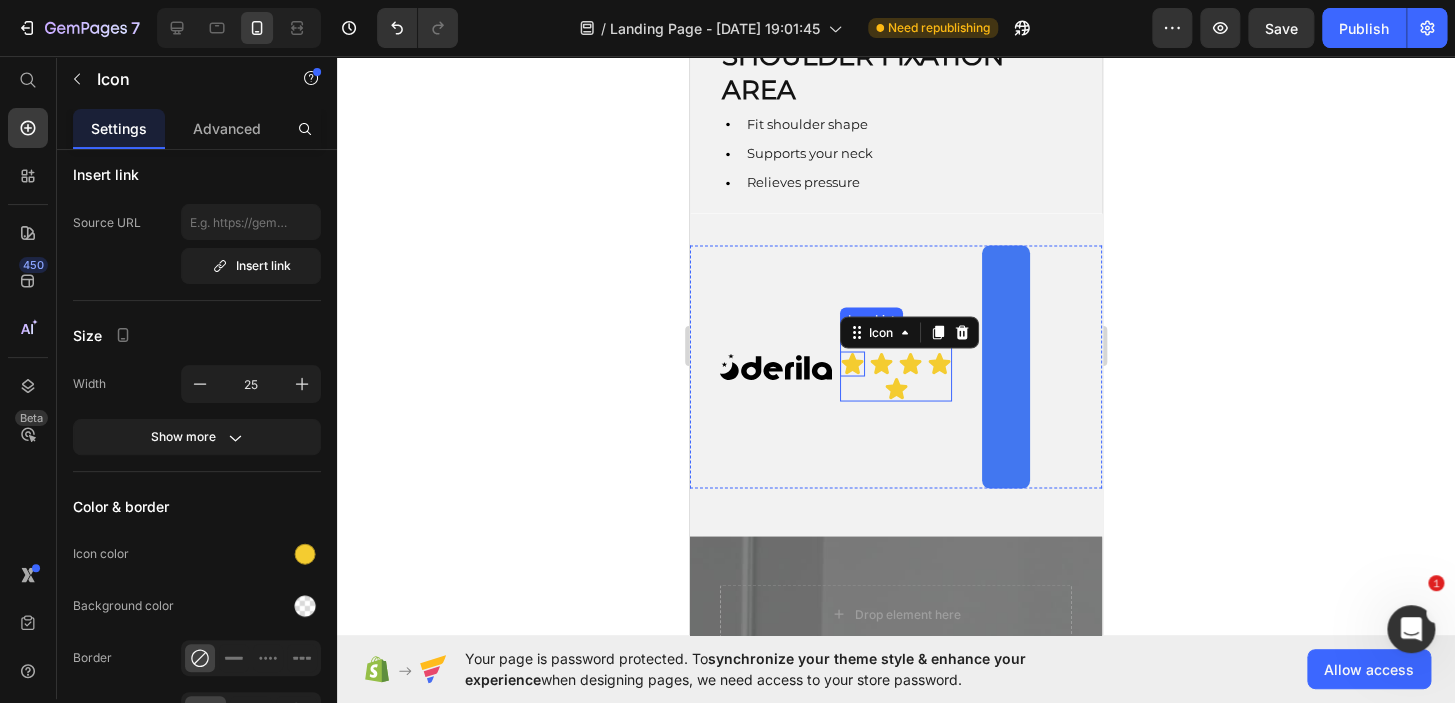 scroll, scrollTop: 0, scrollLeft: 0, axis: both 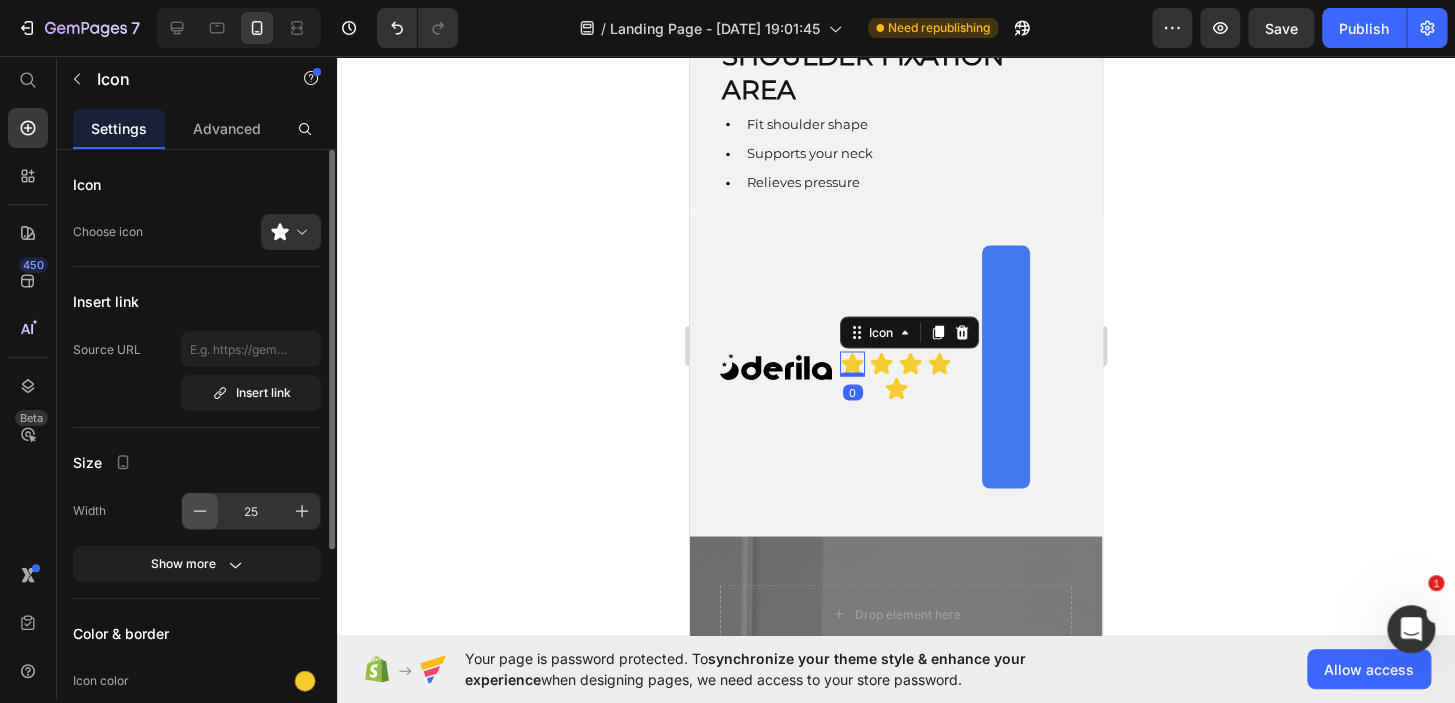 drag, startPoint x: 179, startPoint y: 512, endPoint x: 192, endPoint y: 512, distance: 13 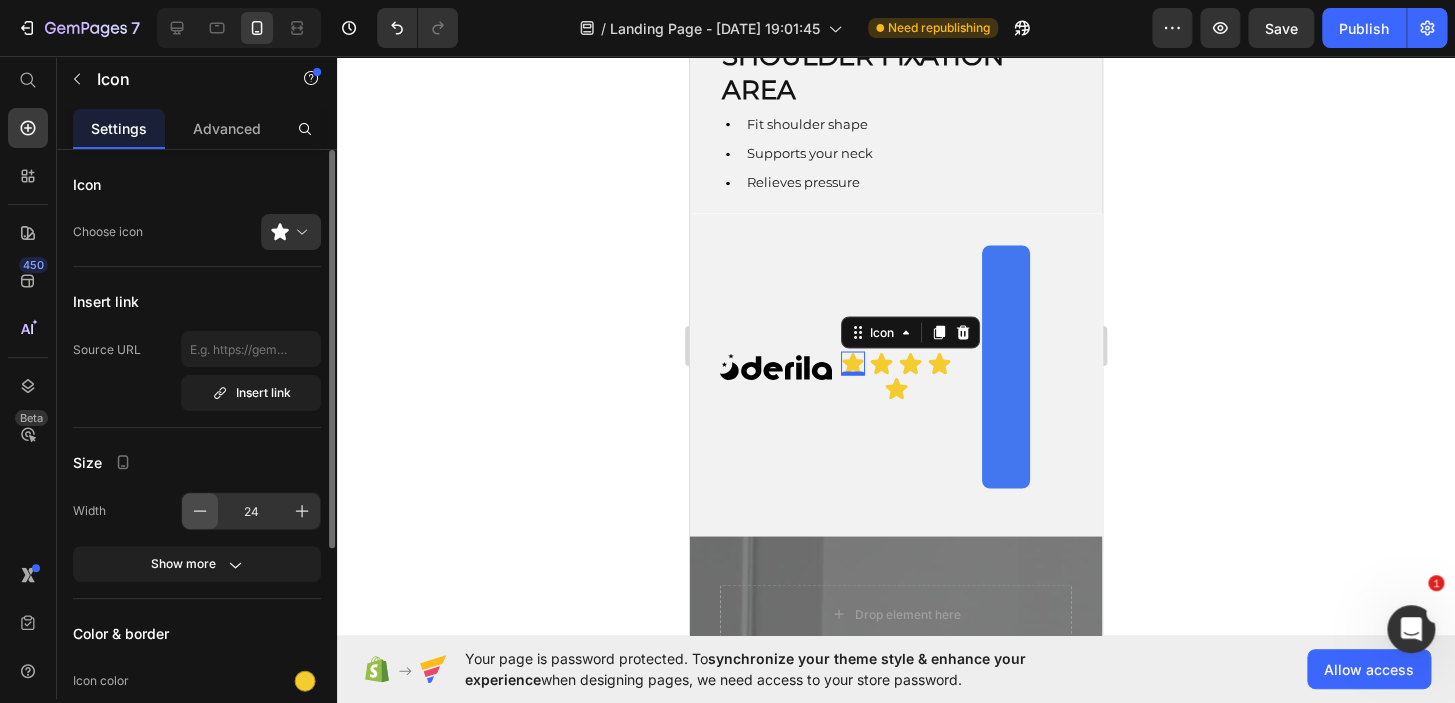 click 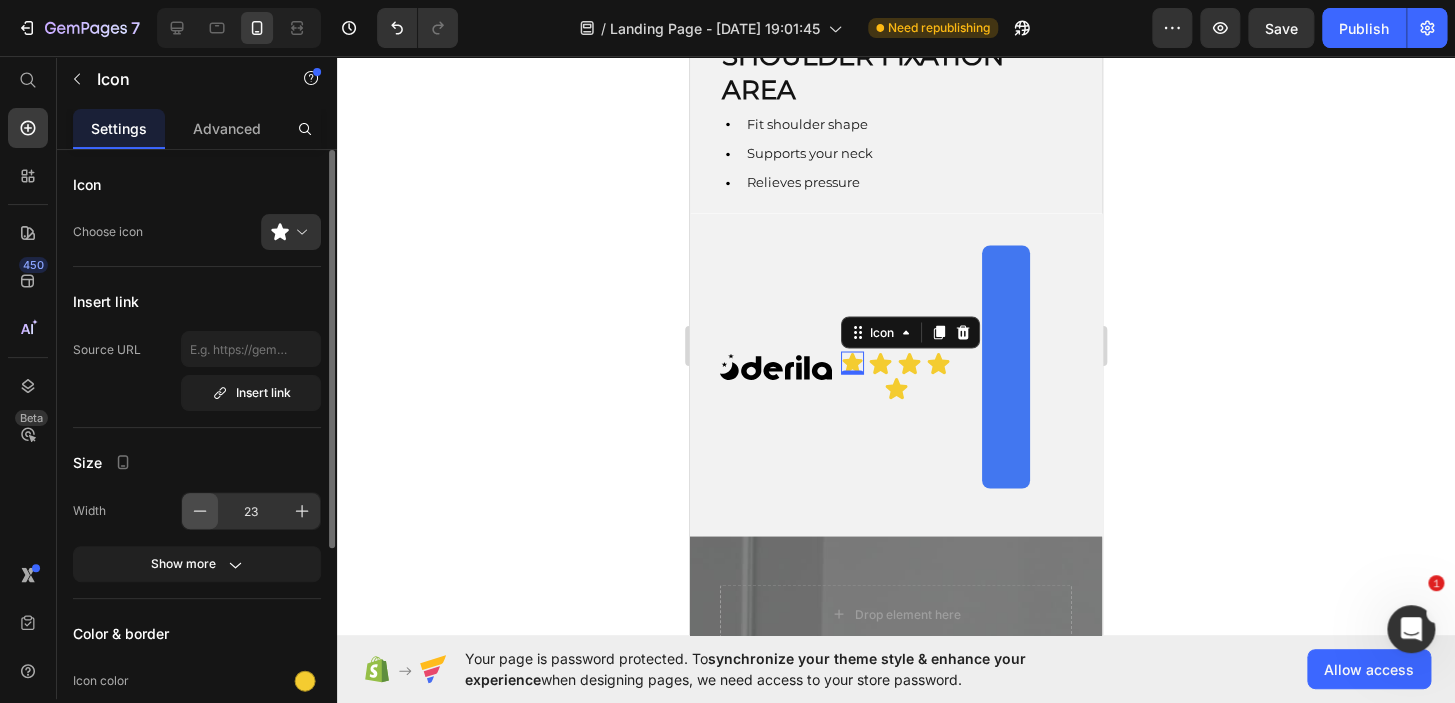 click 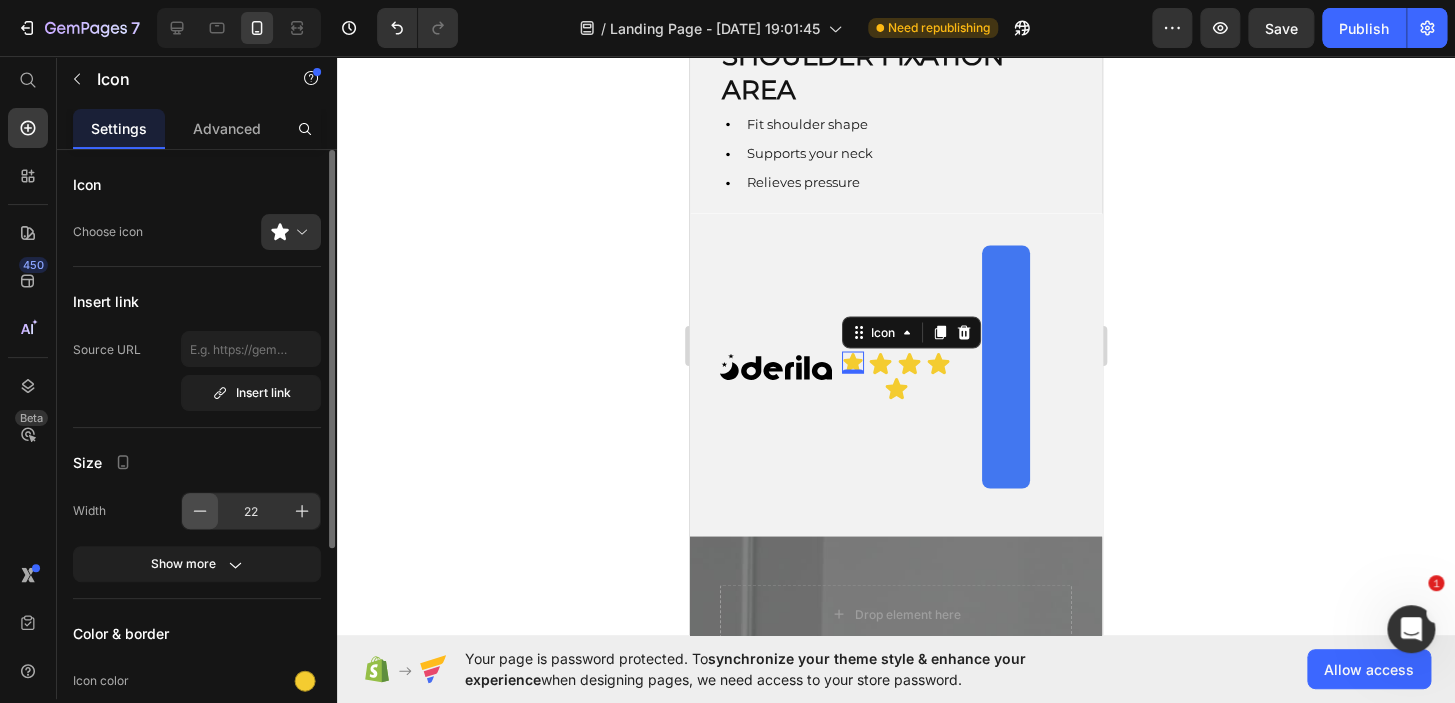 click 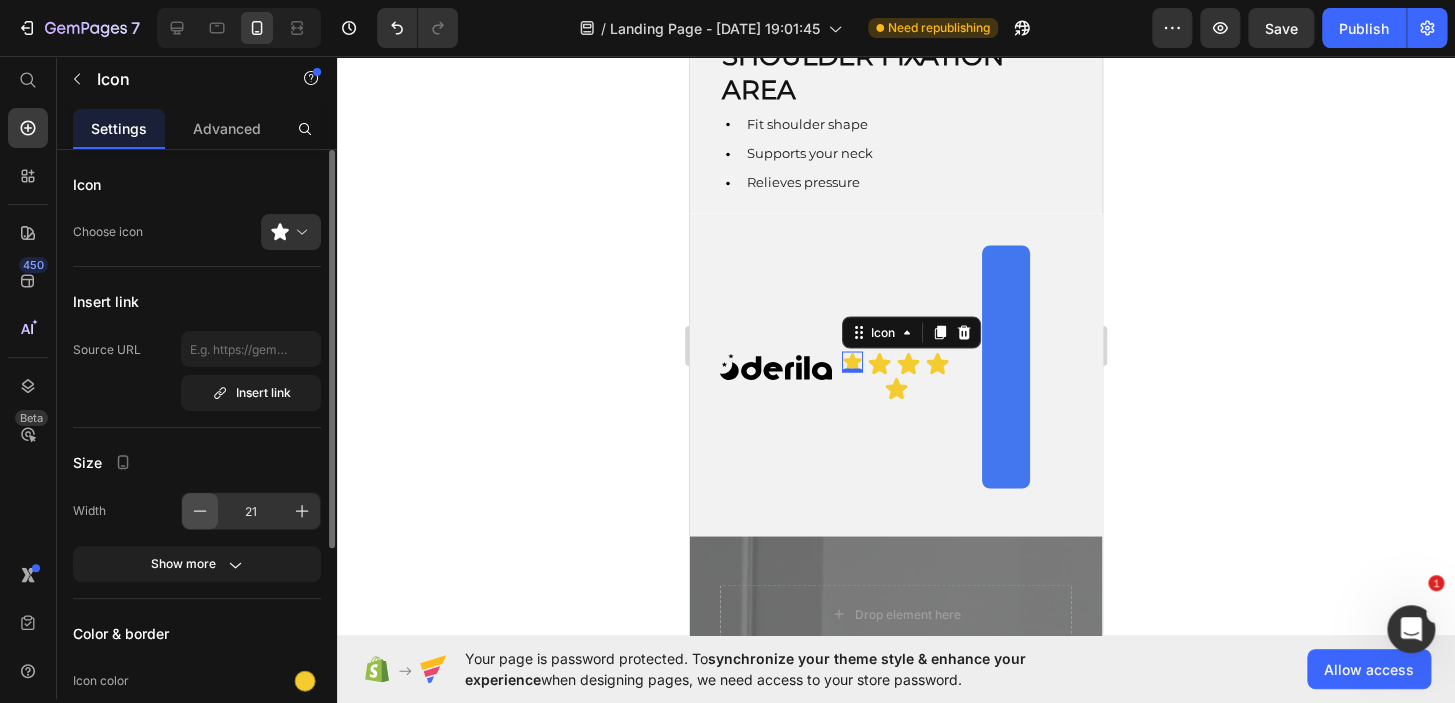click 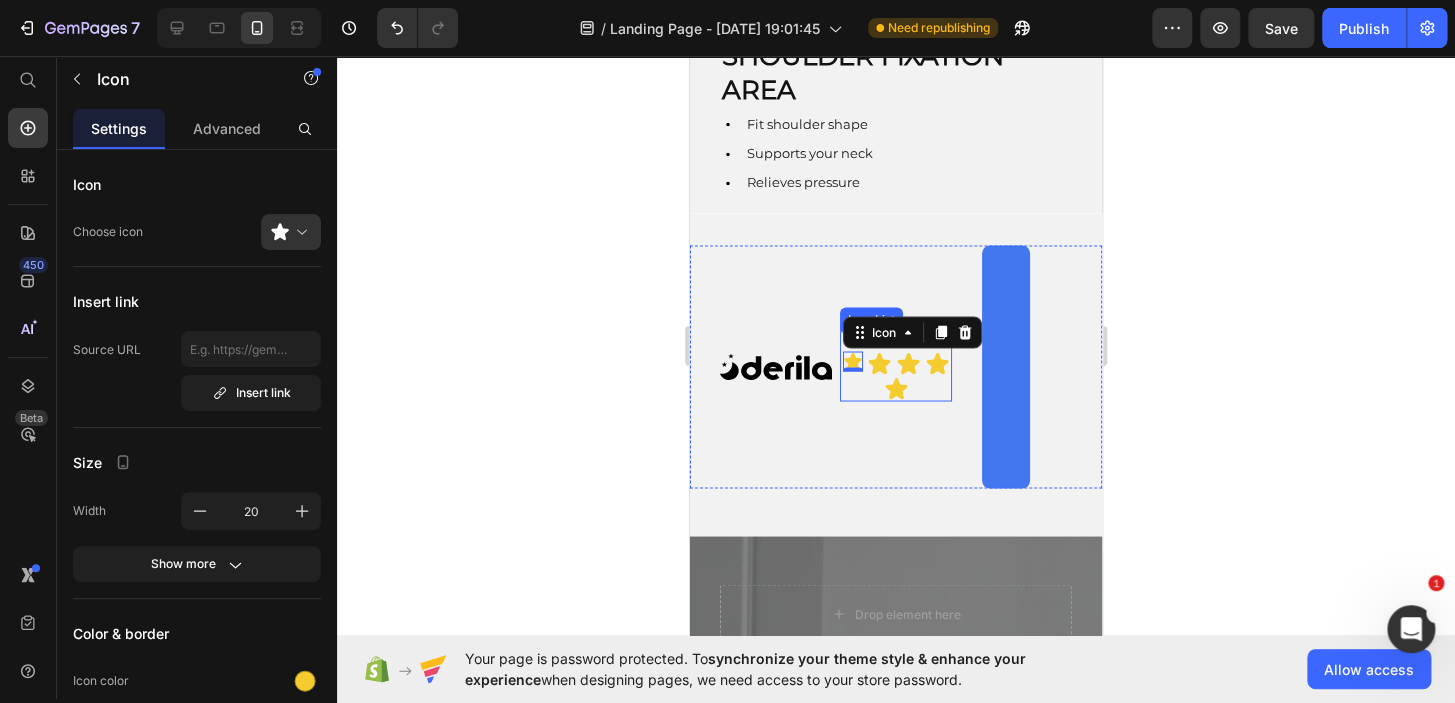 click on "Icon   0 Icon Icon Icon Icon" at bounding box center (896, 376) 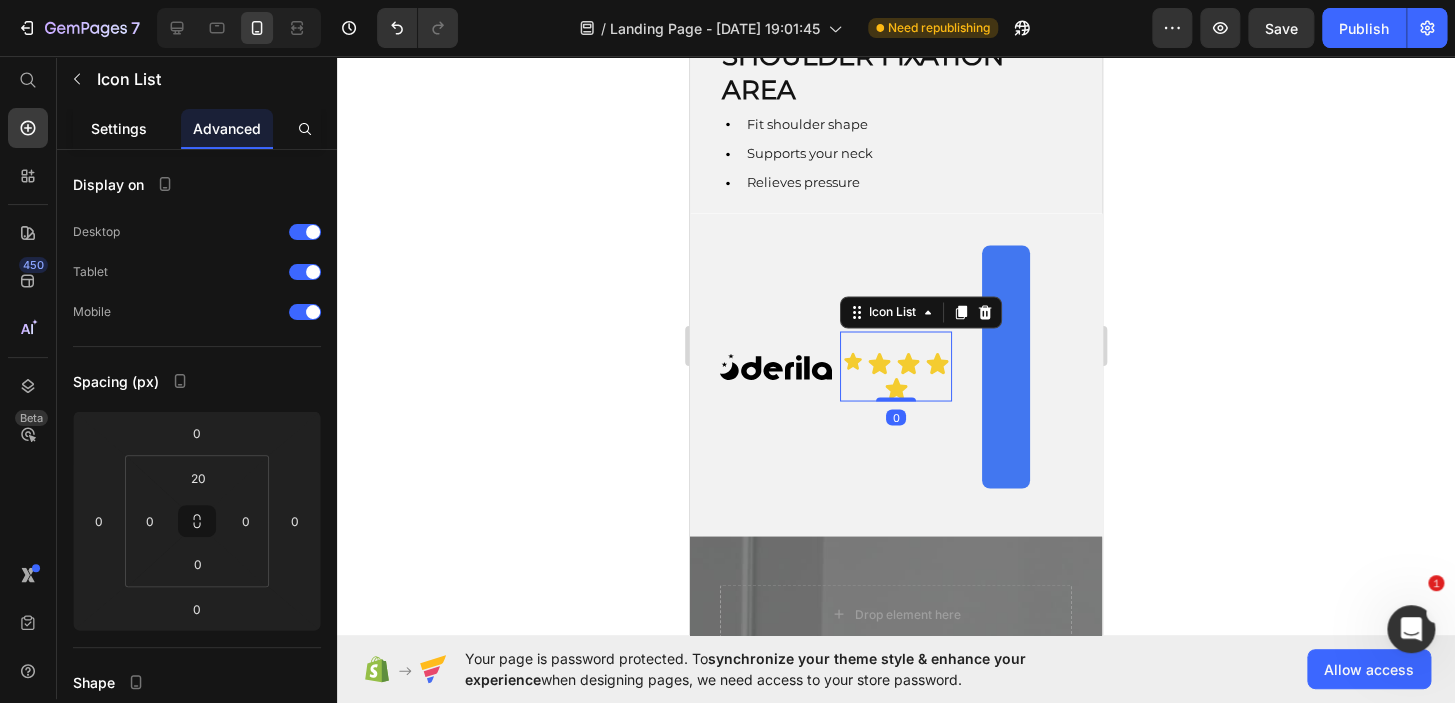click on "Settings" at bounding box center [119, 128] 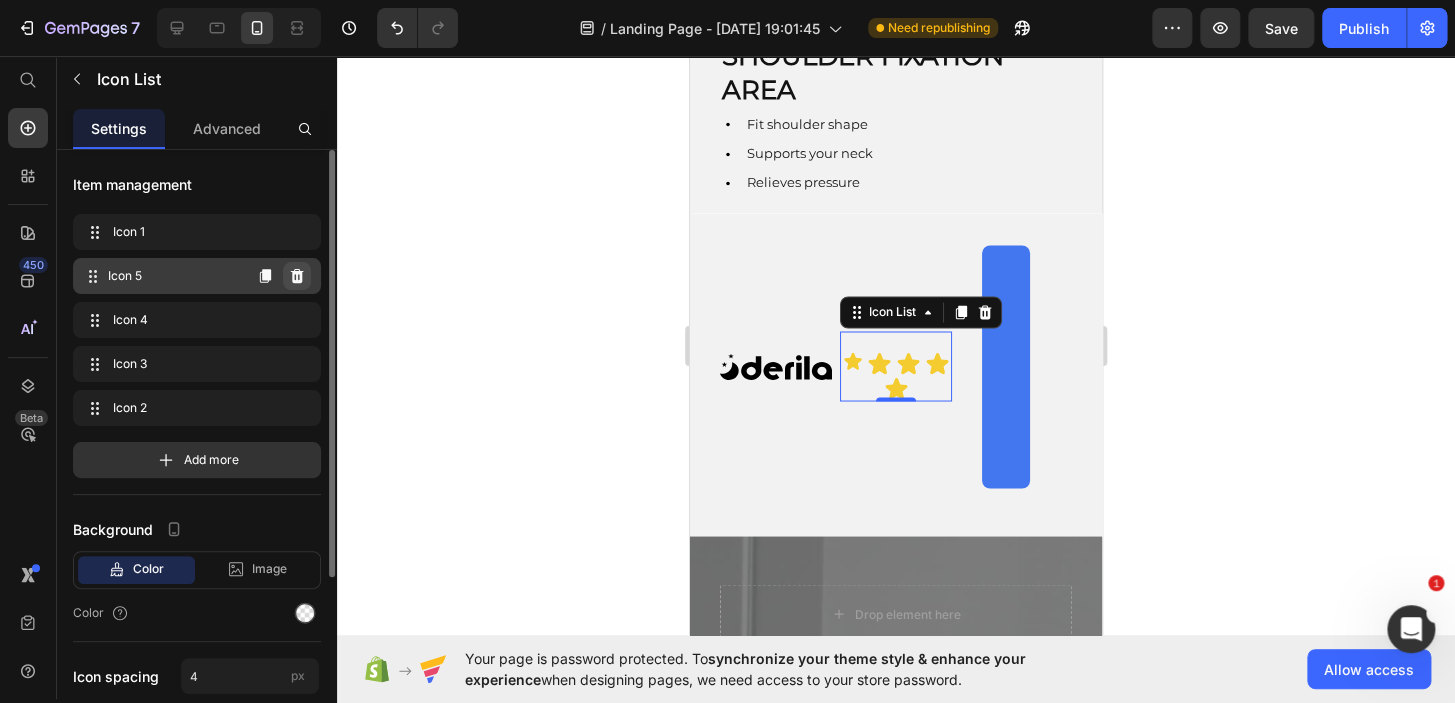 click 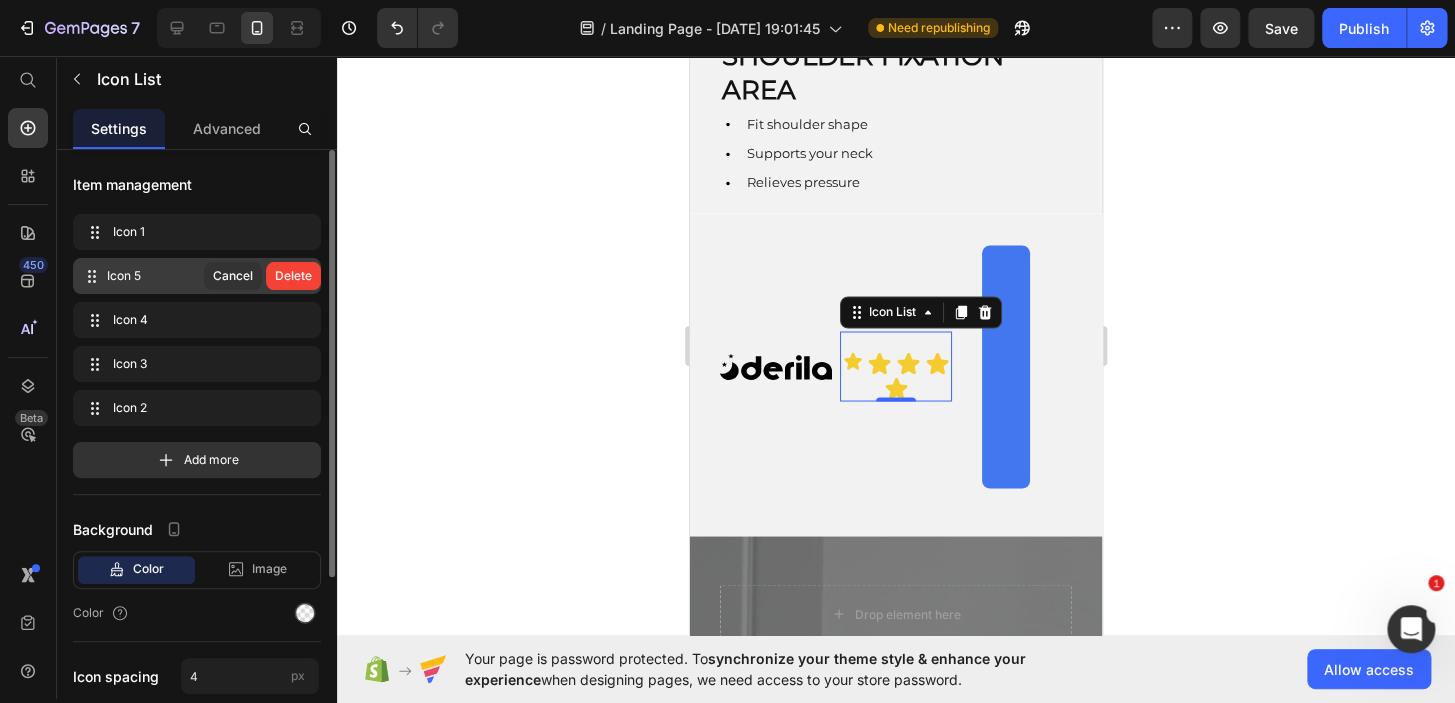 click on "Delete" at bounding box center [293, 276] 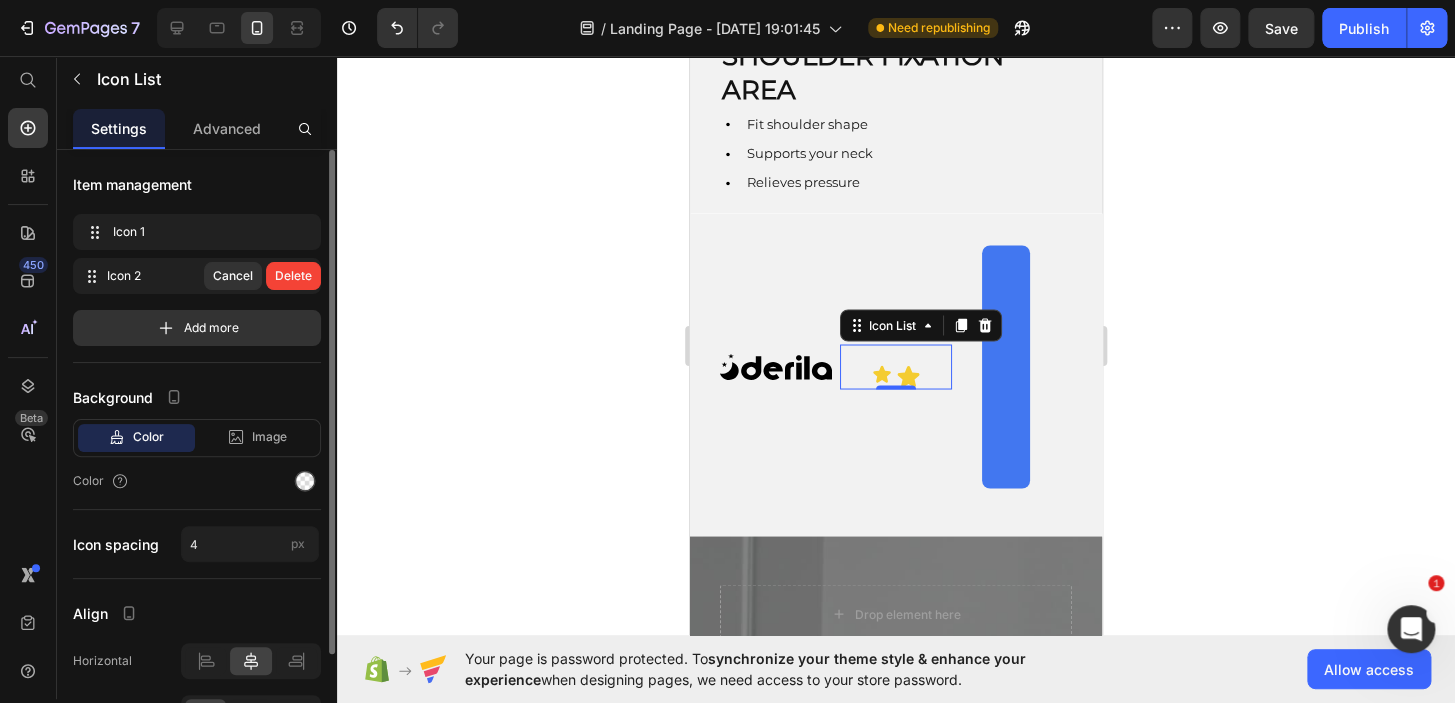 click on "Delete" at bounding box center [293, 276] 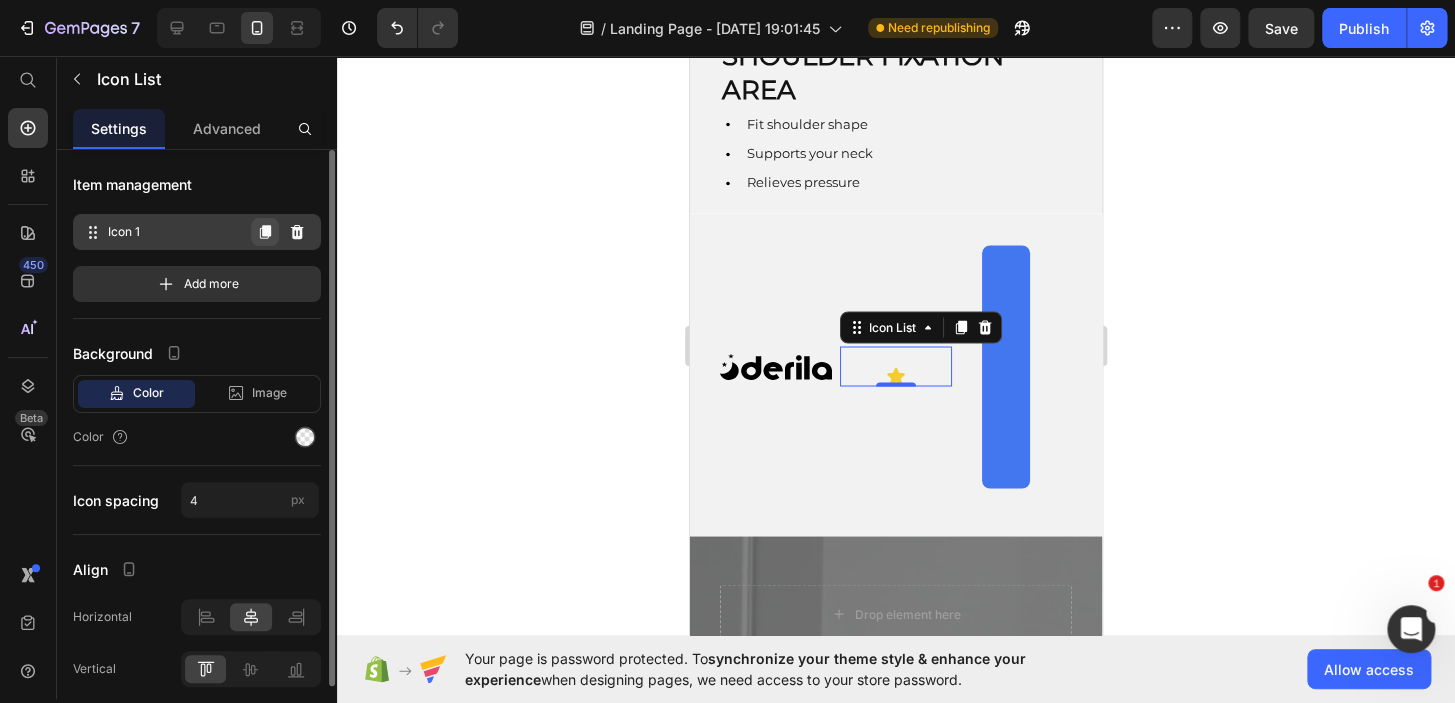 click 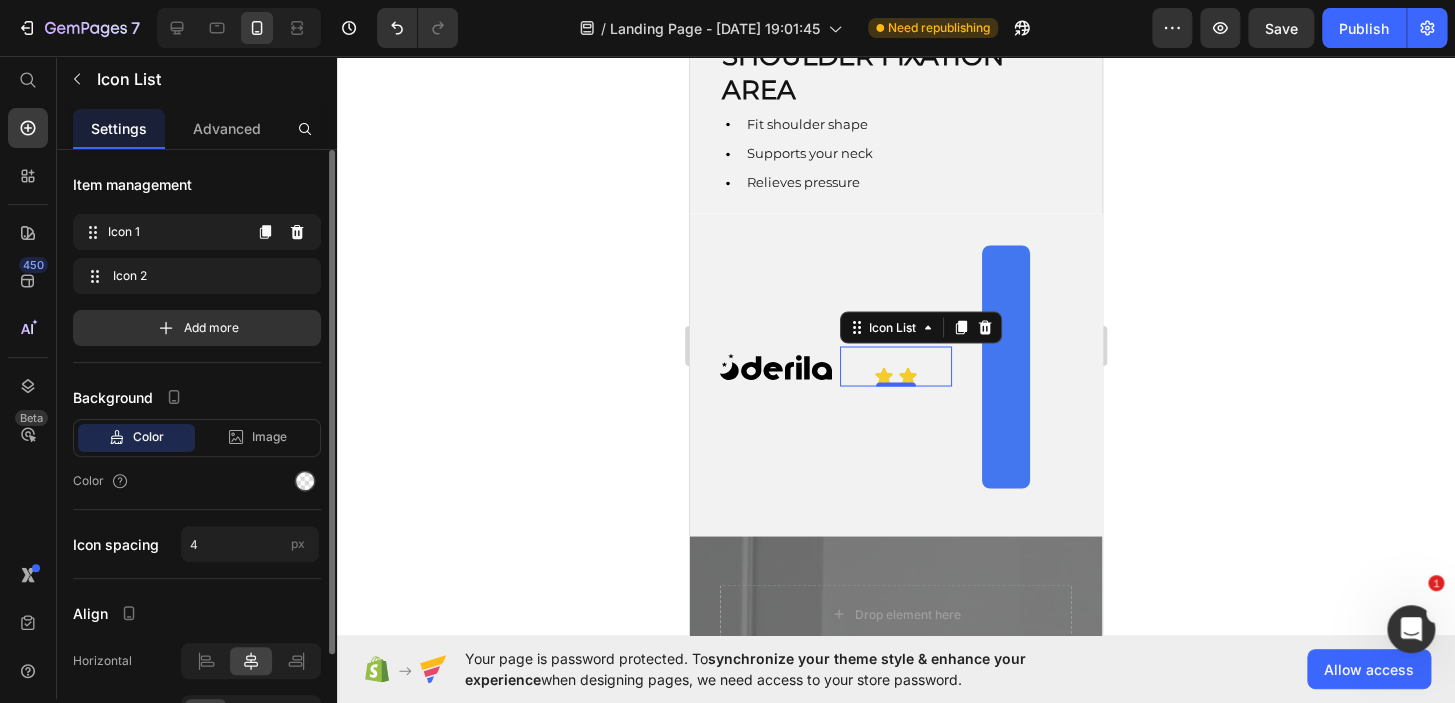 click 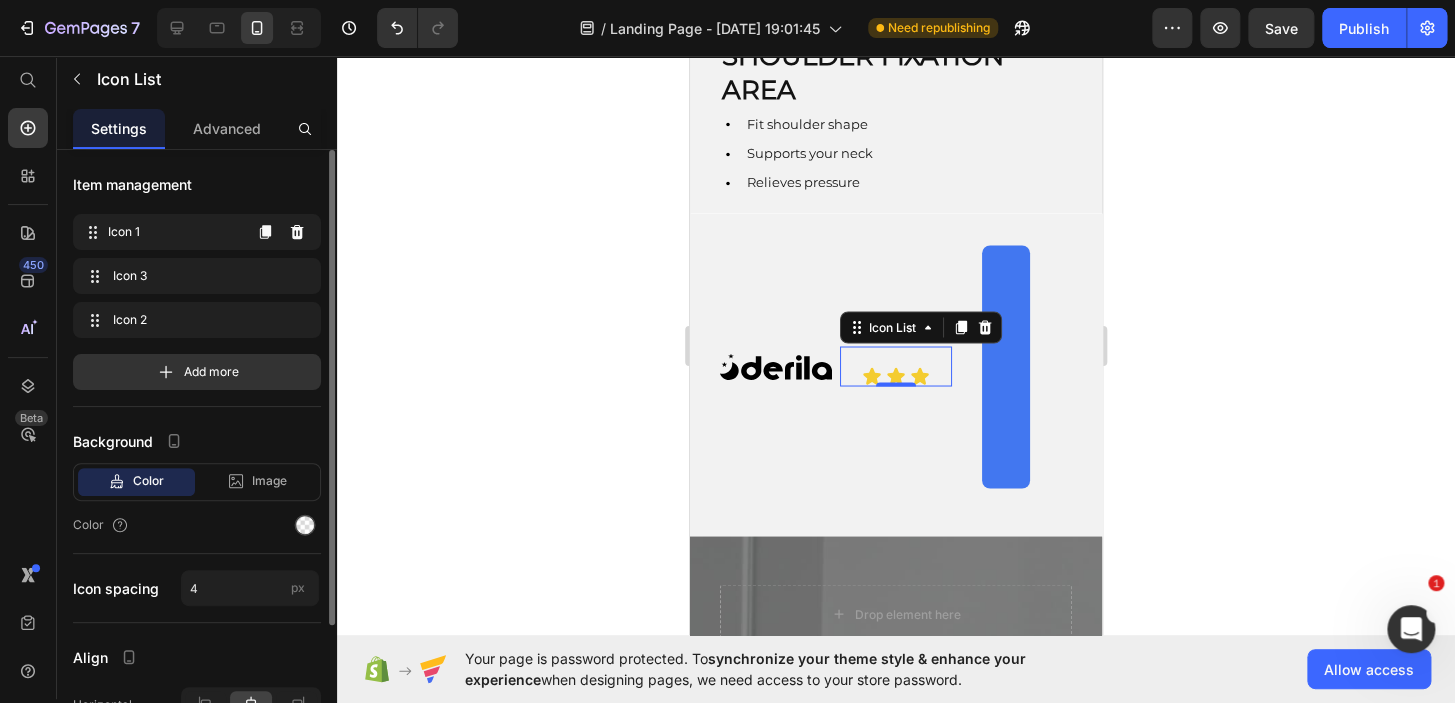 click 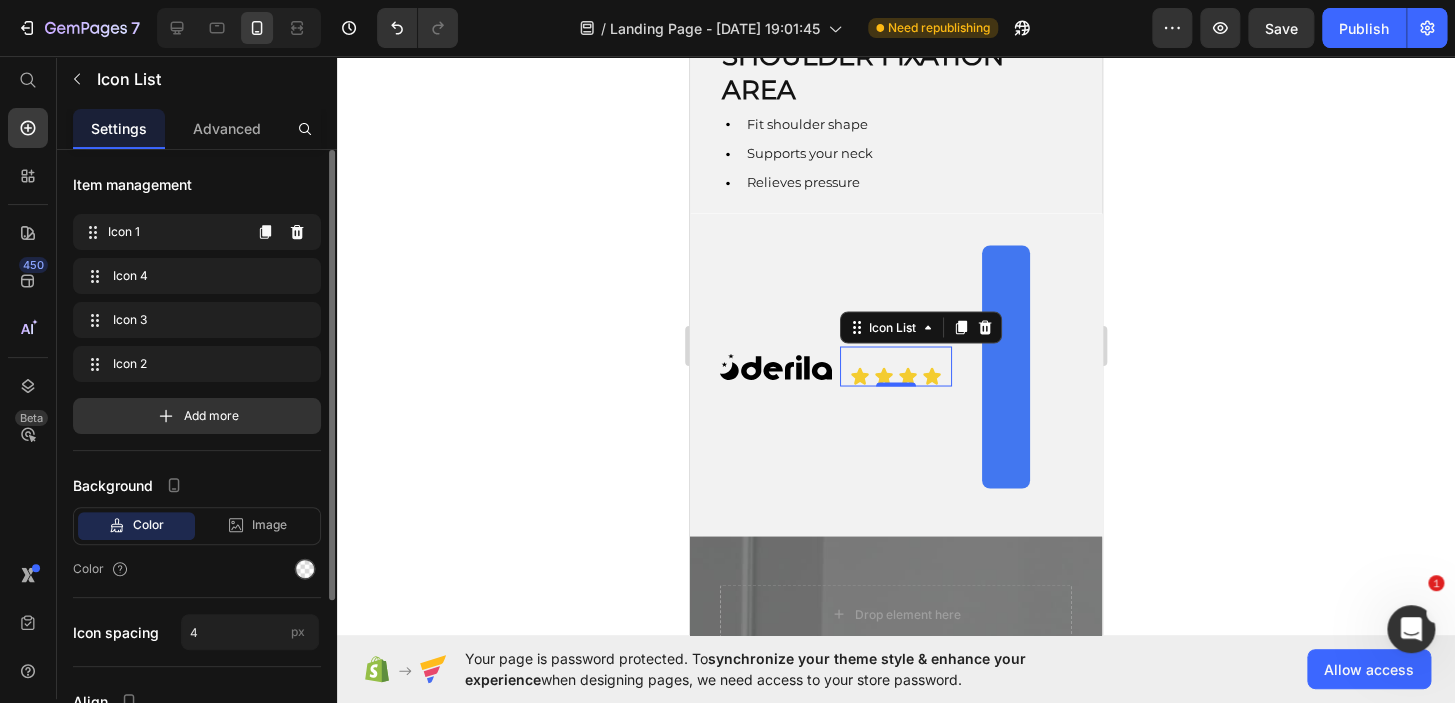 click on "Icon 1 Icon 1" at bounding box center [197, 232] 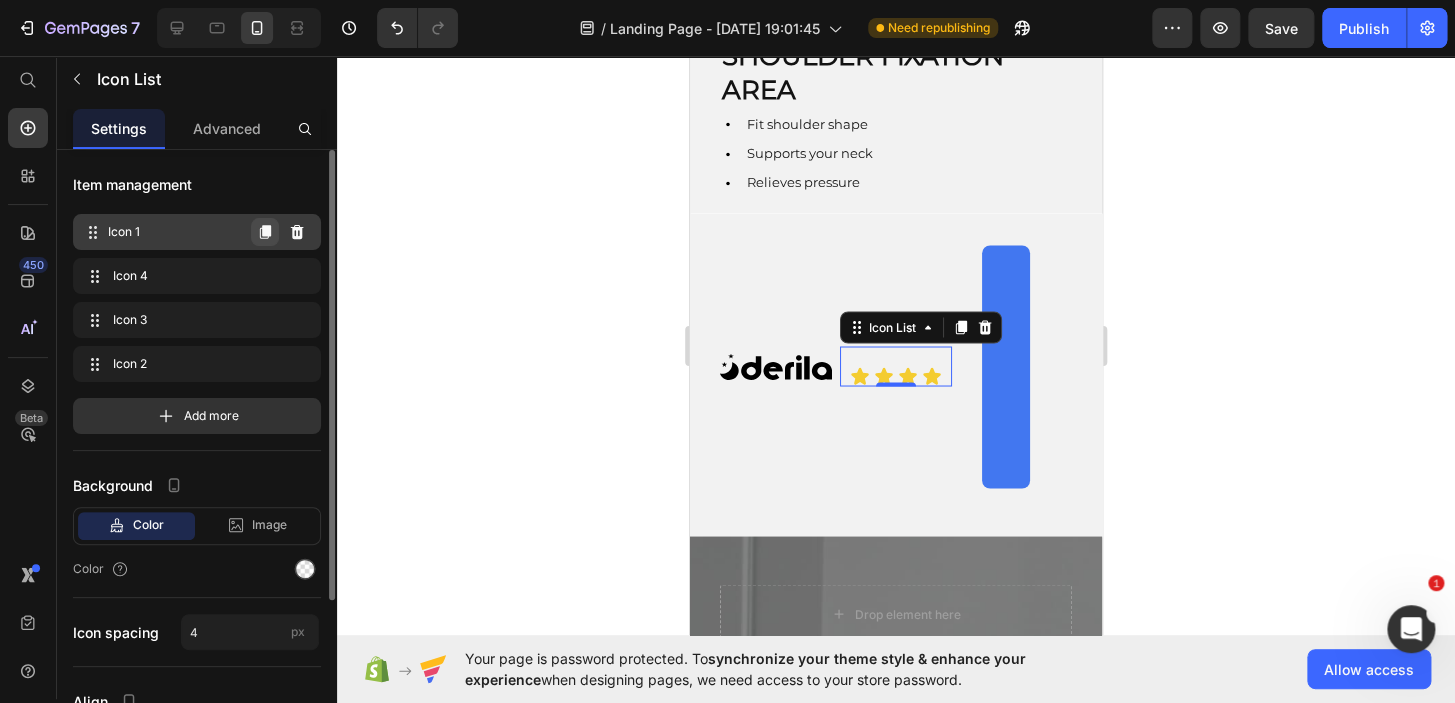 click 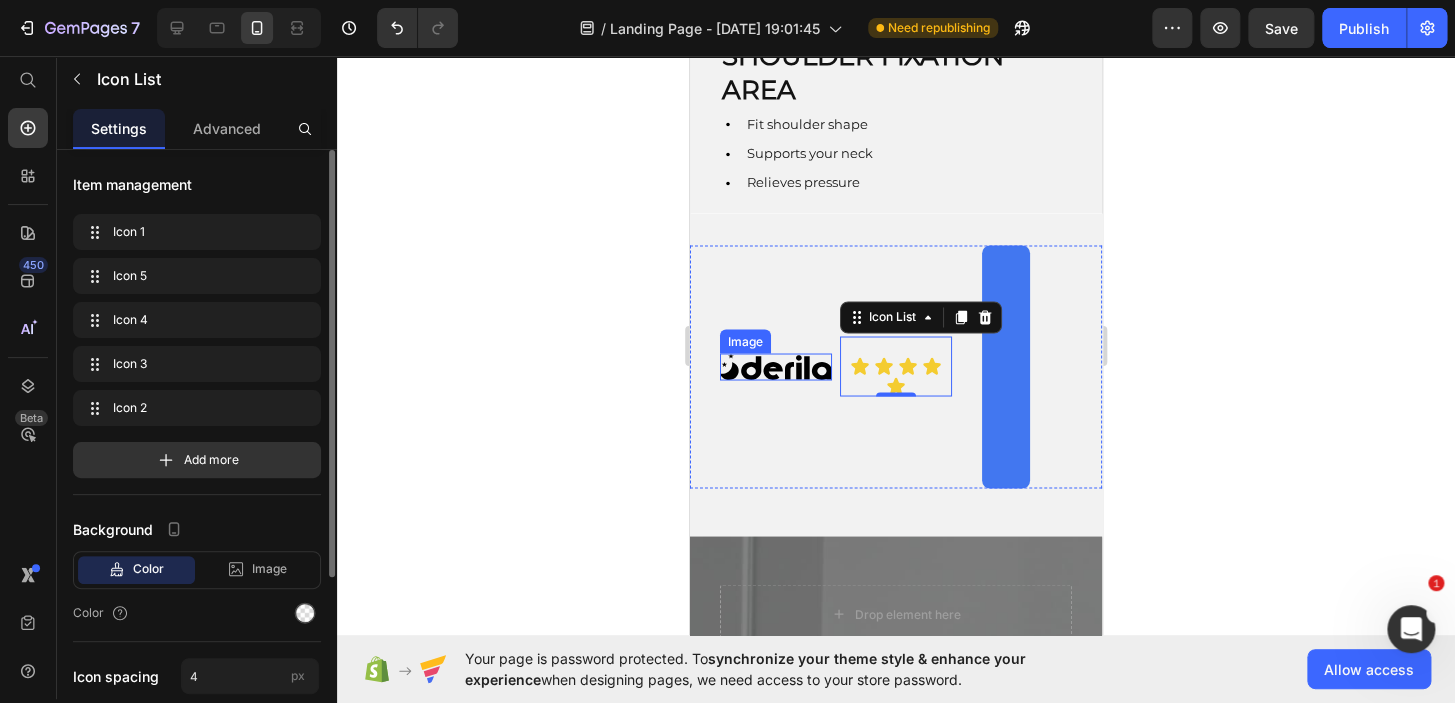 click at bounding box center (776, 366) 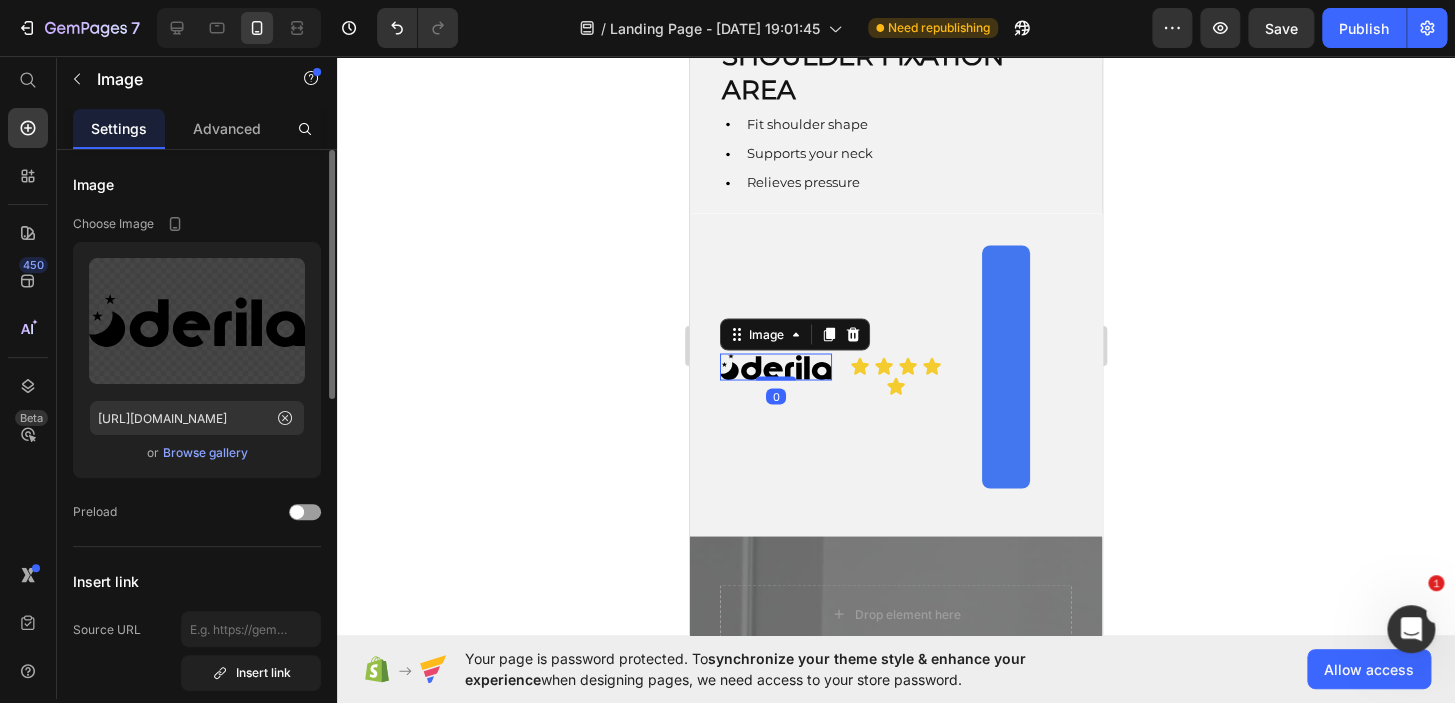 drag, startPoint x: 822, startPoint y: 410, endPoint x: 188, endPoint y: 353, distance: 636.5571 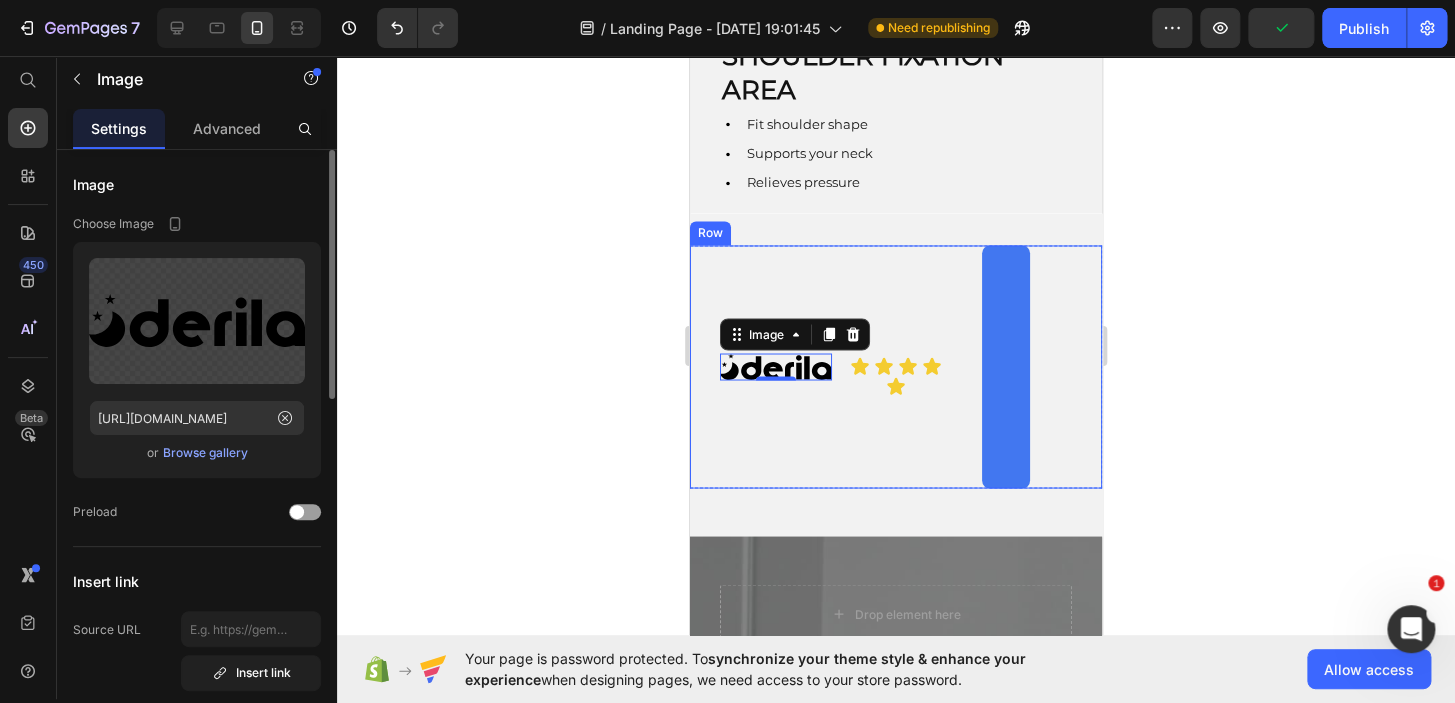 click on "Icon Icon Icon Icon Icon Icon List" at bounding box center (896, 366) 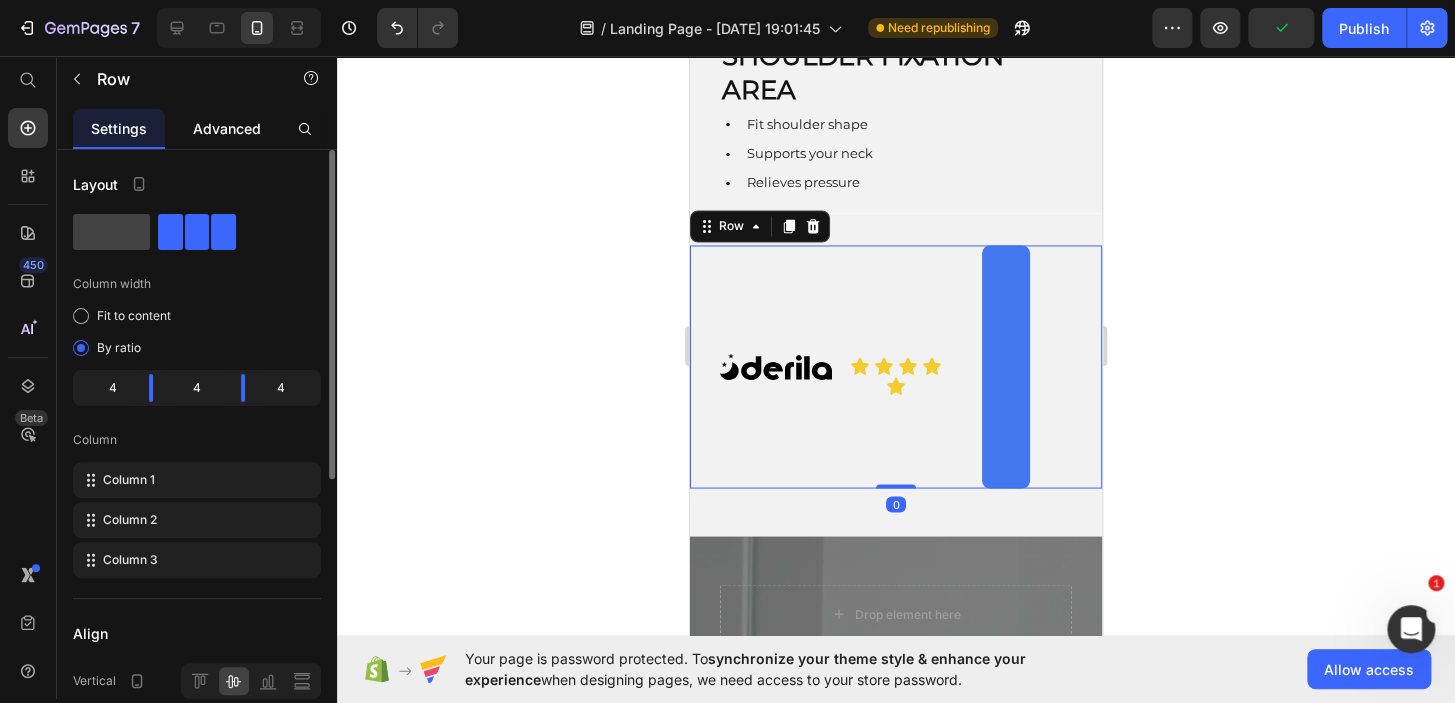 click on "Advanced" 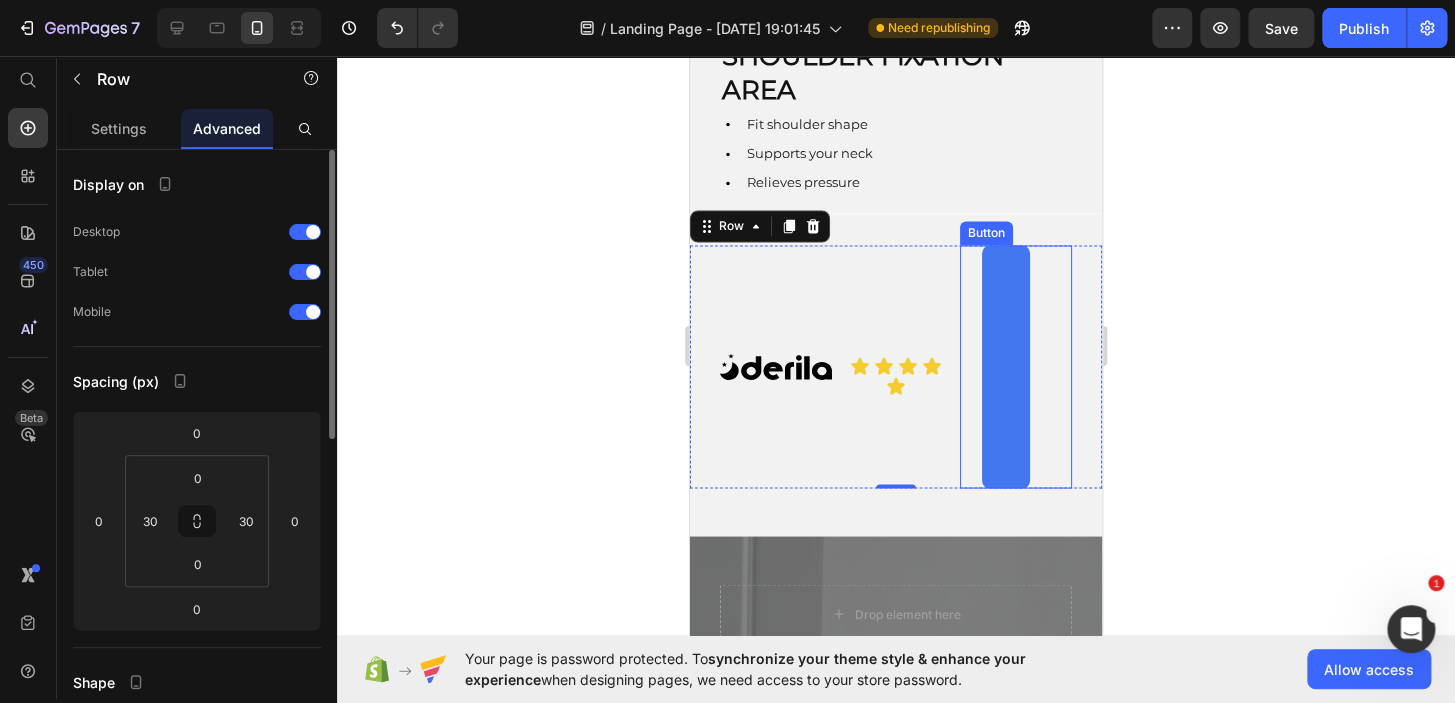 click on "Order Now!" at bounding box center [1006, 366] 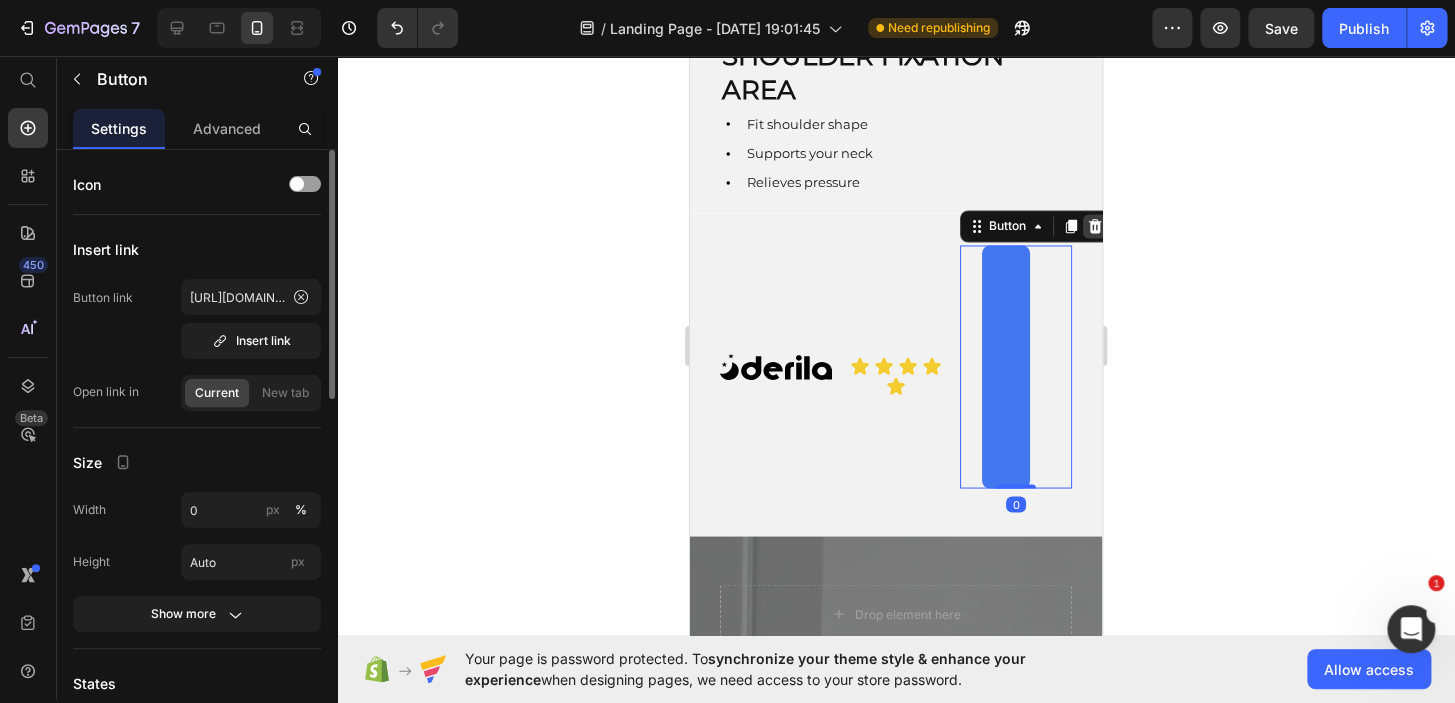 click at bounding box center [1095, 226] 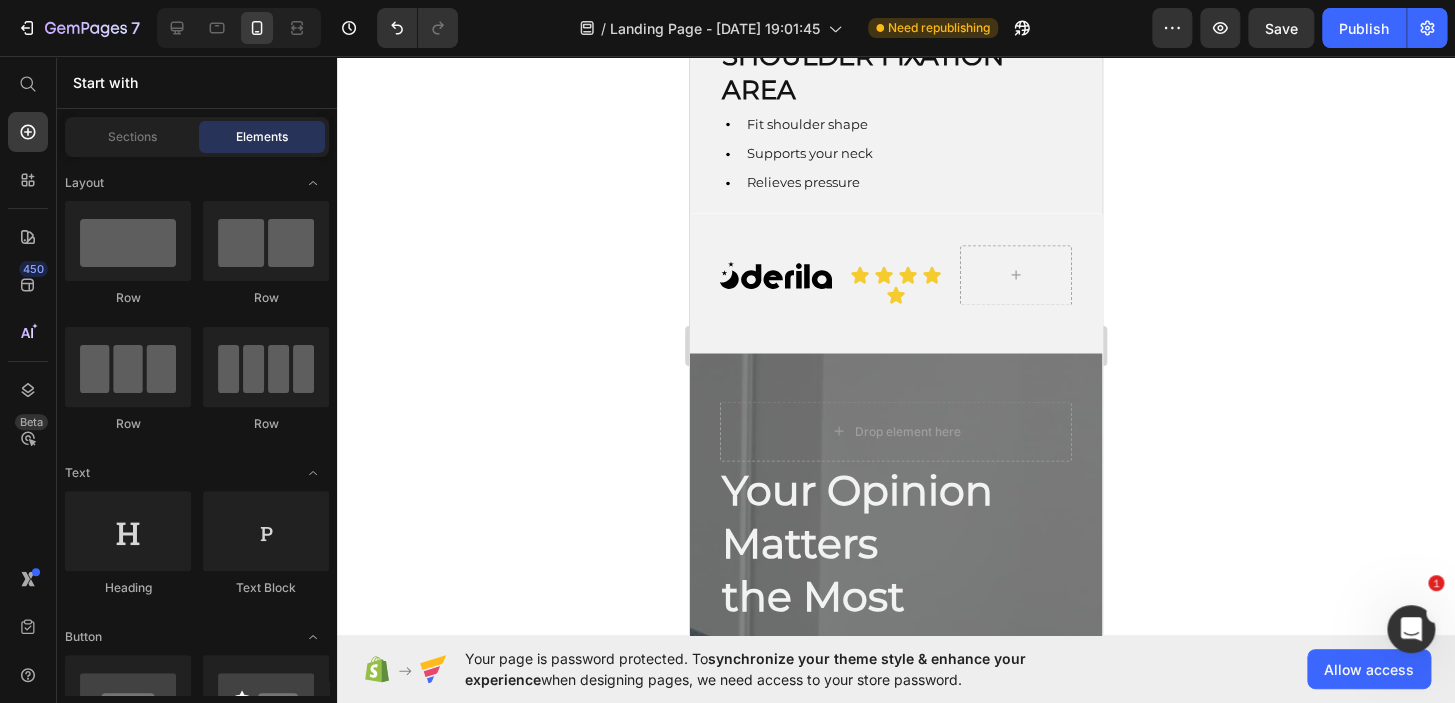 scroll, scrollTop: 0, scrollLeft: 0, axis: both 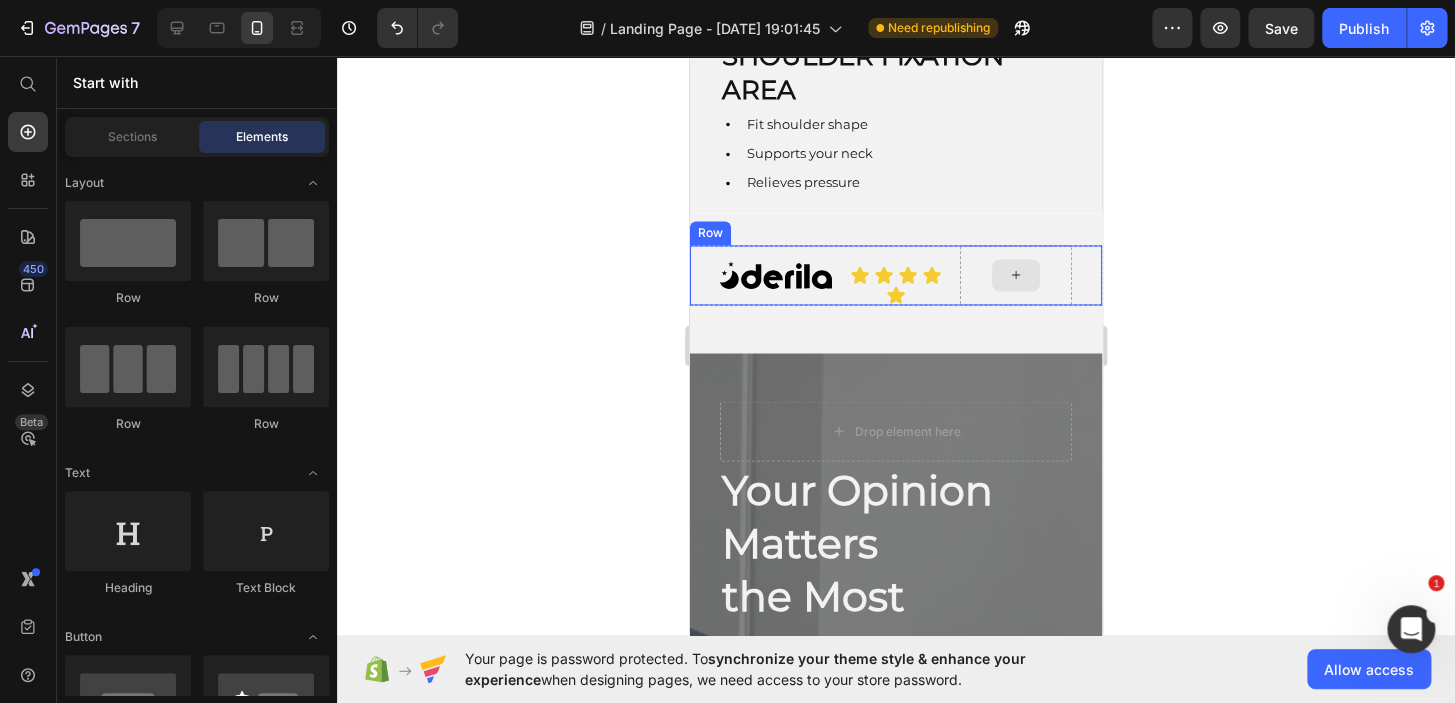 click at bounding box center (1016, 275) 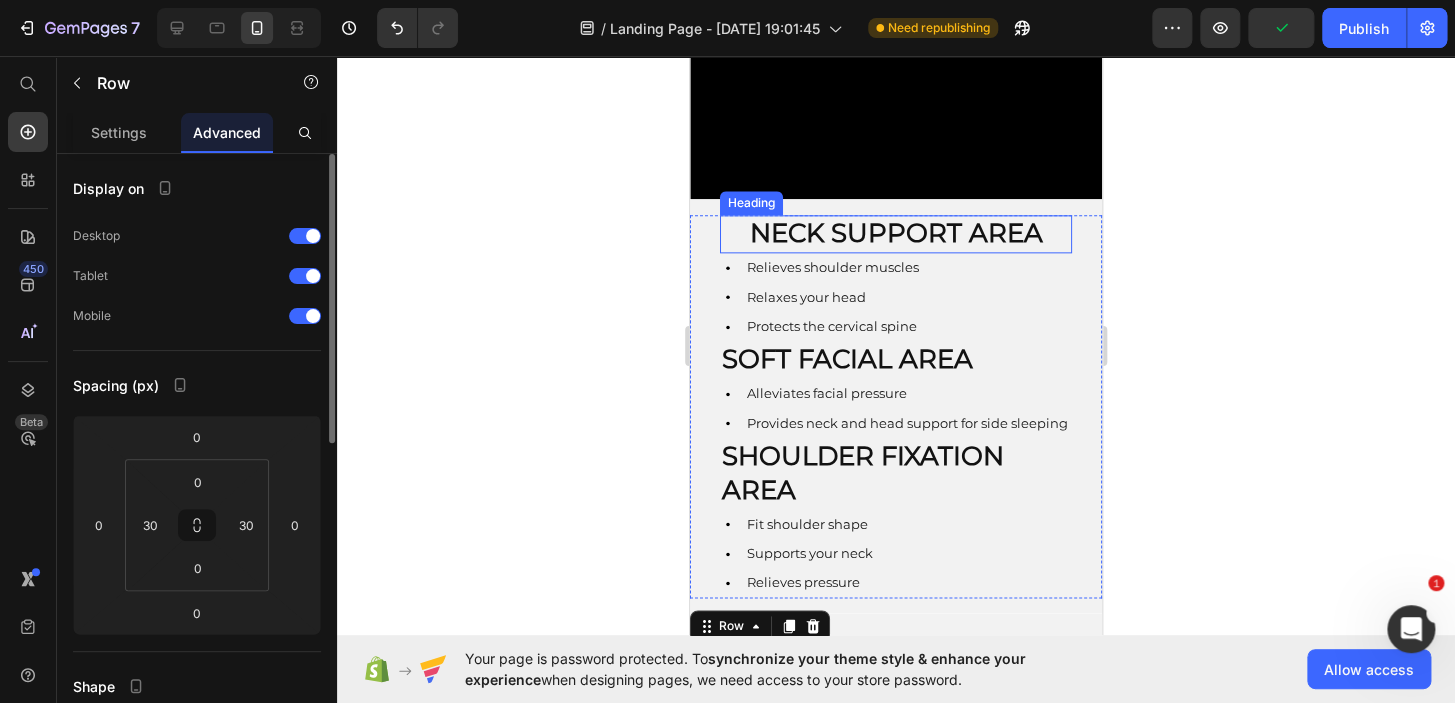 scroll, scrollTop: 854, scrollLeft: 0, axis: vertical 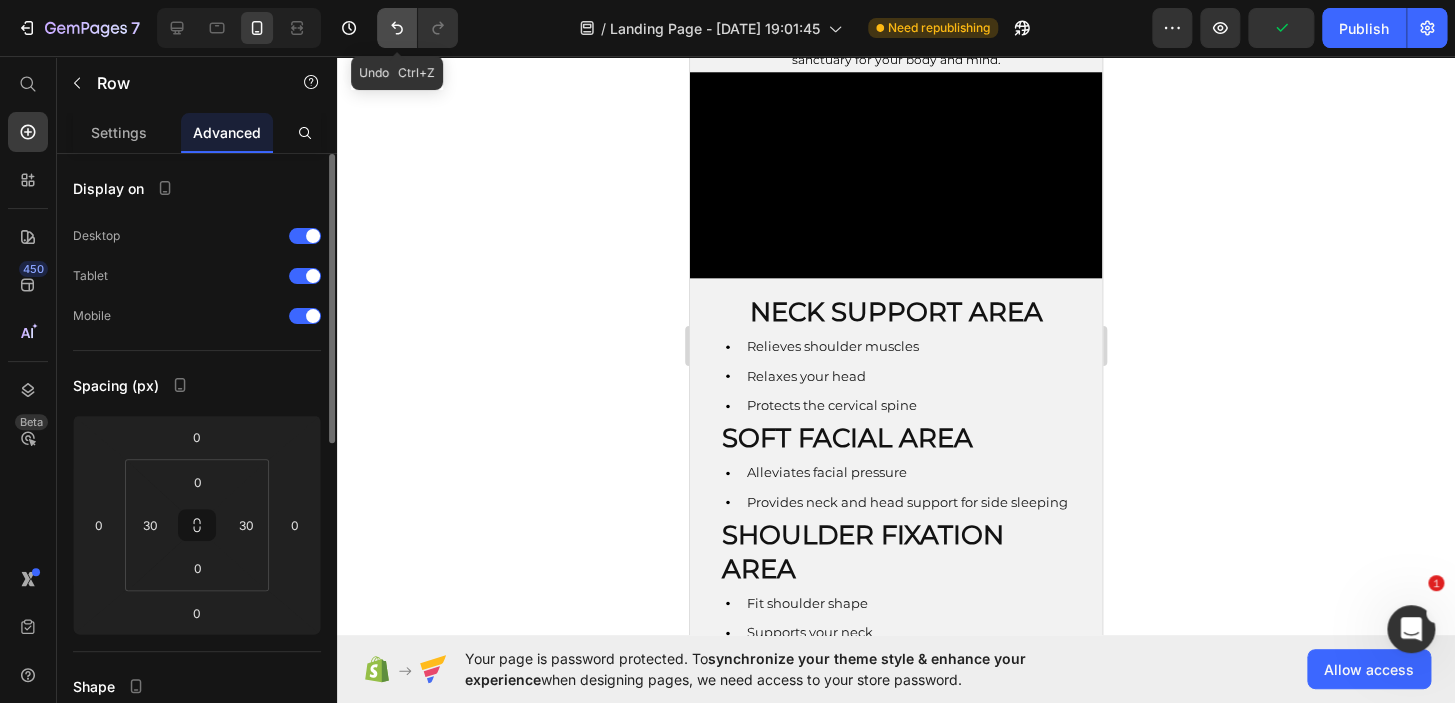 drag, startPoint x: 415, startPoint y: 40, endPoint x: 24, endPoint y: 98, distance: 395.27838 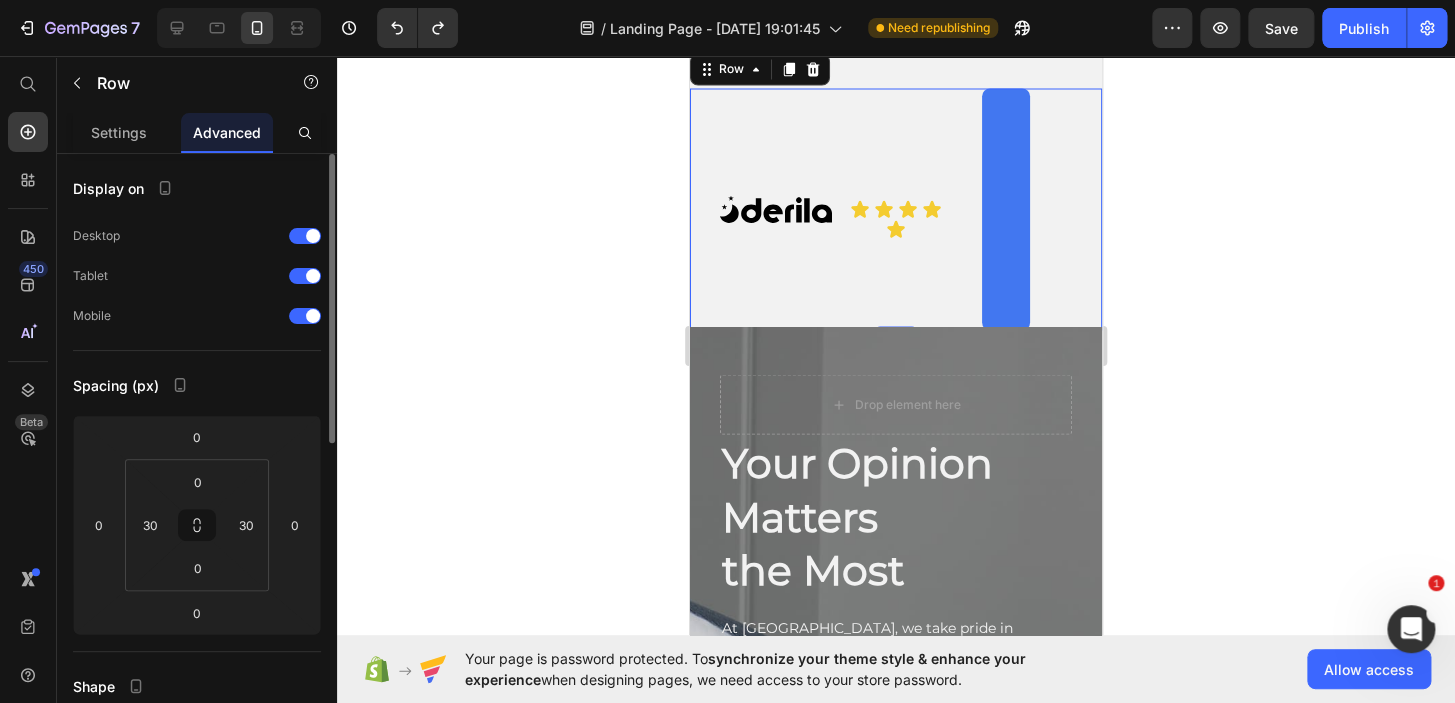 scroll, scrollTop: 1515, scrollLeft: 0, axis: vertical 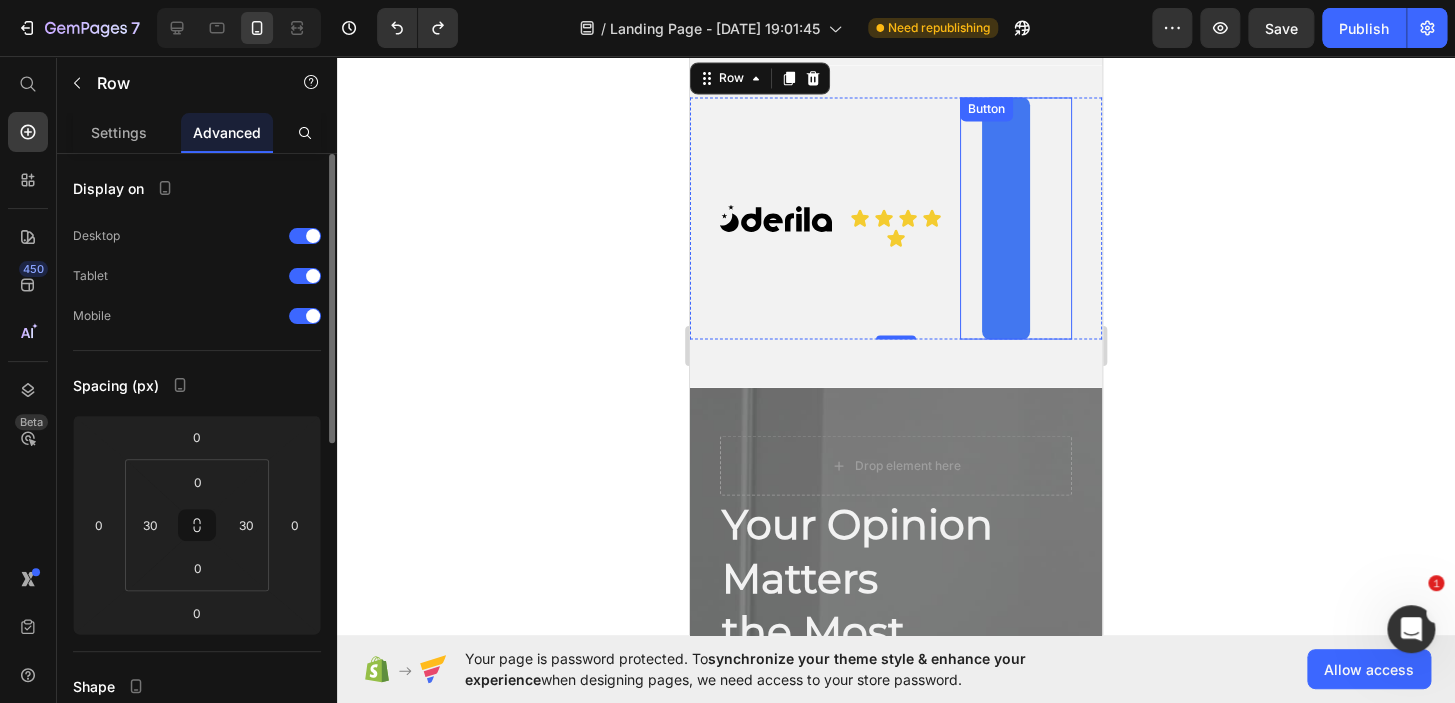 click on "Order Now!" at bounding box center (1006, 218) 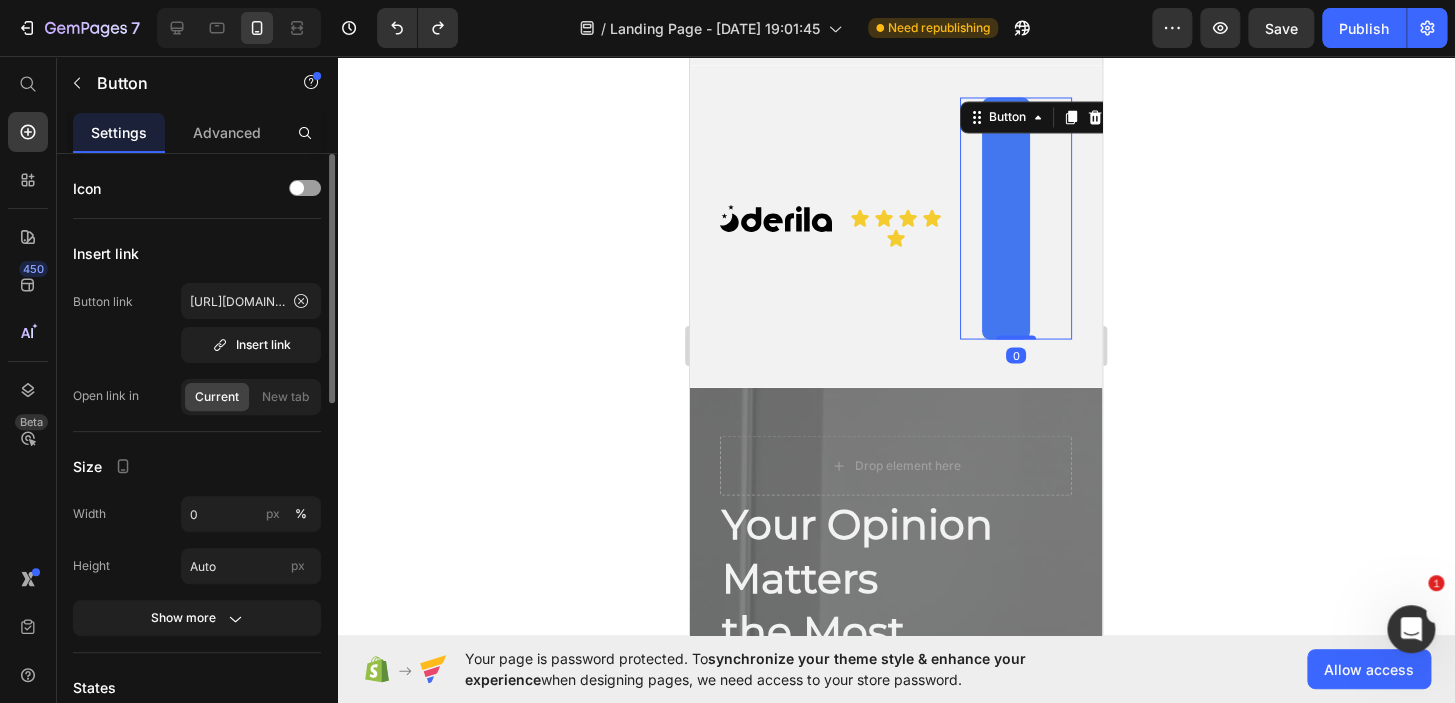 click on "Order Now!" at bounding box center (1006, 218) 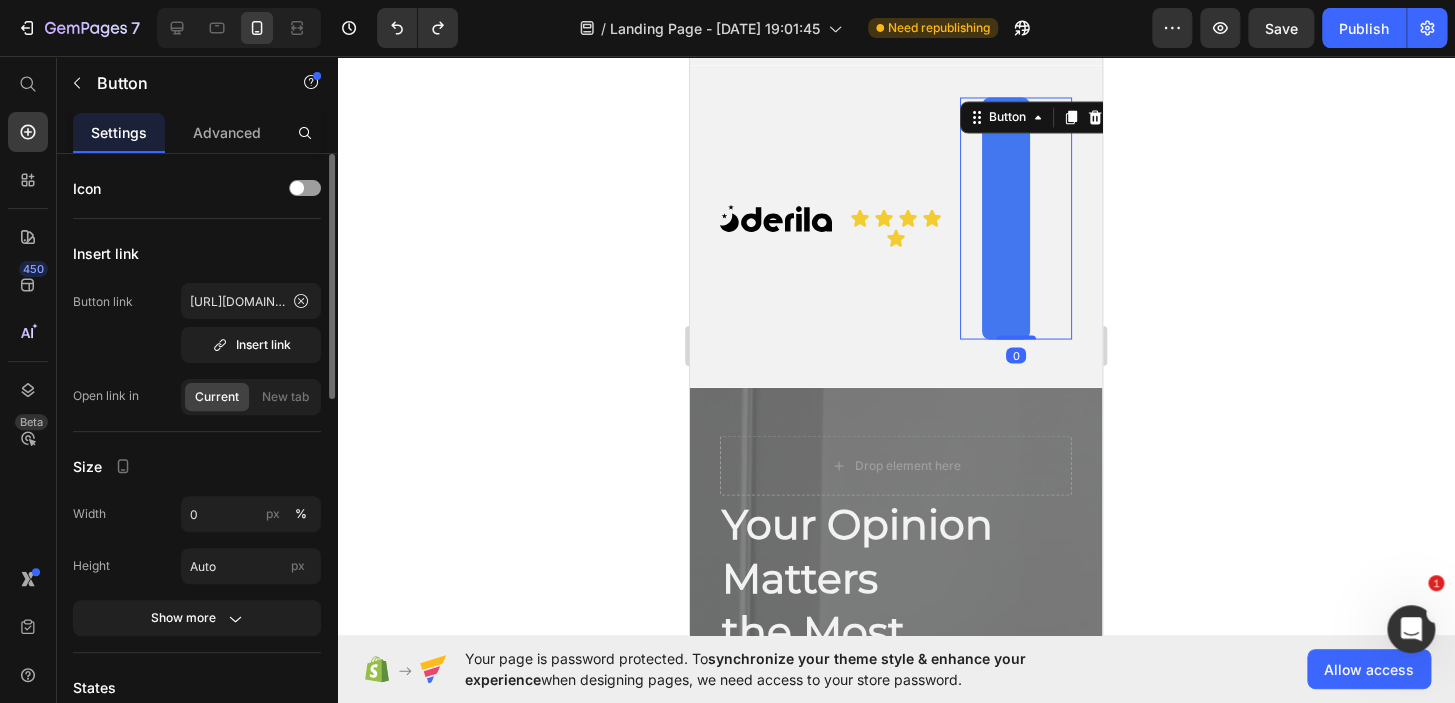 click on "Order Now!" at bounding box center [1006, 218] 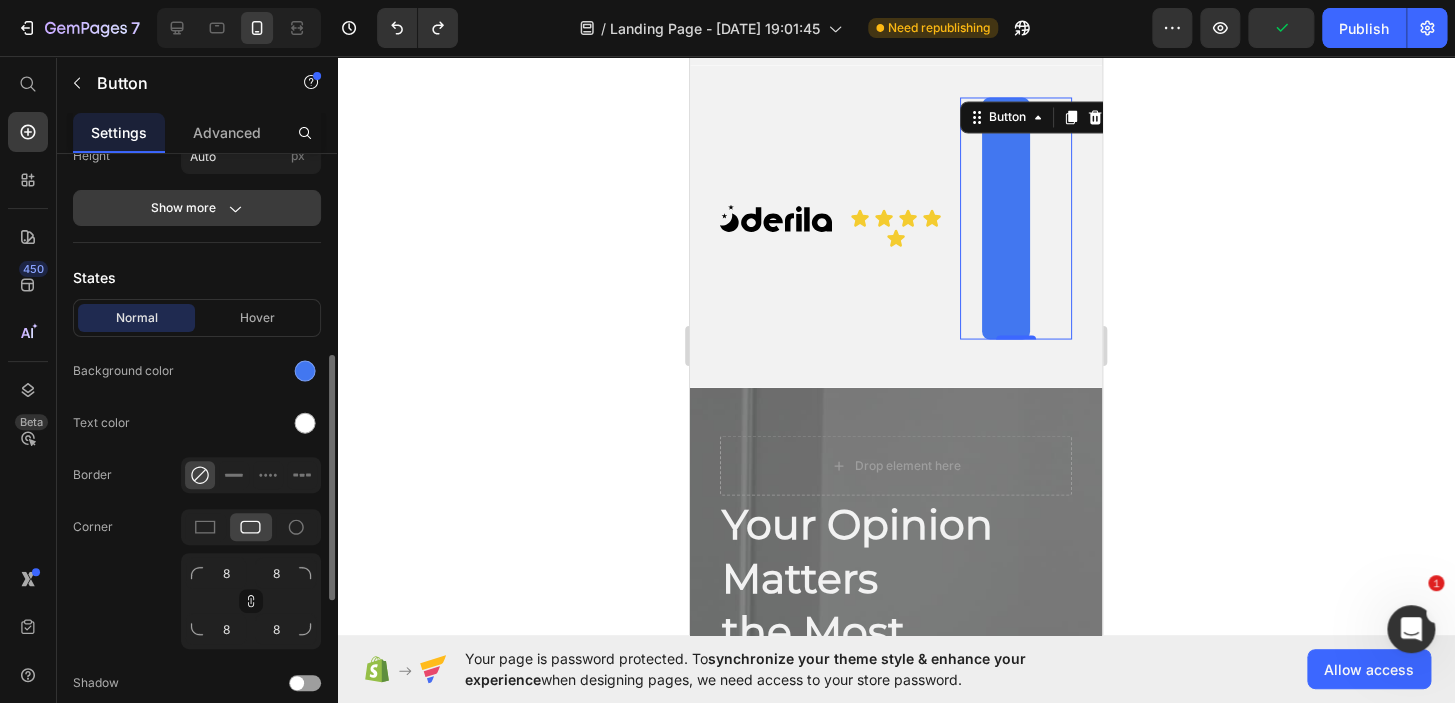 scroll, scrollTop: 516, scrollLeft: 0, axis: vertical 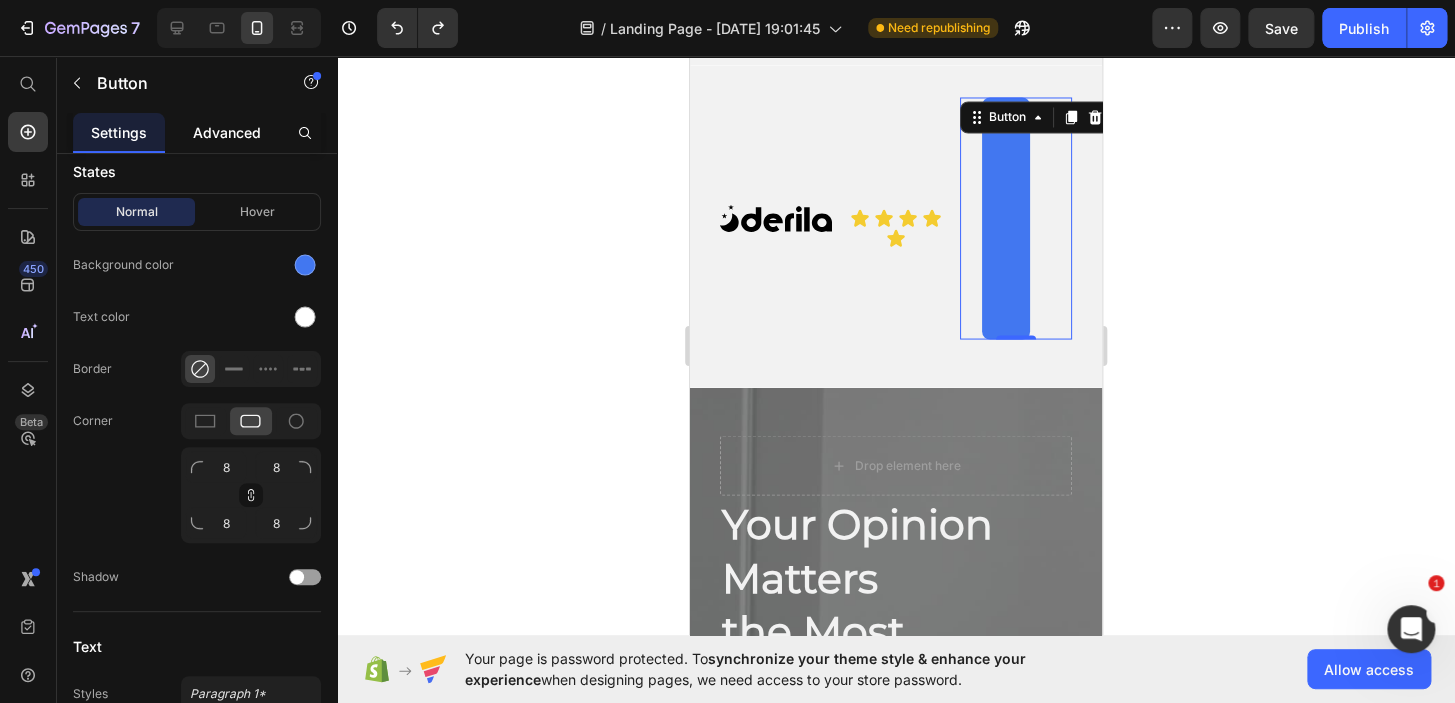 click on "Advanced" at bounding box center (227, 132) 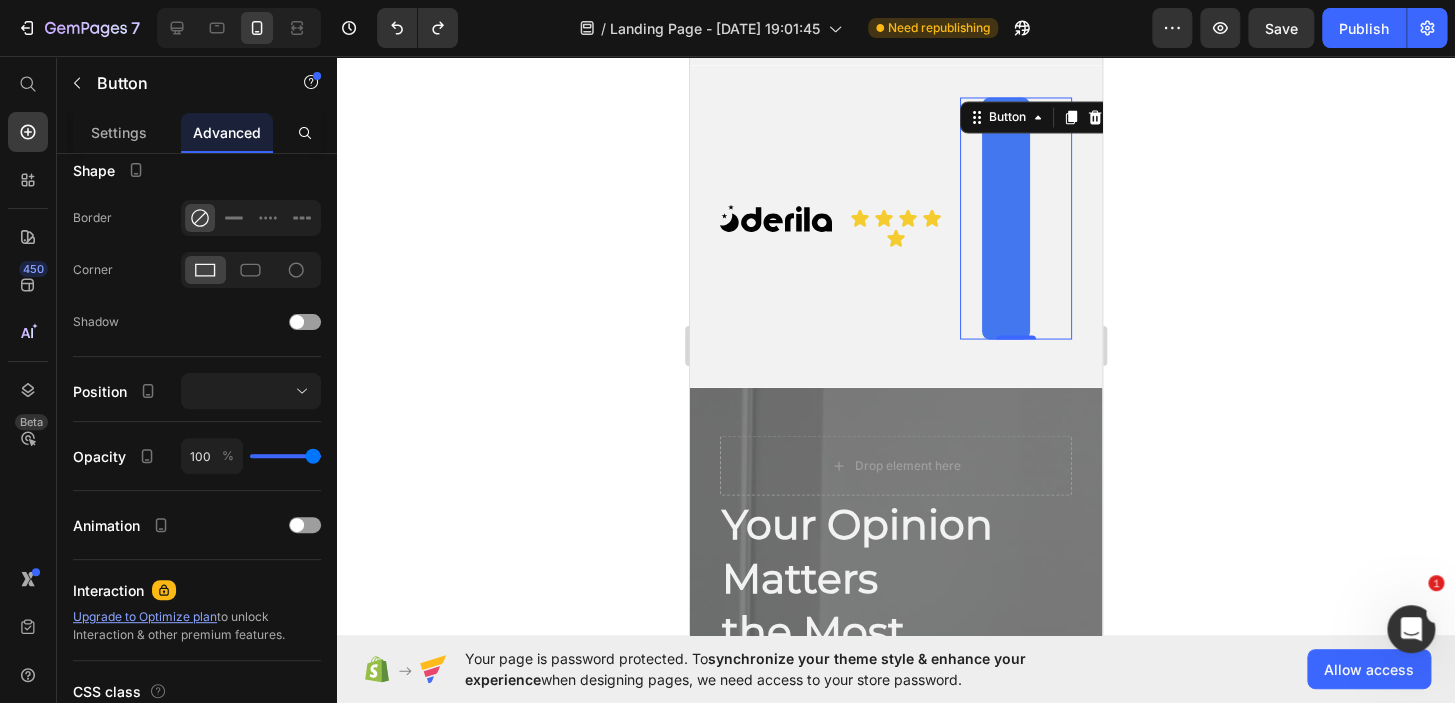 scroll, scrollTop: 0, scrollLeft: 0, axis: both 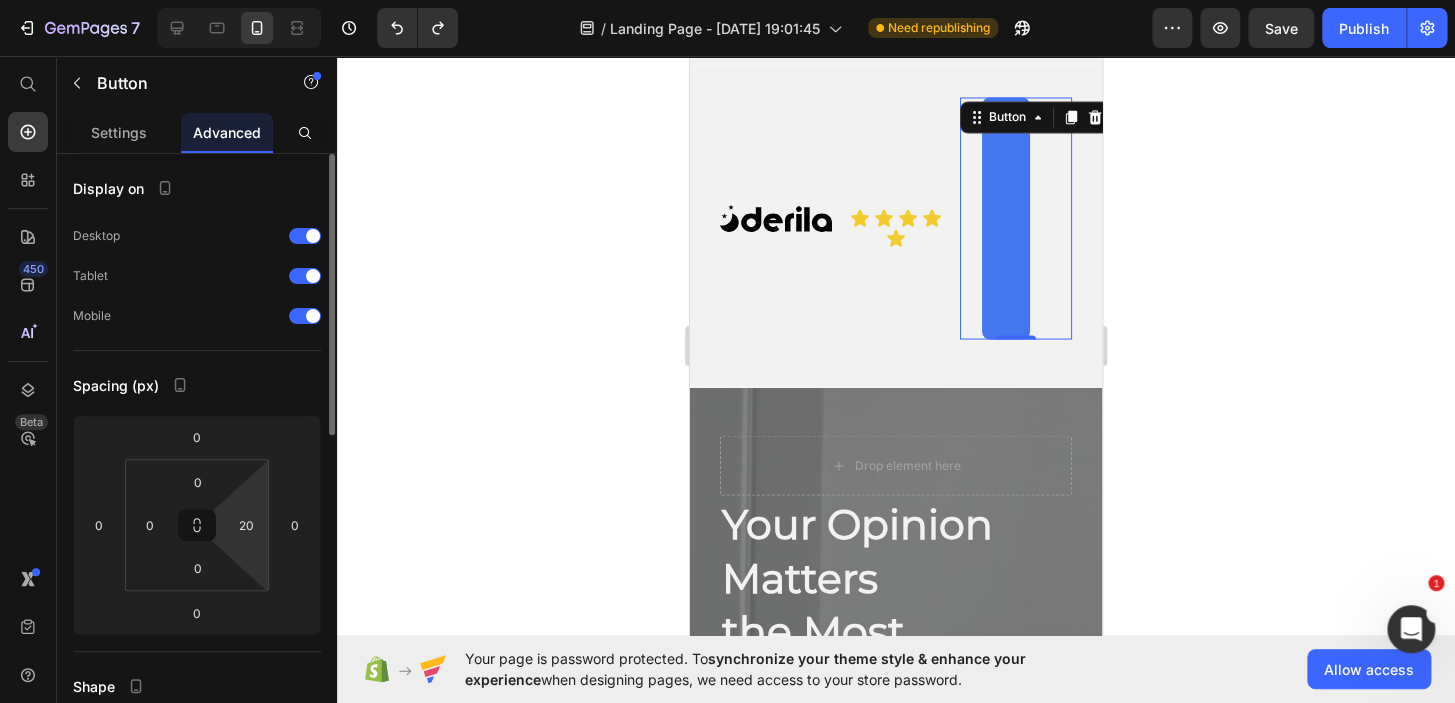 click on "7  Version history  /  Landing Page - [DATE] 19:01:45 Need republishing Preview  Save   Publish  450 Beta Start with Sections Elements Hero Section Product Detail Brands Trusted Badges Guarantee Product Breakdown How to use Testimonials Compare Bundle FAQs Social Proof Brand Story Product List Collection Blog List Contact Sticky Add to Cart Custom Footer Browse Library 450 Layout
Row
Row
Row
Row Text
Heading
Text Block Button
Button
Button
Sticky Back to top Media" at bounding box center [727, 0] 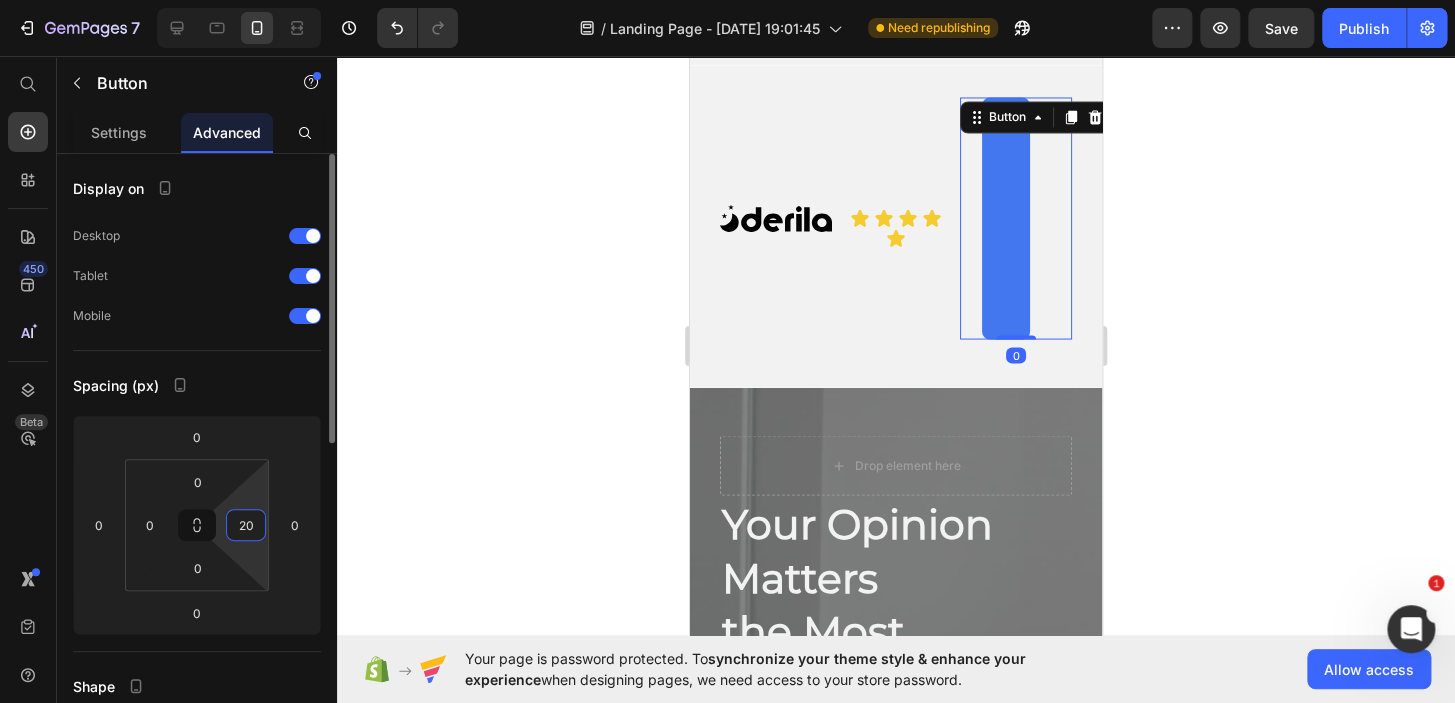 type 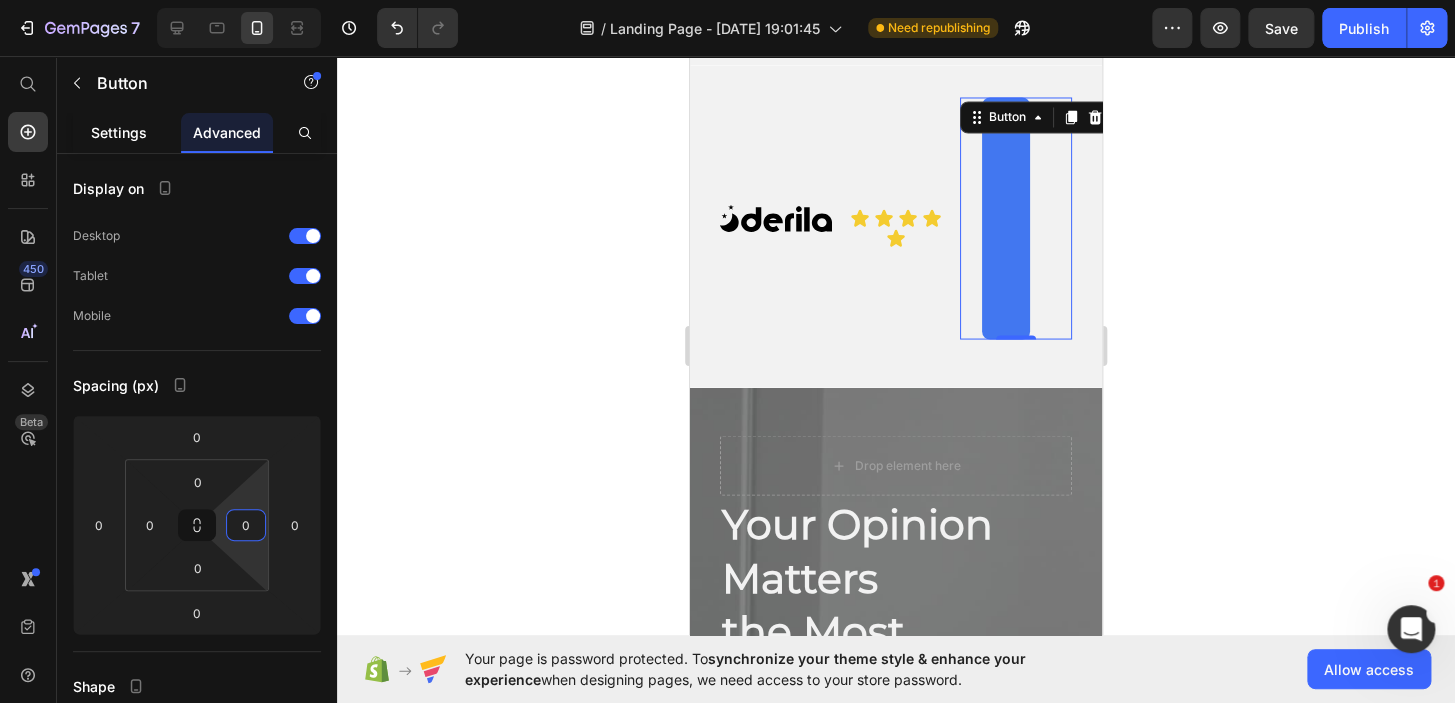 click on "Settings" 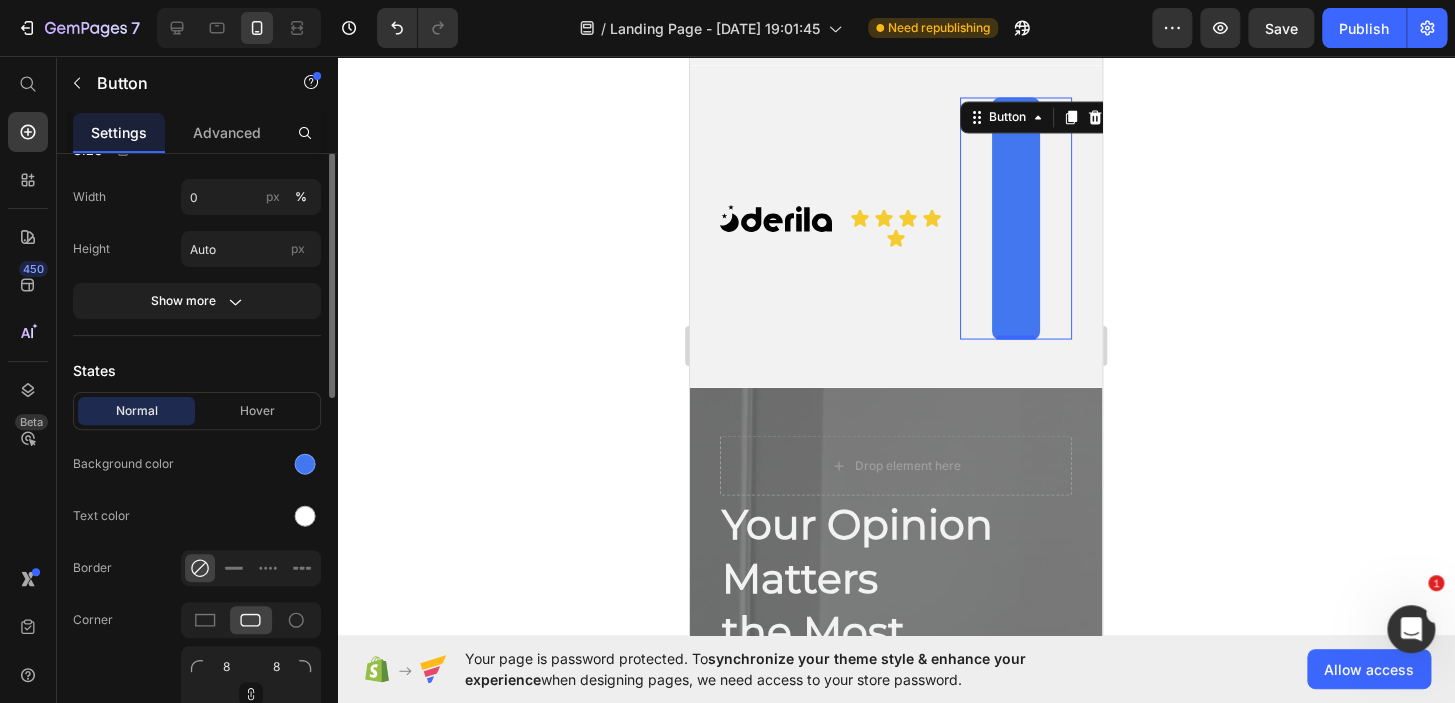 scroll, scrollTop: 225, scrollLeft: 0, axis: vertical 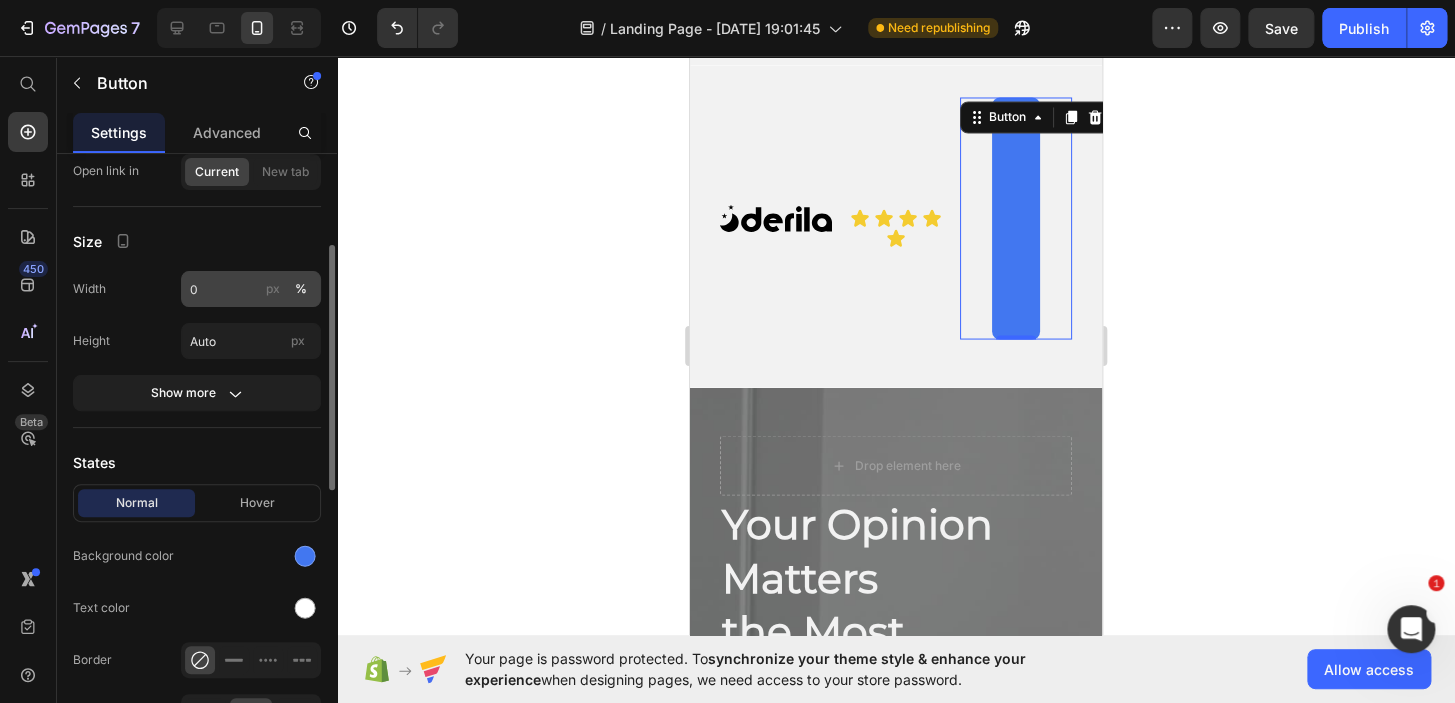 click on "px" at bounding box center [273, 289] 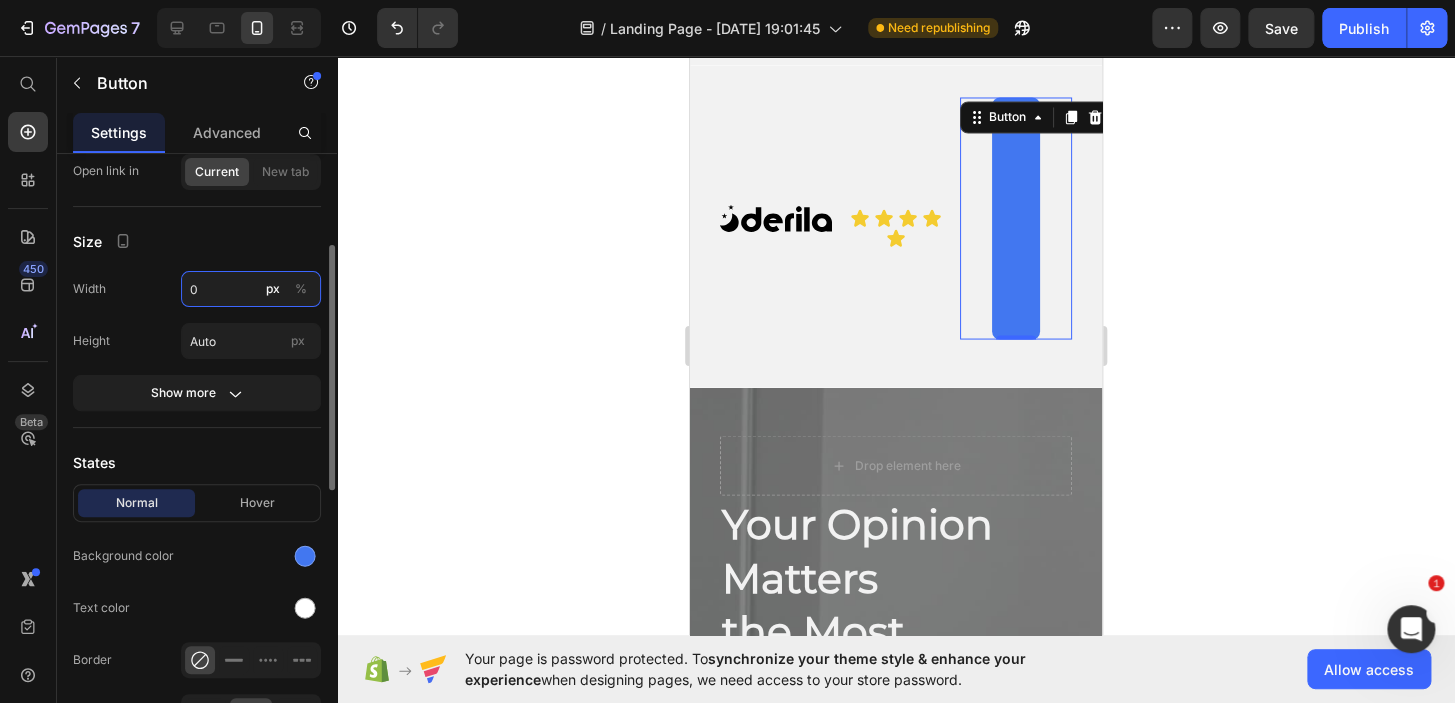 click on "0" at bounding box center (251, 289) 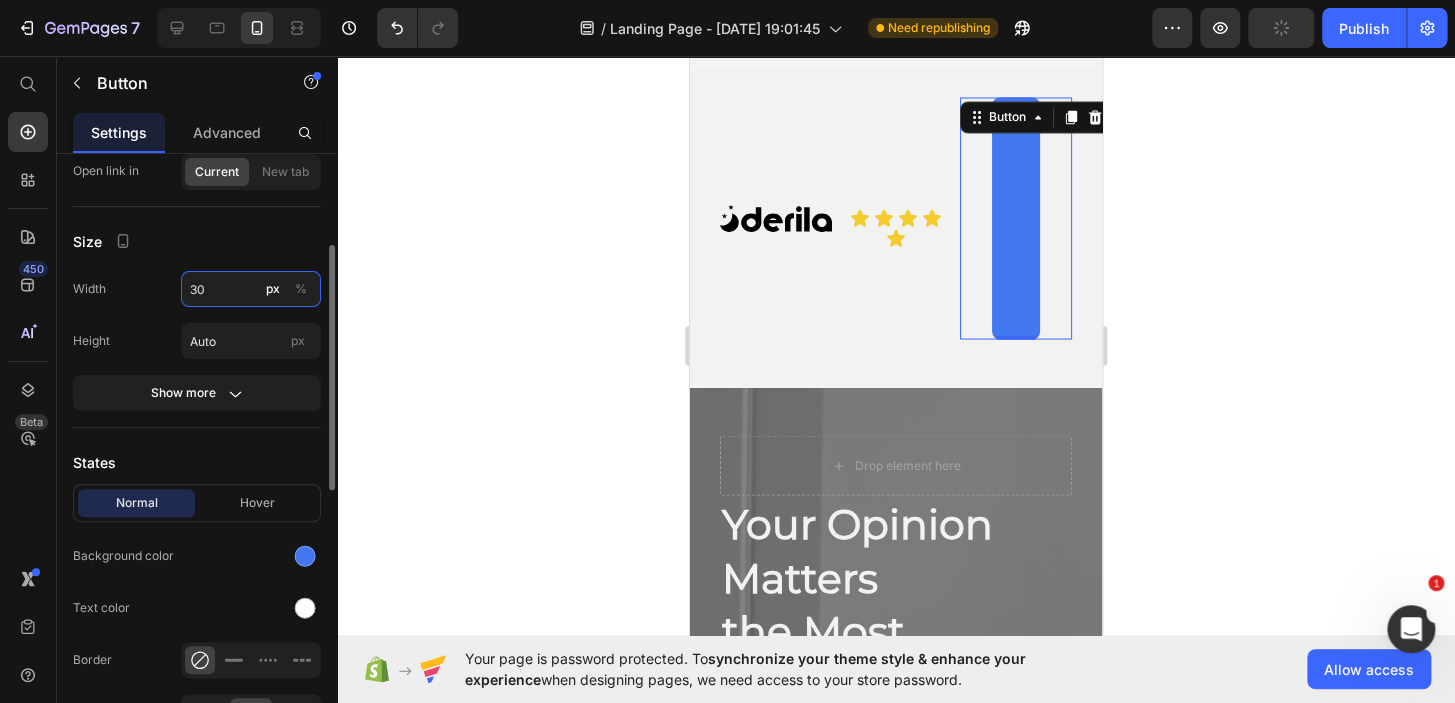 type on "0" 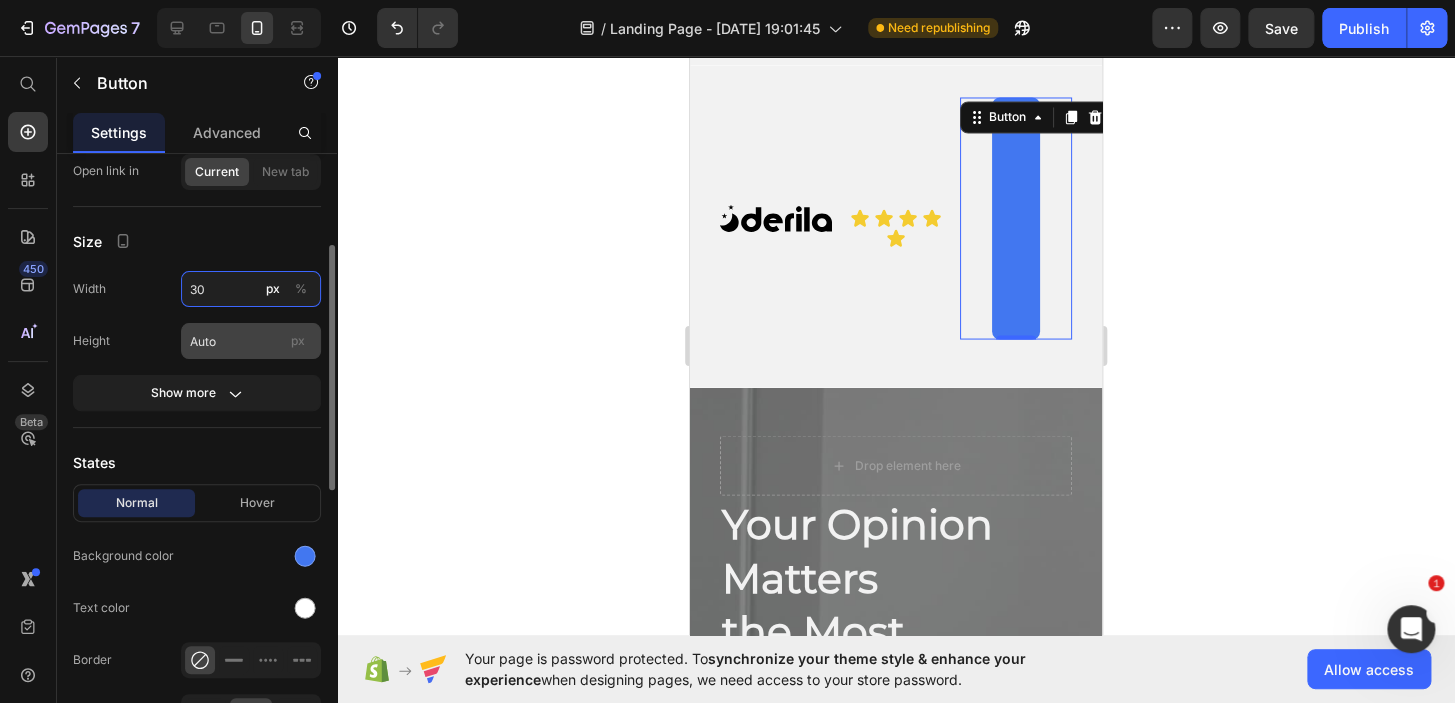 type on "30" 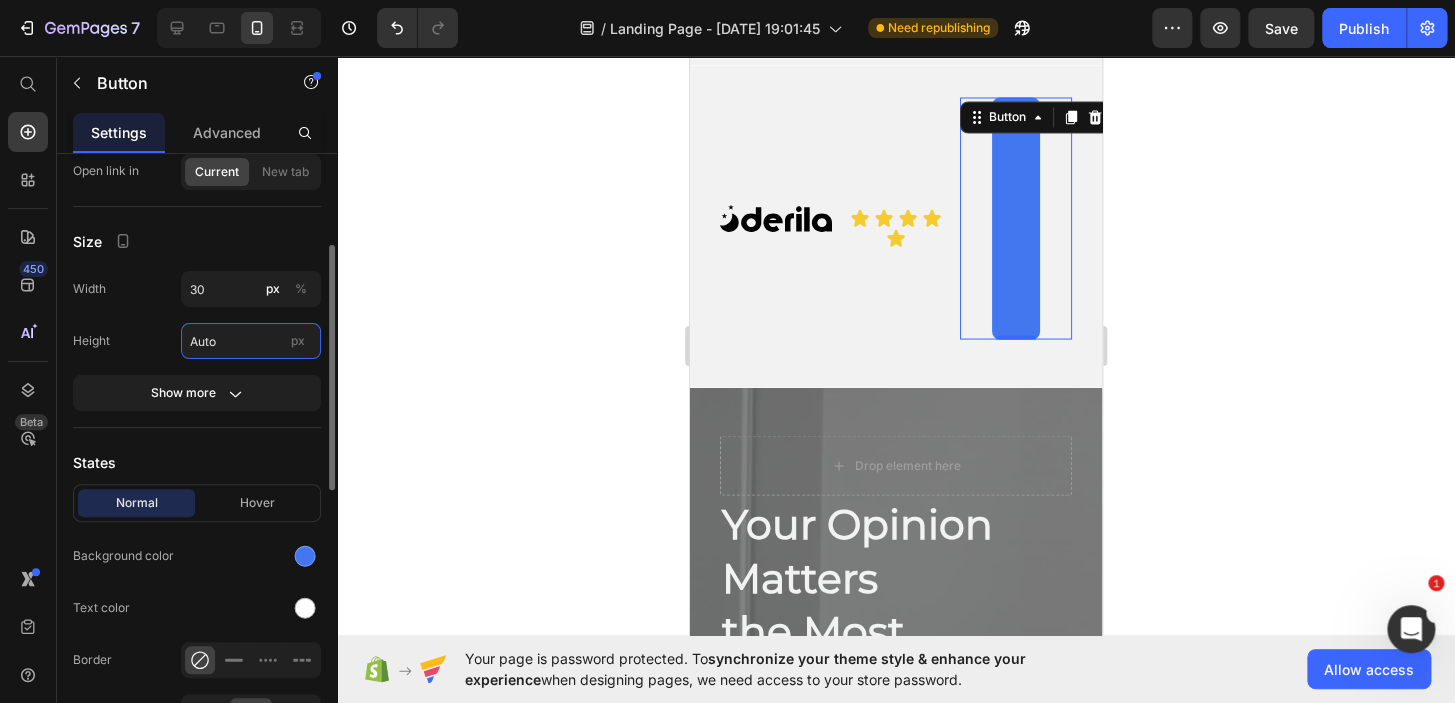click on "Auto" at bounding box center (251, 341) 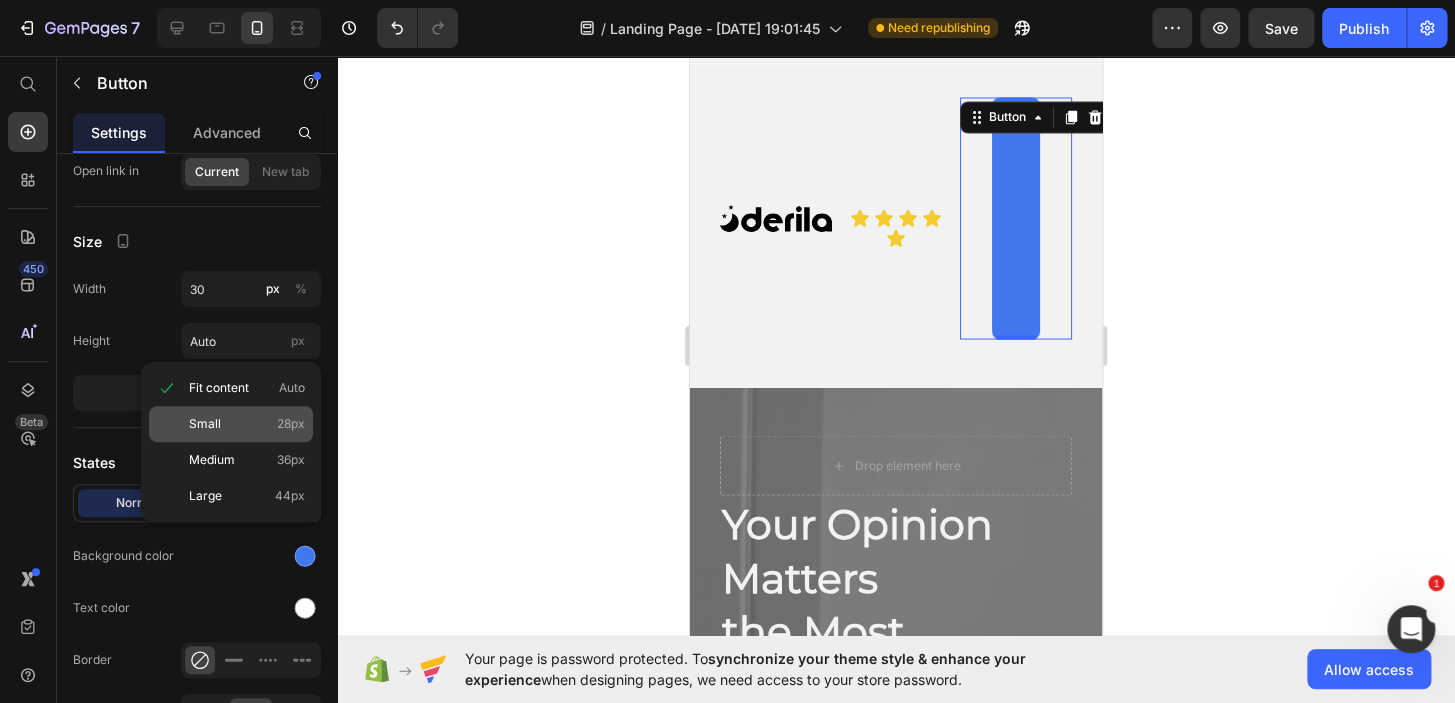 click on "Small" at bounding box center [205, 424] 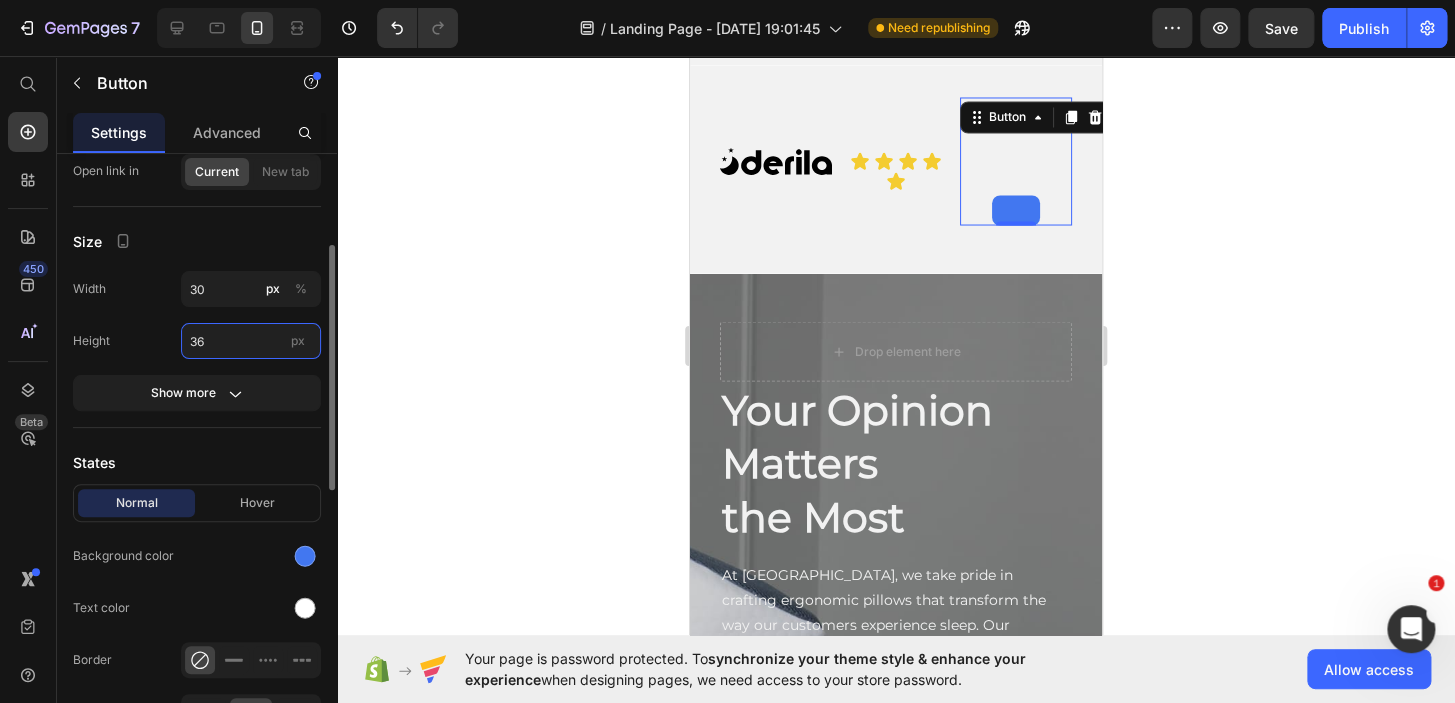 type on "37" 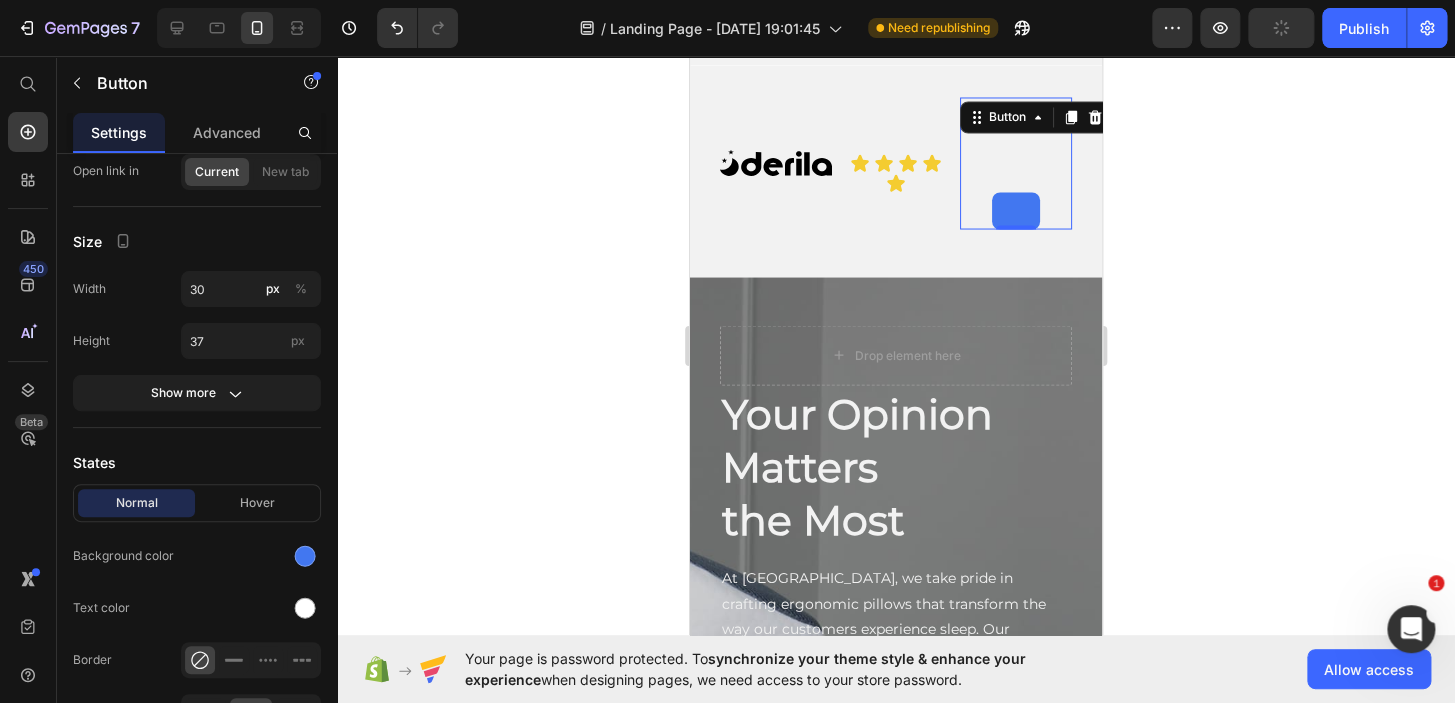 click on "Order Now!" at bounding box center (1016, 210) 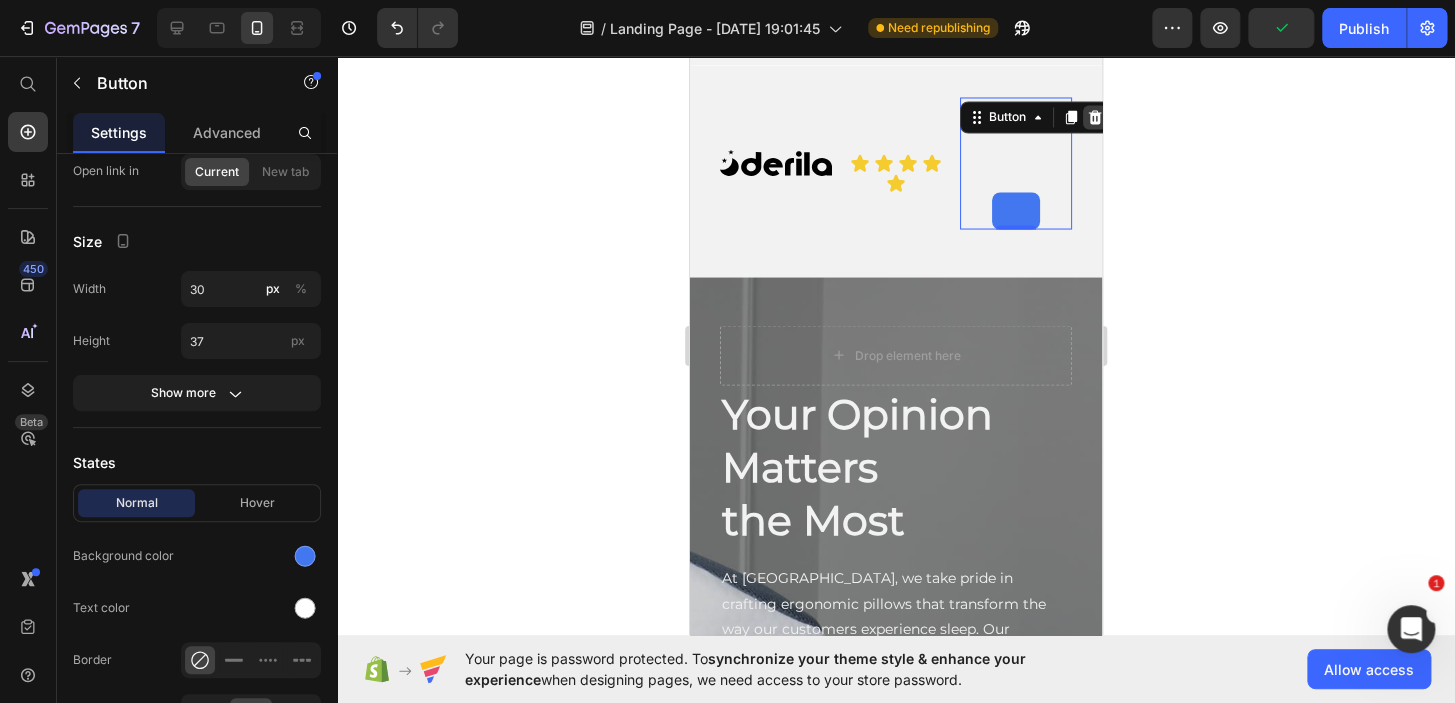 click at bounding box center (1095, 117) 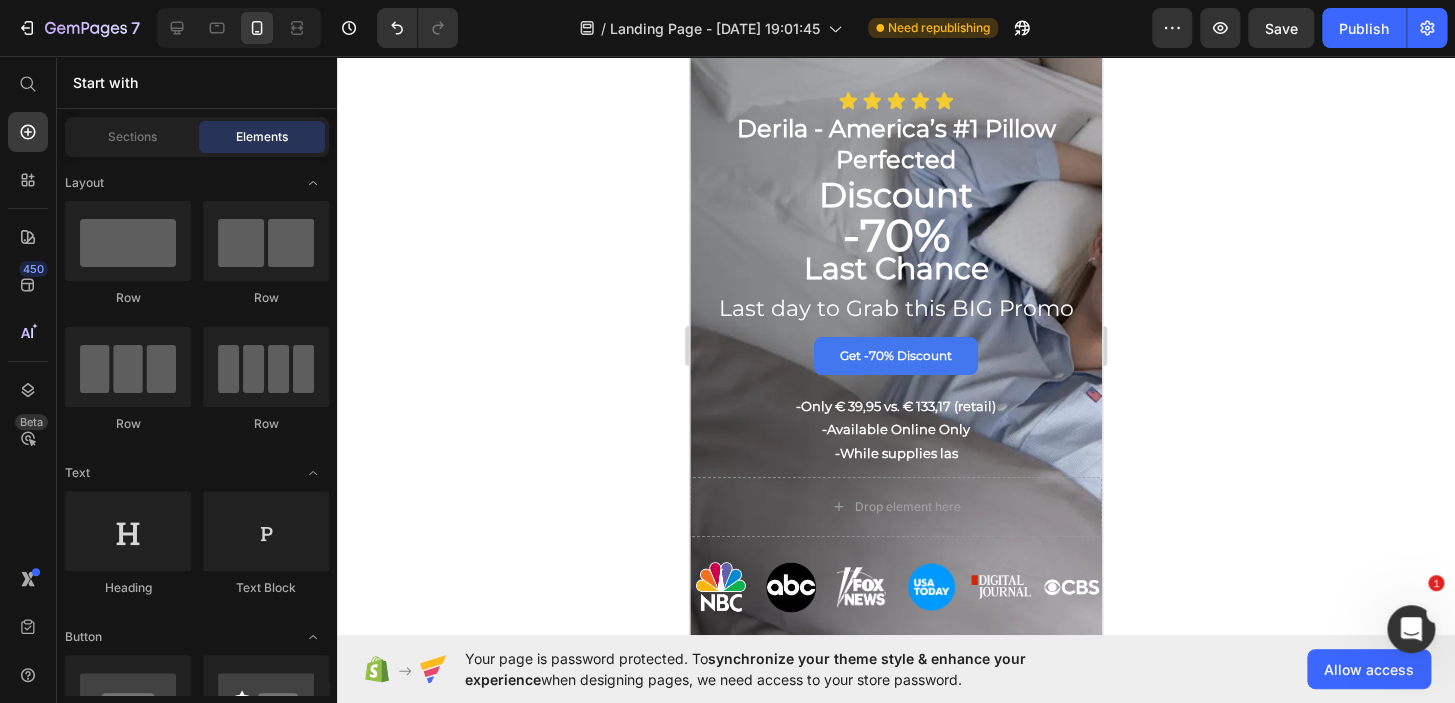 scroll, scrollTop: 0, scrollLeft: 0, axis: both 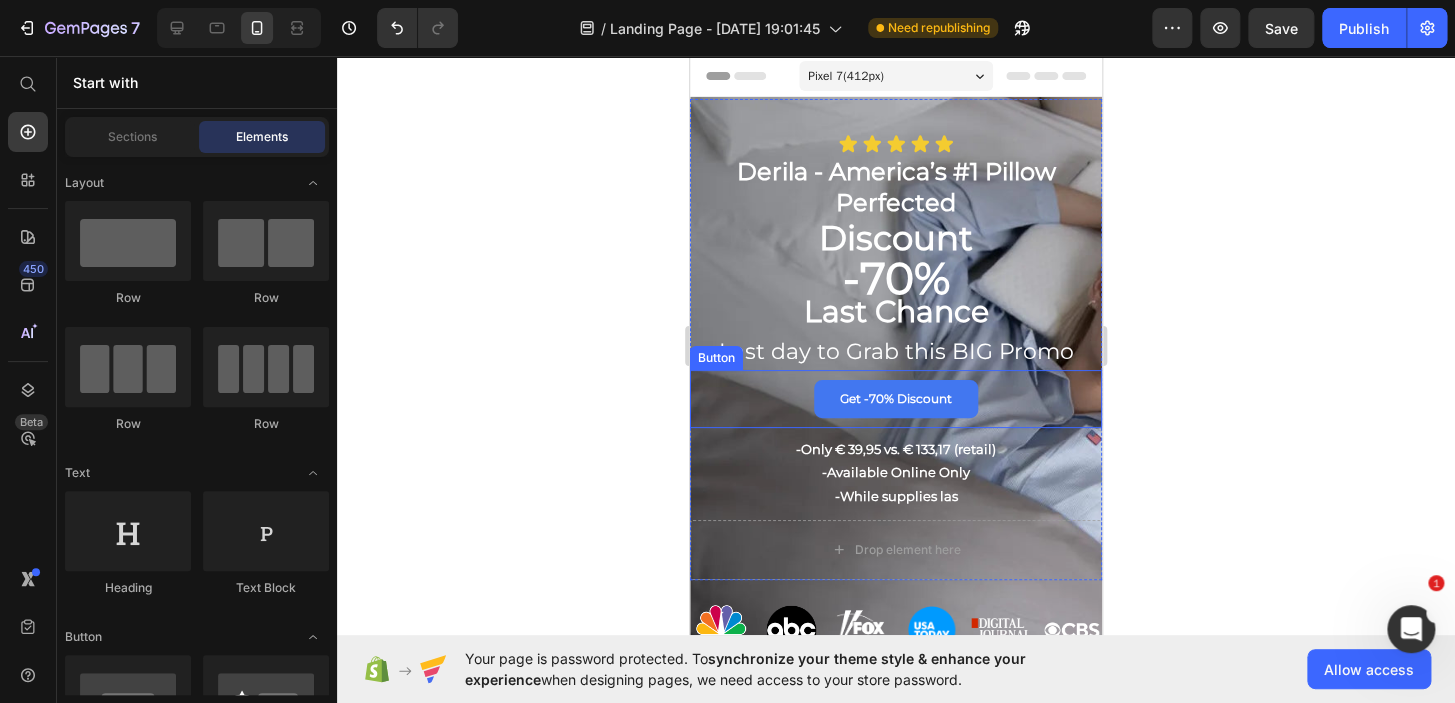 click on "Get -70% Discount" at bounding box center (896, 399) 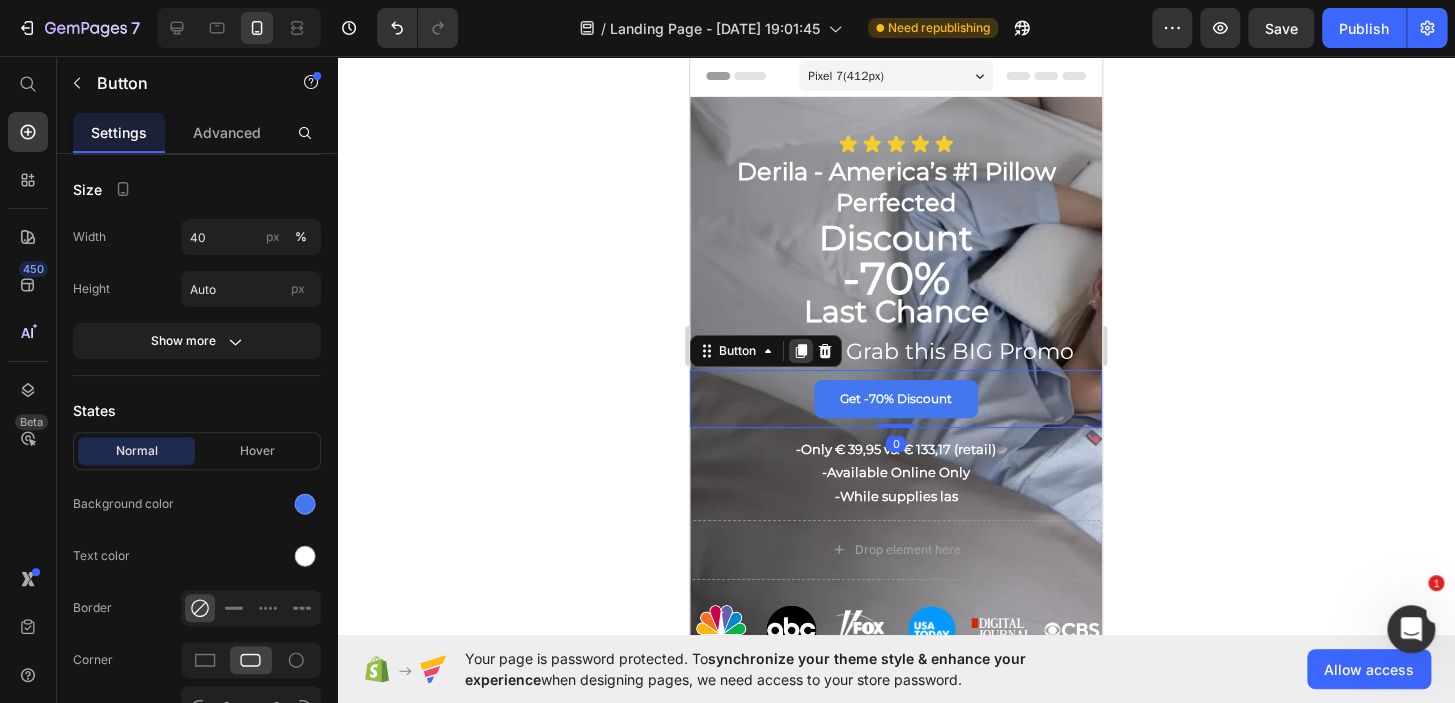 click 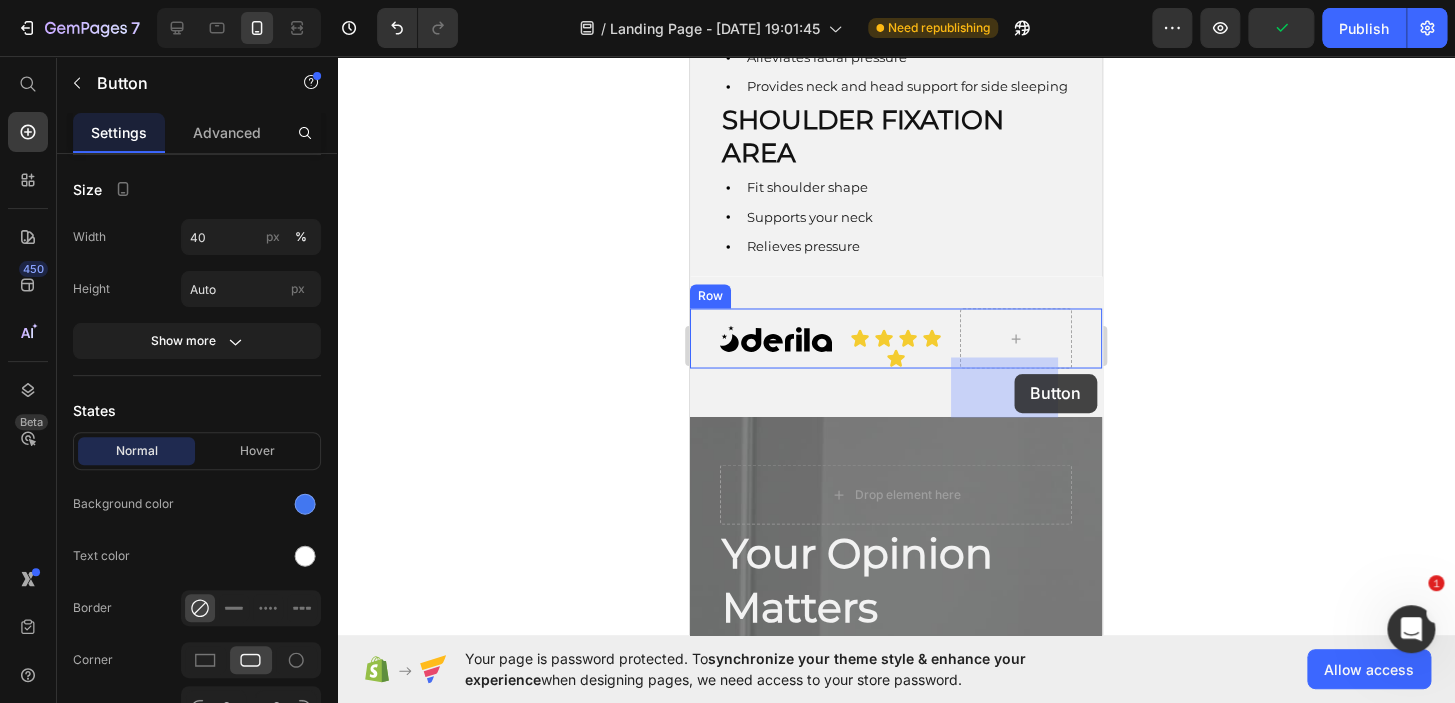 scroll, scrollTop: 1344, scrollLeft: 0, axis: vertical 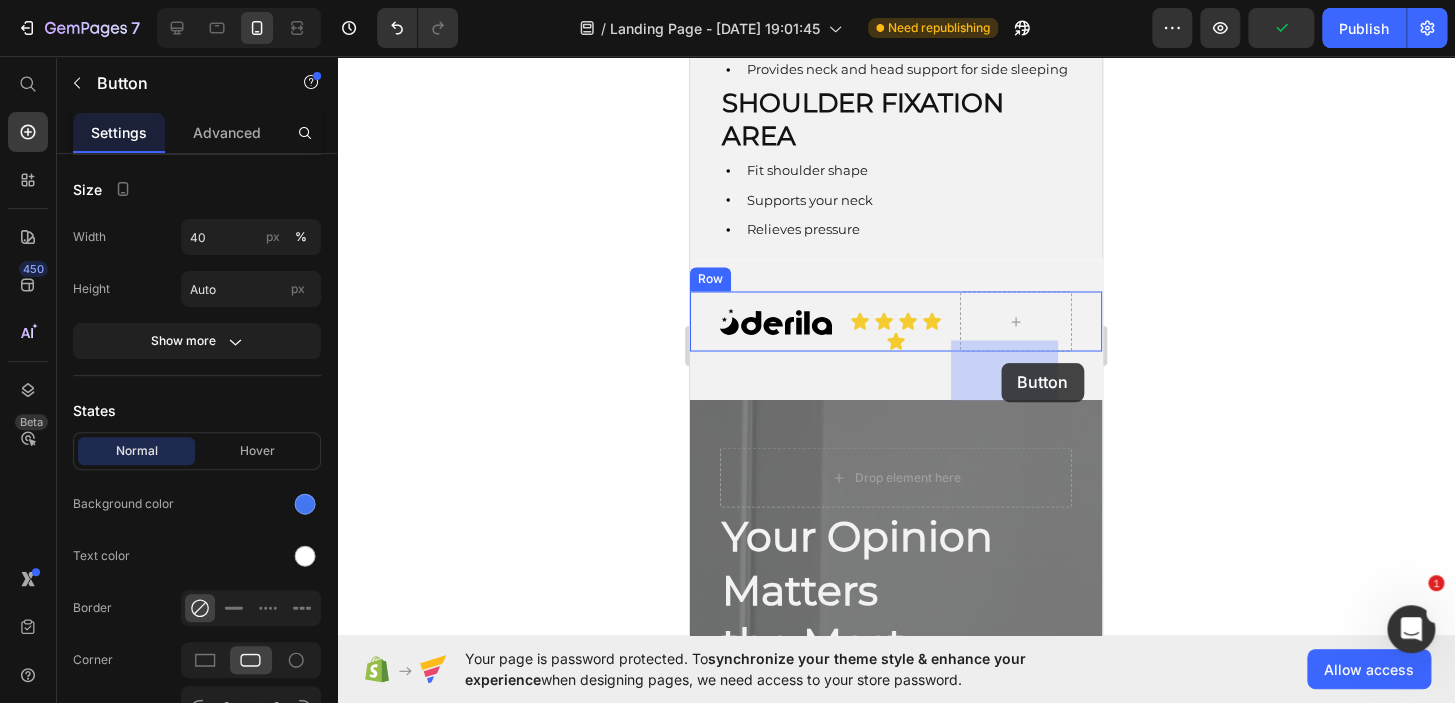 drag, startPoint x: 722, startPoint y: 408, endPoint x: 1001, endPoint y: 363, distance: 282.60574 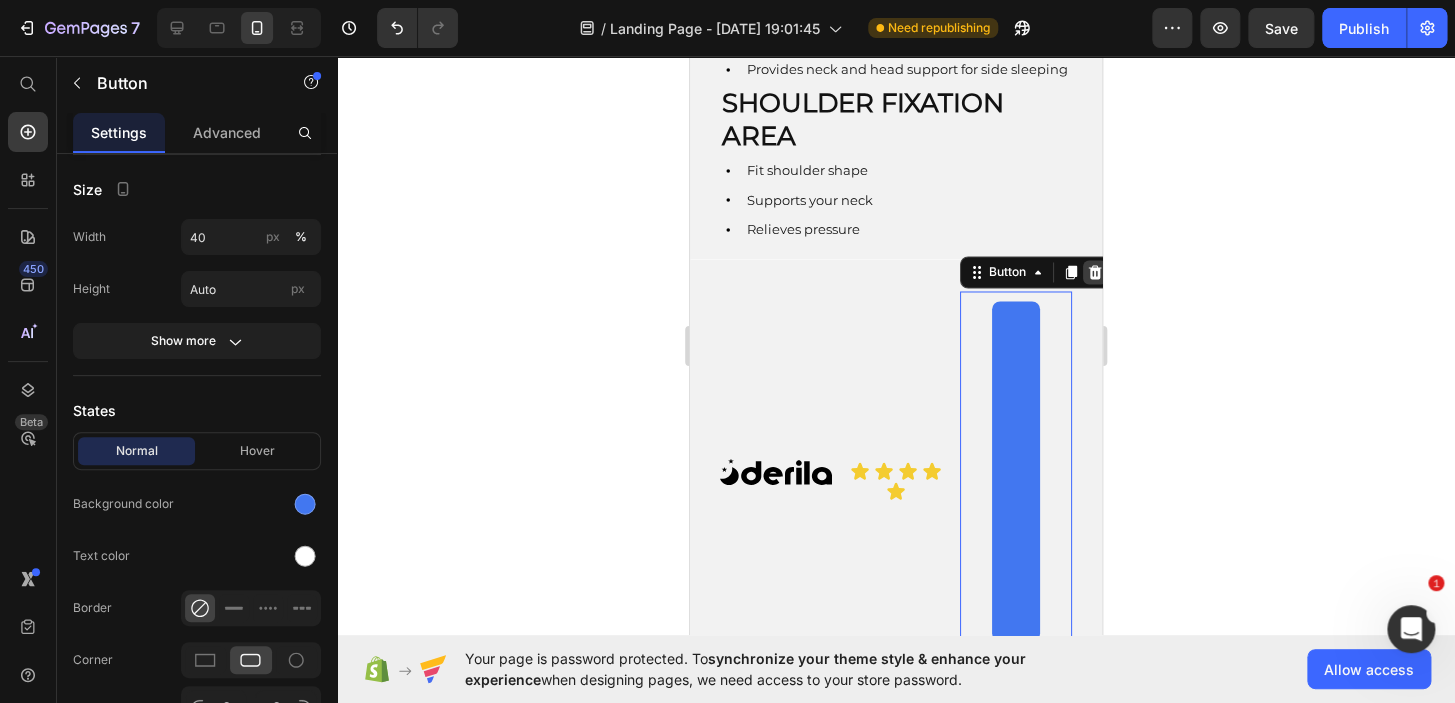 click 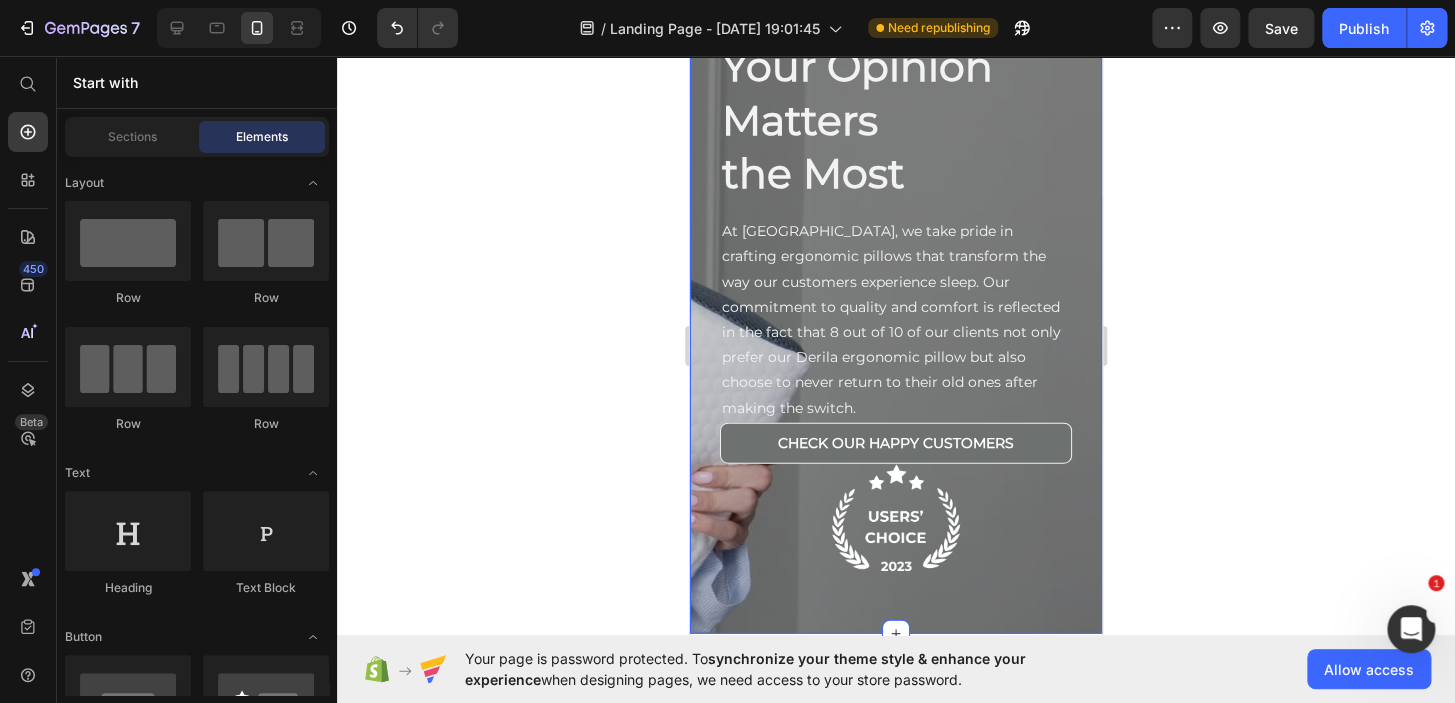 scroll, scrollTop: 1835, scrollLeft: 0, axis: vertical 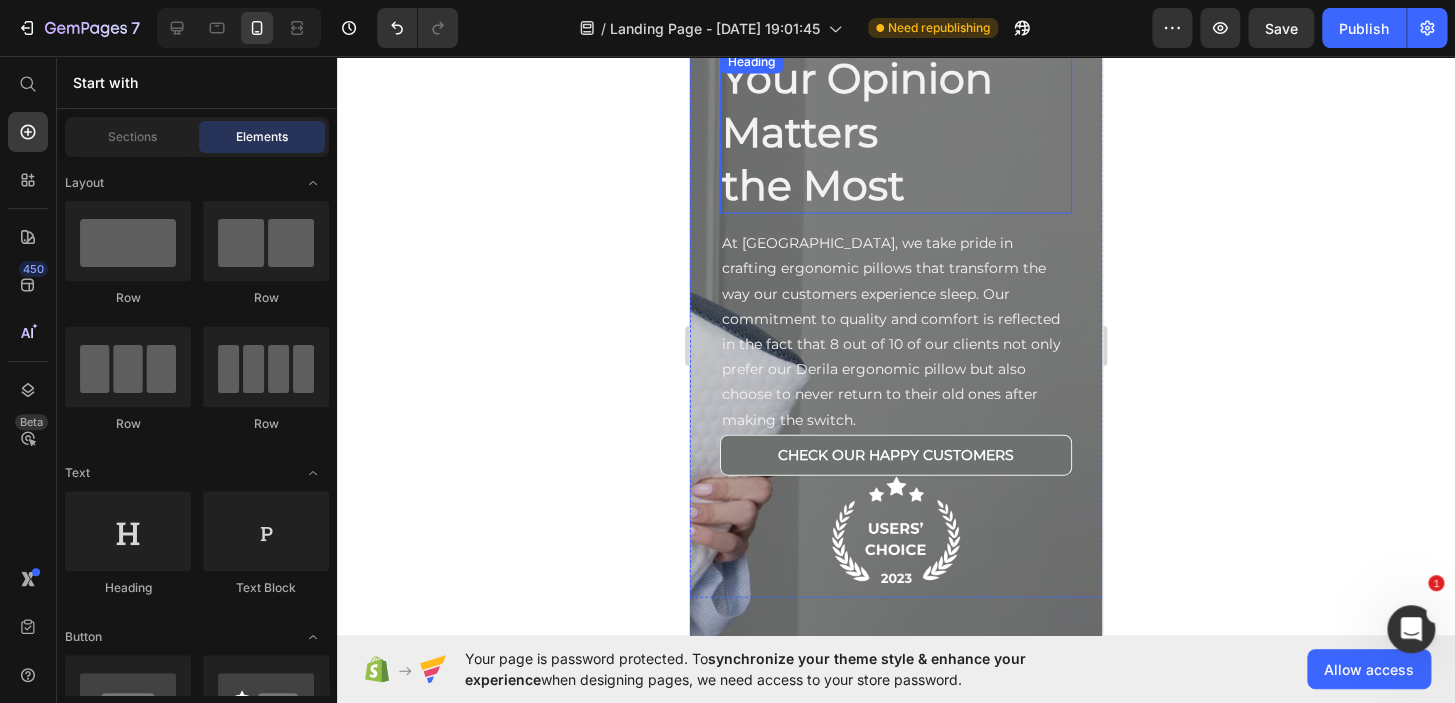 click on "Your Opinion Matters  the Most" at bounding box center (896, 132) 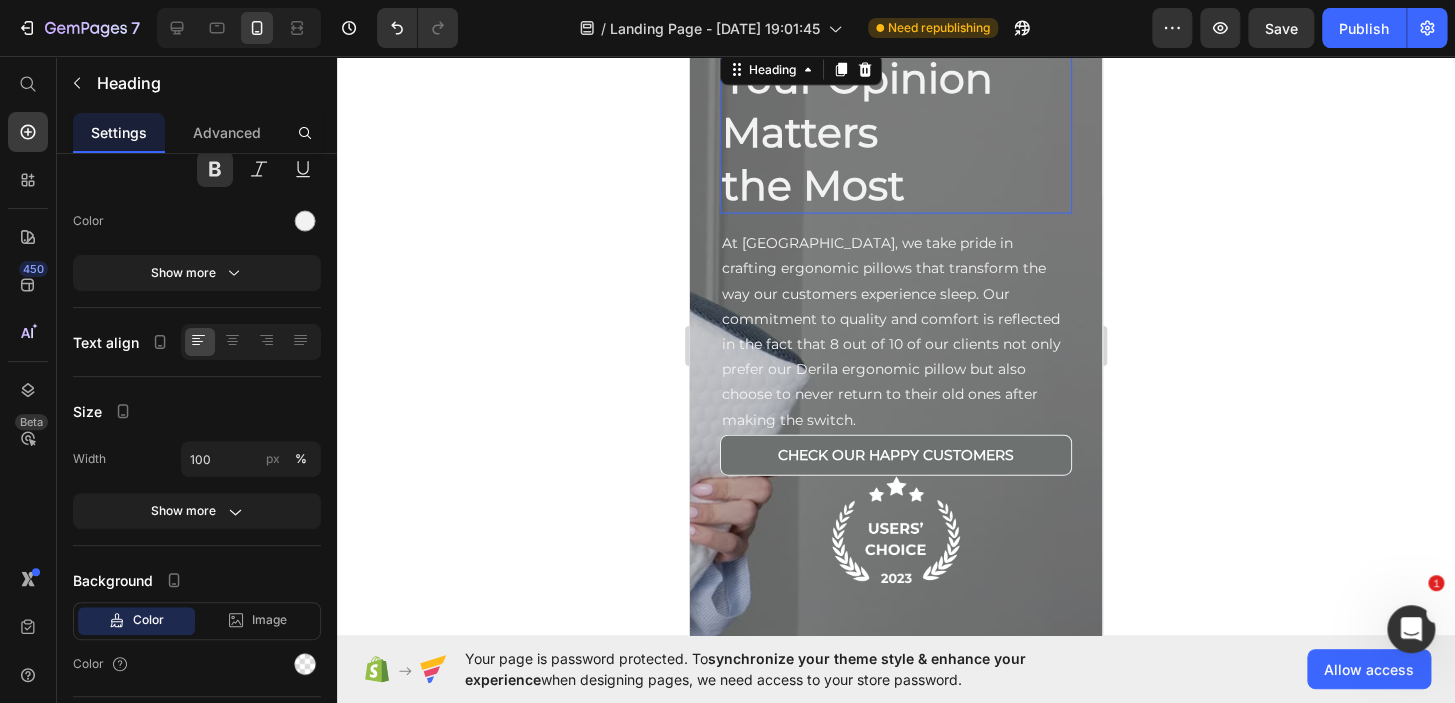 scroll, scrollTop: 0, scrollLeft: 0, axis: both 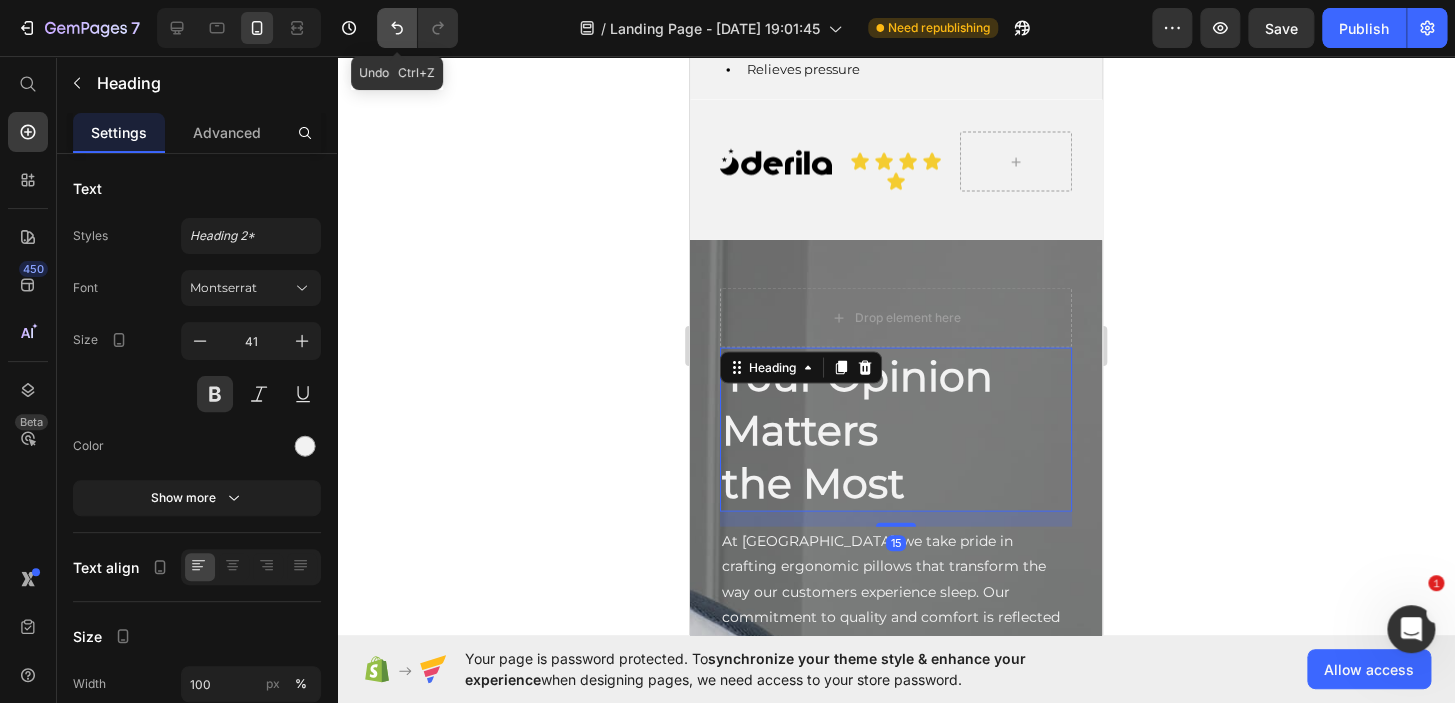 click 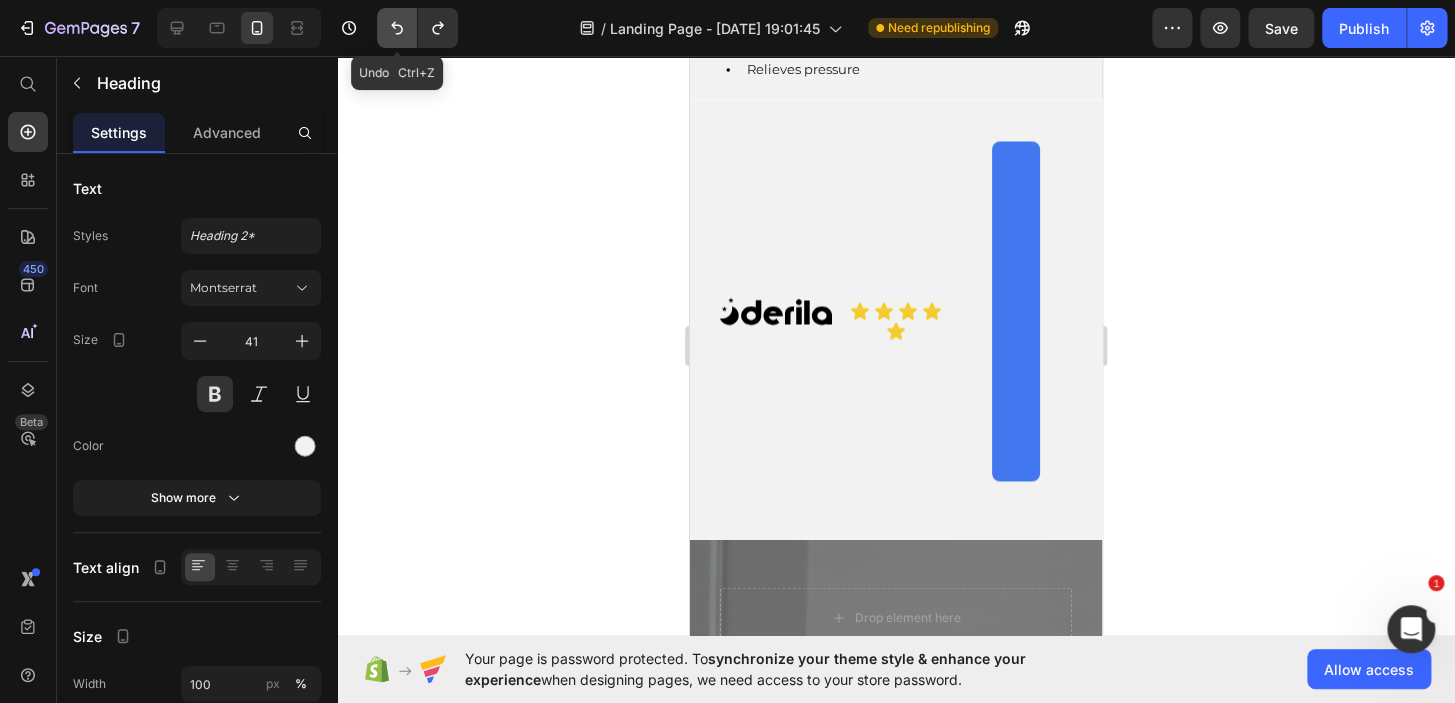 click 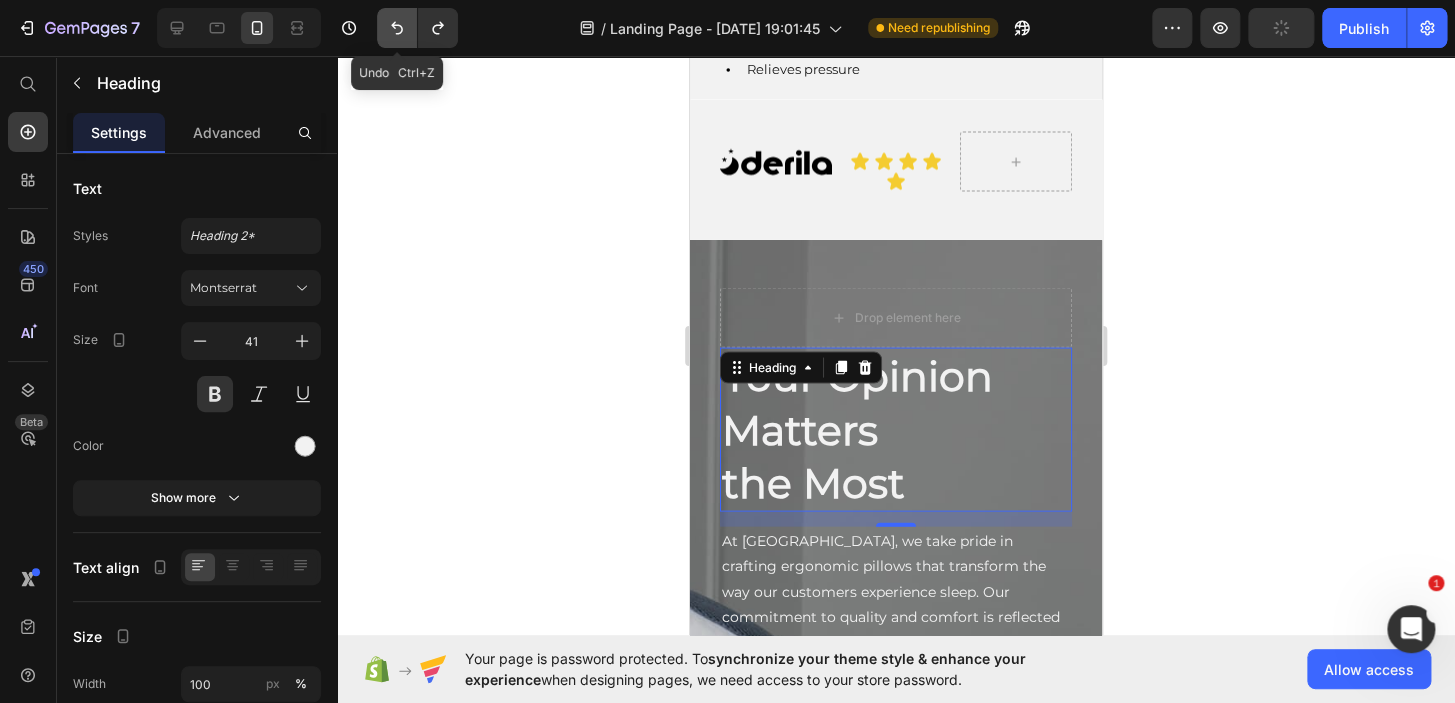 click 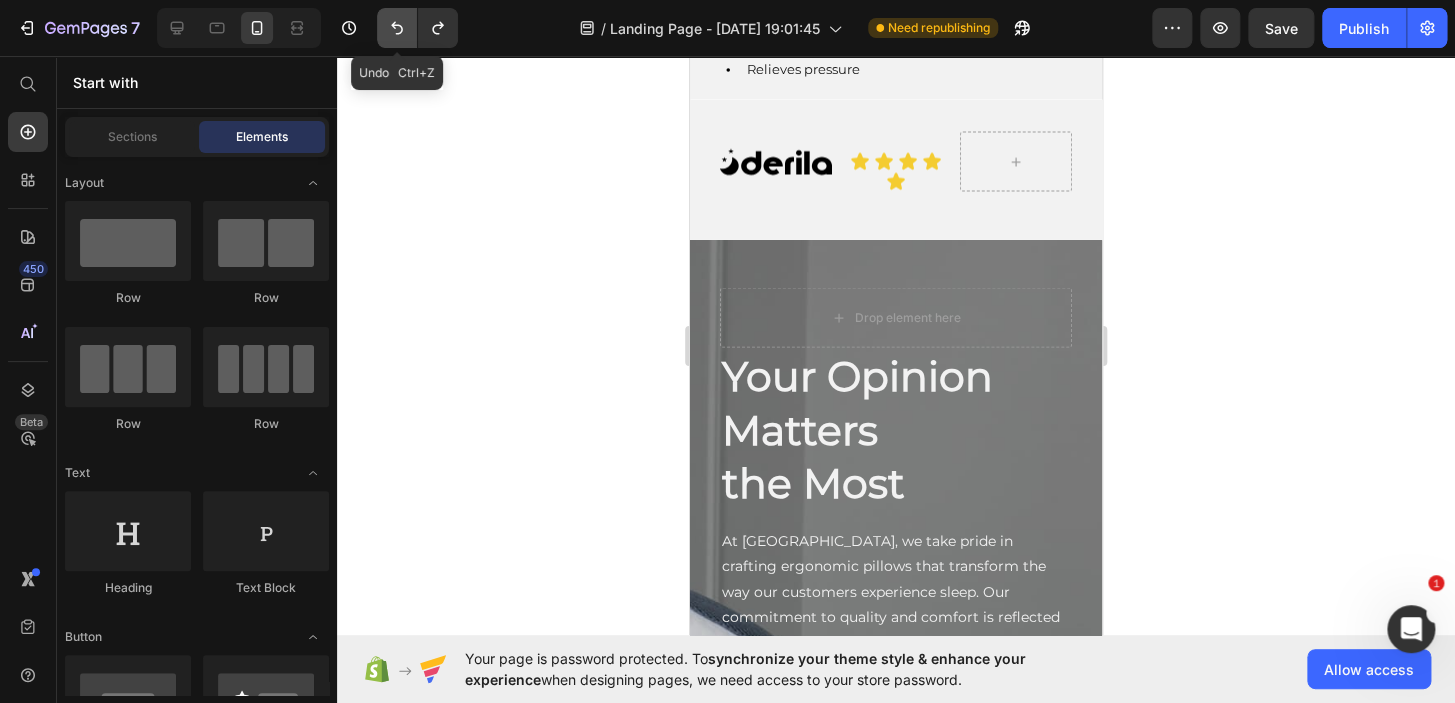 click 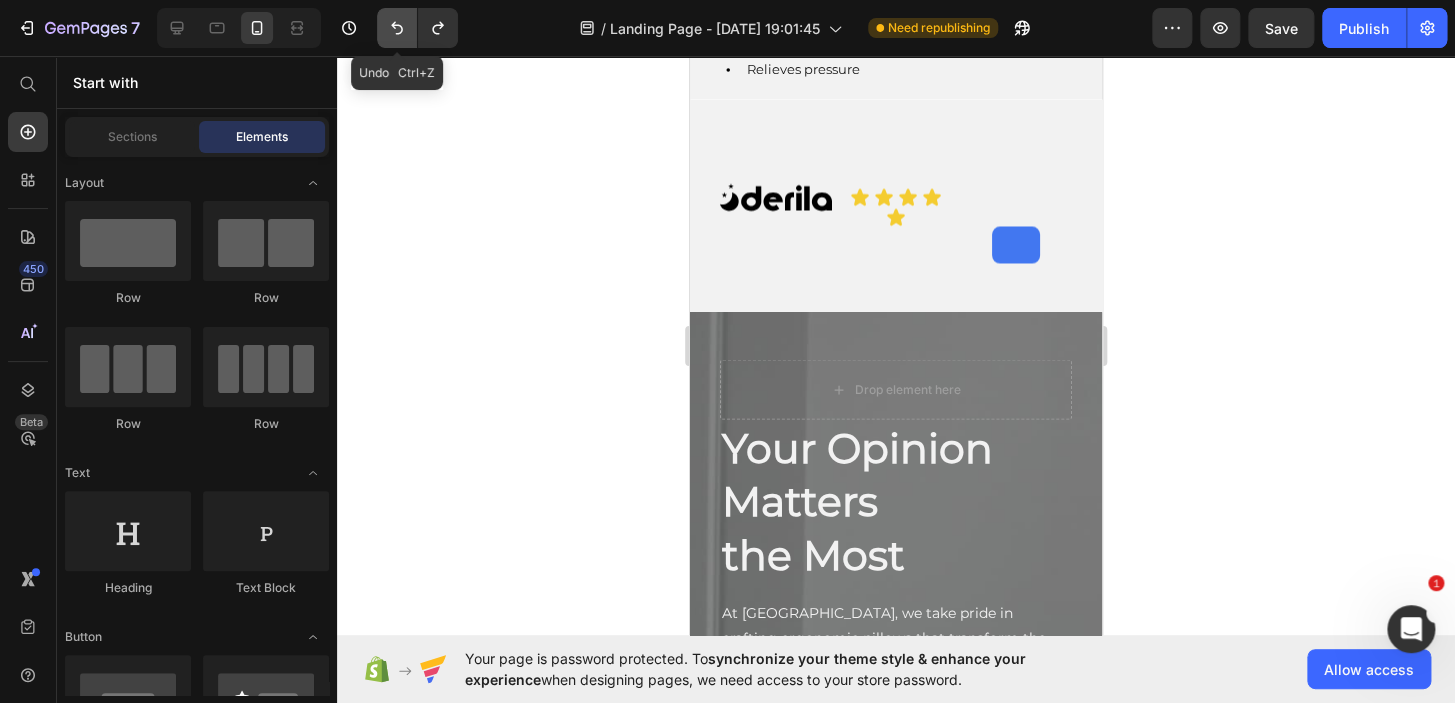 click 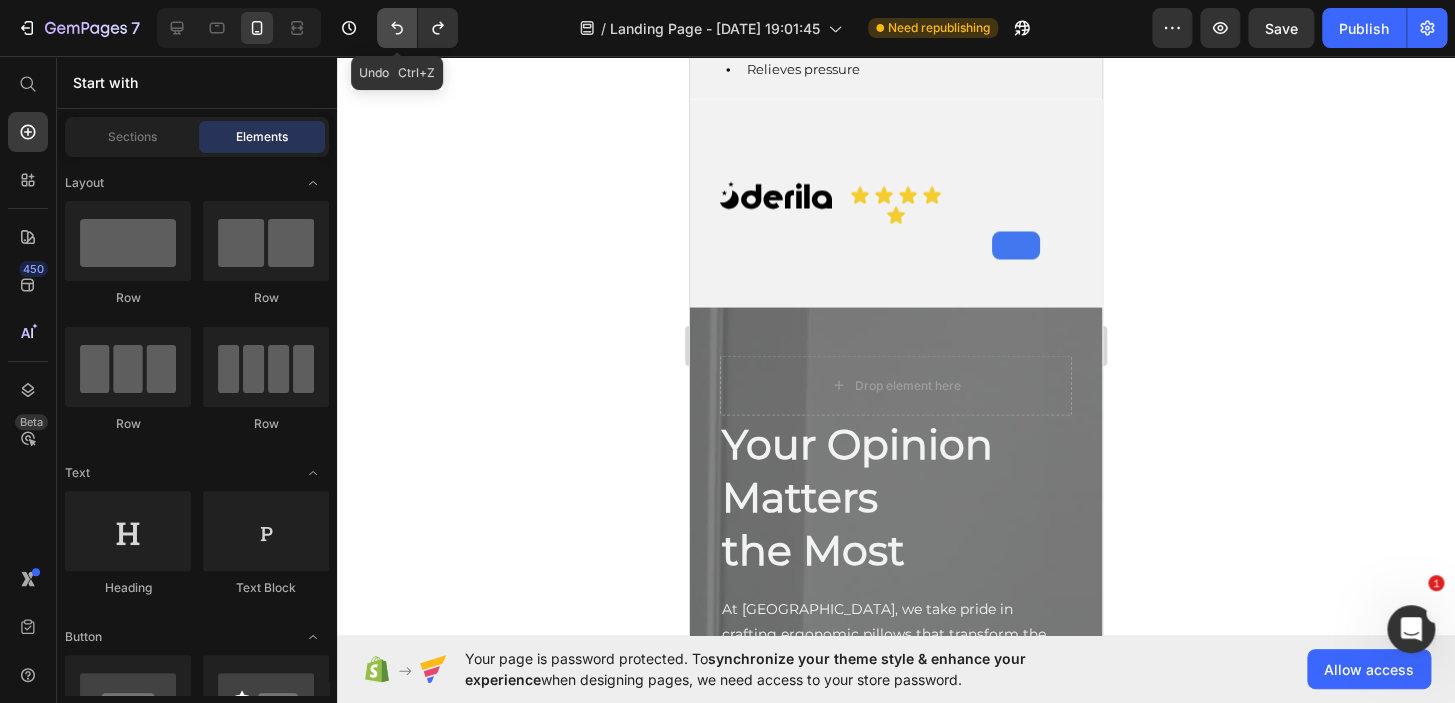 click 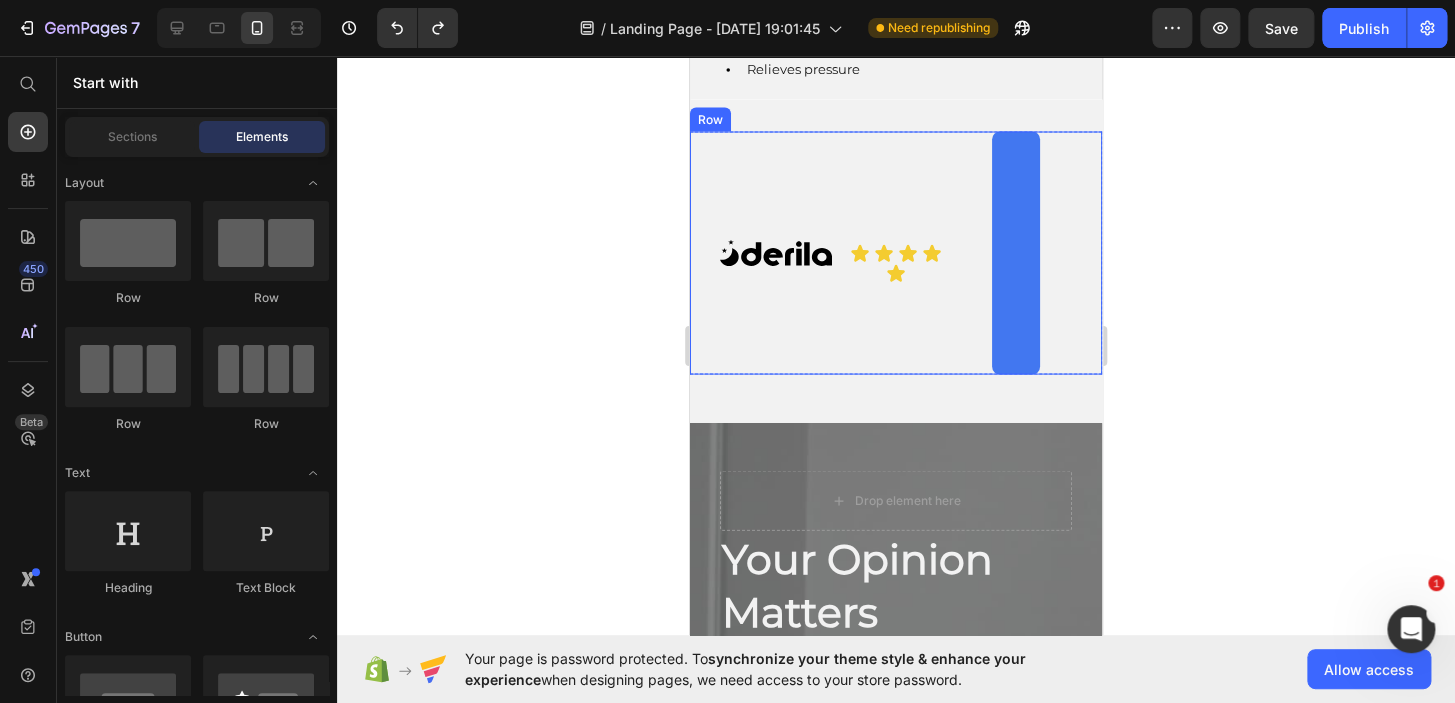 scroll, scrollTop: 1835, scrollLeft: 0, axis: vertical 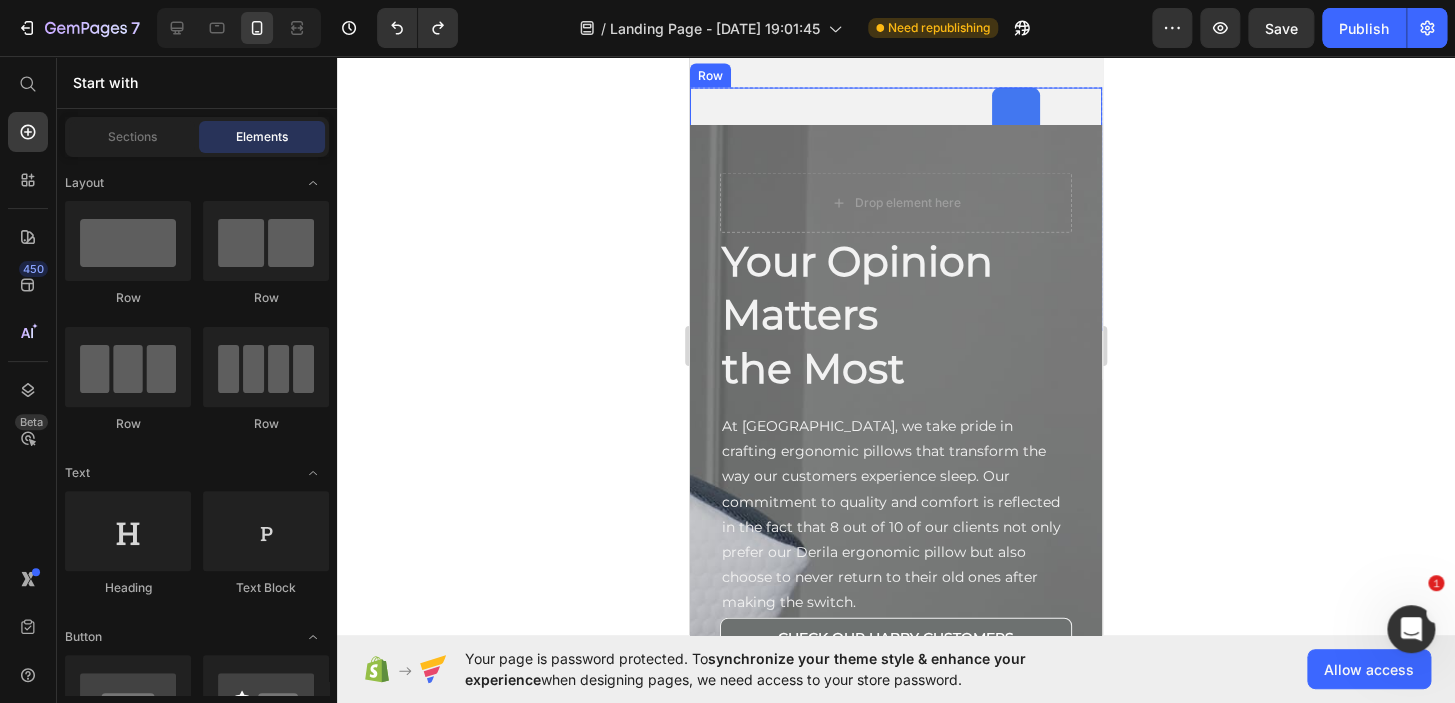 click on "Your Opinion Matters  the Most" at bounding box center [896, 315] 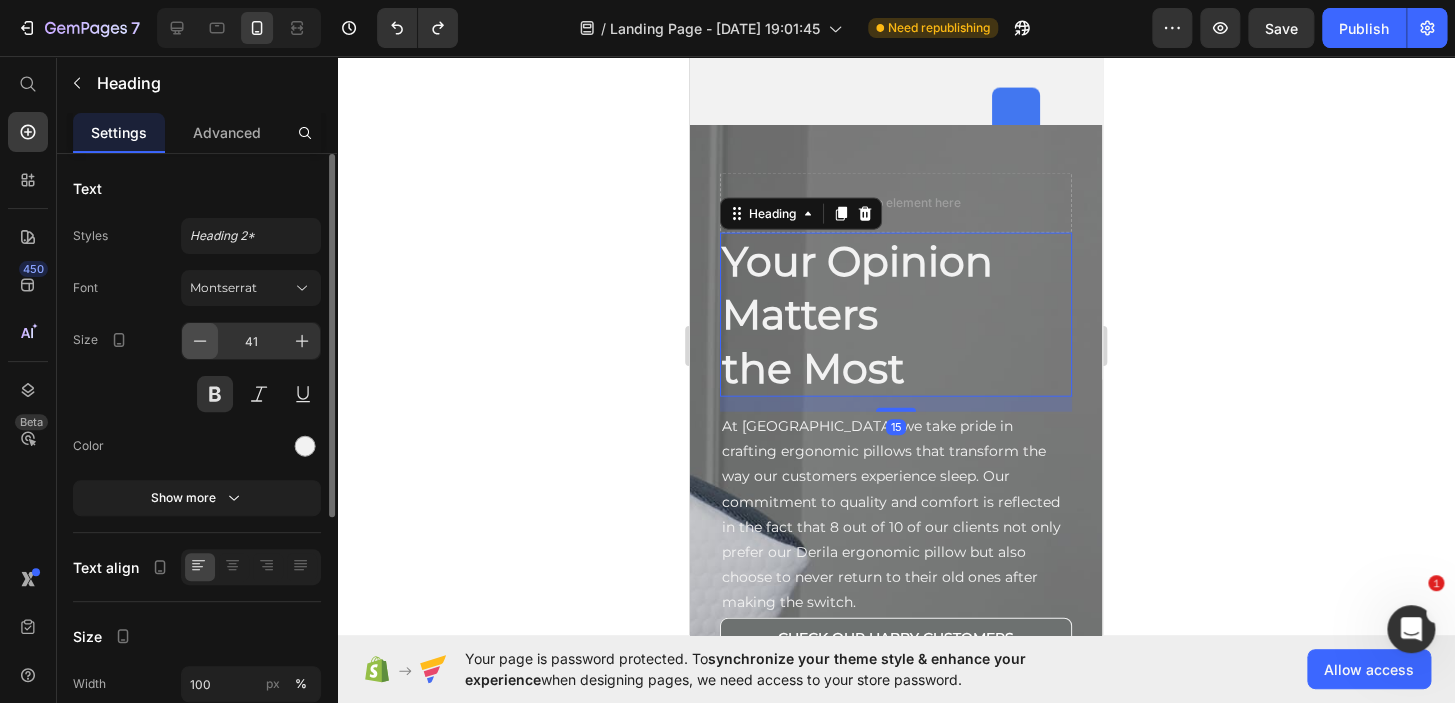 click on "41" at bounding box center [251, 341] 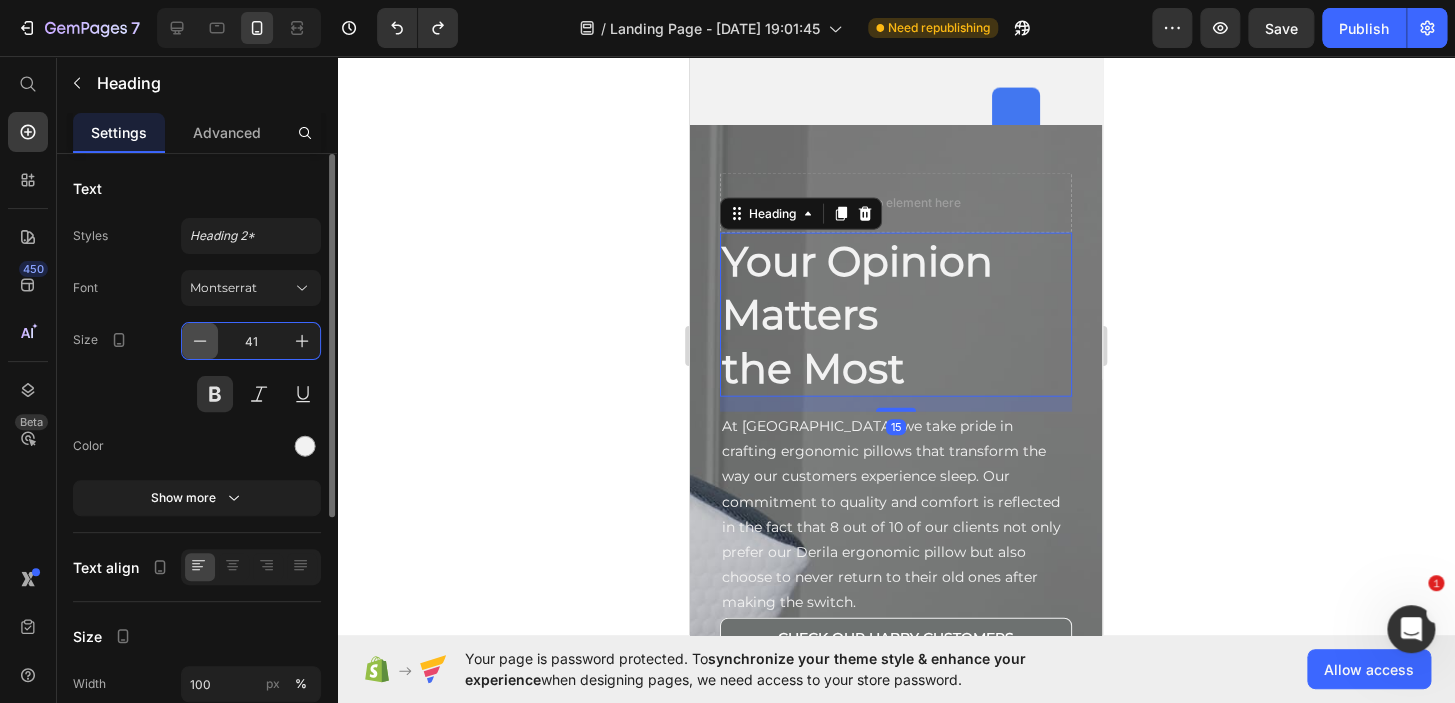 click at bounding box center [200, 341] 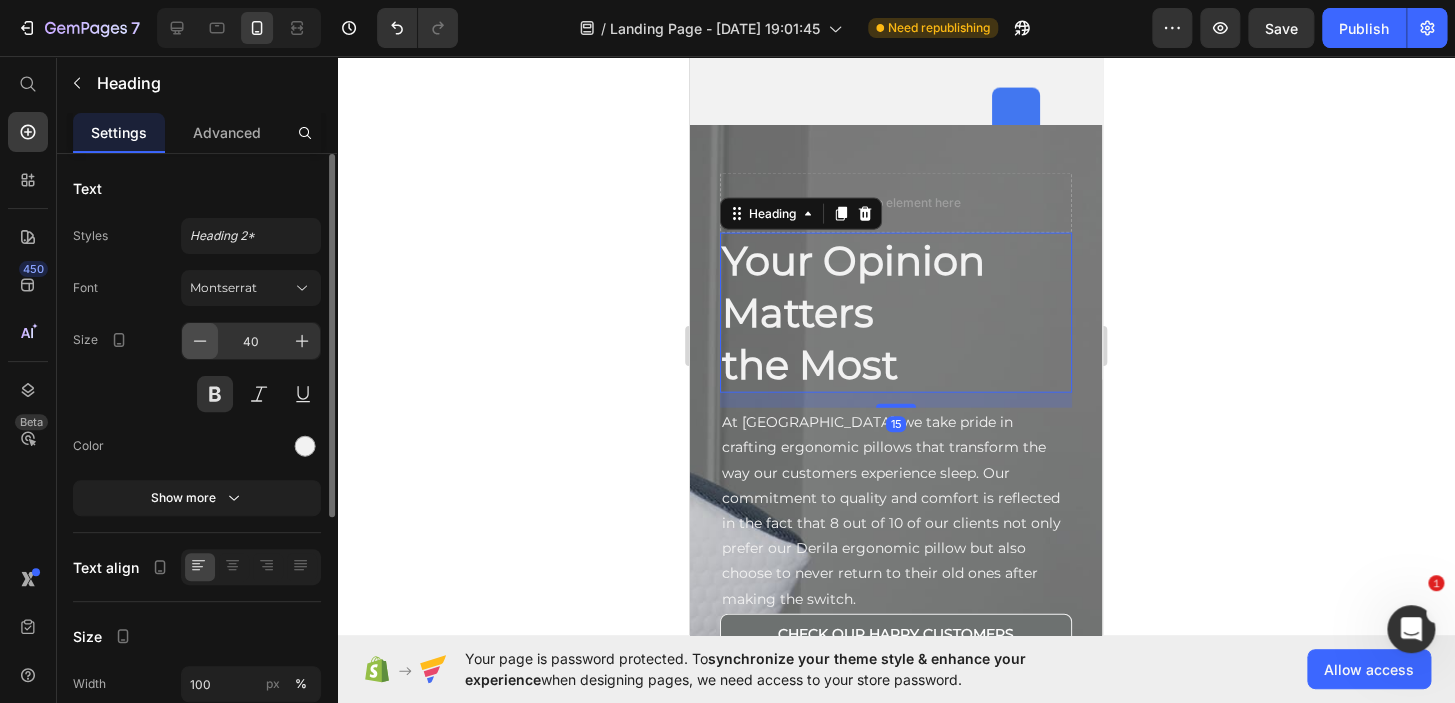 click at bounding box center (200, 341) 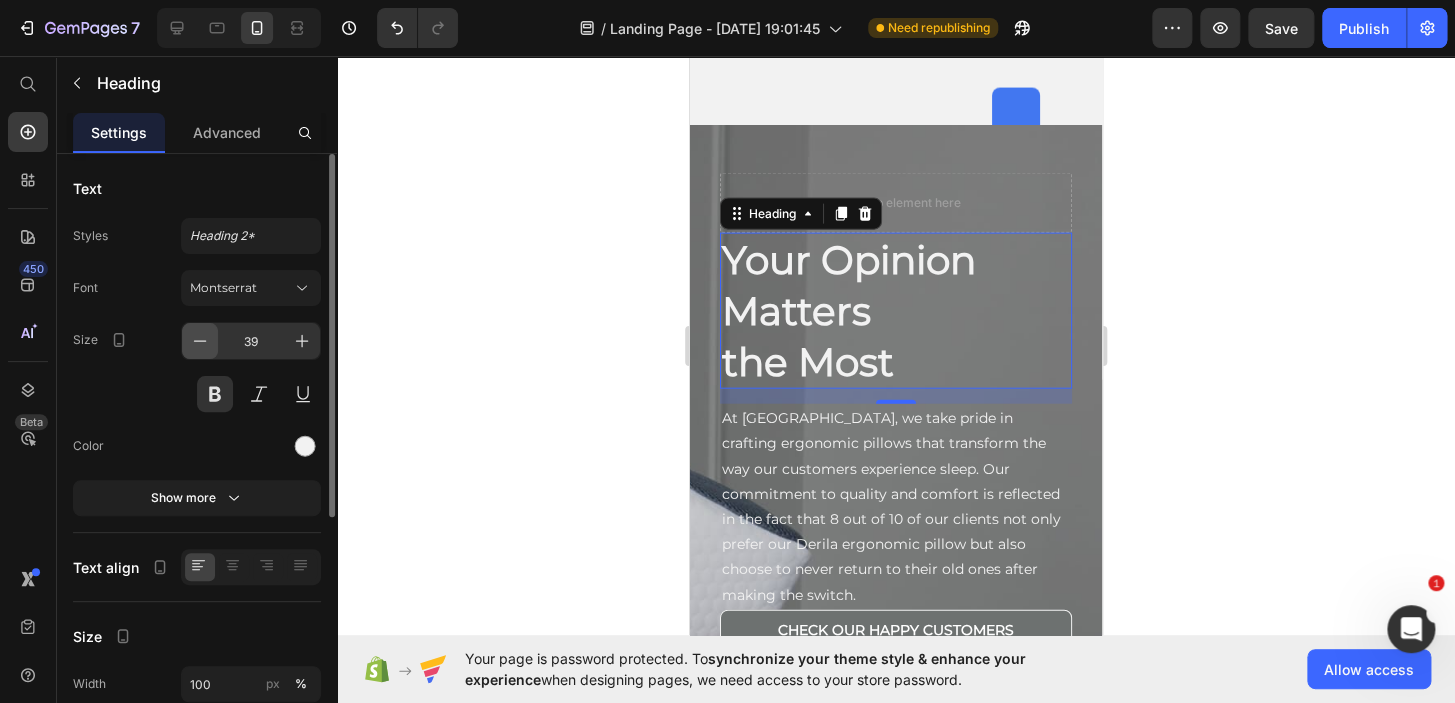 click at bounding box center [200, 341] 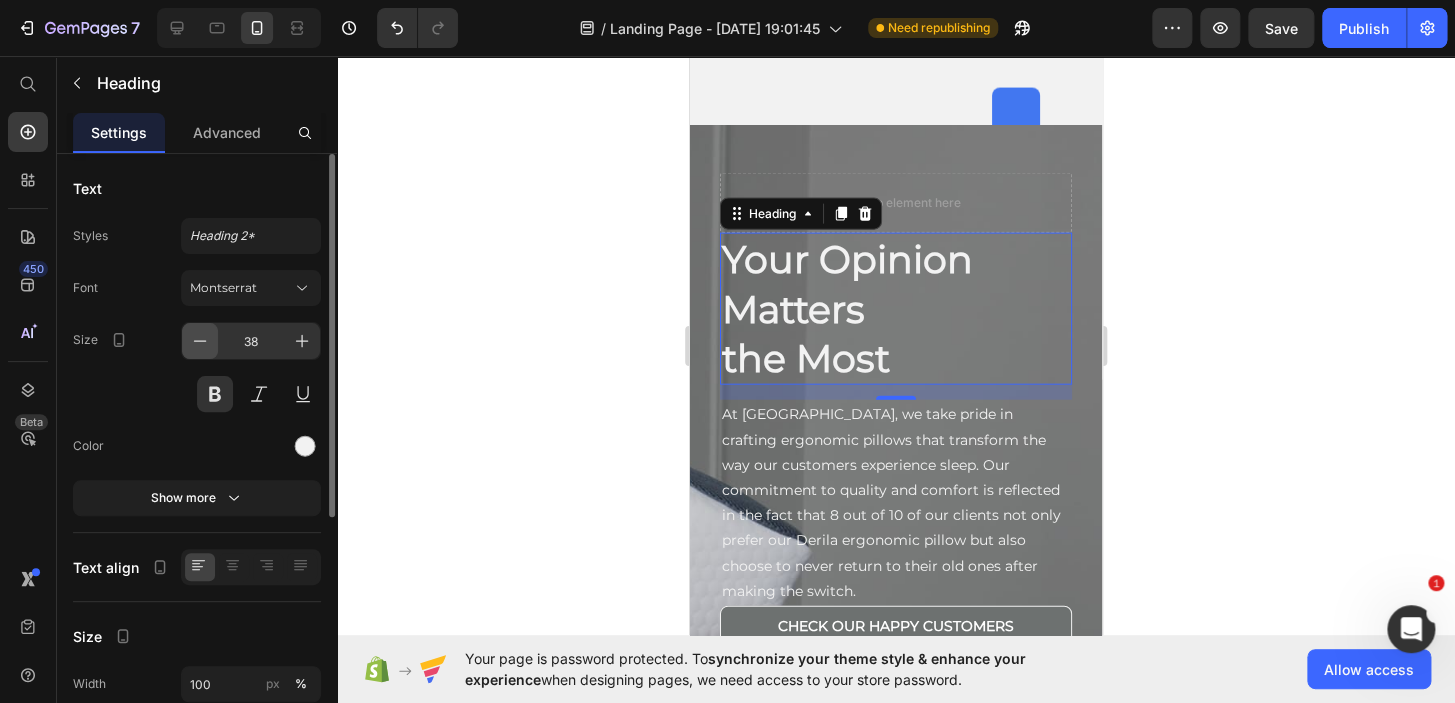 click at bounding box center (200, 341) 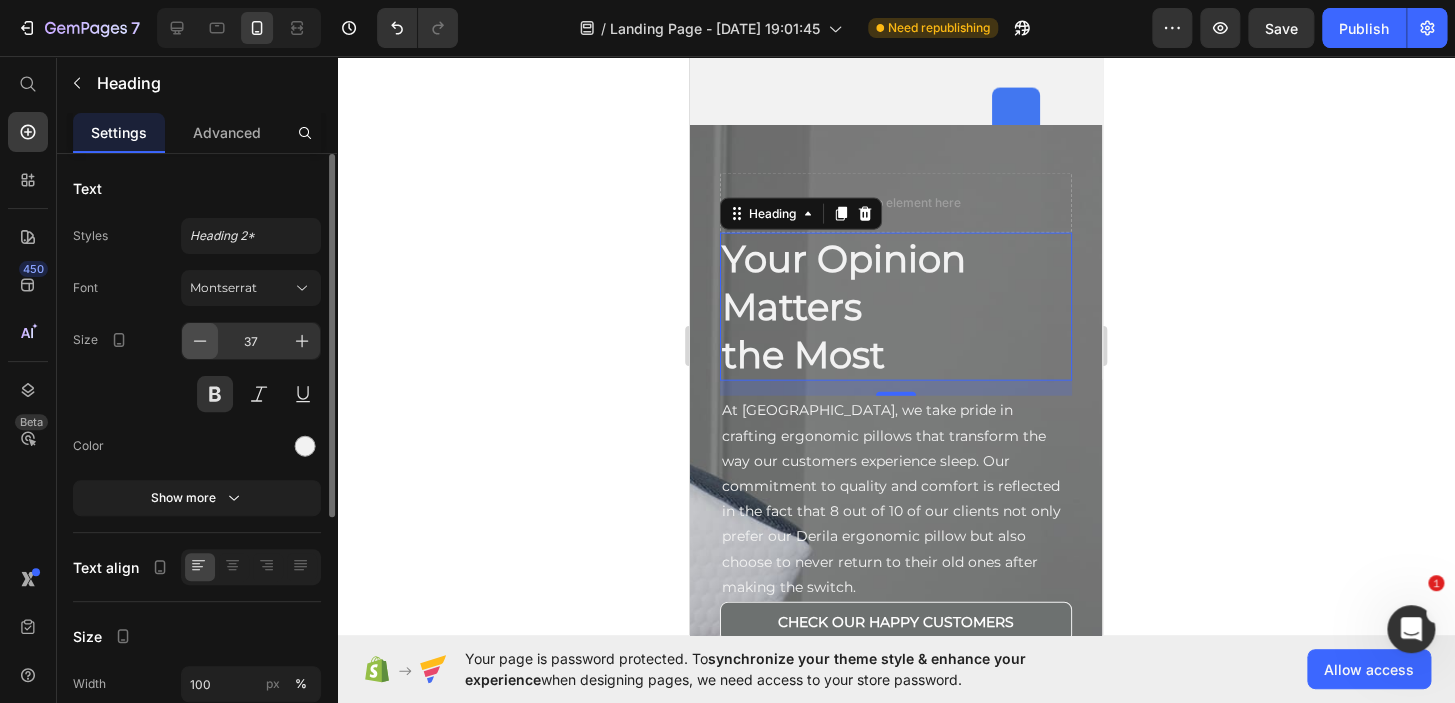 click at bounding box center (200, 341) 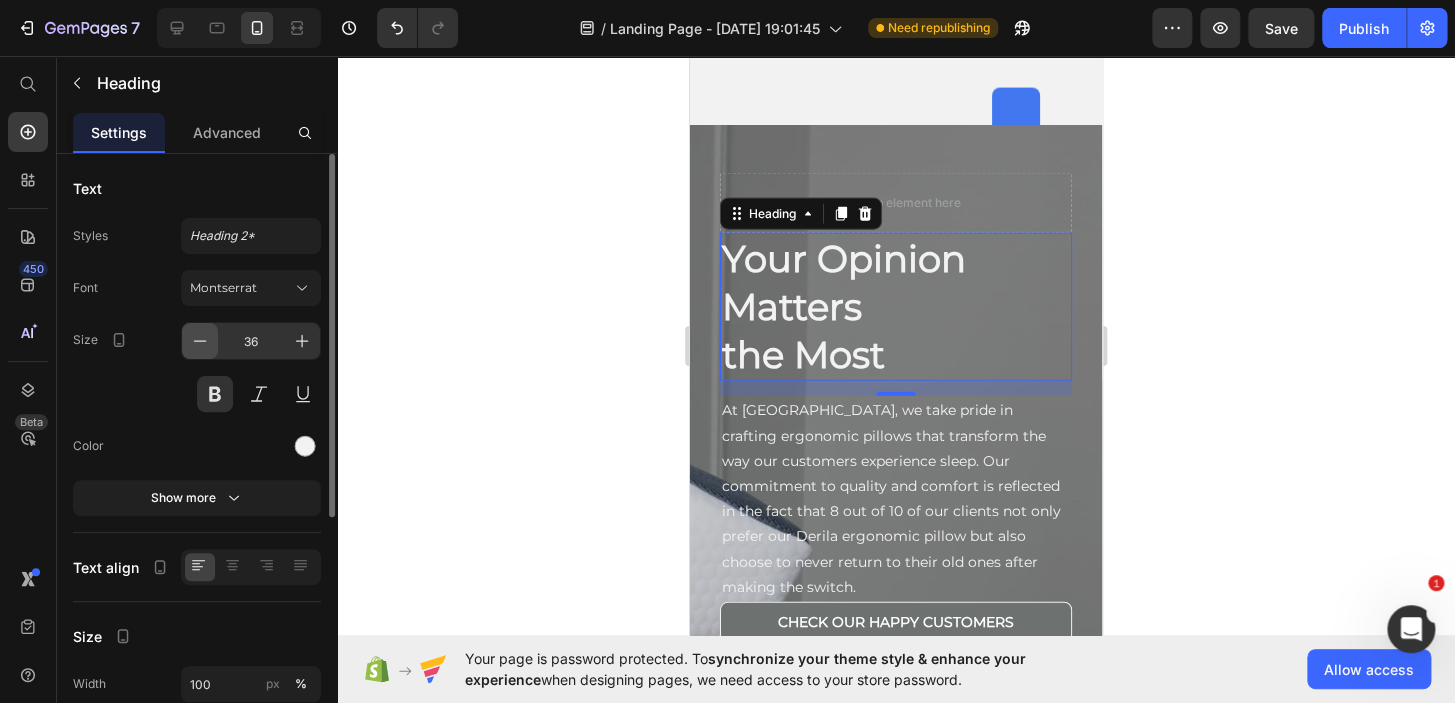 click at bounding box center [200, 341] 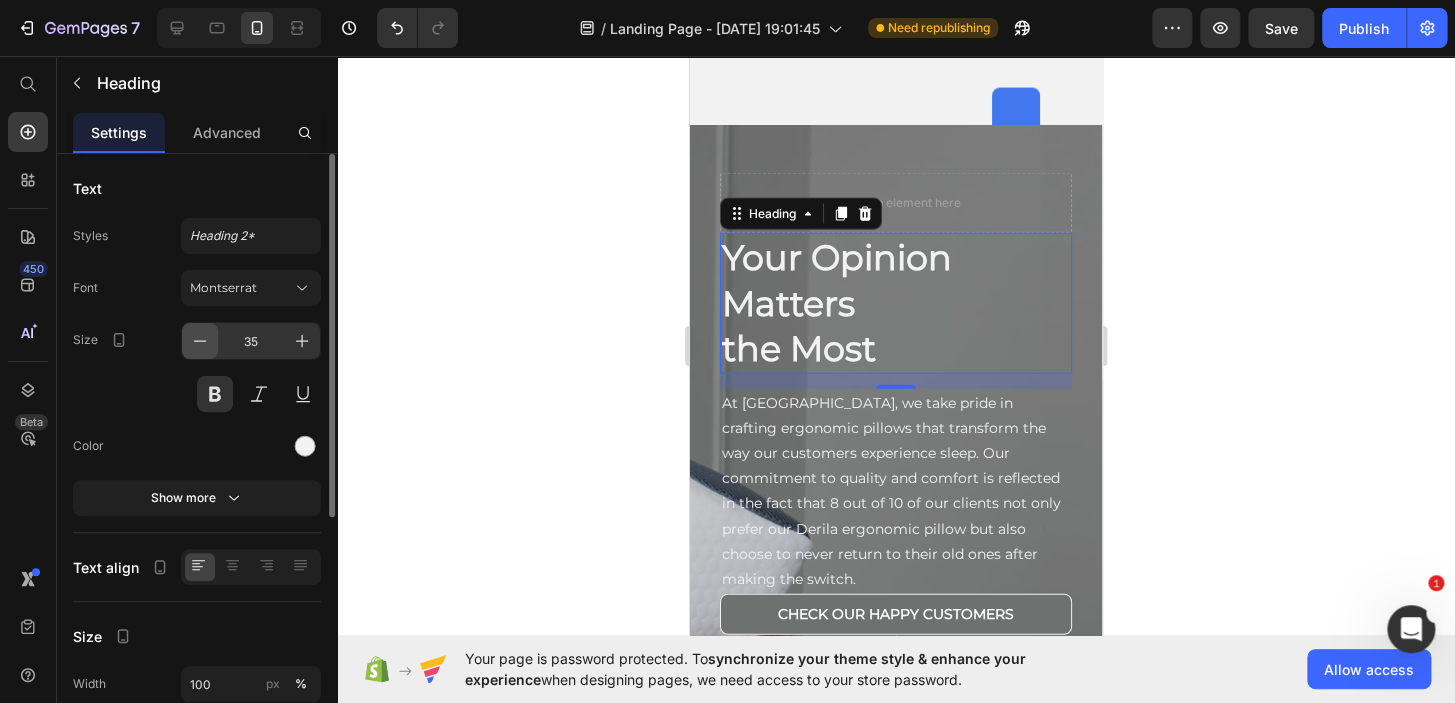 click at bounding box center (200, 341) 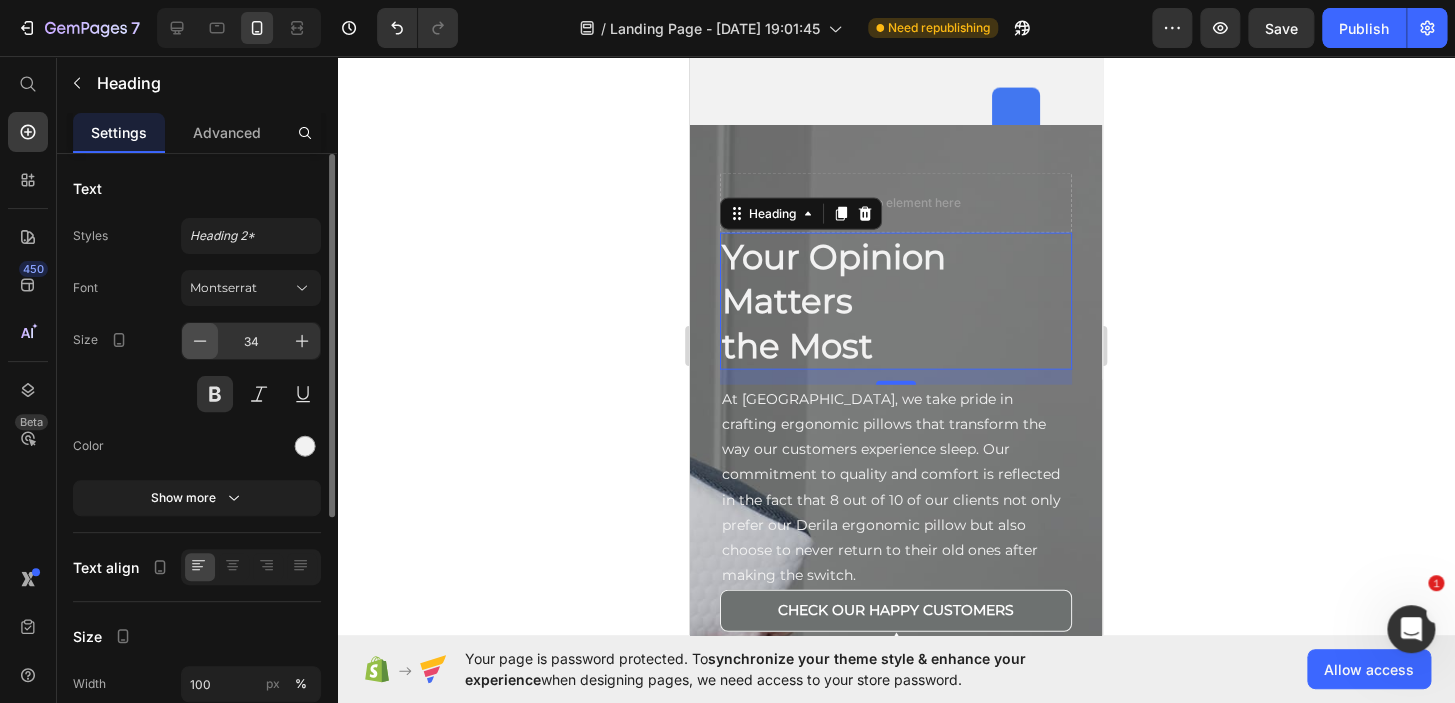 click at bounding box center (200, 341) 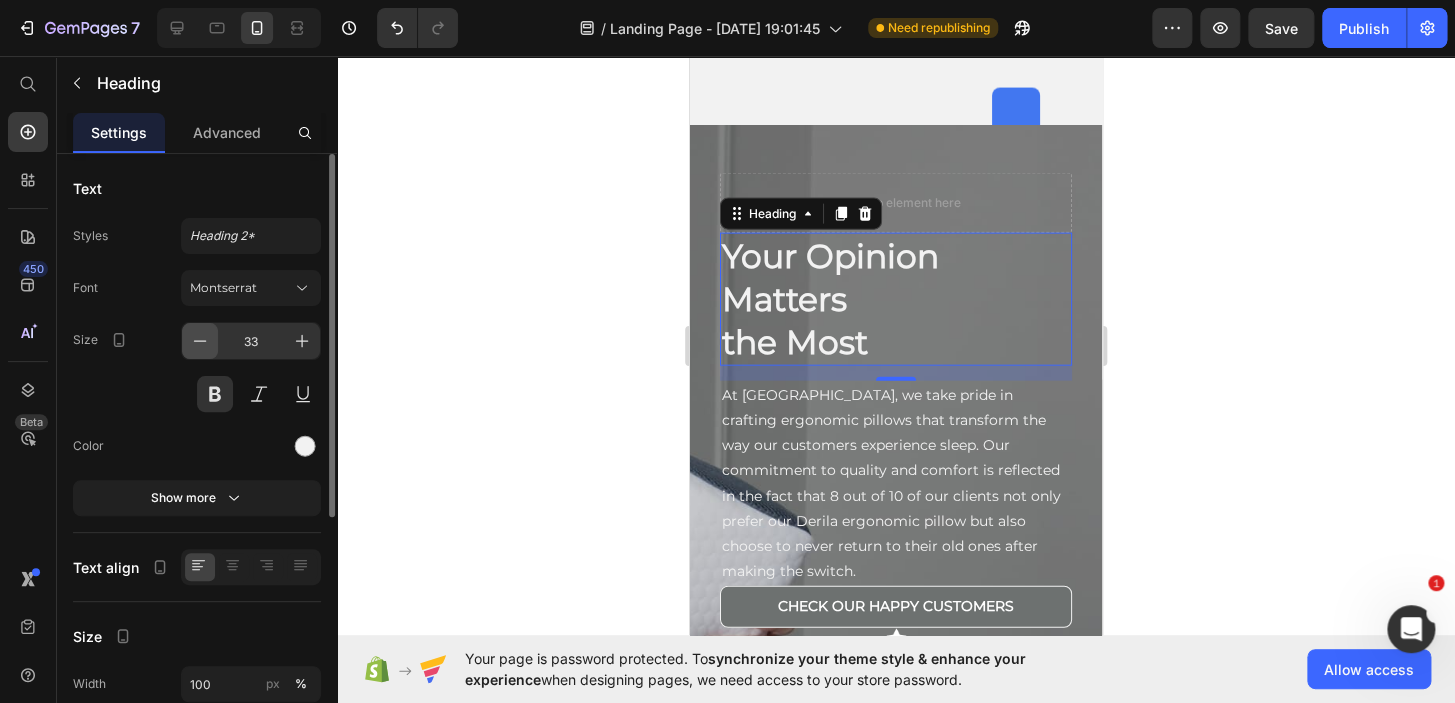 click at bounding box center (200, 341) 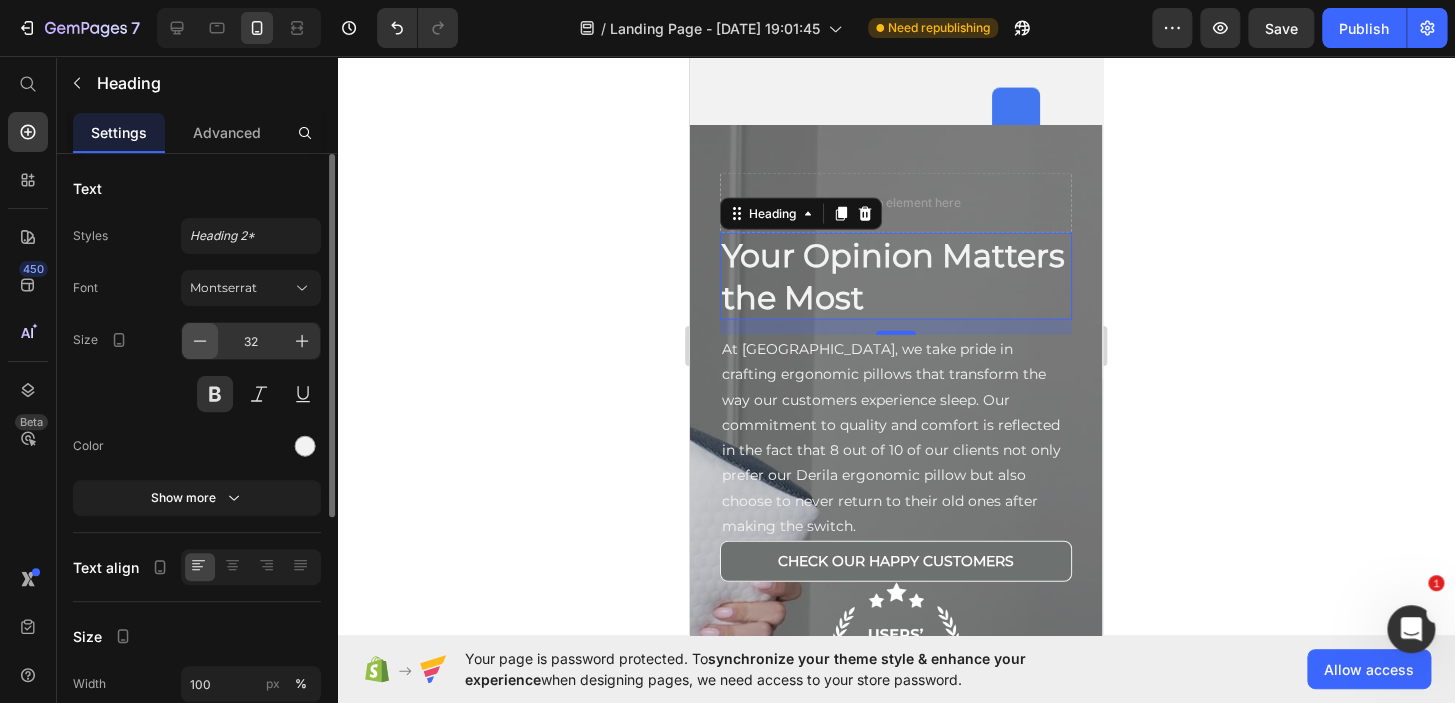 click at bounding box center [200, 341] 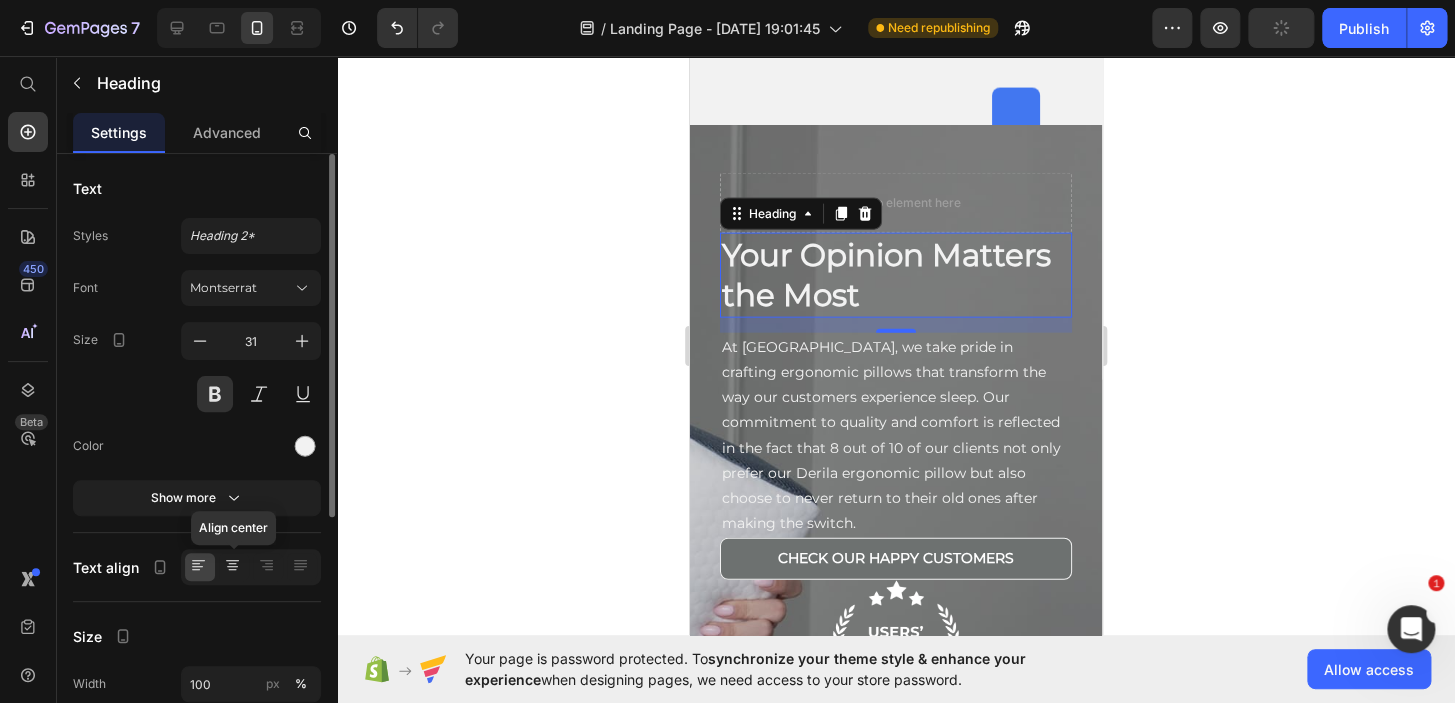 click 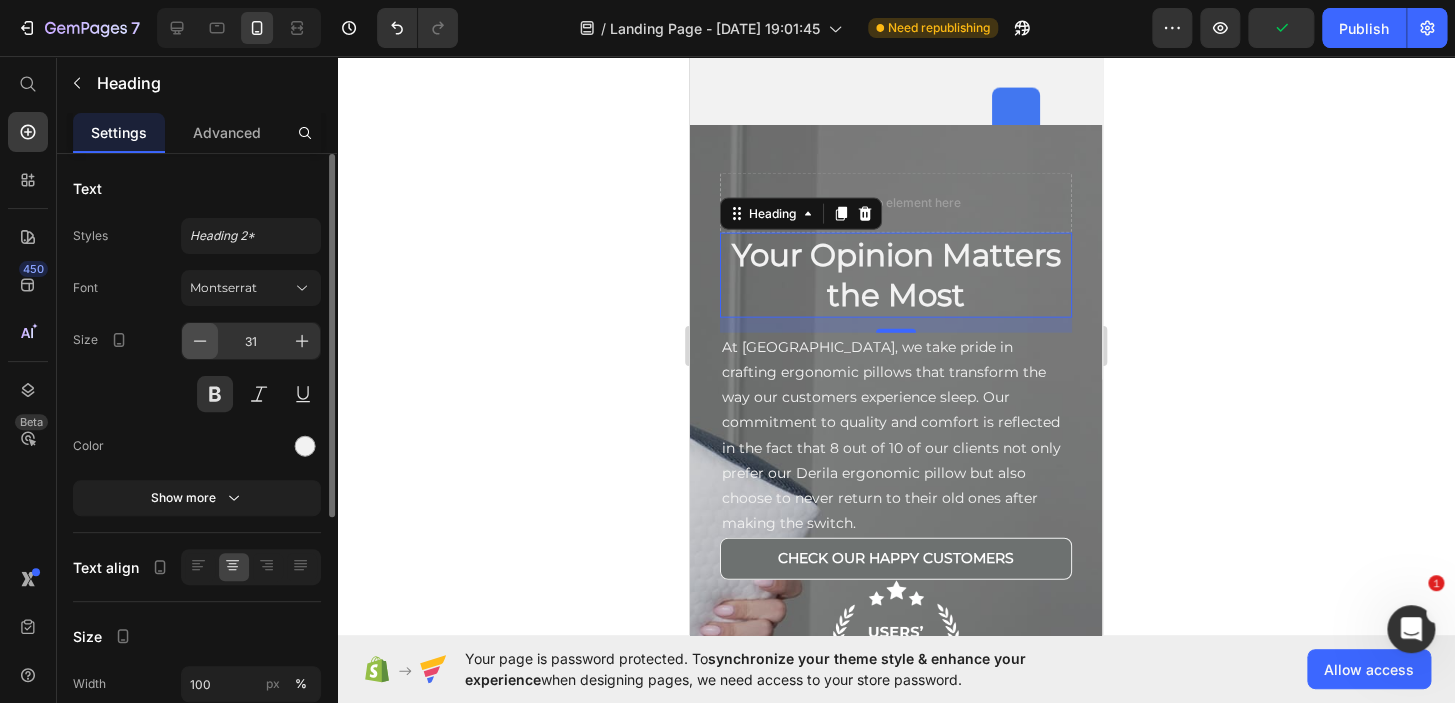 click 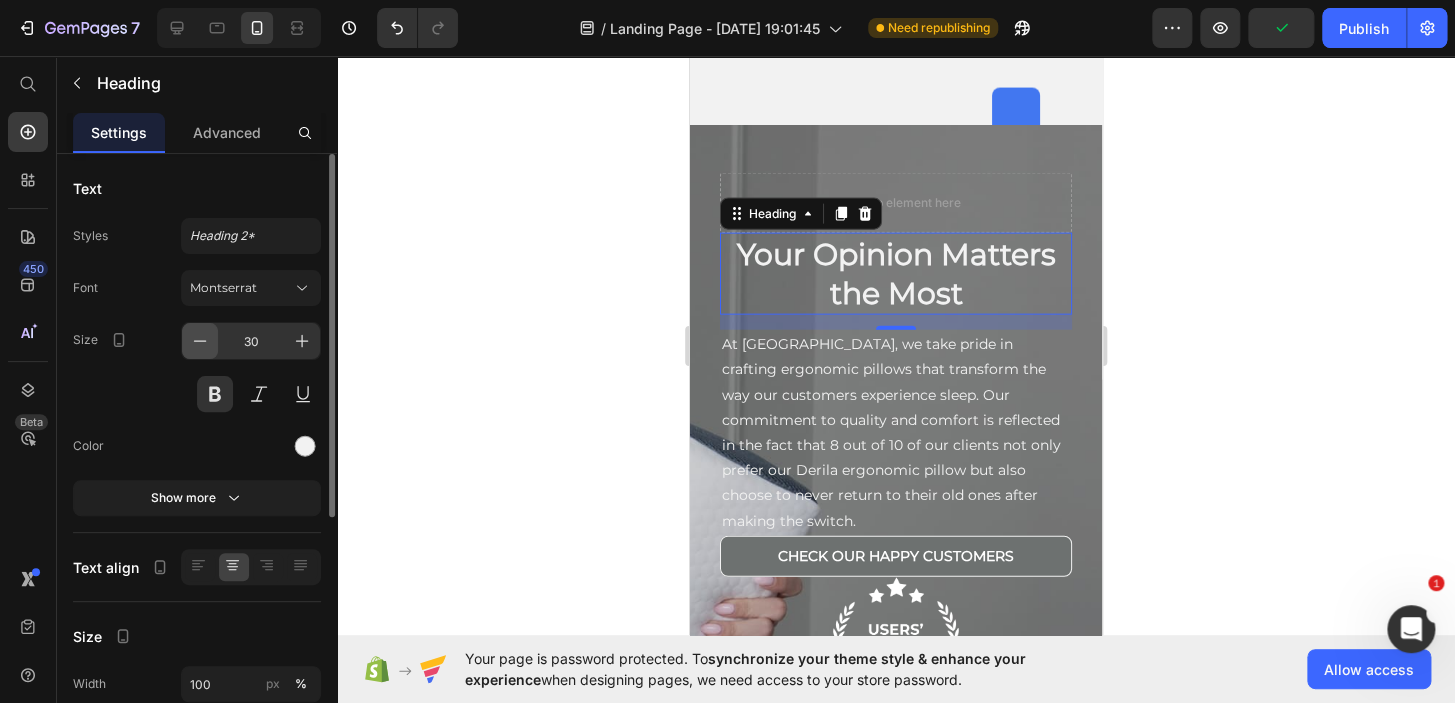 click 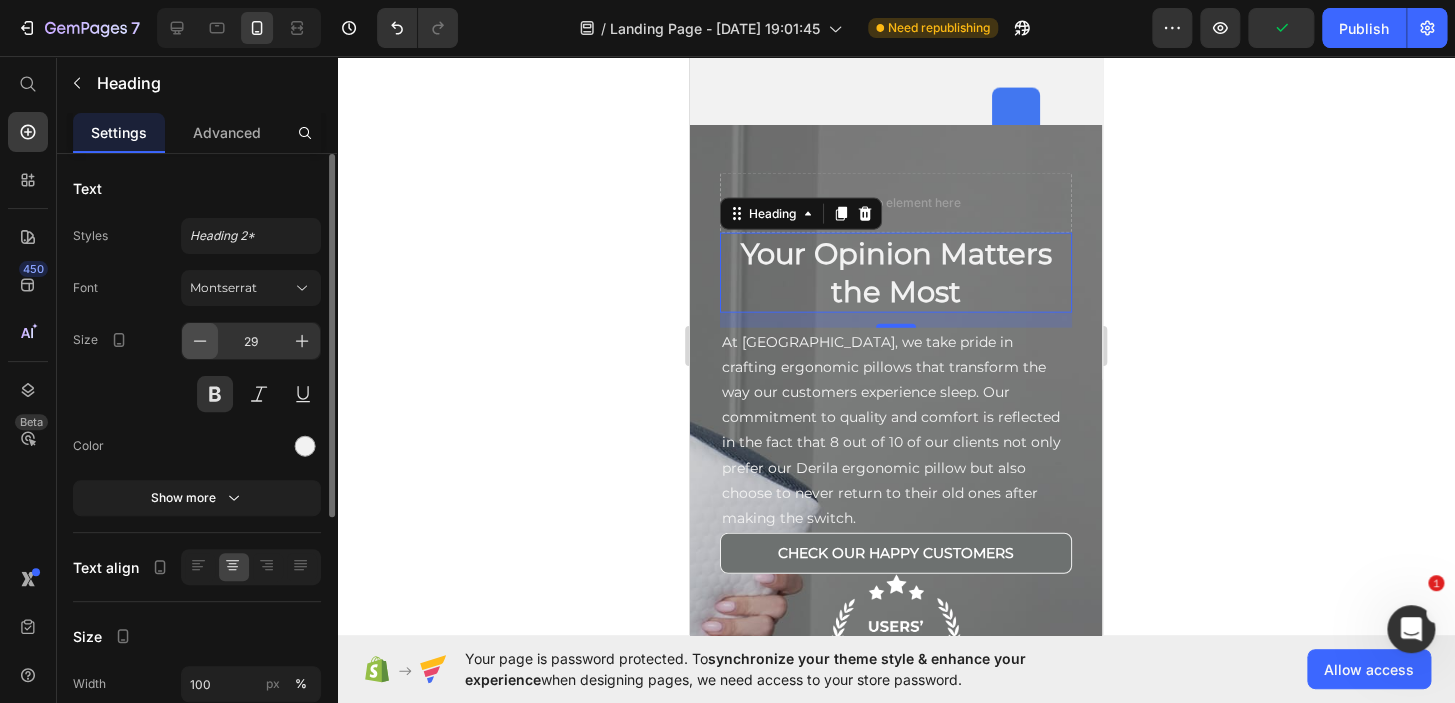 click 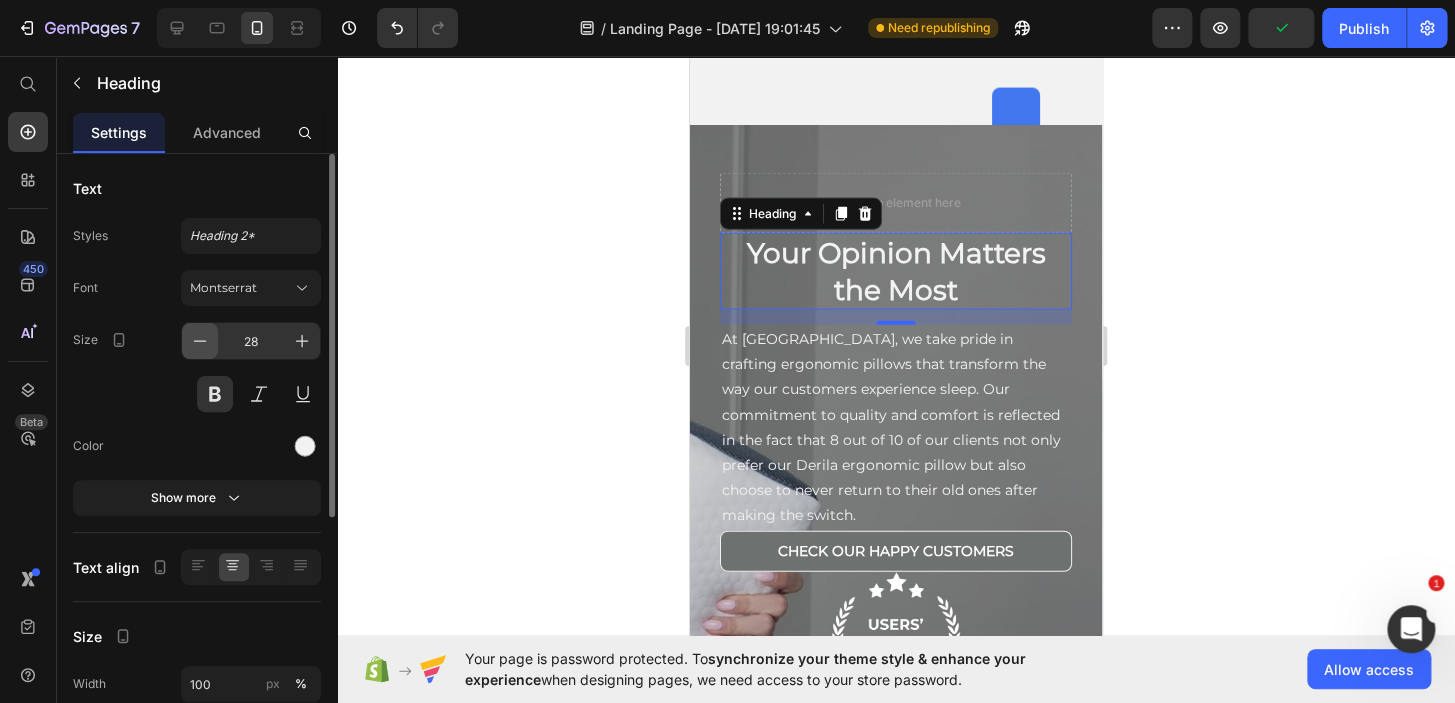 click 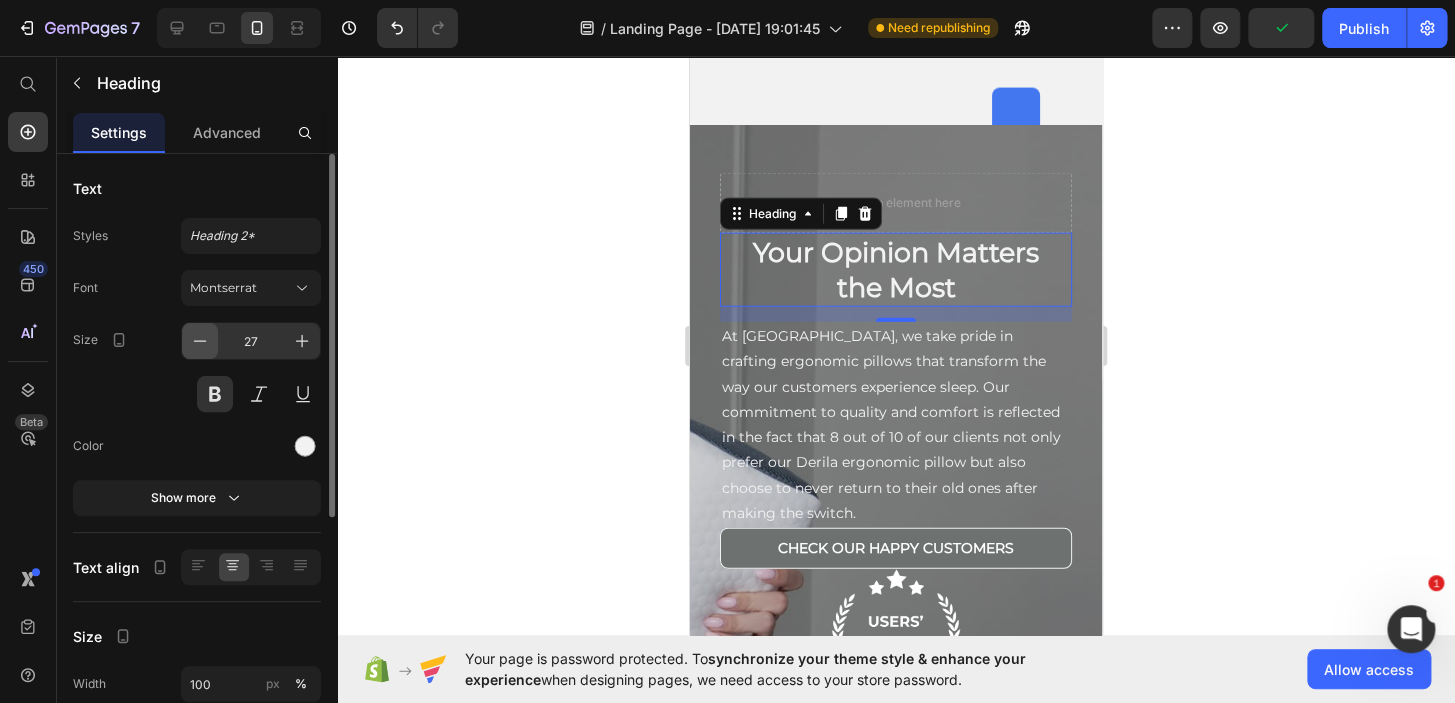 click 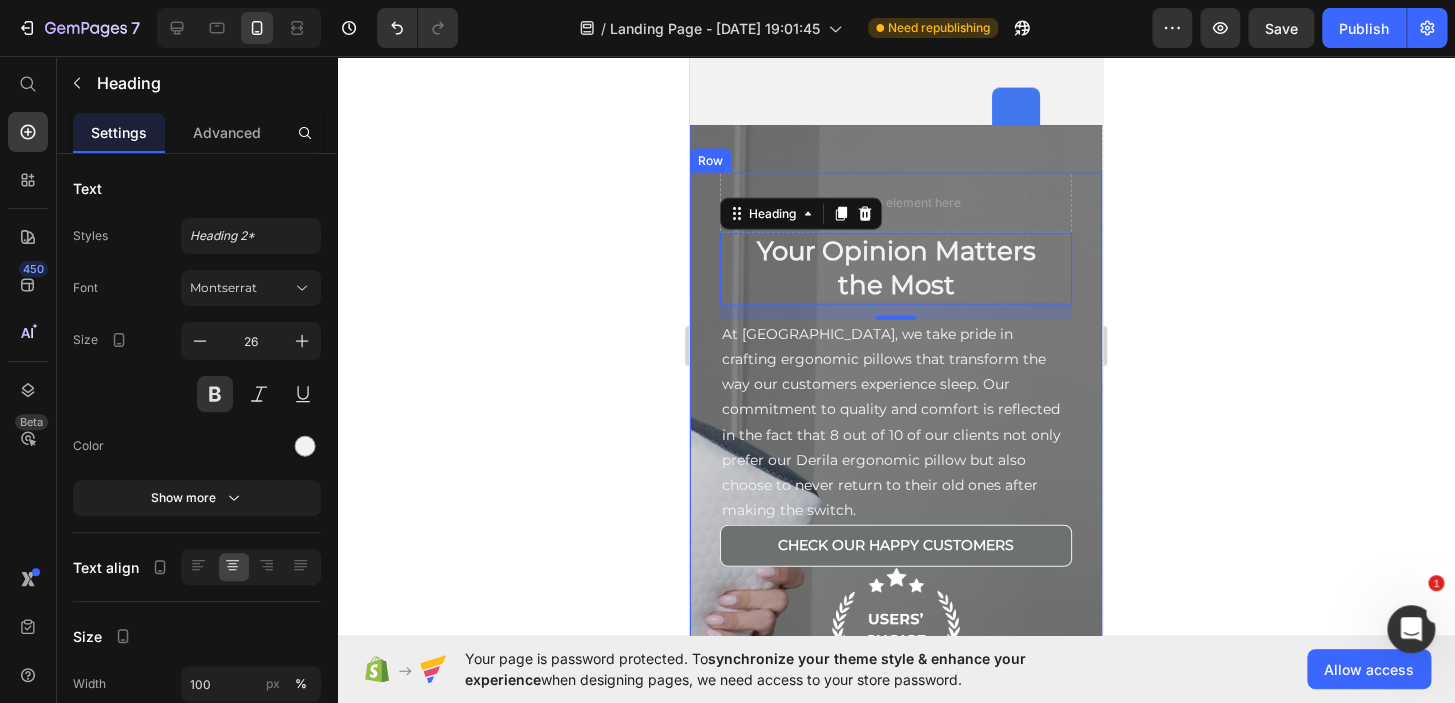 click on "At [GEOGRAPHIC_DATA], we take pride in crafting ergonomic pillows that transform the way our customers experience sleep. Our commitment to quality and comfort is reflected in the fact that 8 out of 10 of our clients not only prefer our Derila ergonomic pillow but also choose to never return to their old ones after making the switch." at bounding box center [896, 423] 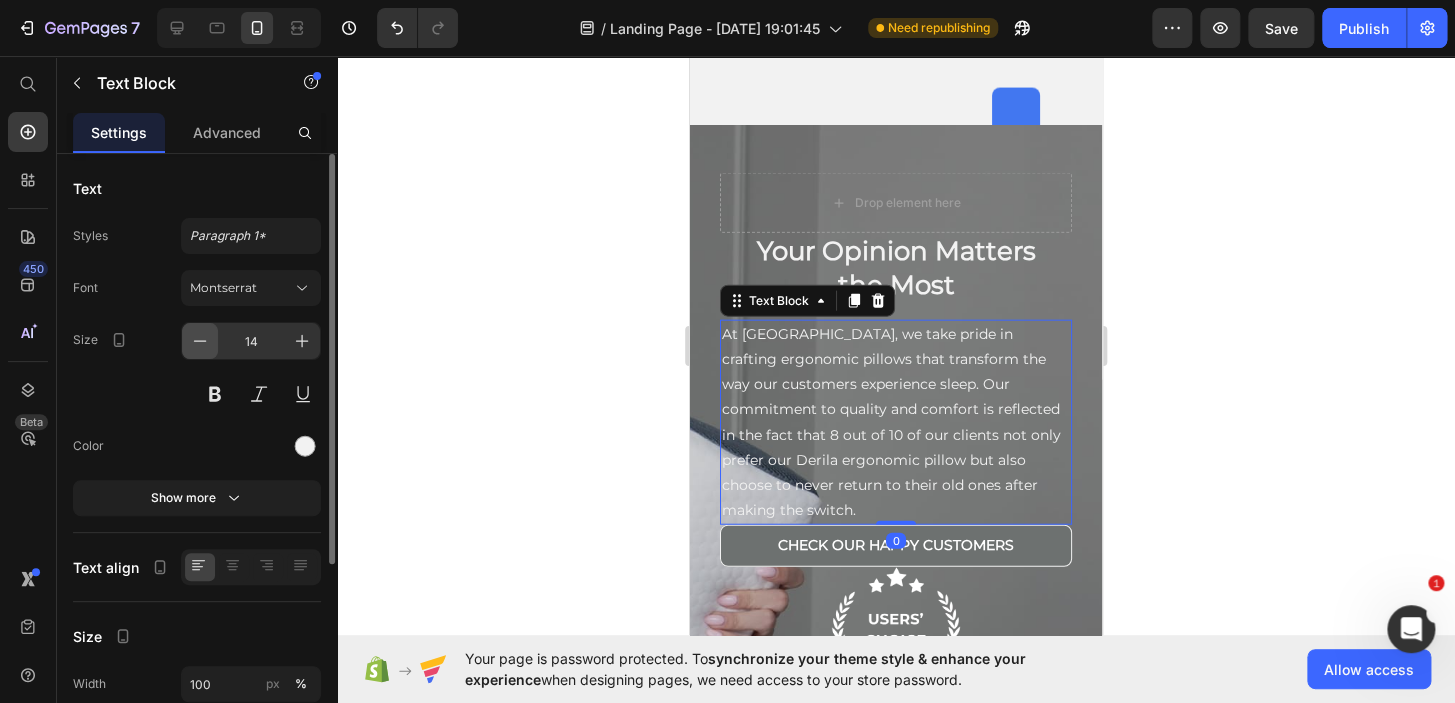 click 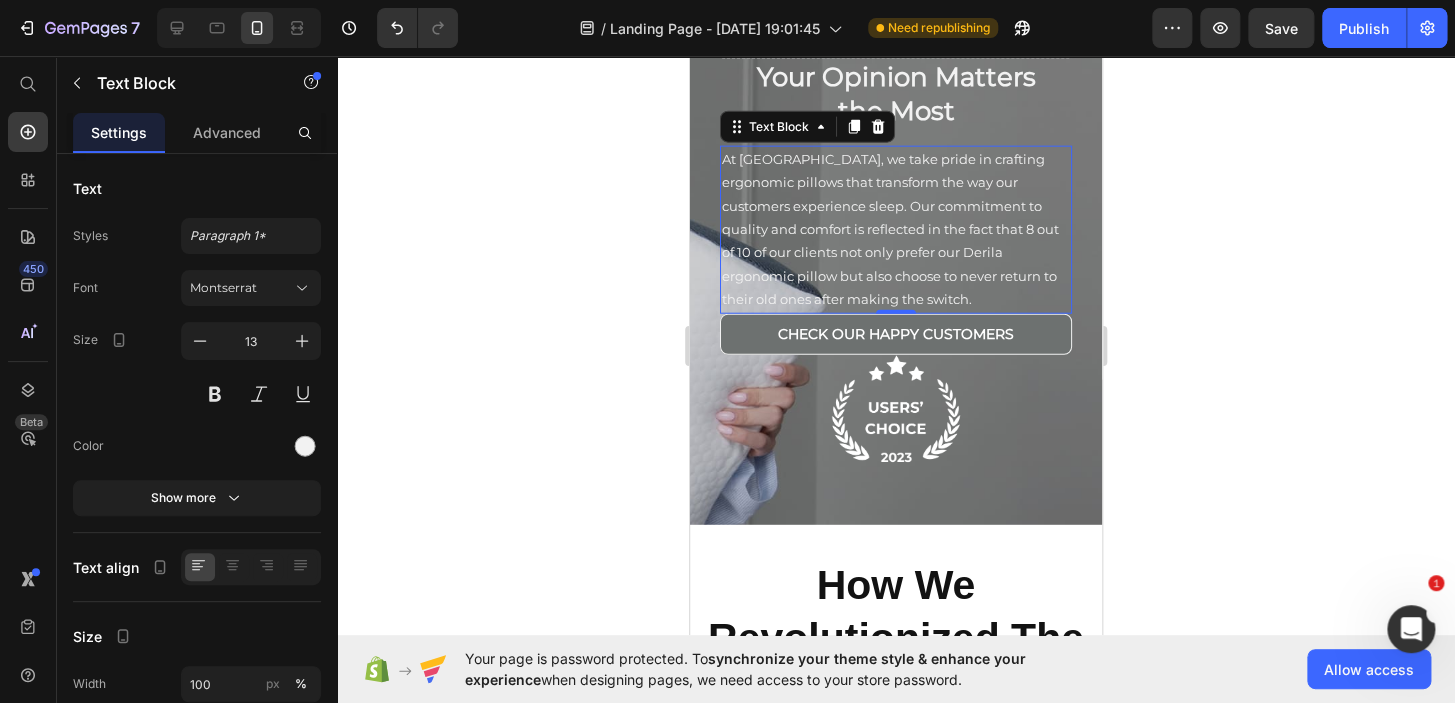 scroll, scrollTop: 2017, scrollLeft: 0, axis: vertical 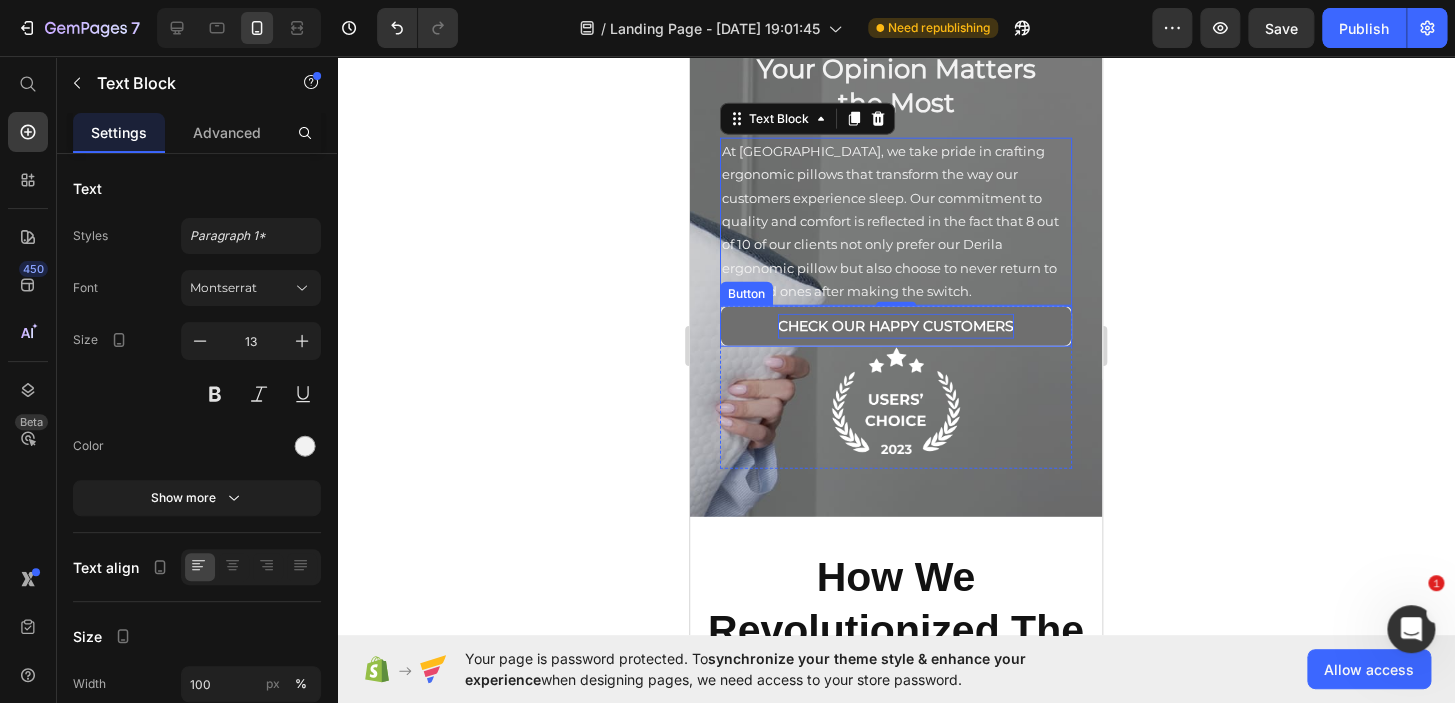 click on "CHECK OUR HAPPY CUSTOMERS" at bounding box center [896, 326] 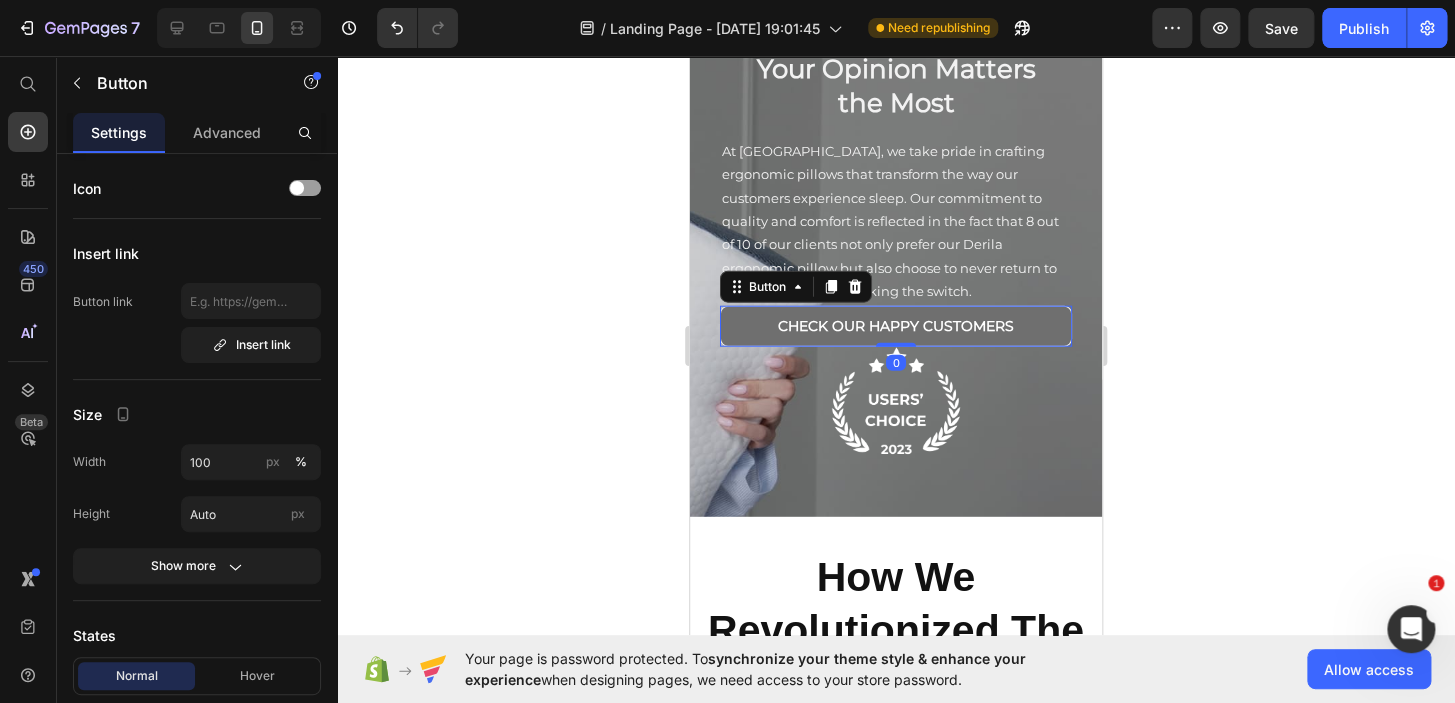 click on "CHECK OUR HAPPY CUSTOMERS" at bounding box center (896, 326) 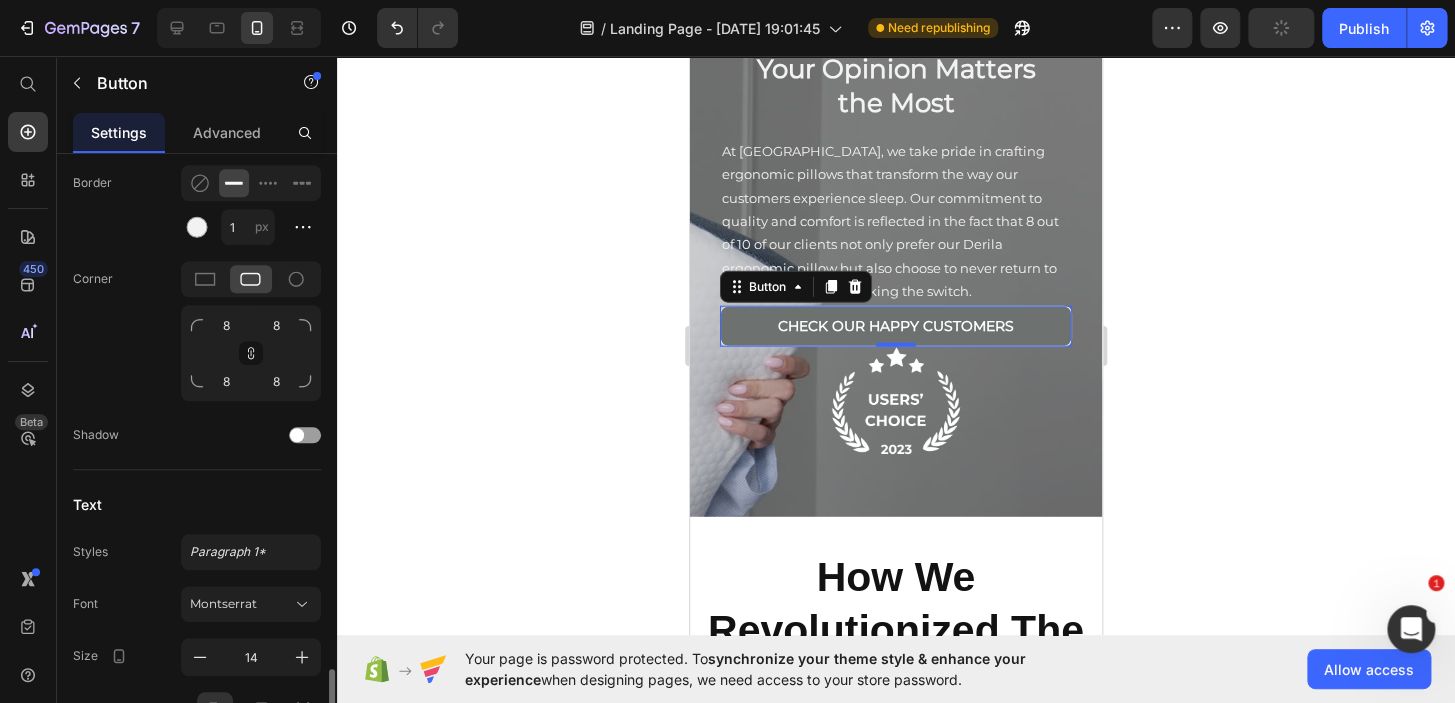 scroll, scrollTop: 817, scrollLeft: 0, axis: vertical 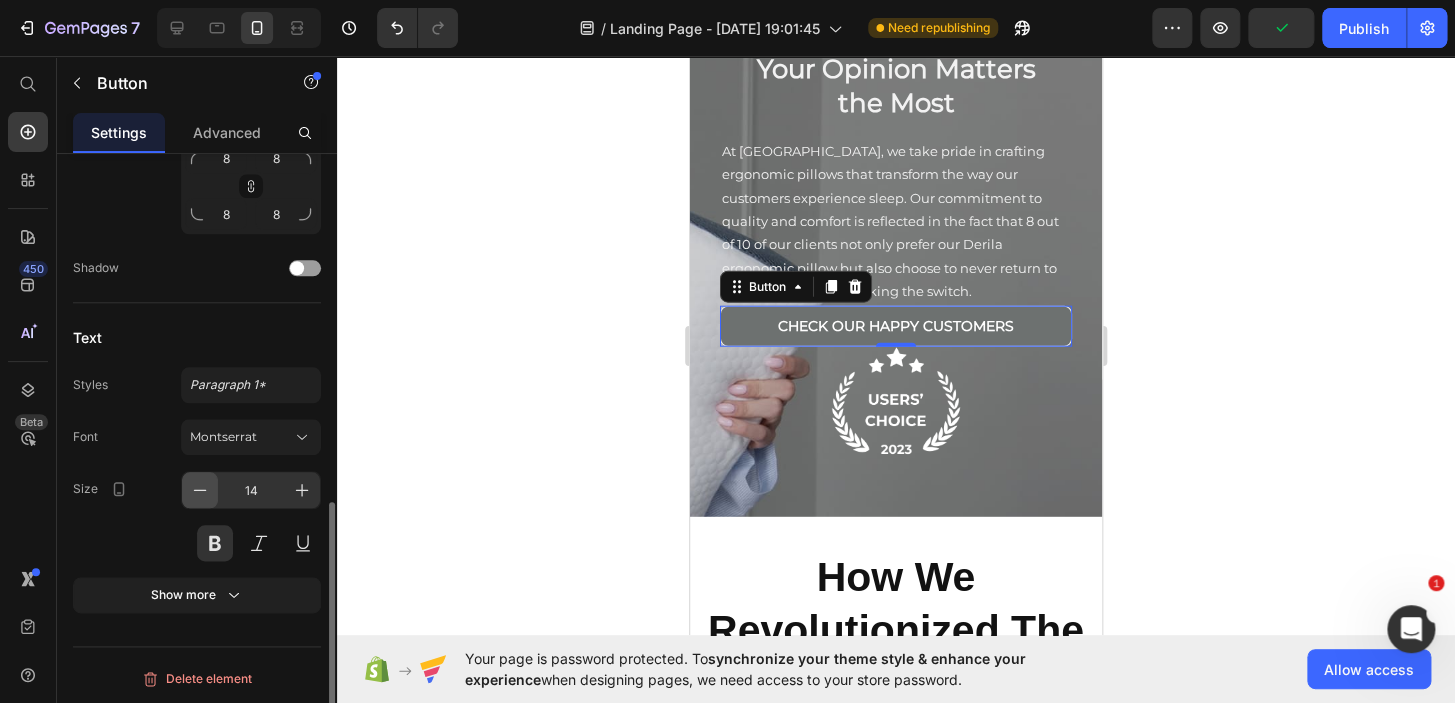 click 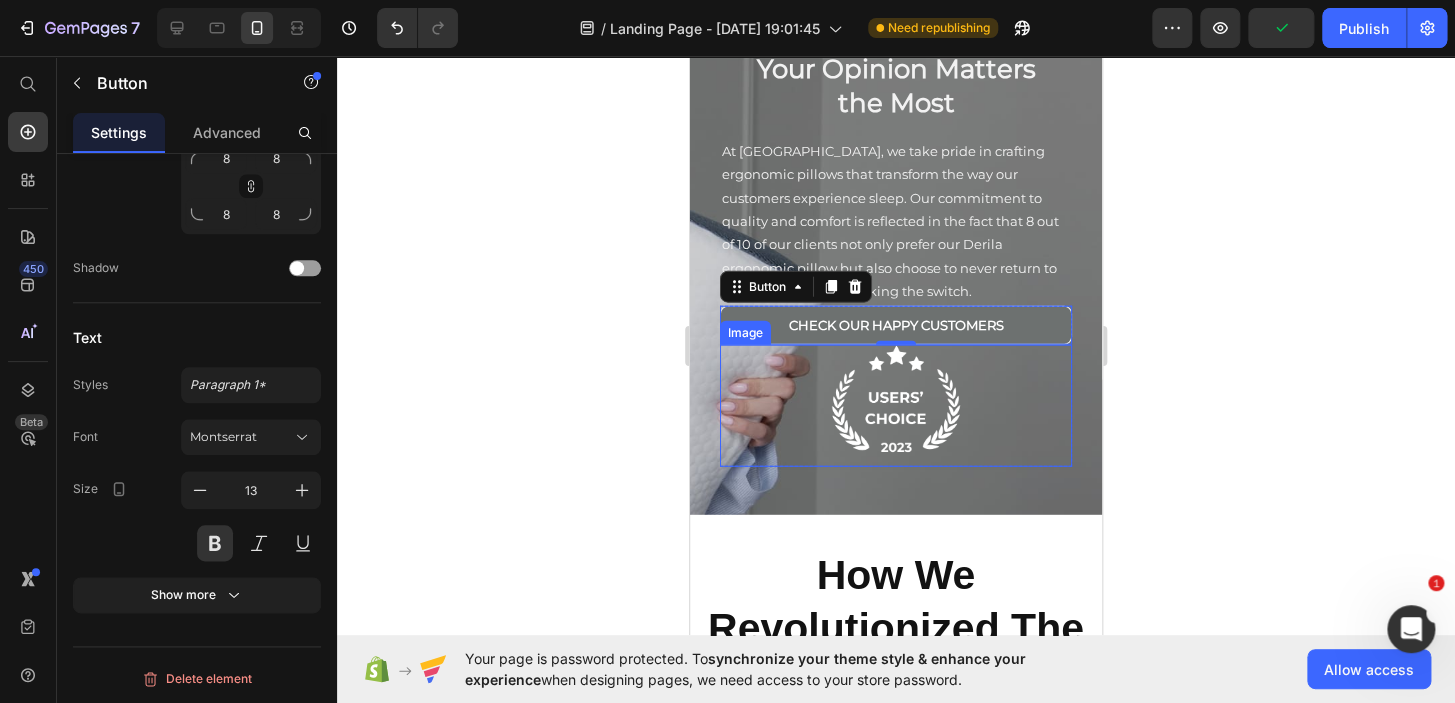 click at bounding box center [896, 406] 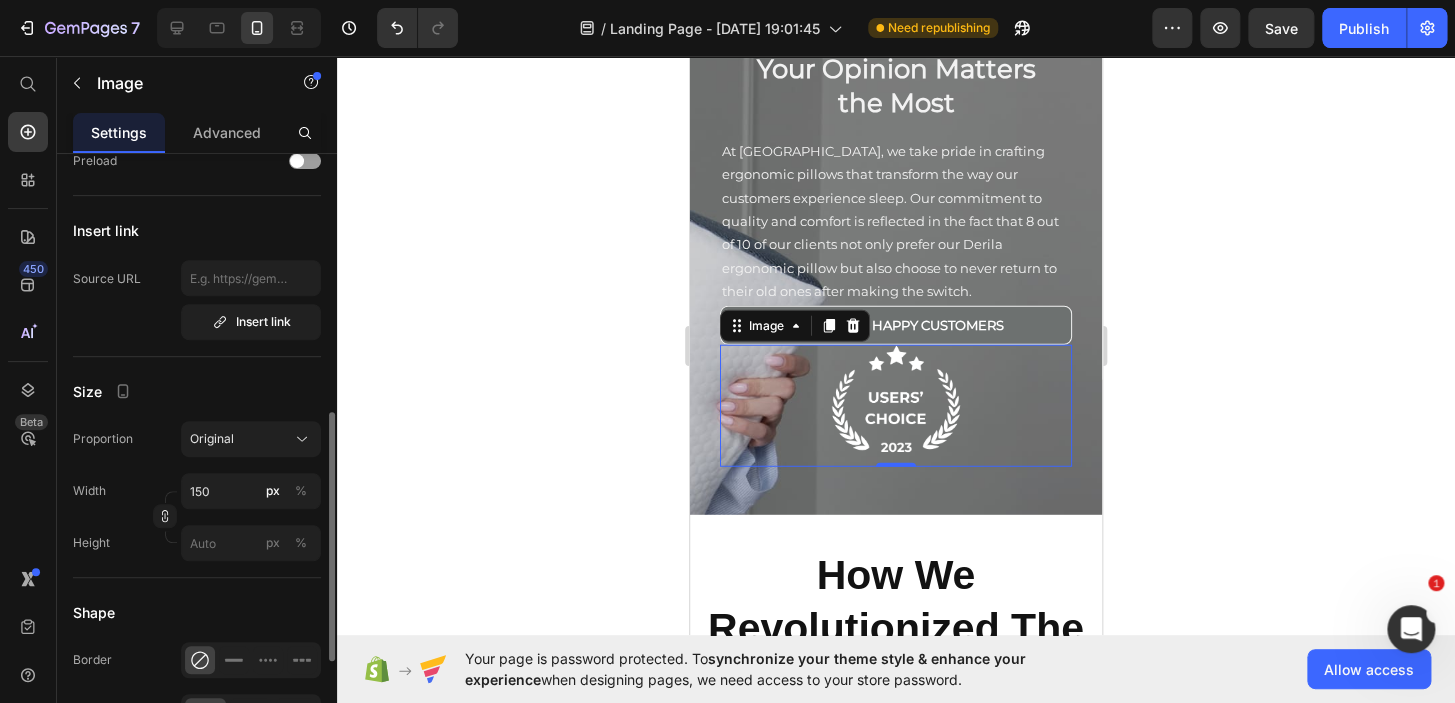 scroll, scrollTop: 319, scrollLeft: 0, axis: vertical 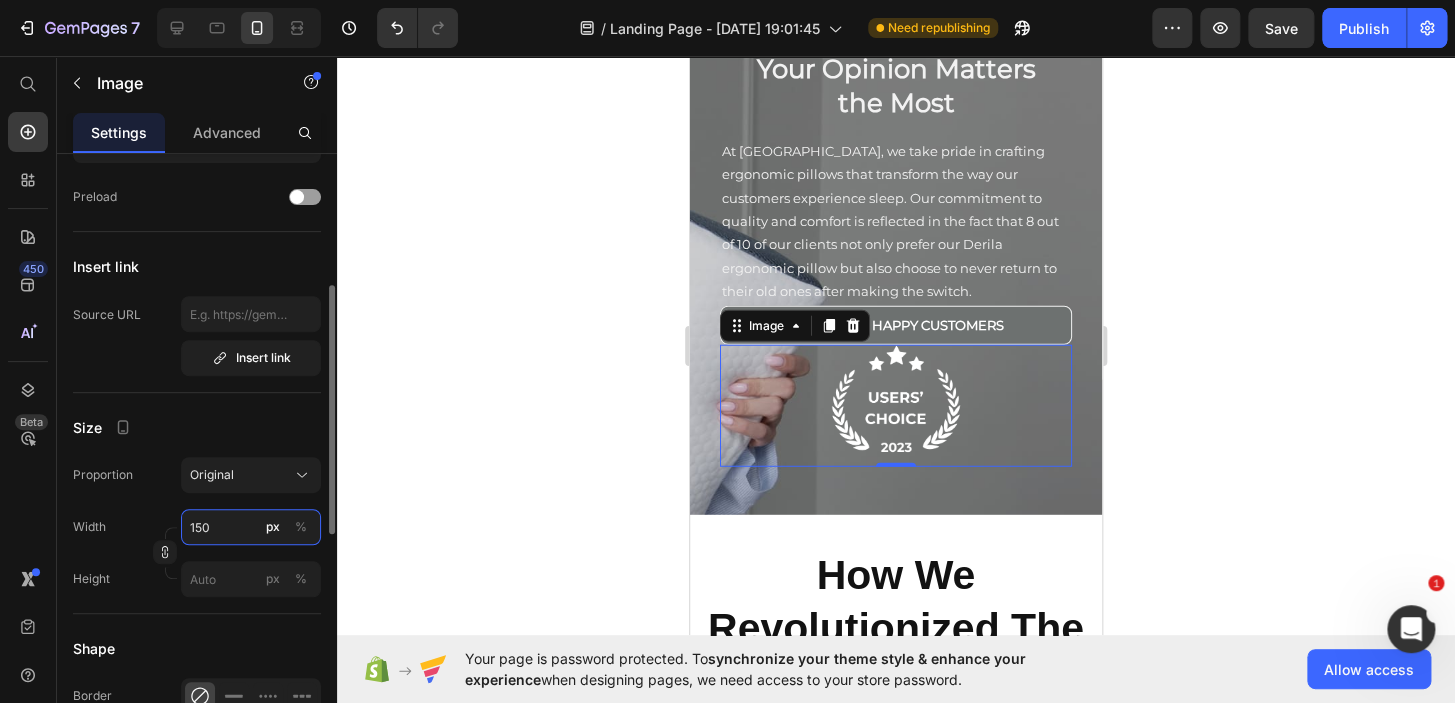 click on "150" at bounding box center (251, 527) 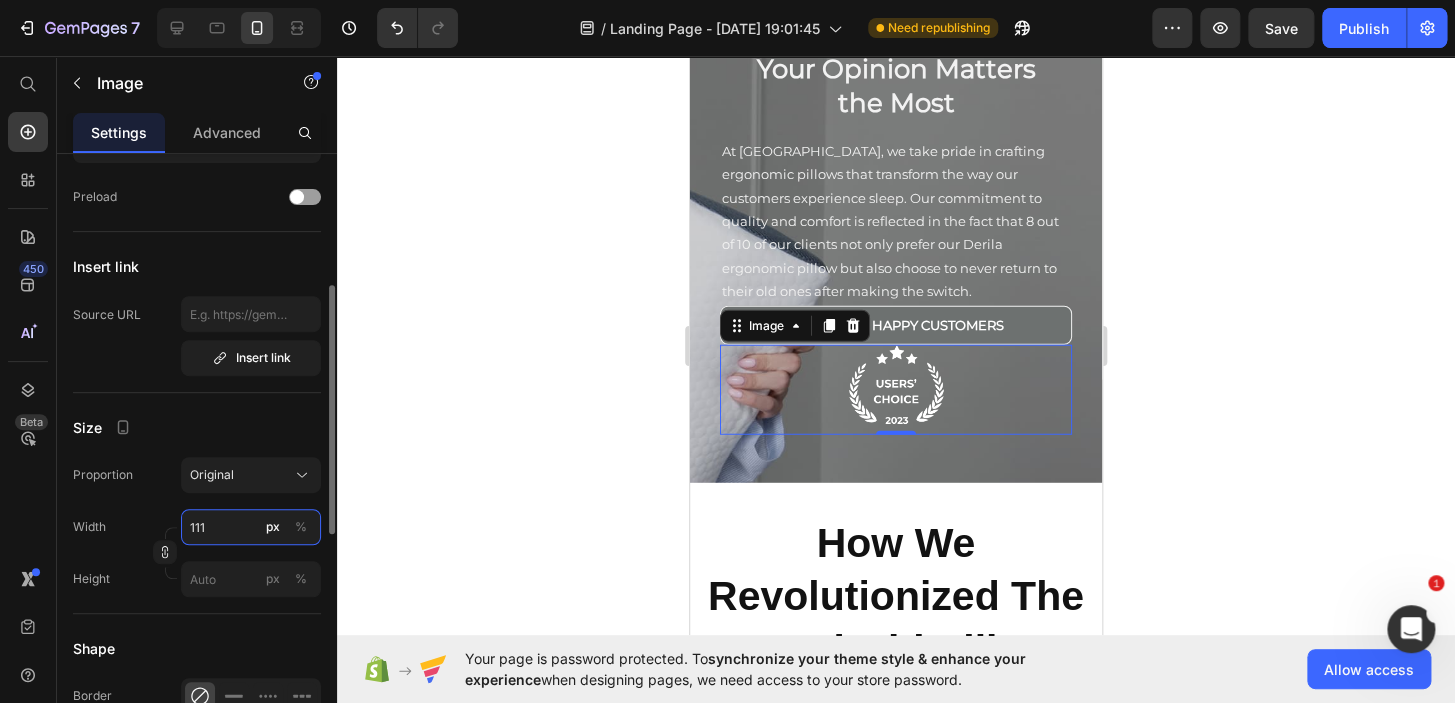 type on "110" 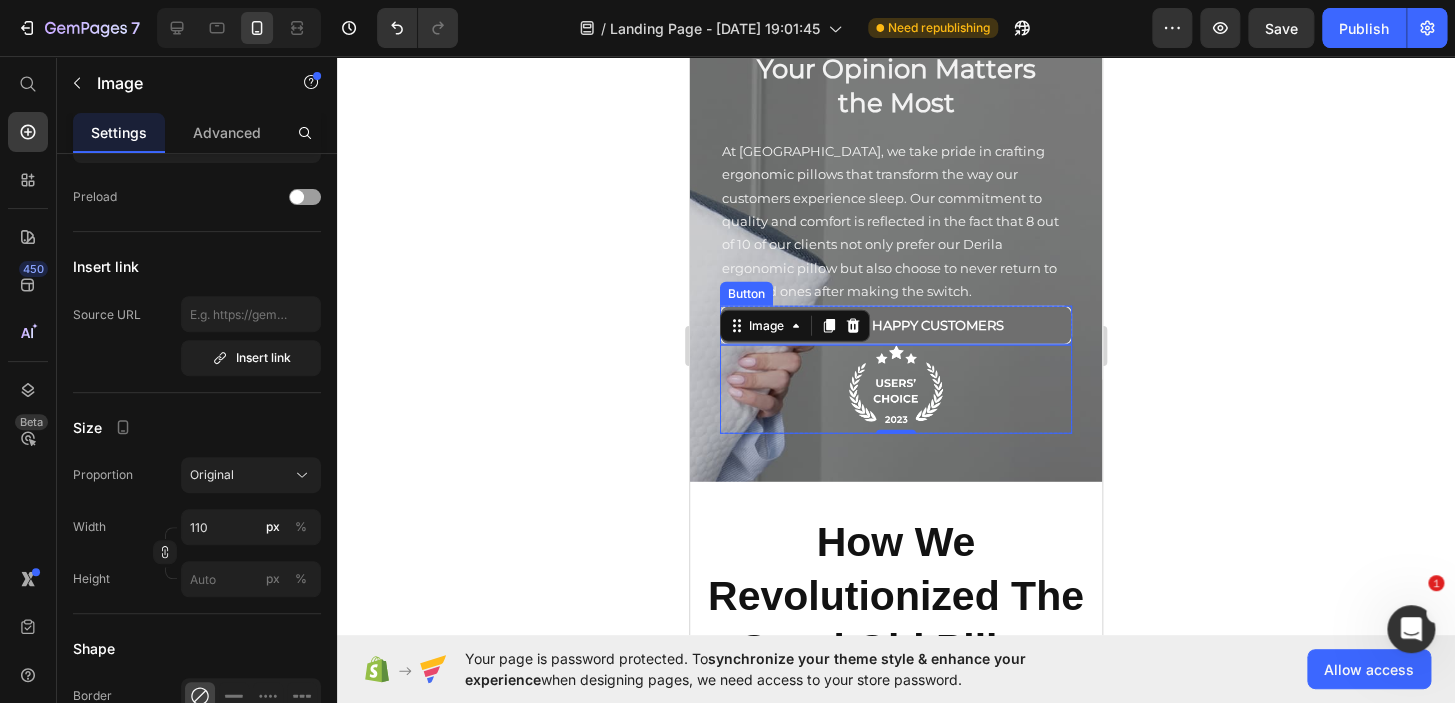 click on "CHECK OUR HAPPY CUSTOMERS" at bounding box center (896, 325) 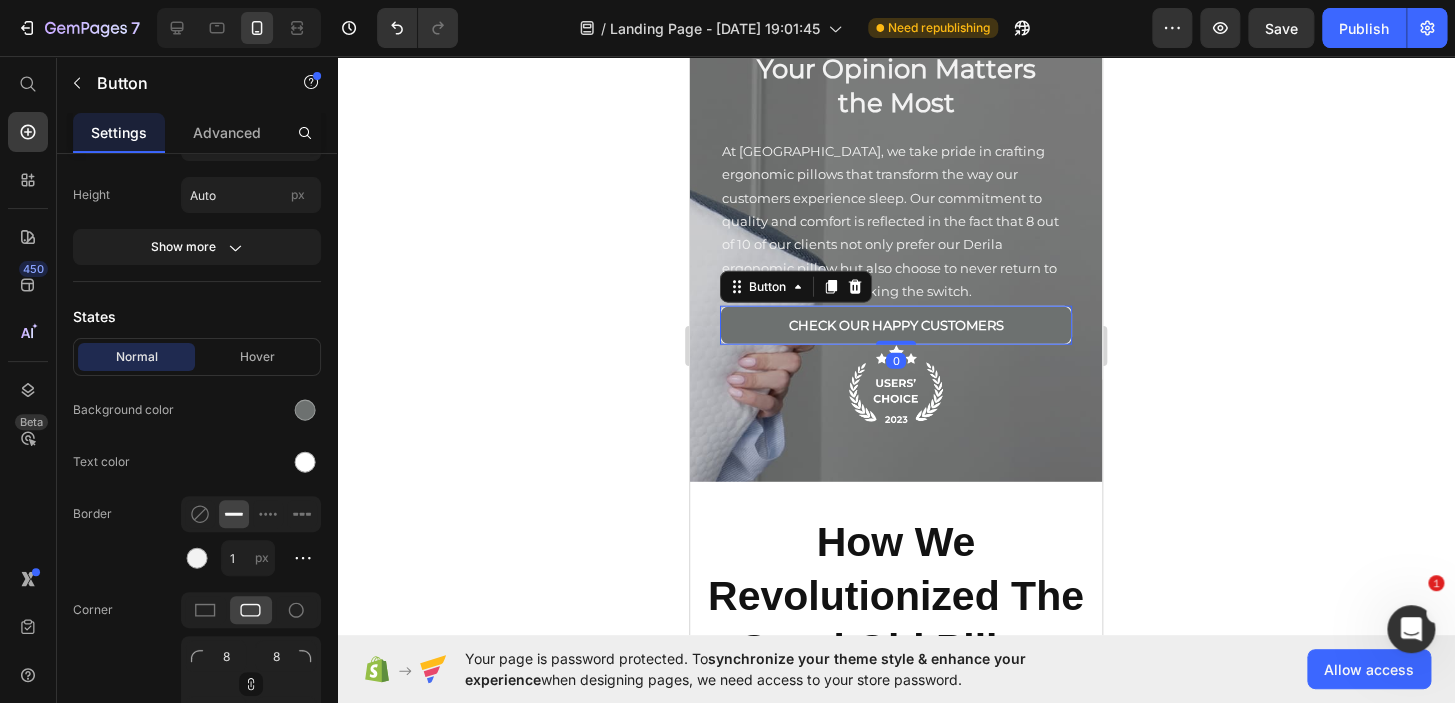 scroll, scrollTop: 0, scrollLeft: 0, axis: both 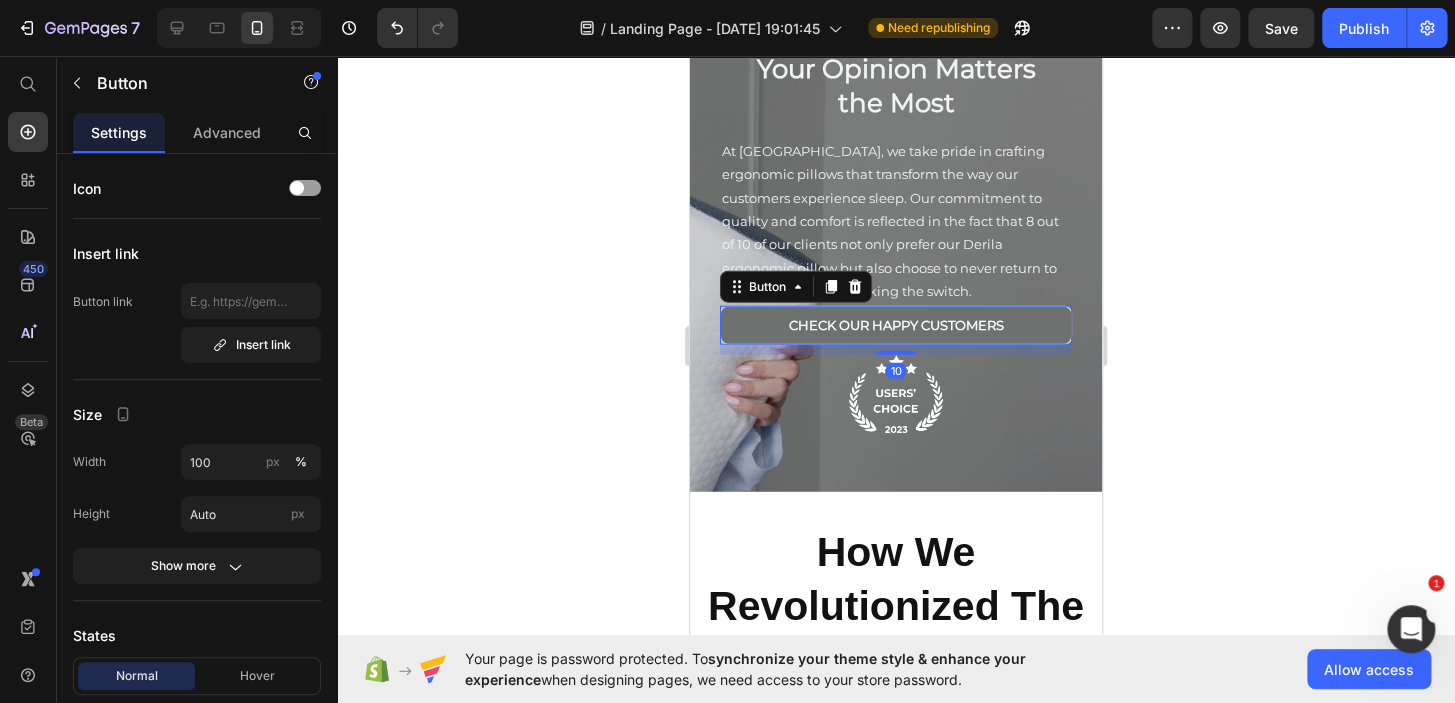 click at bounding box center (896, 353) 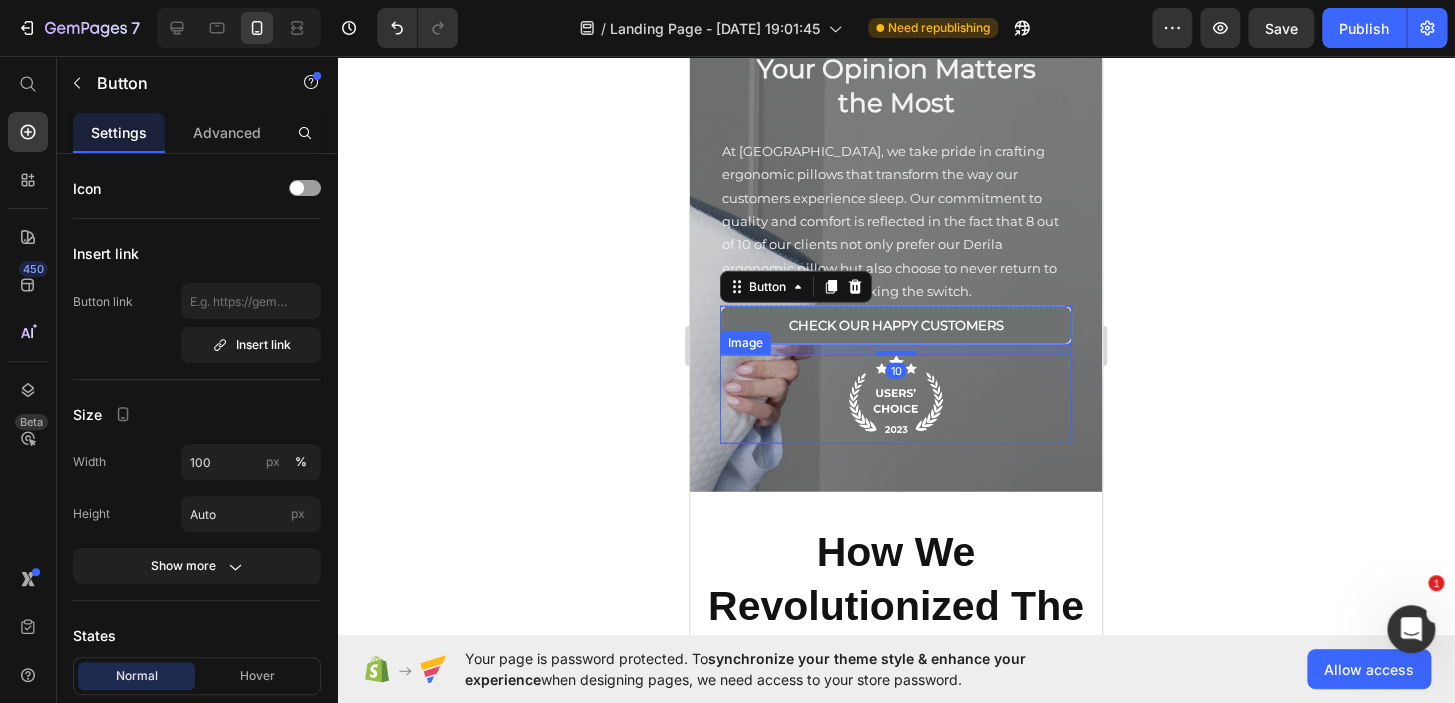 click at bounding box center [896, 399] 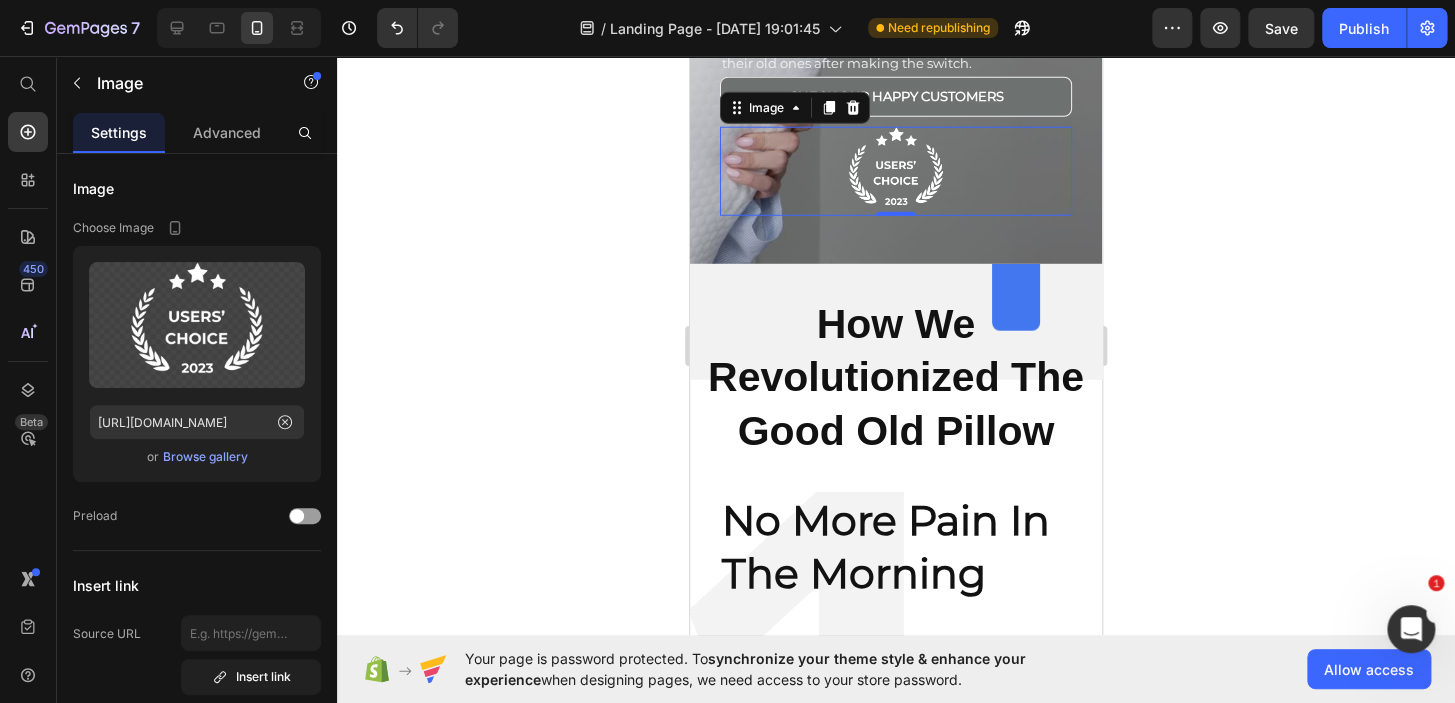 scroll, scrollTop: 2369, scrollLeft: 0, axis: vertical 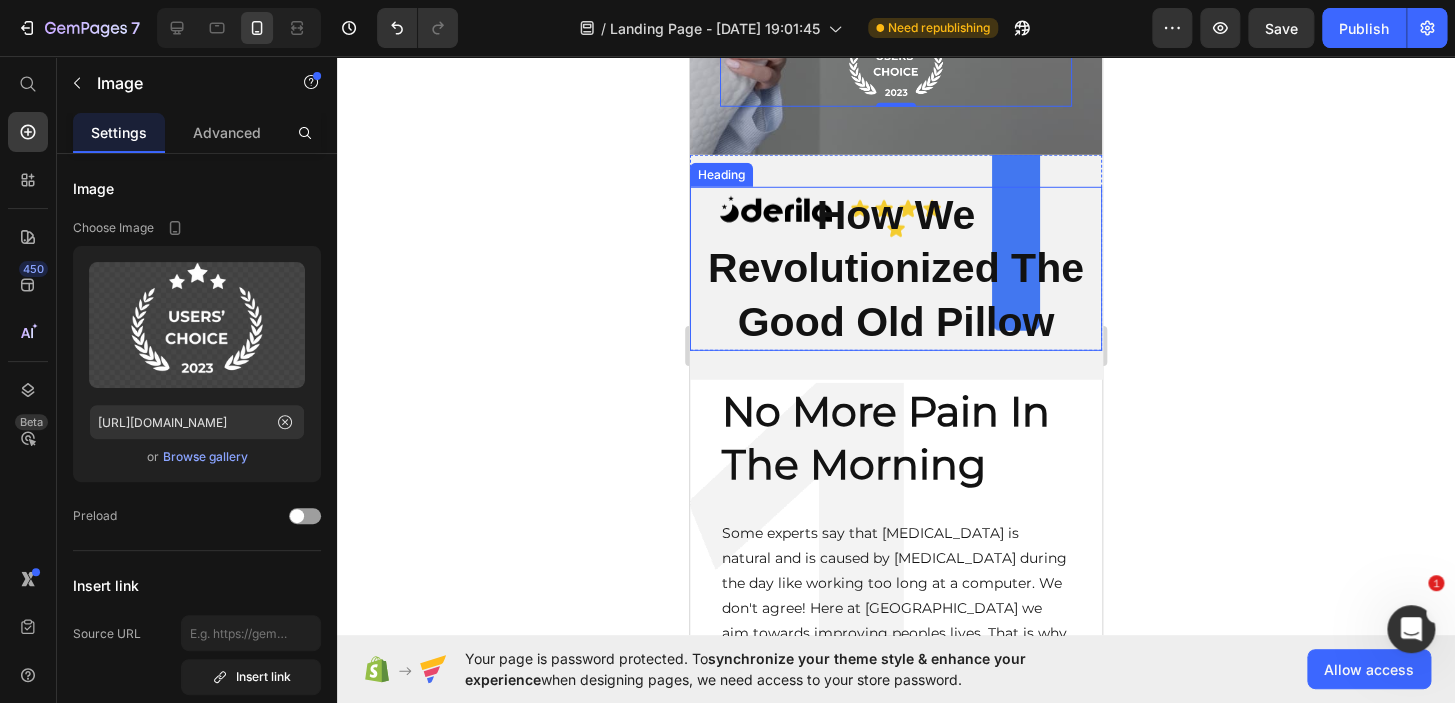 click on "How We Revolutionized The Good Old Pillow" at bounding box center [896, 269] 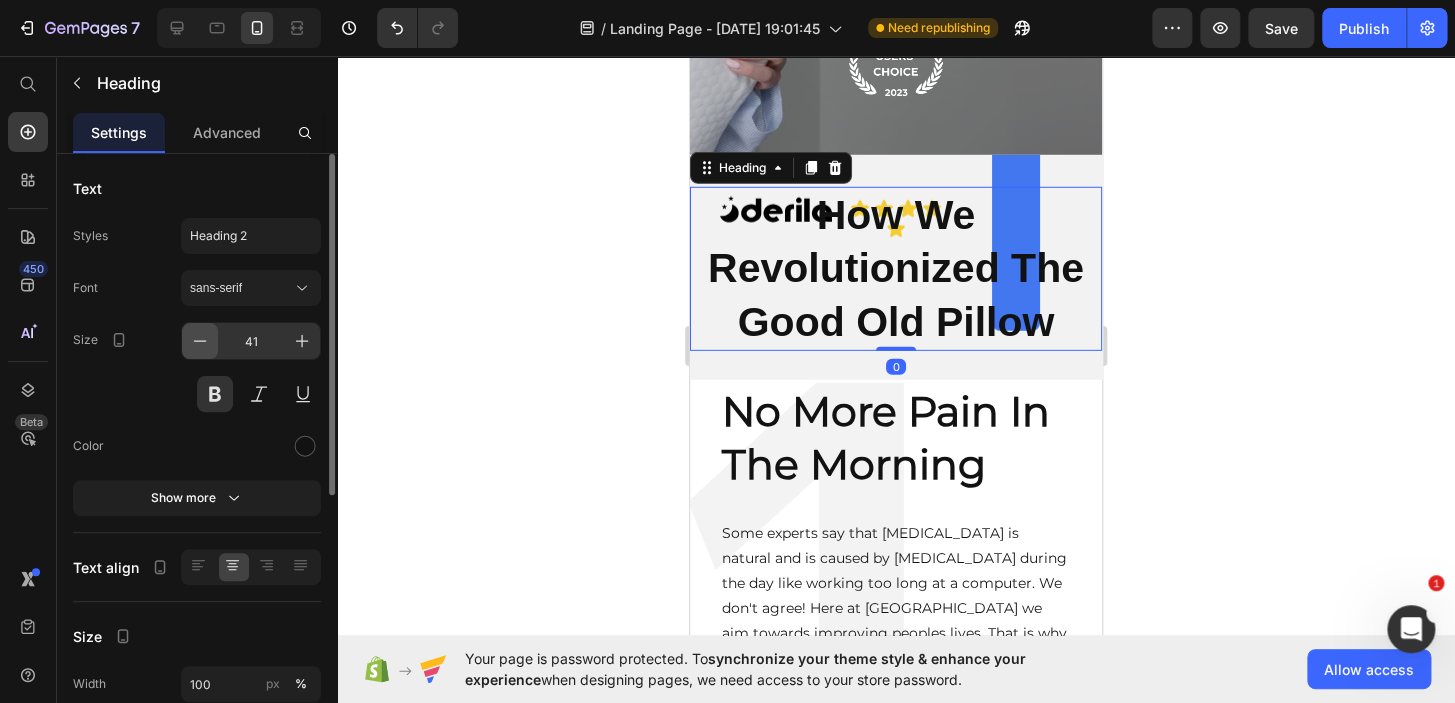 click 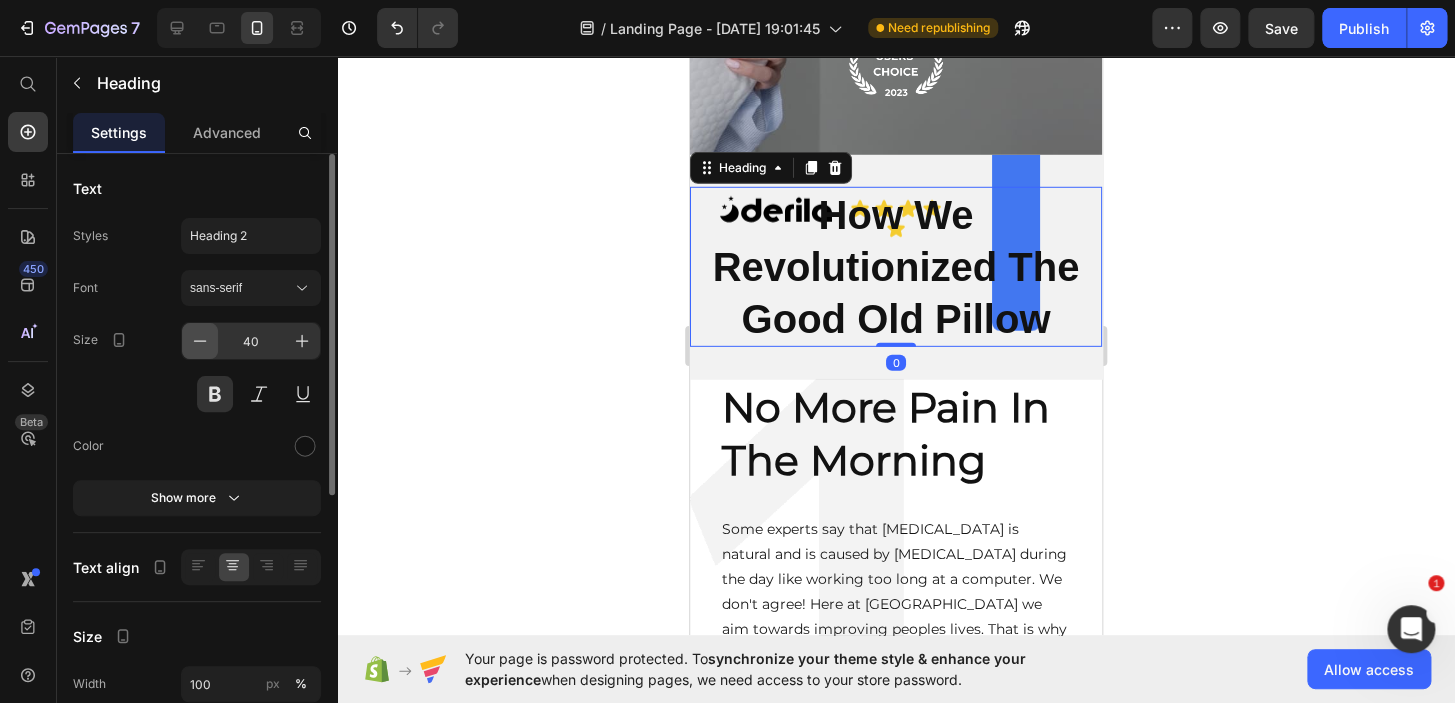 click 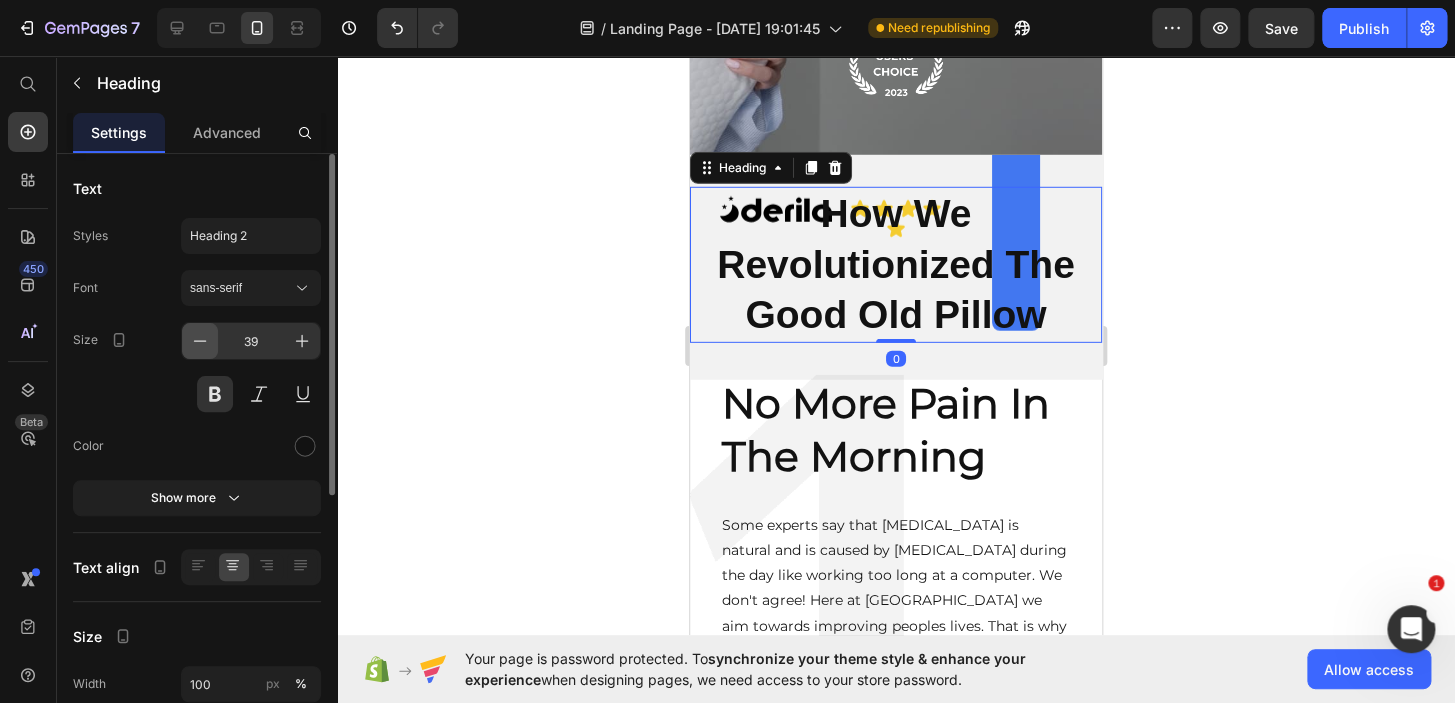 click 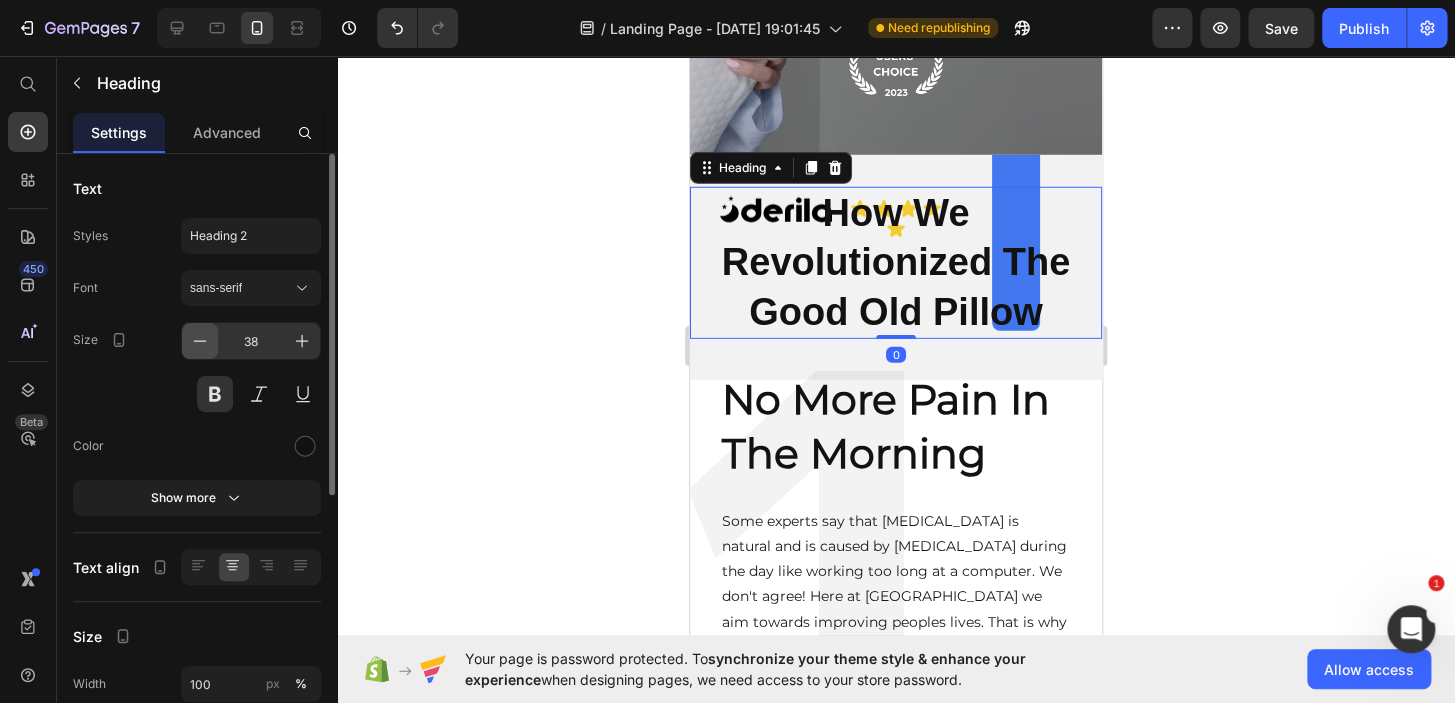 click 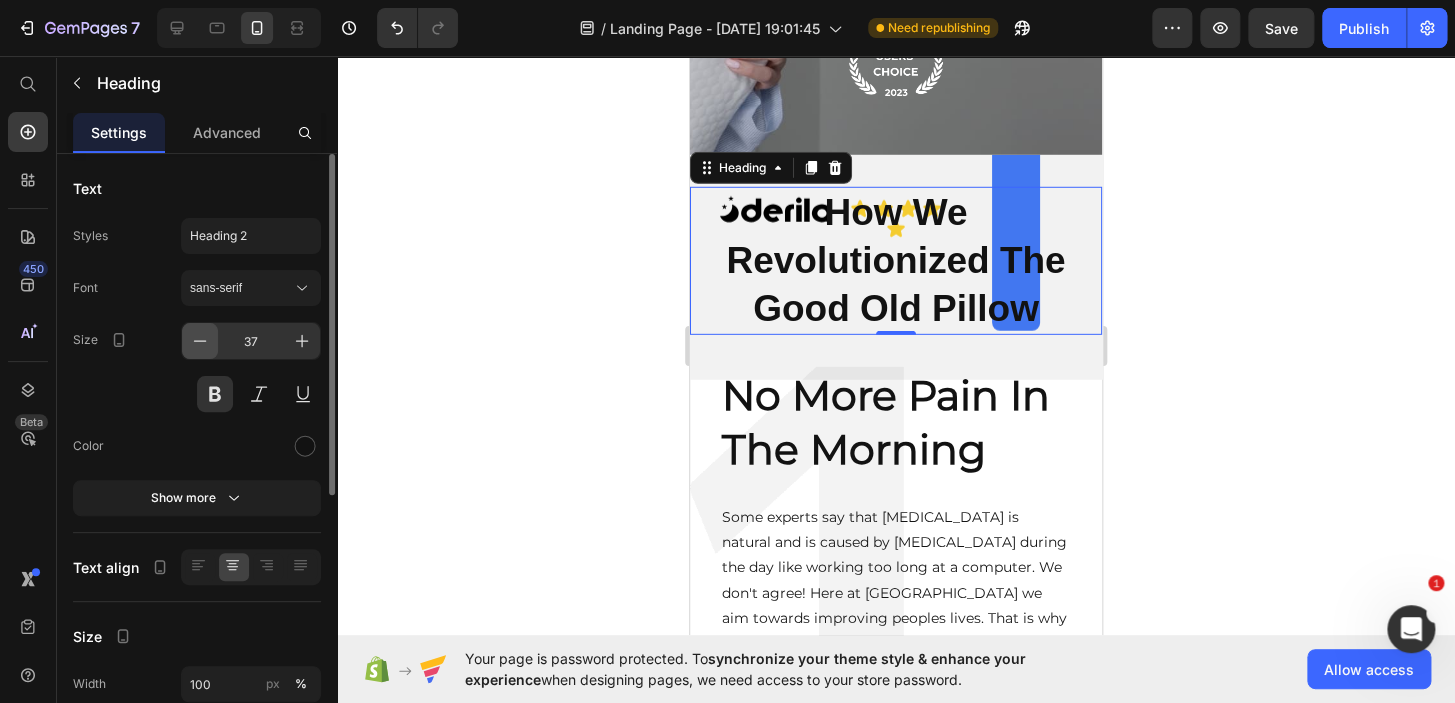 click 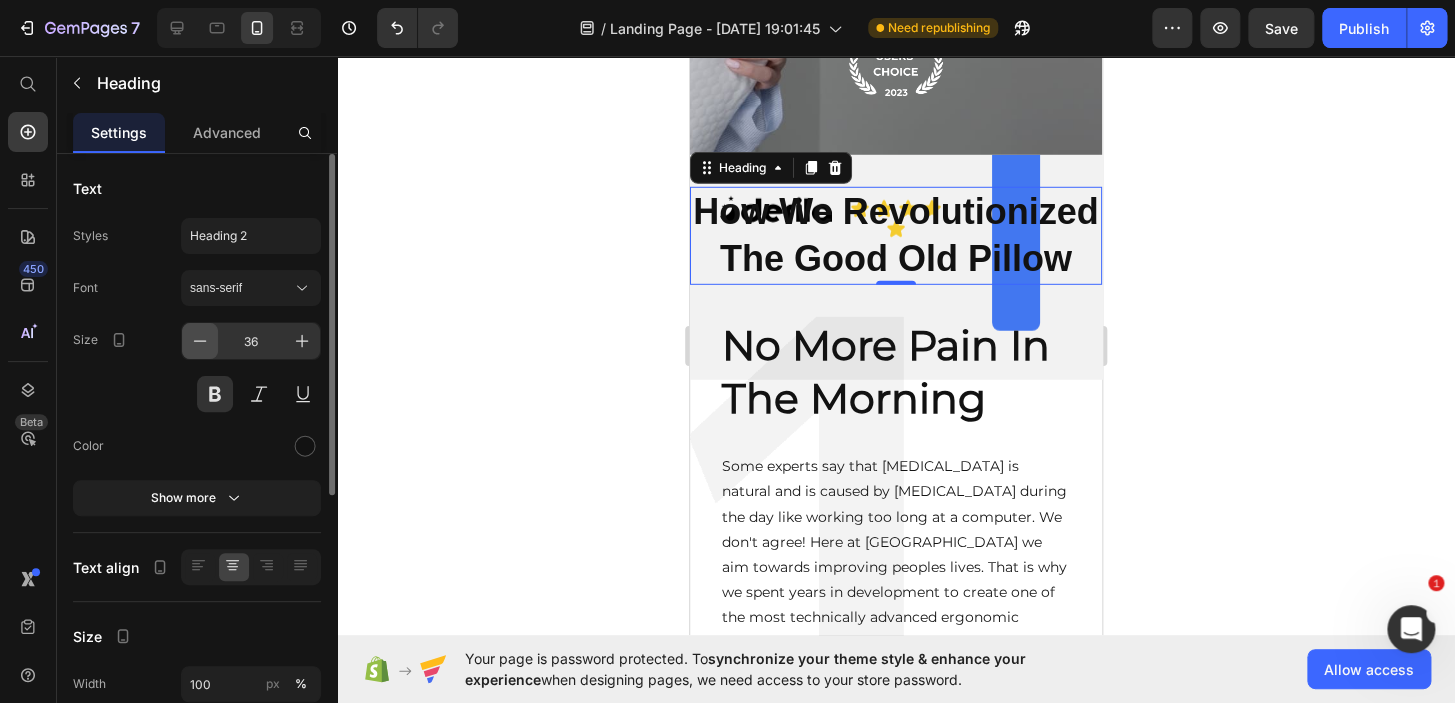 click 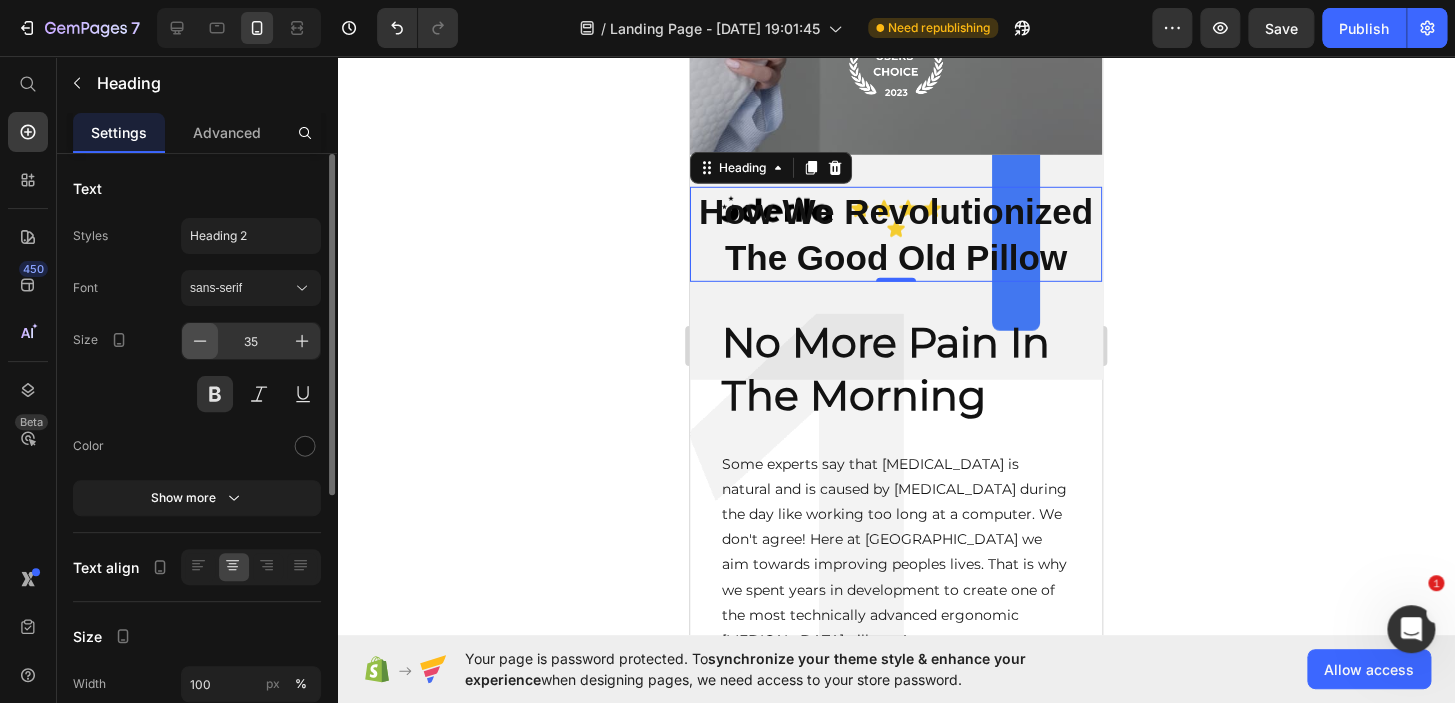 click 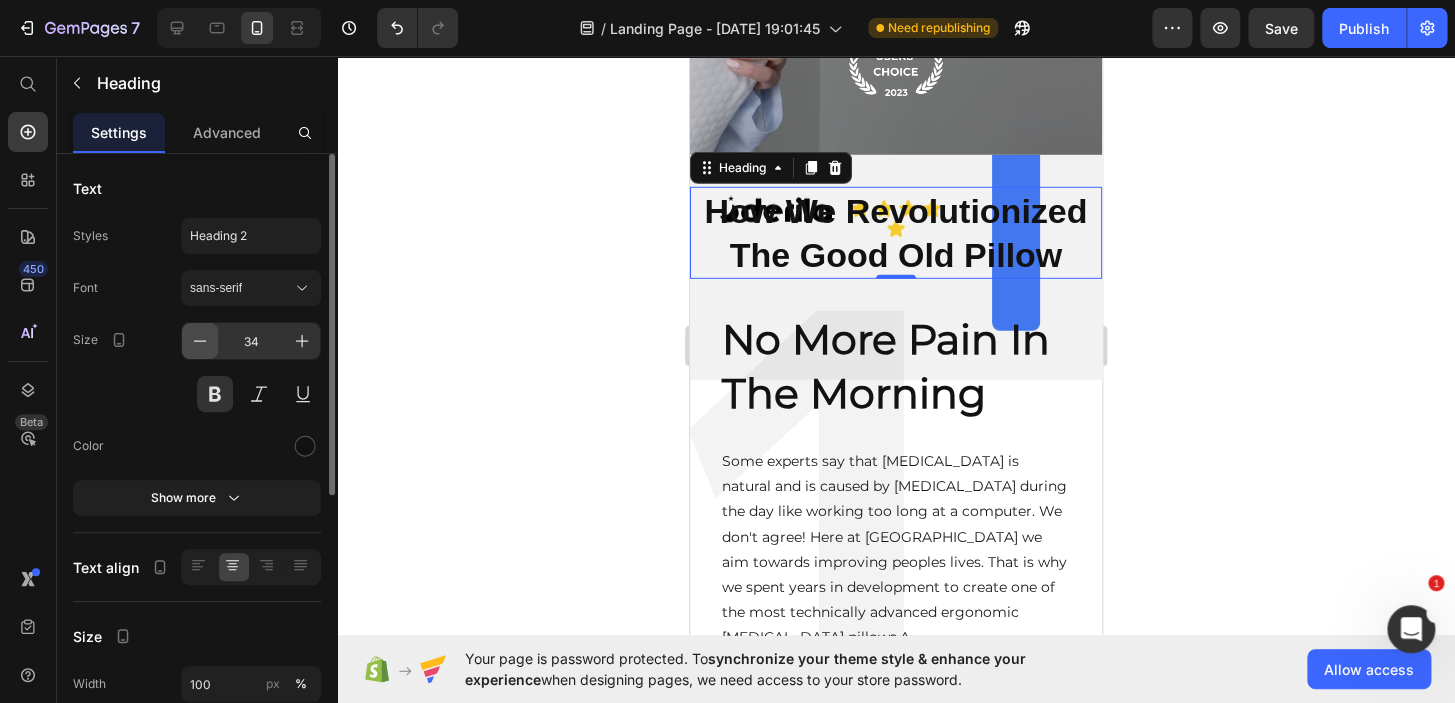 click 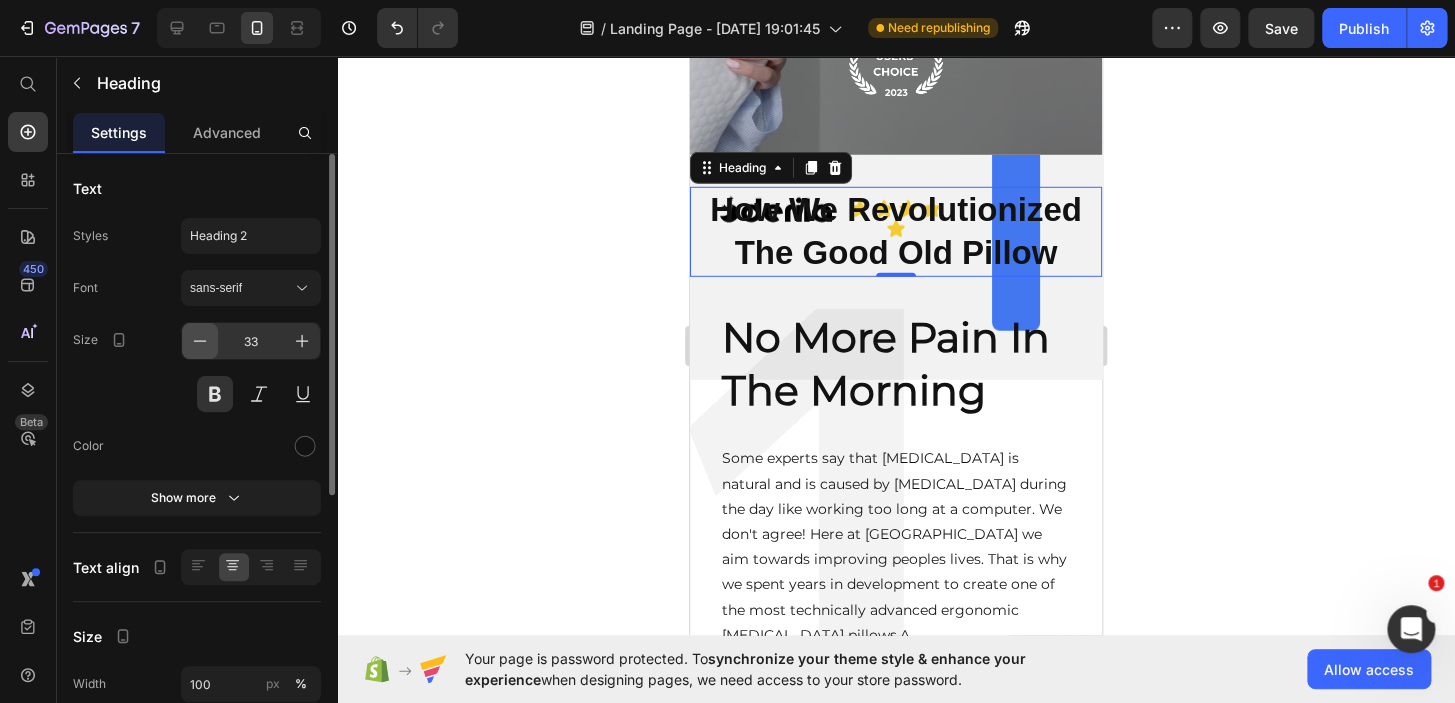 click 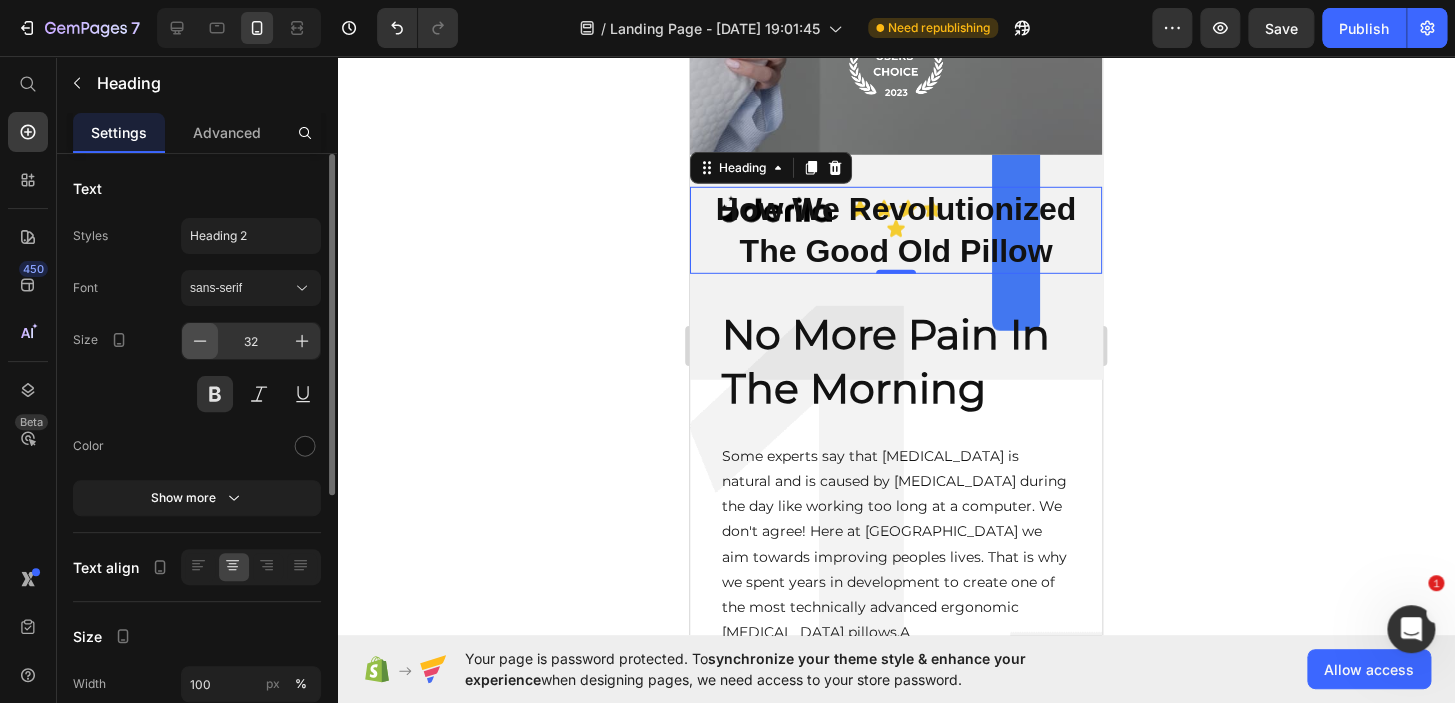 click 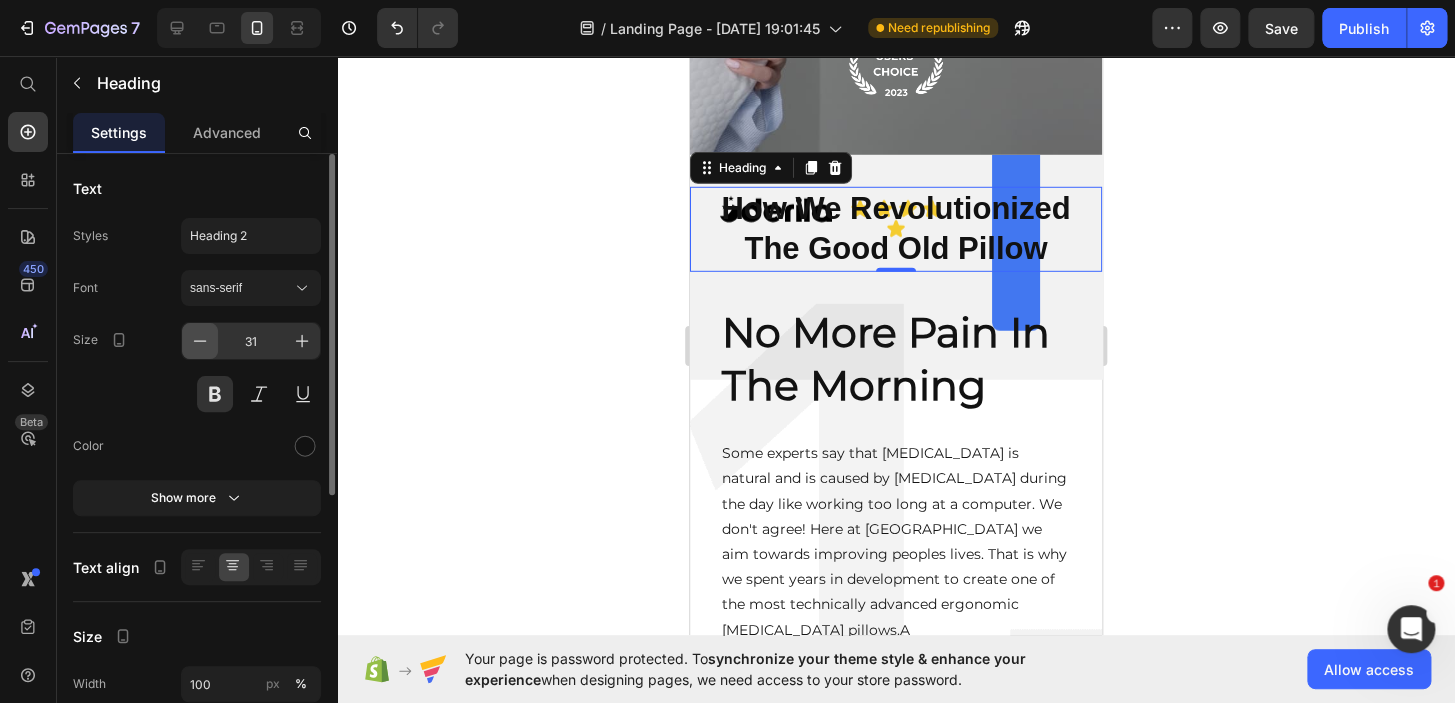 click 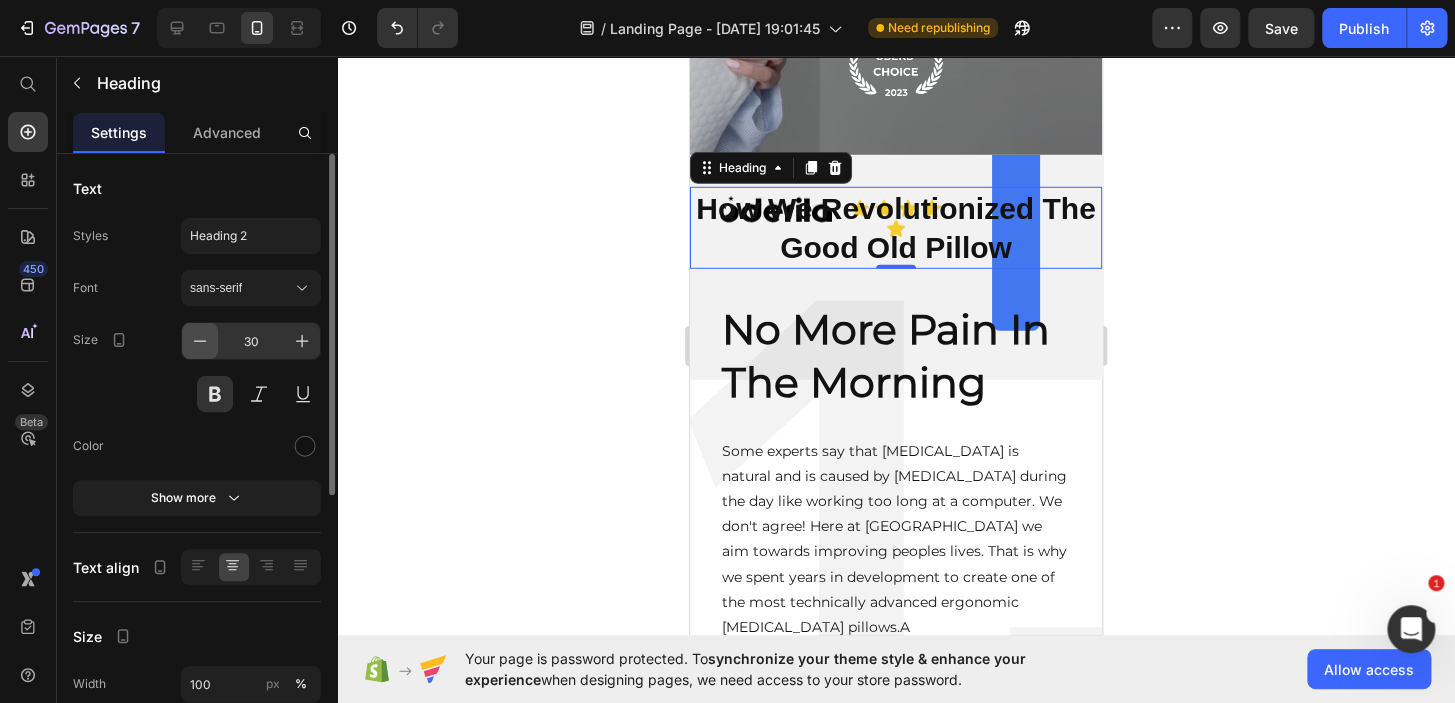 click 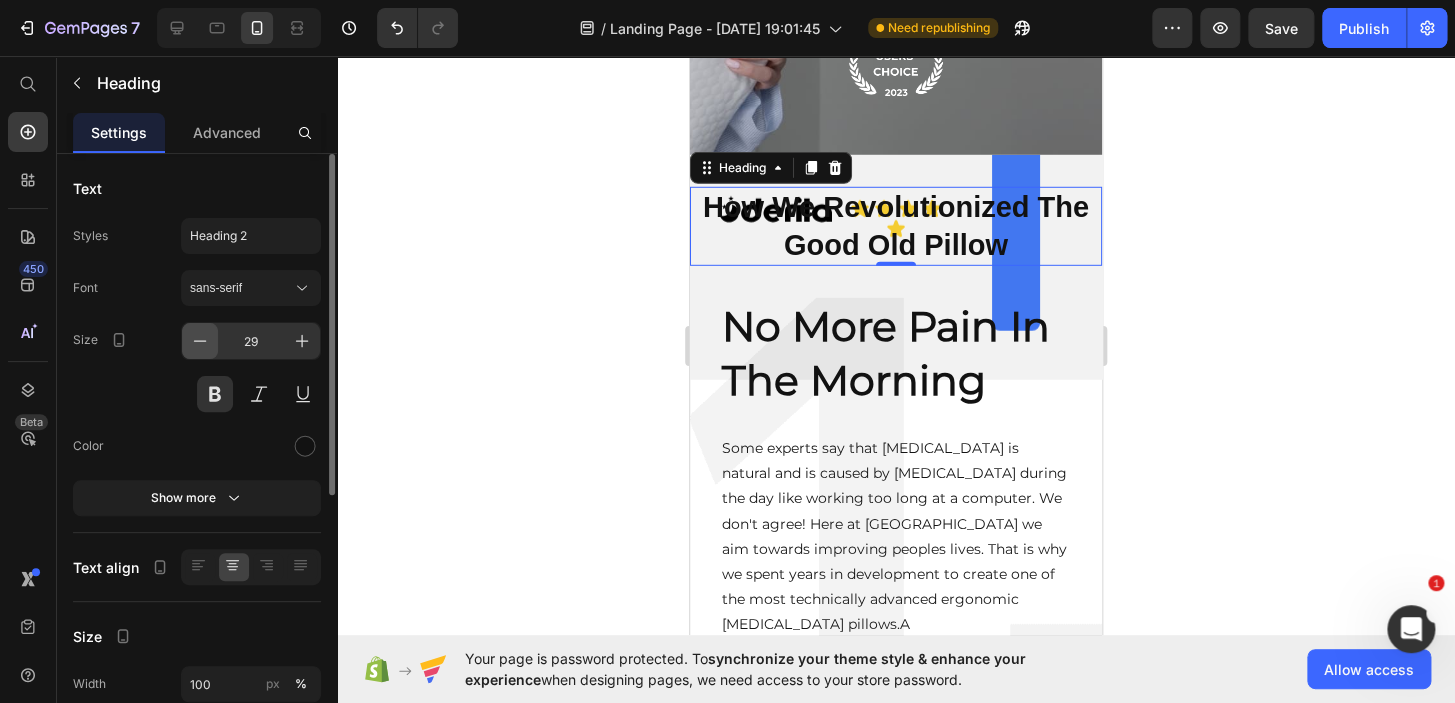 click 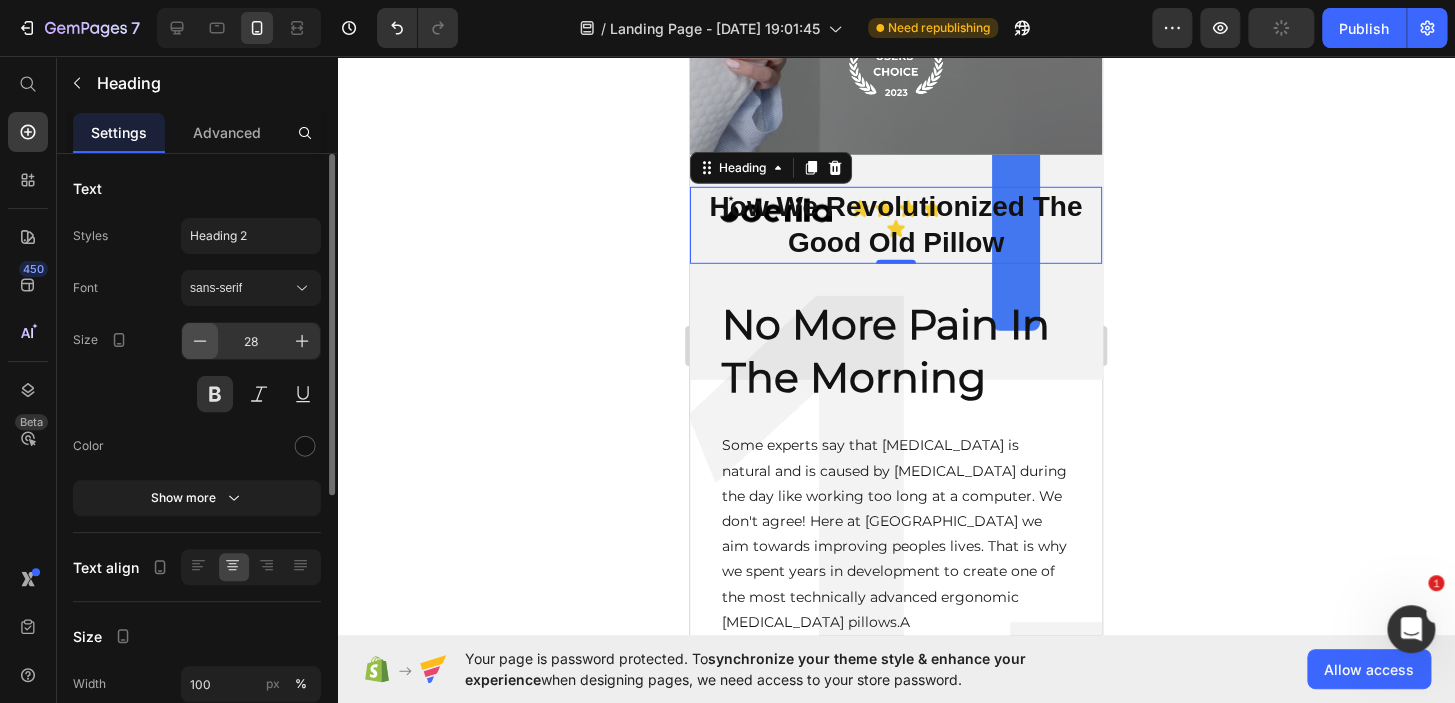 click 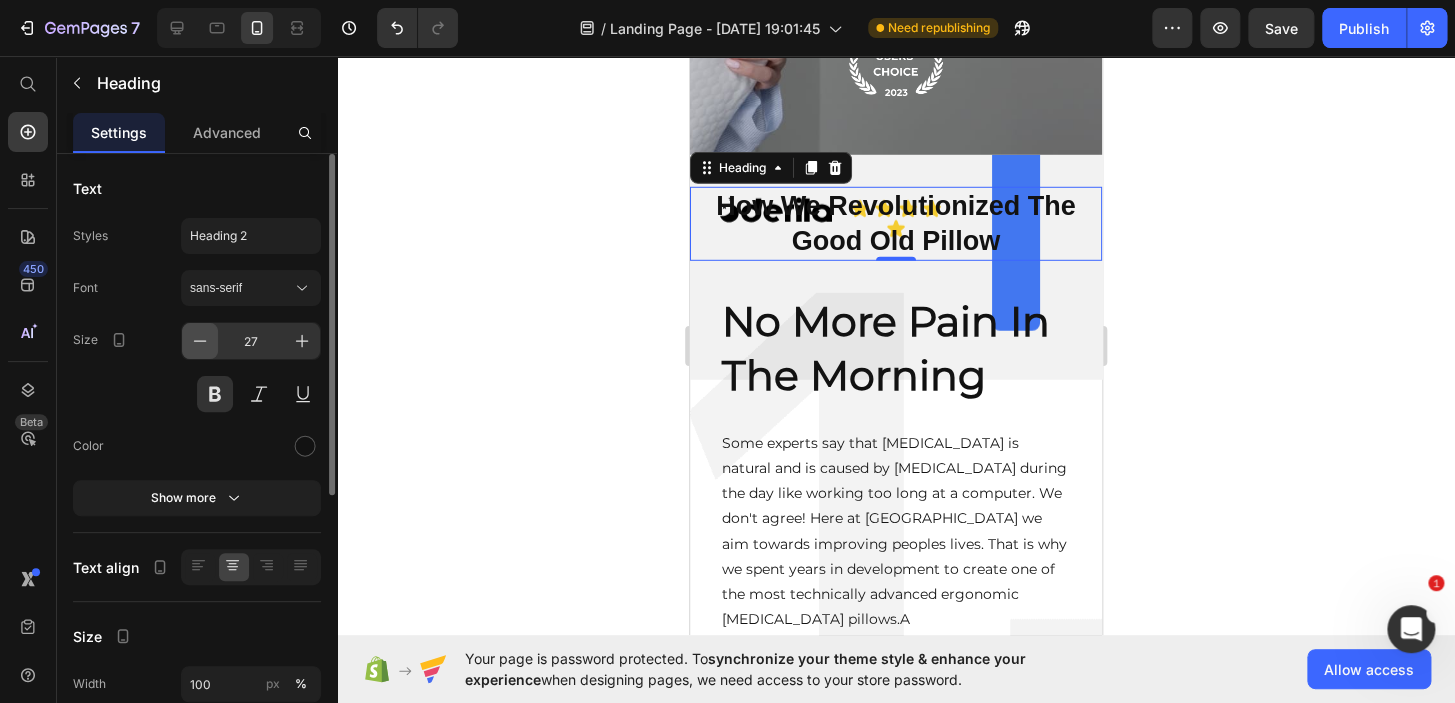 click 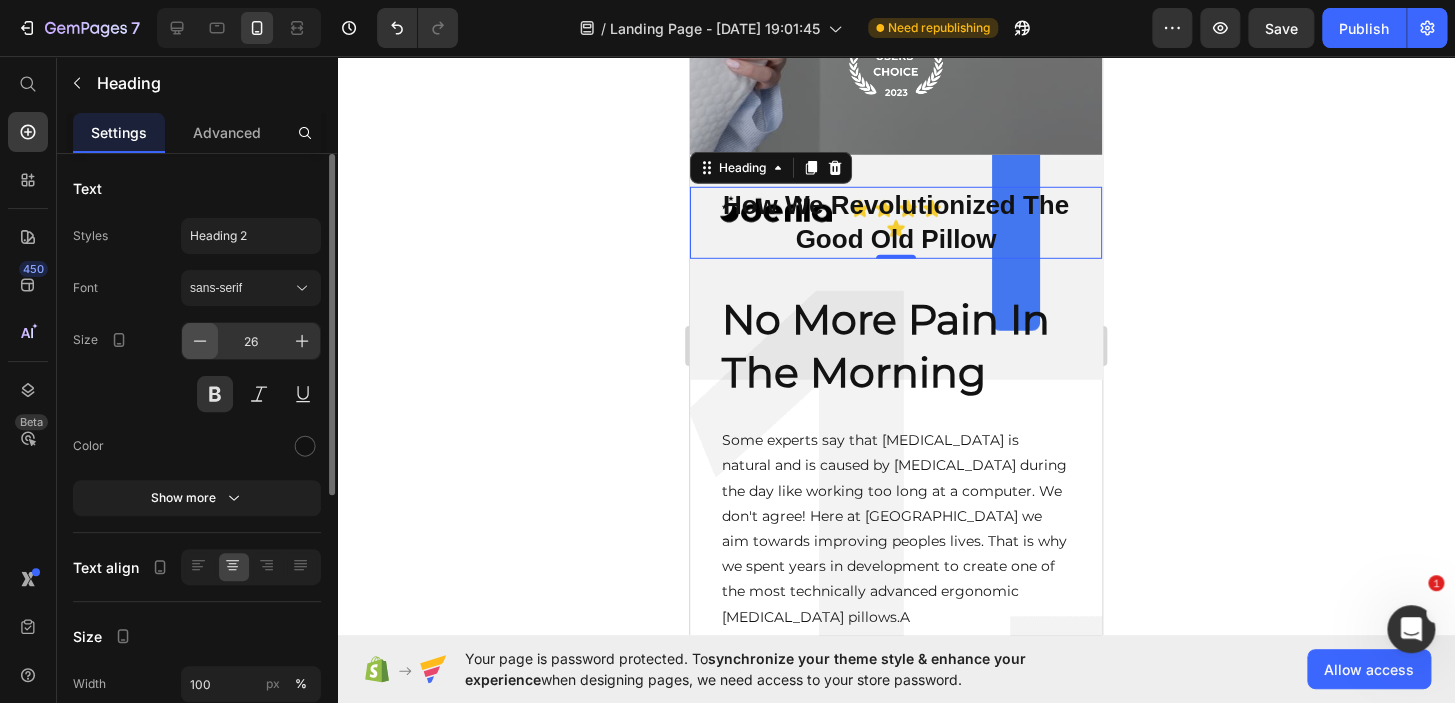 click 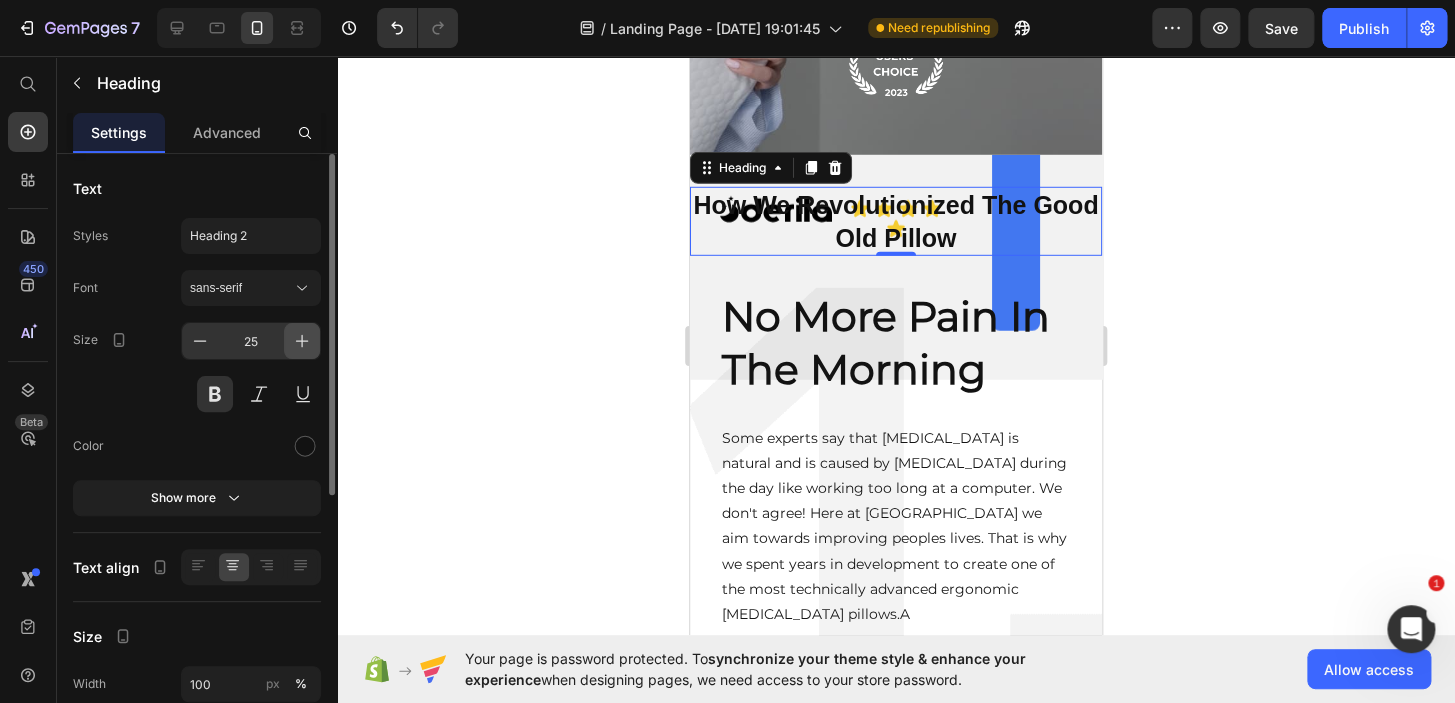 click 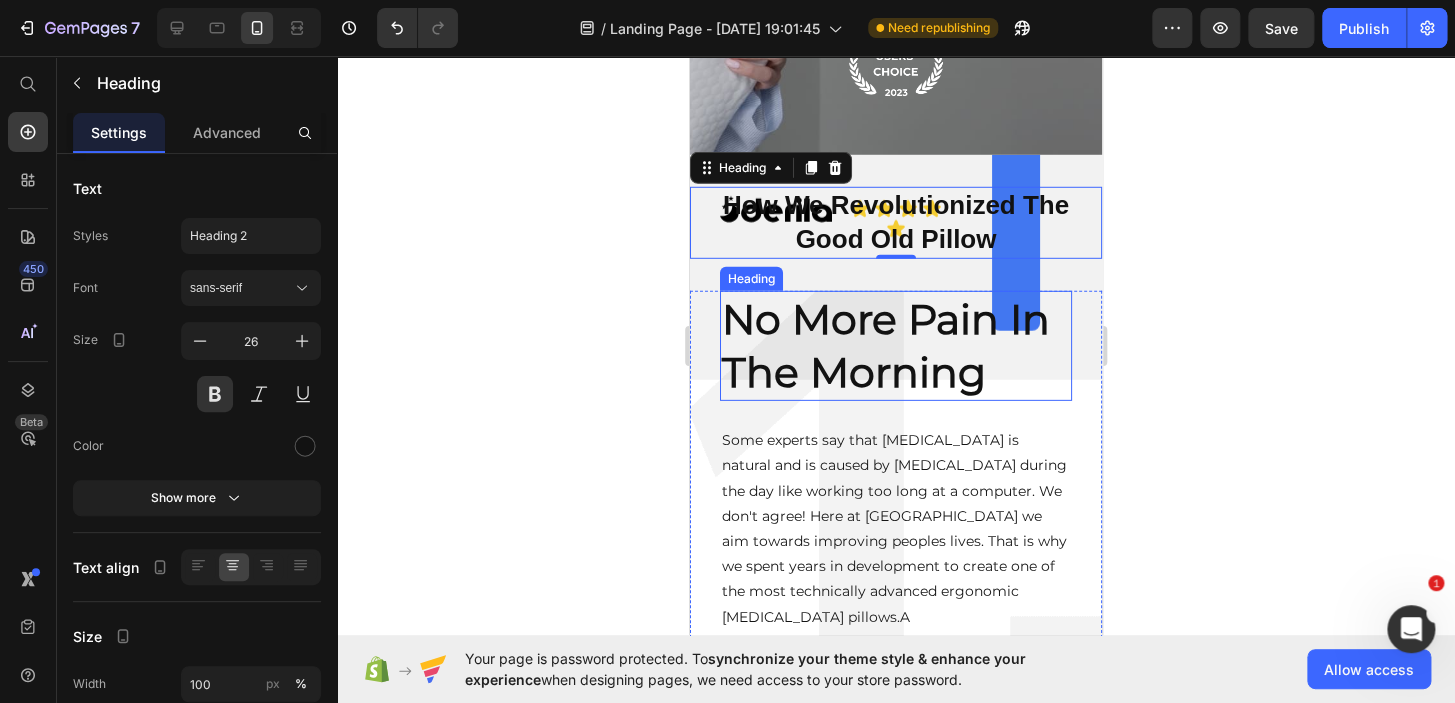 click on "No More Pain In  The Morning" at bounding box center (896, 346) 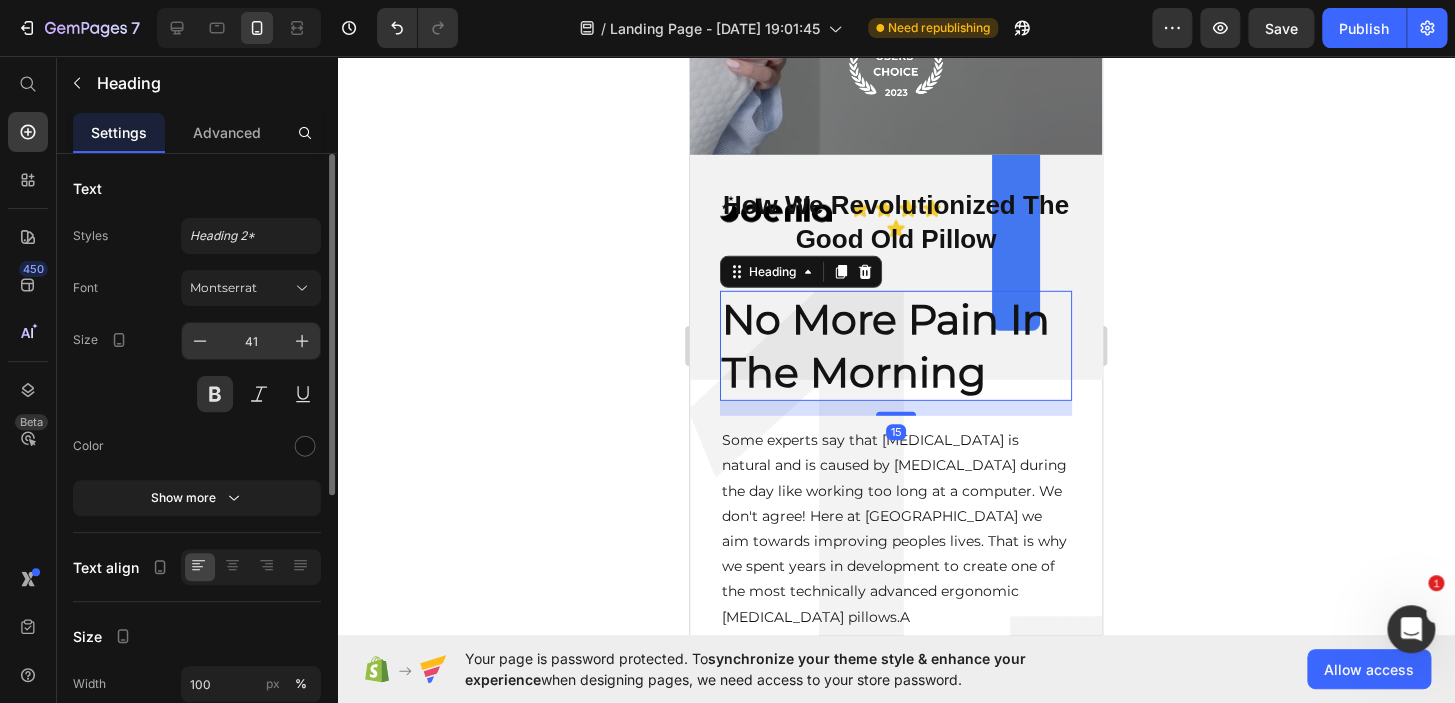 click on "41" at bounding box center [251, 341] 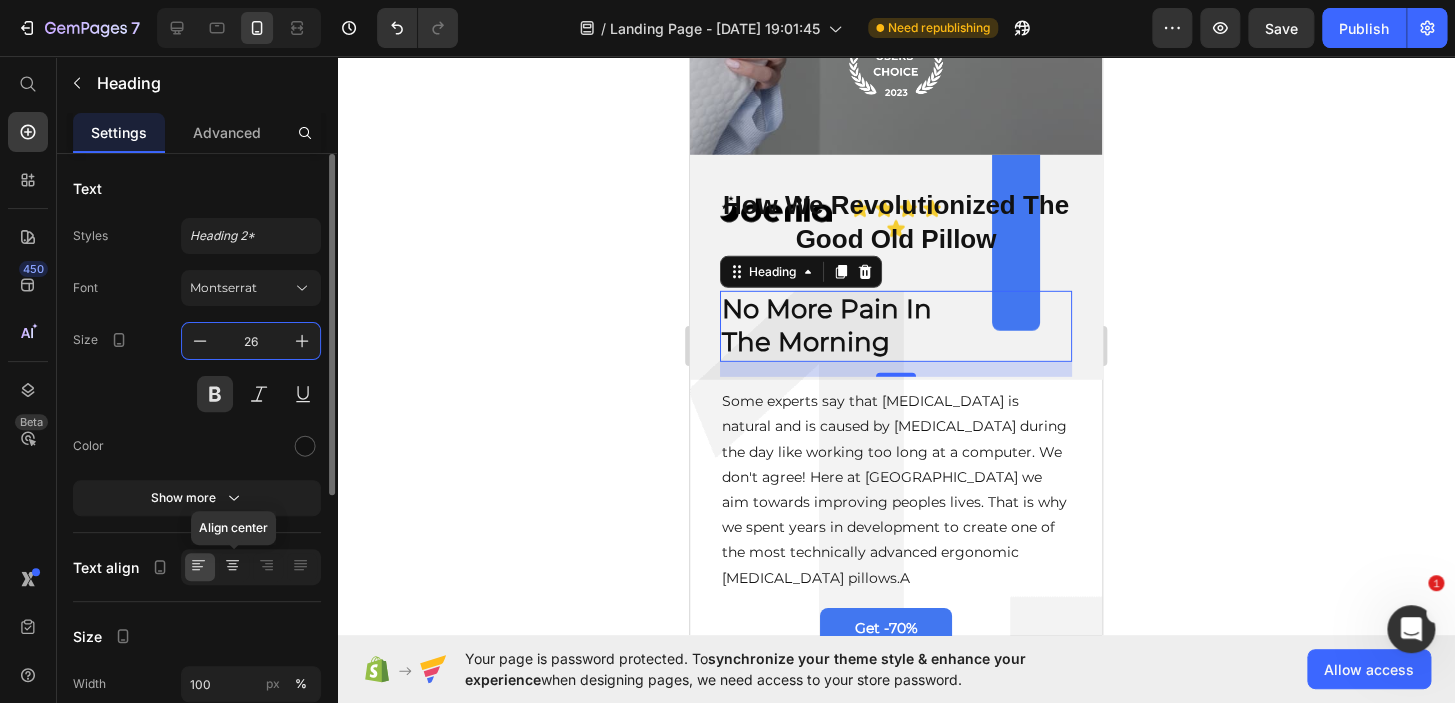type on "26" 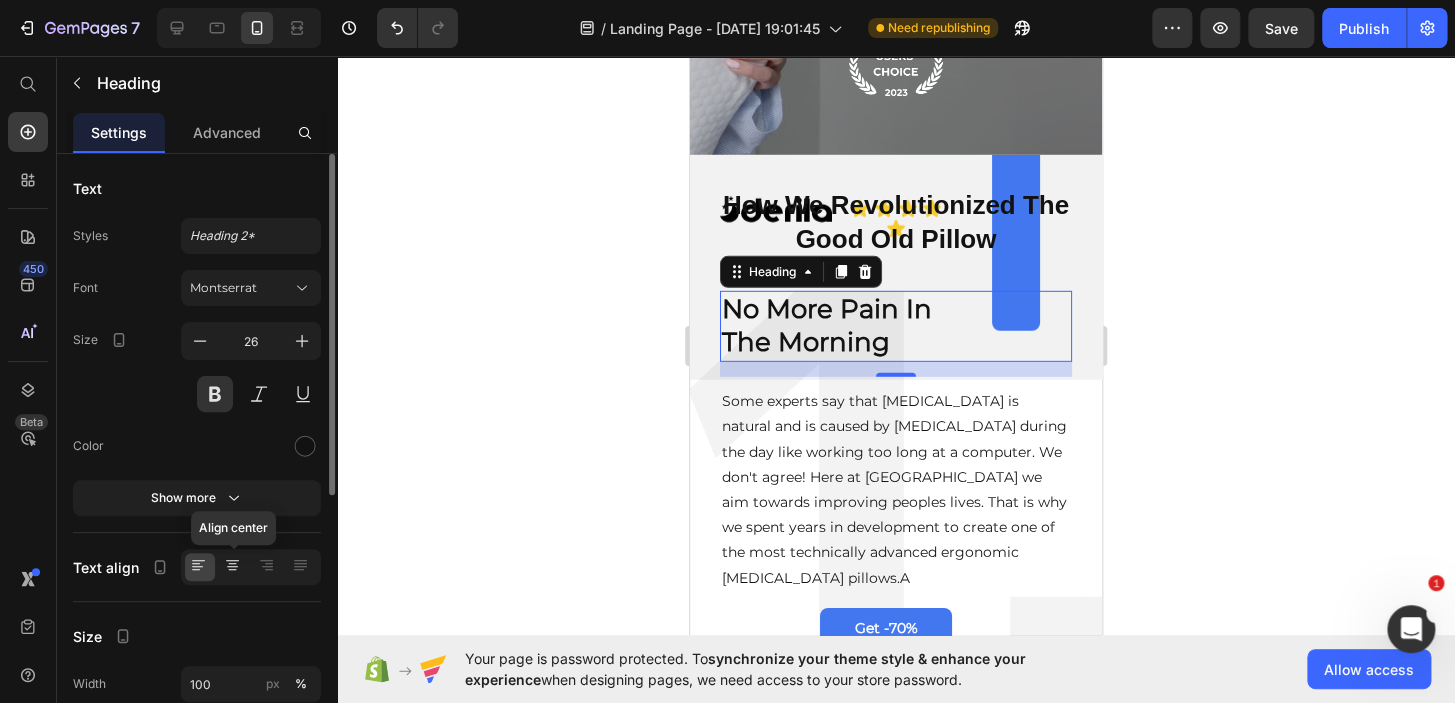 click 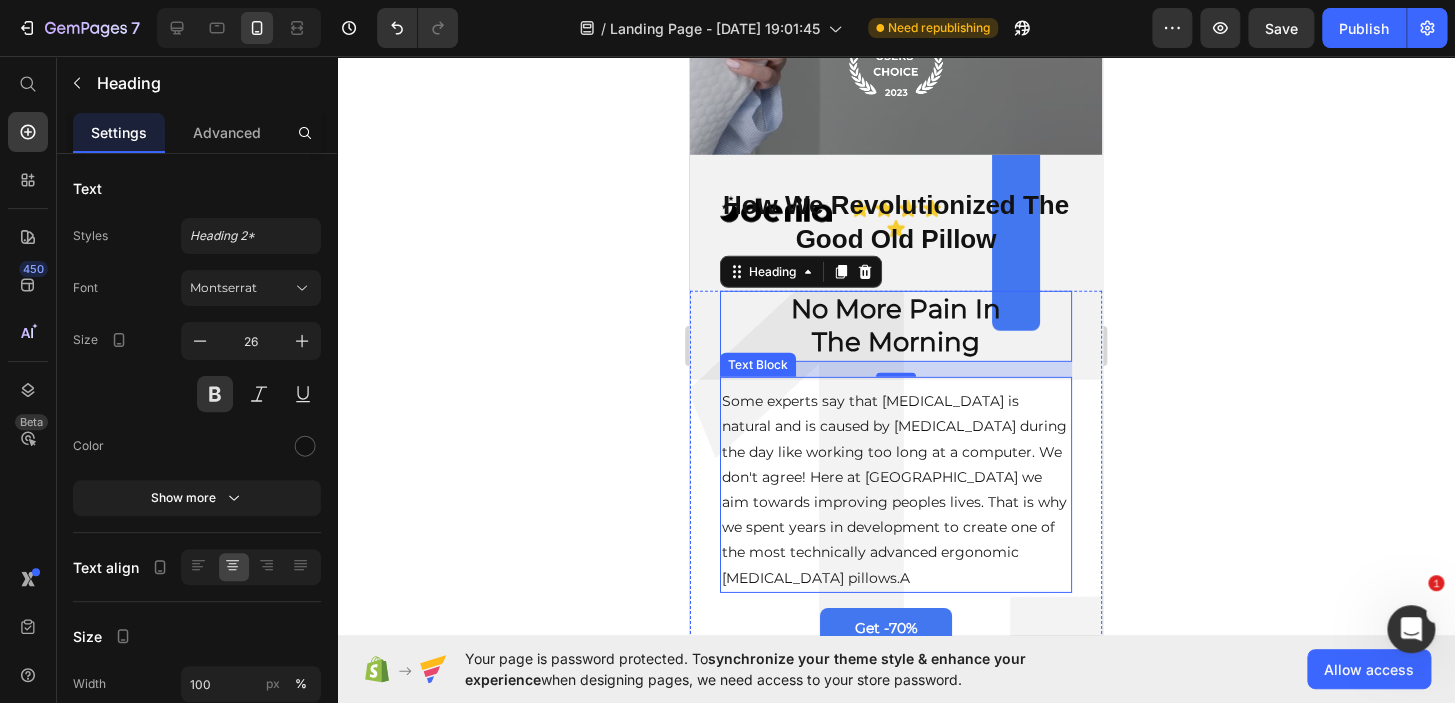 click on "Some experts say that [MEDICAL_DATA] is natural and is caused by [MEDICAL_DATA] during the day like working too long at a computer. We don't agree! Here at [GEOGRAPHIC_DATA] we aim towards improving peoples lives. That is why we spent years in development to create one of the most technically advanced ergonomic [MEDICAL_DATA] pillows.A" at bounding box center (896, 490) 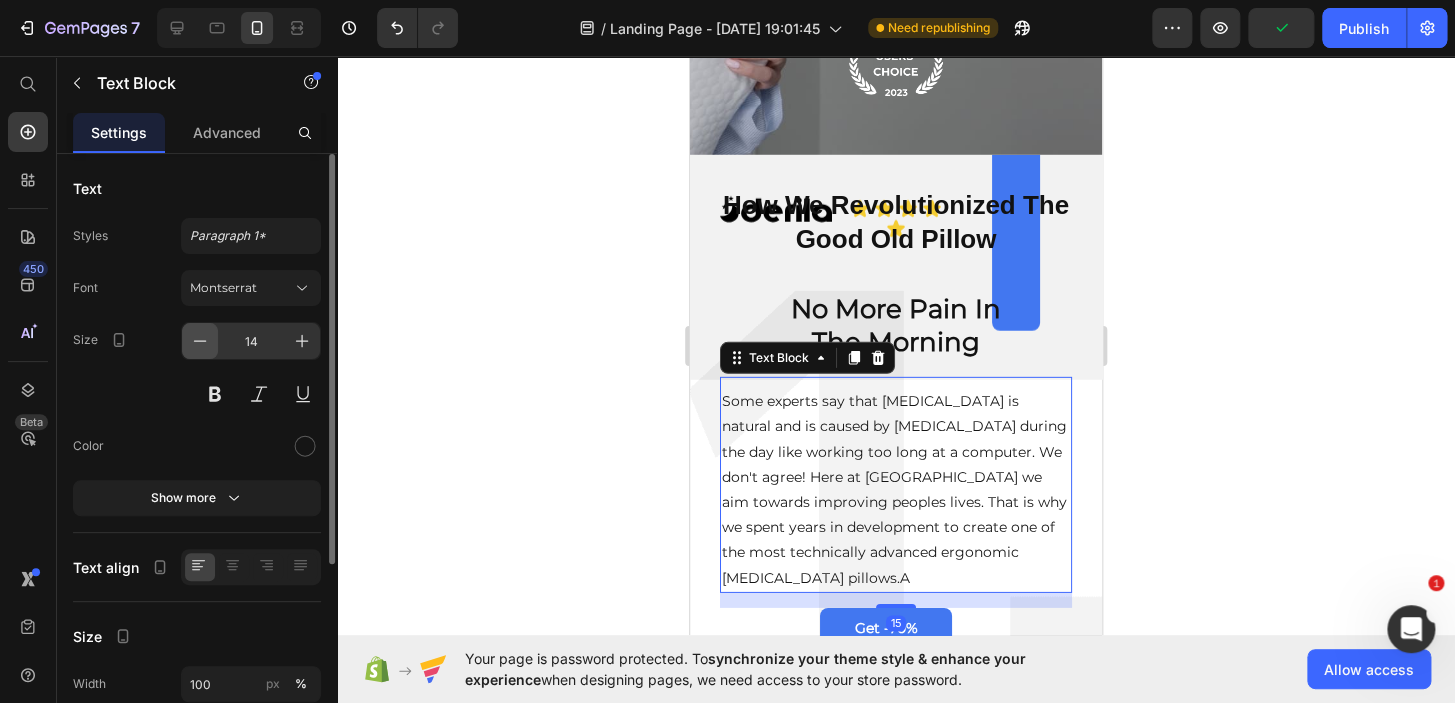 click at bounding box center [200, 341] 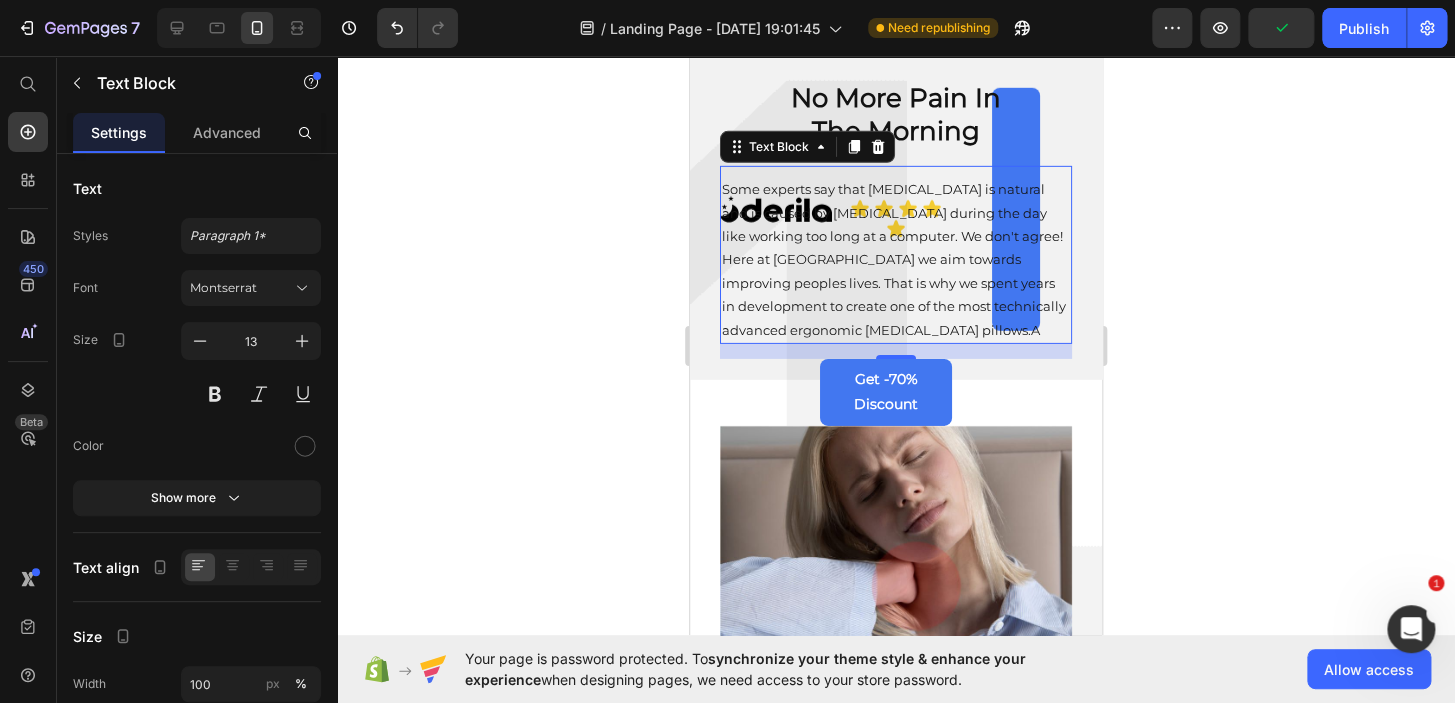 scroll, scrollTop: 2605, scrollLeft: 0, axis: vertical 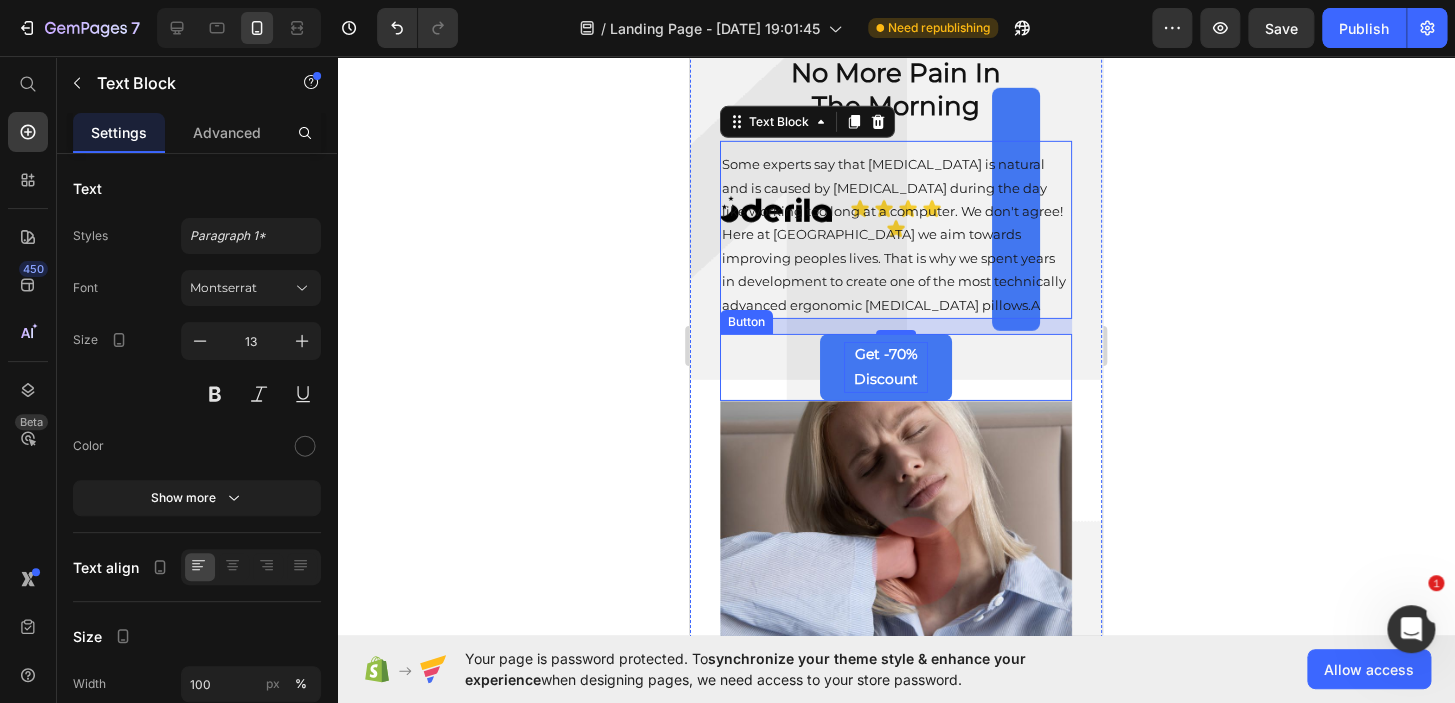 click on "Get -70% Discount" at bounding box center [886, 367] 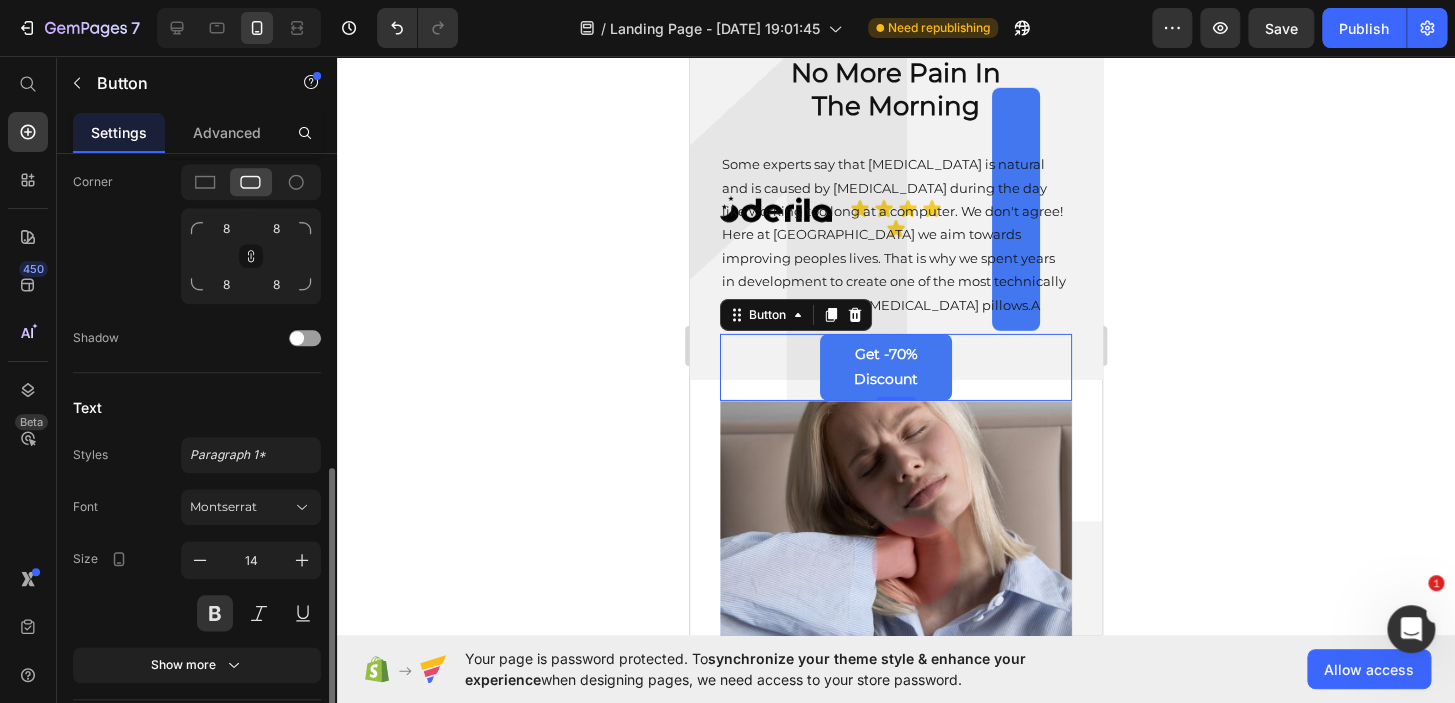 scroll, scrollTop: 761, scrollLeft: 0, axis: vertical 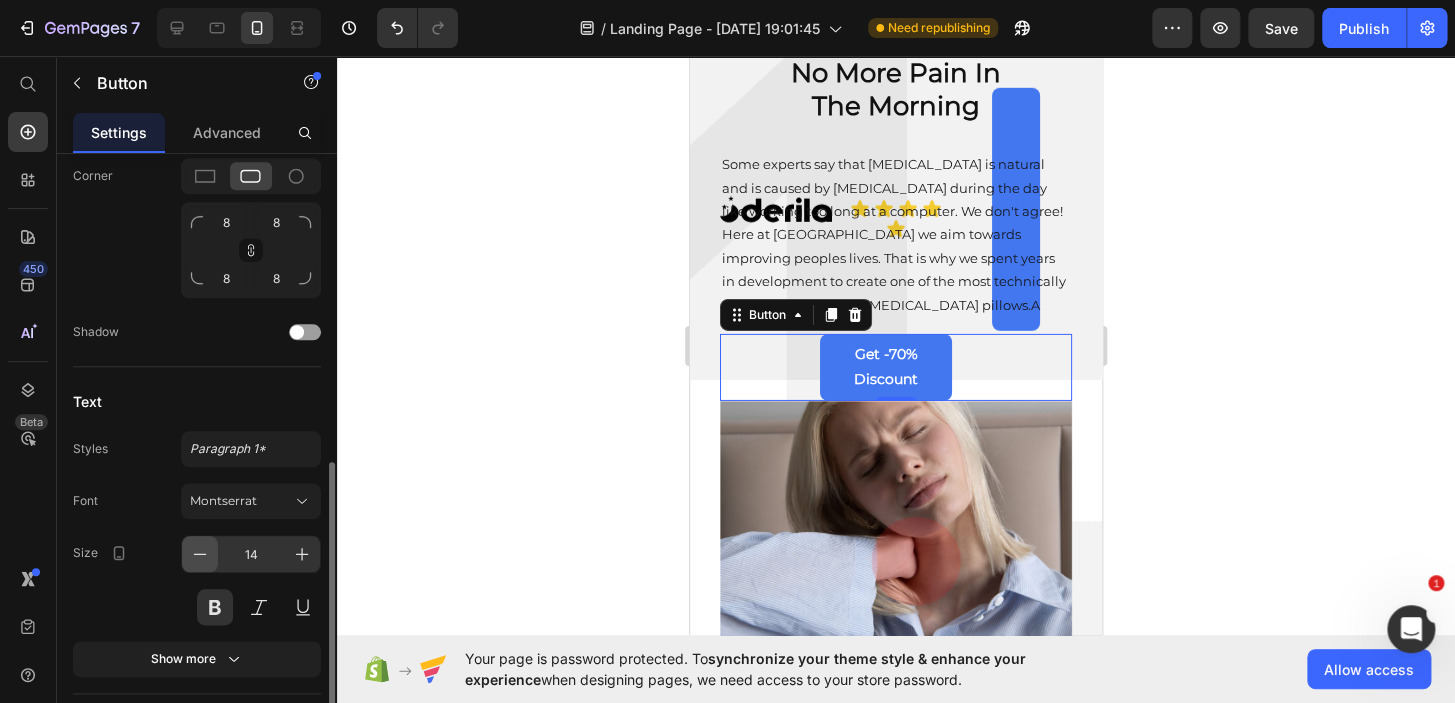 click 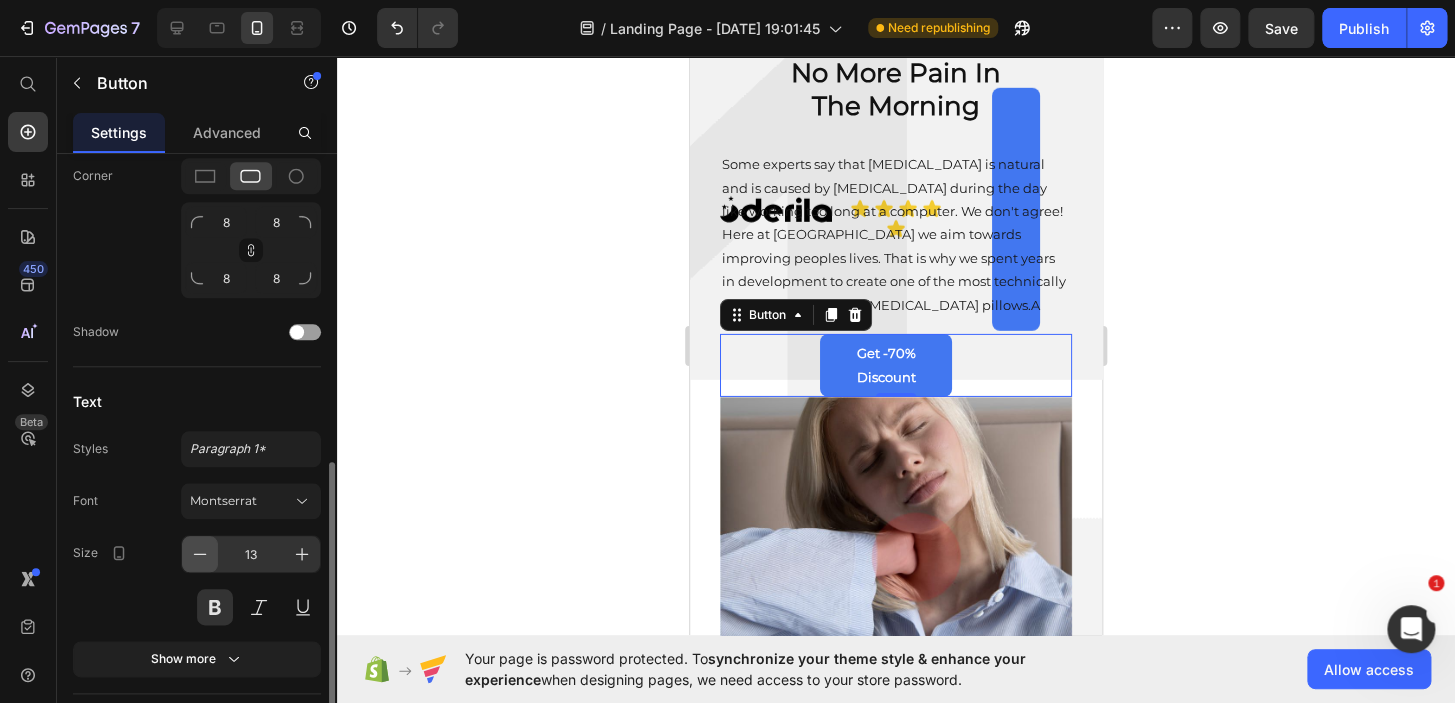 click 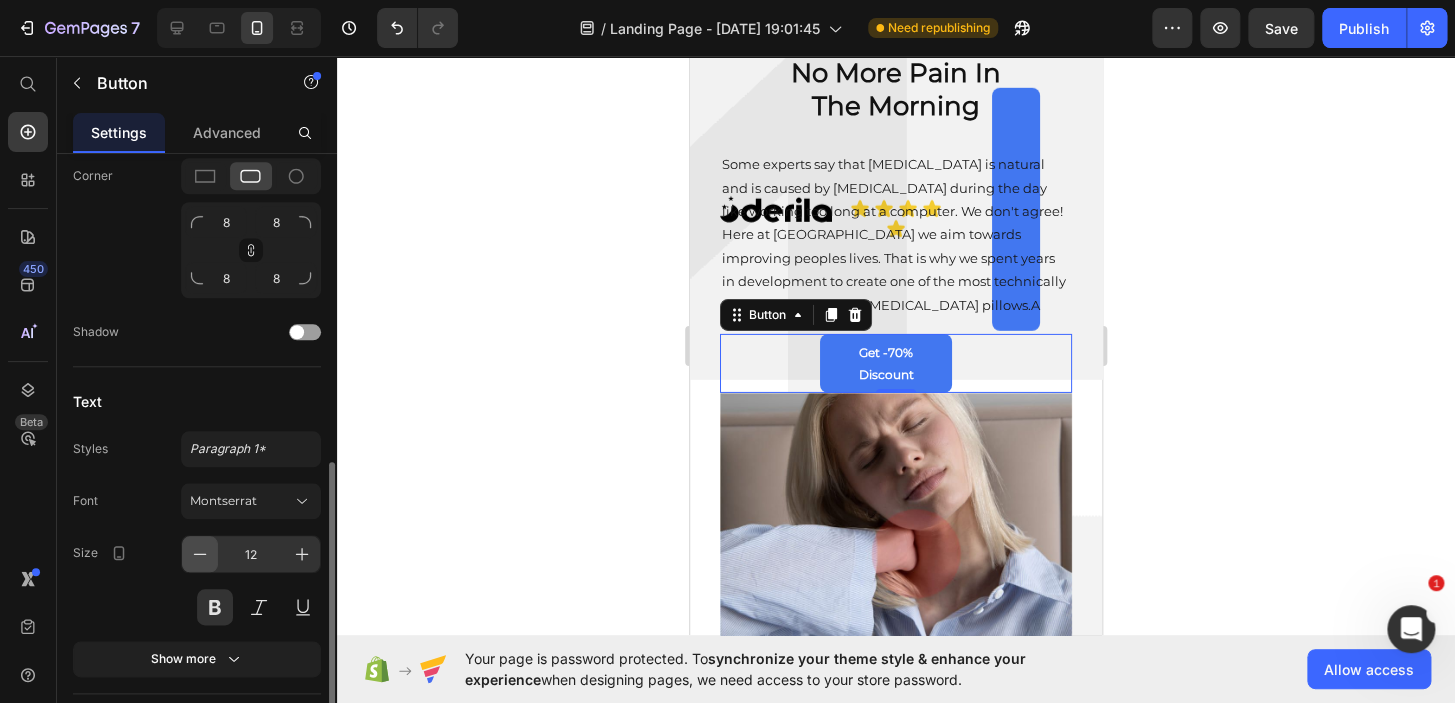click 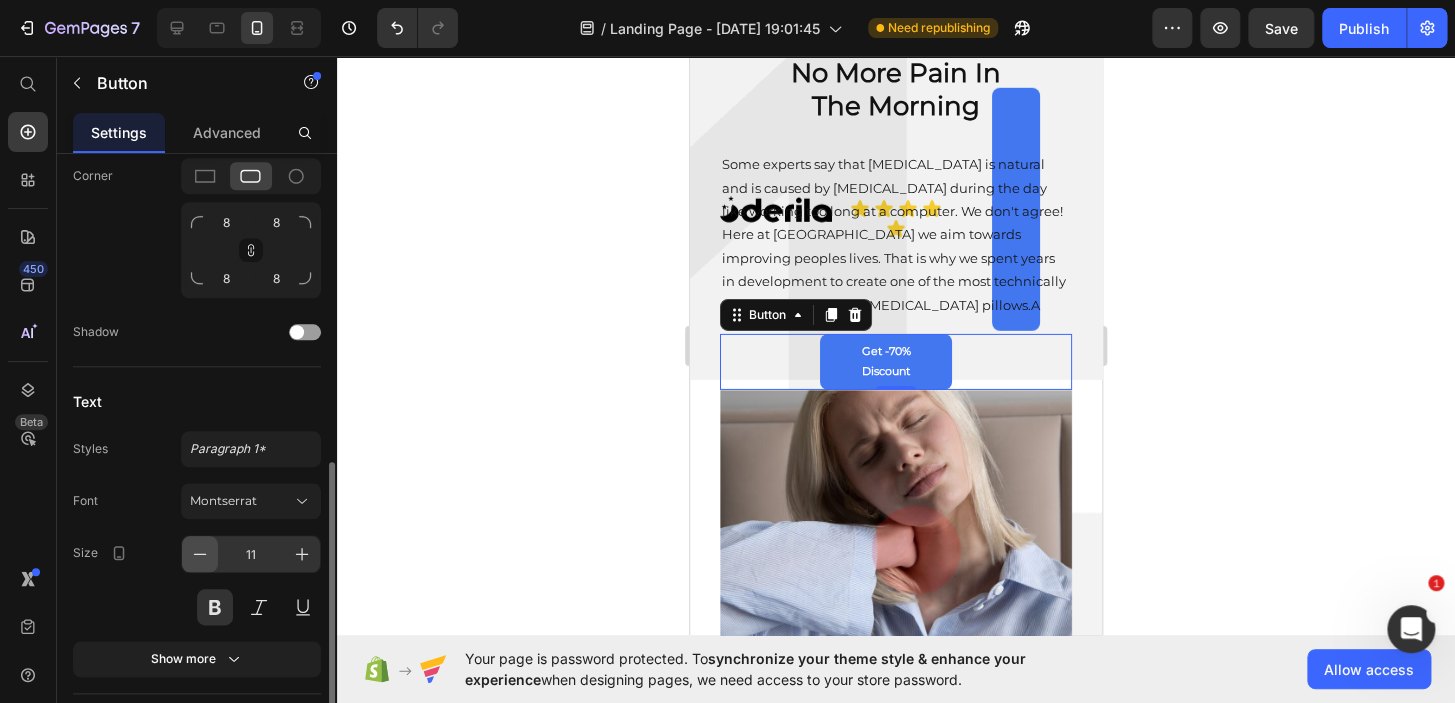click 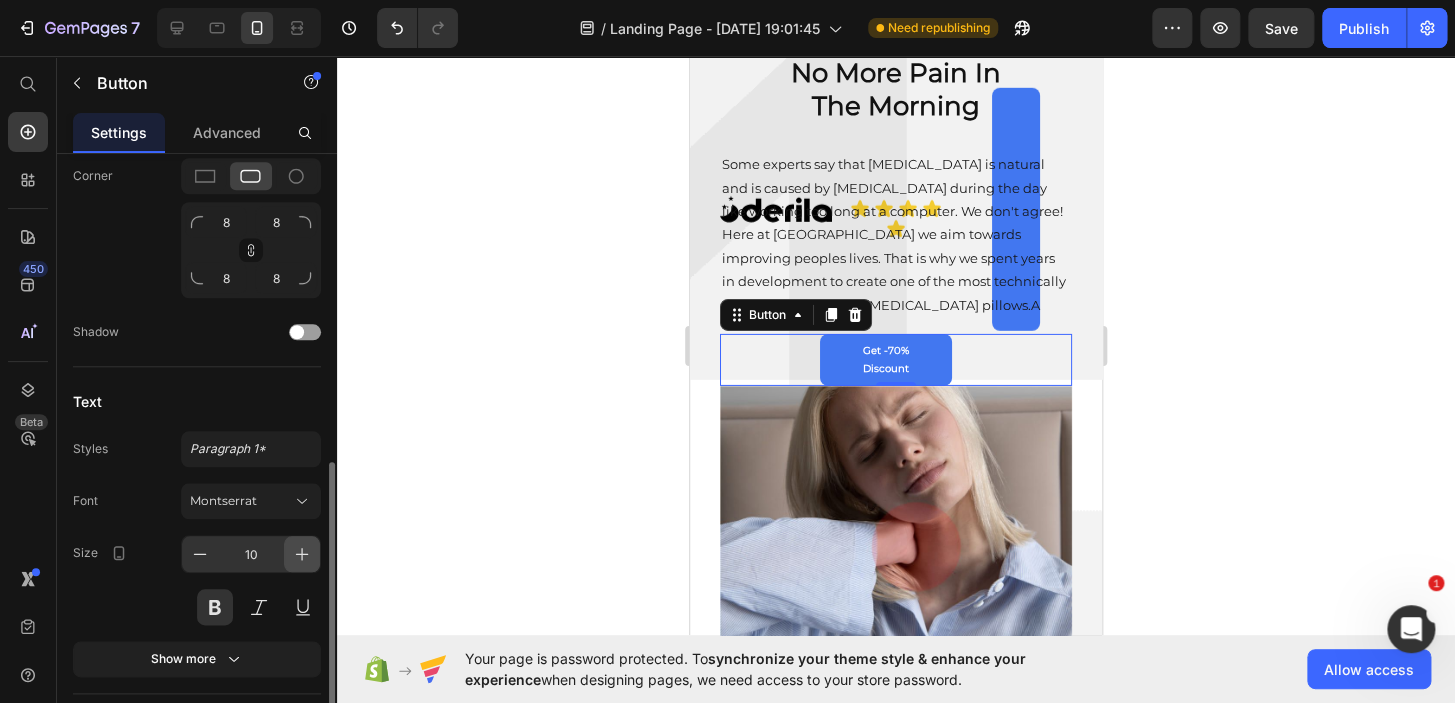 click at bounding box center [302, 554] 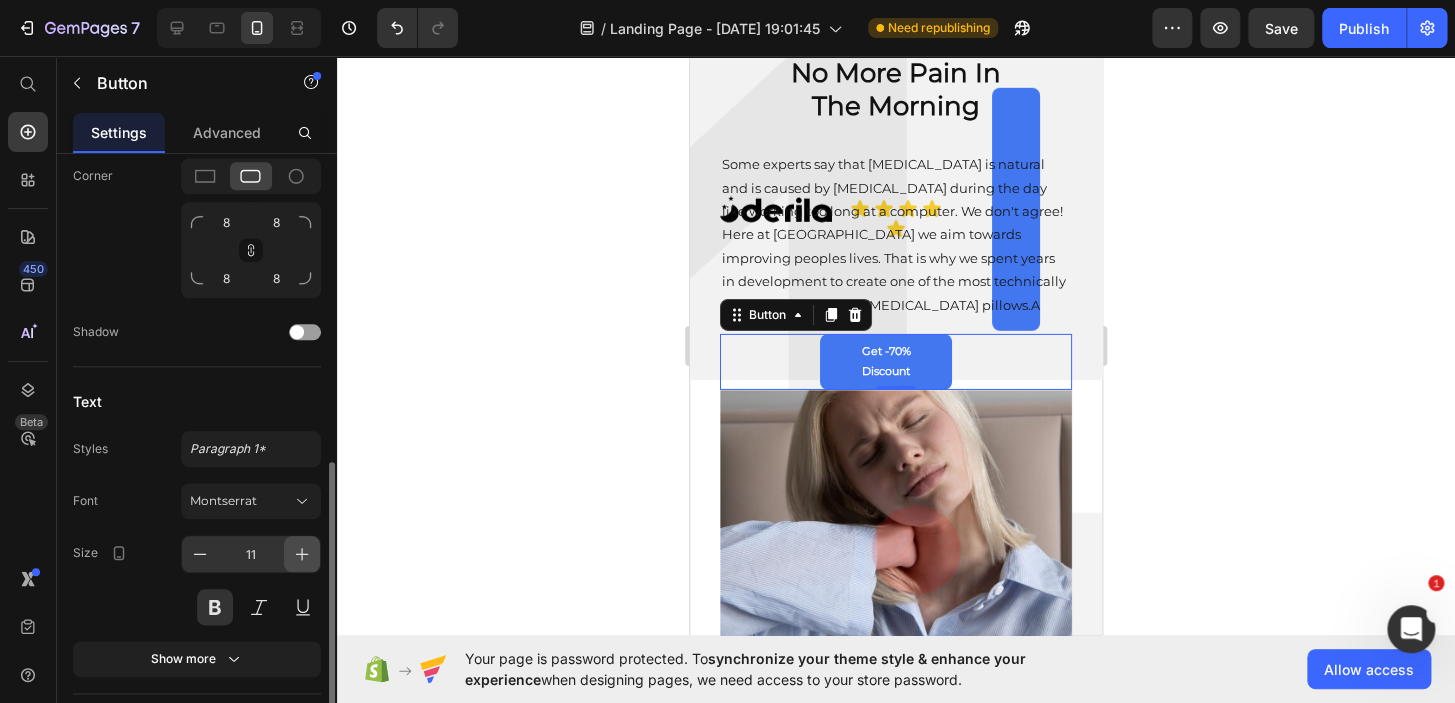 click at bounding box center (302, 554) 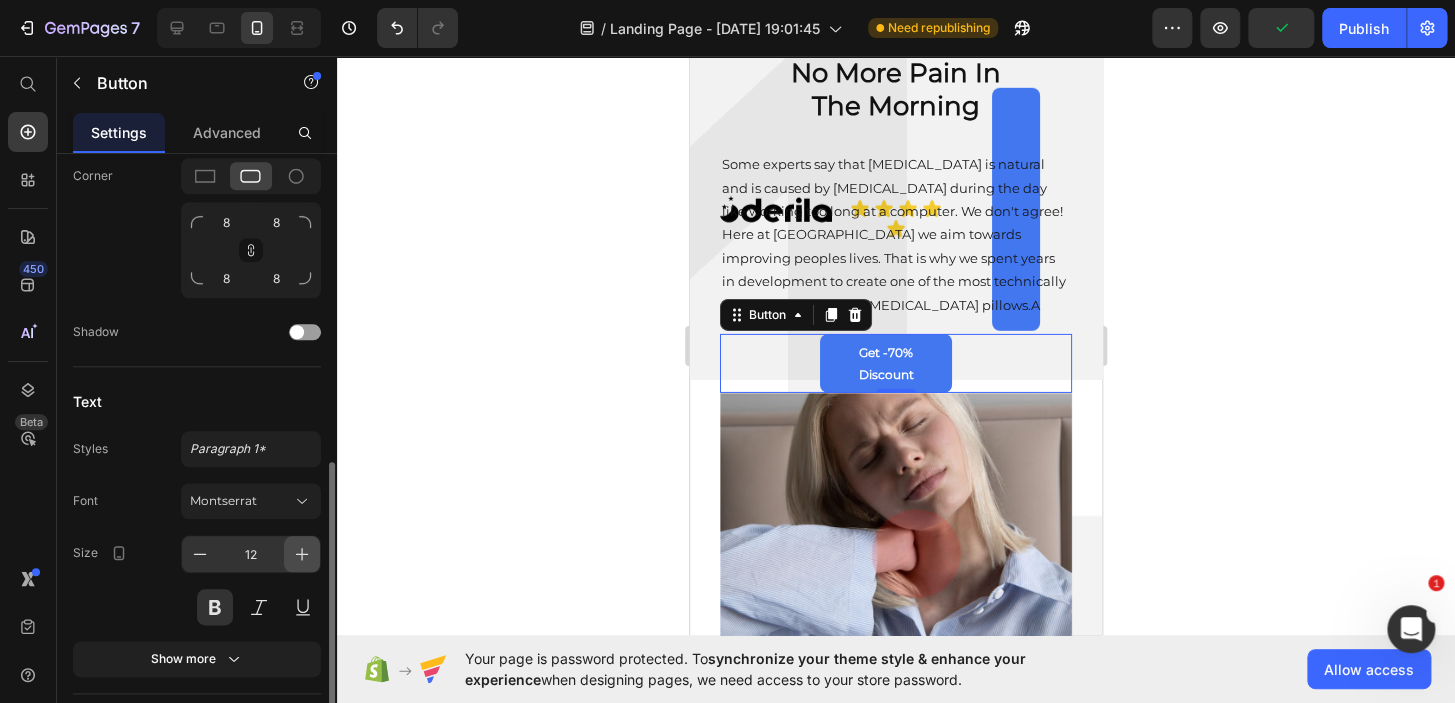 click 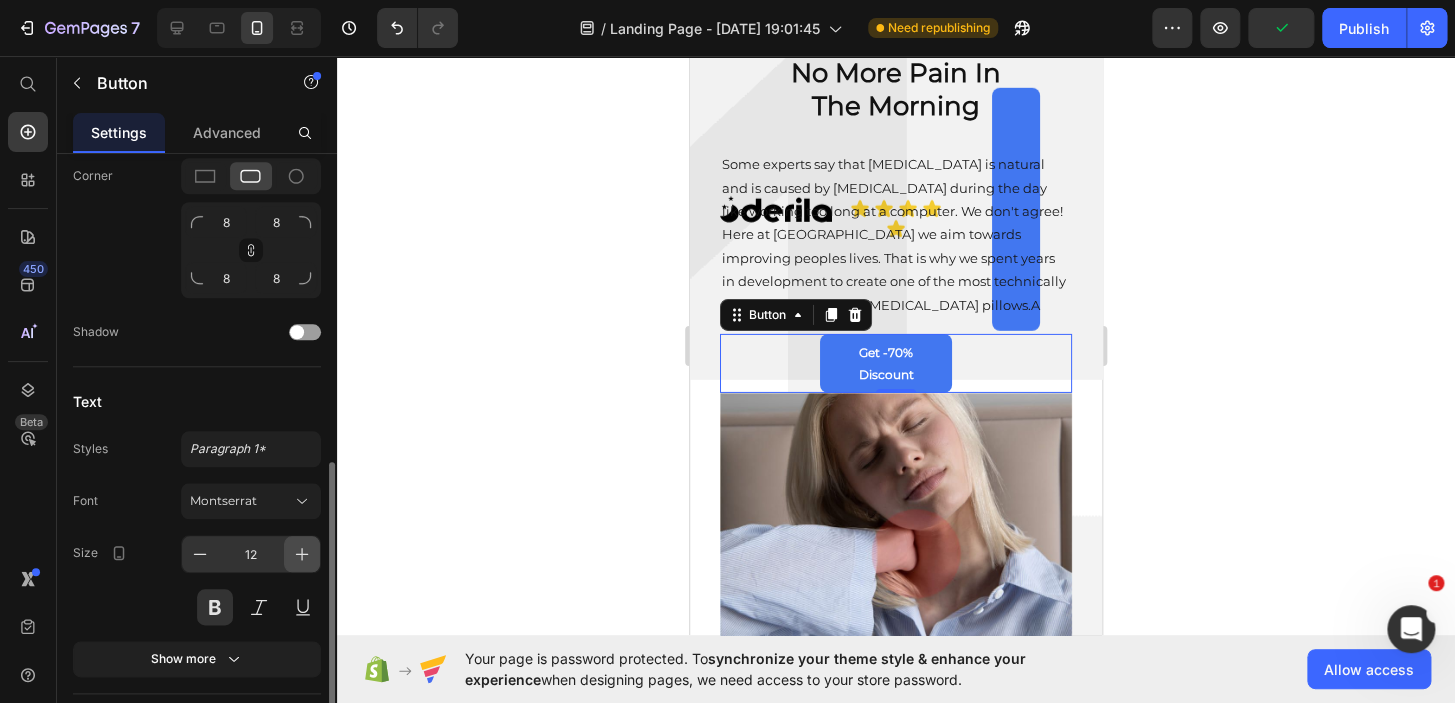 type on "13" 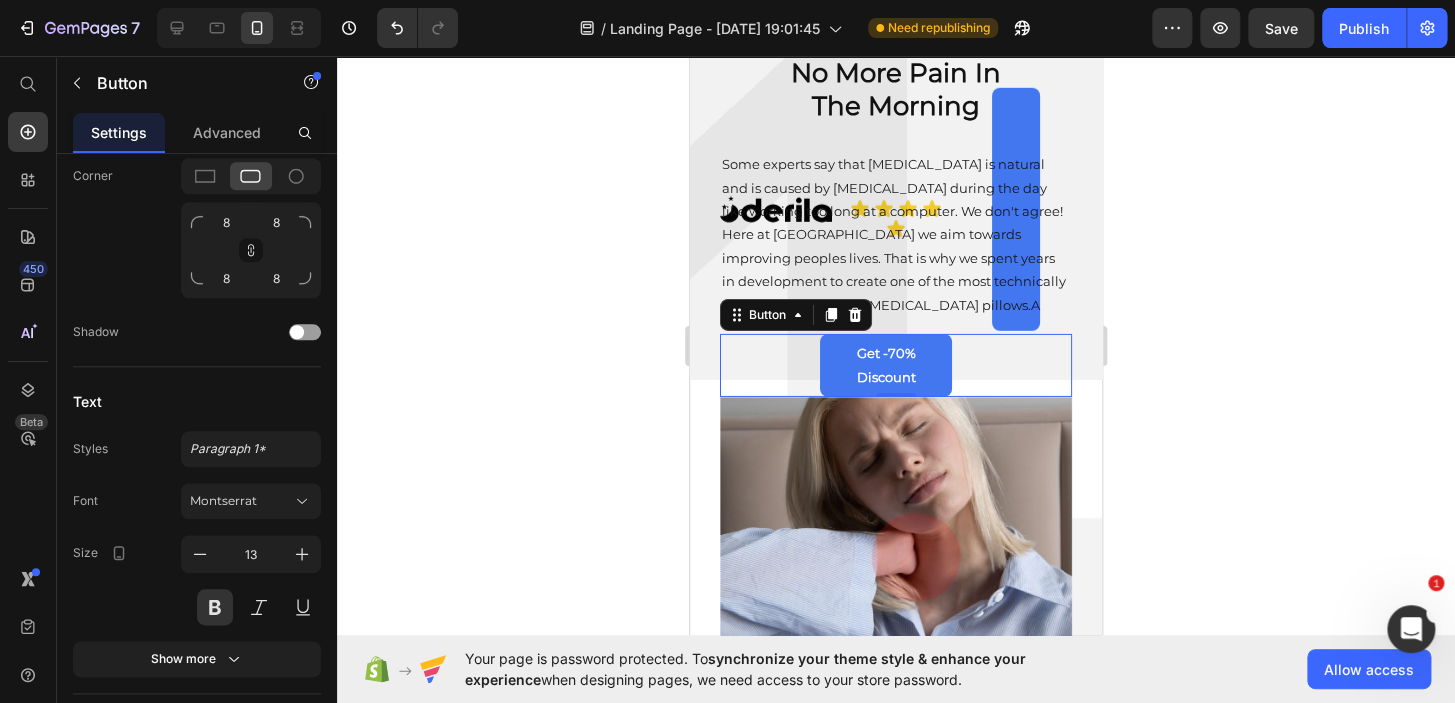 click on "Get -70% Discount Button   0" at bounding box center [896, 365] 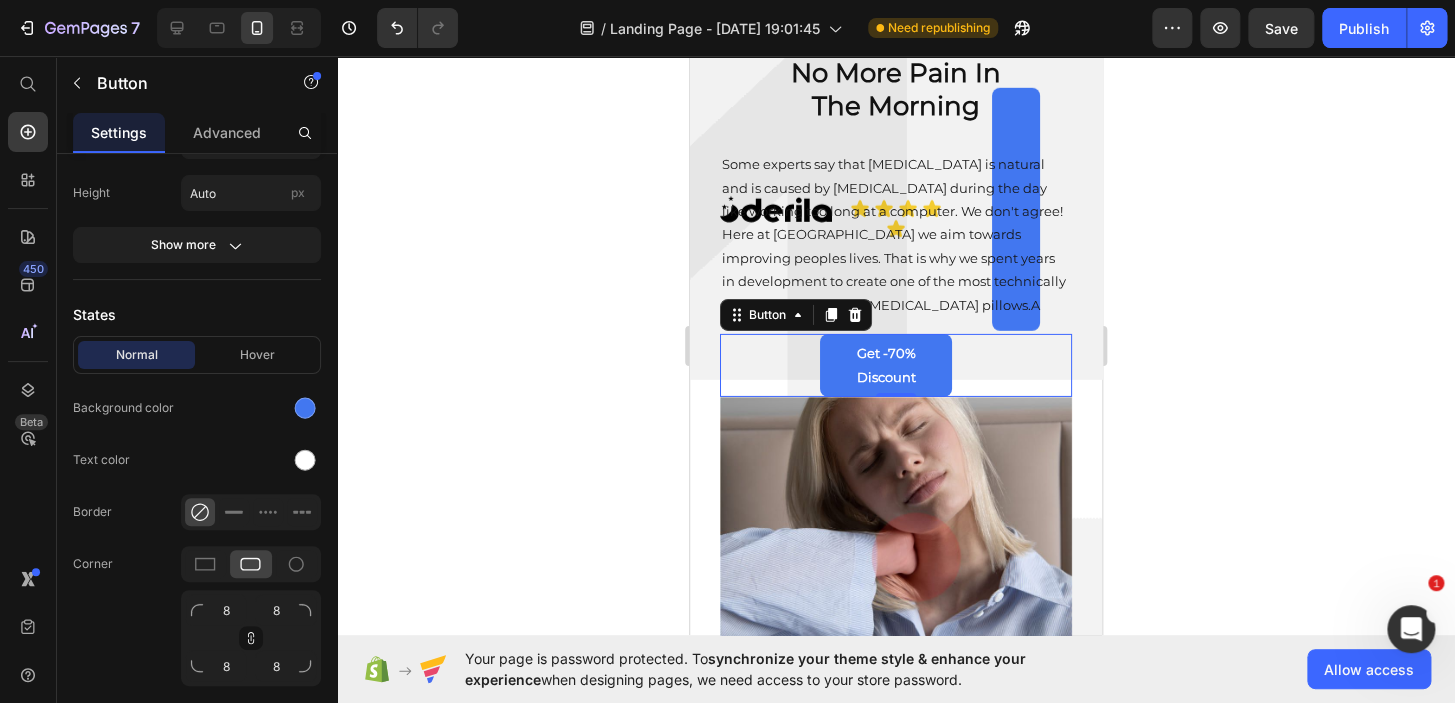 scroll, scrollTop: 52, scrollLeft: 0, axis: vertical 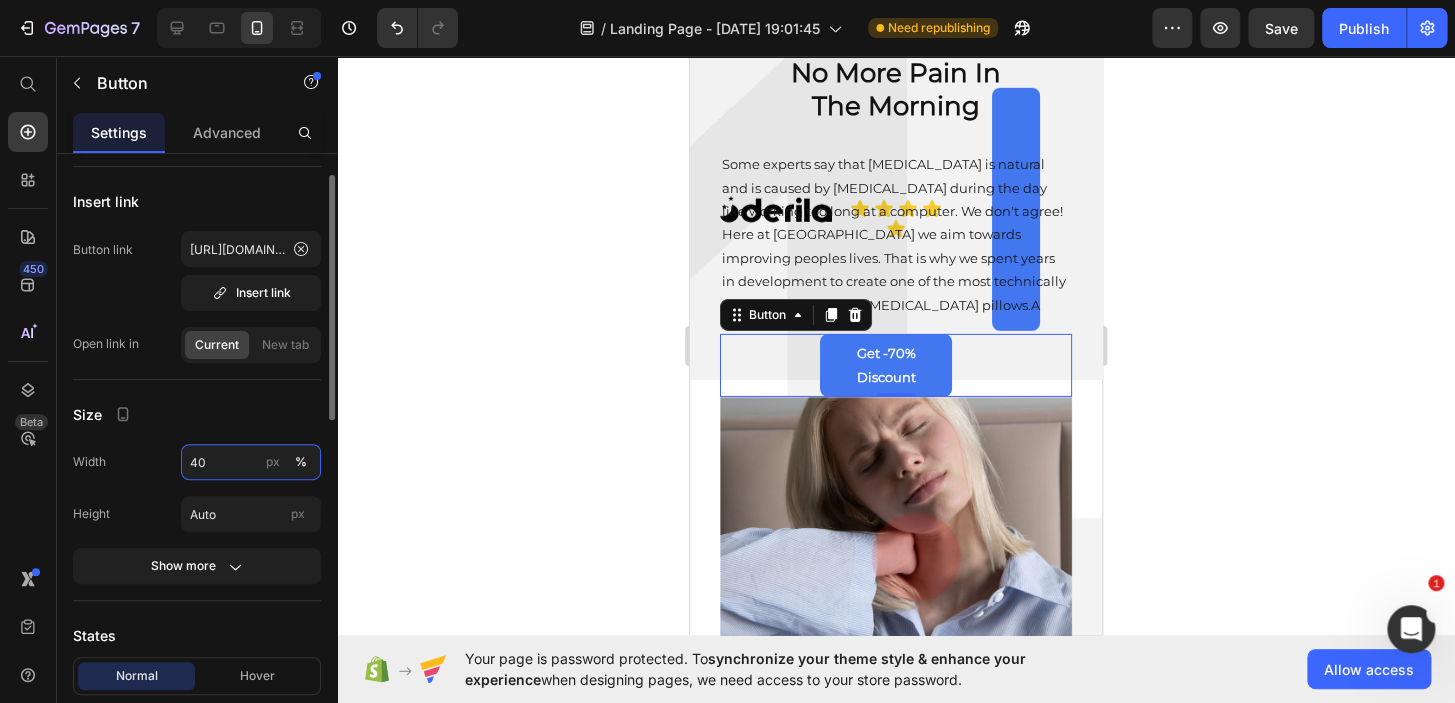 click on "40" at bounding box center [251, 462] 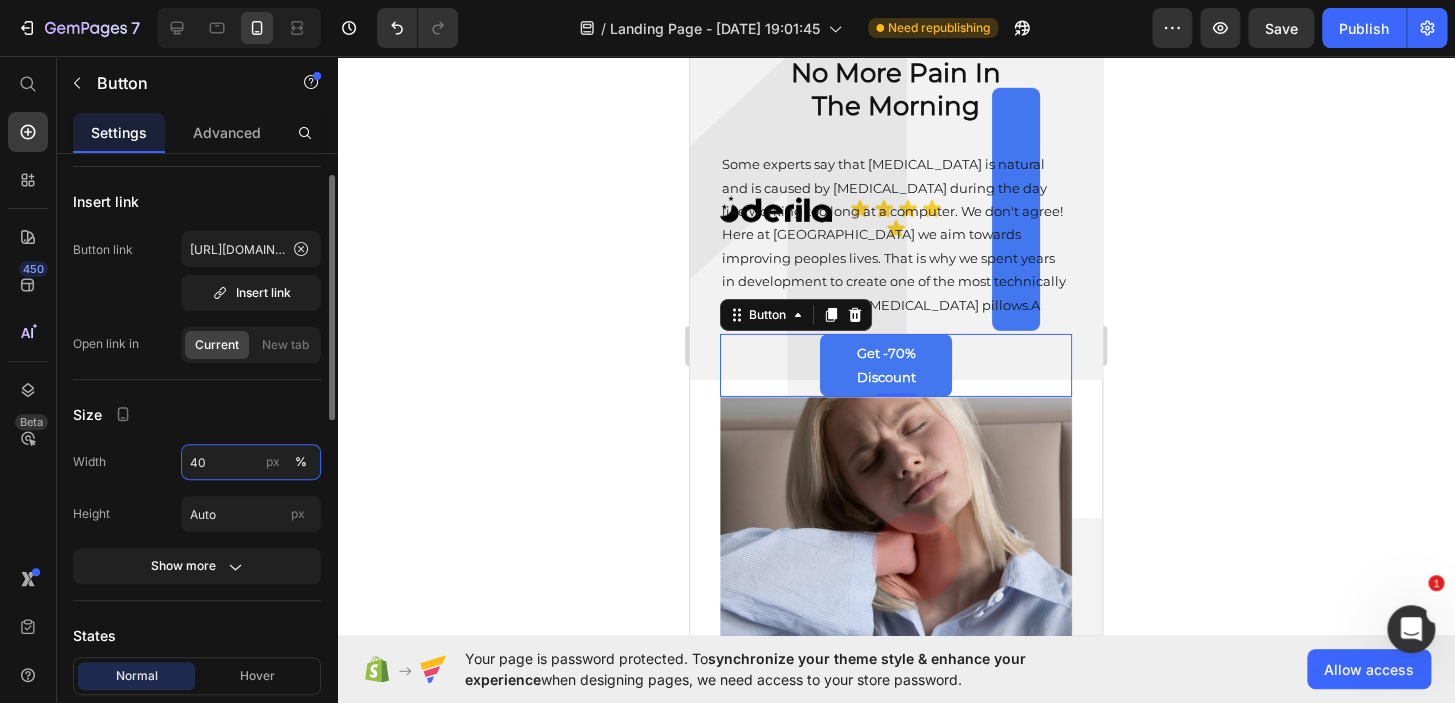 click on "40" at bounding box center [251, 462] 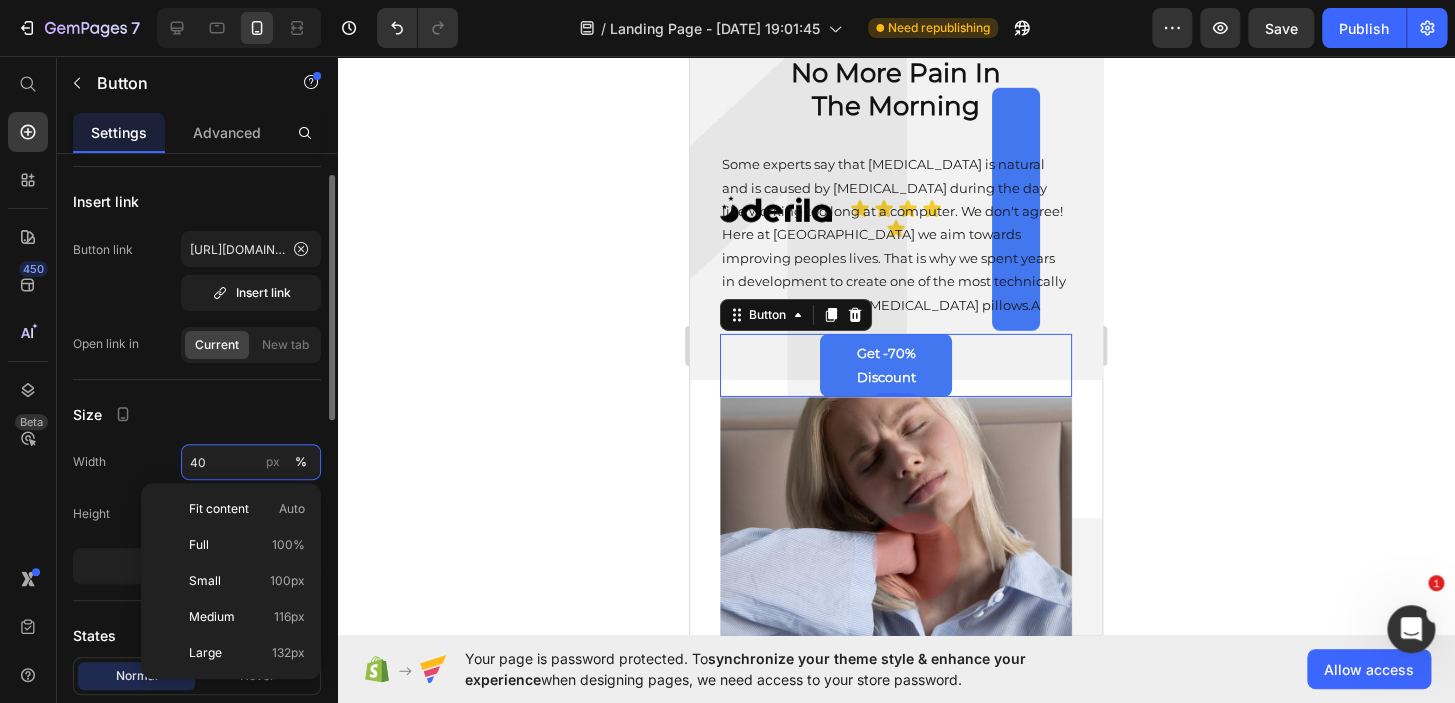 type on "4" 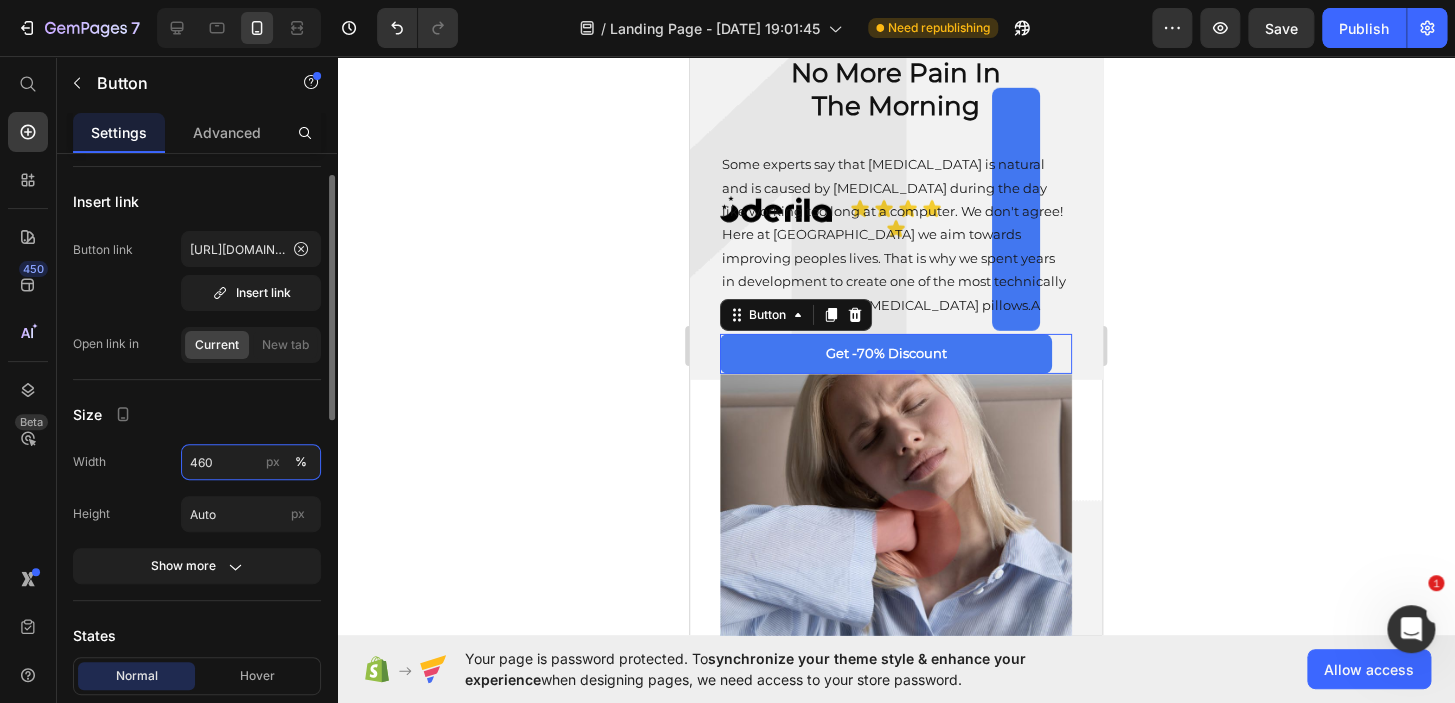 type on "60" 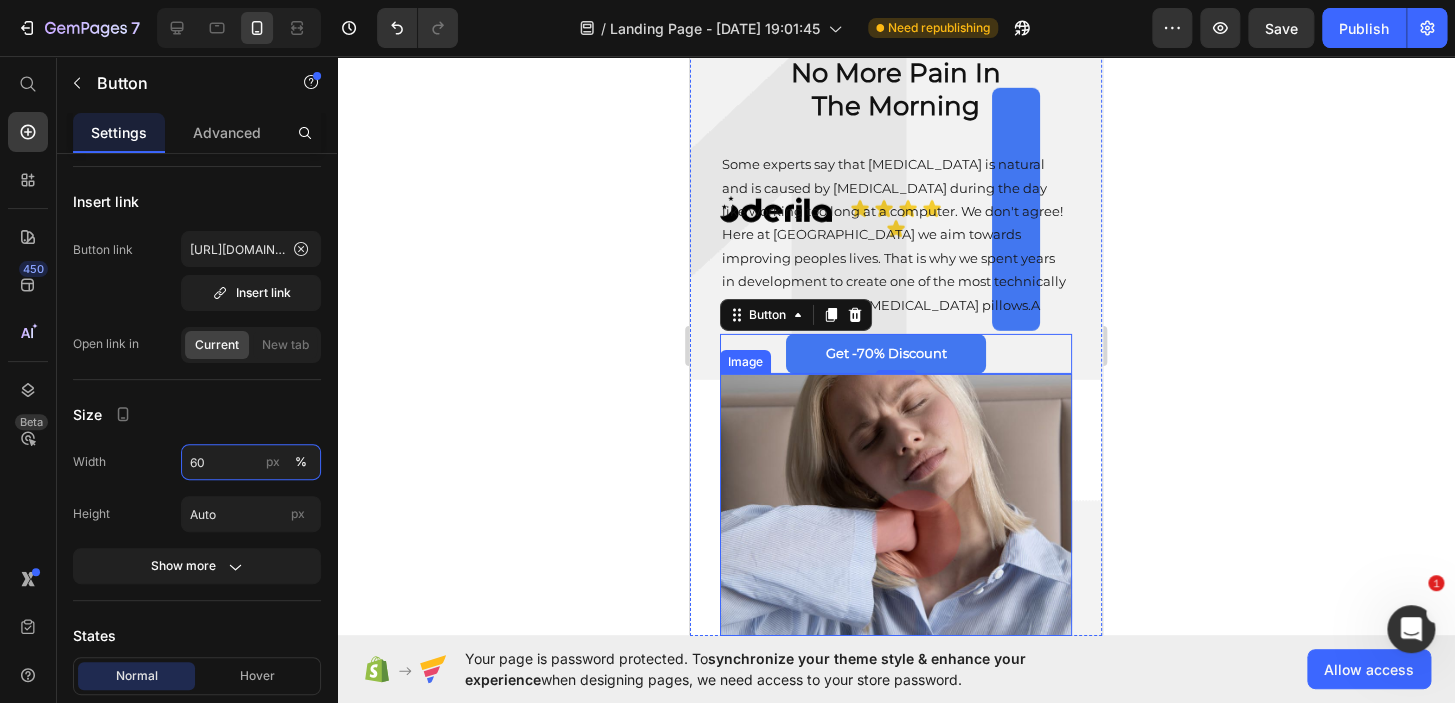 scroll, scrollTop: 2956, scrollLeft: 0, axis: vertical 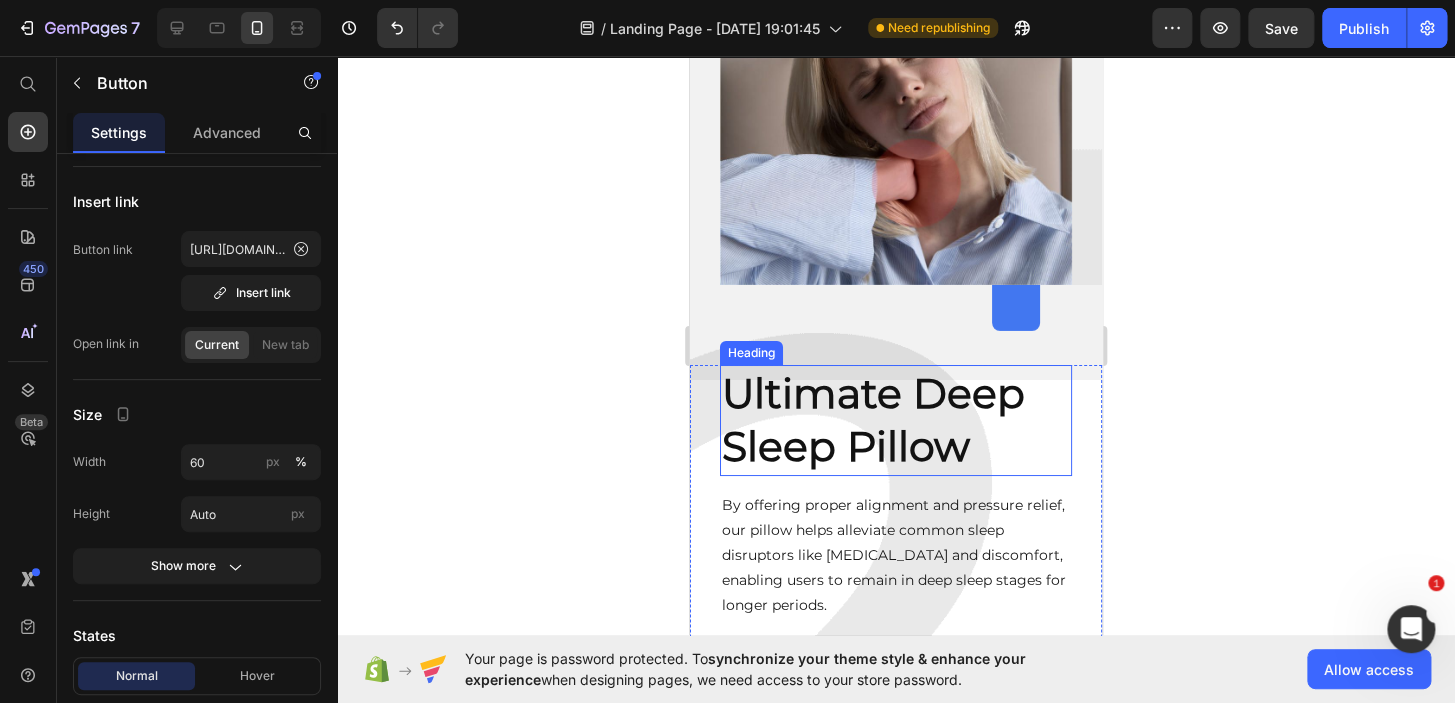 click on "Ultimate Deep Sleep Pillow" at bounding box center (896, 420) 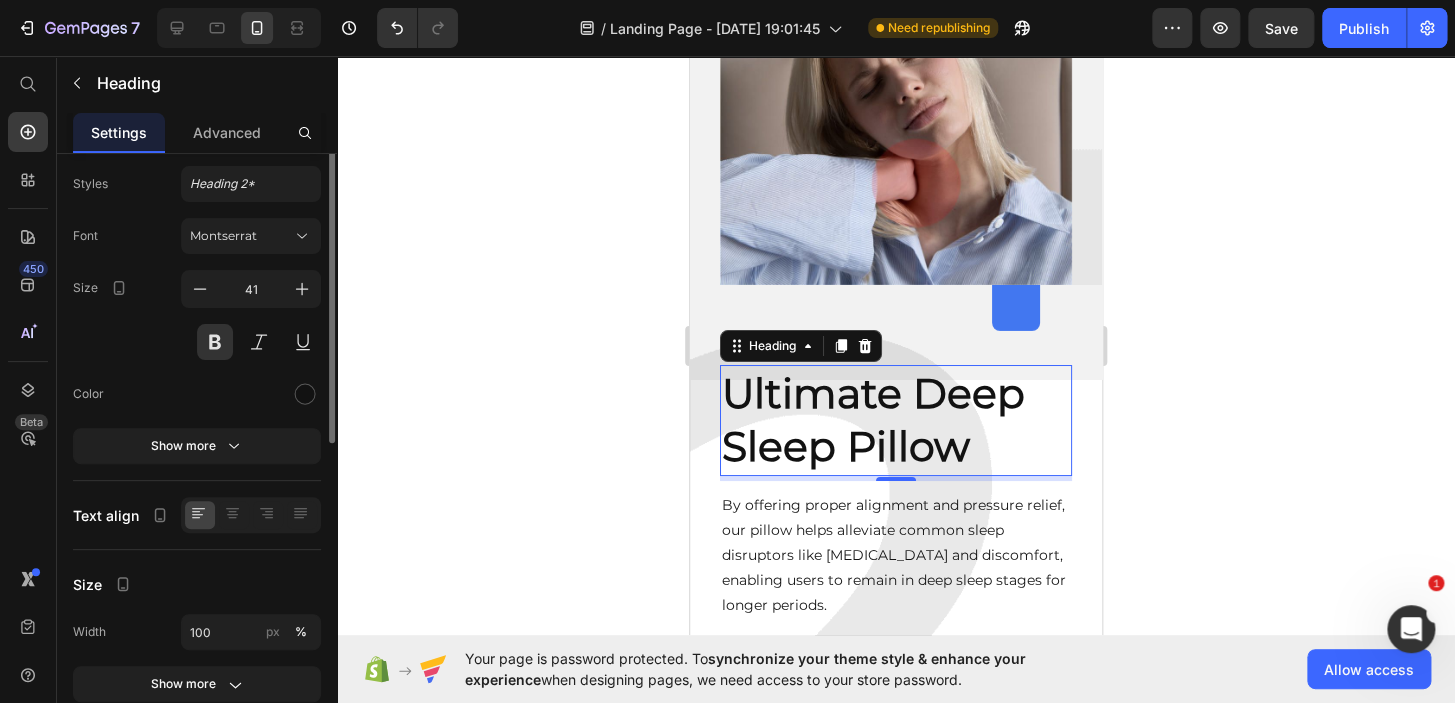 scroll, scrollTop: 0, scrollLeft: 0, axis: both 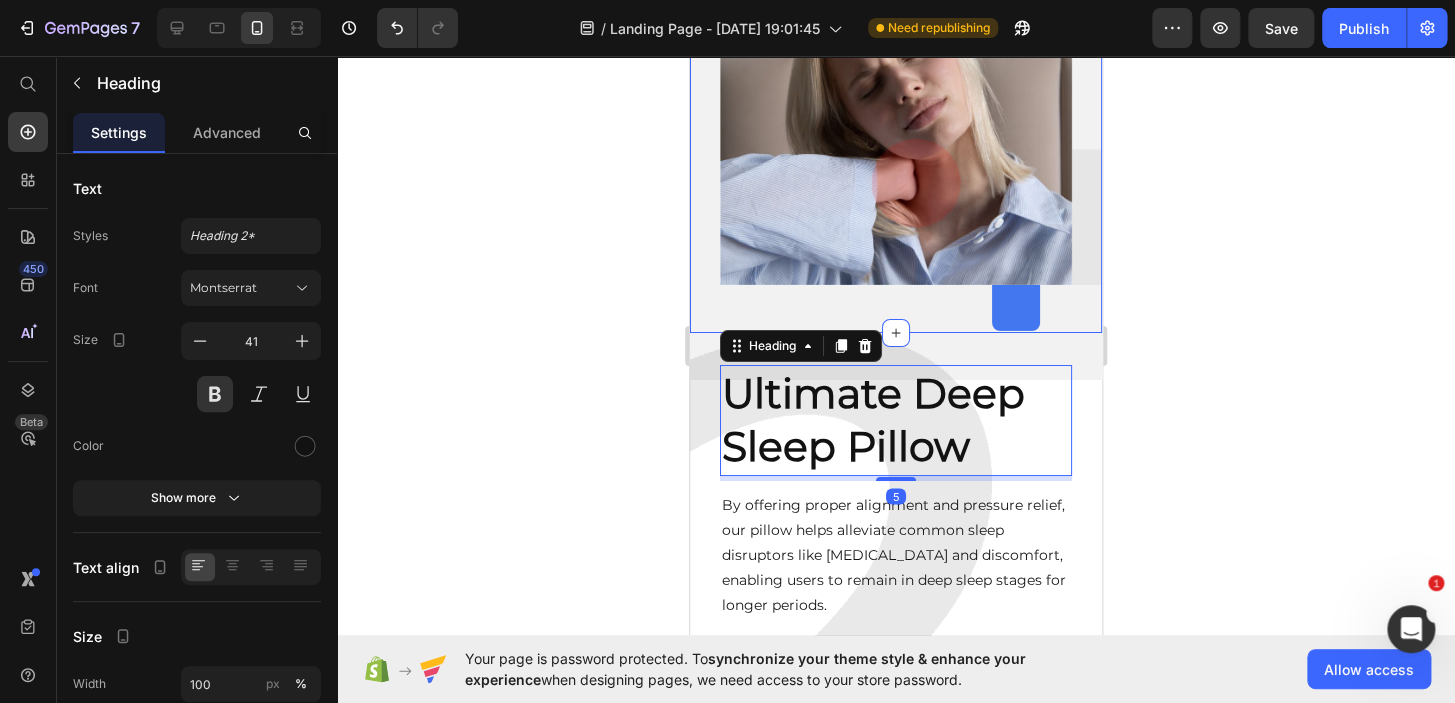 click on "No More Pain In  The Morning Heading Some experts say that neck pain is natural and is caused by poor posture during the day like working too long at a computer. We don't agree! Here at Derila we aim towards improving peoples lives. That is why we spent years in development to create one of the most technically advanced ergonomic memory foam pillows.A Text Block Get -70% Discount Button Image Row" at bounding box center (896, 2) 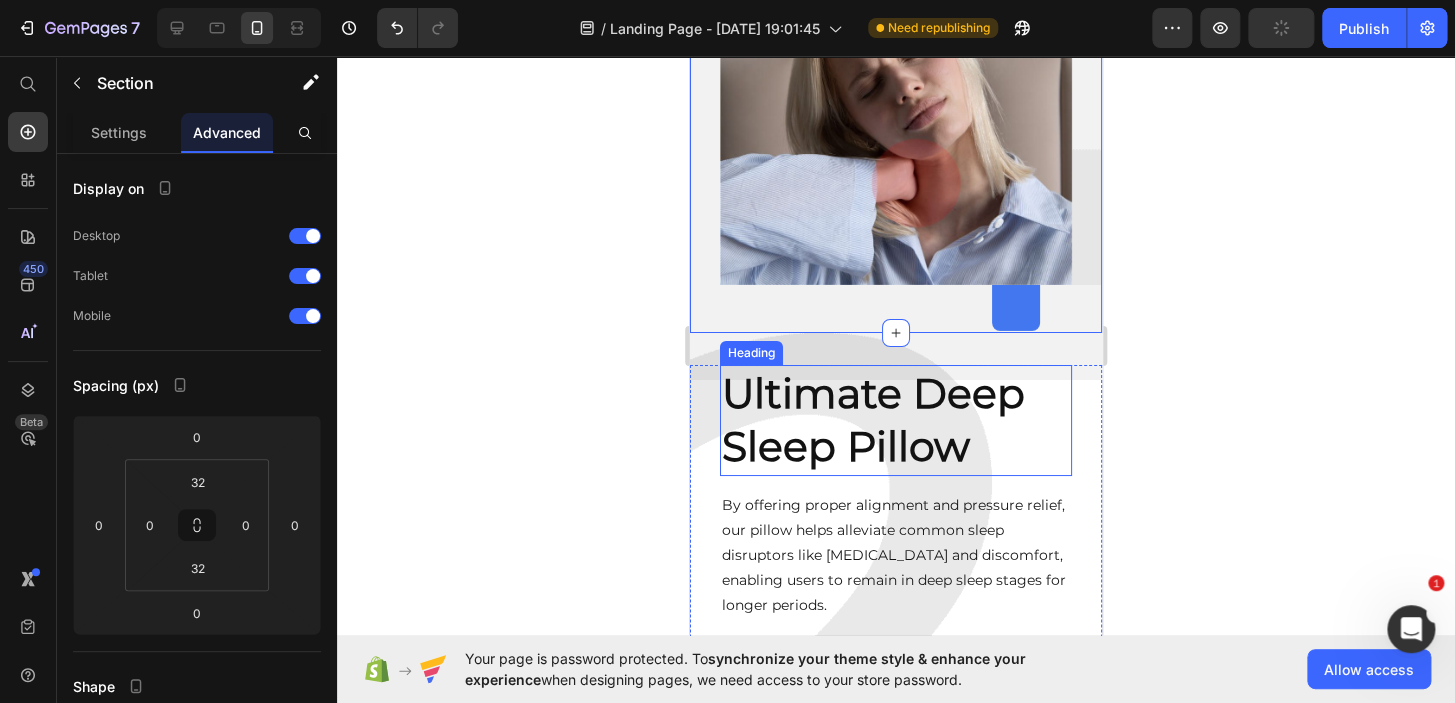 click on "Ultimate Deep Sleep Pillow" at bounding box center [896, 420] 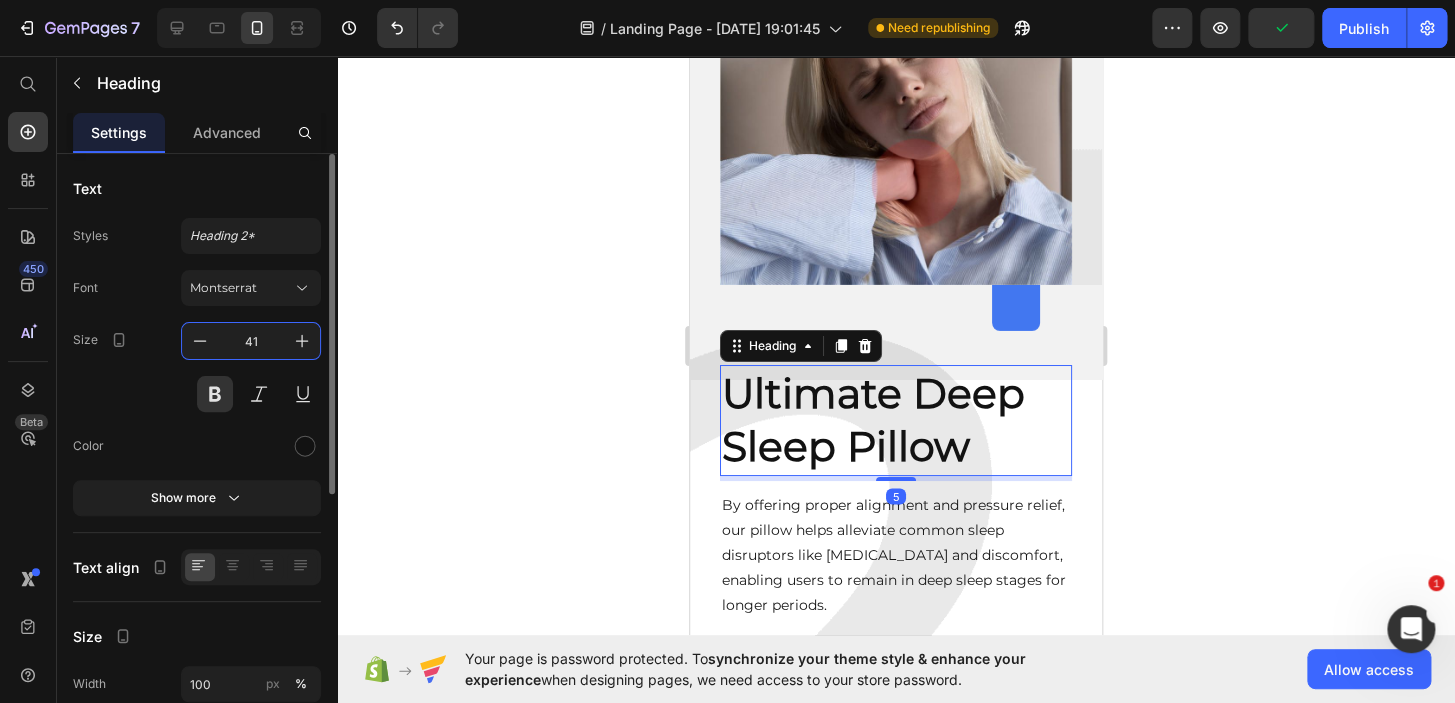 click on "41" at bounding box center (251, 341) 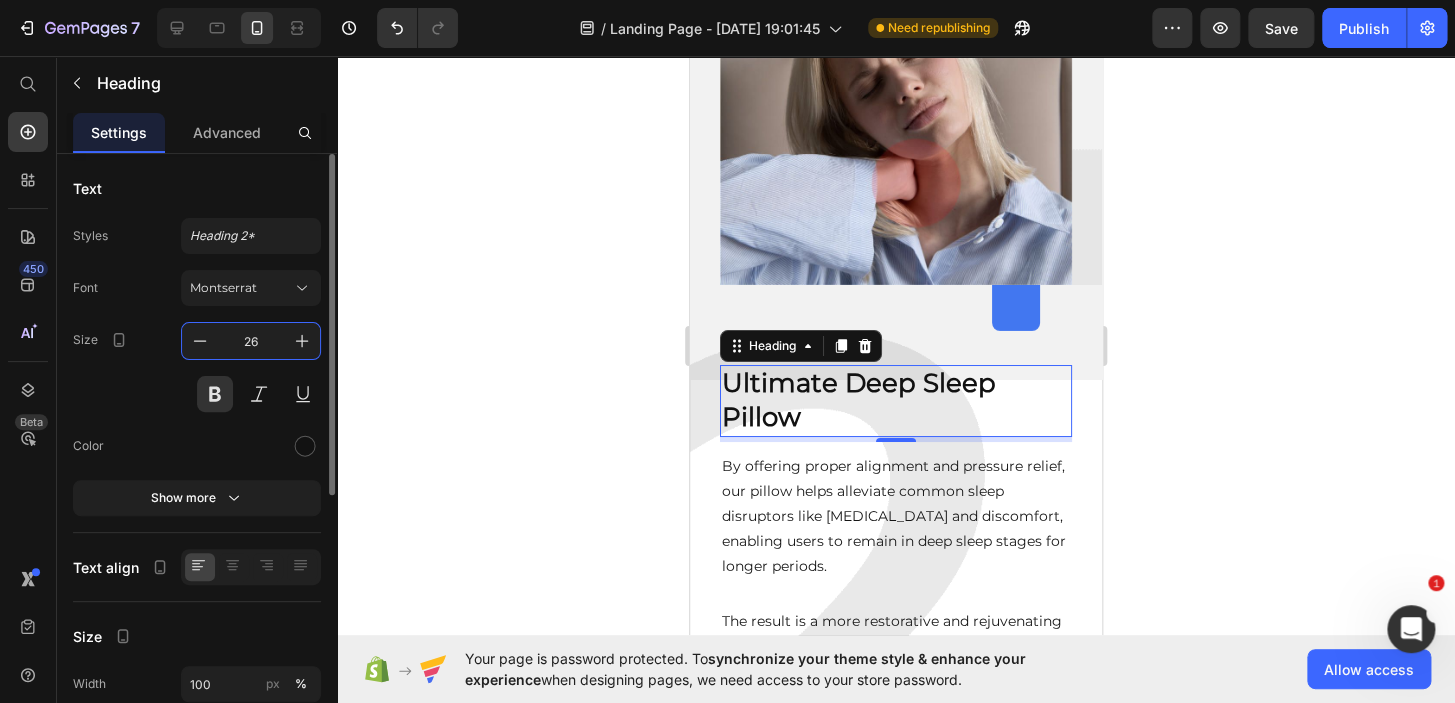 type on "26" 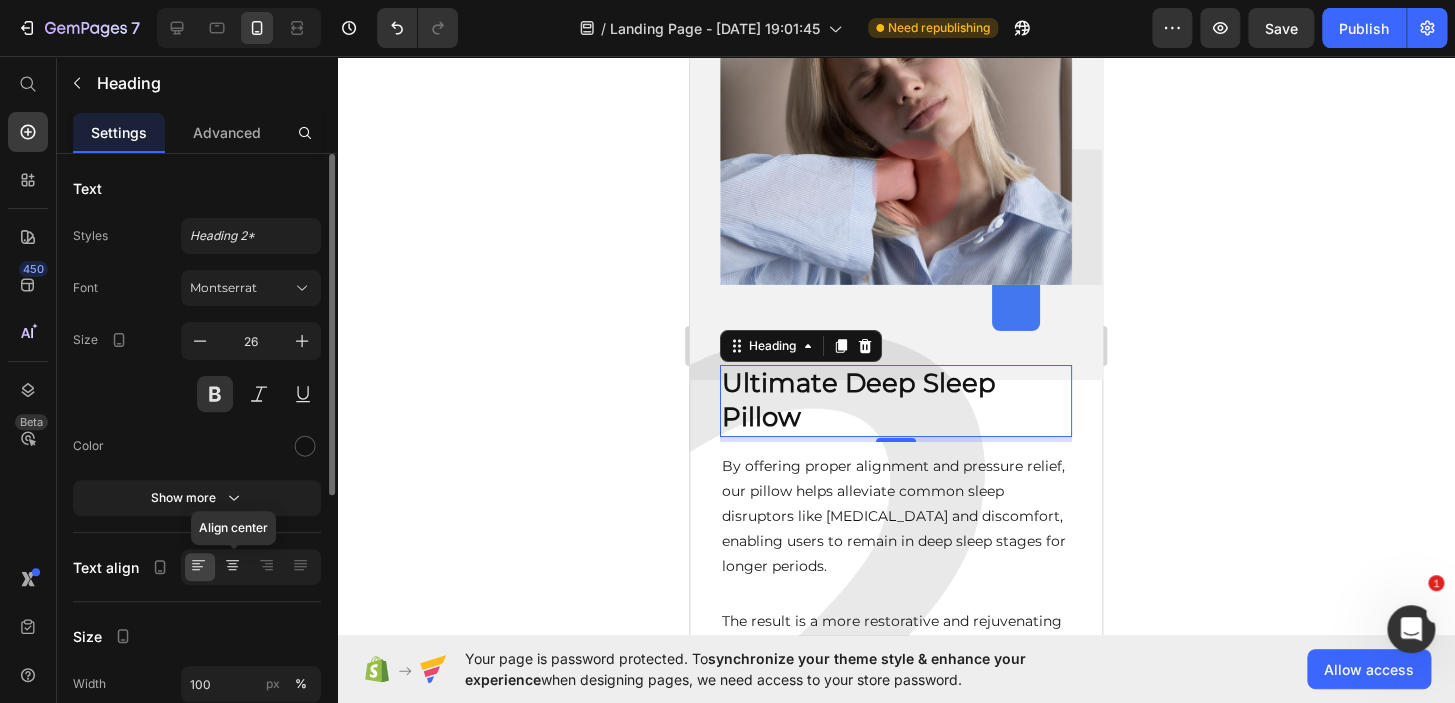 click 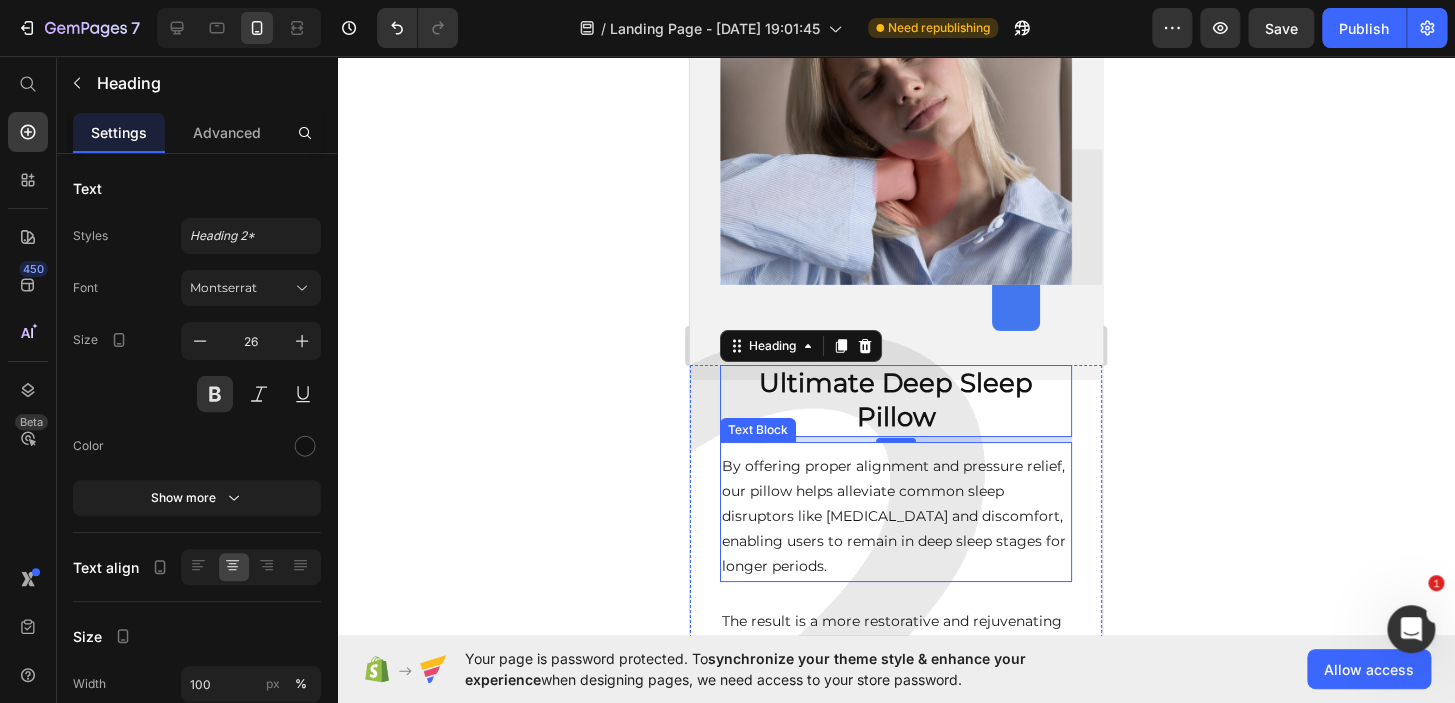 click on "By offering proper alignment and pressure relief, our pillow helps alleviate common sleep disruptors like [MEDICAL_DATA] and discomfort, enabling users to remain in deep sleep stages for longer periods." at bounding box center [896, 517] 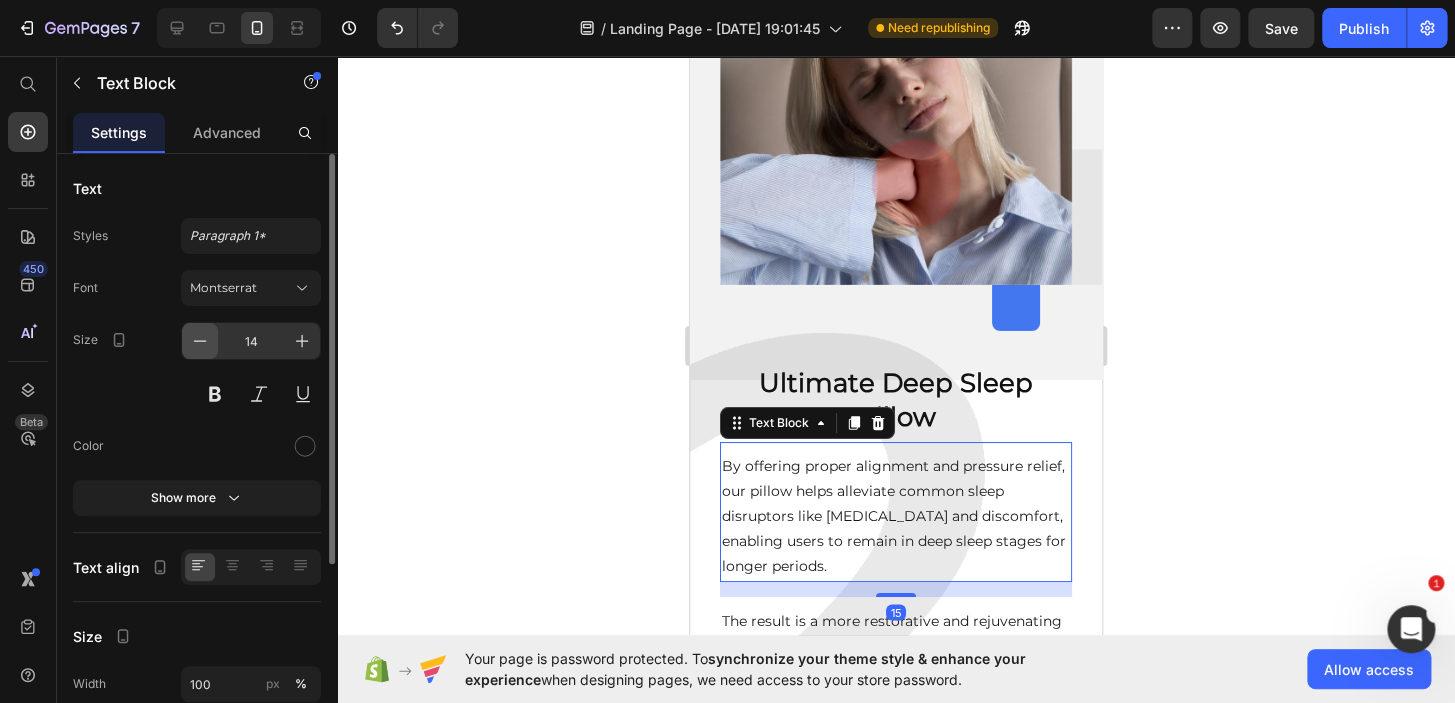 click 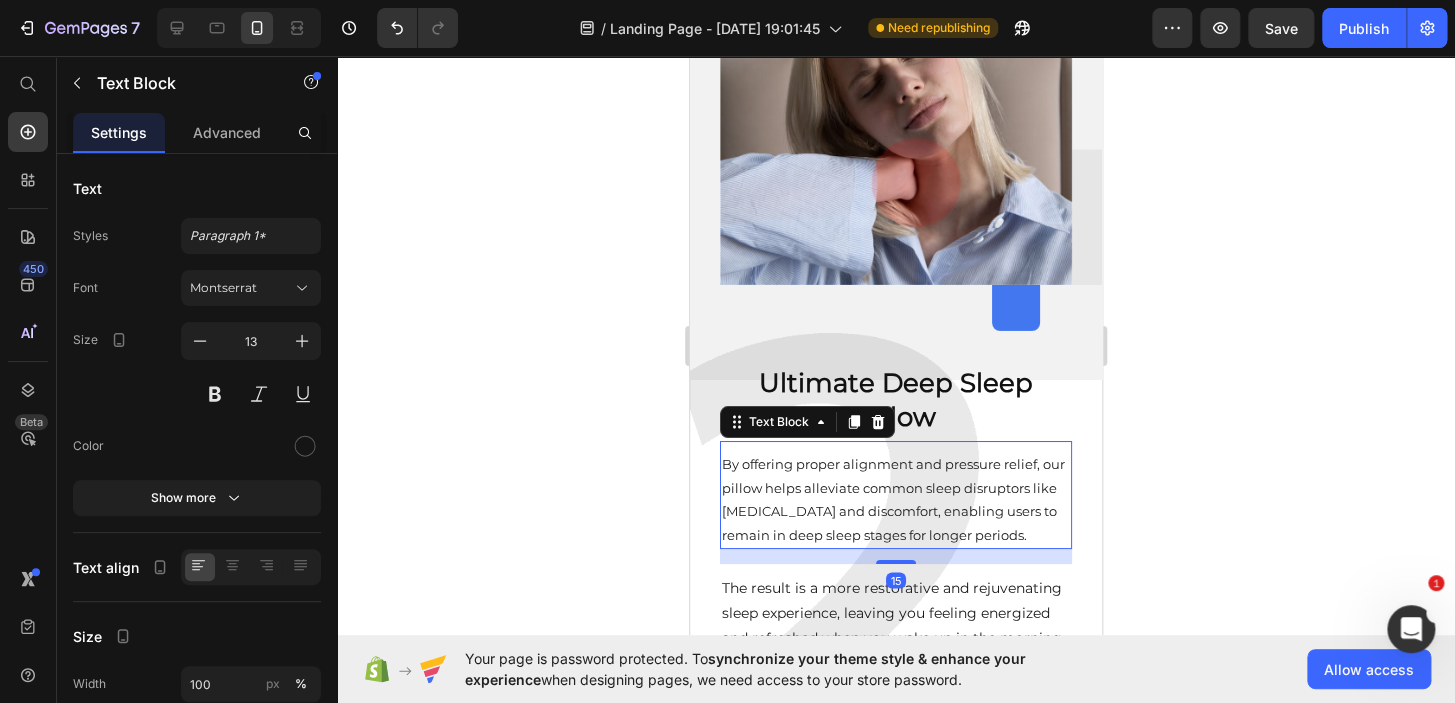 scroll, scrollTop: 3156, scrollLeft: 0, axis: vertical 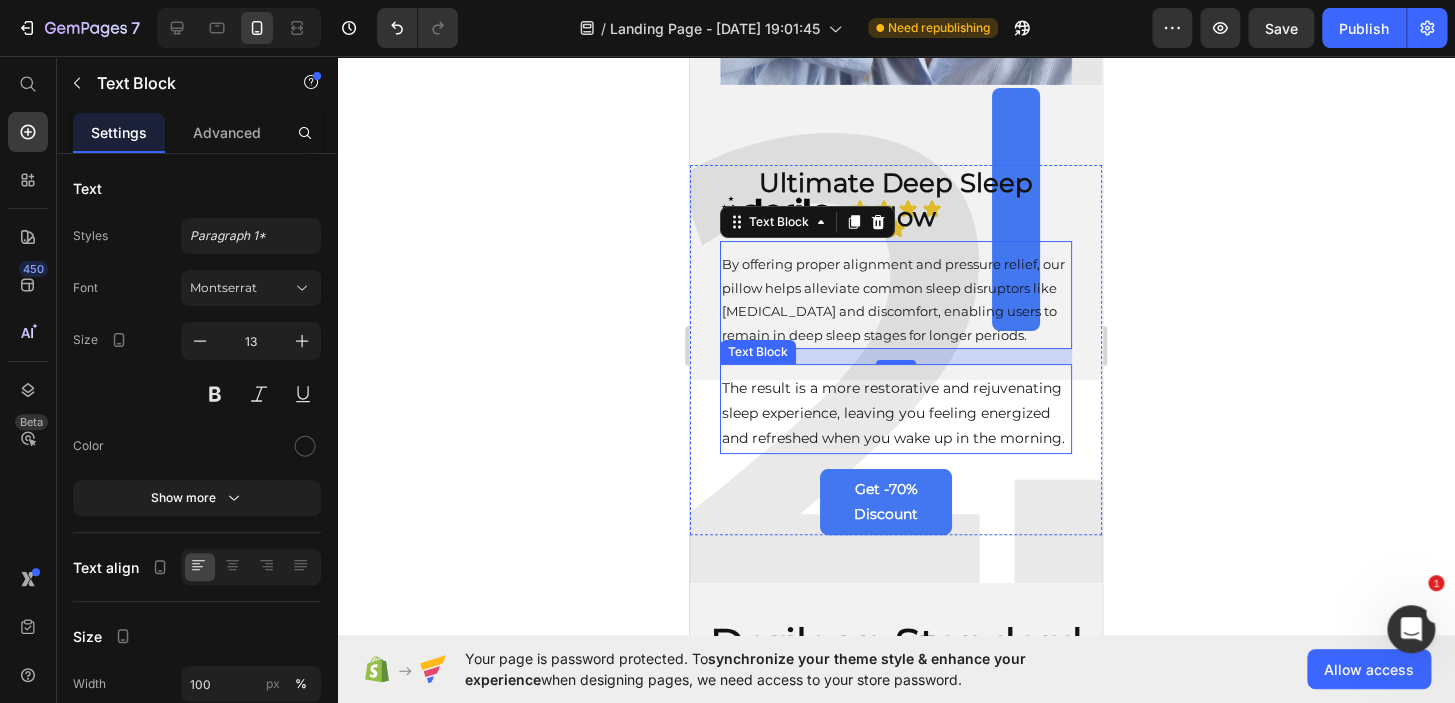 click on "The result is a more restorative and rejuvenating sleep experience, leaving you feeling energized and refreshed when you wake up in the morning." at bounding box center [896, 414] 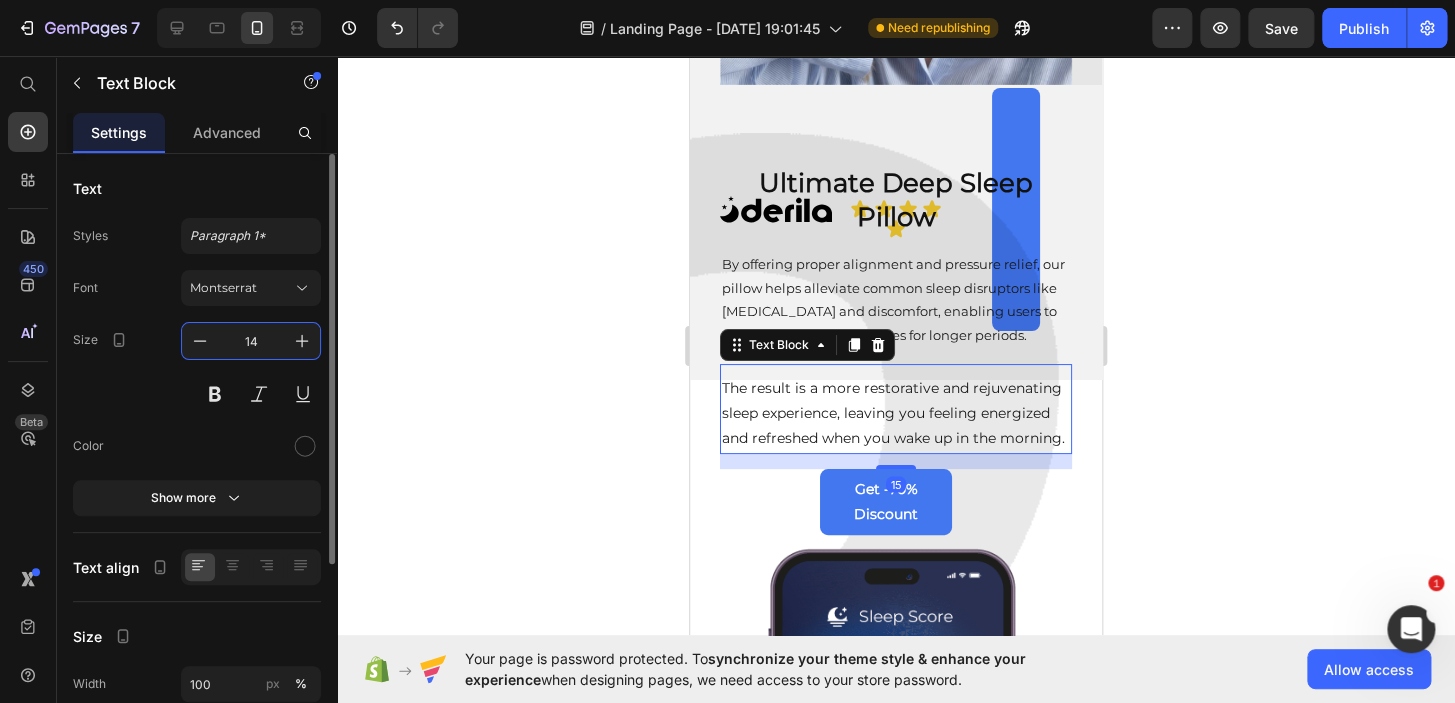 click on "14" at bounding box center [251, 341] 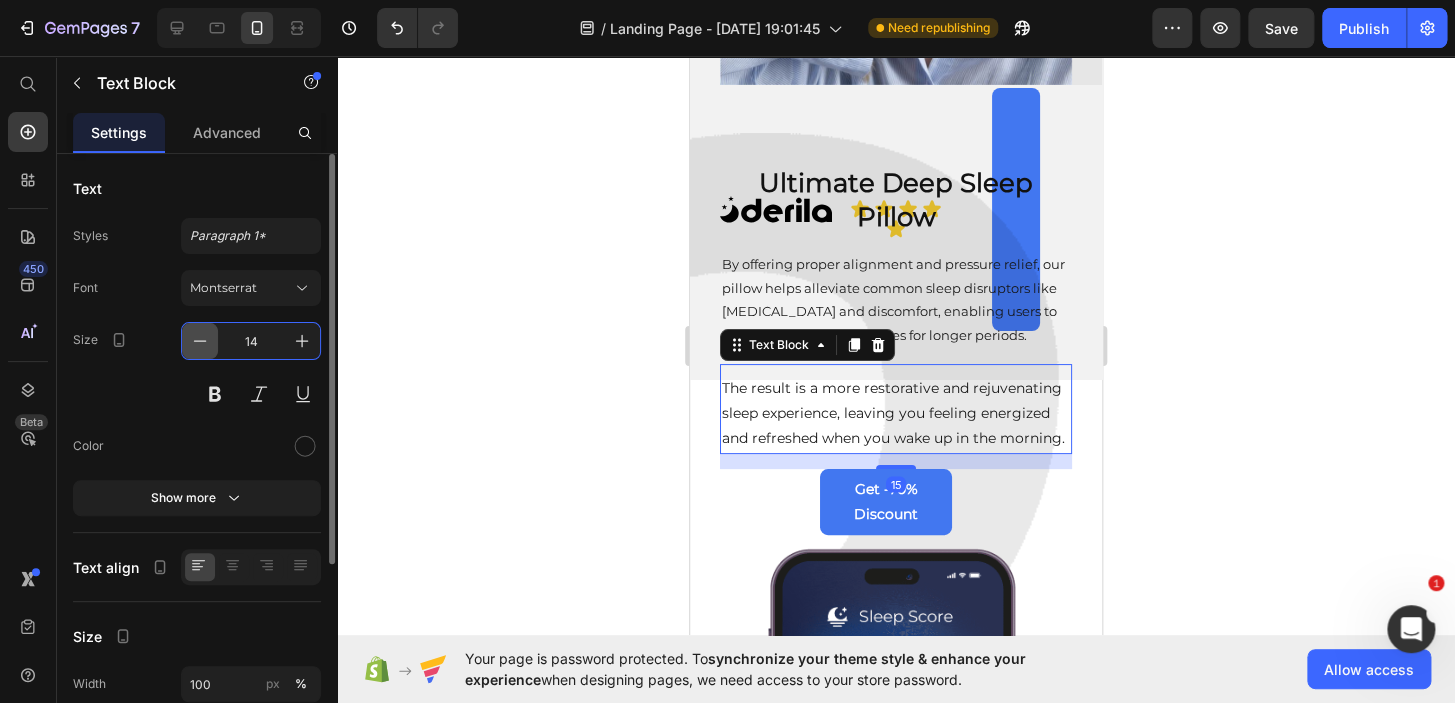 click 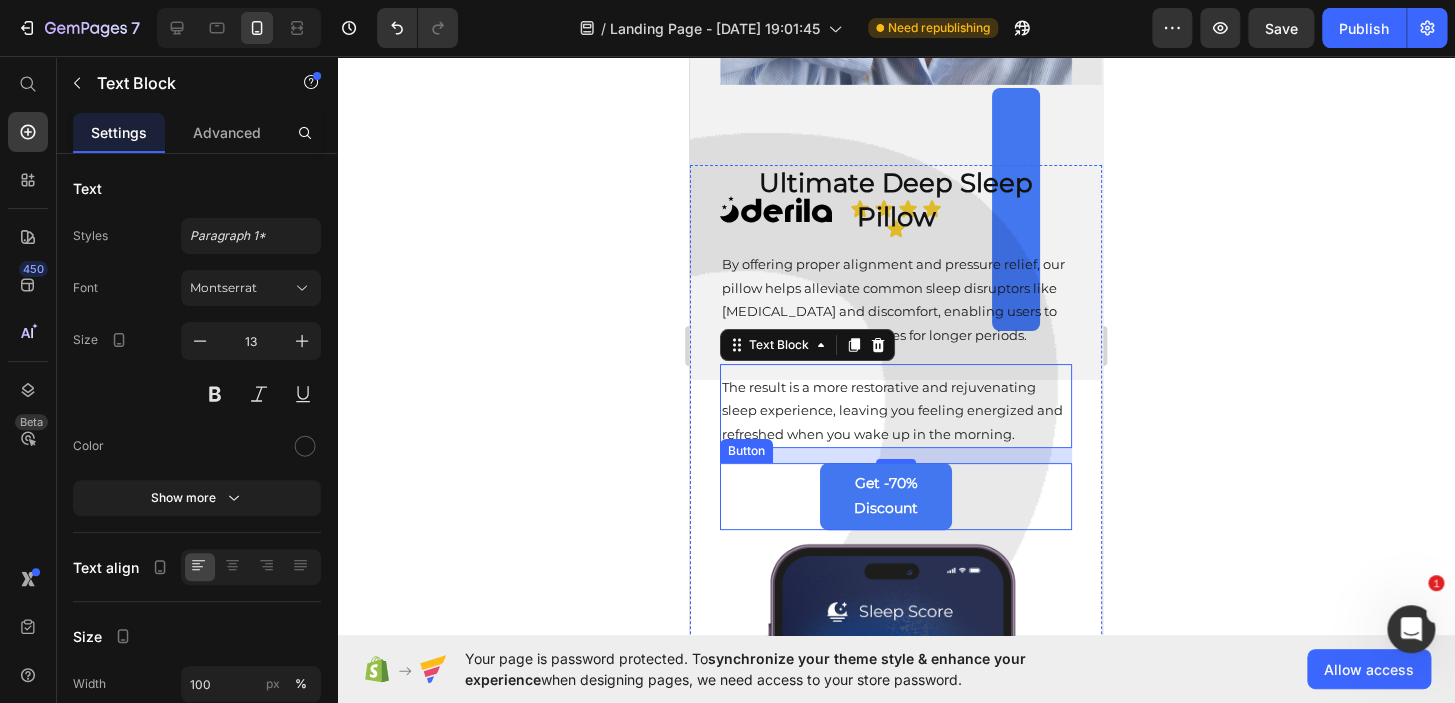 click on "Get -70% Discount Button" at bounding box center [896, 496] 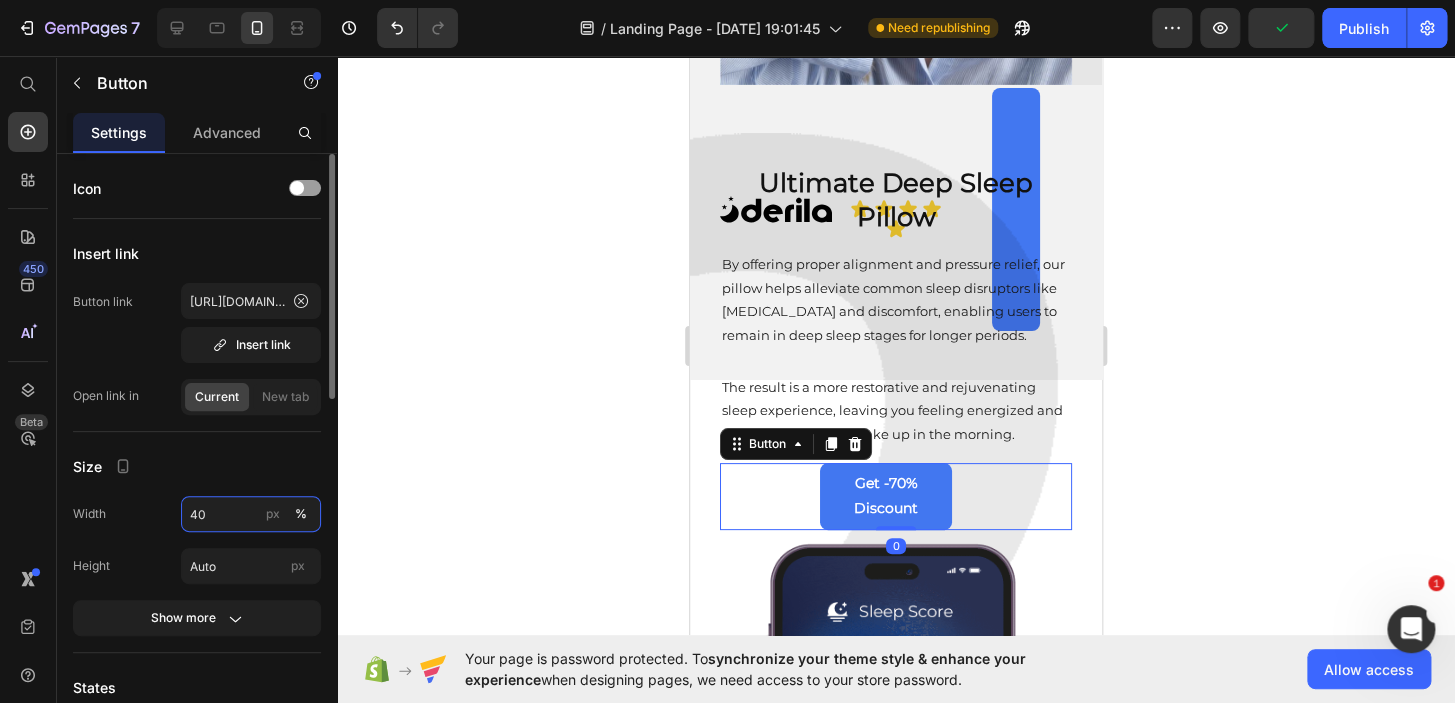 click on "40" at bounding box center (251, 514) 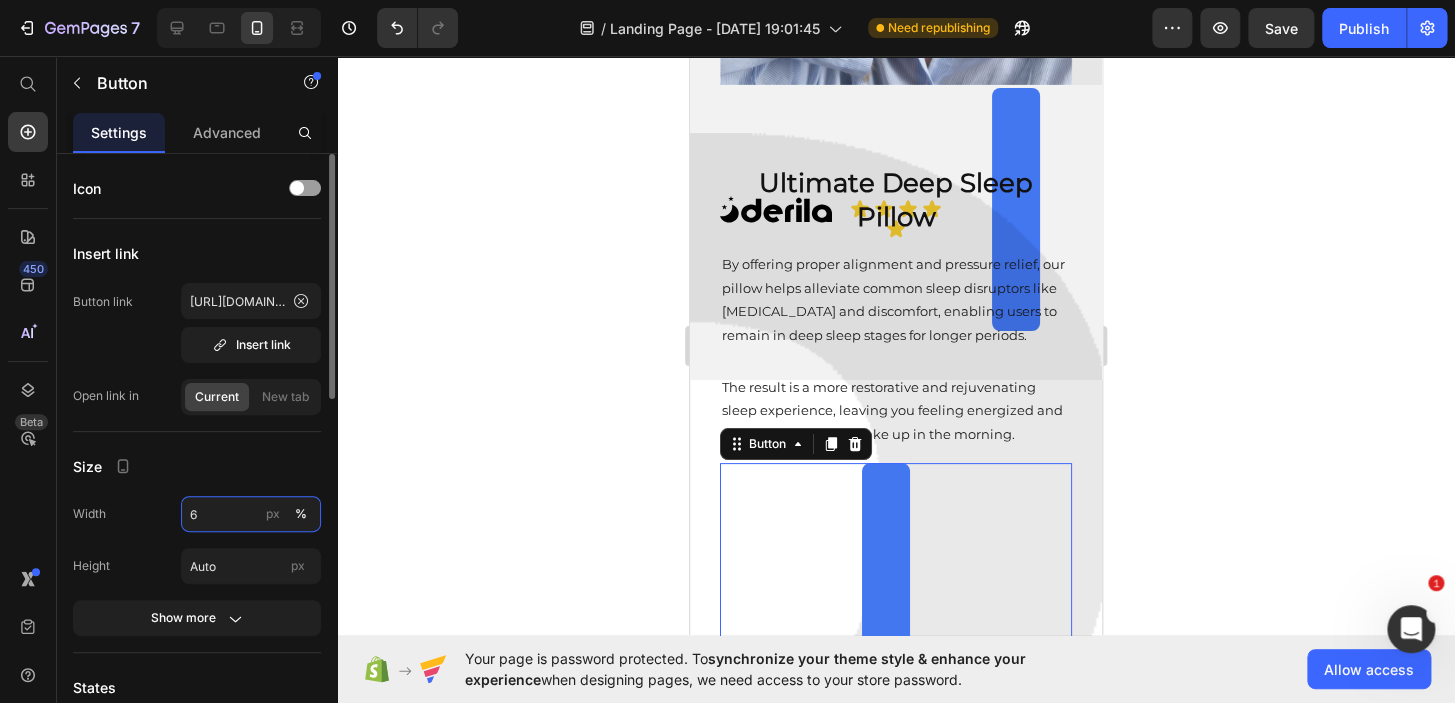type on "60" 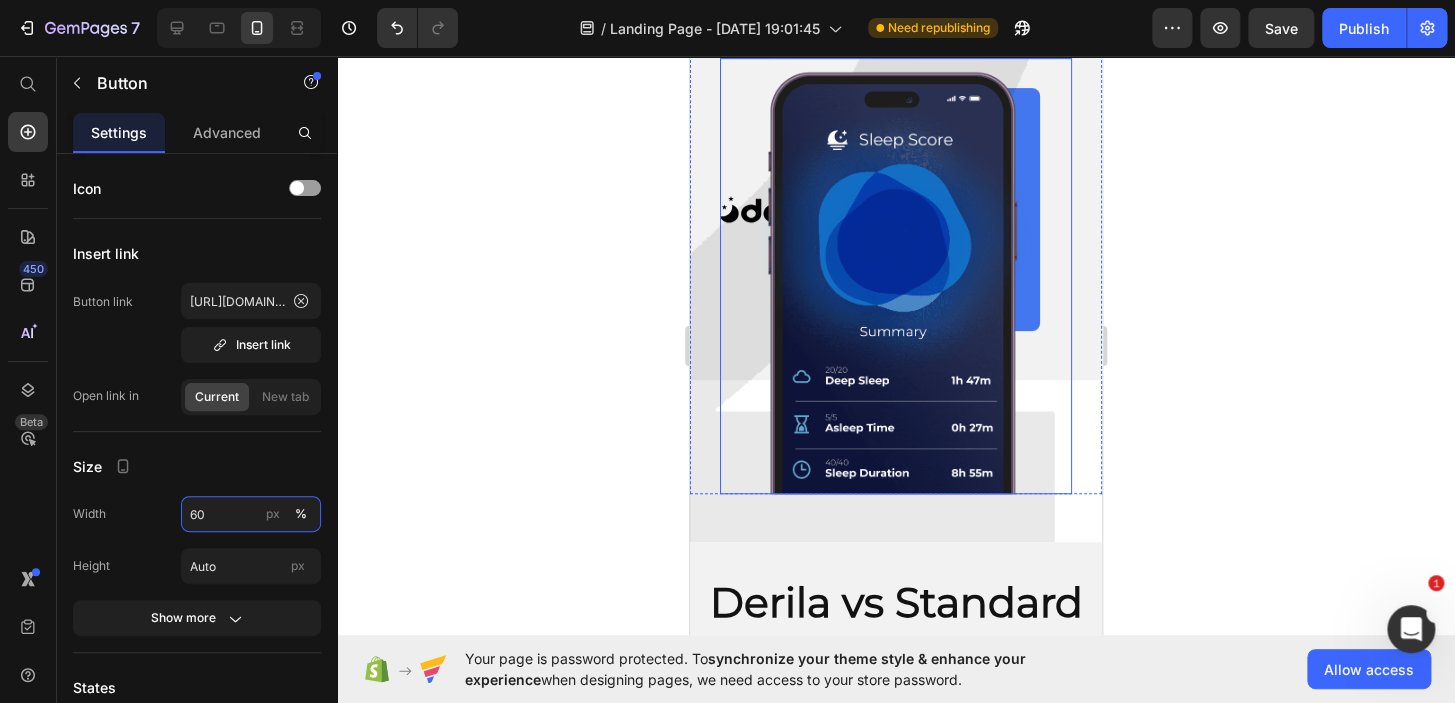 scroll, scrollTop: 3605, scrollLeft: 0, axis: vertical 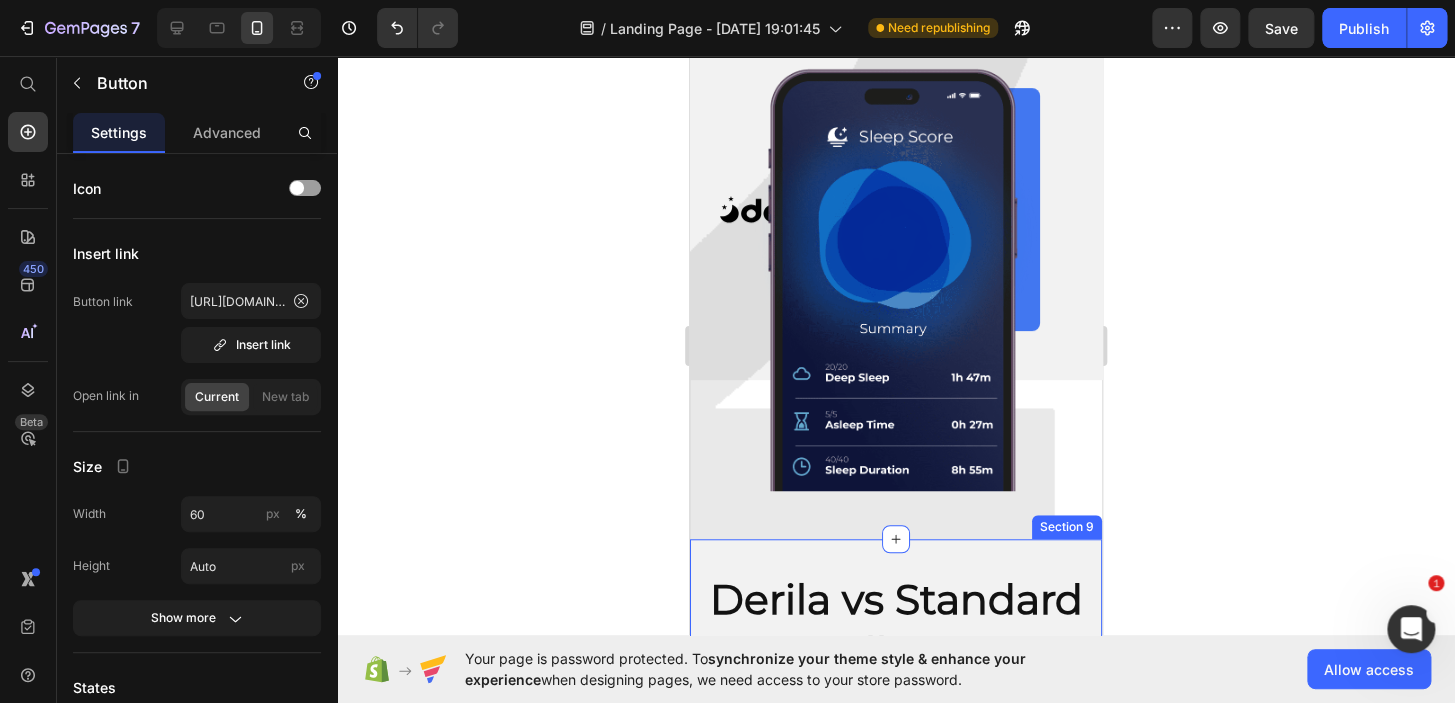 click on "Derila vs Standard Pillows Heading Image Standard pillows Heading Traditional pillows aren't built for support, meaning your spine ends up in an unnatural curve – often resulting in pain, discomfort and poor-quality sleep. Text Block Image Derila support pillow Heading Derila uses advanced memory foam technology to straighten and support your spine in its natural position, reducing pain and improving sleep. Text Block Row Image Designed For All Sleeping Positions Heading Here At Derila we dedicated an exhaustive two-year journey to engineer the perfect pillow catering to all sleeping positions. Tirelessly researching and testing, we harnessed cutting-edge technology to create a versatile pillow that seamlessly adapts to the individual needs of every sleeper. Text Block Get -70% Discount Button Row Section 9" at bounding box center [896, 1074] 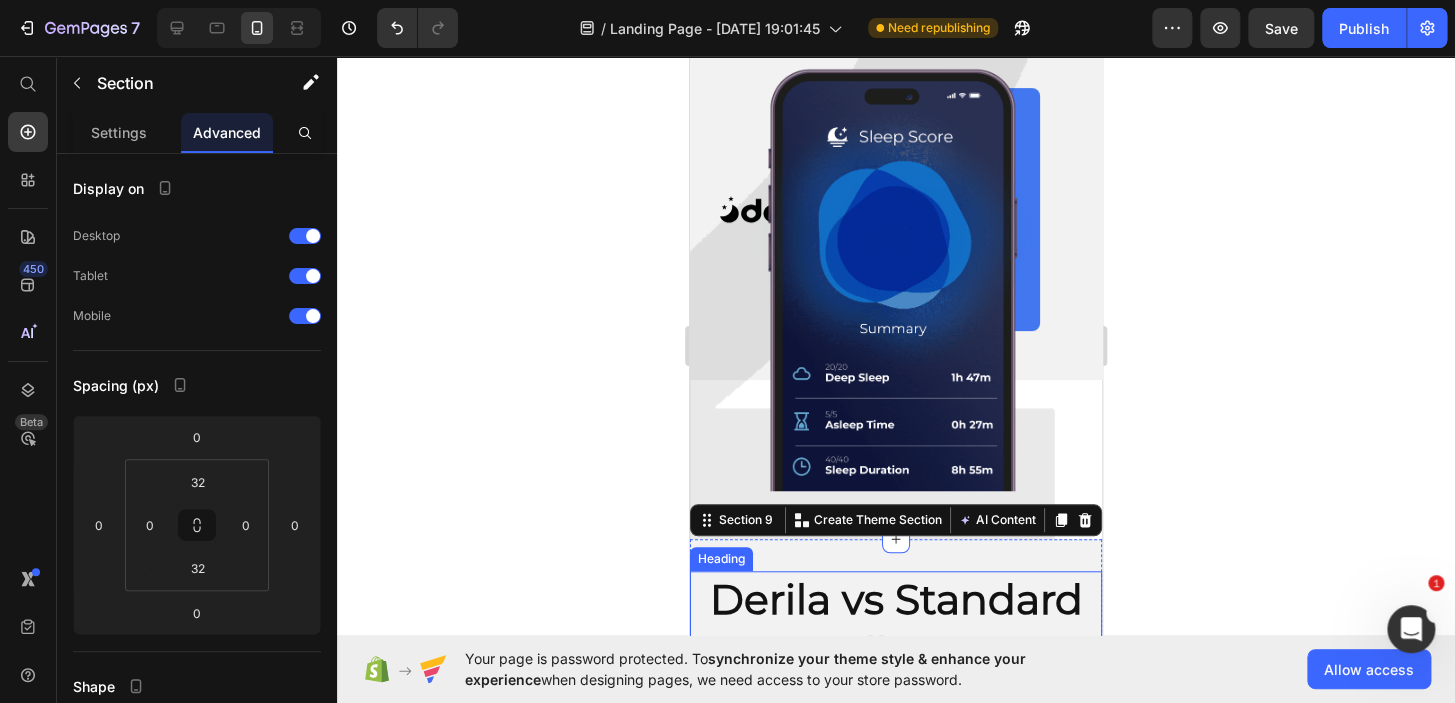 click on "Derila vs Standard Pillows" at bounding box center (896, 626) 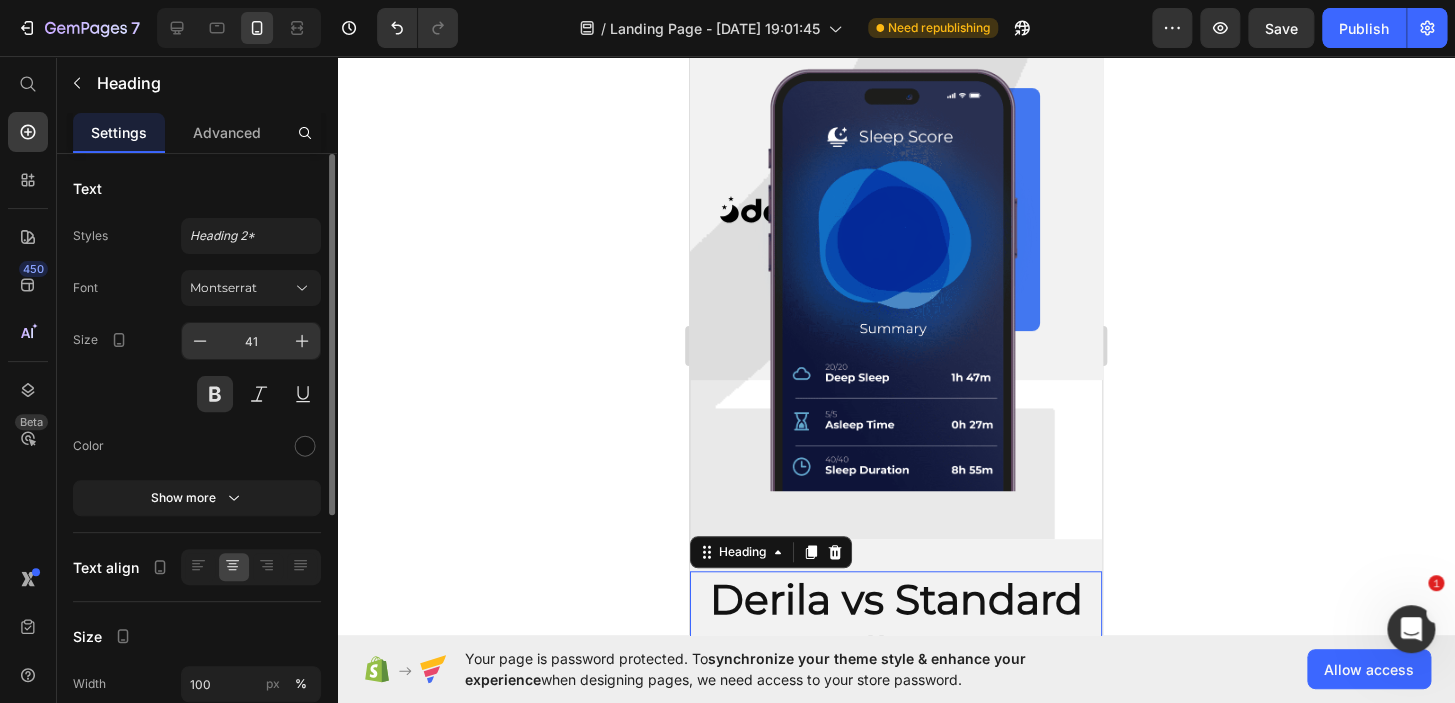 click on "41" at bounding box center [251, 341] 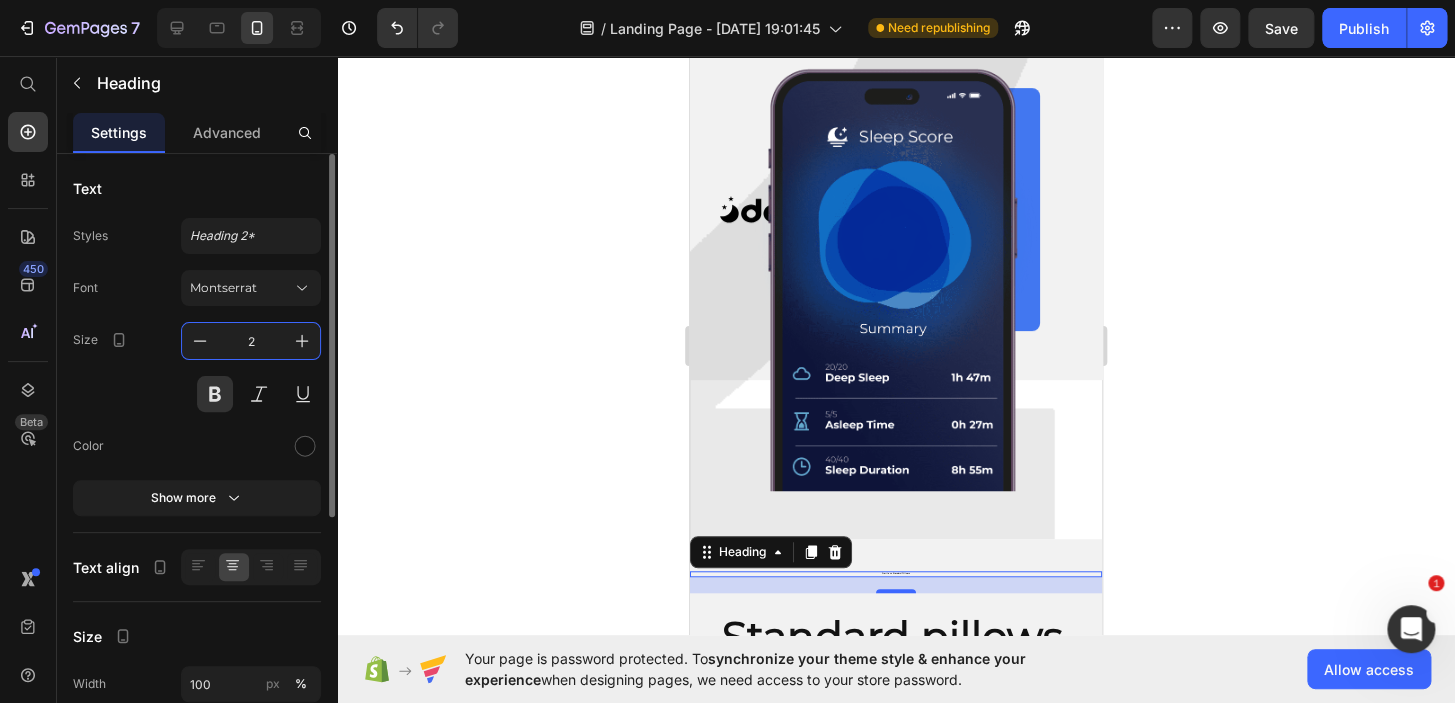 type on "26" 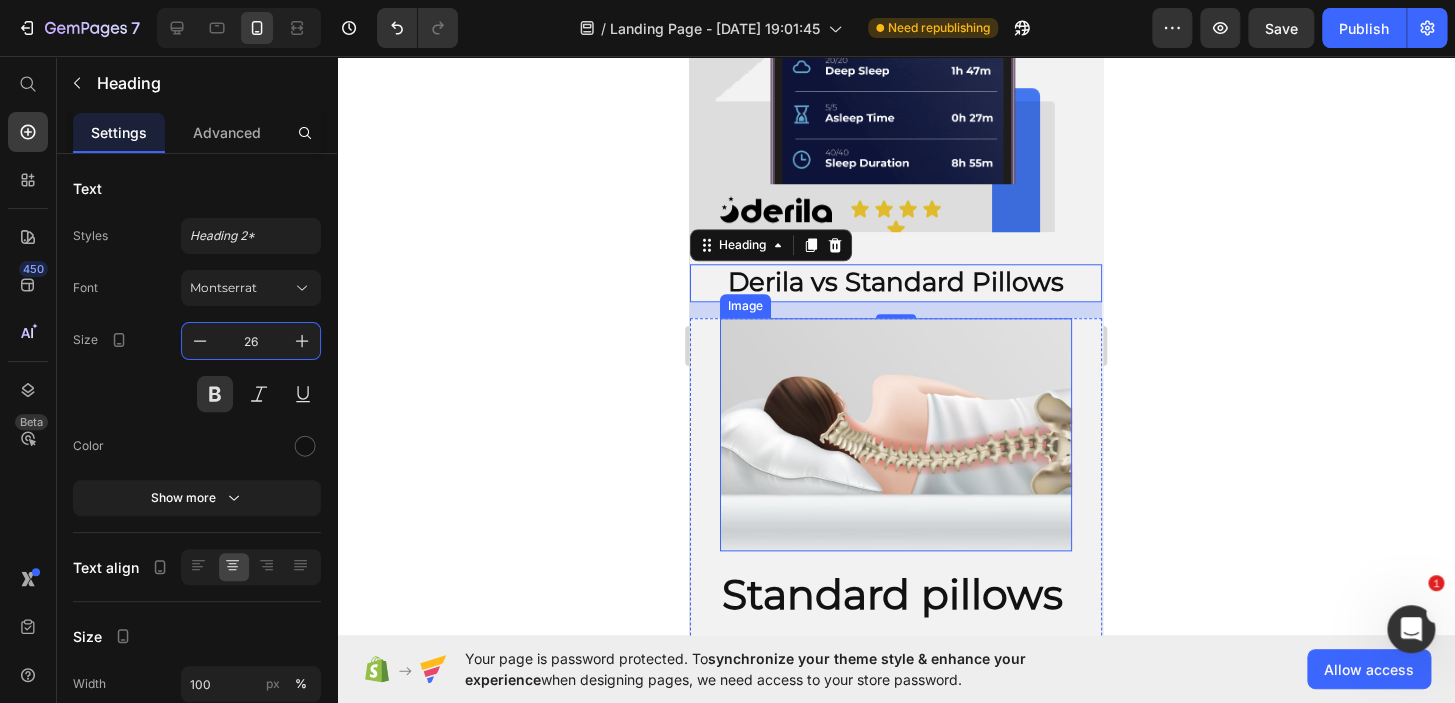 scroll, scrollTop: 4047, scrollLeft: 0, axis: vertical 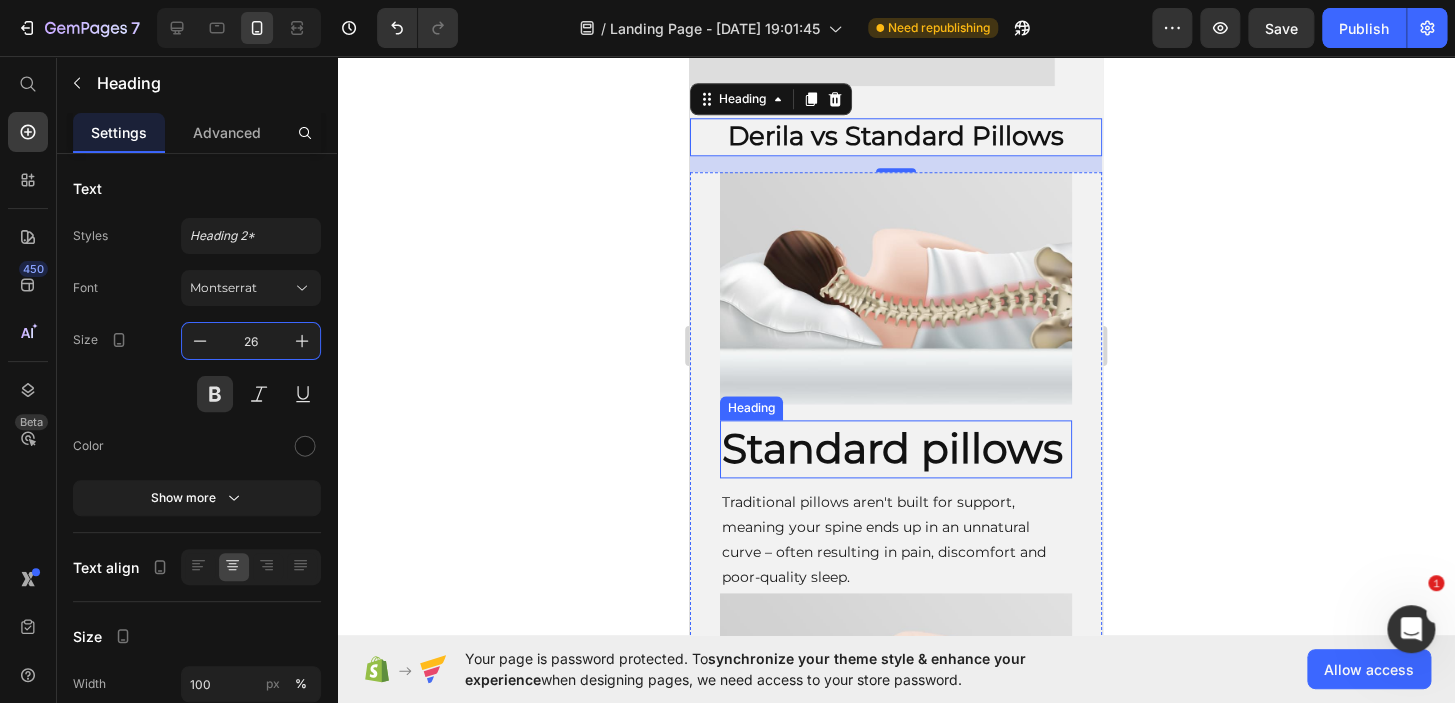 click on "Standard pillows" at bounding box center [896, 448] 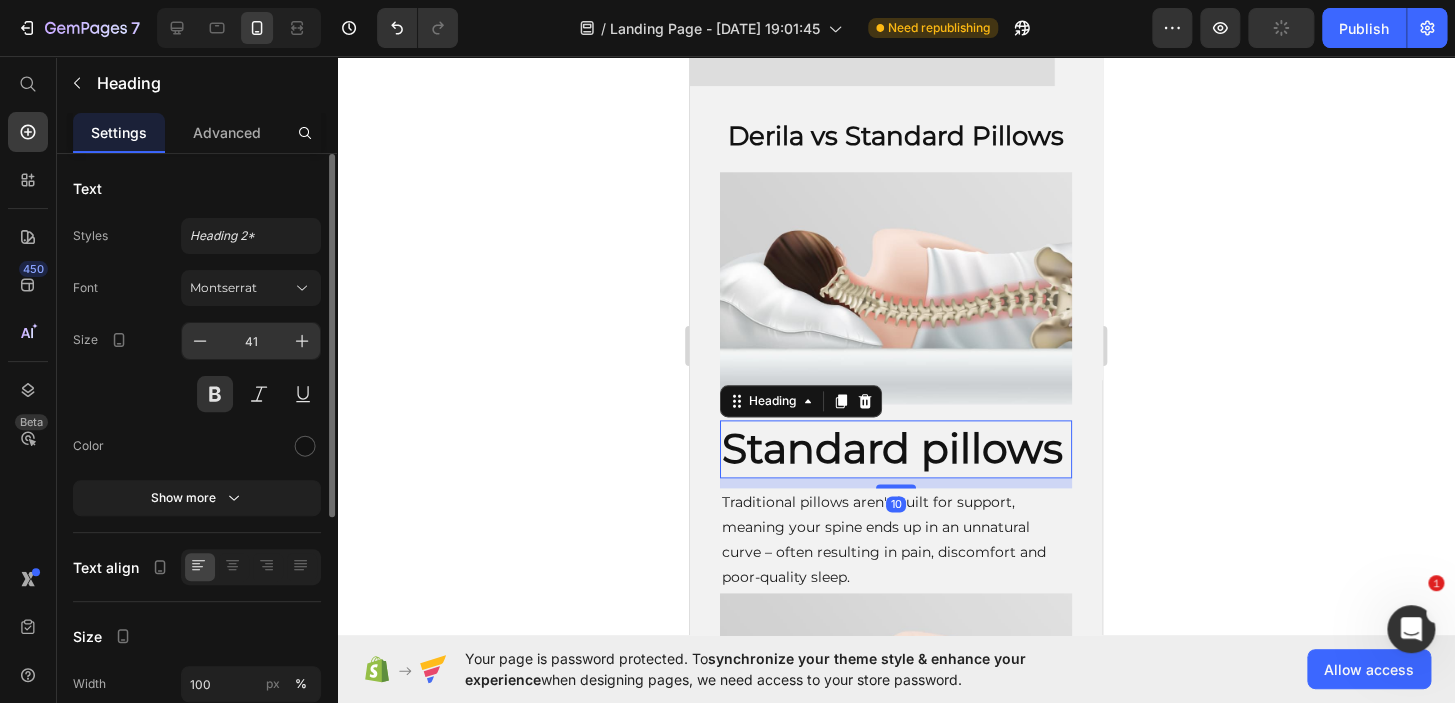 click on "41" at bounding box center [251, 341] 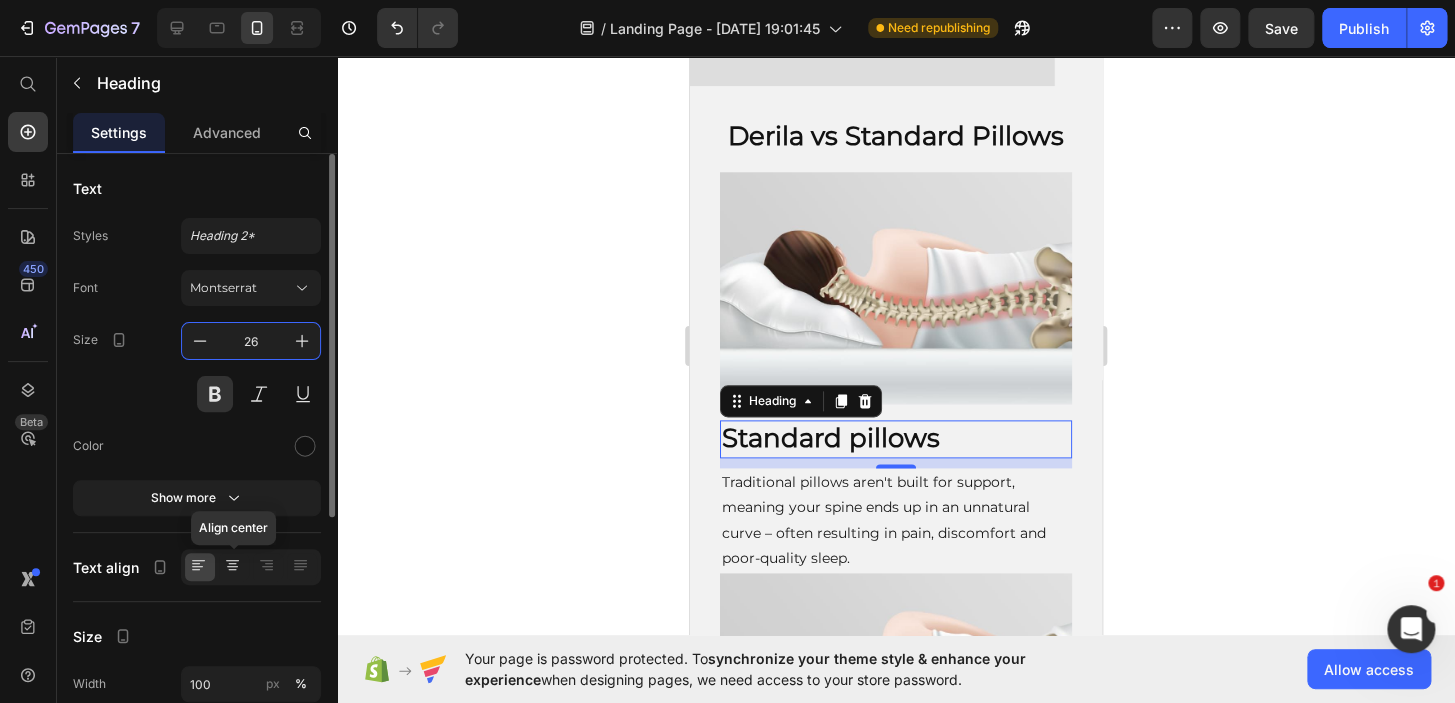 type on "26" 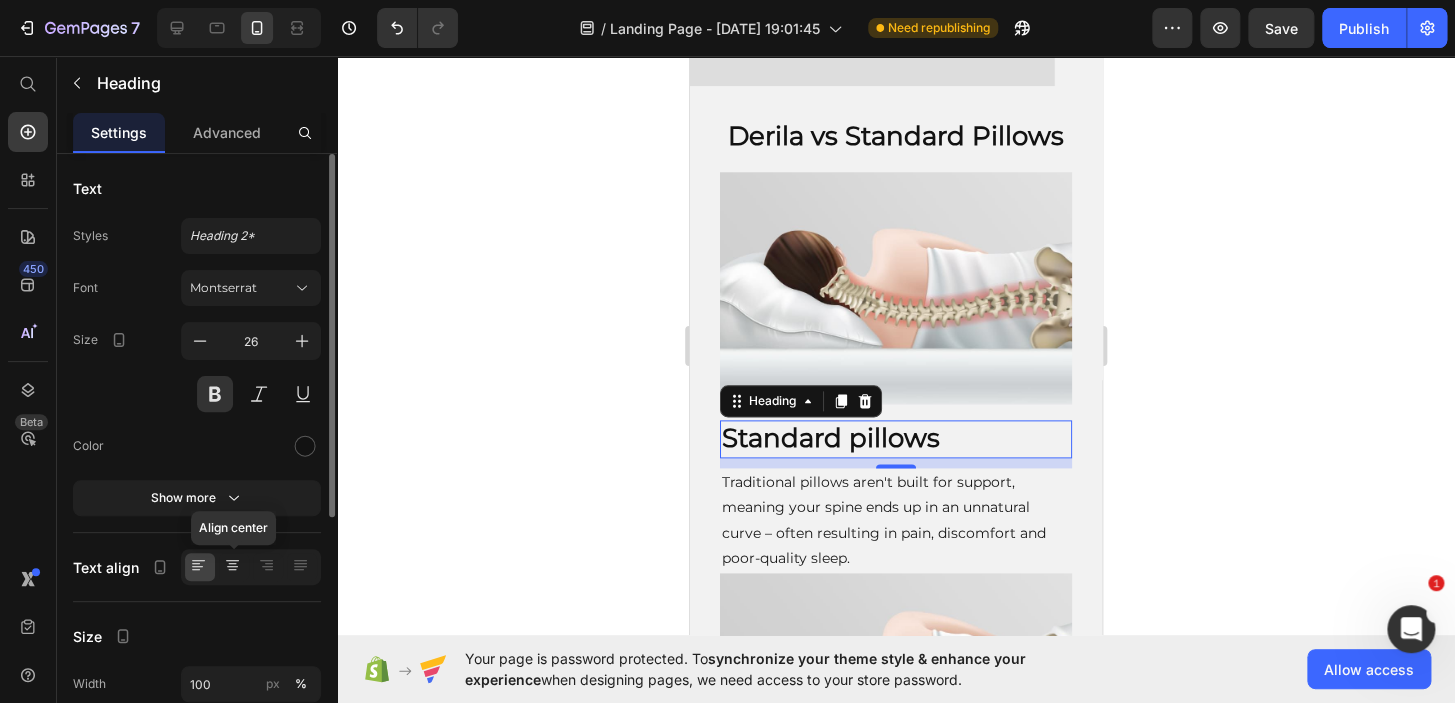 click 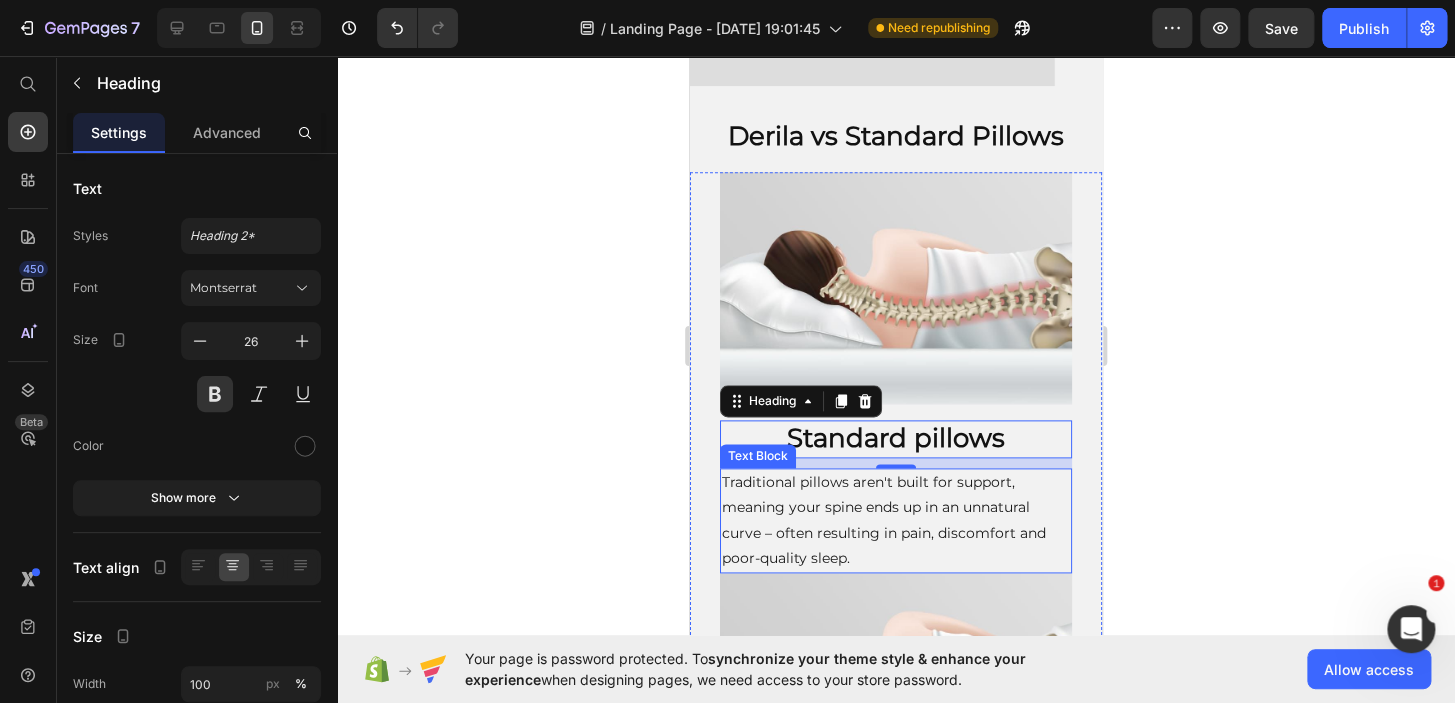 click on "Traditional pillows aren't built for support, meaning your spine ends up in an unnatural curve – often resulting in pain, discomfort and poor-quality sleep." at bounding box center (896, 520) 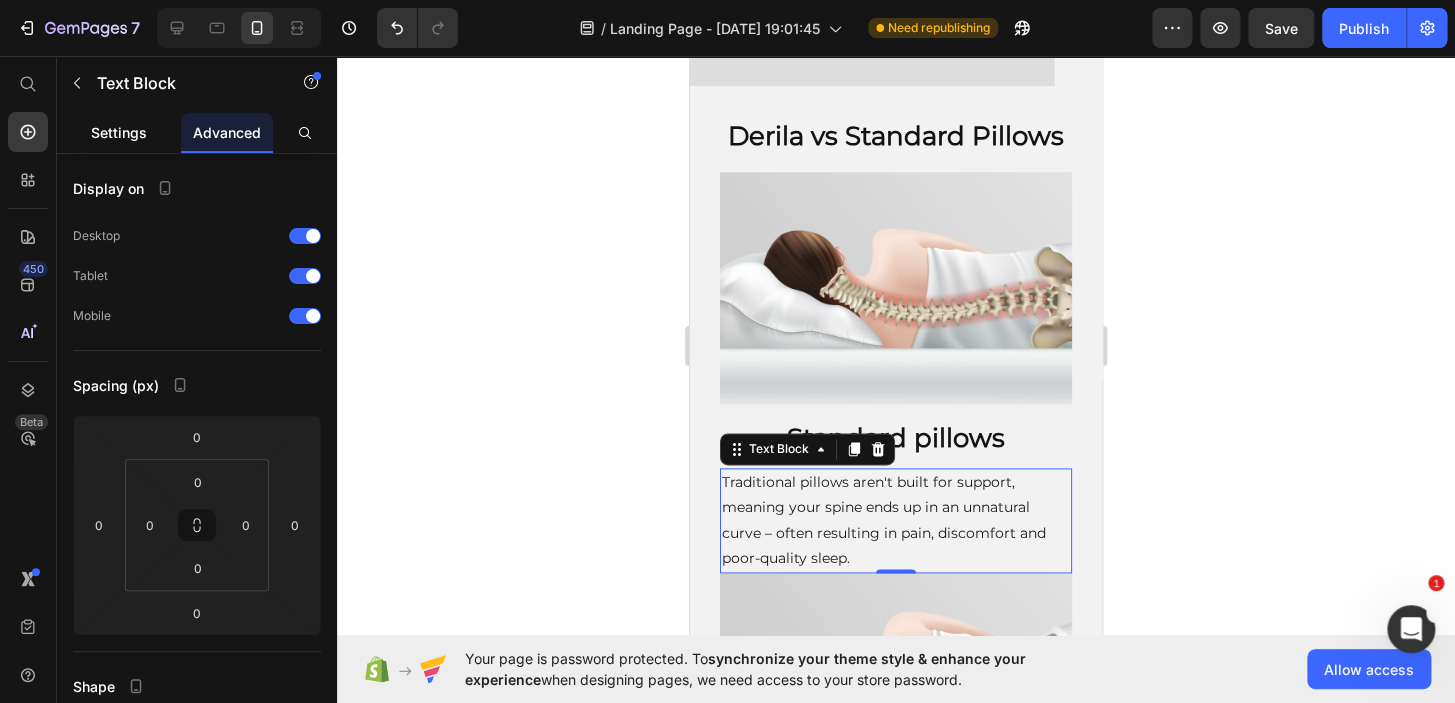 click on "Settings" 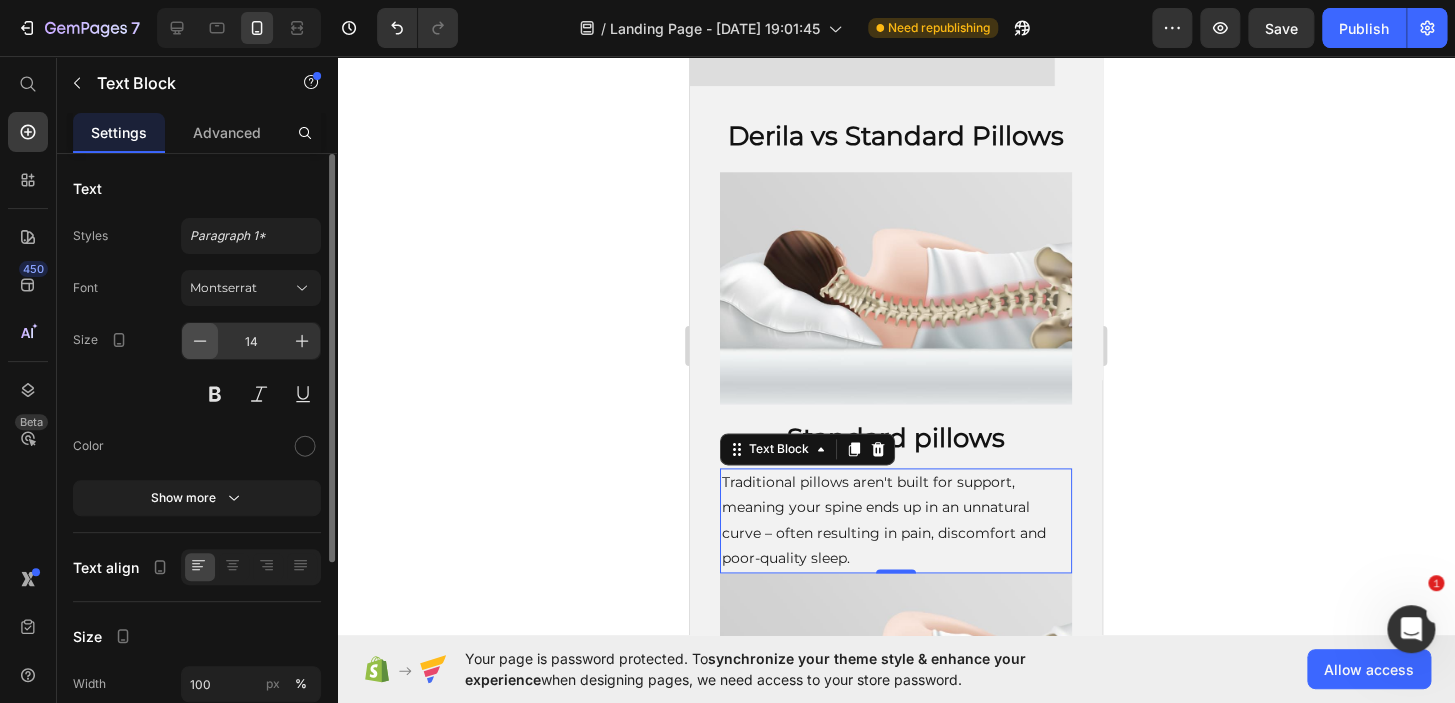 click 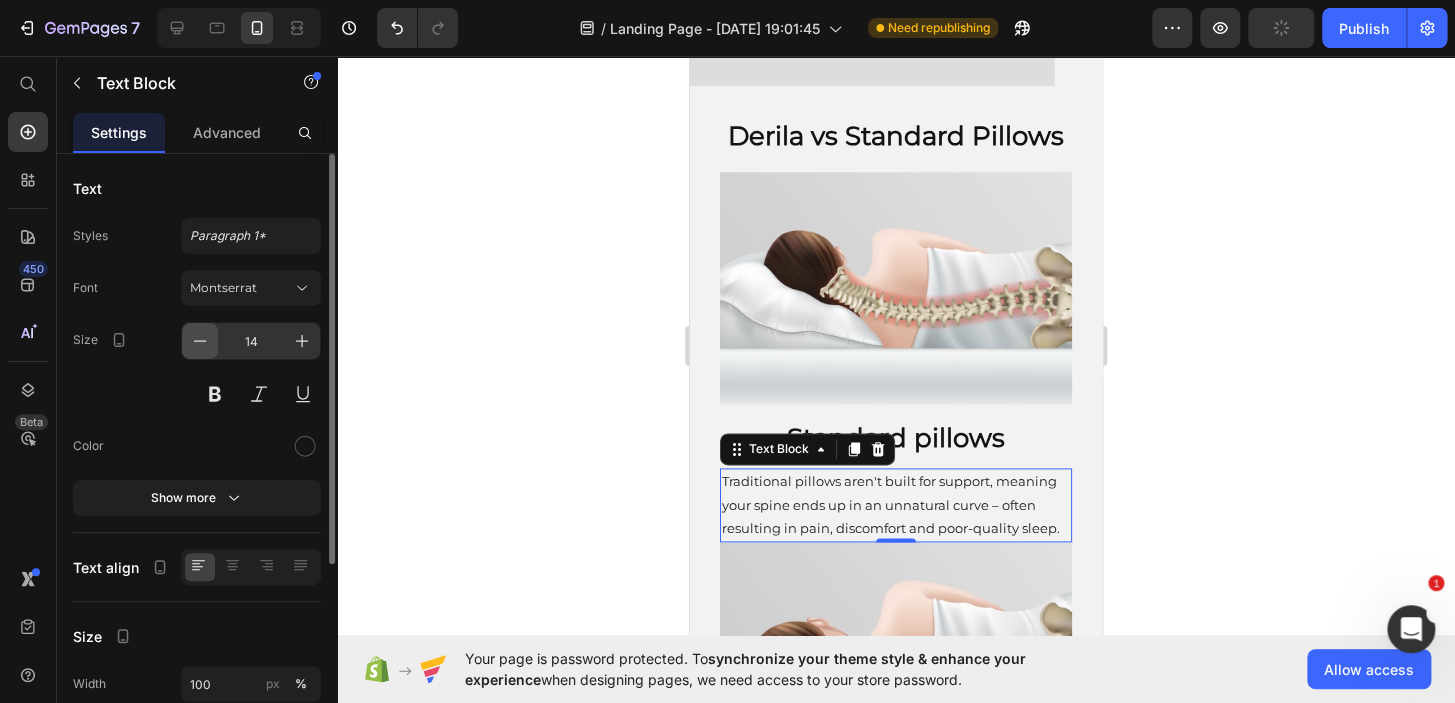 type on "13" 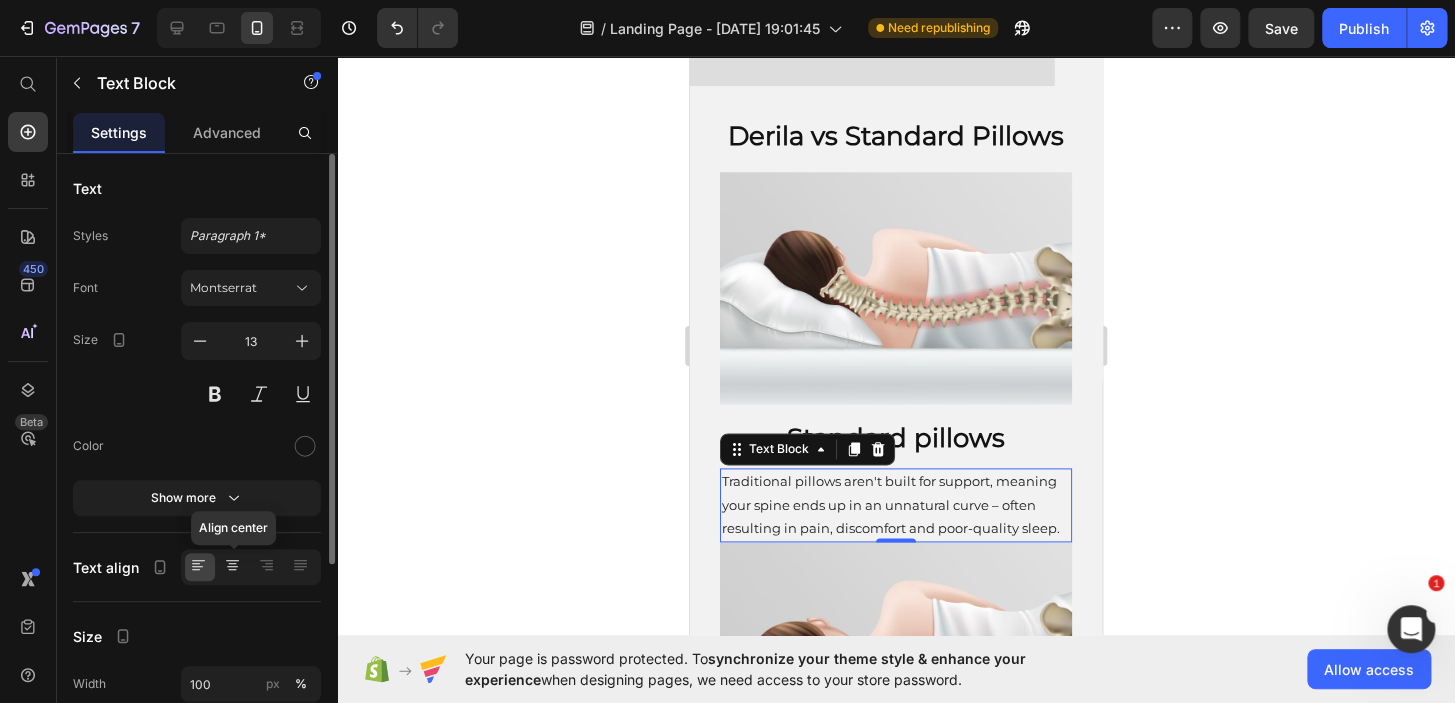 click 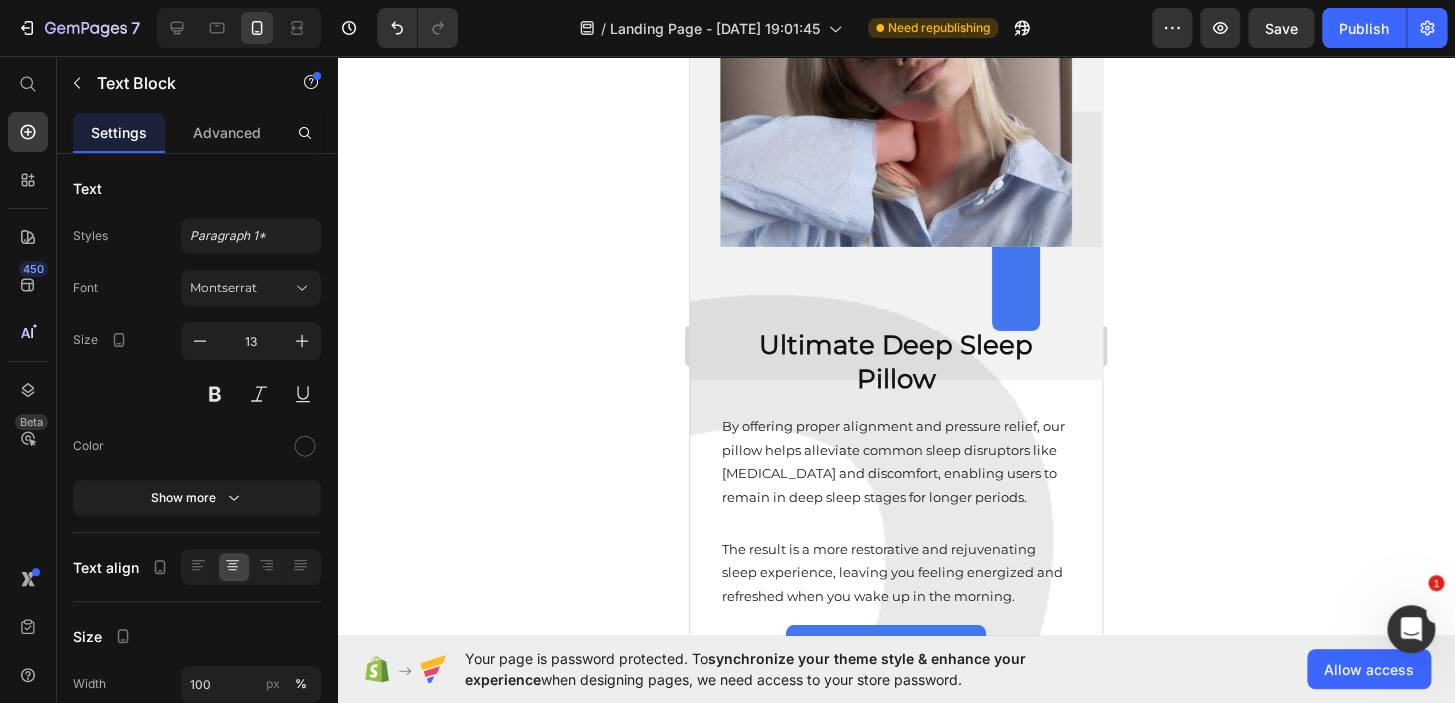 scroll, scrollTop: 2974, scrollLeft: 0, axis: vertical 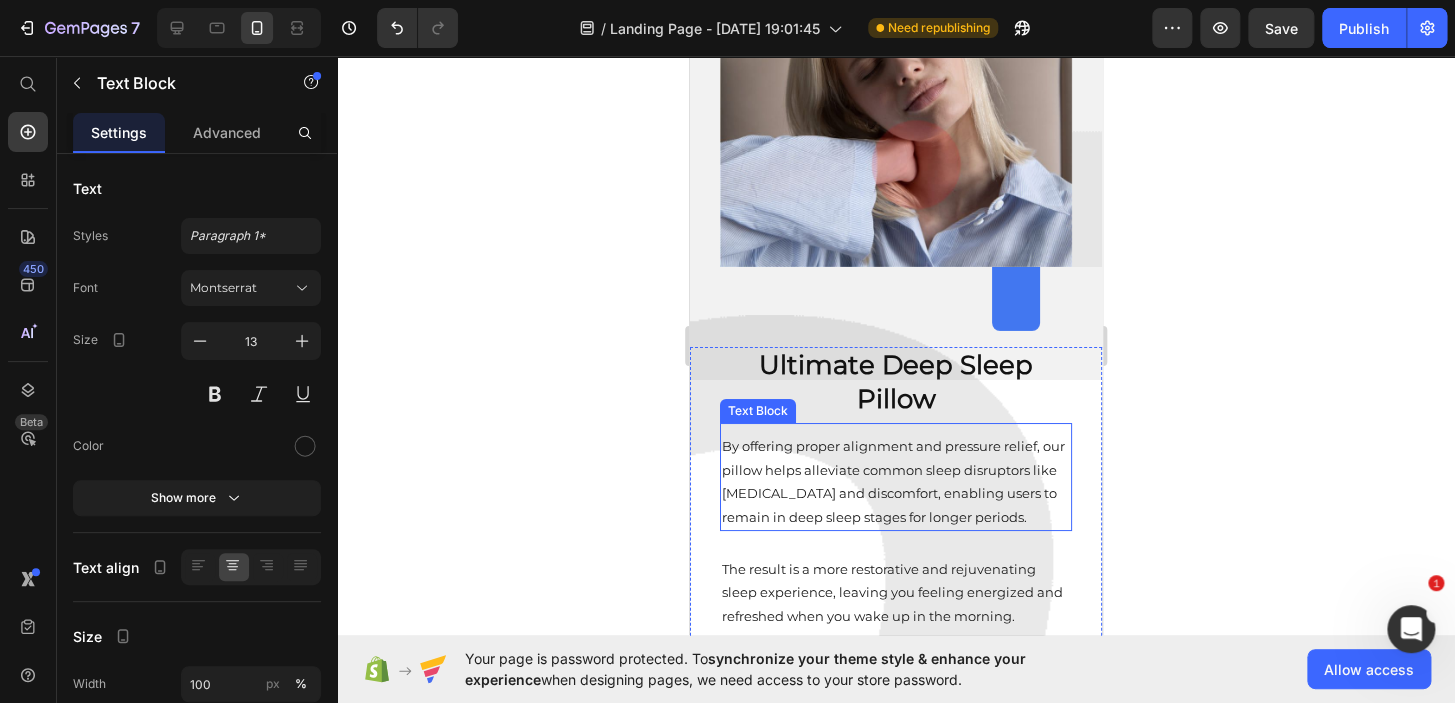 click on "By offering proper alignment and pressure relief, our pillow helps alleviate common sleep disruptors like [MEDICAL_DATA] and discomfort, enabling users to remain in deep sleep stages for longer periods." at bounding box center (896, 482) 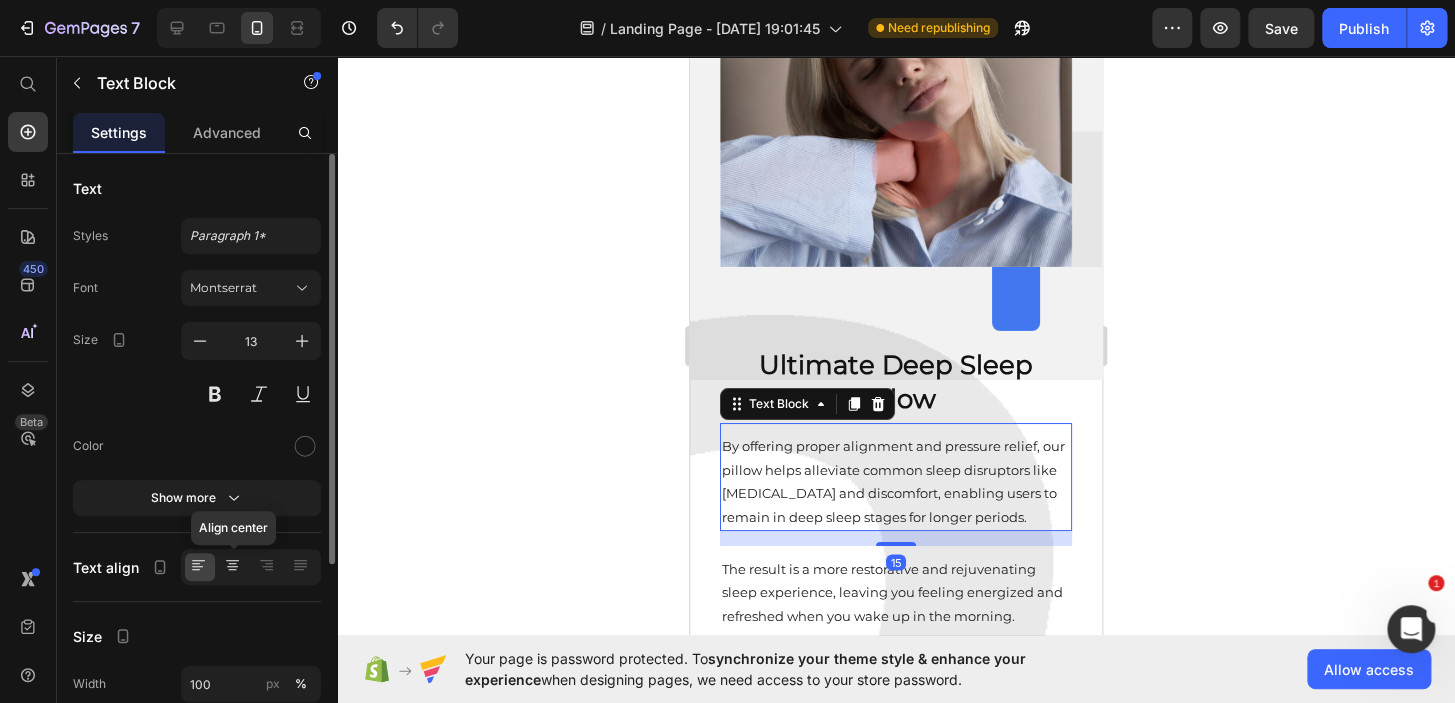 click 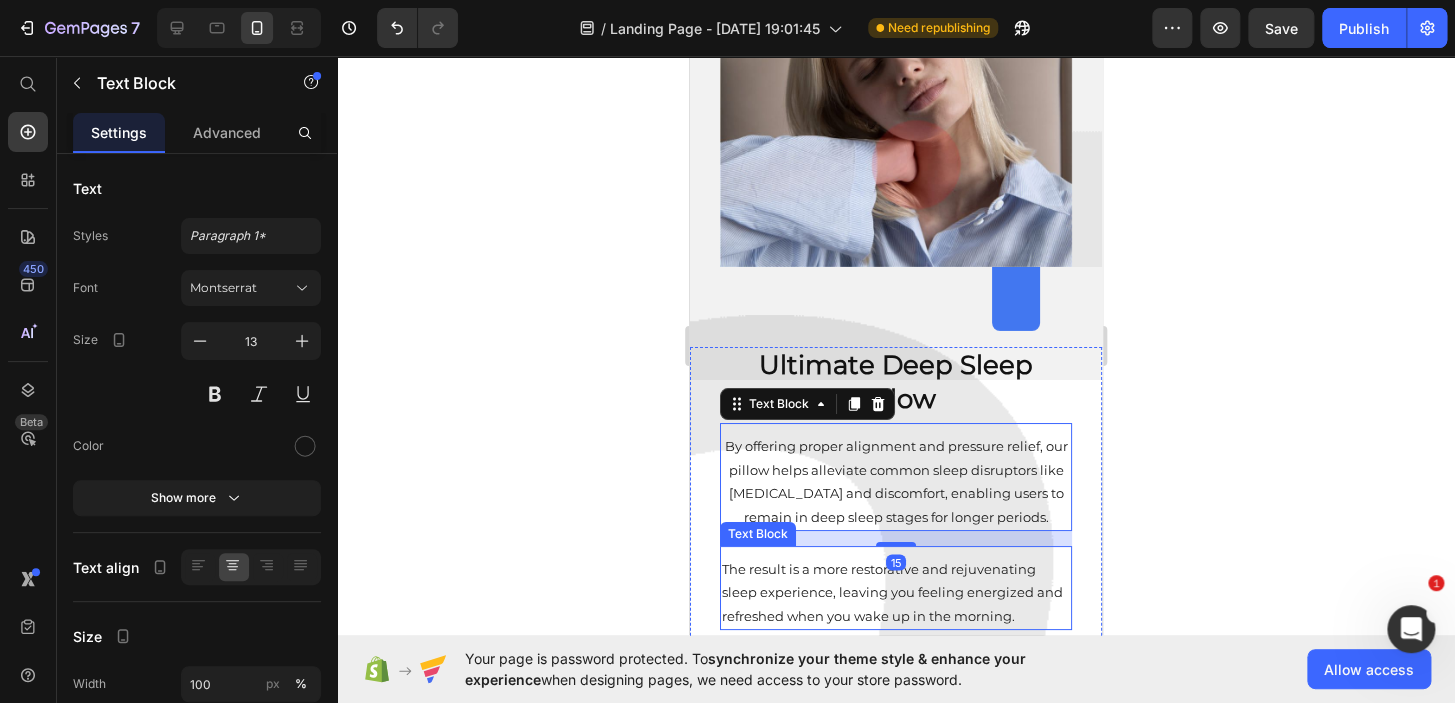 click on "The result is a more restorative and rejuvenating sleep experience, leaving you feeling energized and refreshed when you wake up in the morning." at bounding box center (896, 593) 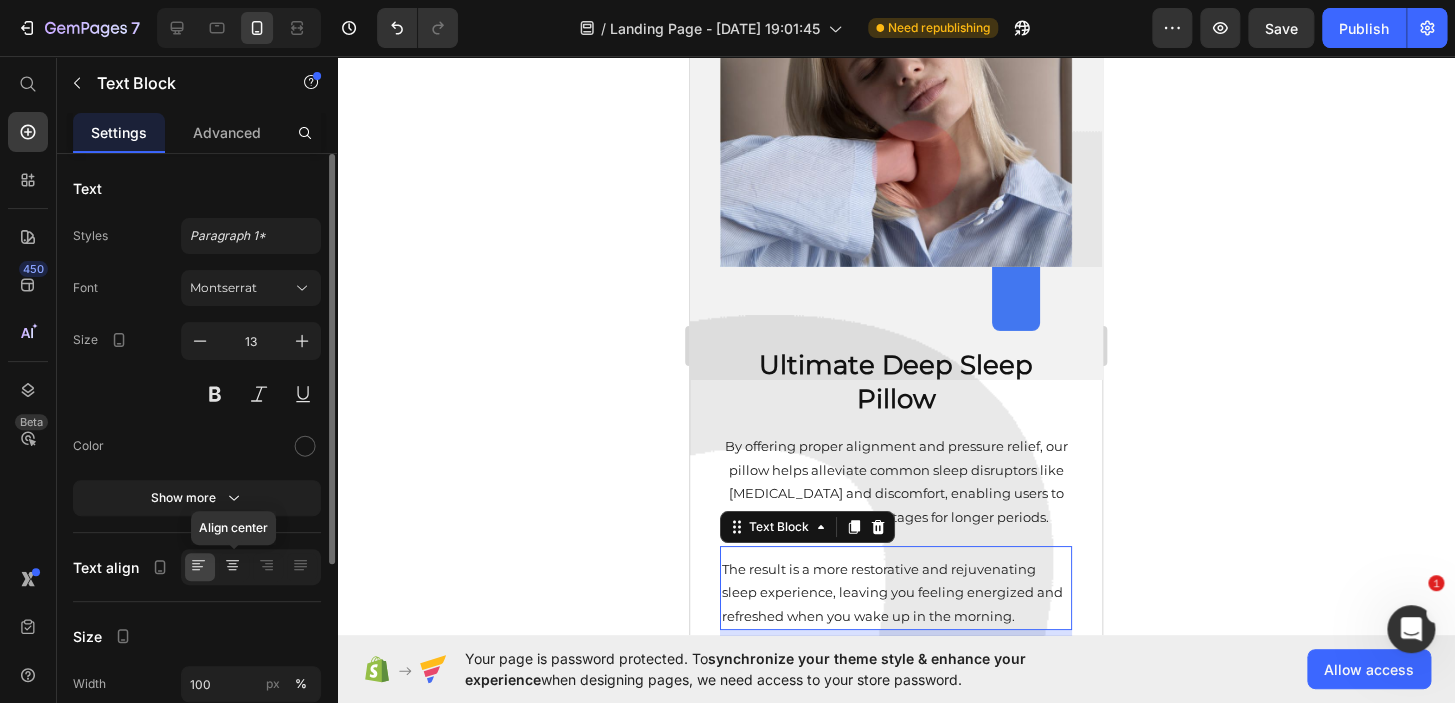 click 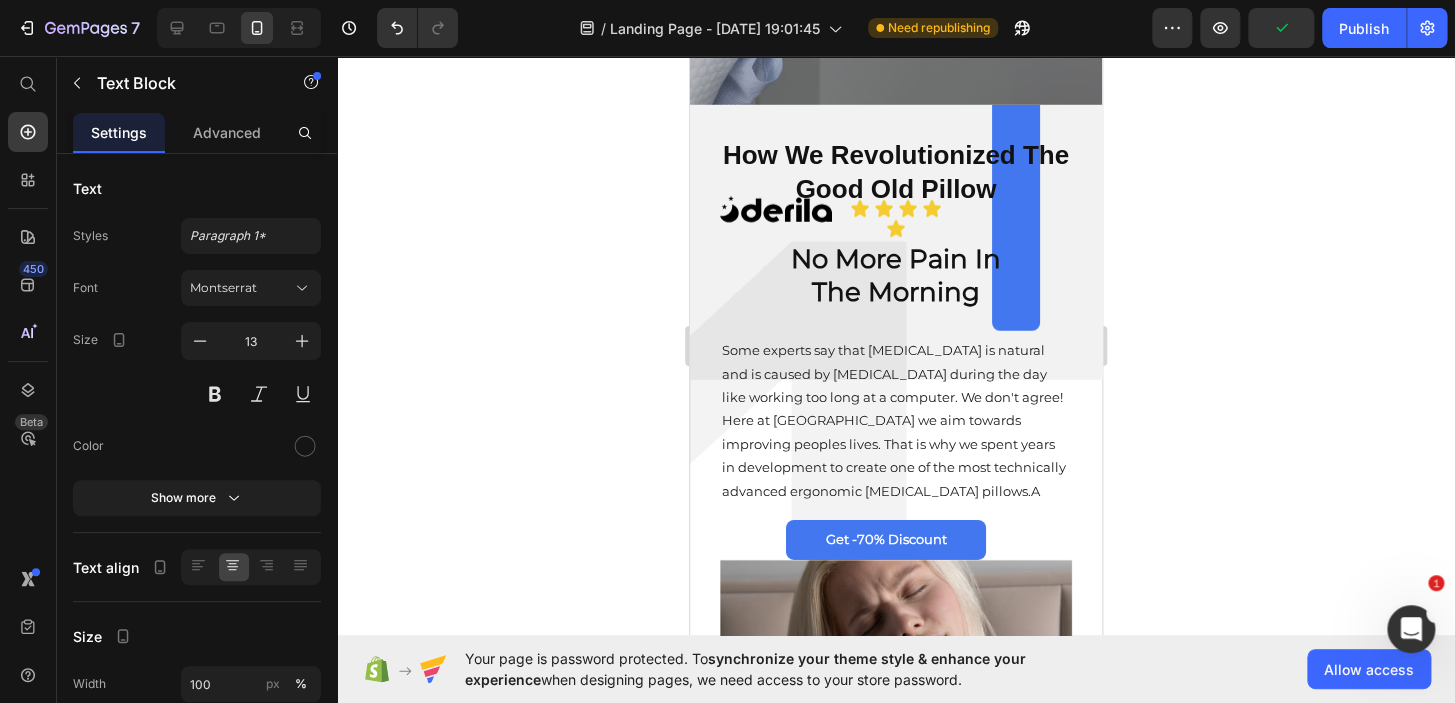 scroll, scrollTop: 2332, scrollLeft: 0, axis: vertical 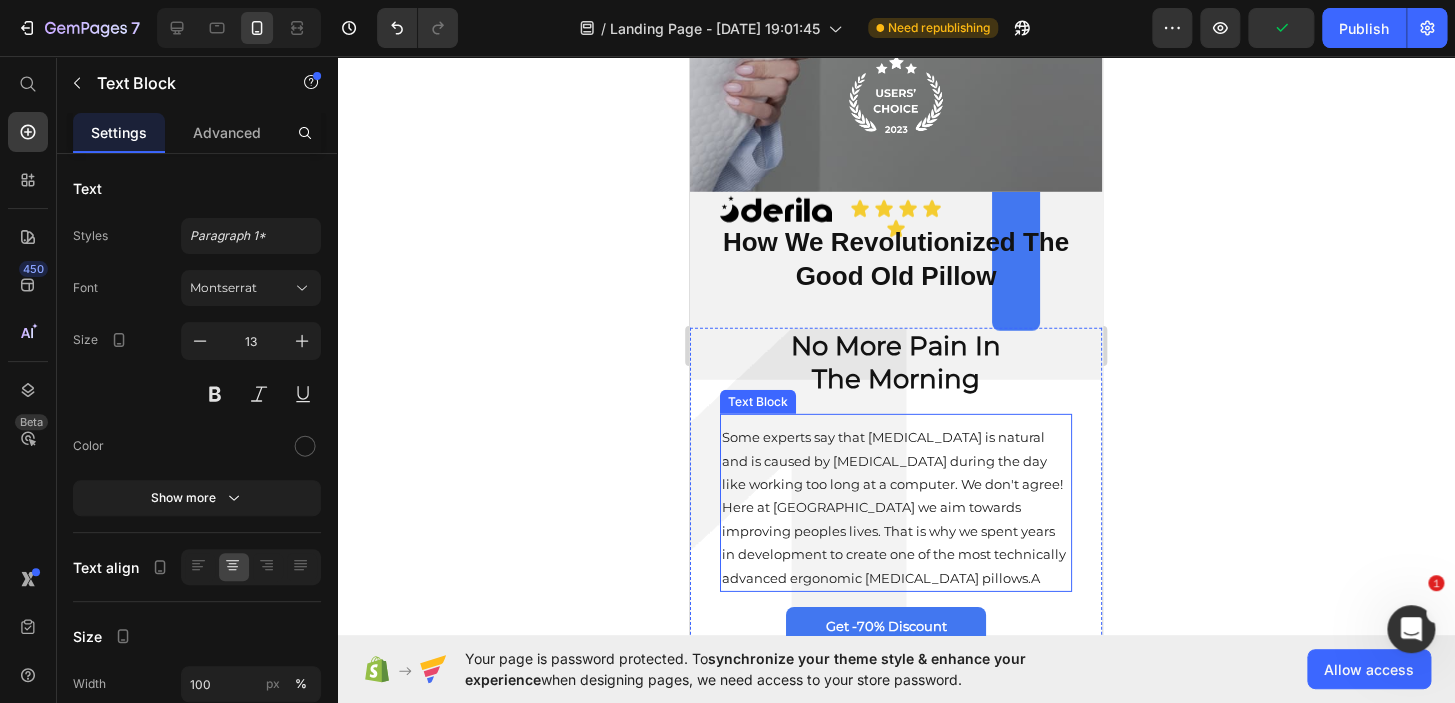 click on "Some experts say that [MEDICAL_DATA] is natural and is caused by [MEDICAL_DATA] during the day like working too long at a computer. We don't agree! Here at [GEOGRAPHIC_DATA] we aim towards improving peoples lives. That is why we spent years in development to create one of the most technically advanced ergonomic [MEDICAL_DATA] pillows.A" at bounding box center [896, 508] 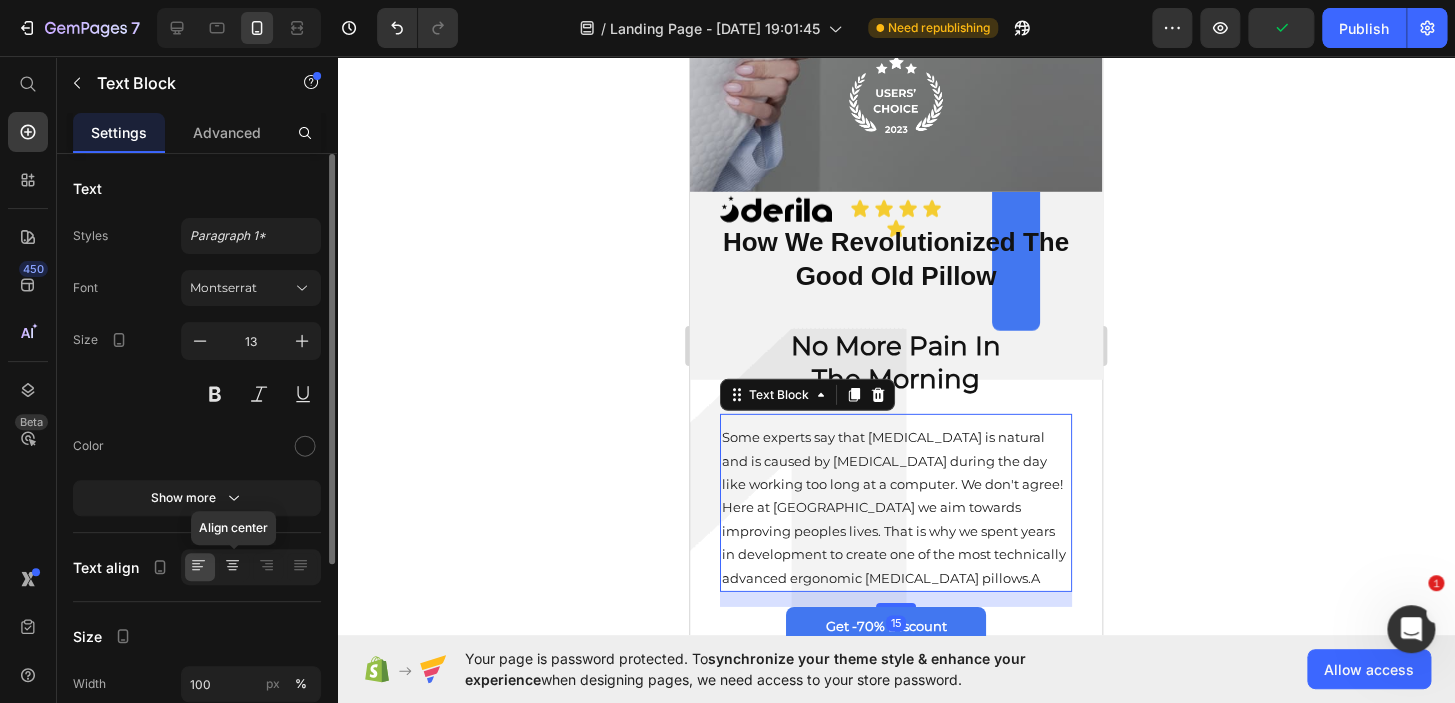 click 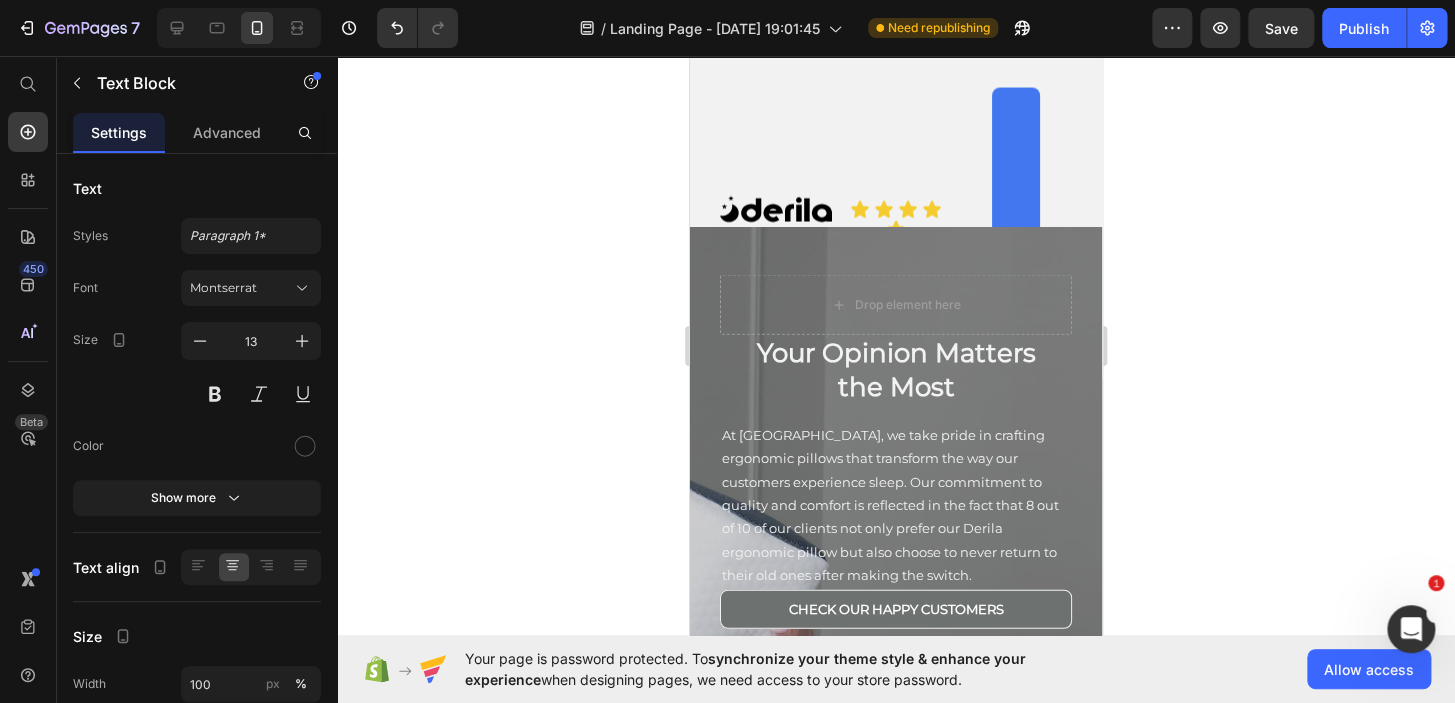 scroll, scrollTop: 1732, scrollLeft: 0, axis: vertical 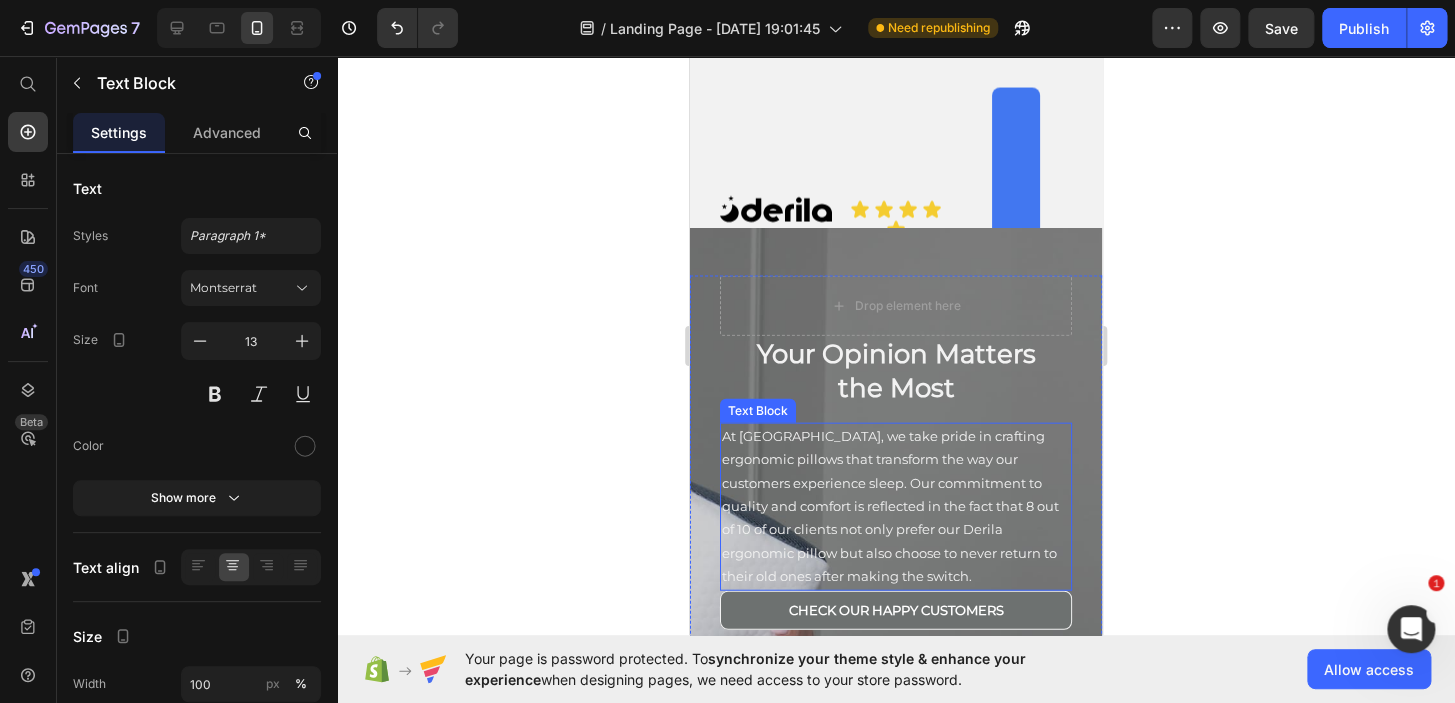 click on "At [GEOGRAPHIC_DATA], we take pride in crafting ergonomic pillows that transform the way our customers experience sleep. Our commitment to quality and comfort is reflected in the fact that 8 out of 10 of our clients not only prefer our Derila ergonomic pillow but also choose to never return to their old ones after making the switch." at bounding box center [896, 507] 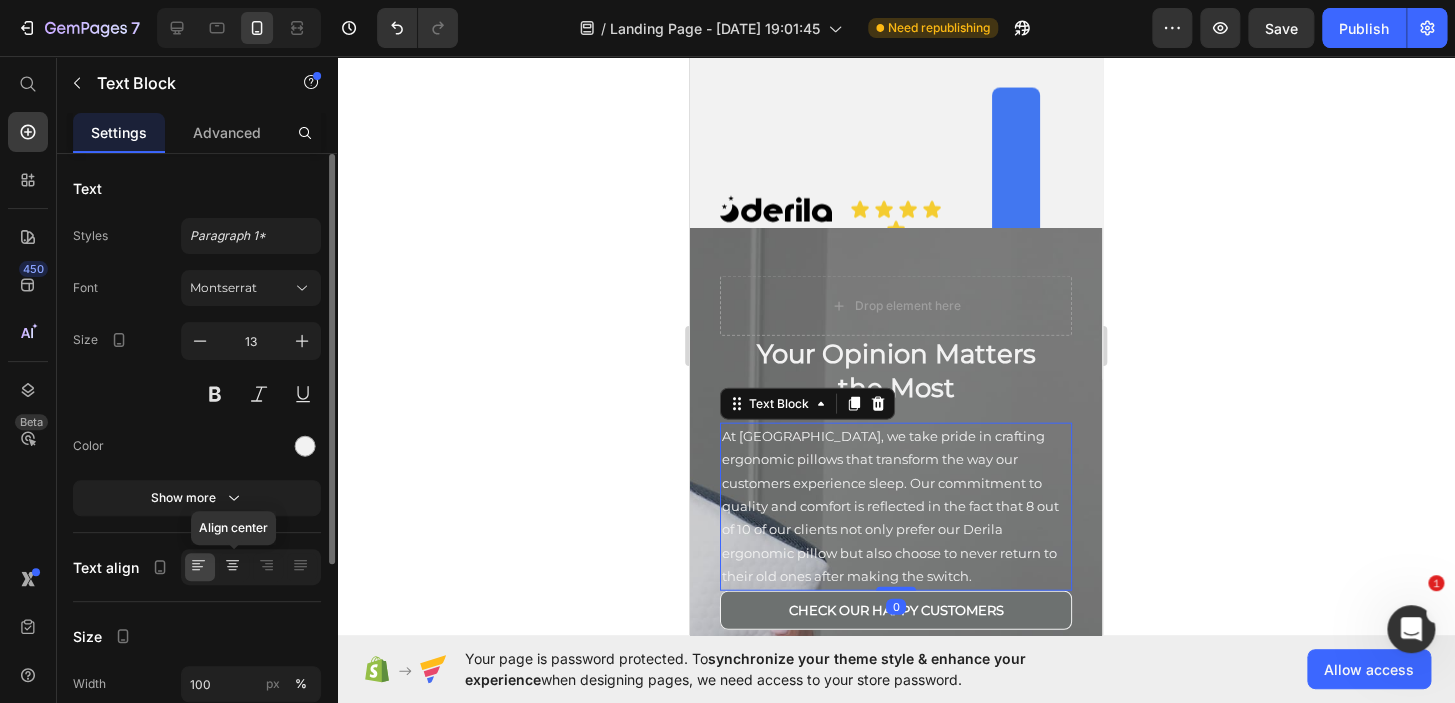 click 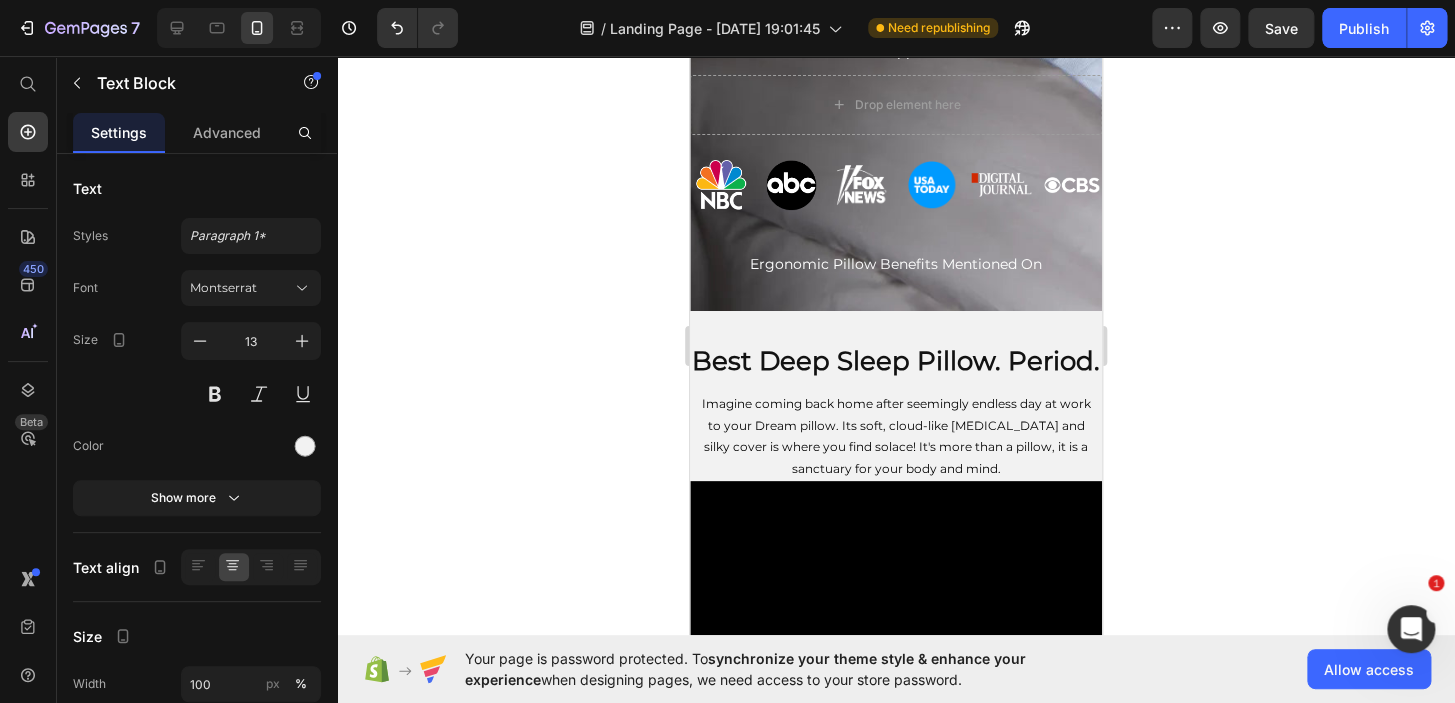 scroll, scrollTop: 371, scrollLeft: 0, axis: vertical 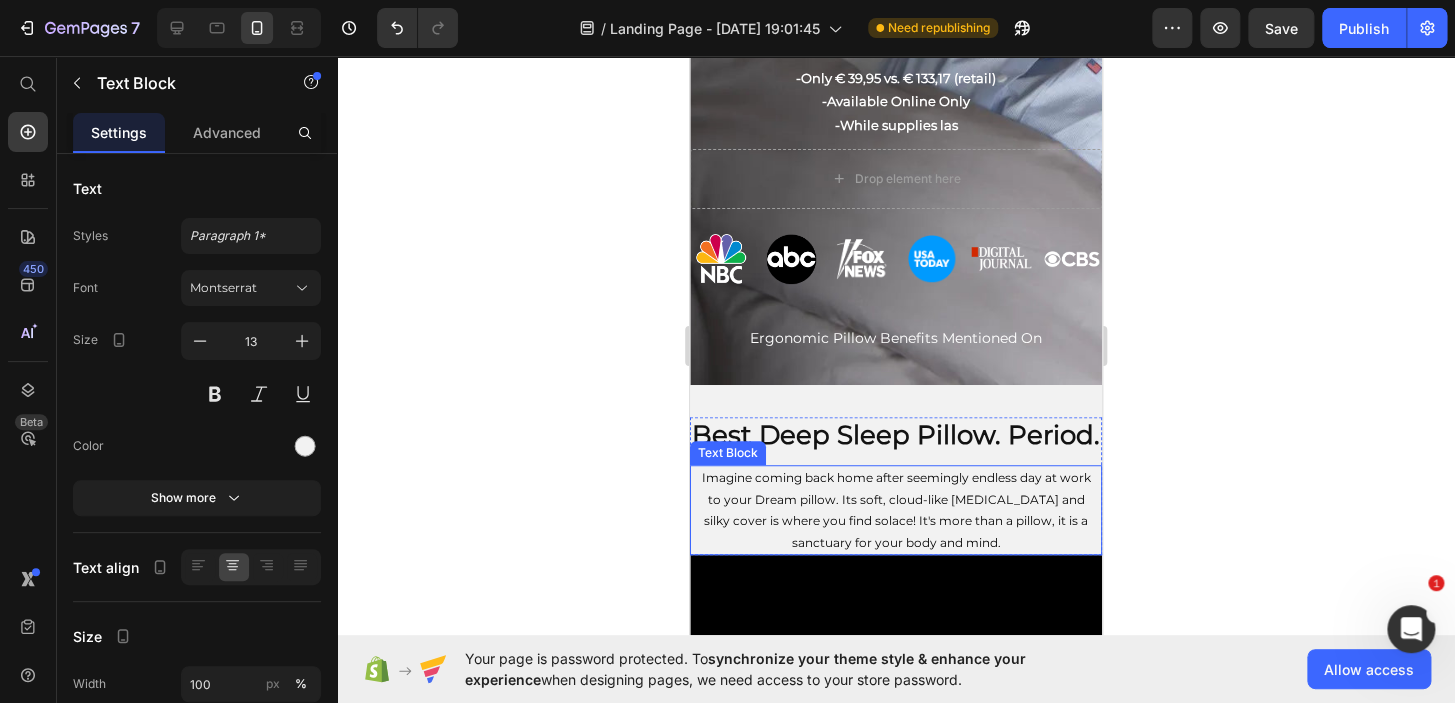 click on "Imagine coming back home after seemingly endless day at work to your Dream pillow. Its soft, cloud-like [MEDICAL_DATA] and silky cover is where you find solace! It's more than a pillow, it is a sanctuary for your body and mind." at bounding box center [896, 510] 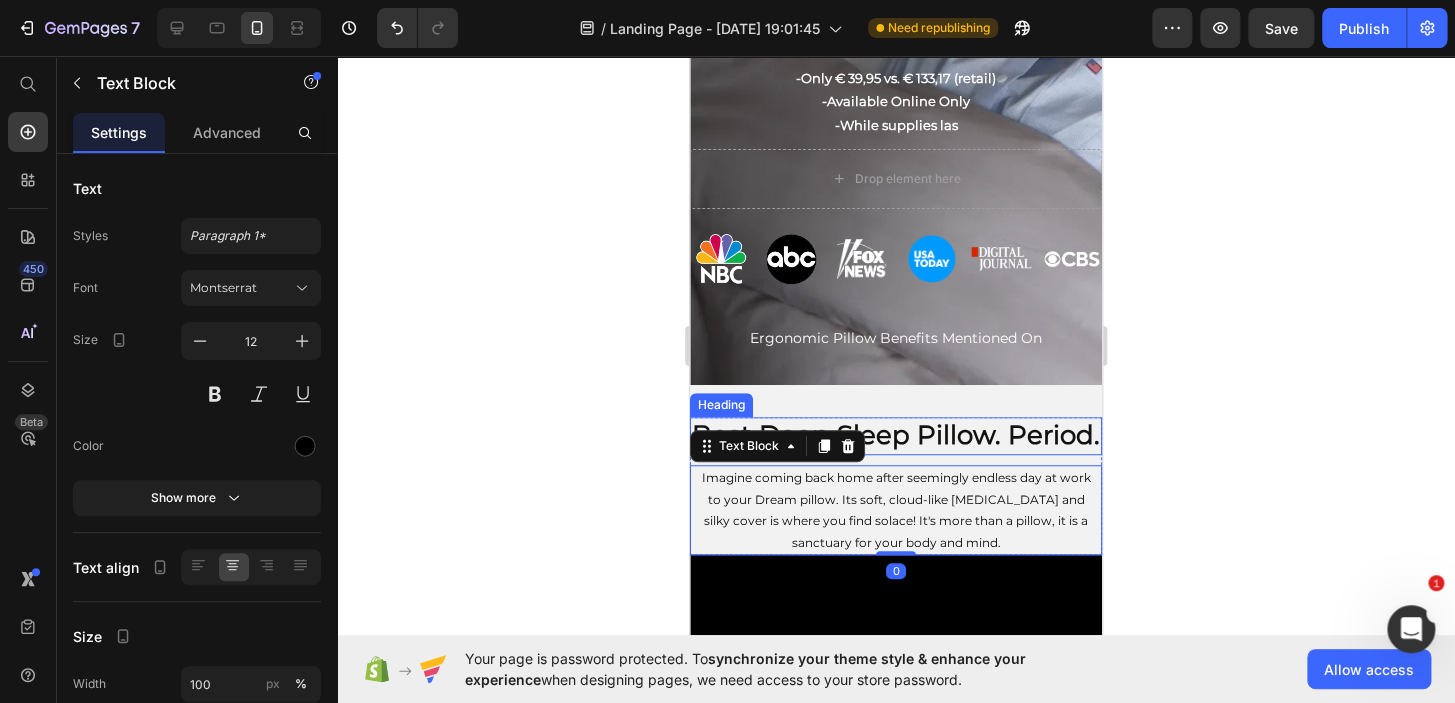 click on "Best Deep Sleep Pillow. Period." at bounding box center (896, 436) 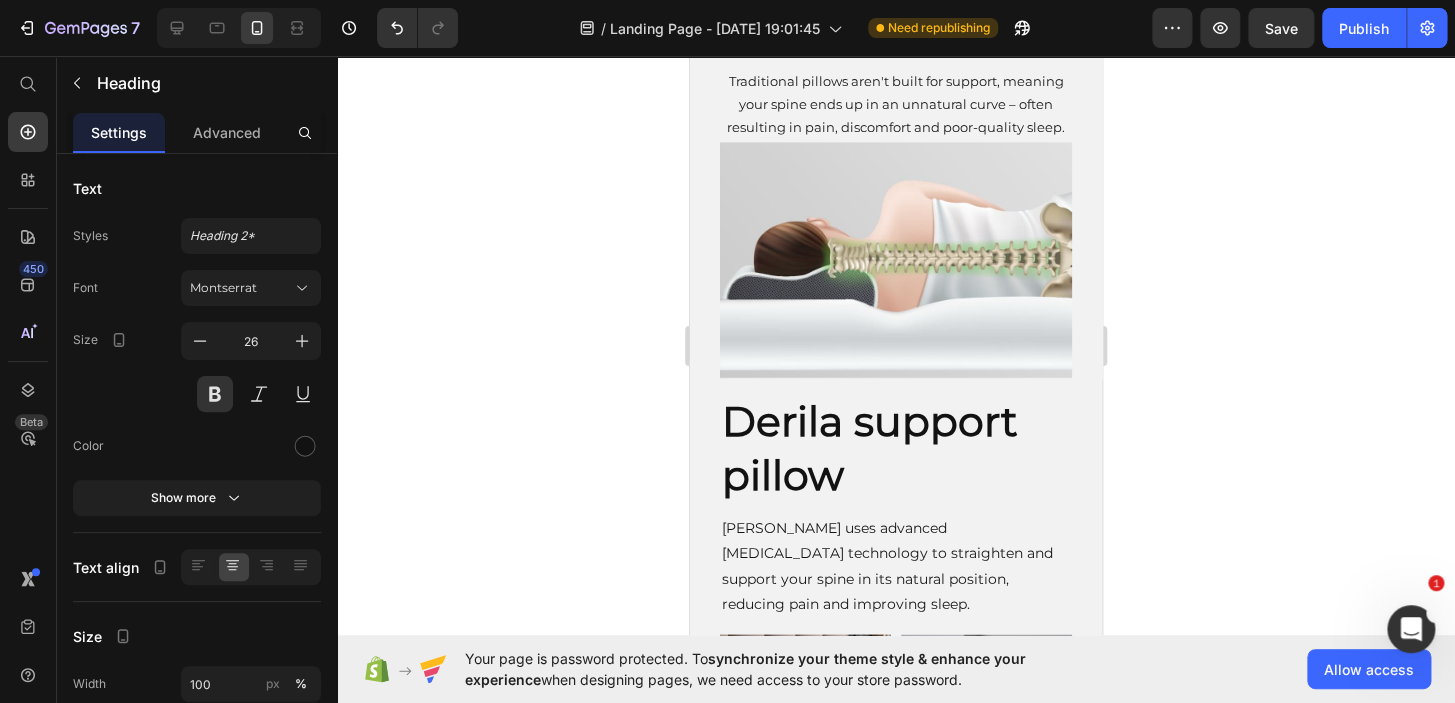 scroll, scrollTop: 4390, scrollLeft: 0, axis: vertical 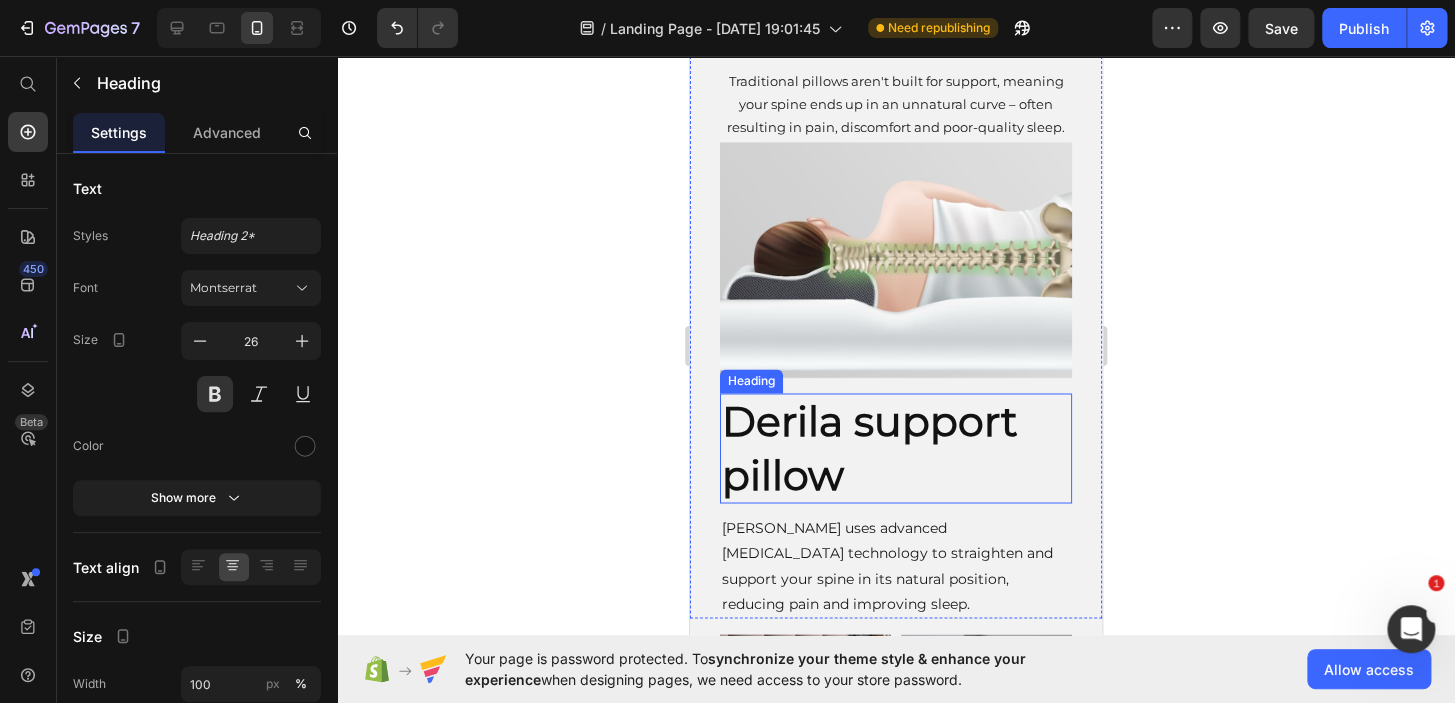 click on "Derila support pillow" at bounding box center (896, 448) 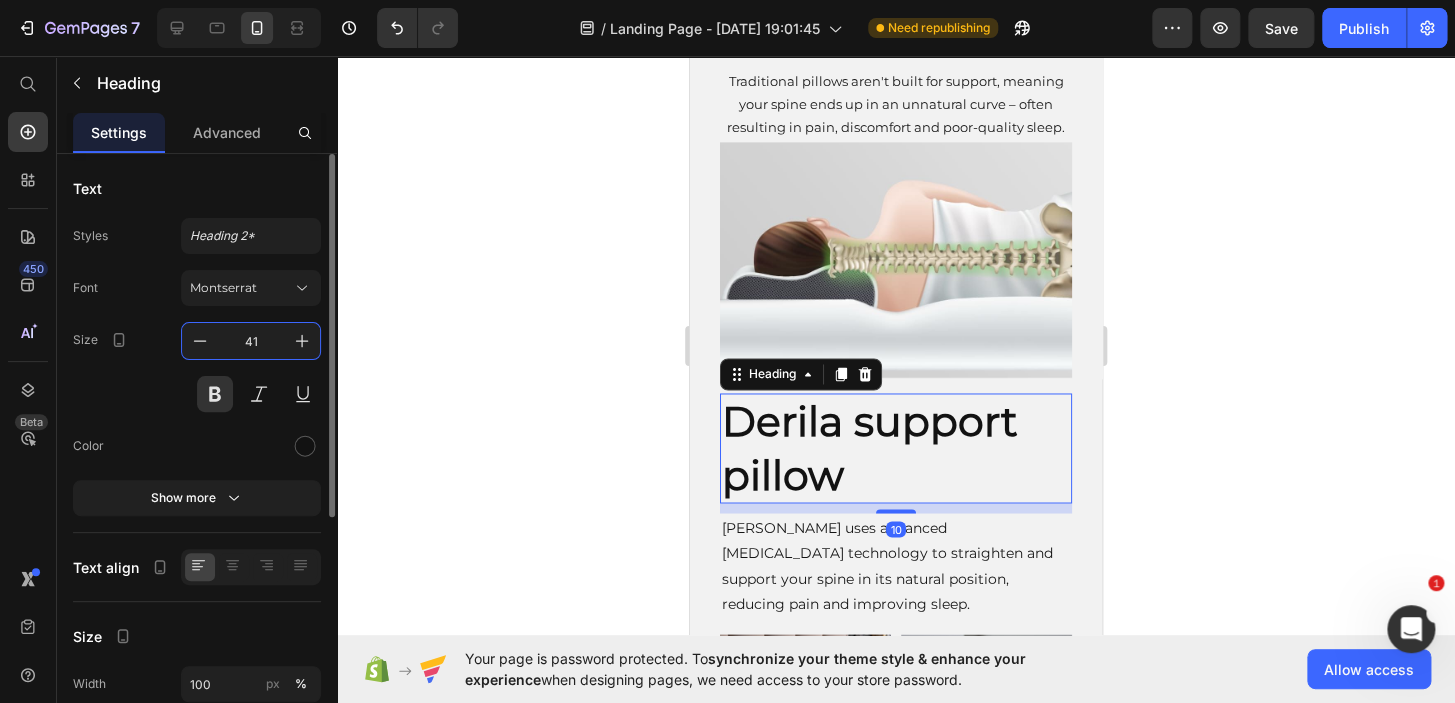 click on "41" at bounding box center (251, 341) 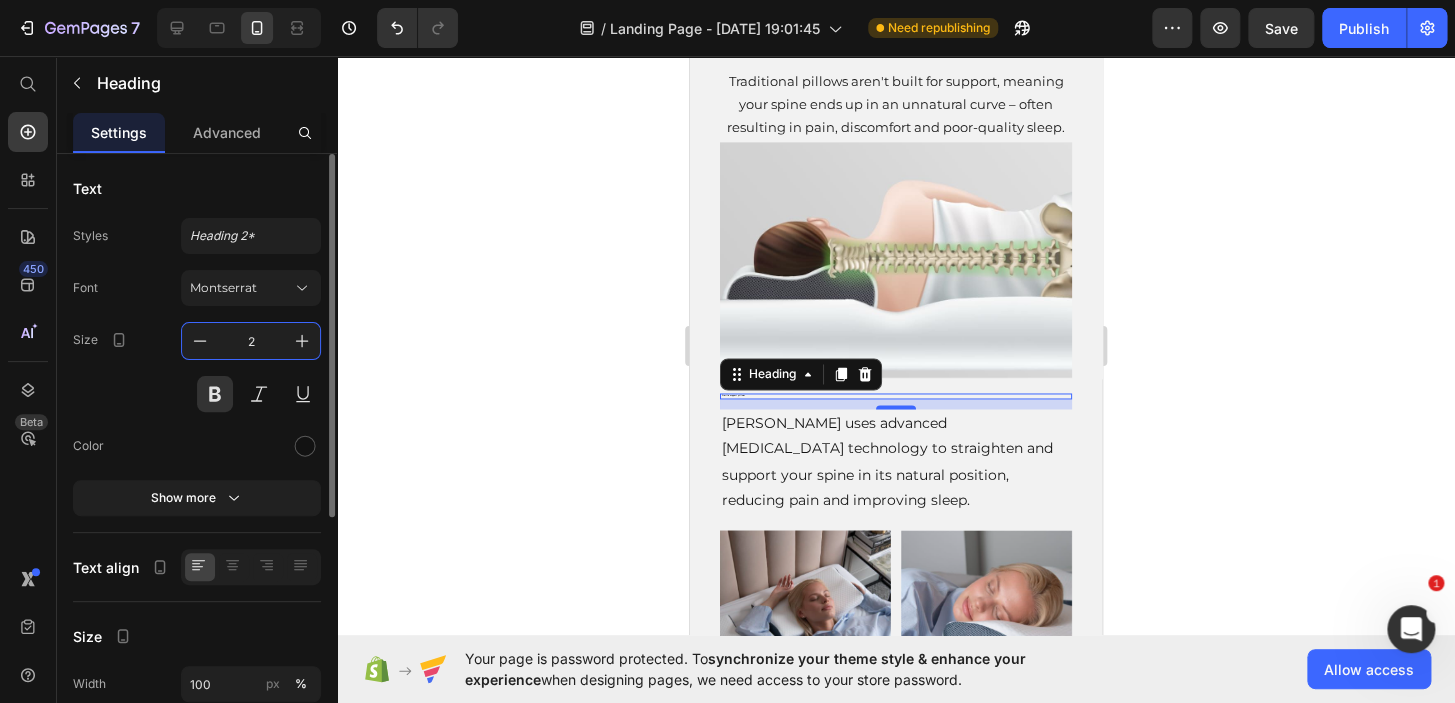 type on "26" 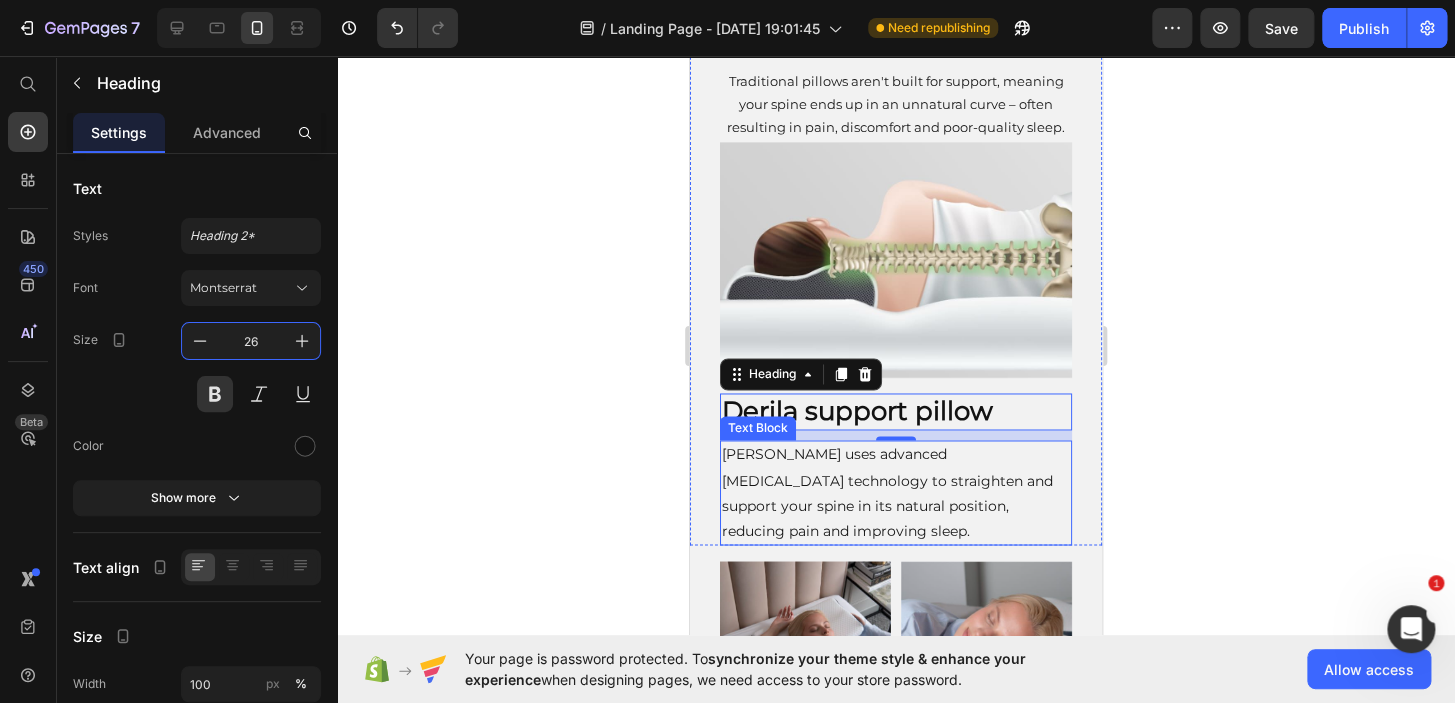 click on "[PERSON_NAME] uses advanced [MEDICAL_DATA] technology to straighten and support your spine in its natural position, reducing pain and improving sleep." at bounding box center (896, 492) 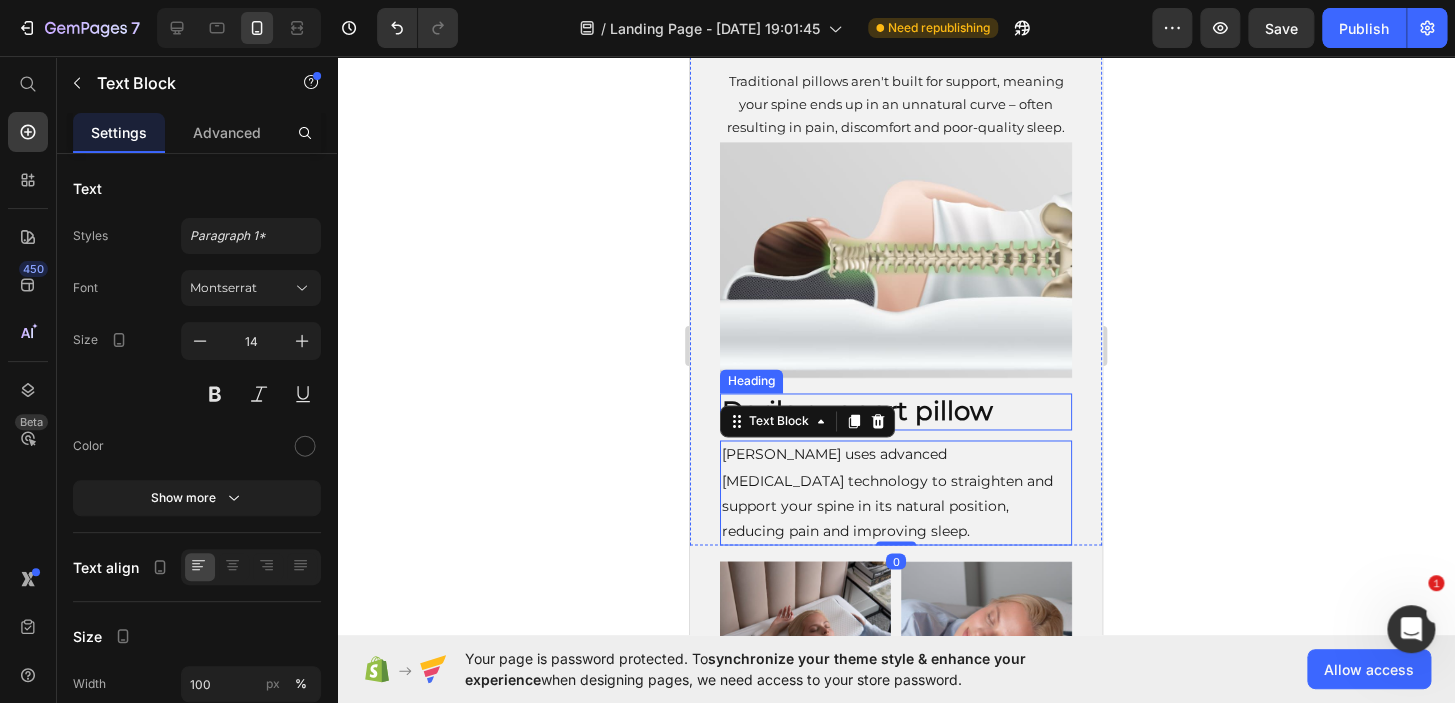 click on "Derila support pillow" at bounding box center (896, 412) 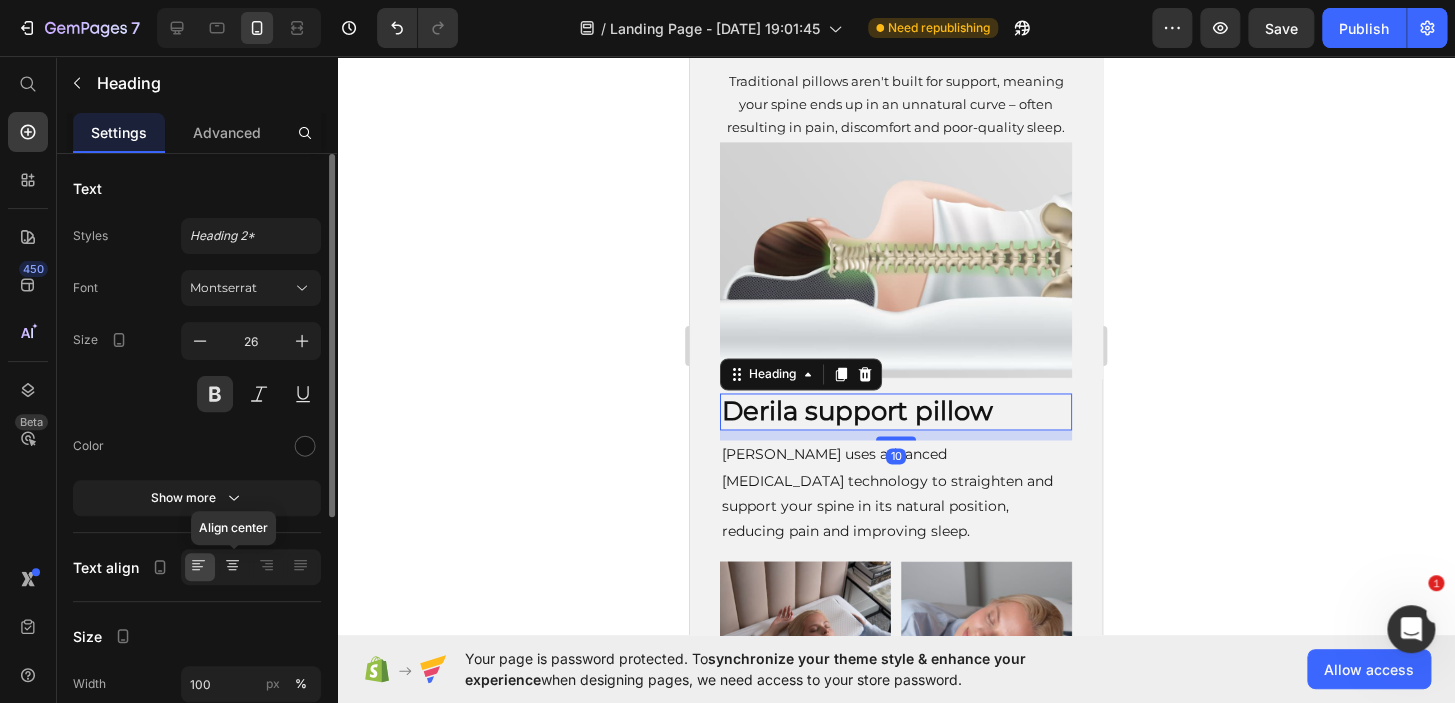 click 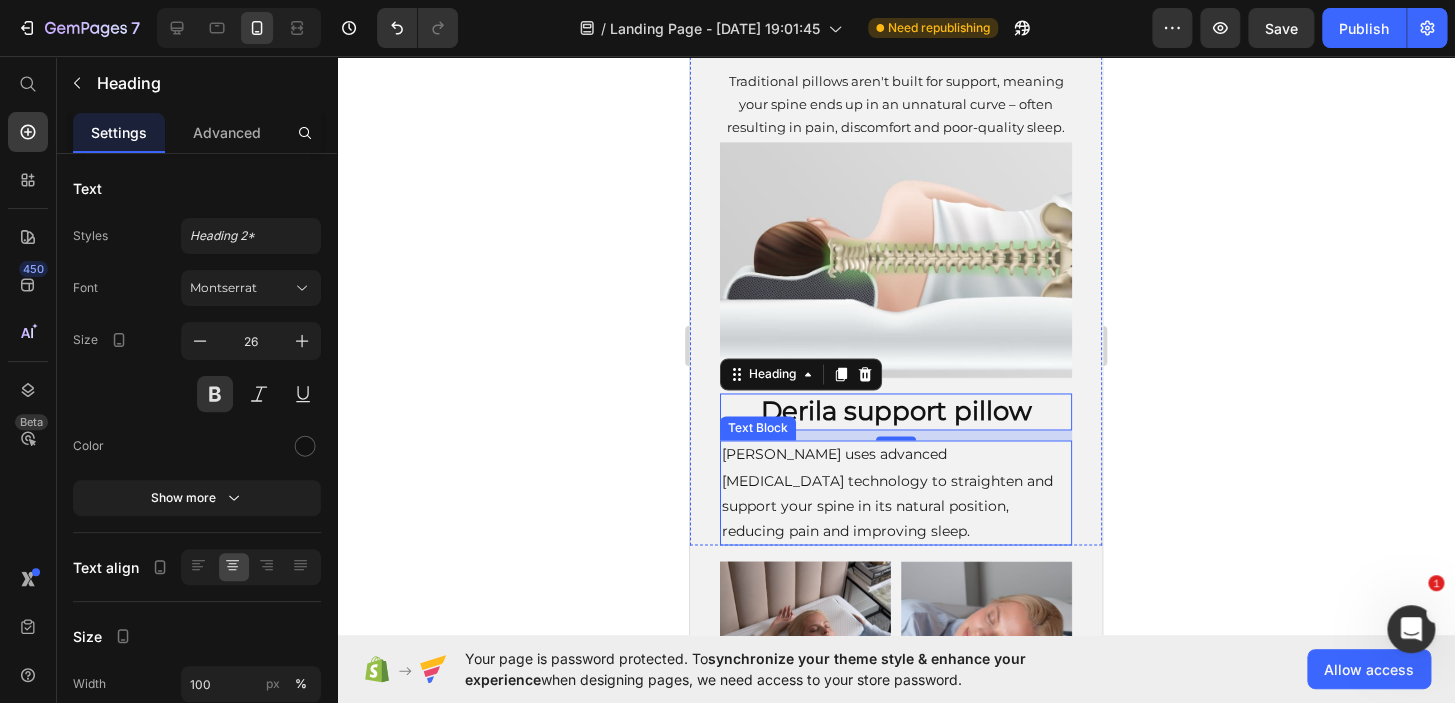 click on "[PERSON_NAME] uses advanced [MEDICAL_DATA] technology to straighten and support your spine in its natural position, reducing pain and improving sleep." at bounding box center [896, 492] 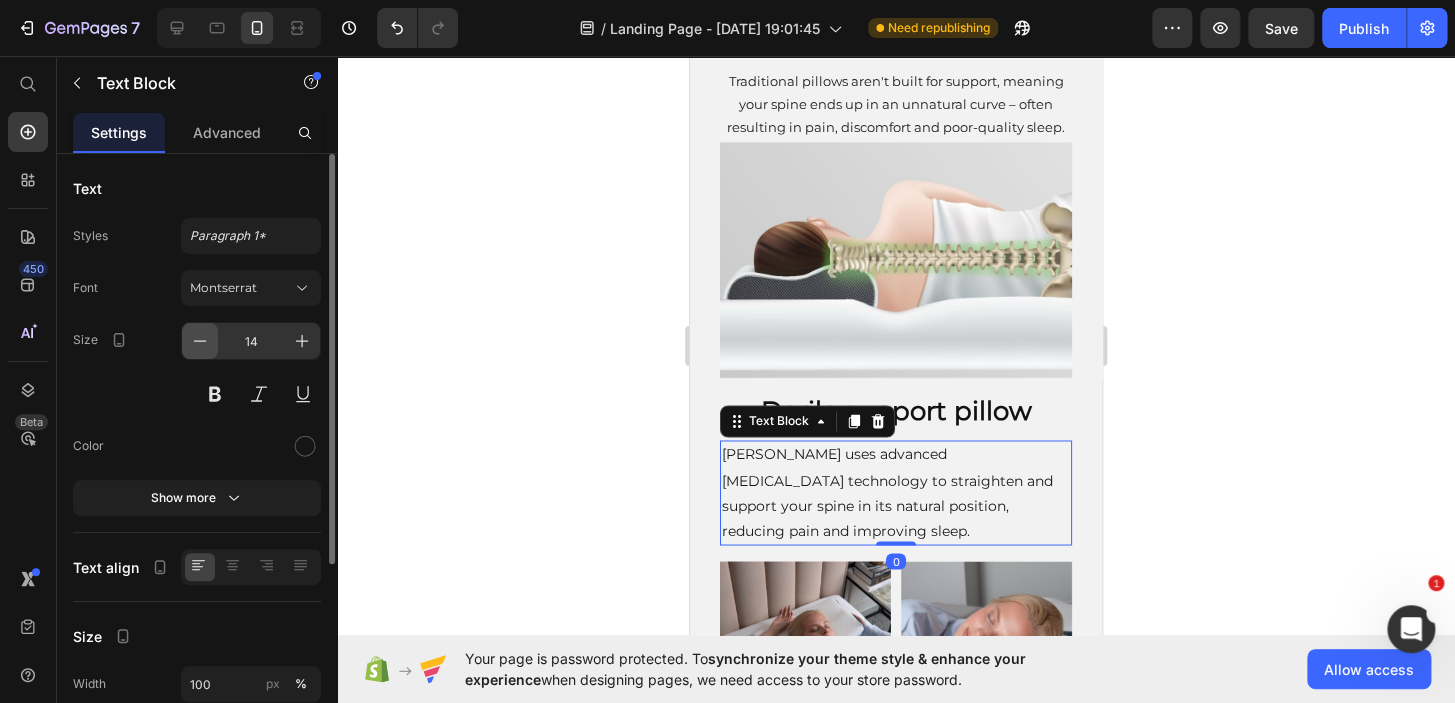 click 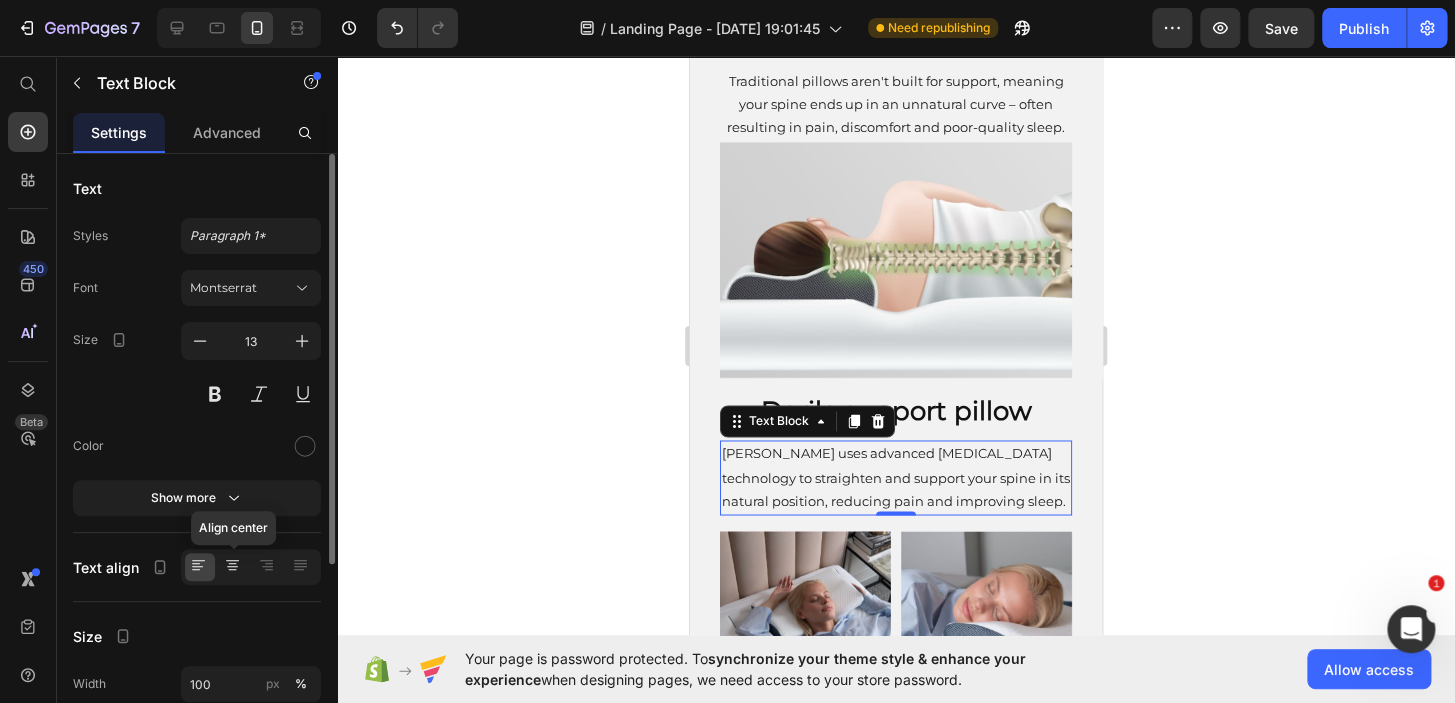 click 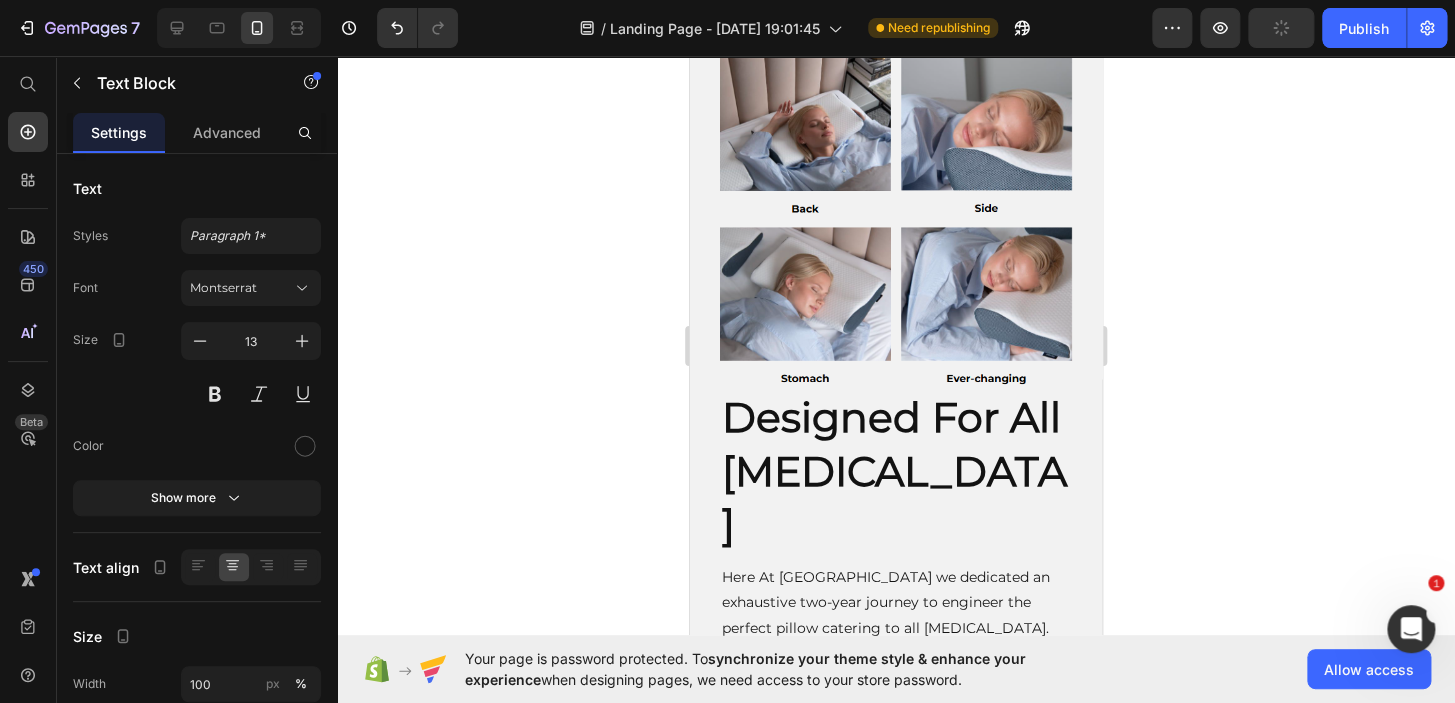 scroll, scrollTop: 4971, scrollLeft: 0, axis: vertical 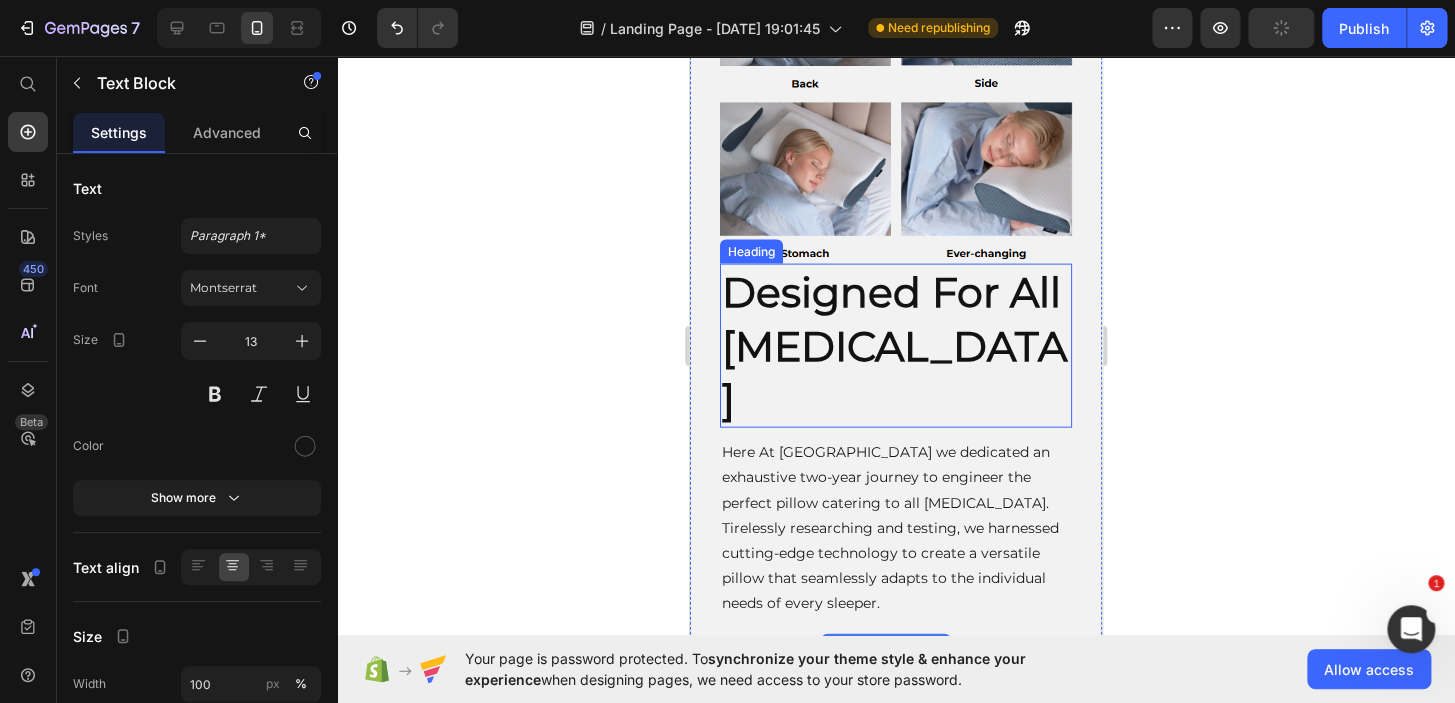 click on "Designed For All [MEDICAL_DATA]" at bounding box center (896, 346) 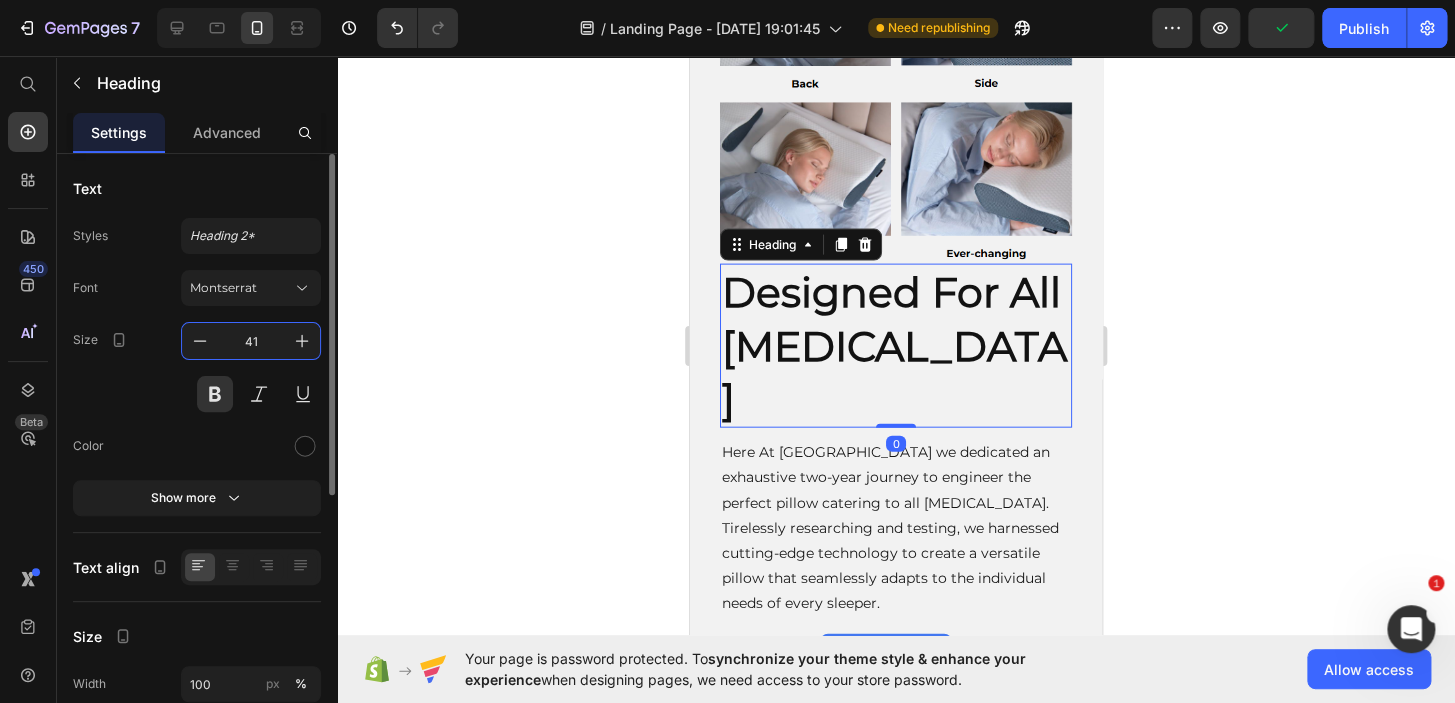 click on "41" at bounding box center (251, 341) 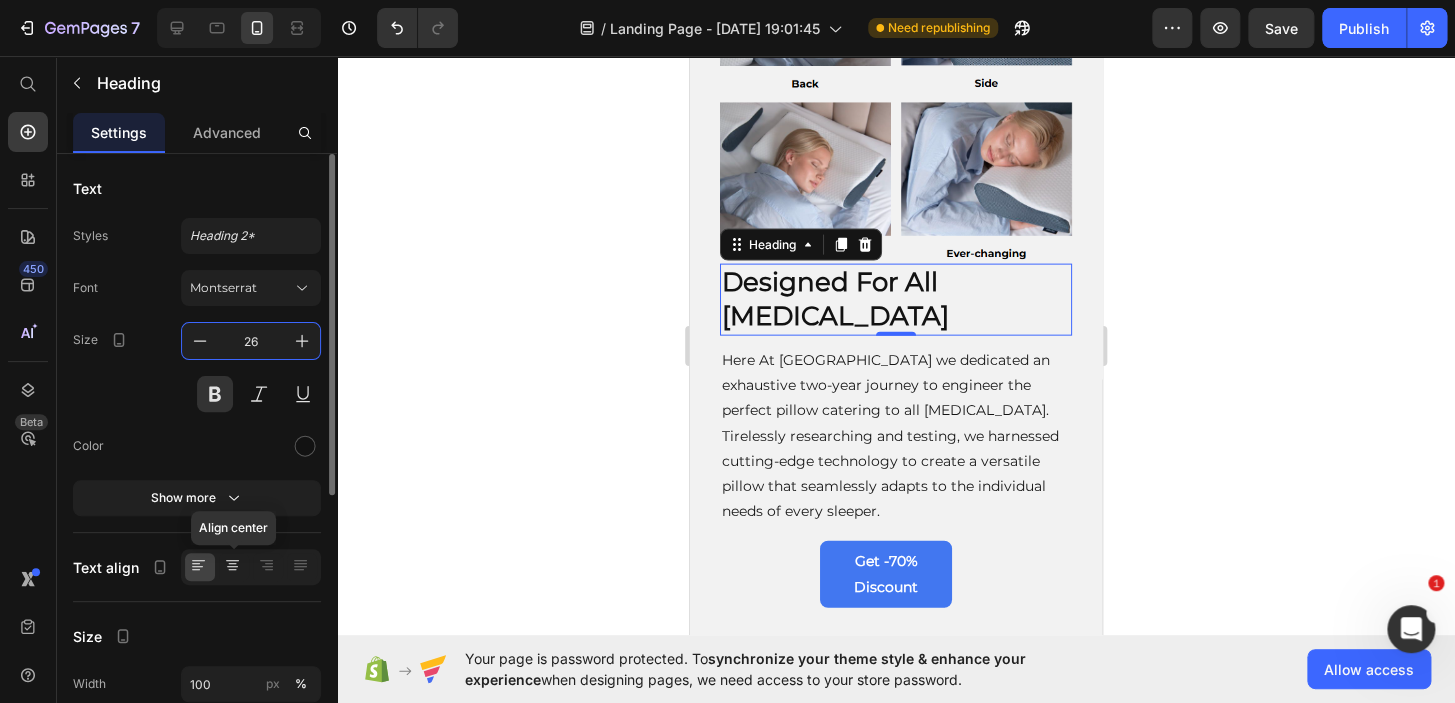 type on "26" 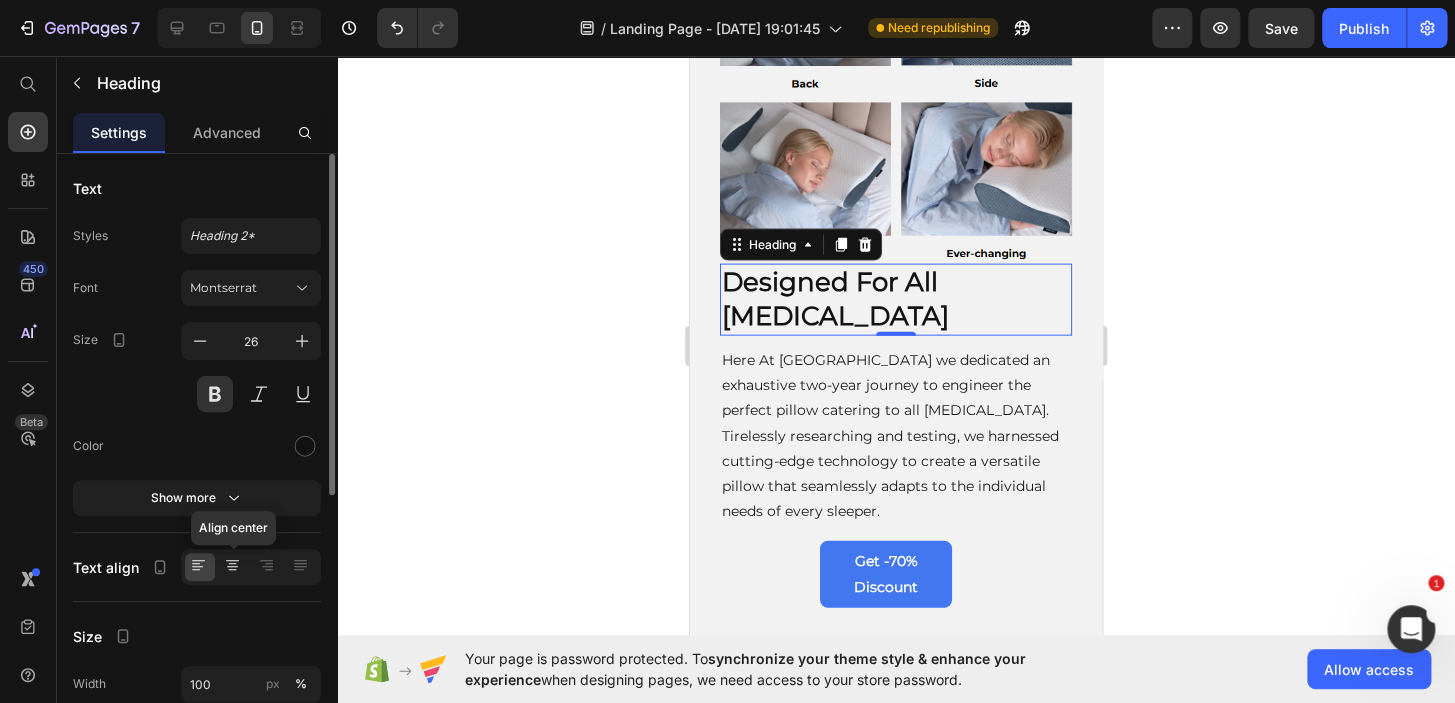 click 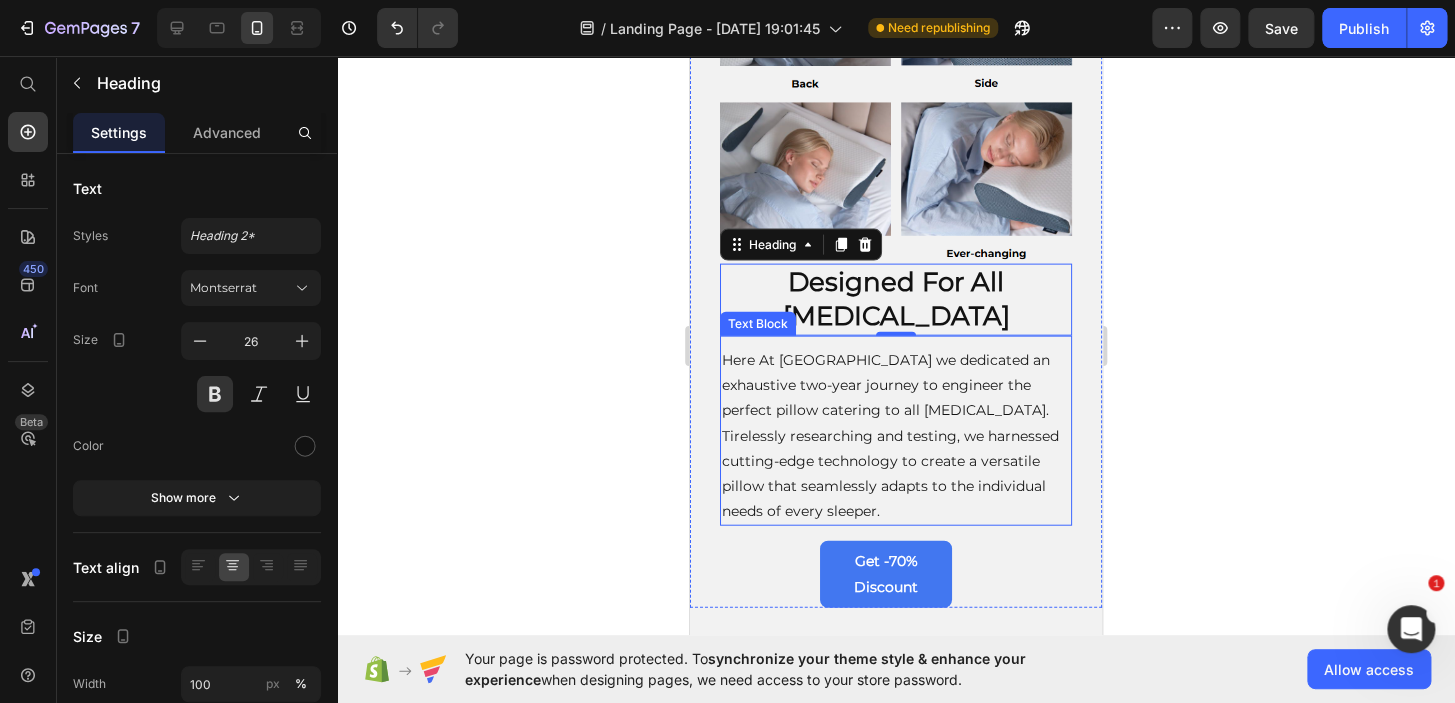 click on "Here At [GEOGRAPHIC_DATA] we dedicated an exhaustive two-year journey to engineer the perfect pillow catering to all [MEDICAL_DATA]. Tirelessly researching and testing, we harnessed cutting-edge technology to create a versatile pillow that seamlessly adapts to the individual needs of every sleeper." at bounding box center (896, 436) 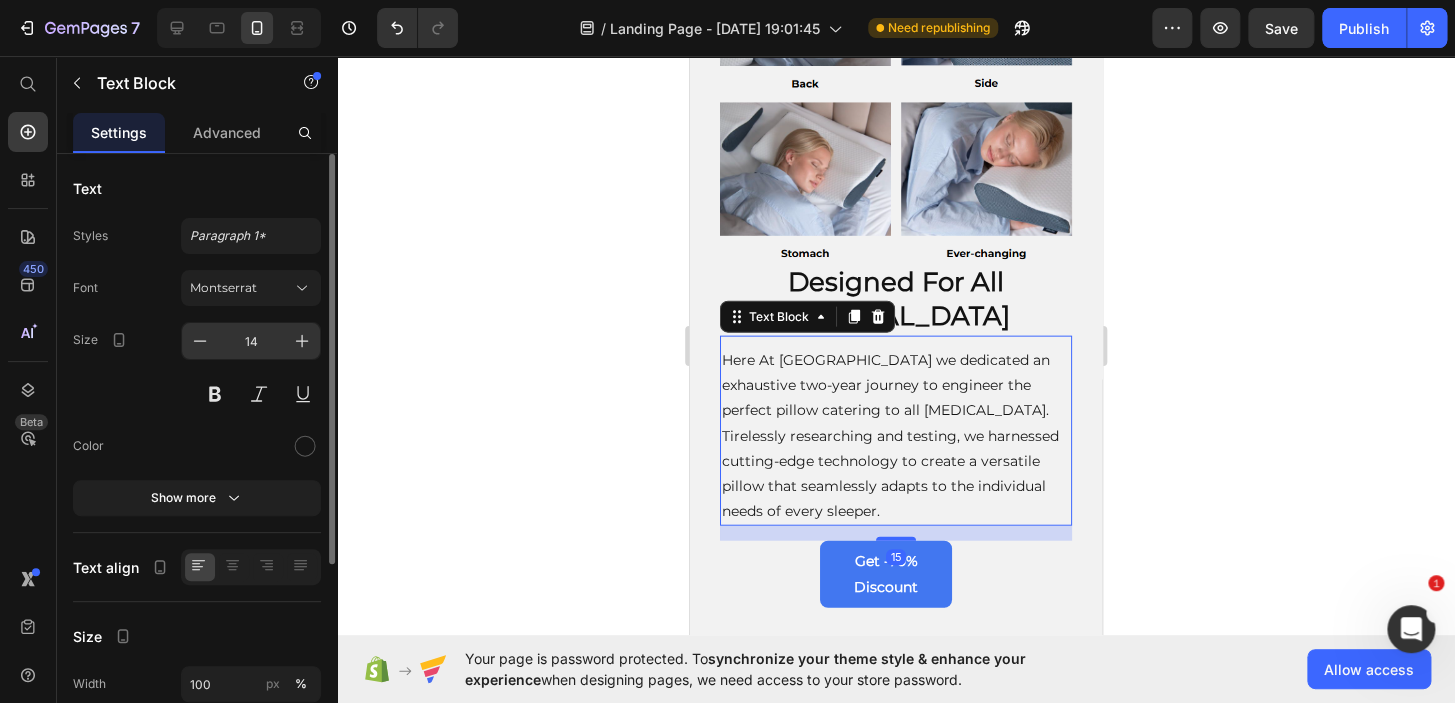 click on "14" at bounding box center [251, 341] 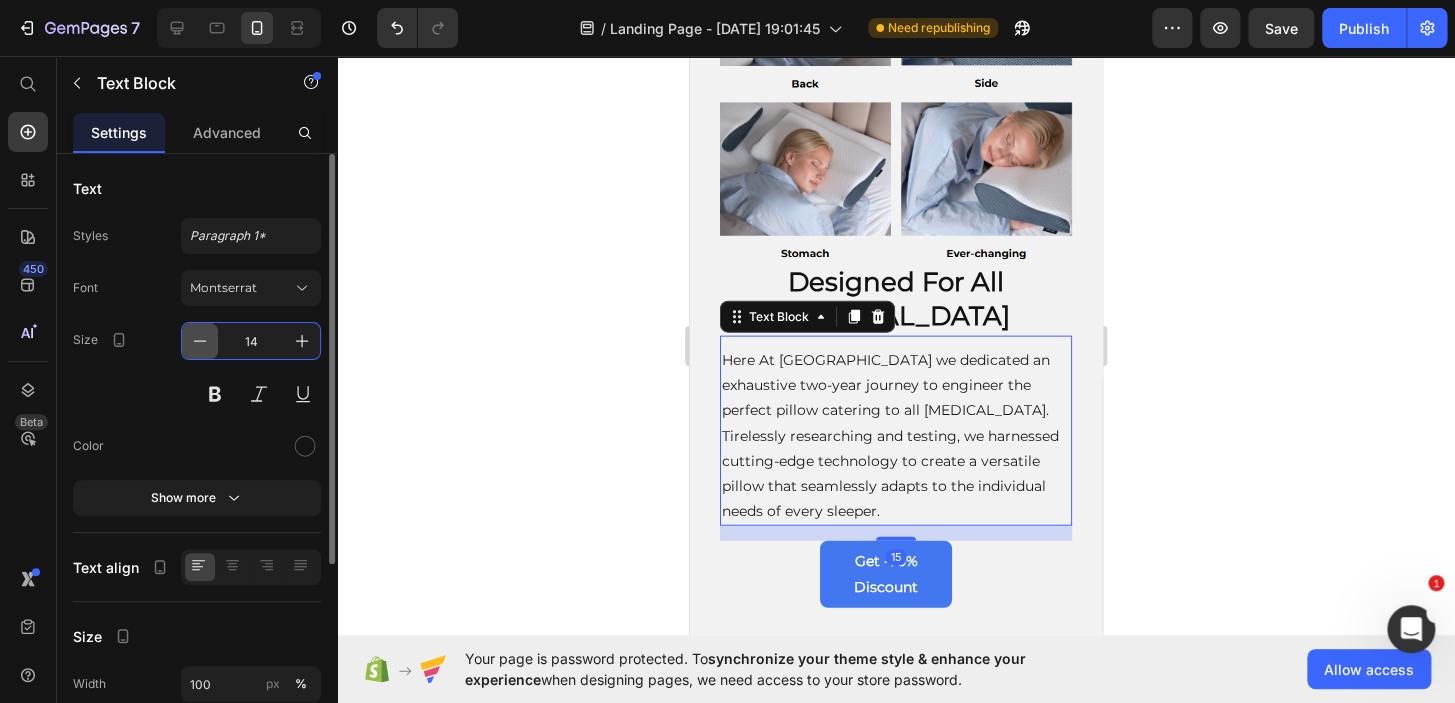 drag, startPoint x: 190, startPoint y: 336, endPoint x: 200, endPoint y: 347, distance: 14.866069 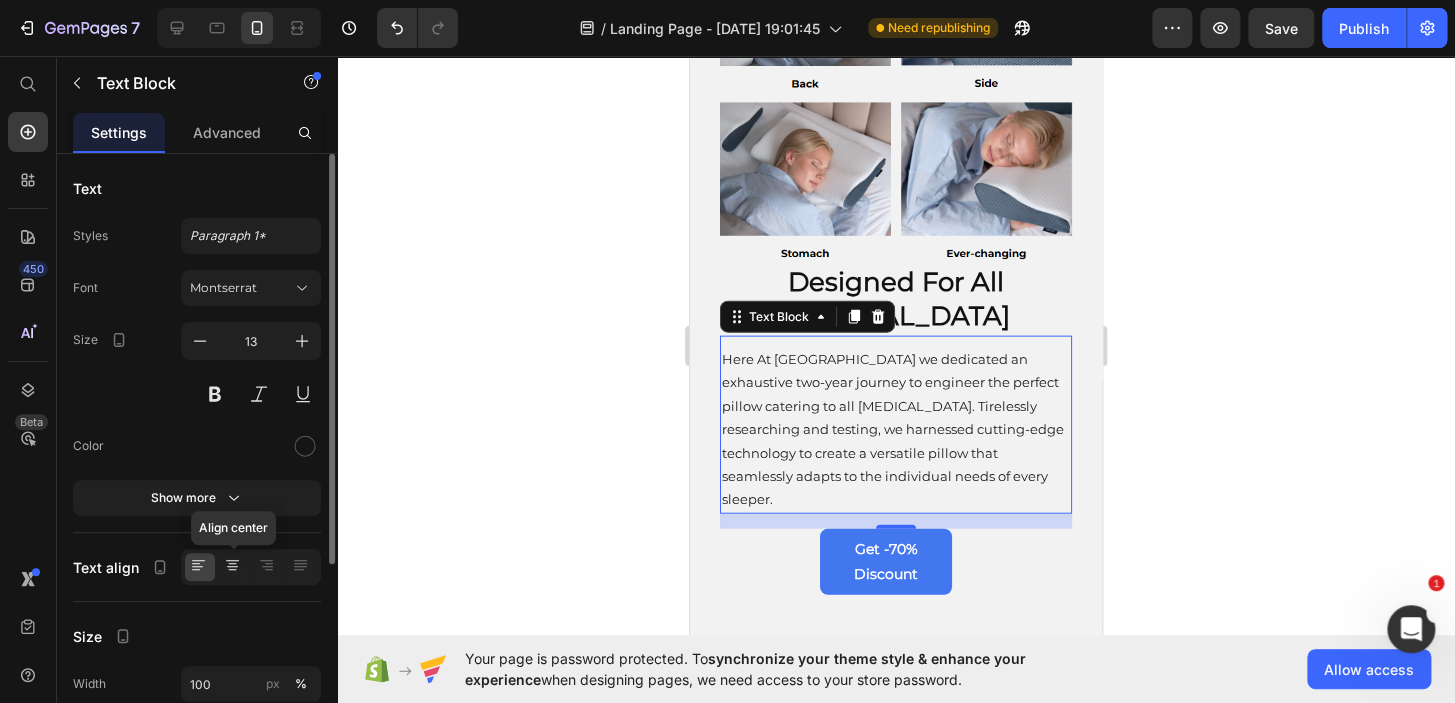 click 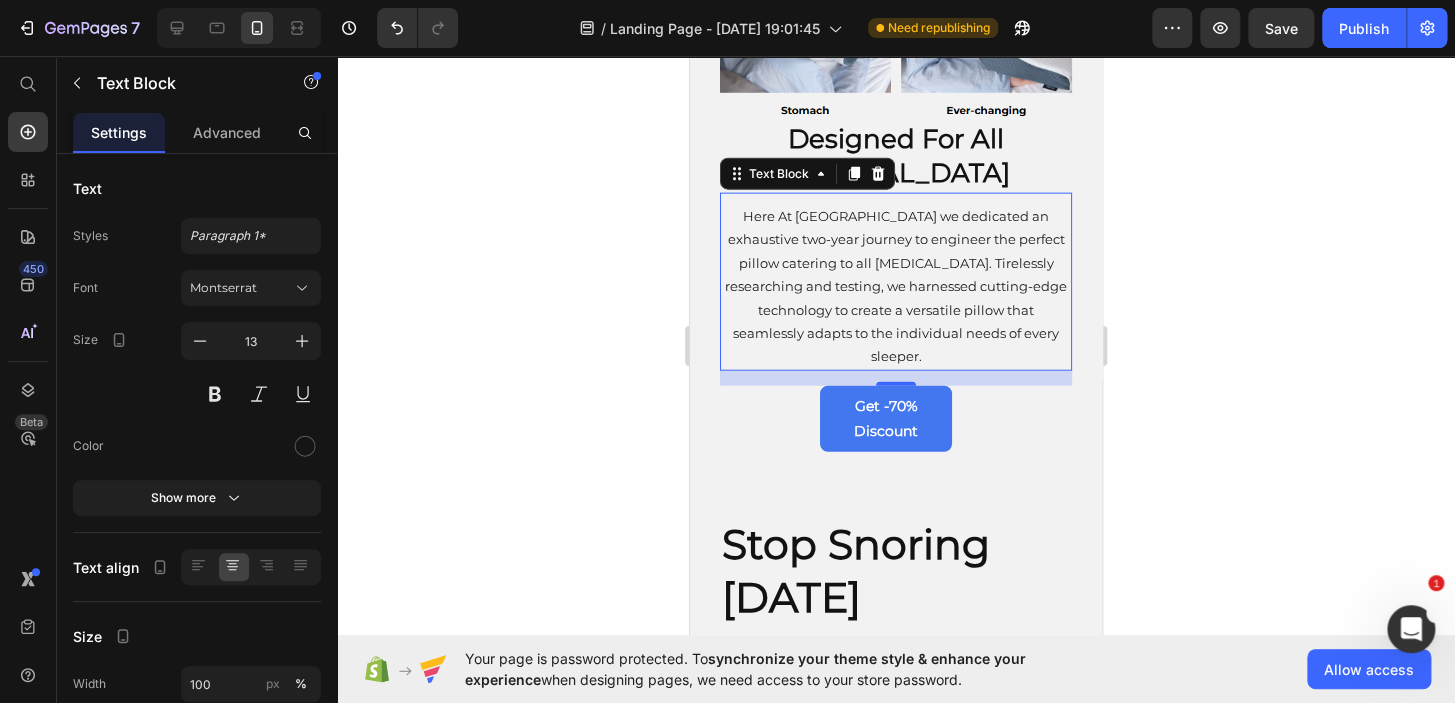 scroll, scrollTop: 5123, scrollLeft: 0, axis: vertical 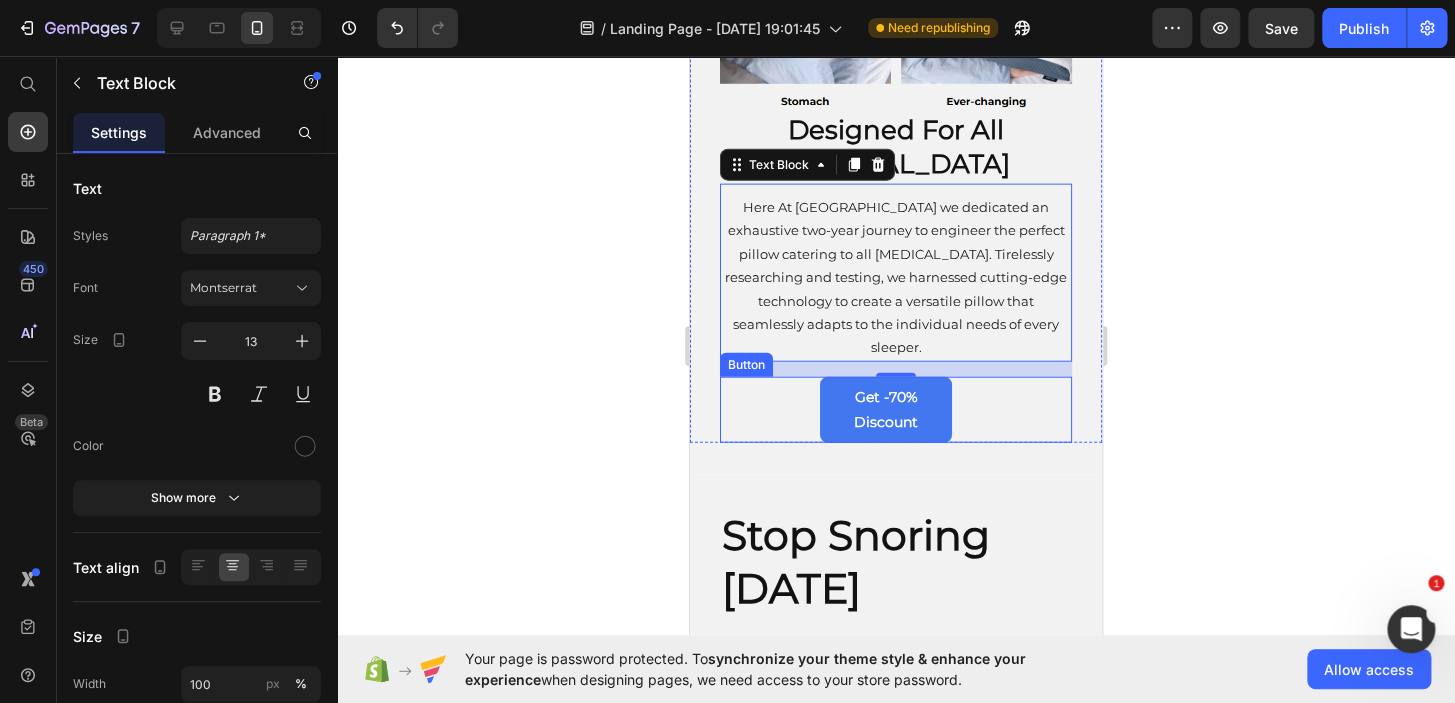 click on "Get -70% Discount Button" at bounding box center [896, 410] 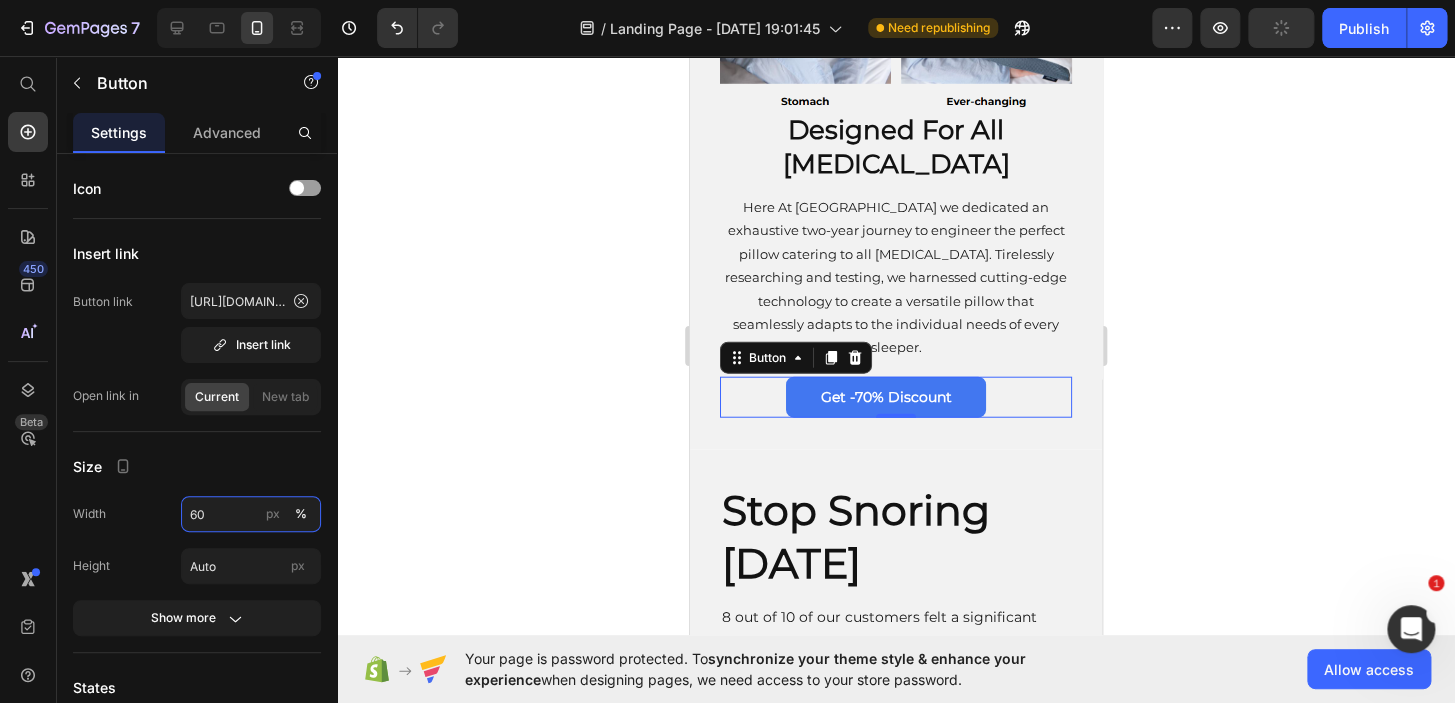 type on "40" 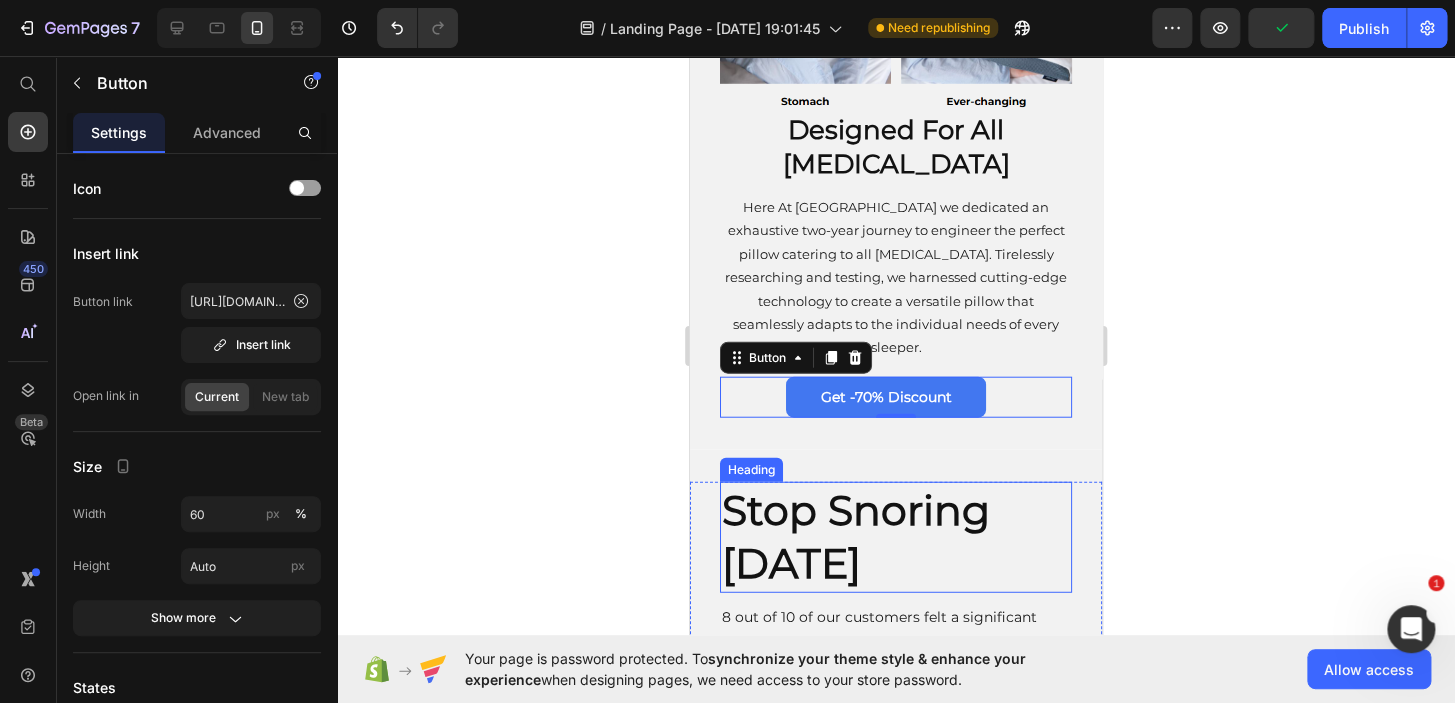 click on "Stop Snoring [DATE]" at bounding box center [896, 537] 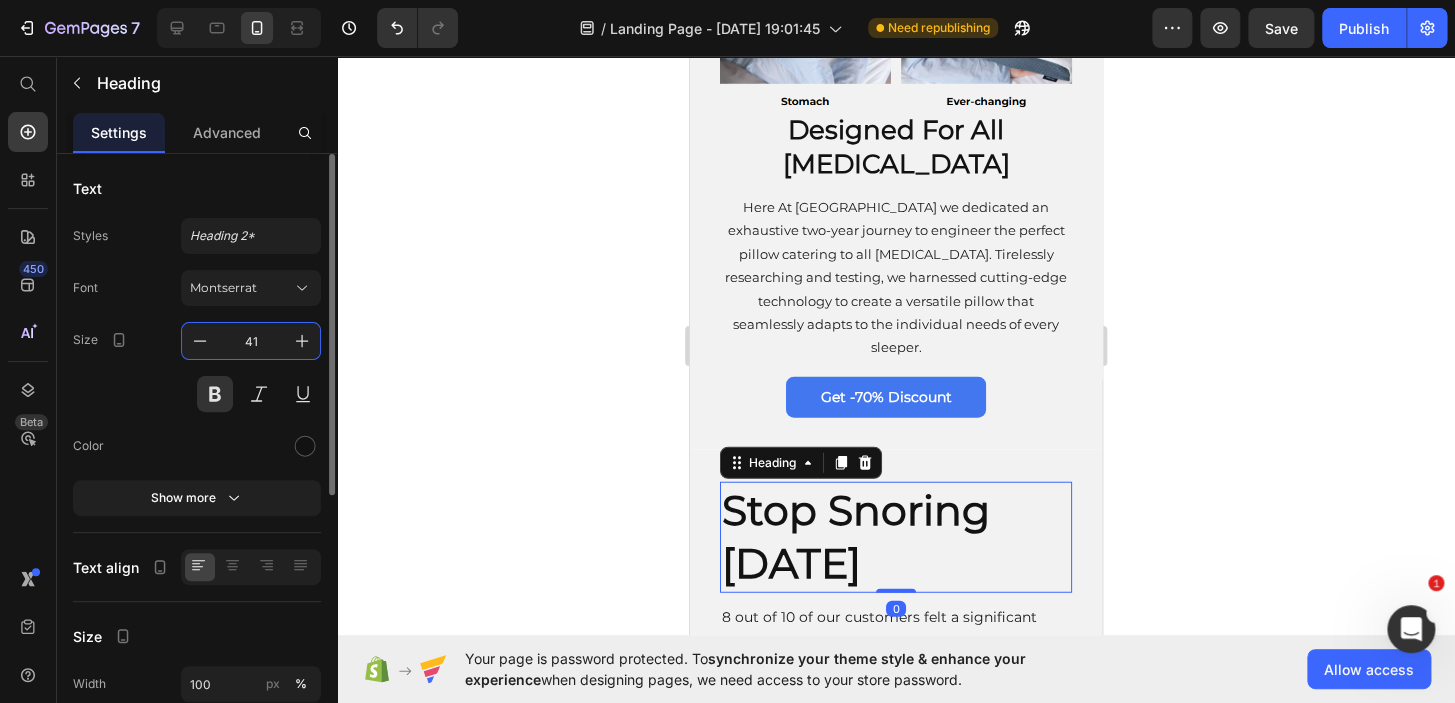 click on "41" at bounding box center (251, 341) 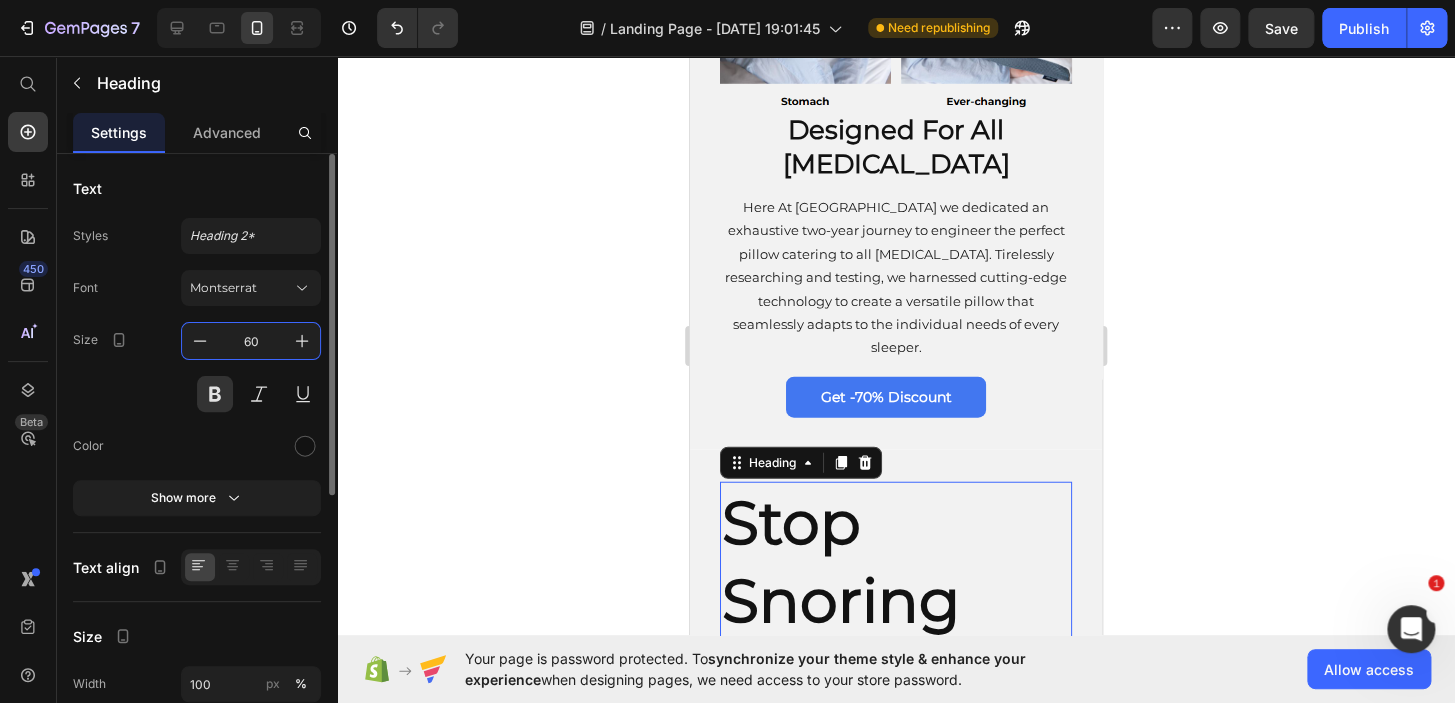 type on "6" 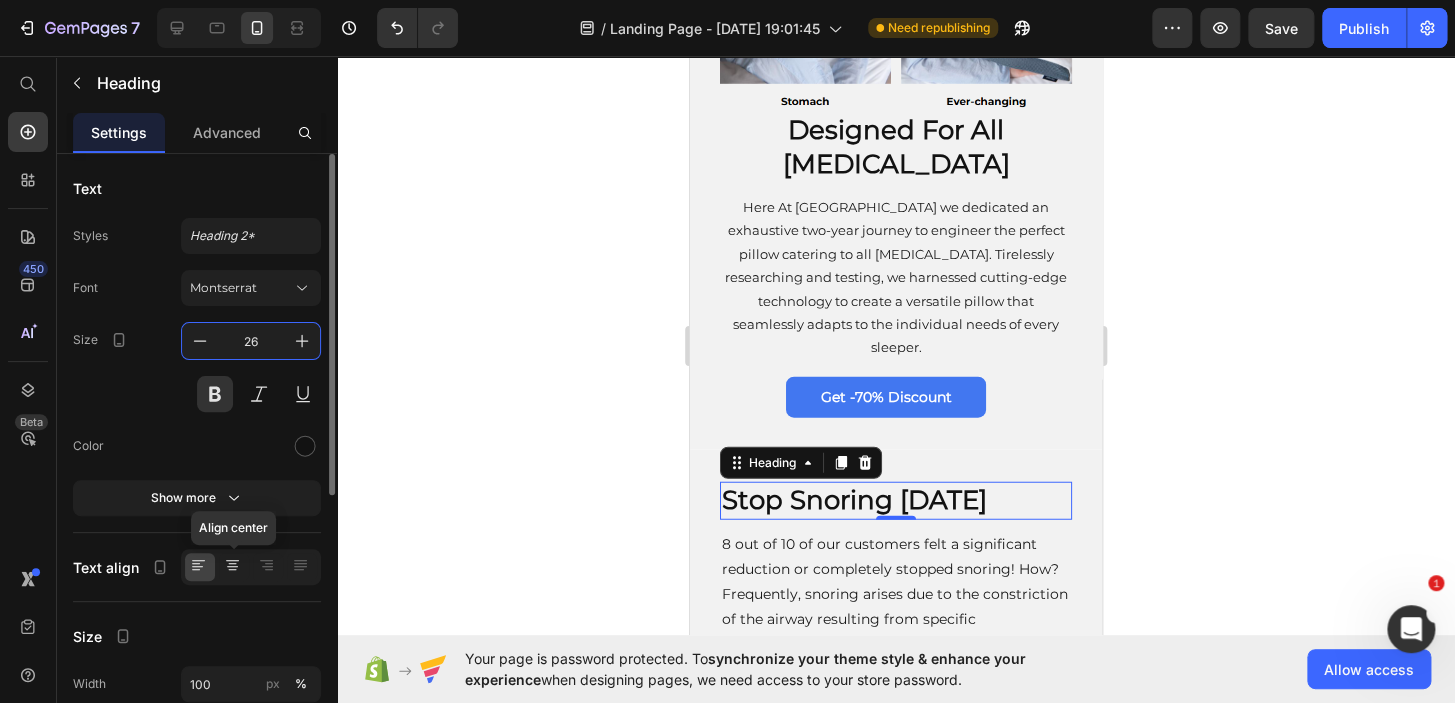 type on "26" 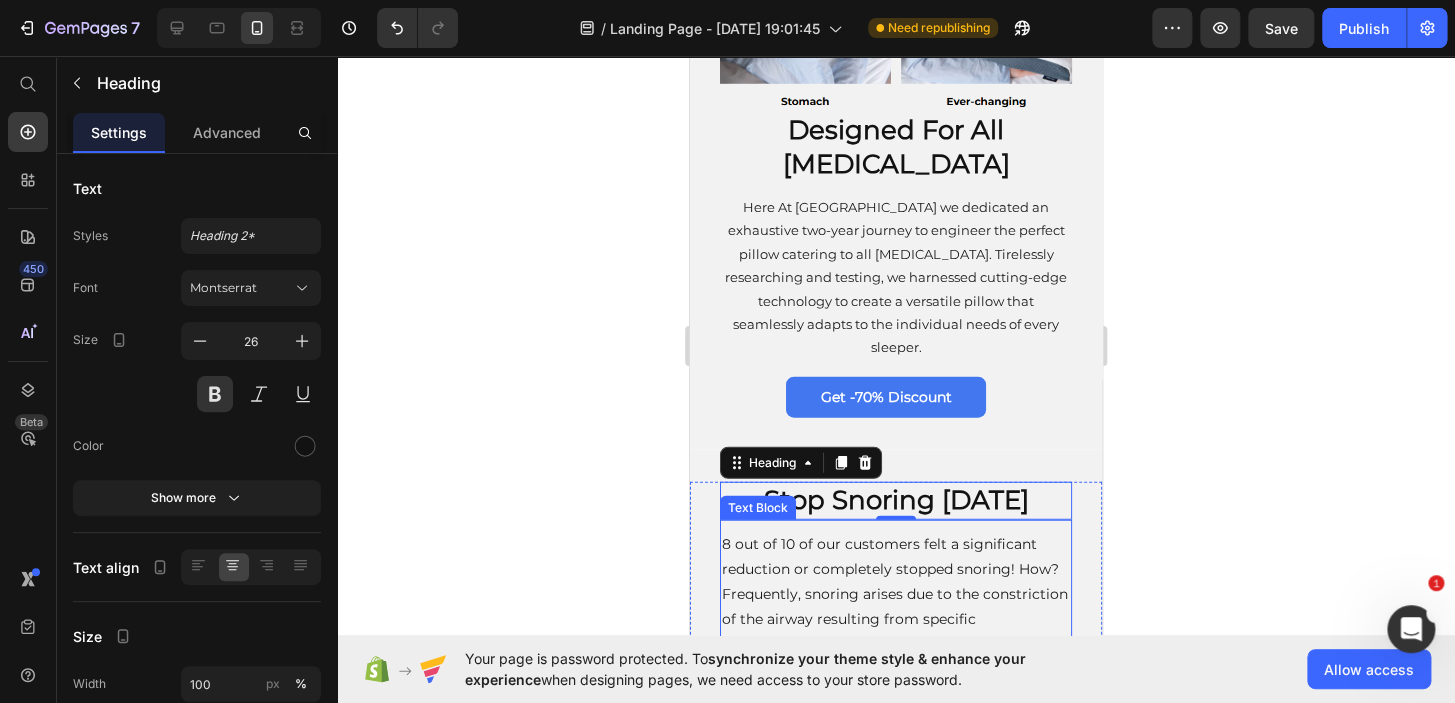 click on "8 out of 10 of our customers felt a significant reduction or completely stopped snoring! How? Frequently, snoring arises due to the constriction of the airway resulting from specific [MEDICAL_DATA], causing the respiratory tissues to vibrate audibly during inhalation and exhalation, resulting in disruptive snoring sounds." at bounding box center [896, 620] 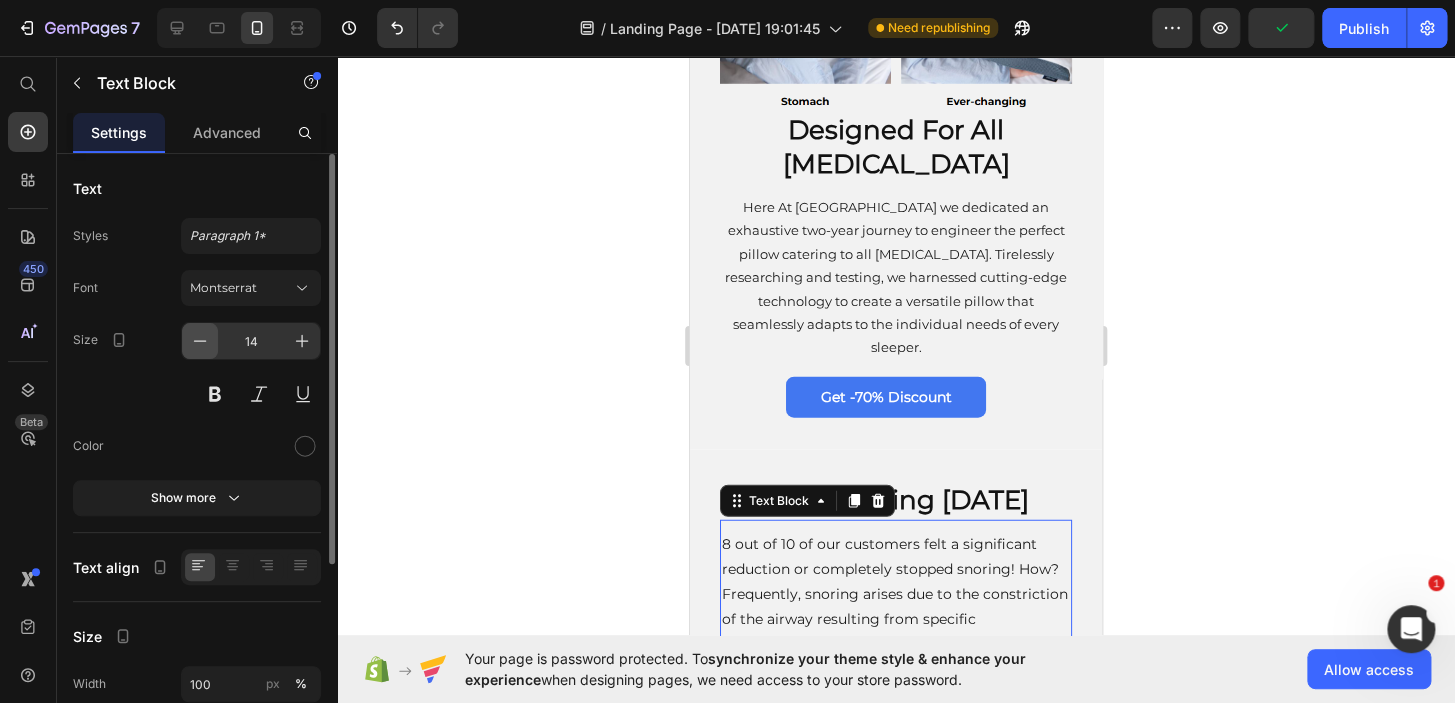 click 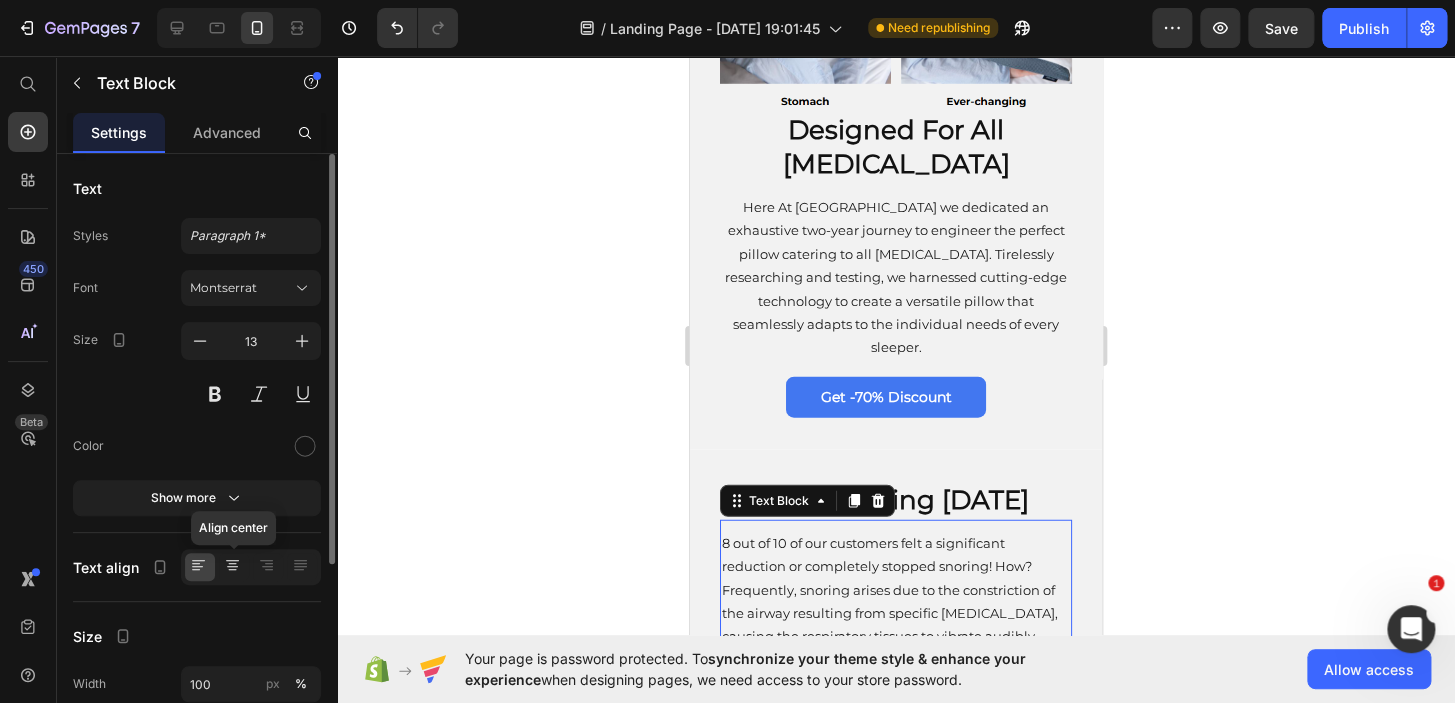 click 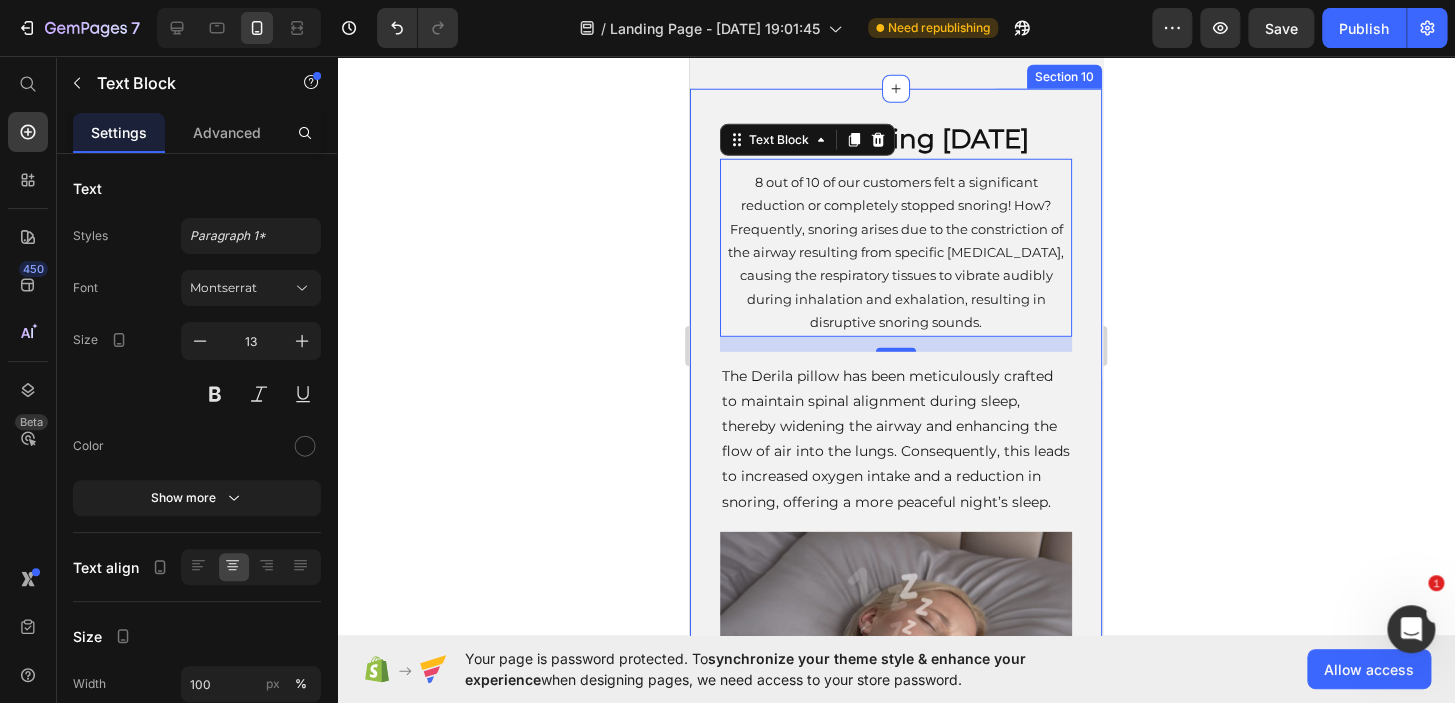 scroll, scrollTop: 5578, scrollLeft: 0, axis: vertical 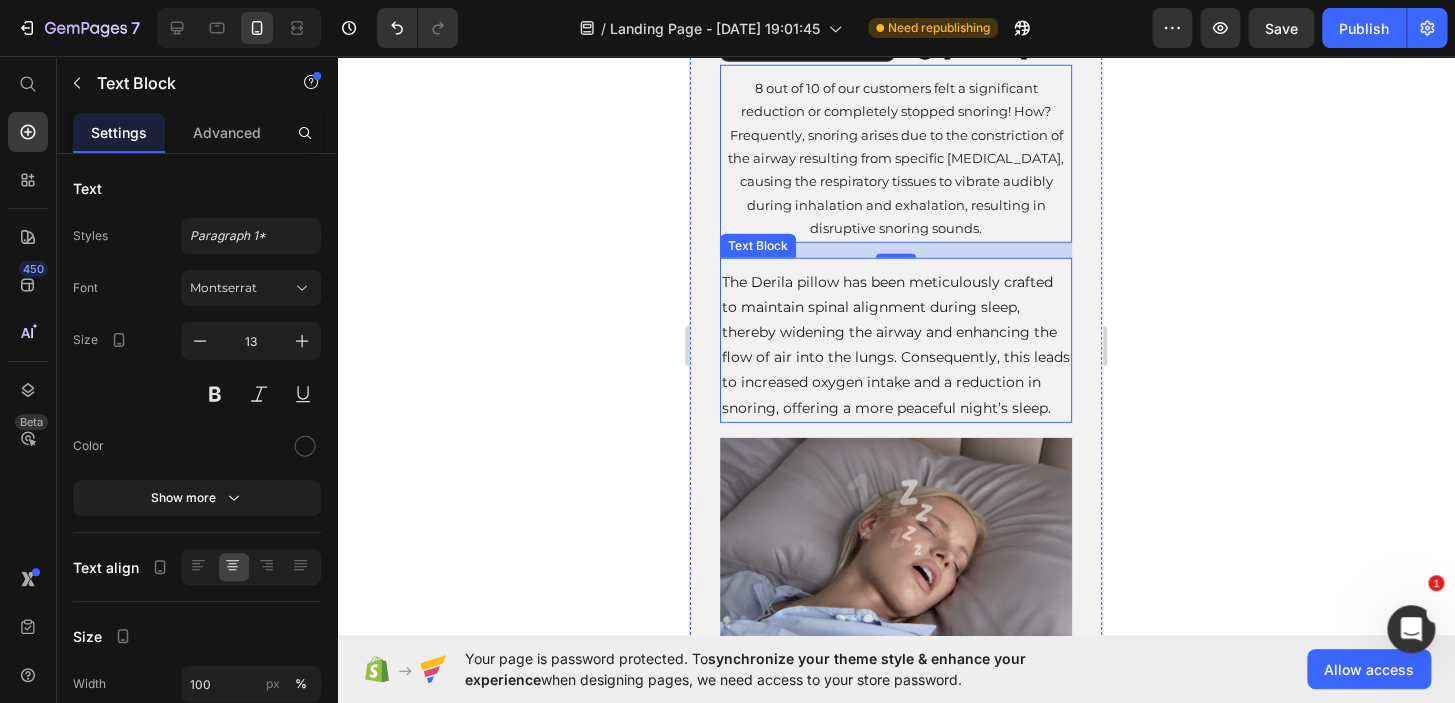 click on "The Derila pillow has been meticulously crafted to maintain spinal alignment during sleep, thereby widening the airway and enhancing the flow of air into the lungs. Consequently, this leads to increased oxygen intake and a reduction in snoring, offering a more peaceful night’s sleep." at bounding box center (896, 345) 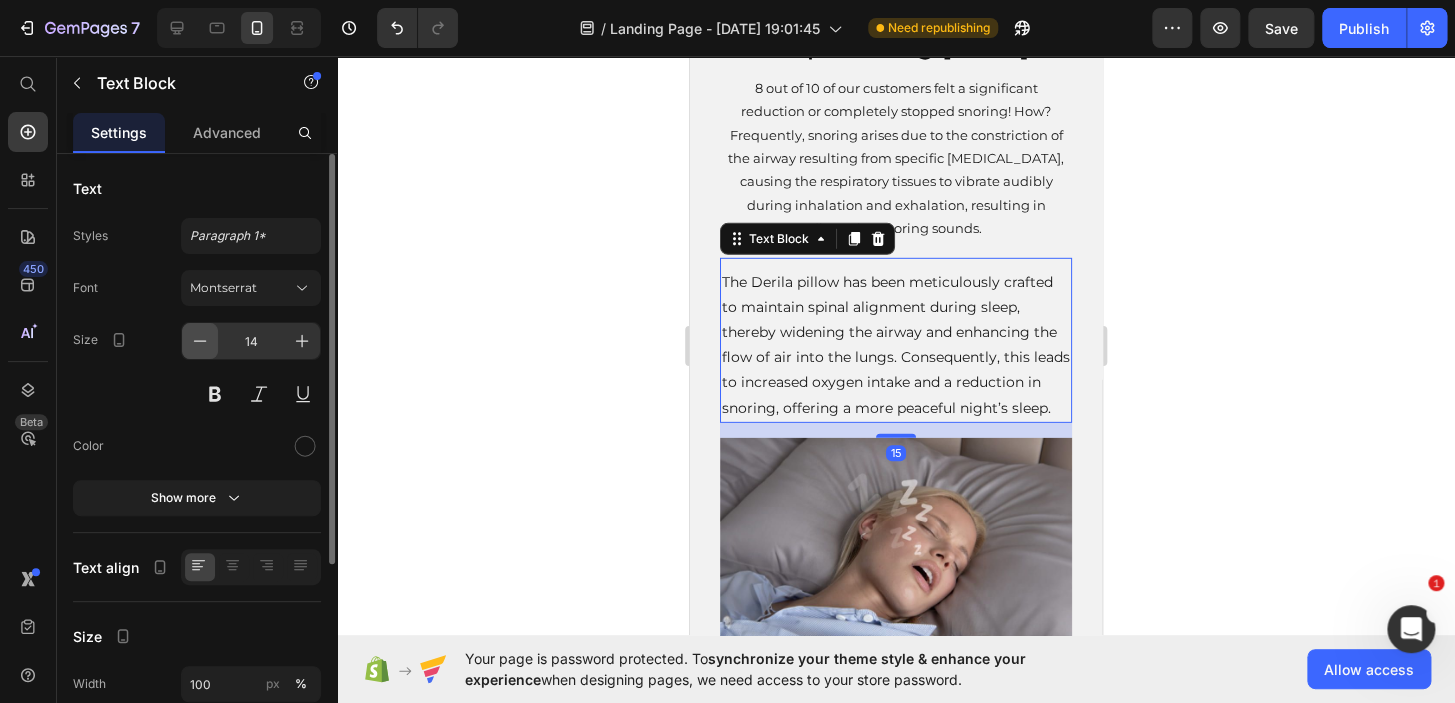 click 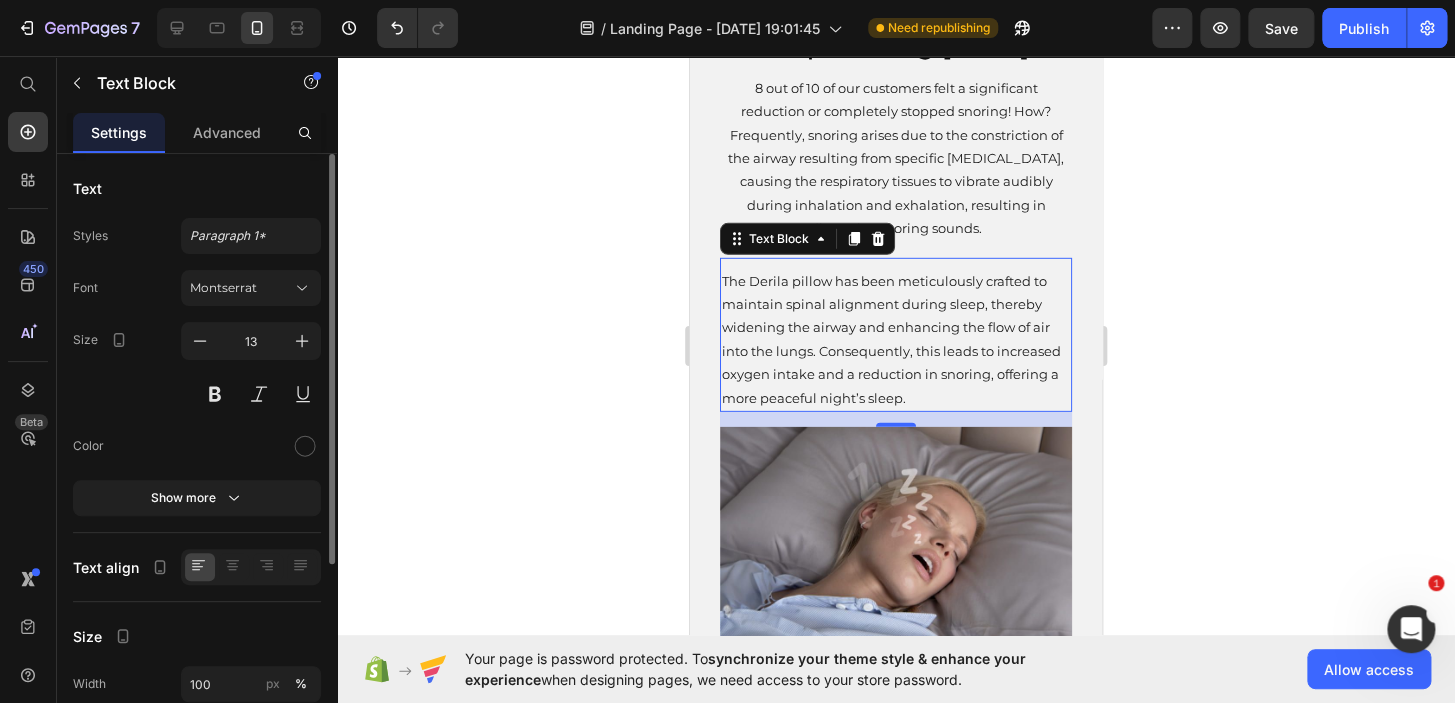 click 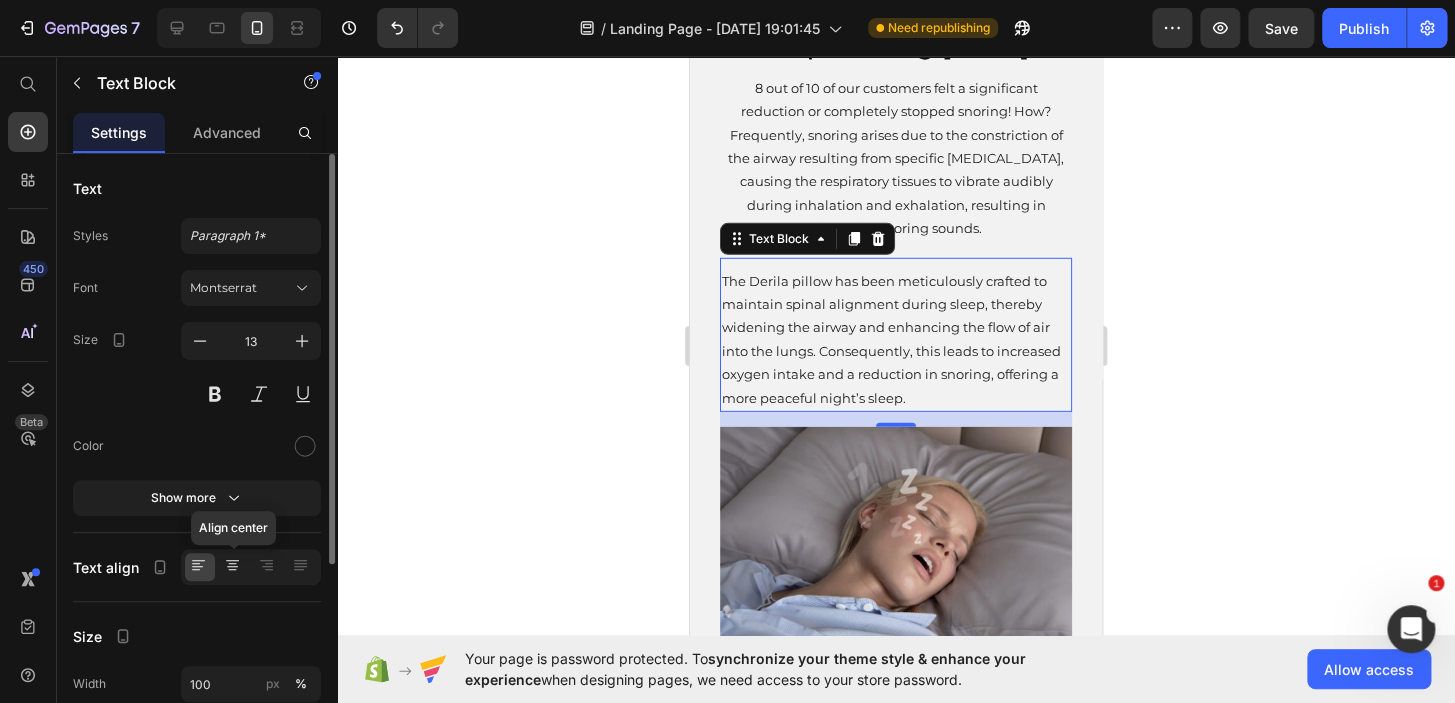 click 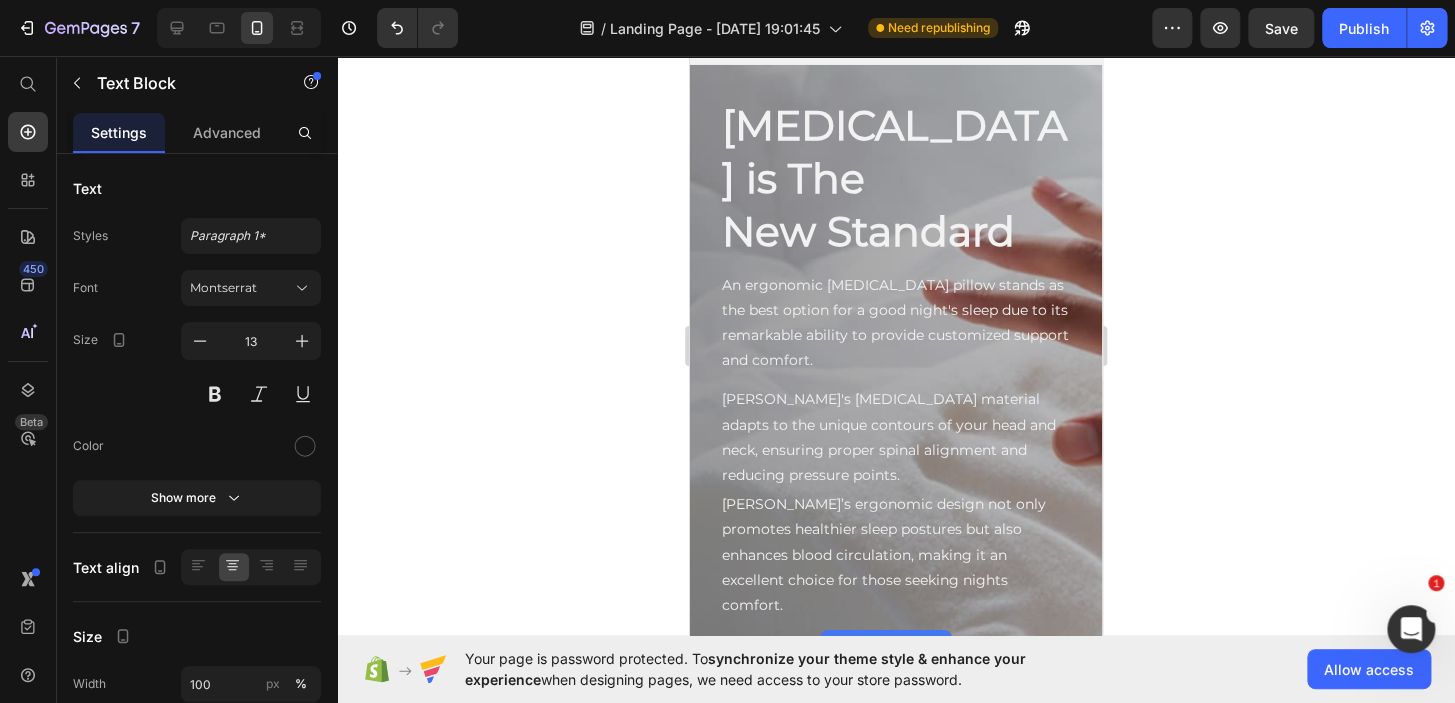 scroll, scrollTop: 6232, scrollLeft: 0, axis: vertical 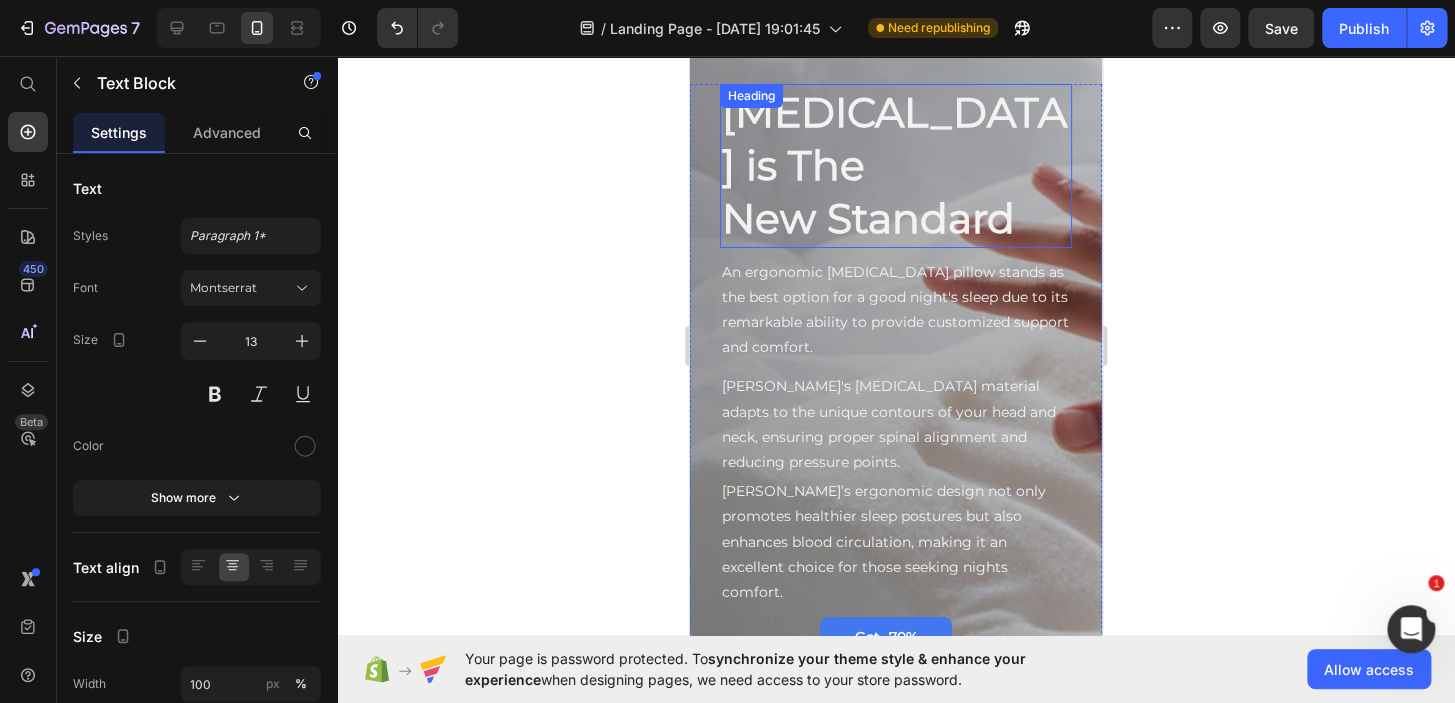 click on "[MEDICAL_DATA] is The  New Standard" at bounding box center [896, 166] 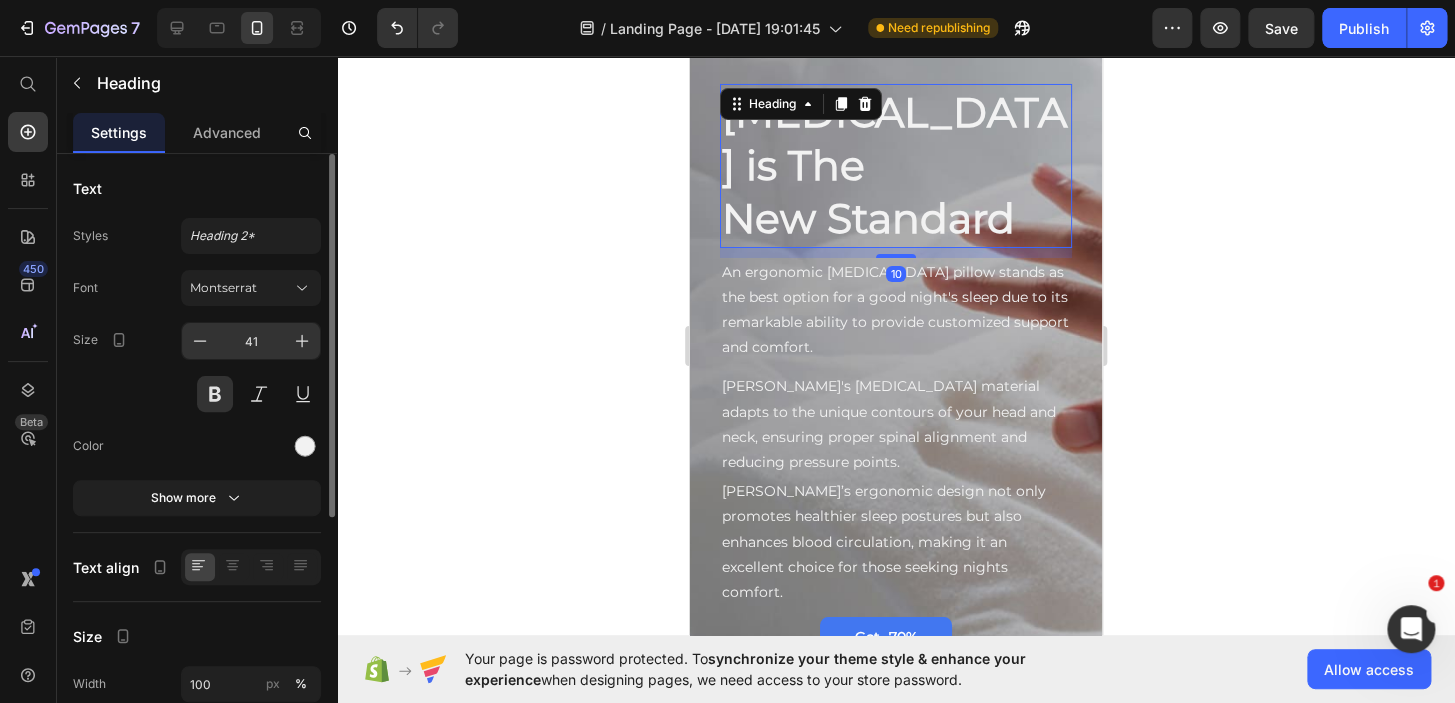 click on "41" at bounding box center [251, 341] 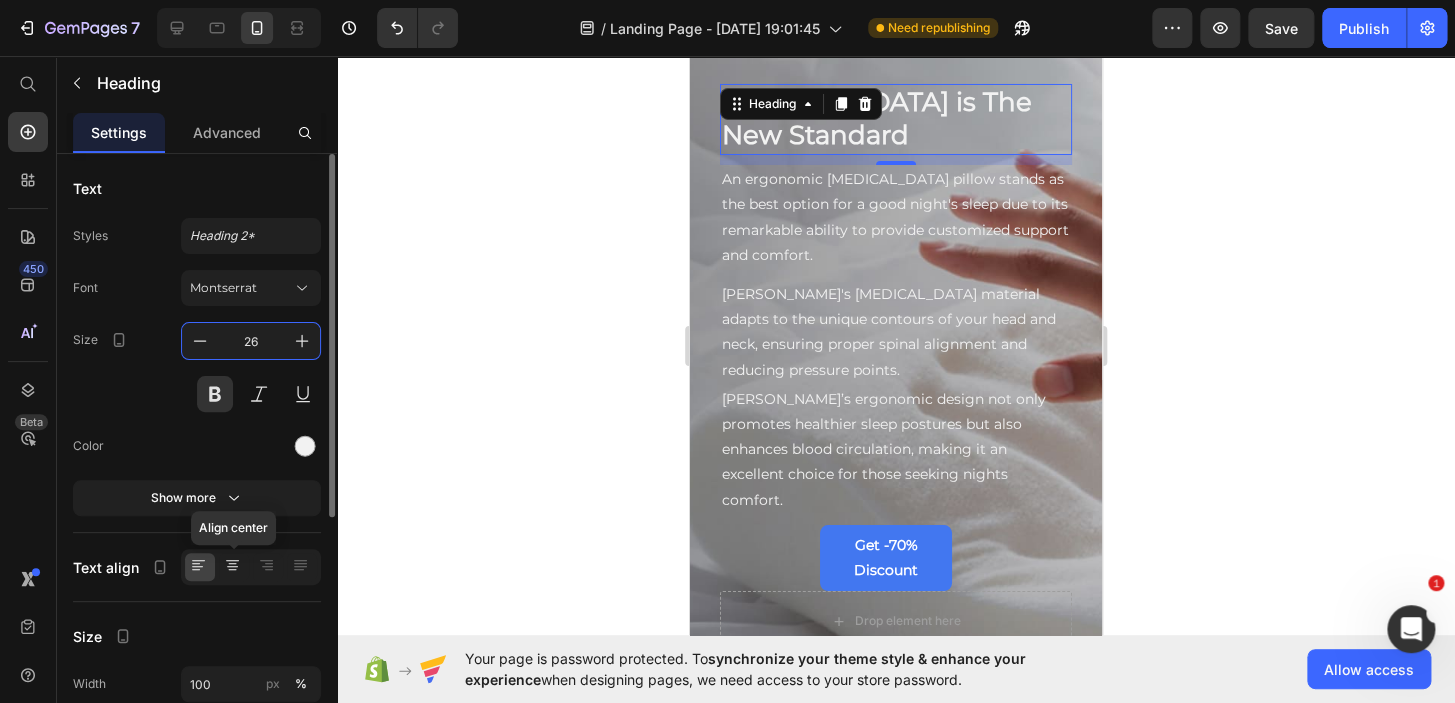 type on "26" 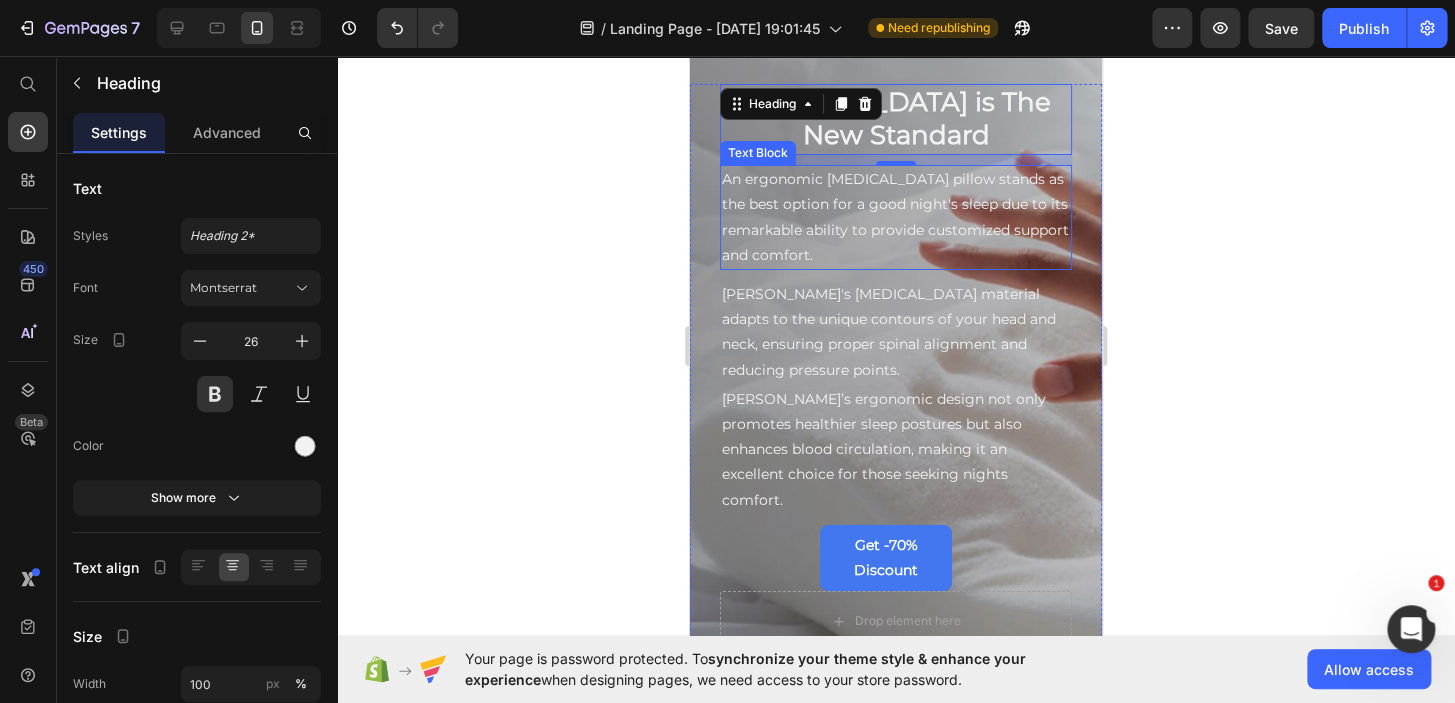 click on "An ergonomic [MEDICAL_DATA] pillow stands as the best option for a good night's sleep due to its remarkable ability to provide customized support and comfort." at bounding box center [896, 217] 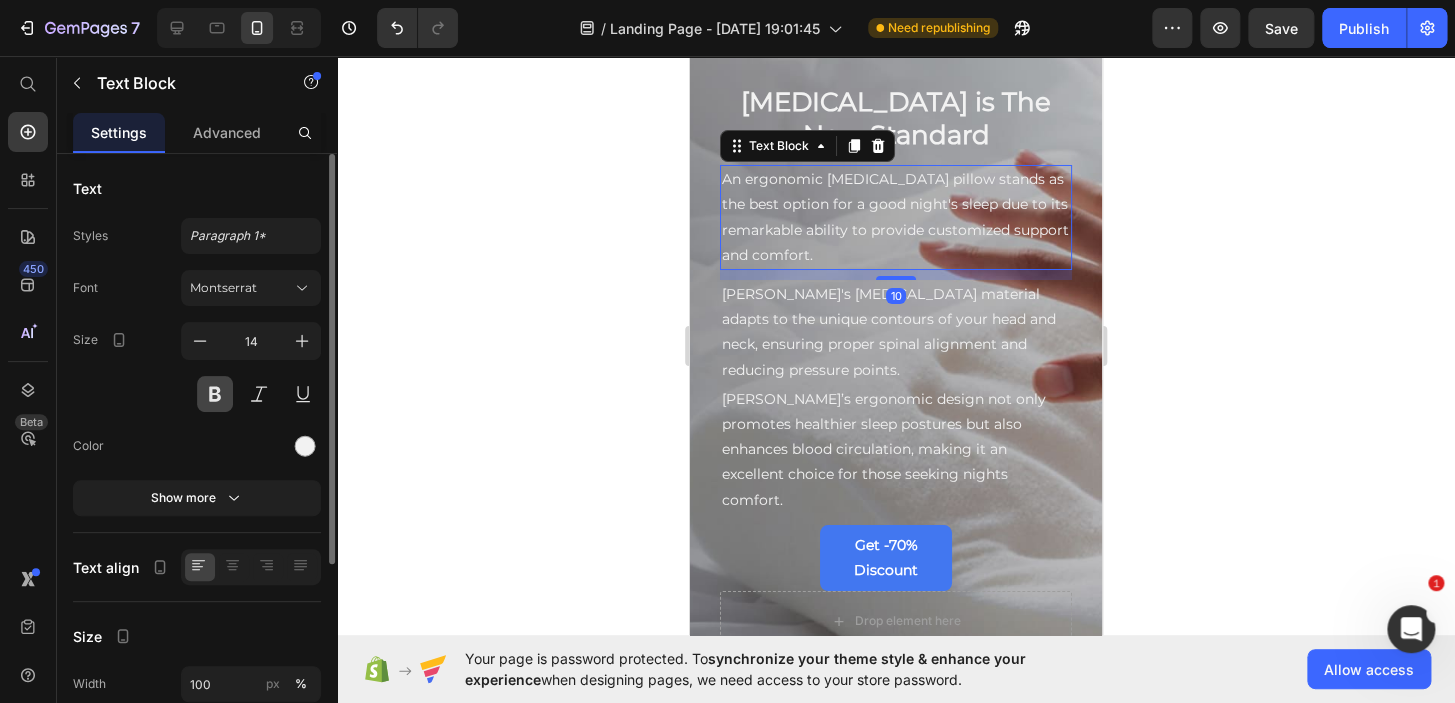 drag, startPoint x: 206, startPoint y: 344, endPoint x: 226, endPoint y: 405, distance: 64.195015 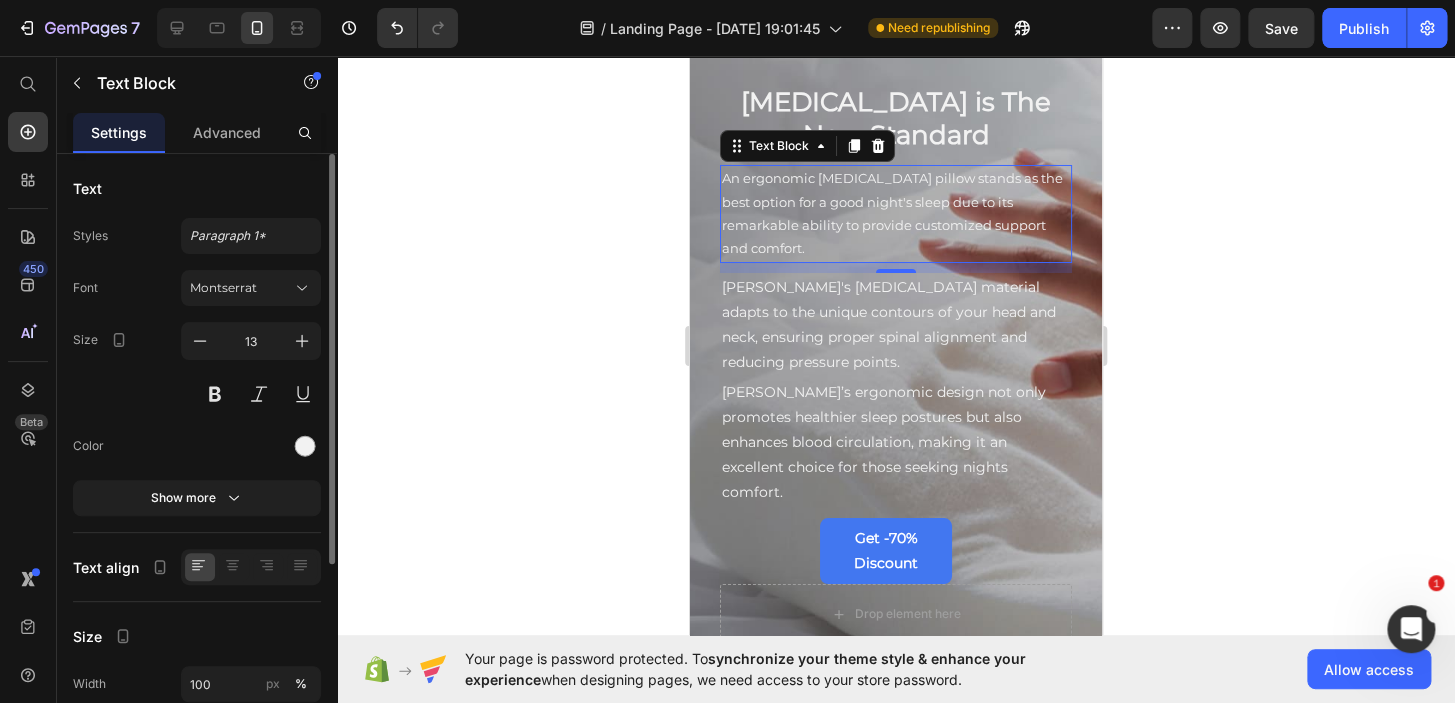 click 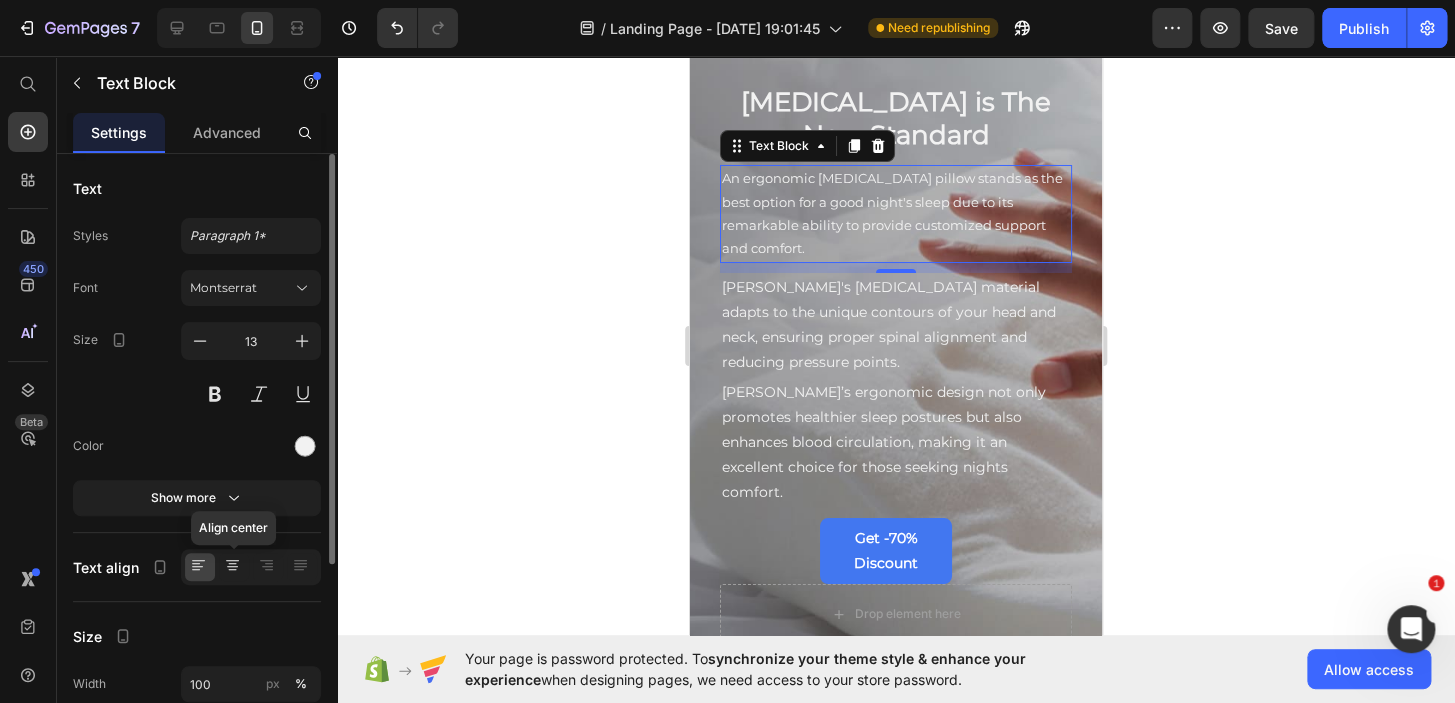 click 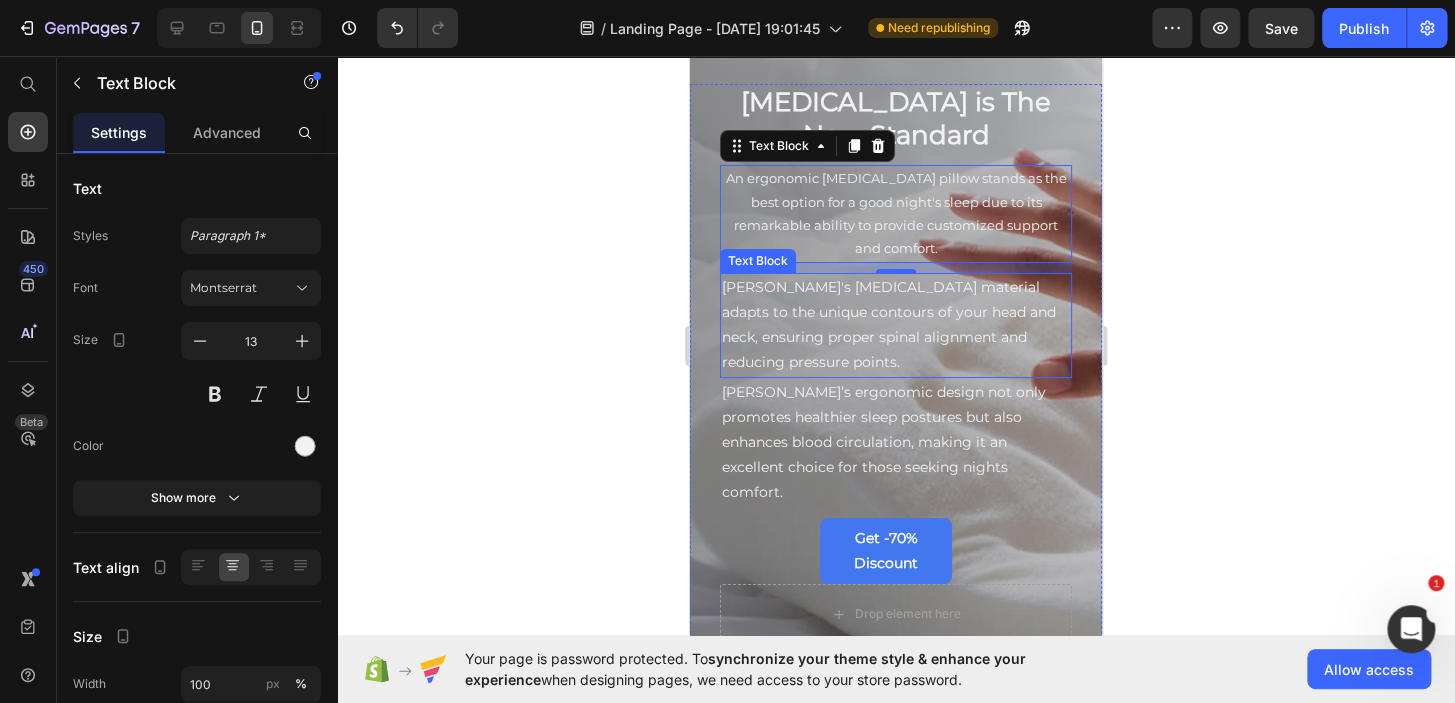 click on "[PERSON_NAME]'s [MEDICAL_DATA] material adapts to the unique contours of your head and neck, ensuring proper spinal alignment and reducing pressure points." at bounding box center (896, 325) 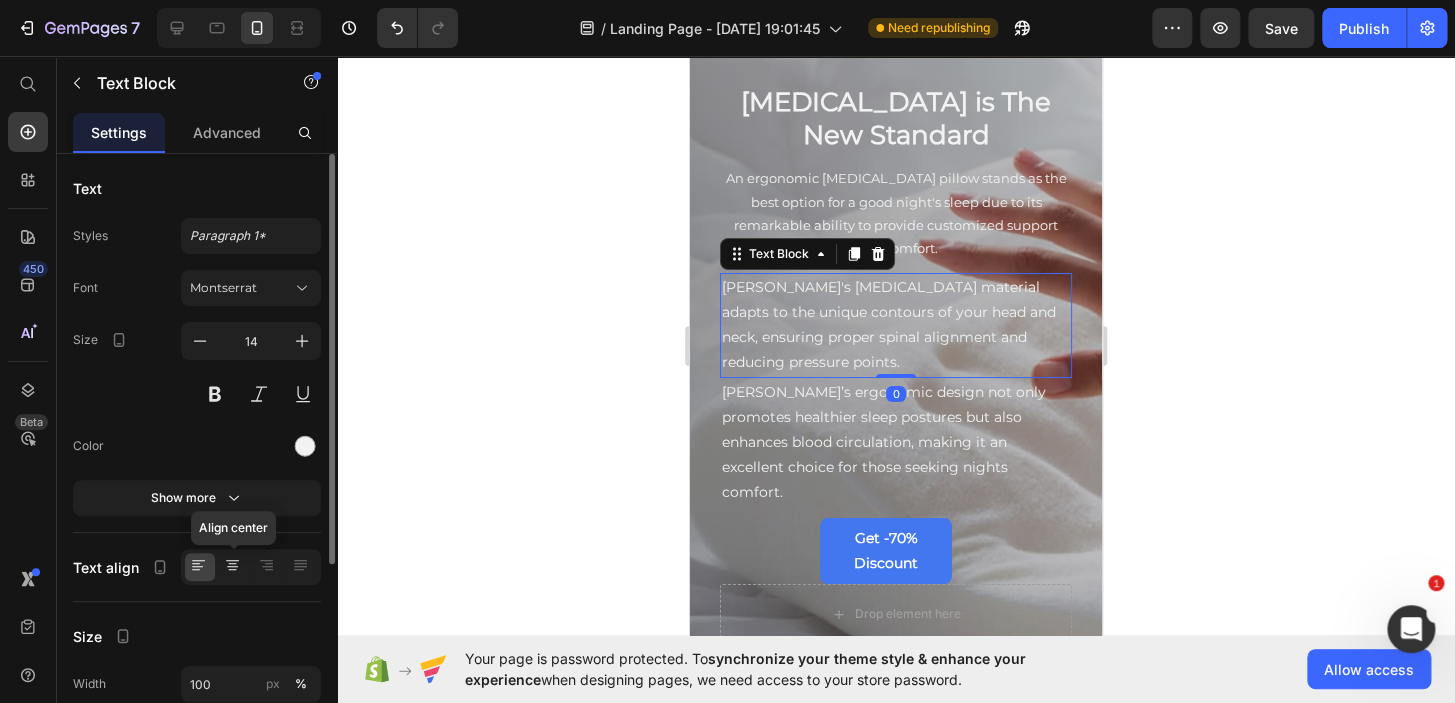 click 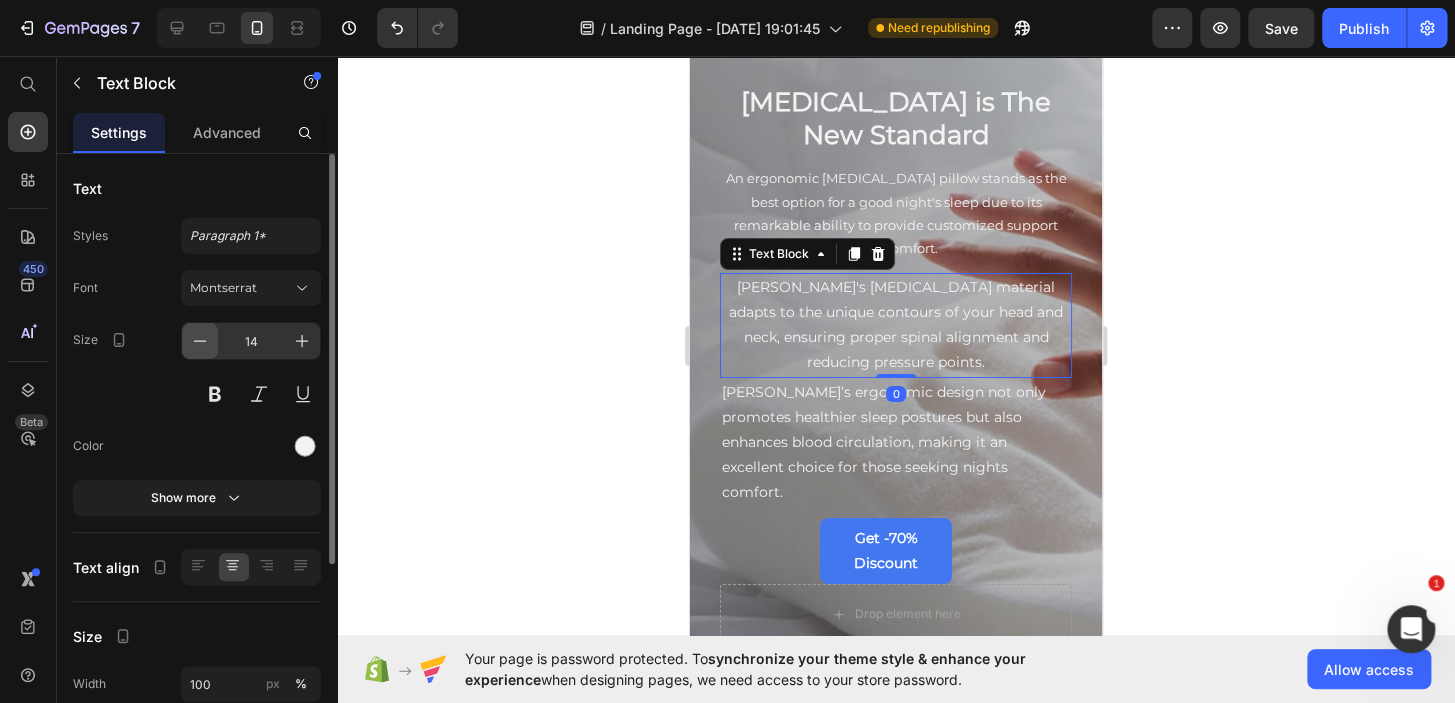 click at bounding box center (200, 341) 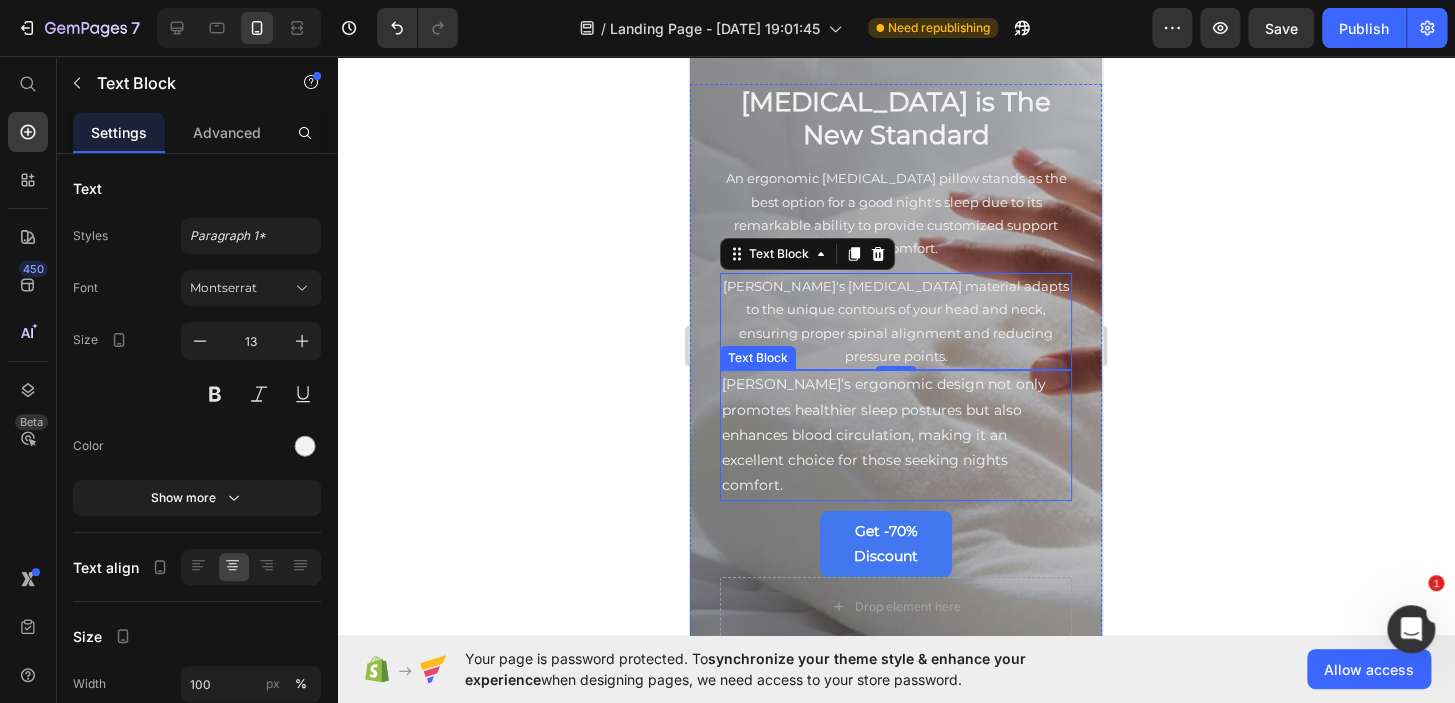 click on "[PERSON_NAME]’s ergonomic design not only promotes healthier sleep postures but also enhances blood circulation, making it an excellent choice for those seeking nights comfort." at bounding box center (896, 435) 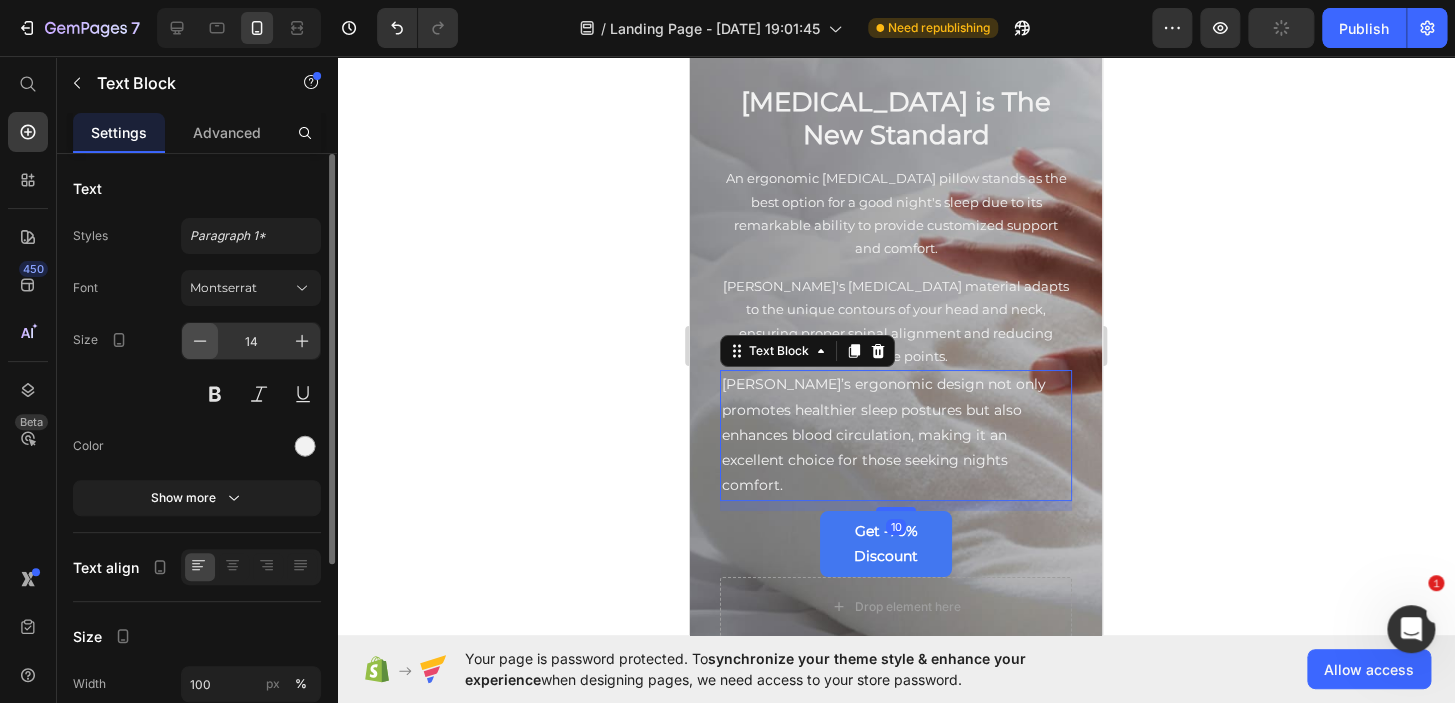 click at bounding box center [200, 341] 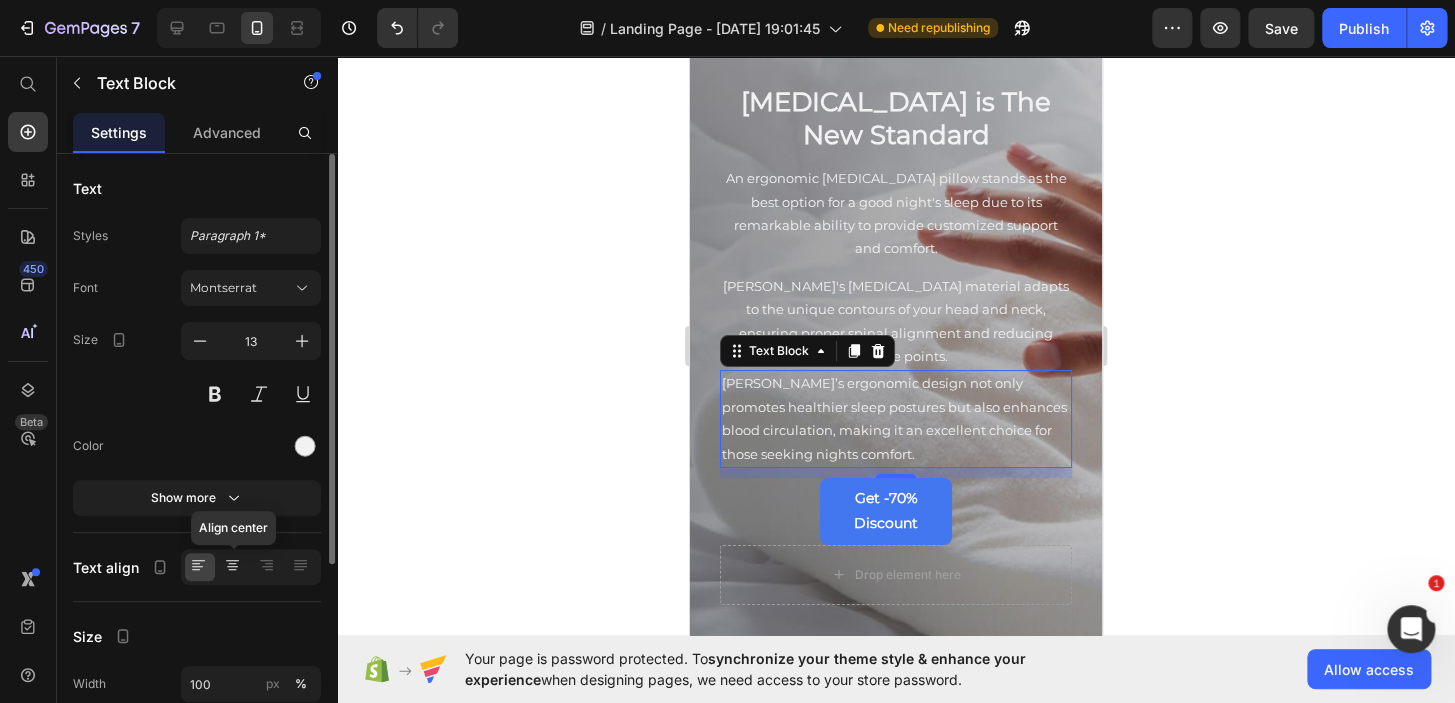 click 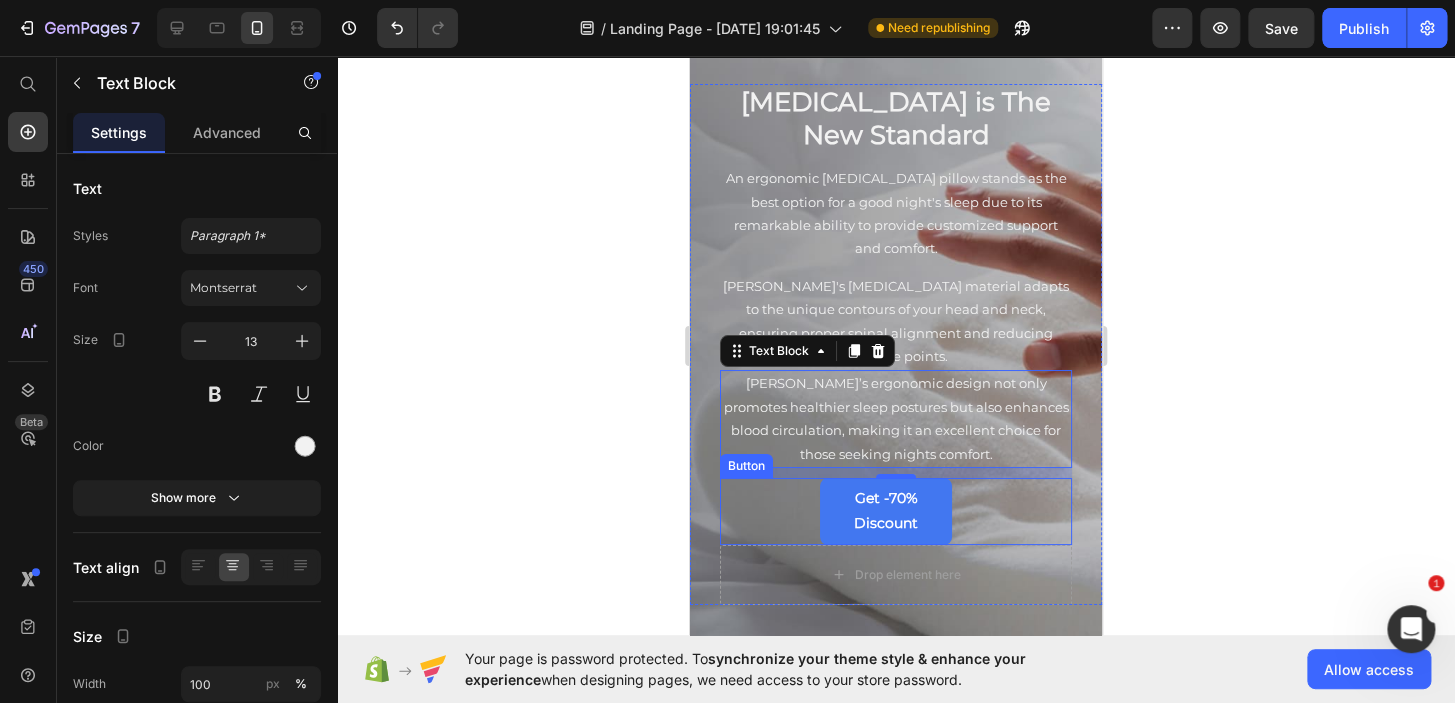 drag, startPoint x: 827, startPoint y: 480, endPoint x: 810, endPoint y: 480, distance: 17 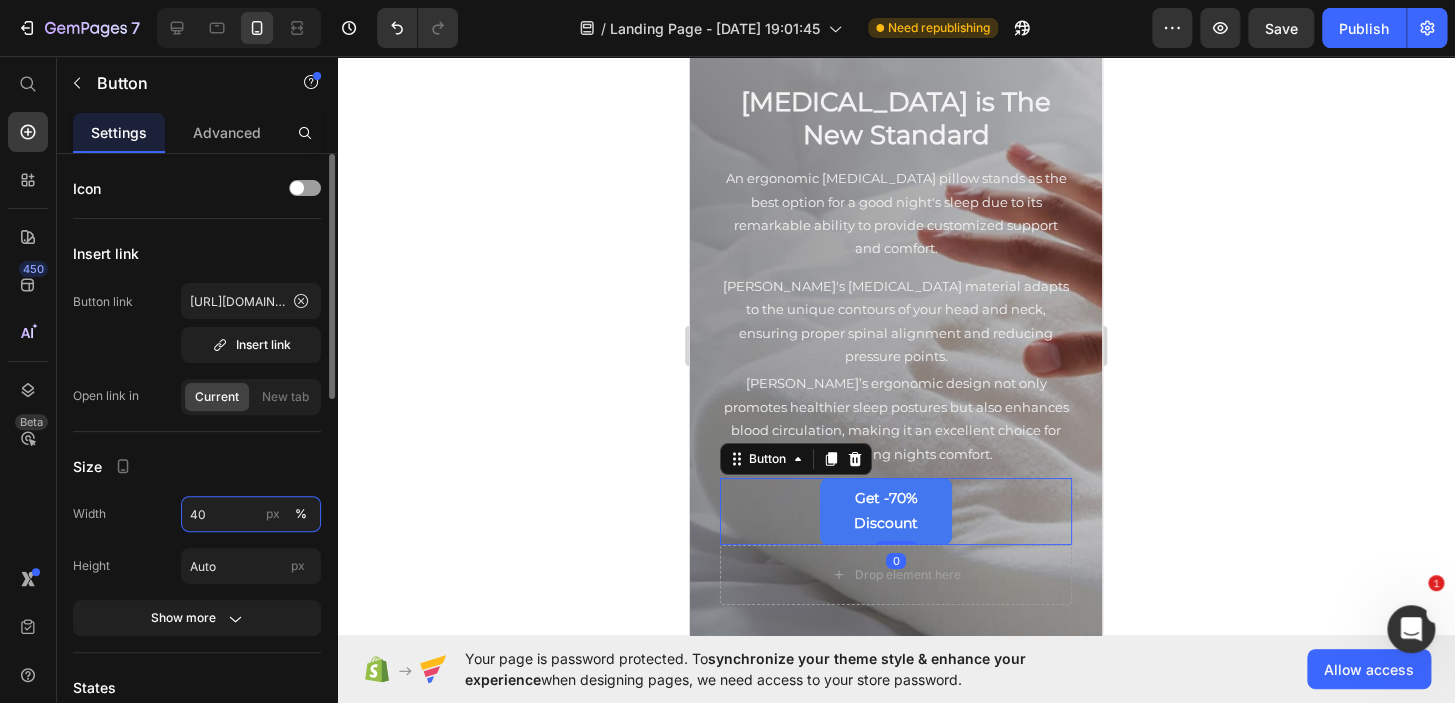 click on "40" at bounding box center [251, 514] 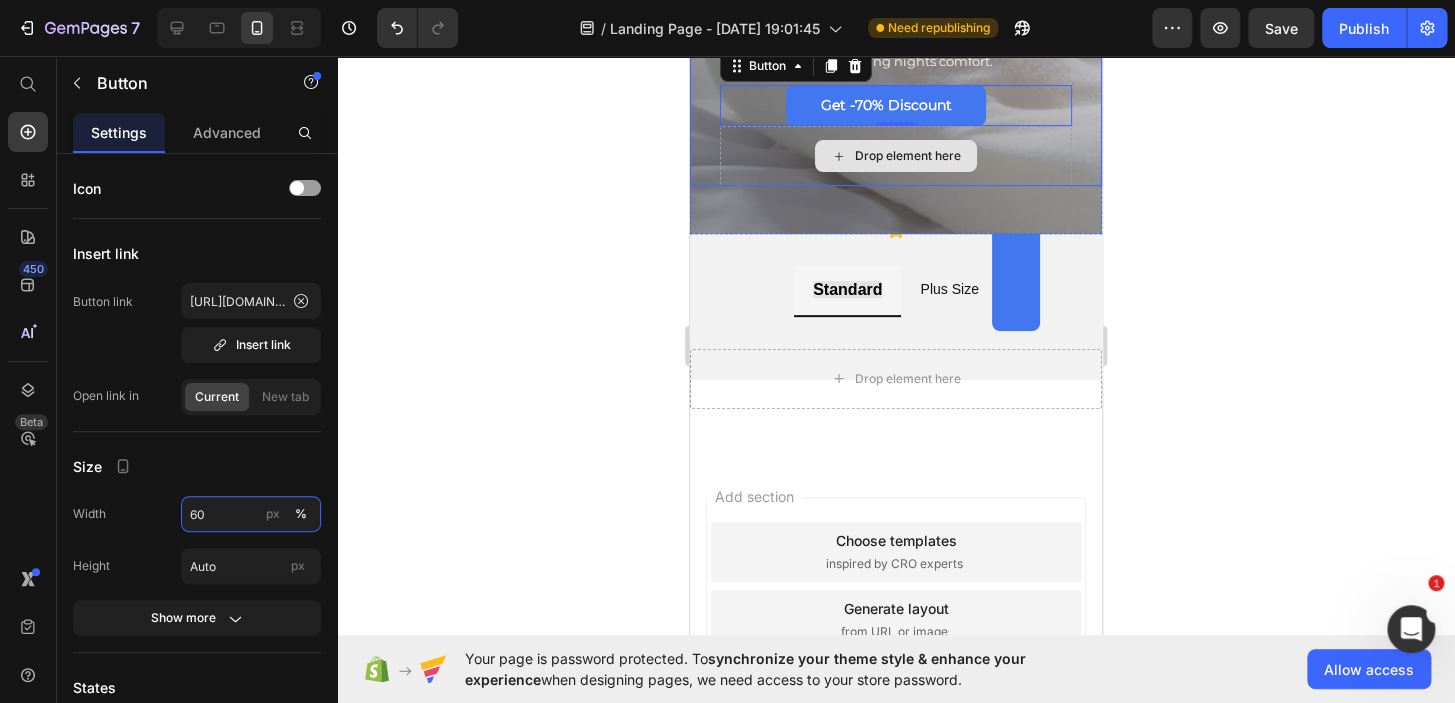 scroll, scrollTop: 6632, scrollLeft: 0, axis: vertical 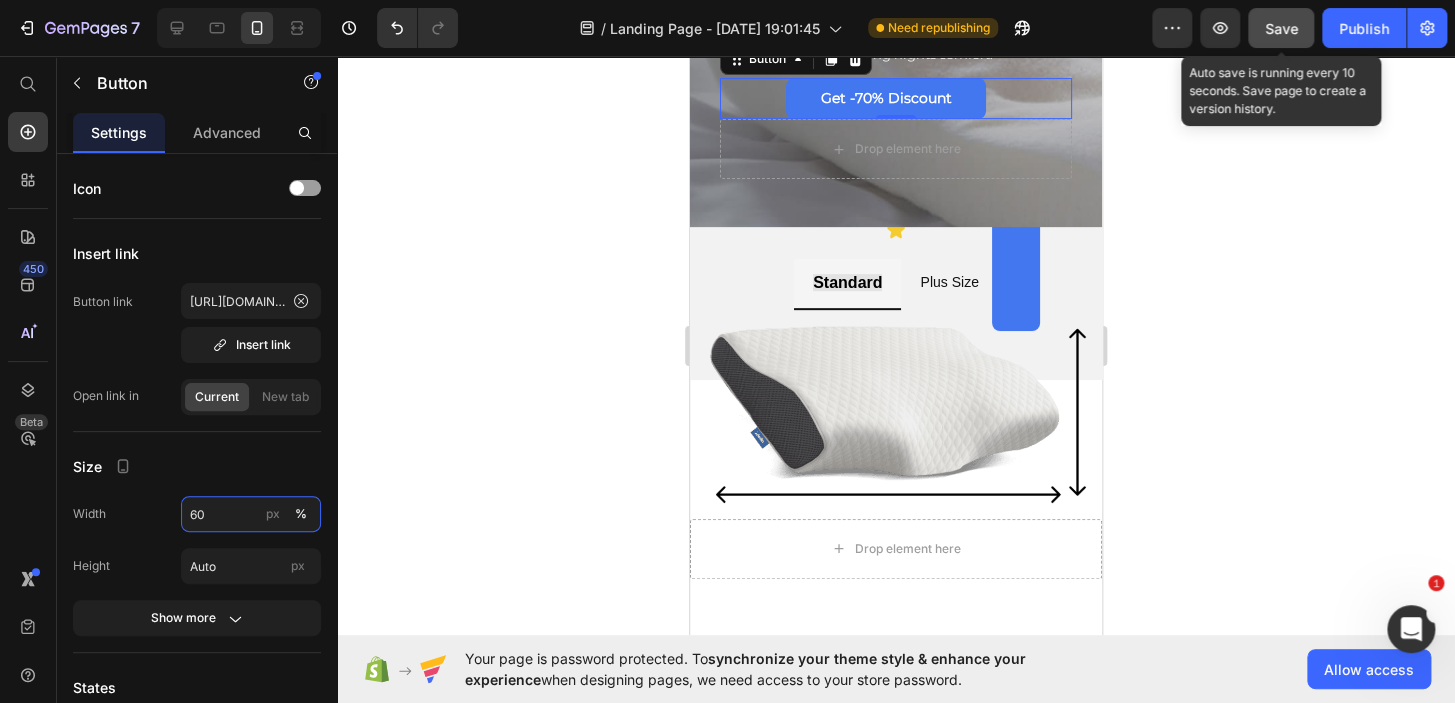 type on "60" 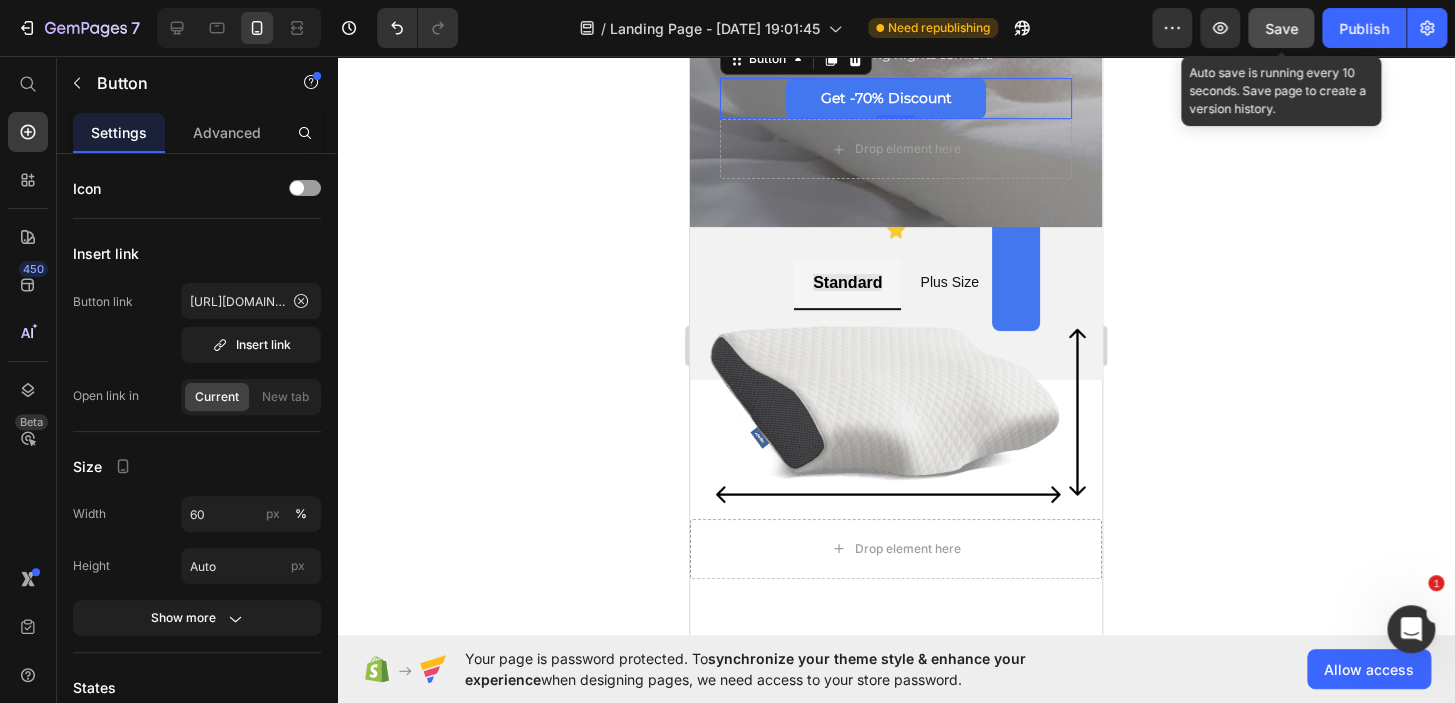 click on "Save" at bounding box center (1281, 28) 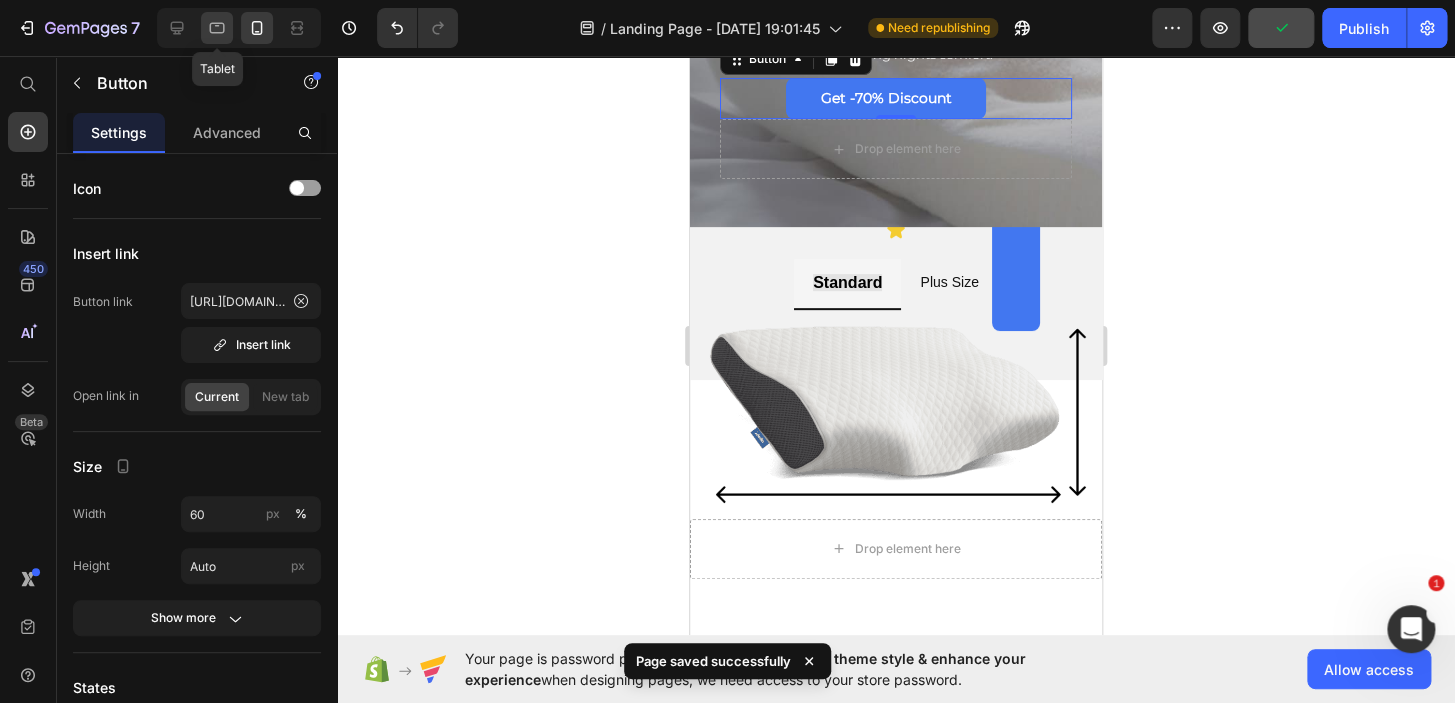 click 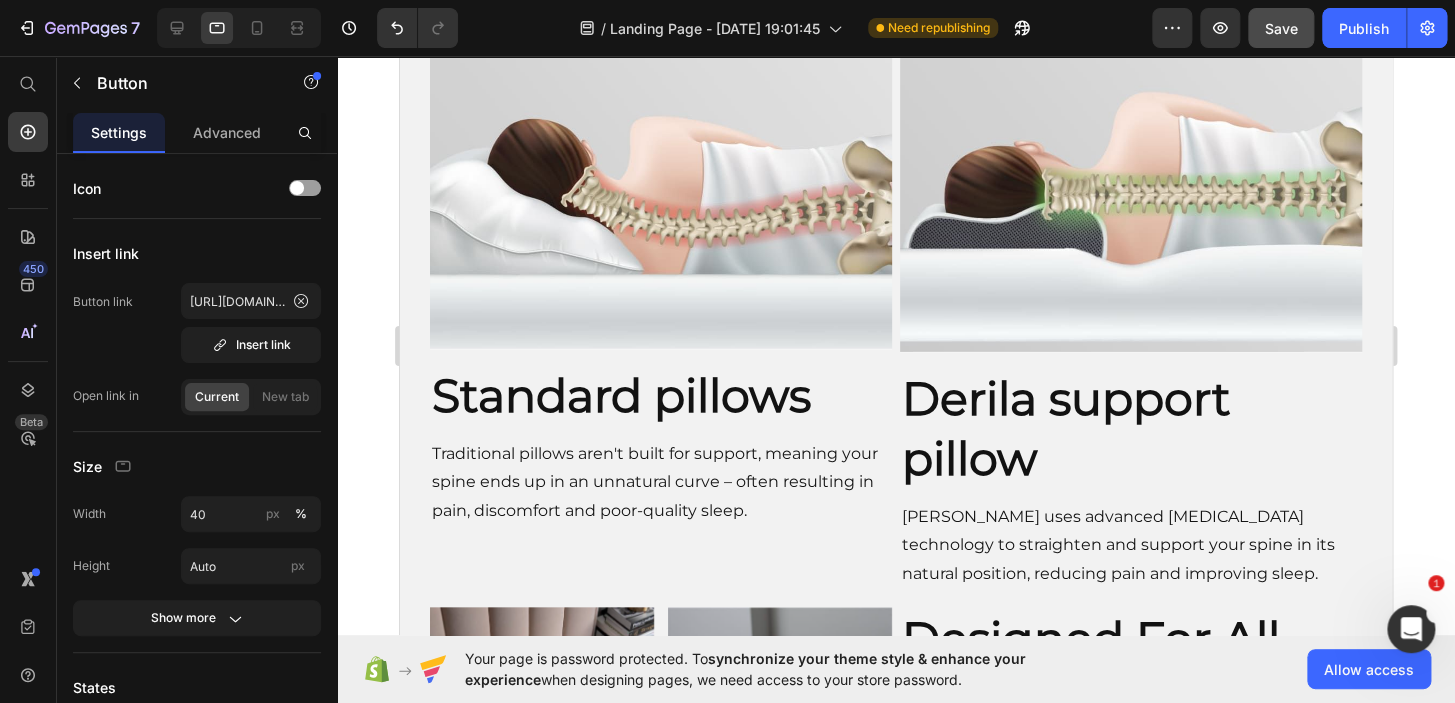 scroll, scrollTop: 3763, scrollLeft: 0, axis: vertical 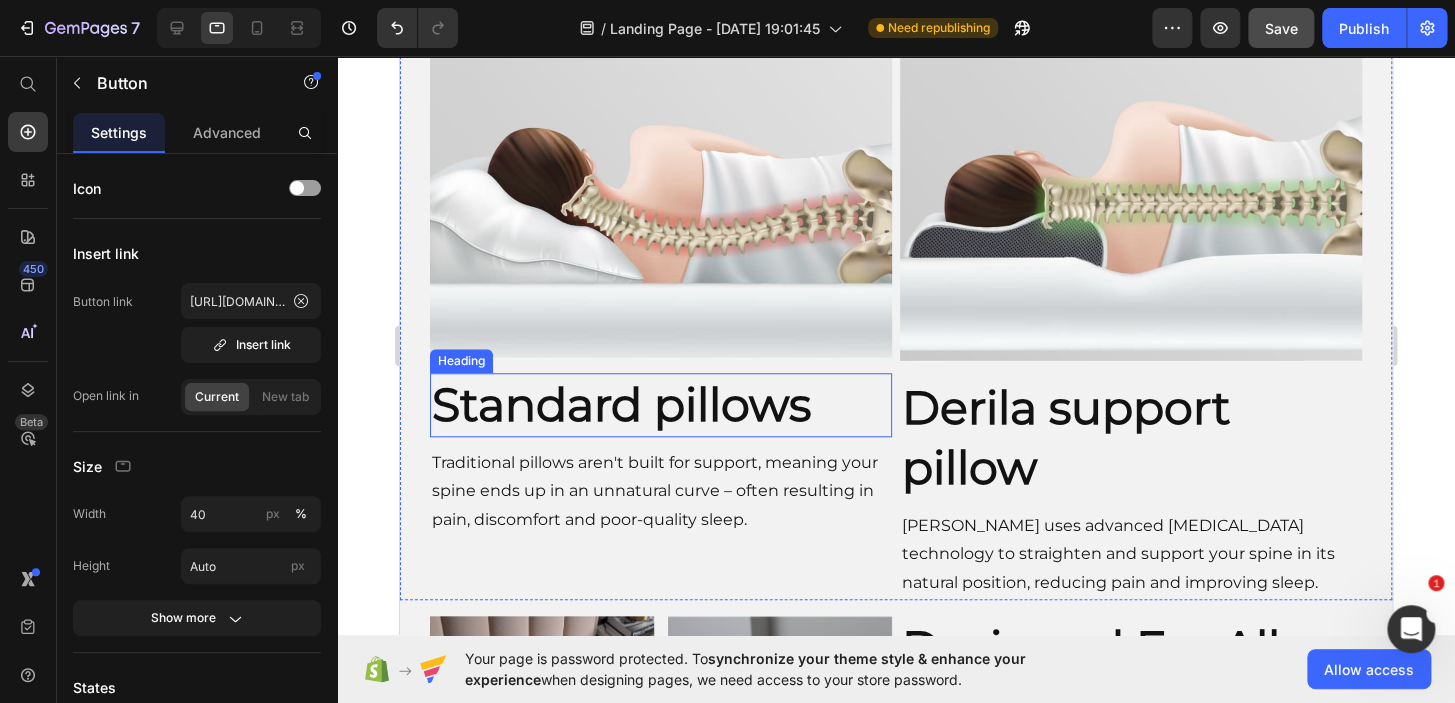 click on "Standard pillows" at bounding box center (661, 405) 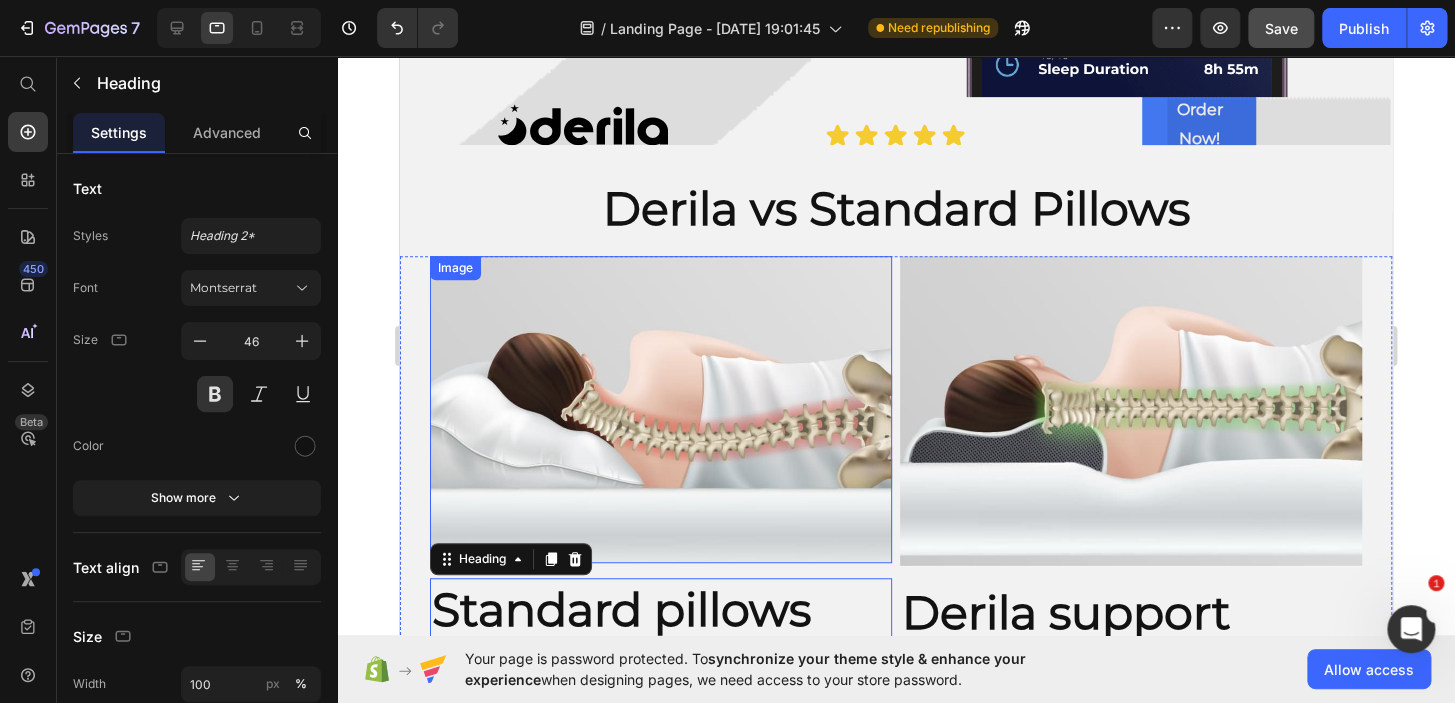scroll, scrollTop: 3550, scrollLeft: 0, axis: vertical 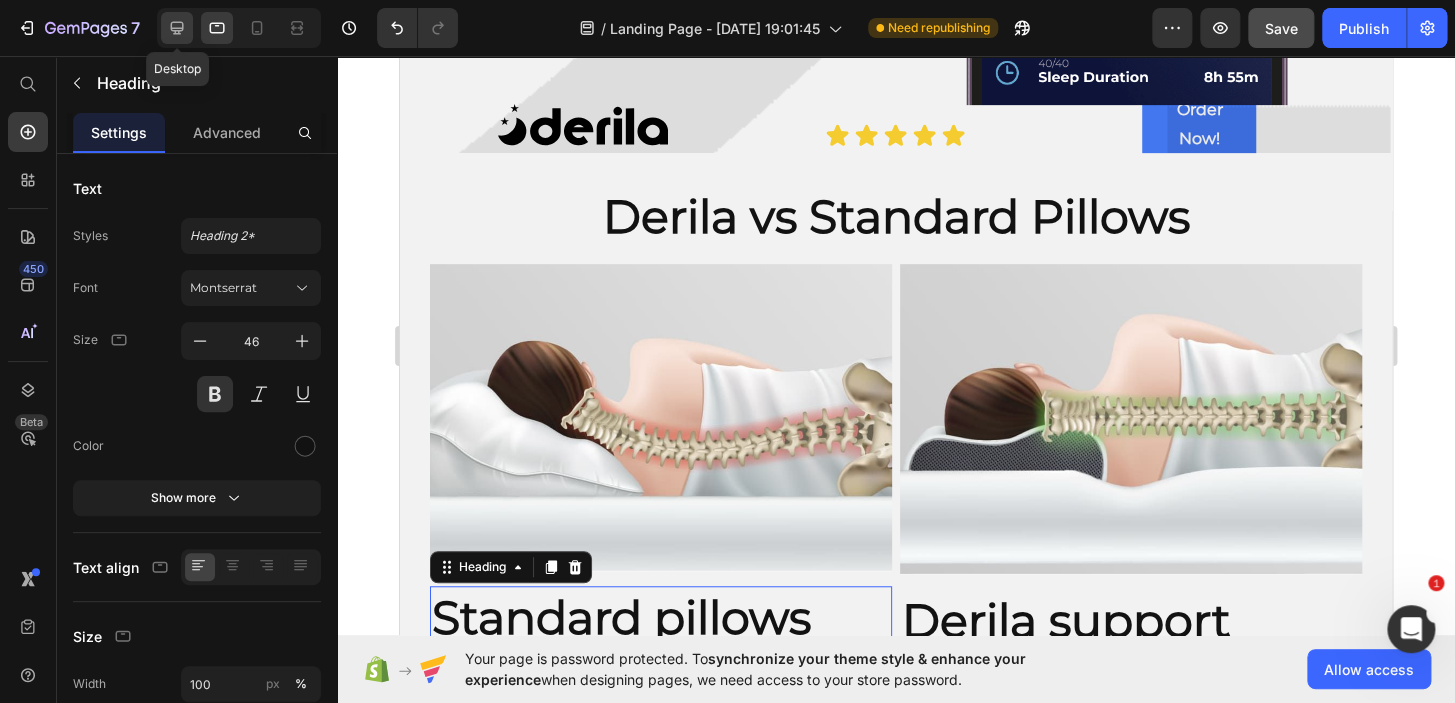 click 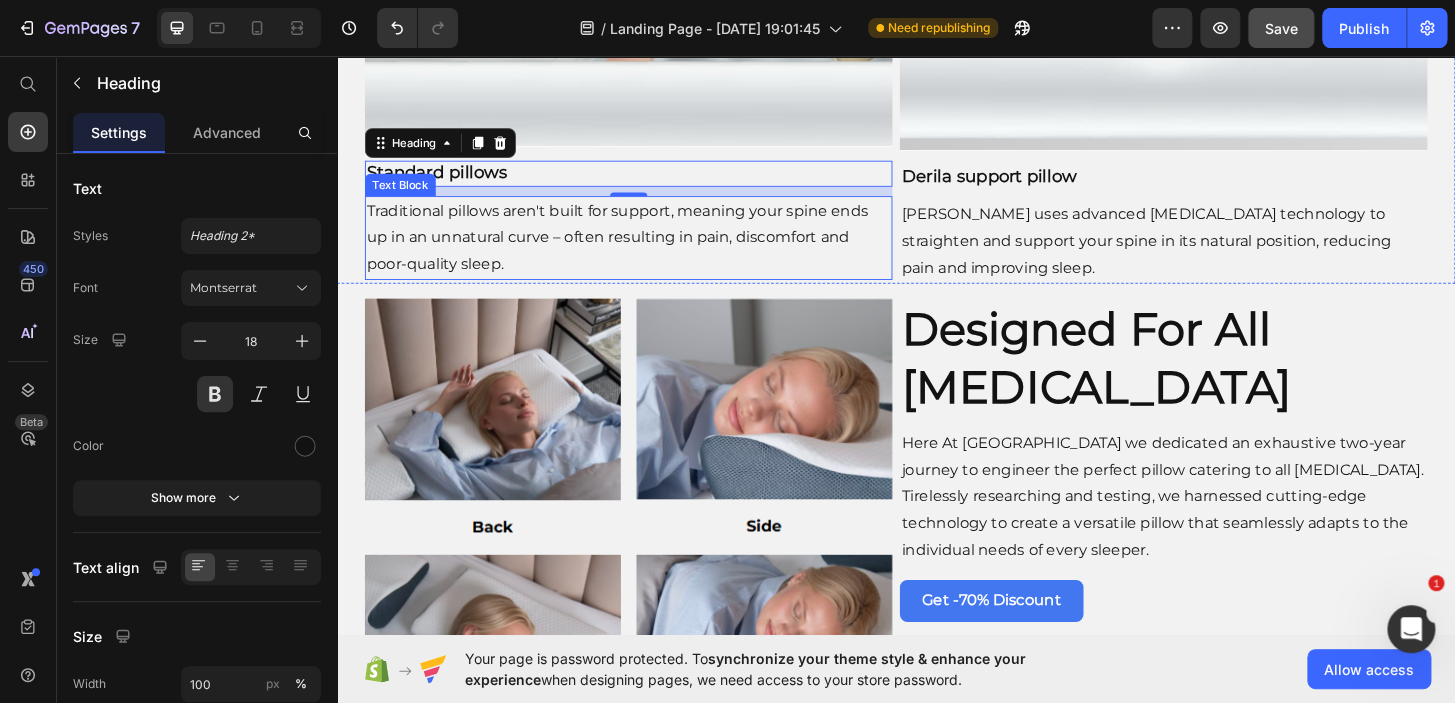 scroll, scrollTop: 4198, scrollLeft: 0, axis: vertical 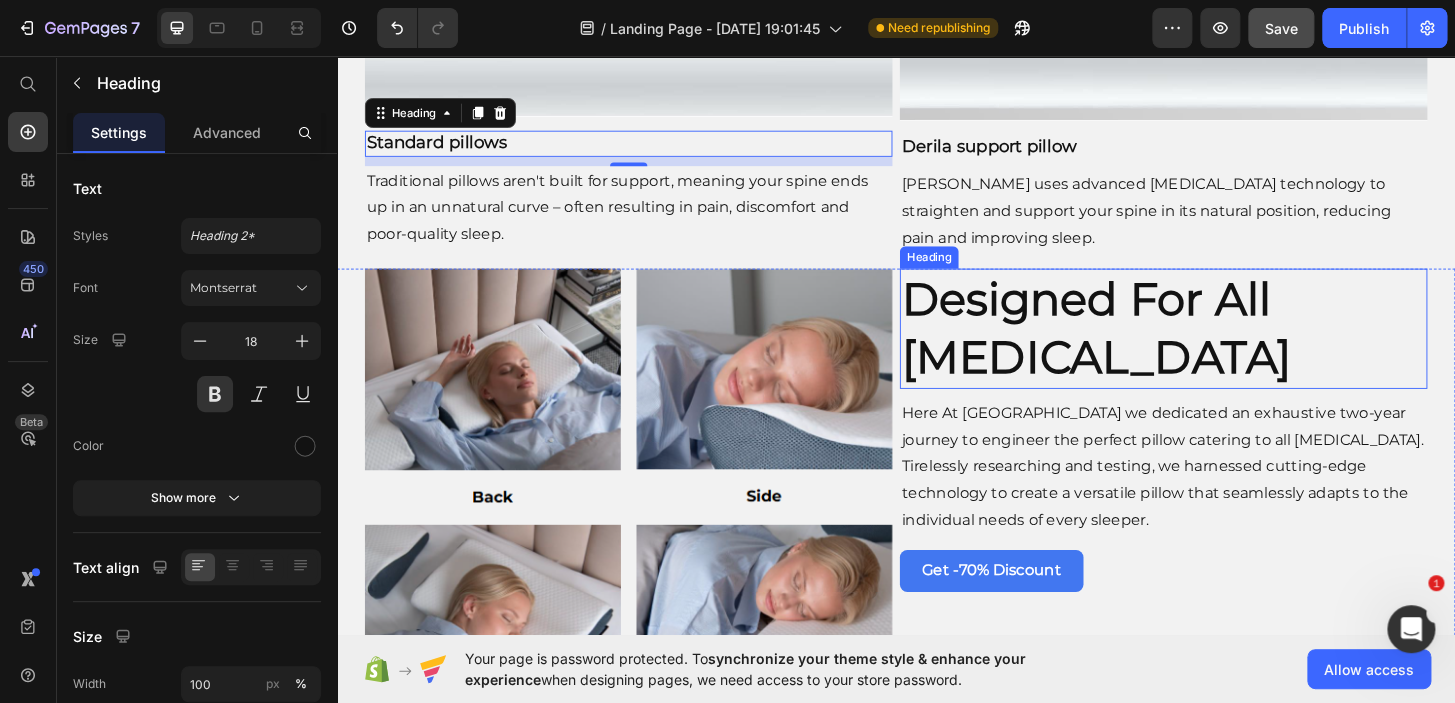 click on "Designed For All [MEDICAL_DATA]" at bounding box center (1224, 348) 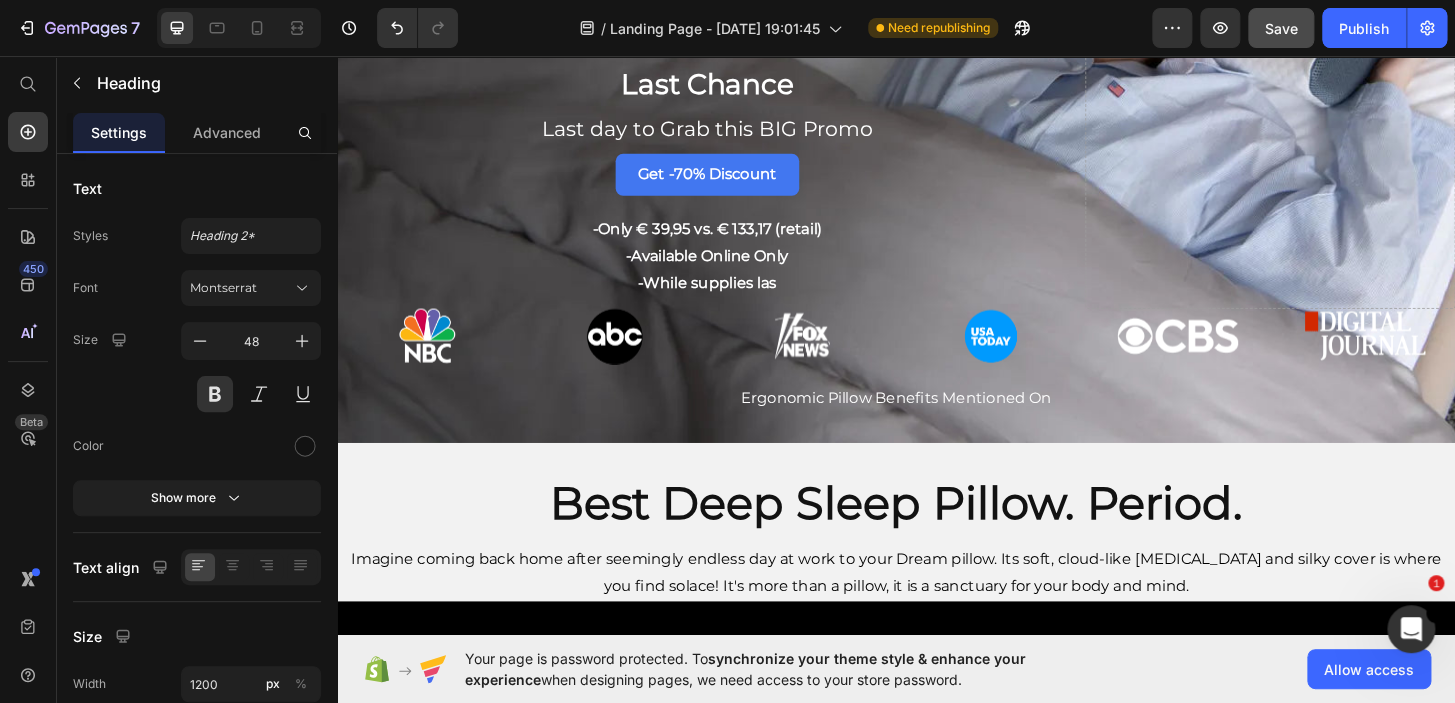 scroll, scrollTop: 394, scrollLeft: 0, axis: vertical 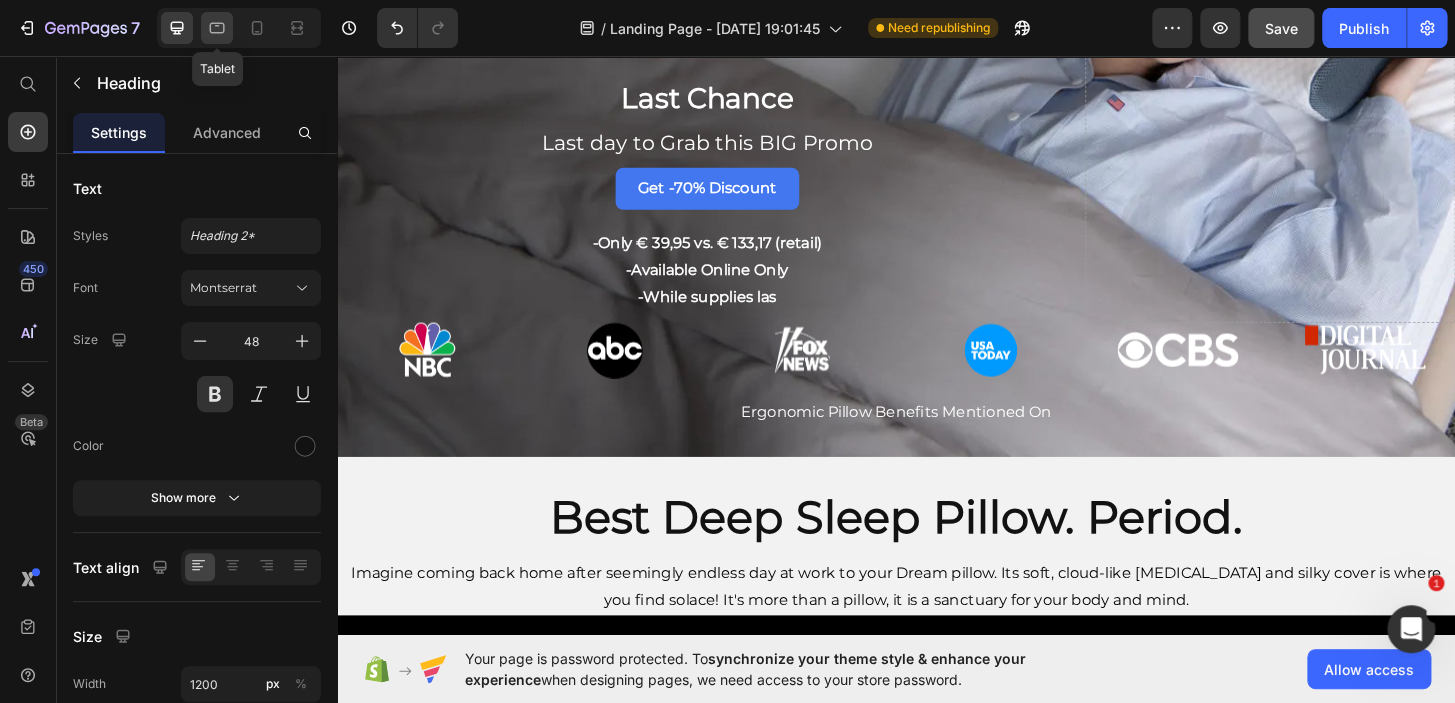 click 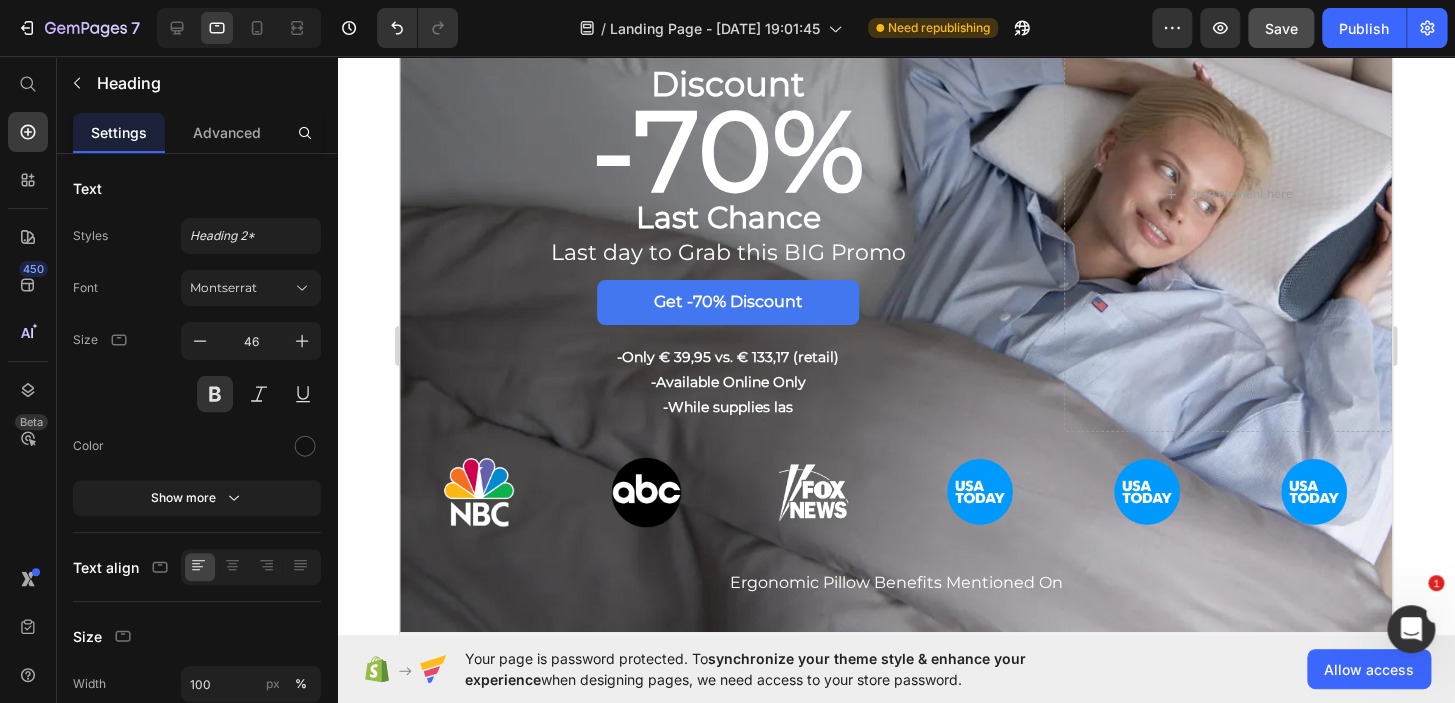 scroll, scrollTop: 145, scrollLeft: 0, axis: vertical 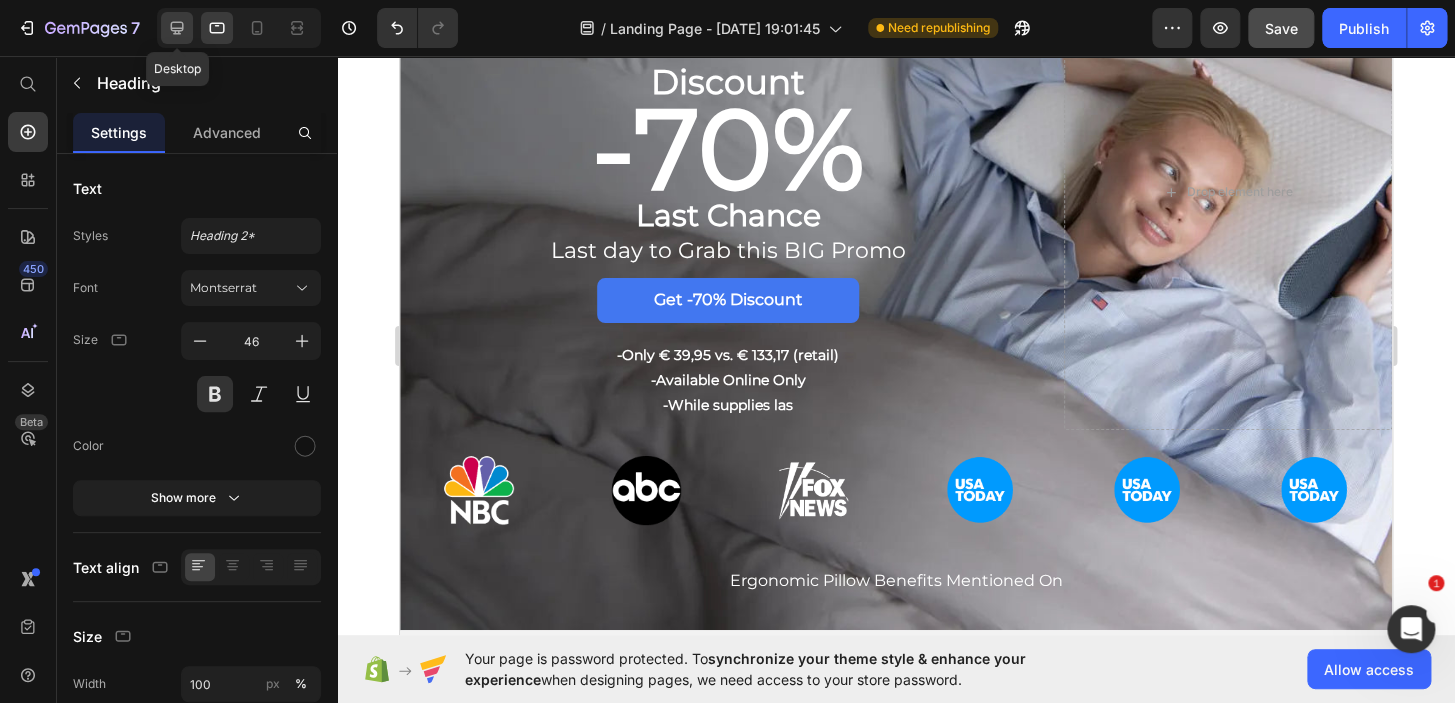 click 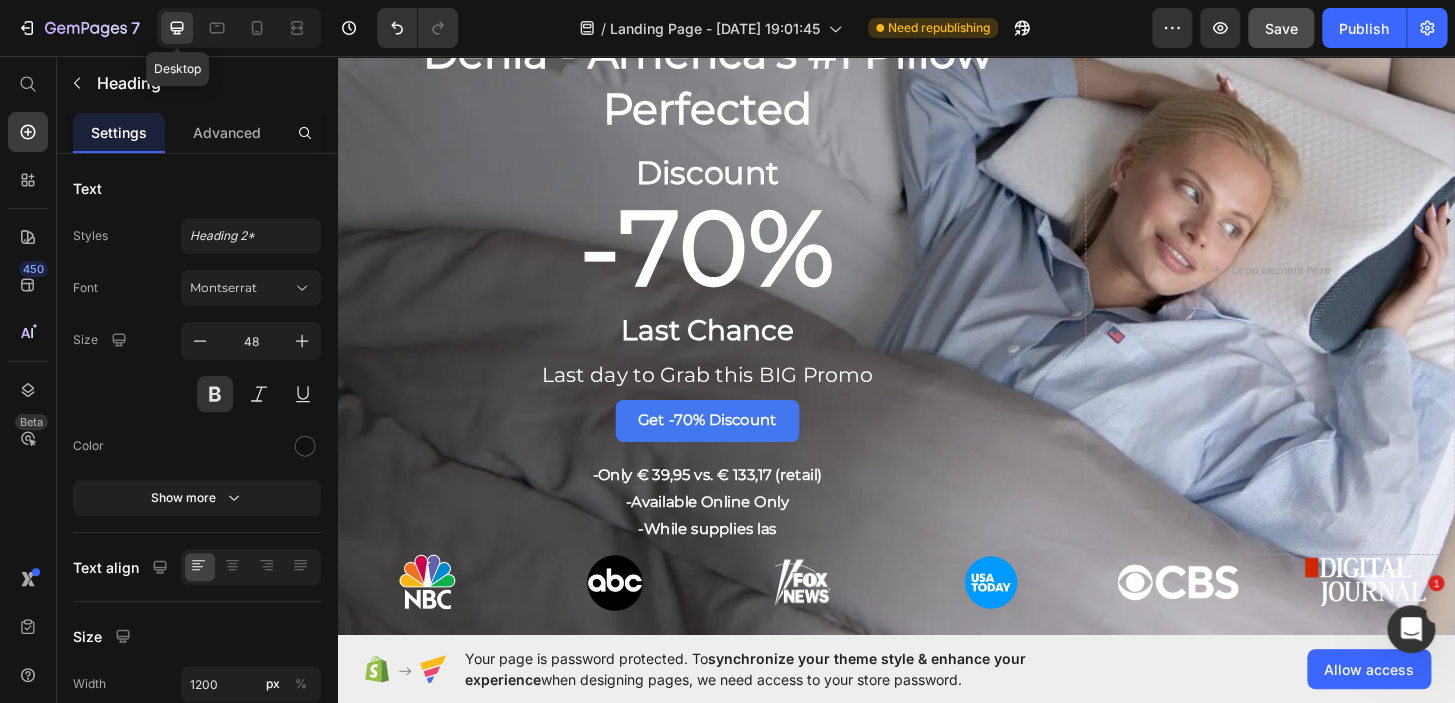 drag, startPoint x: 515, startPoint y: 86, endPoint x: 560, endPoint y: 217, distance: 138.51353 